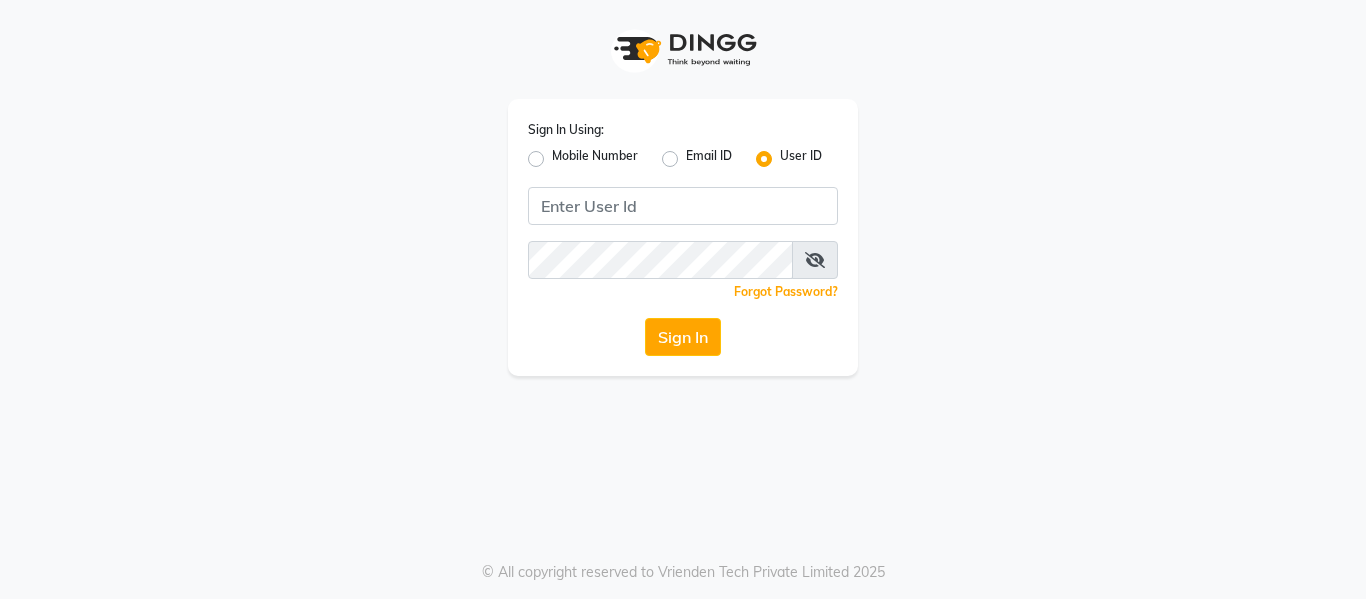 scroll, scrollTop: 0, scrollLeft: 0, axis: both 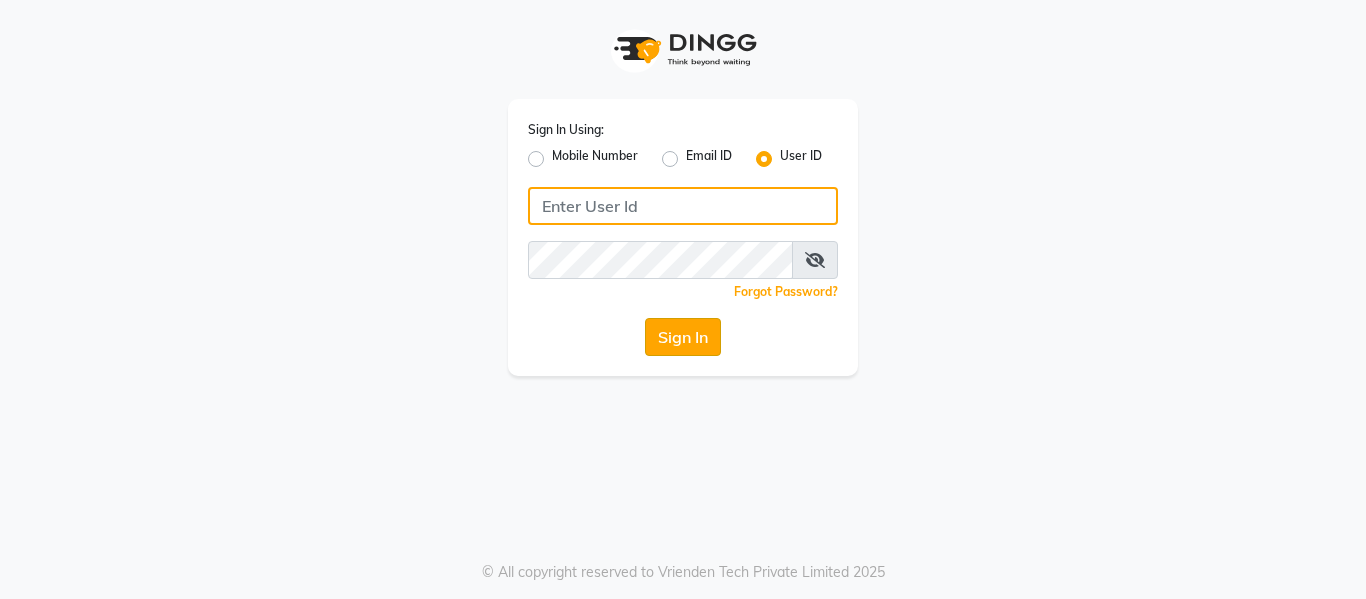 type on "soul" 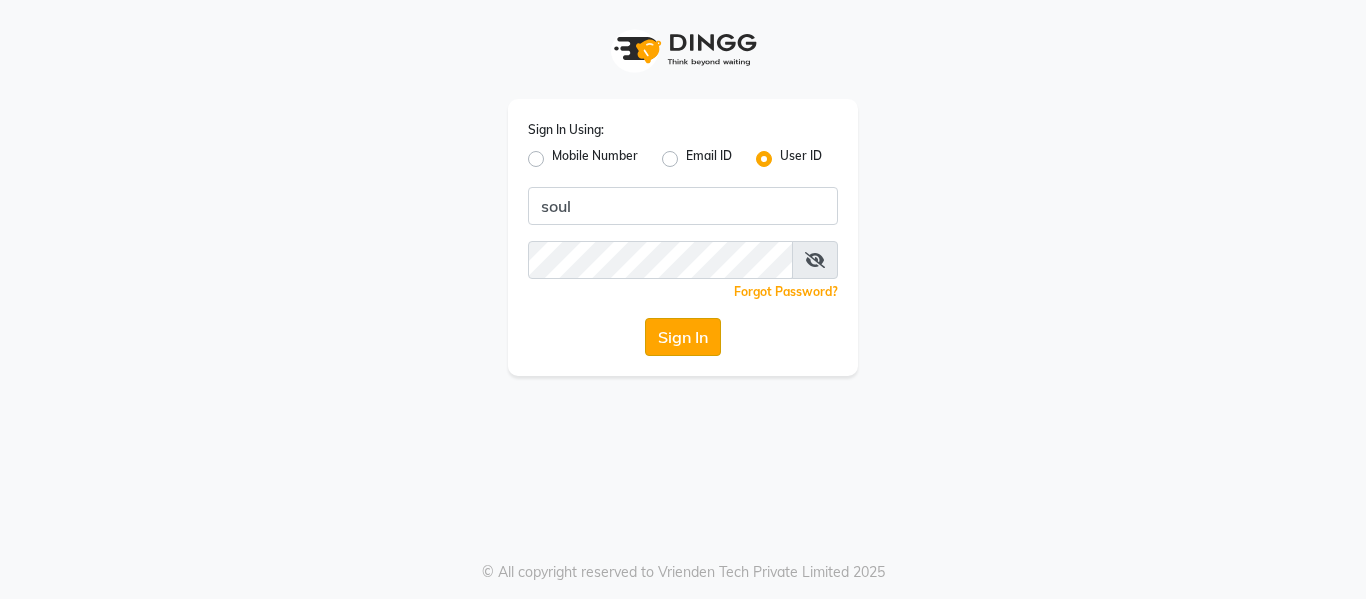 click on "Sign In" 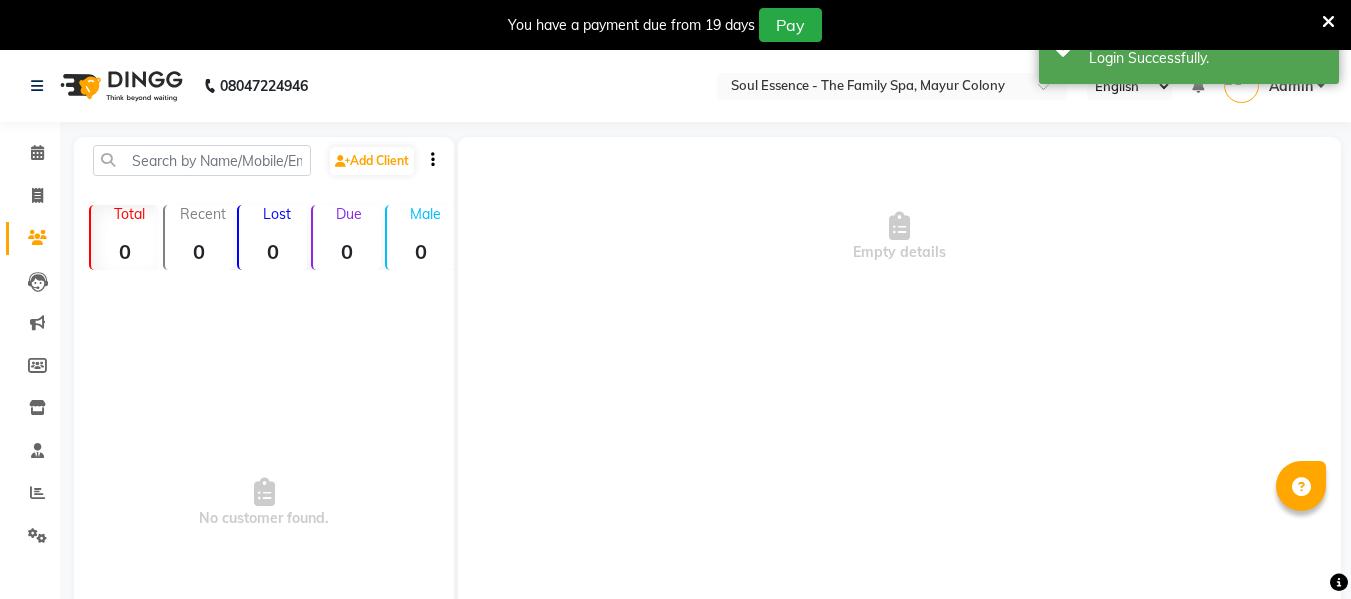 select on "en" 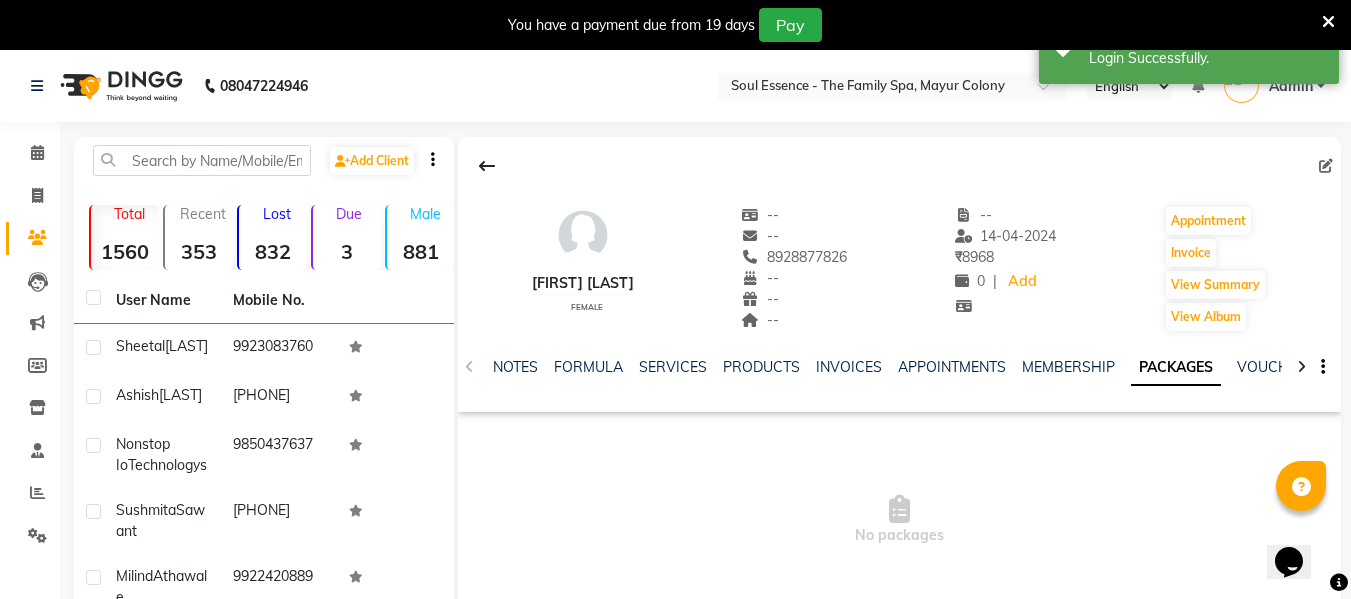 scroll, scrollTop: 0, scrollLeft: 0, axis: both 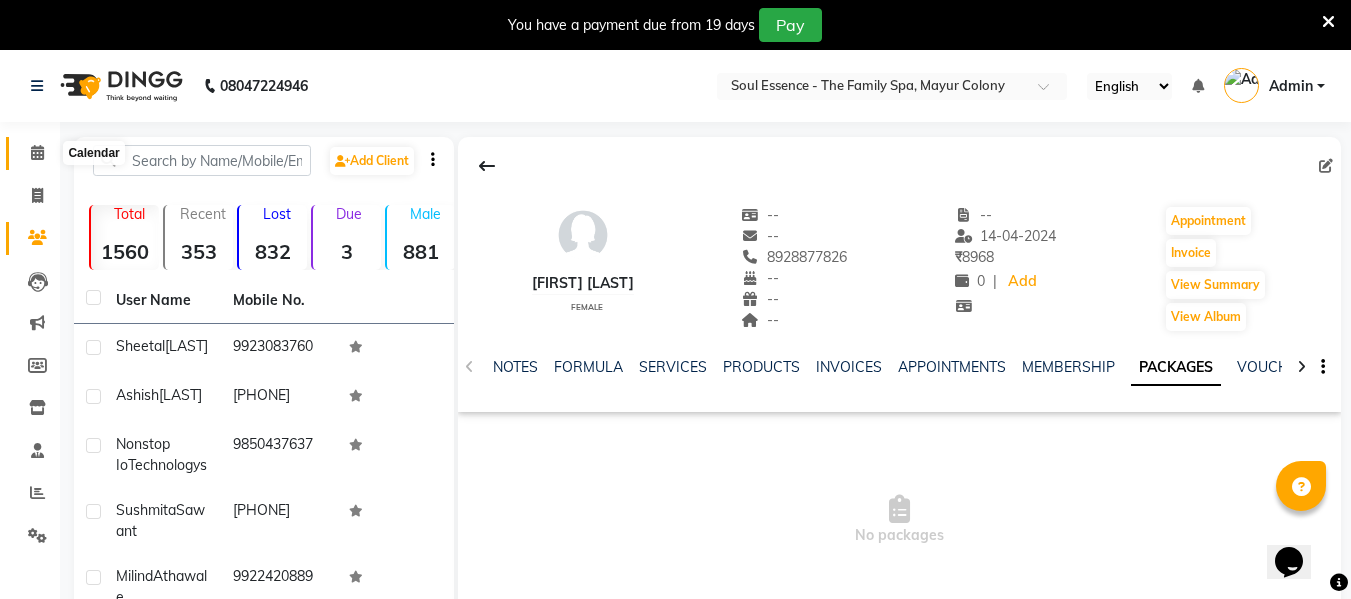 click 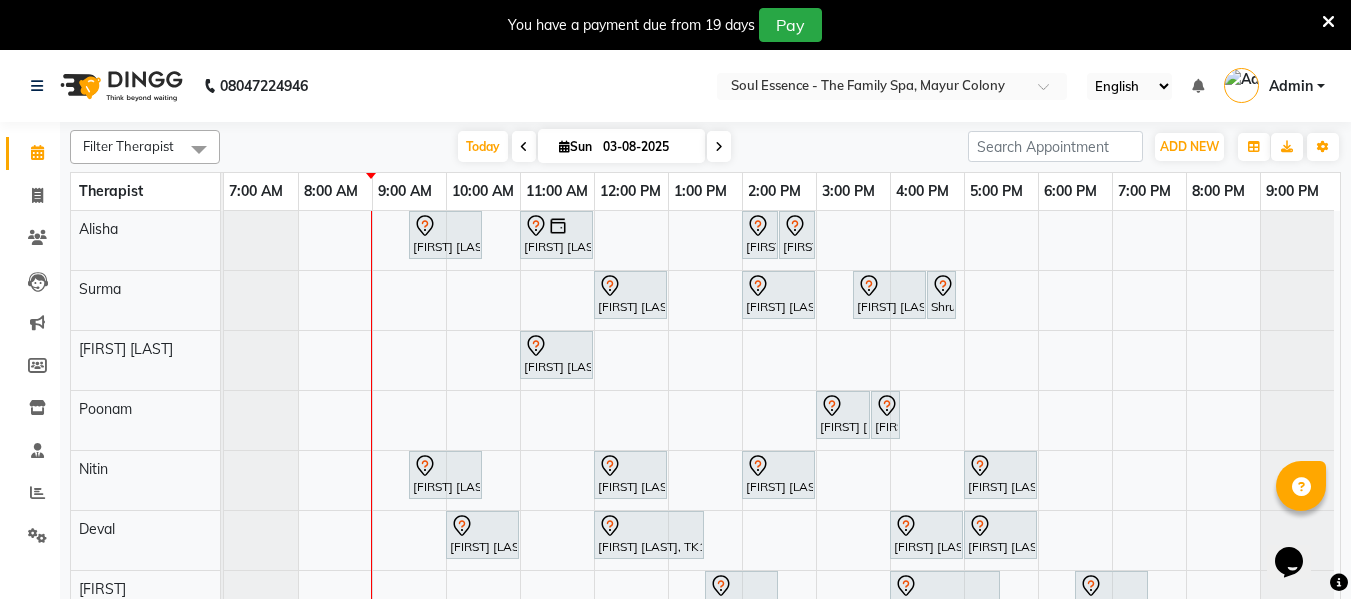 scroll, scrollTop: 0, scrollLeft: 0, axis: both 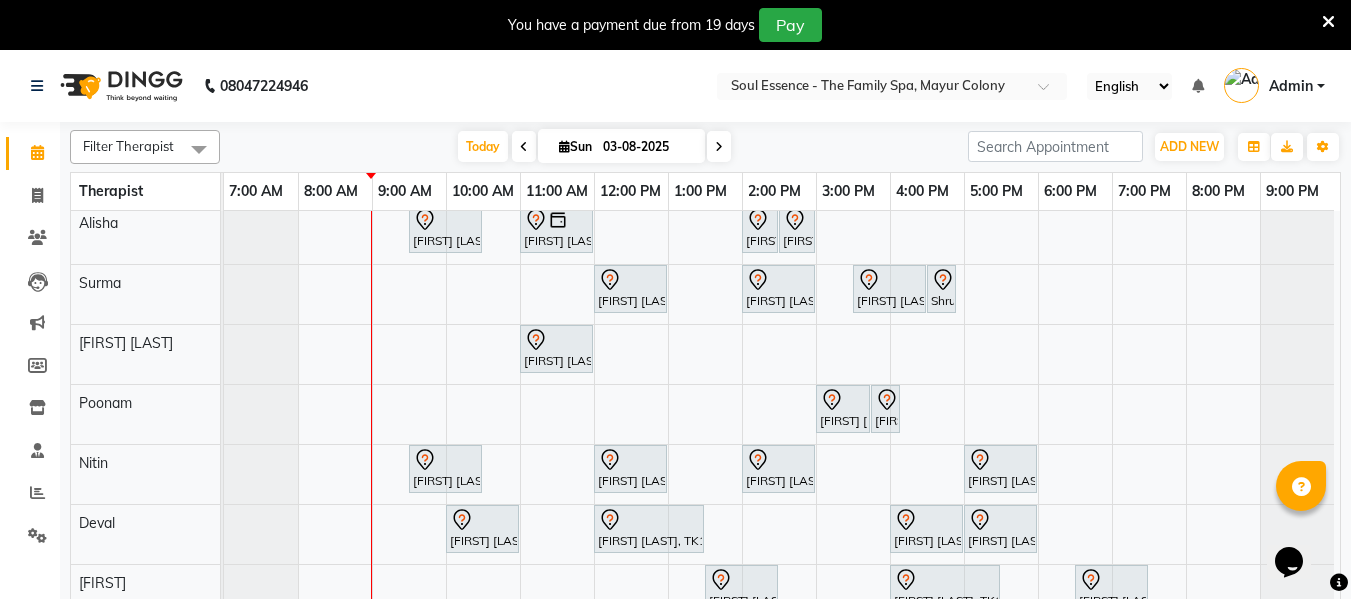 click on "Ashutosh Ranade, TK08, 09:30 AM-10:30 AM, Deep Tissue Massage With Wintergreen Oil 60 Min             Bipin Tike, TK11, 11:00 AM-12:00 PM, Deep Tissue Massage With Wintergreen Oil 60 Min             Shweta Kolekar, TK03, 02:00 PM-02:30 PM, Classic Pedicure             Shweta Kolekar, TK03, 02:30 PM-03:00 PM, Classic Manicure             Vivek Patwardhan, TK12, 12:00 PM-01:00 PM, Deep Tissue Massage With Wintergreen Oil 60 Min             Sushmita Sawant, TK10, 02:00 PM-03:00 PM, Deep Tissue Massage With Wintergreen Oil 60 Min             Shruti Velenkar, TK05, 03:30 PM-04:30 PM, Skin Whitening Facial 60 Min             Shruti Velenkar, TK05, 04:30 PM-04:50 PM, Head Massage With Hairwash             Himangi Joshi, TK07, 11:00 AM-12:00 PM, Deep Tissue Massage With Wintergreen Oil 60 Min             Sheetal Mudholkar, TK16, 03:00 PM-03:45 PM, Touch Up 2Inch             Sheetal Mudholkar, TK16, 03:45 PM-04:00 PM, Full Arms Waxing" at bounding box center [782, 414] 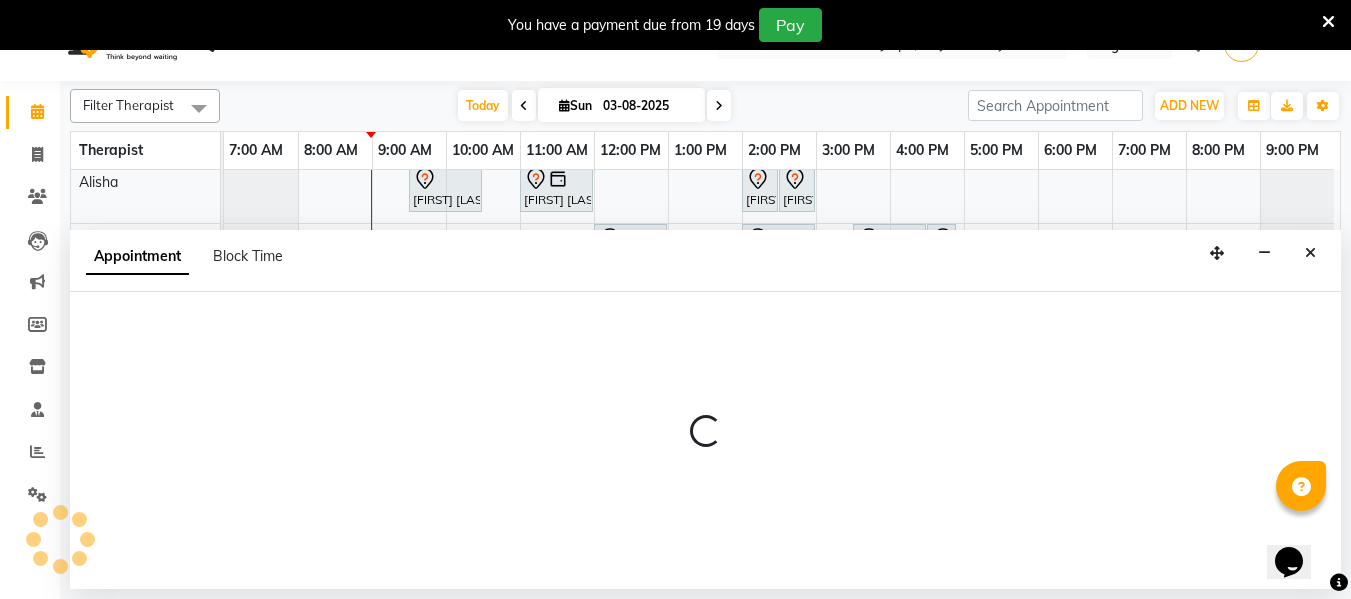 select on "66088" 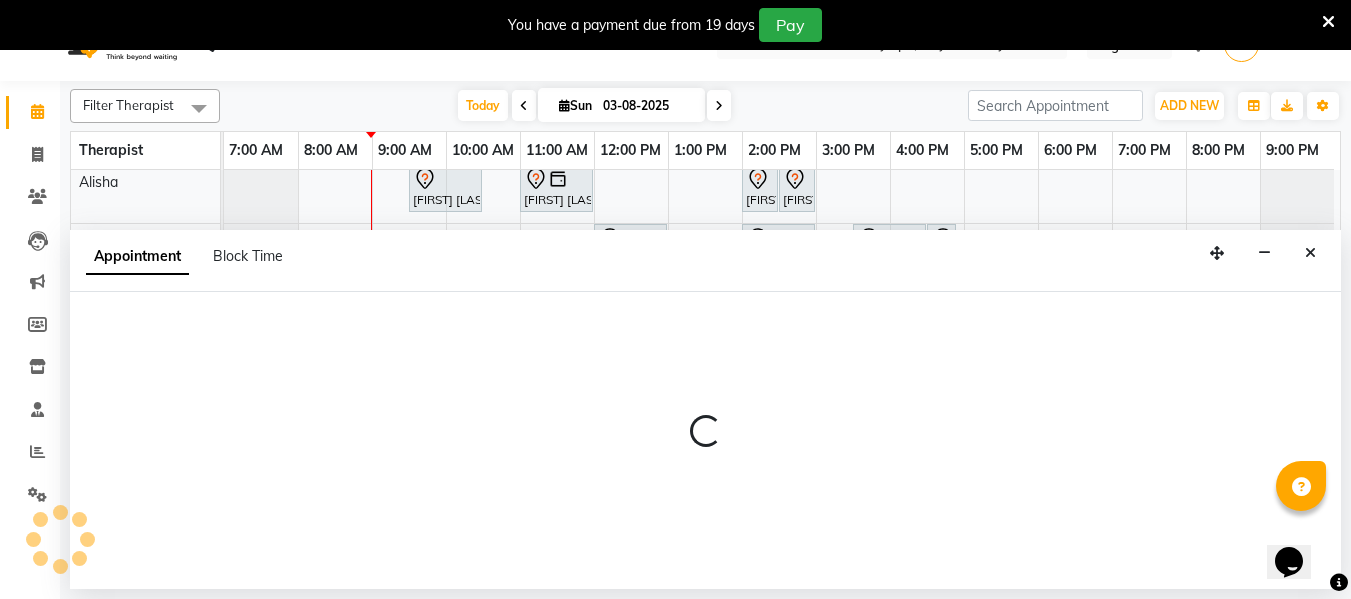 select on "tentative" 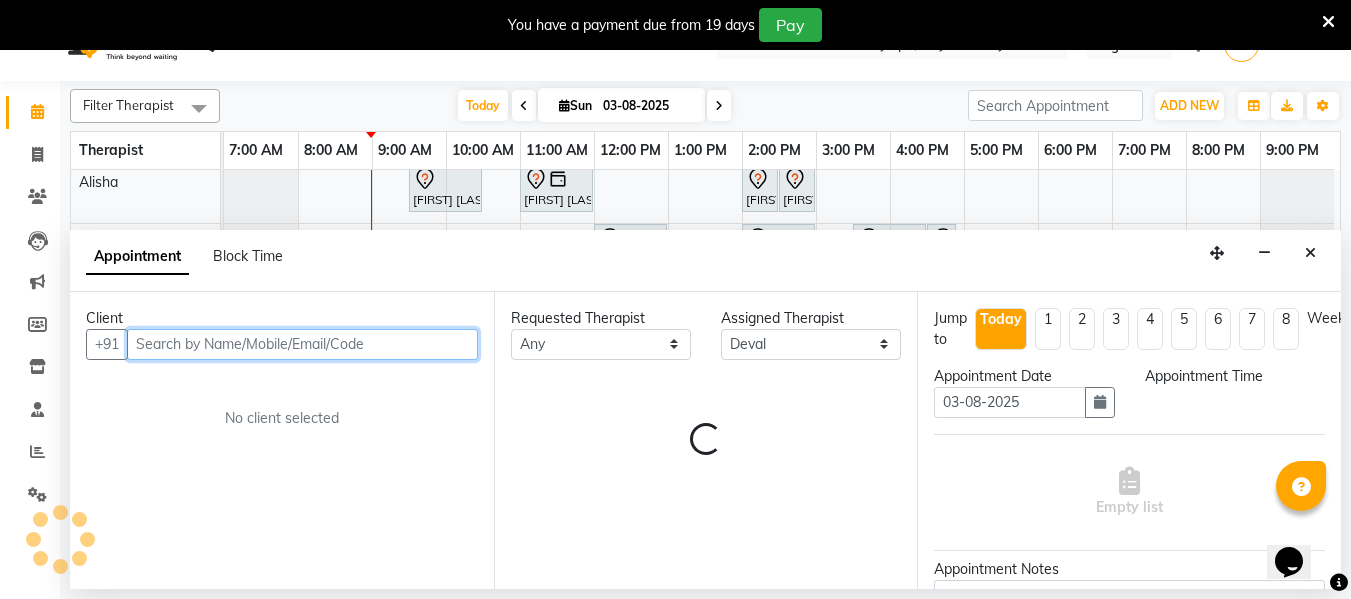 select on "960" 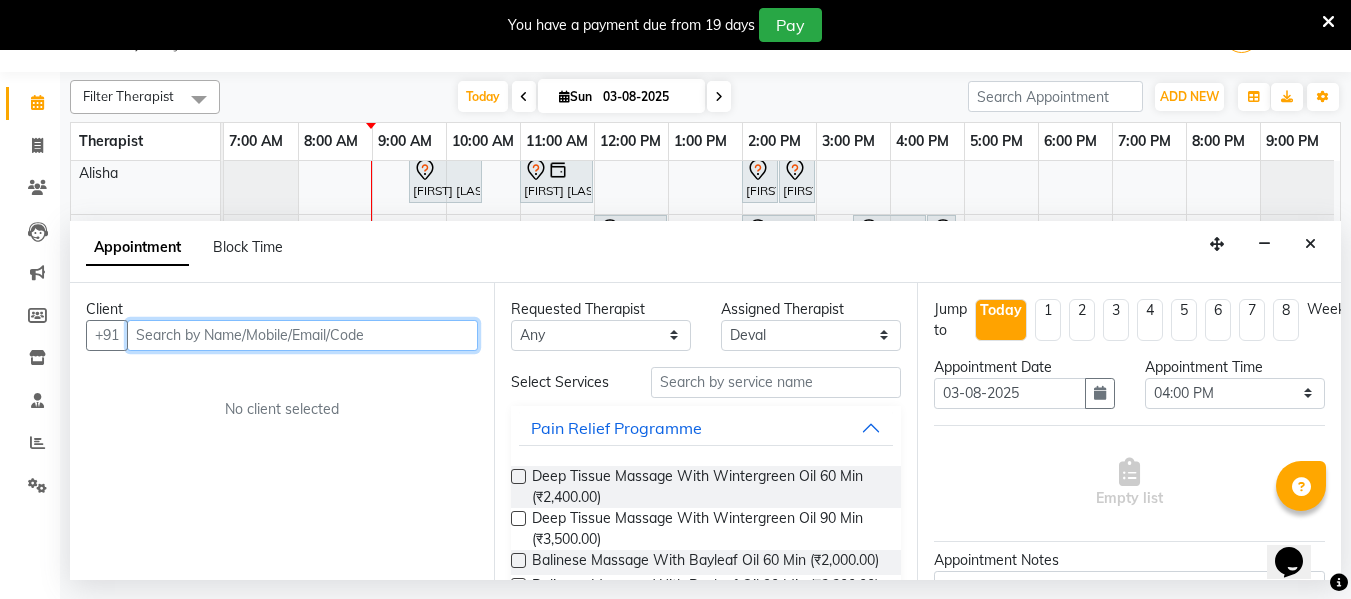 scroll, scrollTop: 0, scrollLeft: 0, axis: both 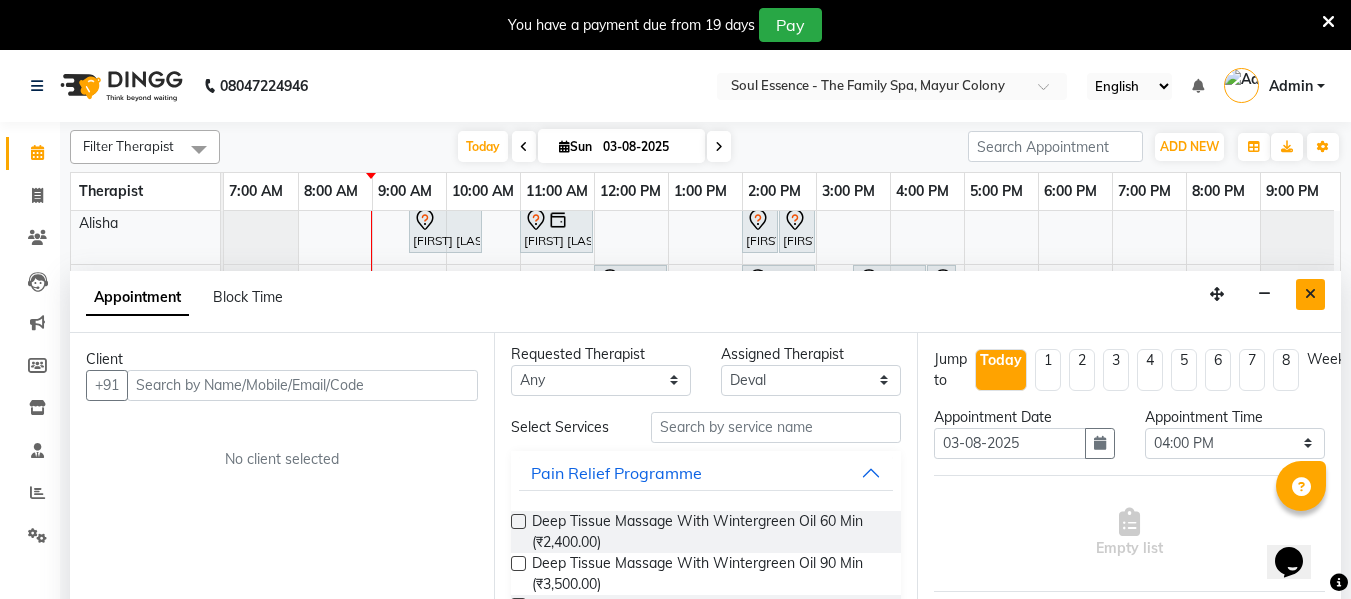 click at bounding box center [1310, 294] 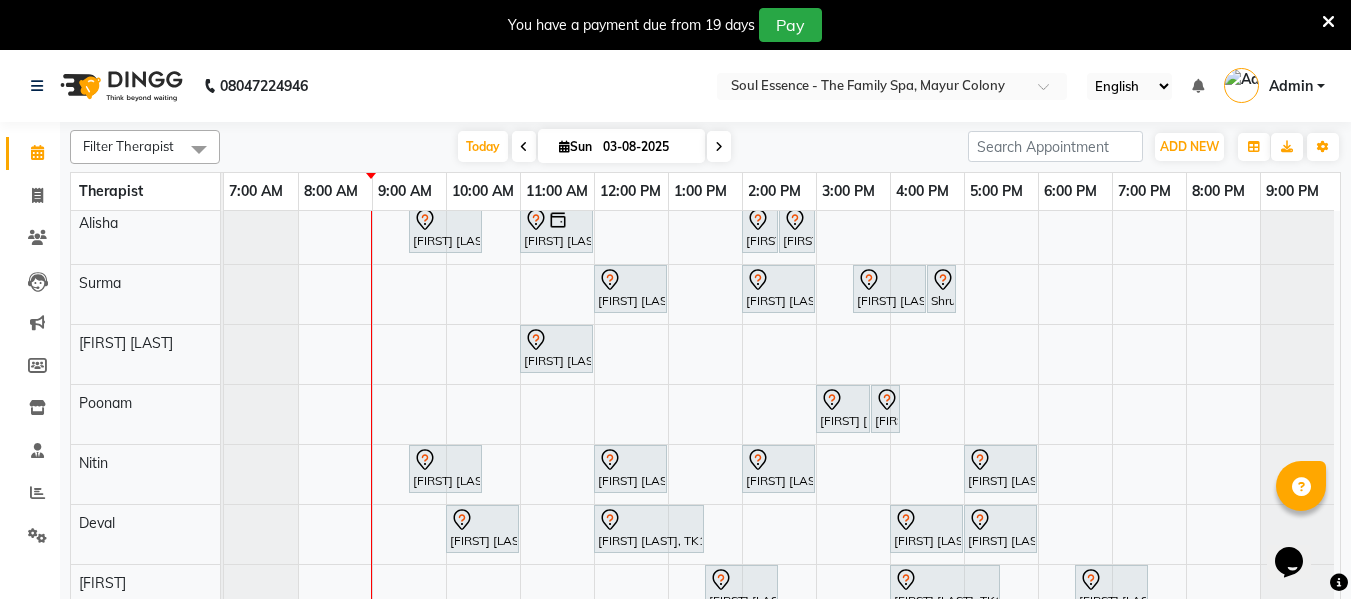 click at bounding box center [719, 146] 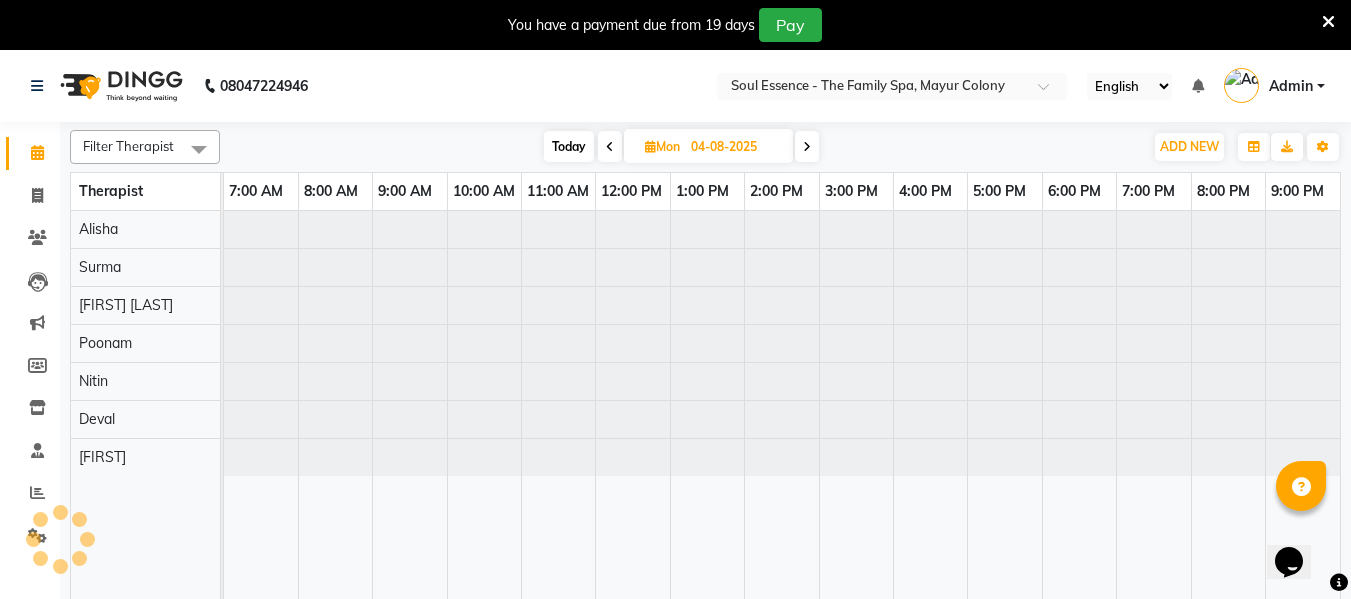 scroll, scrollTop: 0, scrollLeft: 0, axis: both 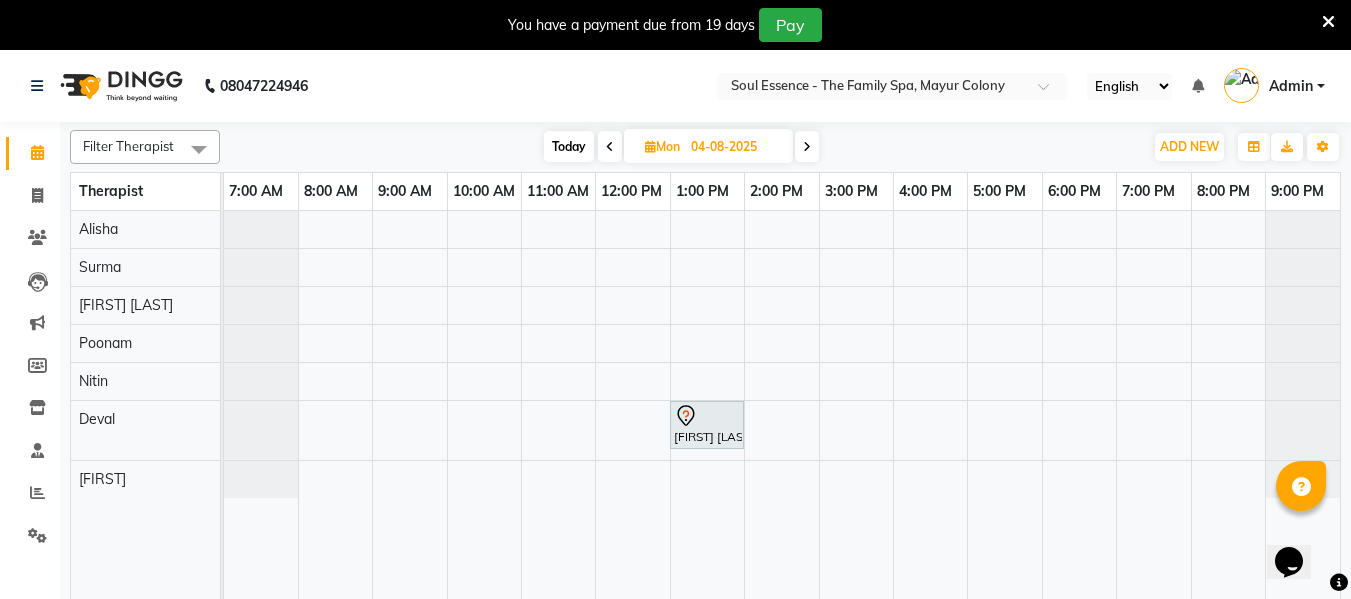 click at bounding box center (610, 146) 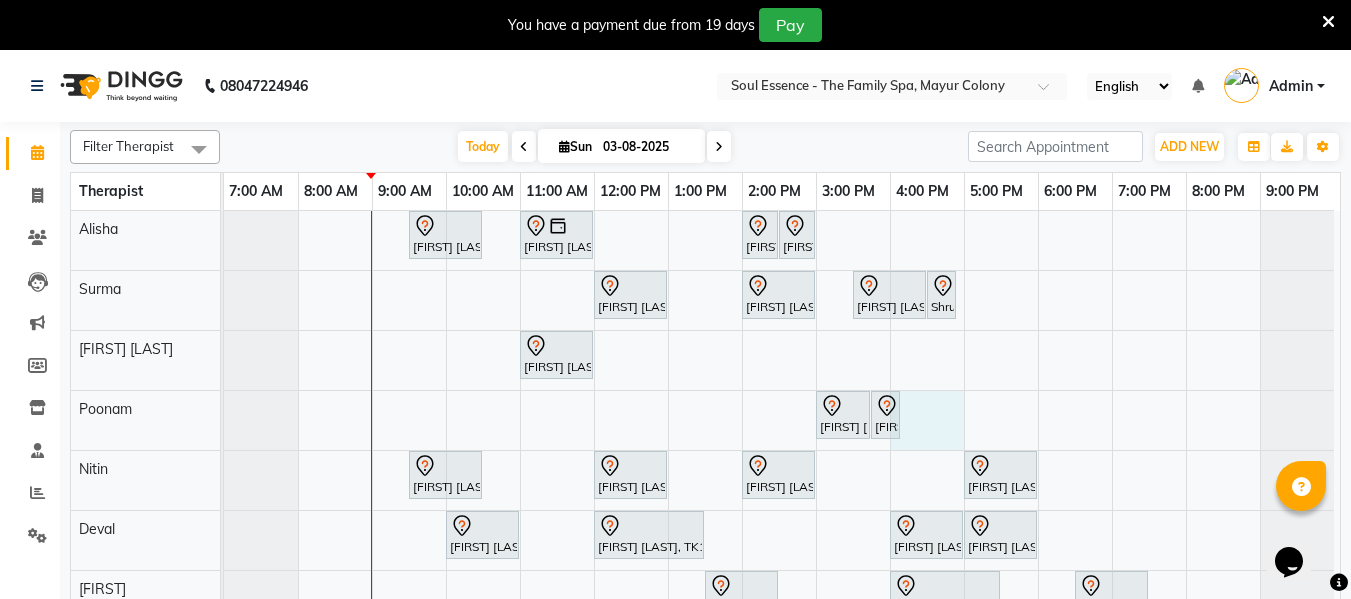 click on "Ashutosh Ranade, TK08, 09:30 AM-10:30 AM, Deep Tissue Massage With Wintergreen Oil 60 Min             Bipin Tike, TK11, 11:00 AM-12:00 PM, Deep Tissue Massage With Wintergreen Oil 60 Min             Shweta Kolekar, TK03, 02:00 PM-02:30 PM, Classic Pedicure             Shweta Kolekar, TK03, 02:30 PM-03:00 PM, Classic Manicure             Vivek Patwardhan, TK12, 12:00 PM-01:00 PM, Deep Tissue Massage With Wintergreen Oil 60 Min             Sushmita Sawant, TK10, 02:00 PM-03:00 PM, Deep Tissue Massage With Wintergreen Oil 60 Min             Shruti Velenkar, TK05, 03:30 PM-04:30 PM, Skin Whitening Facial 60 Min             Shruti Velenkar, TK05, 04:30 PM-04:50 PM, Head Massage With Hairwash             Himangi Joshi, TK07, 11:00 AM-12:00 PM, Deep Tissue Massage With Wintergreen Oil 60 Min             Sheetal Mudholkar, TK16, 03:00 PM-03:45 PM, Touch Up 2Inch             Sheetal Mudholkar, TK16, 03:45 PM-04:00 PM, Full Arms Waxing" at bounding box center (782, 420) 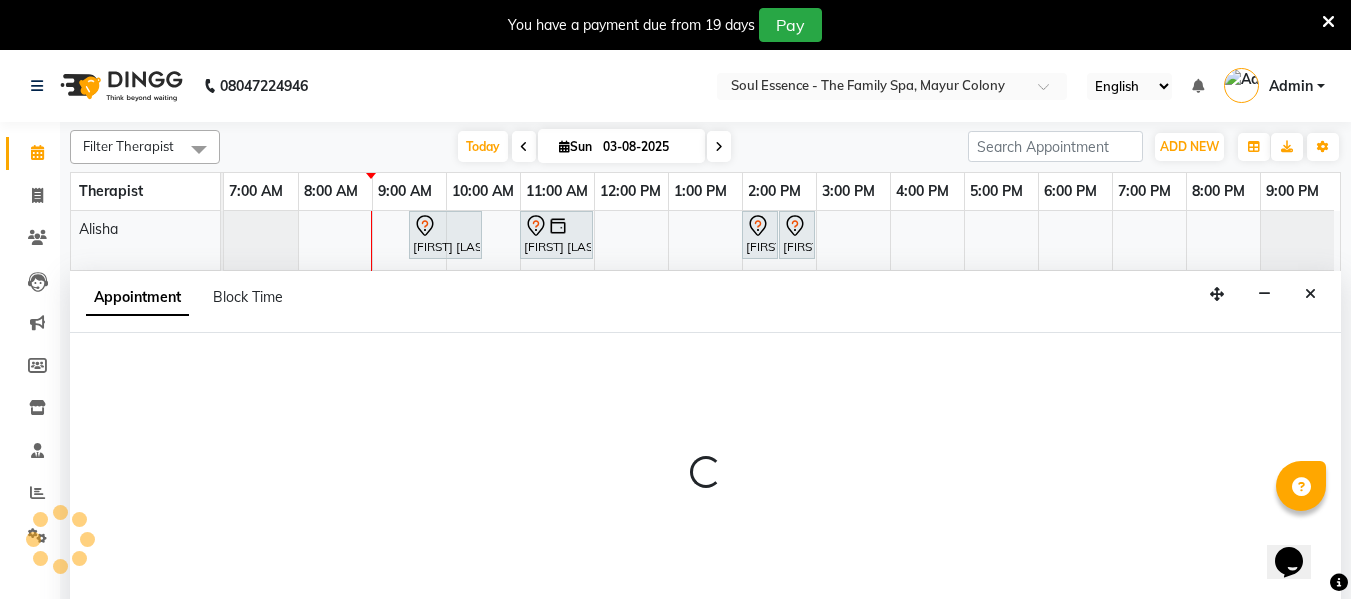 select on "45892" 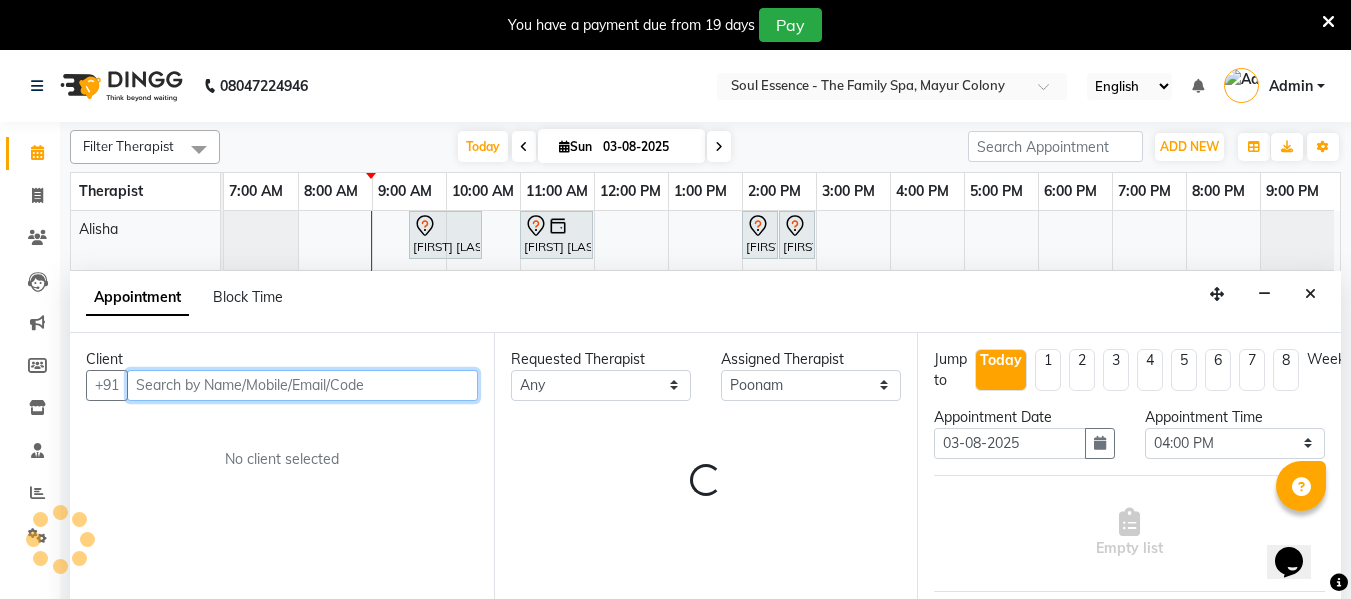 scroll, scrollTop: 50, scrollLeft: 0, axis: vertical 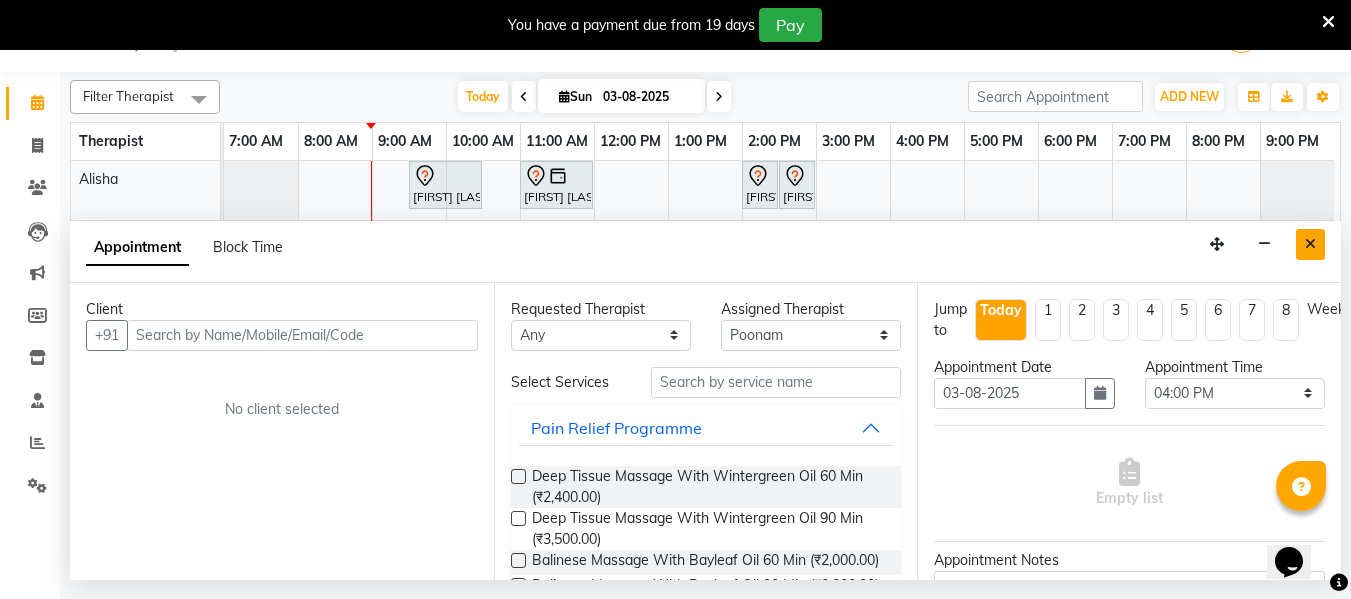 click at bounding box center (1310, 244) 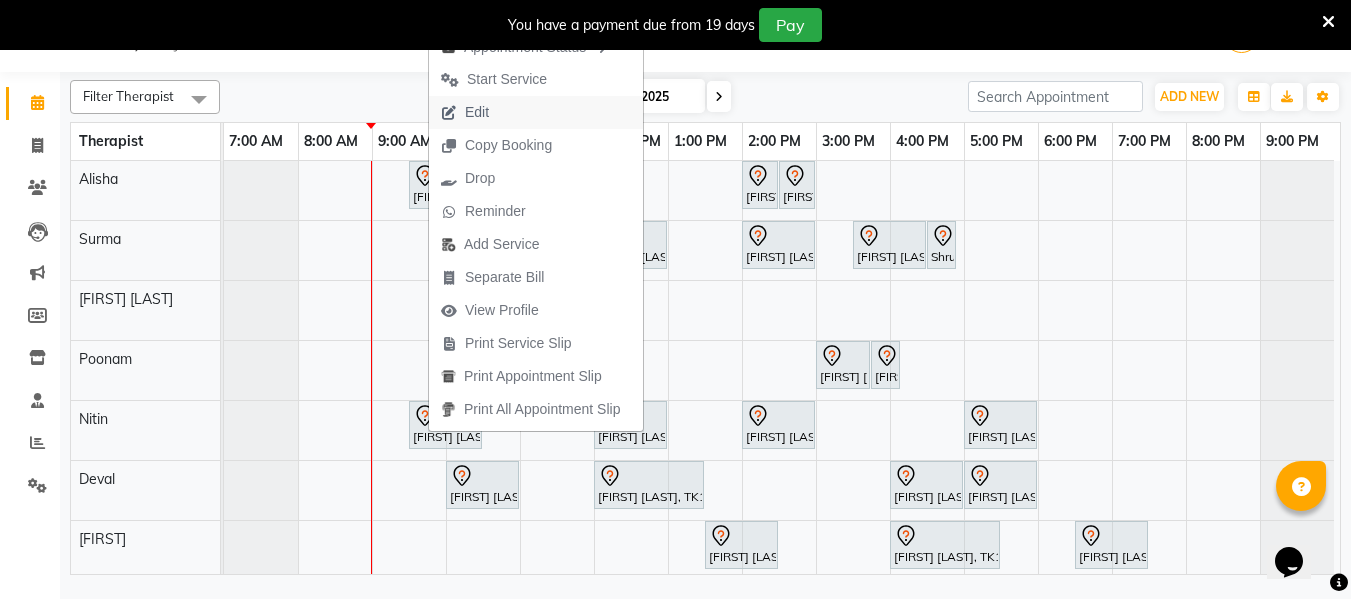 click on "Edit" at bounding box center (465, 112) 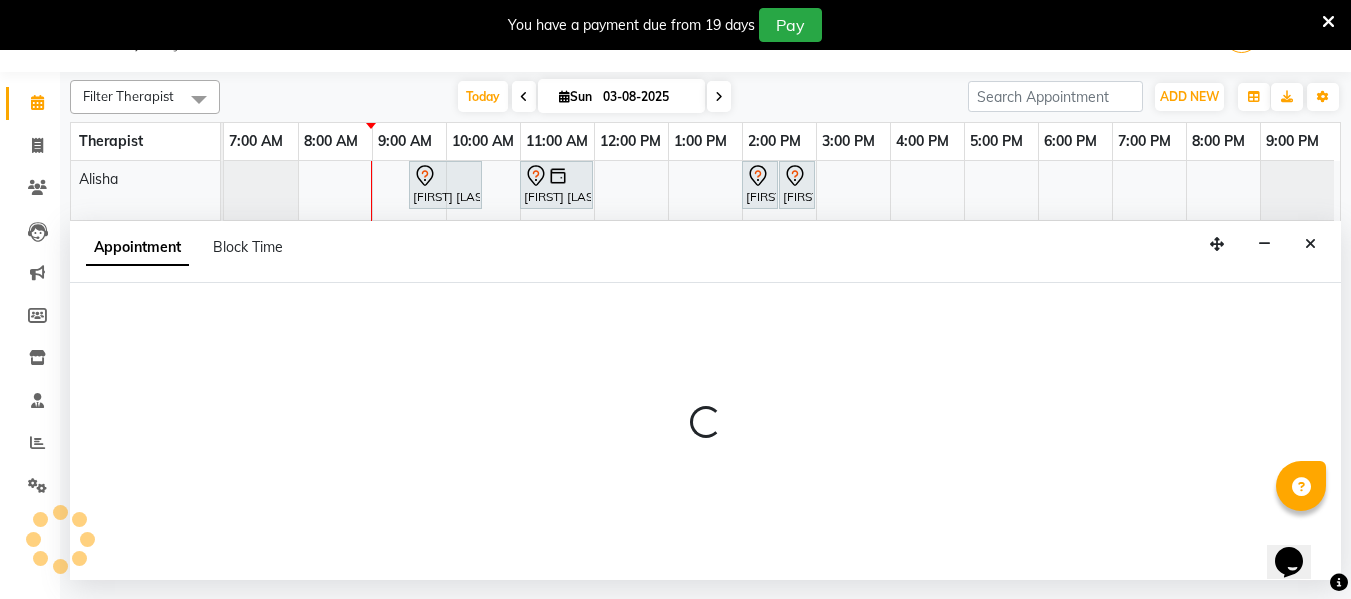 select on "tentative" 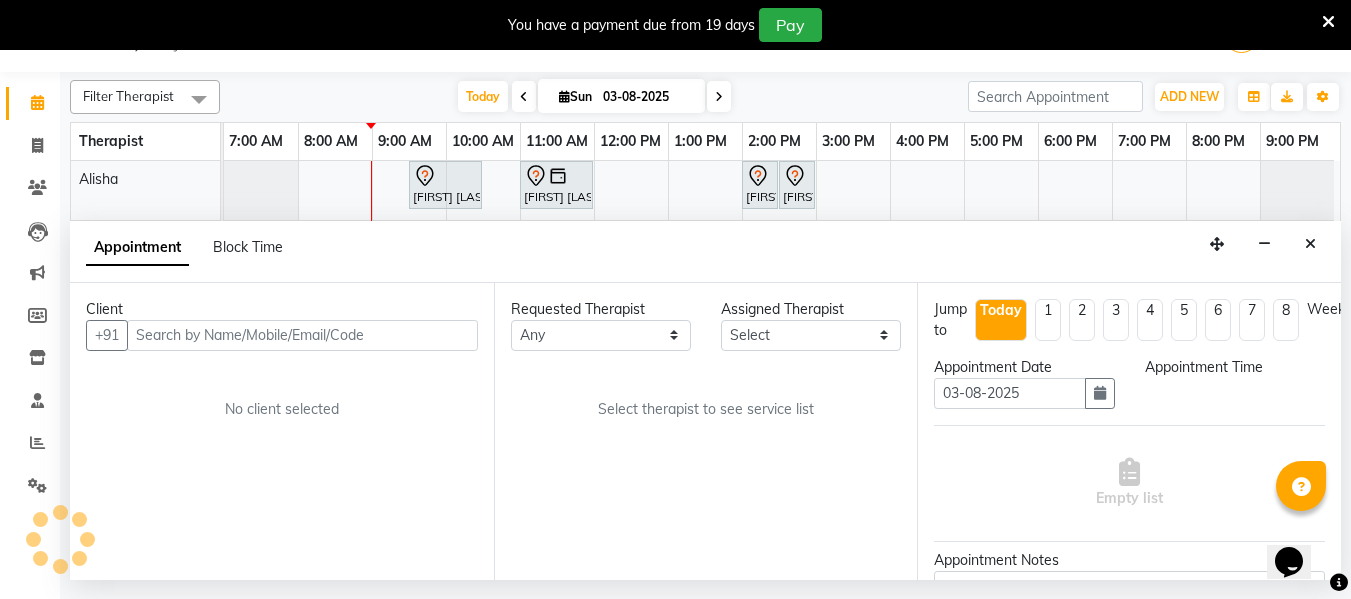 select on "570" 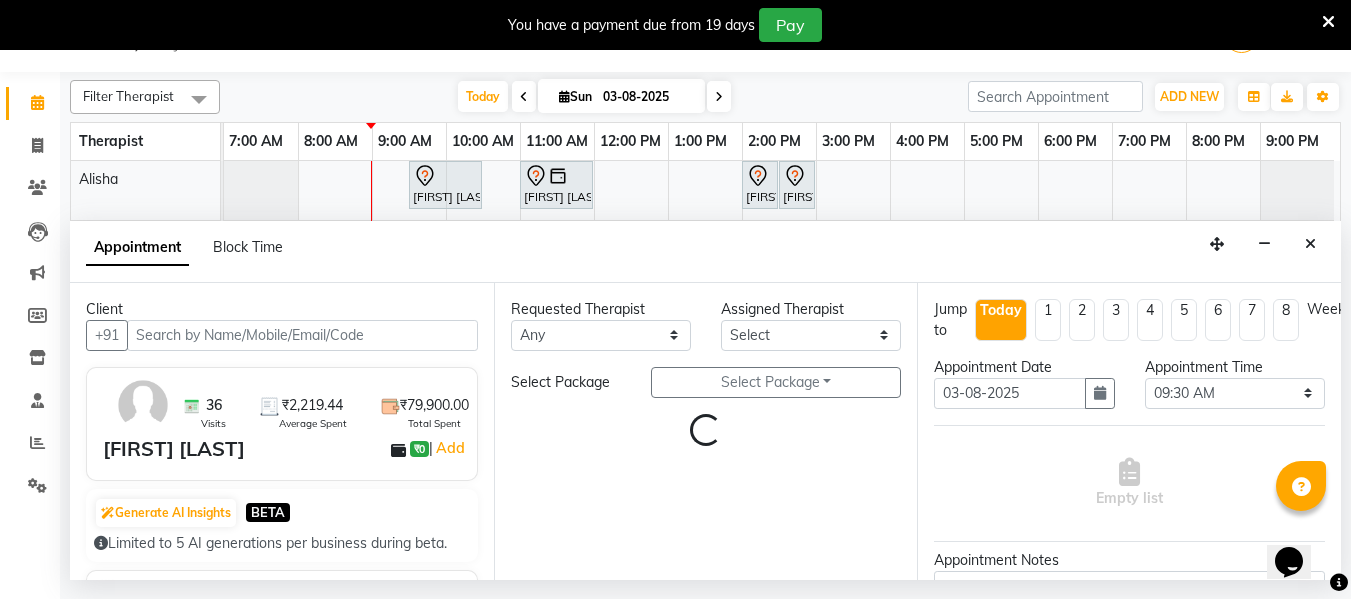 select on "45741" 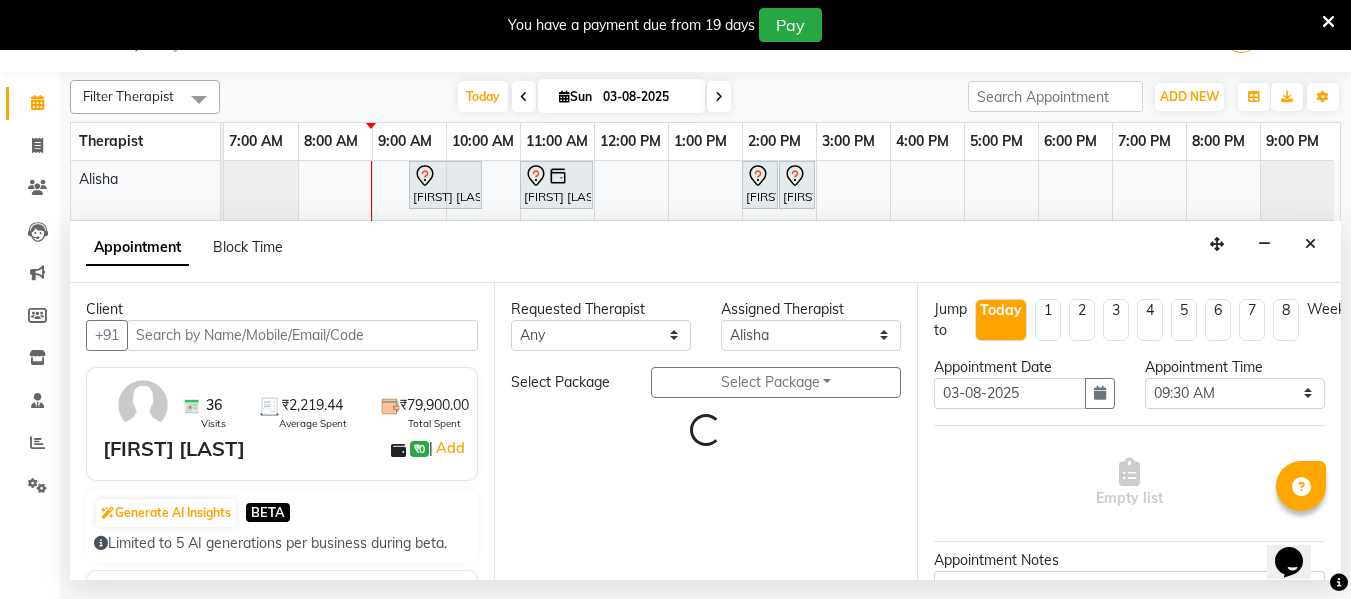 select on "1188" 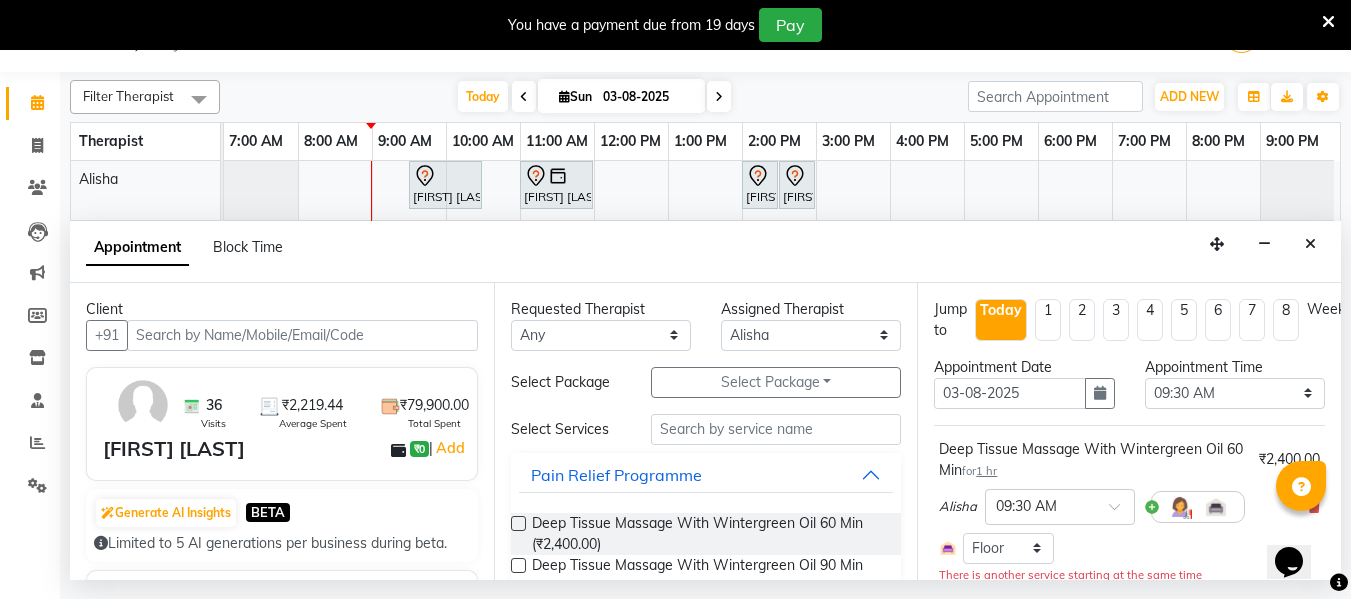 scroll, scrollTop: 0, scrollLeft: 9, axis: horizontal 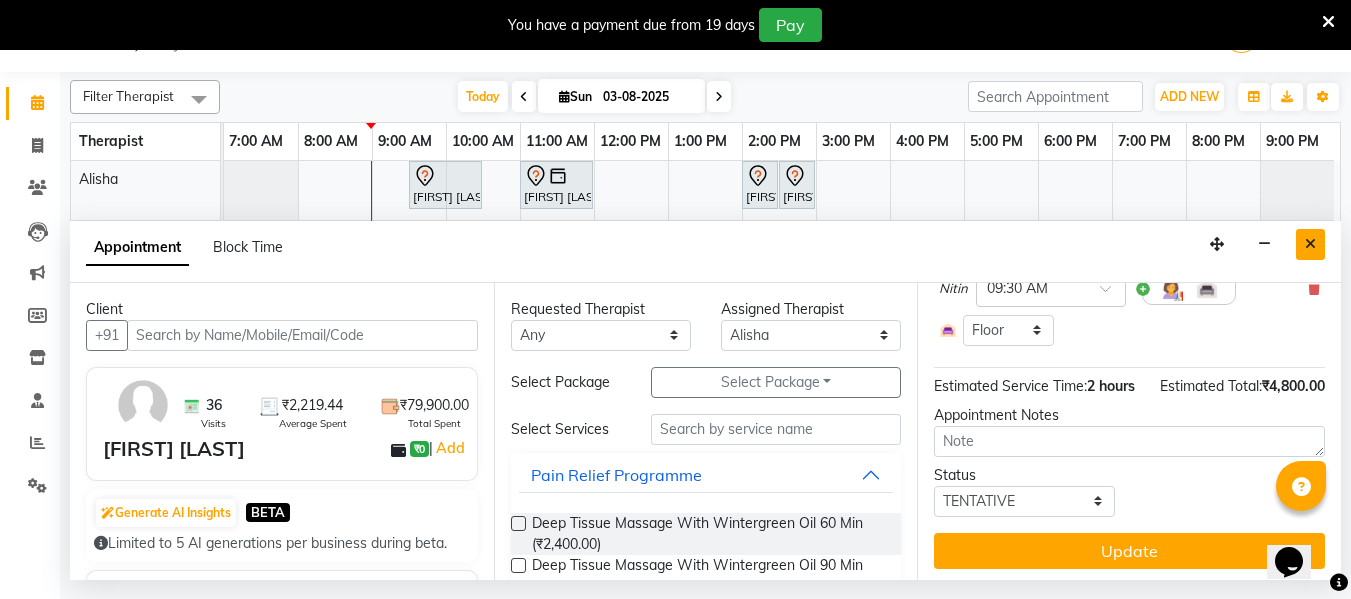 click at bounding box center (1310, 244) 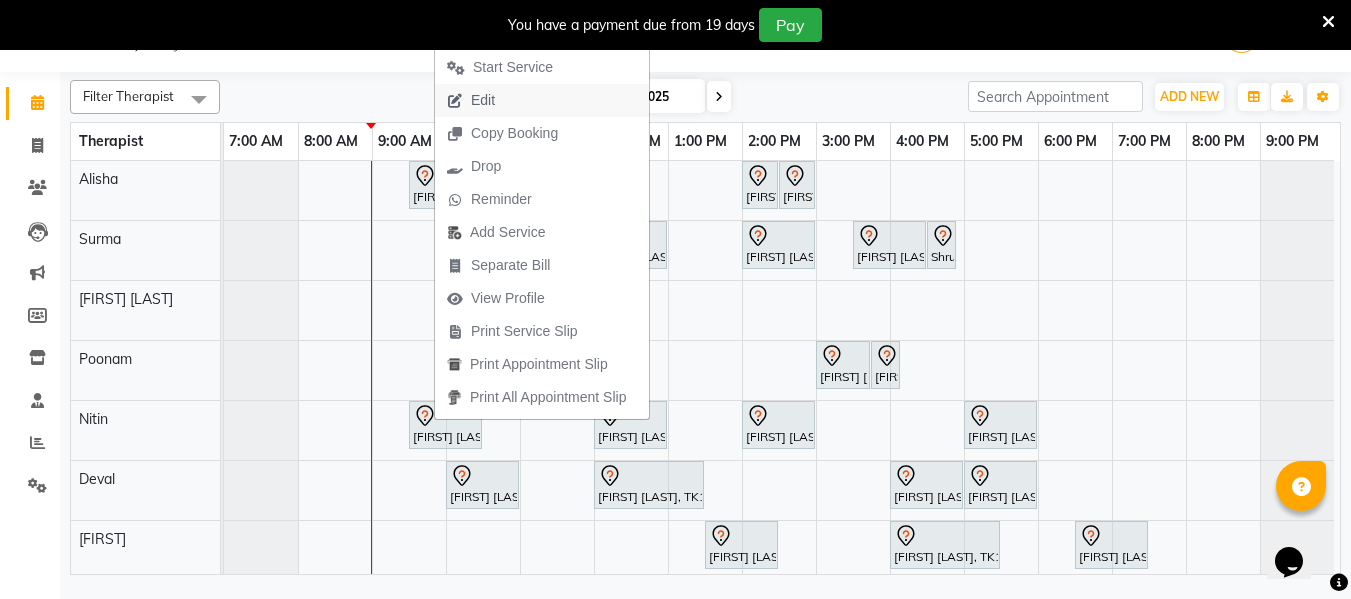 click on "Edit" at bounding box center [483, 100] 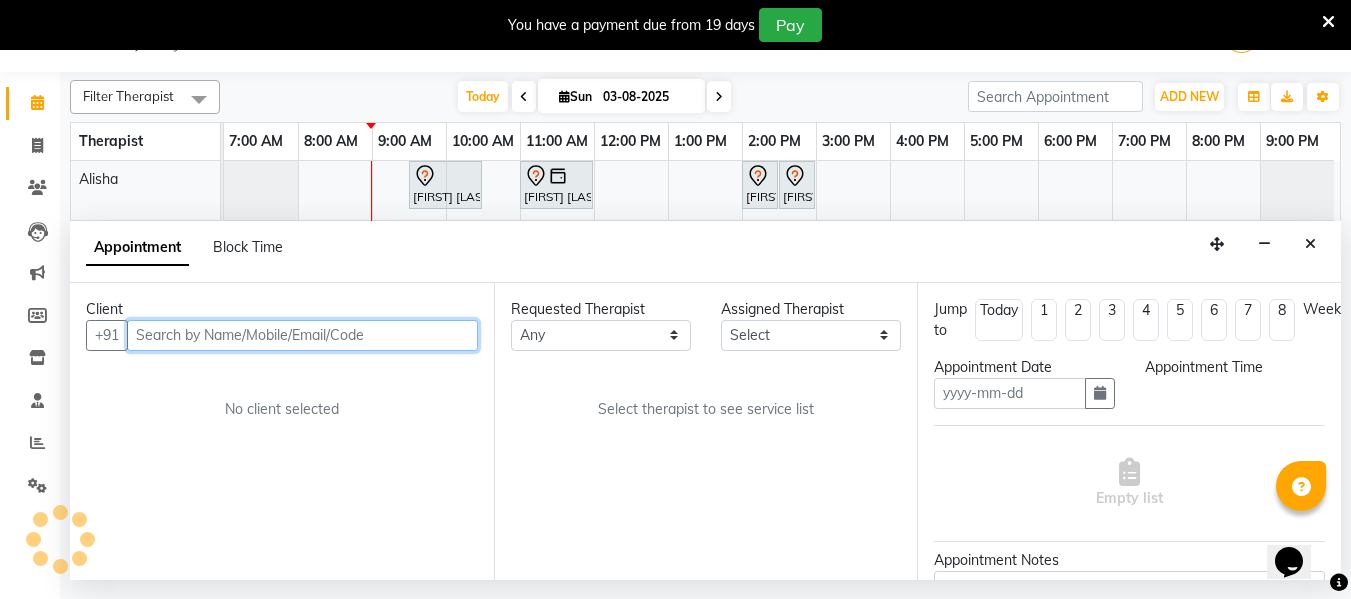 type on "03-08-2025" 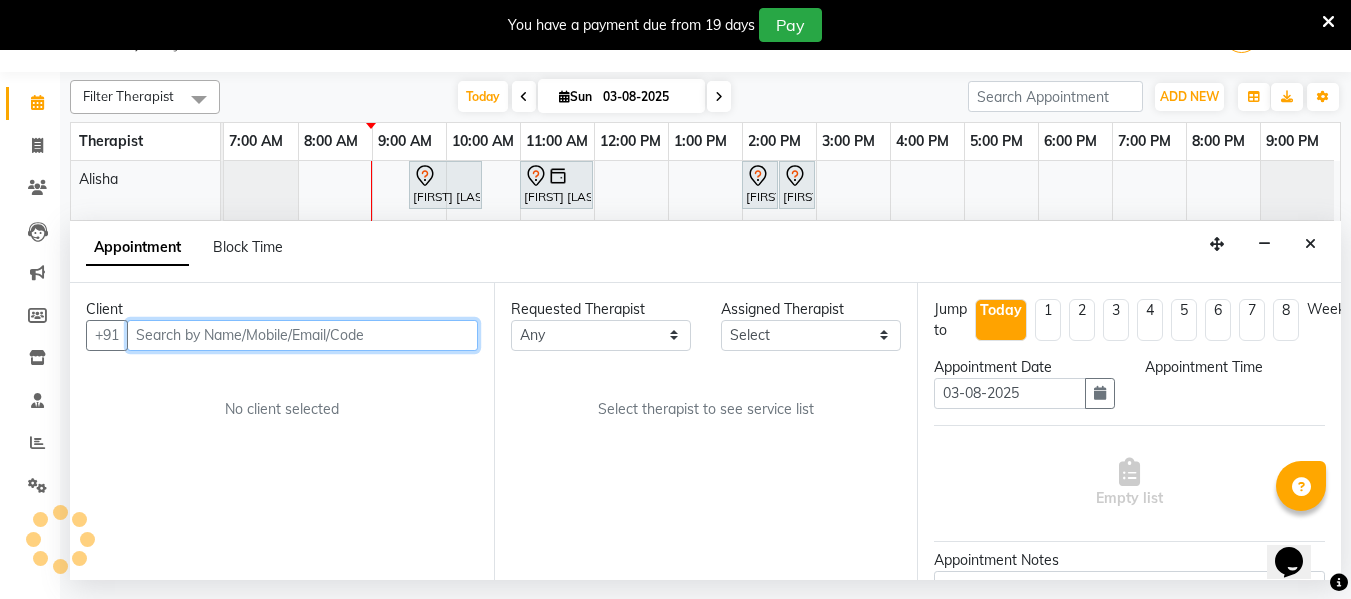 select on "45741" 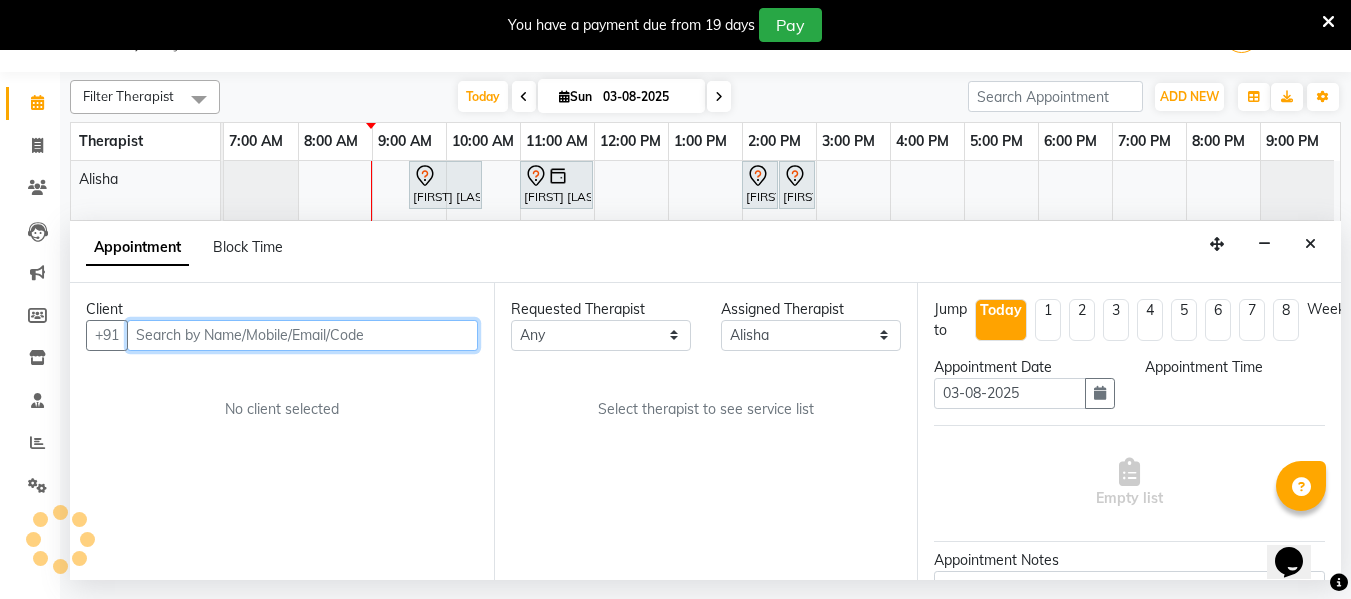 select on "570" 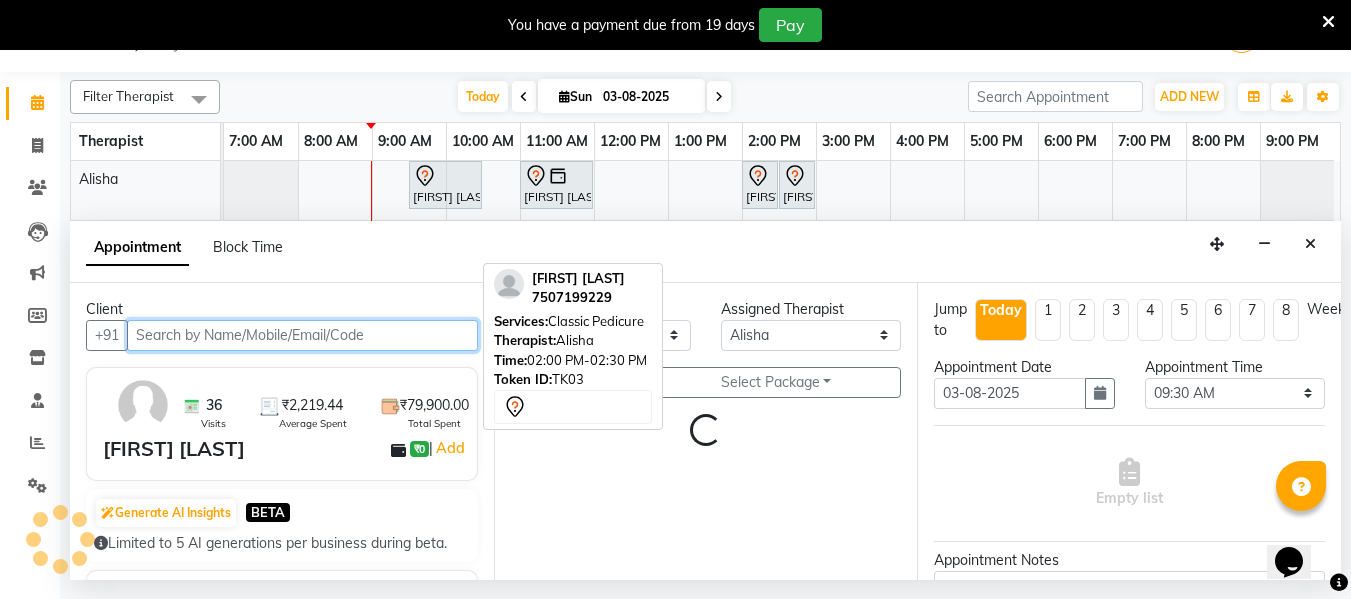 select on "1188" 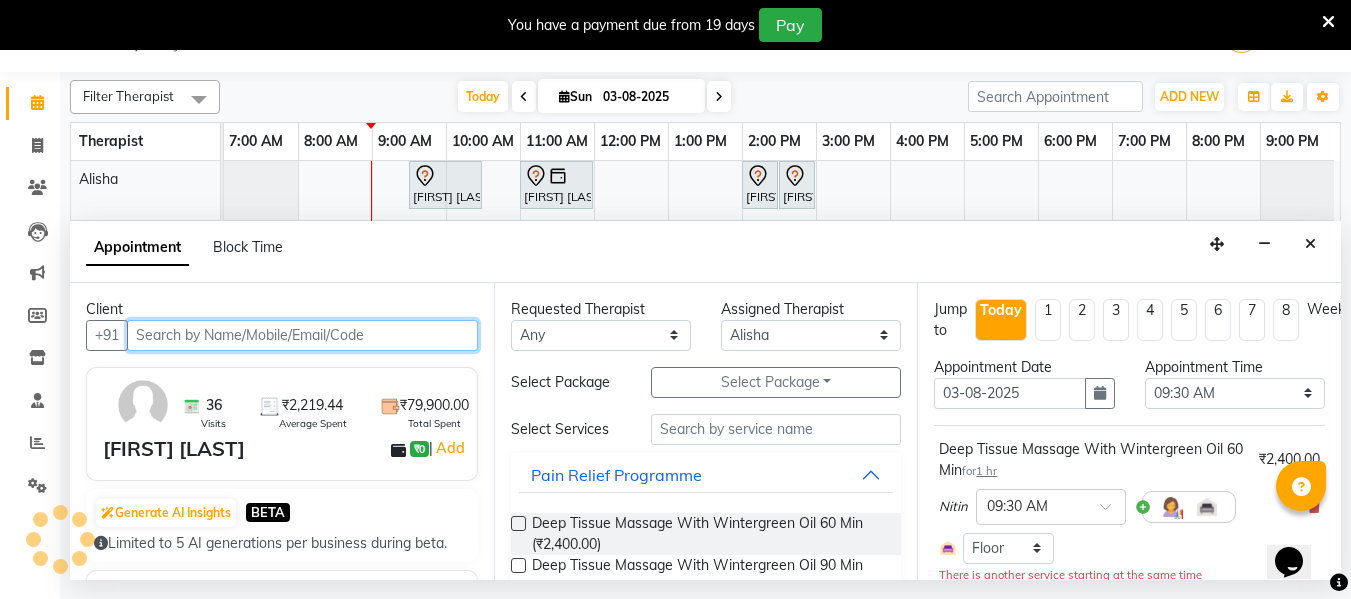 scroll, scrollTop: 0, scrollLeft: 9, axis: horizontal 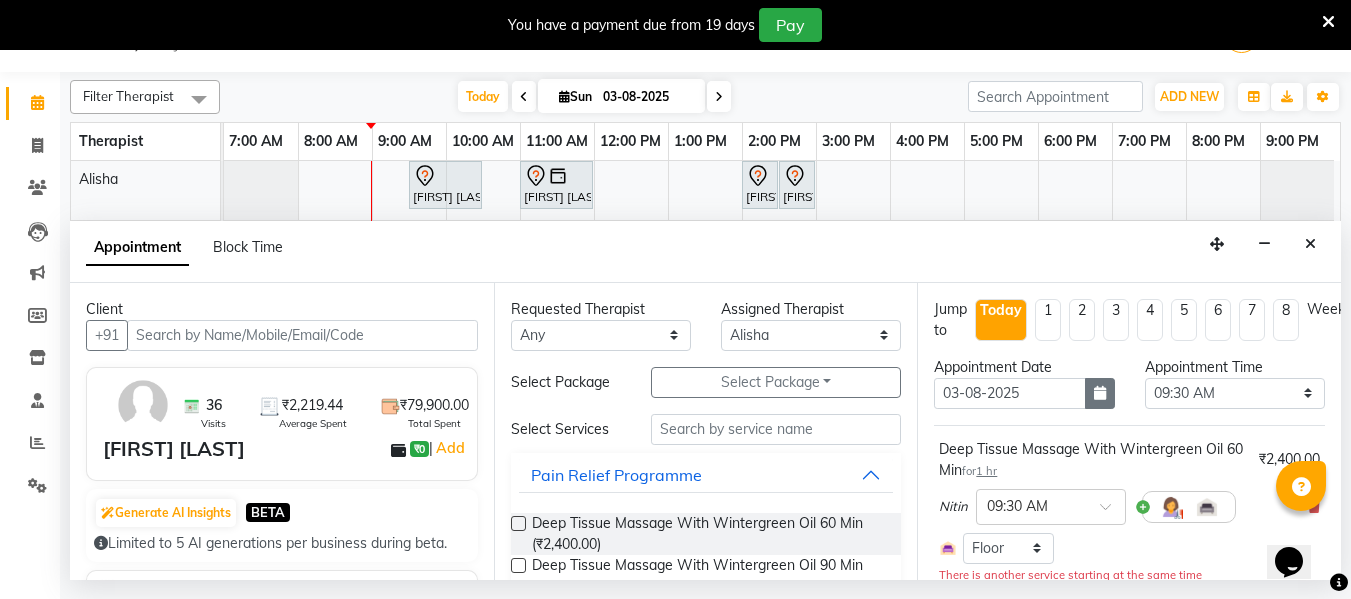 click at bounding box center (1100, 393) 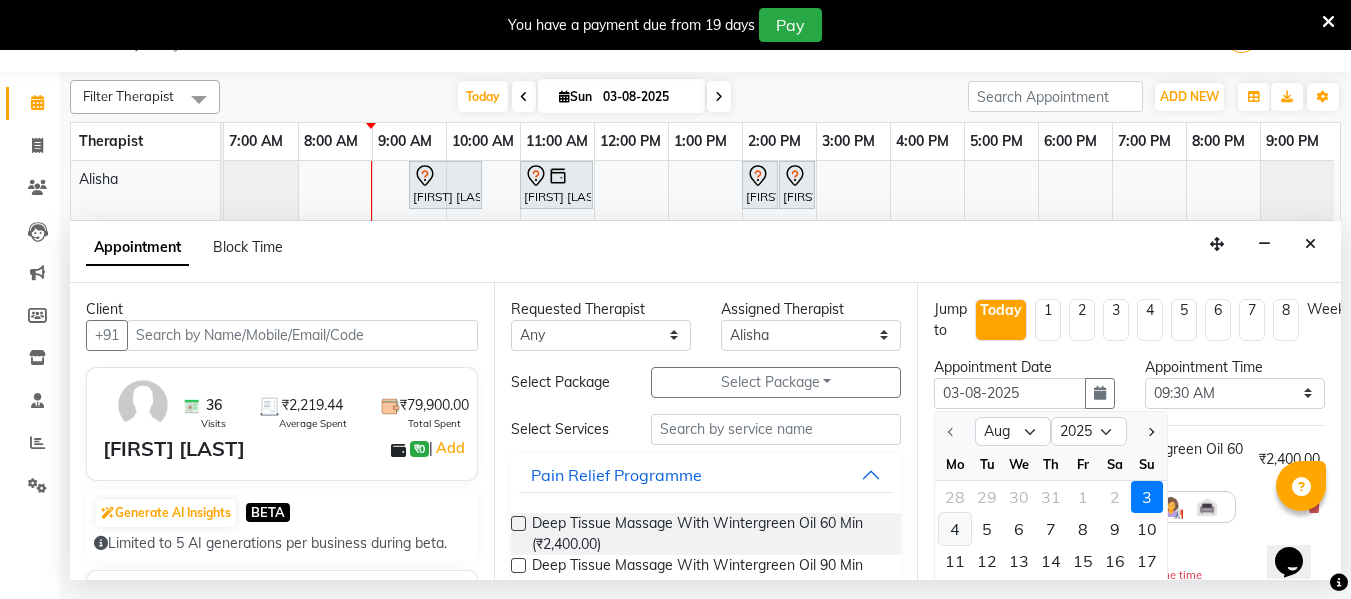 click on "4" at bounding box center [955, 529] 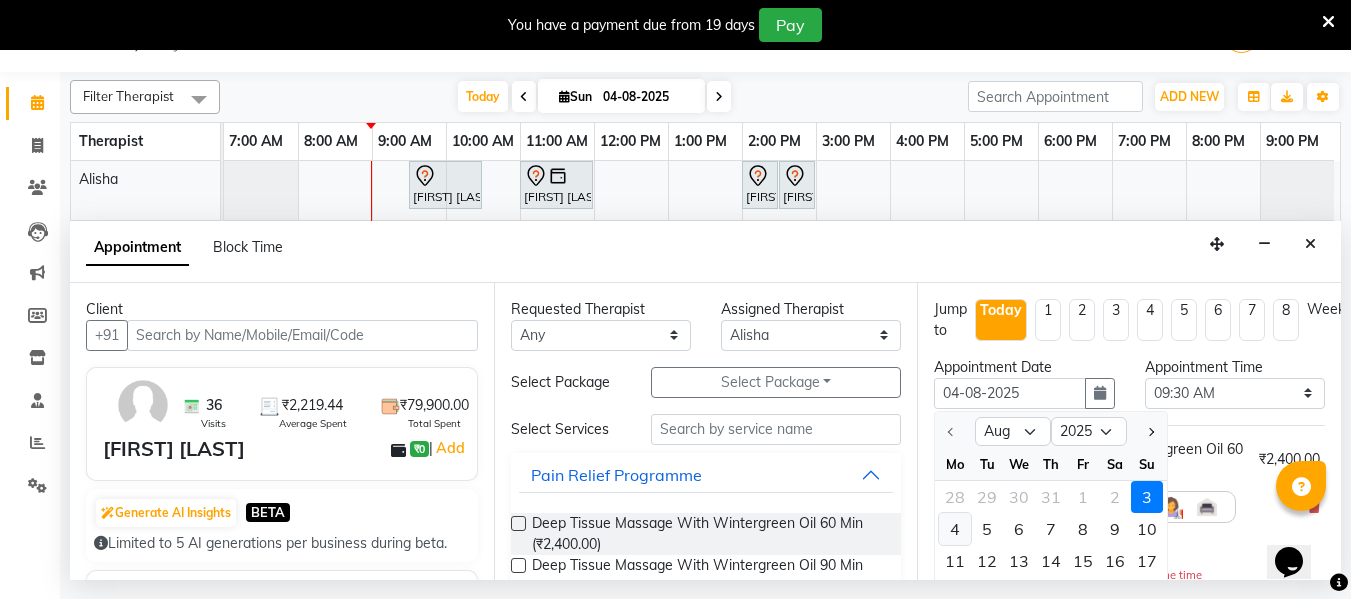select on "570" 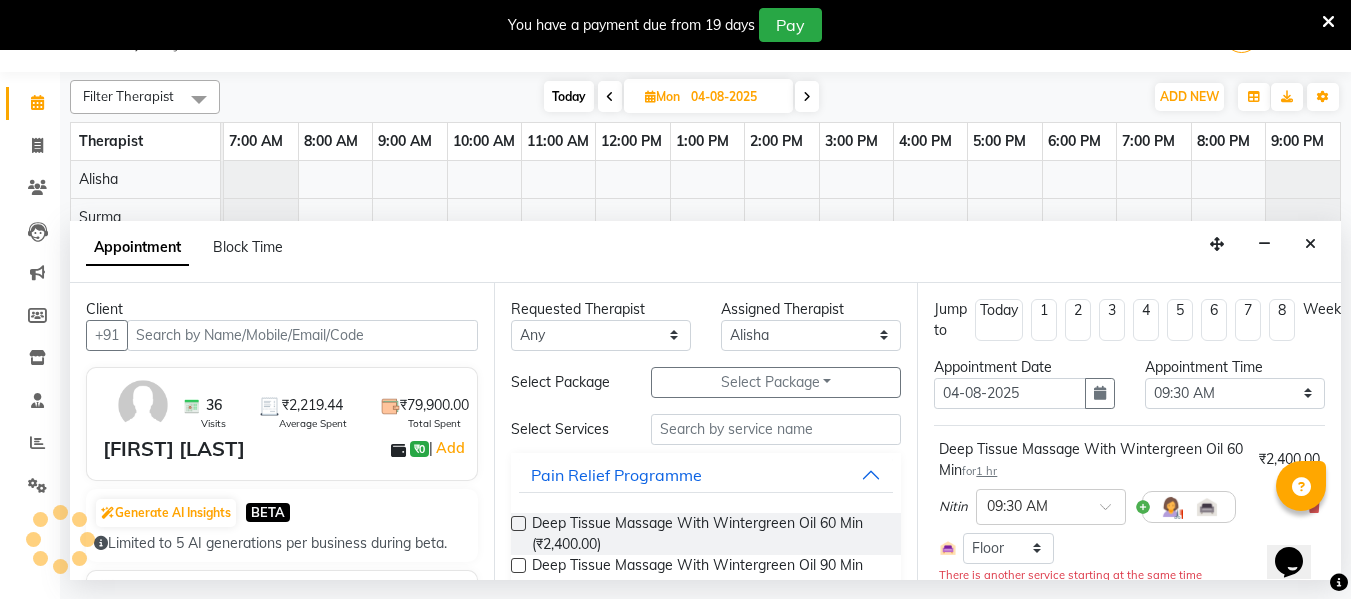 scroll, scrollTop: 0, scrollLeft: 0, axis: both 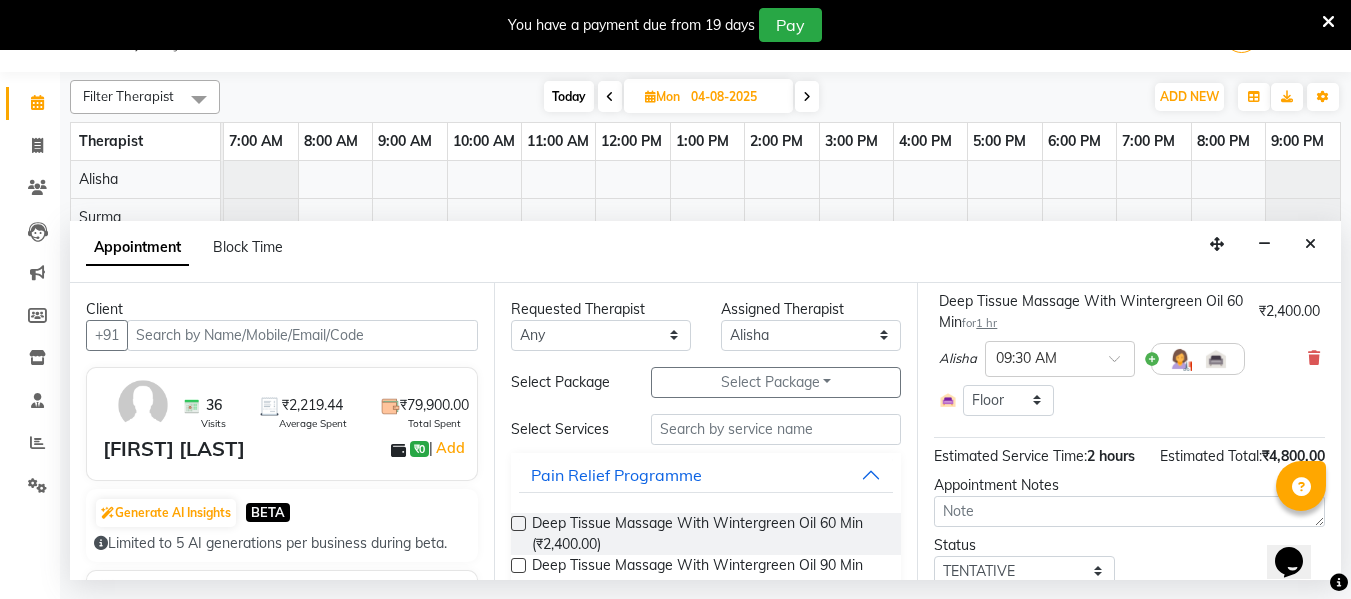 click on "Estimated Service Time:" at bounding box center [1010, 456] 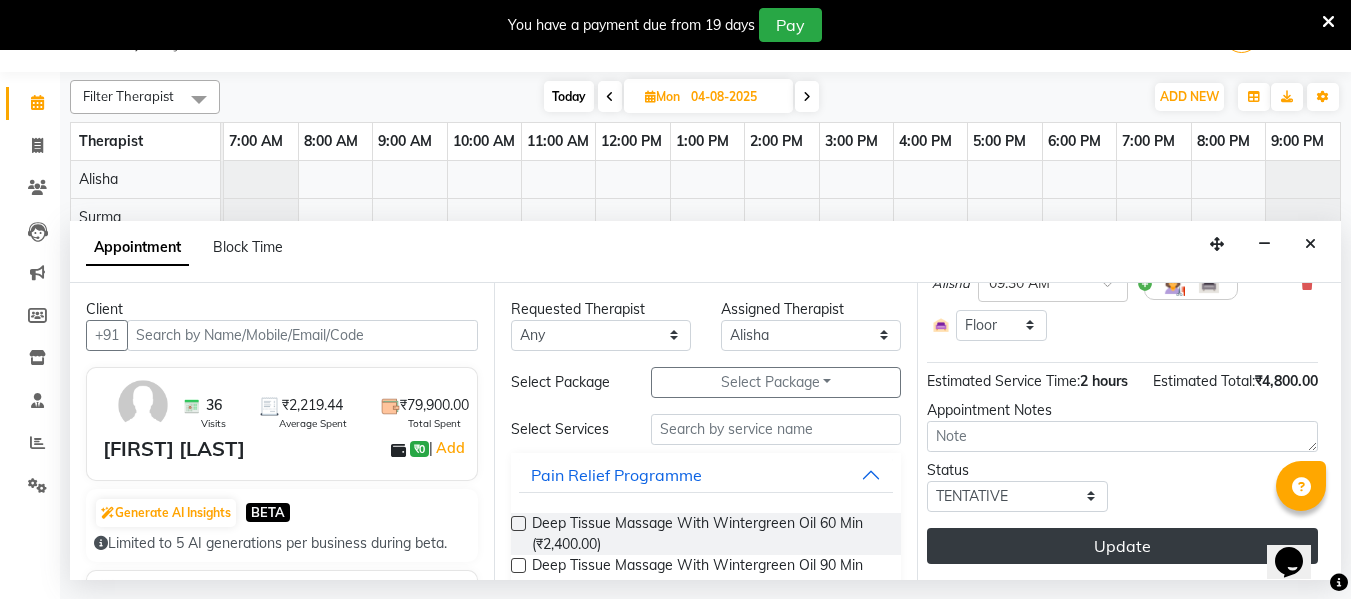 click on "Update" at bounding box center [1122, 546] 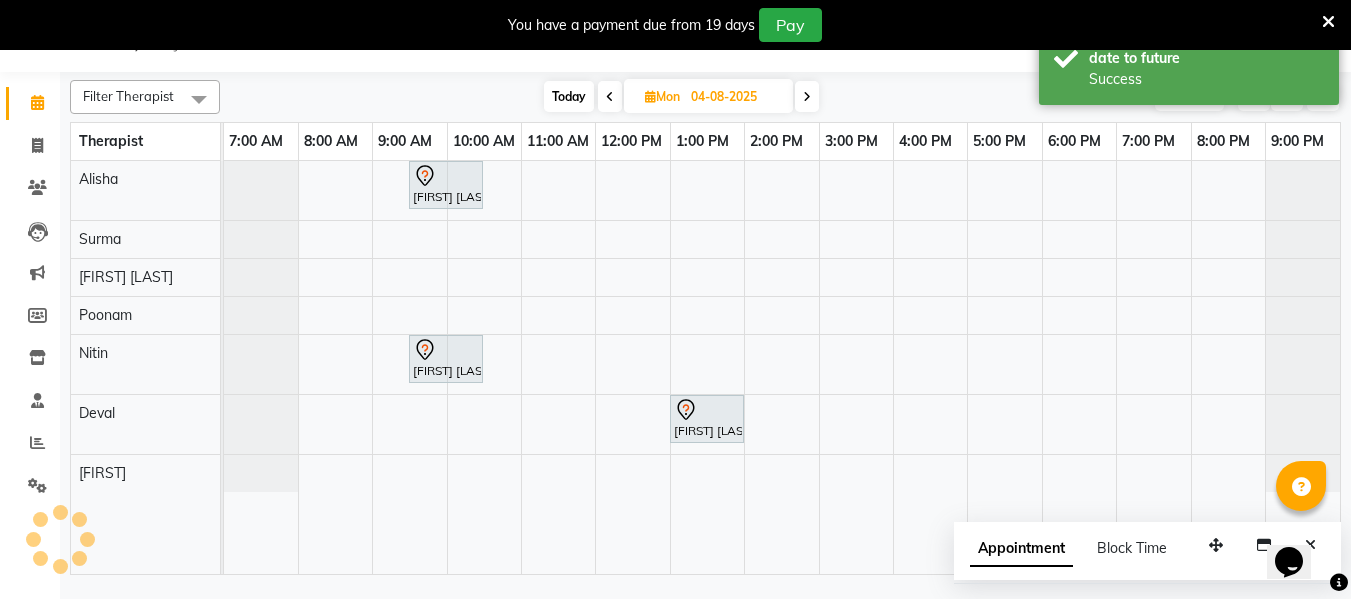 scroll, scrollTop: 0, scrollLeft: 0, axis: both 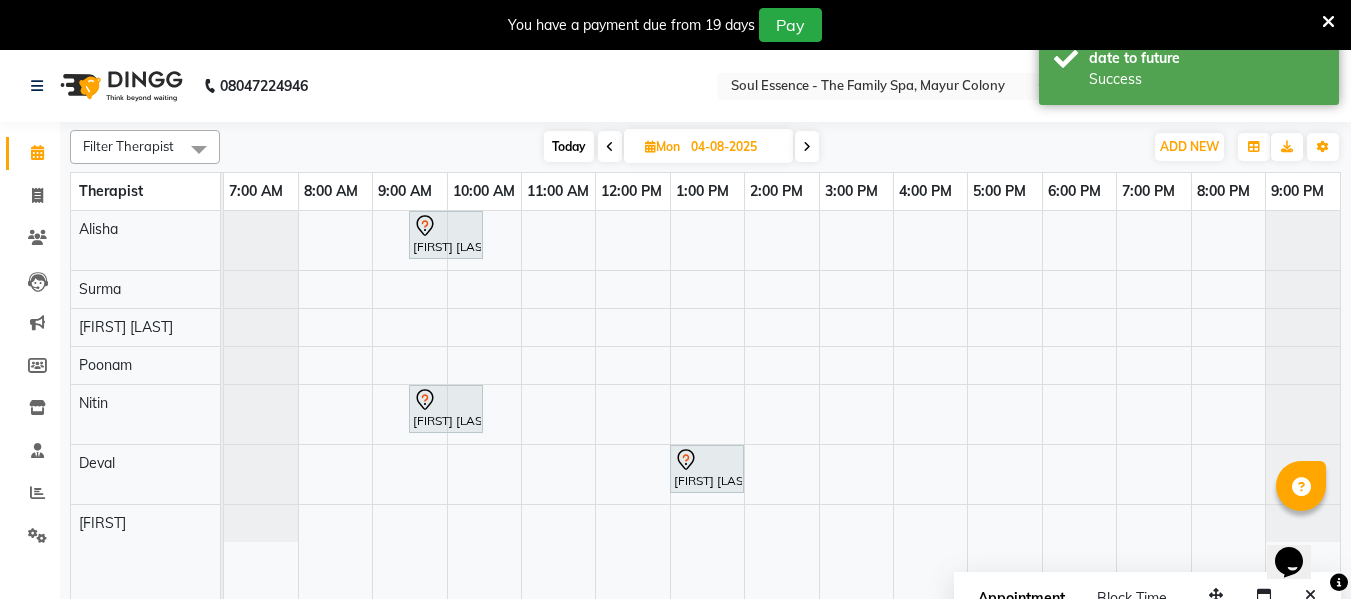 click at bounding box center [610, 147] 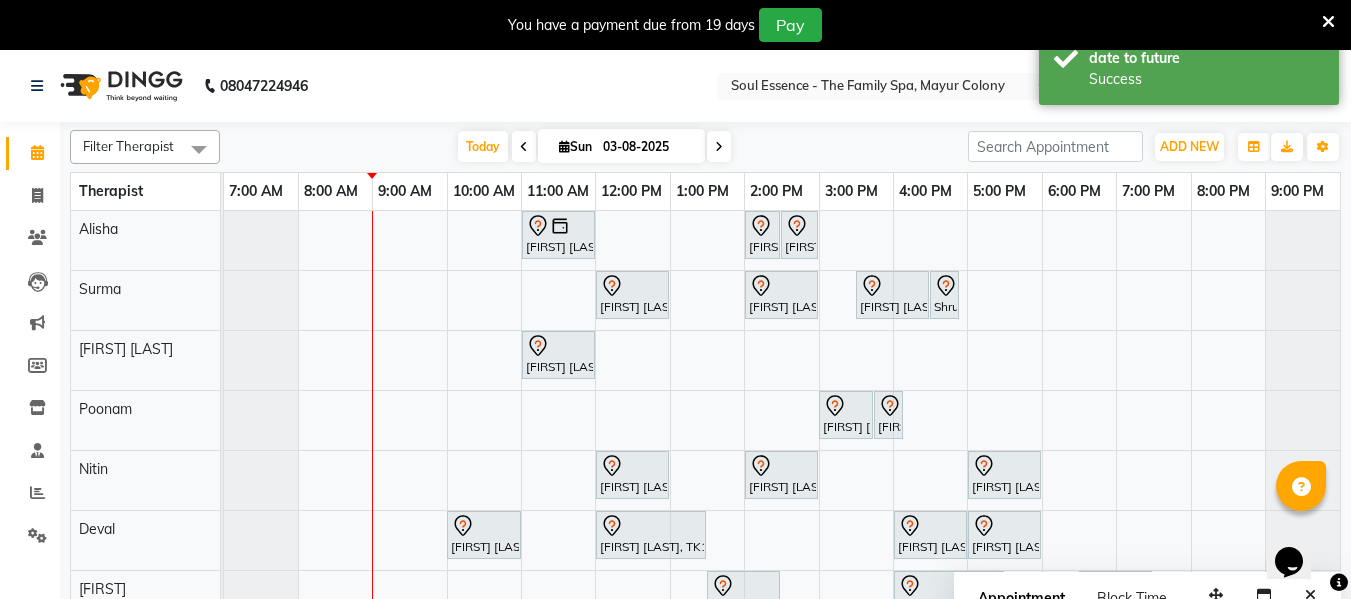 click at bounding box center (719, 146) 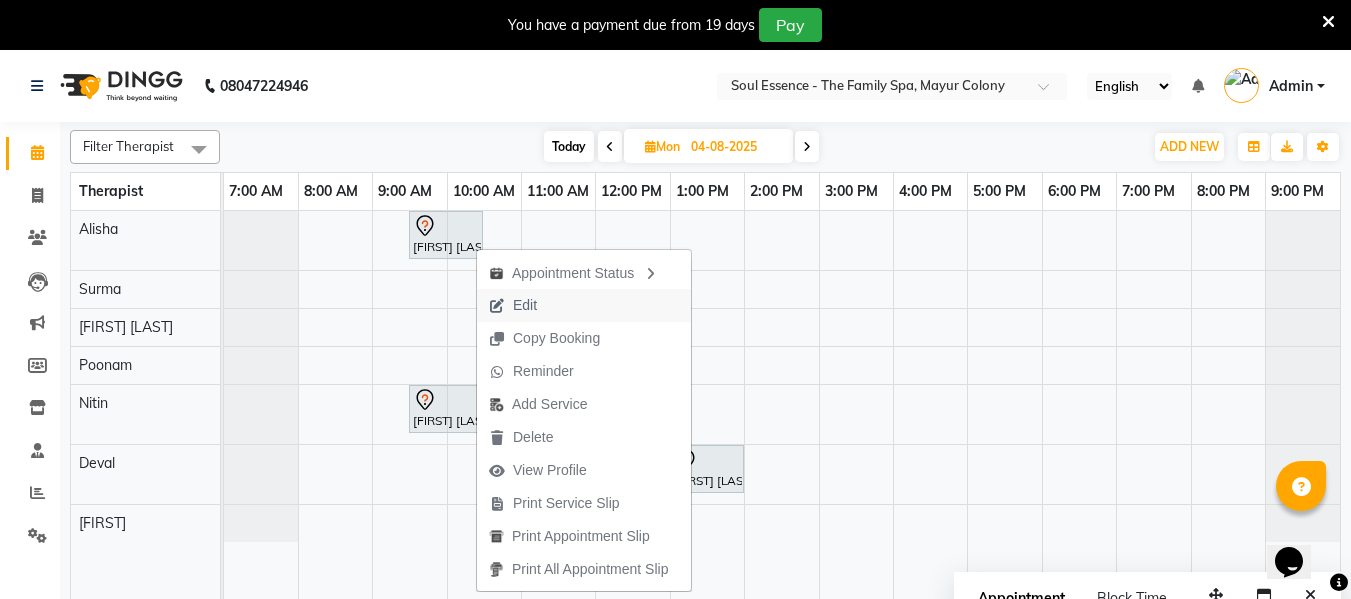 click on "Edit" at bounding box center [525, 305] 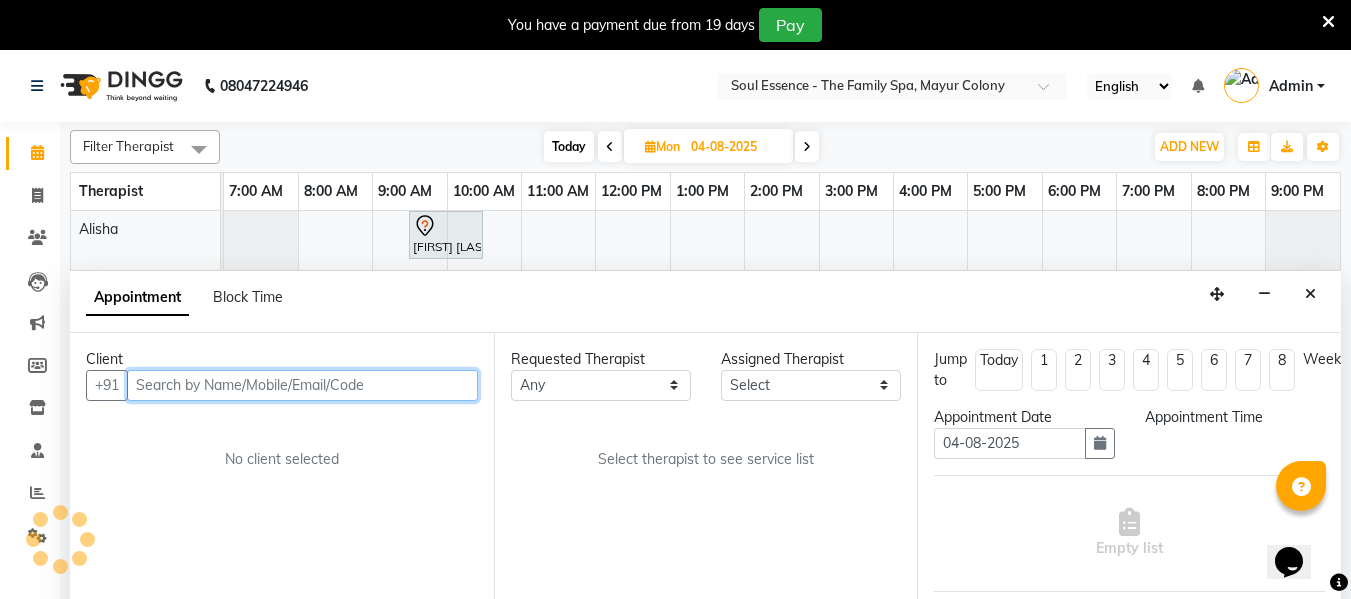 select on "570" 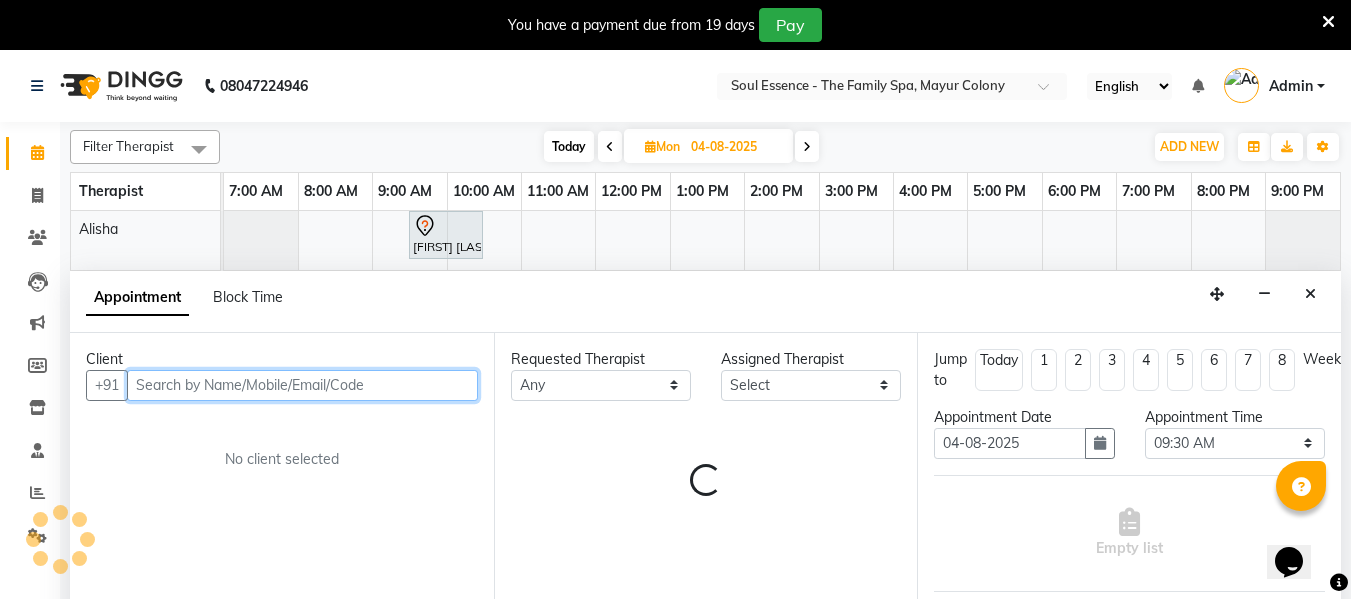 select on "66088" 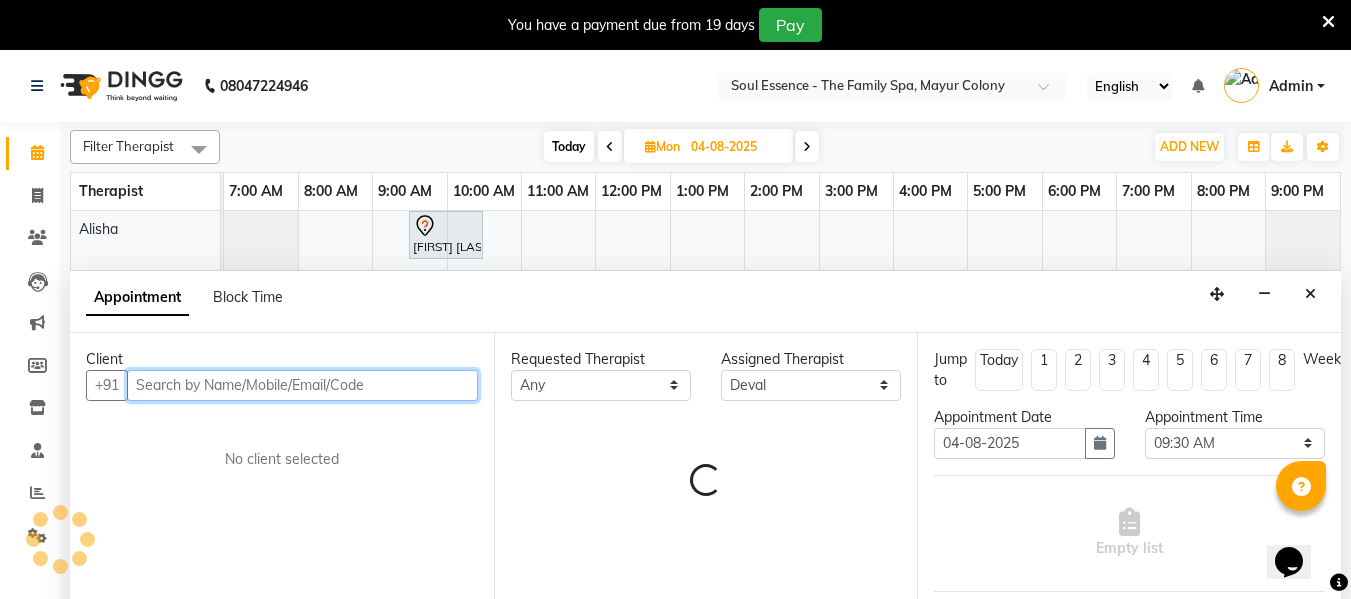 select on "1188" 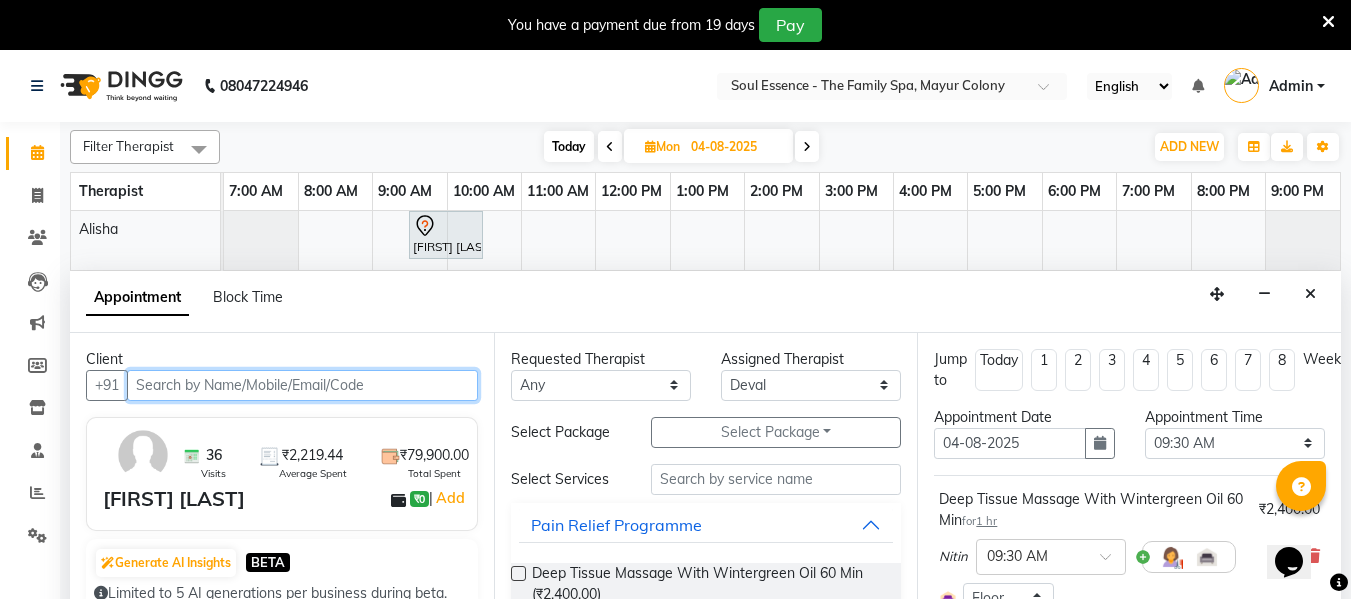 scroll, scrollTop: 50, scrollLeft: 0, axis: vertical 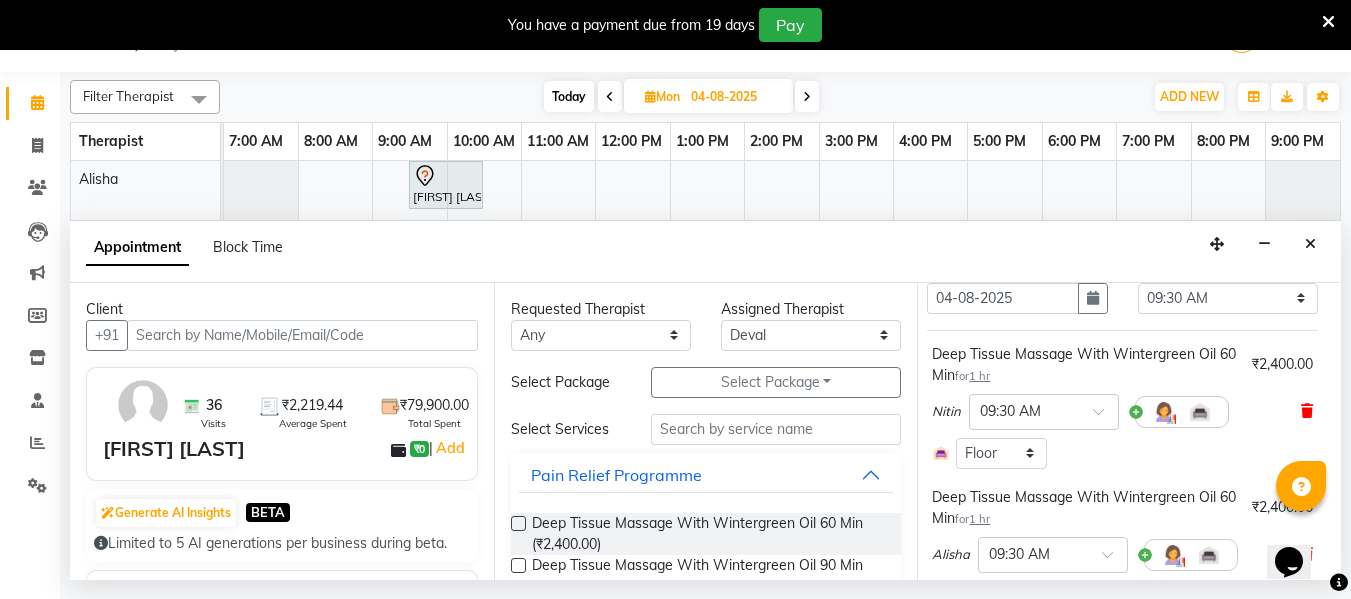 click at bounding box center (1307, 411) 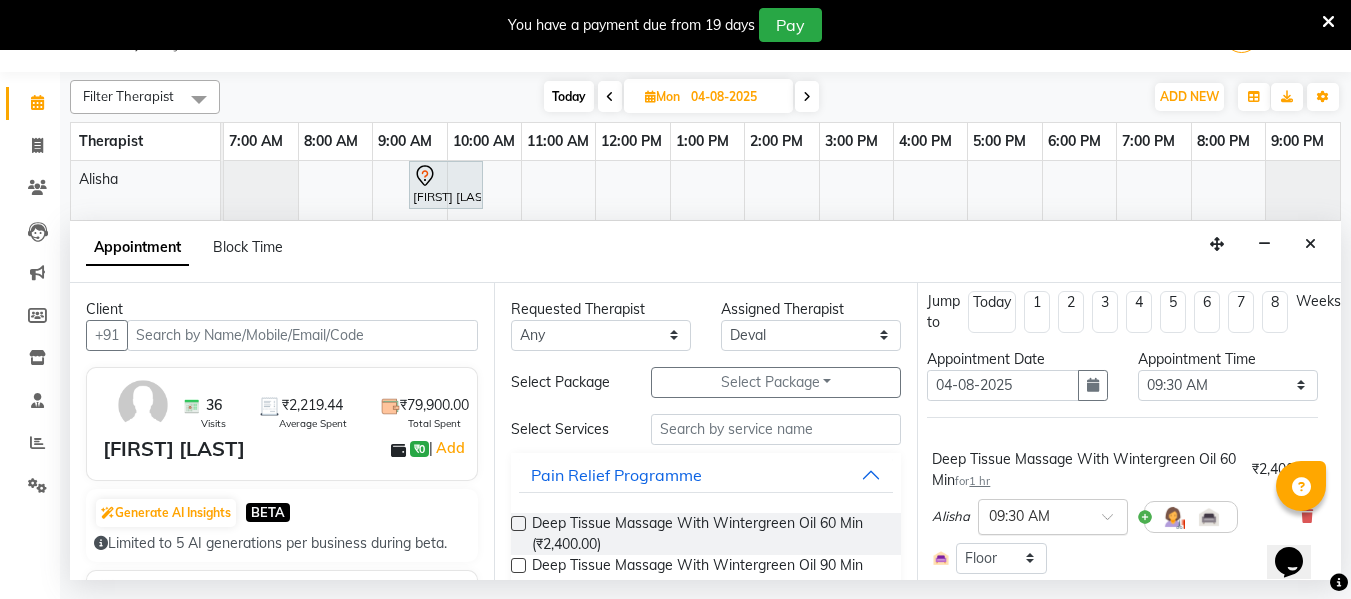 scroll, scrollTop: 7, scrollLeft: 10, axis: both 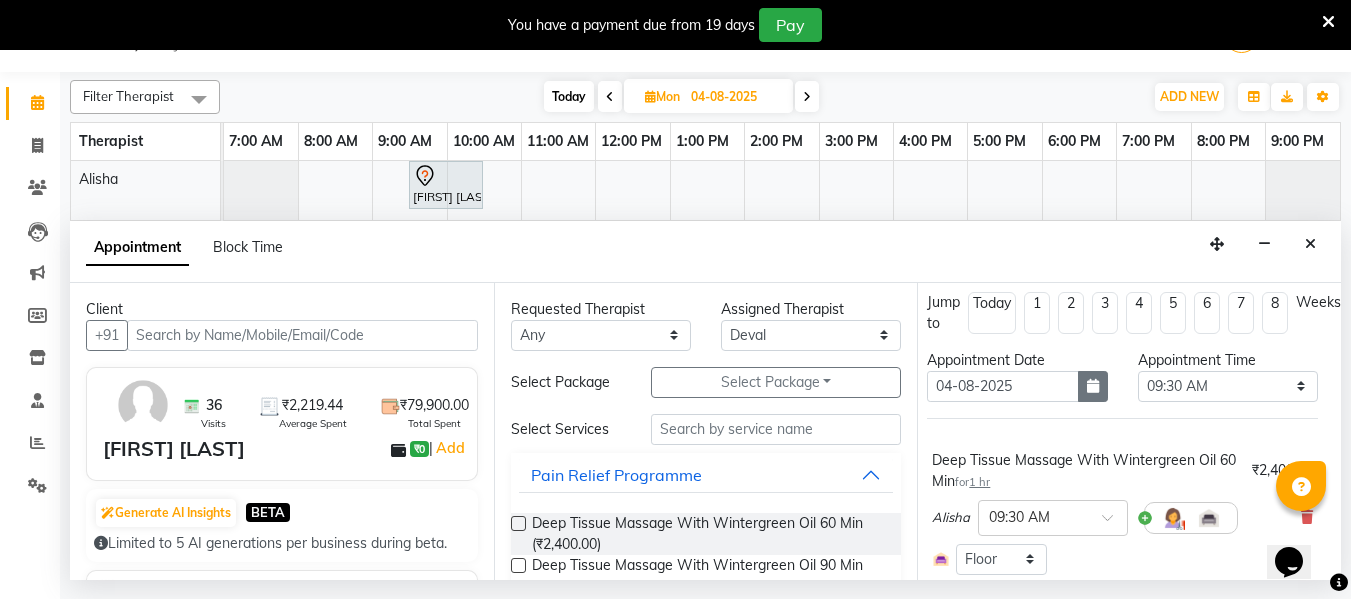 click at bounding box center [1093, 386] 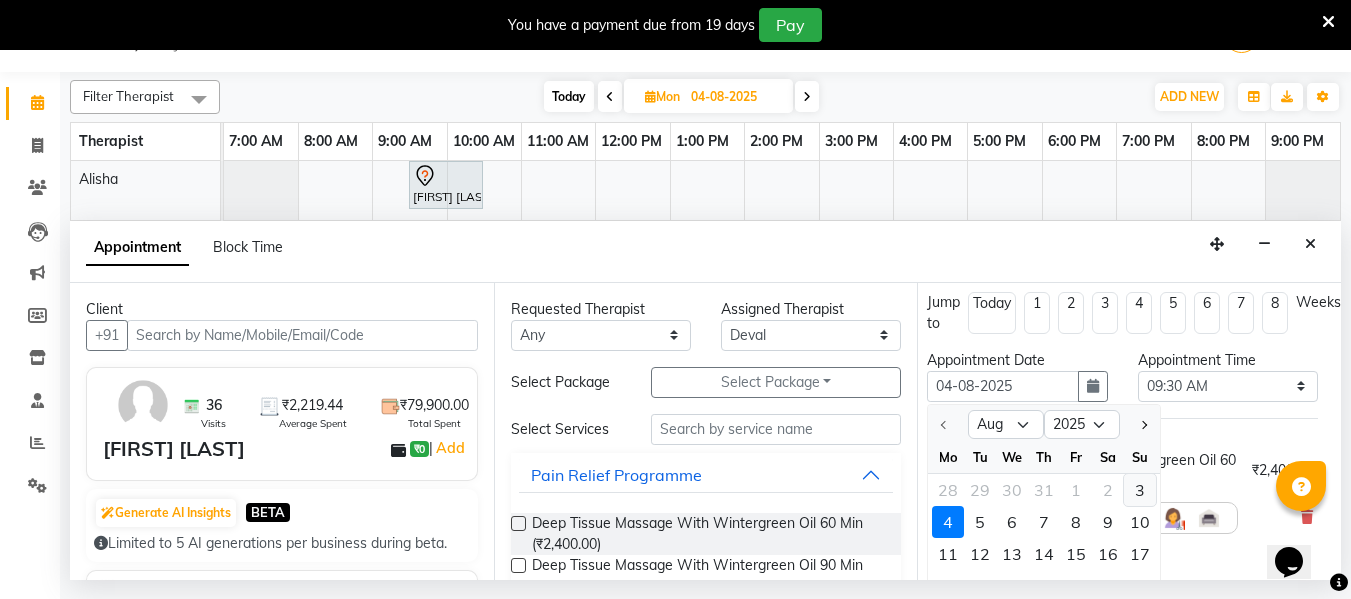 click on "3" at bounding box center (1140, 490) 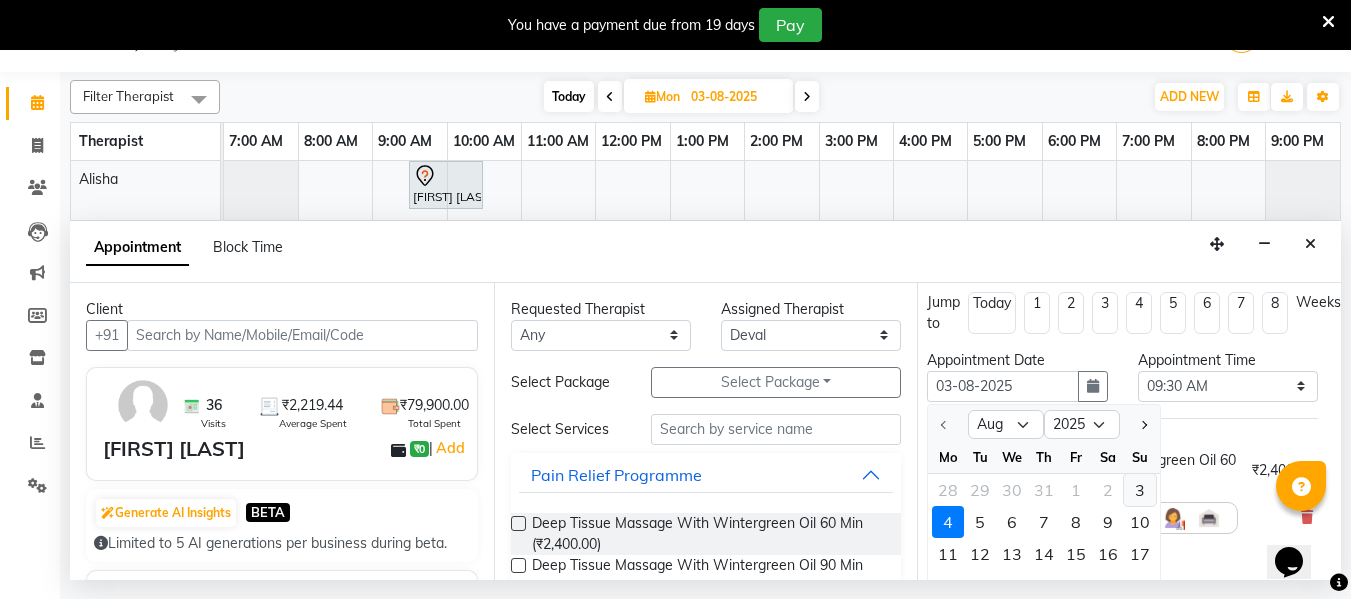 select on "570" 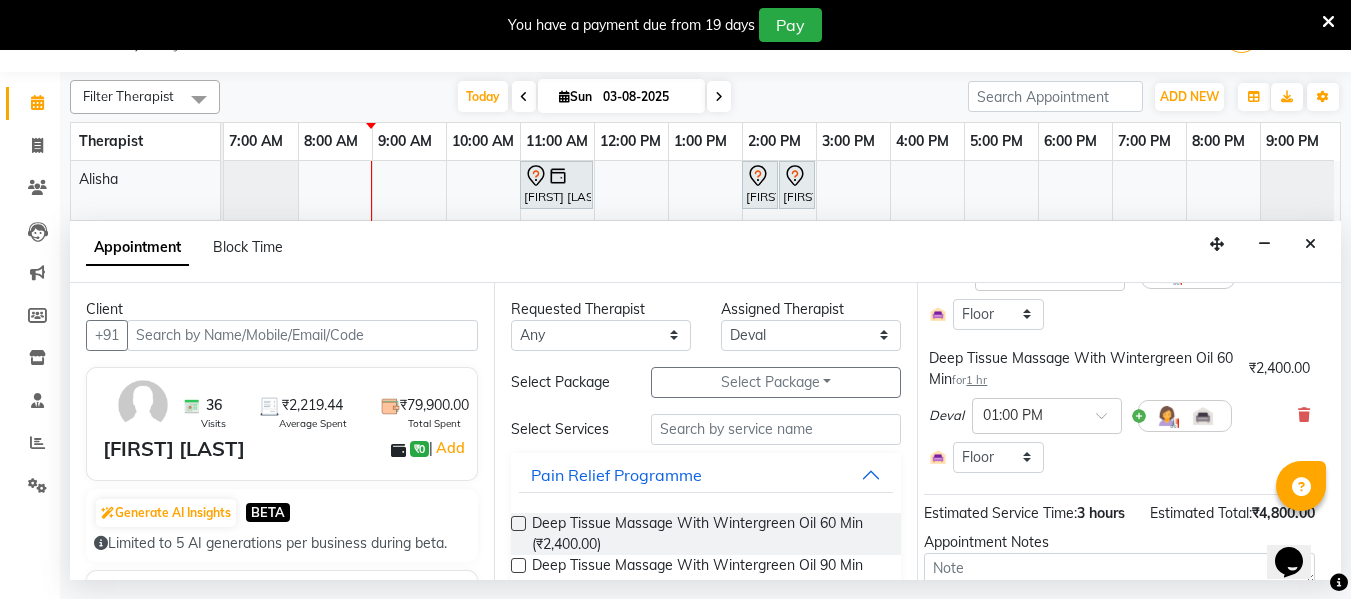 scroll, scrollTop: 253, scrollLeft: 10, axis: both 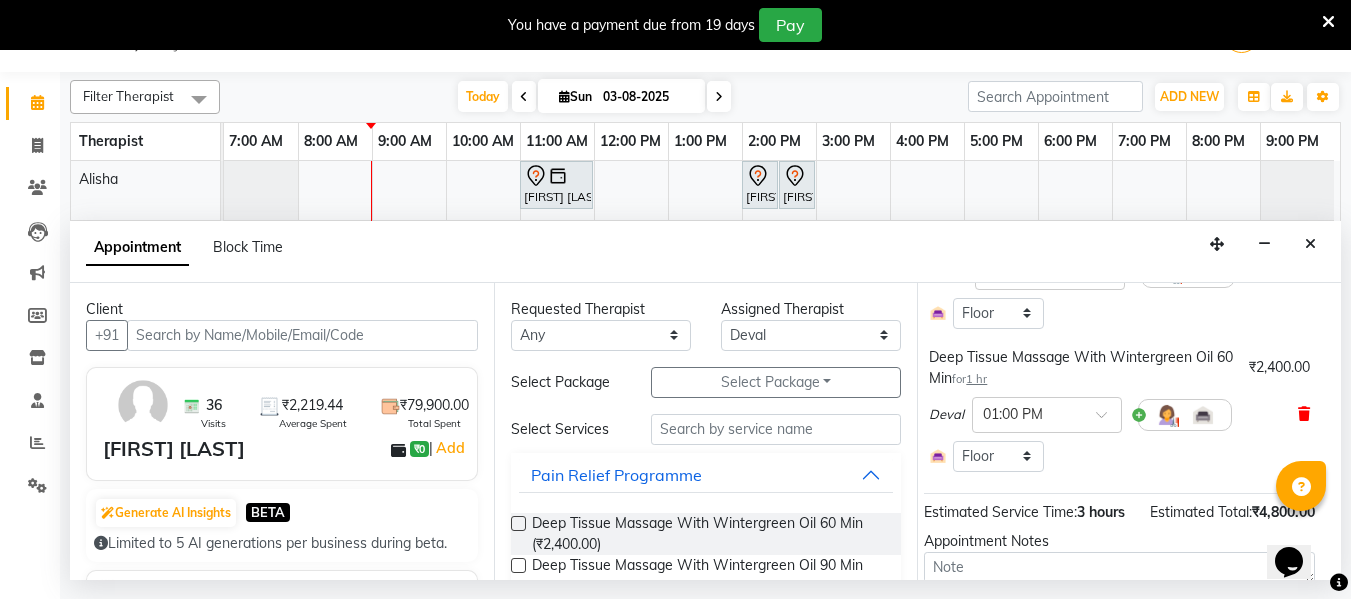 click at bounding box center [1304, 414] 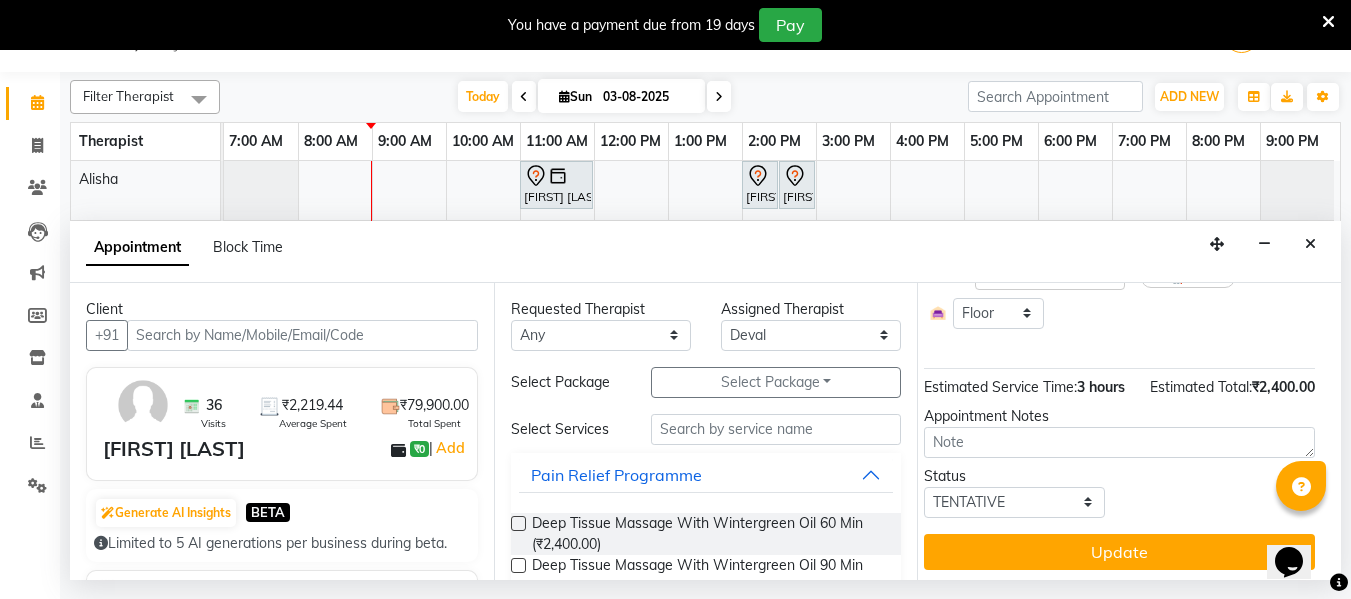 scroll, scrollTop: 295, scrollLeft: 10, axis: both 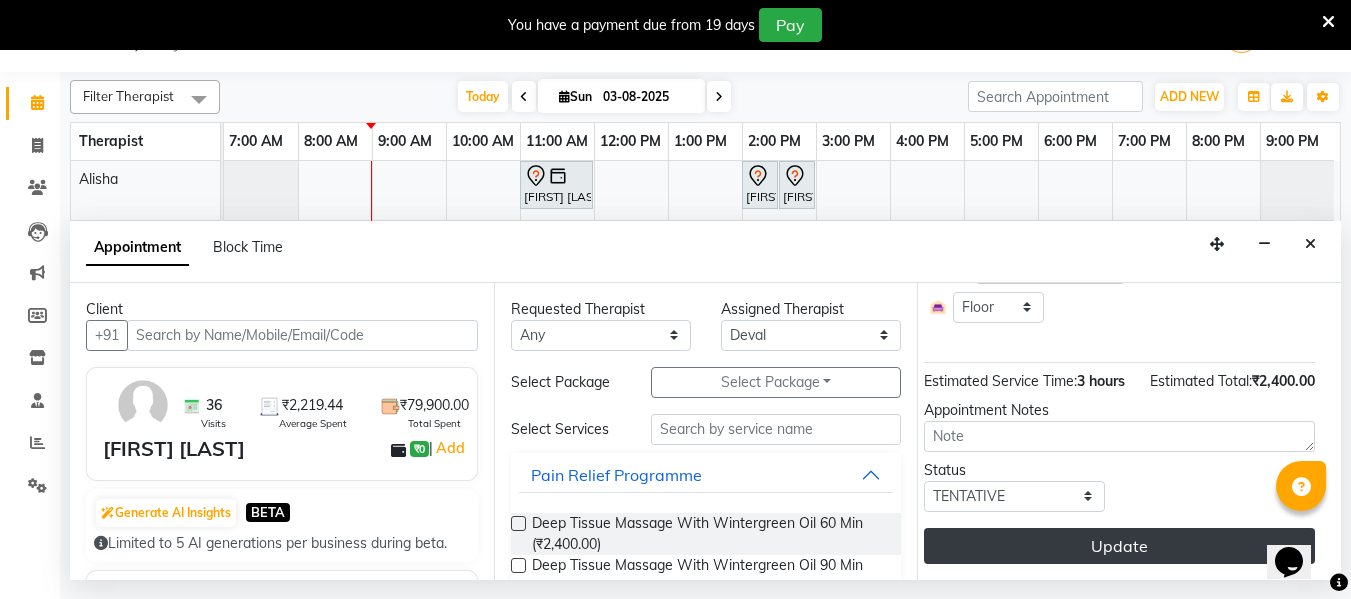 click on "Update" at bounding box center (1119, 546) 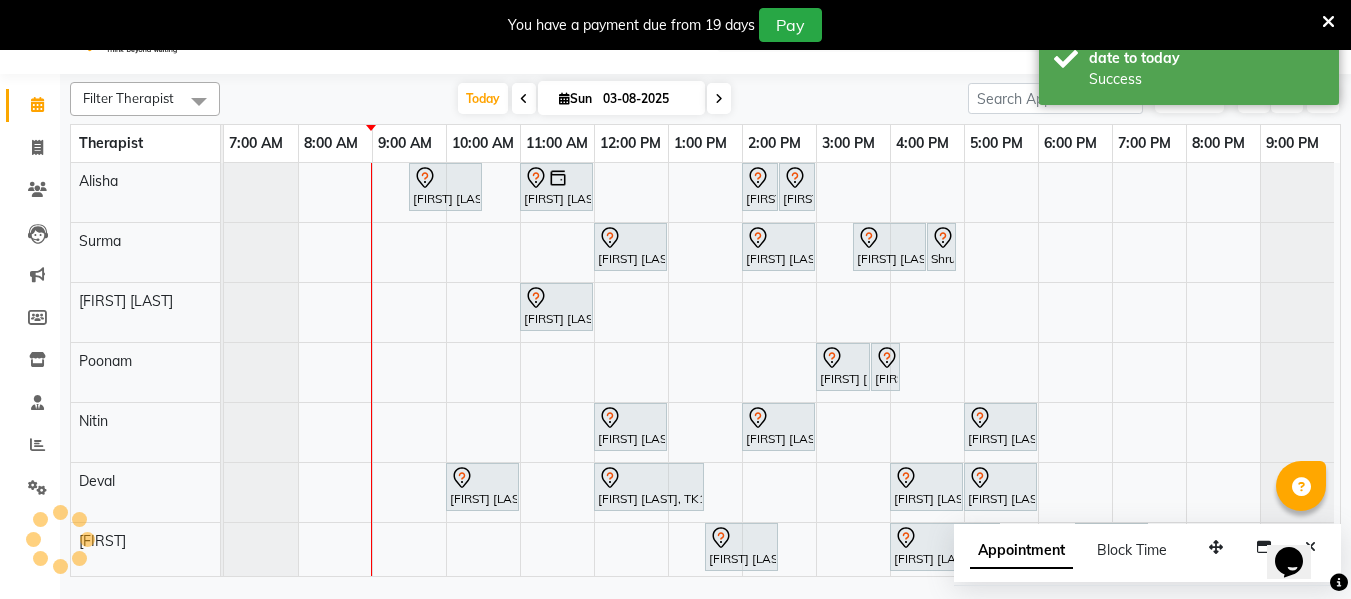 scroll, scrollTop: 0, scrollLeft: 0, axis: both 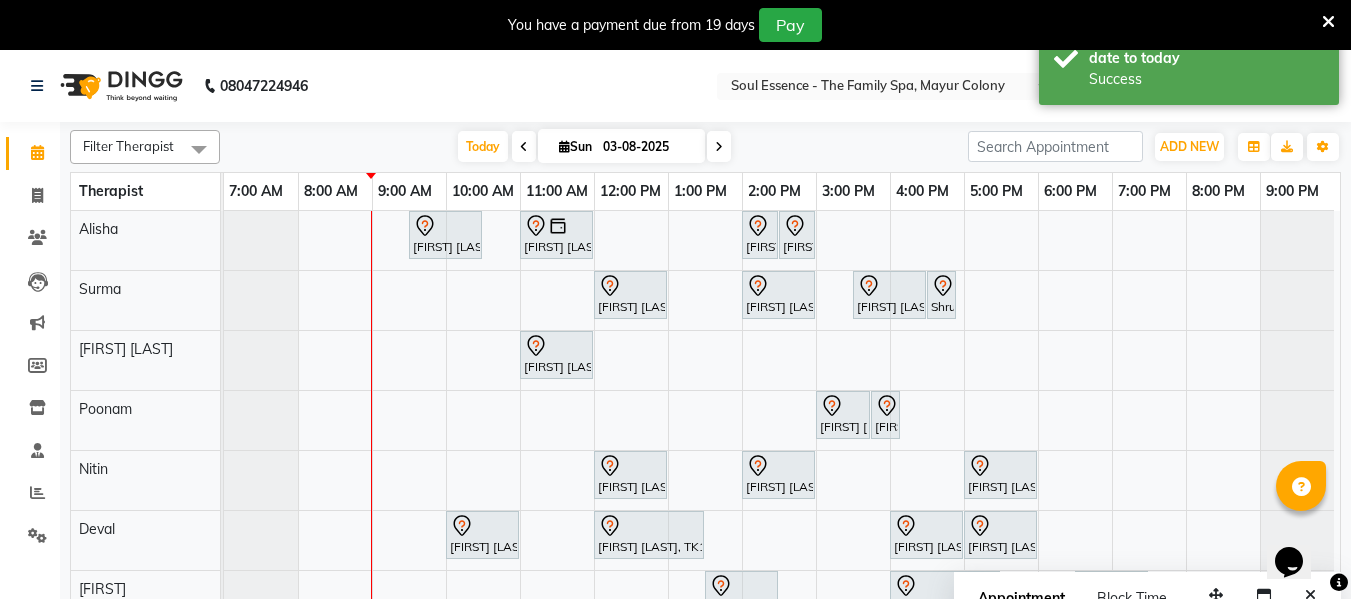 click at bounding box center (719, 146) 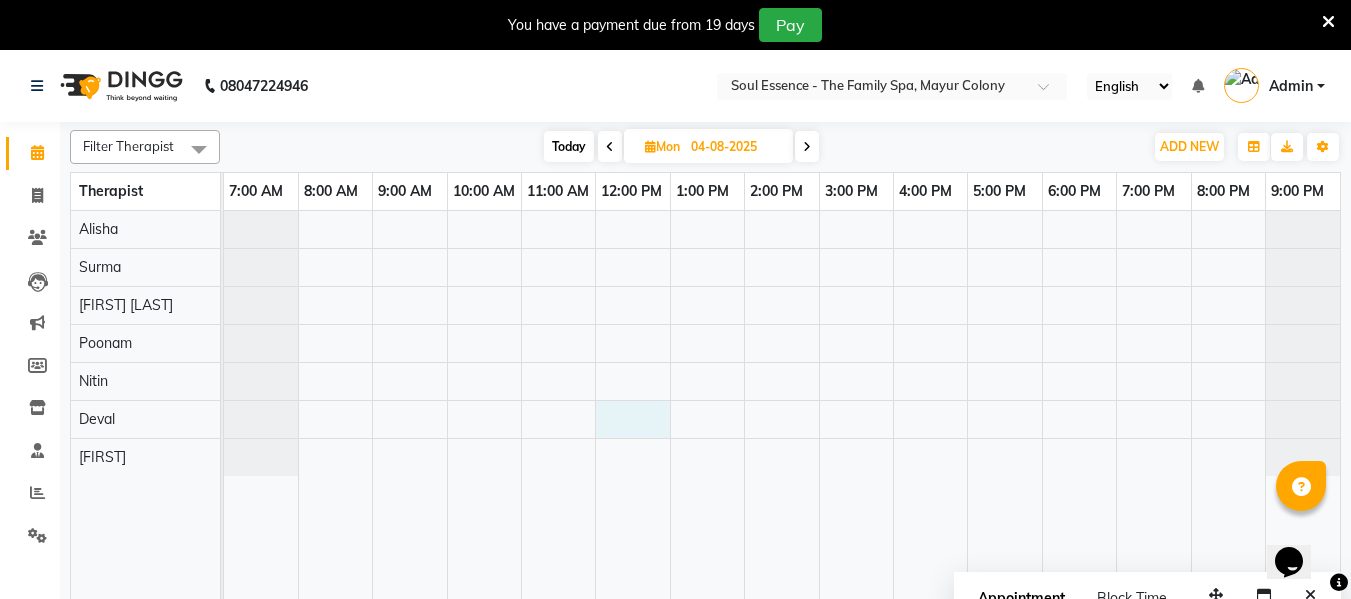 click at bounding box center [782, 417] 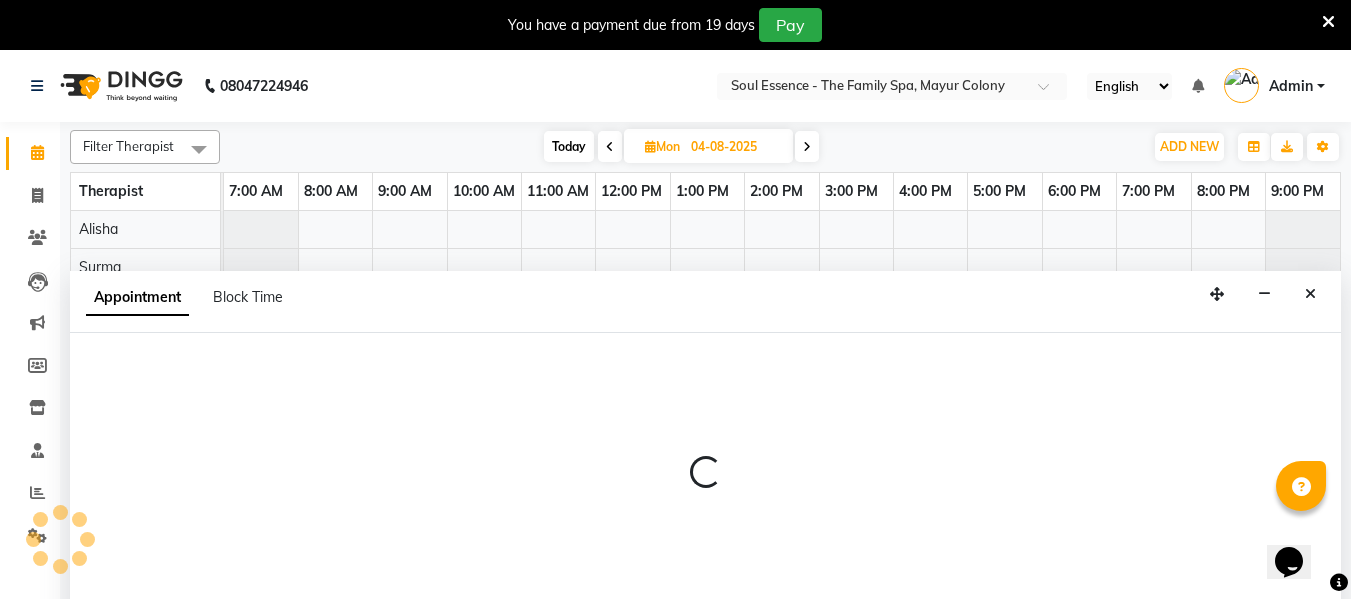 select on "66088" 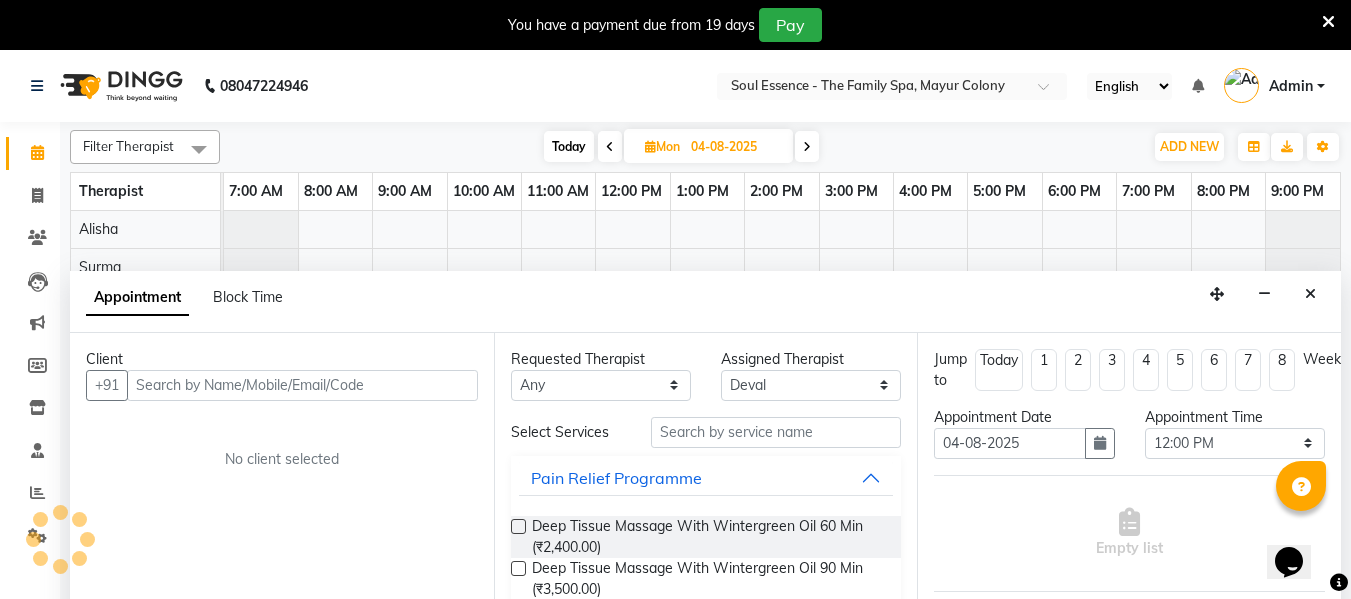 scroll, scrollTop: 50, scrollLeft: 0, axis: vertical 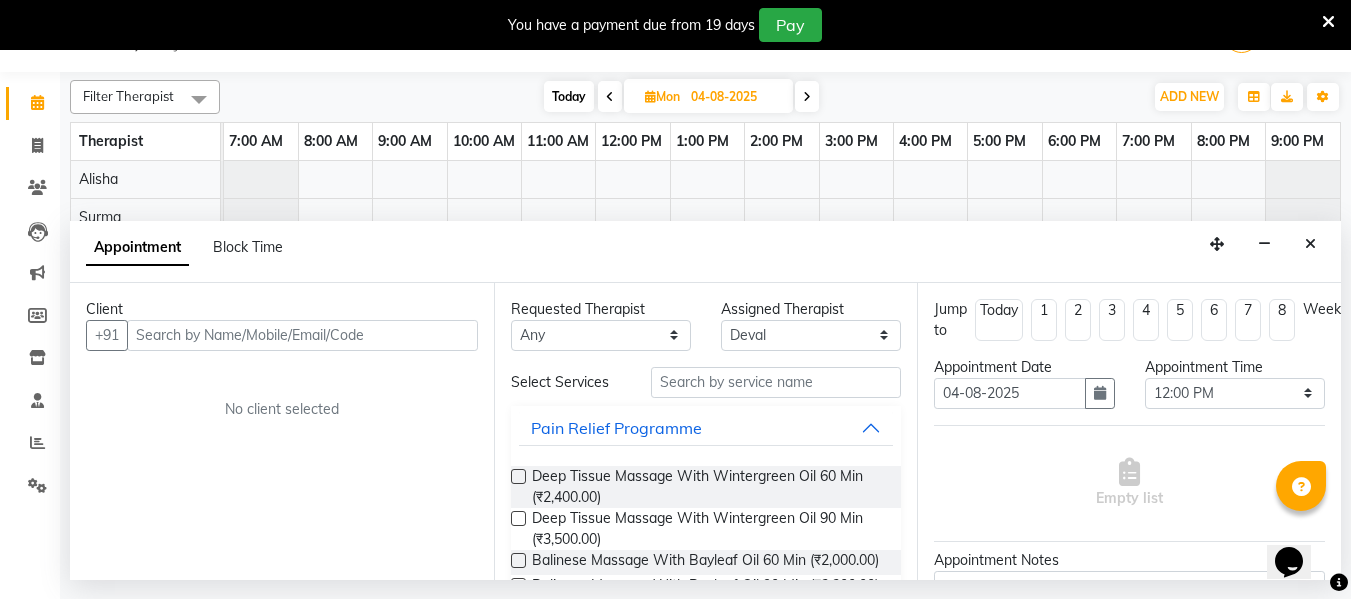 type on "a" 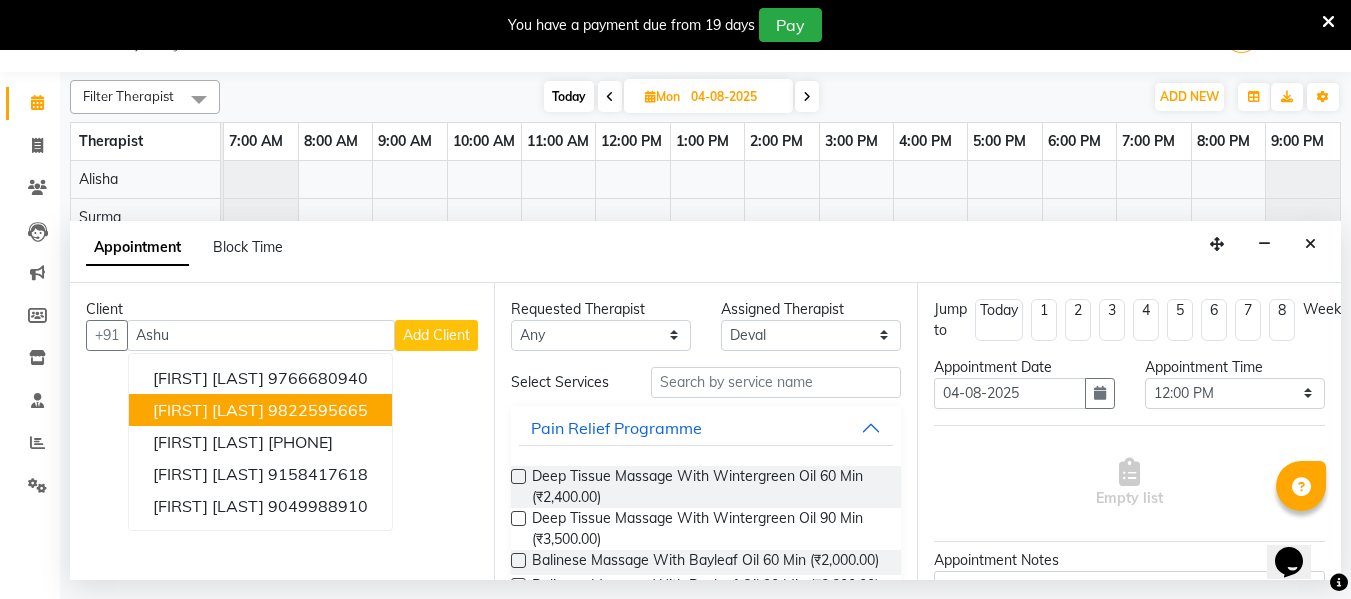 click on "9822595665" at bounding box center (318, 410) 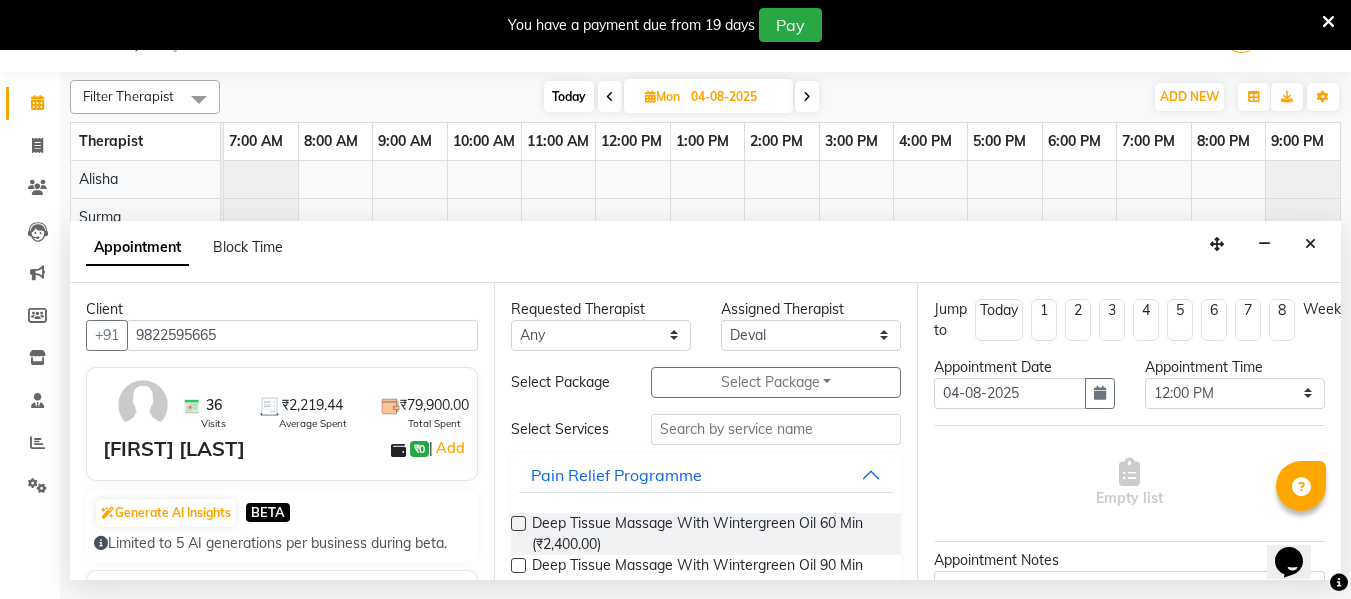 type on "9822595665" 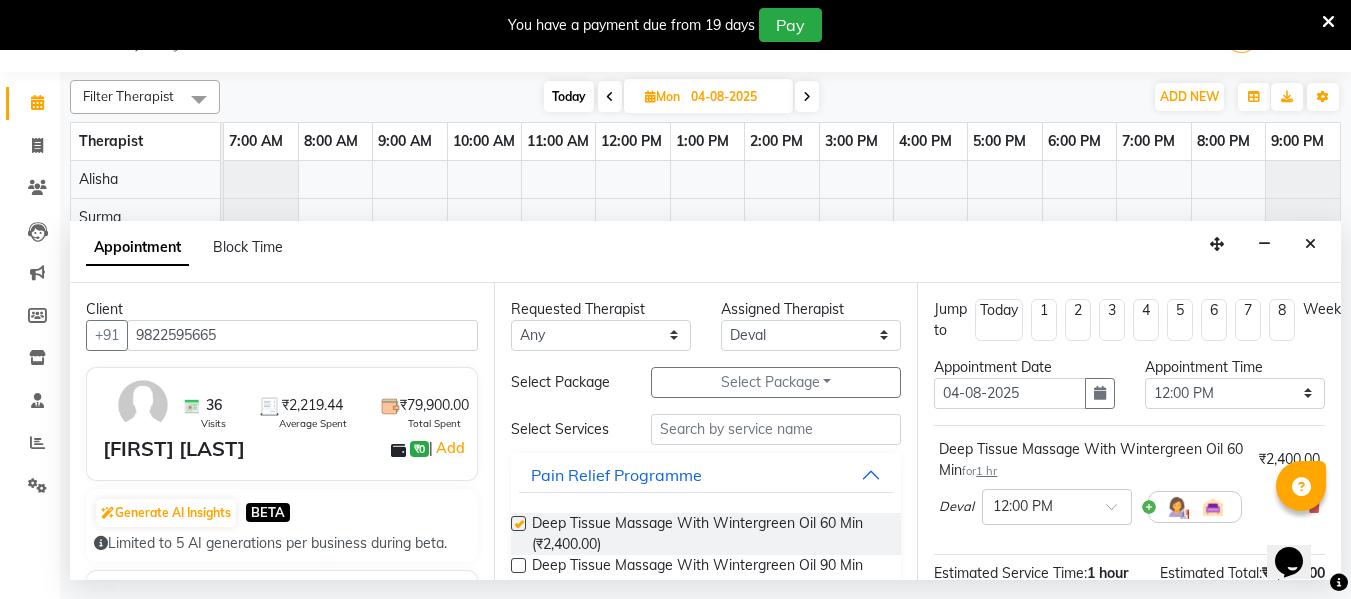 checkbox on "false" 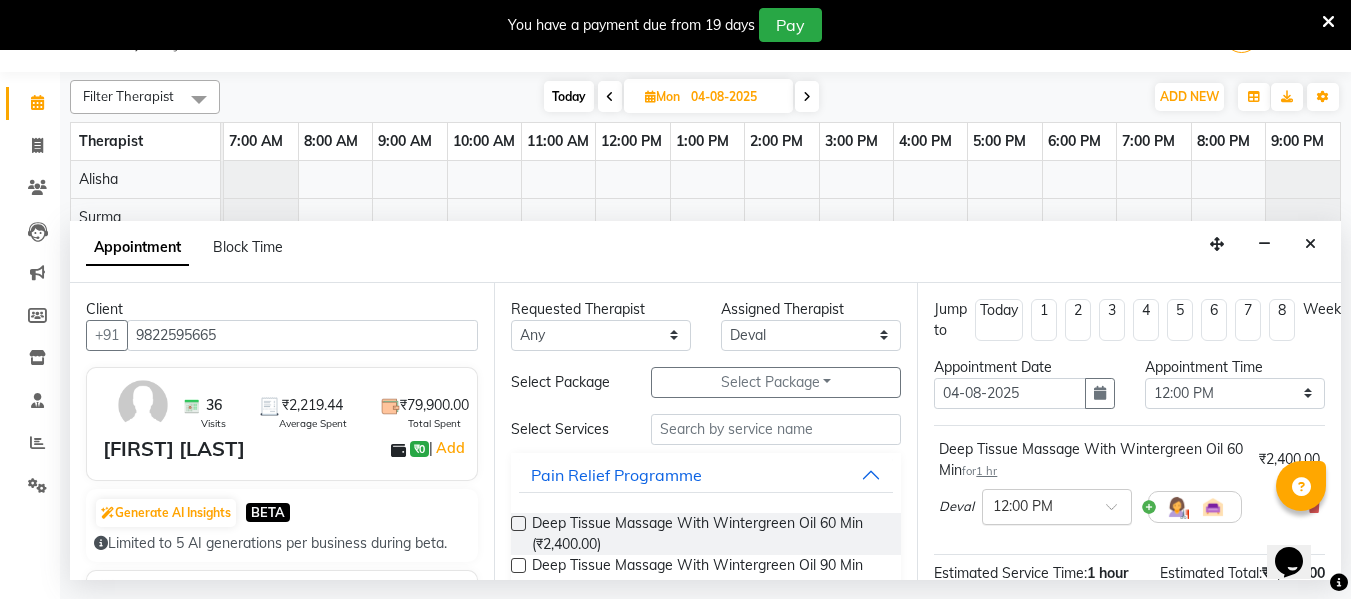 scroll, scrollTop: 265, scrollLeft: 0, axis: vertical 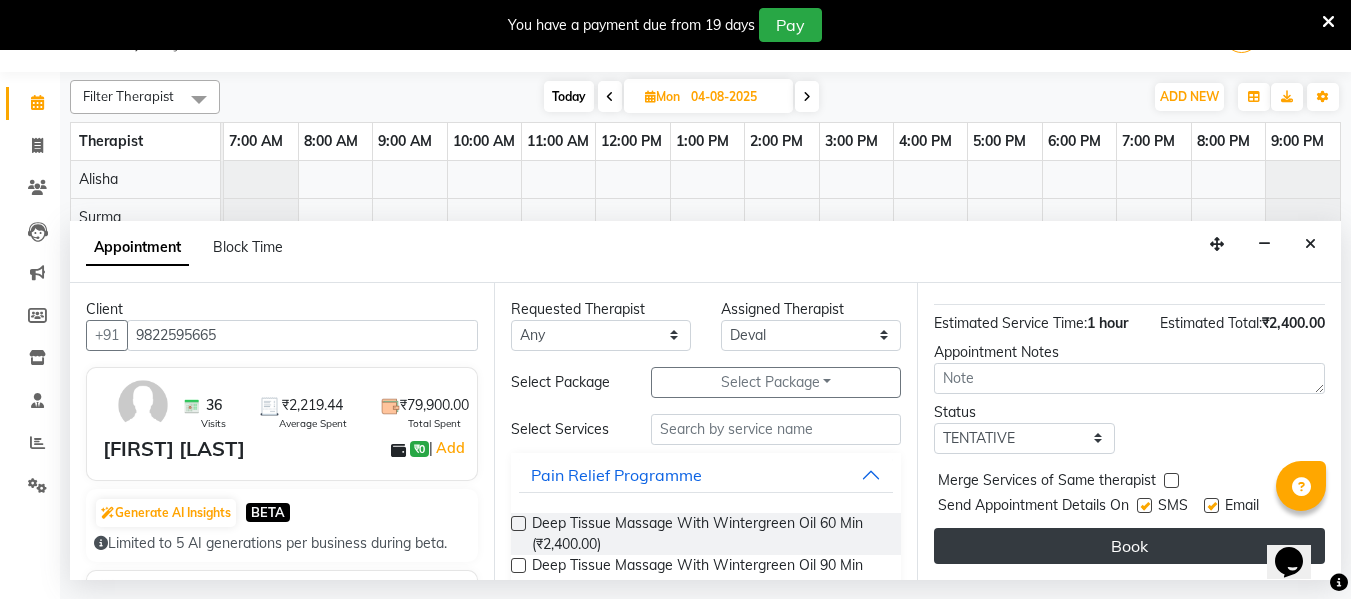 click on "Book" at bounding box center [1129, 546] 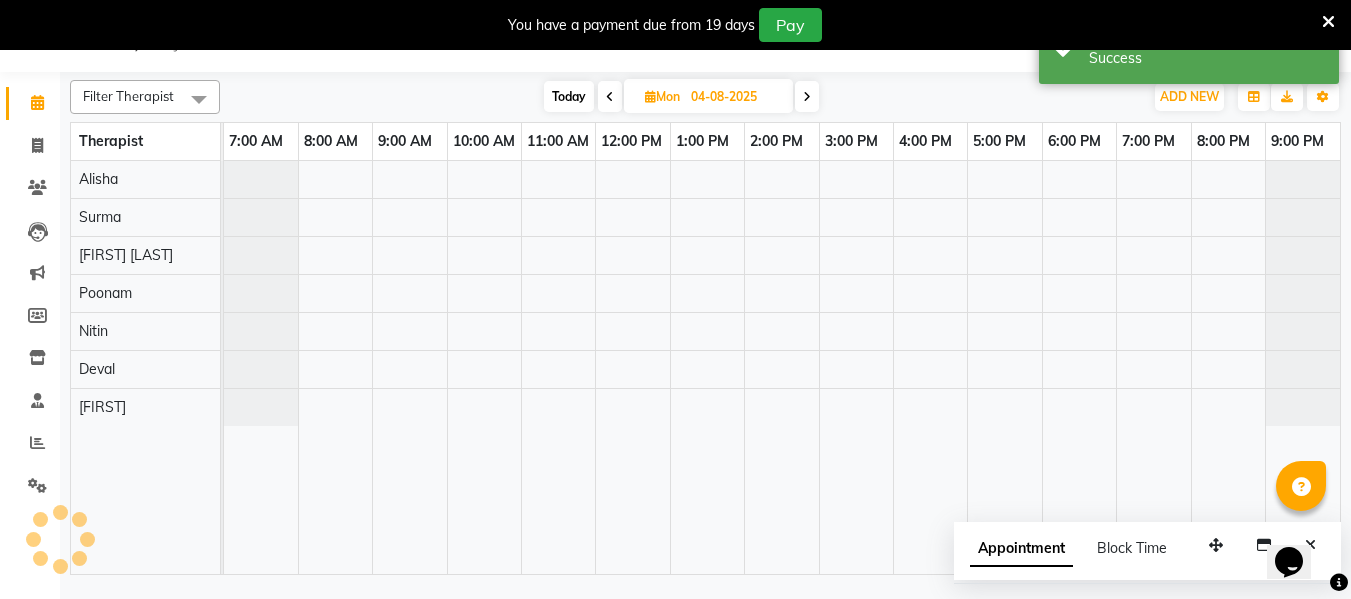 scroll, scrollTop: 0, scrollLeft: 0, axis: both 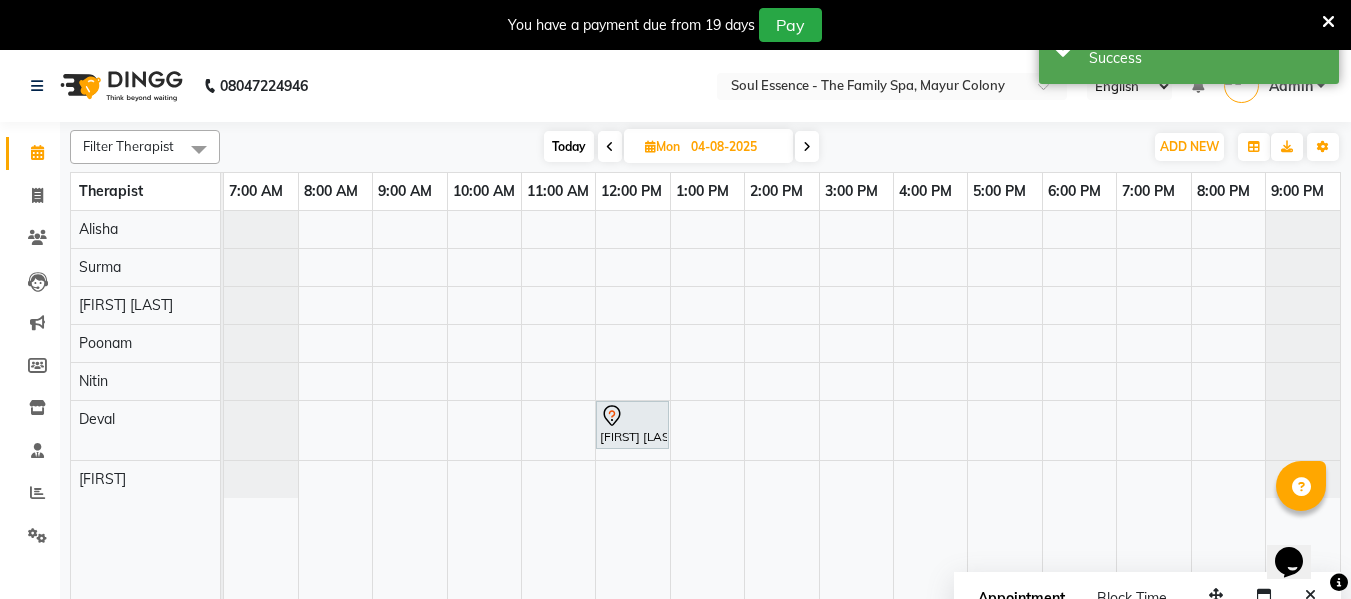 click at bounding box center (610, 146) 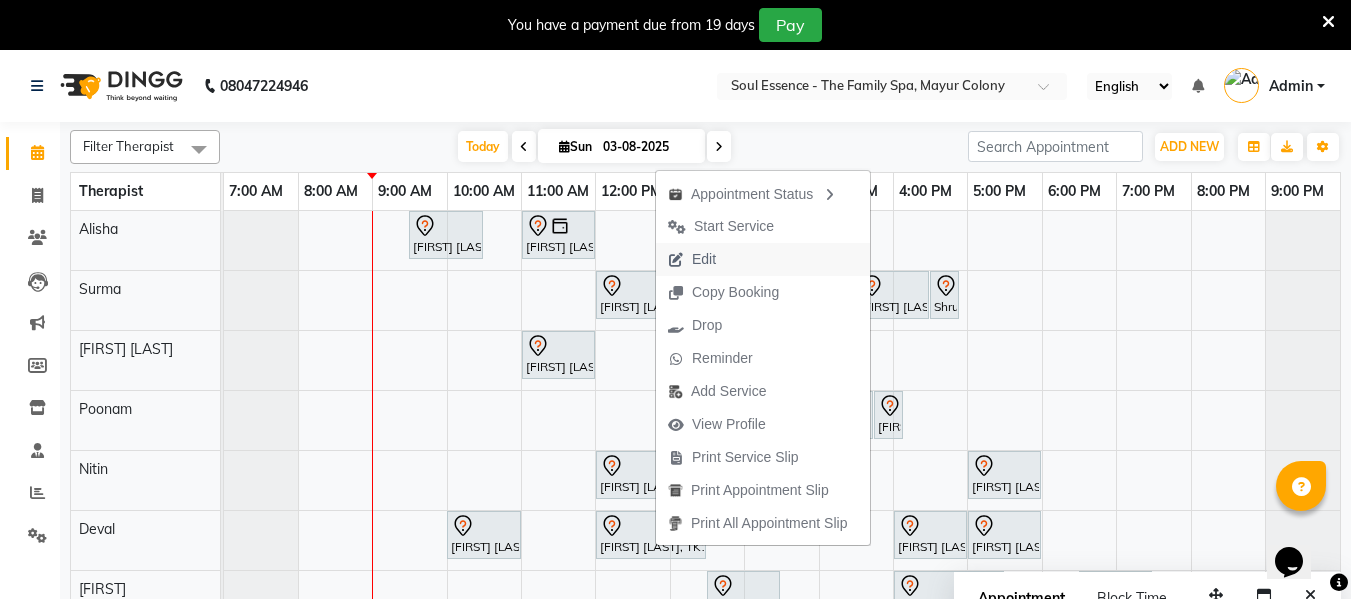 click on "Edit" at bounding box center [692, 259] 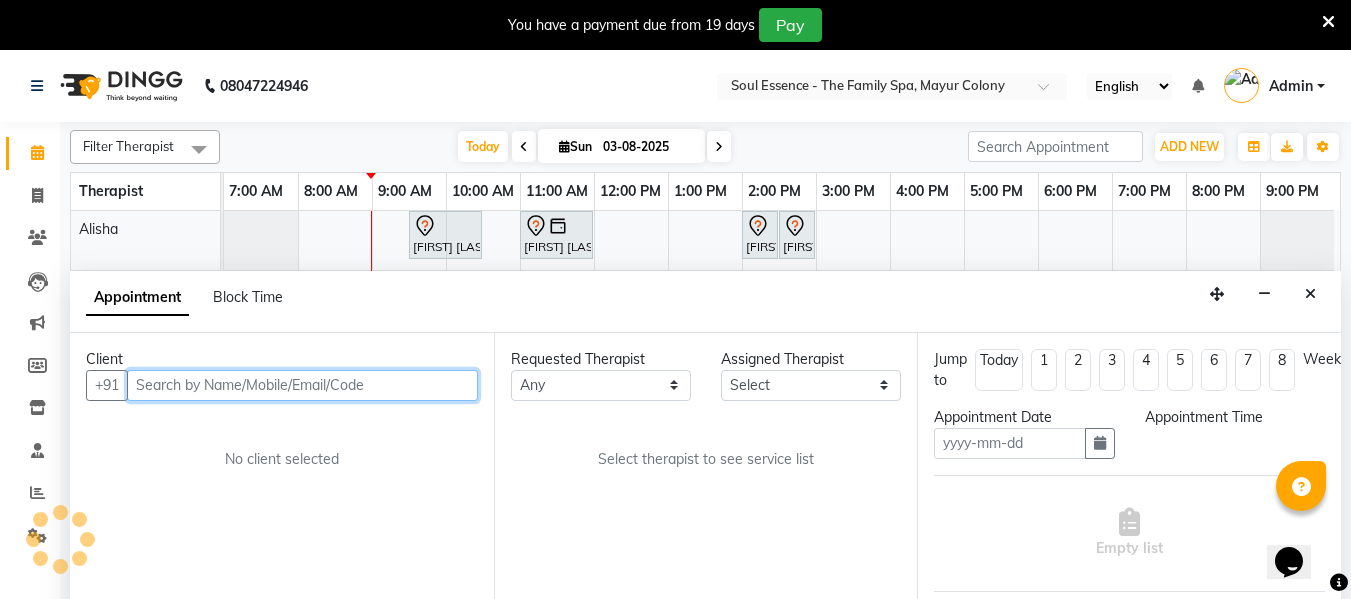 type on "03-08-2025" 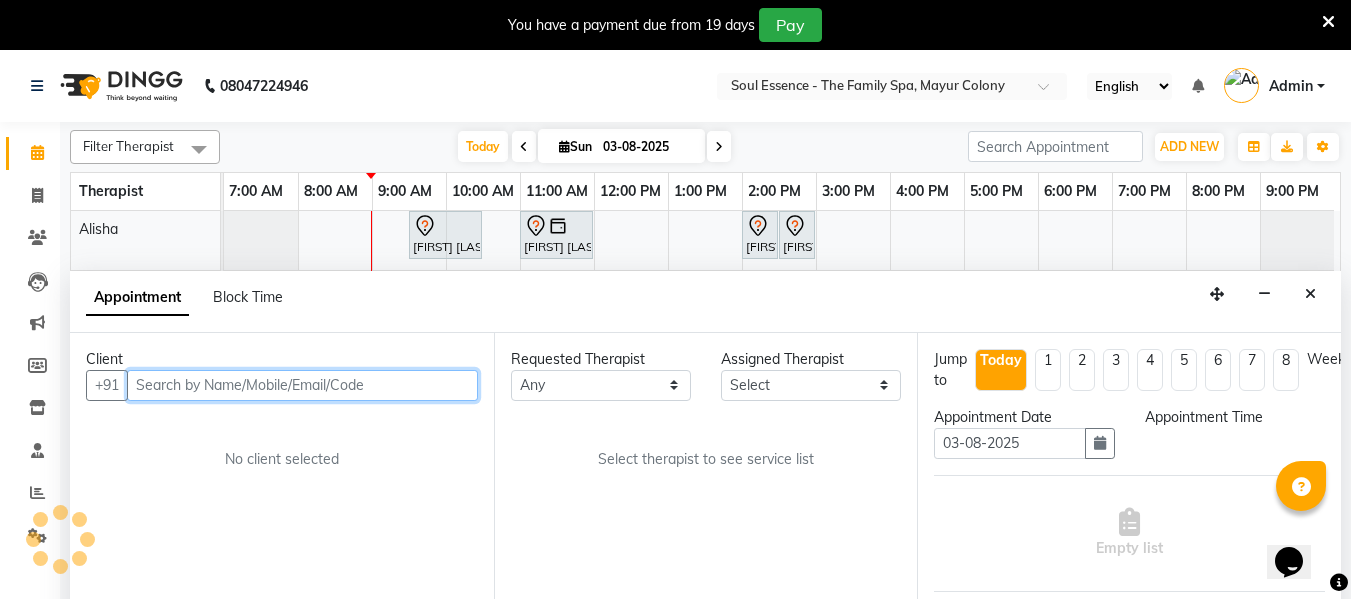 scroll, scrollTop: 50, scrollLeft: 0, axis: vertical 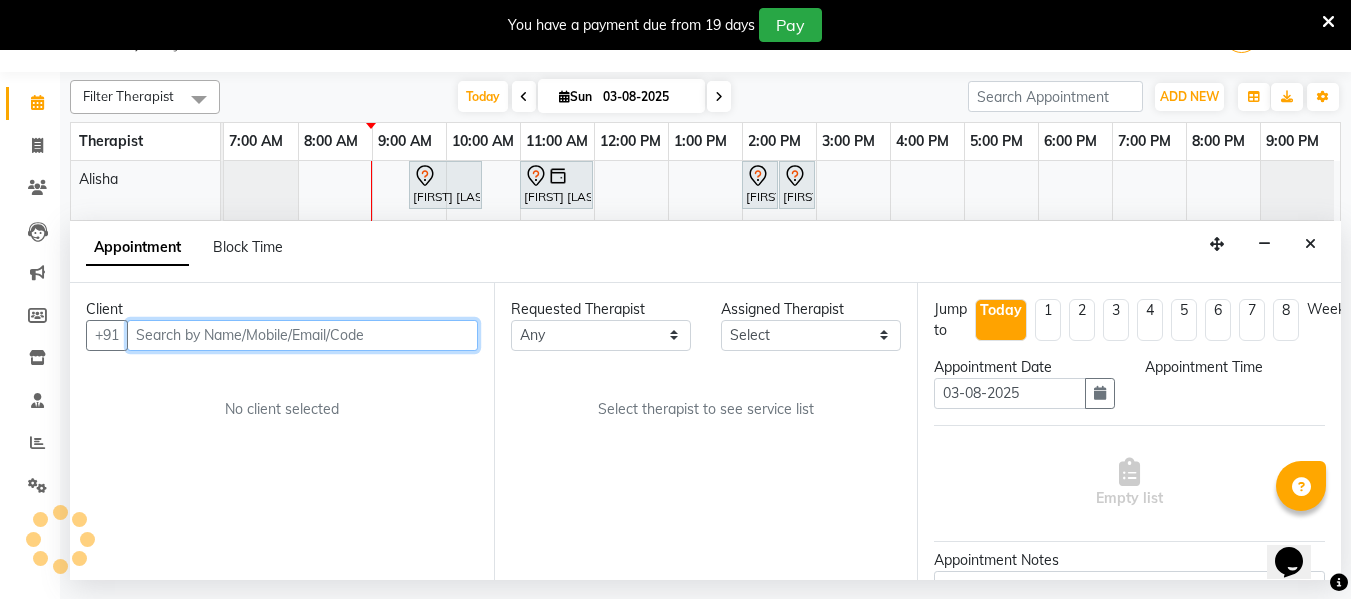 select on "720" 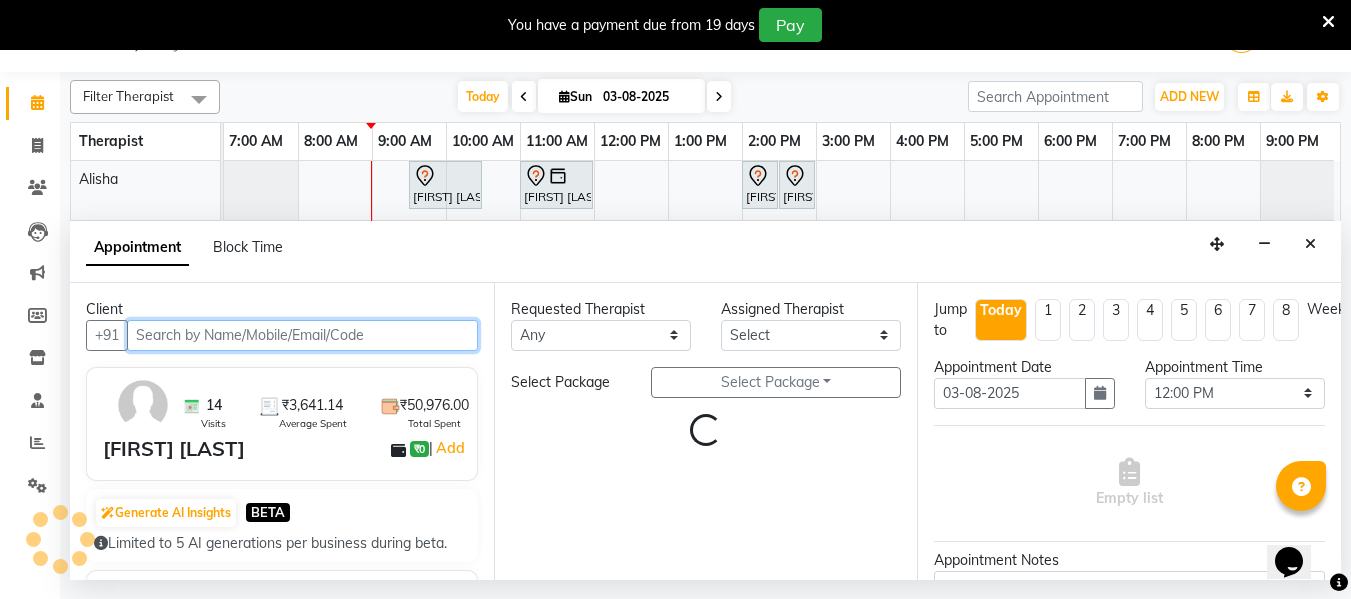 select on "66088" 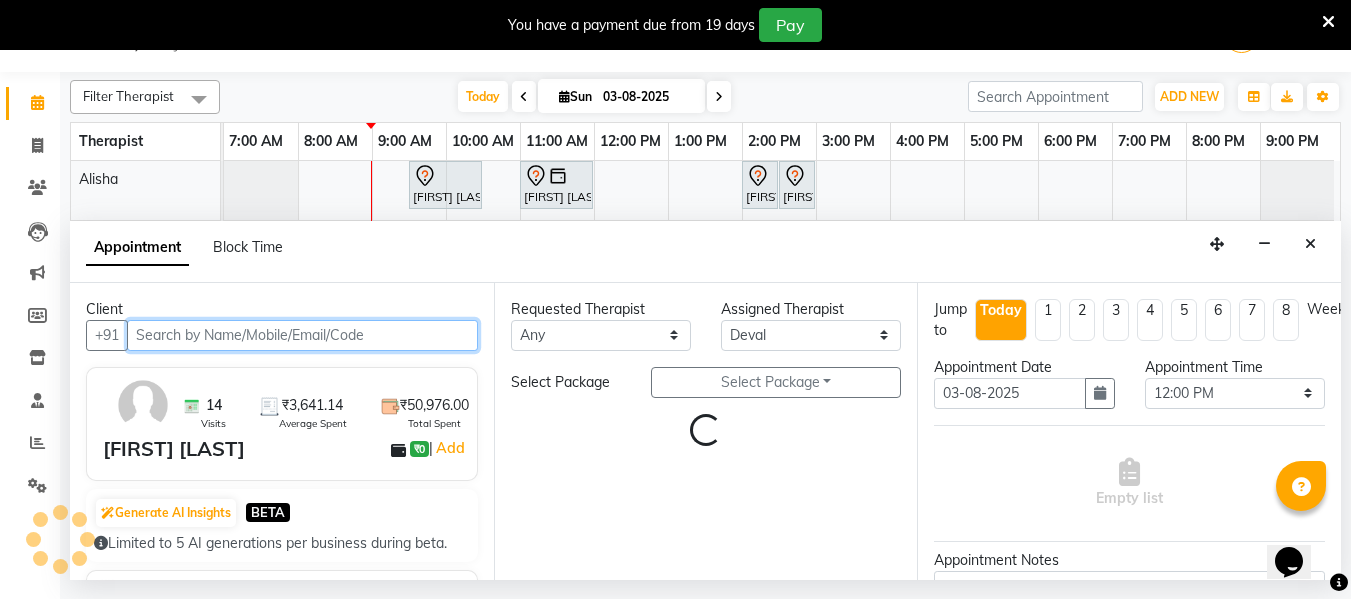 select on "1188" 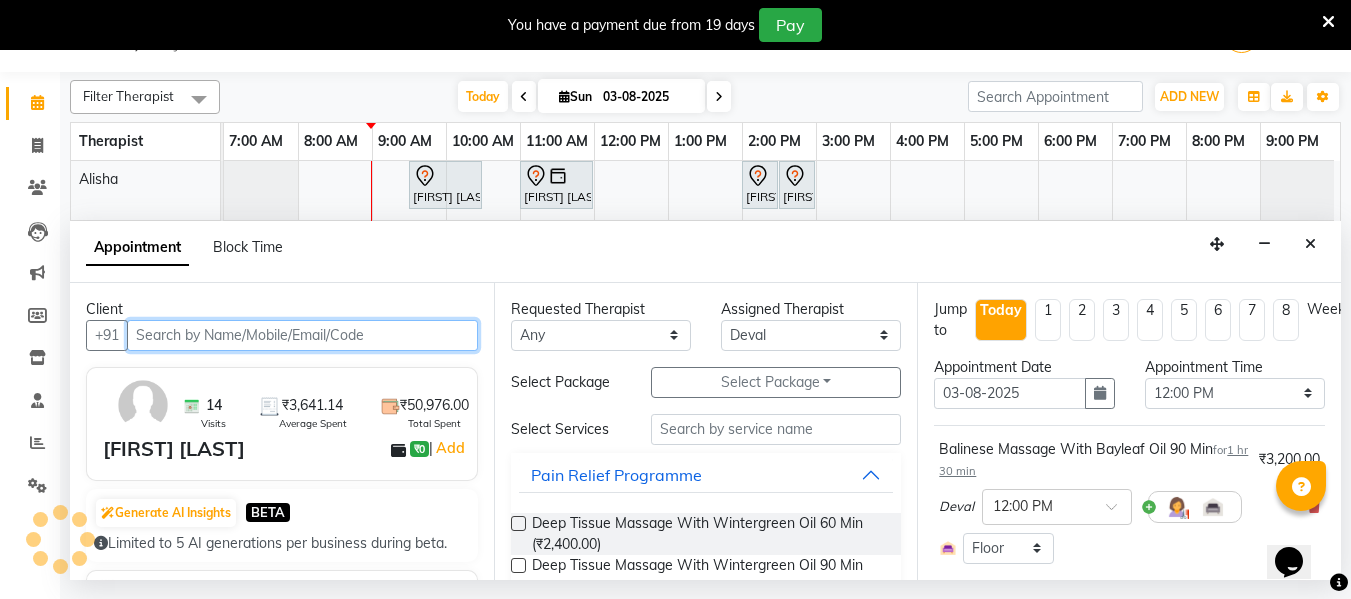 scroll, scrollTop: 0, scrollLeft: 9, axis: horizontal 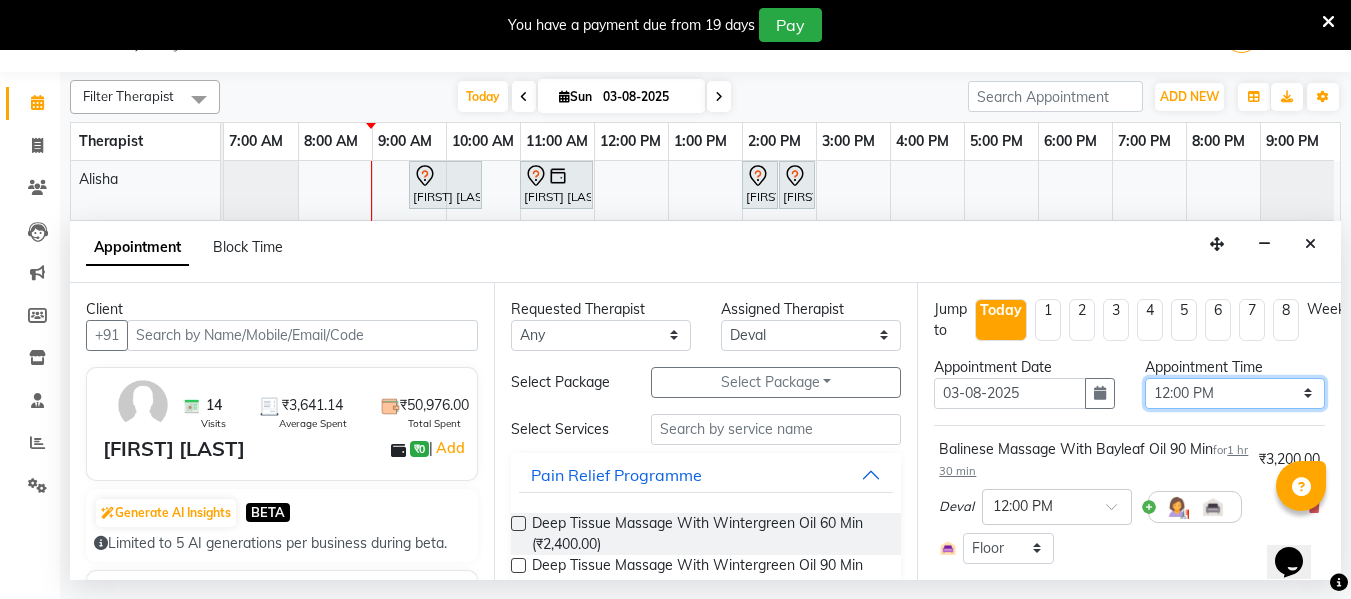 click on "Select 08:00 AM 08:15 AM 08:30 AM 08:45 AM 09:00 AM 09:15 AM 09:30 AM 09:45 AM 10:00 AM 10:15 AM 10:30 AM 10:45 AM 11:00 AM 11:15 AM 11:30 AM 11:45 AM 12:00 PM 12:15 PM 12:30 PM 12:45 PM 01:00 PM 01:15 PM 01:30 PM 01:45 PM 02:00 PM 02:15 PM 02:30 PM 02:45 PM 03:00 PM 03:15 PM 03:30 PM 03:45 PM 04:00 PM 04:15 PM 04:30 PM 04:45 PM 05:00 PM 05:15 PM 05:30 PM 05:45 PM 06:00 PM 06:15 PM 06:30 PM 06:45 PM 07:00 PM 07:15 PM 07:30 PM 07:45 PM 08:00 PM 08:15 PM 08:30 PM 08:45 PM 09:00 PM" at bounding box center [1235, 393] 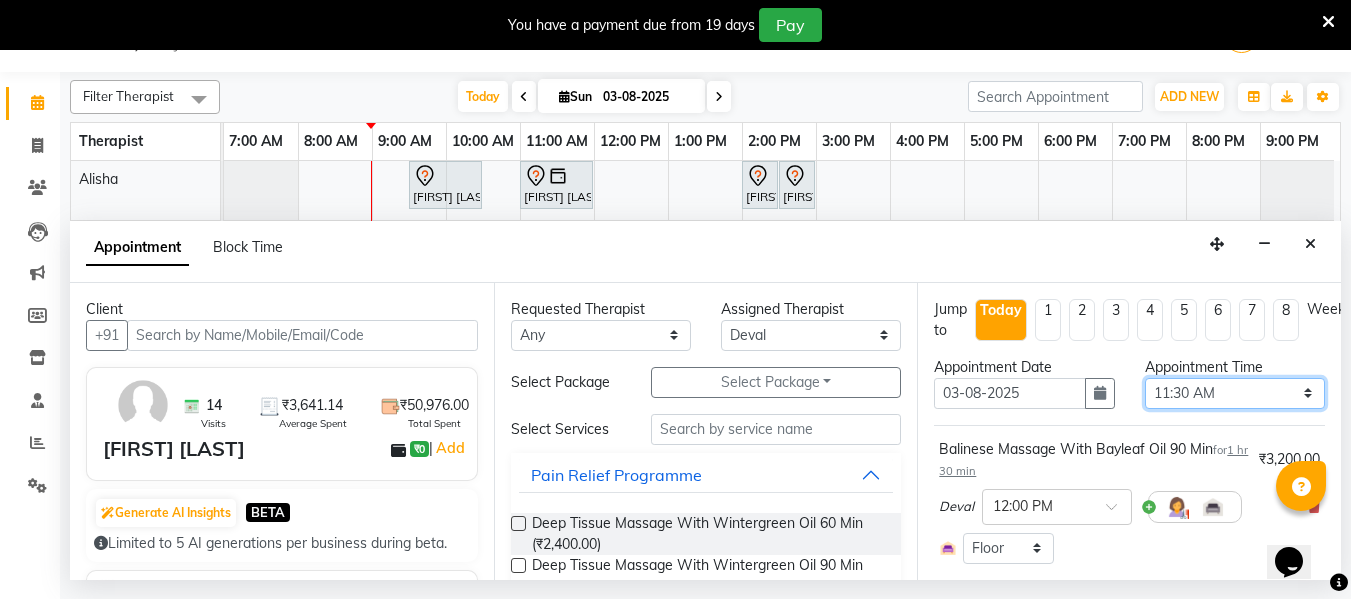 click on "Select 08:00 AM 08:15 AM 08:30 AM 08:45 AM 09:00 AM 09:15 AM 09:30 AM 09:45 AM 10:00 AM 10:15 AM 10:30 AM 10:45 AM 11:00 AM 11:15 AM 11:30 AM 11:45 AM 12:00 PM 12:15 PM 12:30 PM 12:45 PM 01:00 PM 01:15 PM 01:30 PM 01:45 PM 02:00 PM 02:15 PM 02:30 PM 02:45 PM 03:00 PM 03:15 PM 03:30 PM 03:45 PM 04:00 PM 04:15 PM 04:30 PM 04:45 PM 05:00 PM 05:15 PM 05:30 PM 05:45 PM 06:00 PM 06:15 PM 06:30 PM 06:45 PM 07:00 PM 07:15 PM 07:30 PM 07:45 PM 08:00 PM 08:15 PM 08:30 PM 08:45 PM 09:00 PM" at bounding box center [1235, 393] 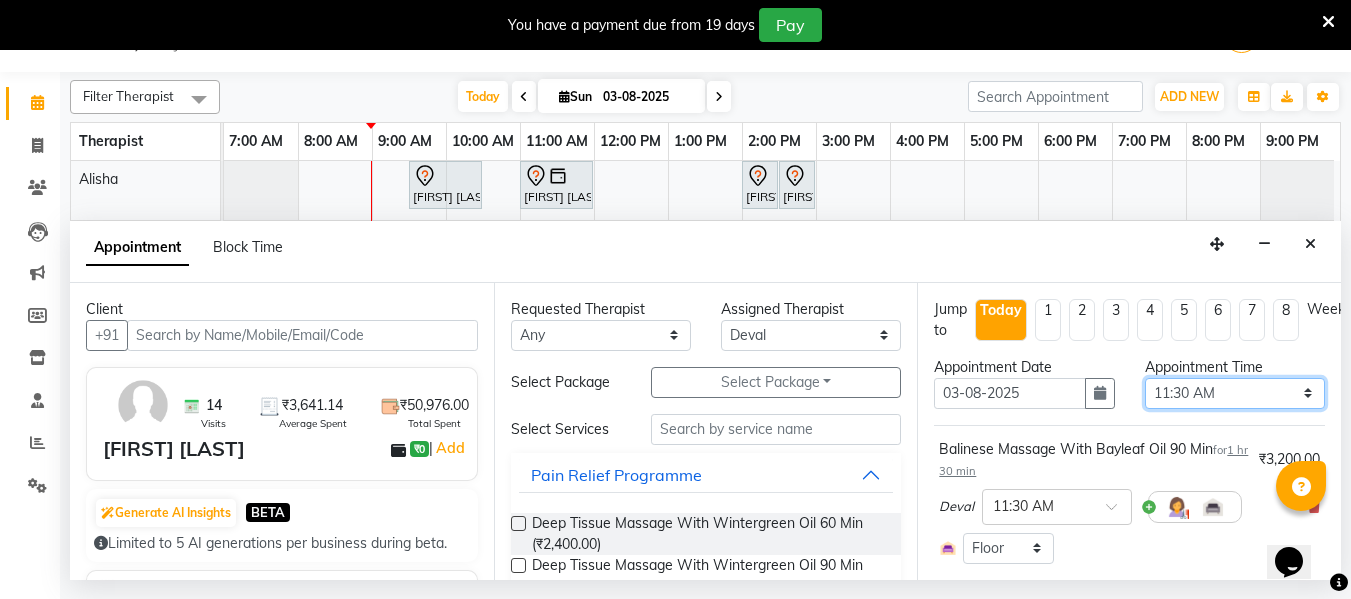 scroll, scrollTop: 259, scrollLeft: 0, axis: vertical 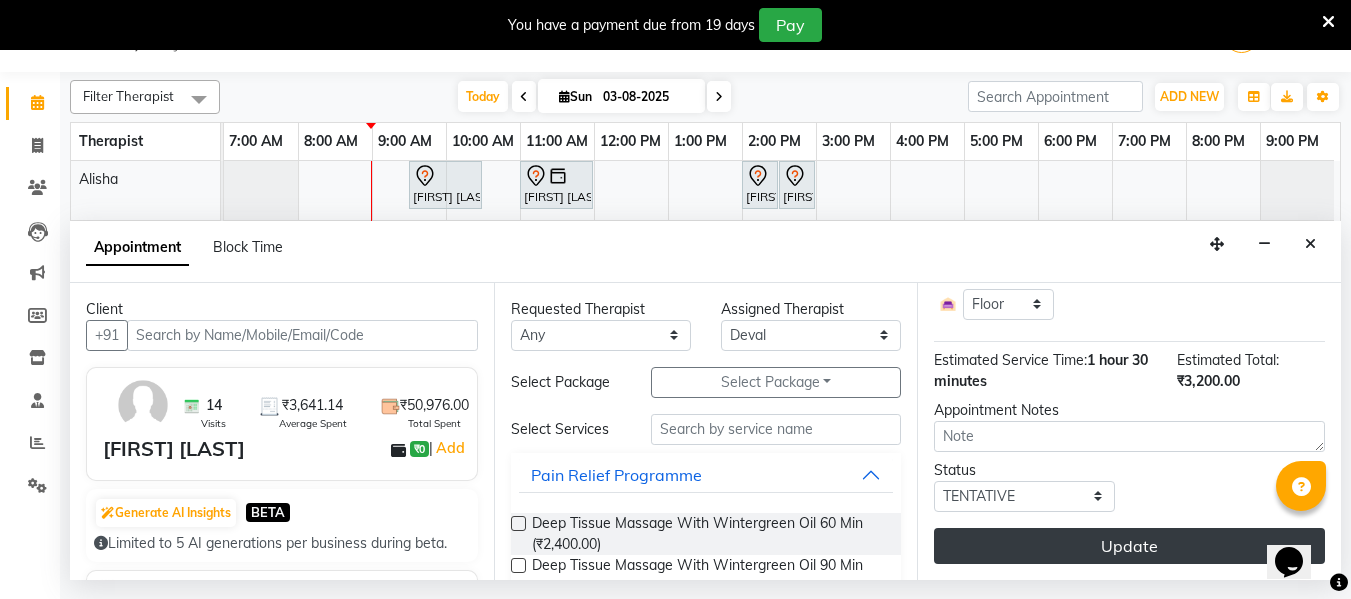 click on "Update" at bounding box center (1129, 546) 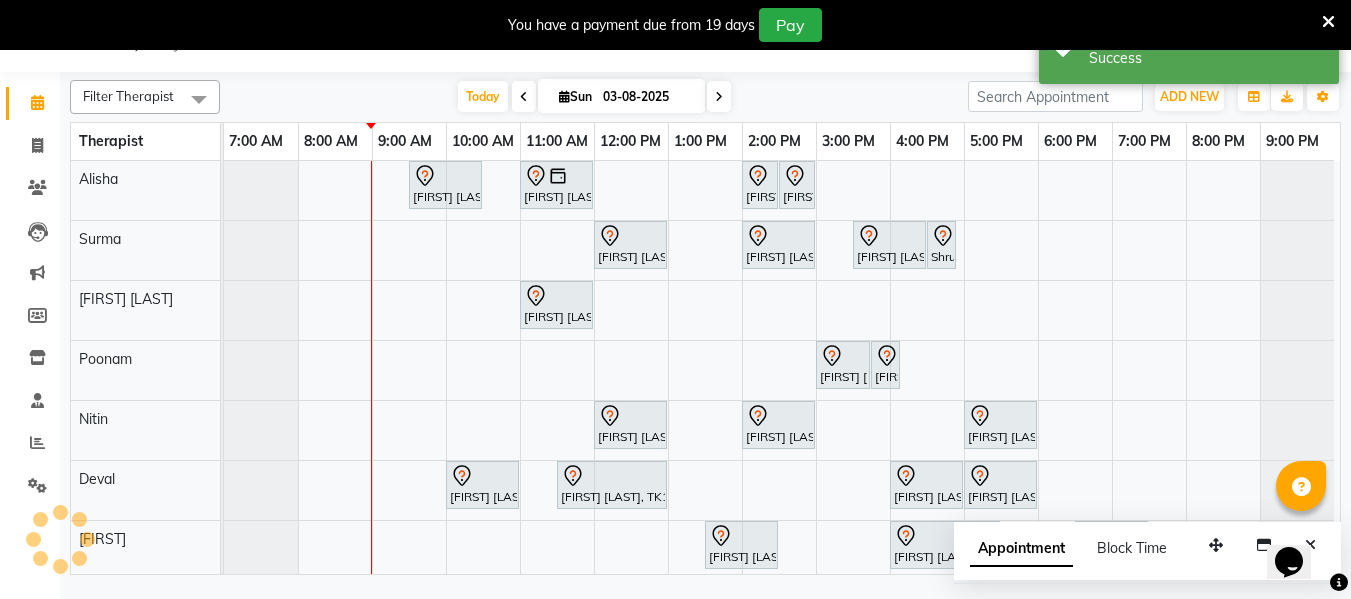 scroll, scrollTop: 0, scrollLeft: 0, axis: both 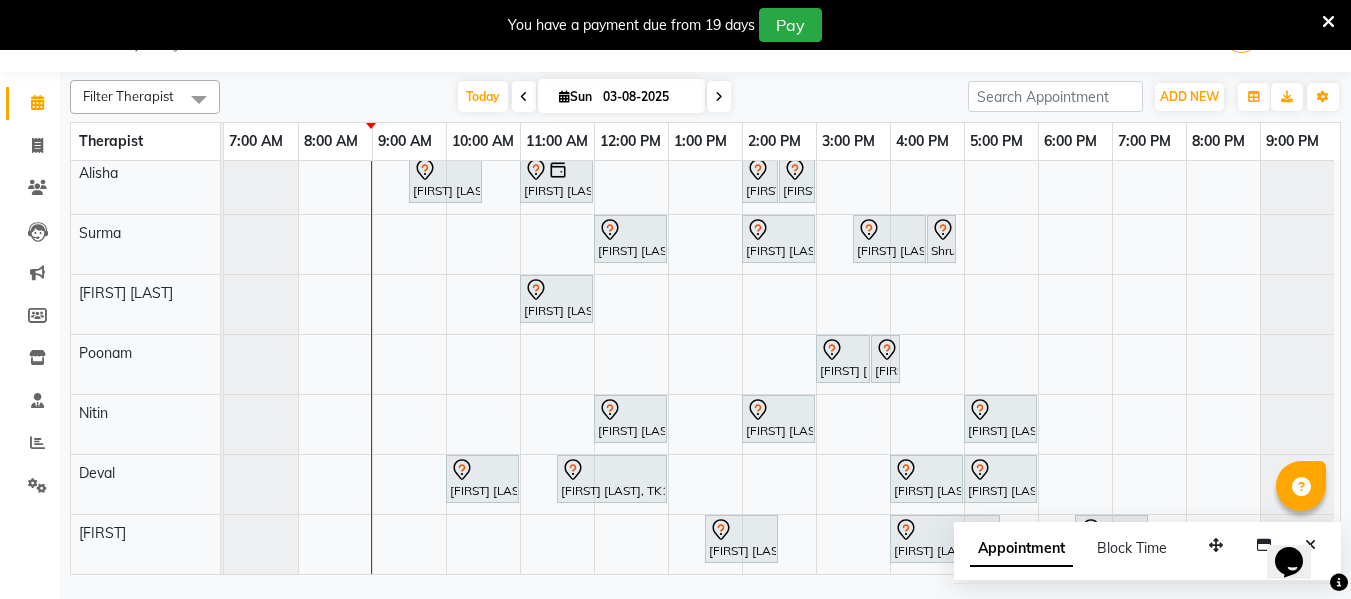 drag, startPoint x: 922, startPoint y: 646, endPoint x: 864, endPoint y: 646, distance: 58 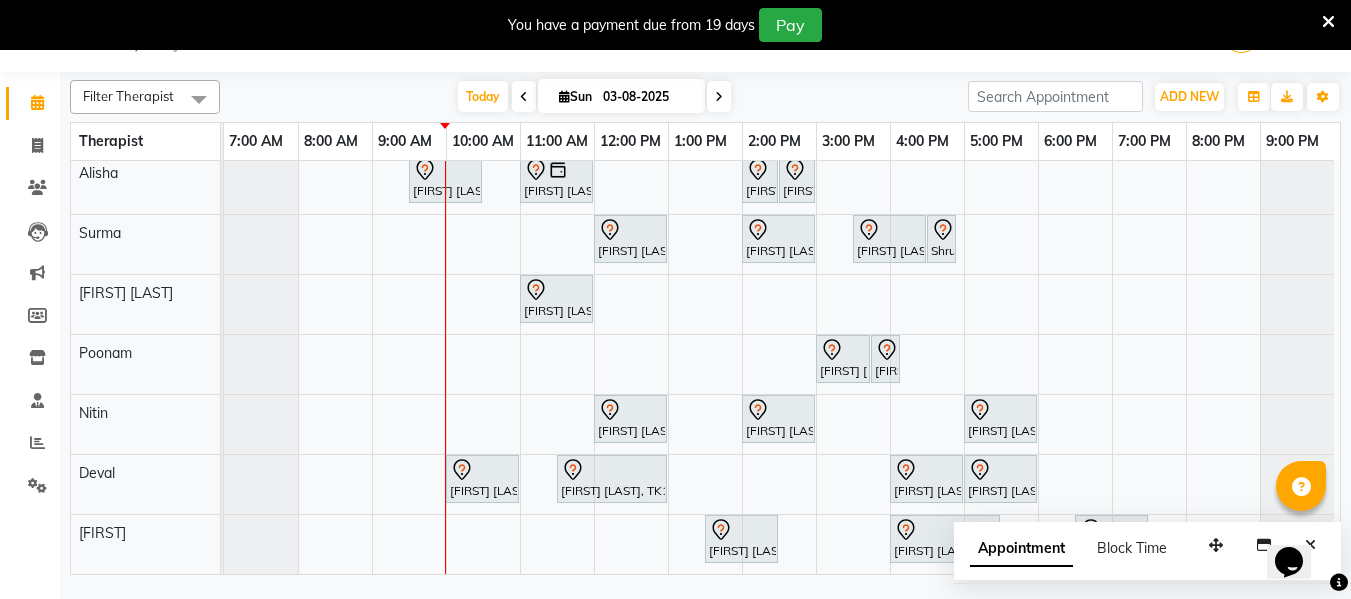 scroll, scrollTop: 0, scrollLeft: 9, axis: horizontal 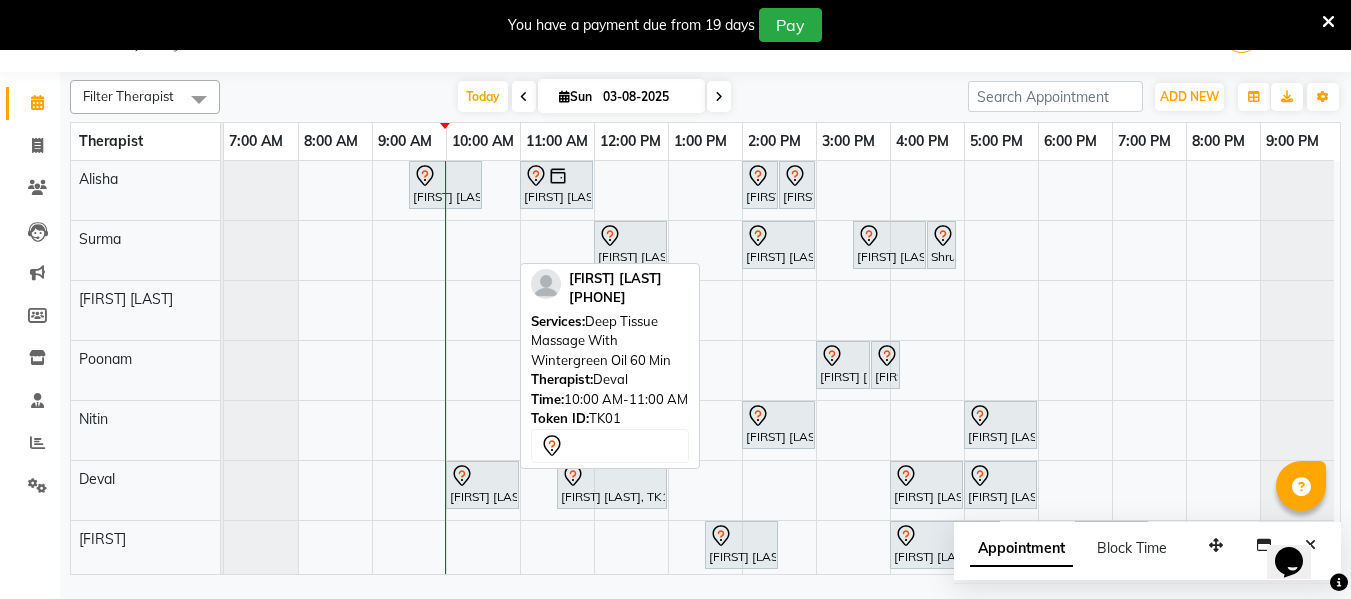 click on "Ananthan Nair, TK01, 10:00 AM-11:00 AM, Deep Tissue Massage With Wintergreen Oil 60 Min" at bounding box center (482, 485) 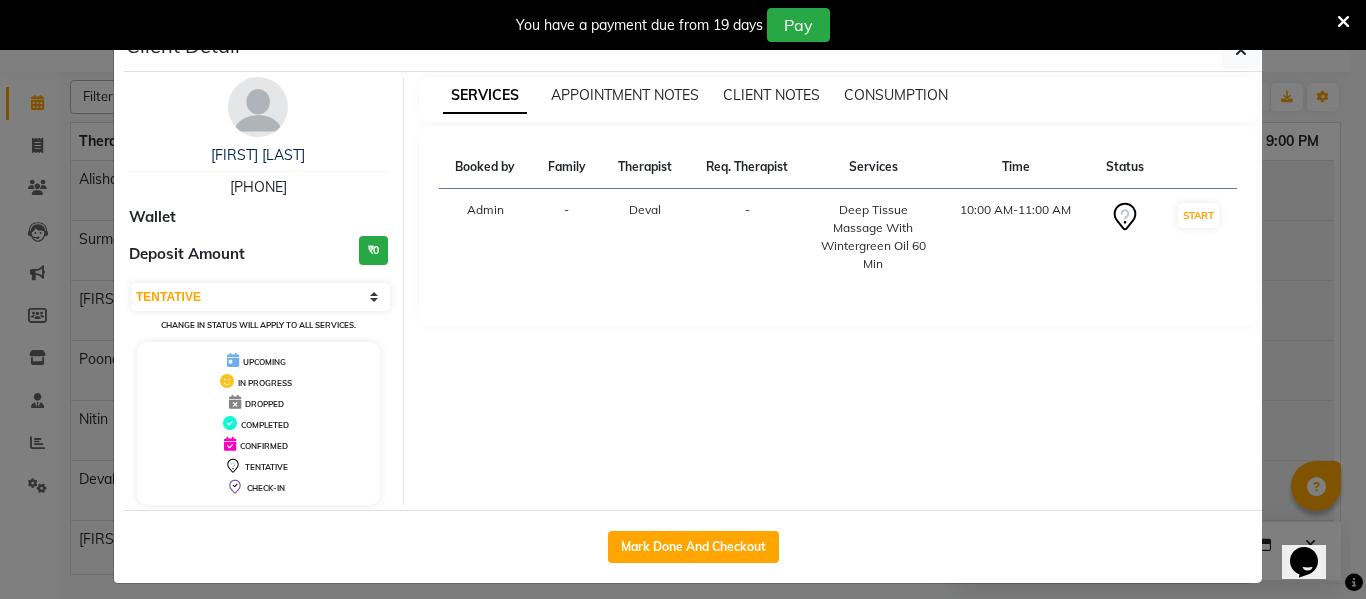 drag, startPoint x: 1245, startPoint y: 48, endPoint x: 1168, endPoint y: 32, distance: 78.64477 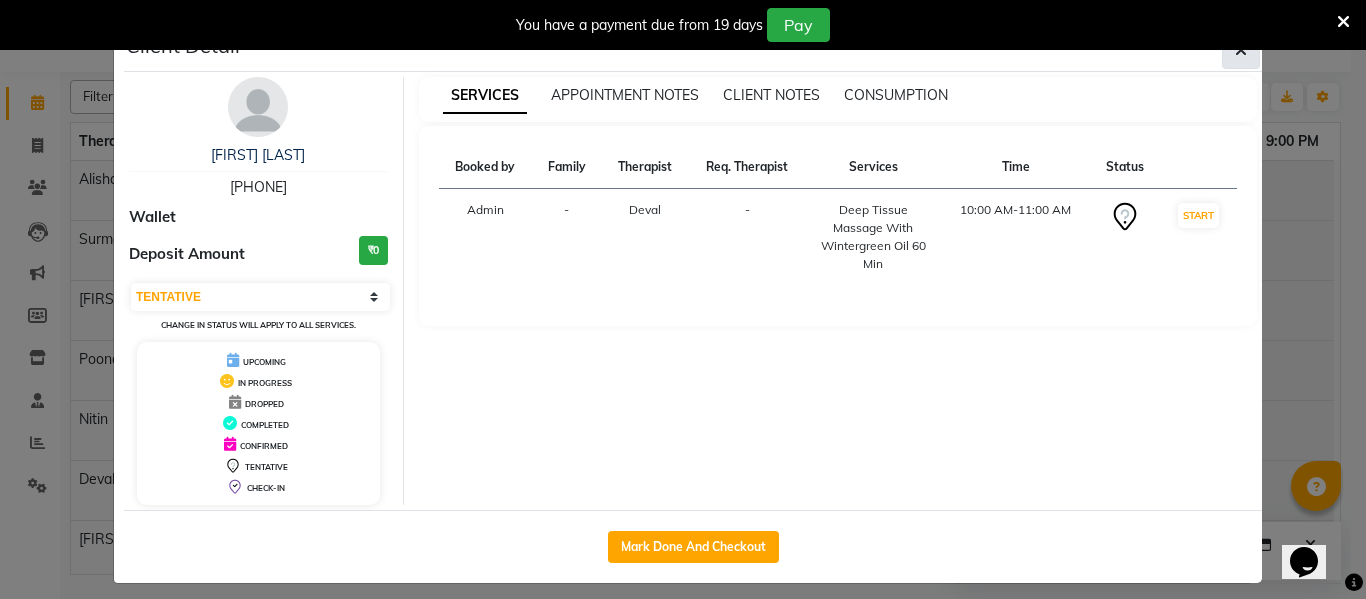 click 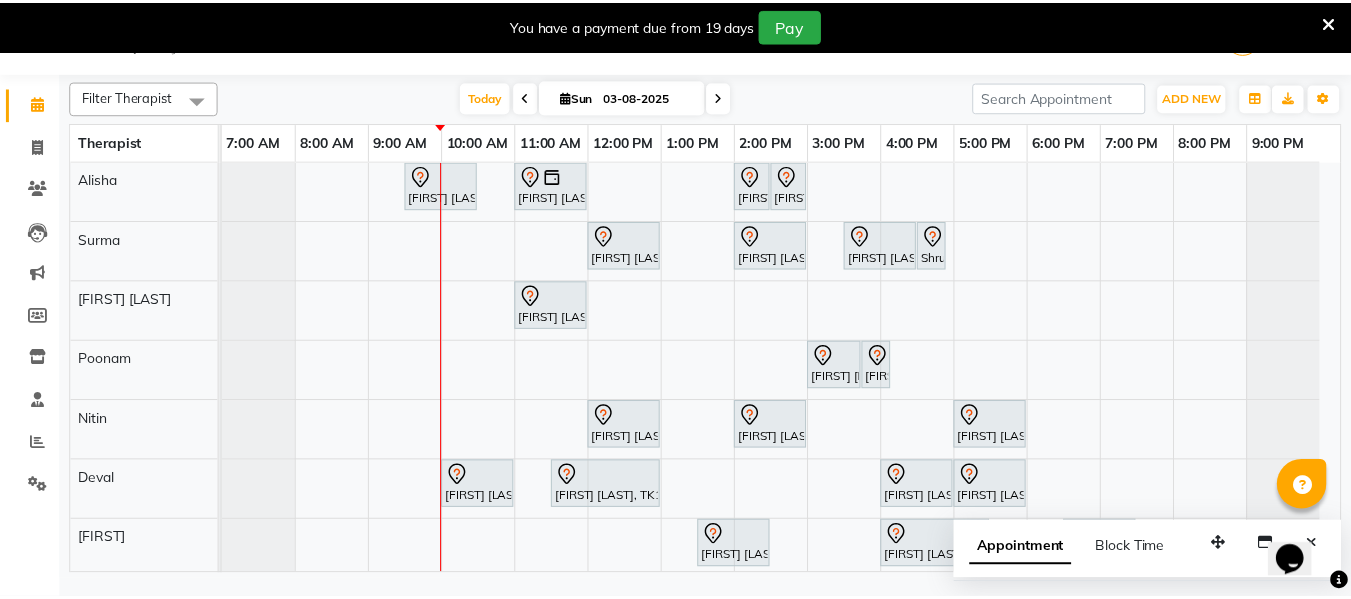 scroll, scrollTop: 0, scrollLeft: 0, axis: both 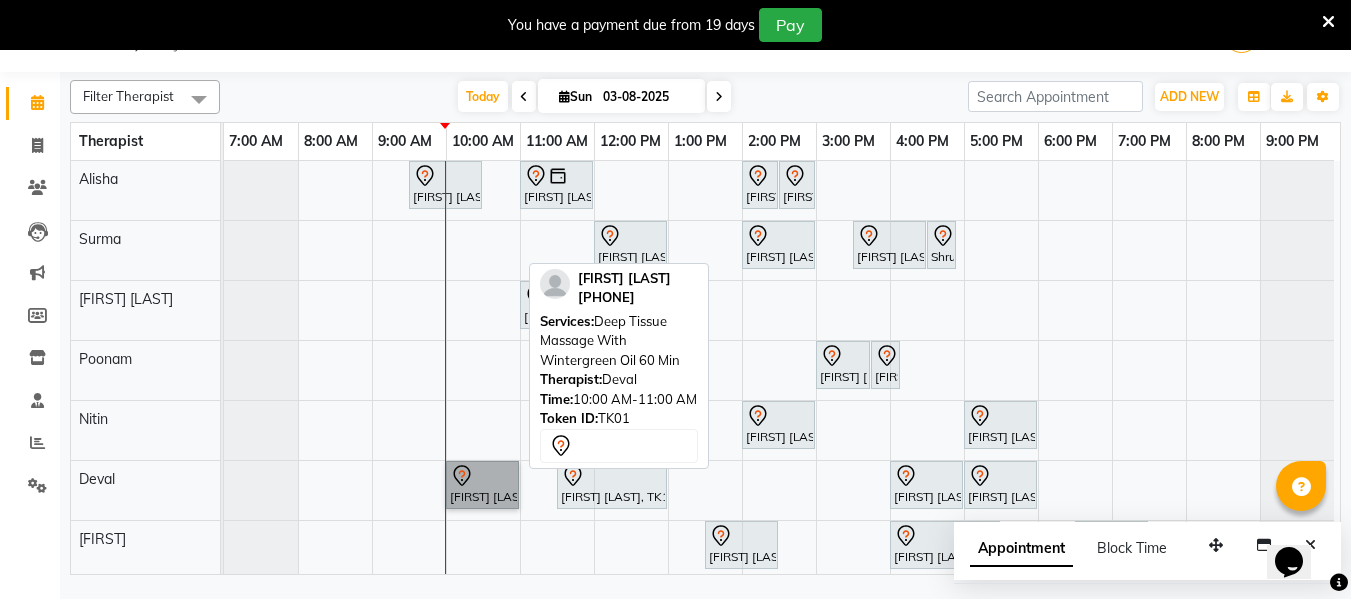 drag, startPoint x: 459, startPoint y: 473, endPoint x: 468, endPoint y: 482, distance: 12.727922 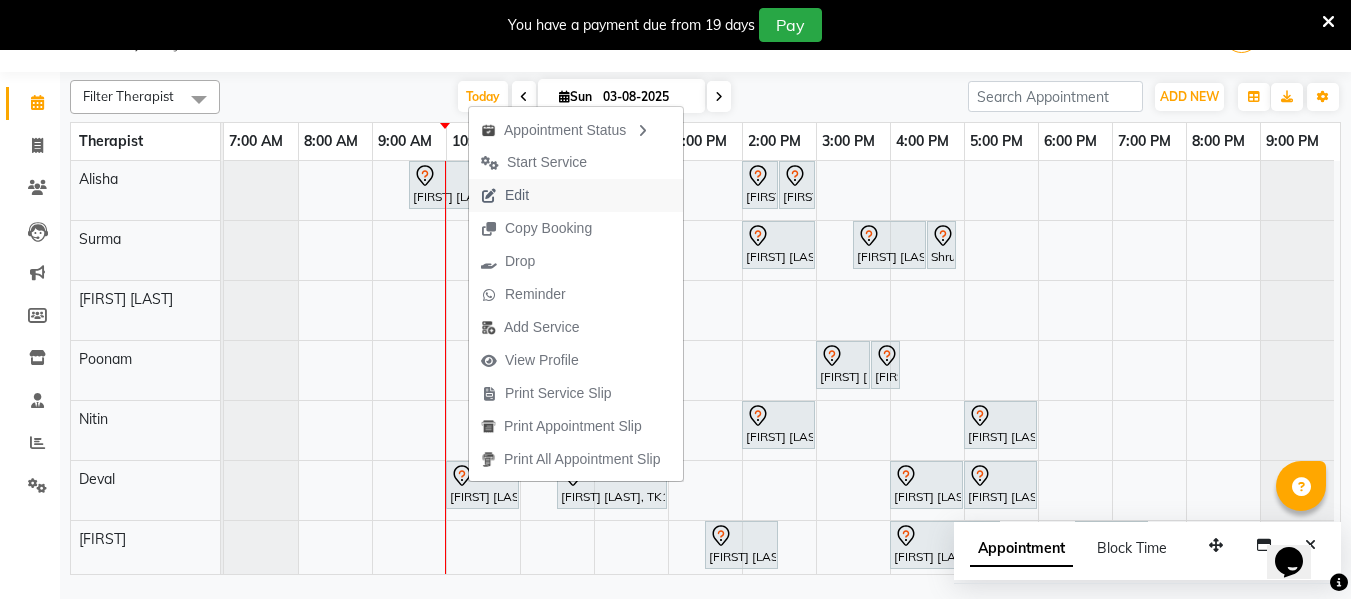 click on "Edit" at bounding box center [517, 195] 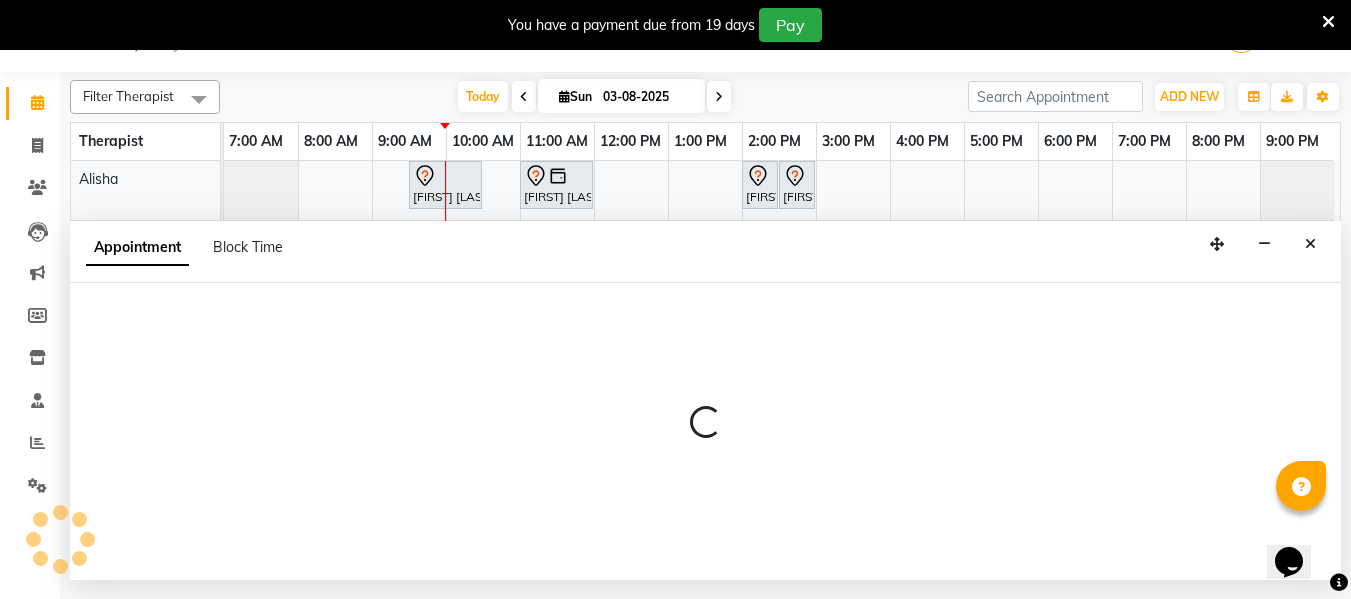 select on "tentative" 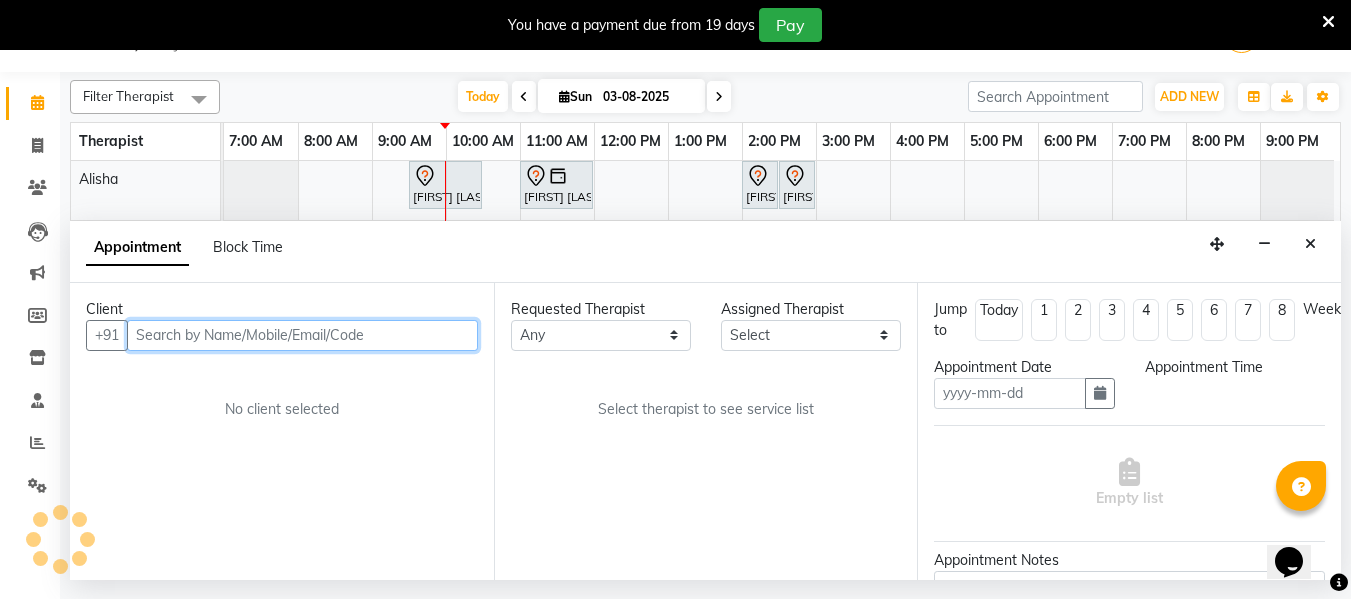 type on "03-08-2025" 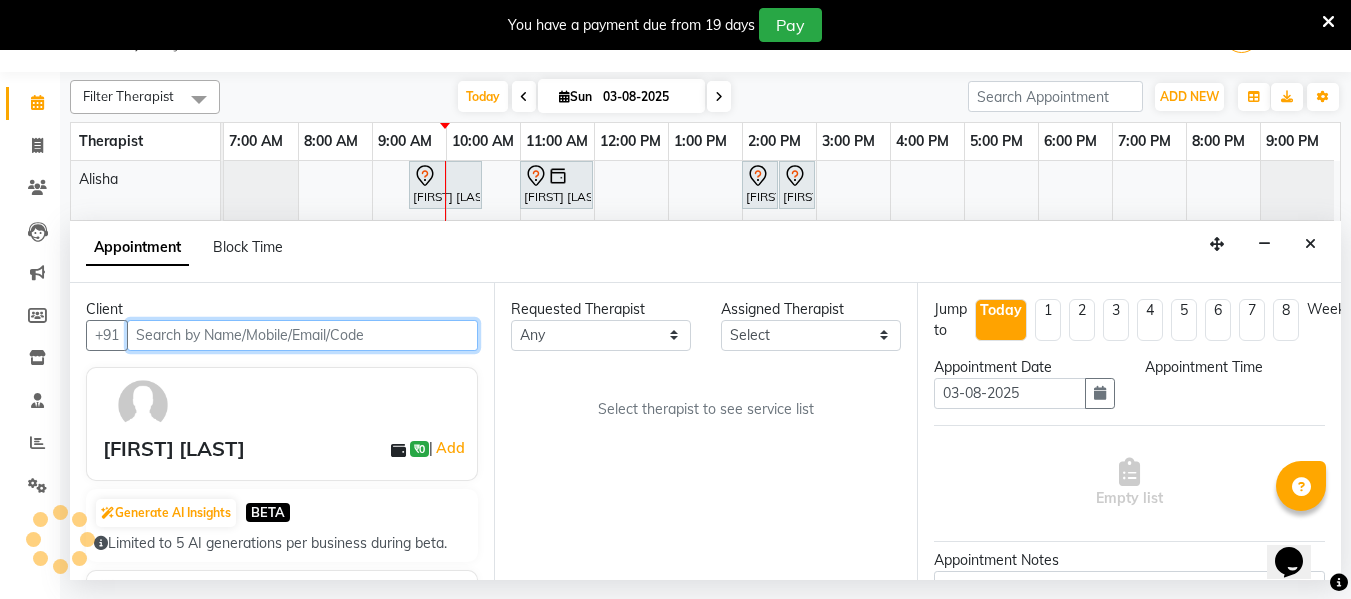 select on "66088" 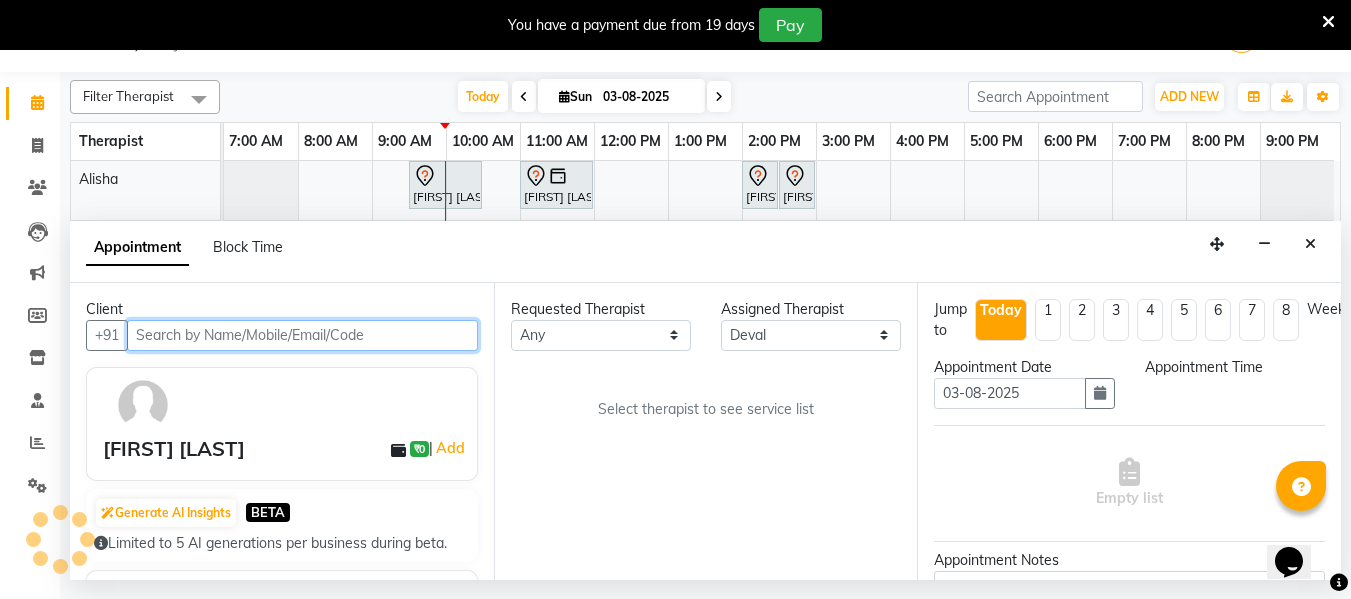 select on "600" 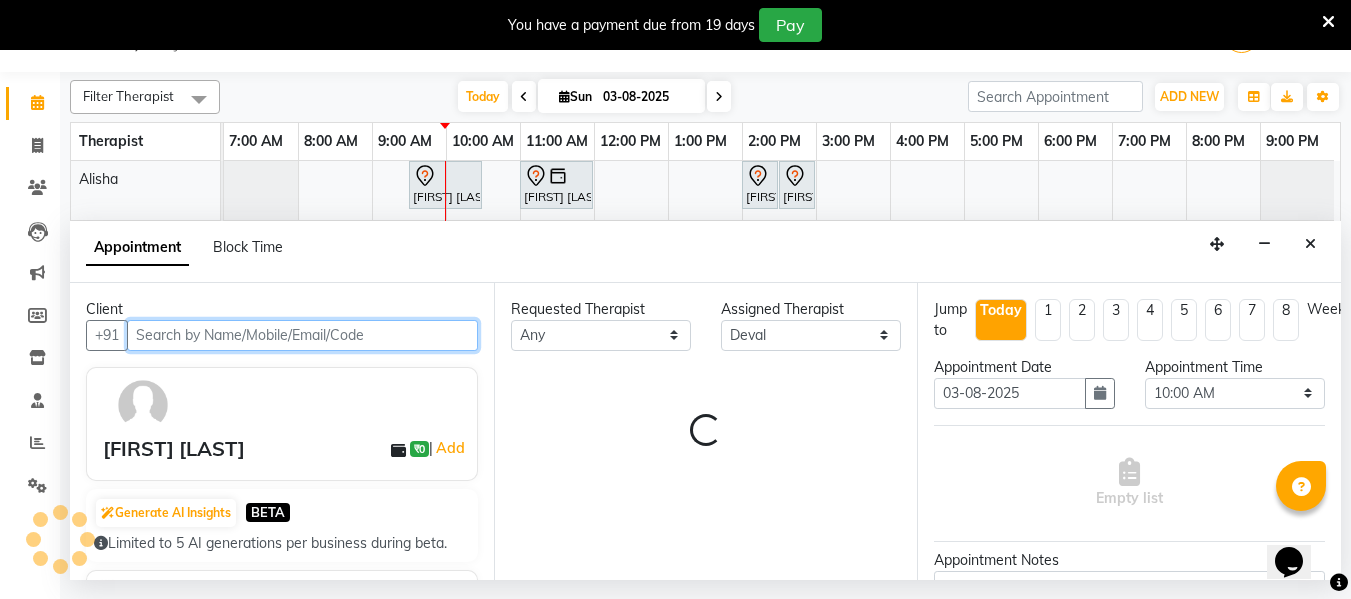 select on "1188" 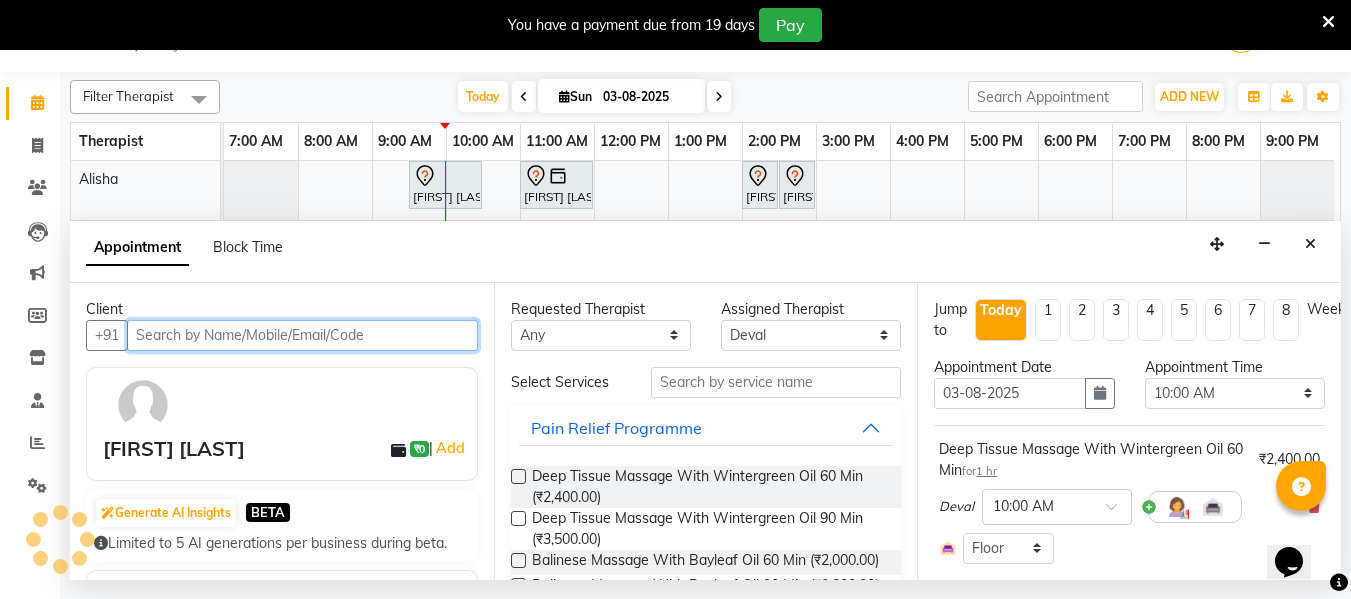 scroll, scrollTop: 0, scrollLeft: 9, axis: horizontal 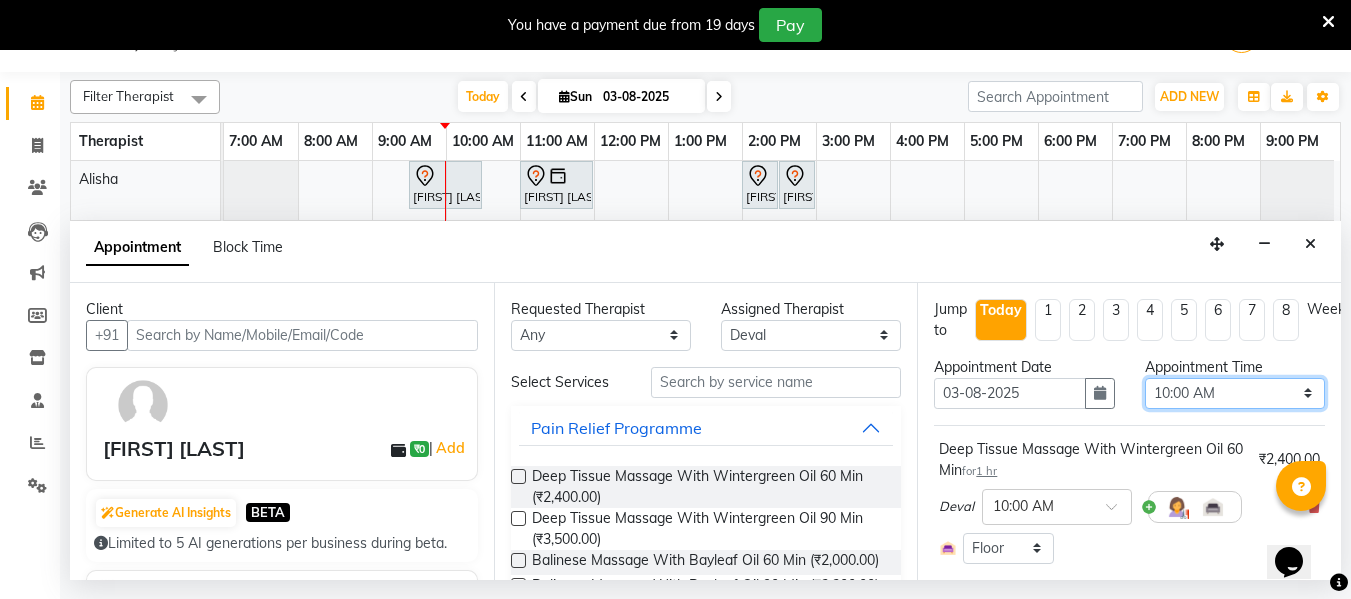 click on "Select 08:00 AM 08:15 AM 08:30 AM 08:45 AM 09:00 AM 09:15 AM 09:30 AM 09:45 AM 10:00 AM 10:15 AM 10:30 AM 10:45 AM 11:00 AM 11:15 AM 11:30 AM 11:45 AM 12:00 PM 12:15 PM 12:30 PM 12:45 PM 01:00 PM 01:15 PM 01:30 PM 01:45 PM 02:00 PM 02:15 PM 02:30 PM 02:45 PM 03:00 PM 03:15 PM 03:30 PM 03:45 PM 04:00 PM 04:15 PM 04:30 PM 04:45 PM 05:00 PM 05:15 PM 05:30 PM 05:45 PM 06:00 PM 06:15 PM 06:30 PM 06:45 PM 07:00 PM 07:15 PM 07:30 PM 07:45 PM 08:00 PM 08:15 PM 08:30 PM 08:45 PM 09:00 PM" at bounding box center [1235, 393] 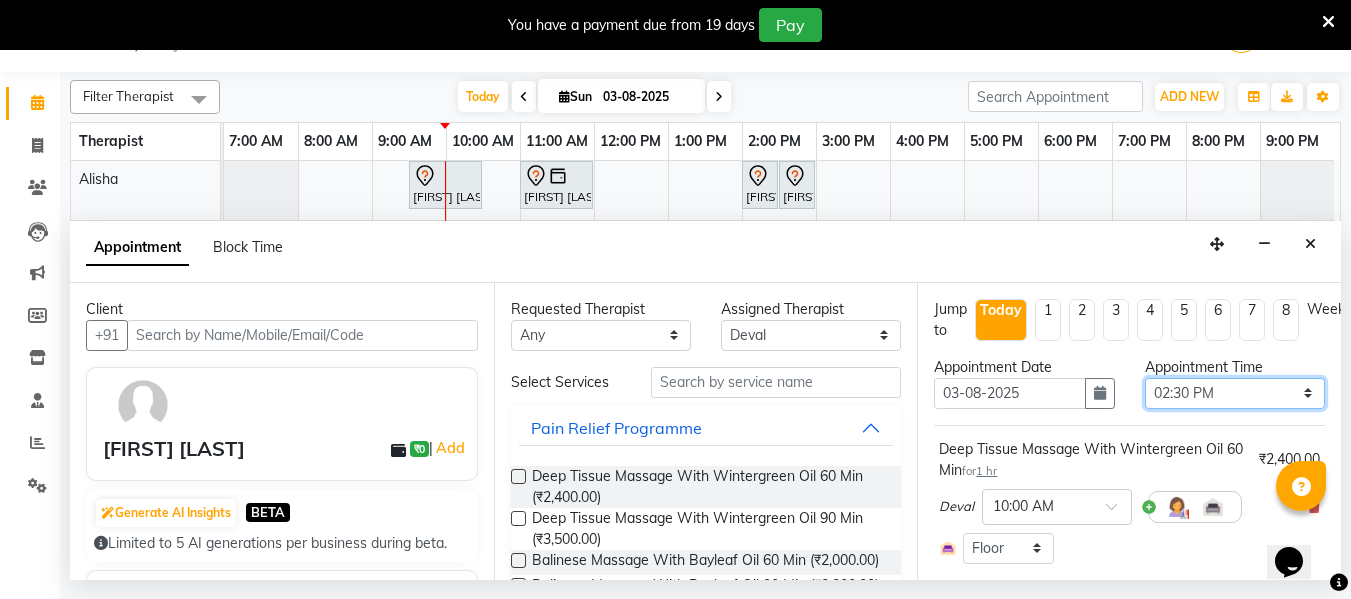 click on "Select 08:00 AM 08:15 AM 08:30 AM 08:45 AM 09:00 AM 09:15 AM 09:30 AM 09:45 AM 10:00 AM 10:15 AM 10:30 AM 10:45 AM 11:00 AM 11:15 AM 11:30 AM 11:45 AM 12:00 PM 12:15 PM 12:30 PM 12:45 PM 01:00 PM 01:15 PM 01:30 PM 01:45 PM 02:00 PM 02:15 PM 02:30 PM 02:45 PM 03:00 PM 03:15 PM 03:30 PM 03:45 PM 04:00 PM 04:15 PM 04:30 PM 04:45 PM 05:00 PM 05:15 PM 05:30 PM 05:45 PM 06:00 PM 06:15 PM 06:30 PM 06:45 PM 07:00 PM 07:15 PM 07:30 PM 07:45 PM 08:00 PM 08:15 PM 08:30 PM 08:45 PM 09:00 PM" at bounding box center [1235, 393] 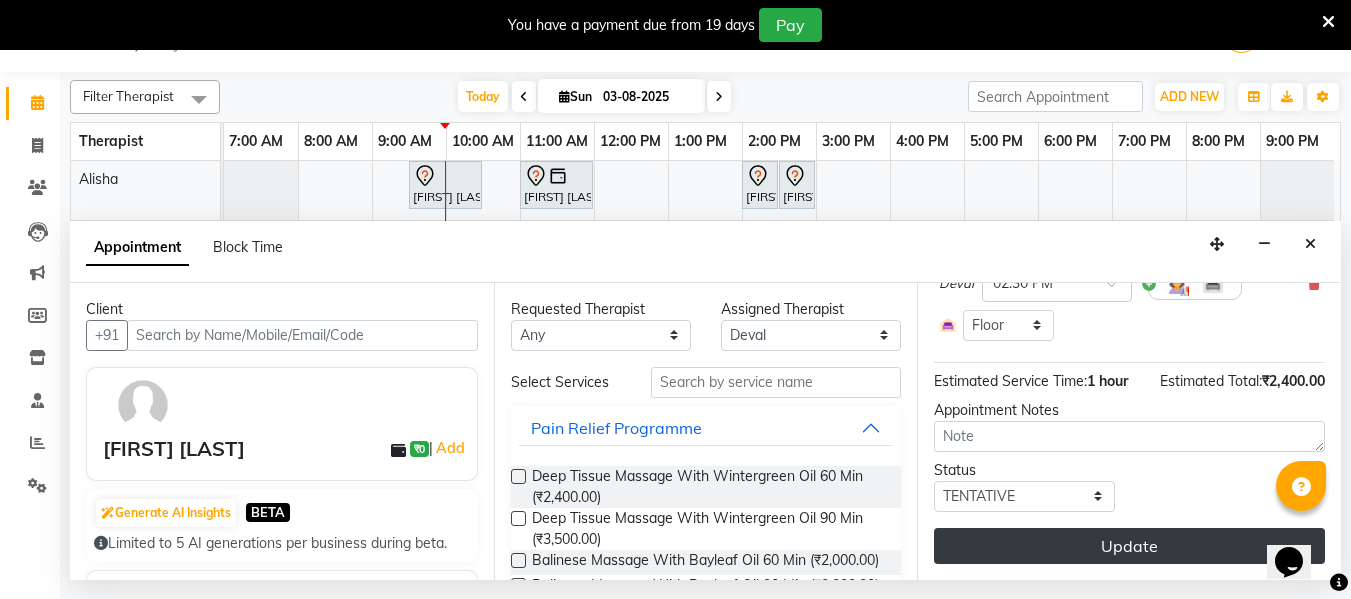 scroll, scrollTop: 238, scrollLeft: 0, axis: vertical 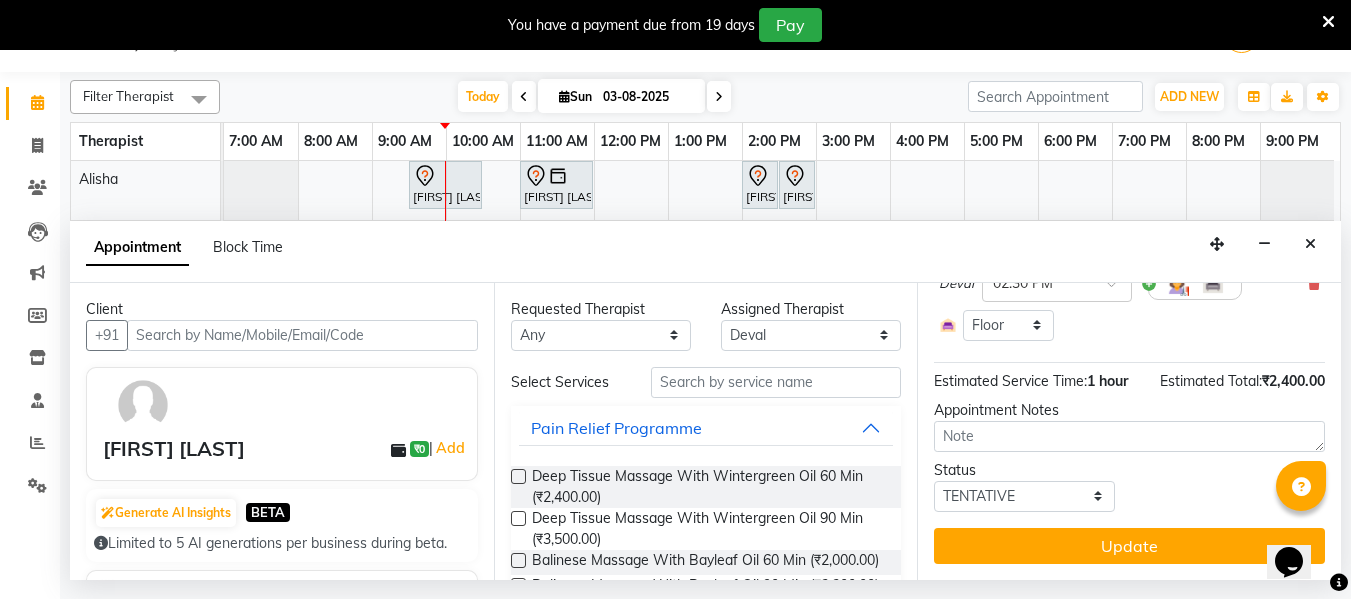 click on "Update" at bounding box center [1129, 546] 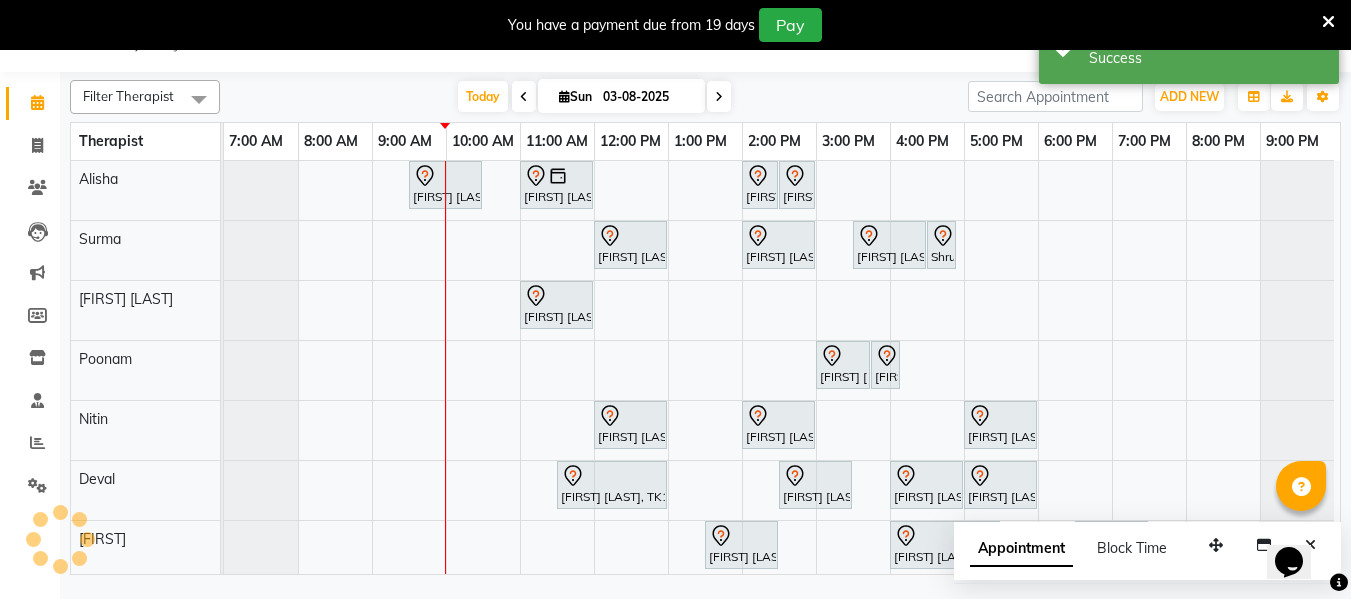 scroll, scrollTop: 0, scrollLeft: 0, axis: both 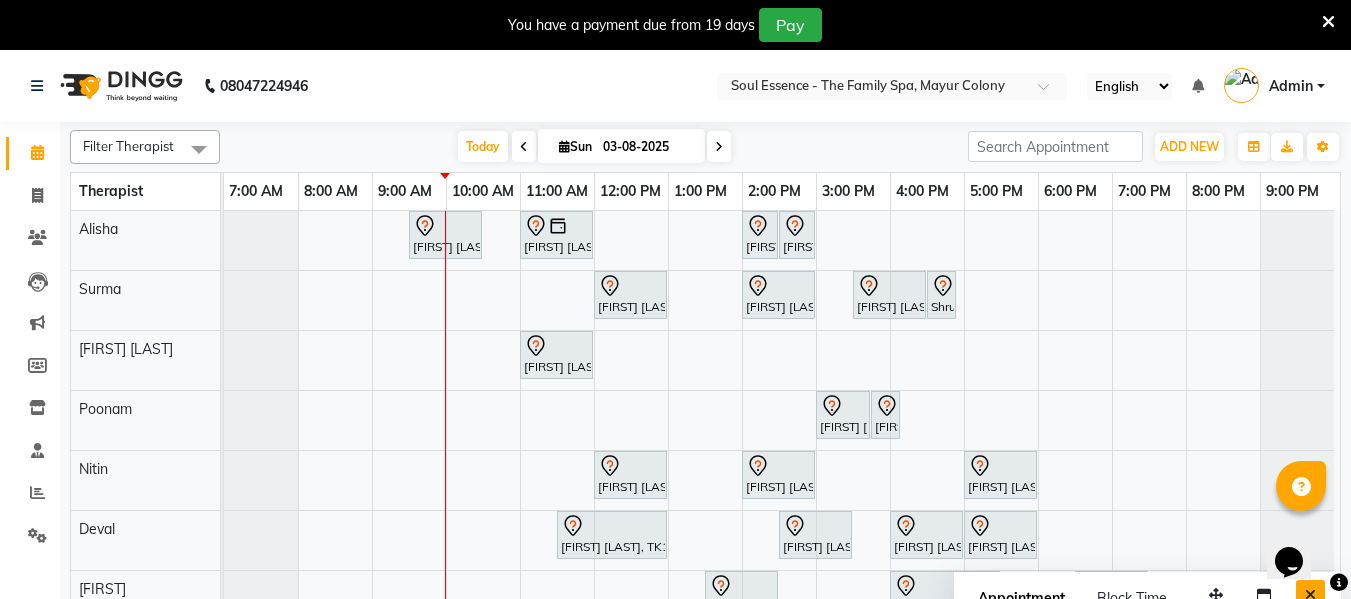 click at bounding box center [1310, 595] 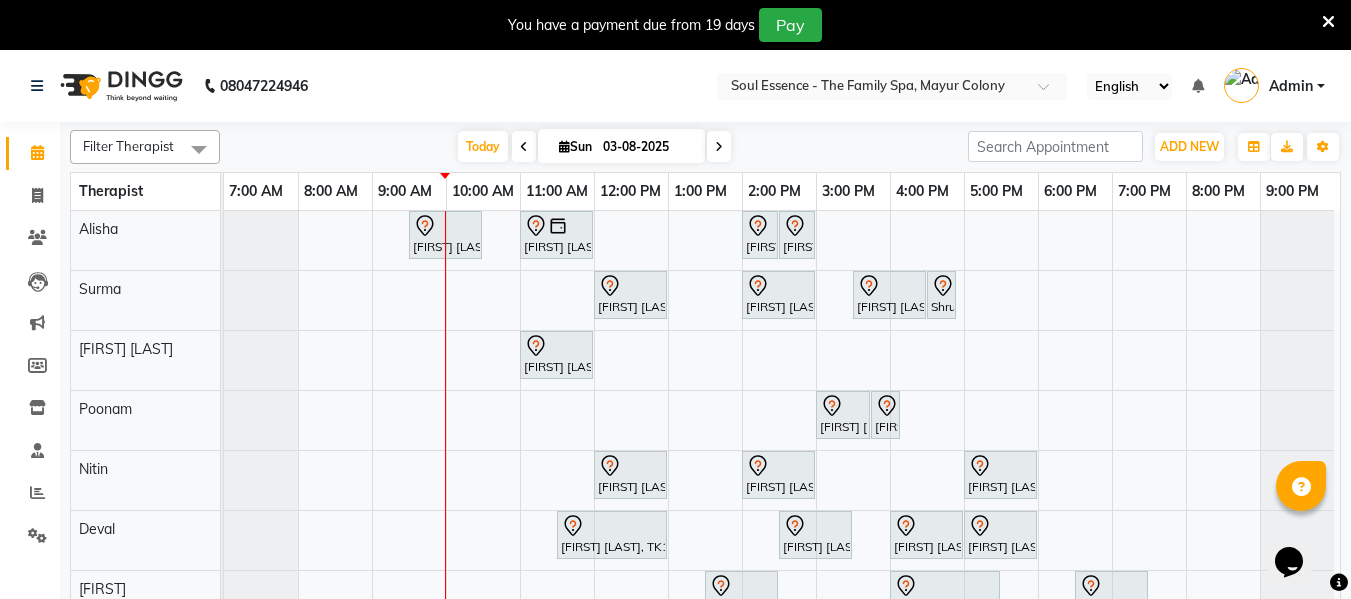 scroll, scrollTop: 21, scrollLeft: 9, axis: both 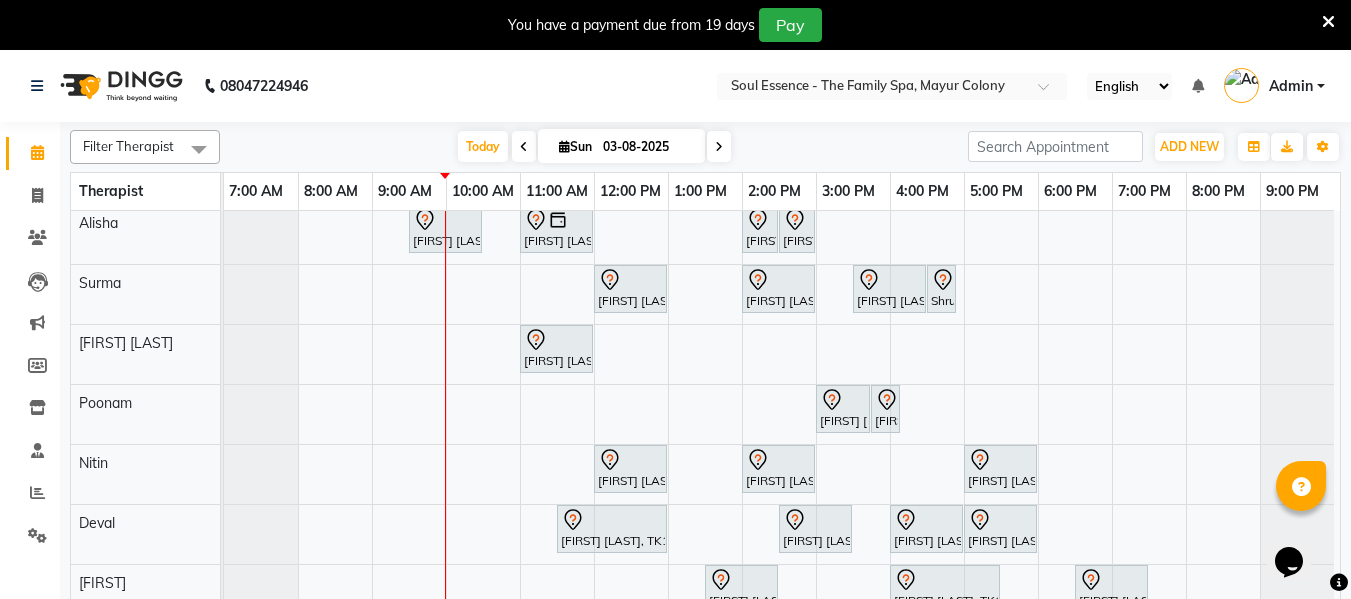drag, startPoint x: 0, startPoint y: 15, endPoint x: 601, endPoint y: 93, distance: 606.0404 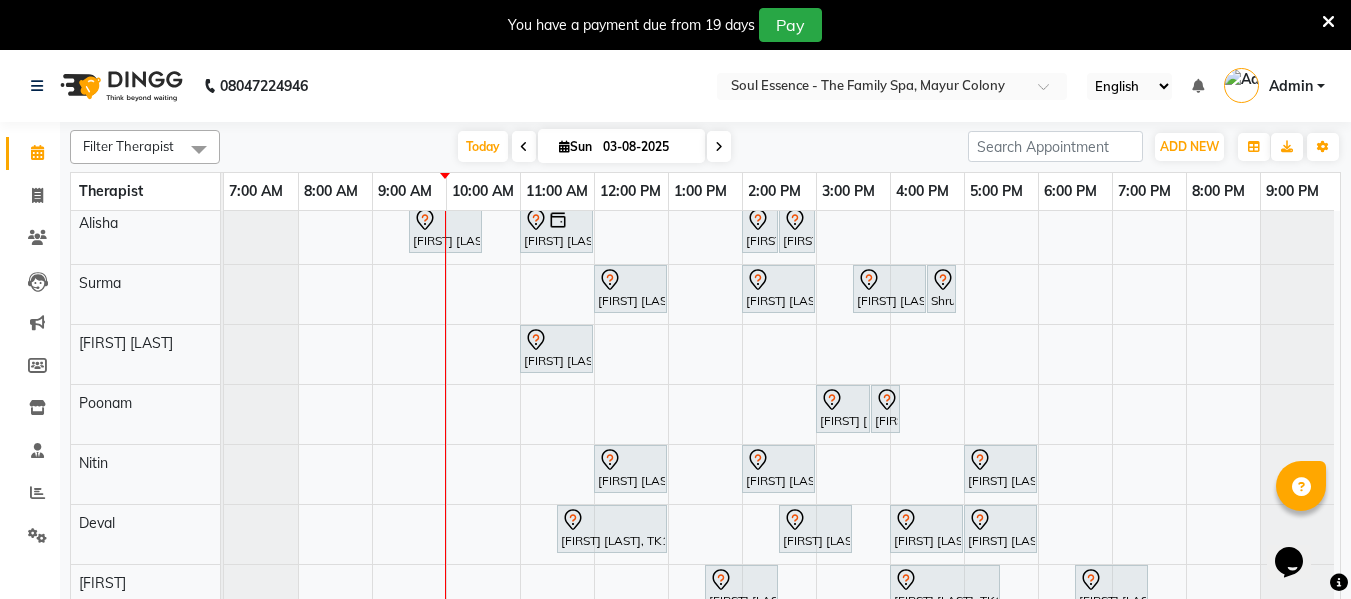 scroll, scrollTop: 0, scrollLeft: 9, axis: horizontal 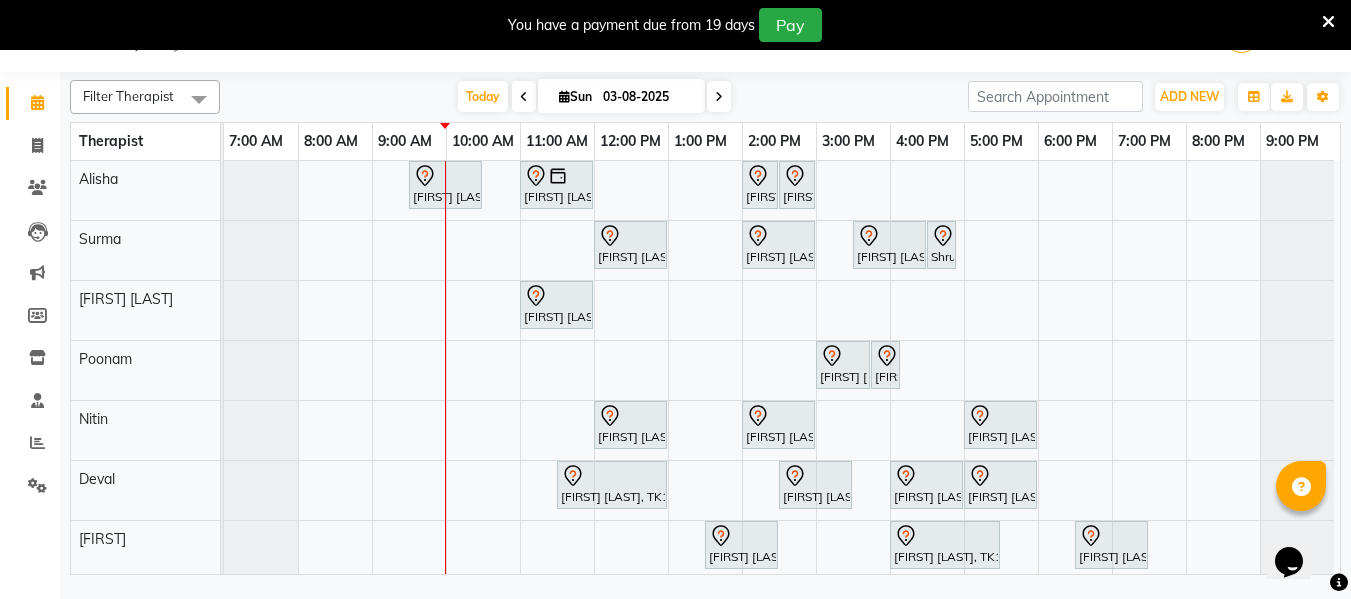 click at bounding box center (719, 97) 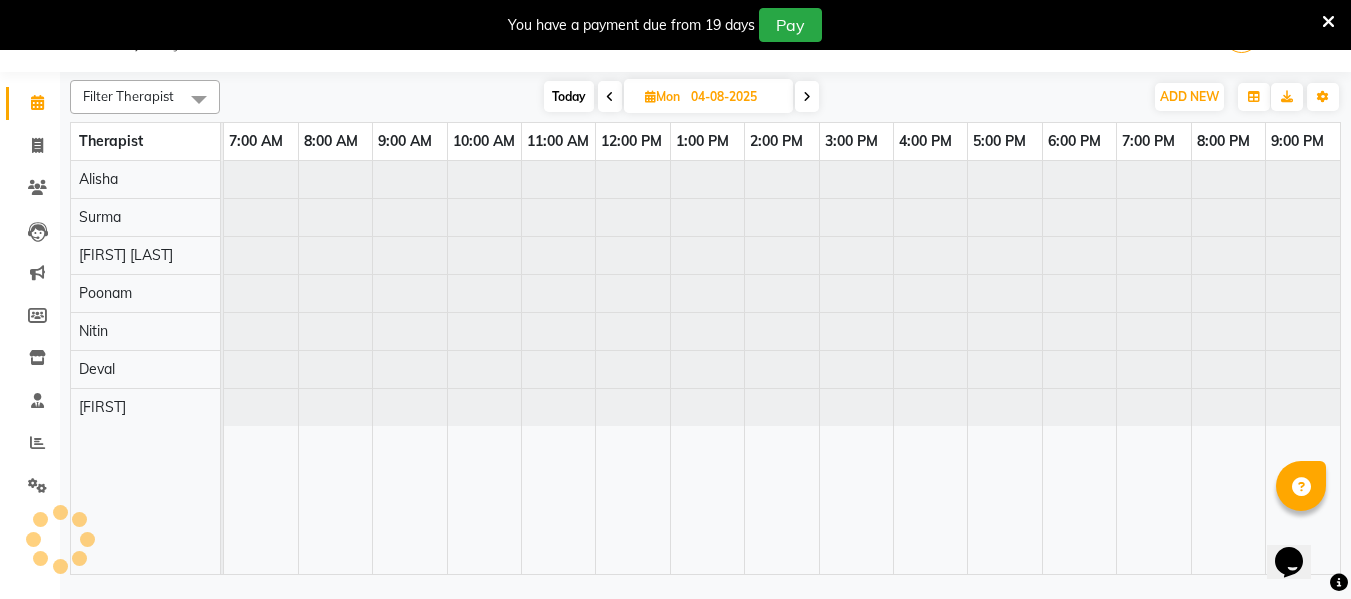 scroll, scrollTop: 0, scrollLeft: 0, axis: both 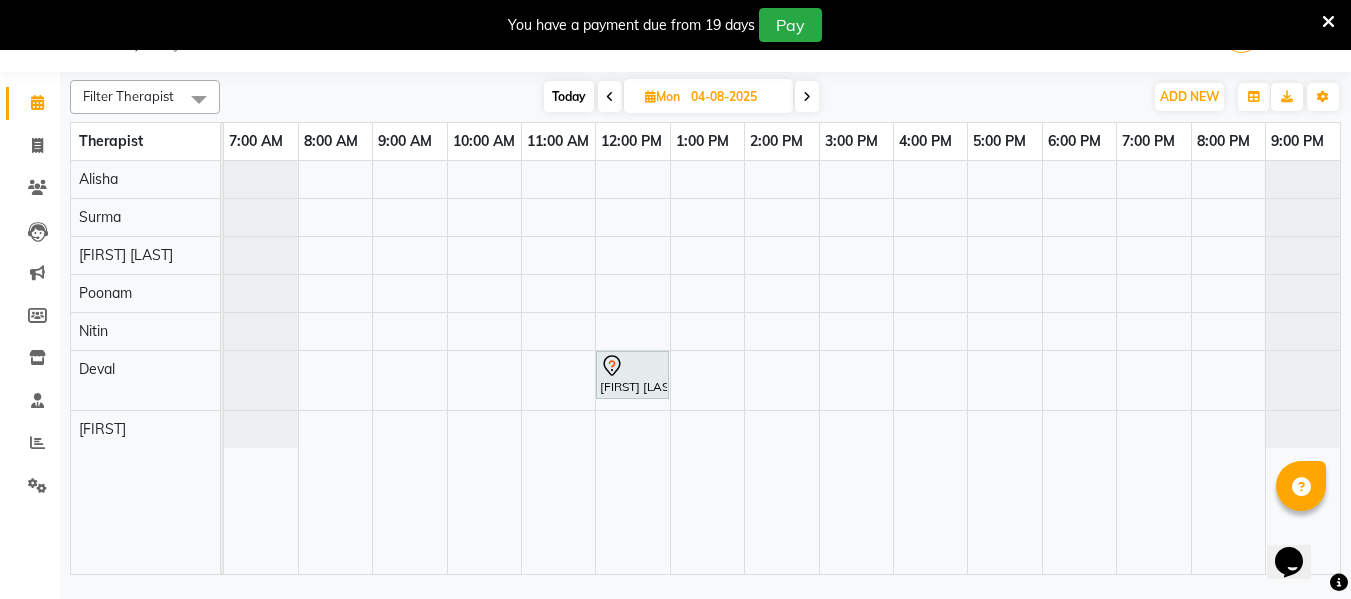 click at bounding box center (807, 97) 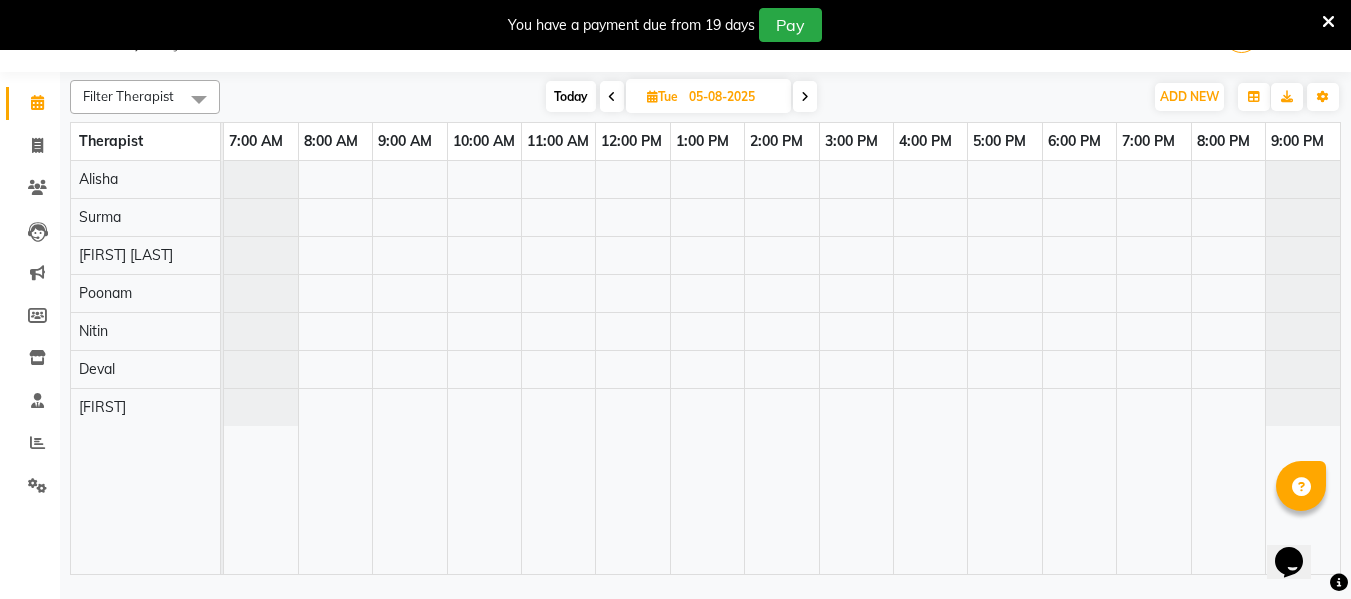 click at bounding box center (805, 97) 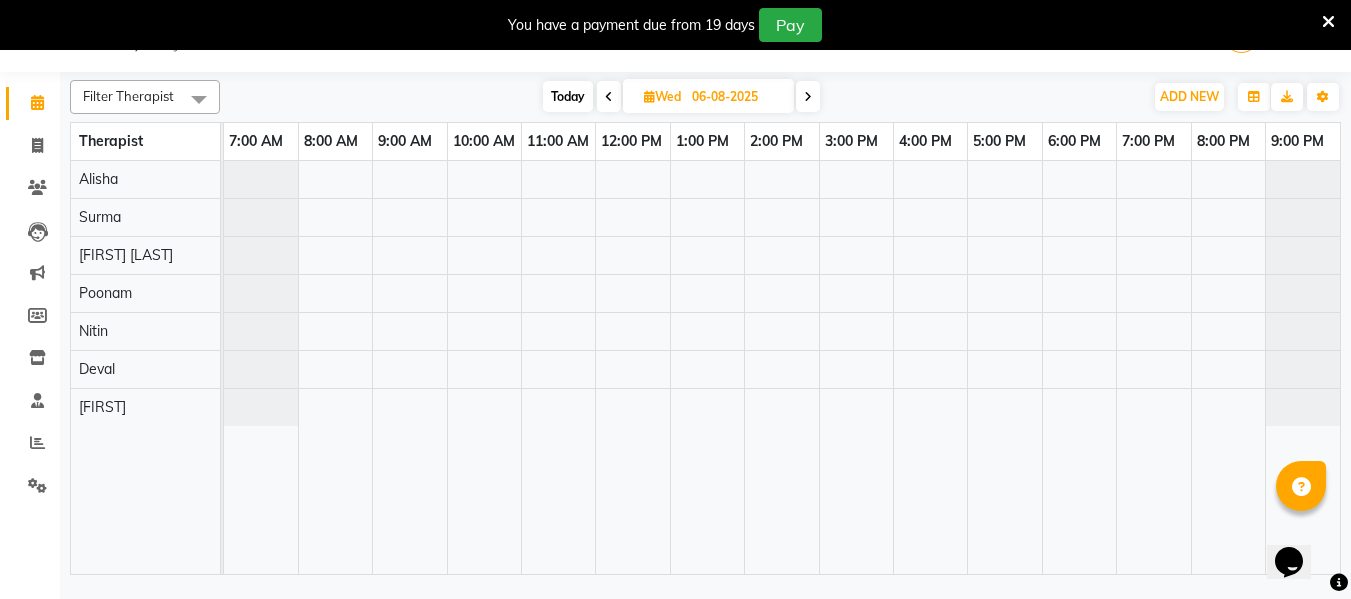 click at bounding box center [808, 97] 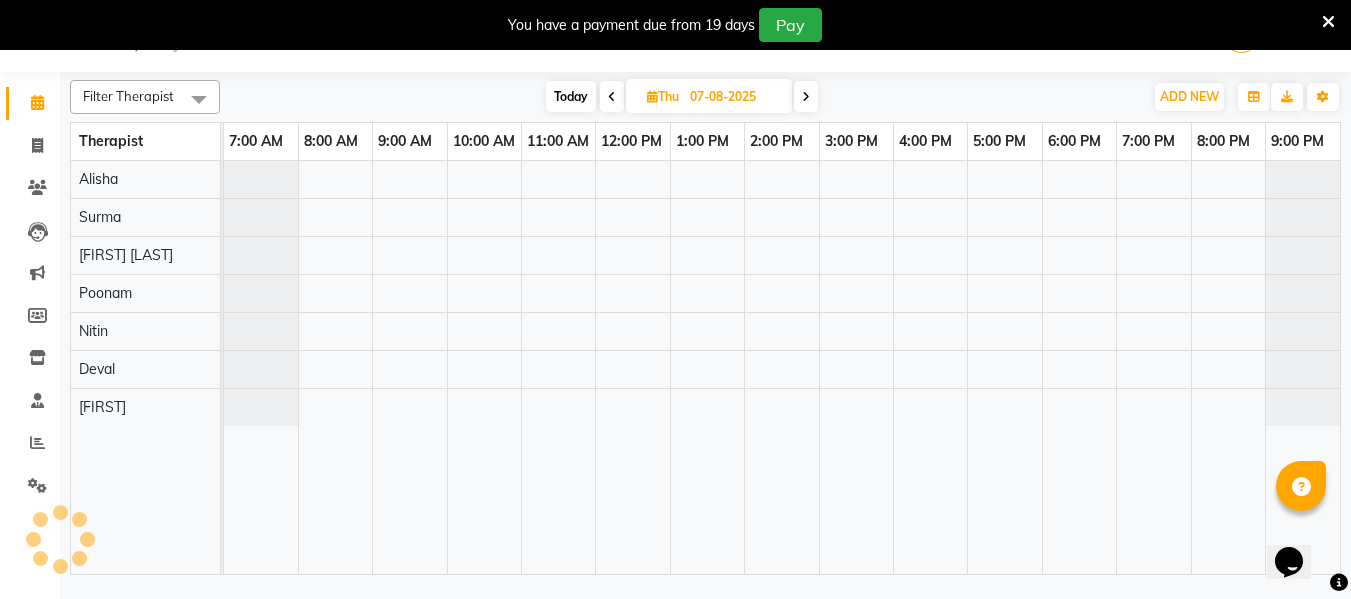 click at bounding box center (806, 97) 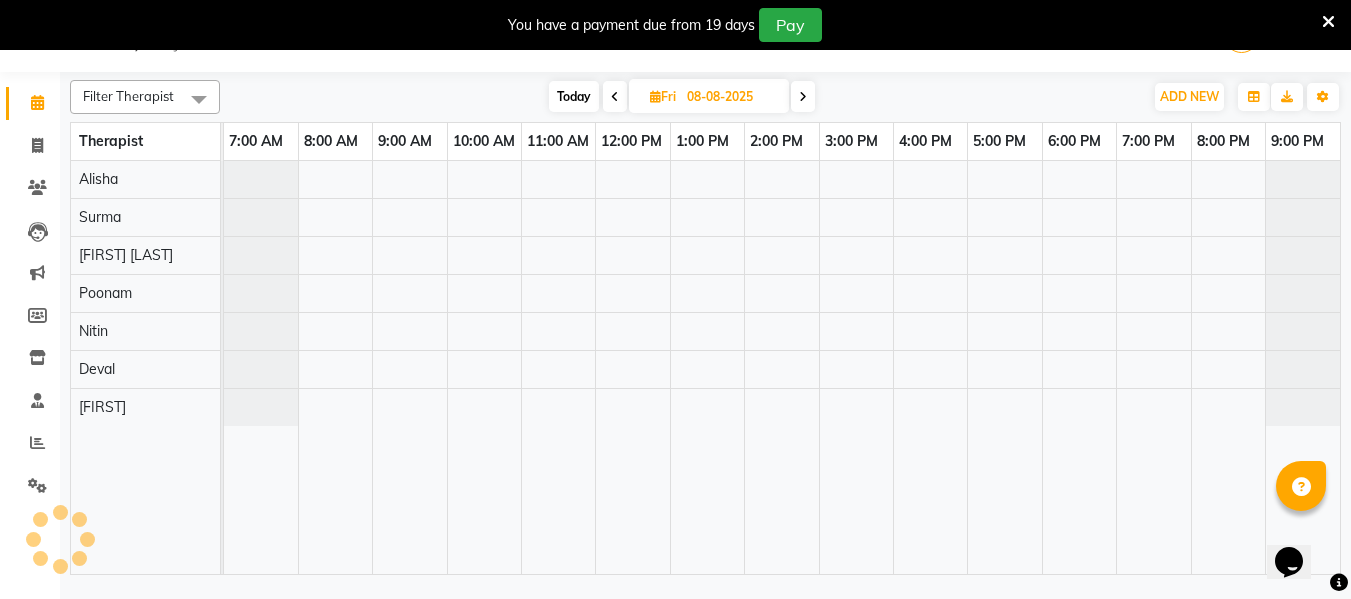 click at bounding box center (803, 96) 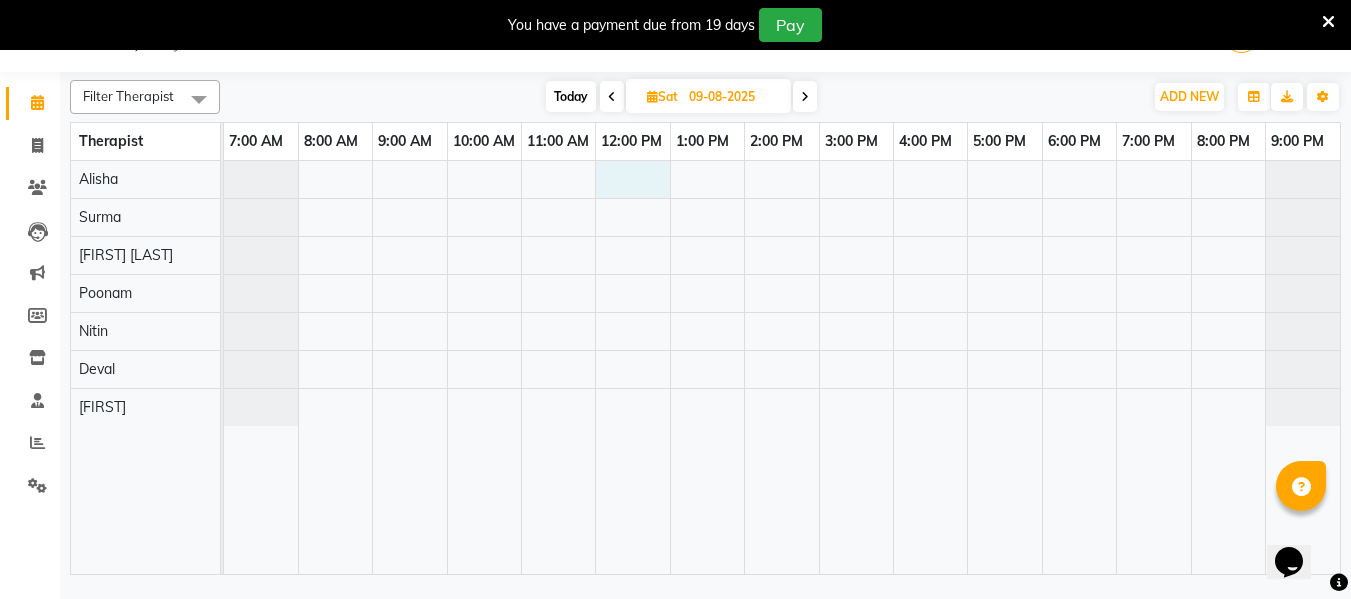 click at bounding box center (782, 367) 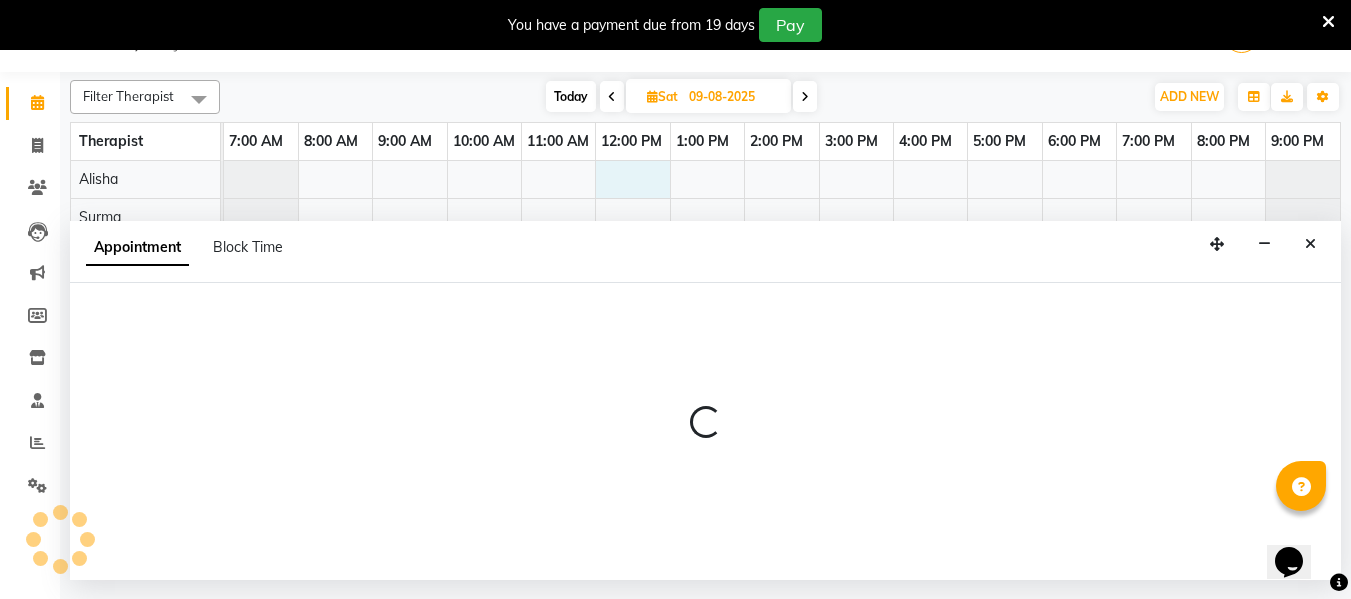 select on "45741" 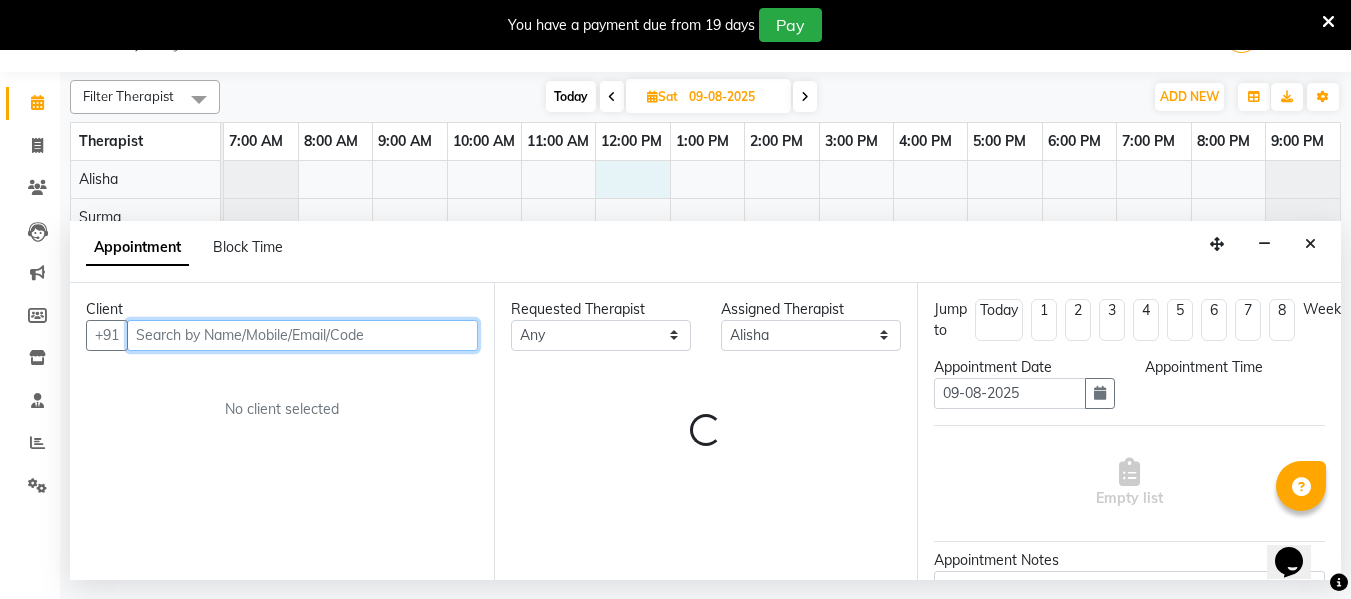 select on "720" 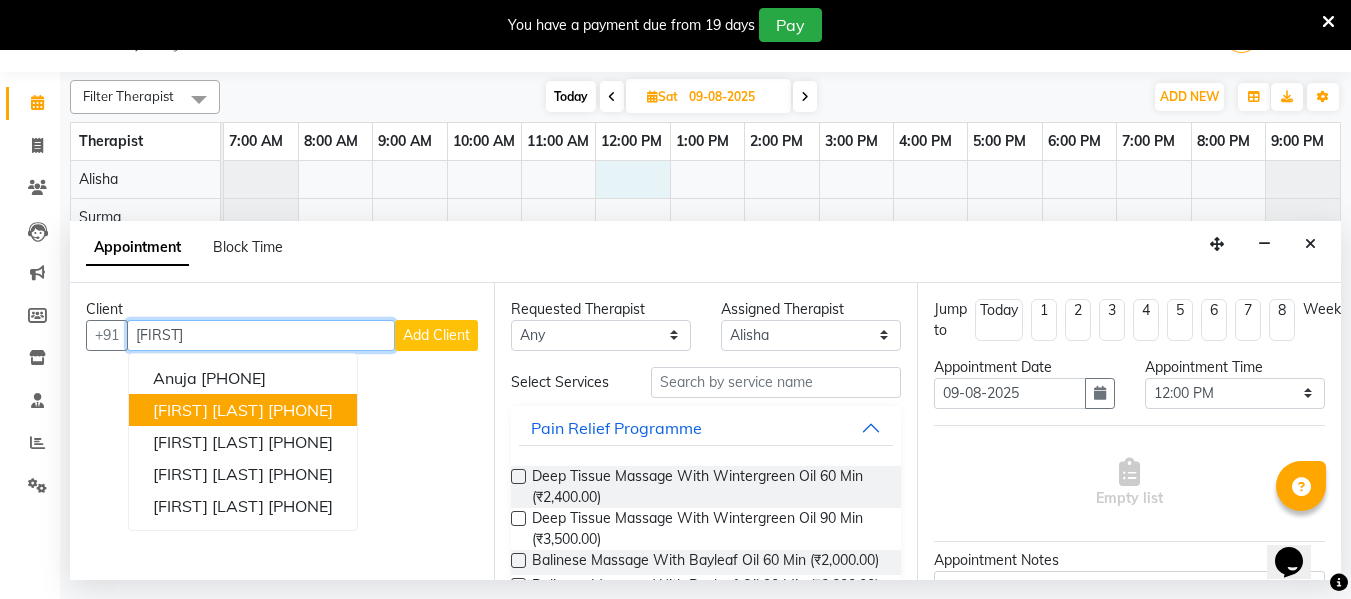 click on "Anuja Puranik" at bounding box center (208, 410) 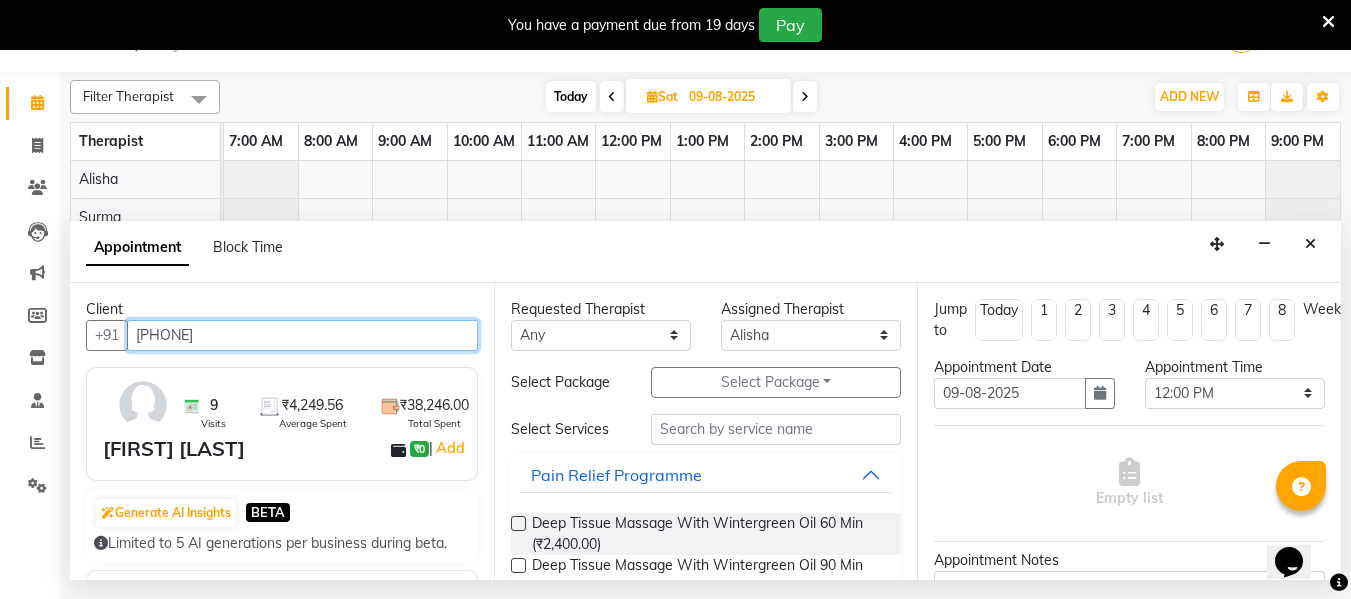 type on "[PHONE]" 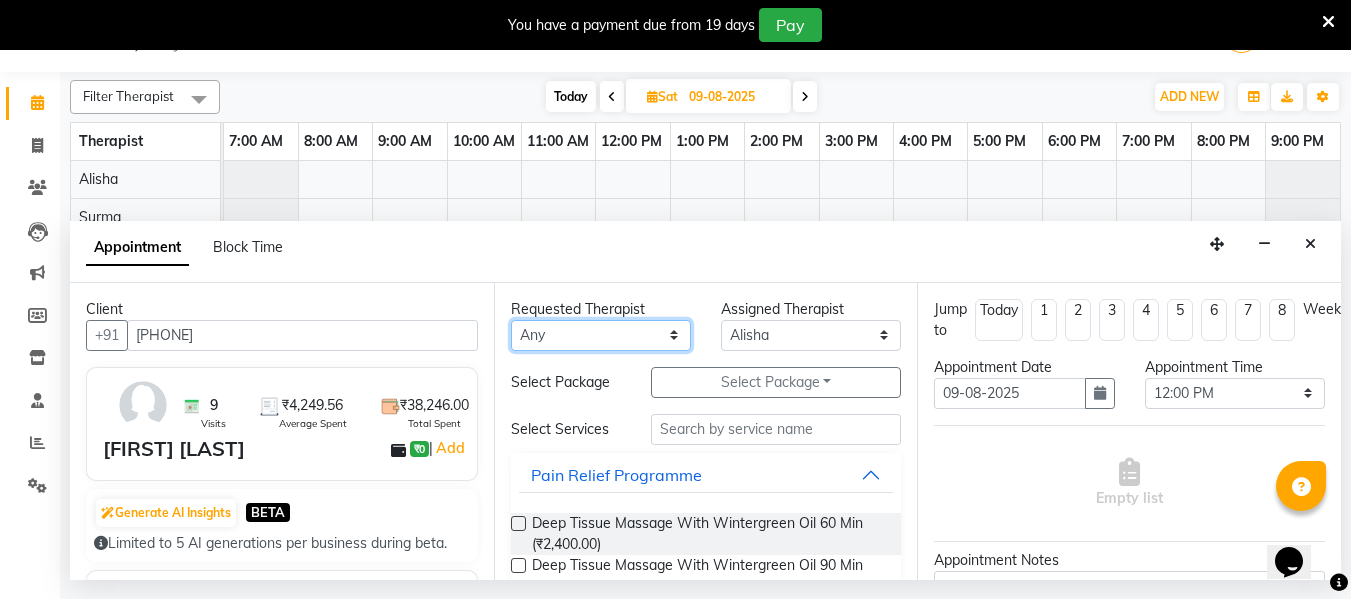 click on "Any Alisha Deval Gauri Thorath Nitin Poonam pradyumna Surma" at bounding box center (601, 335) 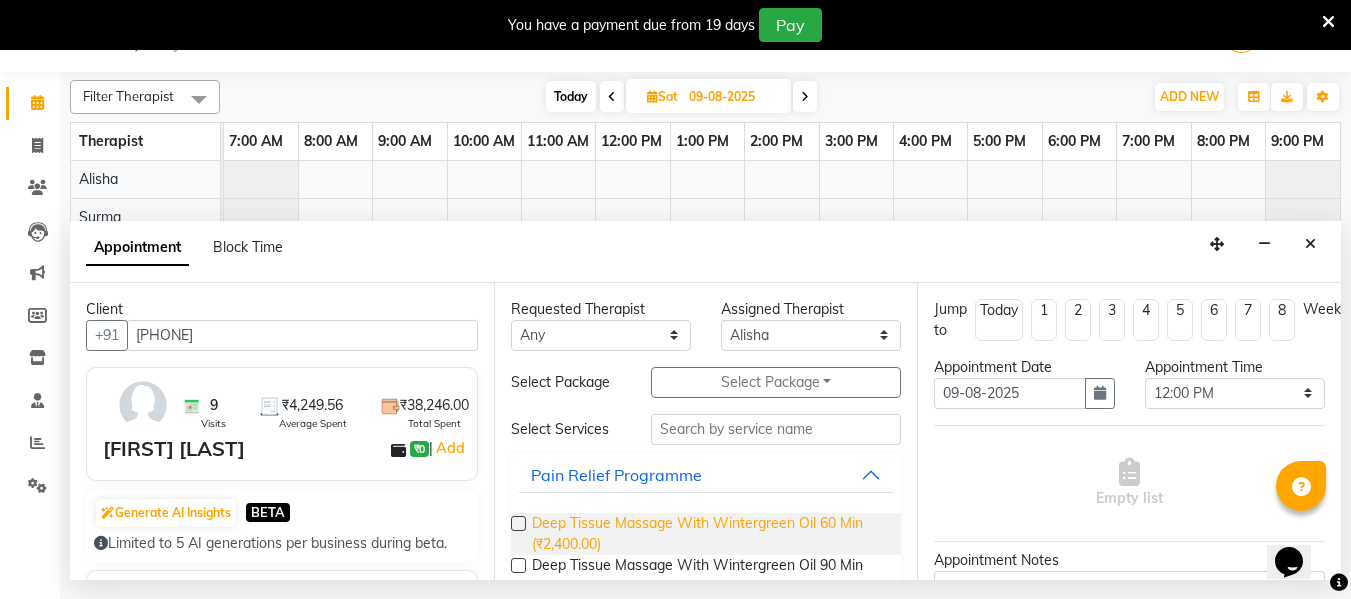 click on "Deep Tissue Massage With Wintergreen Oil 60 Min (₹2,400.00)" at bounding box center (709, 534) 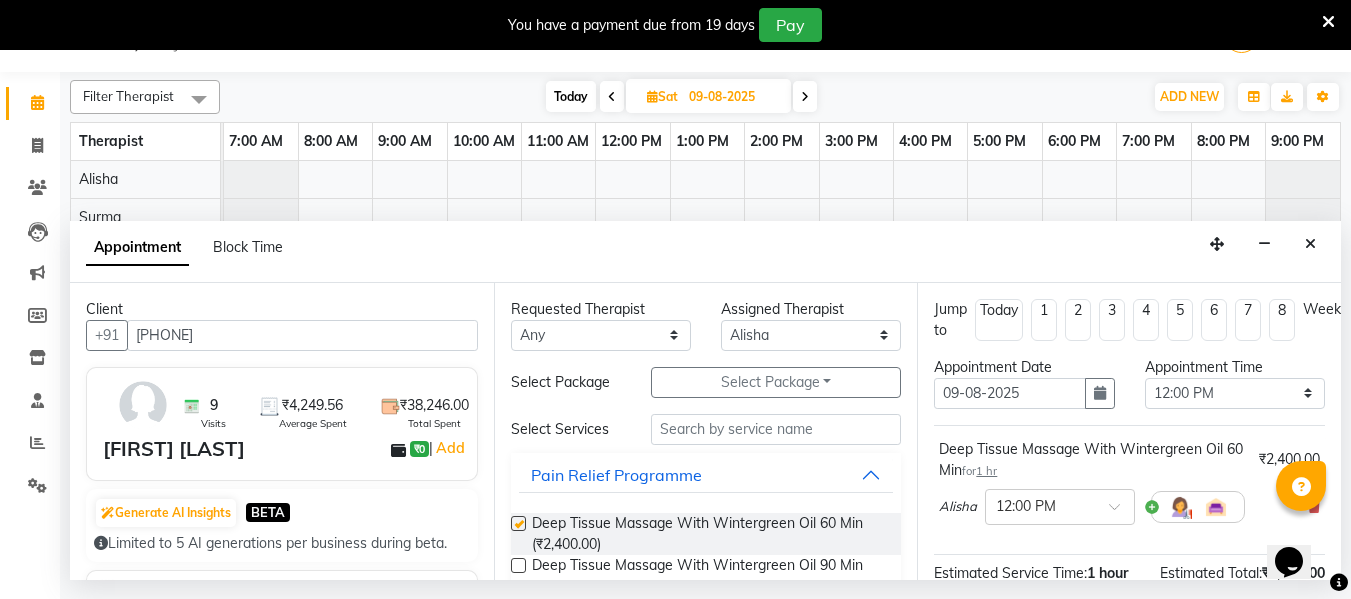 checkbox on "false" 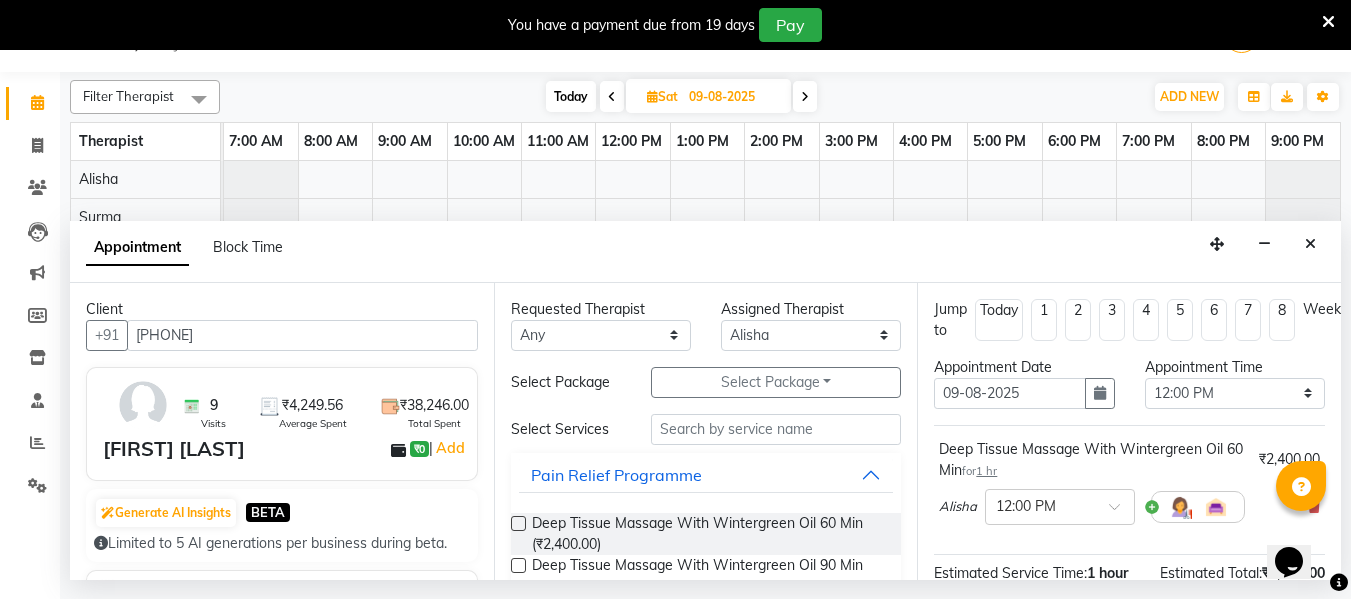scroll, scrollTop: 265, scrollLeft: 0, axis: vertical 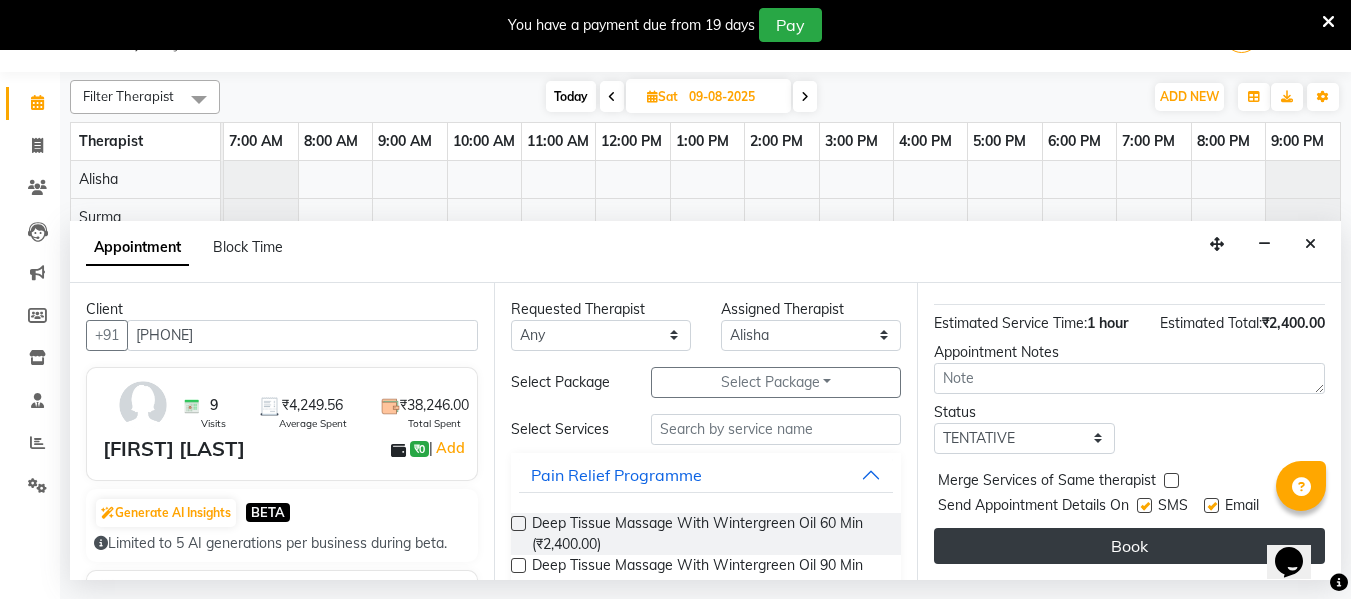 click on "Book" at bounding box center (1129, 546) 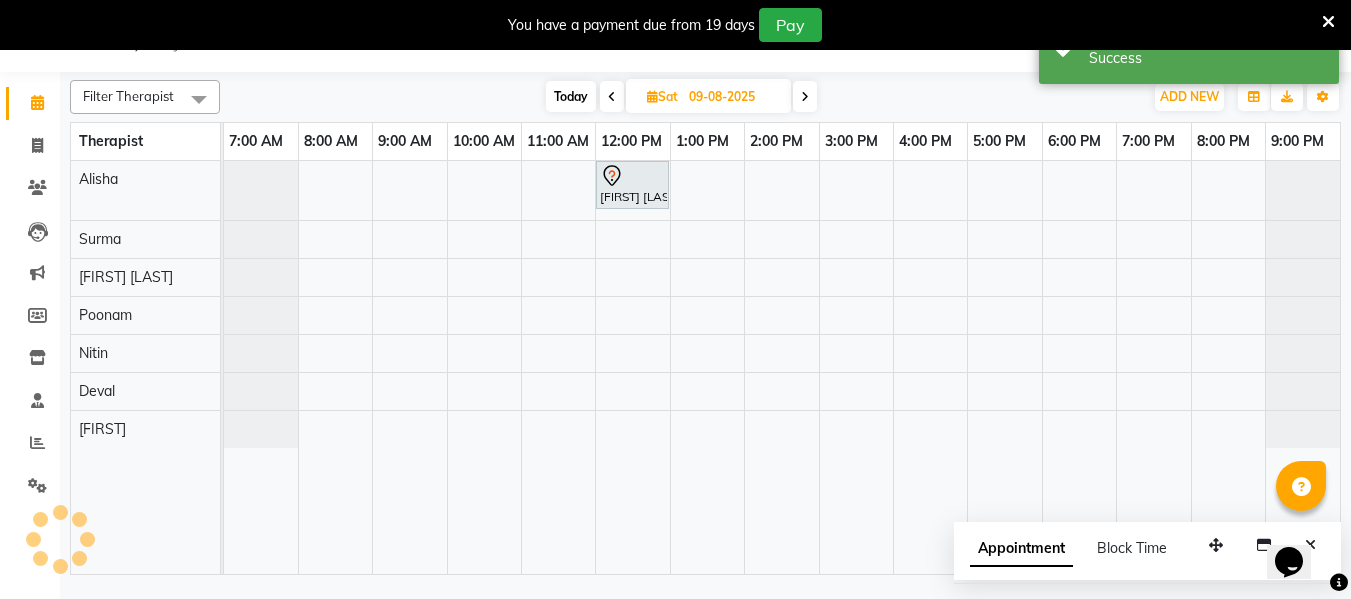 scroll, scrollTop: 0, scrollLeft: 0, axis: both 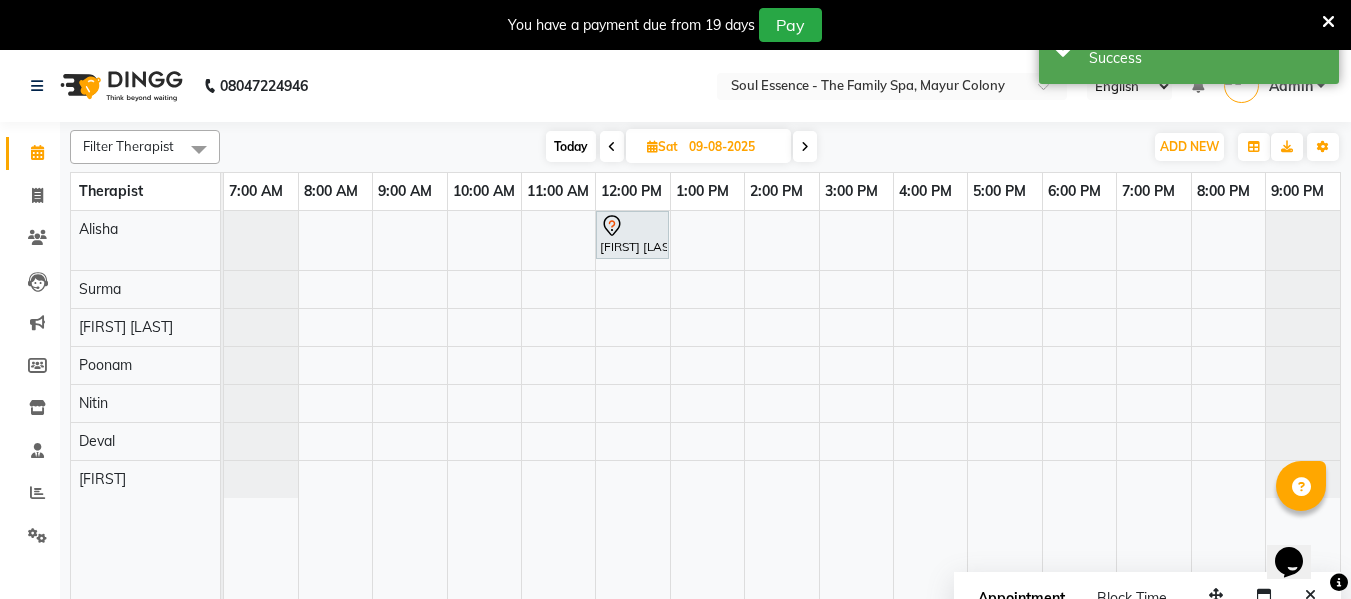 click at bounding box center [612, 147] 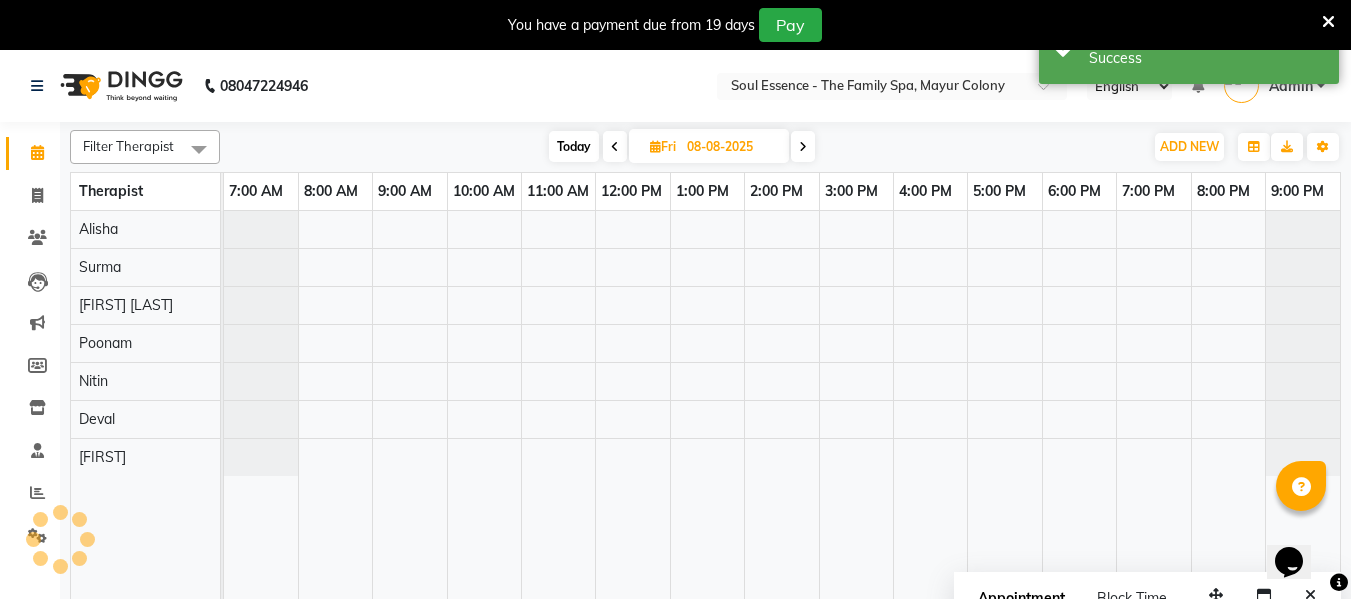 click at bounding box center (615, 147) 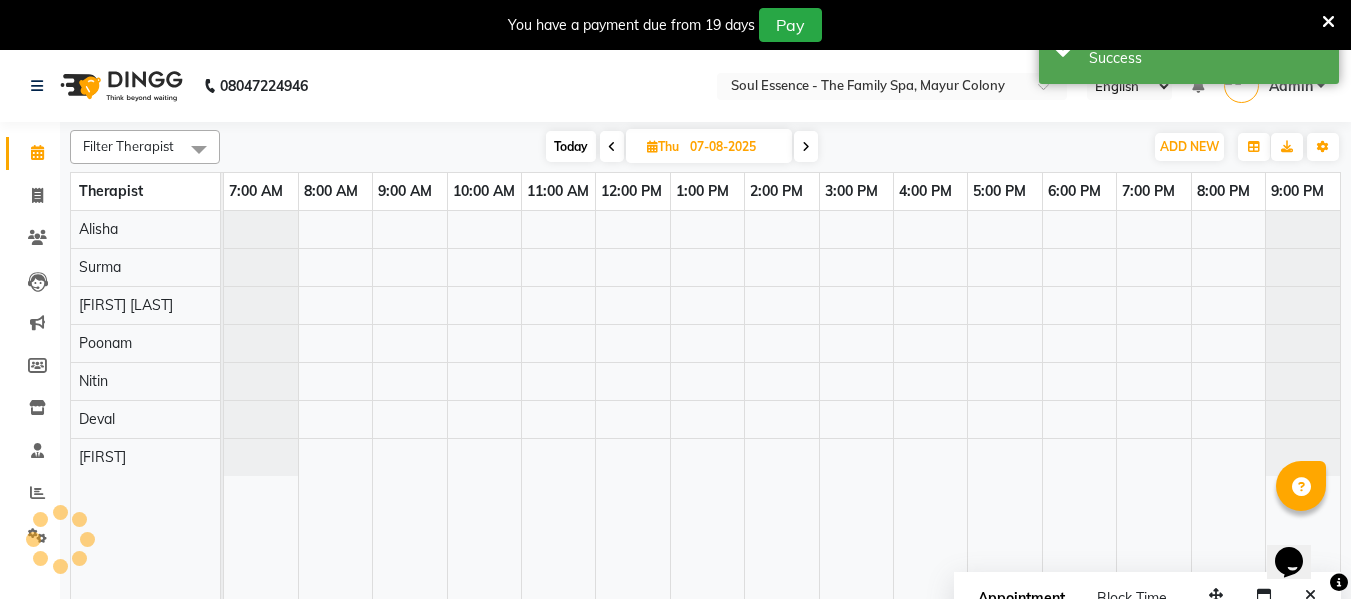 click at bounding box center (612, 147) 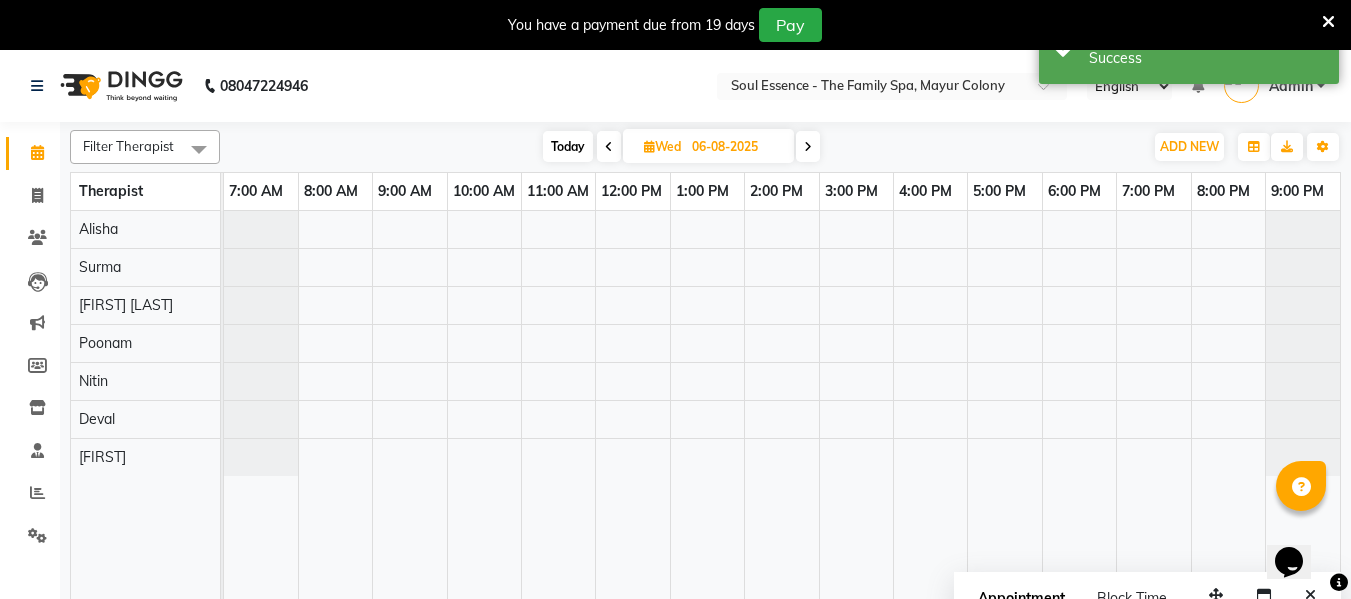 click at bounding box center [609, 147] 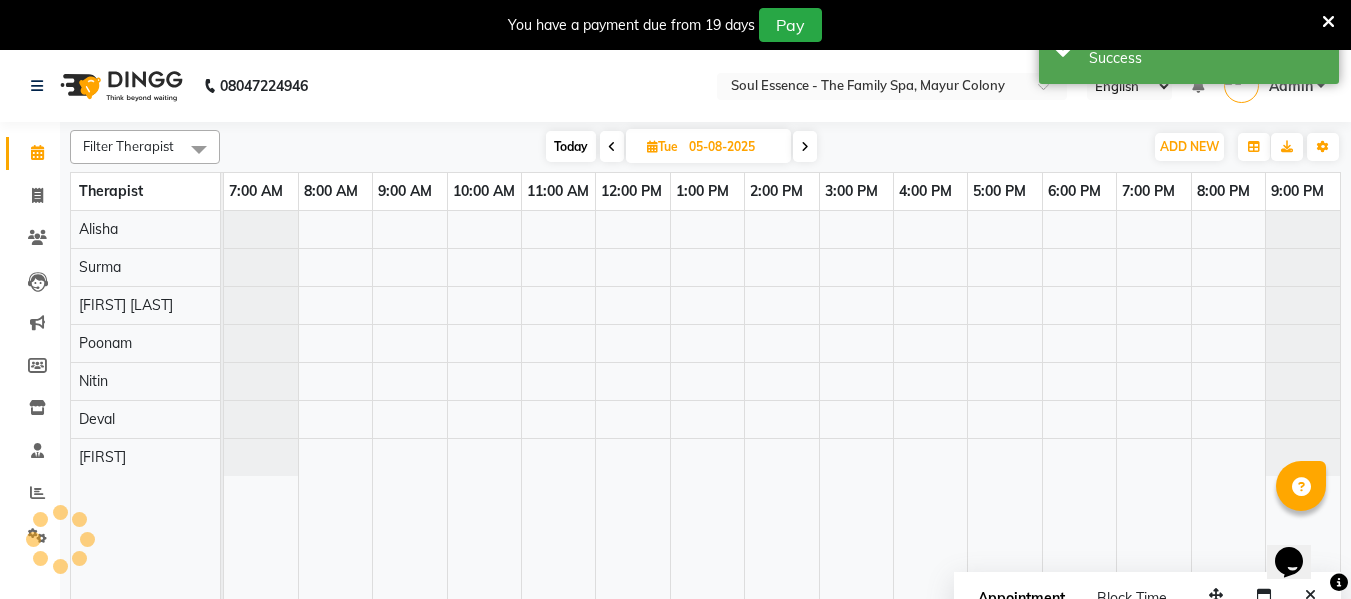 click at bounding box center [612, 147] 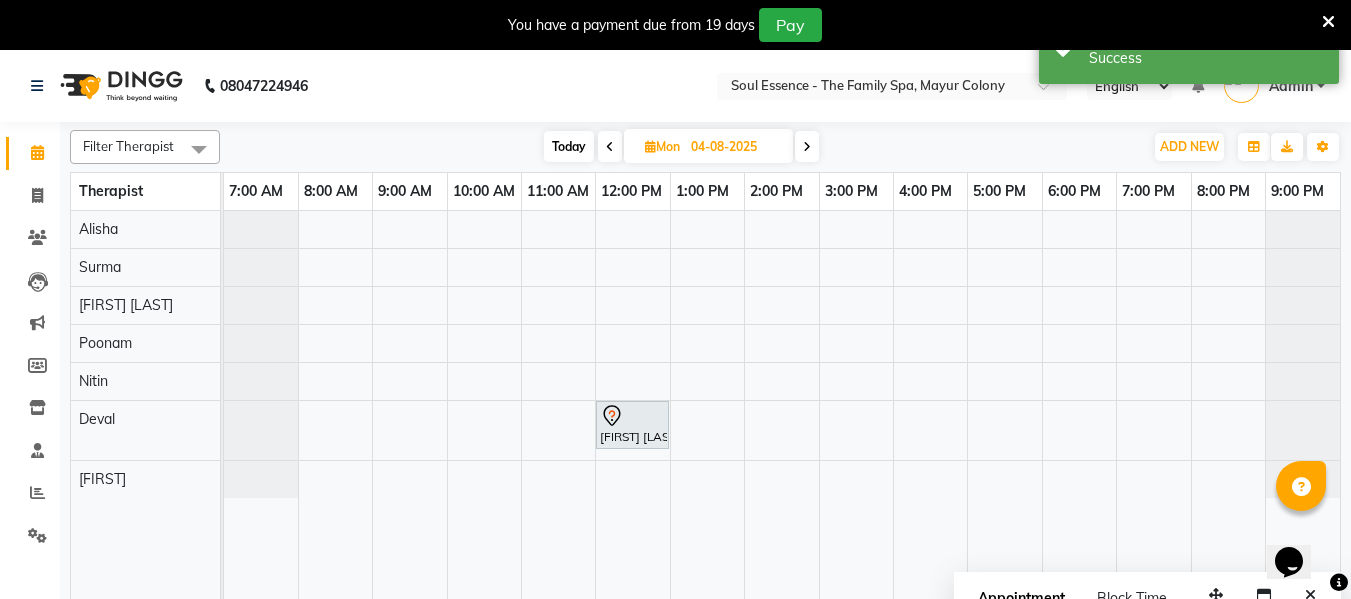 click at bounding box center (610, 147) 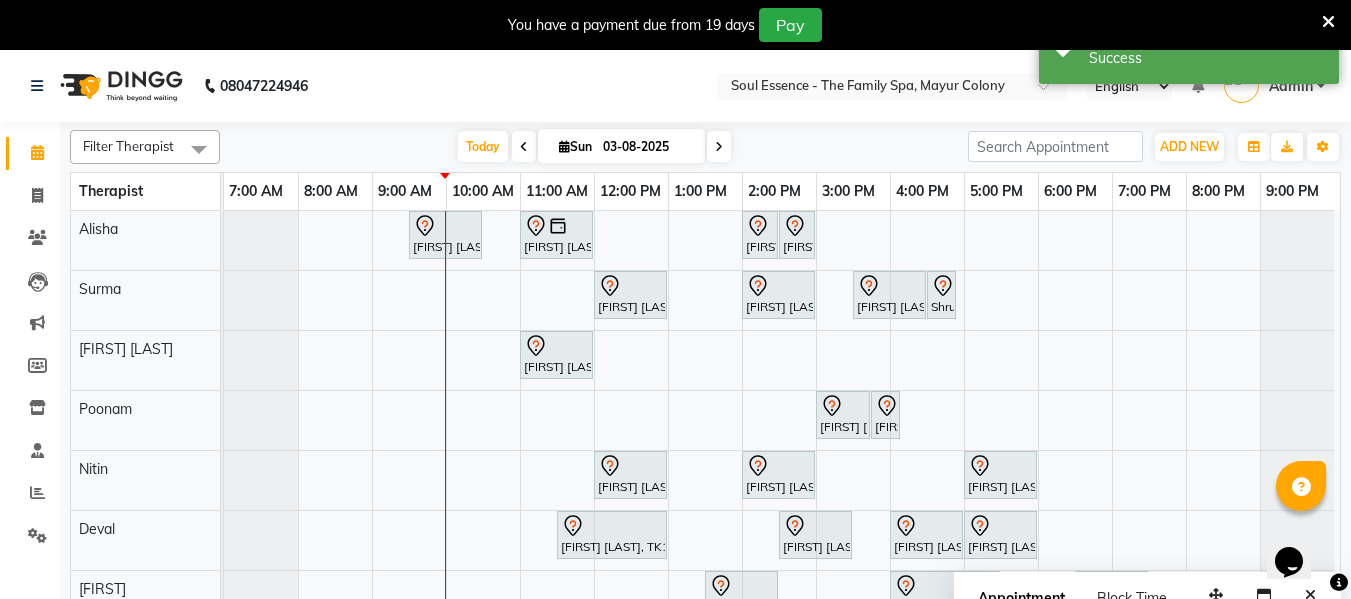 click at bounding box center (719, 146) 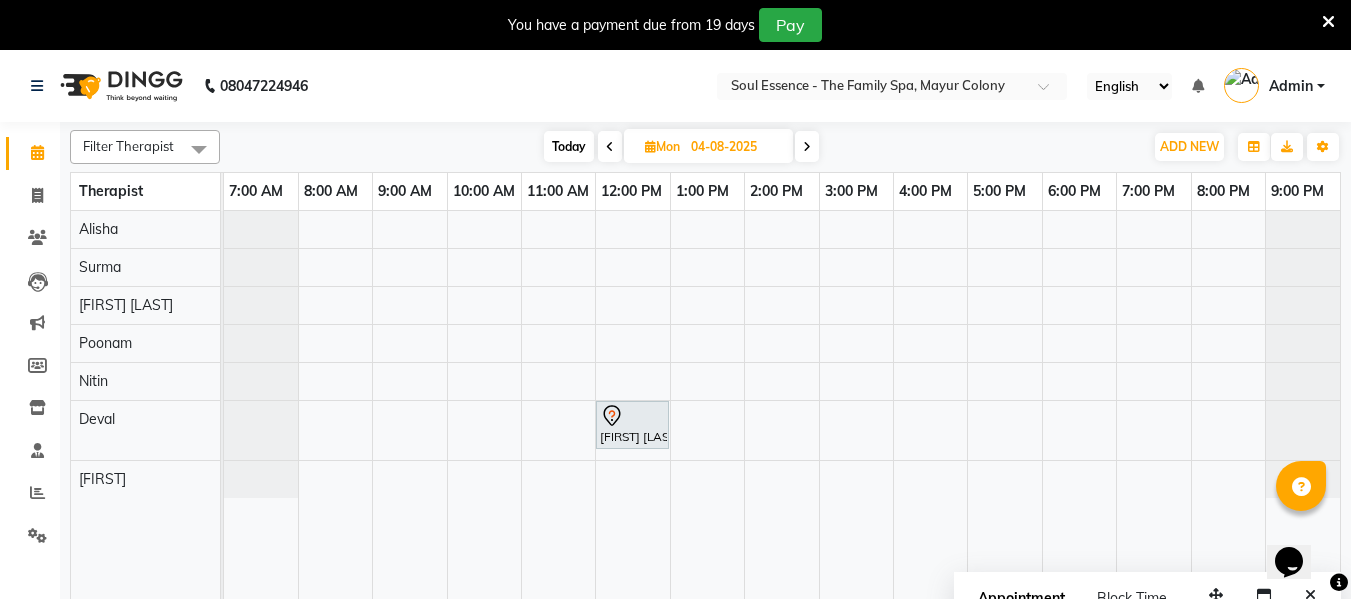 click at bounding box center (610, 147) 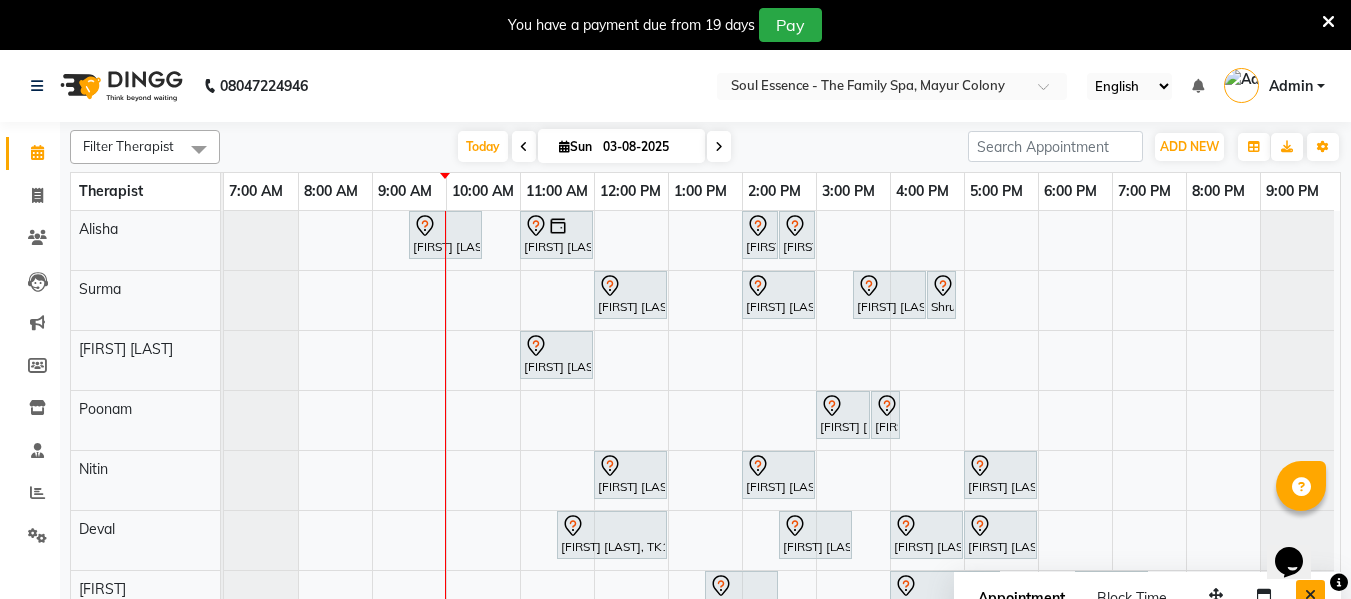 click at bounding box center (1310, 595) 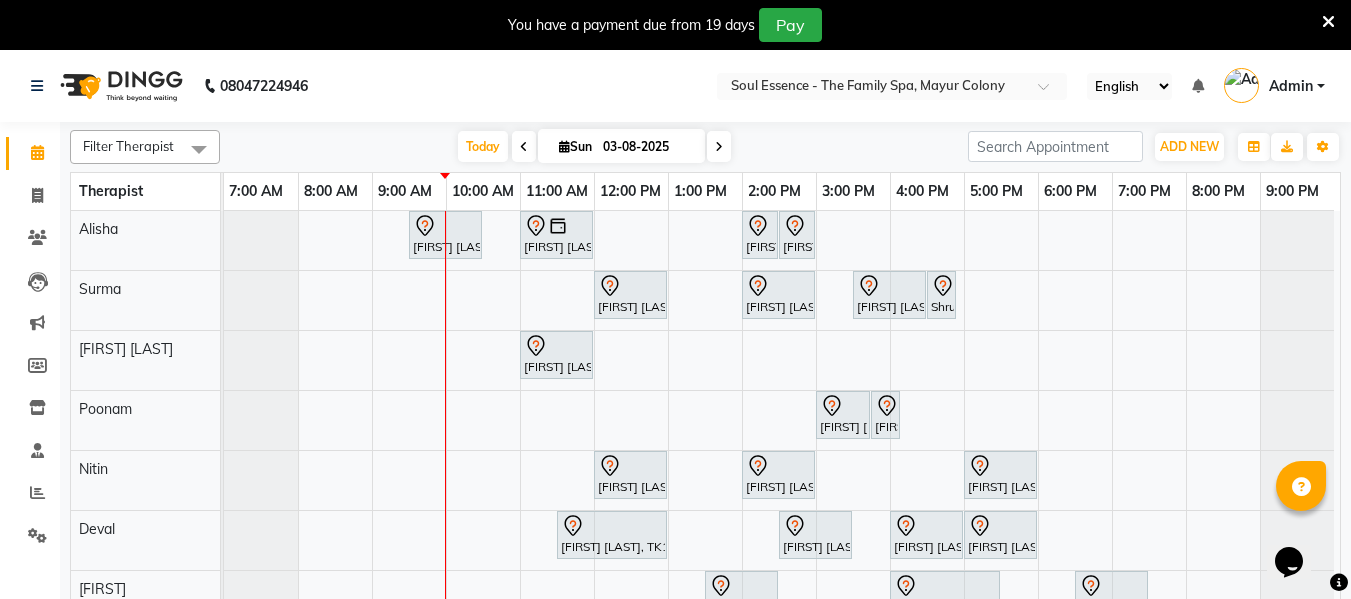 scroll, scrollTop: 21, scrollLeft: 0, axis: vertical 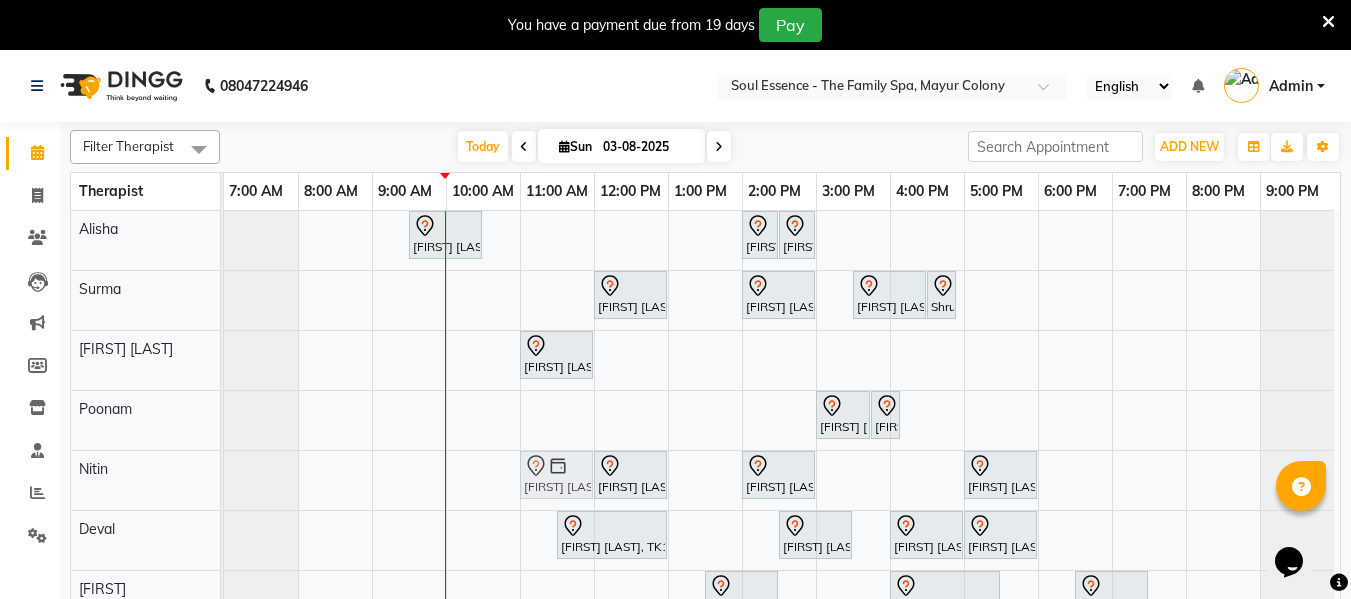 drag, startPoint x: 0, startPoint y: 280, endPoint x: 539, endPoint y: 486, distance: 577.0243 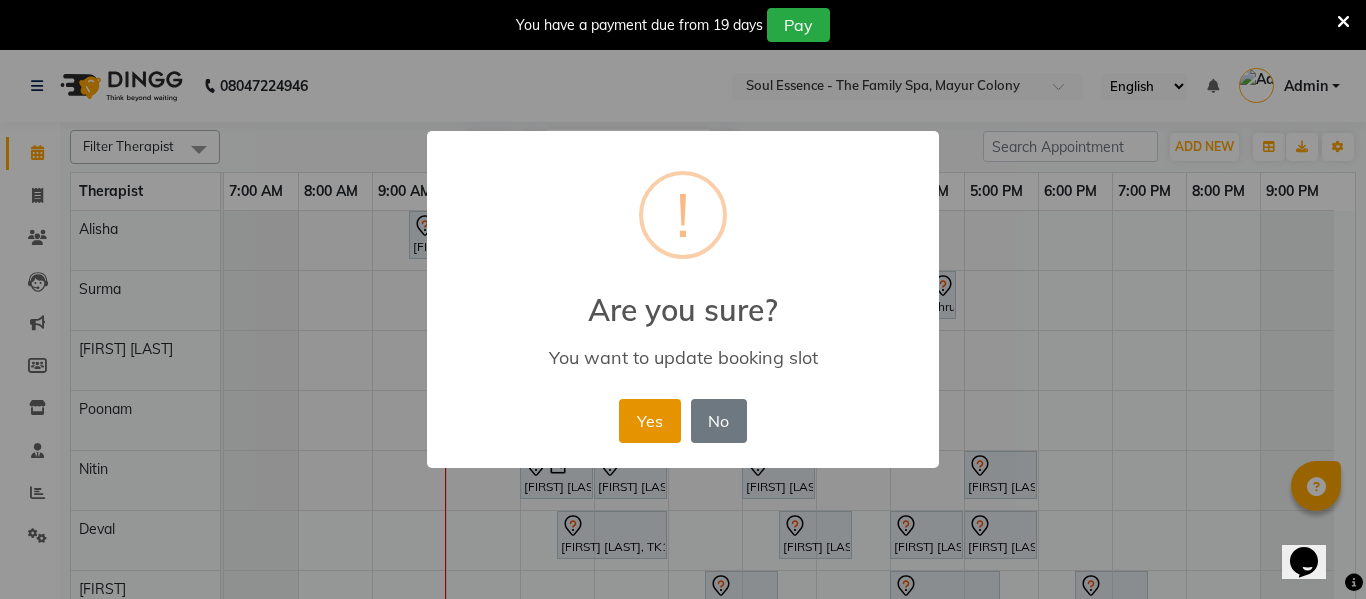click on "Yes" at bounding box center [649, 421] 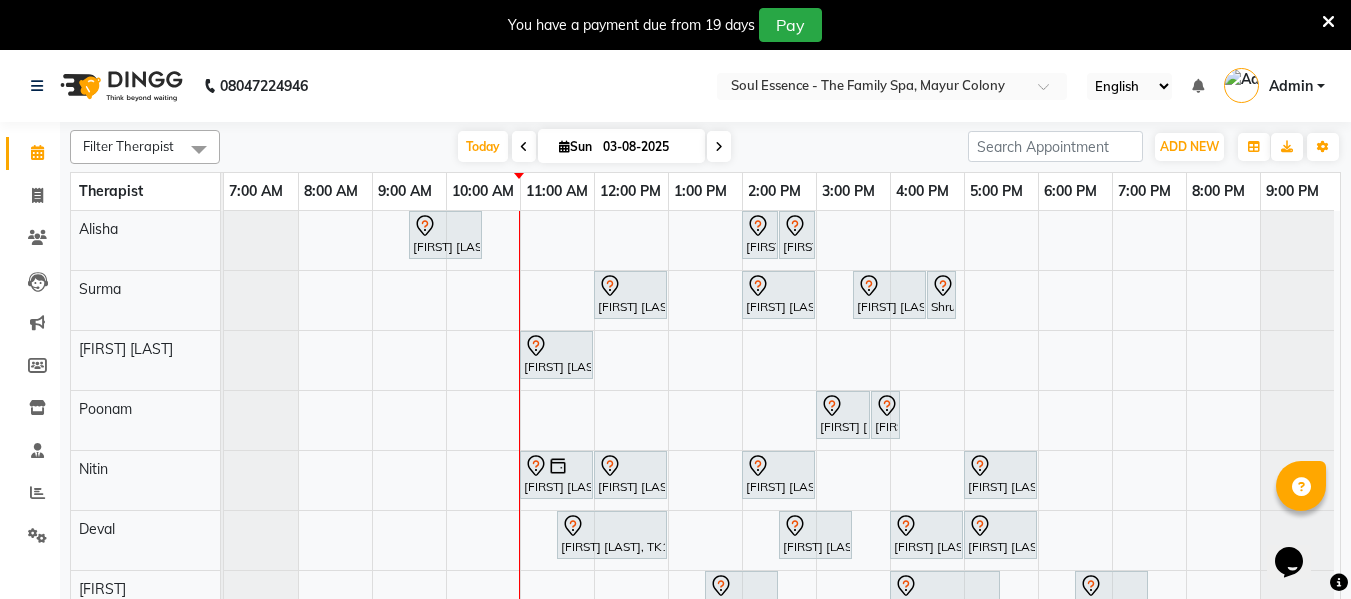 click on "Ashutosh Ranade, TK17, 09:30 AM-10:30 AM, Deep Tissue Massage With Wintergreen Oil 60 Min             Shweta Kolekar, TK03, 02:00 PM-02:30 PM, Classic Pedicure             Shweta Kolekar, TK03, 02:30 PM-03:00 PM, Classic Manicure             Vivek Patwardhan, TK12, 12:00 PM-01:00 PM, Deep Tissue Massage With Wintergreen Oil 60 Min             Sushmita Sawant, TK10, 02:00 PM-03:00 PM, Deep Tissue Massage With Wintergreen Oil 60 Min             Shruti Velenkar, TK05, 03:30 PM-04:30 PM, Skin Whitening Facial 60 Min             Shruti Velenkar, TK05, 04:30 PM-04:50 PM, Head Massage With Hairwash             Himangi Joshi, TK07, 11:00 AM-12:00 PM, Deep Tissue Massage With Wintergreen Oil 60 Min             Sheetal Mudholkar, TK16, 03:00 PM-03:45 PM, Touch Up 2Inch             Sheetal Mudholkar, TK16, 03:45 PM-04:00 PM, Full Arms Waxing             Bipin Tike, TK11, 11:00 AM-12:00 PM, Deep Tissue Massage With Wintergreen Oil 60 Min" at bounding box center (782, 420) 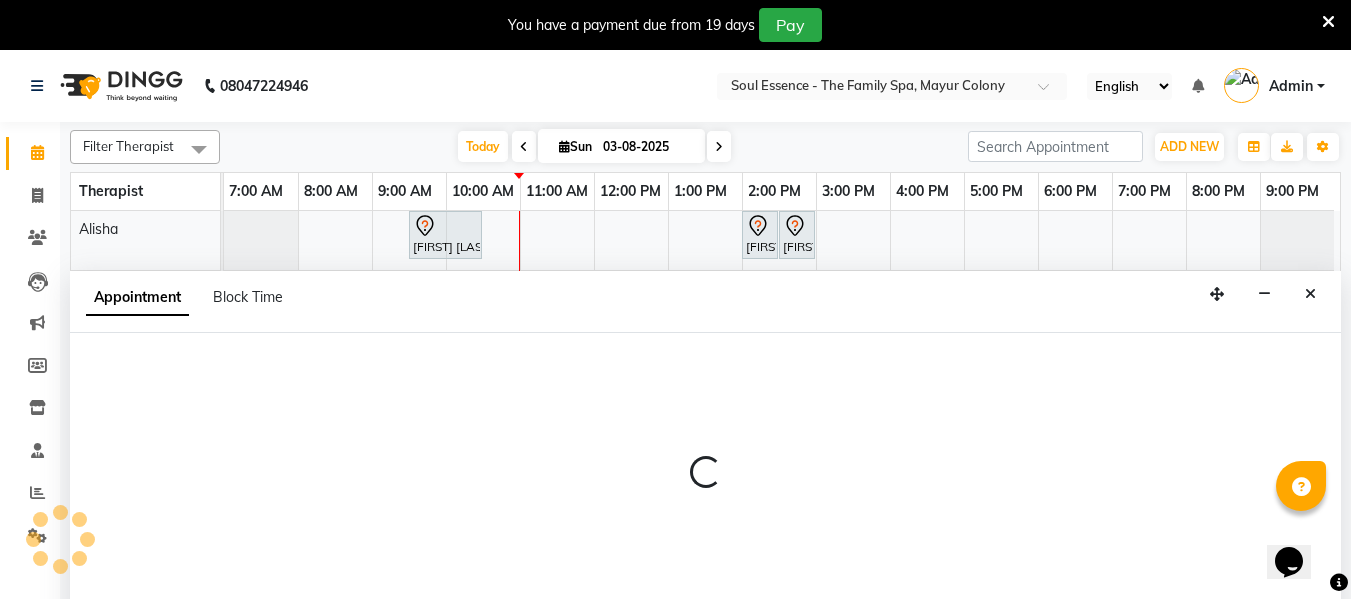 select on "70213" 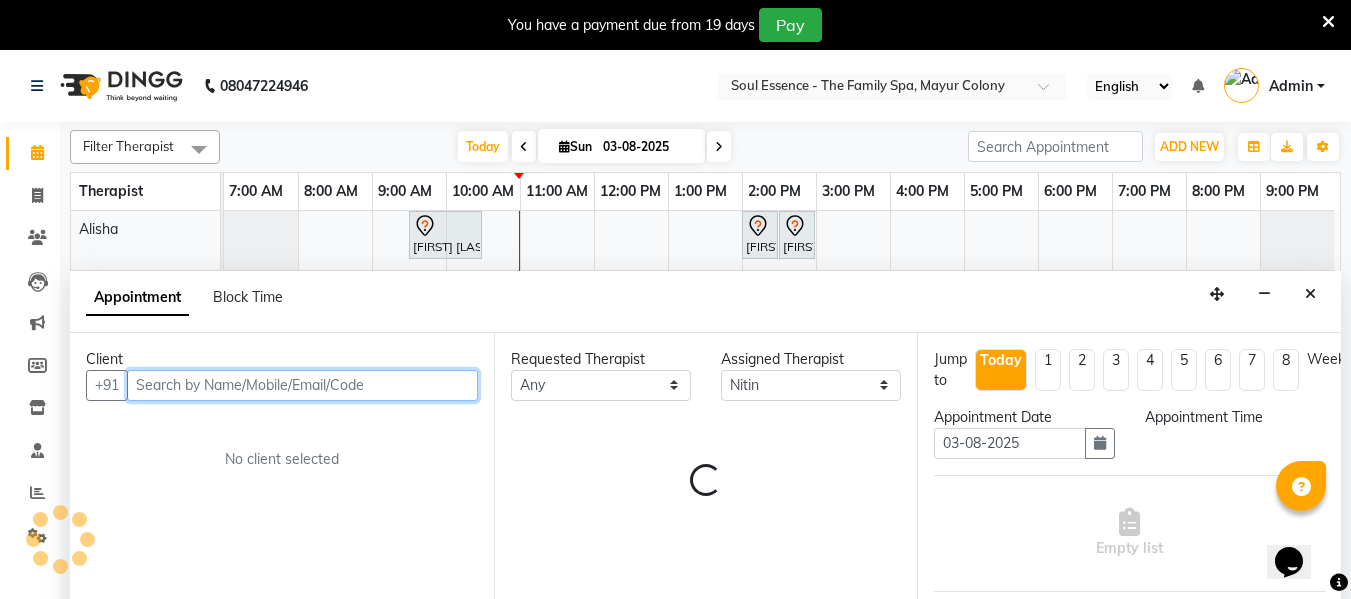 scroll, scrollTop: 50, scrollLeft: 0, axis: vertical 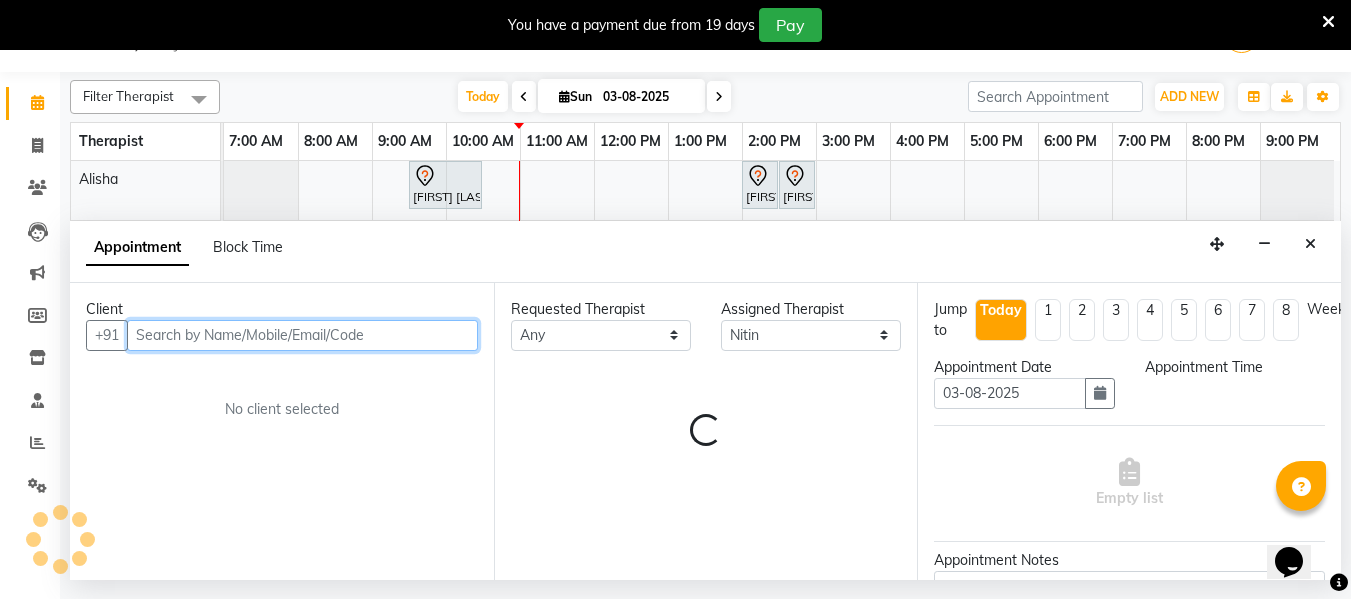 select on "1140" 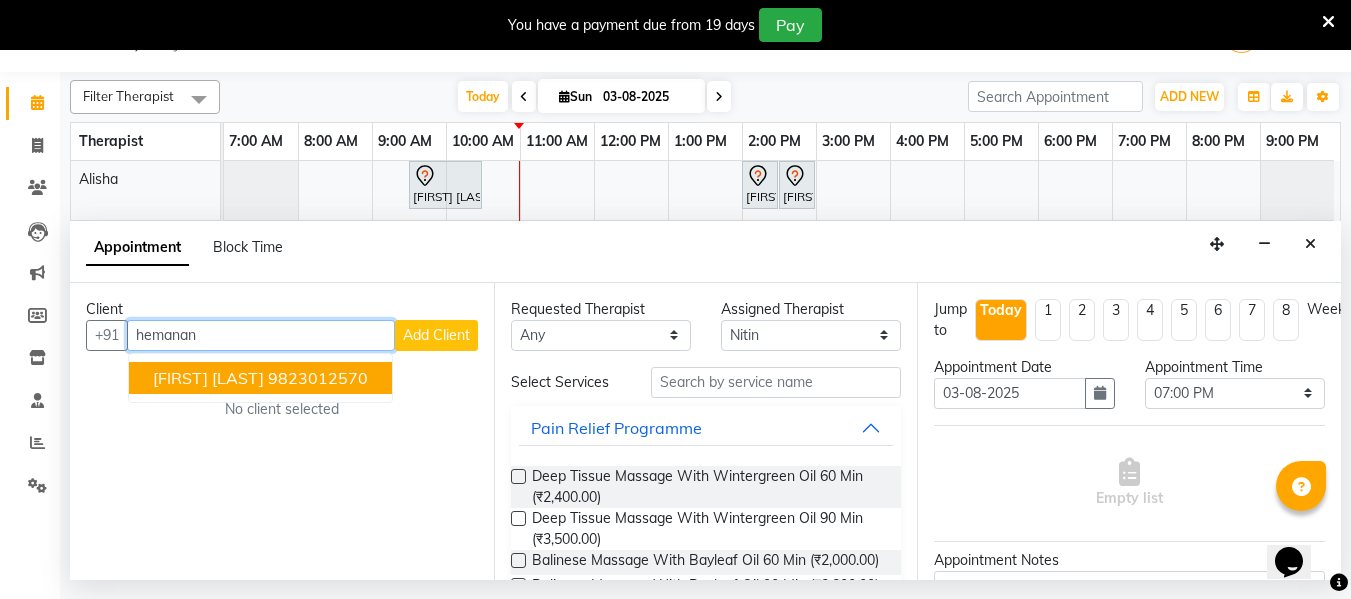 click on "Hemanand Gadgil  9823012570" at bounding box center [260, 378] 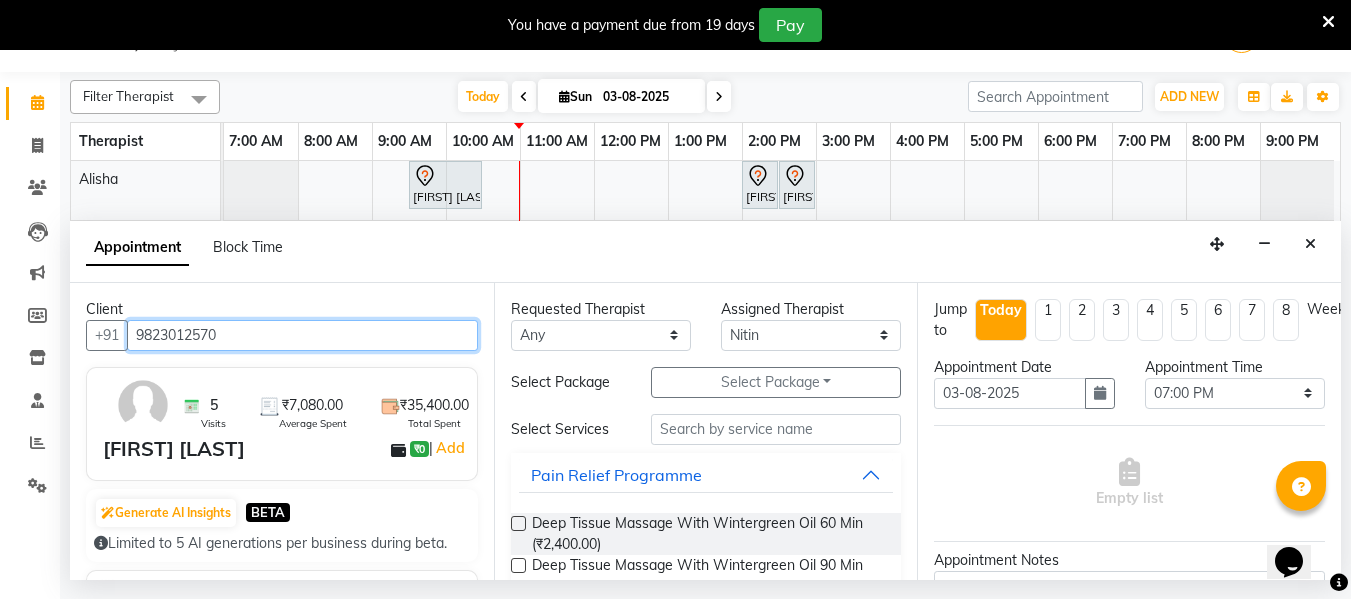 type on "9823012570" 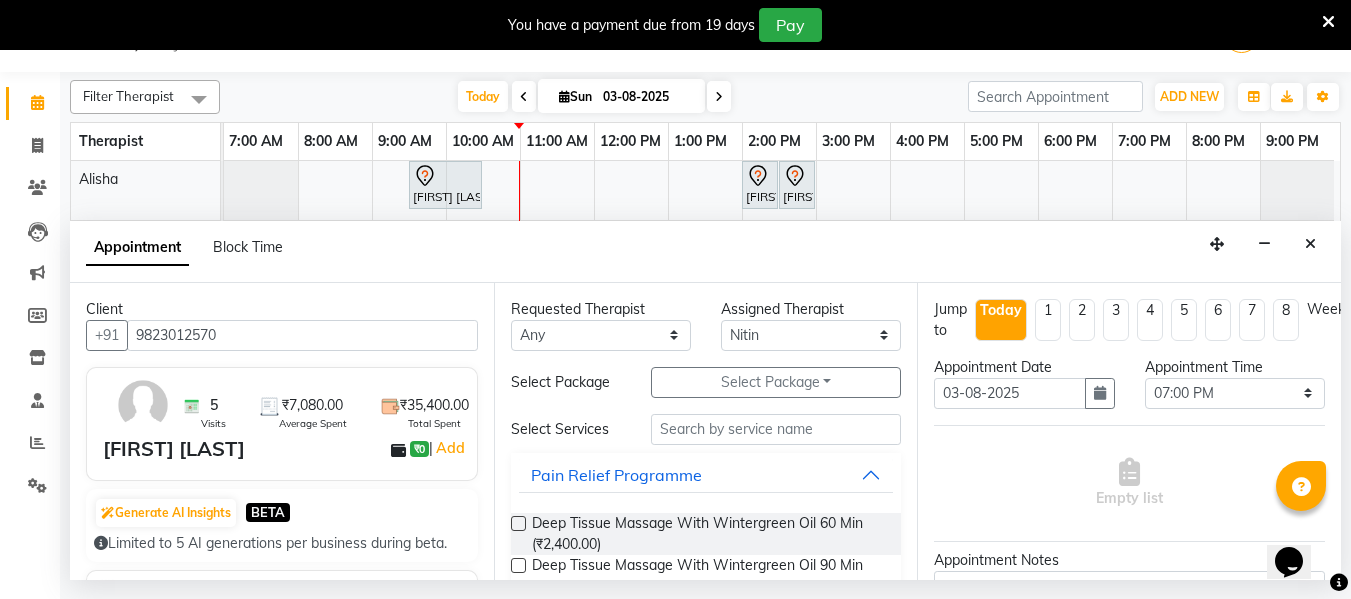 click at bounding box center [518, 523] 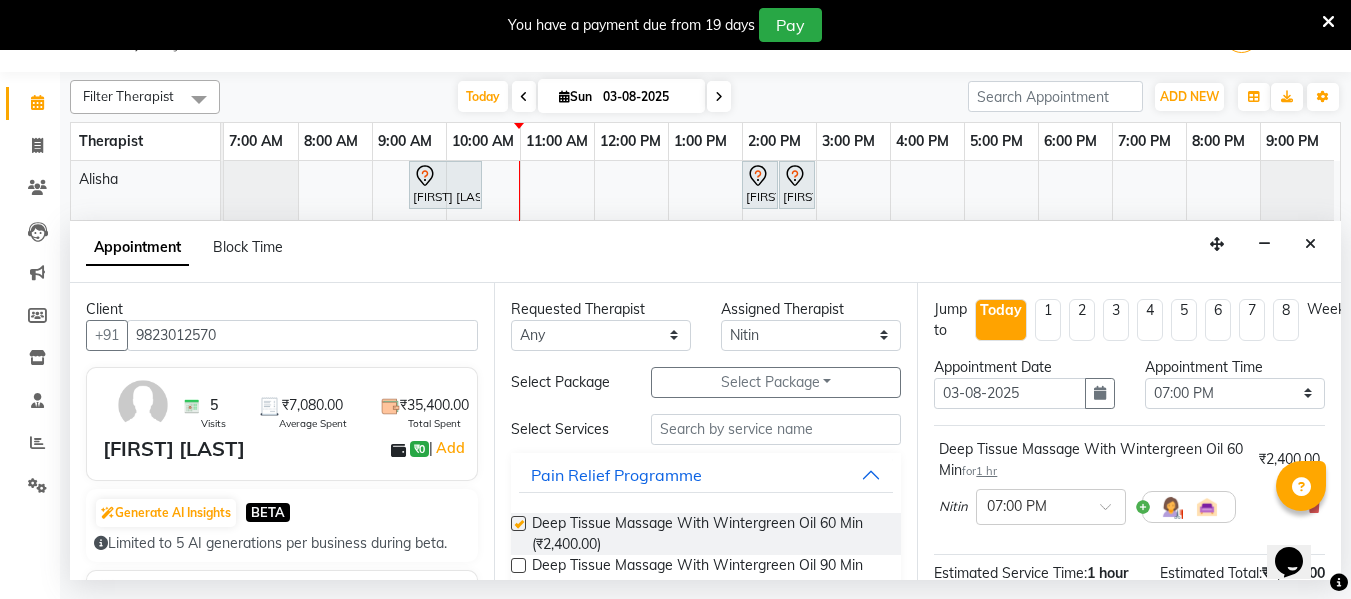 checkbox on "false" 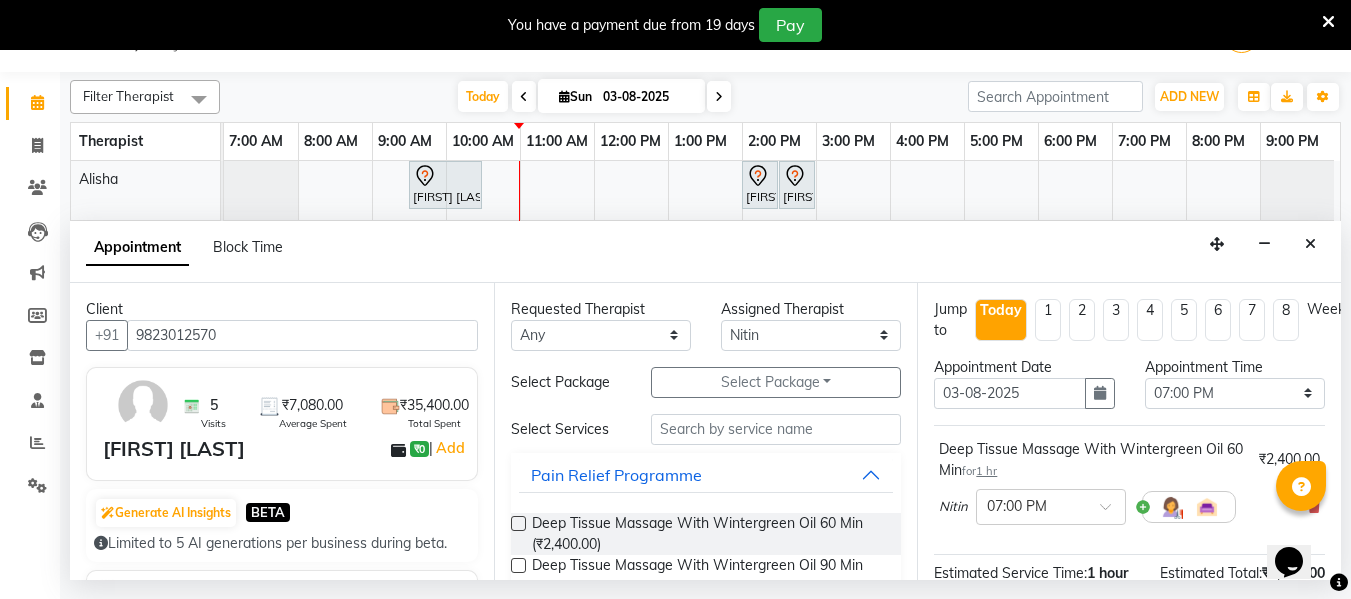 scroll, scrollTop: 265, scrollLeft: 0, axis: vertical 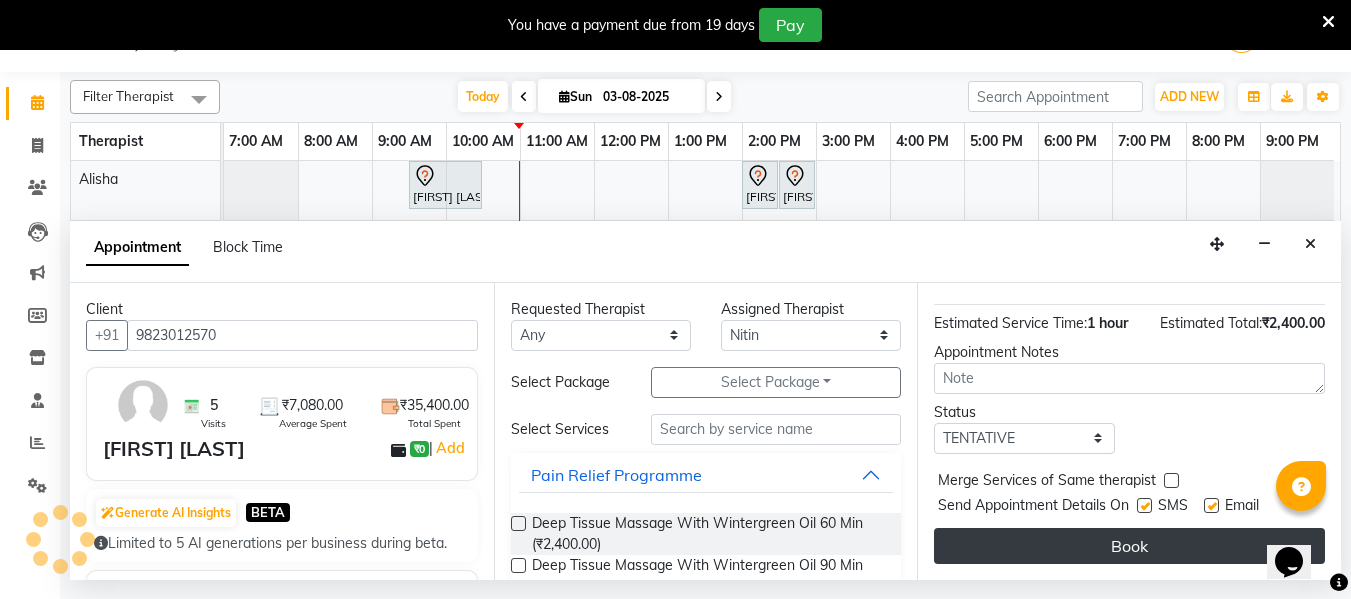 click on "Book" at bounding box center (1129, 546) 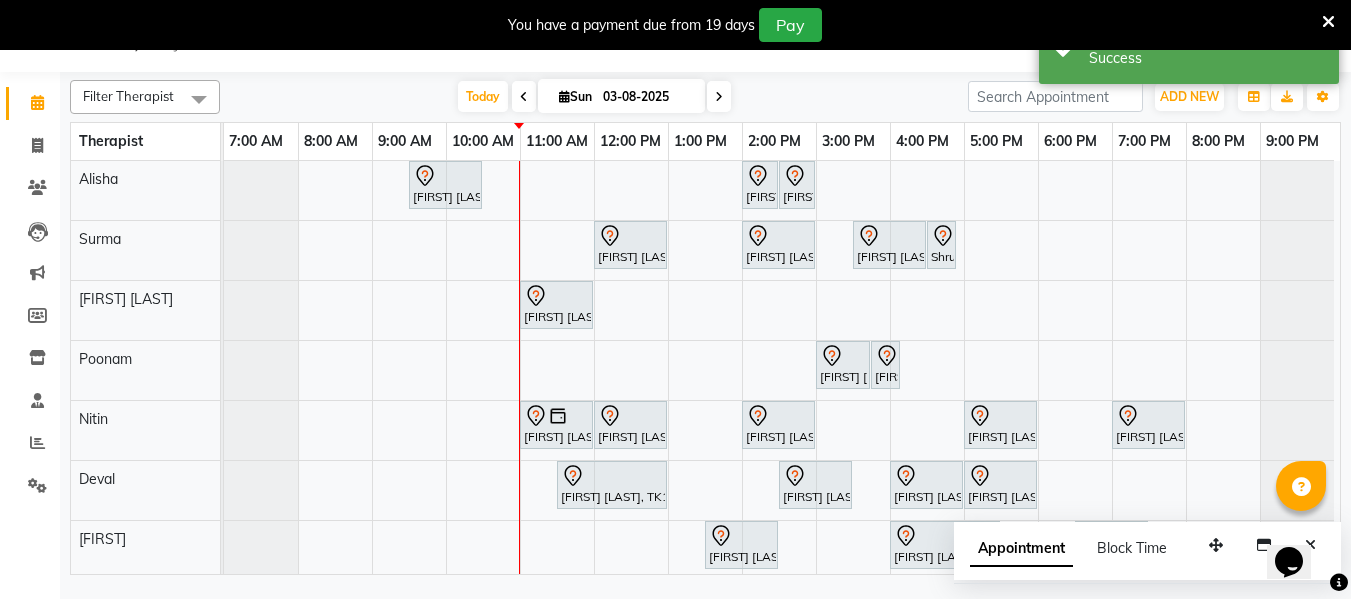 scroll, scrollTop: 0, scrollLeft: 0, axis: both 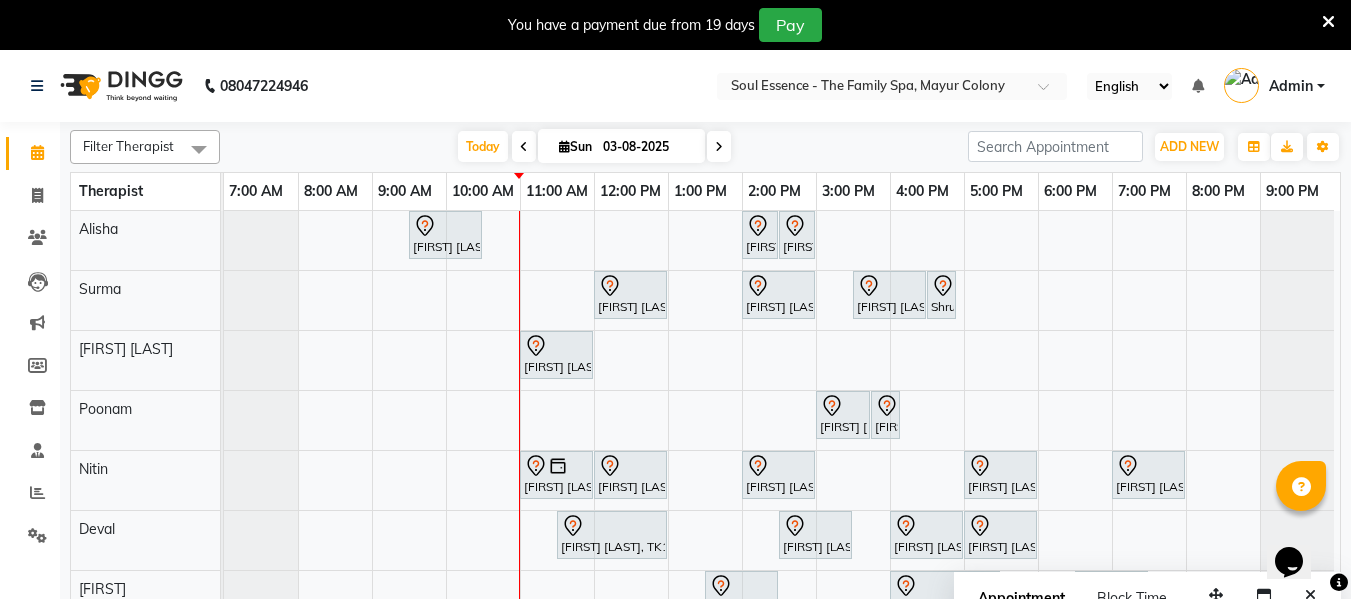 click at bounding box center [719, 146] 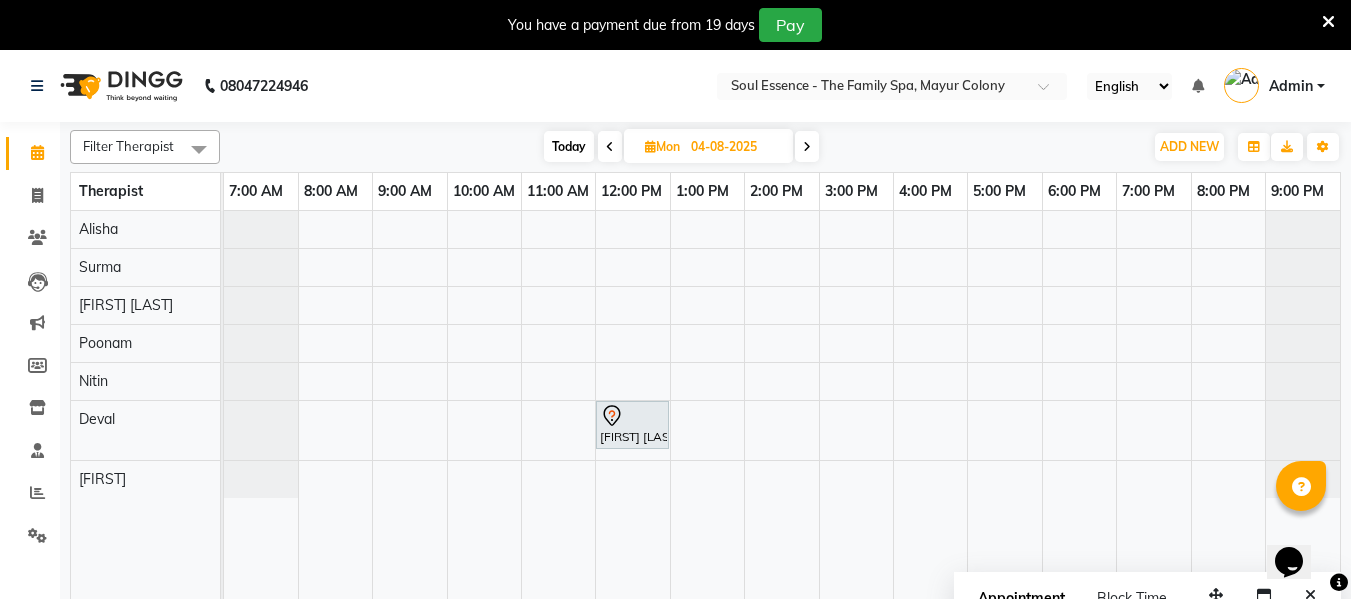 click at bounding box center [610, 146] 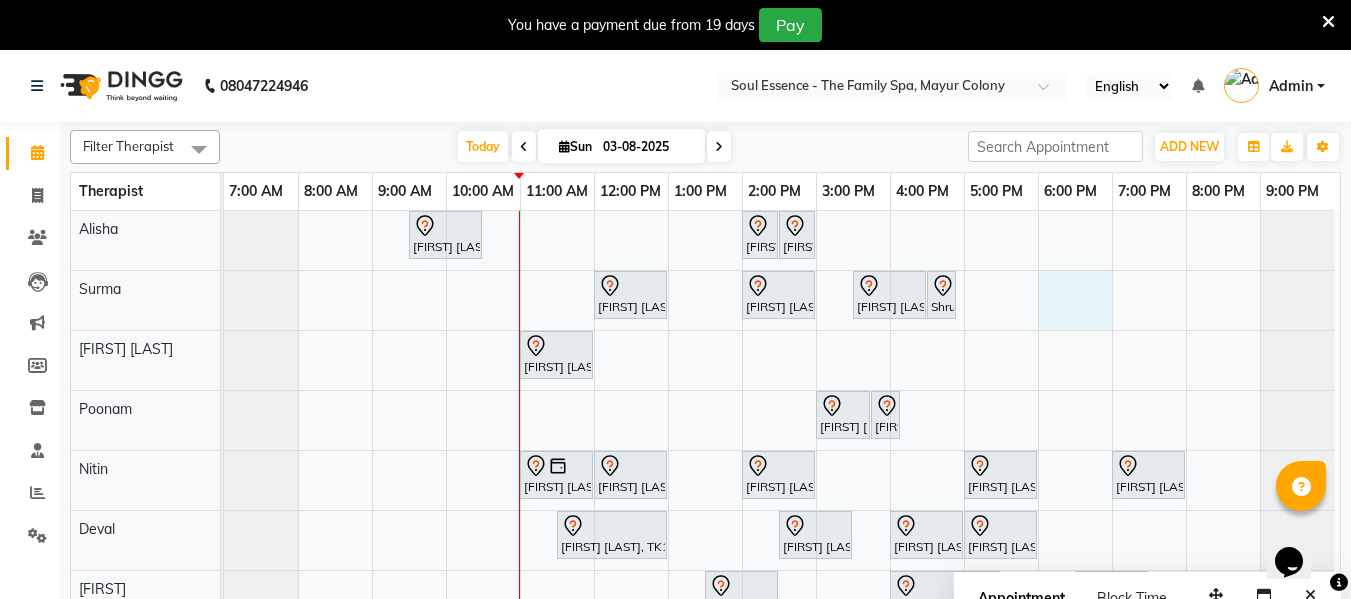 click on "Ashutosh Ranade, TK17, 09:30 AM-10:30 AM, Deep Tissue Massage With Wintergreen Oil 60 Min             Shweta Kolekar, TK03, 02:00 PM-02:30 PM, Classic Pedicure             Shweta Kolekar, TK03, 02:30 PM-03:00 PM, Classic Manicure             Vivek Patwardhan, TK12, 12:00 PM-01:00 PM, Deep Tissue Massage With Wintergreen Oil 60 Min             Sushmita Sawant, TK10, 02:00 PM-03:00 PM, Deep Tissue Massage With Wintergreen Oil 60 Min             Shruti Velenkar, TK05, 03:30 PM-04:30 PM, Skin Whitening Facial 60 Min             Shruti Velenkar, TK05, 04:30 PM-04:50 PM, Head Massage With Hairwash             Himangi Joshi, TK07, 11:00 AM-12:00 PM, Deep Tissue Massage With Wintergreen Oil 60 Min             Sheetal Mudholkar, TK16, 03:00 PM-03:45 PM, Touch Up 2Inch             Sheetal Mudholkar, TK16, 03:45 PM-04:00 PM, Full Arms Waxing             Bipin Tike, TK11, 11:00 AM-12:00 PM, Deep Tissue Massage With Wintergreen Oil 60 Min" at bounding box center (782, 420) 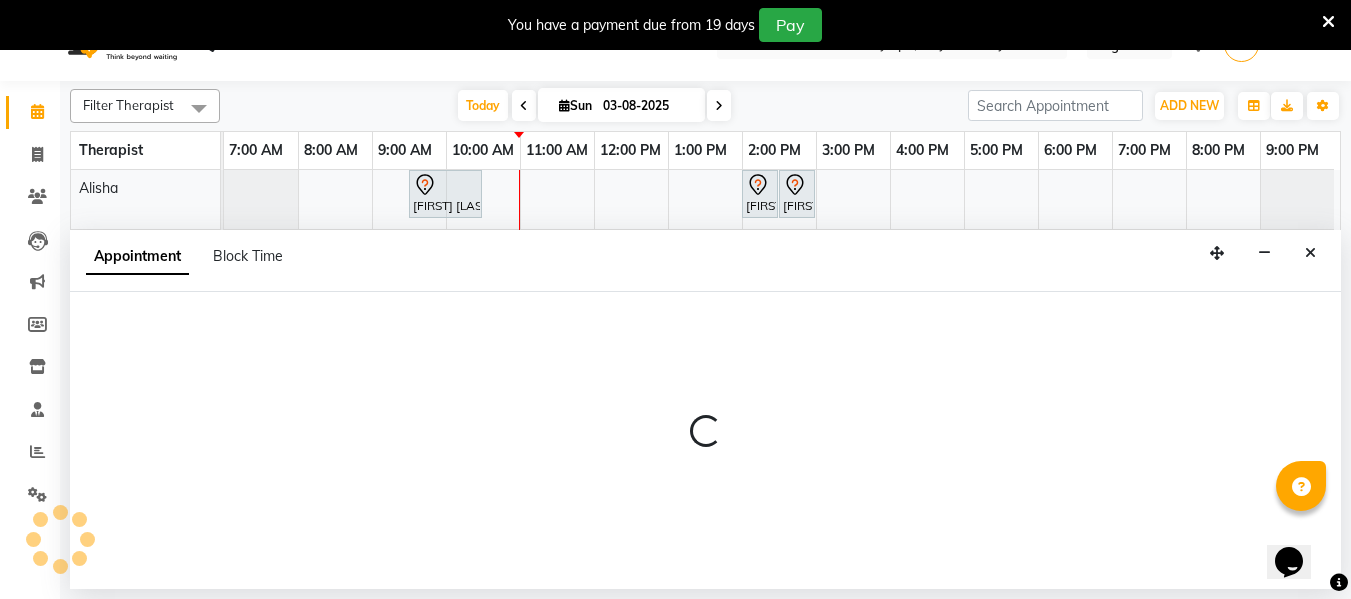 select on "64215" 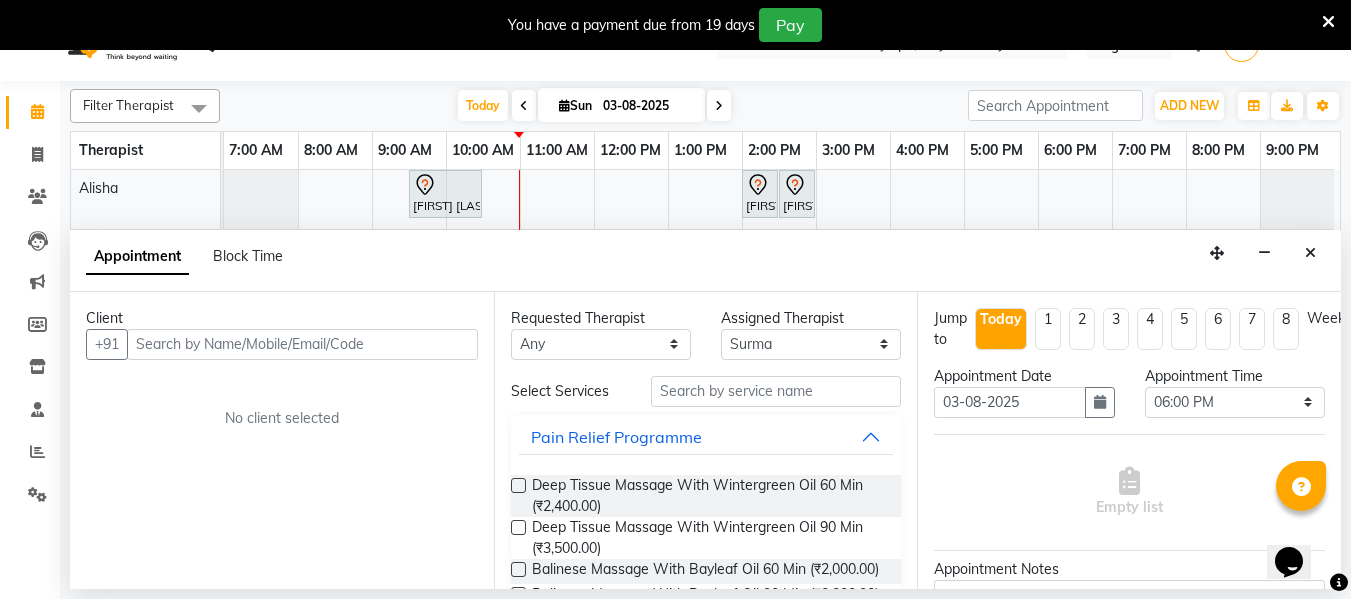 scroll, scrollTop: 50, scrollLeft: 0, axis: vertical 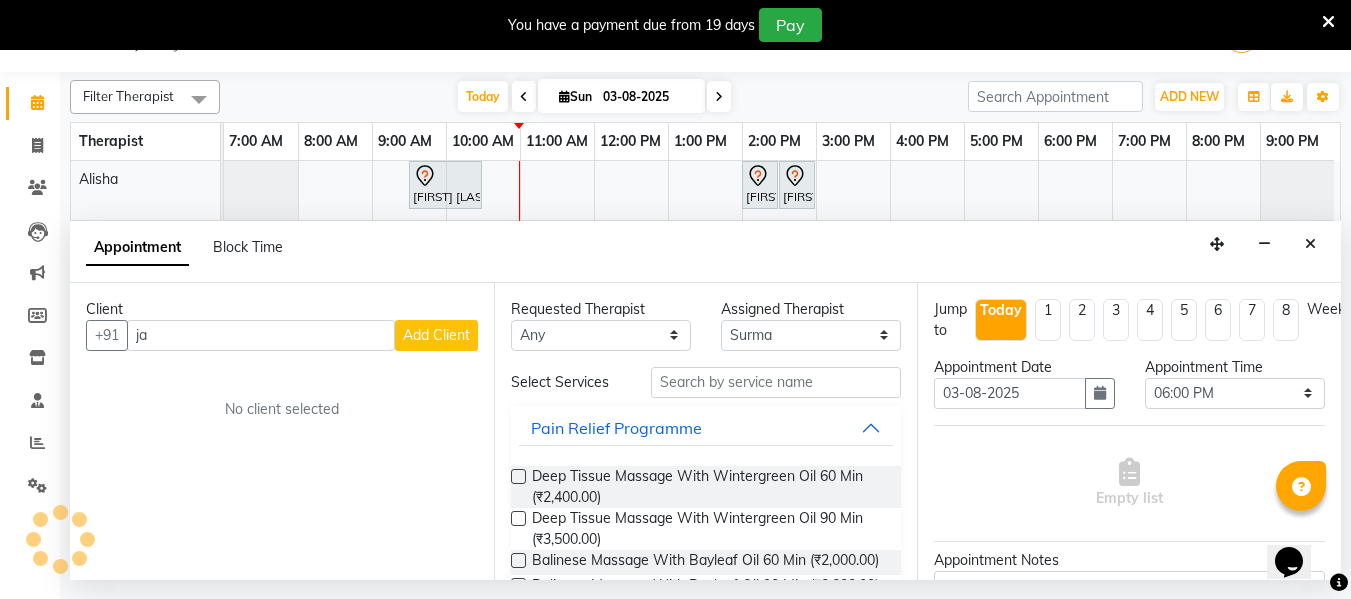 type on "j" 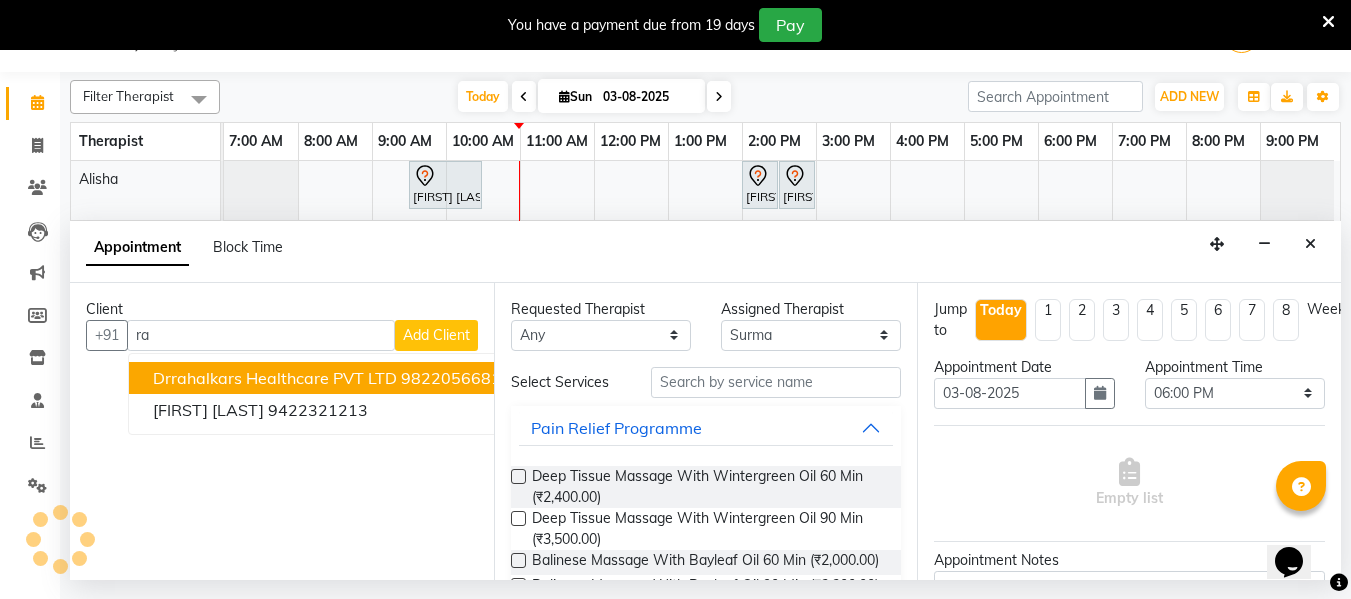 type on "r" 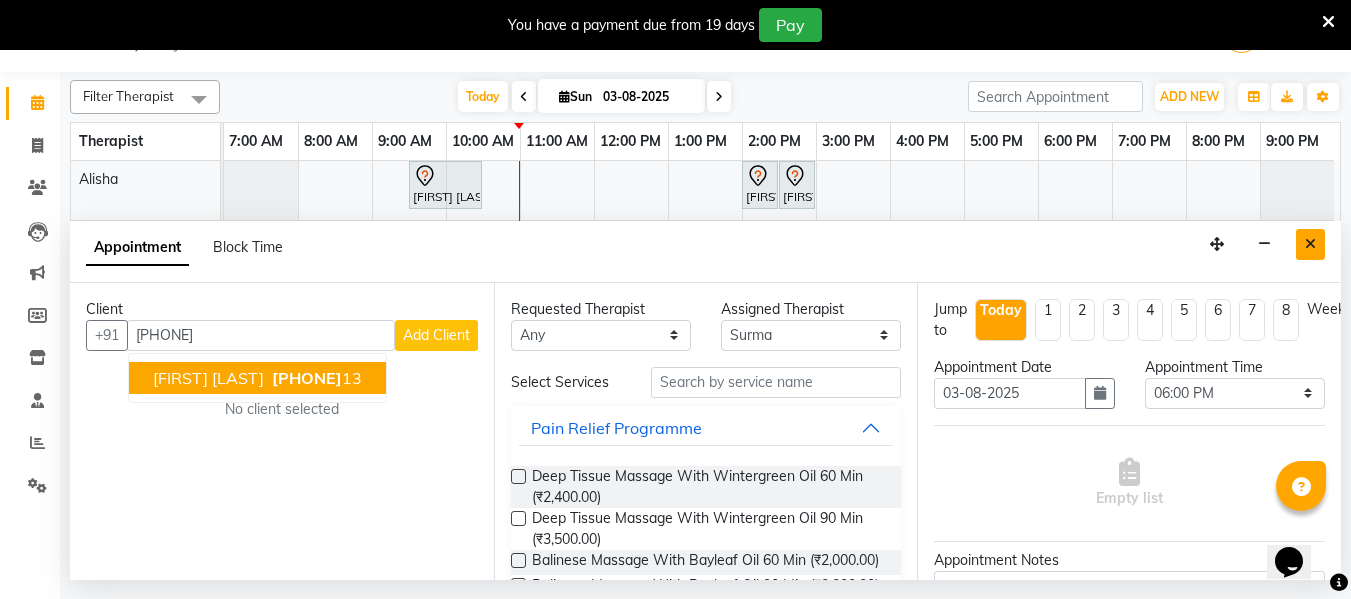 type on "94223212" 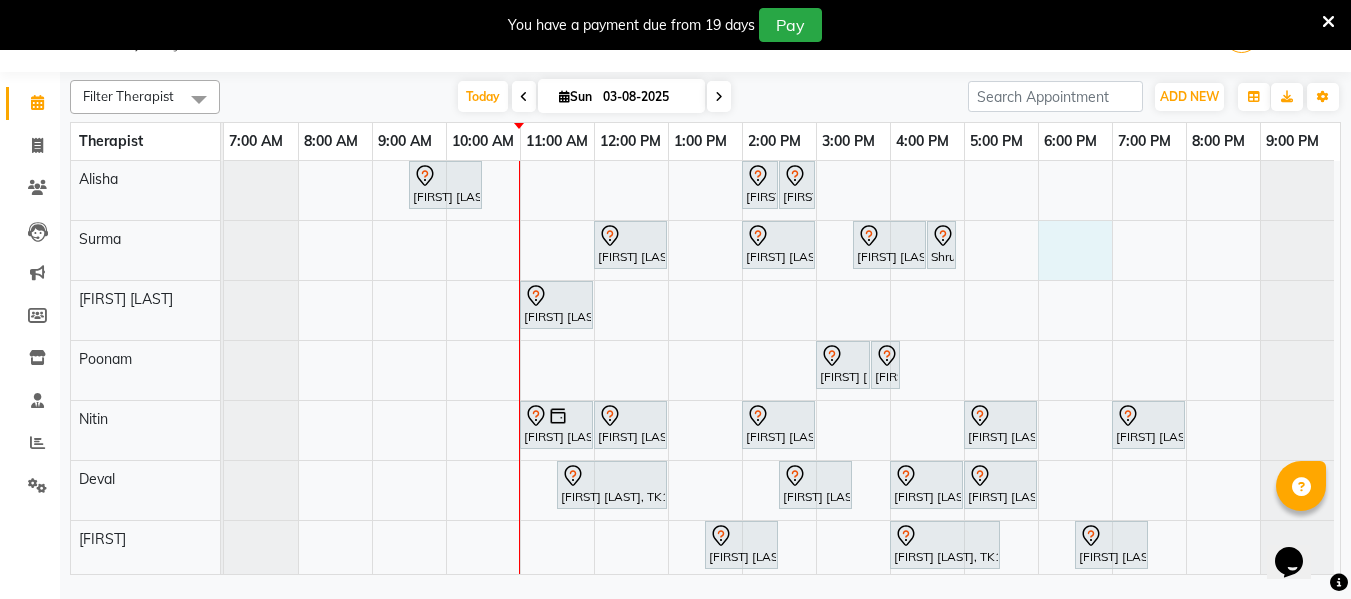 click on "Ashutosh Ranade, TK17, 09:30 AM-10:30 AM, Deep Tissue Massage With Wintergreen Oil 60 Min             Shweta Kolekar, TK03, 02:00 PM-02:30 PM, Classic Pedicure             Shweta Kolekar, TK03, 02:30 PM-03:00 PM, Classic Manicure             Vivek Patwardhan, TK12, 12:00 PM-01:00 PM, Deep Tissue Massage With Wintergreen Oil 60 Min             Sushmita Sawant, TK10, 02:00 PM-03:00 PM, Deep Tissue Massage With Wintergreen Oil 60 Min             Shruti Velenkar, TK05, 03:30 PM-04:30 PM, Skin Whitening Facial 60 Min             Shruti Velenkar, TK05, 04:30 PM-04:50 PM, Head Massage With Hairwash             Himangi Joshi, TK07, 11:00 AM-12:00 PM, Deep Tissue Massage With Wintergreen Oil 60 Min             Sheetal Mudholkar, TK16, 03:00 PM-03:45 PM, Touch Up 2Inch             Sheetal Mudholkar, TK16, 03:45 PM-04:00 PM, Full Arms Waxing             Bipin Tike, TK11, 11:00 AM-12:00 PM, Deep Tissue Massage With Wintergreen Oil 60 Min" at bounding box center [782, 370] 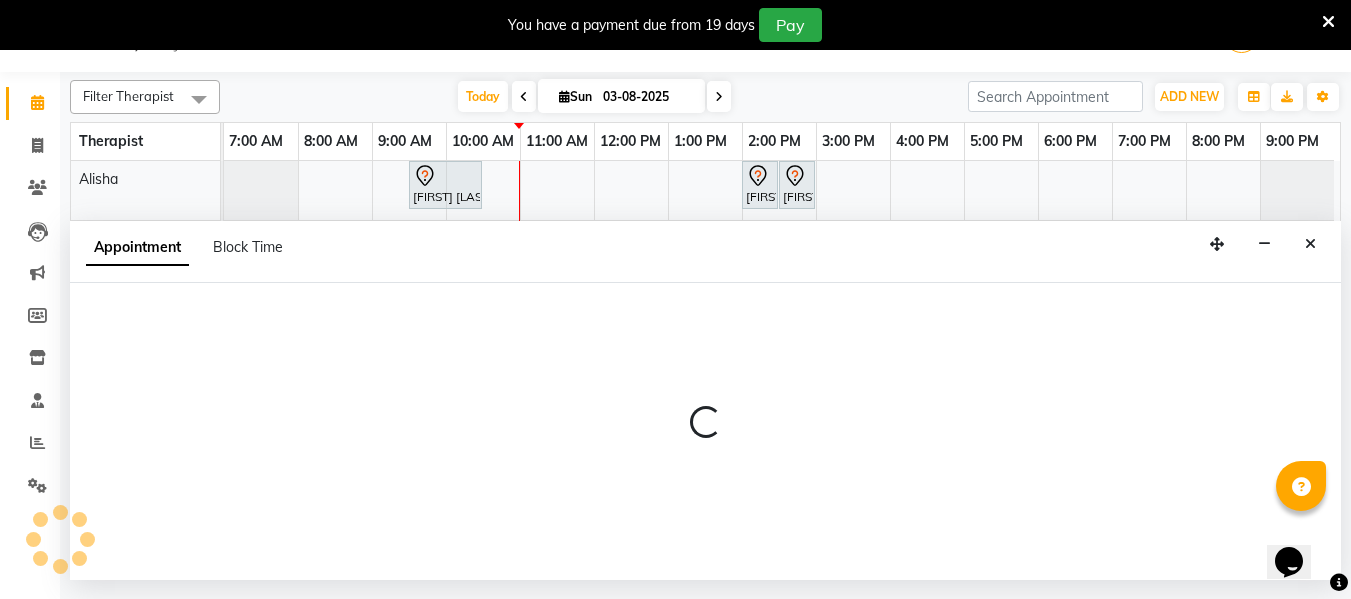 select on "64215" 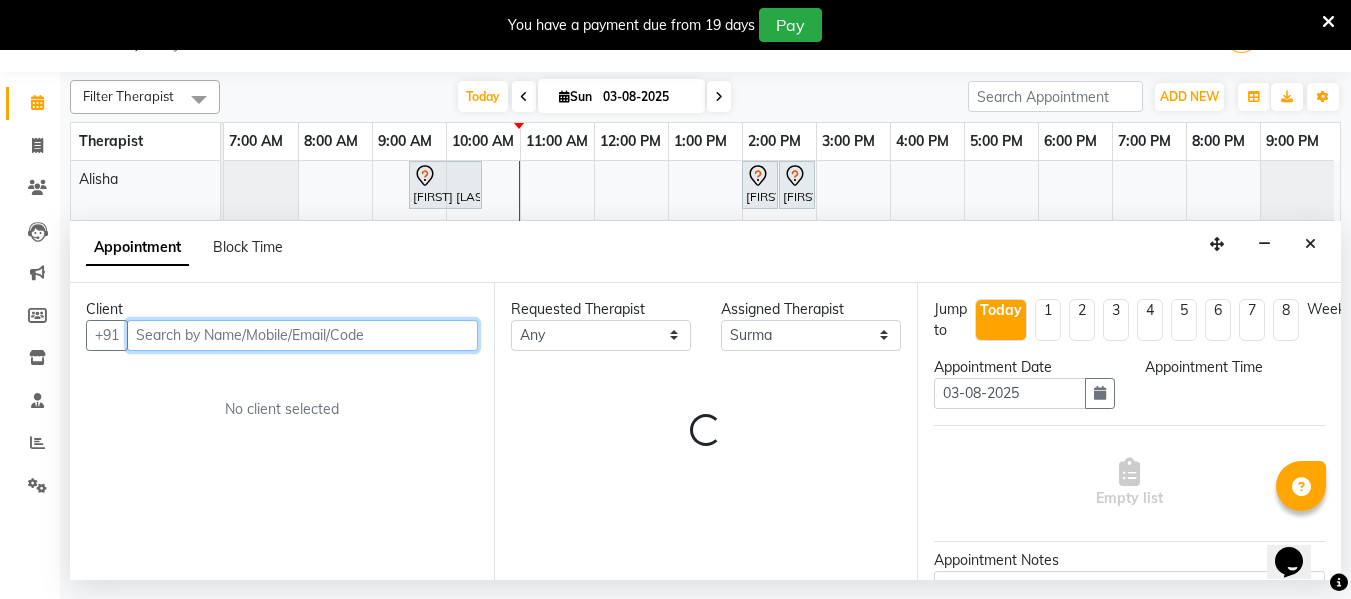 select on "1080" 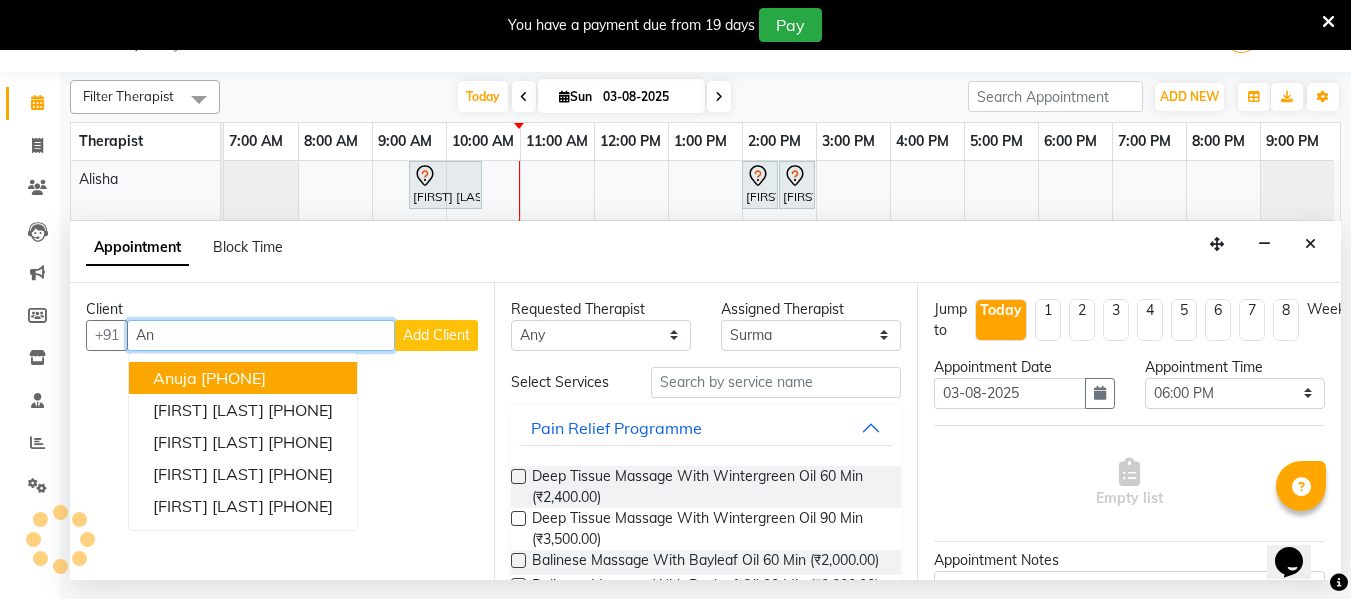 type on "A" 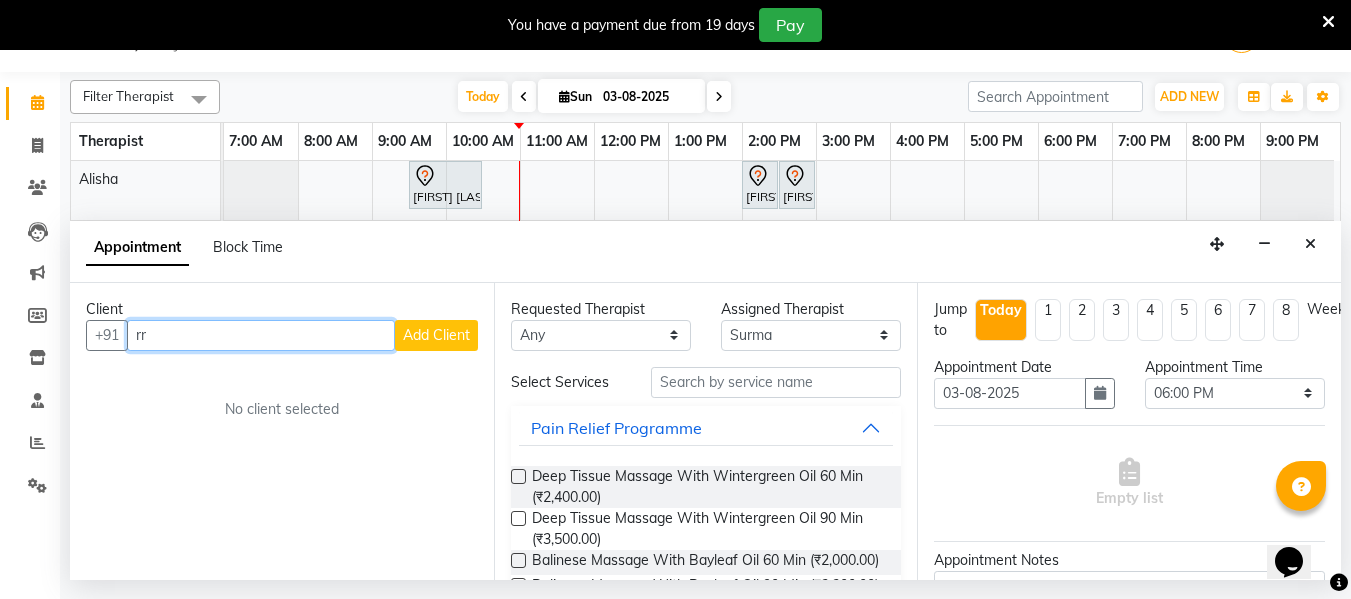 type on "r" 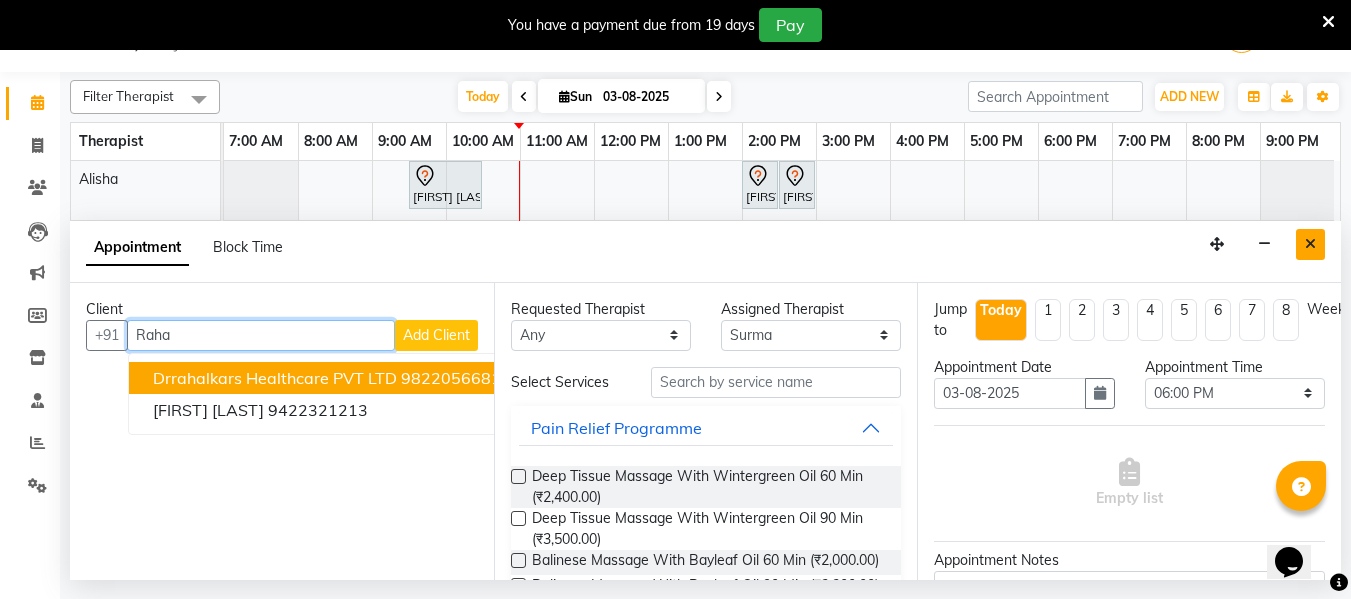 type on "Raha" 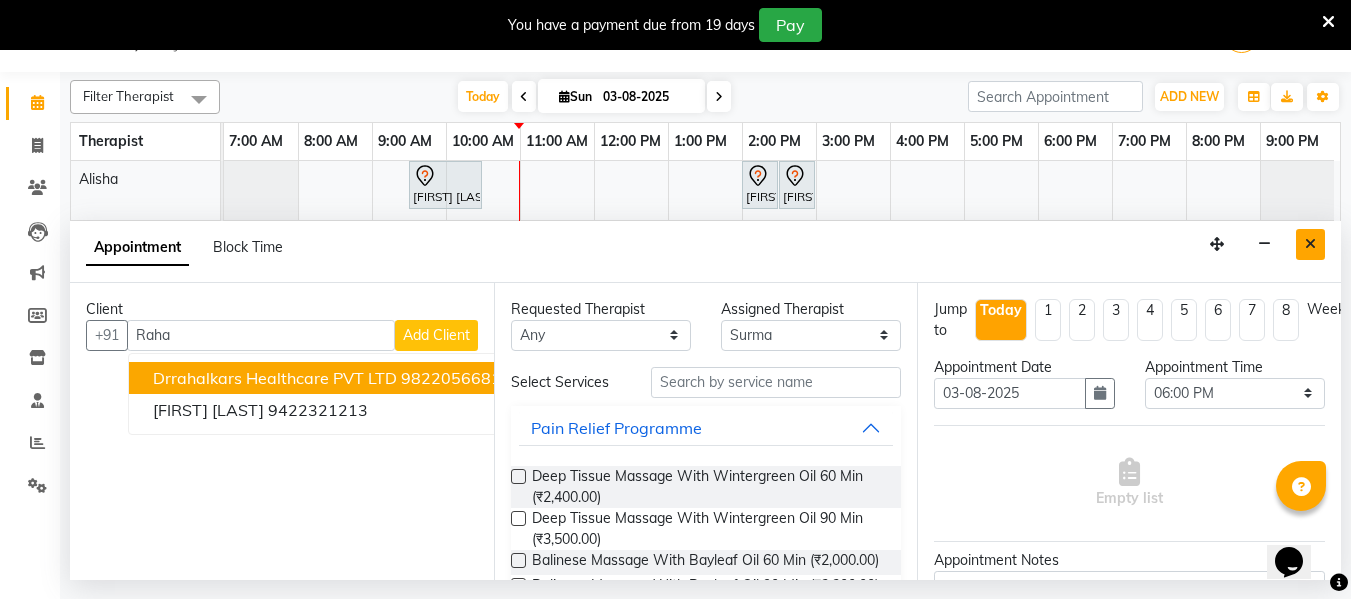 click at bounding box center [1310, 244] 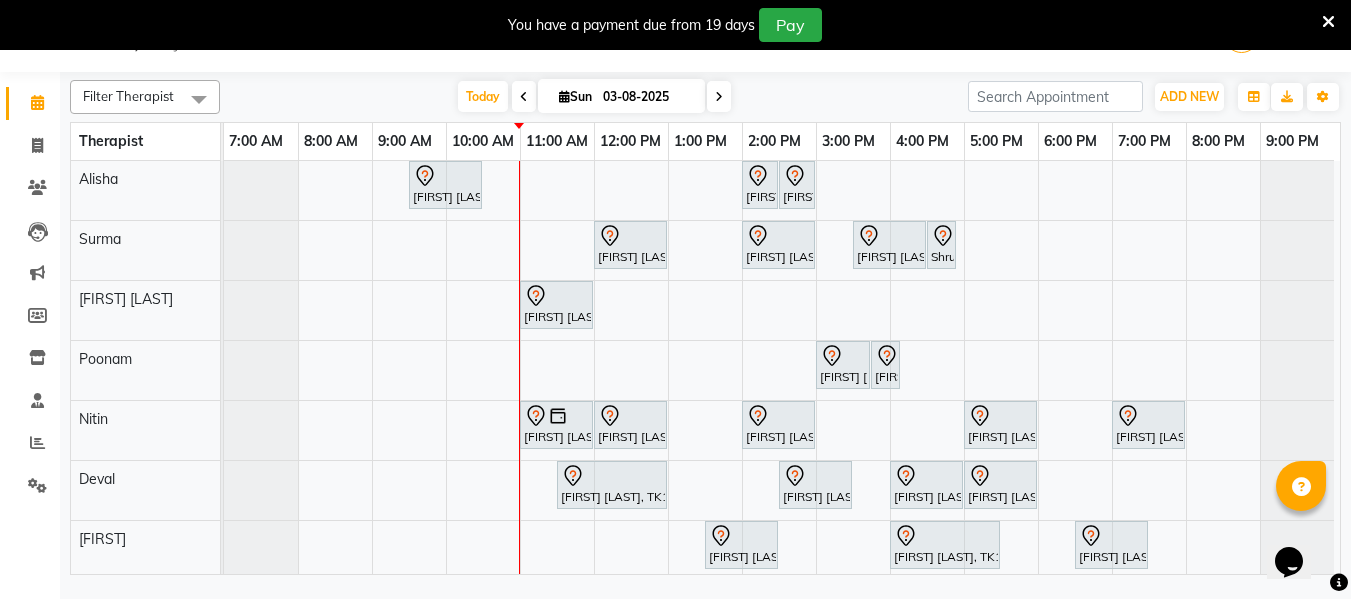 click at bounding box center [1328, 22] 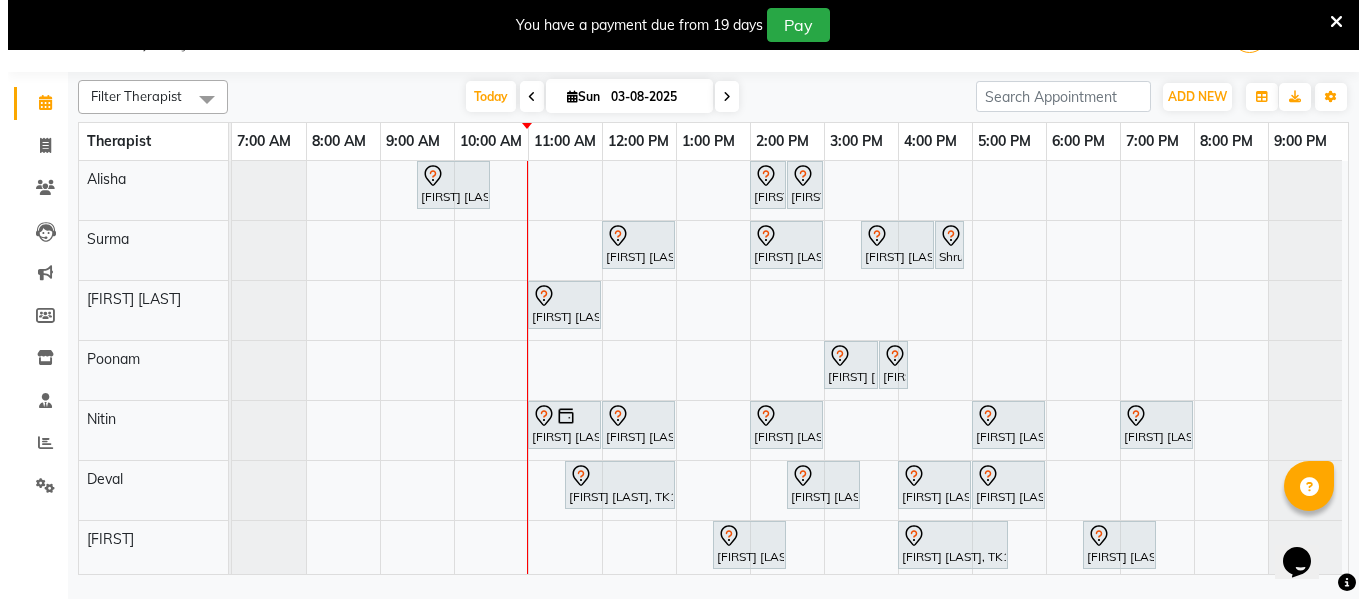 scroll, scrollTop: 0, scrollLeft: 0, axis: both 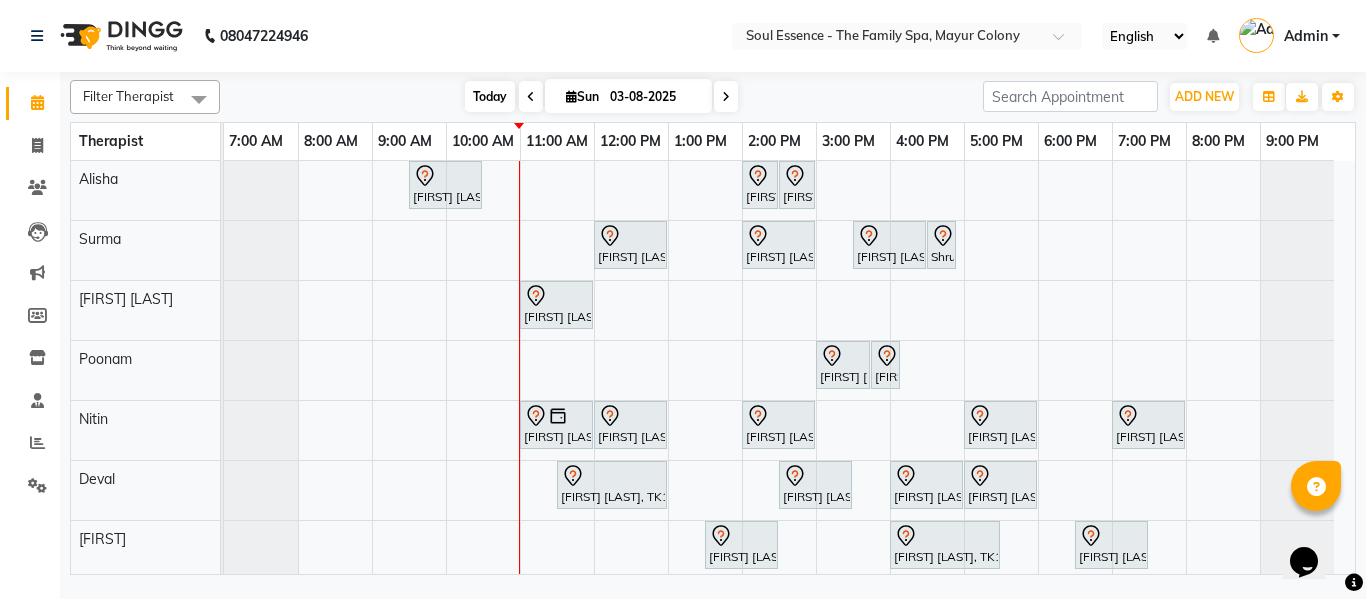click on "Today" at bounding box center [490, 96] 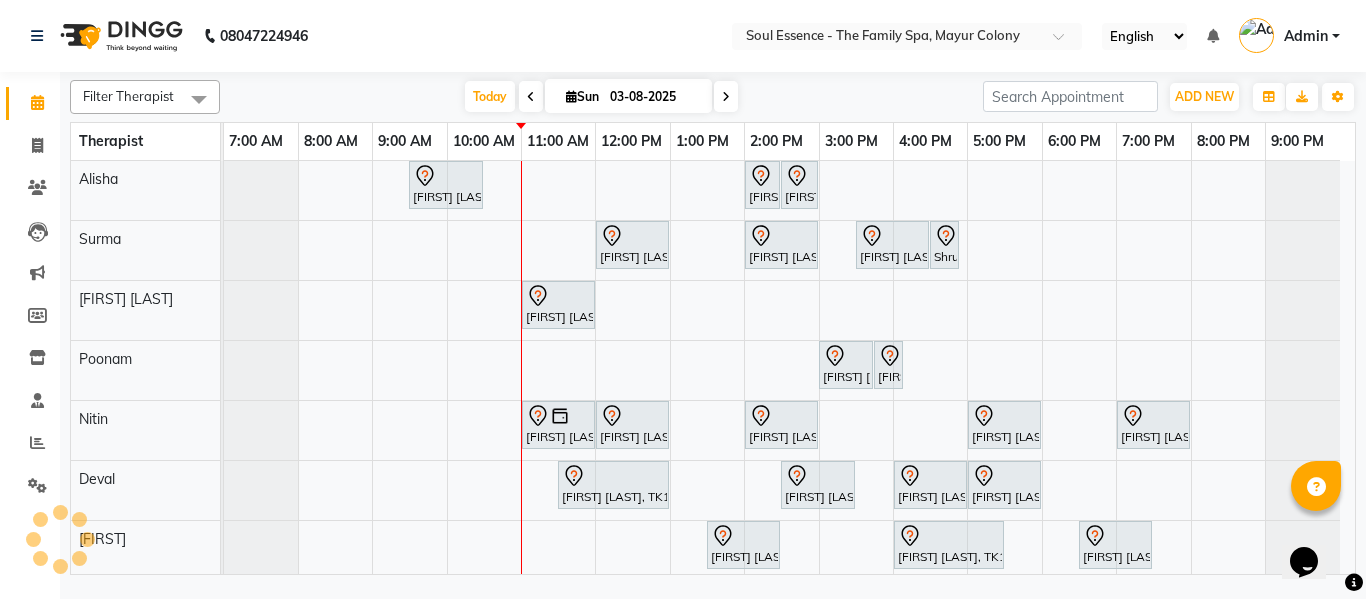 scroll, scrollTop: 6, scrollLeft: 0, axis: vertical 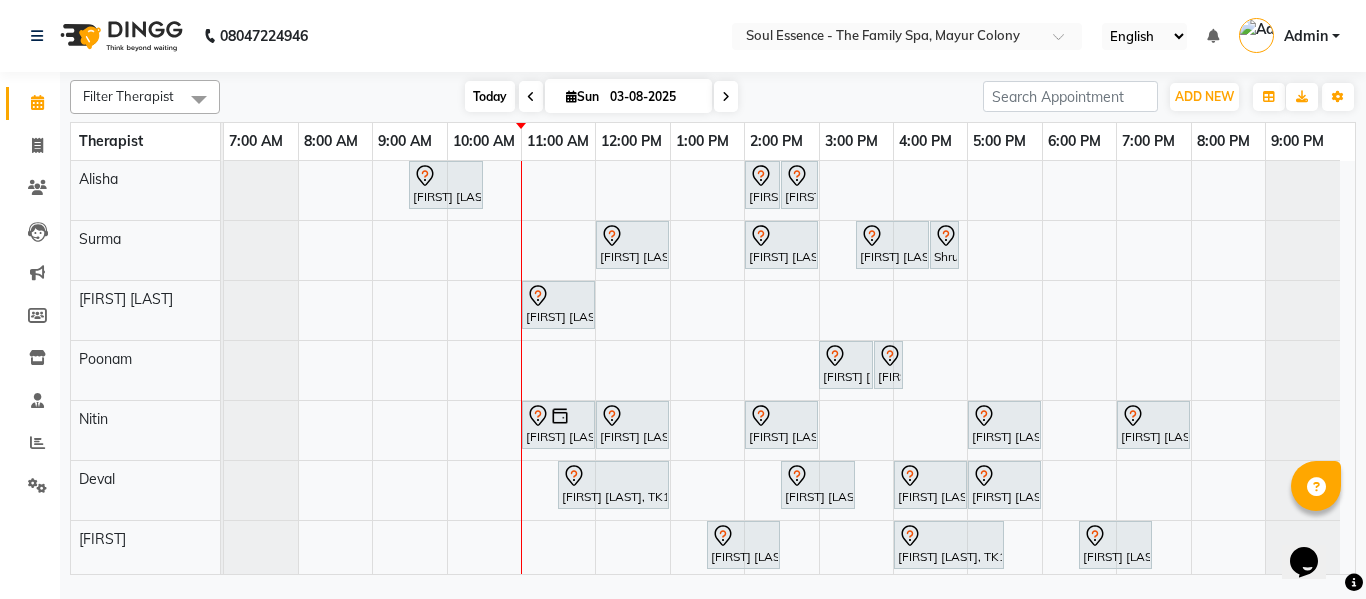 click on "Today" at bounding box center [490, 96] 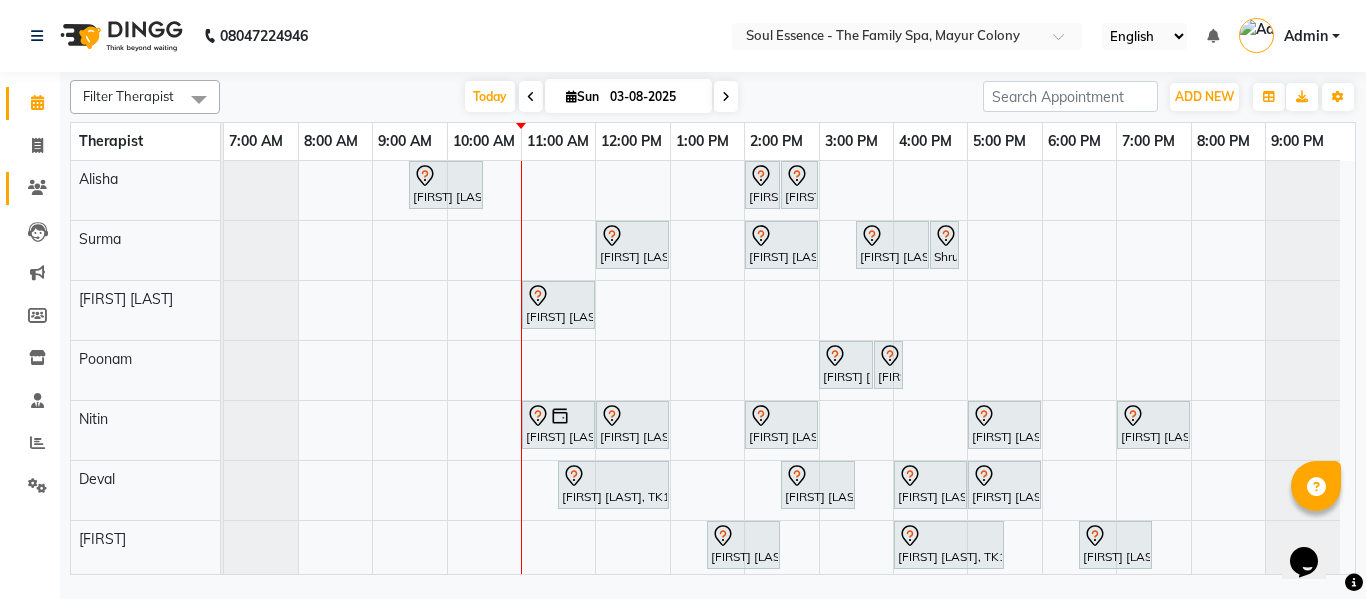 click 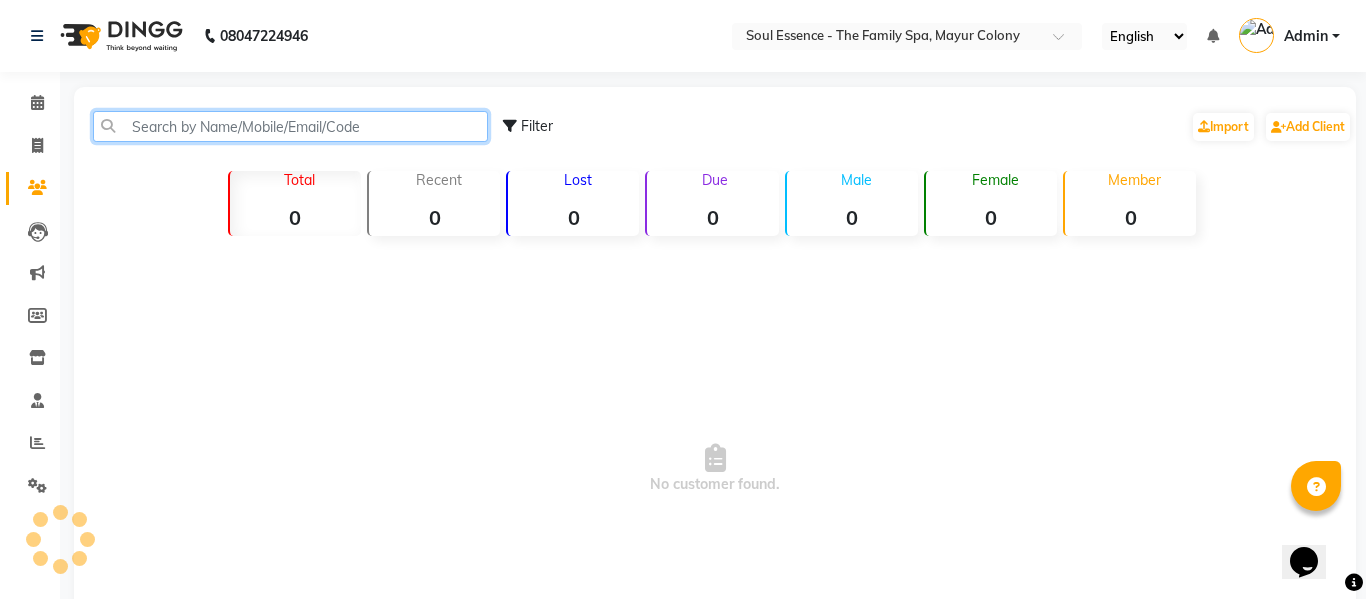 click 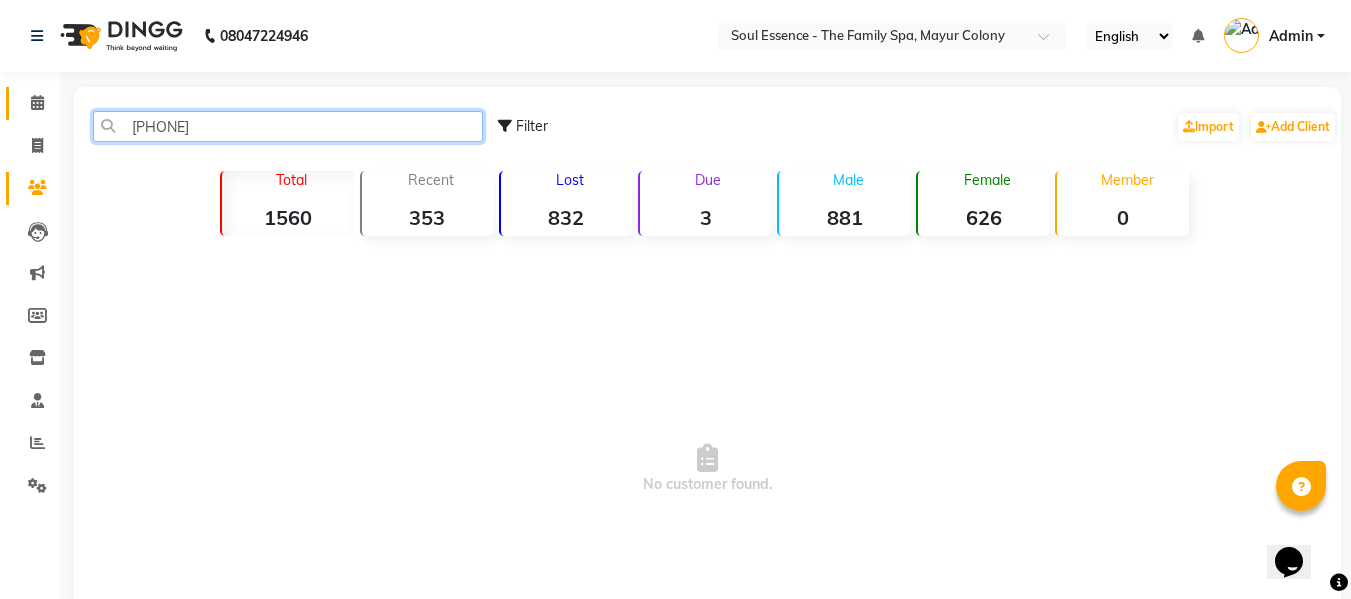 type on "973023990" 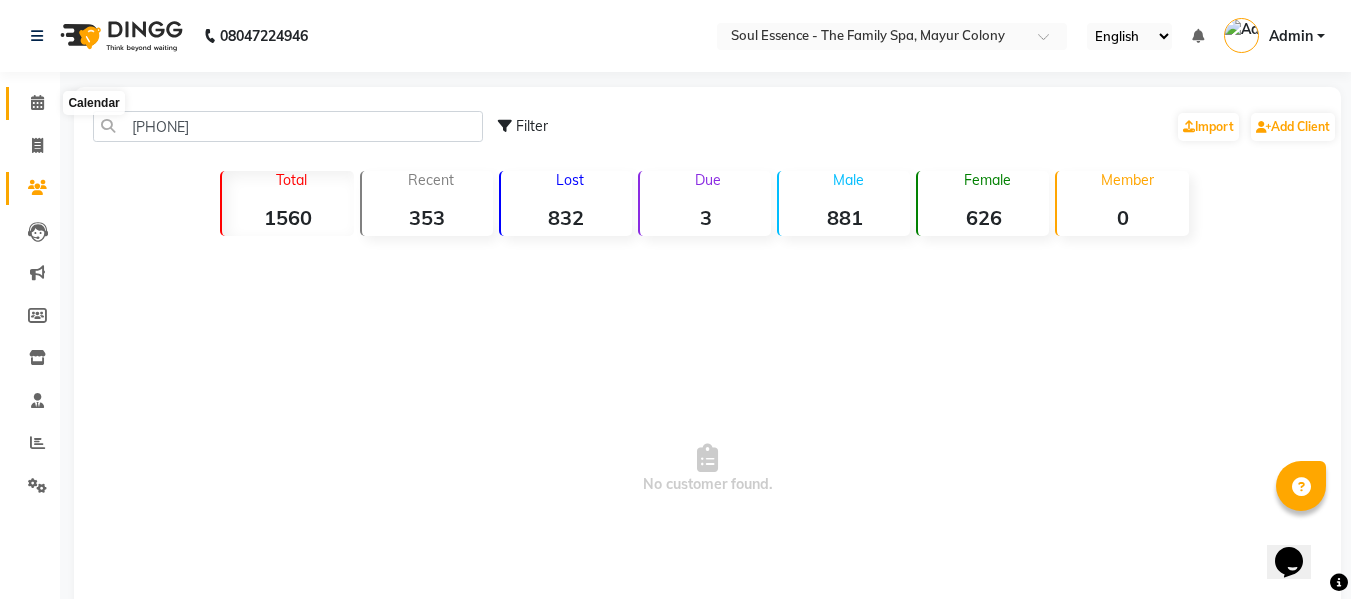 click 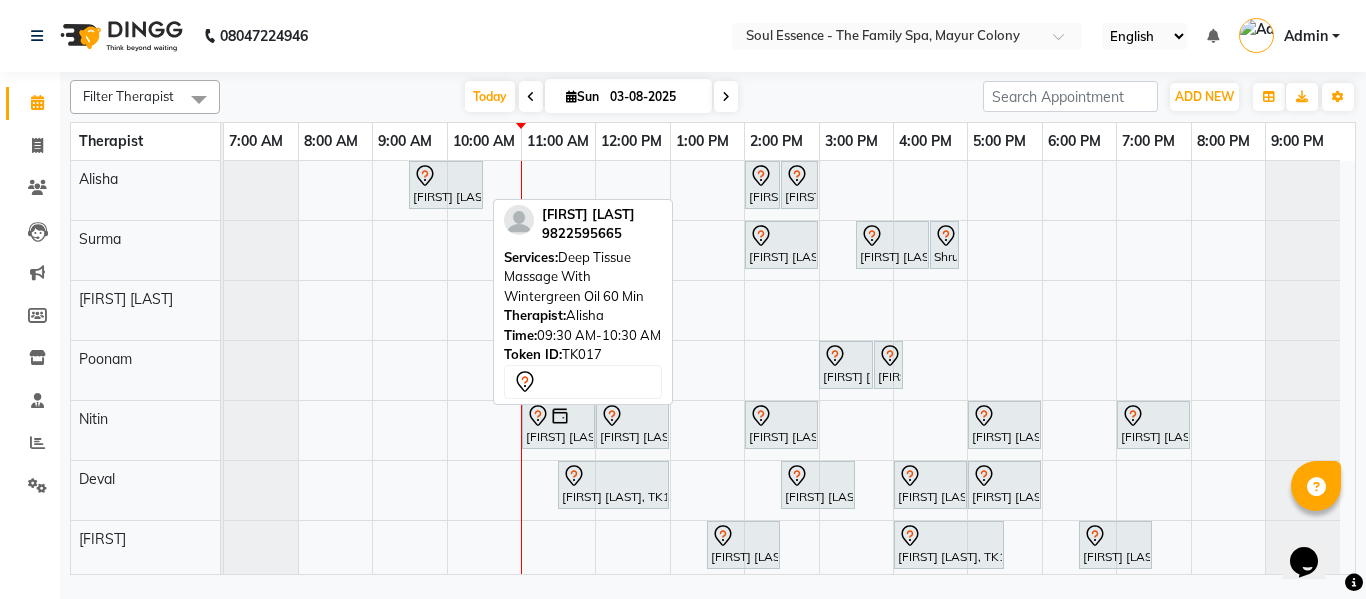 click on "[FIRST] [LAST], TK17, 09:30 AM-10:30 AM, Deep Tissue Massage With Wintergreen Oil 60 Min" at bounding box center [446, 185] 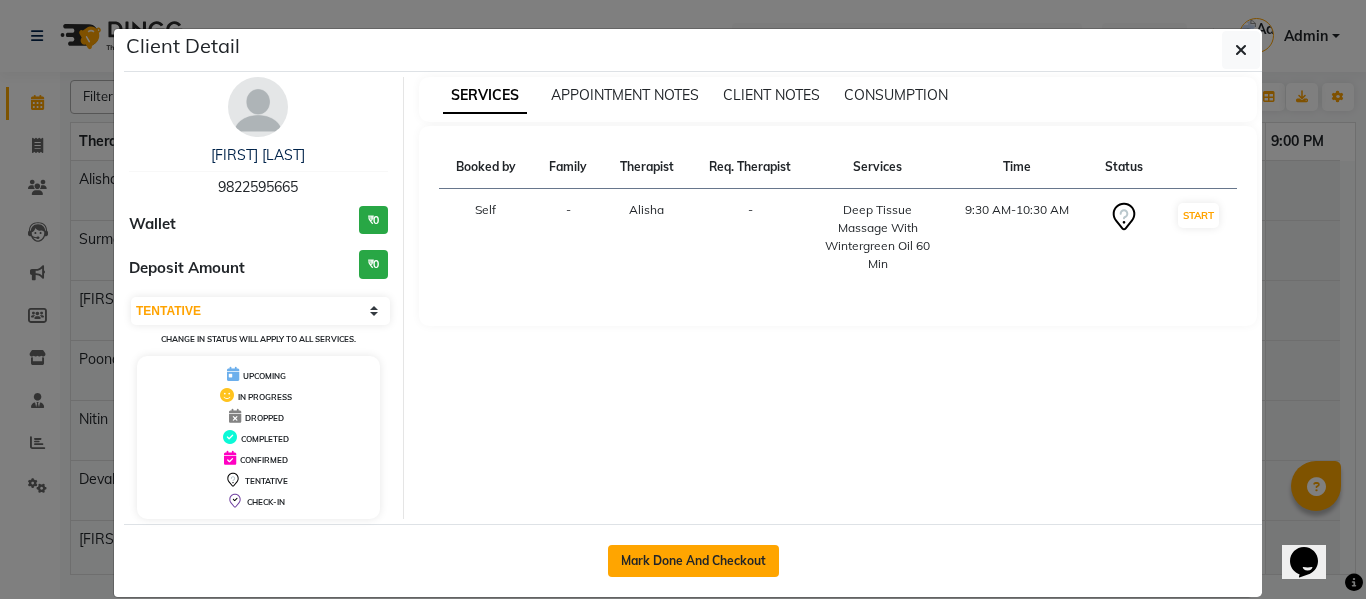 drag, startPoint x: 641, startPoint y: 548, endPoint x: 632, endPoint y: 553, distance: 10.29563 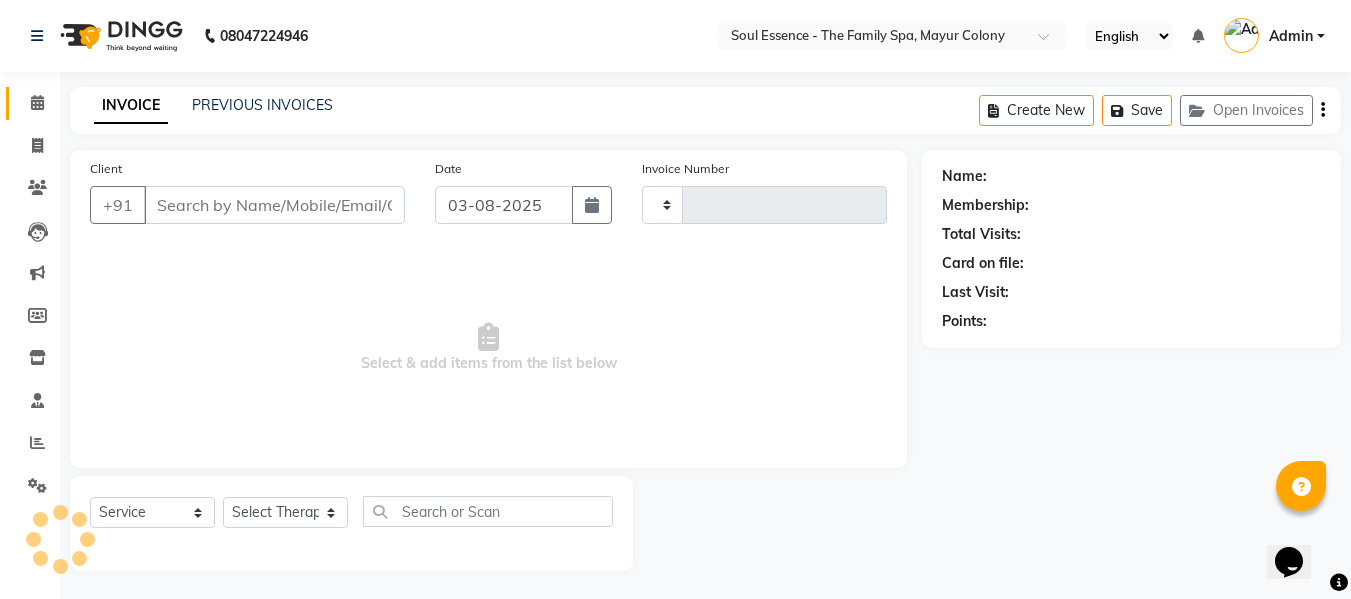 type on "1229" 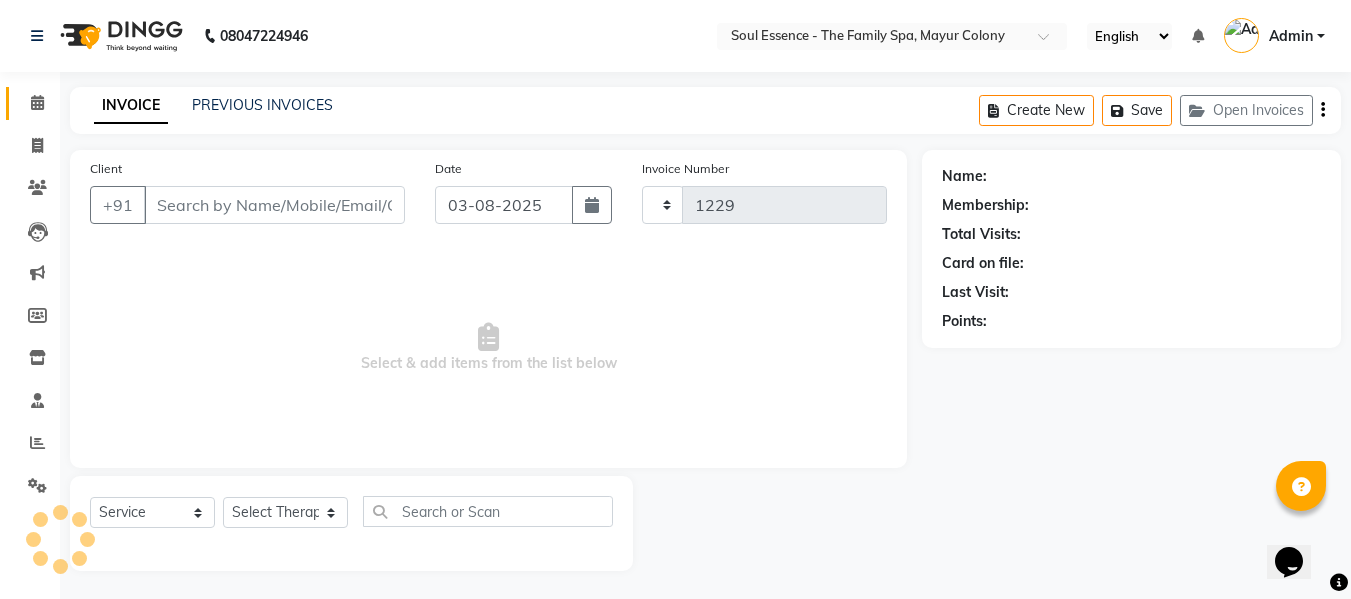 select on "774" 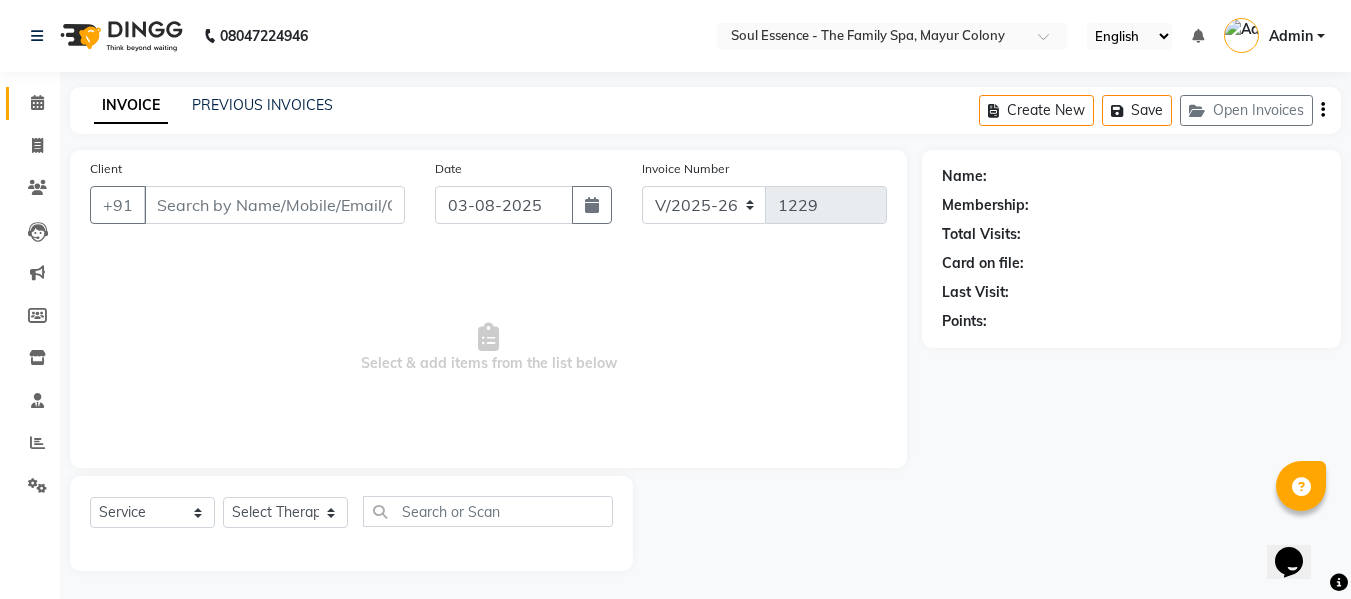type on "9822595665" 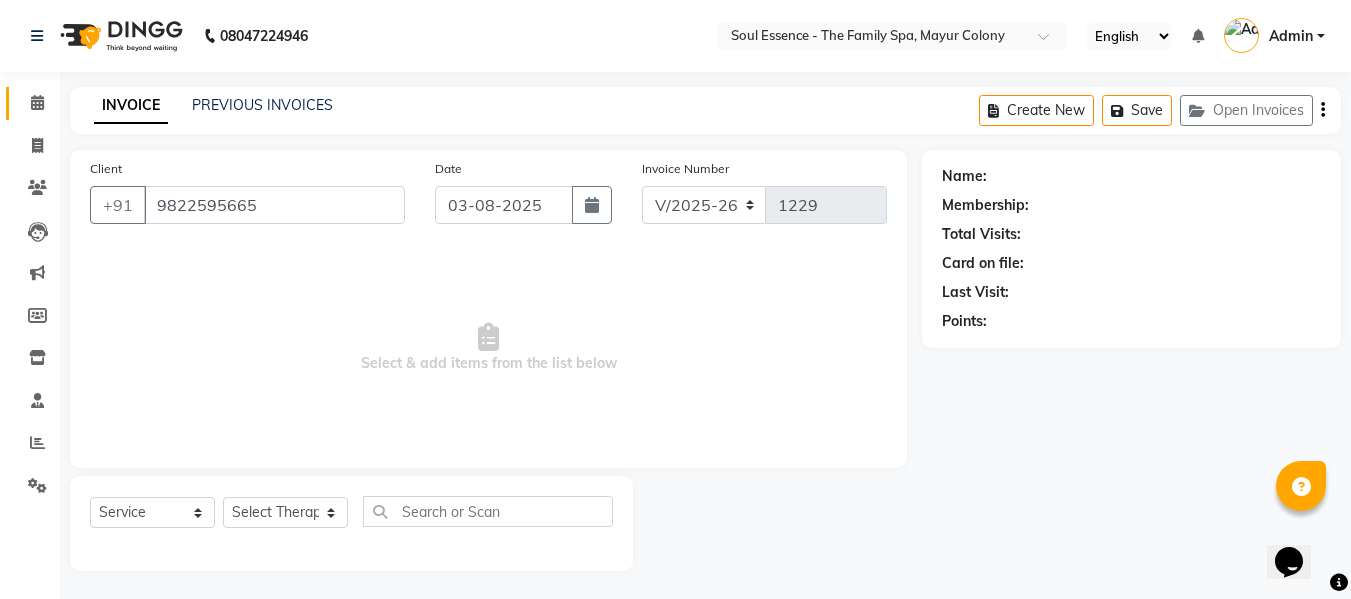 select on "45741" 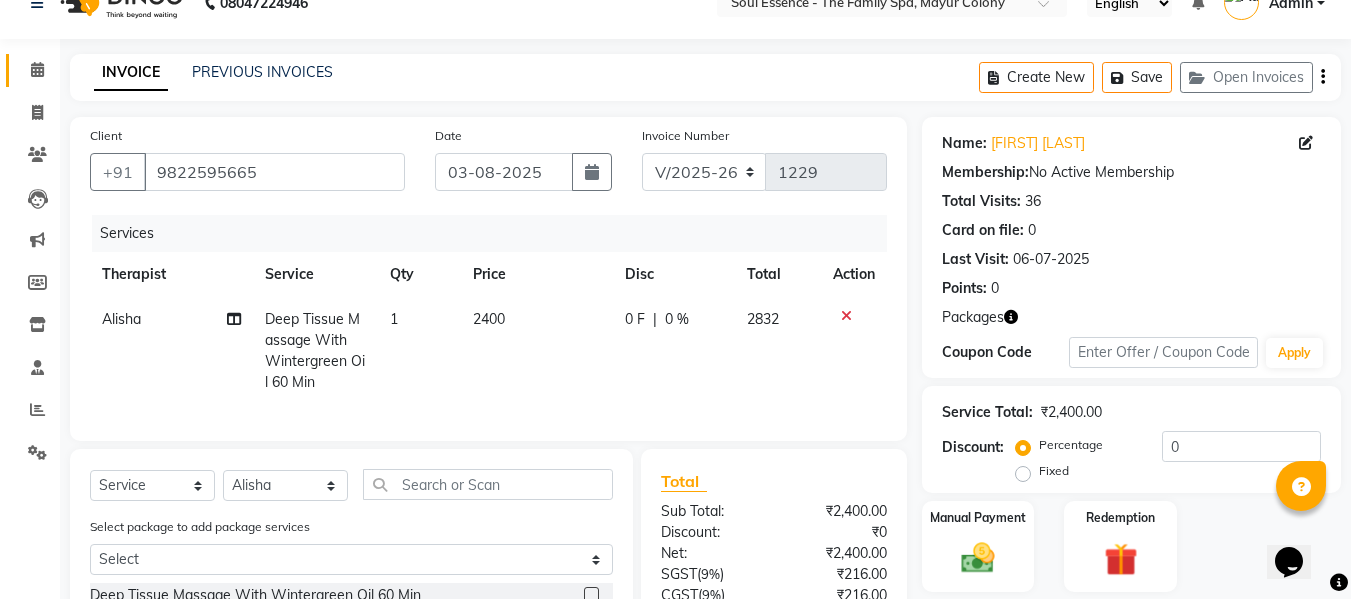 scroll, scrollTop: 223, scrollLeft: 0, axis: vertical 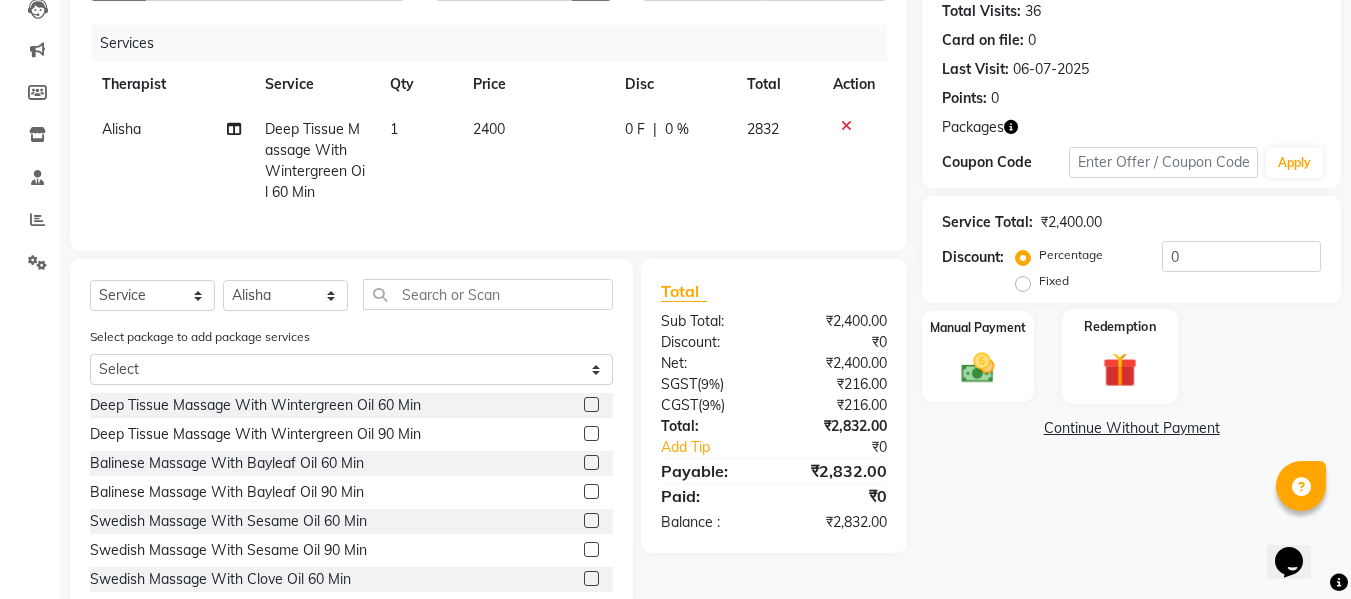 click 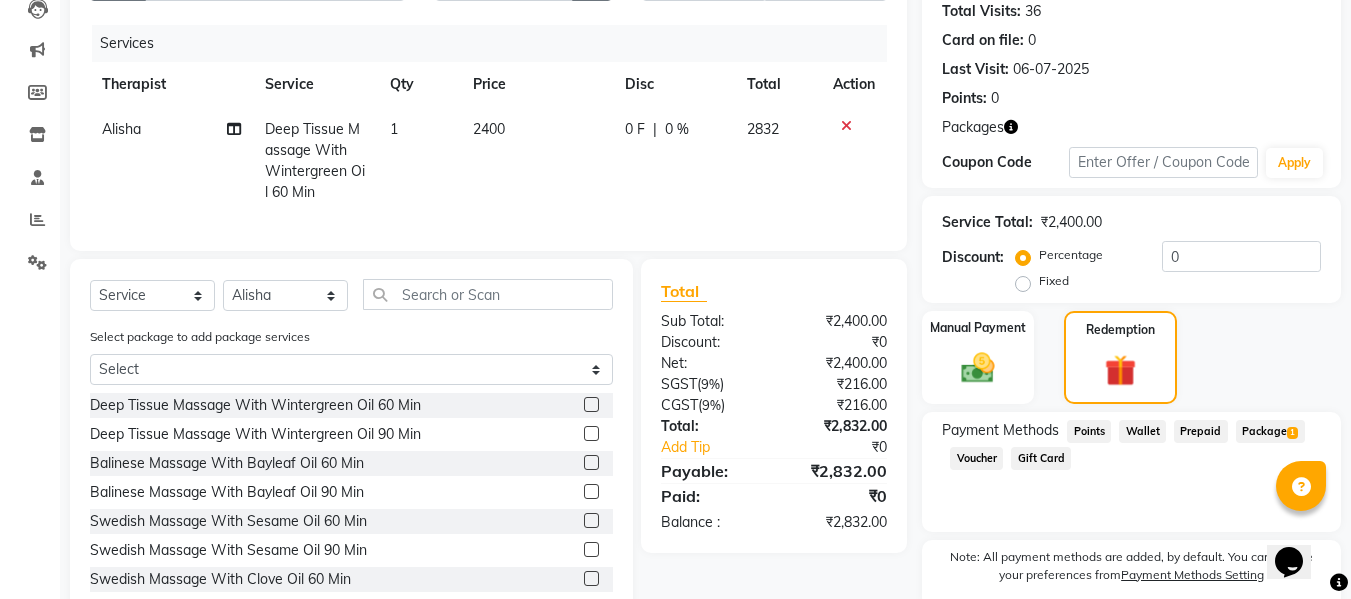 click on "Package  1" 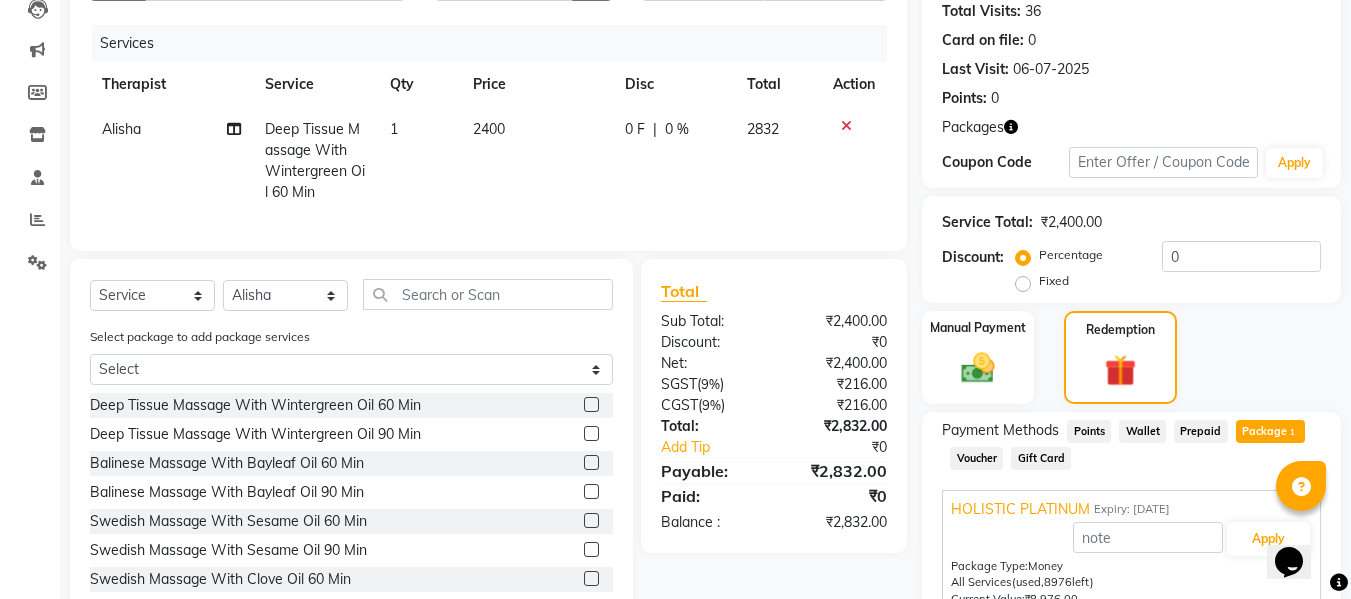 scroll, scrollTop: 396, scrollLeft: 0, axis: vertical 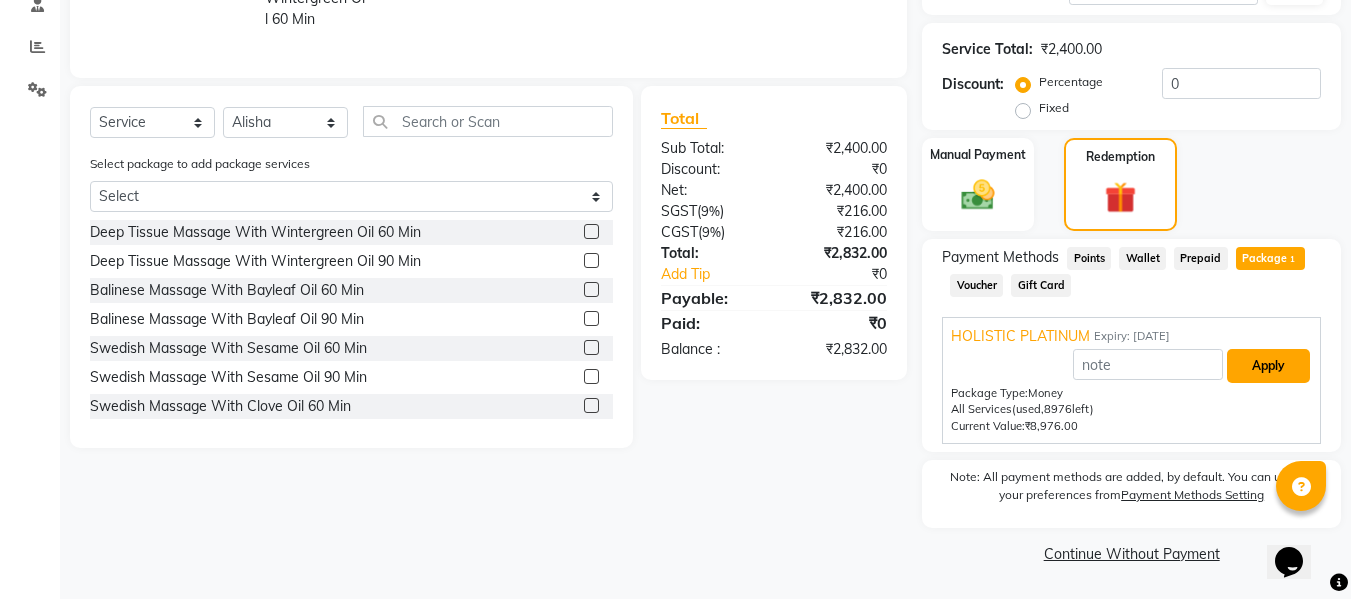 click on "Apply" at bounding box center (1268, 366) 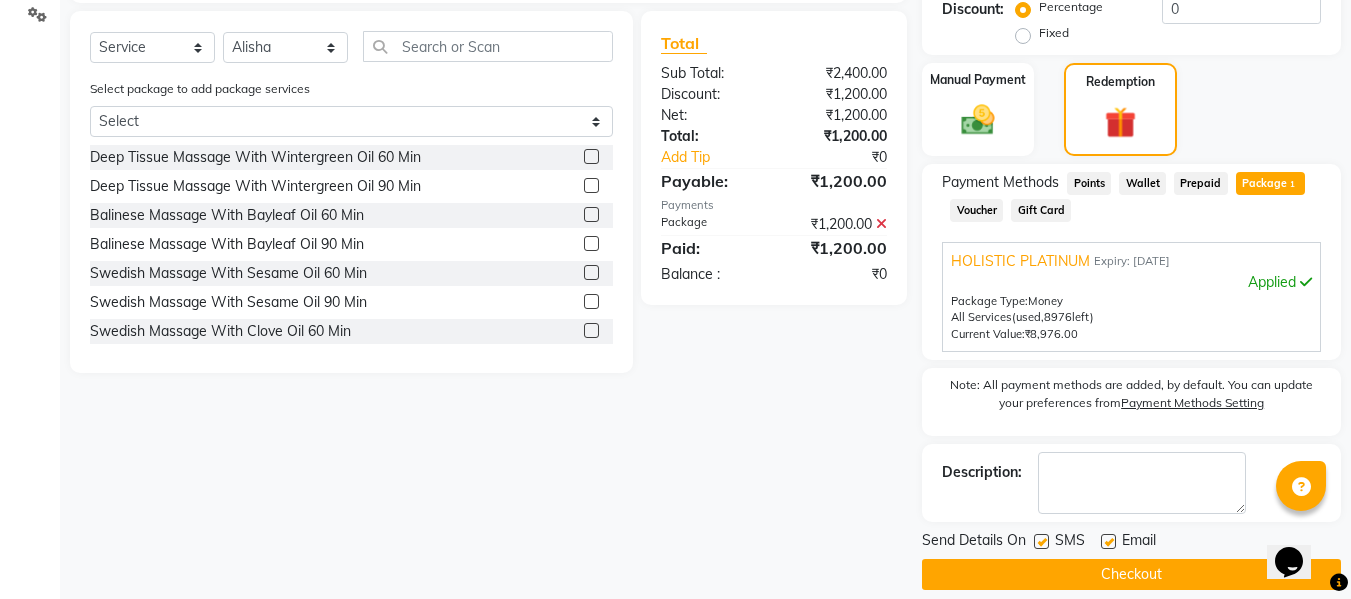 scroll, scrollTop: 492, scrollLeft: 0, axis: vertical 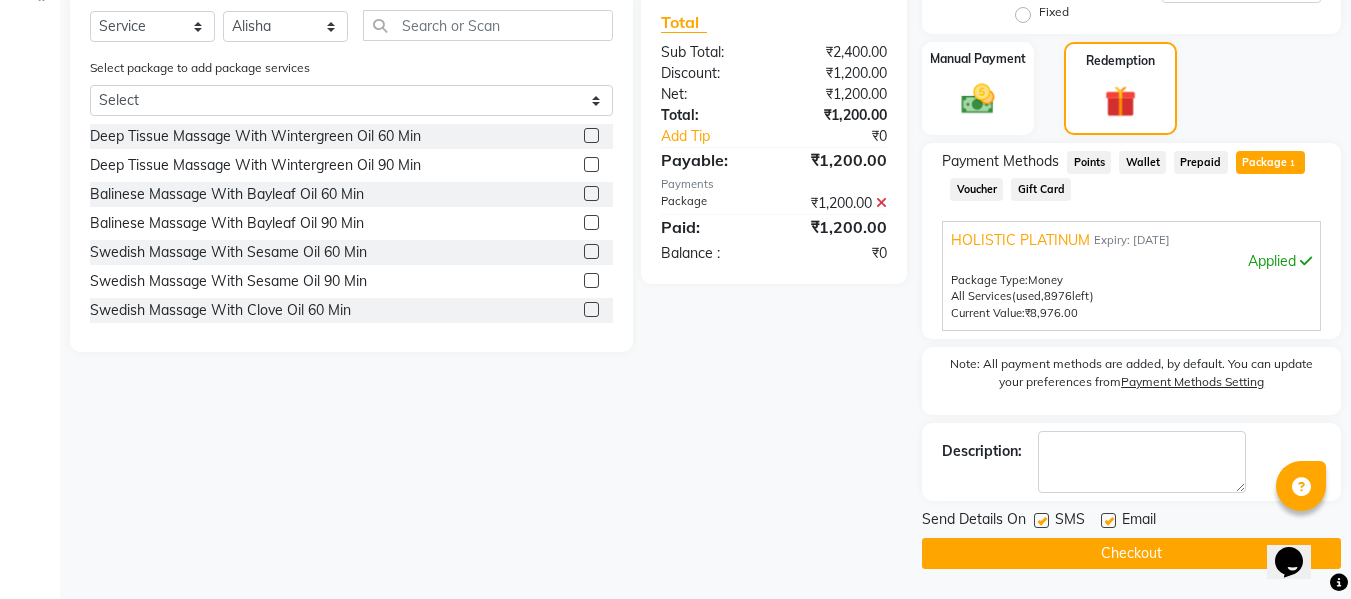 click on "Send Details On SMS Email" 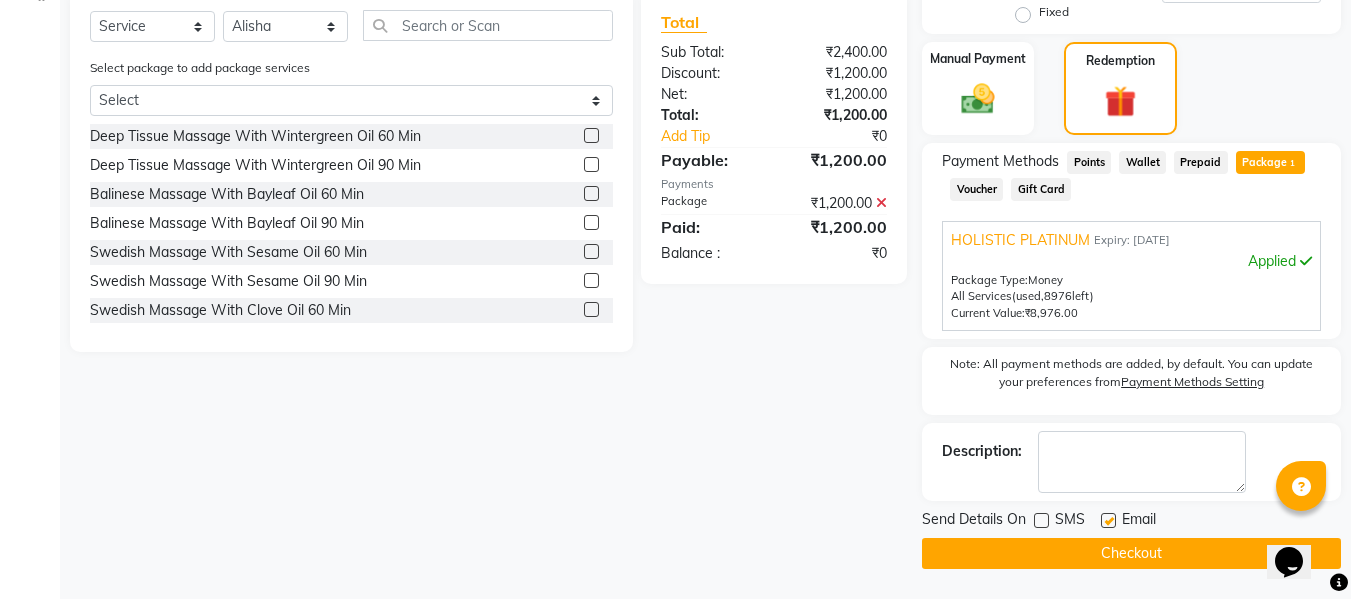 click 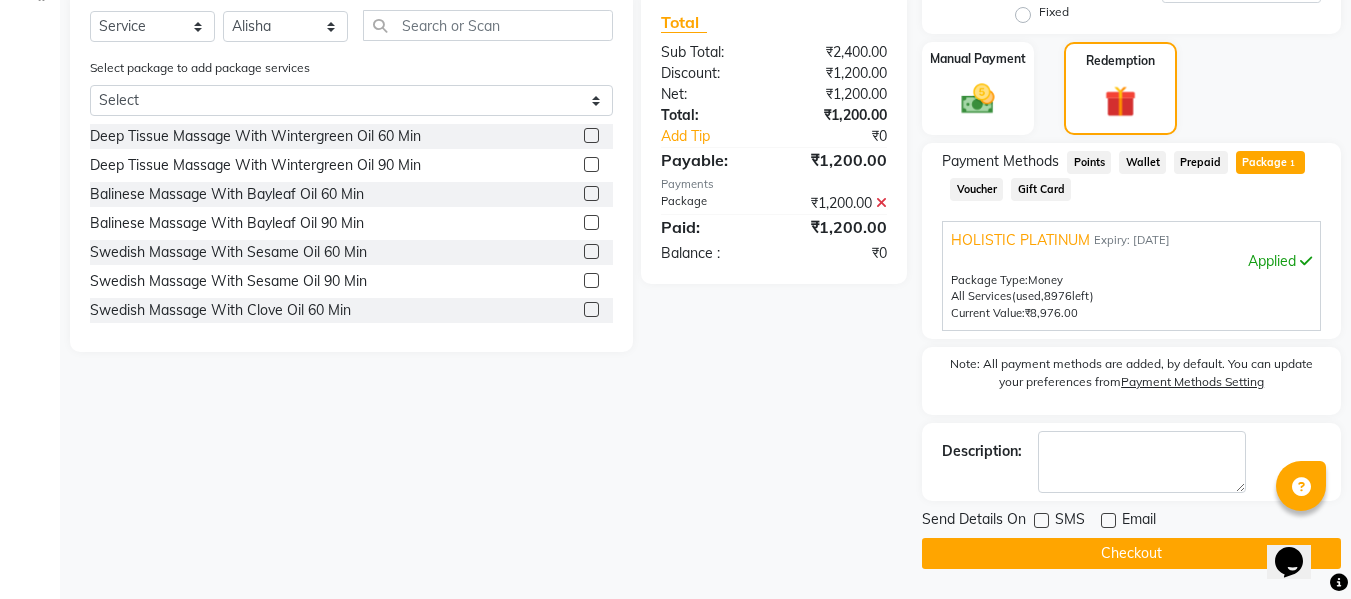 click on "Checkout" 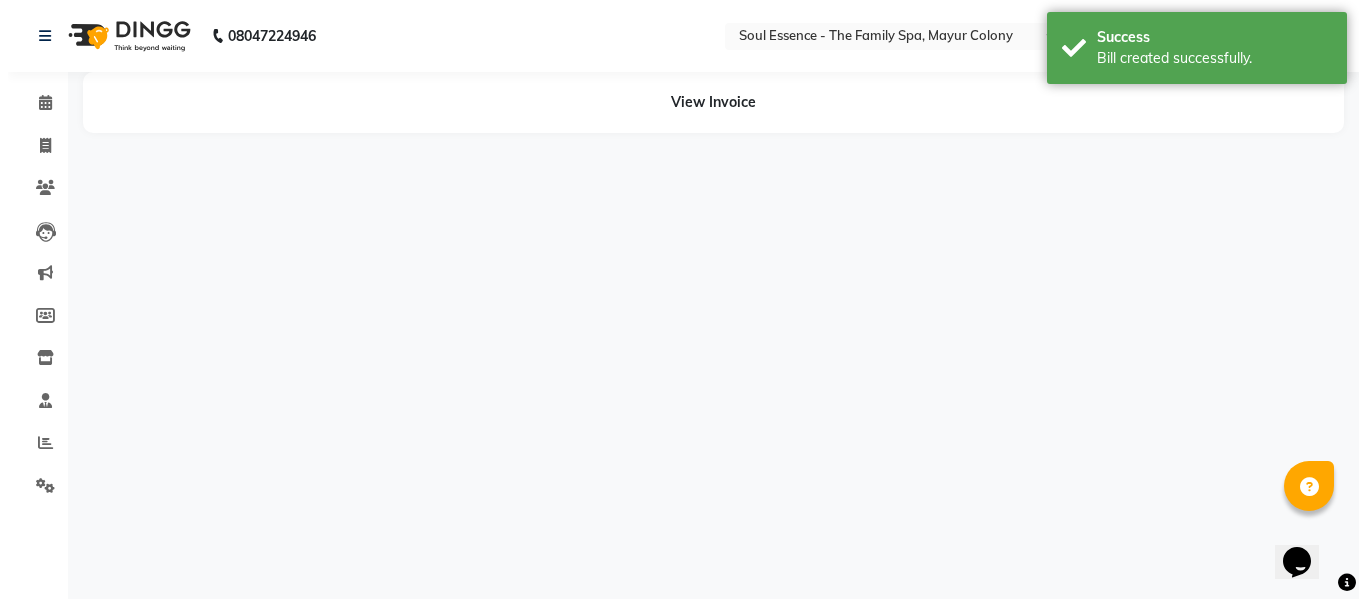 scroll, scrollTop: 0, scrollLeft: 0, axis: both 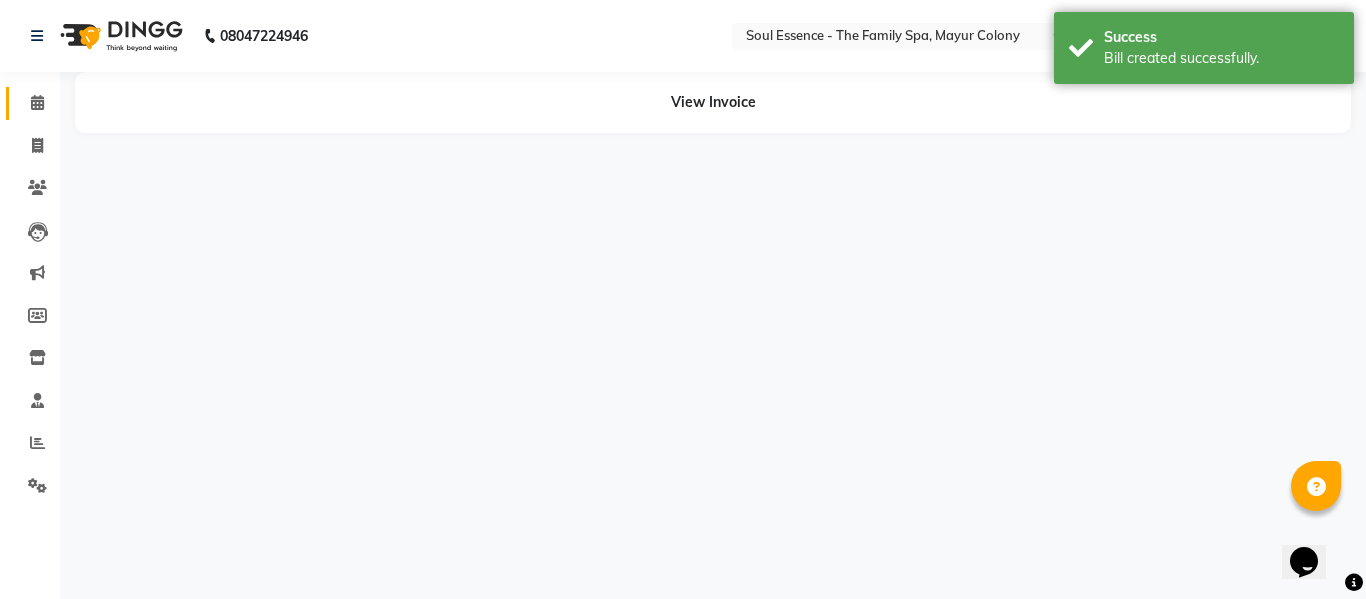 click on "Calendar" 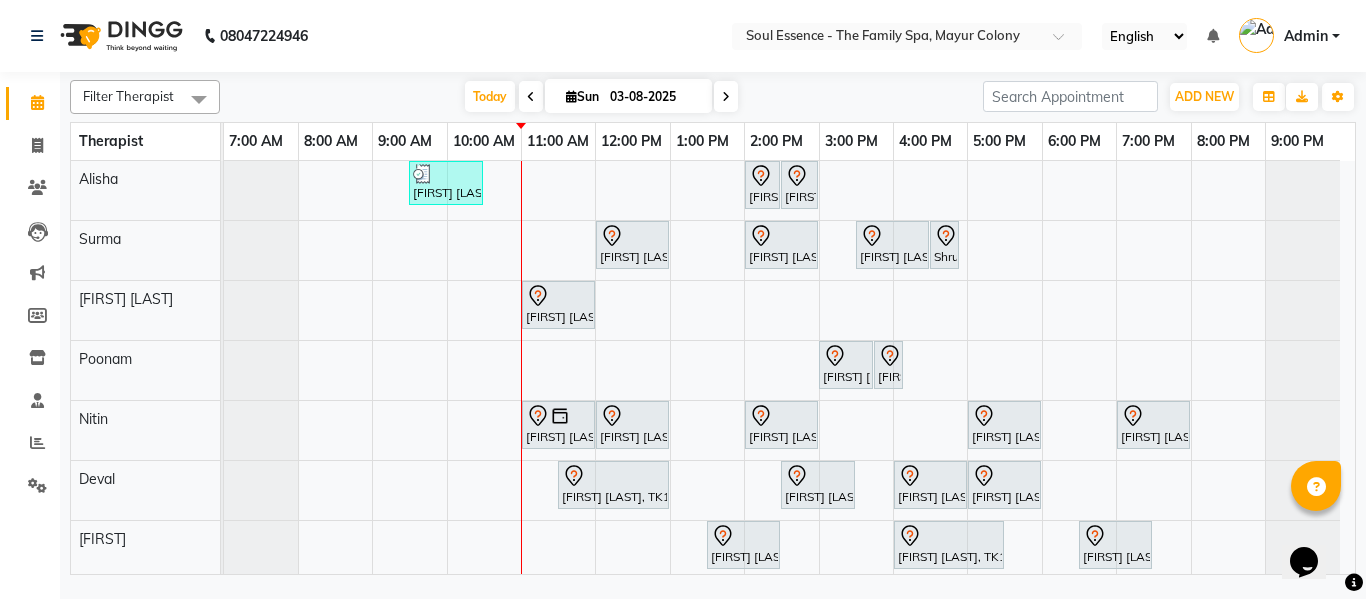 click on "Ashutosh Ranade, TK17, 09:30 AM-10:30 AM, Deep Tissue Massage With Wintergreen Oil 60 Min             Shweta Kolekar, TK03, 02:00 PM-02:30 PM, Classic Pedicure             Shweta Kolekar, TK03, 02:30 PM-03:00 PM, Classic Manicure             Vivek Patwardhan, TK12, 12:00 PM-01:00 PM, Deep Tissue Massage With Wintergreen Oil 60 Min             Sushmita Sawant, TK10, 02:00 PM-03:00 PM, Deep Tissue Massage With Wintergreen Oil 60 Min             Shruti Velenkar, TK05, 03:30 PM-04:30 PM, Skin Whitening Facial 60 Min             Shruti Velenkar, TK05, 04:30 PM-04:50 PM, Head Massage With Hairwash             Himangi Joshi, TK07, 11:00 AM-12:00 PM, Deep Tissue Massage With Wintergreen Oil 60 Min             Sheetal Mudholkar, TK16, 03:00 PM-03:45 PM, Touch Up 2Inch             Sheetal Mudholkar, TK16, 03:45 PM-04:00 PM, Full Arms Waxing             Bipin Tike, TK11, 11:00 AM-12:00 PM, Deep Tissue Massage With Wintergreen Oil 60 Min" at bounding box center [789, 370] 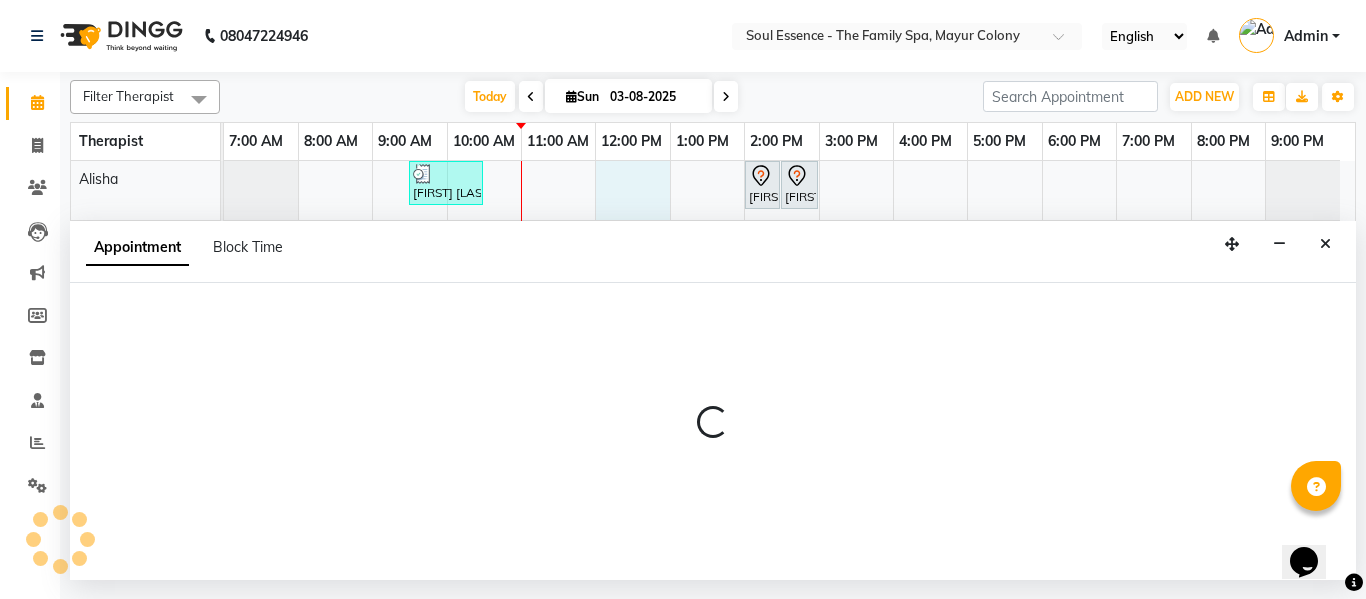 select on "45741" 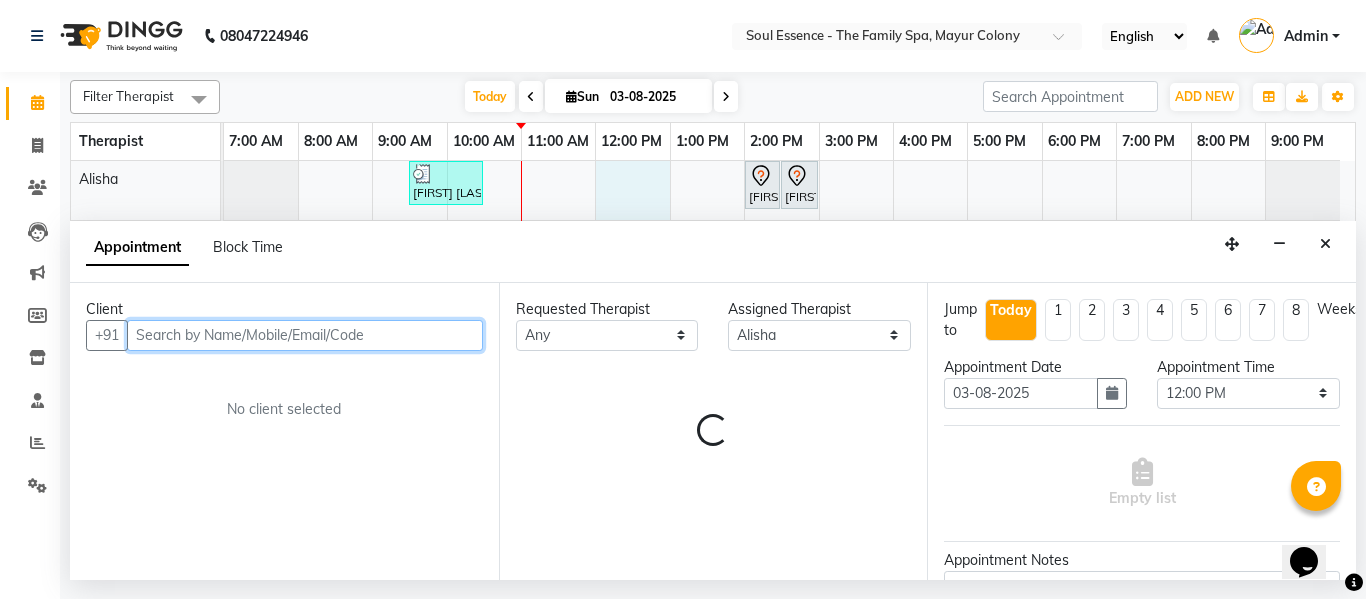 click at bounding box center (305, 335) 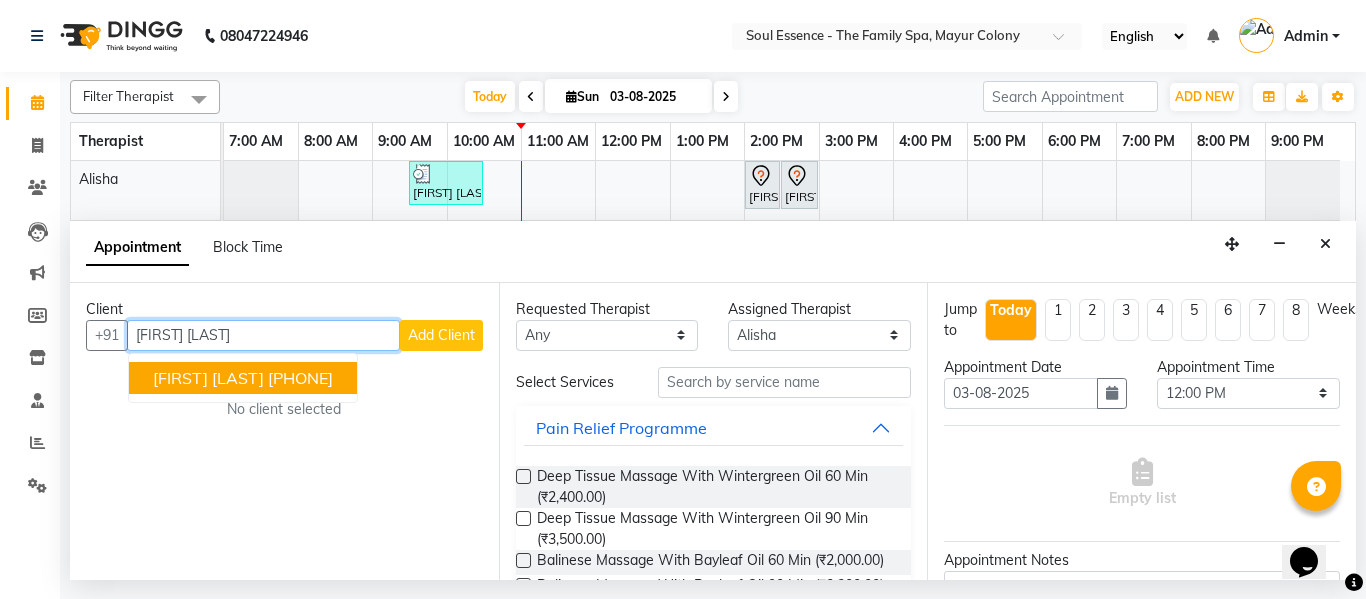 click on "[PHONE]" at bounding box center (300, 378) 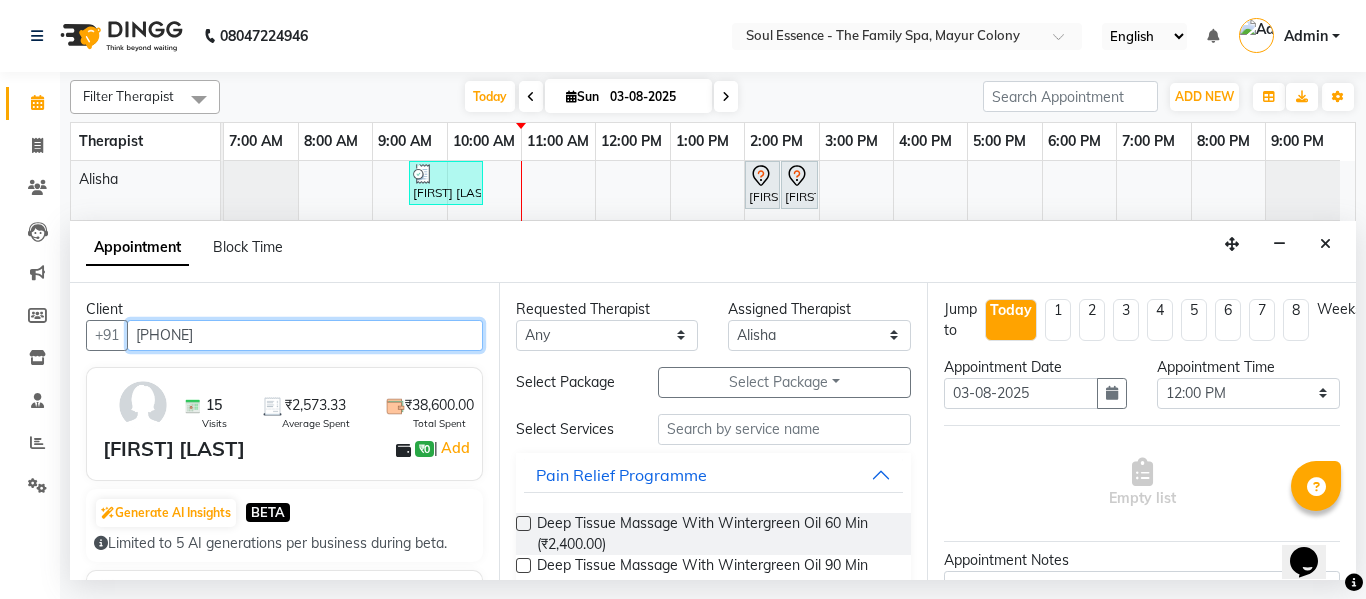 type on "[PHONE]" 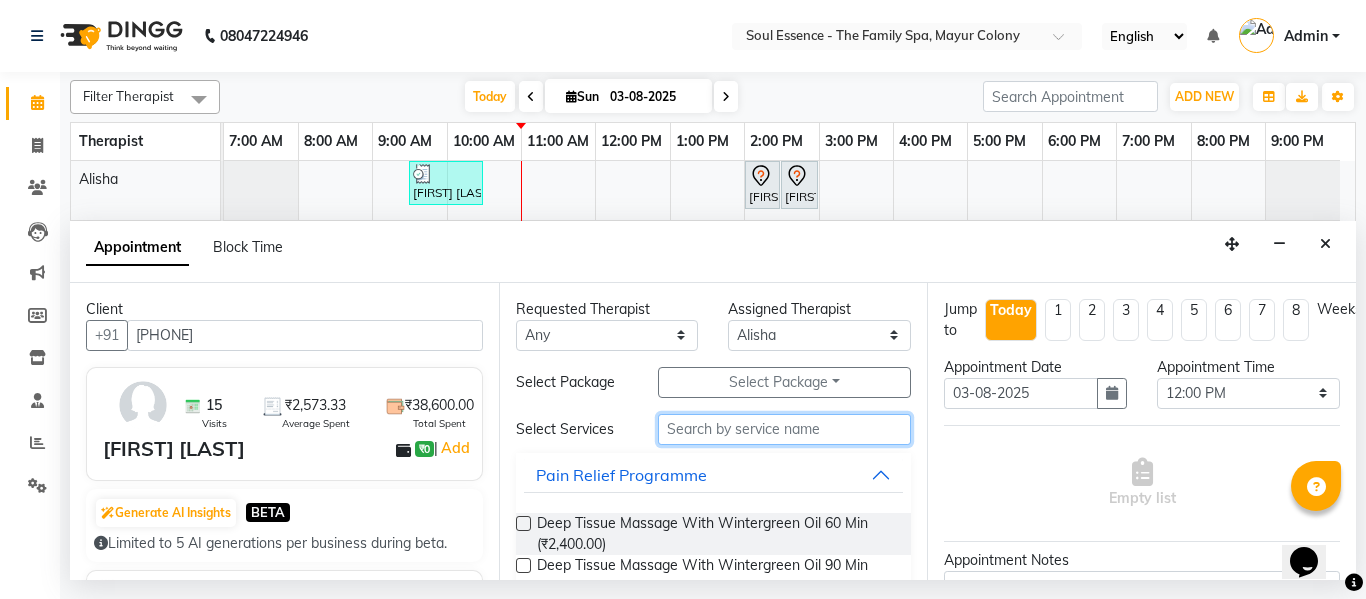 click at bounding box center (785, 429) 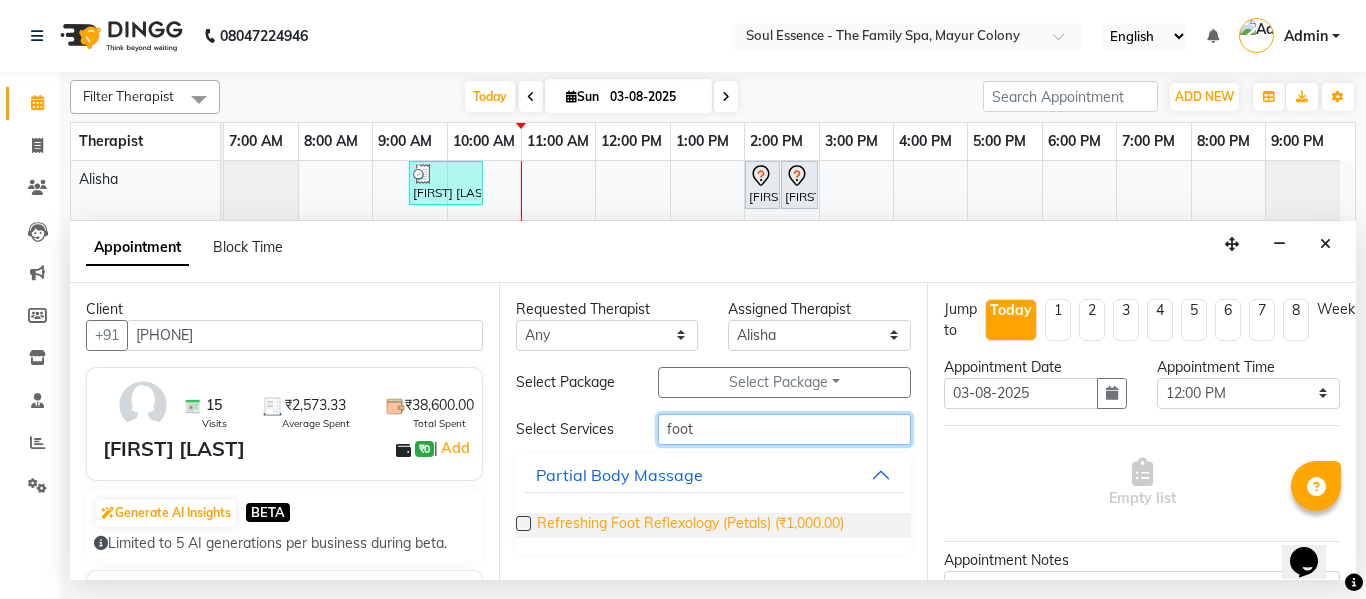 type on "foot" 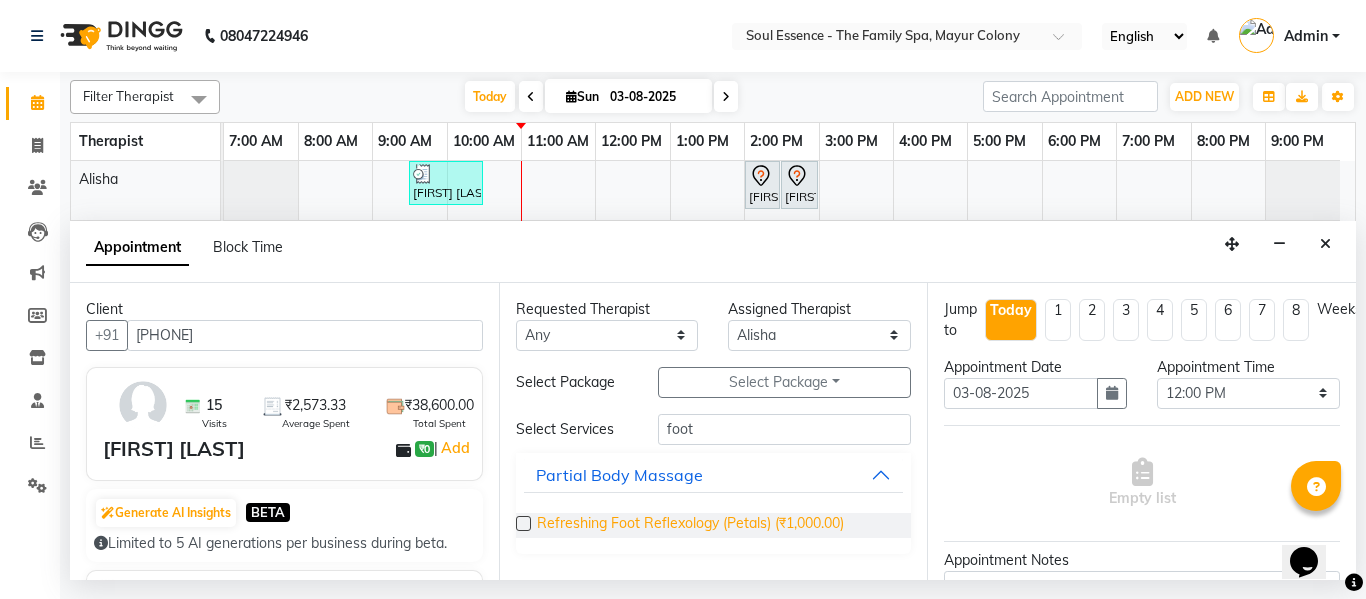 click on "Refreshing Foot Reflexology (Petals) (₹1,000.00)" at bounding box center (690, 525) 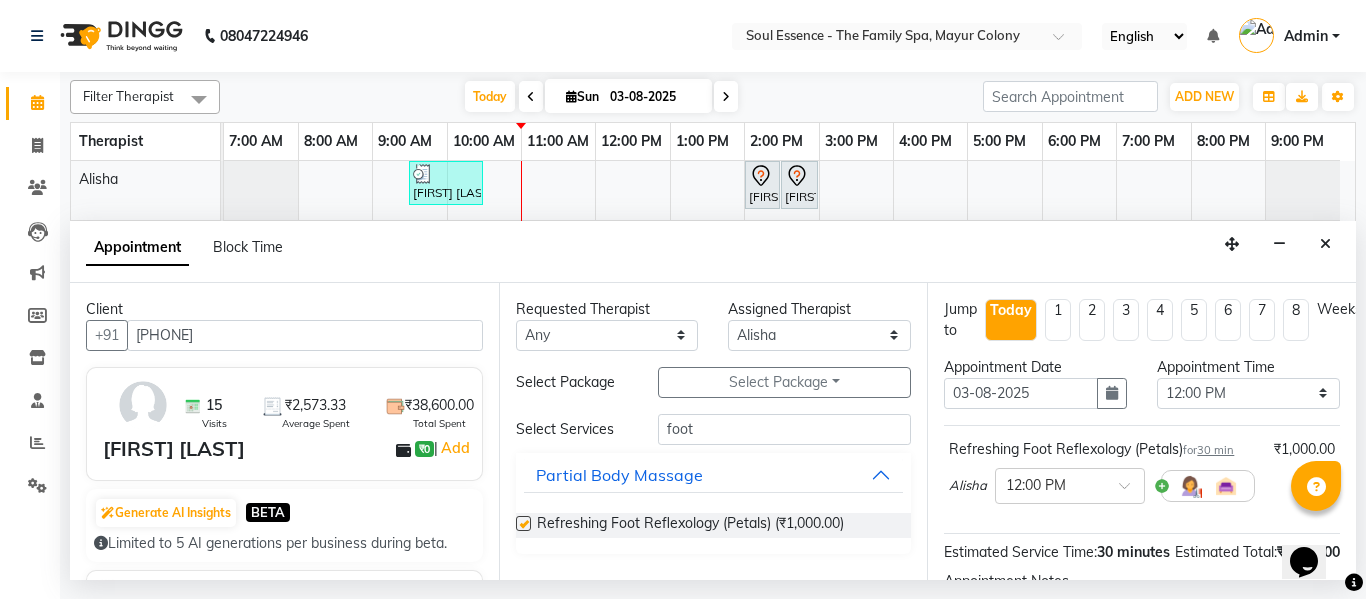 checkbox on "false" 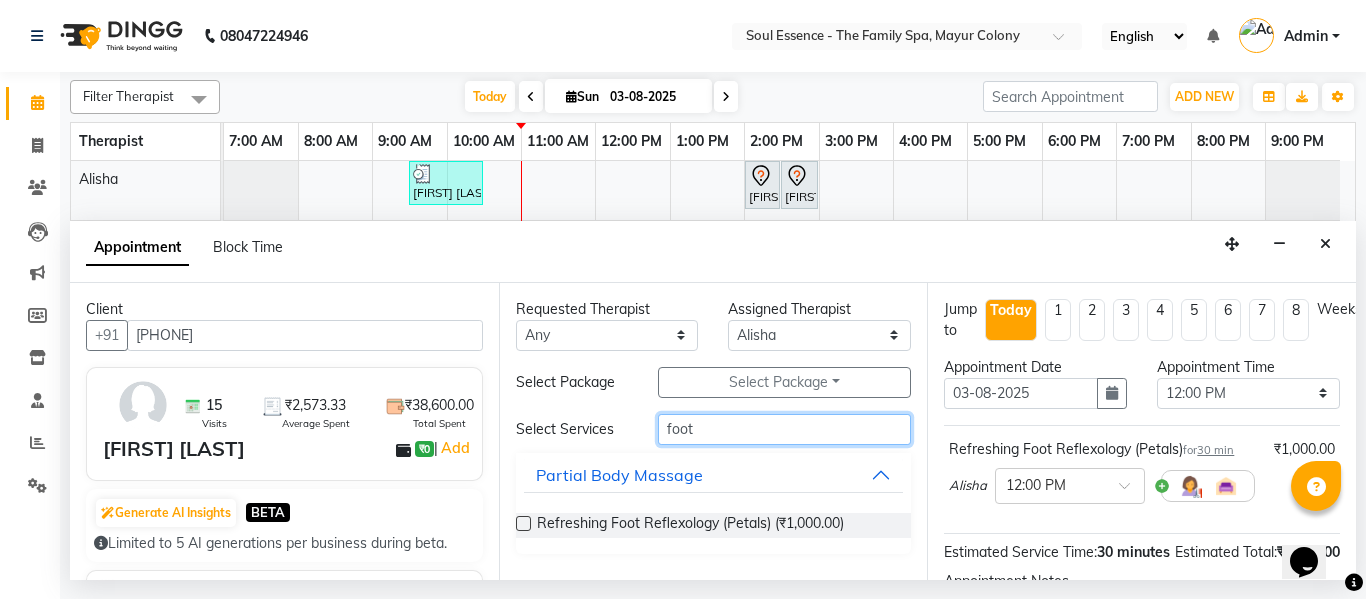 drag, startPoint x: 712, startPoint y: 419, endPoint x: 403, endPoint y: 385, distance: 310.86493 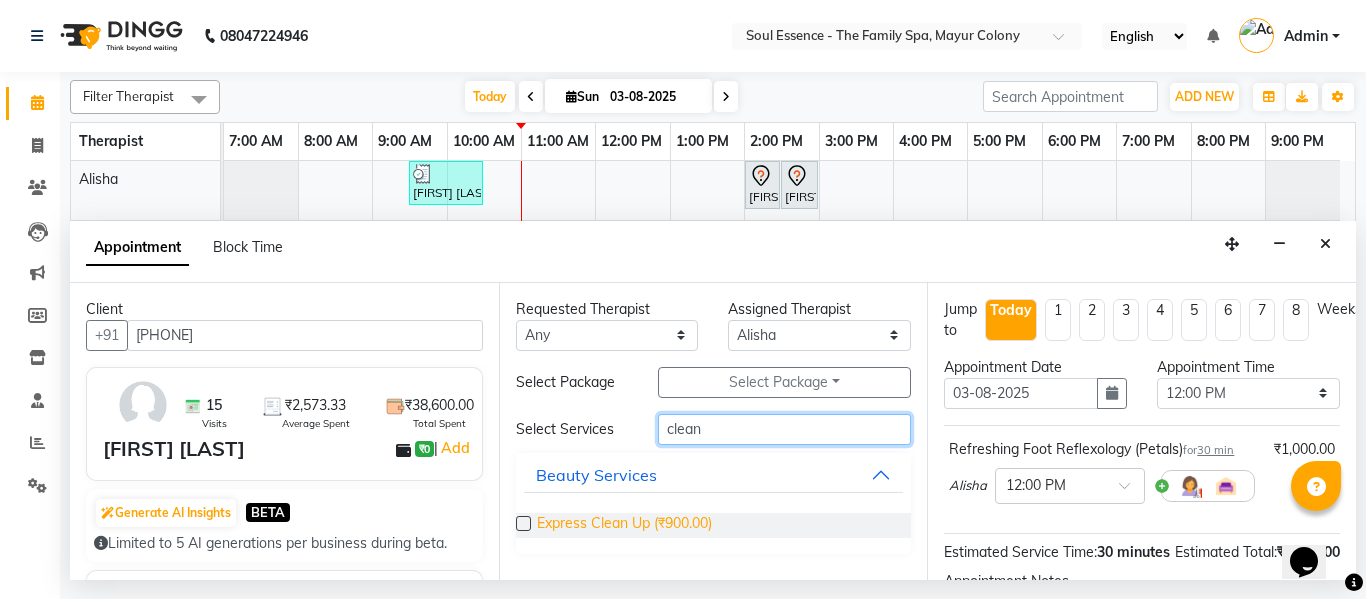 type on "clean" 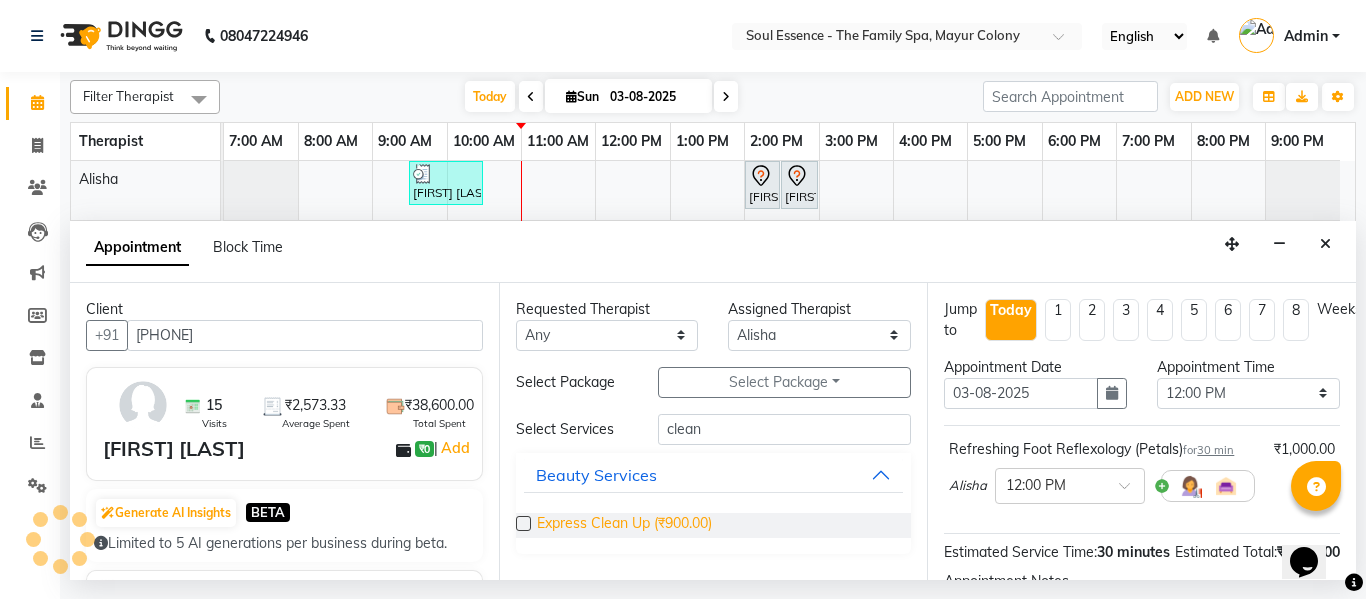 click on "Express Clean Up (₹900.00)" at bounding box center (624, 525) 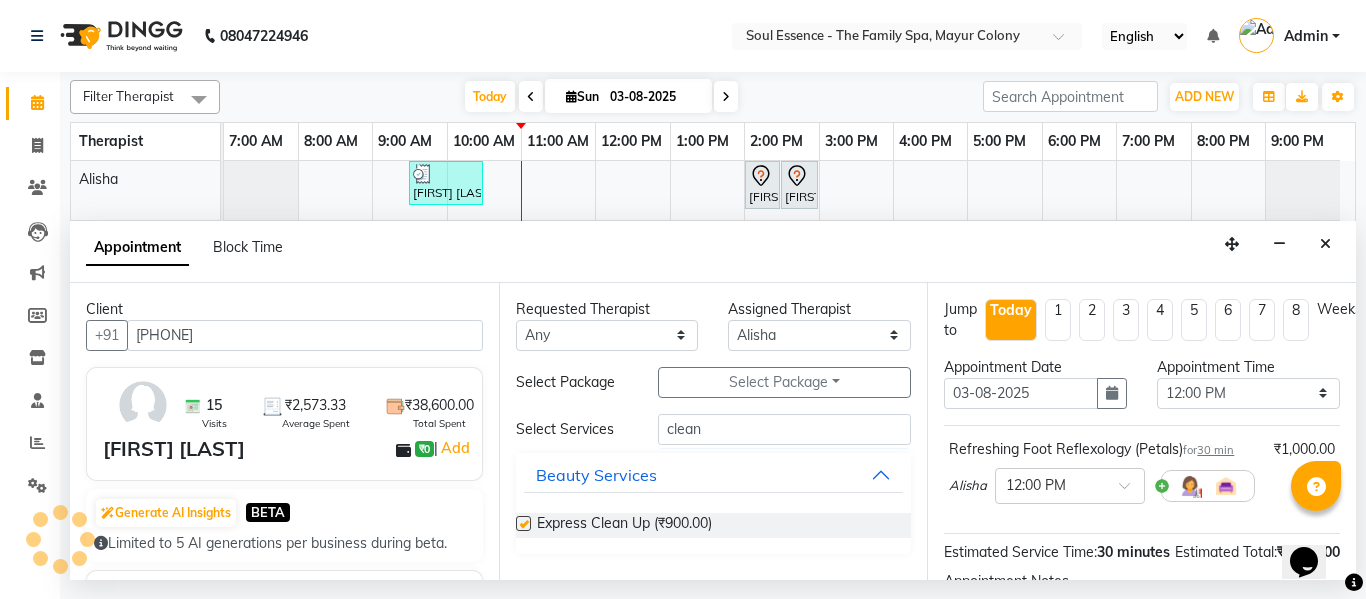 checkbox on "false" 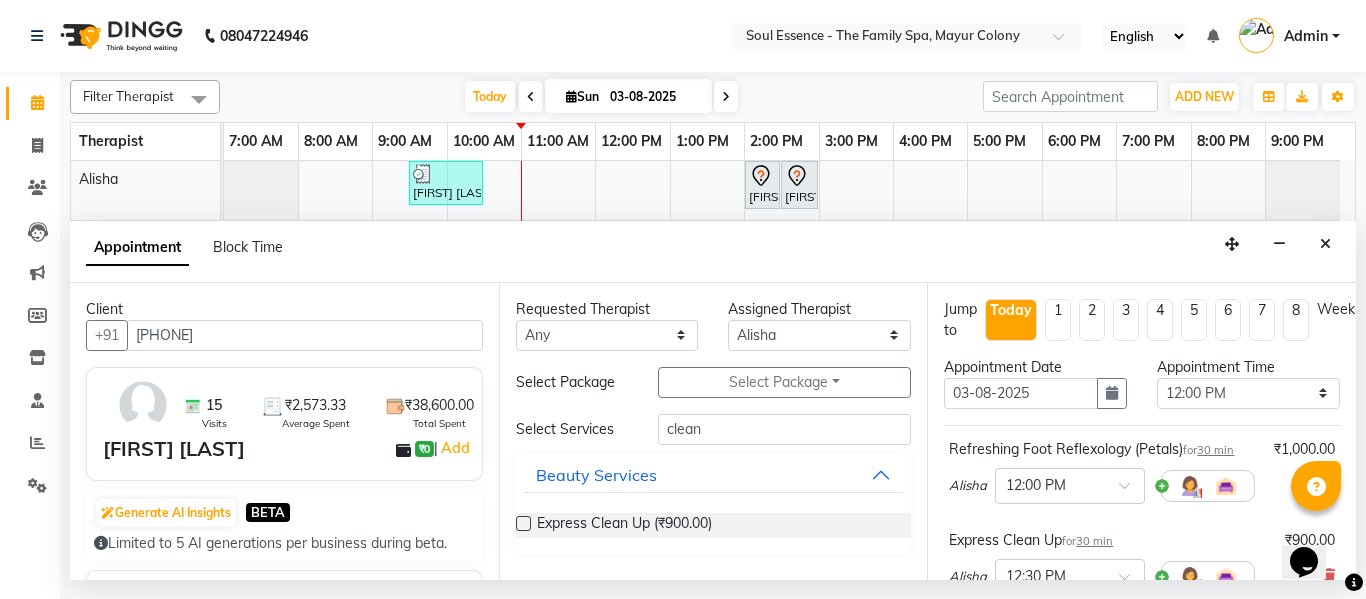 scroll, scrollTop: 100, scrollLeft: 0, axis: vertical 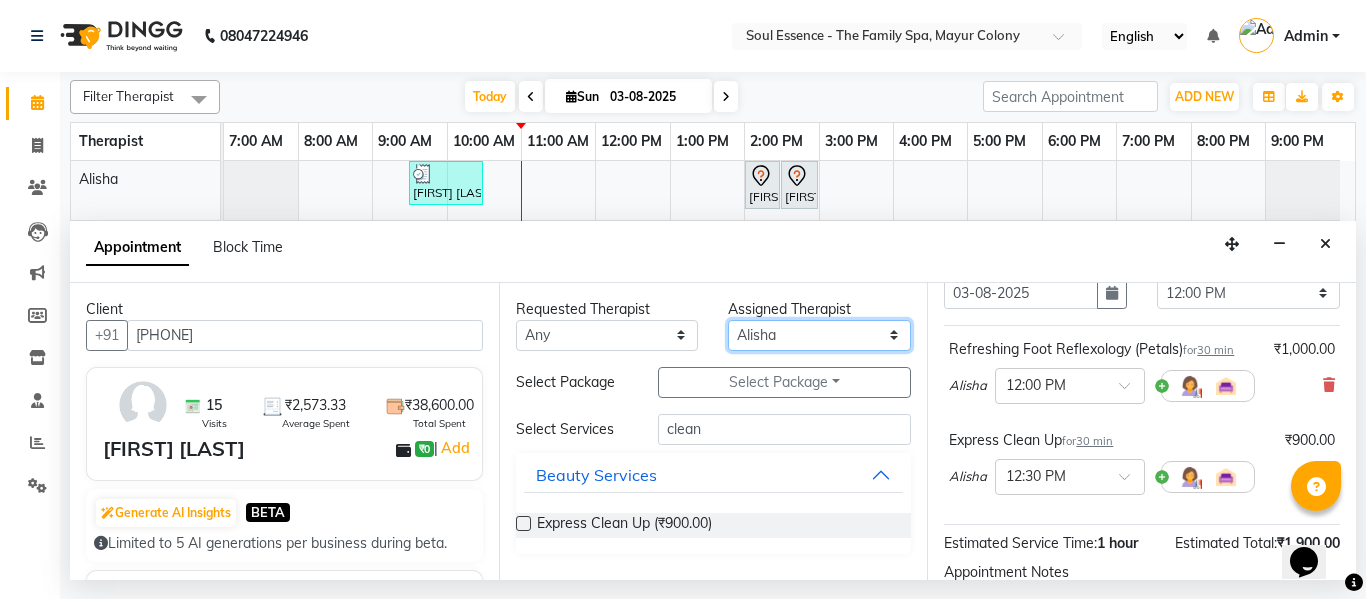 click on "Select Alisha Deval Gauri Thorath Nitin Poonam pradyumna Surma" at bounding box center [819, 335] 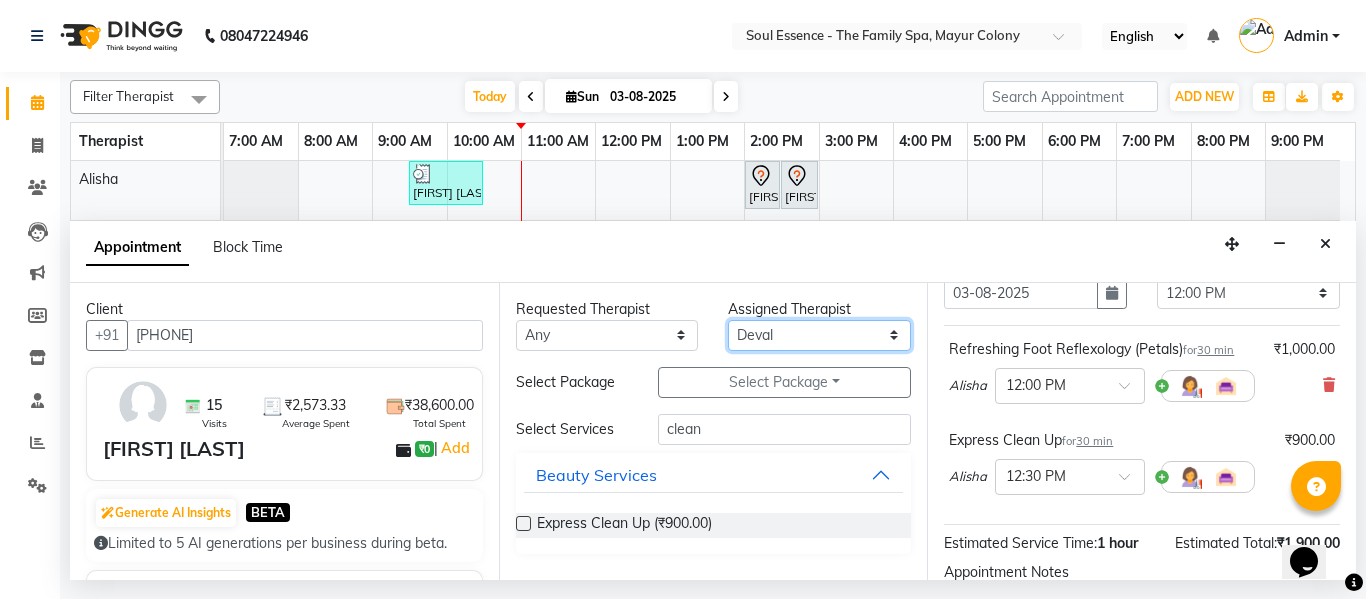 click on "Select Alisha Deval Gauri Thorath Nitin Poonam pradyumna Surma" at bounding box center [819, 335] 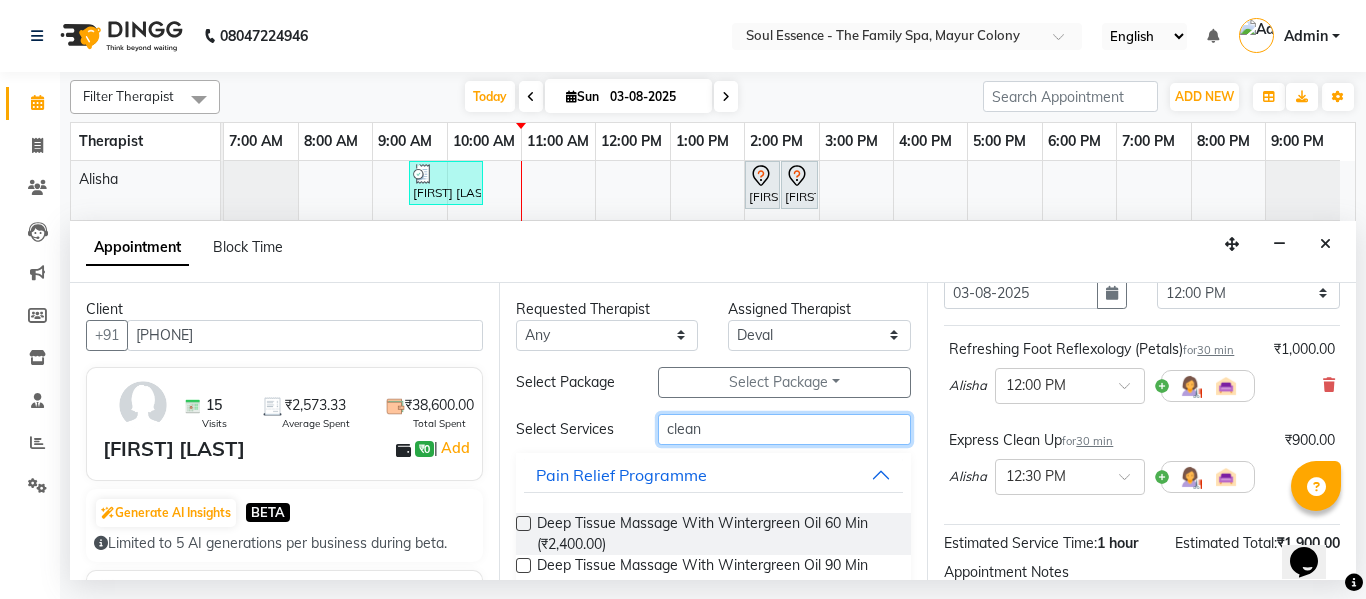 drag, startPoint x: 822, startPoint y: 425, endPoint x: 278, endPoint y: 393, distance: 544.94037 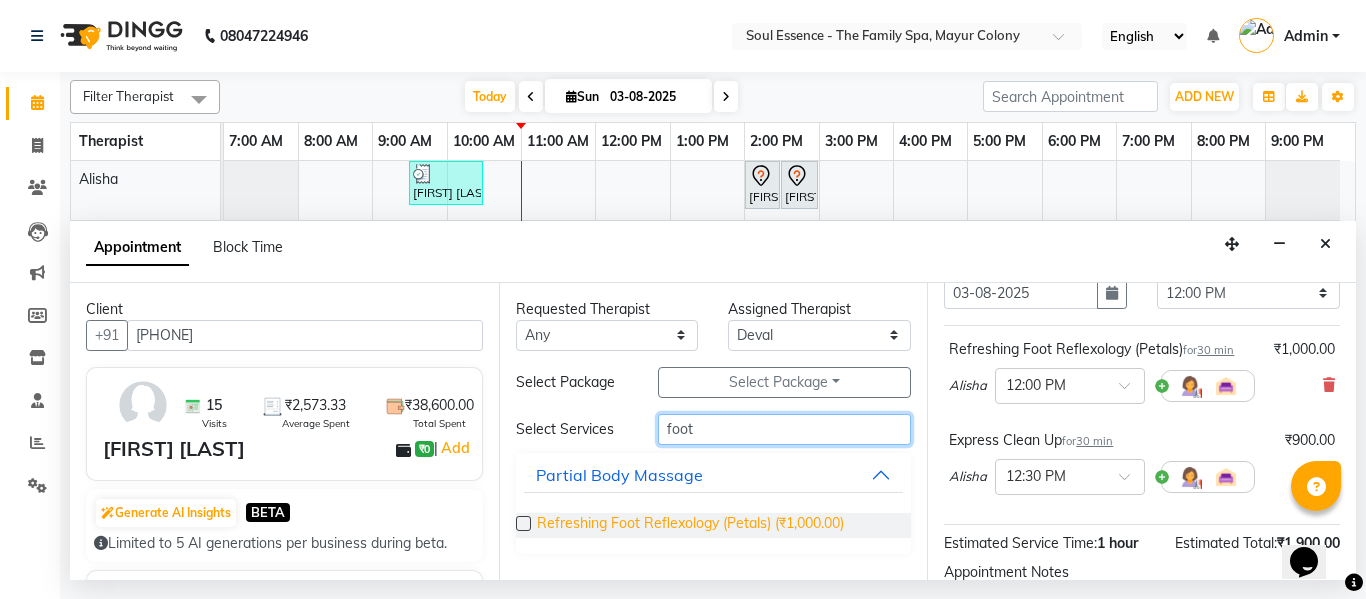 type on "foot" 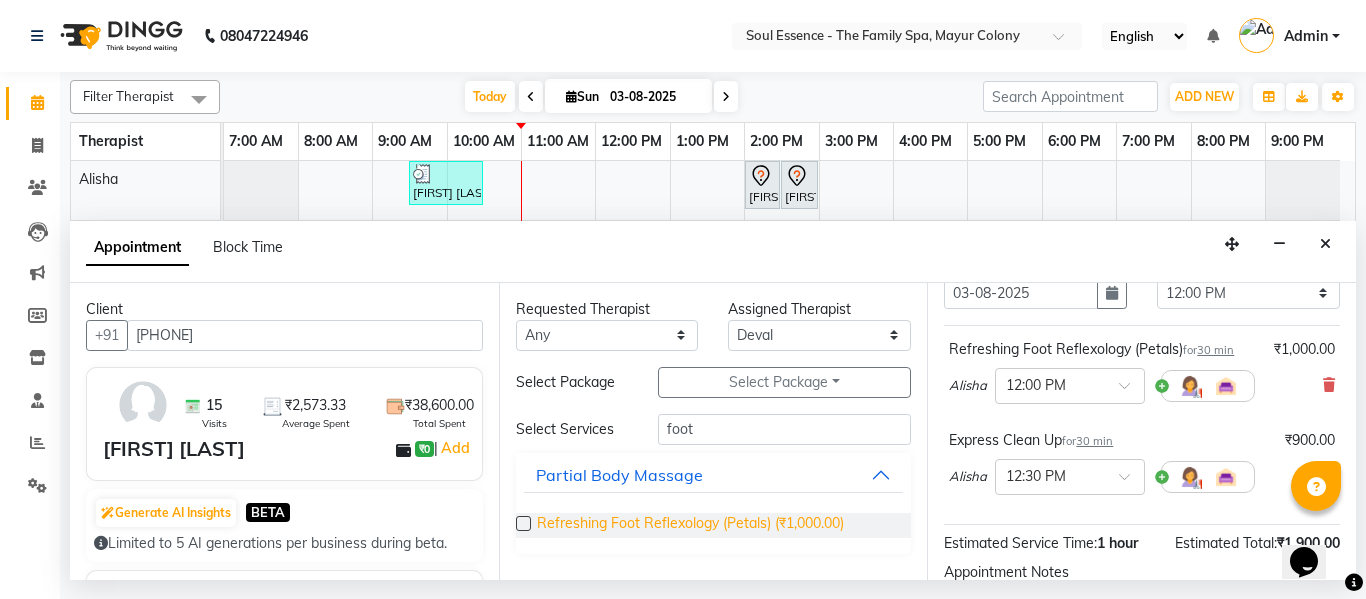 click on "Refreshing Foot Reflexology (Petals) (₹1,000.00)" at bounding box center [690, 525] 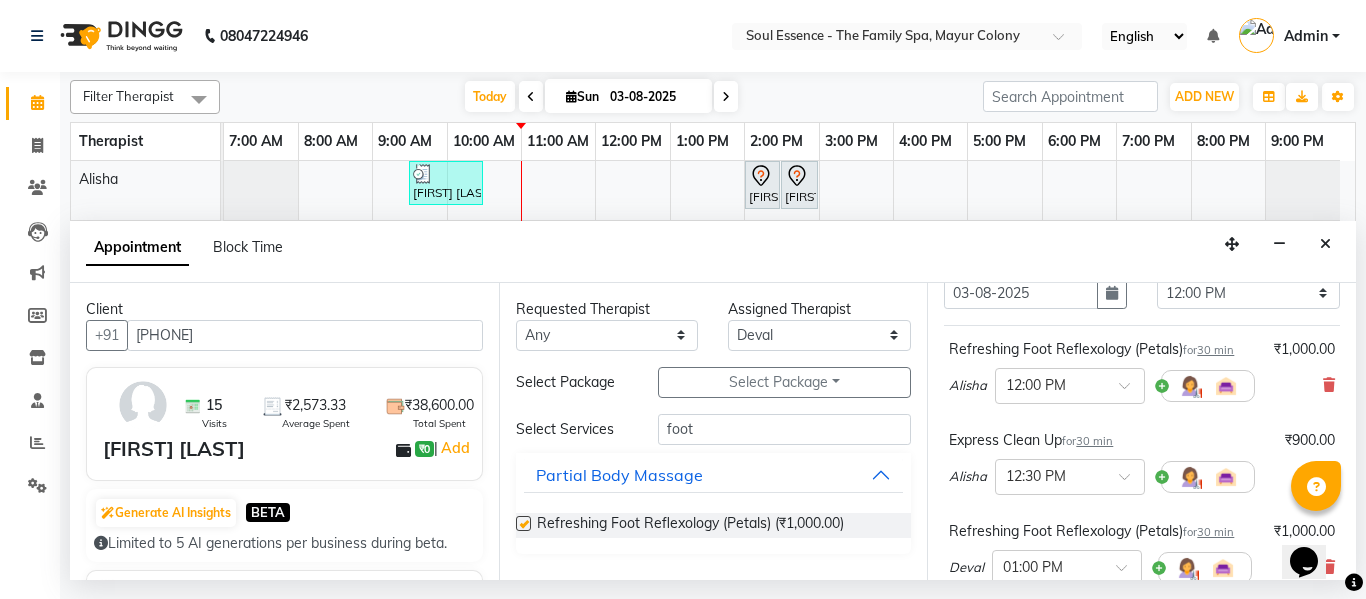 checkbox on "false" 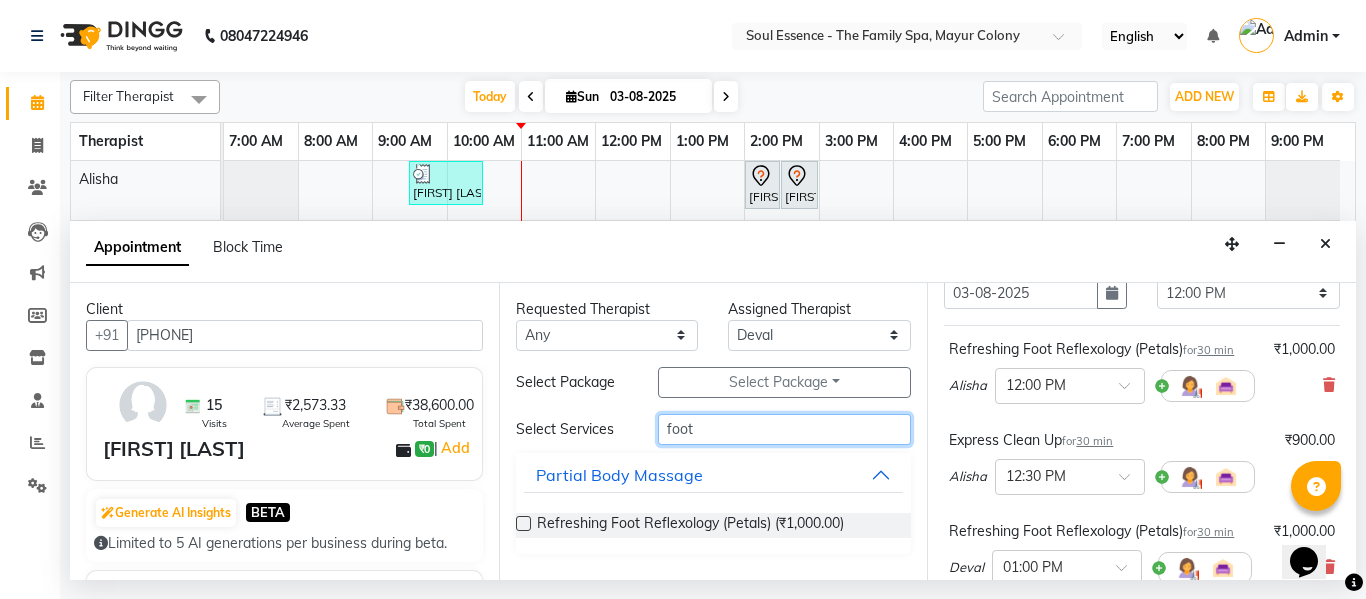 drag, startPoint x: 712, startPoint y: 433, endPoint x: 390, endPoint y: 389, distance: 324.9923 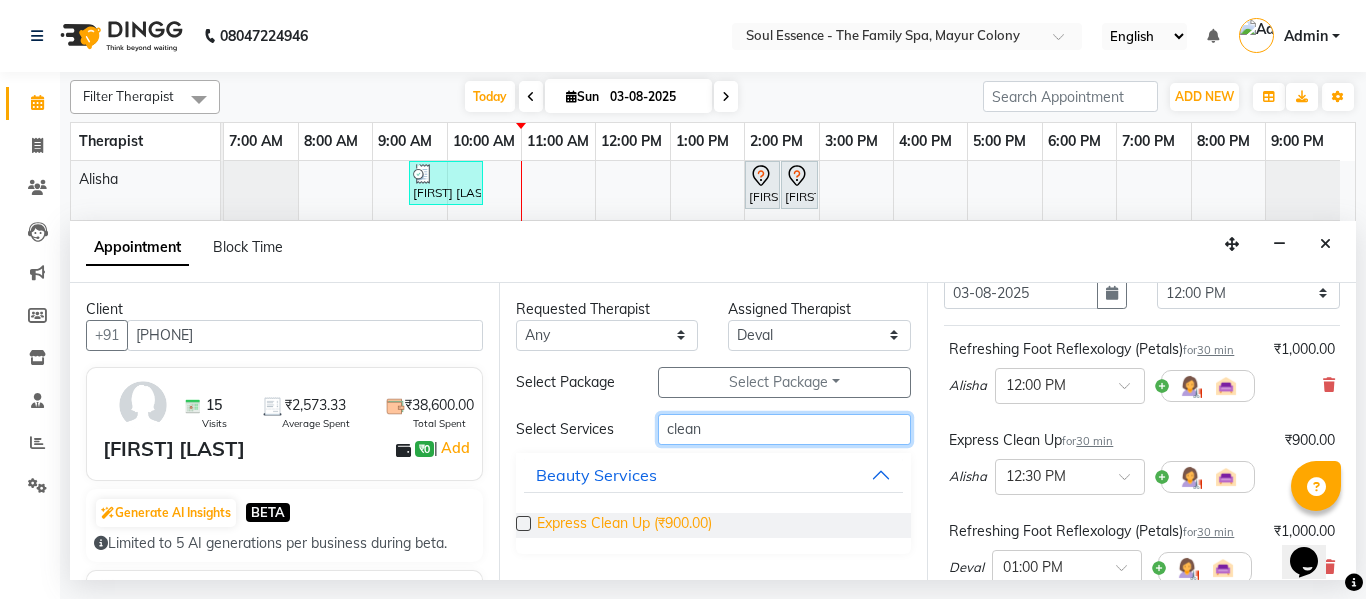 type on "clean" 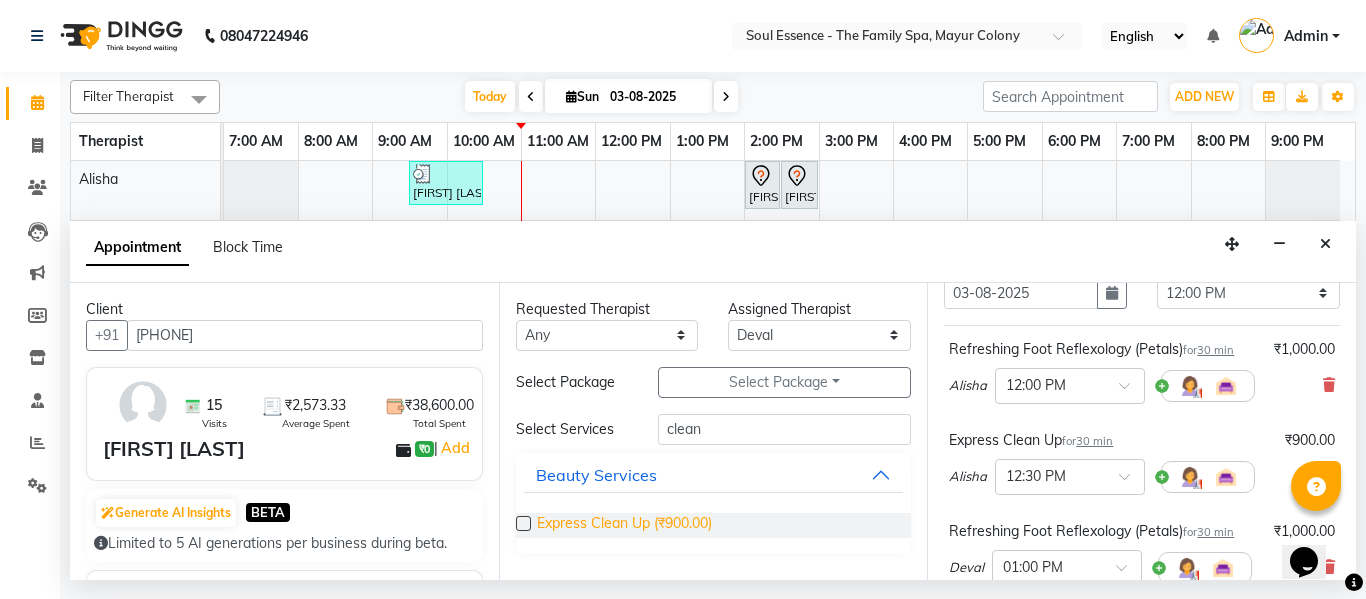 click on "Express Clean Up (₹900.00)" at bounding box center [624, 525] 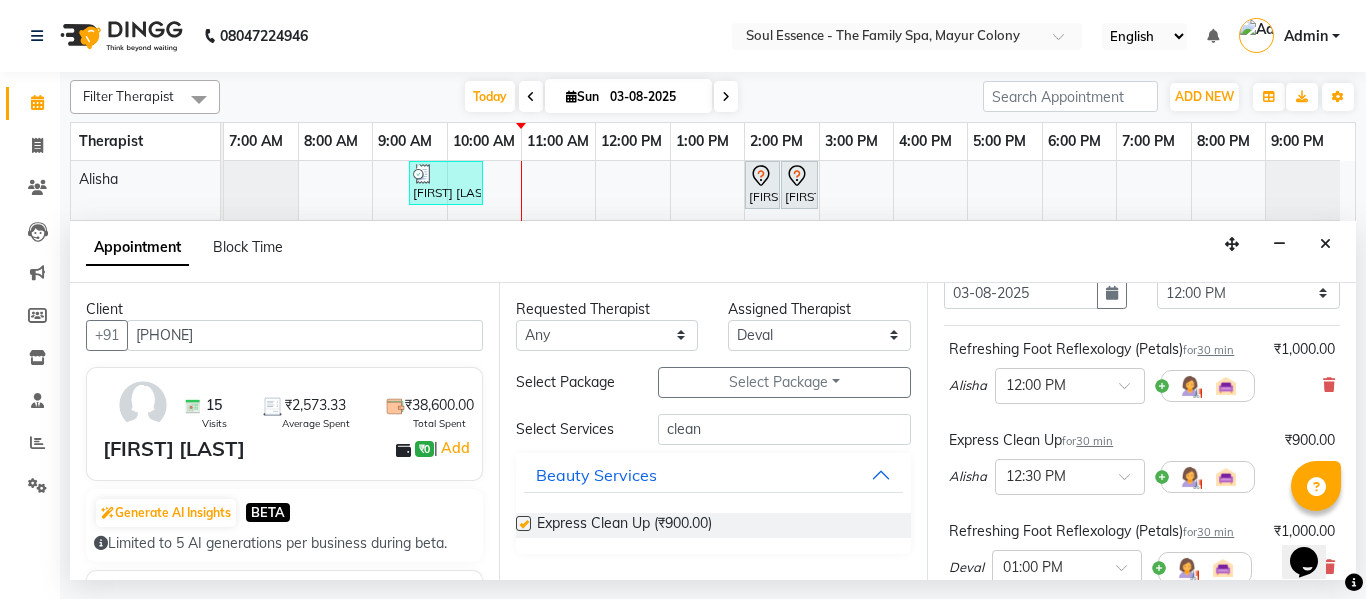 checkbox on "false" 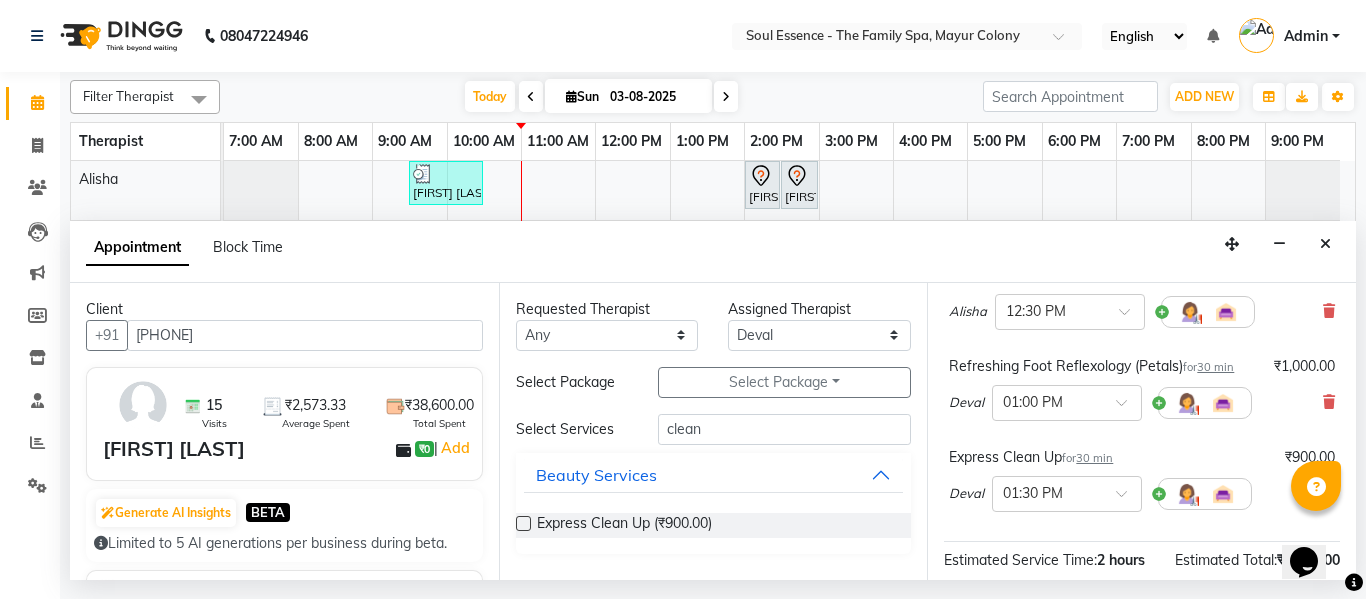 scroll, scrollTop: 300, scrollLeft: 0, axis: vertical 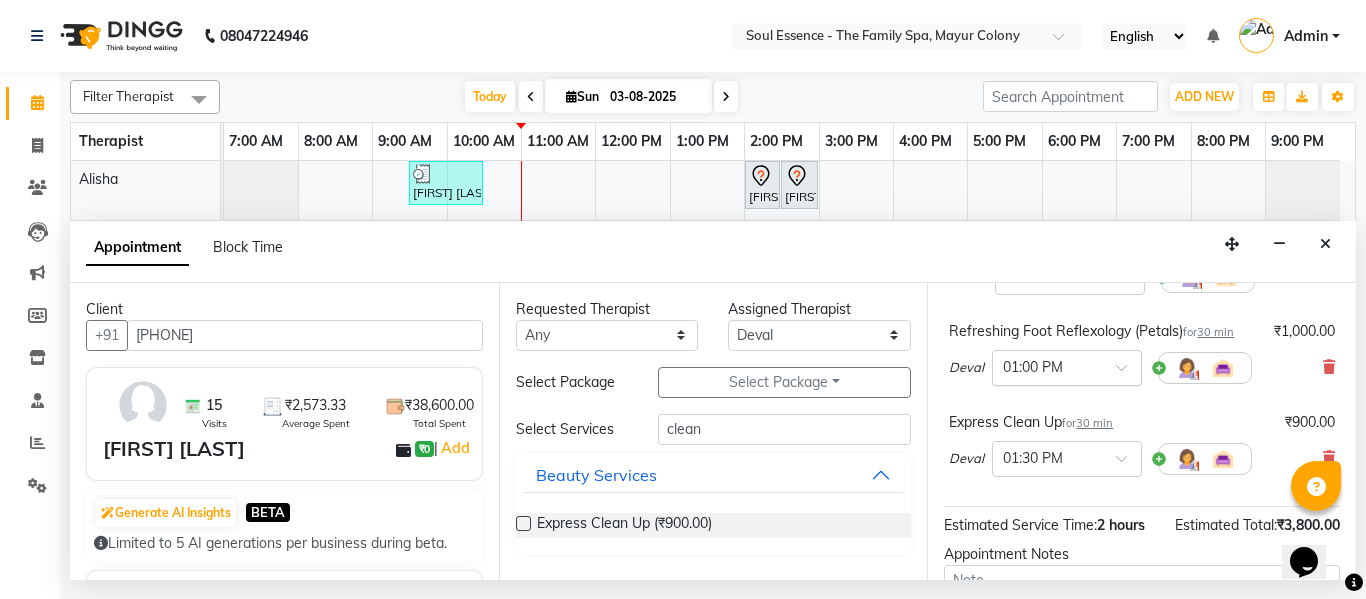 click at bounding box center (1047, 366) 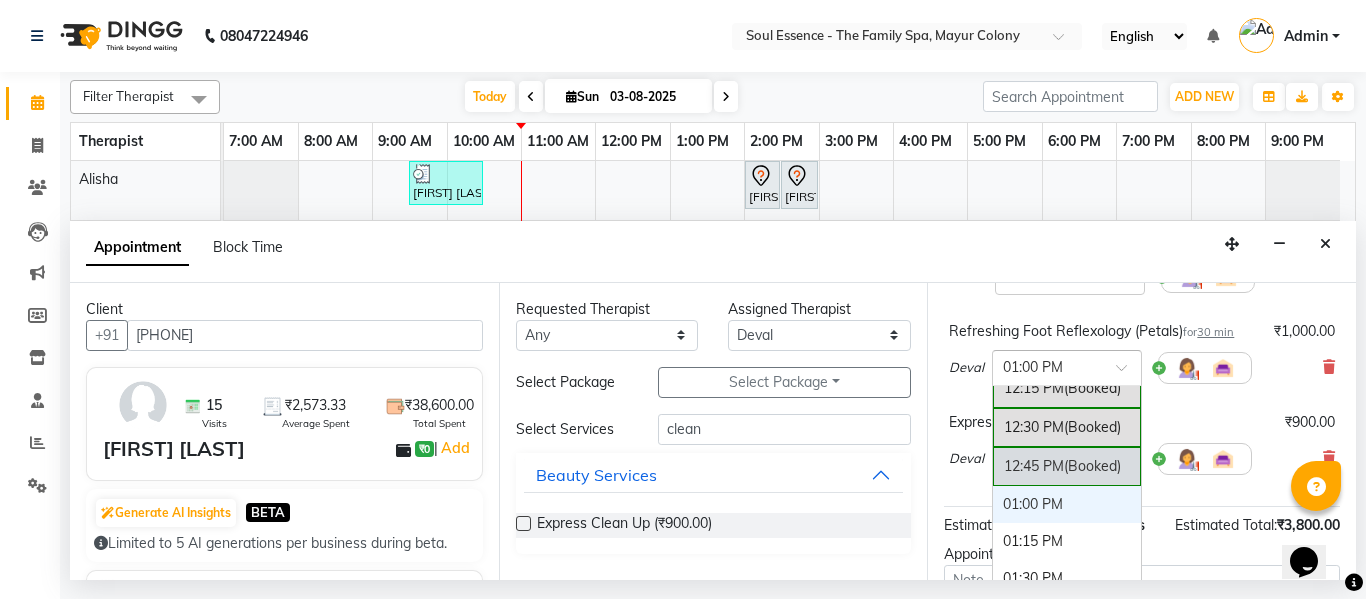 scroll, scrollTop: 552, scrollLeft: 0, axis: vertical 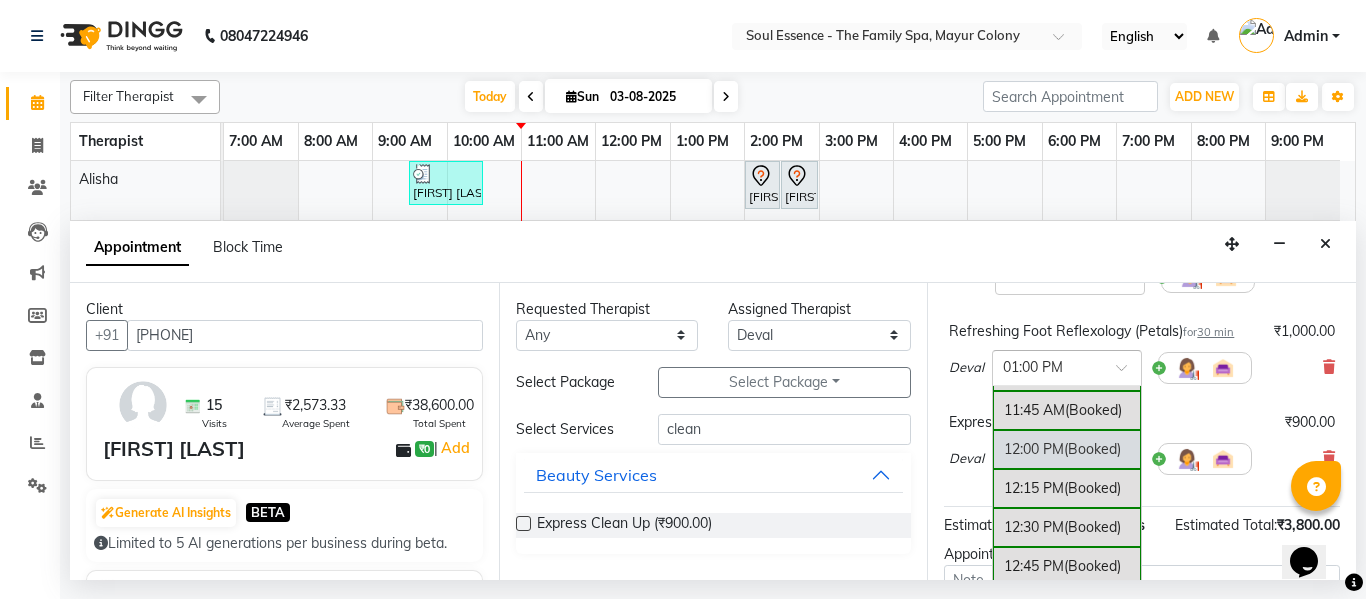 click on "Refreshing Foot Reflexology (Petals)   for  30 min ₹1,000.00 Deval × 01:00 PM  08:00 AM   08:15 AM   08:30 AM   08:45 AM   09:00 AM   09:15 AM   09:30 AM   09:45 AM   10:00 AM   10:15 AM   10:30 AM   10:45 AM   11:00 AM   11:15 AM   11:30 AM   (Booked)  11:45 AM   (Booked)  12:00 PM   (Booked)  12:15 PM   (Booked)  12:30 PM   (Booked)  12:45 PM   (Booked)  01:00 PM   01:15 PM   01:30 PM   01:45 PM   02:00 PM   02:15 PM   02:30 PM   (Booked)  02:45 PM   (Booked)  03:00 PM   (Booked)  03:15 PM   (Booked)  03:30 PM   03:45 PM   04:00 PM   (Booked)  04:15 PM   (Booked)  04:30 PM   (Booked)  04:45 PM   (Booked)  05:00 PM   (Booked)  05:15 PM   (Booked)  05:30 PM   (Booked)  05:45 PM   (Booked)  06:00 PM   06:15 PM   06:30 PM   06:45 PM   07:00 PM   07:15 PM   07:30 PM   07:45 PM   08:00 PM   08:15 PM   08:30 PM   08:45 PM   09:00 PM   (No Shift)" at bounding box center [1142, 357] 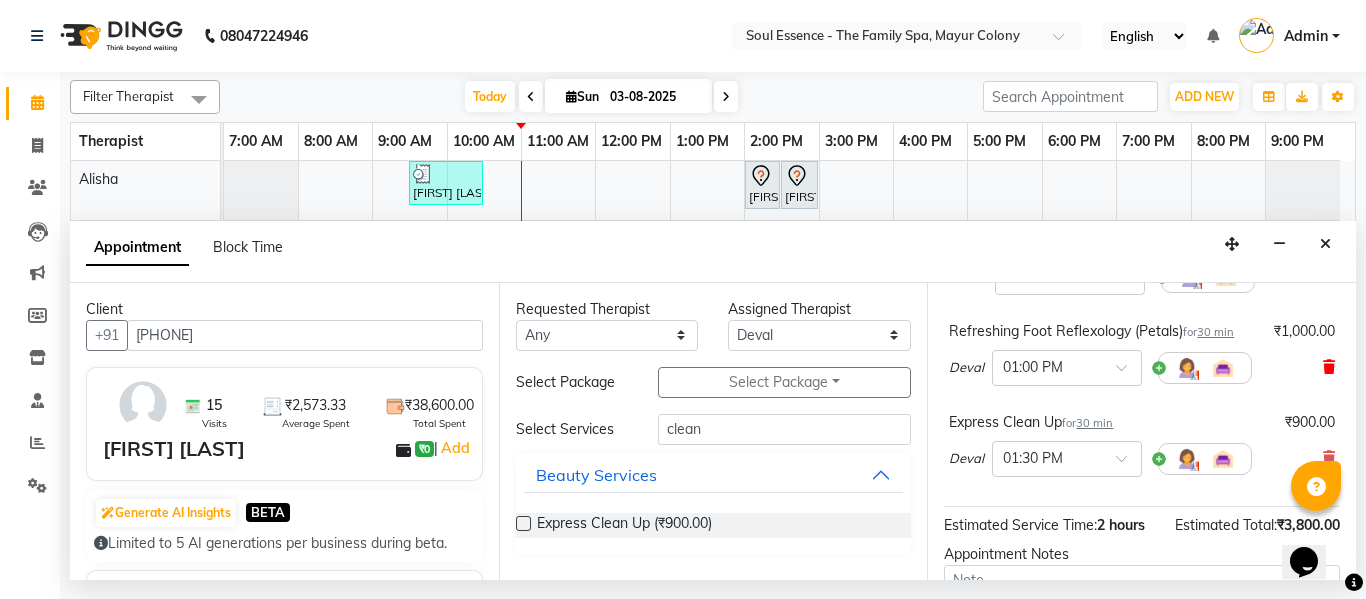 click at bounding box center (1329, 367) 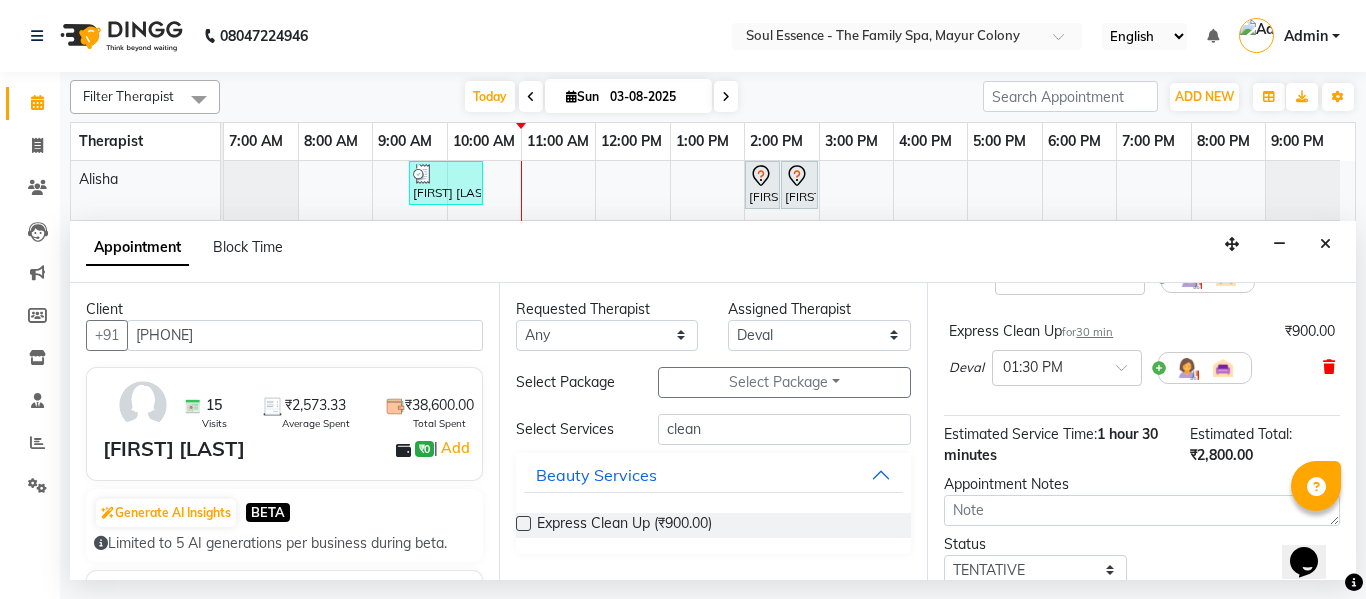 click at bounding box center (1329, 367) 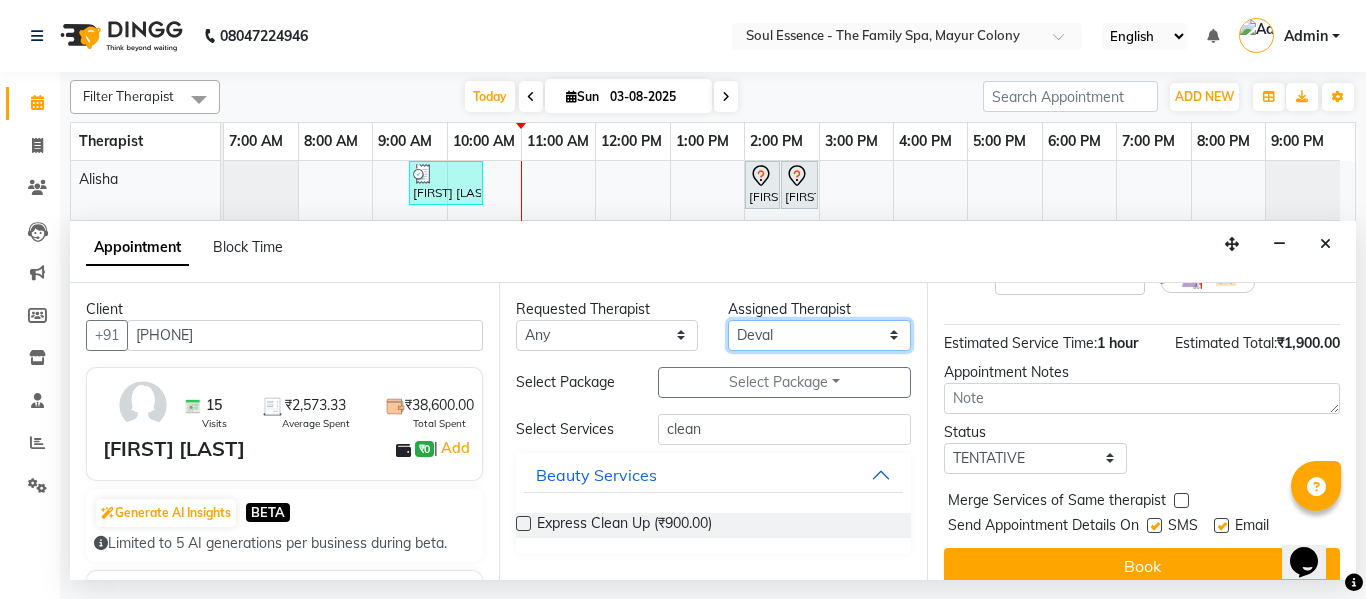 click on "Select Alisha Deval Gauri Thorath Nitin Poonam pradyumna Surma" at bounding box center (819, 335) 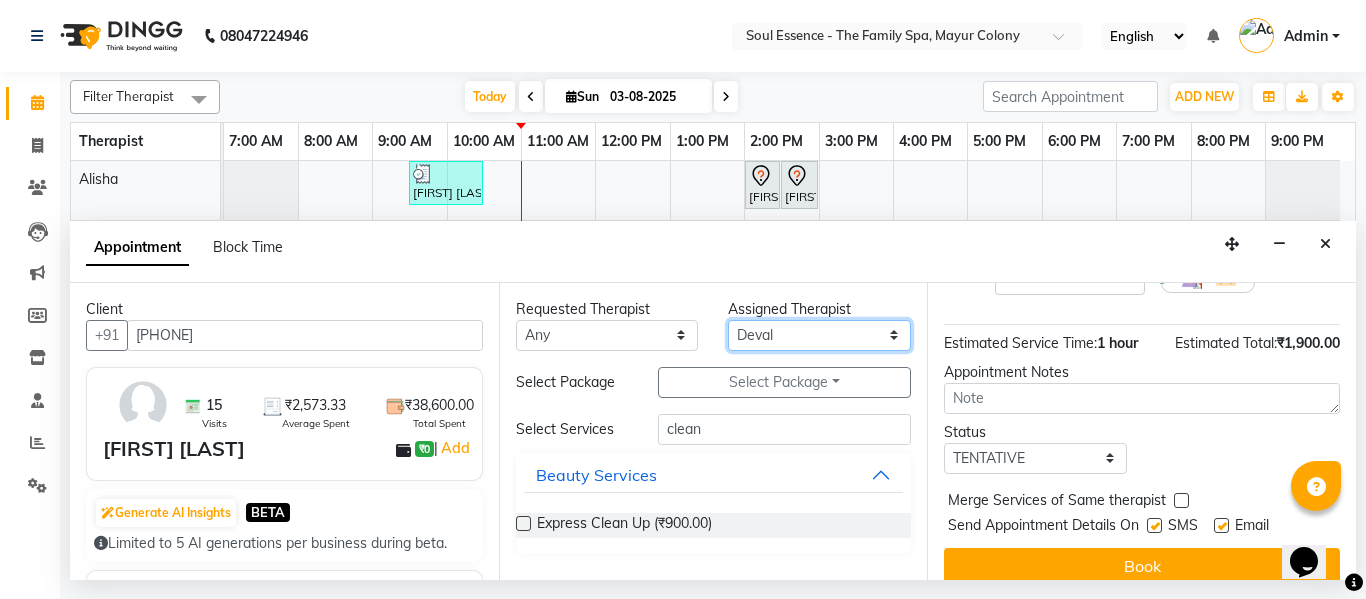 select on "37932" 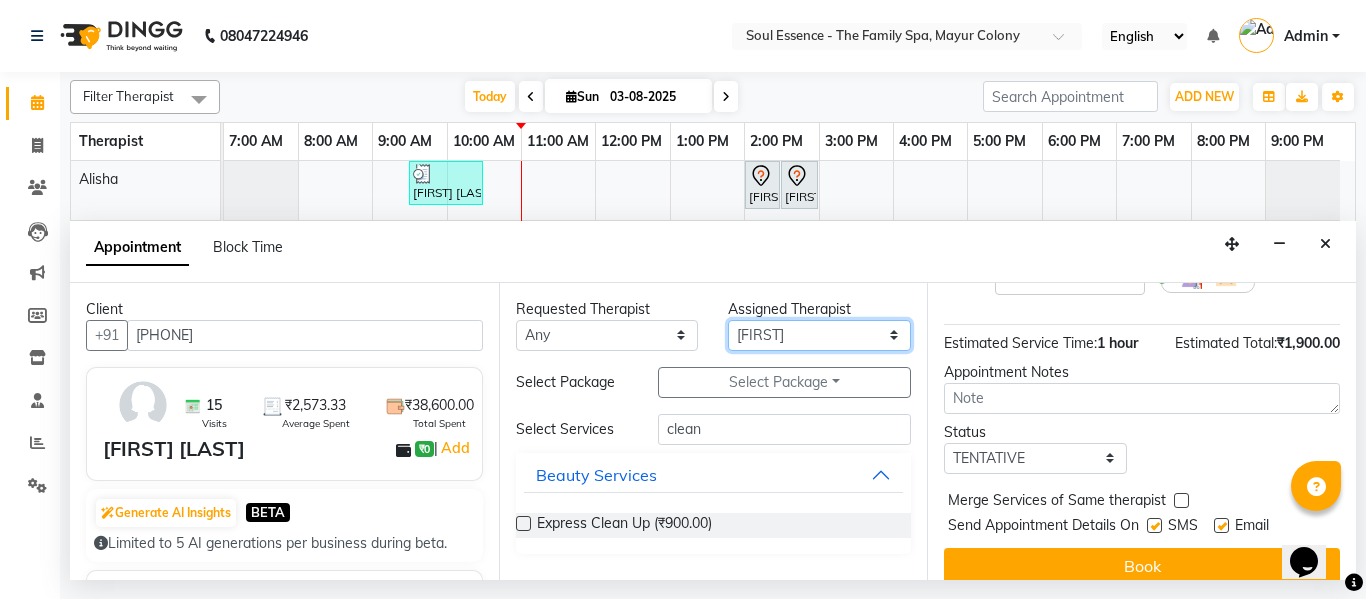 click on "Select Alisha Deval Gauri Thorath Nitin Poonam pradyumna Surma" at bounding box center [819, 335] 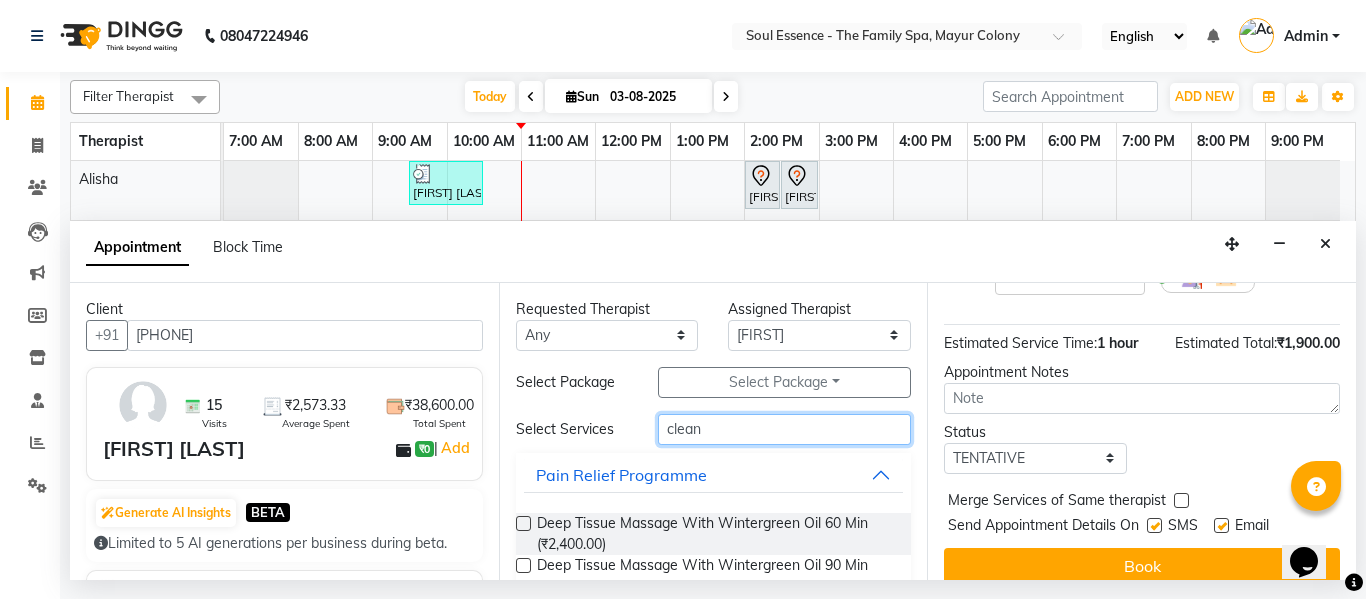 click on "clean" at bounding box center [785, 429] 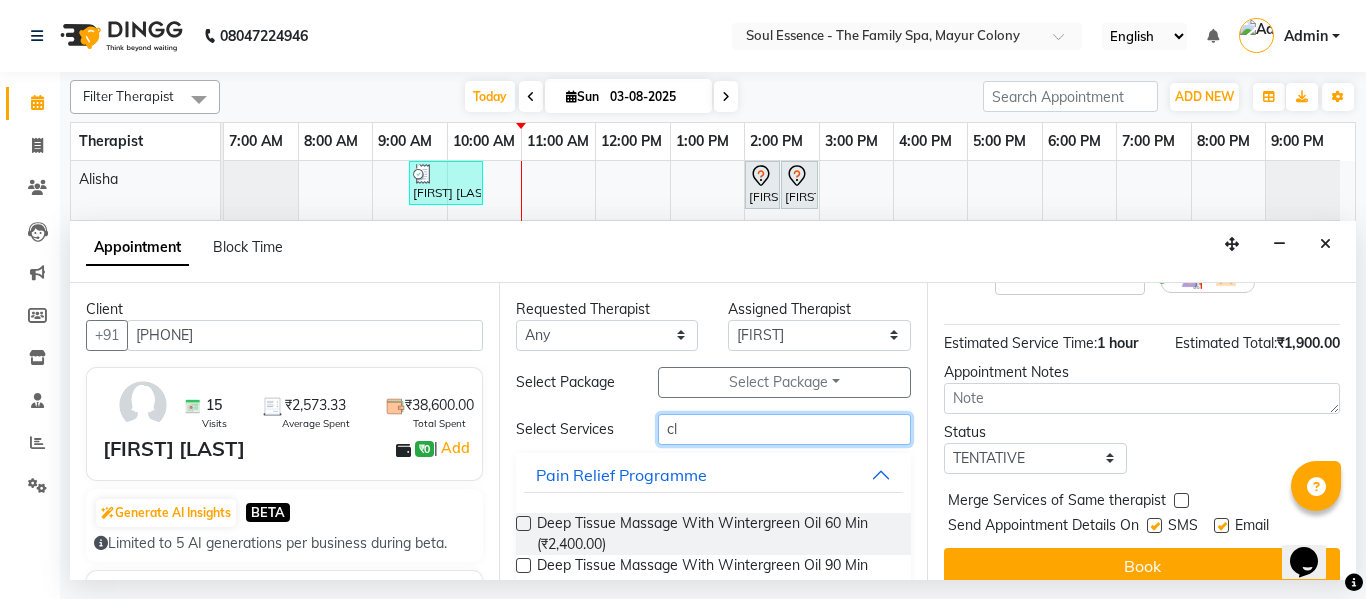 type on "c" 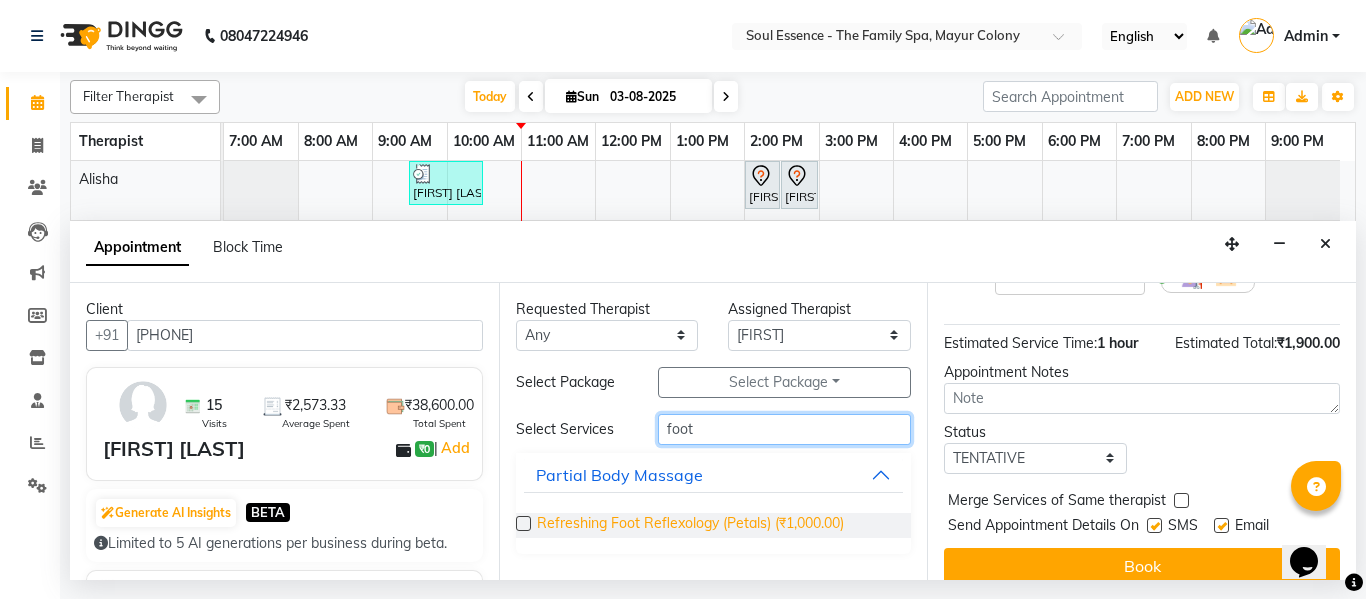 type on "foot" 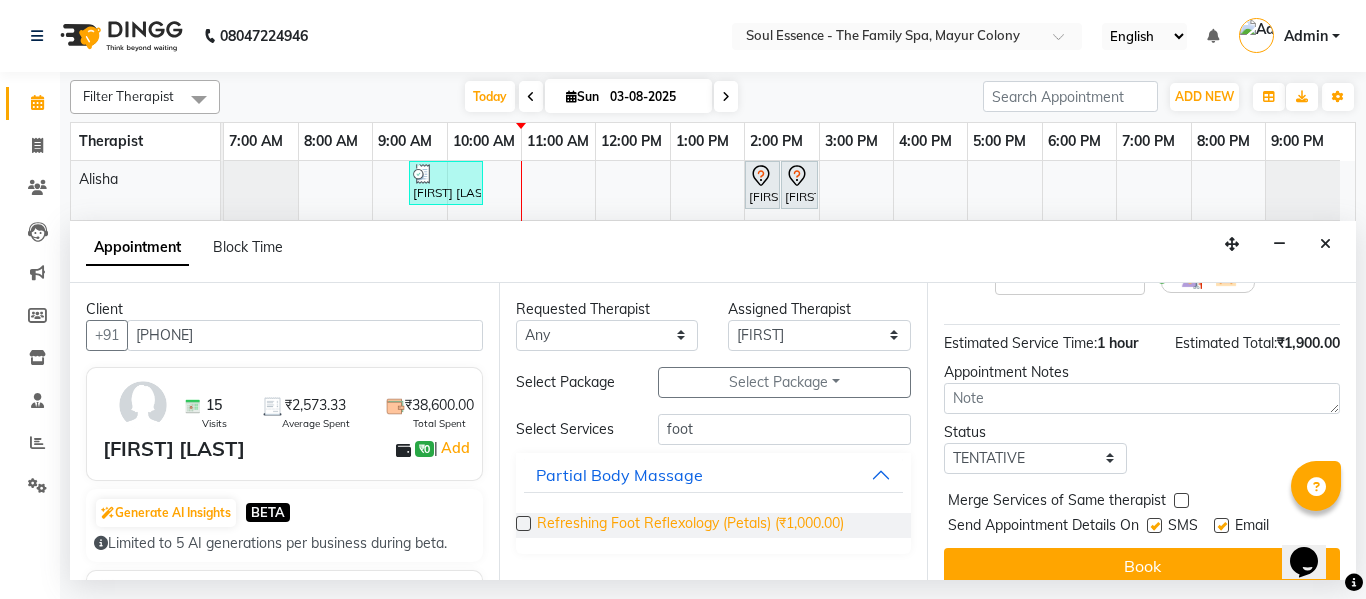 click on "Refreshing Foot Reflexology (Petals) (₹1,000.00)" at bounding box center [690, 525] 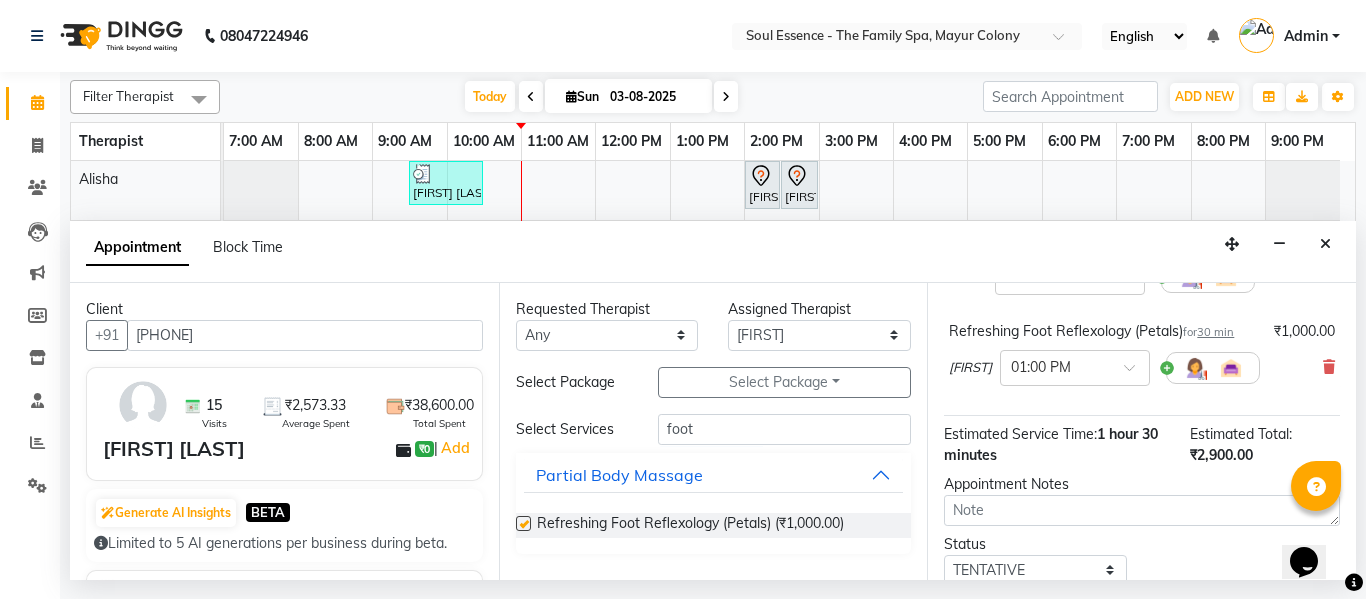 checkbox on "false" 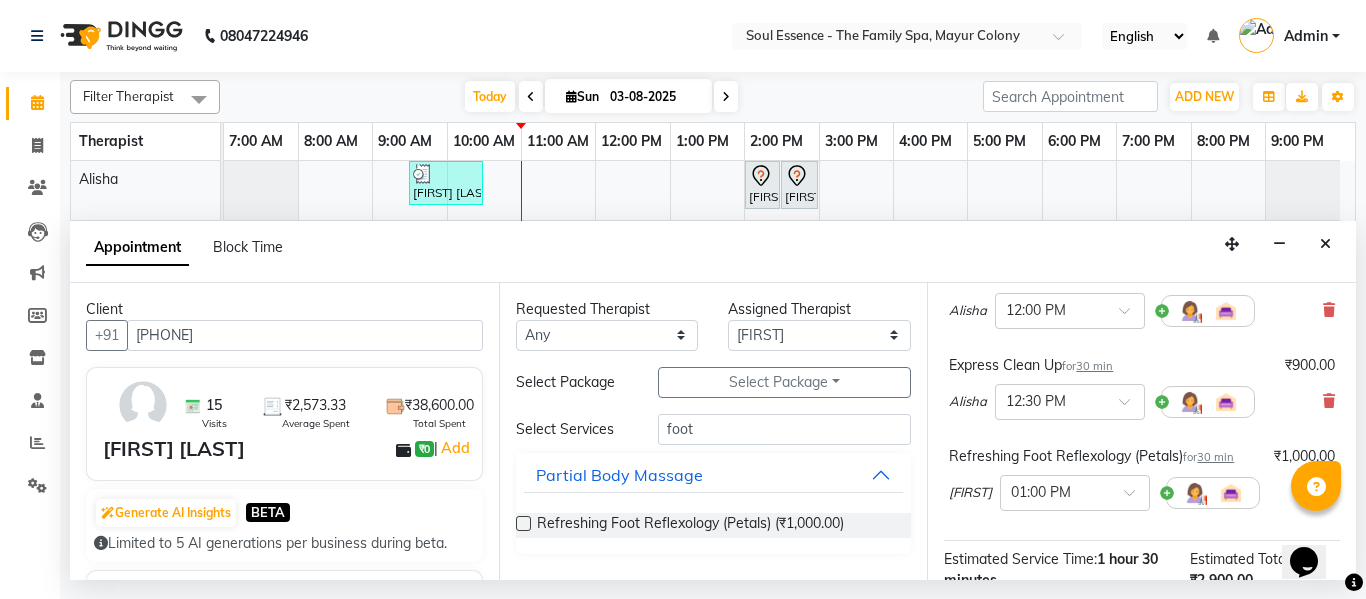 scroll, scrollTop: 200, scrollLeft: 0, axis: vertical 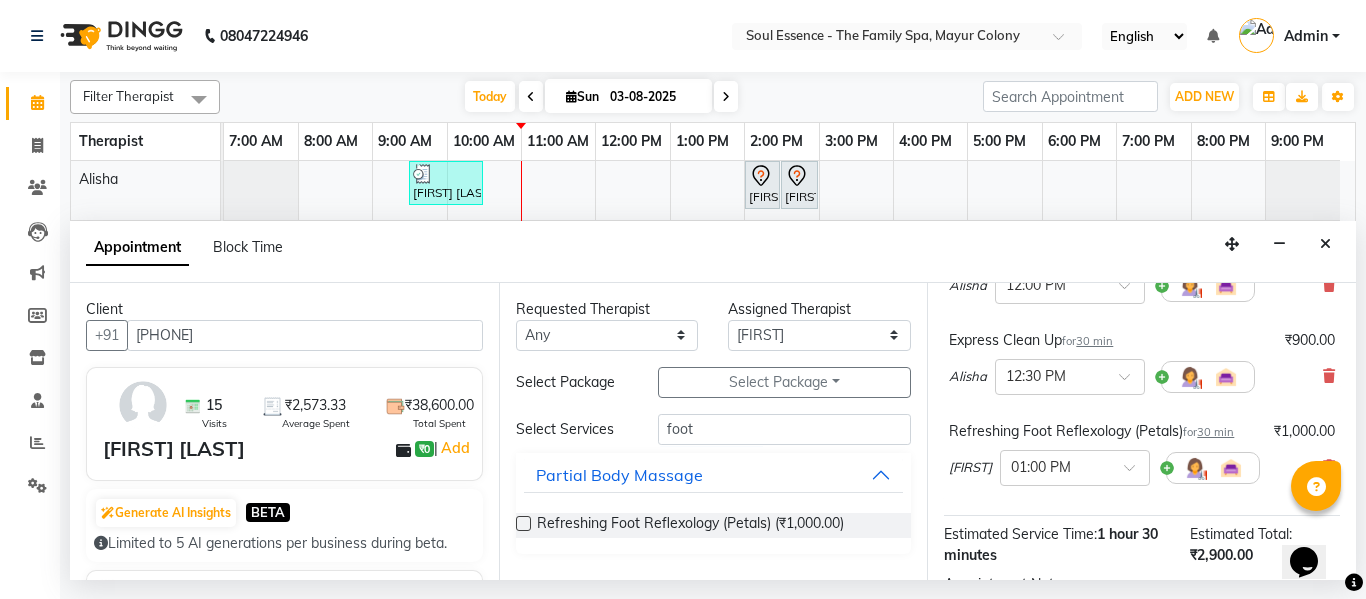 click on "Refreshing Foot Reflexology (Petals)   for  30 min" at bounding box center (1091, 431) 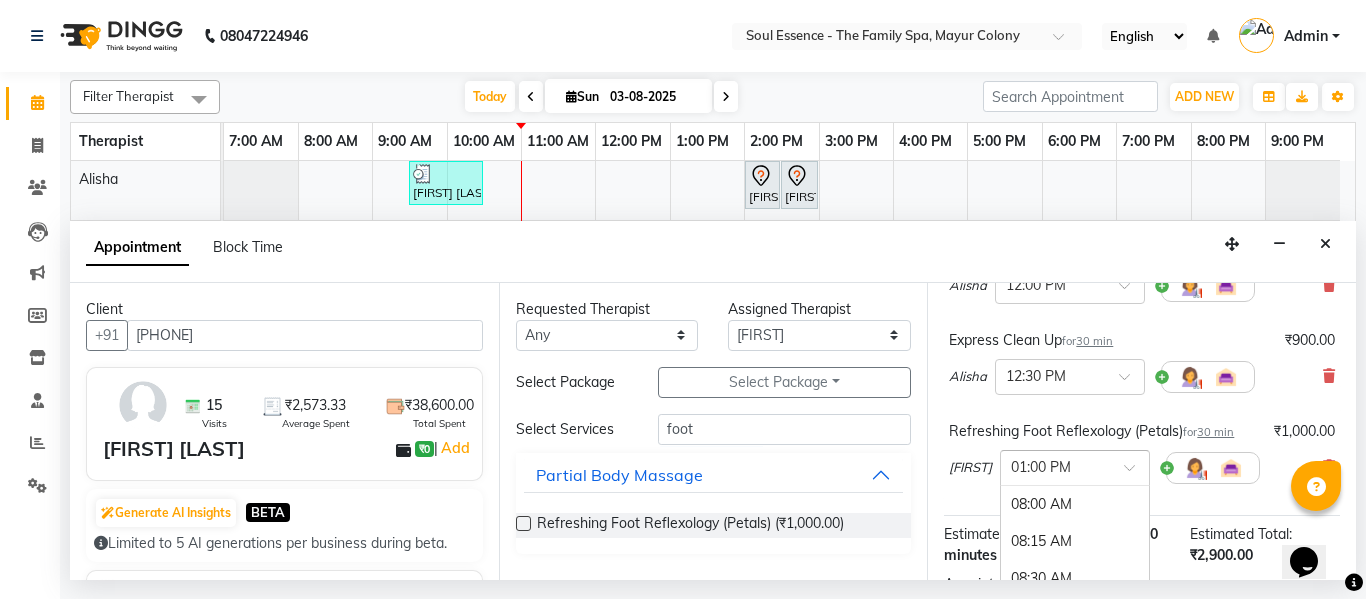 click at bounding box center [1055, 466] 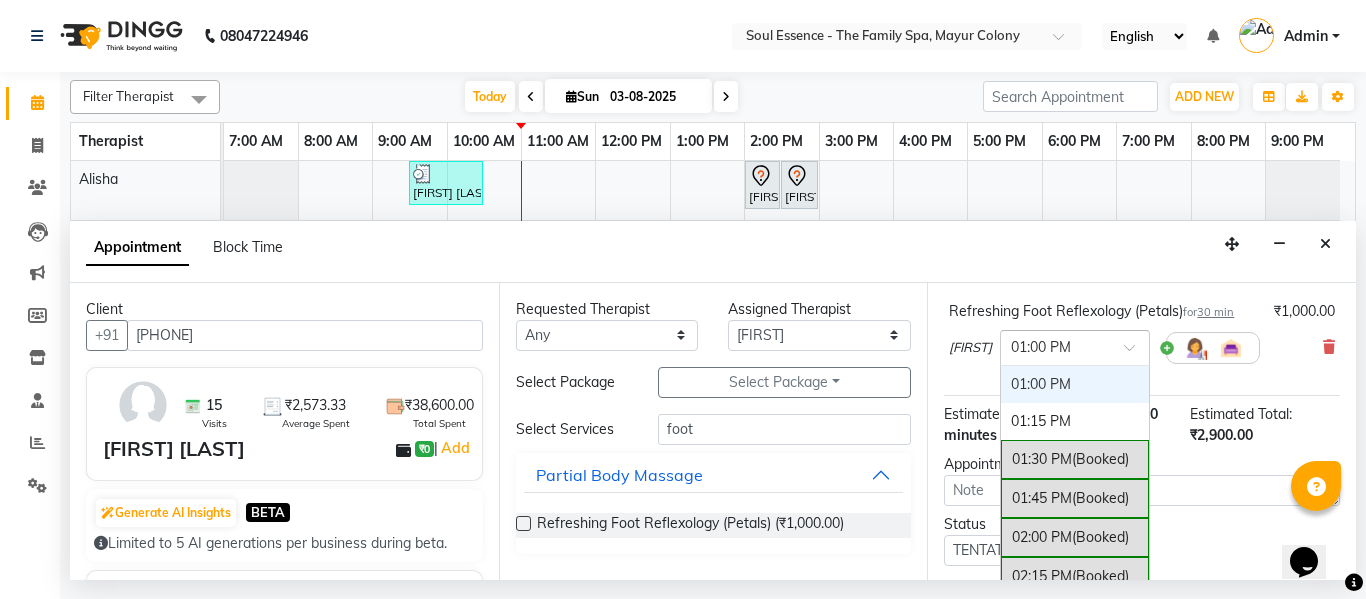 scroll, scrollTop: 400, scrollLeft: 0, axis: vertical 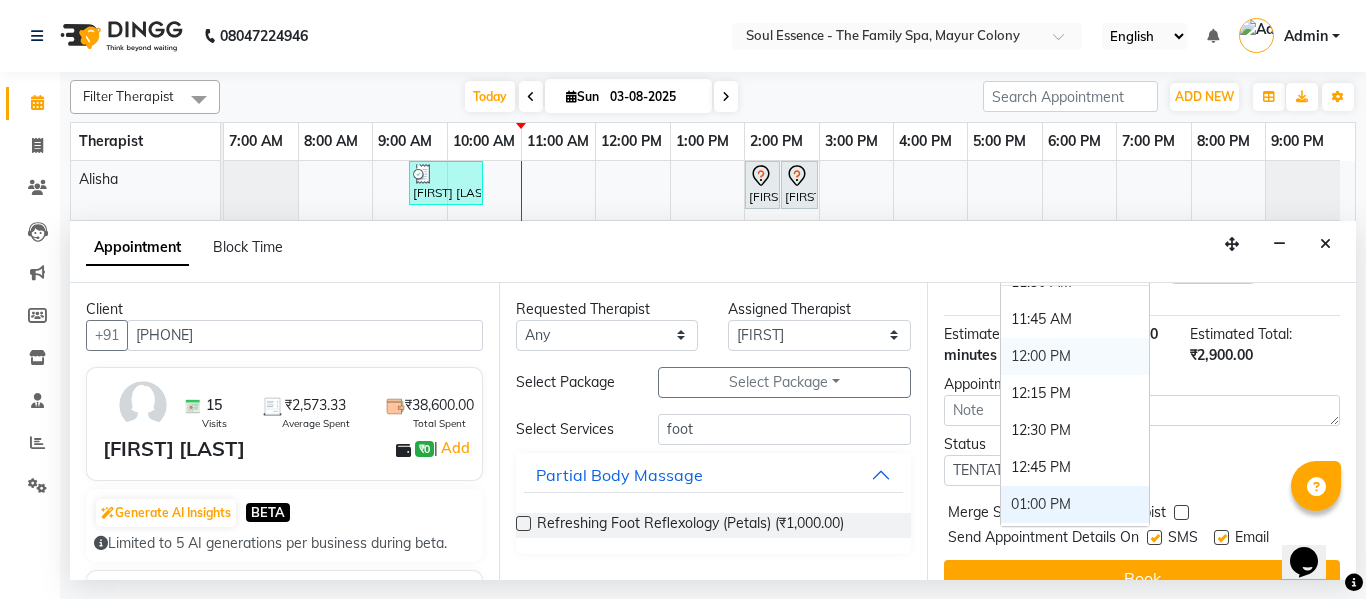 click on "12:00 PM" at bounding box center [1075, 356] 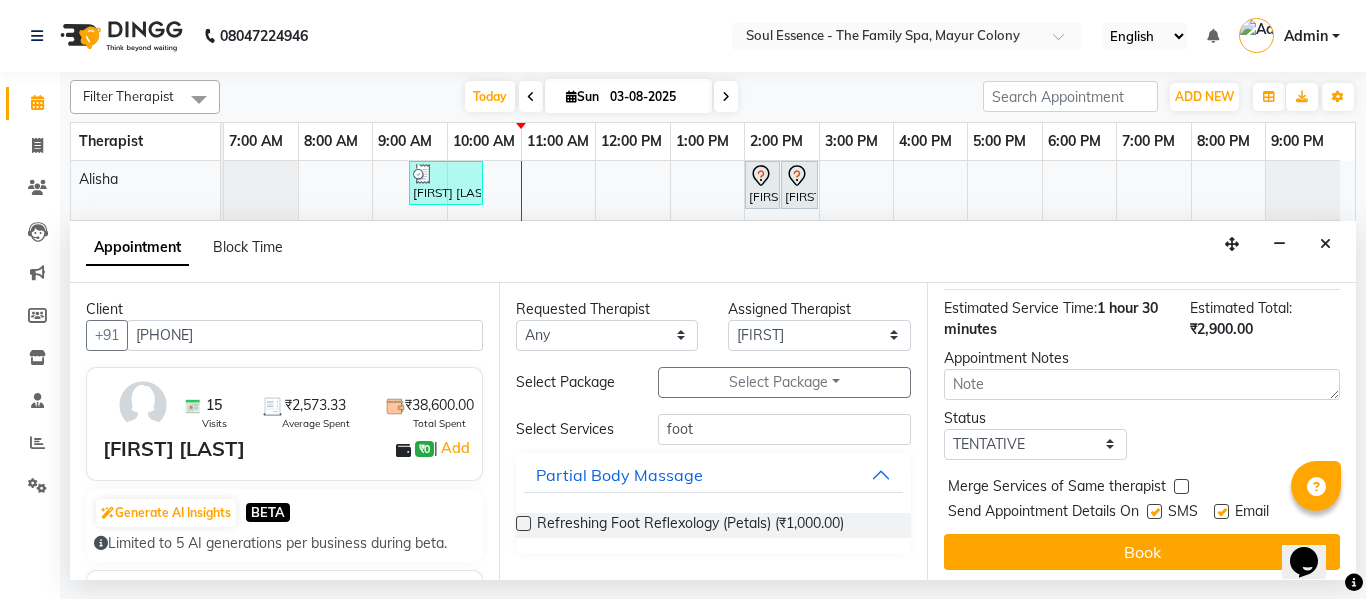 scroll, scrollTop: 468, scrollLeft: 0, axis: vertical 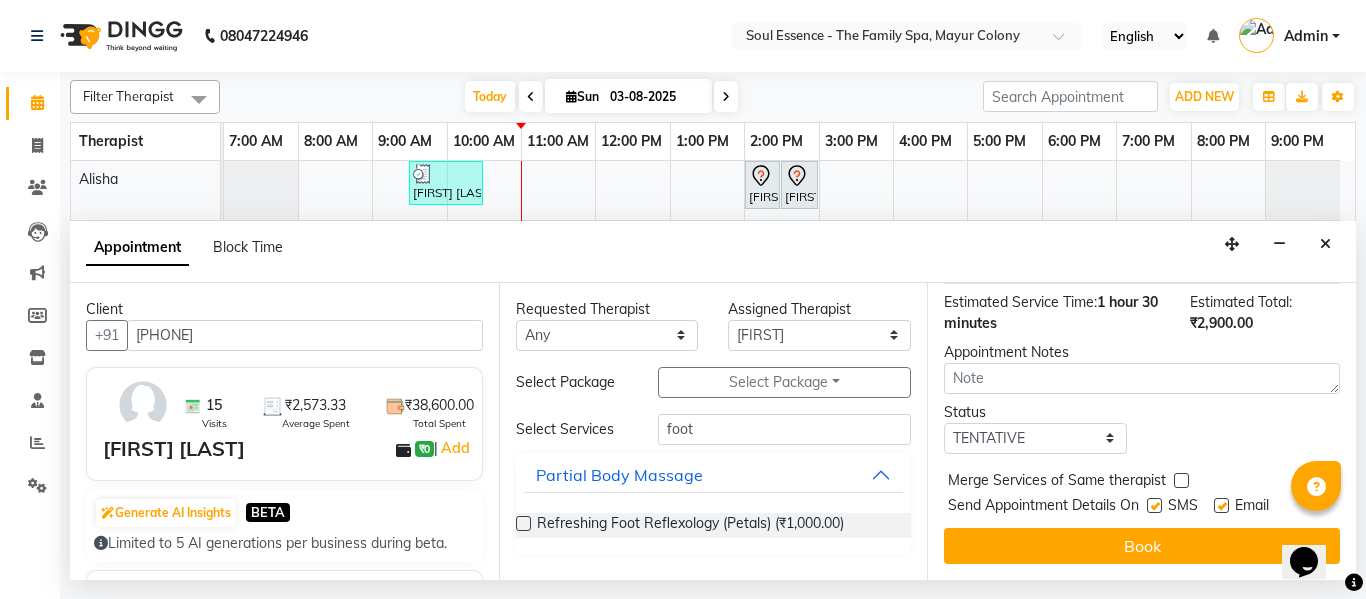click at bounding box center [1154, 505] 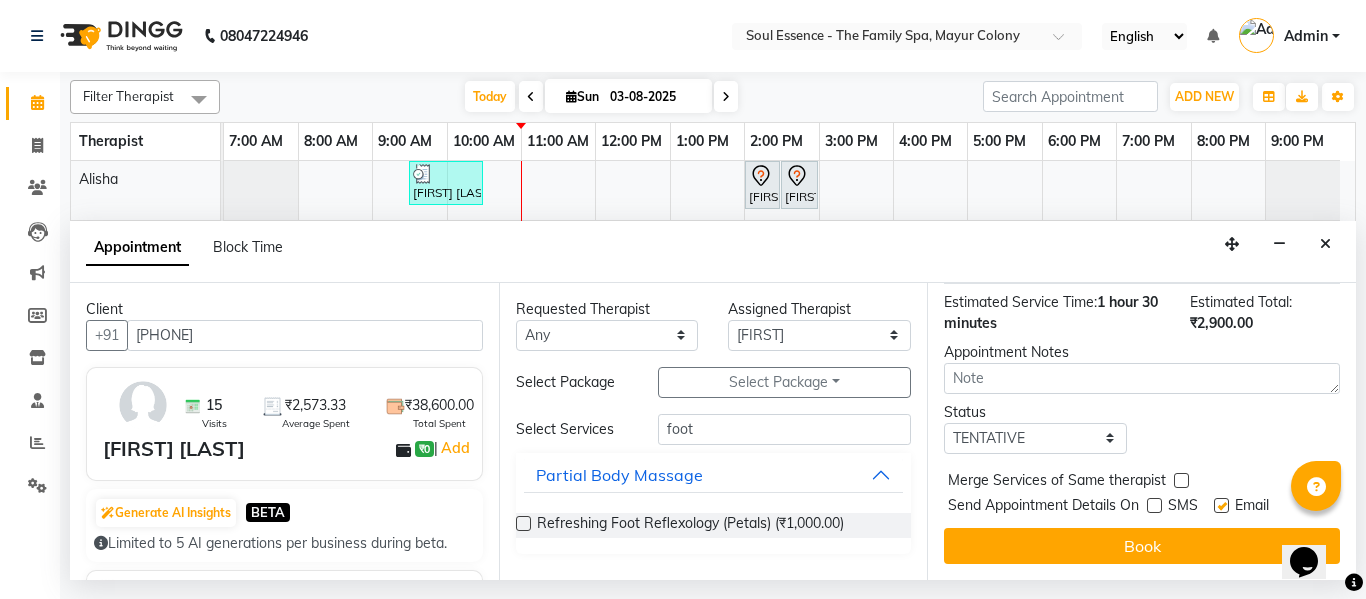 click at bounding box center (1221, 505) 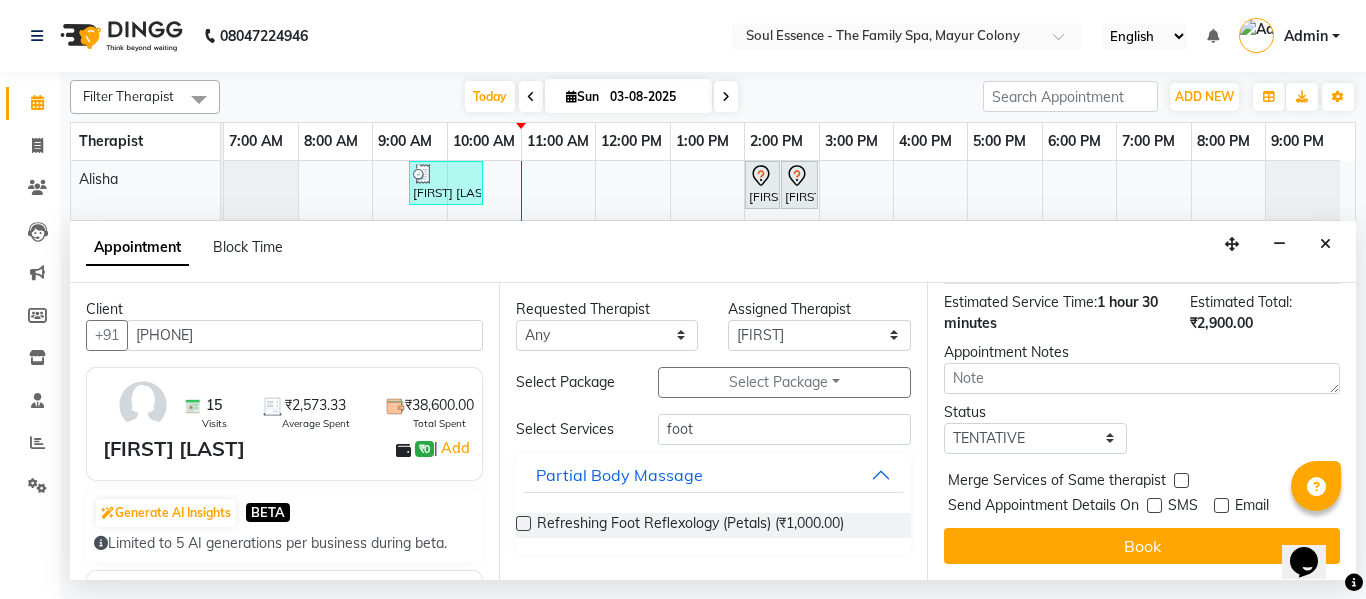 click on "Jump to Today 1 2 3 4 5 6 7 8 Weeks Appointment Date 03-08-2025 Appointment Time Select 08:00 AM 08:15 AM 08:30 AM 08:45 AM 09:00 AM 09:15 AM 09:30 AM 09:45 AM 10:00 AM 10:15 AM 10:30 AM 10:45 AM 11:00 AM 11:15 AM 11:30 AM 11:45 AM 12:00 PM 12:15 PM 12:30 PM 12:45 PM 01:00 PM 01:15 PM 01:30 PM 01:45 PM 02:00 PM 02:15 PM 02:30 PM 02:45 PM 03:00 PM 03:15 PM 03:30 PM 03:45 PM 04:00 PM 04:15 PM 04:30 PM 04:45 PM 05:00 PM 05:15 PM 05:30 PM 05:45 PM 06:00 PM 06:15 PM 06:30 PM 06:45 PM 07:00 PM 07:15 PM 07:30 PM 07:45 PM 08:00 PM 08:15 PM 08:30 PM 08:45 PM 09:00 PM Refreshing Foot Reflexology (Petals)   for  30 min ₹1,000.00 Alisha × 12:00 PM There is another service starting at the same time Express Clean Up   for  30 min ₹900.00 Alisha × 12:30 PM Refreshing Foot Reflexology (Petals)   for  30 min ₹1,000.00 pradyumna × 12:00 PM Estimated Service Time:  1 hour 30 minutes Estimated Total:  ₹2,900.00 Appointment Notes Status Select TENTATIVE CONFIRM CHECK-IN UPCOMING Merge Services of Same therapist SMS" at bounding box center [1141, 431] 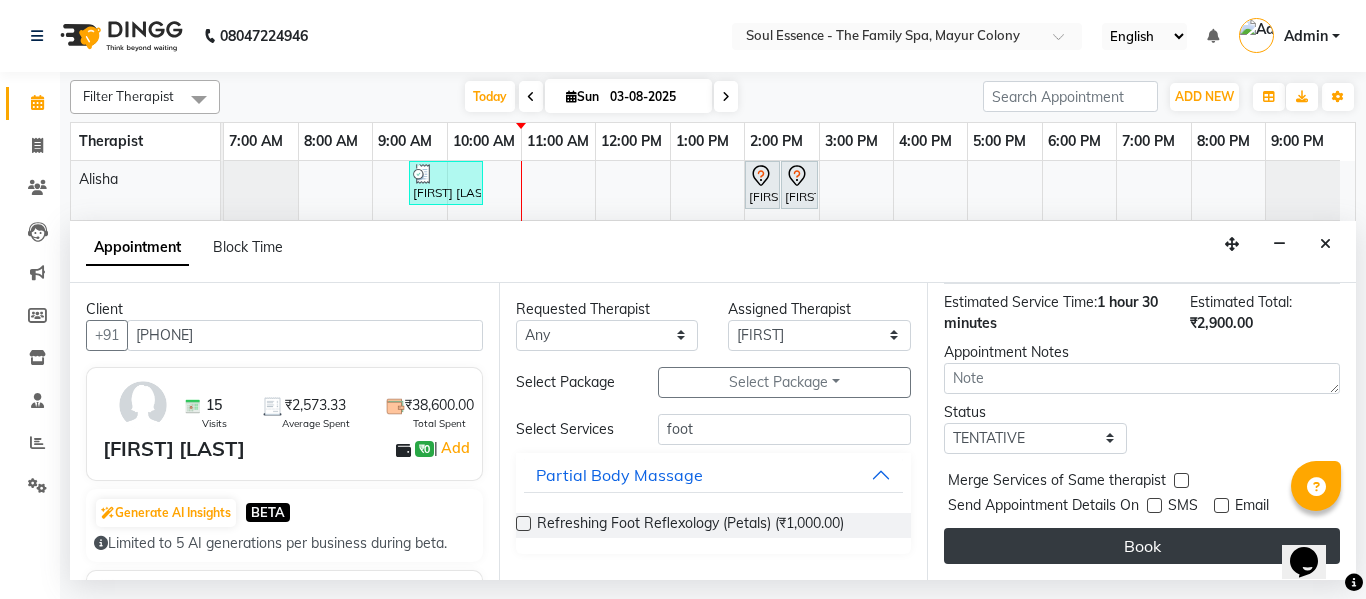 click on "Book" at bounding box center [1142, 546] 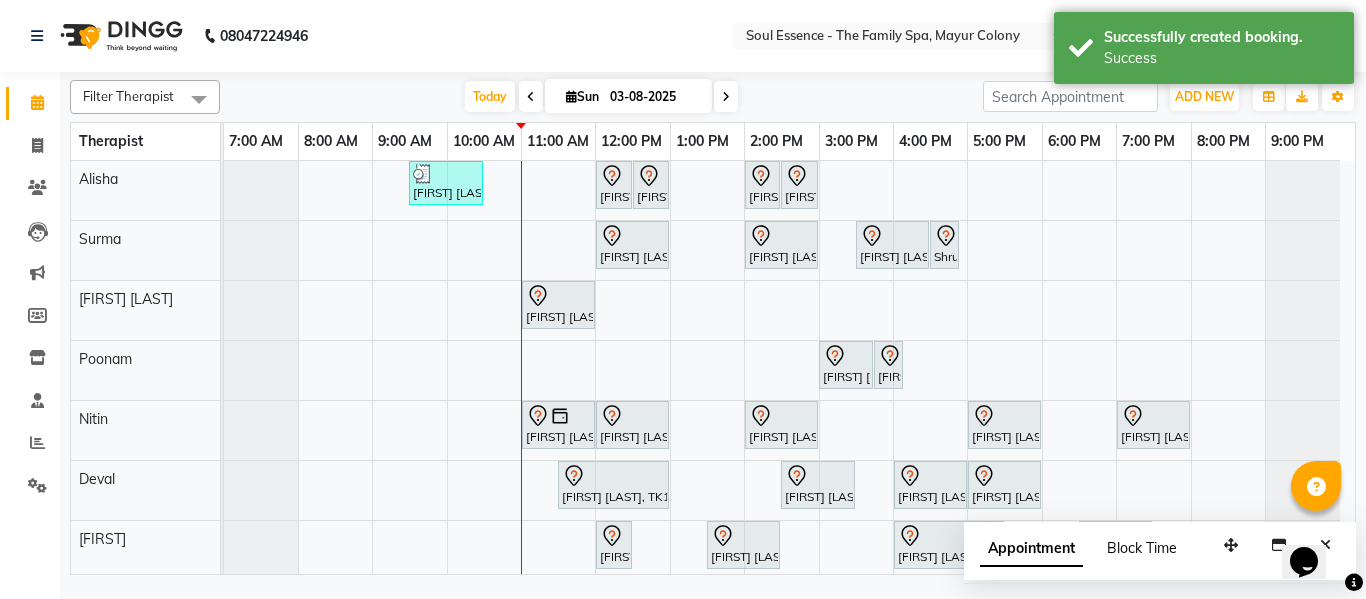 click on "Block Time" at bounding box center (1142, 548) 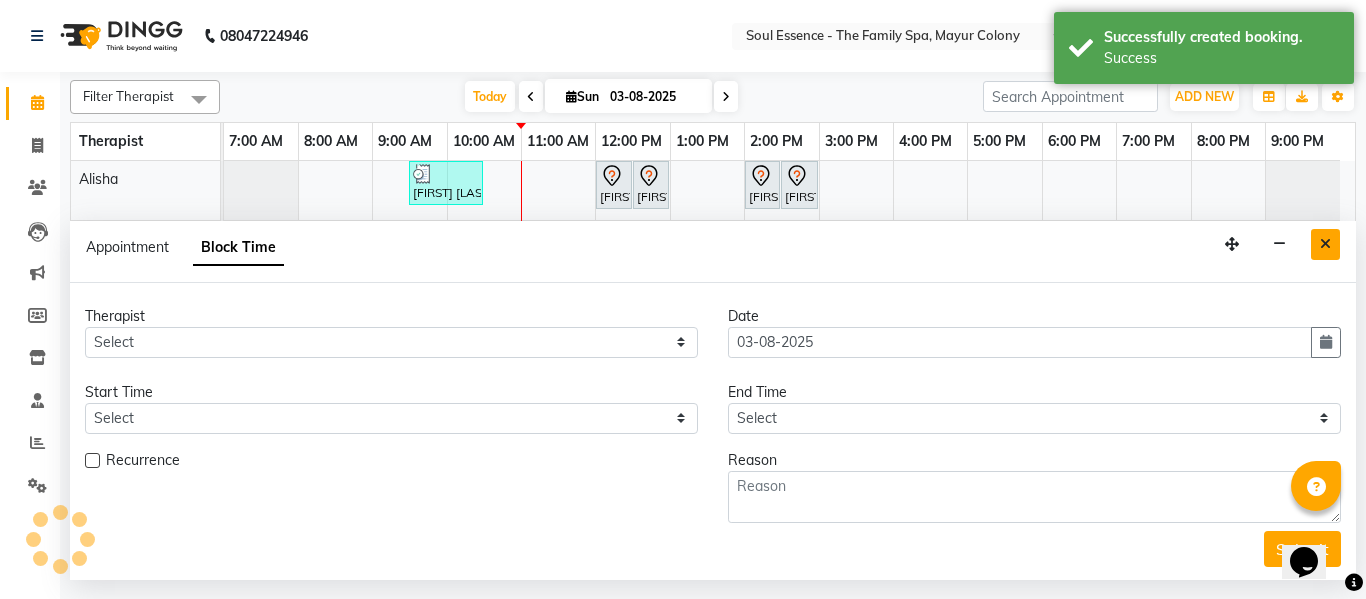 click at bounding box center (1325, 244) 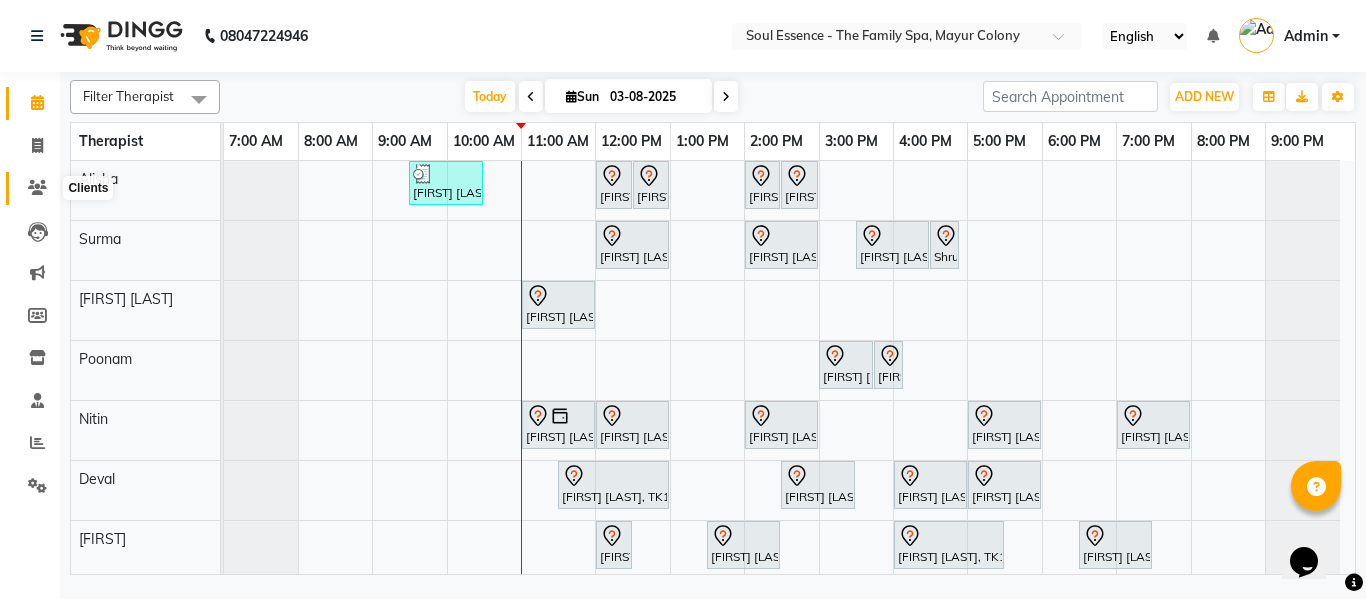 click 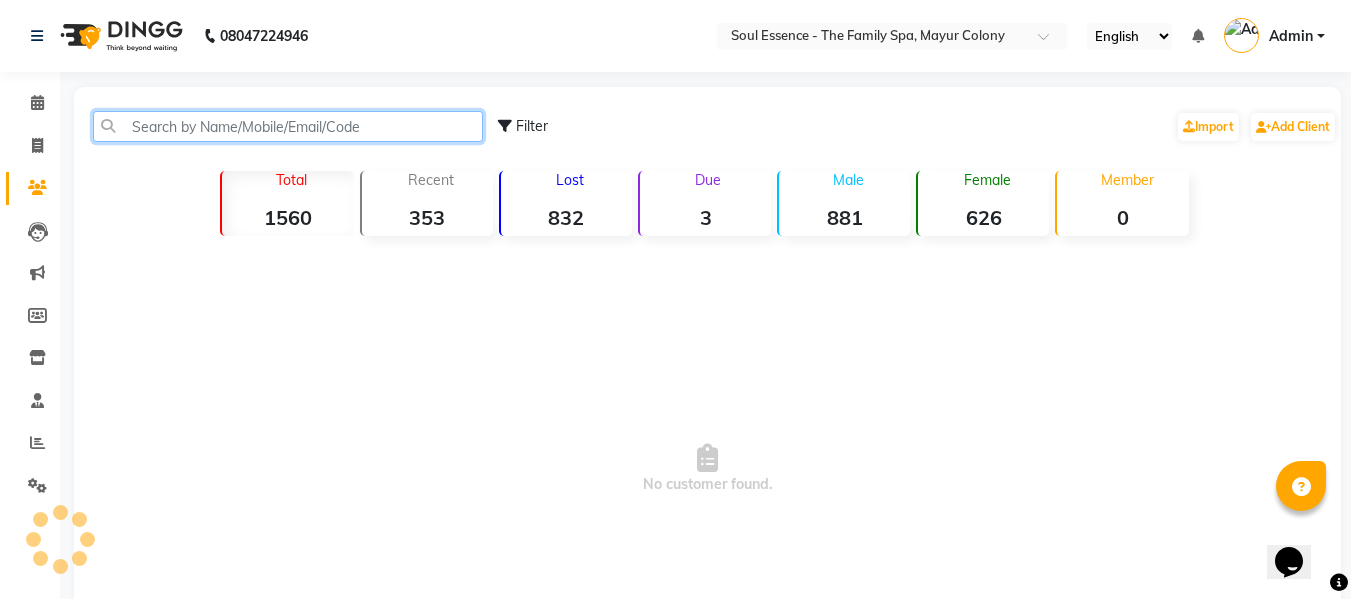 click 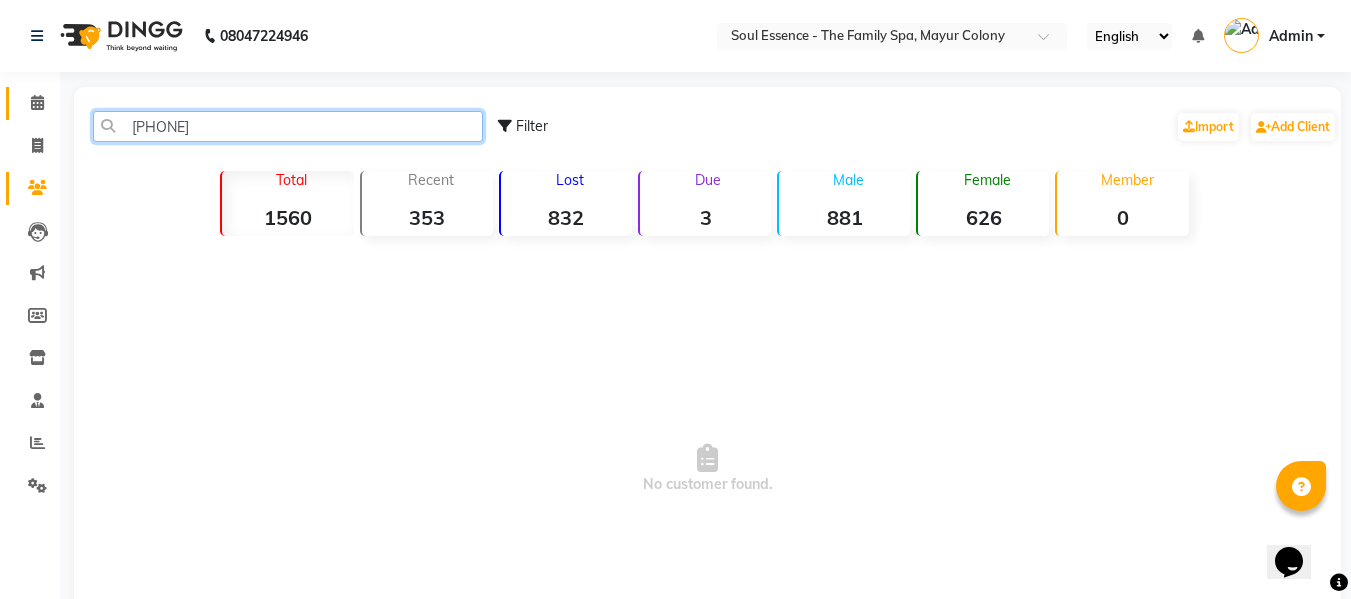 type on "700311959" 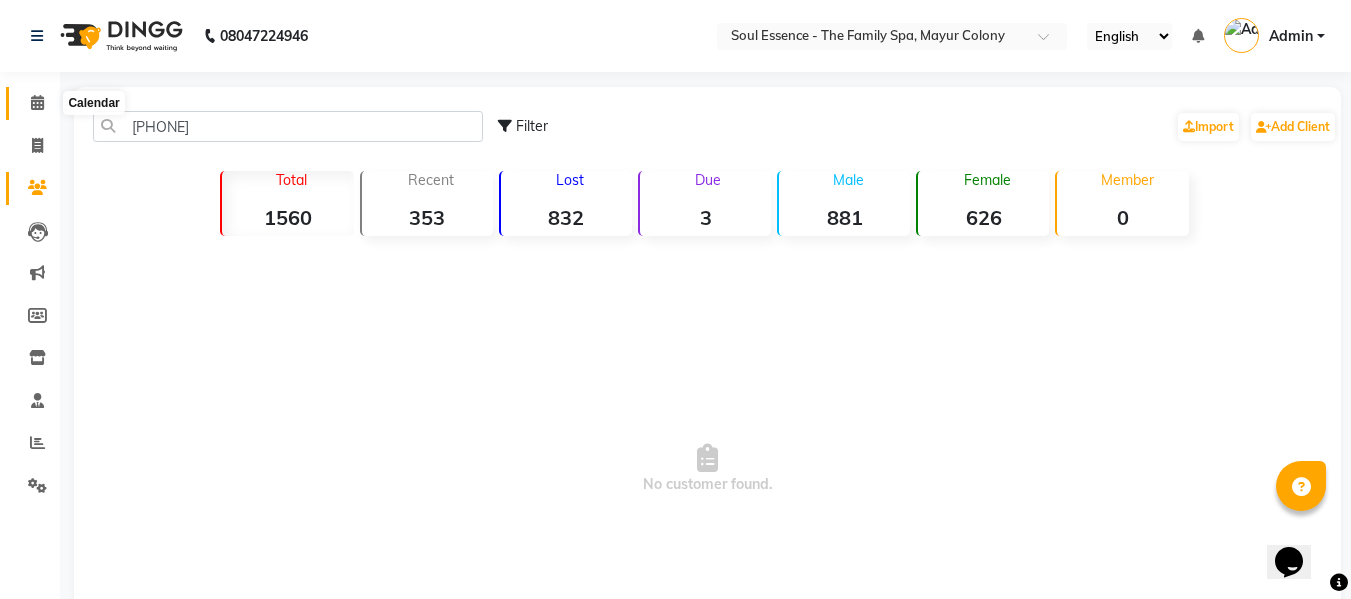 click 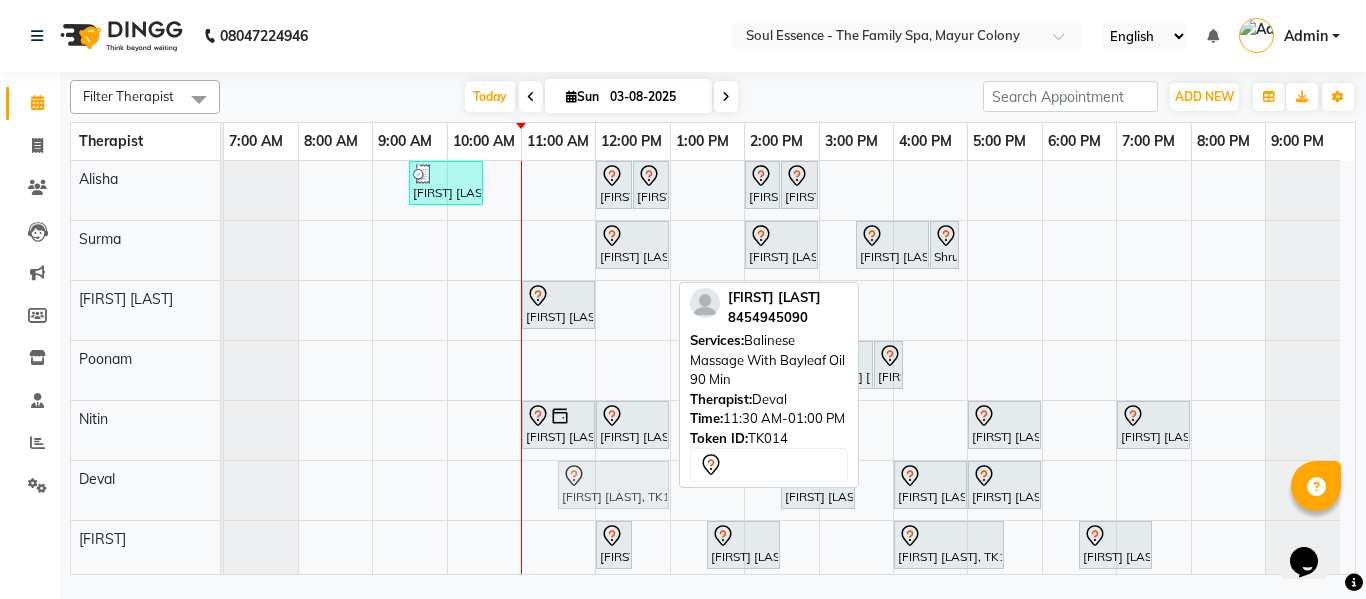 drag, startPoint x: 619, startPoint y: 474, endPoint x: 598, endPoint y: 485, distance: 23.70654 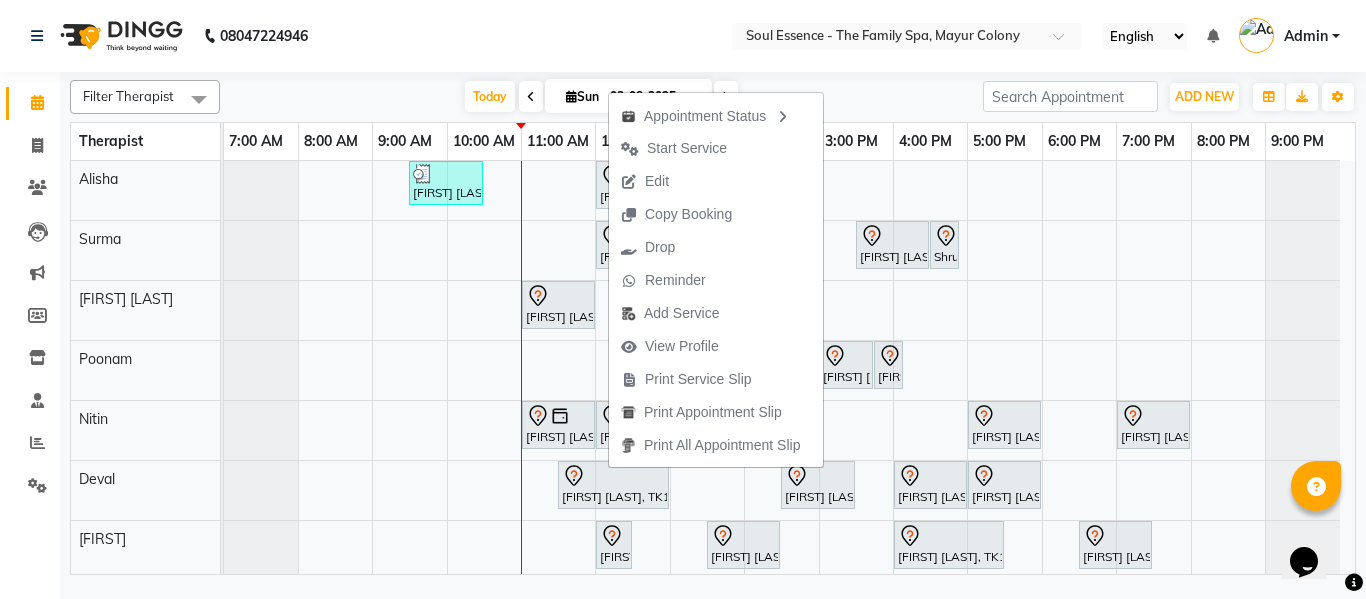 click on "Edit" at bounding box center [645, 181] 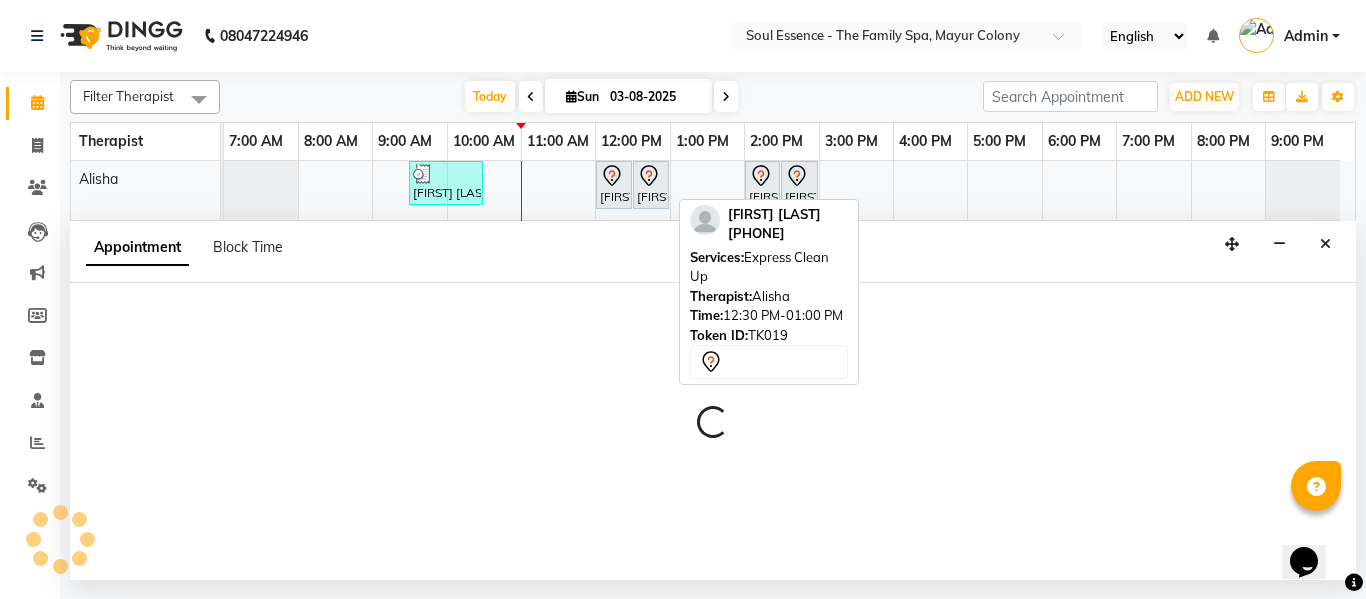select on "tentative" 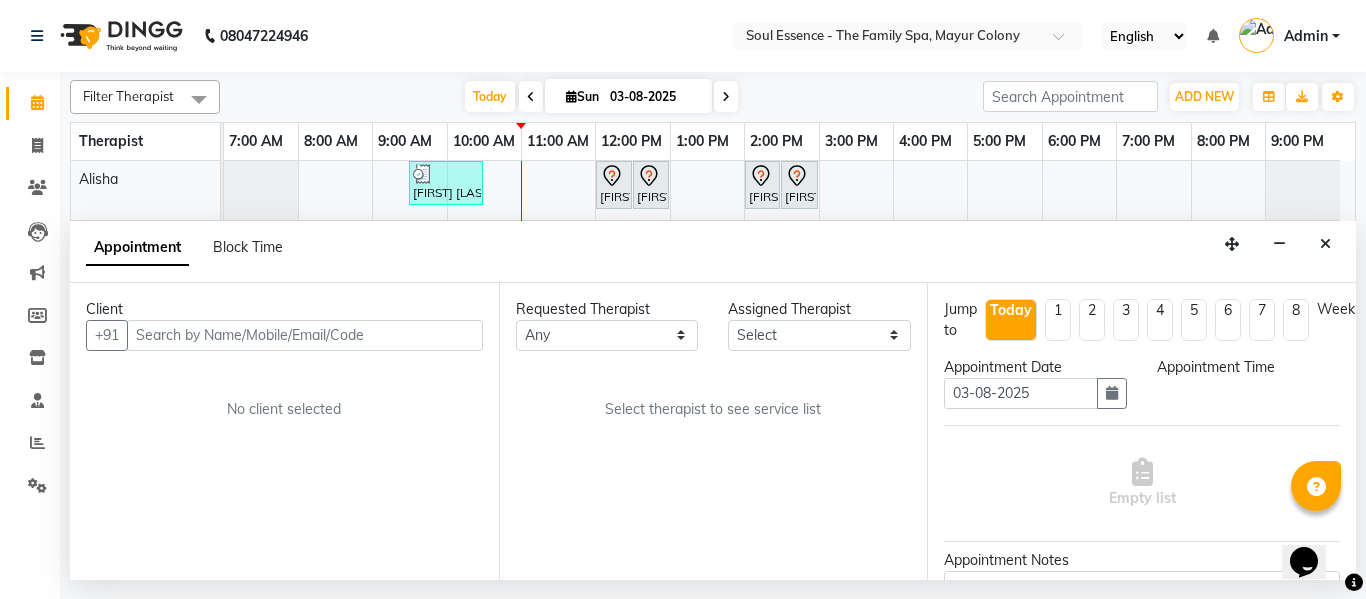 select on "690" 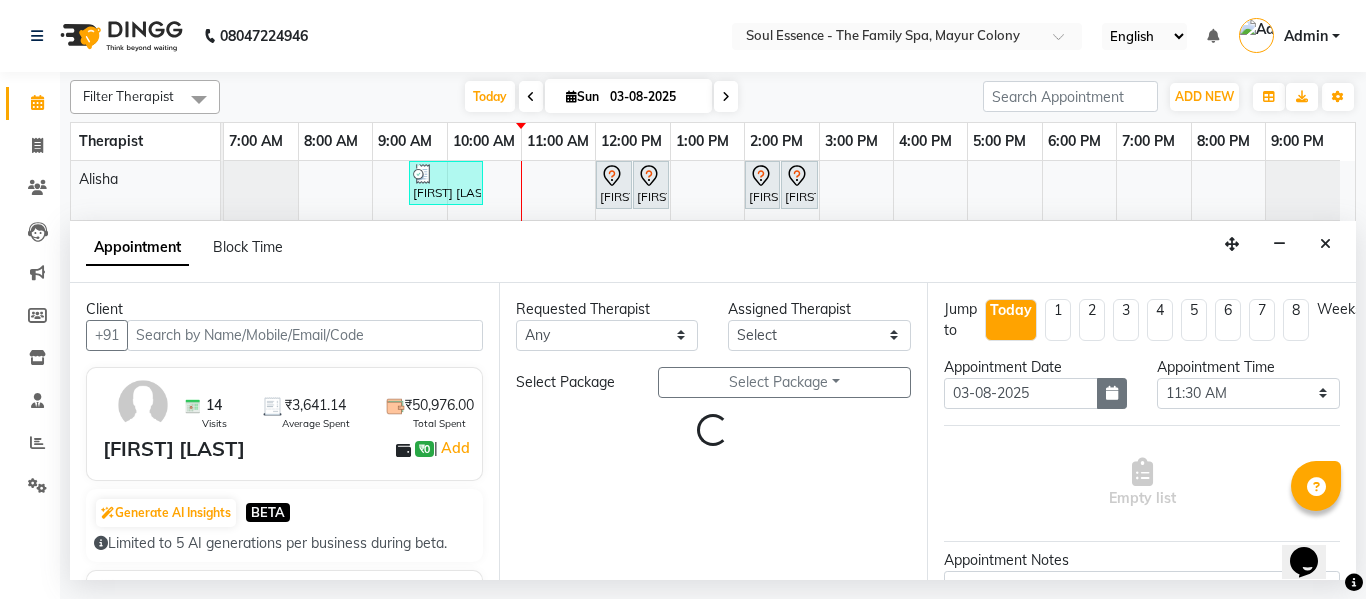 select on "66088" 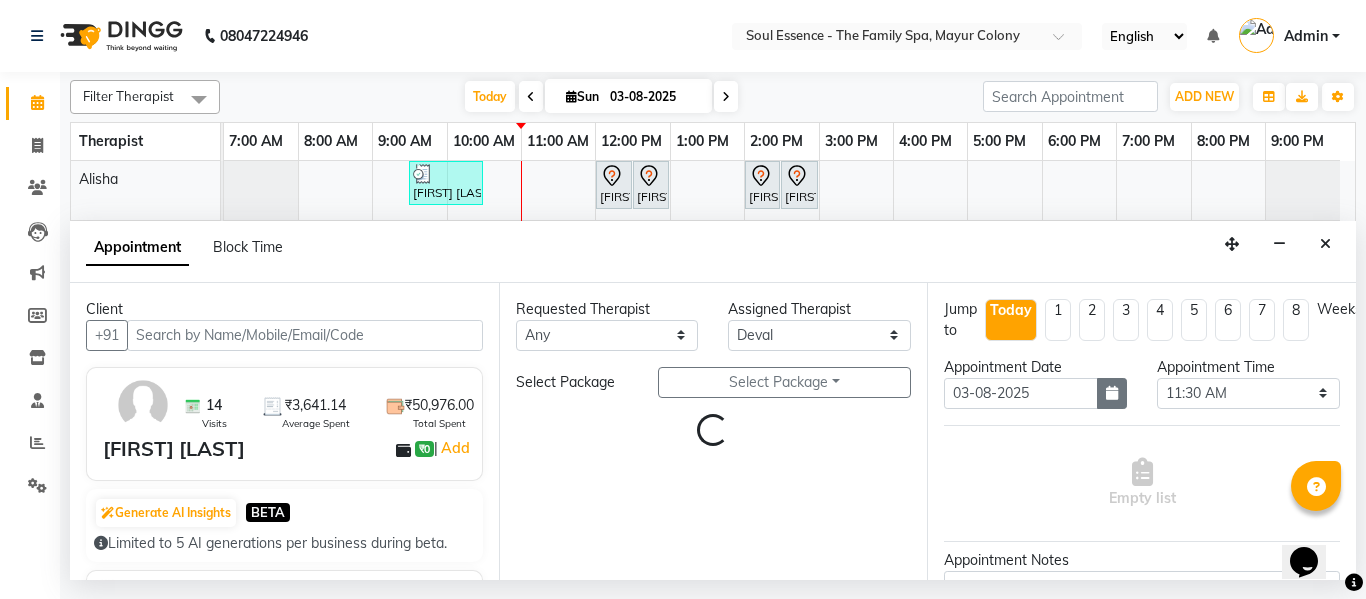 select on "1188" 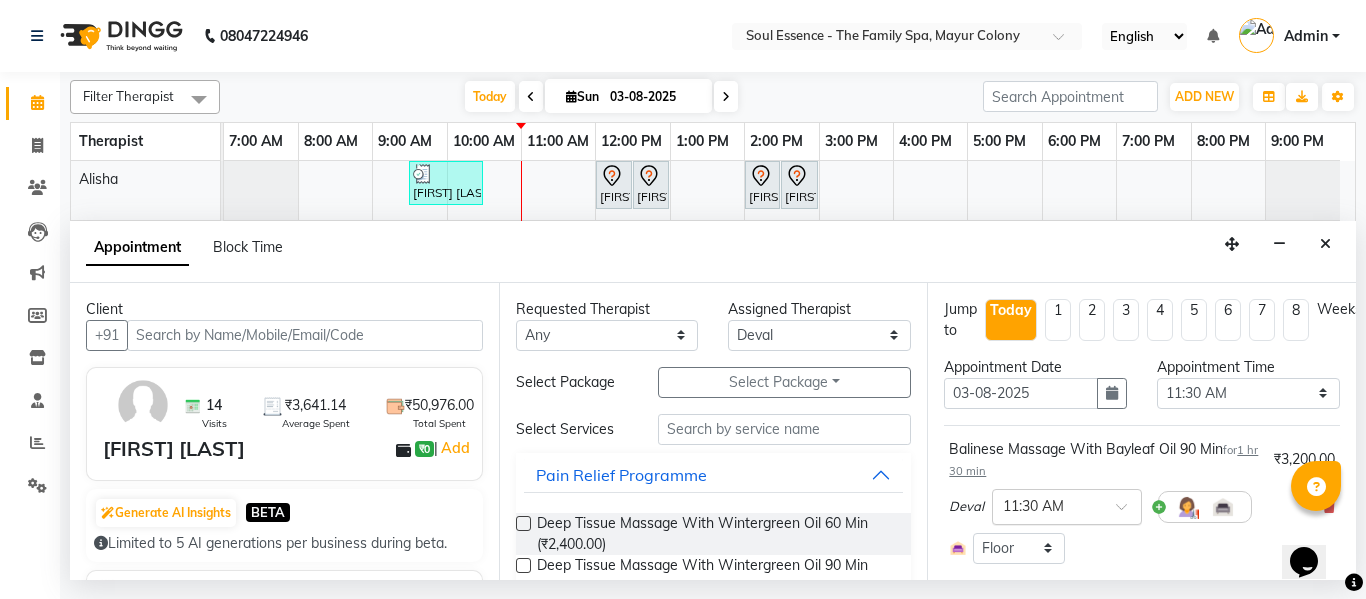 click at bounding box center [1047, 505] 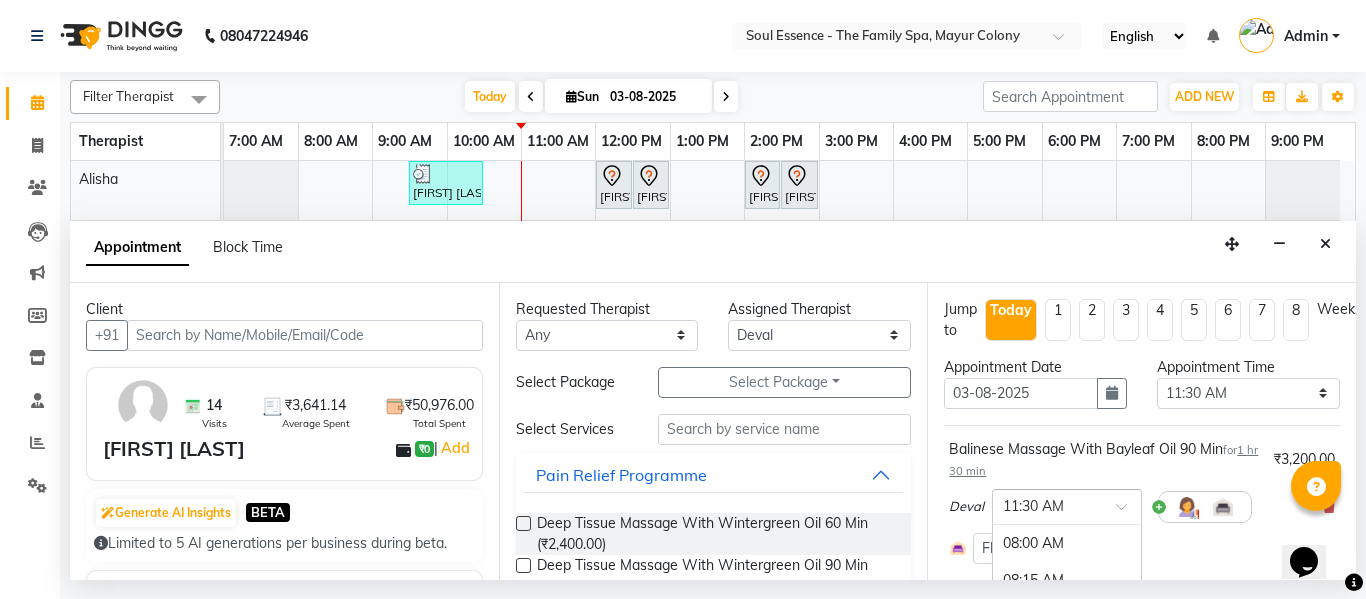 scroll, scrollTop: 518, scrollLeft: 0, axis: vertical 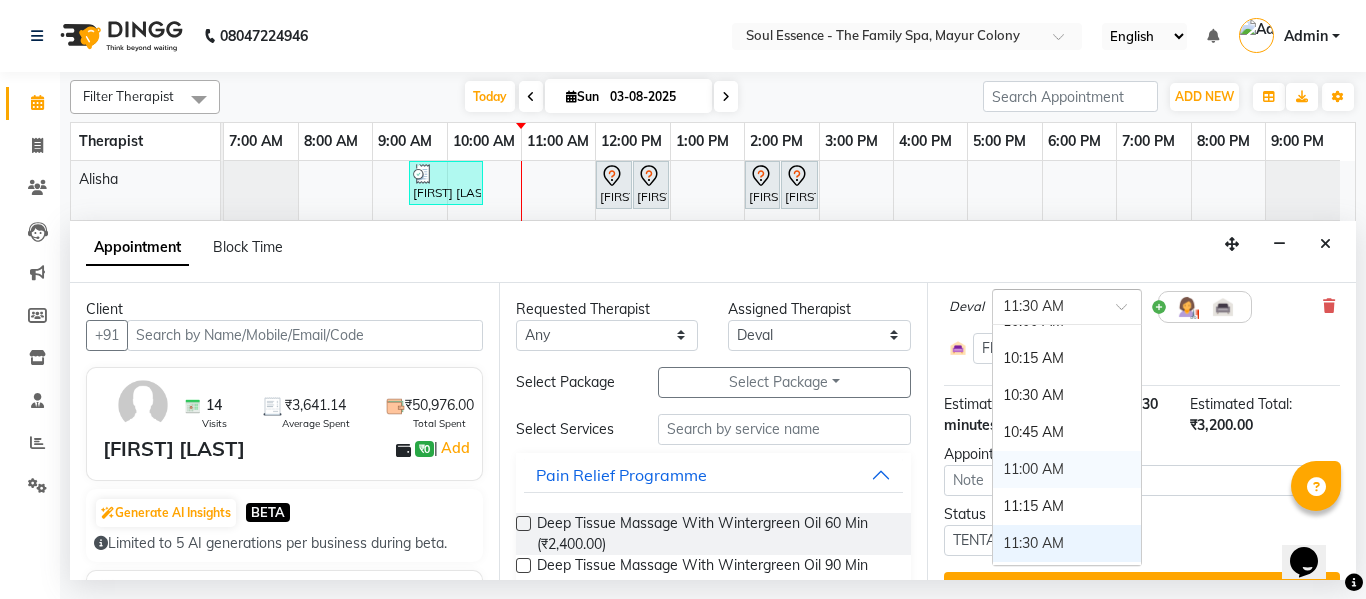 click on "11:00 AM" at bounding box center (1067, 469) 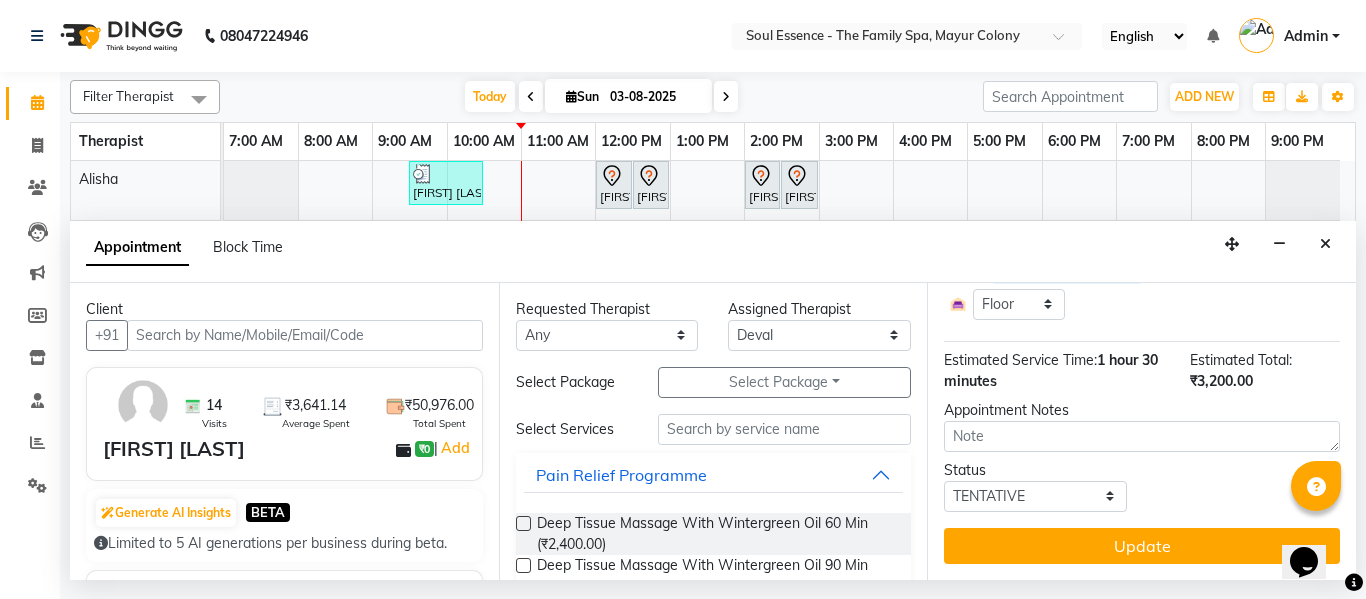 scroll, scrollTop: 259, scrollLeft: 0, axis: vertical 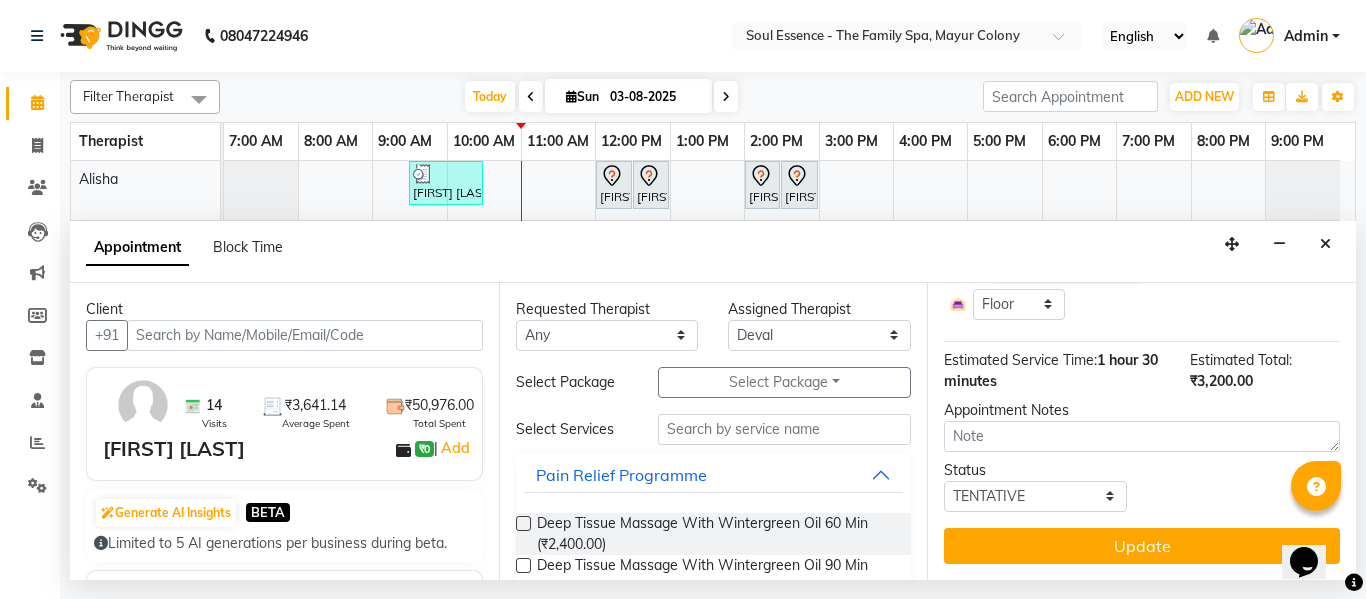 click on "Jump to Today 1 2 3 4 5 6 7 8 Weeks Appointment Date 03-08-2025 Appointment Time Select 08:00 AM 08:15 AM 08:30 AM 08:45 AM 09:00 AM 09:15 AM 09:30 AM 09:45 AM 10:00 AM 10:15 AM 10:30 AM 10:45 AM 11:00 AM 11:15 AM 11:30 AM 11:45 AM 12:00 PM 12:15 PM 12:30 PM 12:45 PM 01:00 PM 01:15 PM 01:30 PM 01:45 PM 02:00 PM 02:15 PM 02:30 PM 02:45 PM 03:00 PM 03:15 PM 03:30 PM 03:45 PM 04:00 PM 04:15 PM 04:30 PM 04:45 PM 05:00 PM 05:15 PM 05:30 PM 05:45 PM 06:00 PM 06:15 PM 06:30 PM 06:45 PM 07:00 PM 07:15 PM 07:30 PM 07:45 PM 08:00 PM 08:15 PM 08:30 PM 08:45 PM 09:00 PM Balinese Massage With Bayleaf Oil 90 Min   for  1 hr 30 min ₹3,200.00 Deval × 11:00 AM Select Room Floor Estimated Service Time:  1 hour 30 minutes Estimated Total:  ₹3,200.00 Appointment Notes Status Select TENTATIVE CONFIRM CHECK-IN UPCOMING  Update" at bounding box center [1141, 431] 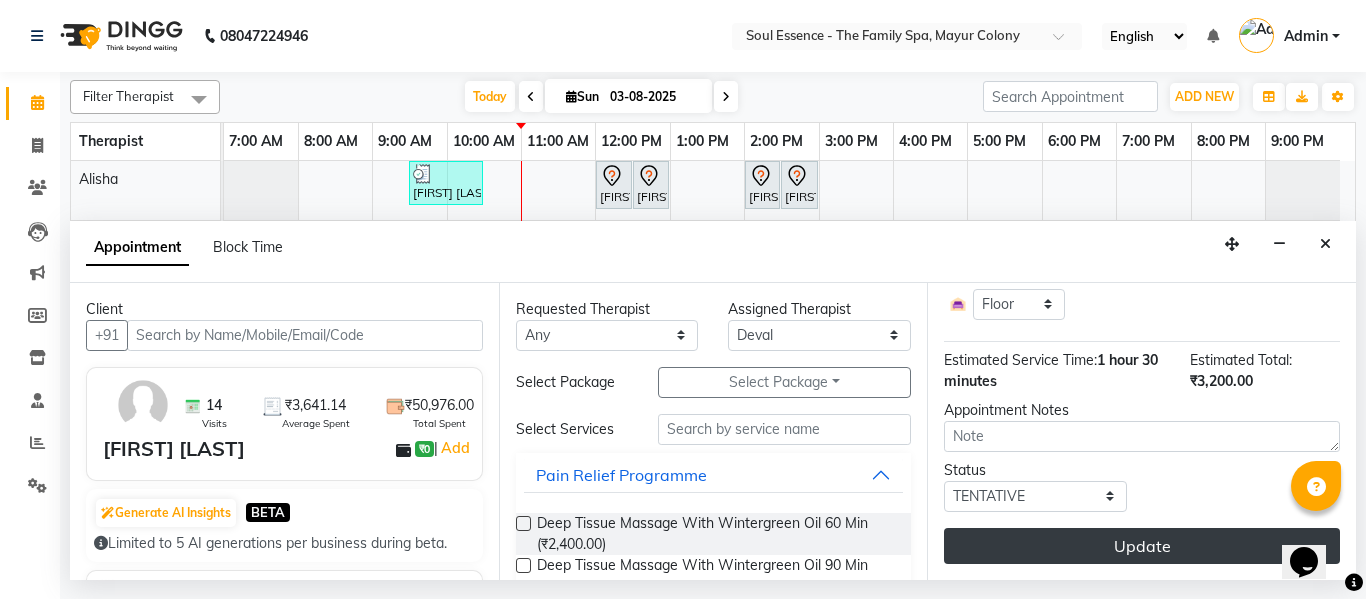 click on "Update" at bounding box center [1142, 546] 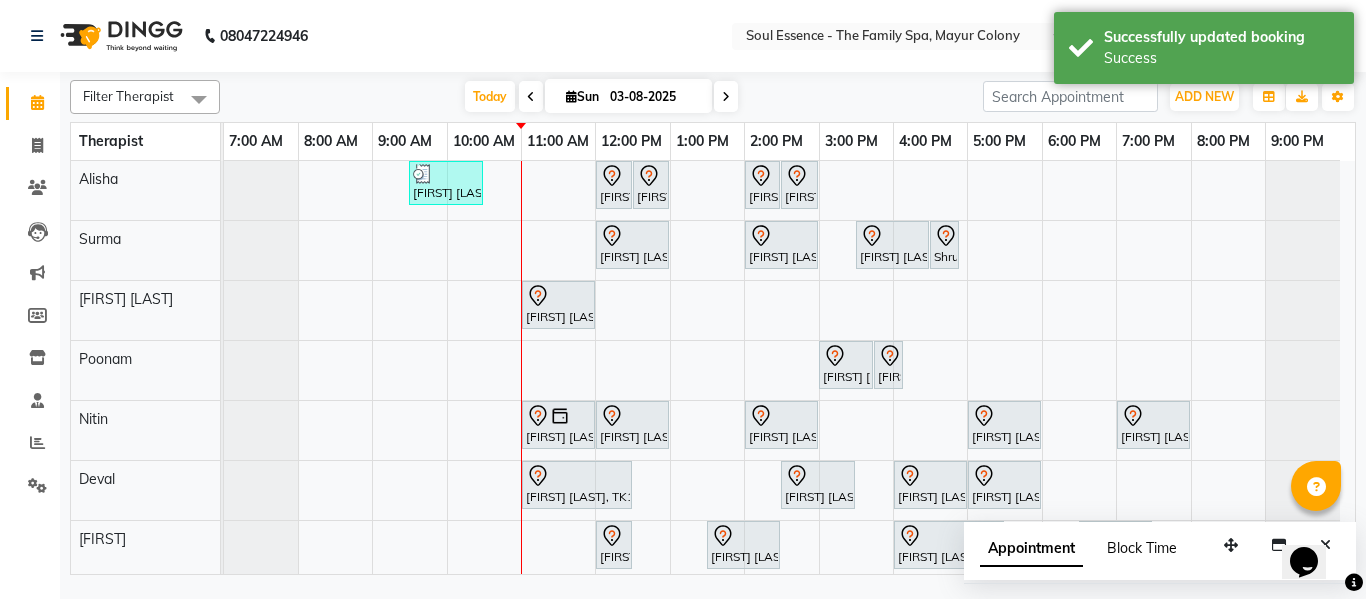click on "Block Time" at bounding box center [1142, 548] 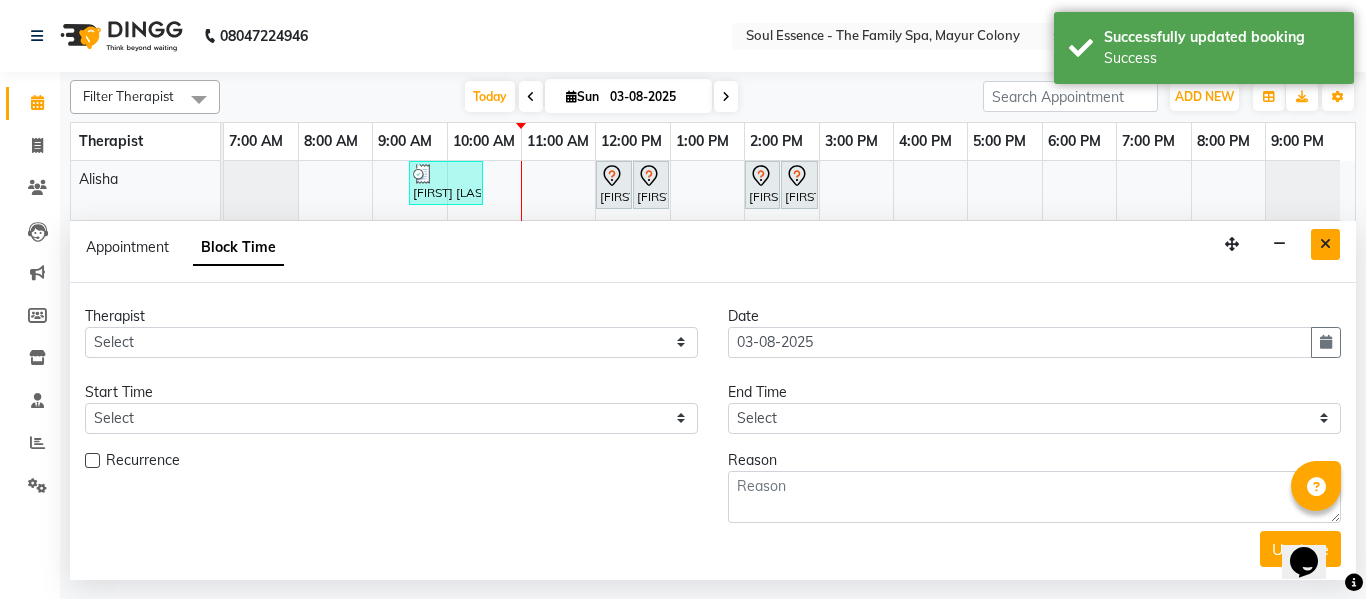 click at bounding box center (1325, 244) 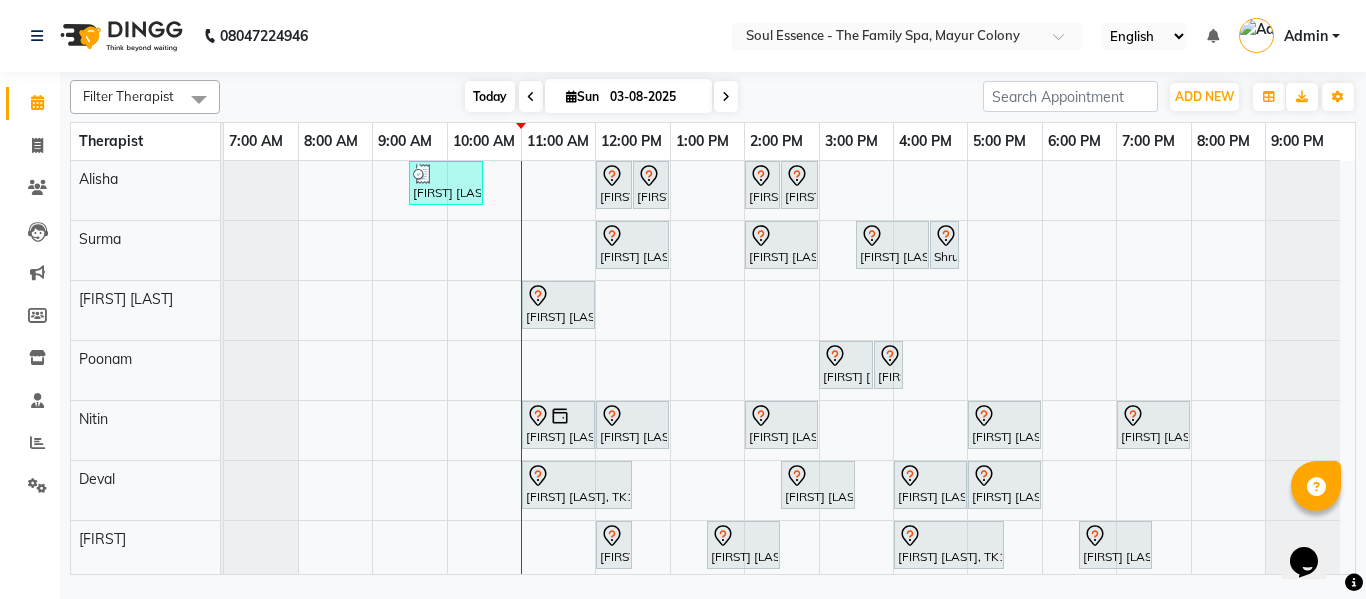 click on "Today" at bounding box center [490, 96] 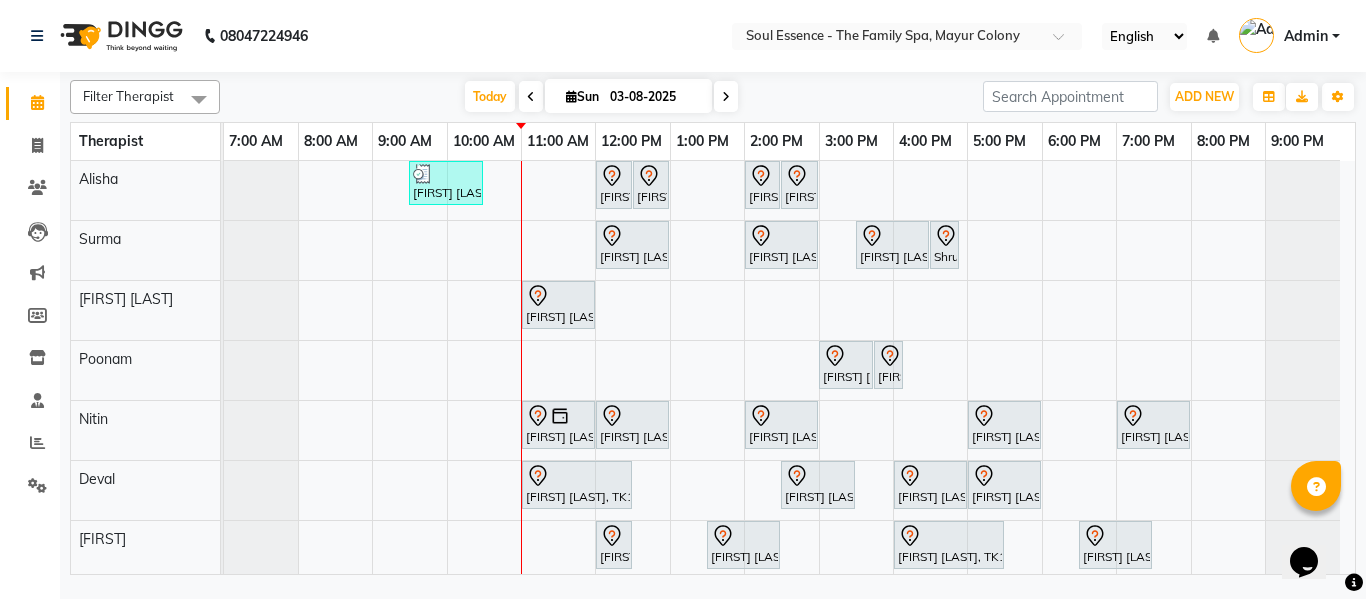click on "Soul Essence - The Family Spa, Mayur Colony English ENGLISH Español العربية मराठी हिंदी ગુજરાતી தமிழ் 中文 Notifications nothing to show Admin Manage Profile Change Password Sign out  Version:3.15.11" 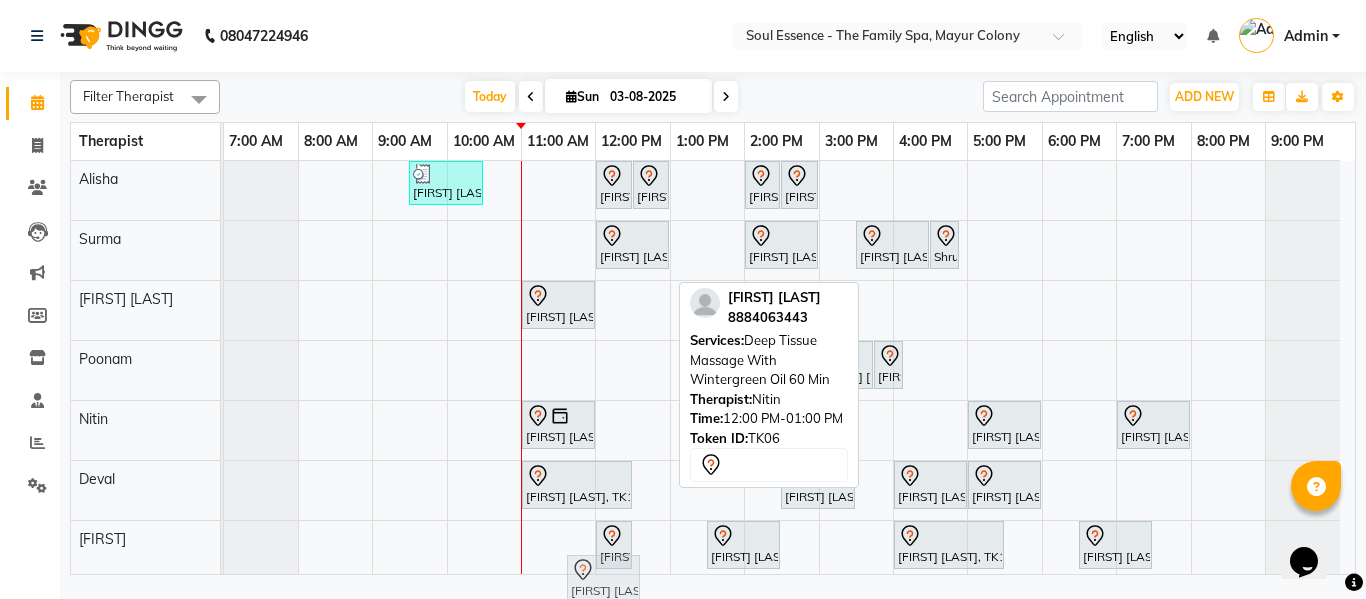 scroll, scrollTop: 6, scrollLeft: 0, axis: vertical 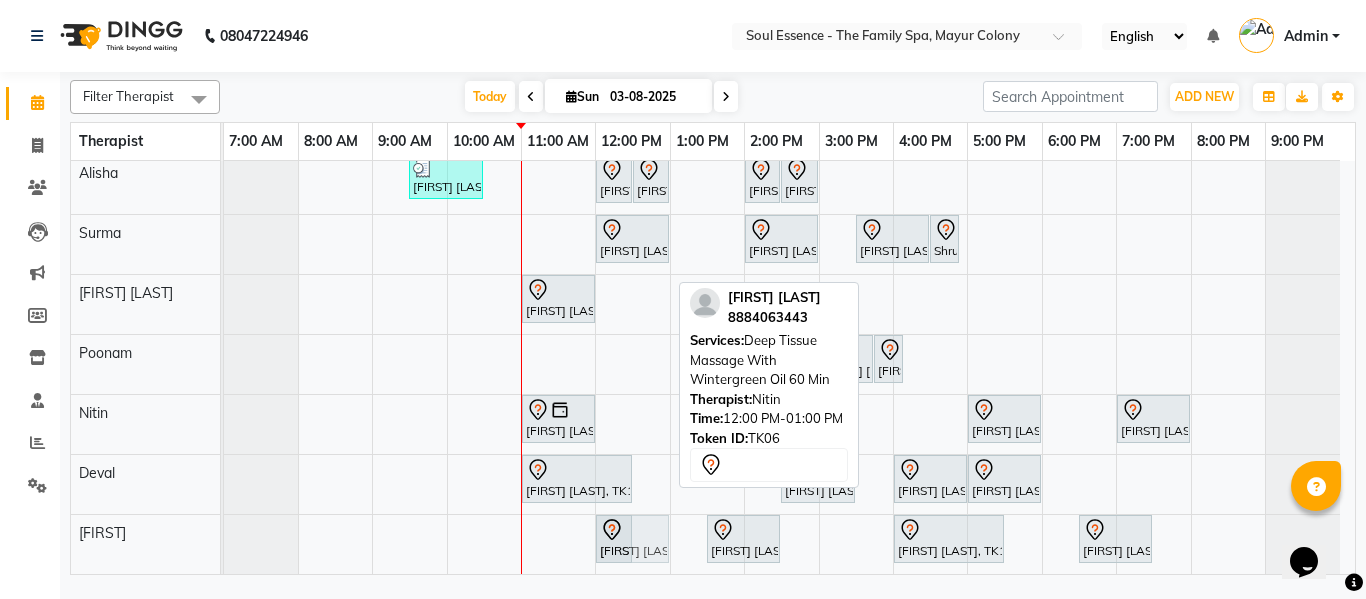 drag, startPoint x: 625, startPoint y: 426, endPoint x: 614, endPoint y: 539, distance: 113.534134 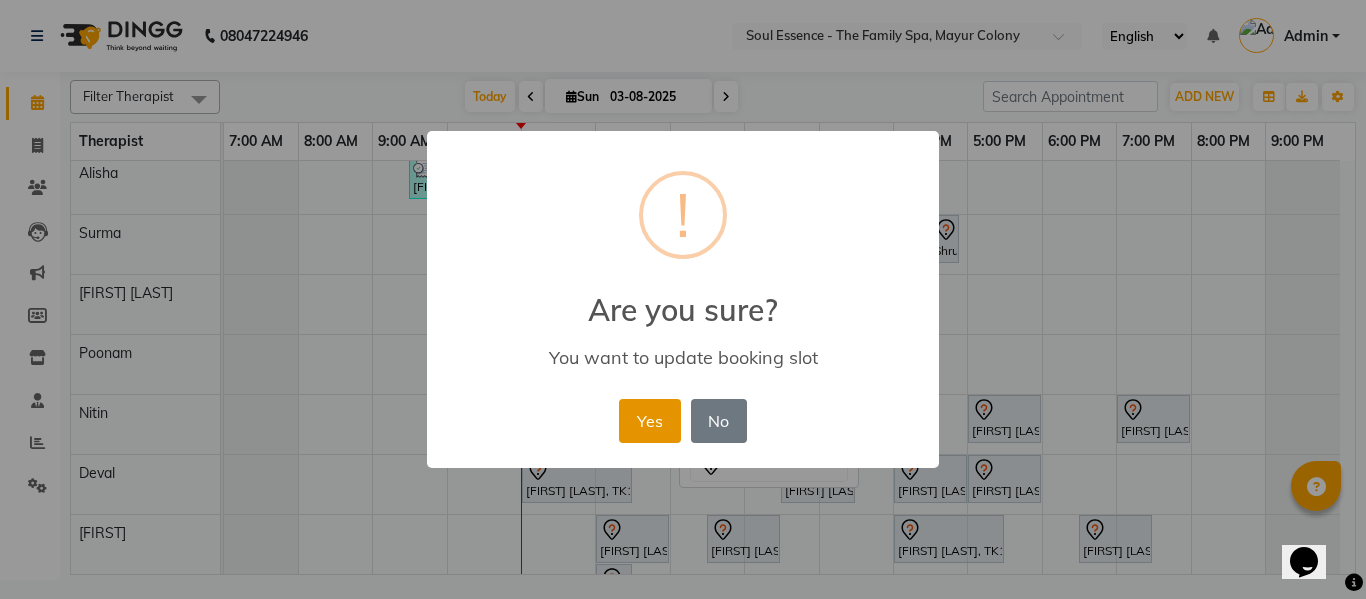 click on "Yes" at bounding box center (649, 421) 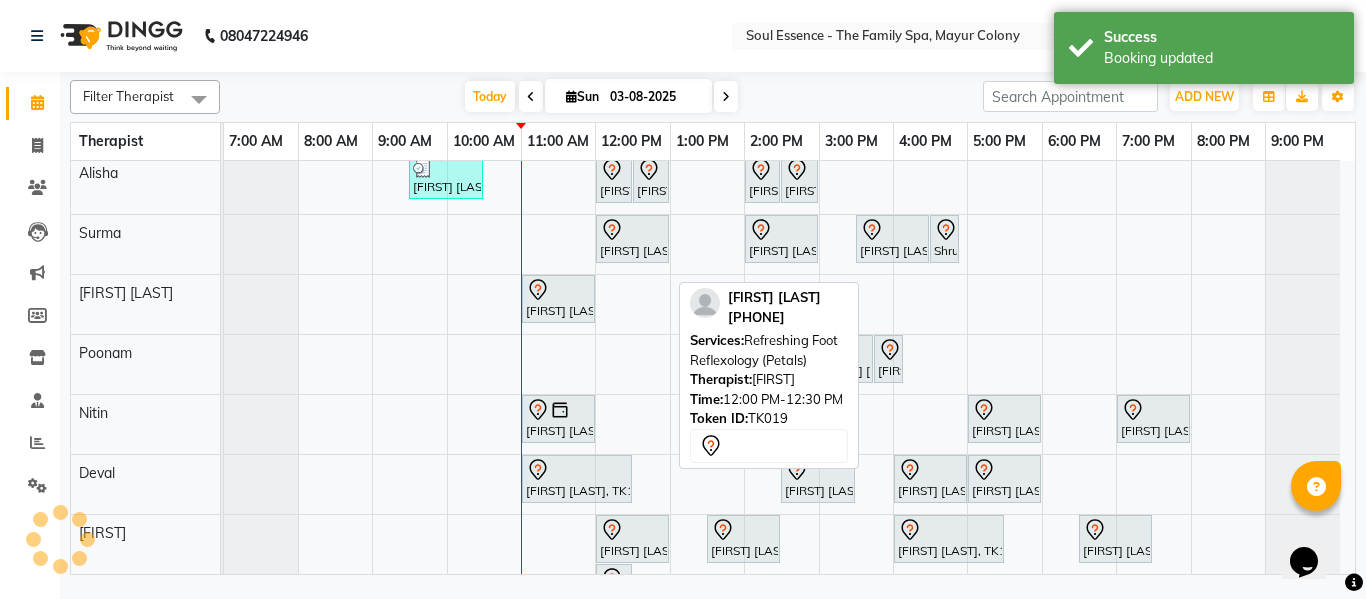 scroll, scrollTop: 55, scrollLeft: 0, axis: vertical 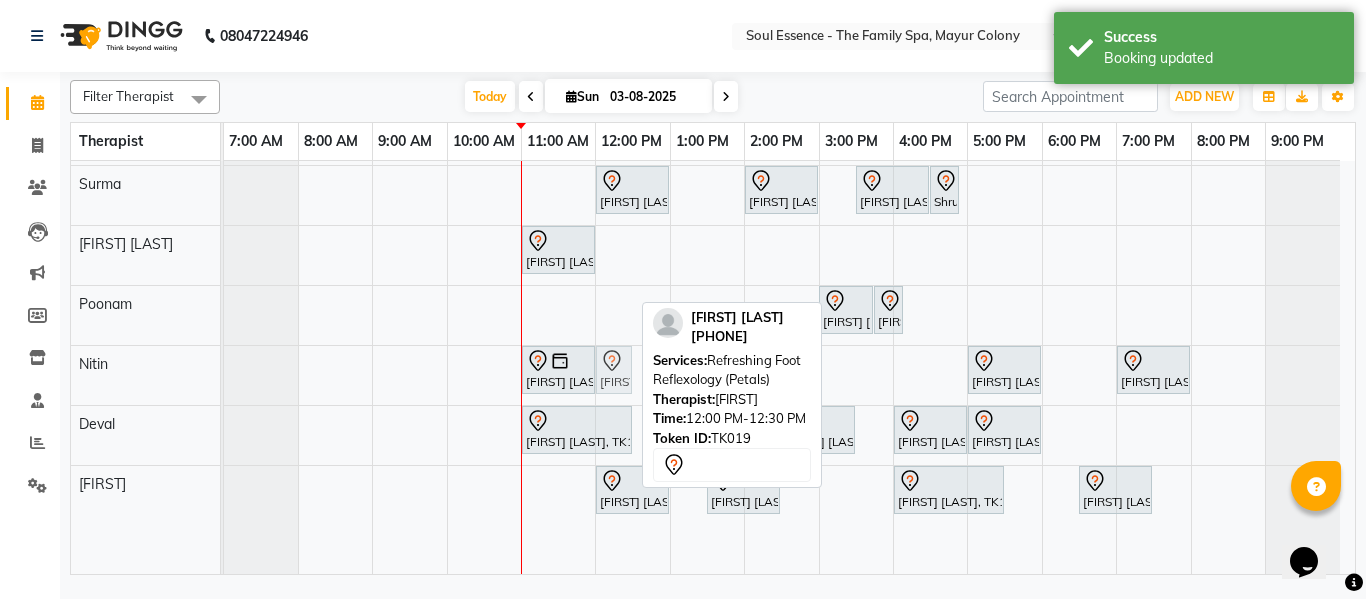 drag, startPoint x: 619, startPoint y: 539, endPoint x: 632, endPoint y: 368, distance: 171.49344 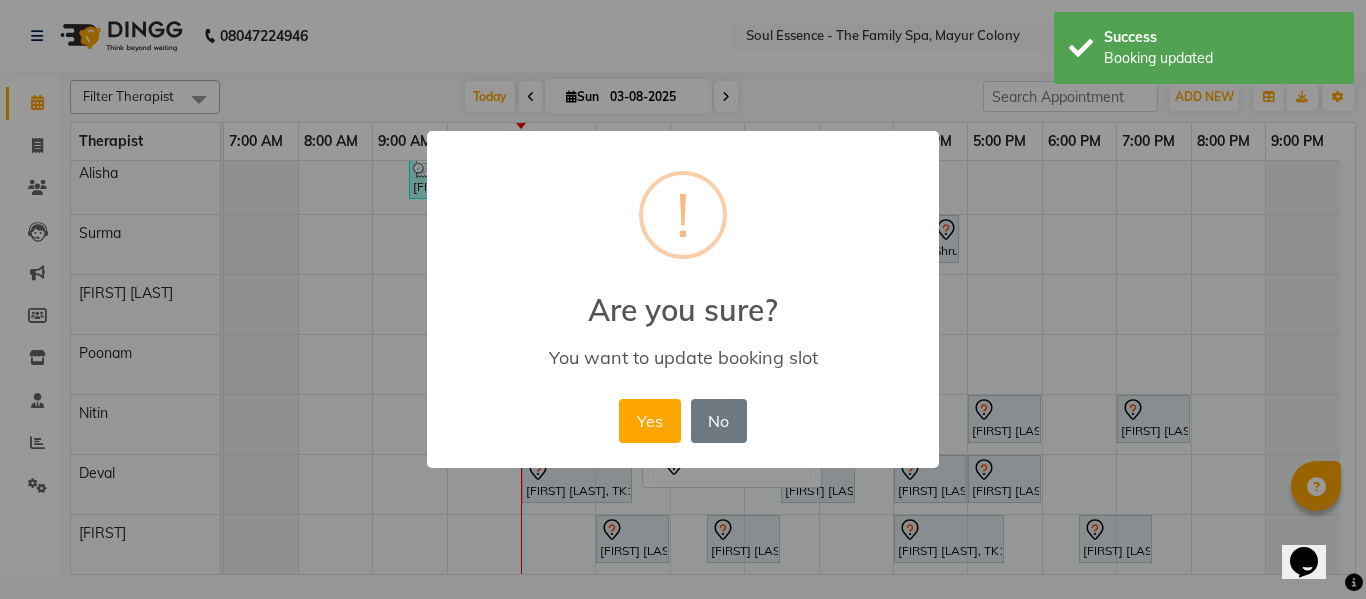scroll, scrollTop: 6, scrollLeft: 0, axis: vertical 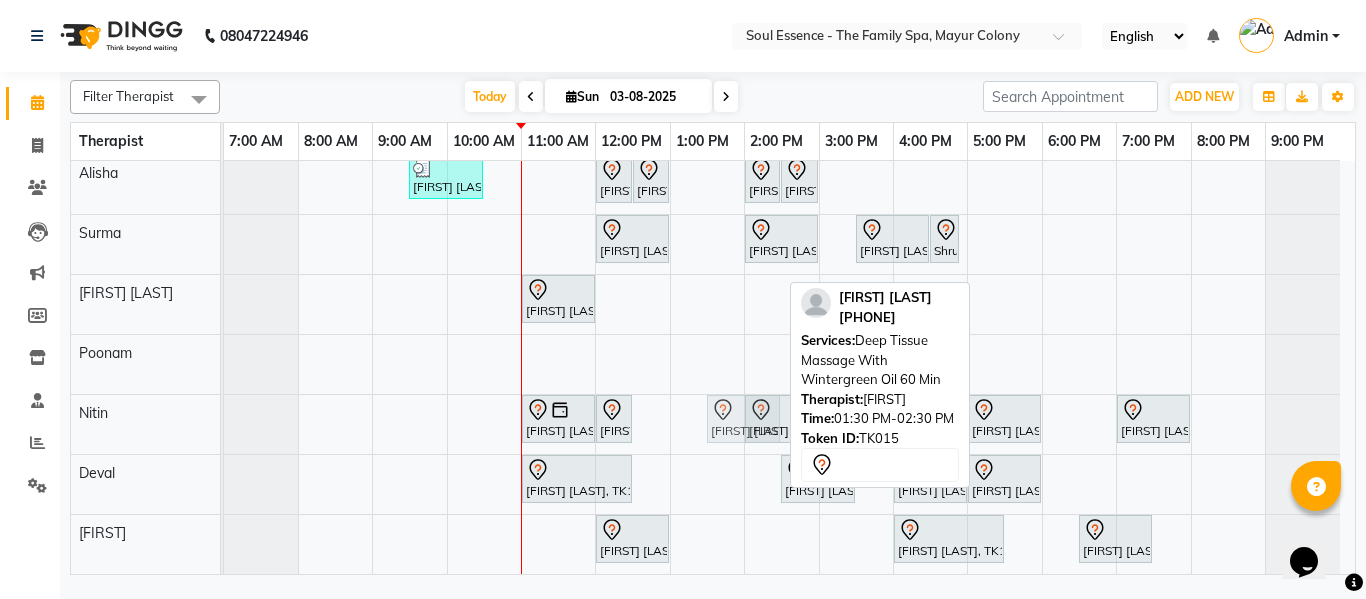 drag, startPoint x: 727, startPoint y: 531, endPoint x: 738, endPoint y: 435, distance: 96.62815 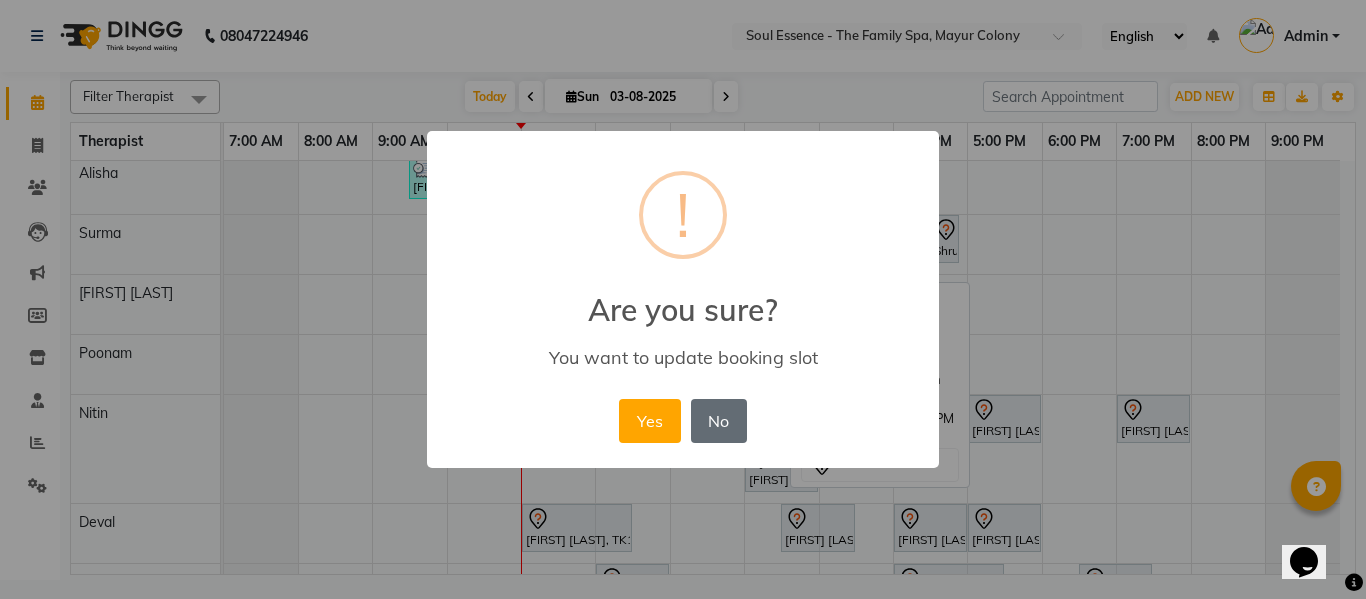 scroll, scrollTop: 55, scrollLeft: 0, axis: vertical 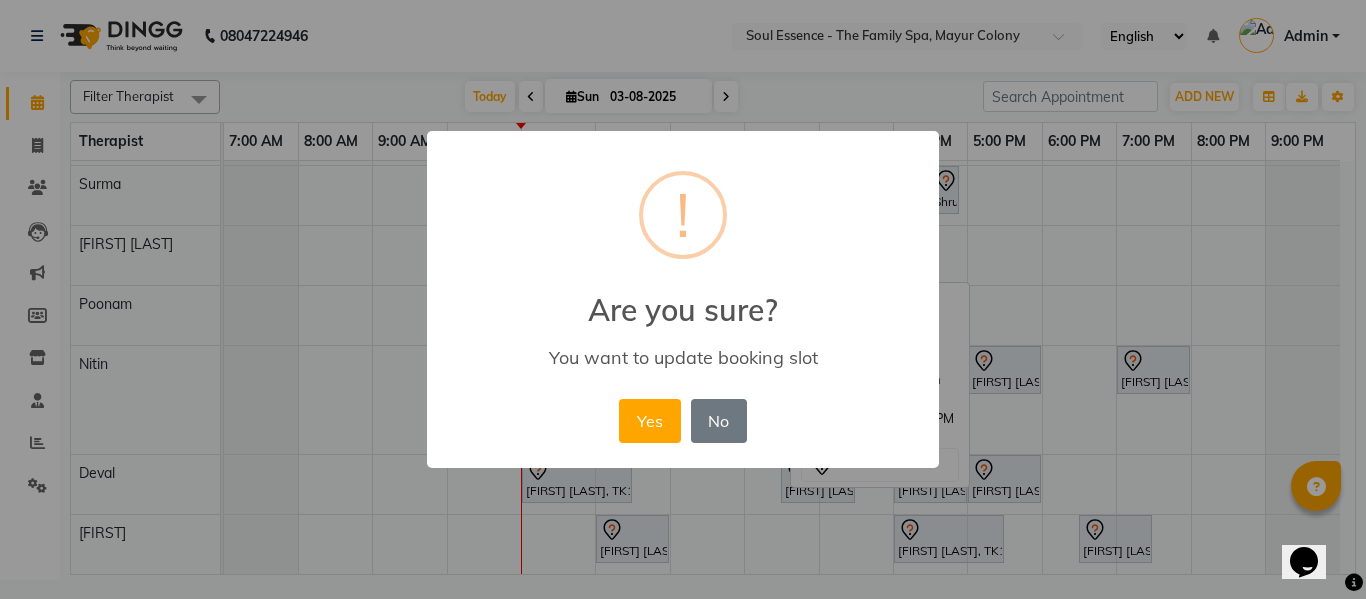 click on "Yes No No" at bounding box center (682, 421) 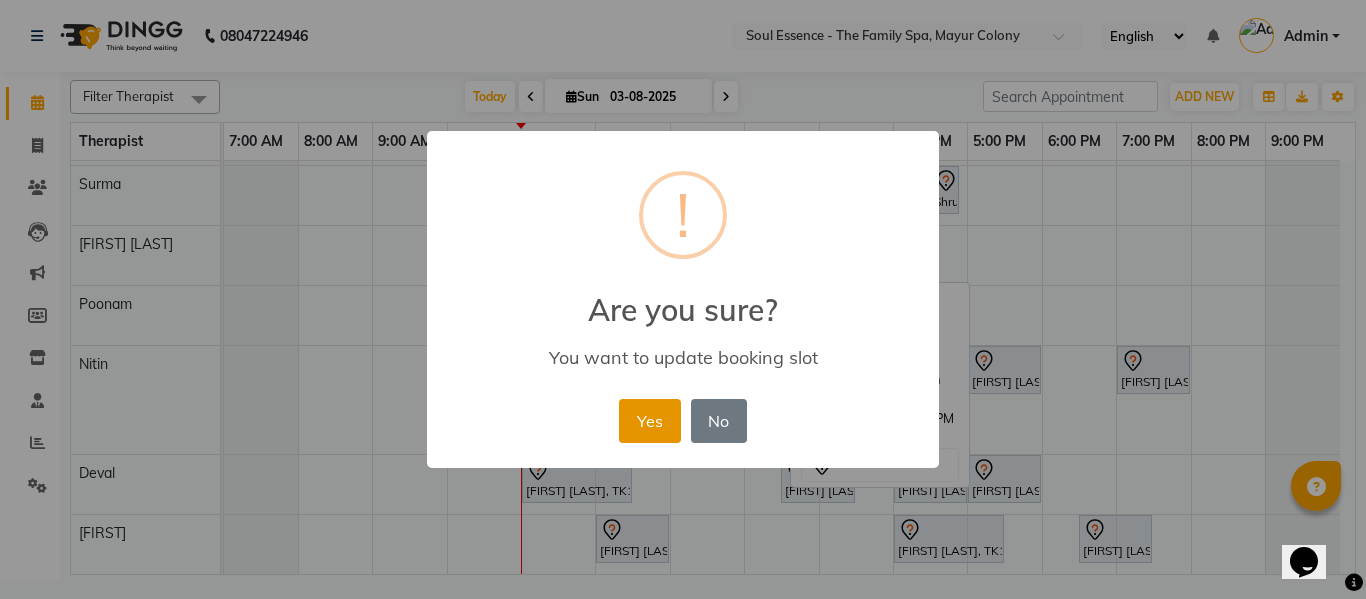 click on "Yes" at bounding box center [649, 421] 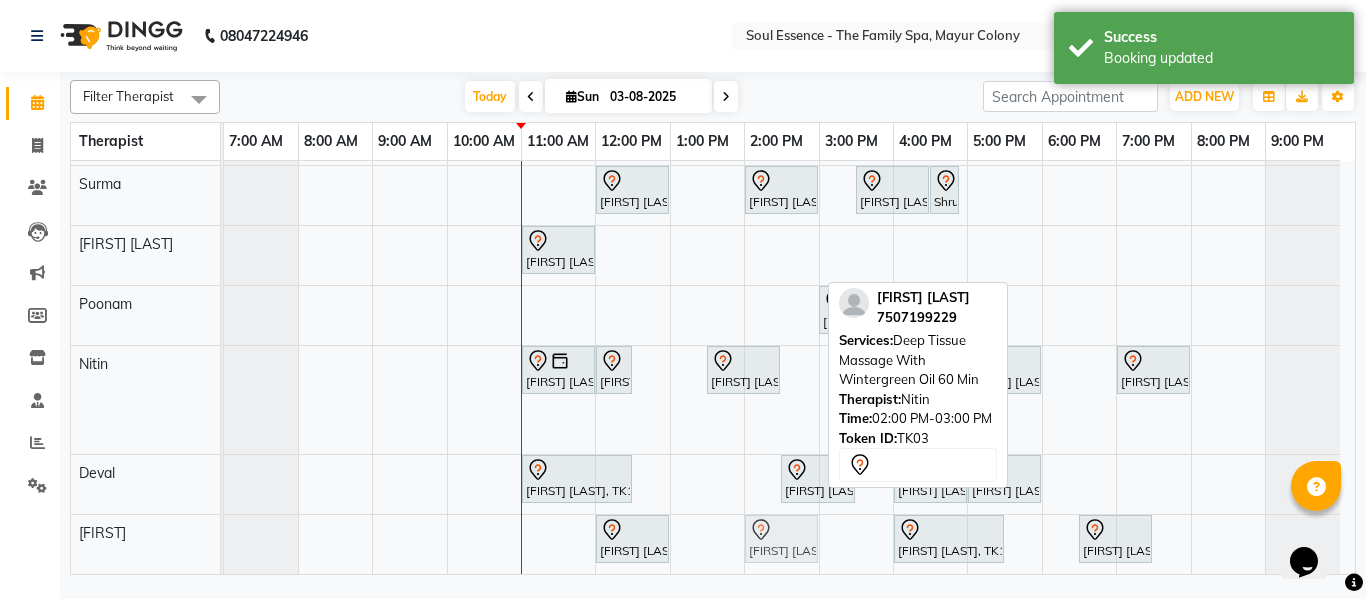 drag, startPoint x: 789, startPoint y: 420, endPoint x: 787, endPoint y: 527, distance: 107.01869 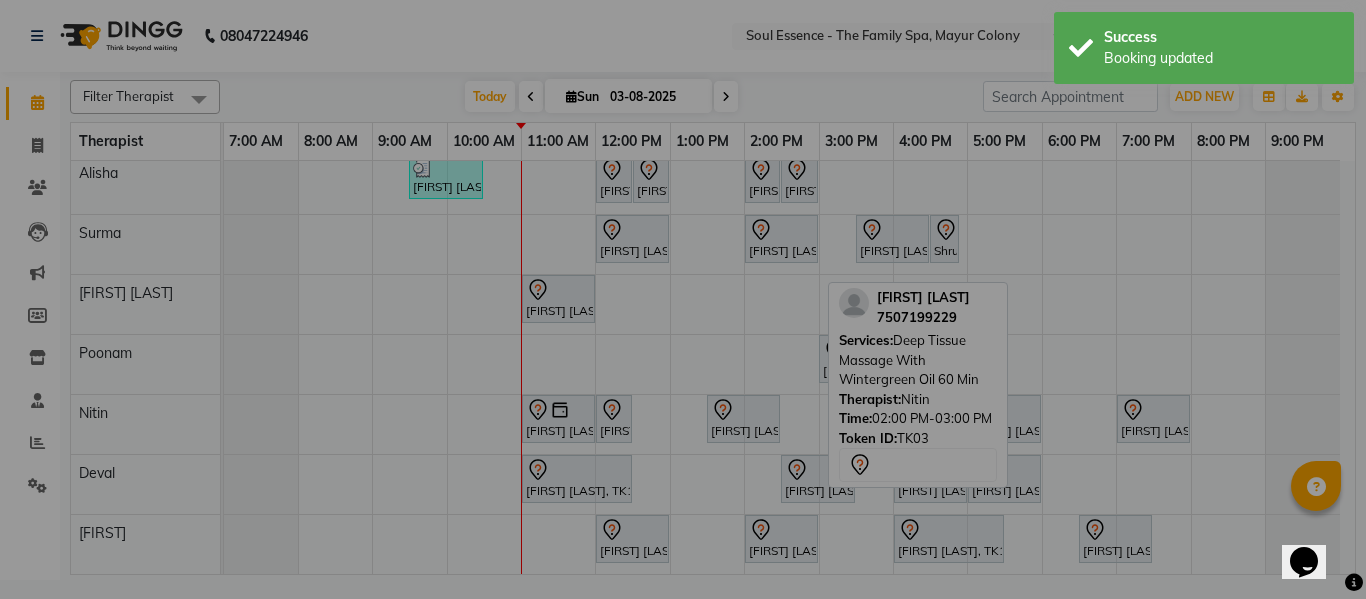 scroll, scrollTop: 6, scrollLeft: 0, axis: vertical 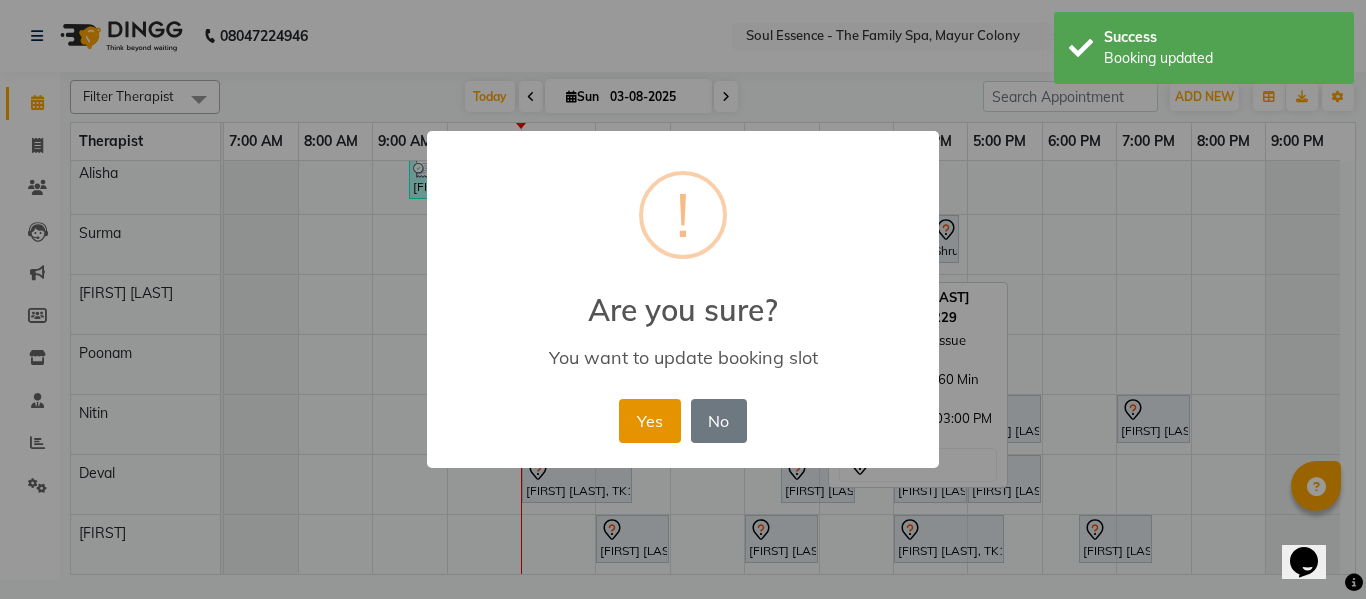 click on "Yes" at bounding box center (649, 421) 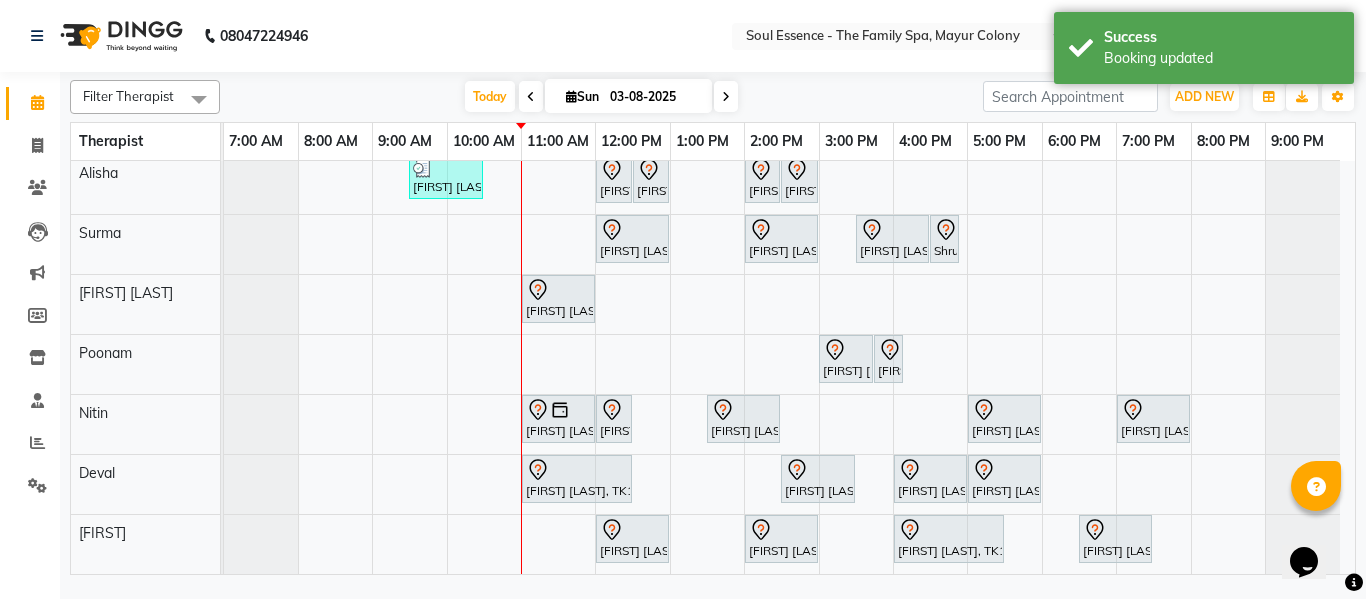 click on "Today  Sun 03-08-2025" at bounding box center (601, 97) 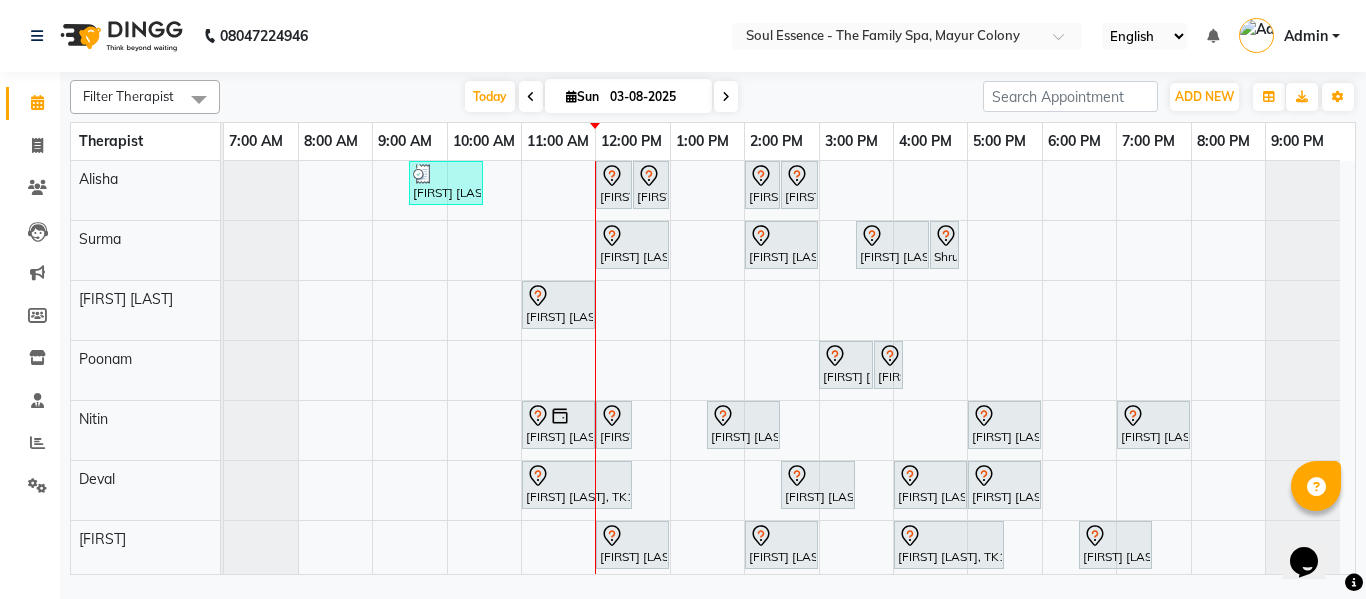 click at bounding box center [531, 97] 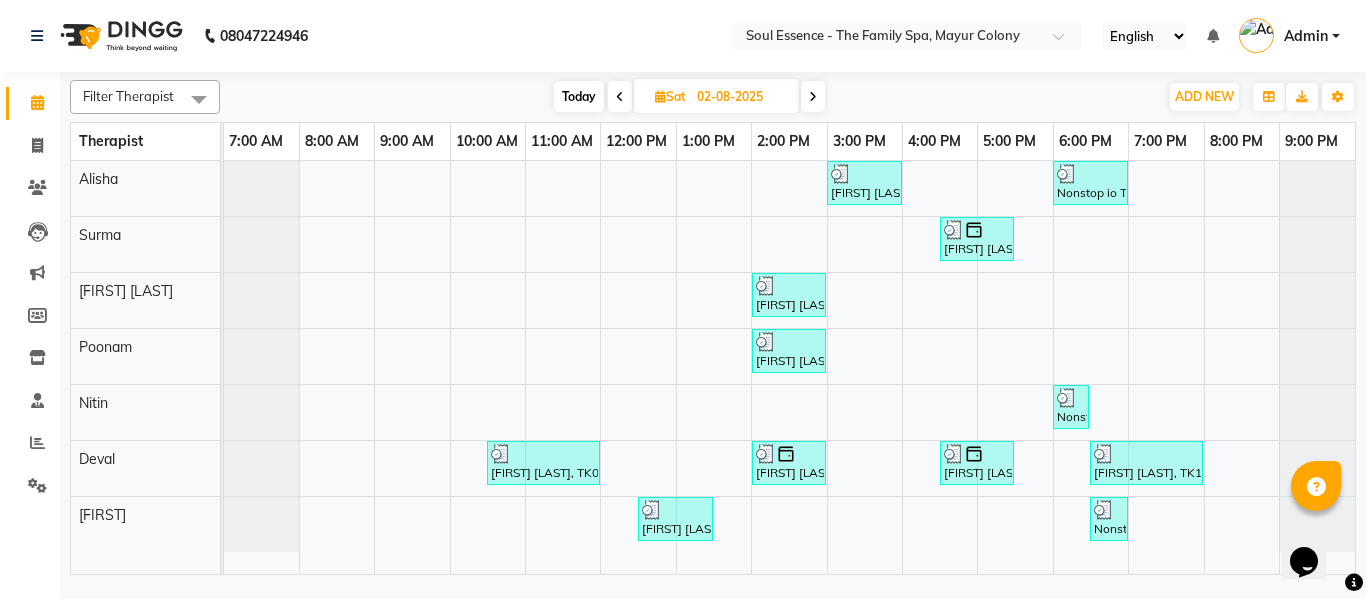 click on "Today" at bounding box center [579, 96] 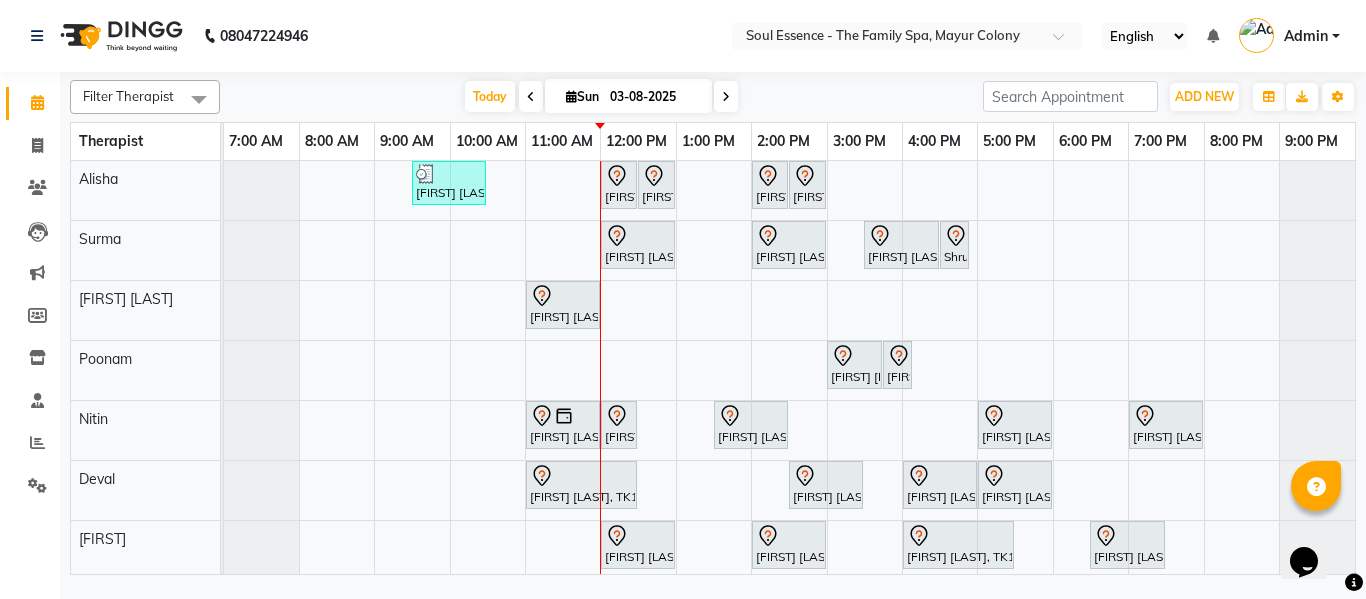 scroll, scrollTop: 18, scrollLeft: 0, axis: vertical 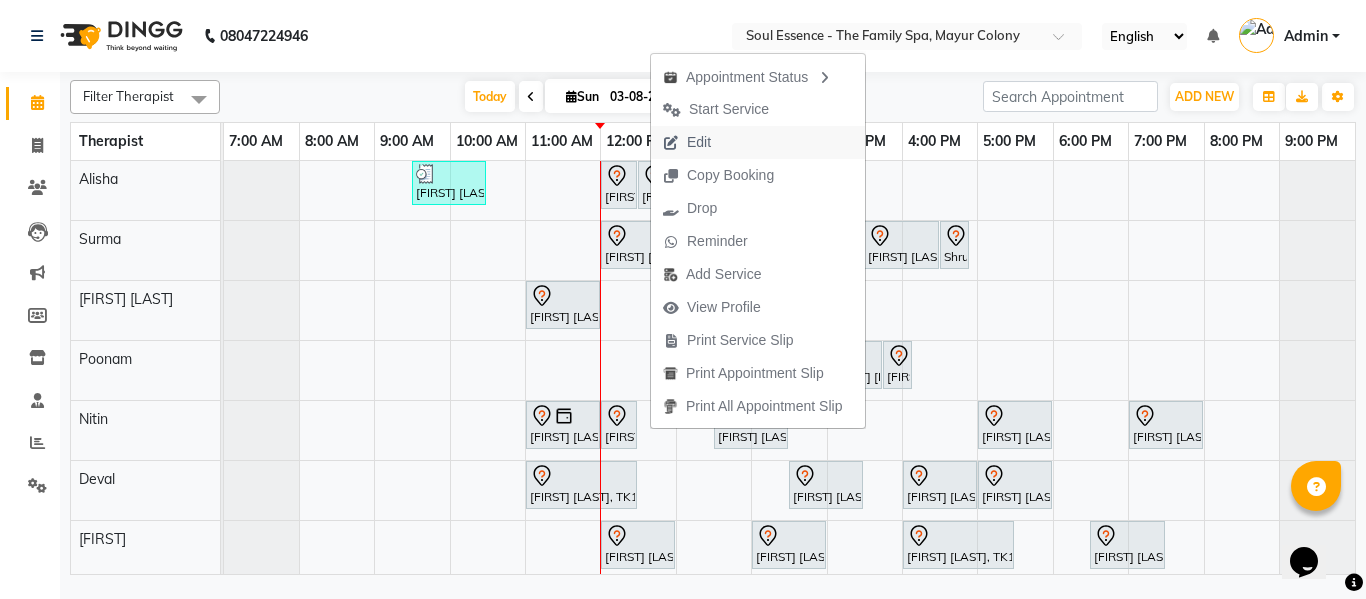 click on "Edit" at bounding box center [699, 142] 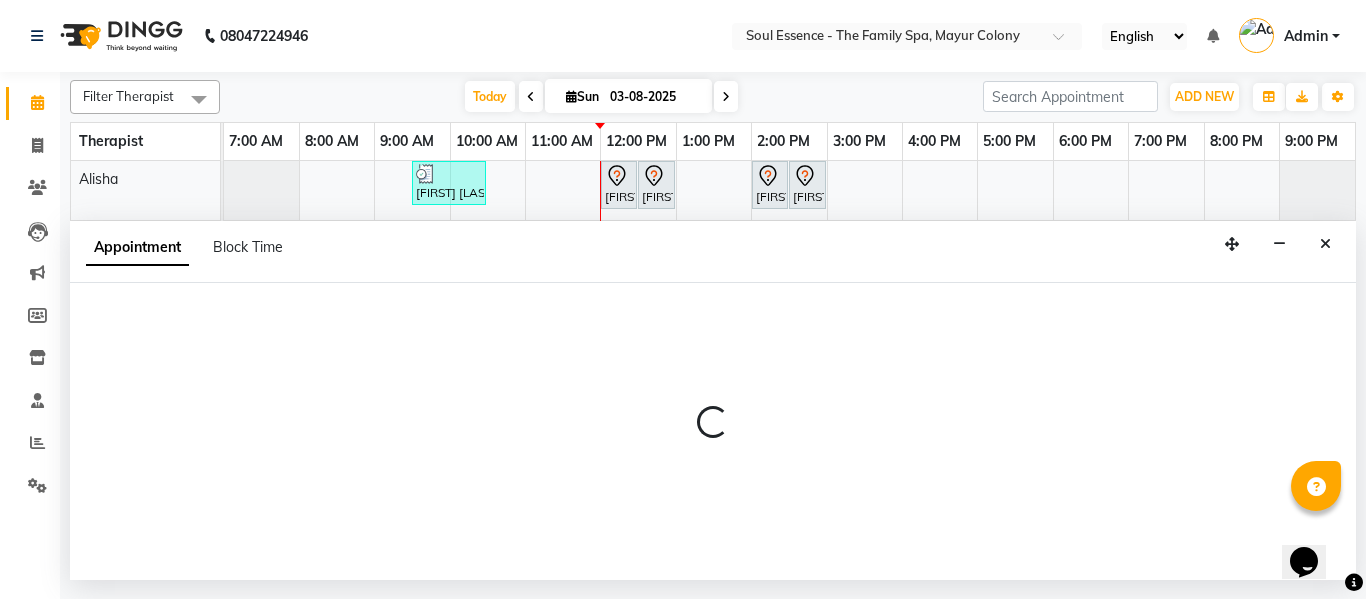 select on "tentative" 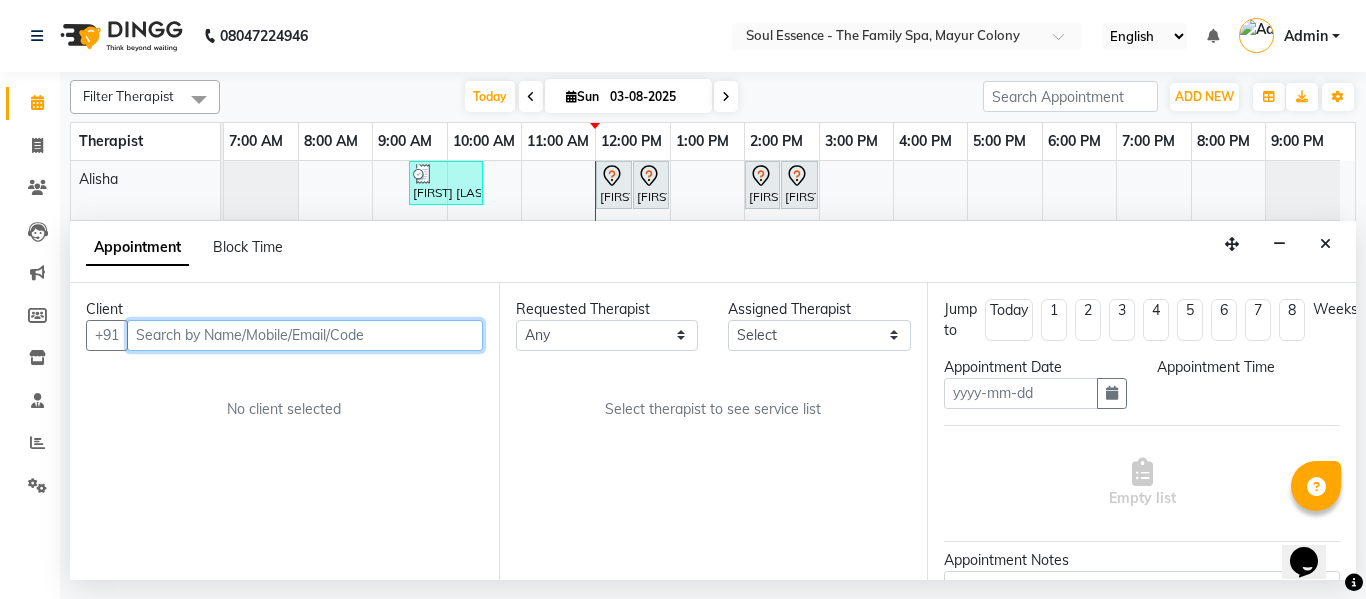 type on "03-08-2025" 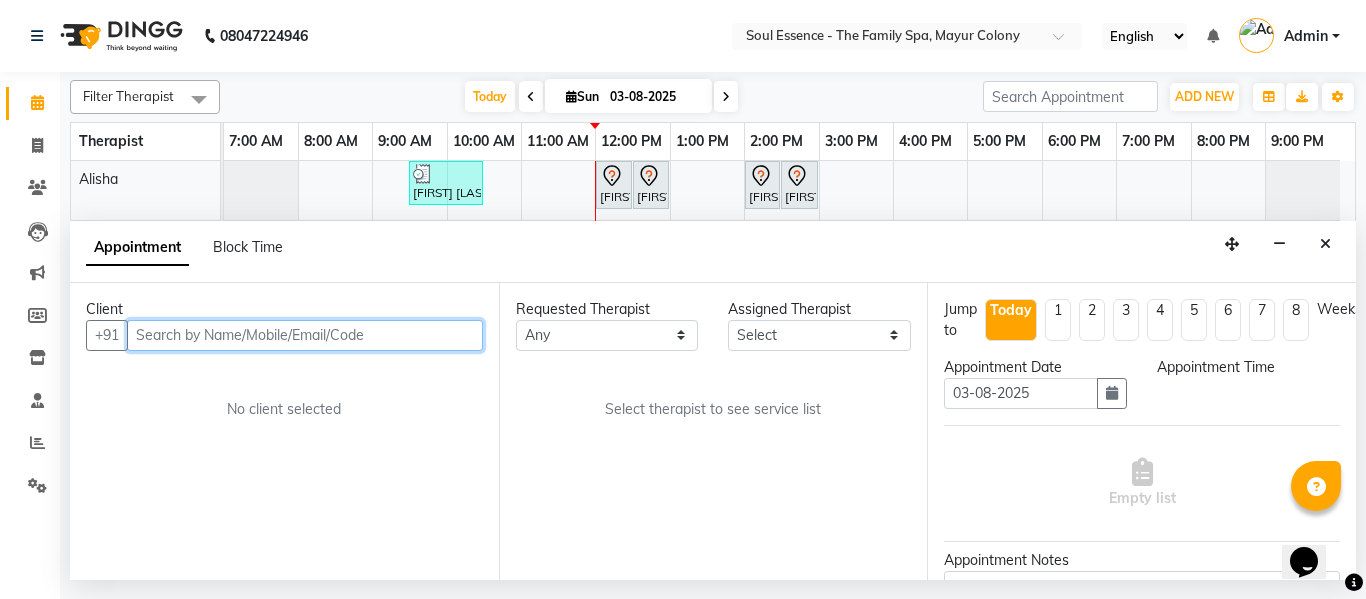 select on "720" 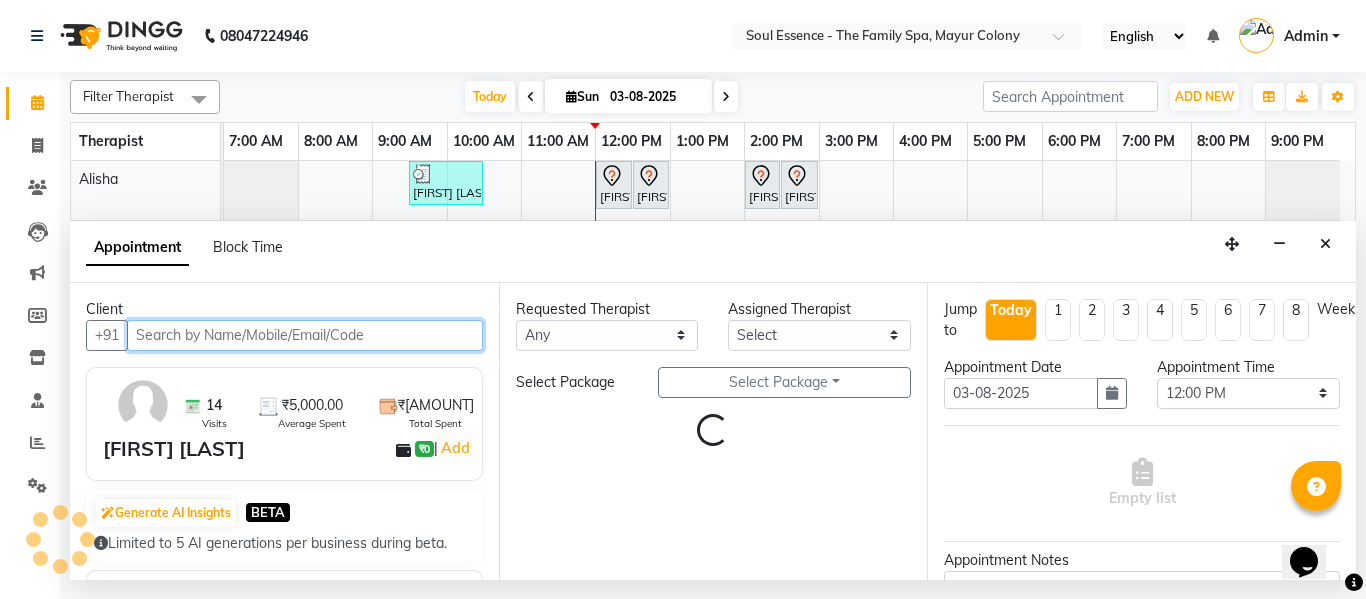 select on "64215" 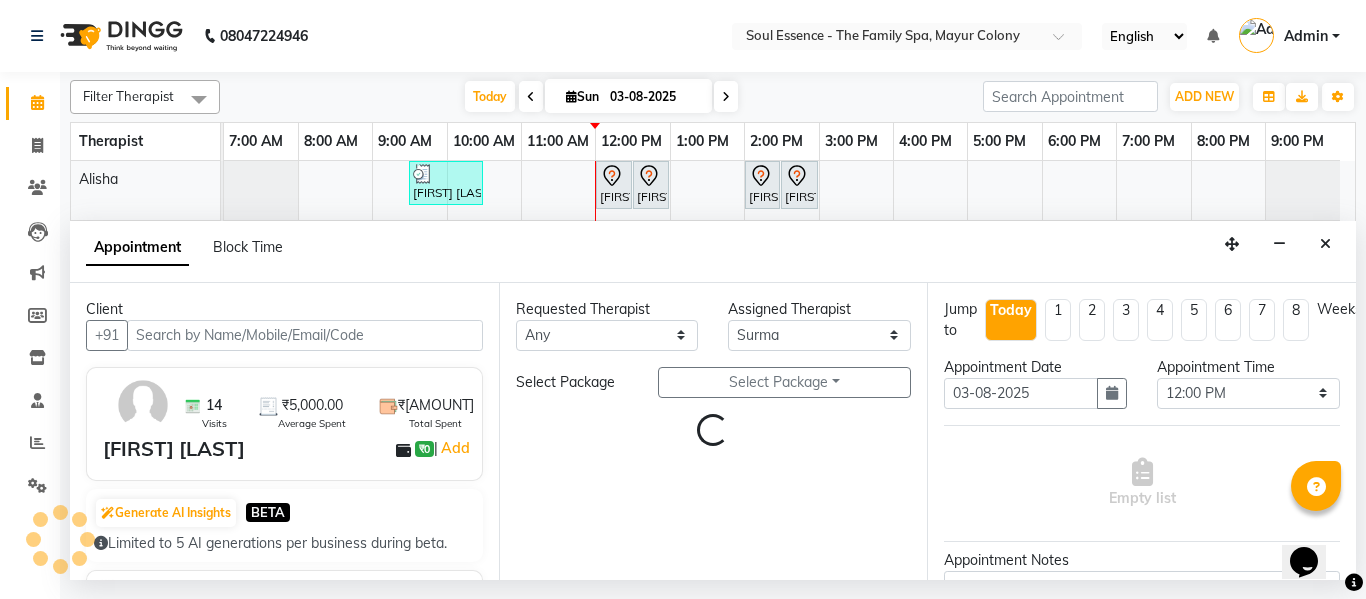 click on "Appointment Block Time" at bounding box center [713, 252] 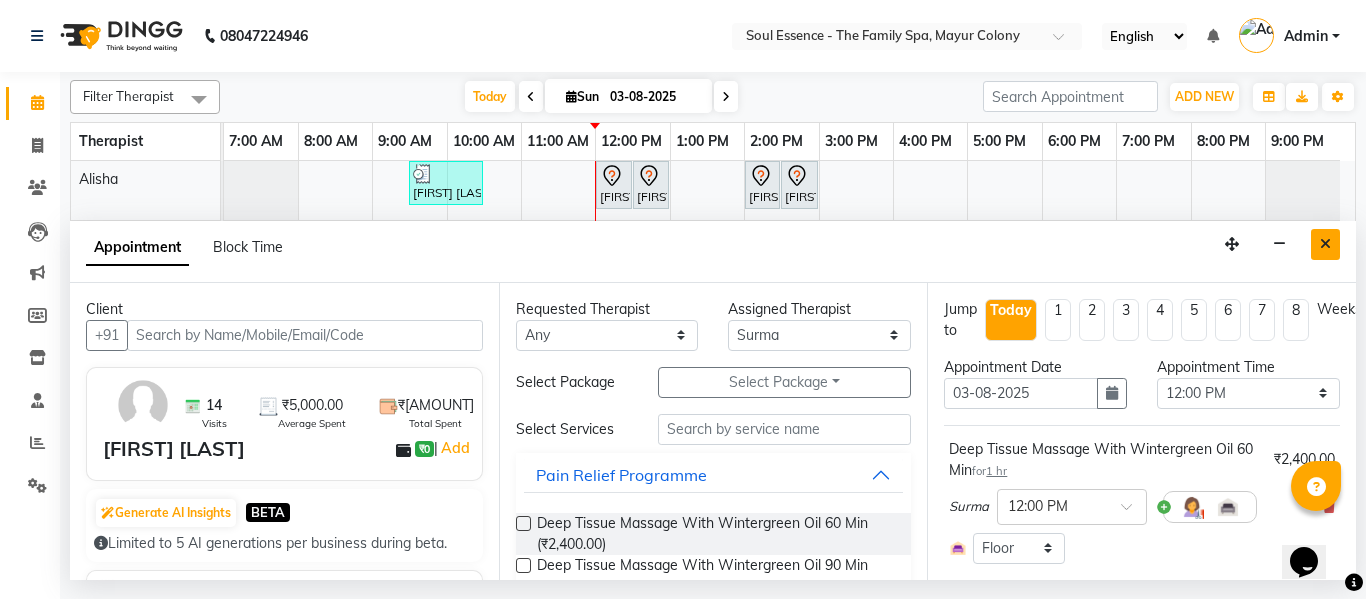 click at bounding box center (1325, 244) 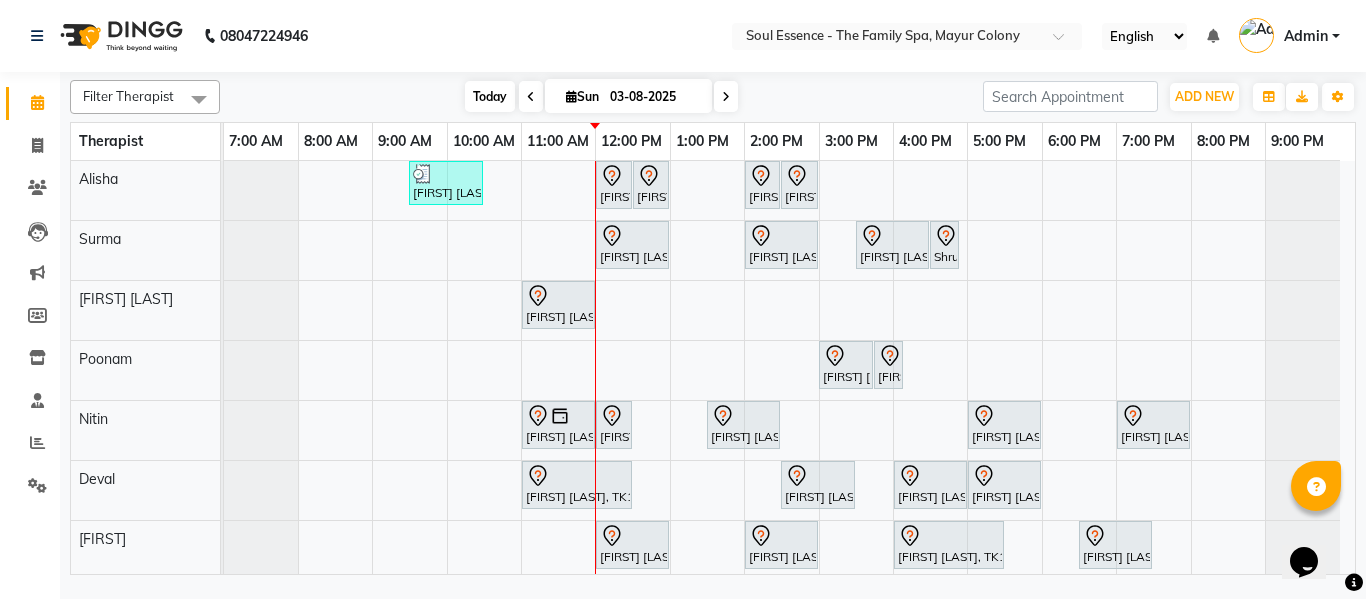 click on "Today" at bounding box center [490, 96] 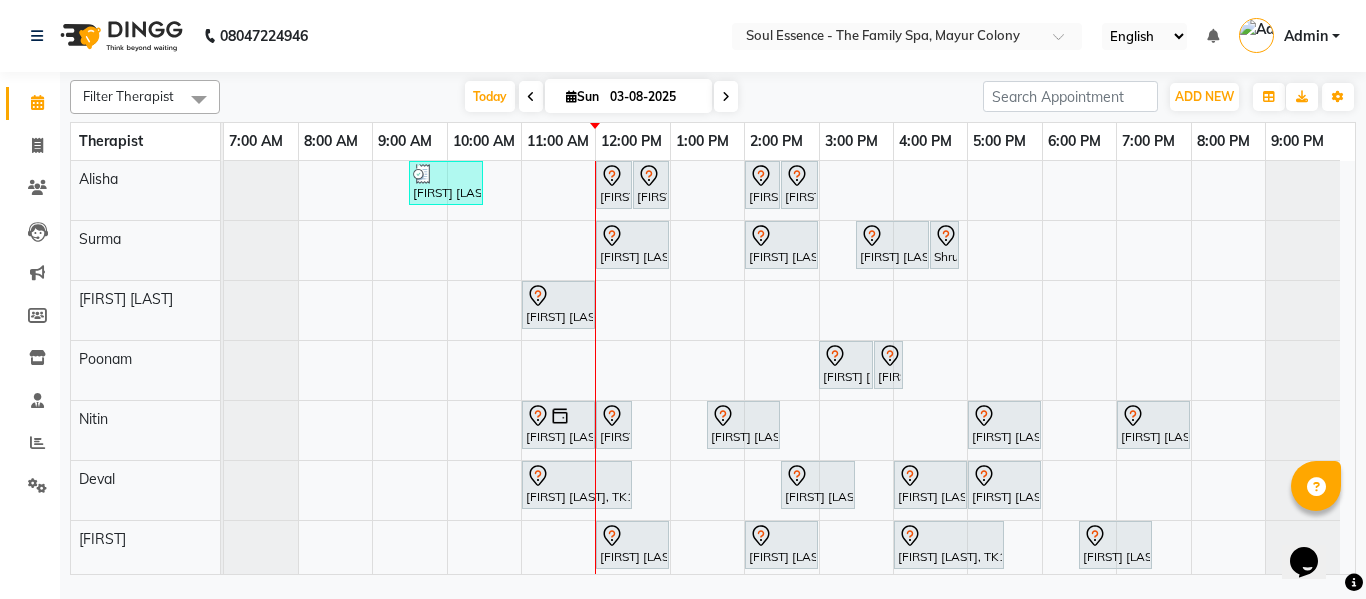 click on "Soul Essence - The Family Spa, Mayur Colony English ENGLISH Español العربية मराठी हिंदी ગુજરાતી தமிழ் 中文 Notifications nothing to show Admin Manage Profile Change Password Sign out  Version:3.15.11" 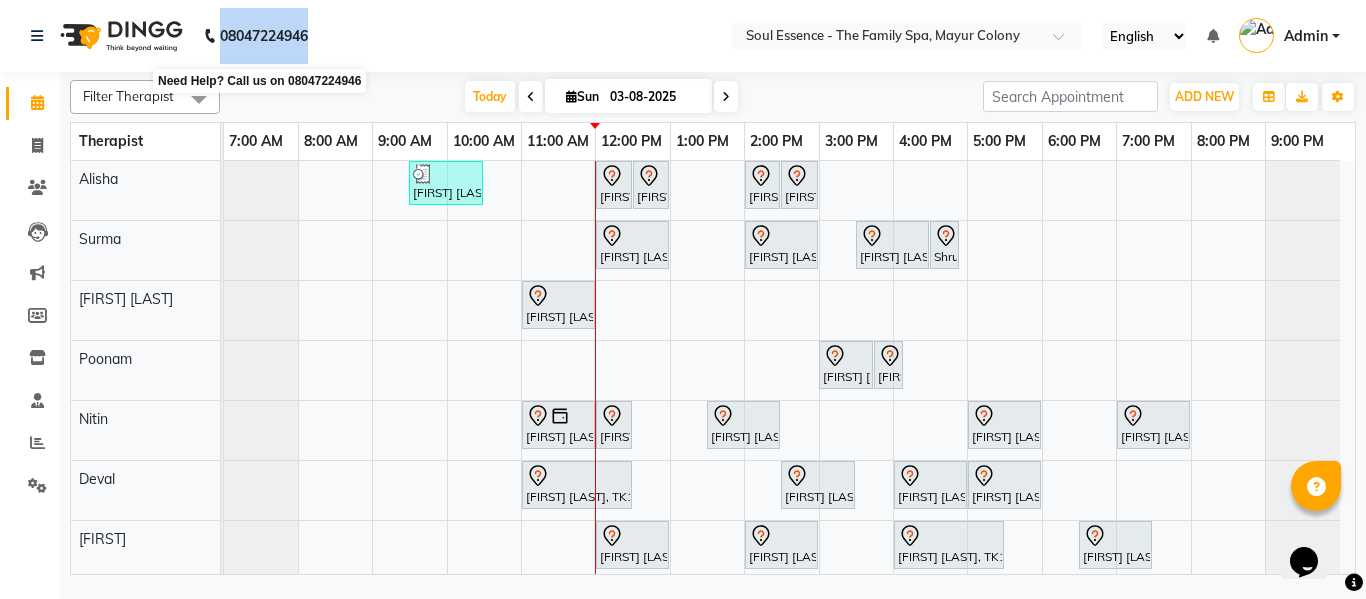 drag, startPoint x: 333, startPoint y: 38, endPoint x: 223, endPoint y: 27, distance: 110.54863 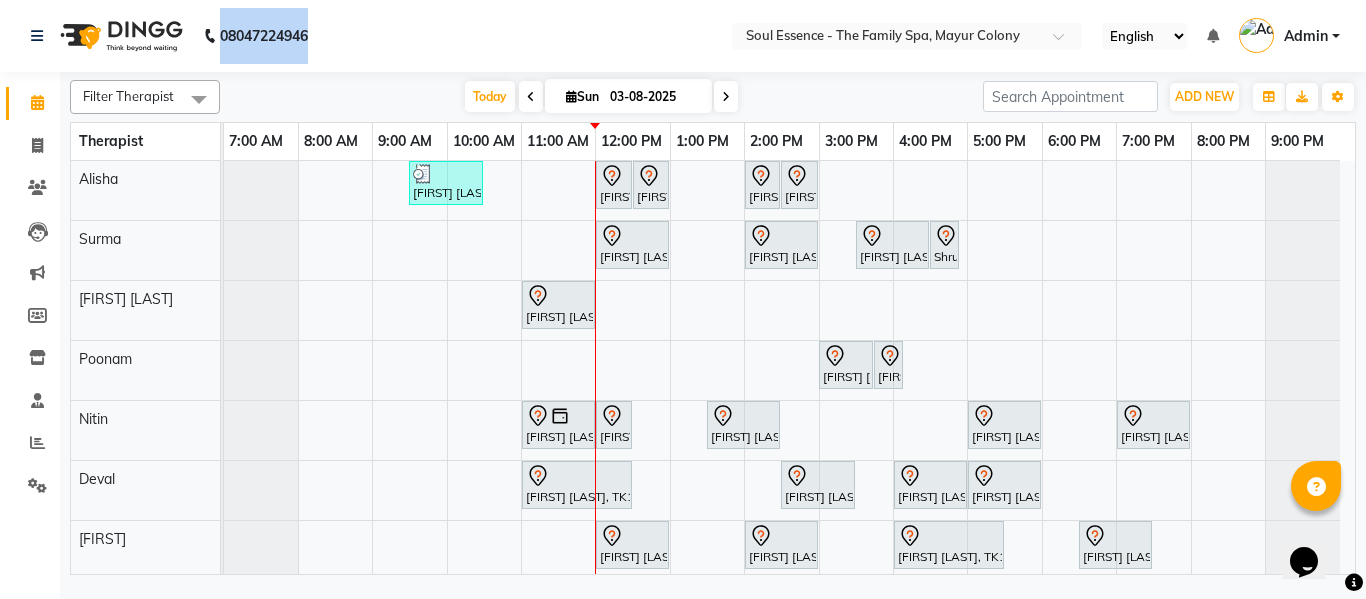 click on "08047224946 Need Help?  Call us on 08047224946 Select Location × Soul Essence - The Family Spa, Mayur Colony English ENGLISH Español العربية मराठी हिंदी ગુજરાતી தமிழ் 中文 Notifications nothing to show Admin Manage Profile Change Password Sign out  Version:3.15.11" 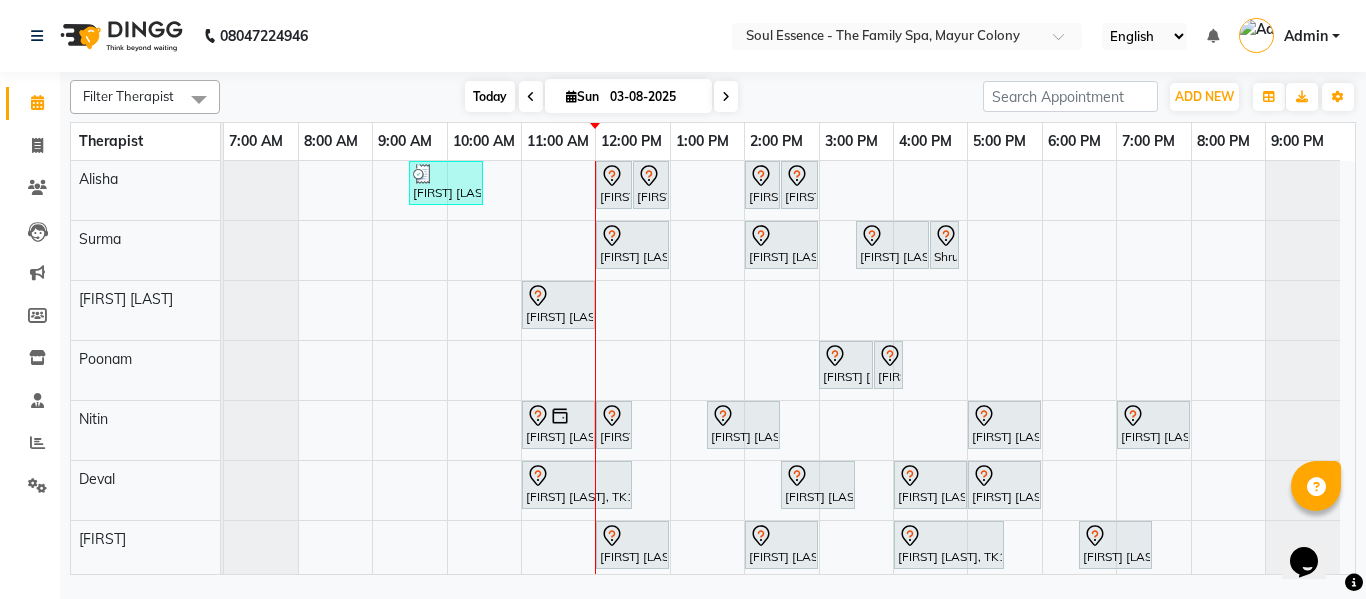 click on "Today" at bounding box center [490, 96] 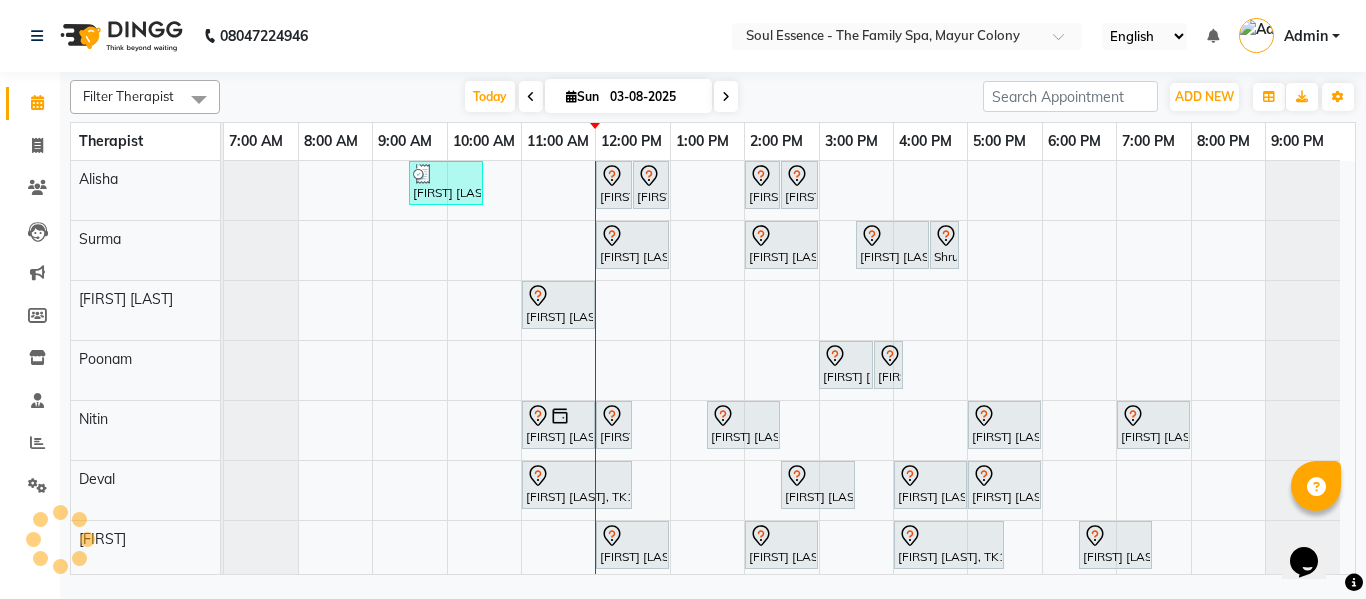 click on "Soul Essence - The Family Spa, Mayur Colony English ENGLISH Español العربية मराठी हिंदी ગુજરાતી தமிழ் 中文 Notifications nothing to show Admin Manage Profile Change Password Sign out  Version:3.15.11" 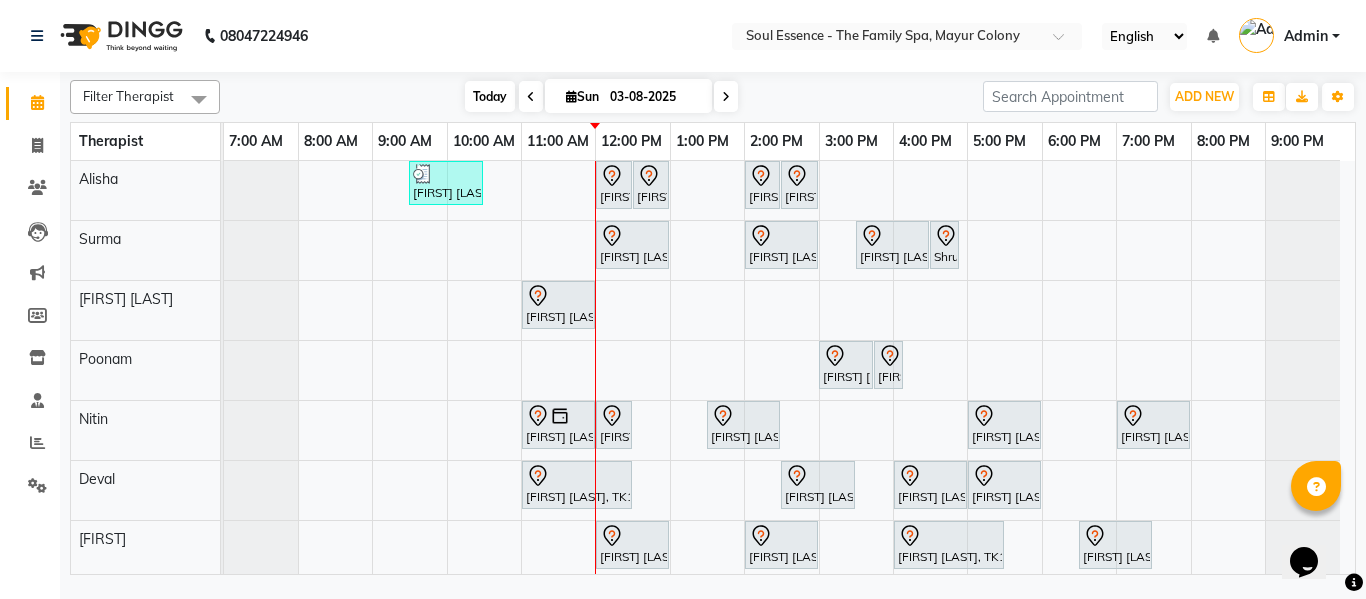 click on "Today" at bounding box center [490, 96] 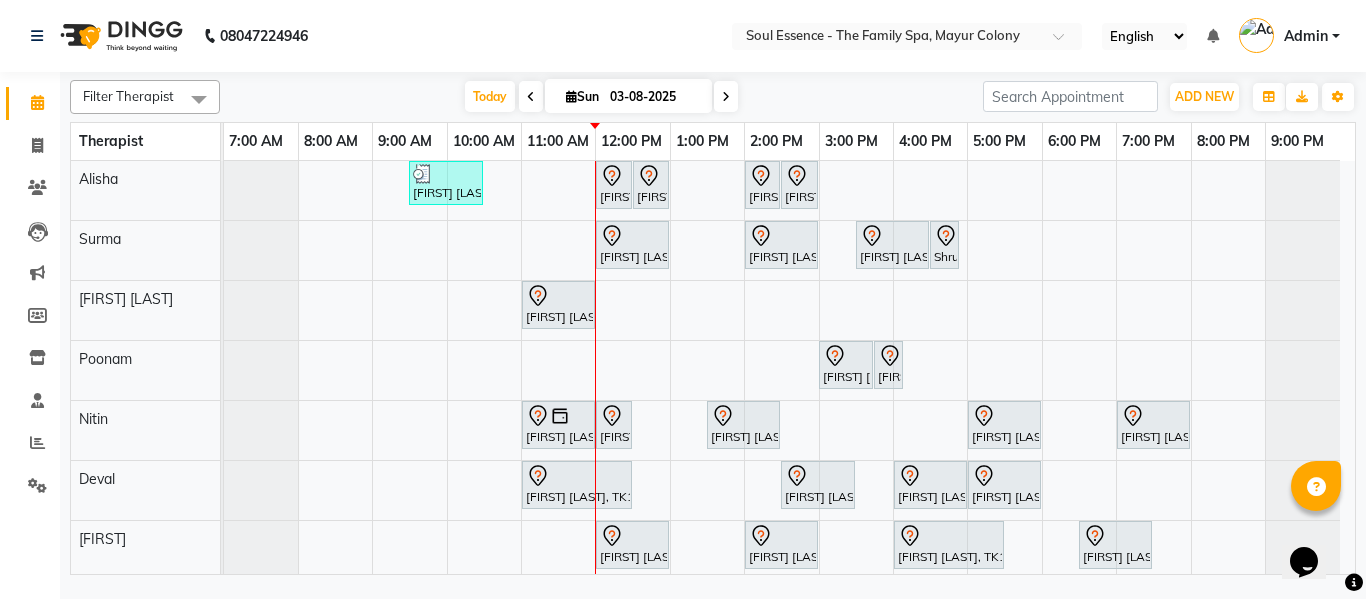 click on "Filter Therapist Select All Alisha Surma Gauri Thorath Poonam Nitin Deval pradyumna Today Sun [DATE] Toggle Dropdown Add Appointment Add Invoice Add Expense Add Attendance Add Client Add Transaction Toggle Dropdown Add Appointment Add Invoice Add Expense Add Attendance Add Client ADD NEW Toggle Dropdown Add Appointment Add Invoice Add Expense Add Attendance Add Client Add Transaction Filter Therapist Select All Alisha Surma Gauri Thorath Poonam Nitin Deval pradyumna Group By Staff View Room View View as Vertical Vertical - Week View Horizontal Horizontal - Week View List Toggle Dropdown Calendar Settings Manage Tags Arrange Therapists Reset Therapists Full Screen Show Available Stylist Appointment Form Zoom 25% Therapist 7:00 AM 8:00 AM 9:00 AM 10:00 AM 11:00 AM 12:00 PM 1:00 PM 2:00 PM 3:00 PM 4:00 PM 5:00 PM 6:00 PM 7:00 PM 8:00 PM 9:00 PM Alisha Surma Gauri Thorath Poonam Nitin Deval pradyumna [FIRST] [LAST], TK17, 09:30 AM-10:30 AM, Deep Tissue Massage With Wintergreen Oil 60 Min" 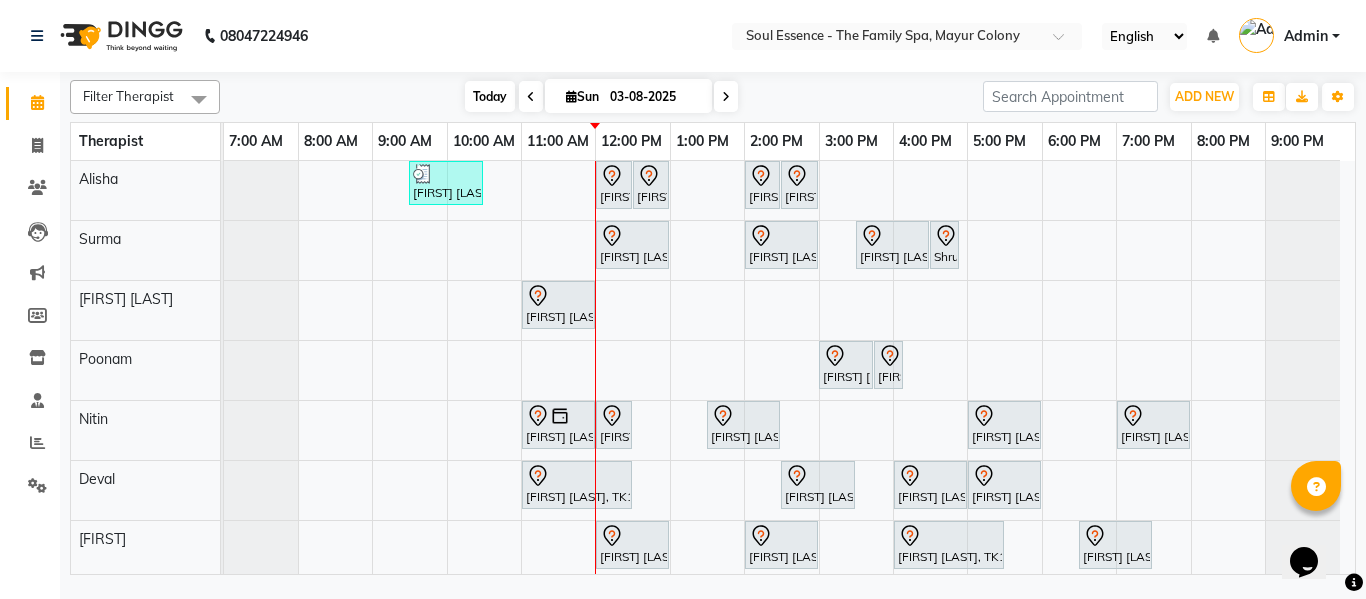 click on "Today" at bounding box center [490, 96] 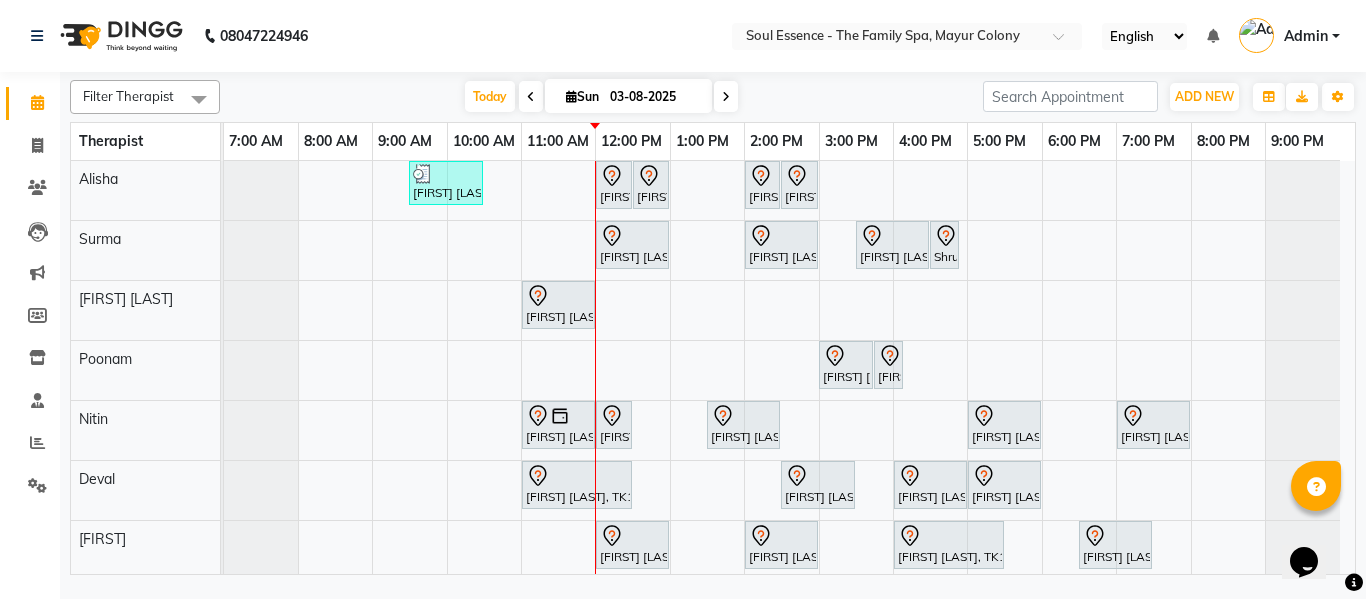 click on "Filter Therapist Select All Alisha Surma Gauri Thorath Poonam Nitin Deval pradyumna Today Sun [DATE] Toggle Dropdown Add Appointment Add Invoice Add Expense Add Attendance Add Client Add Transaction Toggle Dropdown Add Appointment Add Invoice Add Expense Add Attendance Add Client ADD NEW Toggle Dropdown Add Appointment Add Invoice Add Expense Add Attendance Add Client Add Transaction Filter Therapist Select All Alisha Surma Gauri Thorath Poonam Nitin Deval pradyumna Group By Staff View Room View View as Vertical Vertical - Week View Horizontal Horizontal - Week View List Toggle Dropdown Calendar Settings Manage Tags Arrange Therapists Reset Therapists Full Screen Show Available Stylist Appointment Form Zoom 25% Therapist 7:00 AM 8:00 AM 9:00 AM 10:00 AM 11:00 AM 12:00 PM 1:00 PM 2:00 PM 3:00 PM 4:00 PM 5:00 PM 6:00 PM 7:00 PM 8:00 PM 9:00 PM Alisha Surma Gauri Thorath Poonam Nitin Deval pradyumna [FIRST] [LAST], TK17, 09:30 AM-10:30 AM, Deep Tissue Massage With Wintergreen Oil 60 Min" 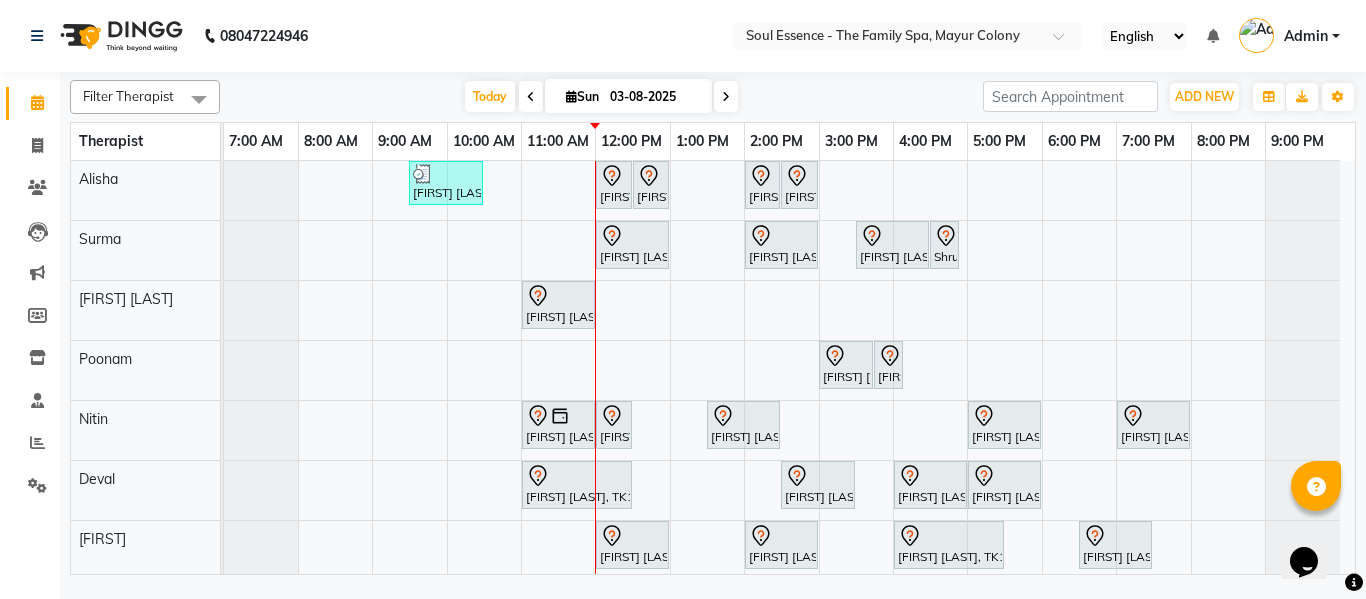 drag, startPoint x: 506, startPoint y: 84, endPoint x: 476, endPoint y: 18, distance: 72.498276 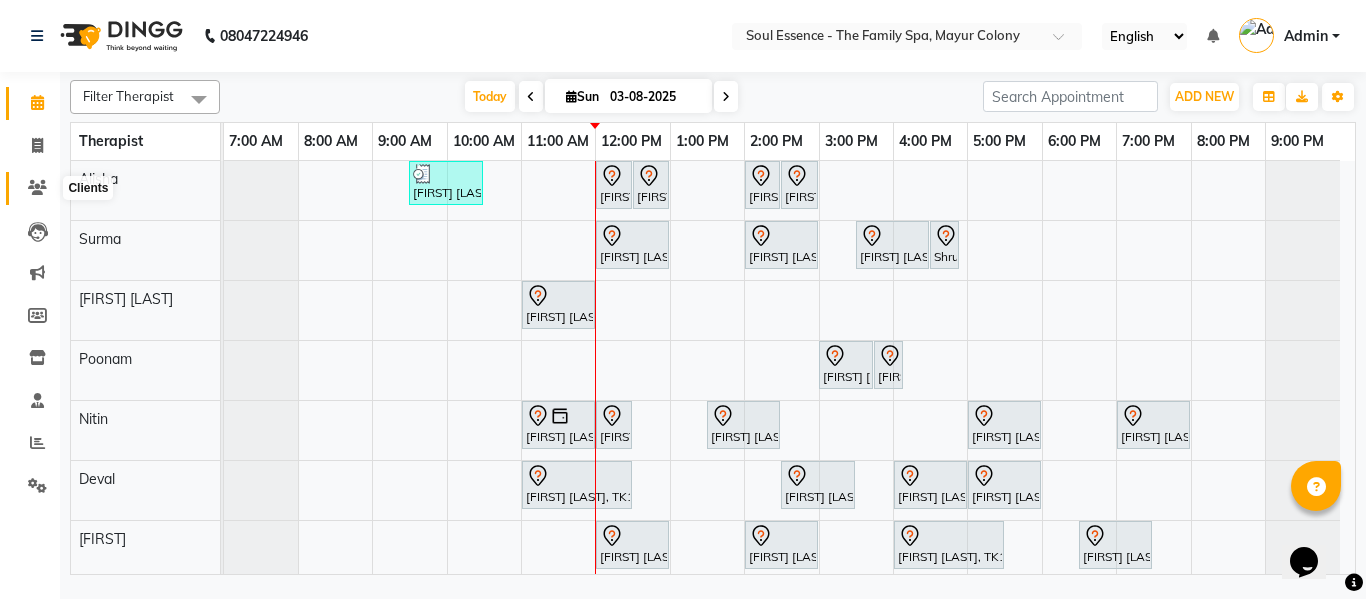 click 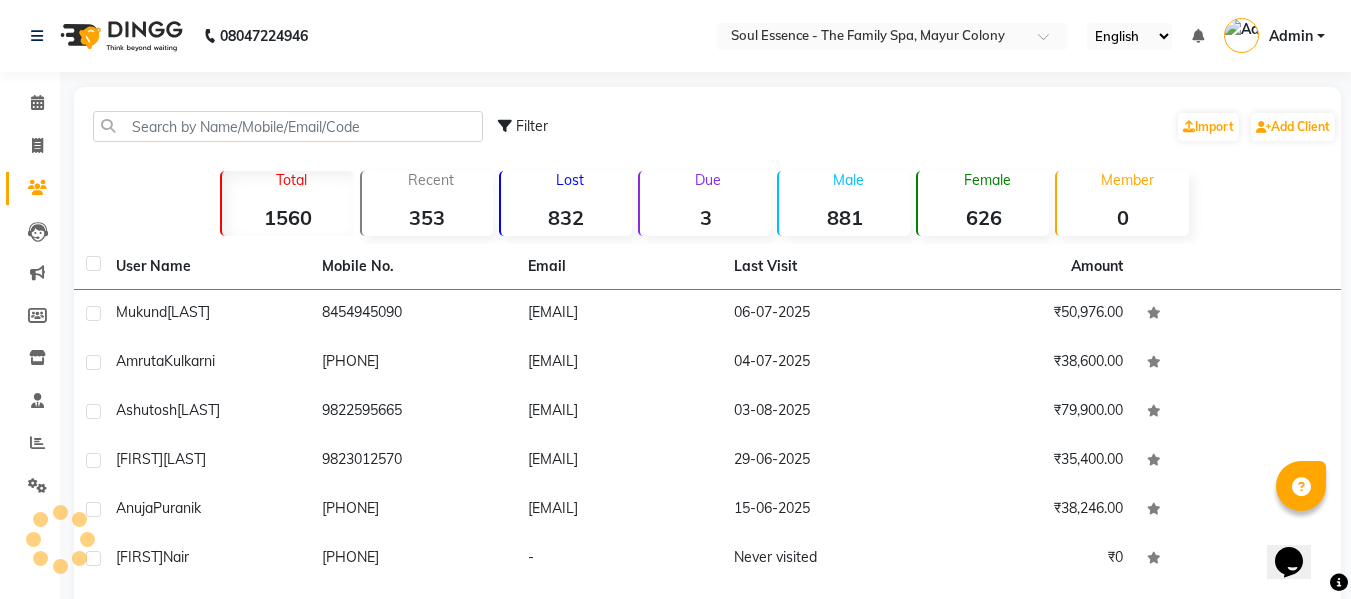 click on "Filter  Import   Add Client" 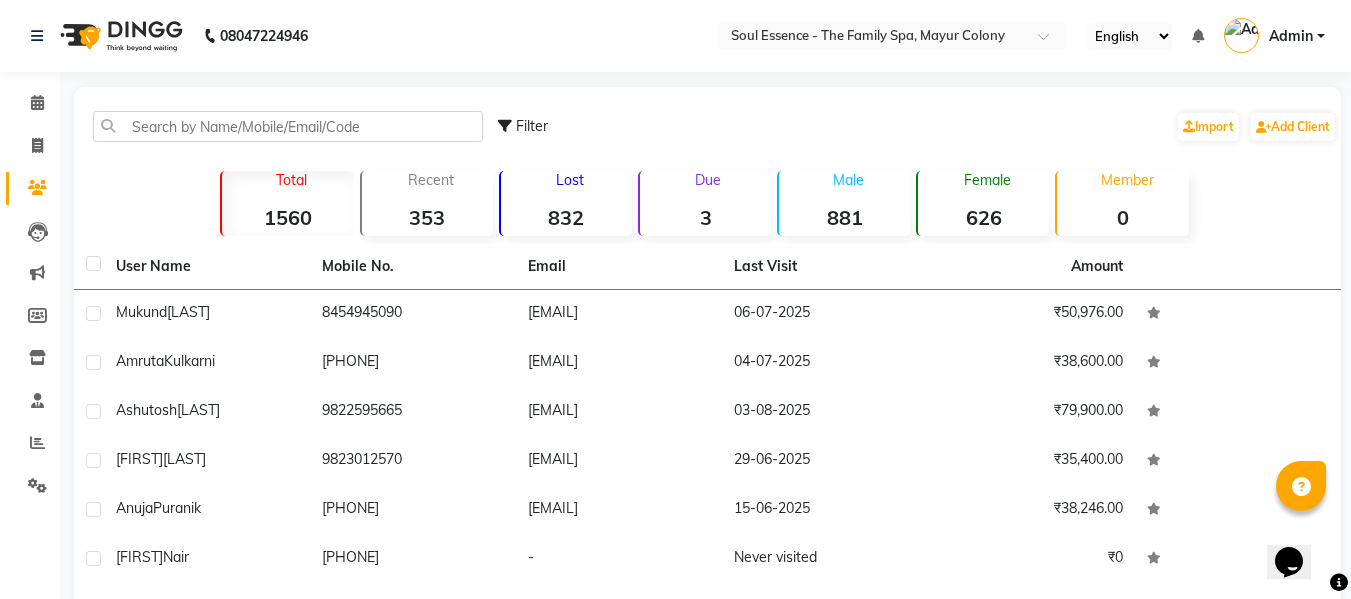 click on "Filter  Import   Add Client" 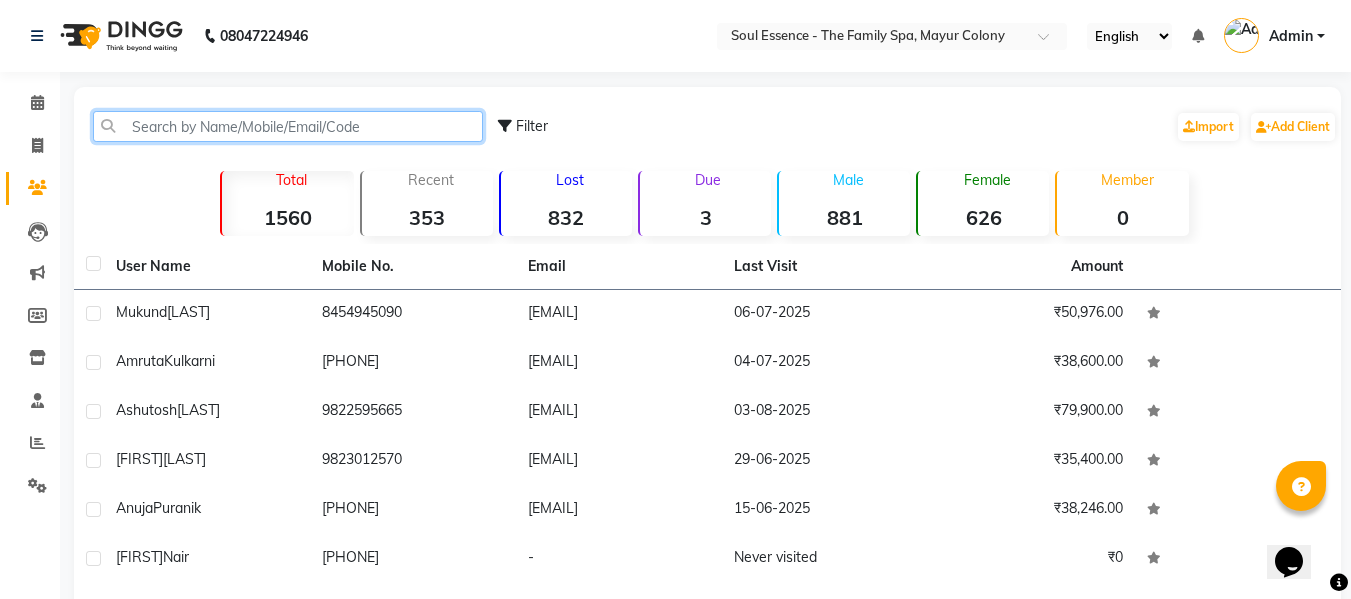 click 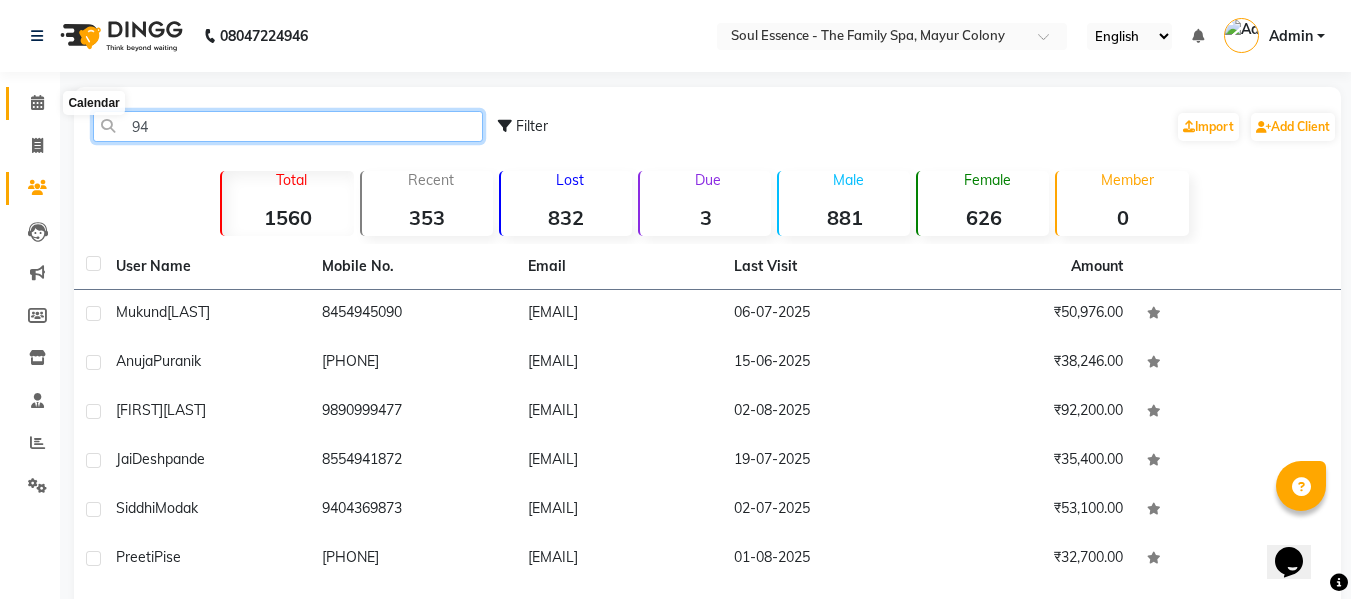type on "94" 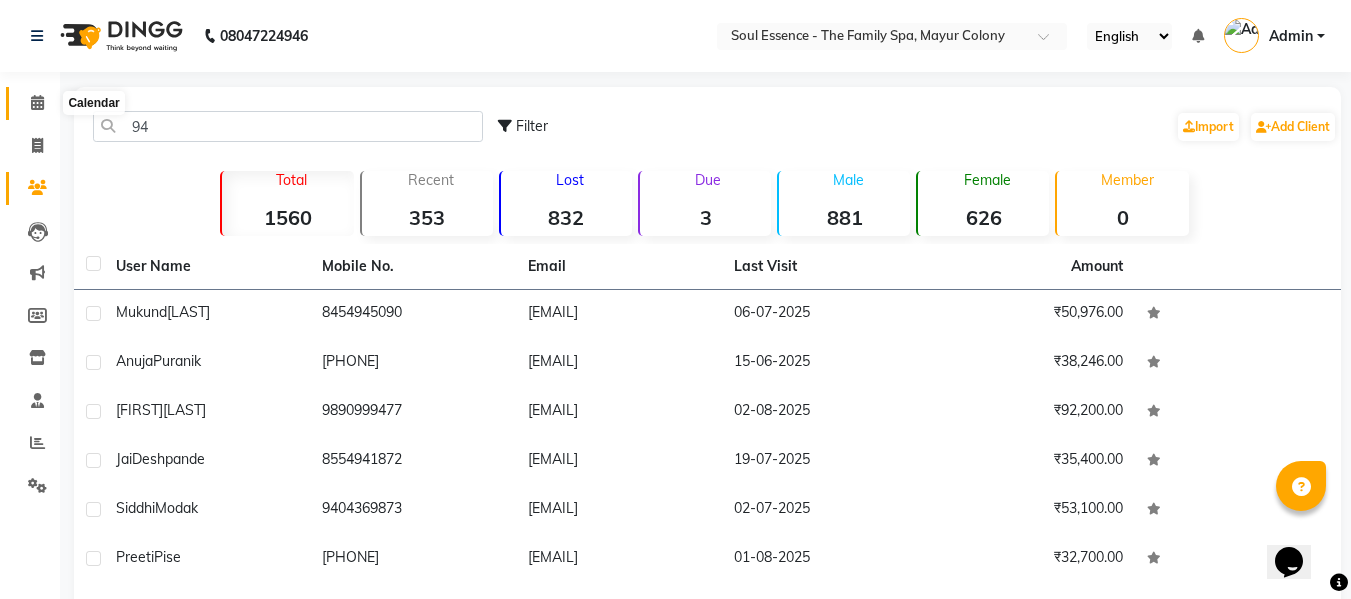 drag, startPoint x: 39, startPoint y: 113, endPoint x: 1214, endPoint y: 592, distance: 1268.8838 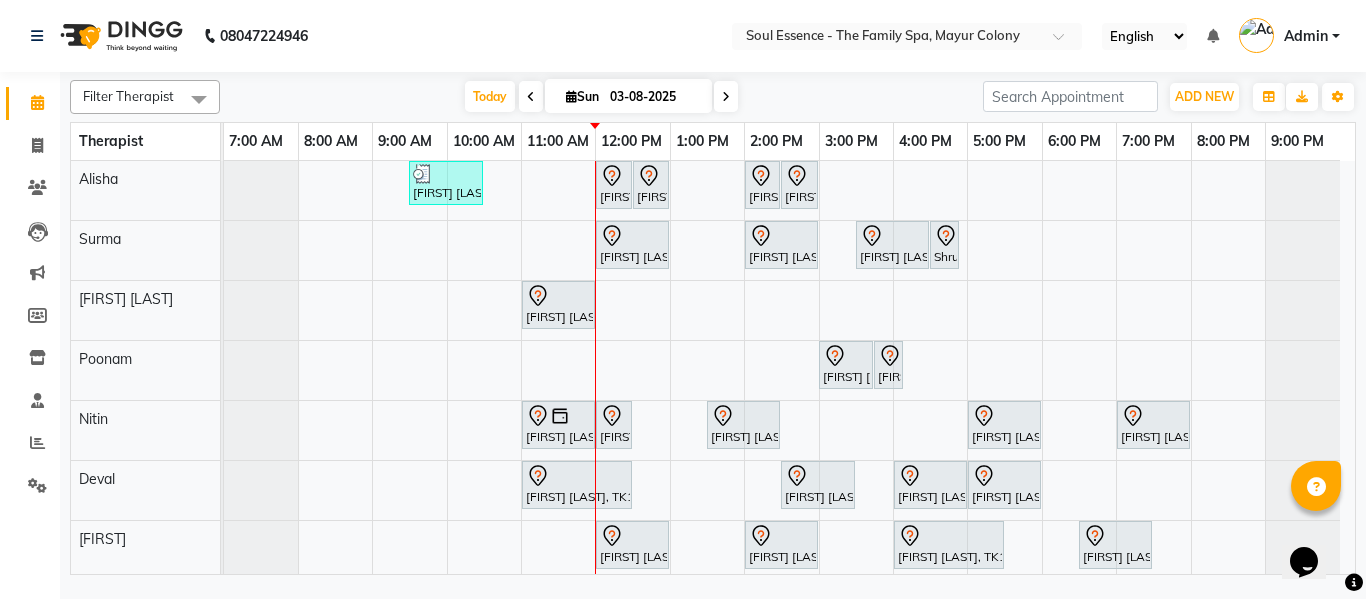 click on "Soul Essence - The Family Spa, Mayur Colony English ENGLISH Español العربية मराठी हिंदी ગુજરાતી தமிழ் 中文 Notifications nothing to show Admin Manage Profile Change Password Sign out  Version:3.15.11" 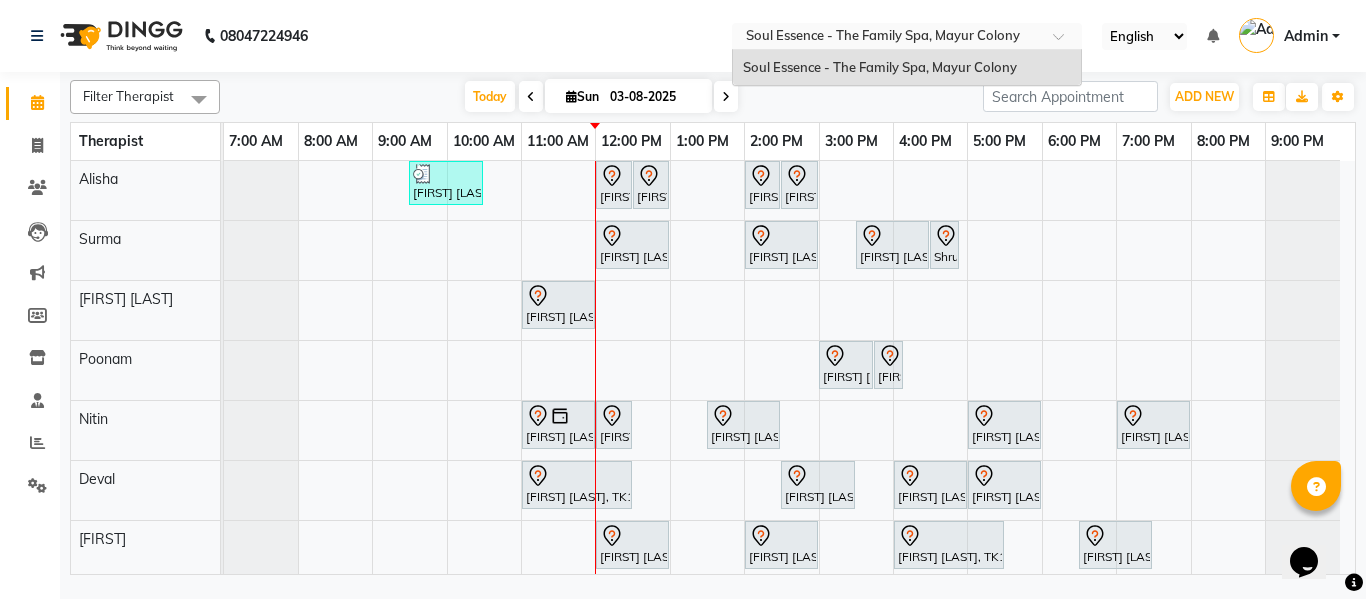 click at bounding box center [887, 38] 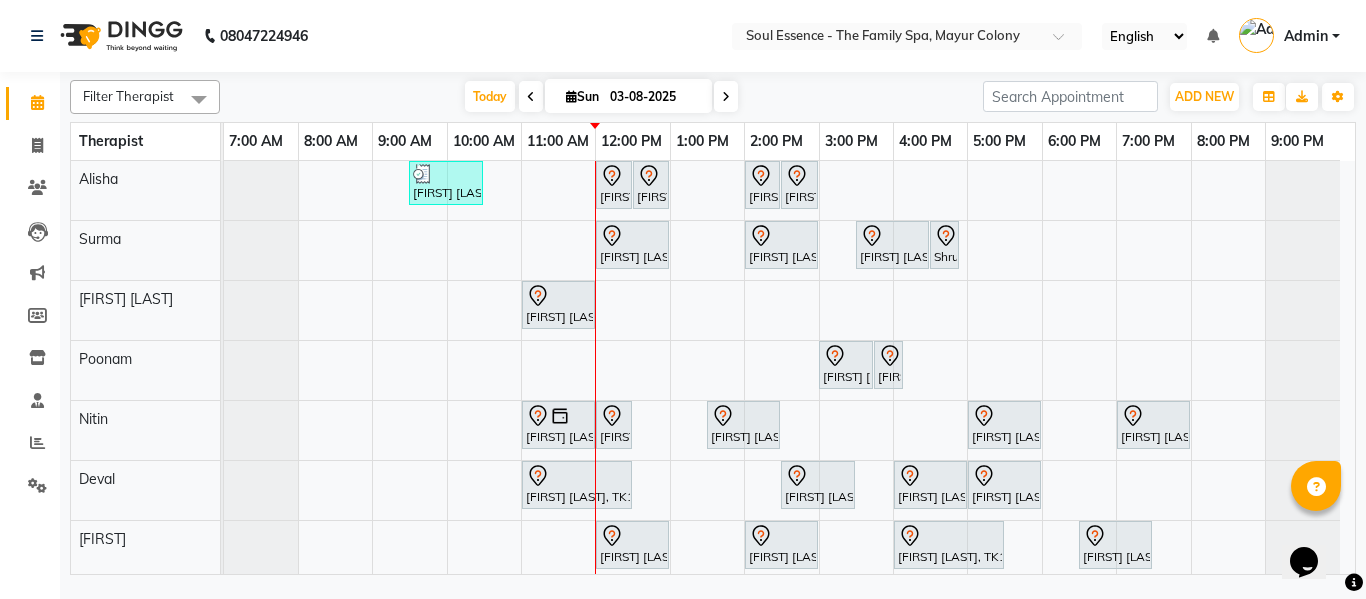 click on "Ashutosh Ranade, TK17, 09:30 AM-10:30 AM, Deep Tissue Massage With Wintergreen Oil 60 Min             Amruta Kulkarni, TK19, 12:00 PM-12:30 PM, Refreshing Foot Reflexology (Petals)             Amruta Kulkarni, TK19, 12:30 PM-01:00 PM, Express Clean Up             Shweta Kolekar, TK03, 02:00 PM-02:30 PM, Classic Pedicure             Shweta Kolekar, TK03, 02:30 PM-03:00 PM, Classic Manicure             Vivek Patwardhan, TK12, 12:00 PM-01:00 PM, Deep Tissue Massage With Wintergreen Oil 60 Min             Sushmita Sawant, TK10, 02:00 PM-03:00 PM, Deep Tissue Massage With Wintergreen Oil 60 Min             Shruti Velenkar, TK05, 03:30 PM-04:30 PM, Skin Whitening Facial 60 Min             Shruti Velenkar, TK05, 04:30 PM-04:50 PM, Head Massage With Hairwash             Himangi Joshi, TK07, 11:00 AM-12:00 PM, Deep Tissue Massage With Wintergreen Oil 60 Min             Sheetal Mudholkar, TK16, 03:00 PM-03:45 PM, Touch Up 2Inch             Sheetal Mudholkar, TK16, 03:45 PM-04:00 PM, Full Arms Waxing" at bounding box center (789, 370) 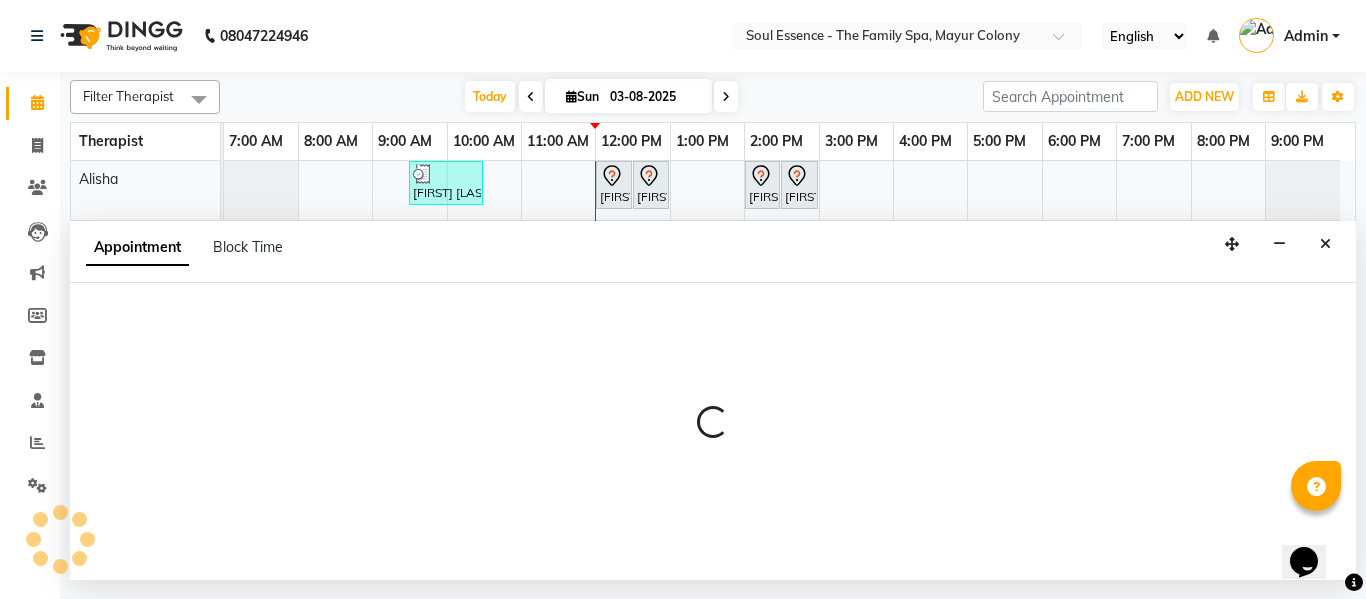 select on "45892" 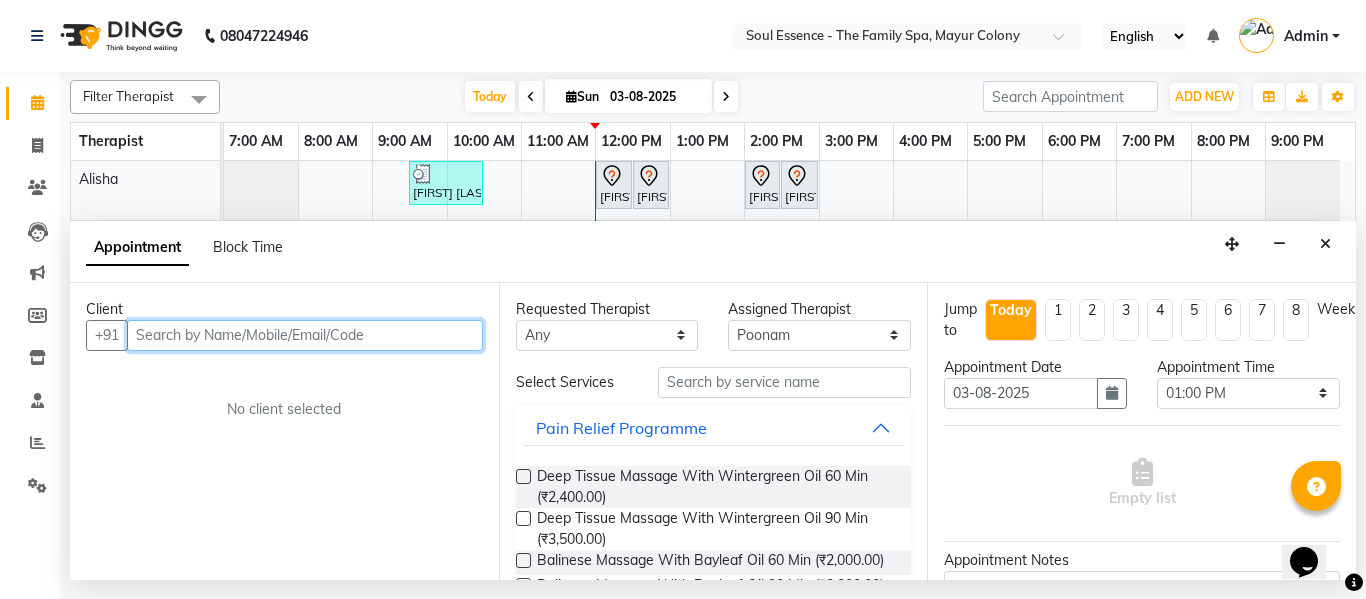 click at bounding box center [305, 335] 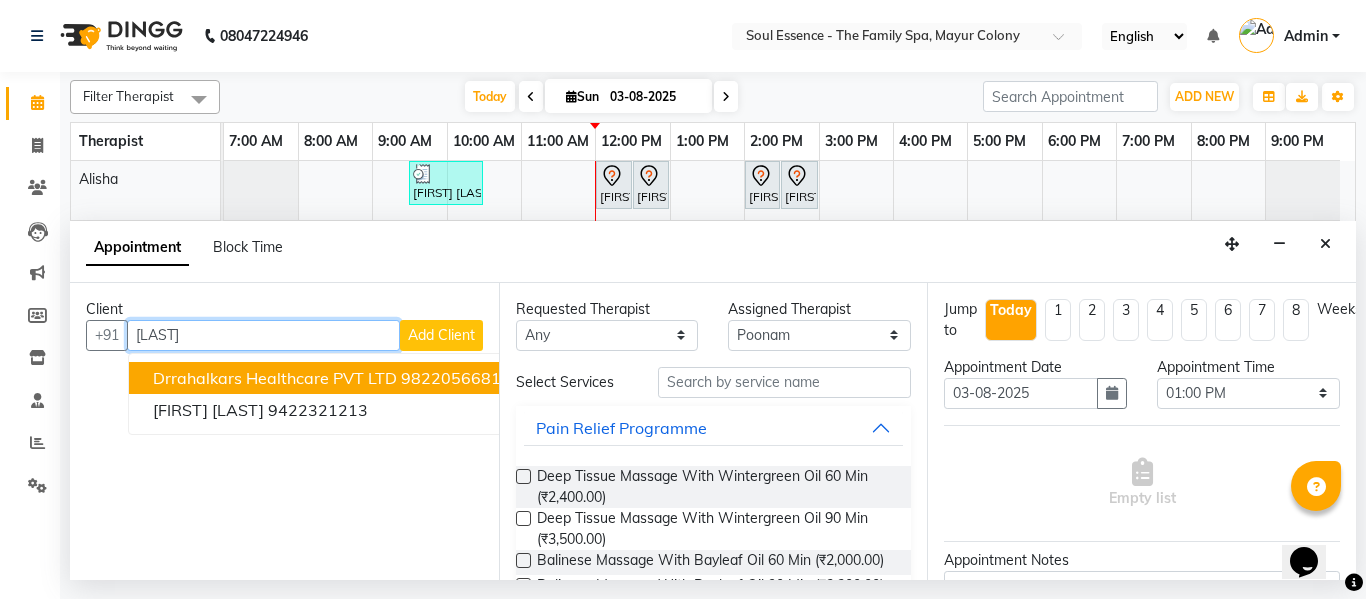 click on "drrahalkars Healthcare PVT LTD" at bounding box center [275, 378] 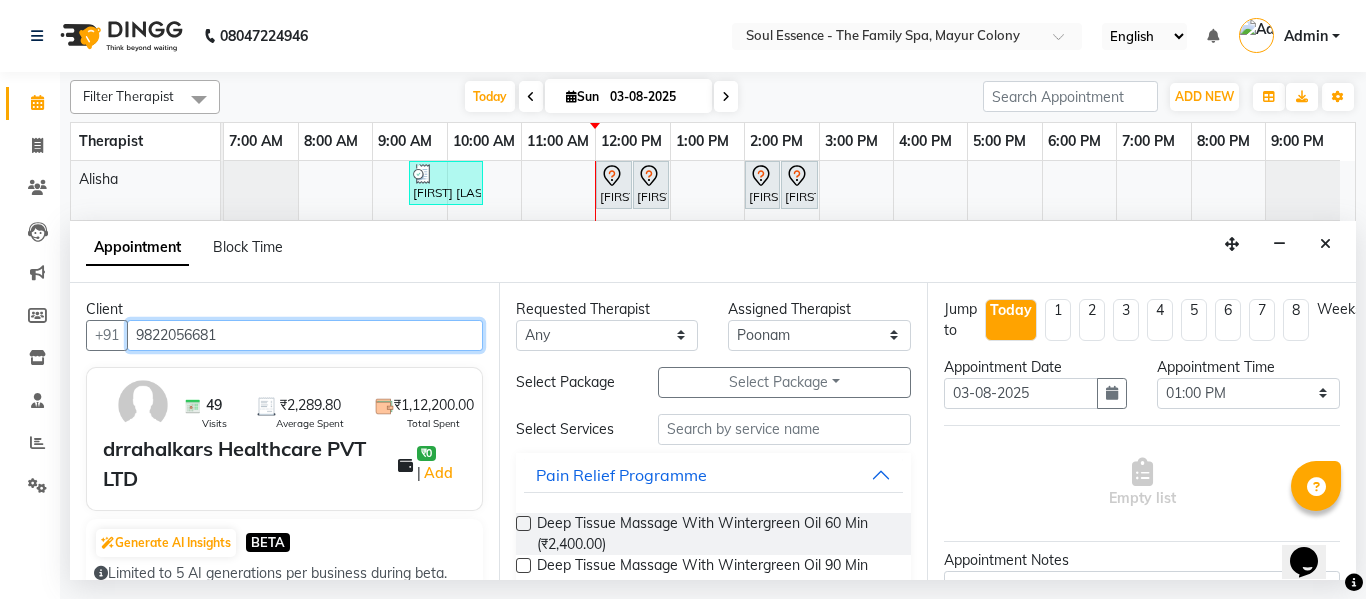 type on "9822056681" 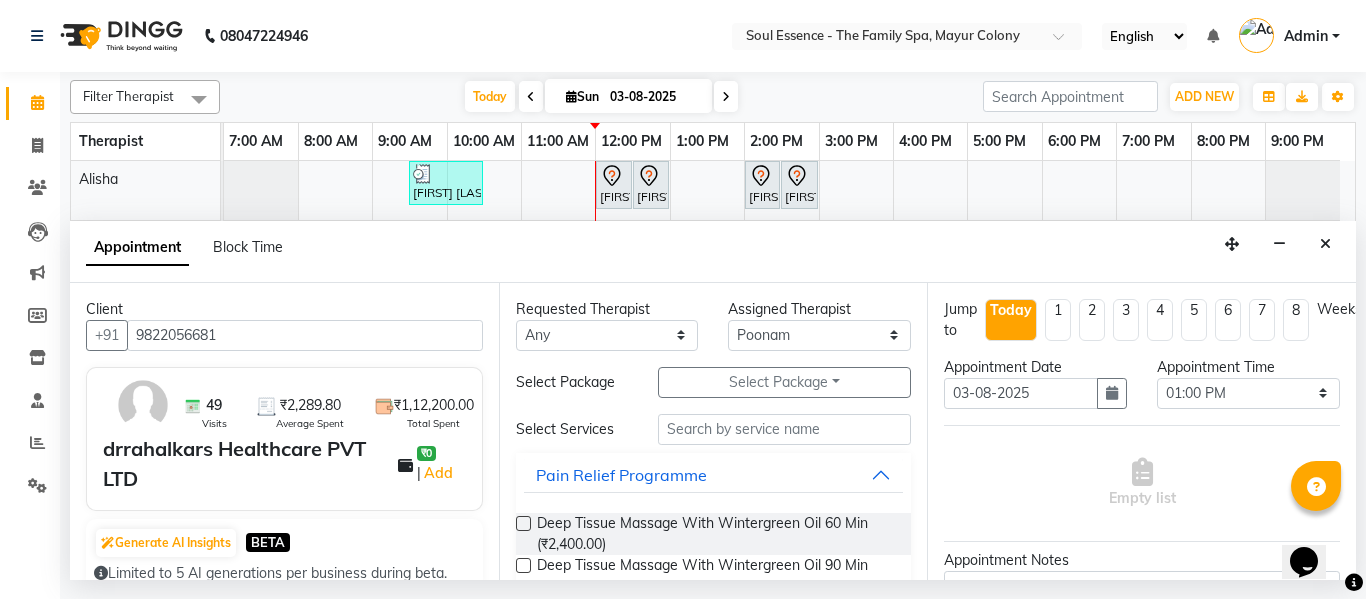 click on "Select Services    Pain Relief Programme Deep Tissue Massage With Wintergreen Oil 60 Min (₹2,400.00) Deep Tissue Massage With Wintergreen Oil 90 Min (₹3,500.00) Balinese Massage With Bayleaf Oil 60 Min (₹2,000.00) Balinese Massage With Bayleaf Oil 90 Min (₹3,200.00) Swedish Massage With Sesame Oil 60 Min (₹2,000.00) Swedish Massage With Sesame Oil 90 Min (₹3,200.00) Swedish Massage With Clove Oil 60 Min (₹2,400.00) Swedish Massage With Clove Oil 90 Min (₹3,500.00) Sports Special Package 90 Min (₹3,200.00) Deep Relaxation Package 90 Min (₹3,200.00)    Better Sleep Programme    Anxiety Relief Programme    Anti-Fatigue Programme    Immunity Booster Programme    Detox Programme    Skin Whitening Programme    Age Reversal Programme    Holistic Packages    Partial Body Massage    Signature Massage    Beauty Services    Seasonal Services    Guest Will Choose" at bounding box center (714, 899) 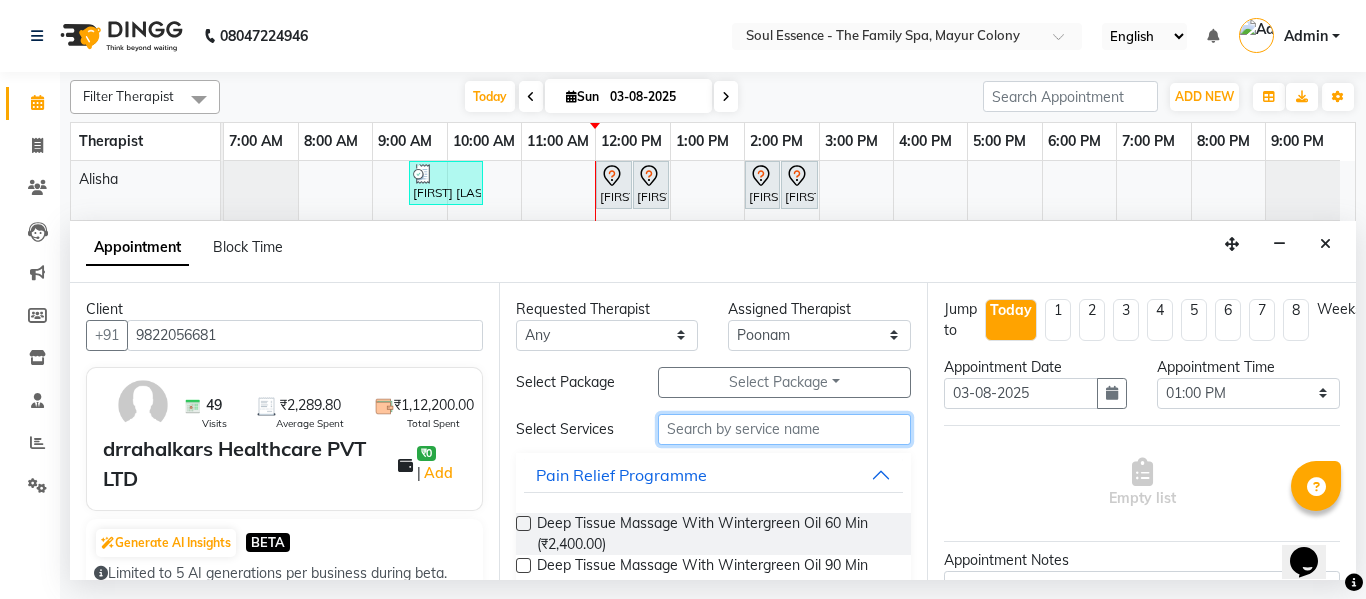 click at bounding box center (785, 429) 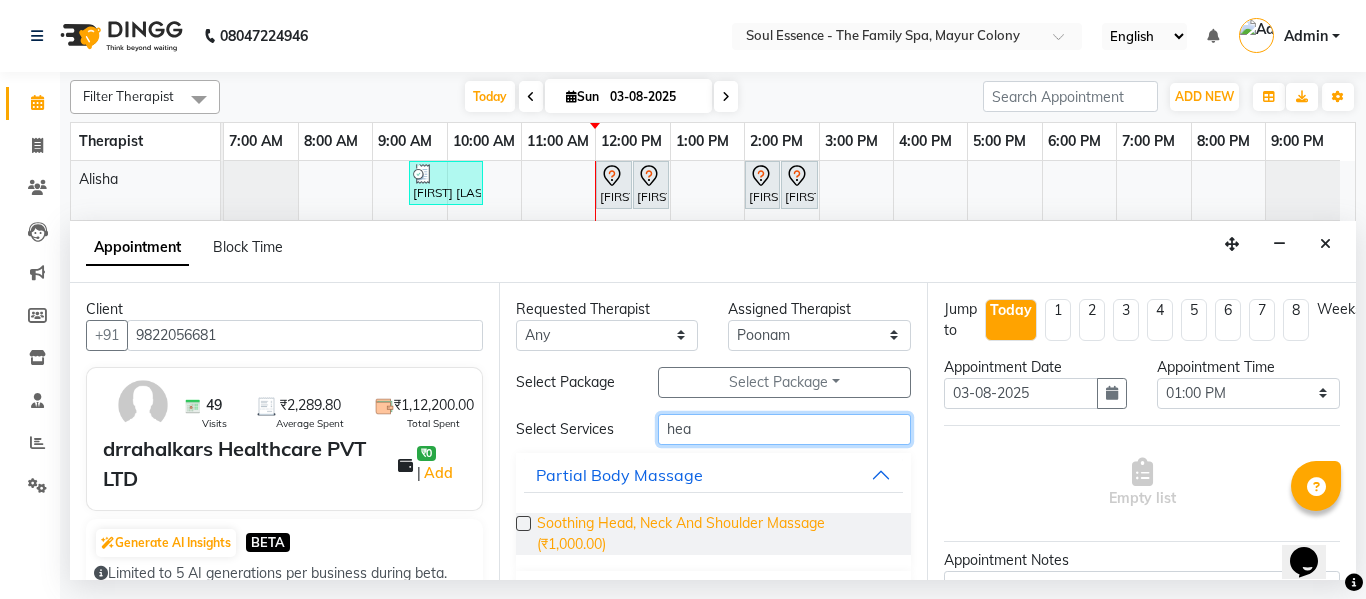 type on "hea" 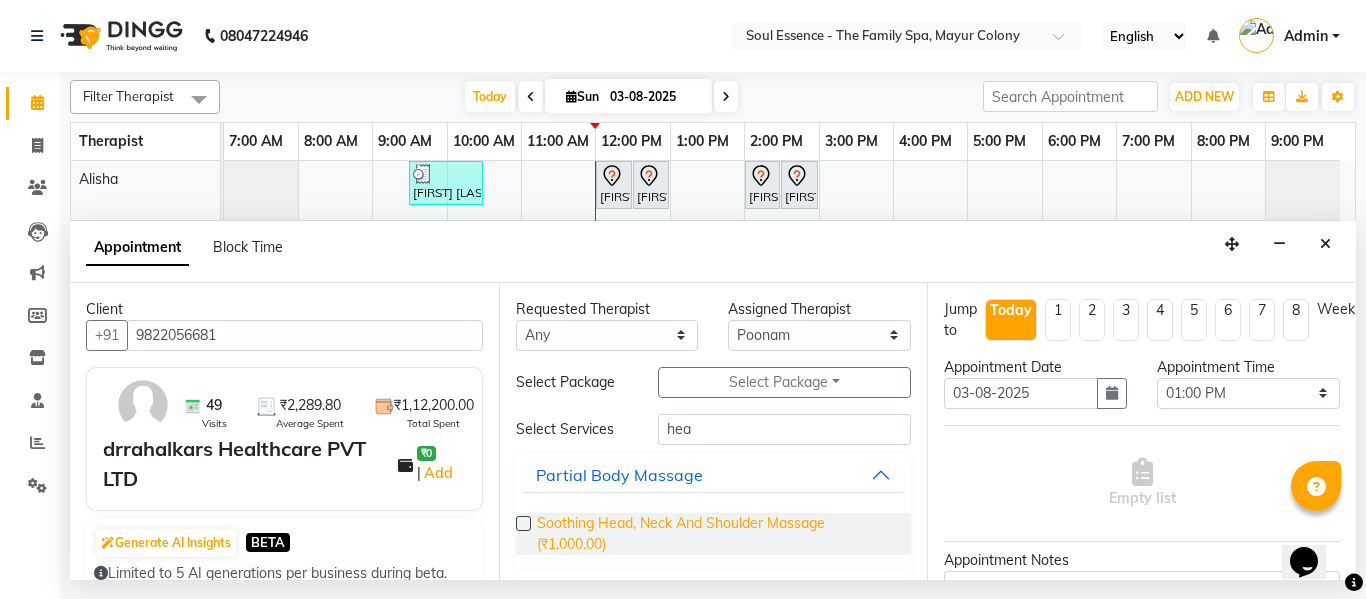 click on "Soothing Head, Neck And Shoulder Massage (₹1,000.00)" at bounding box center (716, 534) 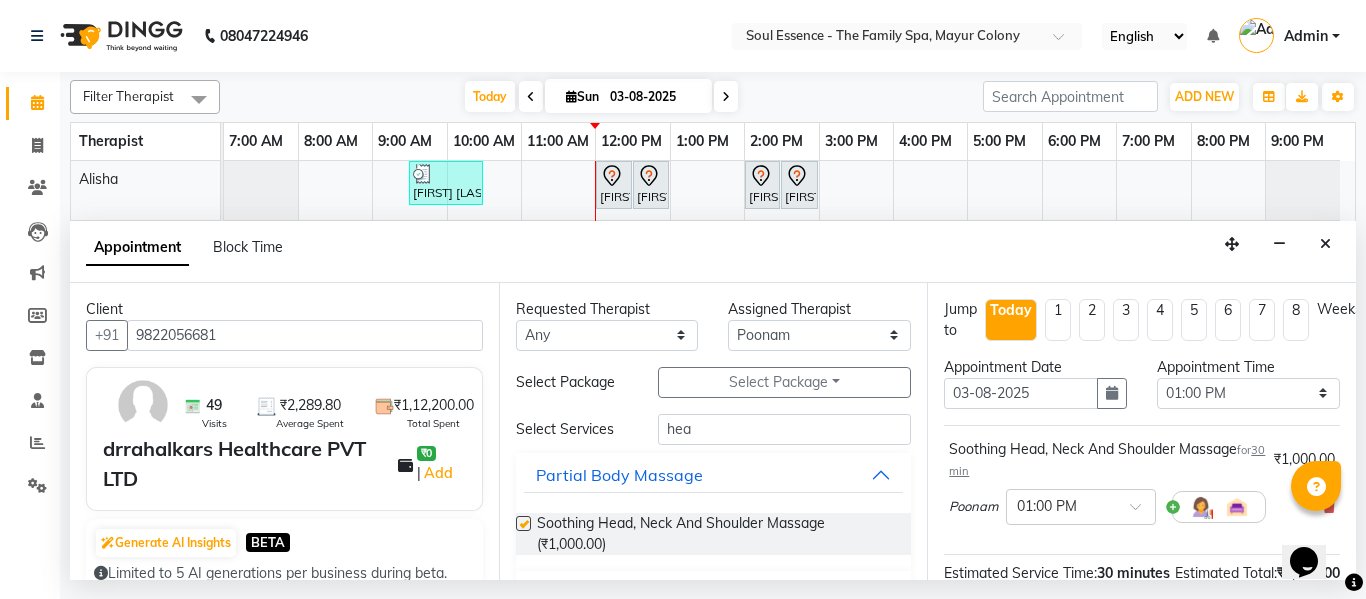 checkbox on "false" 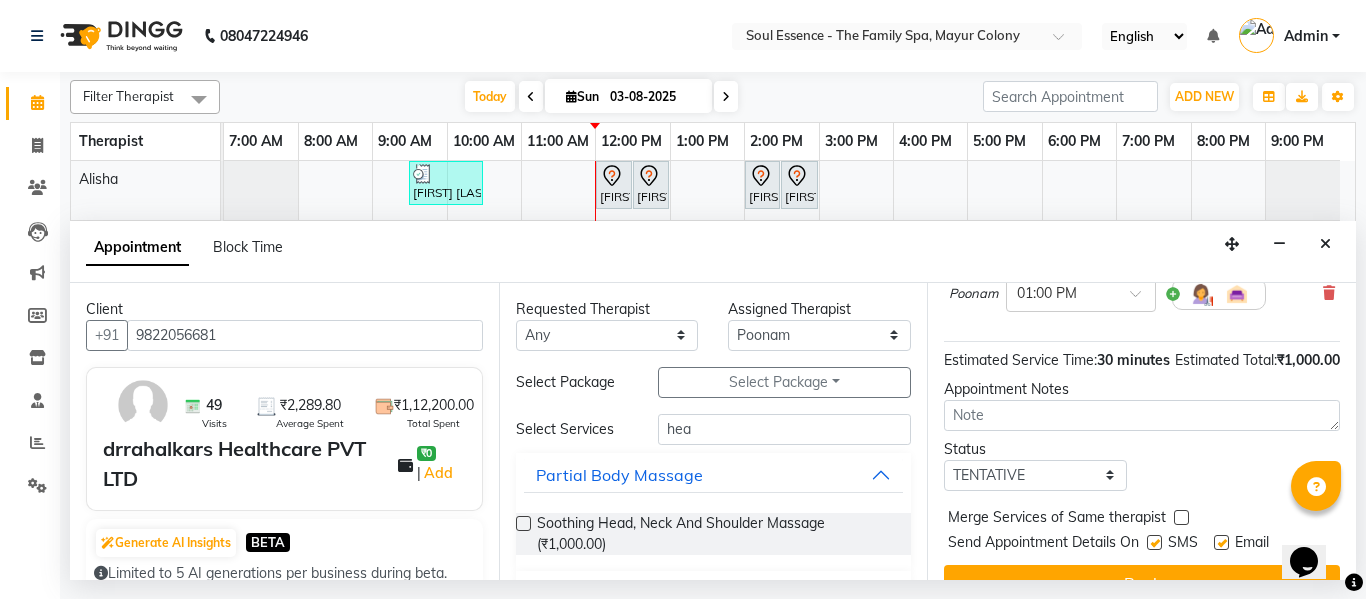scroll, scrollTop: 186, scrollLeft: 0, axis: vertical 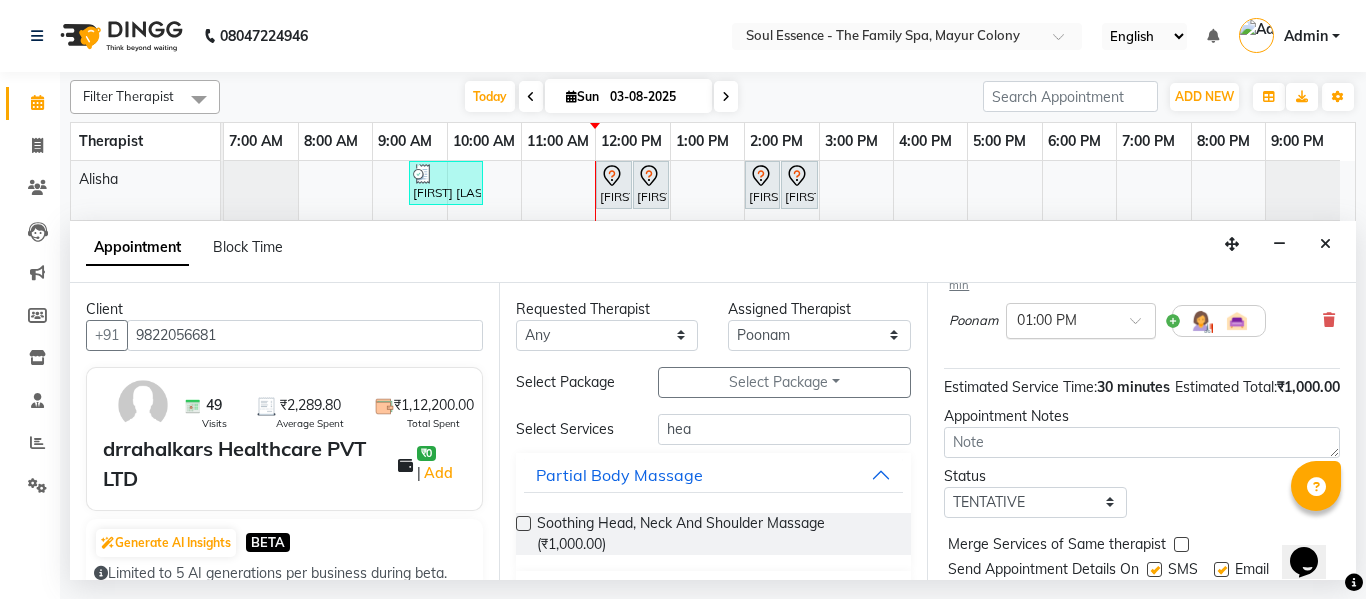 click on "× 01:00 PM" at bounding box center [1081, 321] 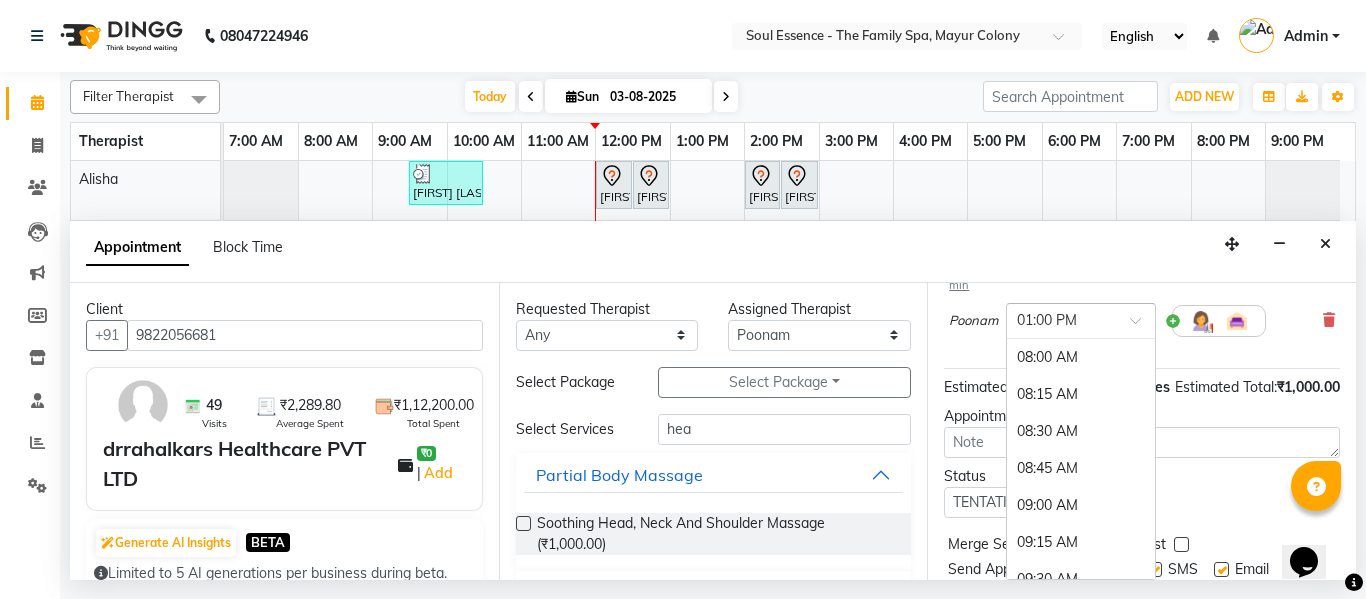 scroll, scrollTop: 740, scrollLeft: 0, axis: vertical 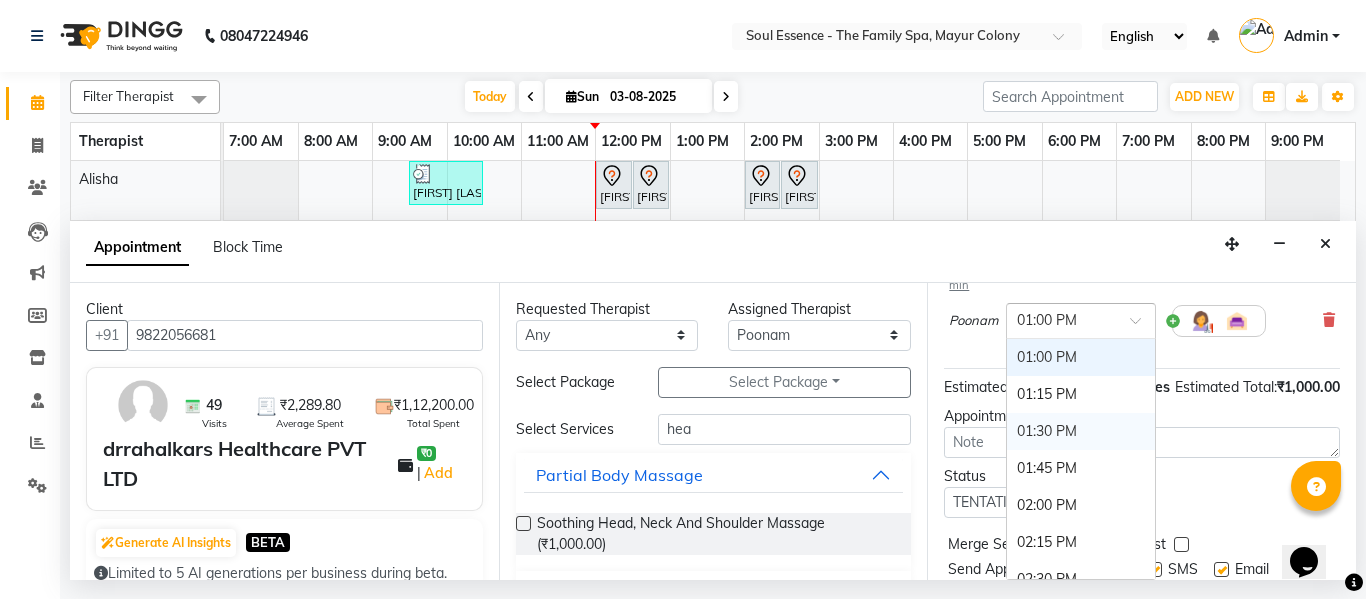 click on "01:30 PM" at bounding box center (1081, 431) 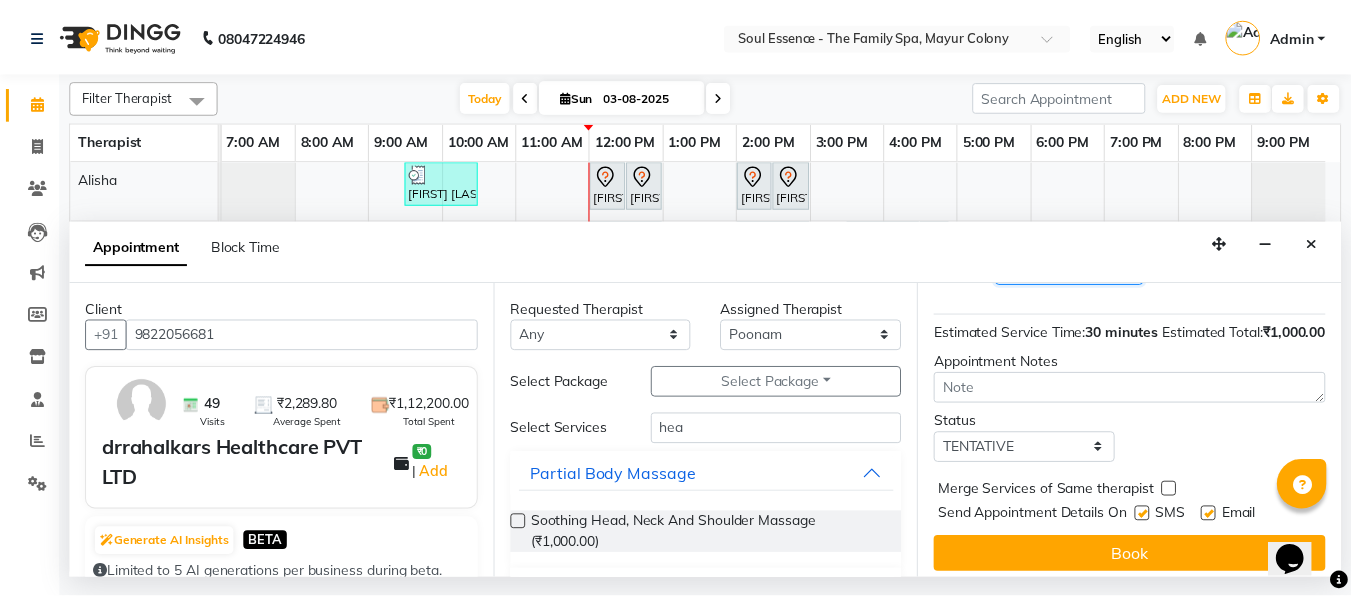 scroll, scrollTop: 286, scrollLeft: 0, axis: vertical 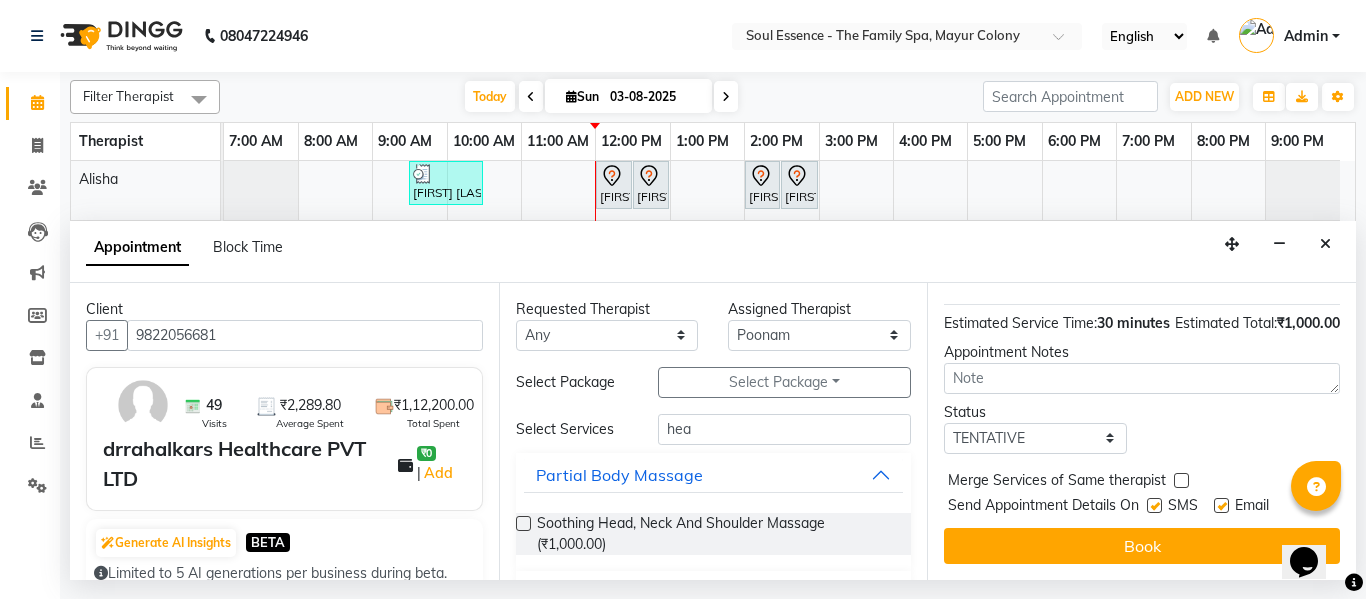 click at bounding box center (1154, 505) 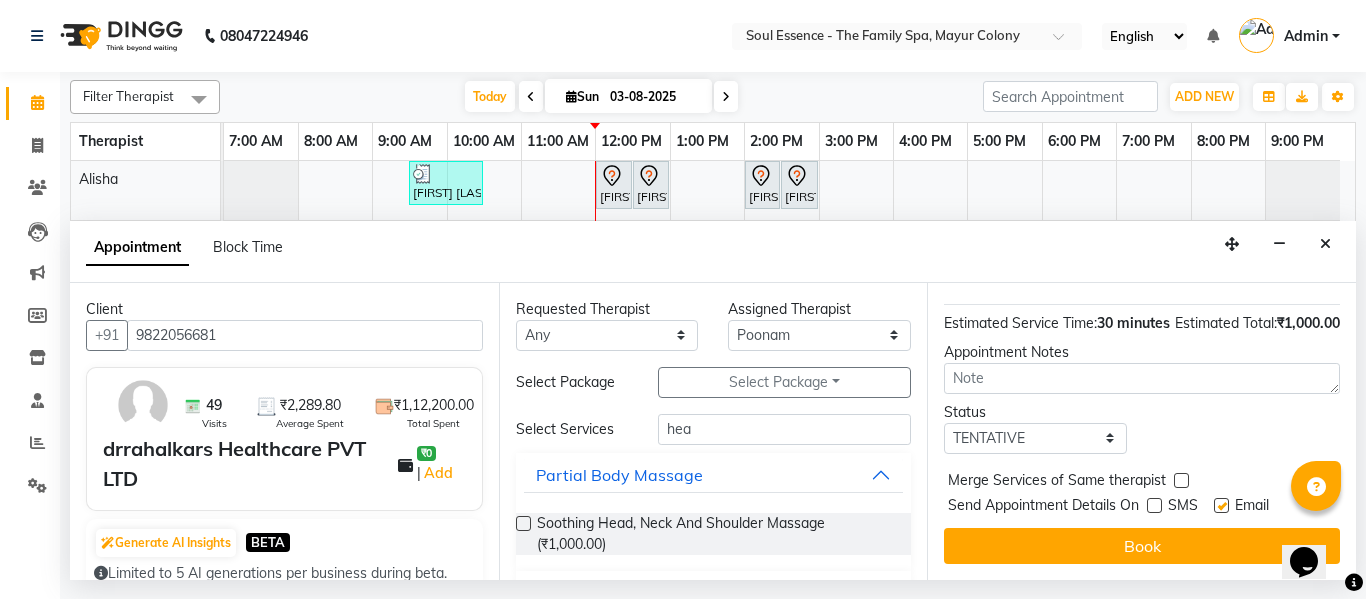 click at bounding box center [1221, 505] 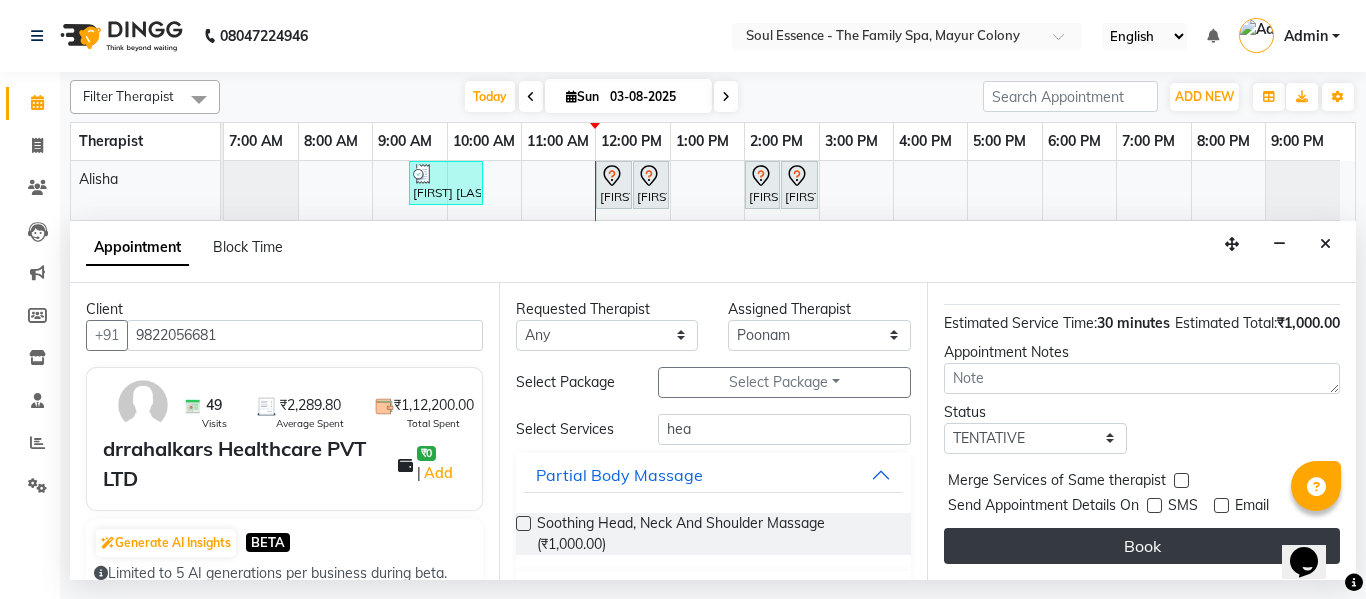click on "Book" at bounding box center (1142, 546) 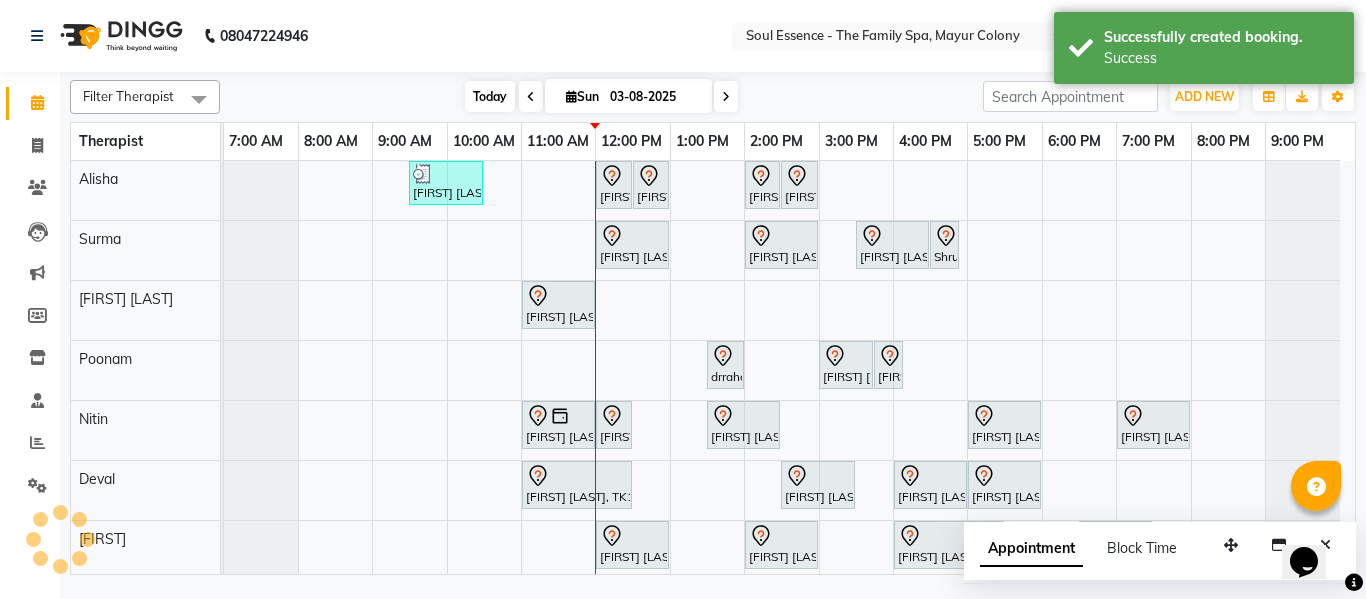 click on "Today" at bounding box center (490, 96) 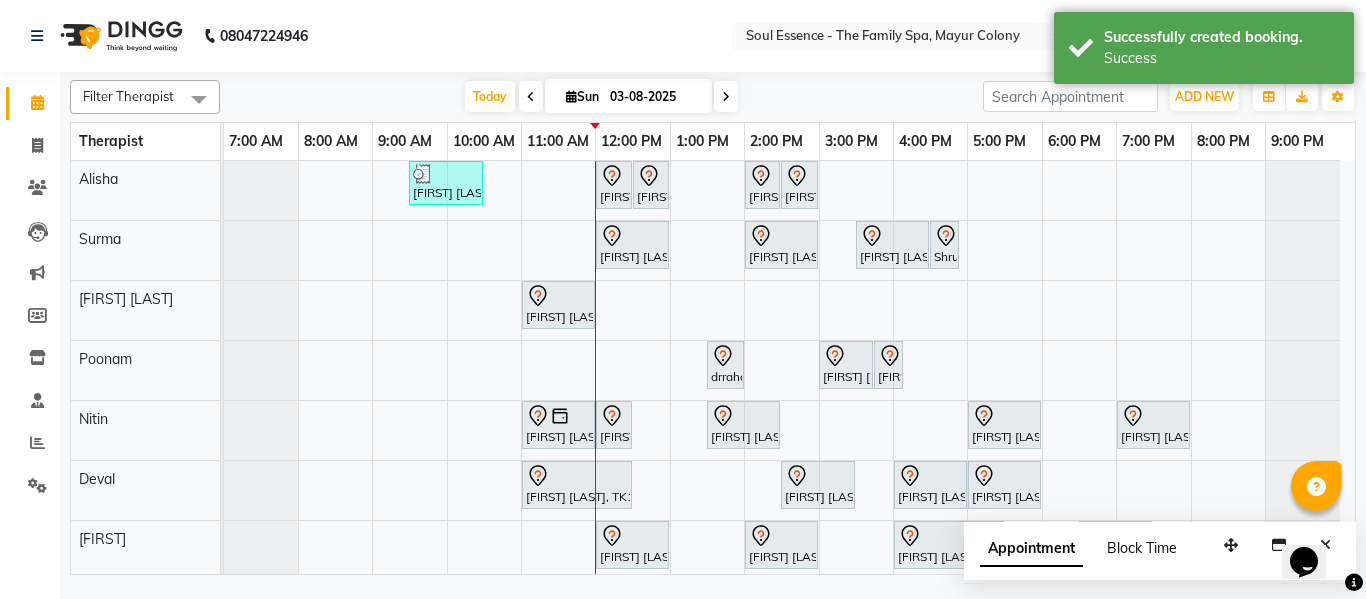click on "Block Time" at bounding box center [1142, 548] 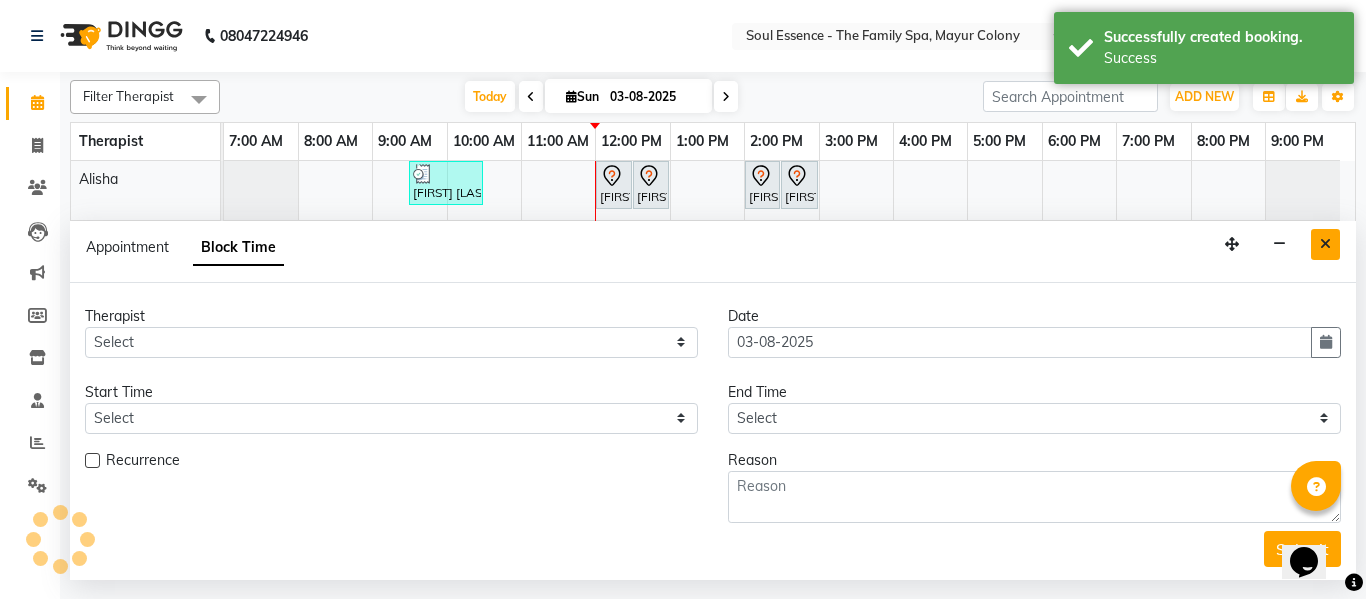 click at bounding box center (1325, 244) 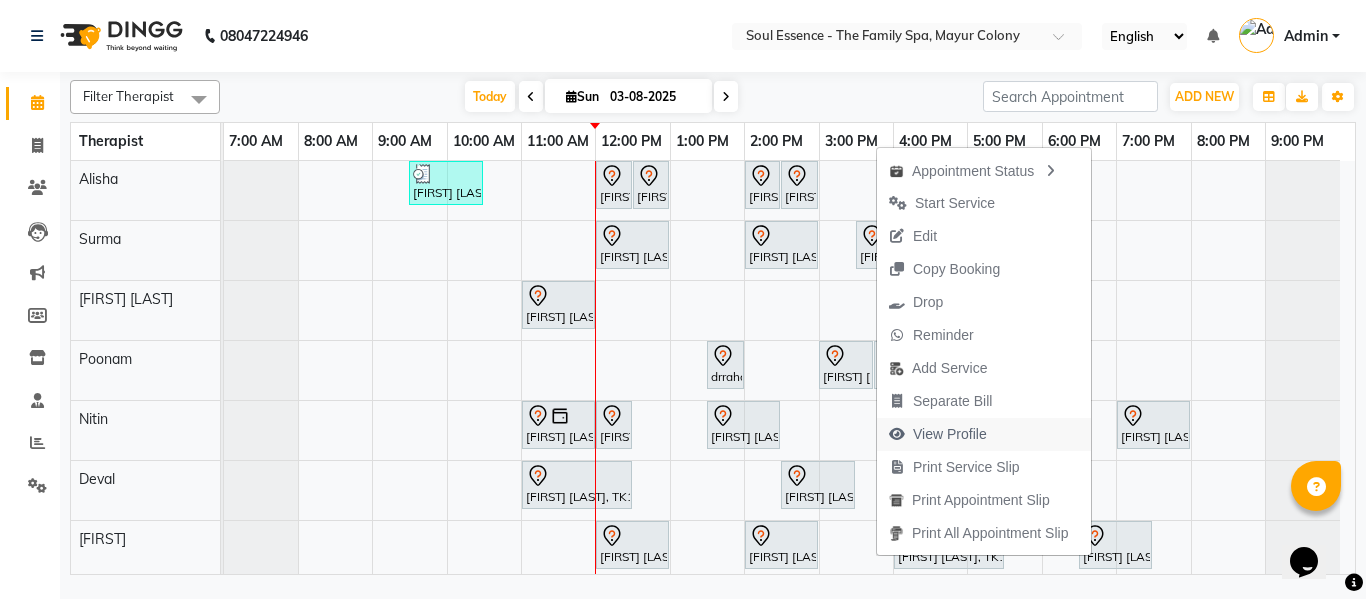 click on "View Profile" at bounding box center [950, 434] 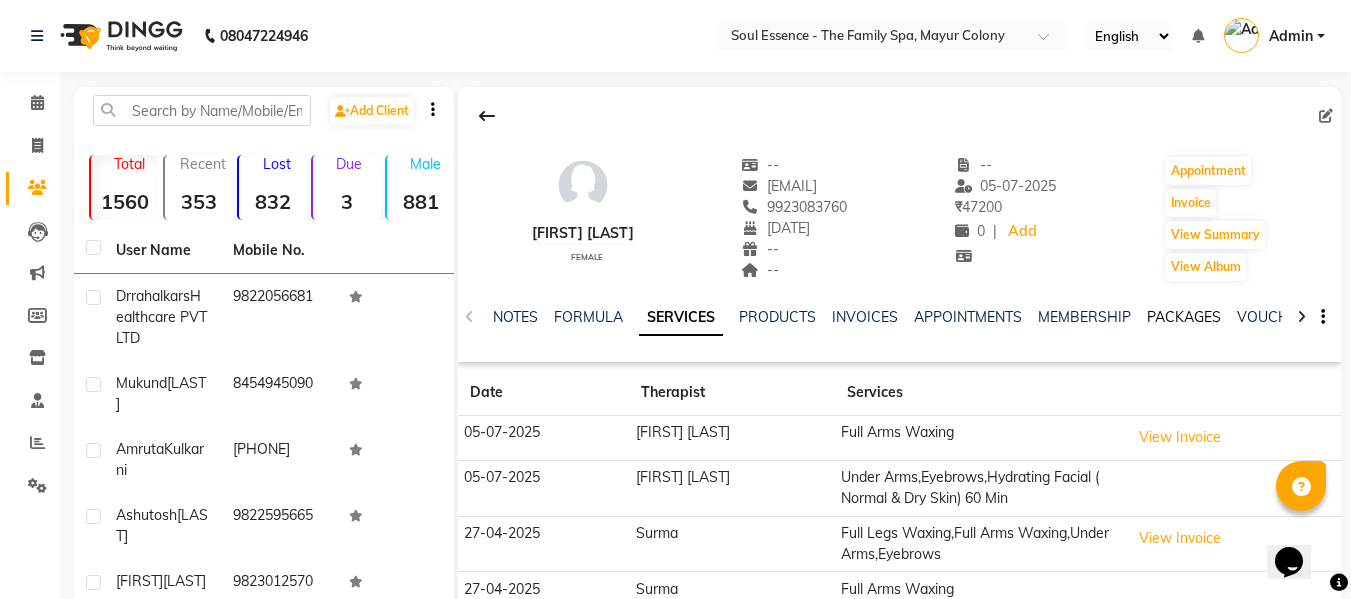click on "PACKAGES" 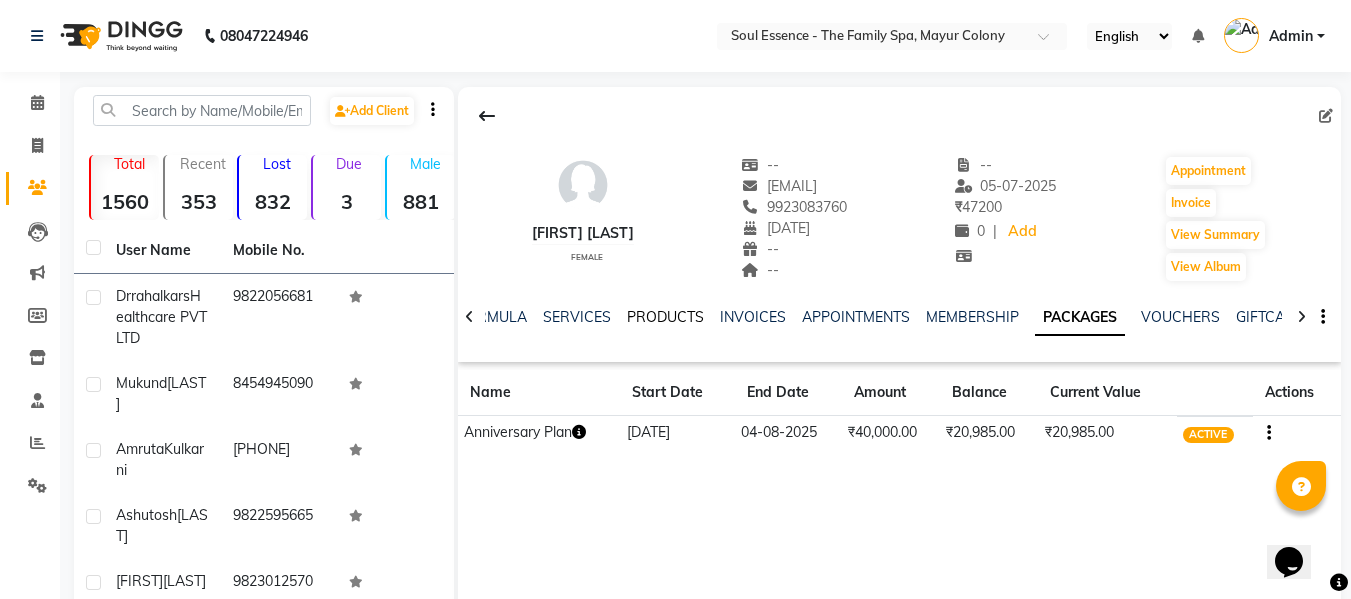 click on "PRODUCTS" 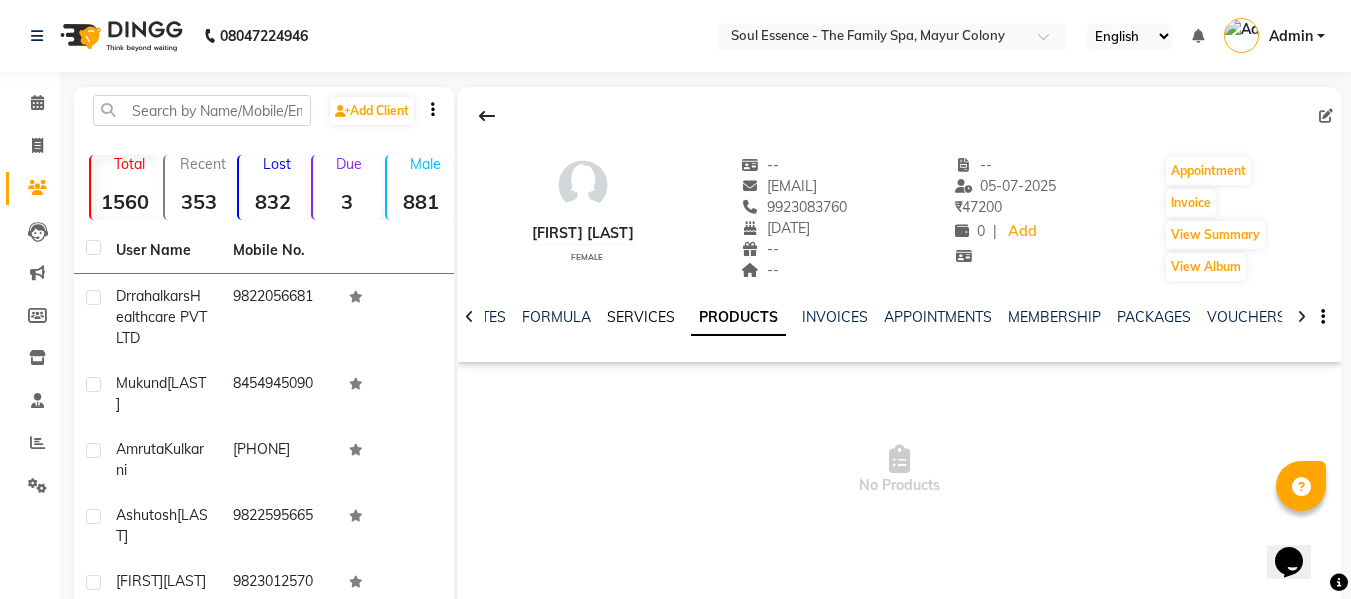 click on "SERVICES" 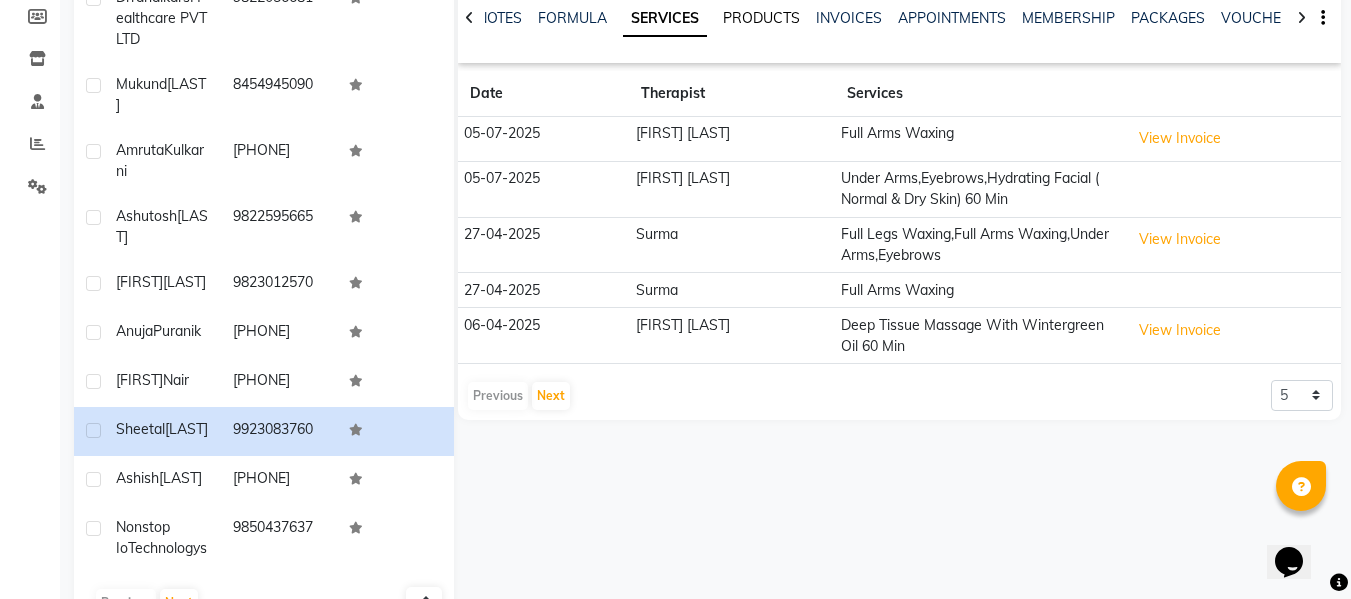 scroll, scrollTop: 300, scrollLeft: 0, axis: vertical 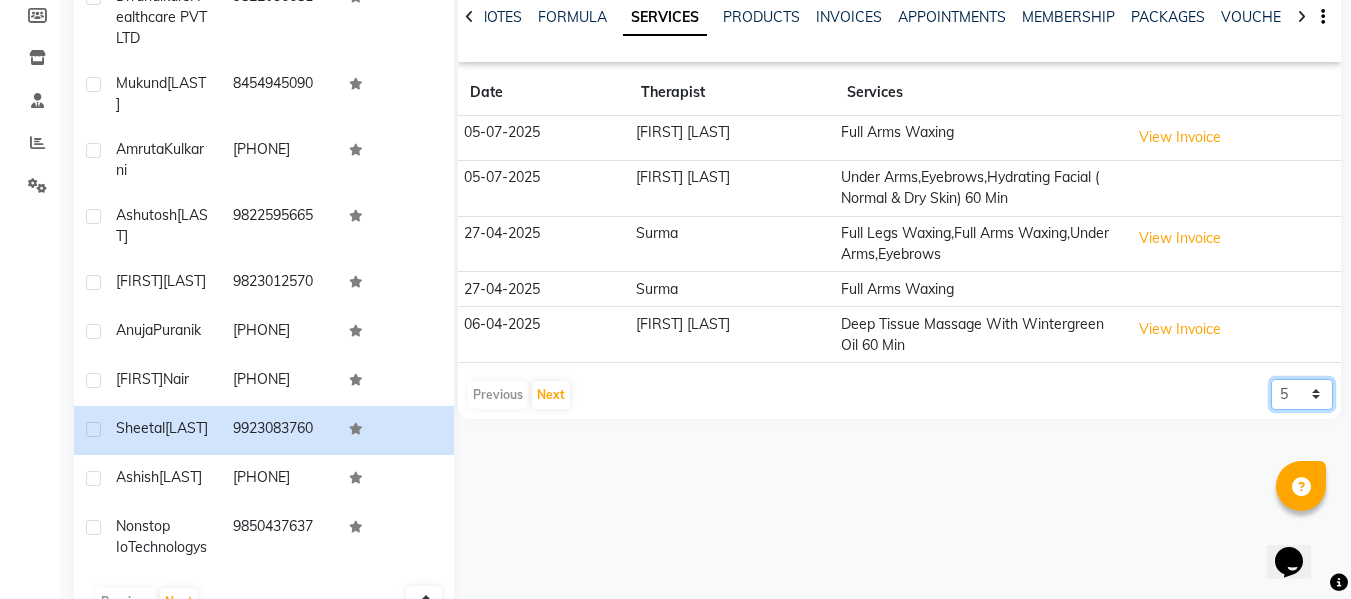 click on "5 10 50 100 500" 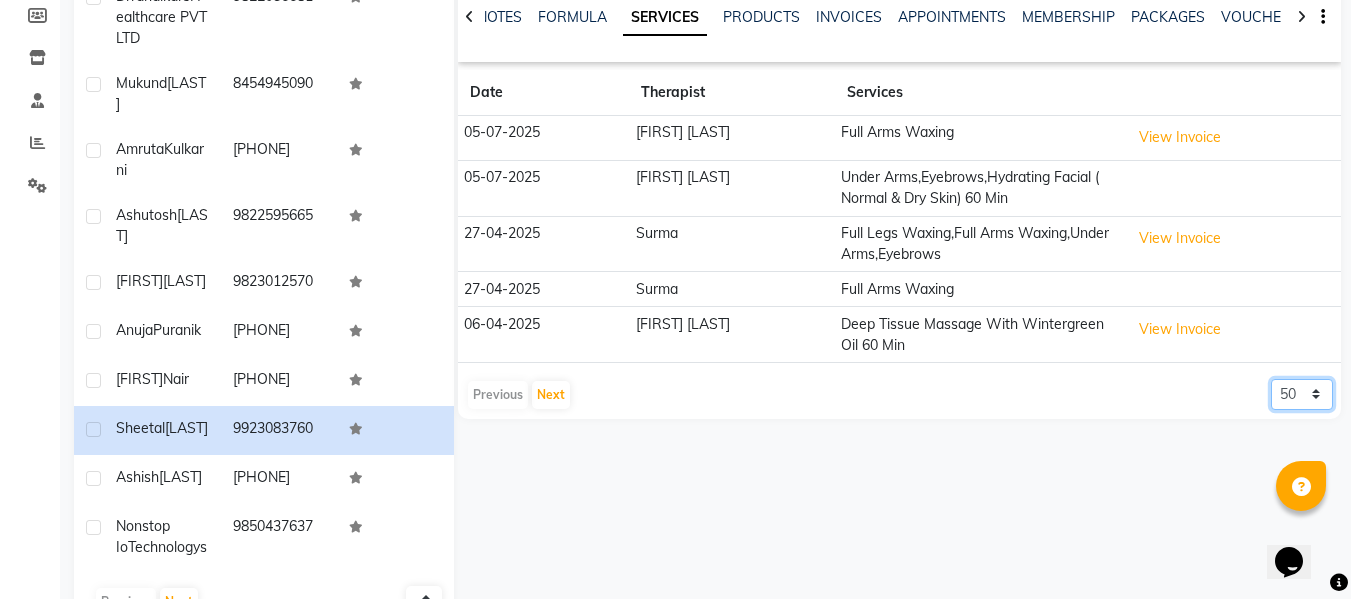 click on "5 10 50 100 500" 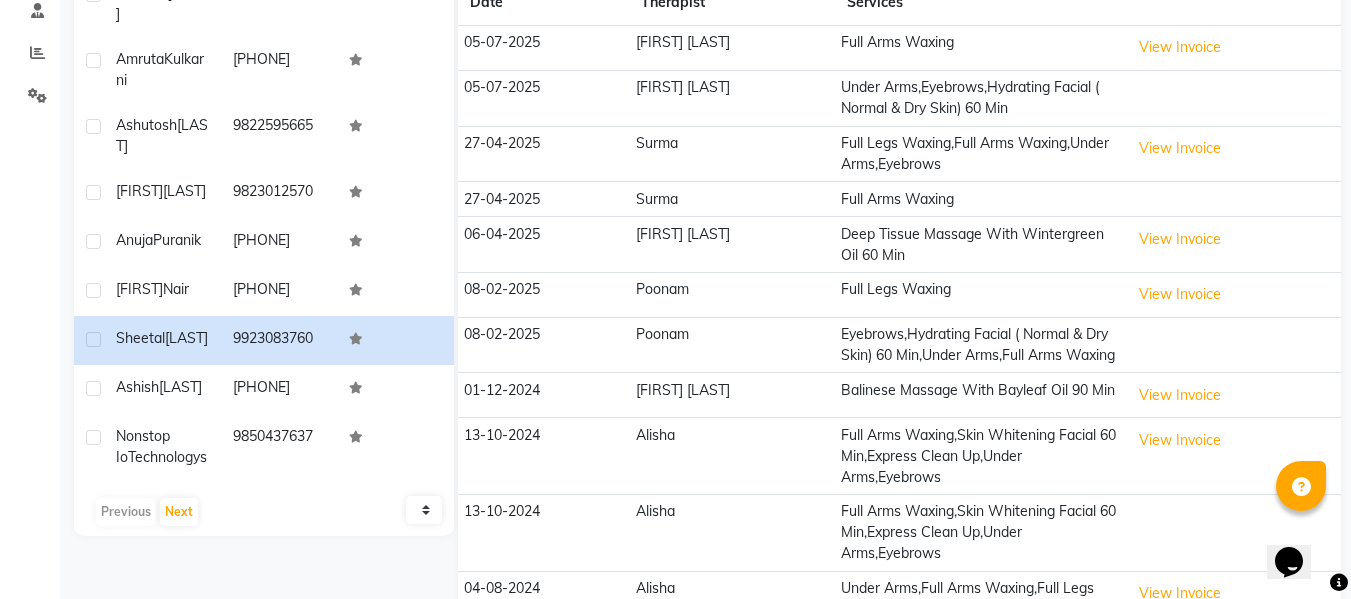scroll, scrollTop: 500, scrollLeft: 0, axis: vertical 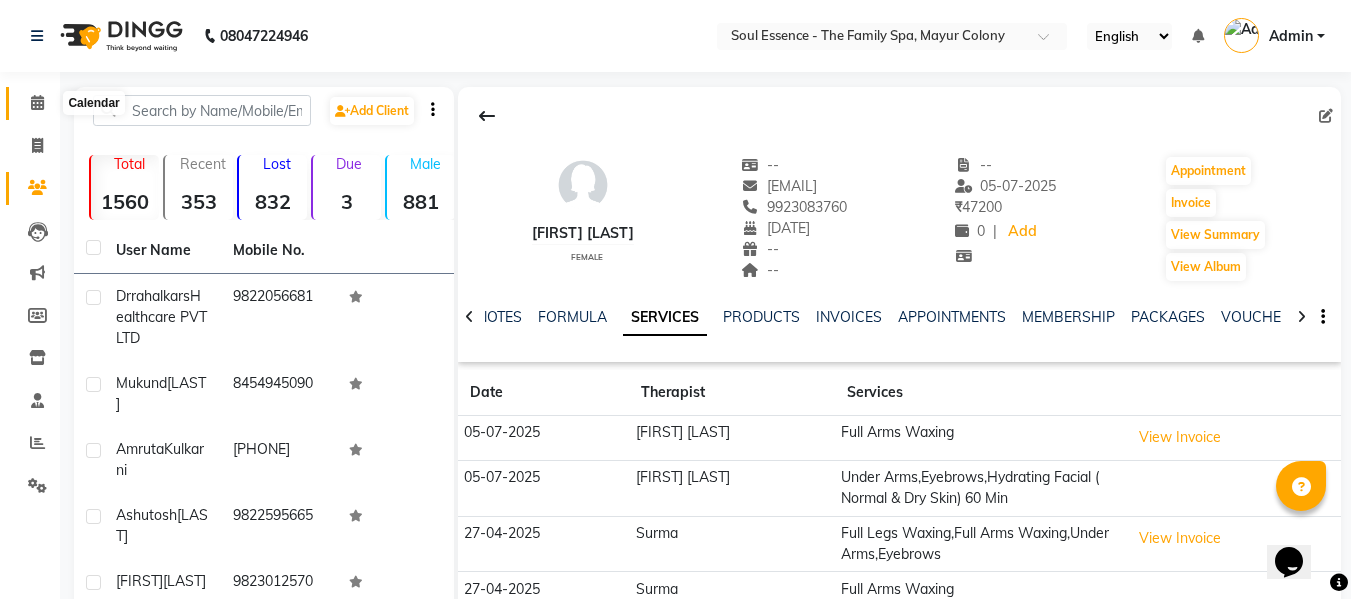 click 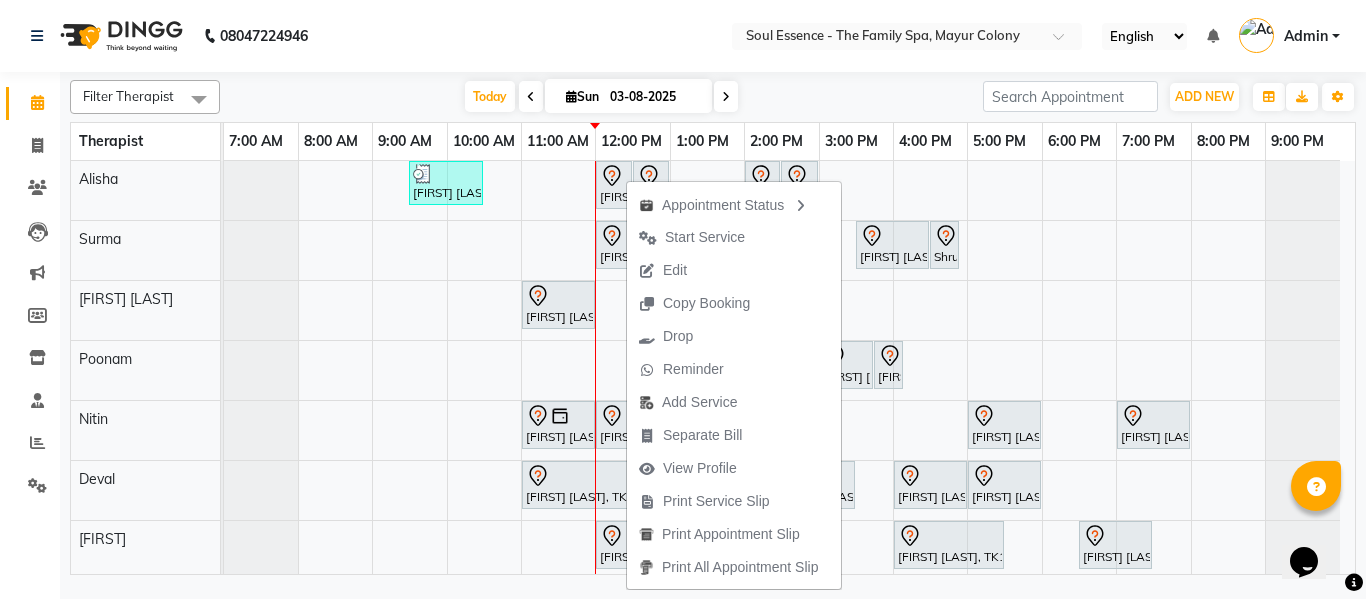 click on "Soul Essence - The Family Spa, Mayur Colony English ENGLISH Español العربية मराठी हिंदी ગુજરાતી தமிழ் 中文 Notifications nothing to show Admin Manage Profile Change Password Sign out  Version:3.15.11" 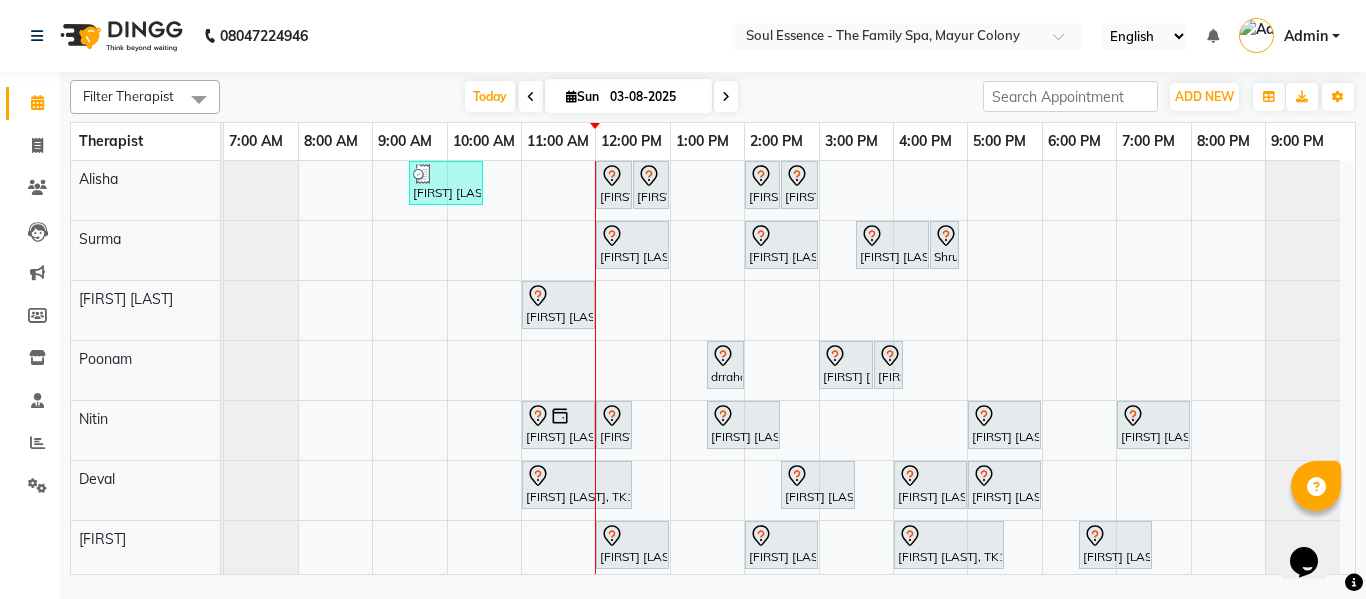 drag, startPoint x: 471, startPoint y: 84, endPoint x: 452, endPoint y: 13, distance: 73.4983 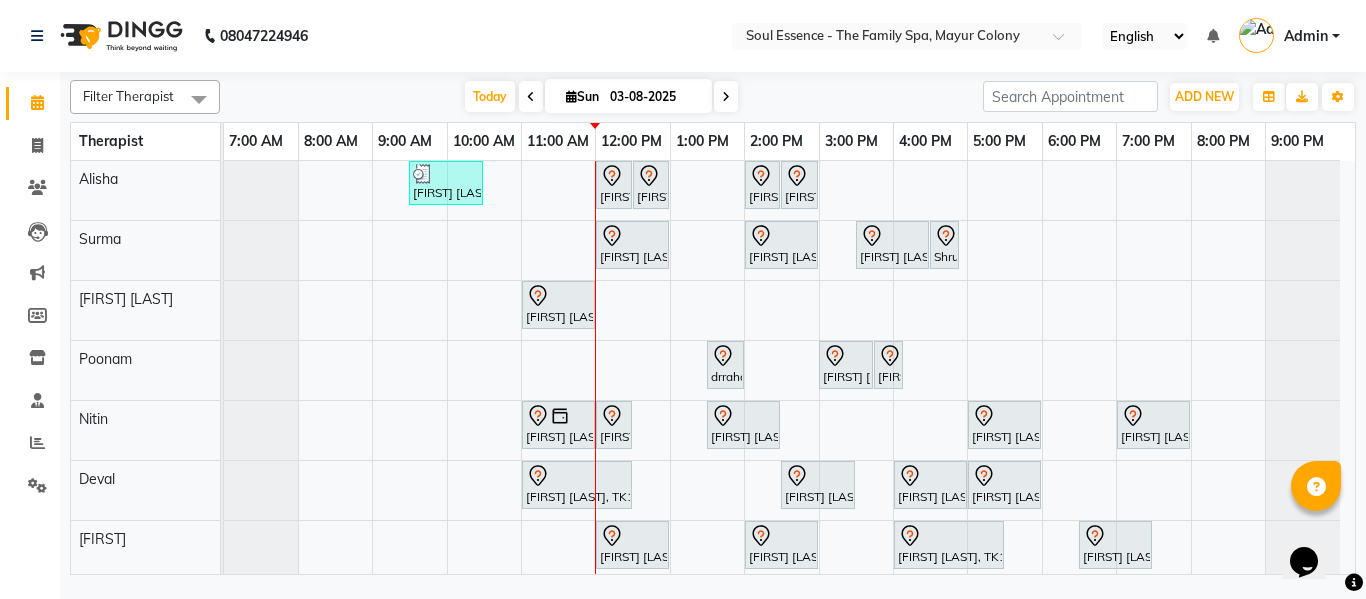 click on "03-08-2025" at bounding box center (654, 97) 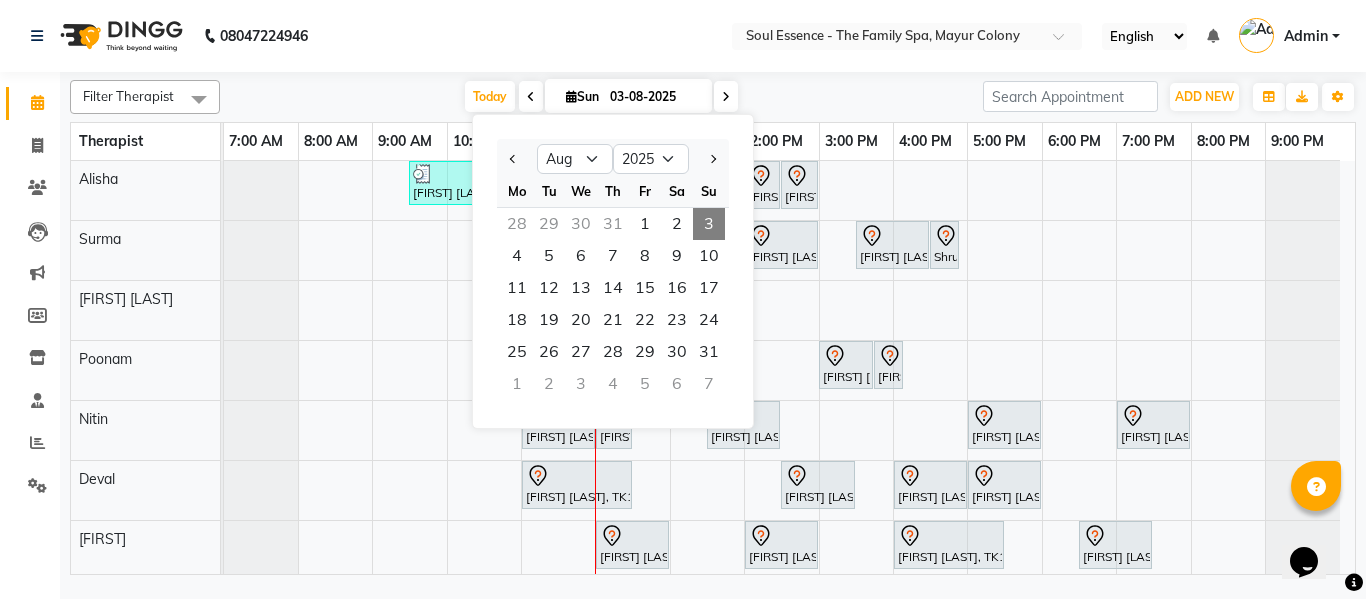 click on "Soul Essence - The Family Spa, Mayur Colony English ENGLISH Español العربية मराठी हिंदी ગુજરાતી தமிழ் 中文 Notifications nothing to show Admin Manage Profile Change Password Sign out  Version:3.15.11" 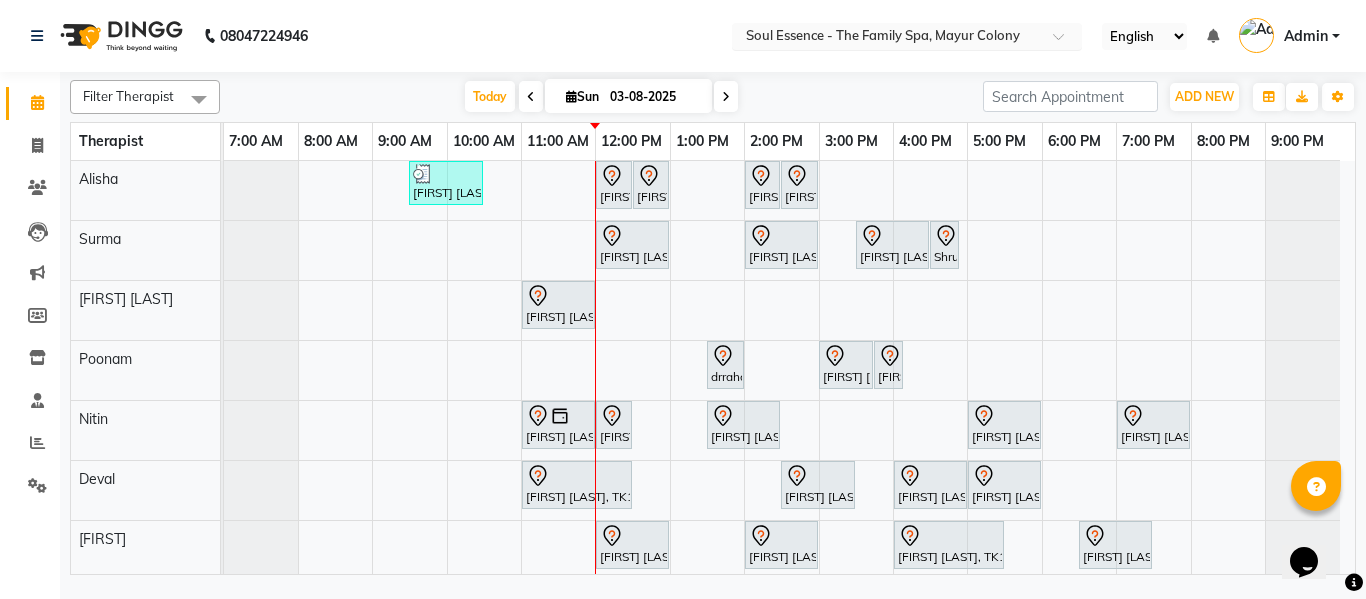 click at bounding box center [887, 38] 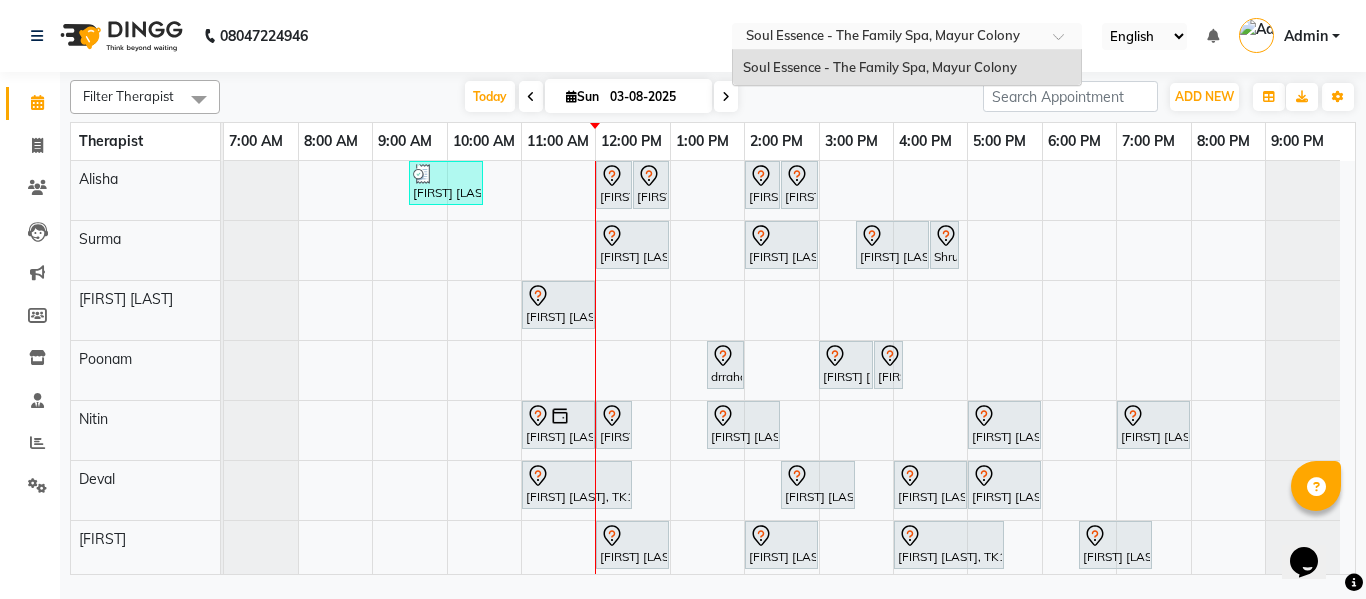 click on "[PHONE] Select Location × Soul Essence - The Family Spa, Mayur Colony Soul Essence - The Family Spa, Mayur Colony English ENGLISH Español العربية मराठी हिंदी ગુજરાતી தமிழ் 中文 Notifications nothing to show Admin Manage Profile Change Password Sign out Version:3.15.11" 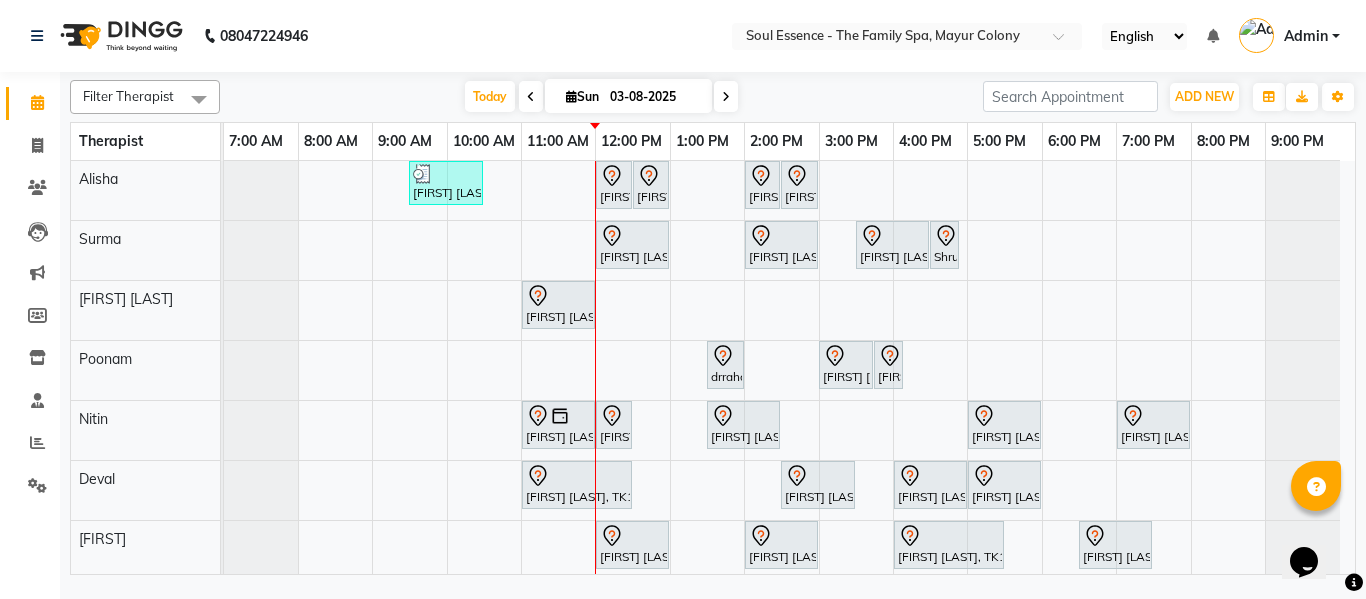 click on "Soul Essence - The Family Spa, Mayur Colony English ENGLISH Español العربية मराठी हिंदी ગુજરાતી தமிழ் 中文 Notifications nothing to show Admin Manage Profile Change Password Sign out  Version:3.15.11" 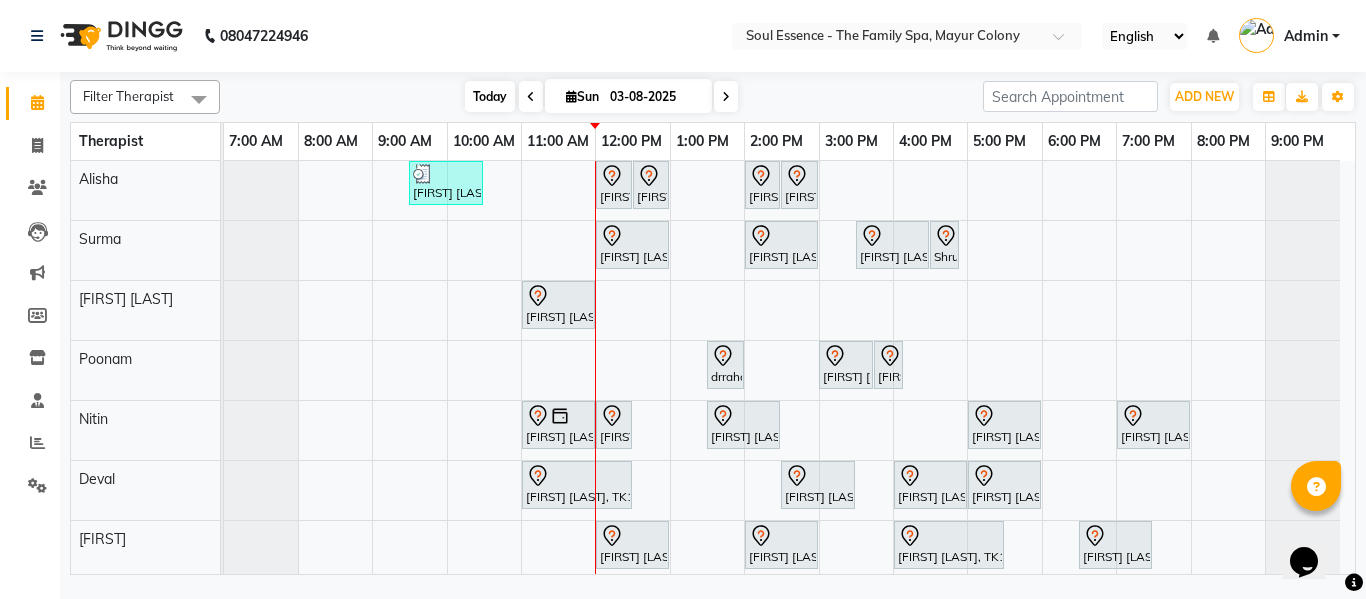 click on "Today" at bounding box center [490, 96] 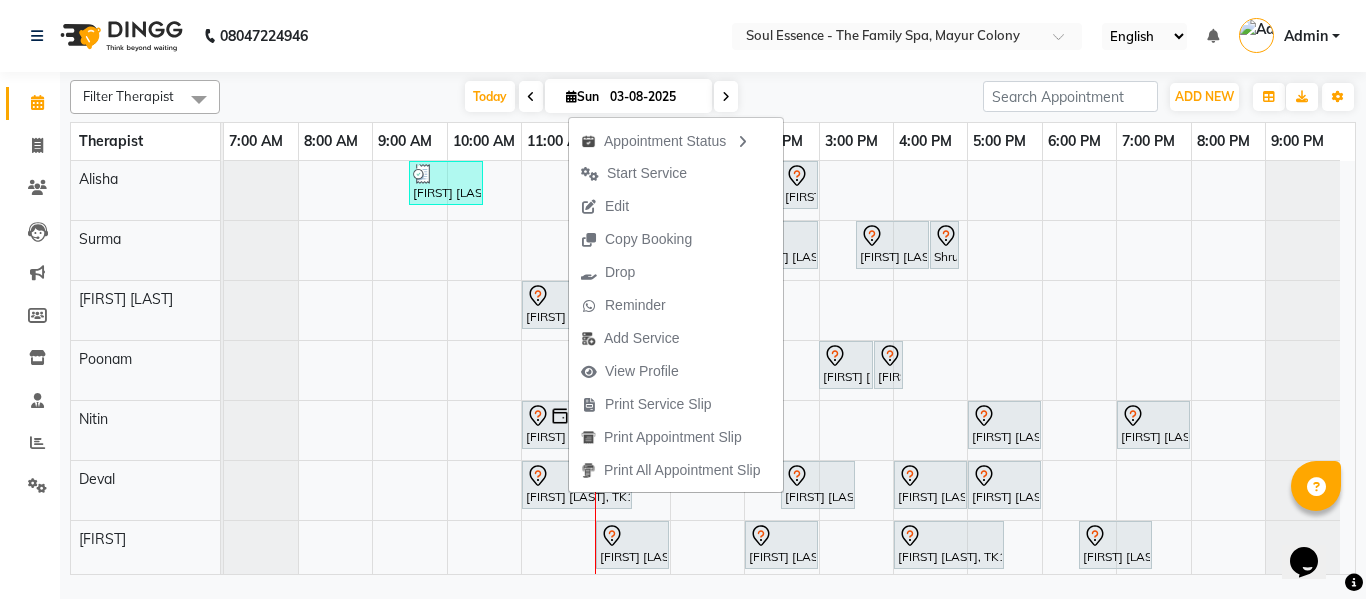 click on "Edit" at bounding box center (617, 206) 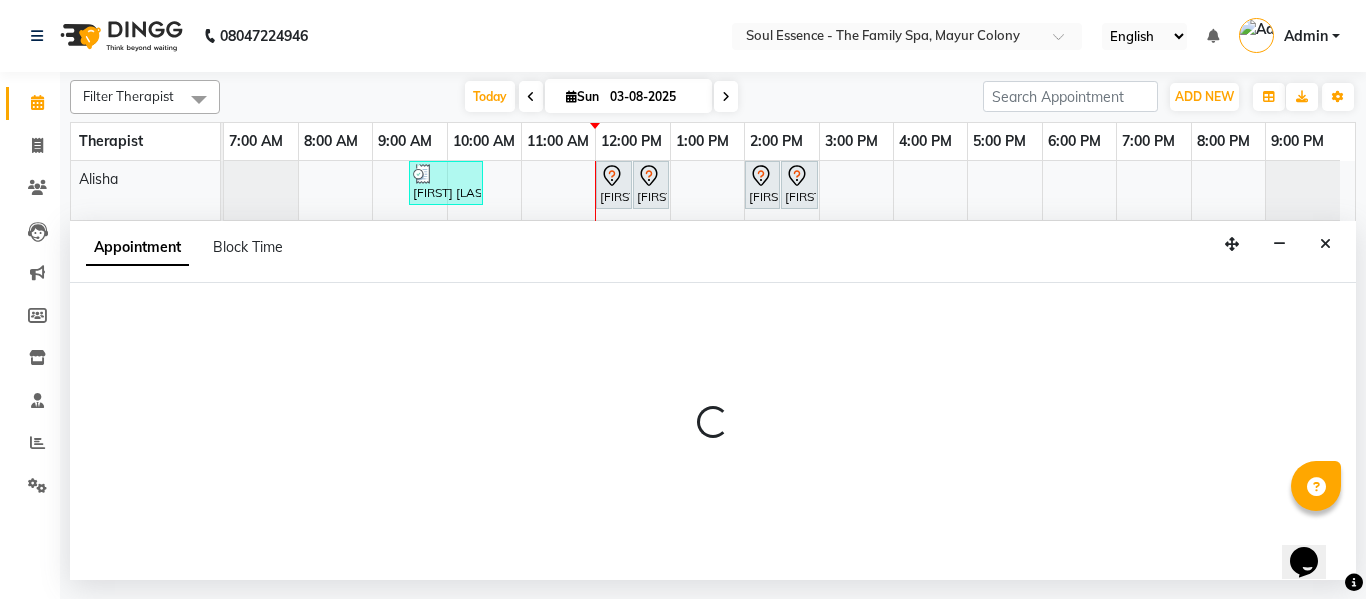 select on "tentative" 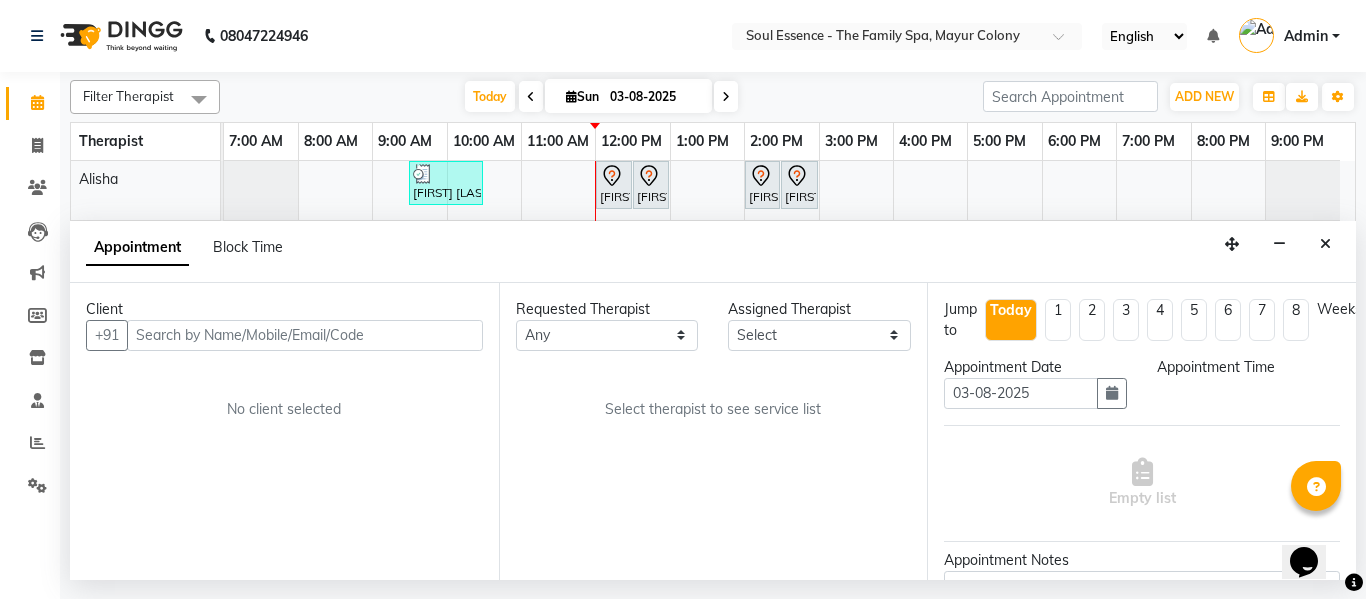 select on "660" 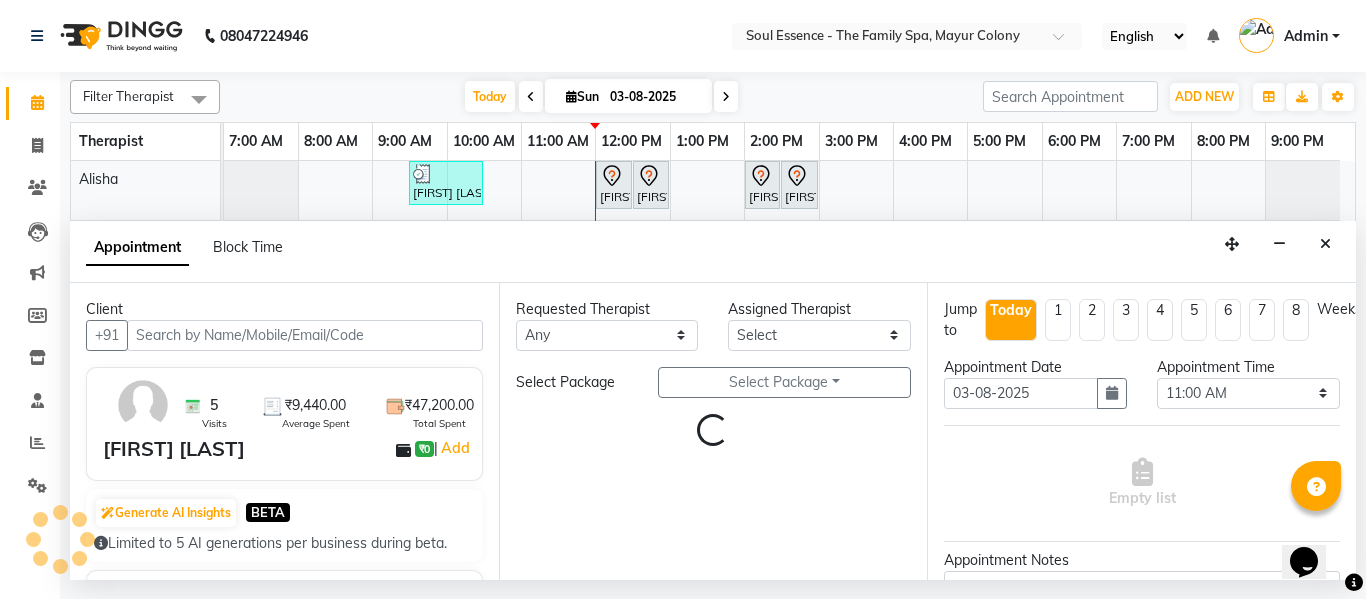 select on "12594" 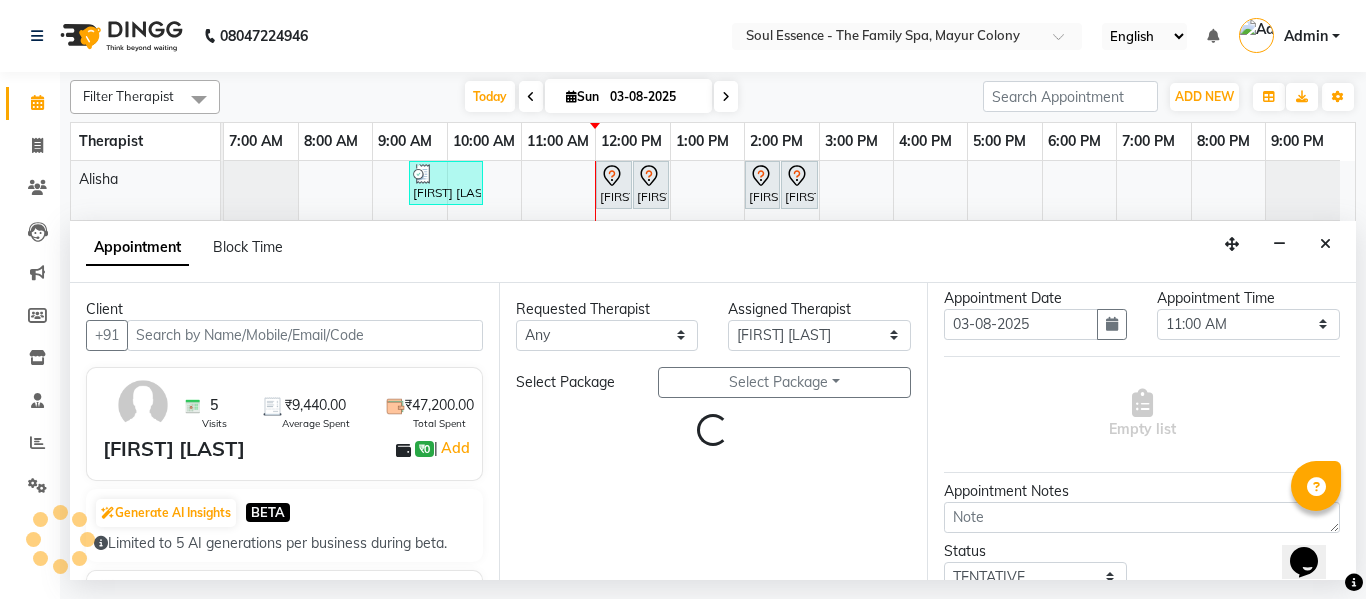 select on "1188" 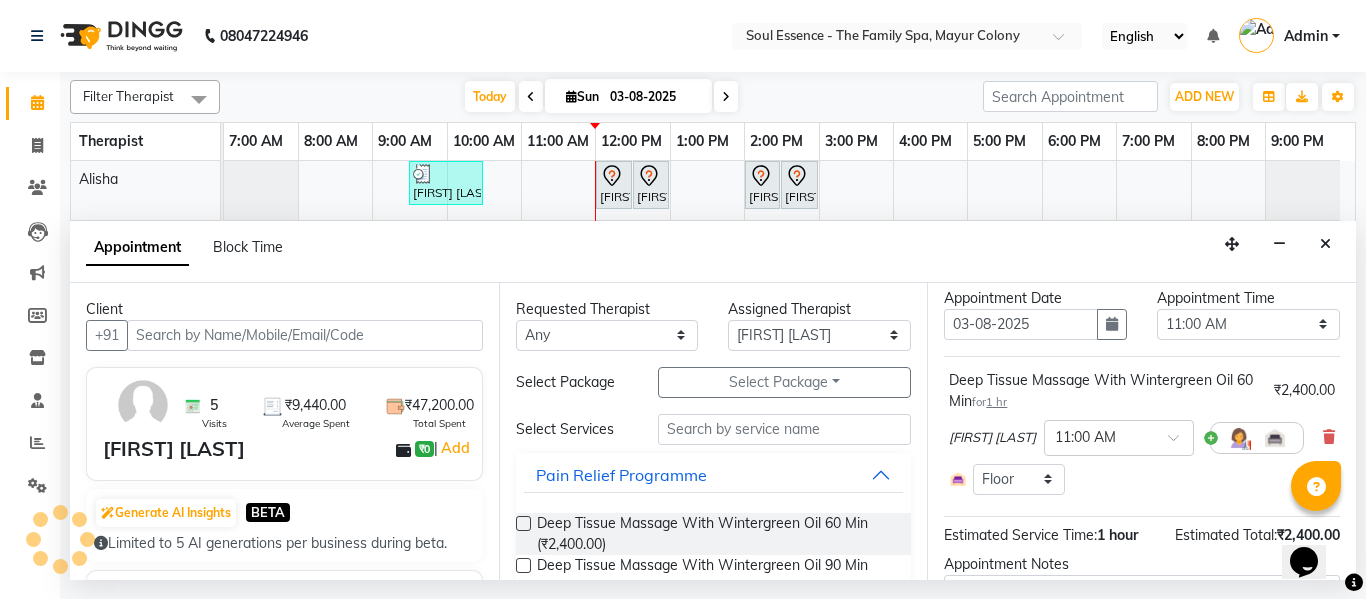 scroll, scrollTop: 100, scrollLeft: 0, axis: vertical 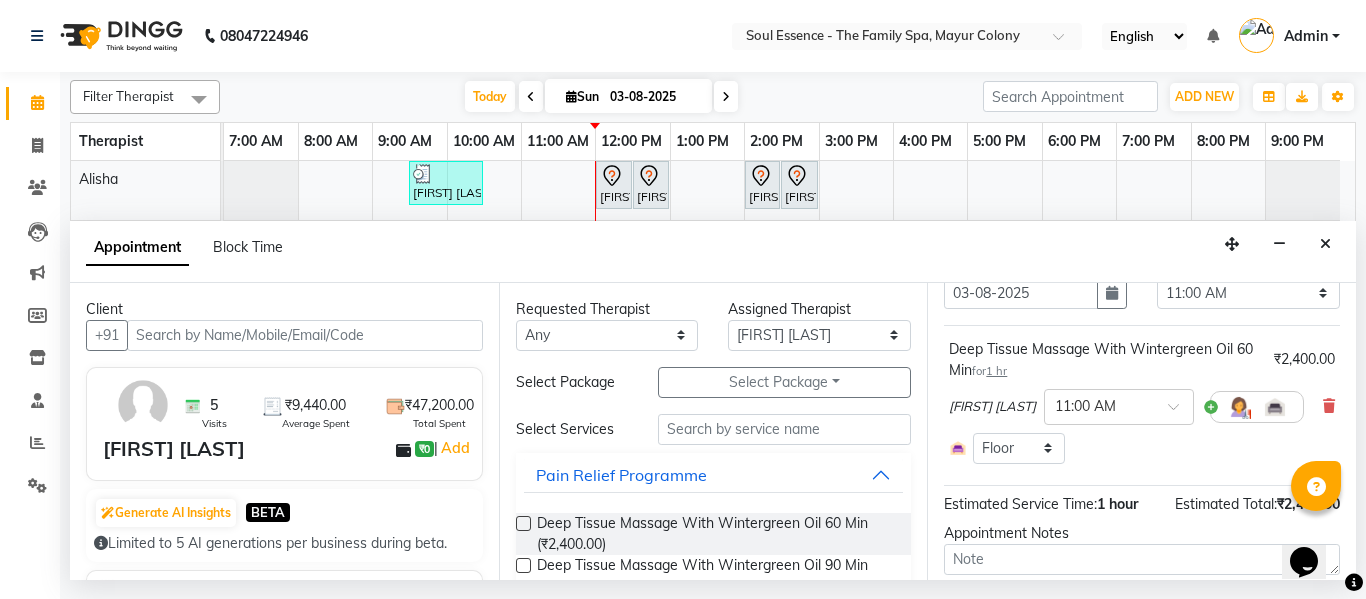 click on "Deep Tissue Massage With Wintergreen Oil 60 Min   for  1 hr ₹2,400.00 Gauri Thorath × 11:00 AM Select Room Floor" at bounding box center (1142, 401) 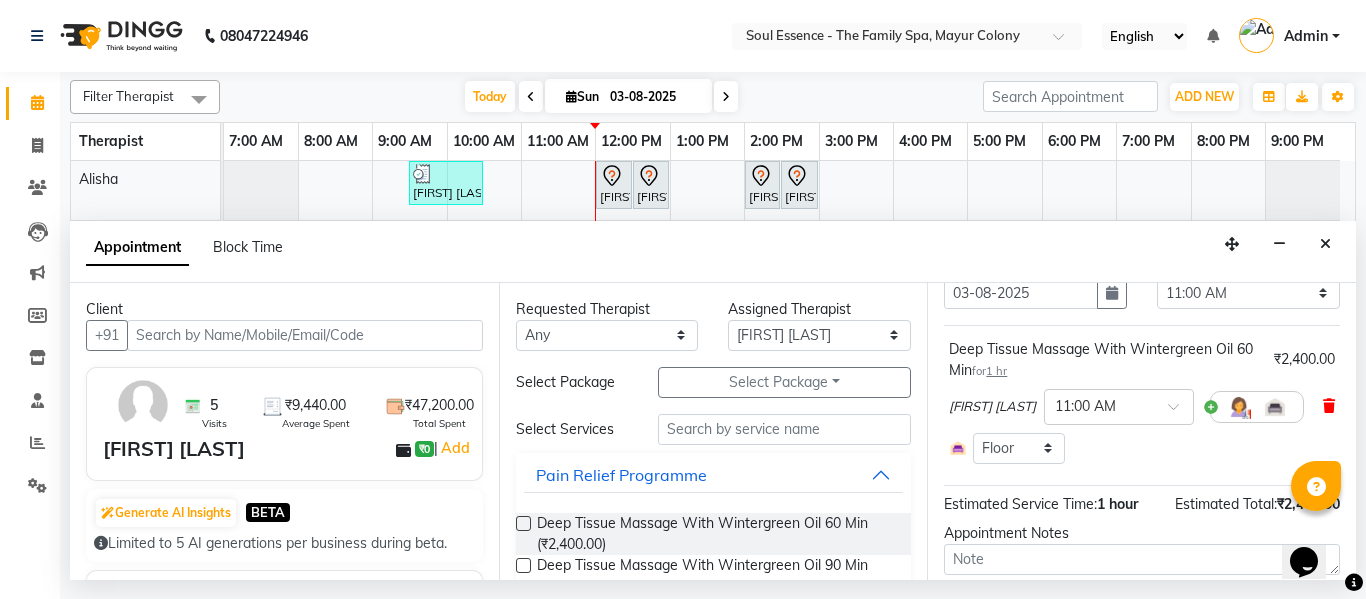 click at bounding box center (1329, 406) 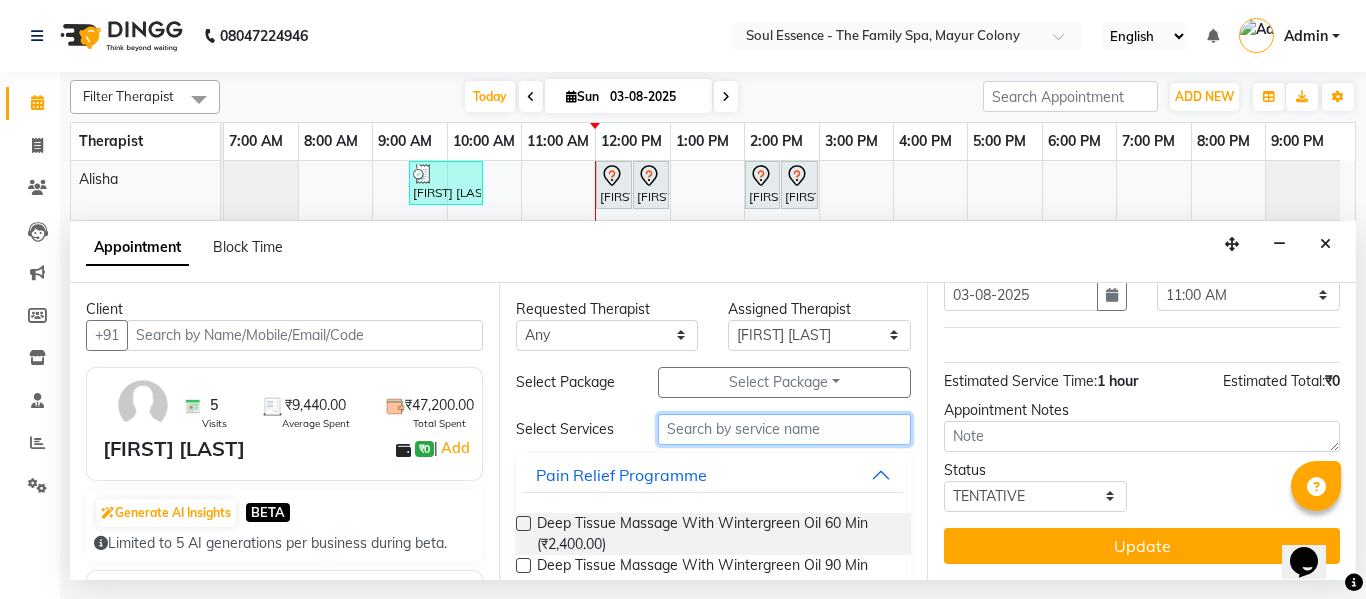click at bounding box center [785, 429] 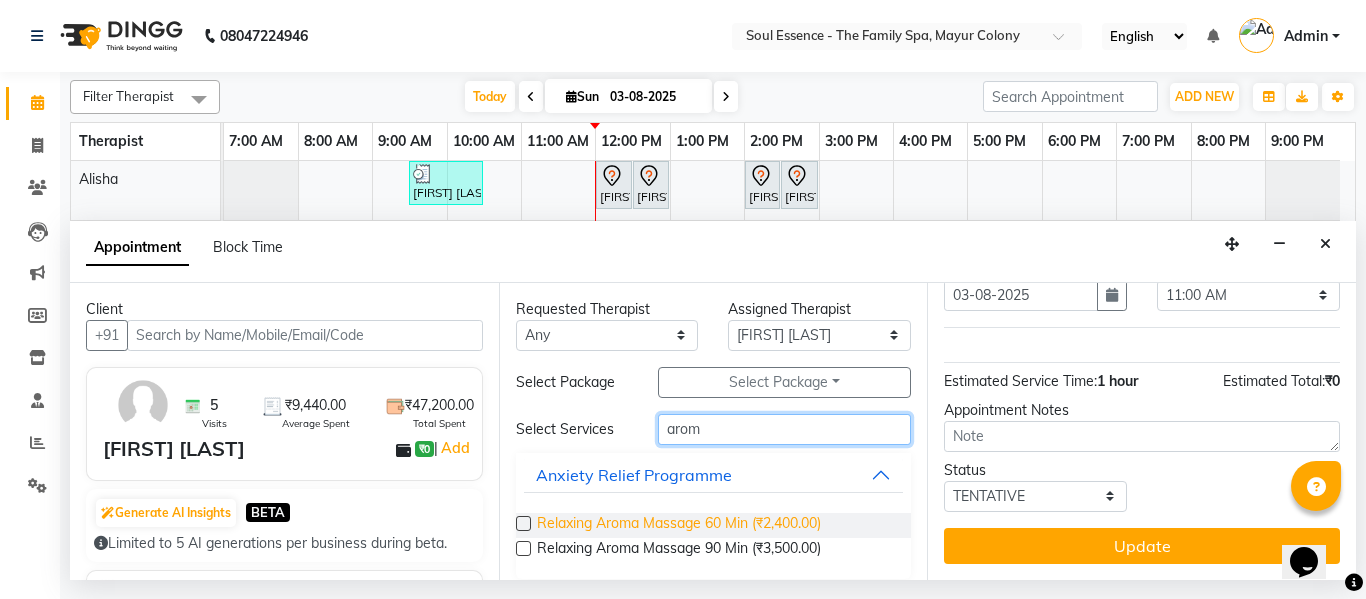 type on "arom" 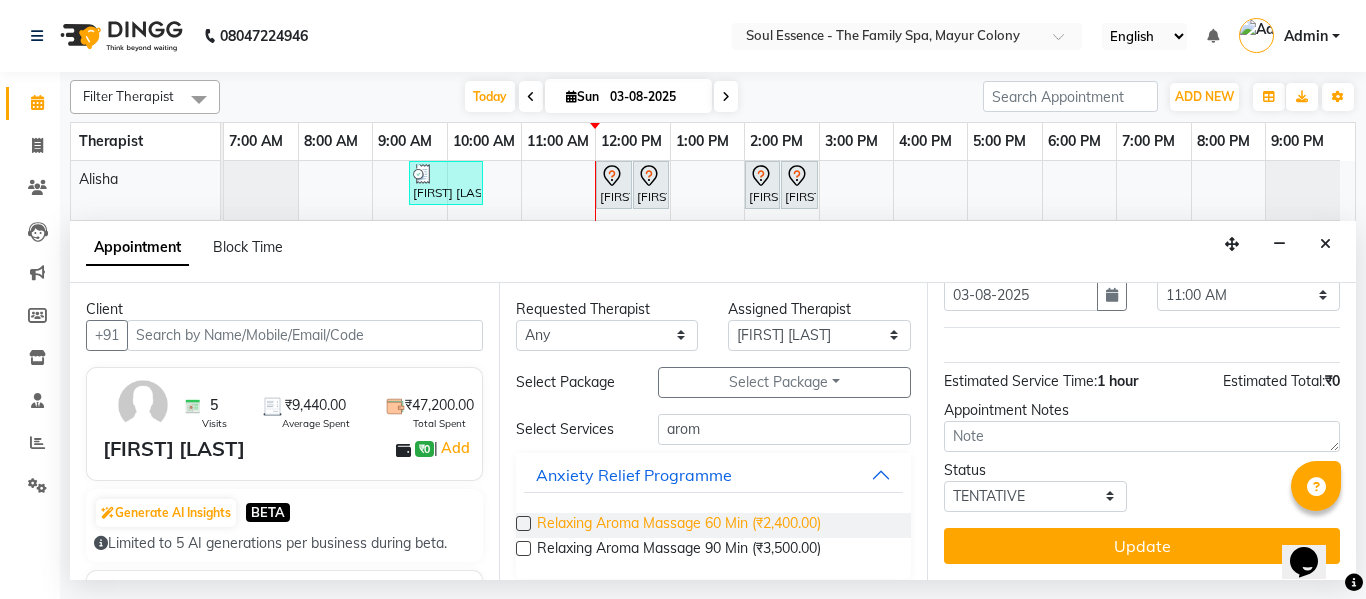 click on "Relaxing Aroma Massage 60 Min (₹2,400.00)" at bounding box center [679, 525] 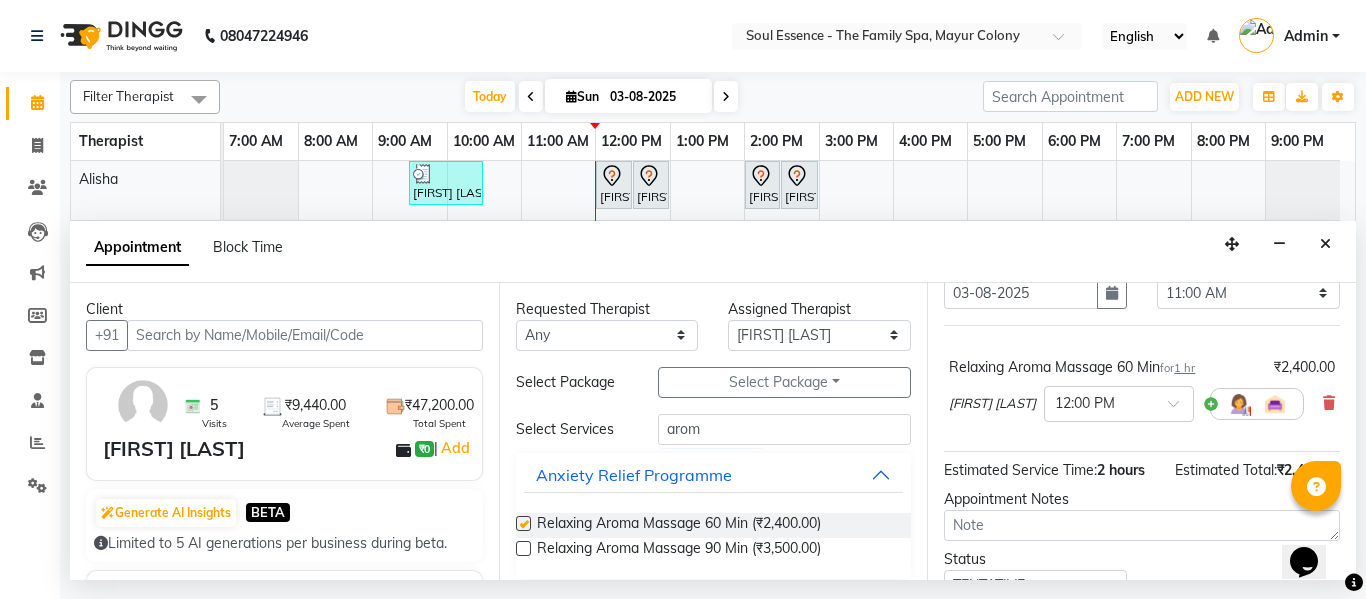 checkbox on "false" 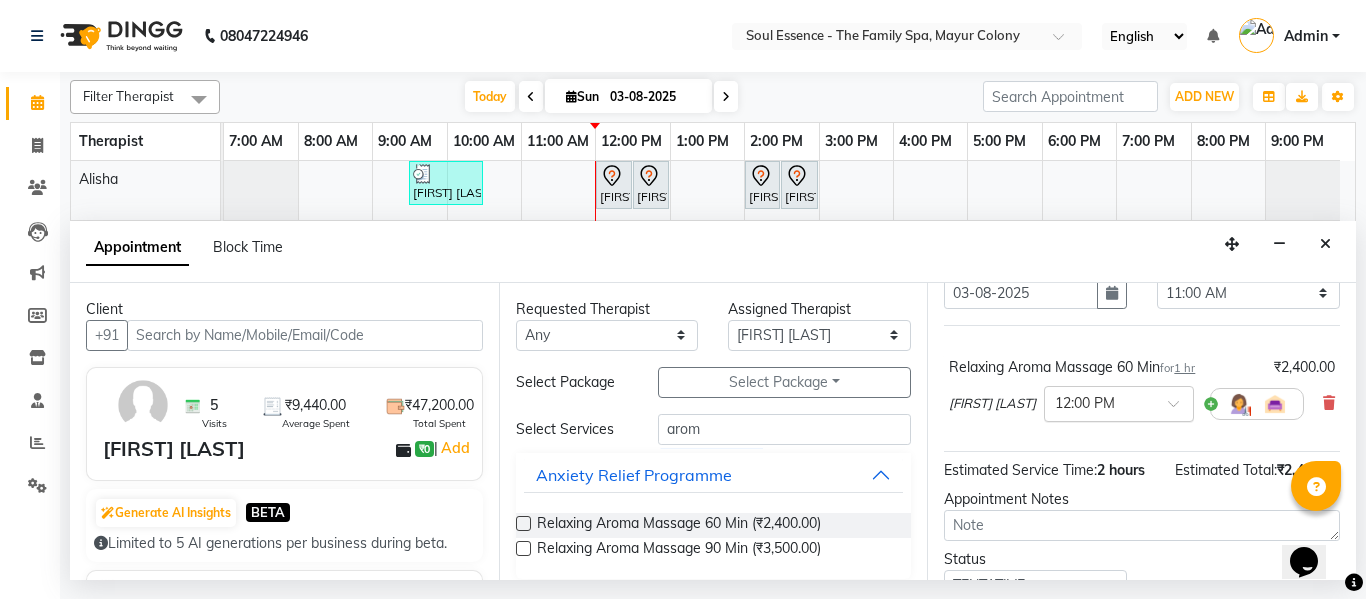 click on "× 12:00 PM" at bounding box center [1119, 404] 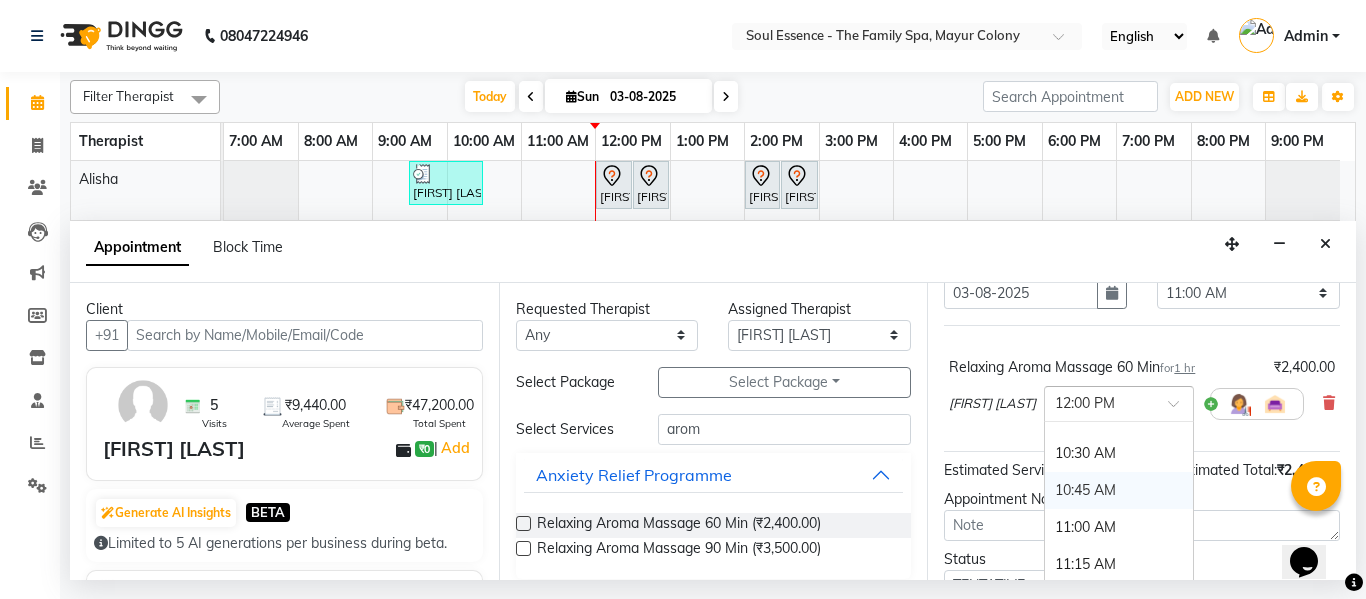 scroll, scrollTop: 392, scrollLeft: 0, axis: vertical 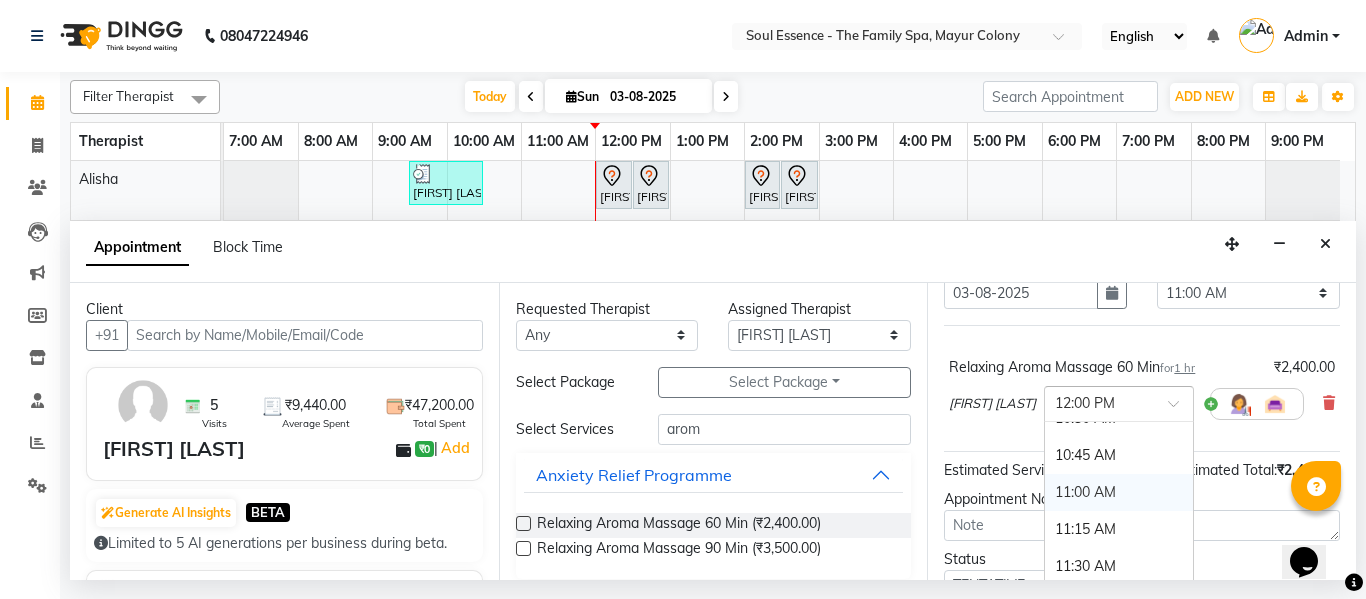click on "11:00 AM" at bounding box center [1119, 492] 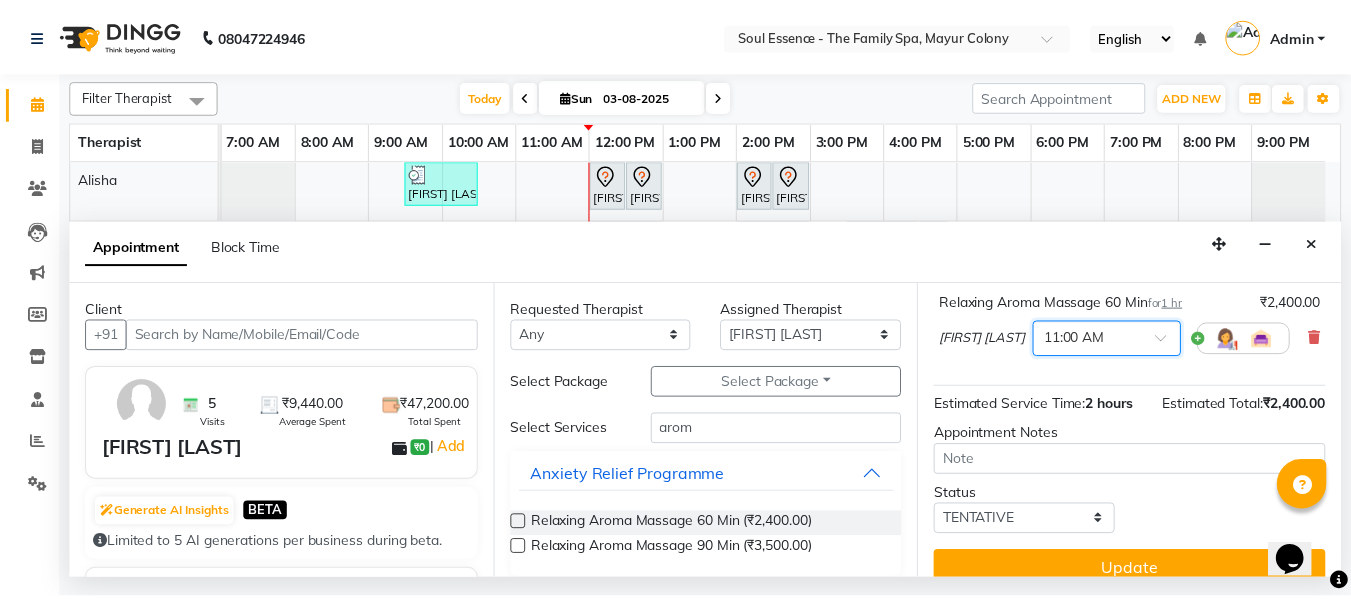 scroll, scrollTop: 228, scrollLeft: 0, axis: vertical 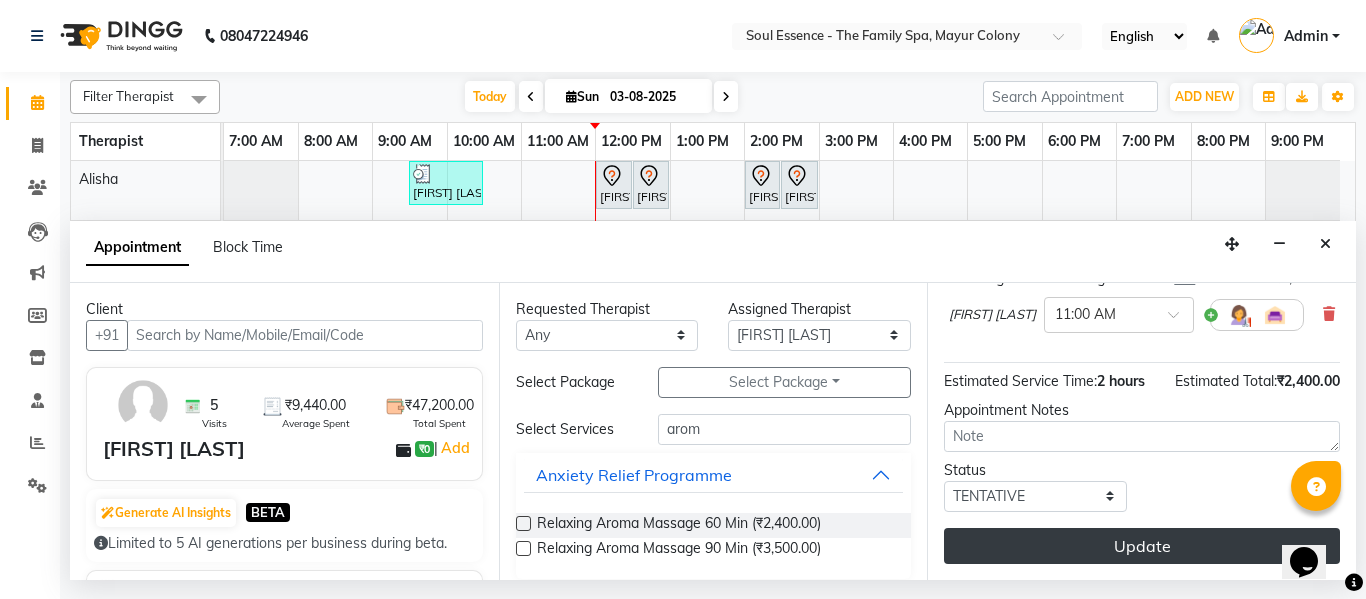 click on "Update" at bounding box center (1142, 546) 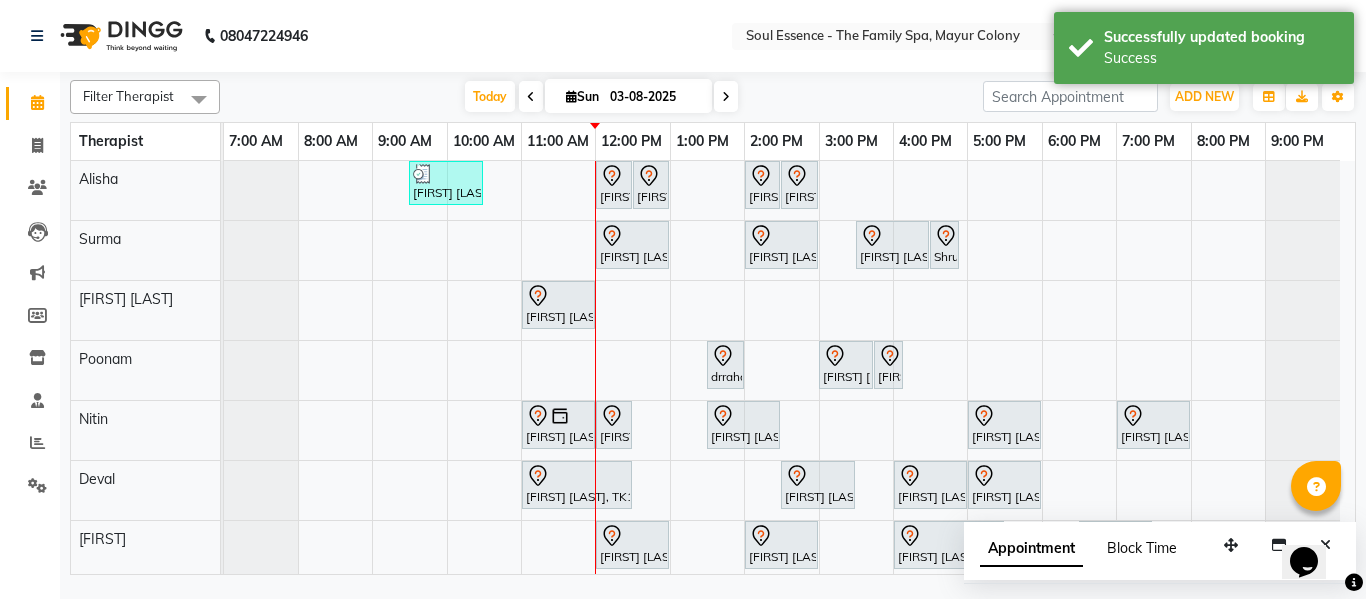 click on "Block Time" at bounding box center (1142, 548) 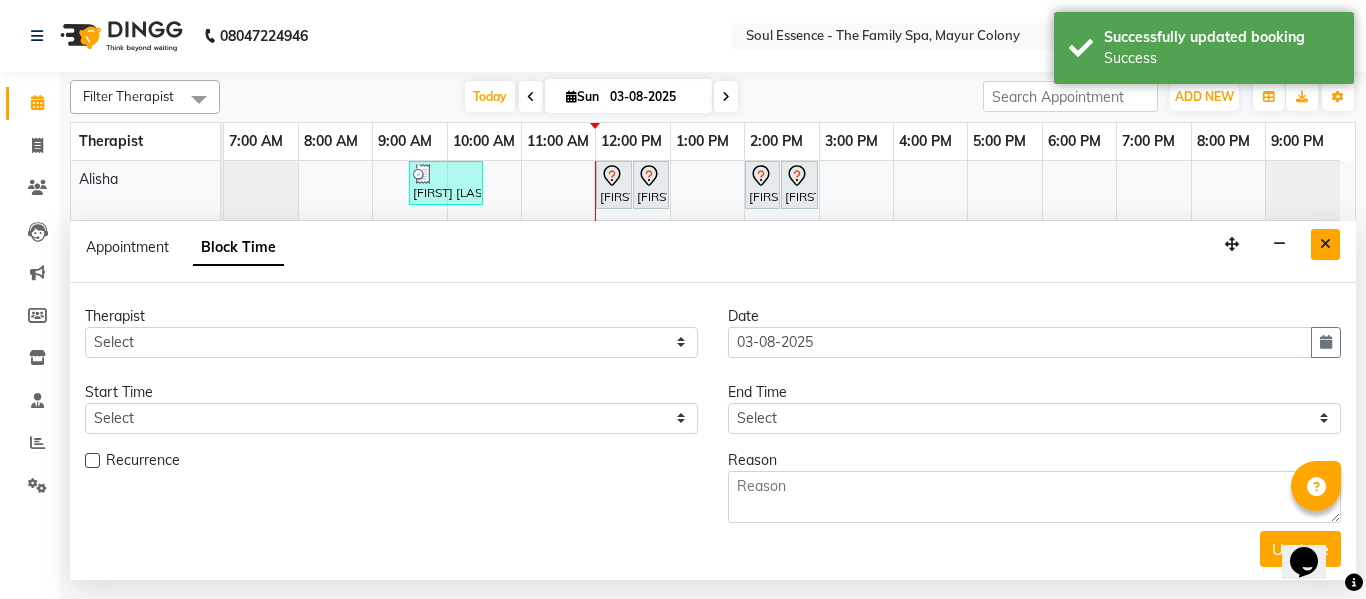 click at bounding box center [1325, 244] 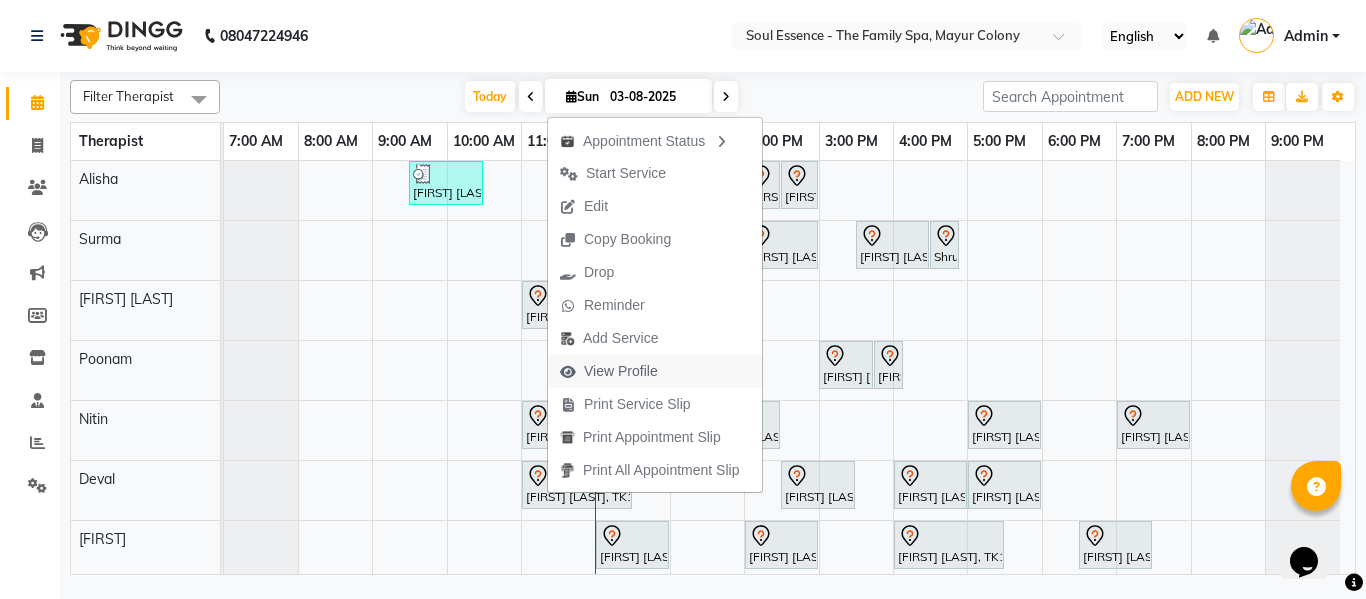 click on "View Profile" at bounding box center [621, 371] 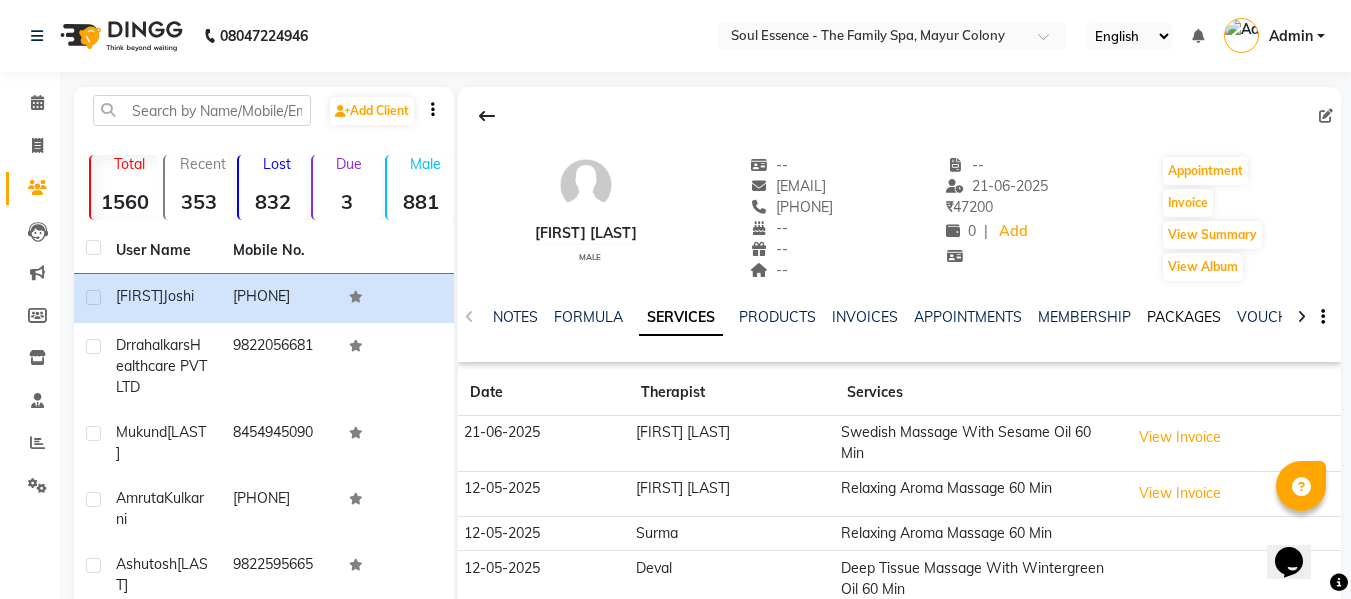 click on "PACKAGES" 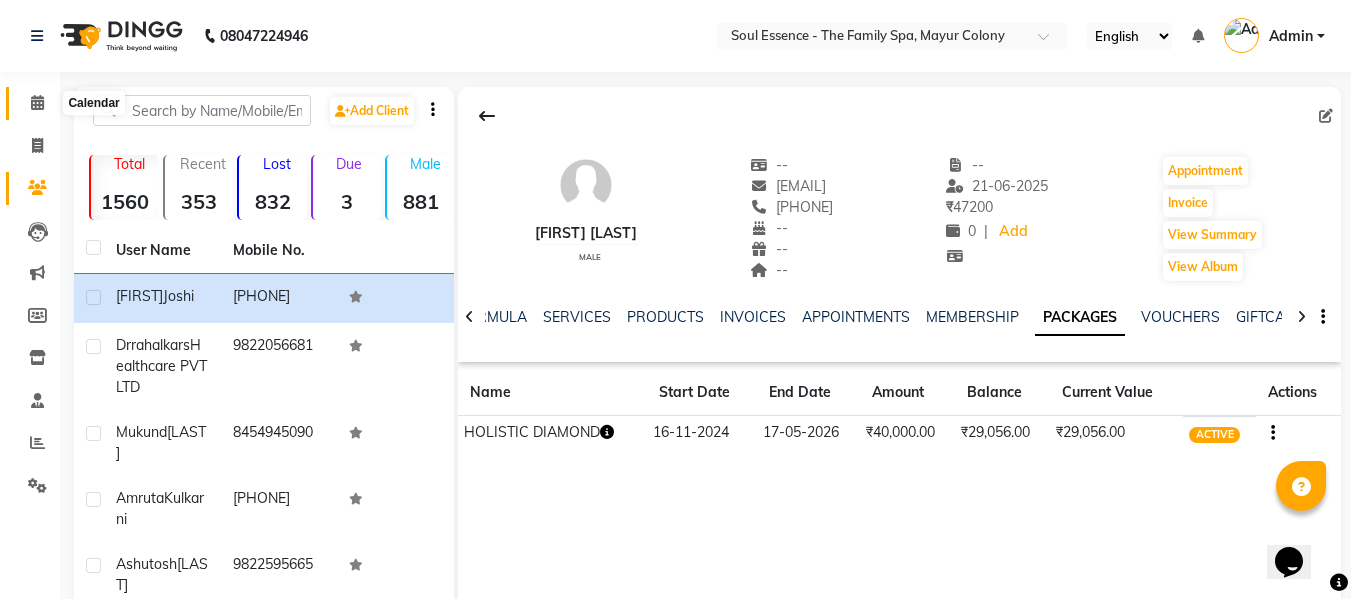click 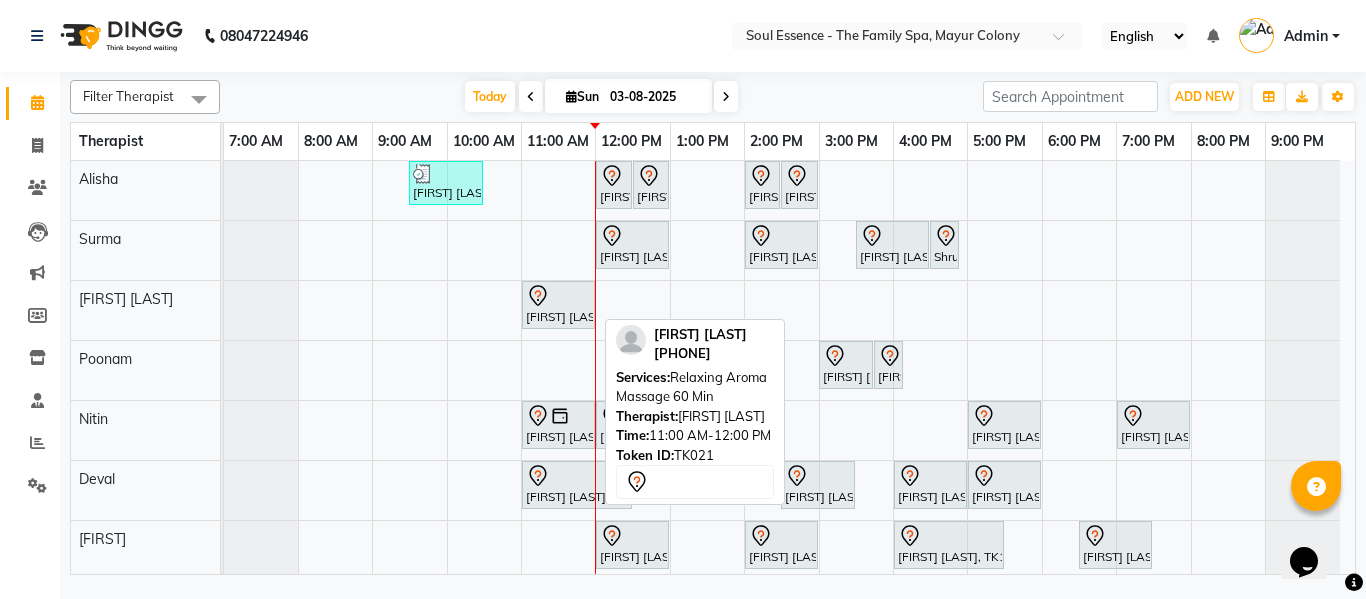 click at bounding box center [558, 296] 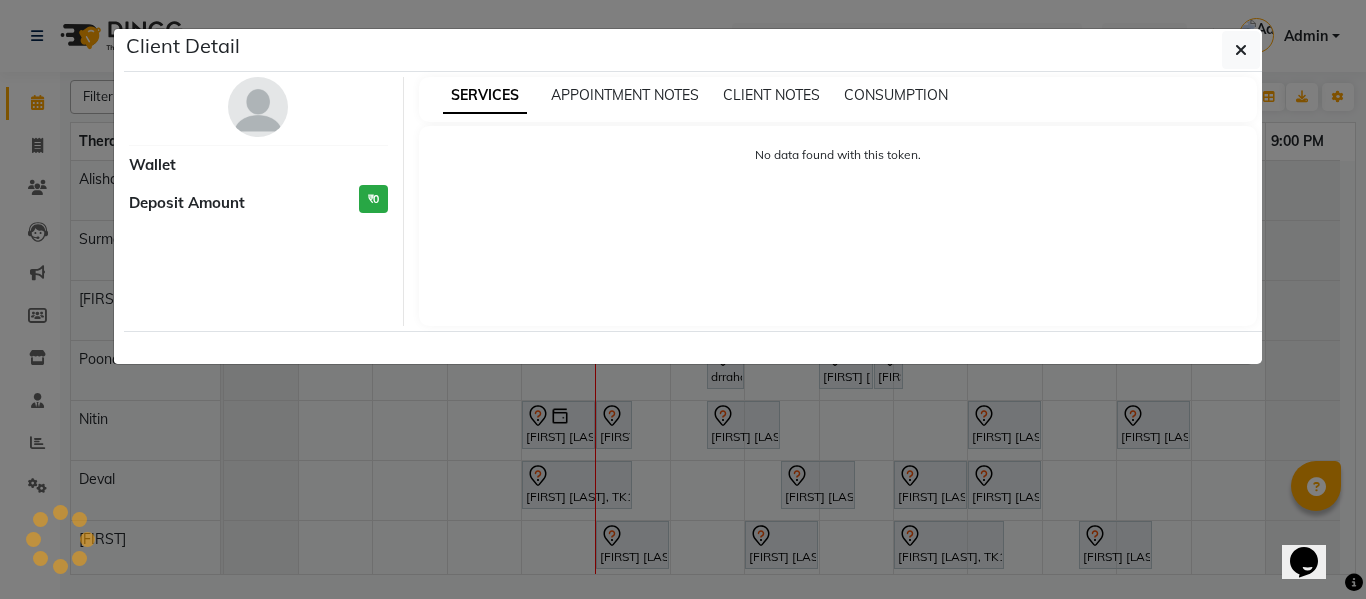 select on "7" 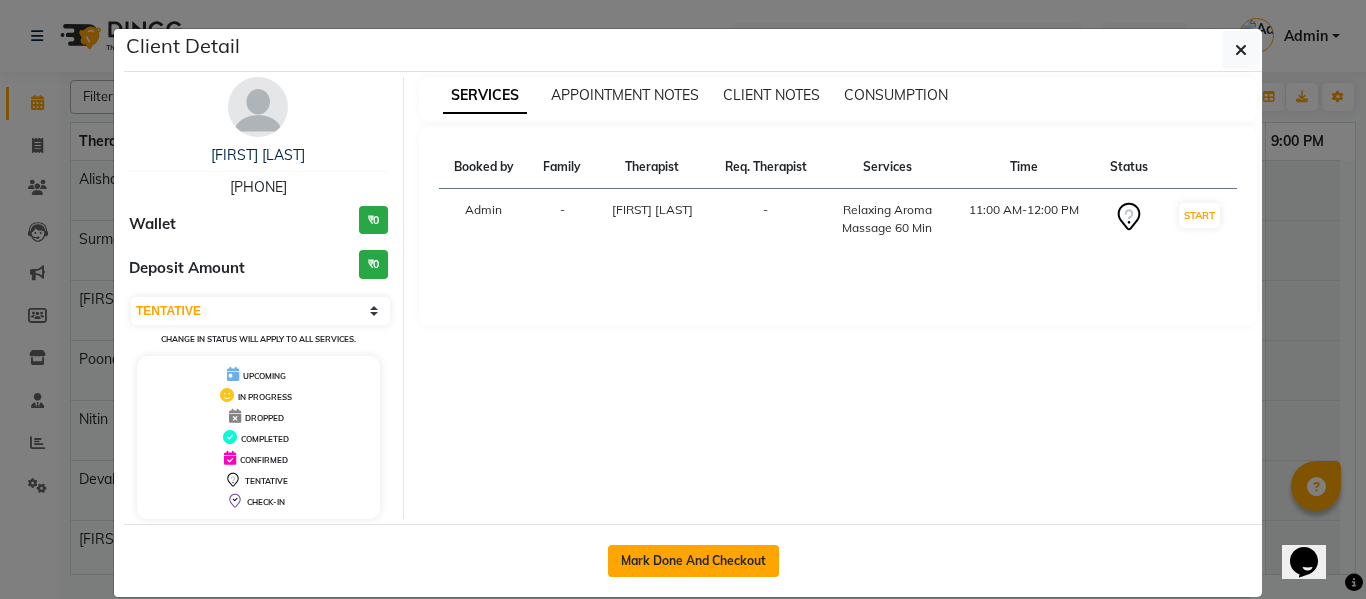 click on "Mark Done And Checkout" 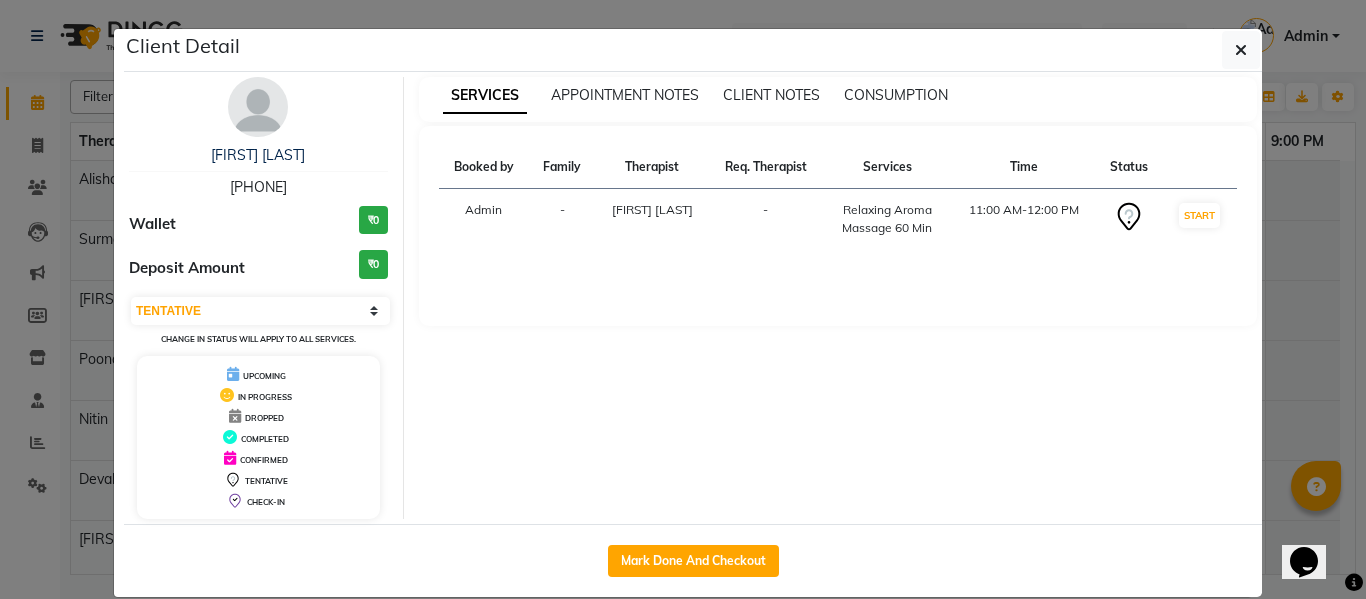 select on "service" 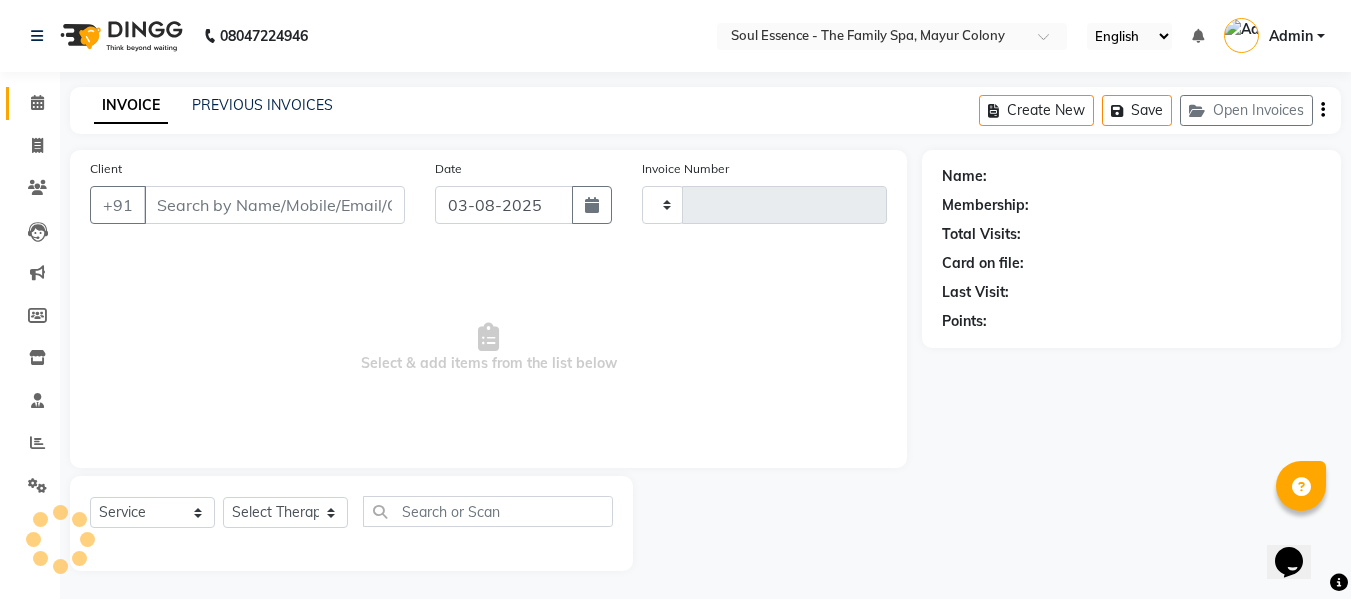 type on "1230" 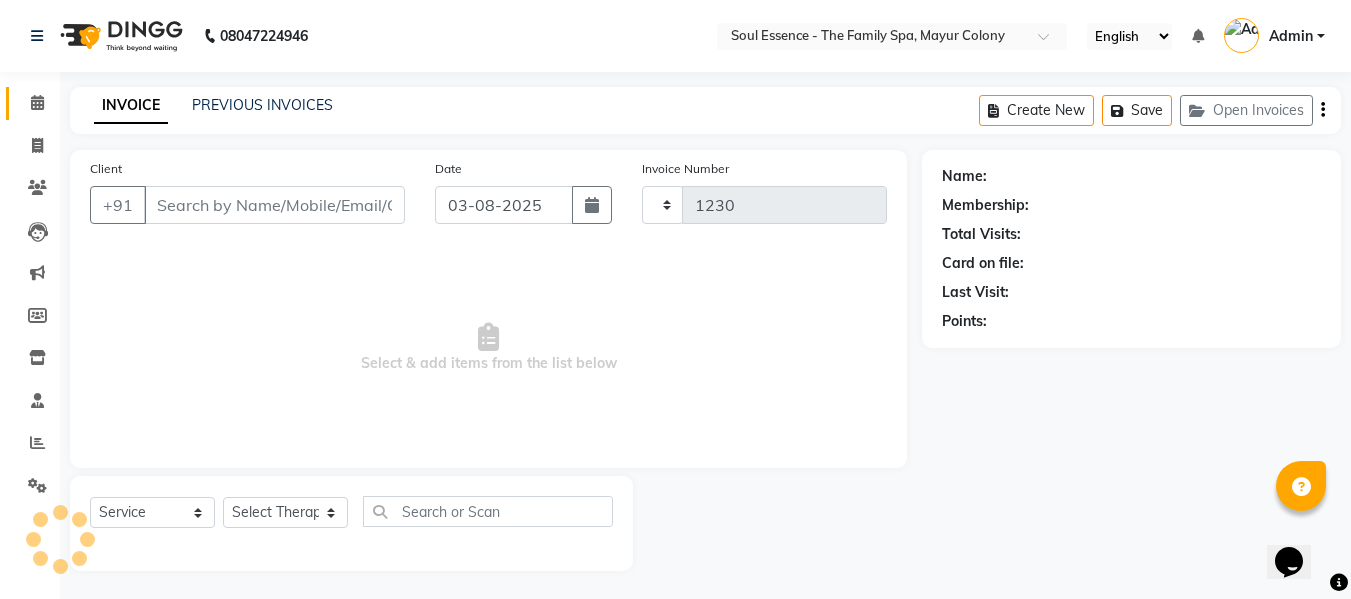 select on "774" 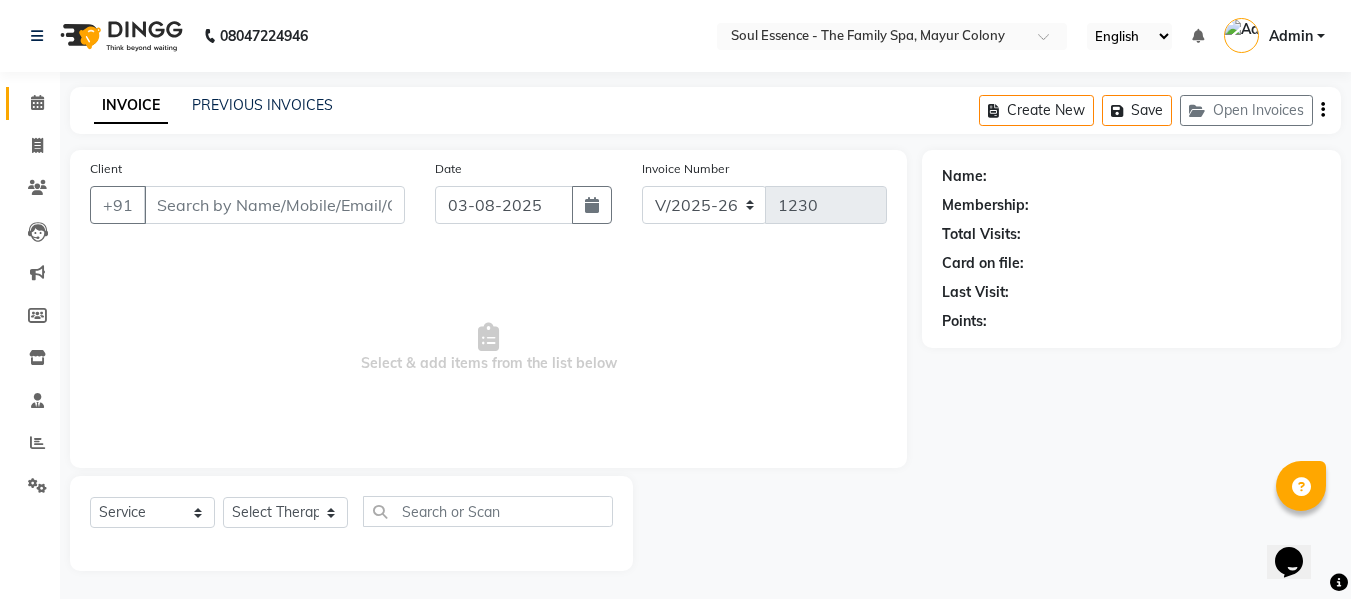 type on "[PHONE]" 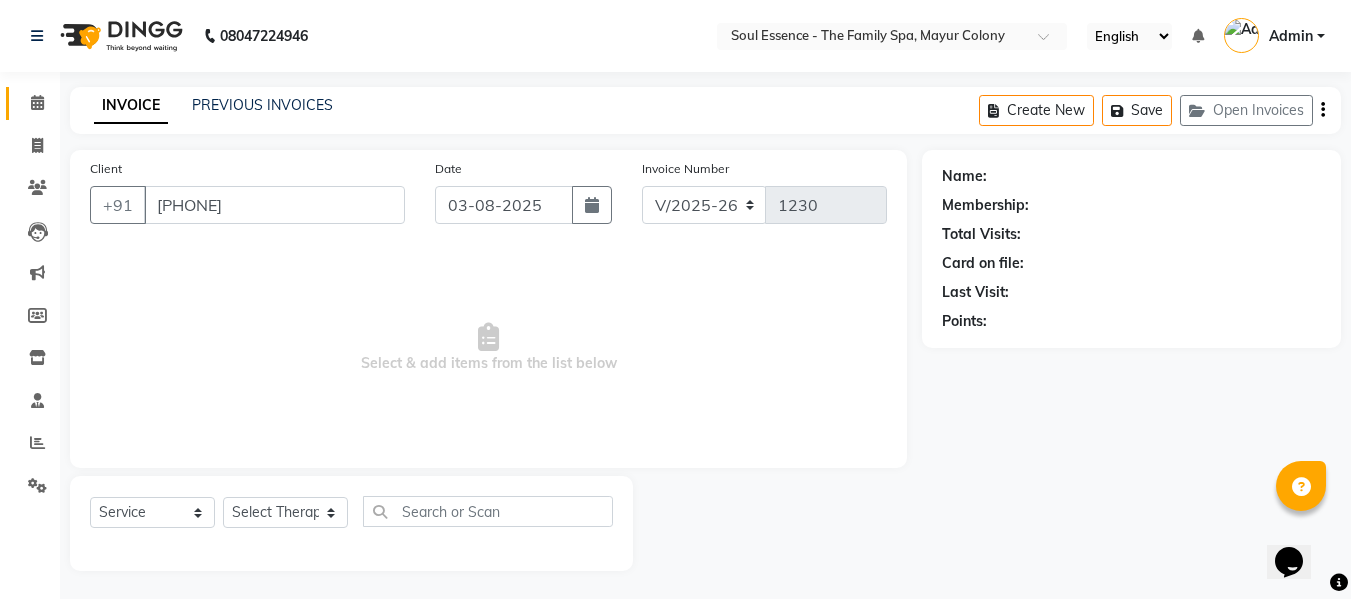 select on "12594" 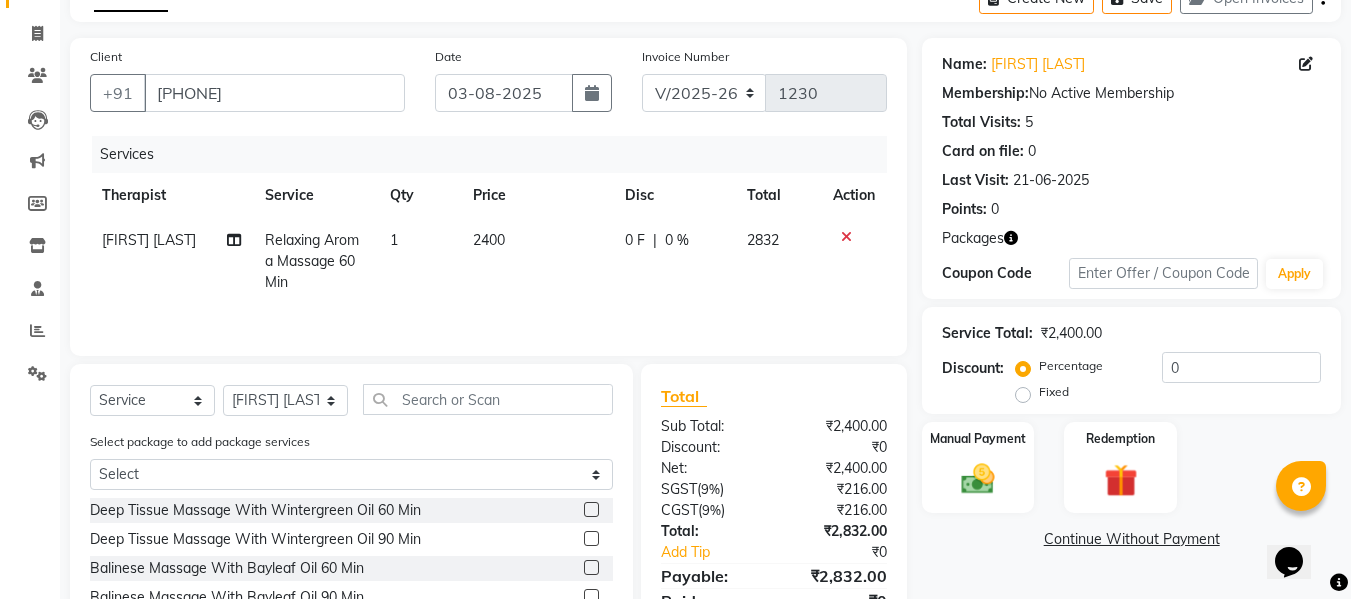 scroll, scrollTop: 202, scrollLeft: 0, axis: vertical 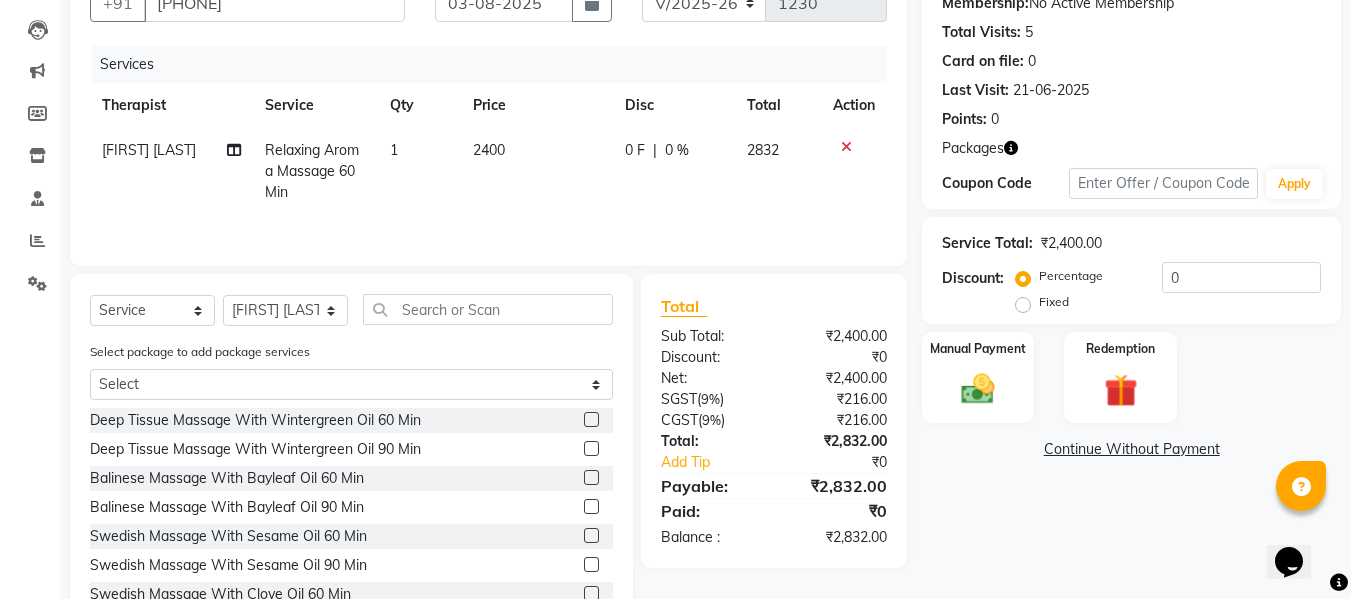click on "Client +91 9021382888 Date 03-08-2025 Invoice Number V/2025 V/2025-26 1230 Services Therapist Service Qty Price Disc Total Action Gauri Thorath Relaxing Aroma Massage 60 Min 1 2400 0 F | 0 % 2832 Select  Service  Product  Membership  Package Voucher Prepaid Gift Card  Select Therapist Alisha Deval Gauri Thorath Nitin Poonam pradyumna Surma Select package to add package services Select HOLISTIC DIAMOND Deep Tissue Massage With Wintergreen Oil 60 Min  Deep Tissue Massage With Wintergreen Oil 90 Min  Balinese Massage With Bayleaf Oil 60 Min  Balinese Massage With Bayleaf Oil 90 Min  Swedish Massage With Sesame Oil 60 Min  Swedish Massage With Sesame Oil 90 Min  Swedish Massage With Clove Oil 60 Min  Swedish Massage With Clove Oil 90 Min  Sports Special Package 90 Min  Deep Relaxation Package 90 Min  Sleep Enhancing Therapy 60 Min  Sleep Enhancing Therapy 90 Min  Anxiety Relieving Massage 60 Min  Anxiety Relieving Massage 90 Min  Relaxing Aroma Massage 60 Min  Relaxing Aroma Massage 90 Min  Shirodhara 45 Min   (" 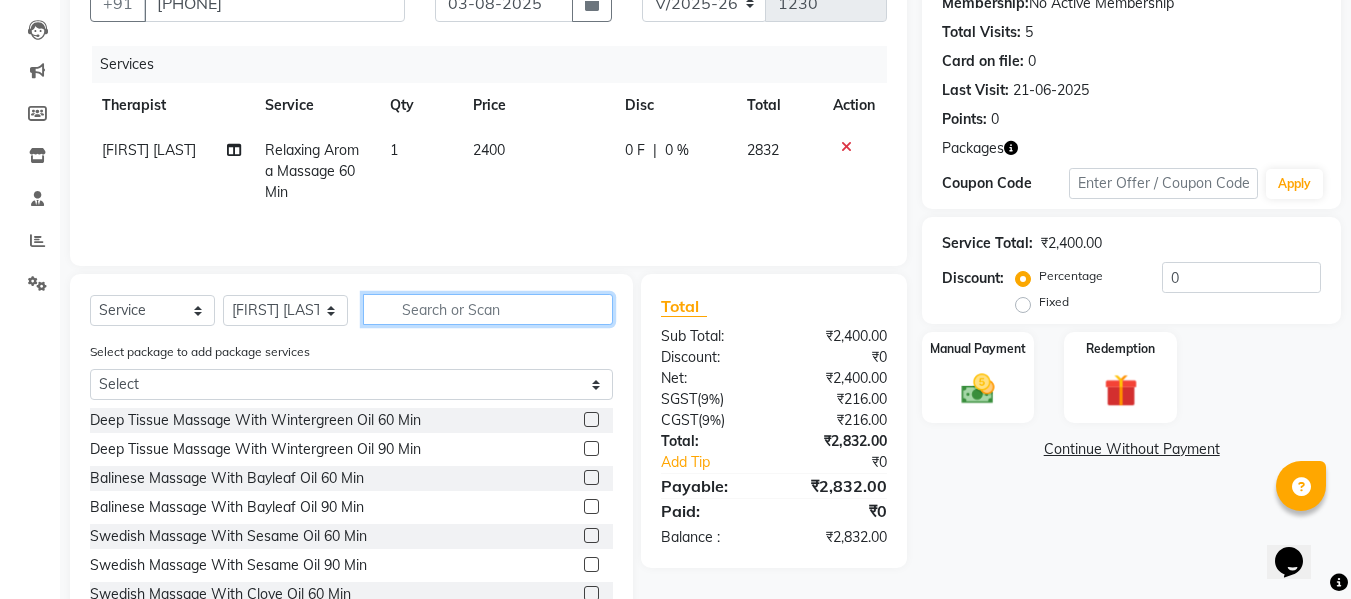 click 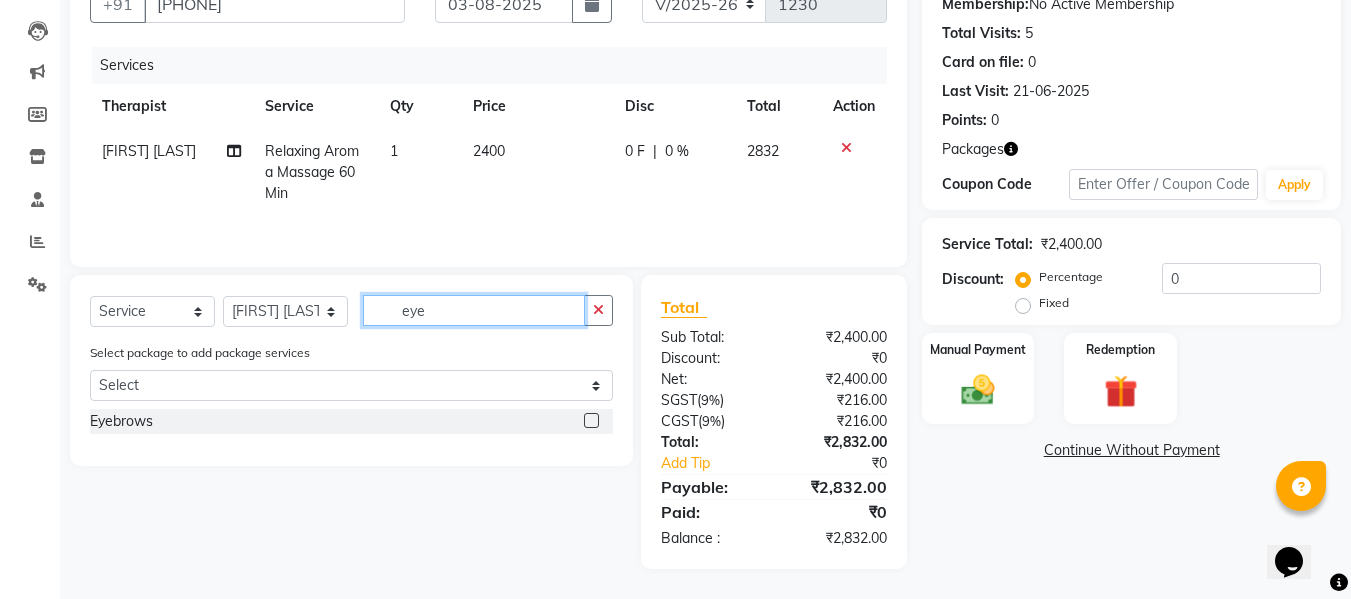 scroll, scrollTop: 201, scrollLeft: 0, axis: vertical 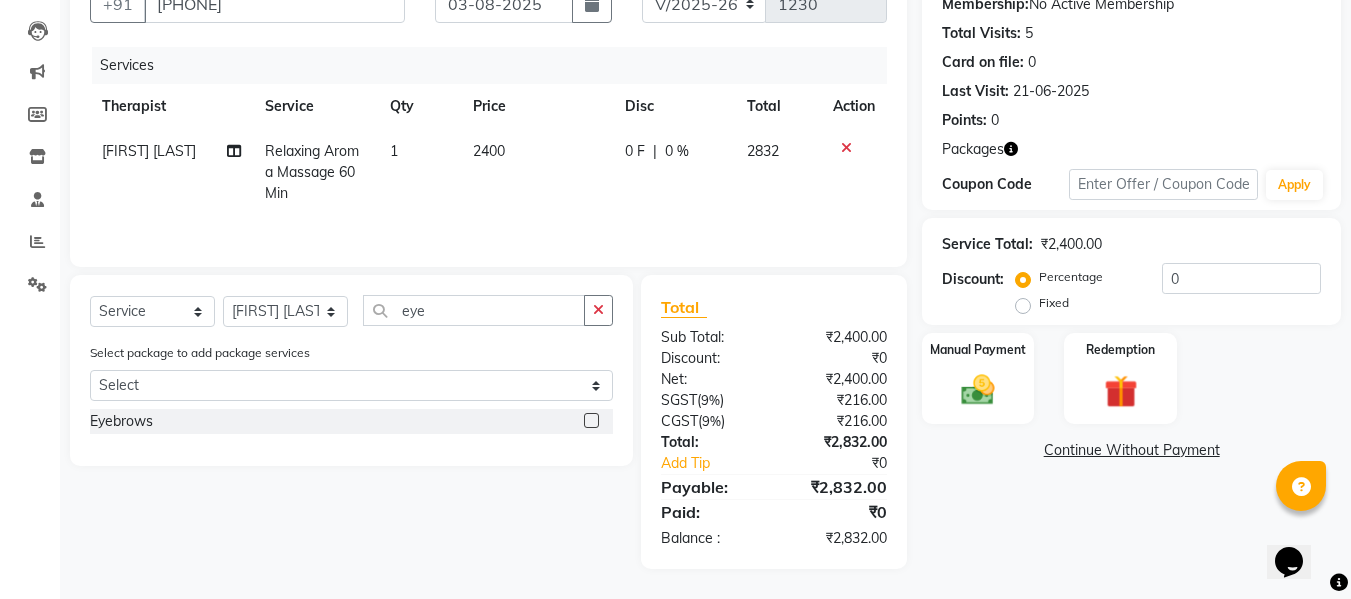 click 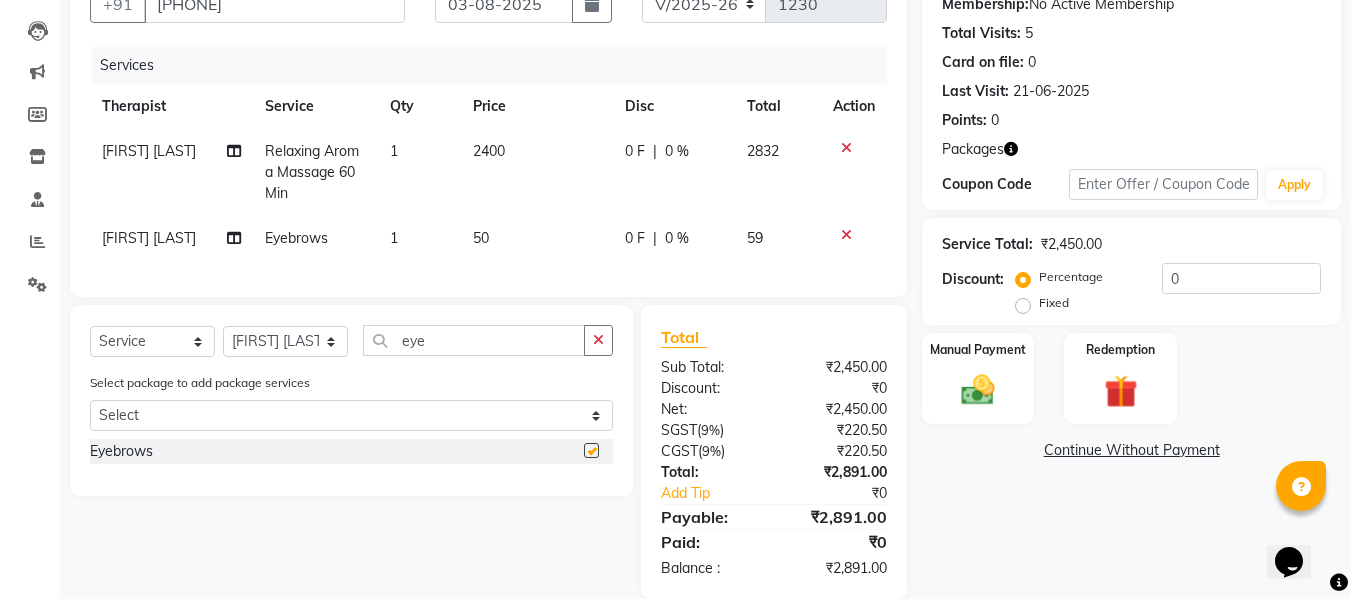 checkbox on "false" 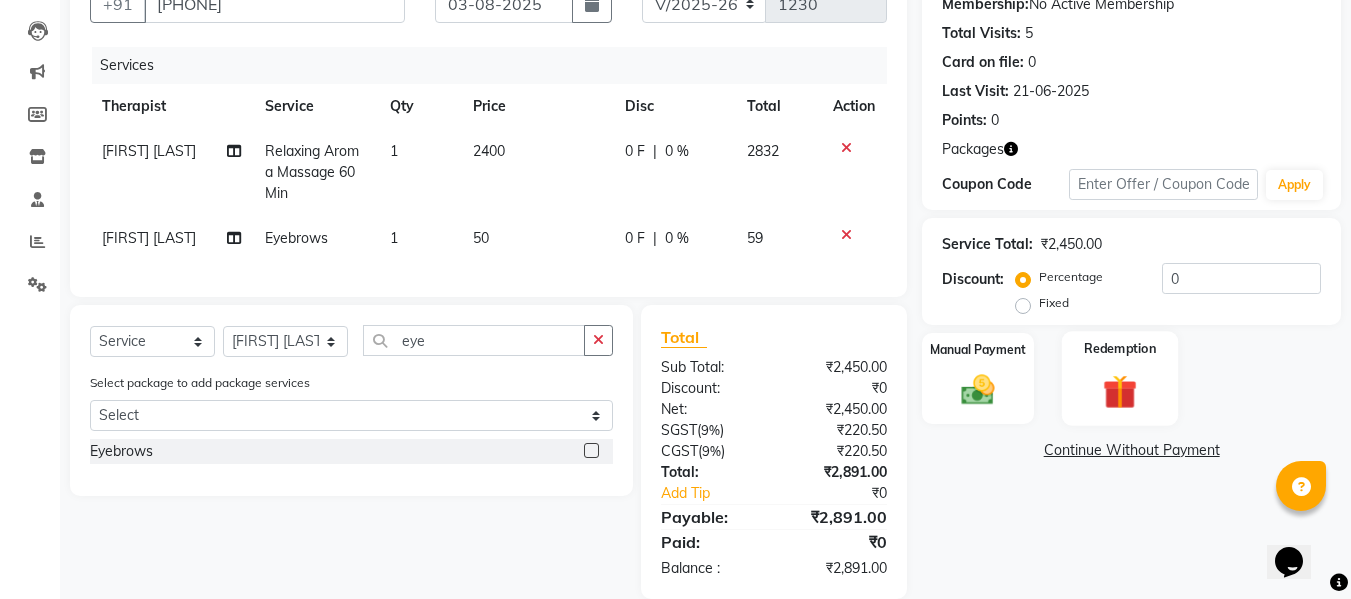 click on "Redemption" 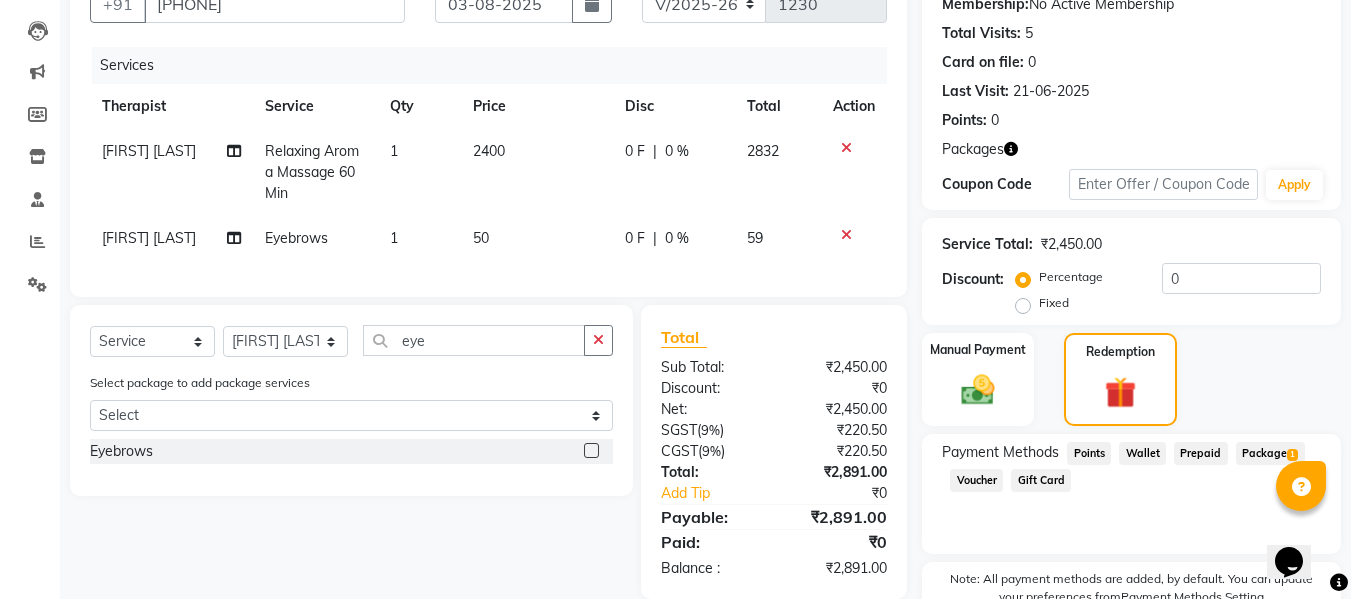 drag, startPoint x: 1272, startPoint y: 452, endPoint x: 1261, endPoint y: 430, distance: 24.596748 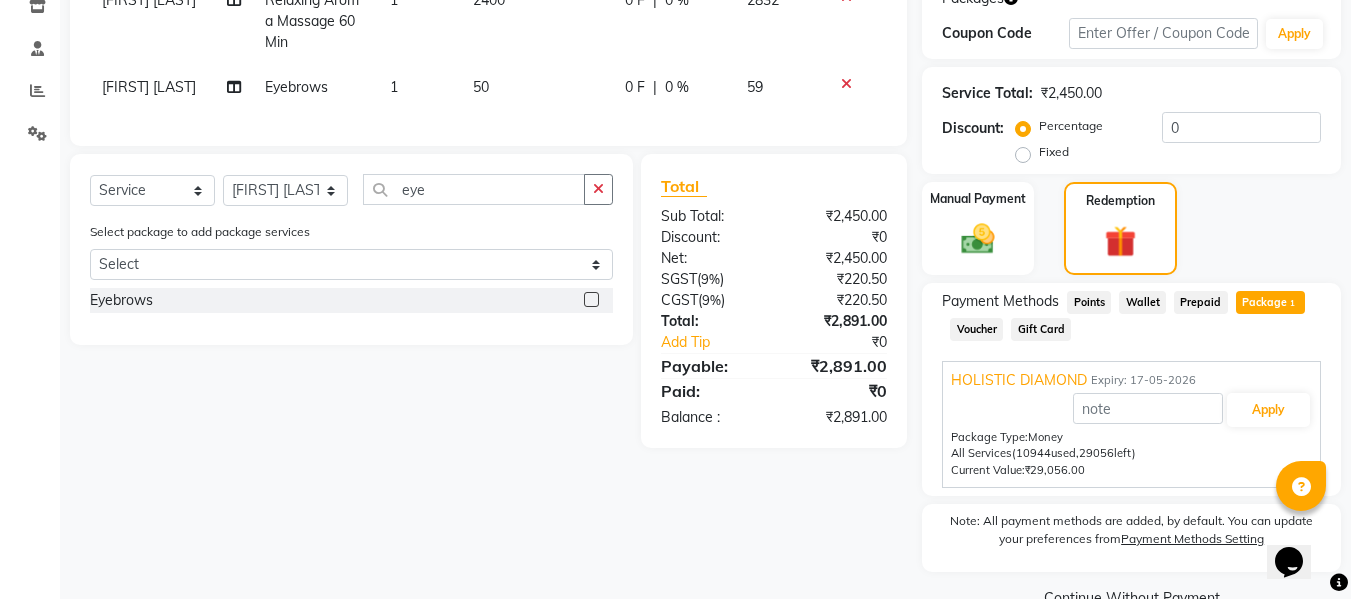scroll, scrollTop: 396, scrollLeft: 0, axis: vertical 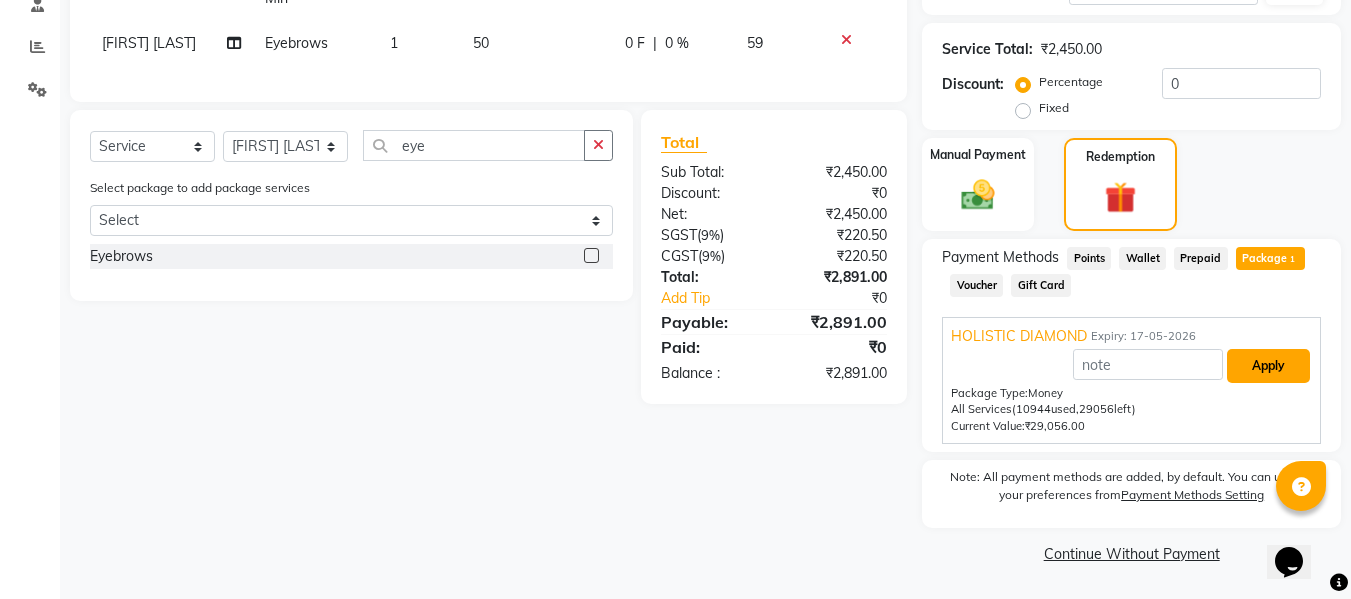 click on "Apply" at bounding box center [1268, 366] 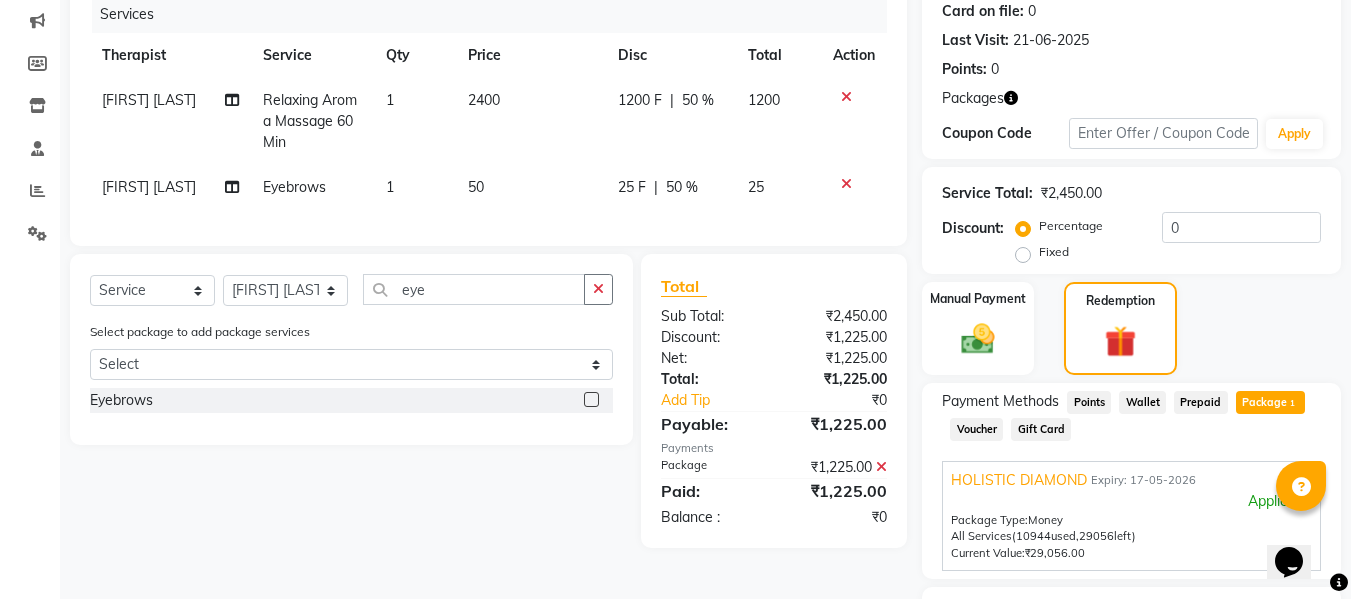 scroll, scrollTop: 0, scrollLeft: 0, axis: both 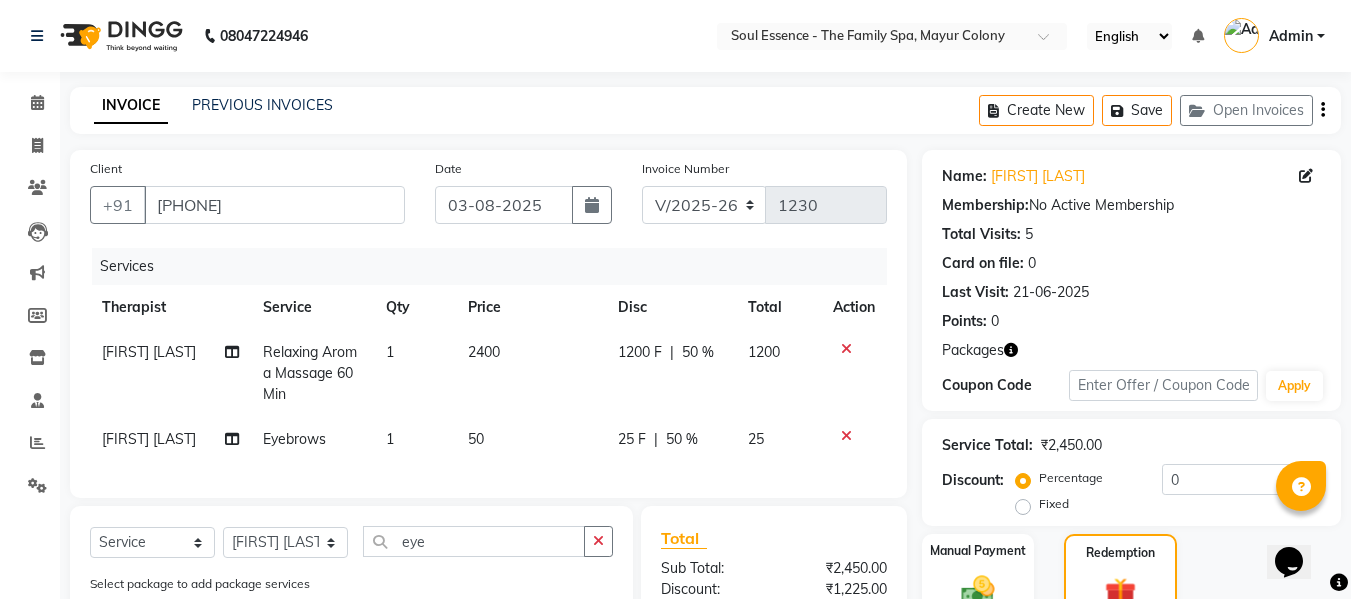 click on "25 F" 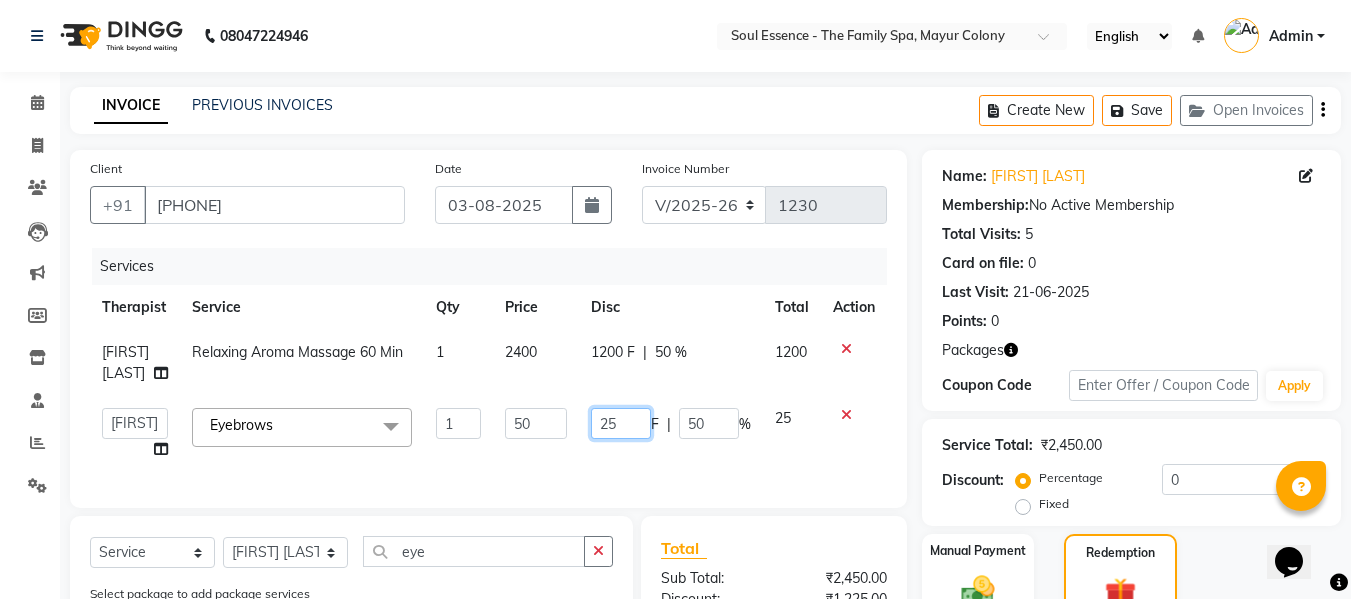 drag, startPoint x: 636, startPoint y: 416, endPoint x: 535, endPoint y: 422, distance: 101.17806 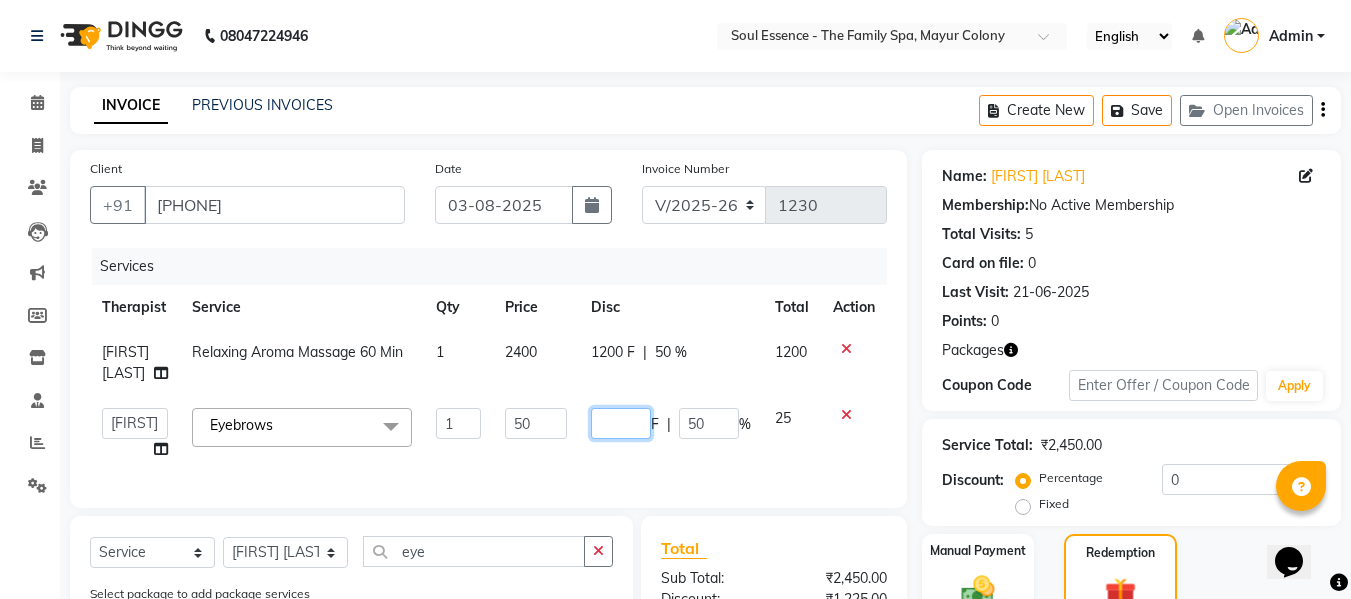 type on "0" 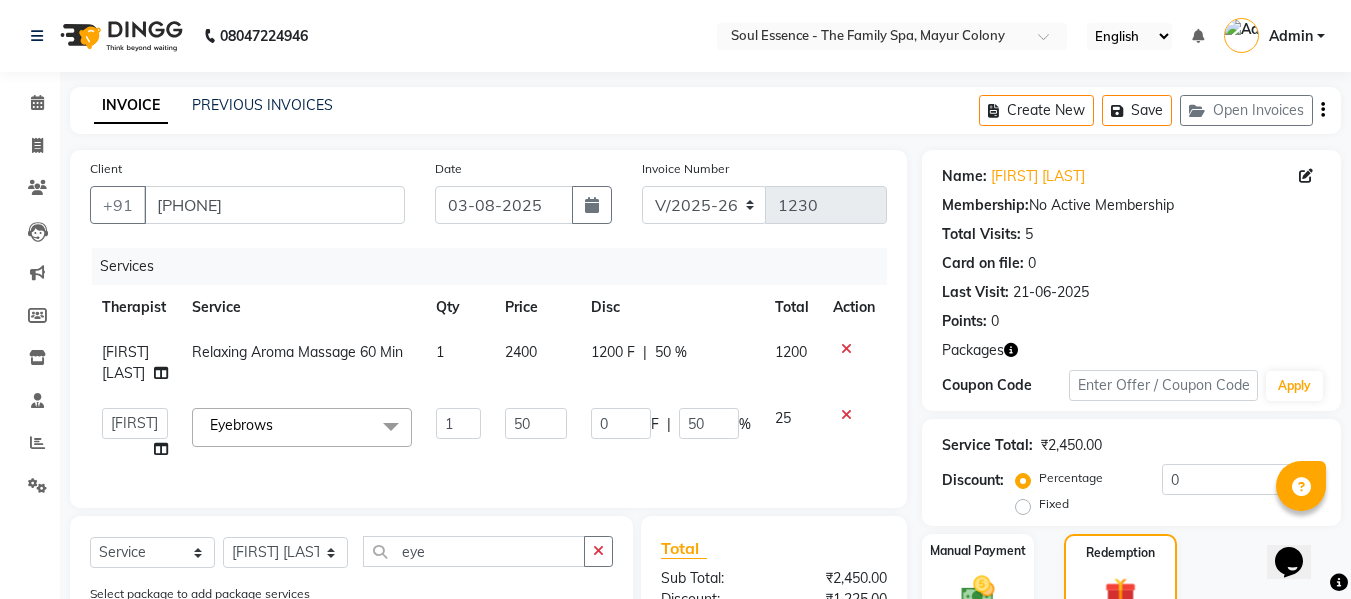 click on "Invoice Number V/2025 V/2025-26 1230" 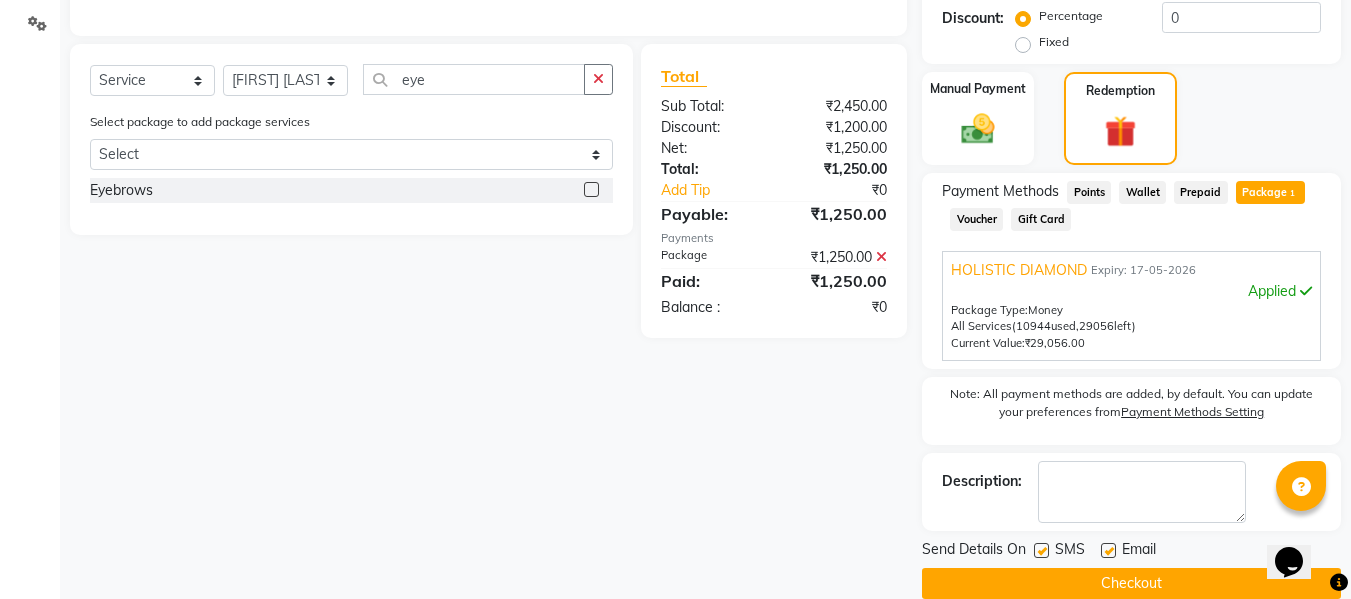 scroll, scrollTop: 492, scrollLeft: 0, axis: vertical 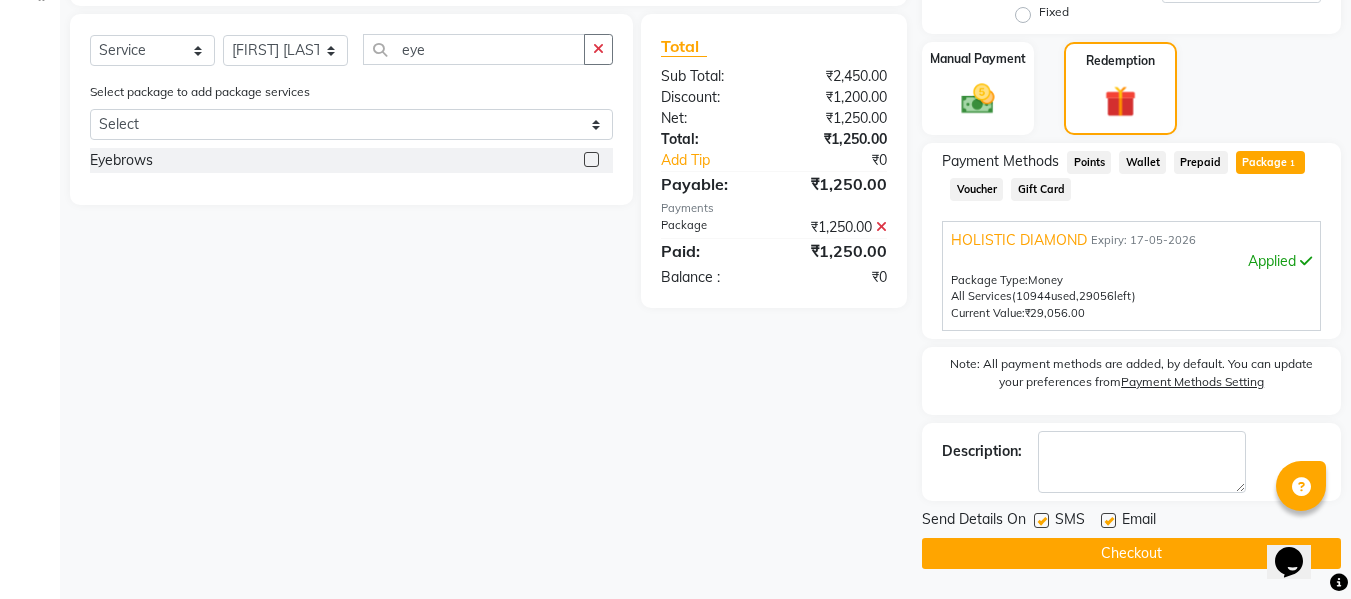 drag, startPoint x: 1044, startPoint y: 514, endPoint x: 1082, endPoint y: 526, distance: 39.849716 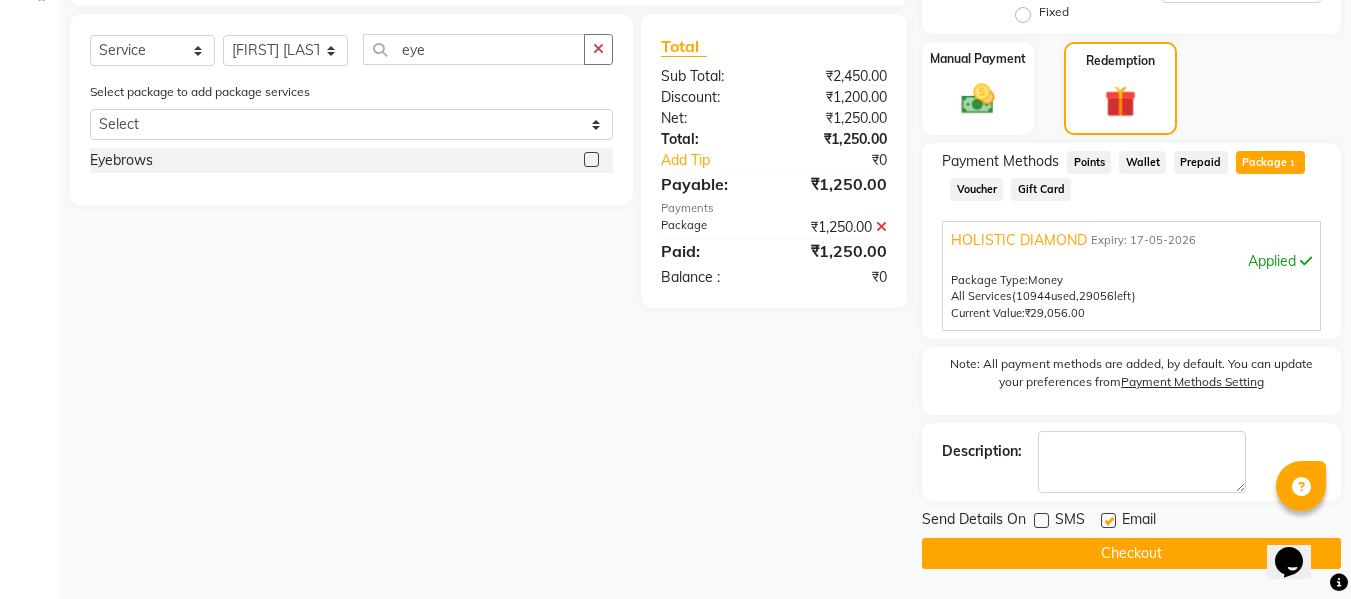 click 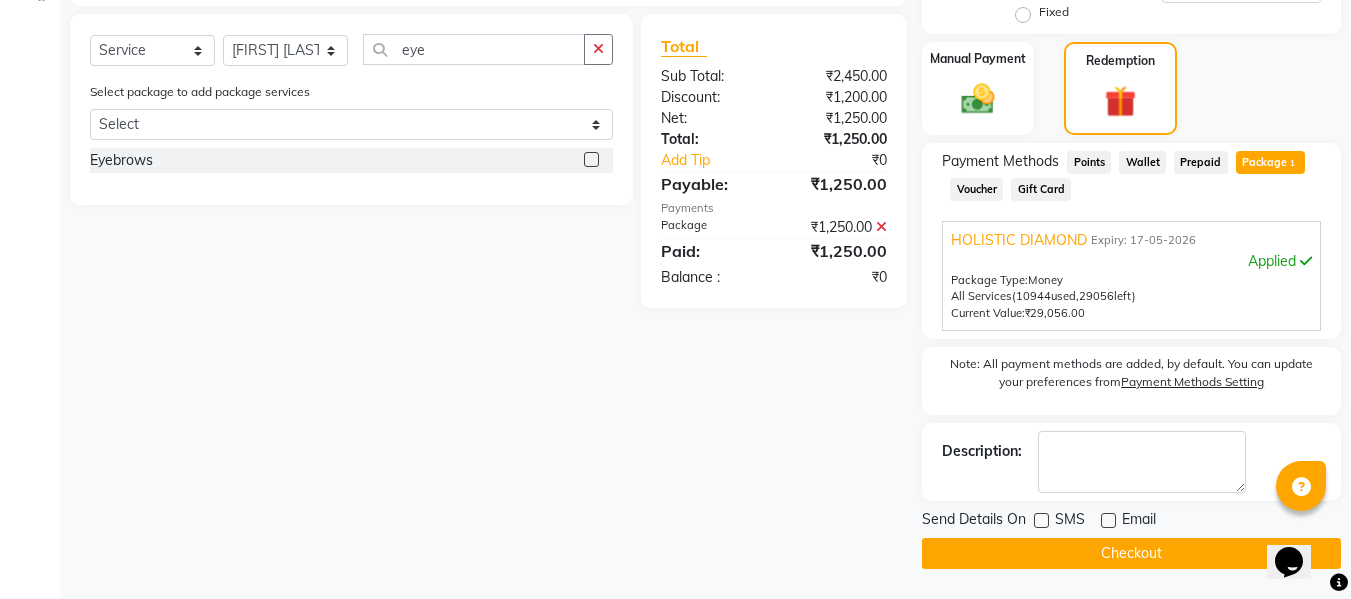 click on "Checkout" 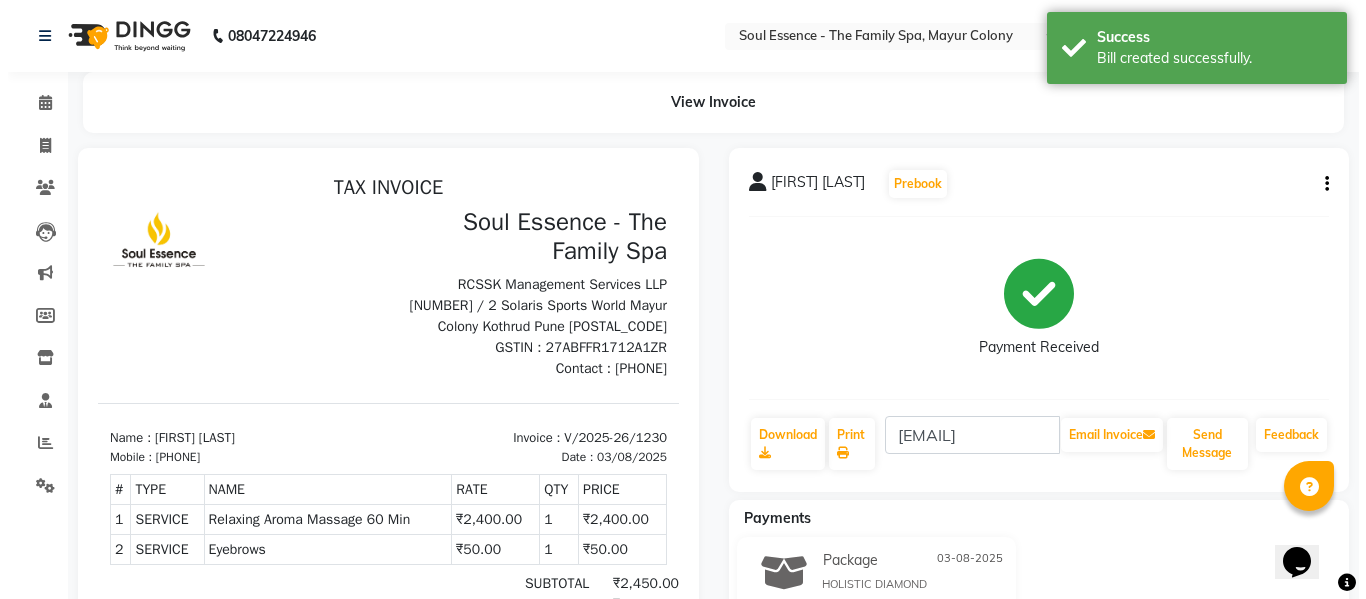 scroll, scrollTop: 0, scrollLeft: 0, axis: both 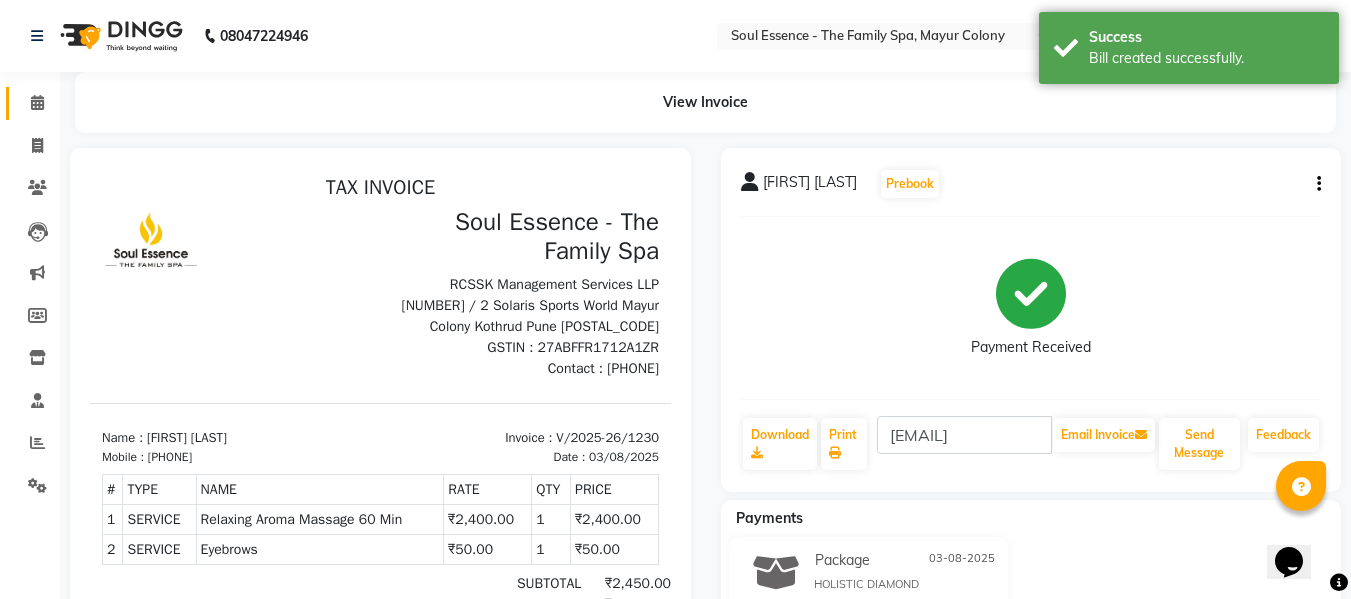 click 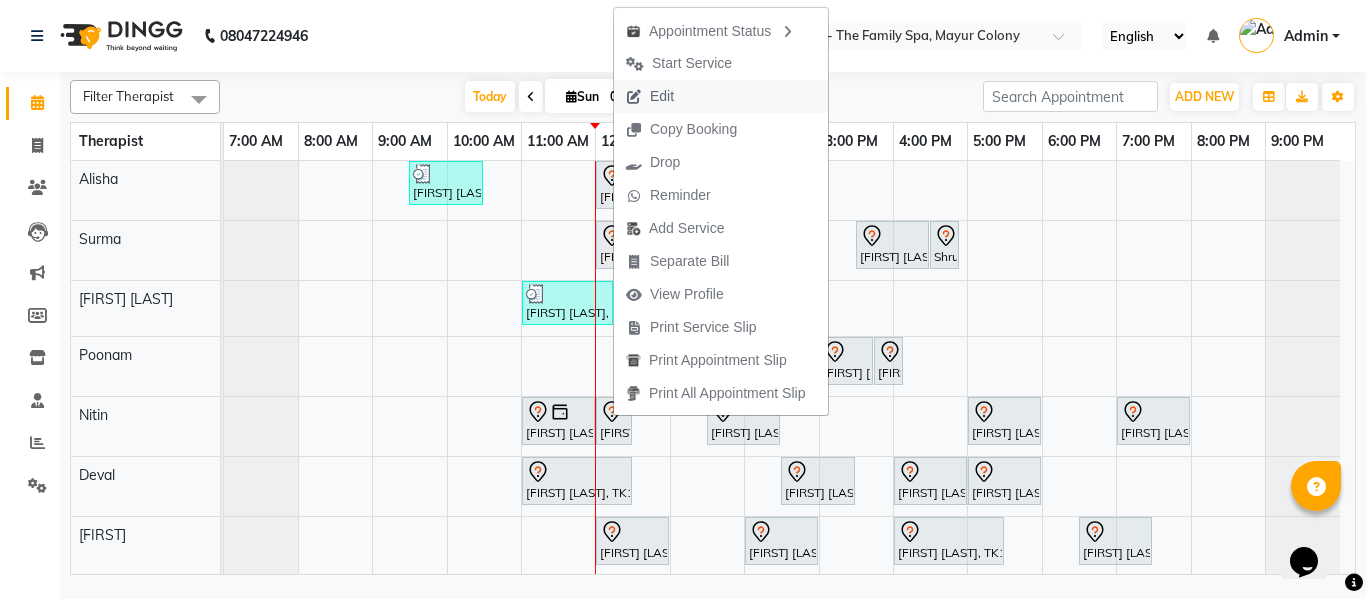 click on "Edit" at bounding box center [650, 96] 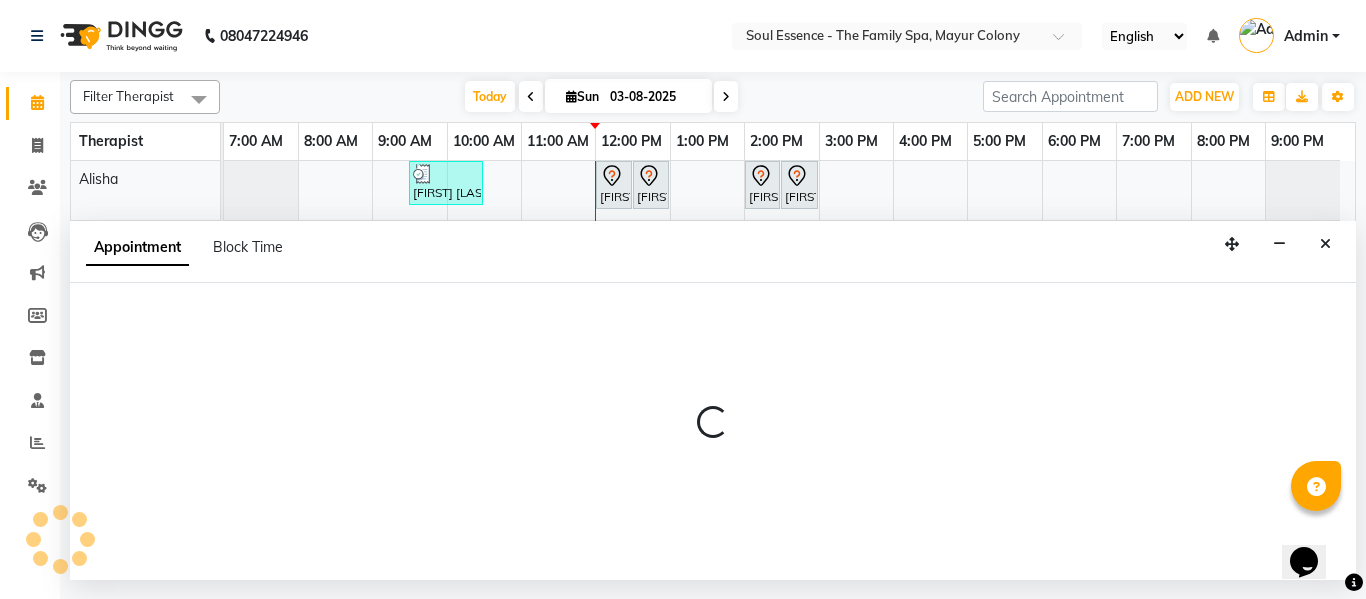 select on "tentative" 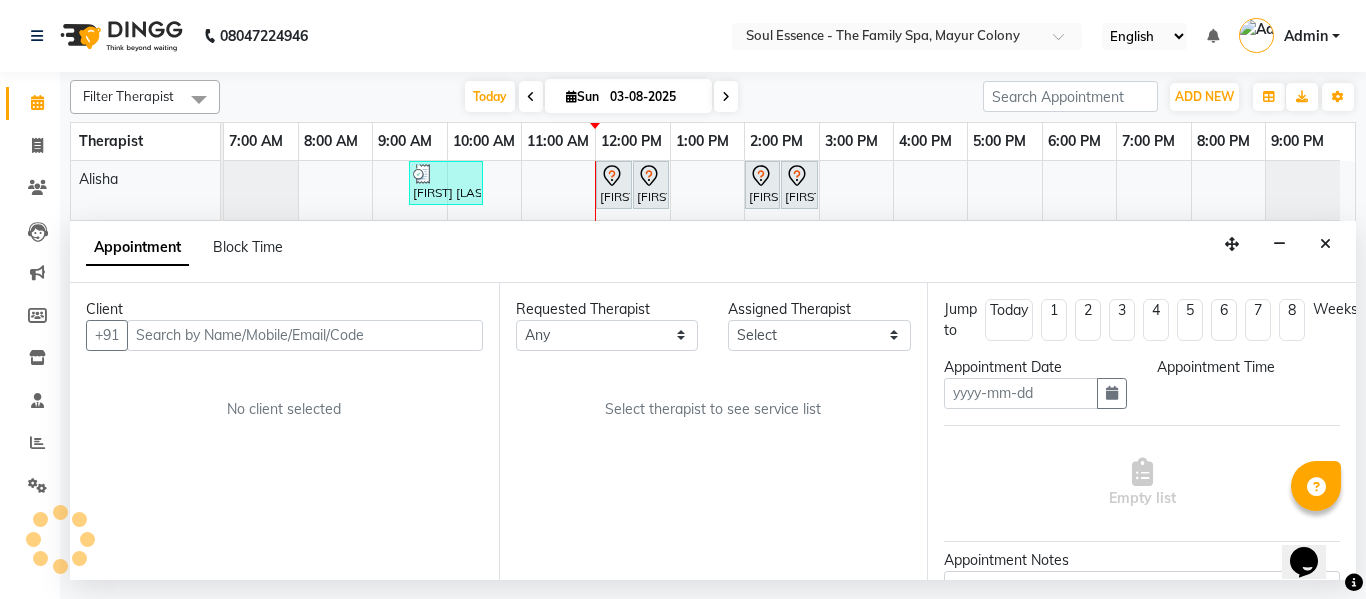 type on "03-08-2025" 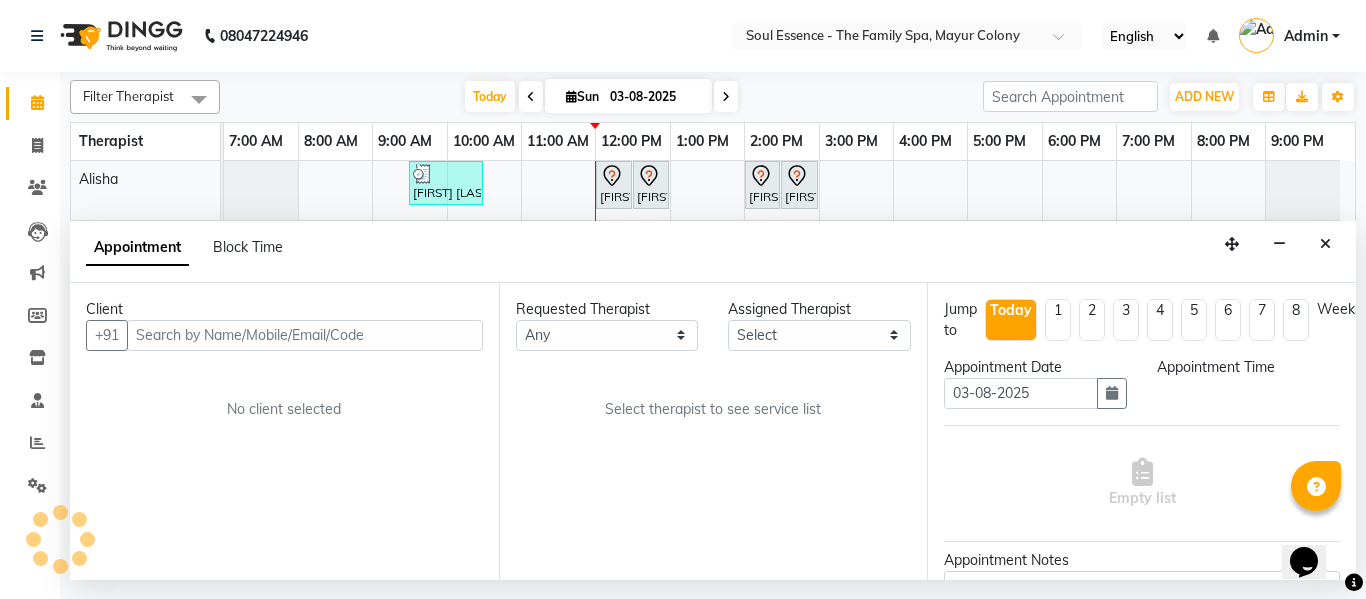 select on "720" 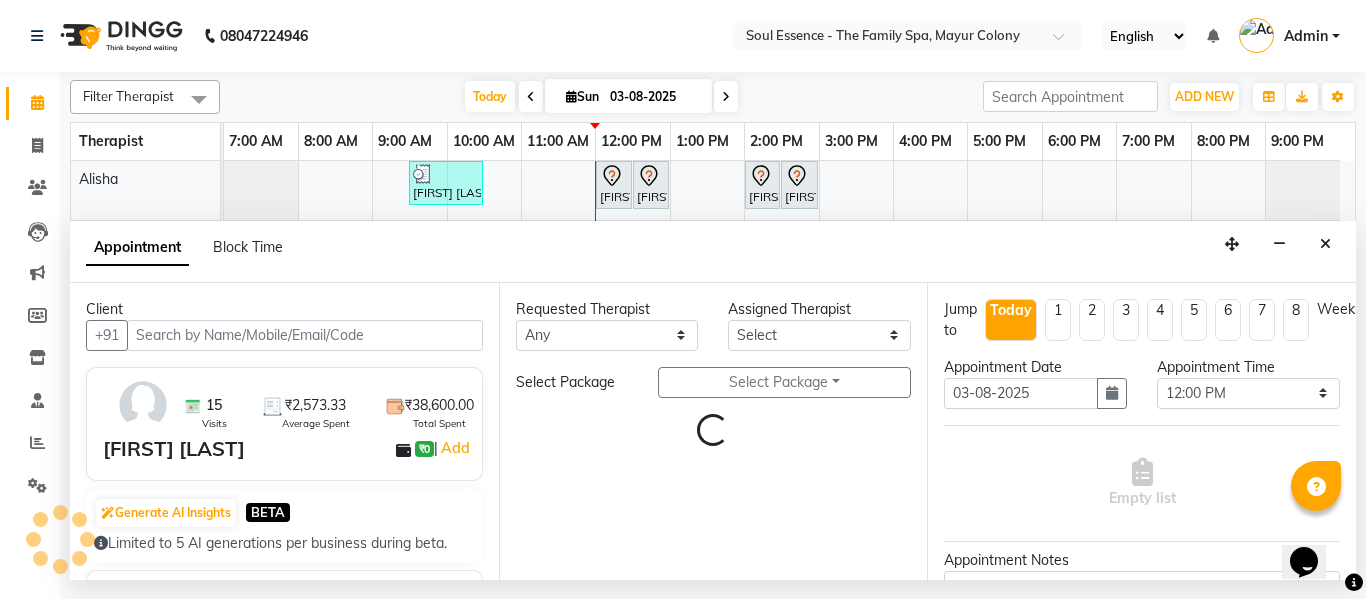 select on "45741" 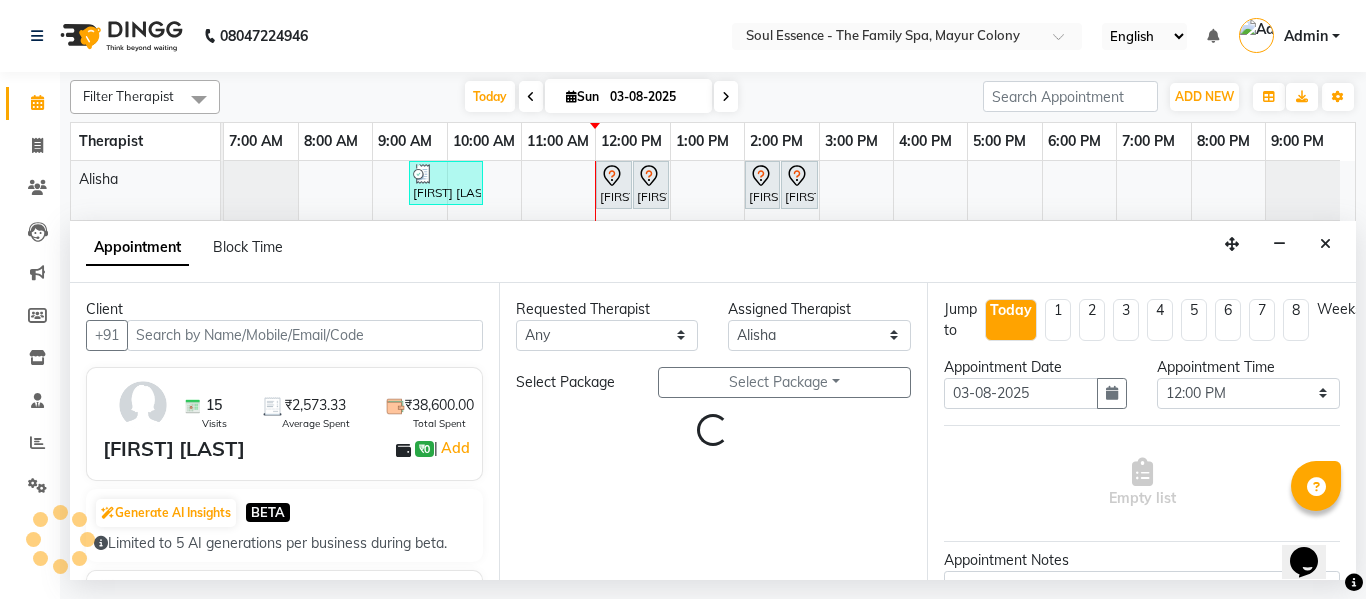 select on "1188" 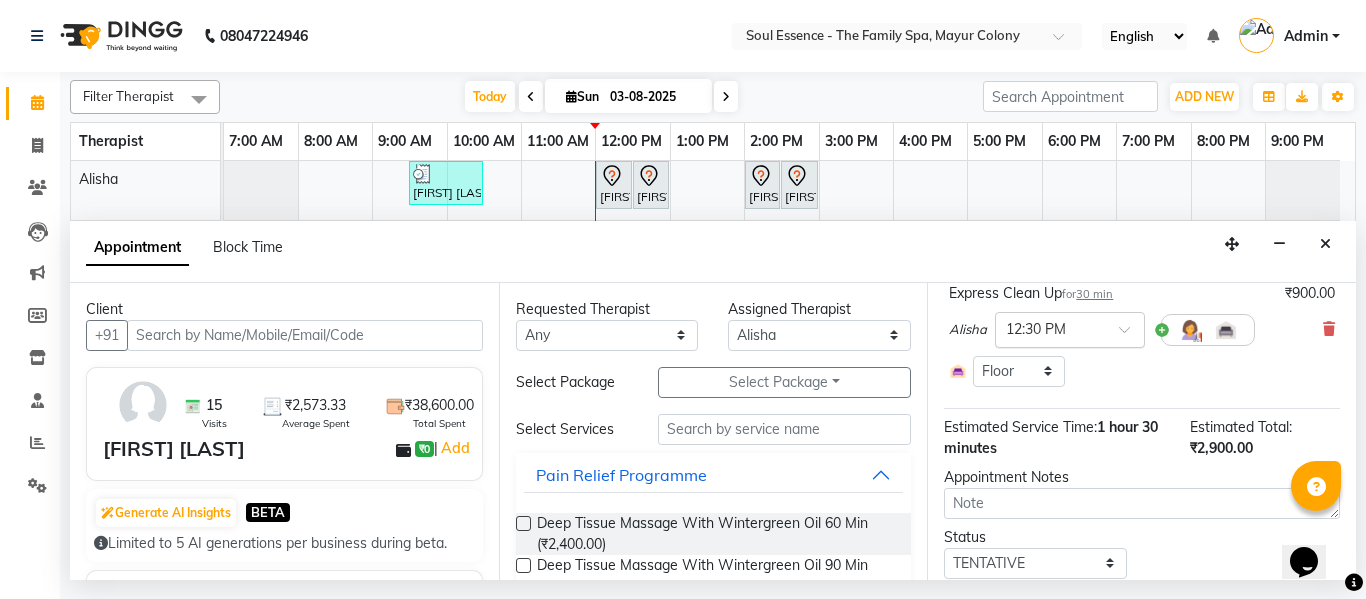 scroll, scrollTop: 200, scrollLeft: 0, axis: vertical 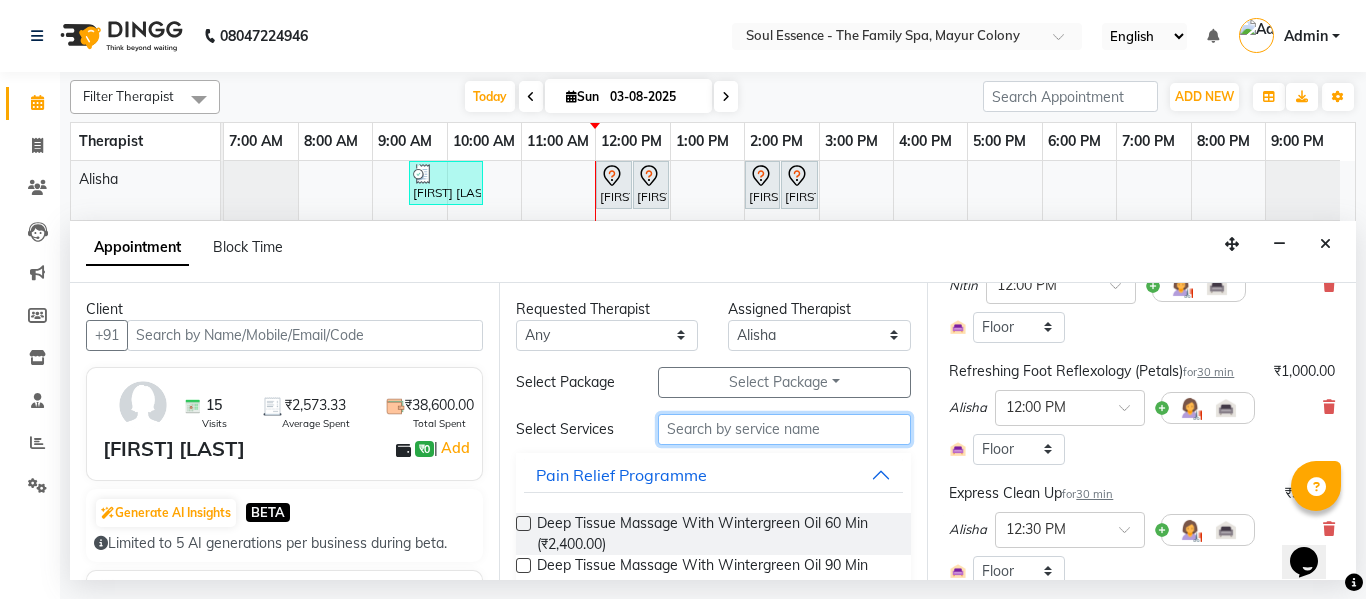 click at bounding box center (785, 429) 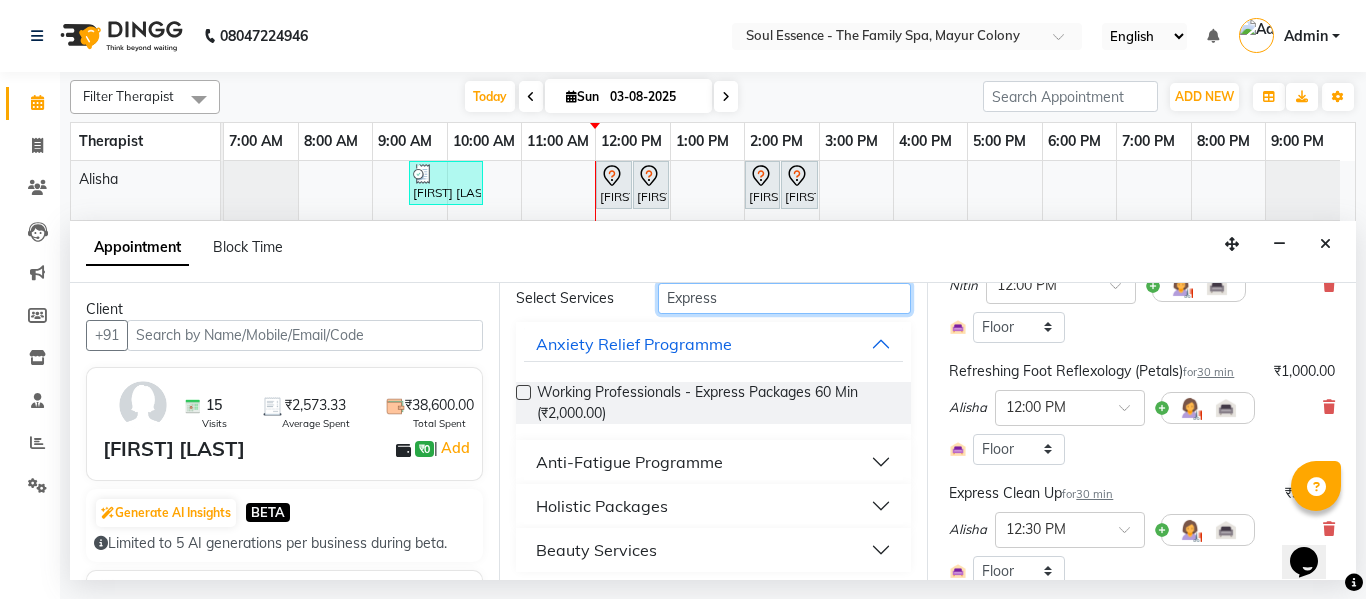scroll, scrollTop: 139, scrollLeft: 0, axis: vertical 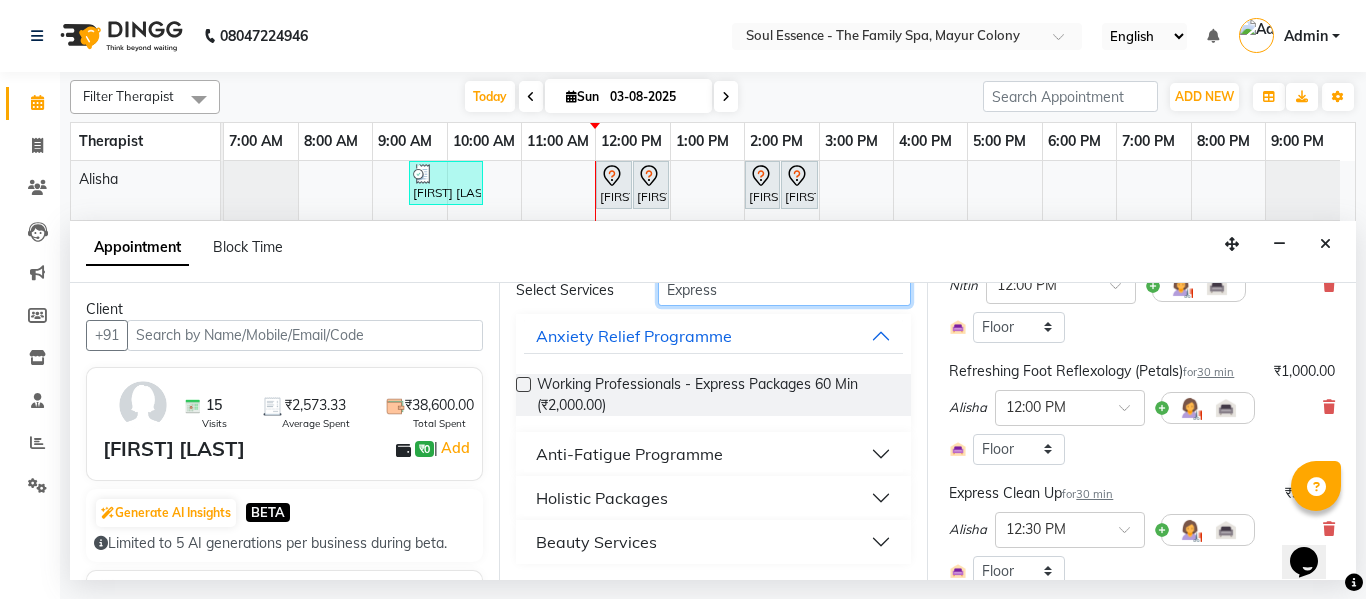 type on "Express" 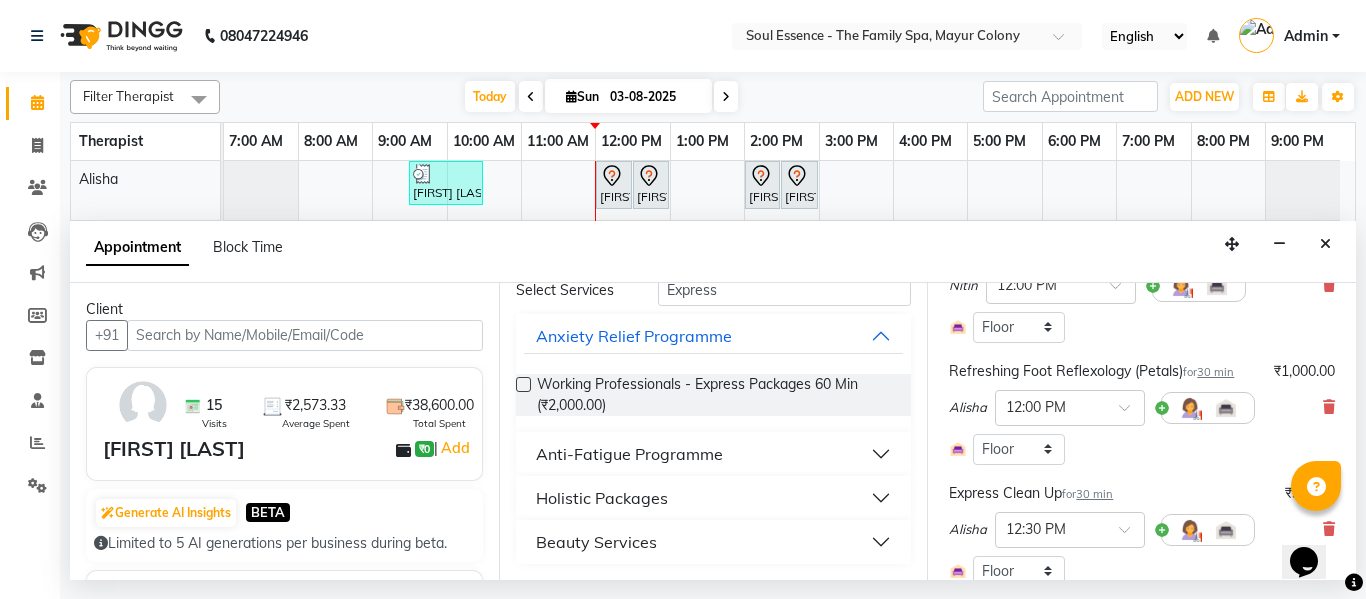 click on "Beauty Services" at bounding box center (596, 542) 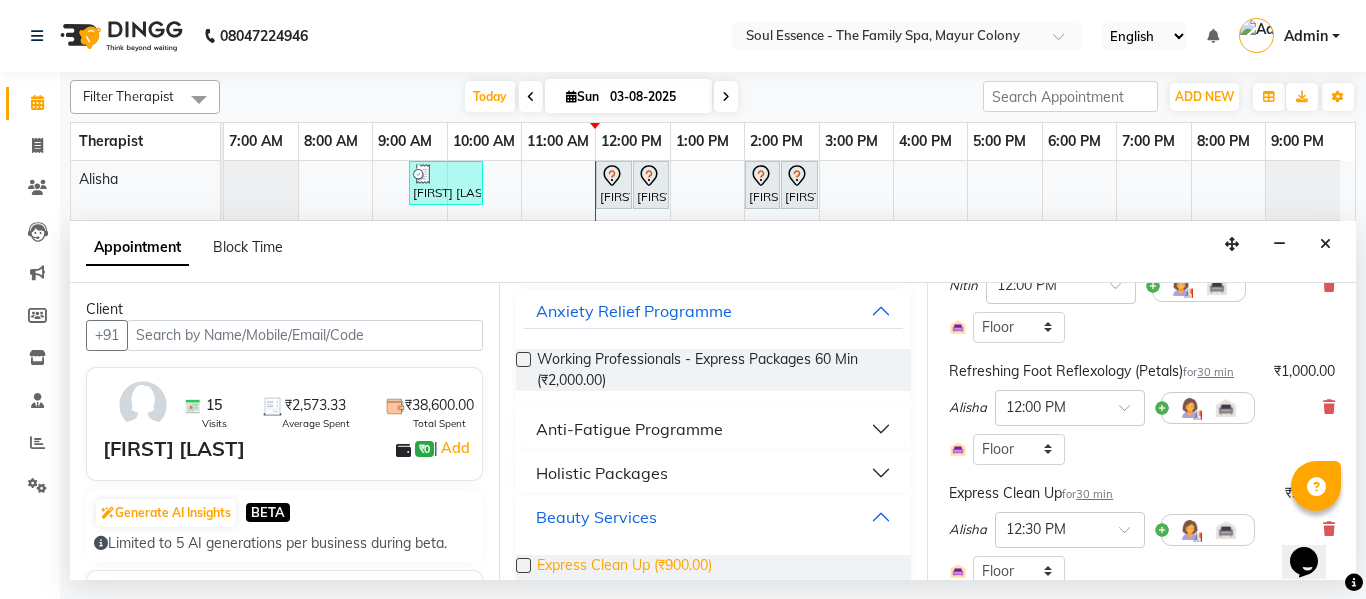 scroll, scrollTop: 183, scrollLeft: 0, axis: vertical 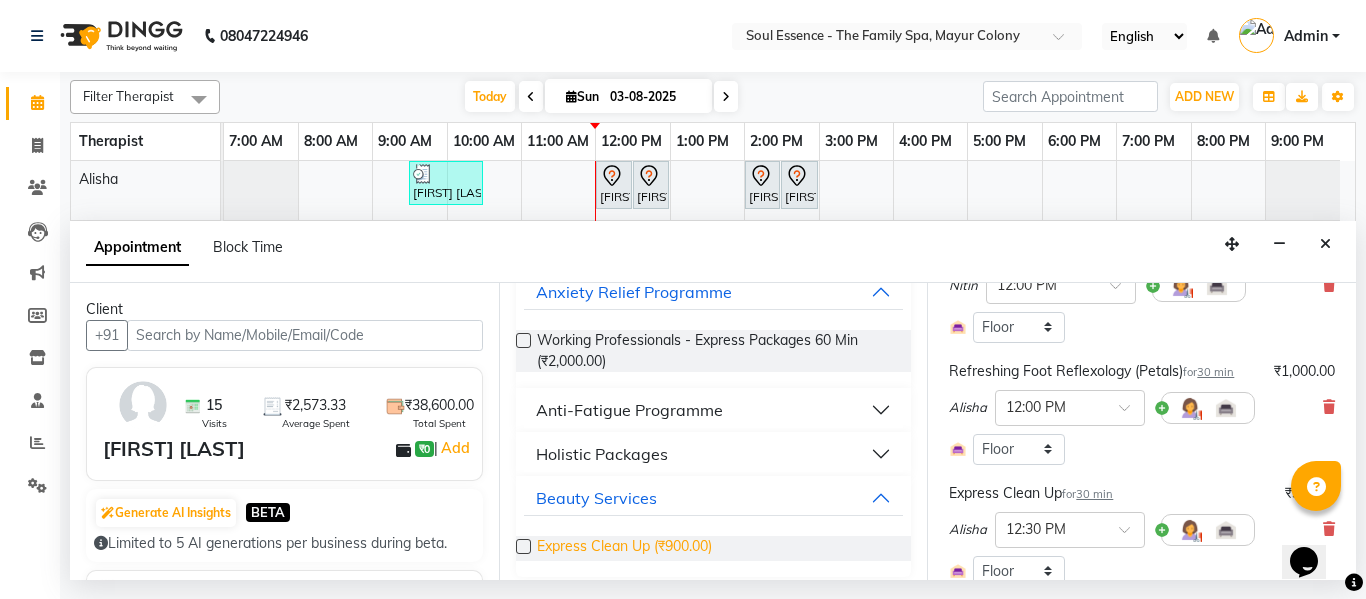 click on "Express Clean Up (₹900.00)" at bounding box center (624, 548) 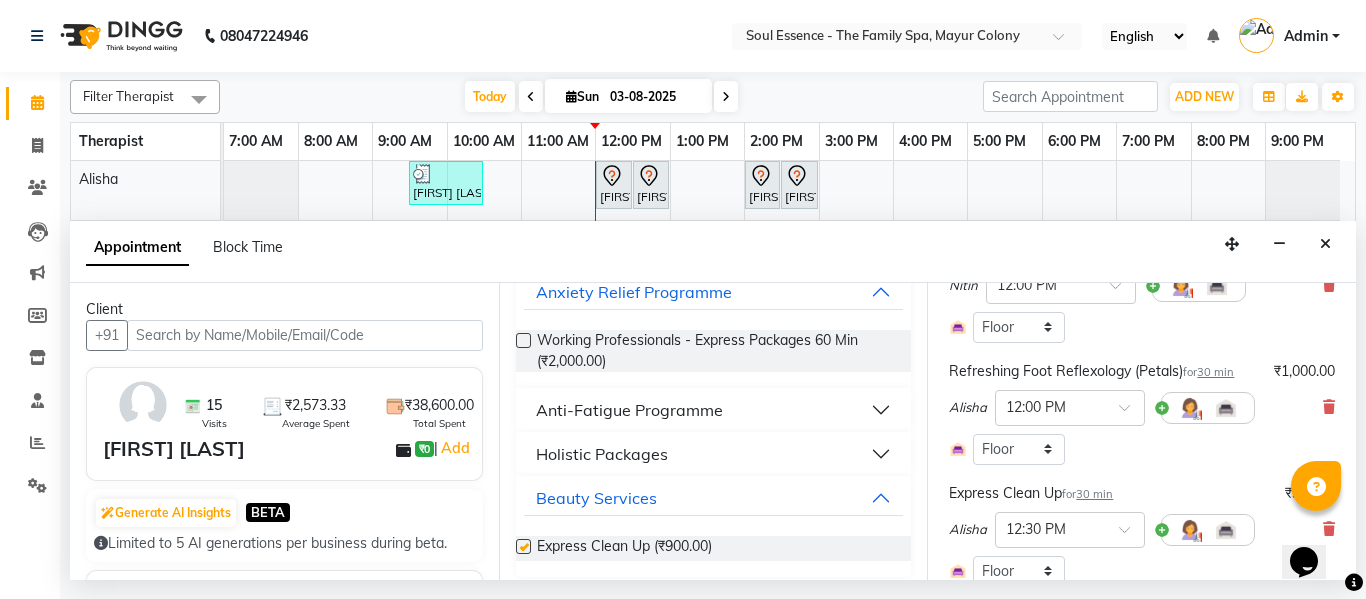checkbox on "false" 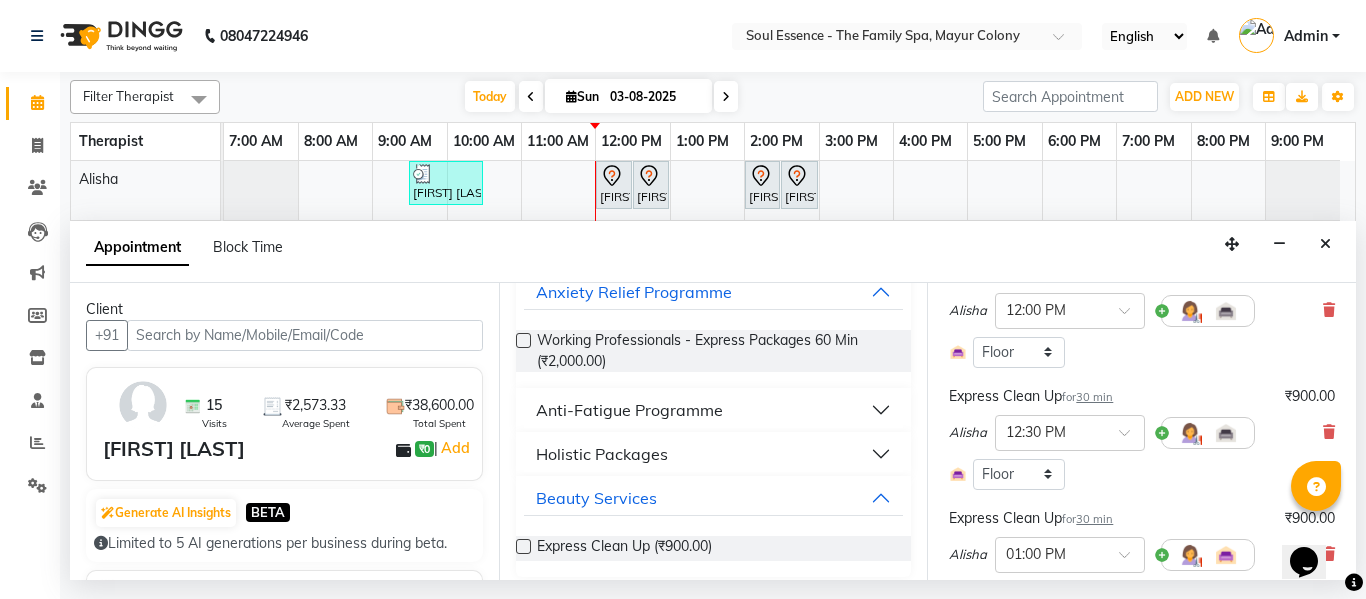 scroll, scrollTop: 400, scrollLeft: 0, axis: vertical 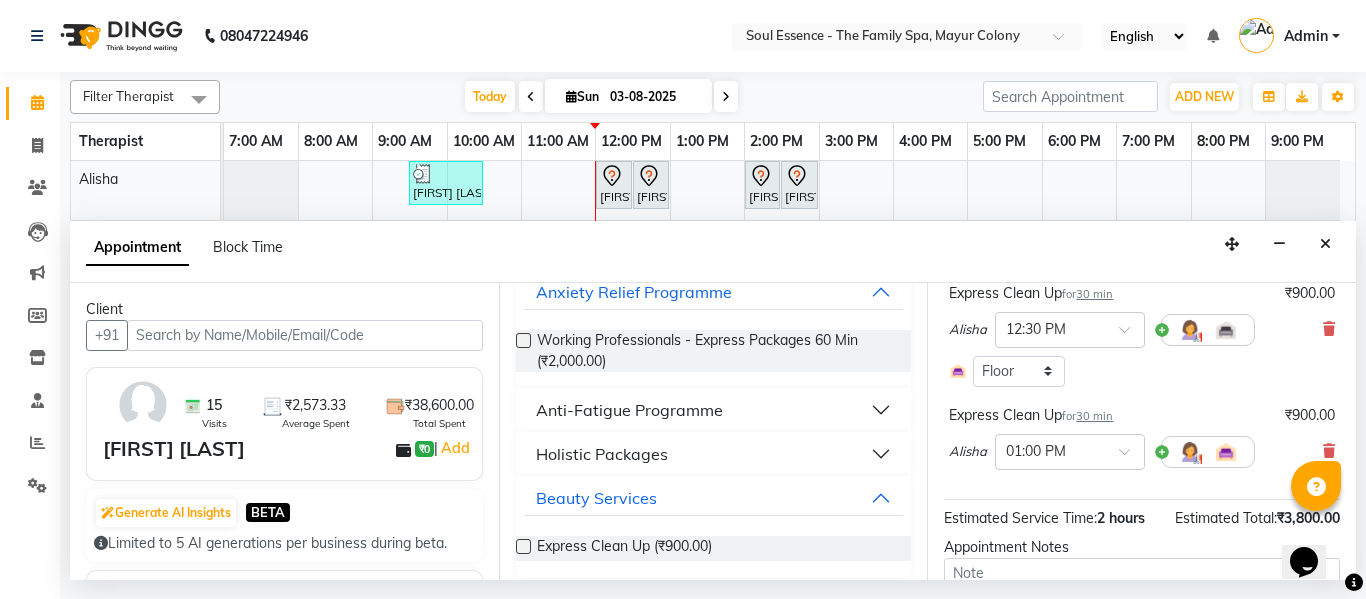 click on "× 01:00 PM" at bounding box center [1070, 452] 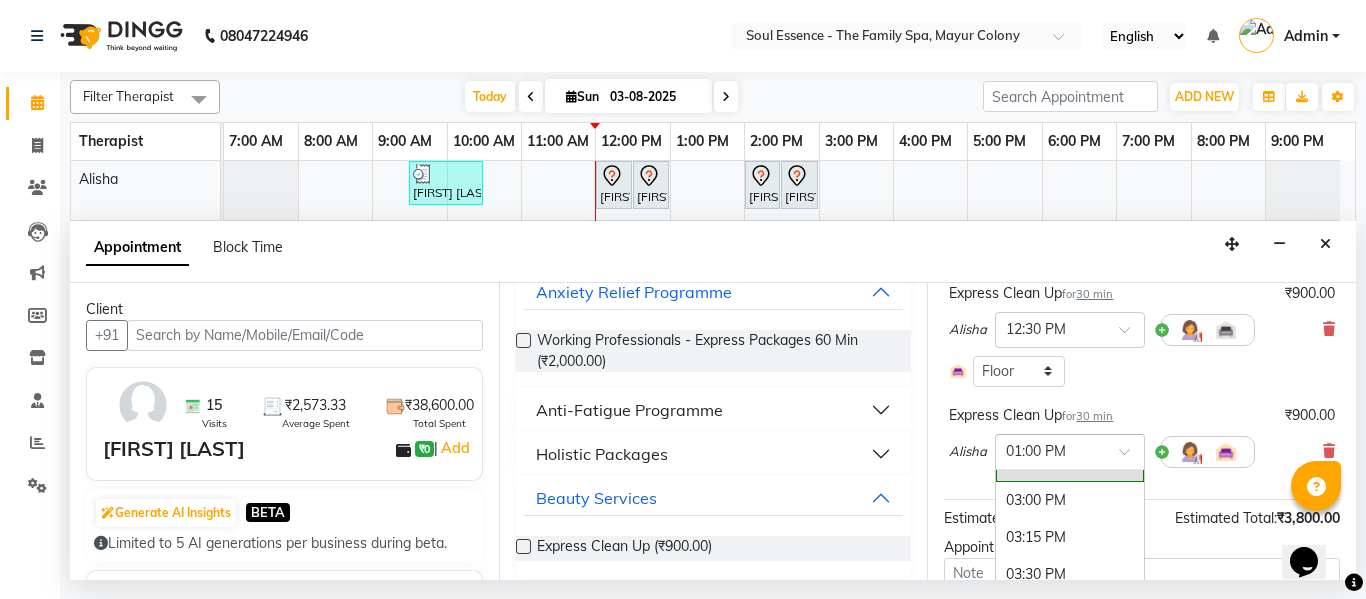 scroll, scrollTop: 1148, scrollLeft: 0, axis: vertical 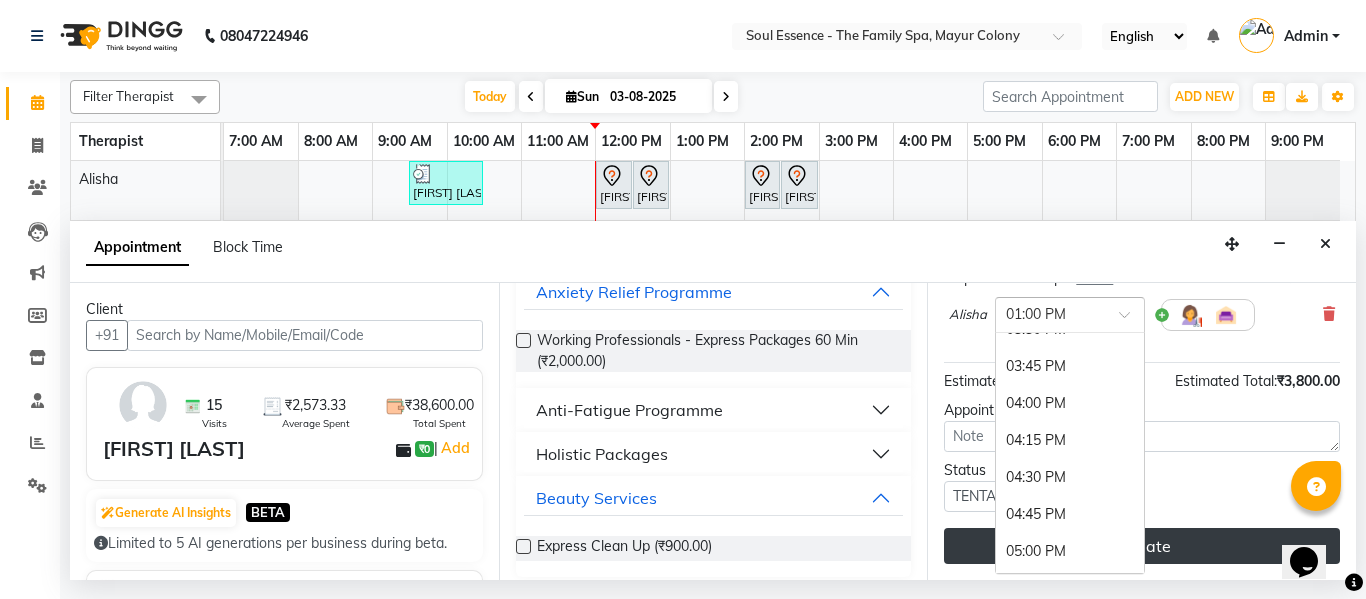 click on "Update" at bounding box center (1142, 546) 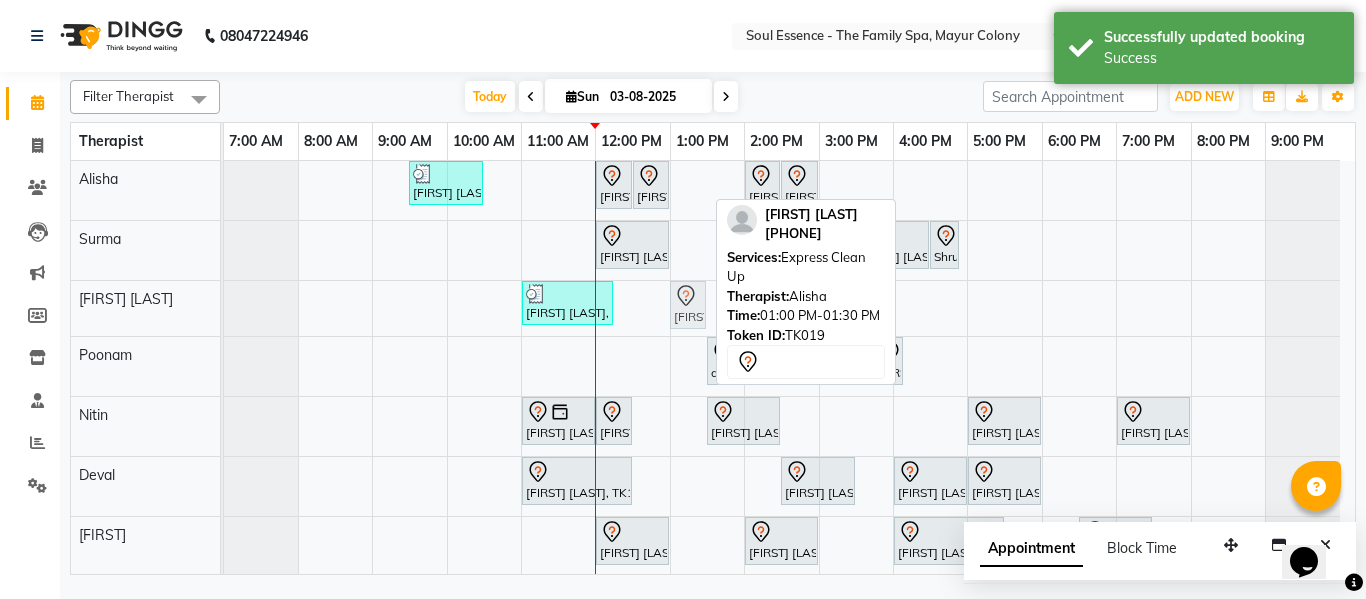 drag, startPoint x: 686, startPoint y: 185, endPoint x: 676, endPoint y: 297, distance: 112.44554 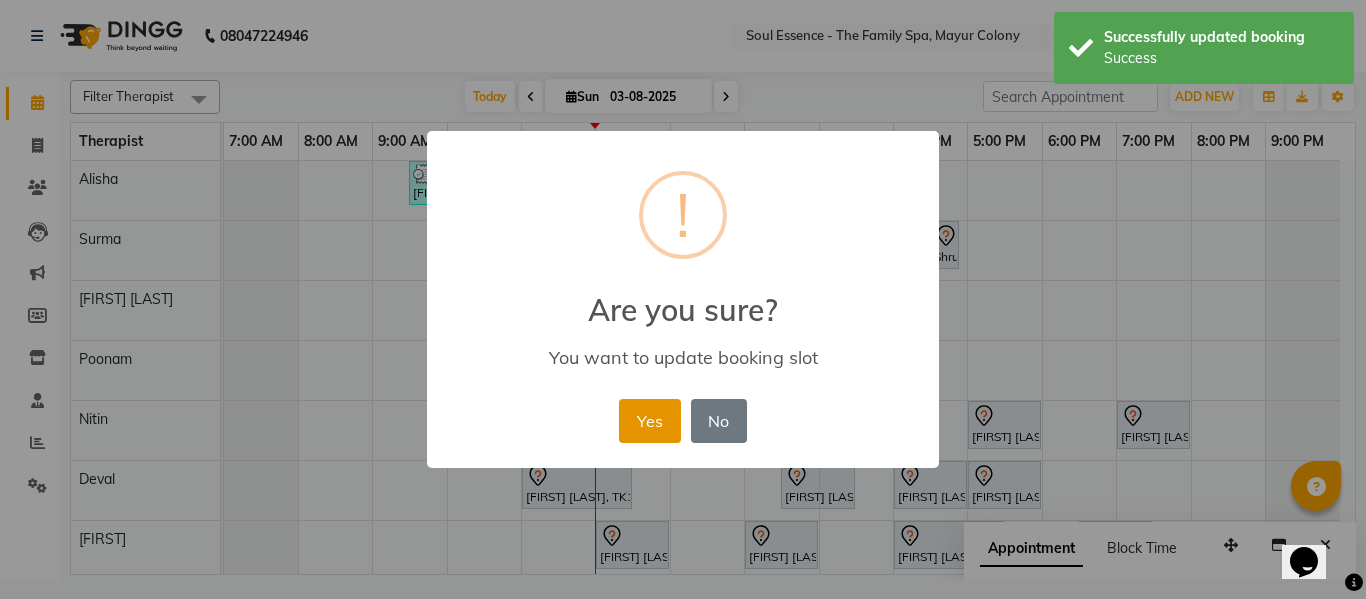 click on "Yes" at bounding box center [649, 421] 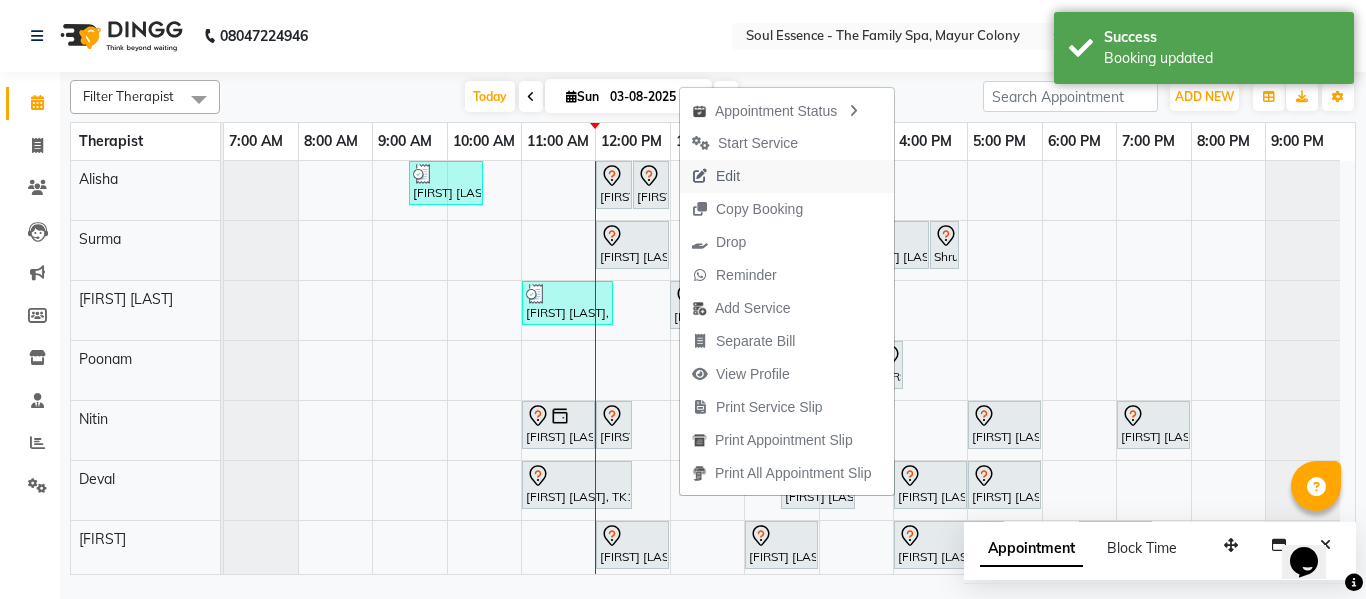 click on "Edit" at bounding box center (716, 176) 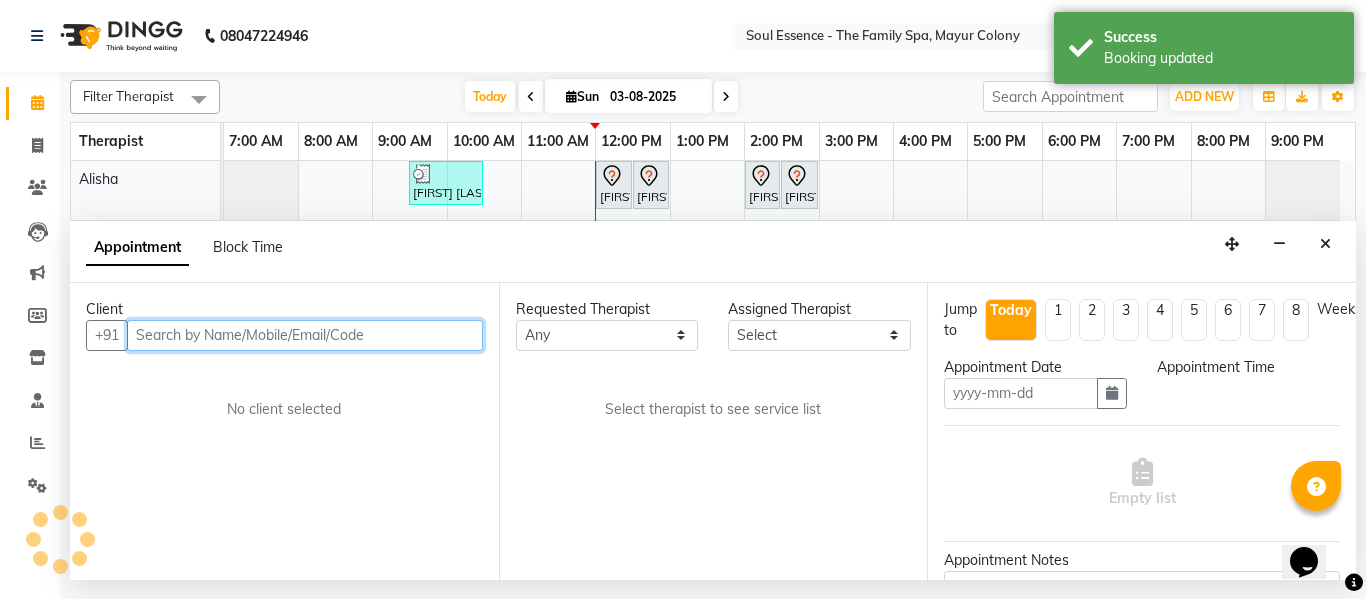 type on "03-08-2025" 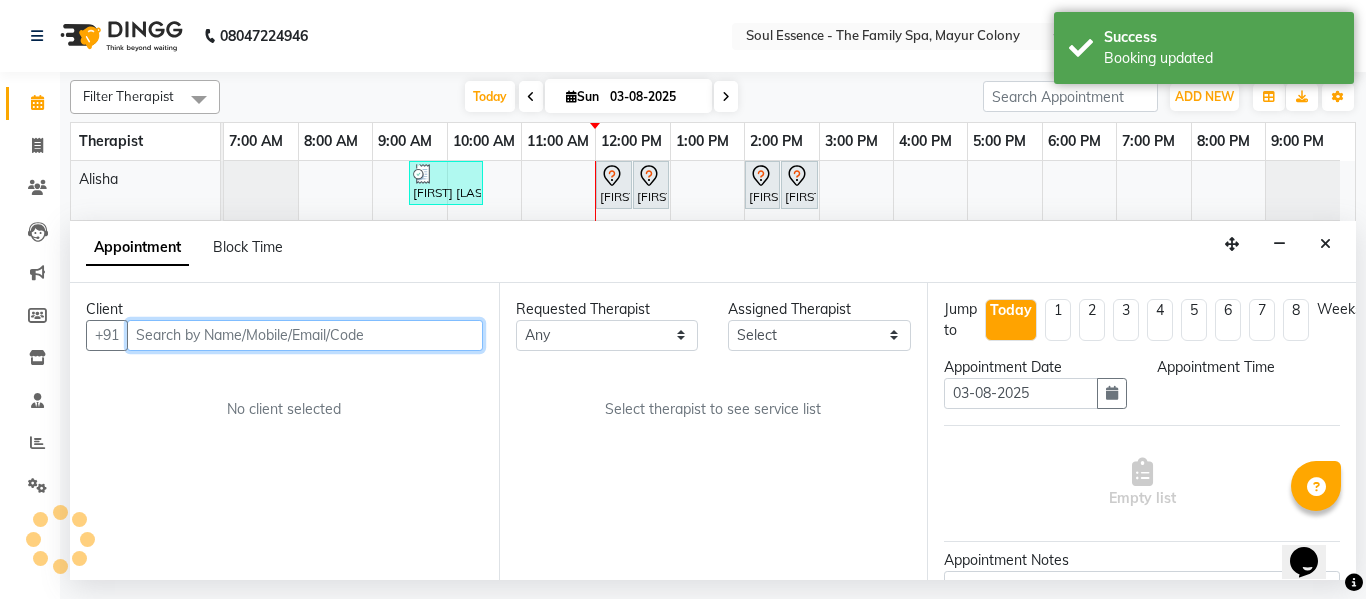 select on "12594" 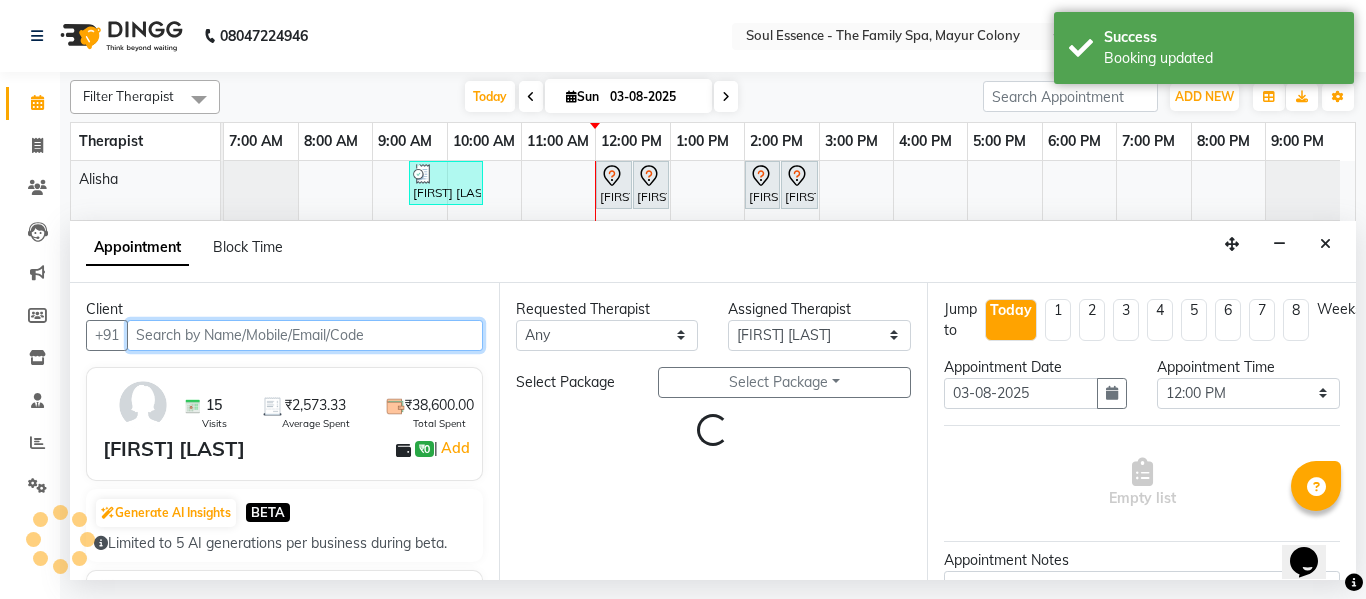 select on "1188" 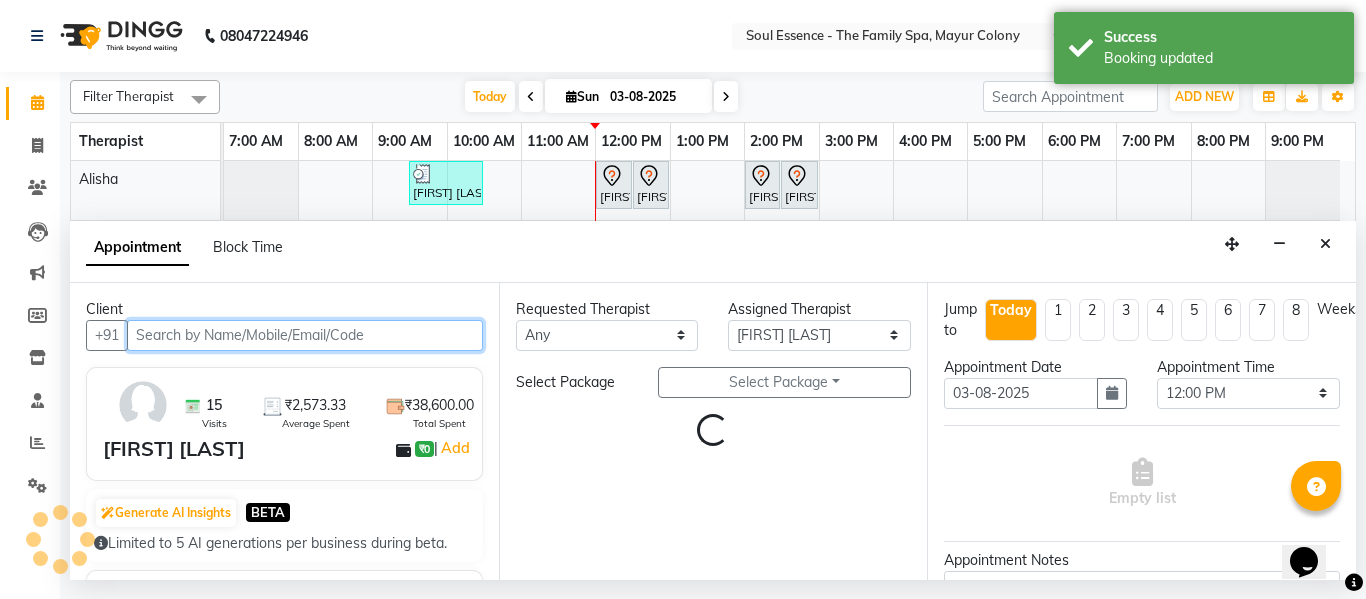 select on "1188" 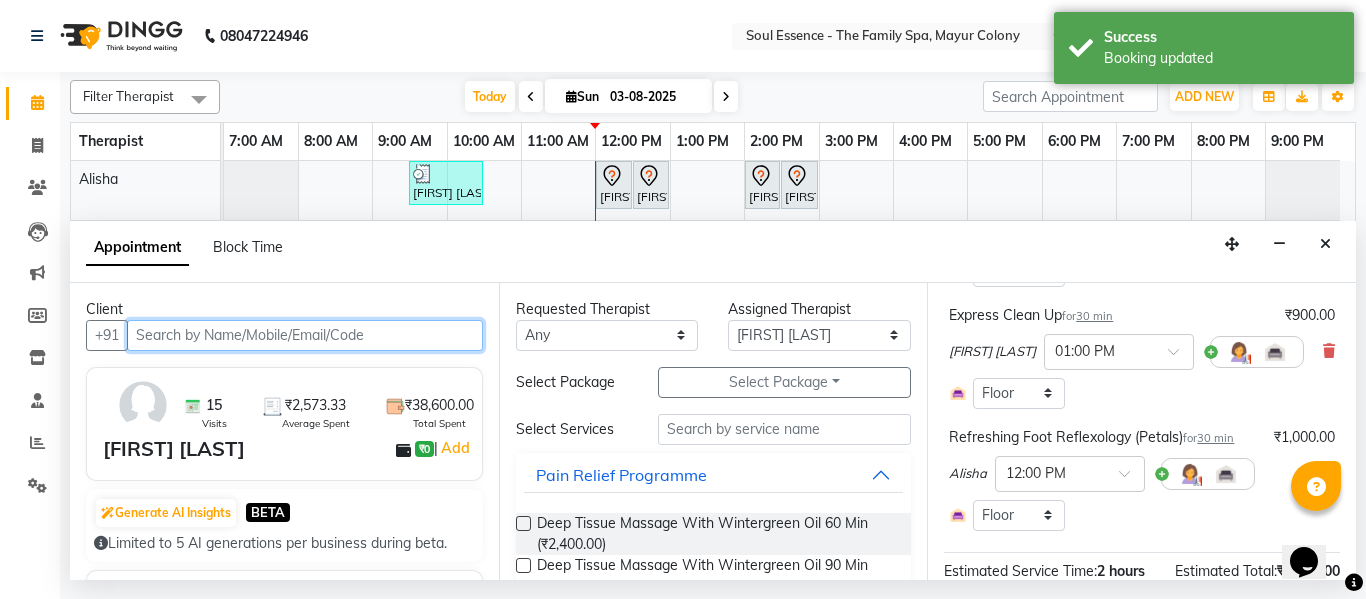 scroll, scrollTop: 400, scrollLeft: 0, axis: vertical 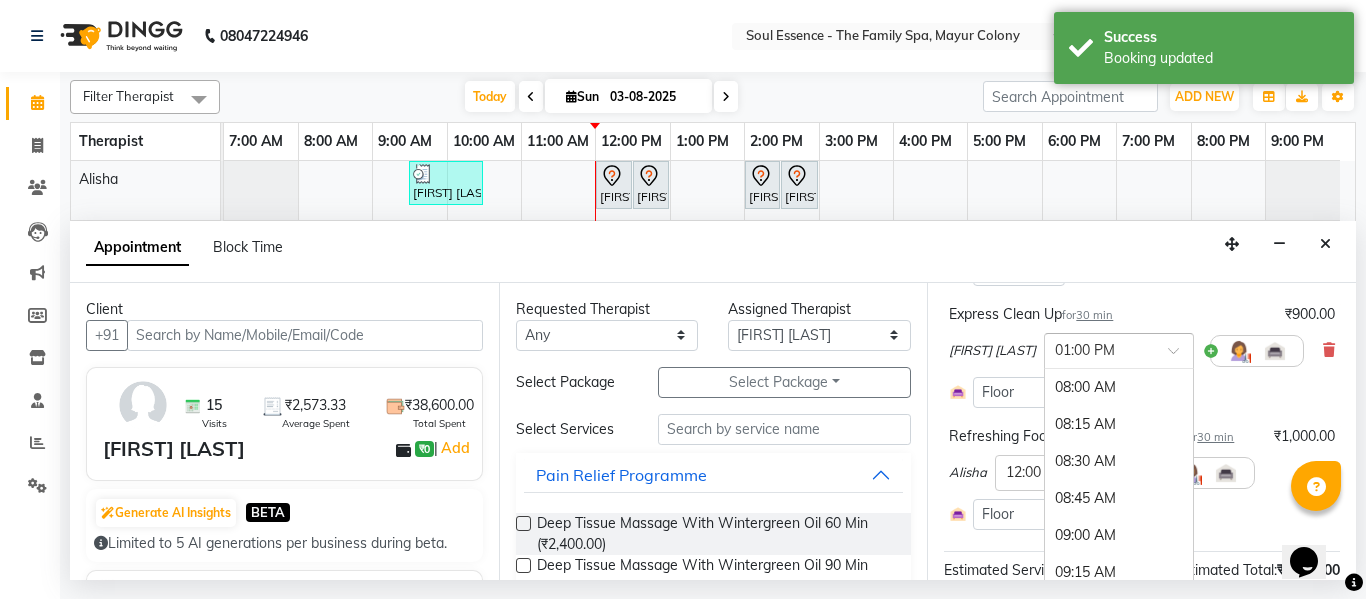 click at bounding box center [1099, 349] 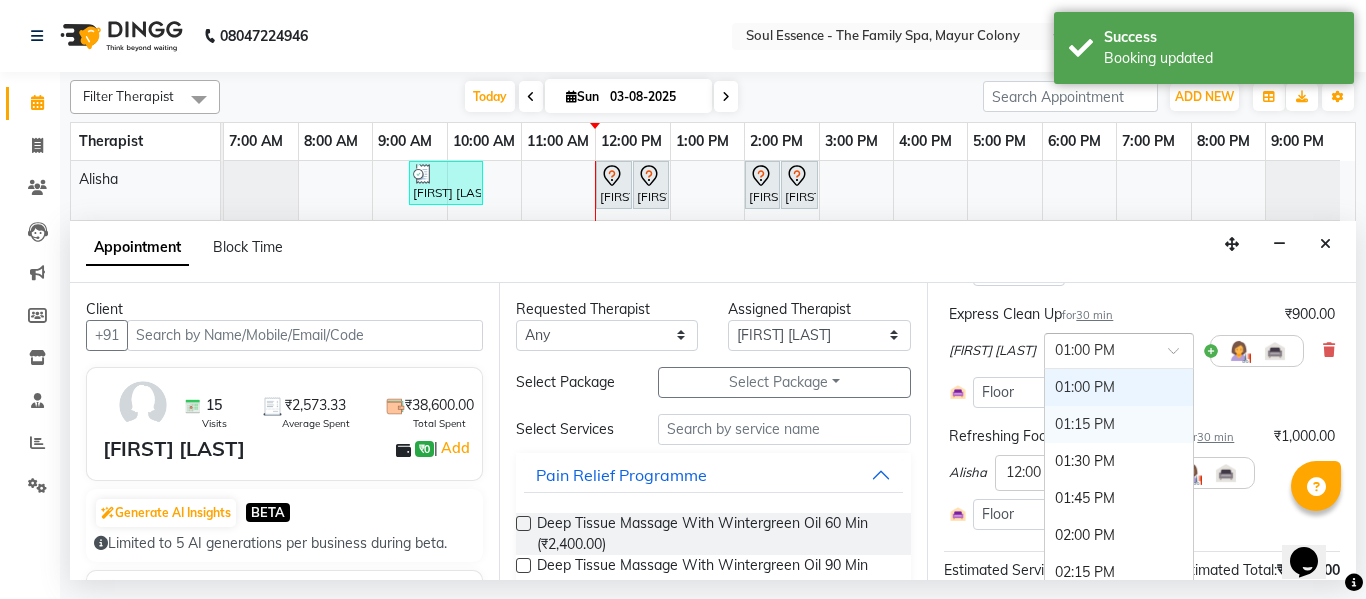 scroll, scrollTop: 550, scrollLeft: 0, axis: vertical 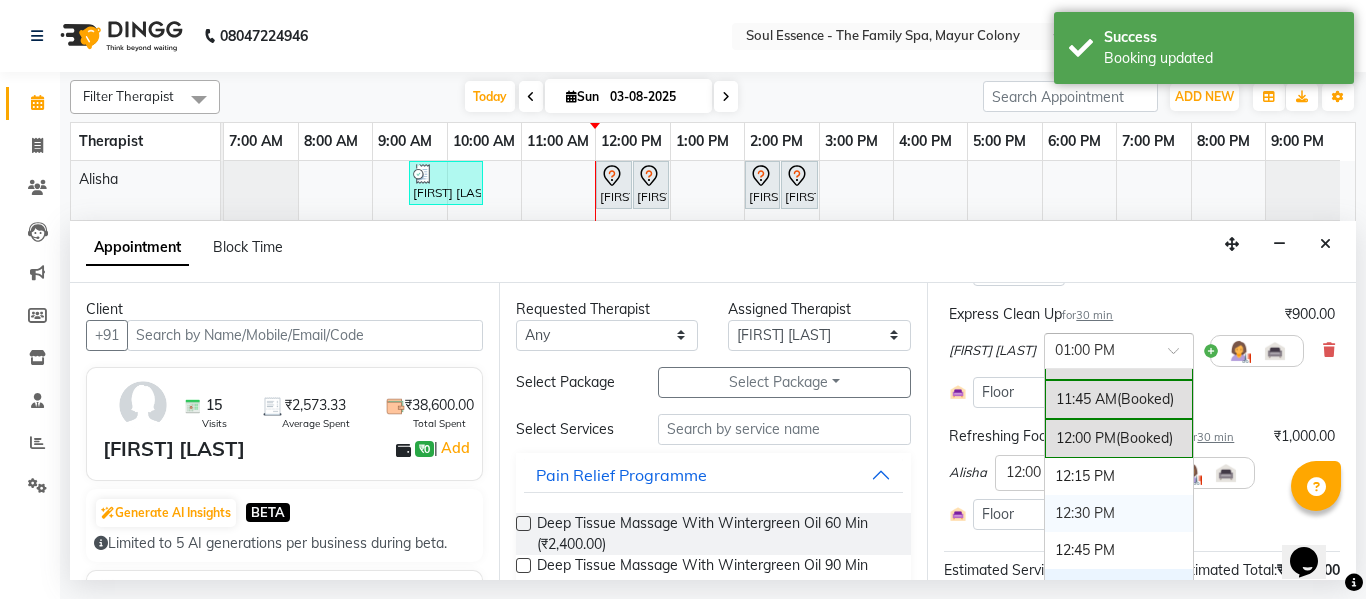 click on "12:30 PM" at bounding box center (1119, 513) 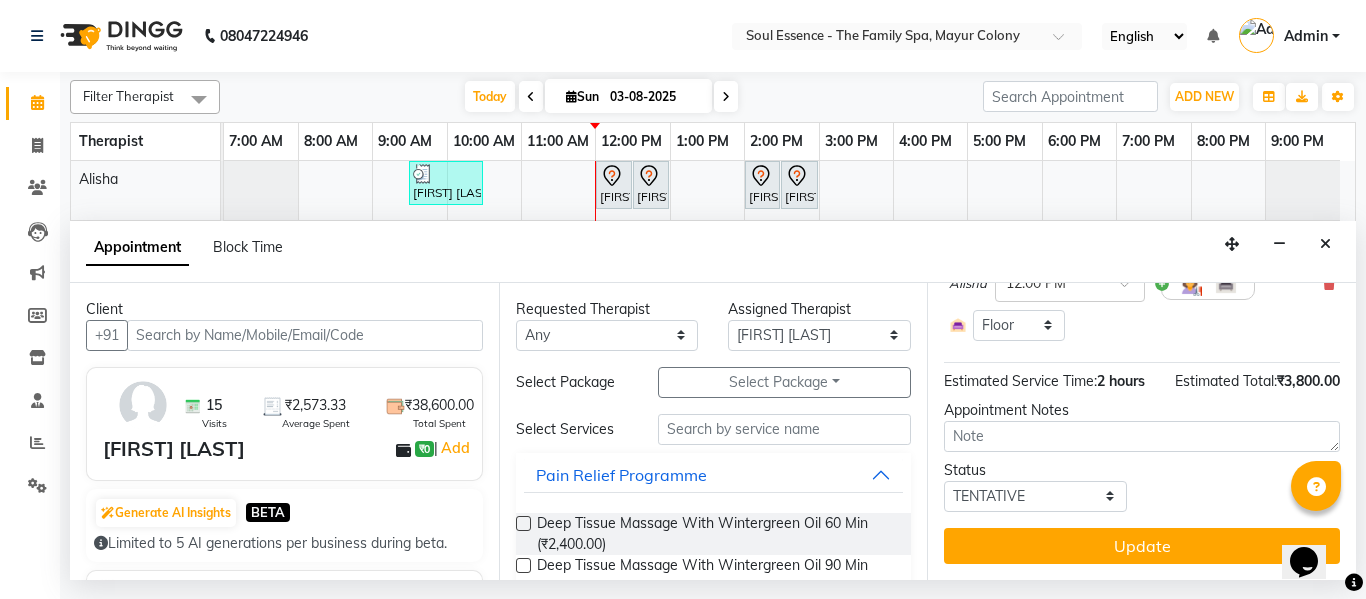 scroll, scrollTop: 628, scrollLeft: 0, axis: vertical 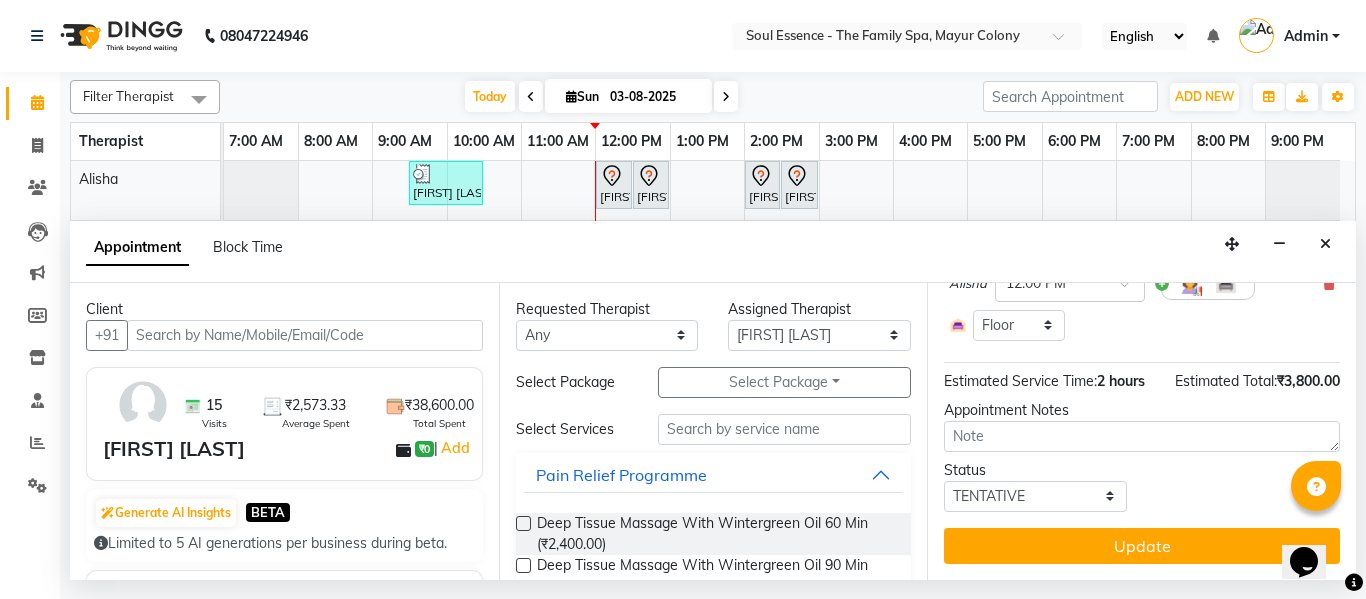 click on "Jump to Today 1 2 3 4 5 6 7 8 Weeks Appointment Date 03-08-2025 Appointment Time Select 08:00 AM 08:15 AM 08:30 AM 08:45 AM 09:00 AM 09:15 AM 09:30 AM 09:45 AM 10:00 AM 10:15 AM 10:30 AM 10:45 AM 11:00 AM 11:15 AM 11:30 AM 11:45 AM 12:00 PM 12:15 PM 12:30 PM 12:45 PM 01:00 PM 01:15 PM 01:30 PM 01:45 PM 02:00 PM 02:15 PM 02:30 PM 02:45 PM 03:00 PM 03:15 PM 03:30 PM 03:45 PM 04:00 PM 04:15 PM 04:30 PM 04:45 PM 05:00 PM 05:15 PM 05:30 PM 05:45 PM 06:00 PM 06:15 PM 06:30 PM 06:45 PM 07:00 PM 07:15 PM 07:30 PM 07:45 PM 08:00 PM 08:15 PM 08:30 PM 08:45 PM 09:00 PM Express Clean Up   for  30 min ₹900.00 Alisha × 12:30 PM Select Room Floor There is another service starting at the same time Refreshing Foot Reflexology (Petals)   for  30 min ₹1,000.00 Nitin × 12:00 PM Select Room Floor Express Clean Up   for  30 min ₹900.00 Gauri Thorath × 12:30 PM Select Room Floor Refreshing Foot Reflexology (Petals)   for  30 min ₹1,000.00 Alisha × 12:00 PM Select Room Floor Estimated Service Time:  2 hours ₹3,800.00" at bounding box center [1141, 431] 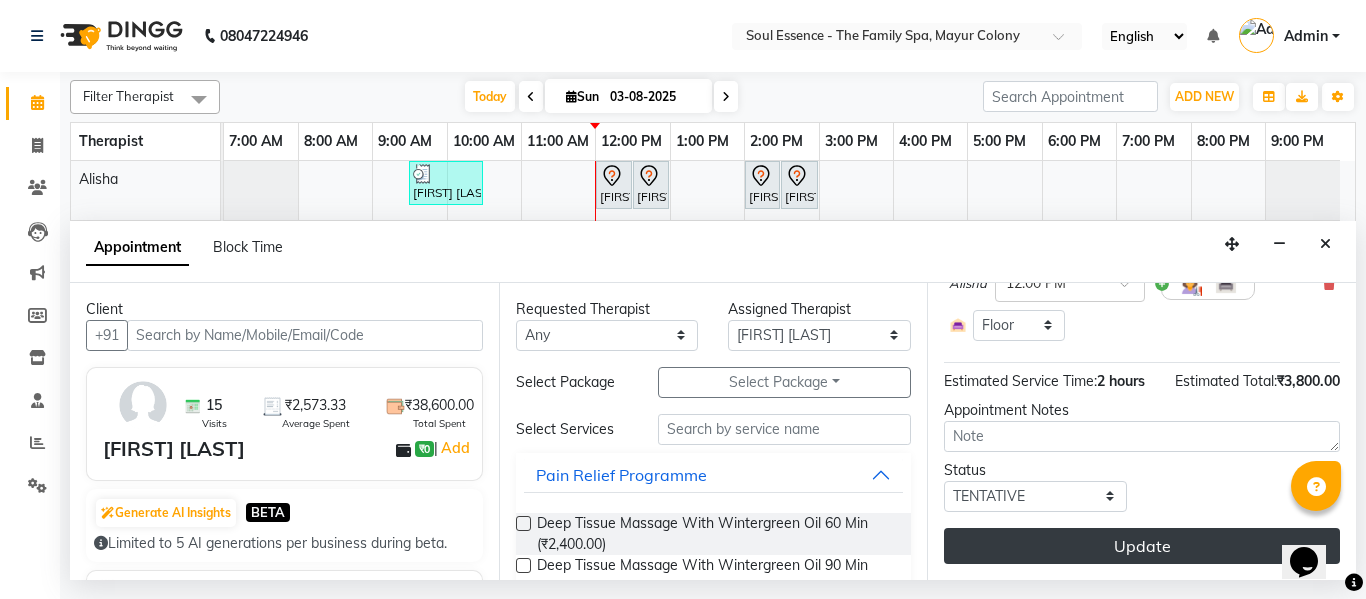 click on "Update" at bounding box center [1142, 546] 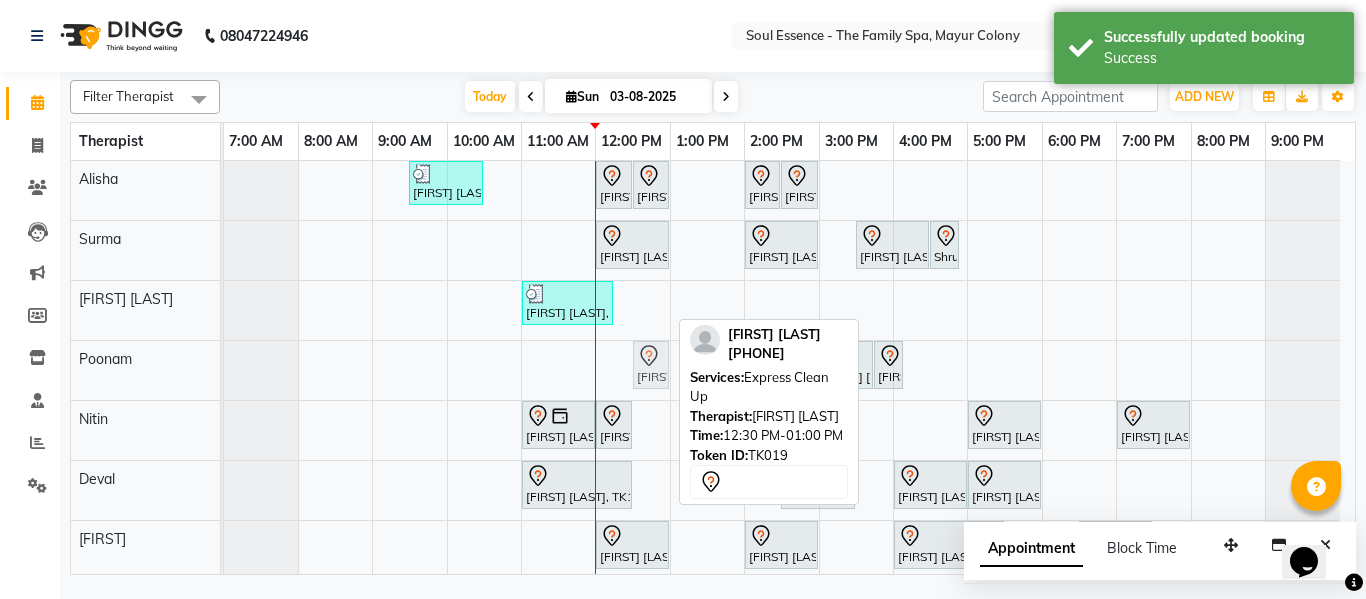 drag, startPoint x: 659, startPoint y: 301, endPoint x: 657, endPoint y: 361, distance: 60.033325 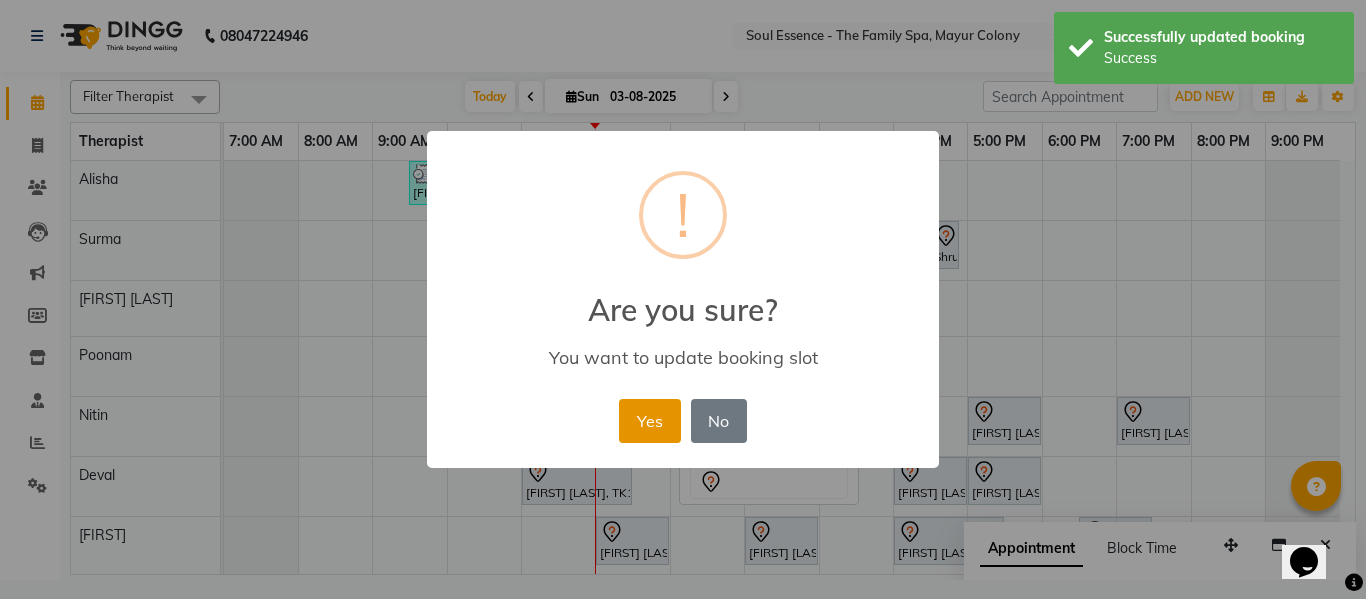 click on "Yes" at bounding box center (649, 421) 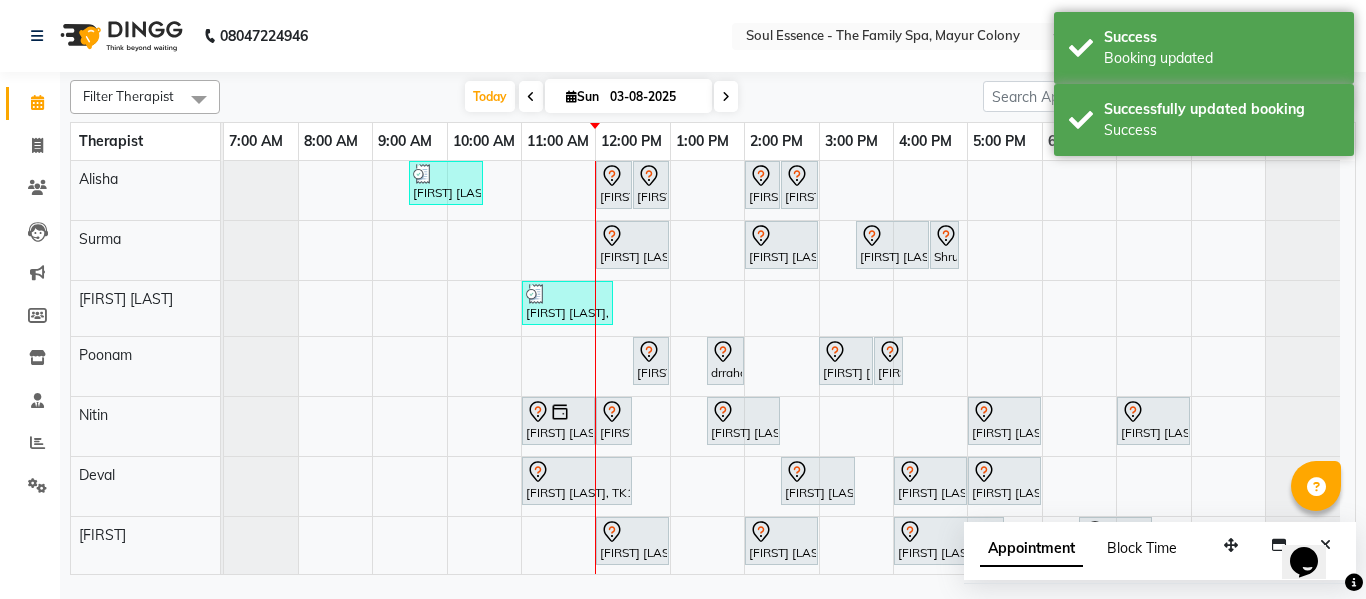 click on "Block Time" at bounding box center (1142, 548) 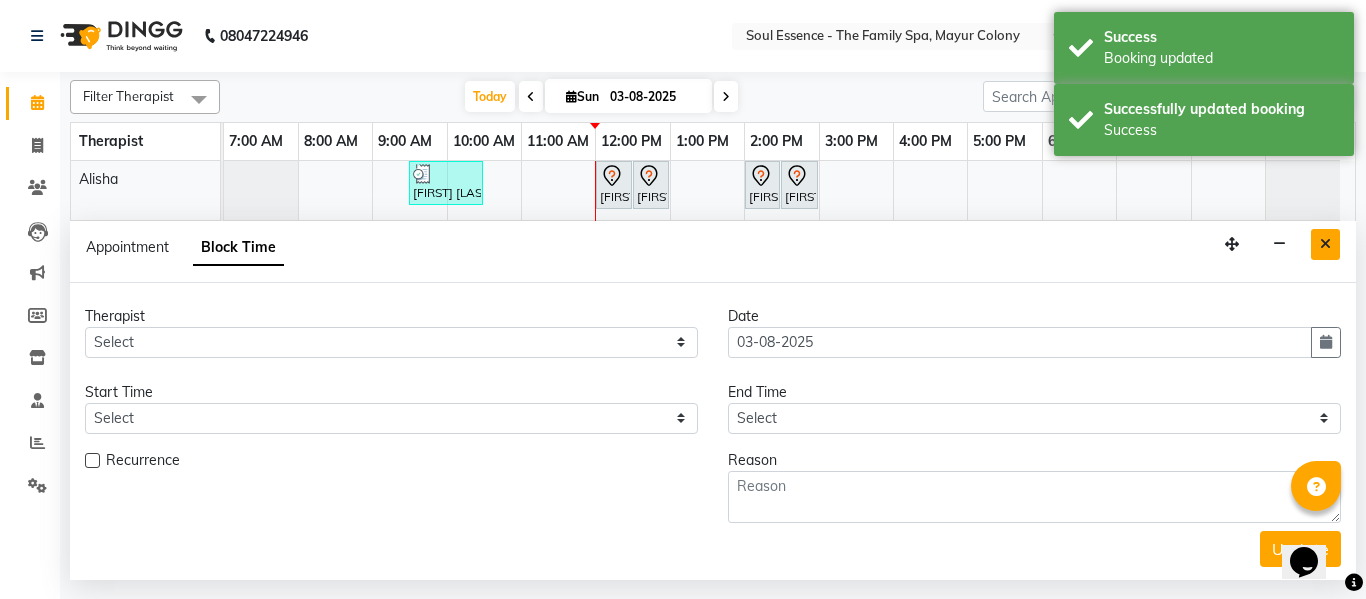 click at bounding box center [1325, 244] 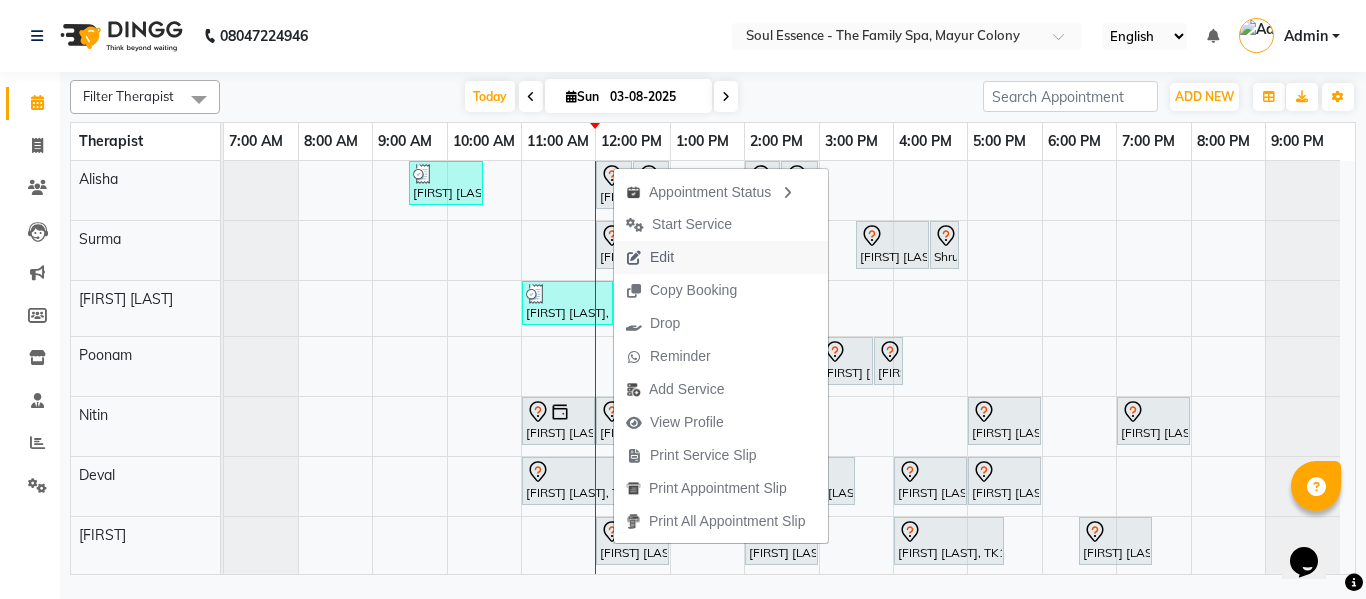 click on "Edit" at bounding box center (662, 257) 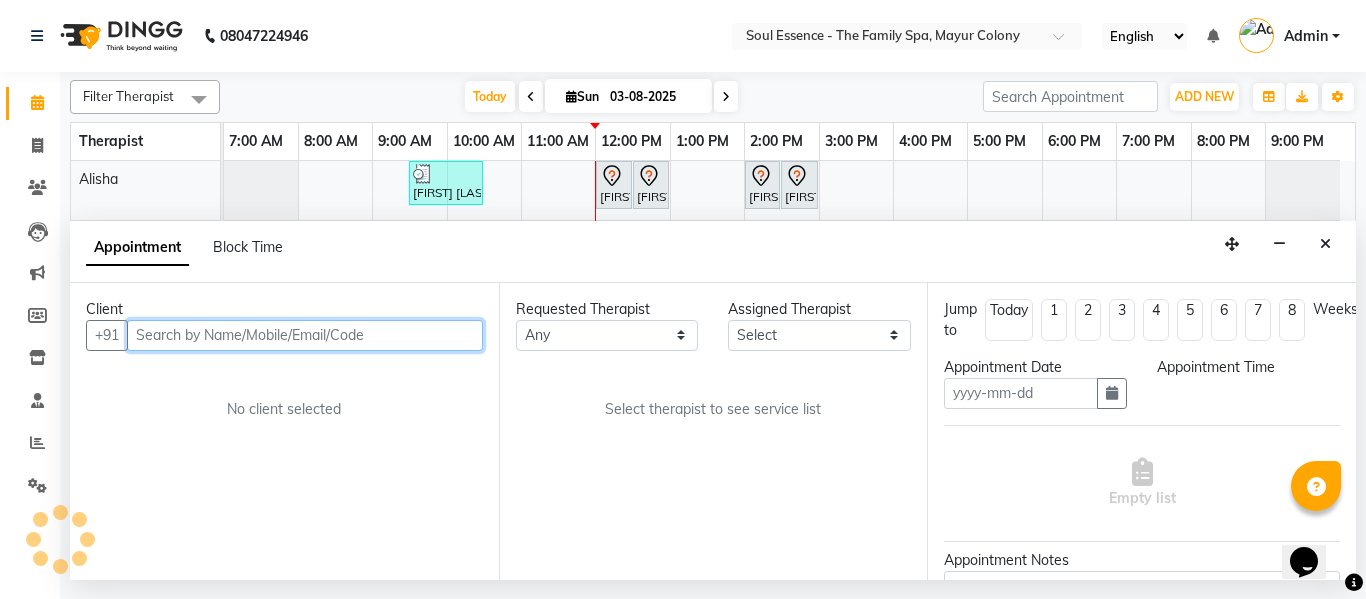 type on "03-08-2025" 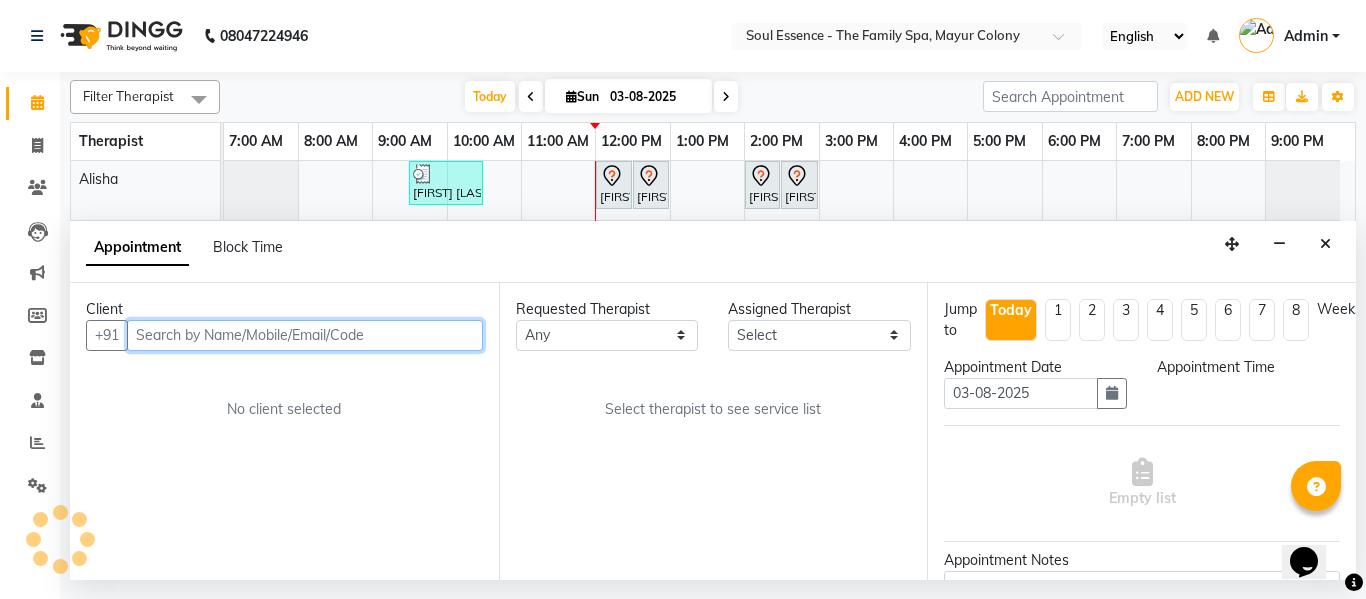 select on "720" 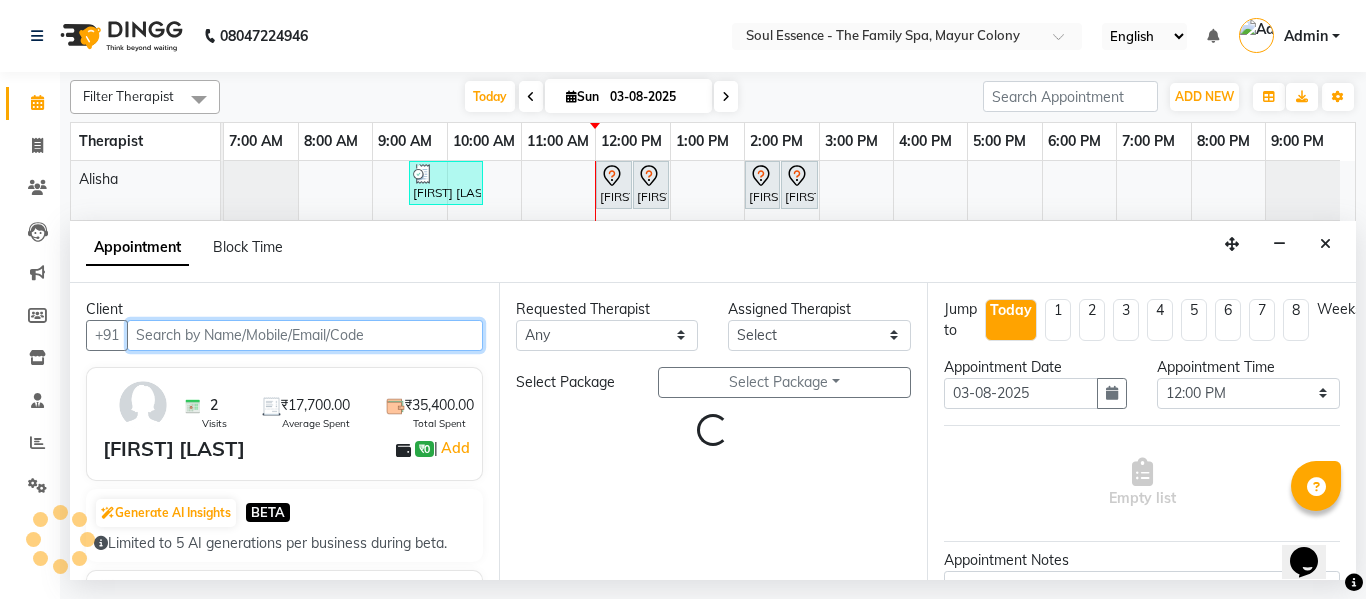 select on "37932" 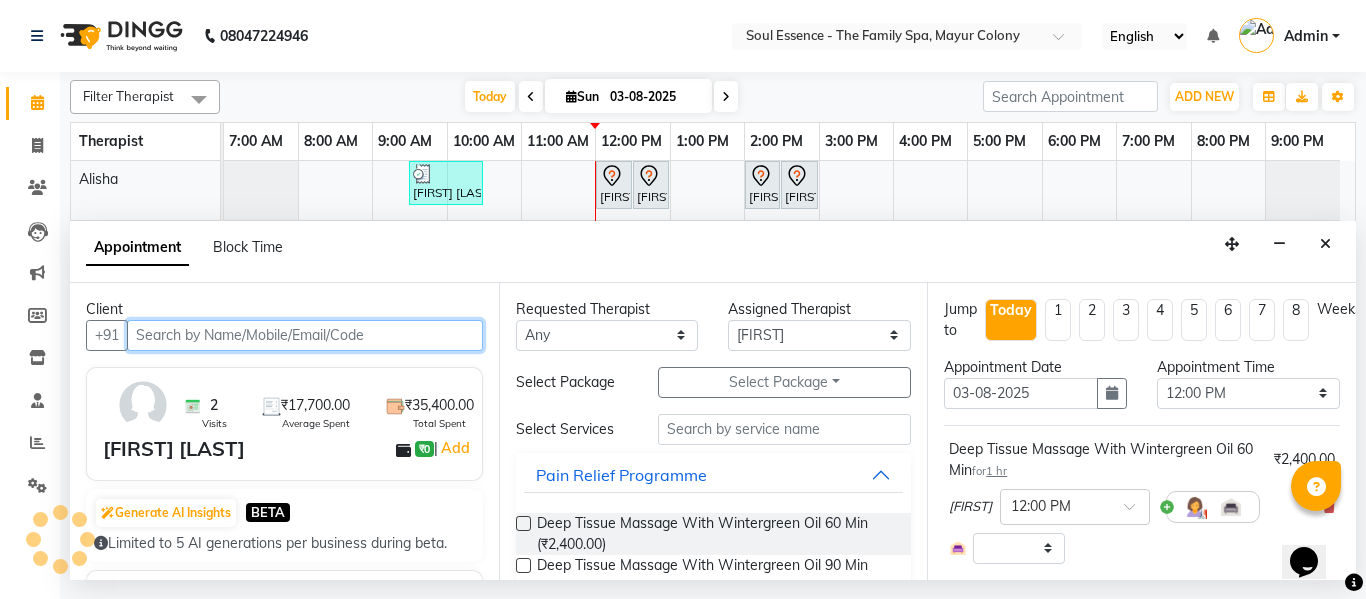 select on "1188" 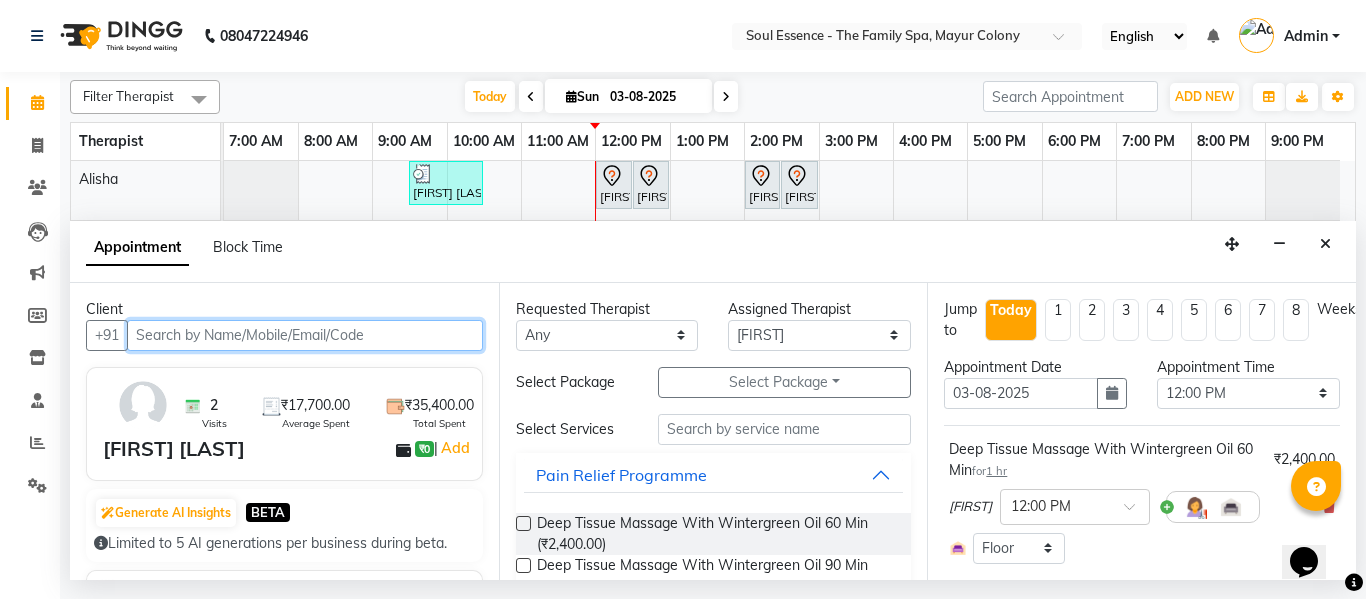 scroll, scrollTop: 100, scrollLeft: 0, axis: vertical 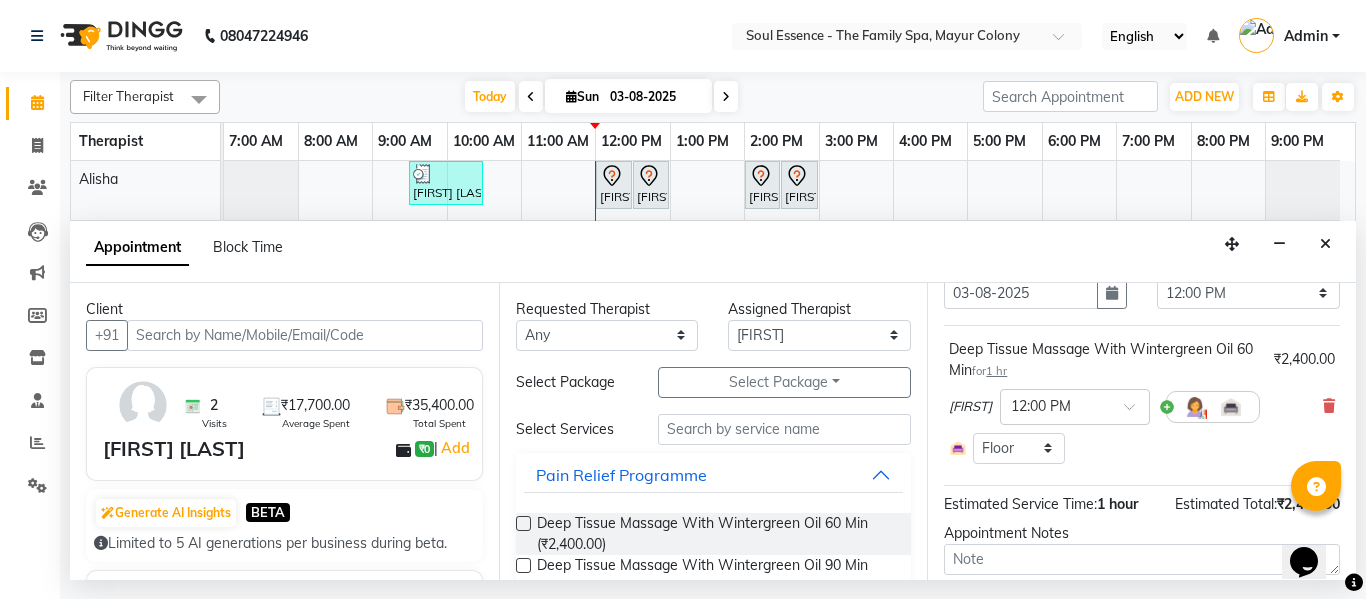 drag, startPoint x: 1317, startPoint y: 402, endPoint x: 1309, endPoint y: 375, distance: 28.160255 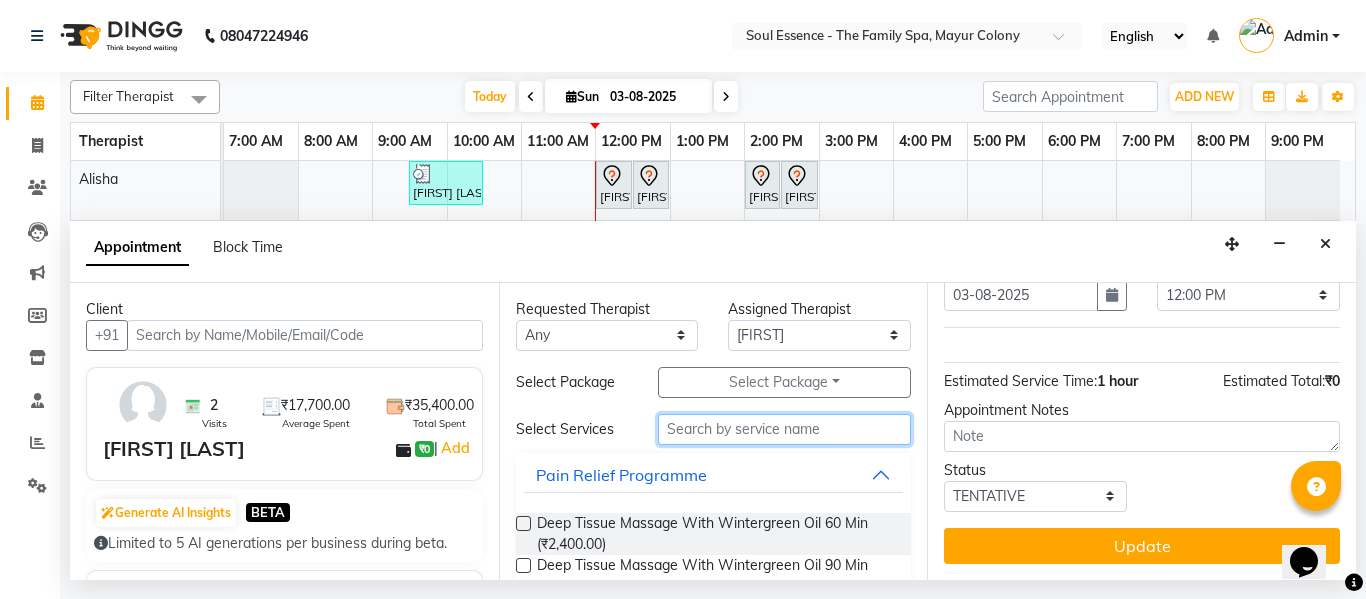 click at bounding box center (785, 429) 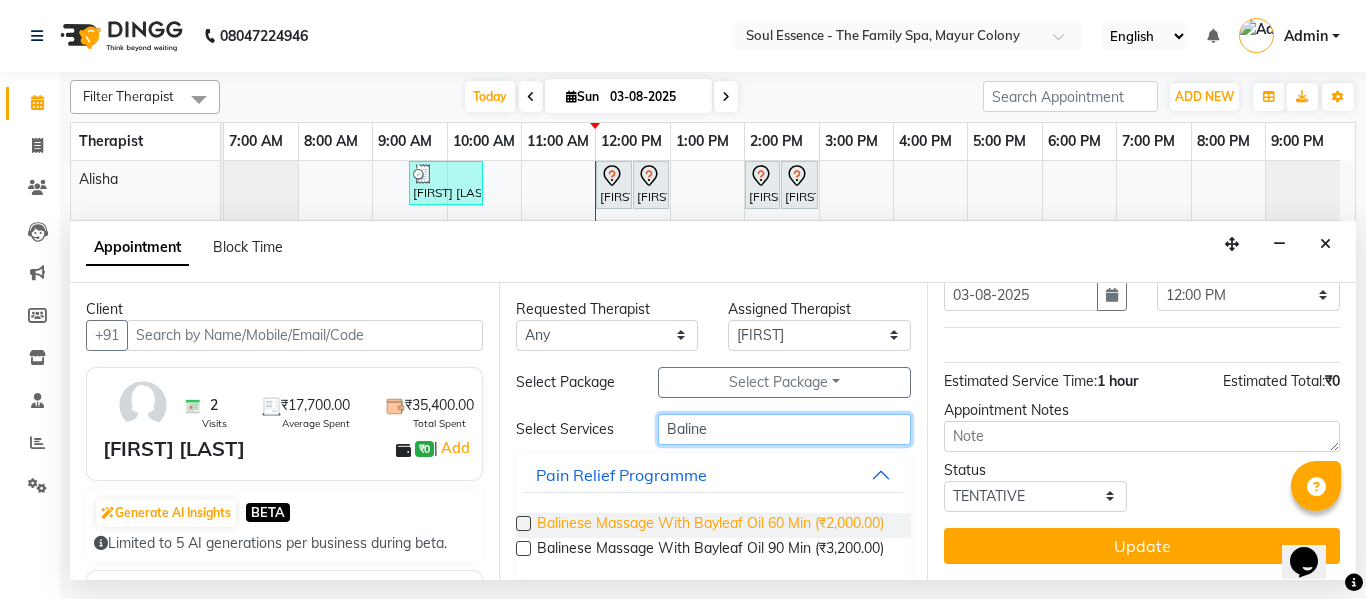 type on "Baline" 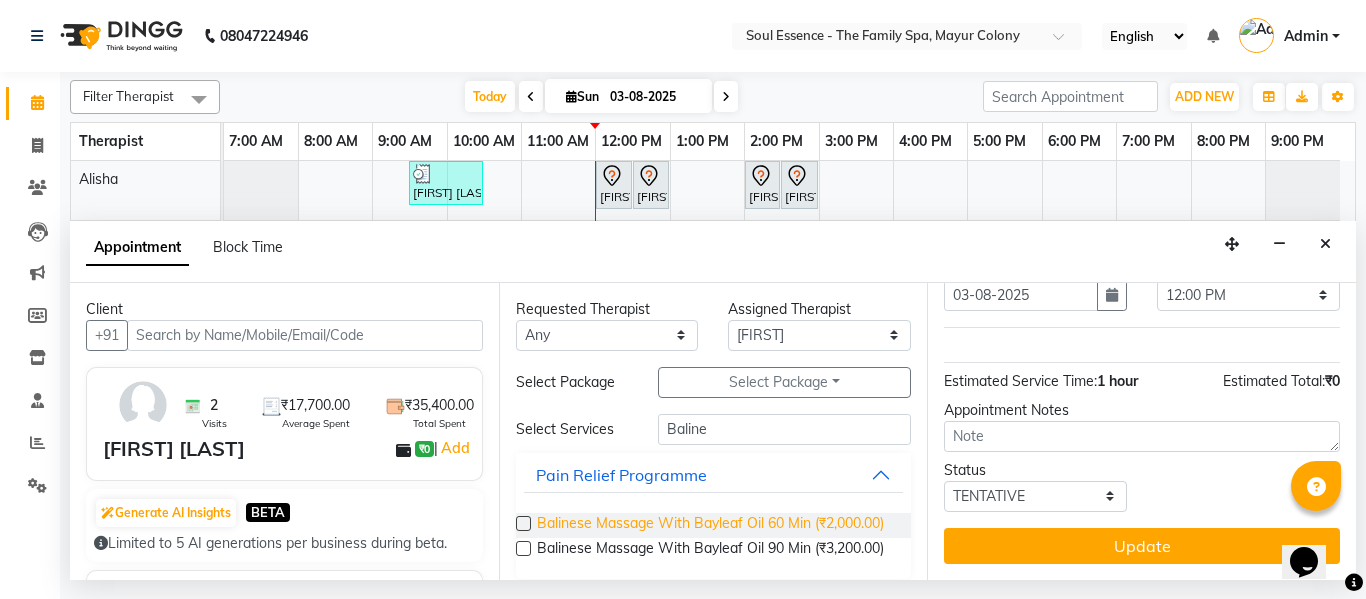 click on "Balinese Massage With Bayleaf Oil 60 Min (₹2,000.00)" at bounding box center (710, 525) 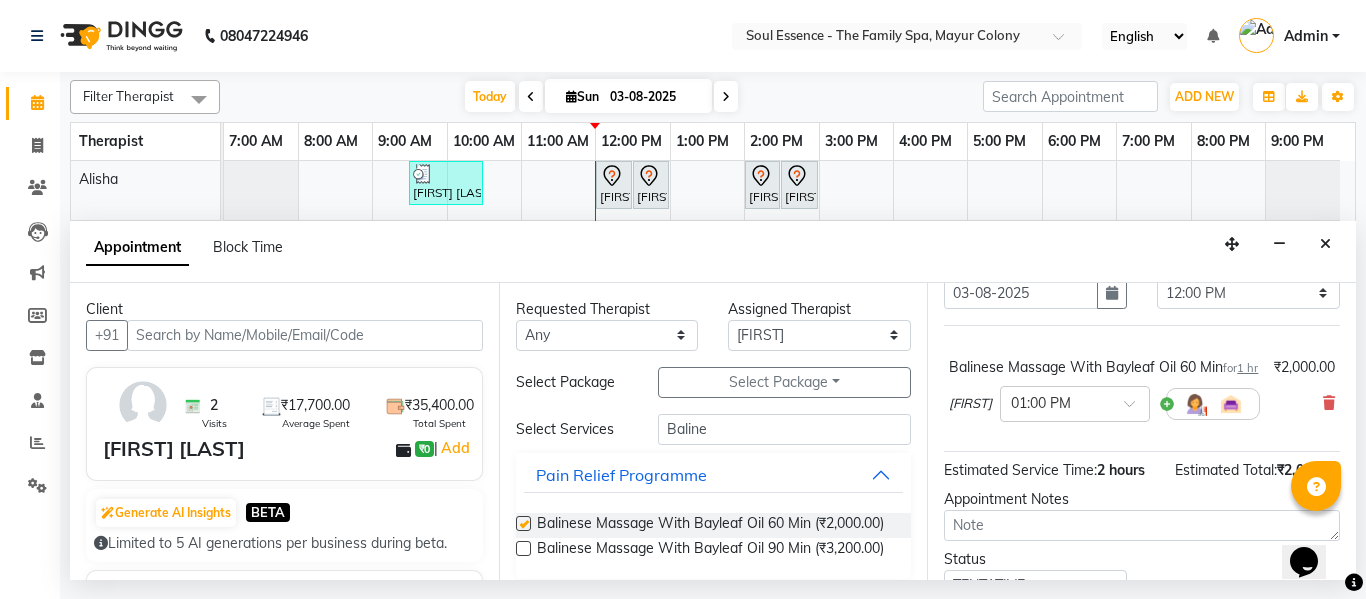 checkbox on "false" 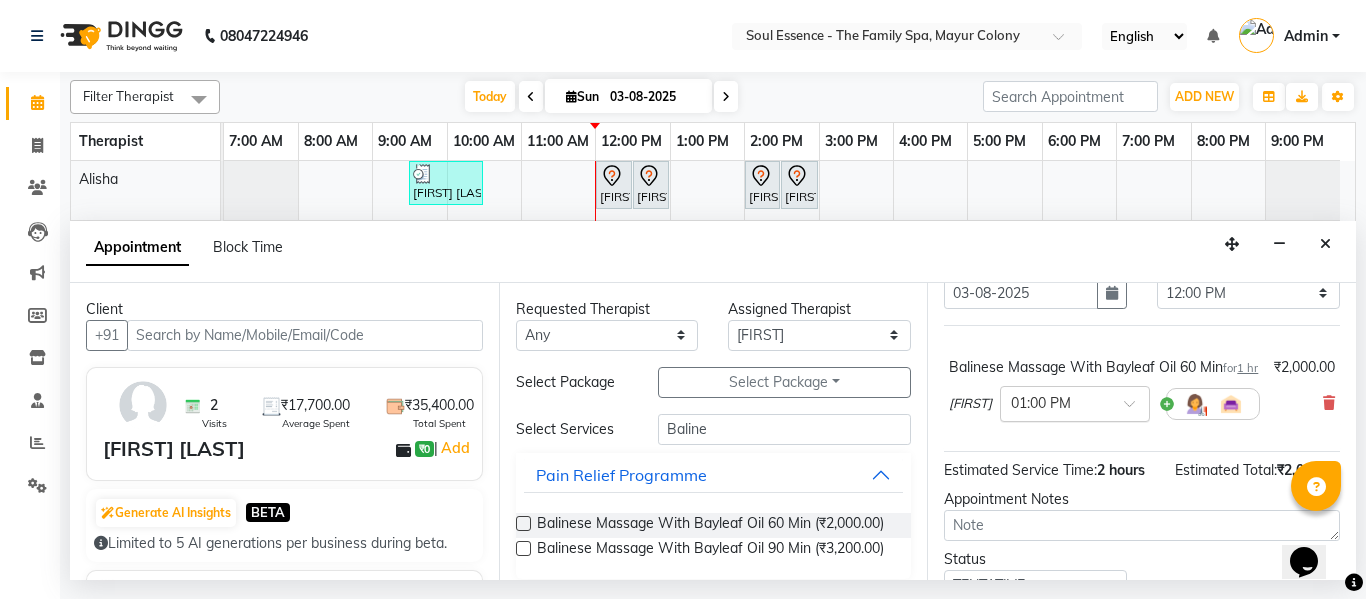 click at bounding box center (1055, 402) 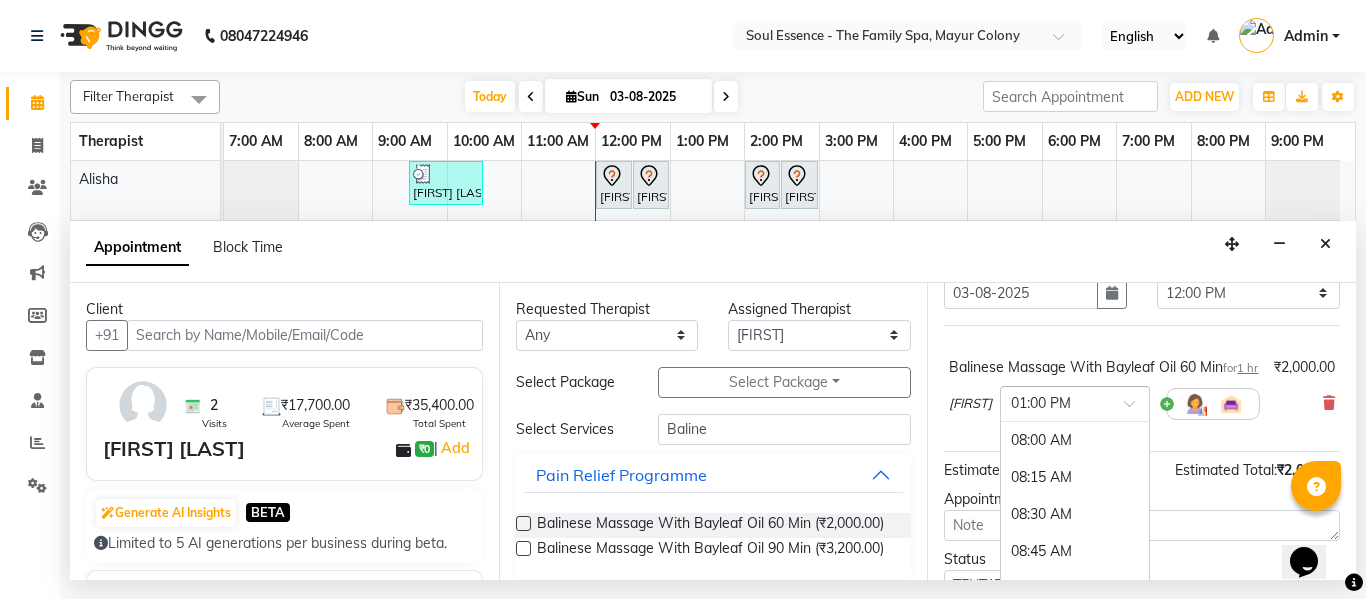 scroll, scrollTop: 740, scrollLeft: 0, axis: vertical 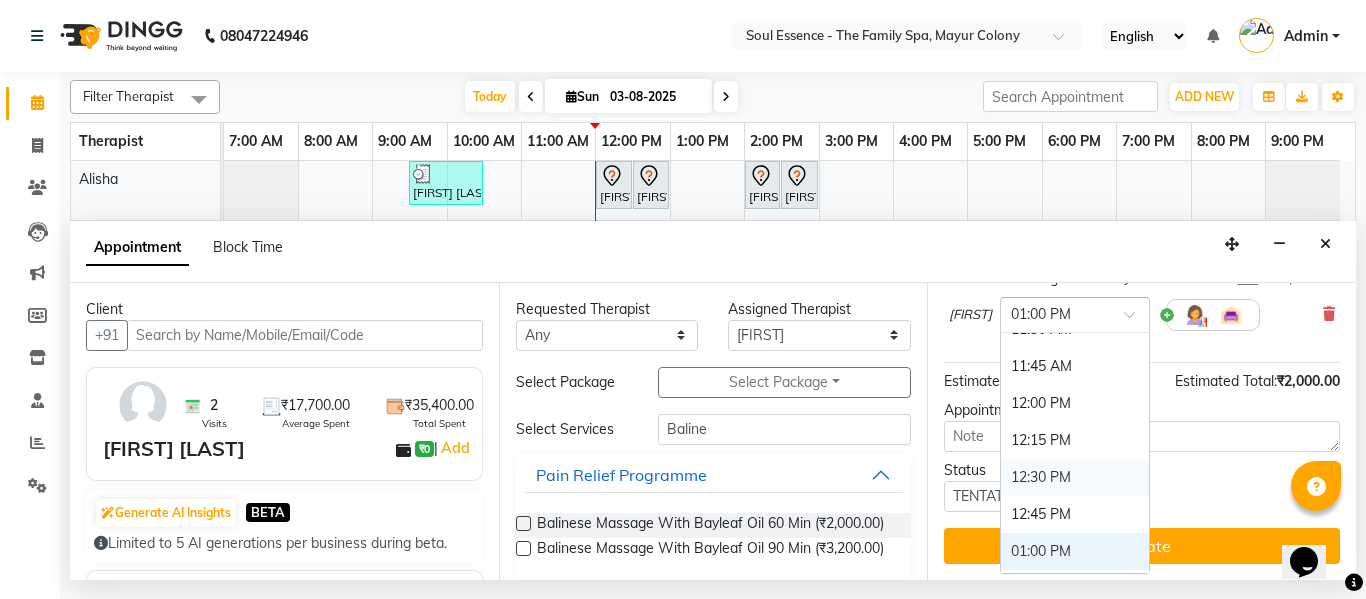 click on "12:30 PM" at bounding box center [1075, 477] 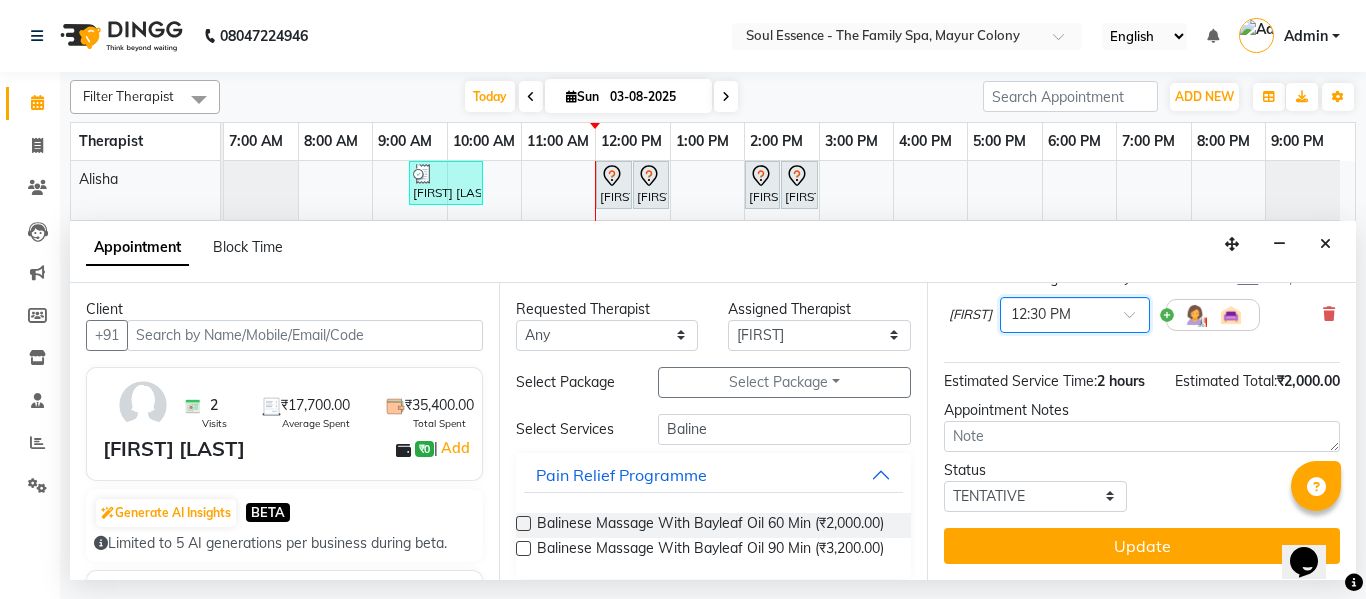 click at bounding box center [1136, 320] 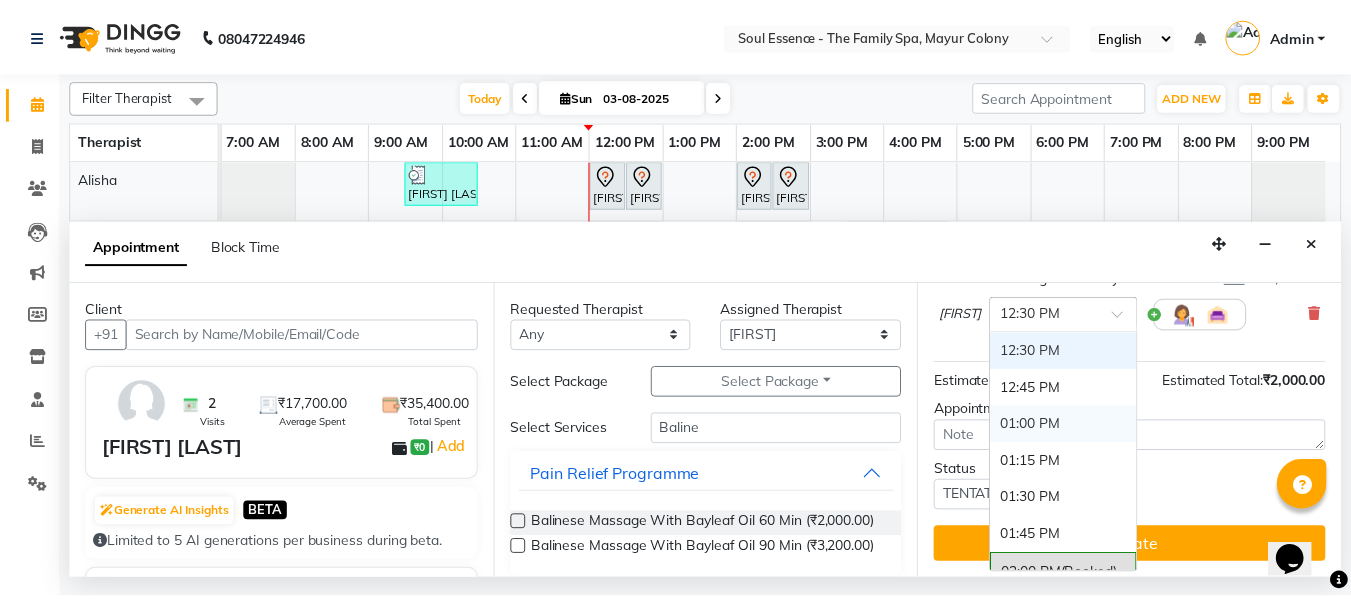 scroll, scrollTop: 566, scrollLeft: 0, axis: vertical 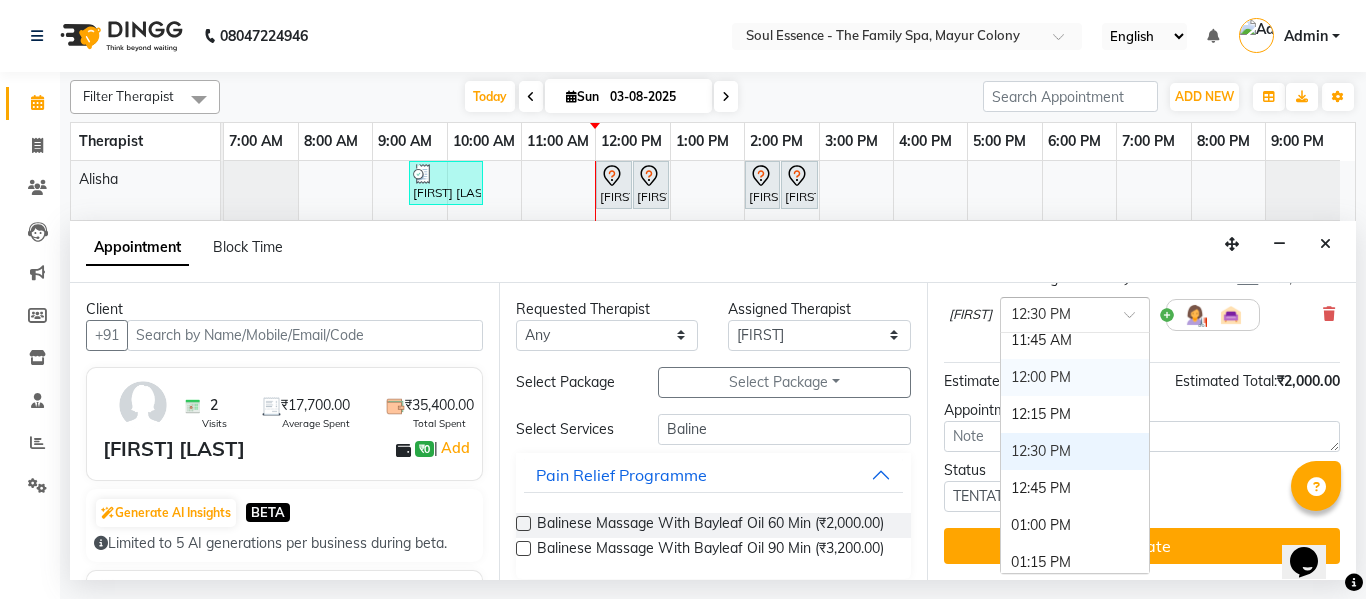 click on "12:00 PM" at bounding box center (1075, 377) 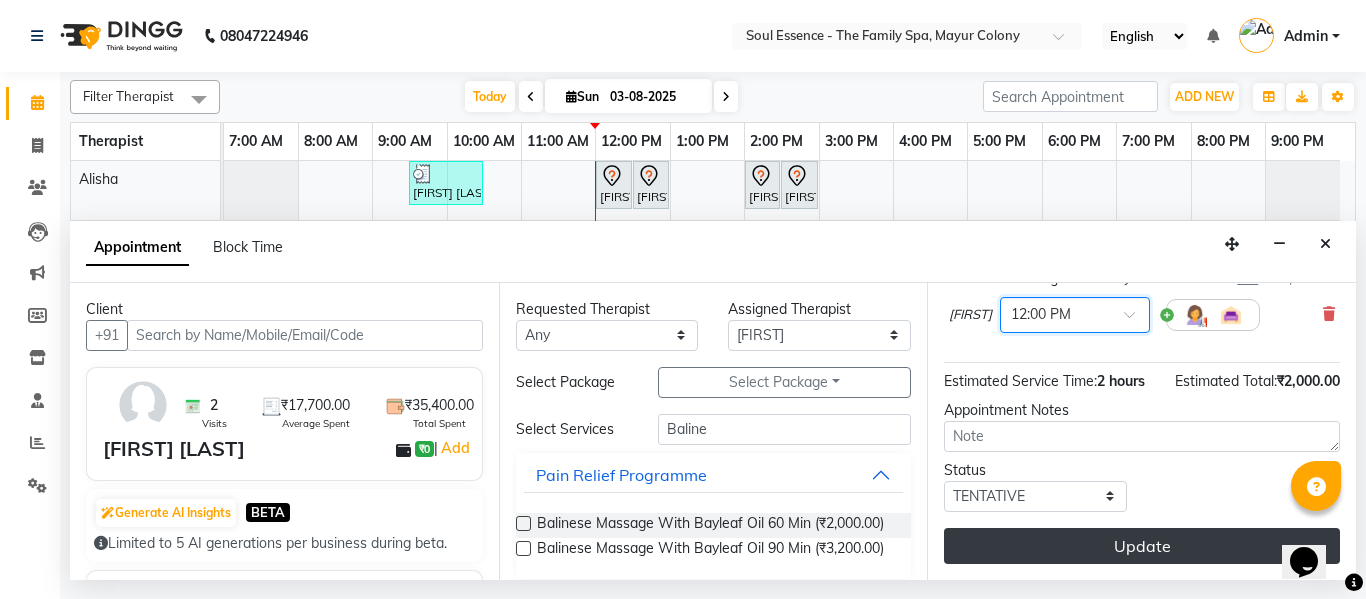 click on "Update" at bounding box center (1142, 546) 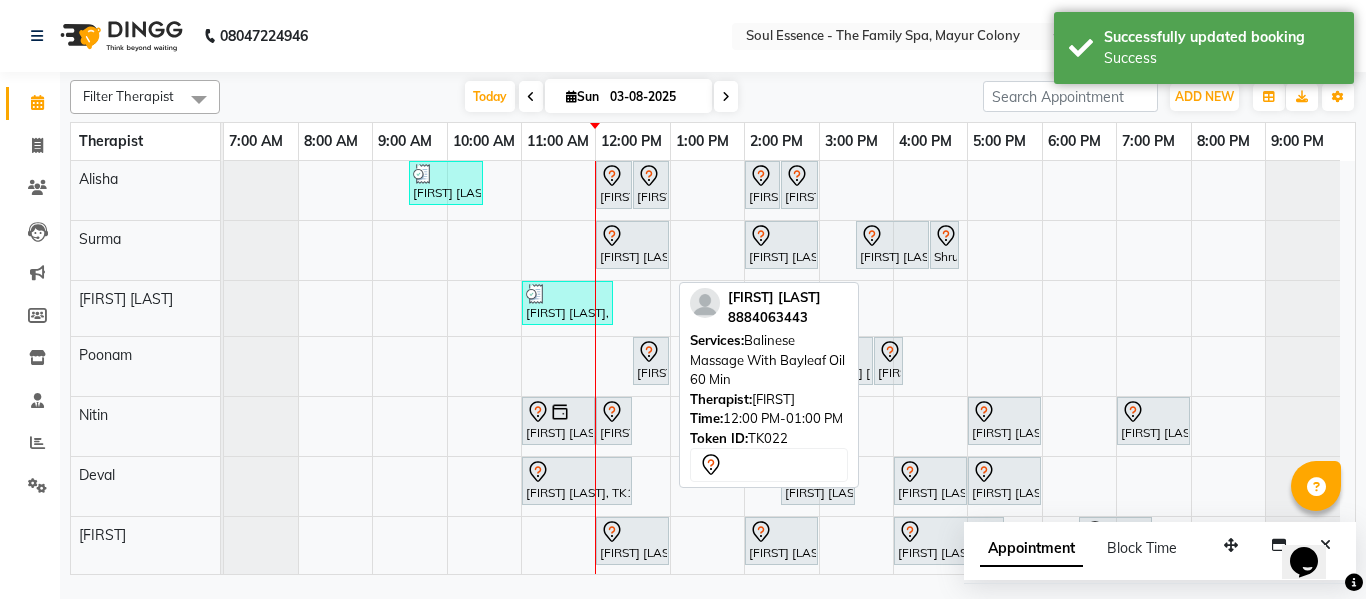 click on "[FIRST] [LAST], TK22, 12:00 PM-01:00 PM, Balinese Massage With Bayleaf Oil 60 Min" at bounding box center [632, 541] 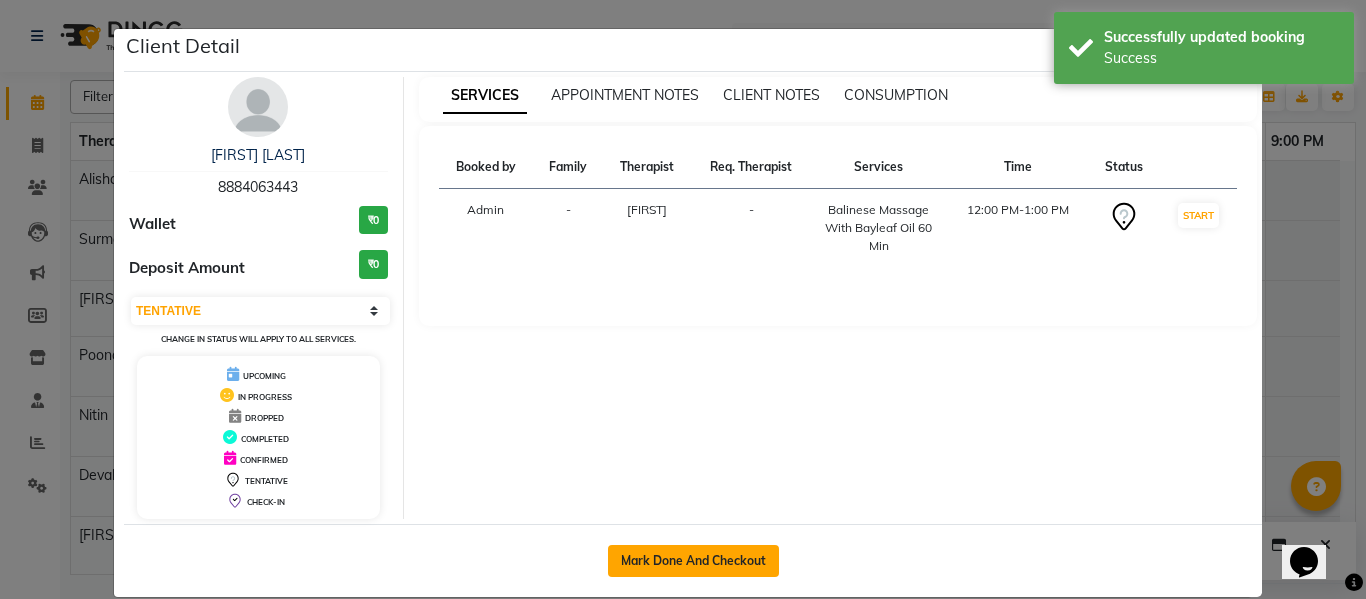 click on "Mark Done And Checkout" 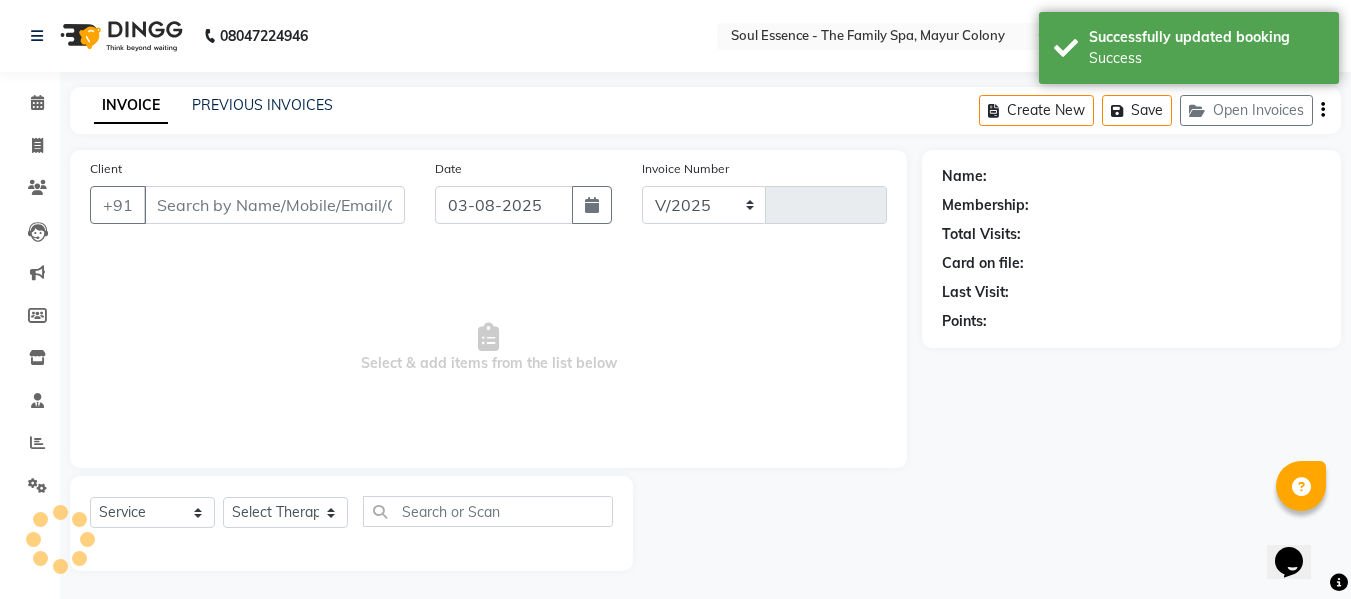 select on "774" 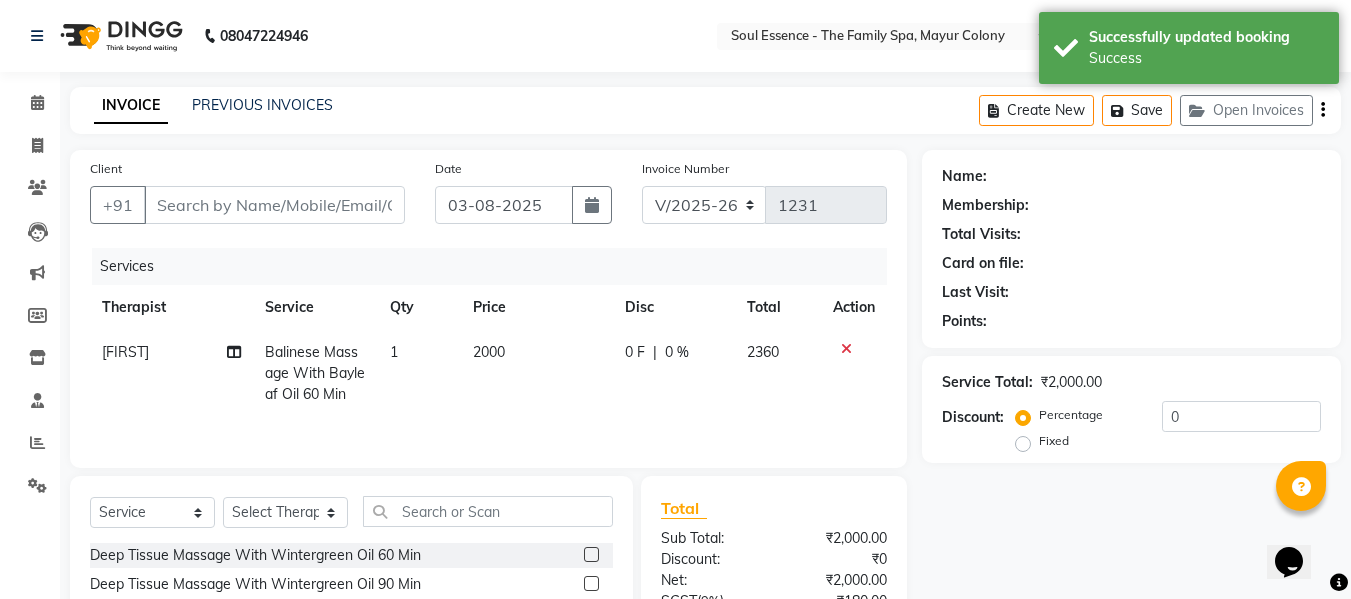 type on "8884063443" 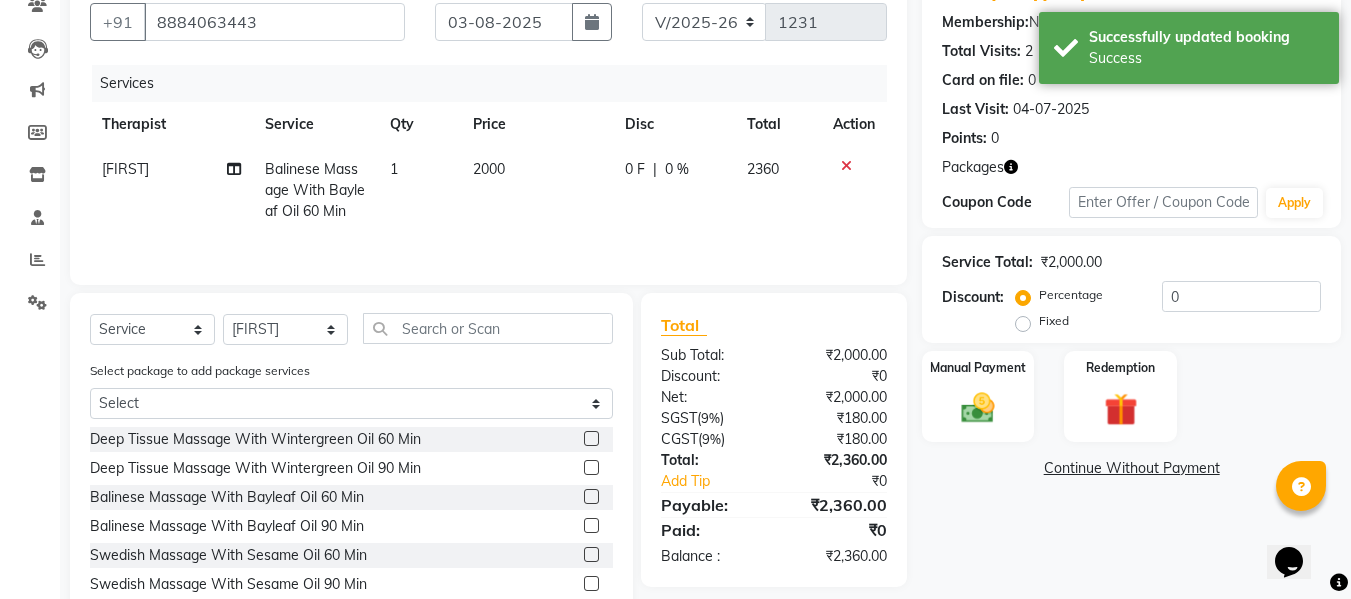 scroll, scrollTop: 200, scrollLeft: 0, axis: vertical 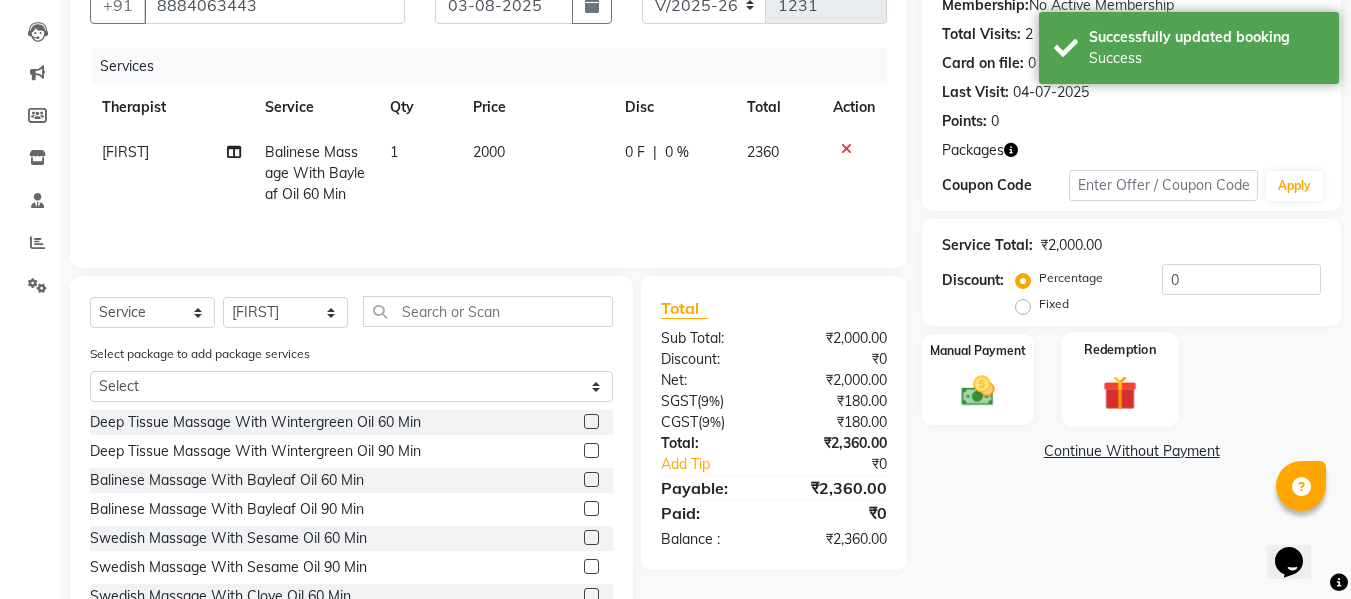 click on "Redemption" 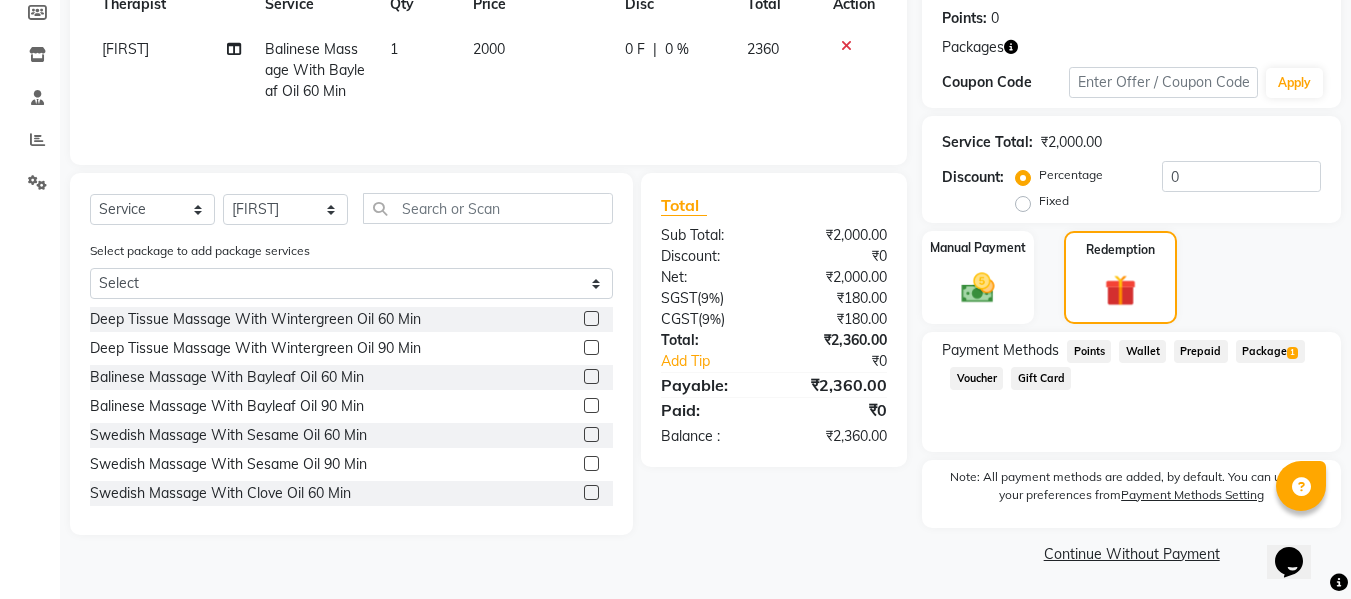 click on "1" 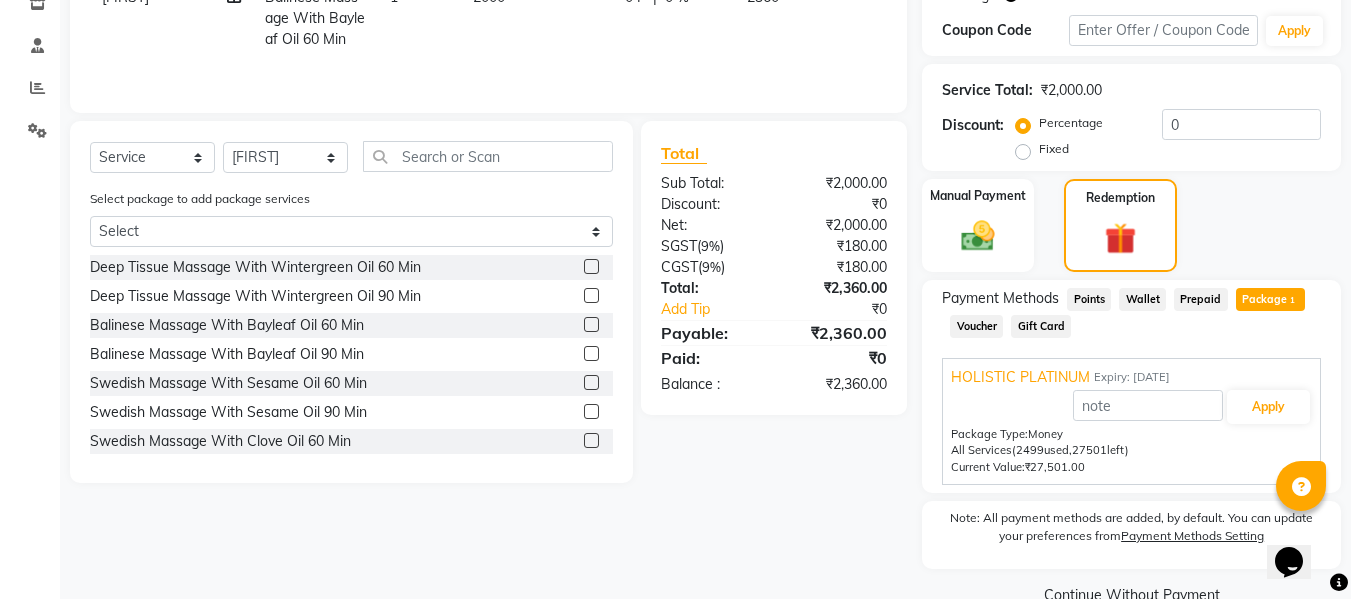 scroll, scrollTop: 396, scrollLeft: 0, axis: vertical 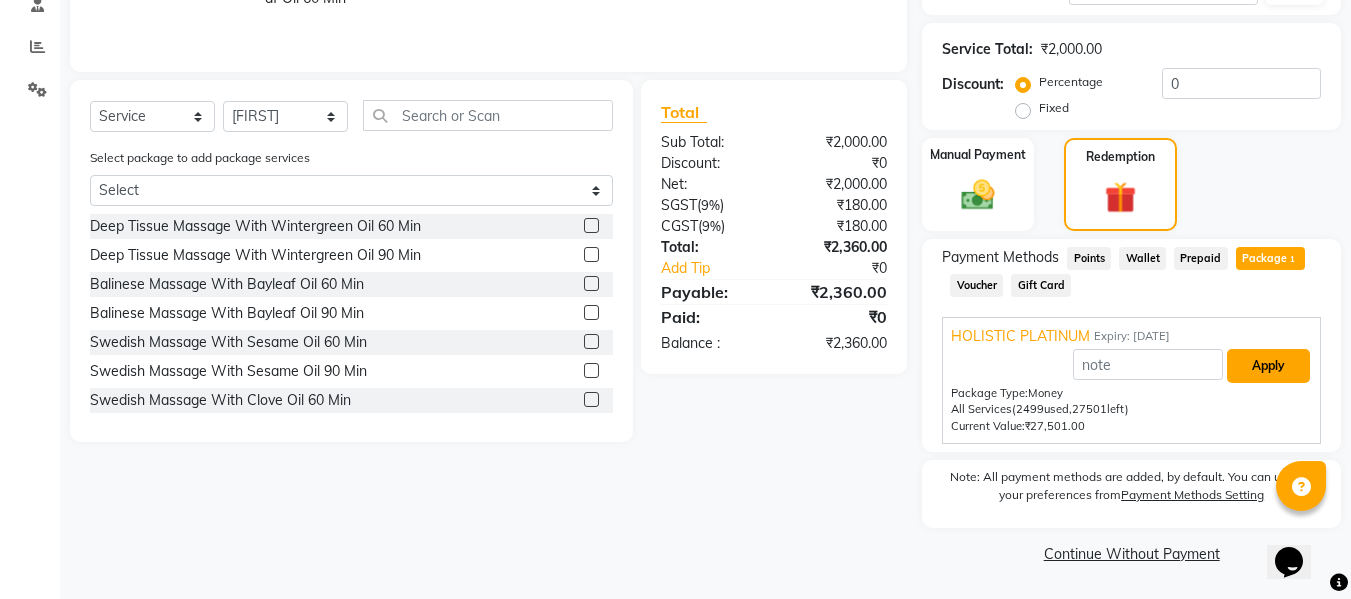 click on "Apply" at bounding box center (1268, 366) 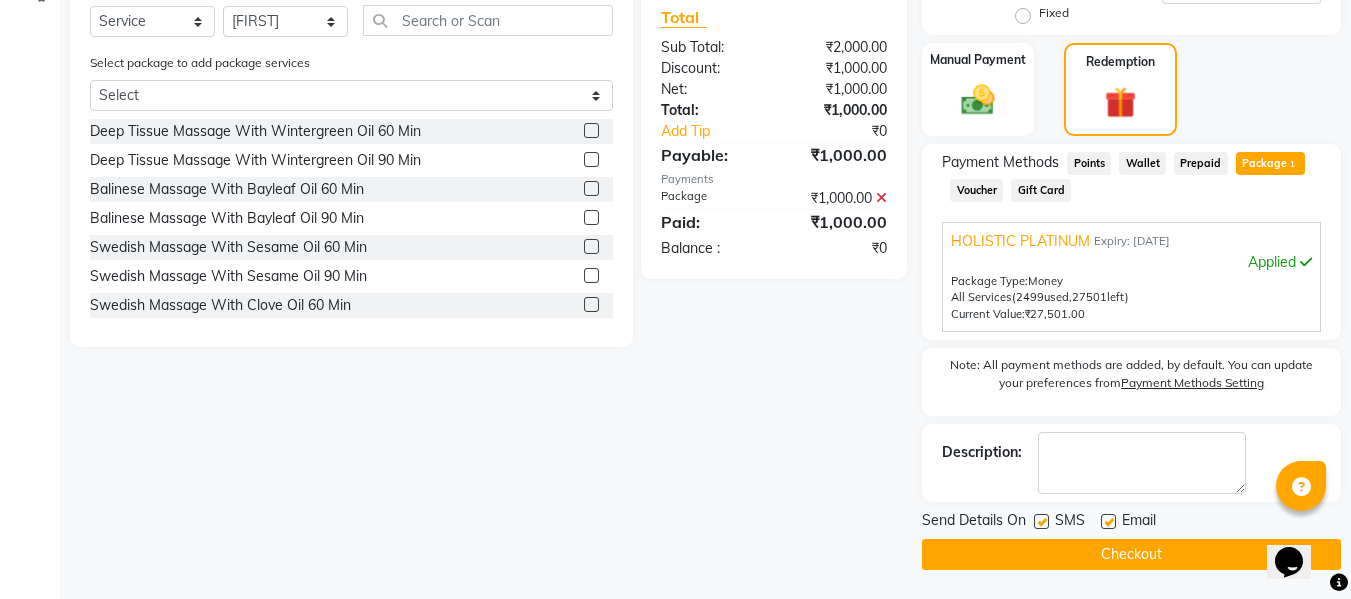scroll, scrollTop: 492, scrollLeft: 0, axis: vertical 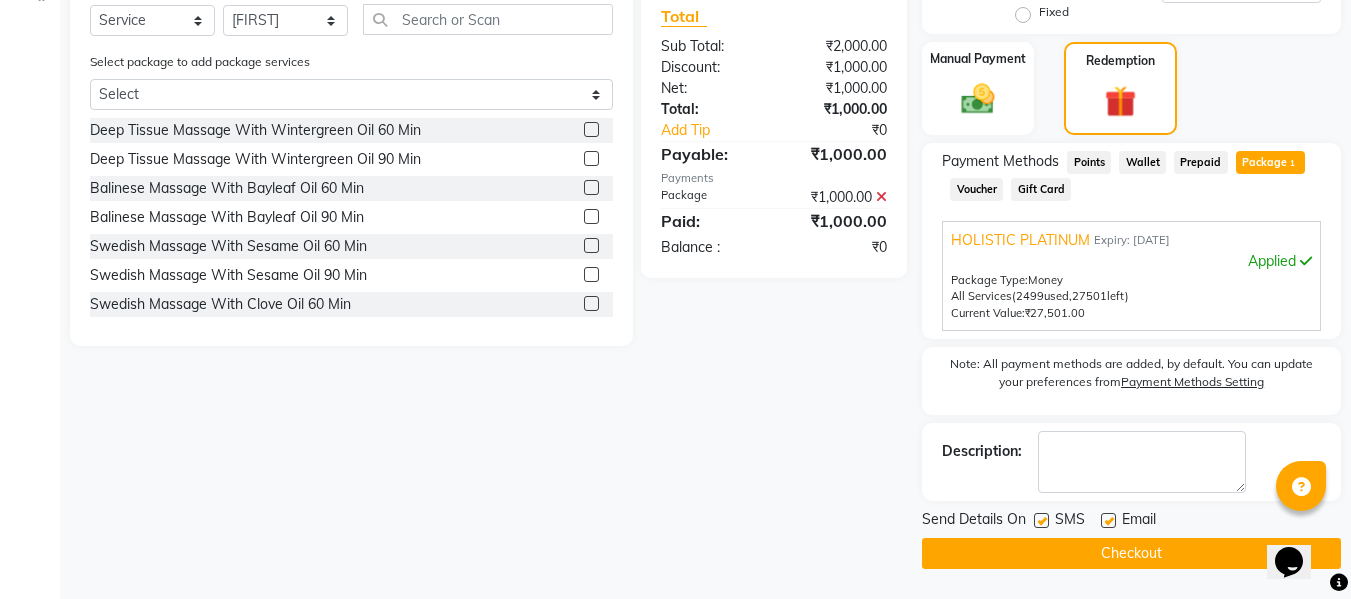 click on "Send Details On SMS Email" 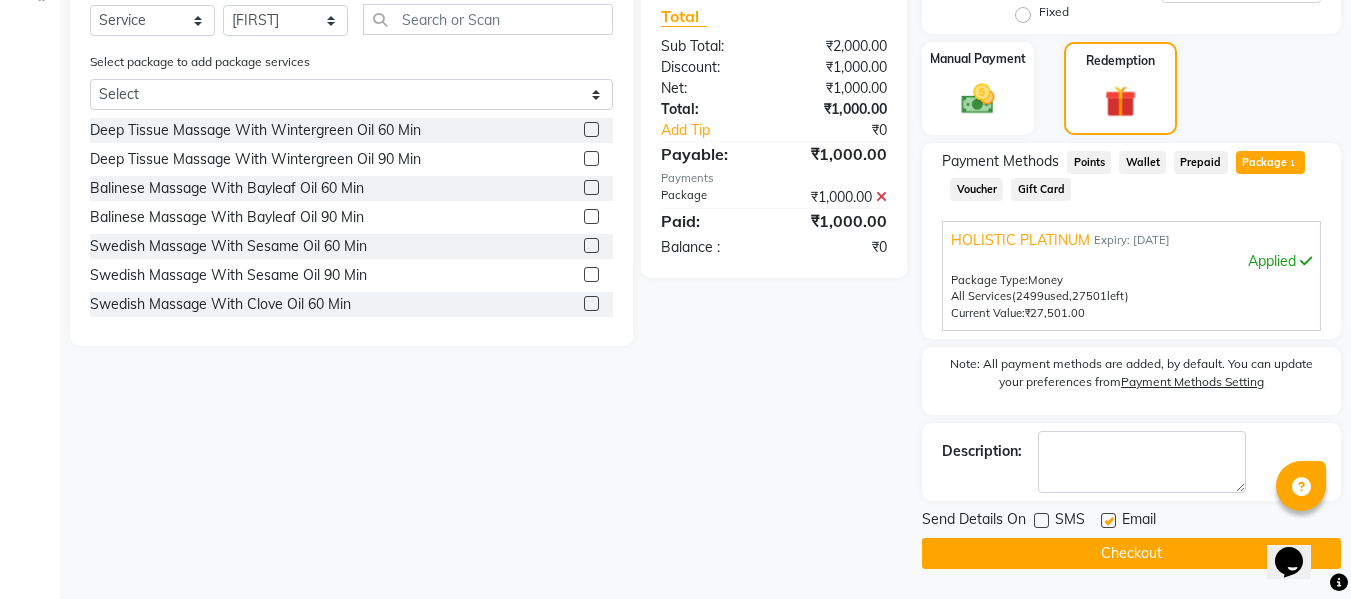 click on "SMS" 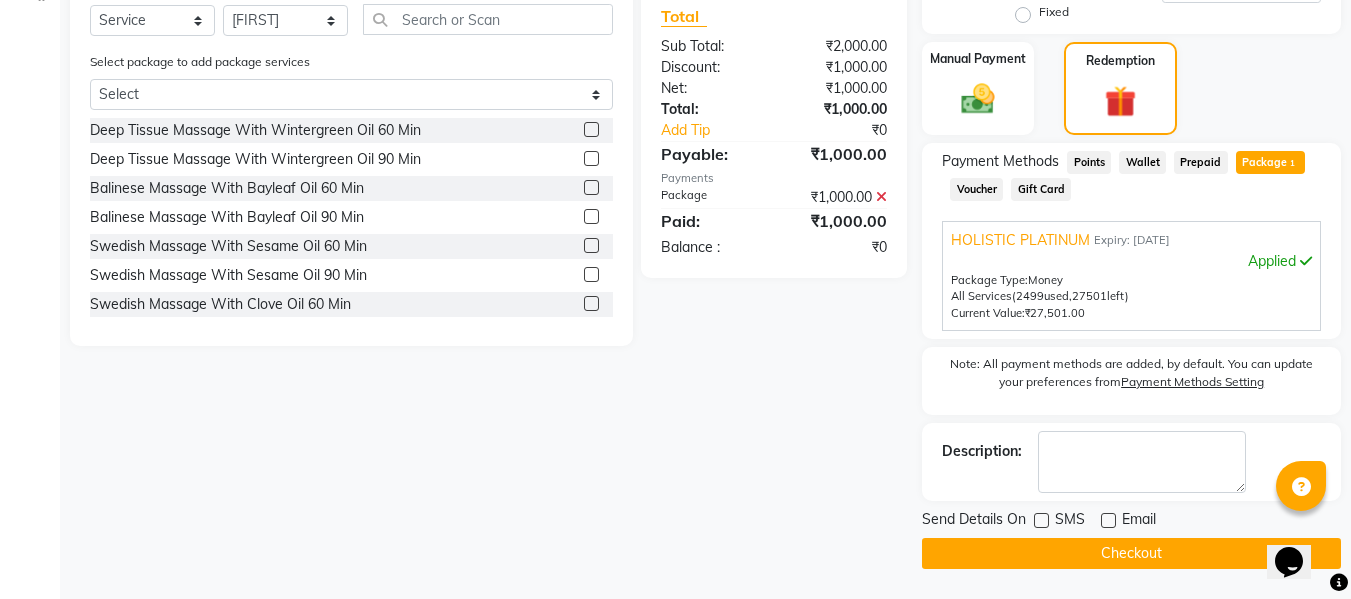 click on "Checkout" 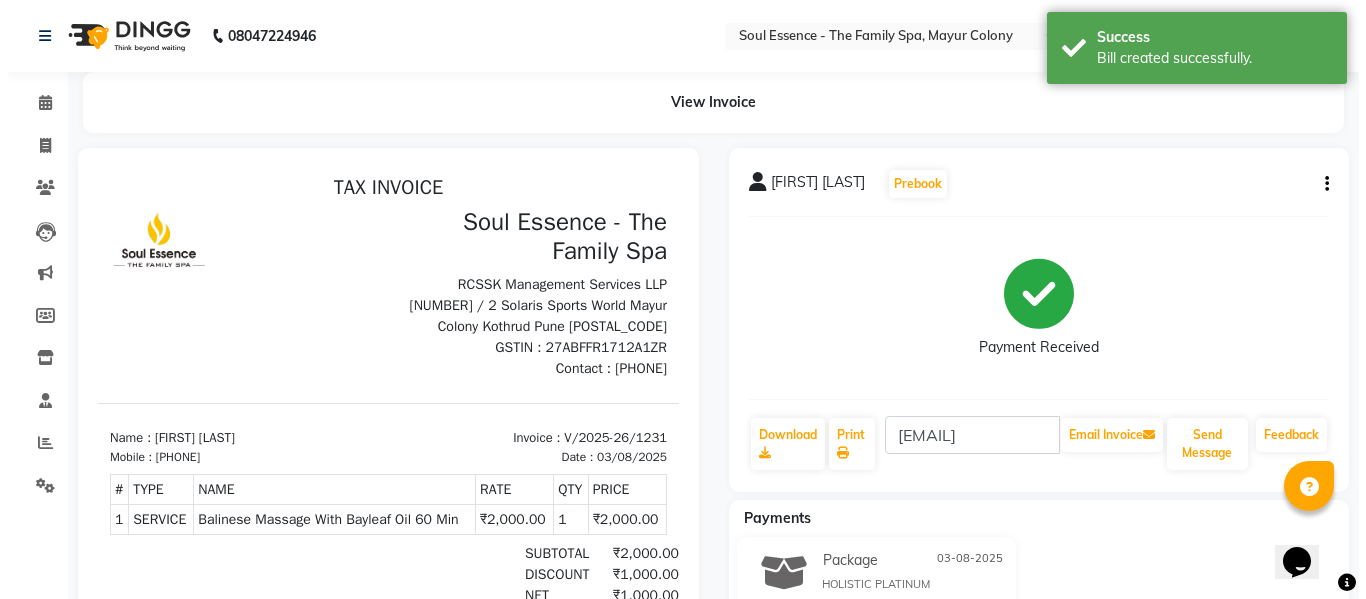 scroll, scrollTop: 0, scrollLeft: 0, axis: both 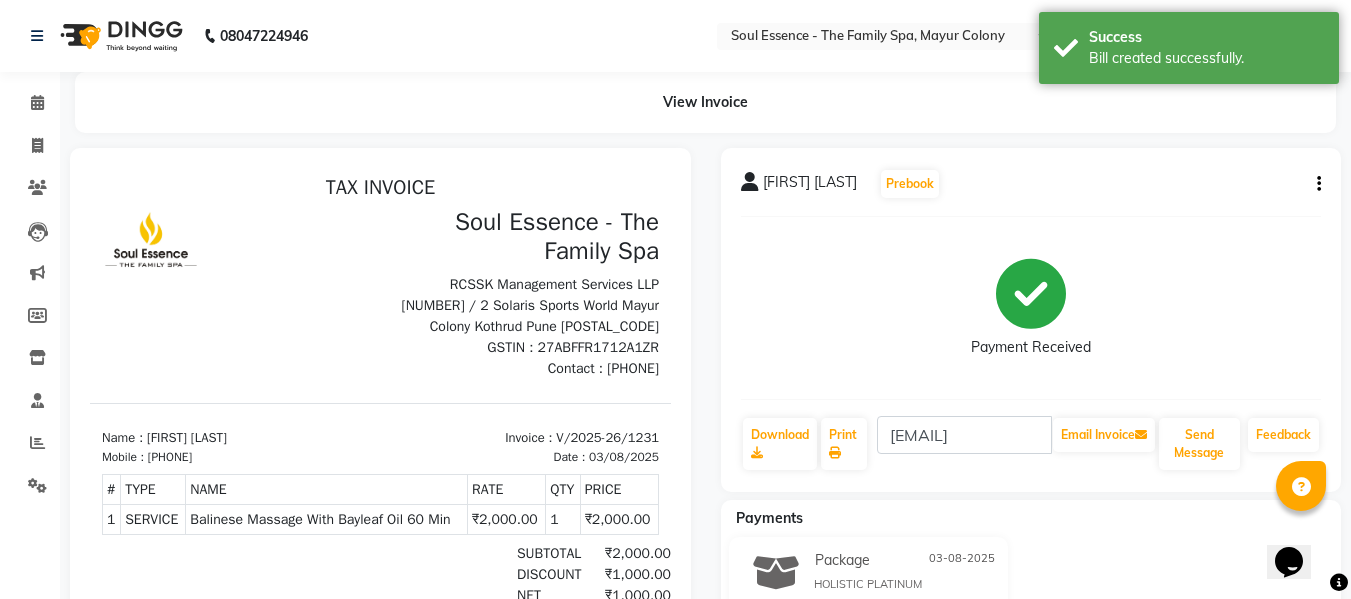 click on "Invoice" 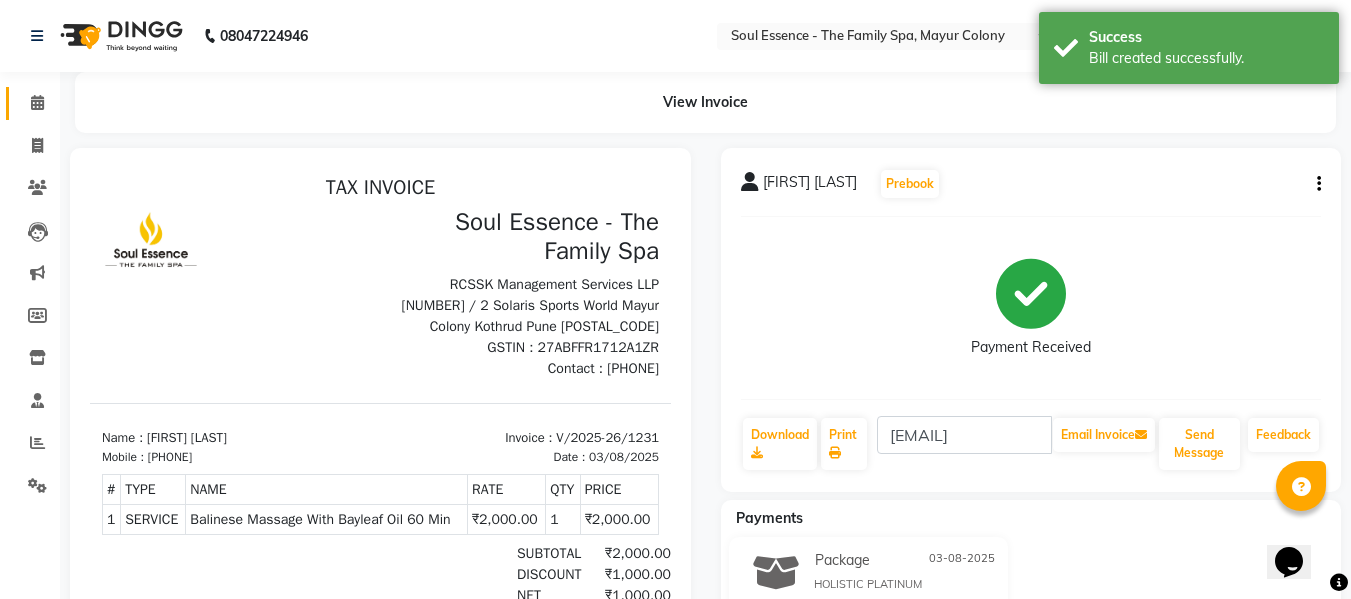 click on "Calendar" 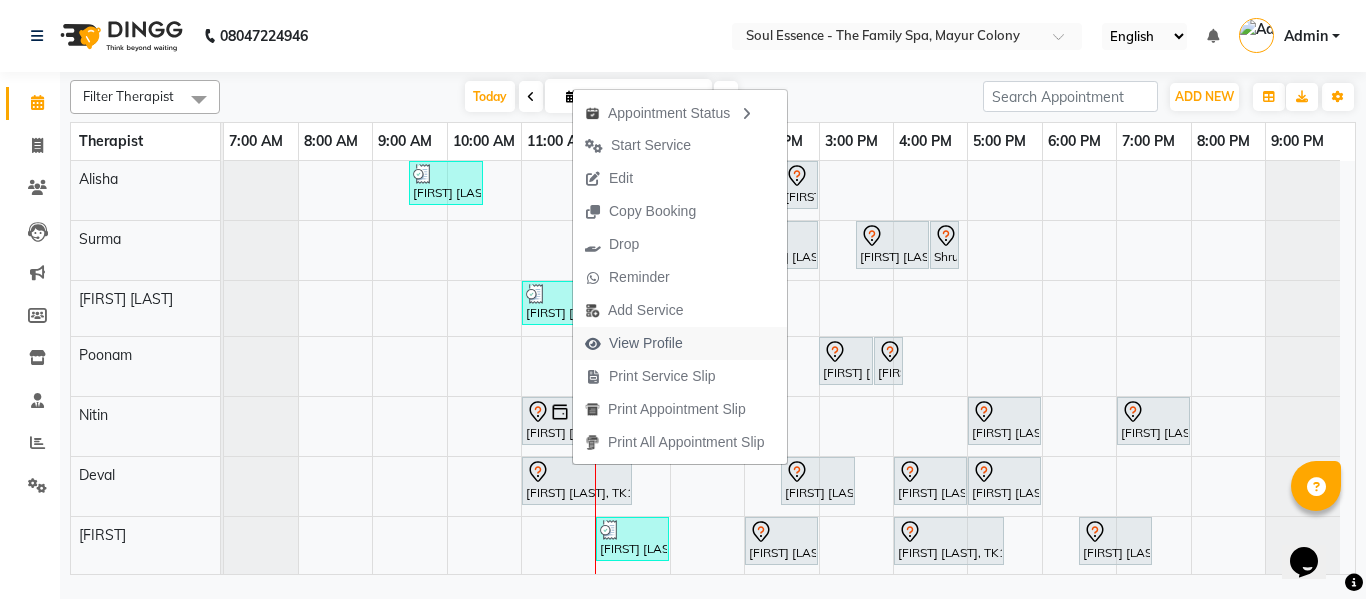 click on "View Profile" at bounding box center [646, 343] 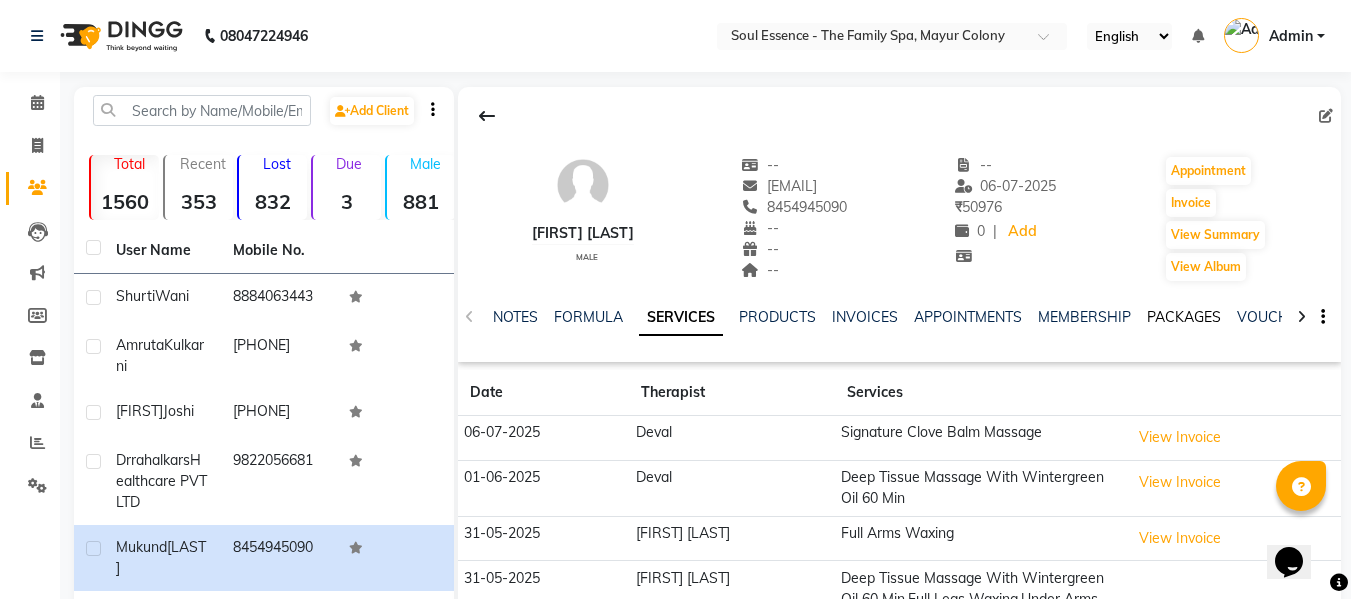 click on "PACKAGES" 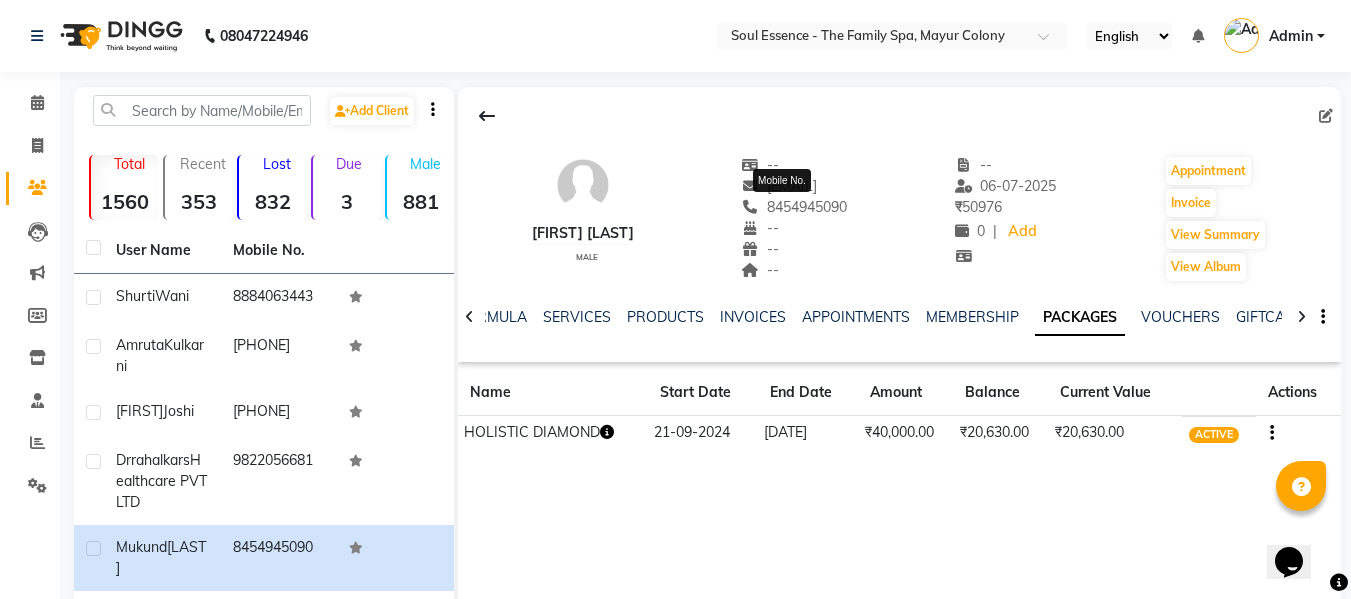 click on "8454945090" 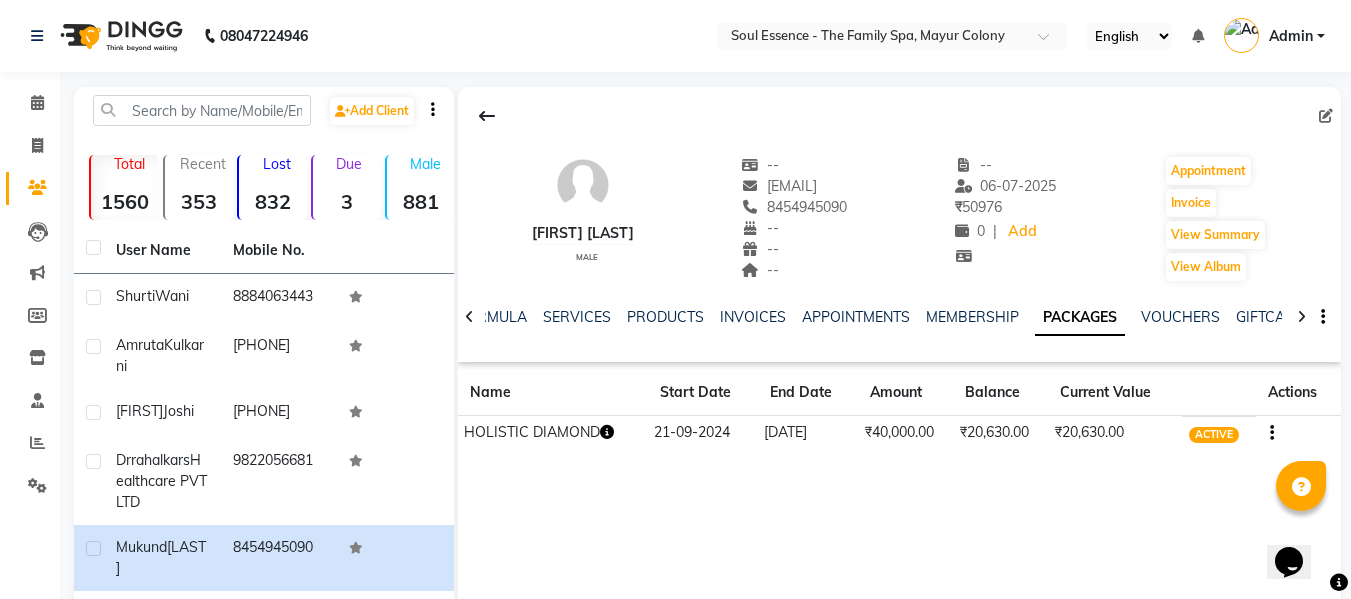 click on "8454945090" 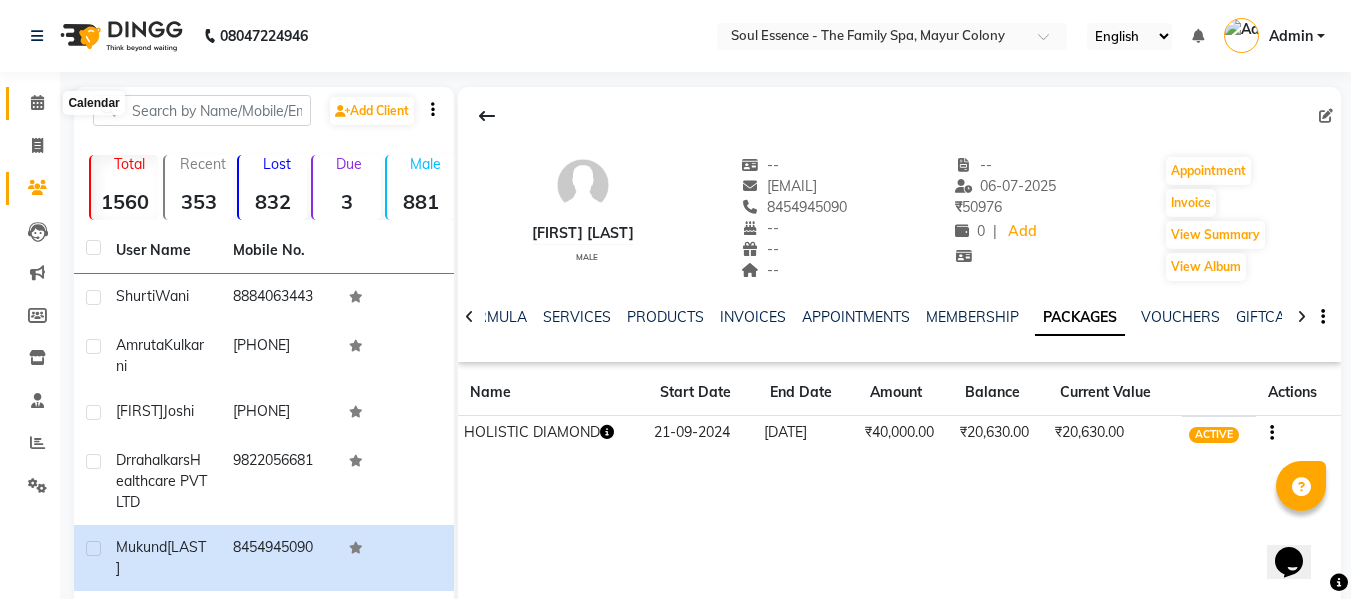 click 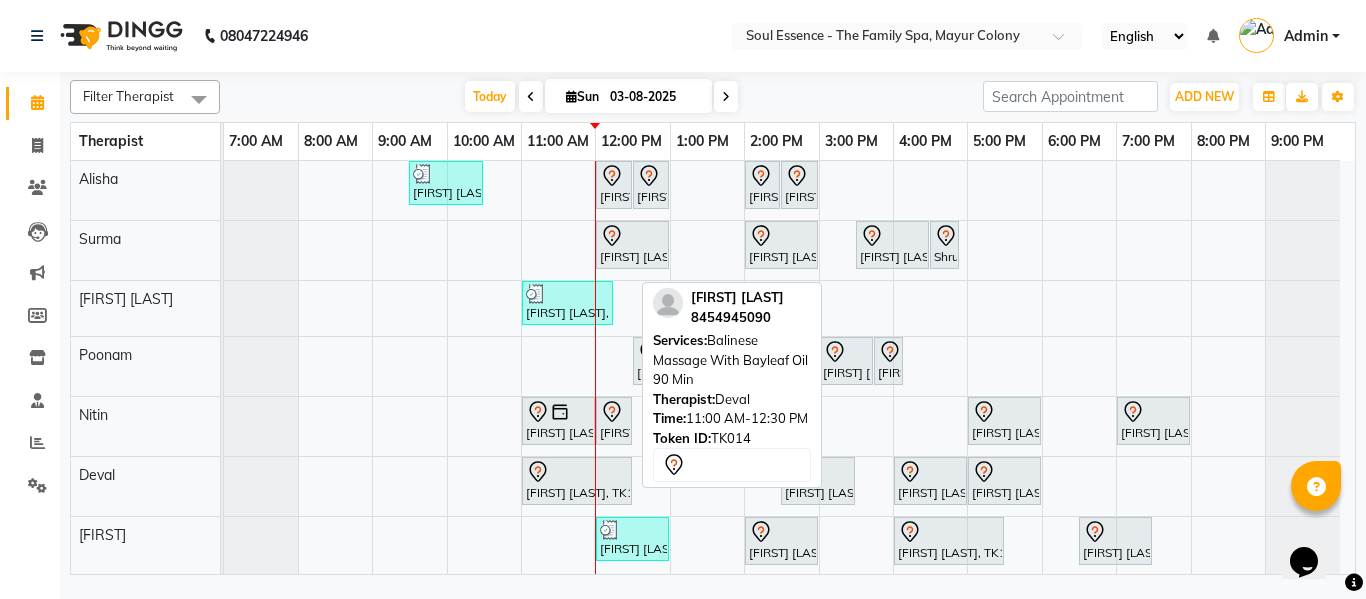 click 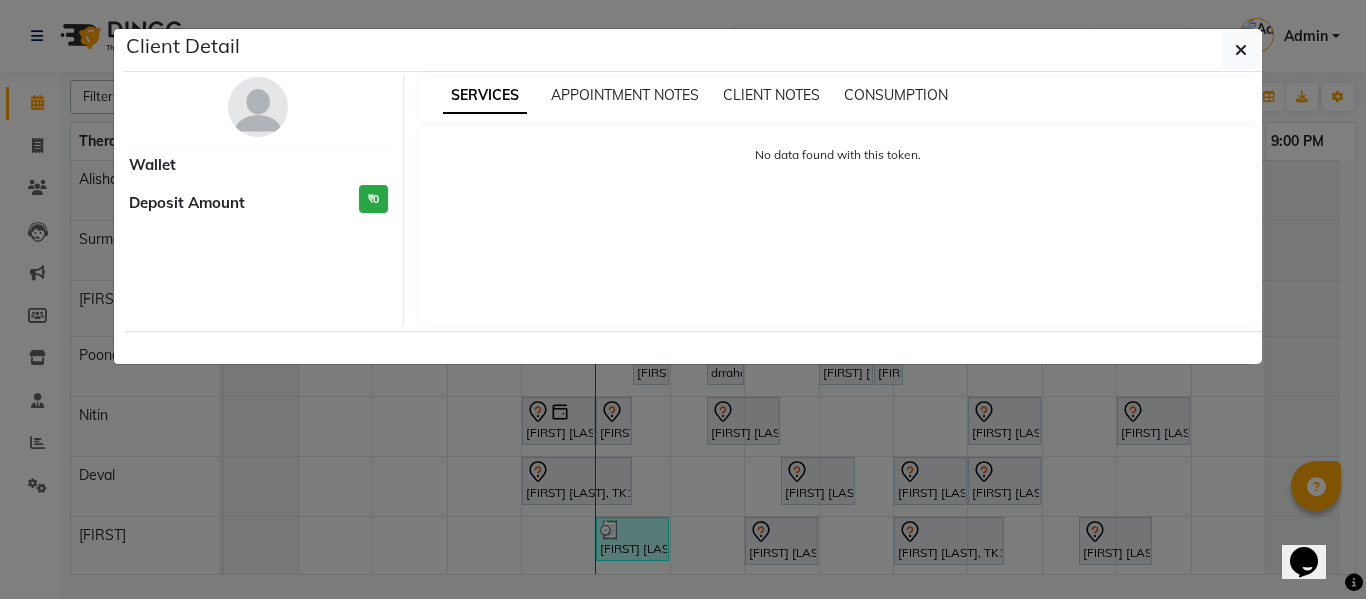 select on "7" 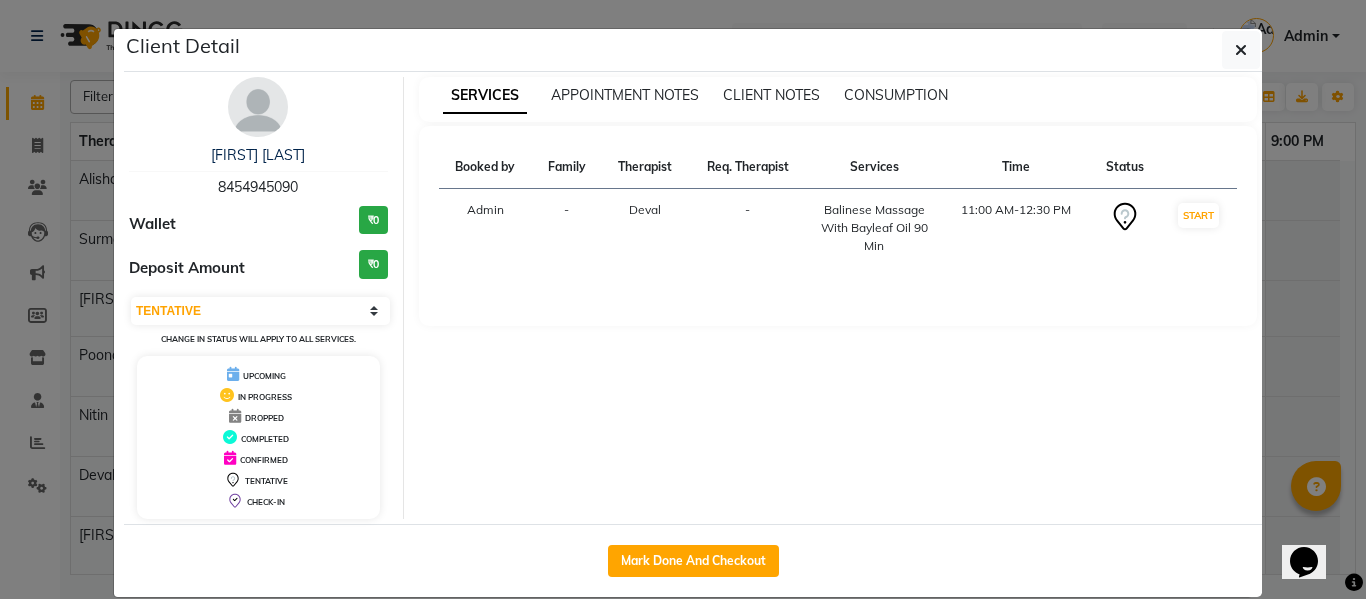 click on "Mark Done And Checkout" 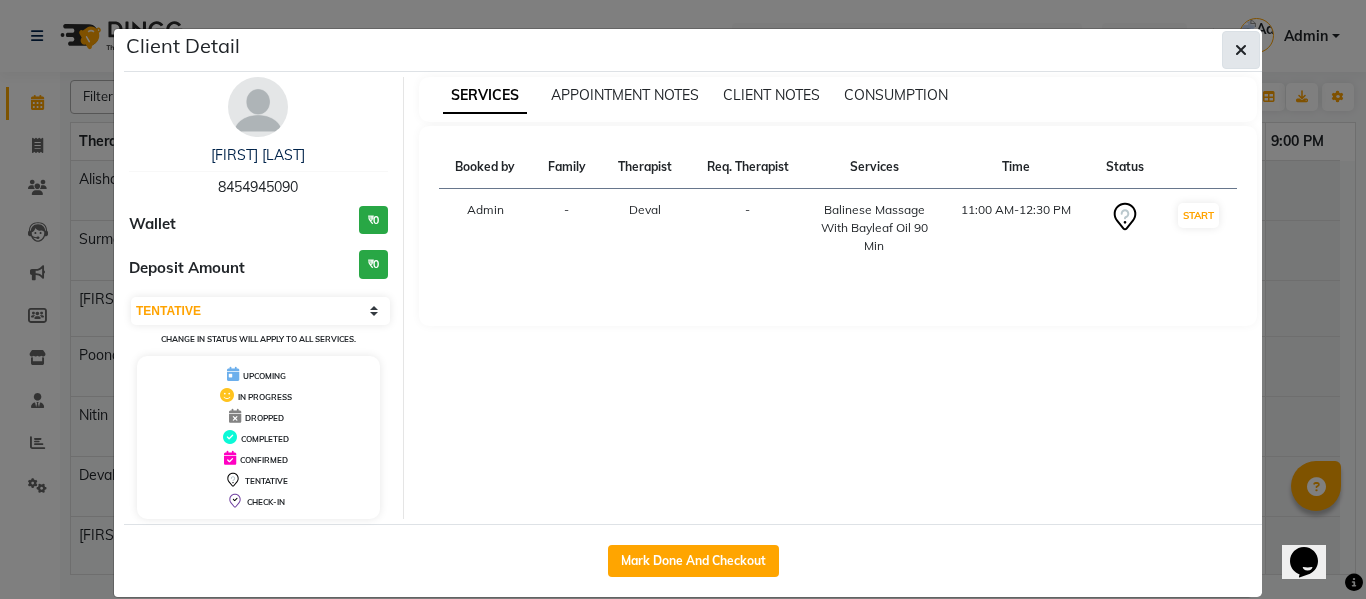 click 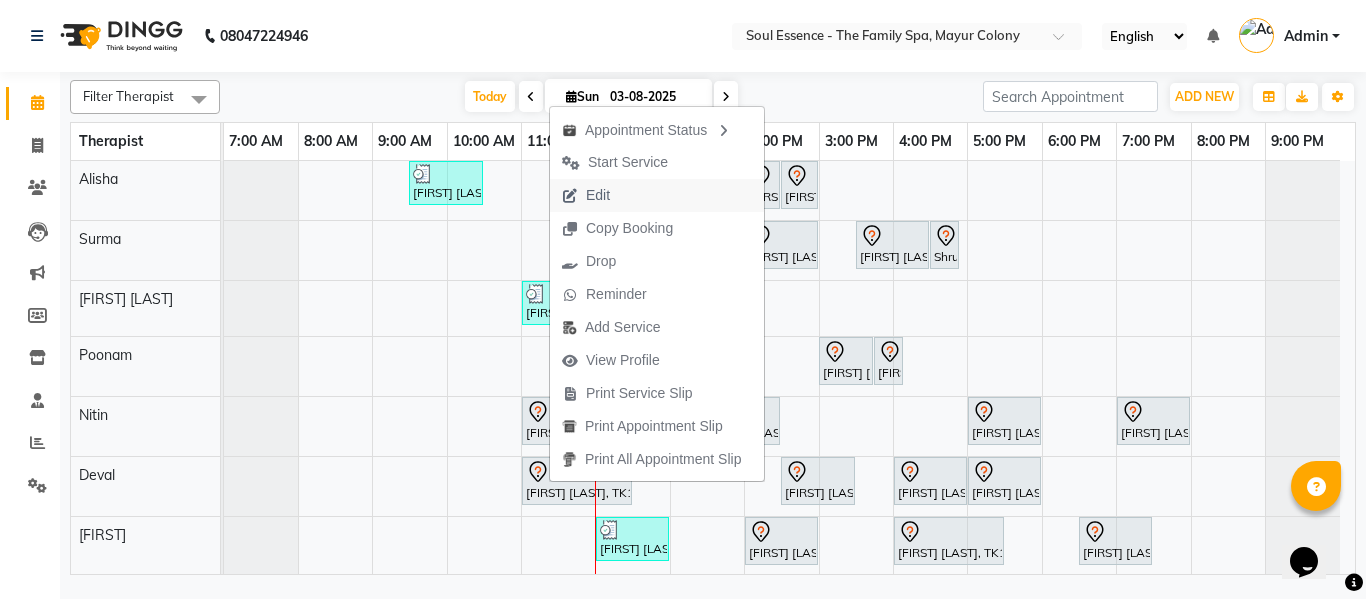 click on "Edit" at bounding box center [657, 195] 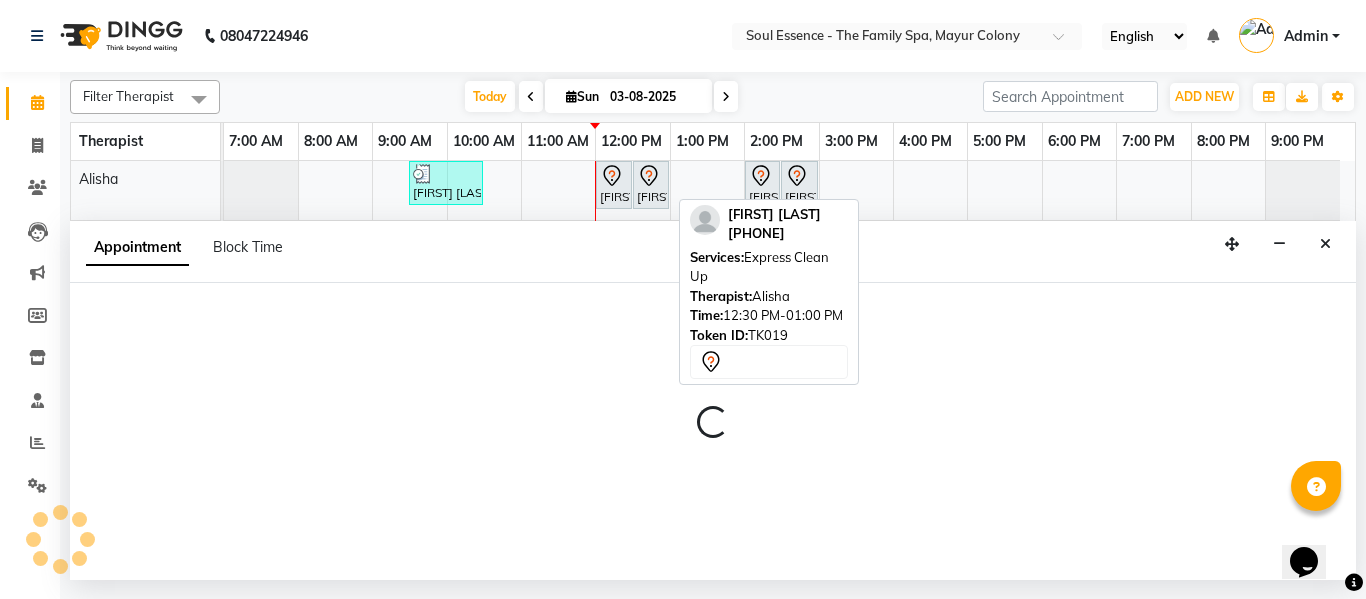 select on "tentative" 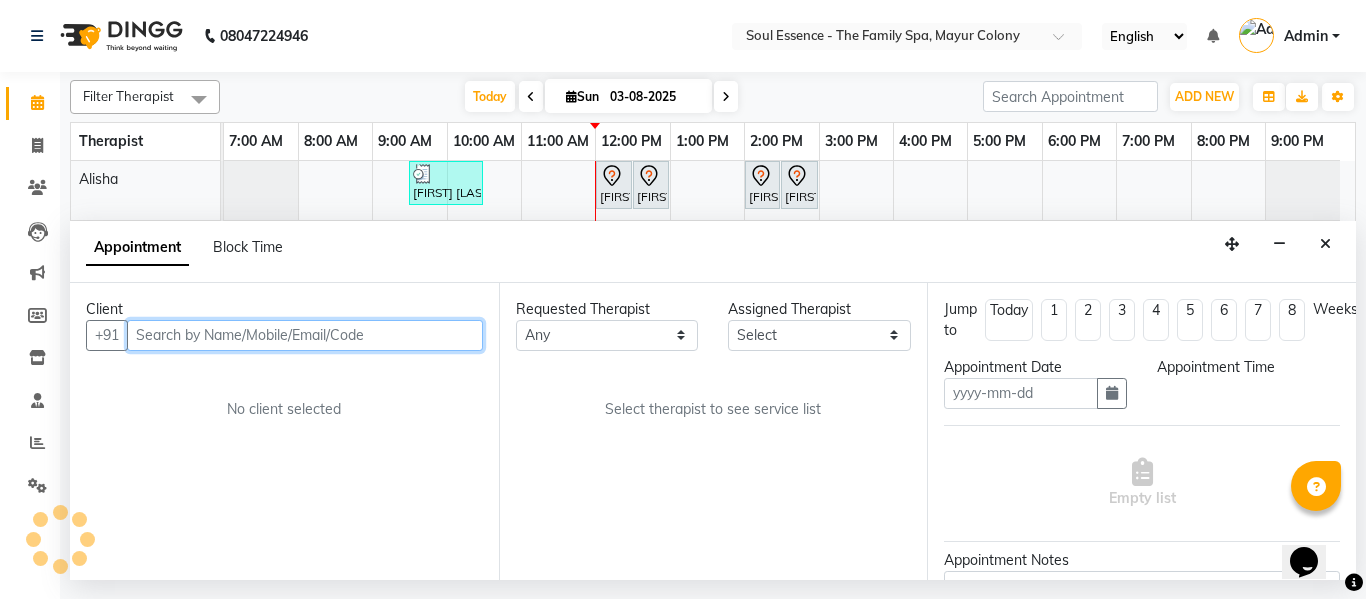 type on "03-08-2025" 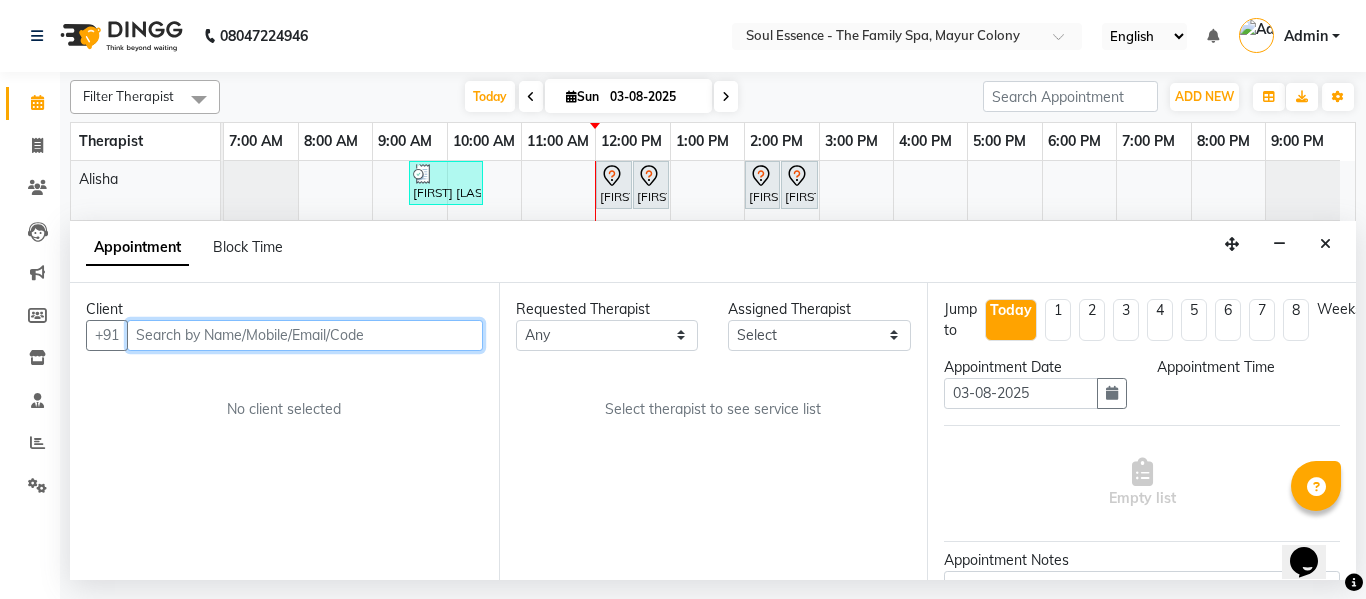 select on "660" 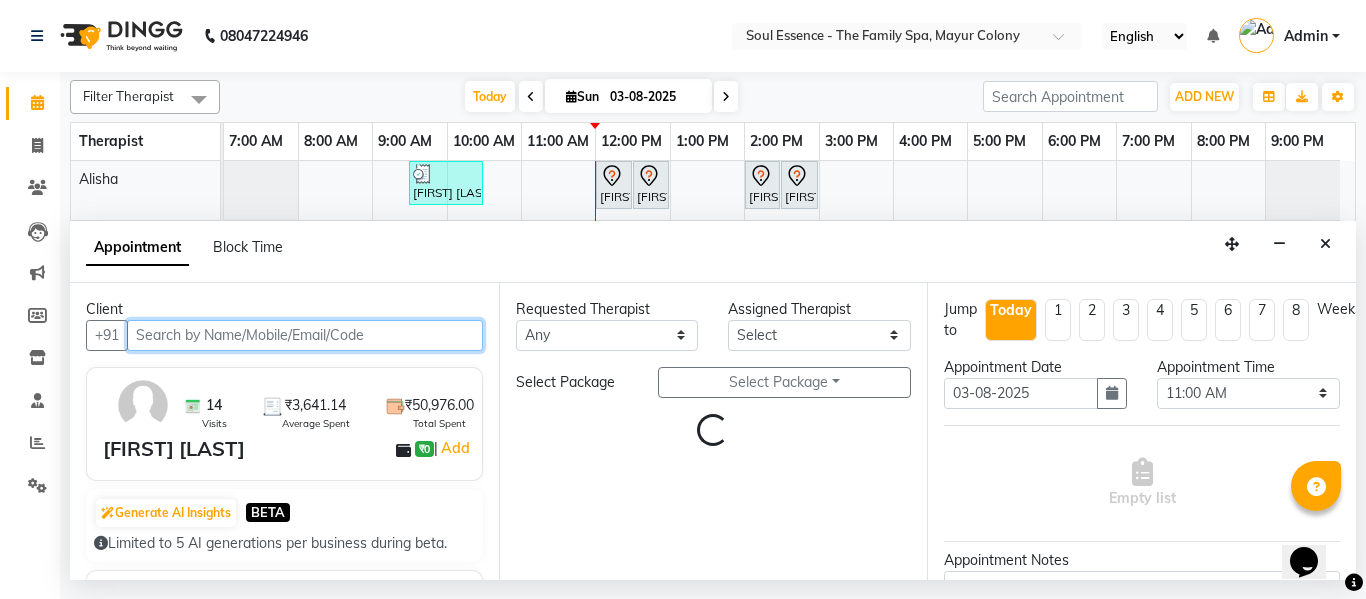 select on "66088" 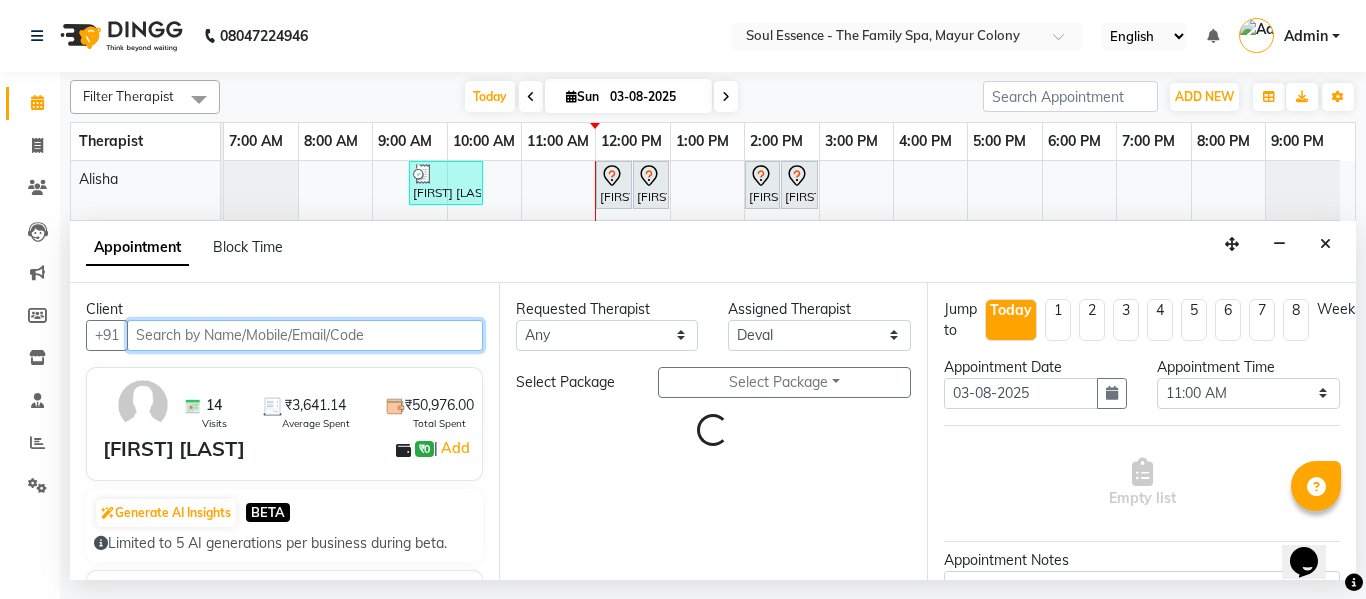 select on "1188" 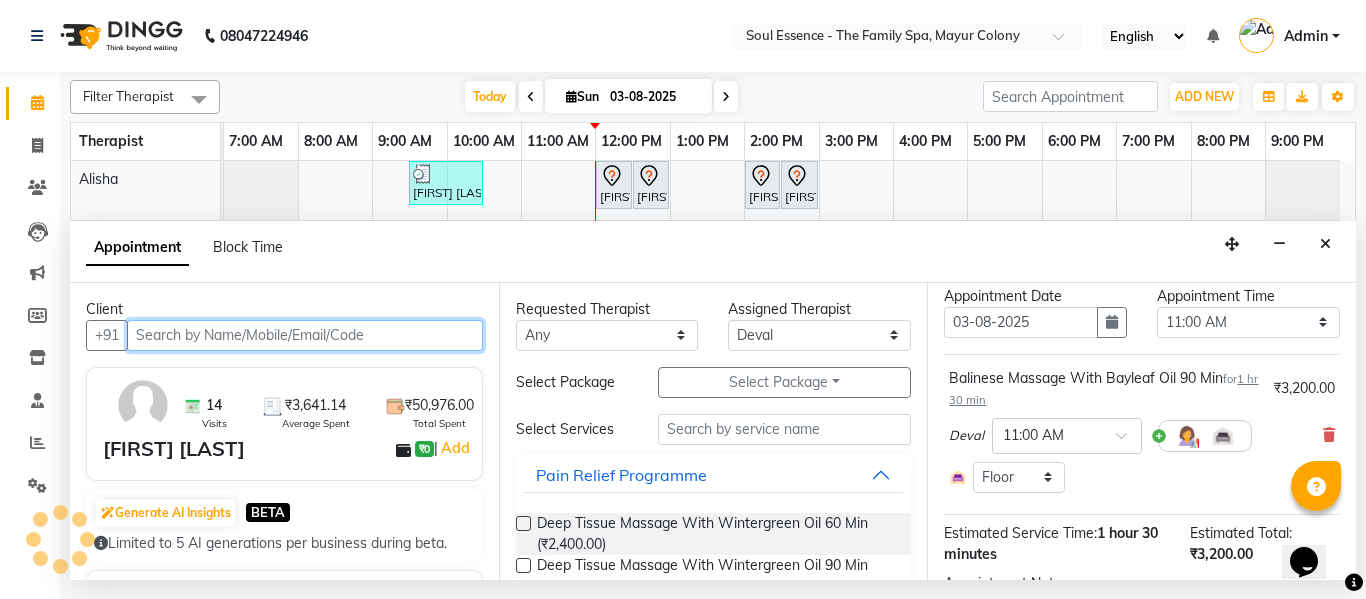 scroll, scrollTop: 100, scrollLeft: 0, axis: vertical 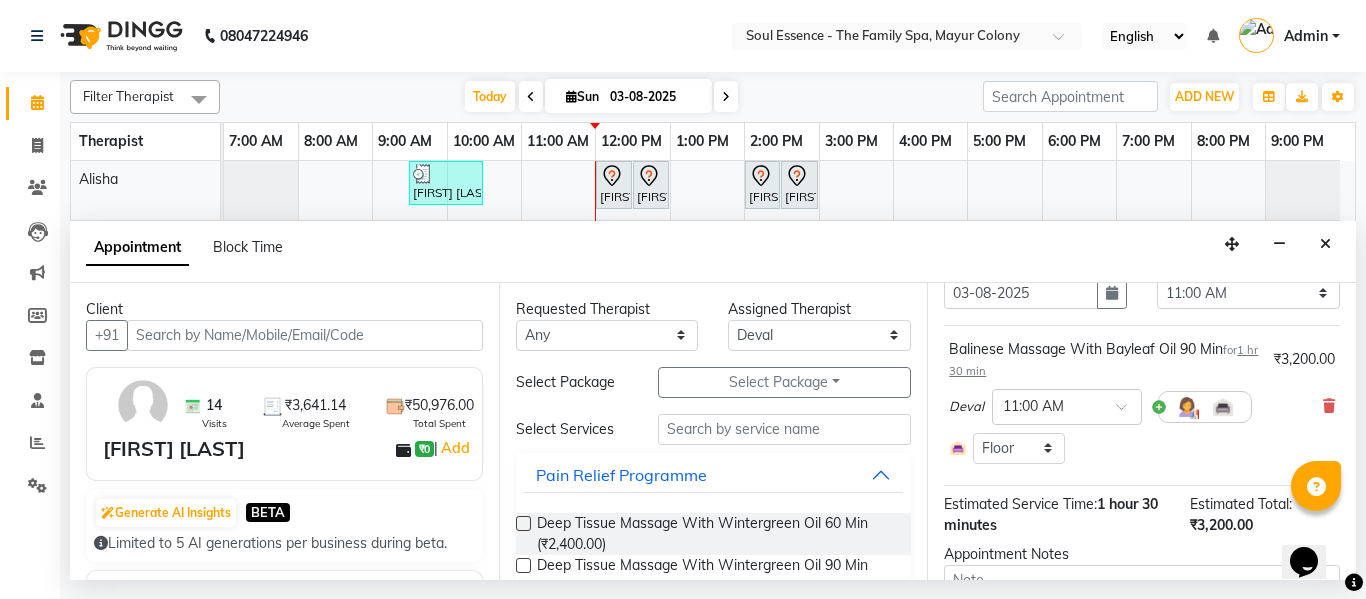 click at bounding box center (1329, 406) 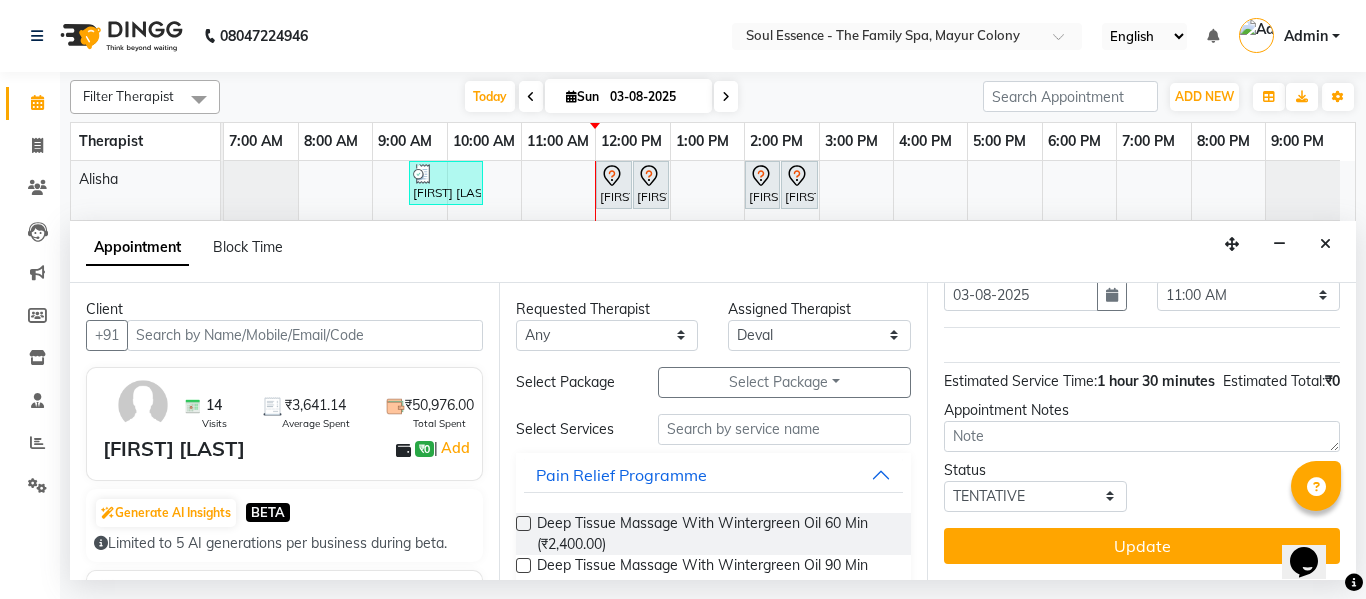 click on "Select Services    Pain Relief Programme Deep Tissue Massage With Wintergreen Oil 60 Min (₹2,400.00) Deep Tissue Massage With Wintergreen Oil 90 Min (₹3,500.00) Balinese Massage With Bayleaf Oil 60 Min (₹2,000.00) Balinese Massage With Bayleaf Oil 90 Min (₹3,200.00) Swedish Massage With Sesame Oil 60 Min (₹2,000.00) Swedish Massage With Sesame Oil 90 Min (₹3,200.00) Swedish Massage With Clove Oil 60 Min (₹2,400.00) Swedish Massage With Clove Oil 90 Min (₹3,500.00) Sports Special Package 90 Min (₹3,200.00) Deep Relaxation Package 90 Min (₹3,200.00)    Better Sleep Programme    Anxiety Relief Programme    Anti-Fatigue Programme    Immunity Booster Programme    Detox Programme    Skin Whitening Programme    Age Reversal Programme    Holistic Packages    Partial Body Massage    Signature Massage    Beauty Services    Seasonal Services    Guest Will Choose" at bounding box center (714, 899) 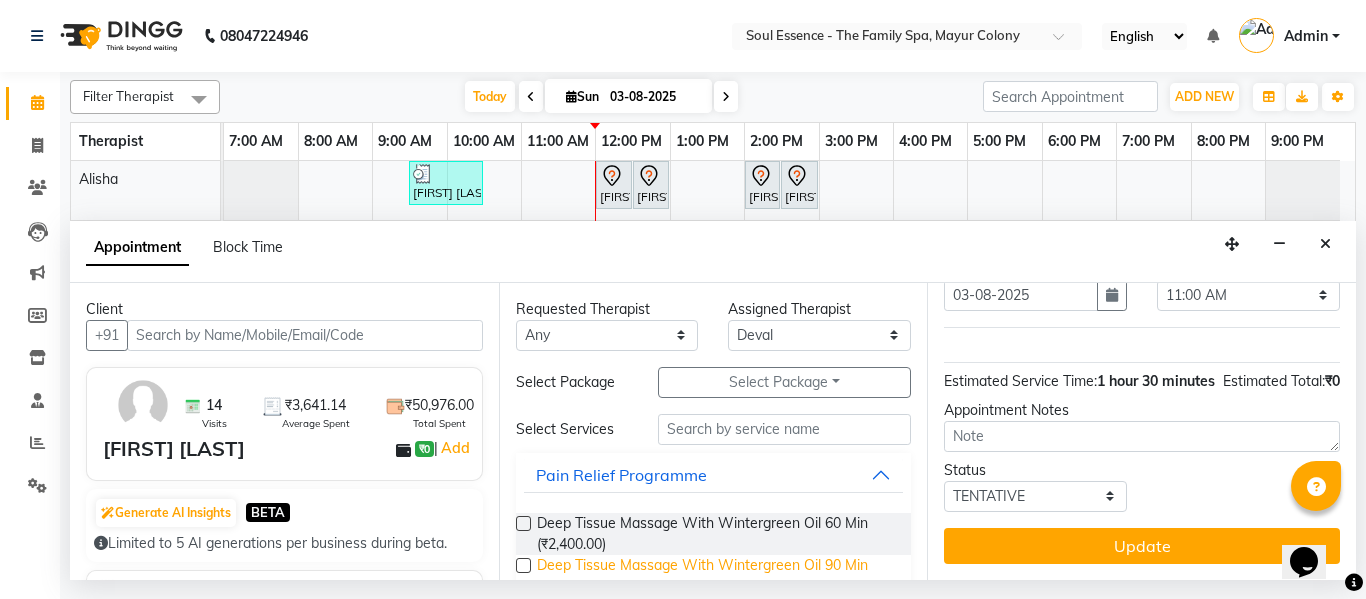 click on "Deep Tissue Massage With Wintergreen Oil 90 Min (₹3,500.00)" at bounding box center (716, 576) 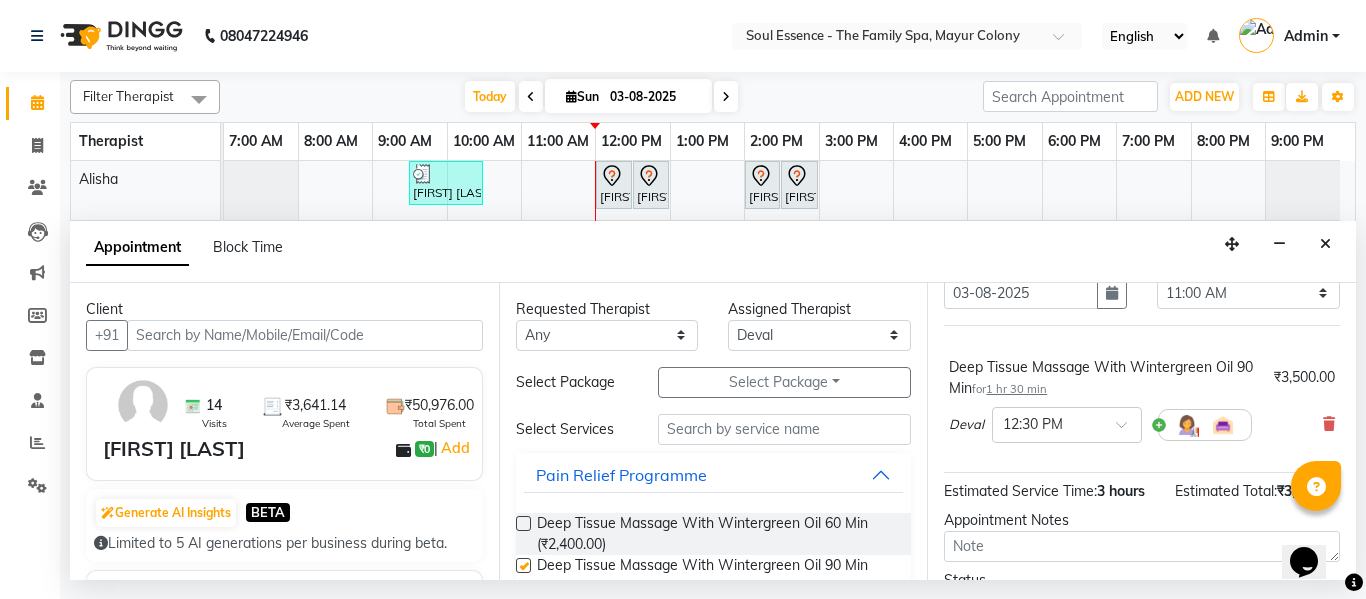 checkbox on "false" 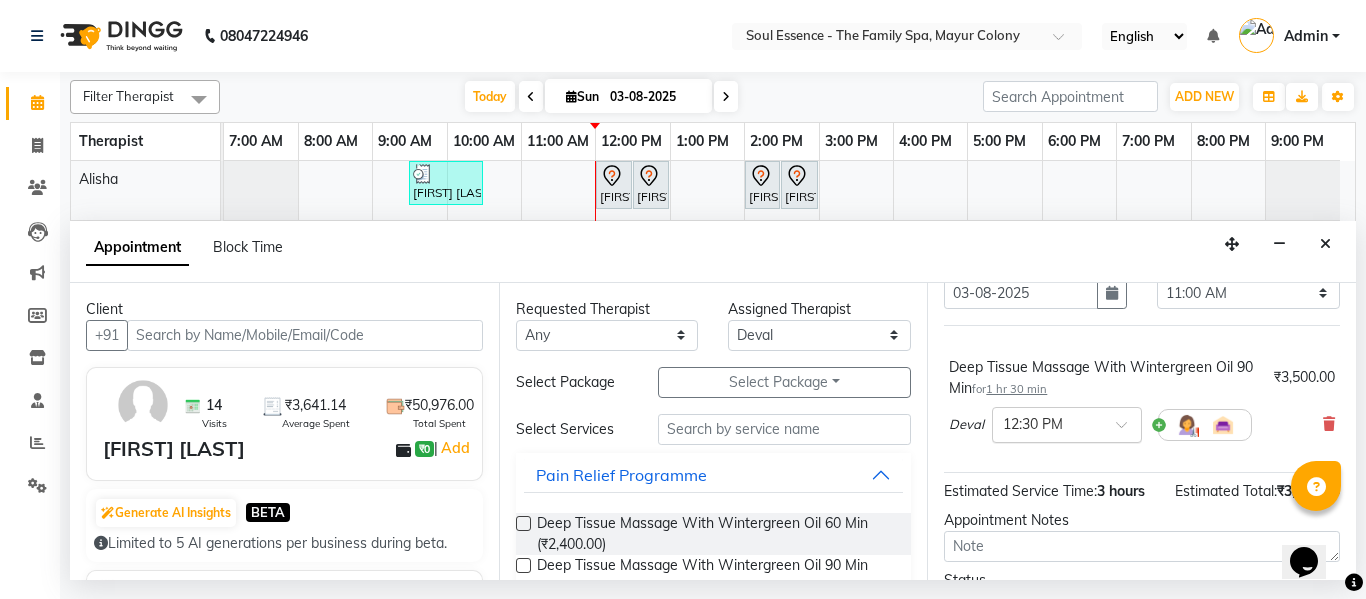 drag, startPoint x: 1035, startPoint y: 428, endPoint x: 1029, endPoint y: 437, distance: 10.816654 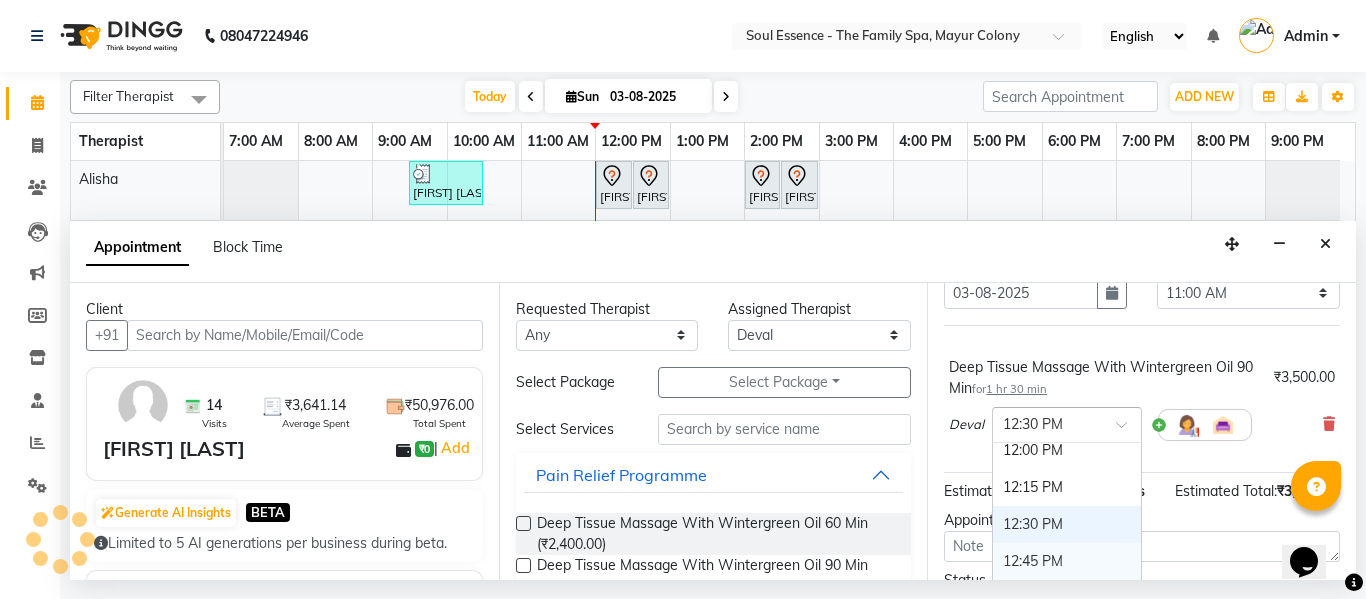 scroll, scrollTop: 366, scrollLeft: 0, axis: vertical 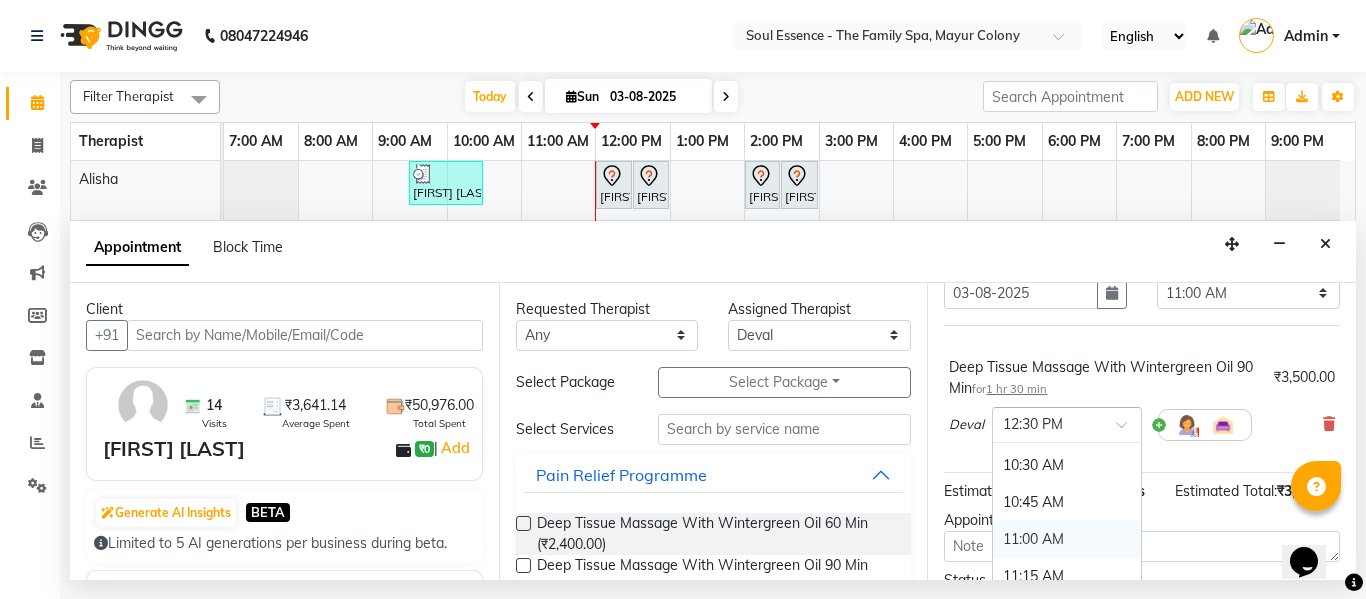 click on "11:00 AM" at bounding box center (1067, 539) 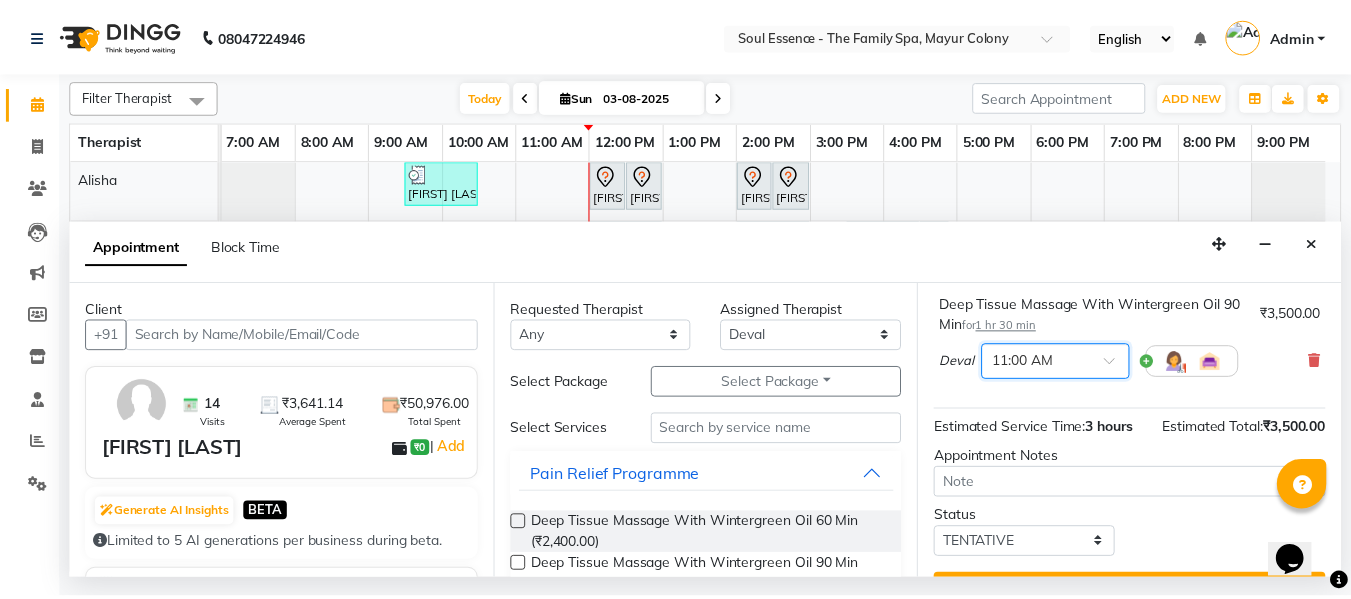 scroll, scrollTop: 246, scrollLeft: 0, axis: vertical 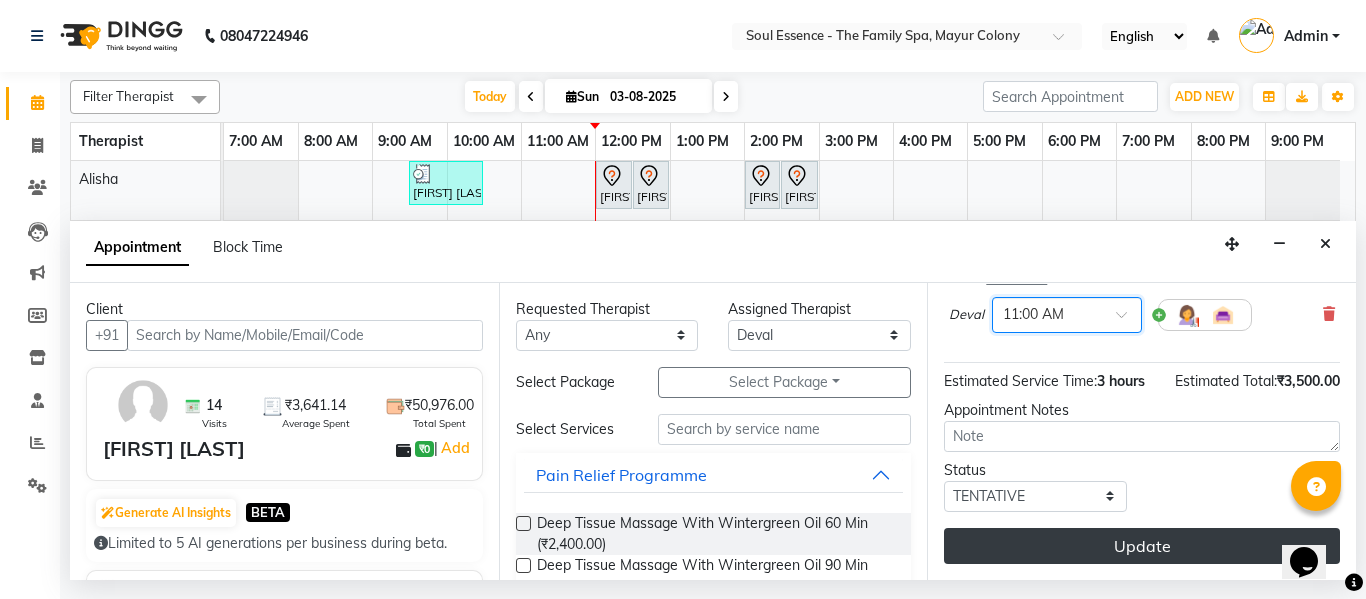 click on "Update" at bounding box center (1142, 546) 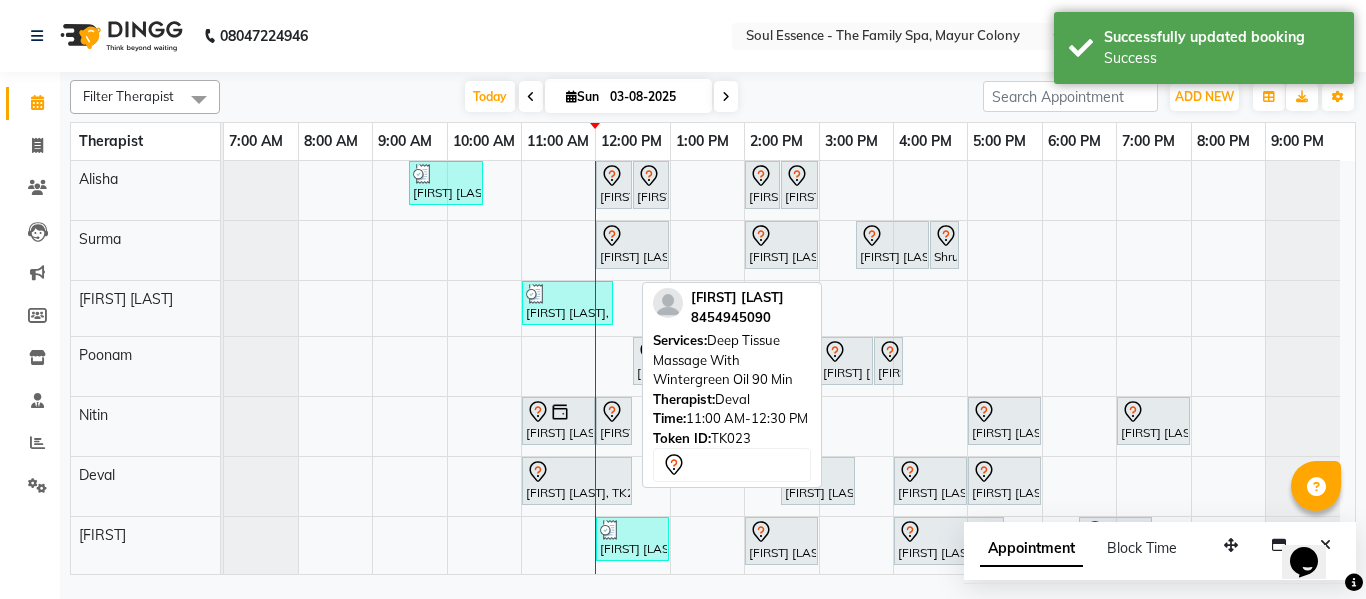 click on "[FIRST] [LAST], TK23, 11:00 AM-12:30 PM, Deep Tissue Massage With Wintergreen Oil 90 Min" at bounding box center (577, 481) 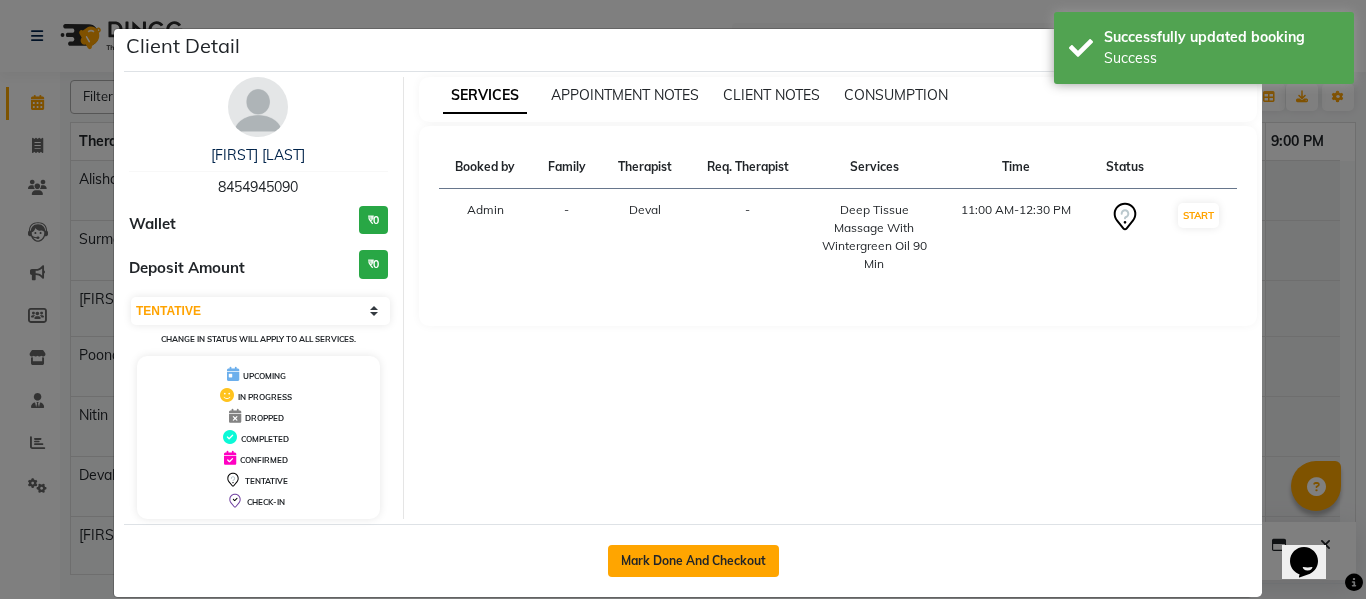 click on "Mark Done And Checkout" 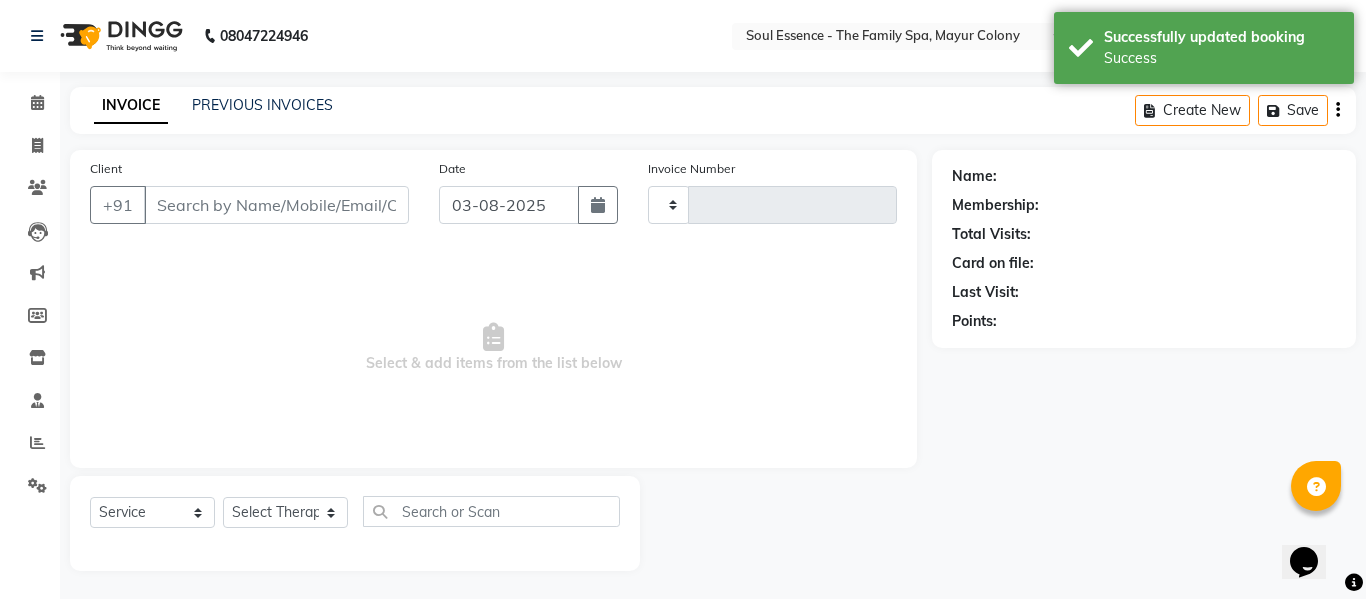 type on "1232" 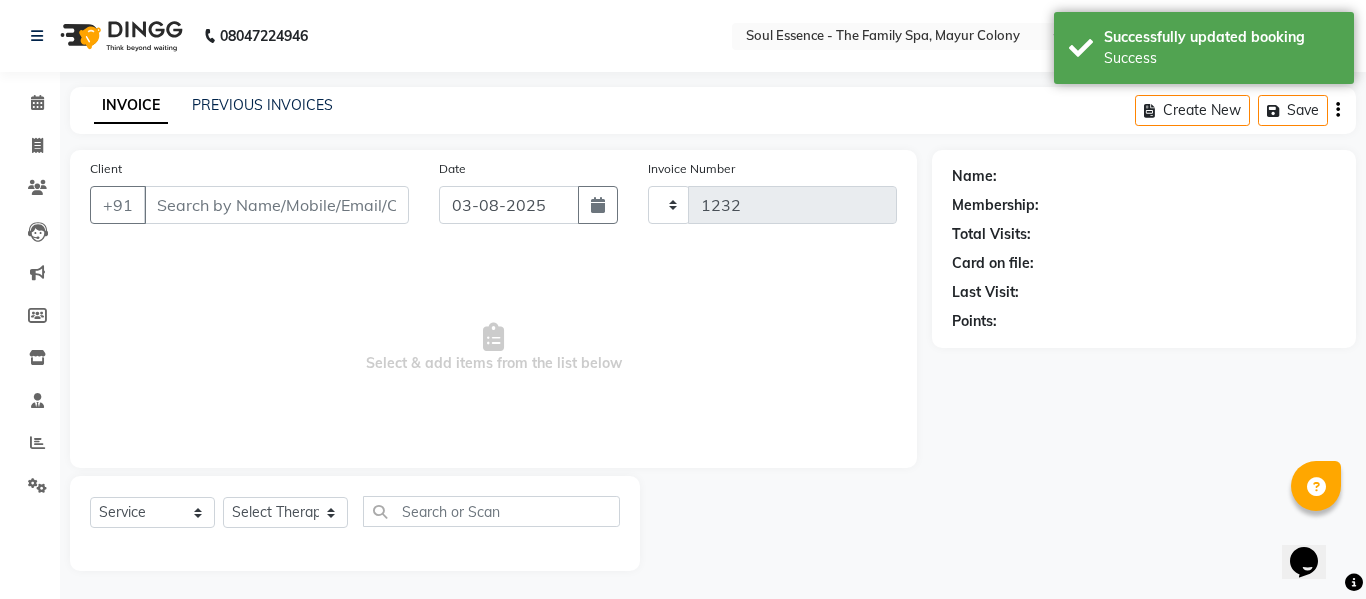 select on "774" 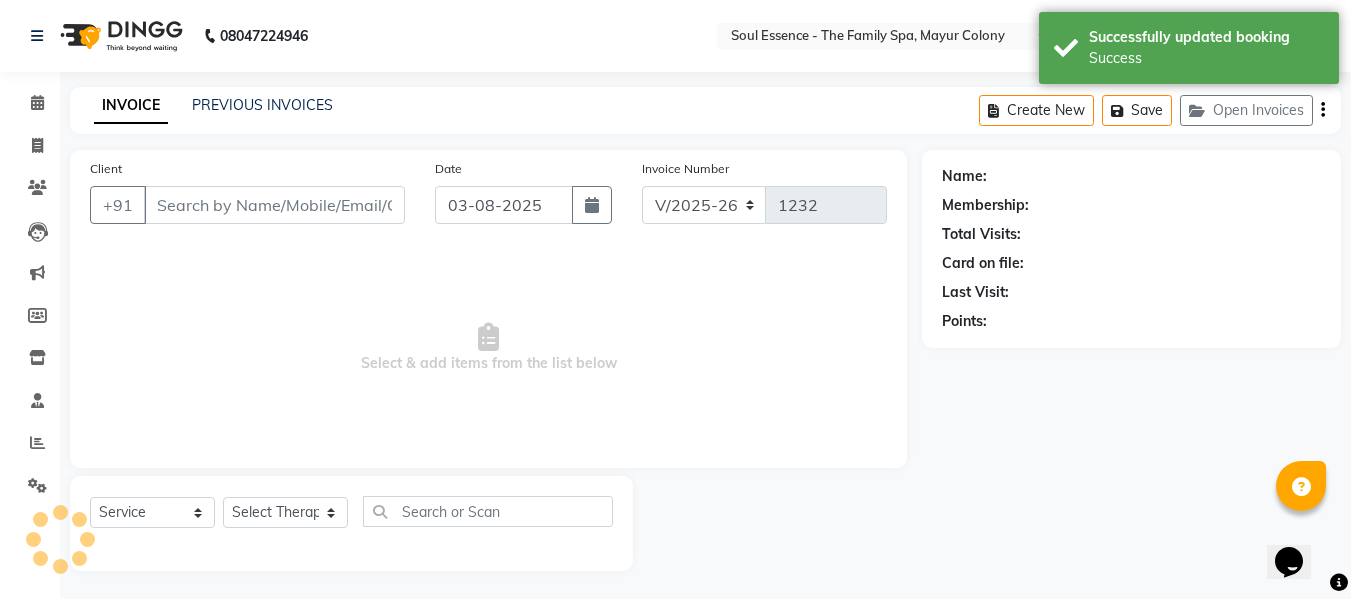 type on "8454945090" 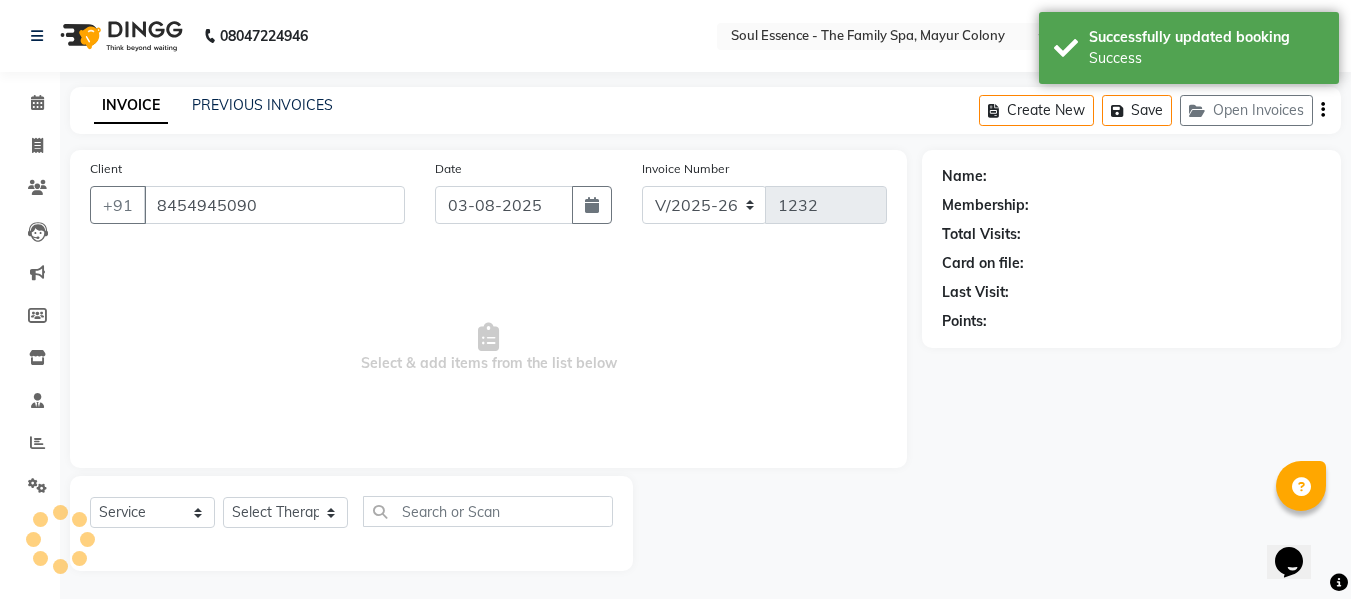 select on "66088" 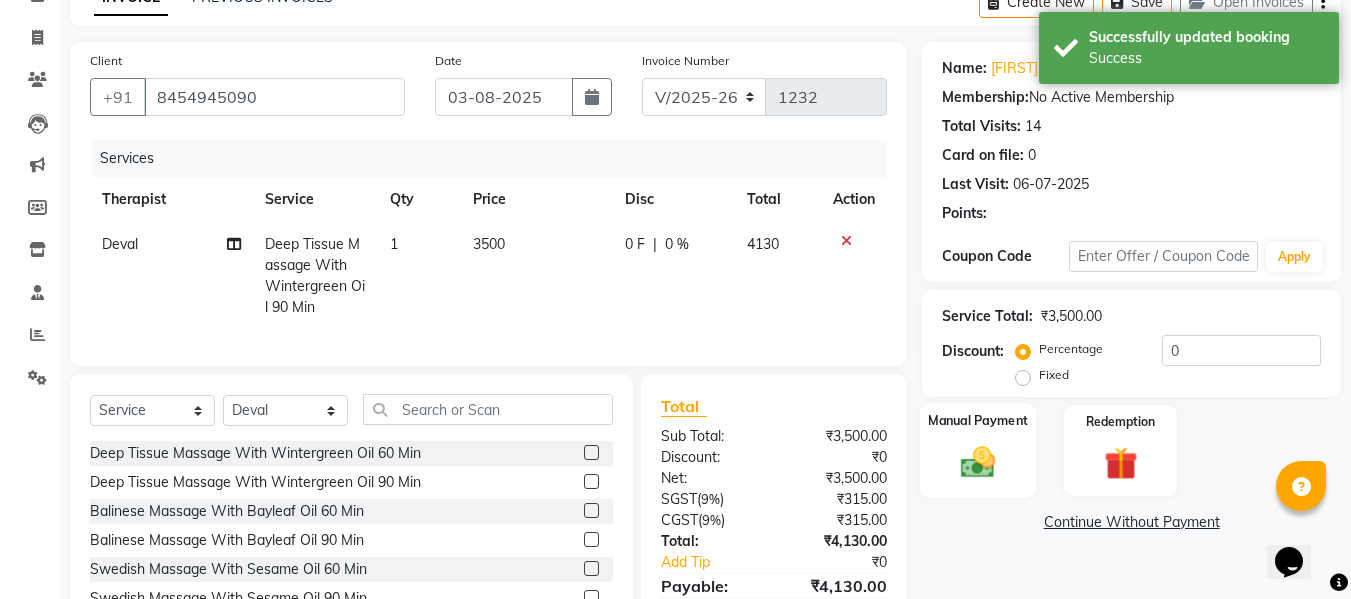 scroll, scrollTop: 223, scrollLeft: 0, axis: vertical 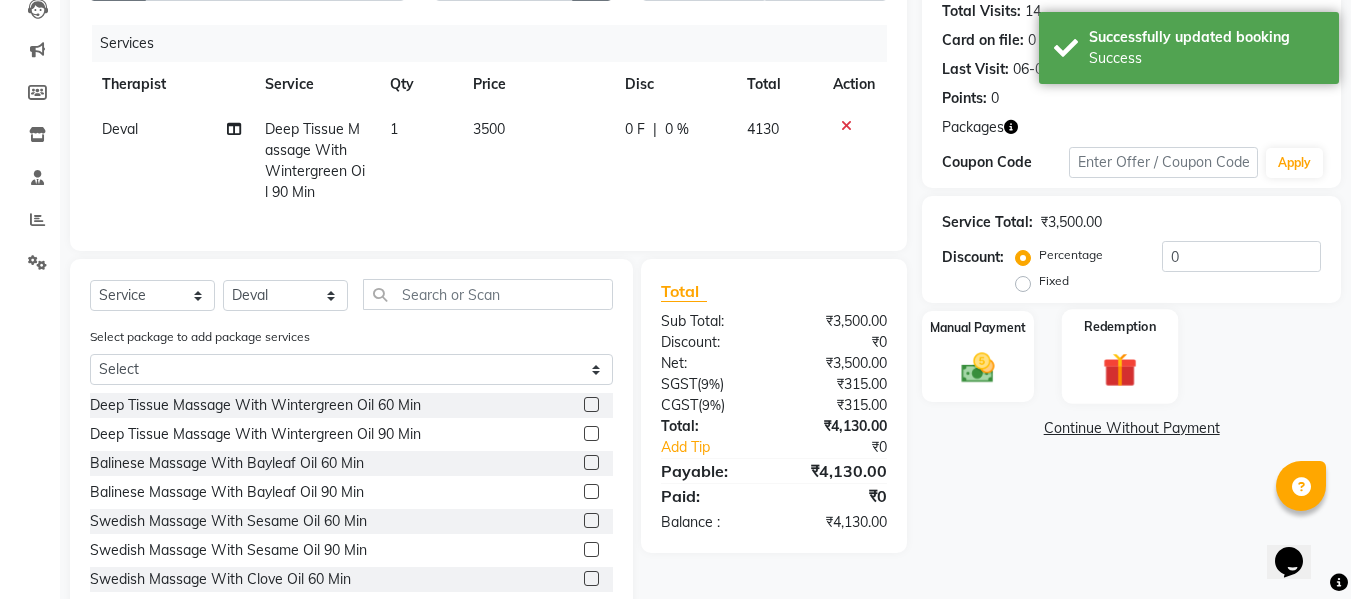 click on "Redemption" 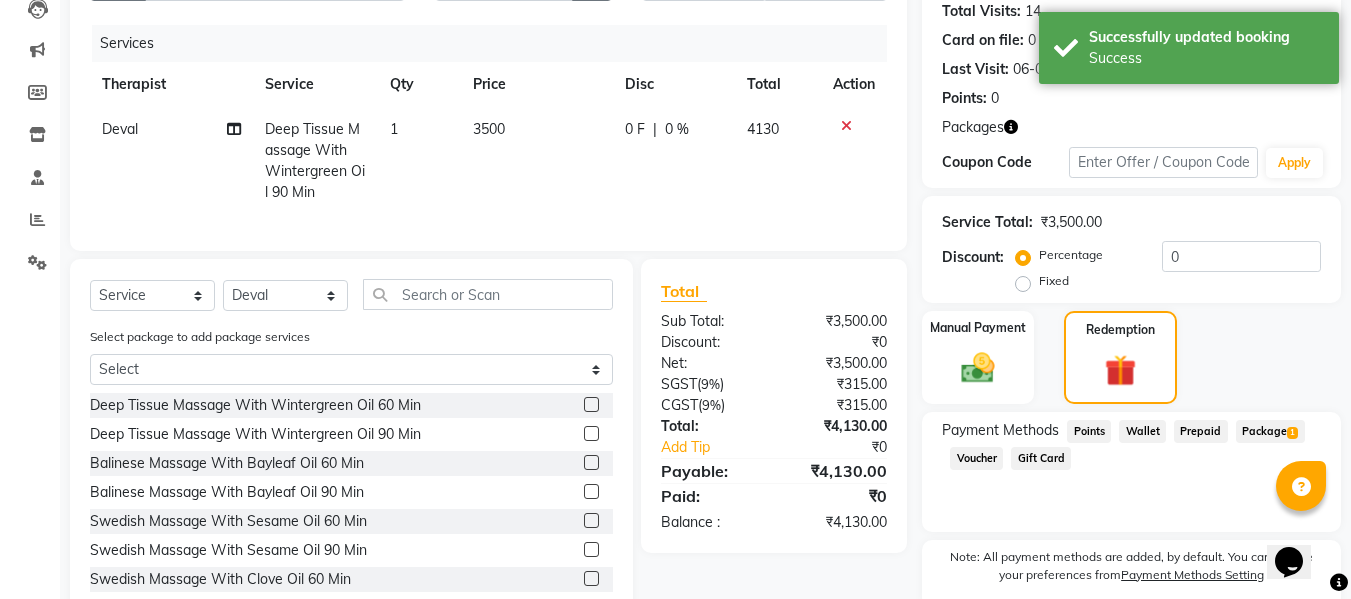 click on "Payment Methods  Points   Wallet   Prepaid   Package  1  Voucher   Gift Card" 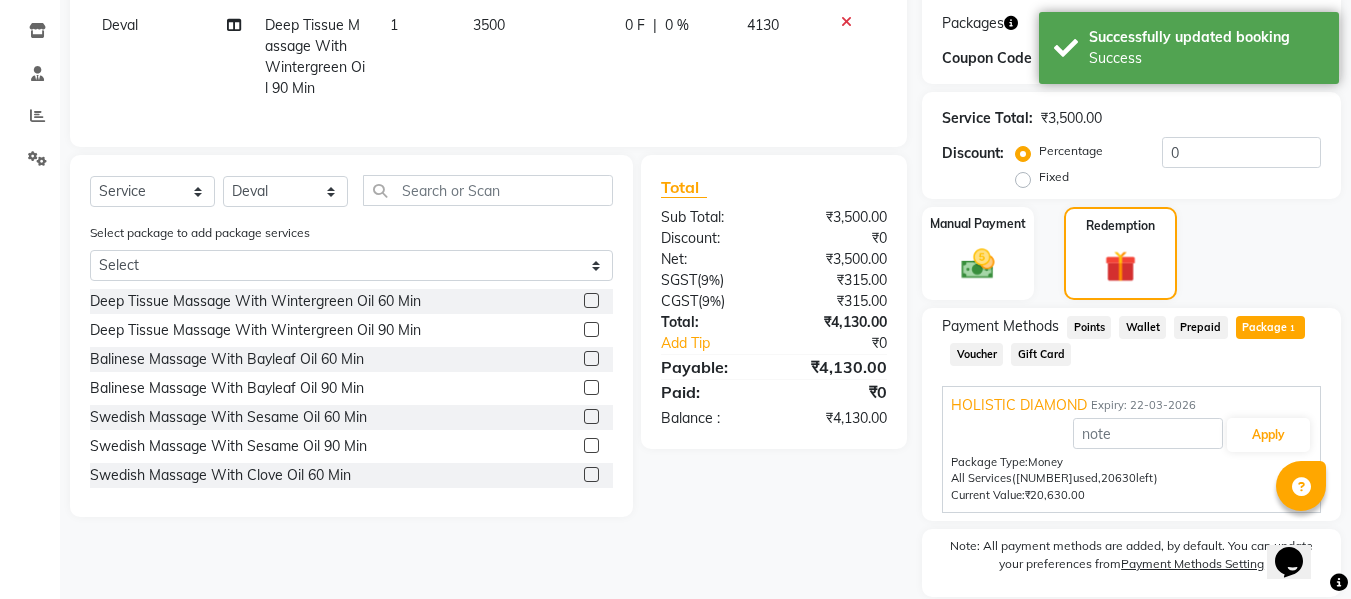 scroll, scrollTop: 396, scrollLeft: 0, axis: vertical 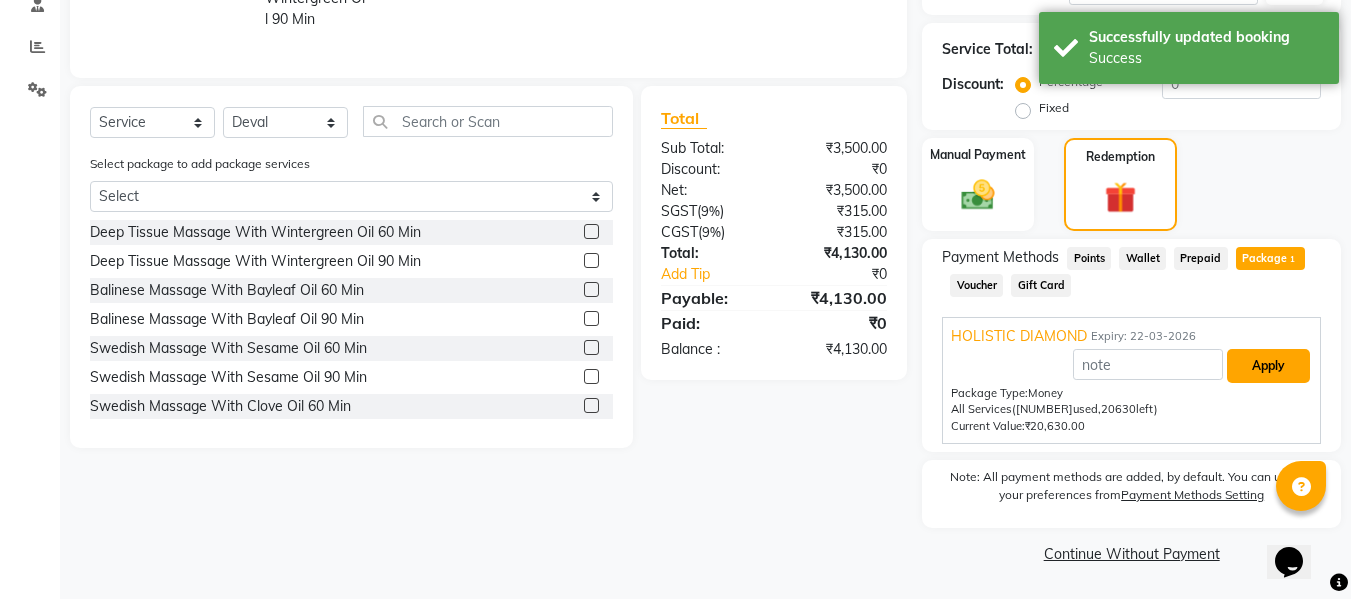 click on "Apply" at bounding box center [1268, 366] 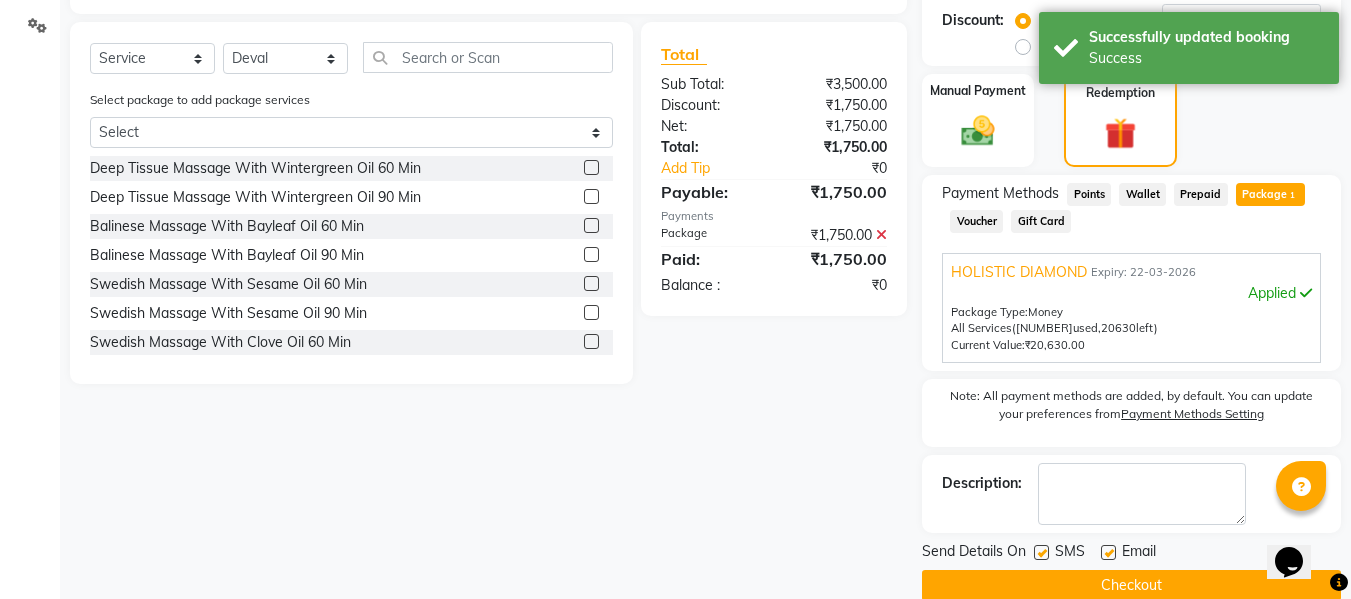 scroll, scrollTop: 492, scrollLeft: 0, axis: vertical 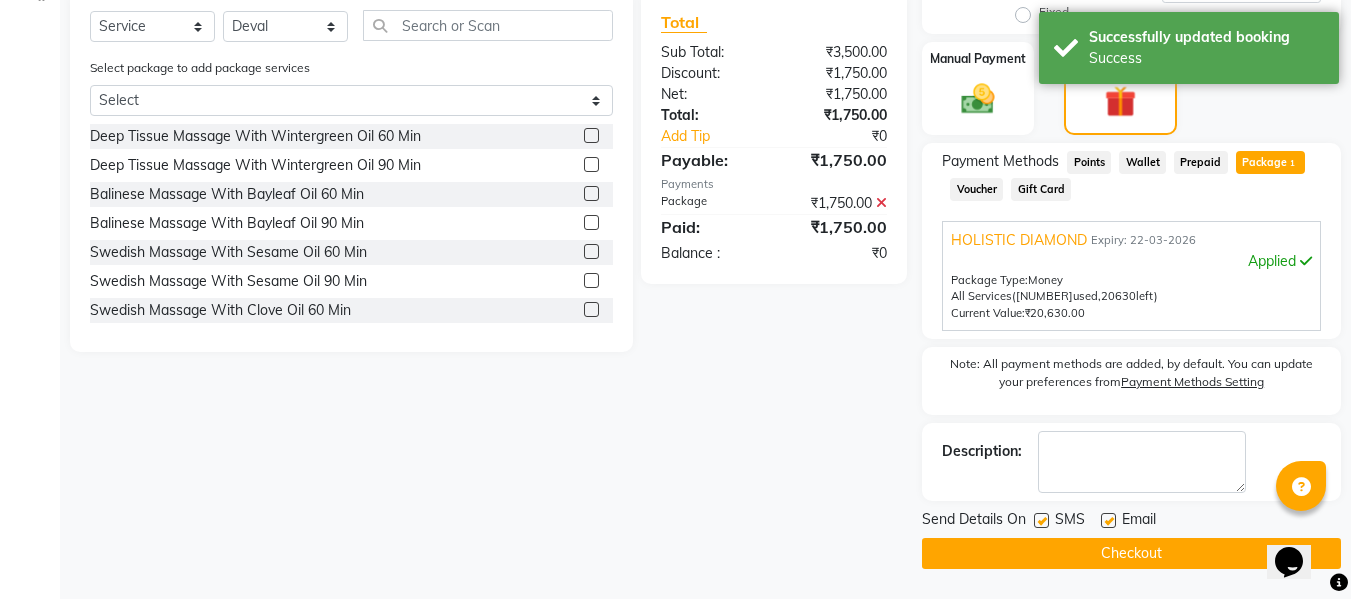 click 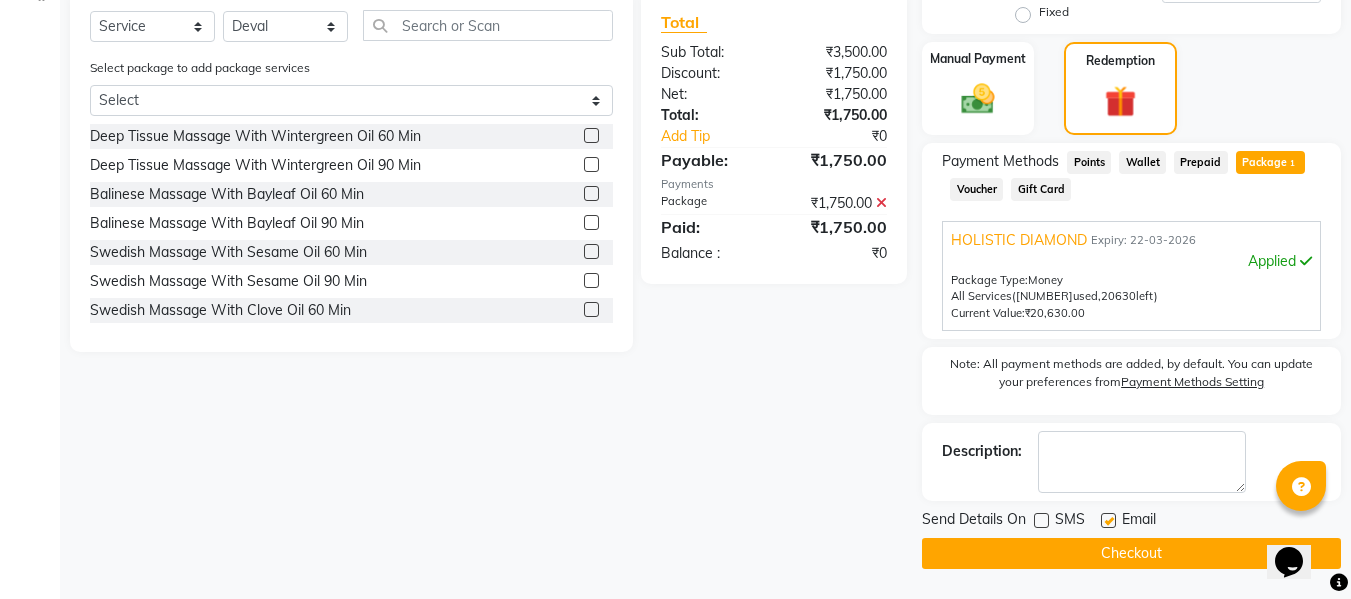 click 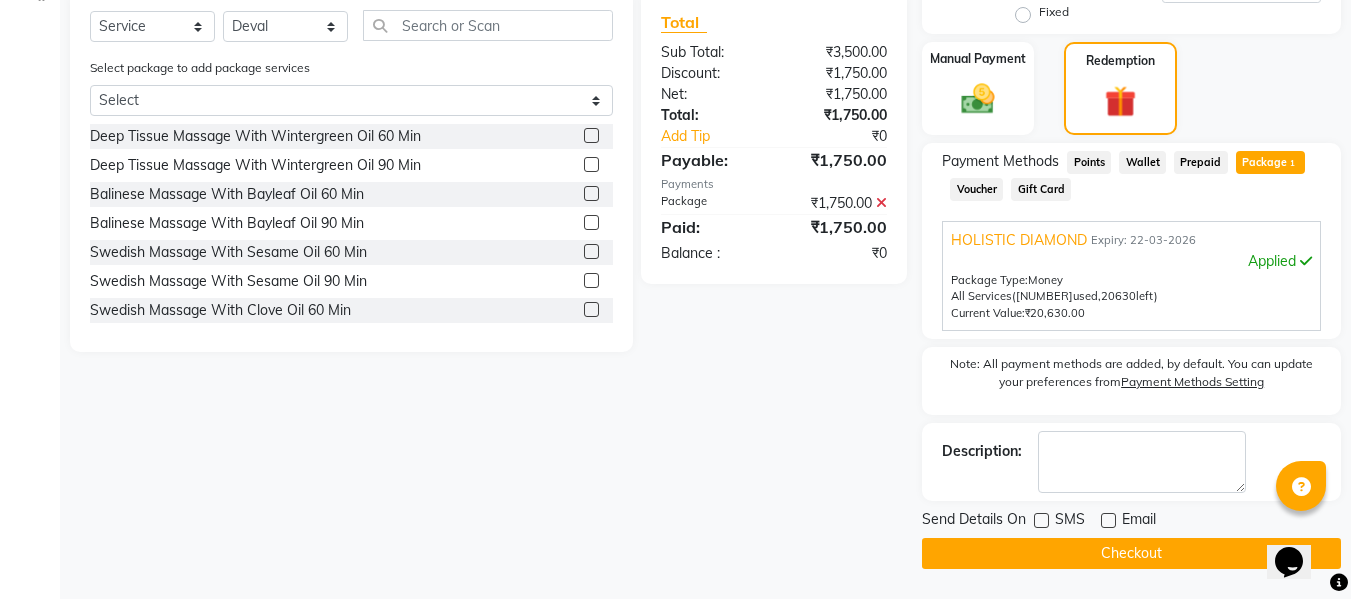 click on "Checkout" 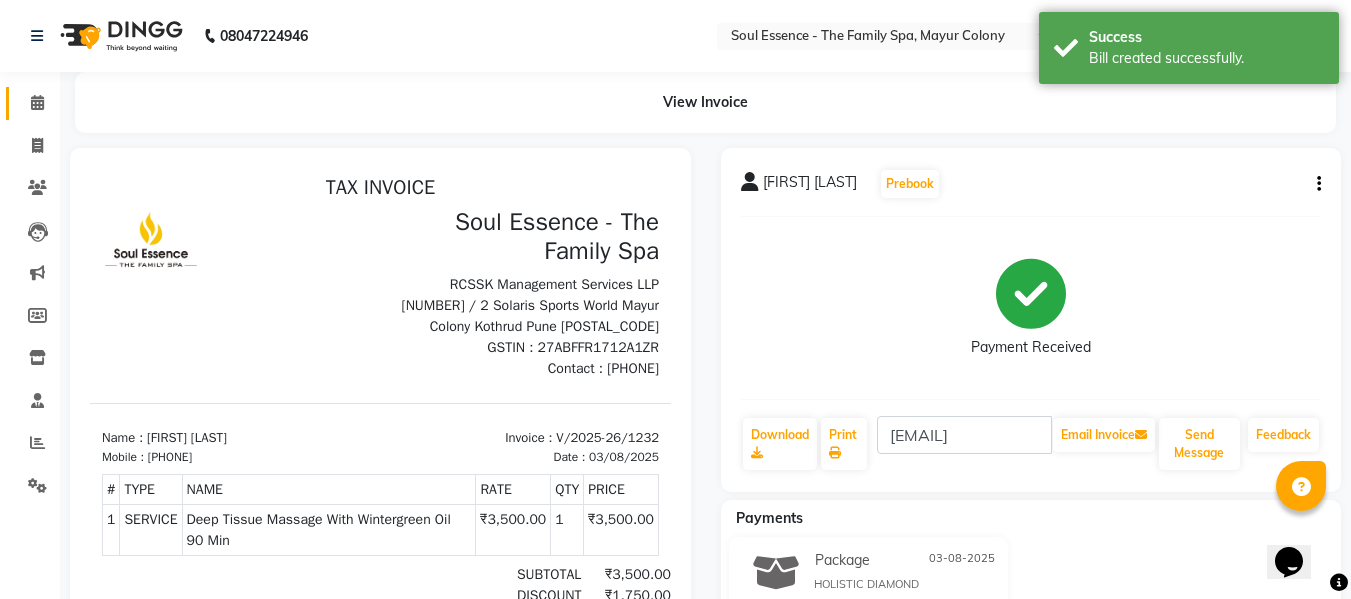 scroll, scrollTop: 0, scrollLeft: 0, axis: both 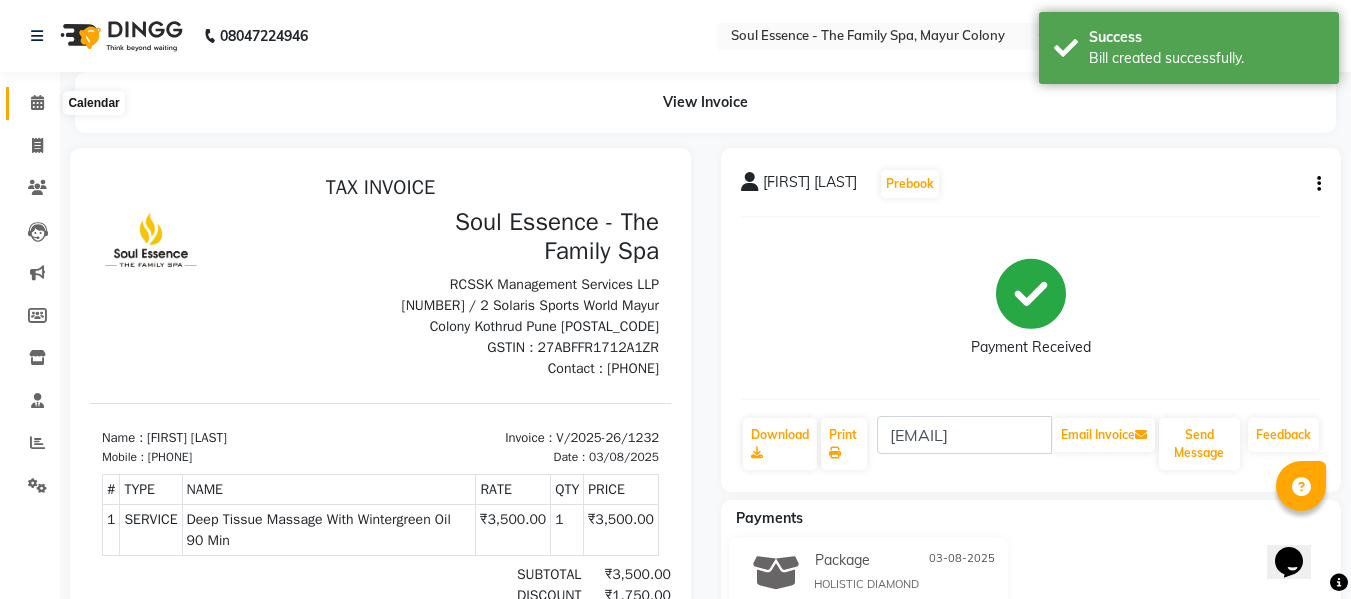 click 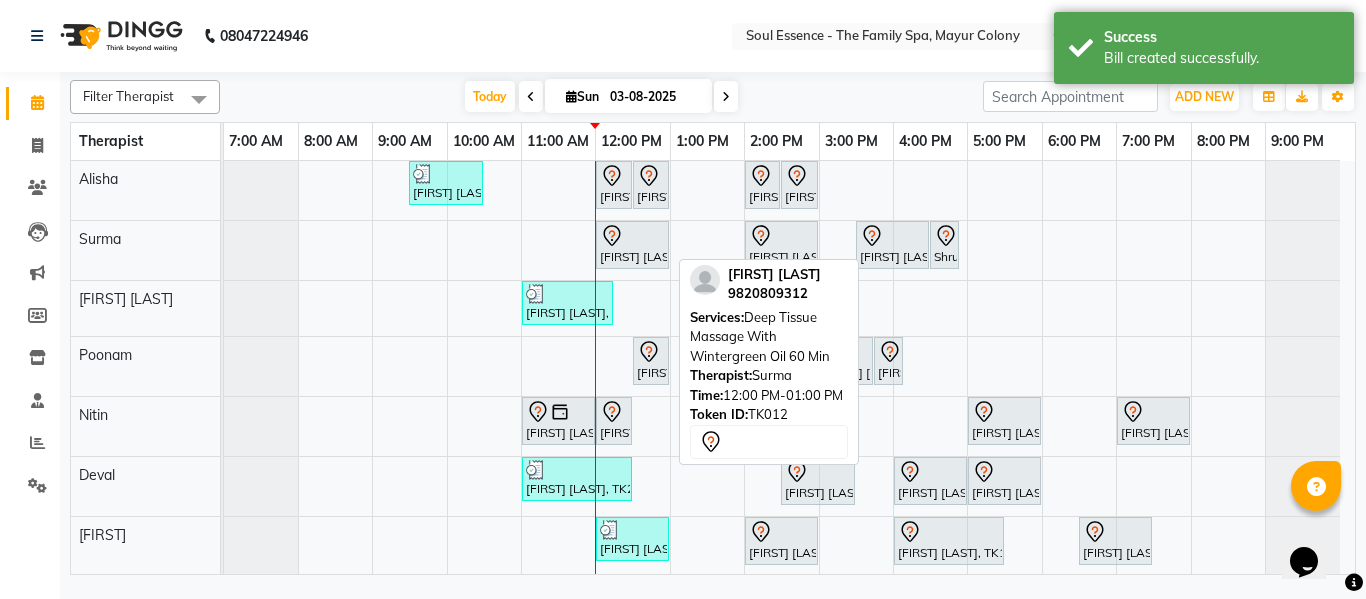 click at bounding box center (632, 236) 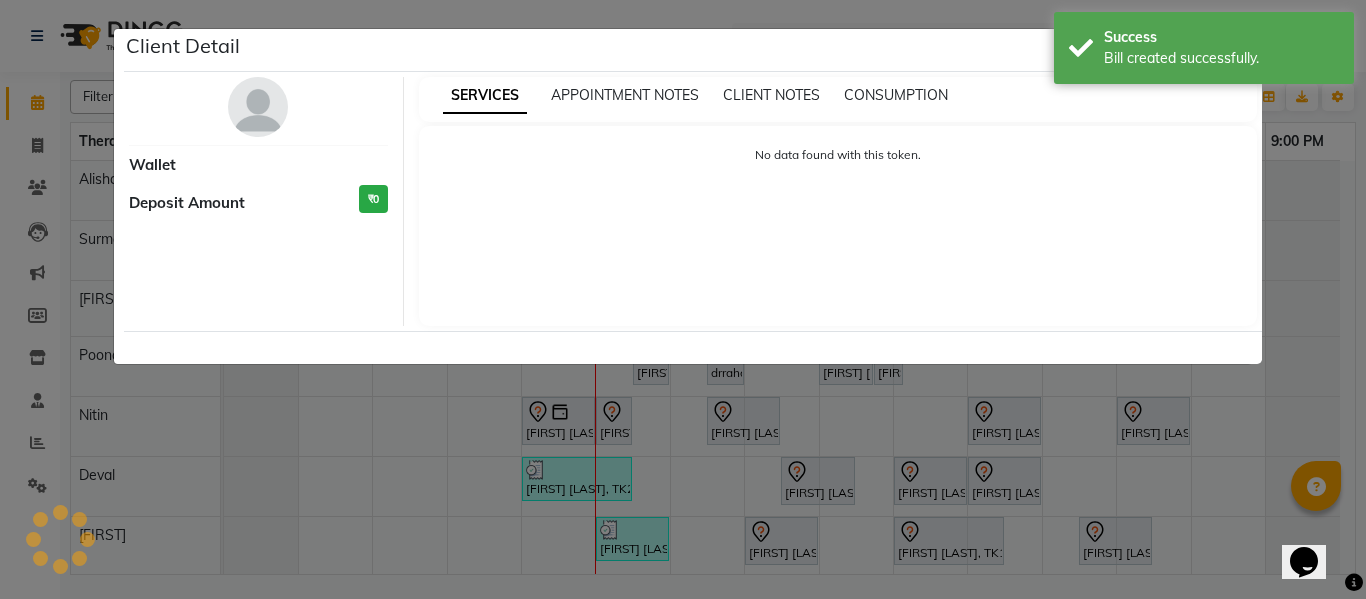 select on "7" 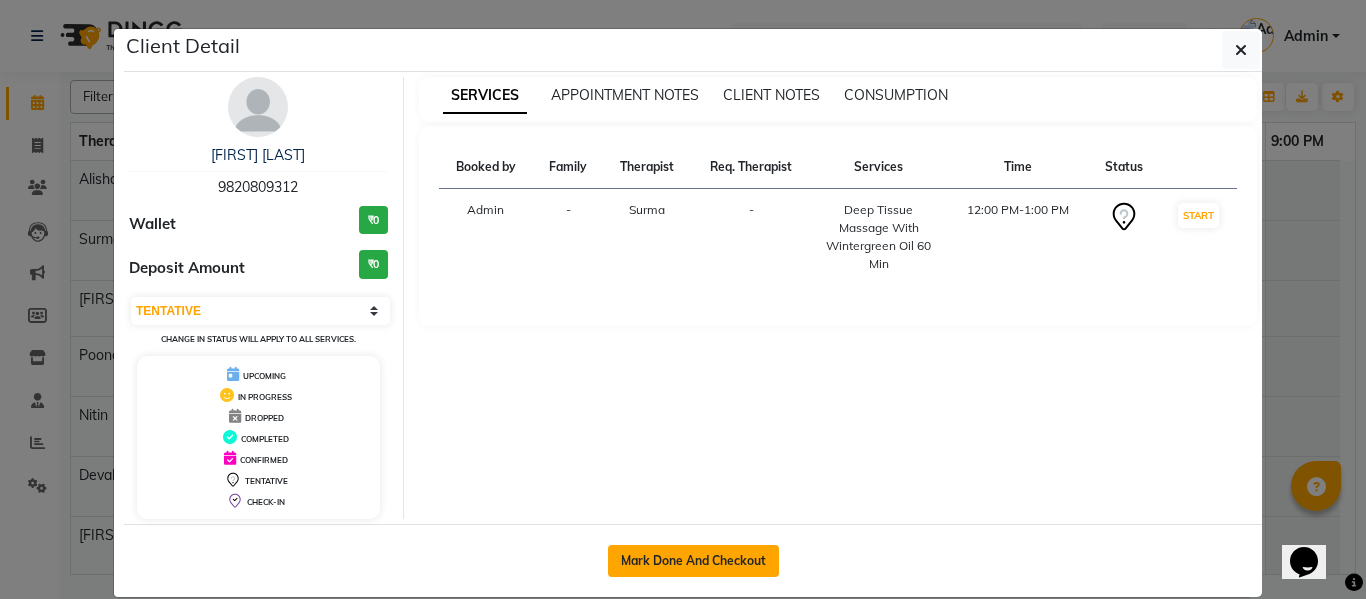 click on "Mark Done And Checkout" 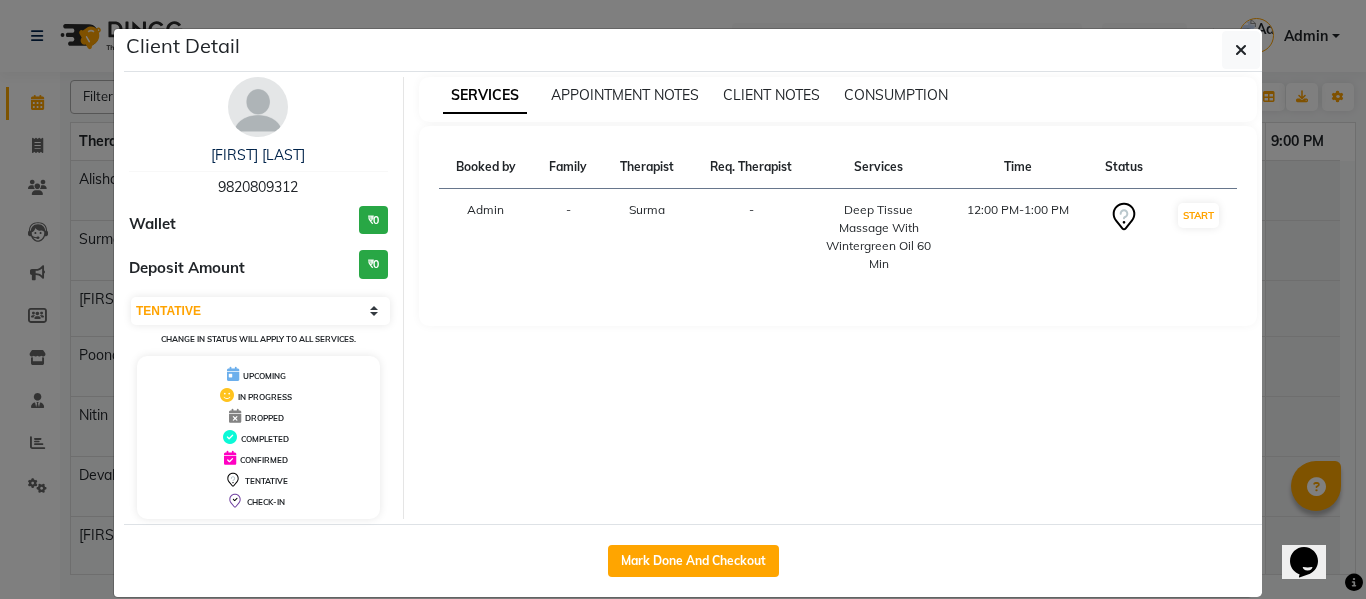 select on "service" 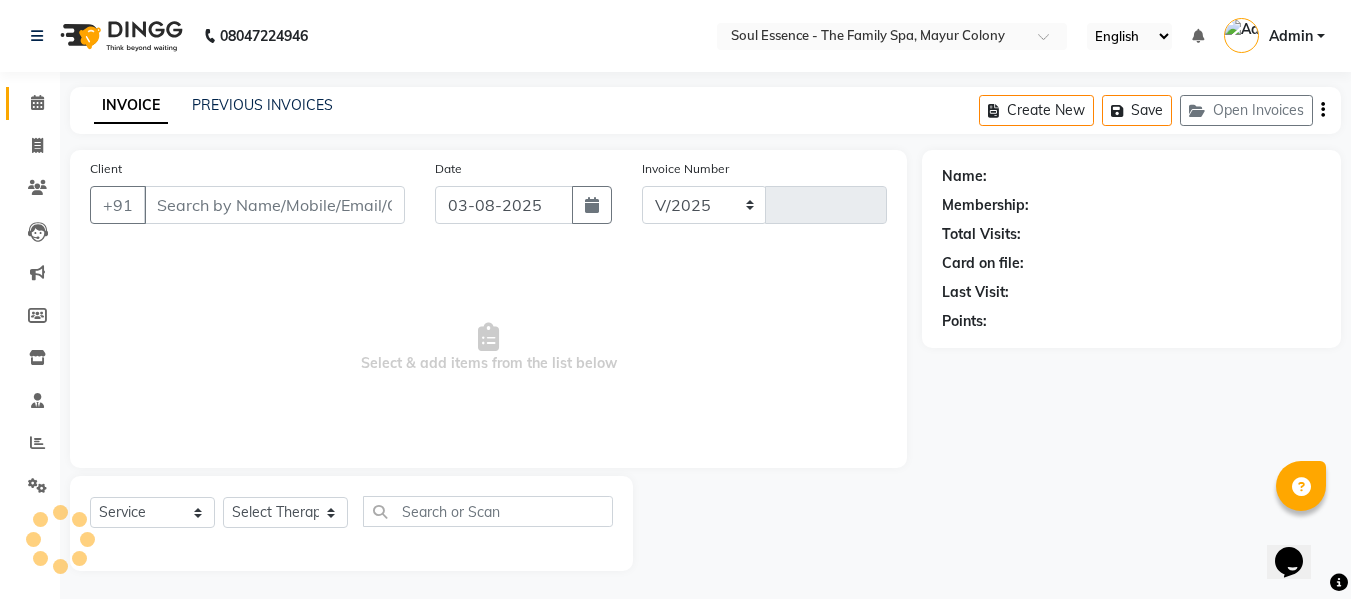 select on "774" 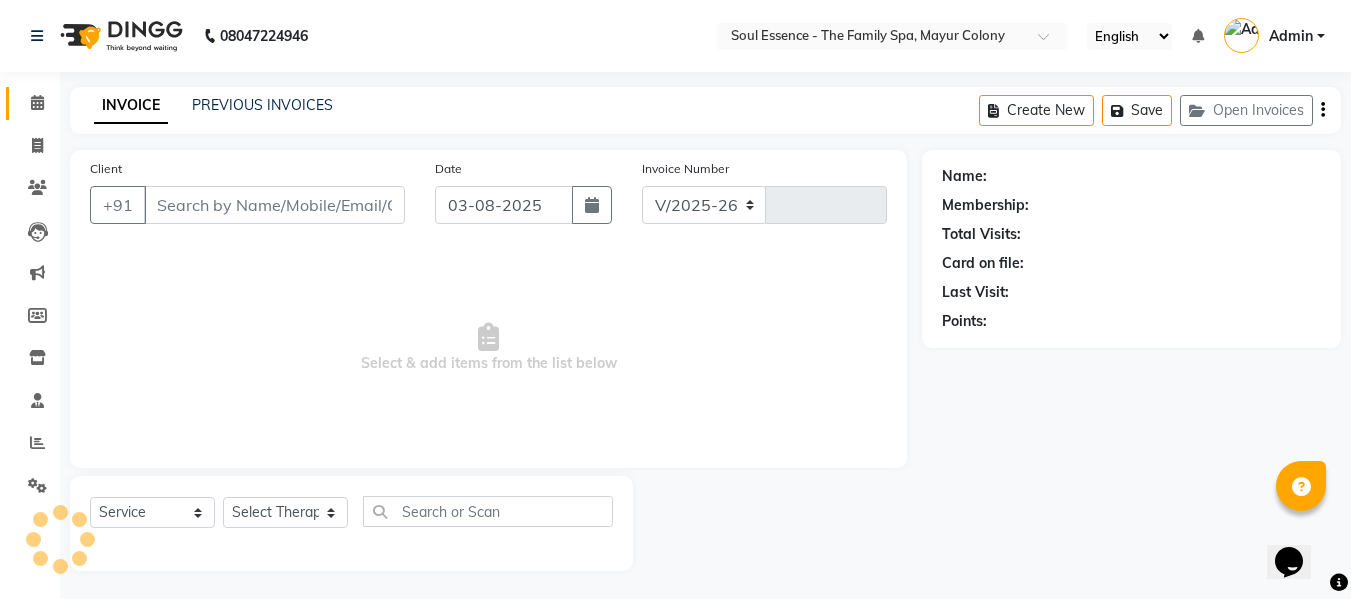 type on "1233" 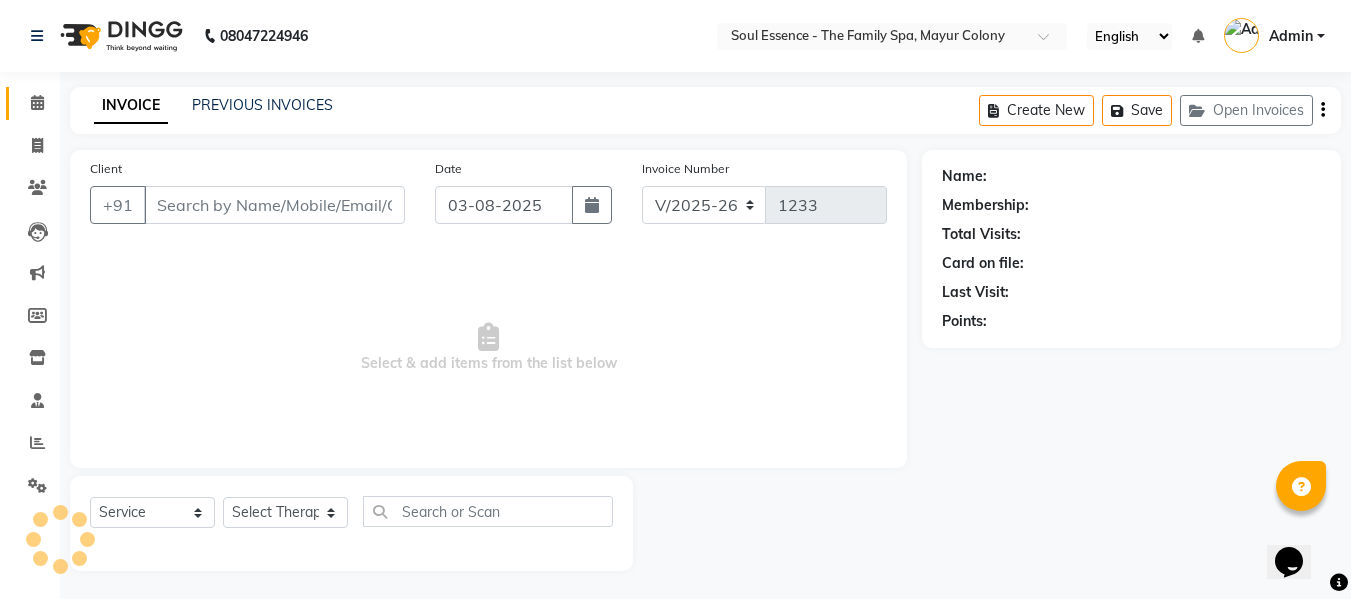 type 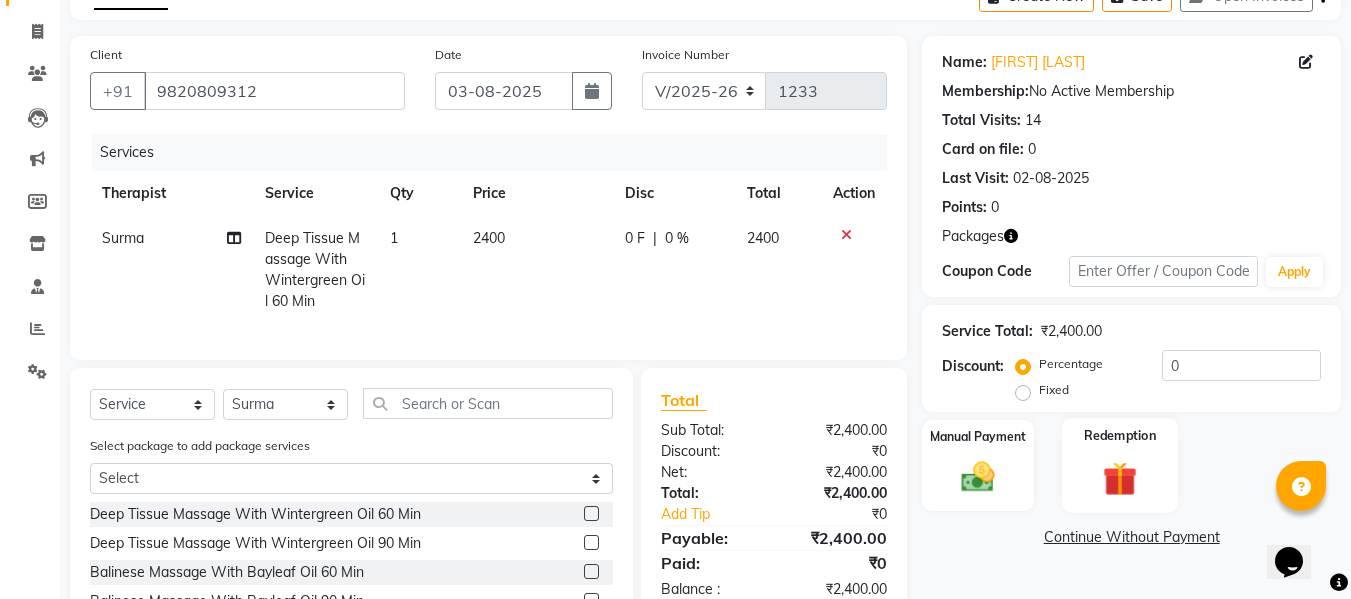 scroll, scrollTop: 290, scrollLeft: 0, axis: vertical 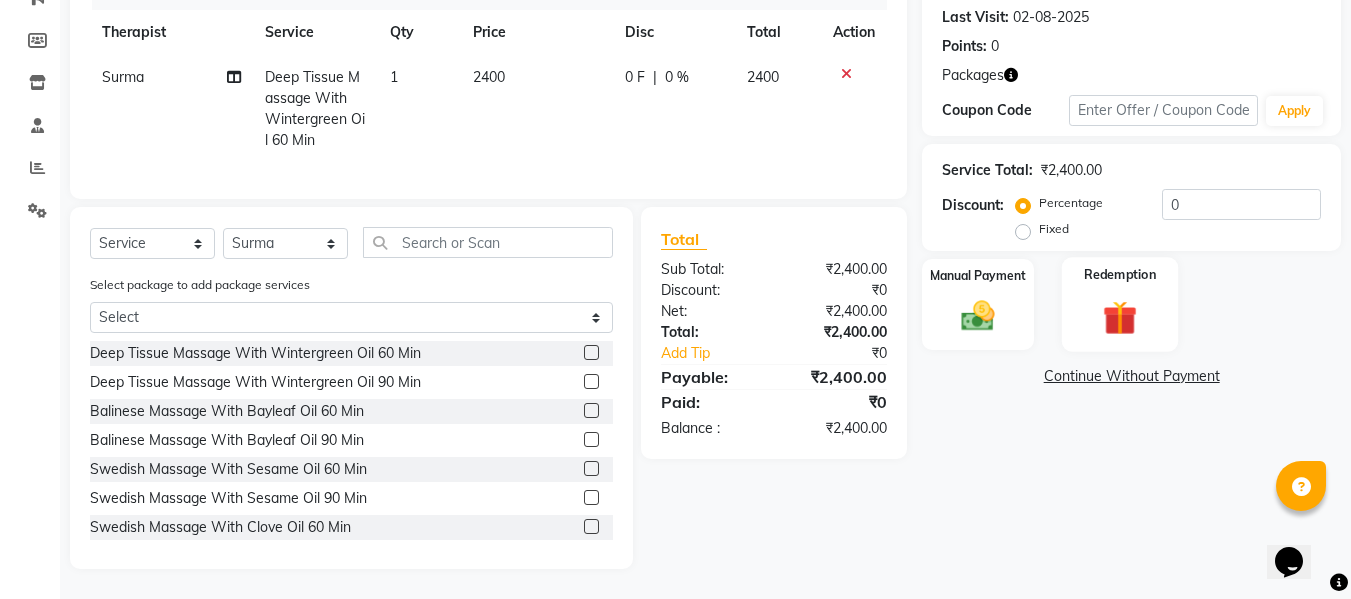 drag, startPoint x: 1119, startPoint y: 301, endPoint x: 1140, endPoint y: 303, distance: 21.095022 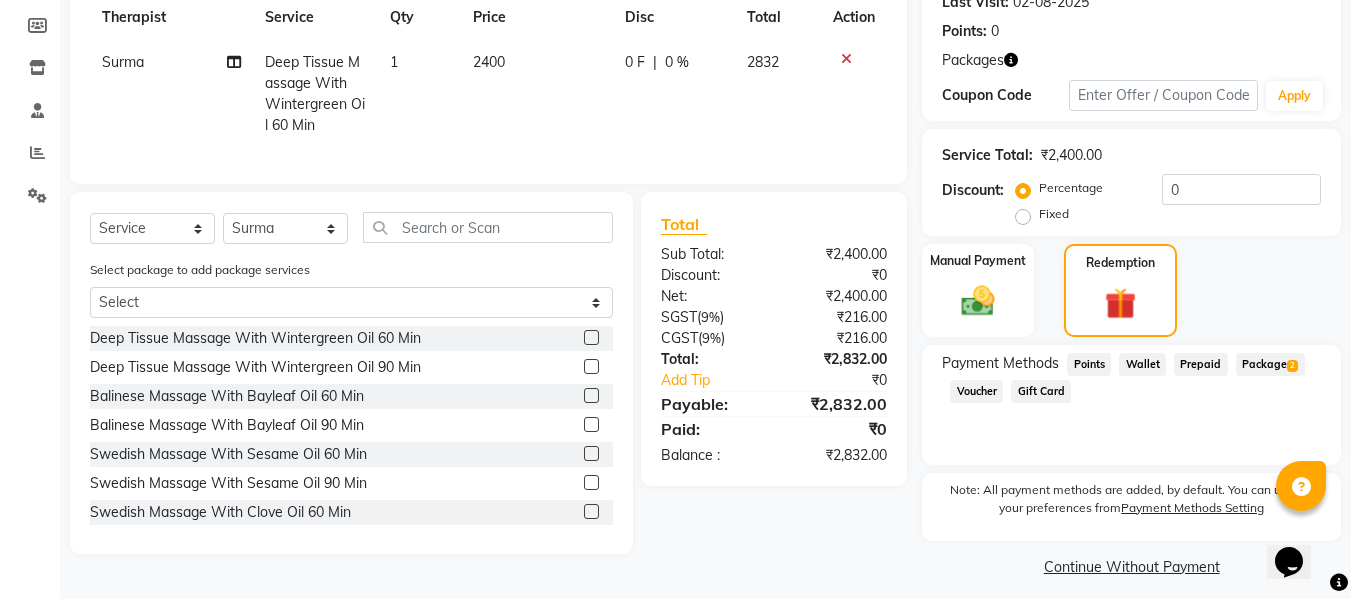 click on "Package  2" 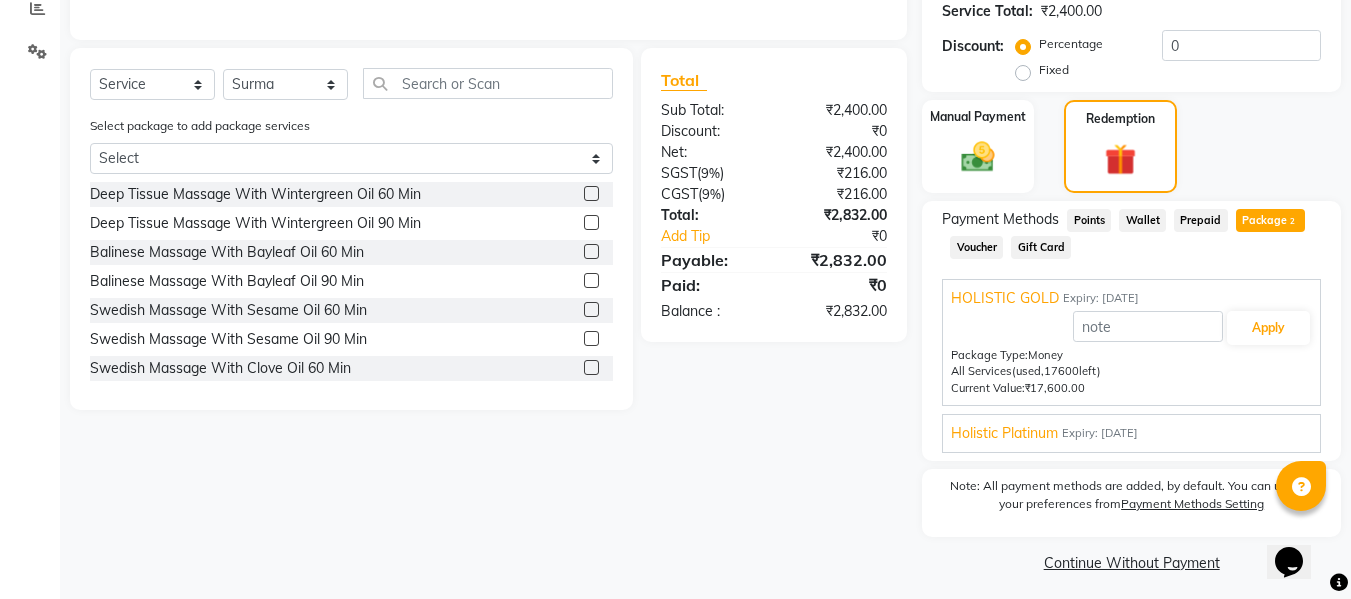 scroll, scrollTop: 443, scrollLeft: 0, axis: vertical 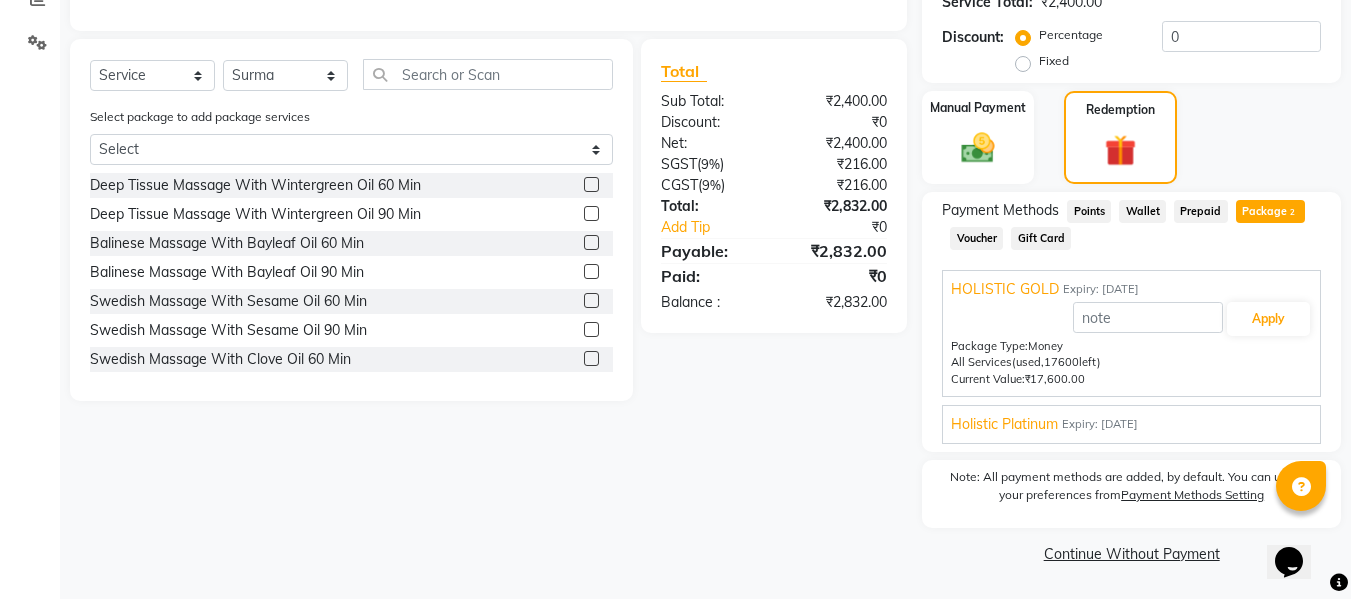 click on "Holistic Platinum Expiry: 19-01-2027 Apply Package Type:  Money All Services  (6255  used,  18745   left)  Current Value:  ₹18,745.00" at bounding box center (1131, 424) 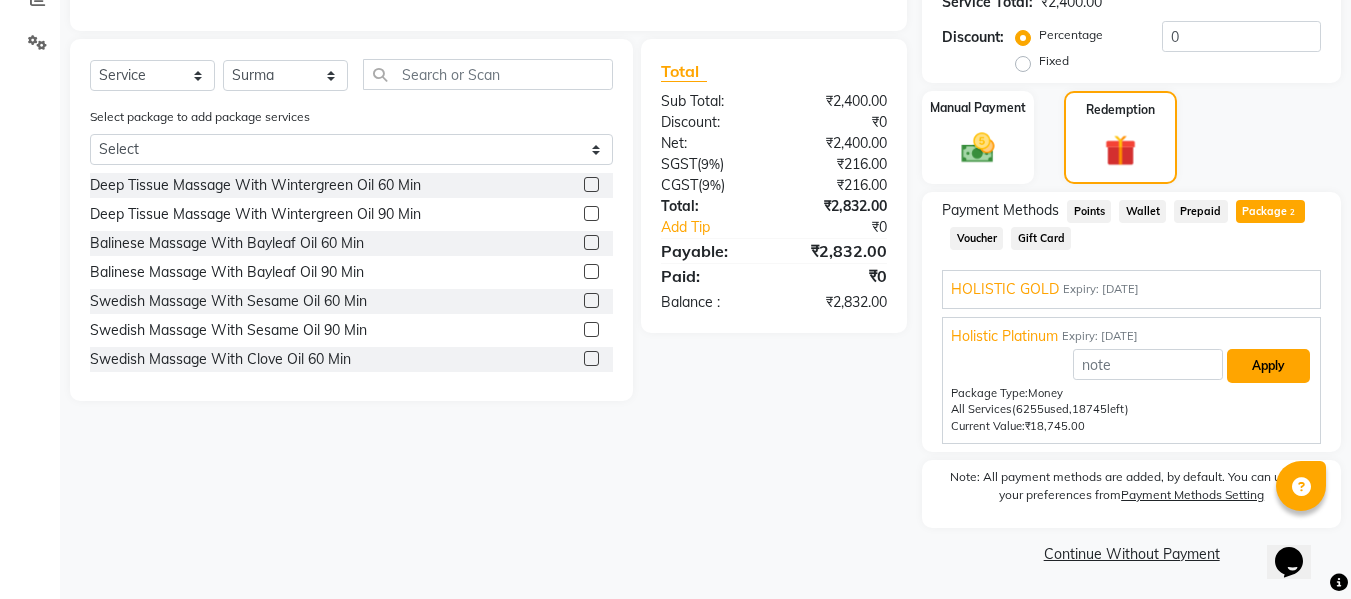 click on "Apply" at bounding box center [1268, 366] 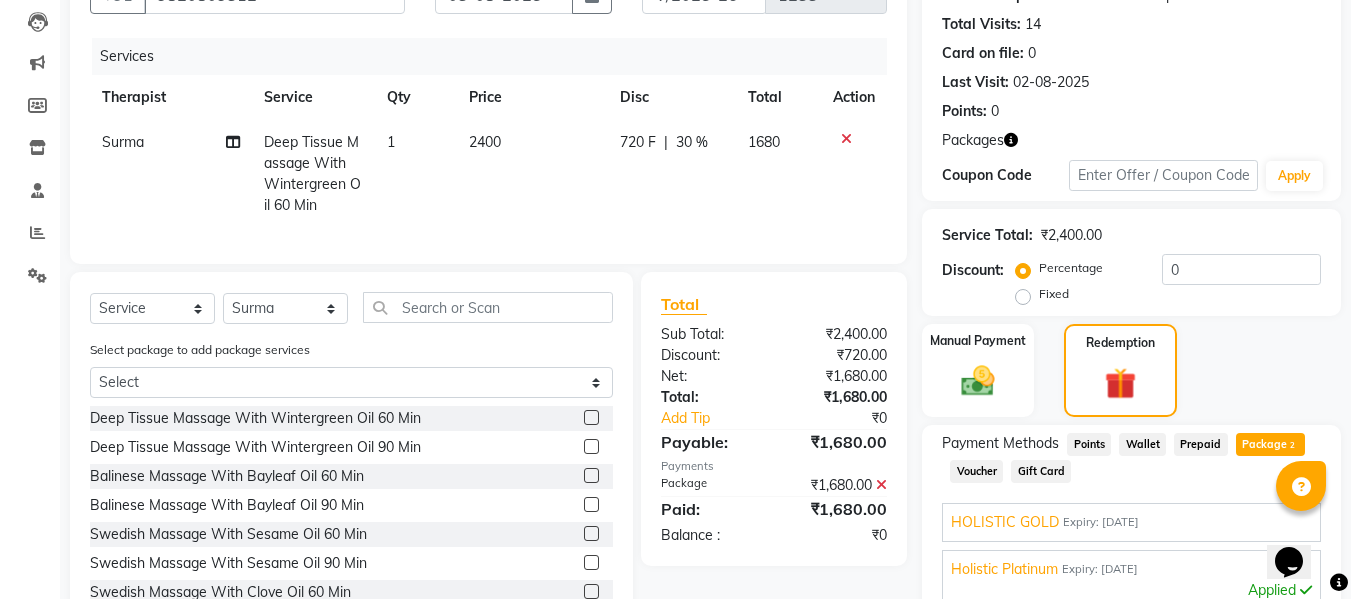 scroll, scrollTop: 139, scrollLeft: 0, axis: vertical 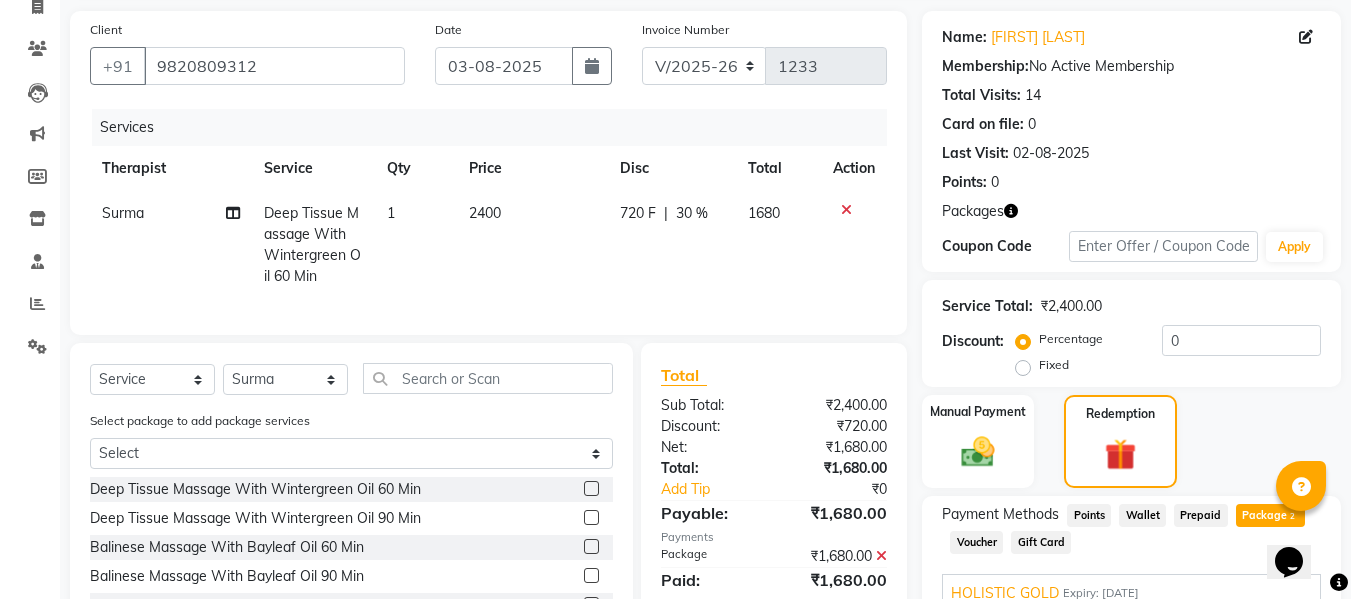 click on "720 F | 30 %" 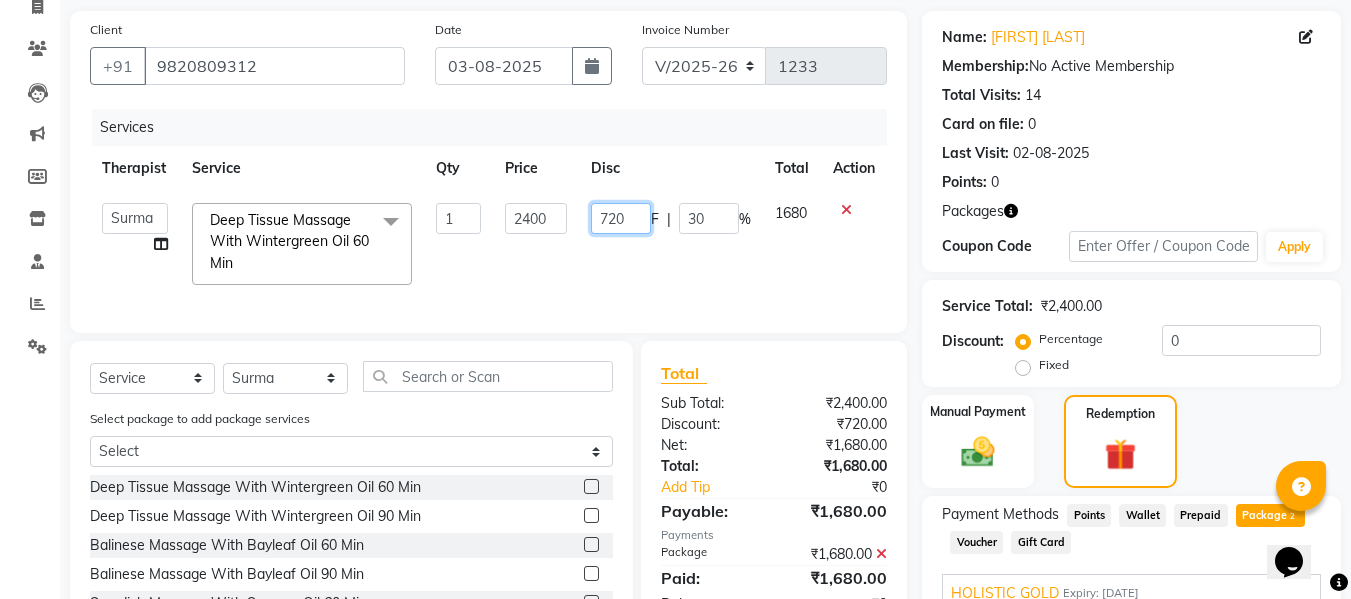 drag, startPoint x: 630, startPoint y: 217, endPoint x: 509, endPoint y: 199, distance: 122.33152 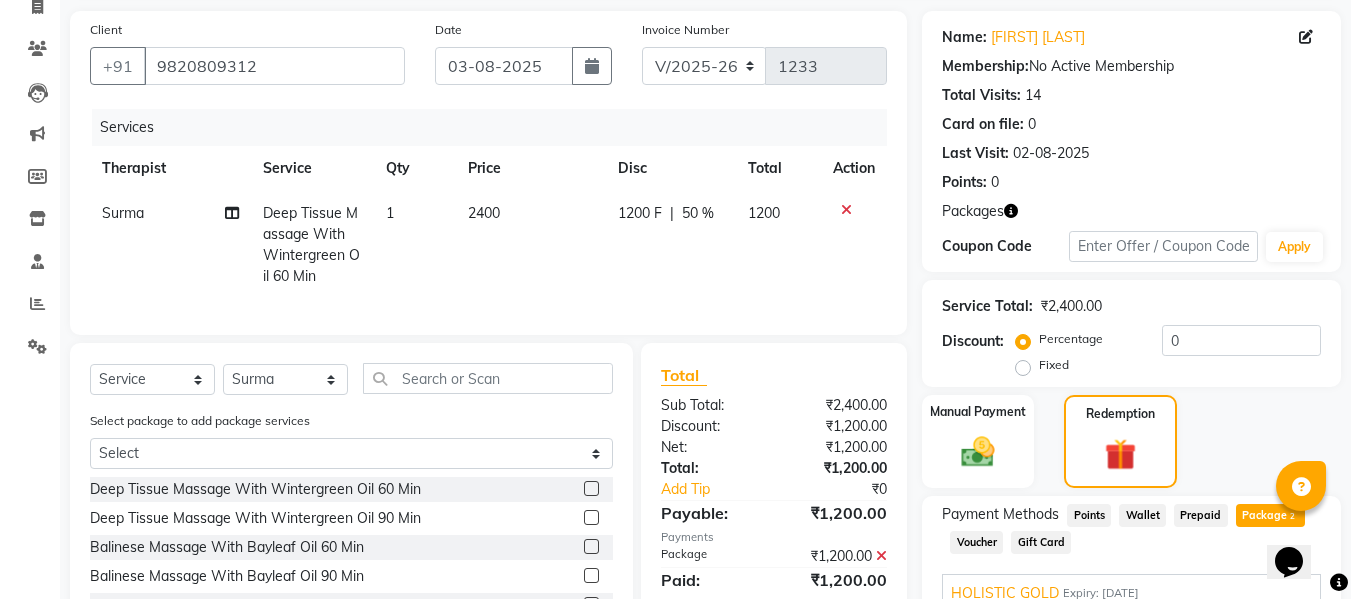 click on "Invoice Number V/2025 V/2025-26 1233" 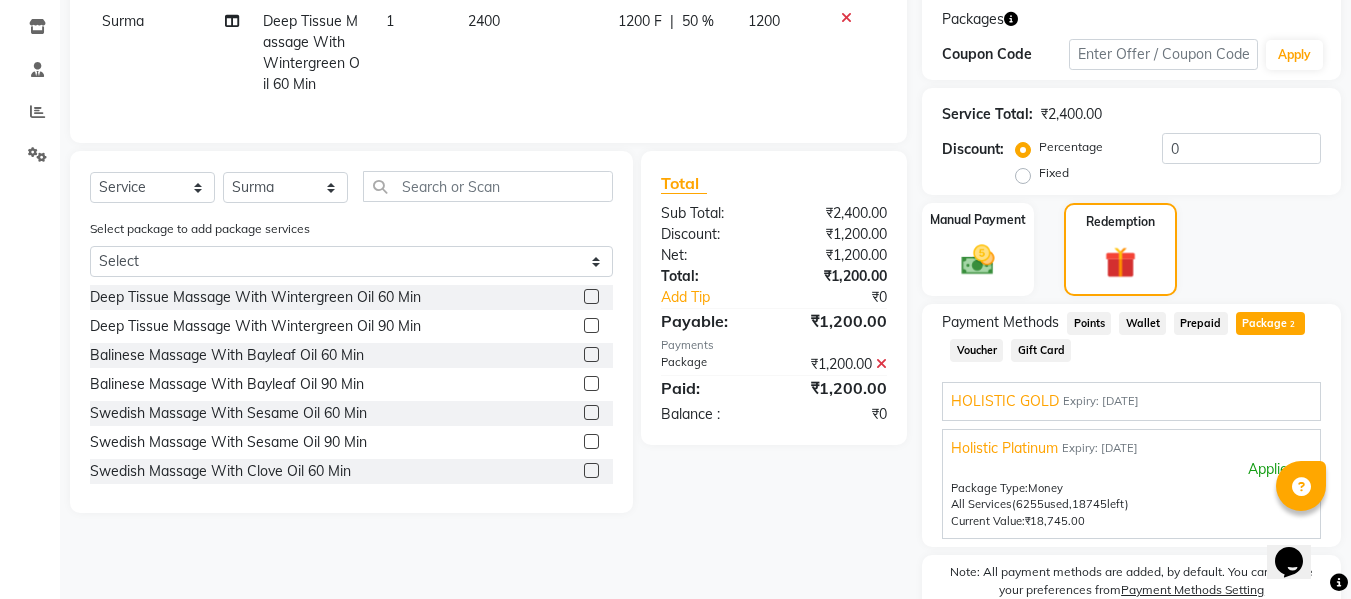 scroll, scrollTop: 539, scrollLeft: 0, axis: vertical 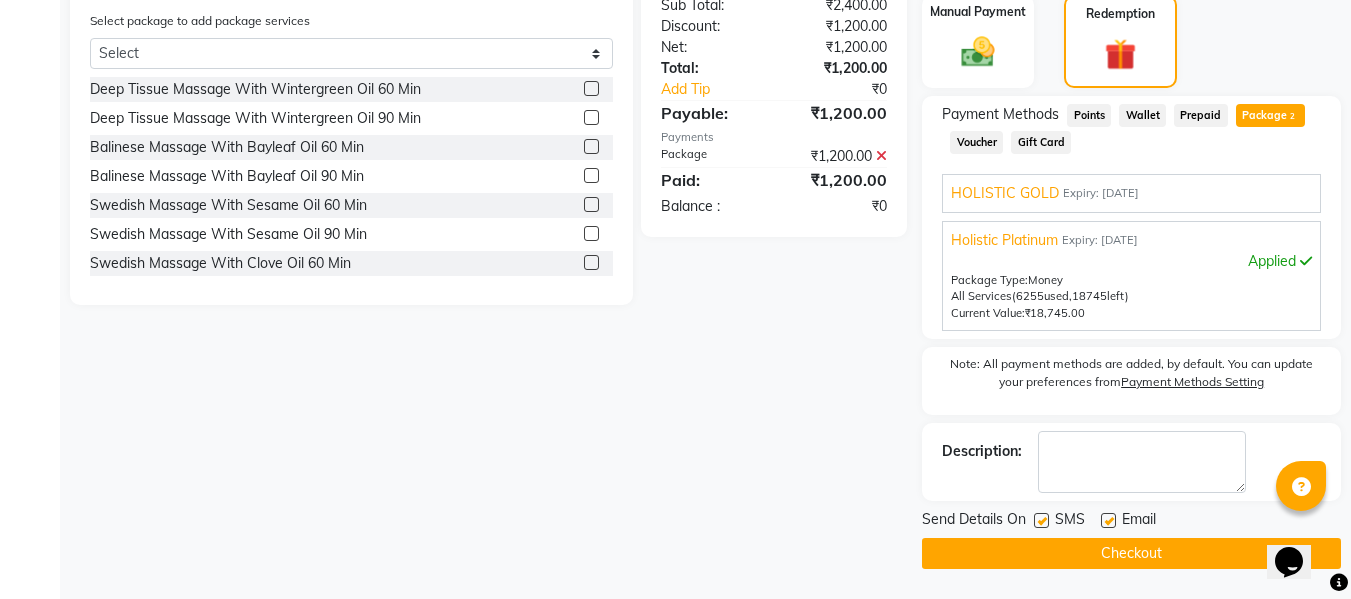 click 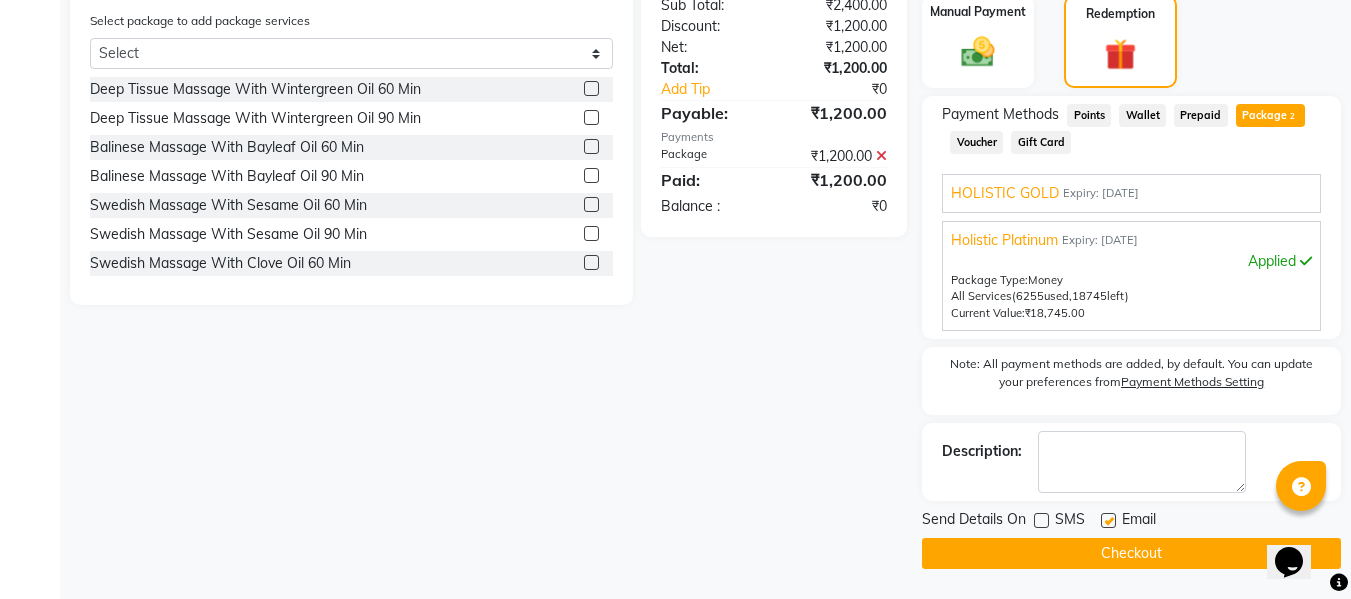 click 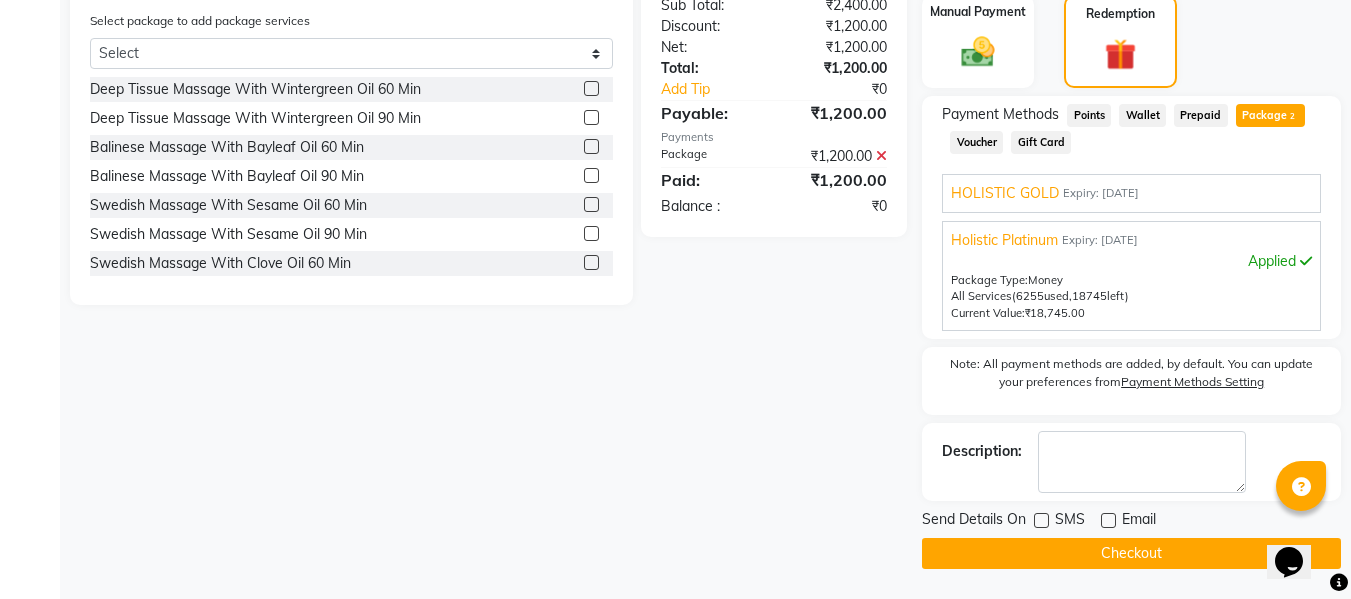 click on "Checkout" 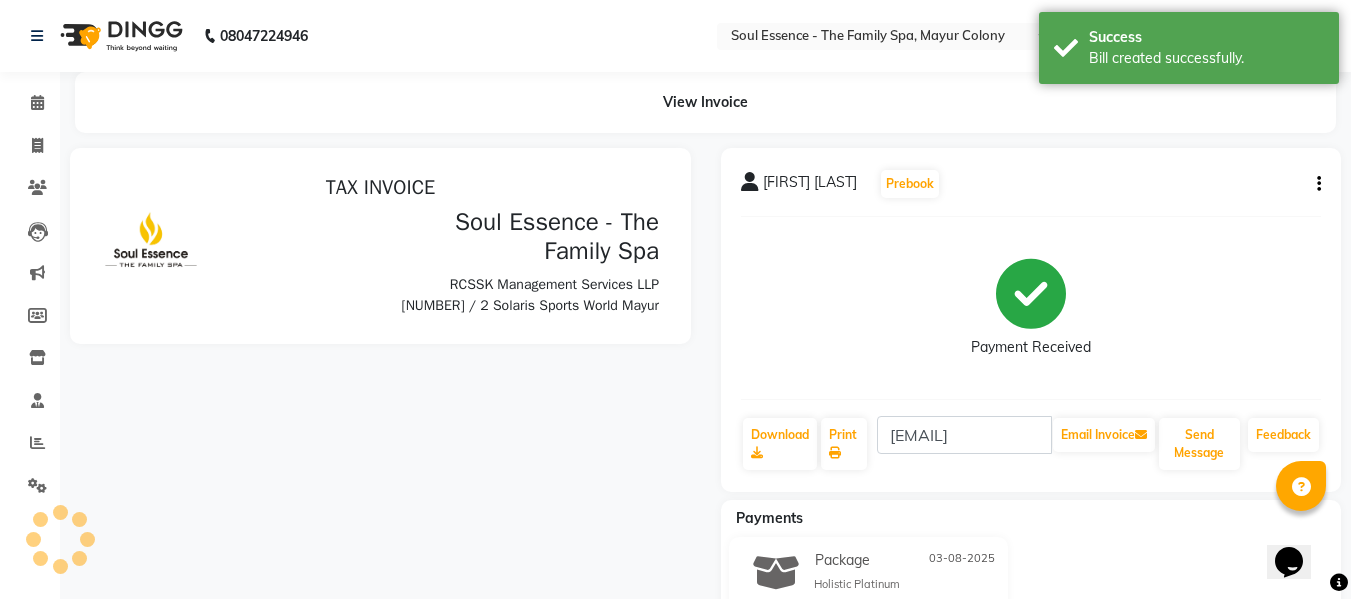 scroll, scrollTop: 0, scrollLeft: 0, axis: both 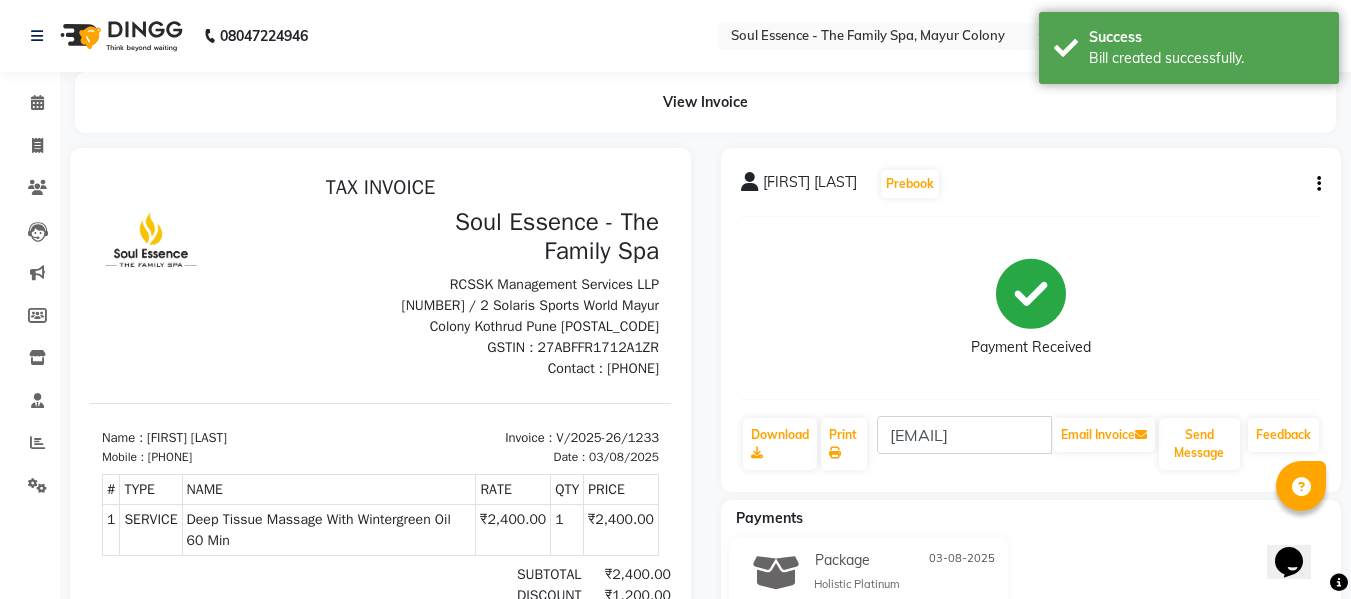 click on "Calendar" 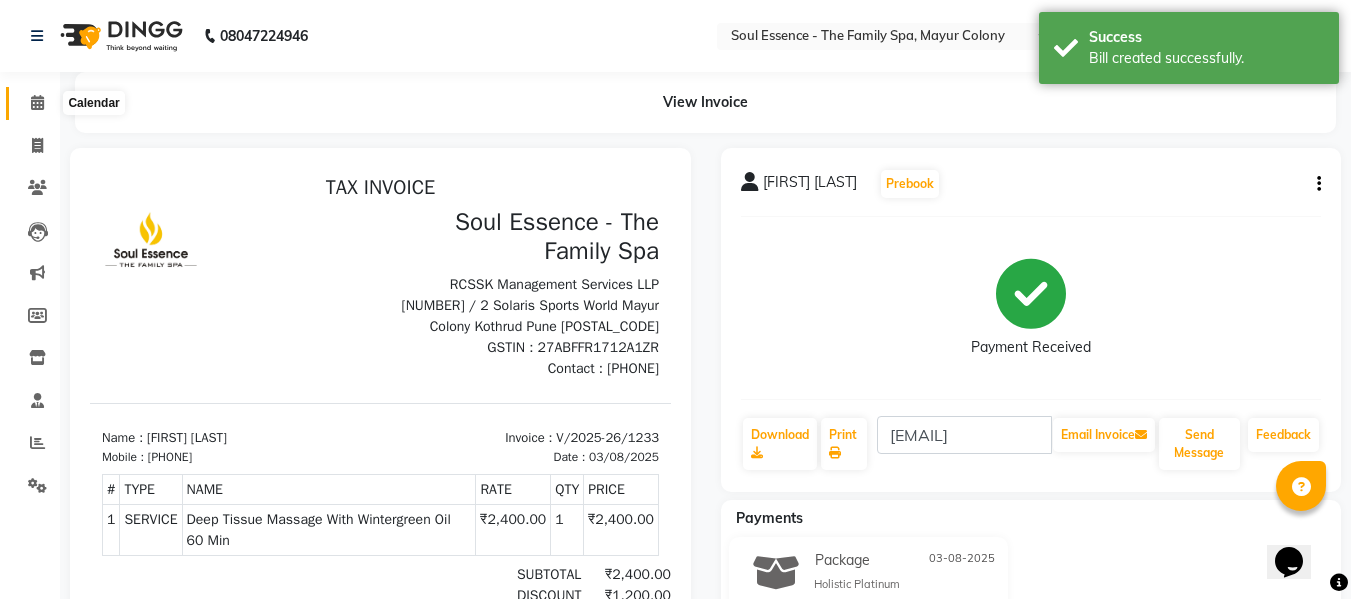 click 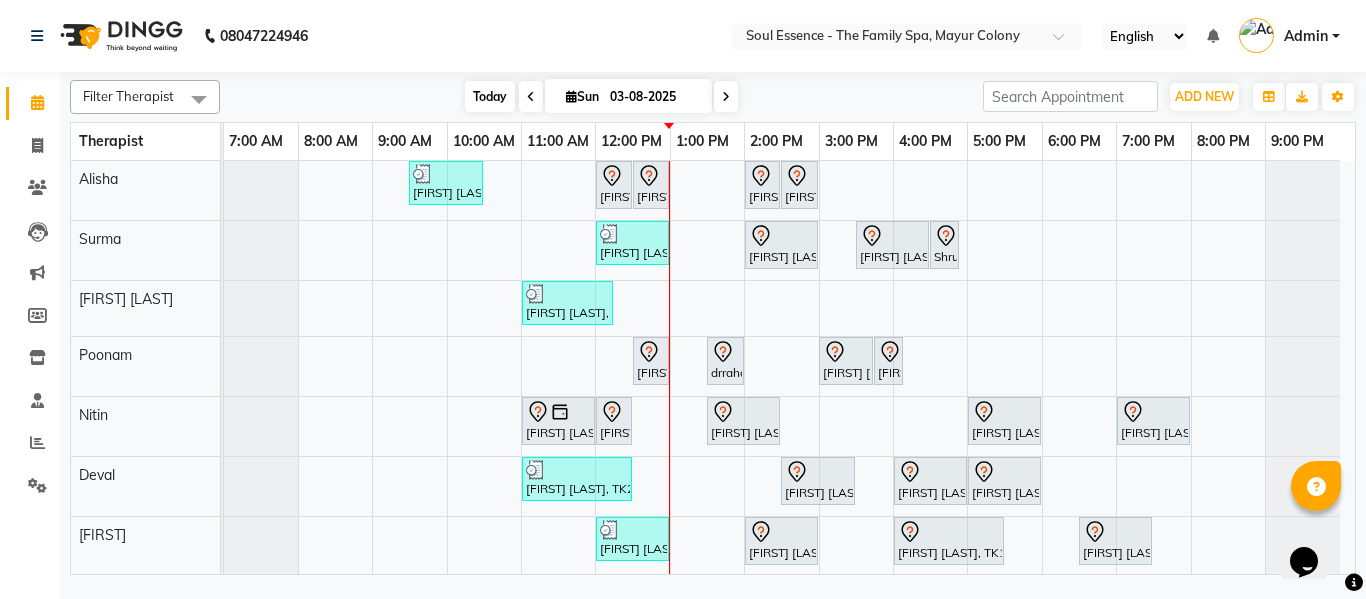 click on "Today" at bounding box center [490, 96] 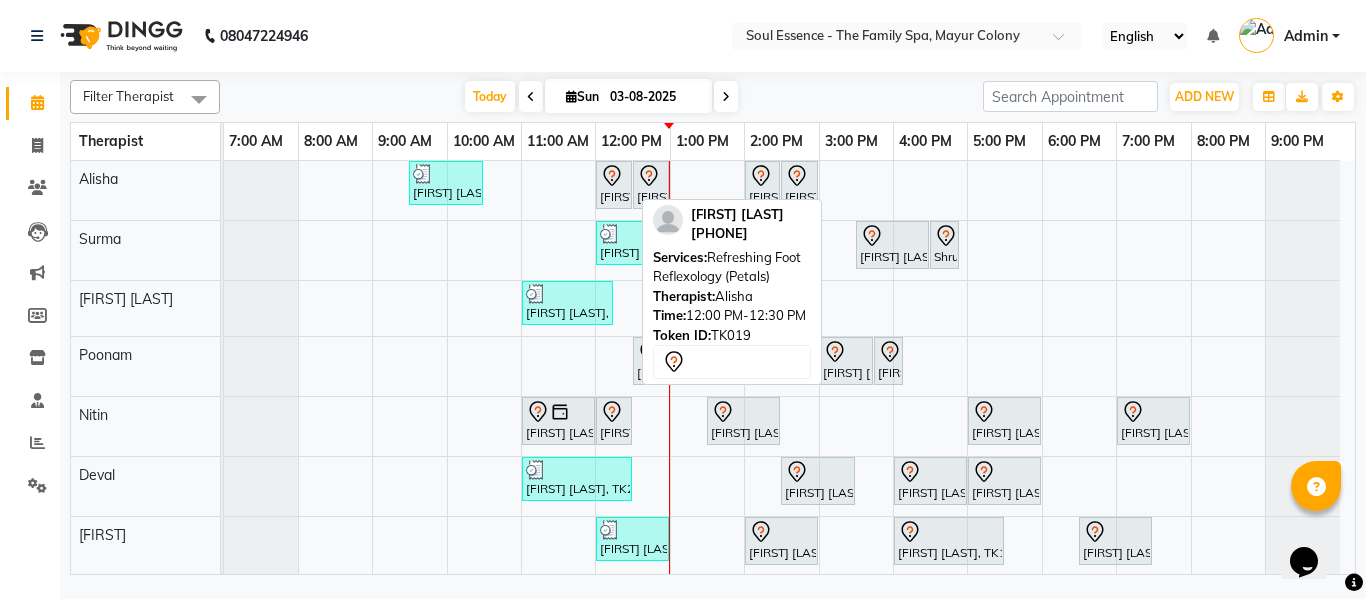 click 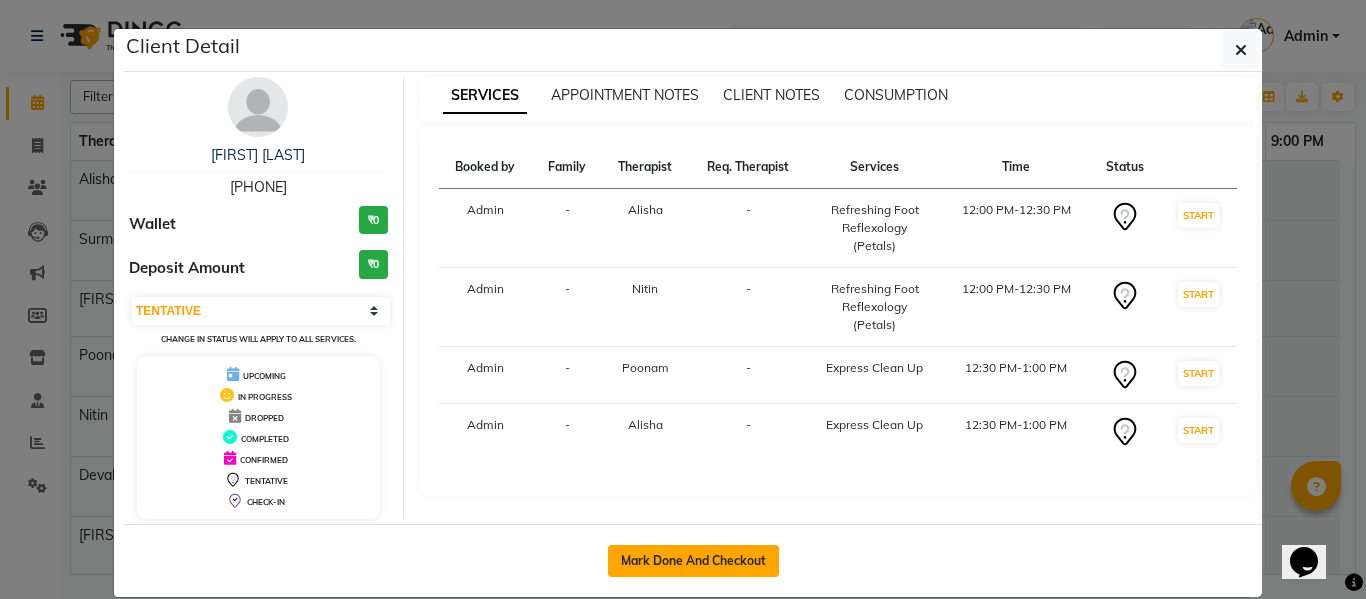 click on "Mark Done And Checkout" 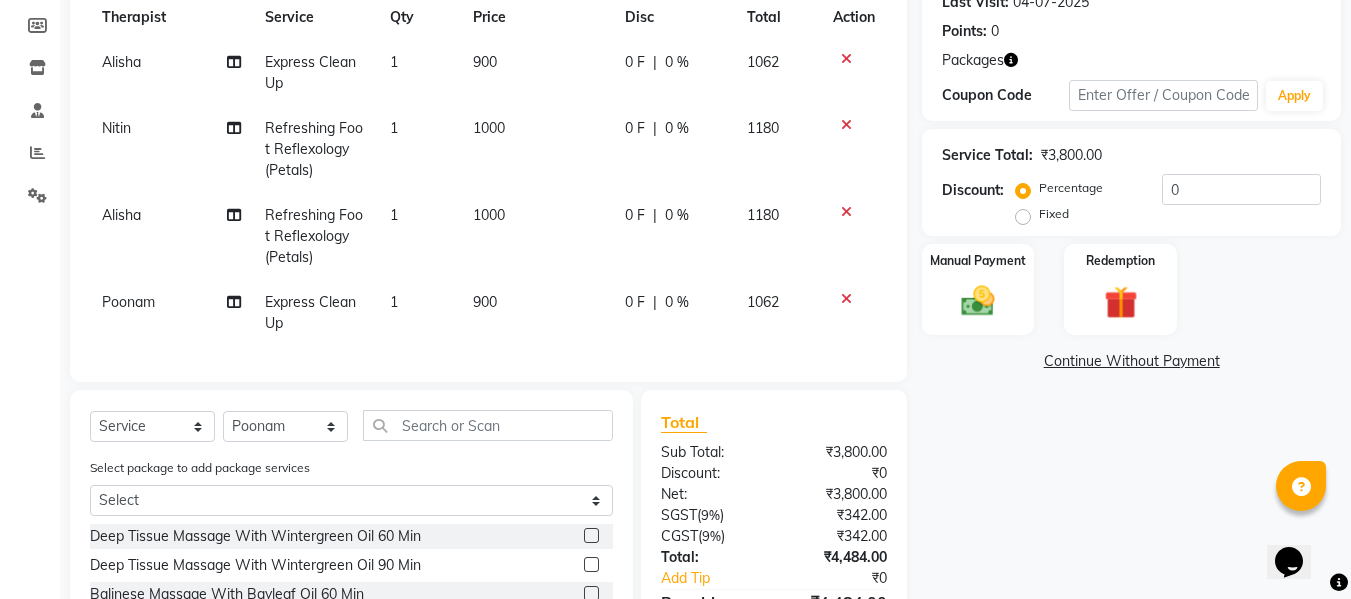 scroll, scrollTop: 421, scrollLeft: 0, axis: vertical 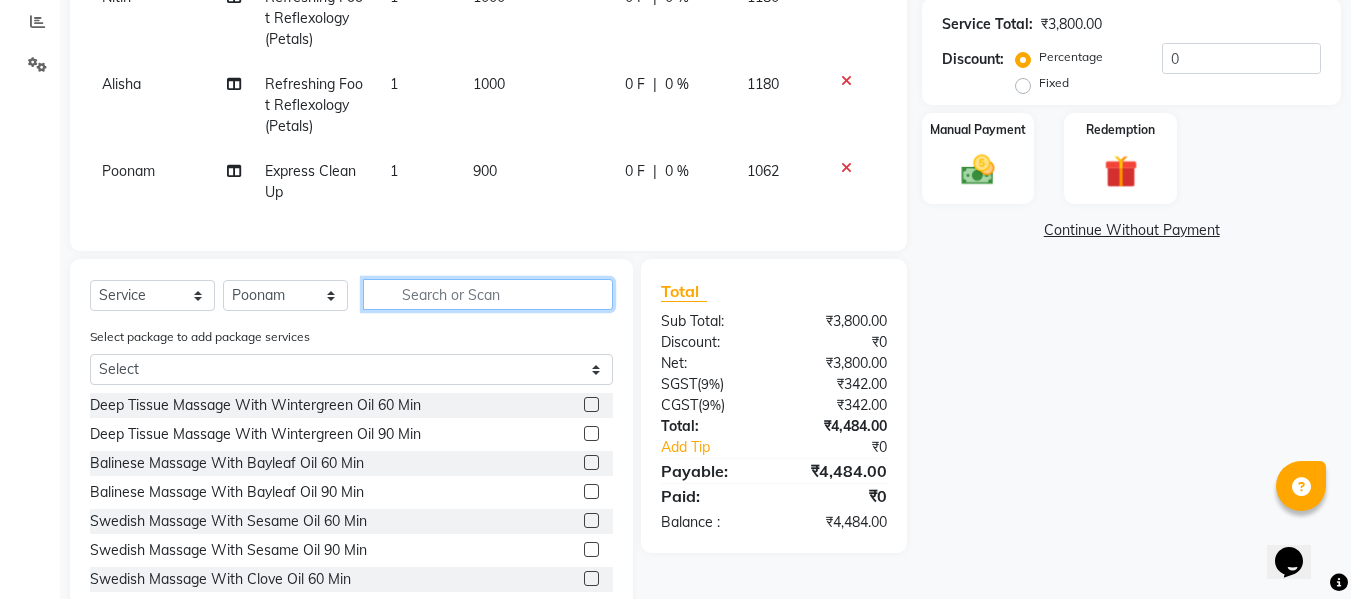 click 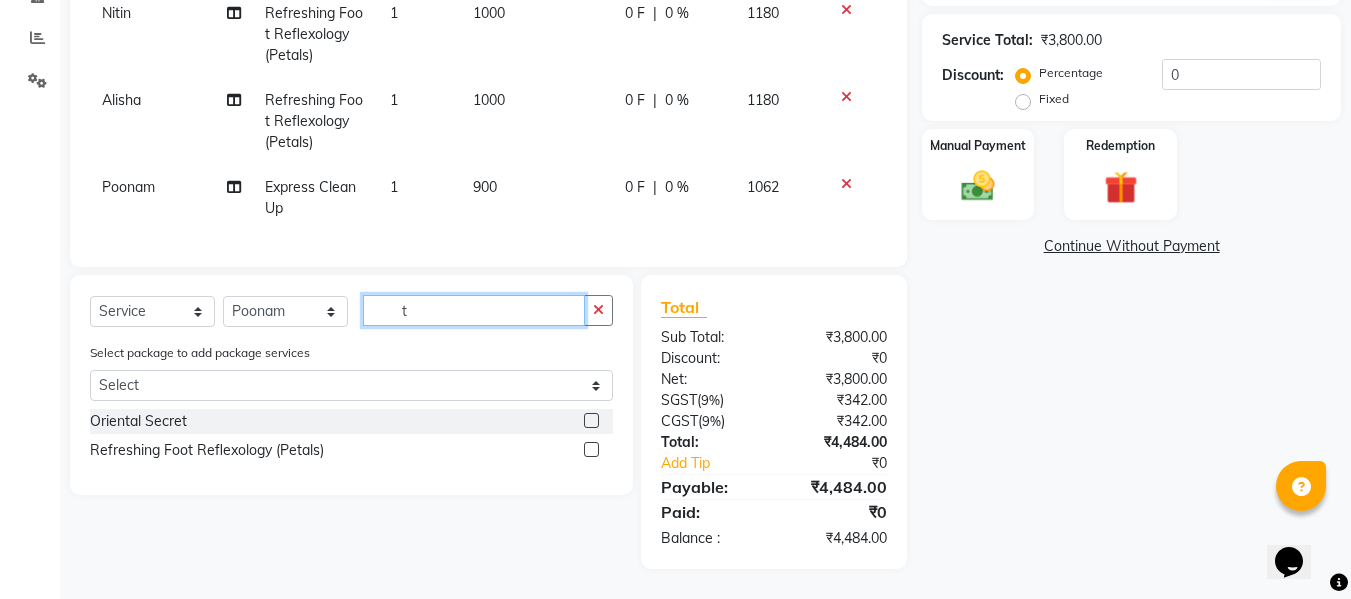 scroll, scrollTop: 421, scrollLeft: 0, axis: vertical 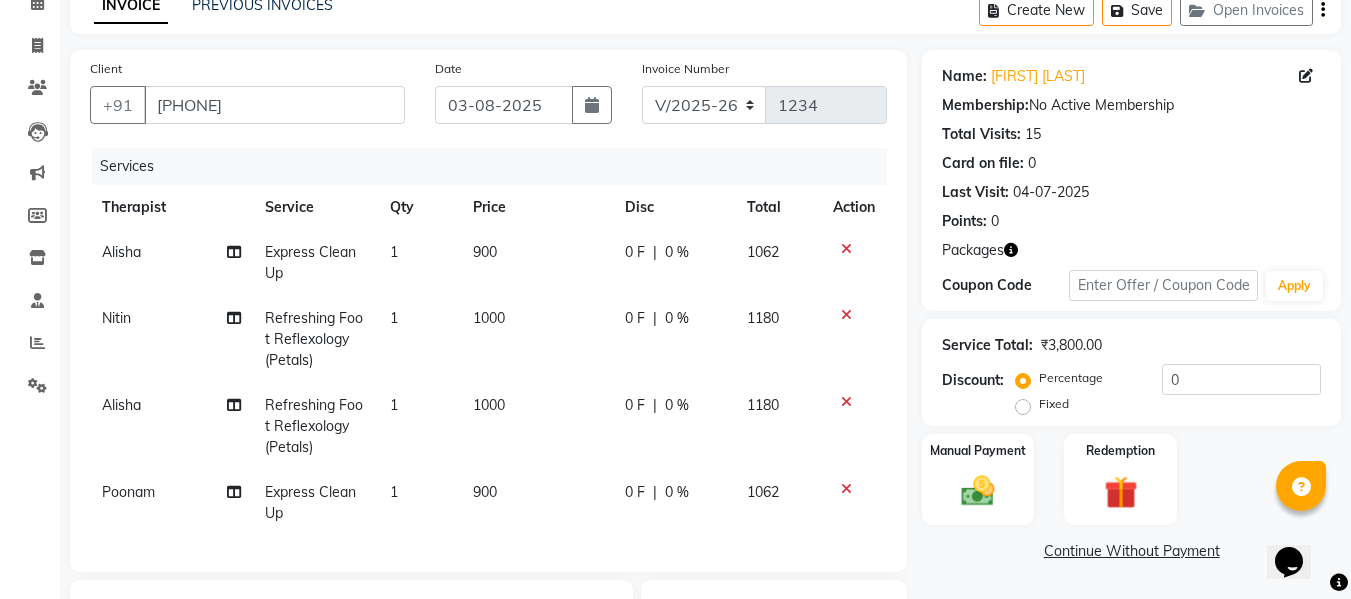 click on "900" 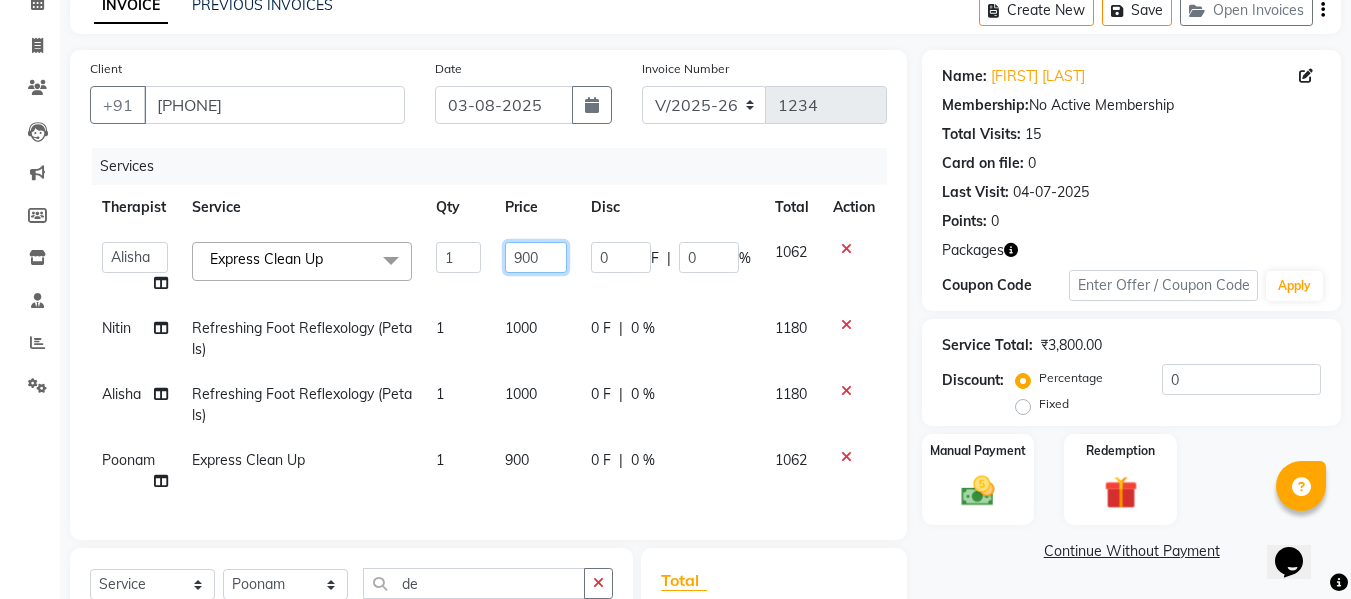 click on "900" 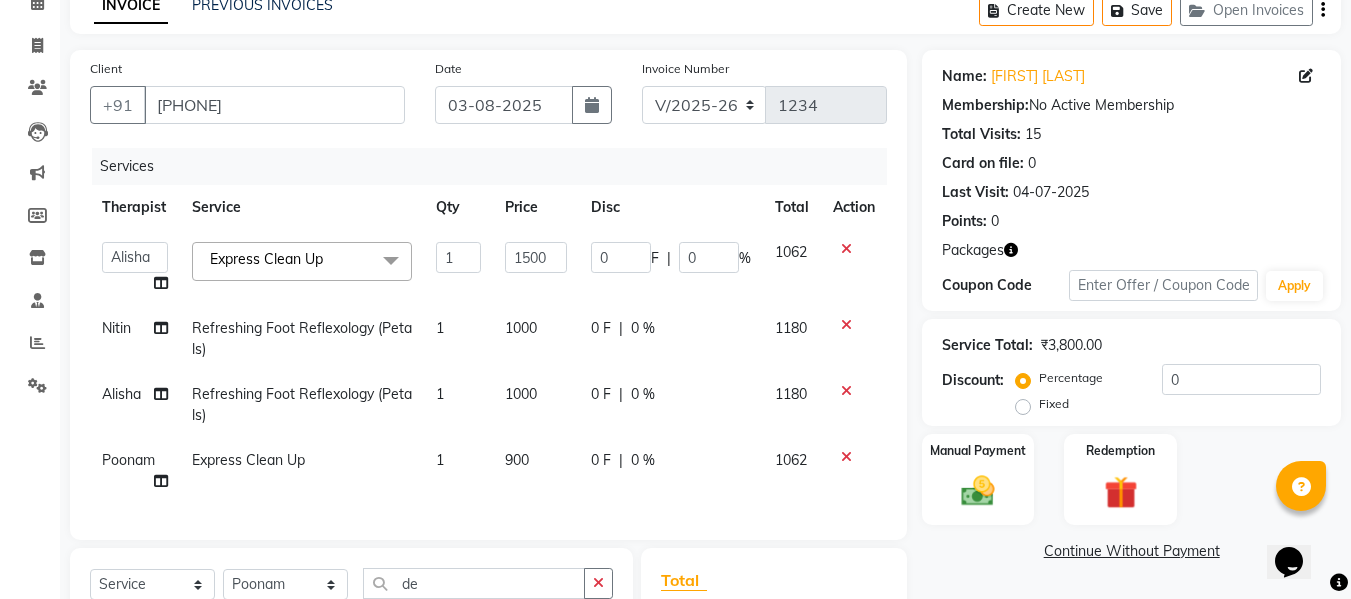 click on "Alisha   Deval   Gauri Thorath   Nitin   Poonam   pradyumna   Surma  Express Clean Up  x Deep Tissue Massage With Wintergreen Oil 60 Min Deep Tissue Massage With Wintergreen Oil 90 Min Balinese Massage With Bayleaf Oil 60 Min Balinese Massage With Bayleaf Oil 90 Min Swedish Massage With Sesame Oil 60 Min Swedish Massage With Sesame Oil 90 Min Swedish Massage With Clove Oil 60 Min Swedish Massage With Clove Oil 90 Min Sports Special Package 90 Min Deep Relaxation Package 90 Min Sleep Enhancing Therapy 60 Min Sleep Enhancing Therapy 90 Min Anxiety Relieving Massage 60 Min Anxiety Relieving Massage 90 Min Relaxing Aroma Massage 60 Min Relaxing Aroma Massage 90 Min Working Professionals - Express Packages 60 Min Working Professionals - Special Packages 90 Min Energy Restoring Massage 60 Min Energy Restoring Massage 90 Min Yoga Massage ( Thai Massage) 60 Min Home Makers - Express Package 90 Min Home Makers - Special Package 90 Min Ayurvedic Massage 60 Min Ayurvedic Massage 90 Min Shirodhara 45 Min Gold Facial 1" 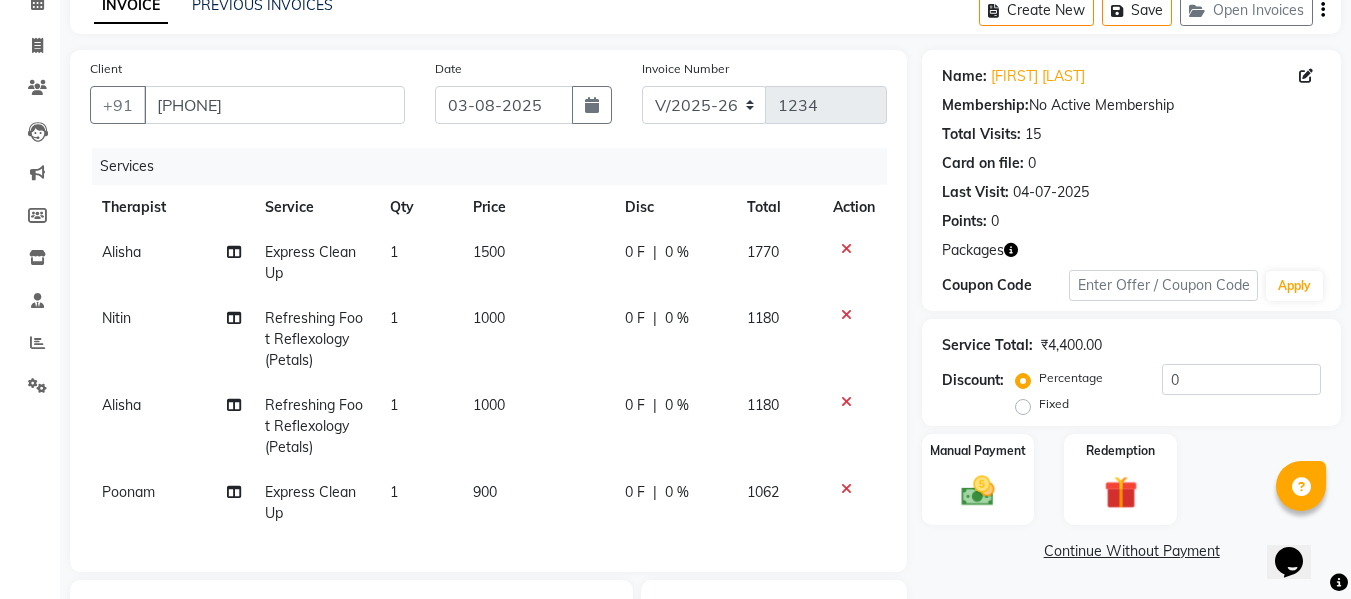 click on "900" 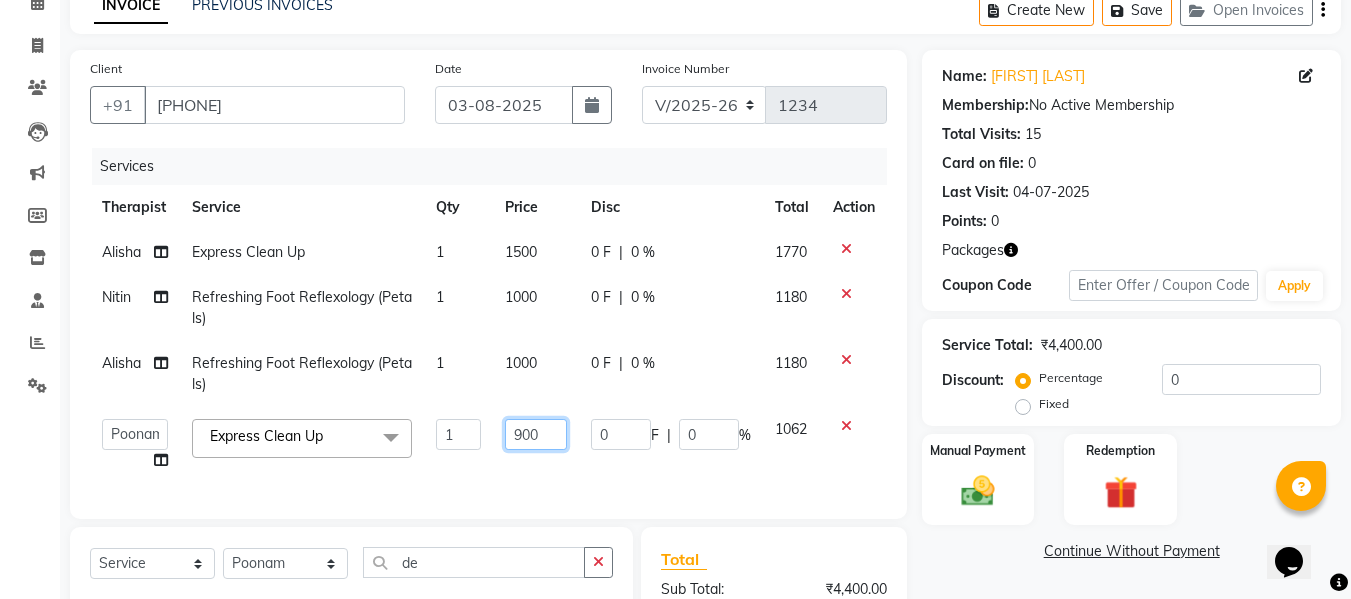 click on "900" 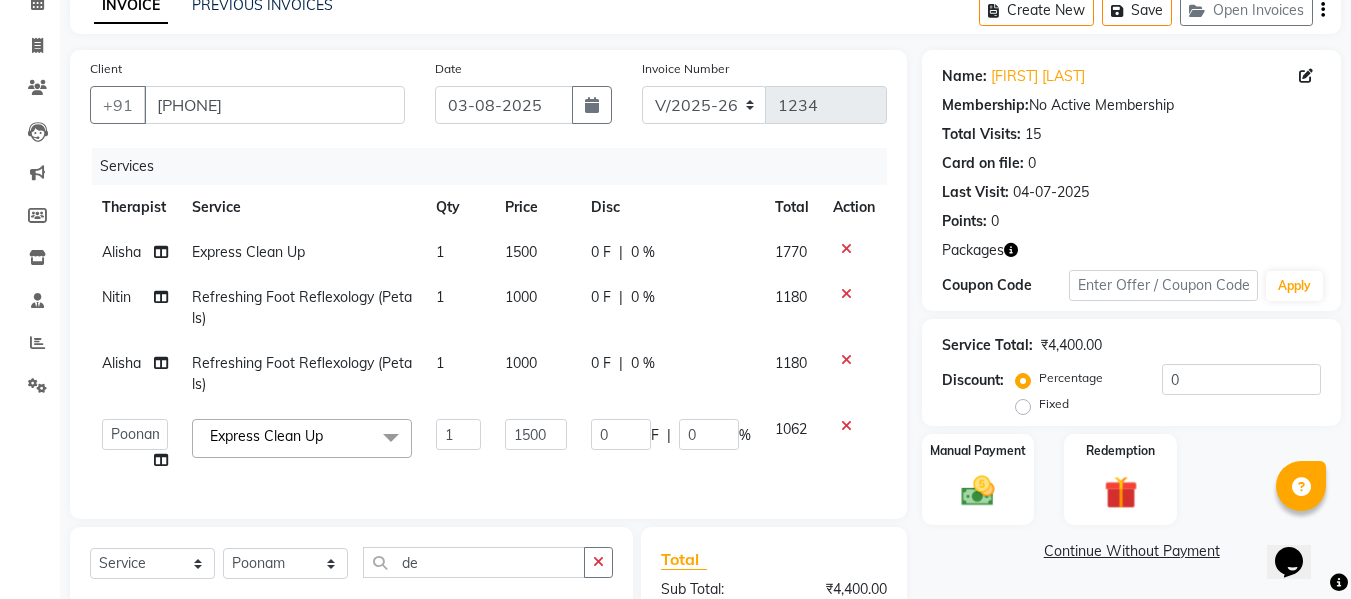 click on "Services" 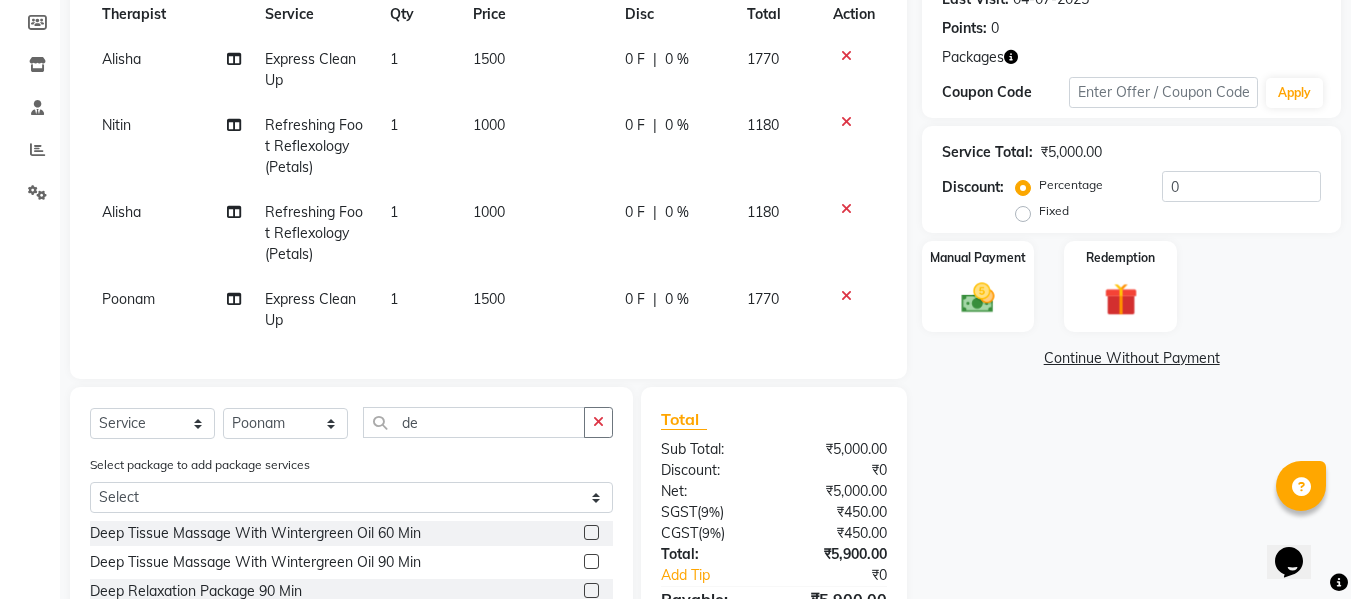 scroll, scrollTop: 300, scrollLeft: 0, axis: vertical 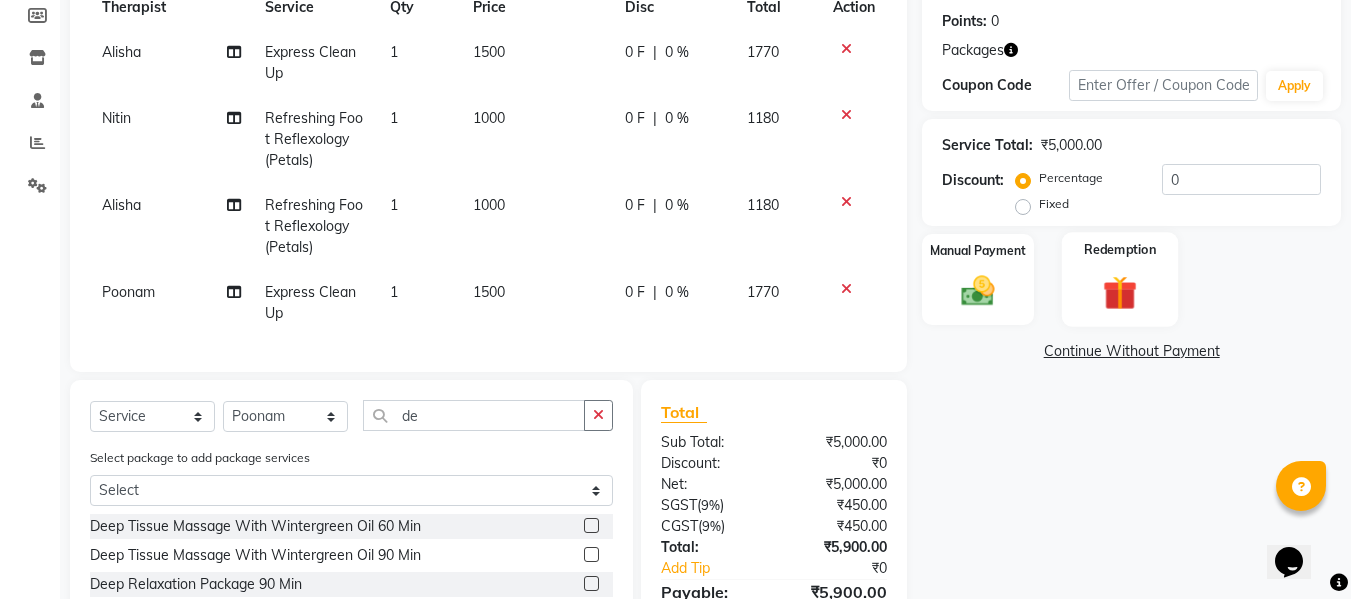 click on "Redemption" 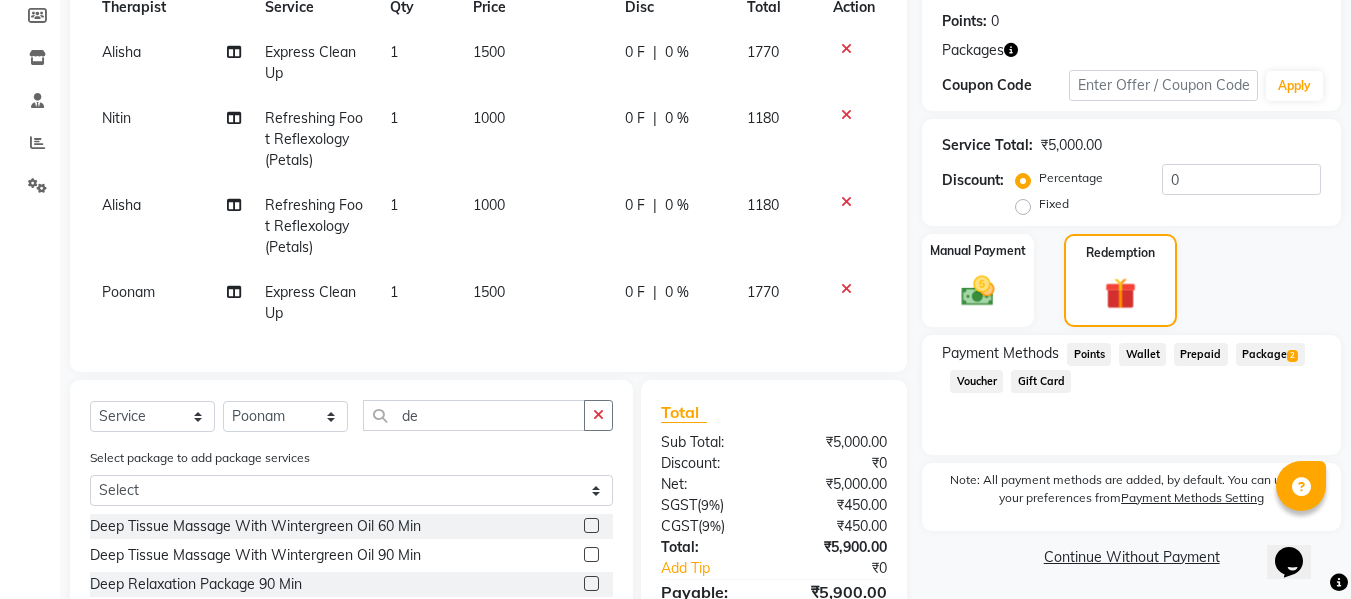 click on "Package  2" 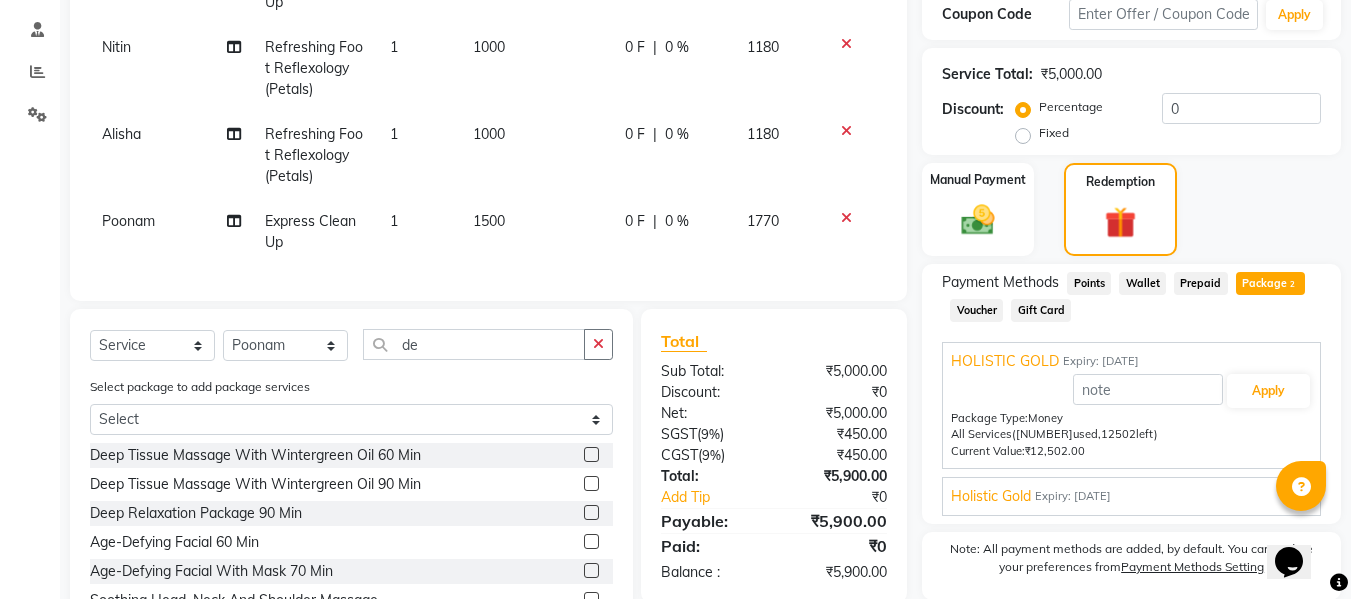 scroll, scrollTop: 488, scrollLeft: 0, axis: vertical 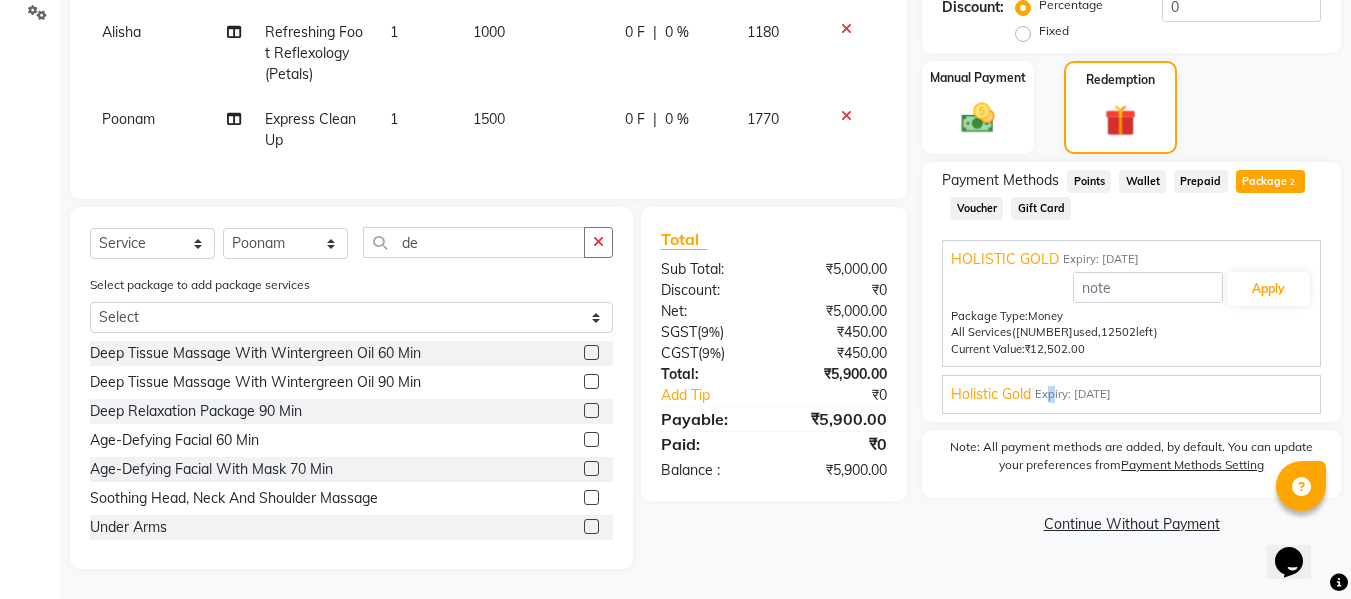 click on "Expiry: 31-12-2025" at bounding box center (1073, 394) 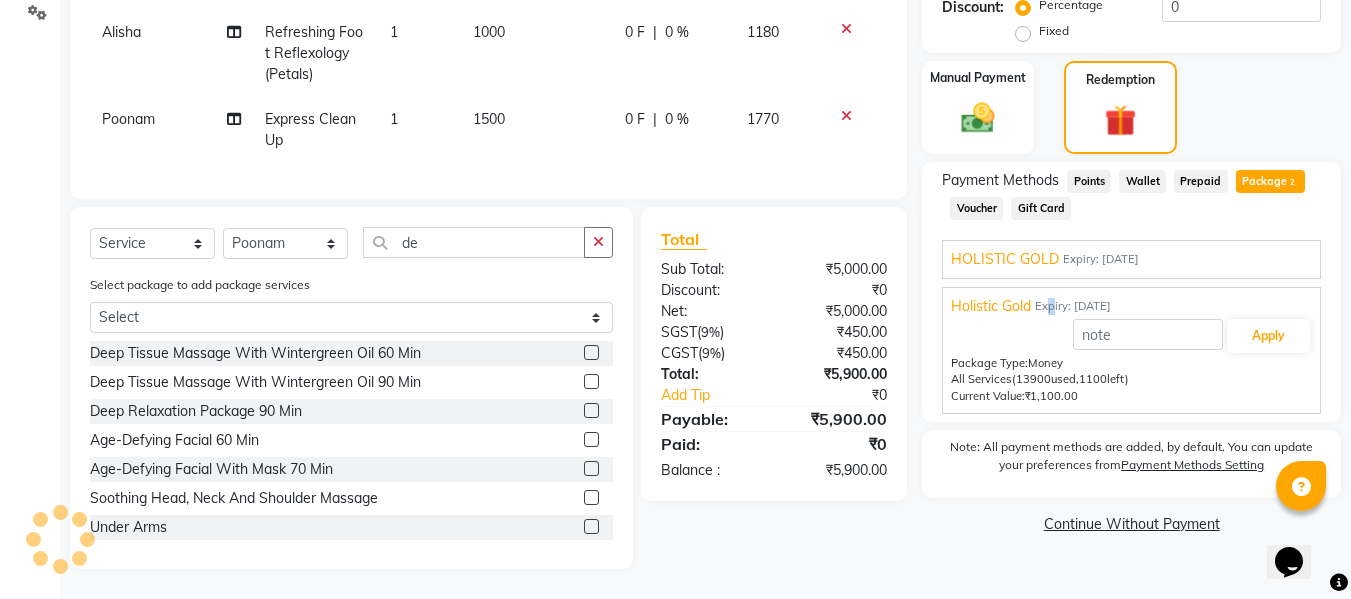 click on "Expiry: 31-12-2025" at bounding box center [1101, 259] 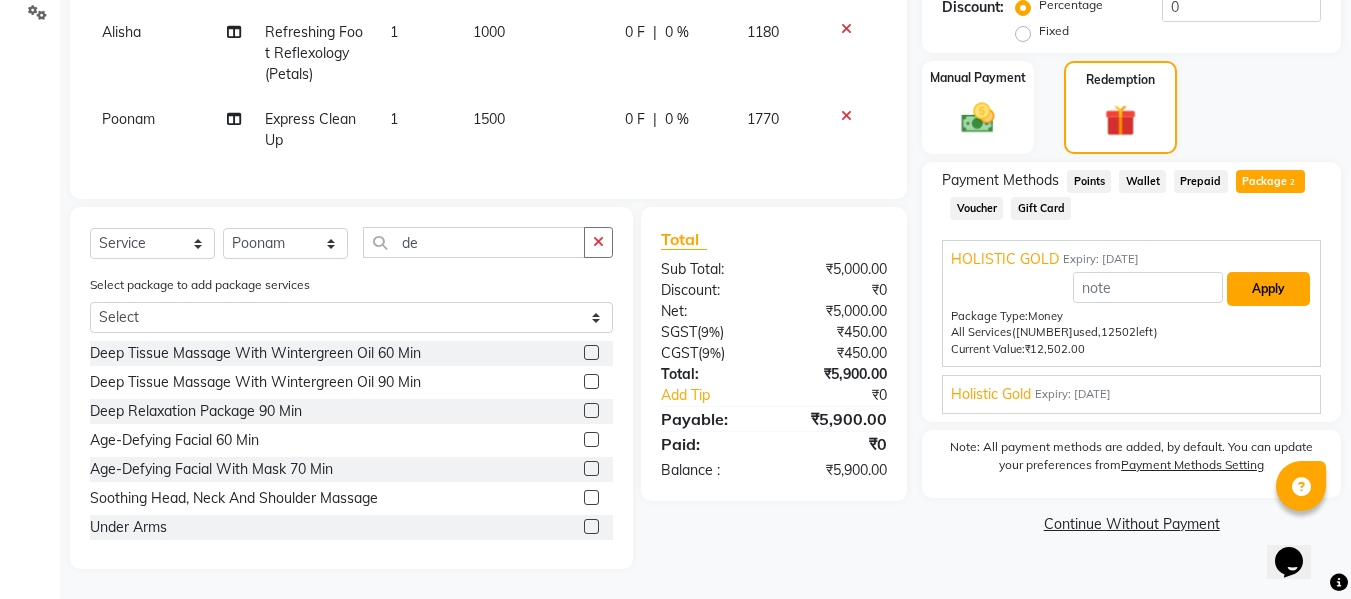 click on "Apply" at bounding box center [1268, 289] 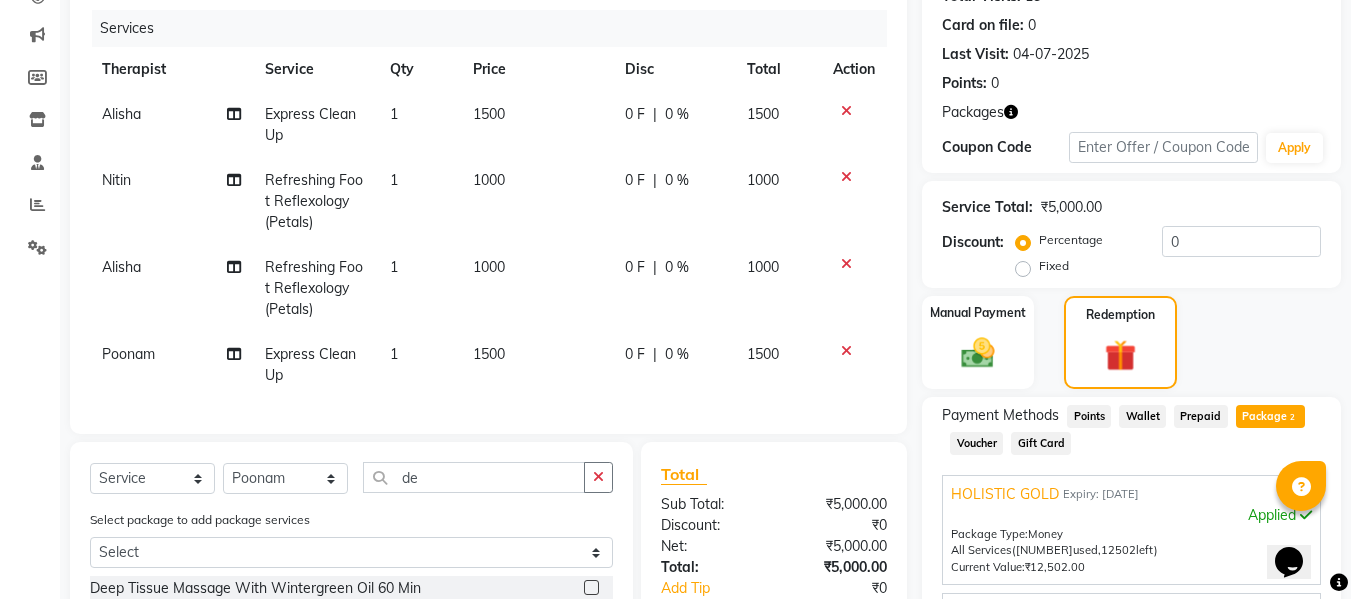 scroll, scrollTop: 39, scrollLeft: 0, axis: vertical 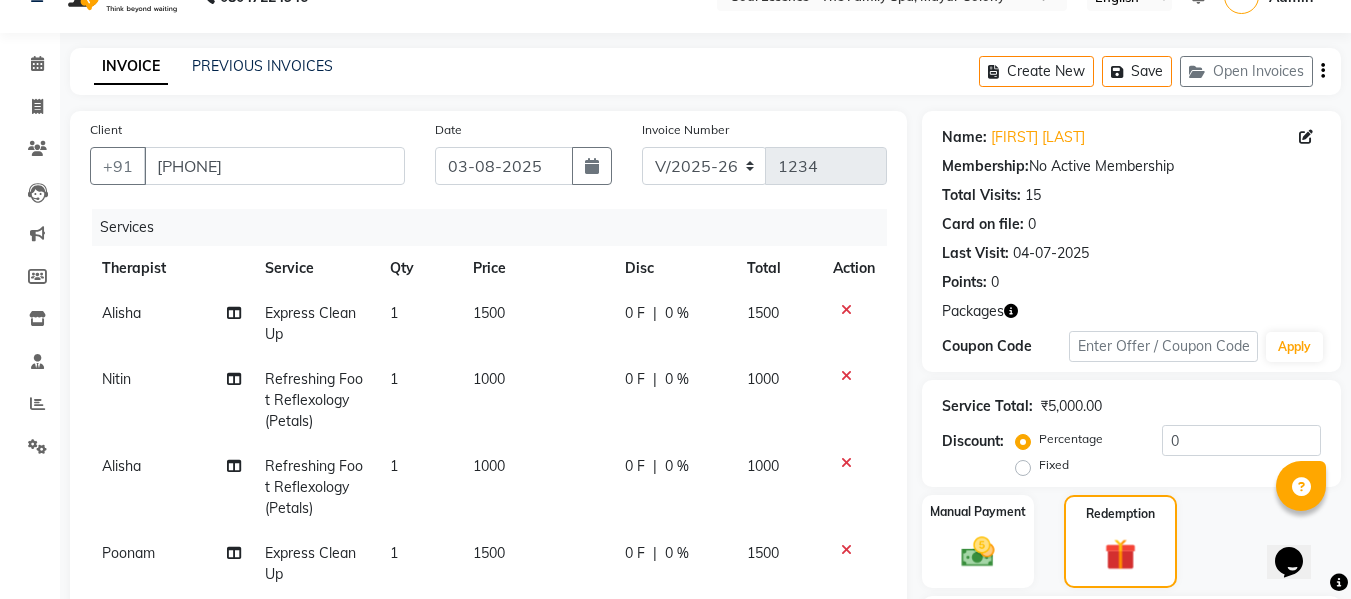 click on "0 F | 0 %" 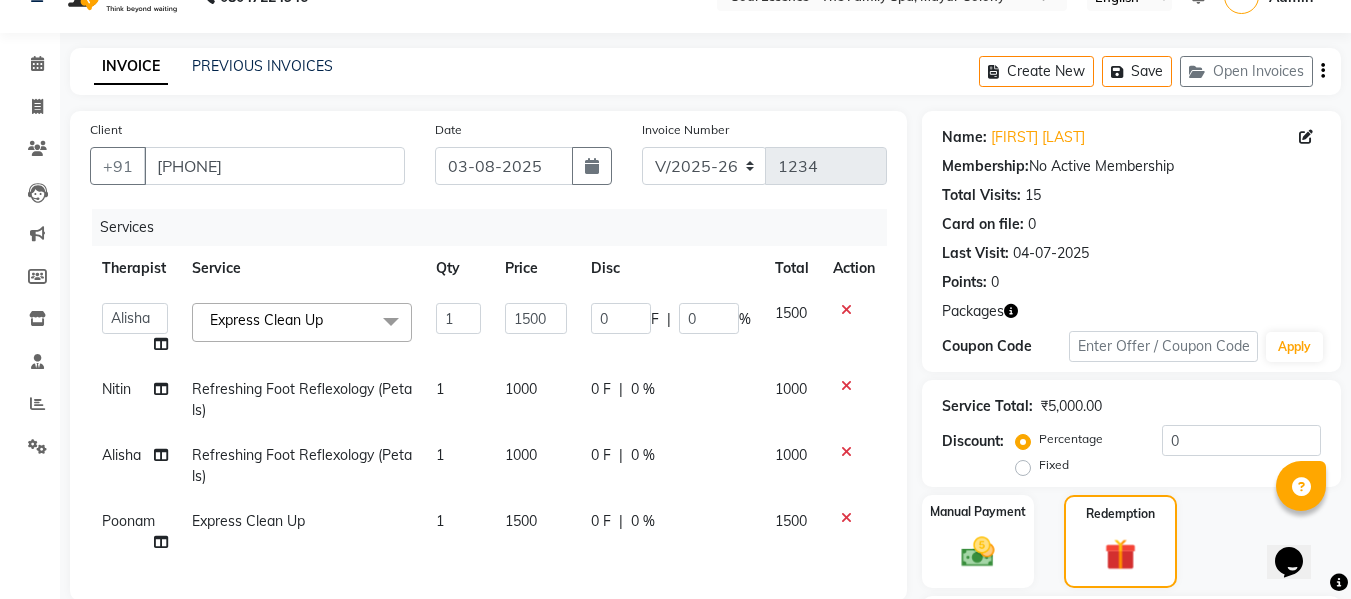 click on "0 F | 0 %" 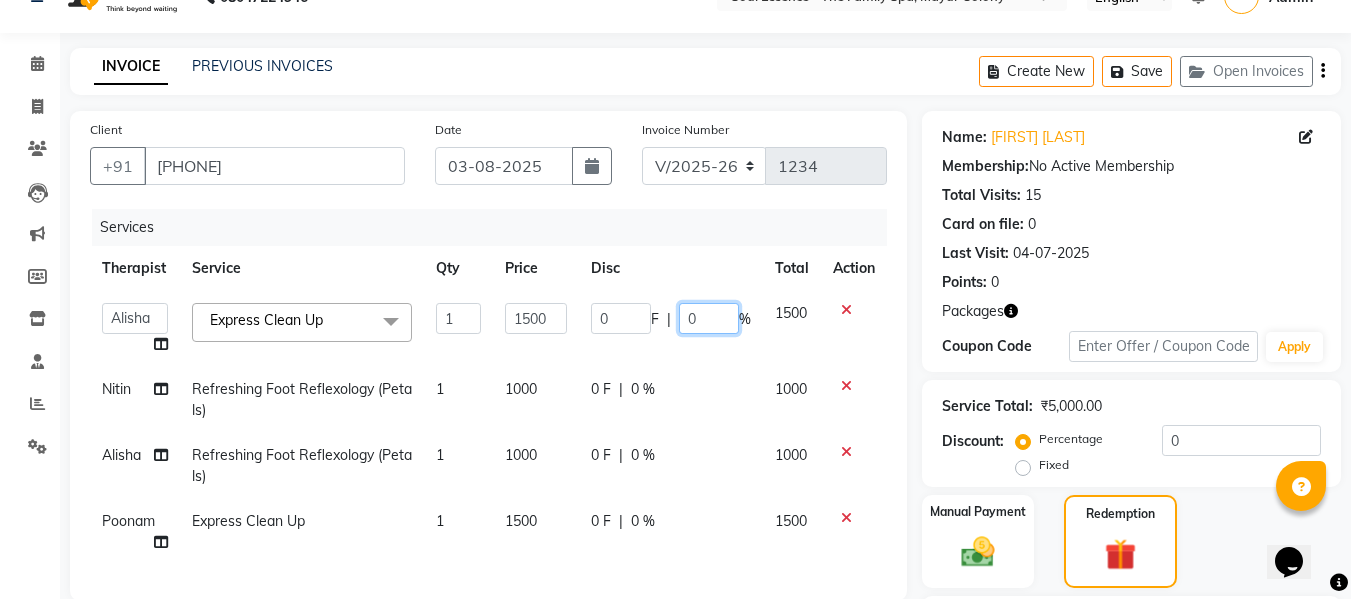 click on "0" 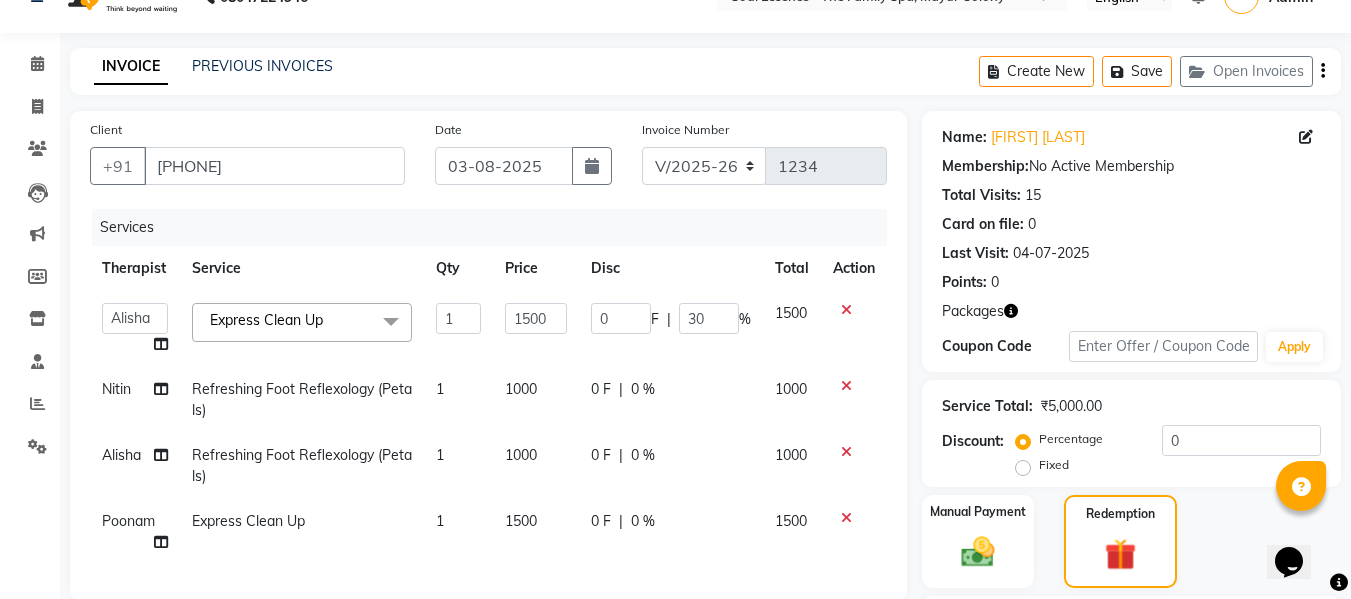 click on "Alisha   Deval   Gauri Thorath   Nitin   Poonam   pradyumna   Surma  Express Clean Up  x Deep Tissue Massage With Wintergreen Oil 60 Min Deep Tissue Massage With Wintergreen Oil 90 Min Balinese Massage With Bayleaf Oil 60 Min Balinese Massage With Bayleaf Oil 90 Min Swedish Massage With Sesame Oil 60 Min Swedish Massage With Sesame Oil 90 Min Swedish Massage With Clove Oil 60 Min Swedish Massage With Clove Oil 90 Min Sports Special Package 90 Min Deep Relaxation Package 90 Min Sleep Enhancing Therapy 60 Min Sleep Enhancing Therapy 90 Min Anxiety Relieving Massage 60 Min Anxiety Relieving Massage 90 Min Relaxing Aroma Massage 60 Min Relaxing Aroma Massage 90 Min Working Professionals - Express Packages 60 Min Working Professionals - Special Packages 90 Min Energy Restoring Massage 60 Min Energy Restoring Massage 90 Min Yoga Massage ( Thai Massage) 60 Min Home Makers - Express Package 90 Min Home Makers - Special Package 90 Min Ayurvedic Massage 60 Min Ayurvedic Massage 90 Min Shirodhara 45 Min Gold Facial 1" 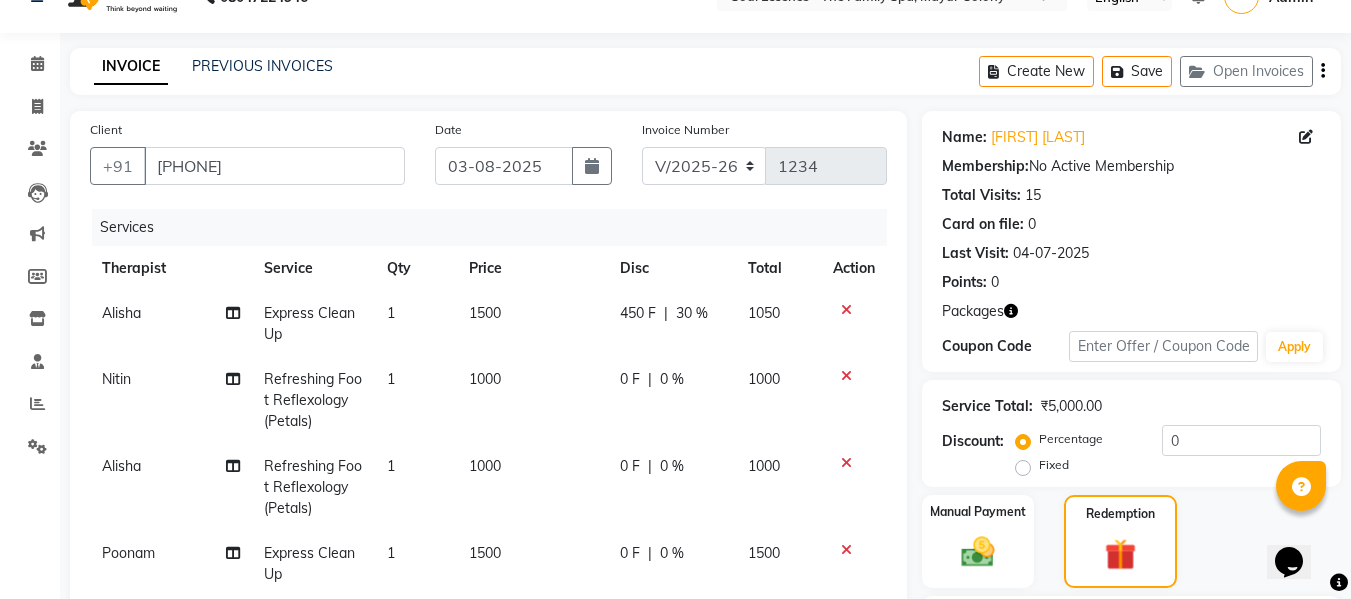click on "0 F | 0 %" 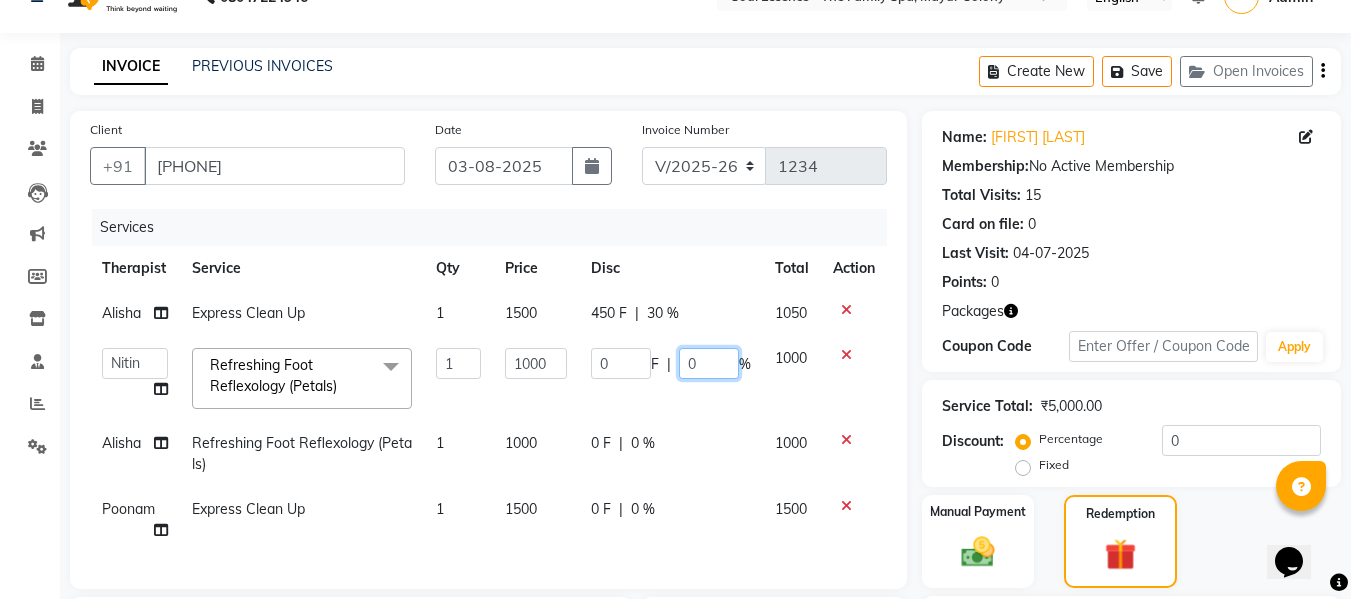 click on "0" 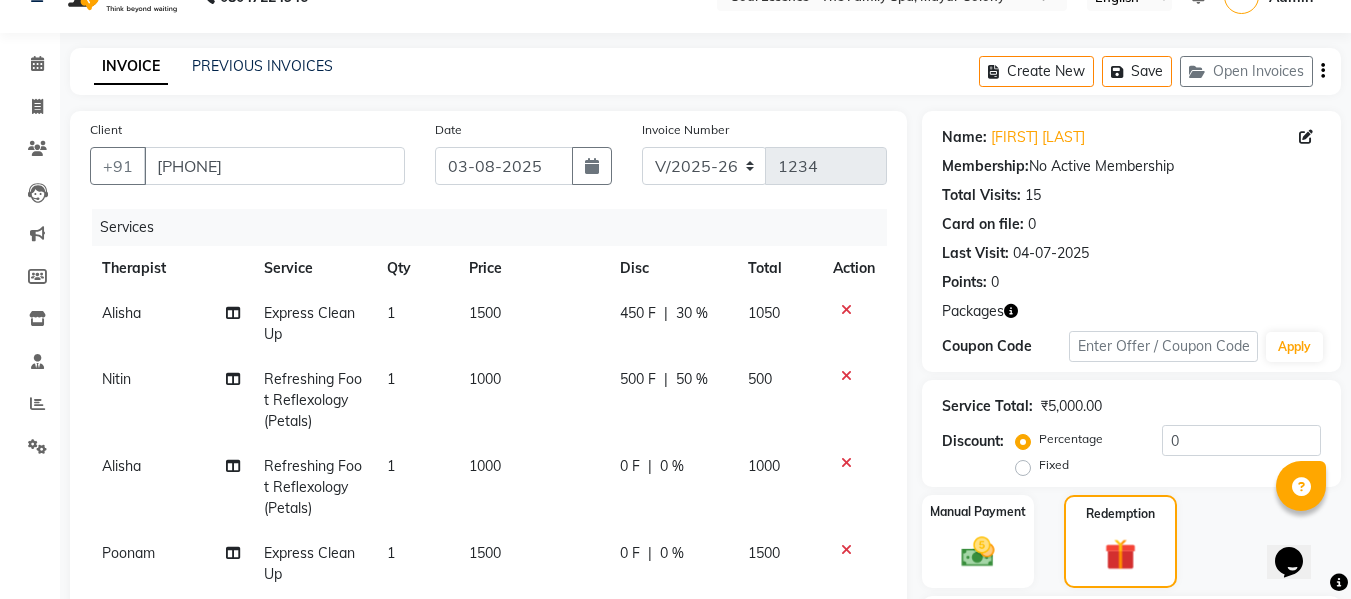 click on "Alisha Express Clean Up 1 1500 450 F | 30 % 1050 Nitin Refreshing Foot Reflexology (Petals) 1 1000 500 F | 50 % 500 Alisha Refreshing Foot Reflexology (Petals) 1 1000 0 F | 0 % 1000 Poonam Express Clean Up 1 1500 0 F | 0 % 1500" 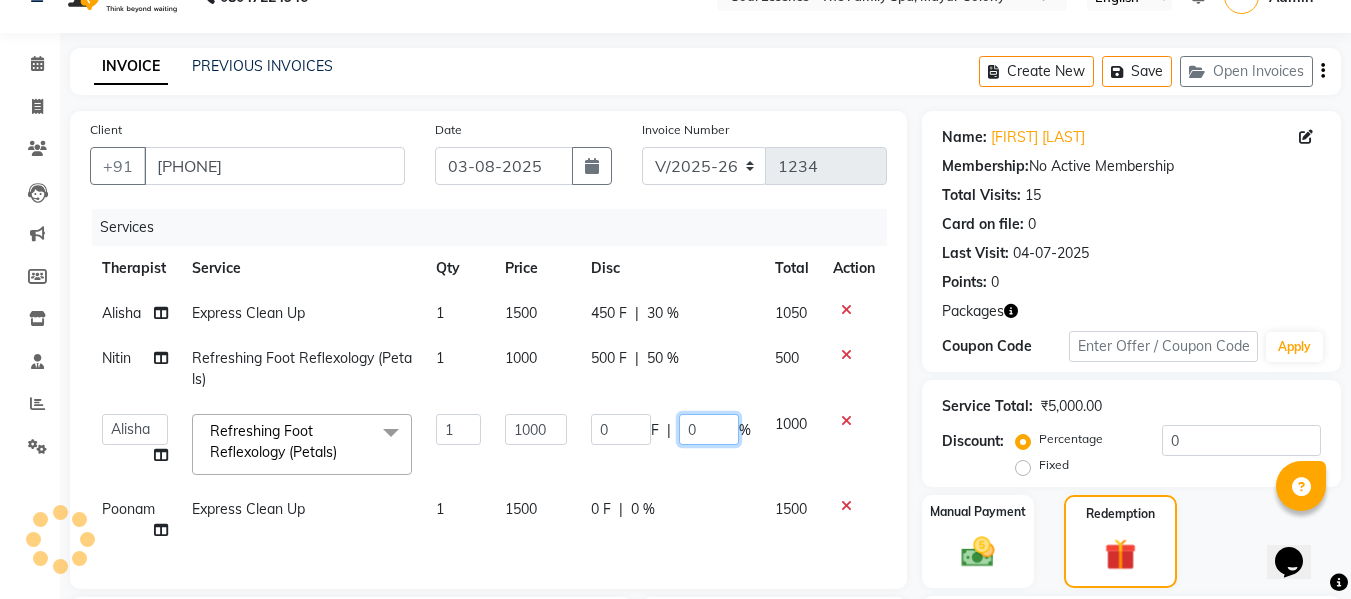 click on "0" 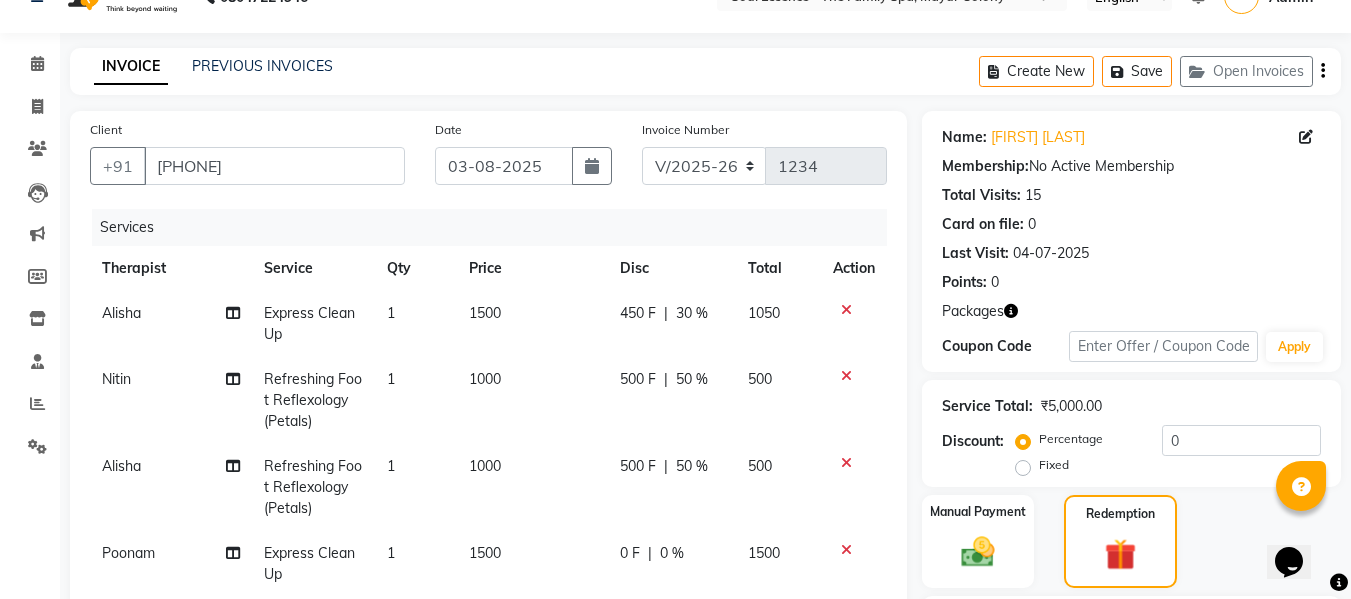 click on "Alisha Express Clean Up 1 1500 450 F | 30 % 1050 Nitin Refreshing Foot Reflexology (Petals) 1 1000 500 F | 50 % 500 Alisha Refreshing Foot Reflexology (Petals) 1 1000 500 F | 50 % 500 Poonam Express Clean Up 1 1500 0 F | 0 % 1500" 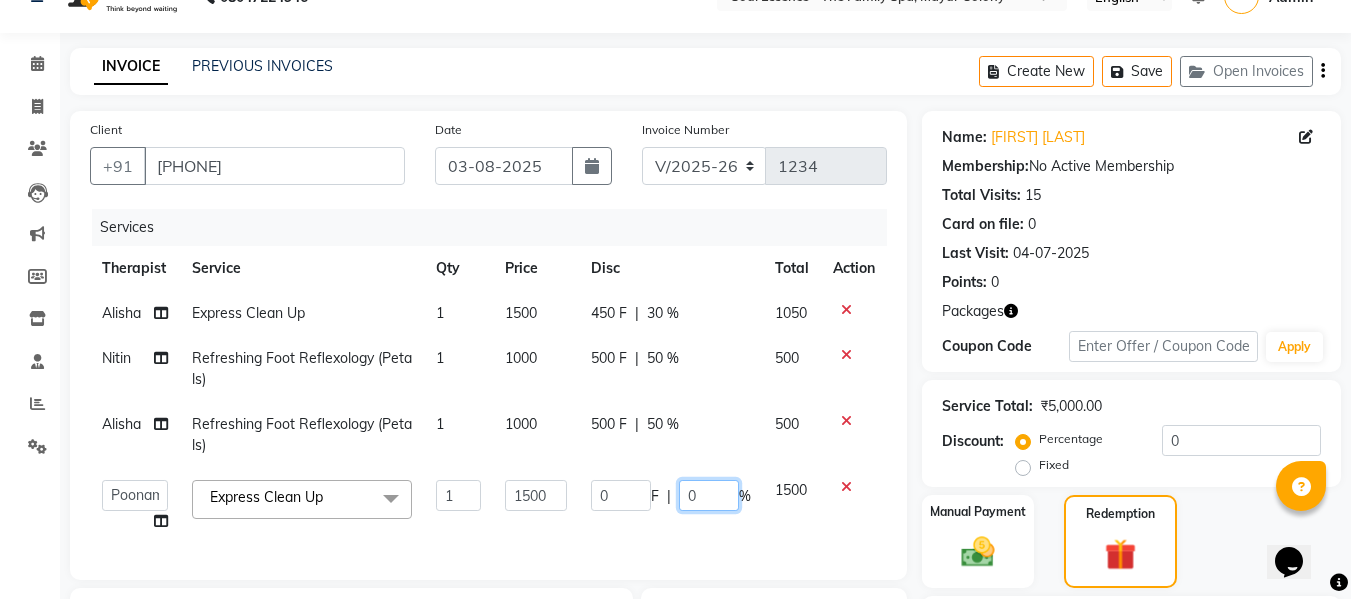 click on "0" 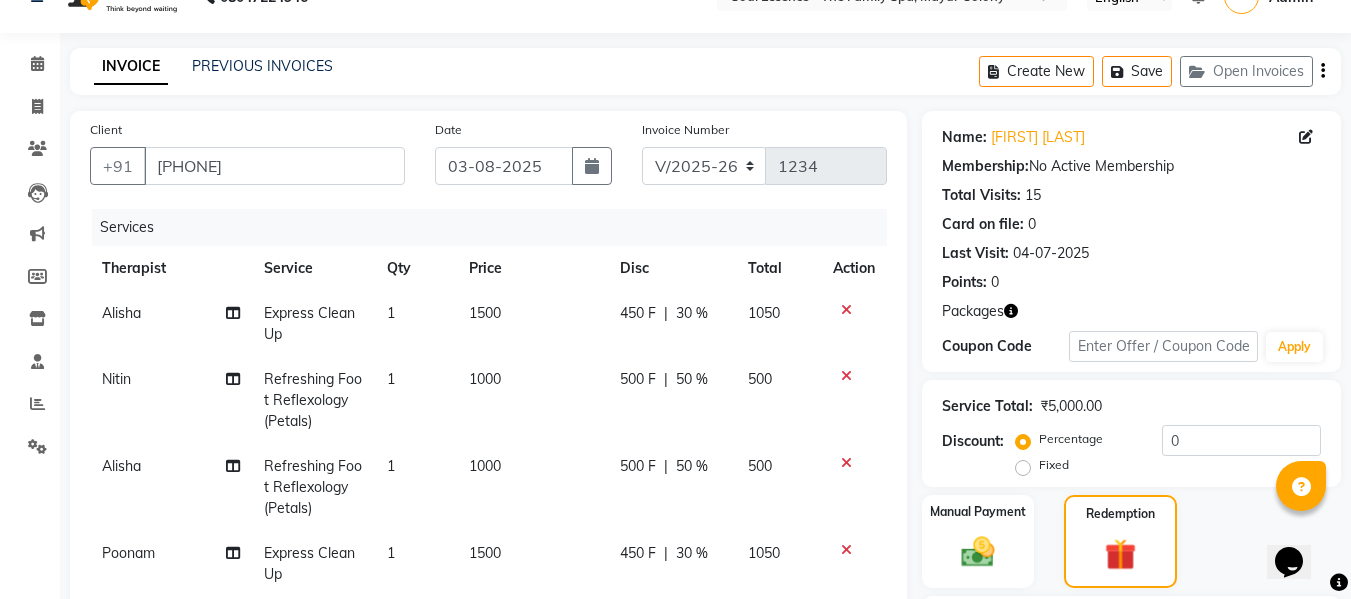 click on "Client +91 9742787434 Date 03-08-2025 Invoice Number V/2025 V/2025-26 1234 Services Therapist Service Qty Price Disc Total Action Alisha Express Clean Up 1 1500 450 F | 30 % 1050 Nitin Refreshing Foot Reflexology (Petals) 1 1000 500 F | 50 % 500 Alisha Refreshing Foot Reflexology (Petals) 1 1000 500 F | 50 % 500 Poonam Express Clean Up 1 1500 450 F | 30 % 1050" 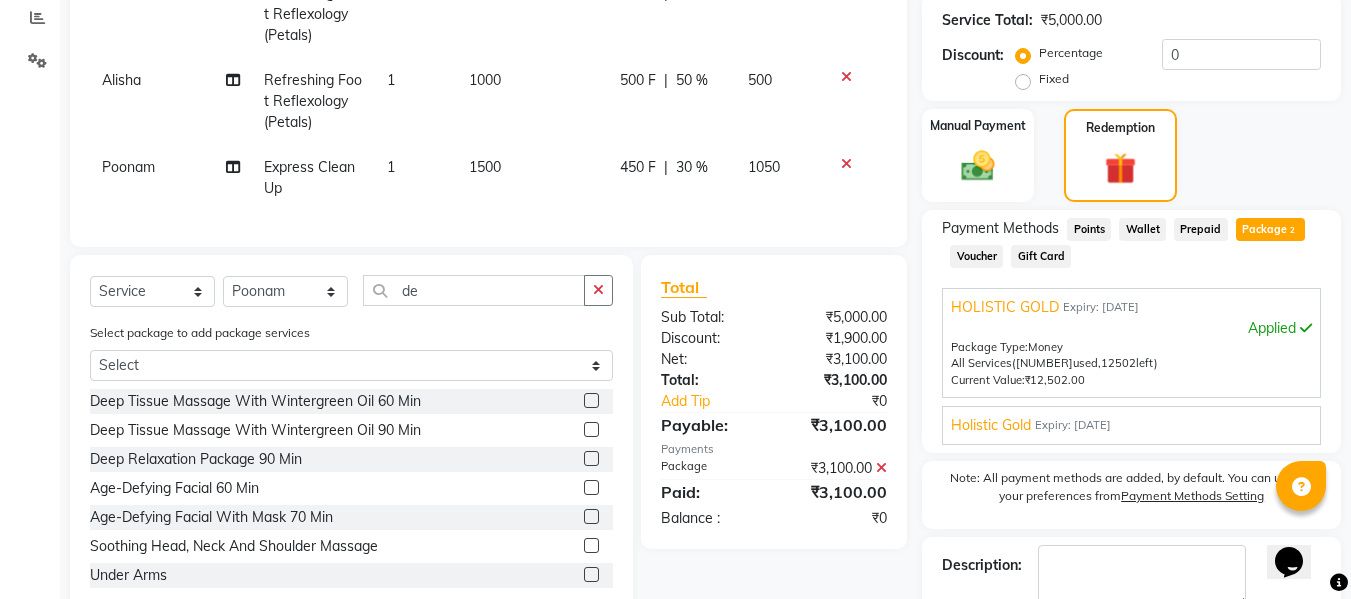 scroll, scrollTop: 539, scrollLeft: 0, axis: vertical 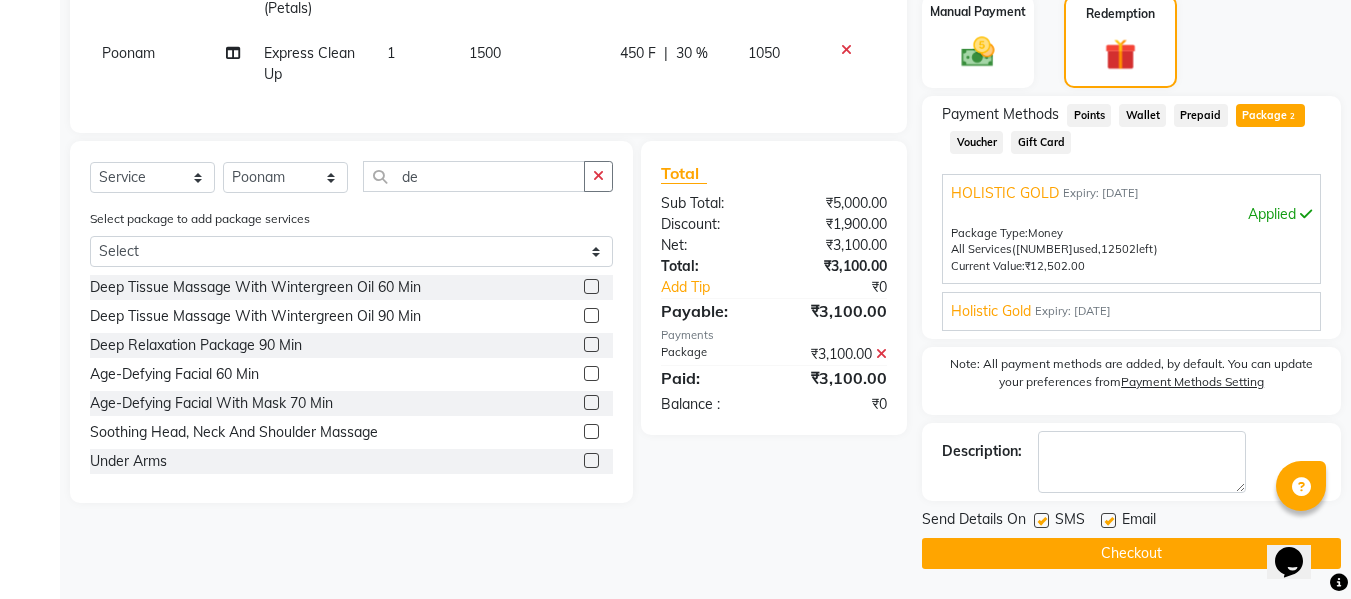 click 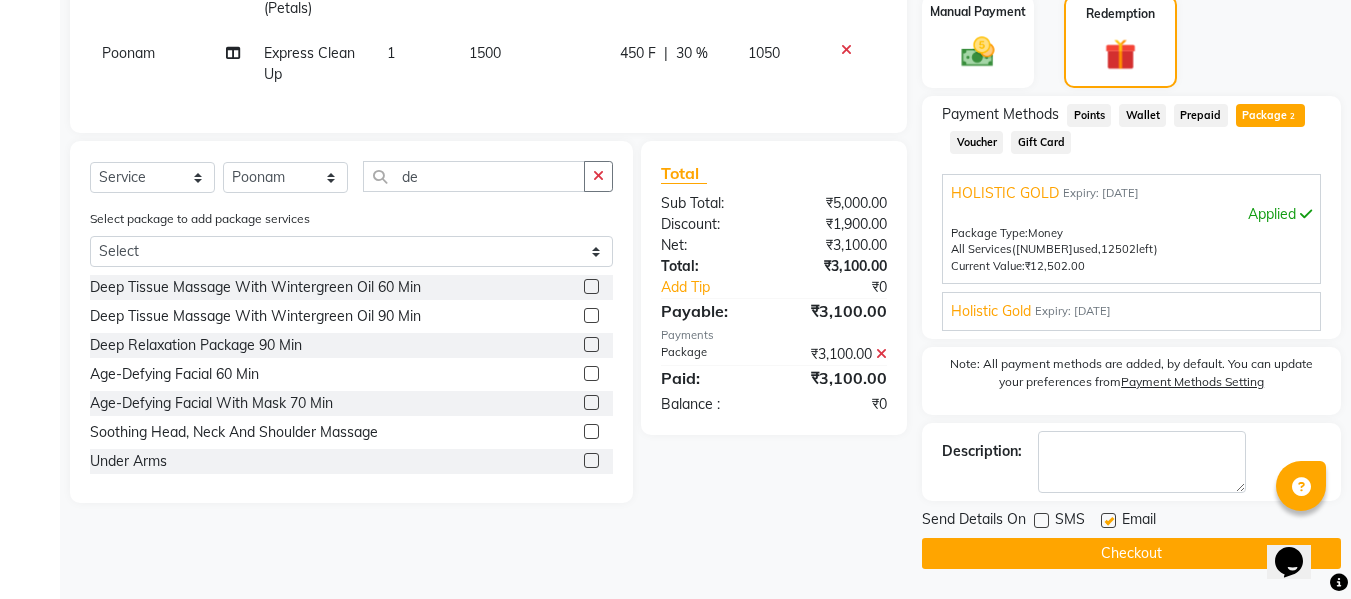 click 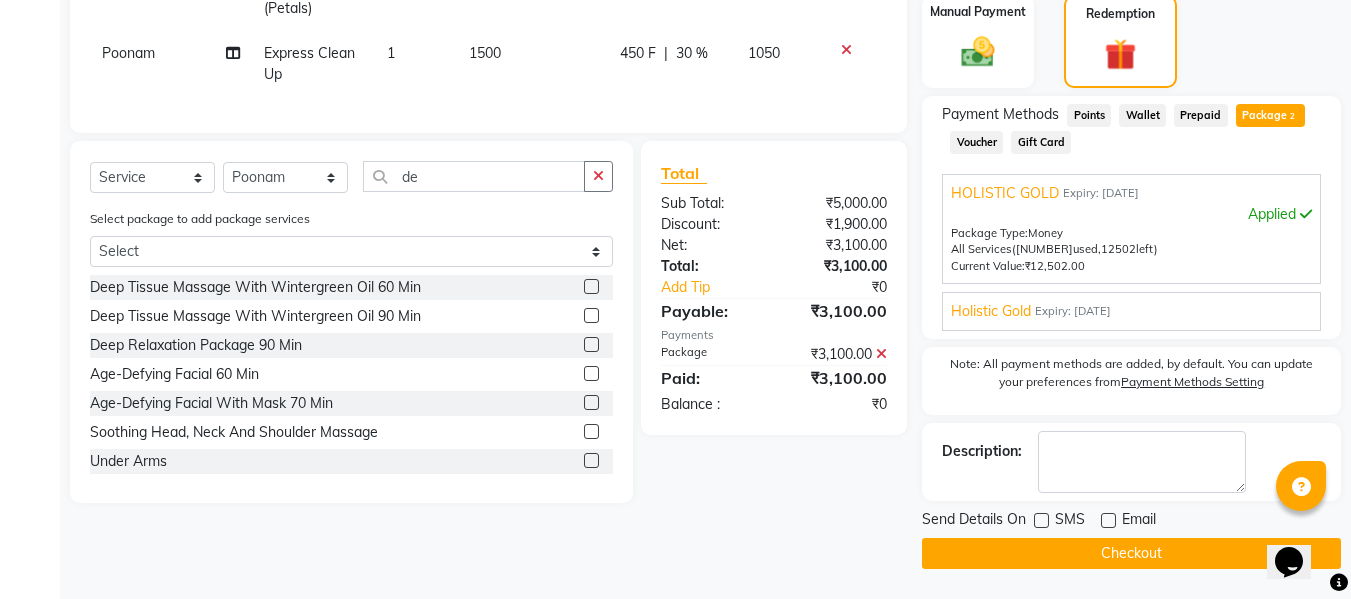 click on "Checkout" 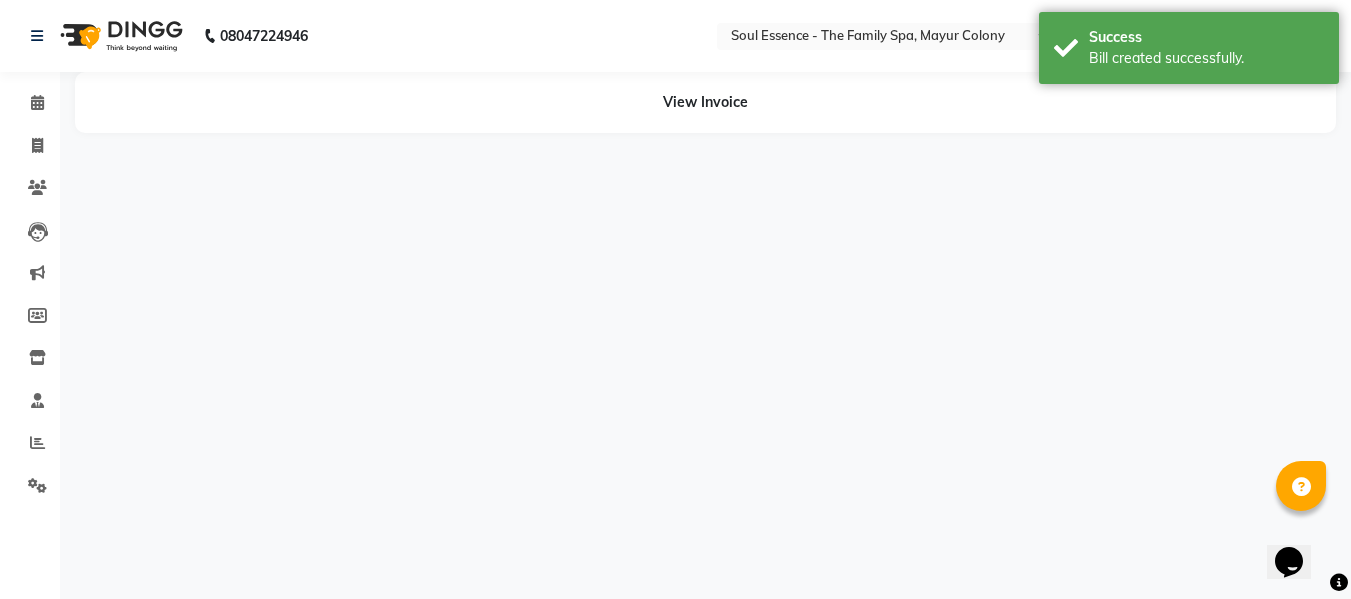 scroll, scrollTop: 0, scrollLeft: 0, axis: both 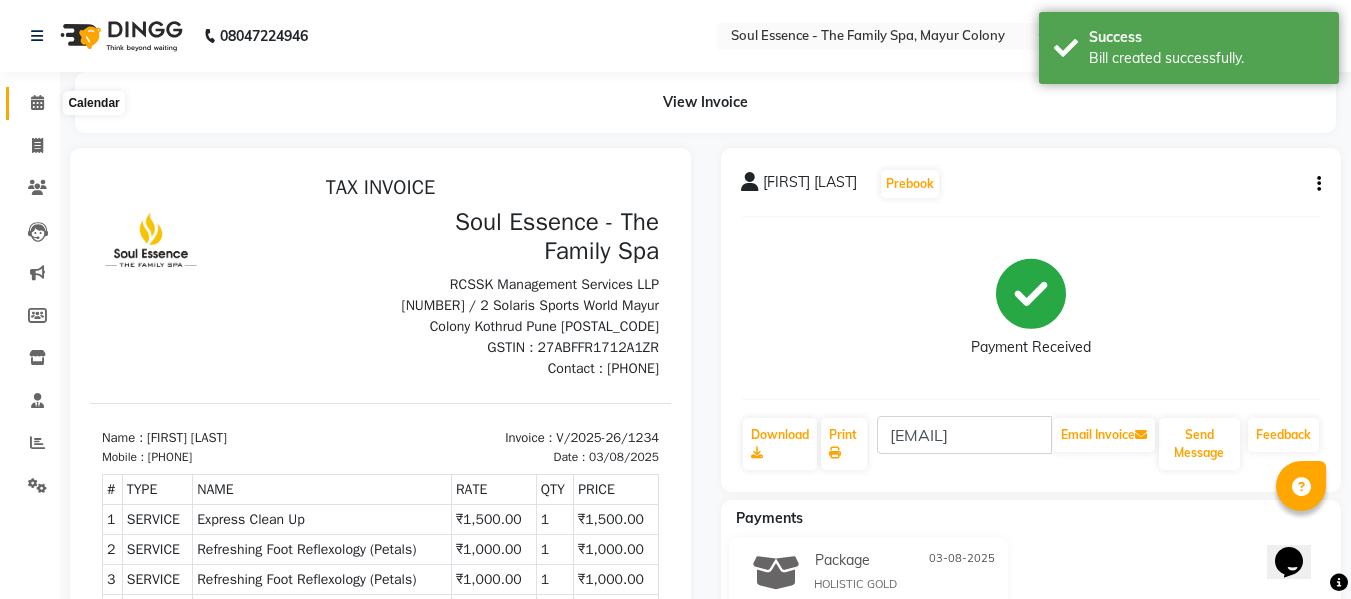 drag, startPoint x: 43, startPoint y: 104, endPoint x: 73, endPoint y: 15, distance: 93.92018 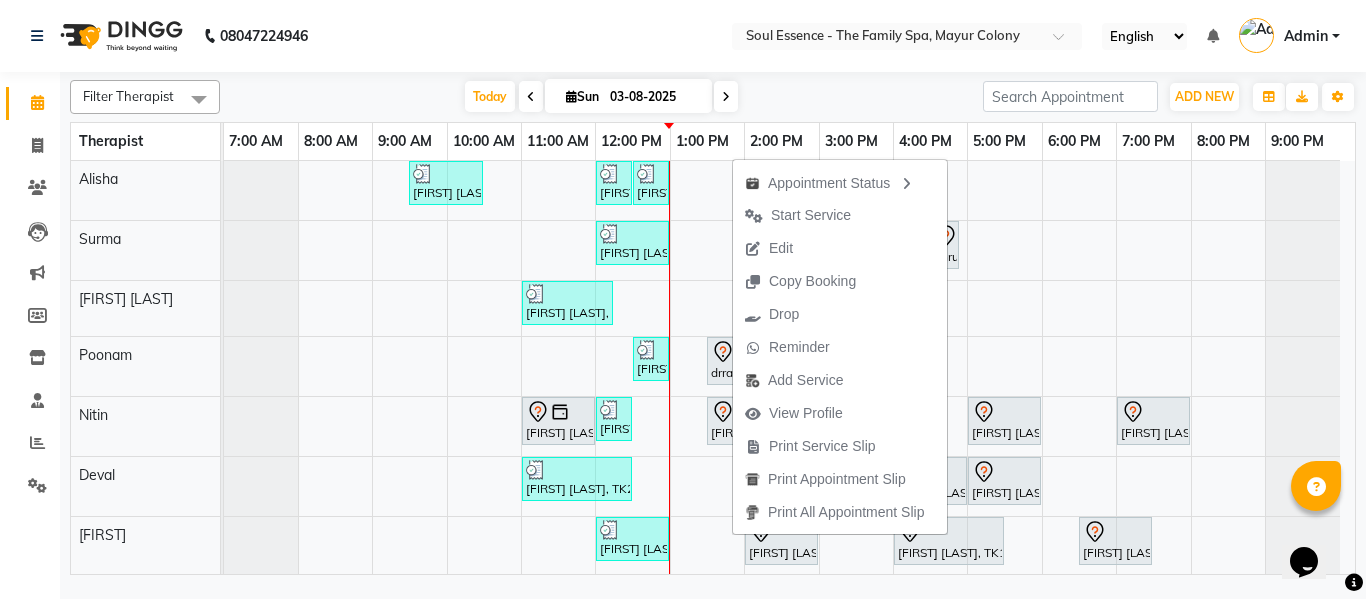 click on "Soul Essence - The Family Spa, Mayur Colony English ENGLISH Español العربية मराठी हिंदी ગુજરાતી தமிழ் 中文 Notifications nothing to show Admin Manage Profile Change Password Sign out  Version:3.15.11" 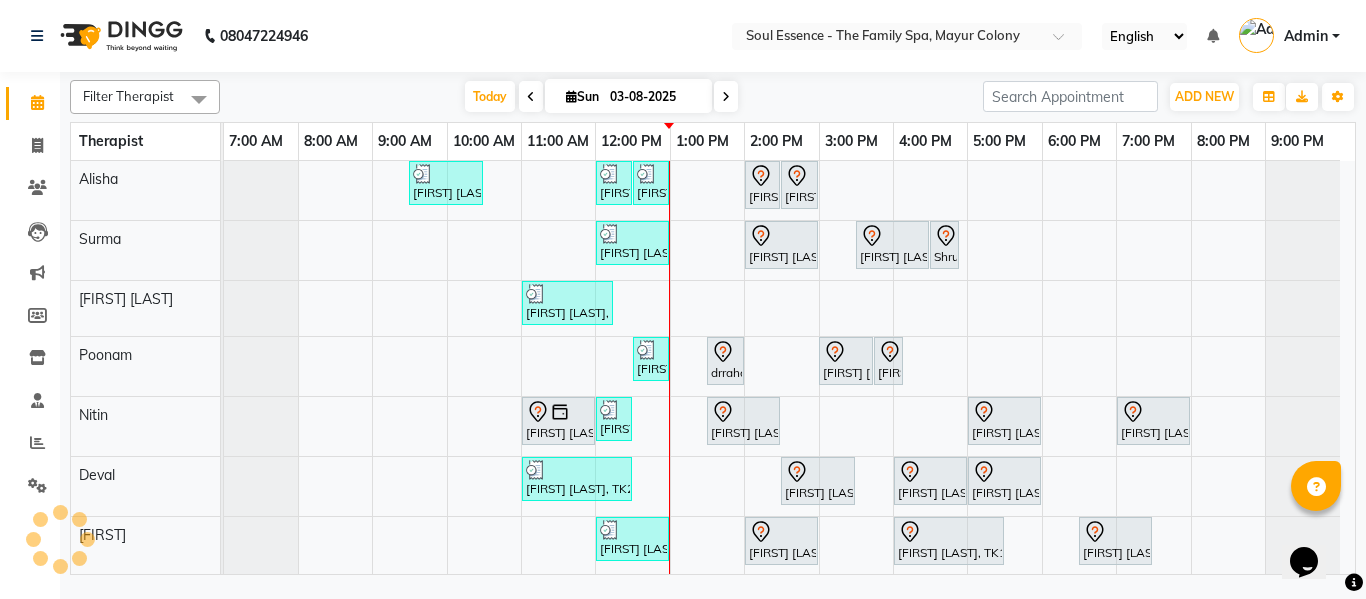 click on "Today  Sun 03-08-2025" at bounding box center [601, 97] 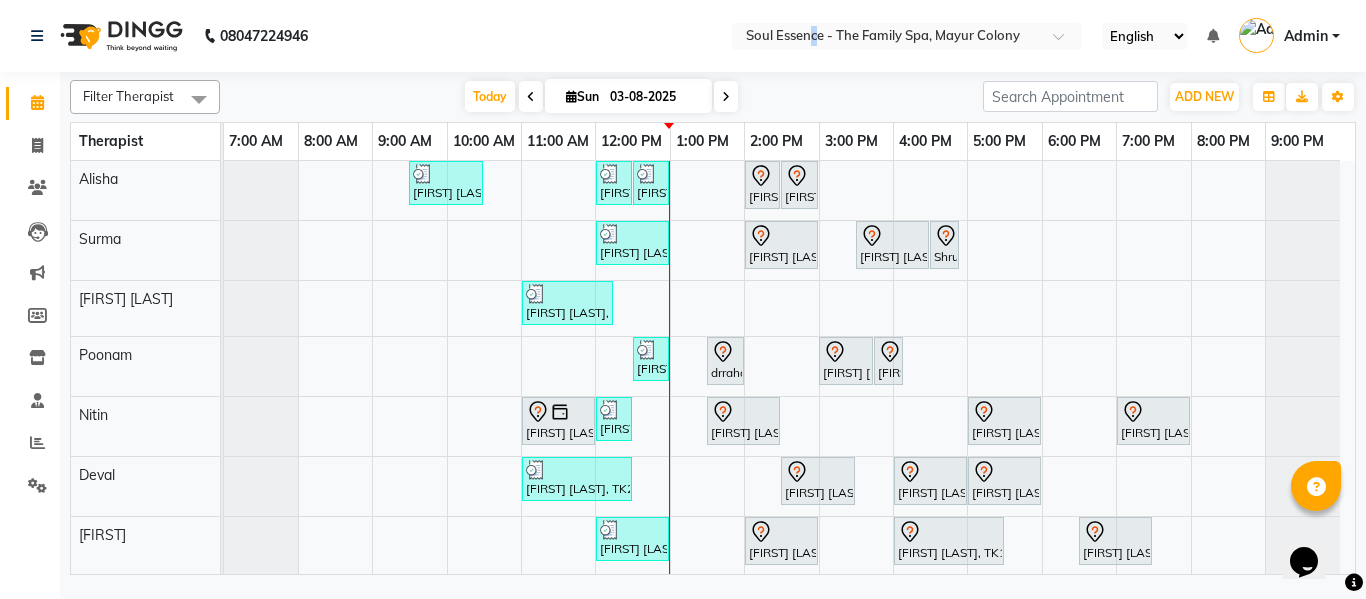click on "Soul Essence - The Family Spa, Mayur Colony English ENGLISH Español العربية मराठी हिंदी ગુજરાતી தமிழ் 中文 Notifications nothing to show Admin Manage Profile Change Password Sign out  Version:3.15.11" 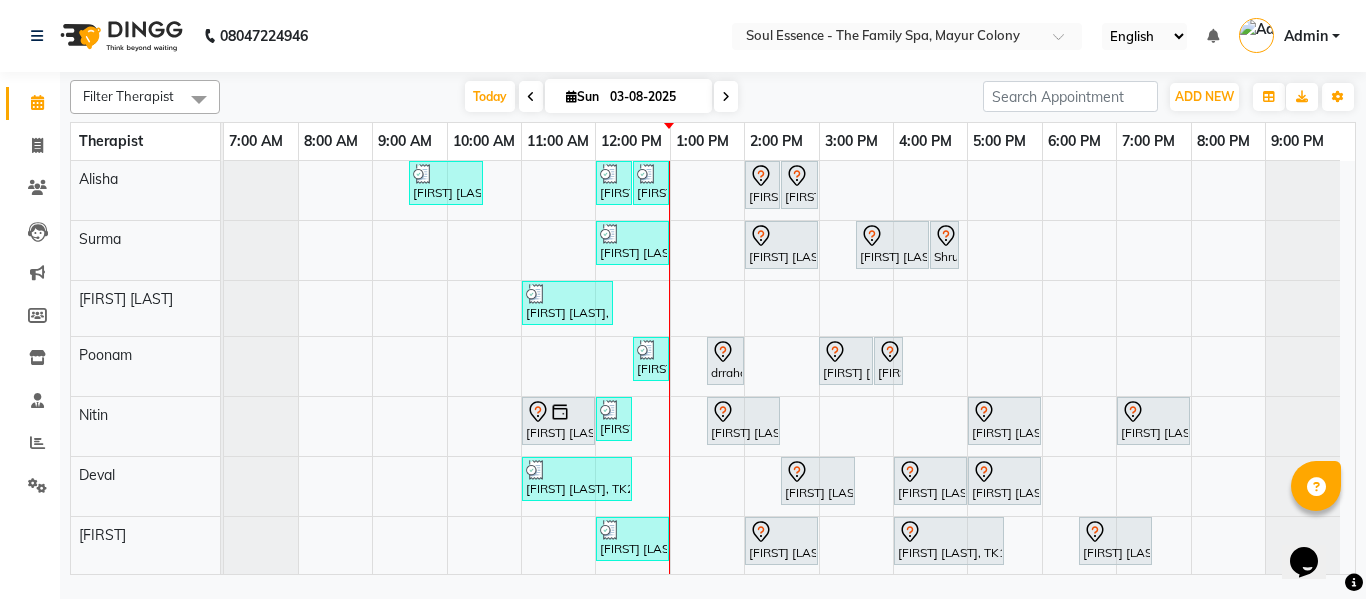 click on "Today  Sun 03-08-2025" at bounding box center (601, 97) 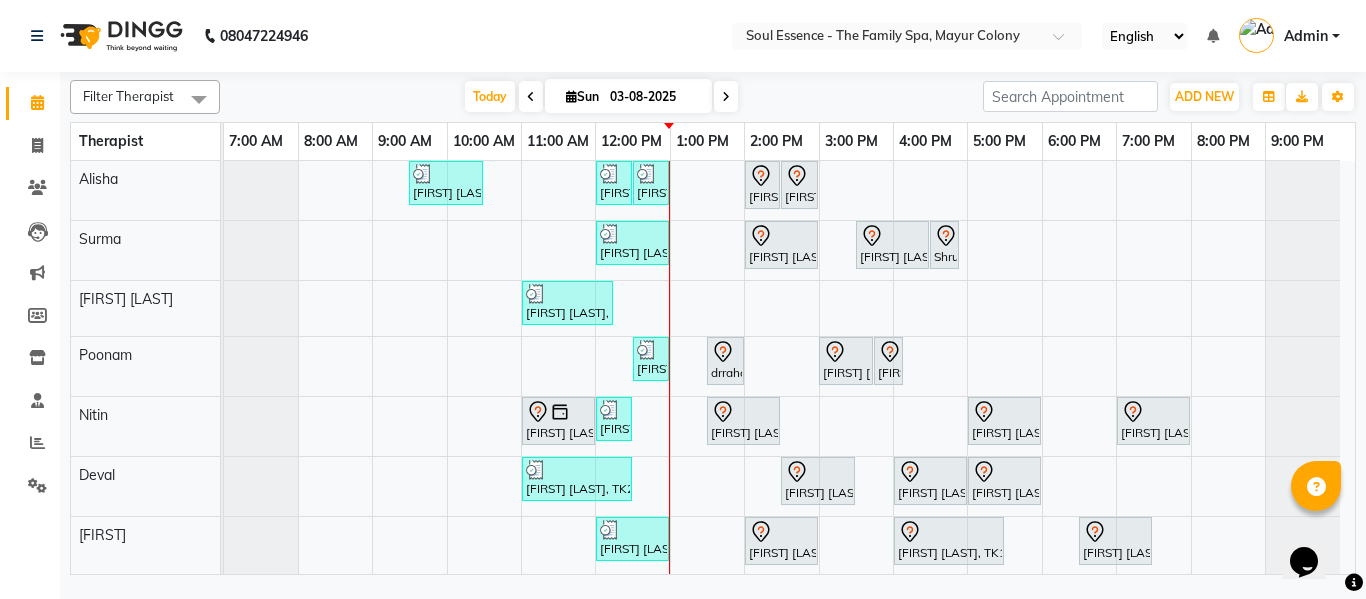 scroll, scrollTop: 2, scrollLeft: 0, axis: vertical 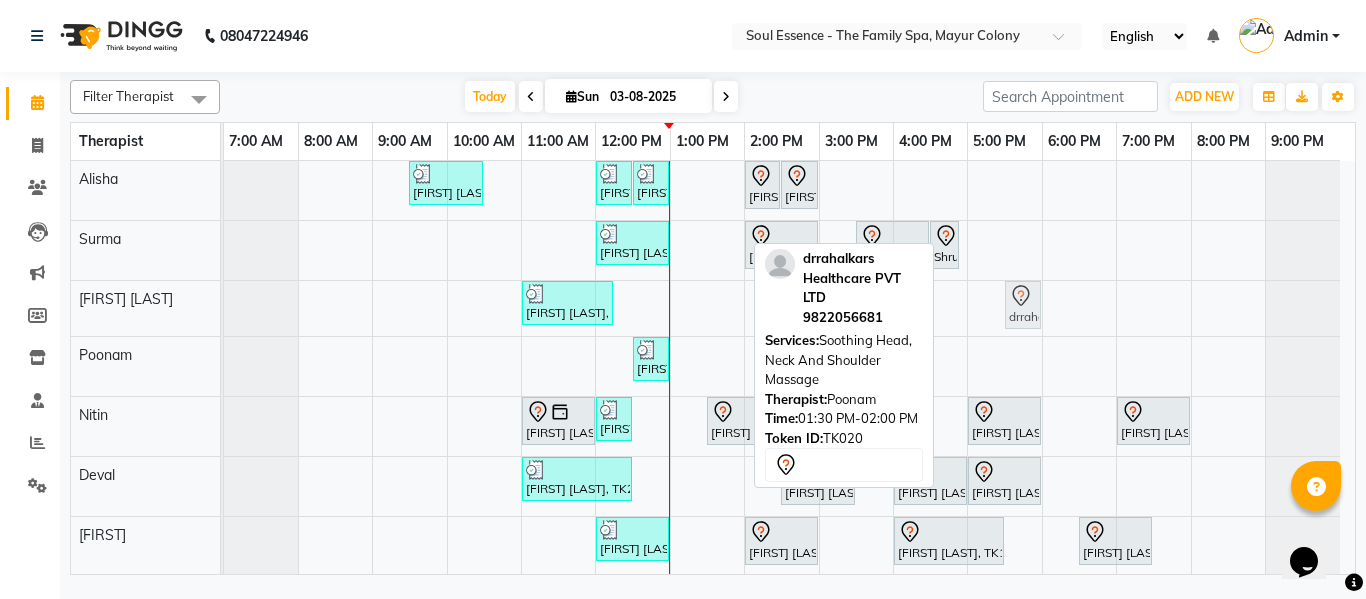drag, startPoint x: 724, startPoint y: 354, endPoint x: 984, endPoint y: 302, distance: 265.14902 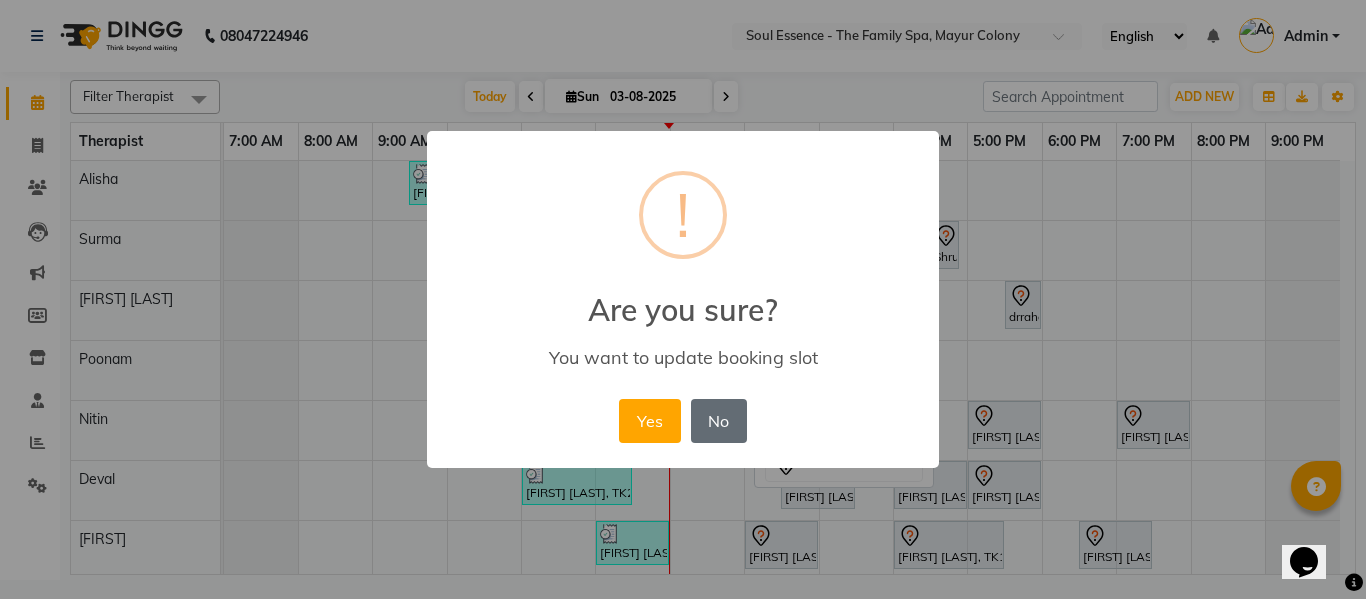 click on "No" at bounding box center (719, 421) 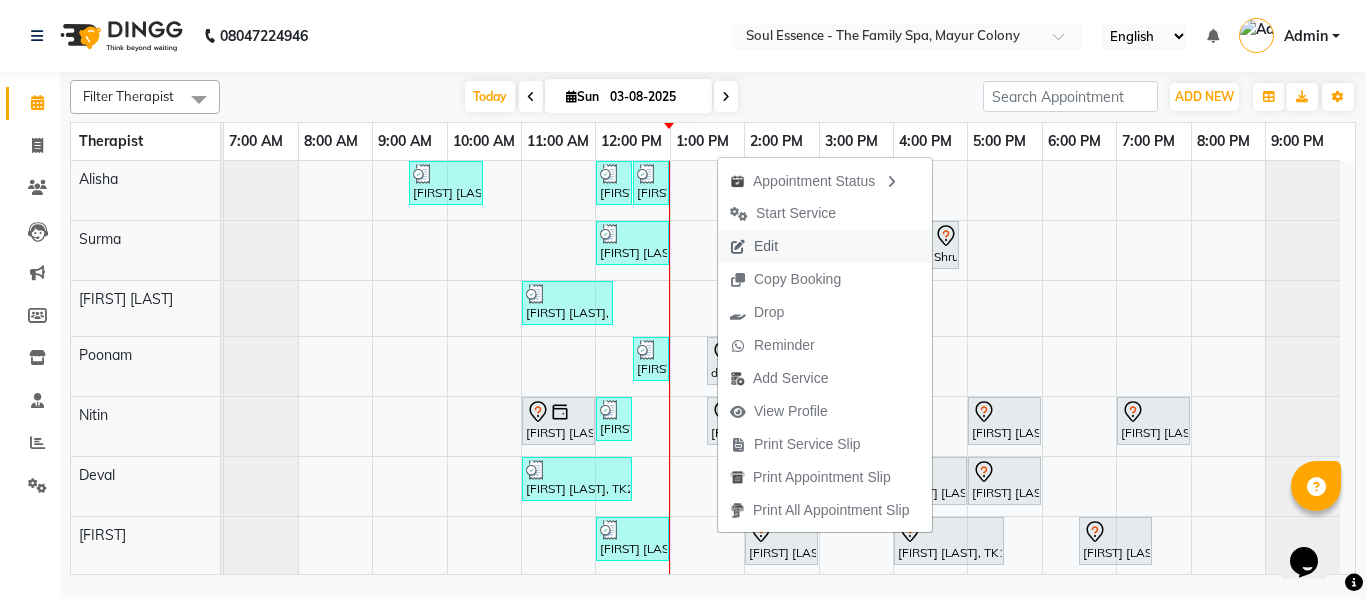 click on "Edit" at bounding box center [766, 246] 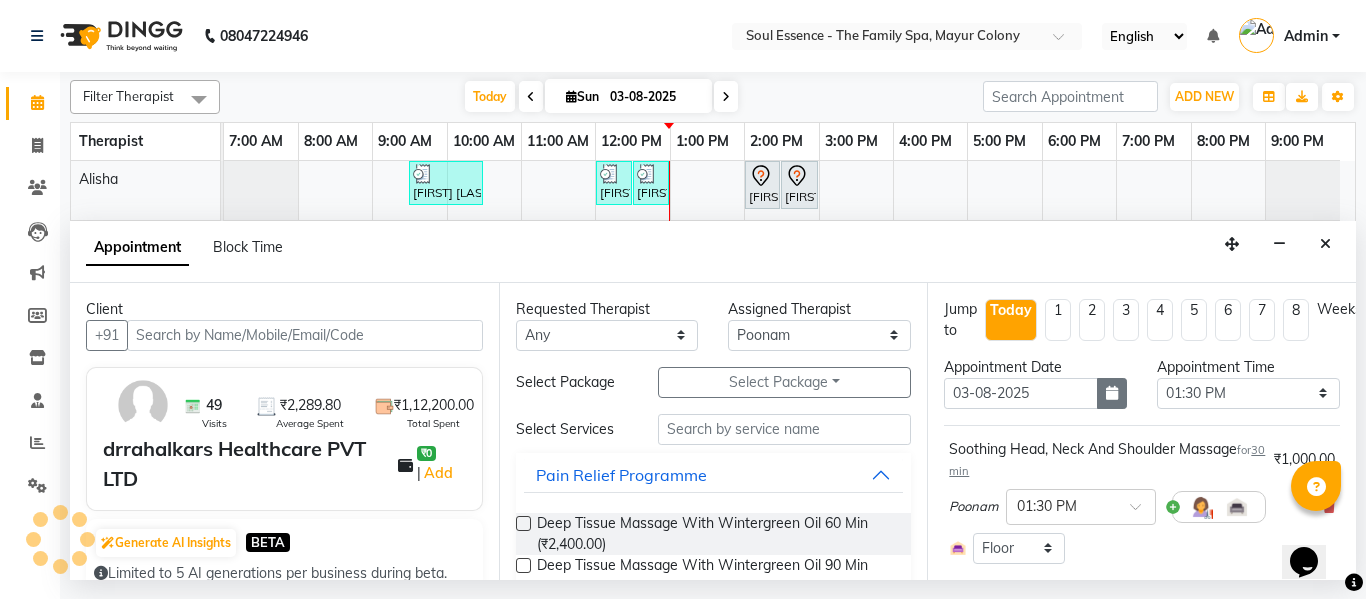 click at bounding box center (1112, 393) 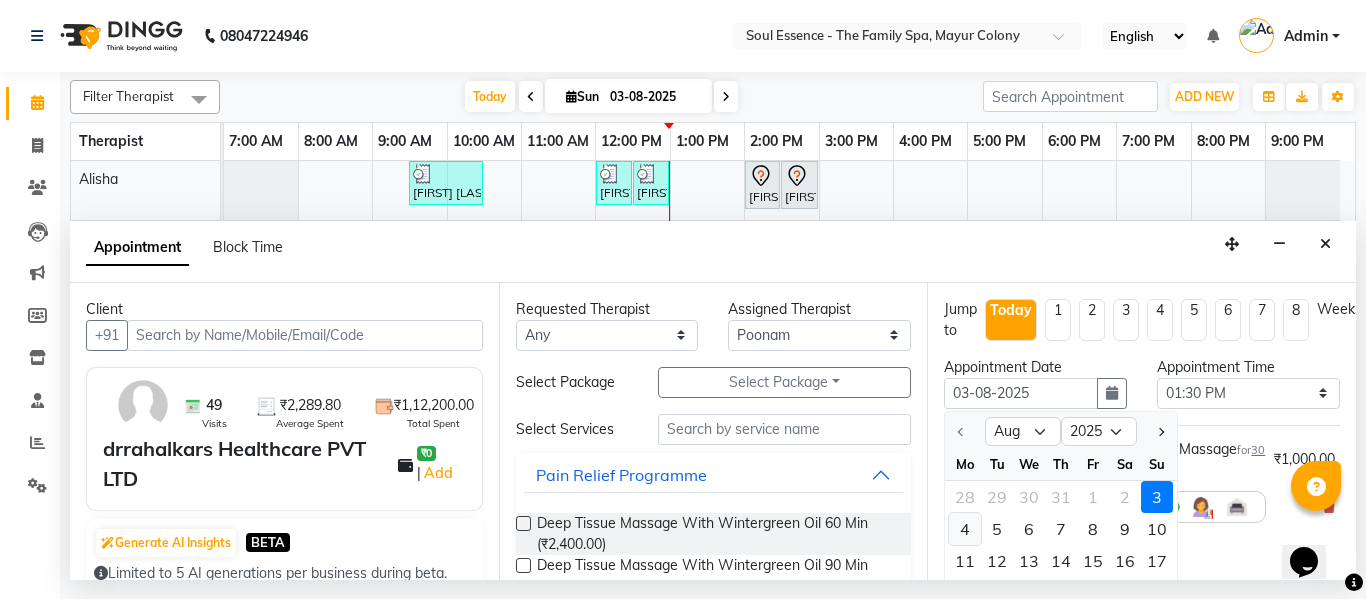 click on "4" at bounding box center (965, 529) 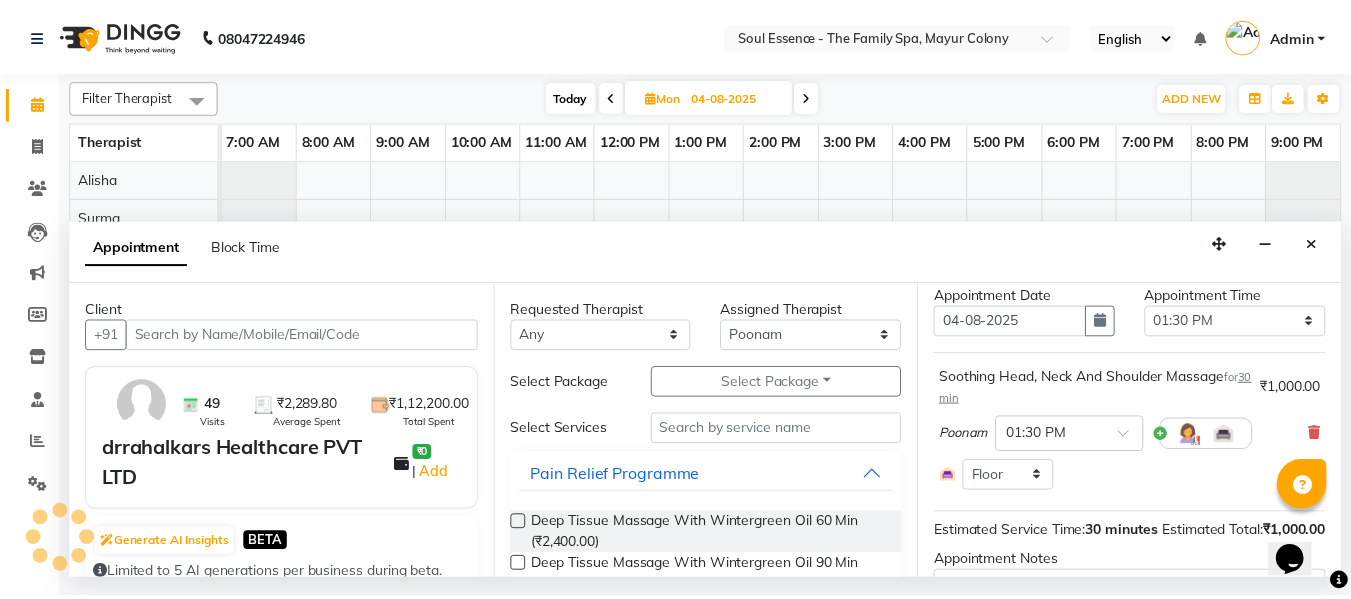 scroll, scrollTop: 259, scrollLeft: 0, axis: vertical 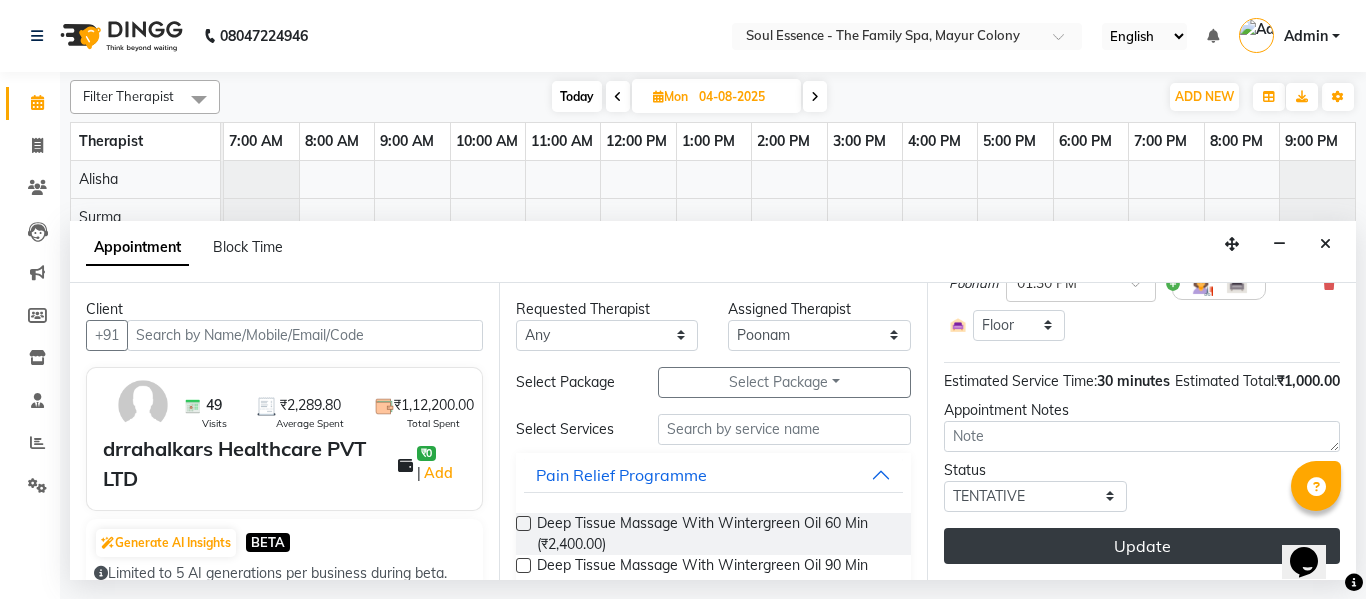 click on "Update" at bounding box center [1142, 546] 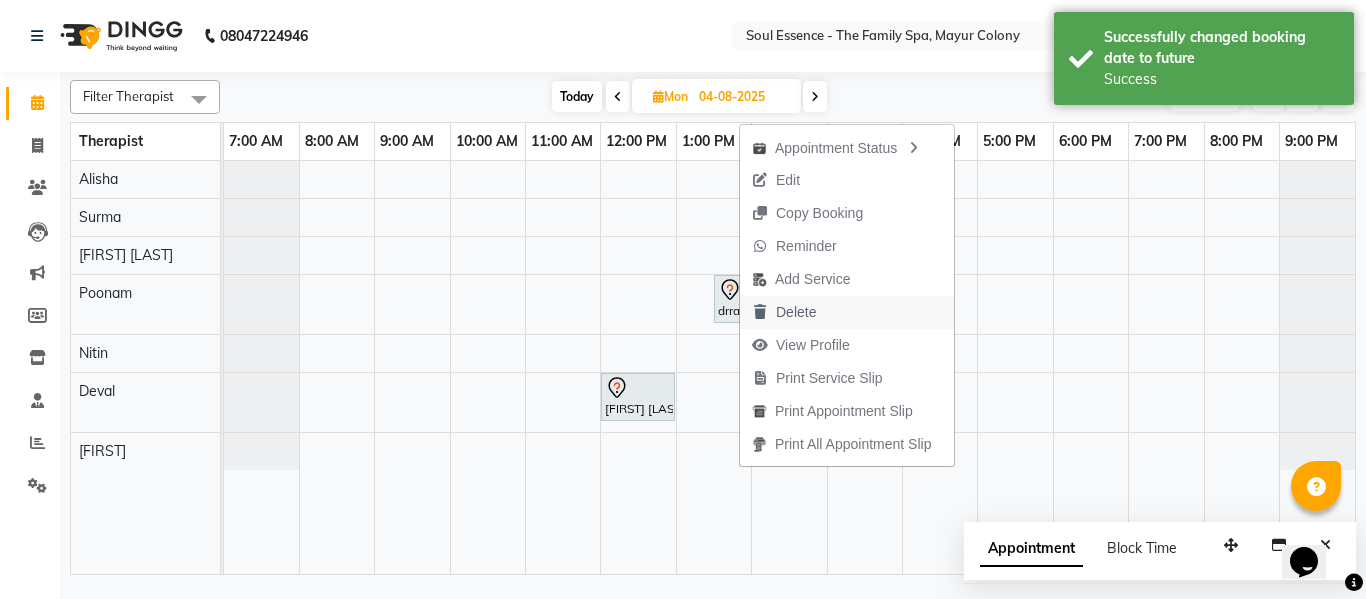 click on "Delete" at bounding box center [796, 312] 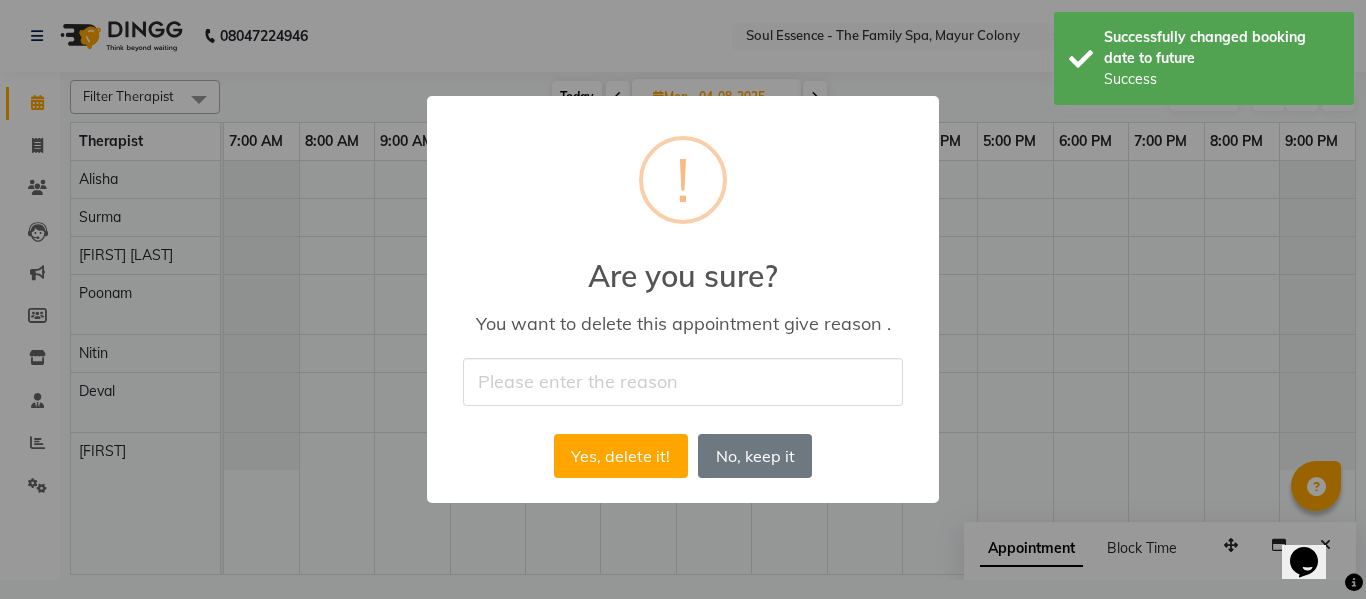 click at bounding box center (683, 381) 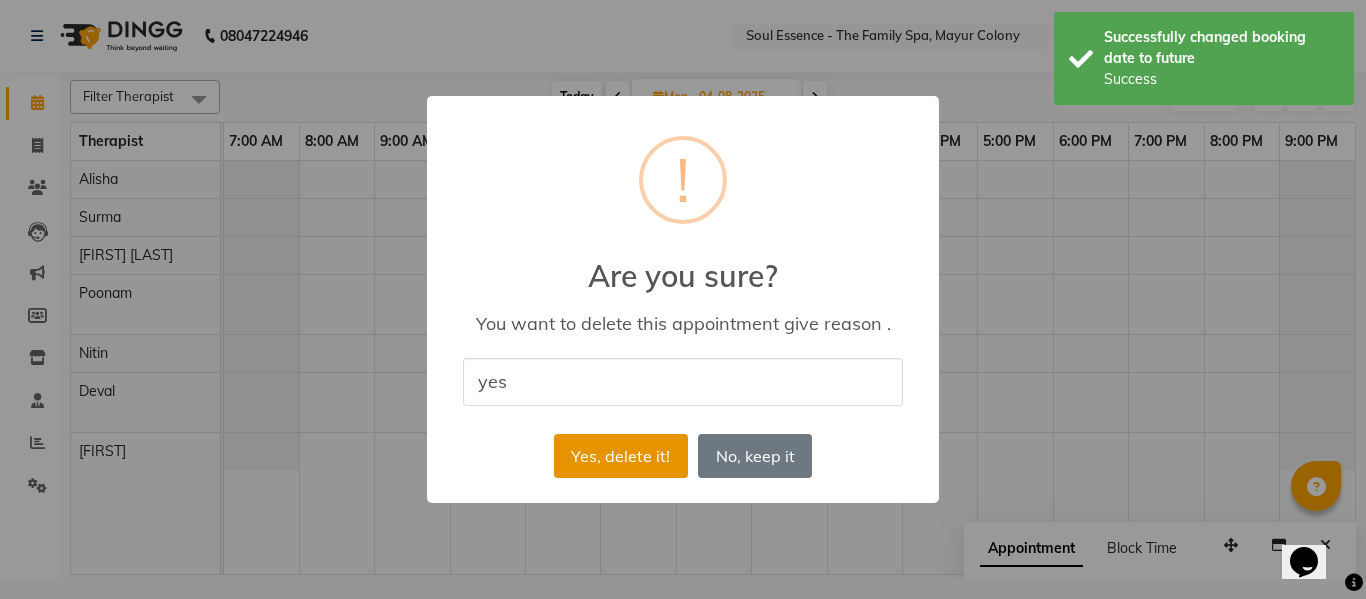 click on "Yes, delete it!" at bounding box center [621, 456] 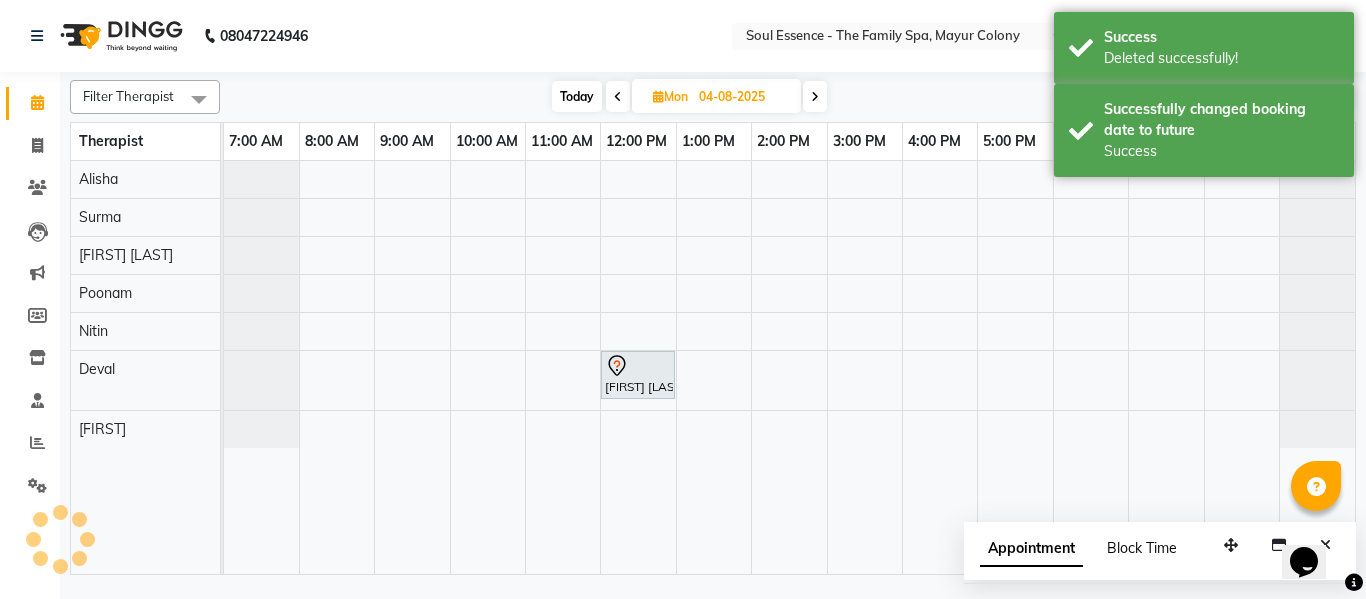 click on "Block Time" at bounding box center (1142, 548) 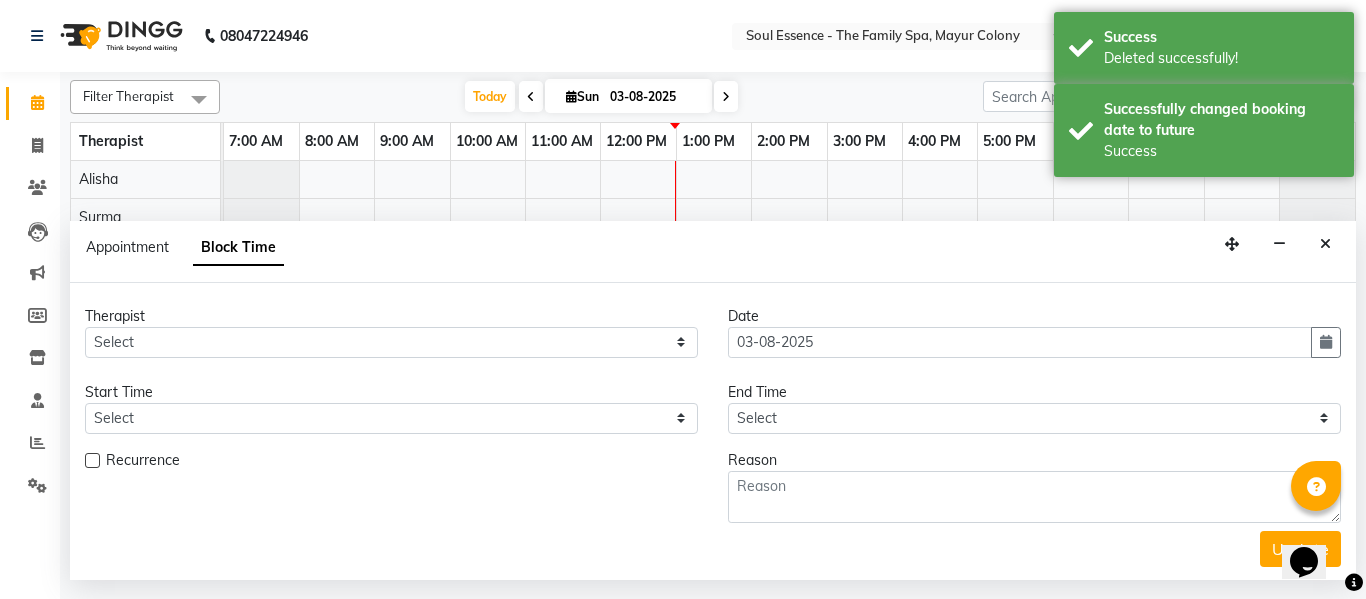 click on "Appointment Block Time" at bounding box center [713, 252] 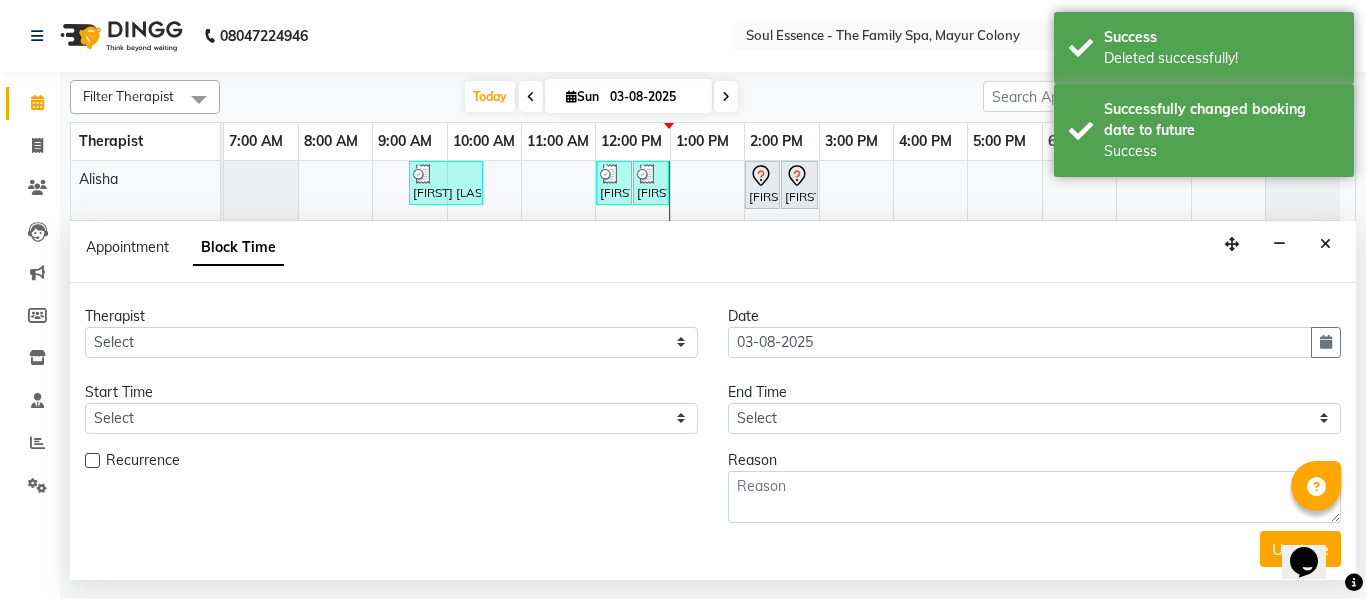 click at bounding box center [1325, 244] 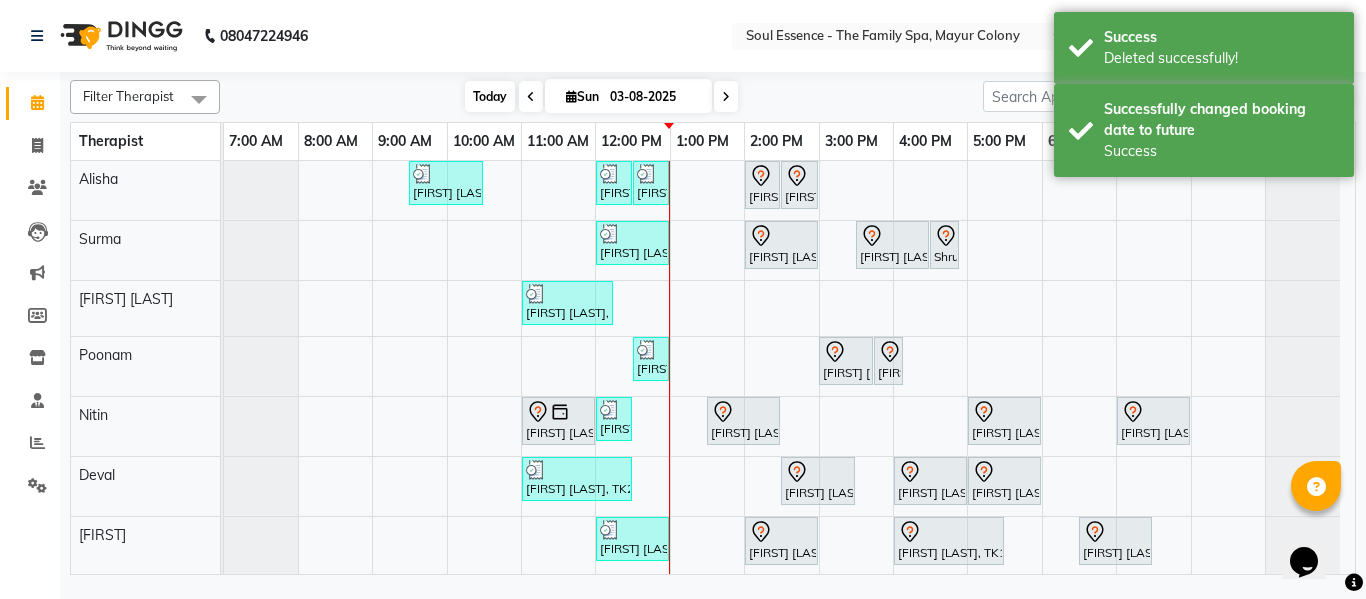 click on "Today" at bounding box center [490, 96] 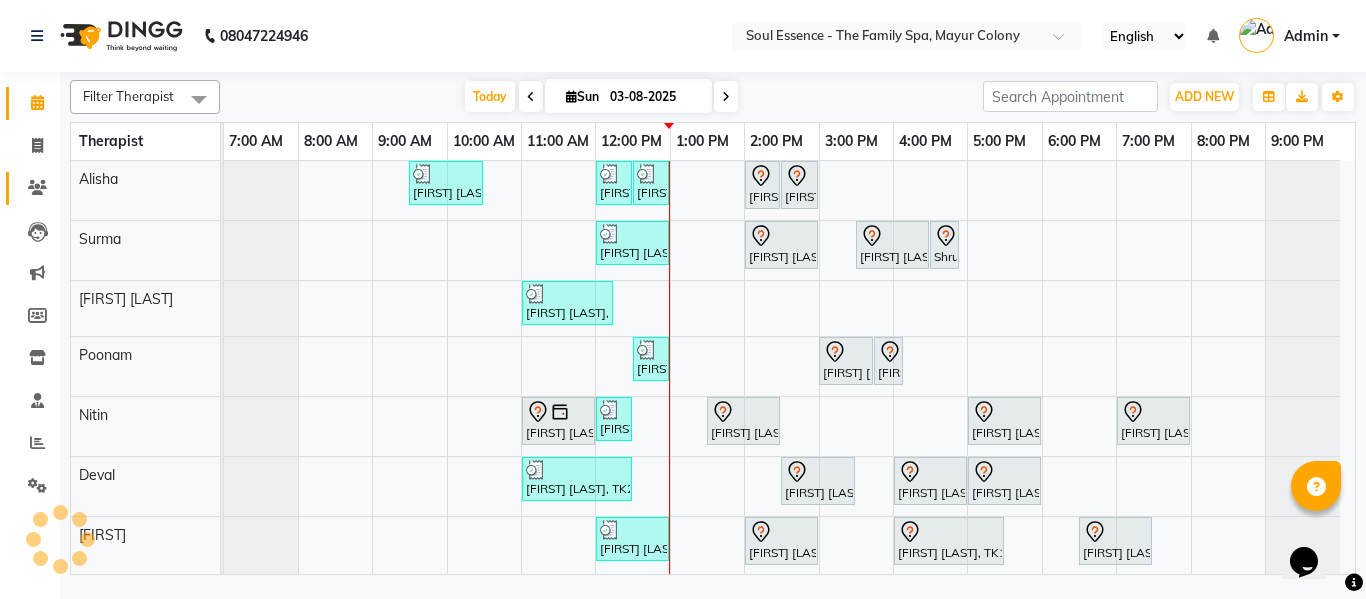 click on "Clients" 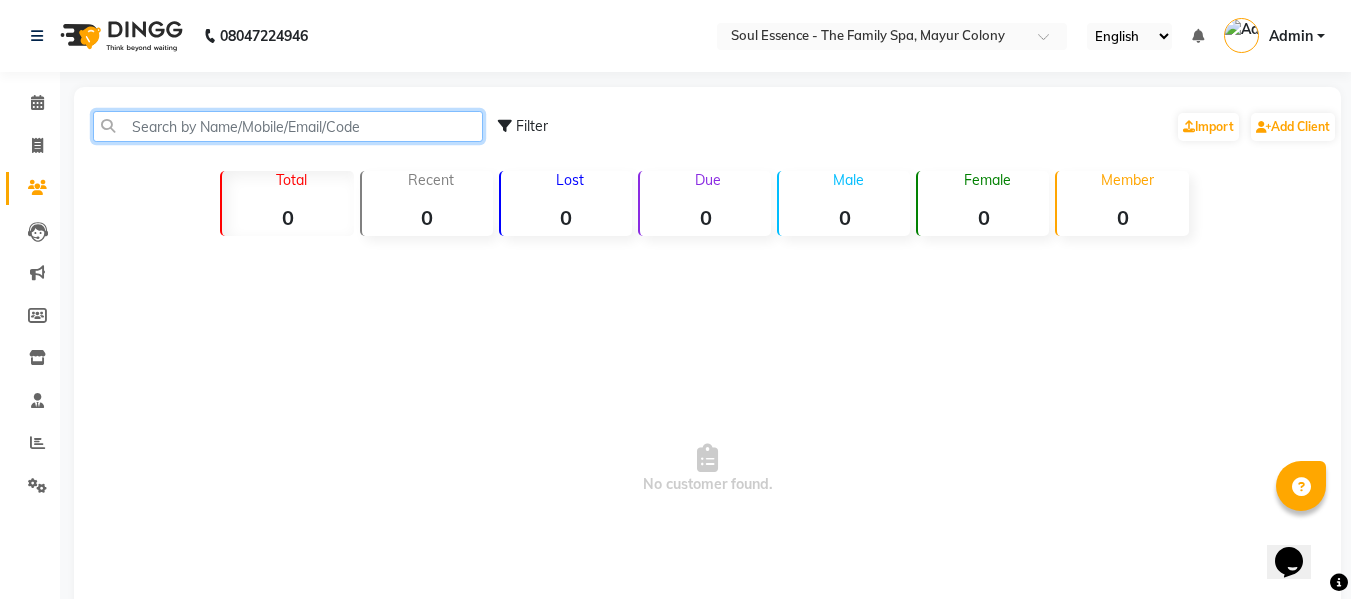 click 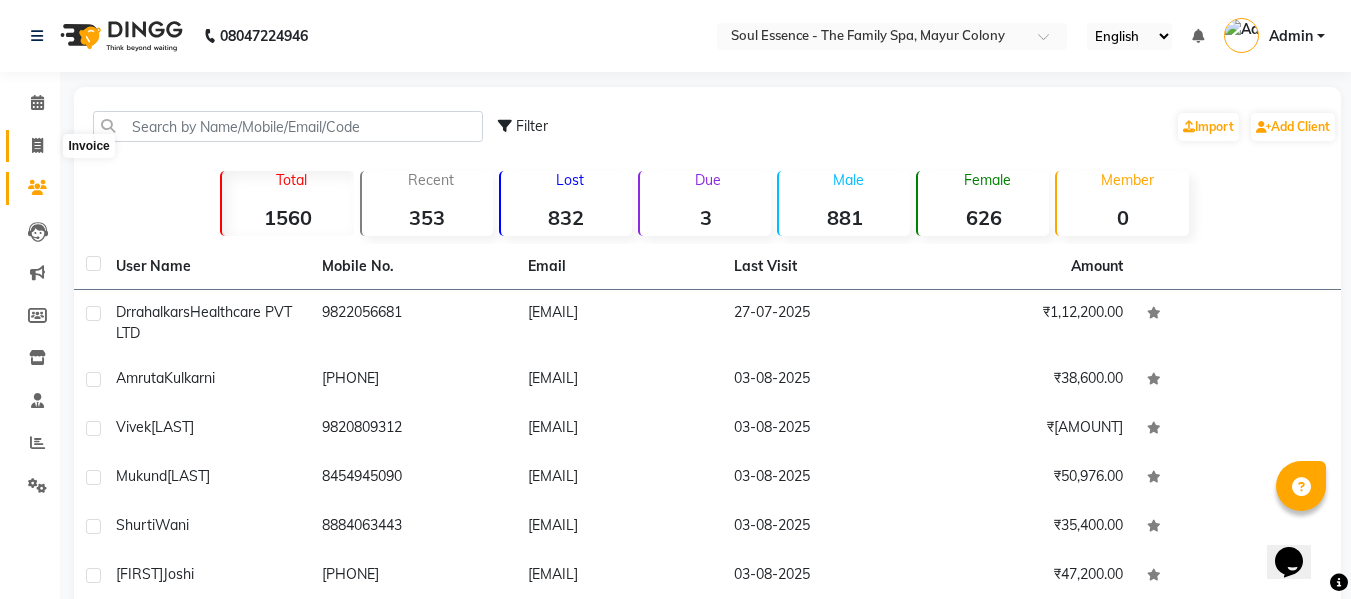 click 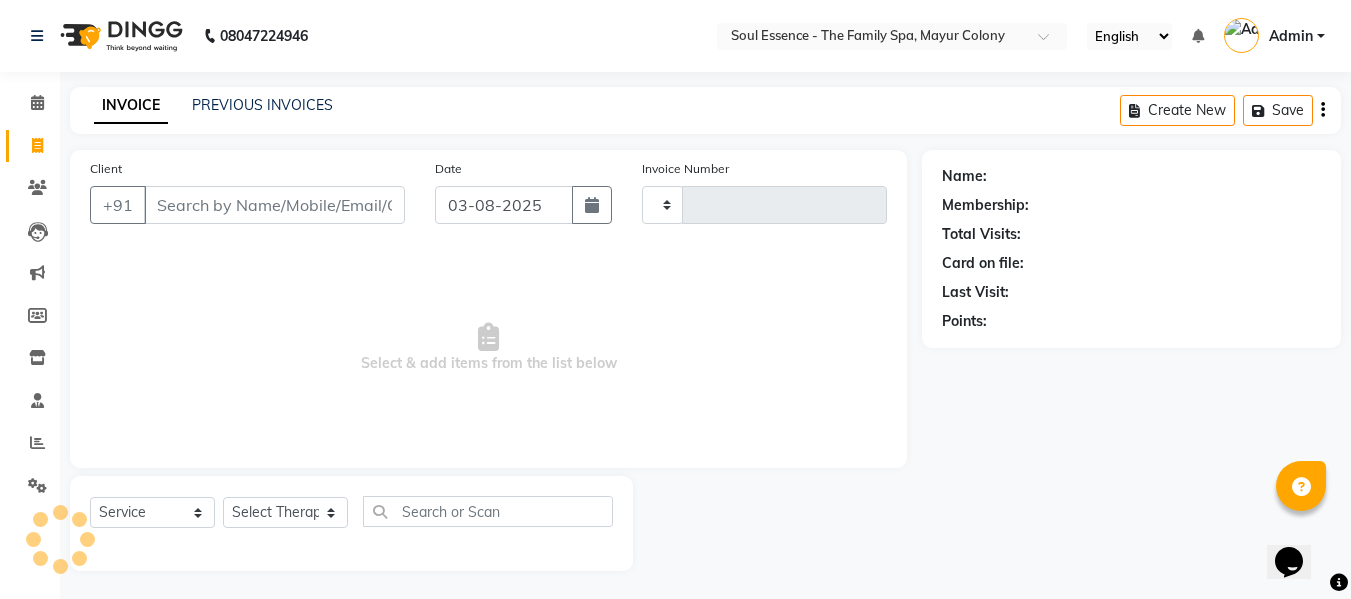 scroll, scrollTop: 2, scrollLeft: 0, axis: vertical 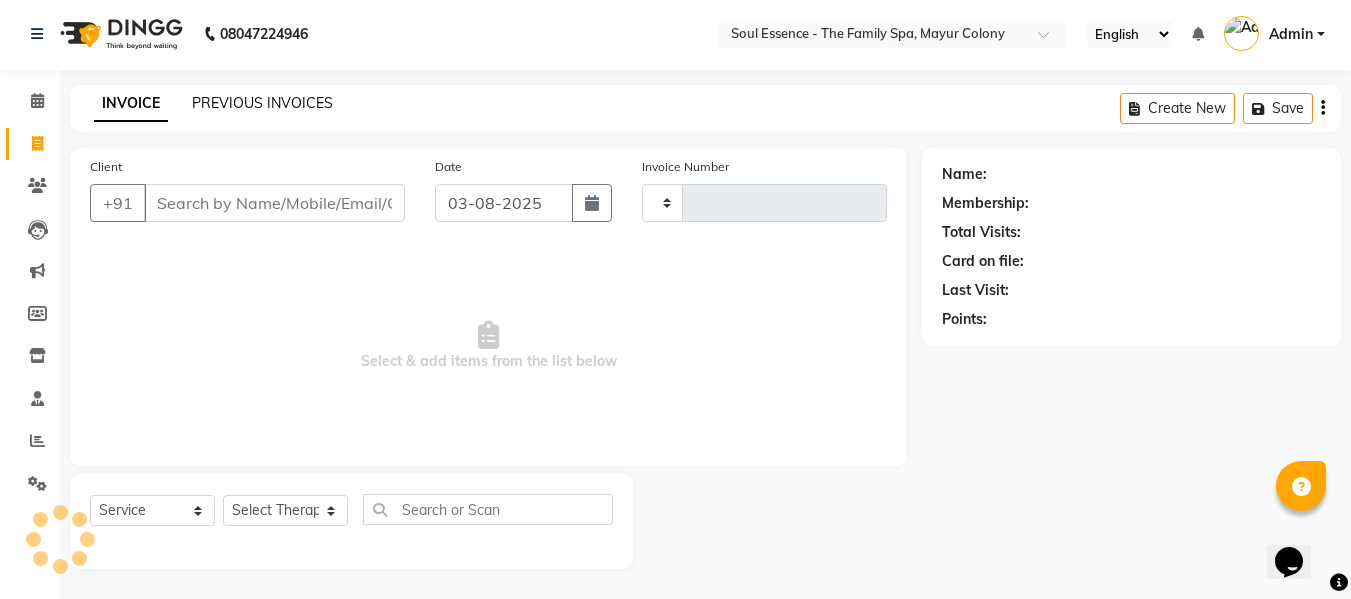 click on "PREVIOUS INVOICES" 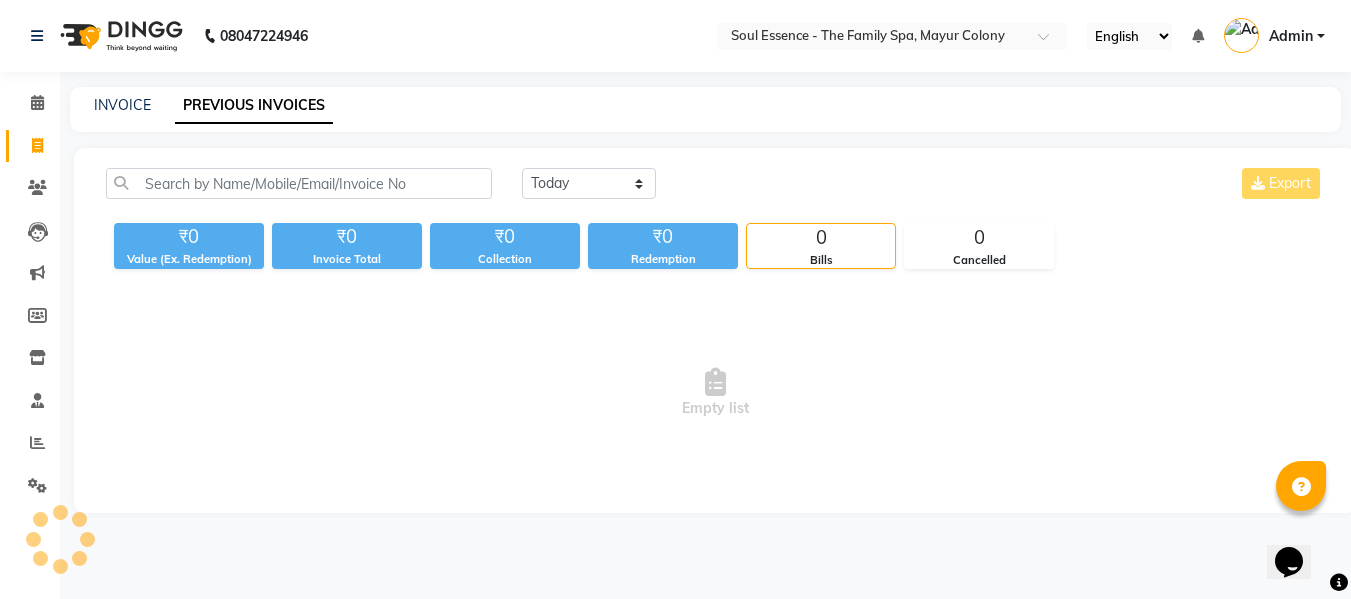 scroll, scrollTop: 0, scrollLeft: 0, axis: both 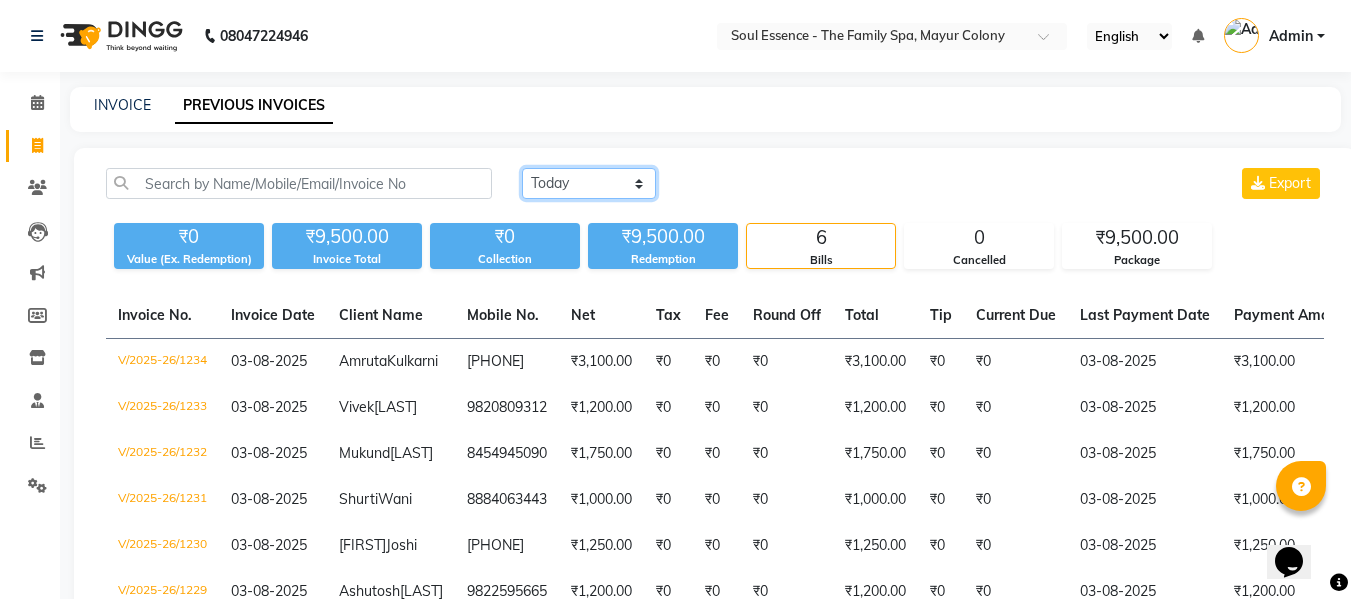click on "Today Yesterday Custom Range" 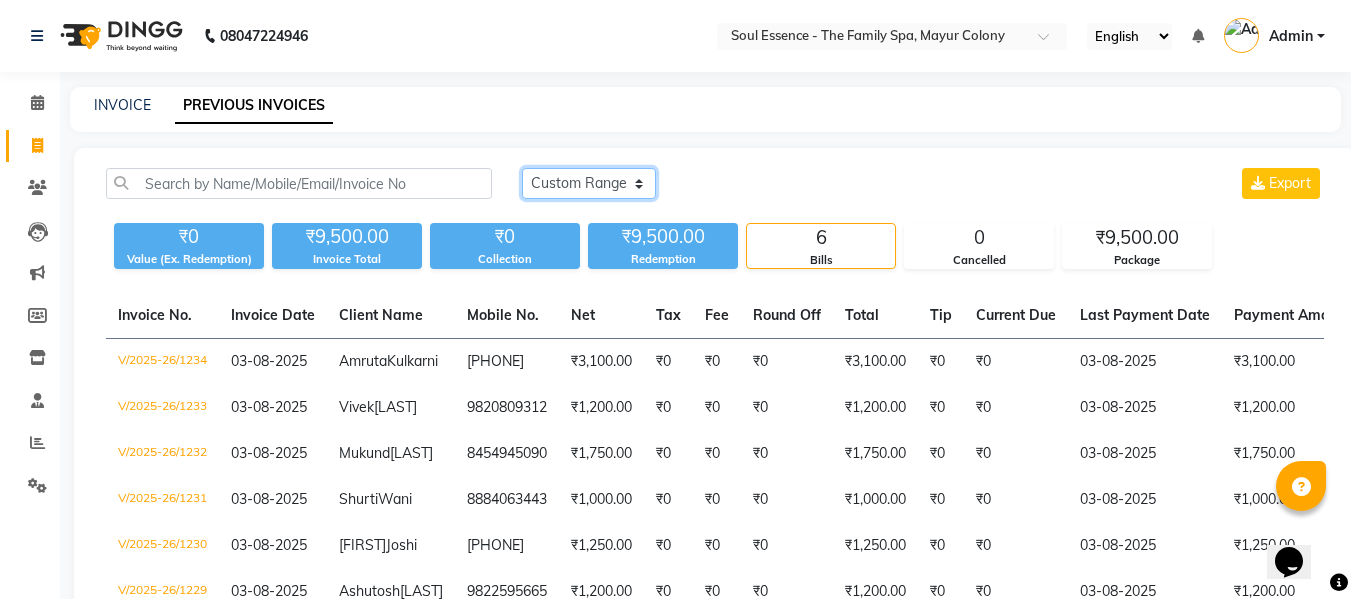 click on "Today Yesterday Custom Range" 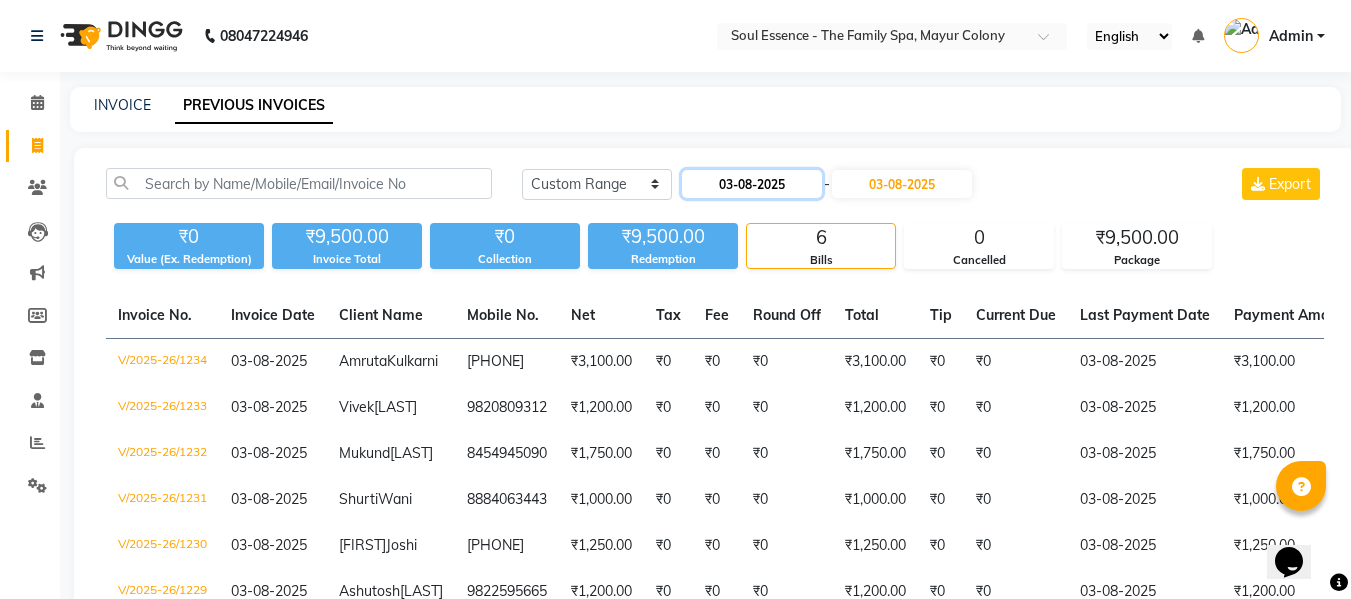 click on "03-08-2025" 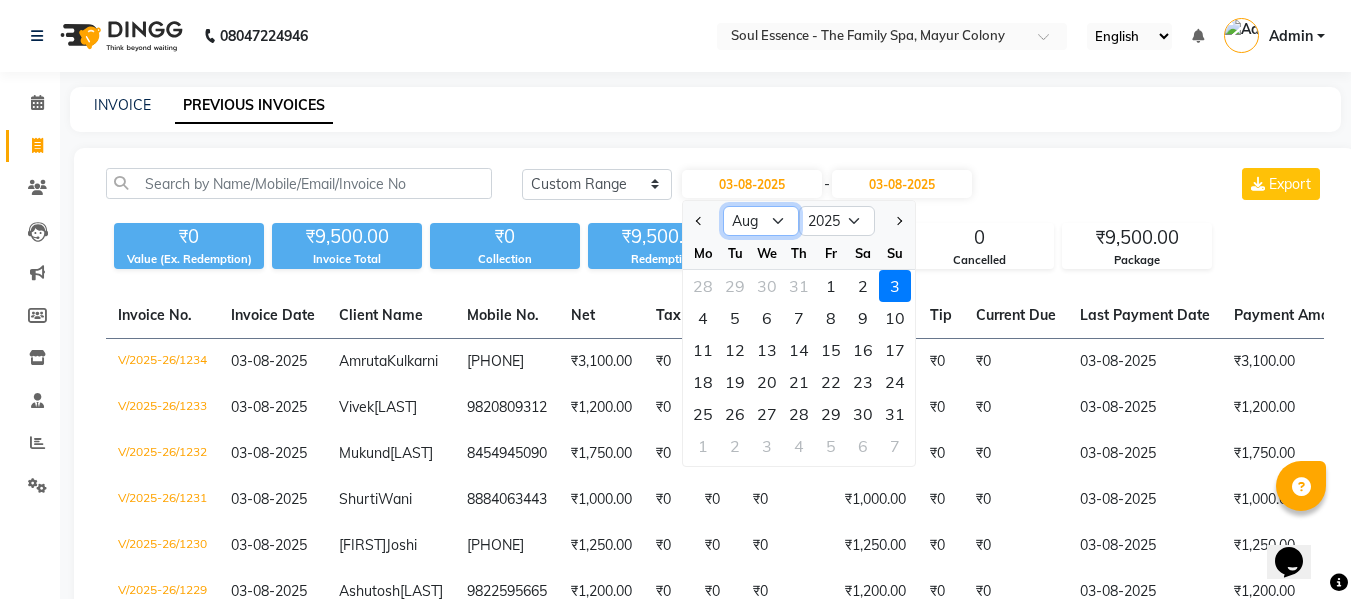 click on "Jan Feb Mar Apr May Jun Jul Aug Sep Oct Nov Dec" 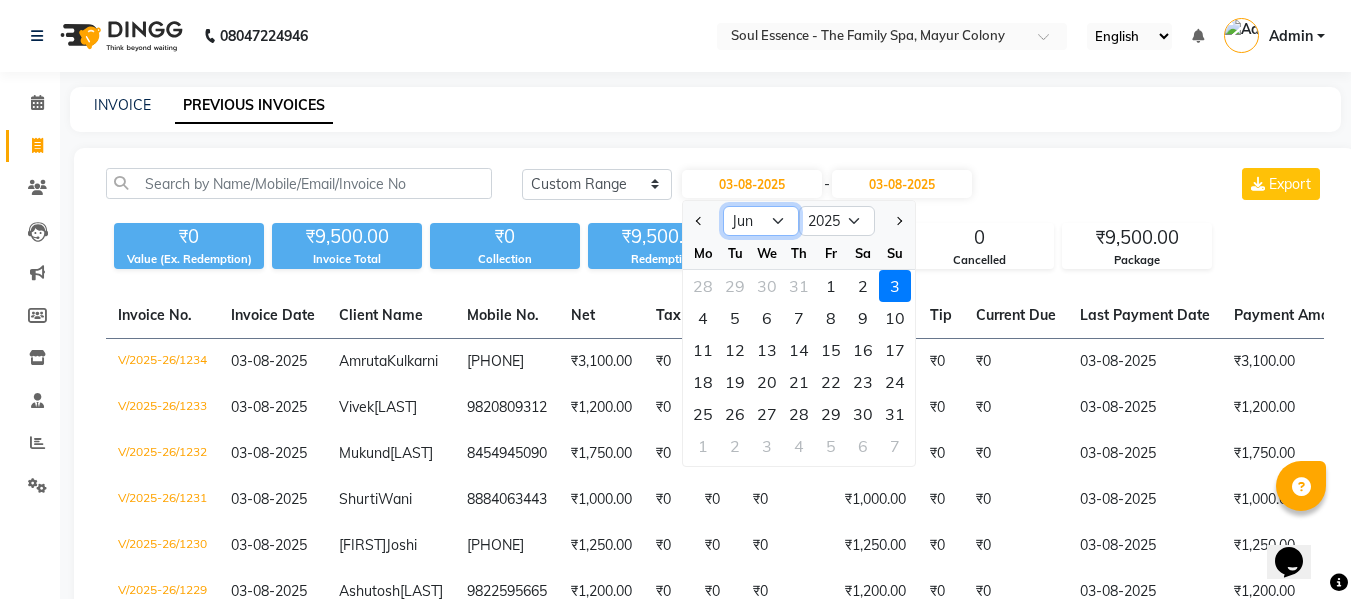 click on "Jan Feb Mar Apr May Jun Jul Aug Sep Oct Nov Dec" 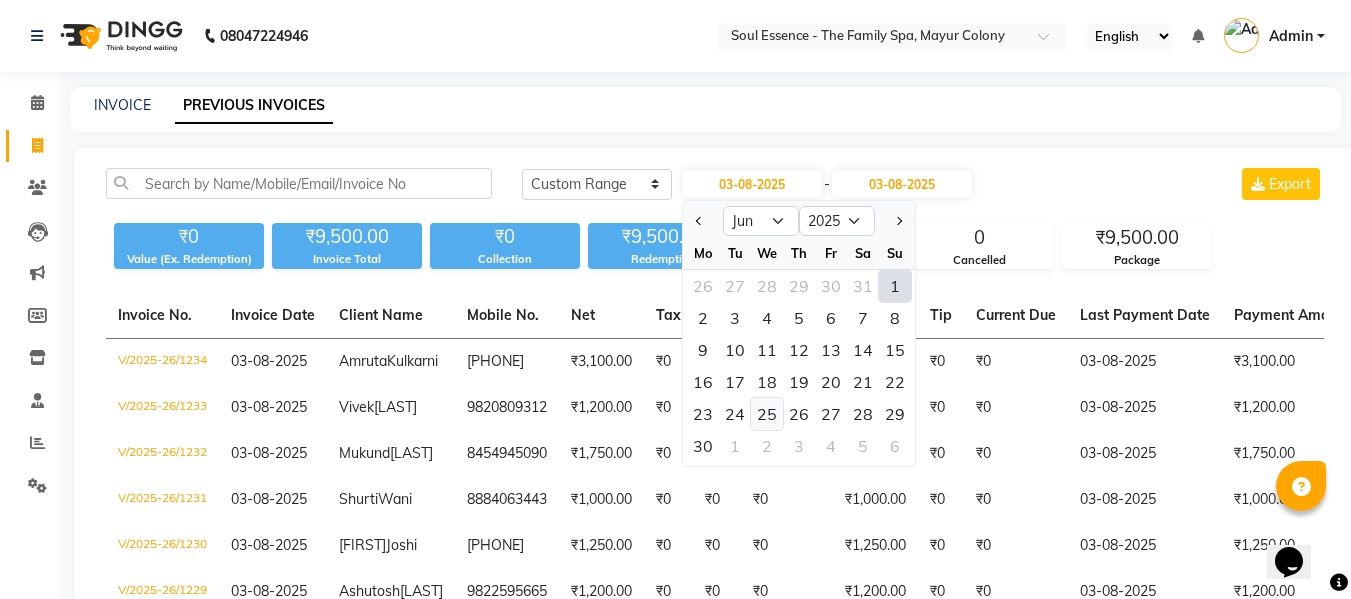 click on "25" 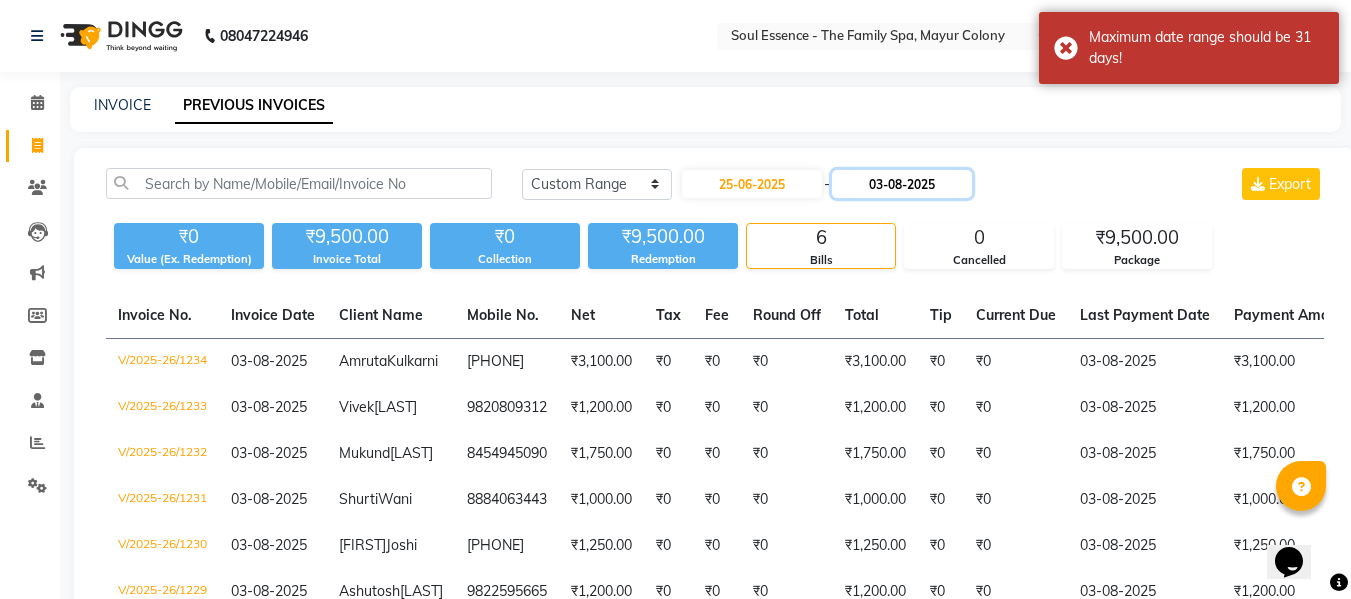 click on "03-08-2025" 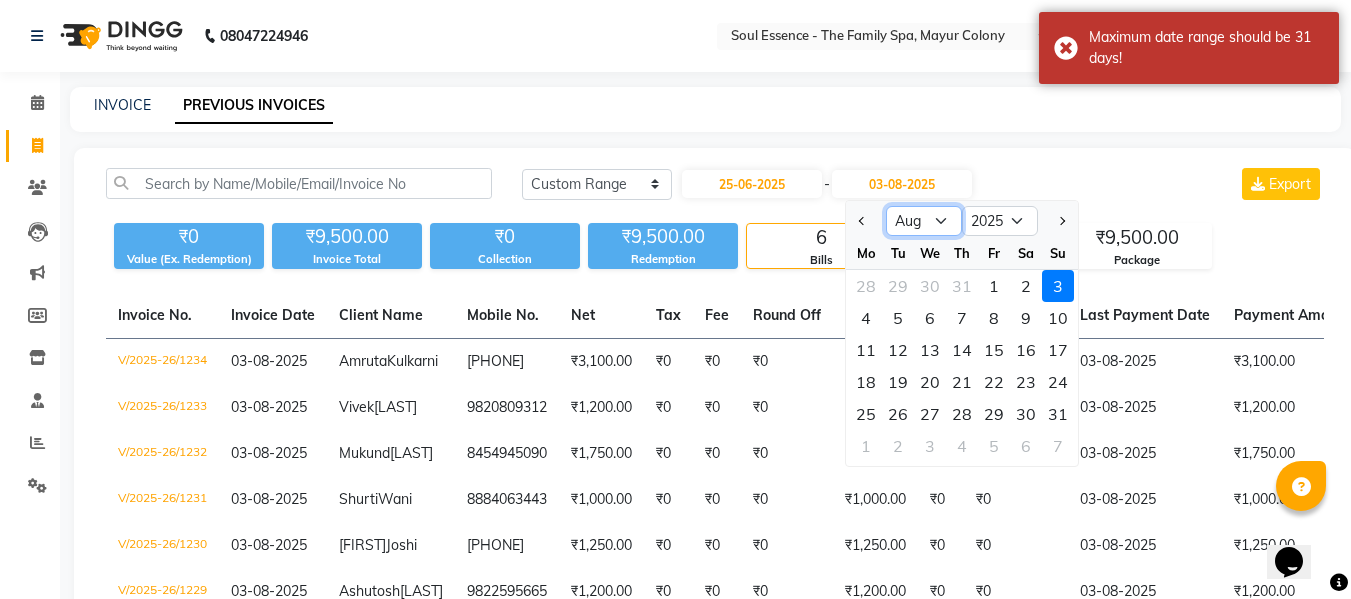 click on "Jun Jul Aug Sep Oct Nov Dec" 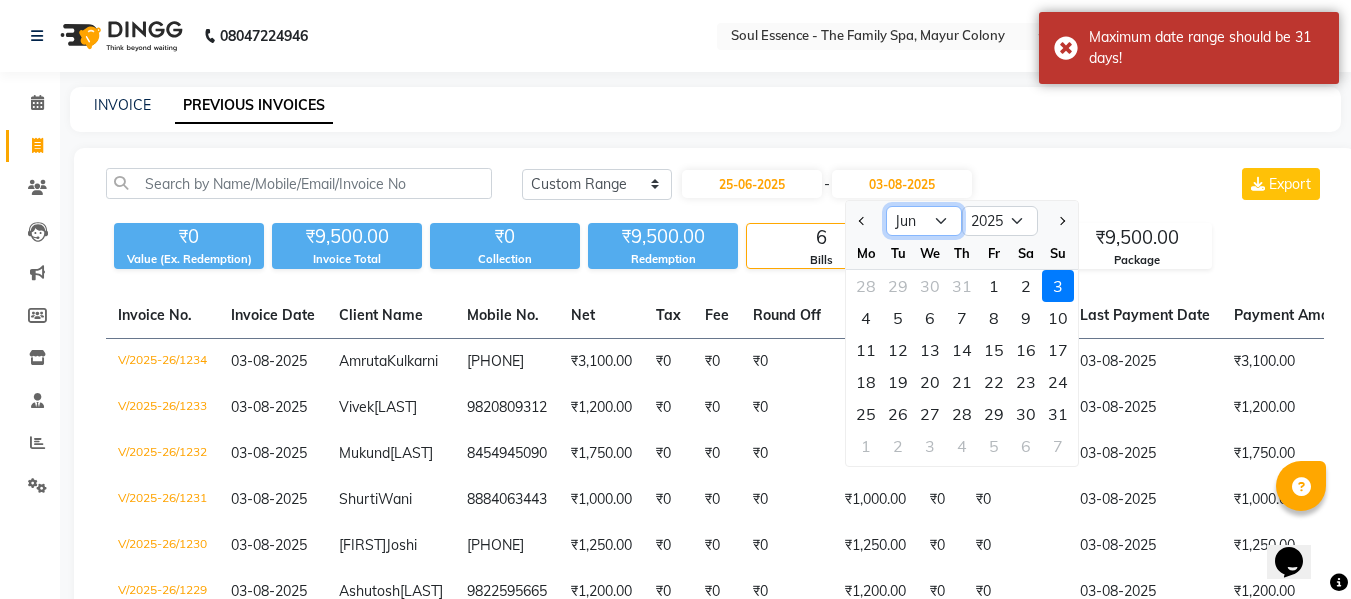 click on "Jun Jul Aug Sep Oct Nov Dec" 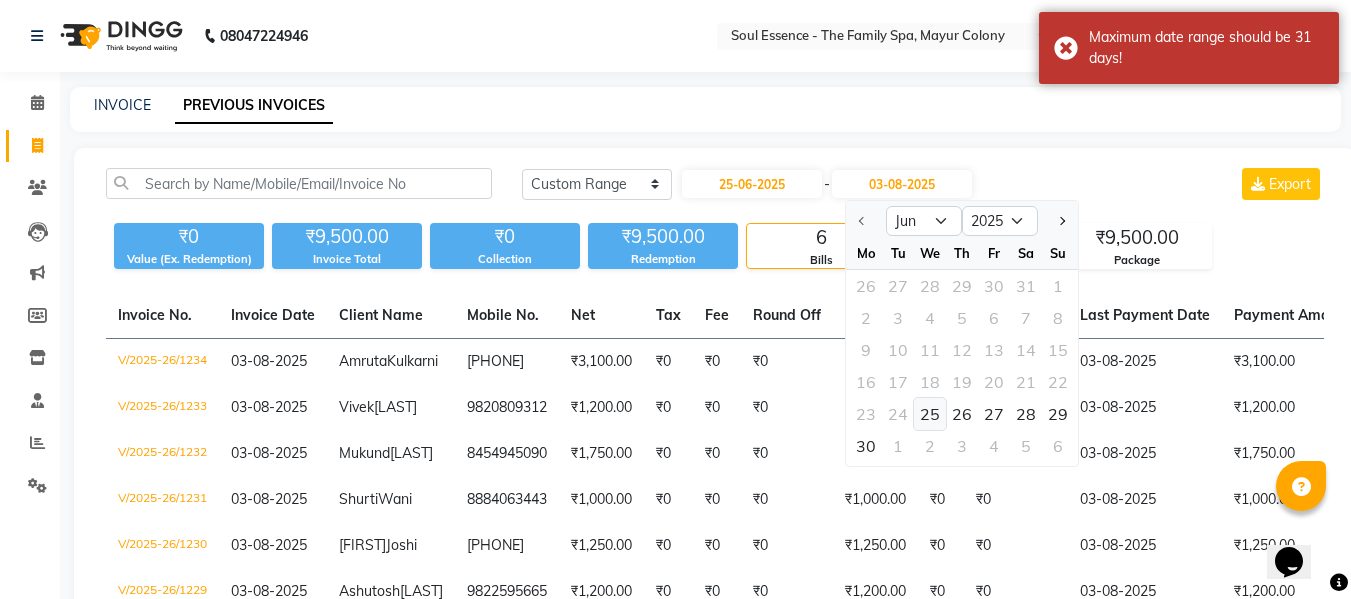 click on "25" 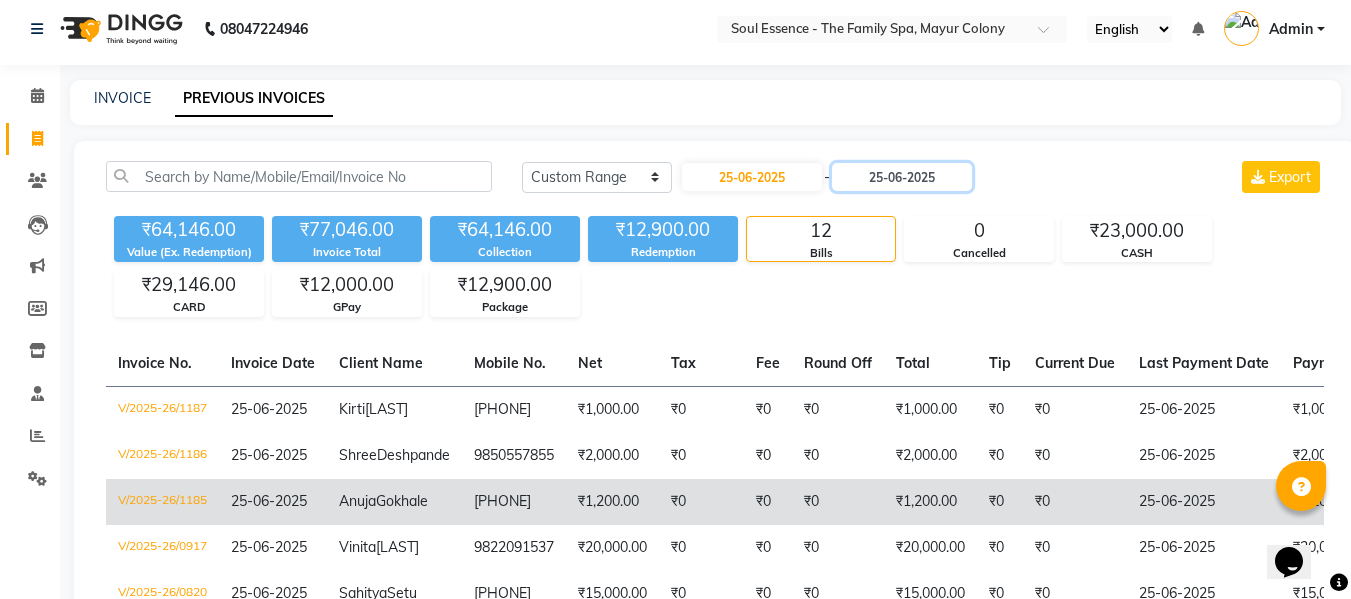 scroll, scrollTop: 0, scrollLeft: 0, axis: both 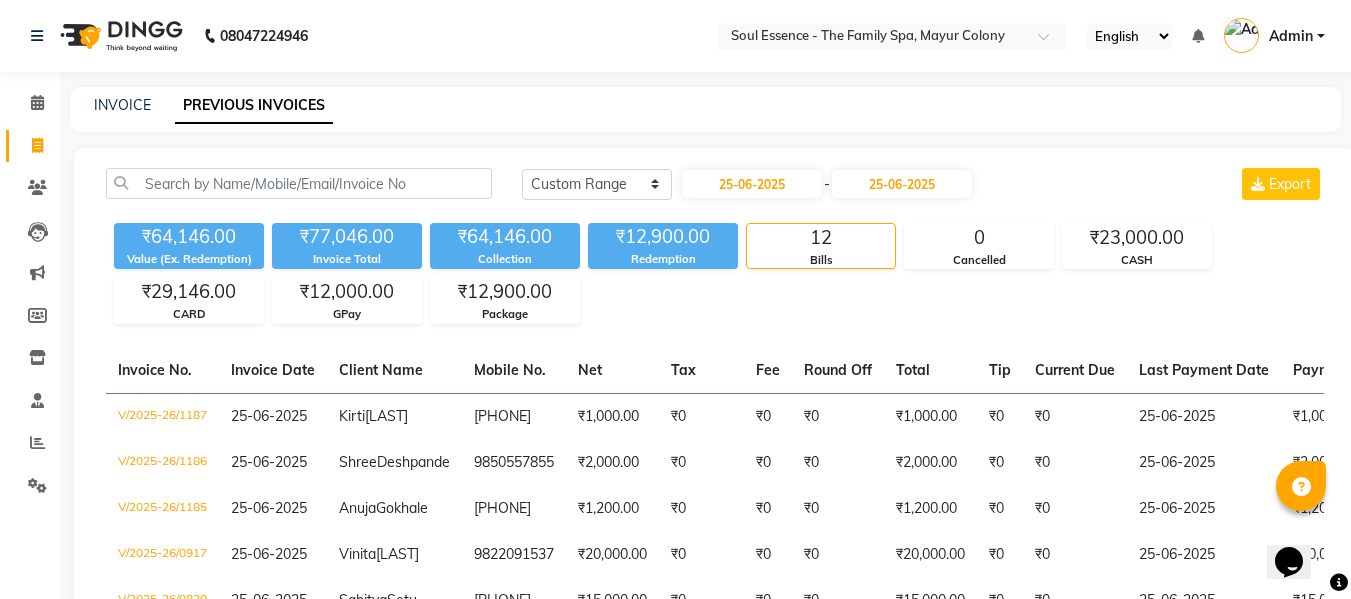 click on "₹64,146.00" 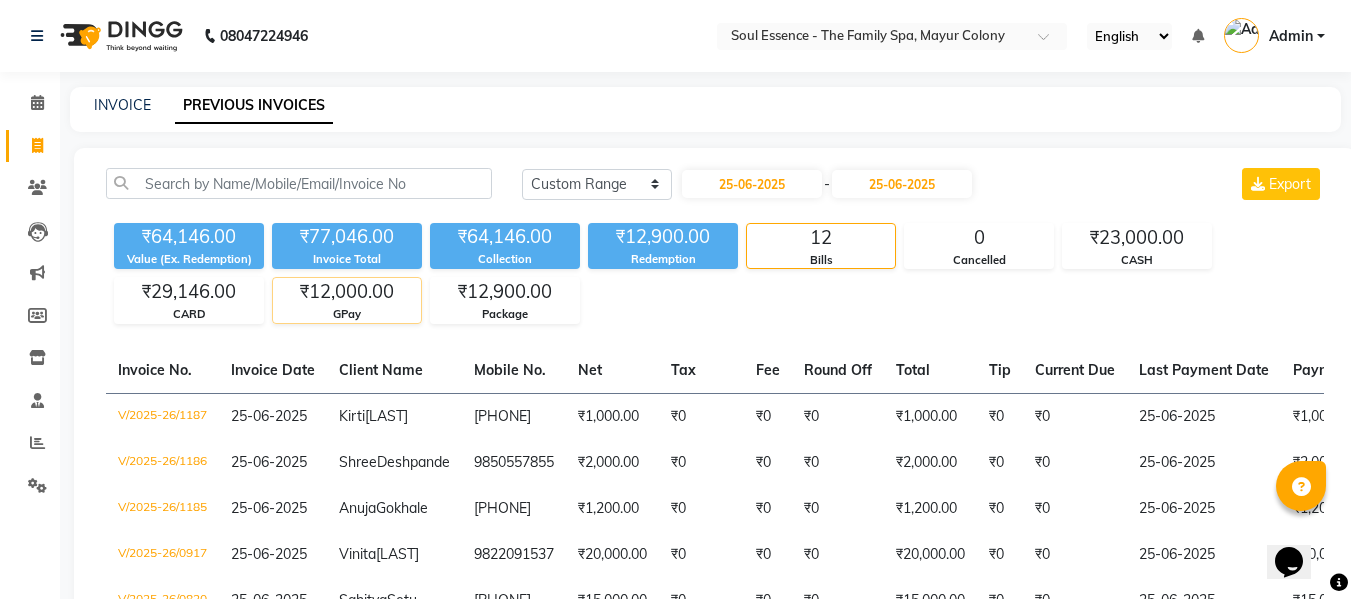 click on "GPay" 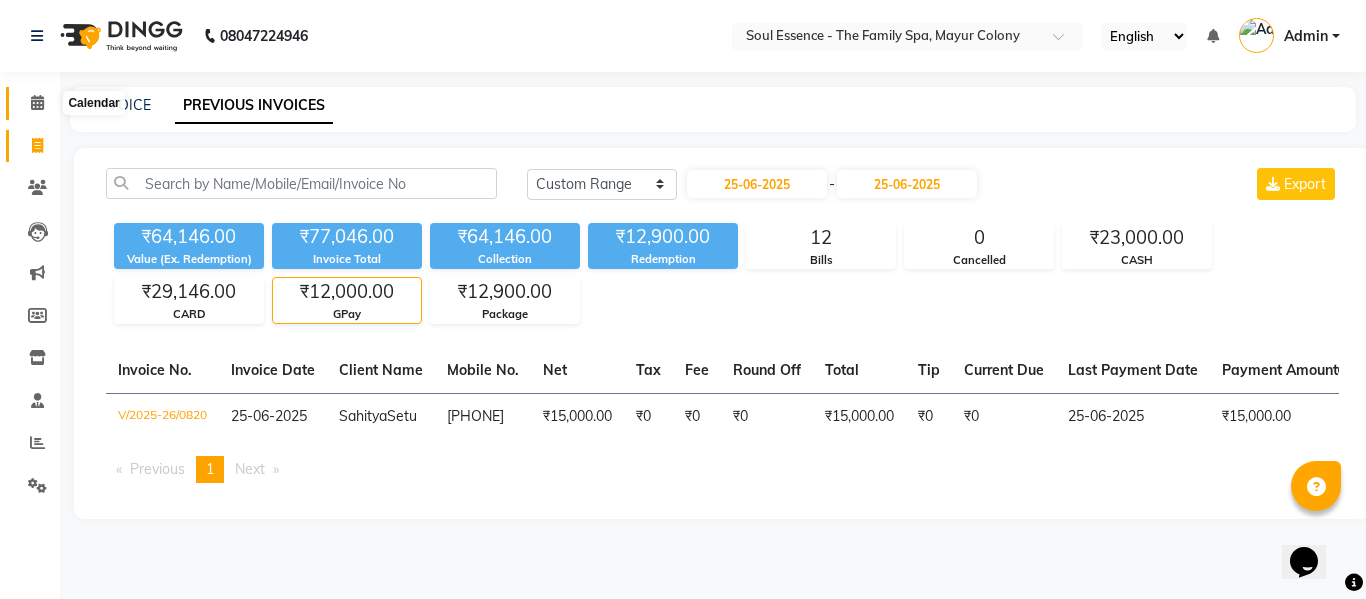 click on "Calendar" 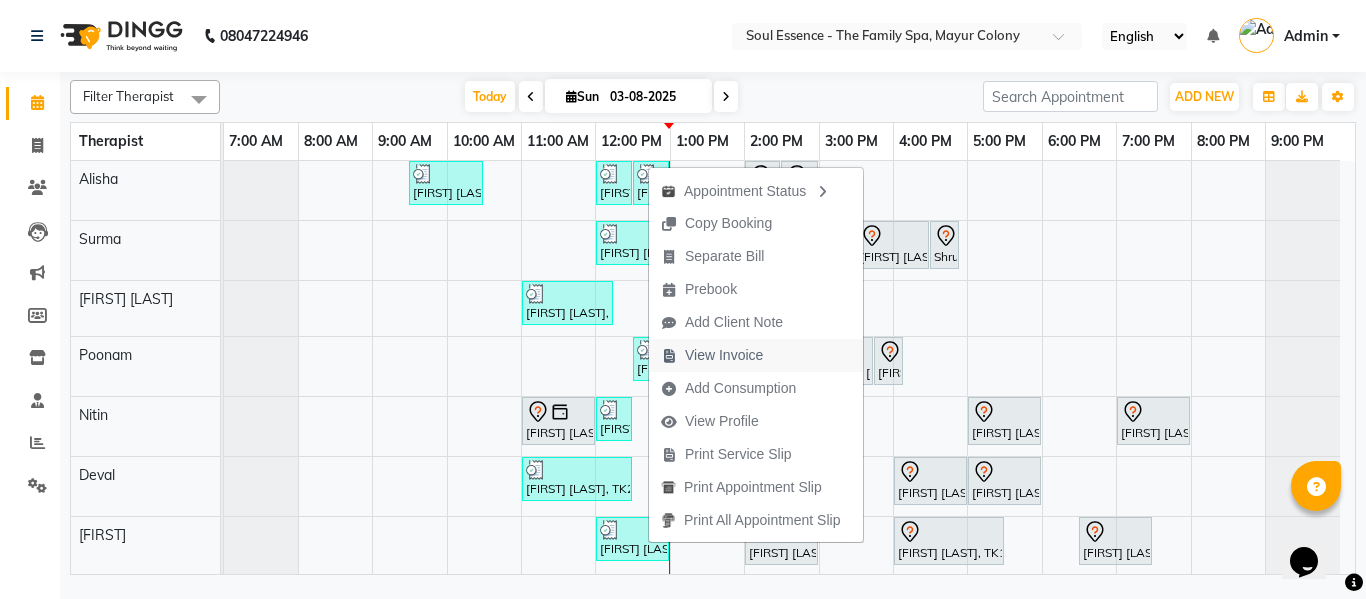 click on "View Invoice" at bounding box center [724, 355] 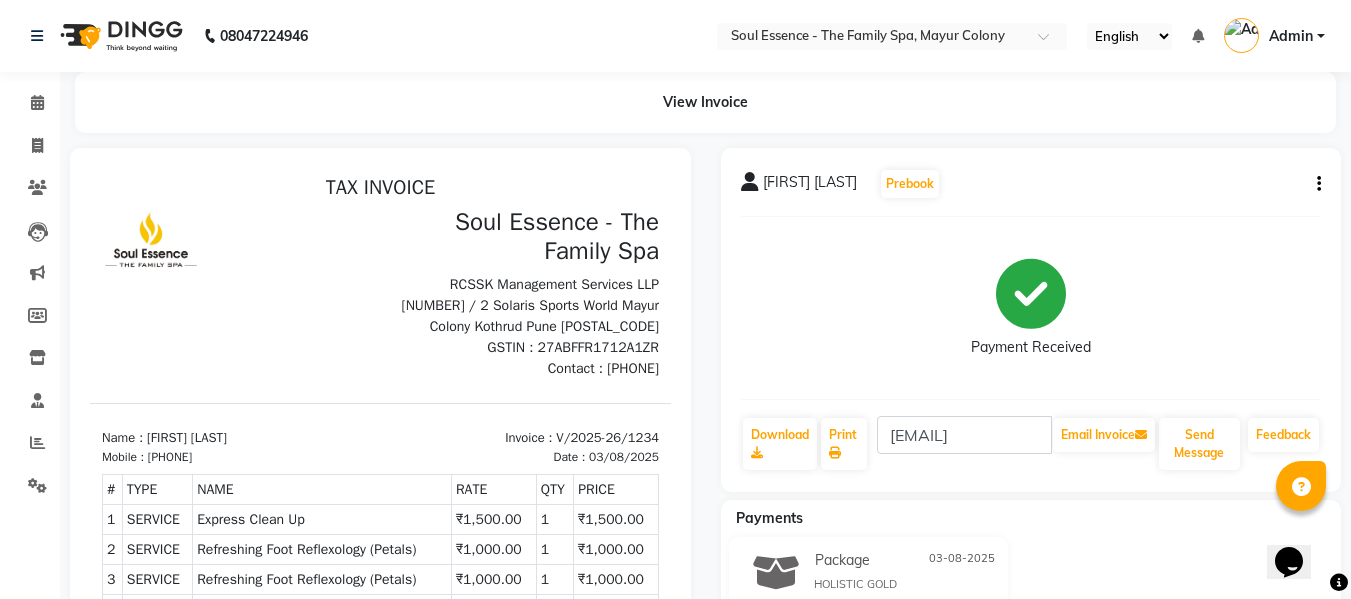 scroll, scrollTop: 0, scrollLeft: 0, axis: both 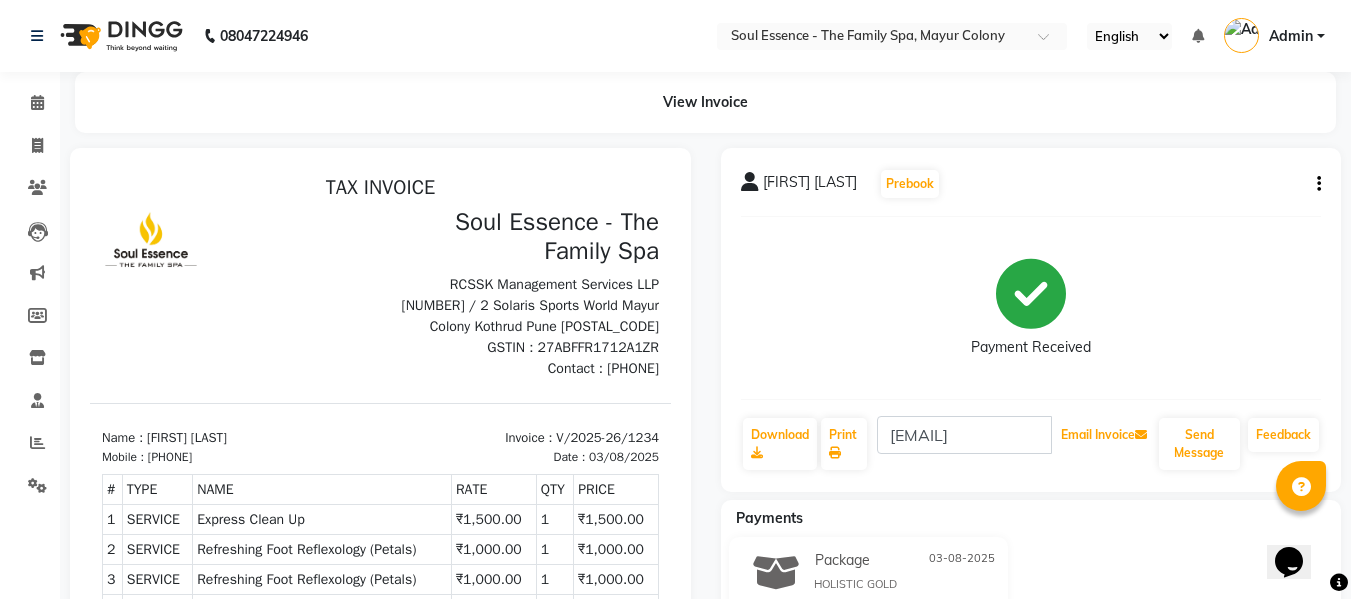 click on "Email Invoice" 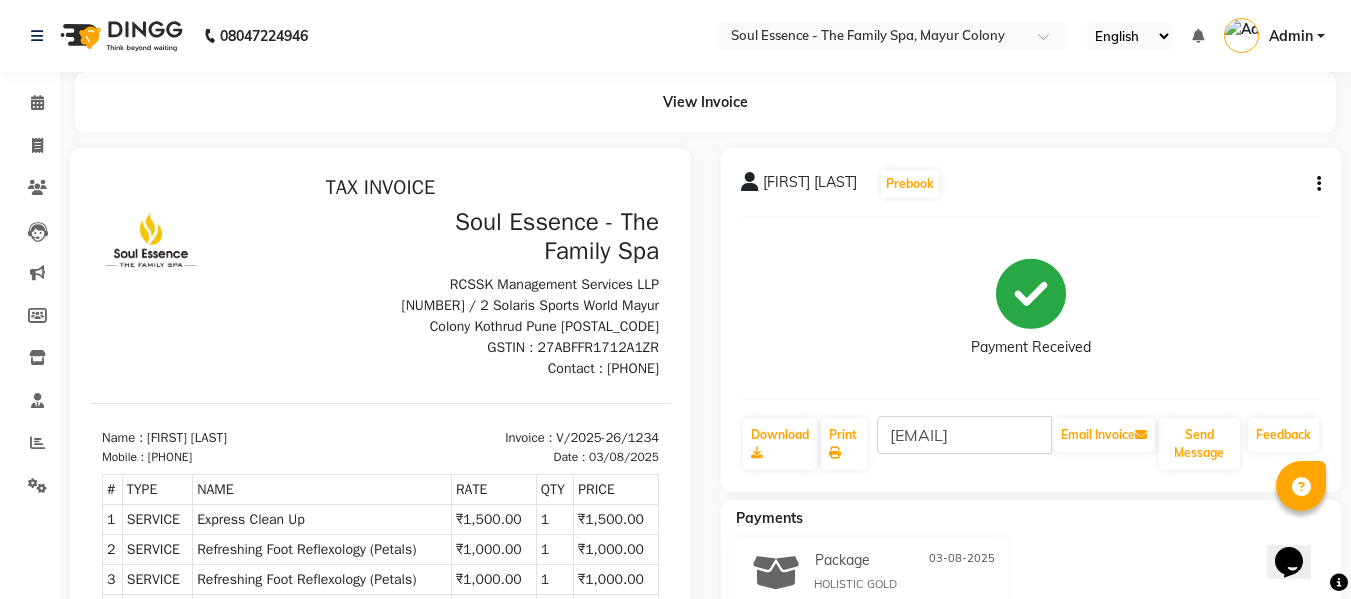 click on "Email Invoice" 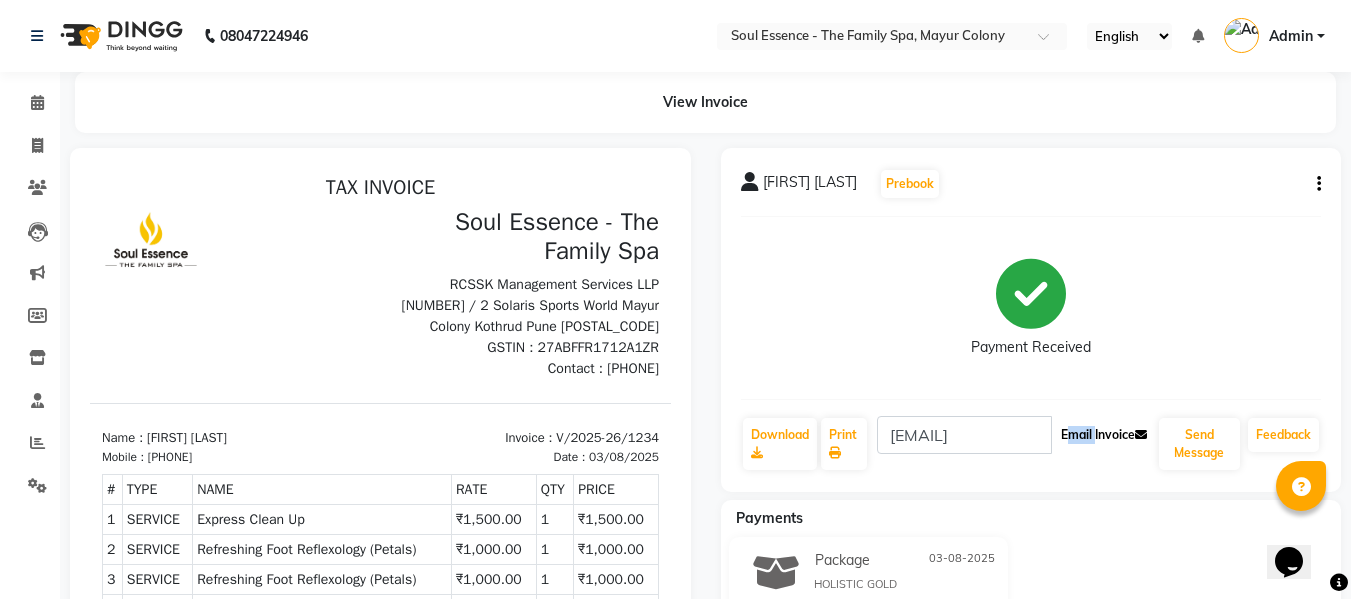 click on "Email Invoice" 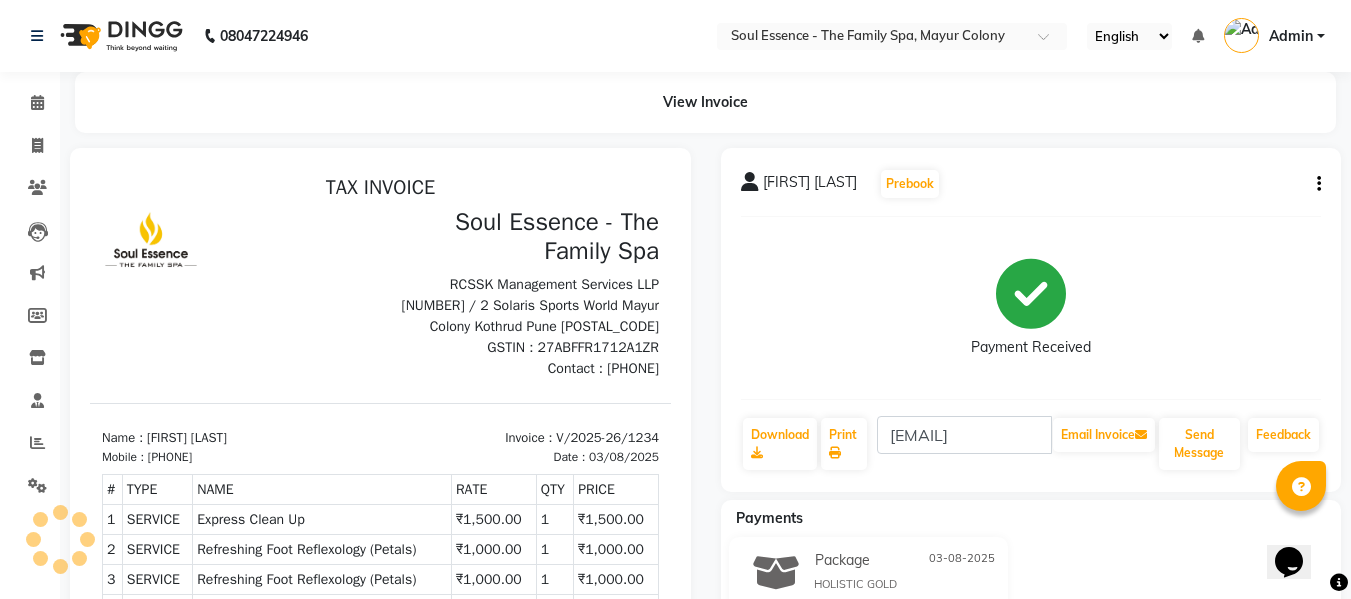 click on "Payment Received" 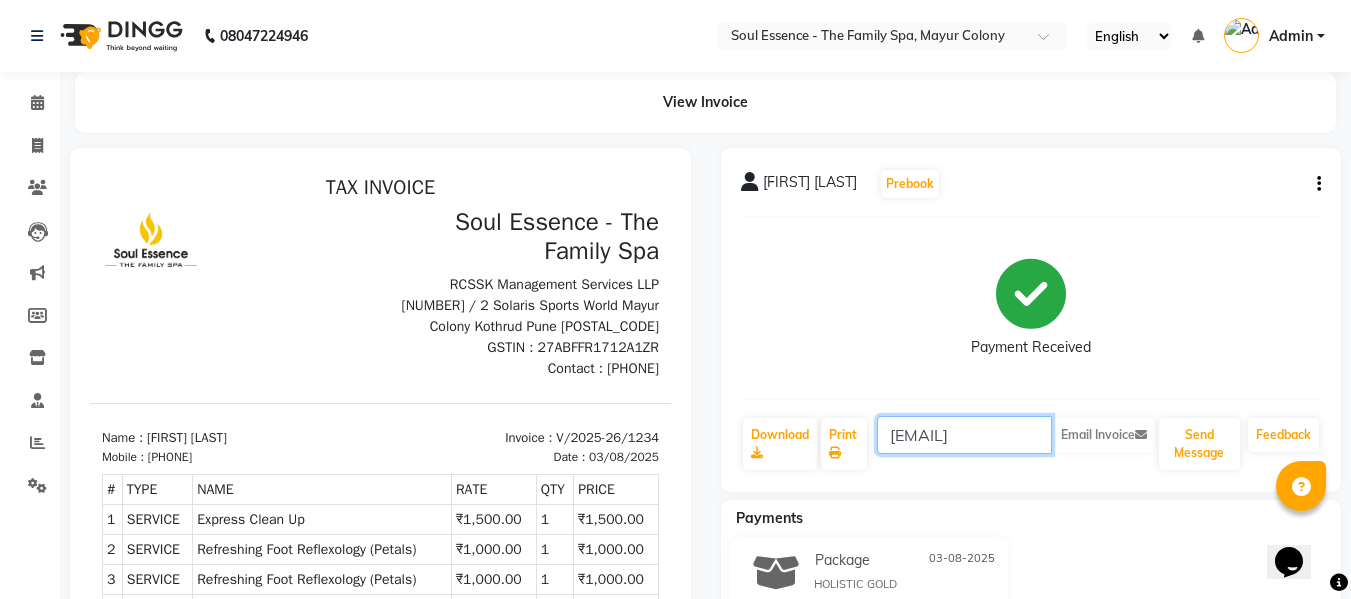 scroll, scrollTop: 0, scrollLeft: 38, axis: horizontal 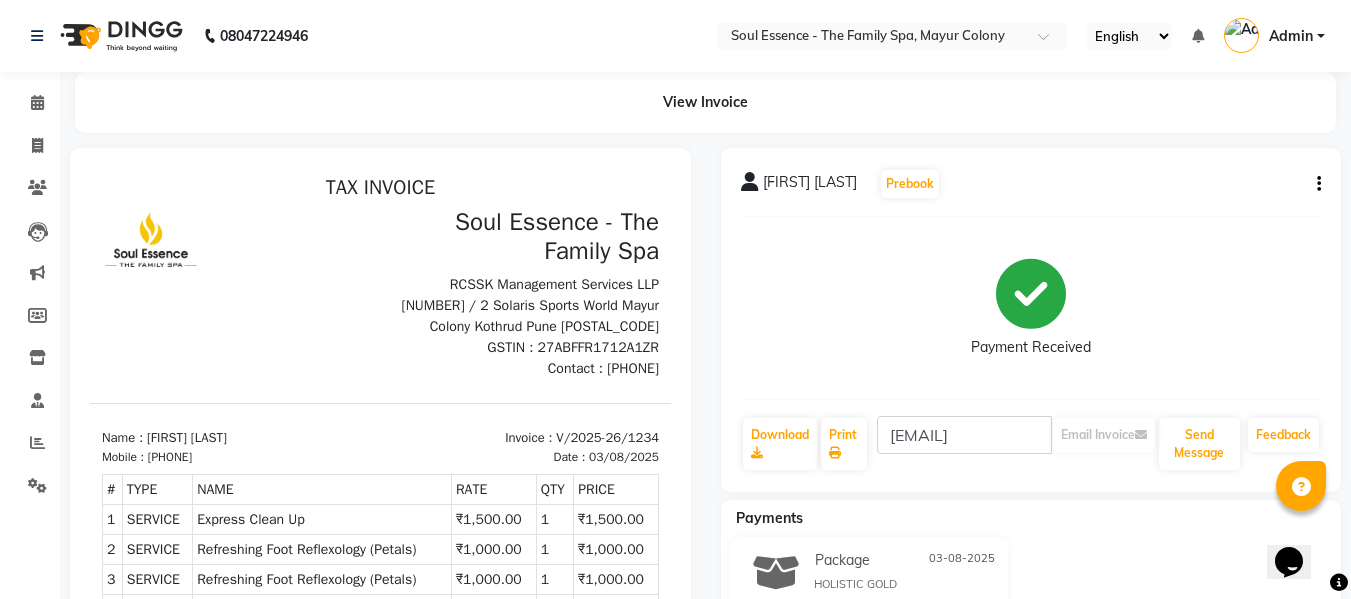 click on "Amruta Kulkarni  Prebook   Payment Received  Download  Print  amrutak479@gmail.com  Email Invoice   Send Message Feedback" 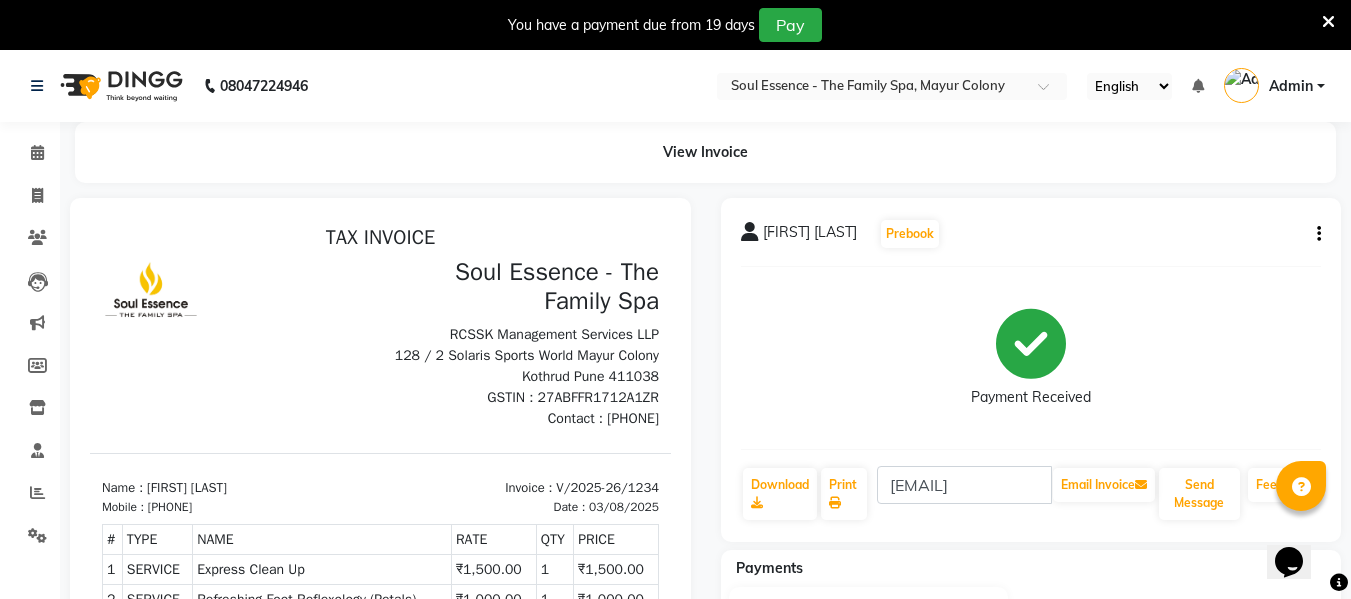 scroll, scrollTop: 0, scrollLeft: 0, axis: both 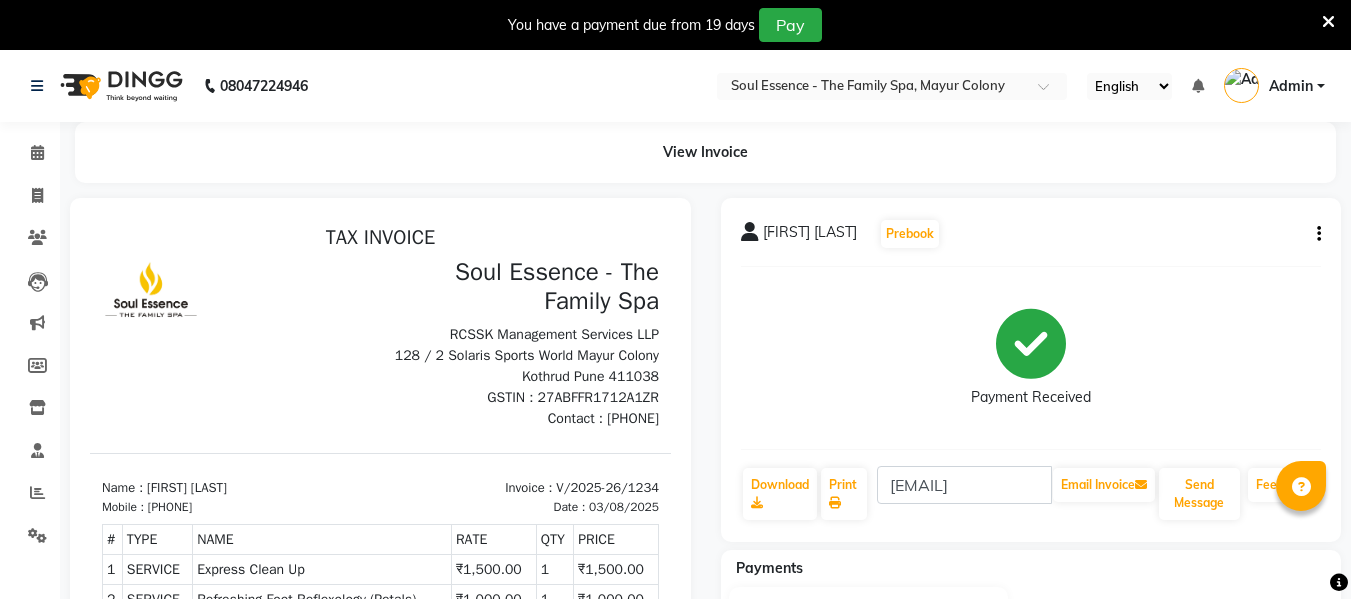 click at bounding box center [1328, 22] 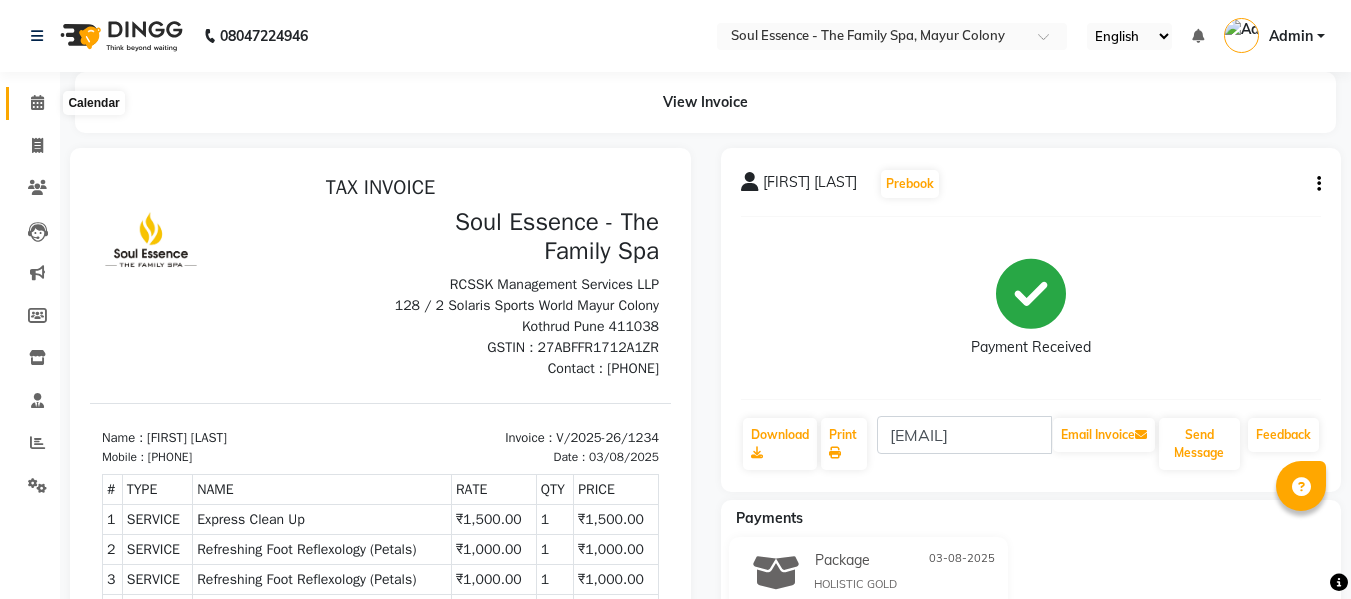 click 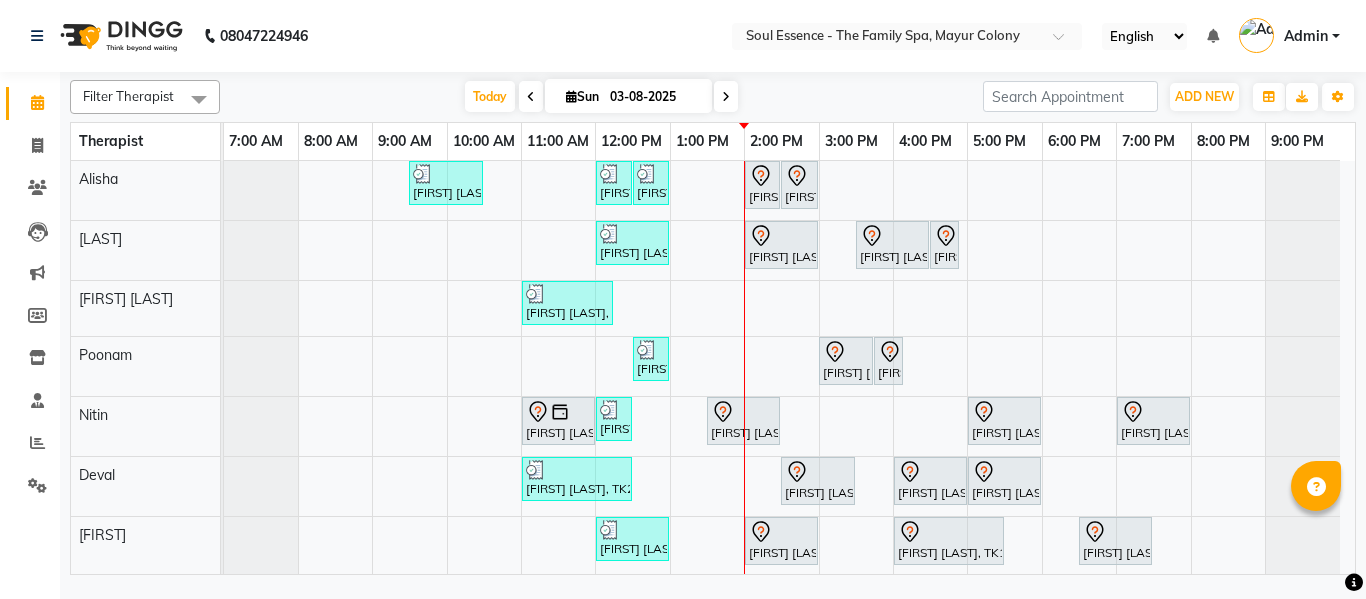 click on "Today  Sun 03-08-2025" at bounding box center (601, 97) 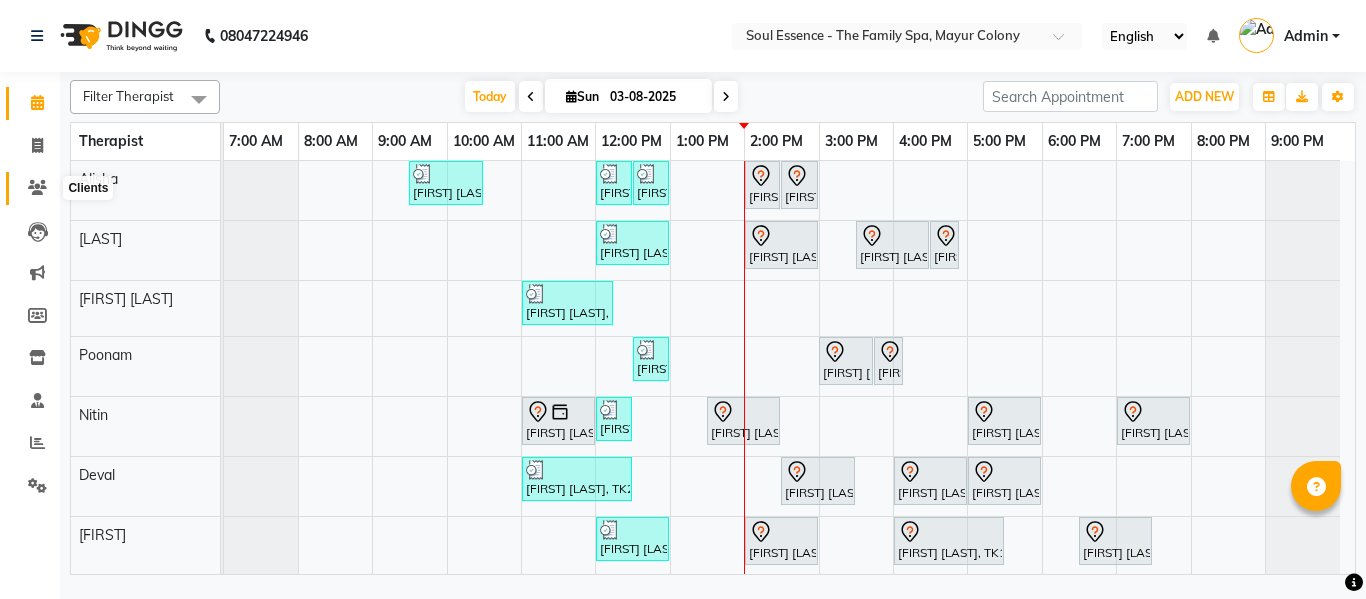 click 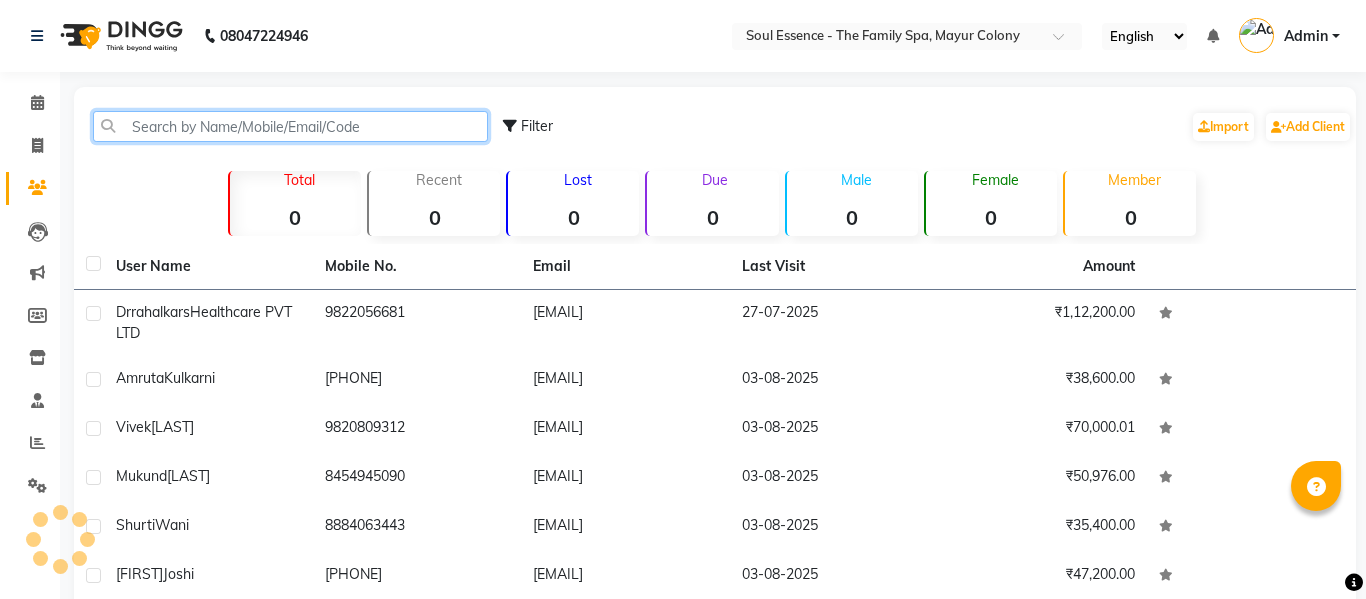 click 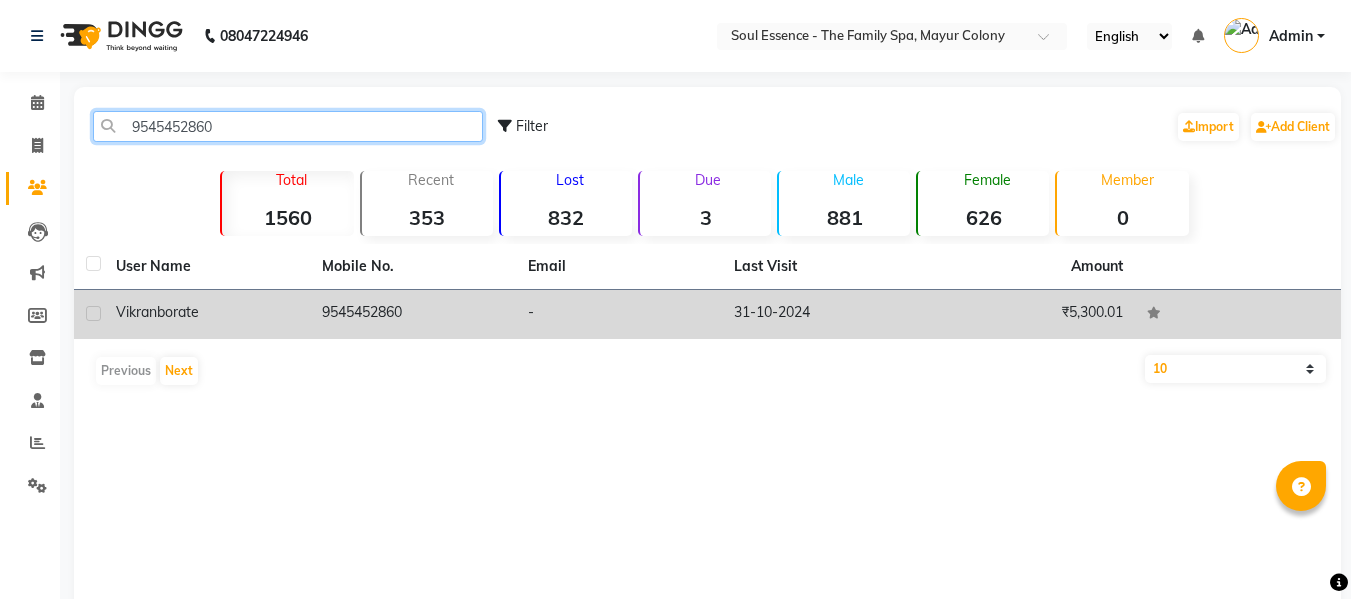 type on "9545452860" 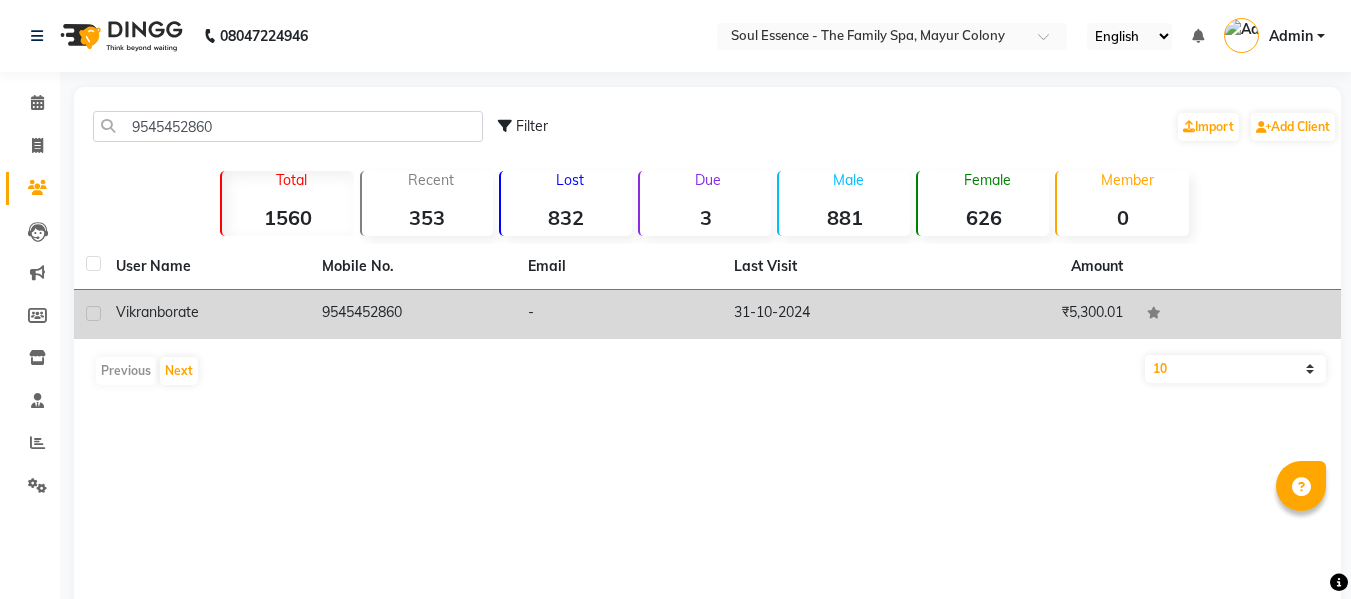 click on "31-10-2024" 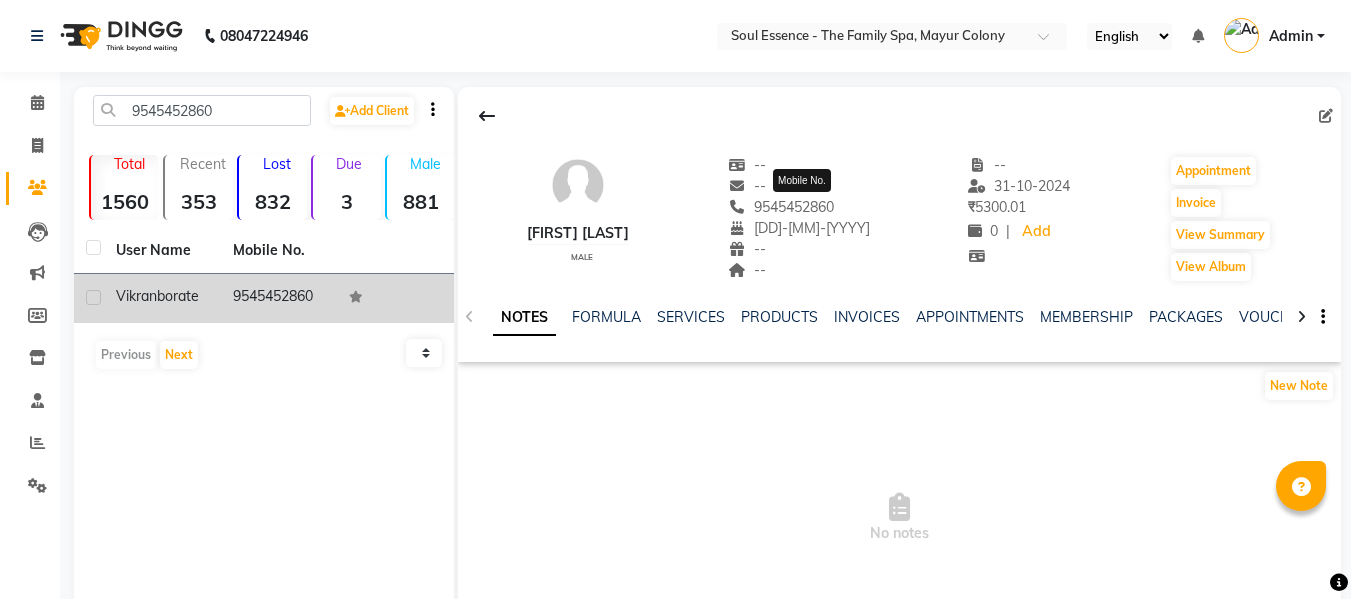 click on "9545452860" 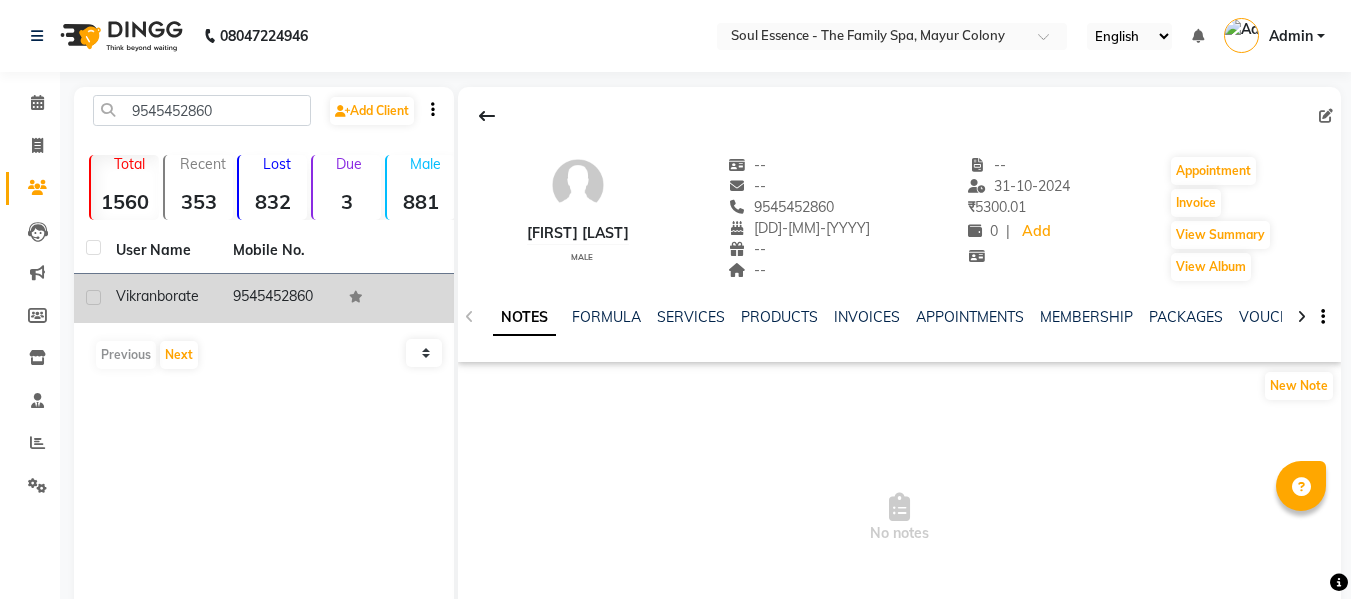 copy on "9545452860" 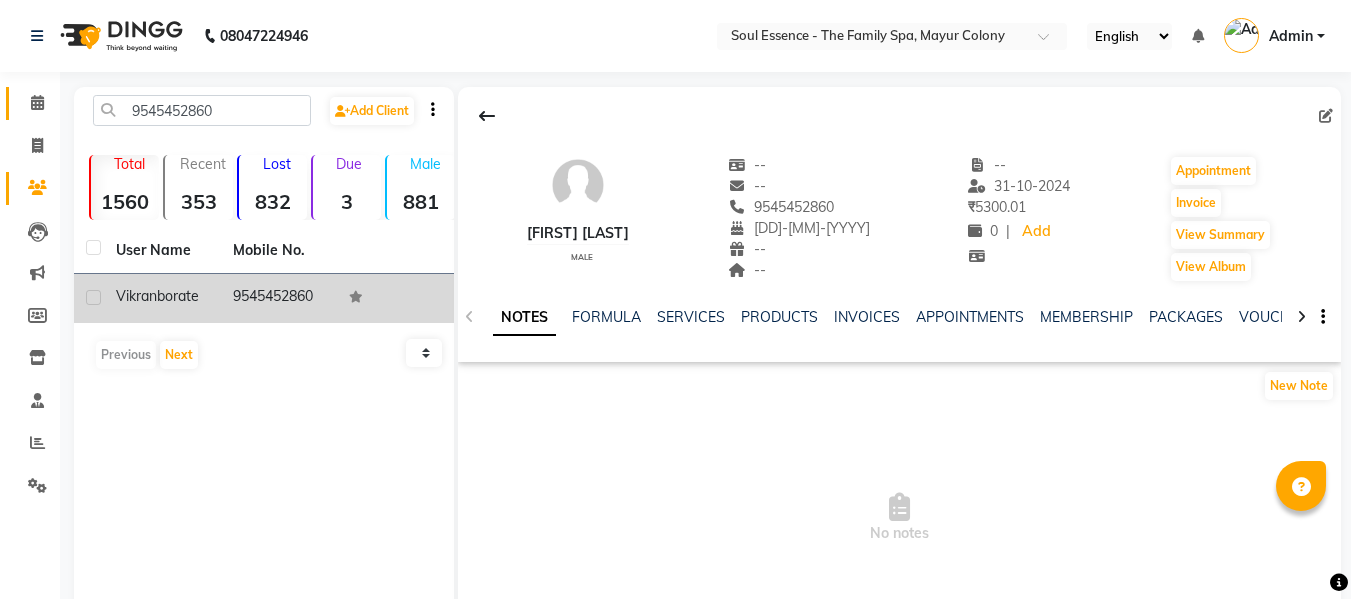 drag, startPoint x: 30, startPoint y: 88, endPoint x: 1306, endPoint y: 0, distance: 1279.0309 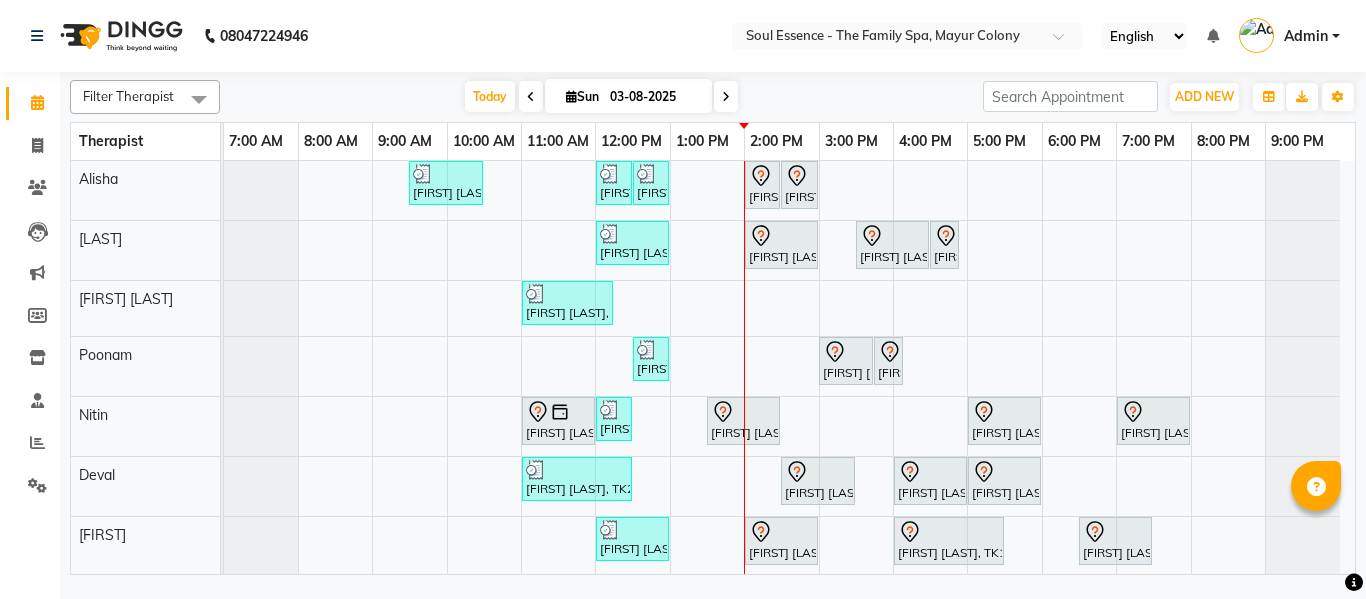 click at bounding box center [726, 96] 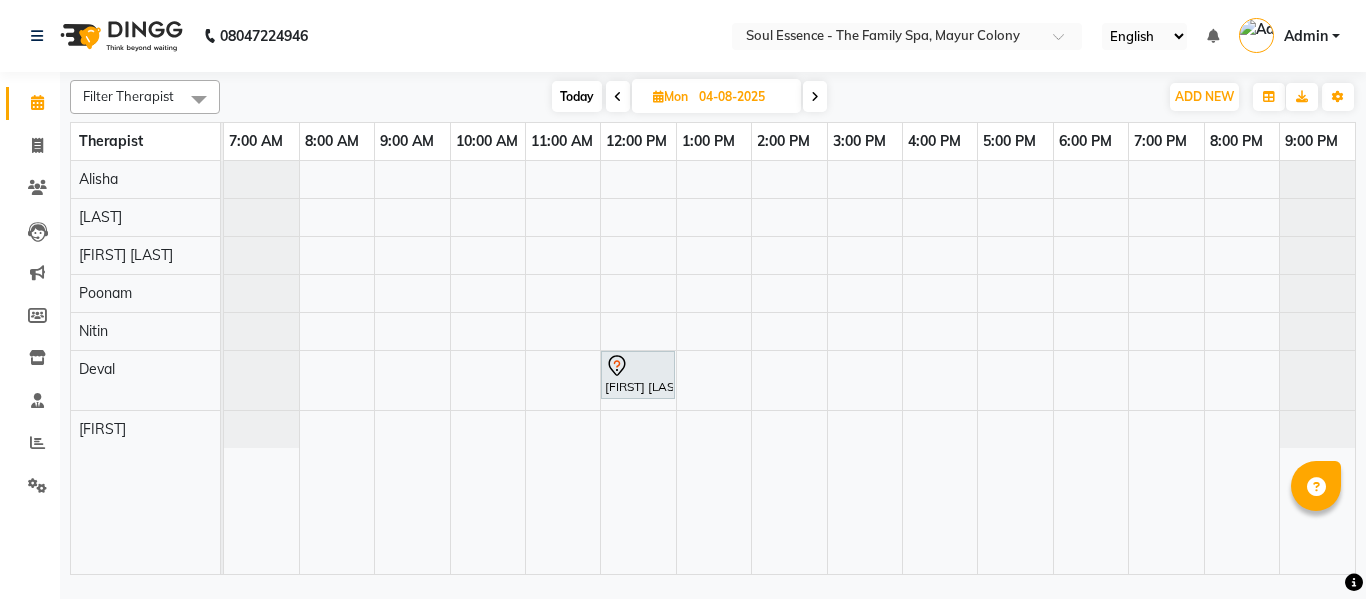 click at bounding box center (618, 97) 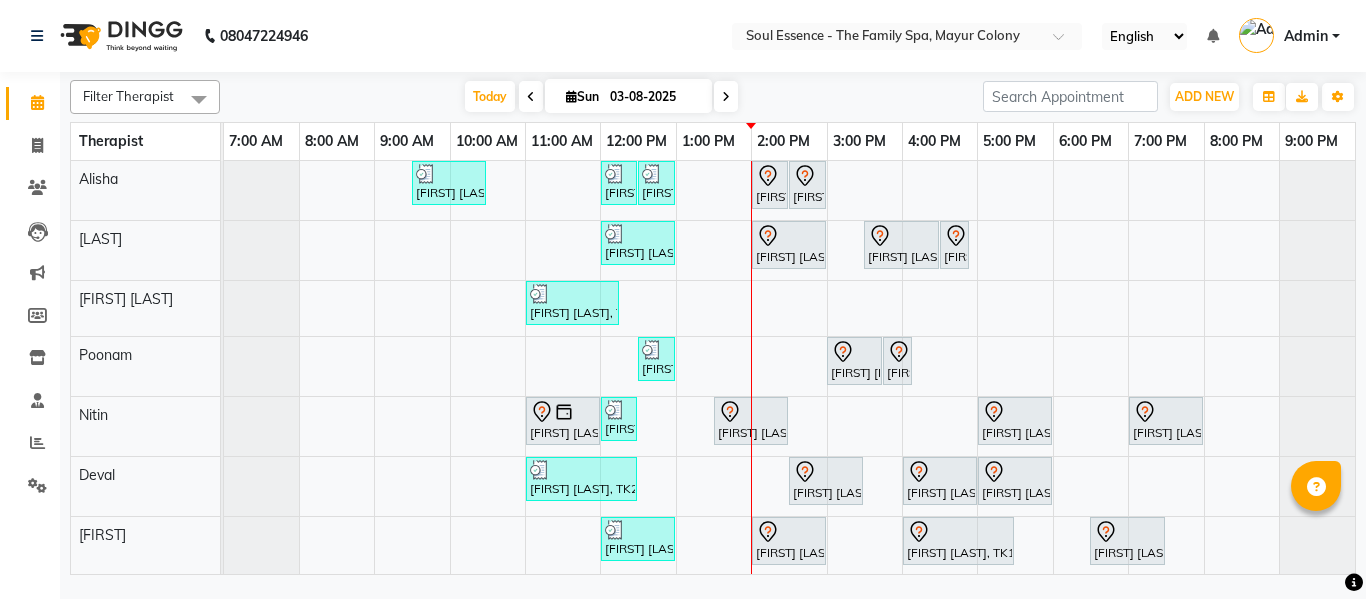 click at bounding box center (726, 96) 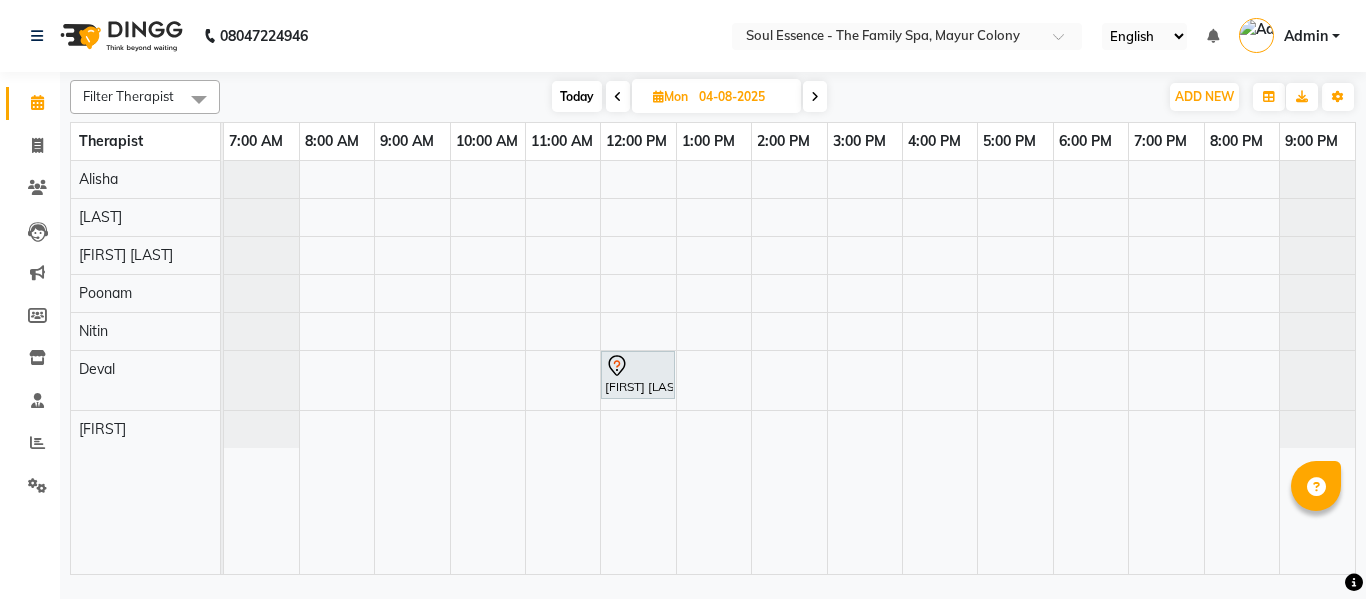 click at bounding box center (618, 97) 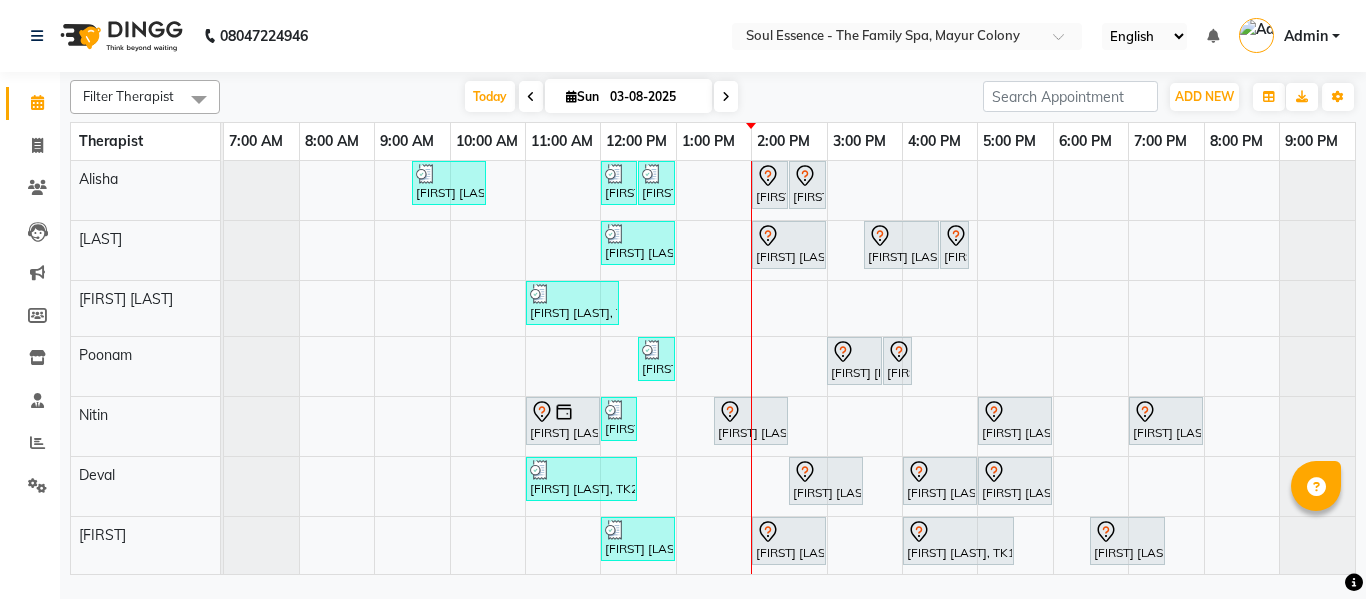 click on "Today  Sun 03-08-2025" at bounding box center (601, 97) 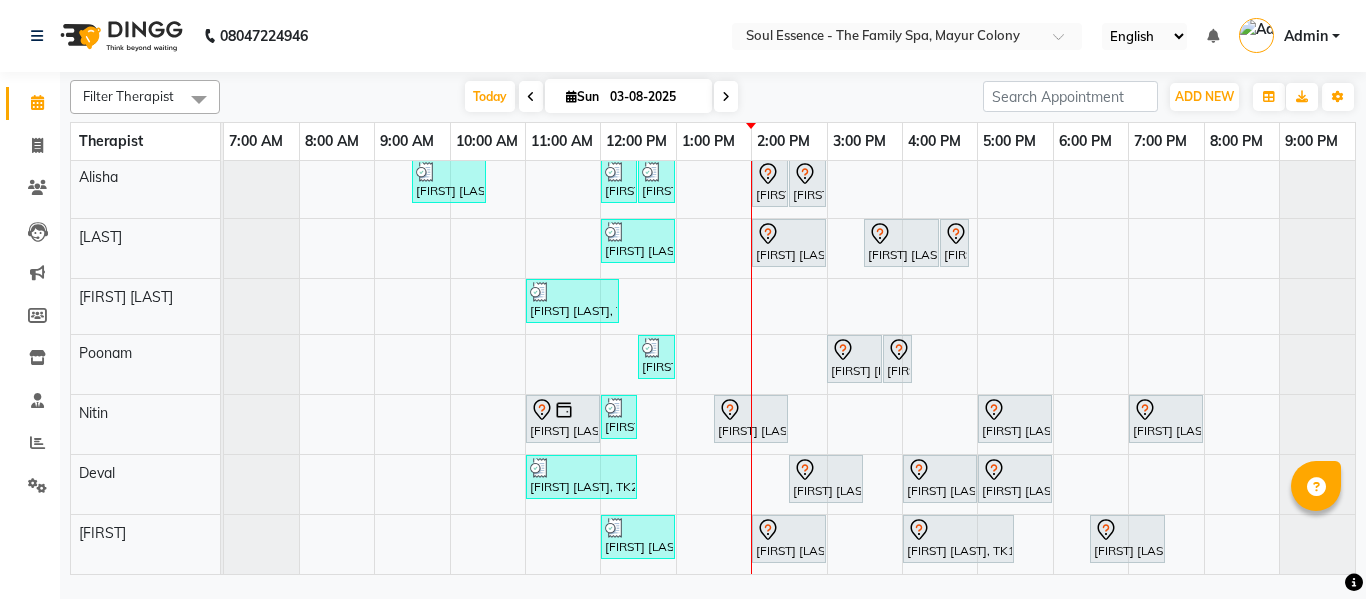 click on "Today  Sun 03-08-2025" at bounding box center [601, 97] 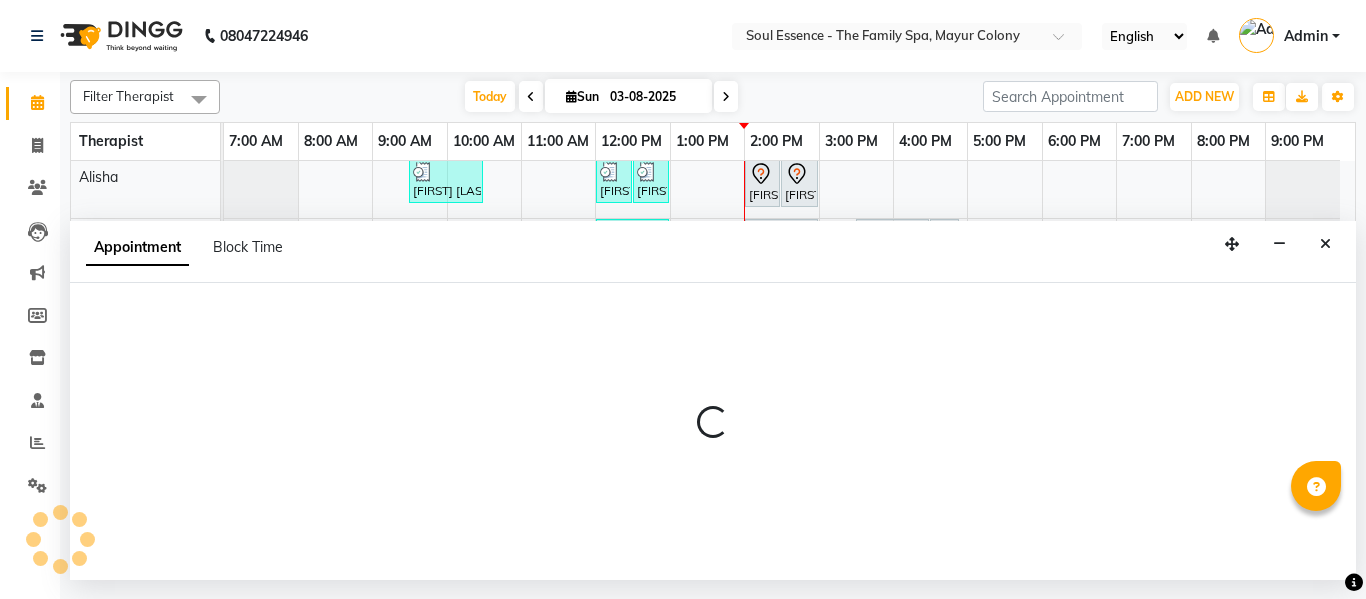 scroll, scrollTop: 2, scrollLeft: 0, axis: vertical 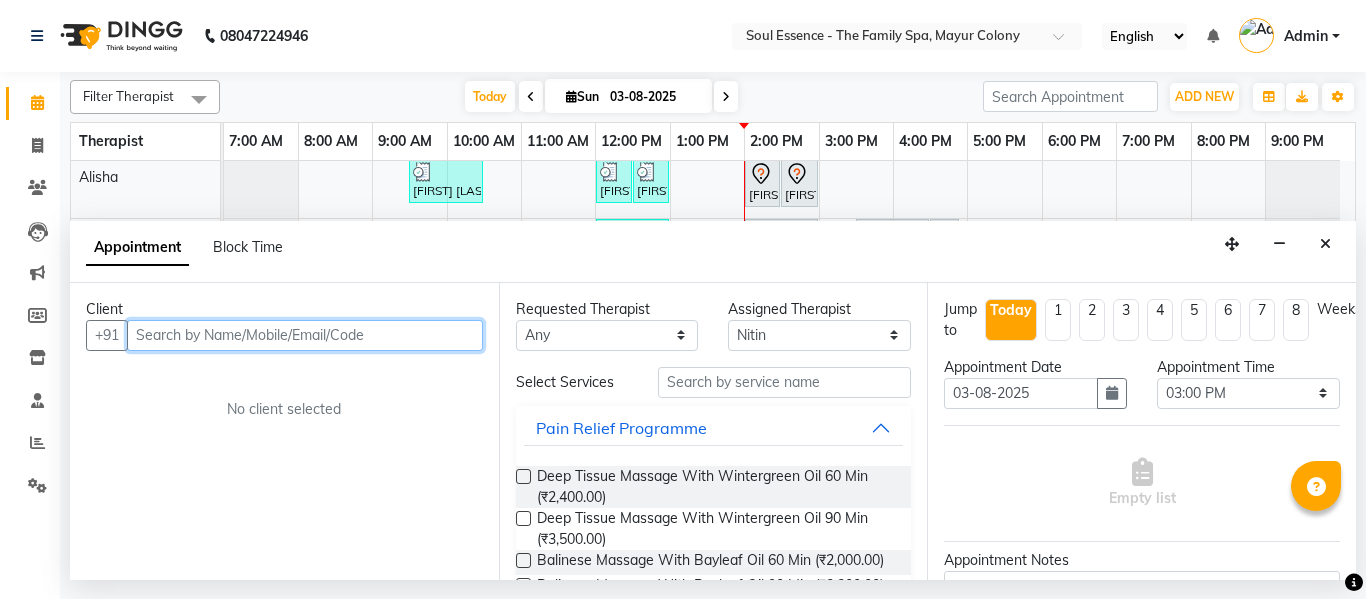 click at bounding box center [305, 335] 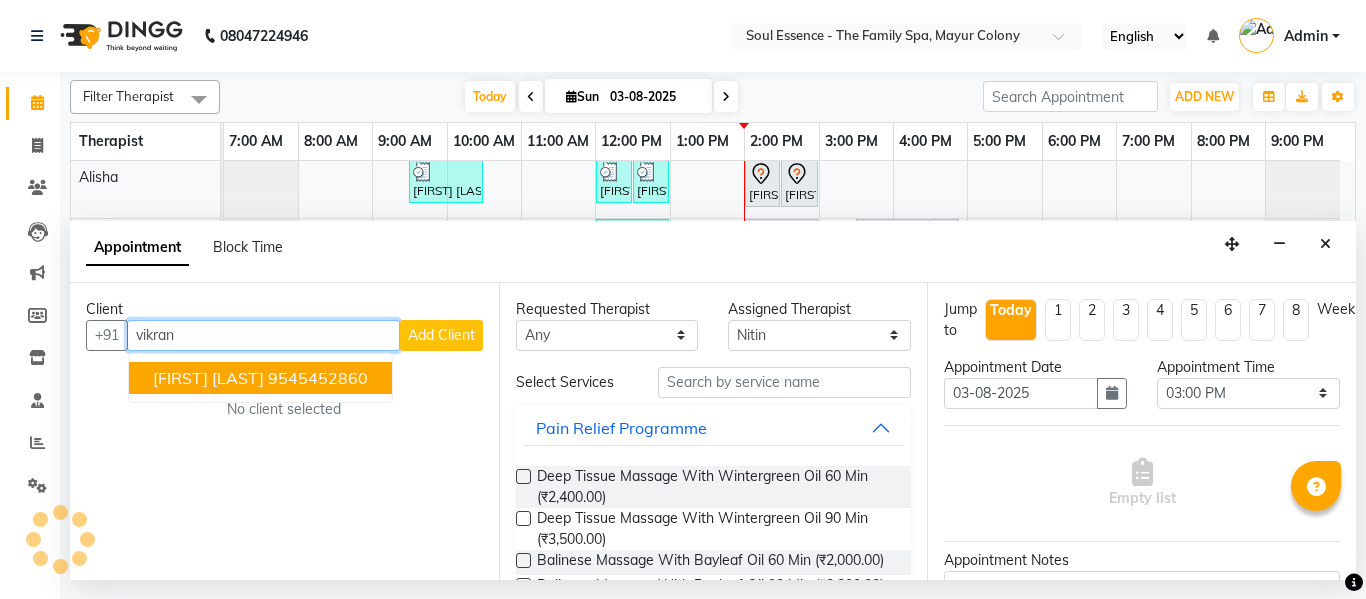click on "9545452860" at bounding box center [318, 378] 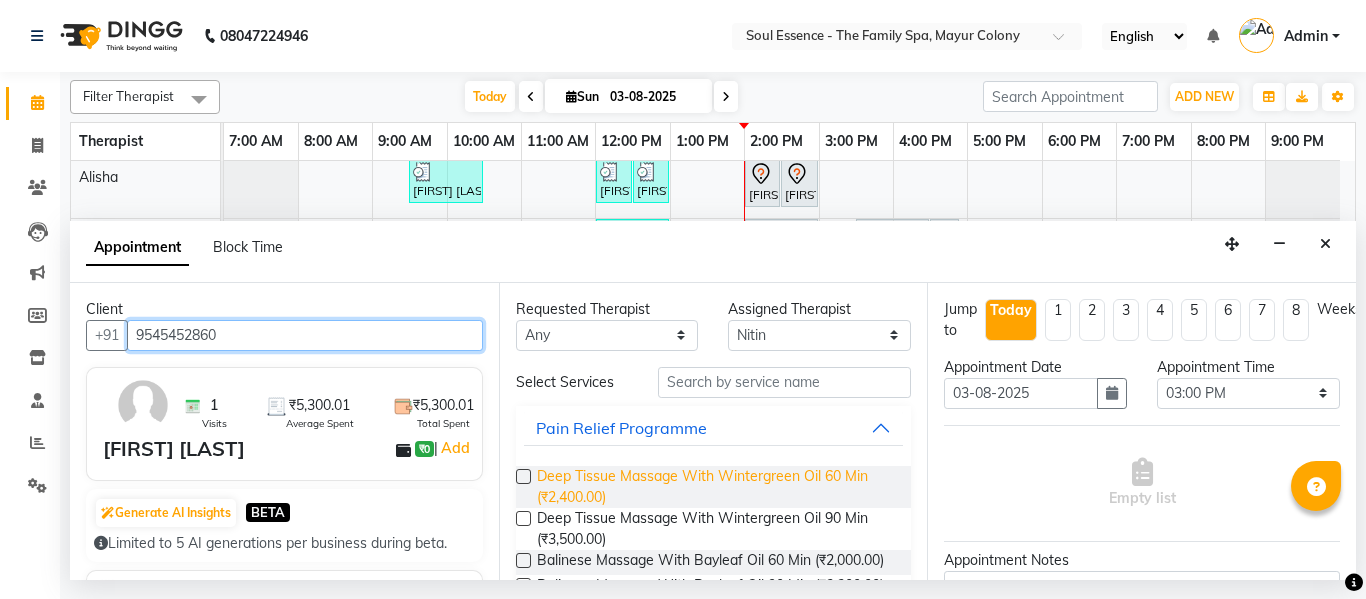 type on "9545452860" 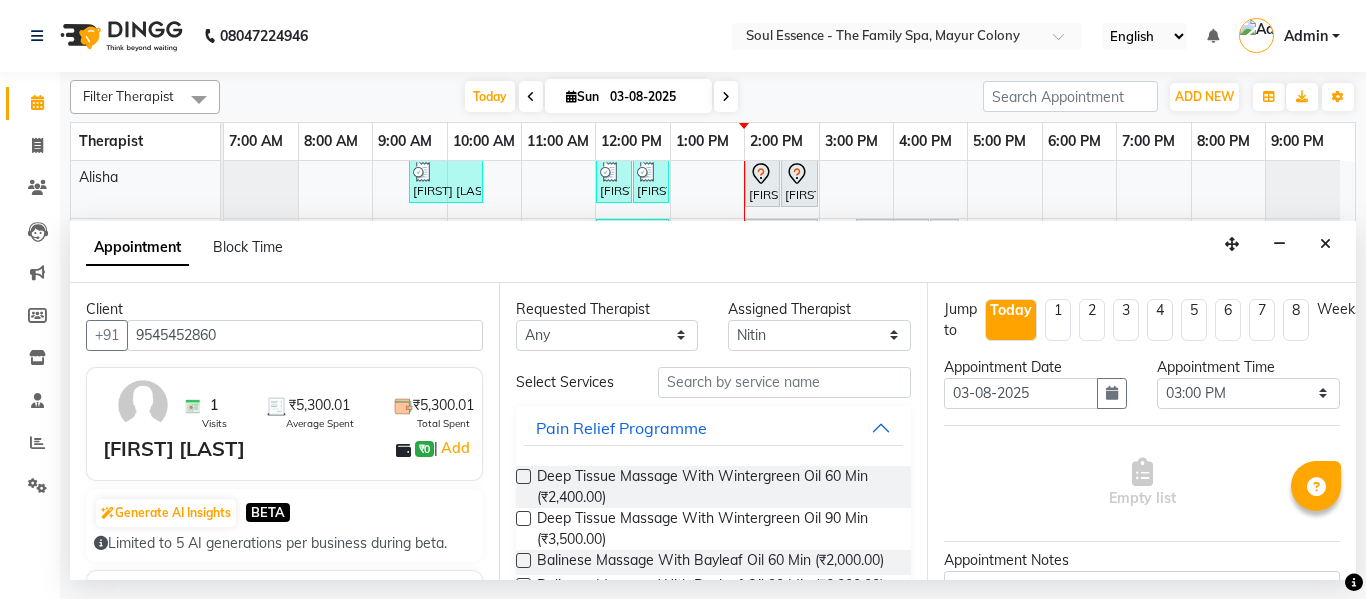 drag, startPoint x: 596, startPoint y: 473, endPoint x: 1090, endPoint y: 422, distance: 496.6256 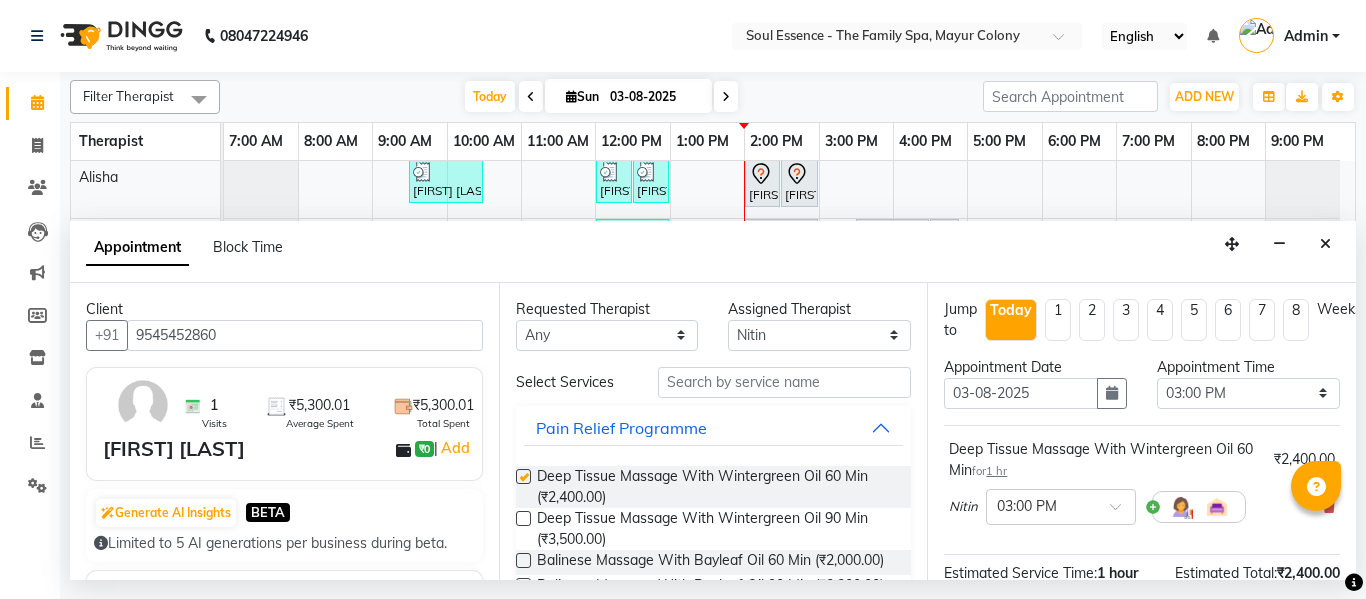 checkbox on "false" 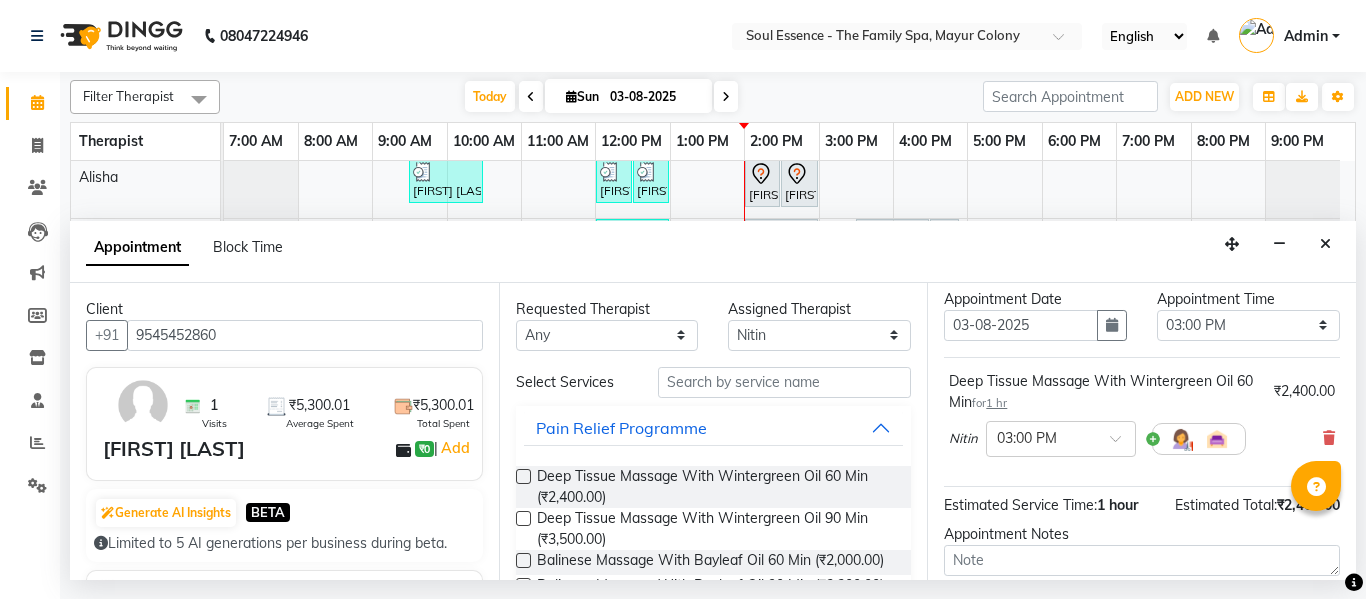 scroll, scrollTop: 100, scrollLeft: 0, axis: vertical 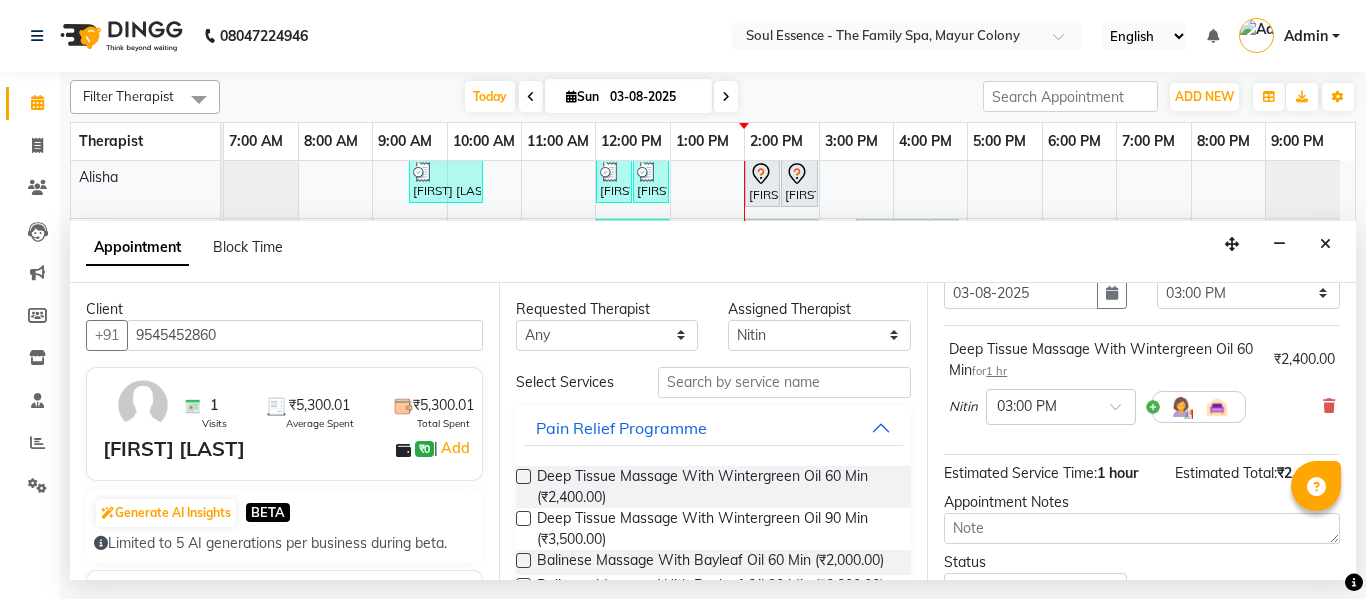 click on "[LAST] × 03:00 PM" at bounding box center [1097, 407] 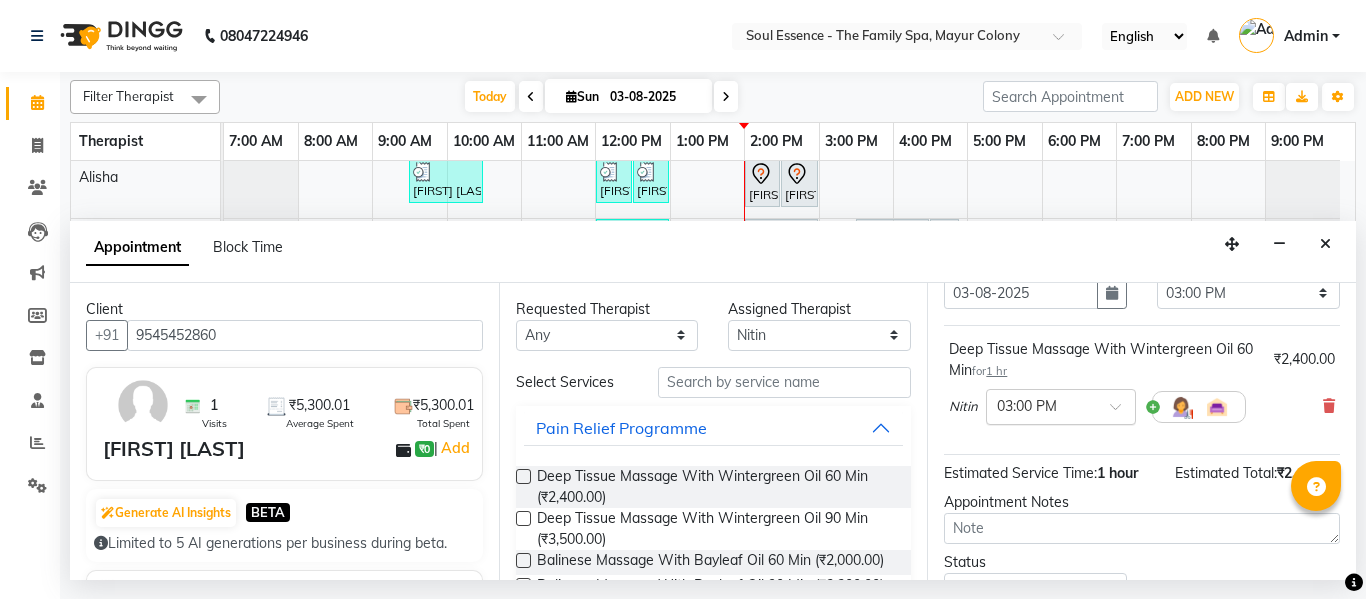 click on "× 03:00 PM" at bounding box center (1061, 407) 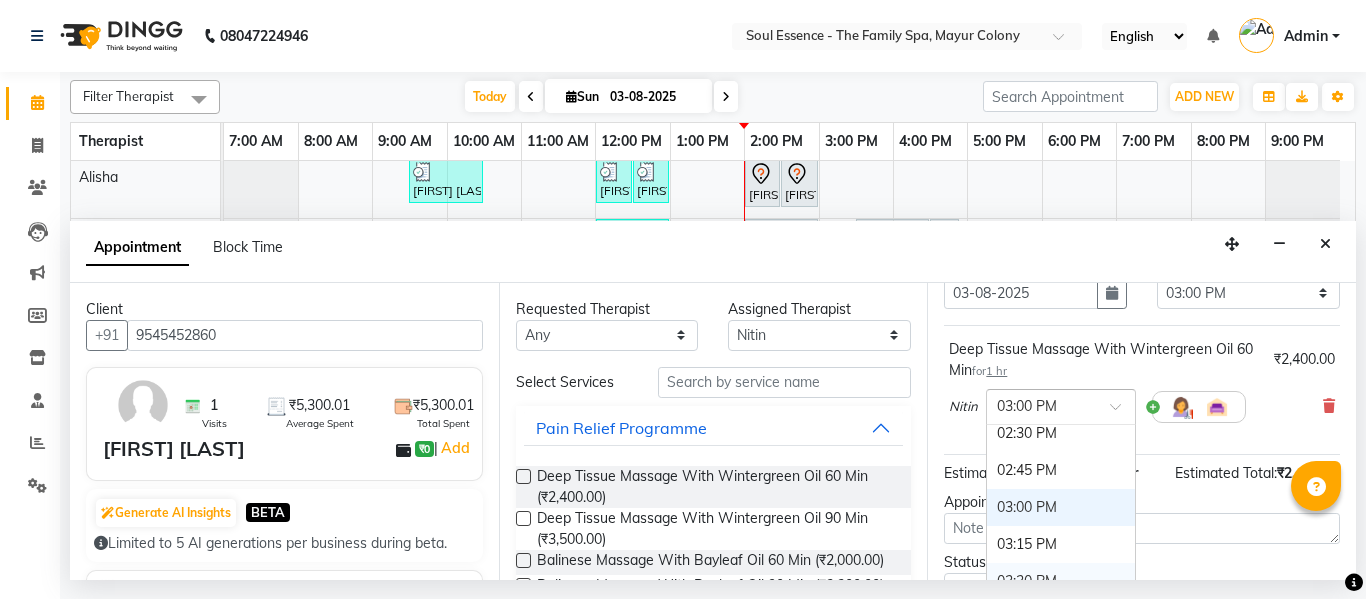 scroll, scrollTop: 956, scrollLeft: 0, axis: vertical 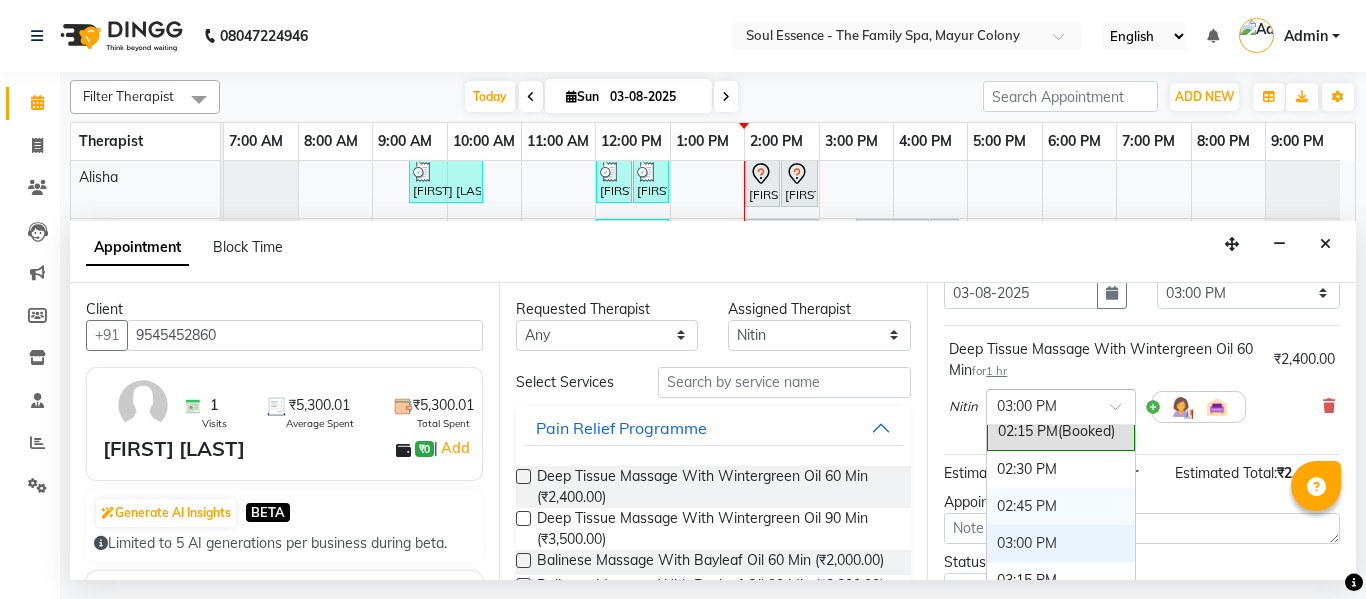 drag, startPoint x: 1031, startPoint y: 495, endPoint x: 1056, endPoint y: 485, distance: 26.925823 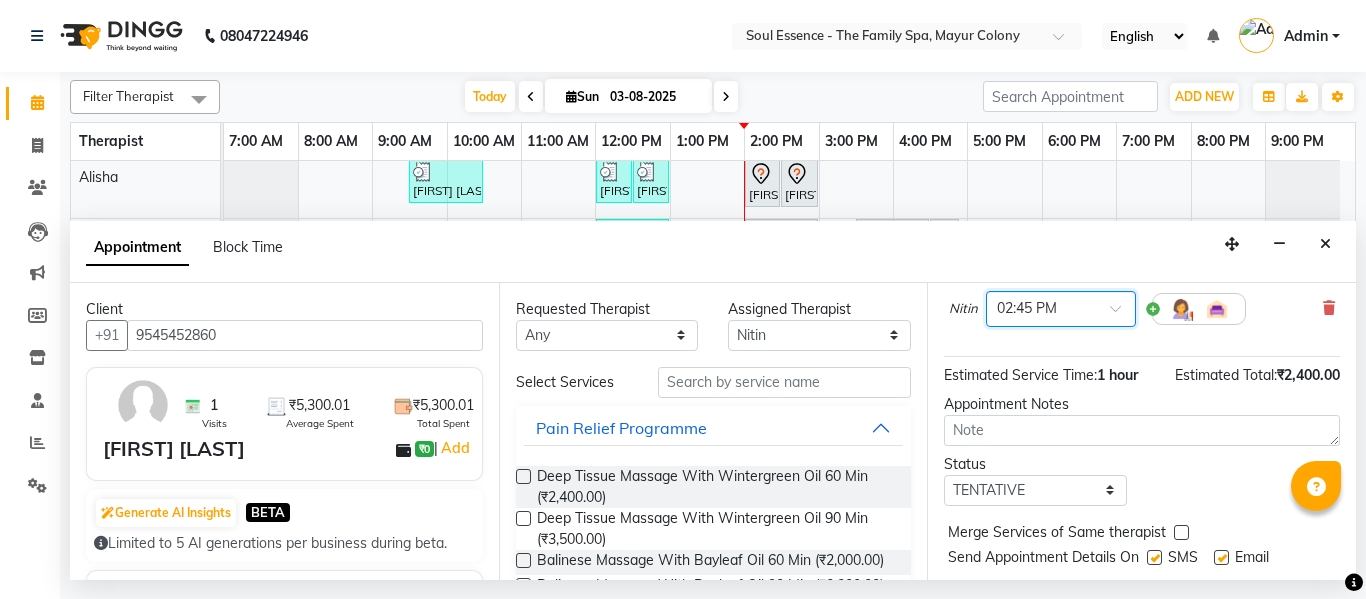 scroll, scrollTop: 265, scrollLeft: 0, axis: vertical 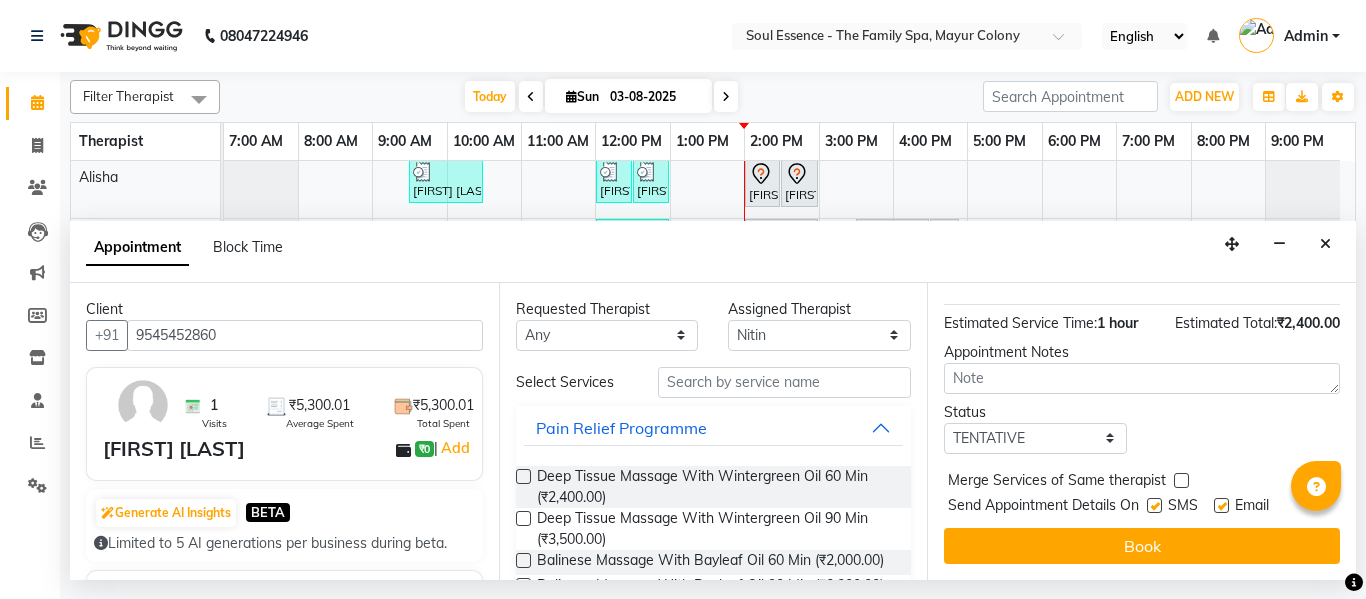 click on "SMS" at bounding box center (1180, 507) 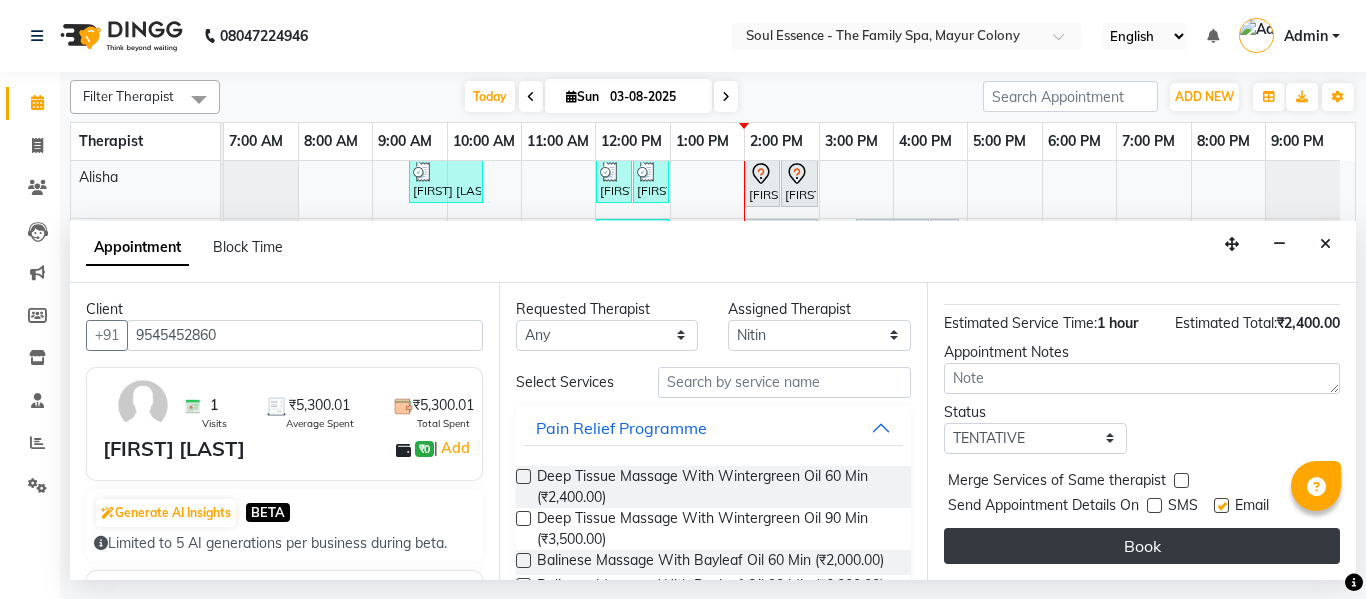 click on "Book" at bounding box center [1142, 546] 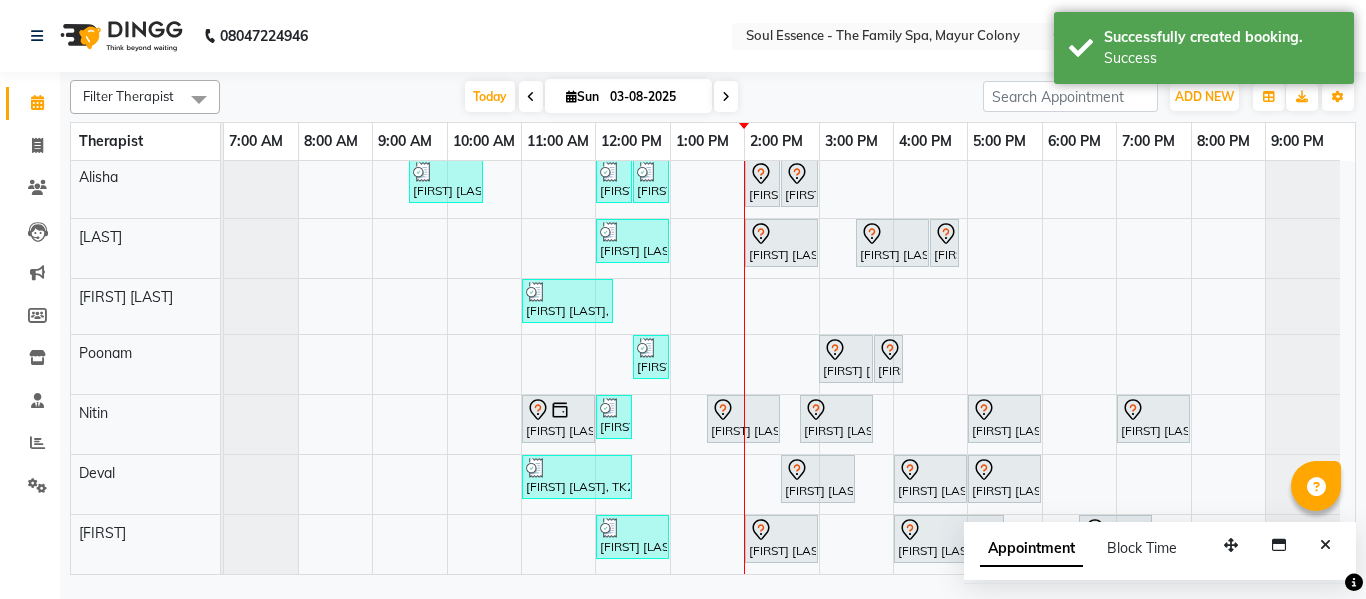 click at bounding box center [1325, 545] 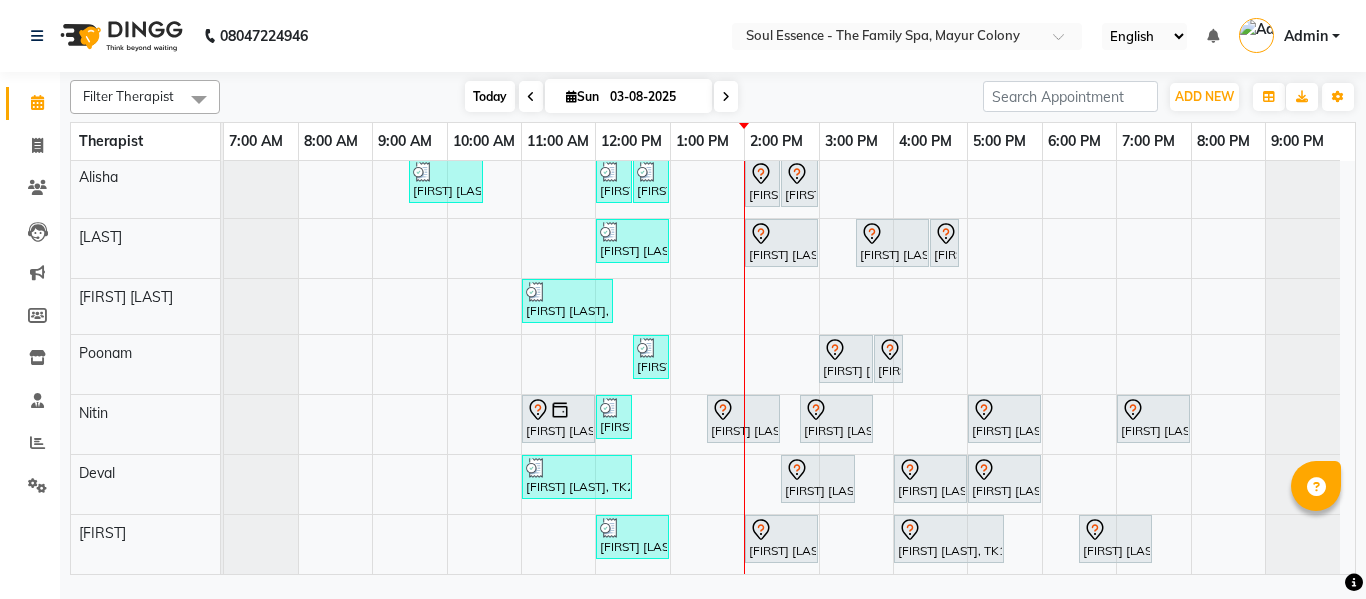 click on "Today" at bounding box center [490, 96] 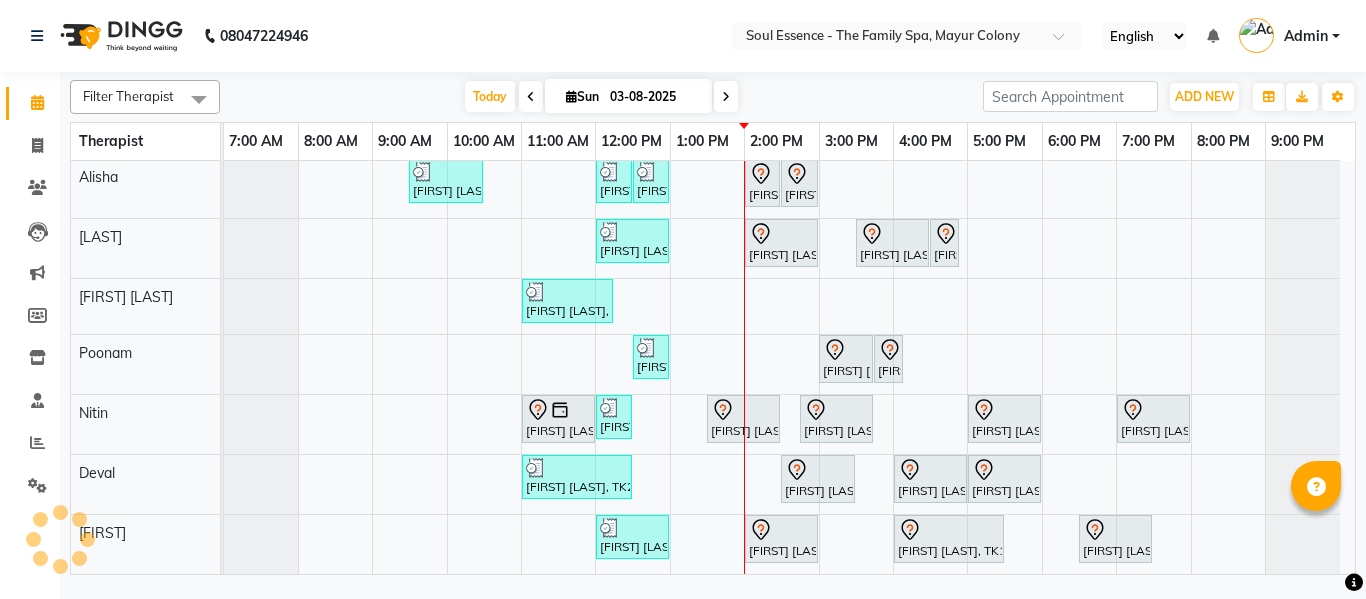 click on "Soul Essence - The Family Spa, Mayur Colony English ENGLISH Español العربية मराठी हिंदी ગુજરાતી தமிழ் 中文 Notifications nothing to show Admin Manage Profile Change Password Sign out  Version:3.15.11" 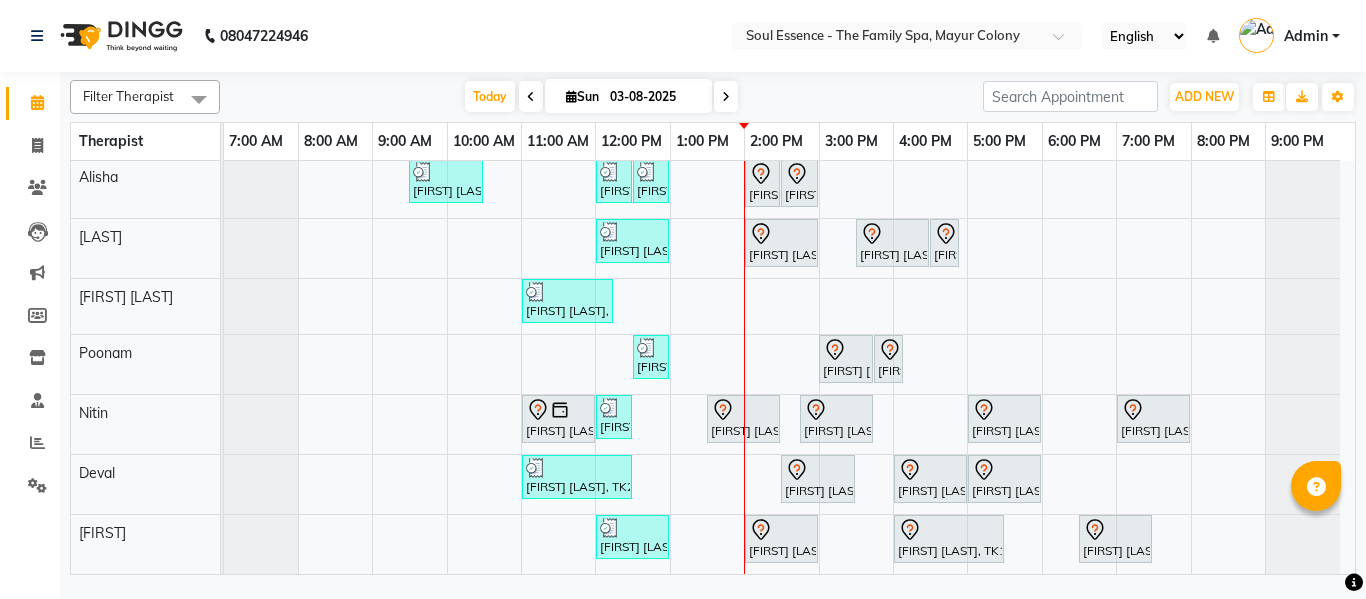 click on "Soul Essence - The Family Spa, Mayur Colony English ENGLISH Español العربية मराठी हिंदी ગુજરાતી தமிழ் 中文 Notifications nothing to show Admin Manage Profile Change Password Sign out  Version:3.15.11" 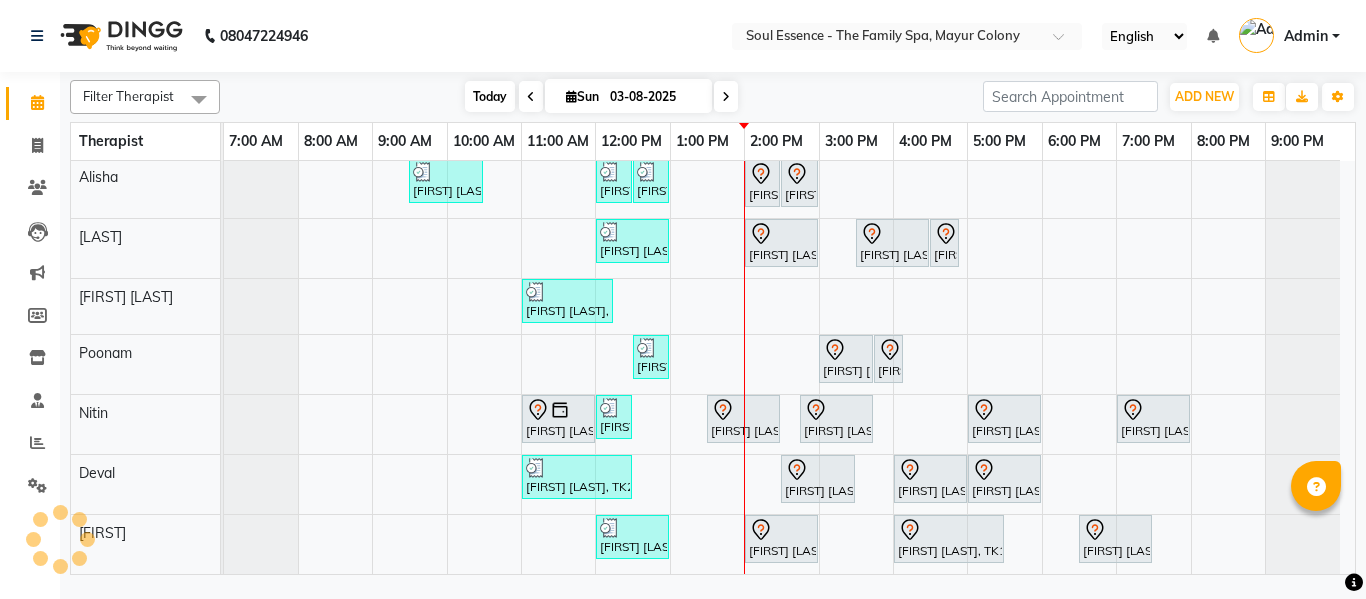 click on "Today" at bounding box center [490, 96] 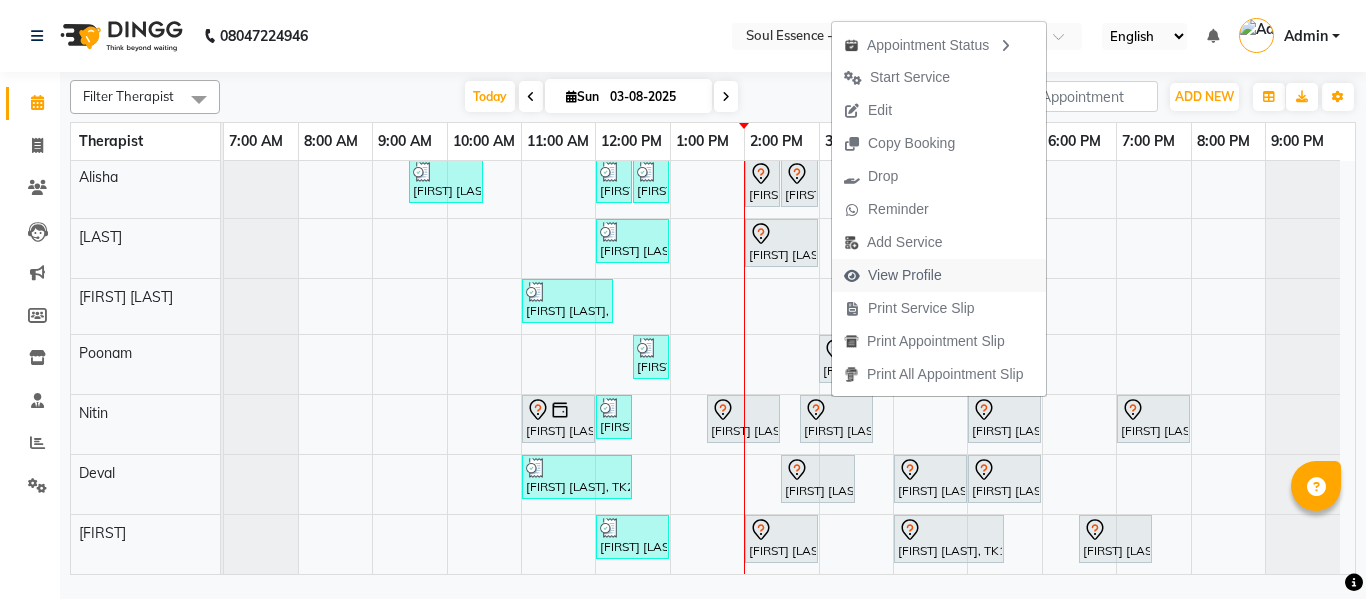 click on "View Profile" at bounding box center [905, 275] 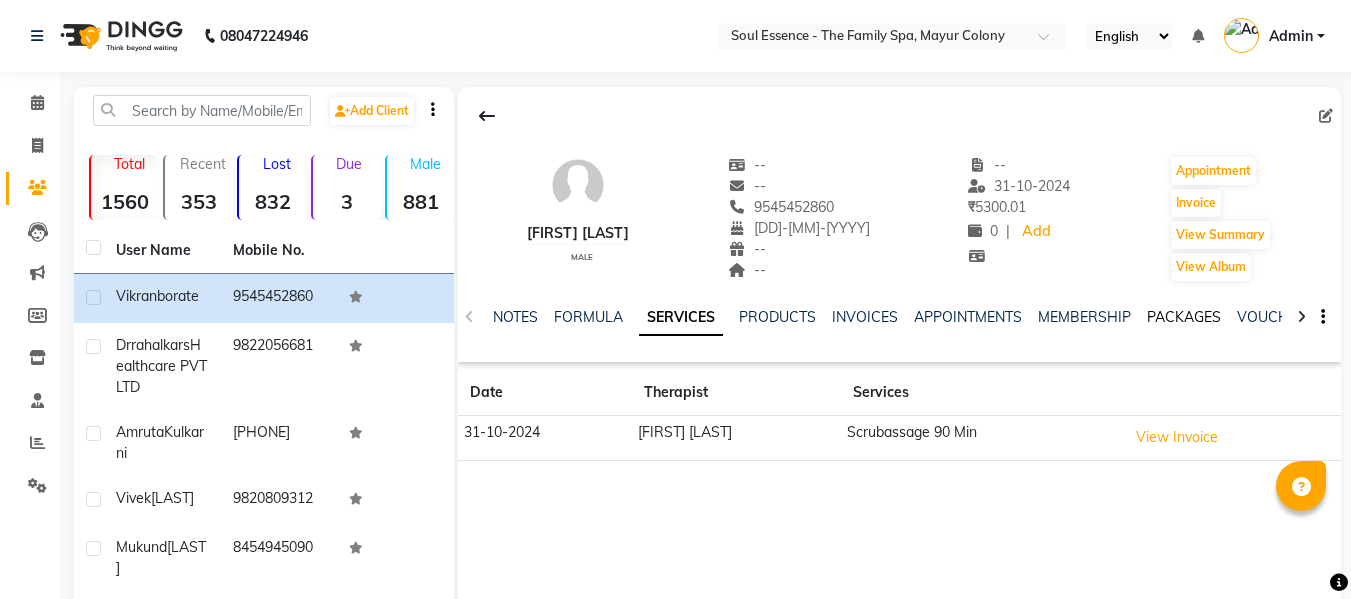 click on "PACKAGES" 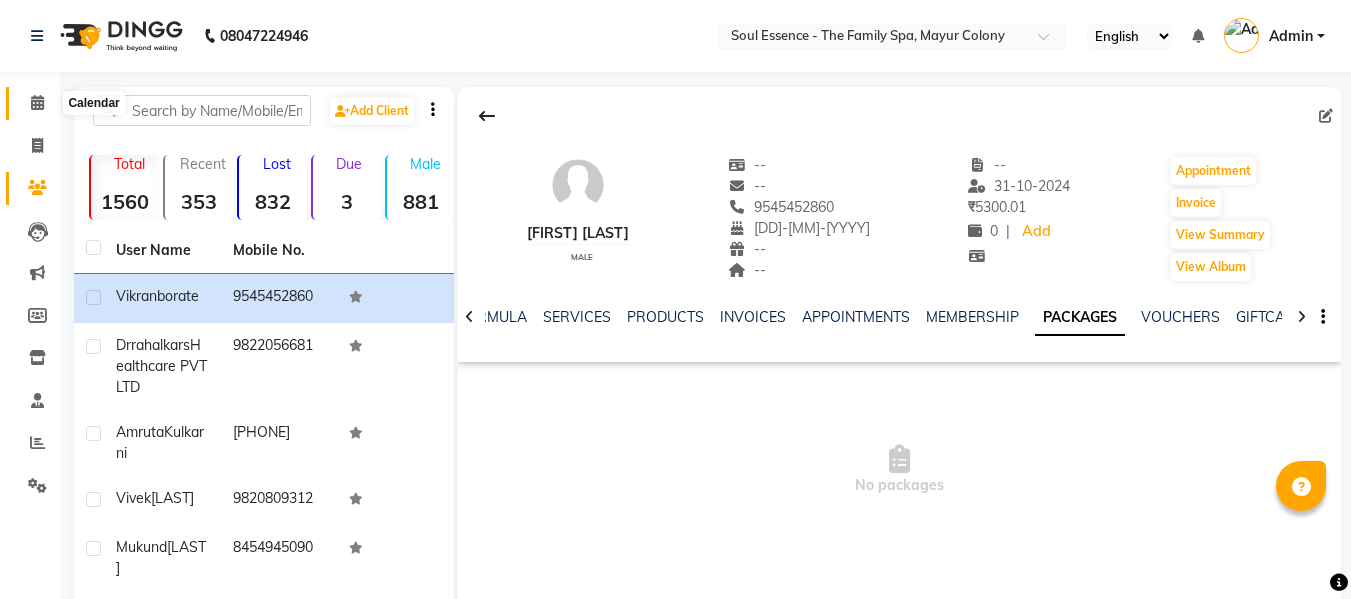 click 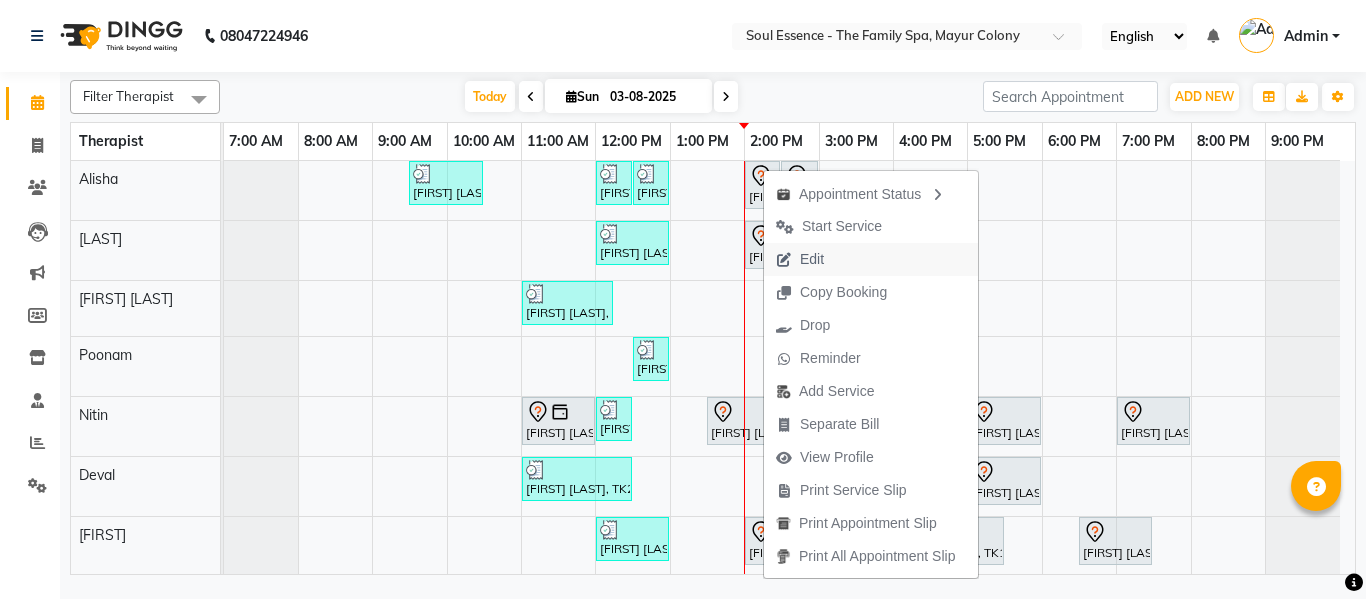 click on "Edit" at bounding box center (800, 259) 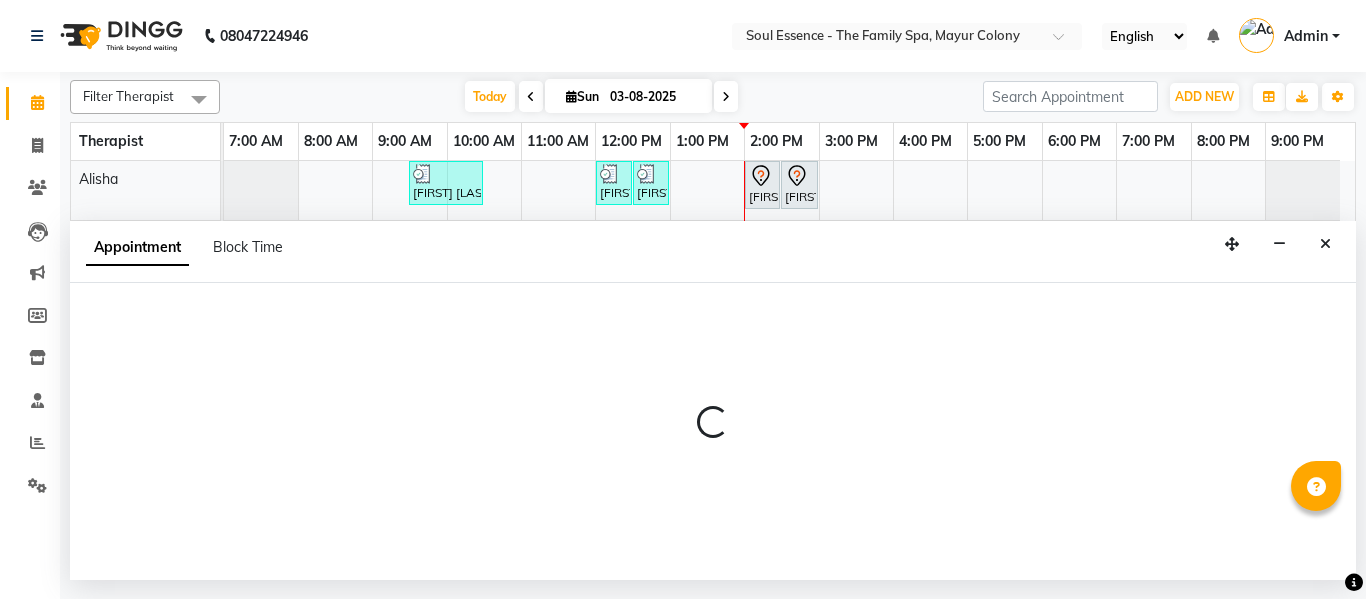 select on "tentative" 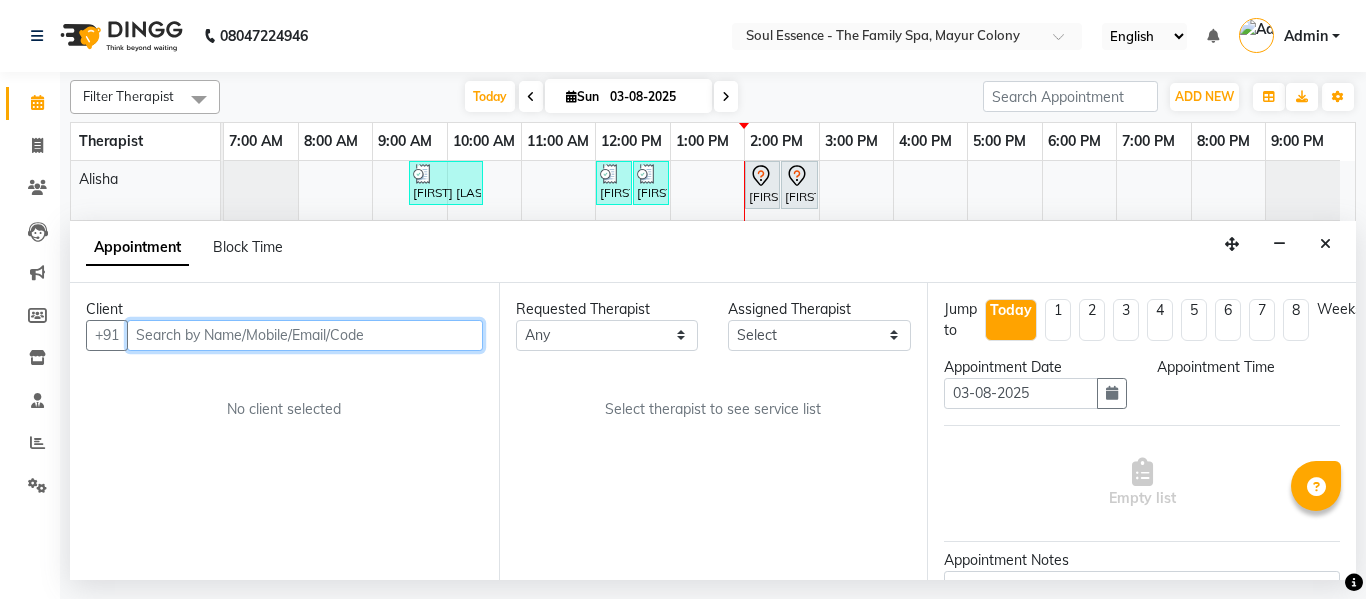 select on "840" 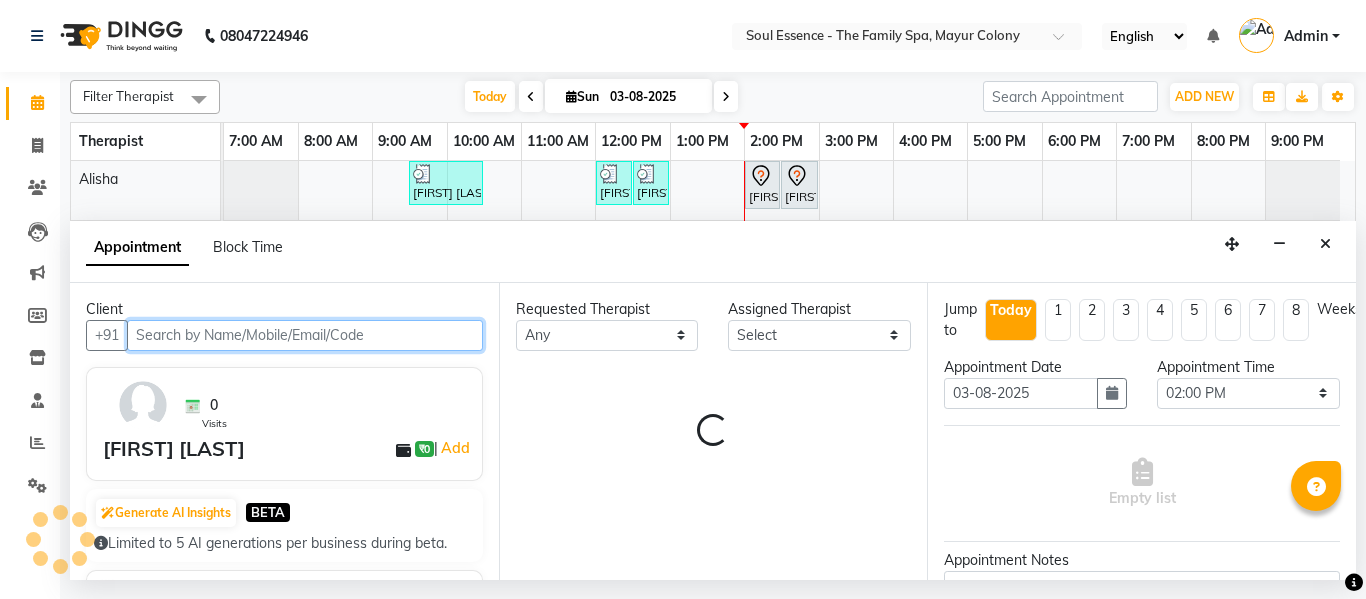 select on "45741" 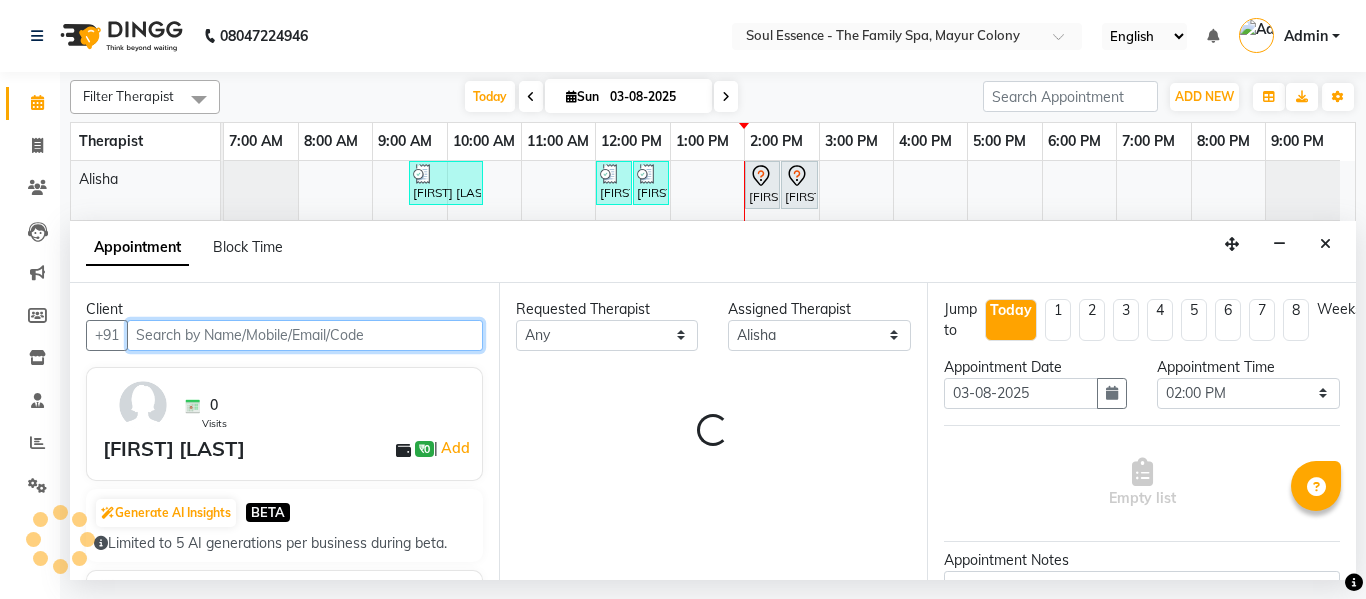 select on "1188" 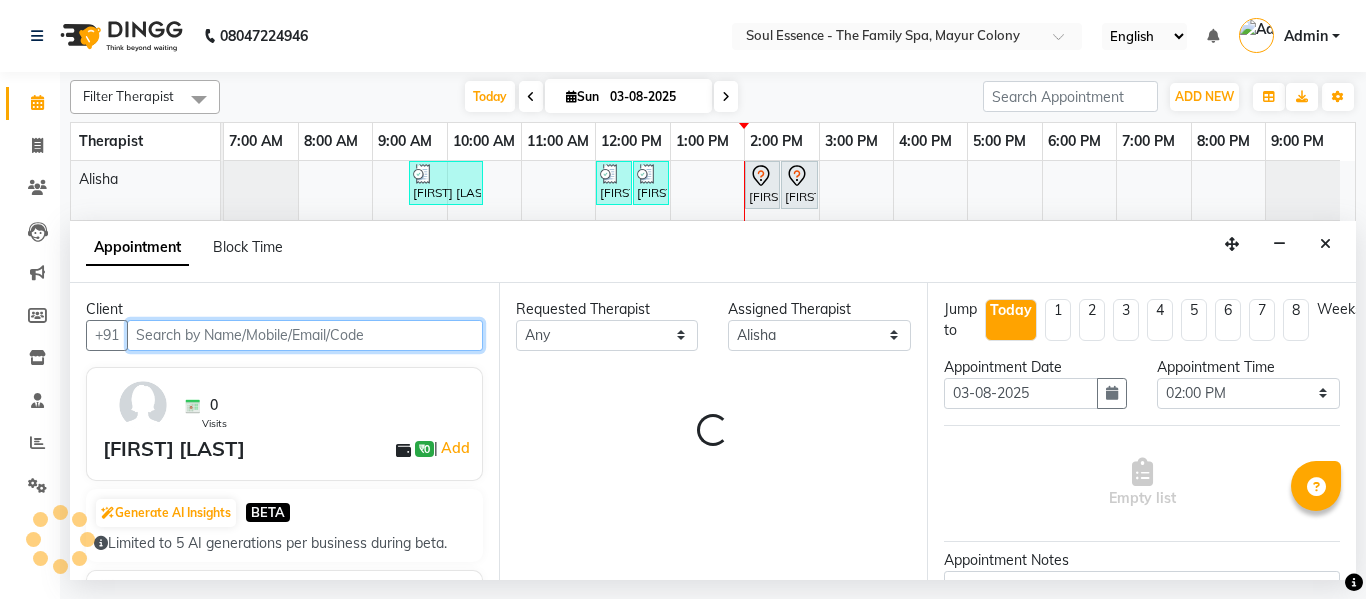 select on "1188" 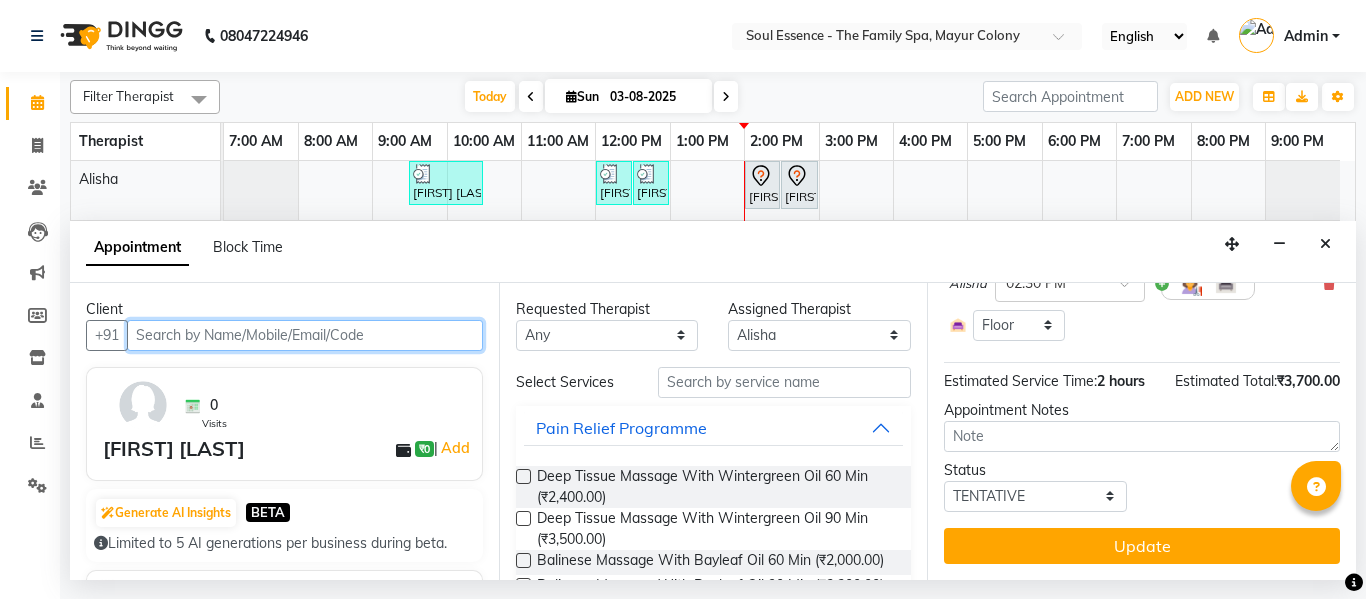 scroll, scrollTop: 203, scrollLeft: 0, axis: vertical 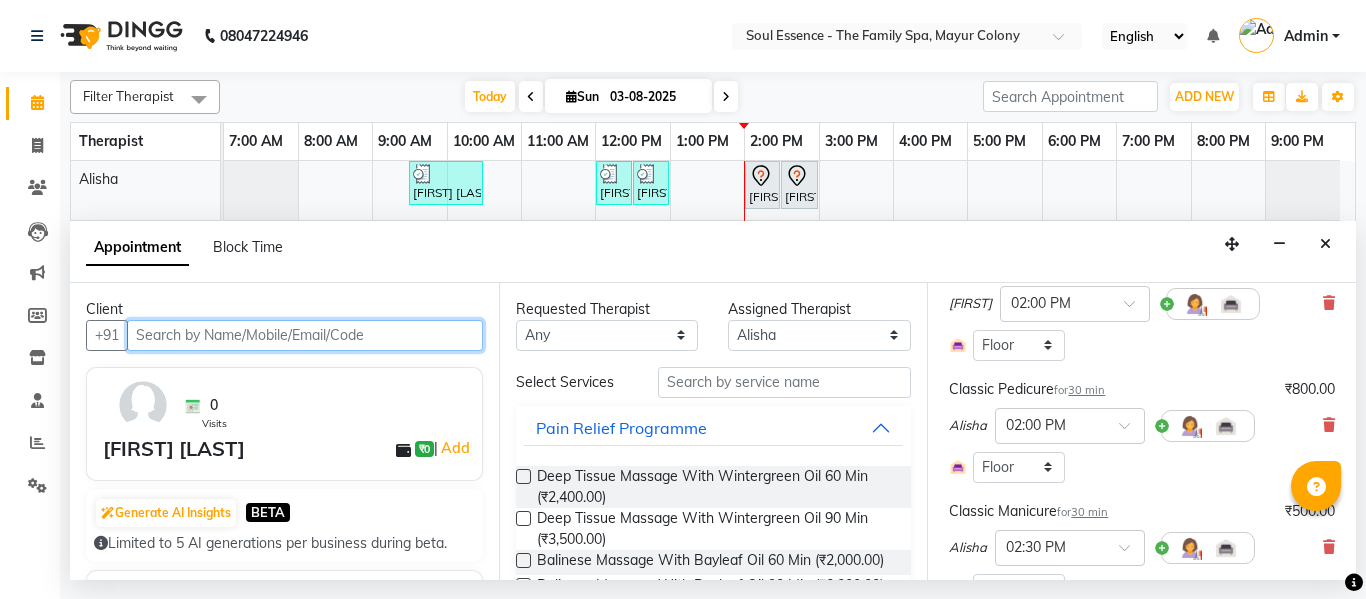 click at bounding box center [305, 335] 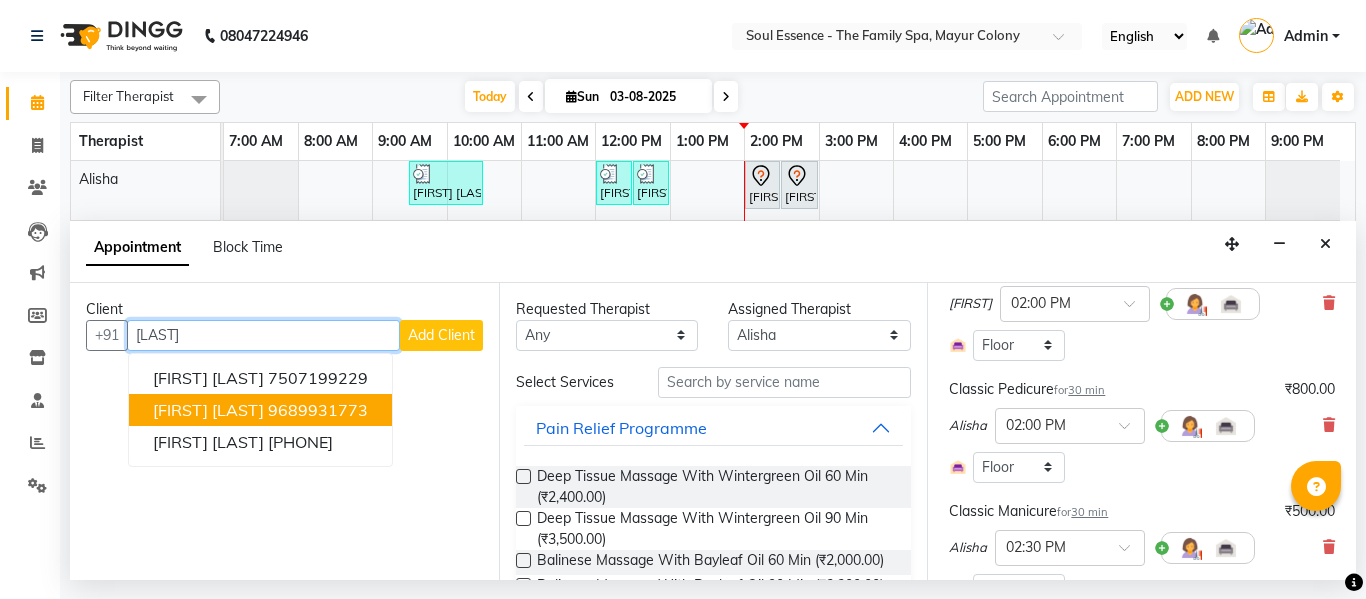 click on "9689931773" at bounding box center (318, 410) 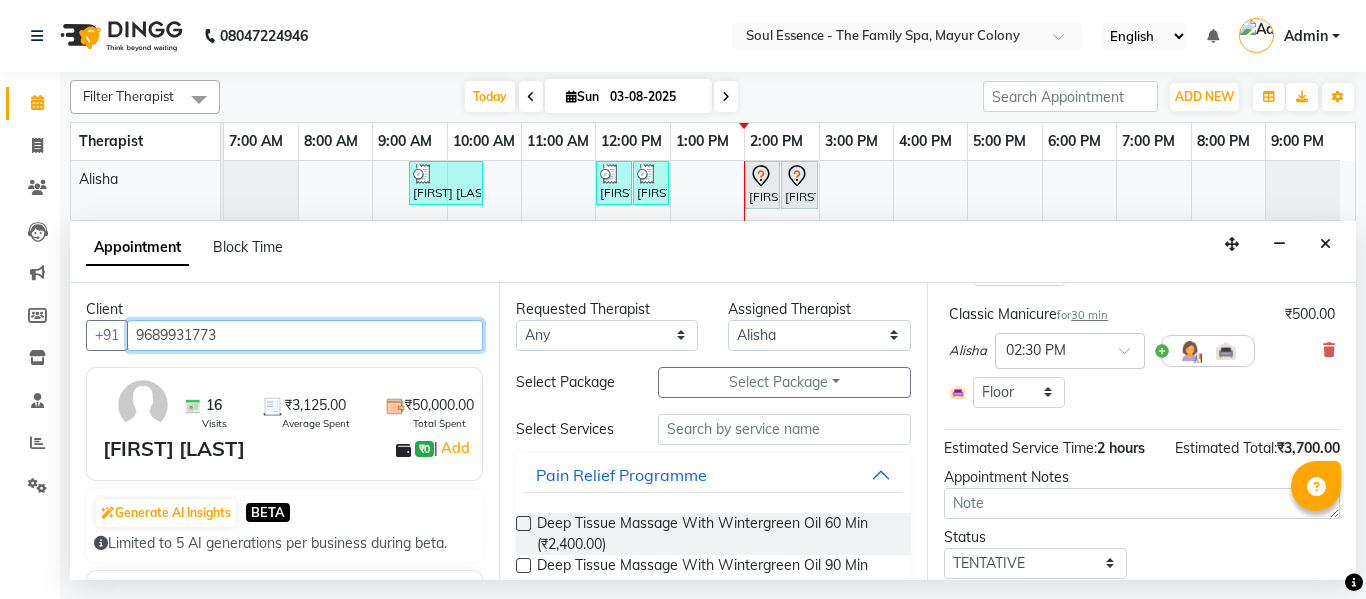 scroll, scrollTop: 503, scrollLeft: 0, axis: vertical 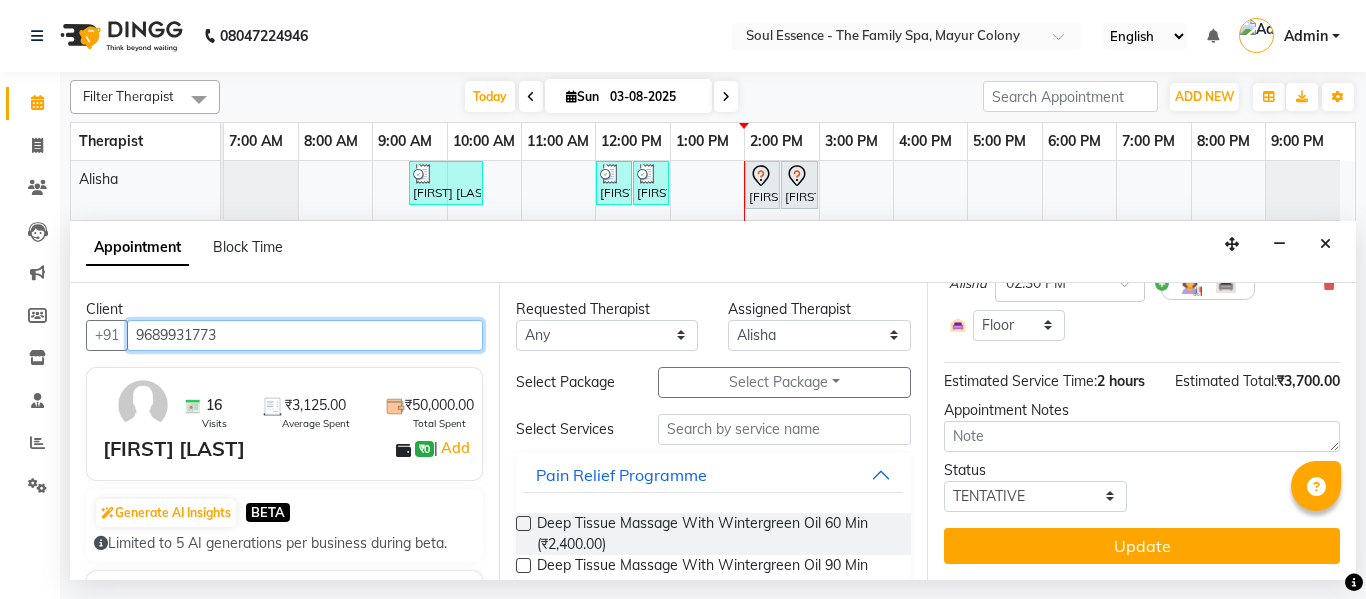 type on "9689931773" 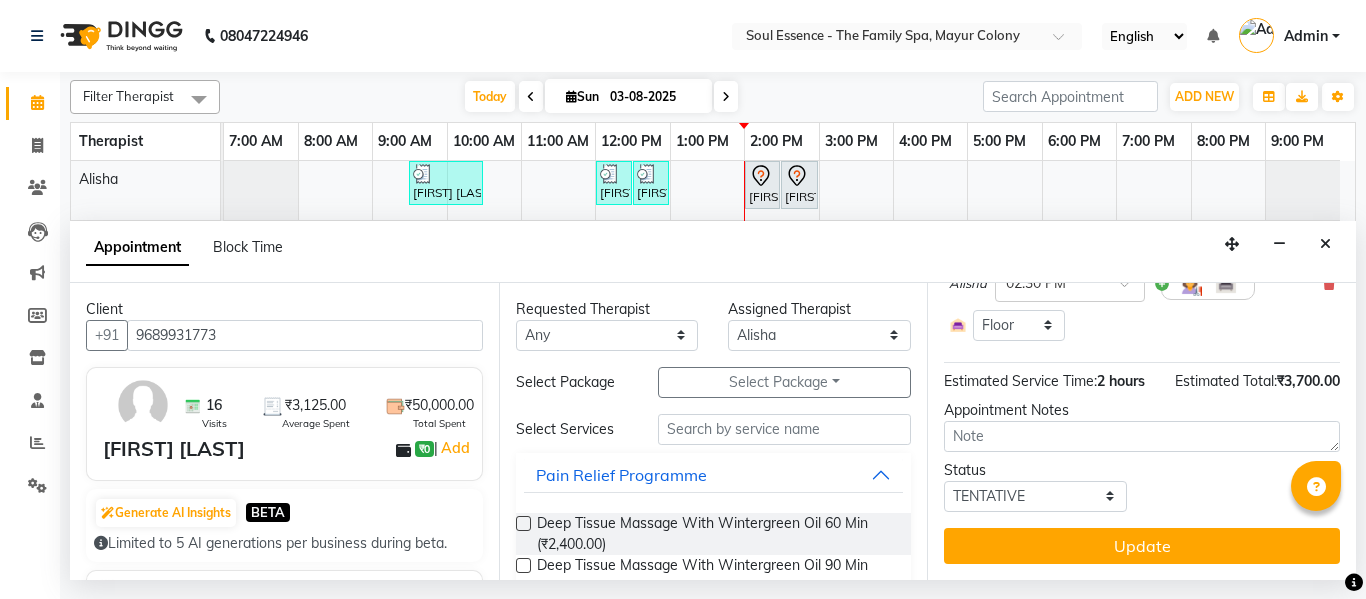 click on "Jump to Today 1 2 3 4 5 6 7 8 Weeks Appointment Date [DD]-[MM]-[YYYY] Appointment Time Select 08:00 AM 08:15 AM 08:30 AM 08:45 AM 09:00 AM 09:15 AM 09:30 AM 09:45 AM 10:00 AM 10:15 AM 10:30 AM 10:45 AM 11:00 AM 11:15 AM 11:30 AM 11:45 AM 12:00 PM 12:15 PM 12:30 PM 12:45 PM 01:00 PM 01:15 PM 01:30 PM 01:45 PM 02:00 PM 02:15 PM 02:30 PM 02:45 PM 03:00 PM 03:15 PM 03:30 PM 03:45 PM 04:00 PM 04:15 PM 04:30 PM 04:45 PM 05:00 PM 05:15 PM 05:30 PM 05:45 PM 06:00 PM 06:15 PM 06:30 PM 06:45 PM 07:00 PM 07:15 PM 07:30 PM 07:45 PM 08:00 PM 08:15 PM 08:30 PM 08:45 PM 09:00 PM Deep Tissue Massage With Wintergreen Oil 60 Min   for  1 hr ₹2,400.00 [FIRST] × 02:00 PM Select Room Floor Classic Pedicure   for  30 min ₹800.00 [FIRST] × 02:00 PM Select Room Floor Classic Manicure   for  30 min ₹500.00 [FIRST] × 02:30 PM Select Room Floor Estimated Service Time:  2 hours Estimated Total:  ₹3,700.00 Appointment Notes Status Select TENTATIVE CONFIRM CHECK-IN UPCOMING  Update" at bounding box center (1141, 431) 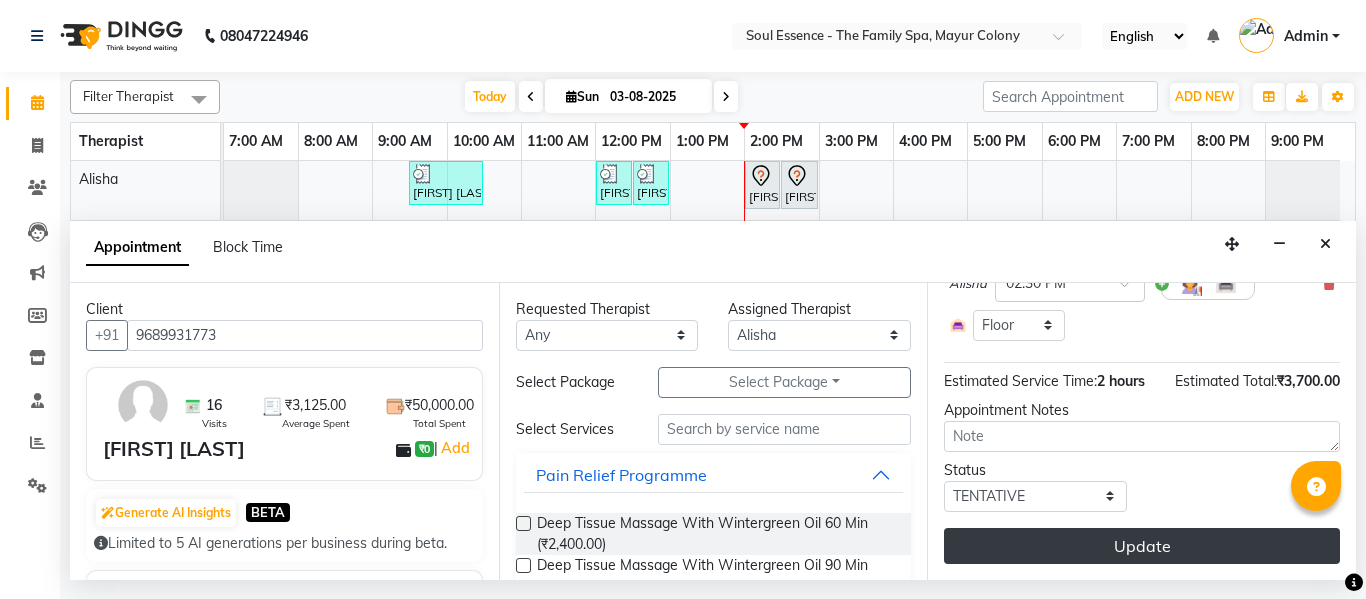 click on "Update" at bounding box center (1142, 546) 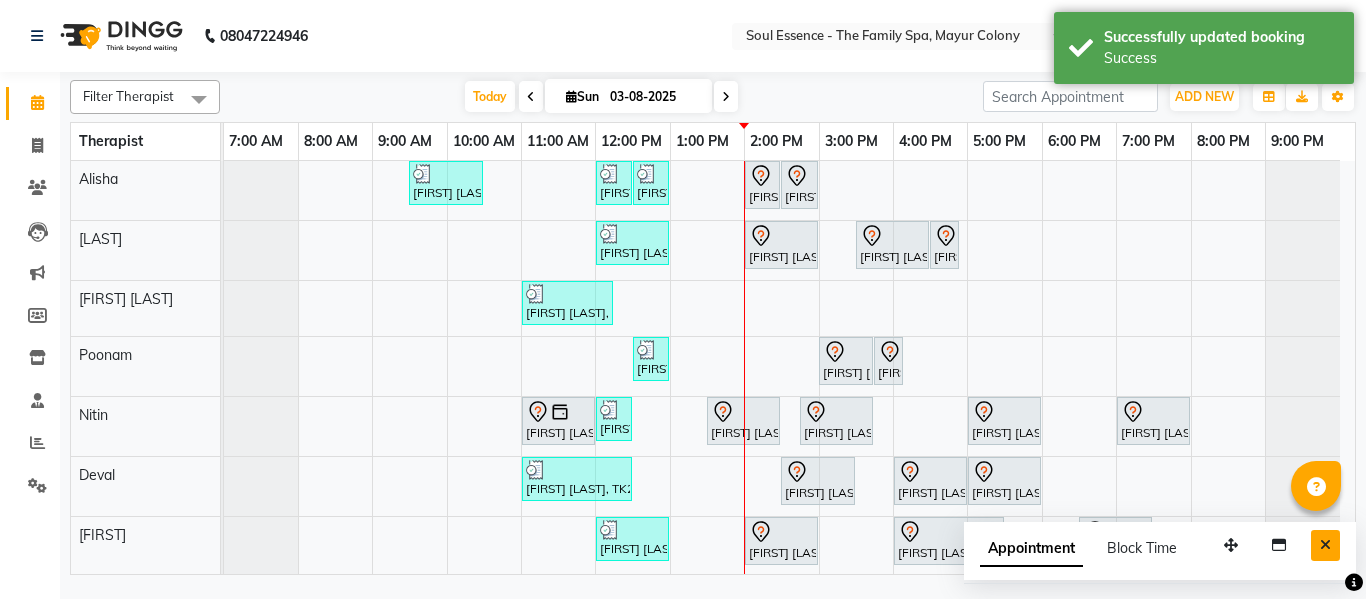 click at bounding box center (1325, 545) 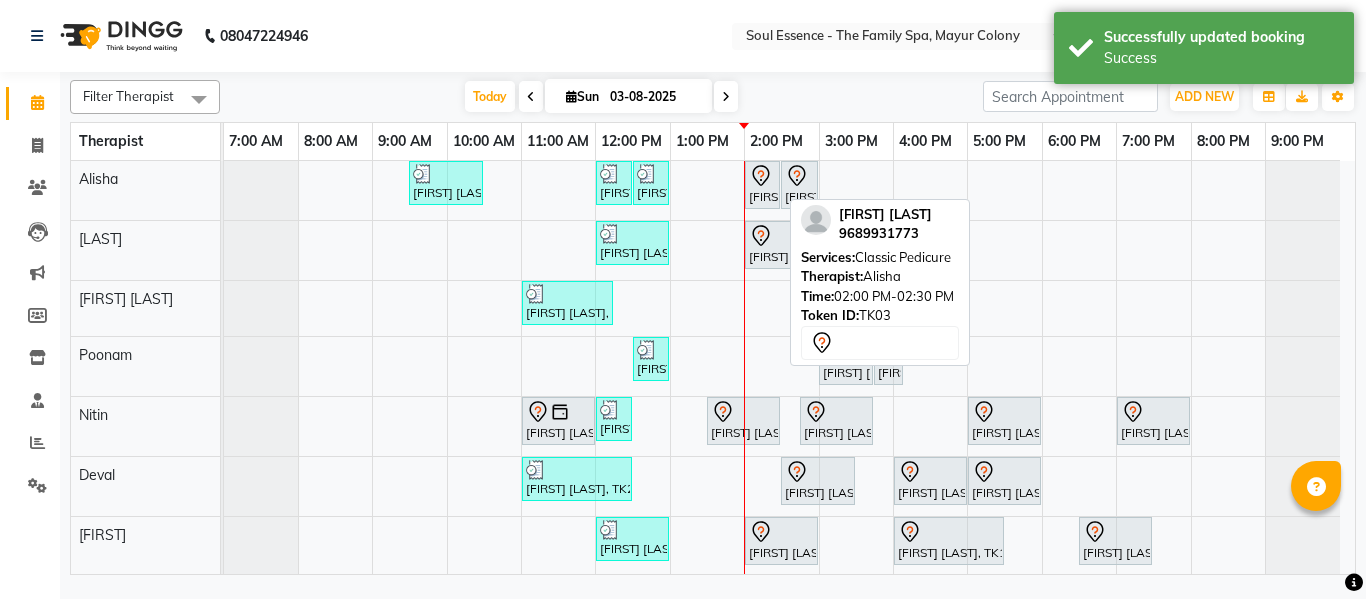 click on "[FIRST] [LAST], TK03, 02:00 PM-02:30 PM, Classic Pedicure" at bounding box center (762, 185) 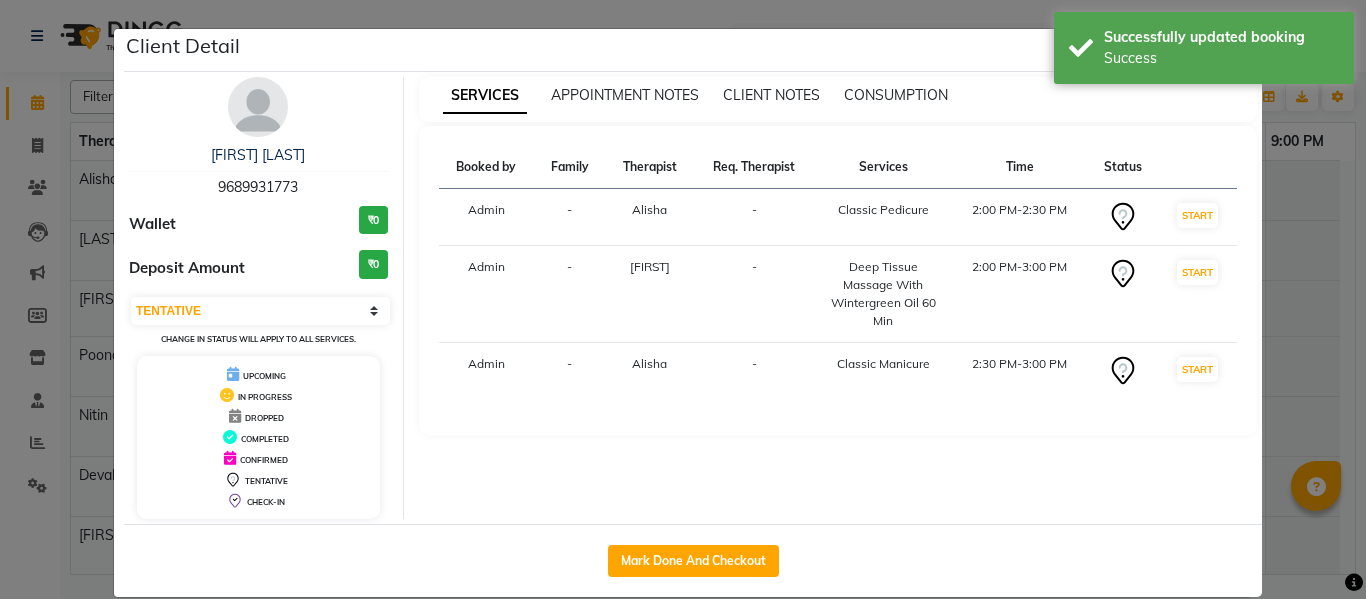 click on "Client Detail [FIRST] [LAST] [PHONE] Wallet ₹0 Deposit Amount ₹0 Select IN SERVICE CONFIRMED TENTATIVE CHECK IN MARK DONE DROPPED UPCOMING Change in status will apply to all services. UPCOMING IN PROGRESS DROPPED COMPLETED CONFIRMED TENTATIVE CHECK-IN SERVICES APPOINTMENT NOTES CLIENT NOTES CONSUMPTION Booked by Family Therapist Req. Therapist Services Time Status Admin - Alisha - Classic Pedicure 2:00 PM-2:30 PM START Admin - pradyumna - Deep Tissue Massage With Wintergreen Oil 60 Min 2:00 PM-3:00 PM START Admin - Alisha - Classic Manicure 2:30 PM-3:00 PM START Mark Done And Checkout" 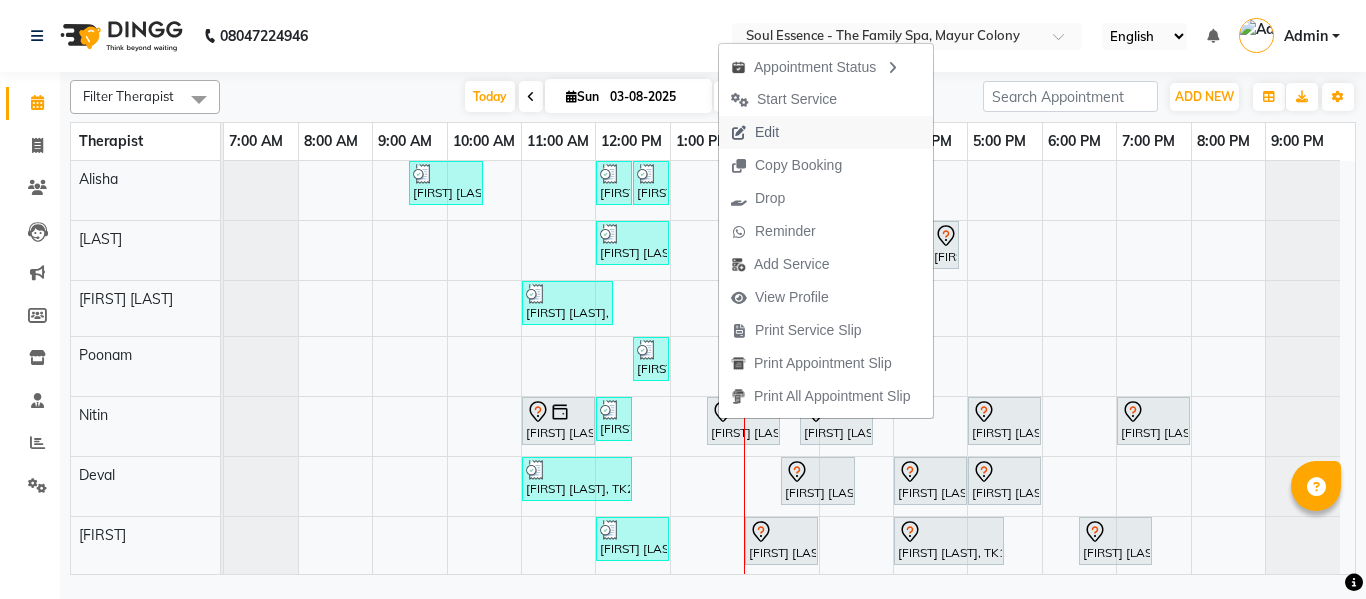 click on "Edit" at bounding box center (767, 132) 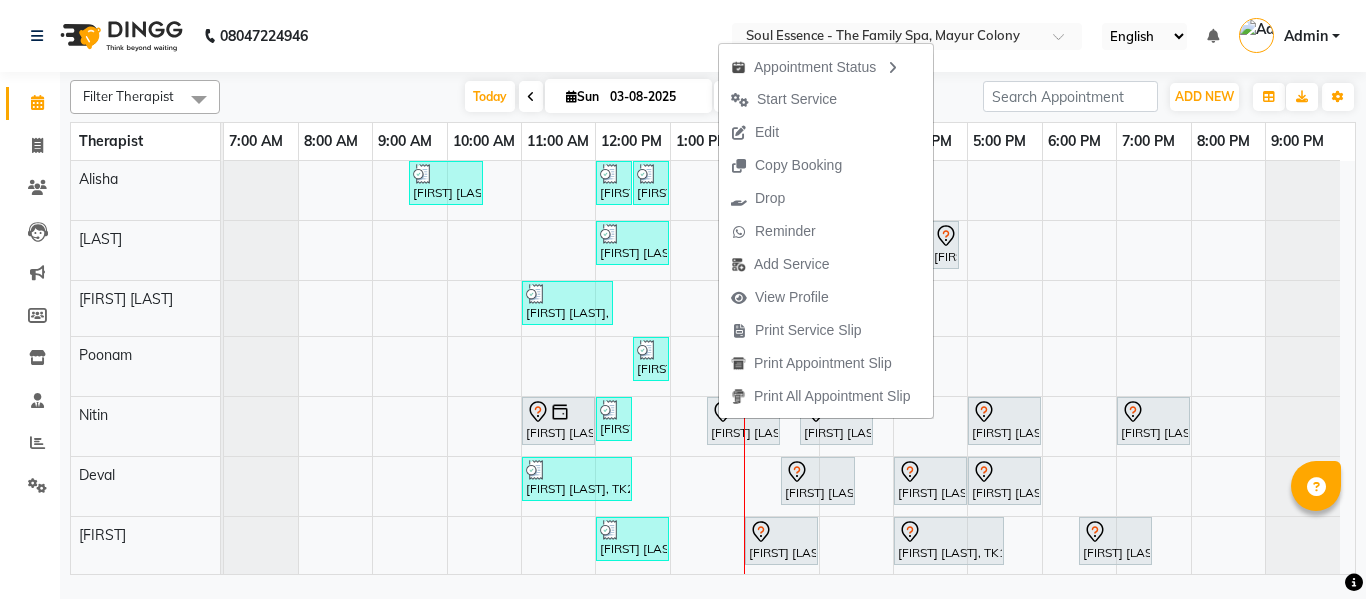 select on "tentative" 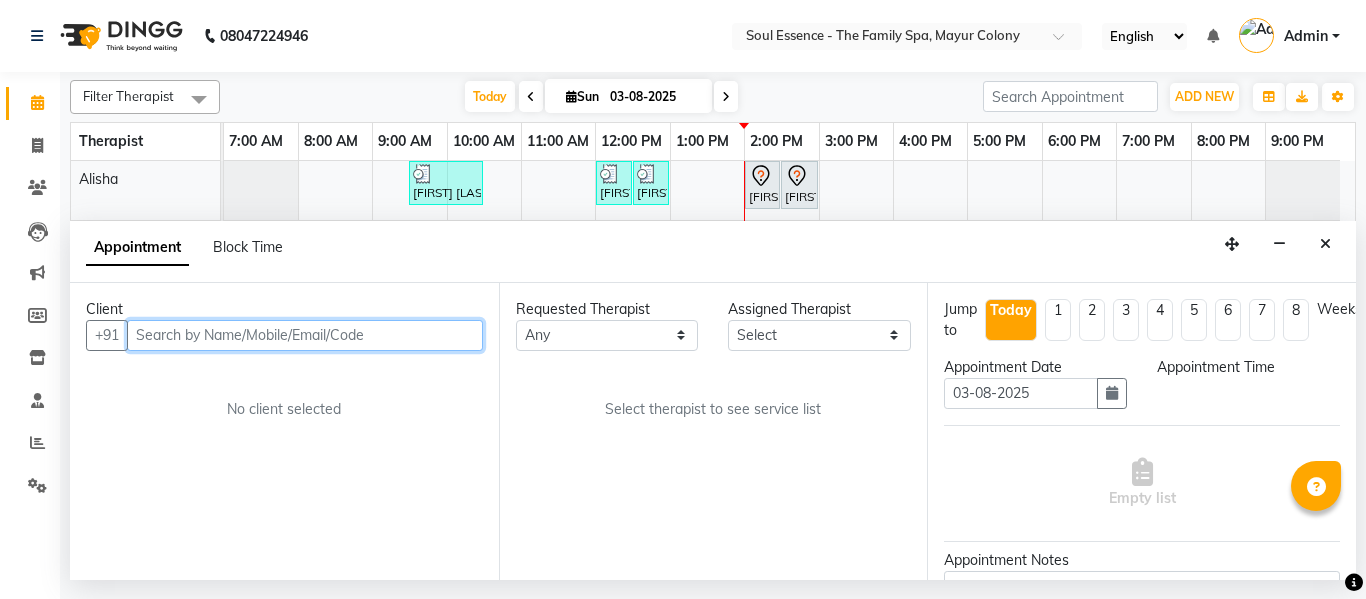 select on "810" 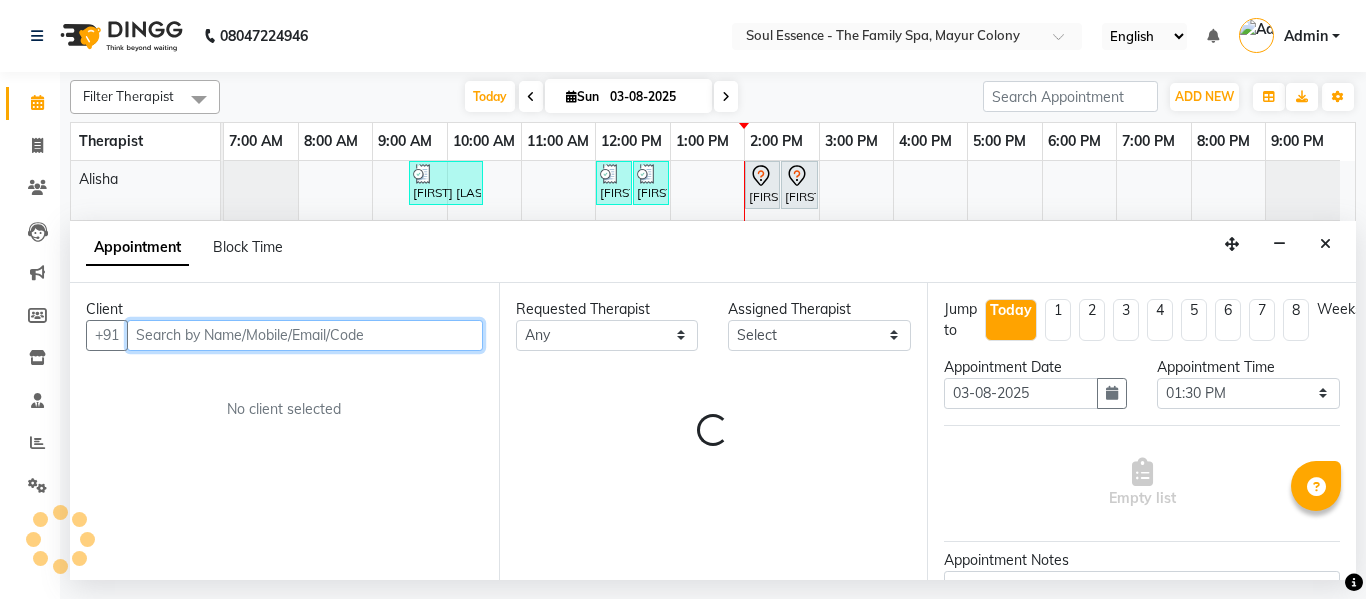 select on "70213" 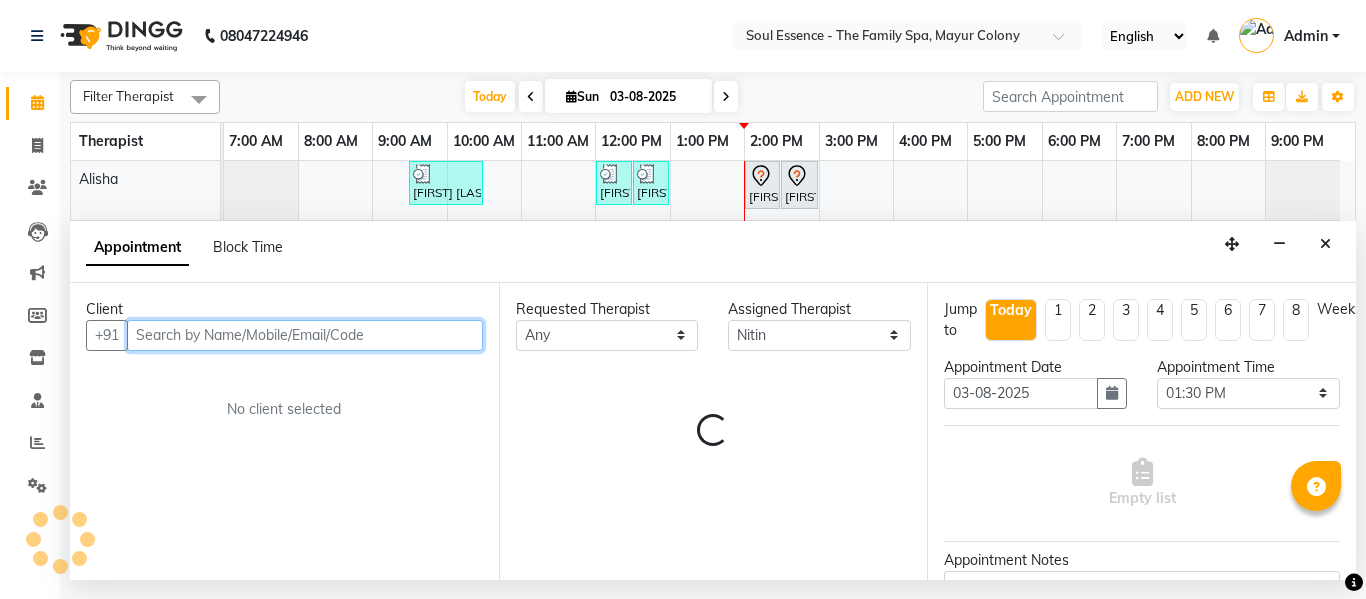 select on "1188" 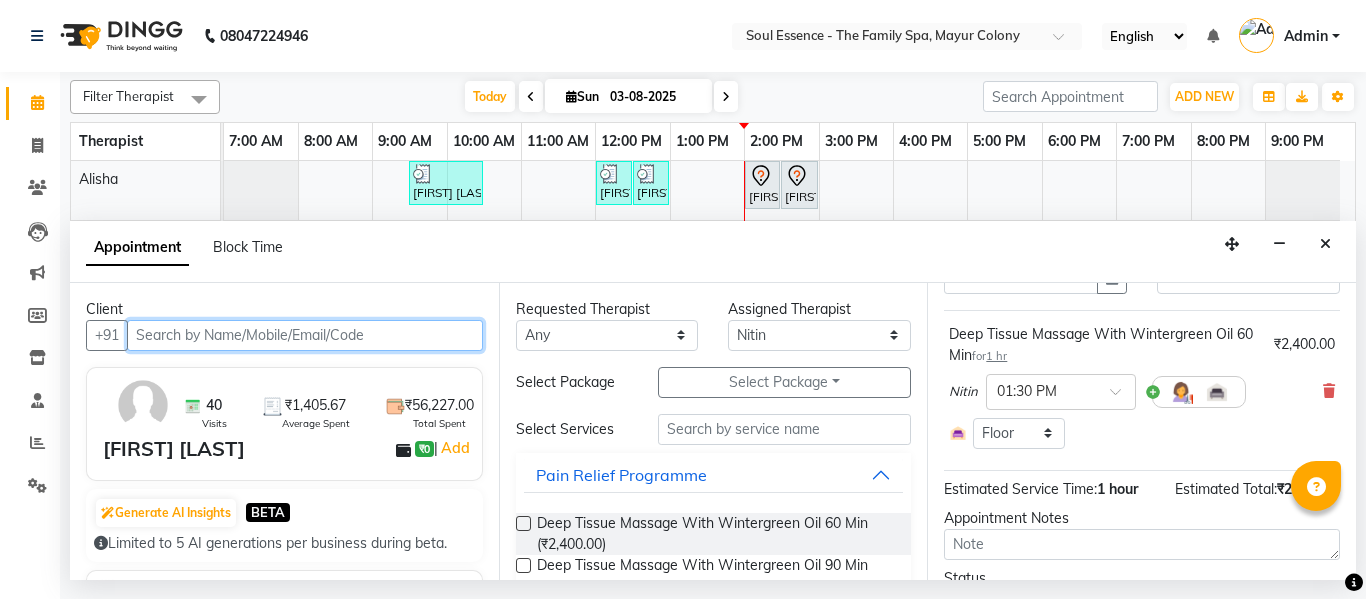 scroll, scrollTop: 200, scrollLeft: 0, axis: vertical 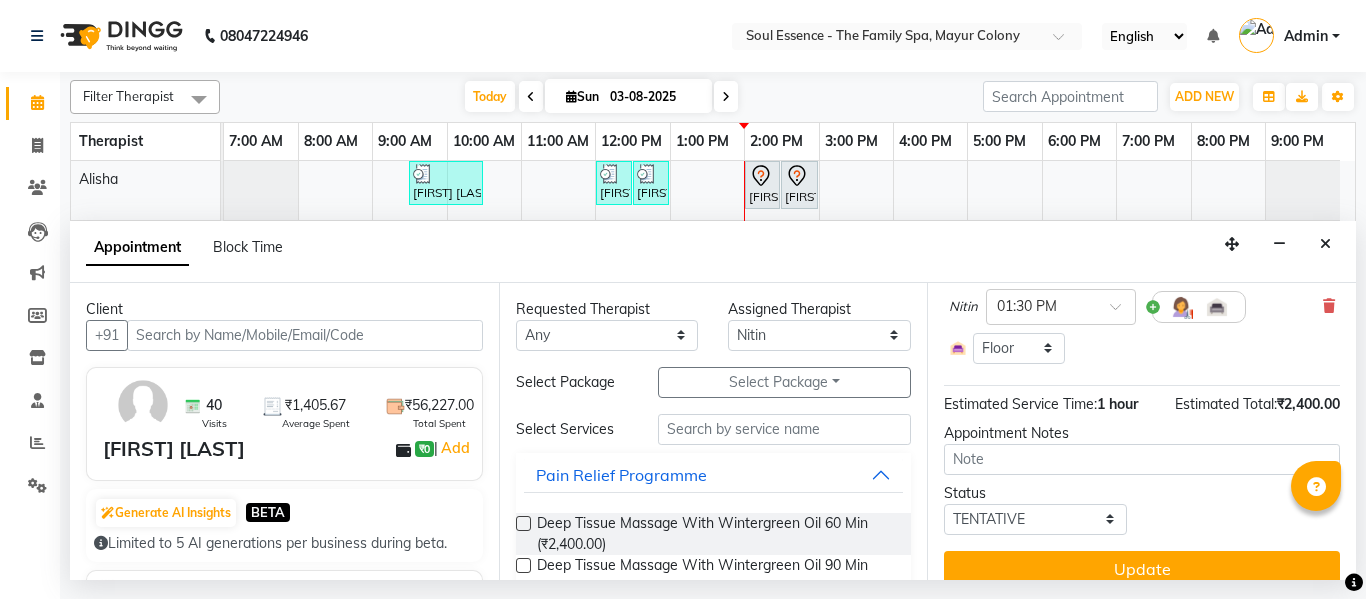 drag, startPoint x: 1313, startPoint y: 309, endPoint x: 1116, endPoint y: 350, distance: 201.22127 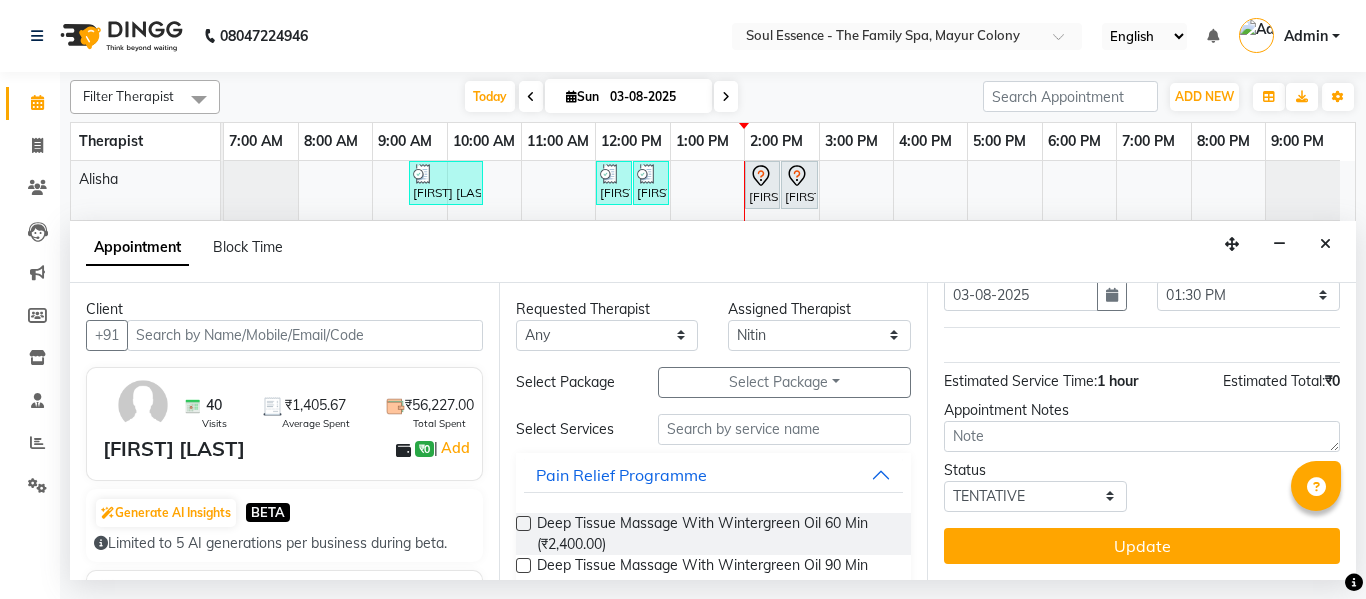 scroll, scrollTop: 113, scrollLeft: 0, axis: vertical 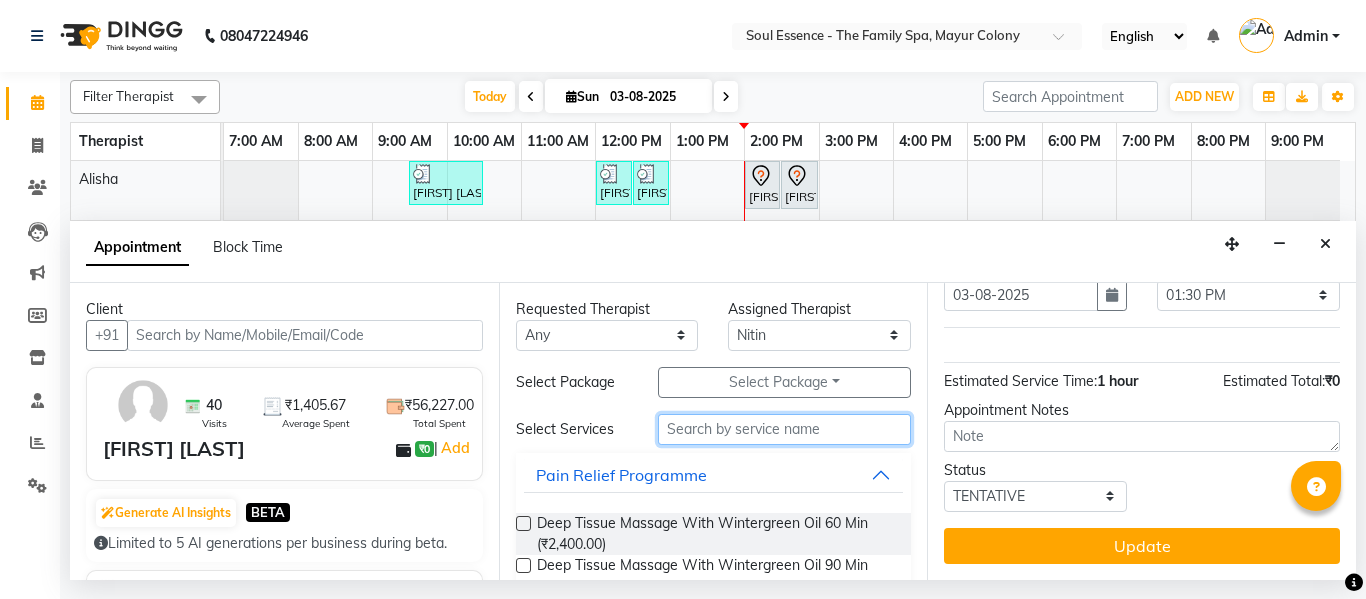 click at bounding box center (785, 429) 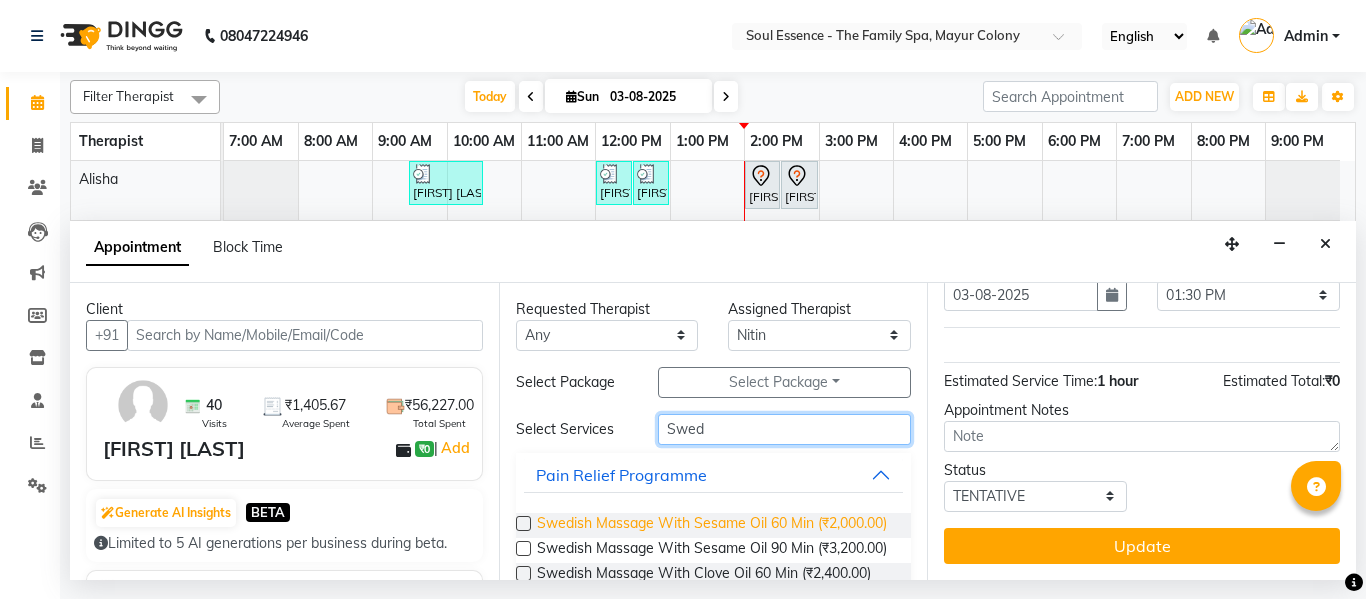 type on "Swed" 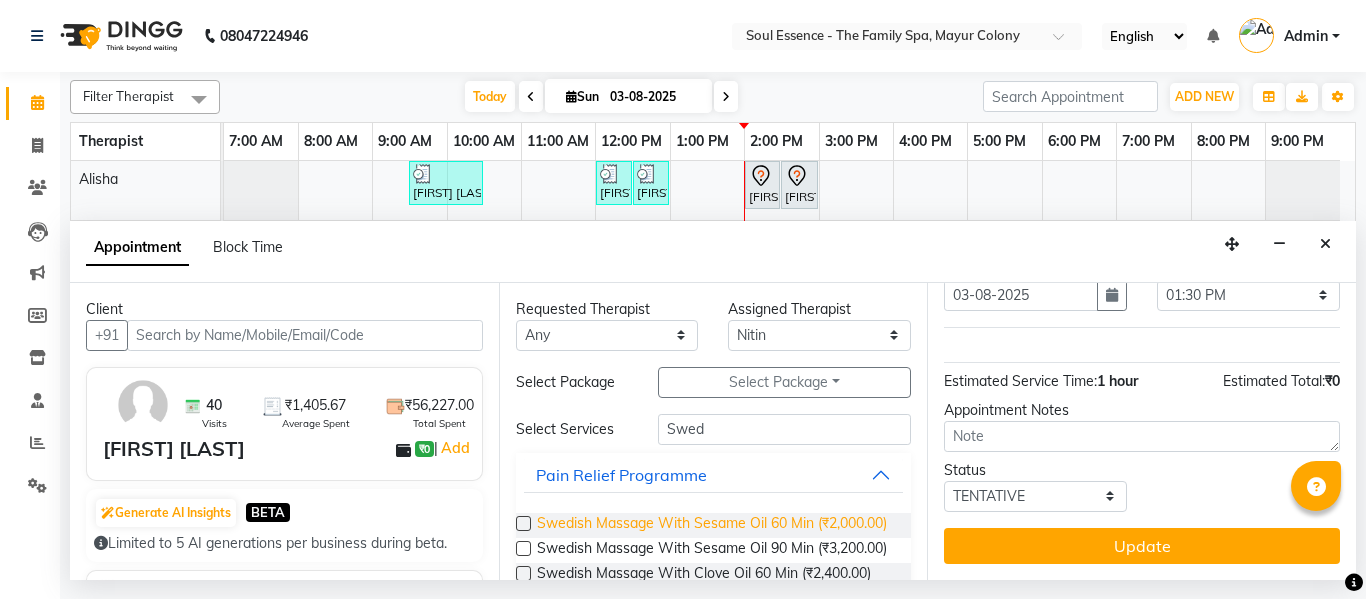 click on "Swedish Massage With Sesame Oil 60 Min (₹2,000.00)" at bounding box center [712, 525] 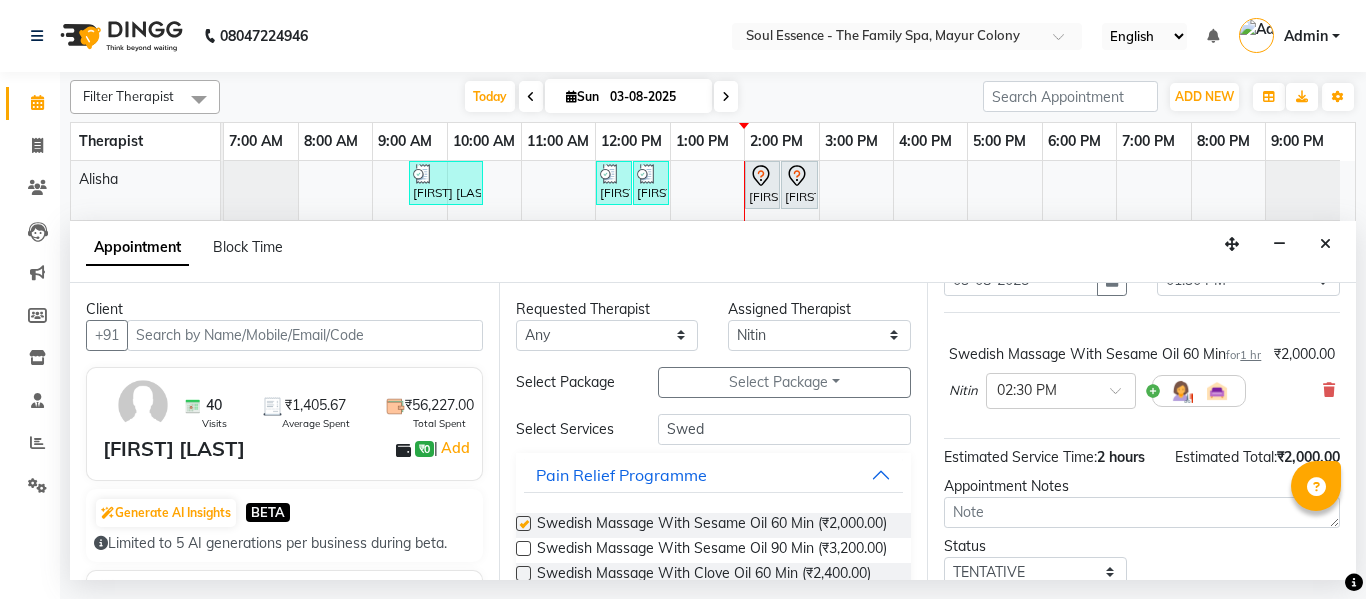 checkbox on "false" 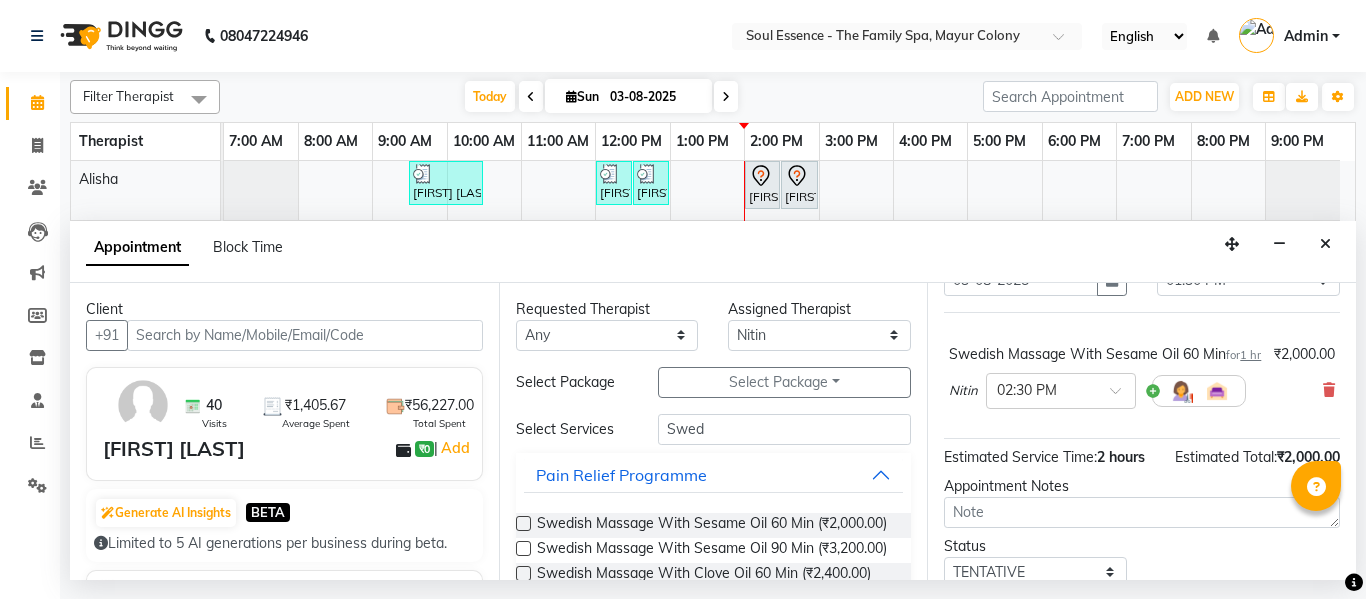 scroll, scrollTop: 200, scrollLeft: 0, axis: vertical 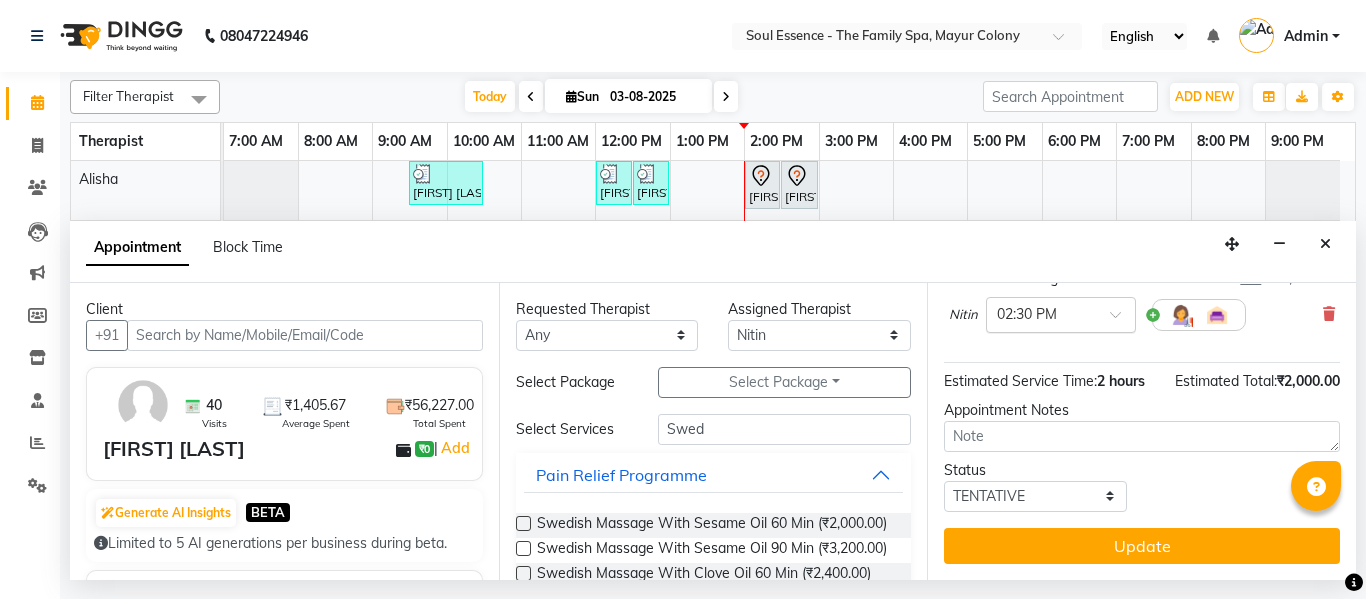 click at bounding box center [1061, 313] 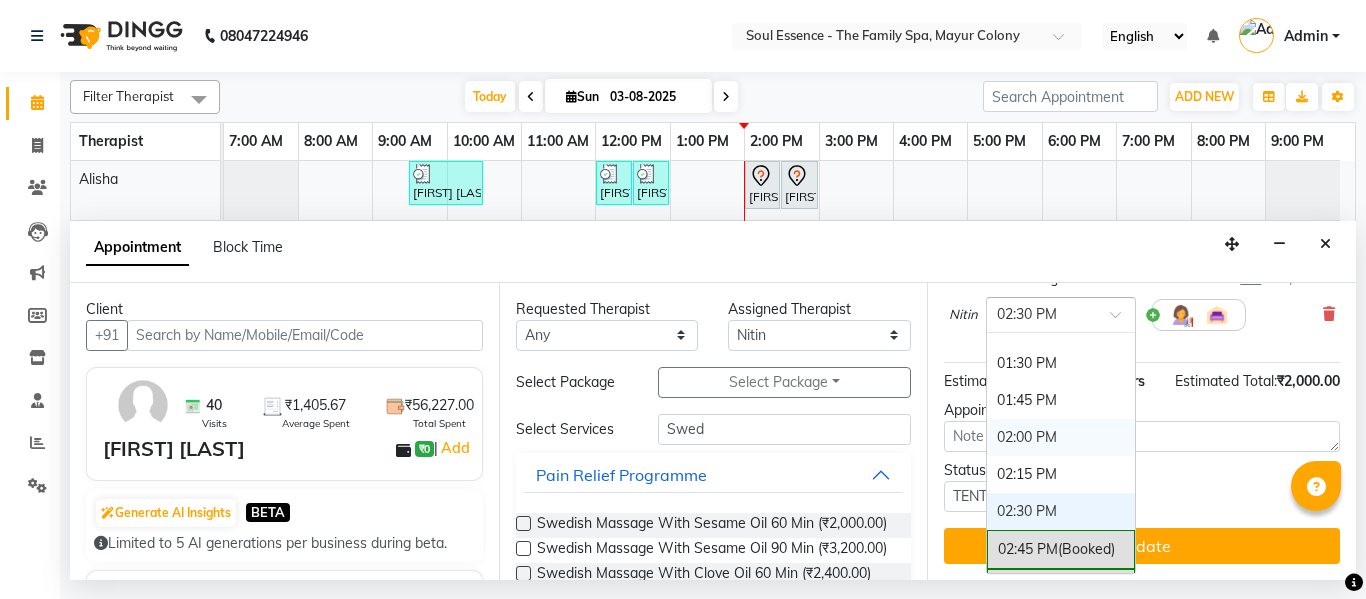 scroll, scrollTop: 774, scrollLeft: 0, axis: vertical 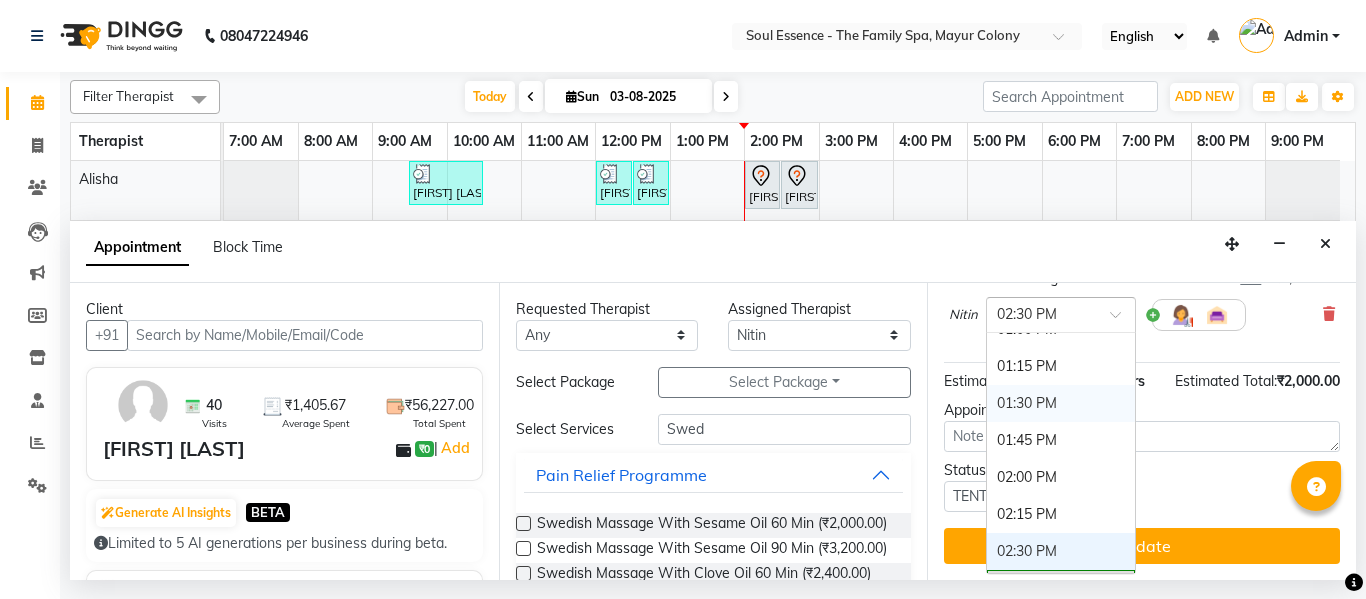 click on "01:30 PM" at bounding box center [1061, 403] 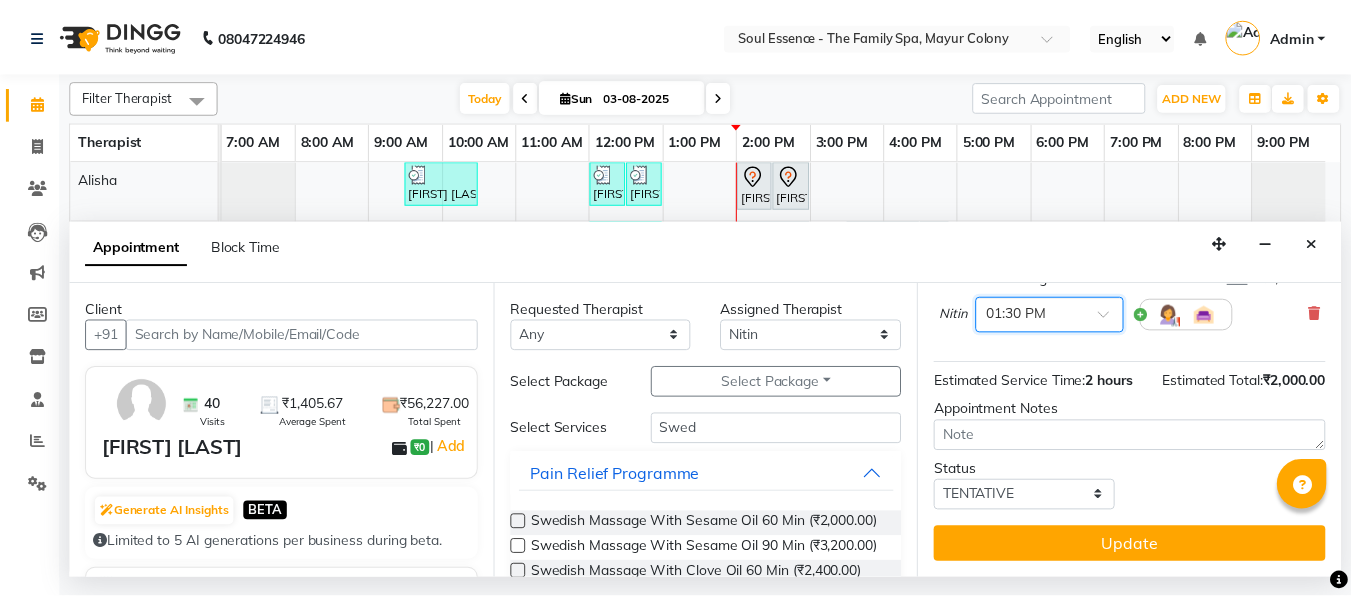 scroll, scrollTop: 246, scrollLeft: 0, axis: vertical 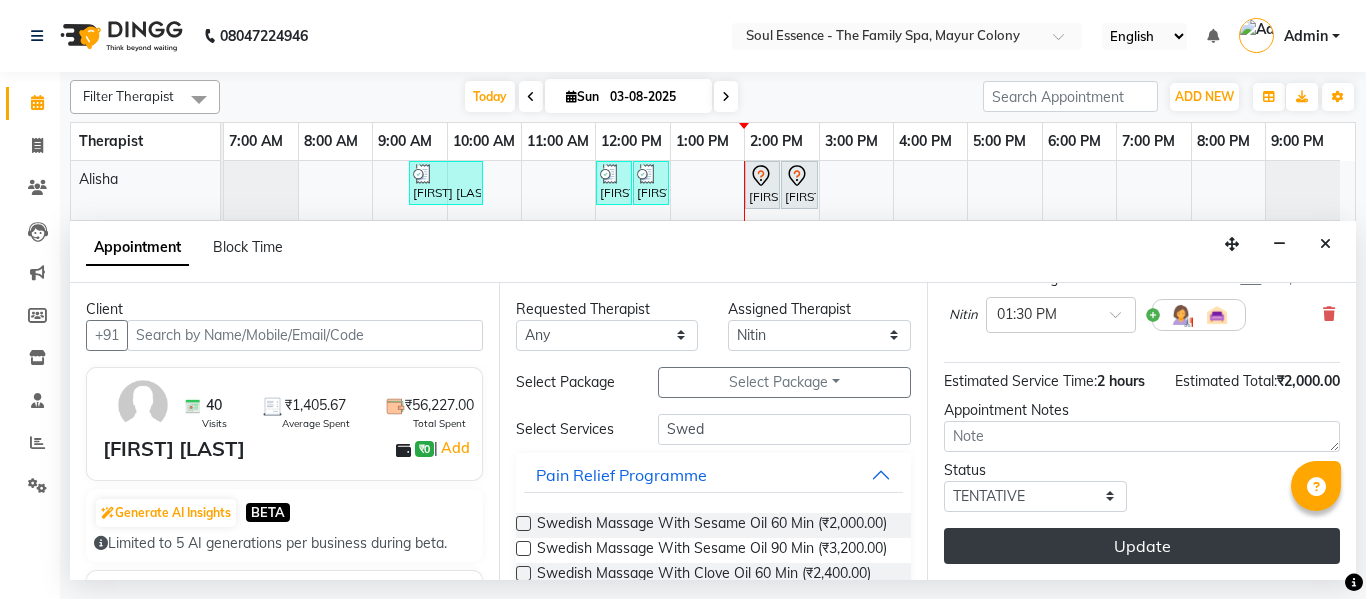 click on "Update" at bounding box center (1142, 546) 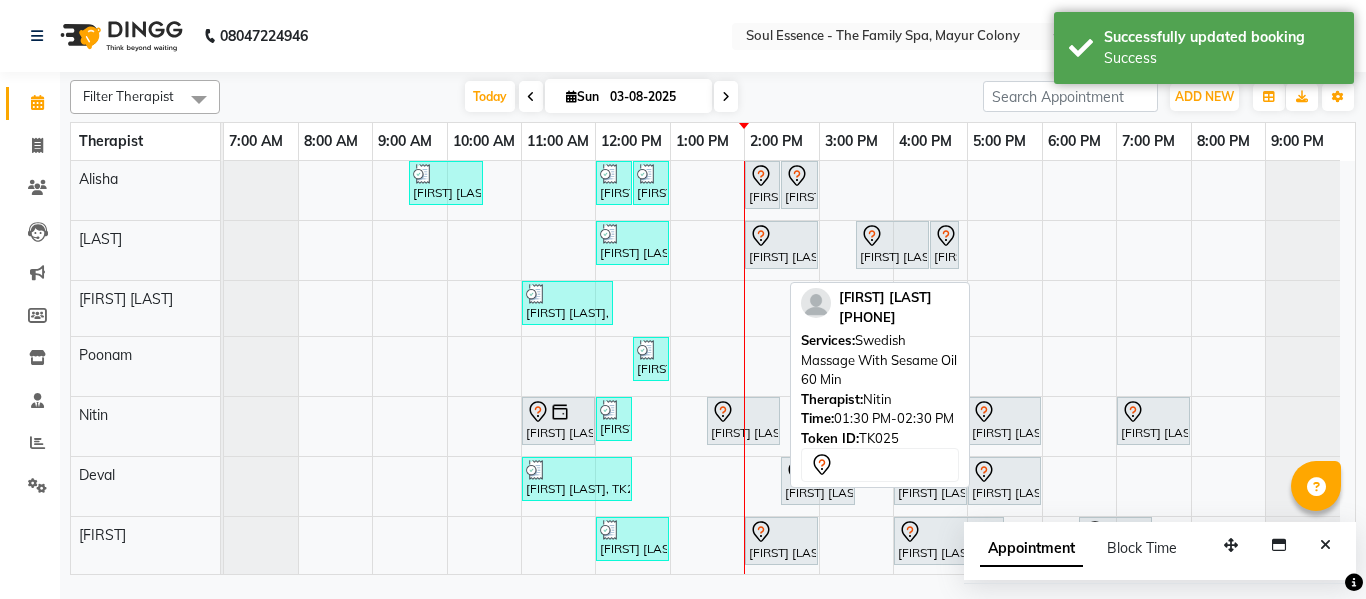 click on "[FIRST] [LAST], TK25, 01:30 PM-02:30 PM, Swedish Massage With Sesame Oil 60 Min" at bounding box center (743, 421) 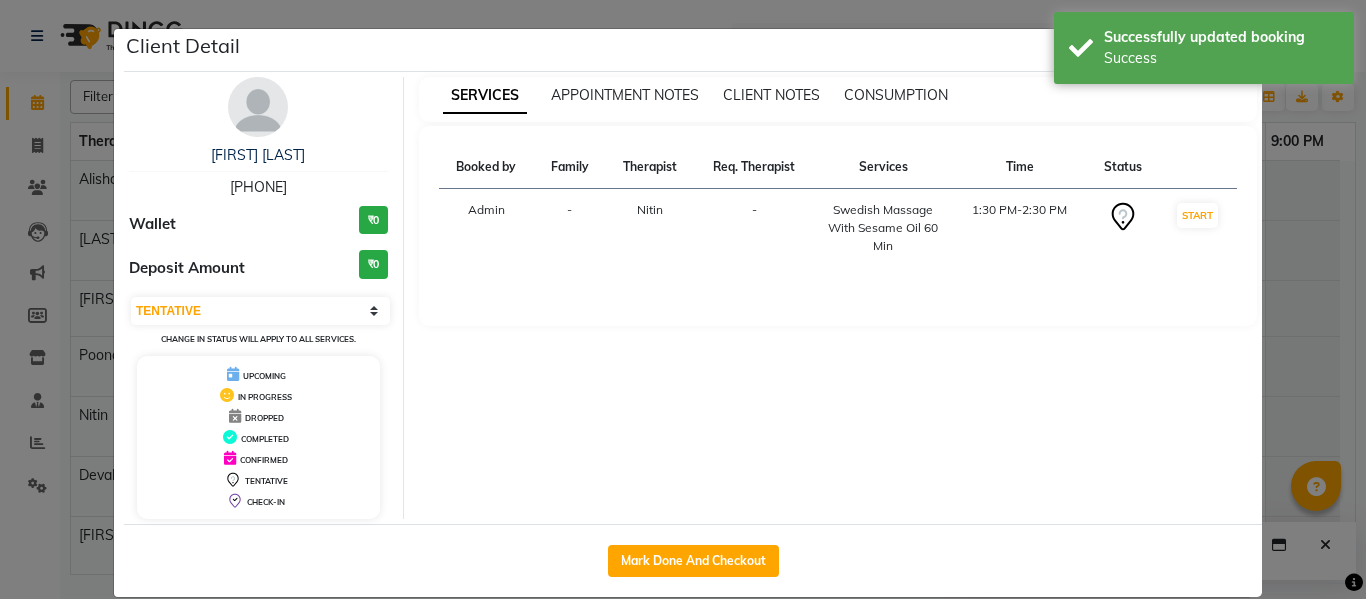 drag, startPoint x: 728, startPoint y: 555, endPoint x: 1065, endPoint y: 393, distance: 373.91577 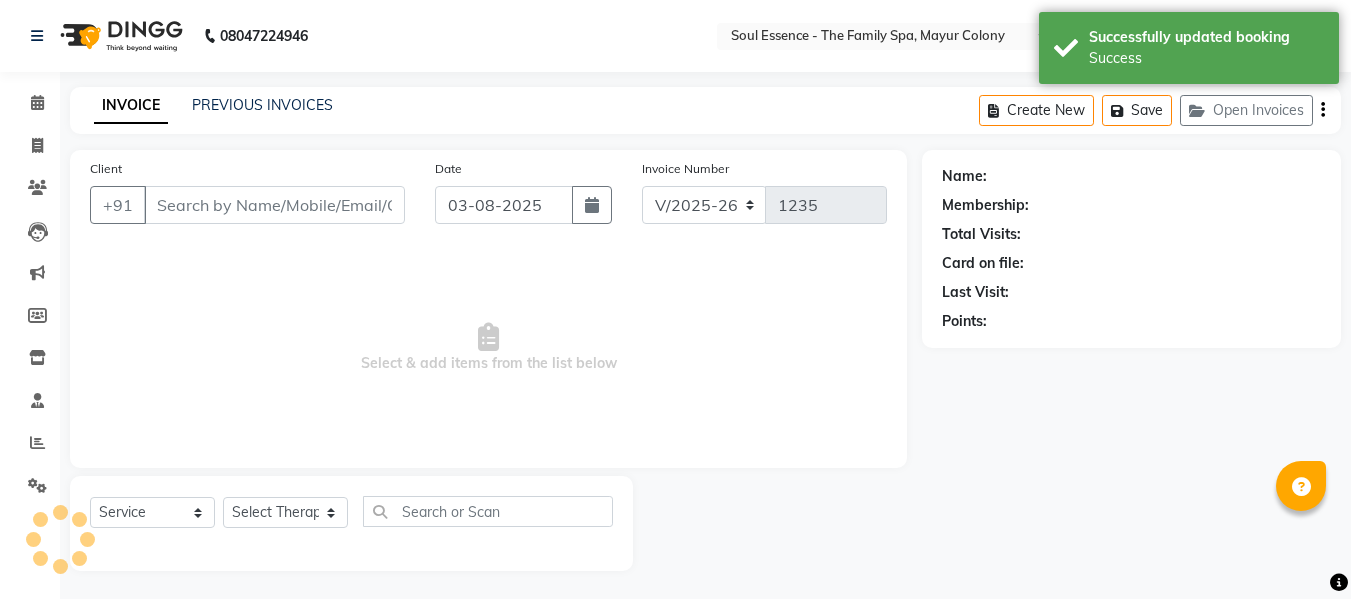 type on "[PHONE]" 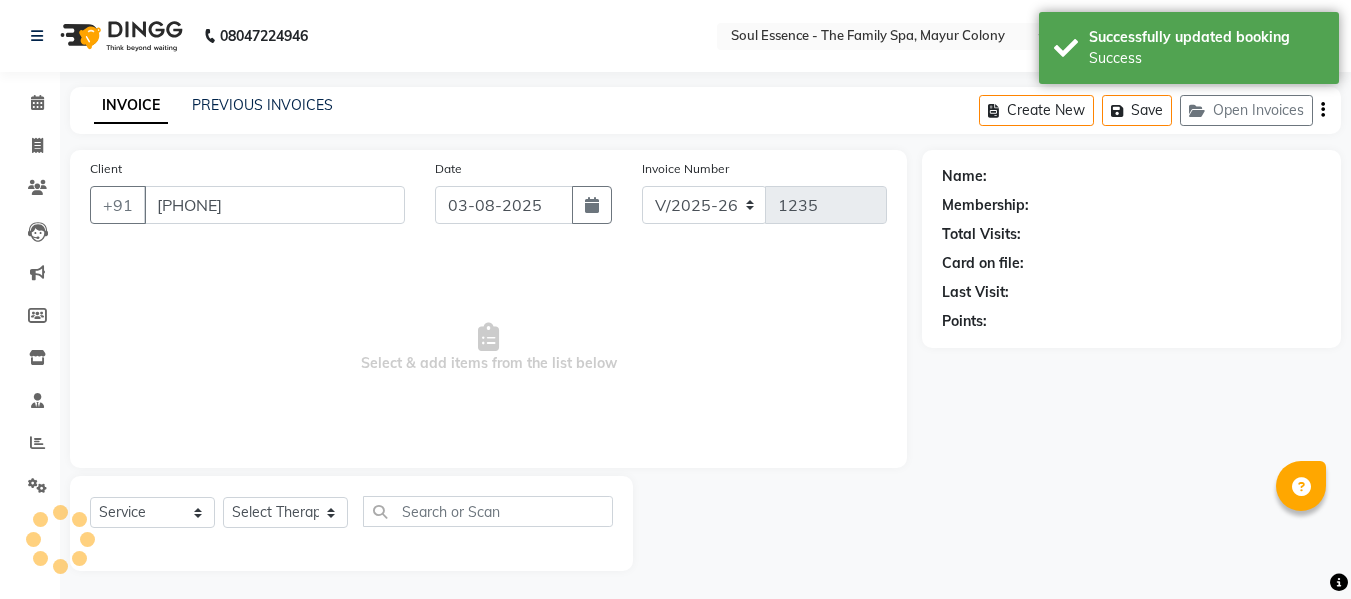 select on "70213" 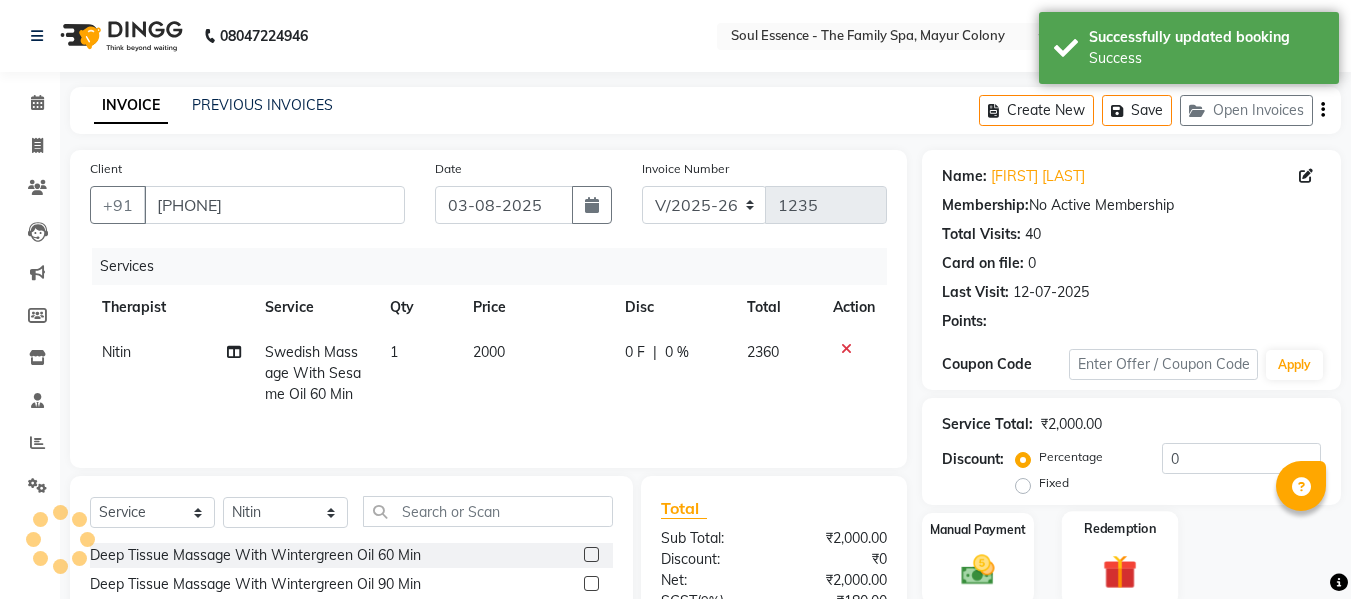 scroll, scrollTop: 200, scrollLeft: 0, axis: vertical 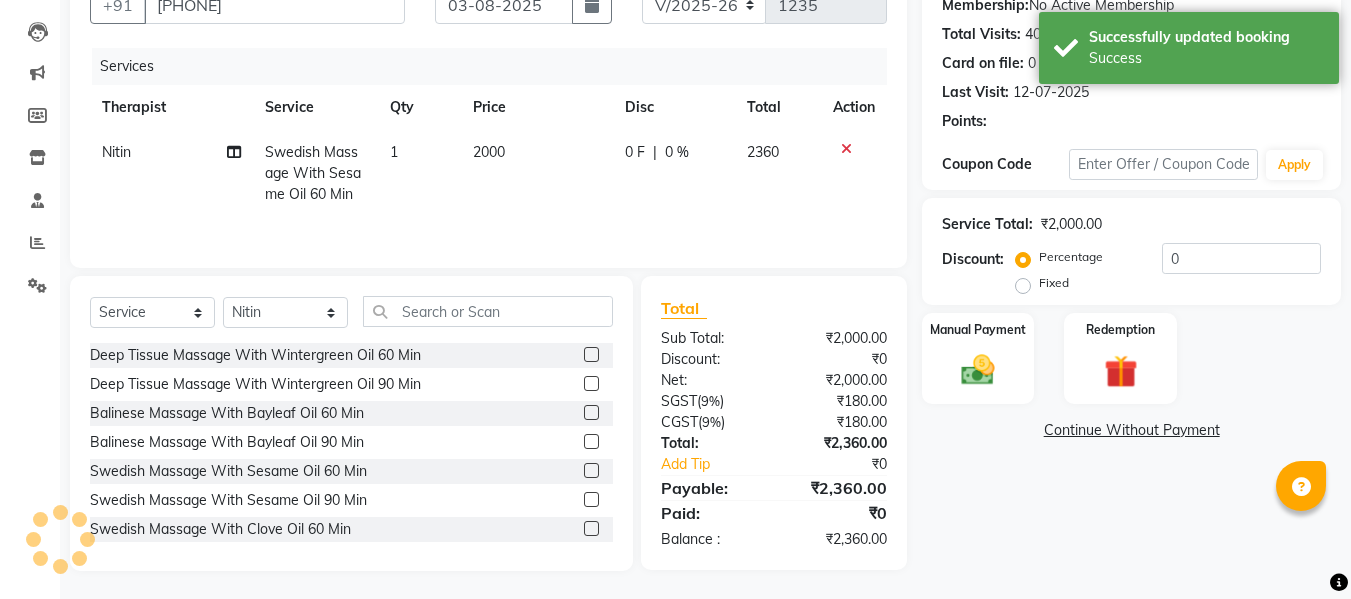 click 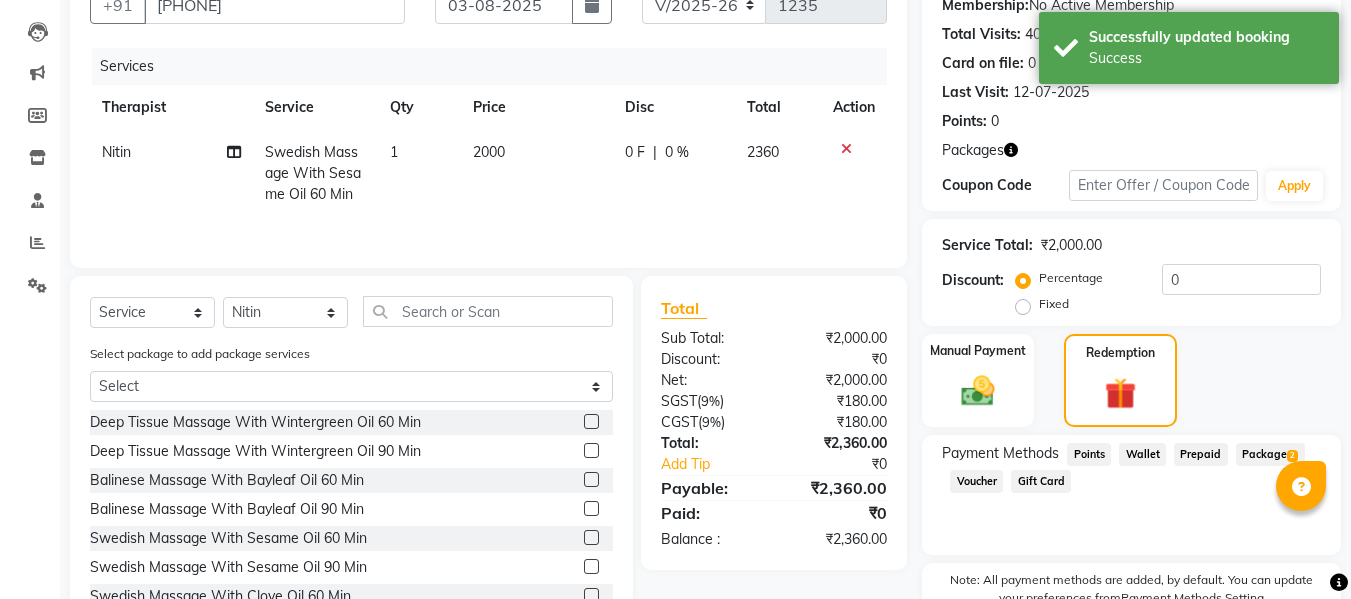 click on "Package  2" 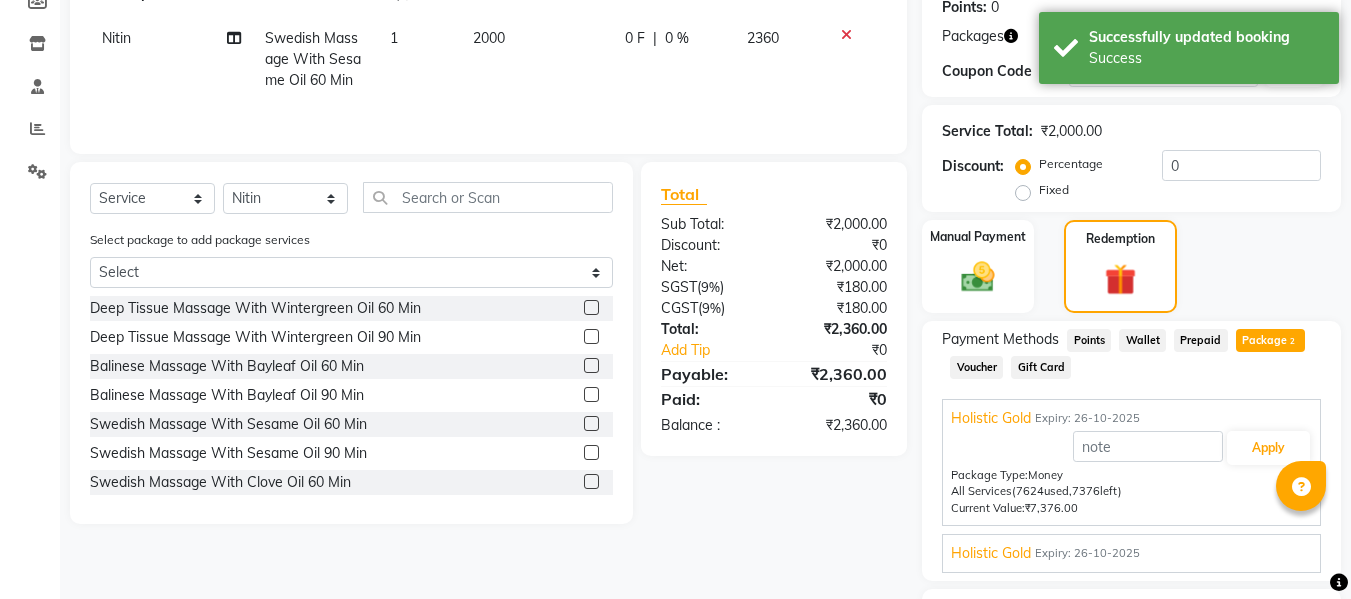 scroll, scrollTop: 443, scrollLeft: 0, axis: vertical 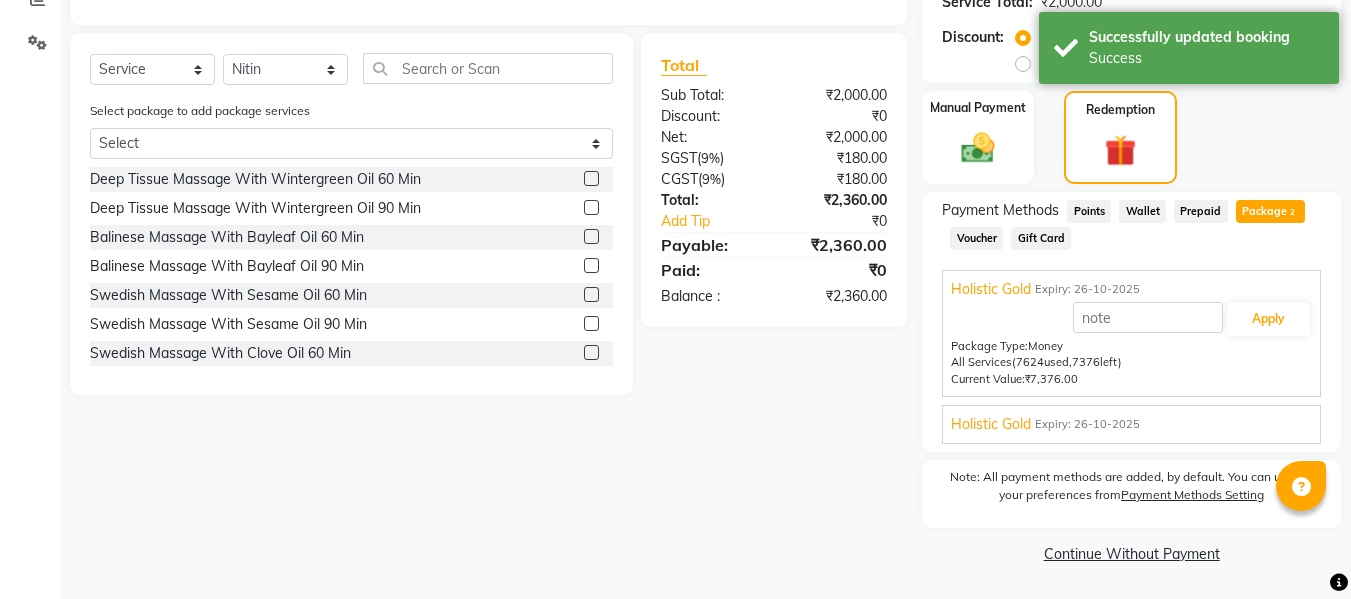 click on "Holistic Gold Expiry: 26-10-2025 Apply Package Type:  Money All Services  (14150  used,  850   left)  Current Value:  ₹850.00" at bounding box center [1131, 424] 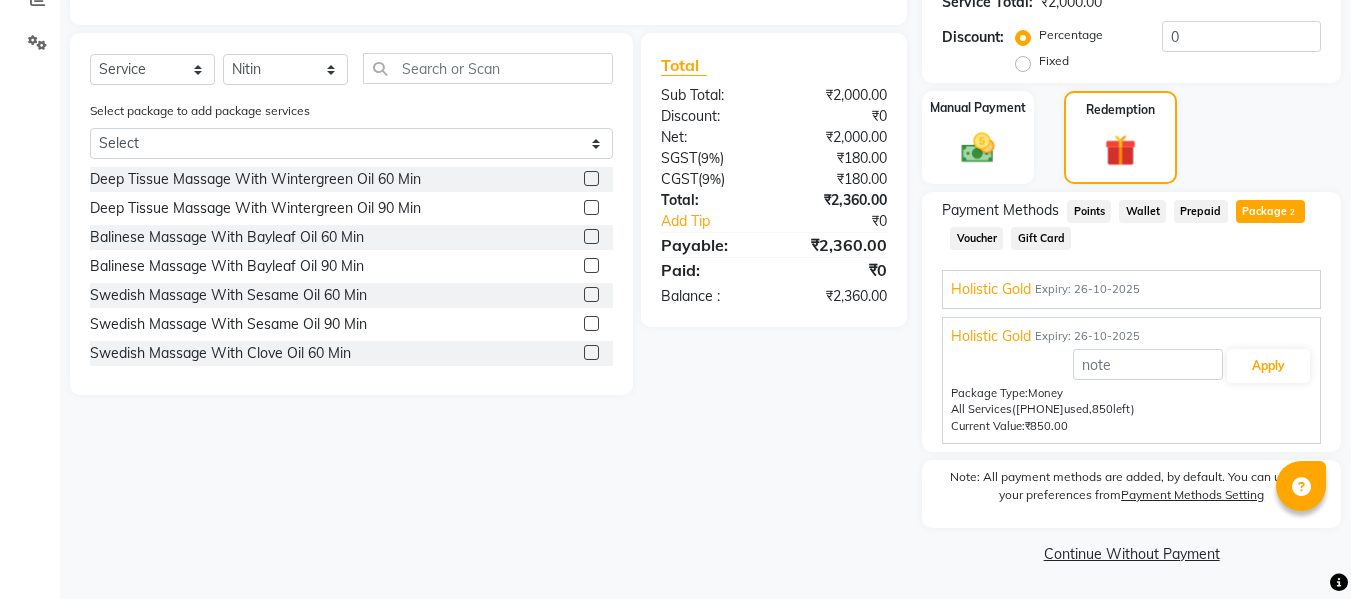 click on "Holistic Gold Expiry: [DATE] Apply Package Type:  Money All Services  (7624  used,  7376   left)  Current Value:  ₹7,376.00" at bounding box center (1131, 289) 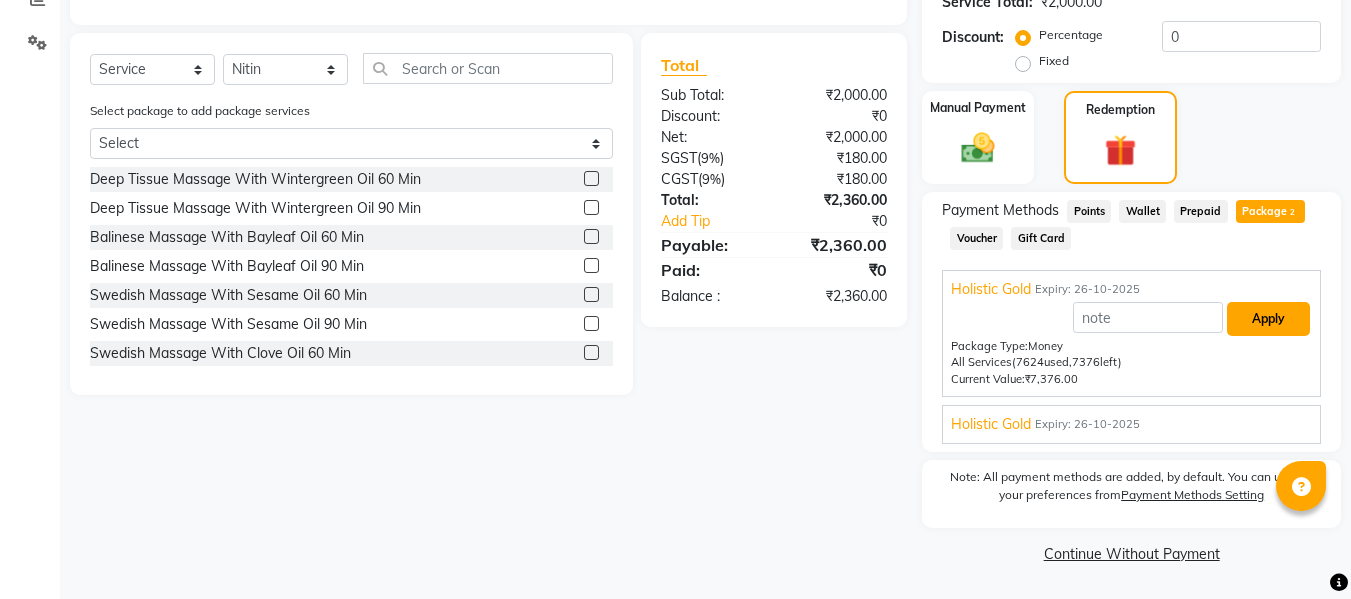 click on "Apply" at bounding box center [1268, 319] 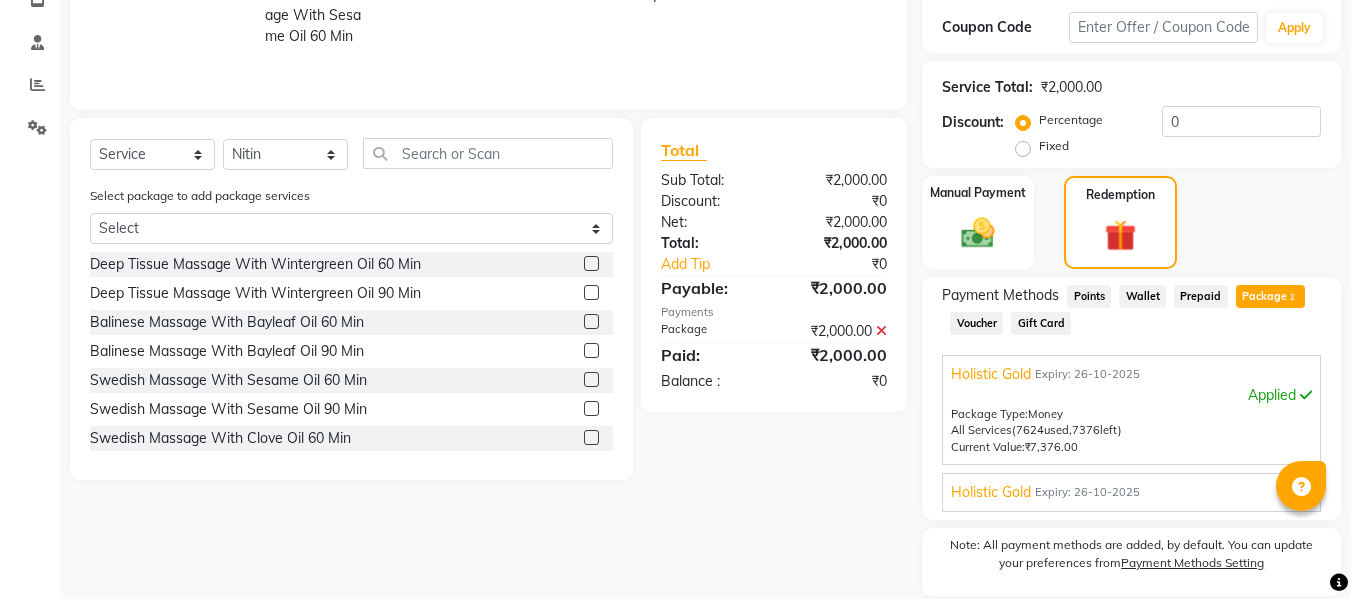 scroll, scrollTop: 243, scrollLeft: 0, axis: vertical 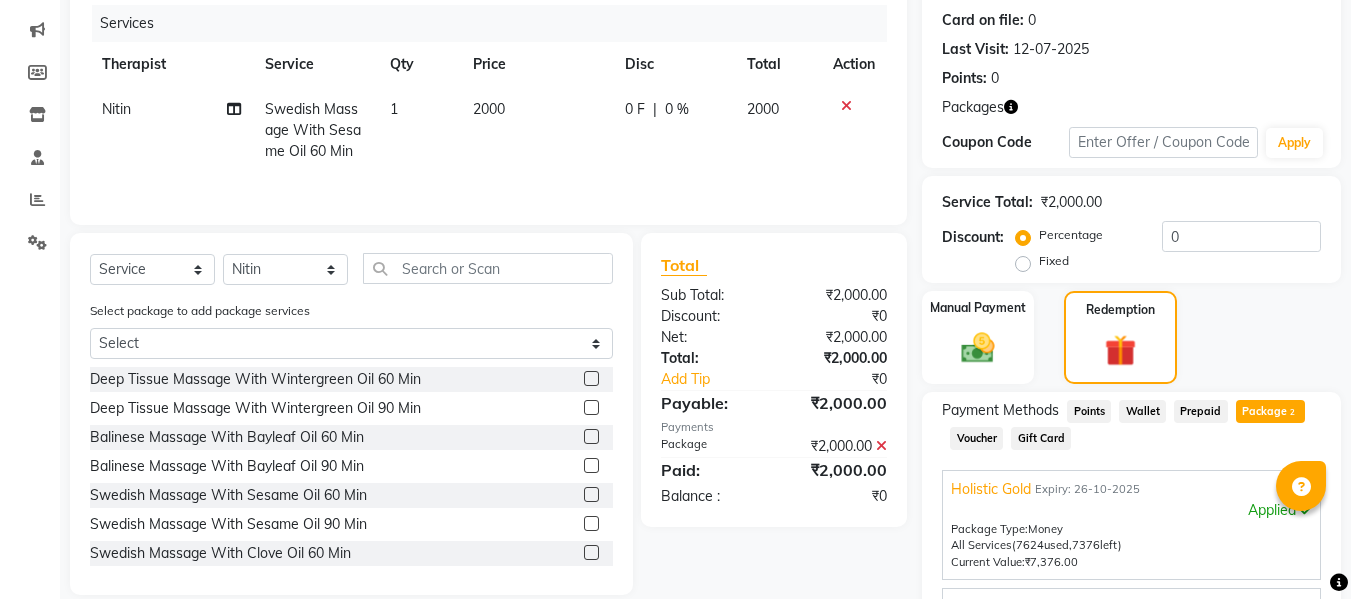 click on "0 F | 0 %" 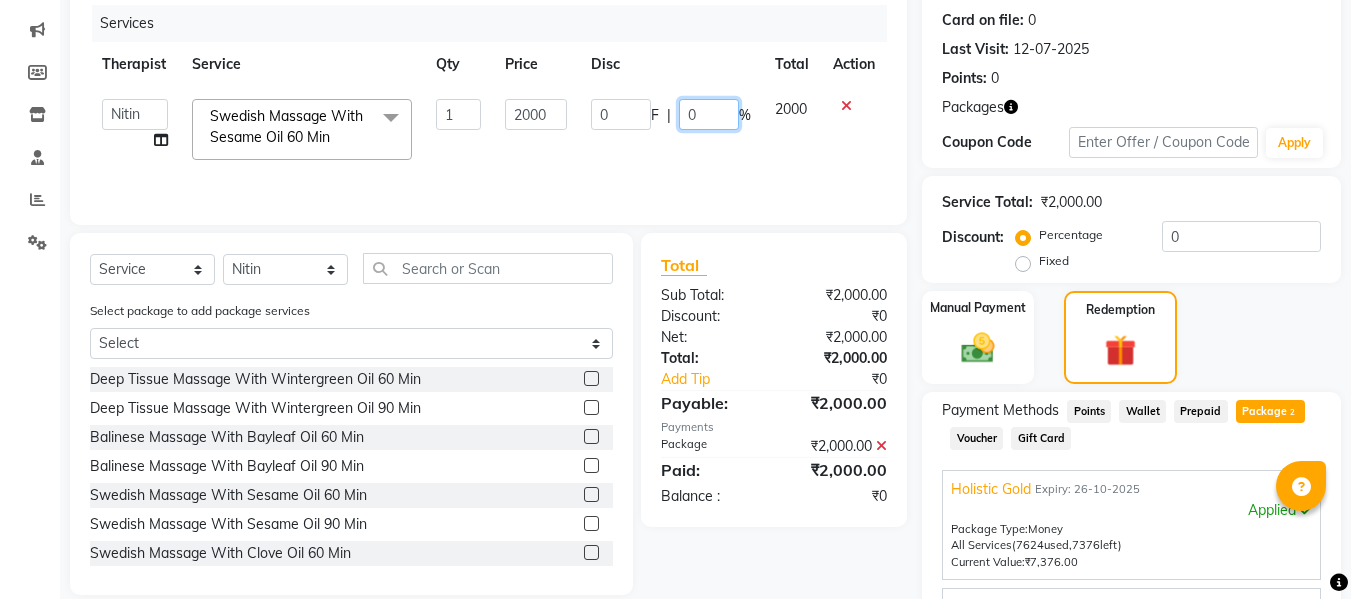 click on "0" 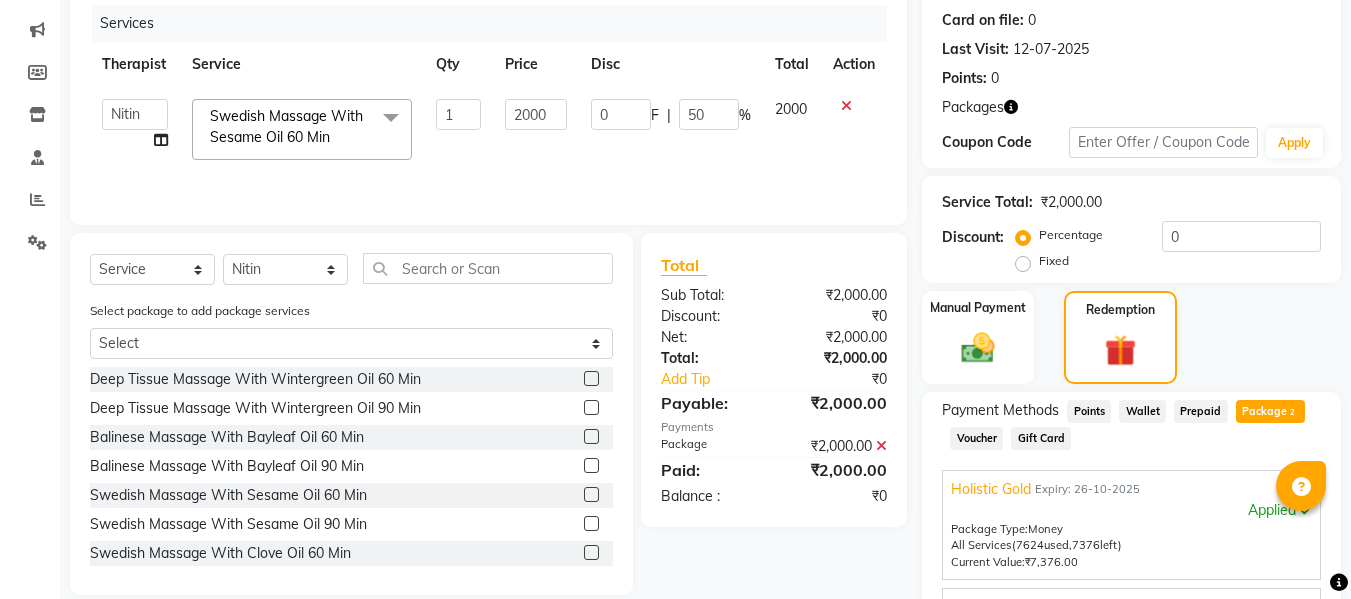click on "Services" 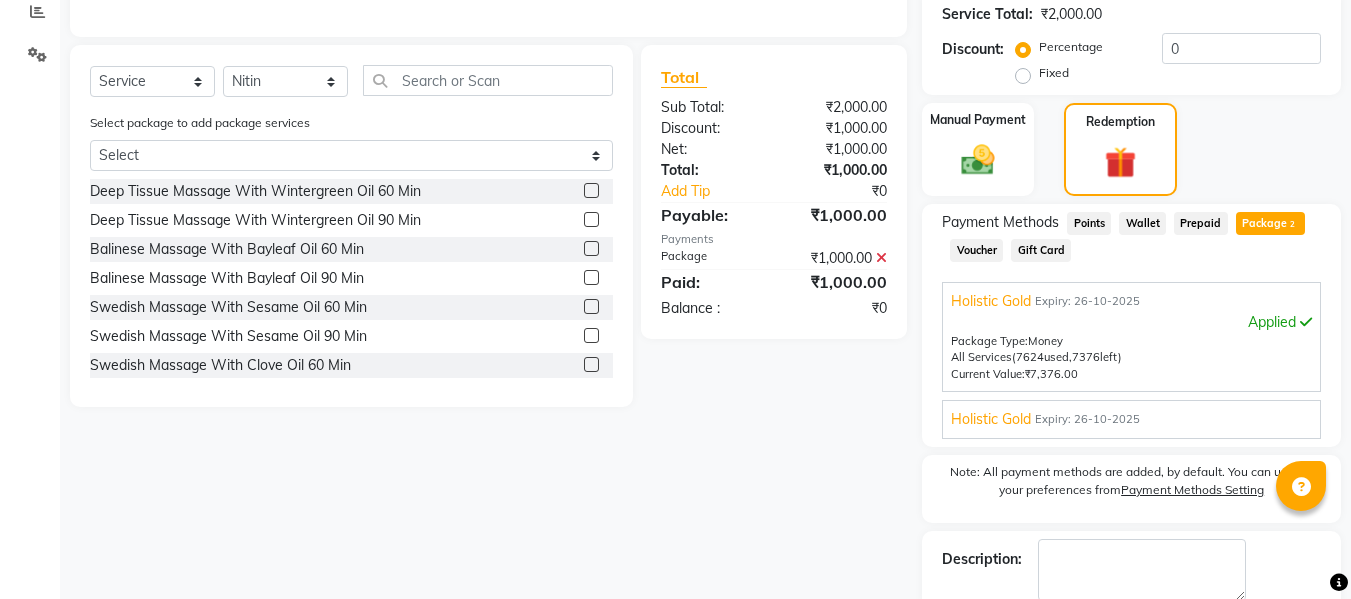 scroll, scrollTop: 539, scrollLeft: 0, axis: vertical 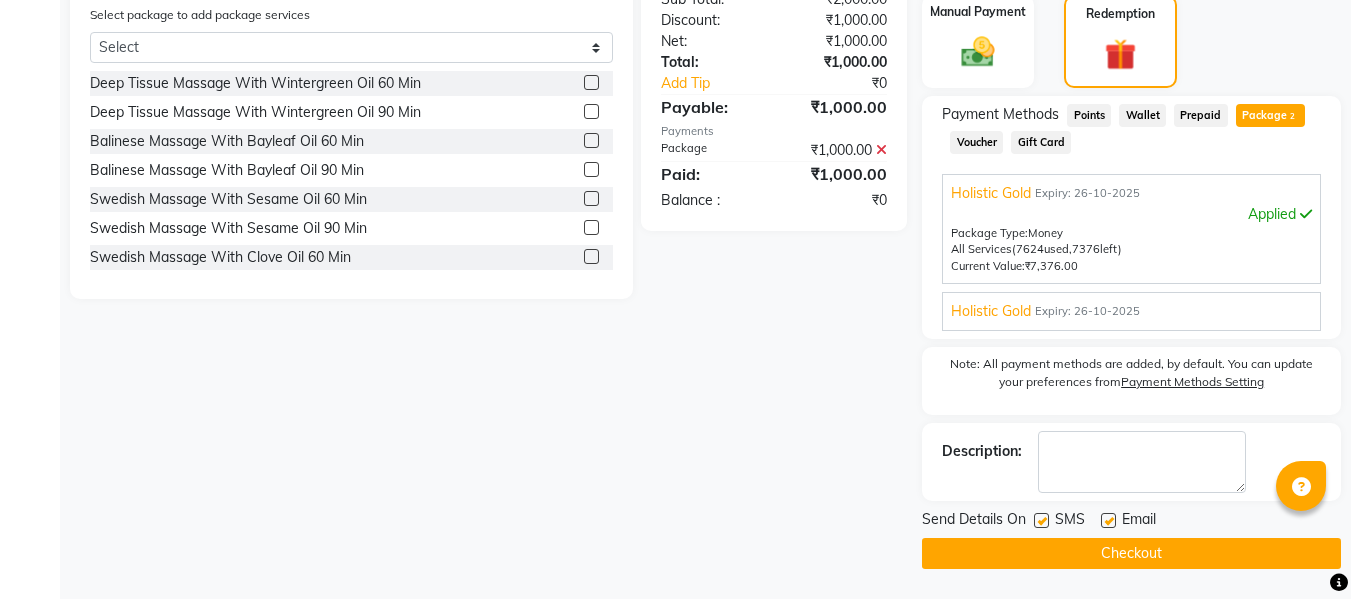 click 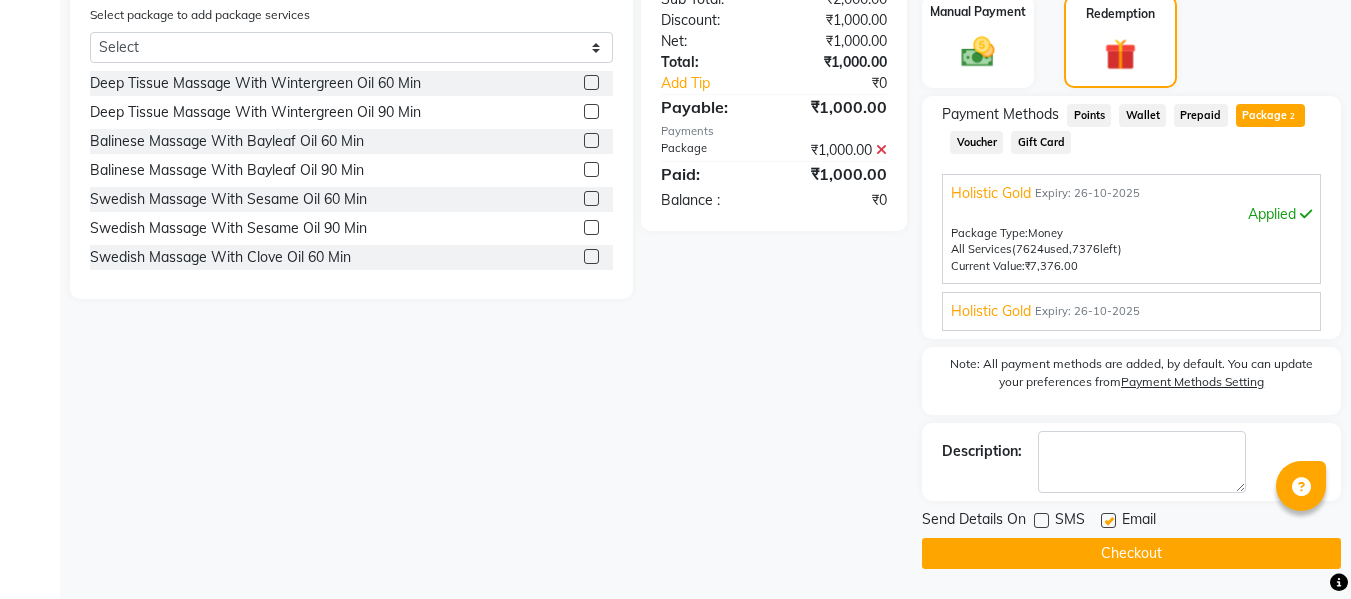 click 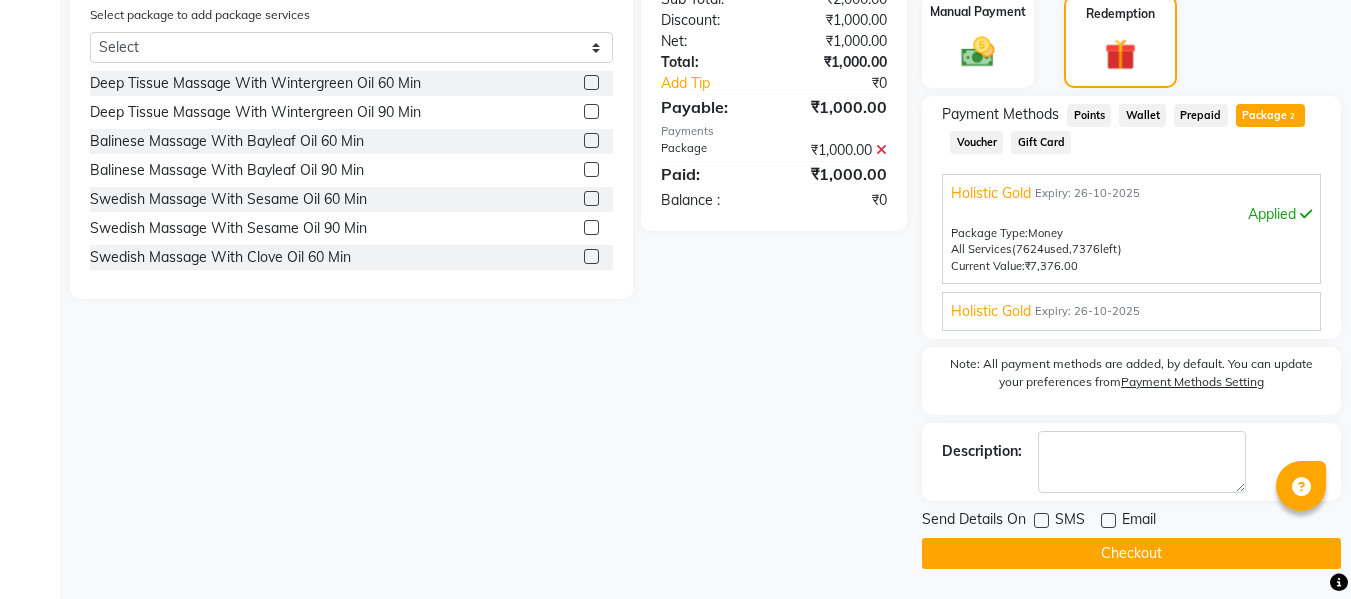 click on "Checkout" 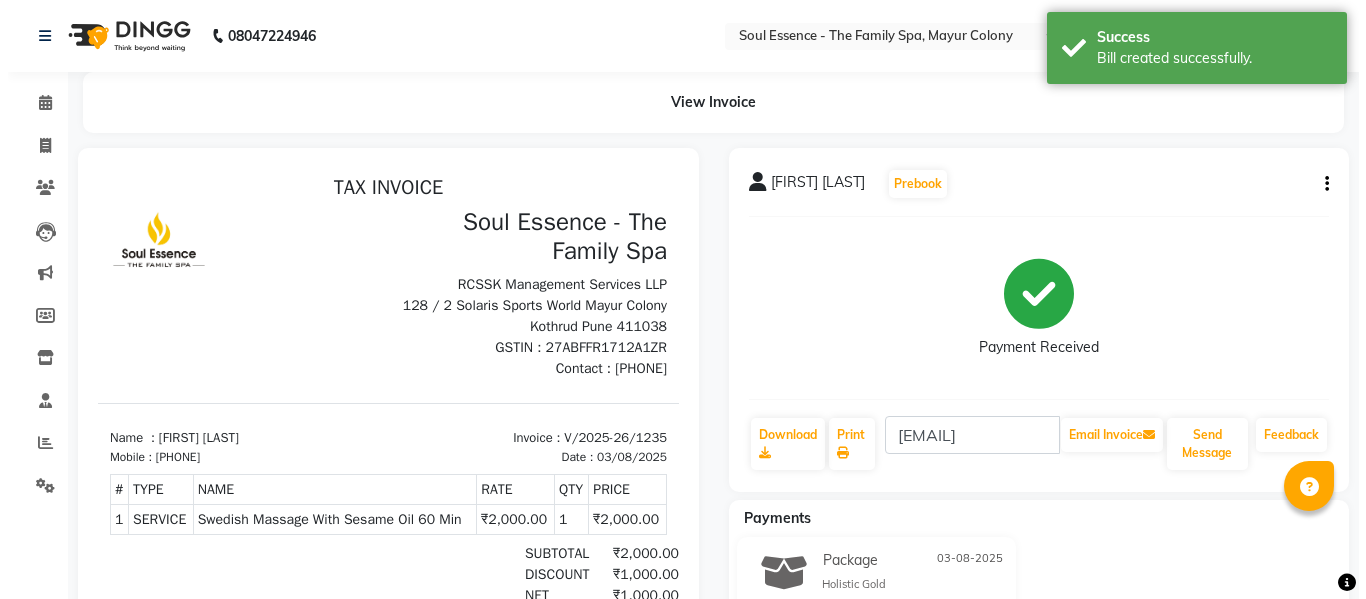 scroll, scrollTop: 0, scrollLeft: 0, axis: both 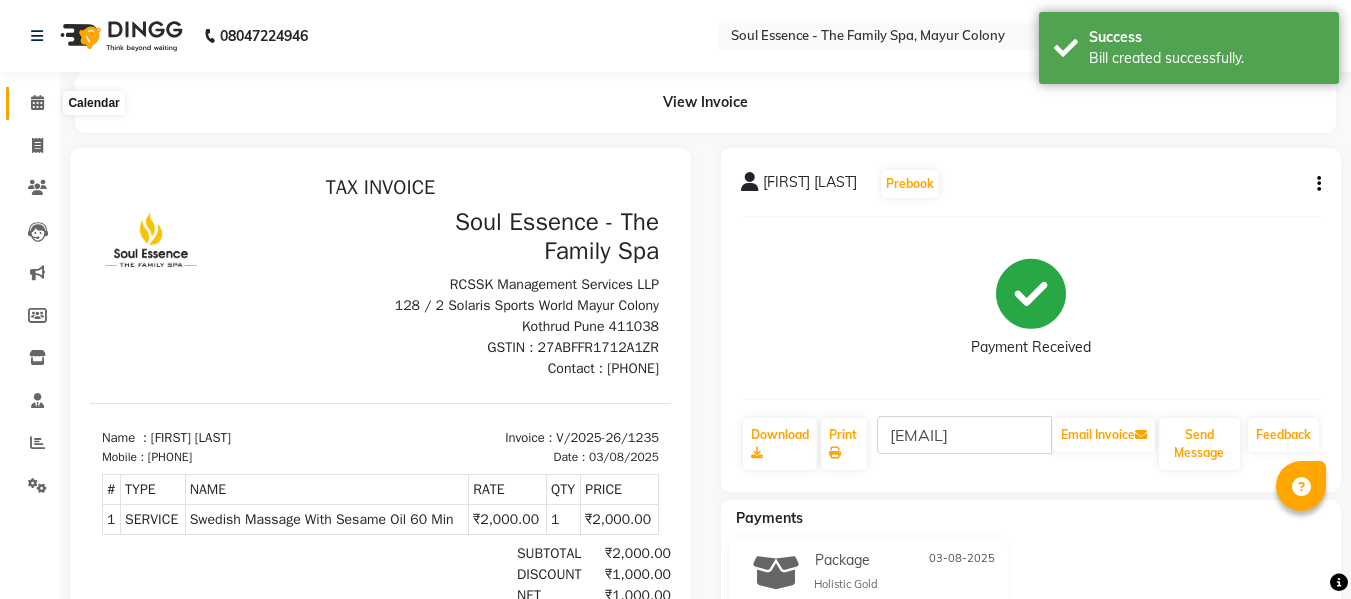click 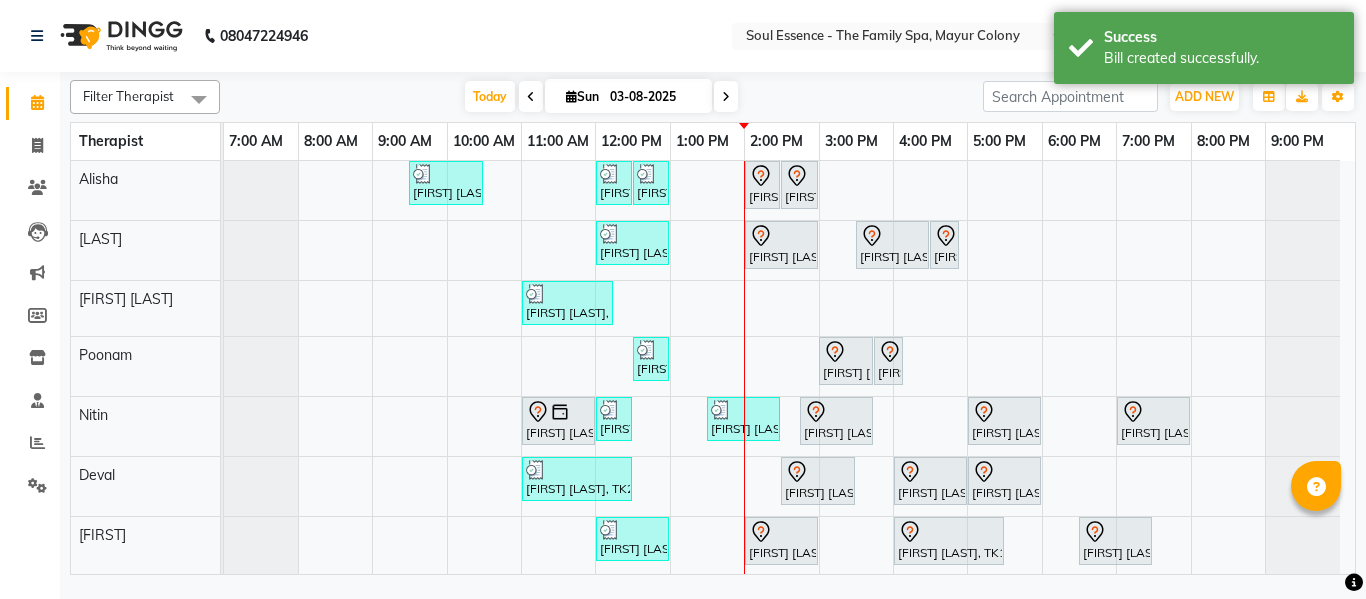 scroll, scrollTop: 2, scrollLeft: 0, axis: vertical 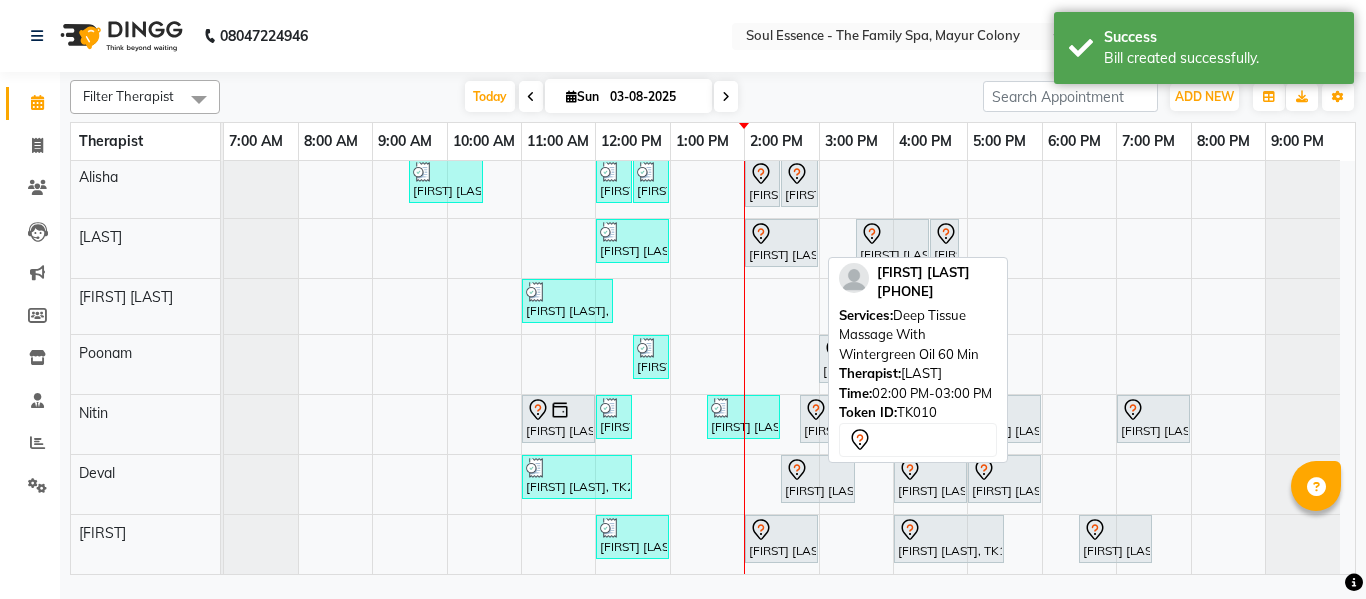 click at bounding box center (781, 234) 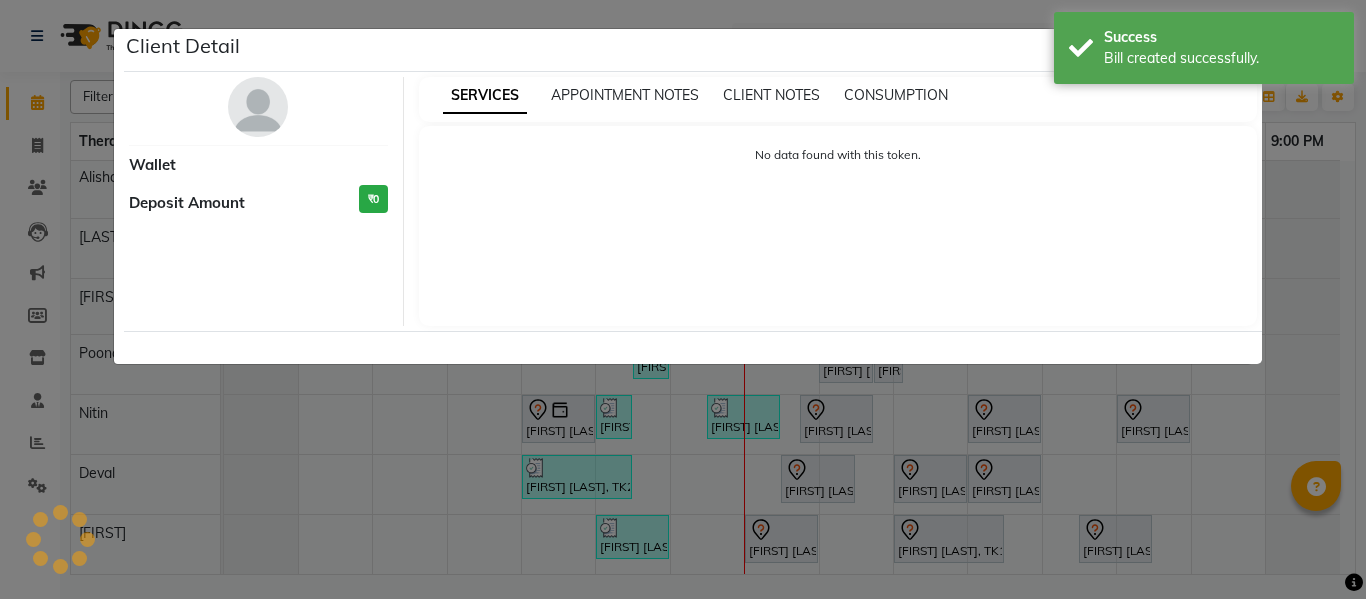 select on "7" 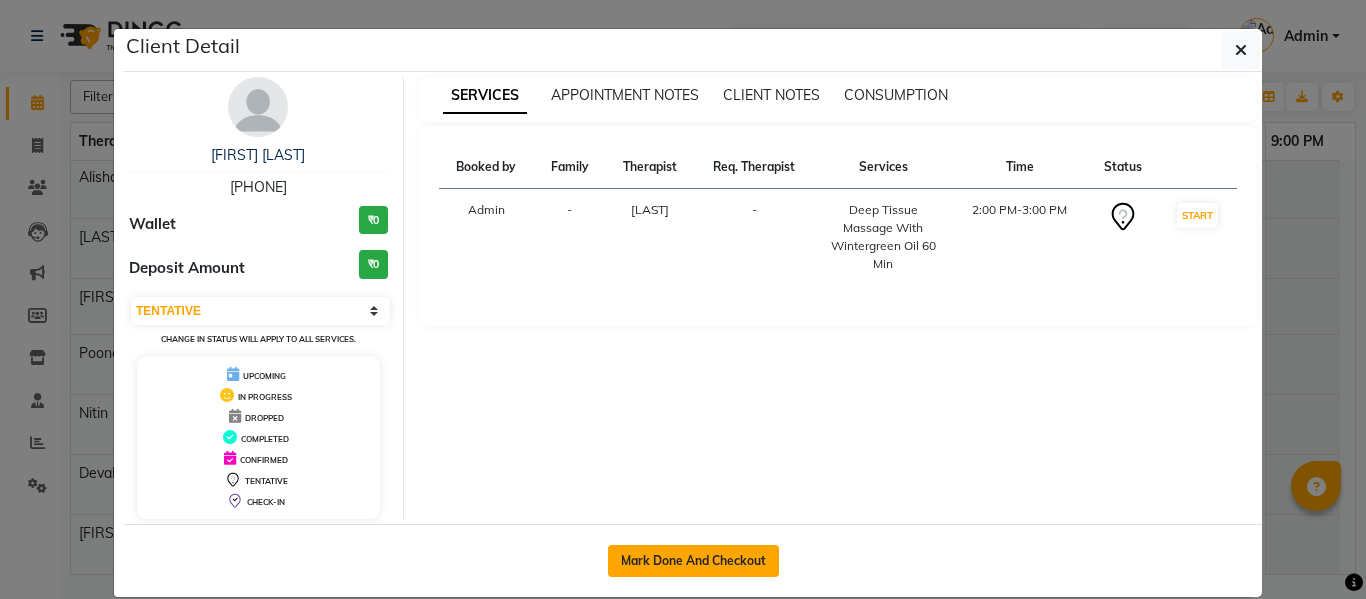 click on "Mark Done And Checkout" 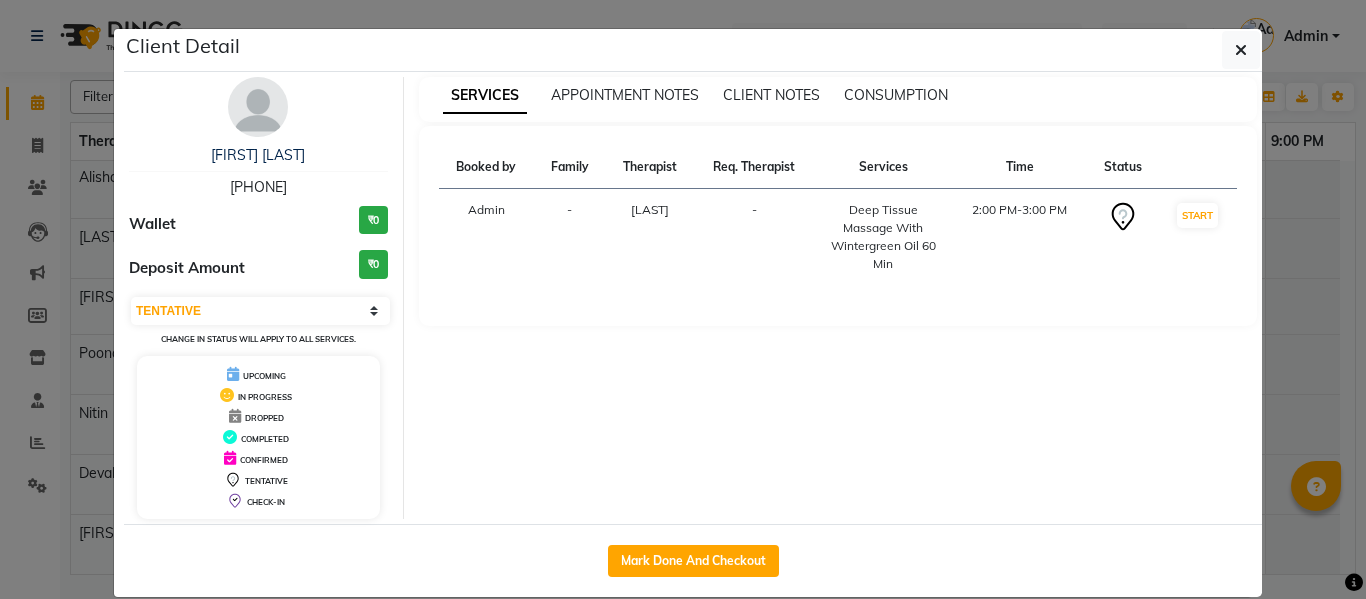 select on "service" 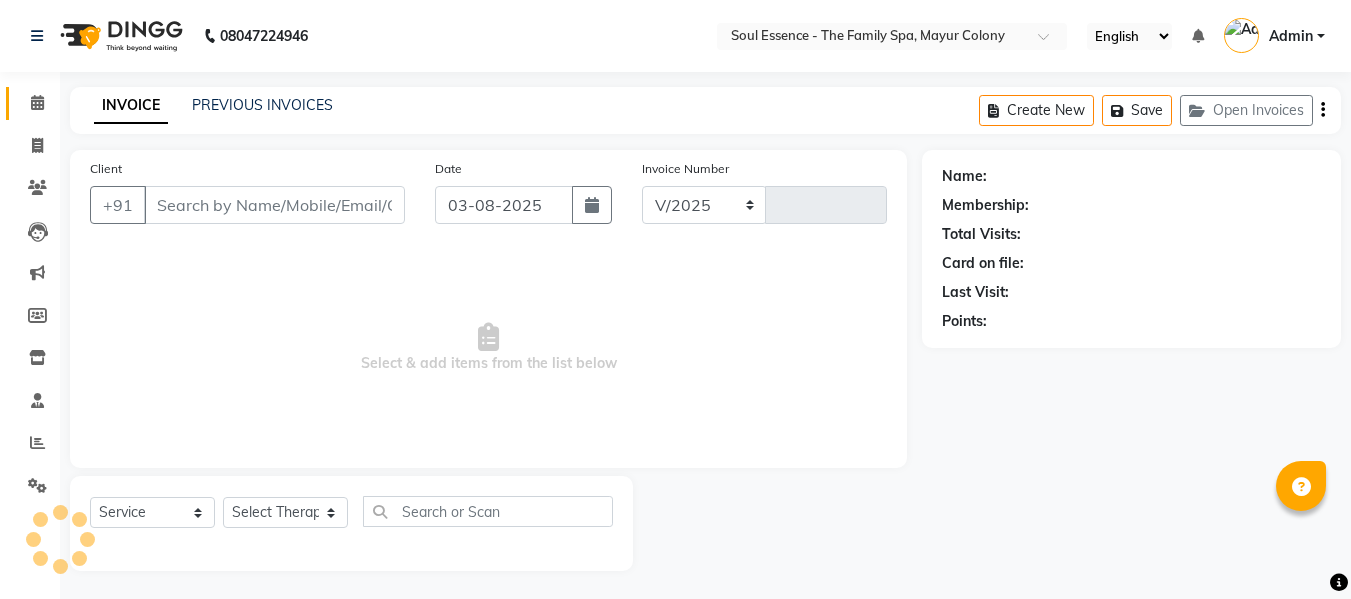 select on "774" 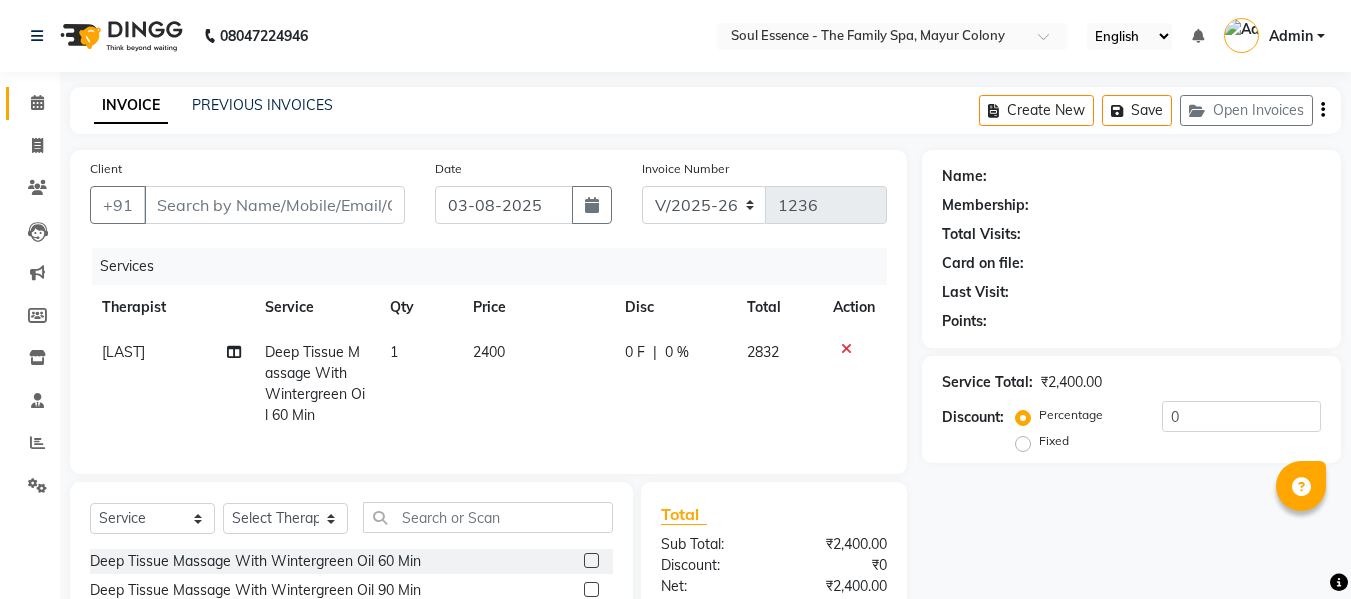 type on "[PHONE]" 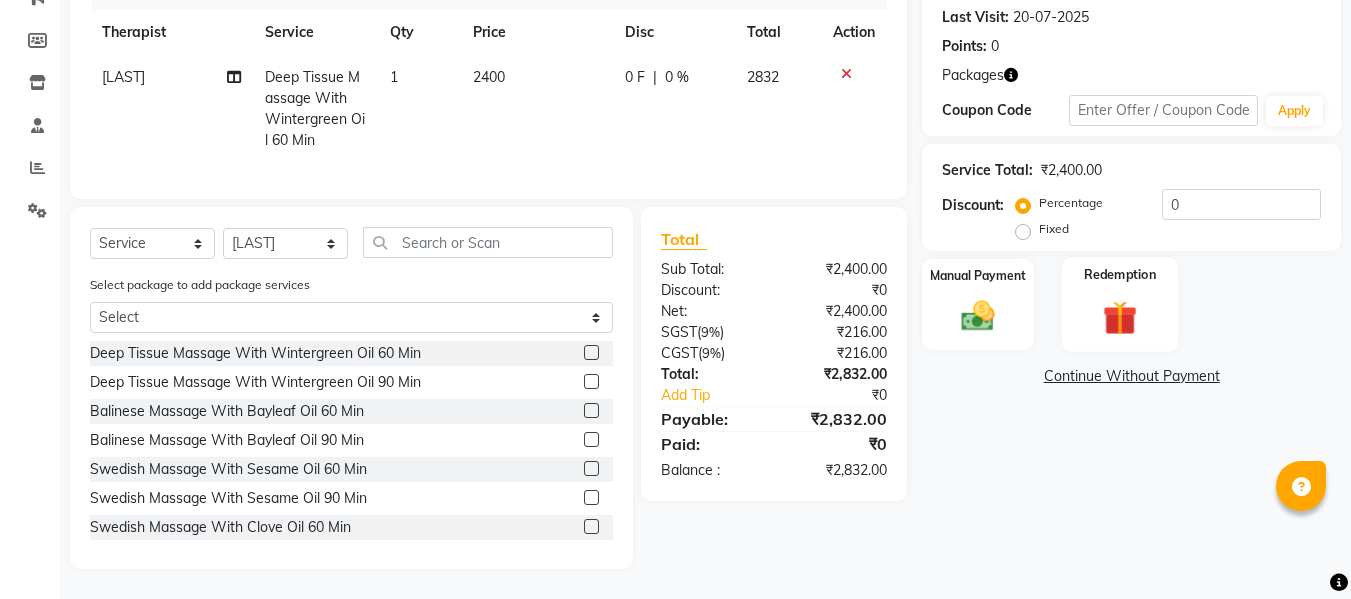 scroll, scrollTop: 290, scrollLeft: 0, axis: vertical 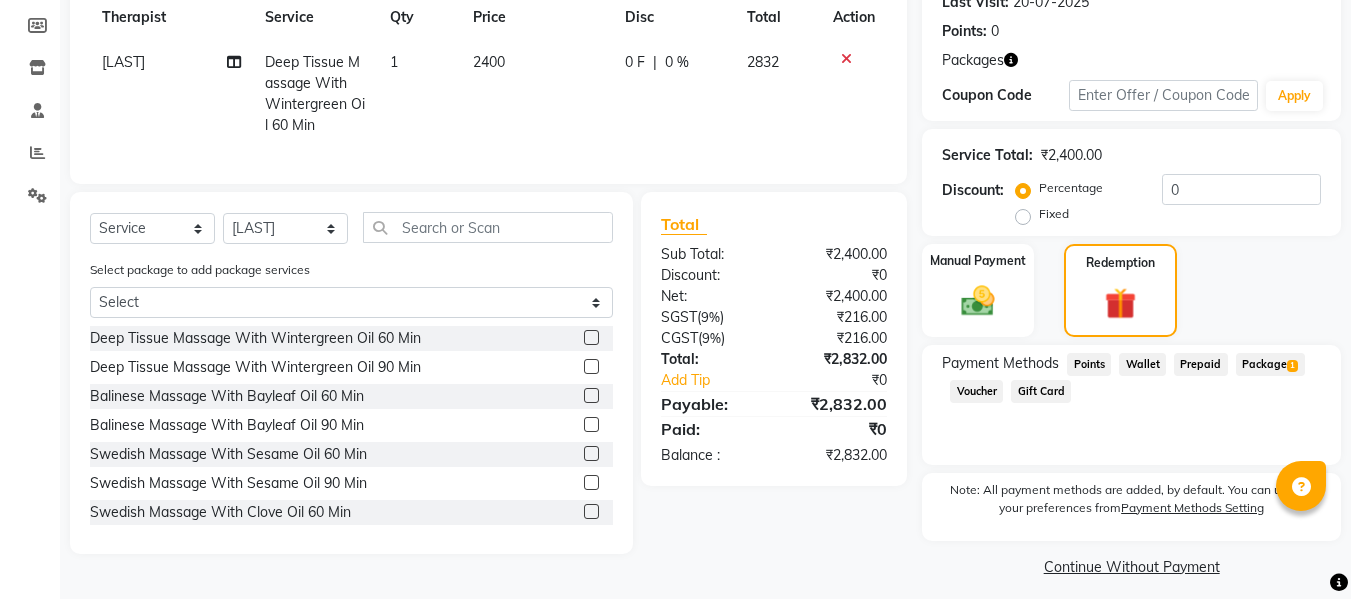 click on "Prepaid" 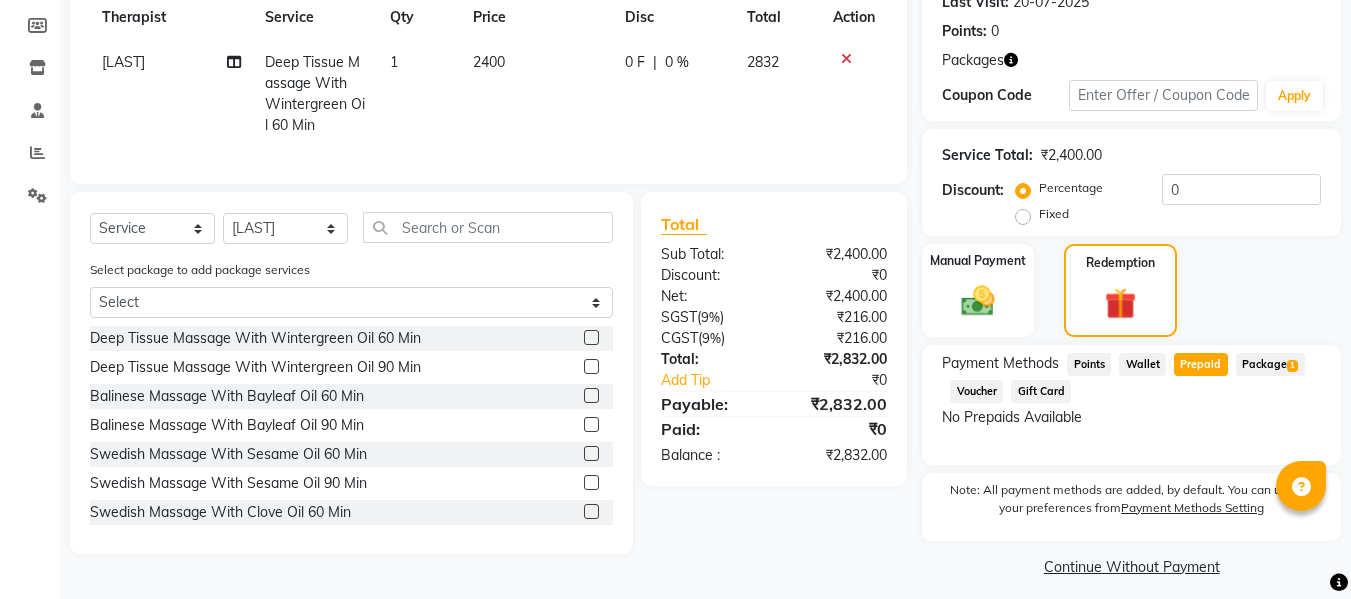 click on "Package  1" 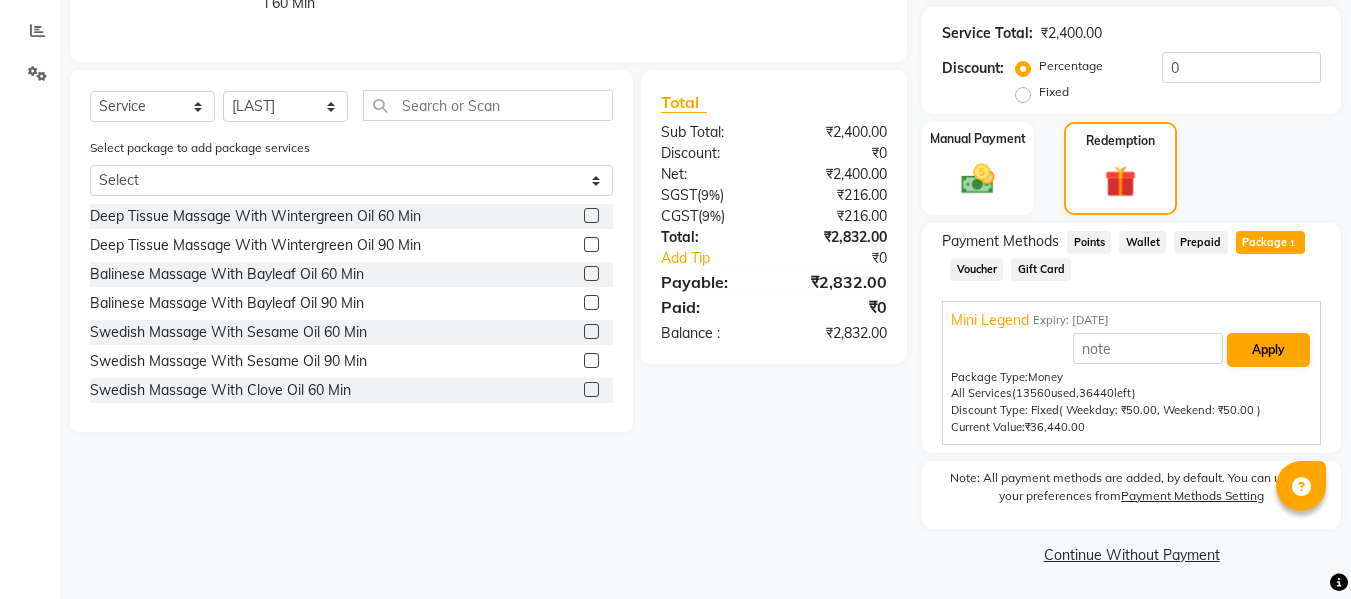 scroll, scrollTop: 413, scrollLeft: 0, axis: vertical 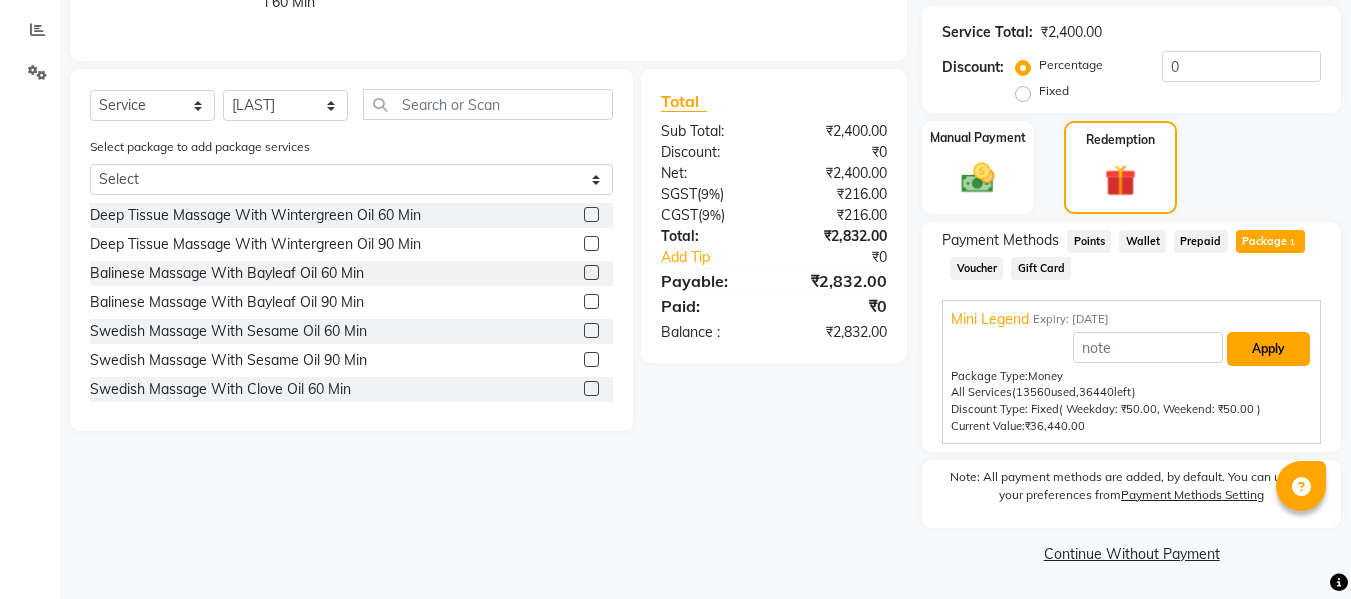 click on "Apply" at bounding box center (1268, 349) 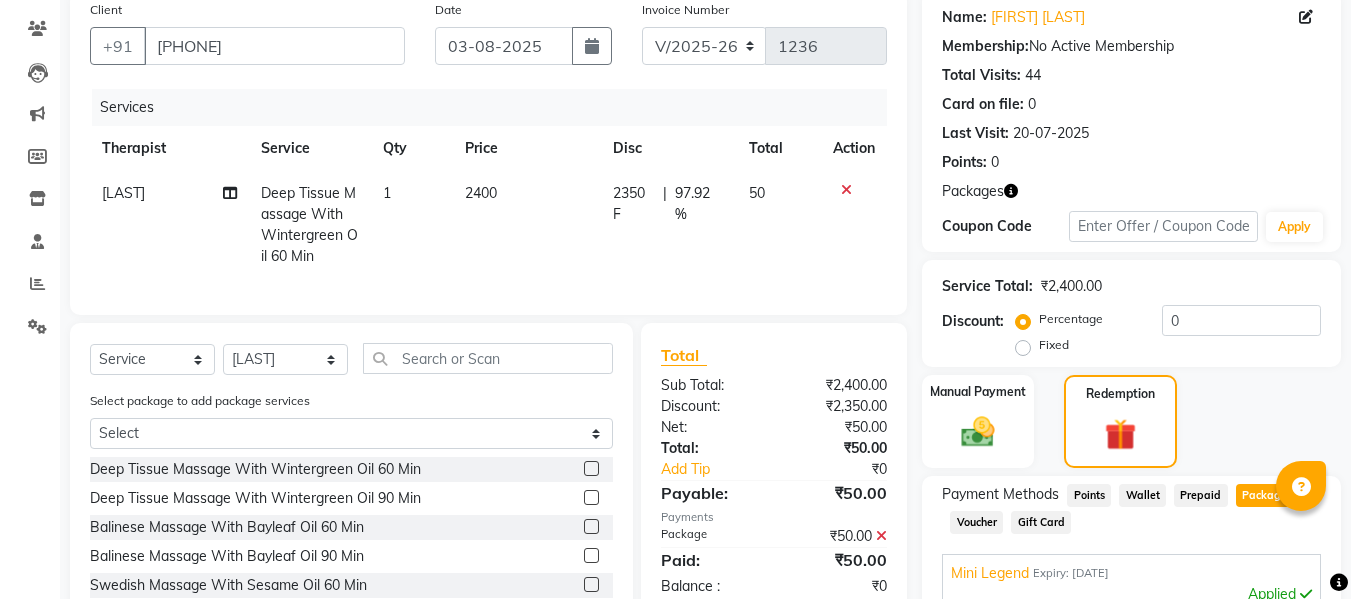 scroll, scrollTop: 13, scrollLeft: 0, axis: vertical 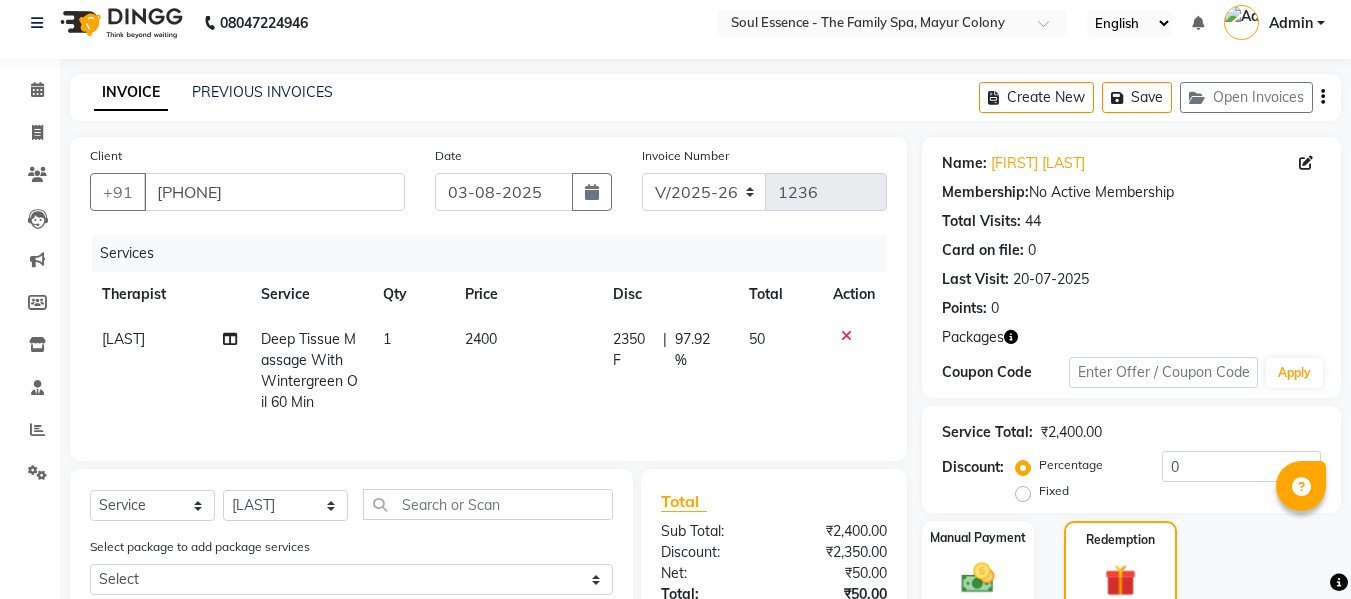 click on "2350 F" 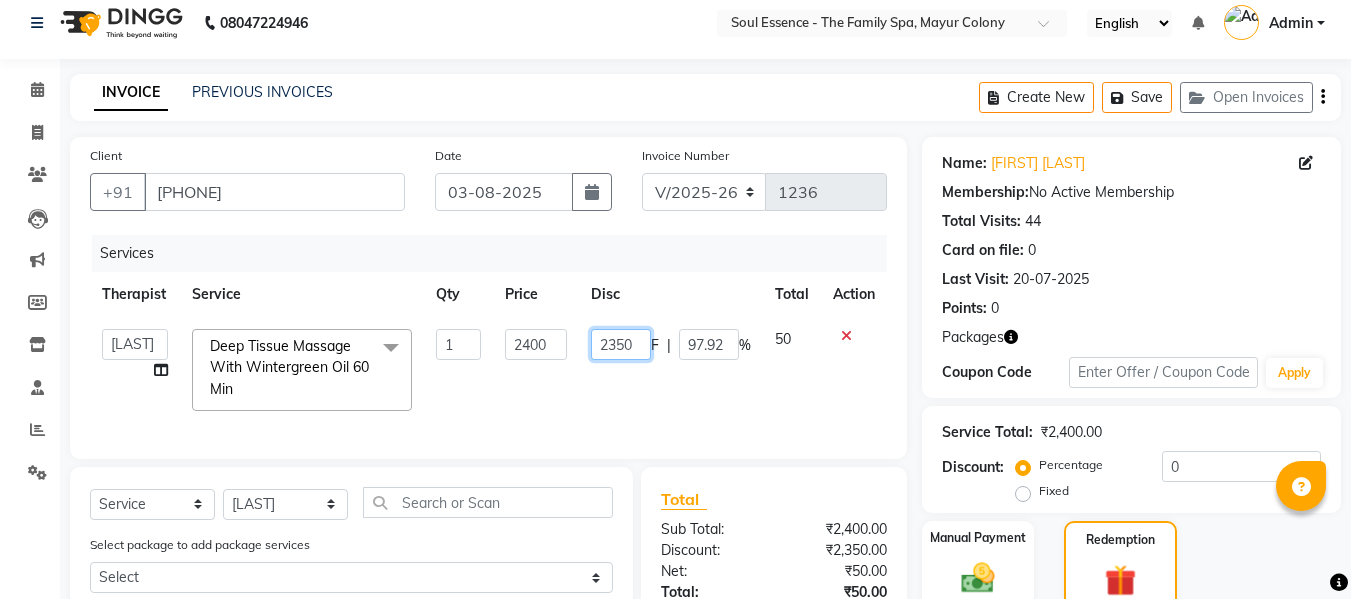 drag, startPoint x: 636, startPoint y: 347, endPoint x: 213, endPoint y: 279, distance: 428.43085 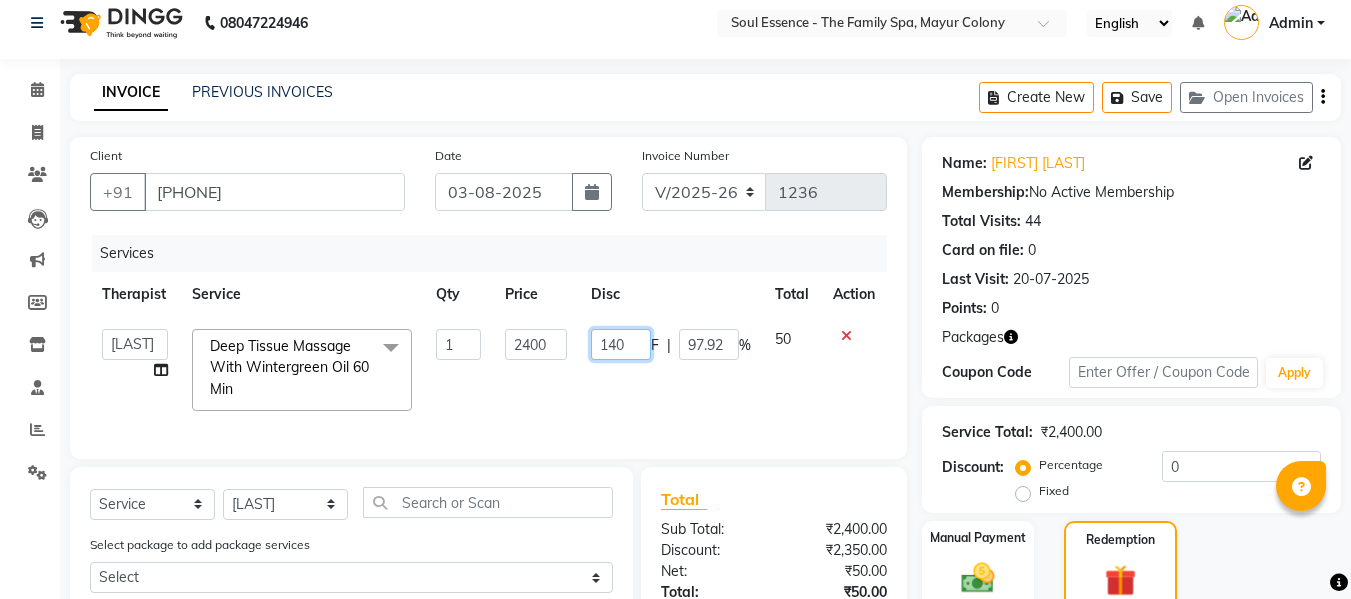 type on "1400" 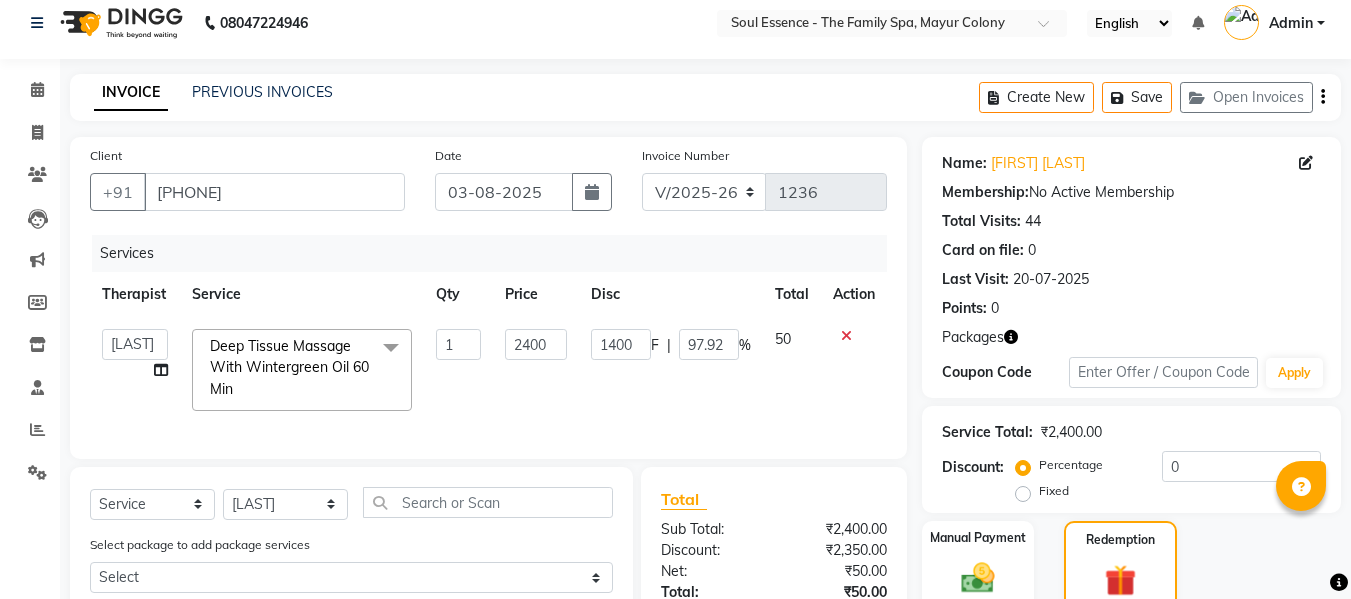 drag, startPoint x: 746, startPoint y: 112, endPoint x: 764, endPoint y: 125, distance: 22.203604 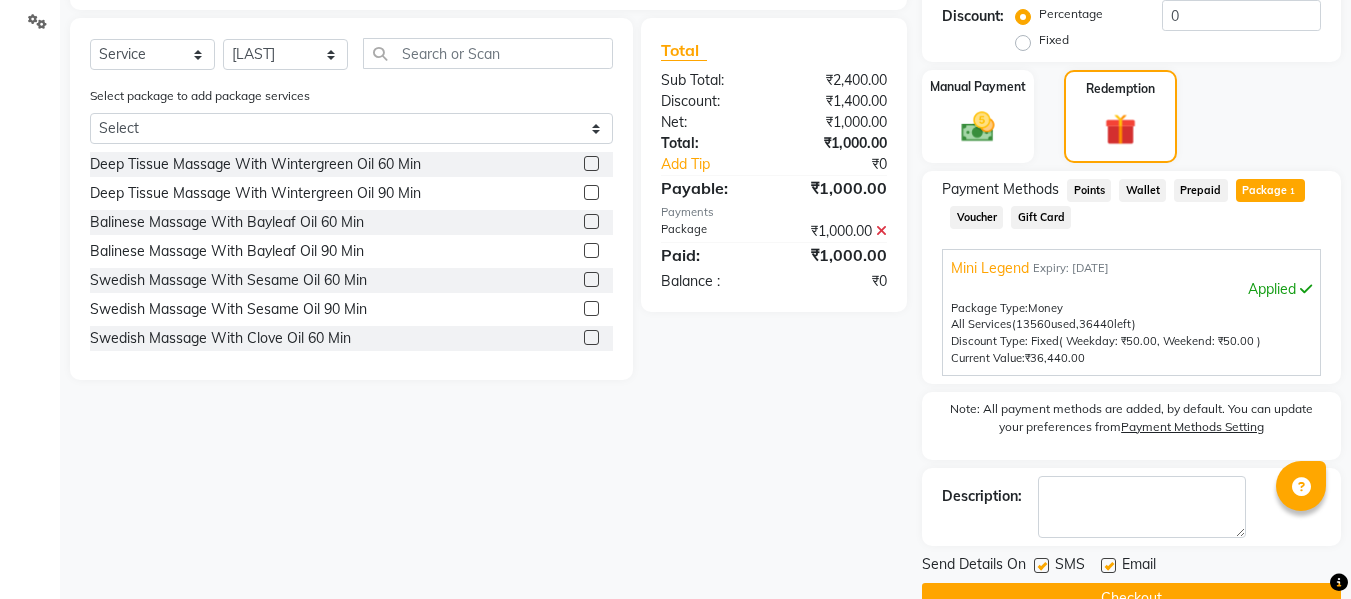 scroll, scrollTop: 509, scrollLeft: 0, axis: vertical 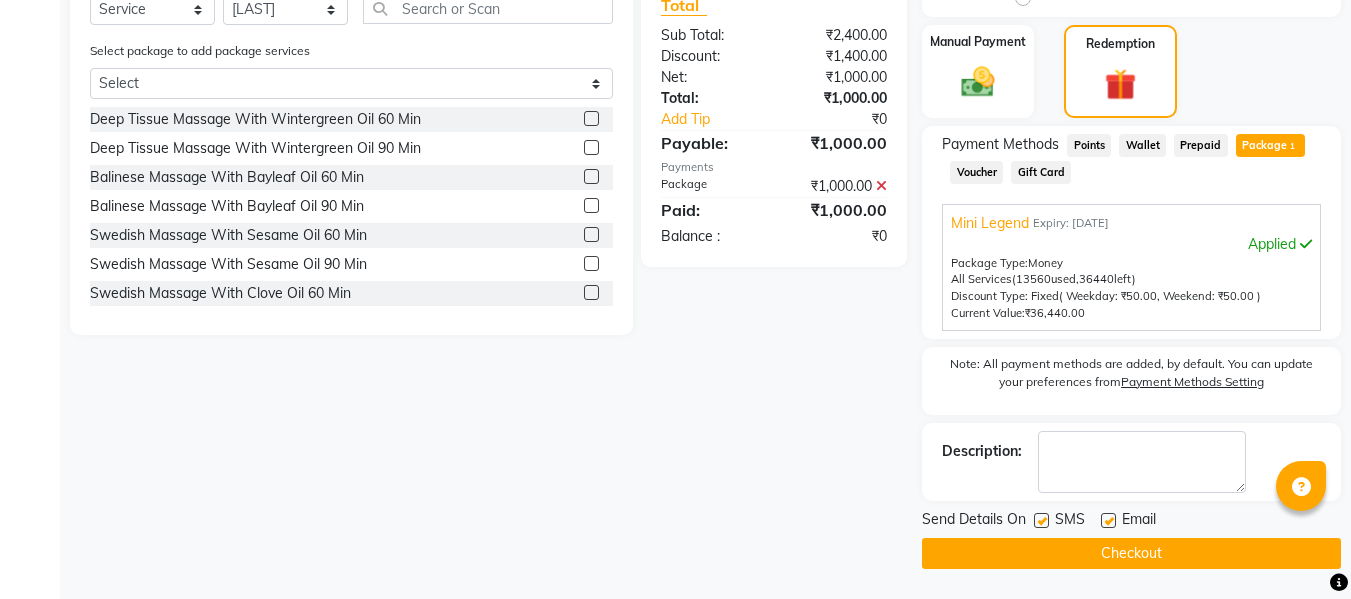 click 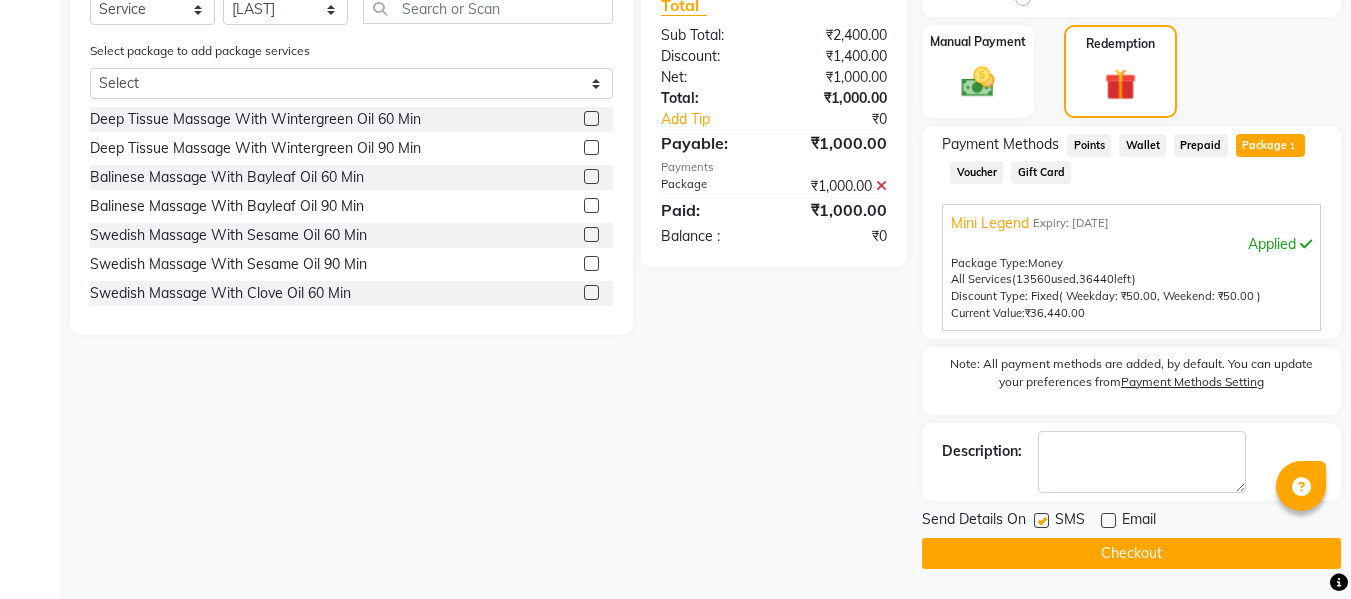click 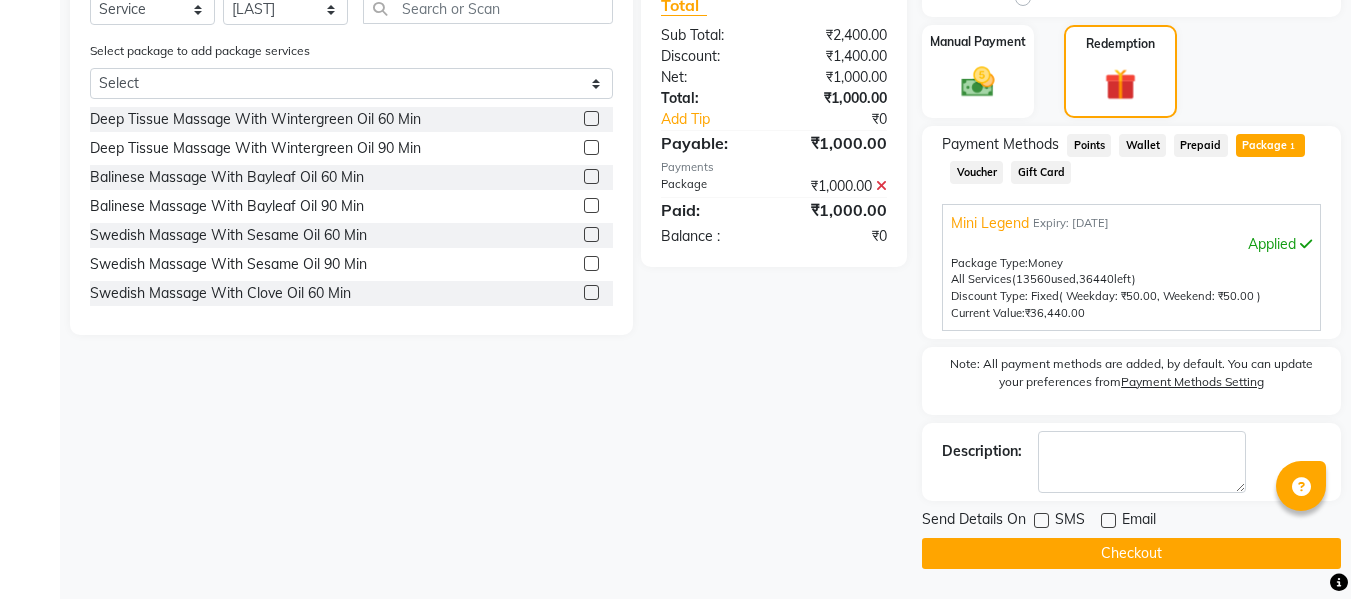 click on "Checkout" 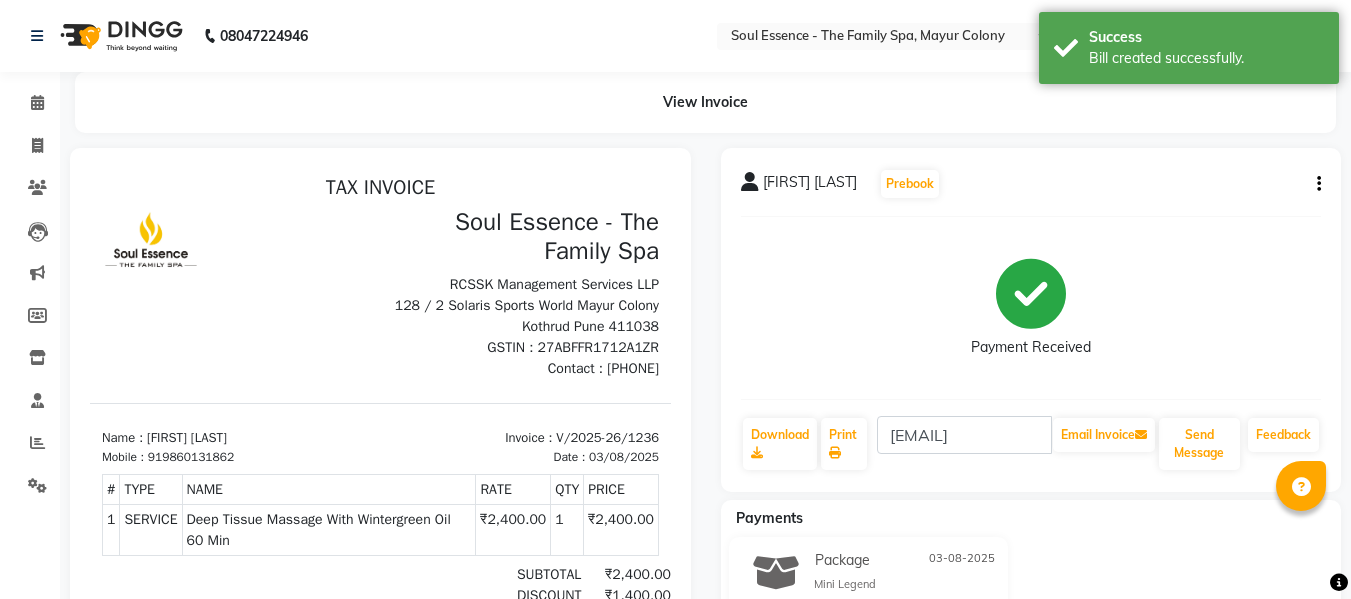 scroll, scrollTop: 0, scrollLeft: 0, axis: both 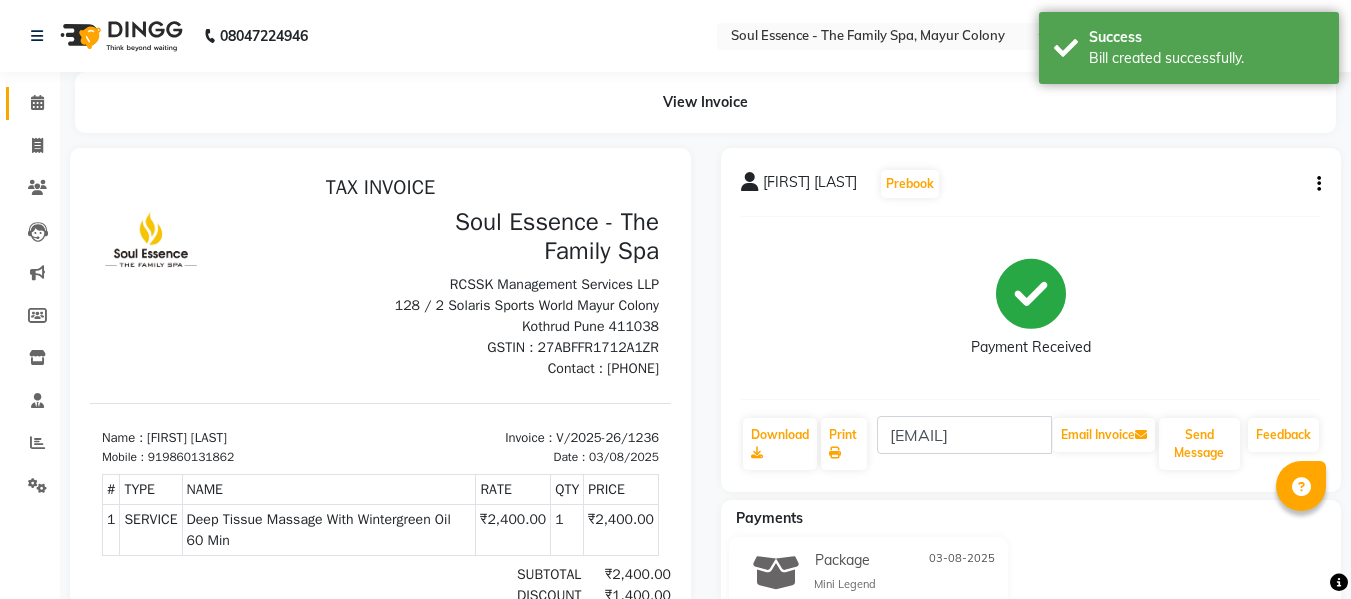 click on "Calendar" 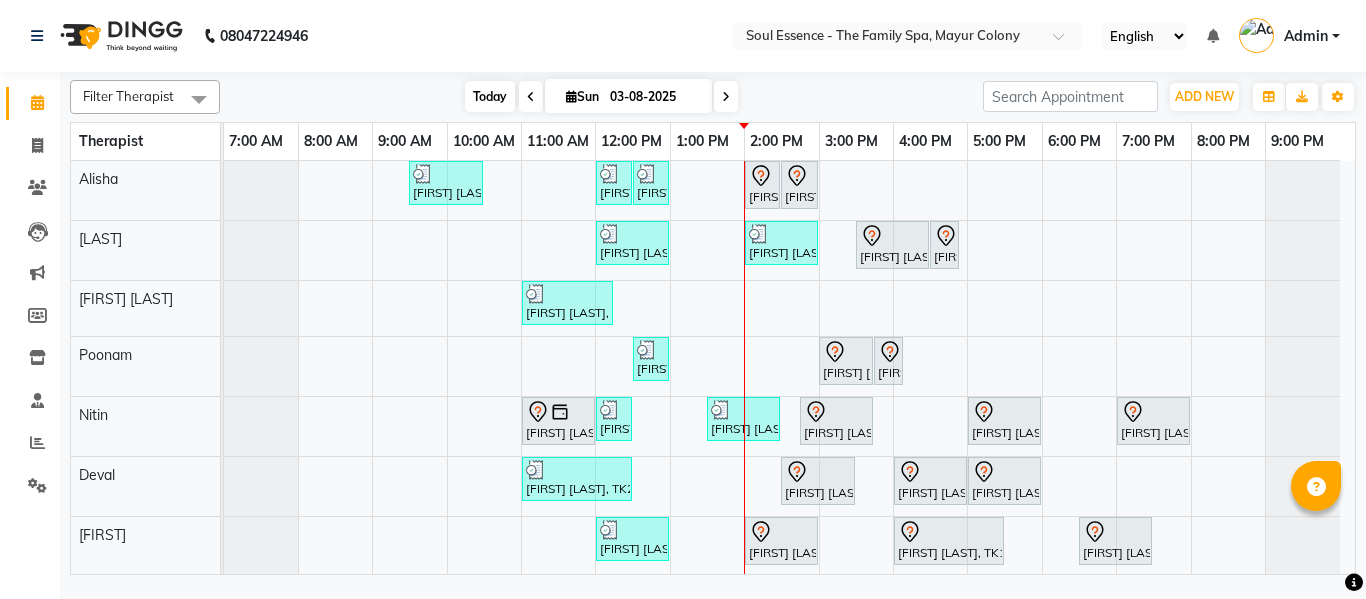 click on "Today" at bounding box center [490, 96] 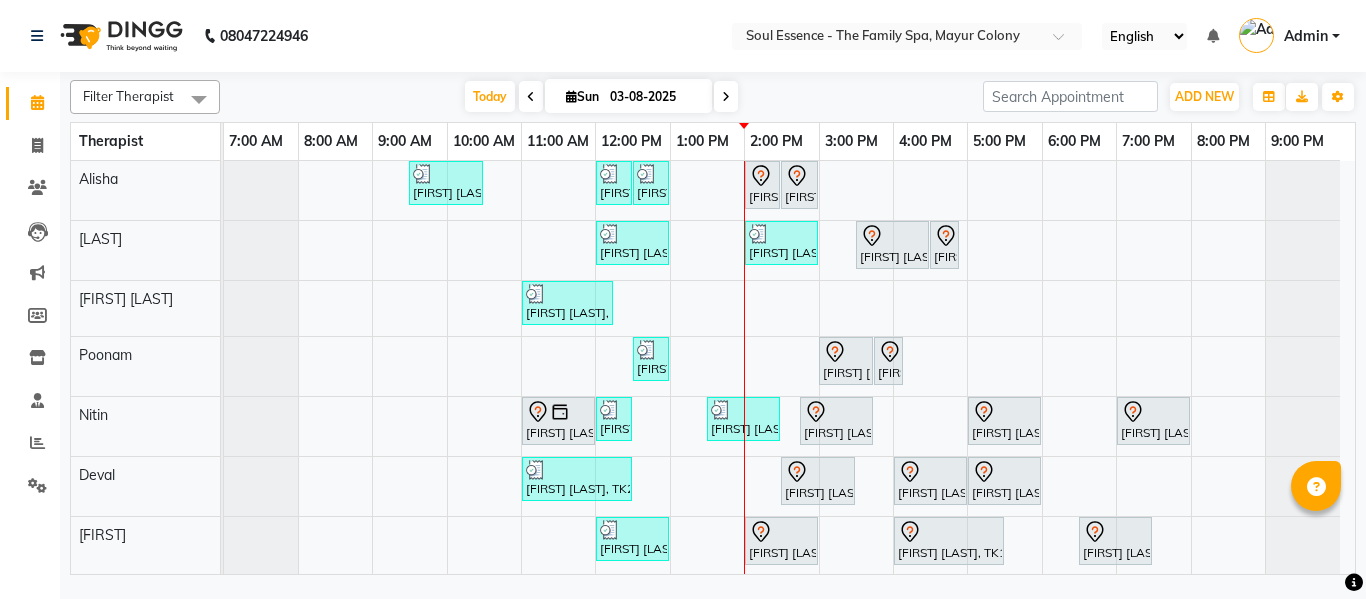 click on "Filter Therapist Select All Alisha Surma Gauri Thorath Poonam Nitin Deval pradyumna Today Sun [DATE] Toggle Dropdown Add Appointment Add Invoice Add Expense Add Attendance Add Client Add Transaction Toggle Dropdown Add Appointment Add Invoice Add Expense Add Attendance Add Client ADD NEW Toggle Dropdown Add Appointment Add Invoice Add Expense Add Attendance Add Client Add Transaction Filter Therapist Select All Alisha Surma Gauri Thorath Poonam Nitin Deval pradyumna Group By Staff View Room View View as Vertical Vertical - Week View Horizontal Horizontal - Week View List Toggle Dropdown Calendar Settings Manage Tags Arrange Therapists Reset Therapists Full Screen Show Available Stylist Appointment Form Zoom 25% Therapist 7:00 AM 8:00 AM 9:00 AM 10:00 AM 11:00 AM 12:00 PM 1:00 PM 2:00 PM 3:00 PM 4:00 PM 5:00 PM 6:00 PM 7:00 PM 8:00 PM 9:00 PM Alisha Surma Gauri Thorath Poonam Nitin Deval pradyumna [FIRST] [LAST], TK17, 09:30 AM-10:30 AM, Deep Tissue Massage With Wintergreen Oil 60 Min" 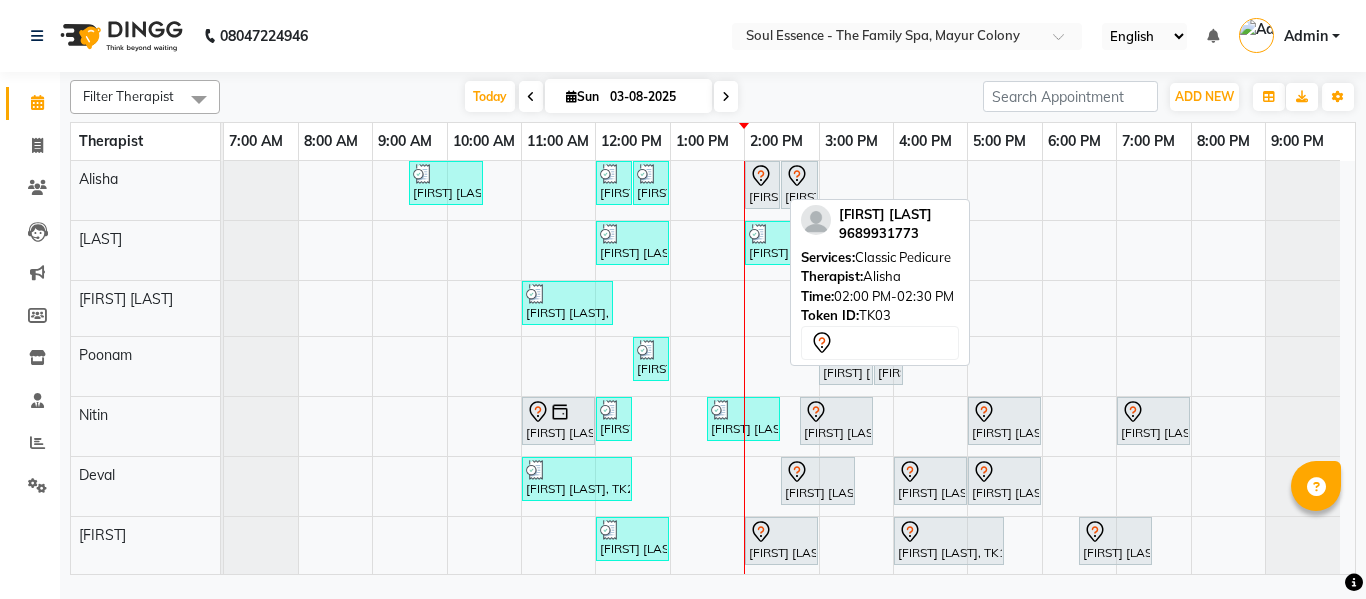 click on "[FIRST] [LAST], TK03, 02:00 PM-02:30 PM, Classic Pedicure" at bounding box center (762, 185) 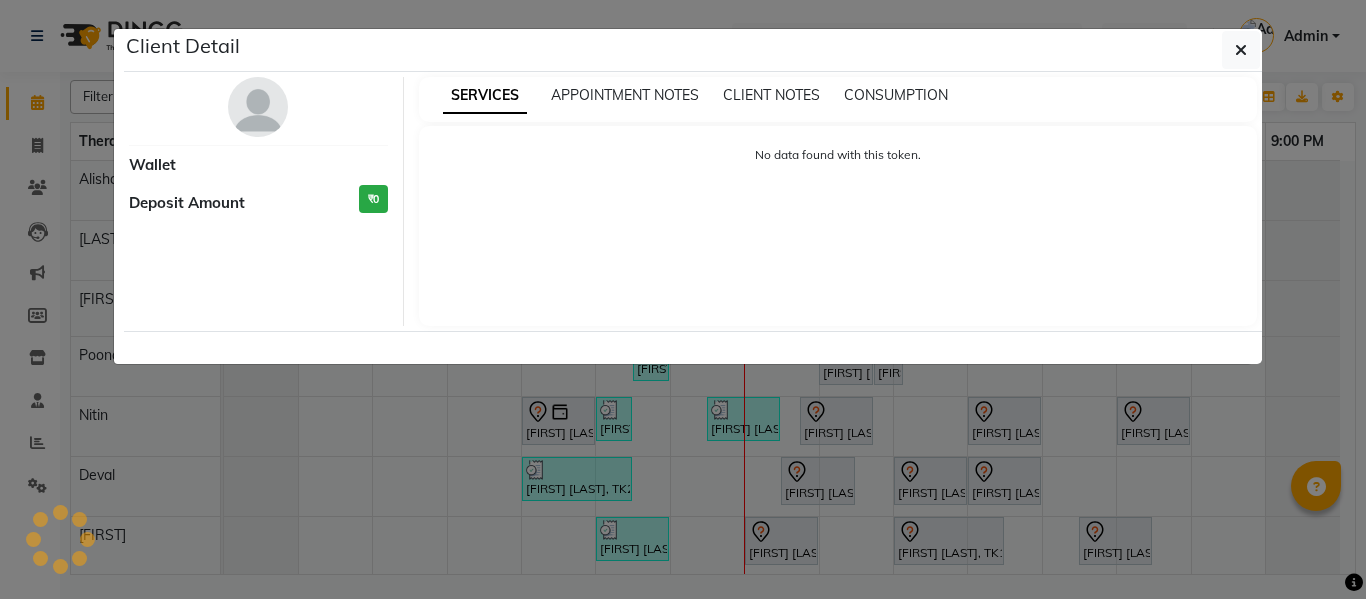select on "7" 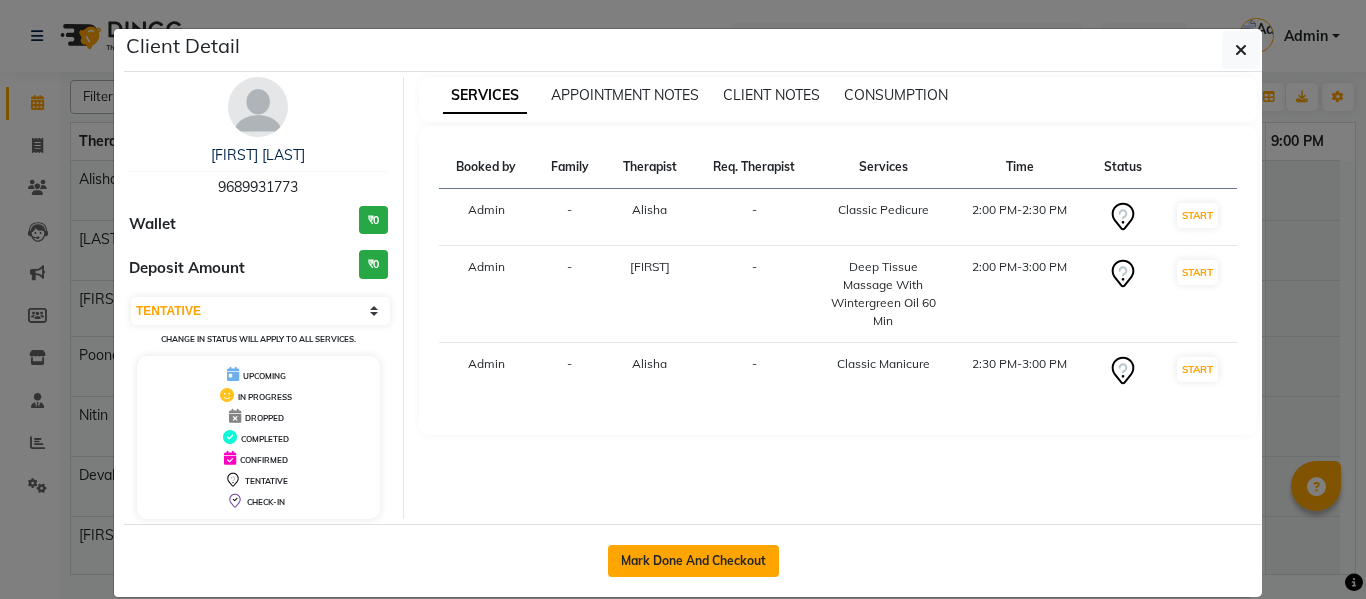 click on "Mark Done And Checkout" 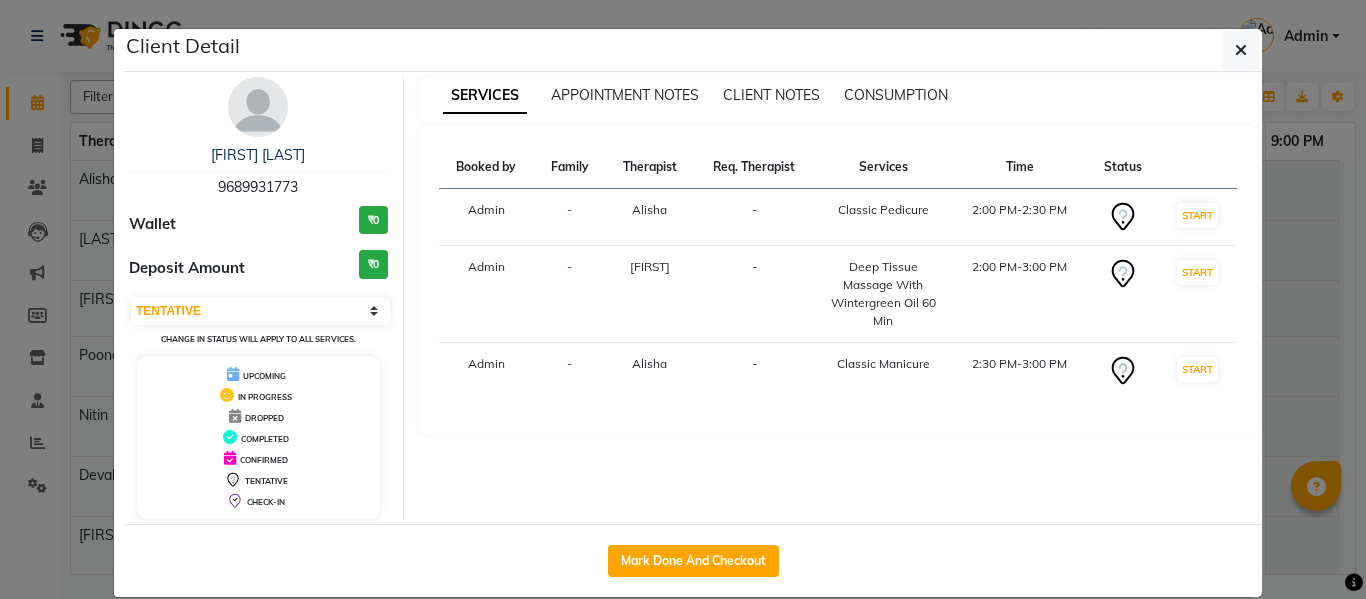 select on "774" 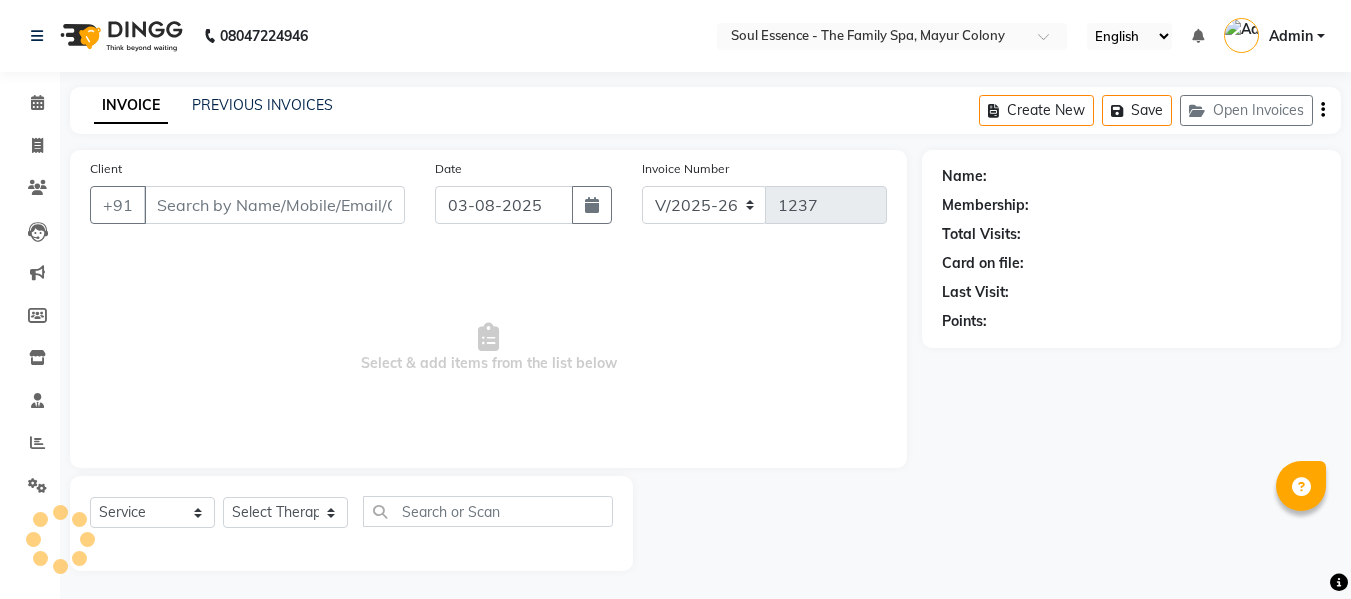 type on "9689931773" 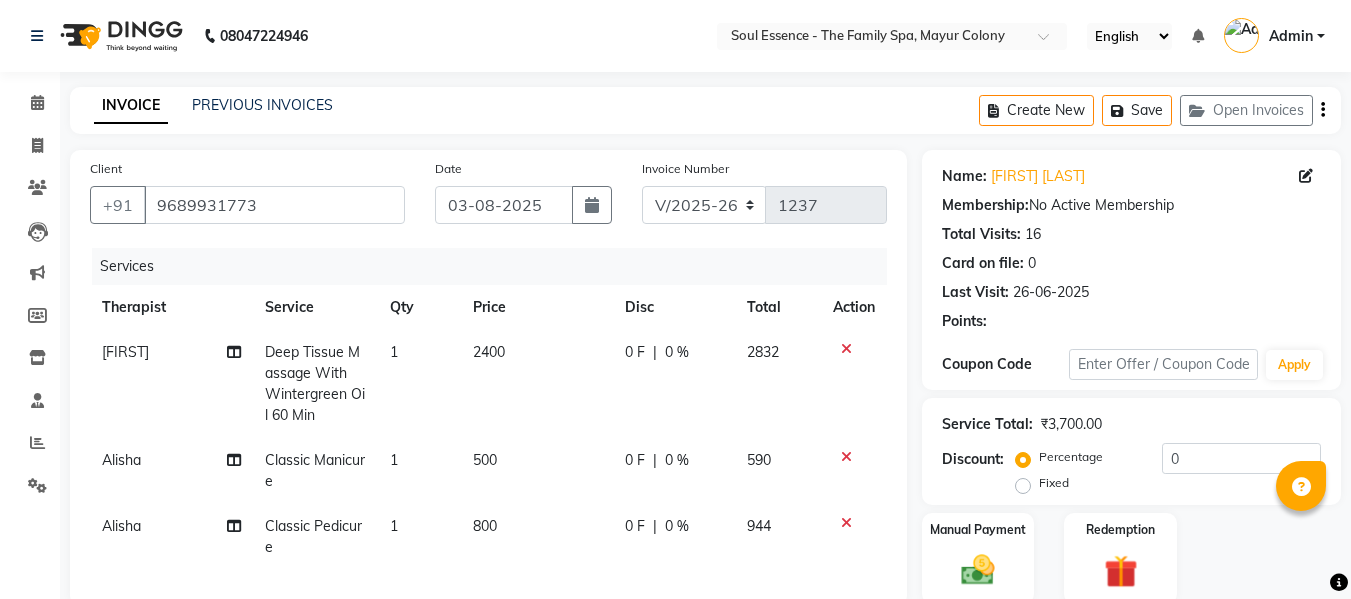scroll, scrollTop: 355, scrollLeft: 0, axis: vertical 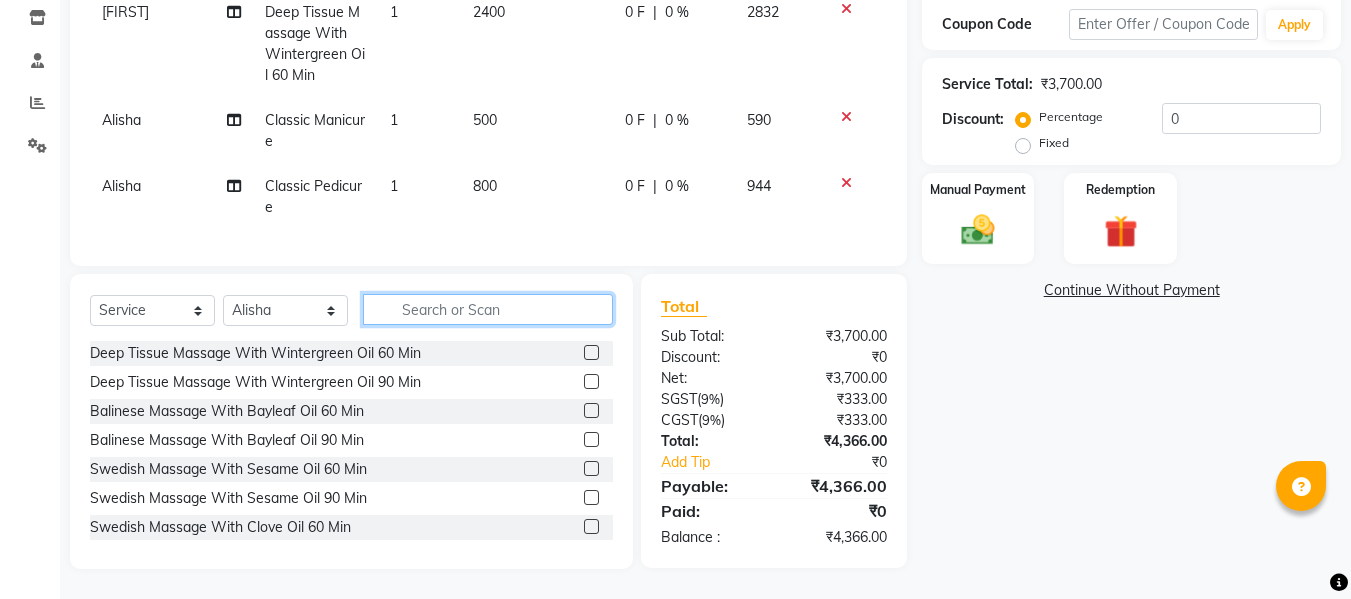 click 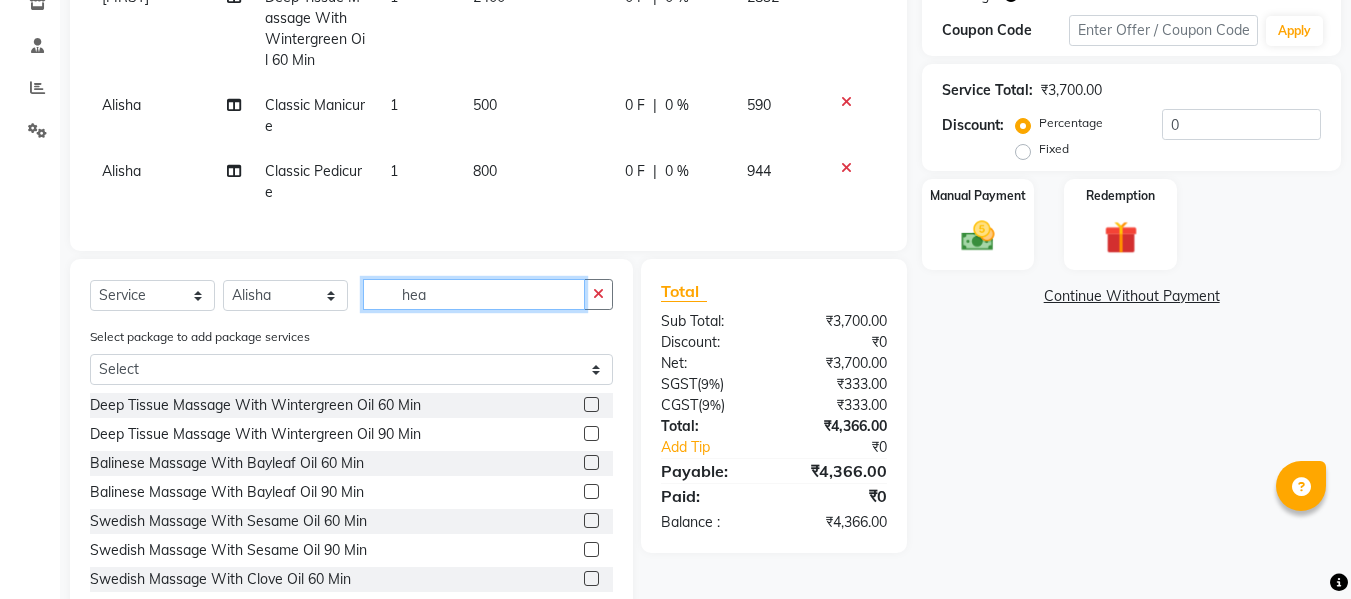 scroll, scrollTop: 354, scrollLeft: 0, axis: vertical 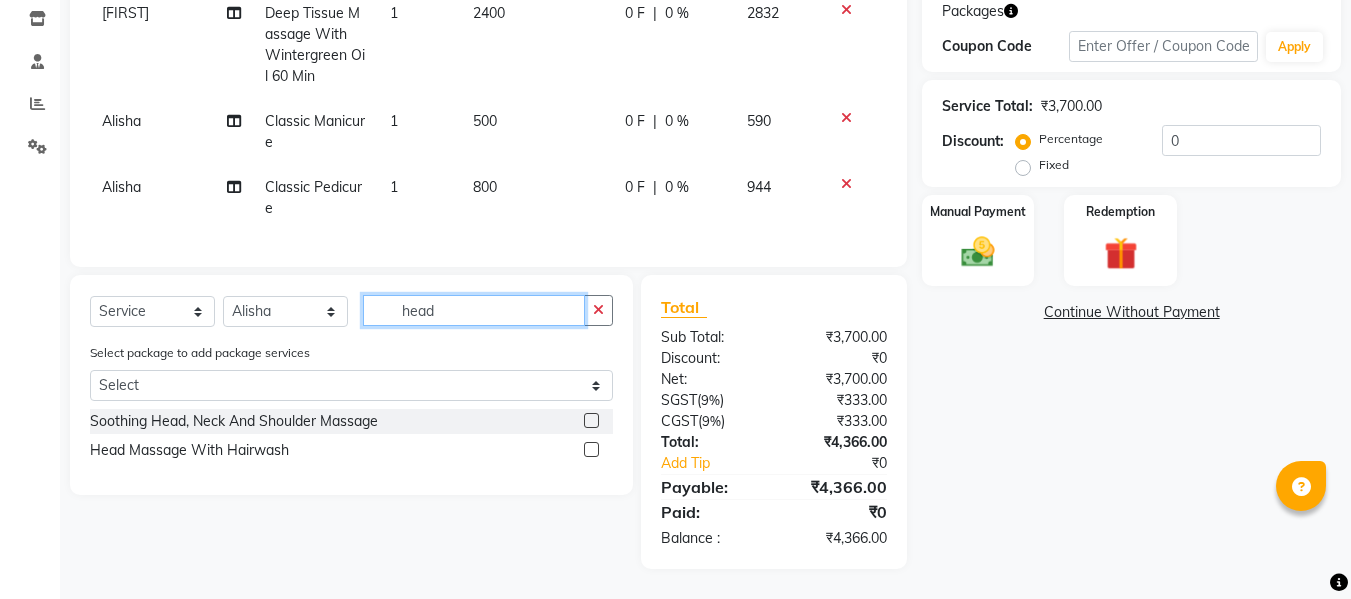 type on "head" 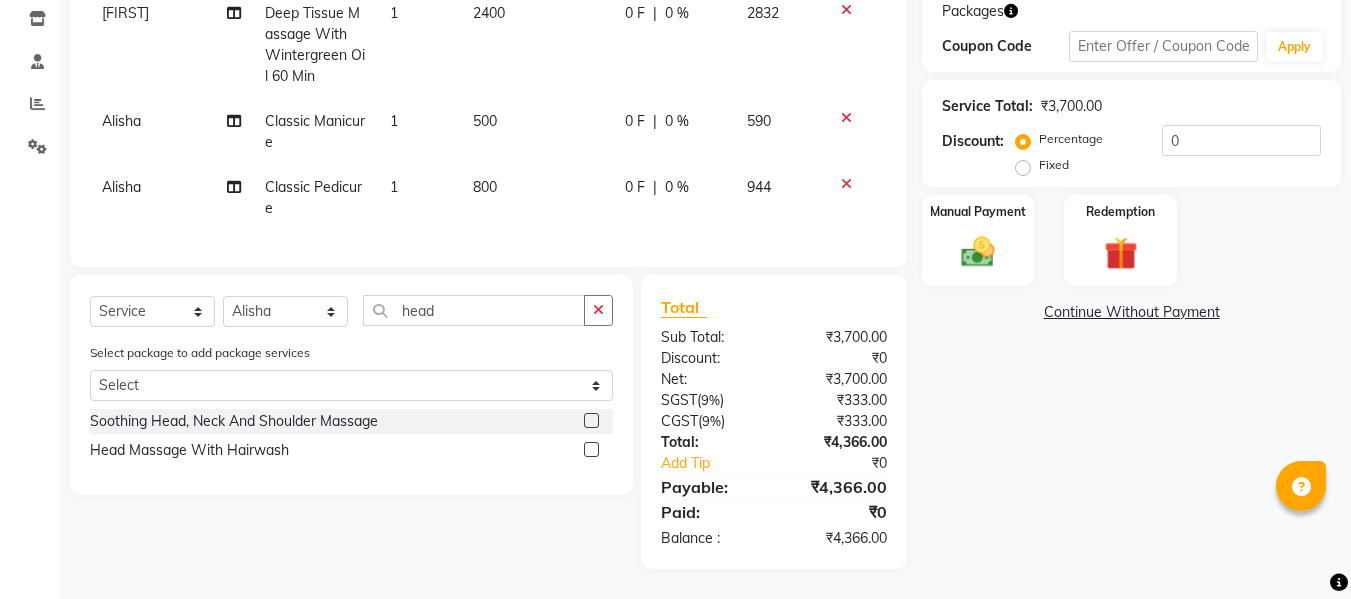 click 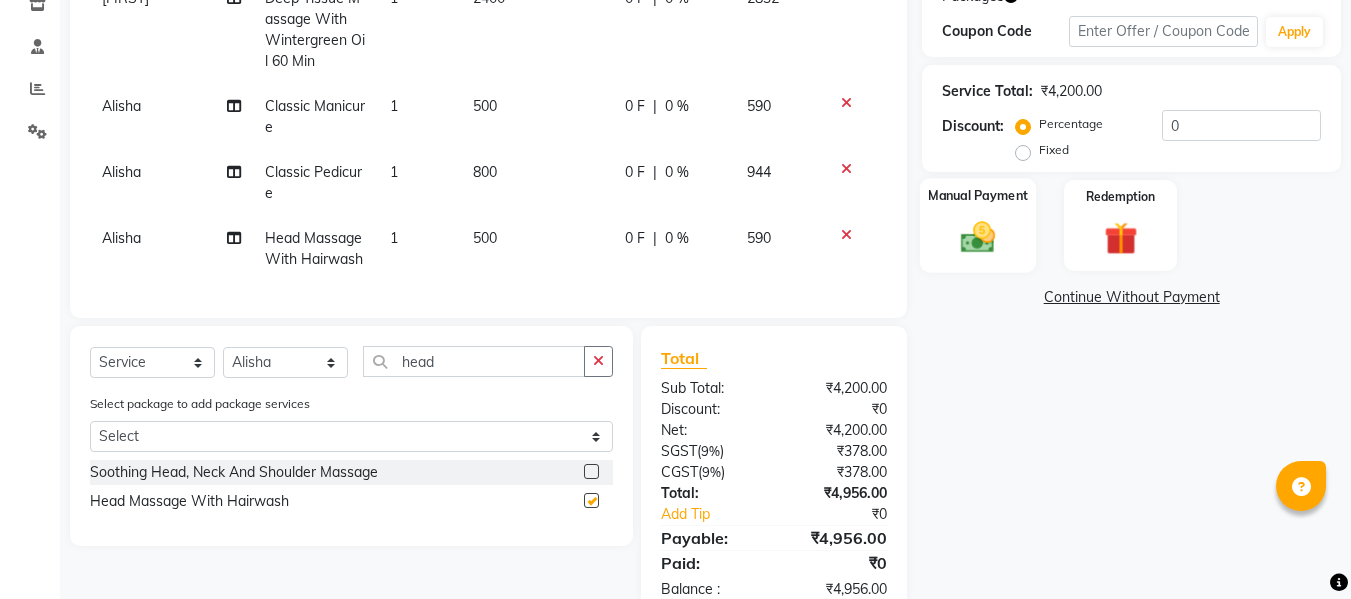 checkbox on "false" 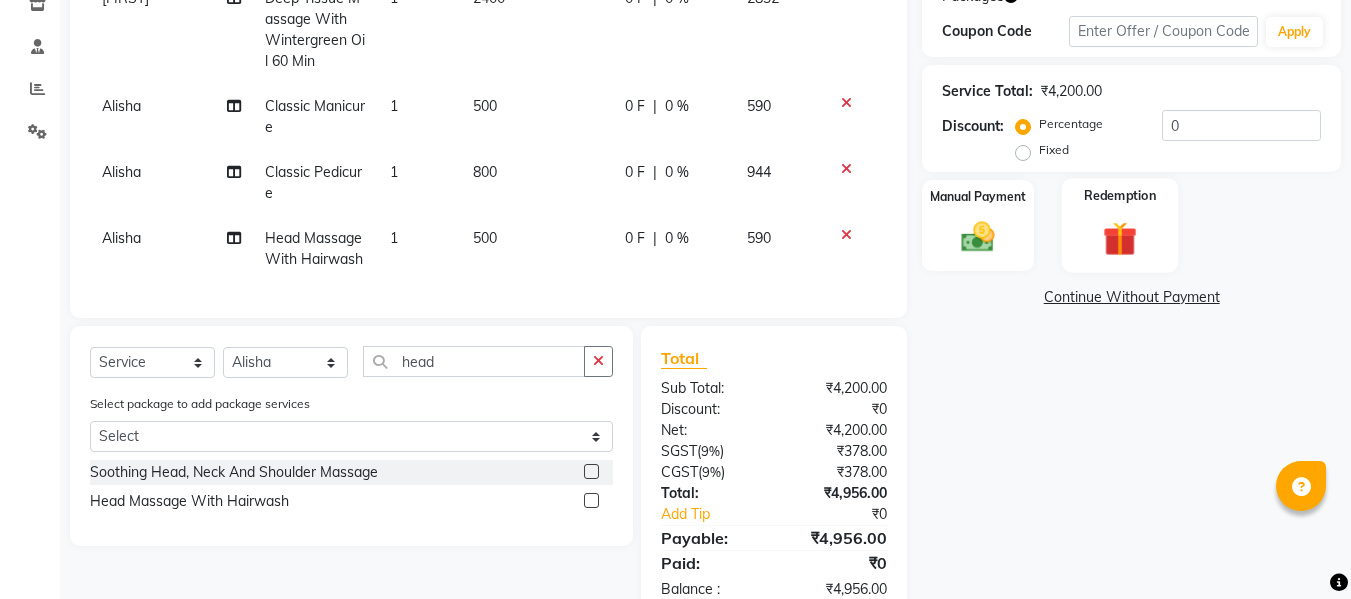 click on "Redemption" 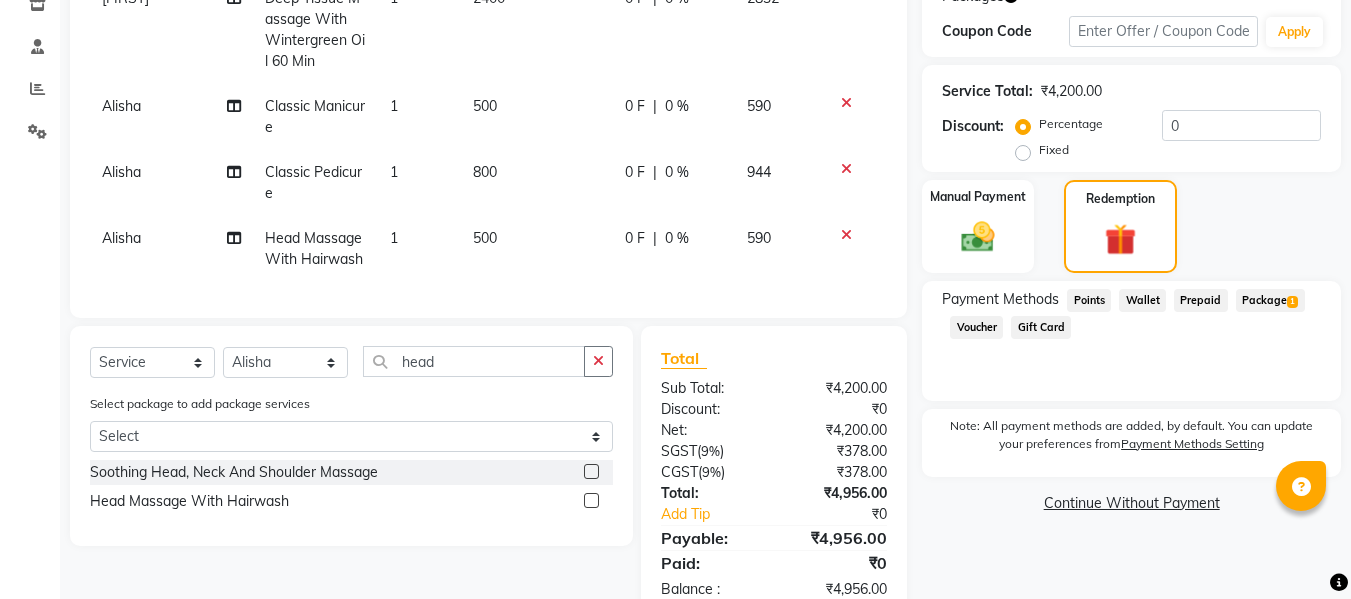 click on "Package  1" 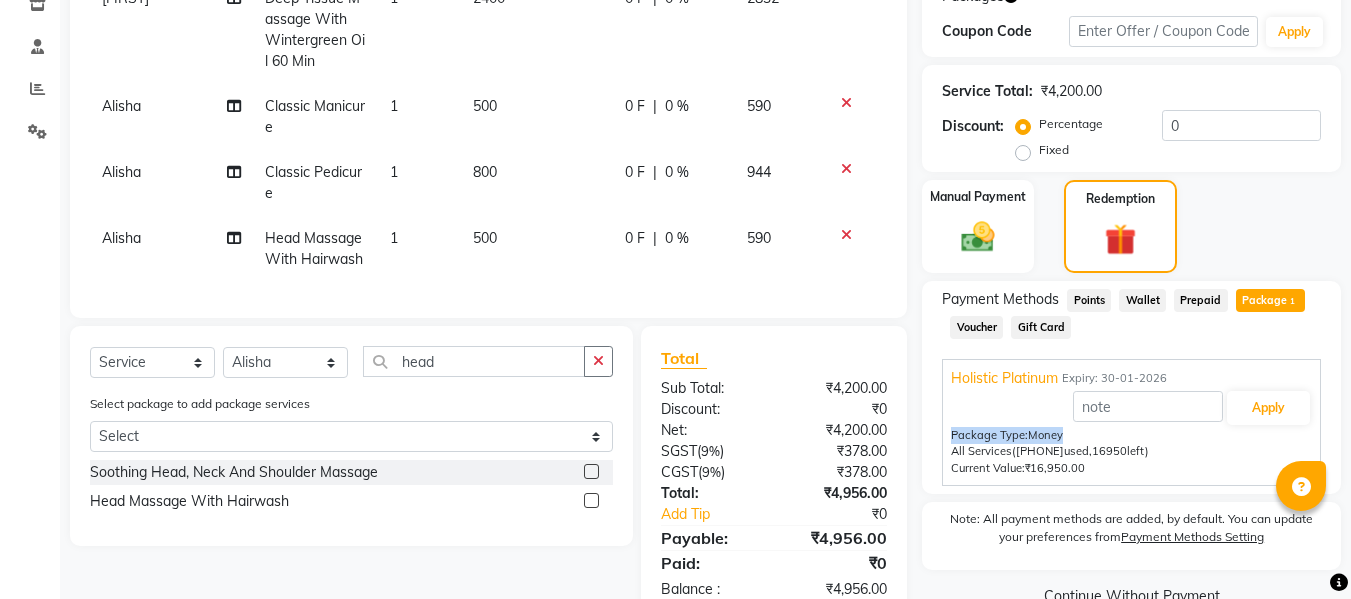 click on "Apply Package Type:  Money All Services  ([PHONE]  used,  16950   left)  Current Value:  ₹16,950.00" at bounding box center (1131, 433) 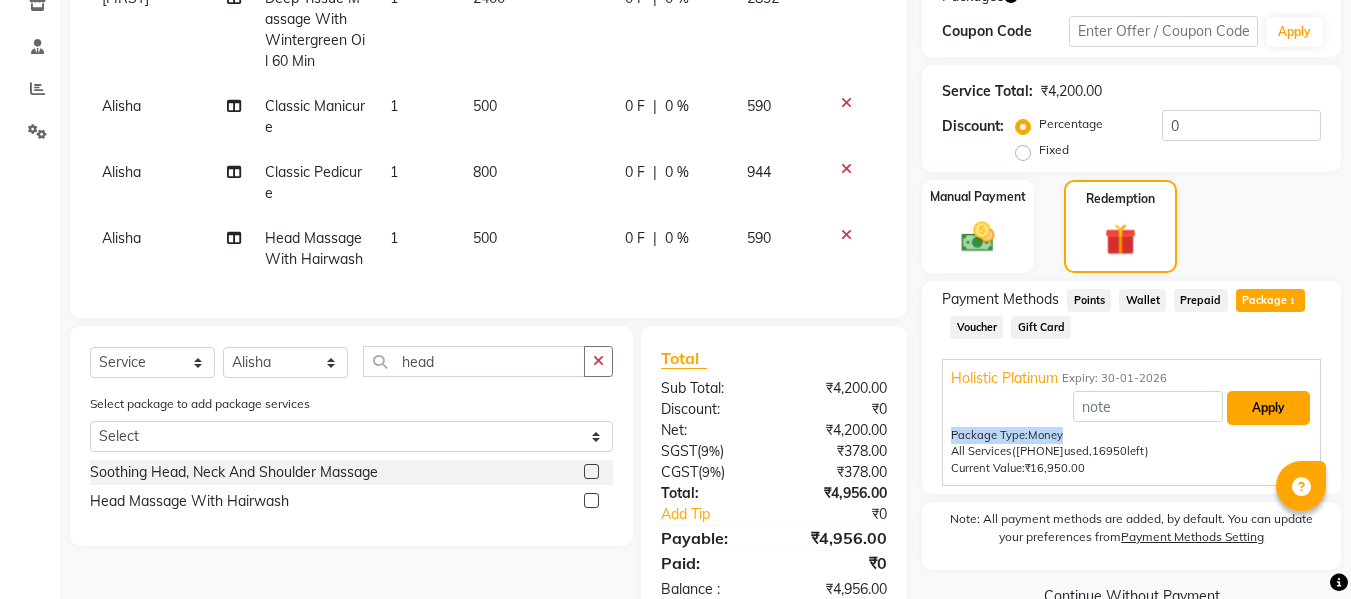 click on "Apply" at bounding box center (1268, 408) 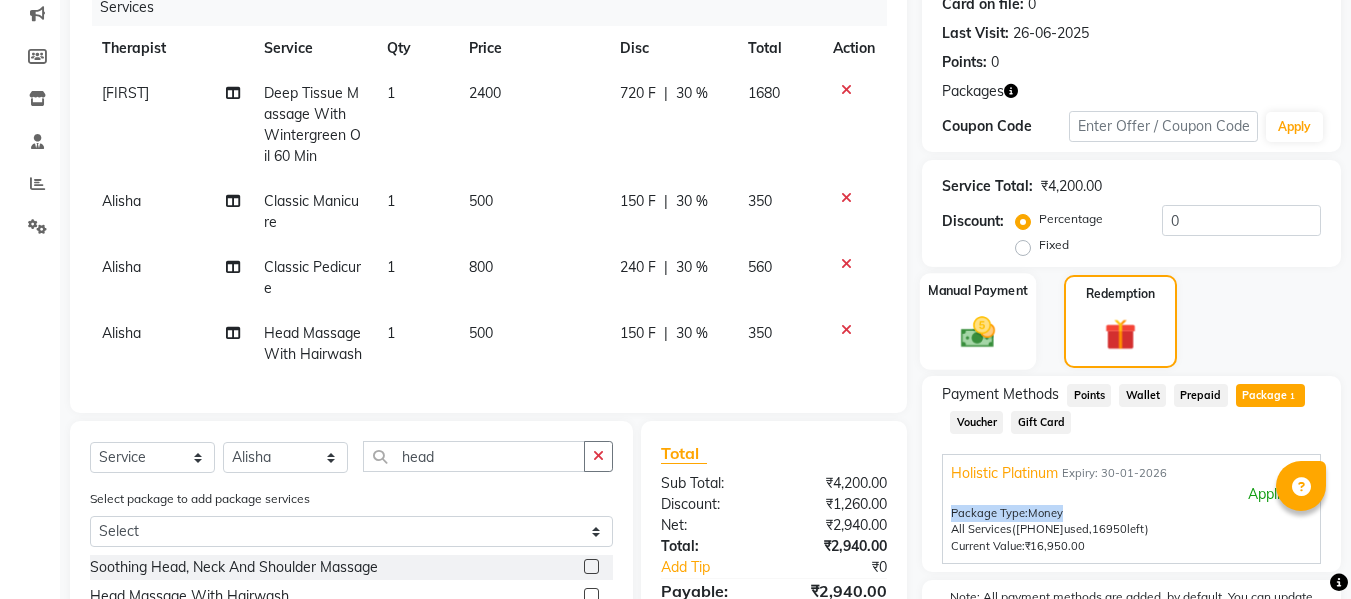 scroll, scrollTop: 154, scrollLeft: 0, axis: vertical 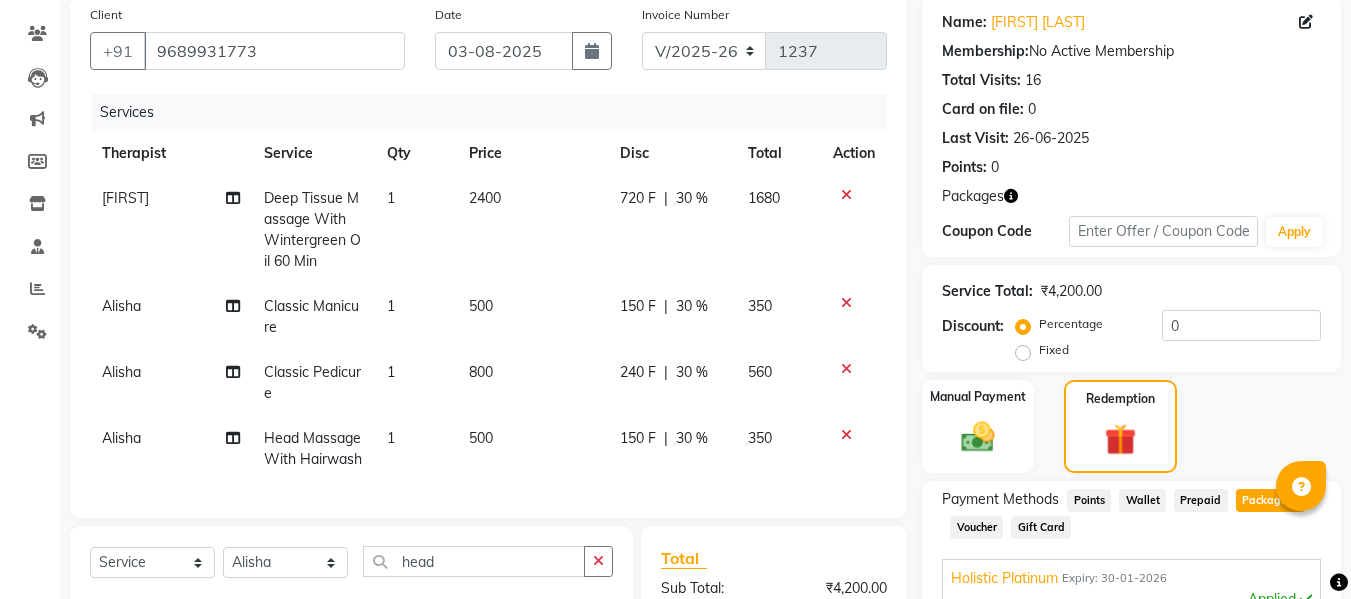 click on "720 F | 30 %" 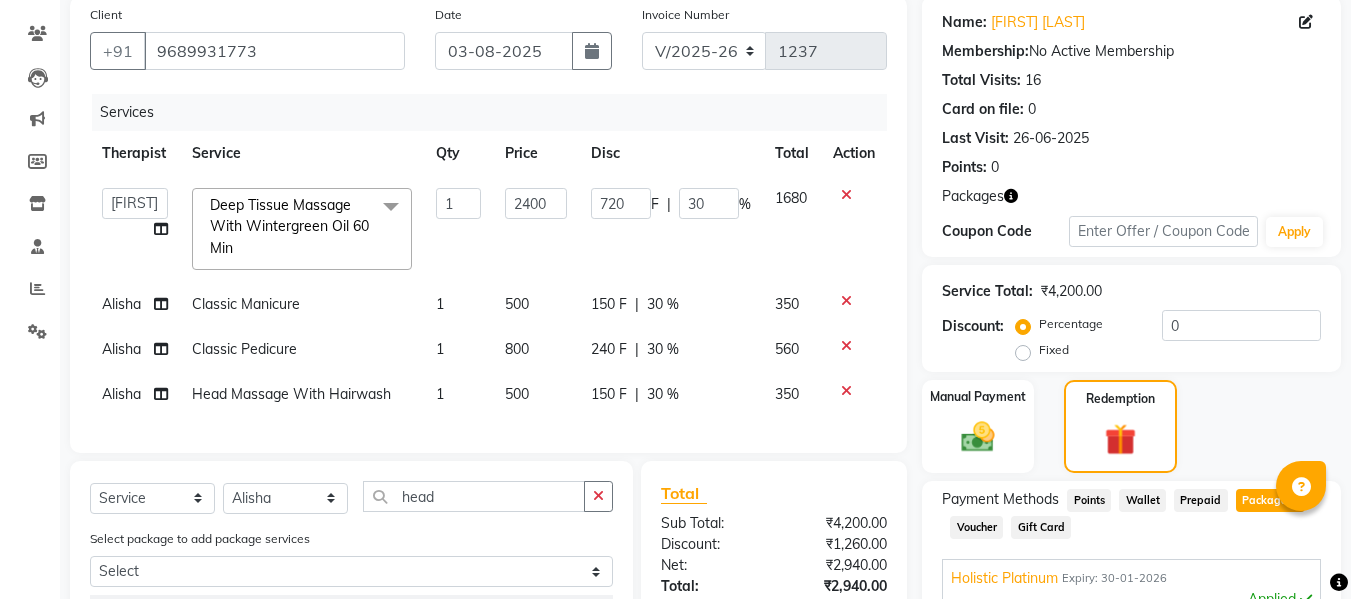 click on "720 F | 30 %" 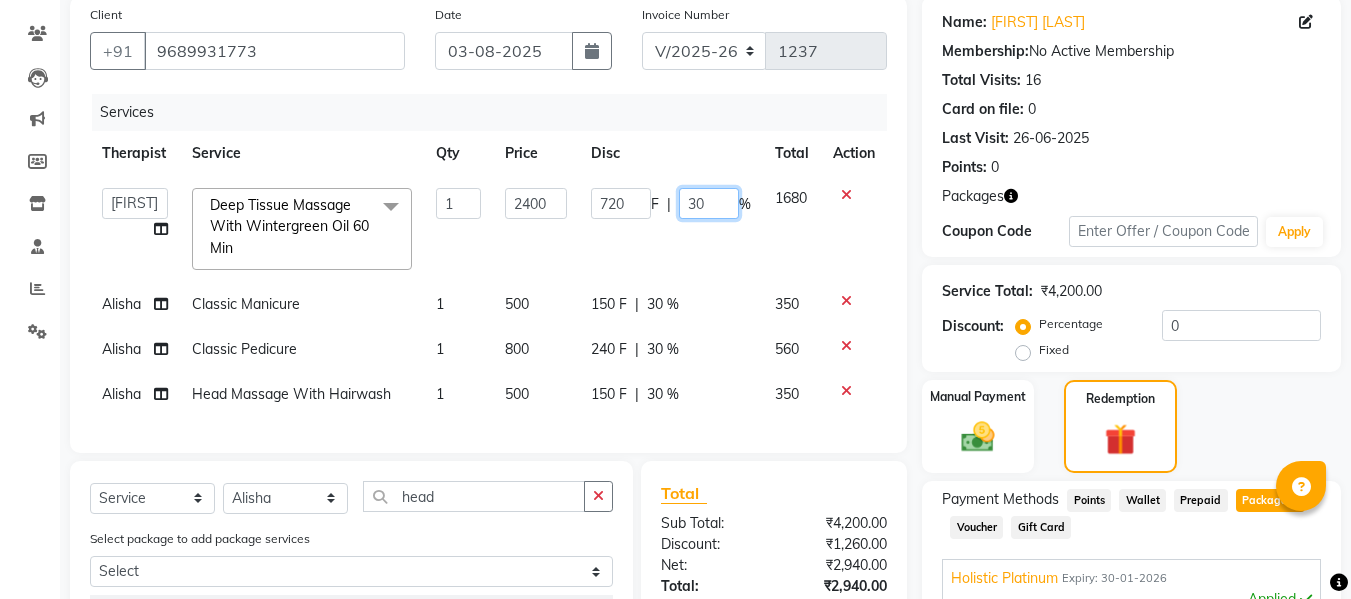 click on "30" 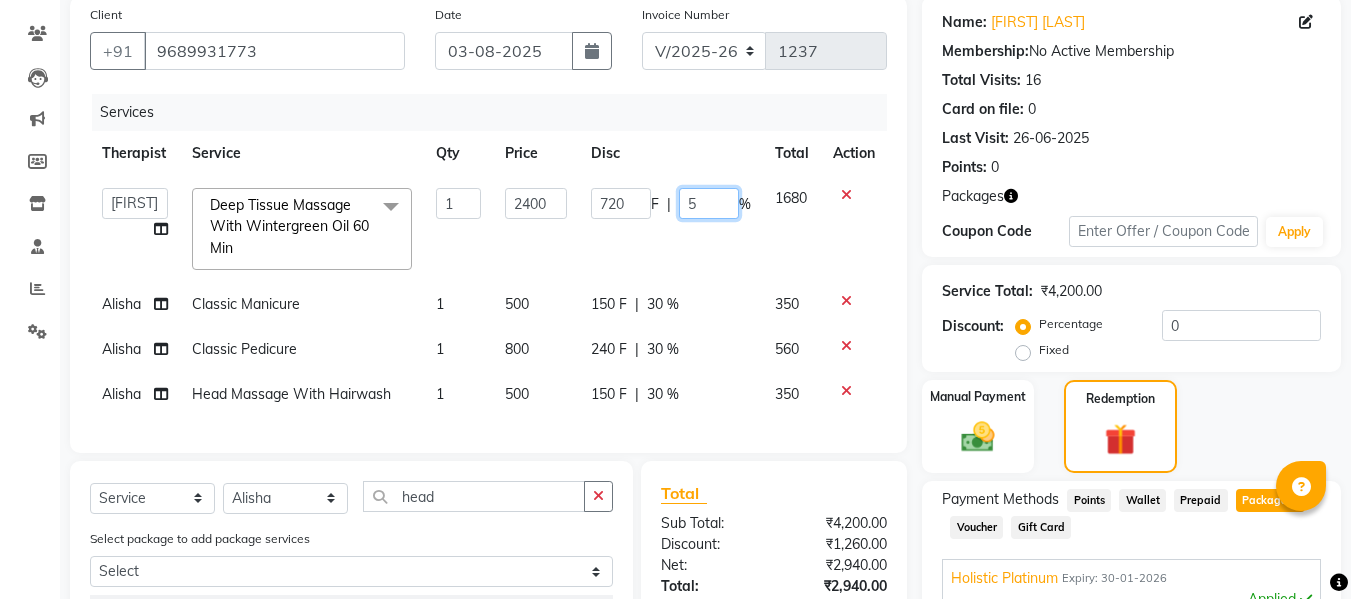 type on "50" 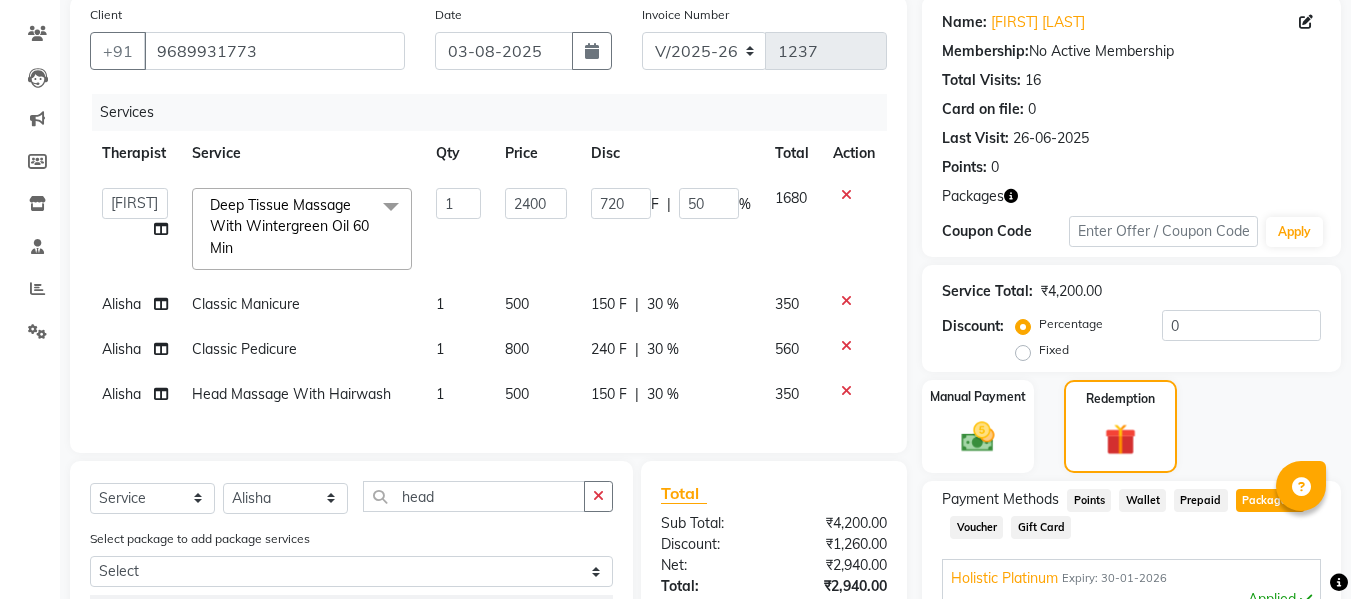 click on "Therapist Service Qty Price Disc Total Action" 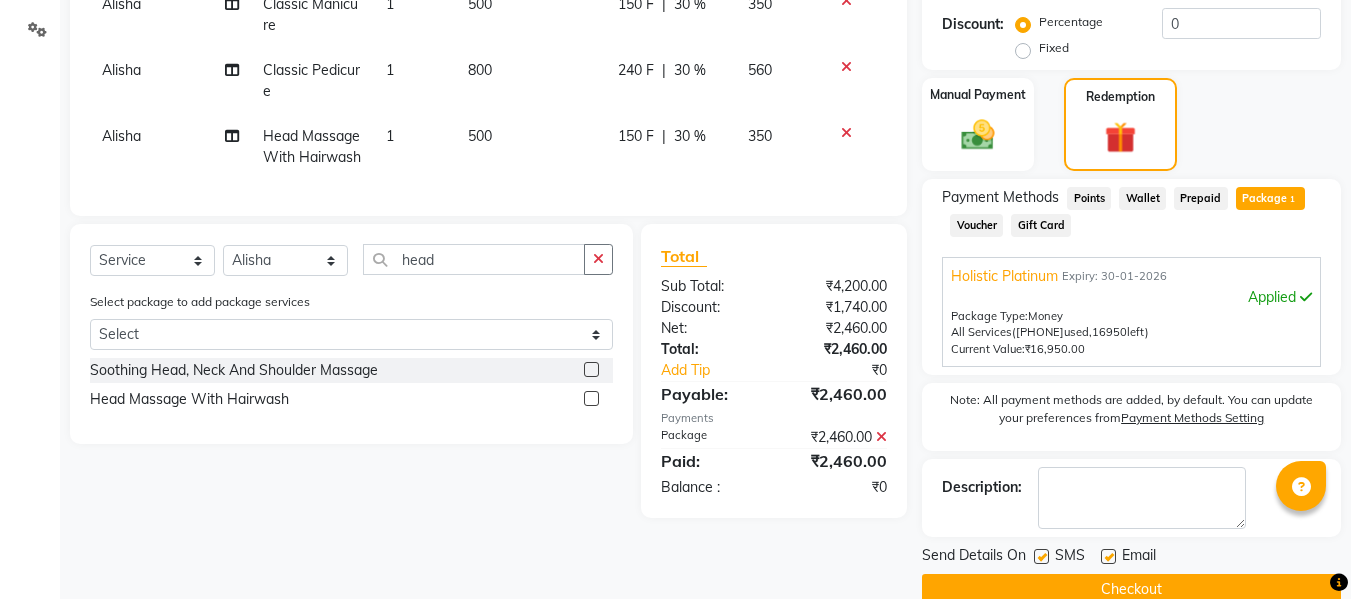 scroll, scrollTop: 492, scrollLeft: 0, axis: vertical 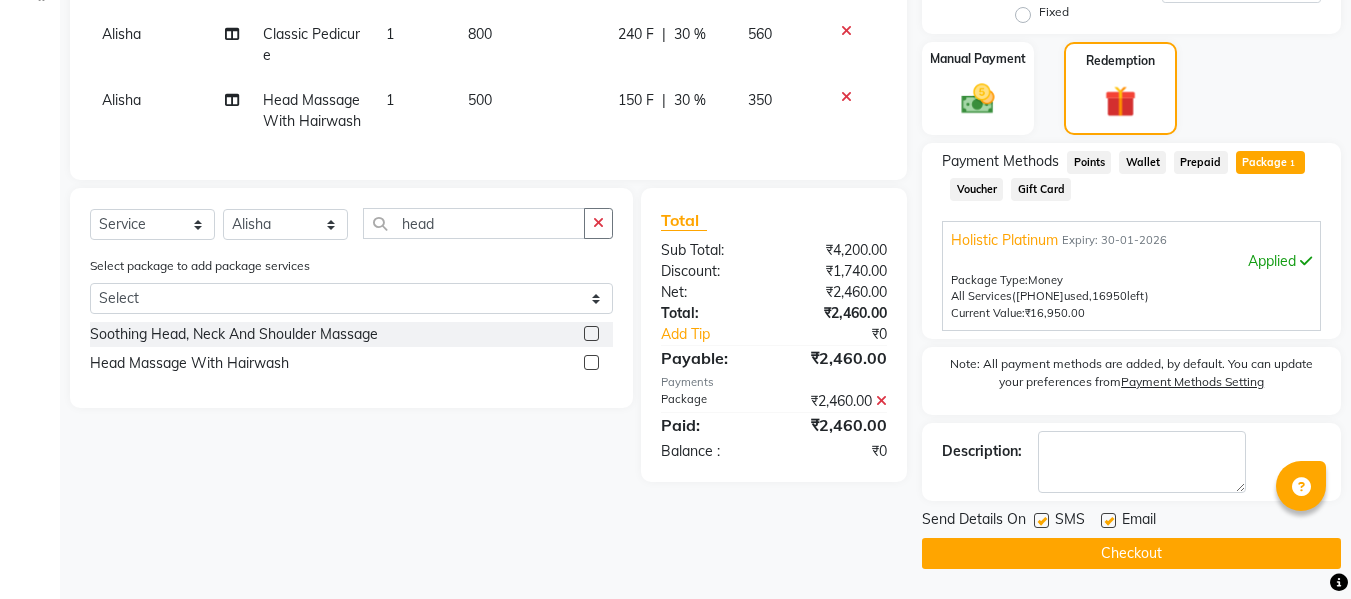 click 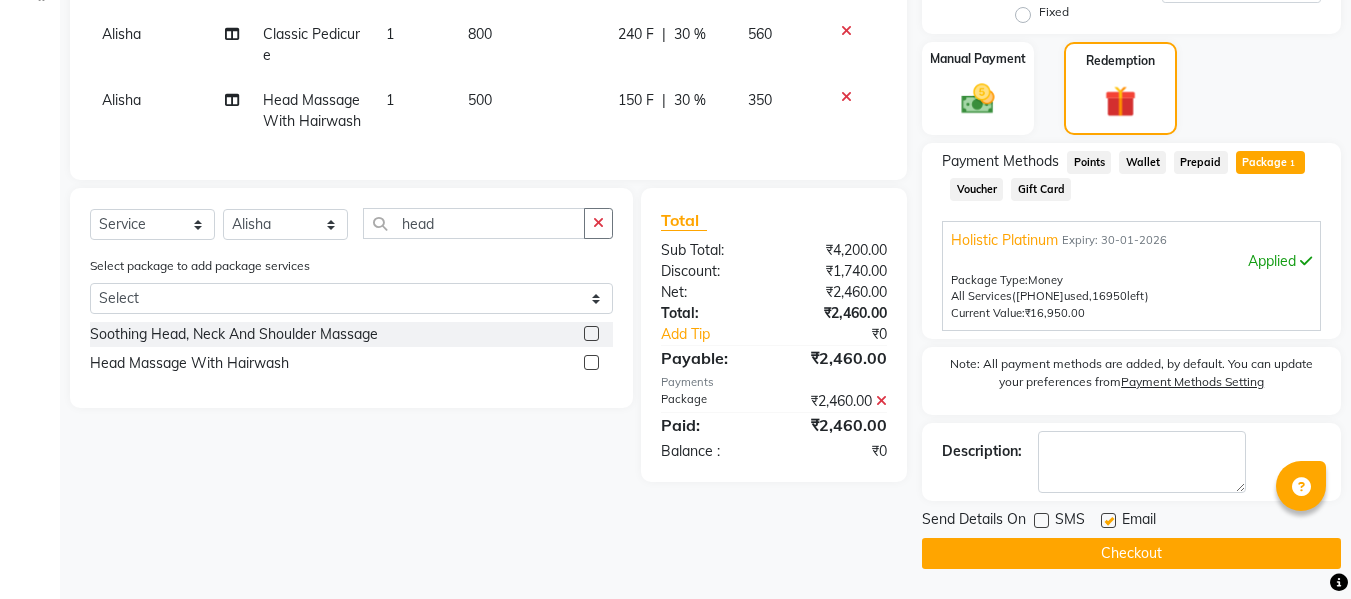click 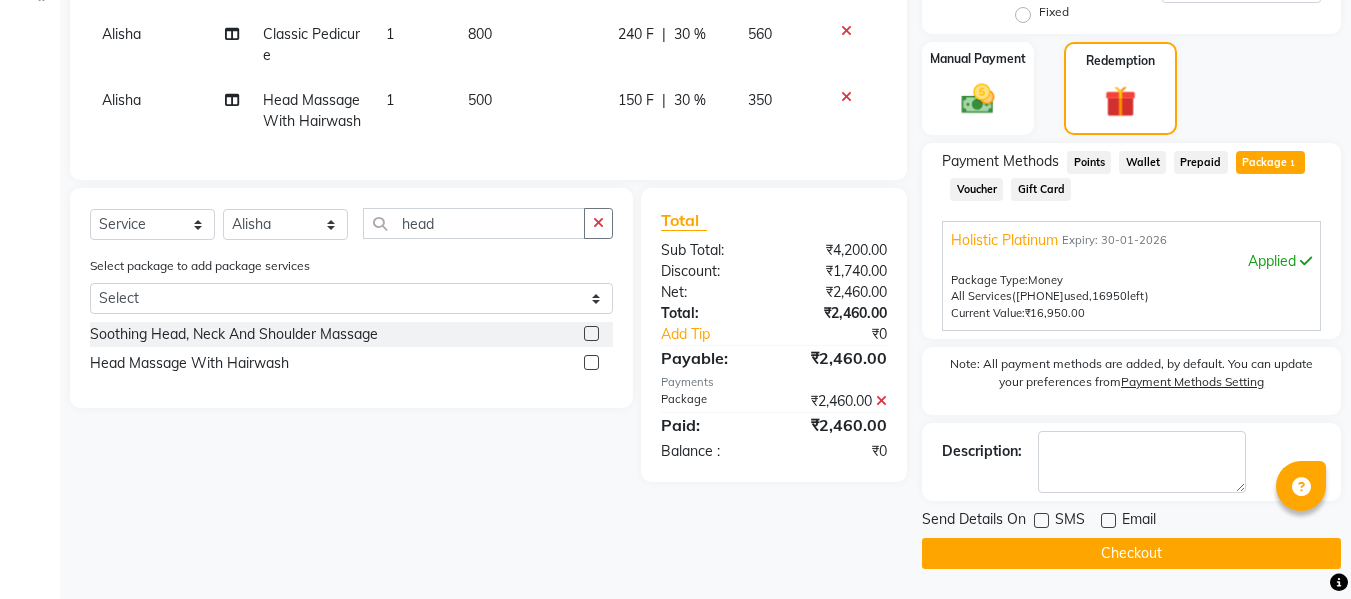 click on "INVOICE PREVIOUS INVOICES Create New   Save   Open Invoices   Client +91 [PHONE] Date [DATE] Invoice Number V/[YEAR] V/[YEAR]-[YEAR] 1237 Services Therapist Service Qty Price Disc Total Action [FIRST] Deep Tissue Massage With Wintergreen Oil 60 Min 1 2400 1200 F | 50 % 1200 [FIRST] Classic Manicure 1 500 150 F | 30 % 350 [FIRST] Classic Pedicure 1 800 240 F | 30 % 560 [FIRST] Head Massage With Hairwash 1 500 150 F | 30 % 350 Select   Service   Product   Membership   Package Voucher Prepaid Gift Card   Select Therapist [FIRST] [LAST] [FIRST] [LAST] [FIRST] [LAST] [FIRST] [FIRST] [FIRST] [LAST] head Select package to add package services Select Holistic Platinum Soothing Head, Neck And Shoulder Massage   Head Massage With Hairwash   Total Sub Total: ₹4,200.00 Discount: ₹1,740.00 Net: ₹2,460.00 Total: ₹2,460.00 Add Tip ₹0 Payable: ₹2,460.00 Payments Package ₹2,460.00   Paid: ₹2,460.00 Balance   : ₹0 Name: [FIRST] [LAST] Membership:  No Active Membership  Total Visits:  16 Card on file:  0 Last Visit:  [DATE] Points:  0" 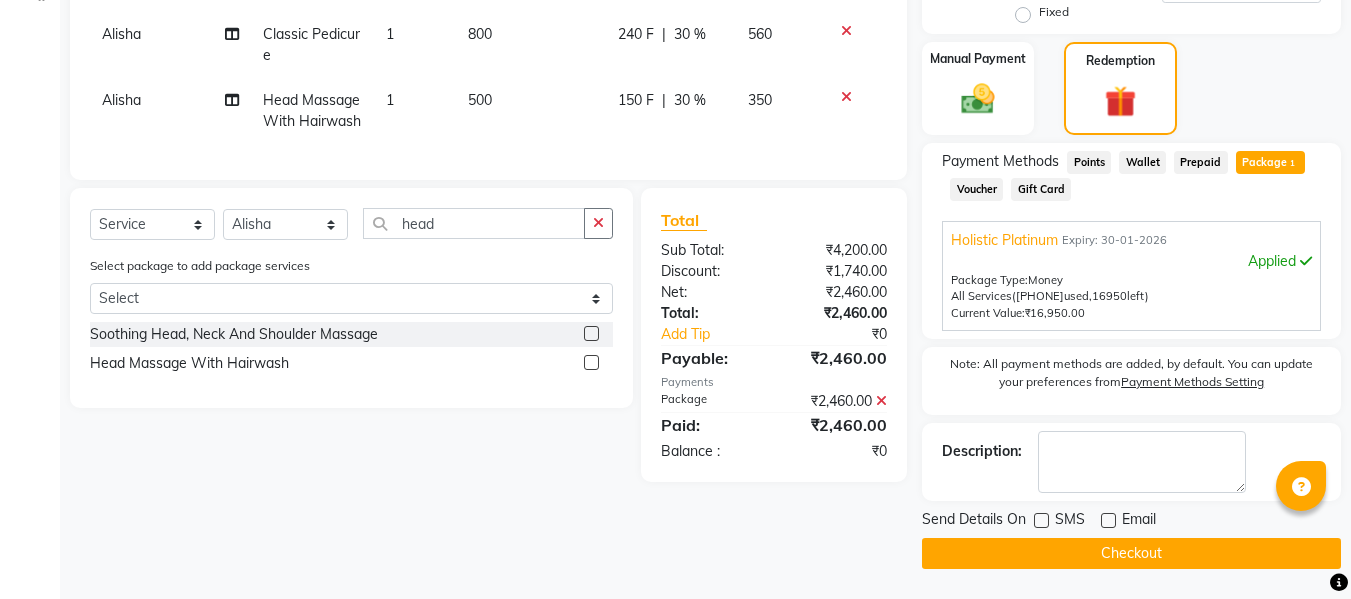 click on "Checkout" 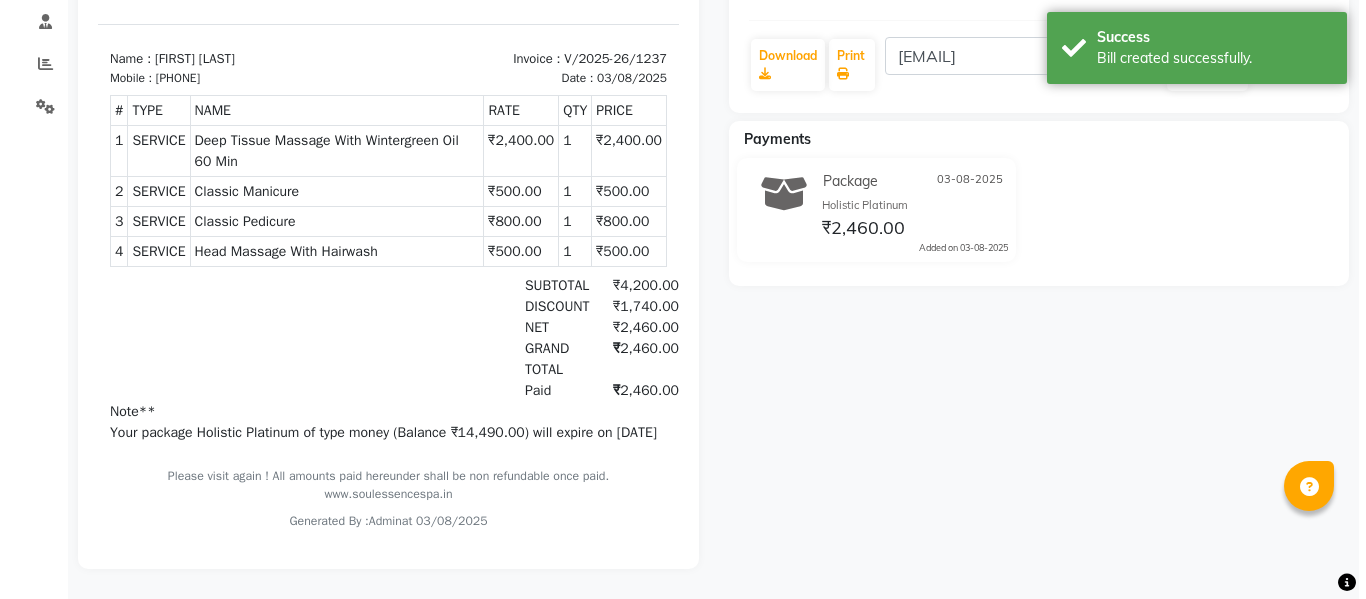 scroll, scrollTop: 0, scrollLeft: 0, axis: both 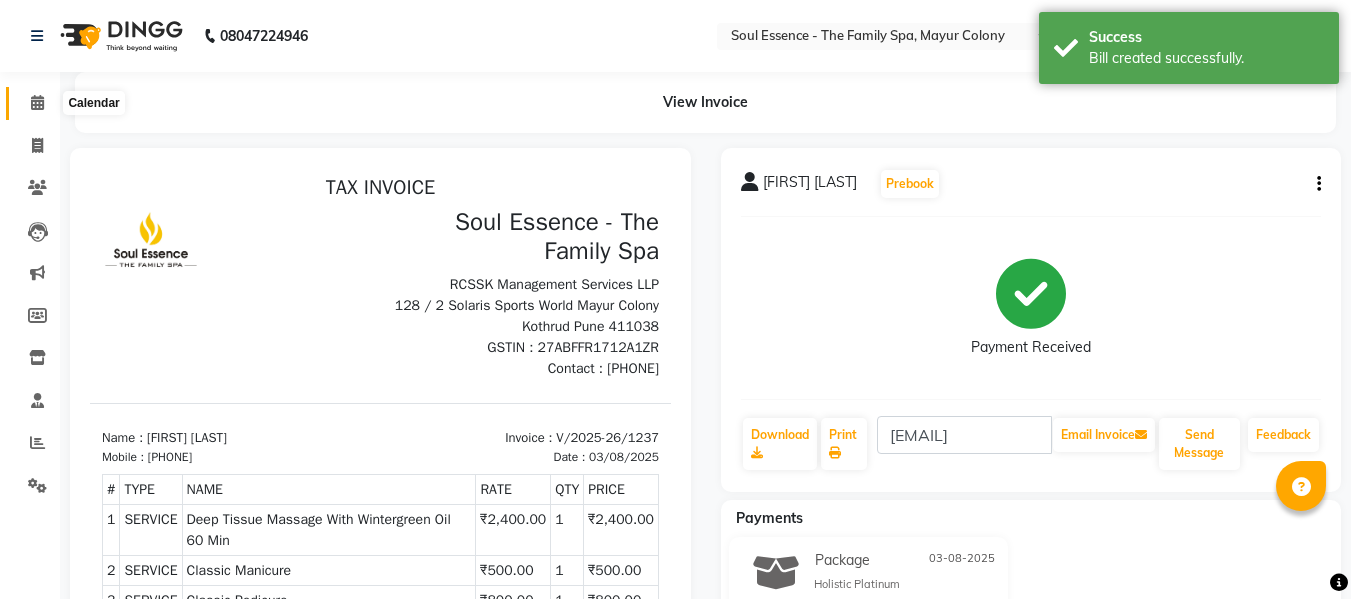 click 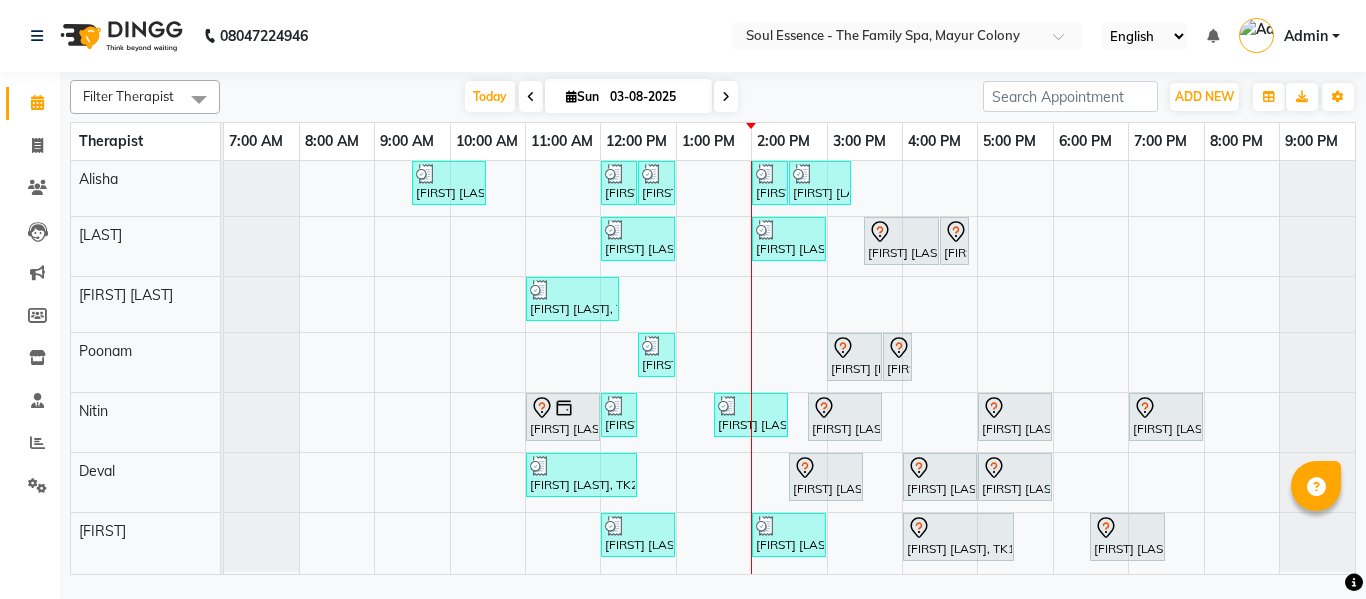 drag, startPoint x: 1363, startPoint y: 80, endPoint x: 1365, endPoint y: 2, distance: 78.025635 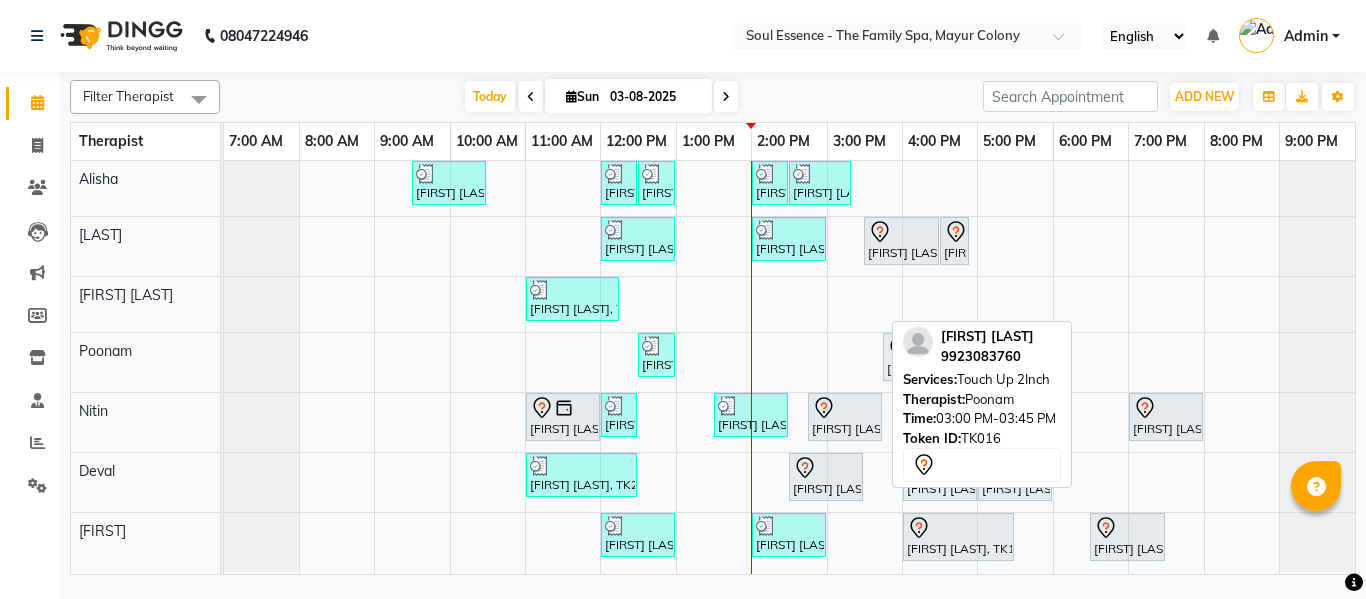 drag, startPoint x: 851, startPoint y: 364, endPoint x: 1028, endPoint y: 370, distance: 177.10167 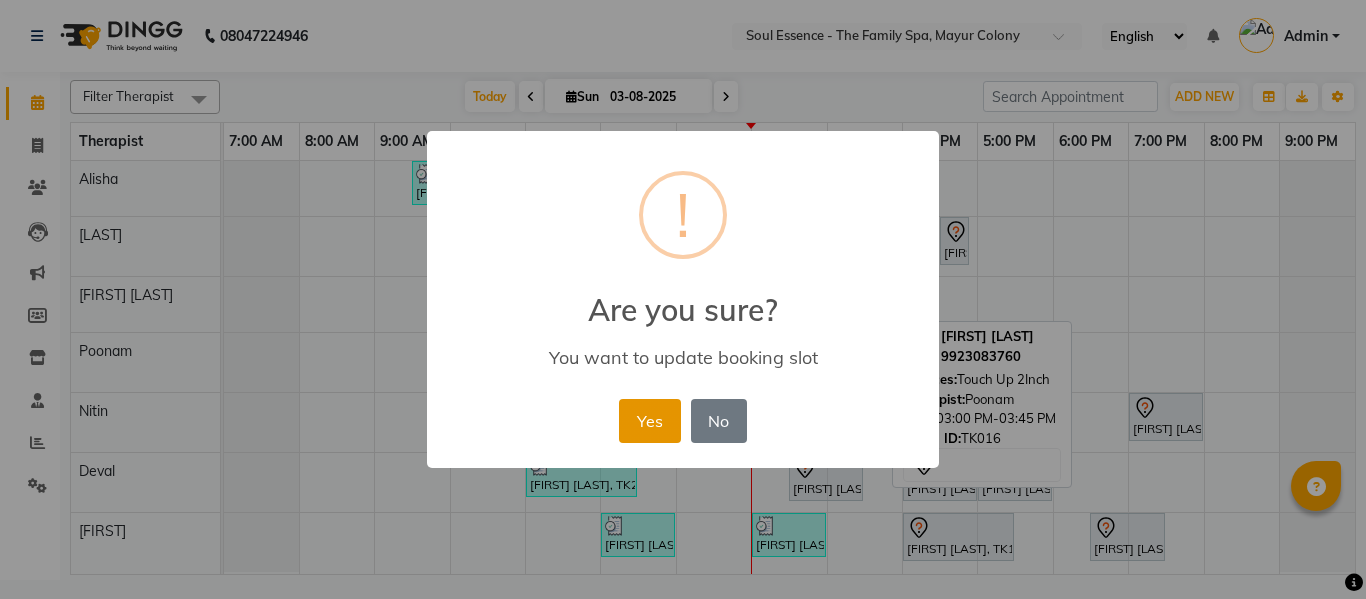 drag, startPoint x: 693, startPoint y: 401, endPoint x: 667, endPoint y: 419, distance: 31.622776 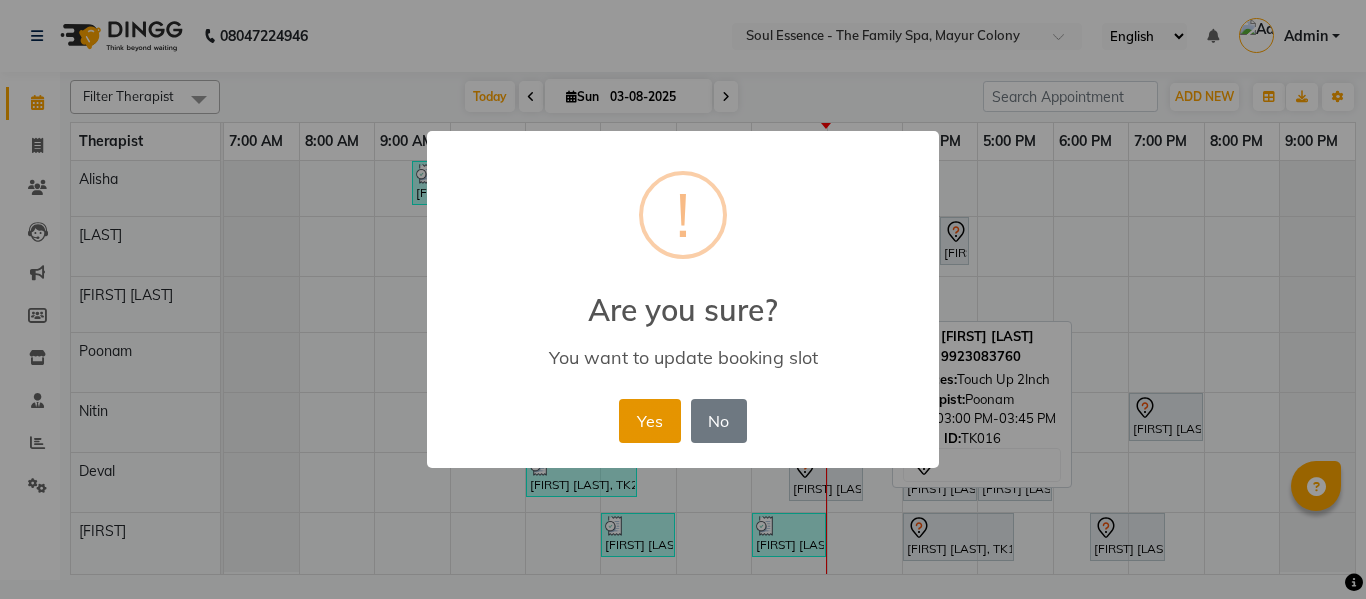 click on "Yes" at bounding box center [649, 421] 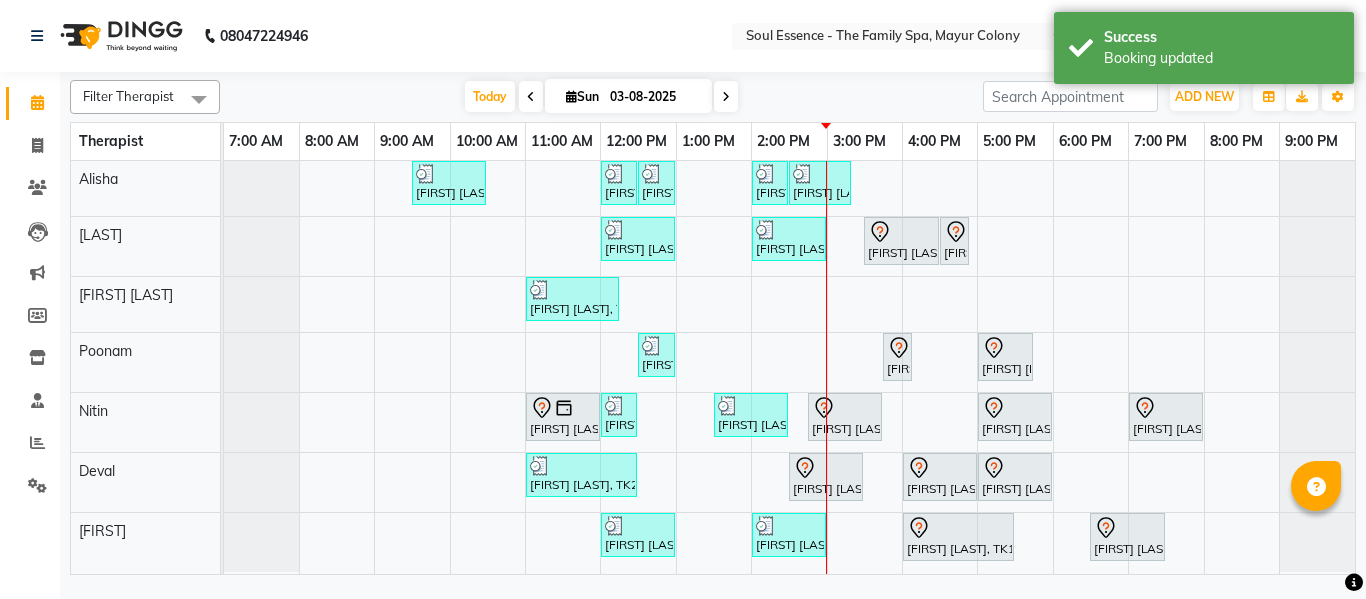 click on "Today  Sun 03-08-2025" at bounding box center (601, 97) 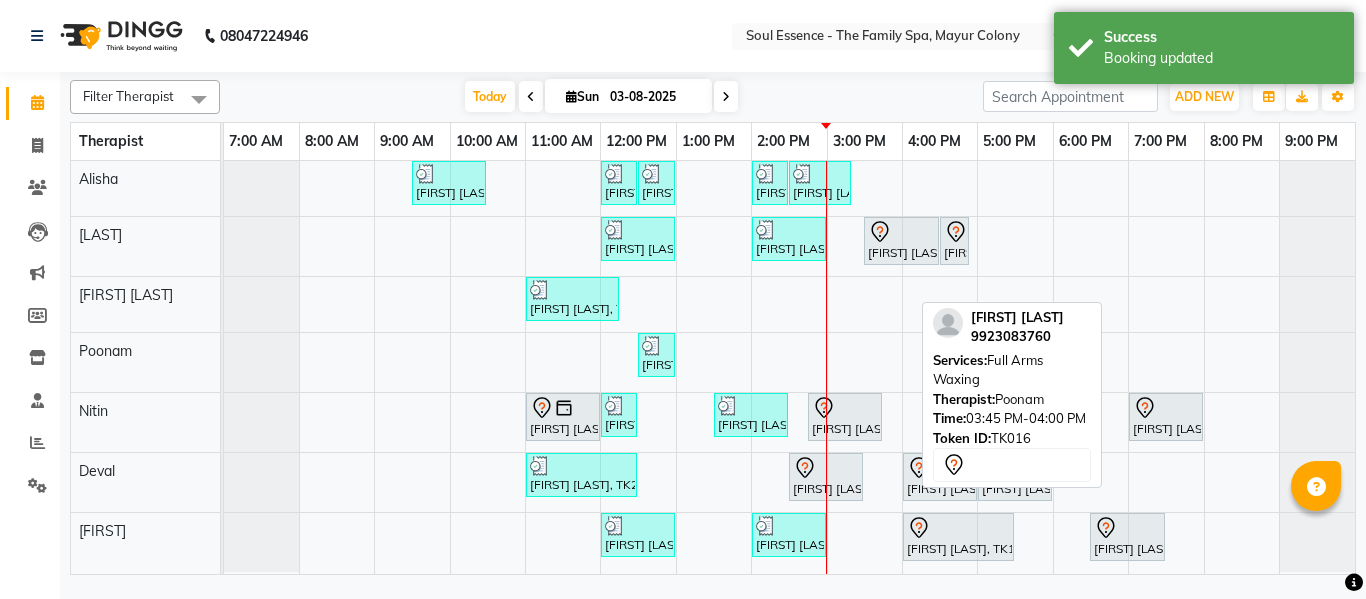 drag, startPoint x: 1045, startPoint y: 357, endPoint x: 1058, endPoint y: 370, distance: 18.384777 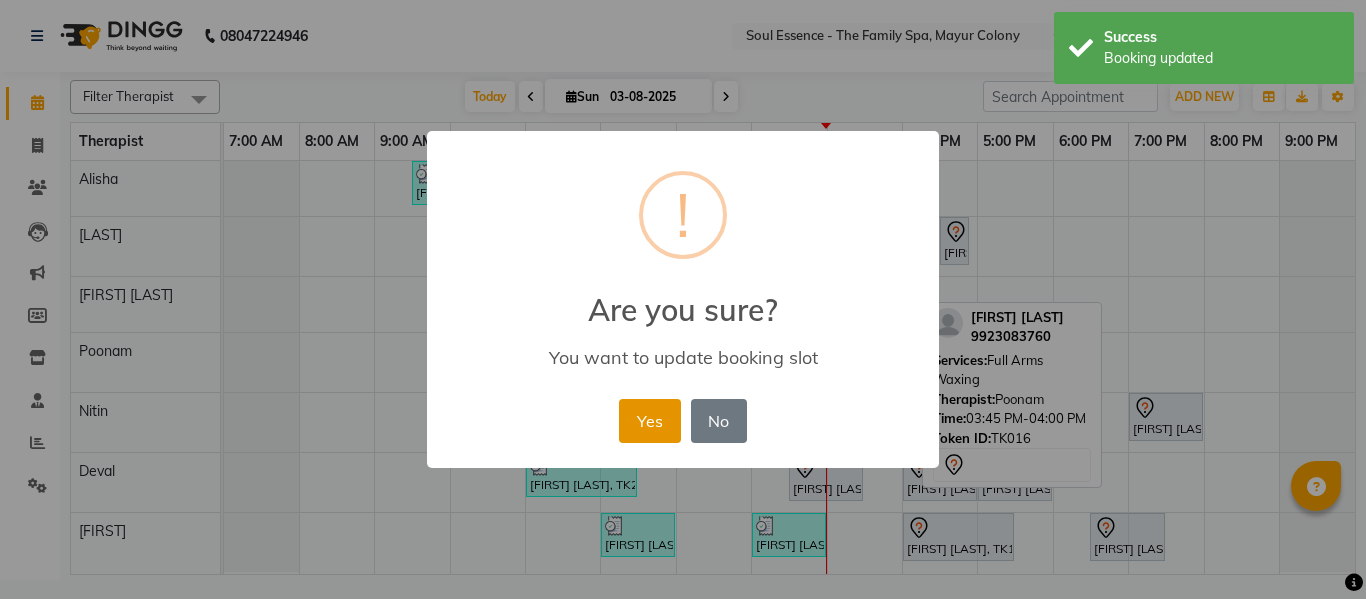 click on "Yes No No" at bounding box center (682, 421) 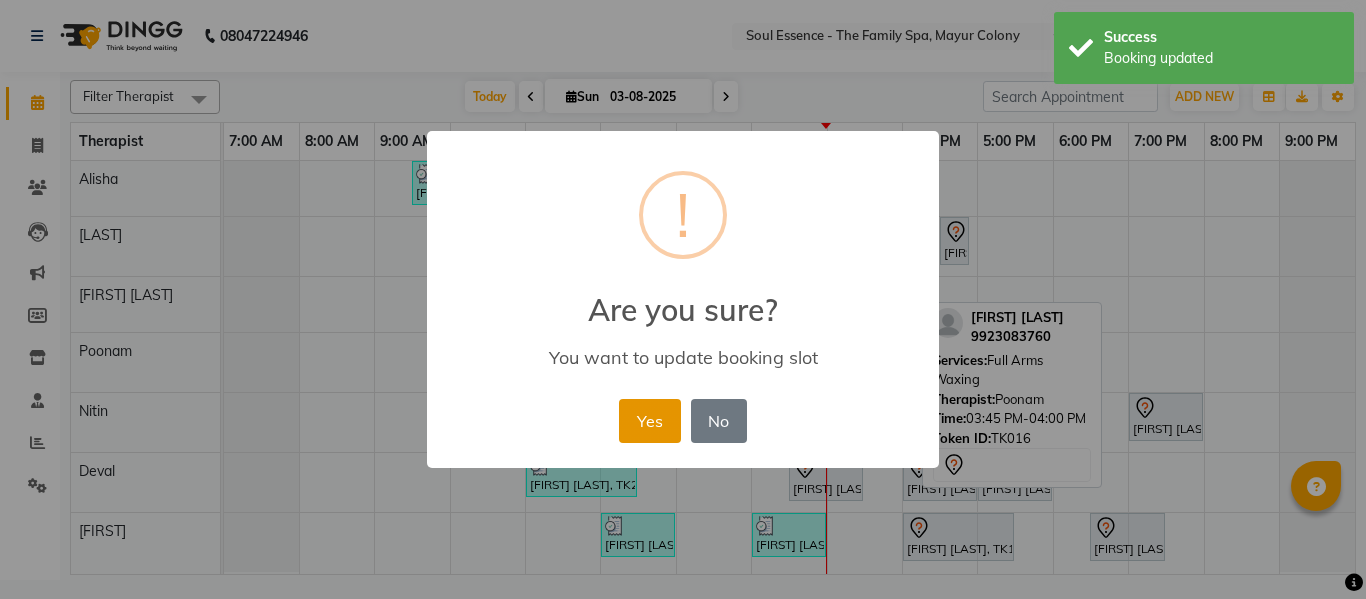 click on "Yes" at bounding box center [649, 421] 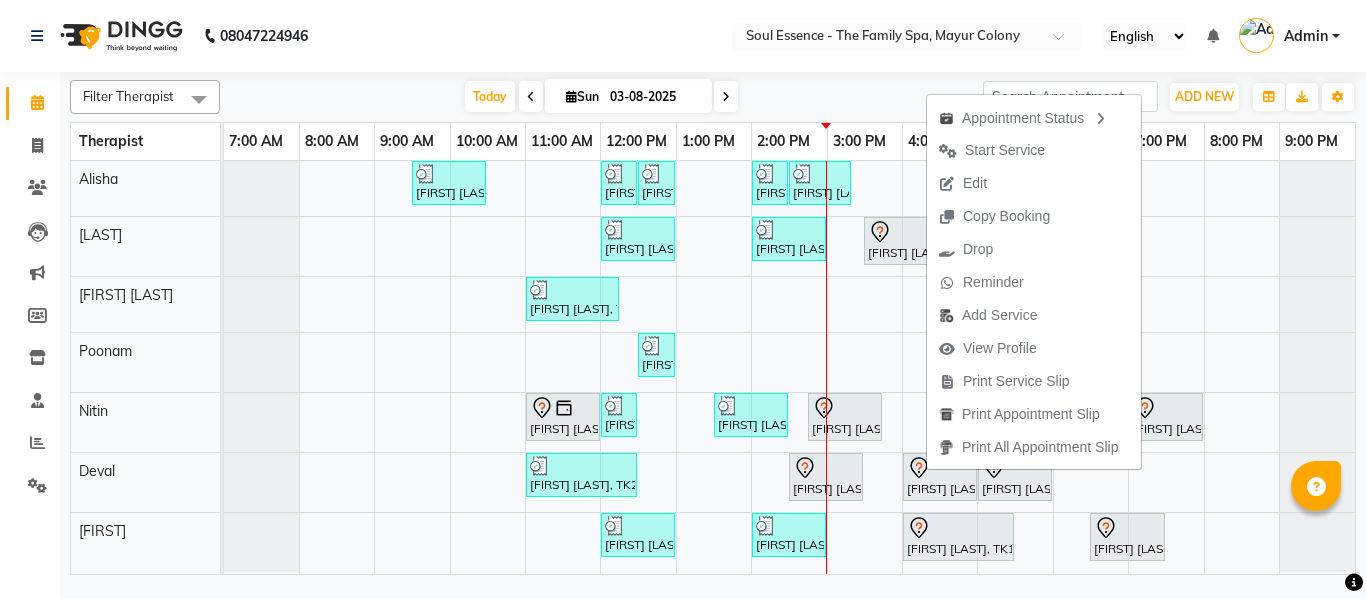 click on "Edit" at bounding box center [963, 183] 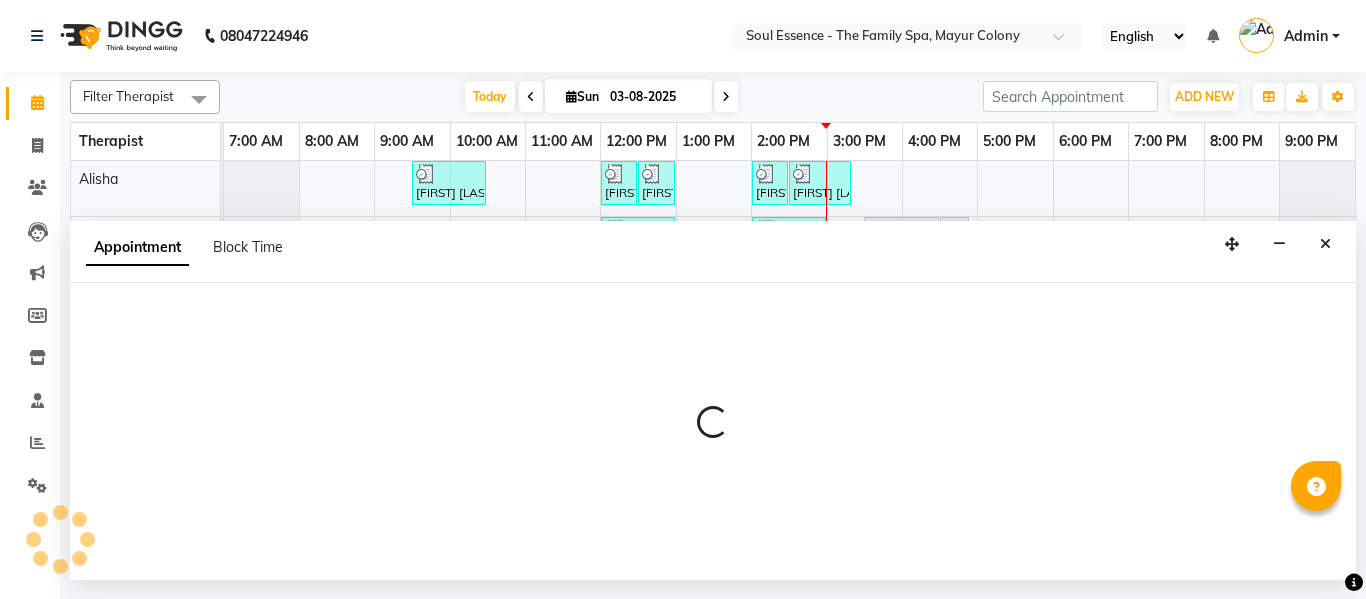 select on "tentative" 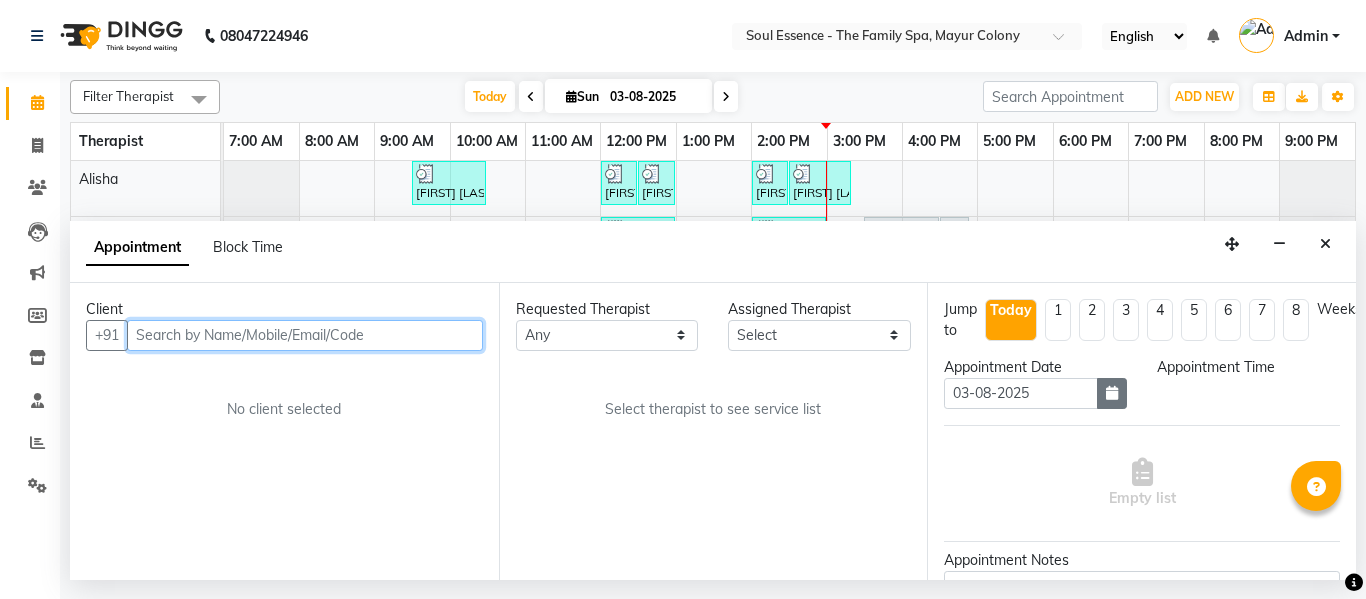 select on "960" 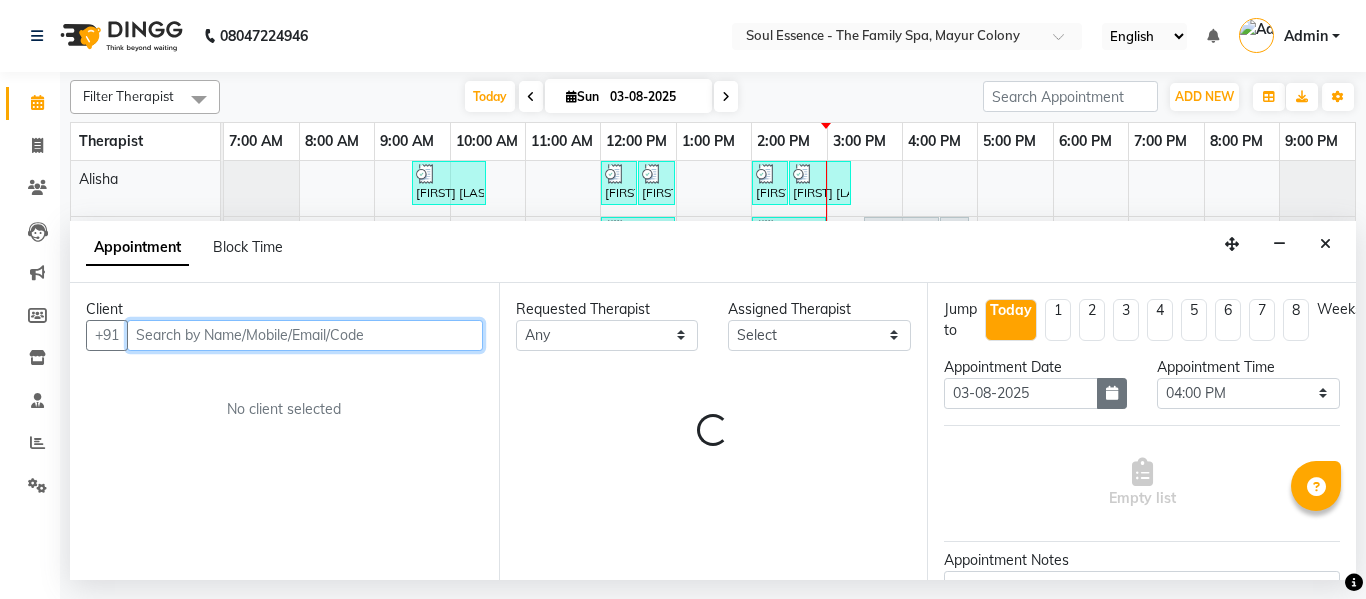 select on "66088" 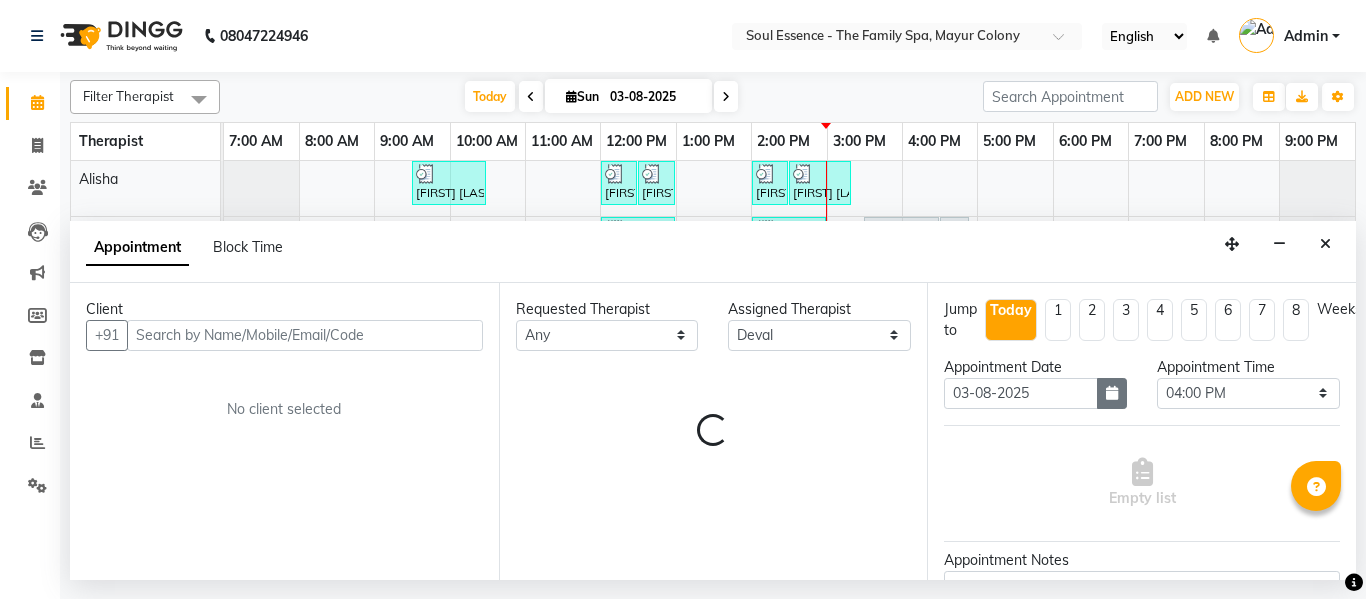 click at bounding box center [1112, 393] 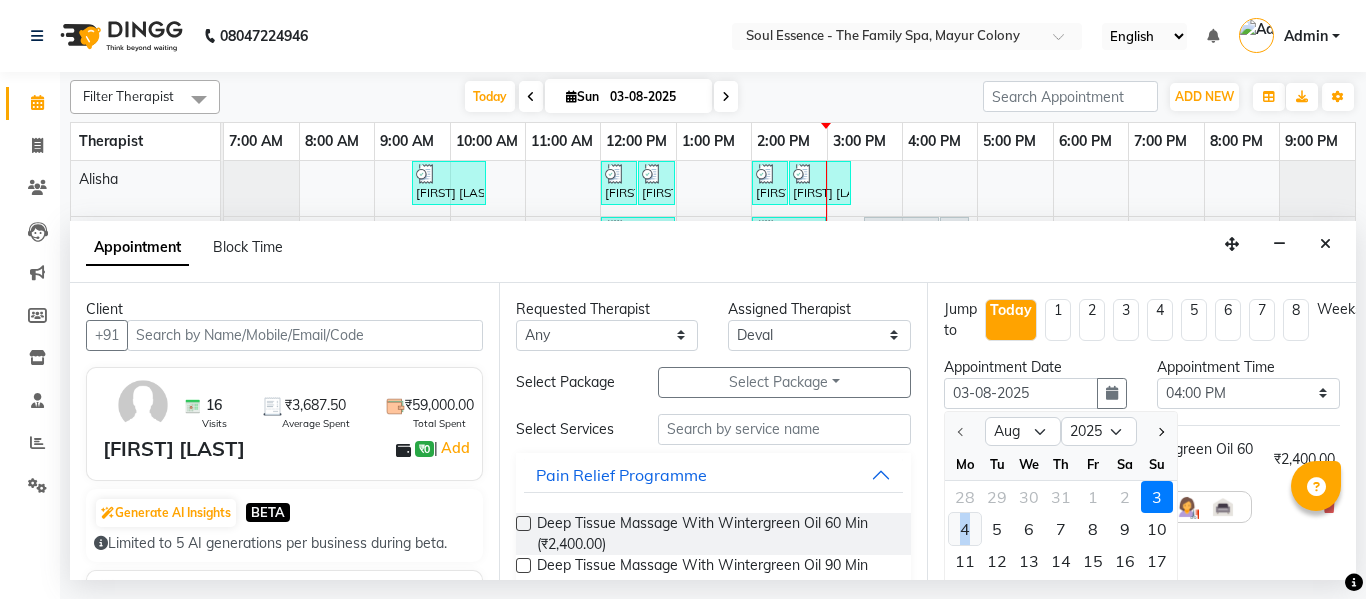 click on "4" at bounding box center (965, 529) 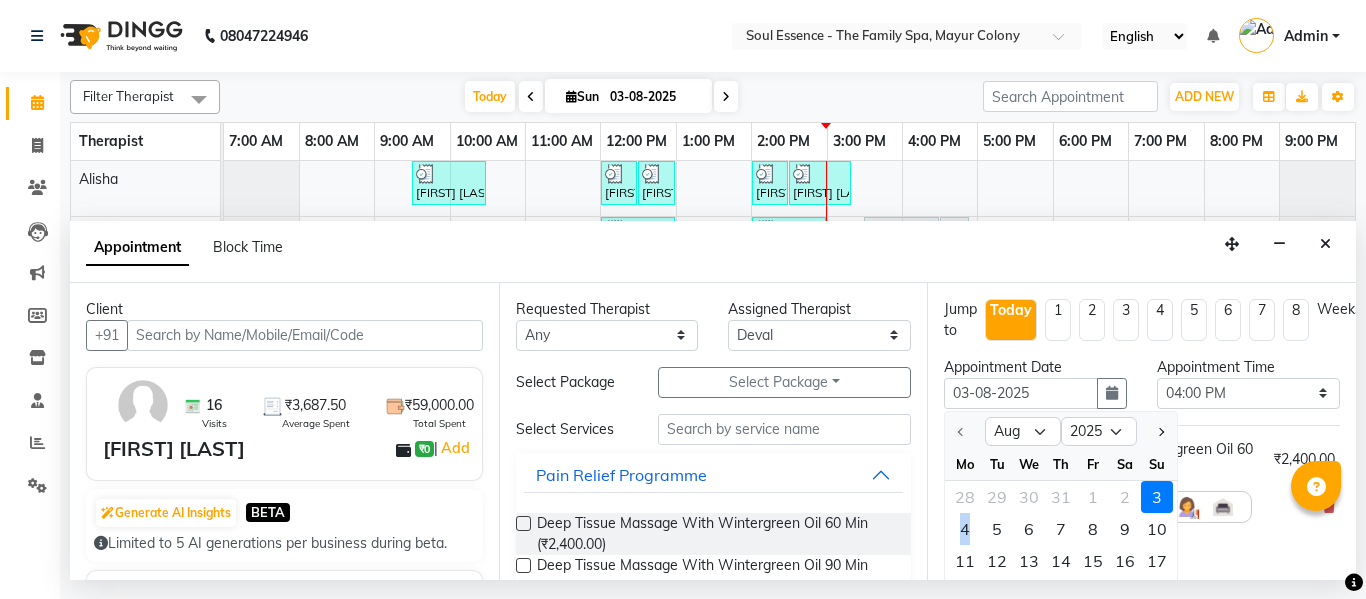 type on "04-08-2025" 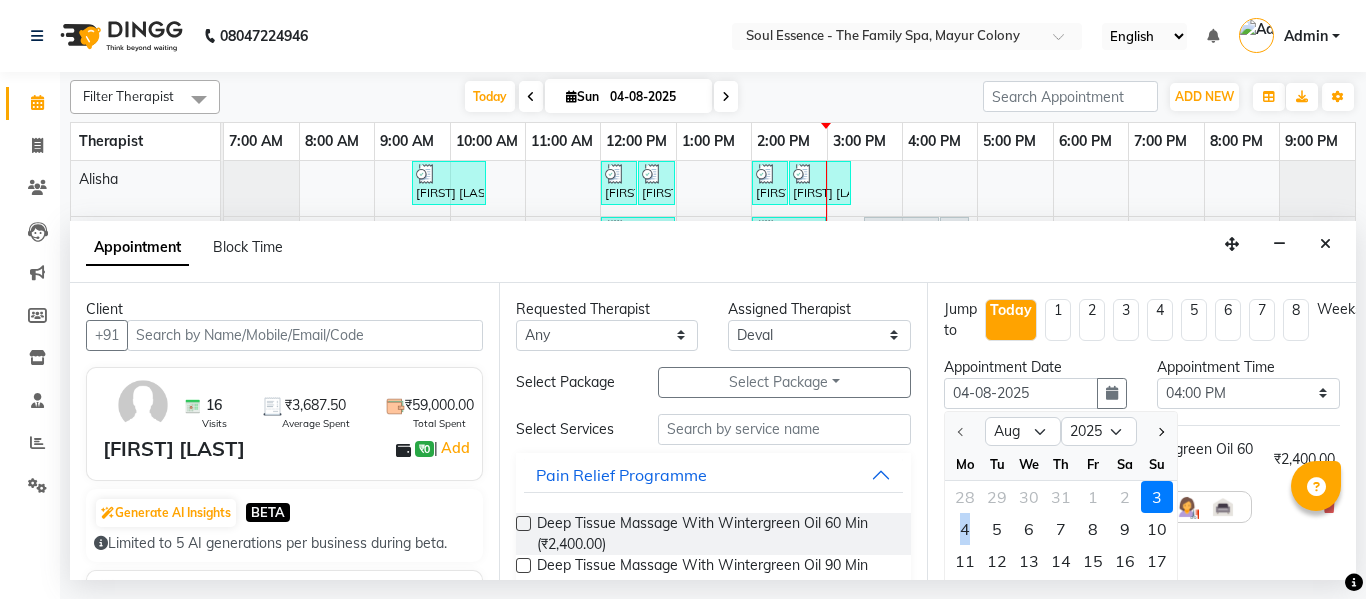 select on "960" 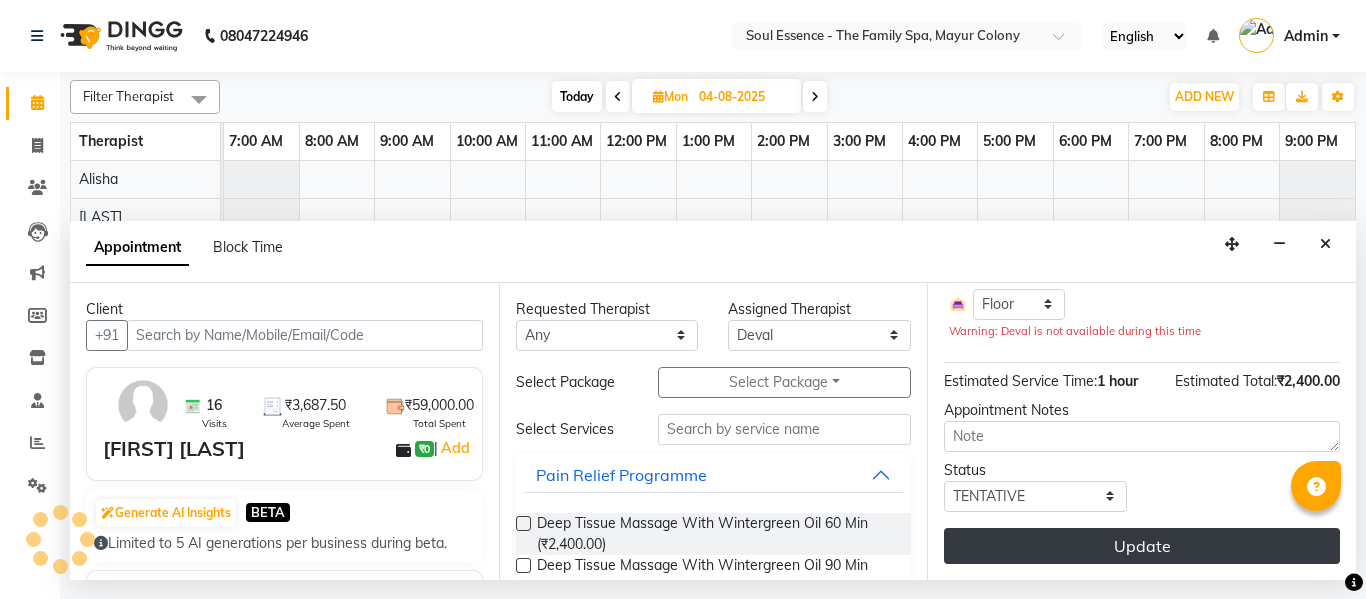 click on "Update" at bounding box center [1142, 546] 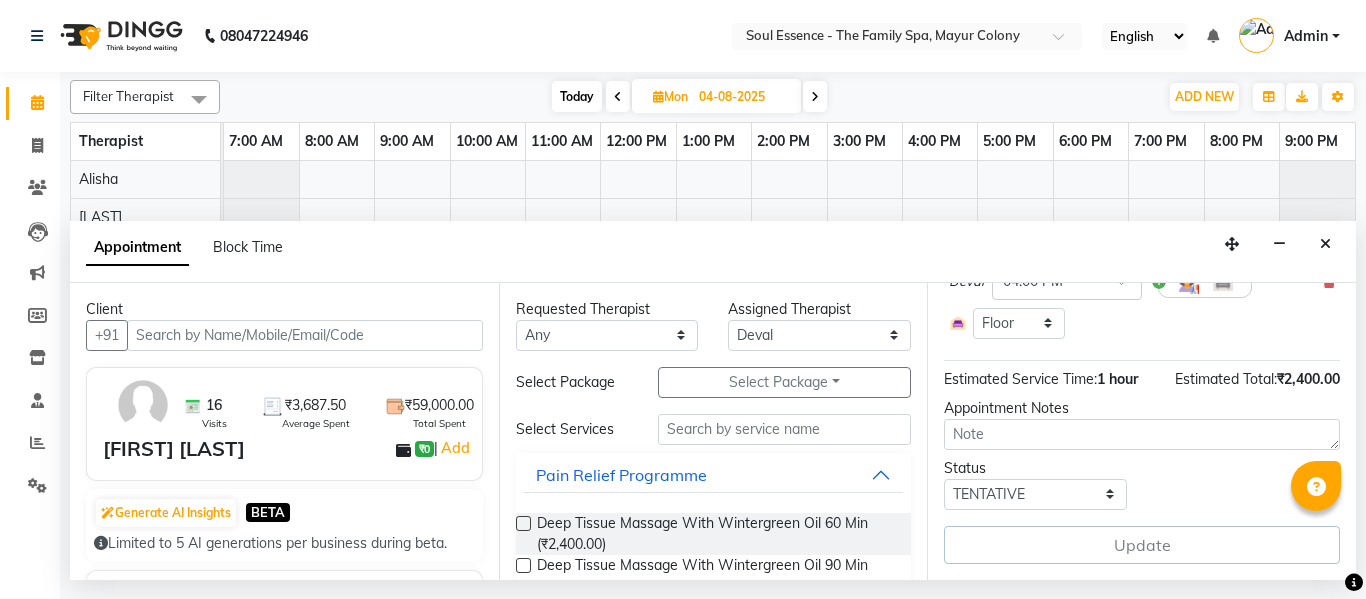 scroll, scrollTop: 238, scrollLeft: 0, axis: vertical 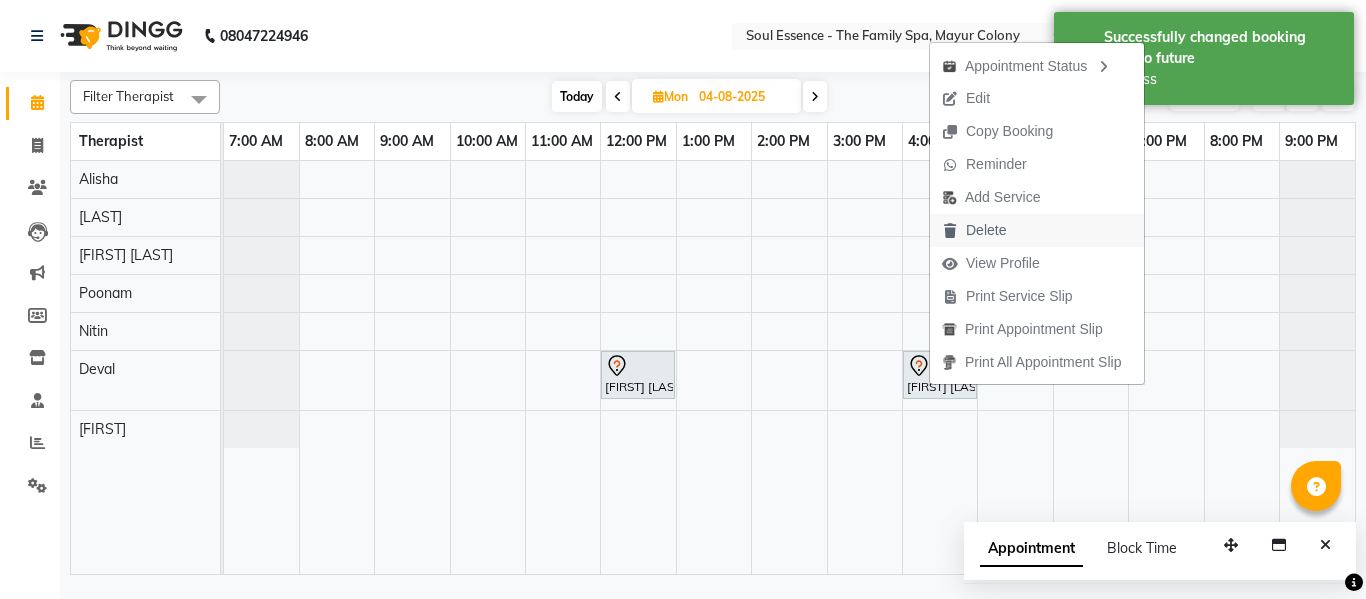 click on "Delete" at bounding box center [974, 230] 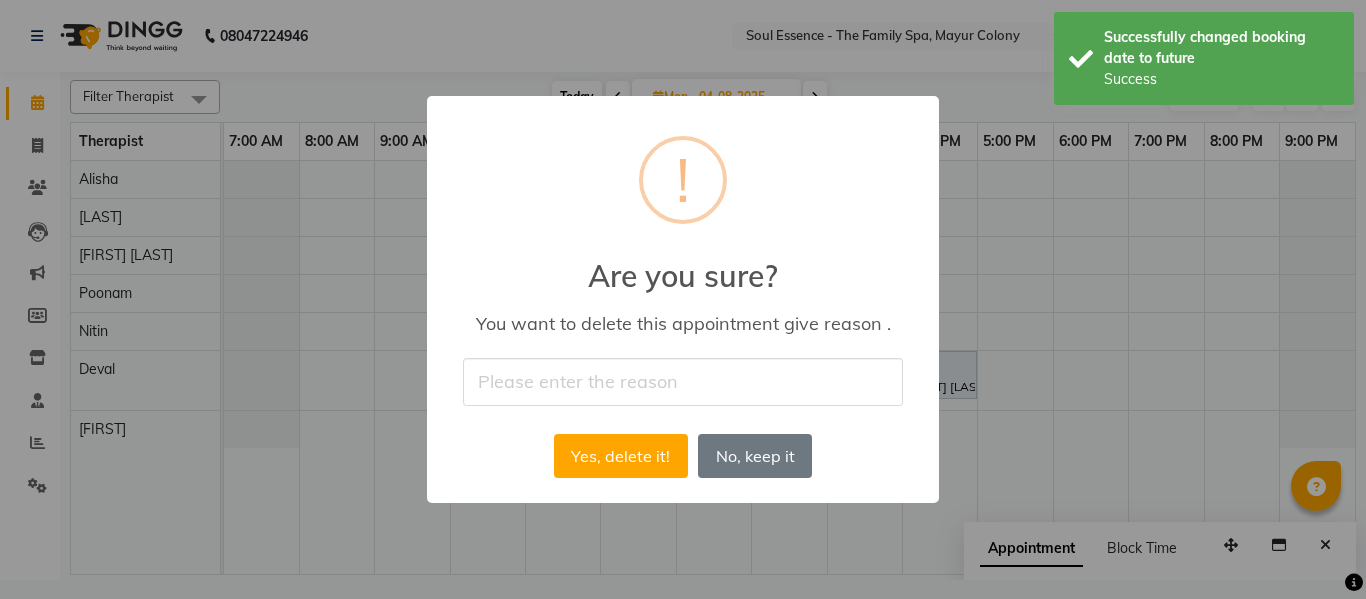 click at bounding box center [683, 381] 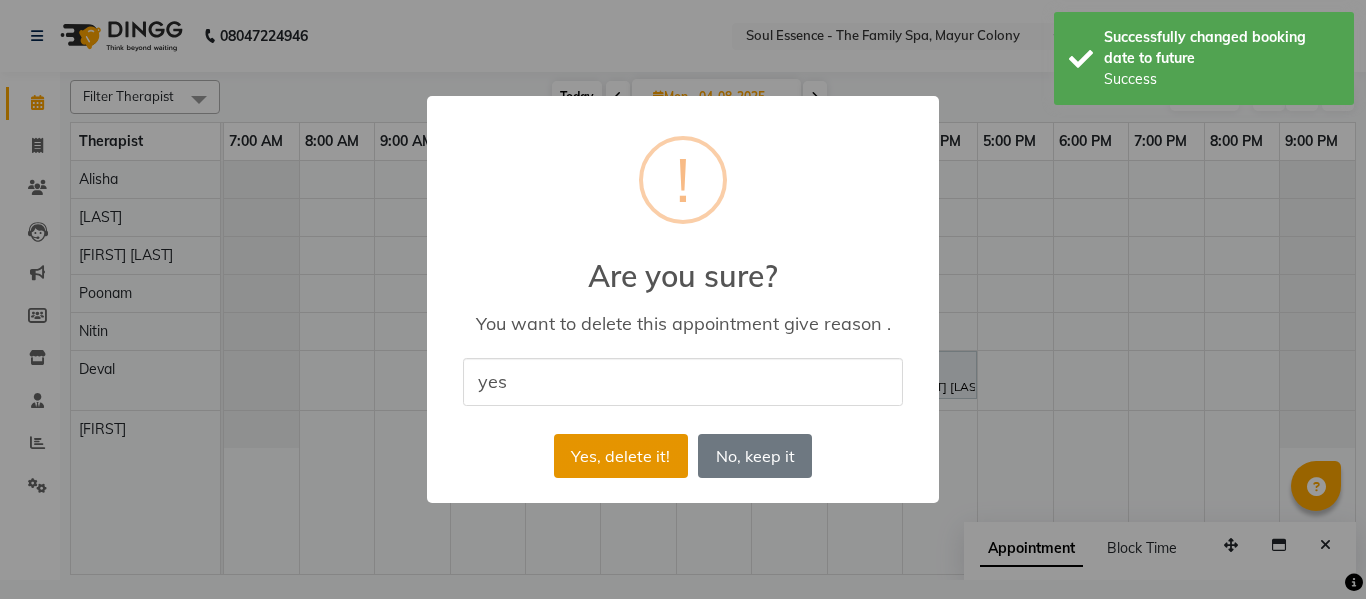 click on "Yes, delete it!" at bounding box center [621, 456] 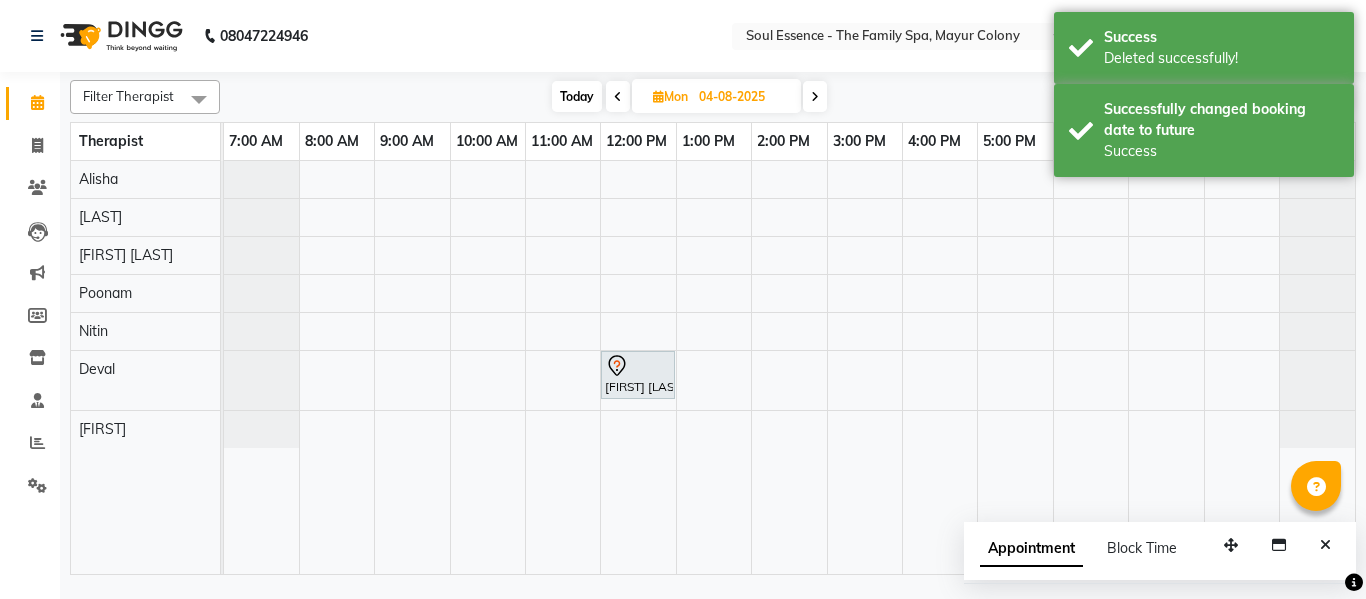click on "Appointment Block Time" at bounding box center [1160, 553] 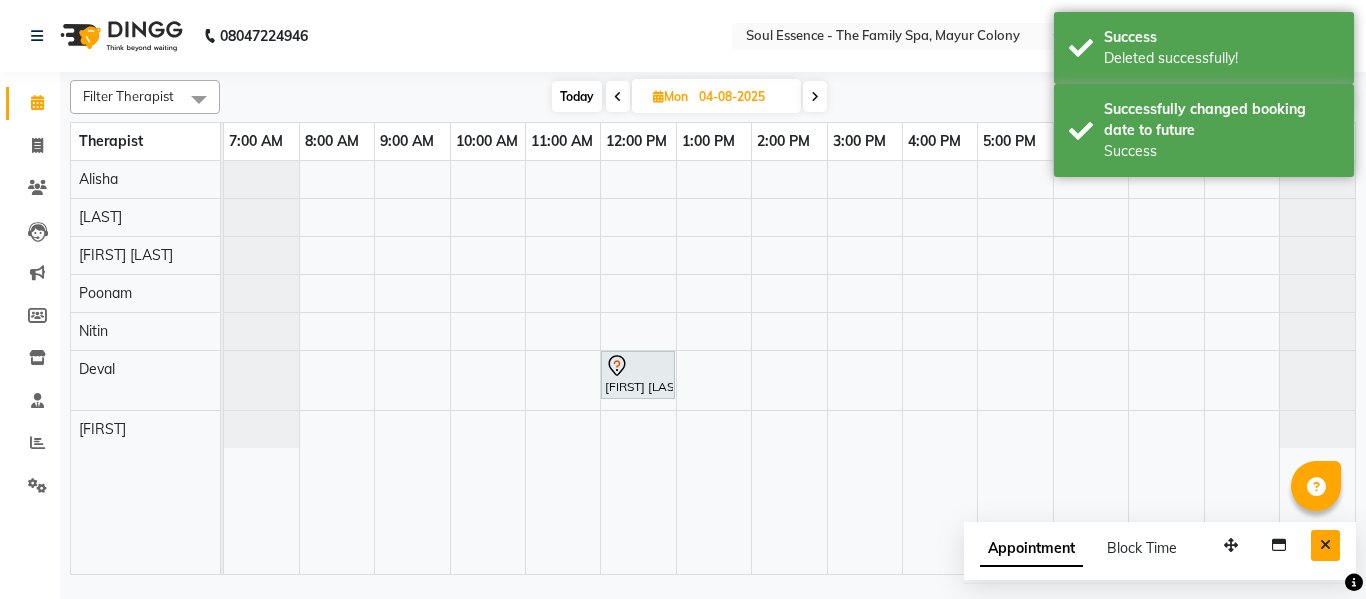 click at bounding box center [1325, 545] 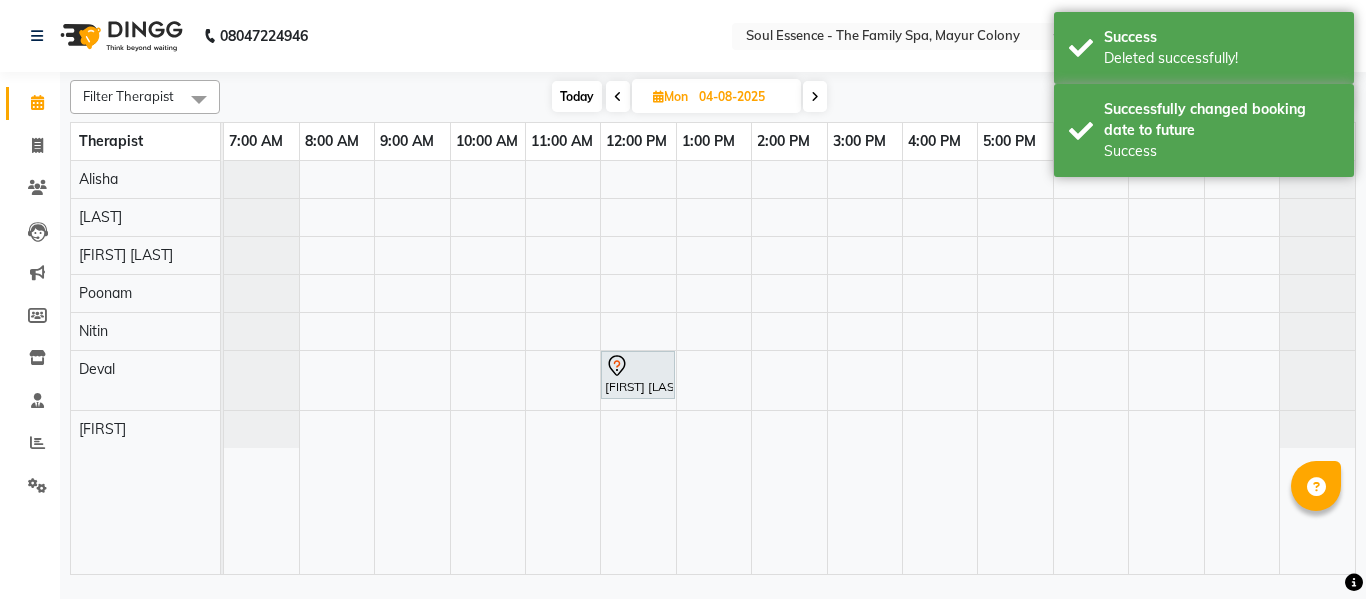 click on "Today" at bounding box center [577, 96] 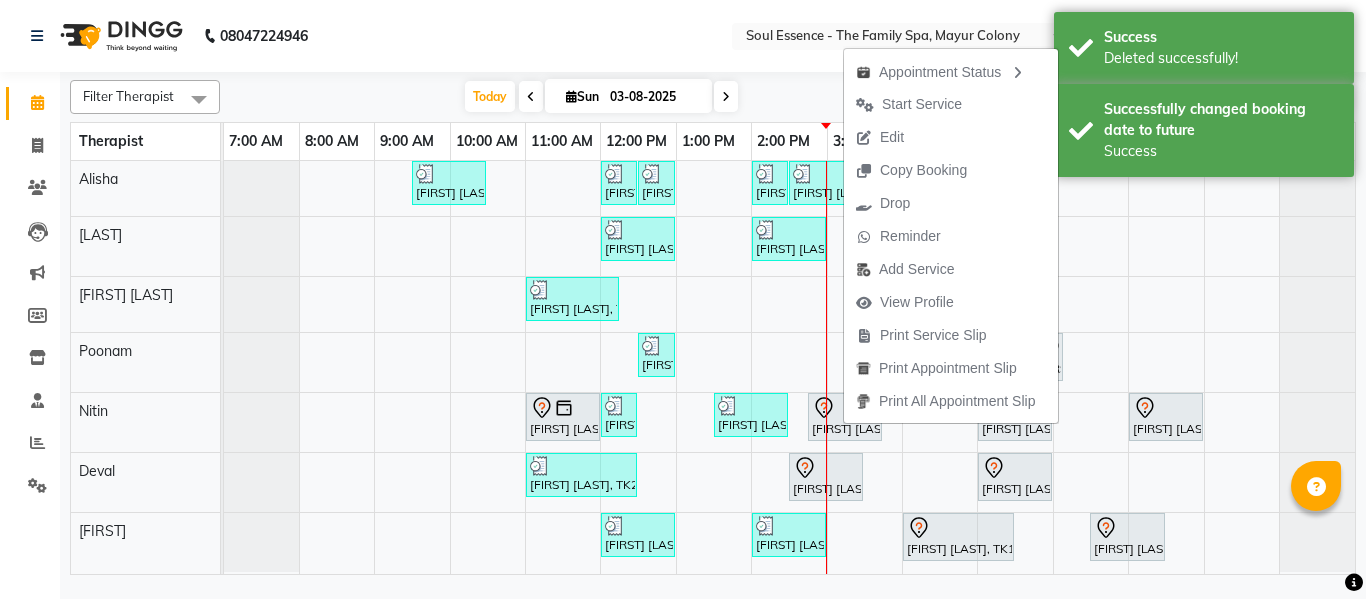 click on "Edit" at bounding box center (892, 137) 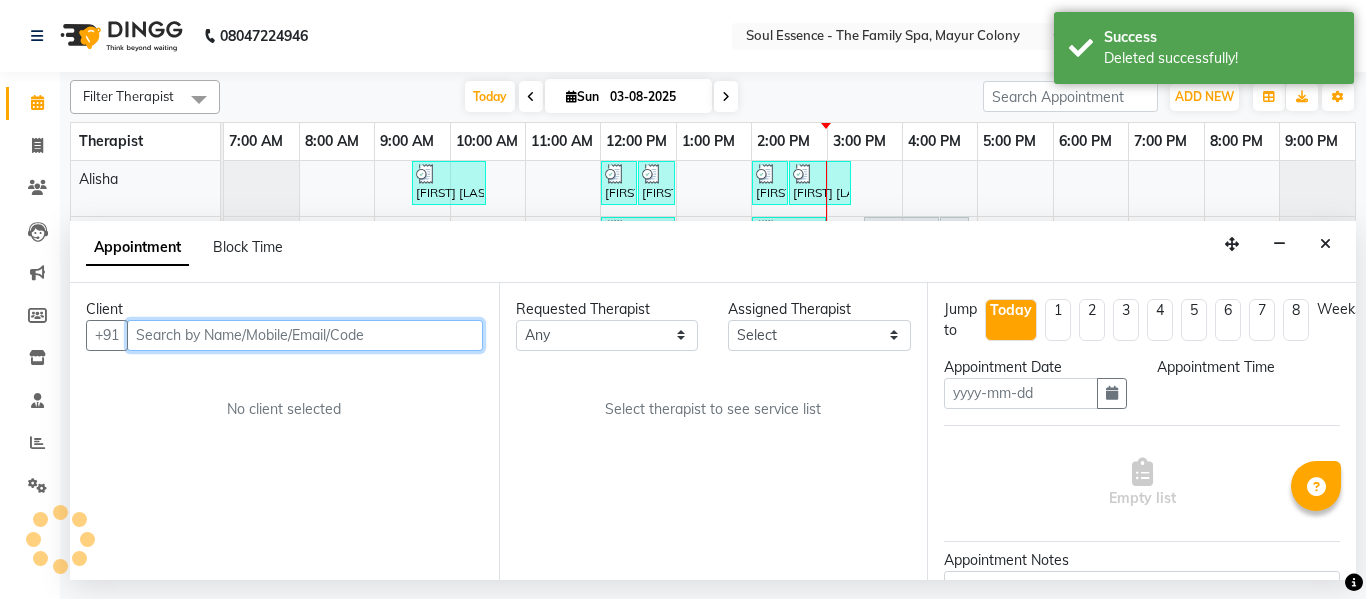 type on "03-08-2025" 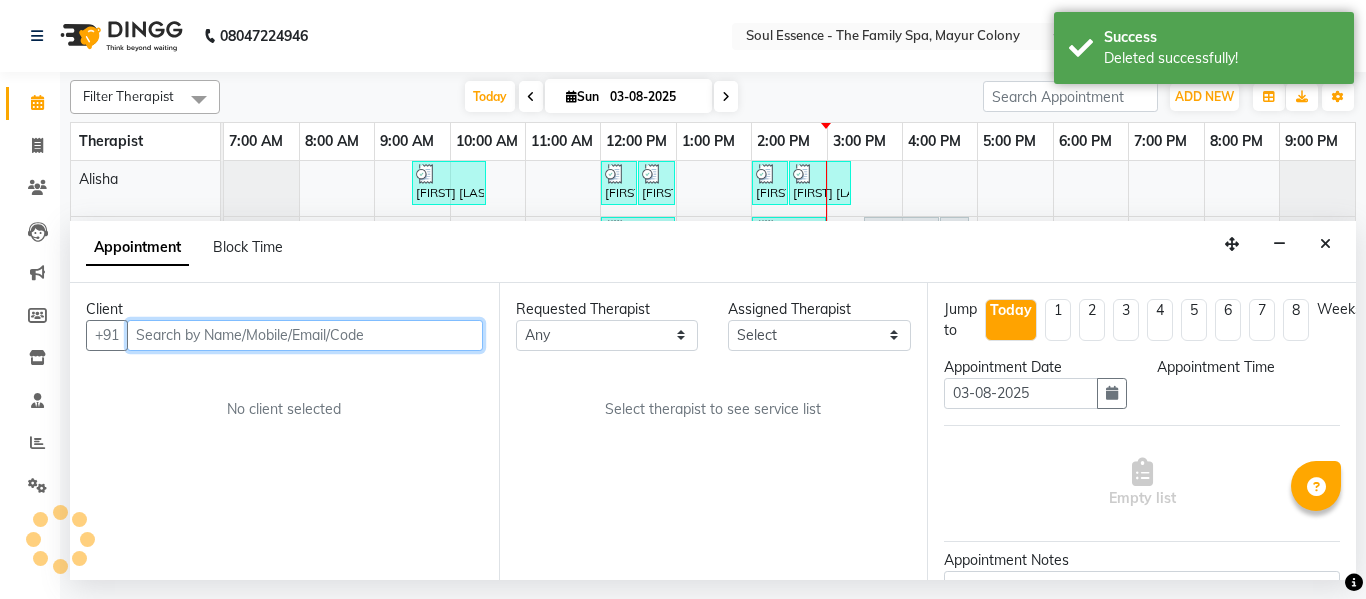 select on "885" 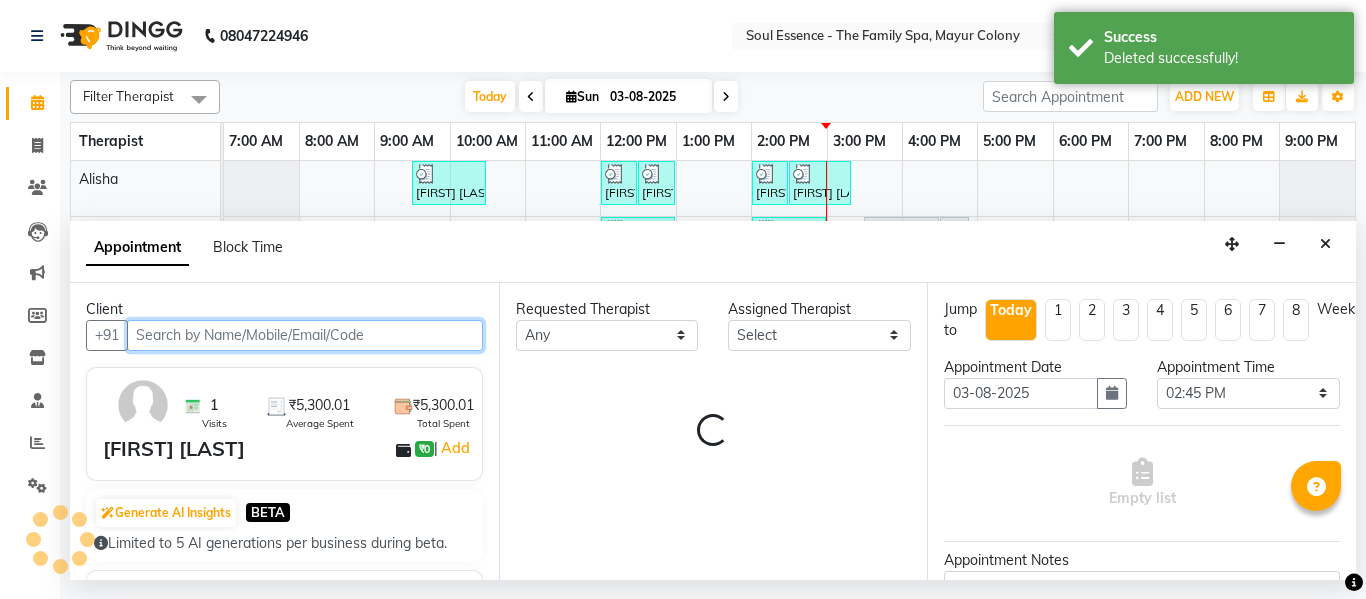 select on "70213" 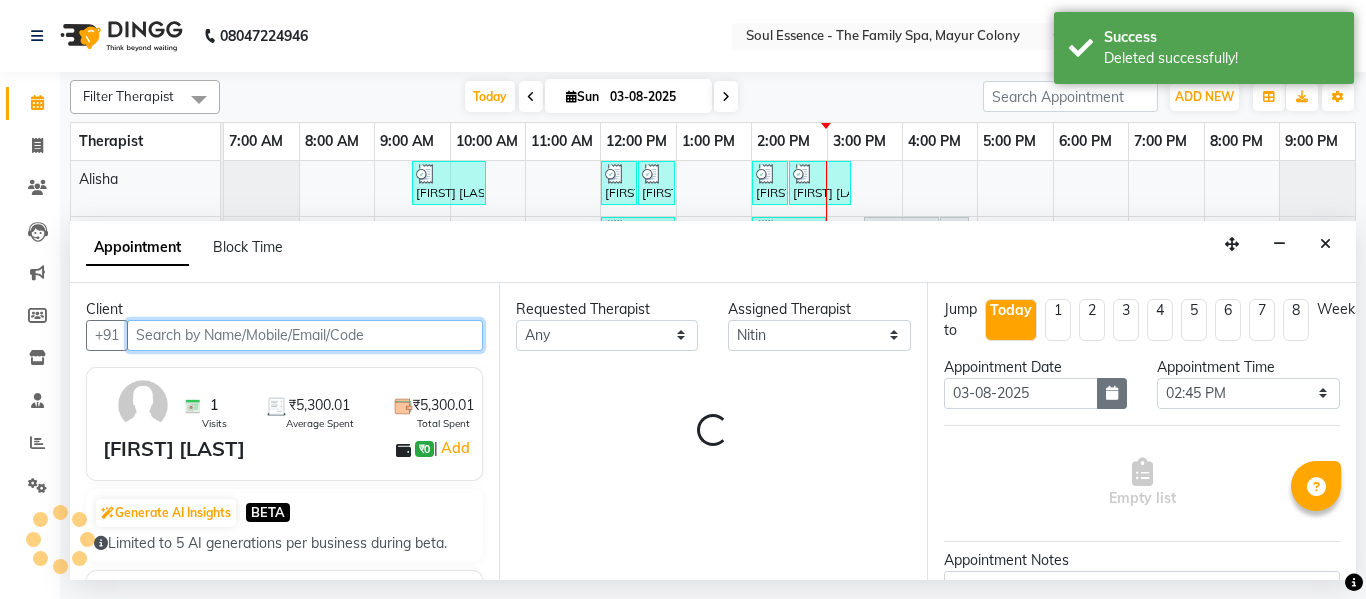select on "1188" 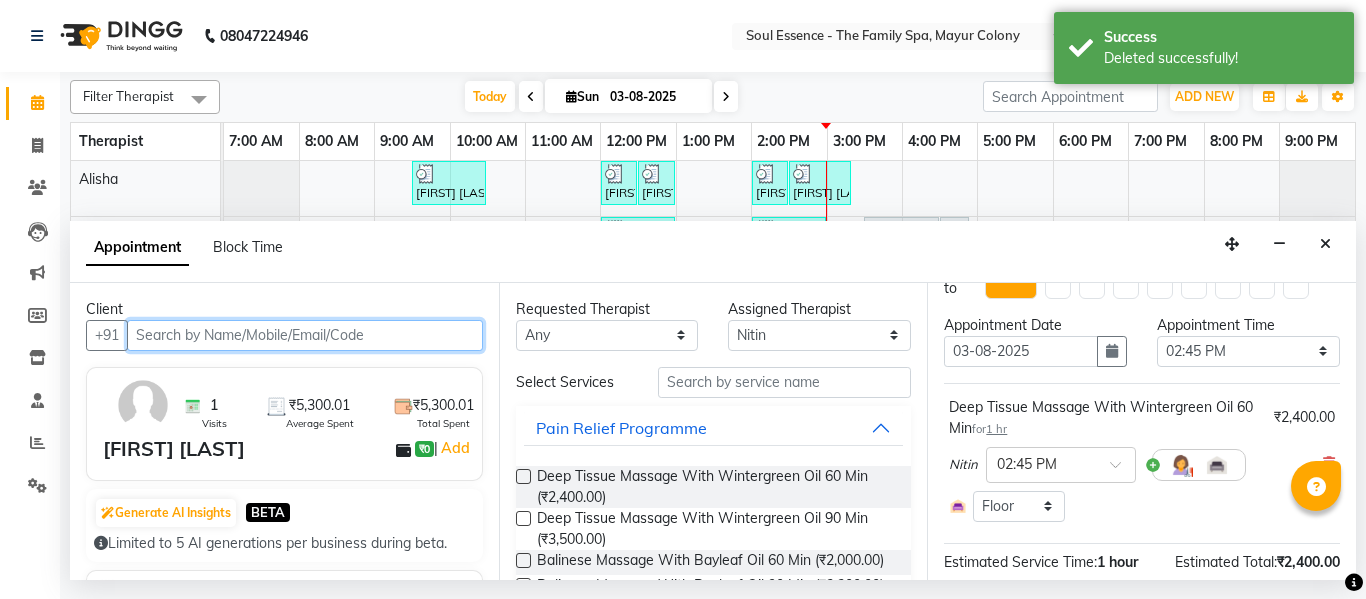 scroll, scrollTop: 100, scrollLeft: 0, axis: vertical 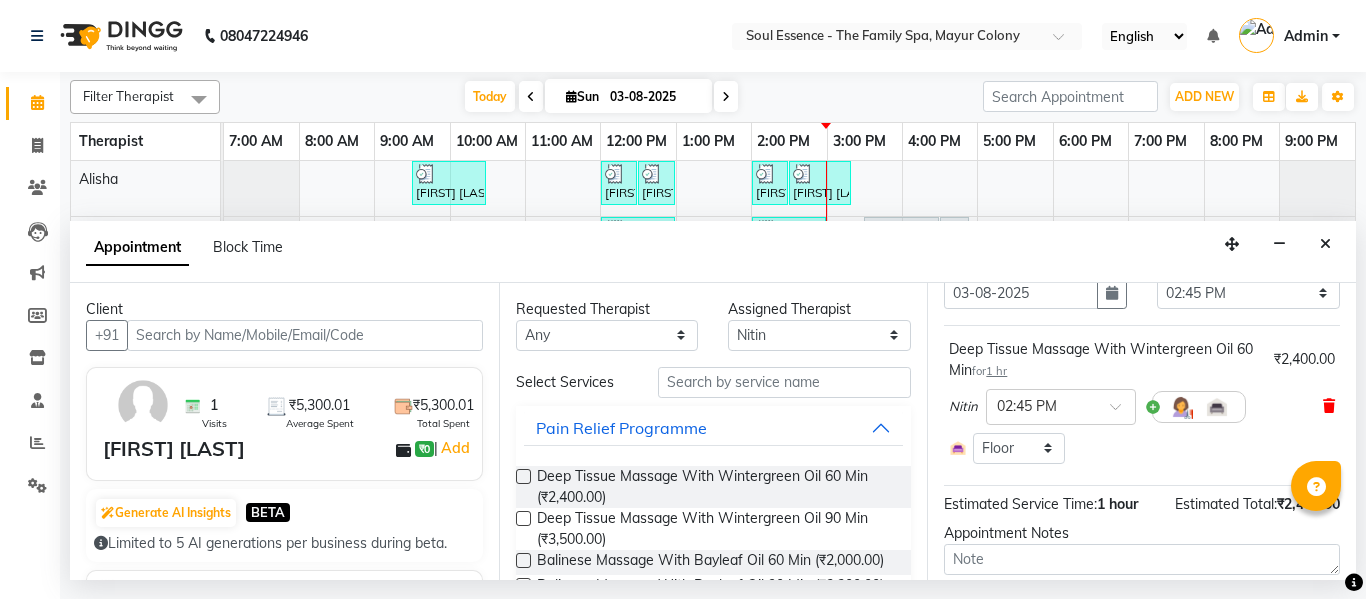 click at bounding box center [1329, 406] 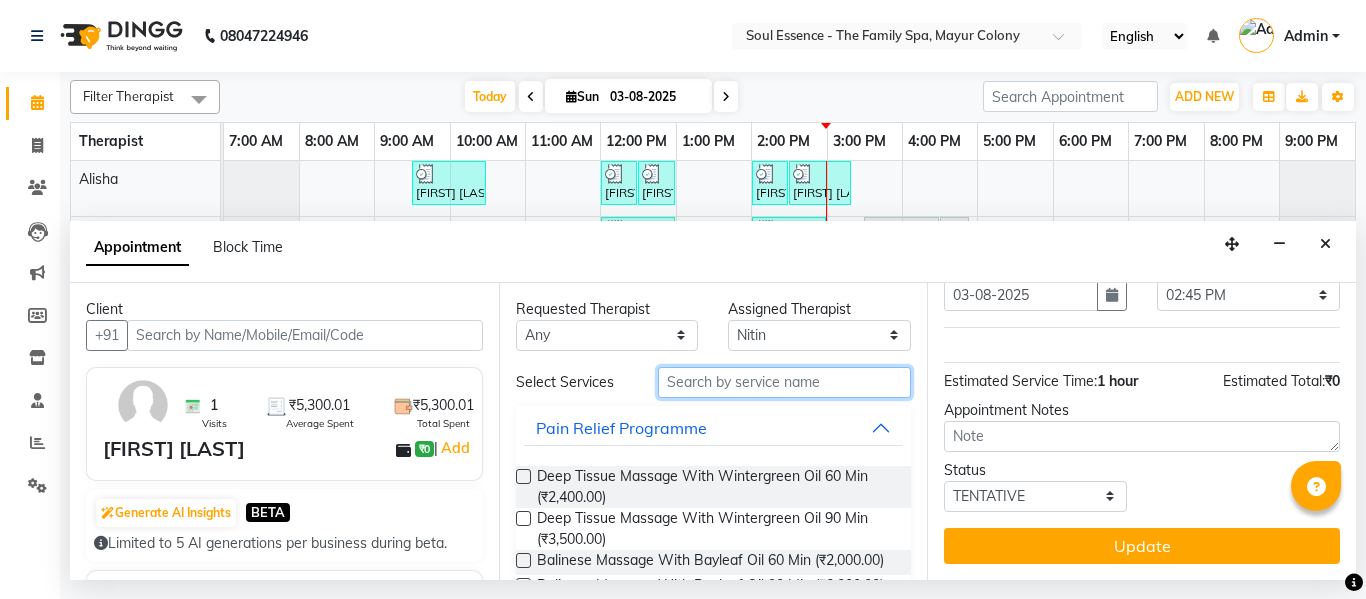 click at bounding box center [785, 382] 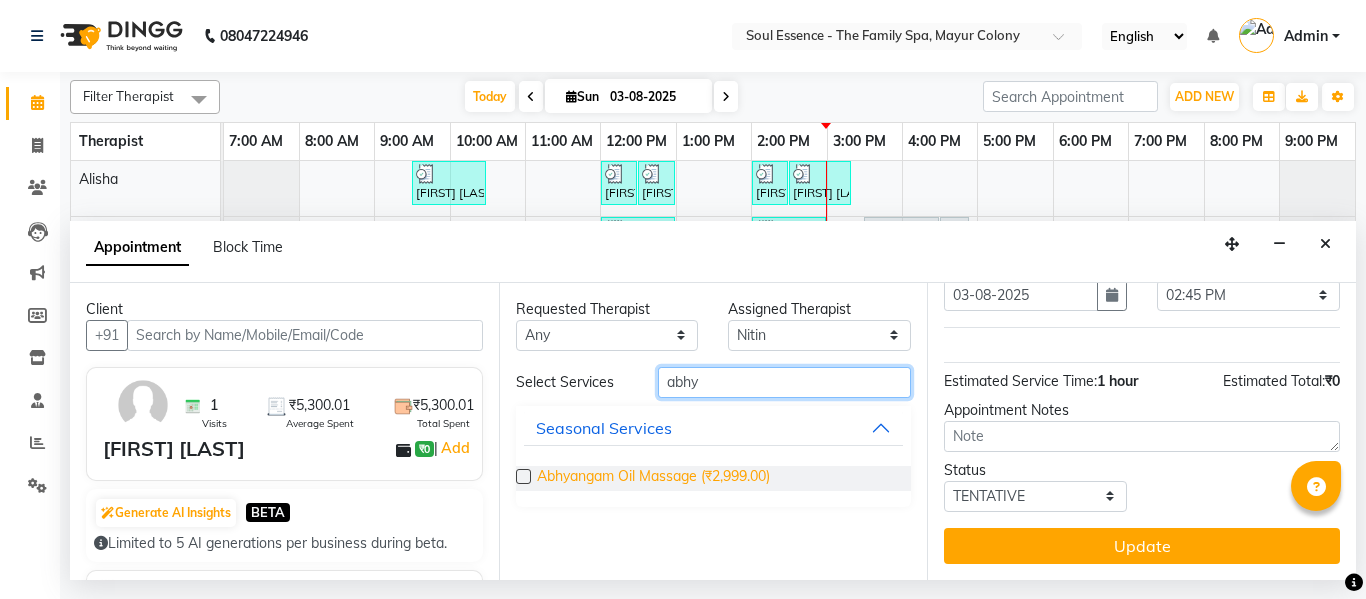 type on "abhy" 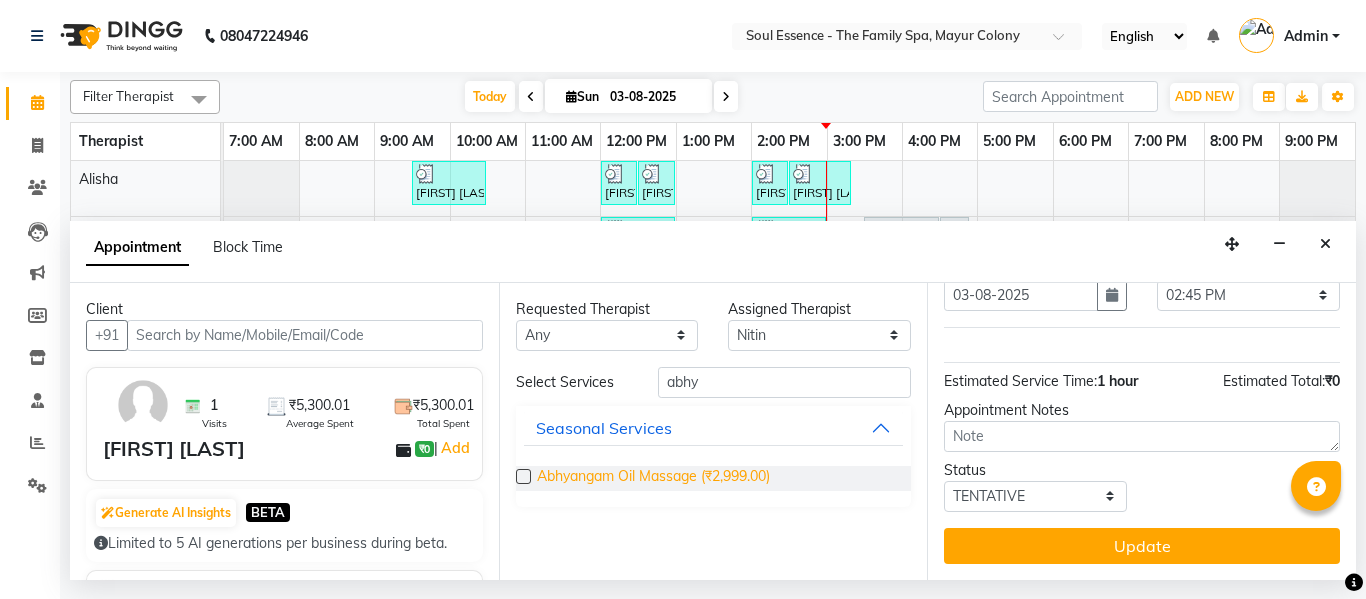click on "Abhyangam Oil Massage (₹2,999.00)" at bounding box center [653, 478] 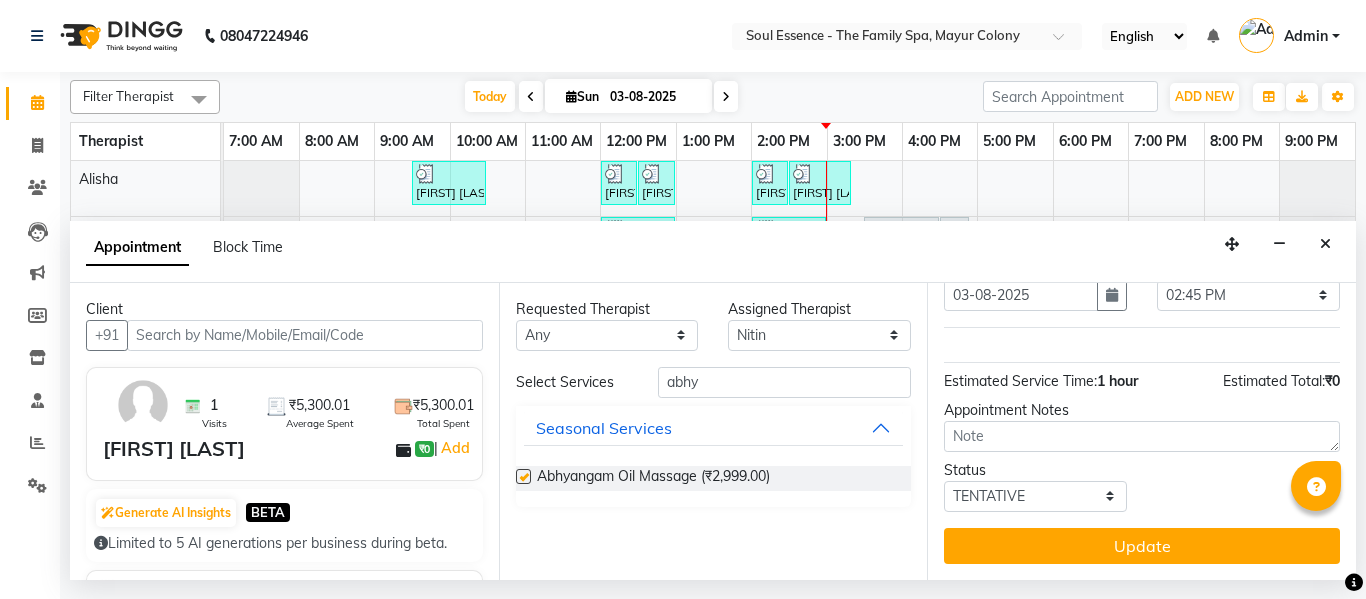 checkbox on "false" 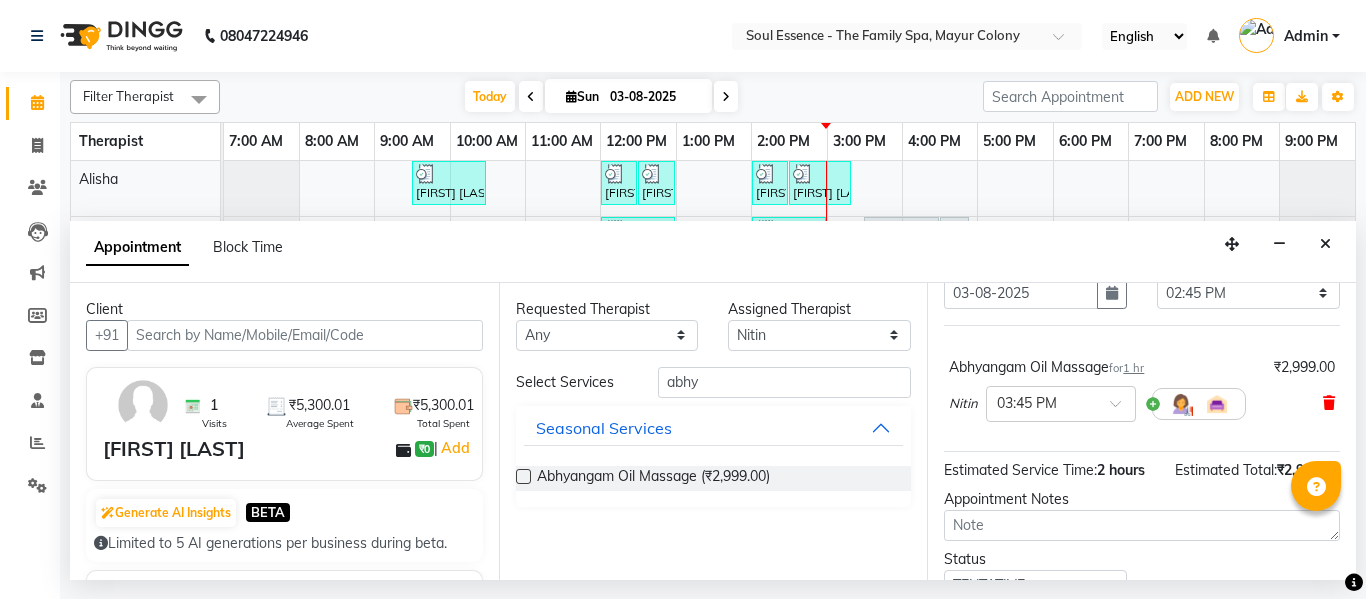 click at bounding box center [1329, 403] 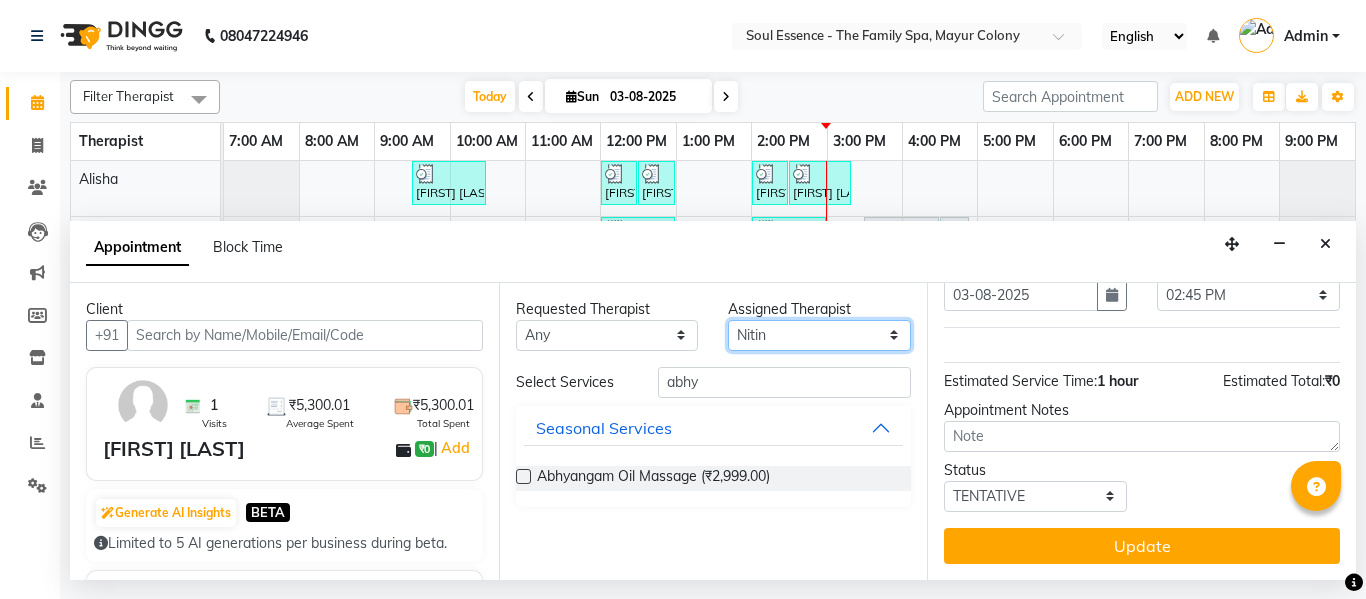 drag, startPoint x: 750, startPoint y: 349, endPoint x: 771, endPoint y: 335, distance: 25.23886 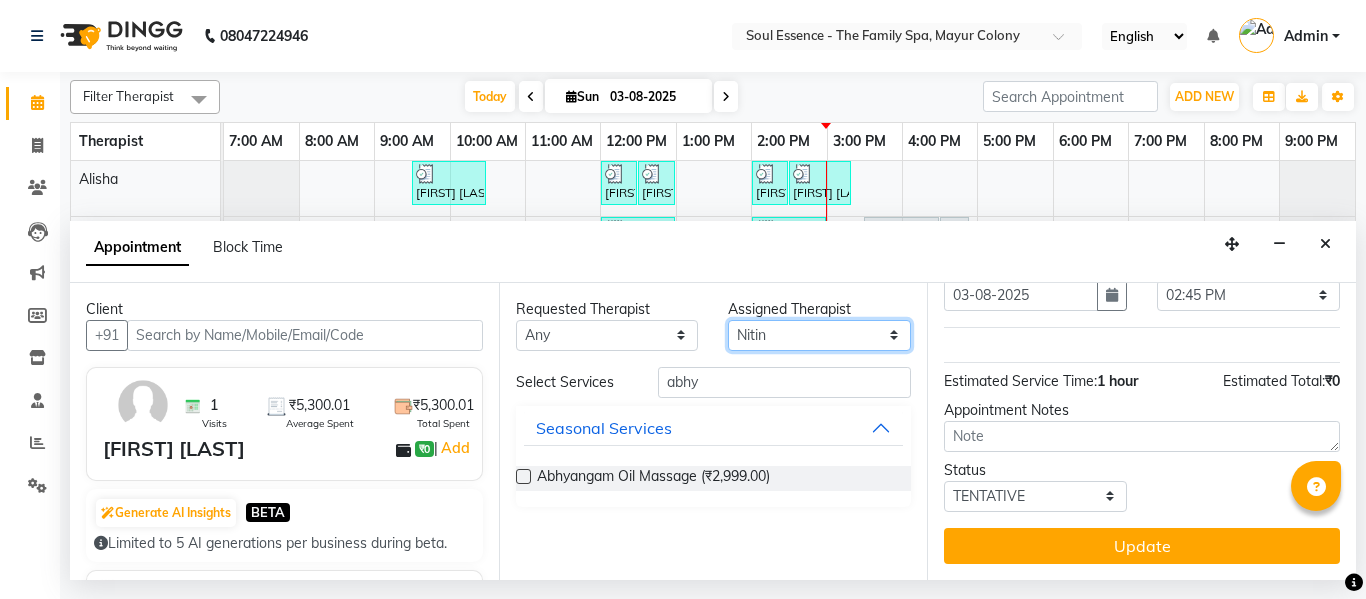 select on "66088" 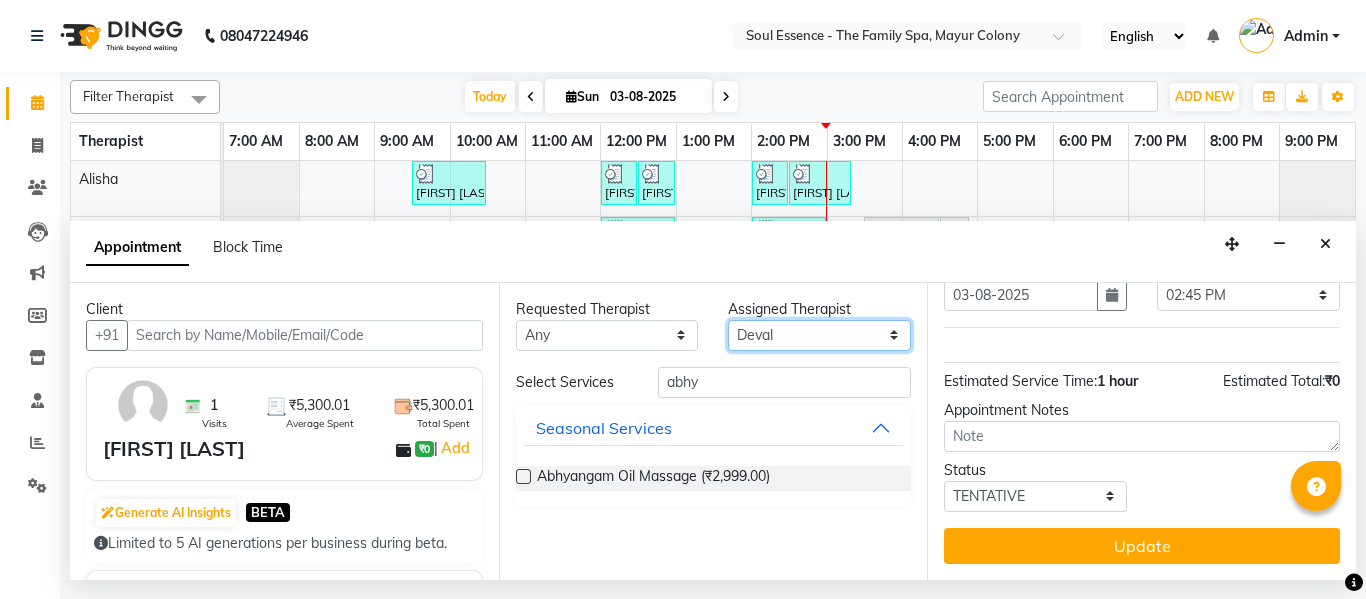 click on "Select Alisha Deval Gauri Thorath Nitin Poonam pradyumna Surma" at bounding box center (819, 335) 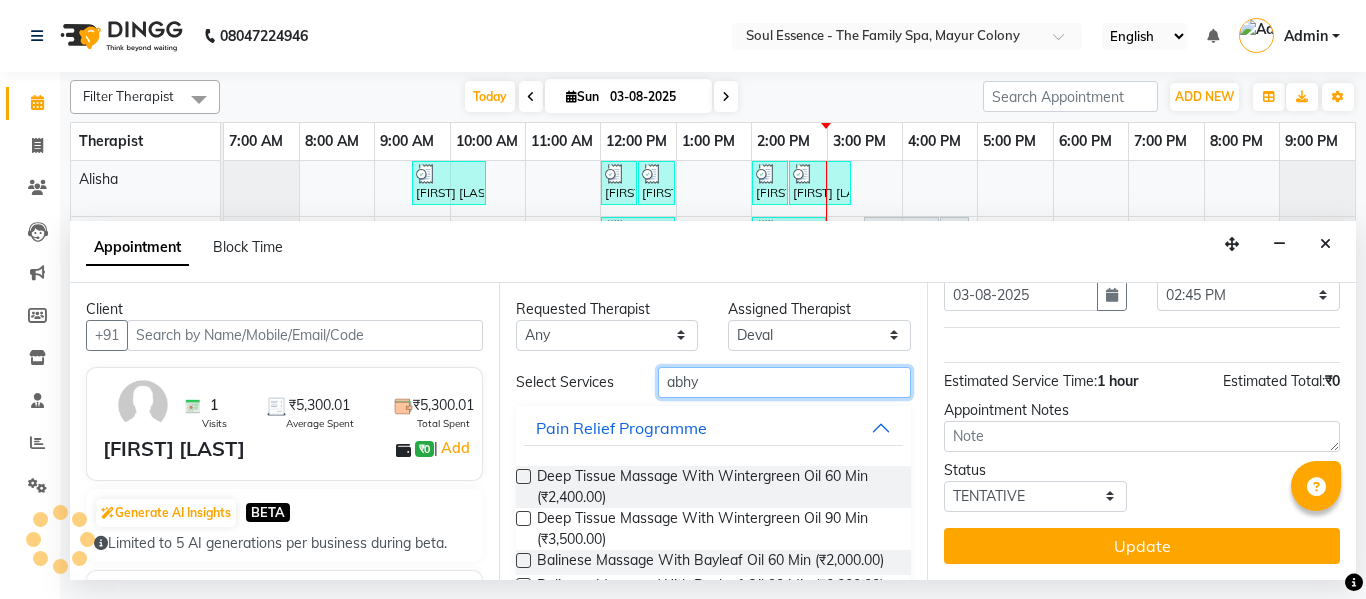 click on "abhy" at bounding box center [785, 382] 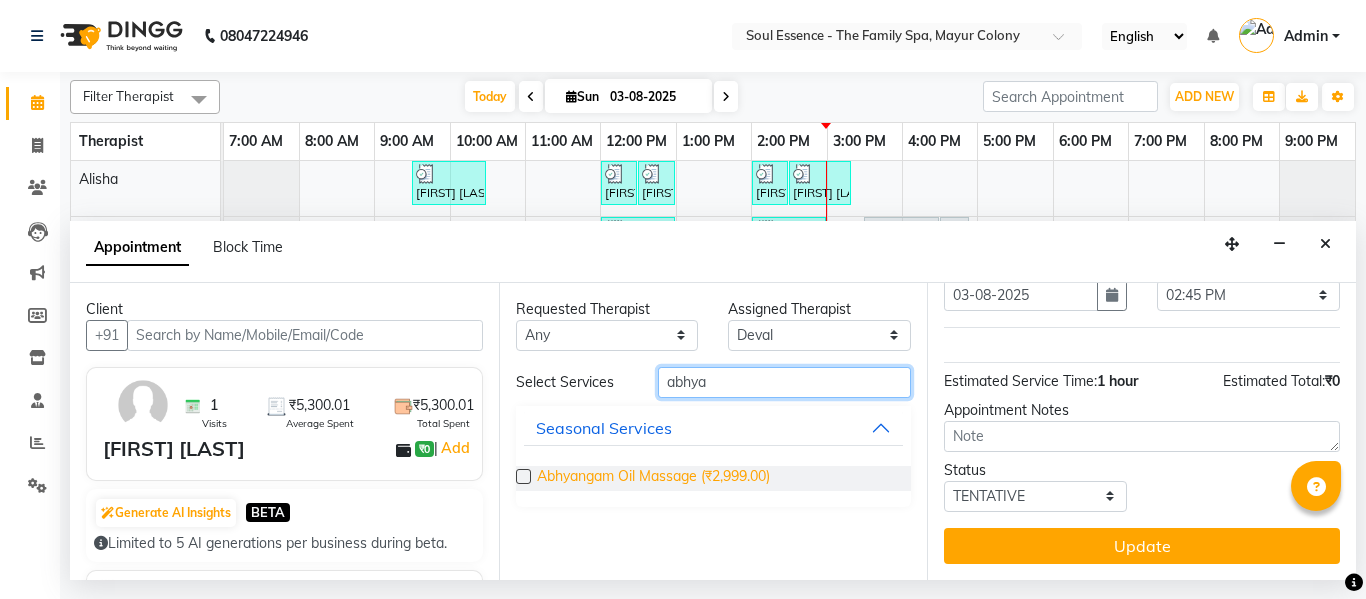 type on "abhya" 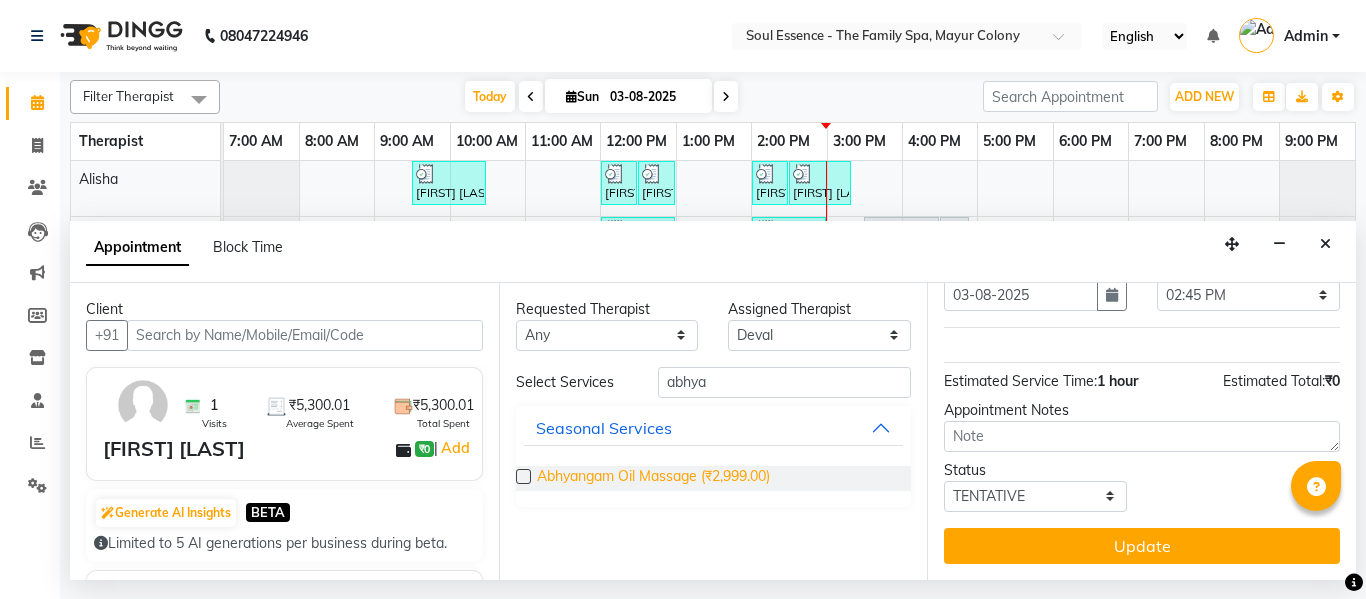 click on "Abhyangam Oil Massage (₹2,999.00)" at bounding box center (653, 478) 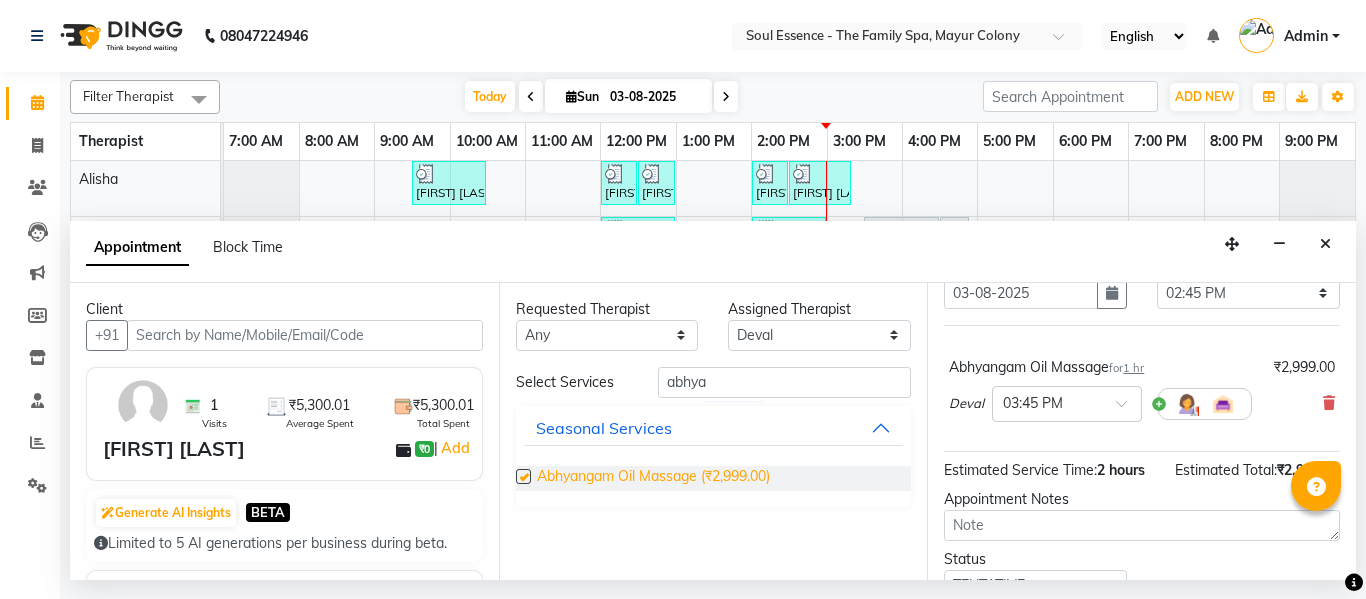 checkbox on "false" 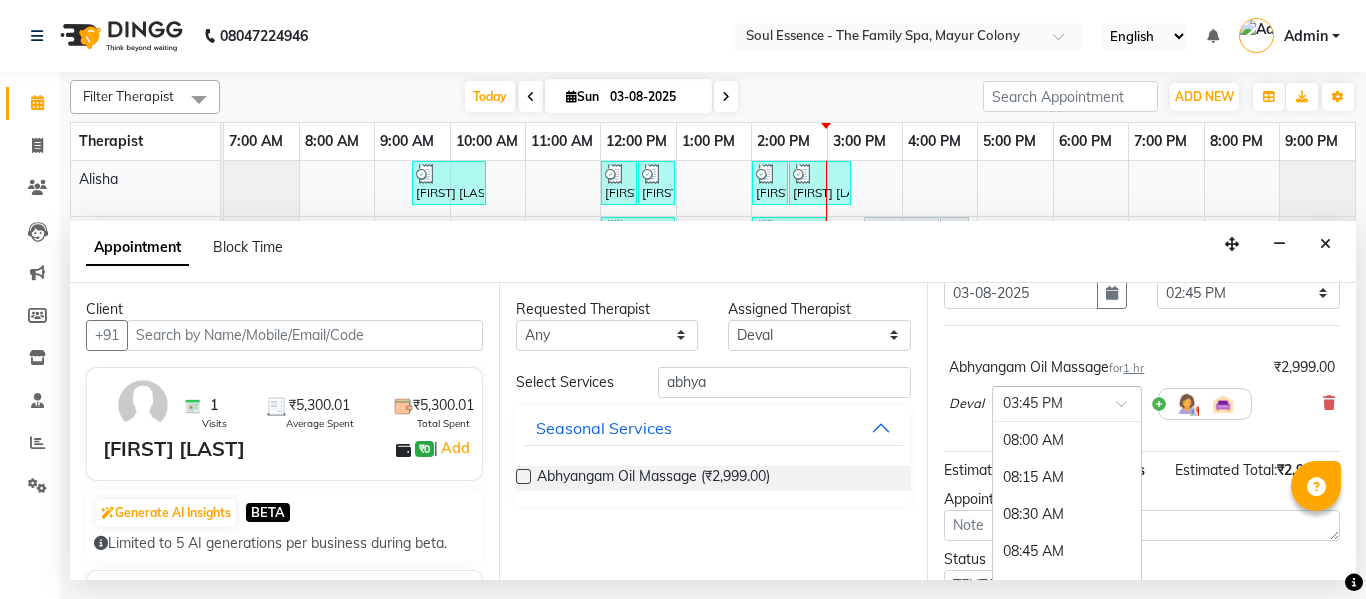 click at bounding box center [1128, 409] 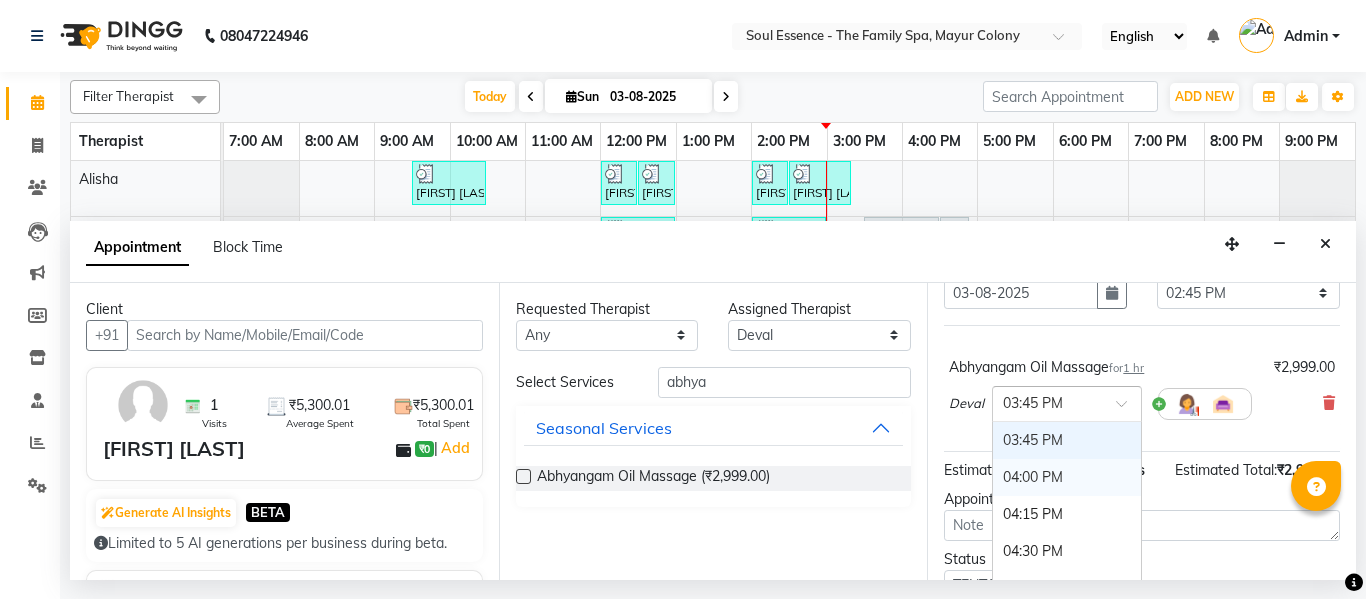 click on "04:00 PM" at bounding box center [1067, 477] 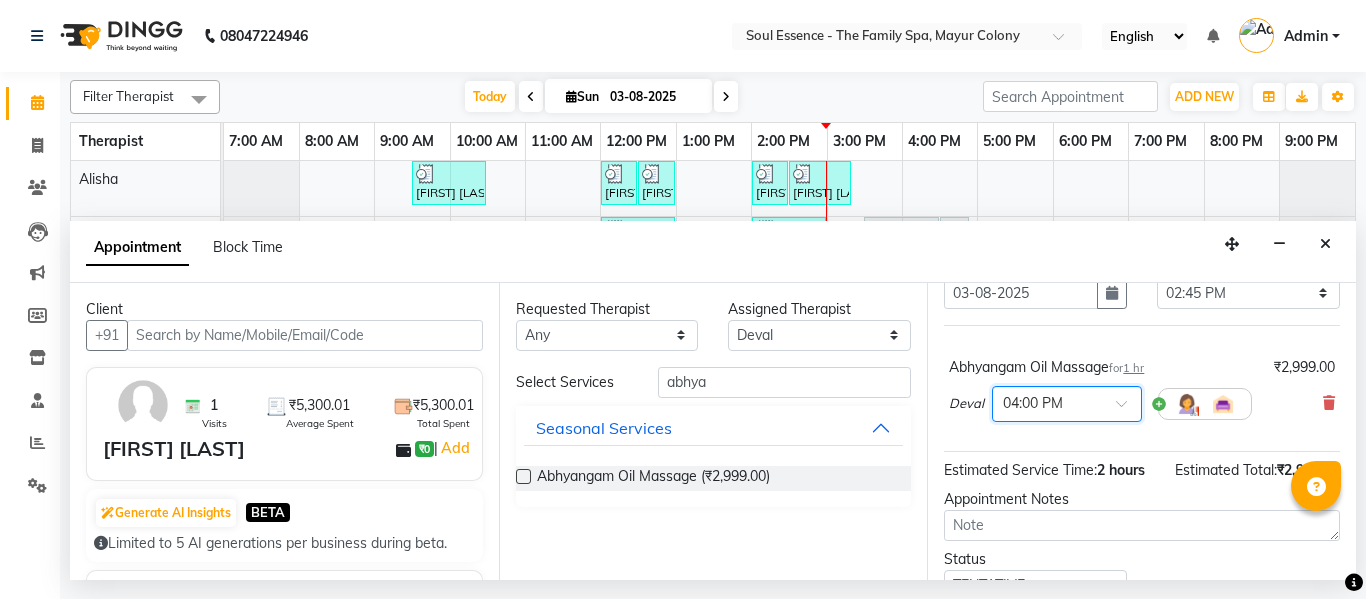 scroll, scrollTop: 225, scrollLeft: 0, axis: vertical 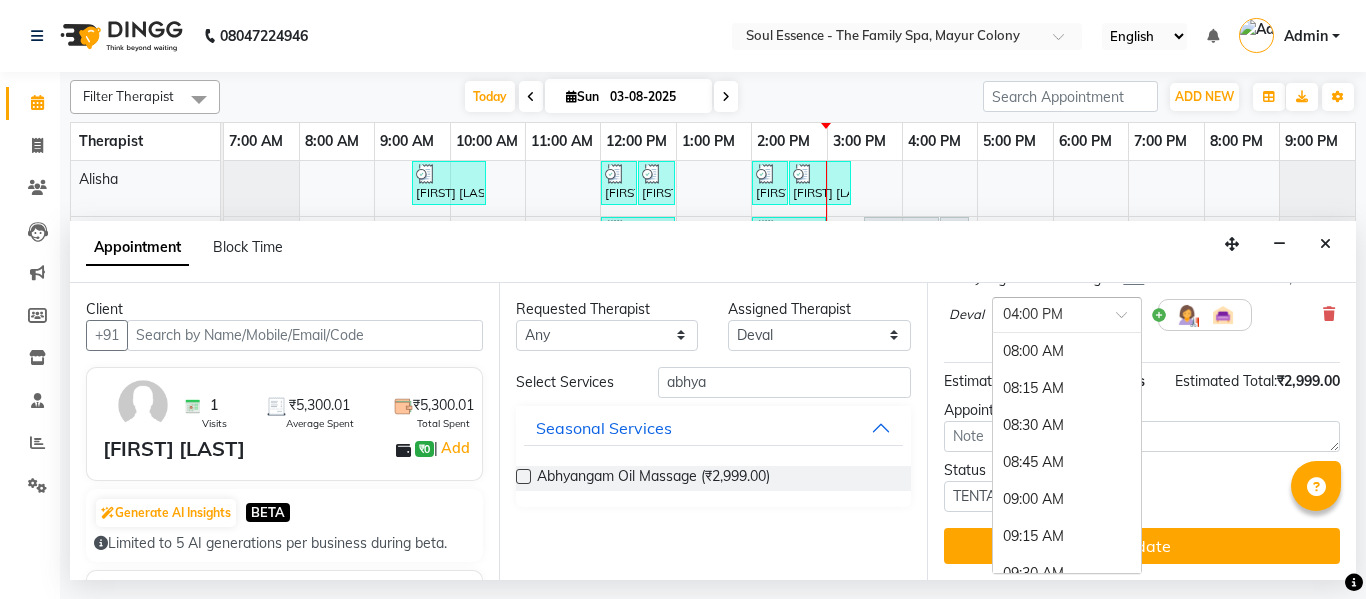 click on "× 04:00 PM" at bounding box center (1067, 315) 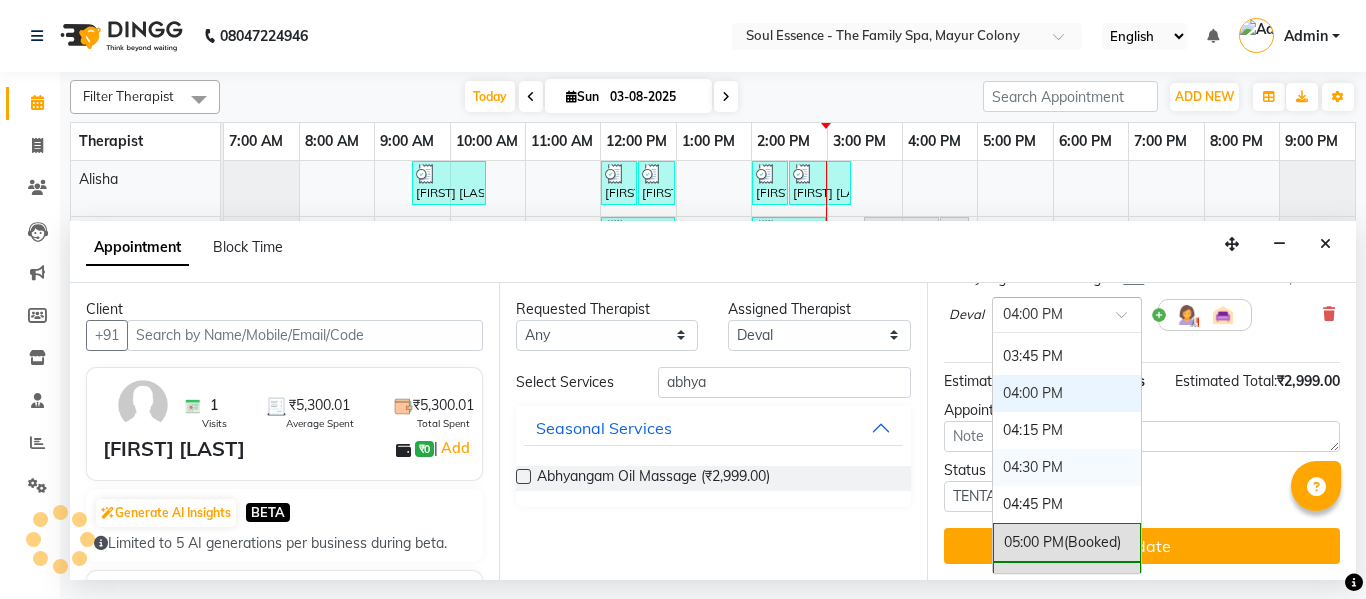 scroll, scrollTop: 1104, scrollLeft: 0, axis: vertical 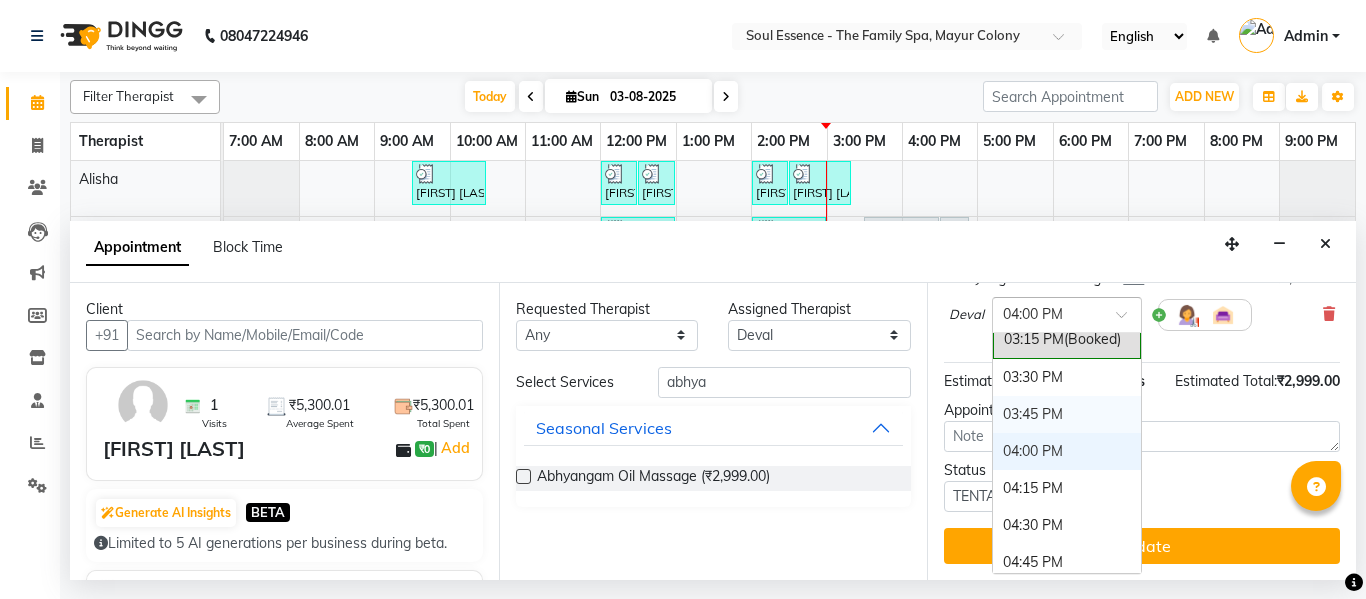 click on "03:45 PM" at bounding box center (1067, 414) 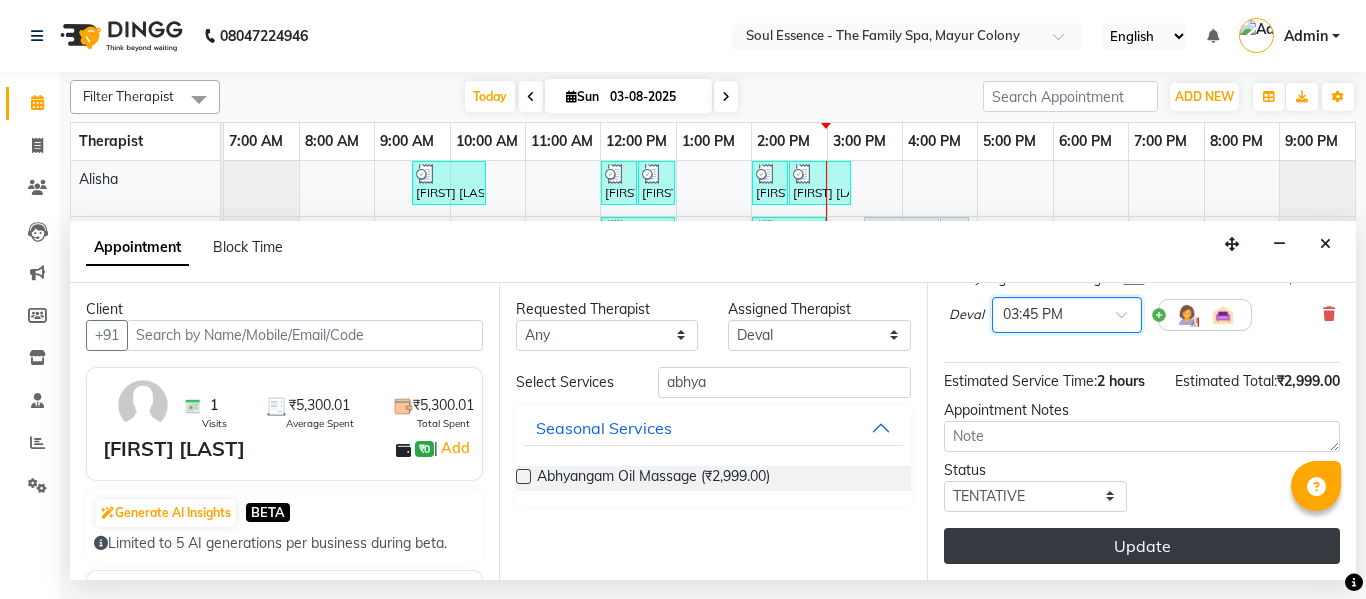 click on "Update" at bounding box center (1142, 546) 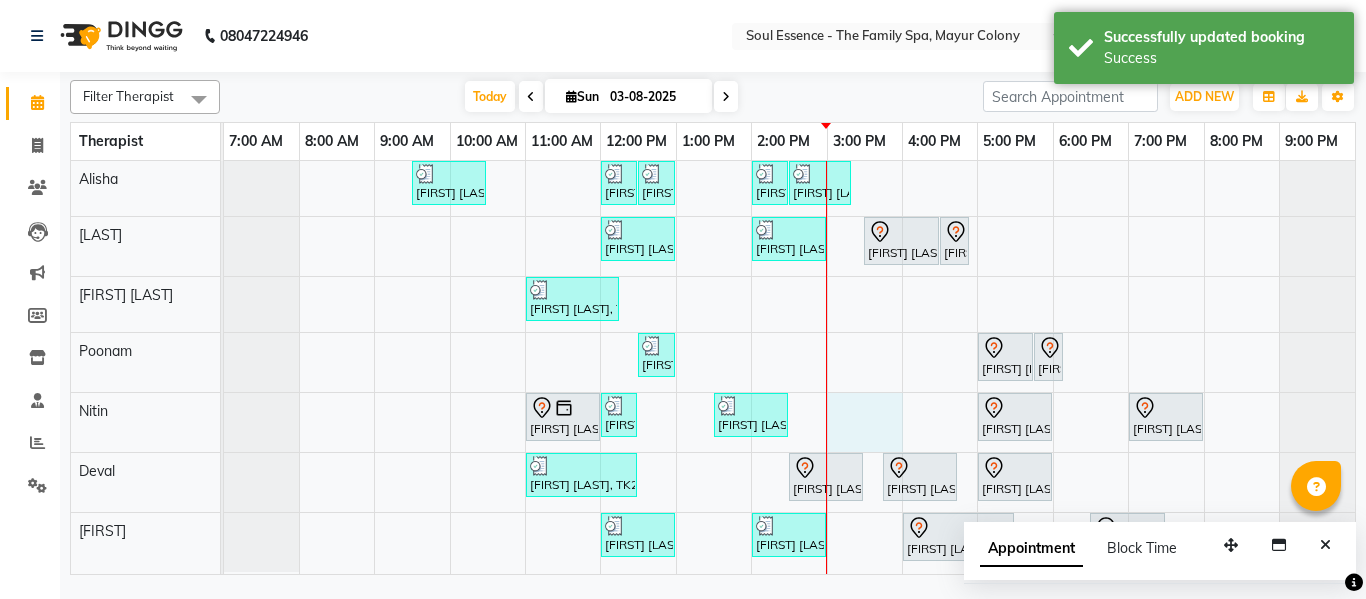 click on "[FIRST] [LAST], TK17, 09:30 AM-10:30 AM, Deep Tissue Massage With Wintergreen Oil 60 Min     [FIRST] [LAST], TK19, 12:00 PM-12:30 PM, Refreshing Foot Reflexology (Petals)     [FIRST] [LAST], TK19, 12:30 PM-01:00 PM, Express Clean Up     [FIRST] [LAST], TK03, 02:00 PM-02:30 PM, Classic Pedicure     [FIRST] [LAST], TK03, 02:30 PM-03:20 PM, Classic Manicure,Classic Pedicure,Head Massage With Hairwash     [FIRST] [LAST], TK12, 12:00 PM-01:00 PM, Deep Tissue Massage With Wintergreen Oil 60 Min     [FIRST] [LAST], TK10, 02:00 PM-03:00 PM, Deep Tissue Massage With Wintergreen Oil 60 Min             [FIRST] [LAST], TK05, 03:30 PM-04:30 PM, Skin Whitening Facial 60 Min             [FIRST] [LAST], TK05, 04:30 PM-04:50 PM, Head Massage With Hairwash     [FIRST] [LAST], TK21, 11:00 AM-12:15 PM, Relaxing Aroma Massage 60 Min,Eyebrows     [FIRST] [LAST], TK19, 12:30 PM-01:00 PM, Express Clean Up             [FIRST] [LAST], TK16, 05:00 PM-05:45 PM, Touch Up 2Inch" at bounding box center (789, 367) 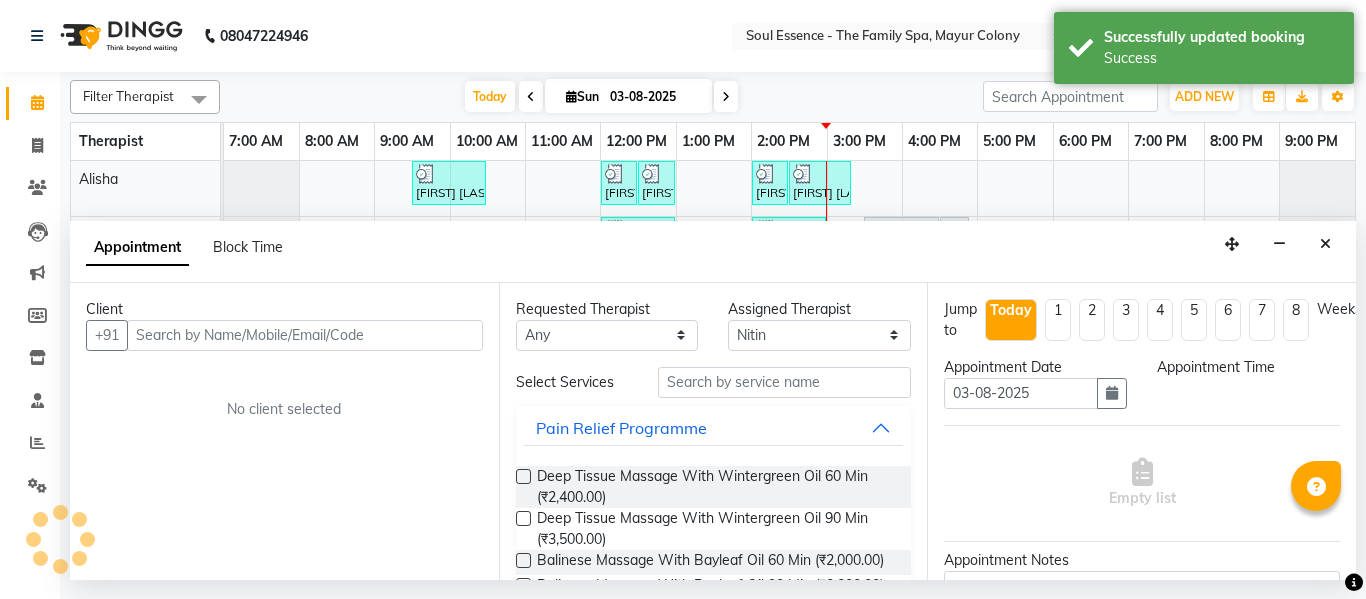 select on "900" 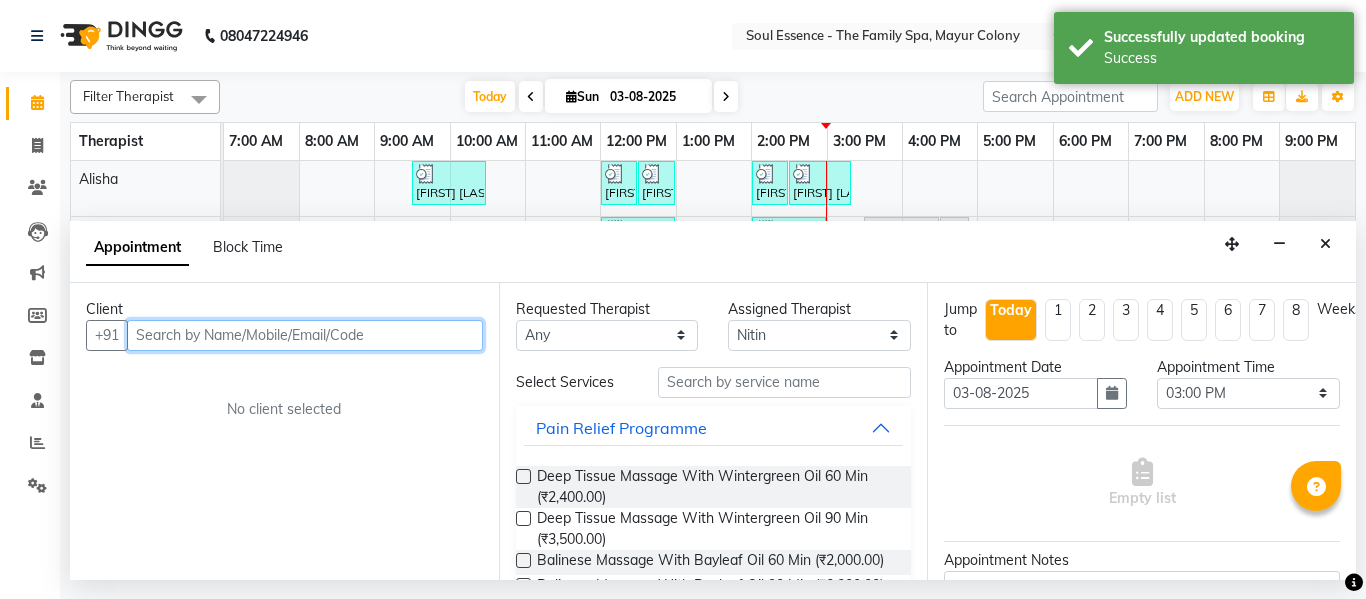 click at bounding box center [305, 335] 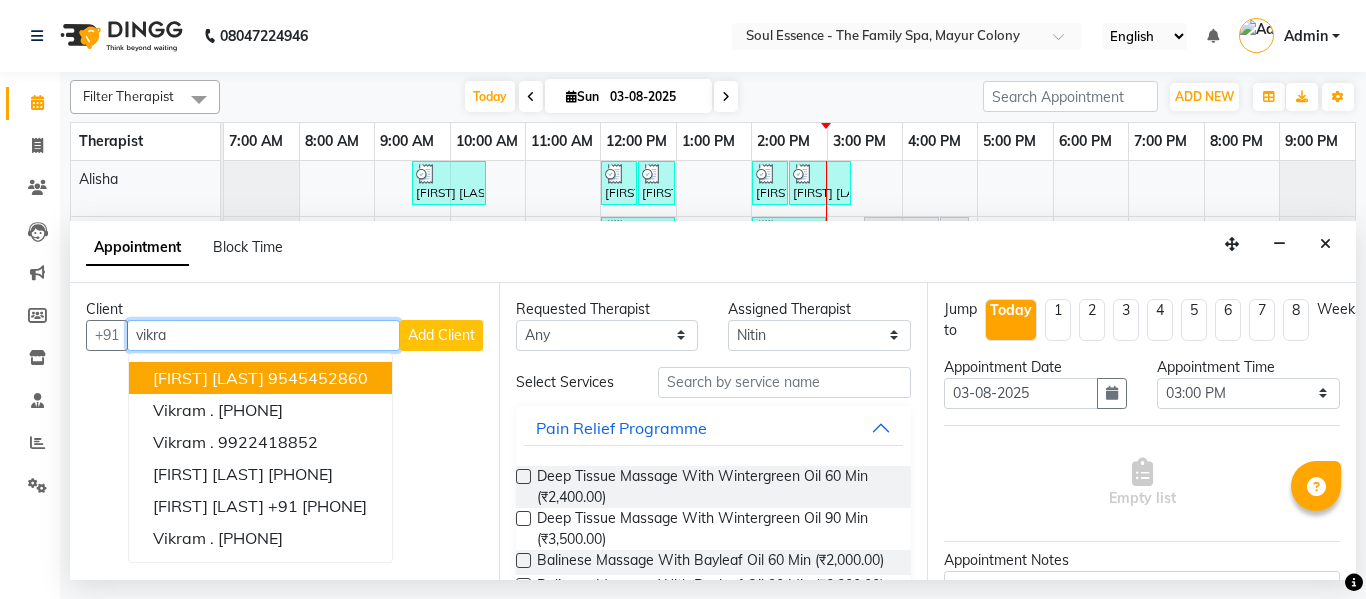 click on "9545452860" at bounding box center [318, 378] 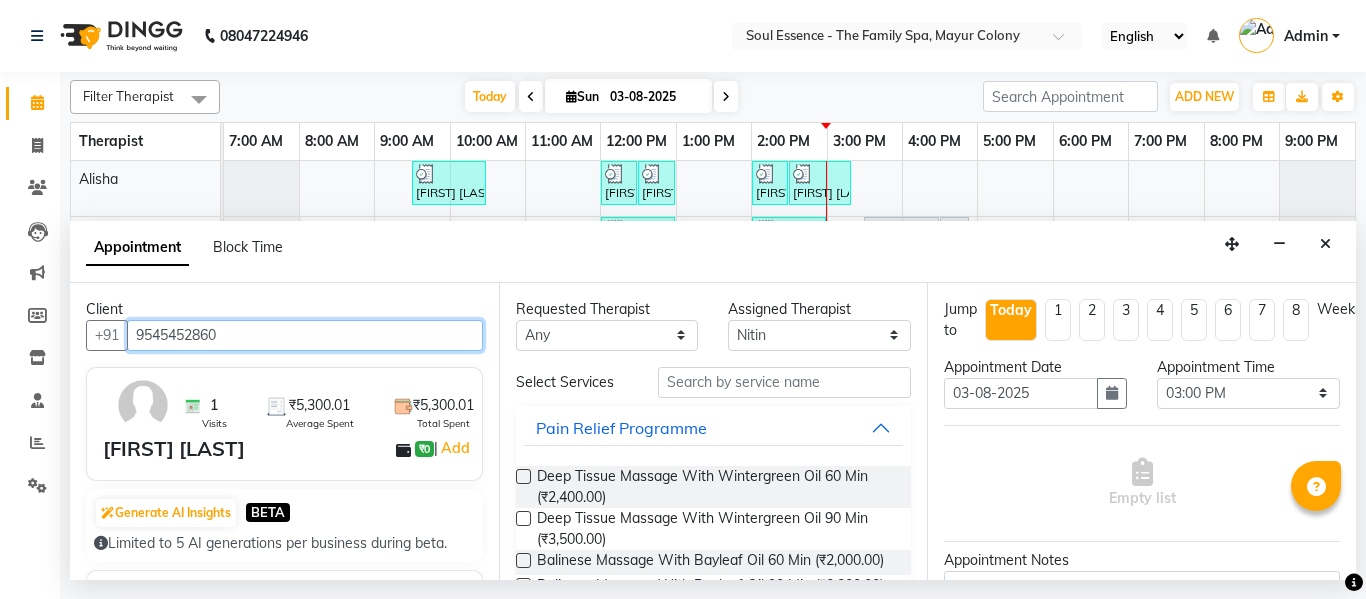 type on "9545452860" 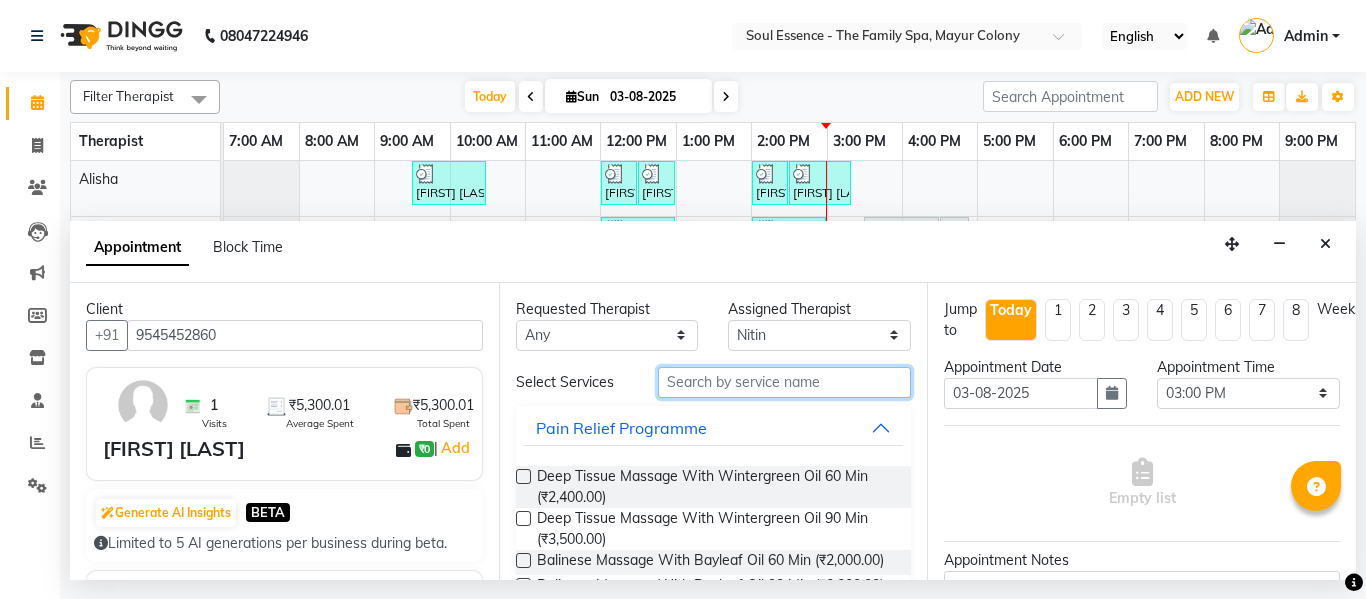 click at bounding box center (785, 382) 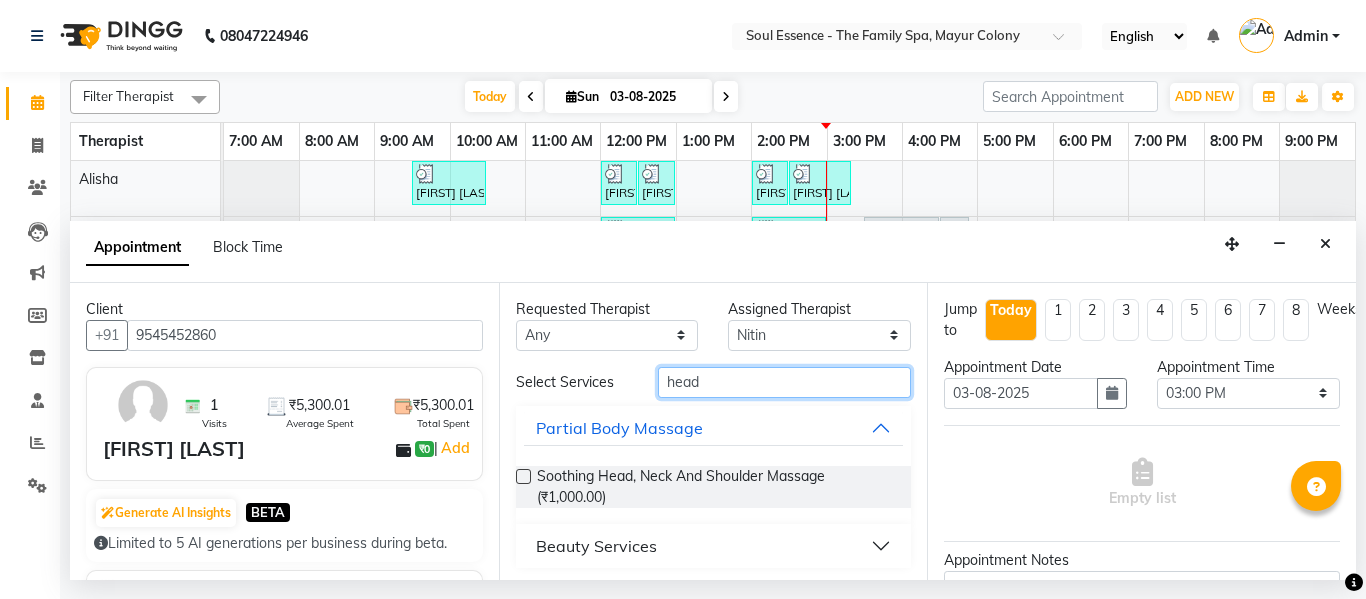 type on "head" 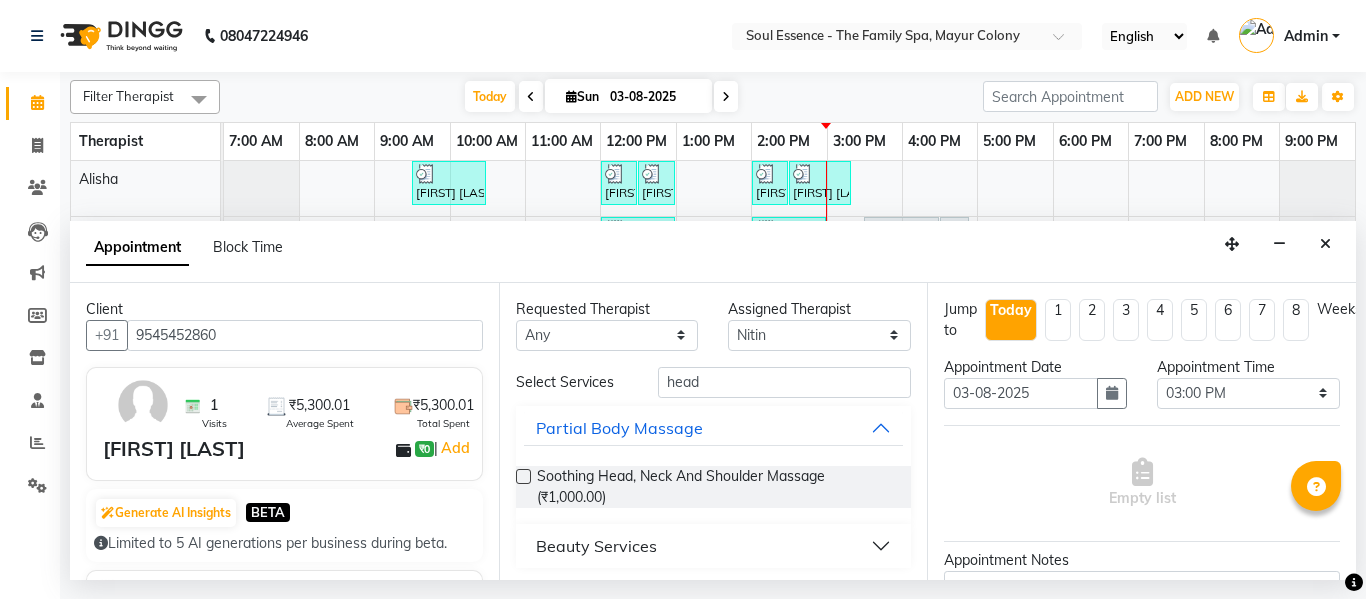 click on "Soothing Head, Neck And Shoulder Massage (₹1,000.00)" at bounding box center [714, 487] 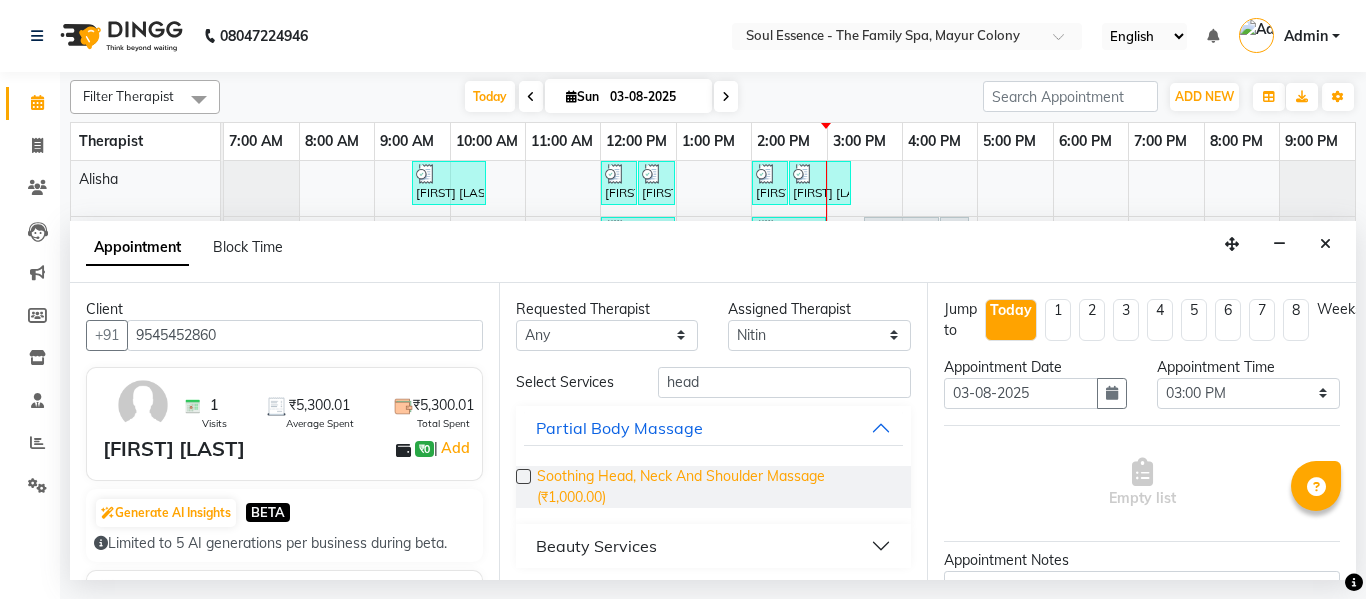 click on "Soothing Head, Neck And Shoulder Massage (₹1,000.00)" at bounding box center (716, 487) 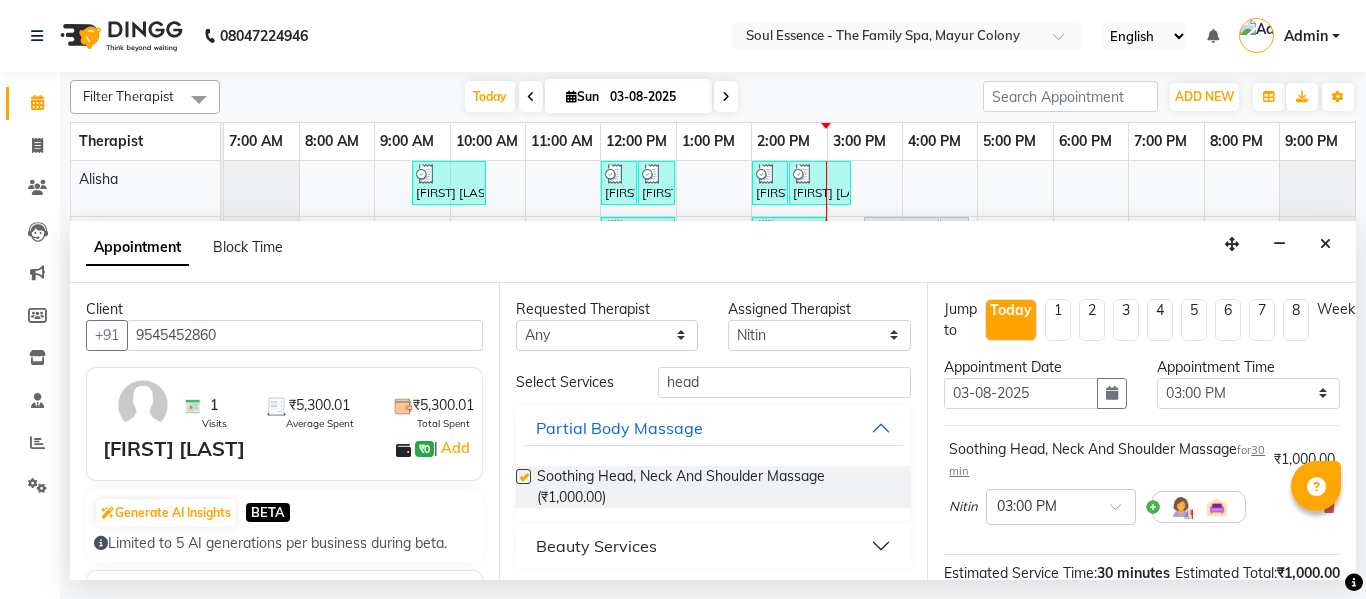 checkbox on "false" 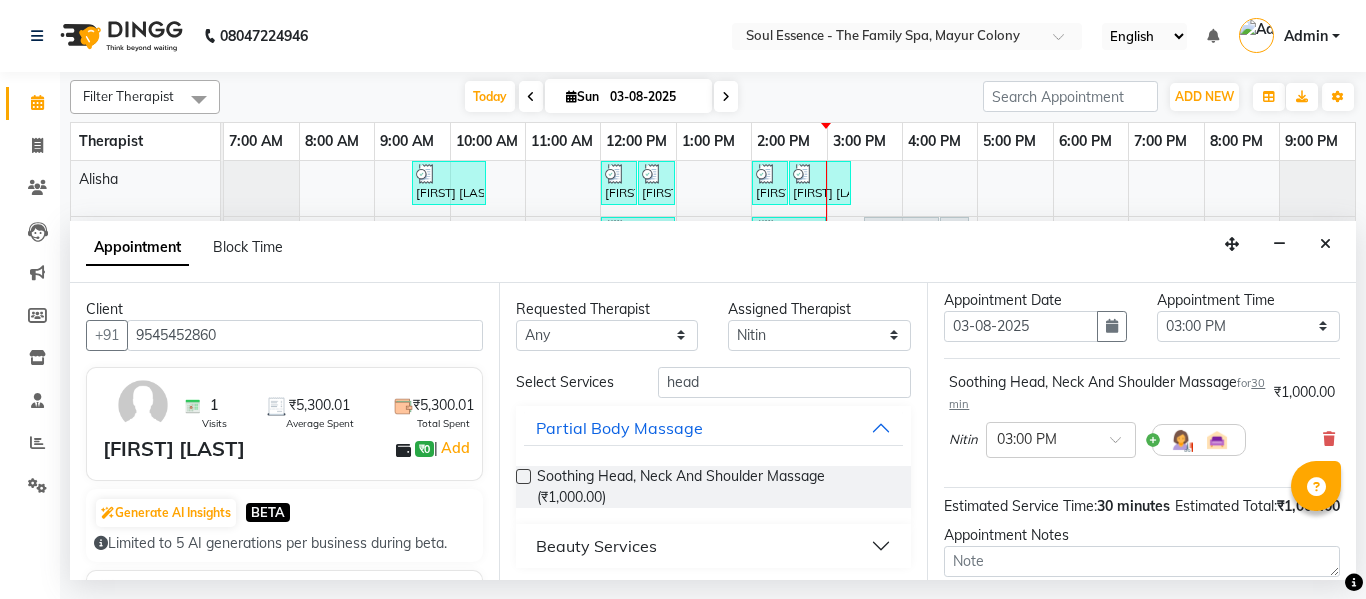 scroll, scrollTop: 100, scrollLeft: 0, axis: vertical 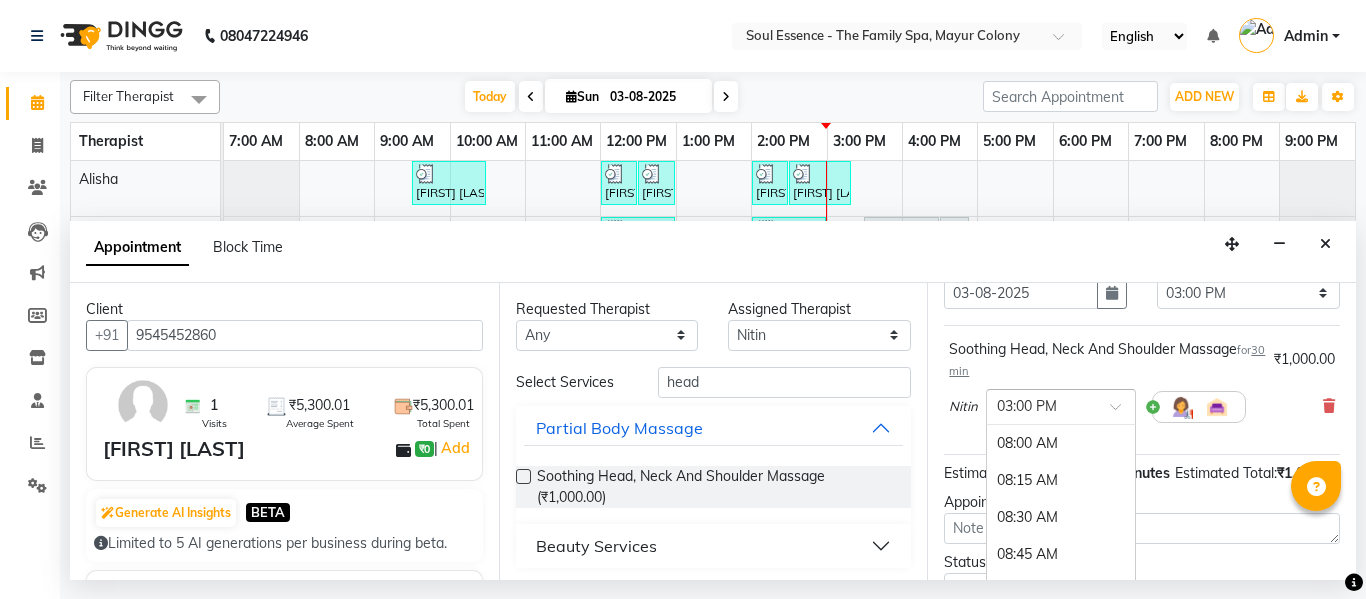 click at bounding box center [1122, 412] 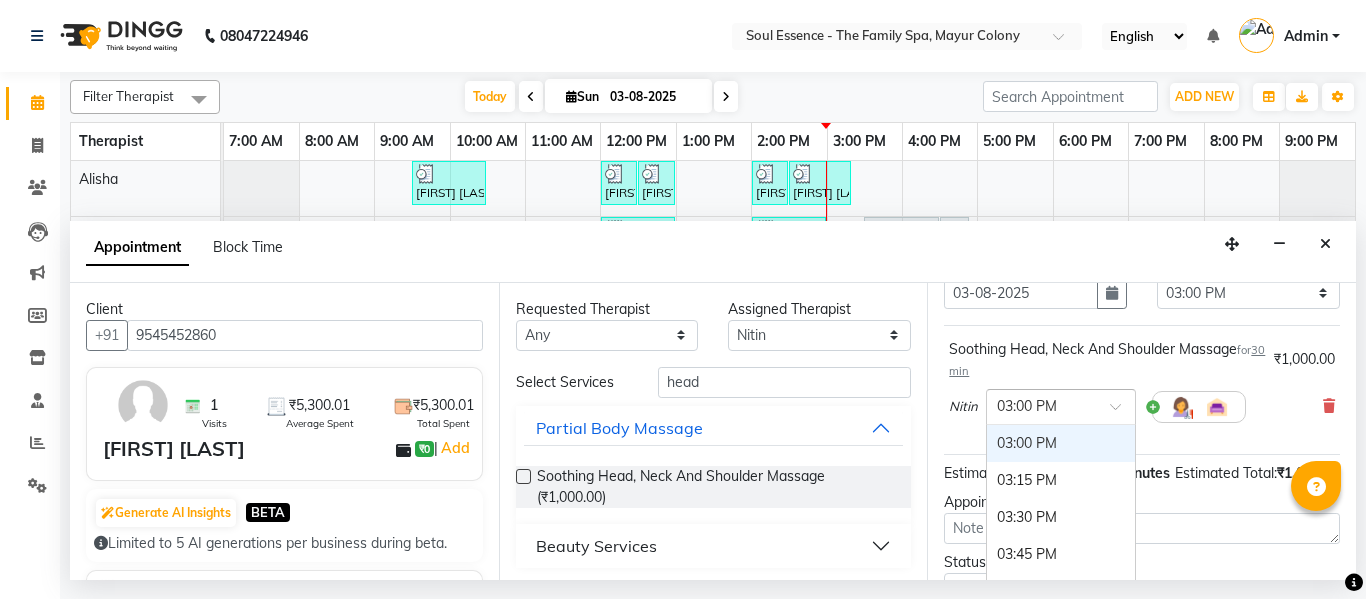 click on "03:00 PM" at bounding box center [1061, 443] 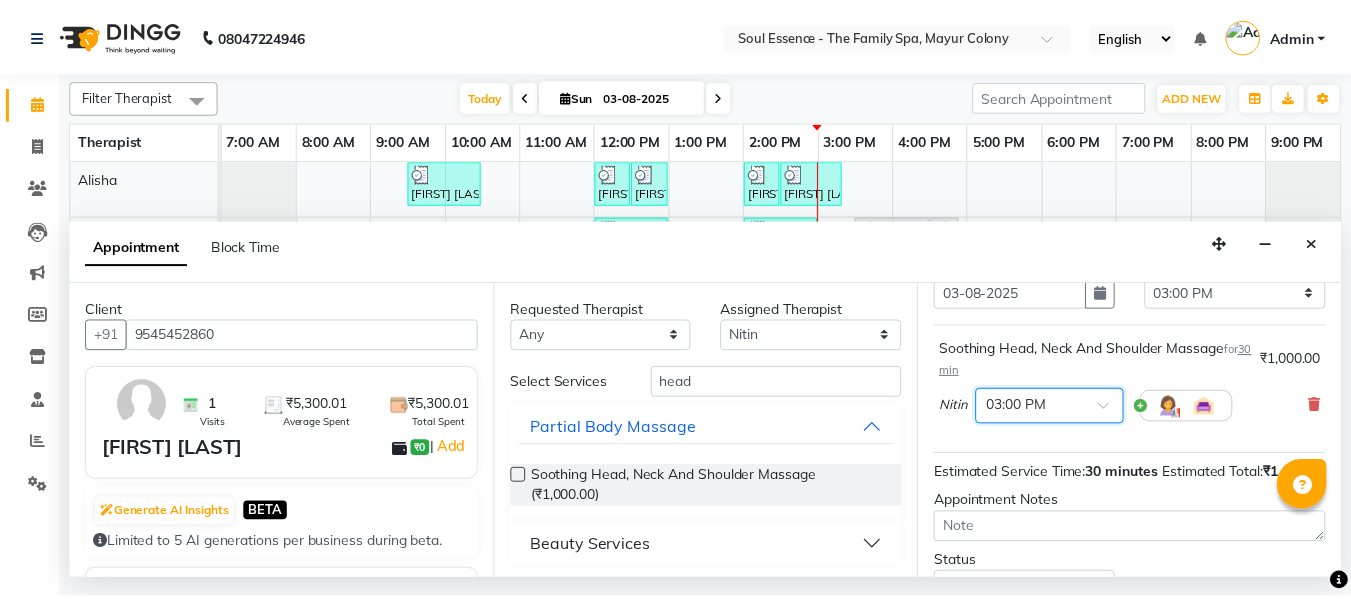 scroll, scrollTop: 286, scrollLeft: 0, axis: vertical 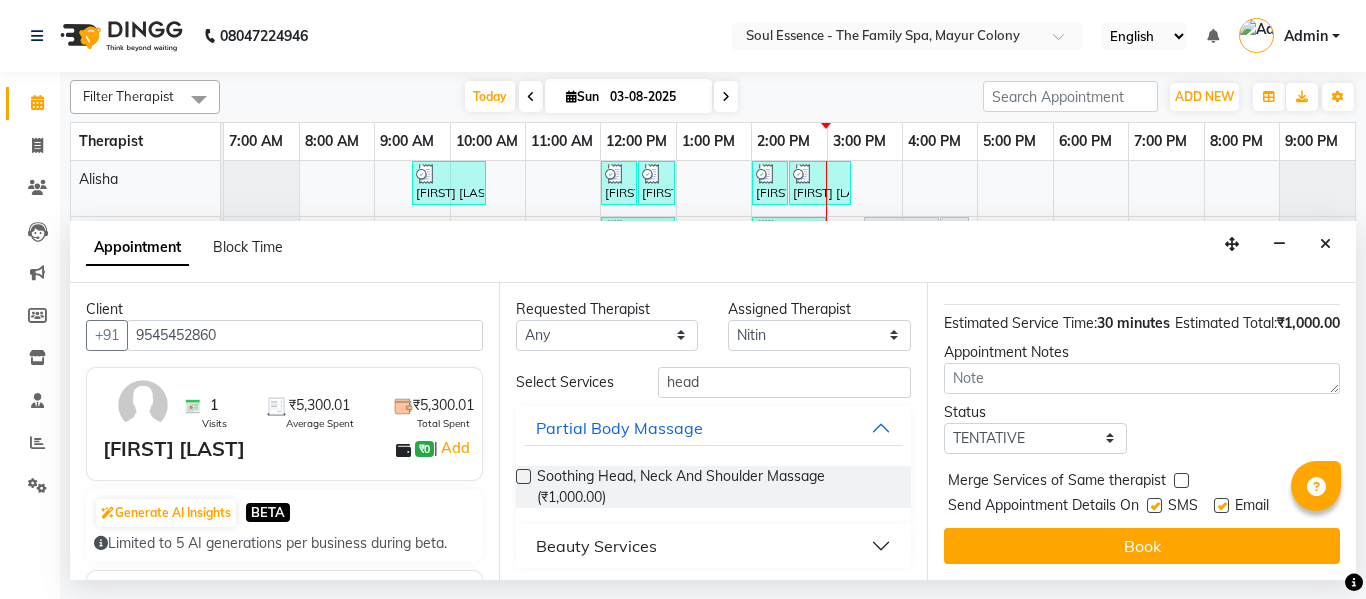 click at bounding box center [1154, 505] 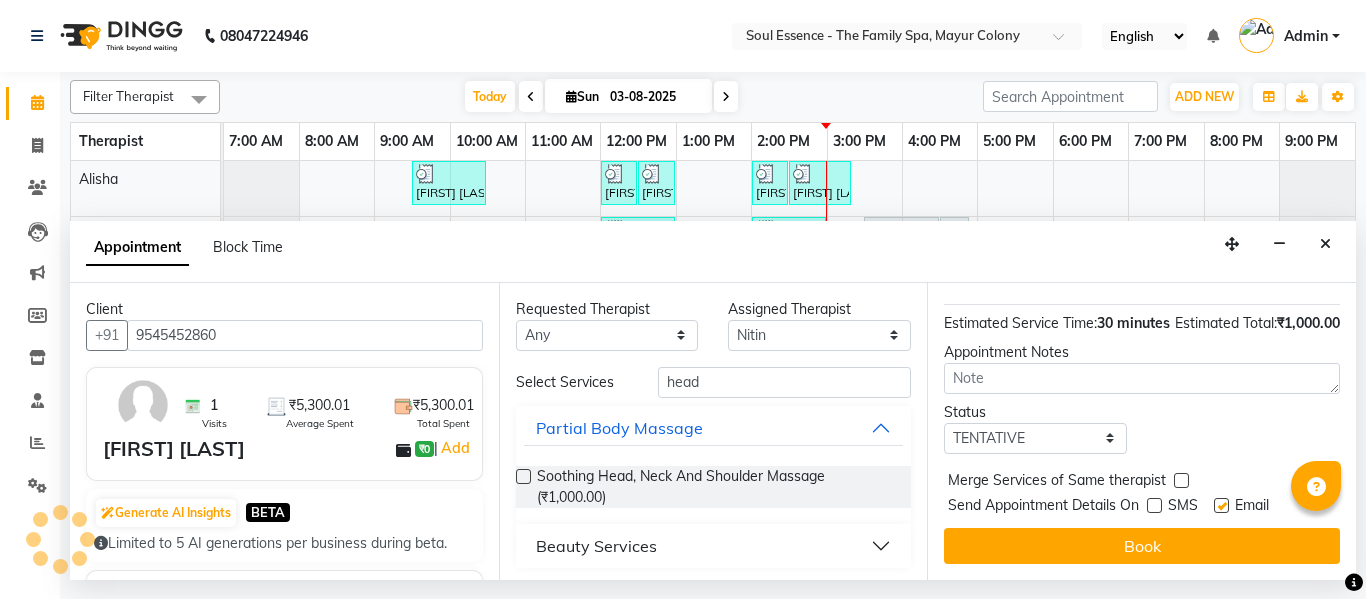 click at bounding box center [1221, 505] 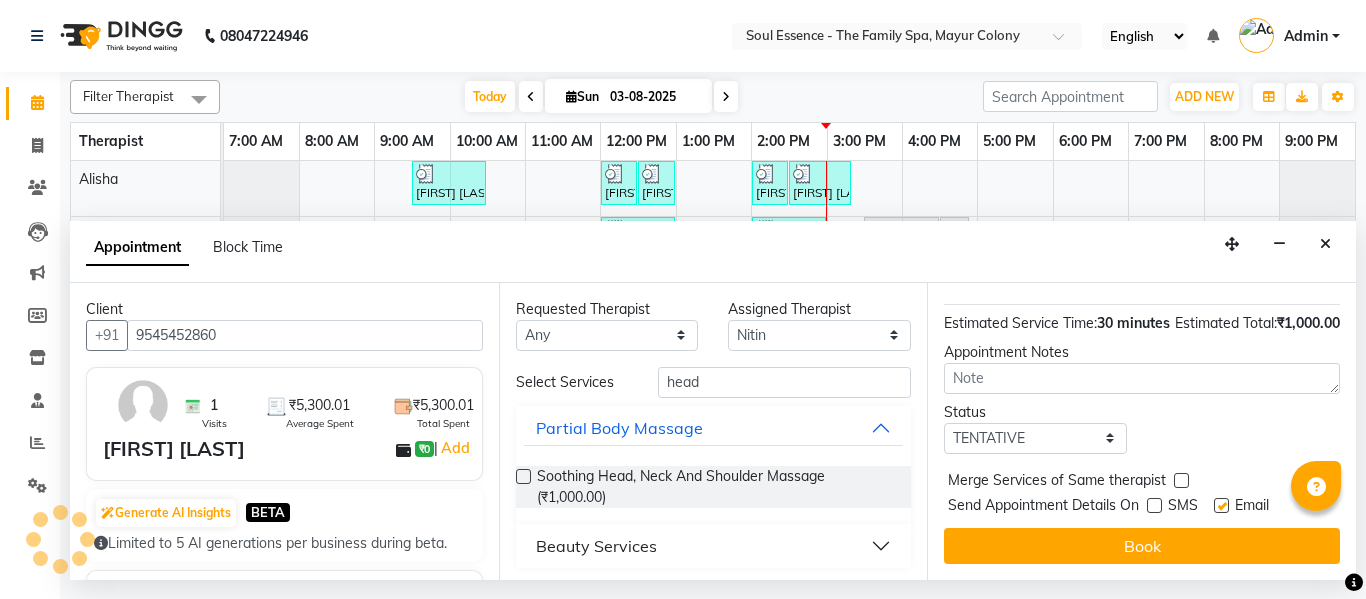 click at bounding box center (1220, 507) 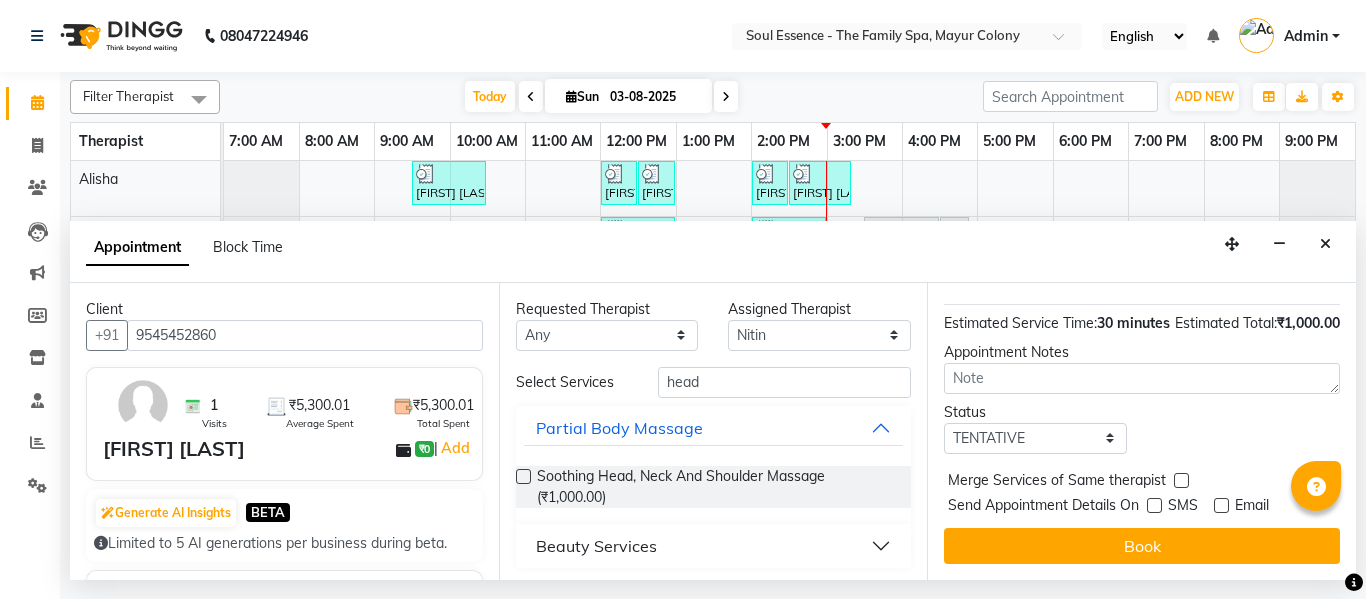 click on "Book" at bounding box center [1142, 546] 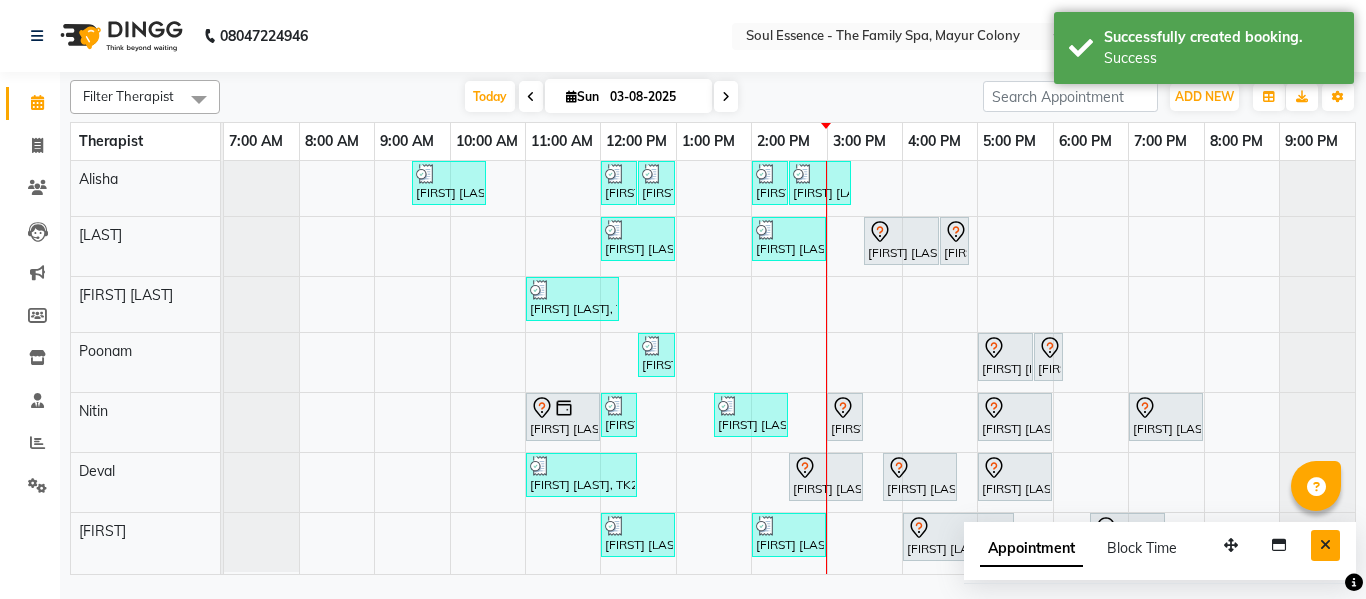 click at bounding box center [1325, 545] 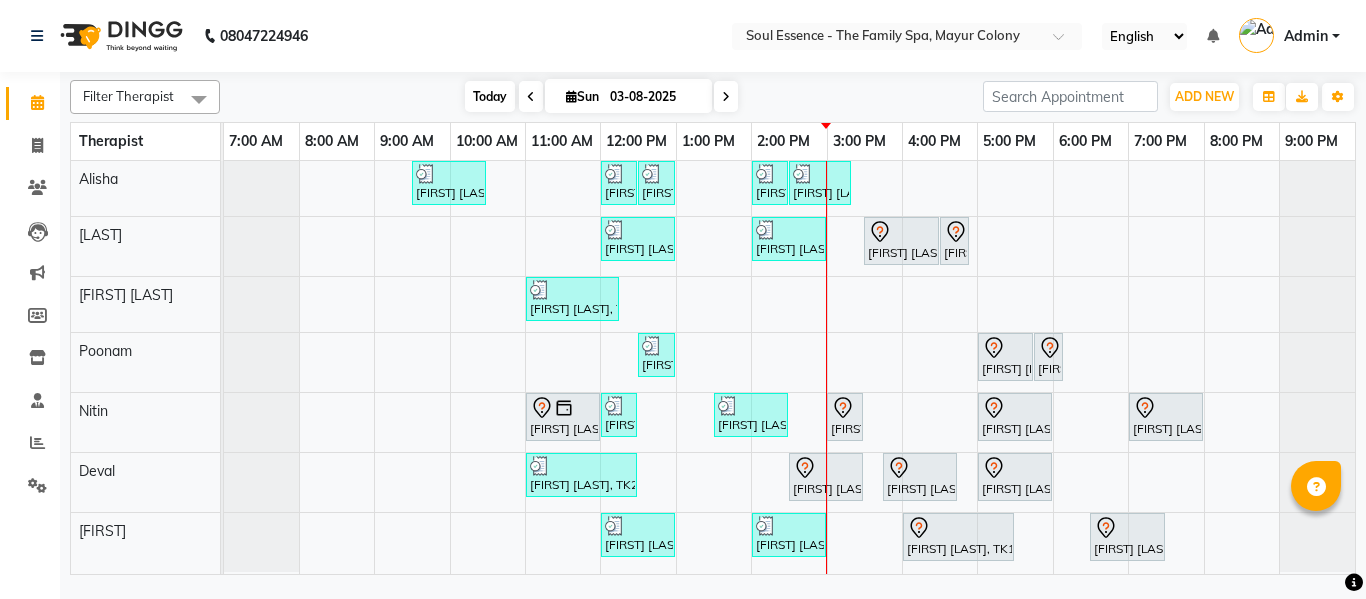click on "Today" at bounding box center [490, 96] 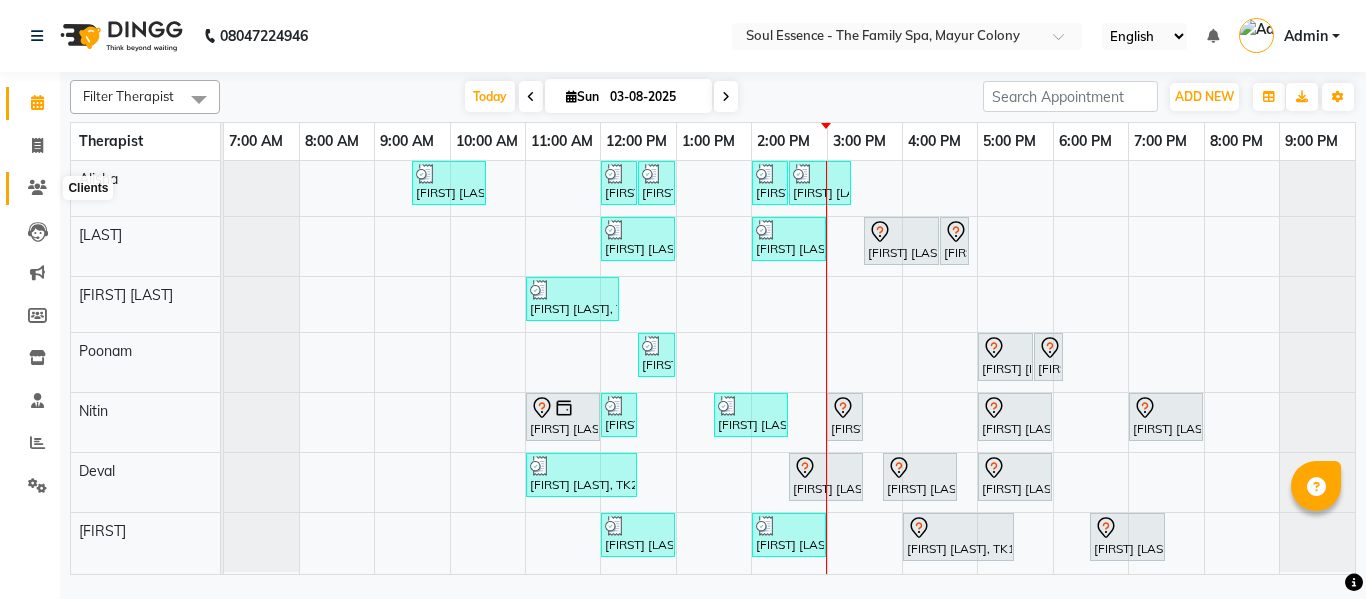 click 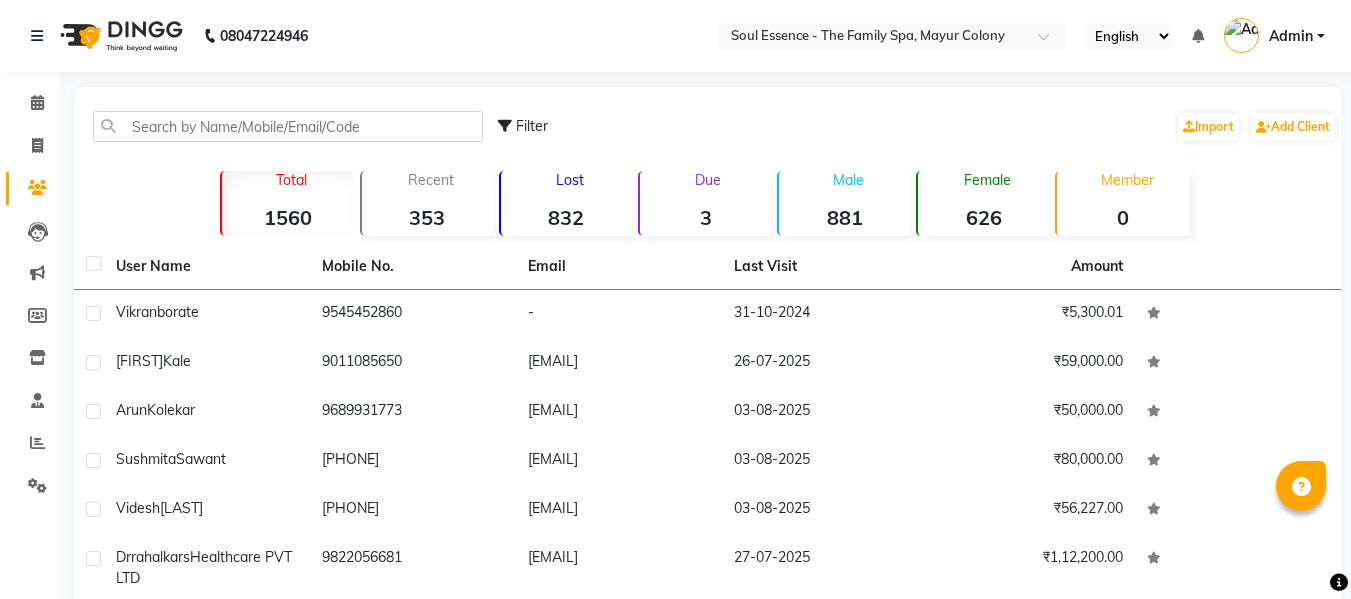 click on "Filter  Import   Add Client" 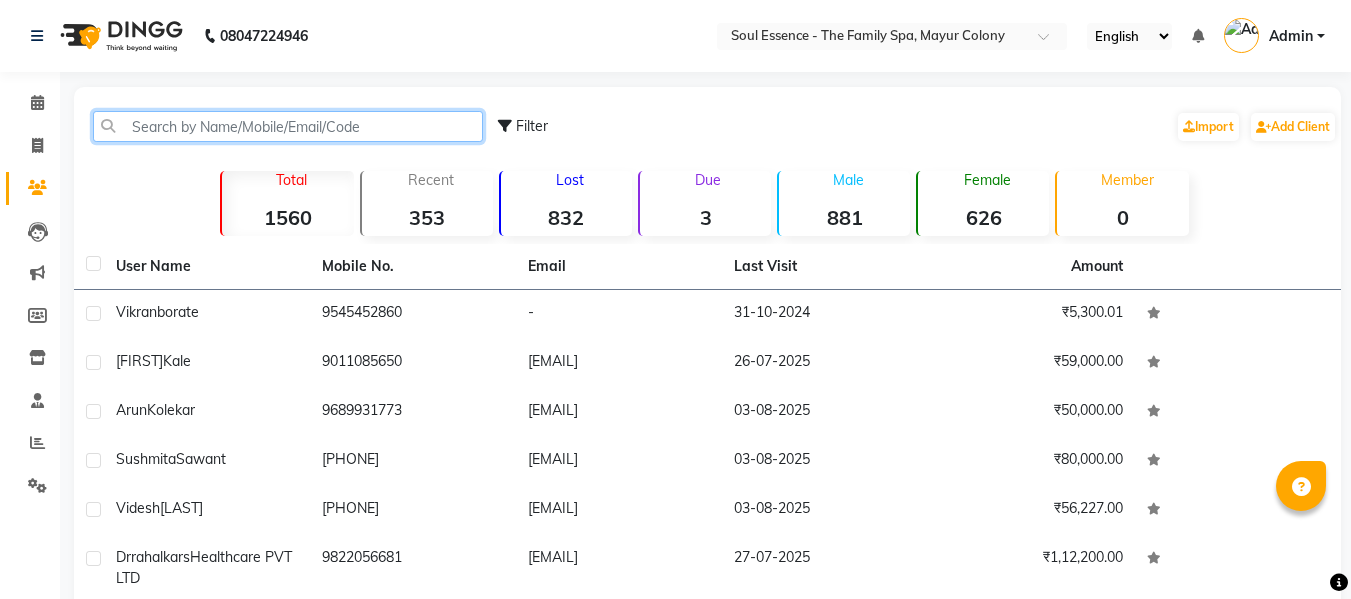 click 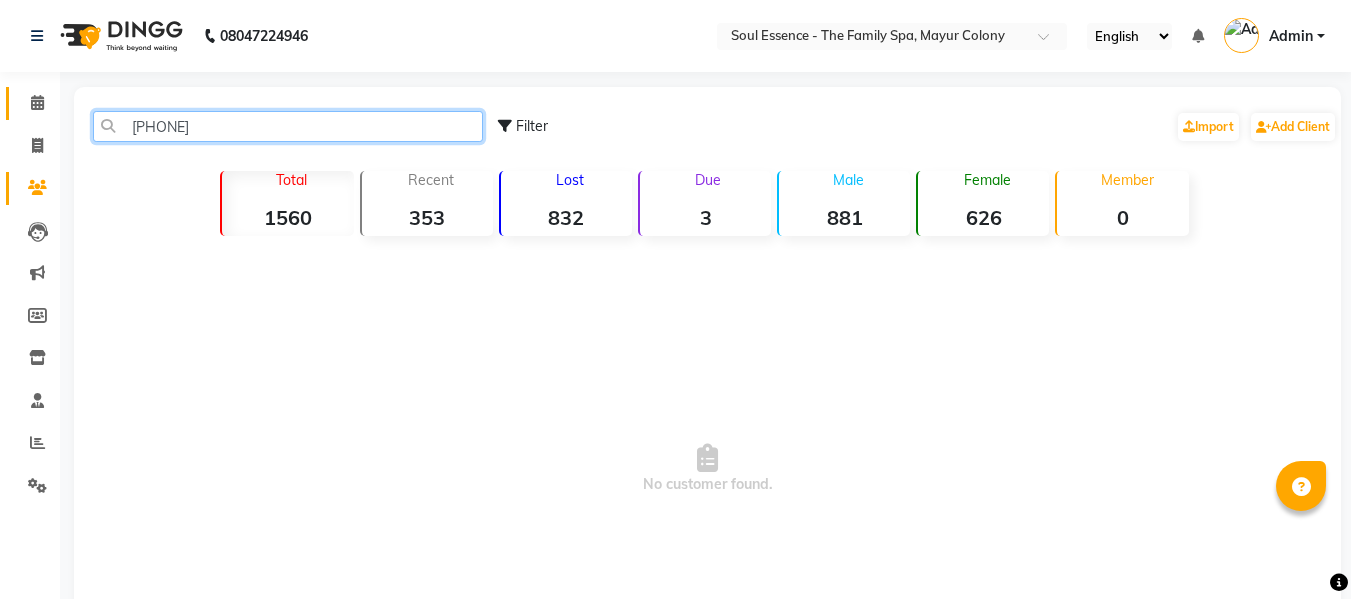 type on "[PHONE]" 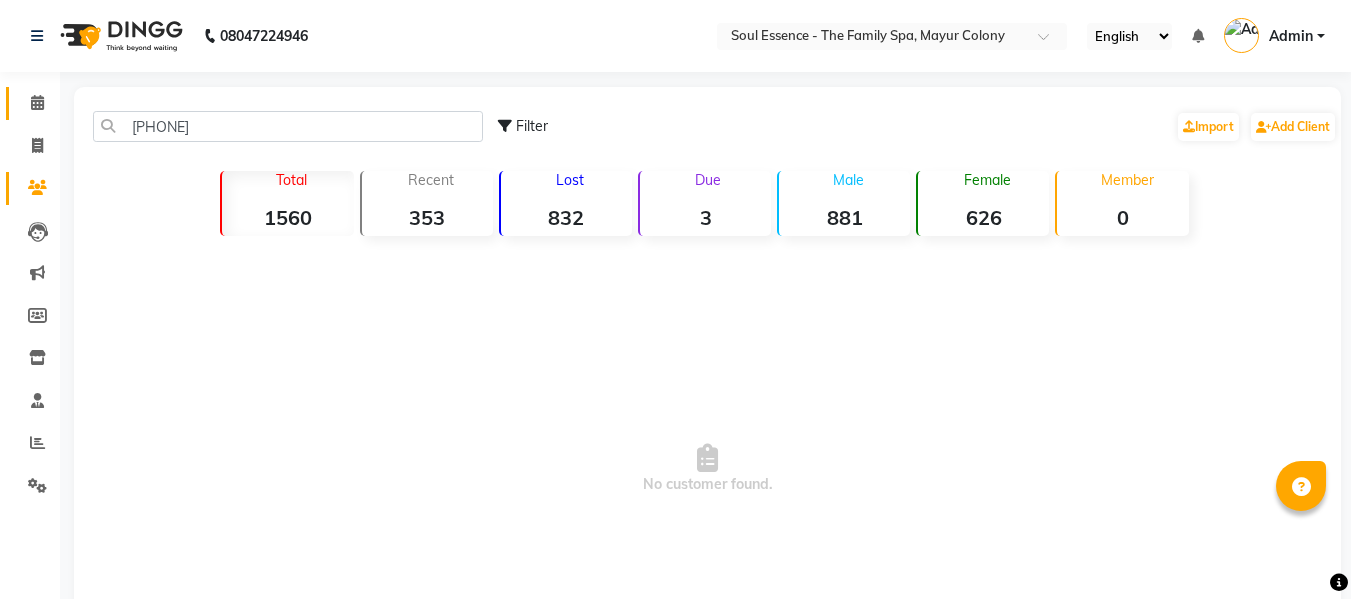 drag, startPoint x: 31, startPoint y: 91, endPoint x: 483, endPoint y: 70, distance: 452.48758 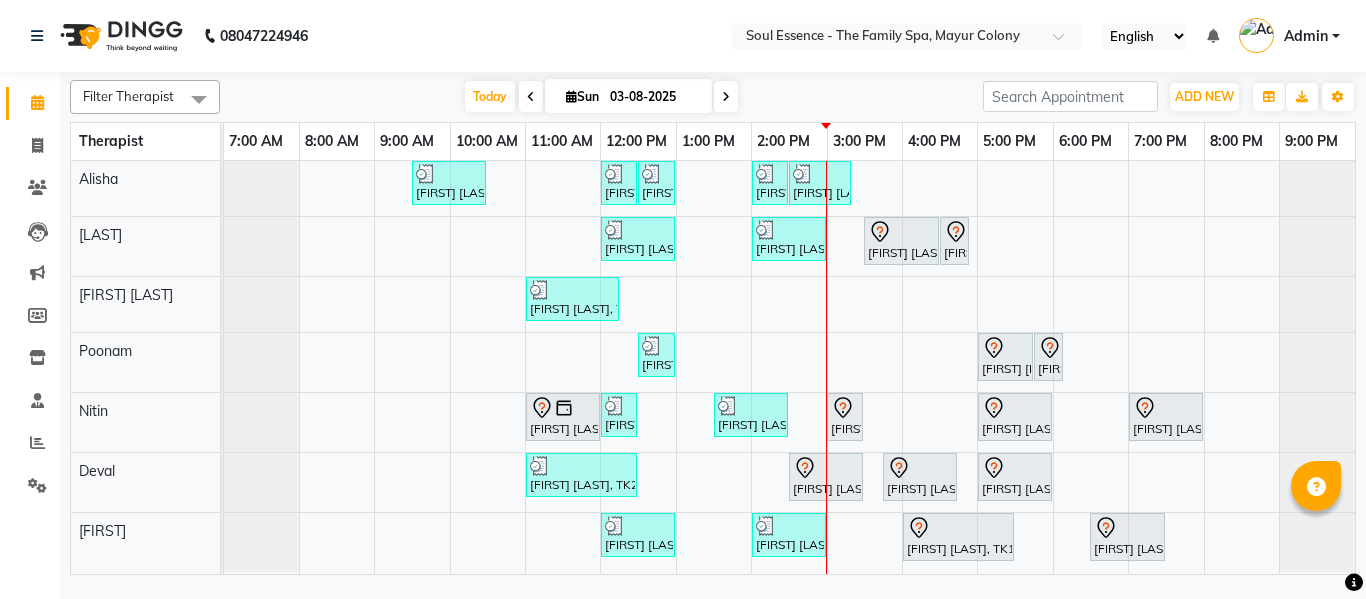 click on "[FIRST] [LAST], TK17, 09:30 AM-10:30 AM, Deep Tissue Massage With Wintergreen Oil 60 Min     [FIRST] [LAST], TK19, 12:00 PM-12:30 PM, Refreshing Foot Reflexology (Petals)     [FIRST] [LAST], TK19, 12:30 PM-01:00 PM, Express Clean Up     [FIRST] [LAST], TK03, 02:00 PM-02:30 PM, Classic Pedicure     [FIRST] [LAST], TK03, 02:30 PM-03:20 PM, Classic Manicure,Classic Pedicure,Head Massage With Hairwash     [FIRST] [LAST], TK12, 12:00 PM-01:00 PM, Deep Tissue Massage With Wintergreen Oil 60 Min     [FIRST] [LAST], TK10, 02:00 PM-03:00 PM, Deep Tissue Massage With Wintergreen Oil 60 Min             [FIRST] [LAST], TK05, 03:30 PM-04:30 PM, Skin Whitening Facial 60 Min             [FIRST] [LAST], TK05, 04:30 PM-04:50 PM, Head Massage With Hairwash     [FIRST] [LAST], TK21, 11:00 AM-12:15 PM, Relaxing Aroma Massage 60 Min,Eyebrows     [FIRST] [LAST], TK19, 12:30 PM-01:00 PM, Express Clean Up             [FIRST] [LAST], TK16, 05:00 PM-05:45 PM, Touch Up 2Inch" at bounding box center [789, 367] 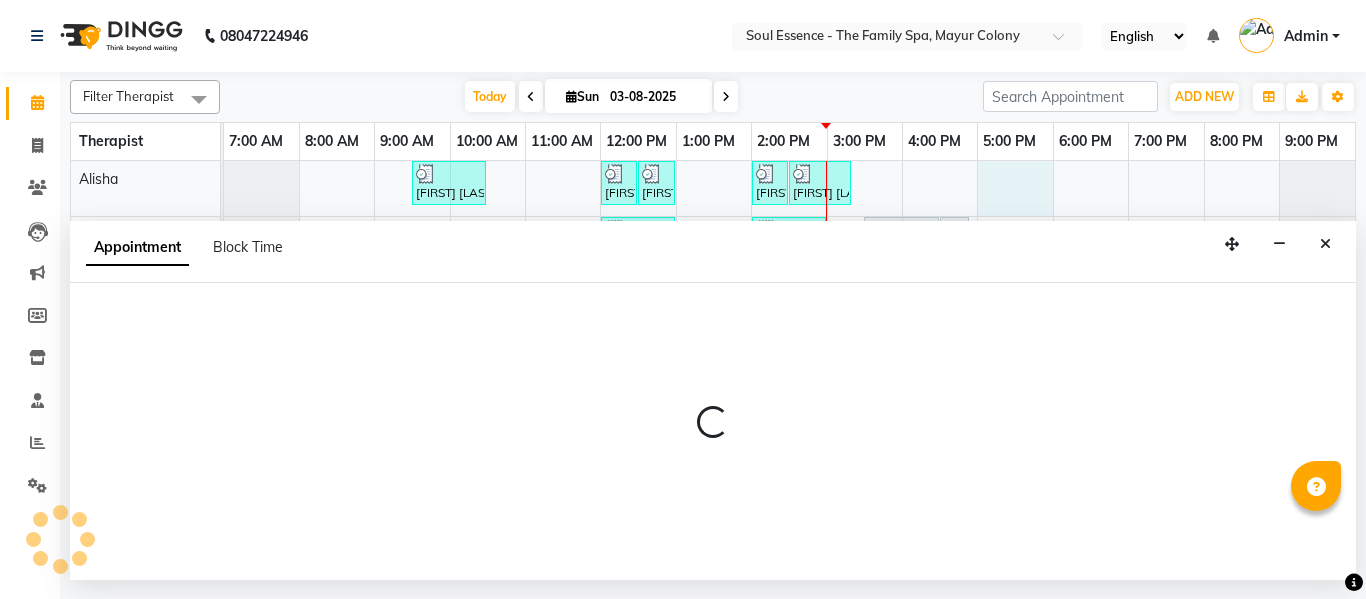 select on "45741" 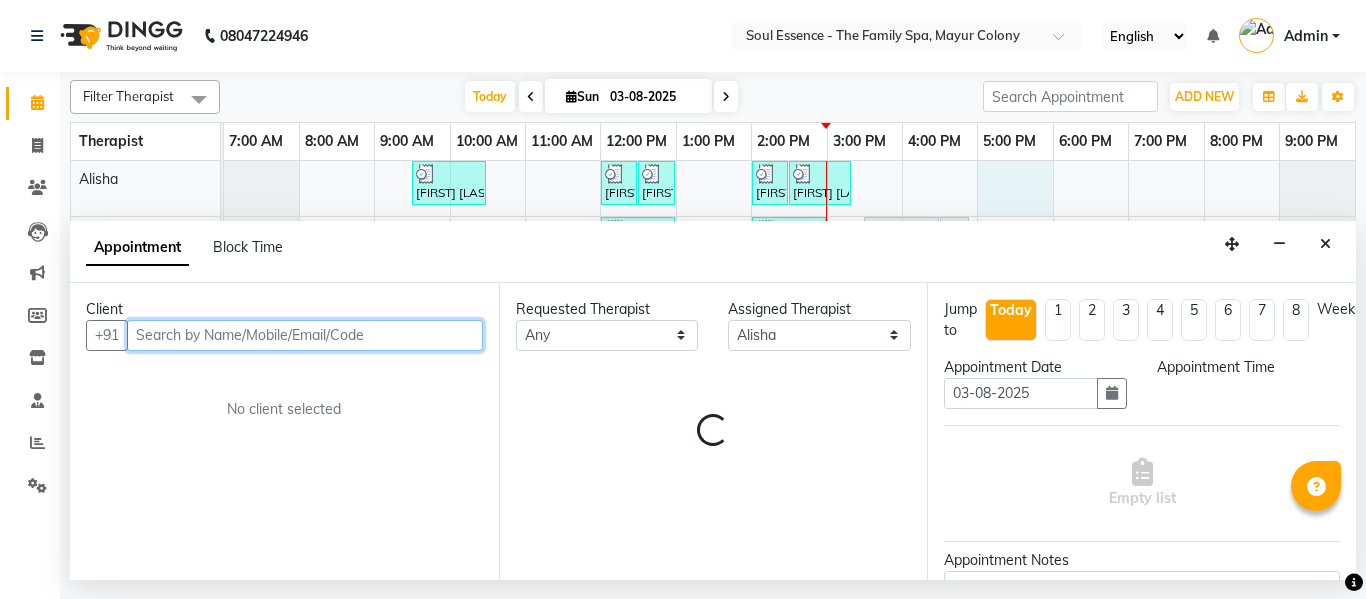 select on "1020" 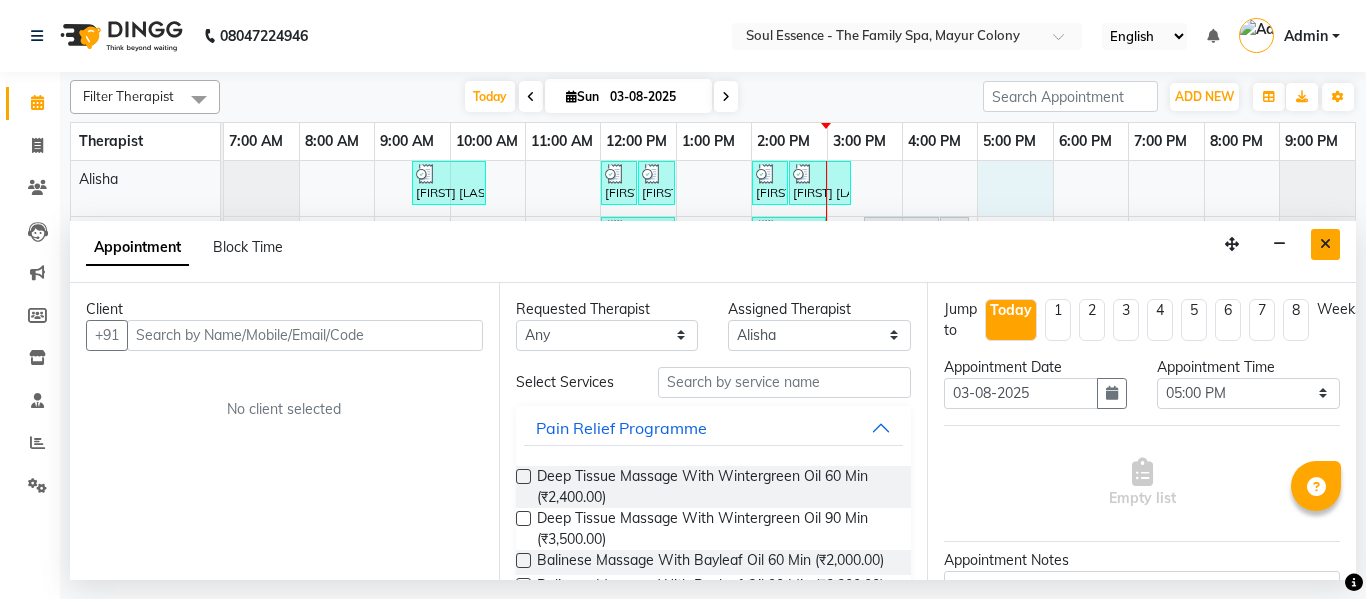 click at bounding box center [1325, 244] 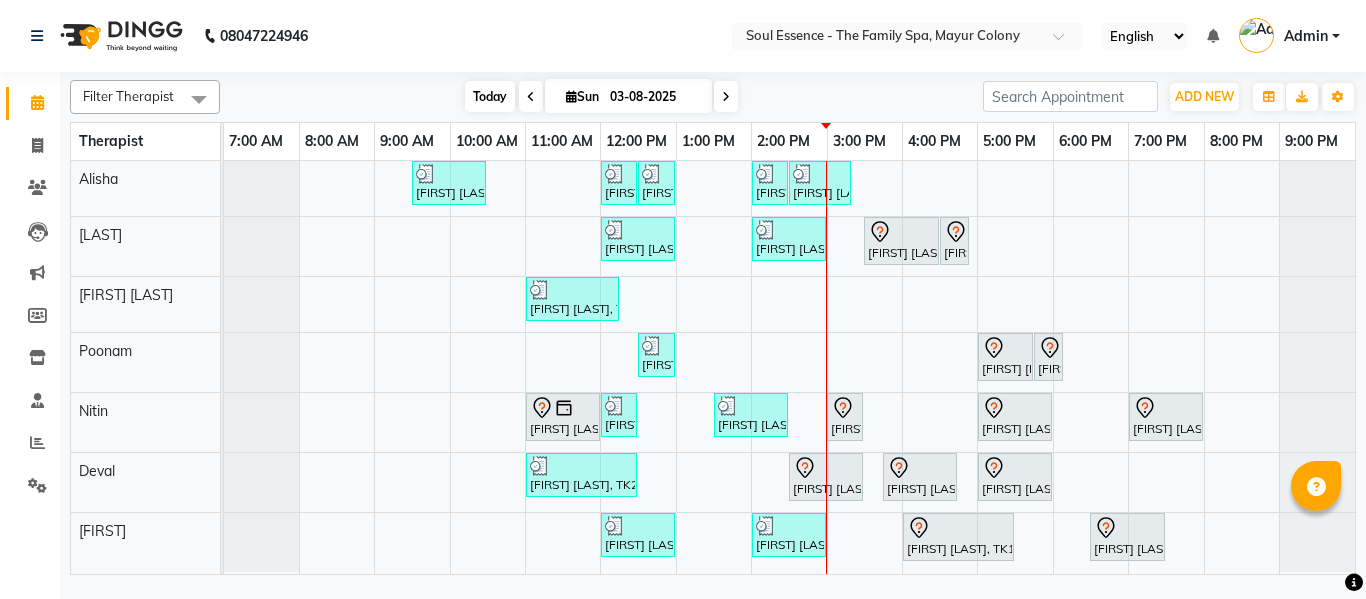 click on "Today" at bounding box center (490, 96) 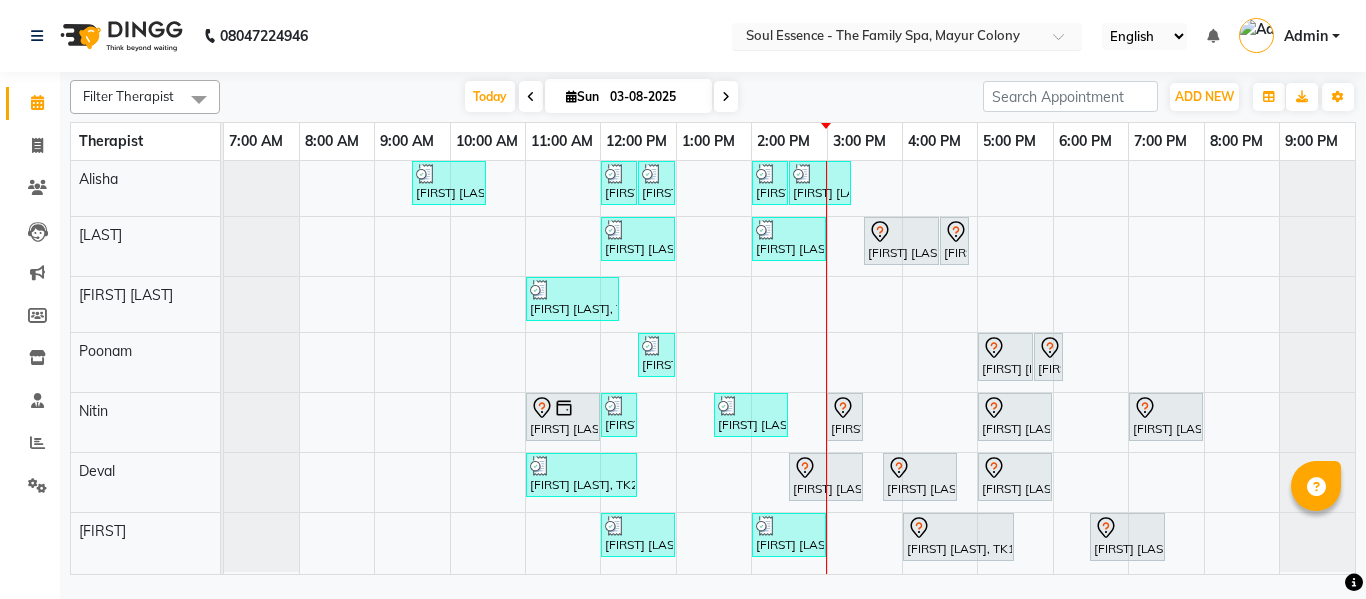 click at bounding box center (907, 38) 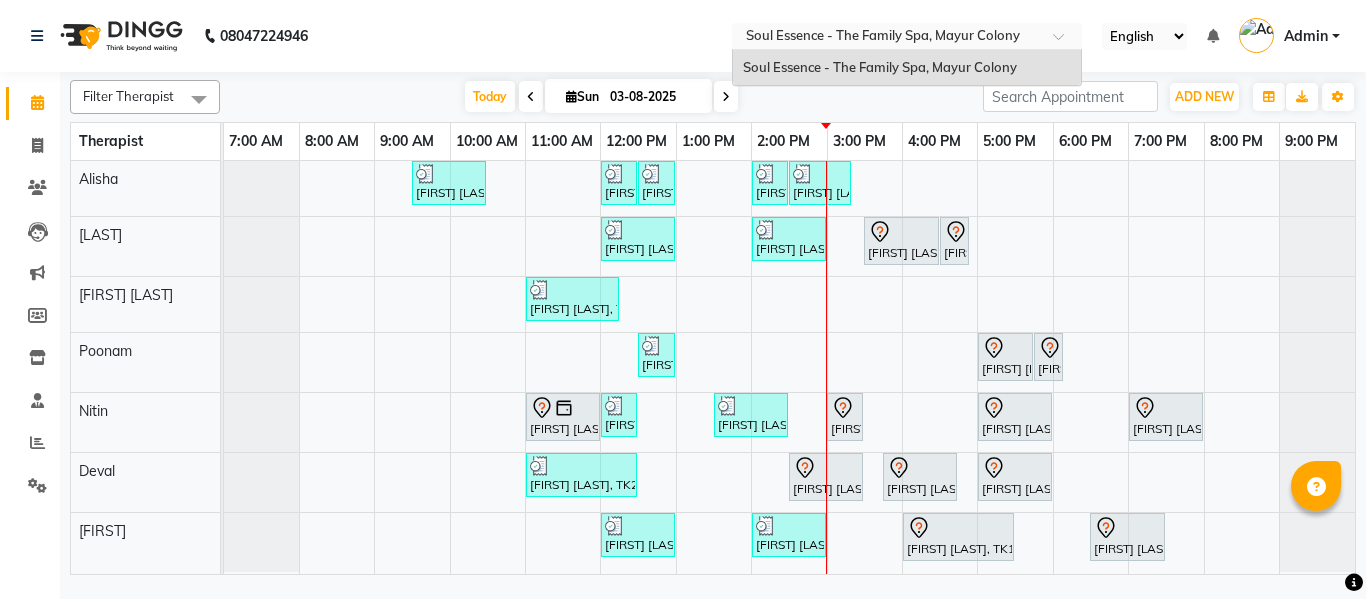 click on "[PHONE] Select Location × Soul Essence - The Family Spa, Mayur Colony Soul Essence - The Family Spa, Mayur Colony English ENGLISH Español العربية मराठी हिंदी ગુજરાતી தமிழ் 中文 Notifications nothing to show Admin Manage Profile Change Password Sign out Version:3.15.11" 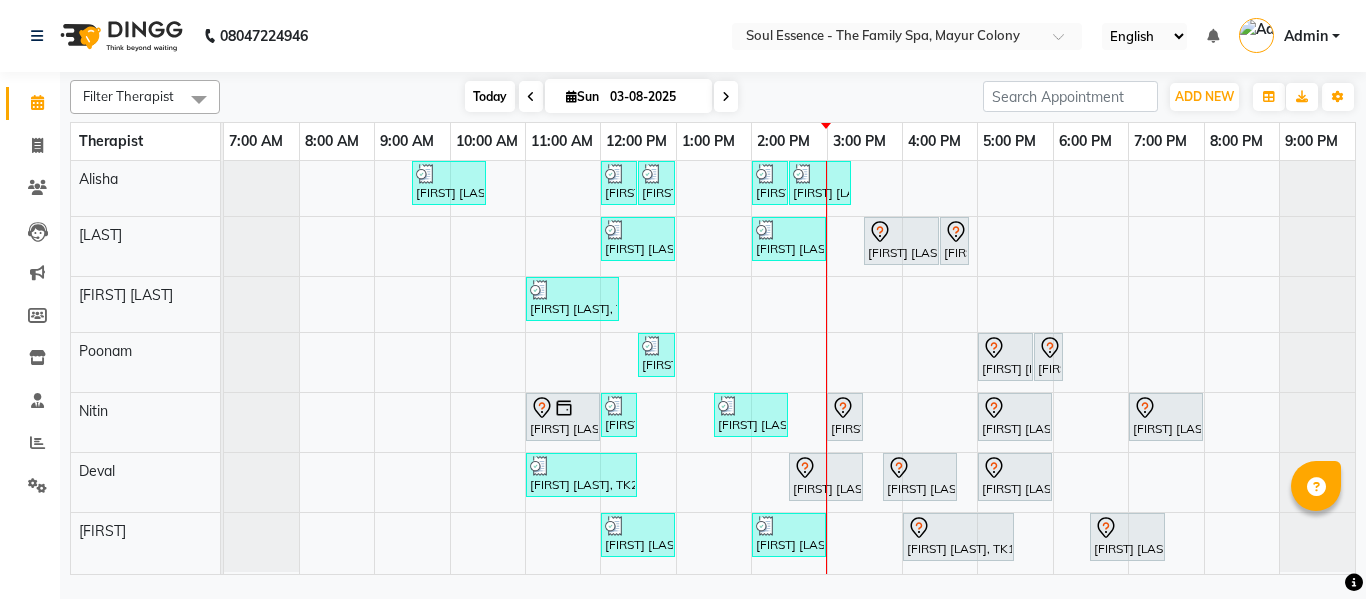 click on "Today" at bounding box center (490, 96) 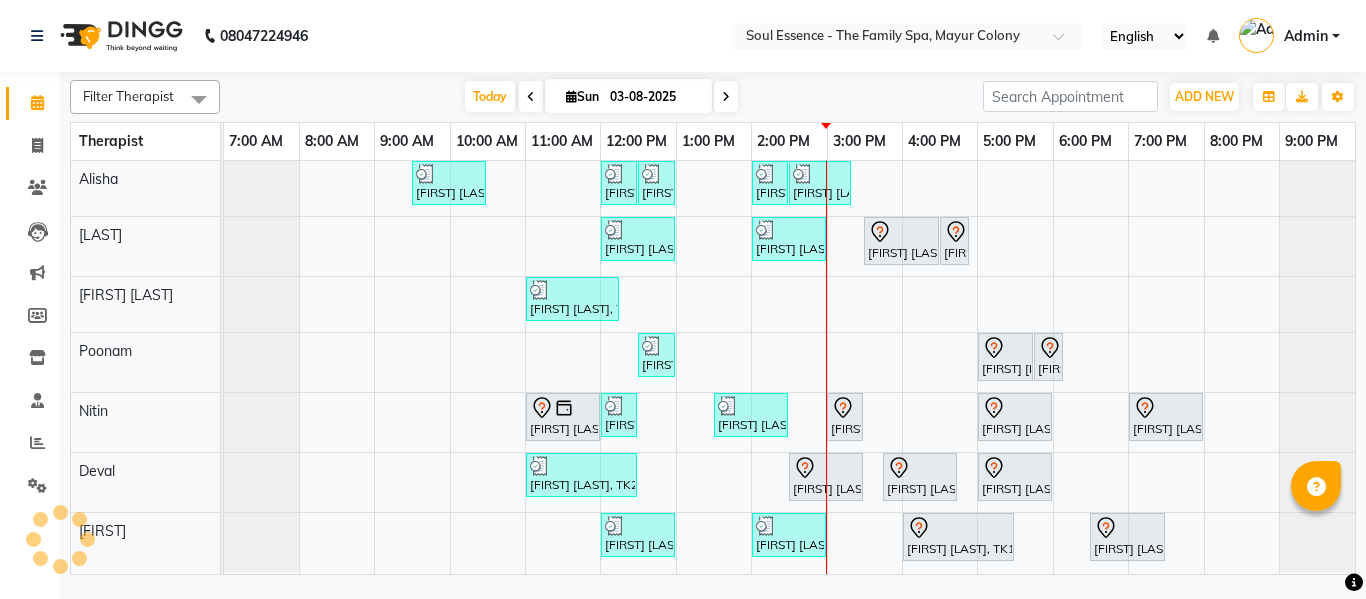 click on "Soul Essence - The Family Spa, Mayur Colony English ENGLISH Español العربية मराठी हिंदी ગુજરાતી தமிழ் 中文 Notifications nothing to show Admin Manage Profile Change Password Sign out  Version:3.15.11" 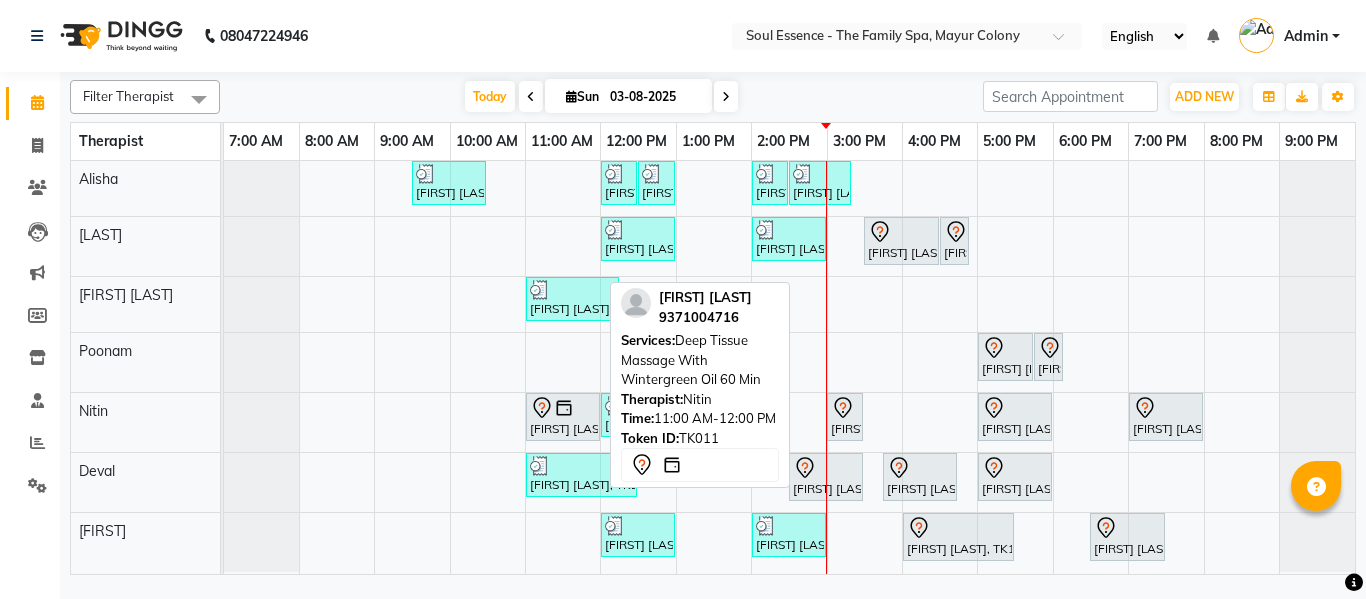 click on "[FIRST] [LAST], TK11, 11:00 AM-12:00 PM, Deep Tissue Massage With Wintergreen Oil 60 Min" at bounding box center [563, 417] 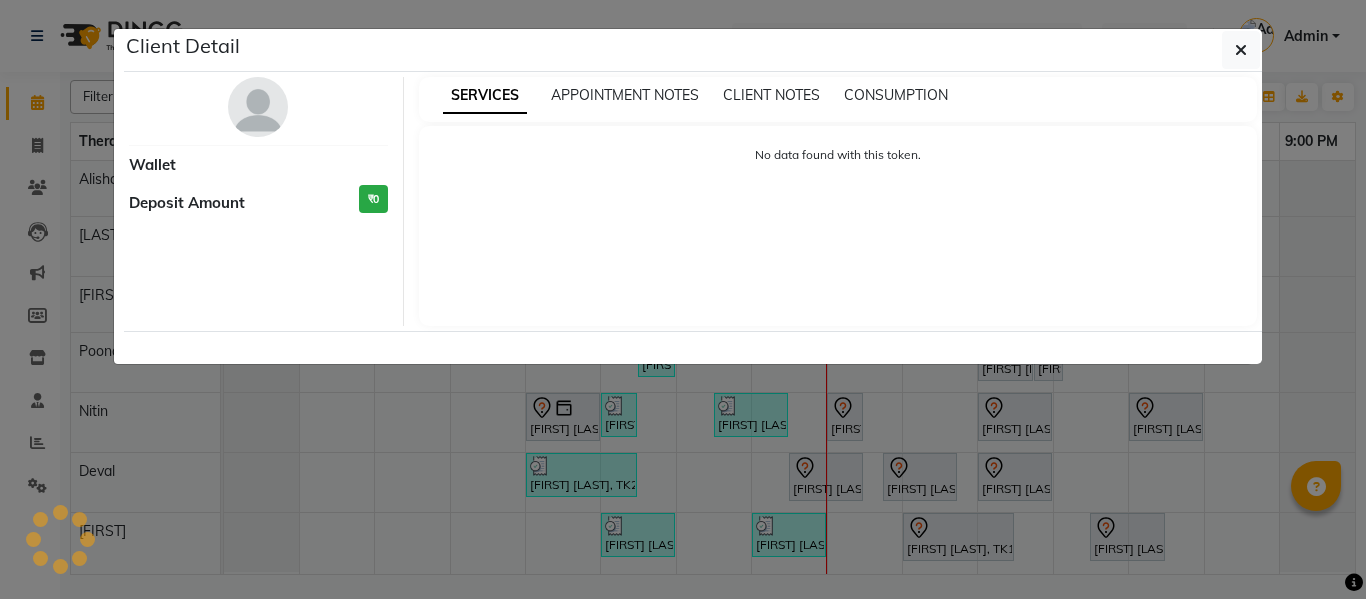 select on "7" 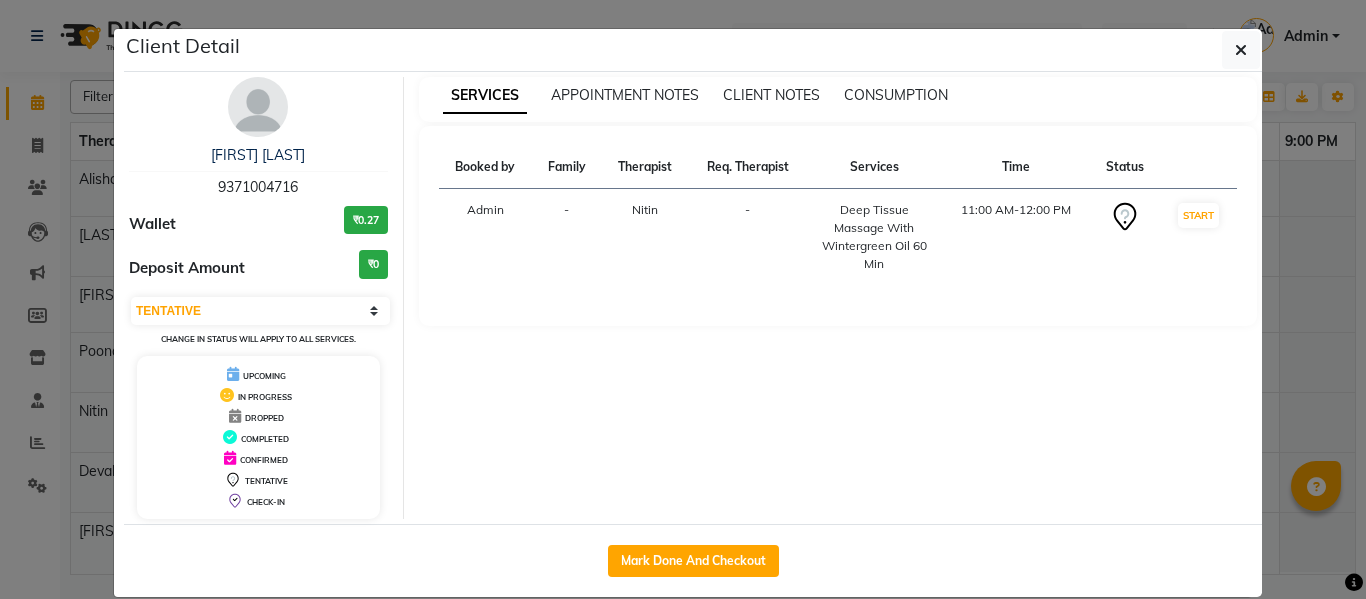drag, startPoint x: 710, startPoint y: 550, endPoint x: 951, endPoint y: 0, distance: 600.48395 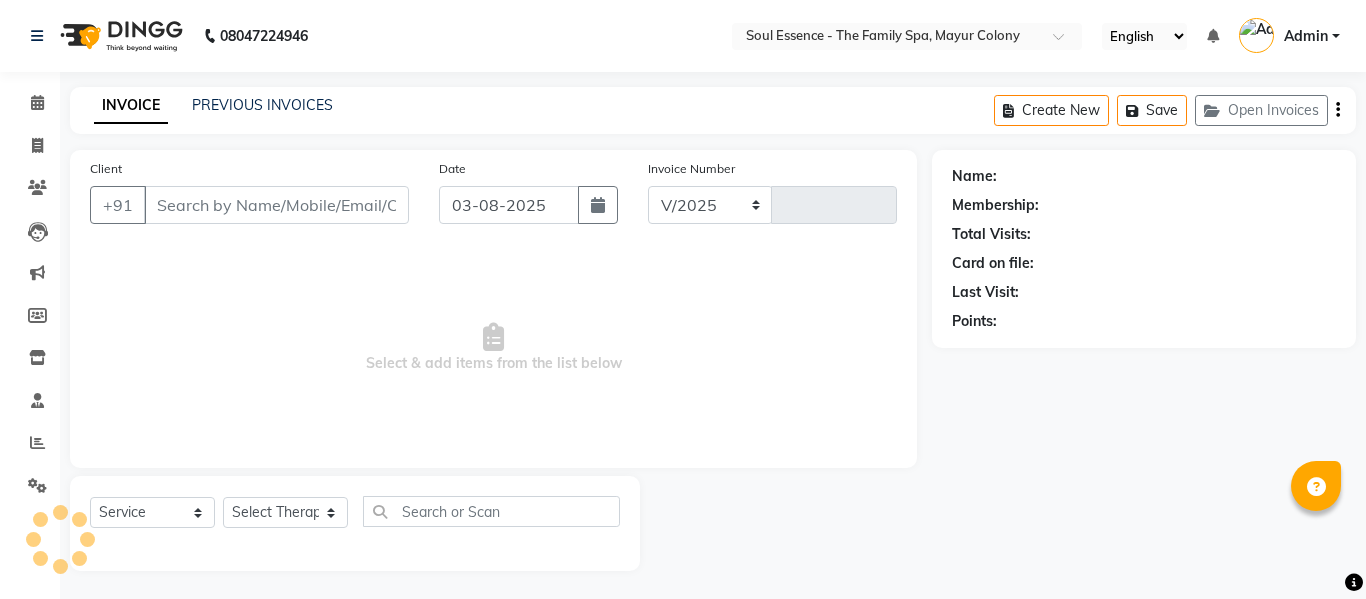 select on "774" 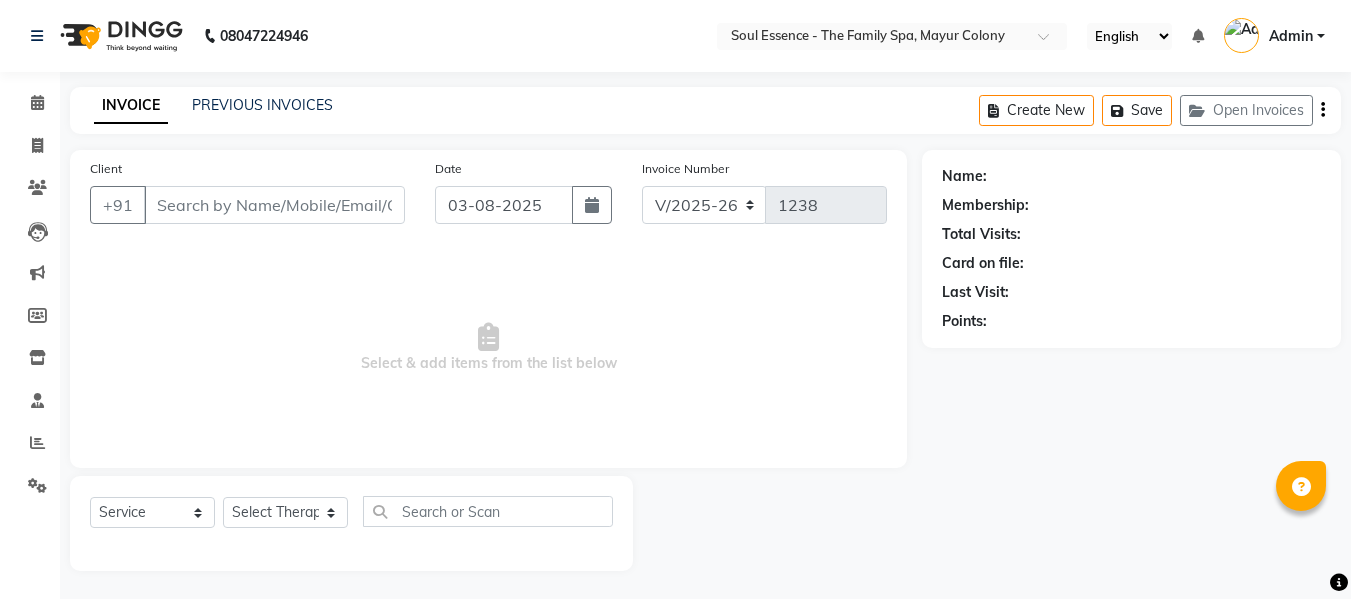 scroll, scrollTop: 1, scrollLeft: 0, axis: vertical 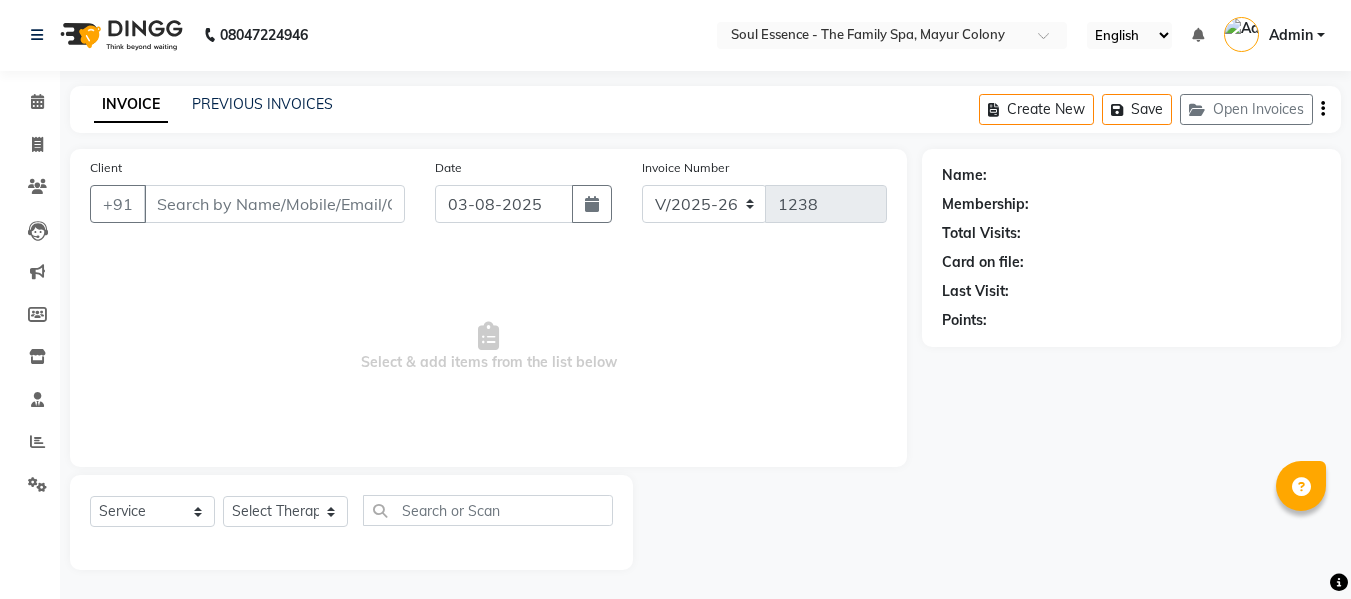 type on "9371004716" 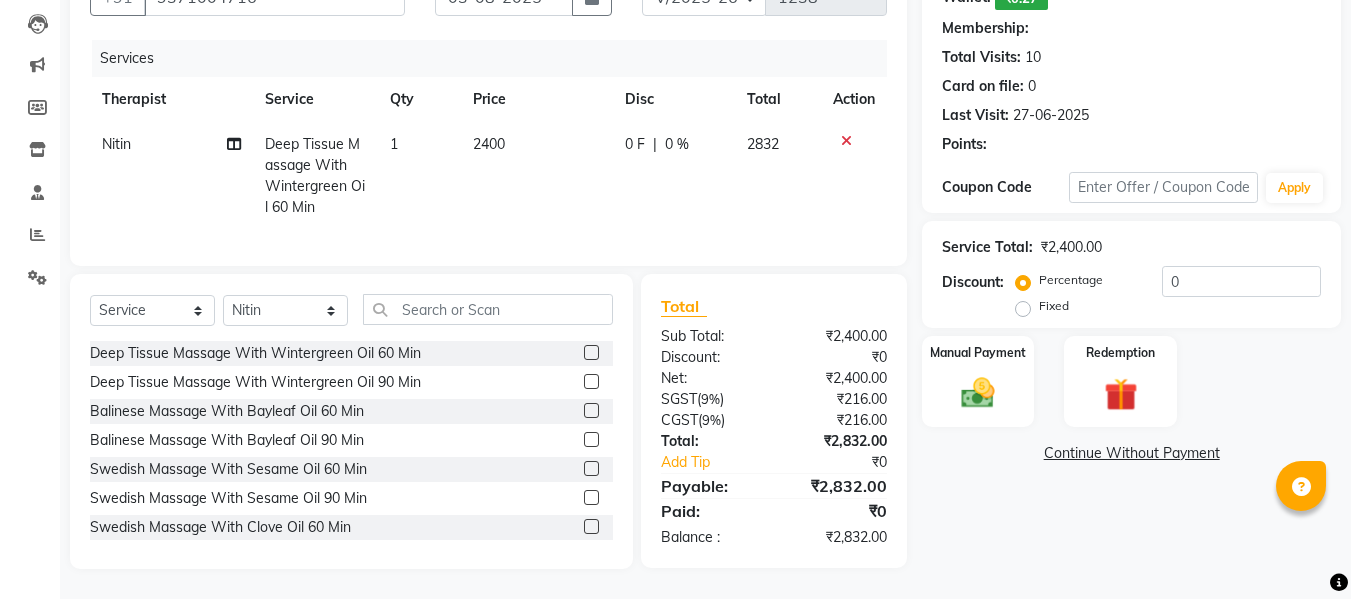 click on "Redemption" 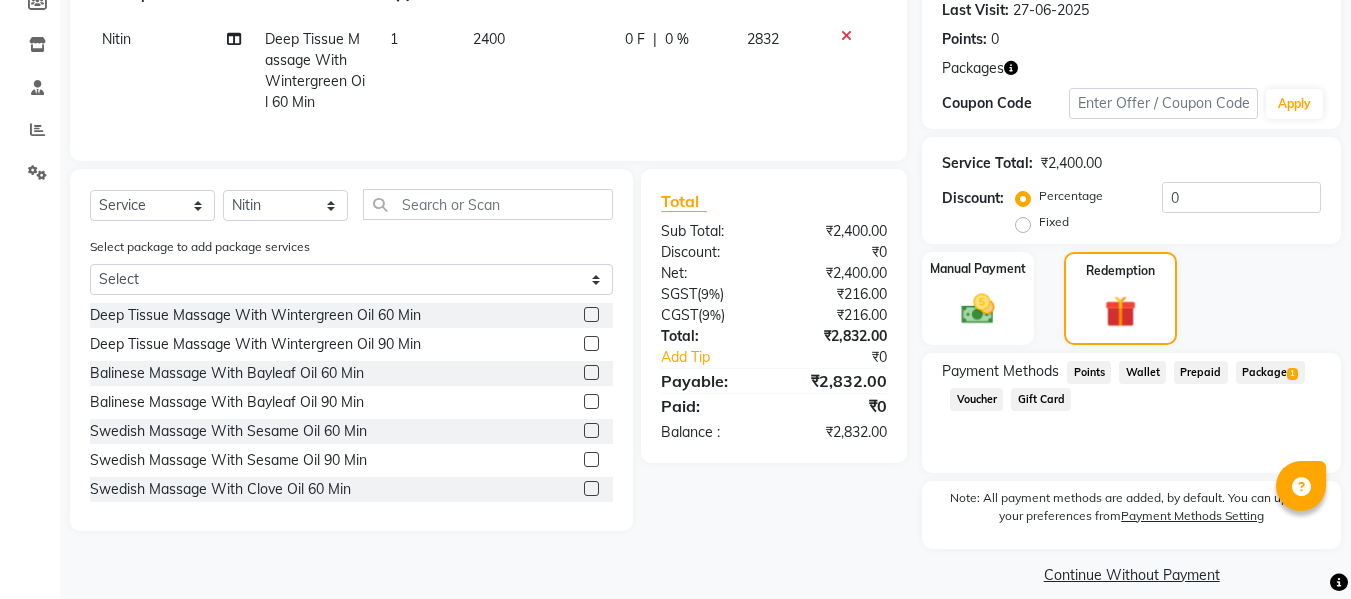 click on "Package  1" 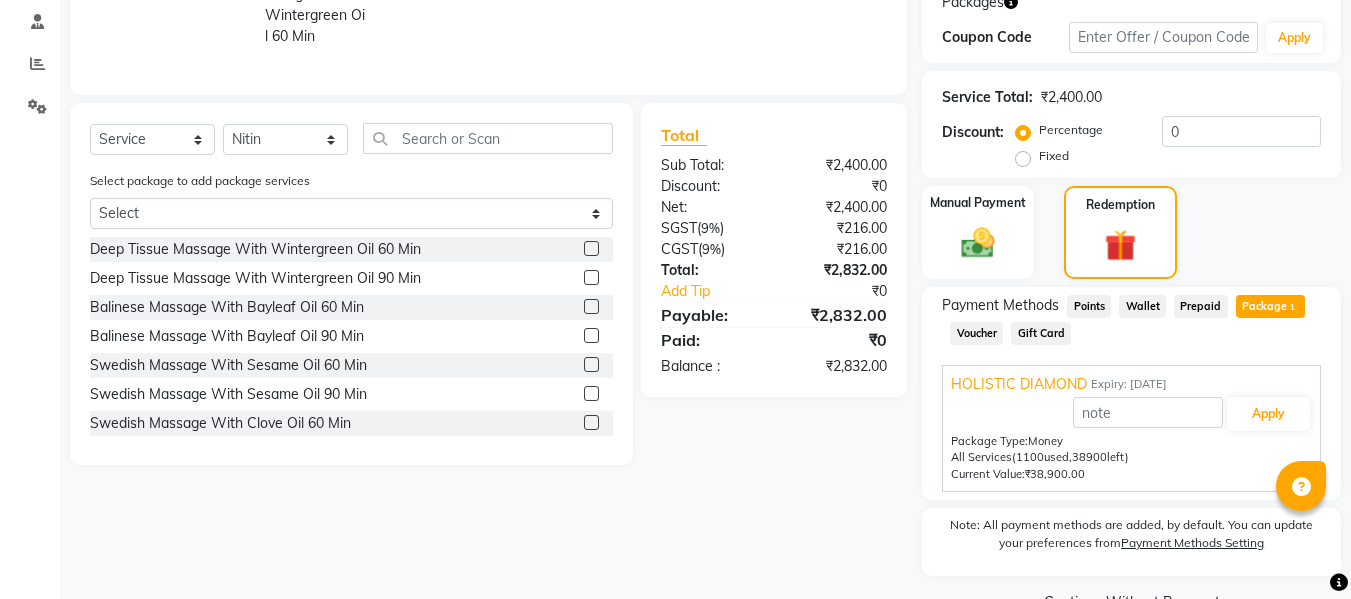 scroll, scrollTop: 413, scrollLeft: 0, axis: vertical 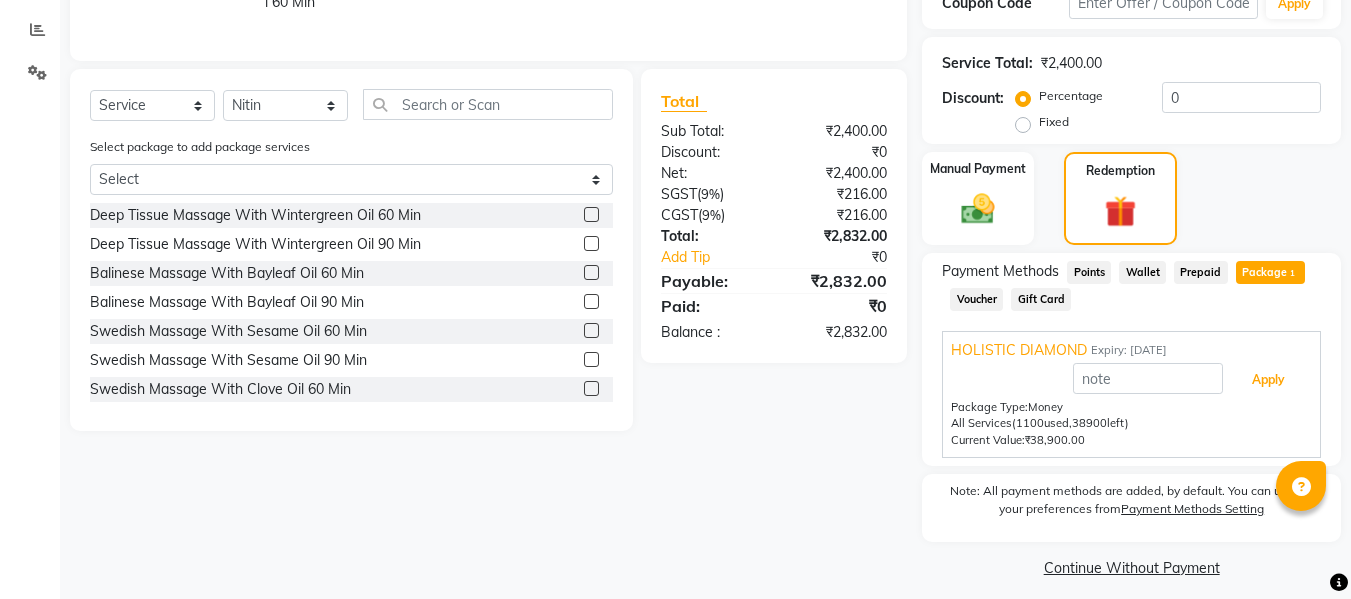 click on "Apply" at bounding box center [1268, 380] 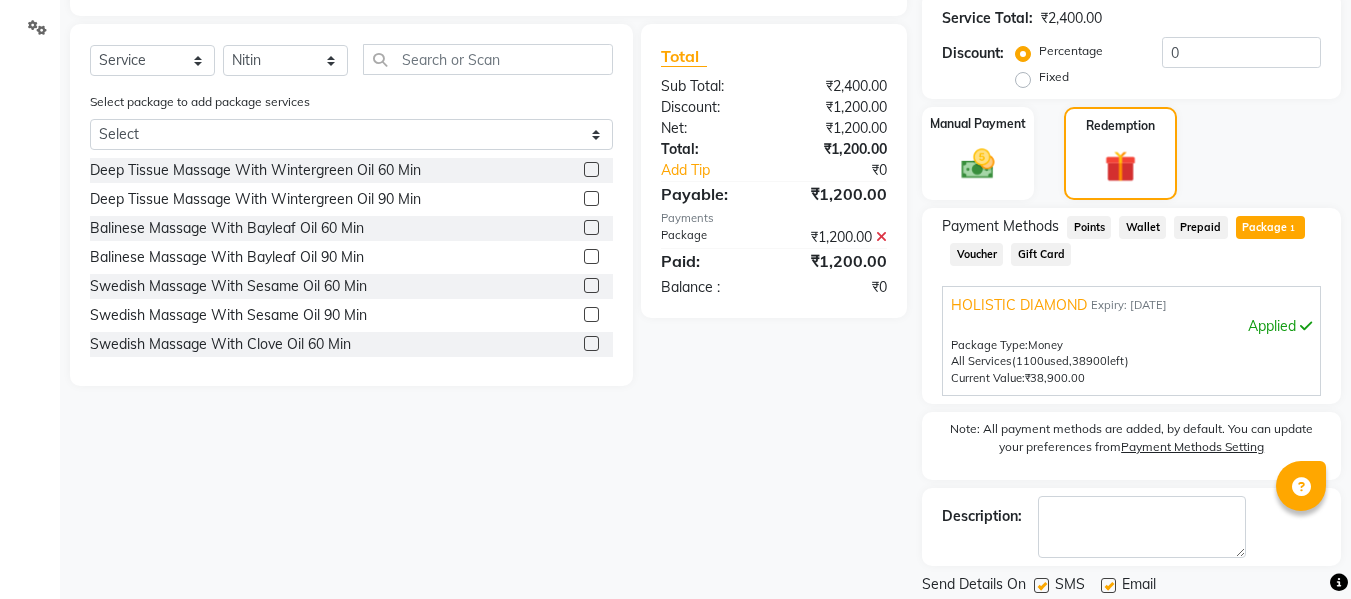 scroll, scrollTop: 523, scrollLeft: 0, axis: vertical 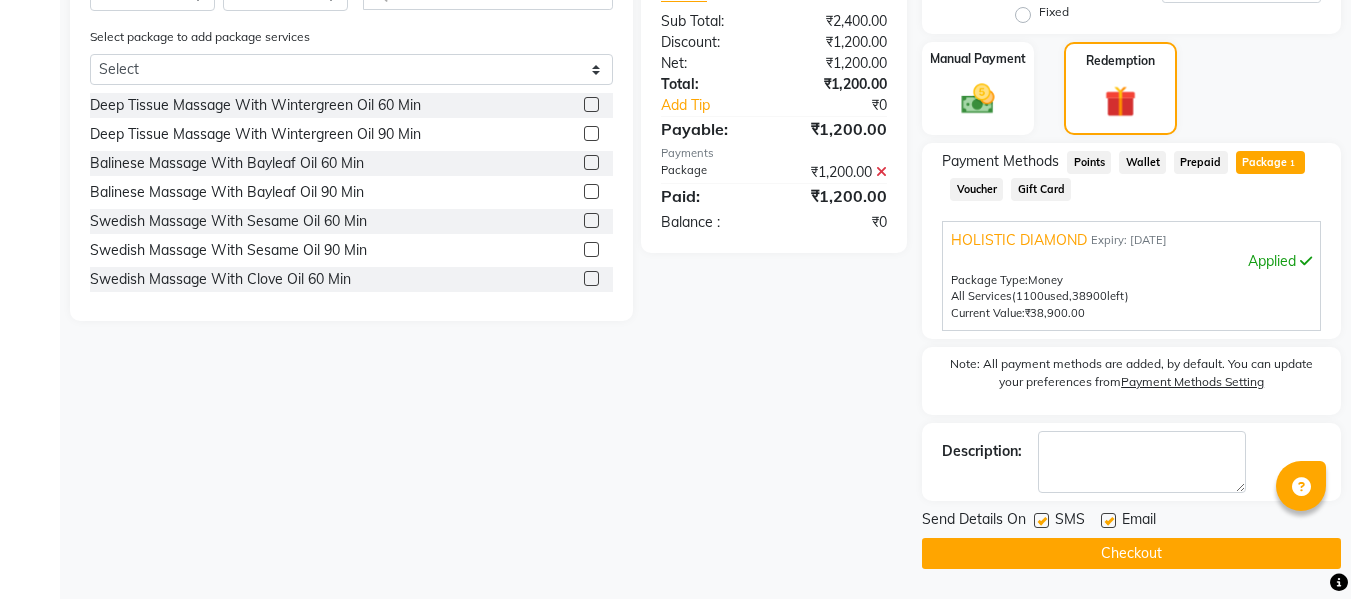 click 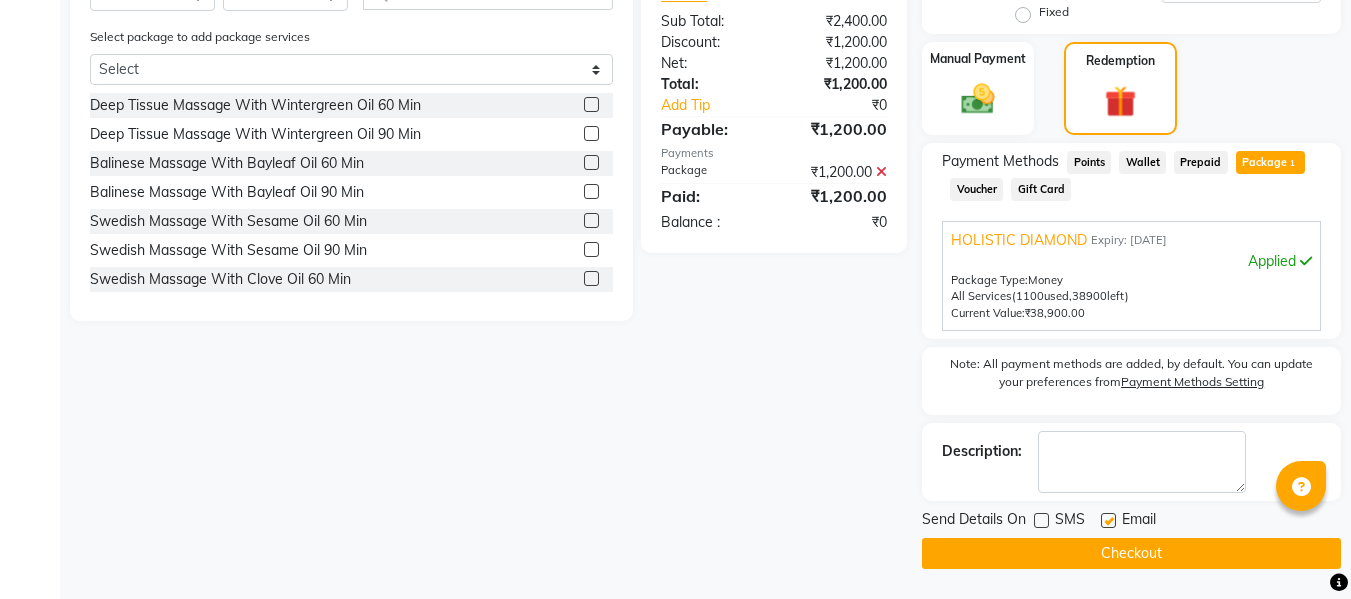 click on "Email" 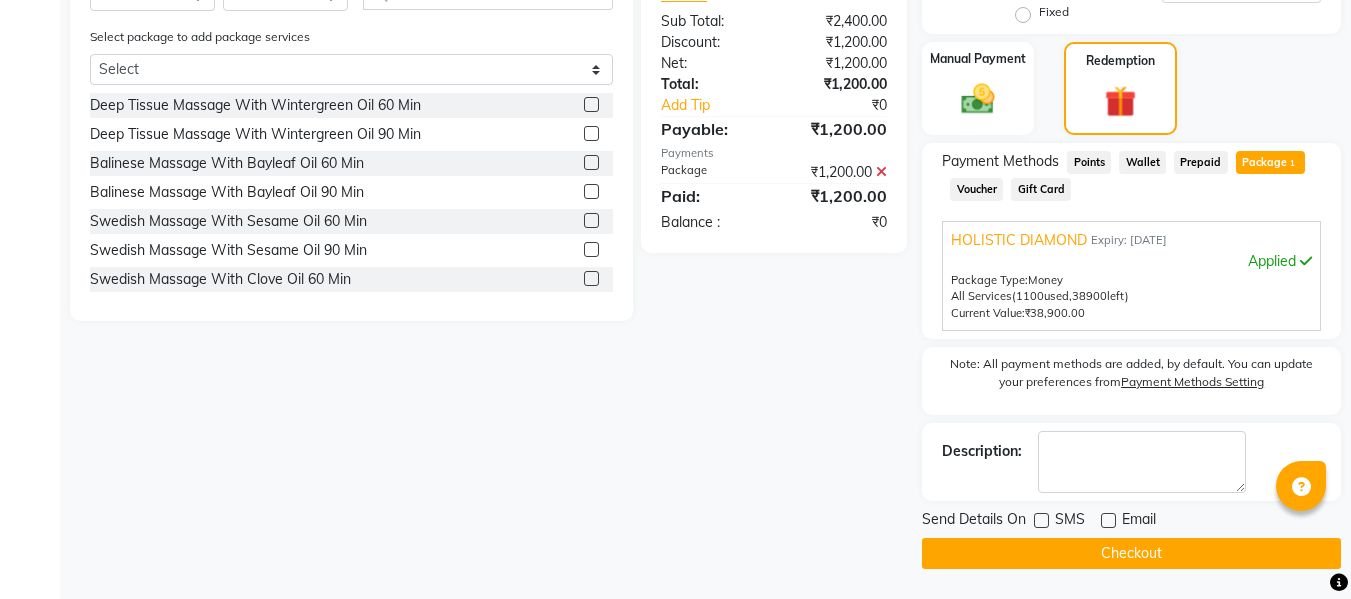 click on "Checkout" 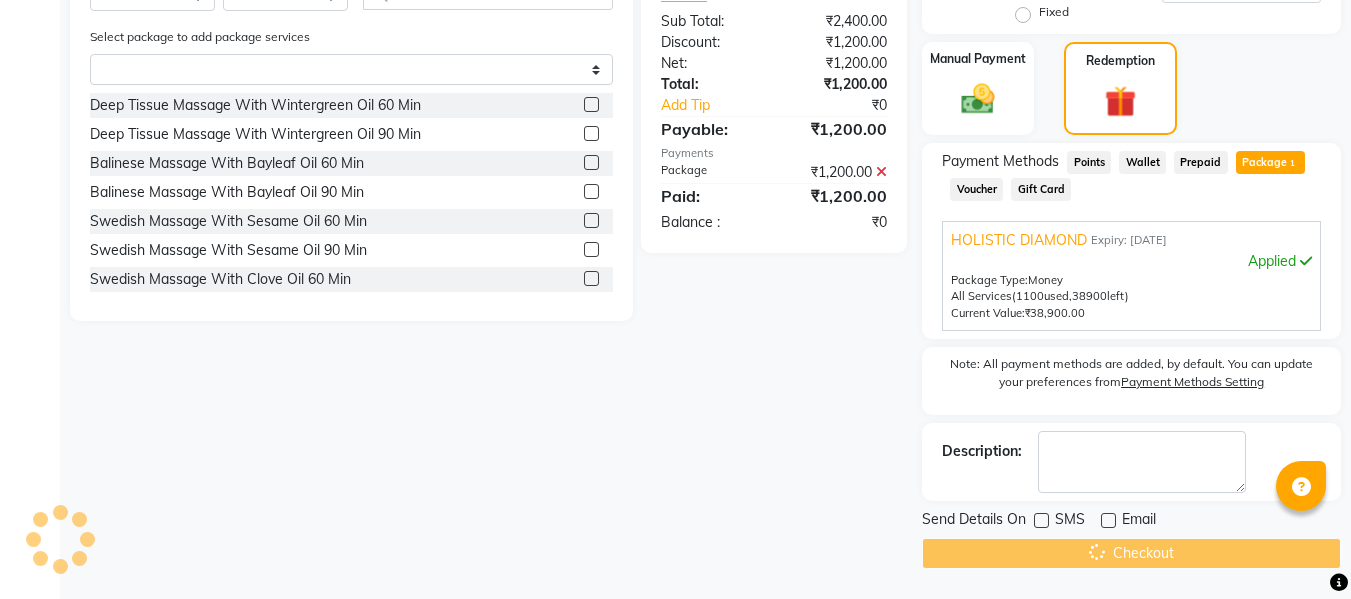 scroll, scrollTop: 0, scrollLeft: 0, axis: both 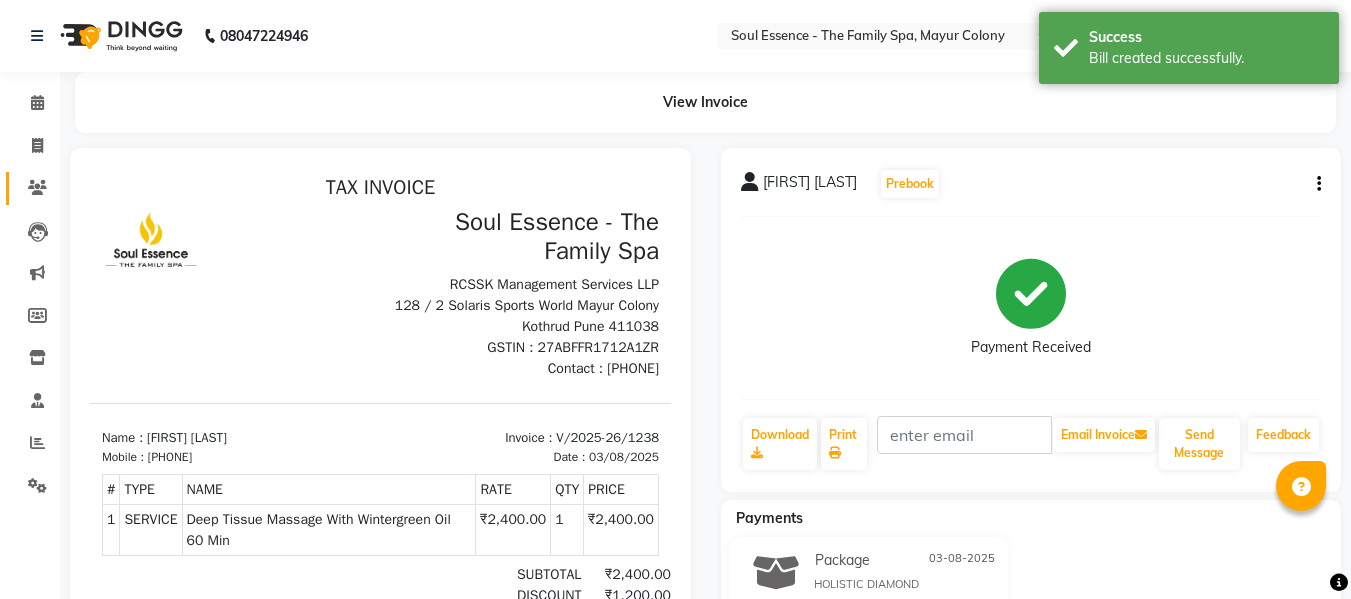 click on "Clients" 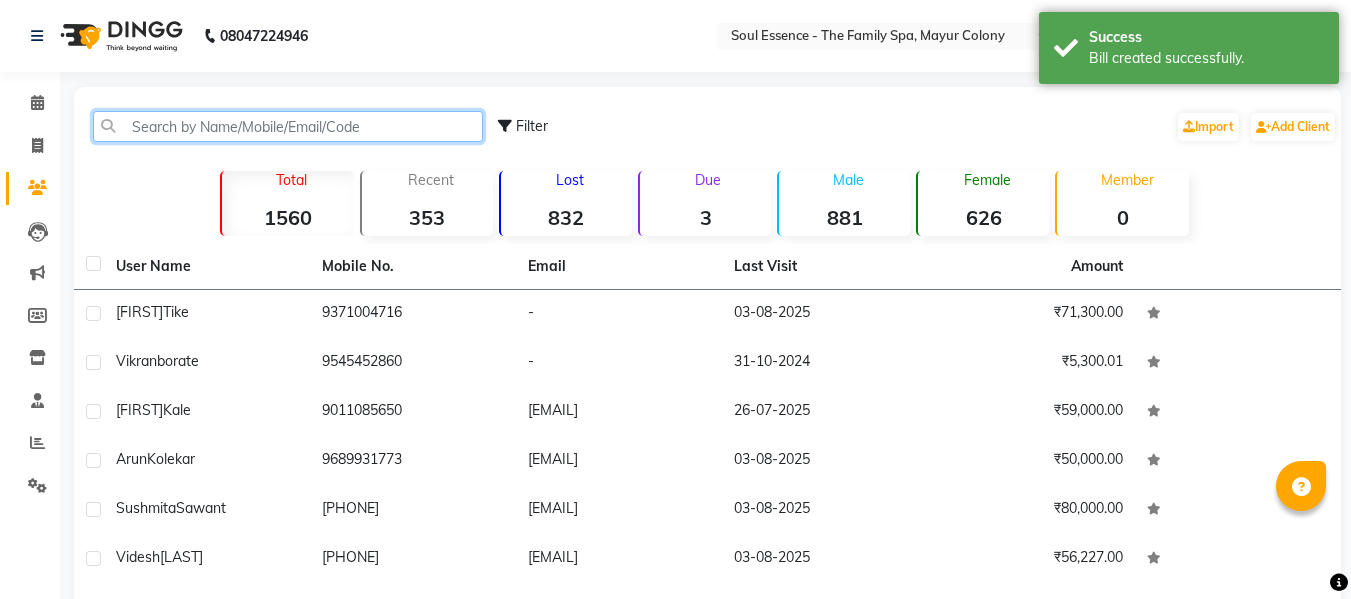 click 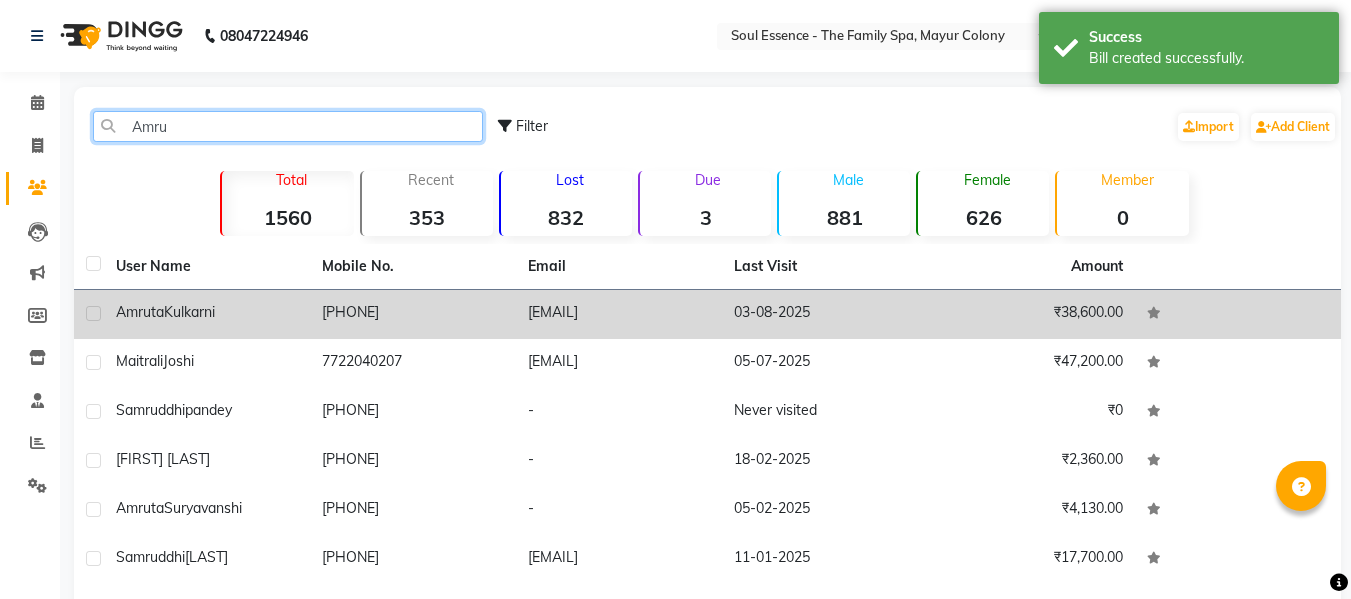 type on "Amru" 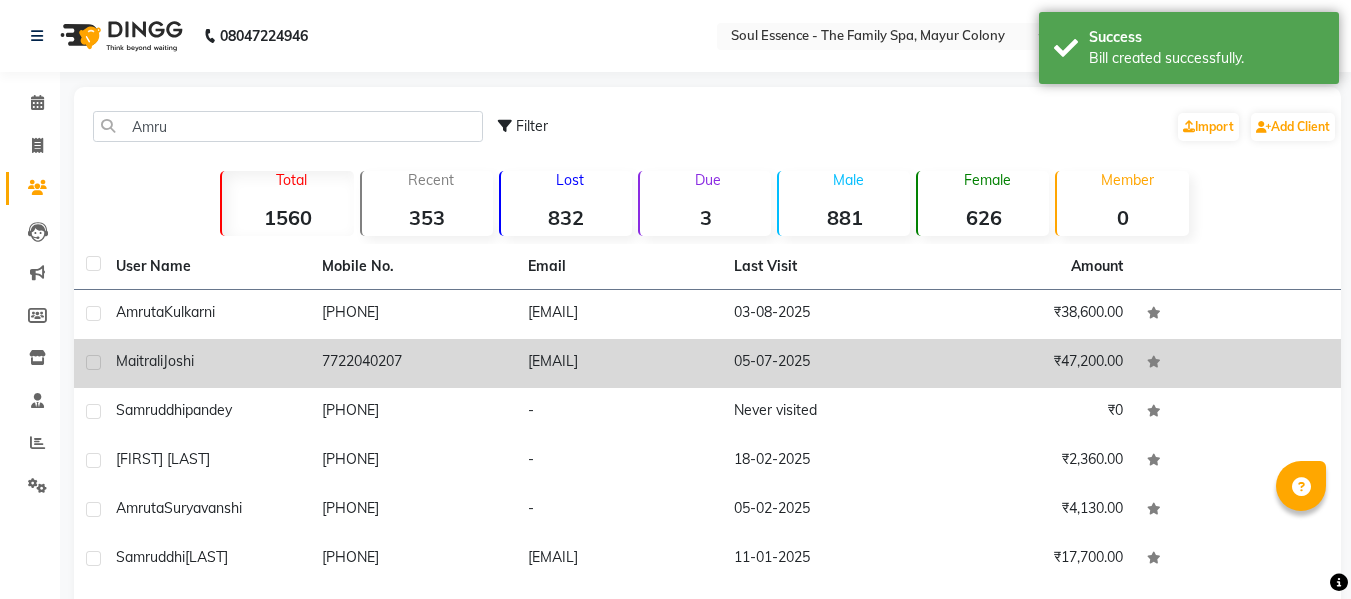 drag, startPoint x: 217, startPoint y: 310, endPoint x: 427, endPoint y: 345, distance: 212.89668 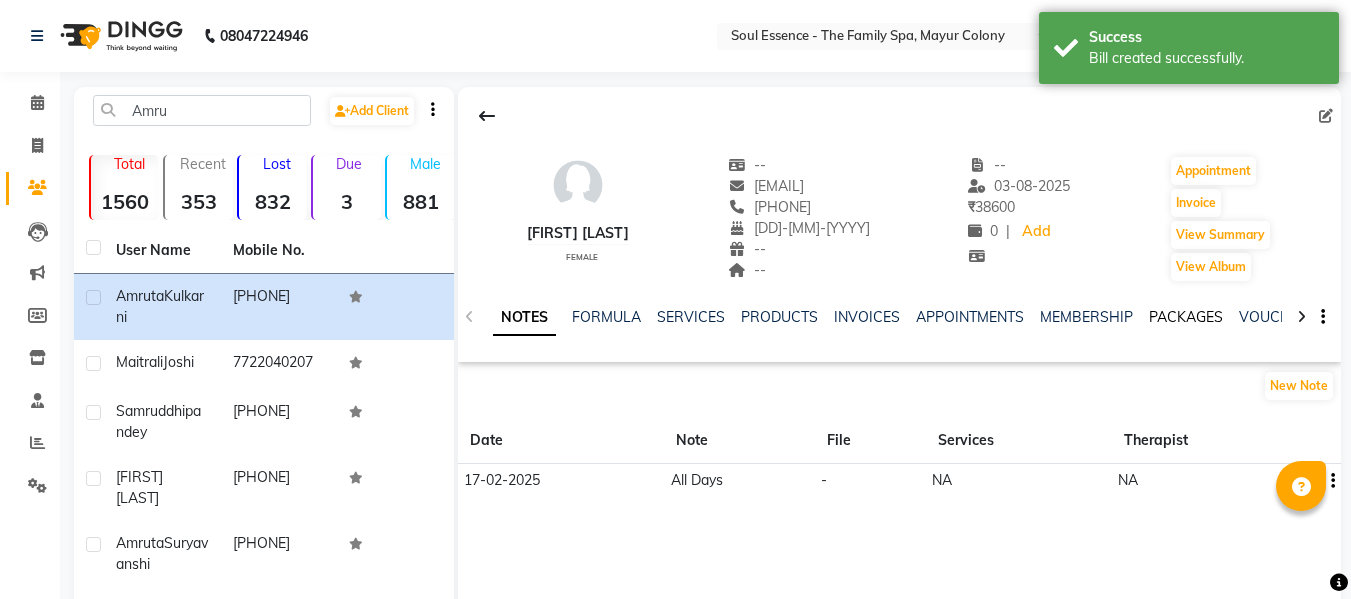 click on "PACKAGES" 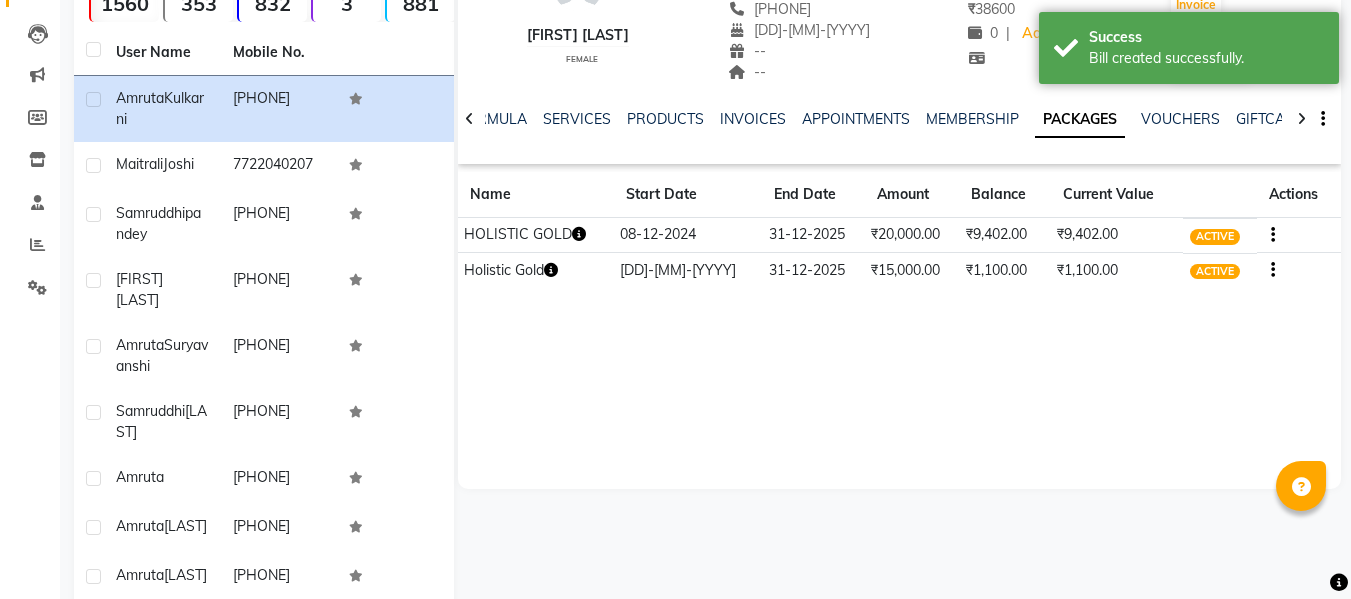 scroll, scrollTop: 200, scrollLeft: 0, axis: vertical 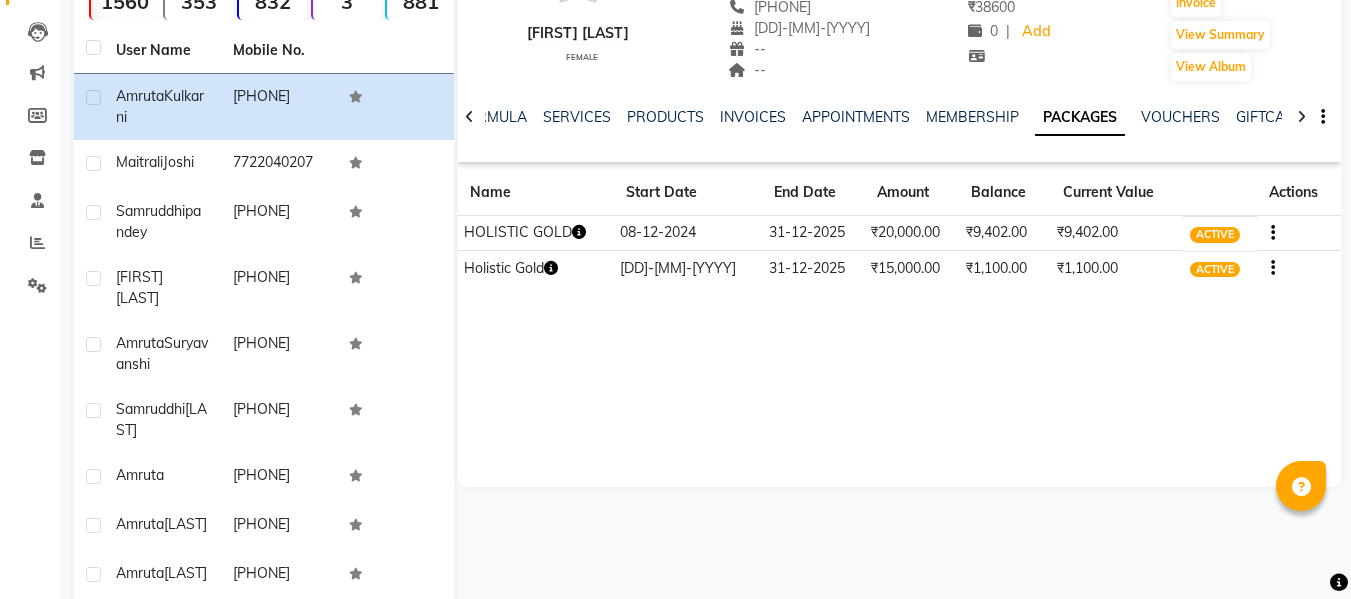 click 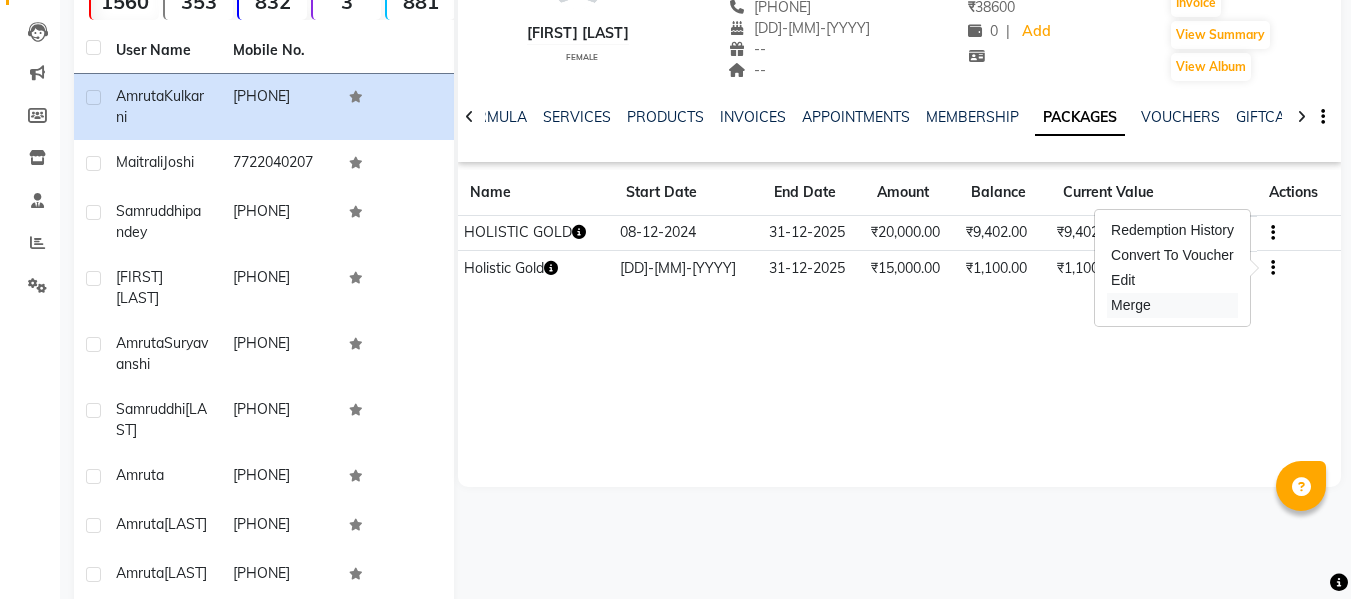 click on "Merge" at bounding box center [1172, 305] 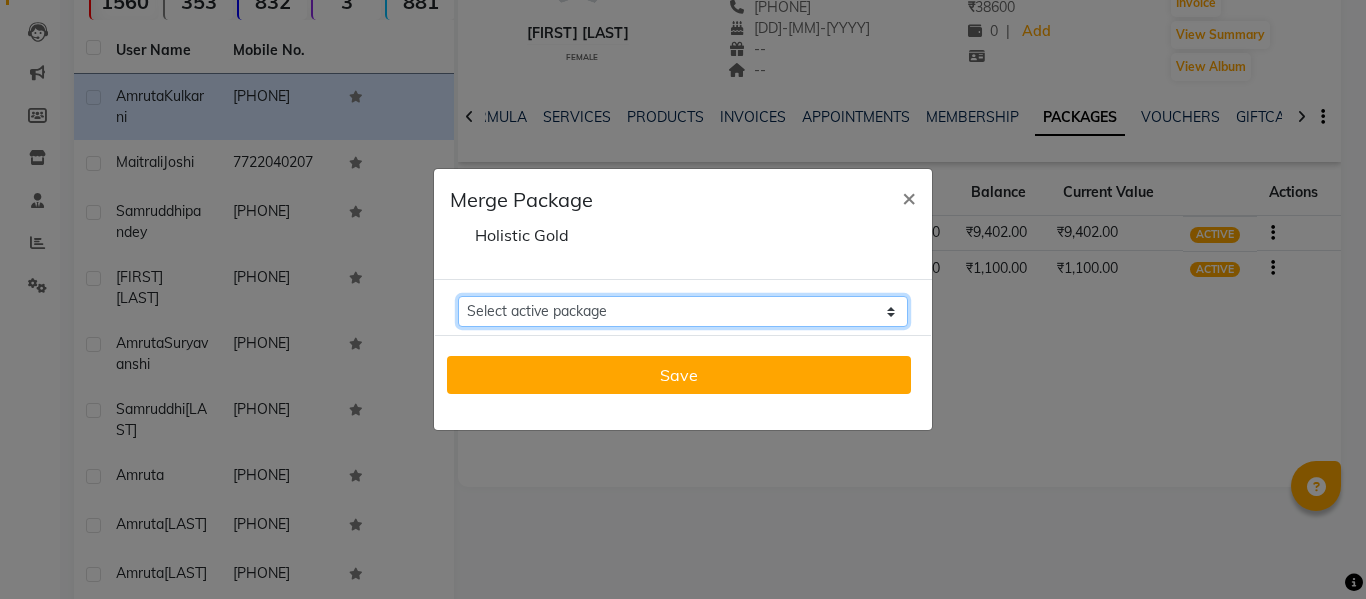 click on "Select active package HOLISTIC GOLD Balance: 9402" 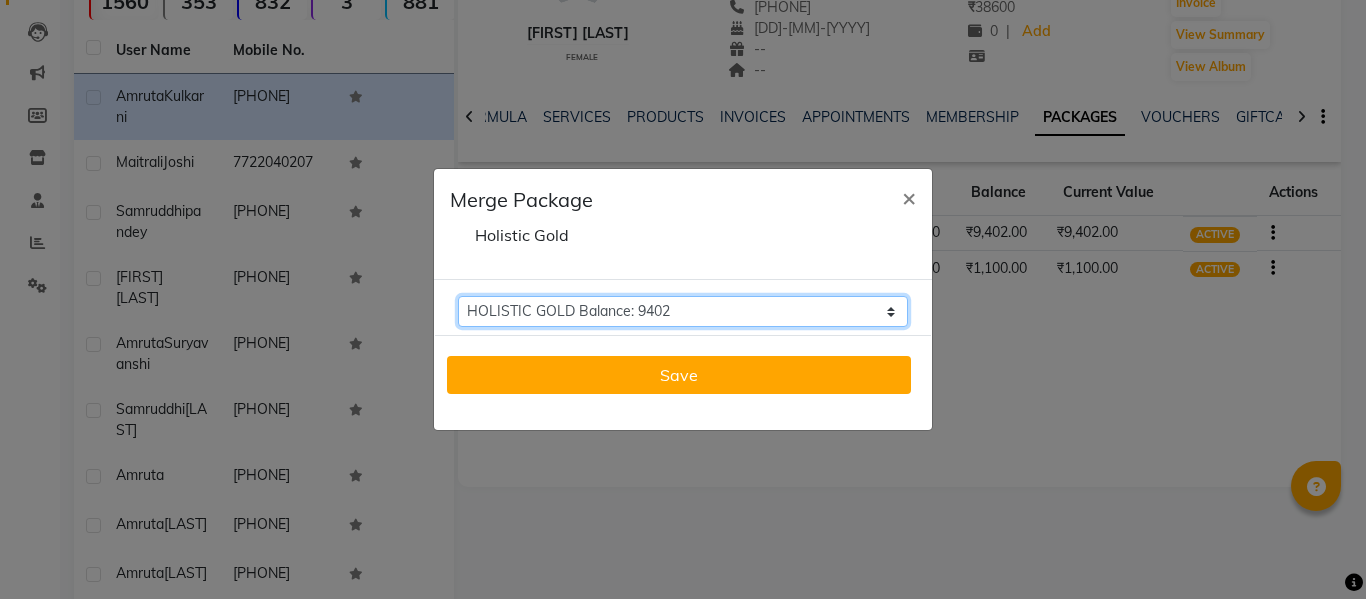 click on "Select active package HOLISTIC GOLD Balance: 9402" 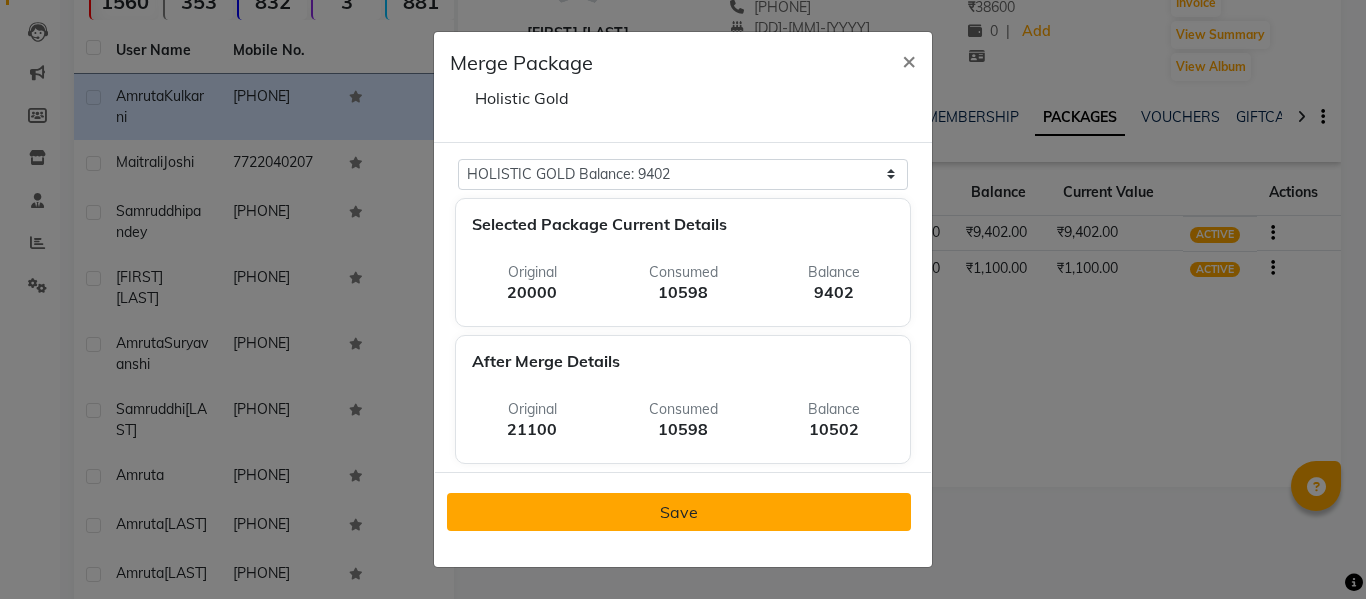 click on "Save" at bounding box center [679, 512] 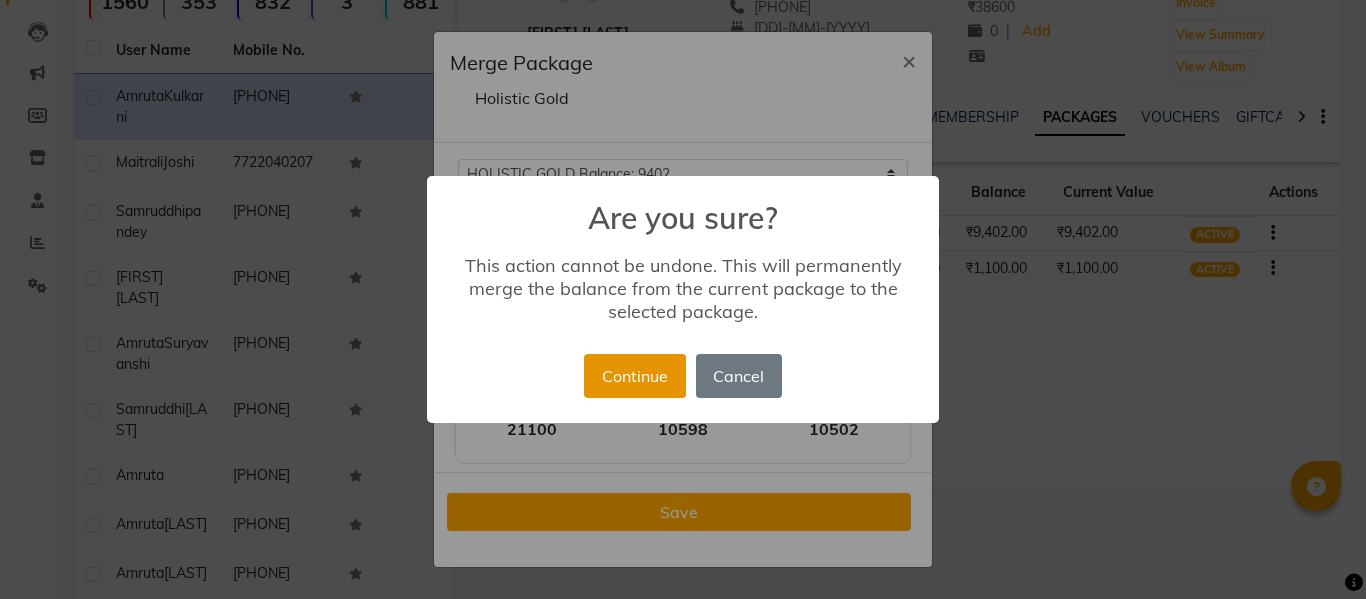 click on "Continue" at bounding box center (634, 376) 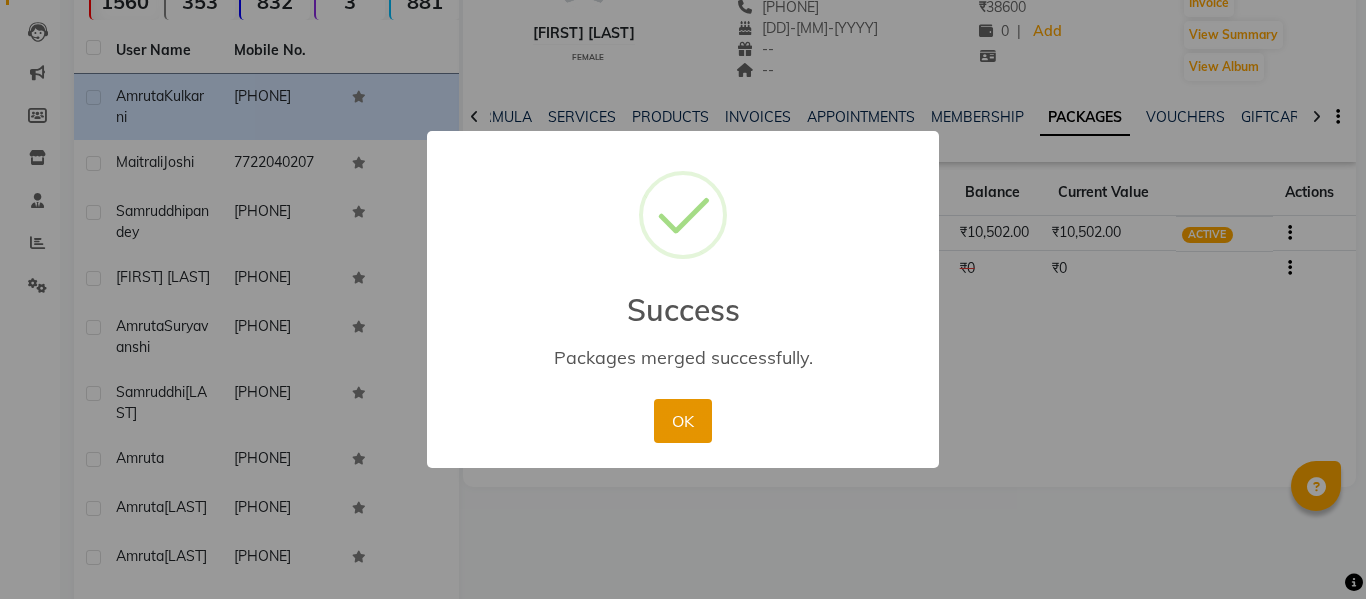 click on "OK" at bounding box center (682, 421) 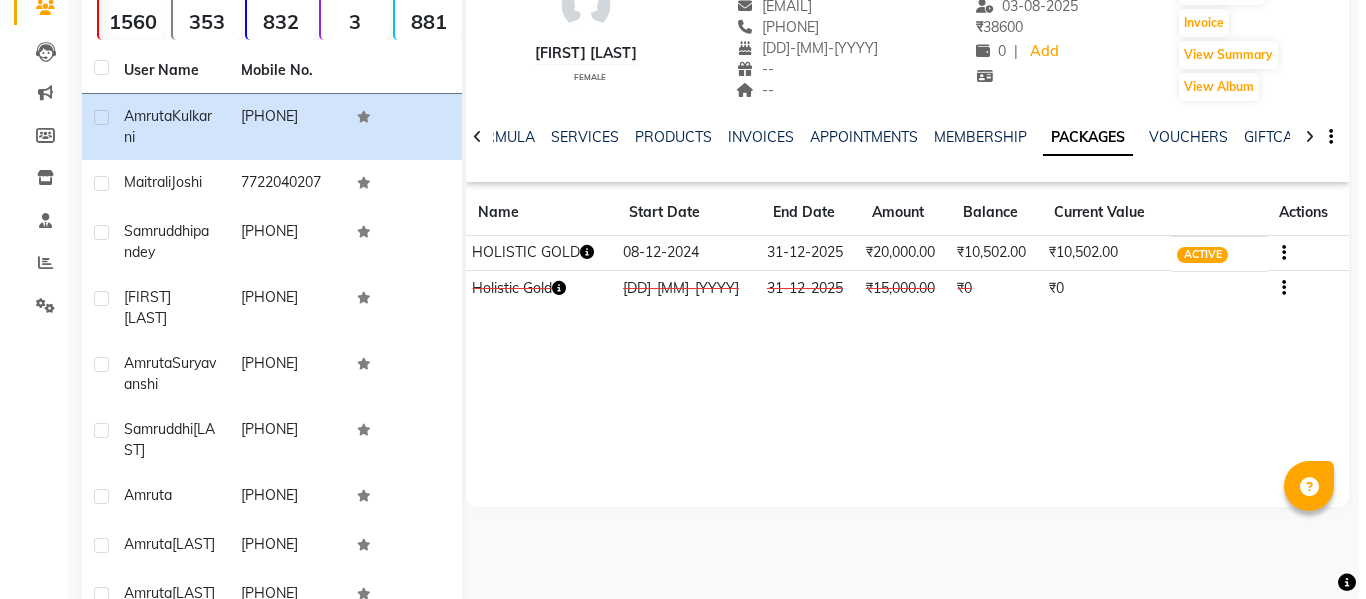 scroll, scrollTop: 0, scrollLeft: 0, axis: both 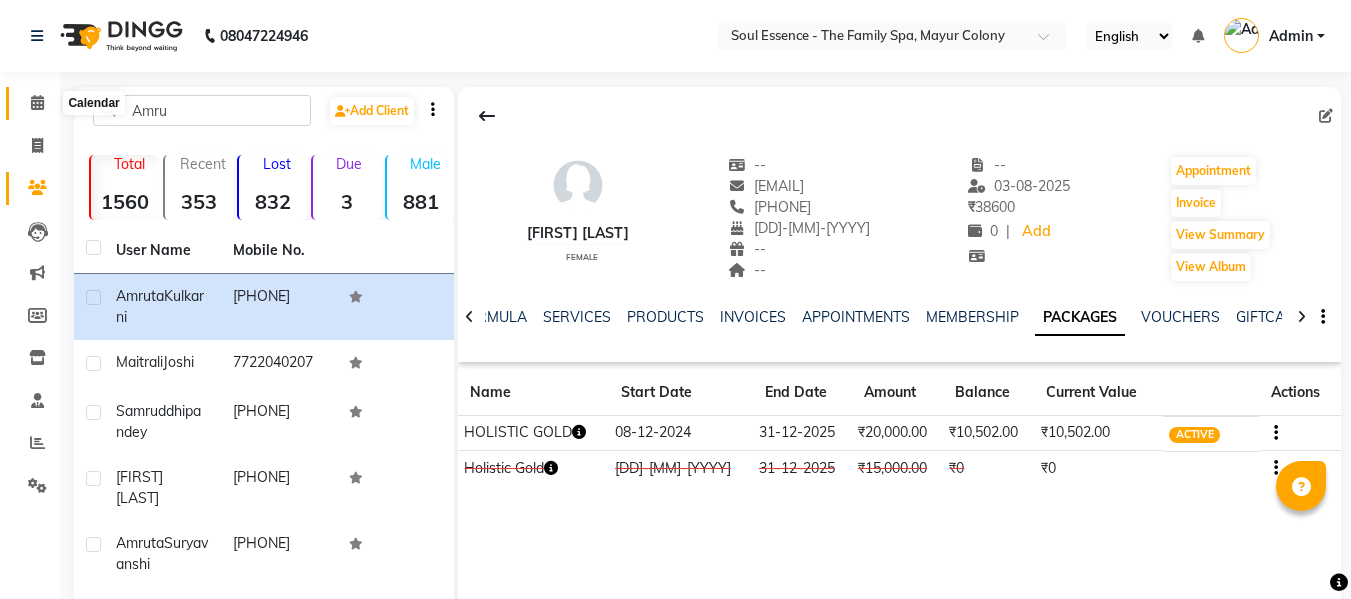 click 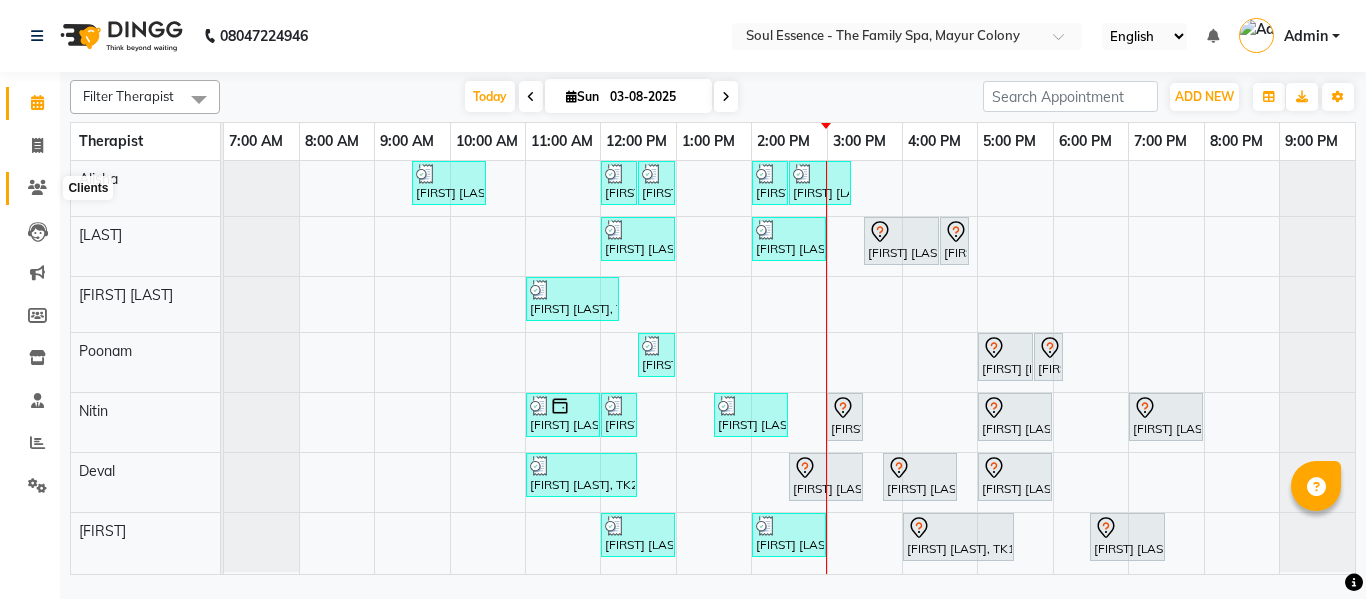 click 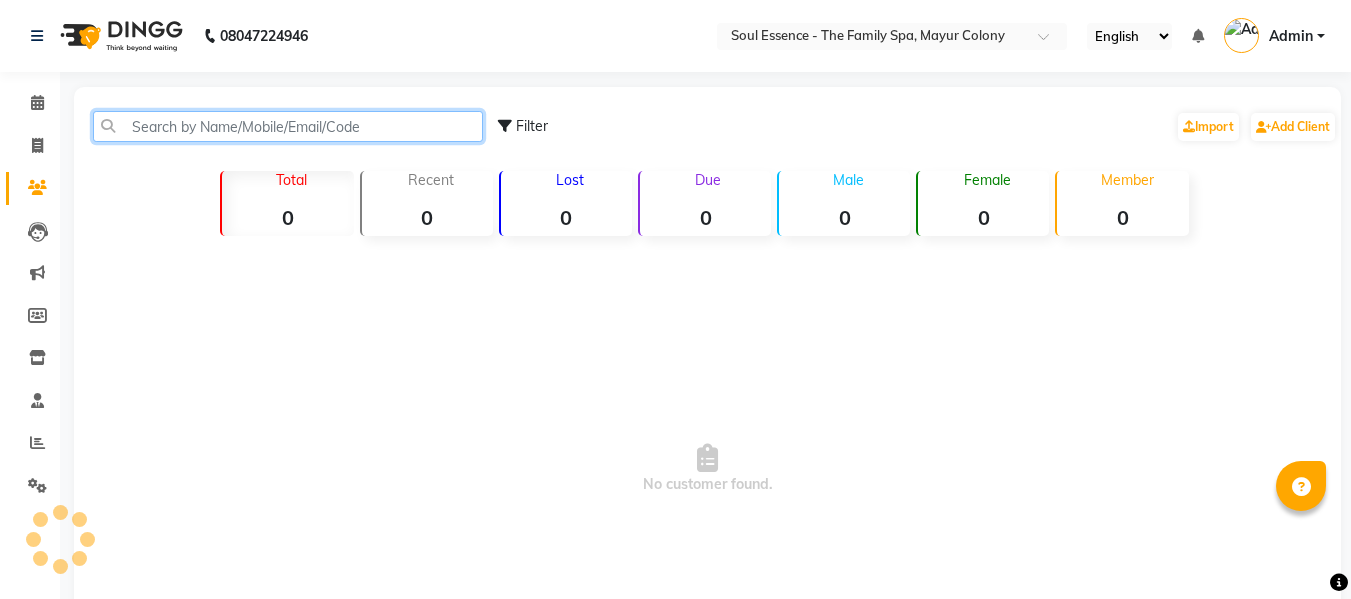 click 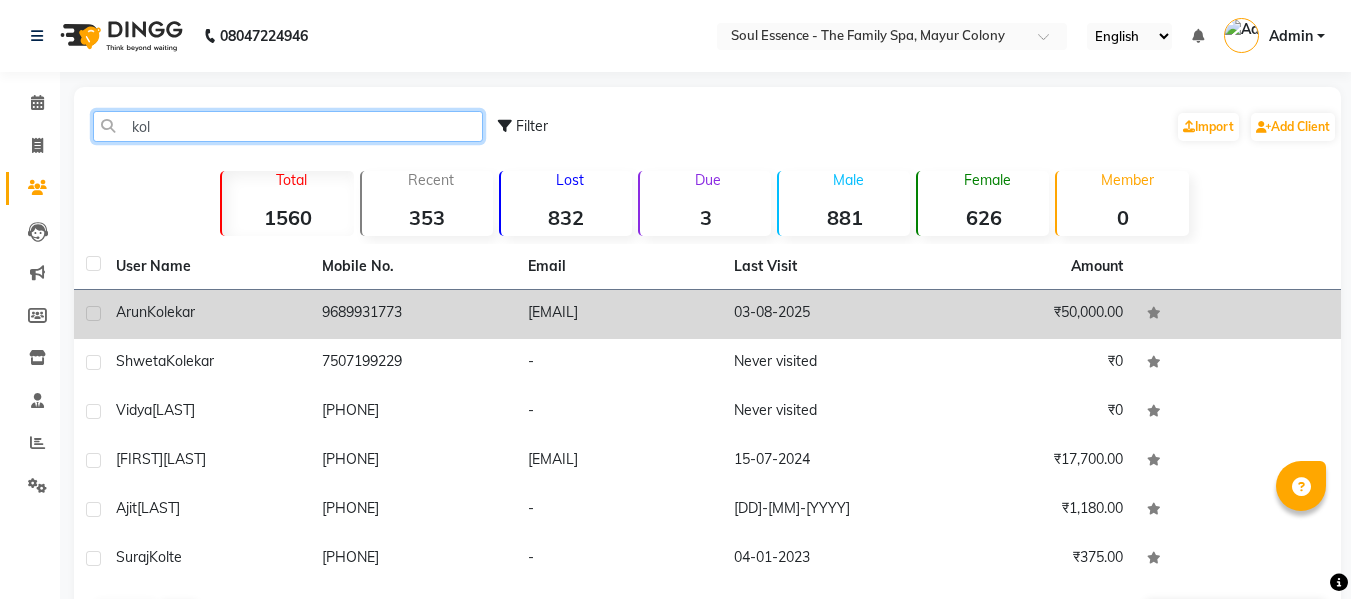 type on "kol" 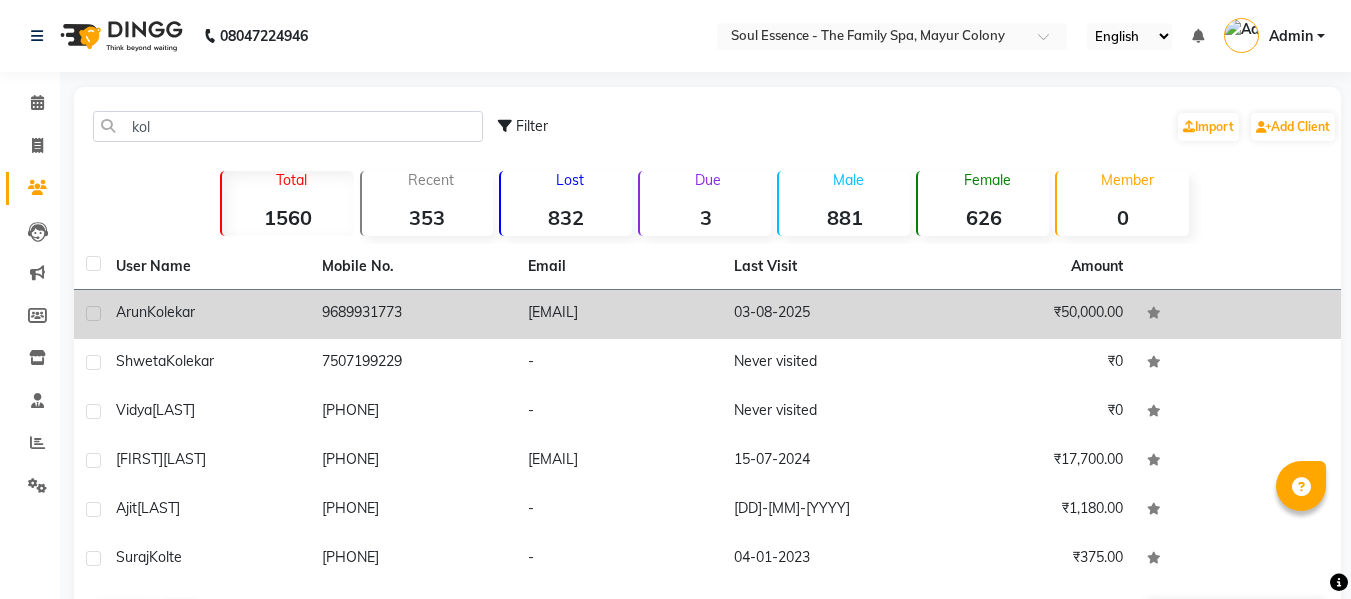 click on "[FIRST] [LAST]" 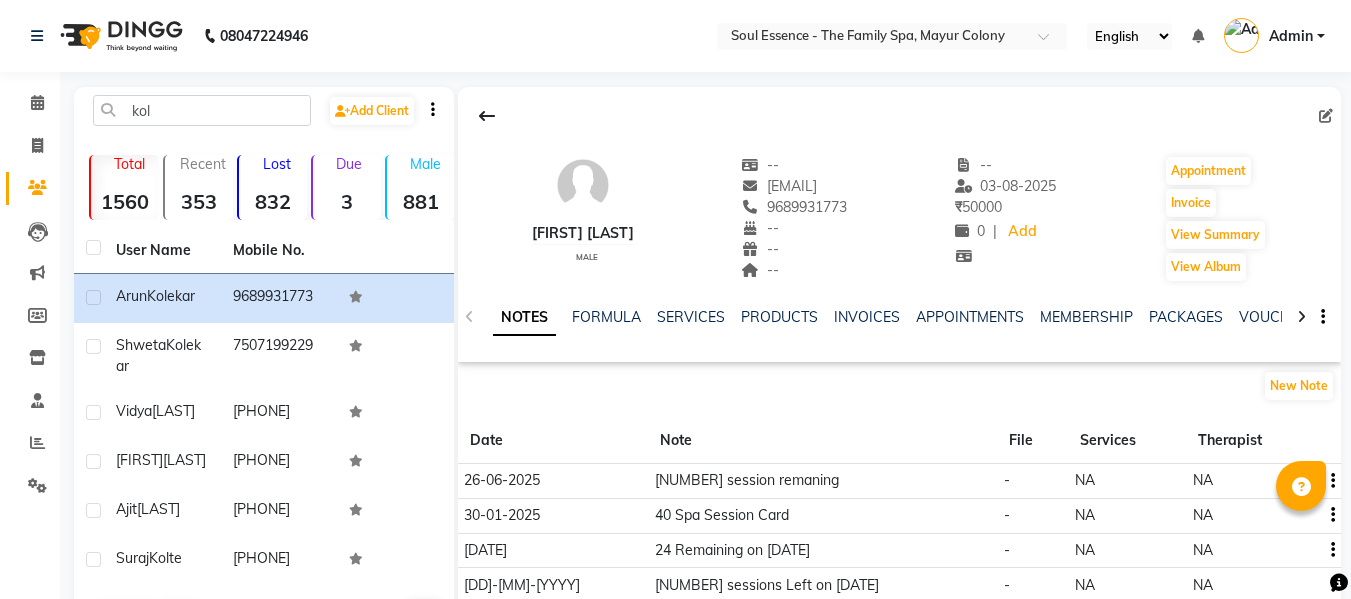 click on "NOTES FORMULA SERVICES PRODUCTS INVOICES APPOINTMENTS MEMBERSHIP PACKAGES VOUCHERS GIFTCARDS POINTS FORMS FAMILY CARDS WALLET" 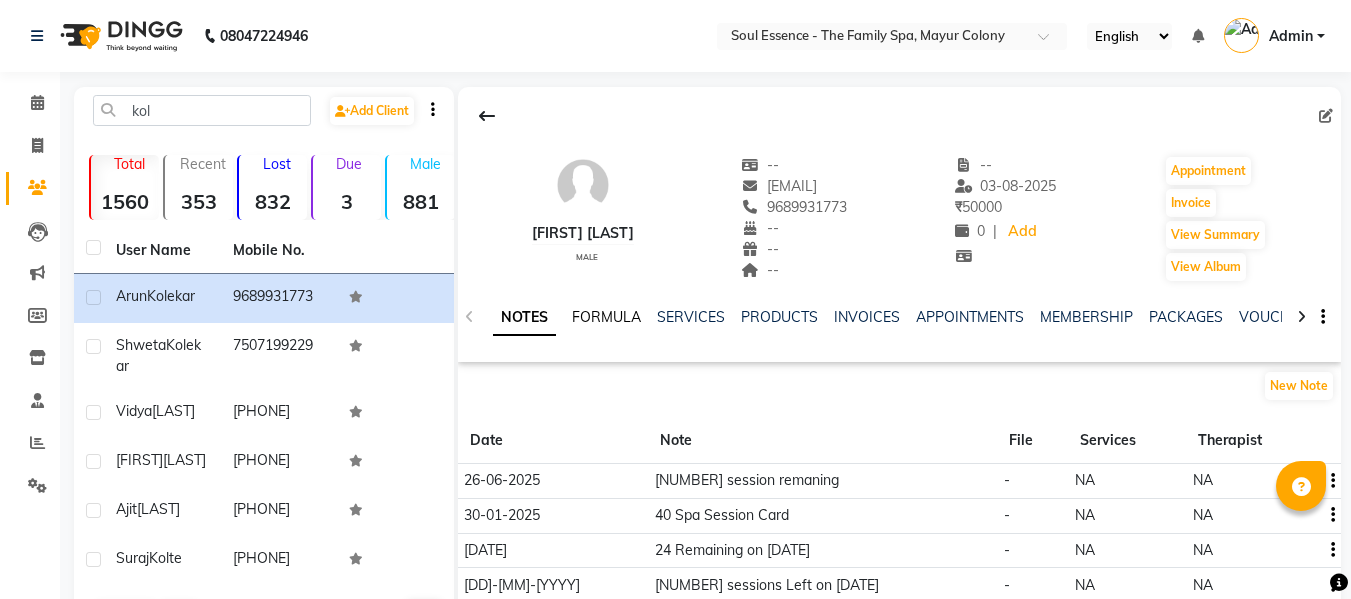 click on "FORMULA" 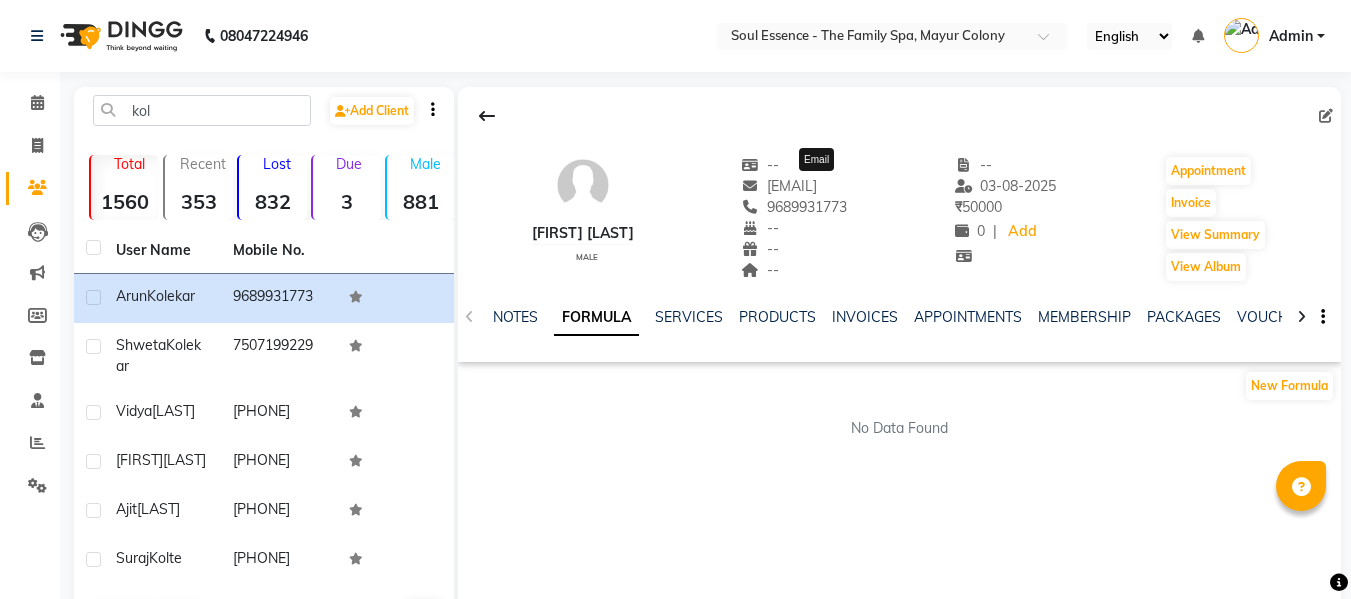drag, startPoint x: 940, startPoint y: 180, endPoint x: 727, endPoint y: 189, distance: 213.19006 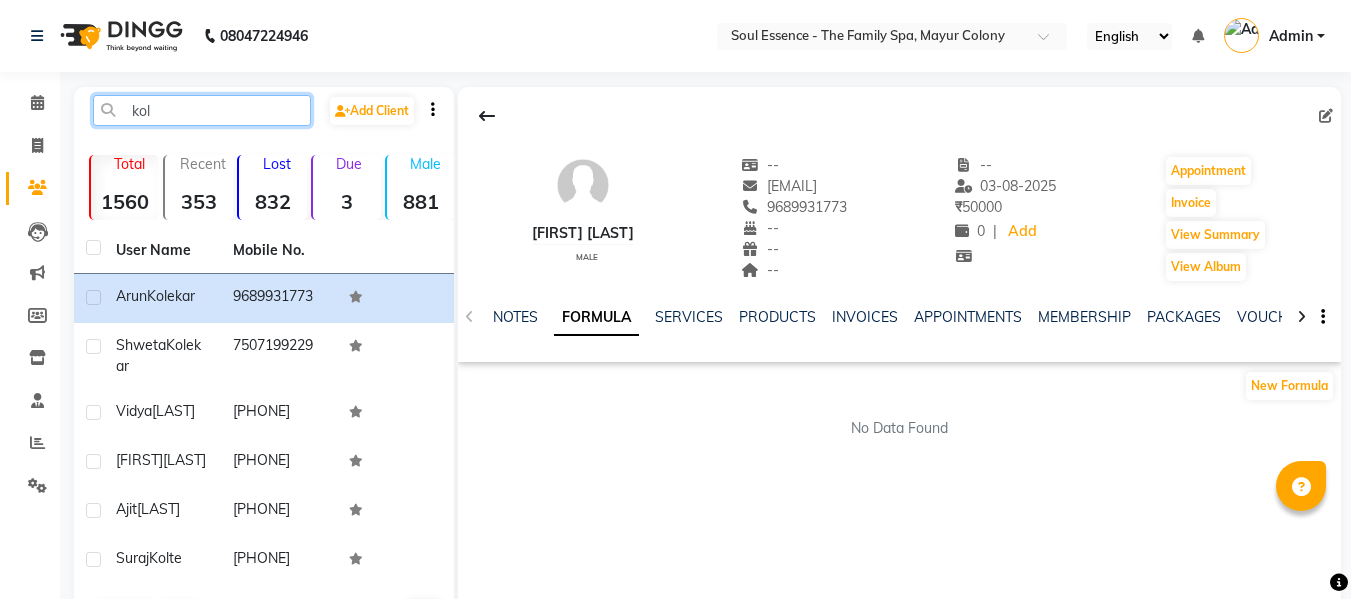 drag, startPoint x: 205, startPoint y: 106, endPoint x: 73, endPoint y: 85, distance: 133.66002 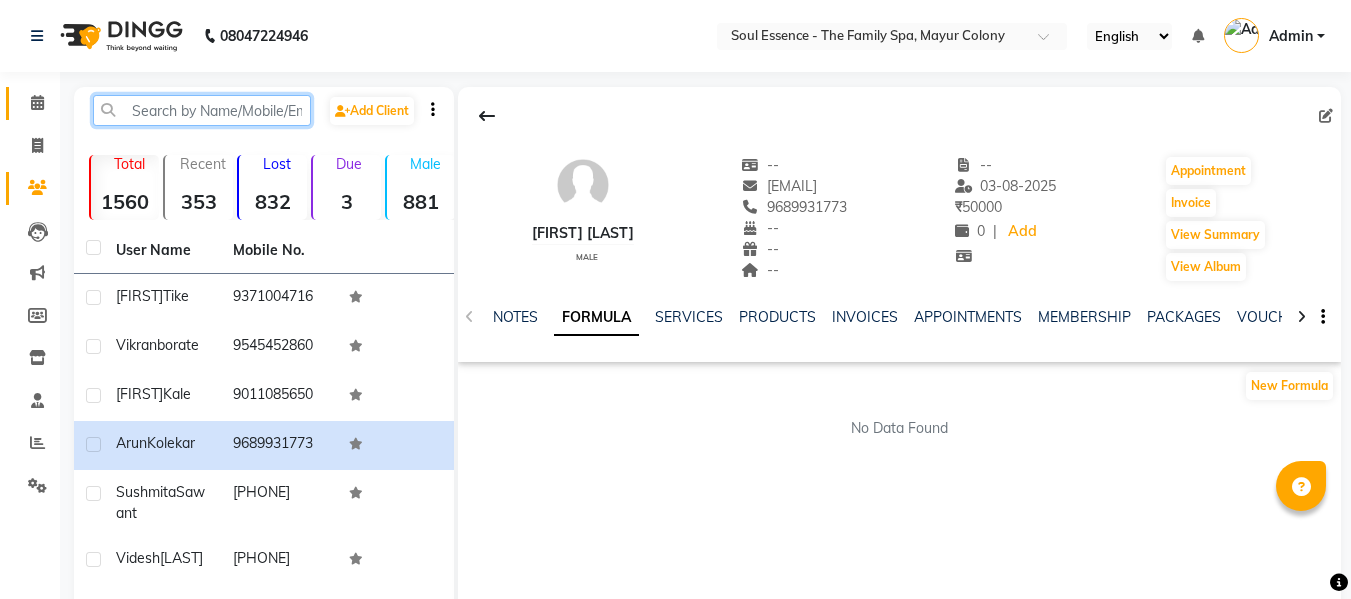type 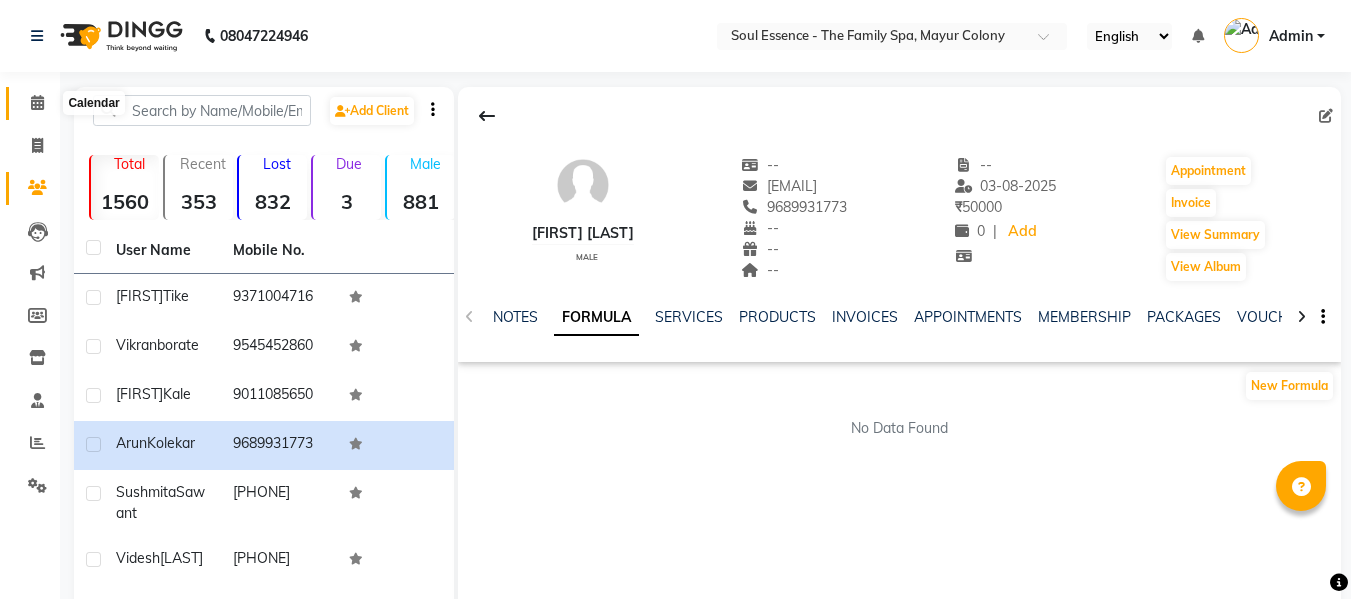 click 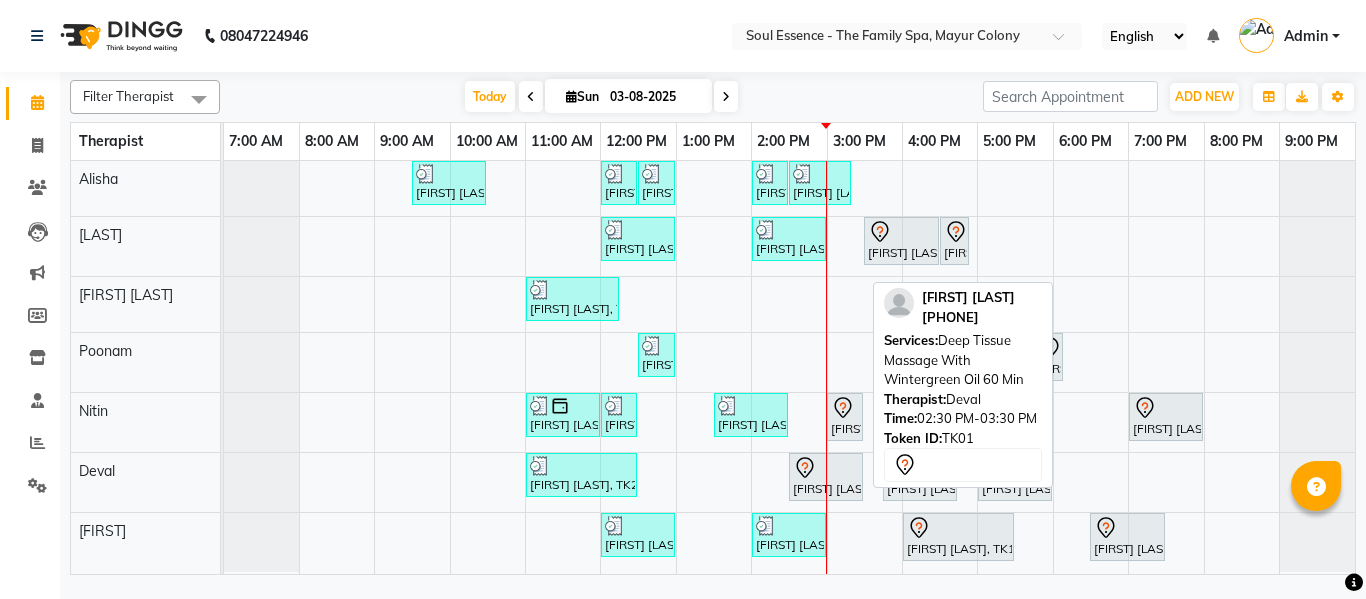 click on "[FIRST] [LAST], TK01, 02:30 PM-03:30 PM, Deep Tissue Massage With Wintergreen Oil 60 Min" at bounding box center [826, 477] 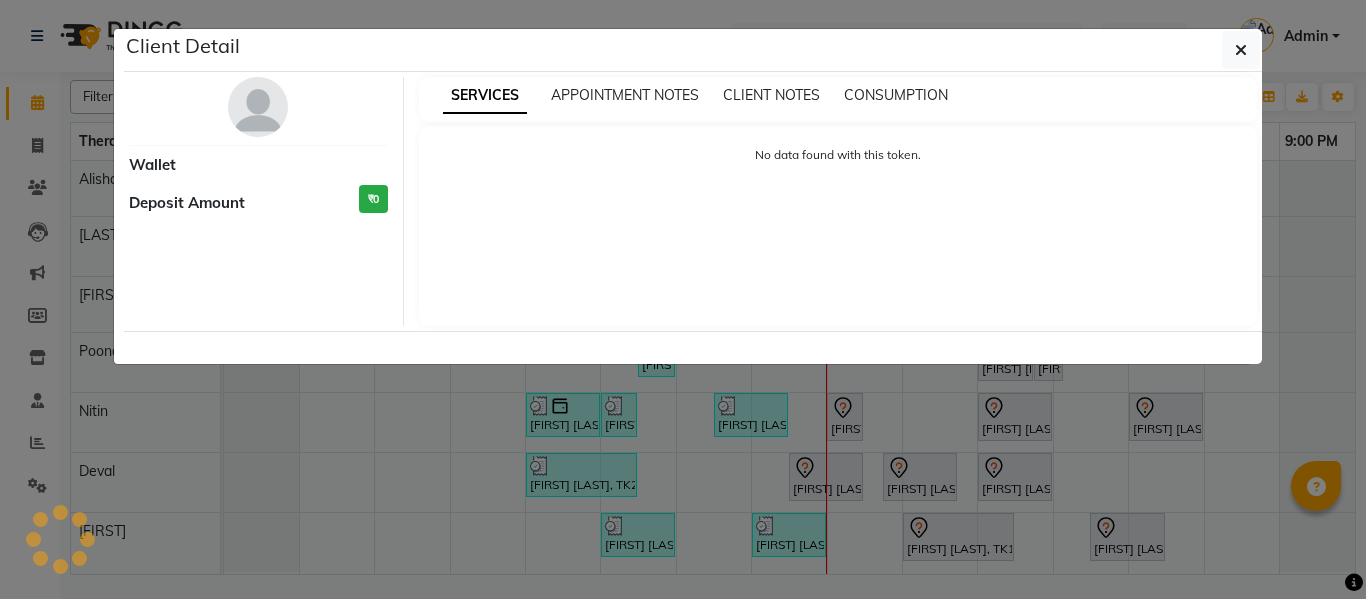 select on "7" 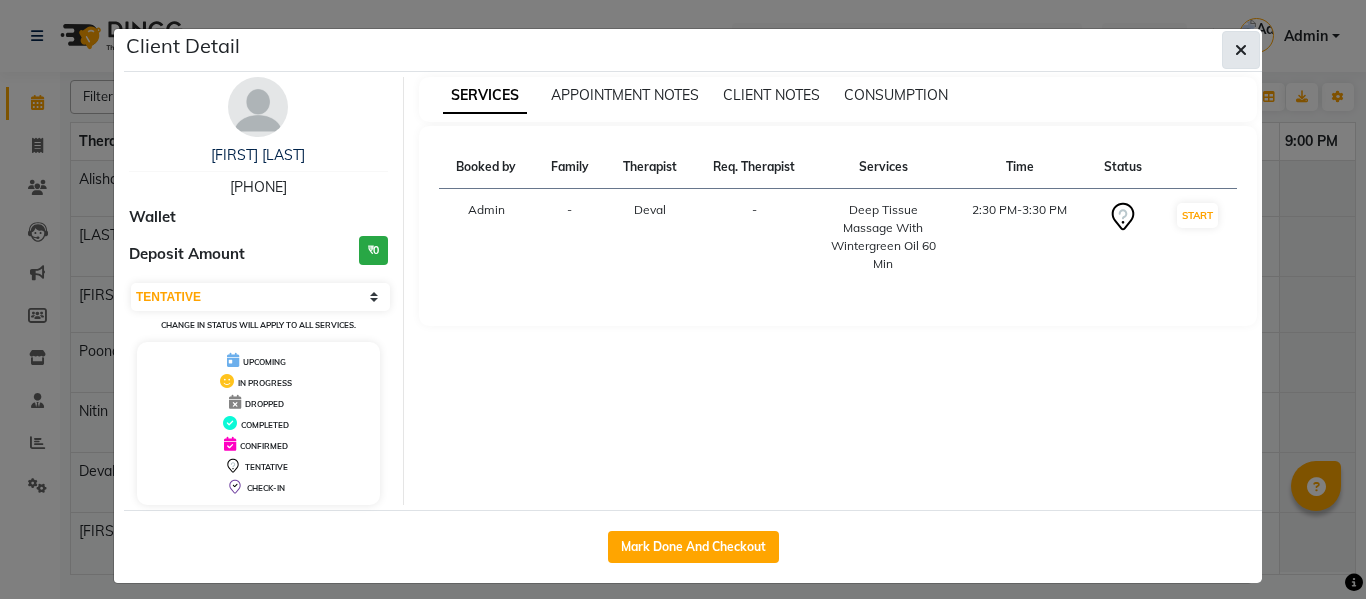 click 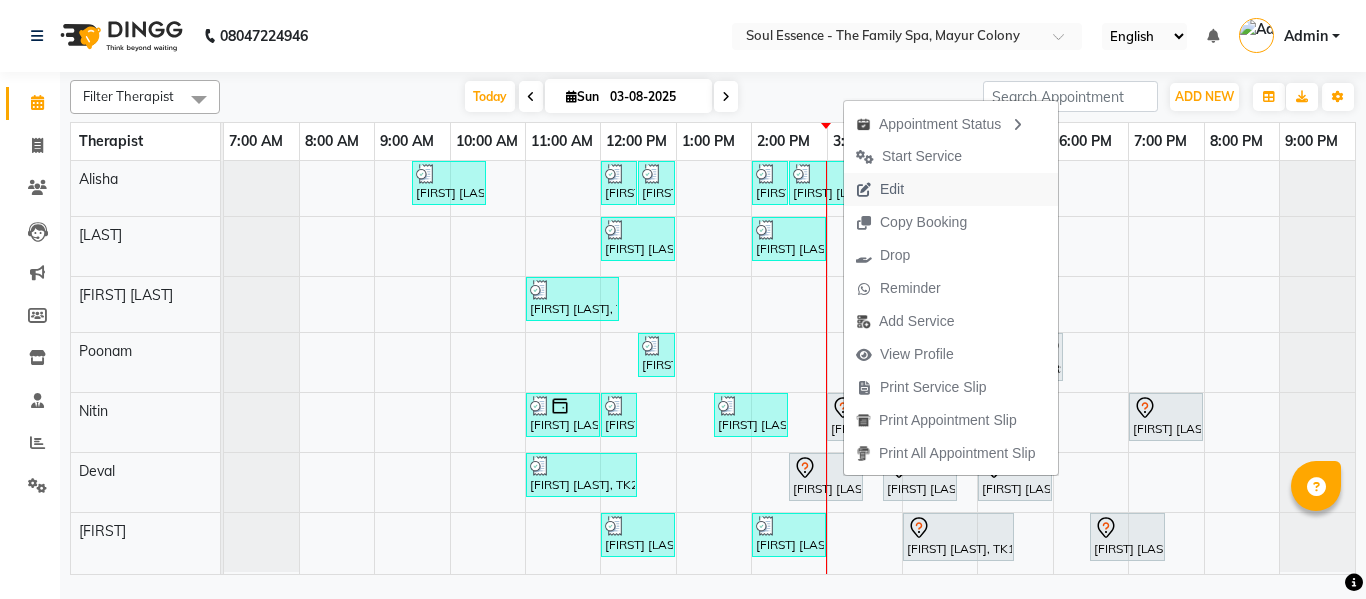 click on "Edit" at bounding box center (892, 189) 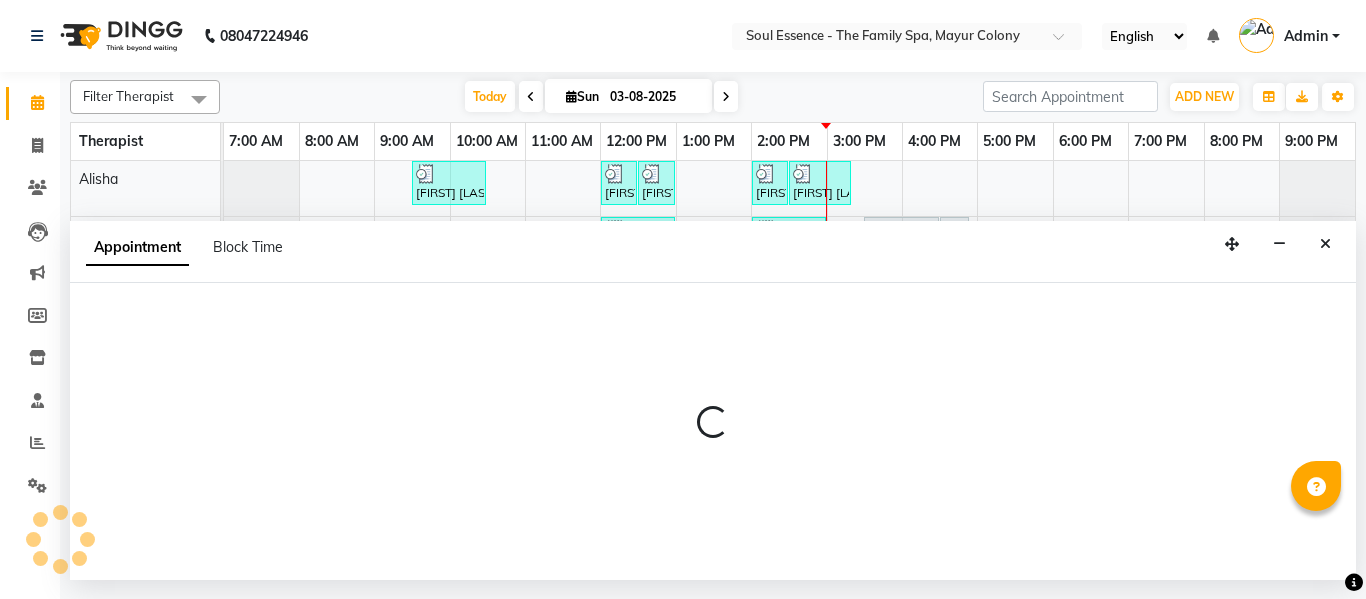 select on "tentative" 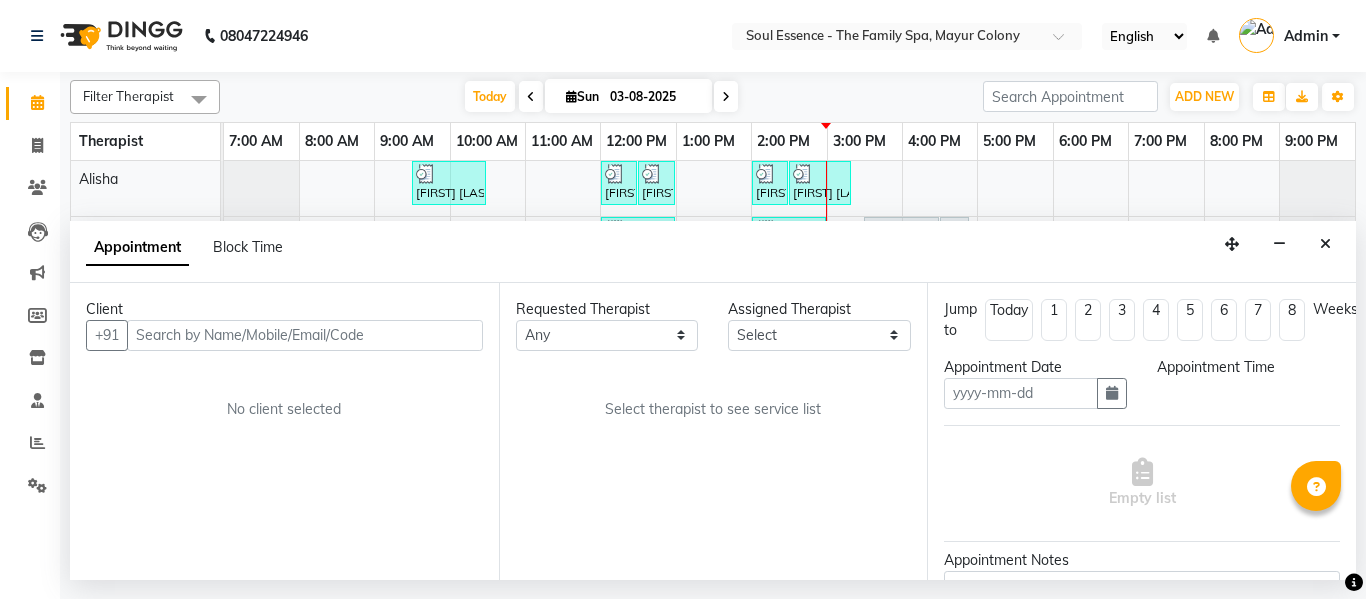 type on "03-08-2025" 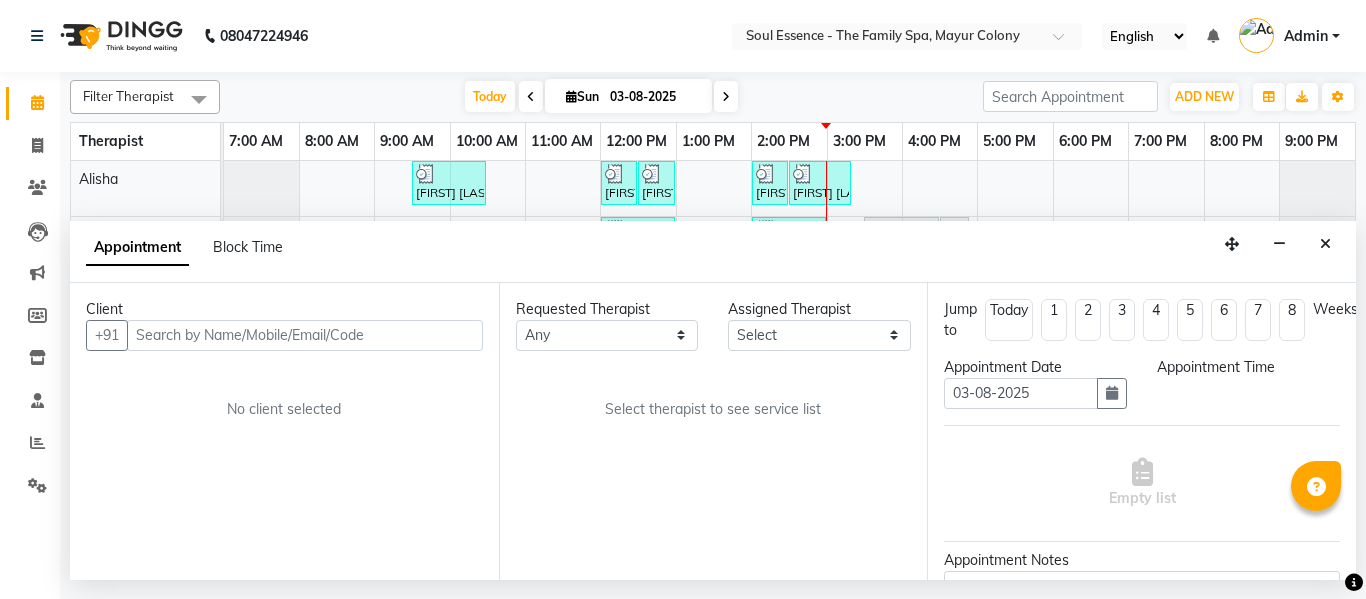 select on "870" 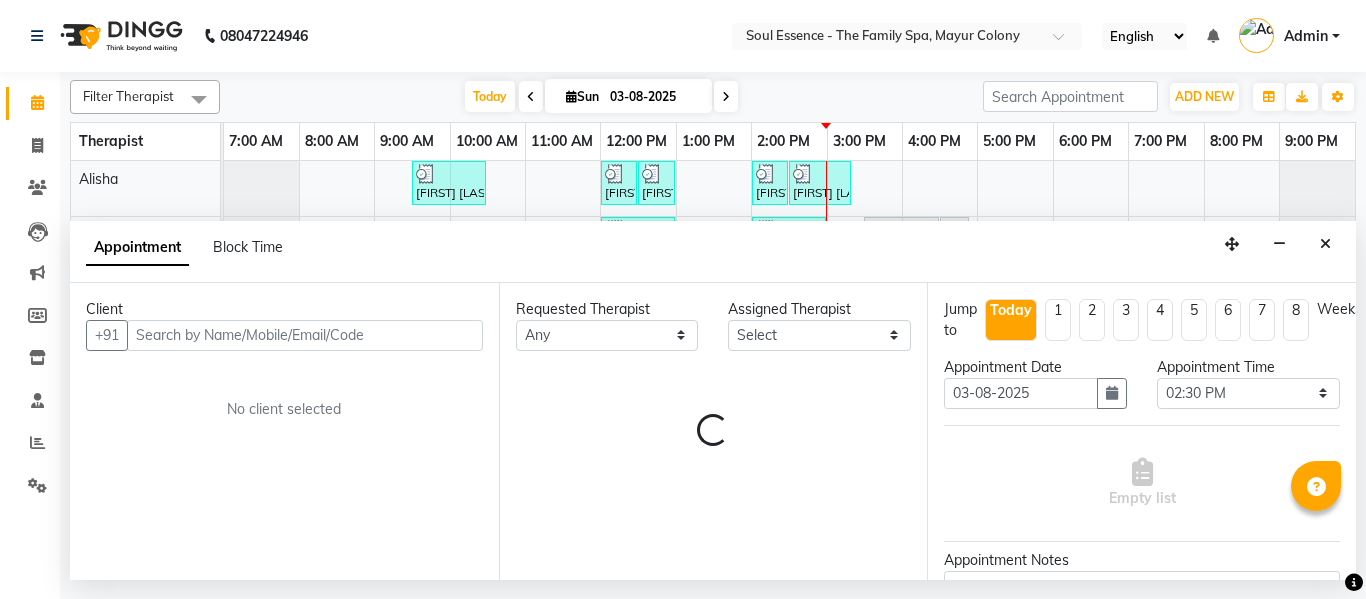 select on "66088" 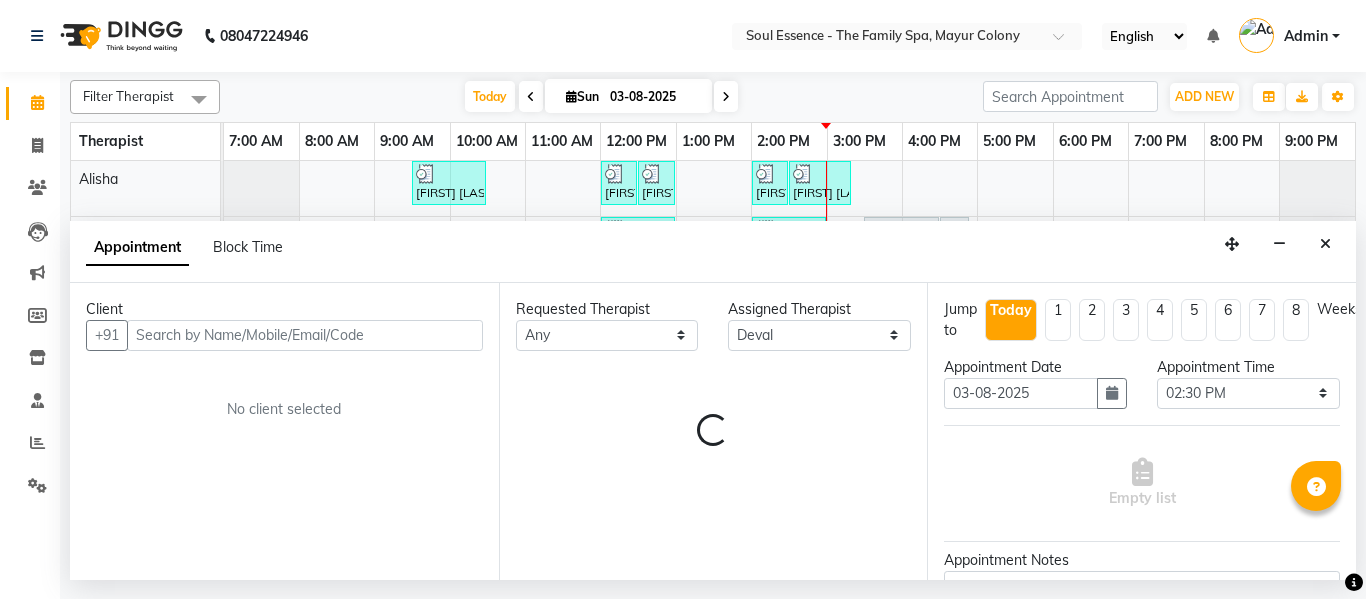 select on "1188" 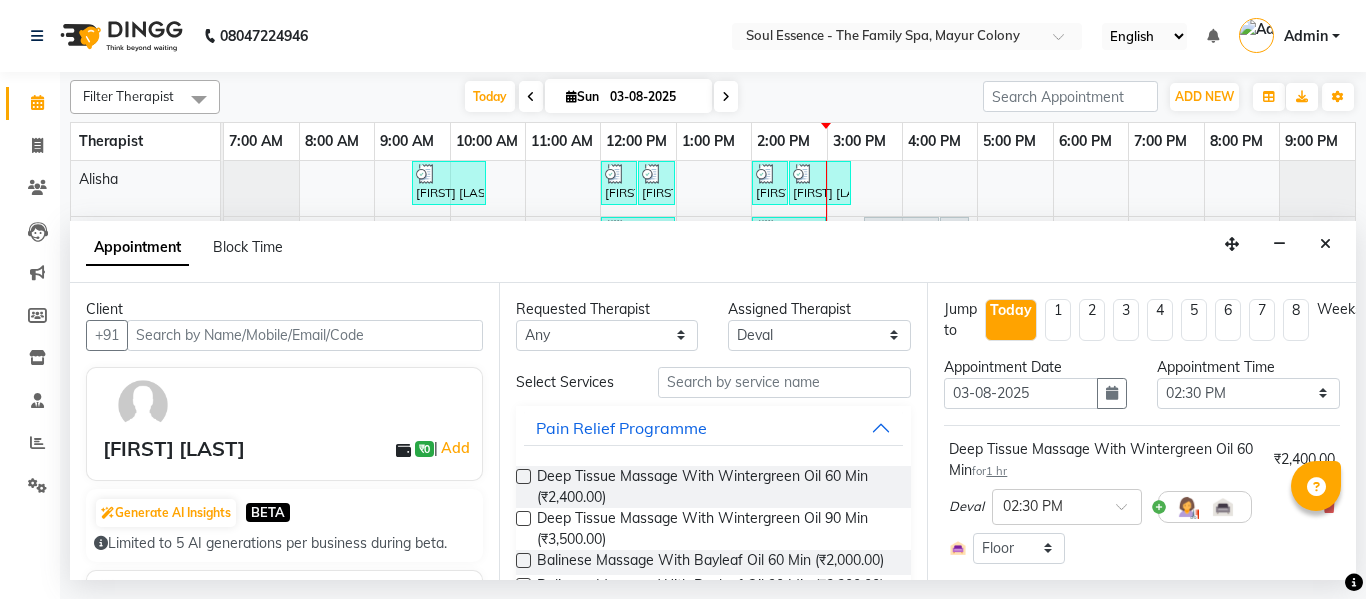 scroll, scrollTop: 100, scrollLeft: 0, axis: vertical 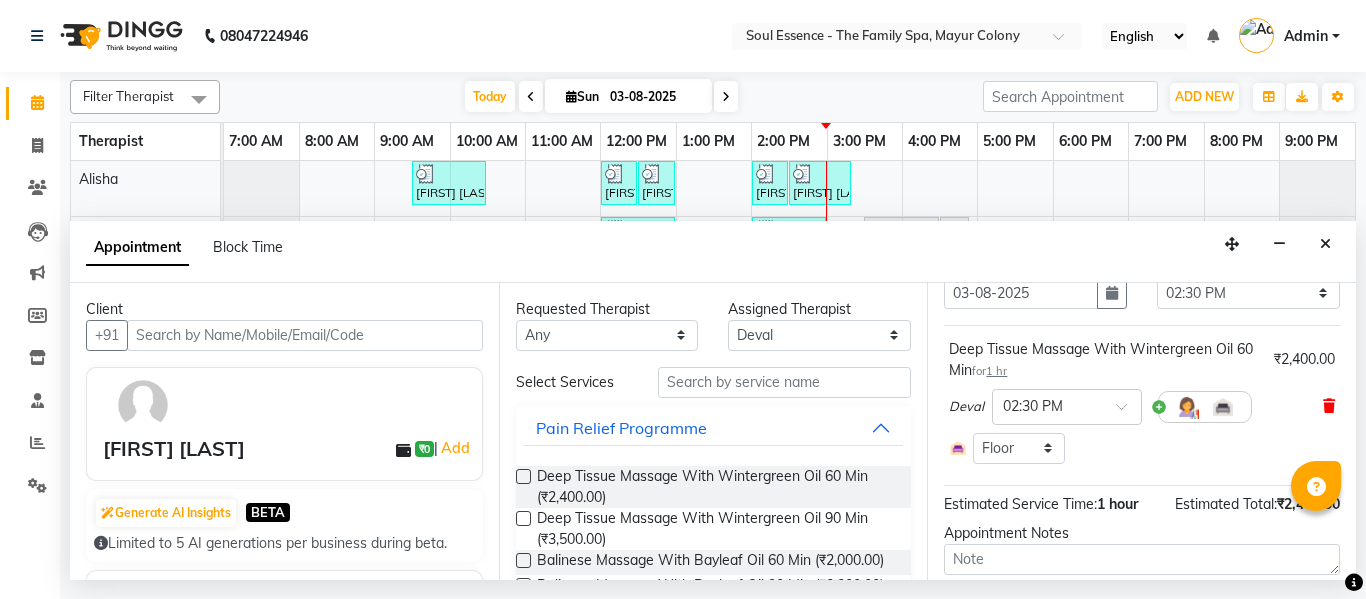 click at bounding box center (1329, 406) 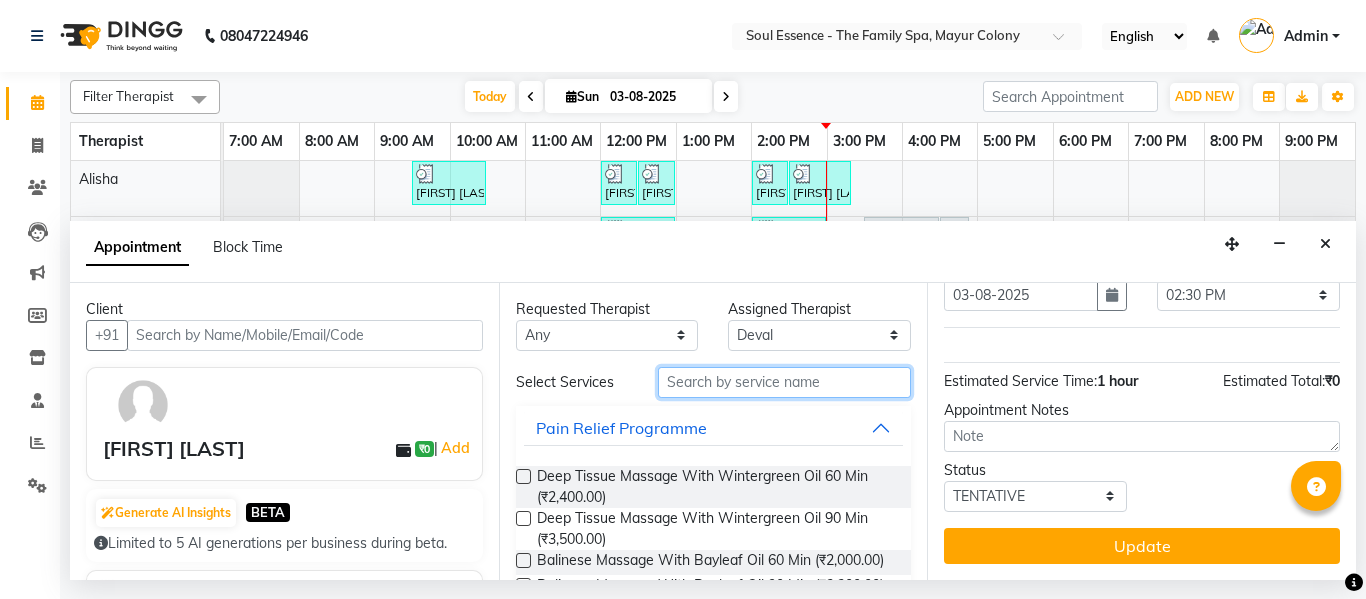 click at bounding box center [785, 382] 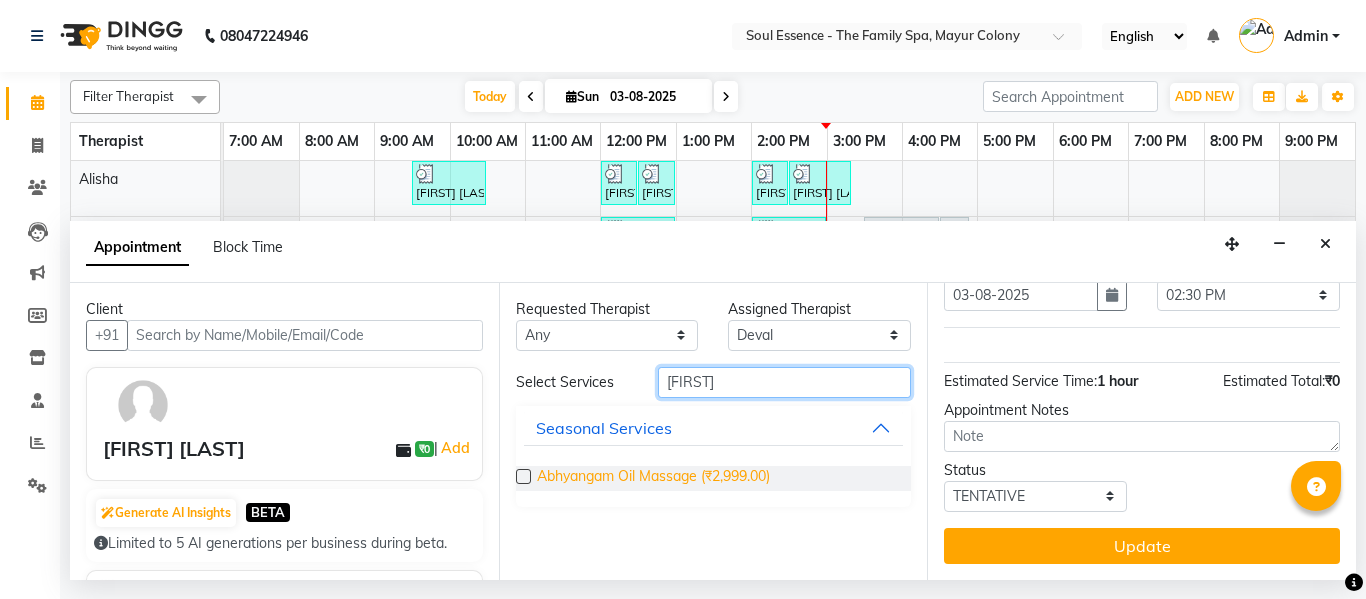 type on "[FIRST]" 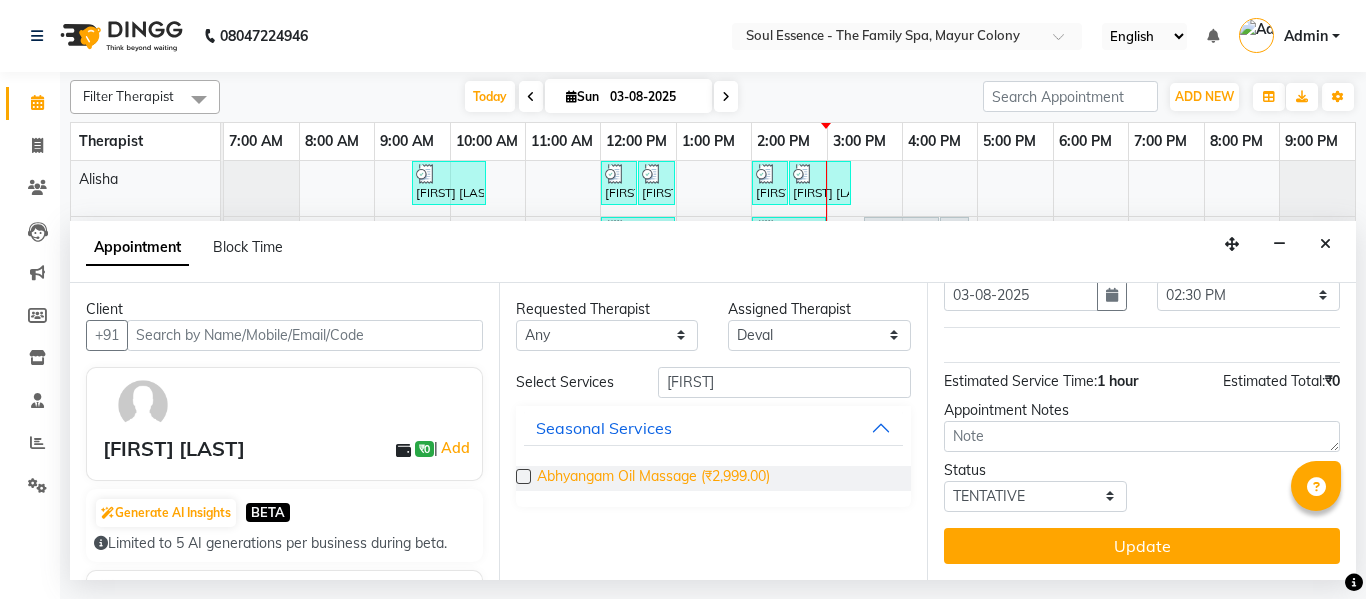 click on "Abhyangam Oil Massage (₹2,999.00)" at bounding box center [653, 478] 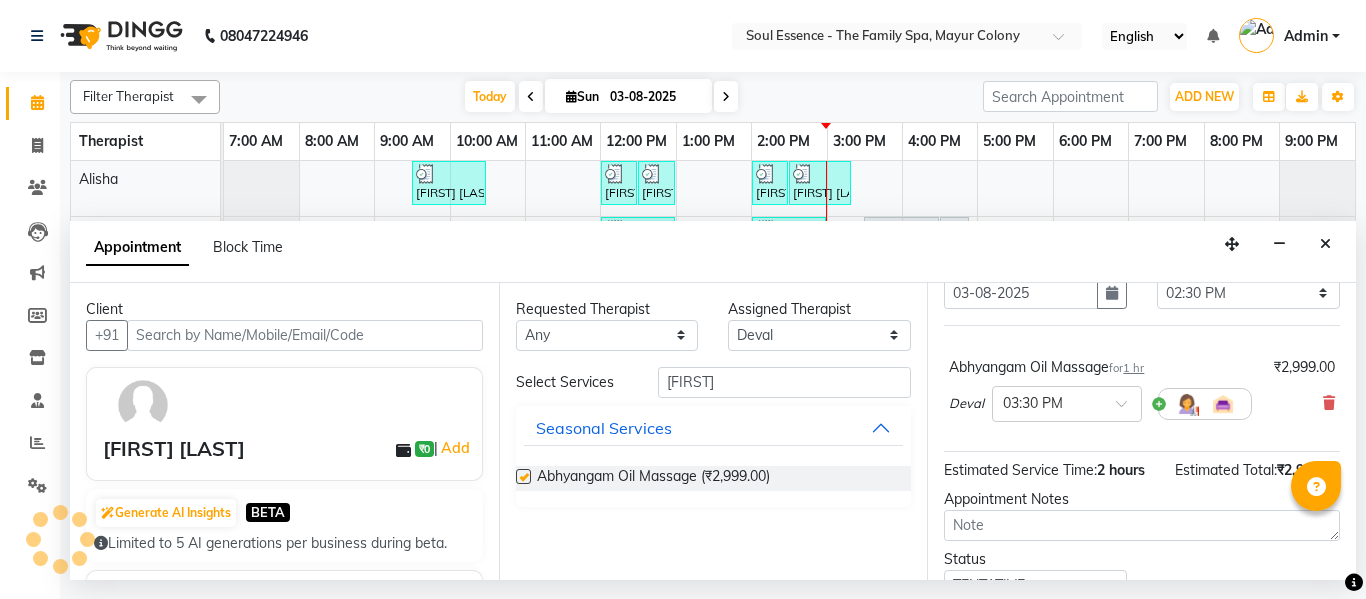 checkbox on "false" 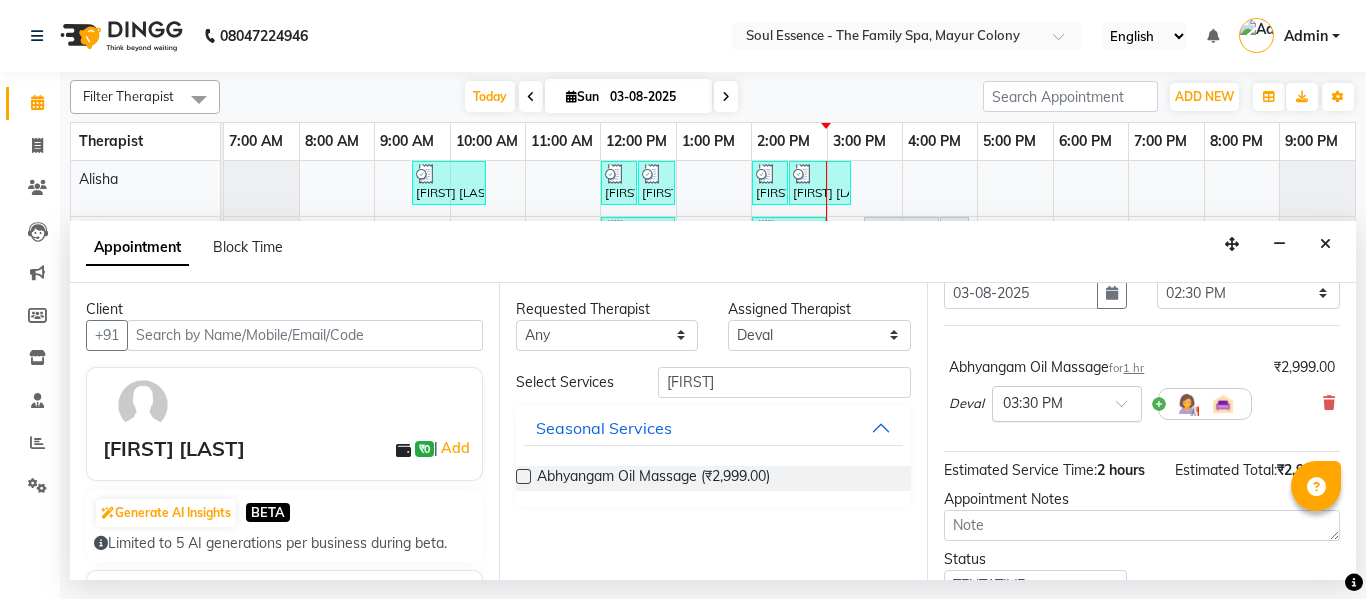 click at bounding box center (1047, 402) 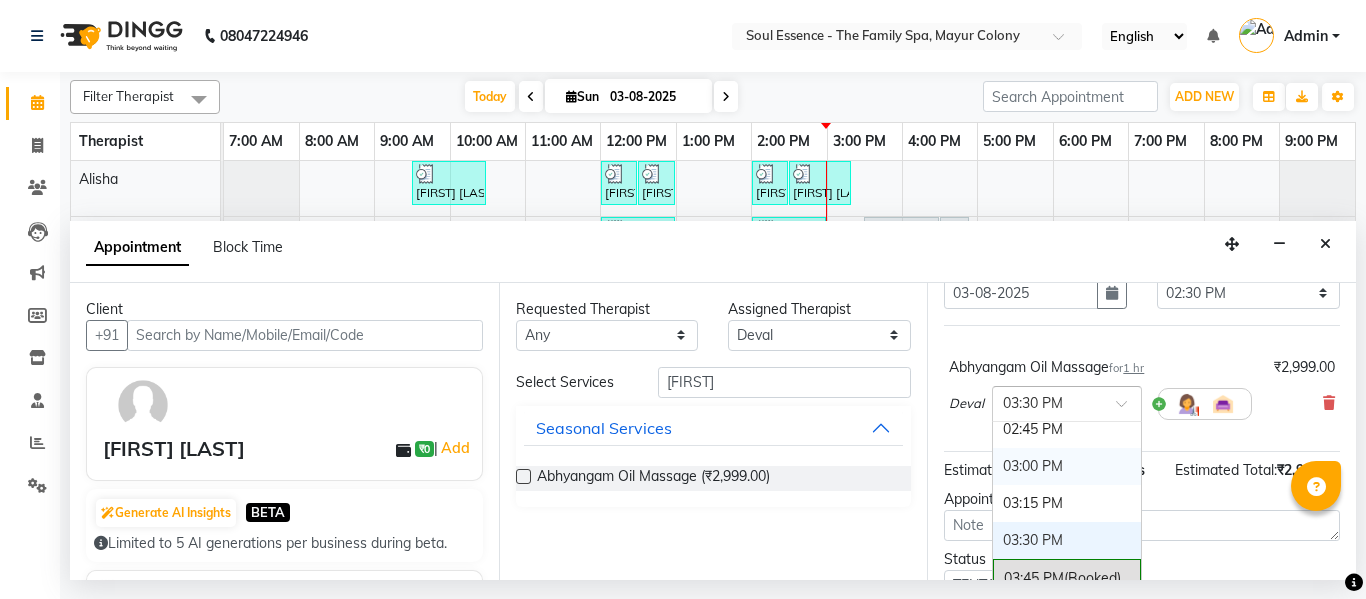 scroll, scrollTop: 922, scrollLeft: 0, axis: vertical 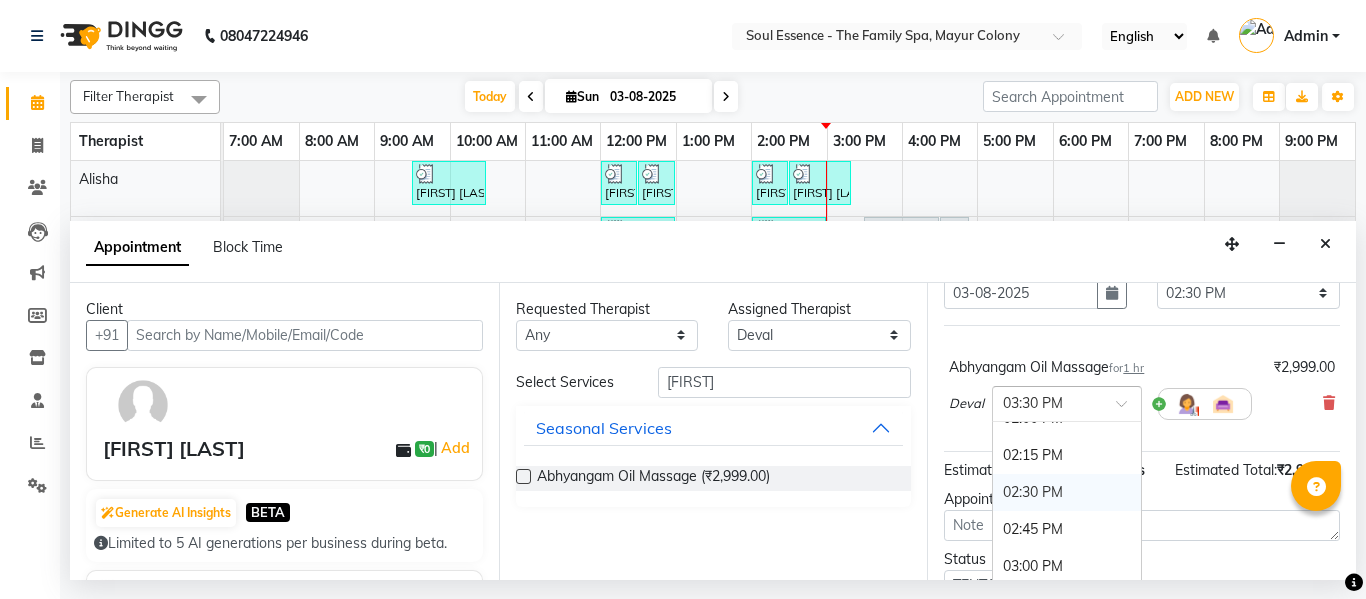 click on "02:30 PM" at bounding box center (1067, 492) 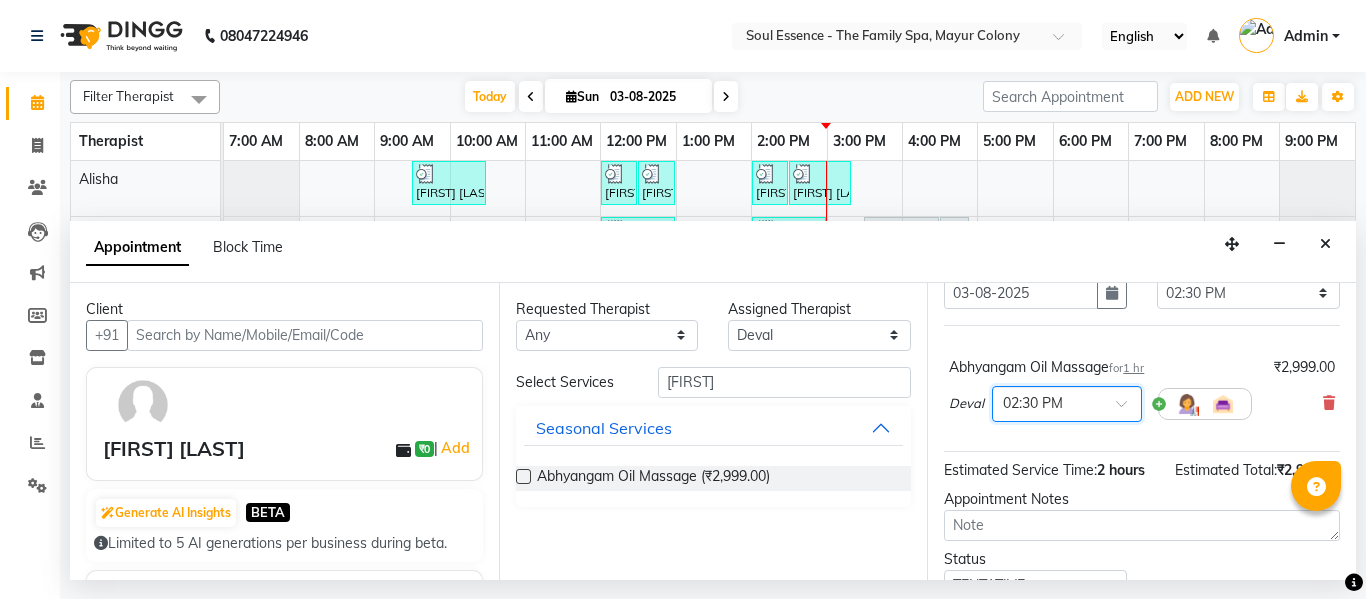 click at bounding box center [1047, 402] 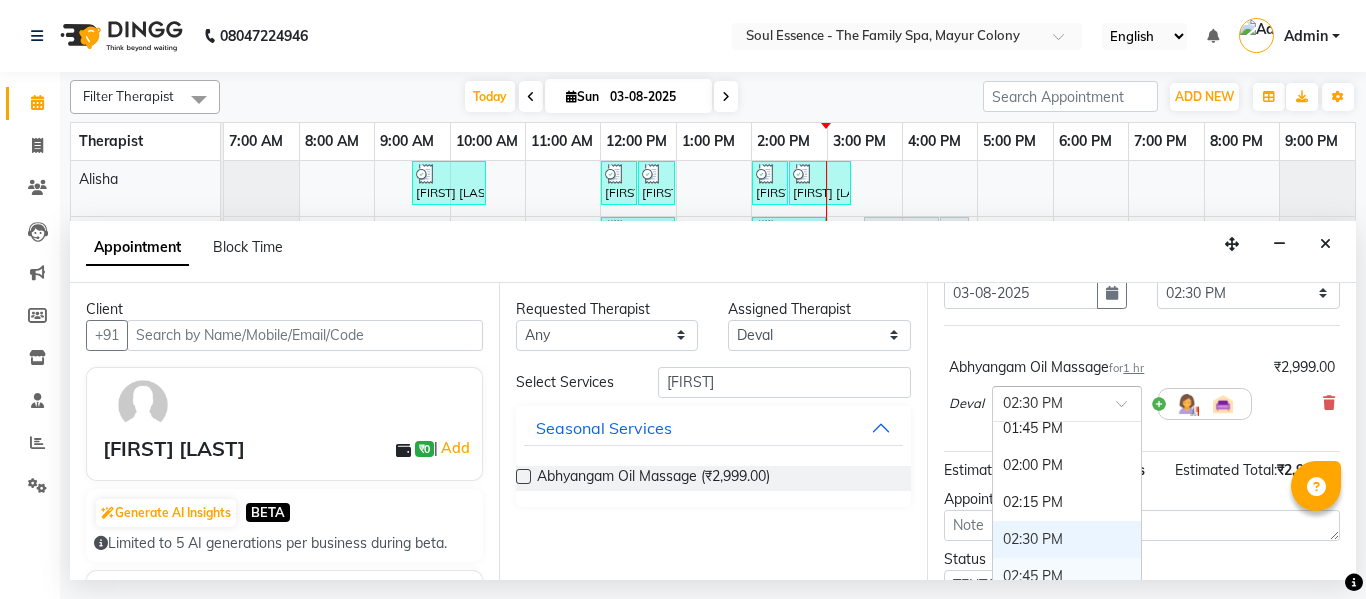 scroll, scrollTop: 874, scrollLeft: 0, axis: vertical 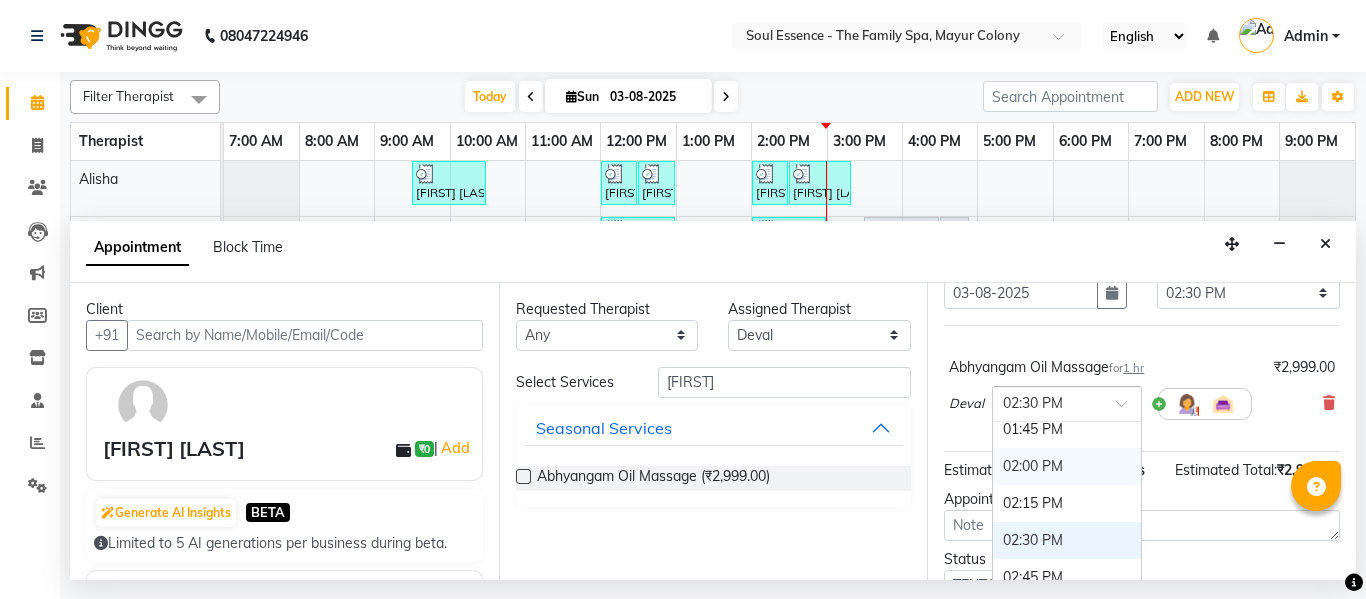 click on "02:00 PM" at bounding box center (1067, 466) 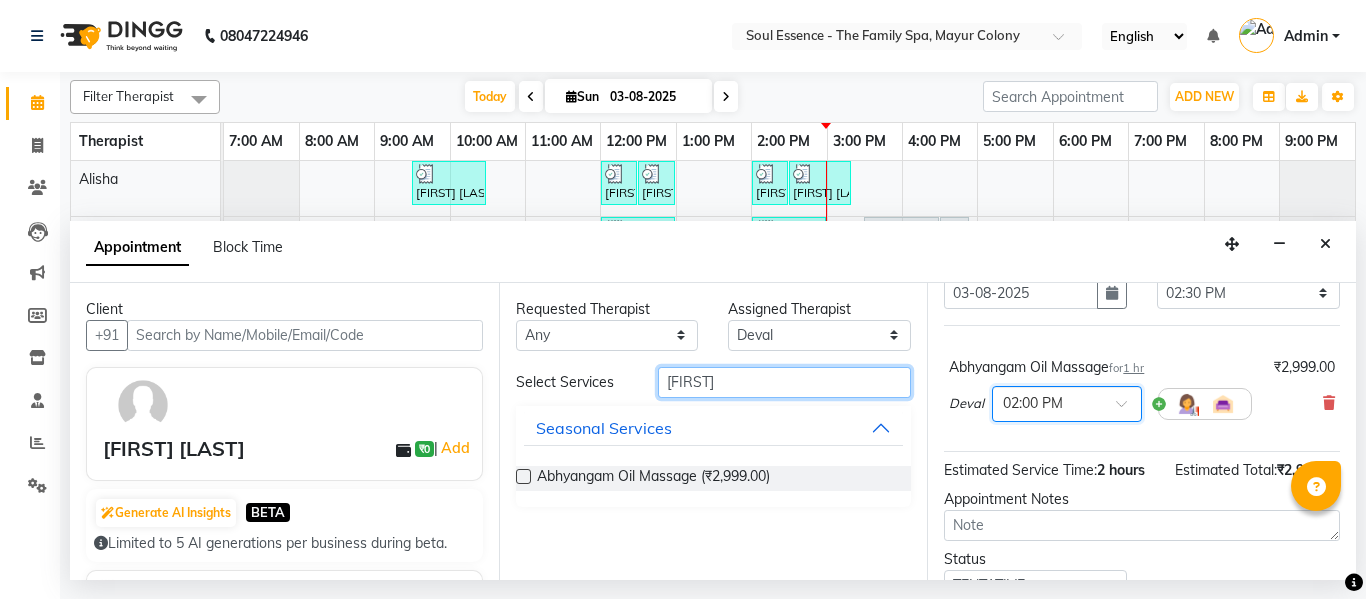 drag, startPoint x: 785, startPoint y: 384, endPoint x: 447, endPoint y: 346, distance: 340.1294 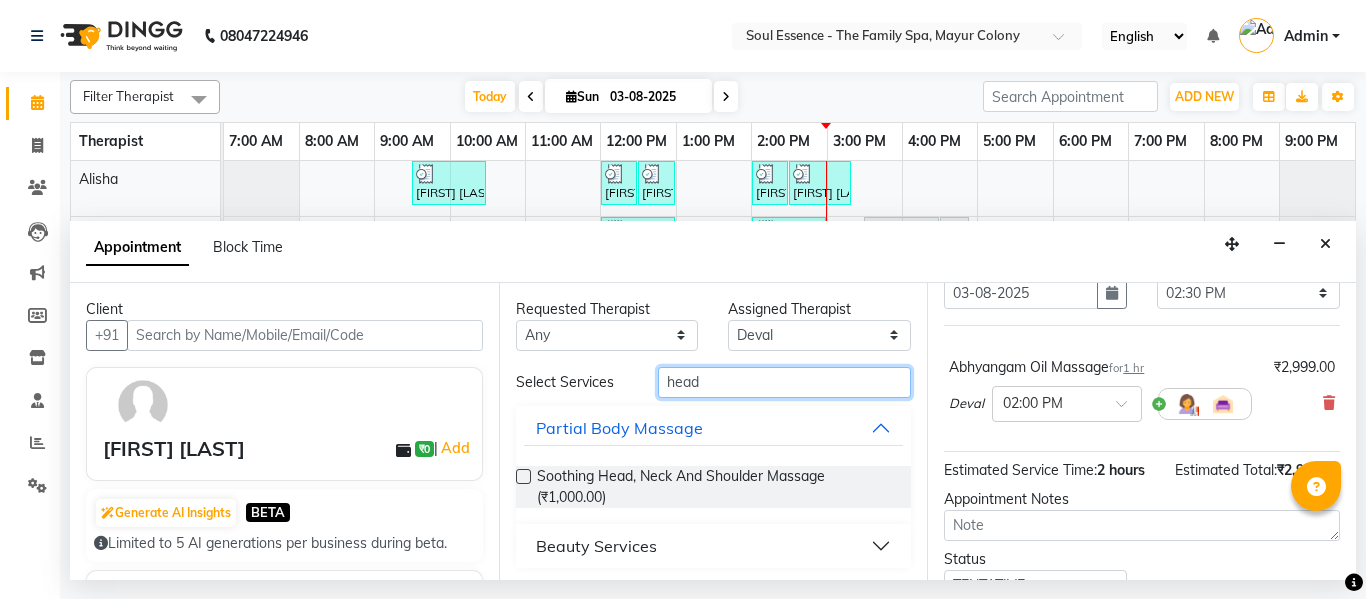 scroll, scrollTop: 4, scrollLeft: 0, axis: vertical 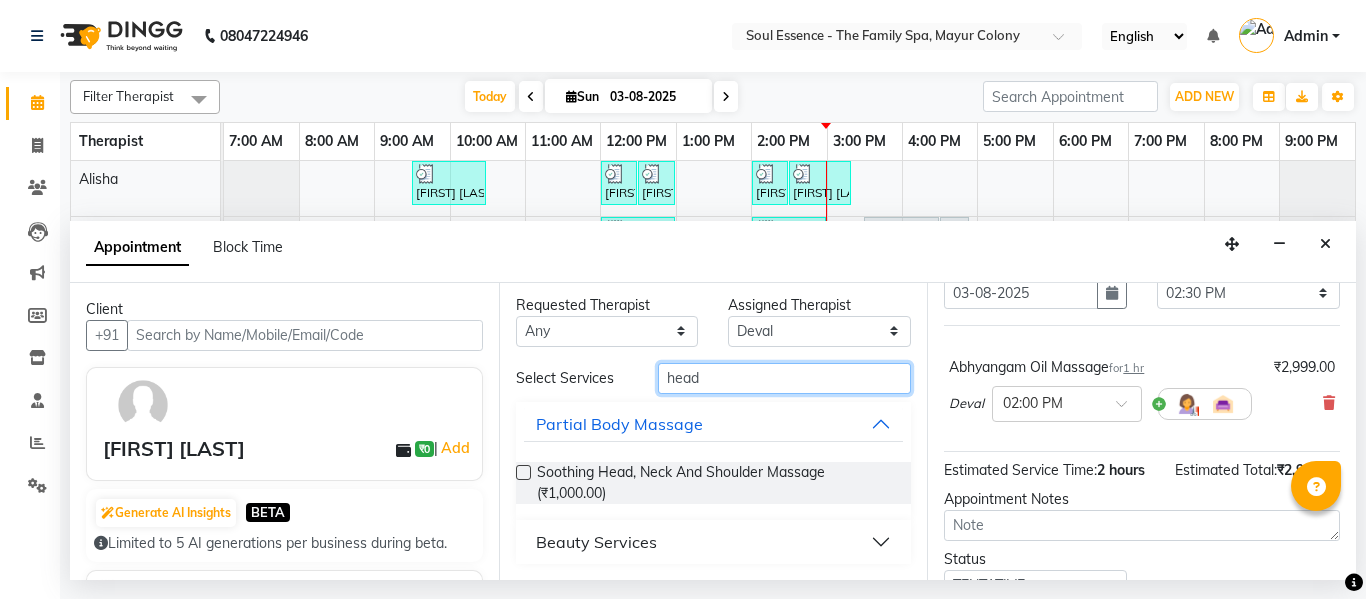 type on "head" 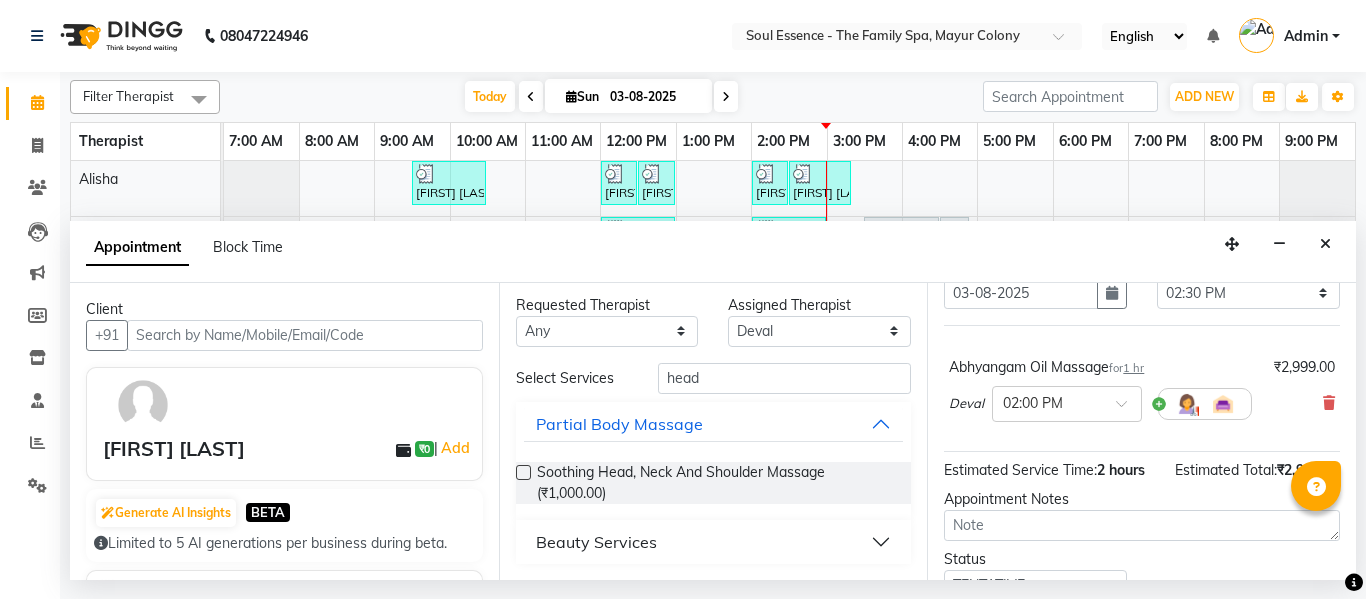 click on "Beauty Services" at bounding box center [596, 542] 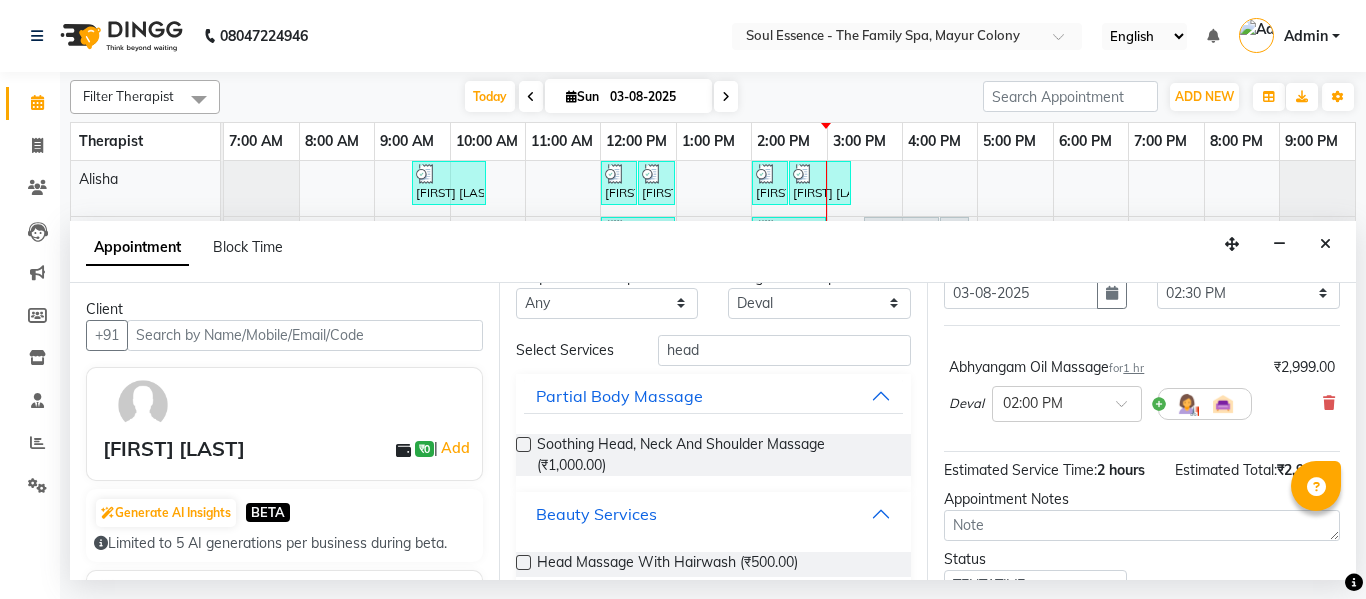 scroll, scrollTop: 58, scrollLeft: 0, axis: vertical 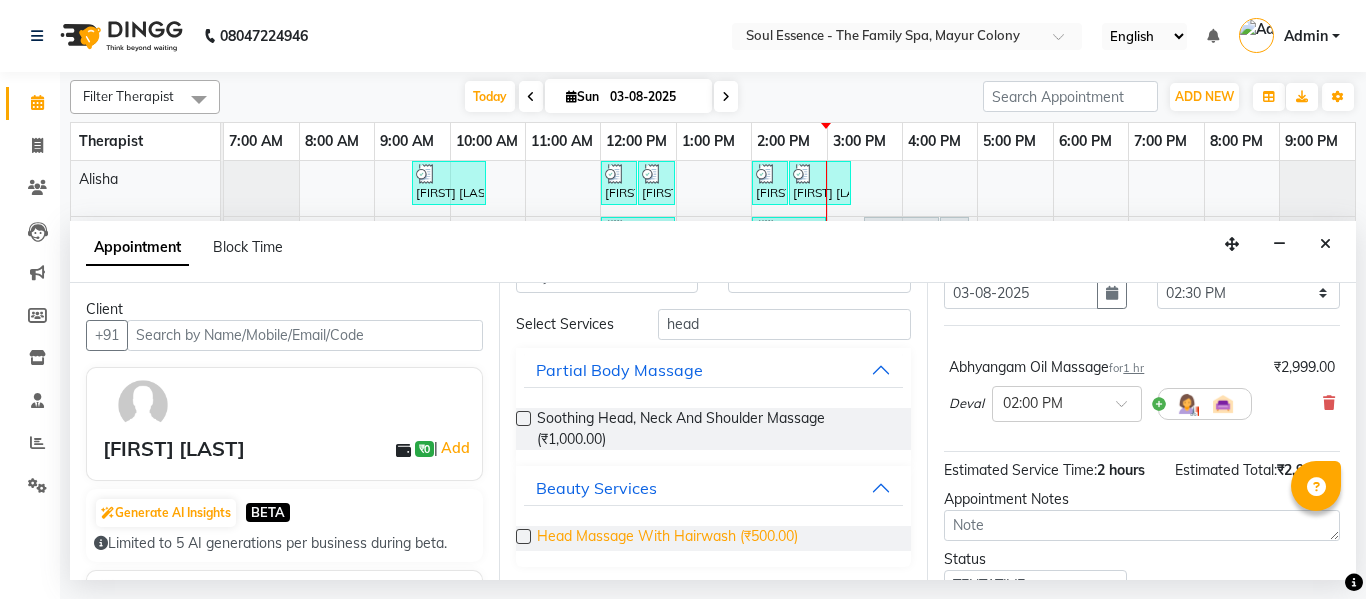 click on "Head Massage With Hairwash (₹500.00)" at bounding box center (667, 538) 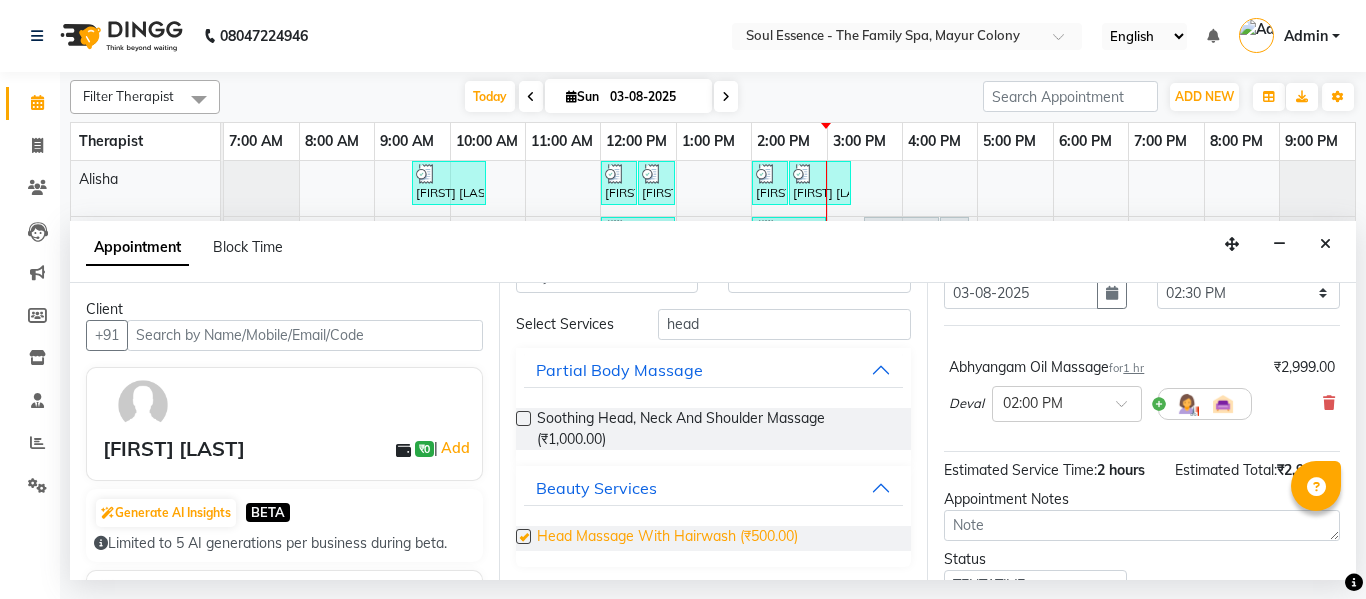 checkbox on "false" 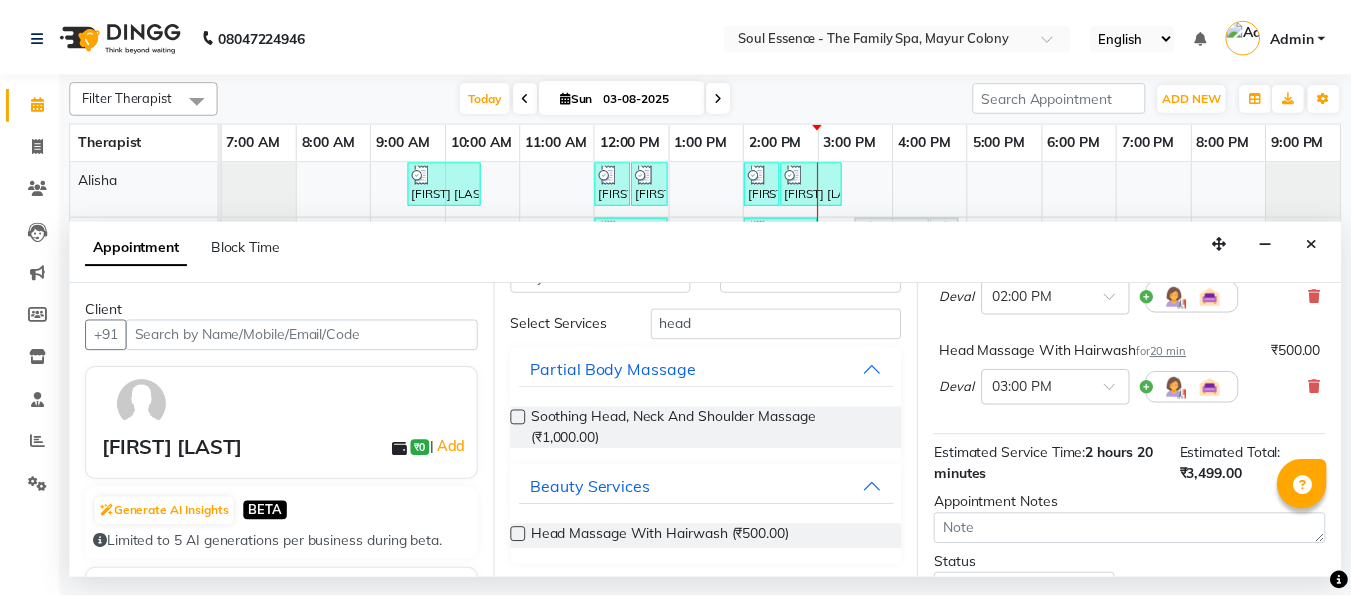 scroll, scrollTop: 300, scrollLeft: 0, axis: vertical 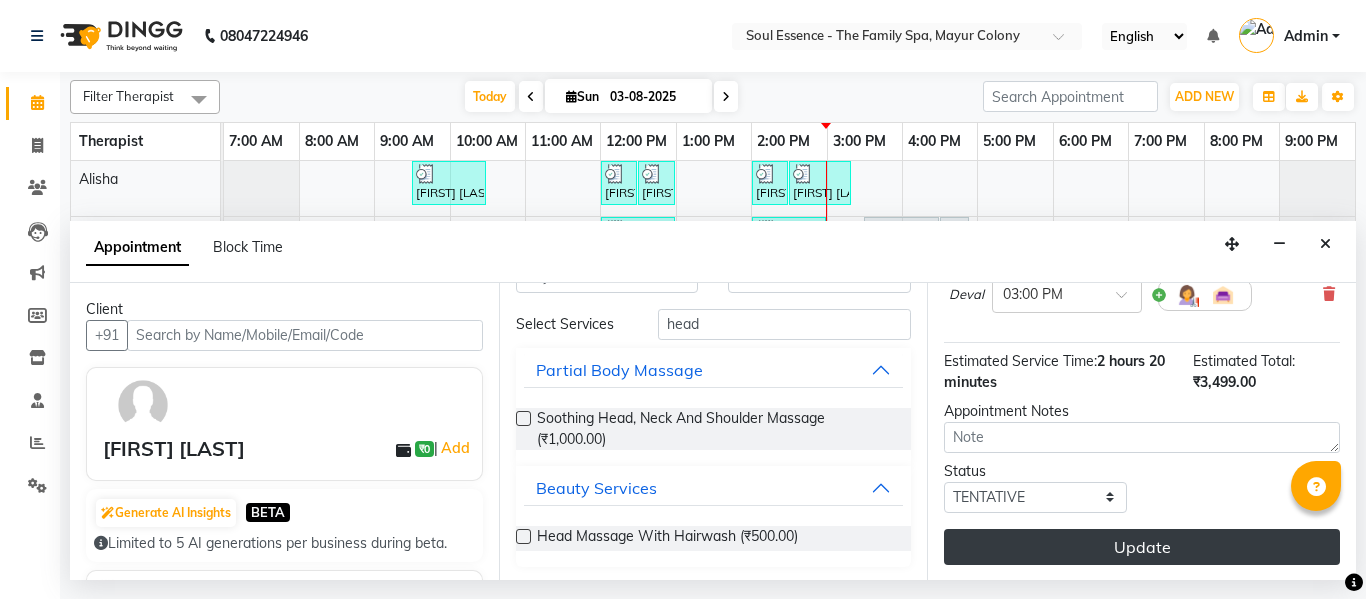 click on "Update" at bounding box center (1142, 547) 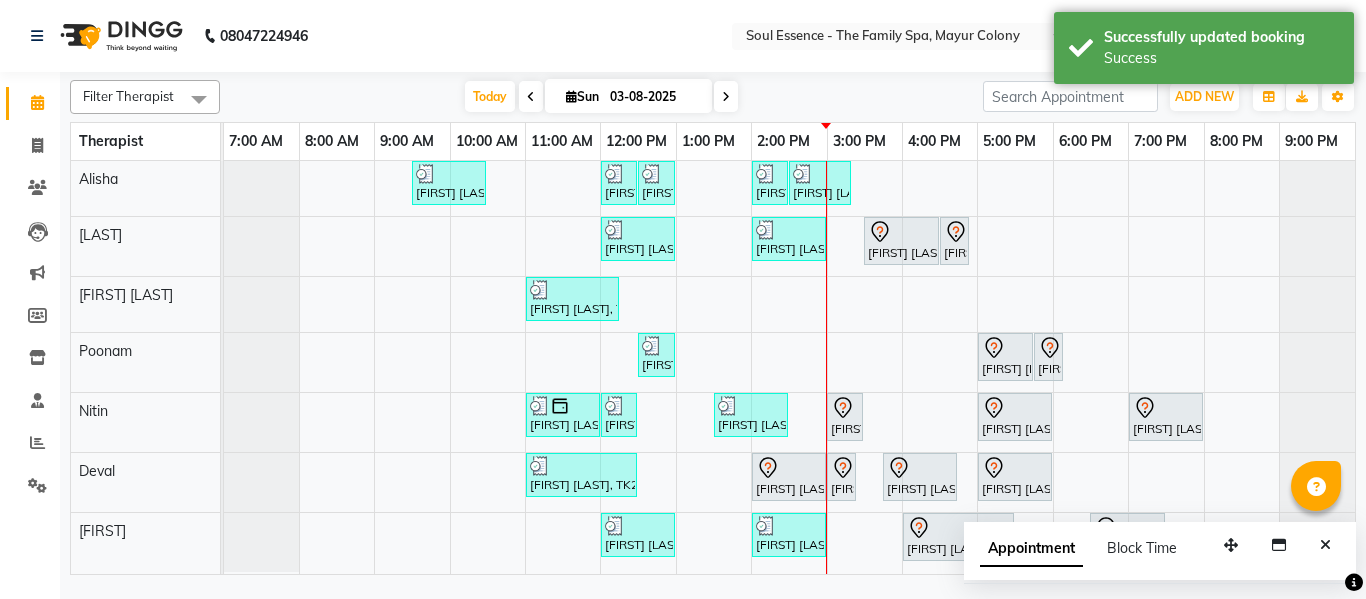click at bounding box center (1325, 545) 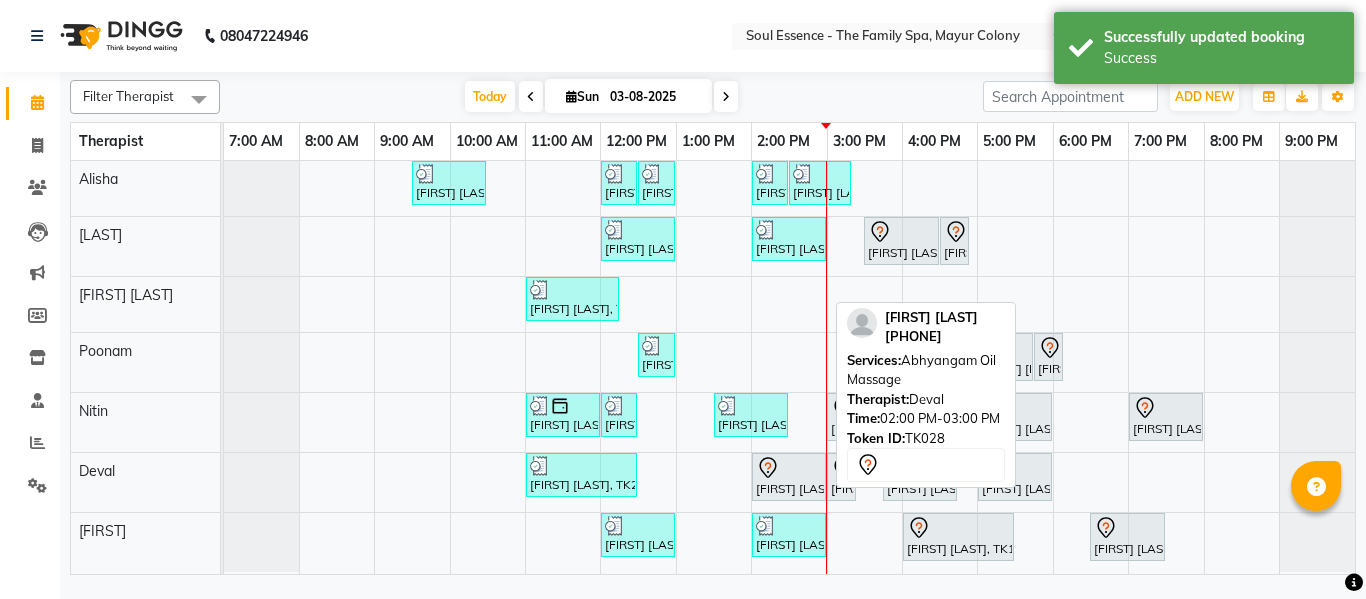 click at bounding box center (789, 468) 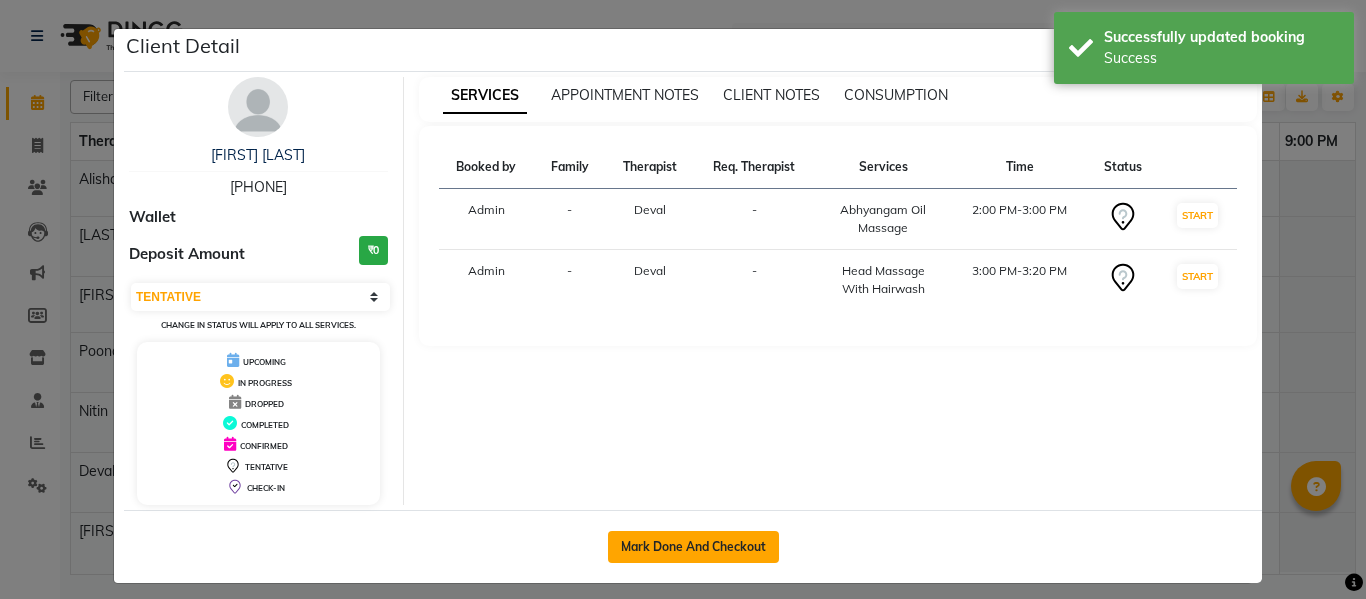 click on "Mark Done And Checkout" 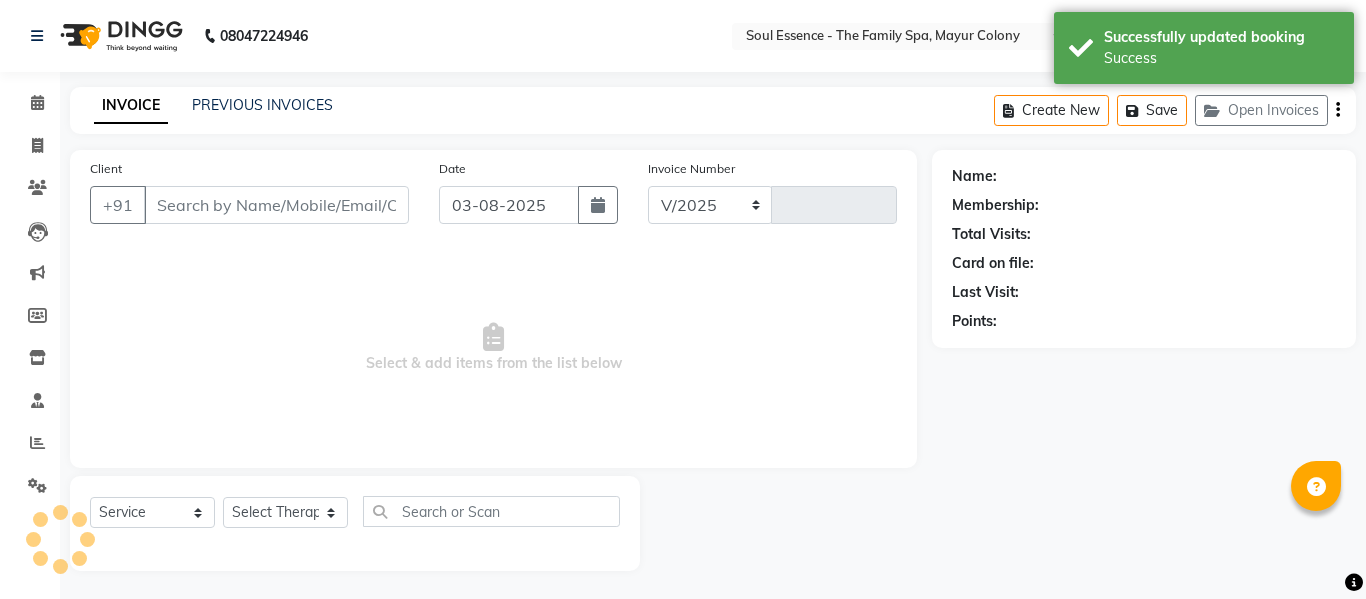 select on "774" 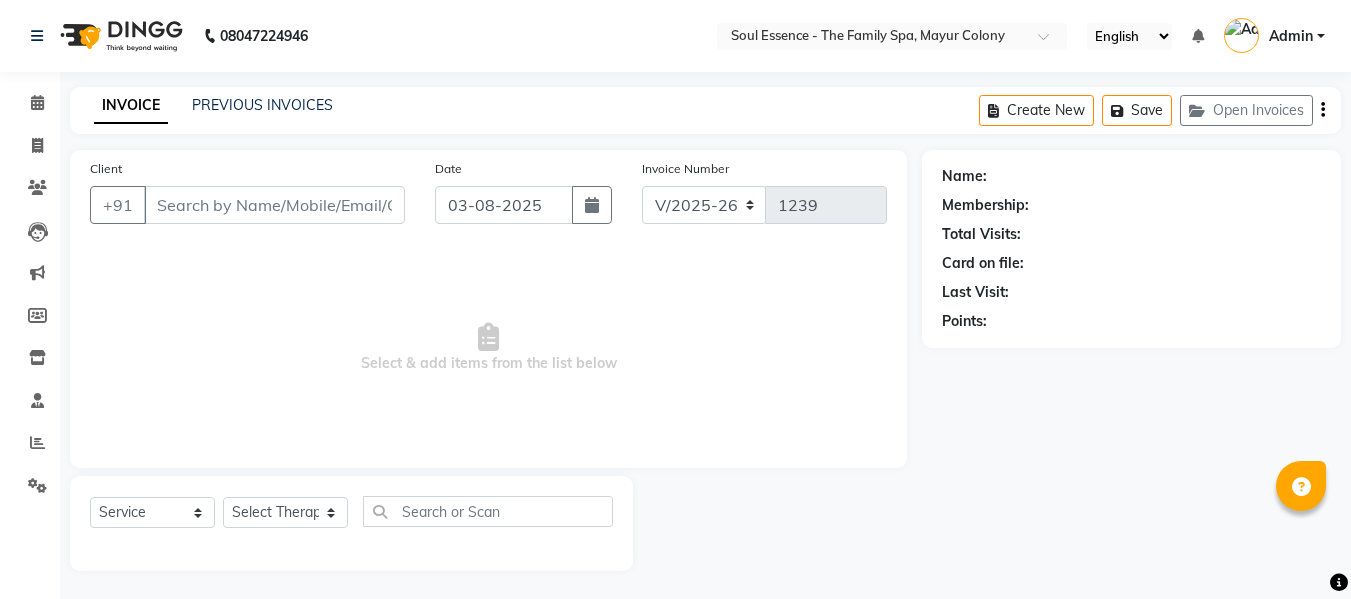 type on "[PHONE]" 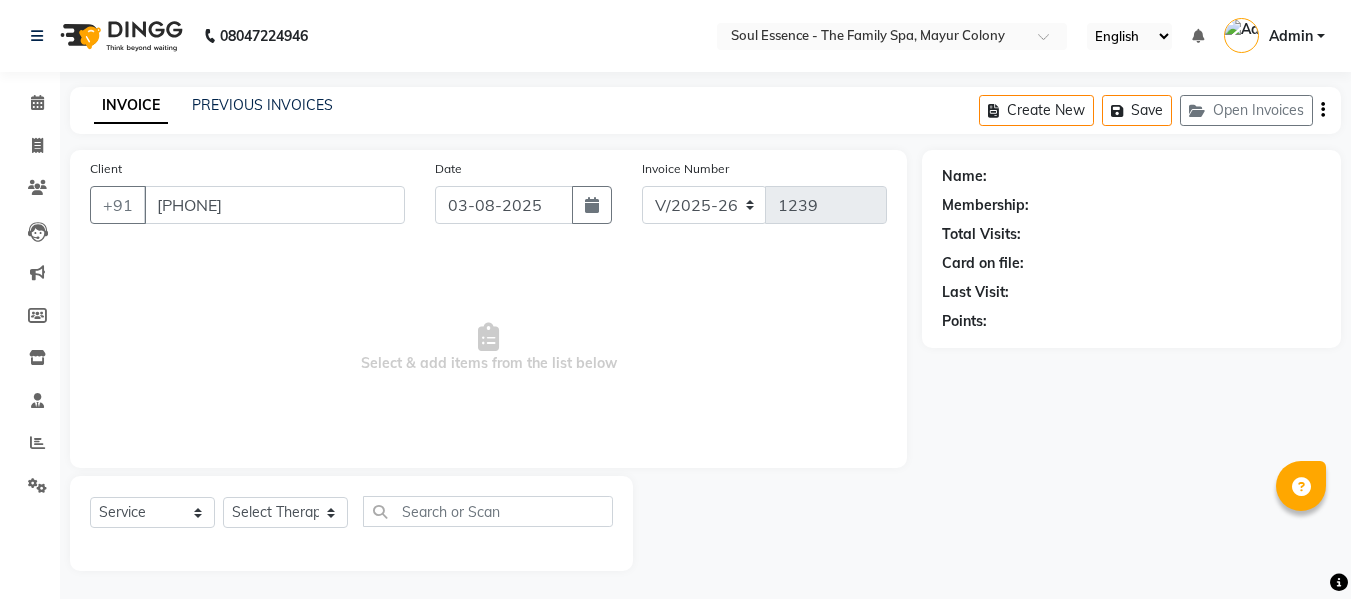 select on "66088" 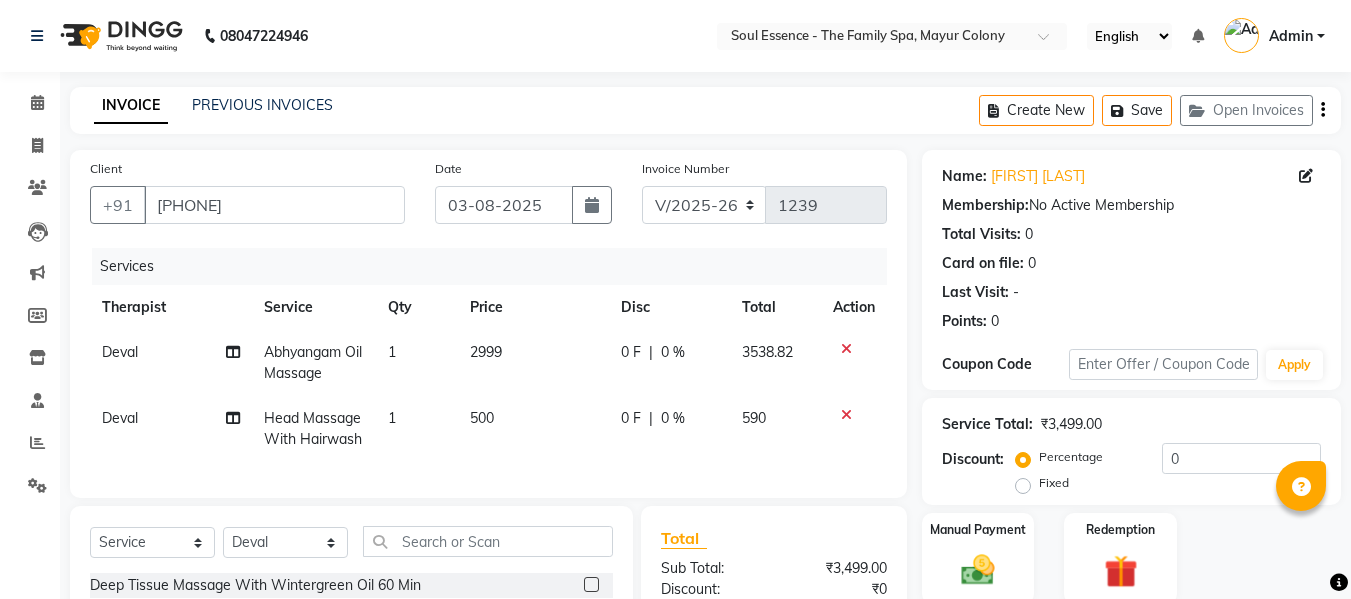 click on "2999" 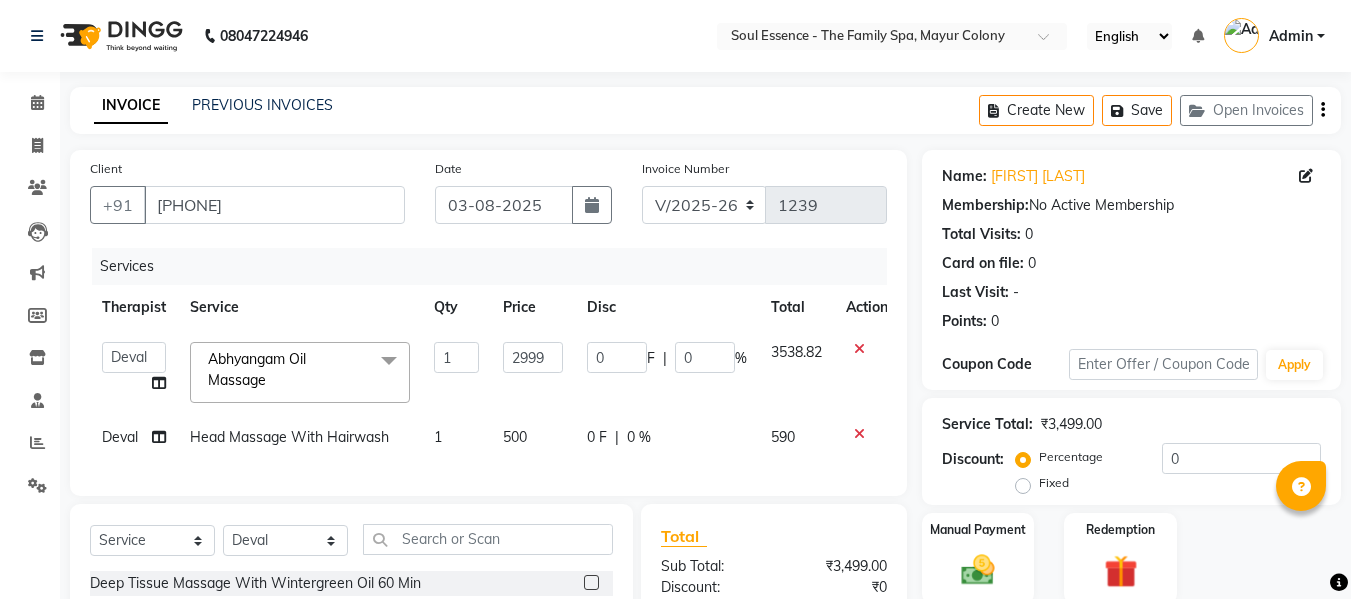 click on "1" 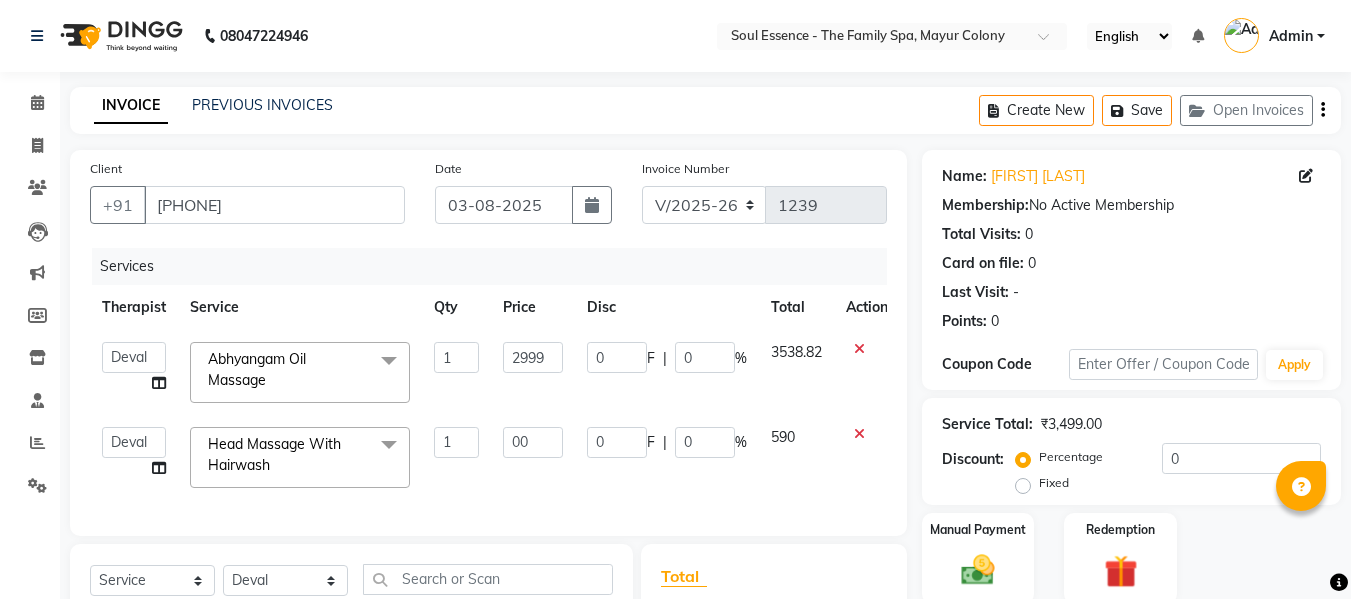 type on "400" 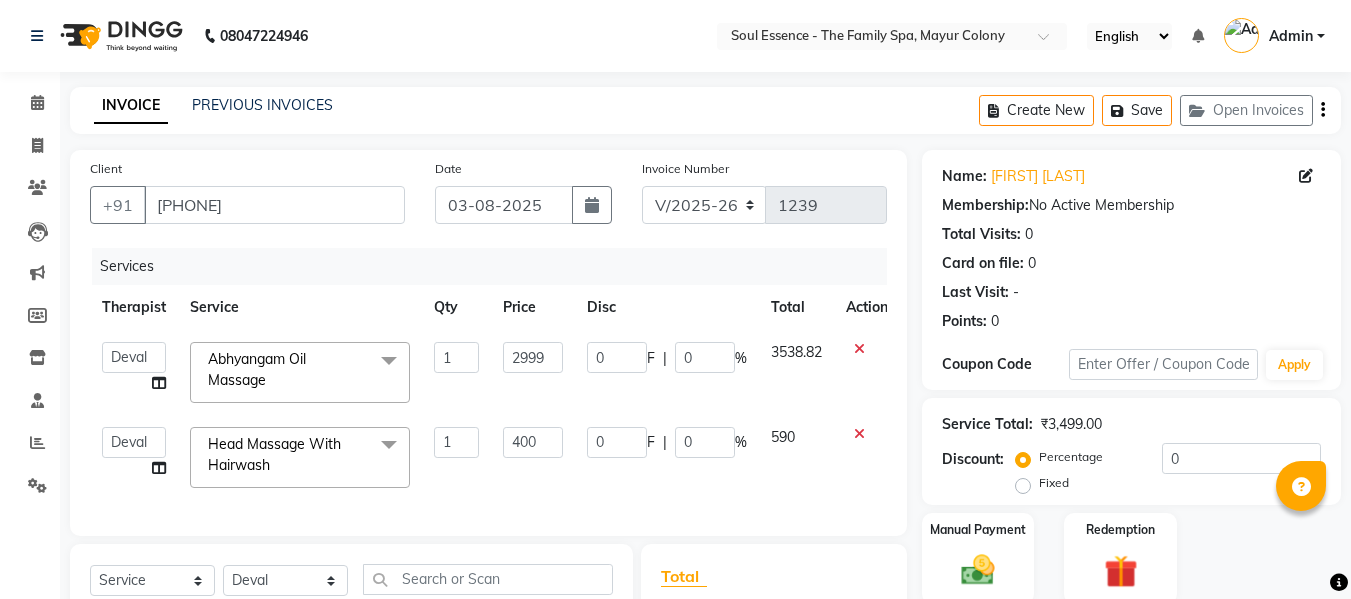 click on "Services" 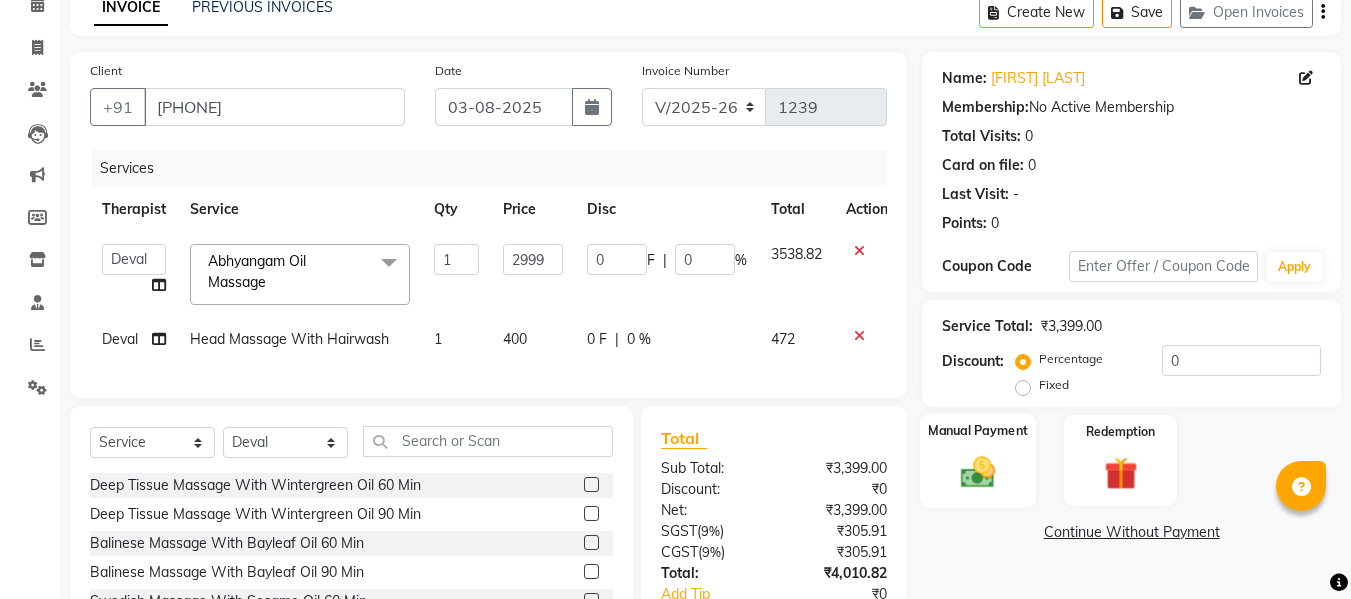 scroll, scrollTop: 245, scrollLeft: 0, axis: vertical 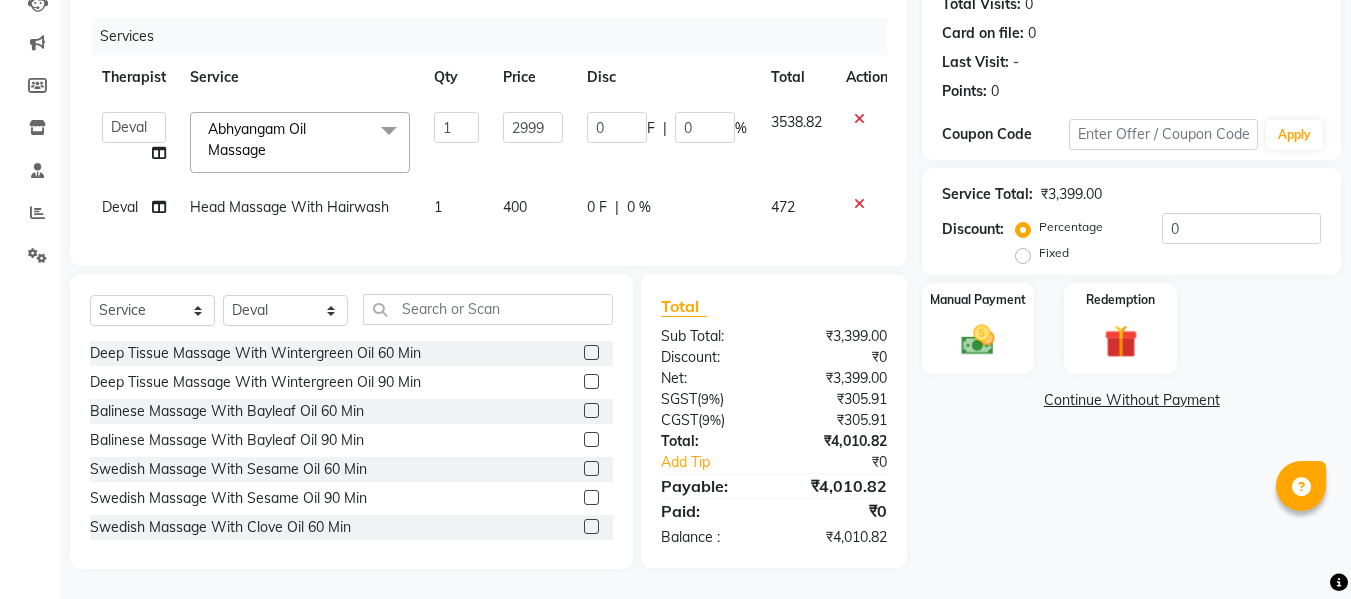 click on "Client +91 [PHONE] Date [DD]-[MM]-[YYYY] Invoice Number V/2025 V/2025-26 1239 Services Therapist Service Qty Price Disc Total Action  [FIRST]   [FIRST]   [FIRST] [LAST]   [FIRST] [LAST]   [FIRST] [LAST]   [FIRST] [LAST]   [FIRST] [LAST]   [FIRST] [LAST]   Abhyangam Oil Massage  x Deep Tissue Massage With Wintergreen Oil 60 Min Deep Tissue Massage With Wintergreen Oil 90 Min Balinese Massage With Bayleaf Oil 60 Min Balinese Massage With Bayleaf Oil 90 Min Swedish Massage With Sesame Oil 60 Min Swedish Massage With Sesame Oil 90 Min Swedish Massage With Clove Oil 60 Min Swedish Massage With Clove Oil 90 Min Sports Special Package 90 Min Deep Relaxation Package 90 Min Sleep Enhancing Therapy 60 Min Sleep Enhancing Therapy 90 Min Anxiety Relieving Massage 60 Min Anxiety Relieving Massage 90 Min Relaxing Aroma Massage 60 Min Relaxing Aroma Massage 90 Min Working Professionals - Express Packages 60 Min Working Professionals - Special Packages 90 Min Energy Restoring Massage 60 Min Energy Restoring Massage 90 Min Yoga Massage ( Thai Massage) 60 Min Shirodhara 45 Min 1 0" 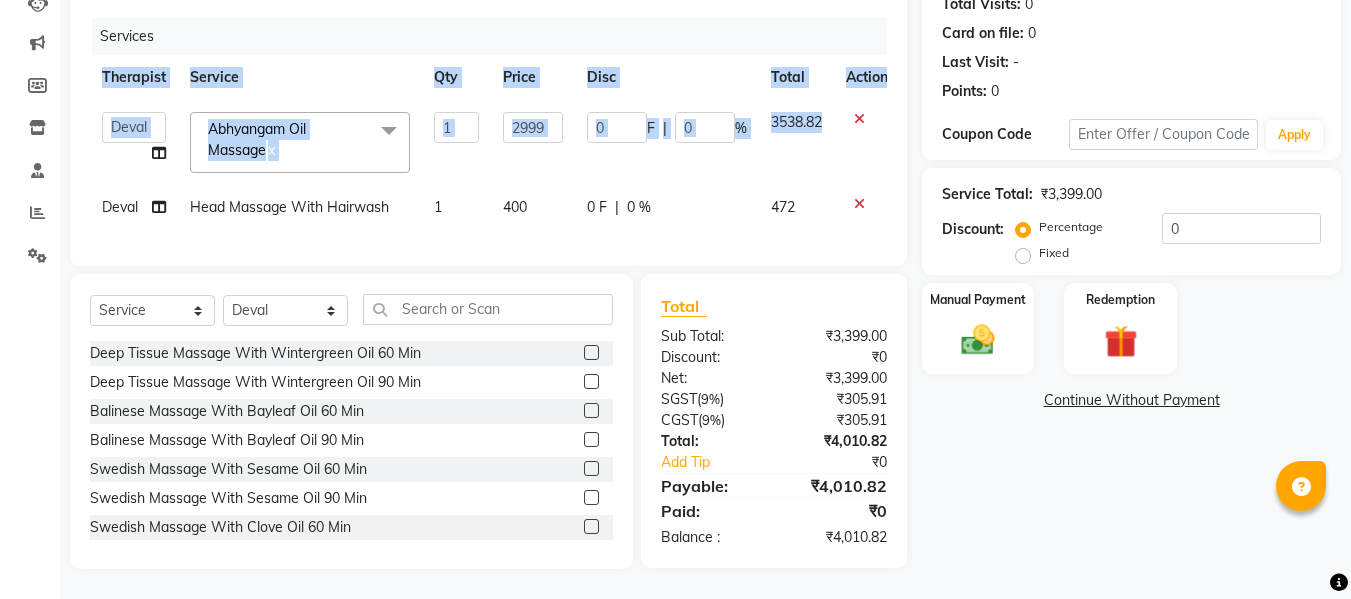 click on "Client +91 [PHONE] Date [DD]-[MM]-[YYYY] Invoice Number V/2025 V/2025-26 1239 Services Therapist Service Qty Price Disc Total Action  [FIRST]   [FIRST]   [FIRST] [LAST]   [FIRST] [LAST]   [FIRST] [LAST]   [FIRST] [LAST]   [FIRST] [LAST]   [FIRST] [LAST]   Abhyangam Oil Massage  x Deep Tissue Massage With Wintergreen Oil 60 Min Deep Tissue Massage With Wintergreen Oil 90 Min Balinese Massage With Bayleaf Oil 60 Min Balinese Massage With Bayleaf Oil 90 Min Swedish Massage With Sesame Oil 60 Min Swedish Massage With Sesame Oil 90 Min Swedish Massage With Clove Oil 60 Min Swedish Massage With Clove Oil 90 Min Sports Special Package 90 Min Deep Relaxation Package 90 Min Sleep Enhancing Therapy 60 Min Sleep Enhancing Therapy 90 Min Anxiety Relieving Massage 60 Min Anxiety Relieving Massage 90 Min Relaxing Aroma Massage 60 Min Relaxing Aroma Massage 90 Min Working Professionals - Express Packages 60 Min Working Professionals - Special Packages 90 Min Energy Restoring Massage 60 Min Energy Restoring Massage 90 Min Yoga Massage ( Thai Massage) 60 Min Shirodhara 45 Min 1 0" 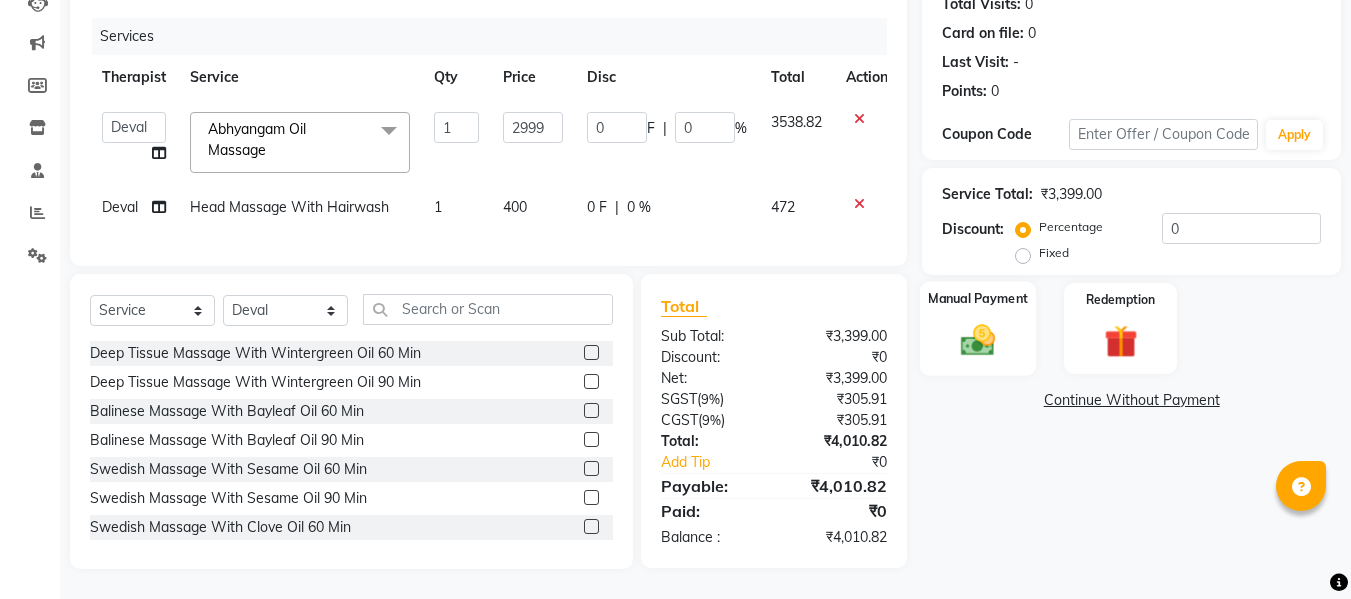 click on "Manual Payment" 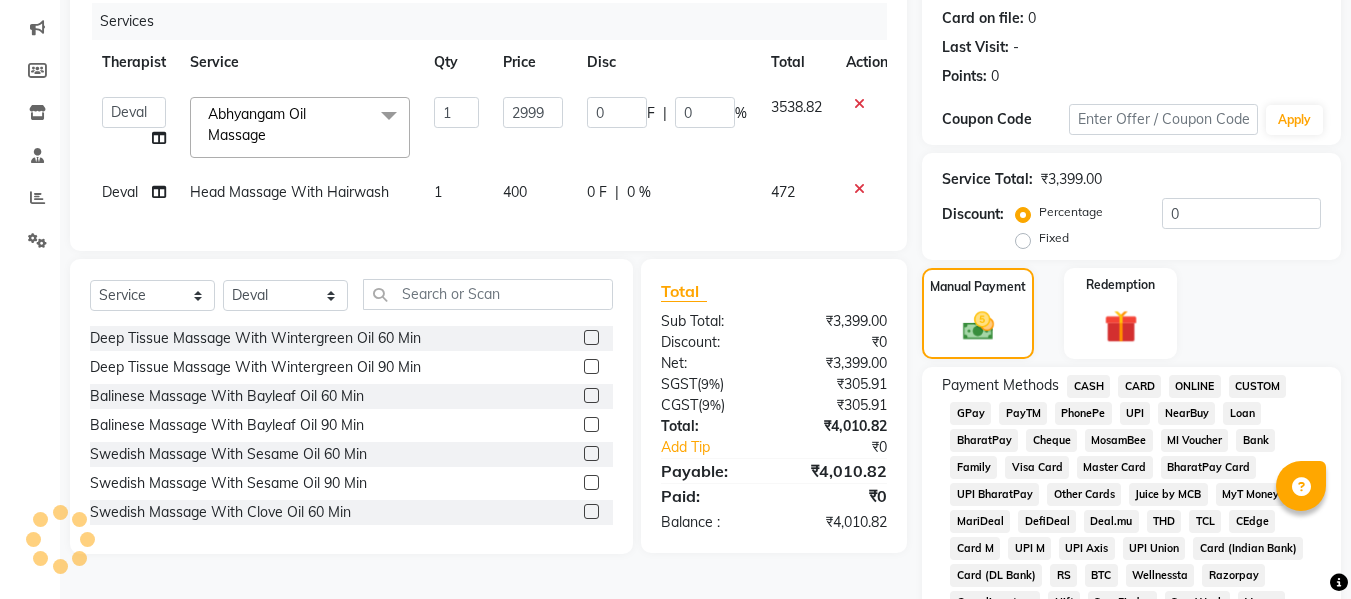 click on "GPay" 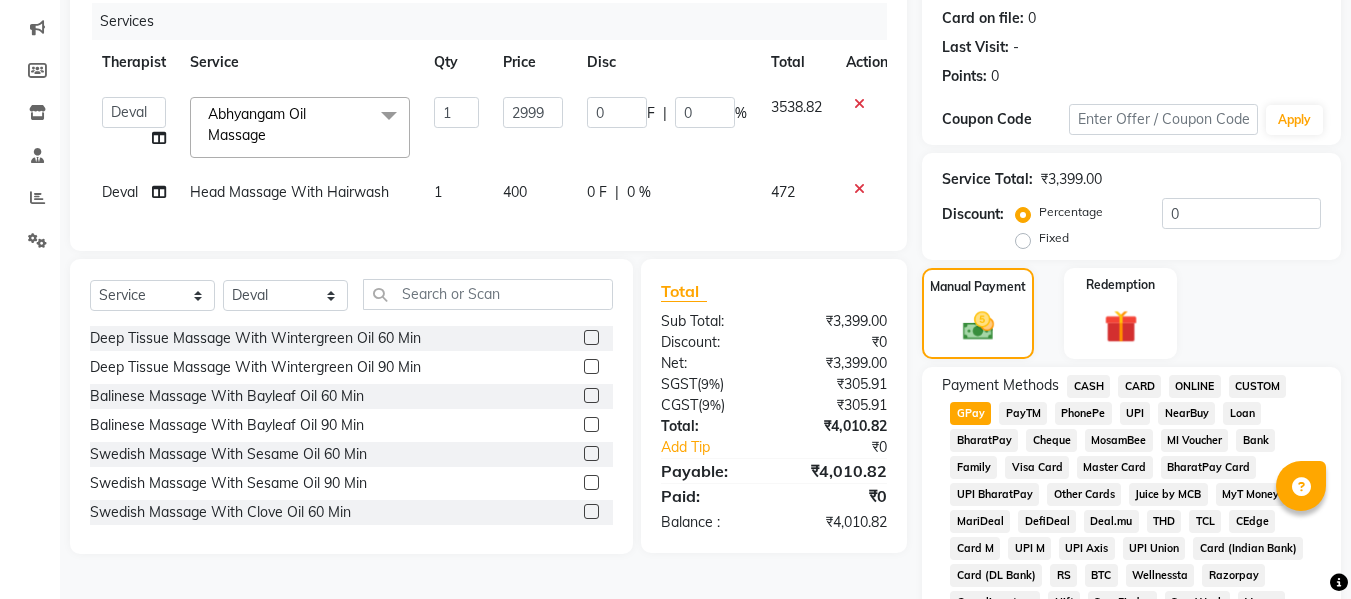 drag, startPoint x: 1035, startPoint y: 234, endPoint x: 1025, endPoint y: 240, distance: 11.661903 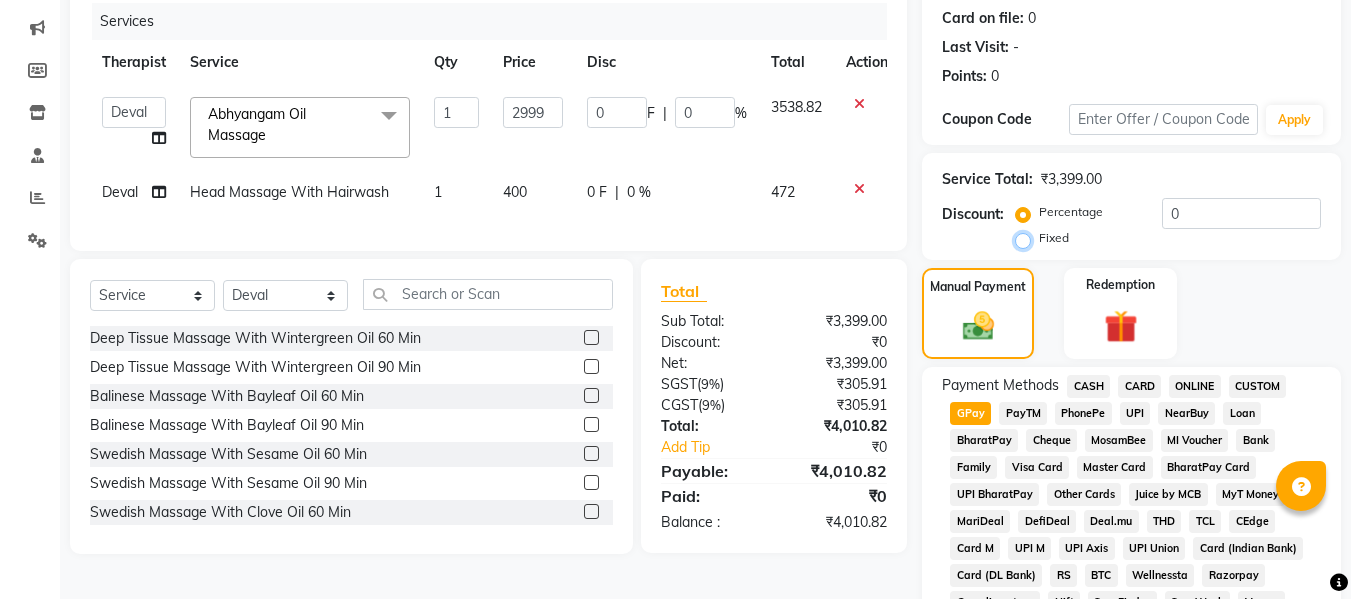 click on "Fixed" at bounding box center (1027, 238) 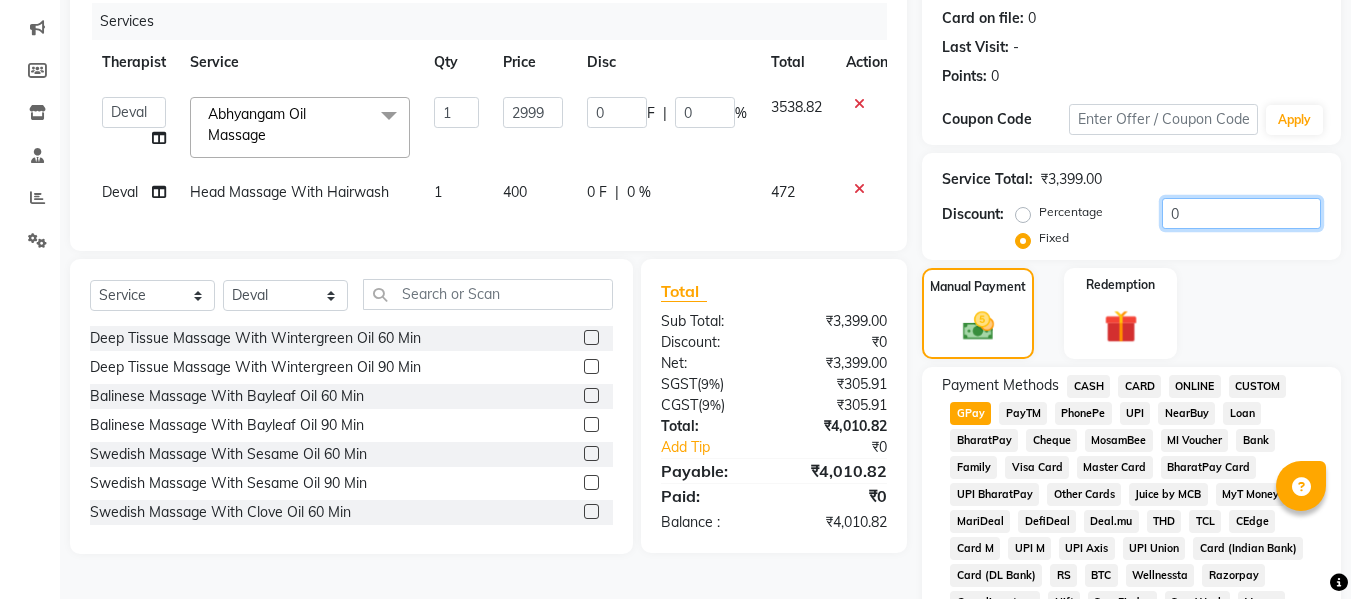 click on "0" 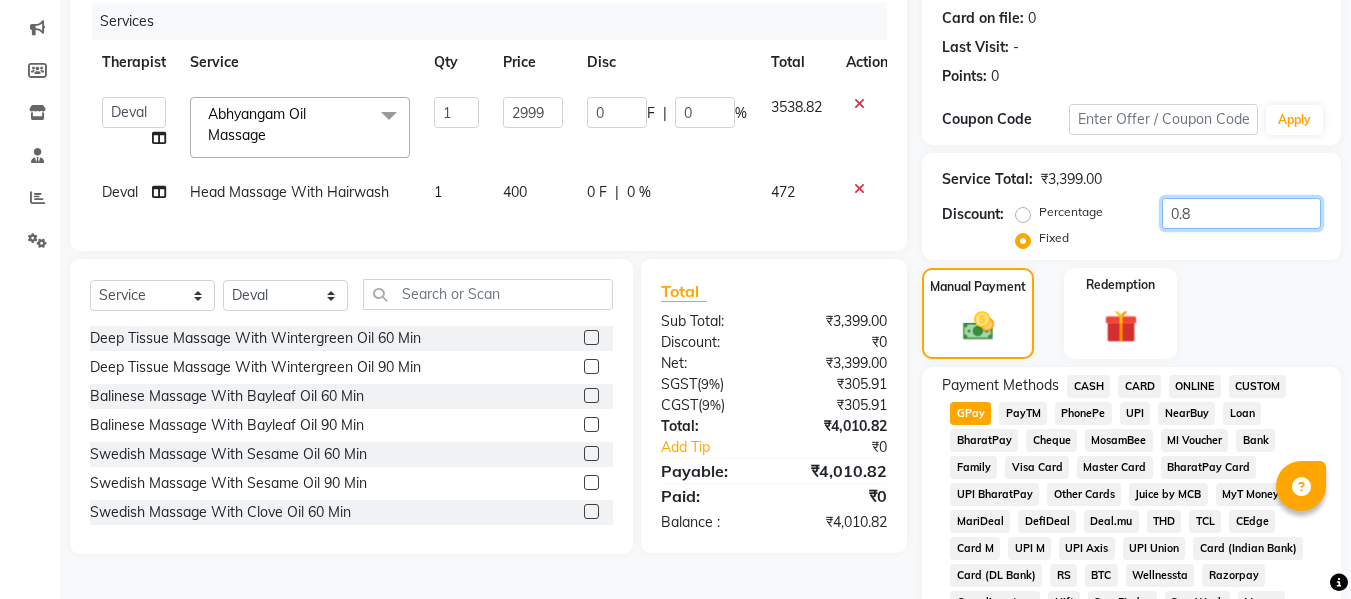 type on "0.71" 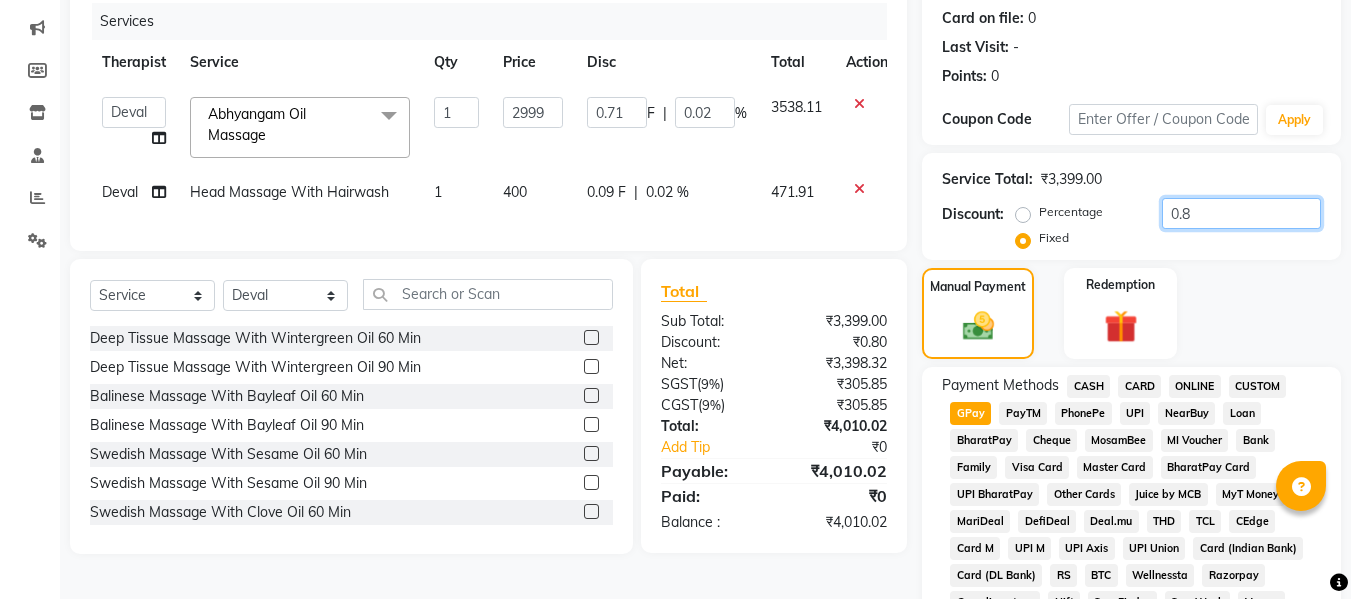 type on "0.82" 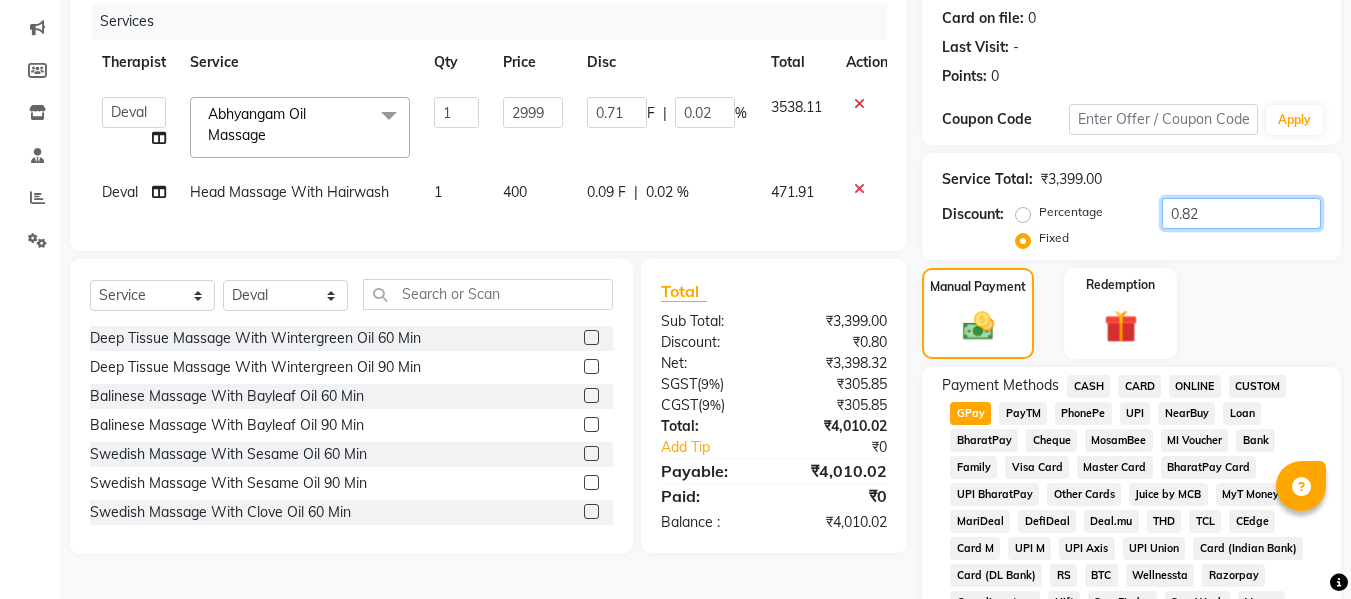 type on "0.72" 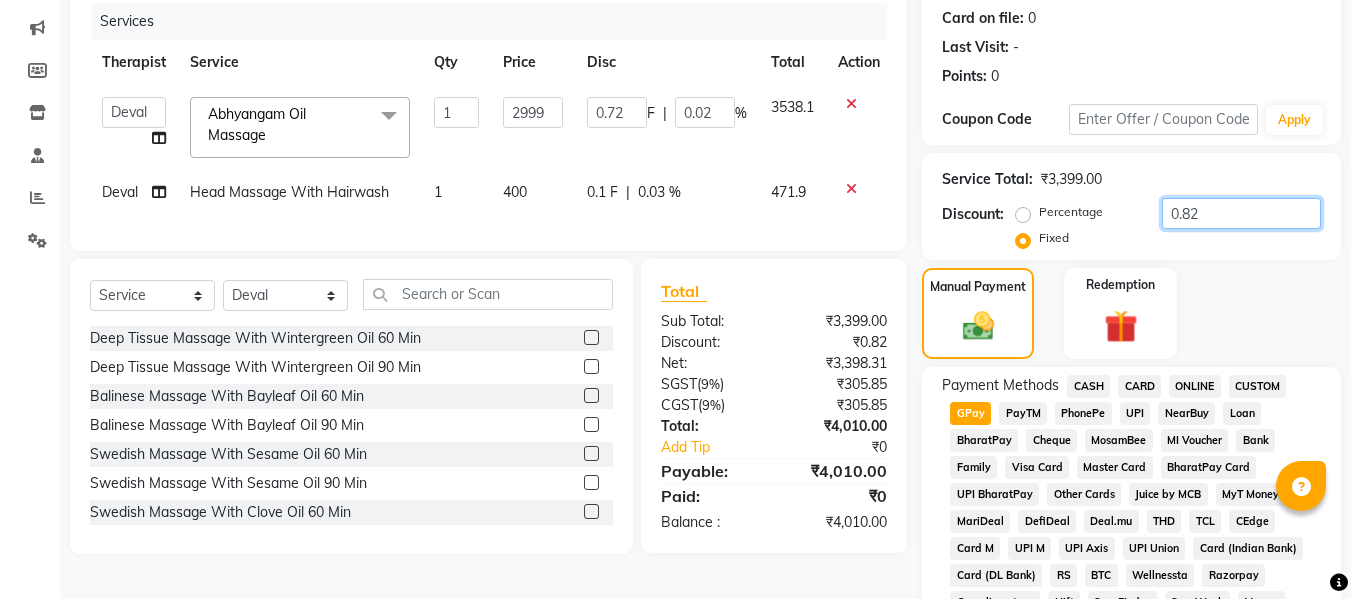 type on "0.82" 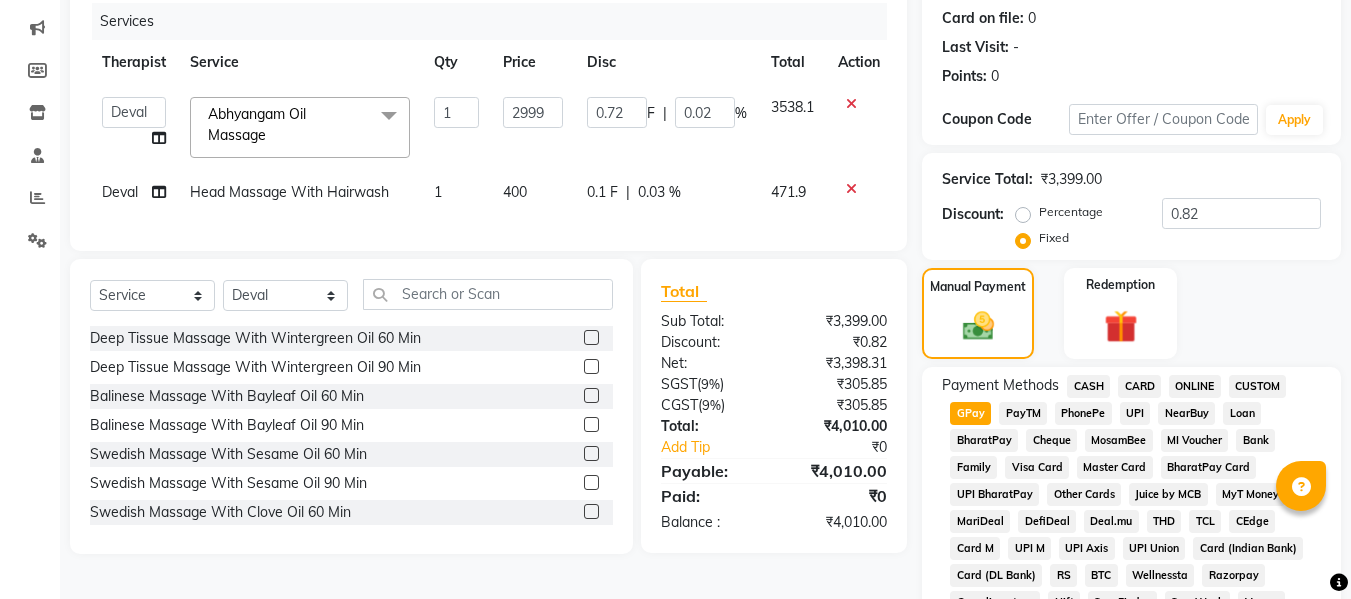click on "Manual Payment Redemption" 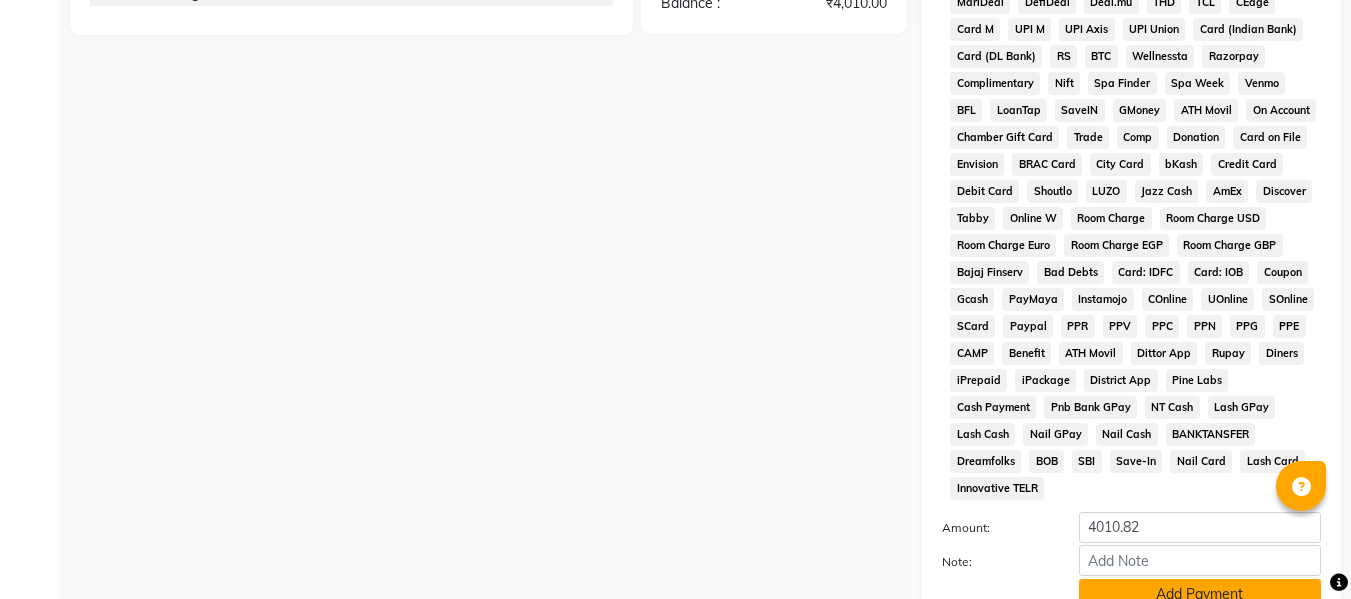 scroll, scrollTop: 903, scrollLeft: 0, axis: vertical 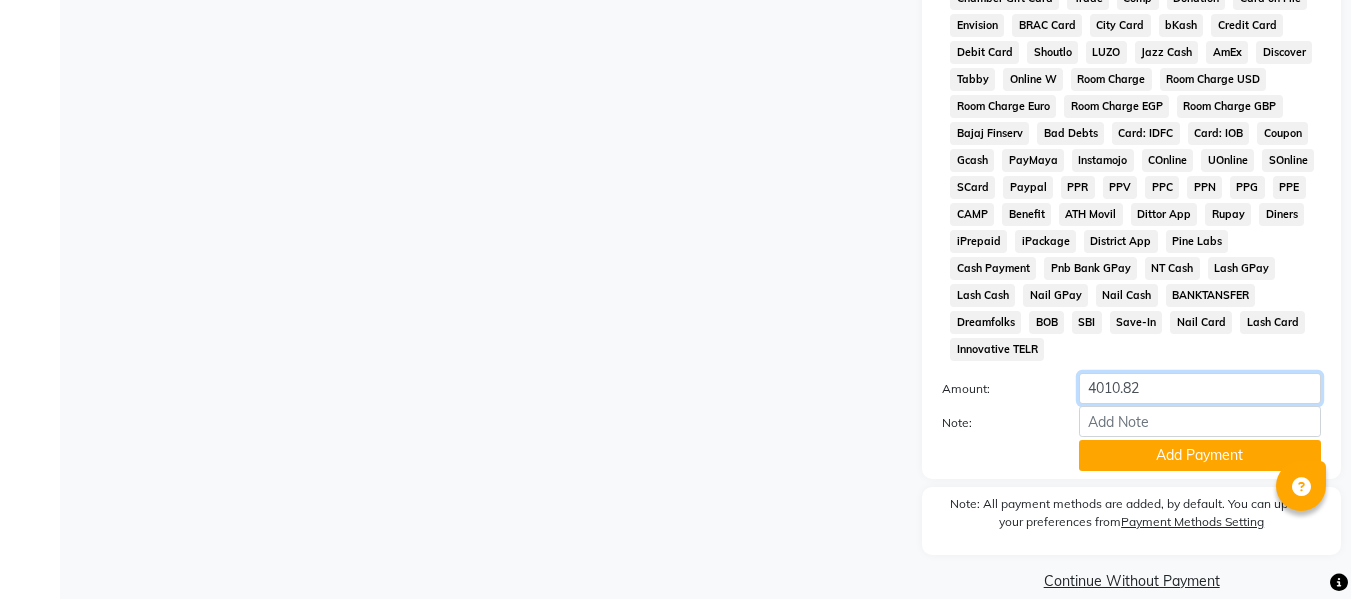 click on "4010.82" 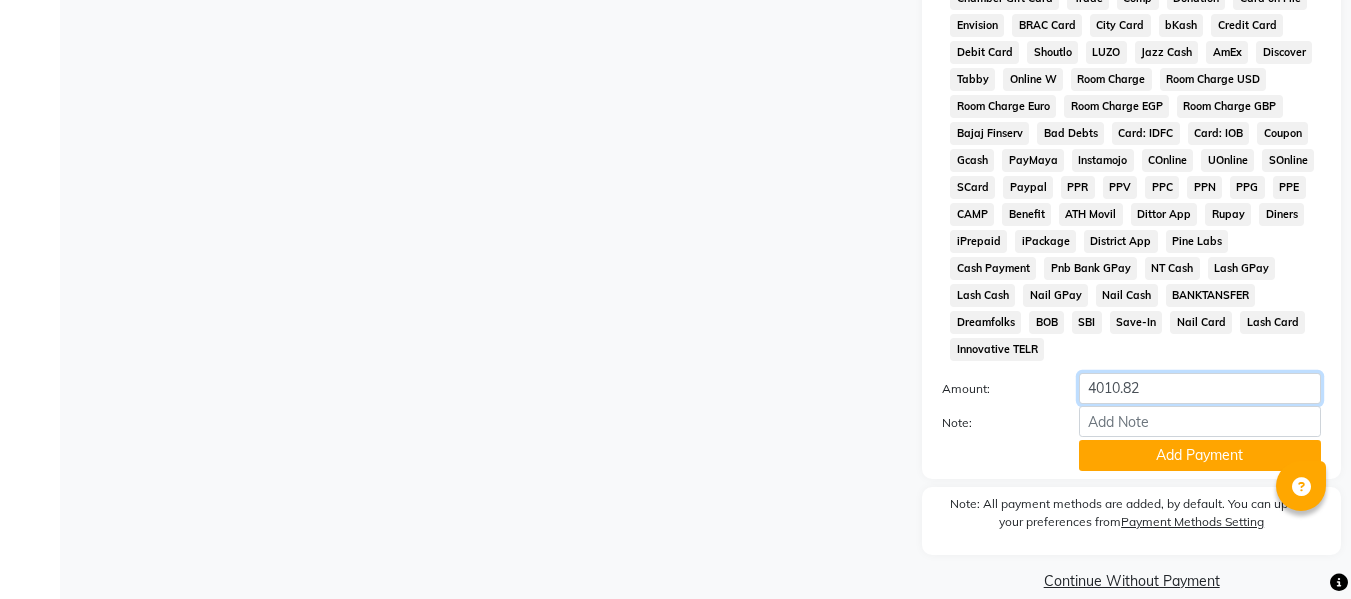 click on "4010.82" 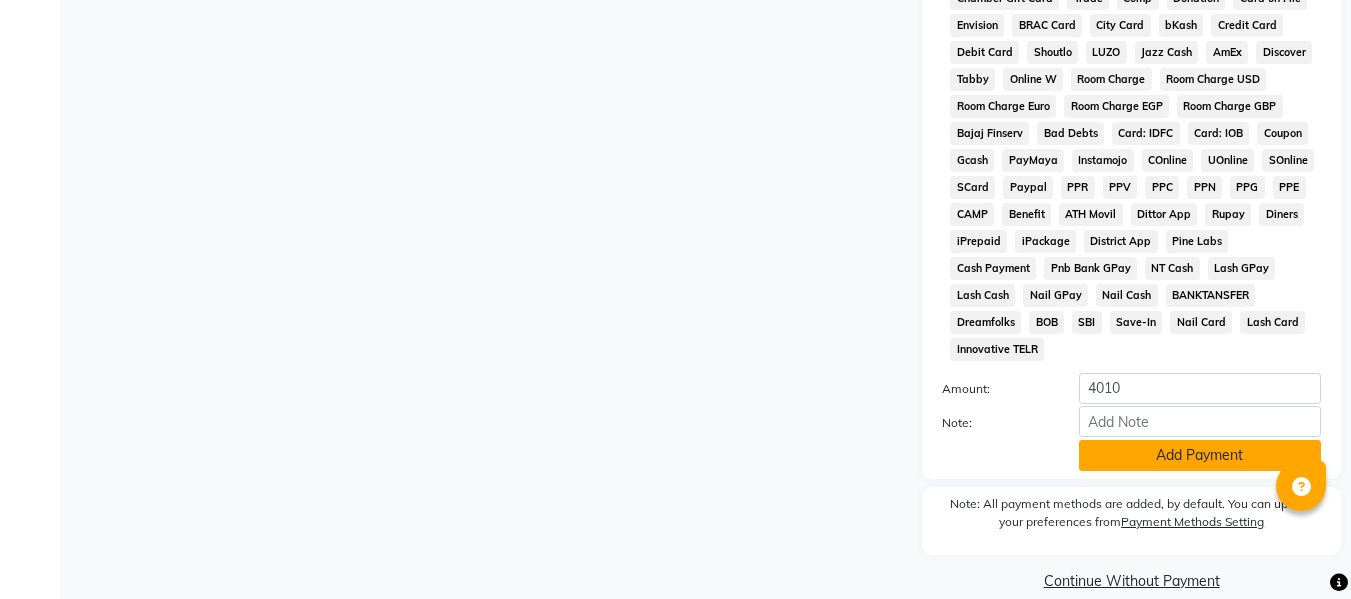 click on "Add Payment" 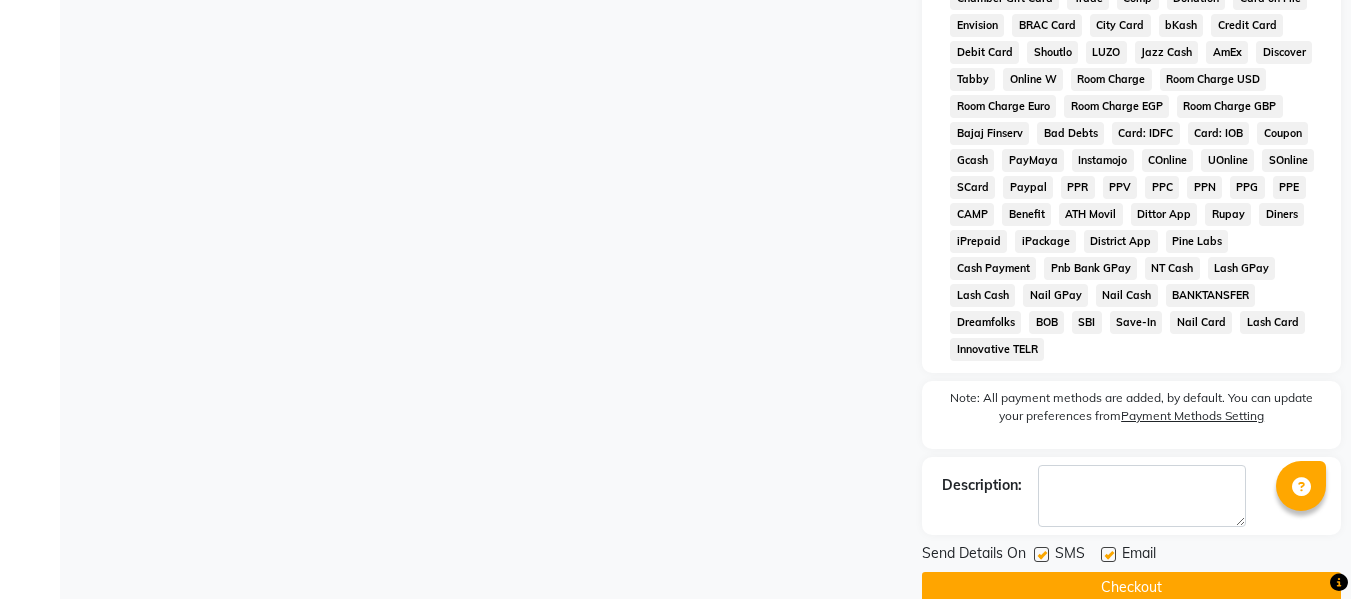 click 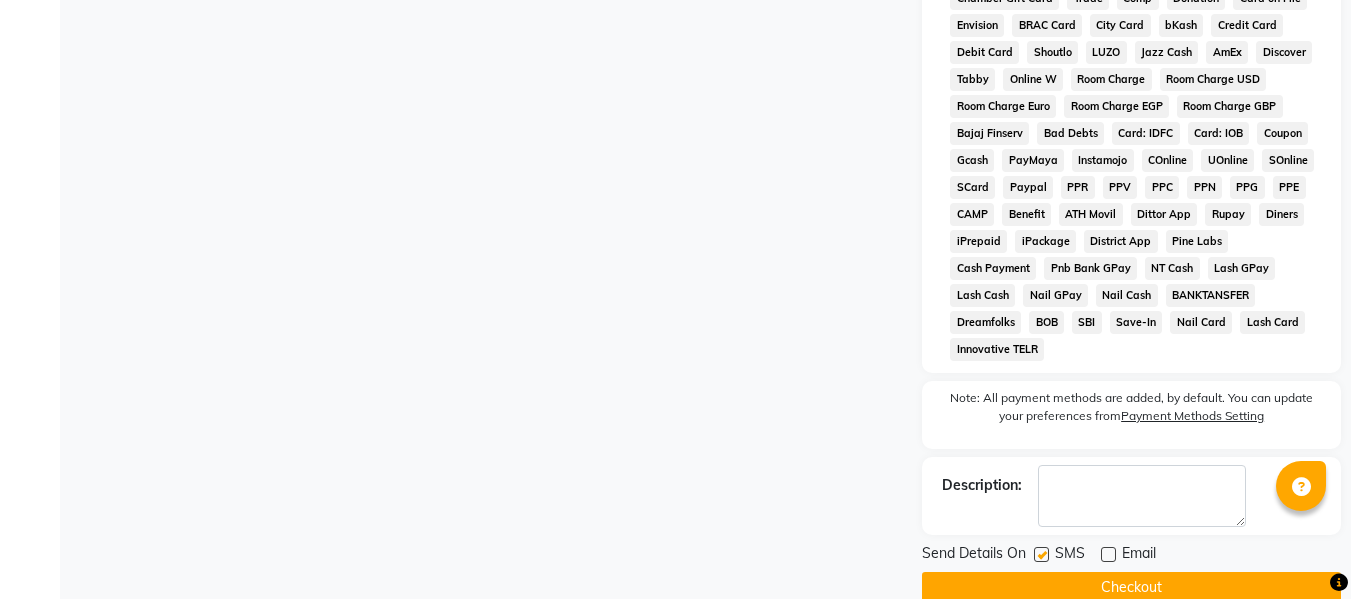 click 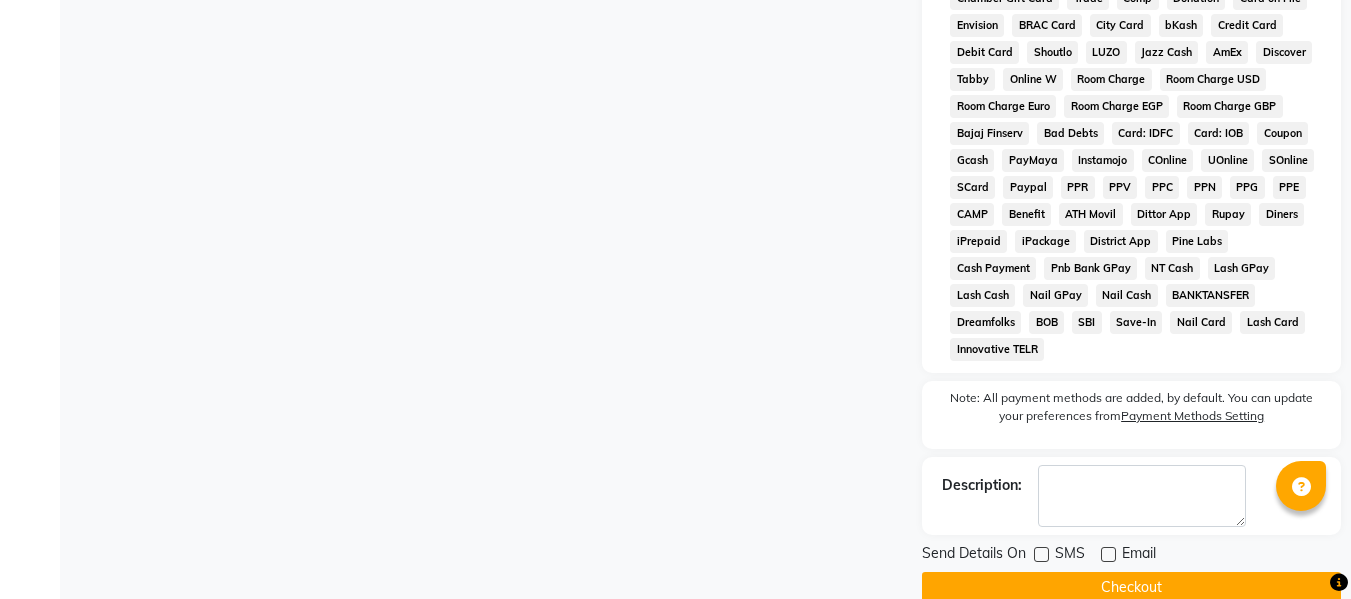 click on "Checkout" 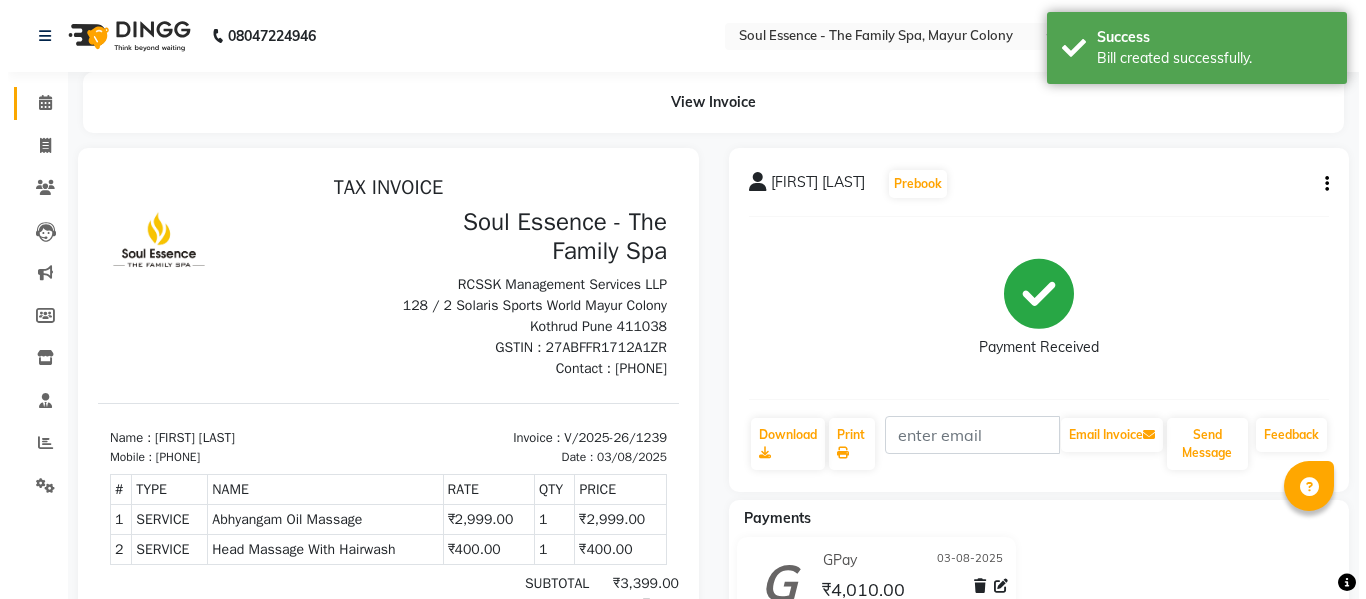 scroll, scrollTop: 0, scrollLeft: 0, axis: both 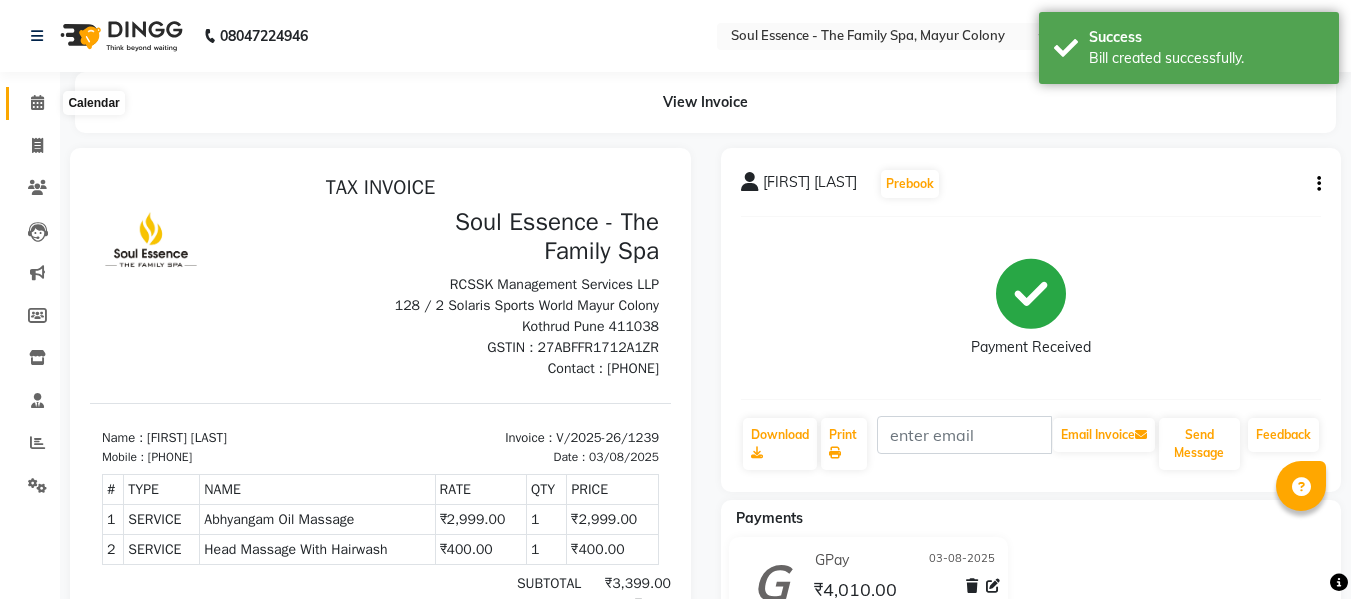 click 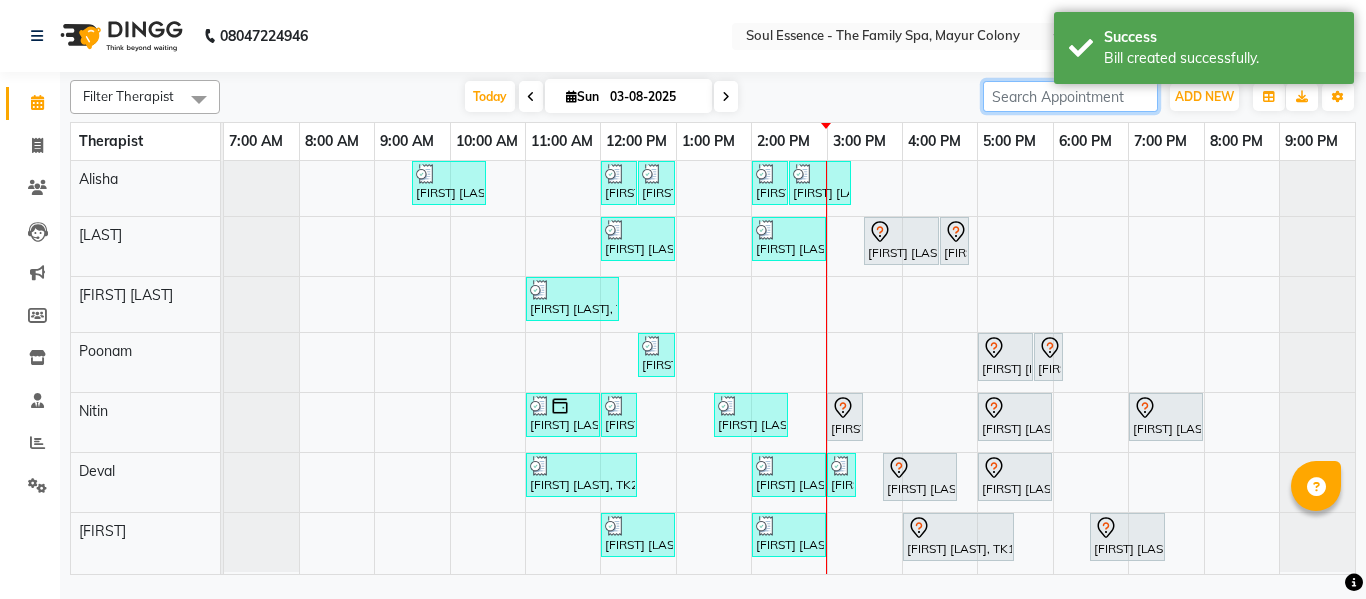 click at bounding box center (1070, 96) 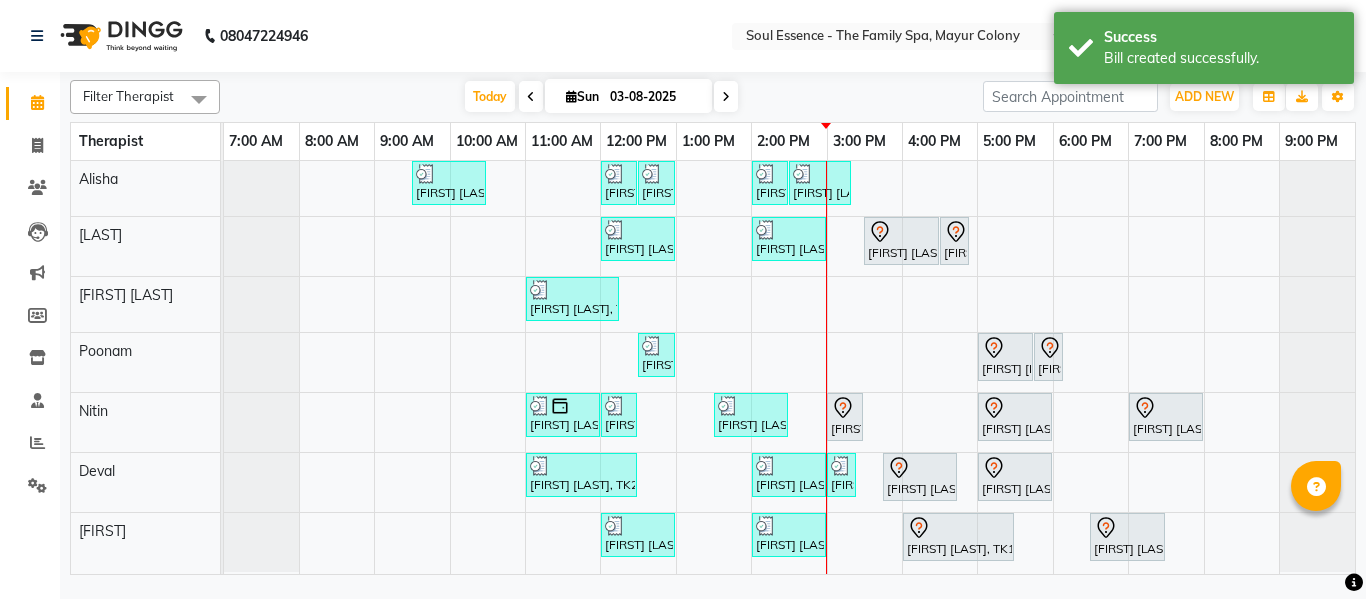 click on "Soul Essence - The Family Spa, Mayur Colony English ENGLISH Español العربية मराठी हिंदी ગુજરાતી தமிழ் 中文 Notifications nothing to show Admin Manage Profile Change Password Sign out  Version:3.15.11" 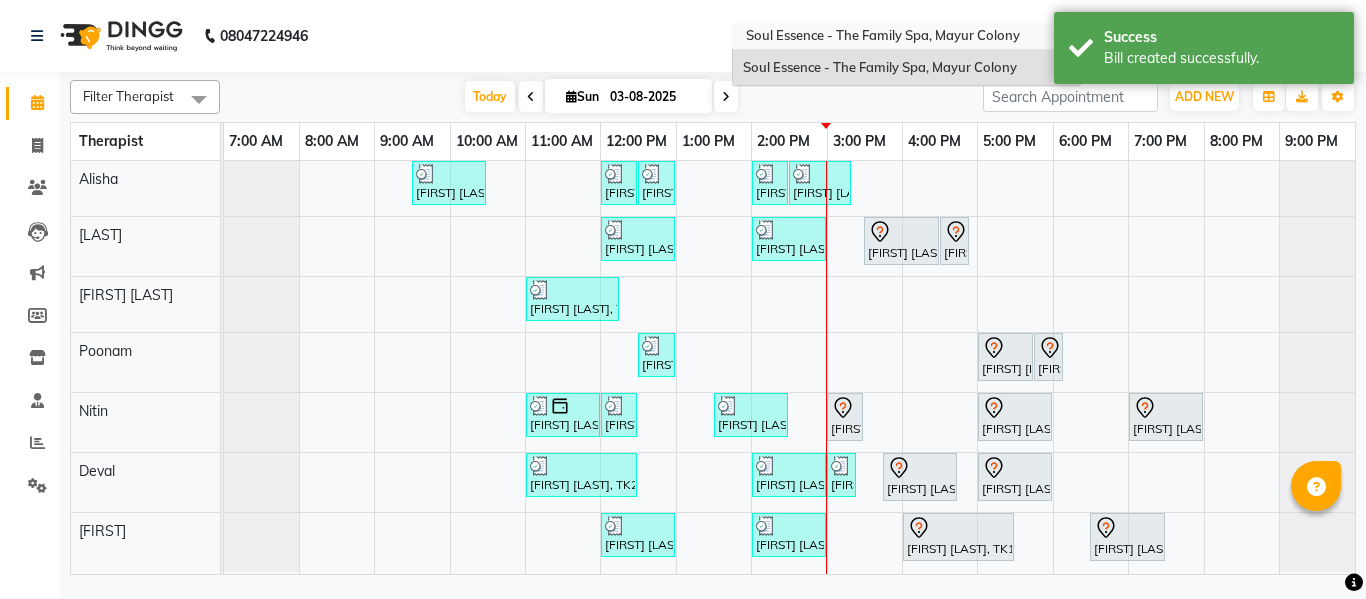 click at bounding box center [887, 38] 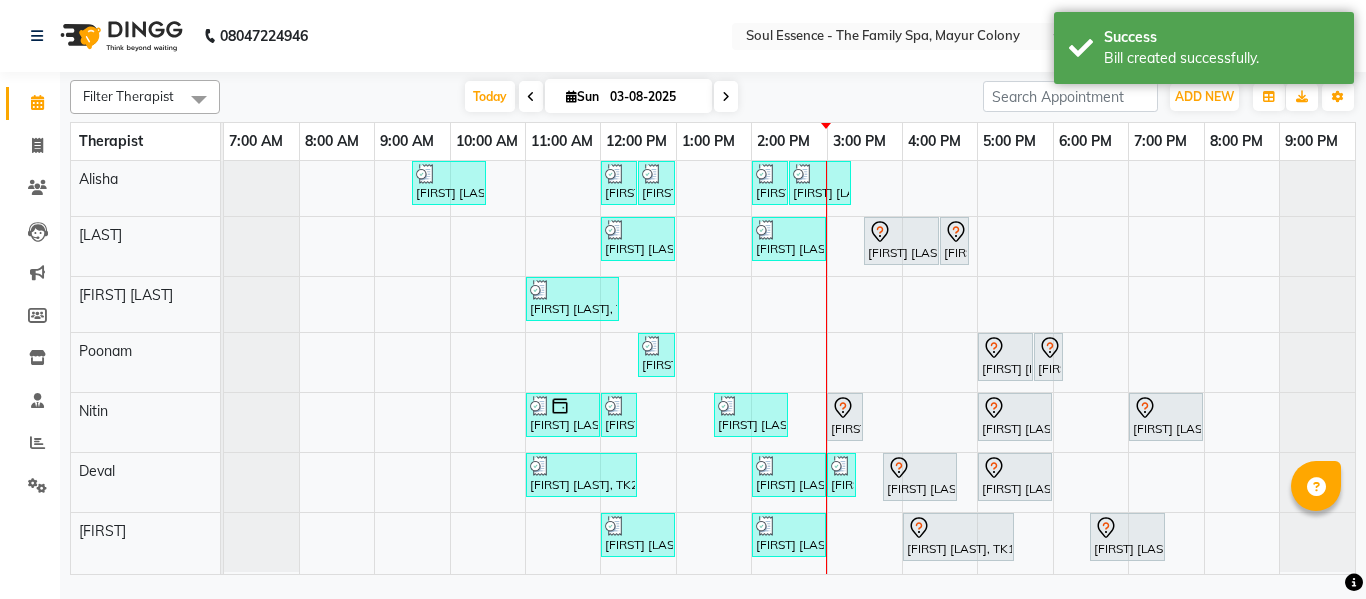 click on "Soul Essence - The Family Spa, Mayur Colony English ENGLISH Español العربية मराठी हिंदी ગુજરાતી தமிழ் 中文 Notifications nothing to show Admin Manage Profile Change Password Sign out  Version:3.15.11" 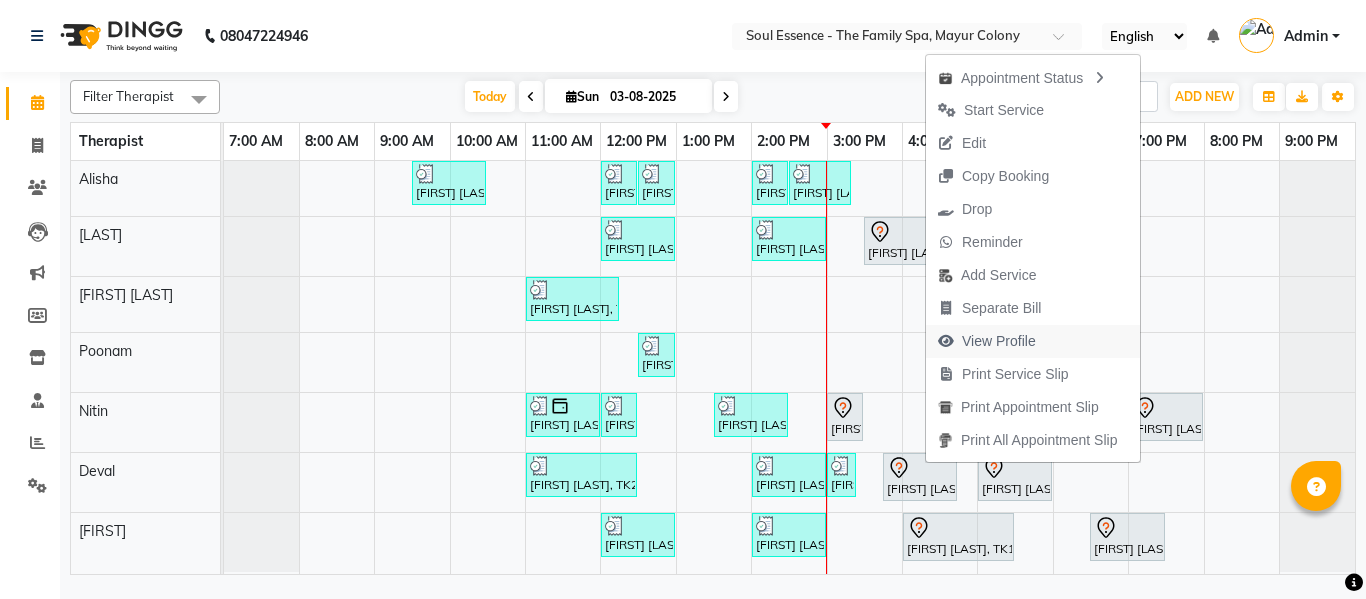 click on "View Profile" at bounding box center (999, 341) 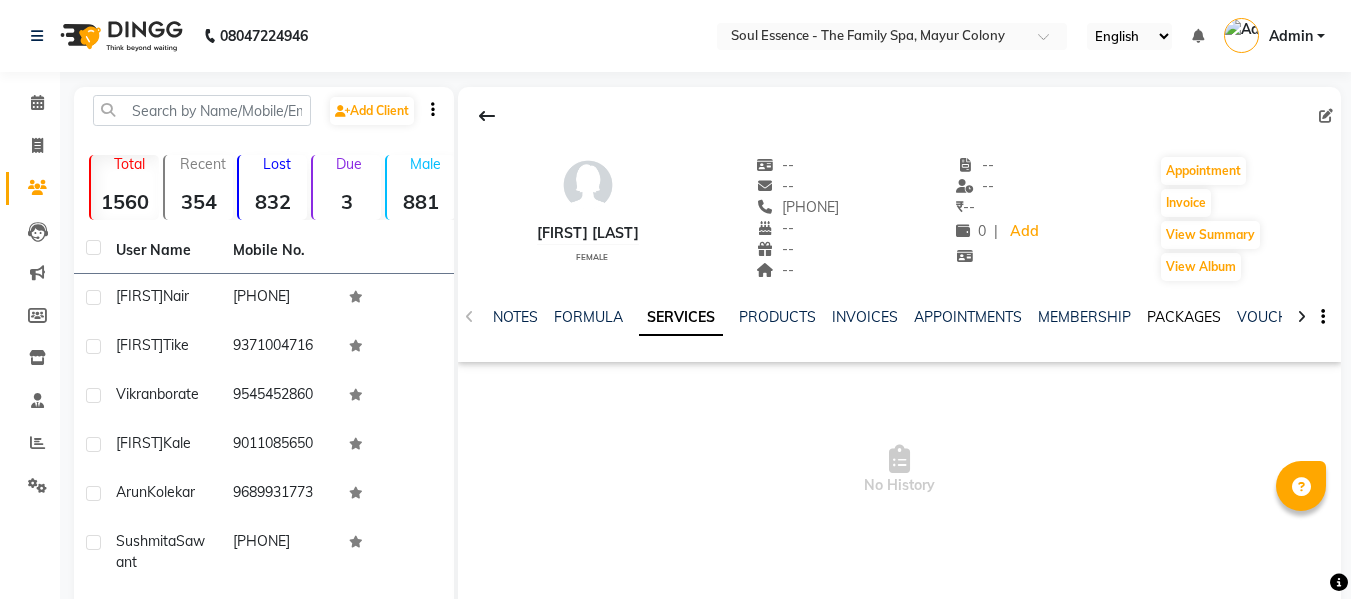 click on "PACKAGES" 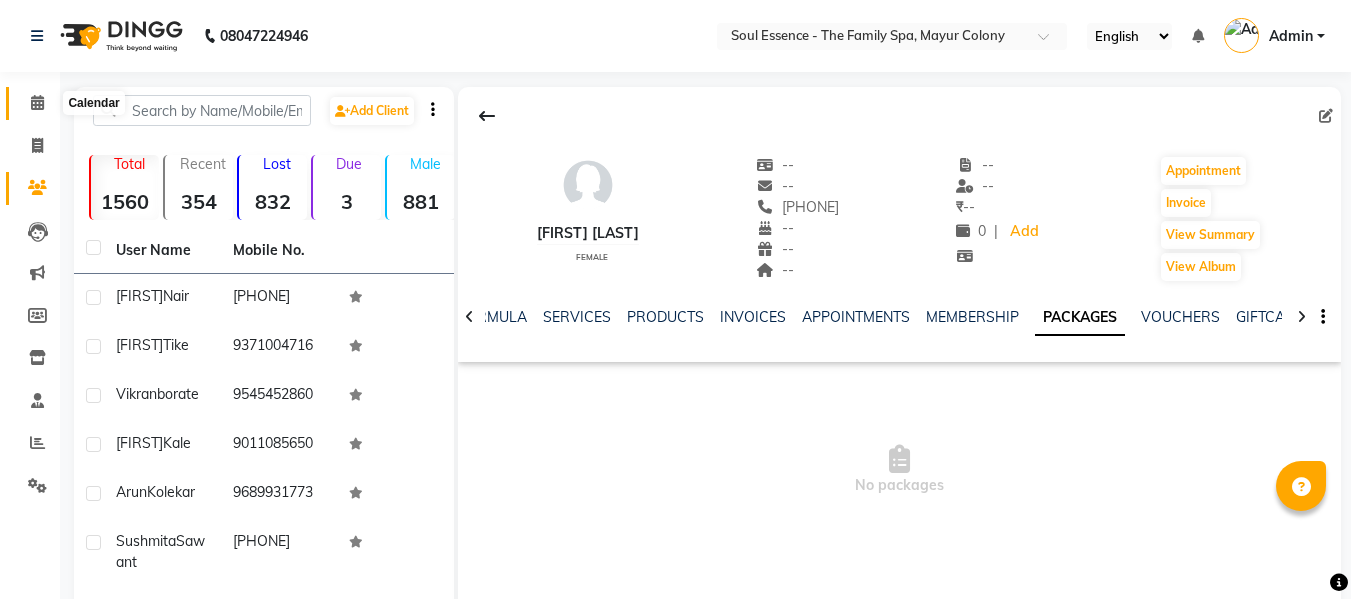 click 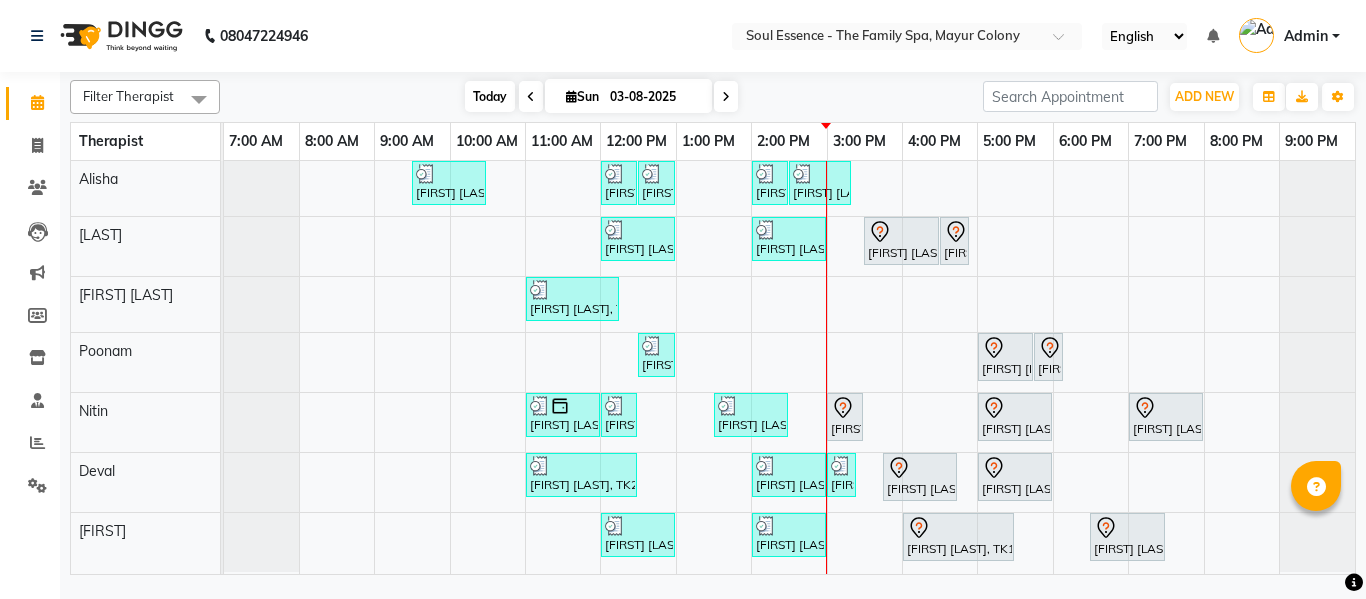 click on "Today" at bounding box center [490, 96] 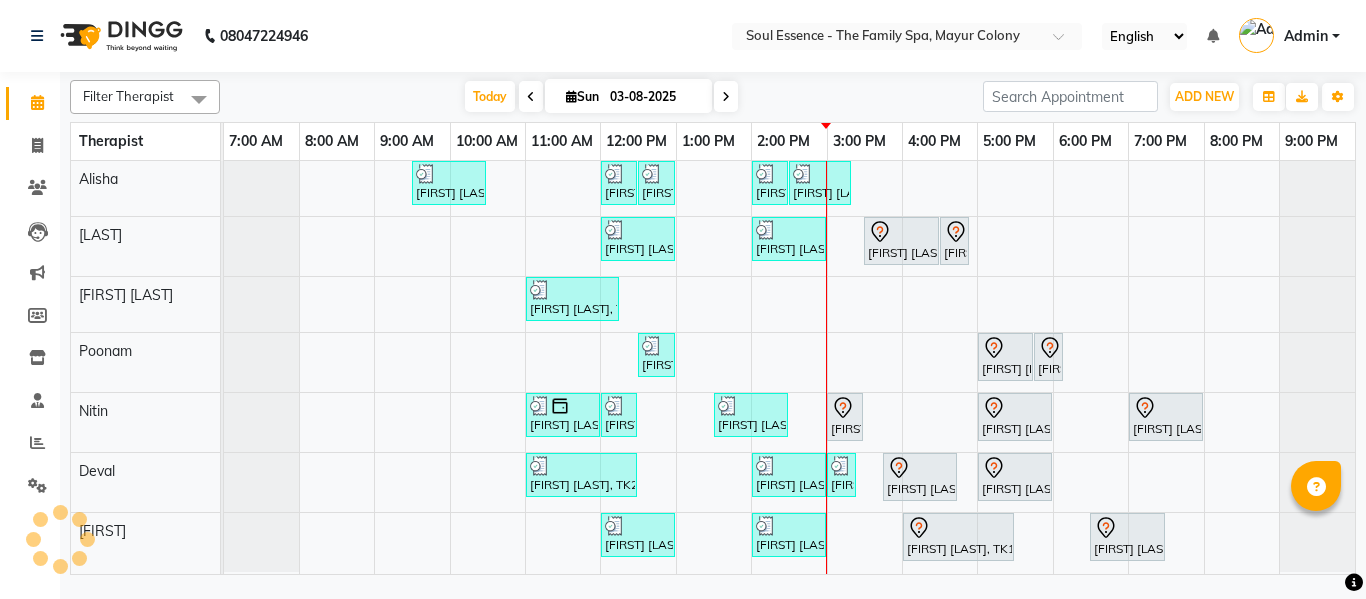 drag, startPoint x: 514, startPoint y: 48, endPoint x: 936, endPoint y: 230, distance: 459.57373 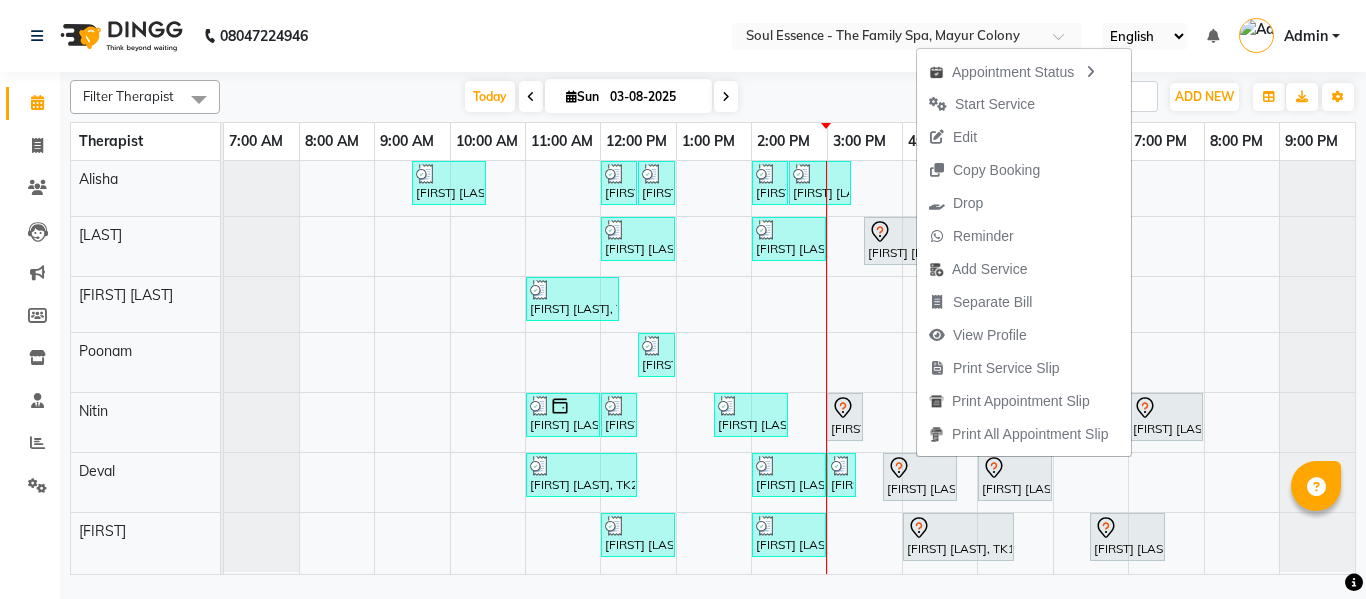 click on "Edit" at bounding box center [953, 137] 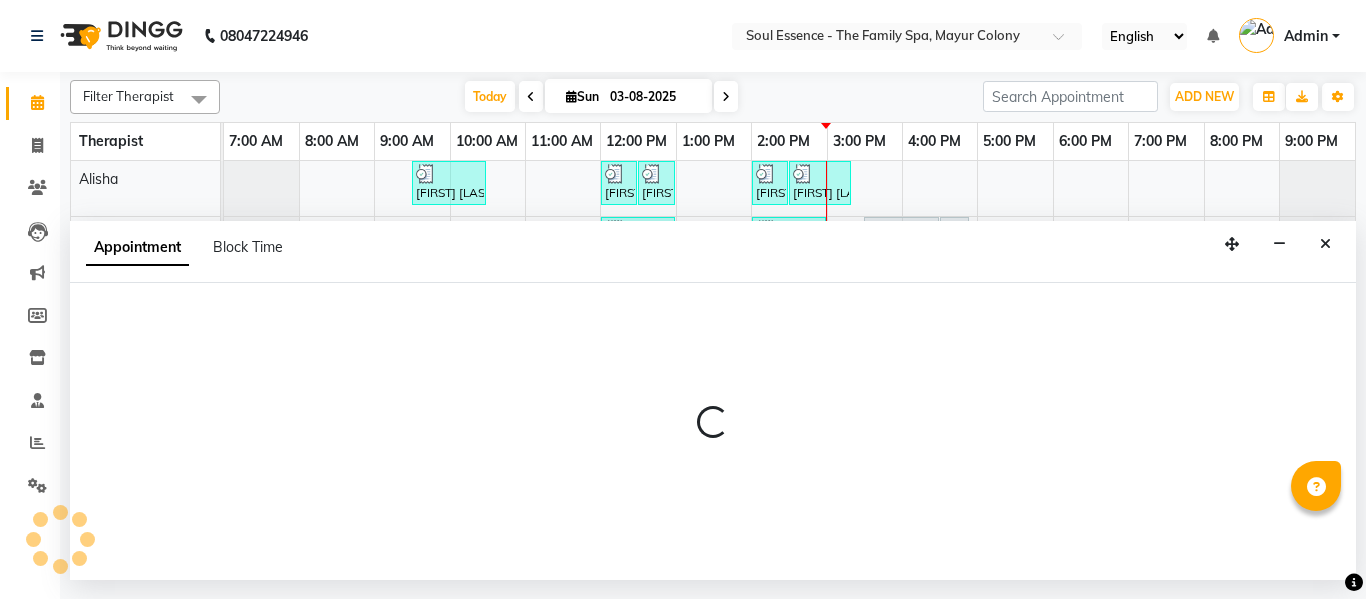 select on "tentative" 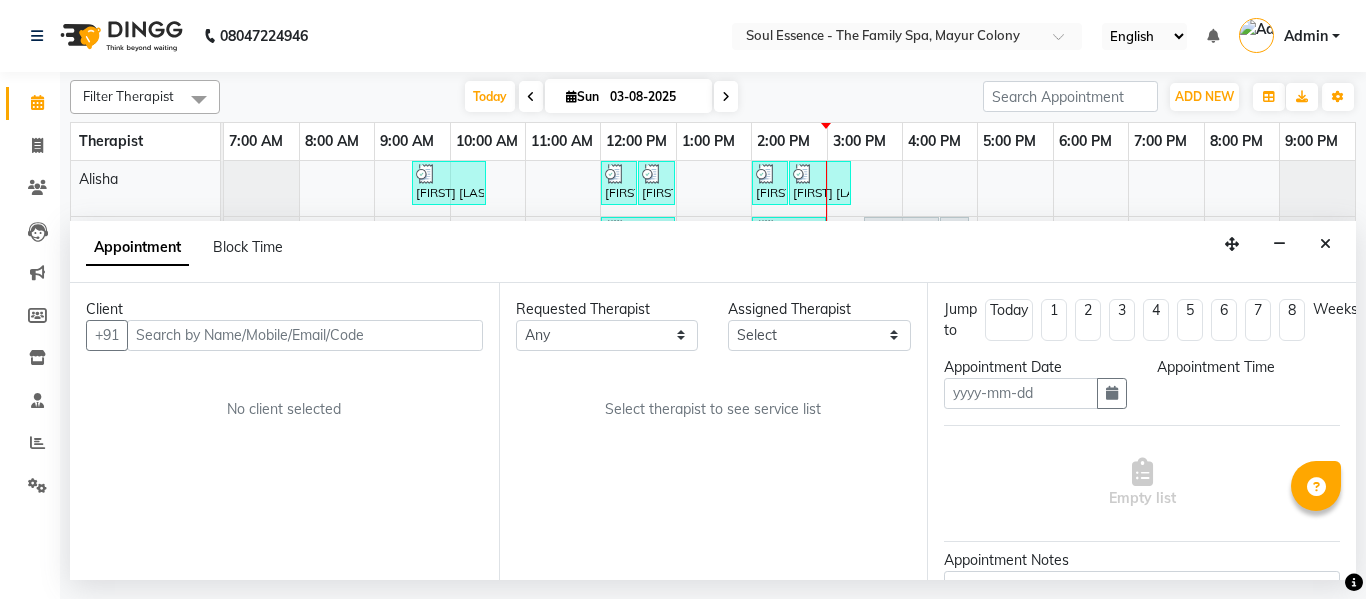 type on "03-08-2025" 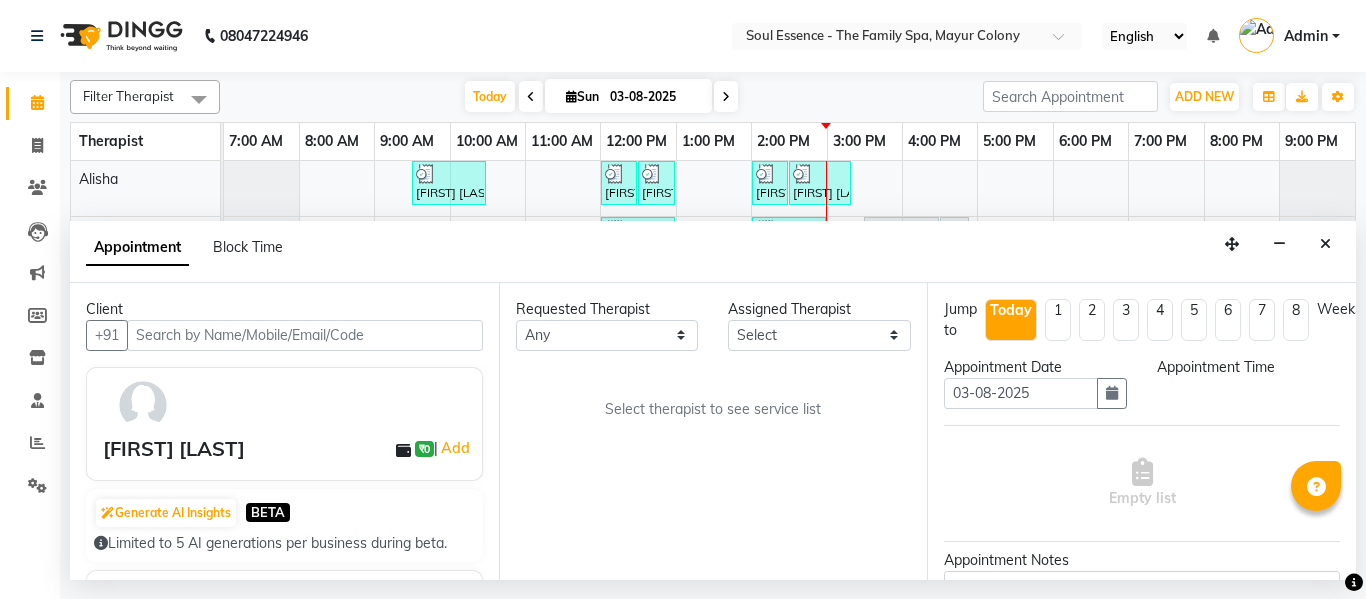select on "930" 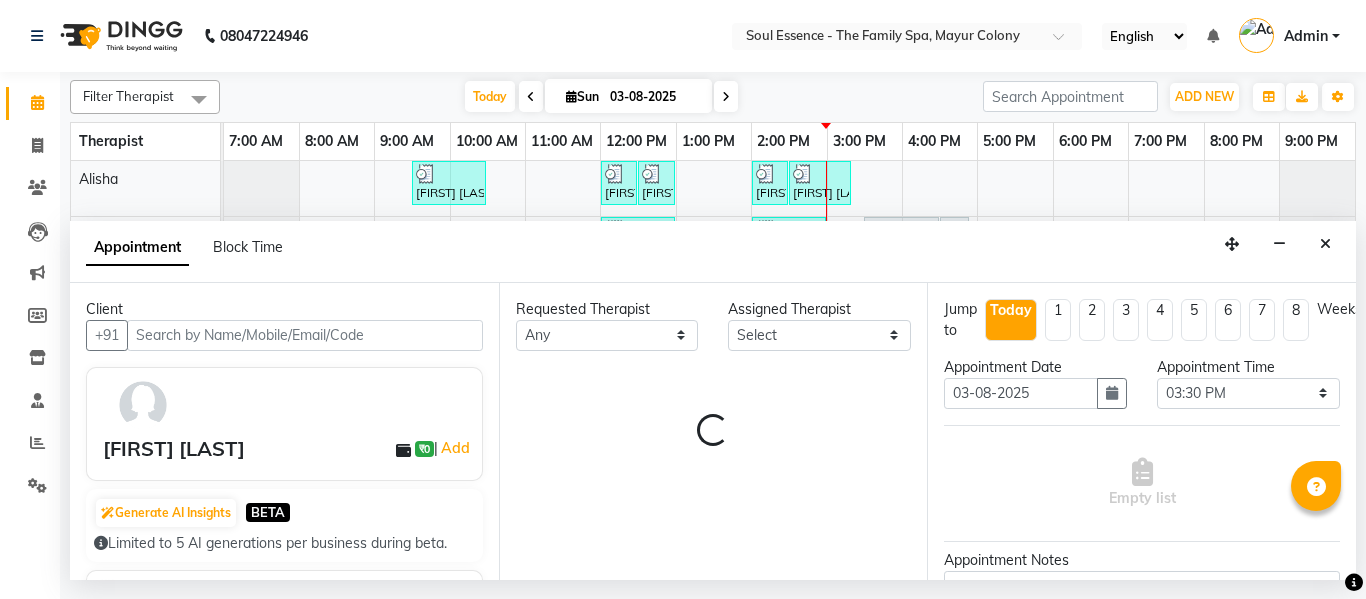 select on "64215" 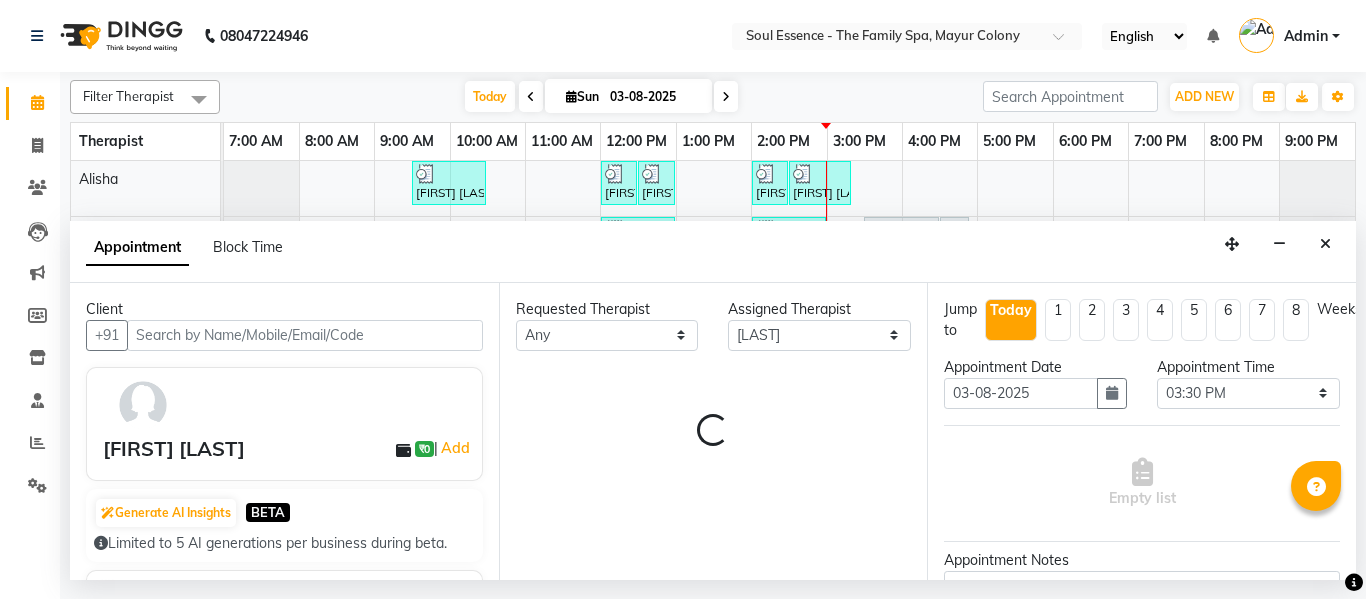 select on "1188" 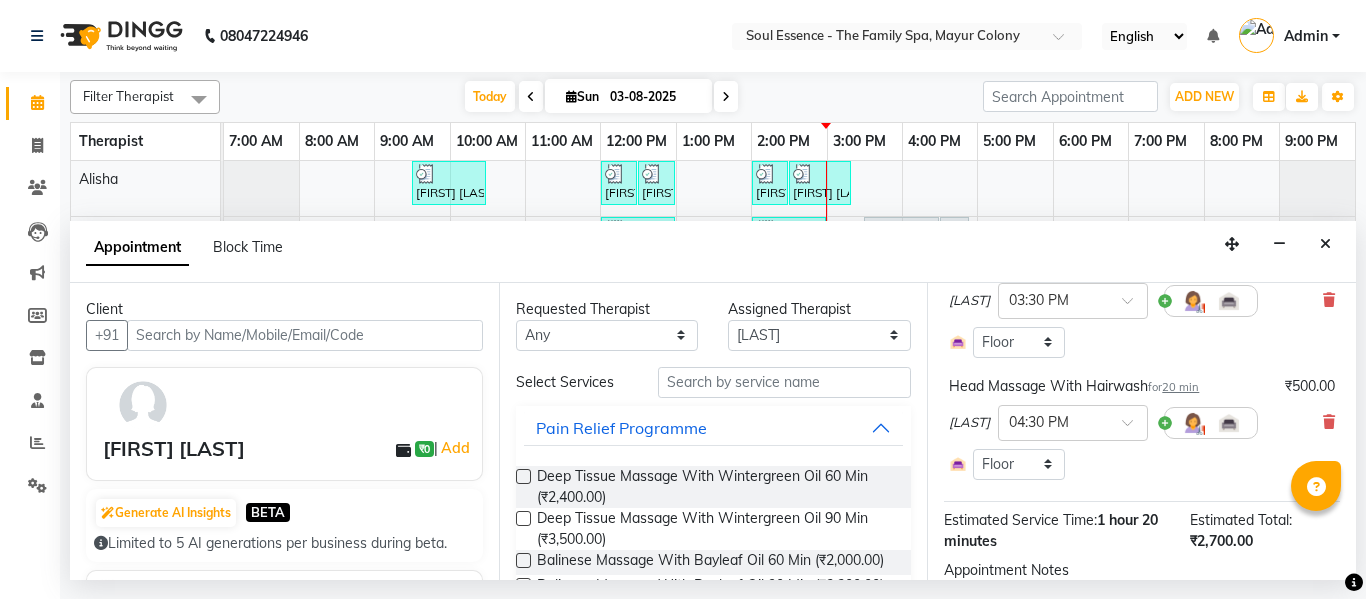 scroll, scrollTop: 200, scrollLeft: 0, axis: vertical 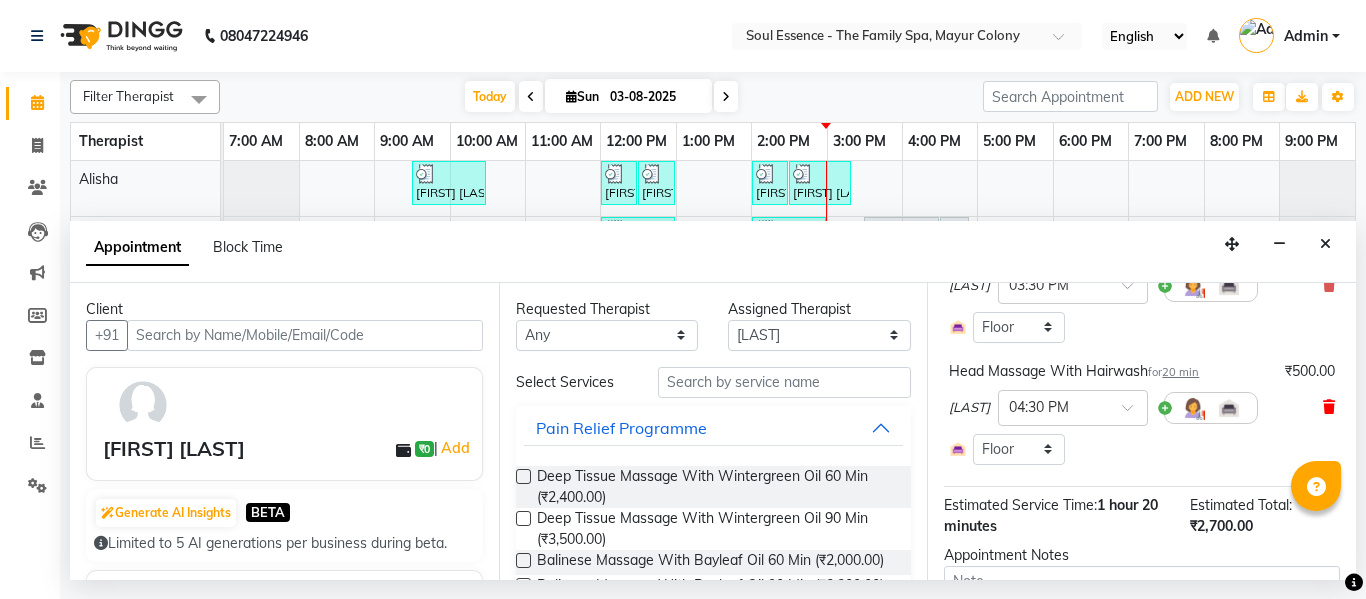 click at bounding box center (1329, 407) 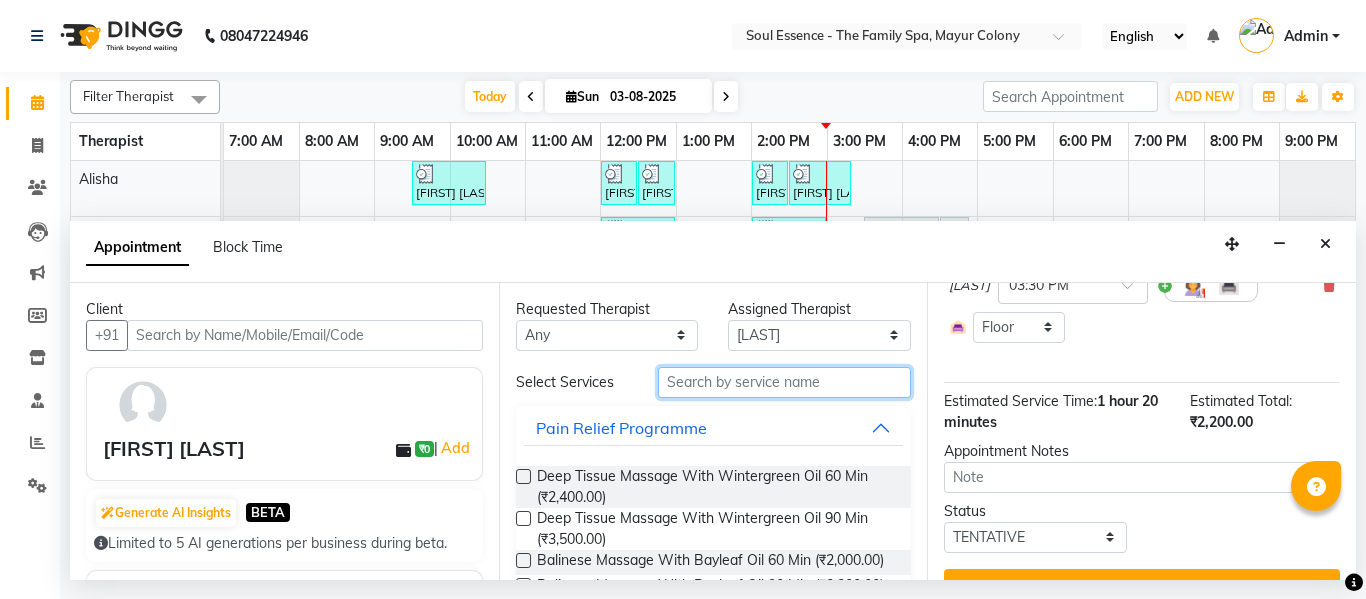 click at bounding box center [785, 382] 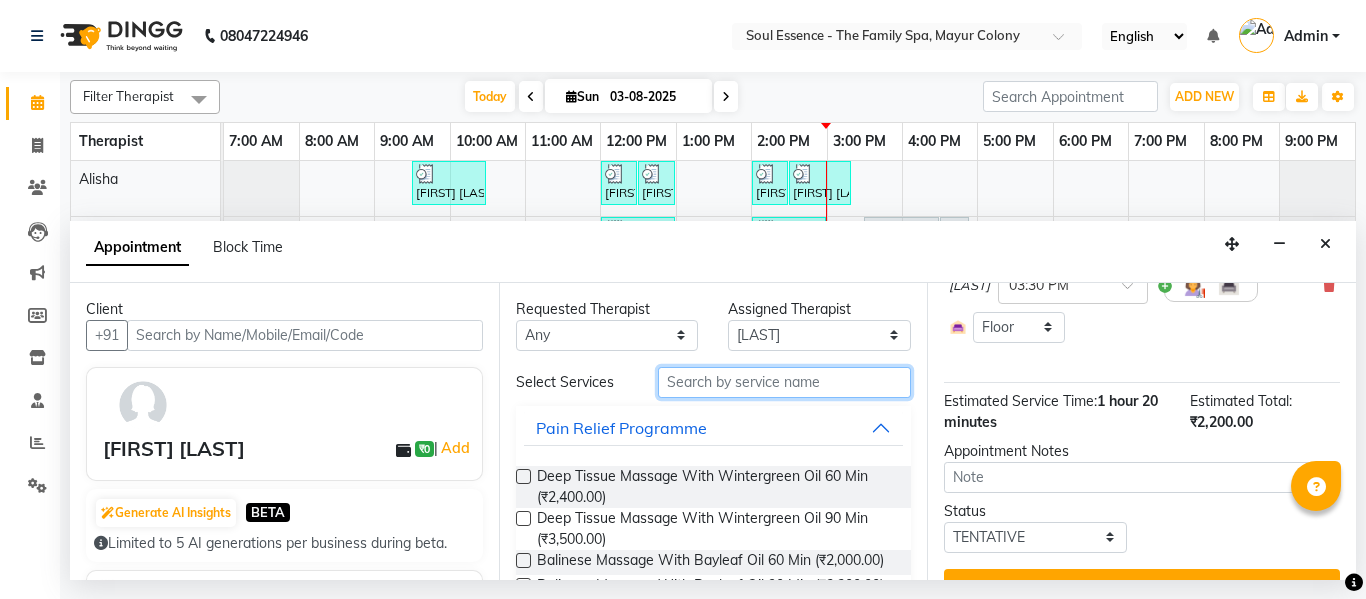 type on "e" 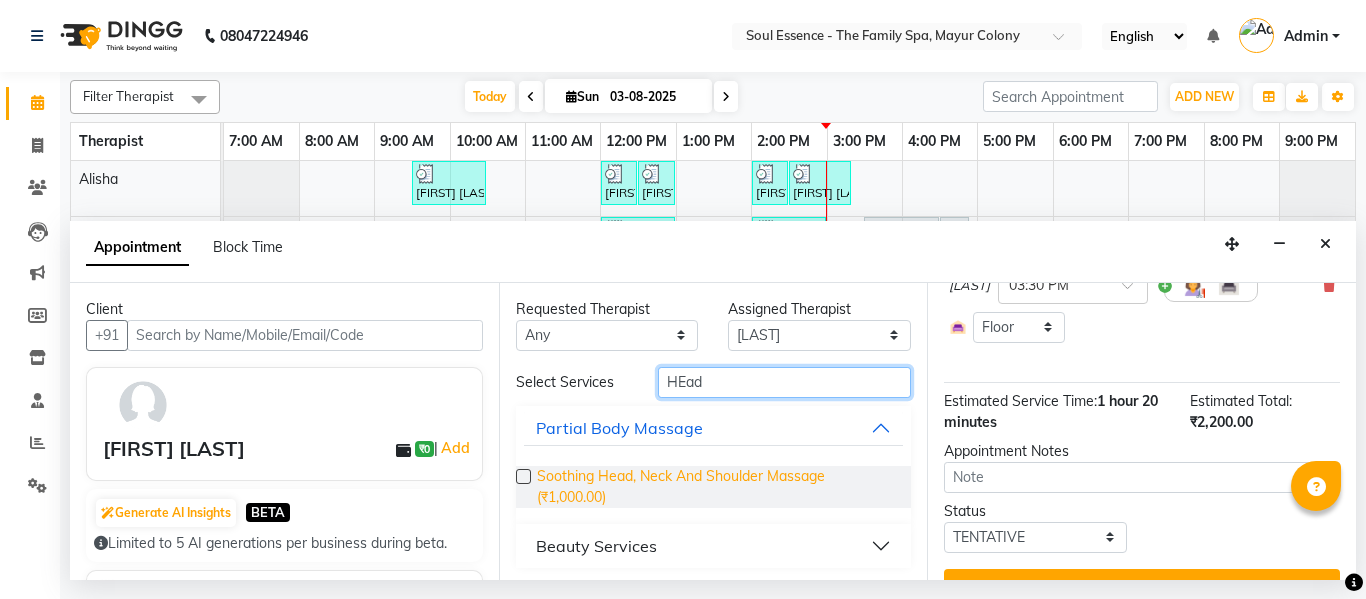 type on "HEad" 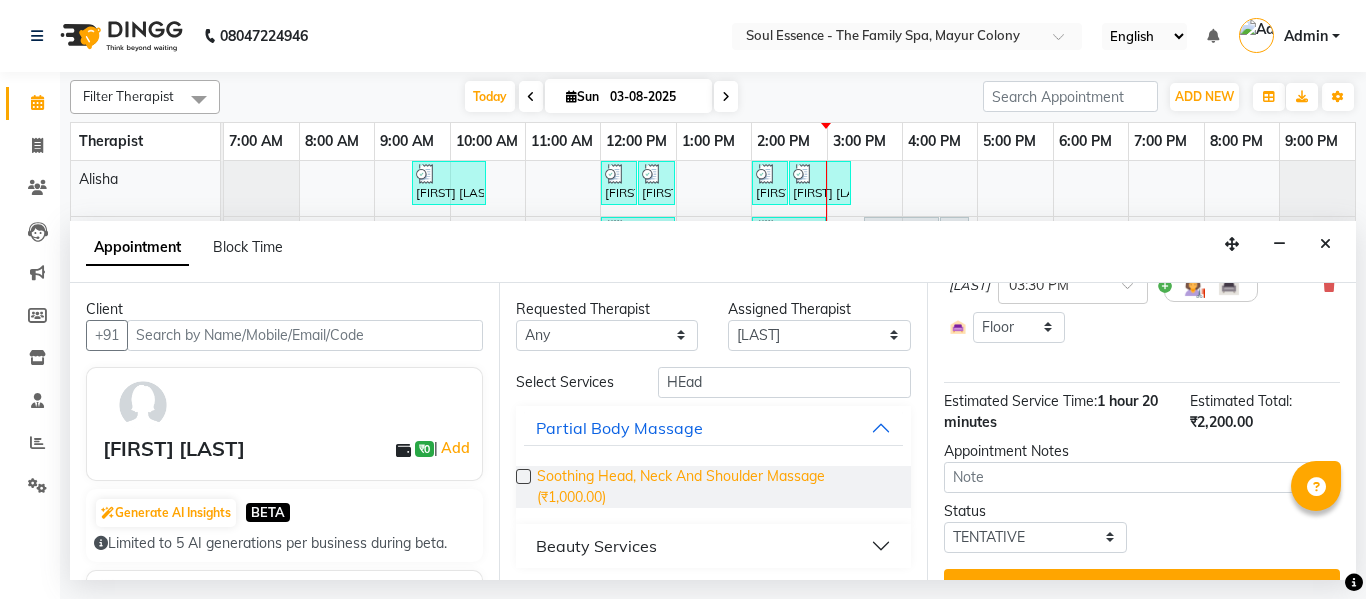 click on "Soothing Head, Neck And Shoulder Massage (₹1,000.00)" at bounding box center [716, 487] 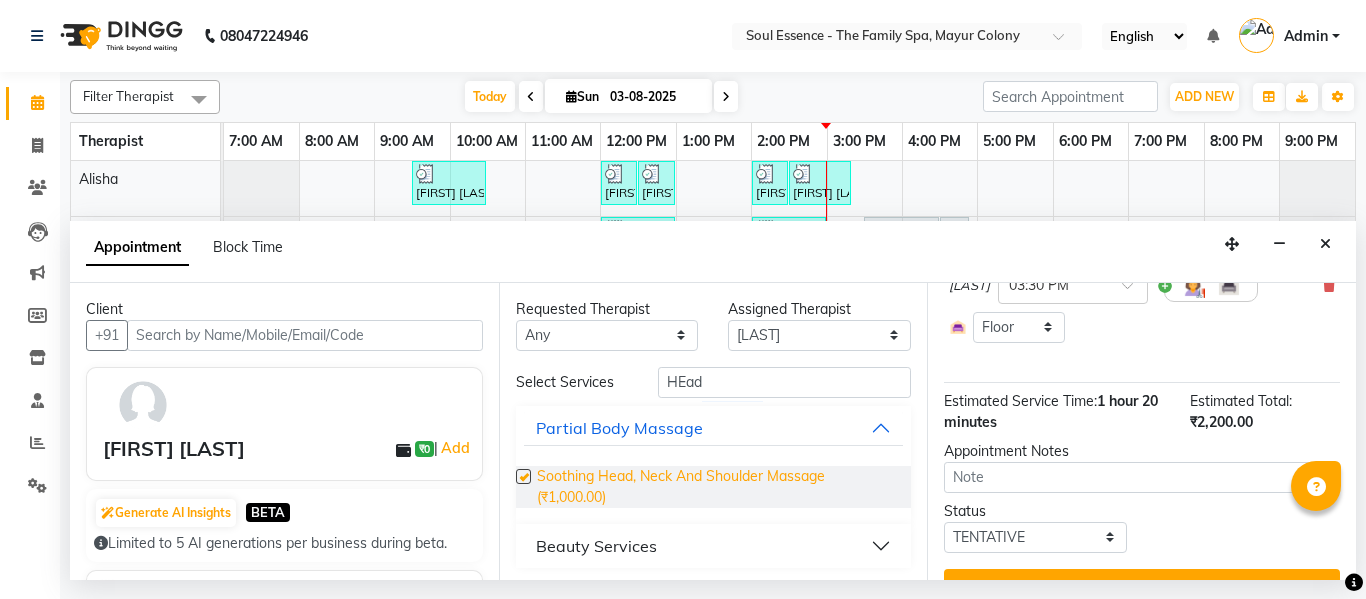 checkbox on "false" 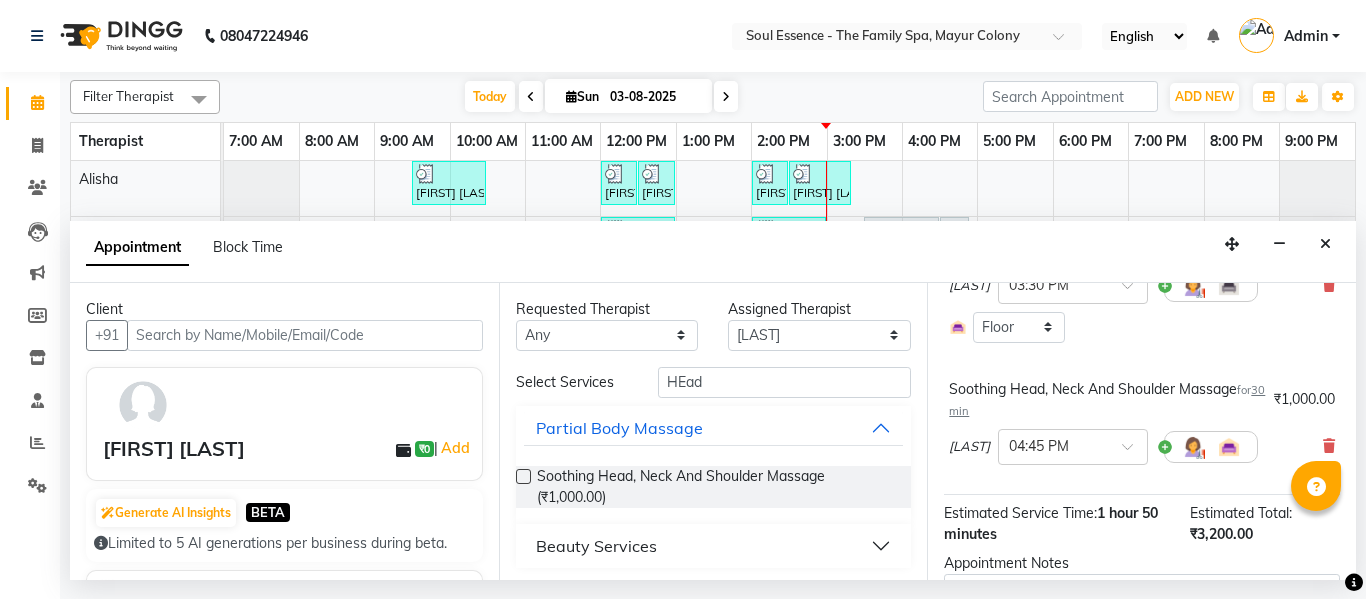 scroll, scrollTop: 300, scrollLeft: 0, axis: vertical 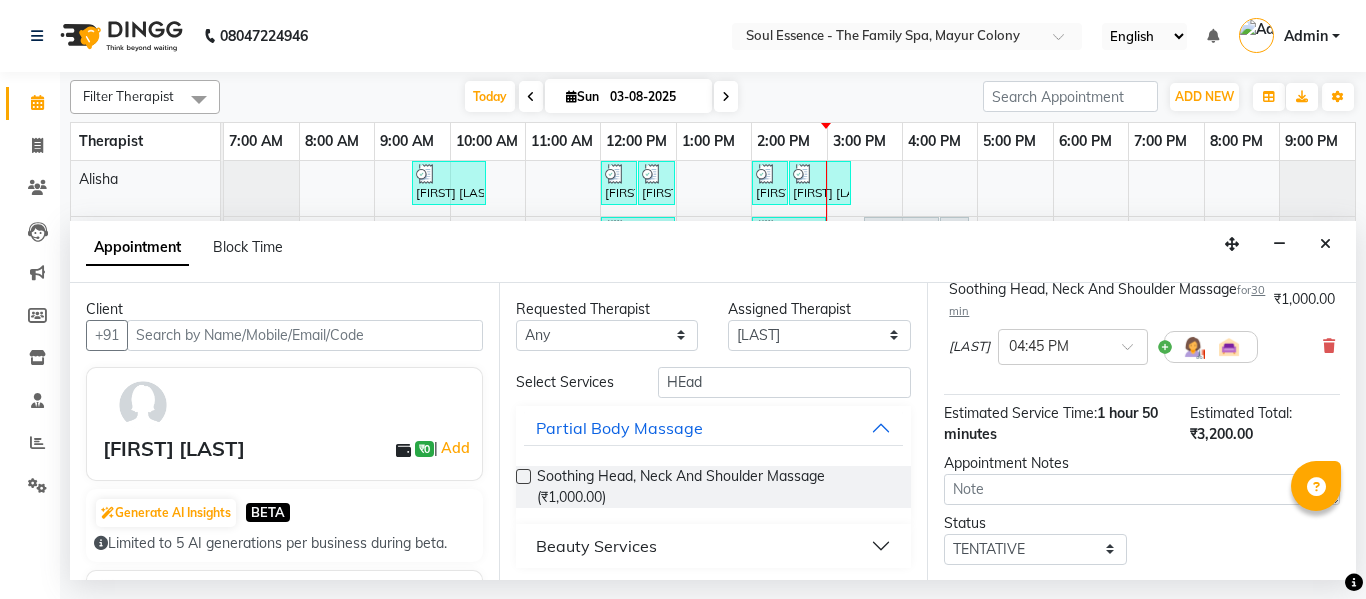 click on "Surma × 04:45 PM" at bounding box center [1103, 347] 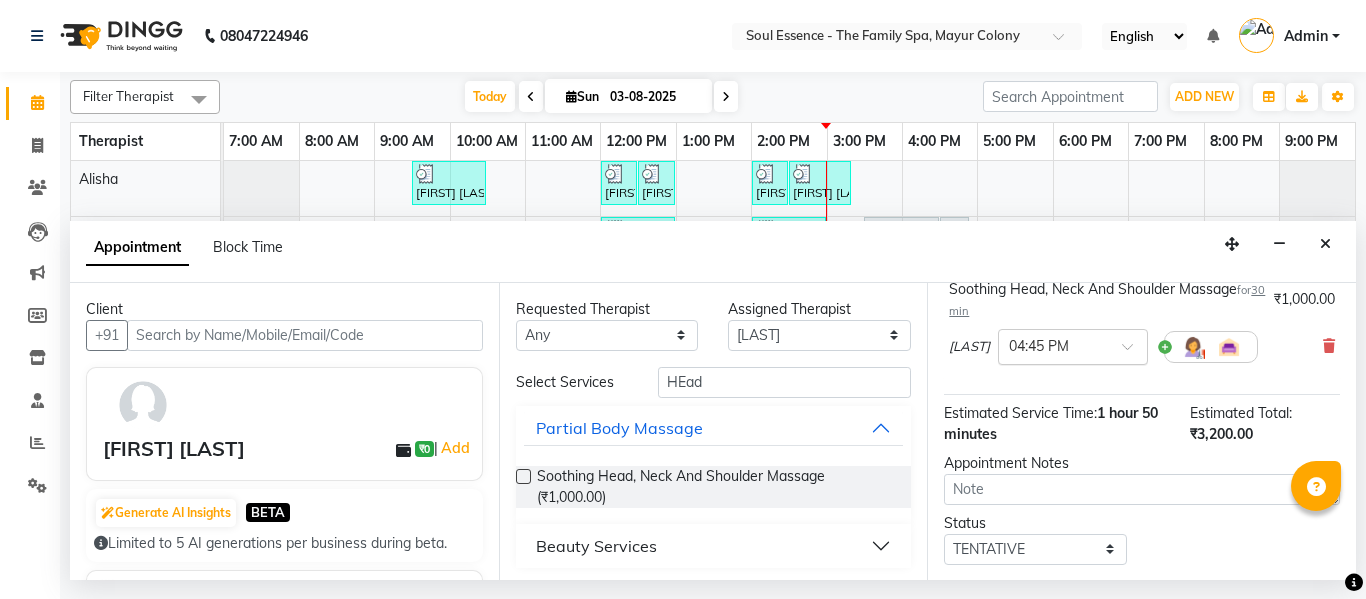 click at bounding box center (1053, 345) 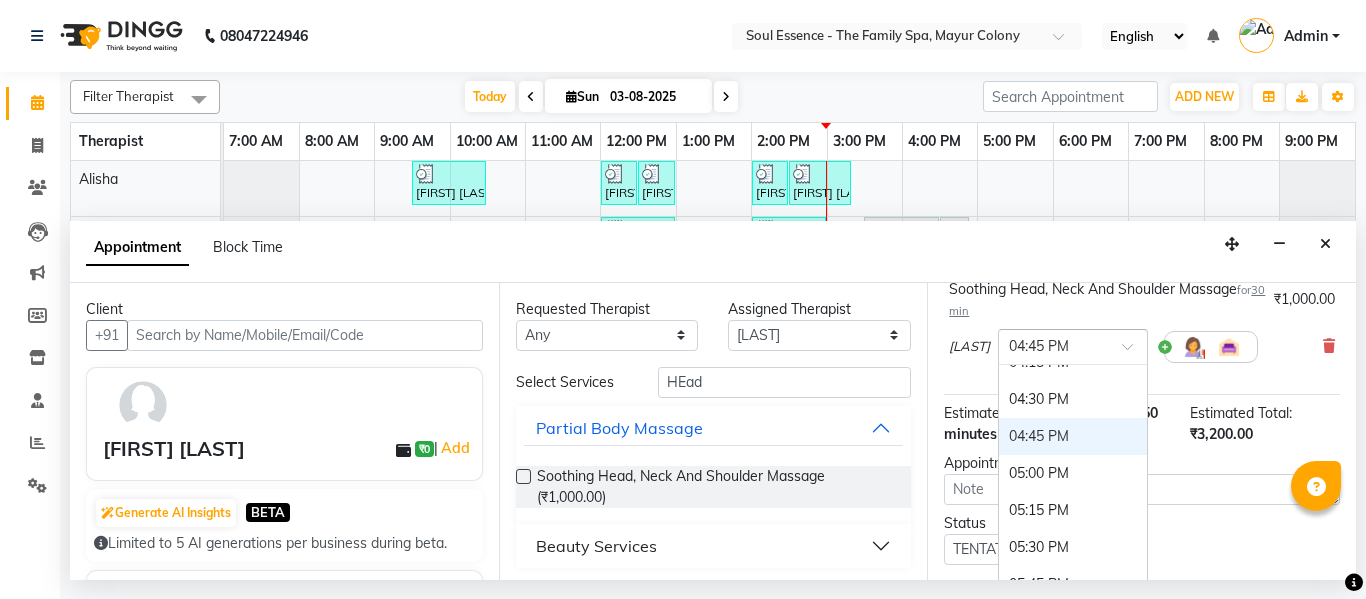 scroll, scrollTop: 1211, scrollLeft: 0, axis: vertical 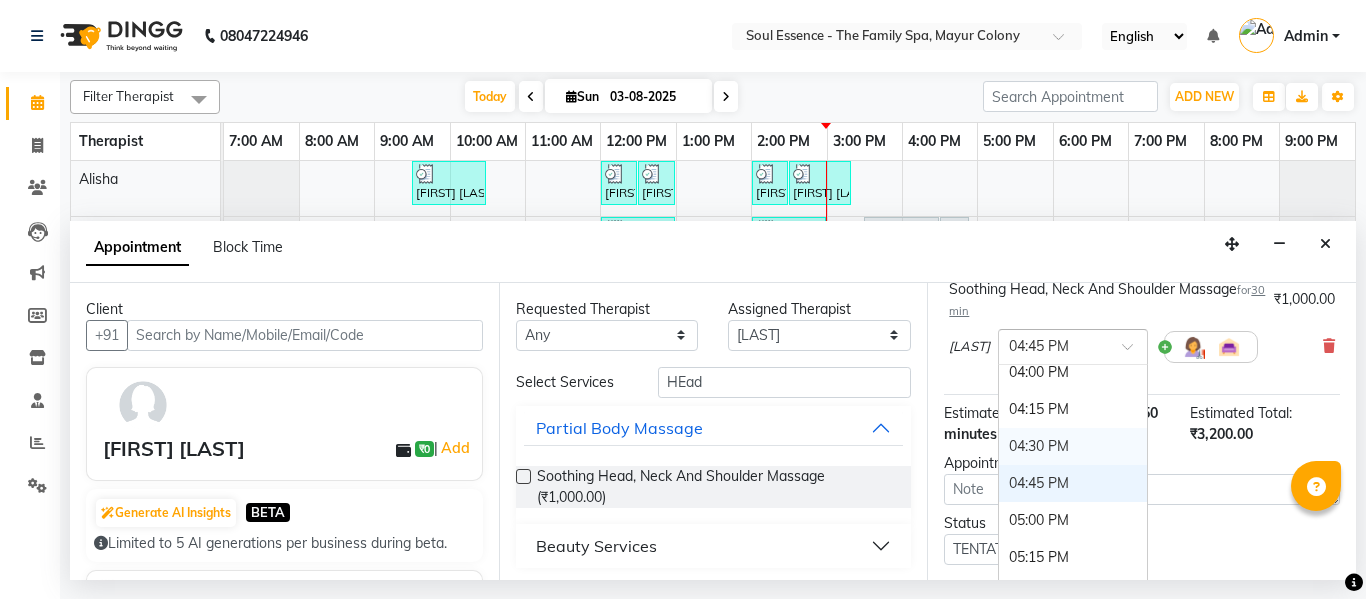 click on "04:30 PM" at bounding box center (1073, 446) 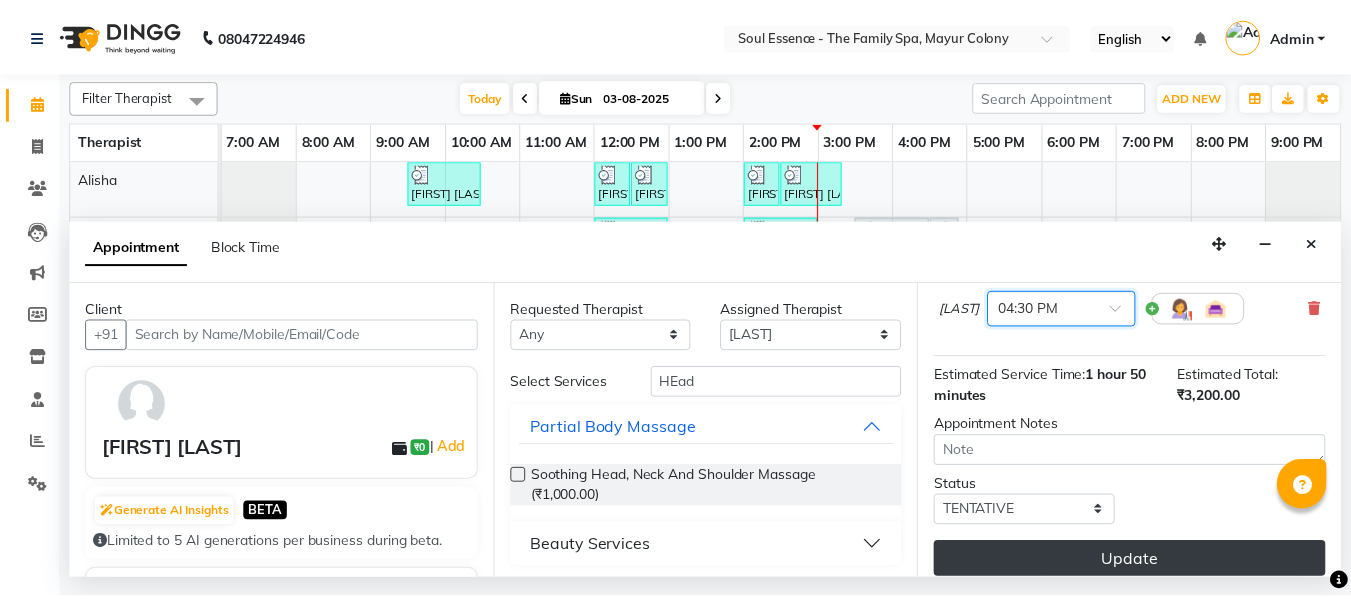 scroll, scrollTop: 389, scrollLeft: 0, axis: vertical 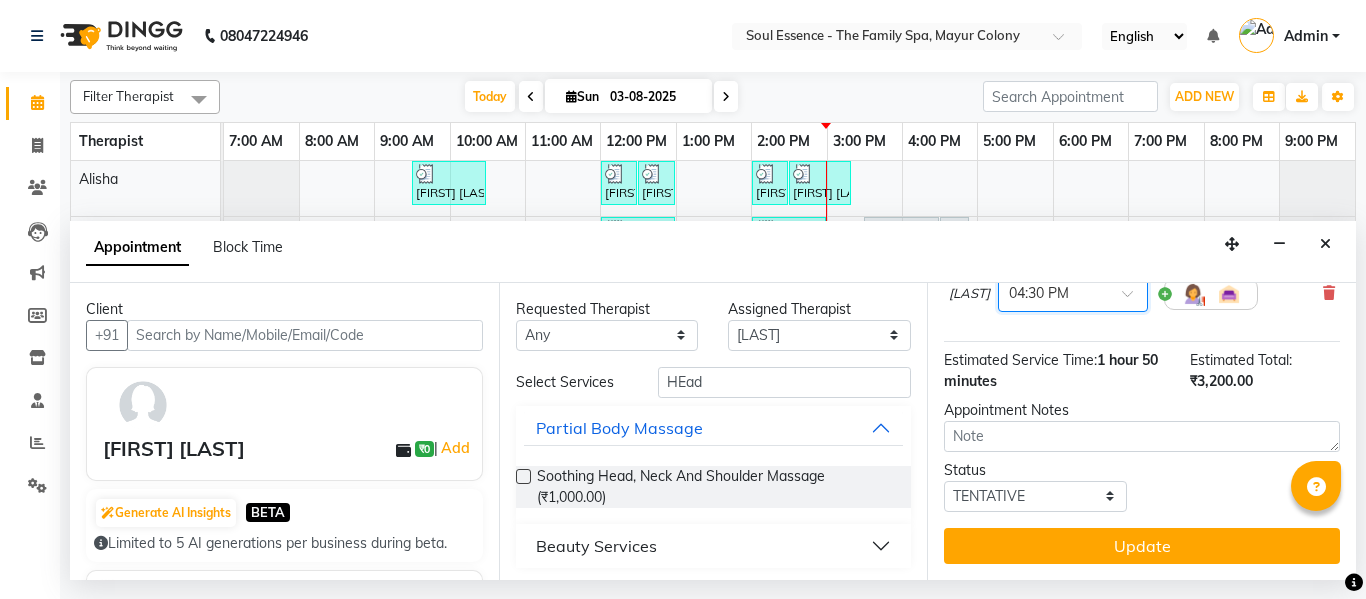 click on "Update" at bounding box center [1142, 546] 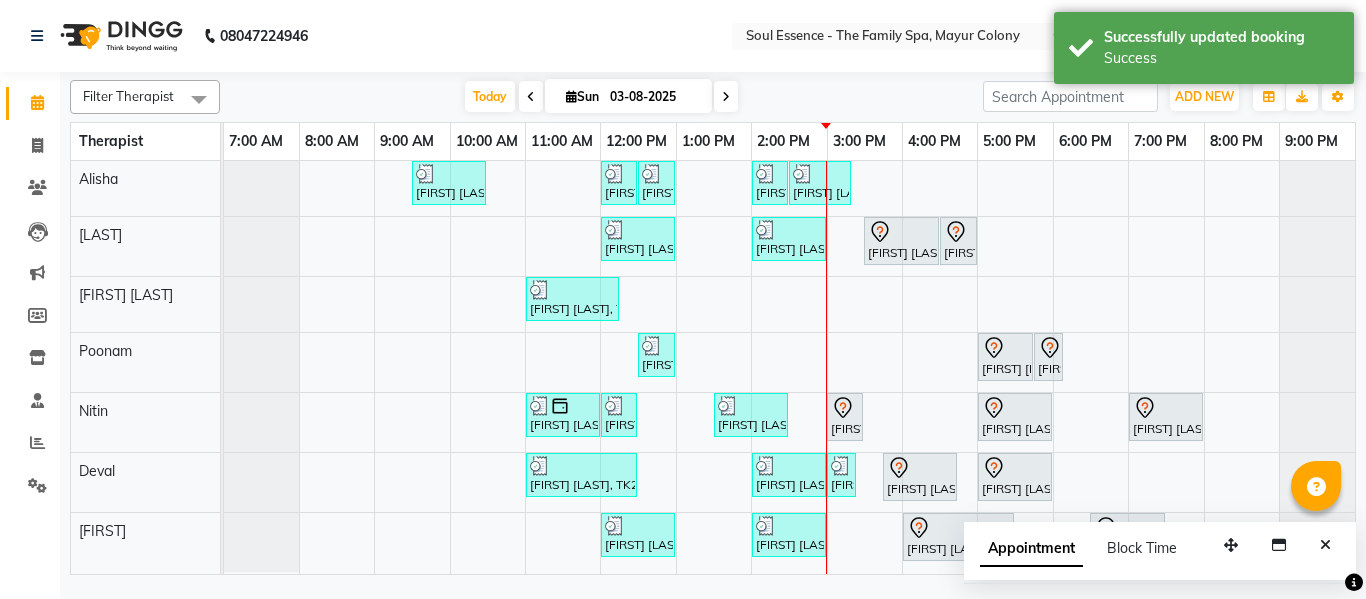 click at bounding box center [1325, 545] 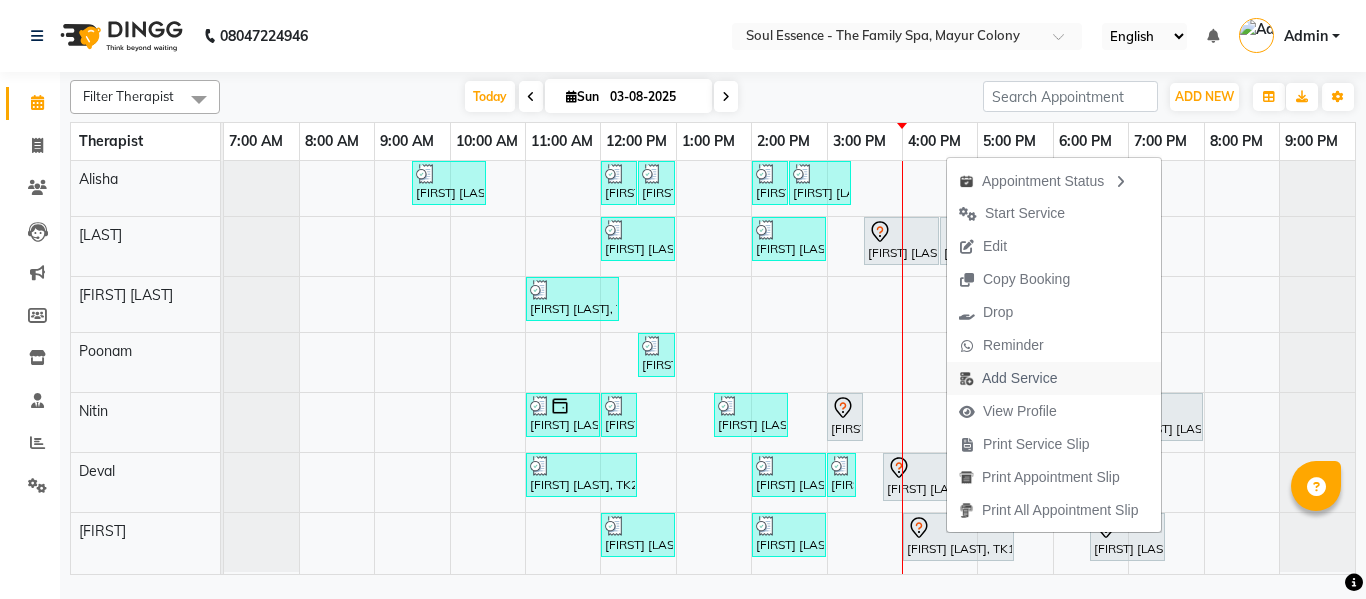 click on "Add Service" at bounding box center (1008, 378) 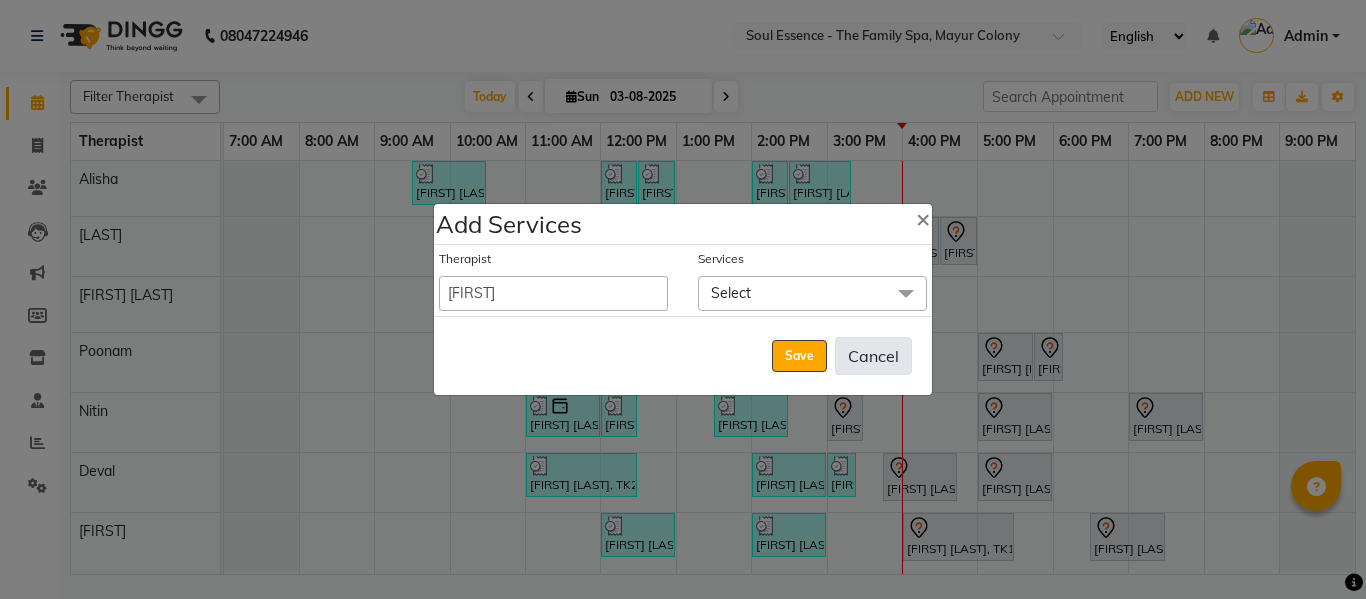 click on "Cancel" 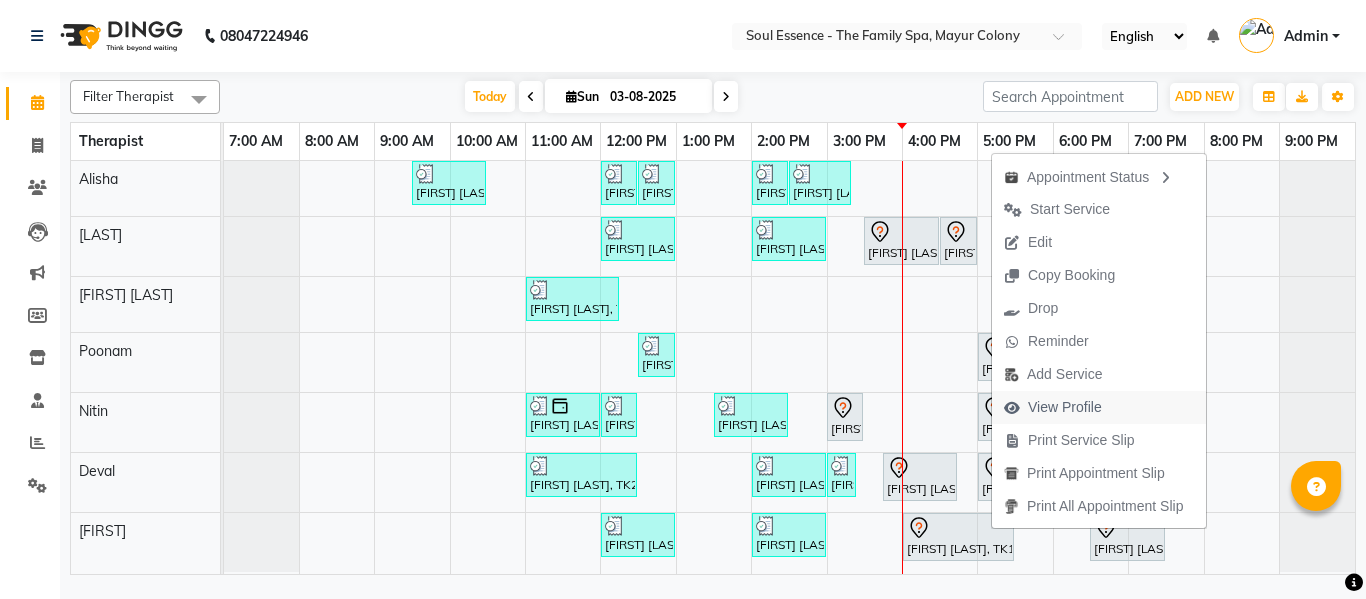 click on "View Profile" at bounding box center [1065, 407] 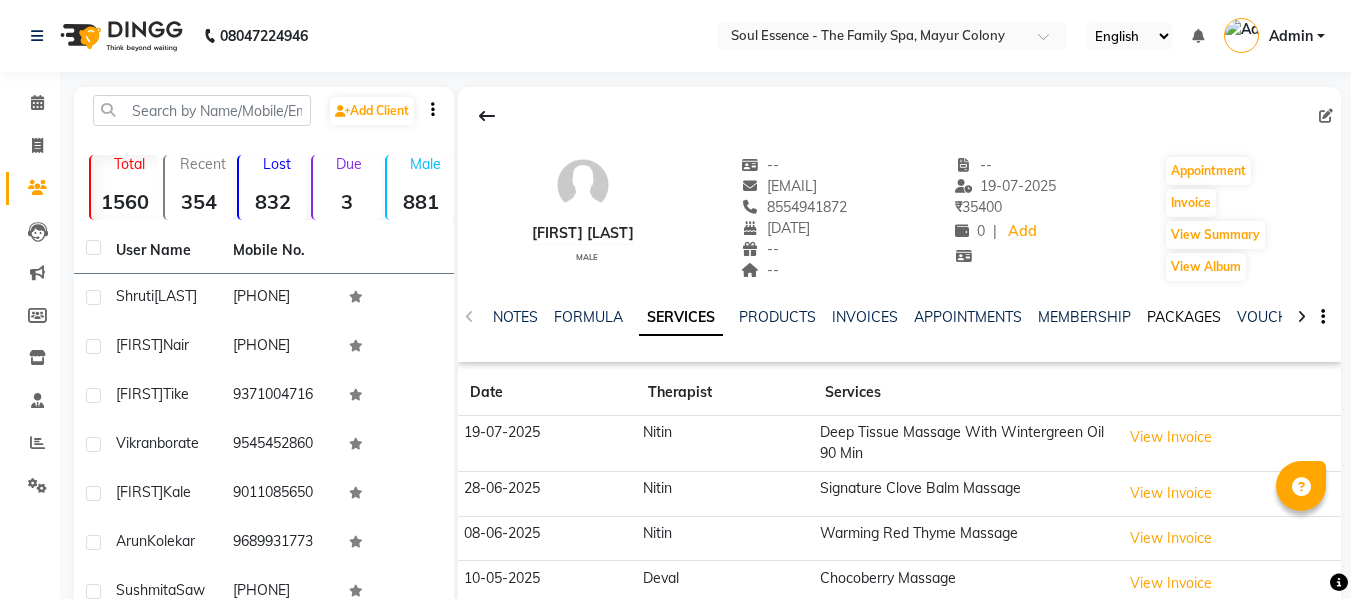 click on "PACKAGES" 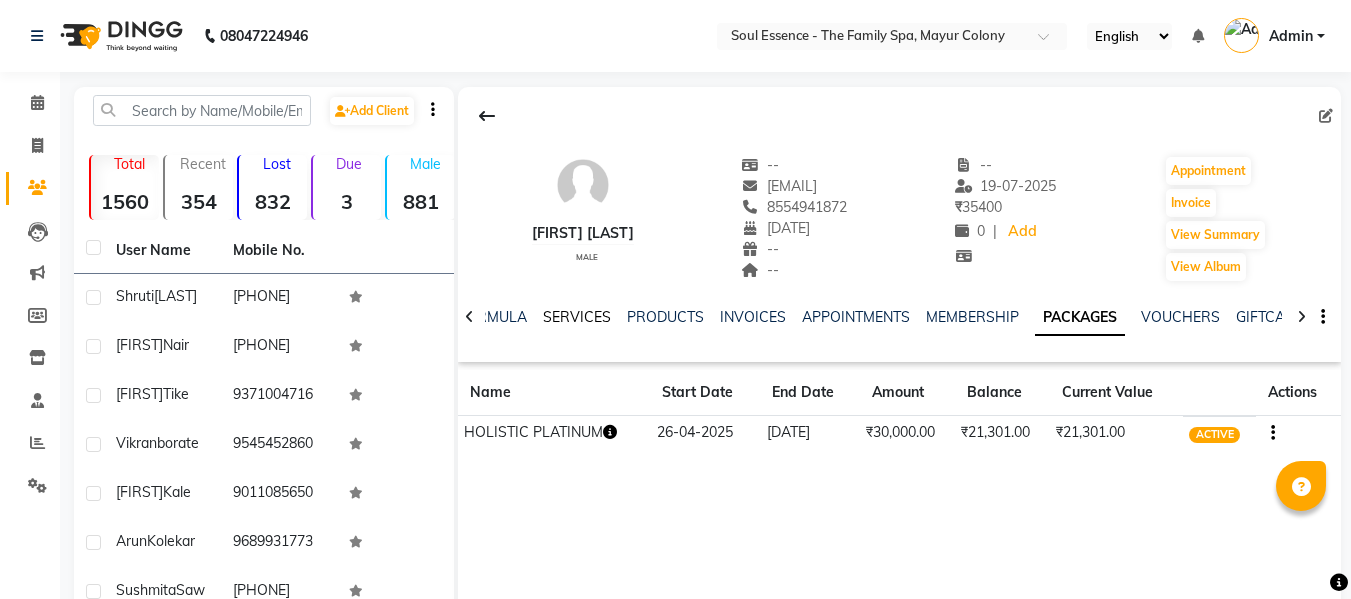 click on "SERVICES" 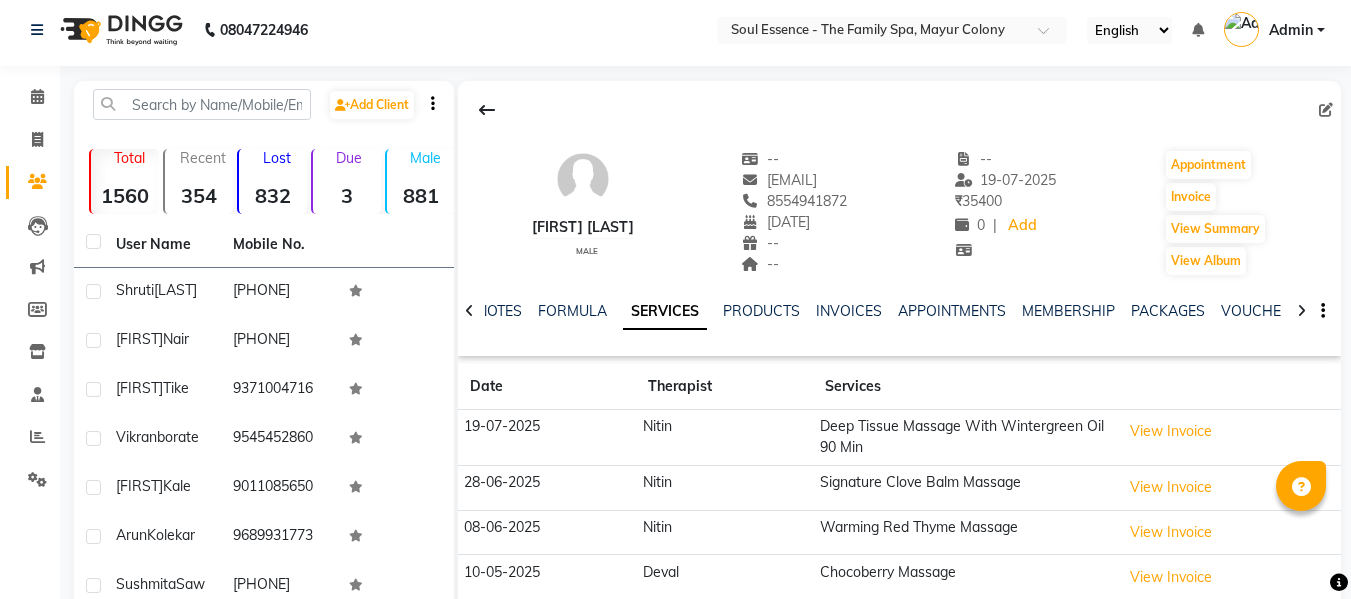 scroll, scrollTop: 360, scrollLeft: 0, axis: vertical 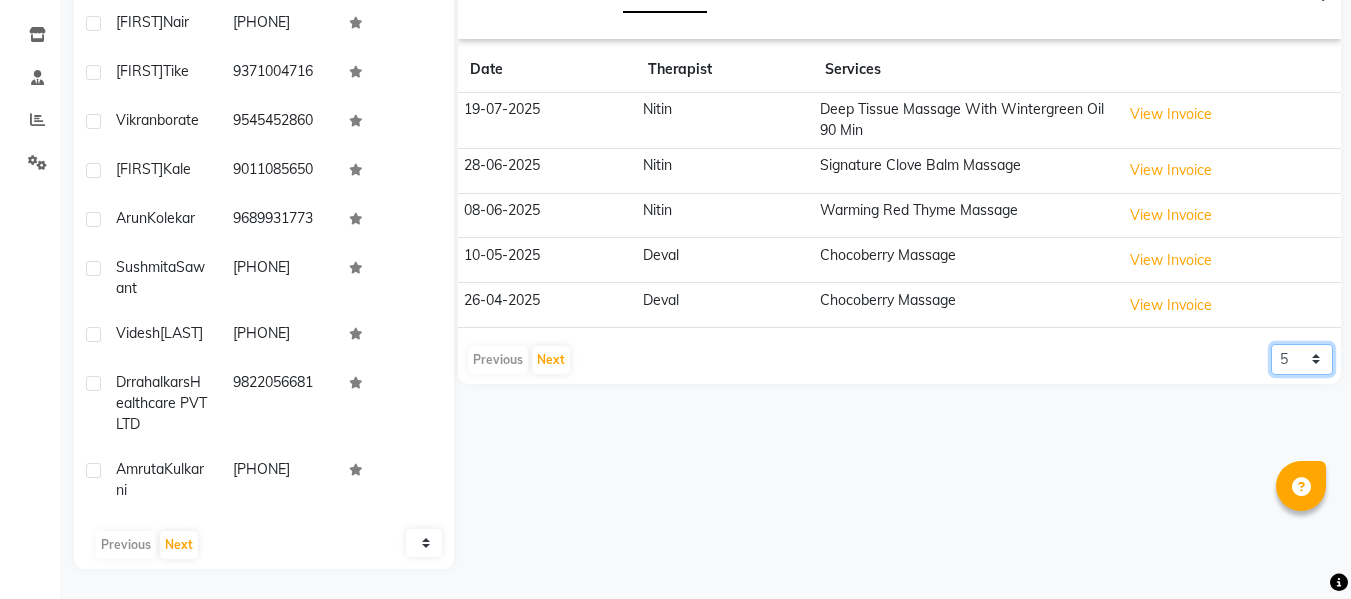 click on "5 10 50 100 500" 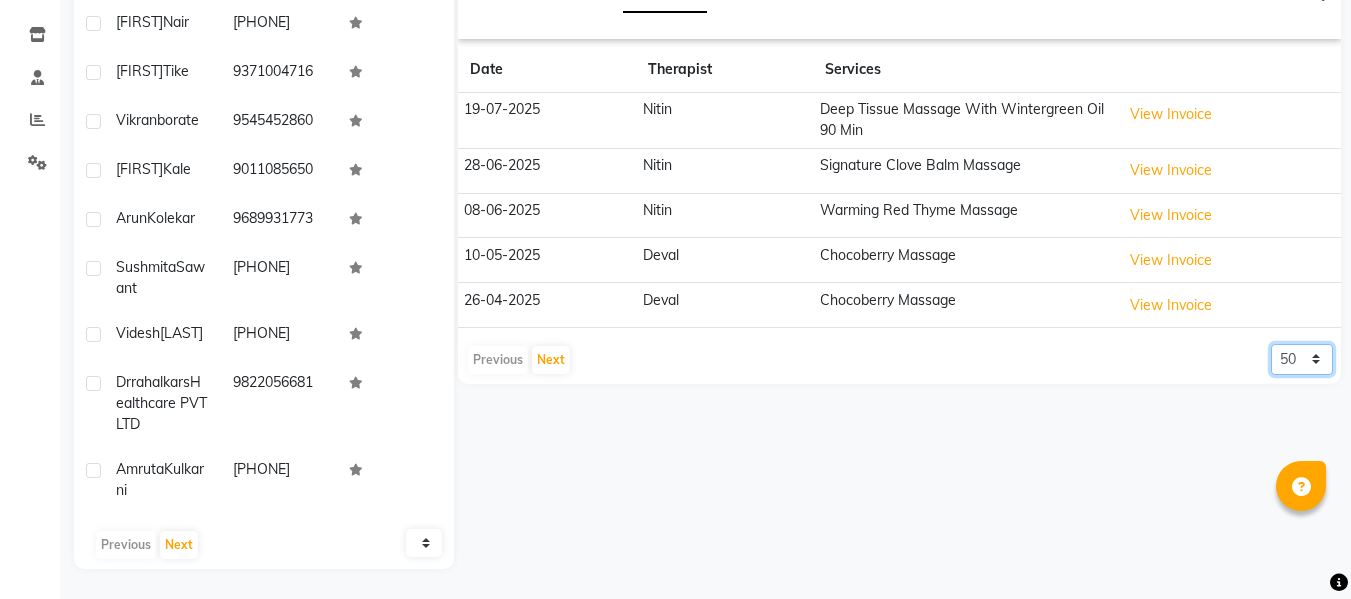 click on "5 10 50 100 500" 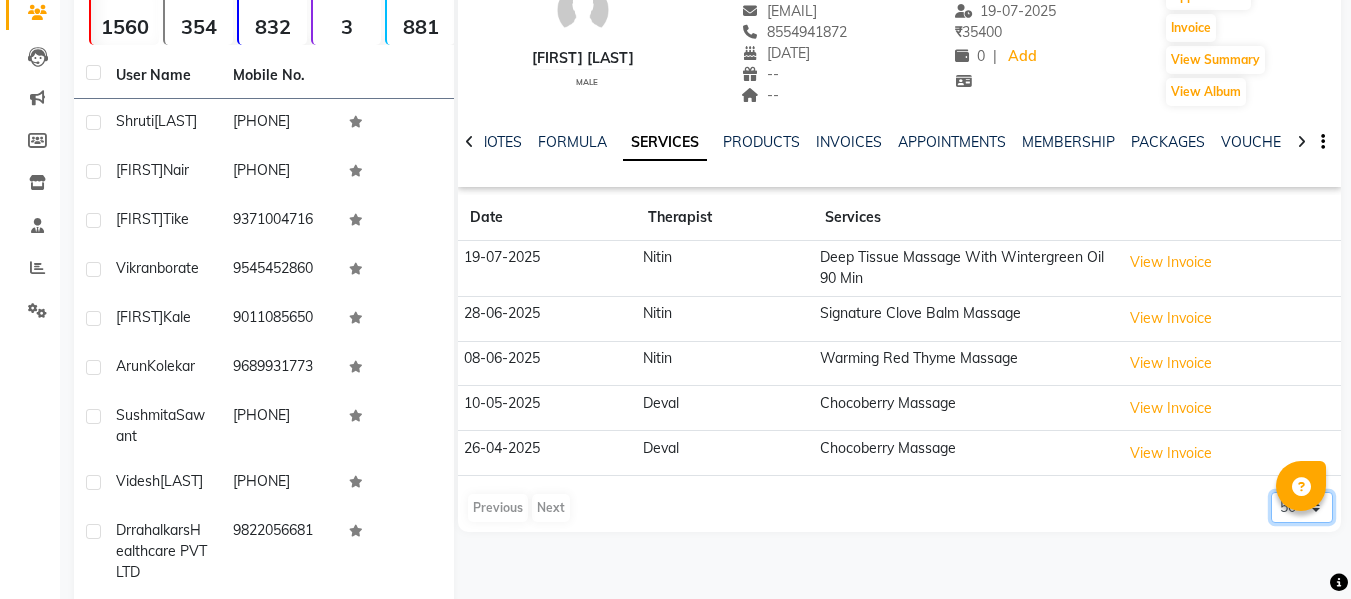 scroll, scrollTop: 0, scrollLeft: 0, axis: both 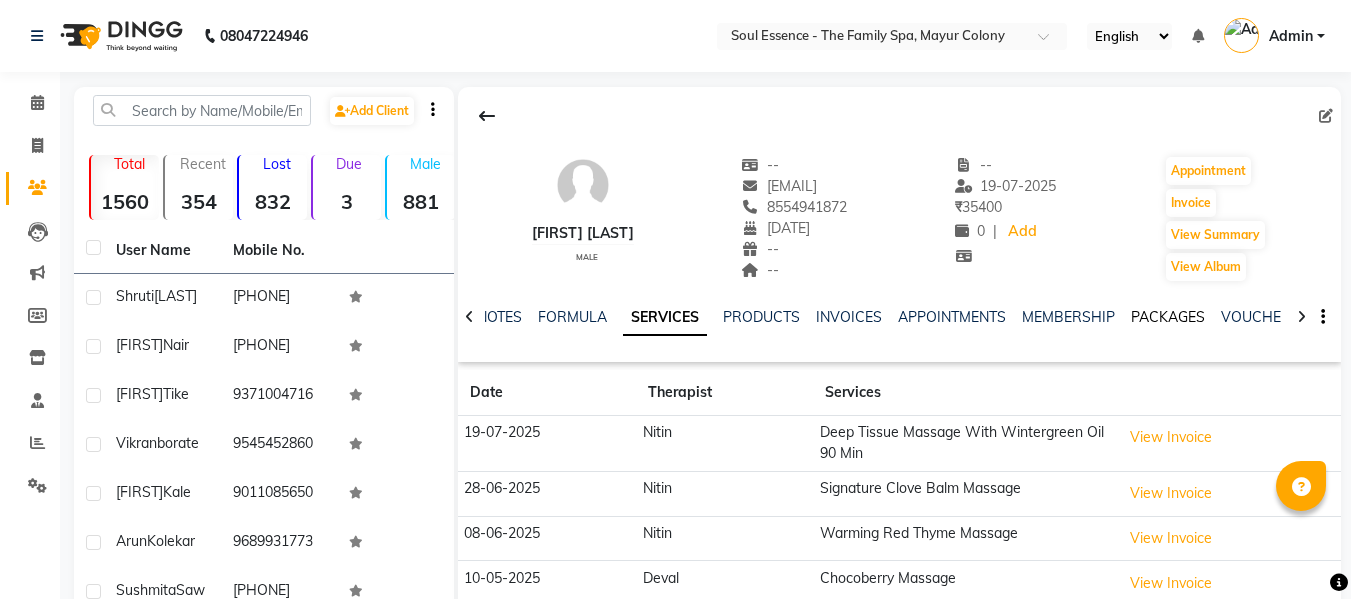 click on "PACKAGES" 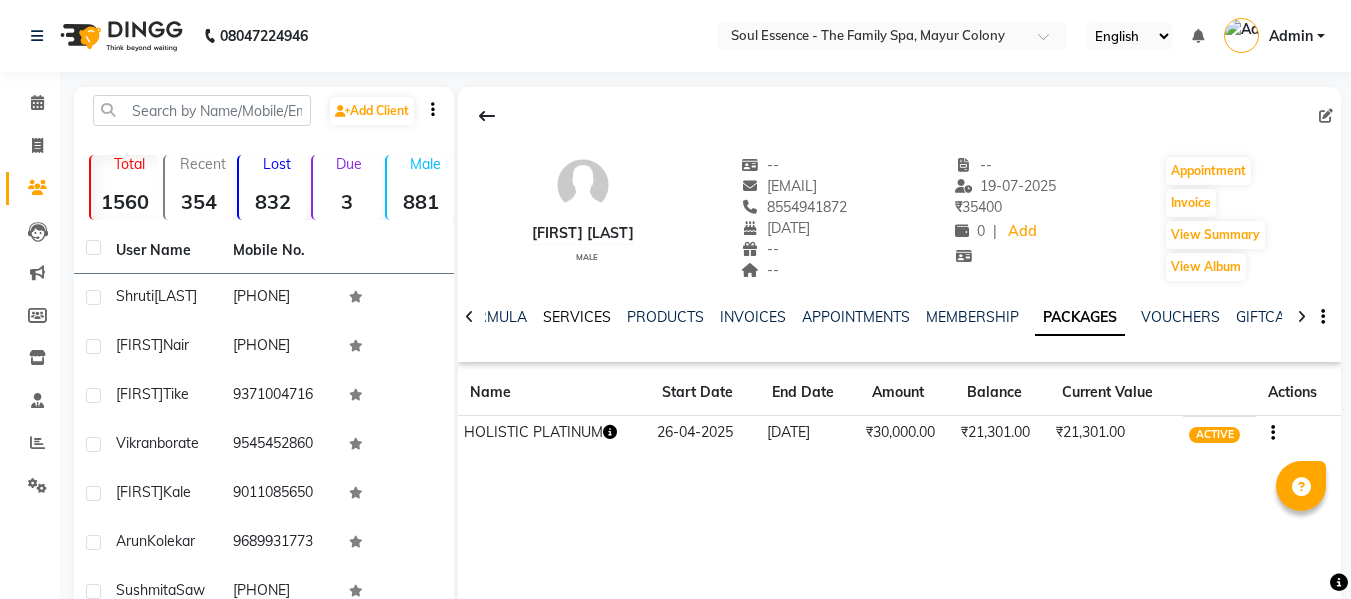 click on "SERVICES" 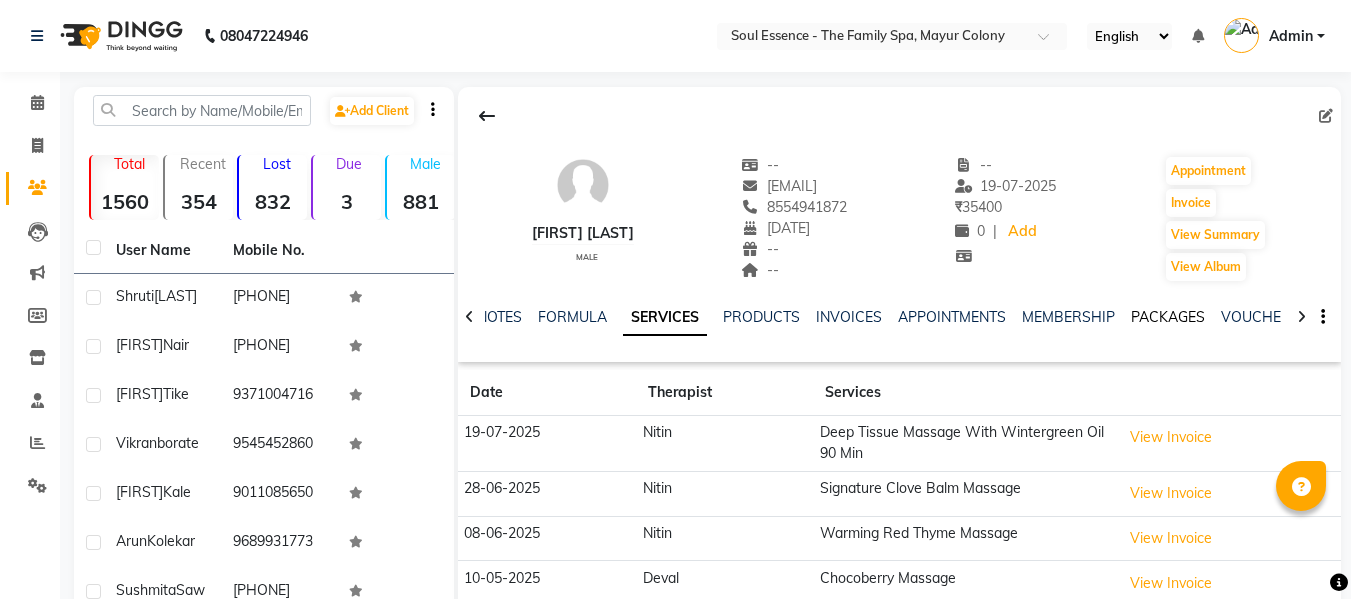click on "PACKAGES" 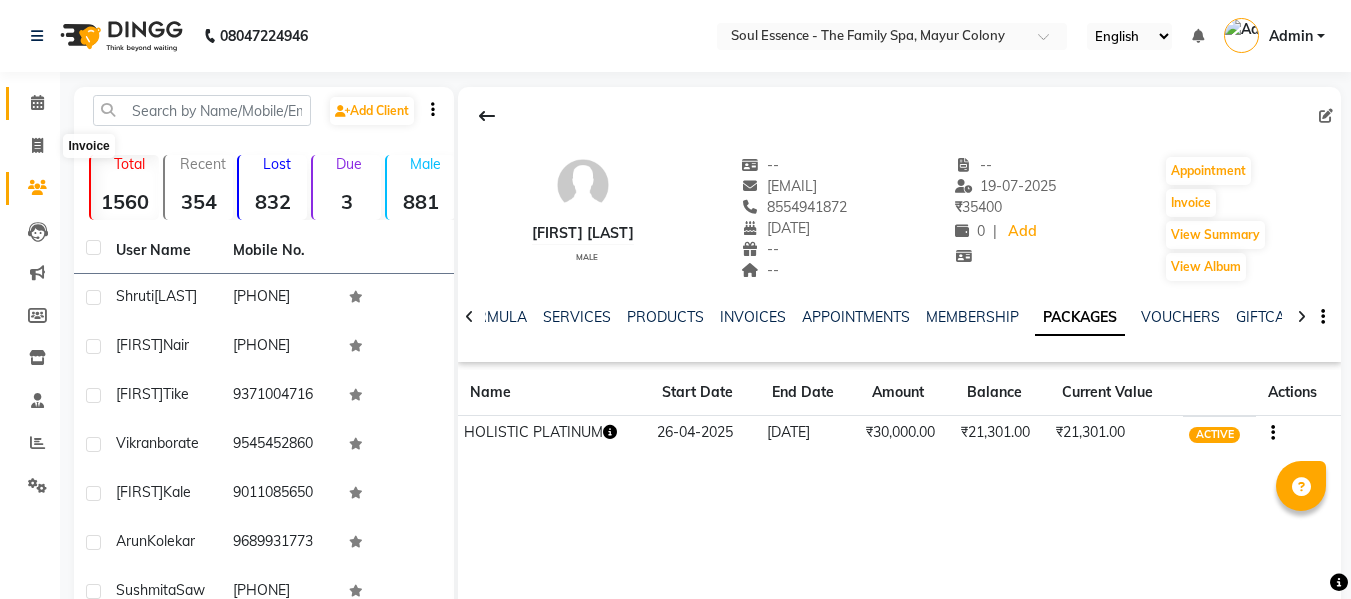 click 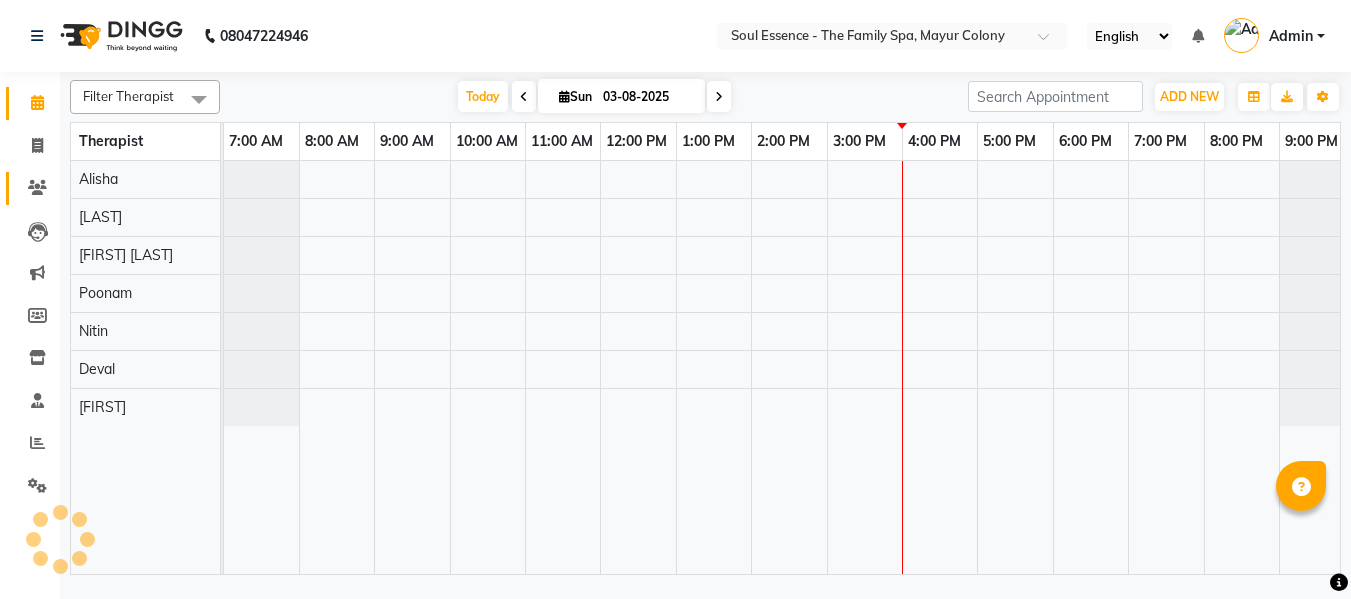 click 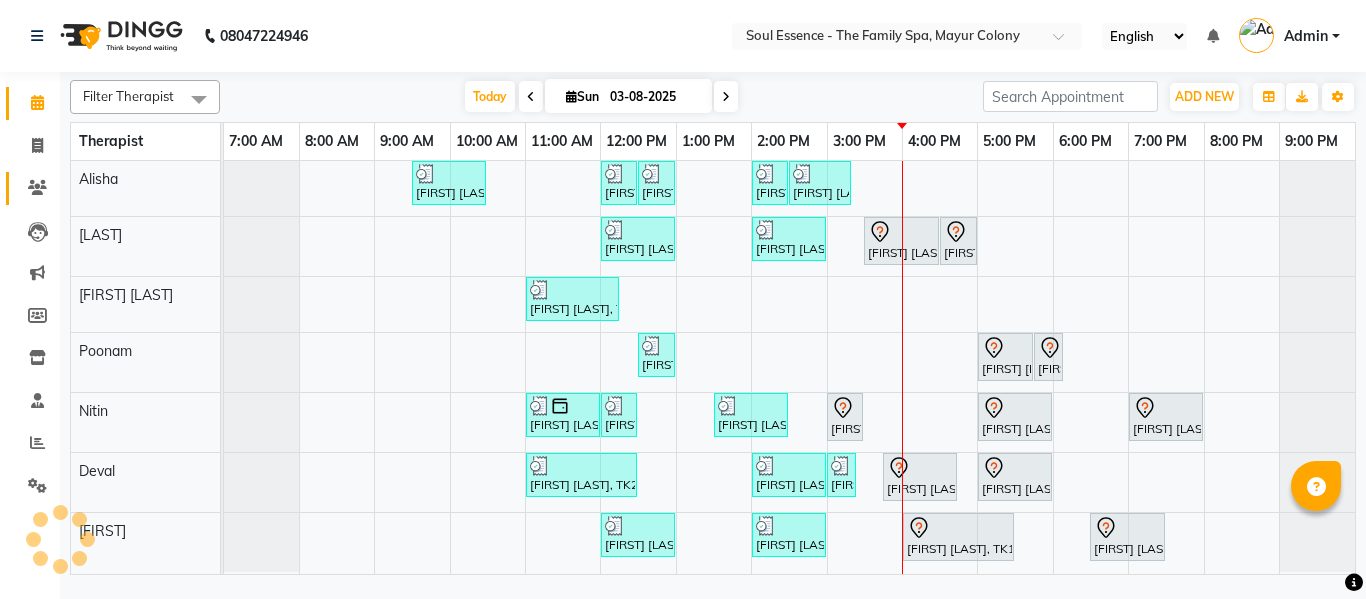 click 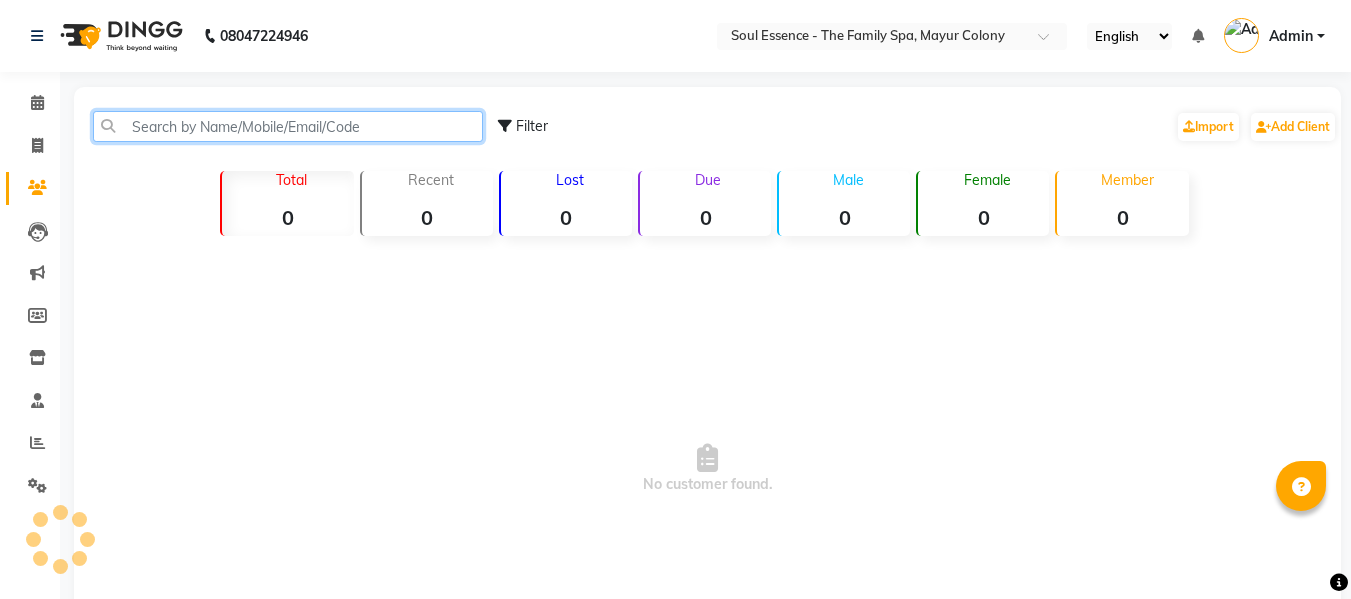 click 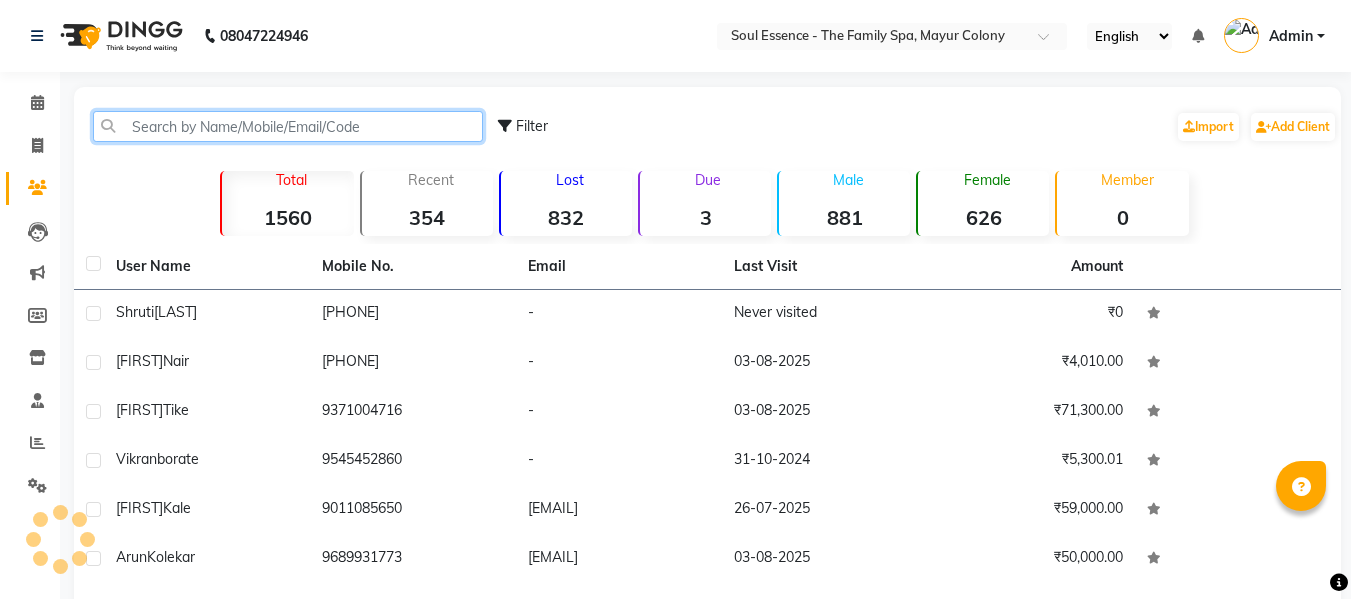 click 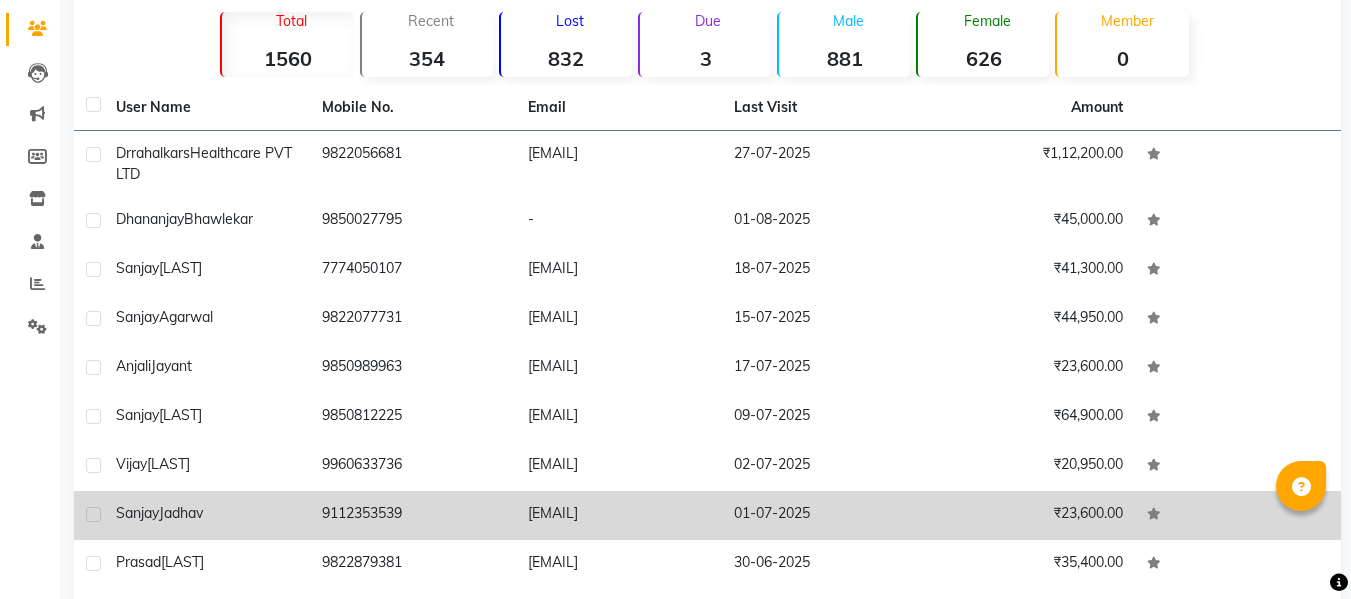 scroll, scrollTop: 0, scrollLeft: 0, axis: both 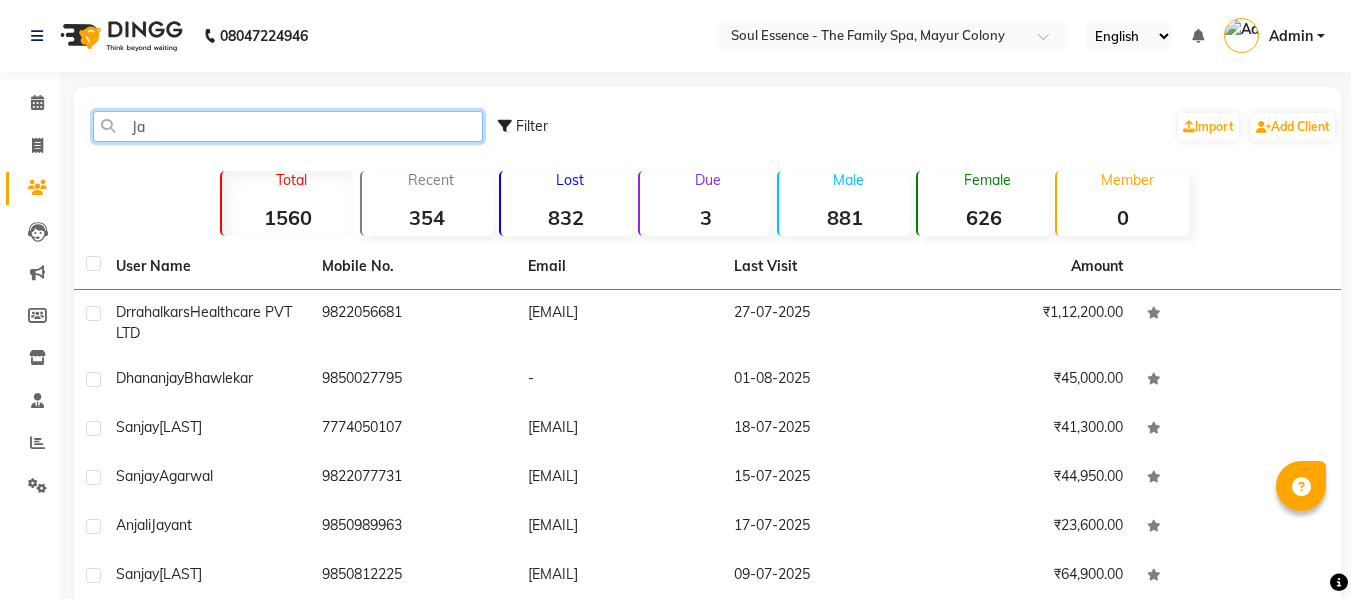 type on "J" 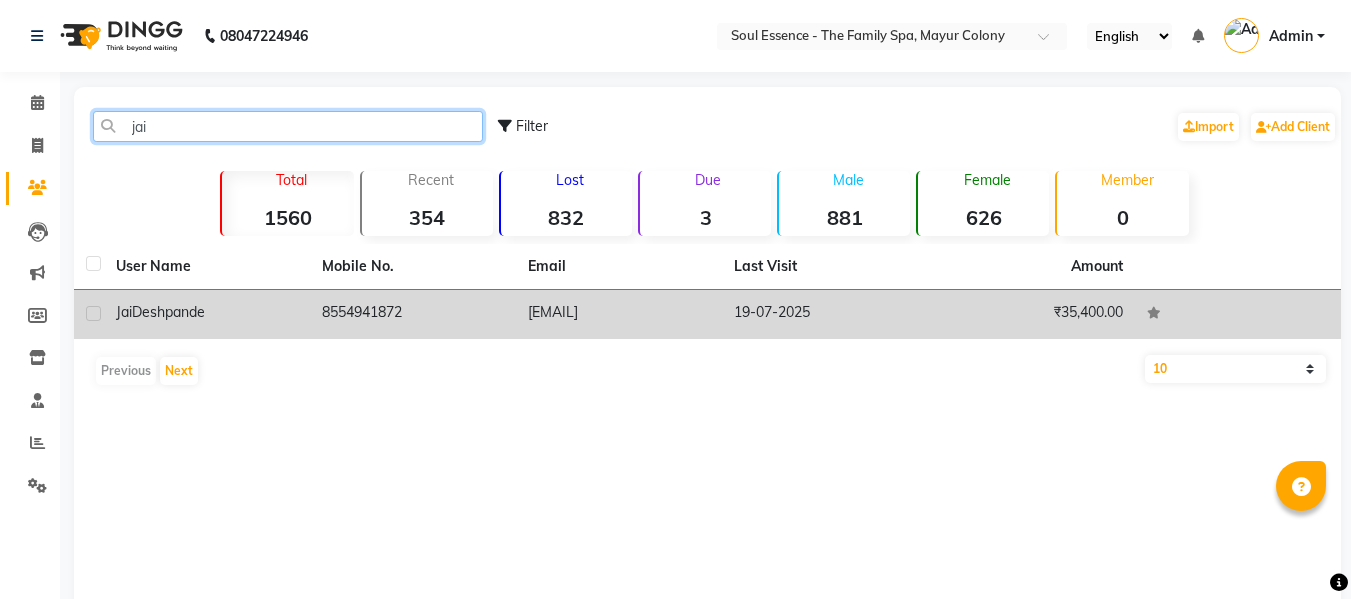 type on "jai" 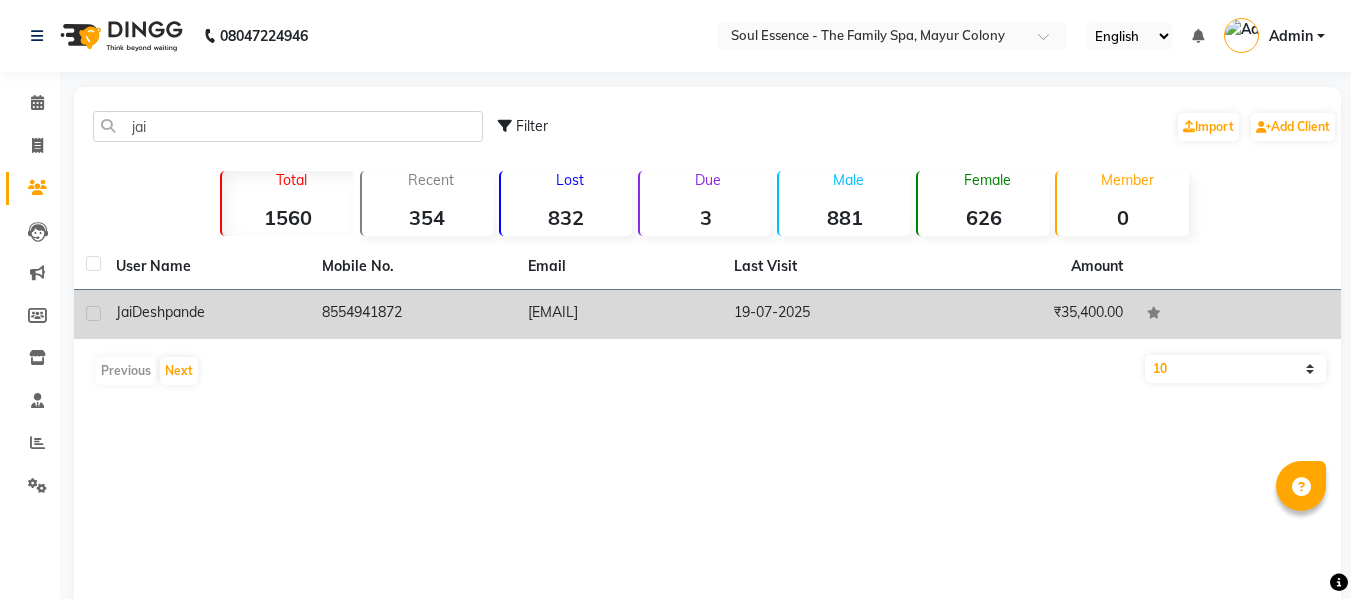 click on "8554941872" 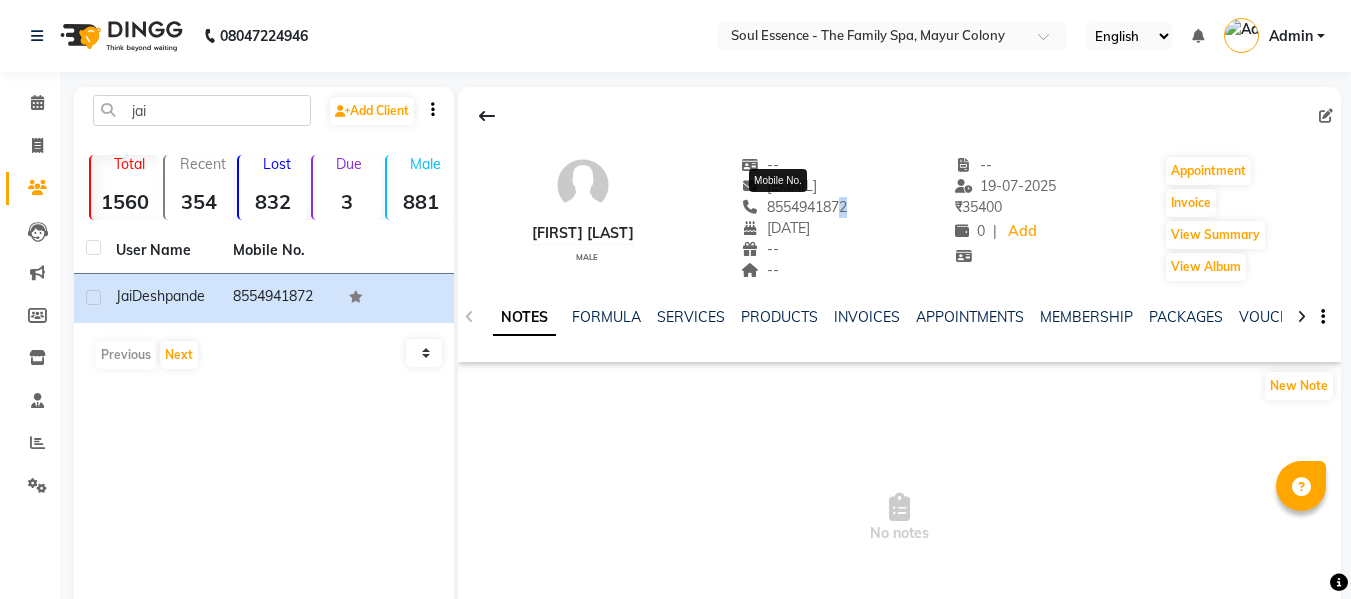 click on "8554941872" 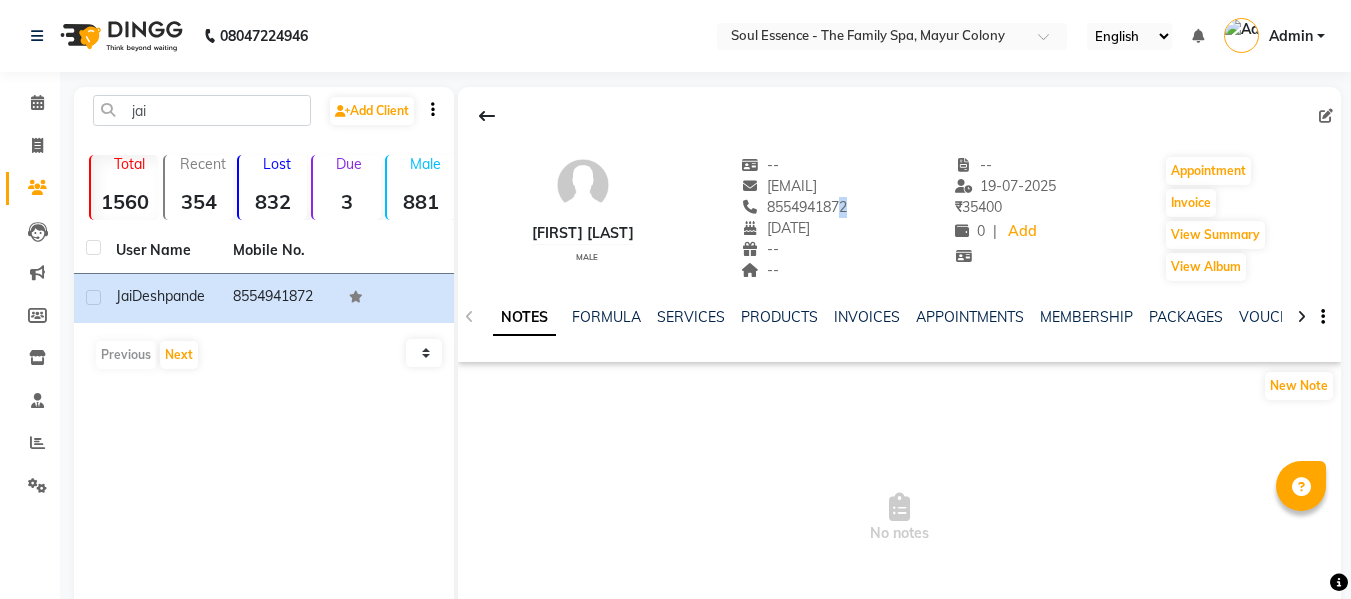 click on "8554941872" 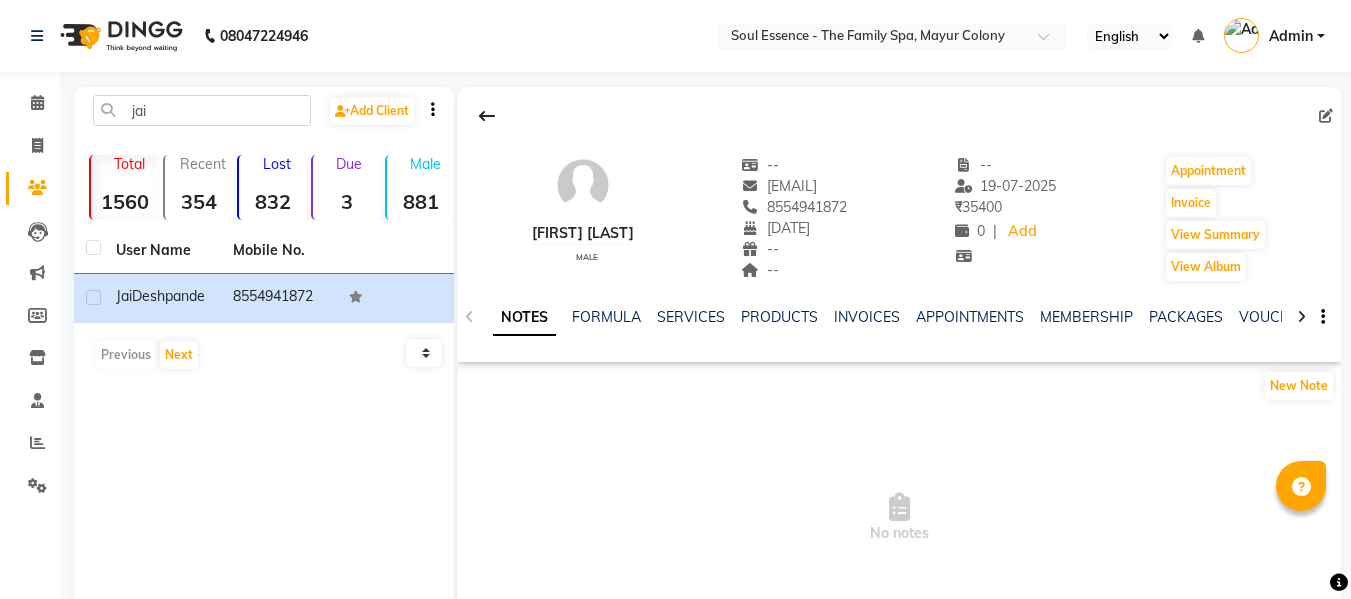 click on "8554941872" 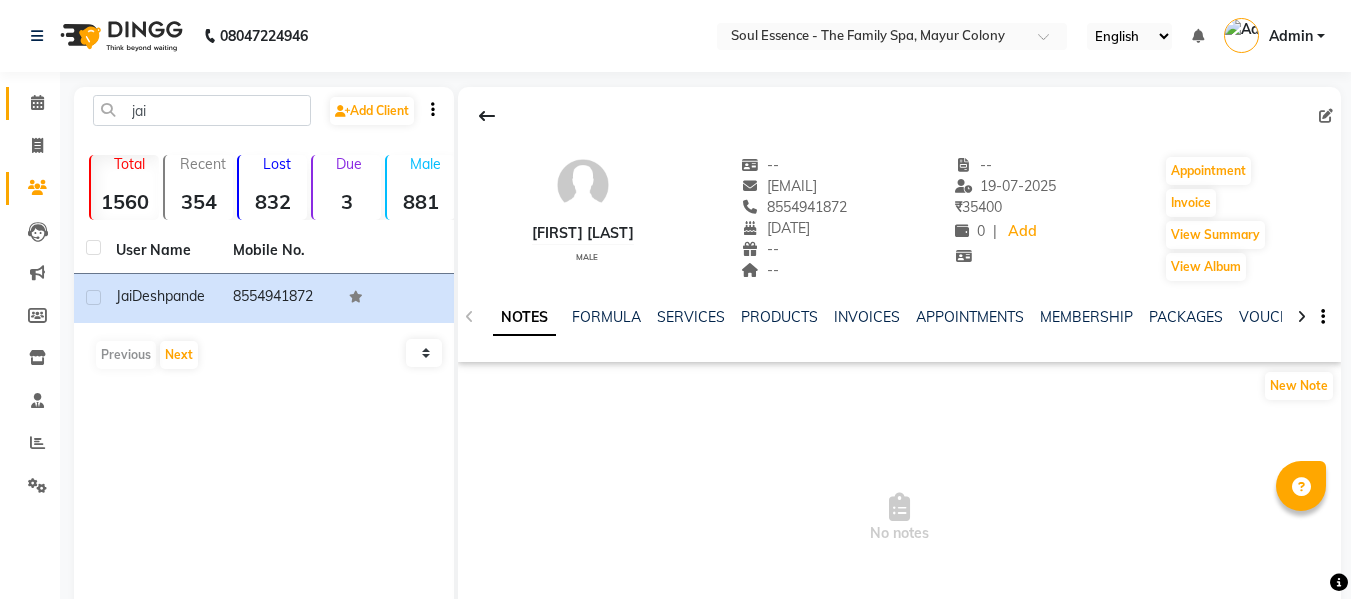 click 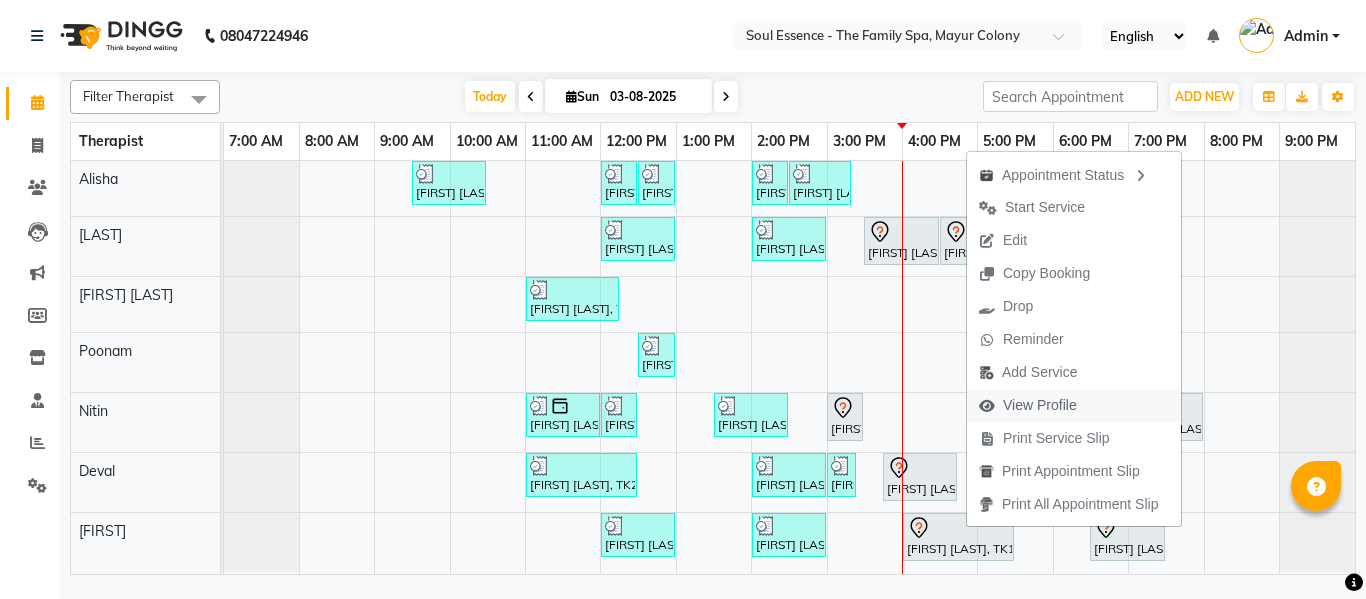 click on "View Profile" at bounding box center [1040, 405] 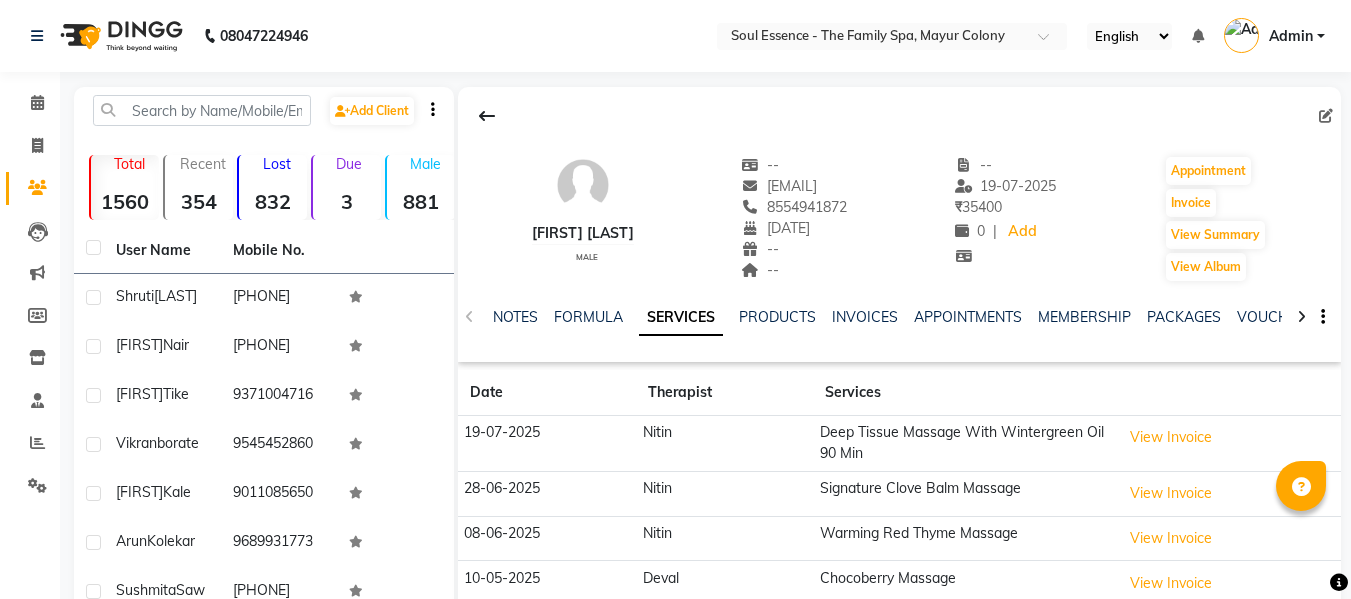 click on "NOTES FORMULA SERVICES PRODUCTS INVOICES APPOINTMENTS MEMBERSHIP PACKAGES VOUCHERS GIFTCARDS POINTS FORMS FAMILY CARDS WALLET" 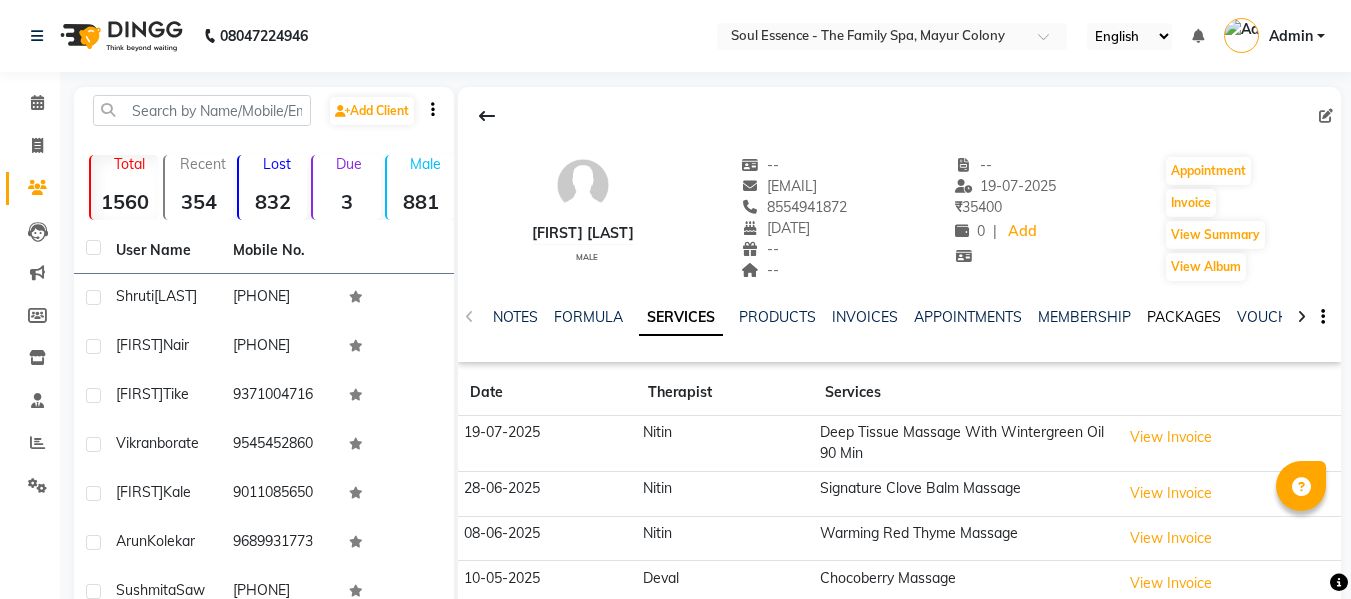 click on "PACKAGES" 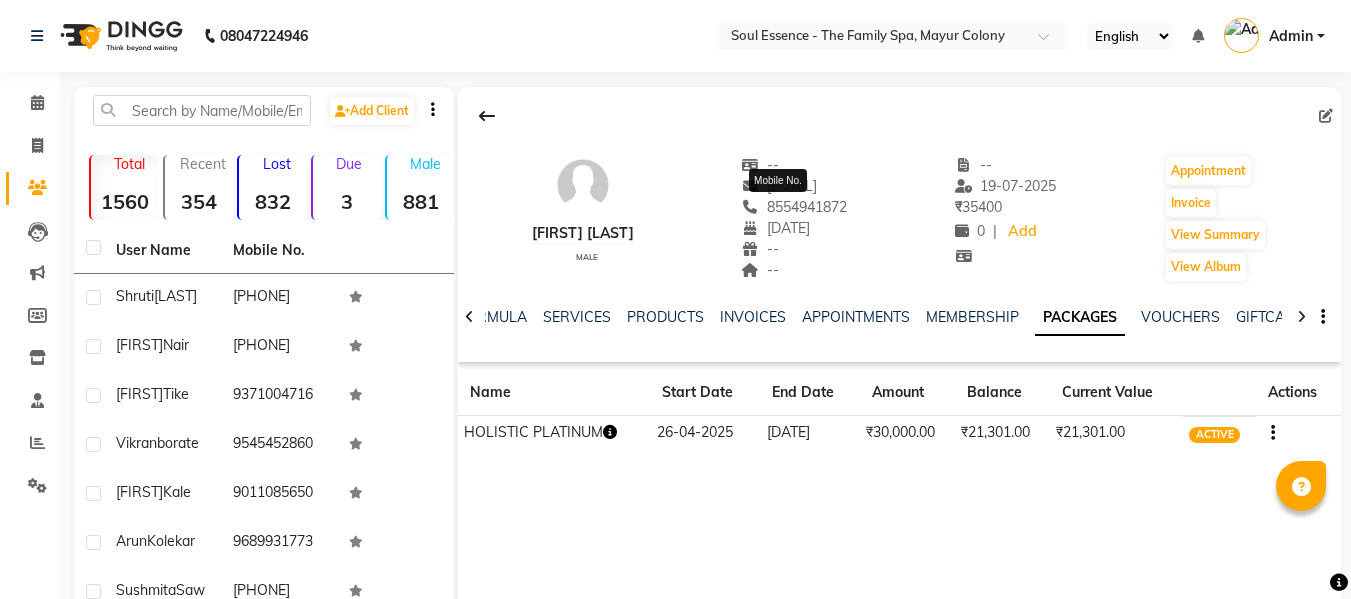 click on "8554941872" 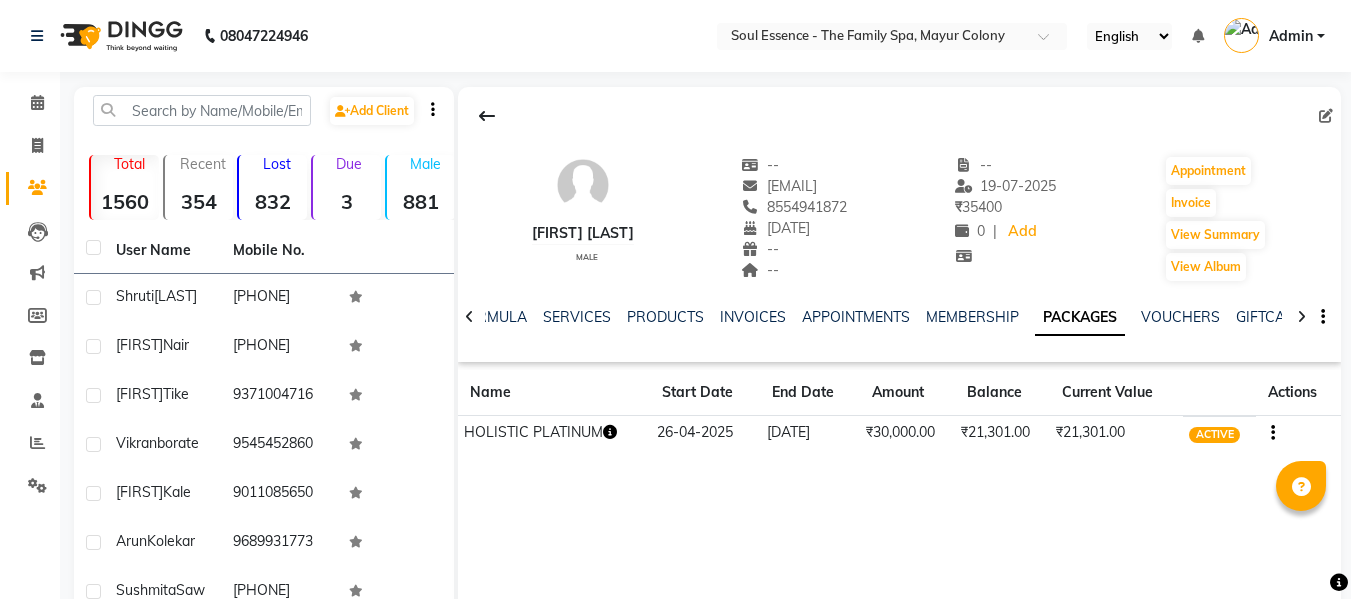 click on "8554941872" 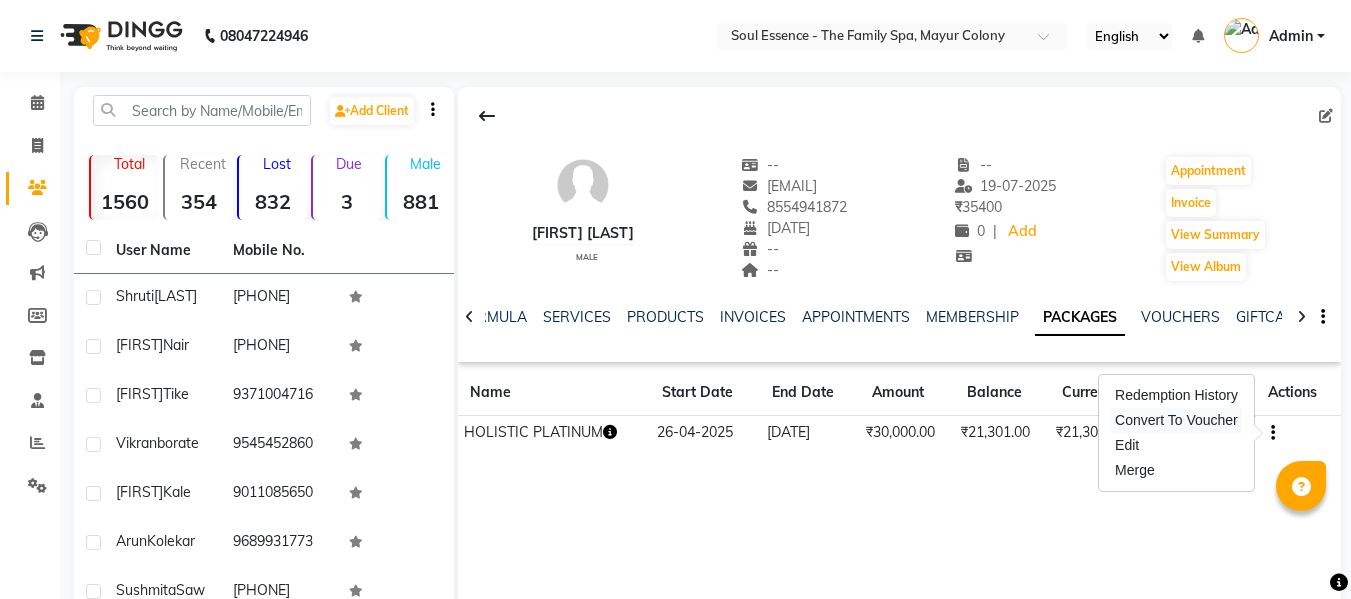 click on "Convert To Voucher" at bounding box center (1176, 420) 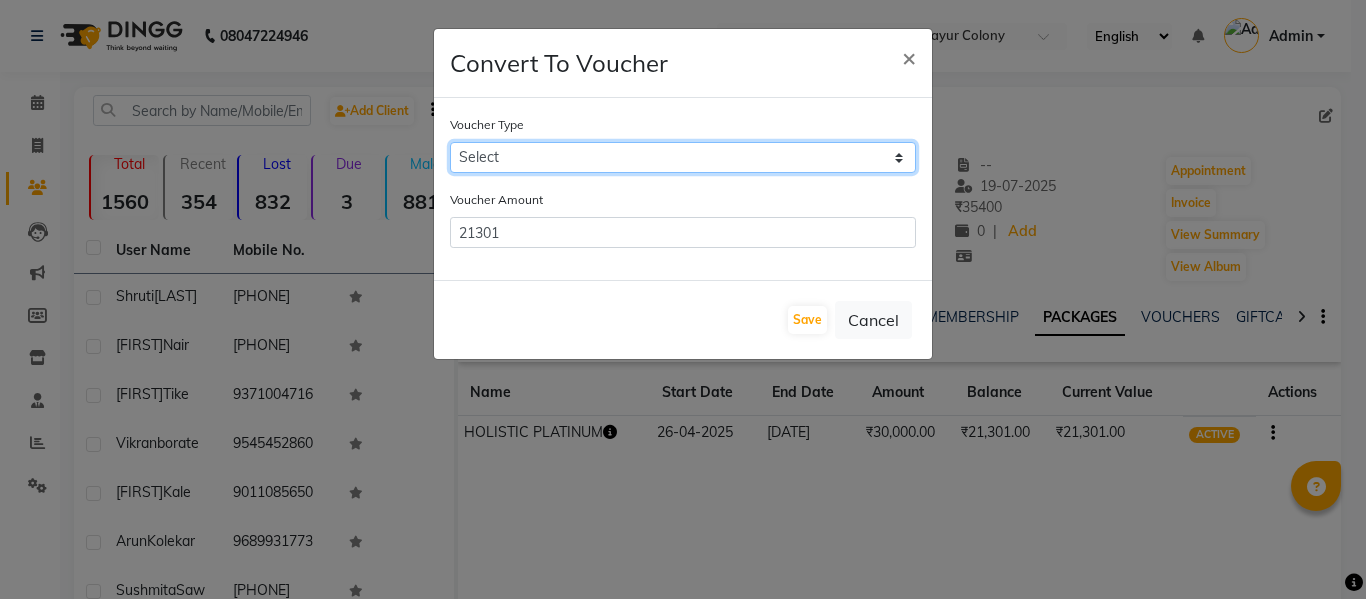 click on "Select Dummy prepaid Dummy voucher Rs 4000 Rs 2000 Gift Card Gift Card" 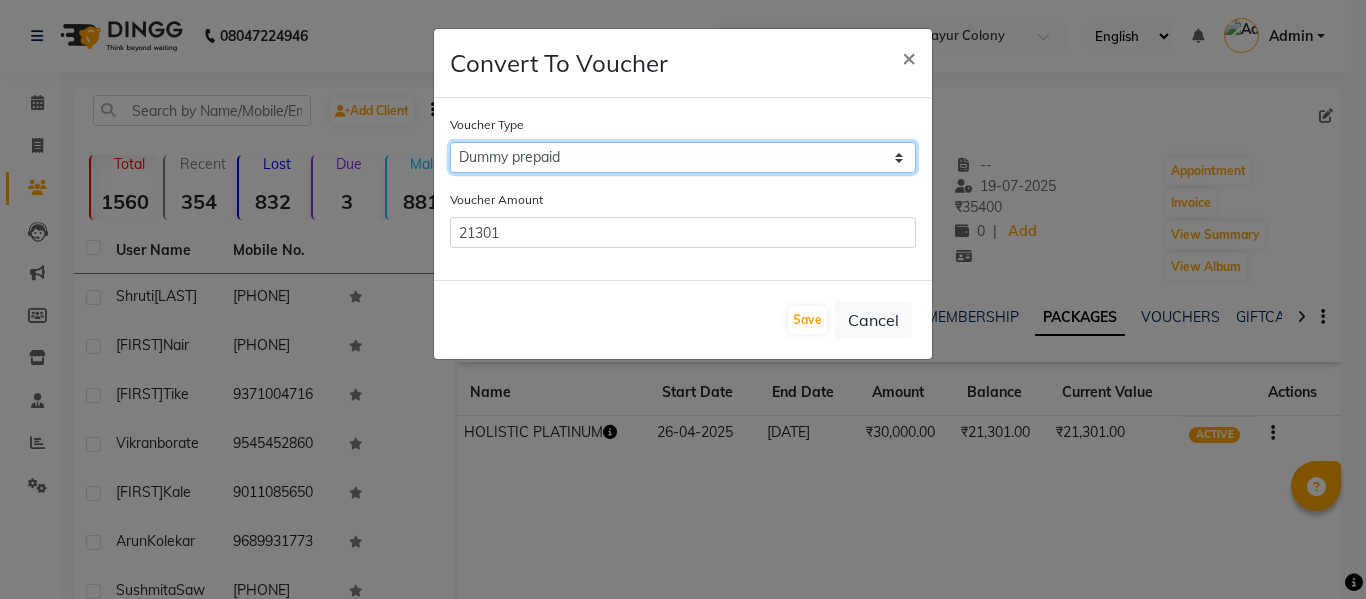 click on "Select Dummy prepaid Dummy voucher Rs 4000 Rs 2000 Gift Card Gift Card" 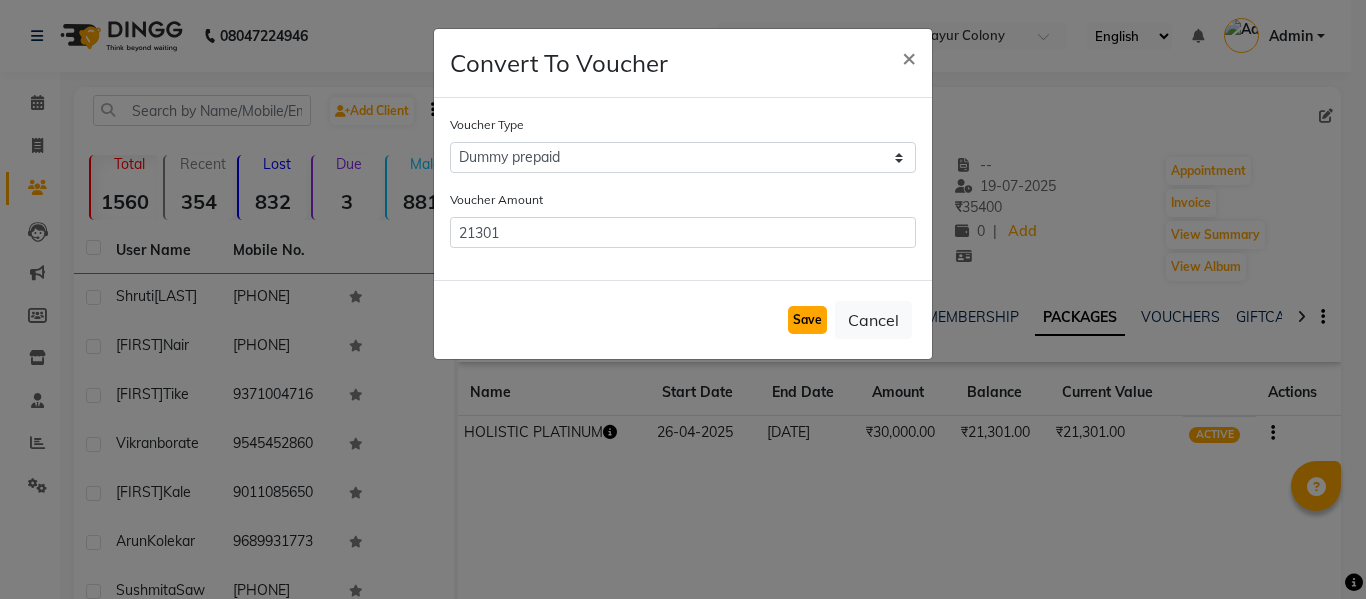 click on "Save" 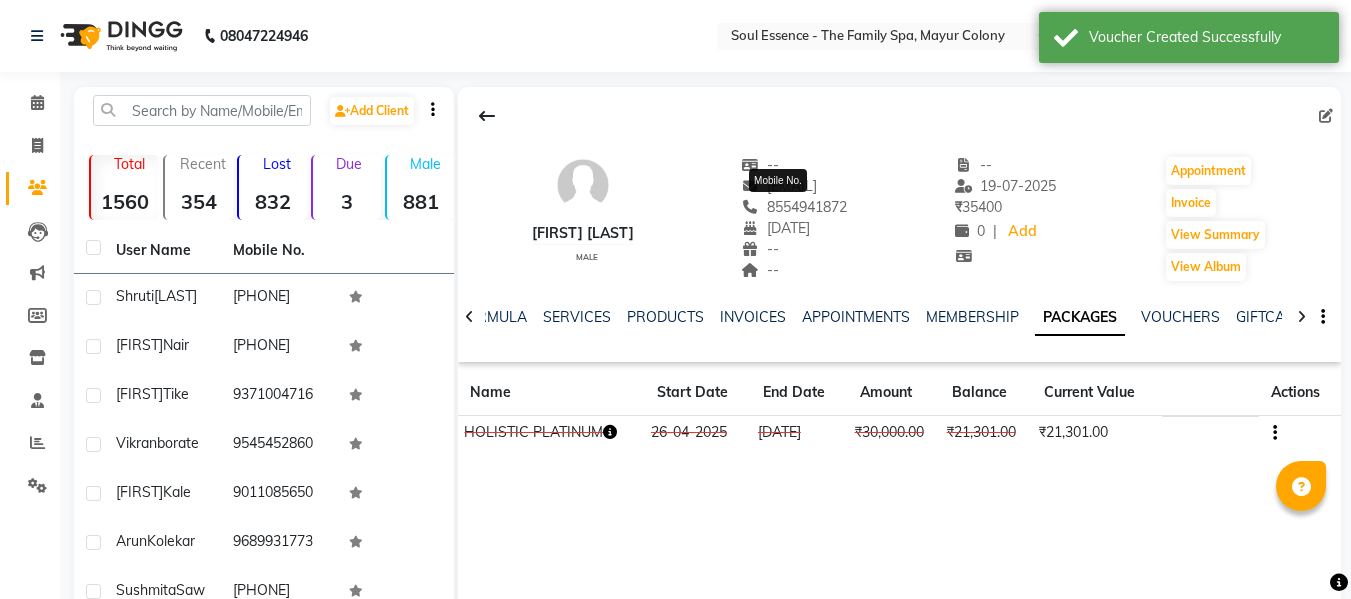 click on "8554941872" 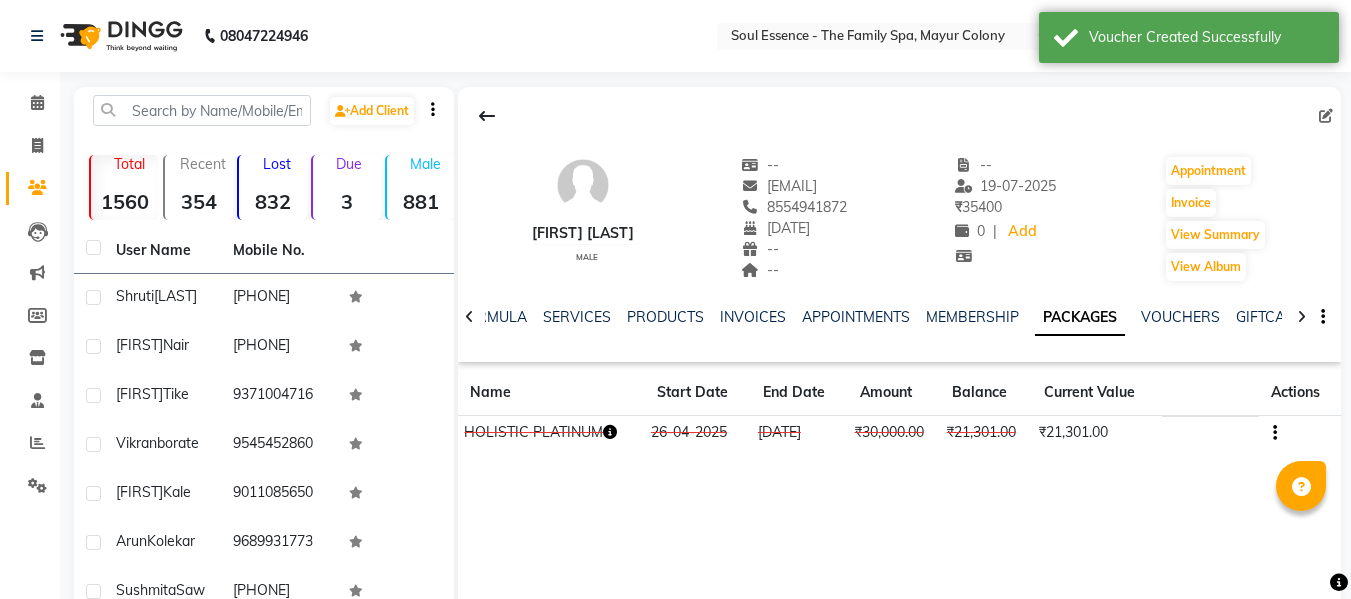 click on "8554941872" 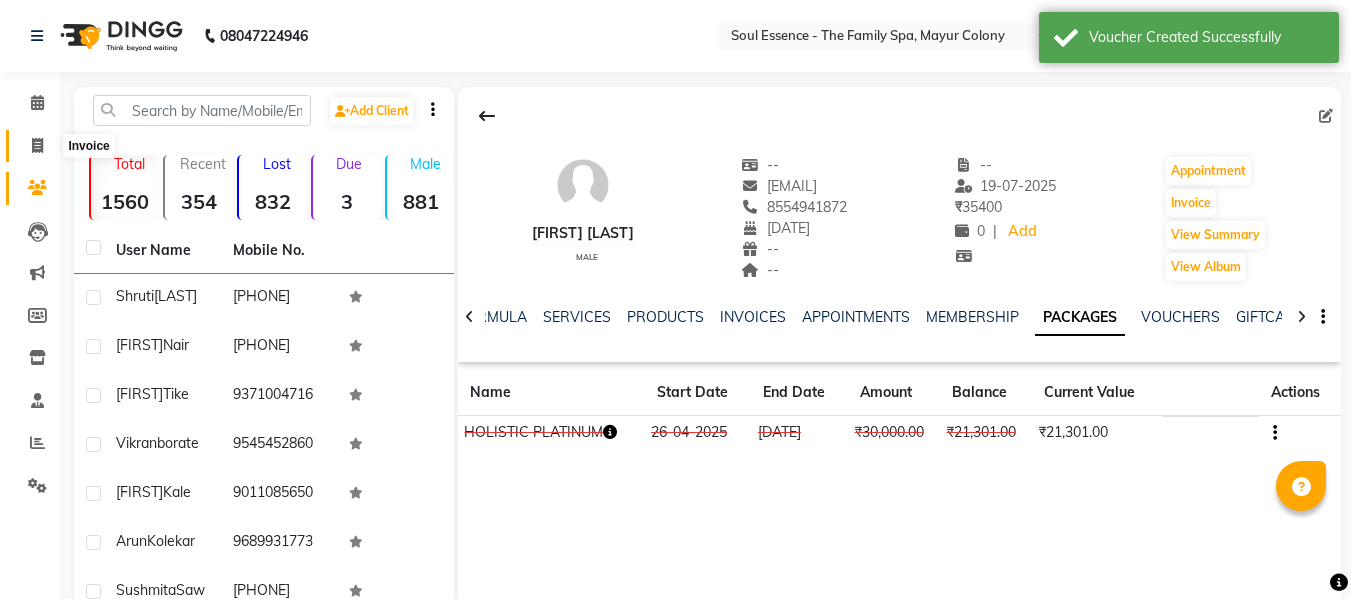 click 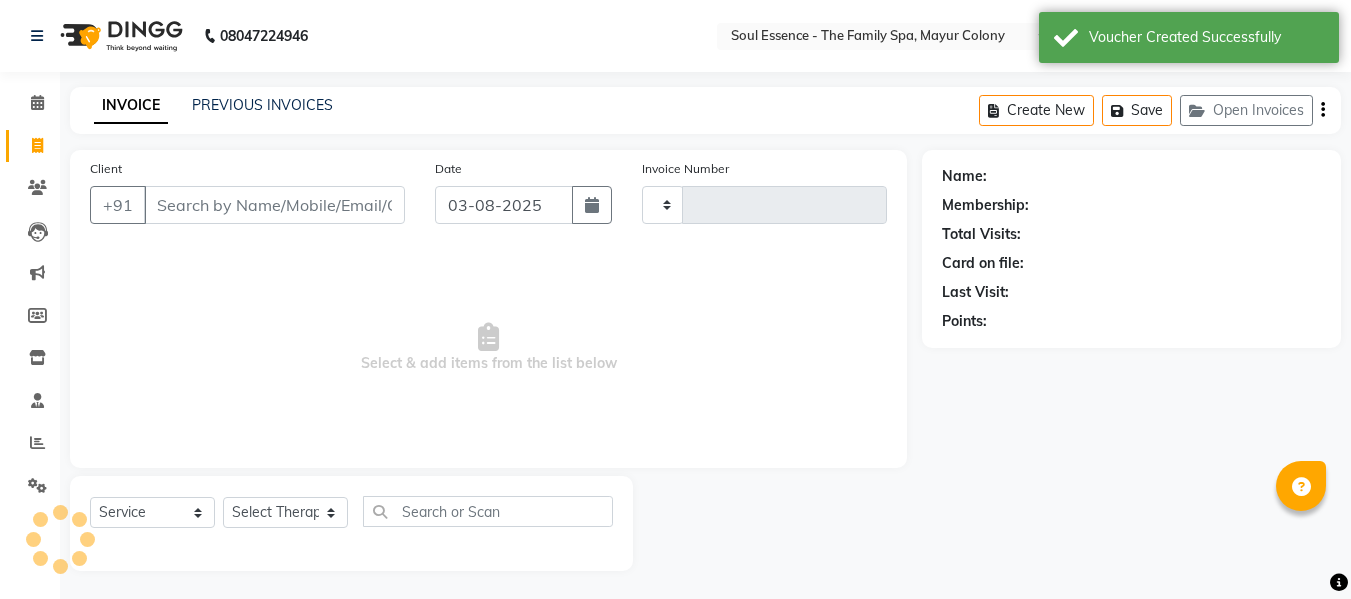 type on "8554941872" 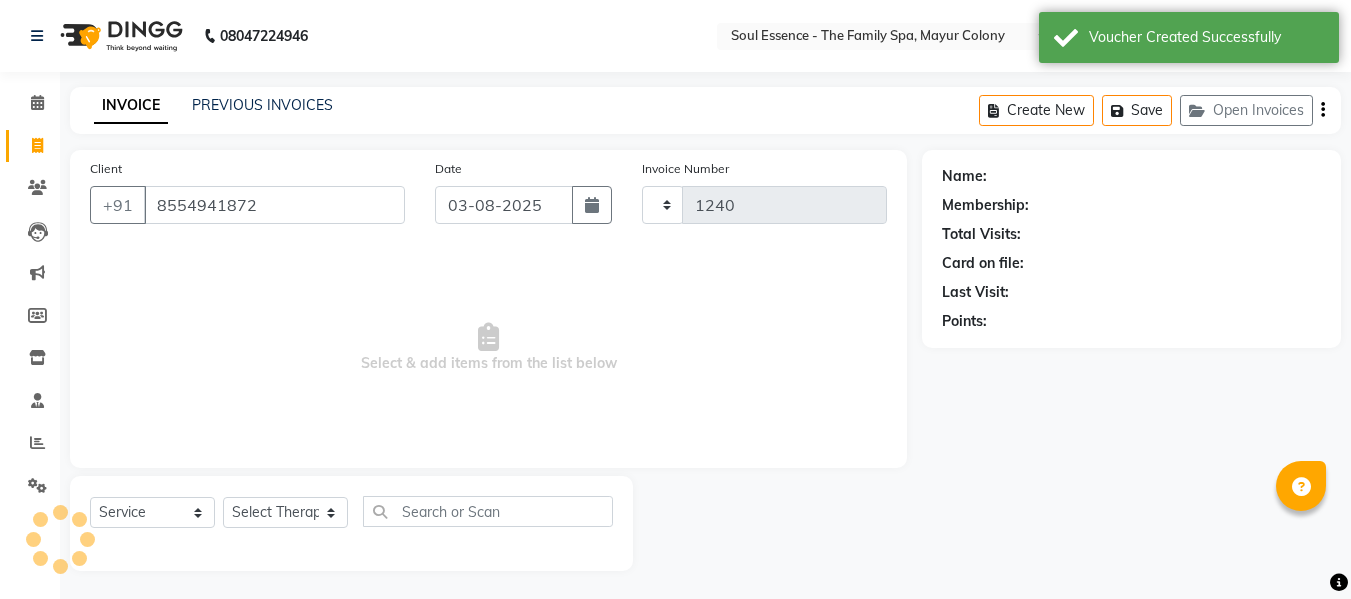 select on "774" 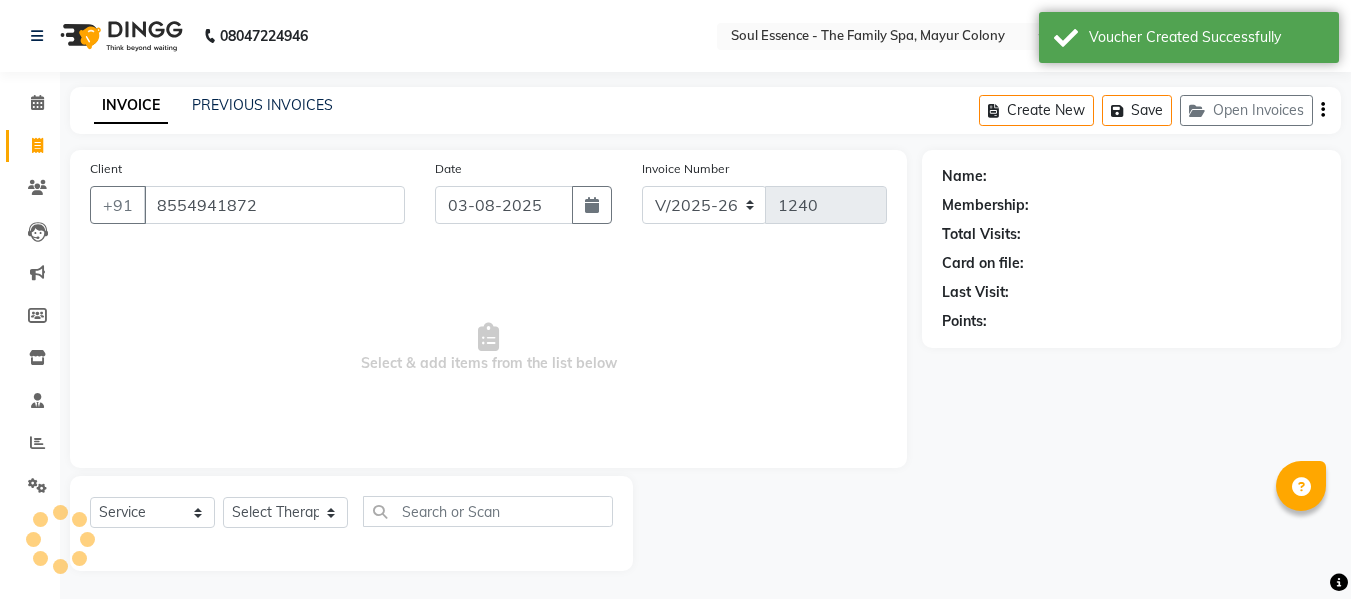 scroll, scrollTop: 2, scrollLeft: 0, axis: vertical 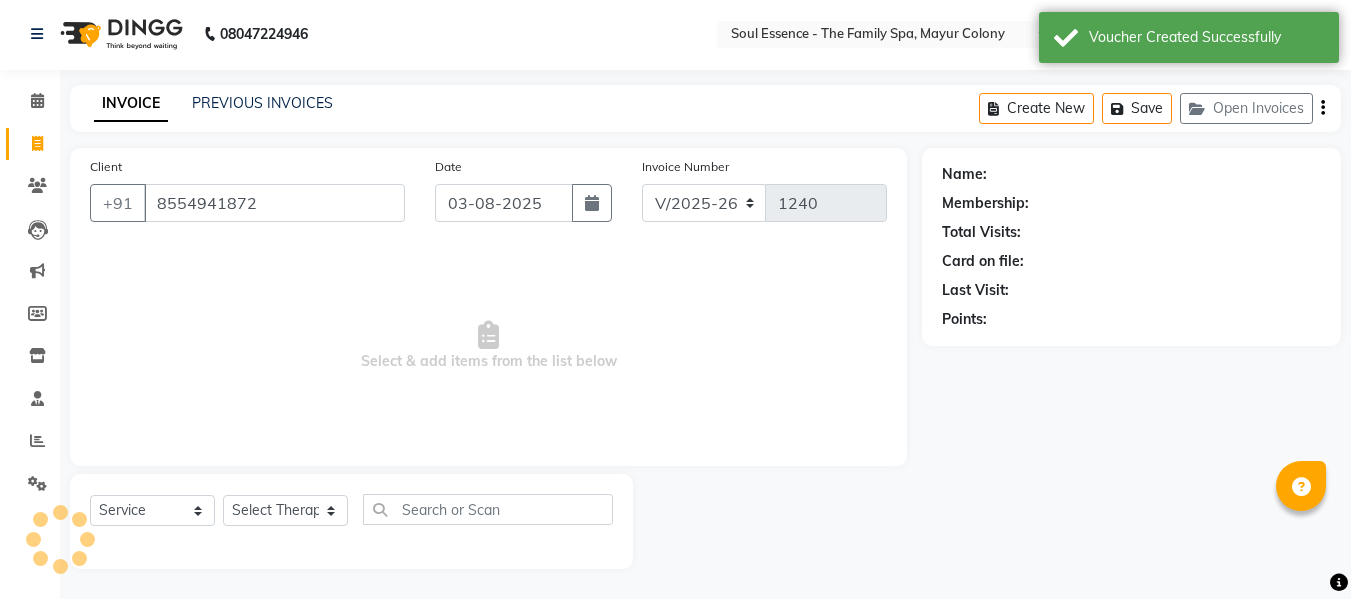 type on "8554941872" 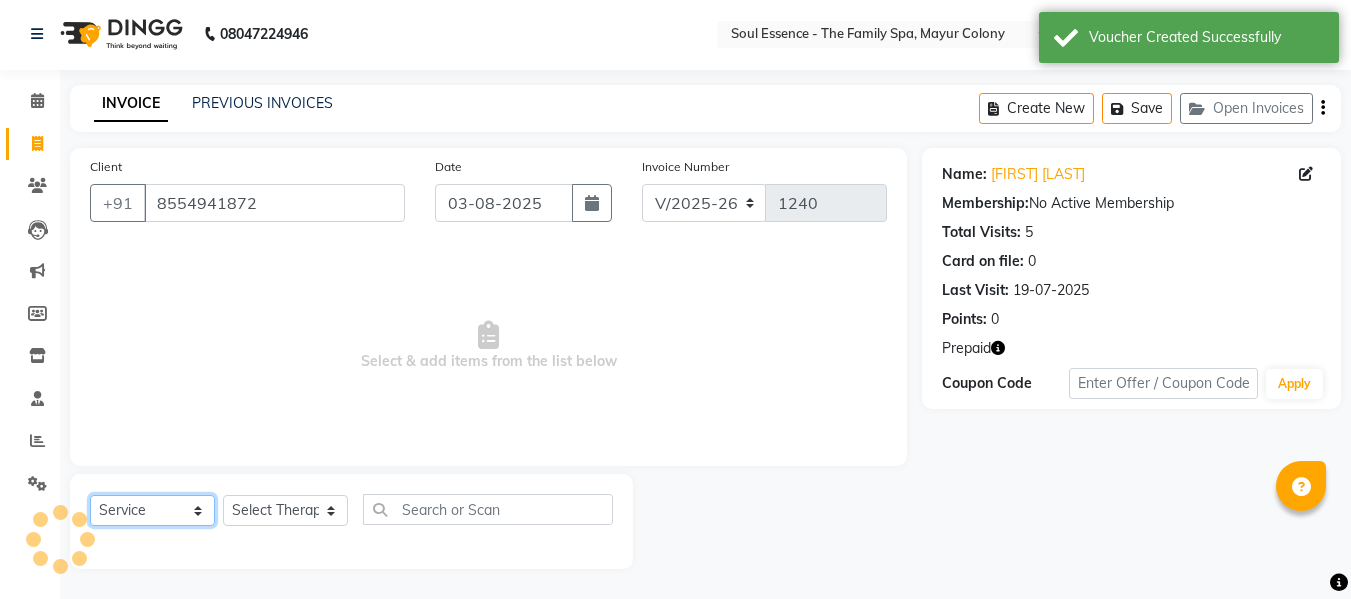 click on "Select  Service  Product  Membership  Package Voucher Prepaid Gift Card" 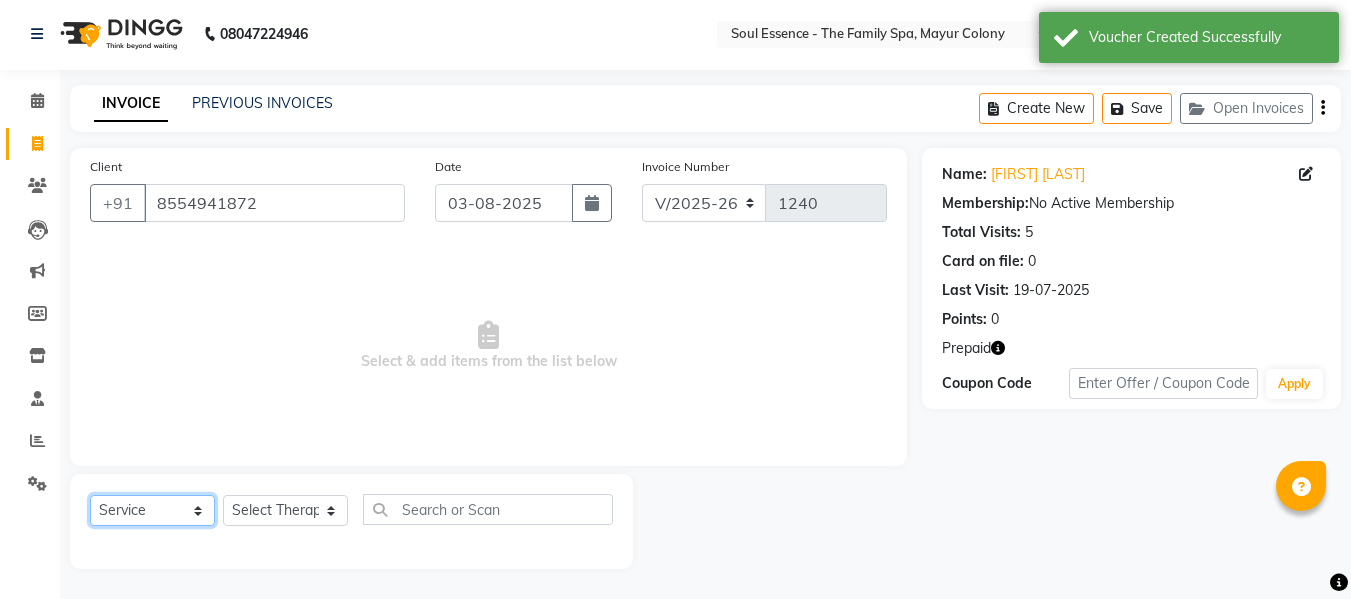 select on "package" 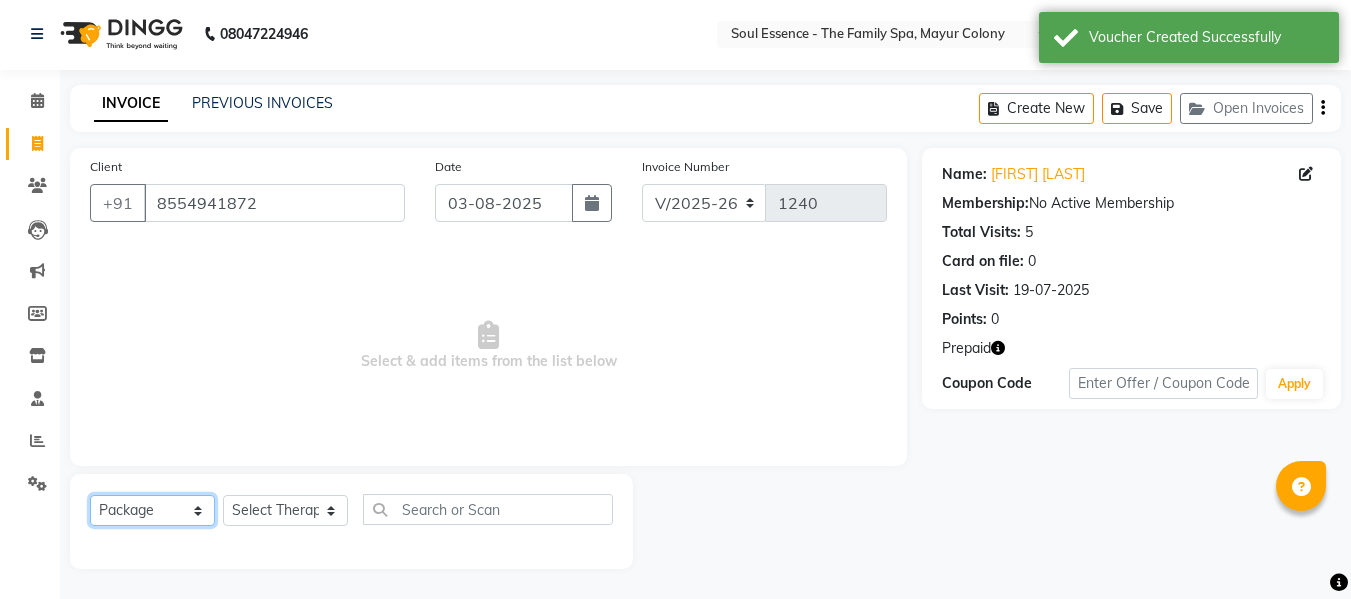 click on "Select  Service  Product  Membership  Package Voucher Prepaid Gift Card" 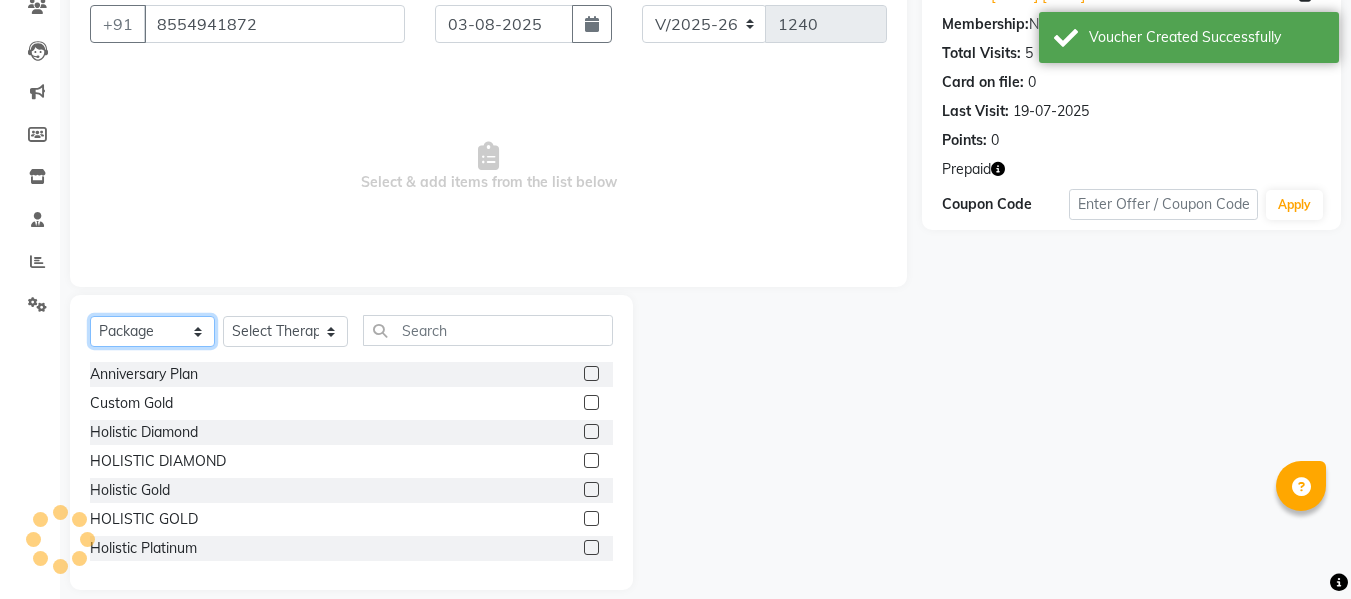 scroll, scrollTop: 202, scrollLeft: 0, axis: vertical 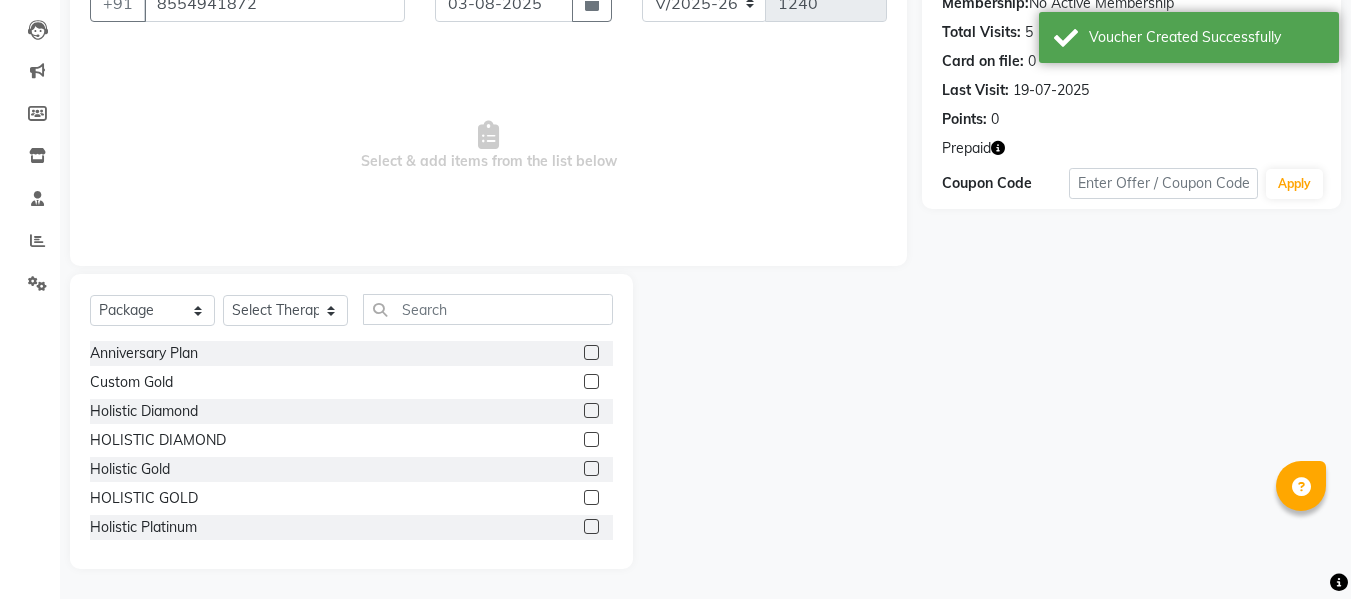click on "Client +91 [PHONE] Date [DATE] Invoice Number V/[YEAR] V/[YEAR]-[YEAR] 1240  Select & add items from the list below  Select  Service  Product  Membership  Package Voucher Prepaid Gift Card  Select Therapist [FIRST] [LAST] [FIRST] [LAST] [FIRST] [LAST] [FIRST] [FIRST] [FIRST] [LAST] Anniversary Plan  Custom Gold  Holistic Diamond  HOLISTIC DIAMOND  Holistic Gold  HOLISTIC GOLD  Holistic Platinum  HOLISTIC PLATINUM  Legend  Mini Legend" 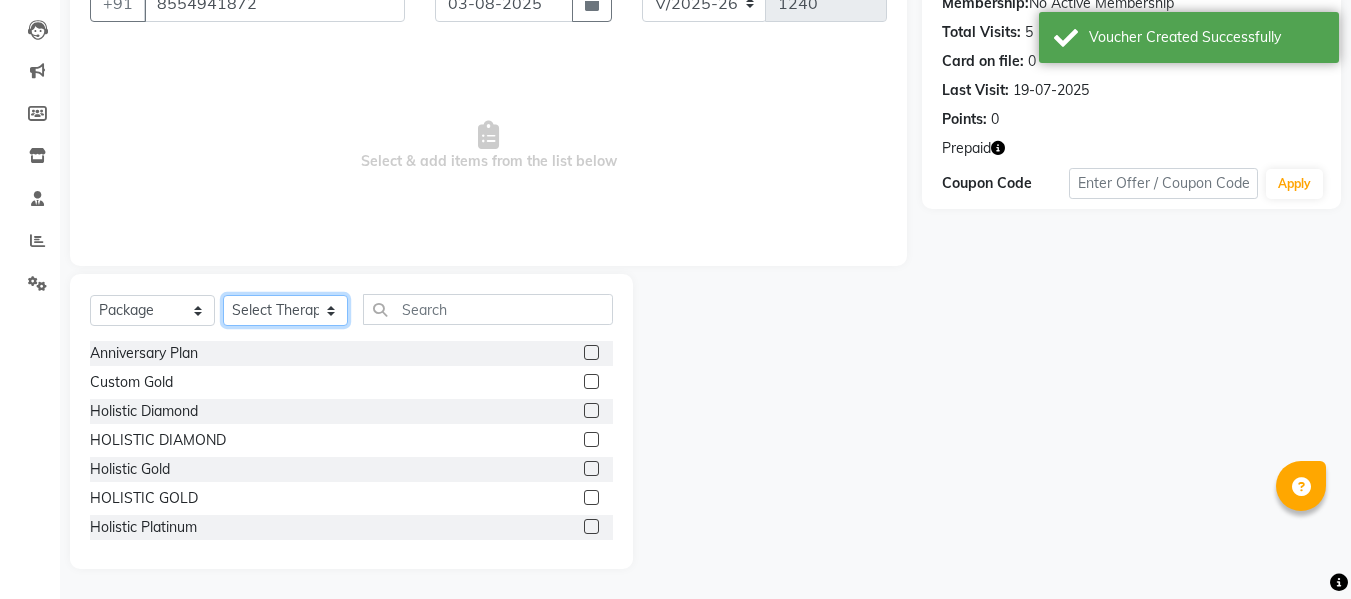 click on "Select Therapist [FIRST] [LAST] [FIRST] [LAST] [FIRST] [LAST] [FIRST] [FIRST] [FIRST] [LAST]" 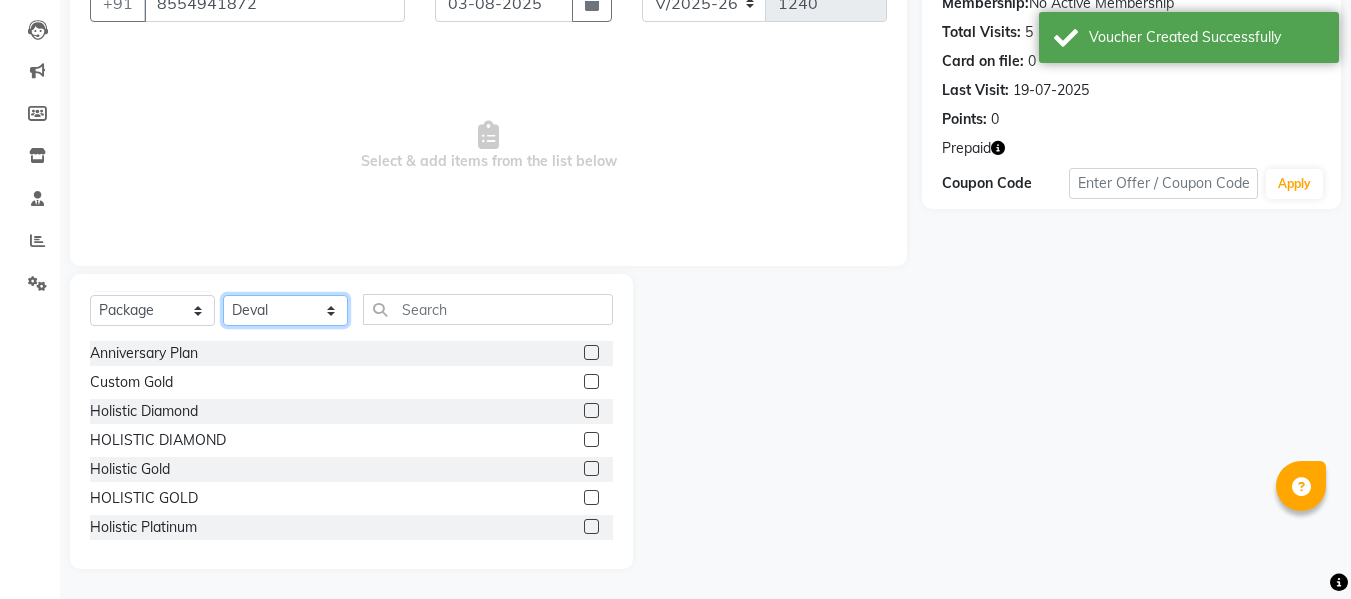 click on "Select Therapist [FIRST] [LAST] [FIRST] [LAST] [FIRST] [LAST] [FIRST] [FIRST] [FIRST] [LAST]" 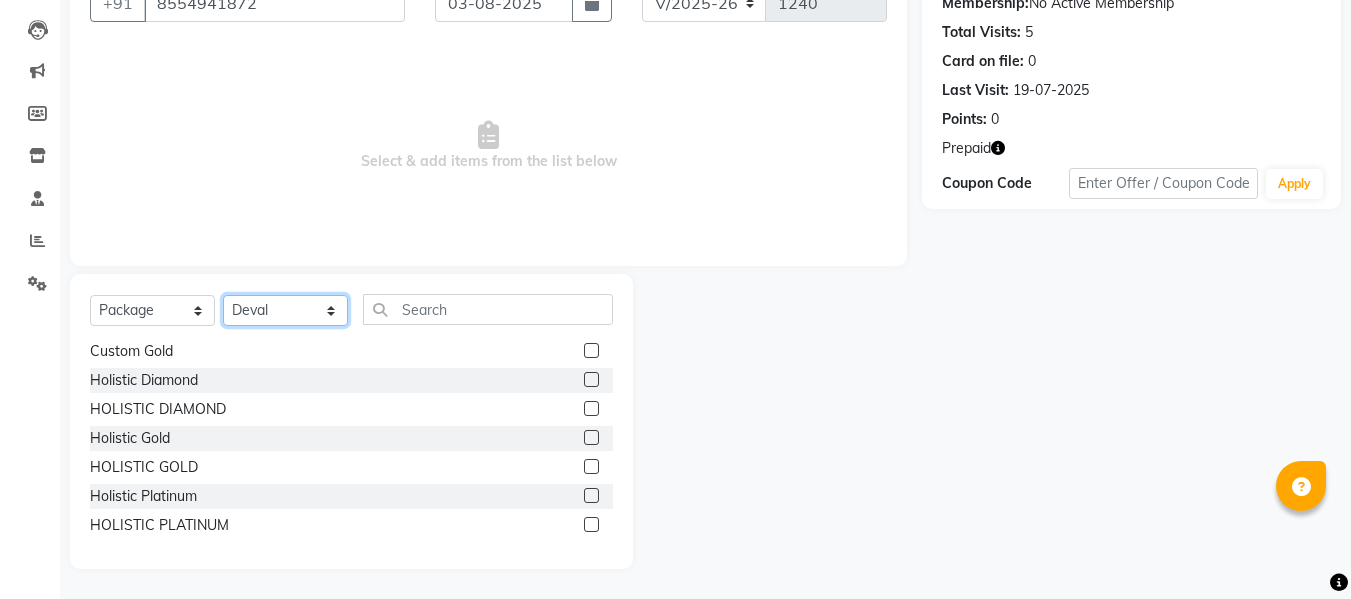 scroll, scrollTop: 0, scrollLeft: 0, axis: both 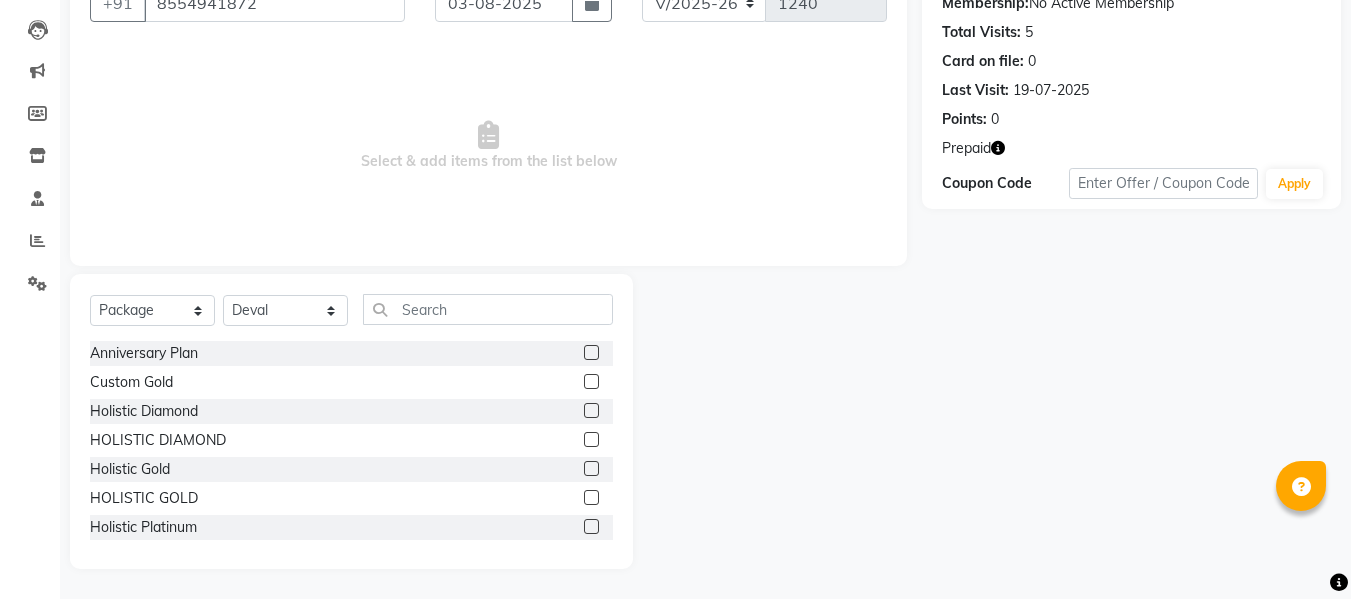 click 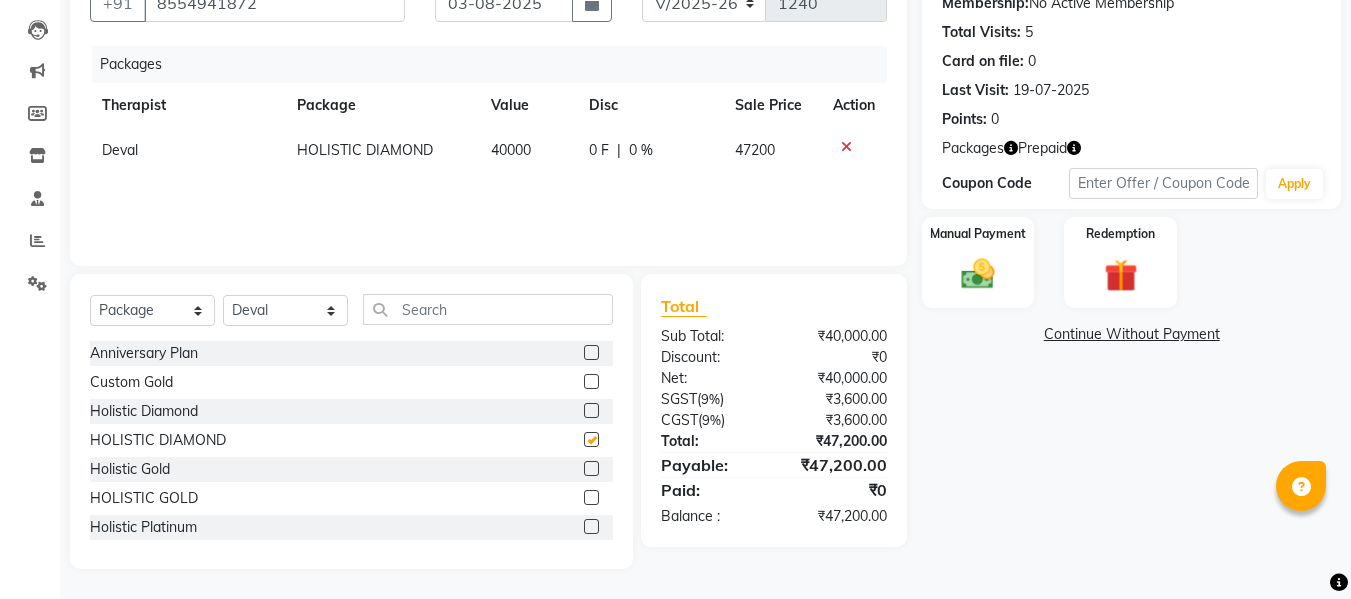 checkbox on "false" 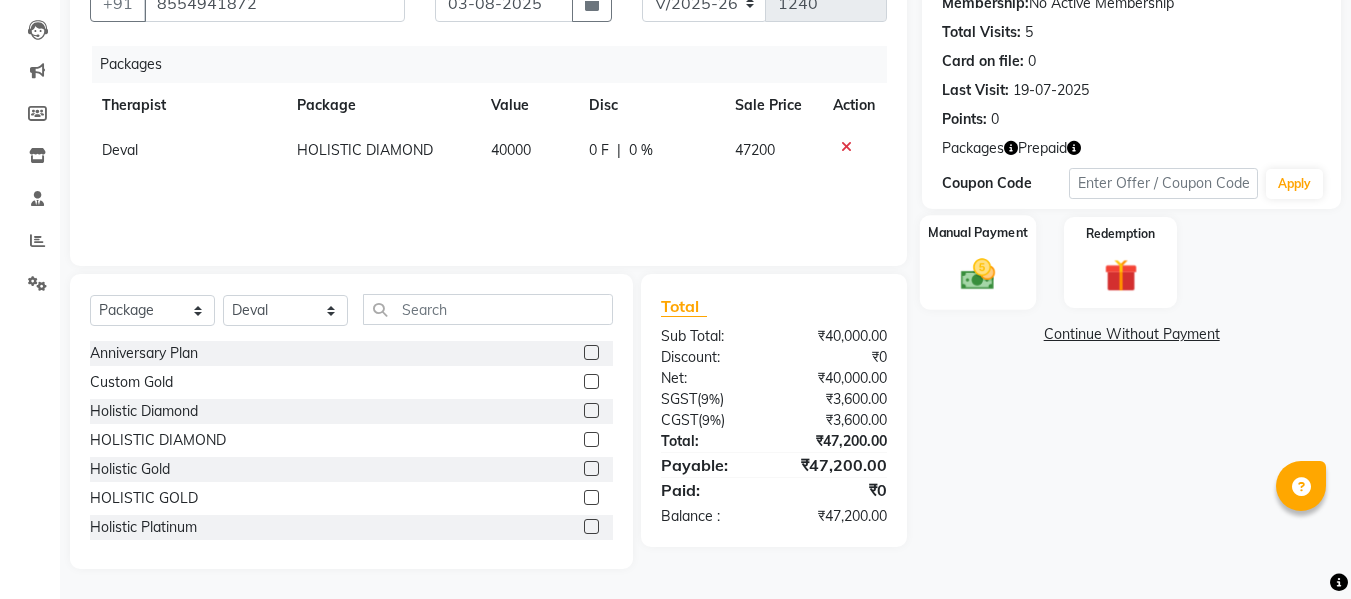click on "Manual Payment" 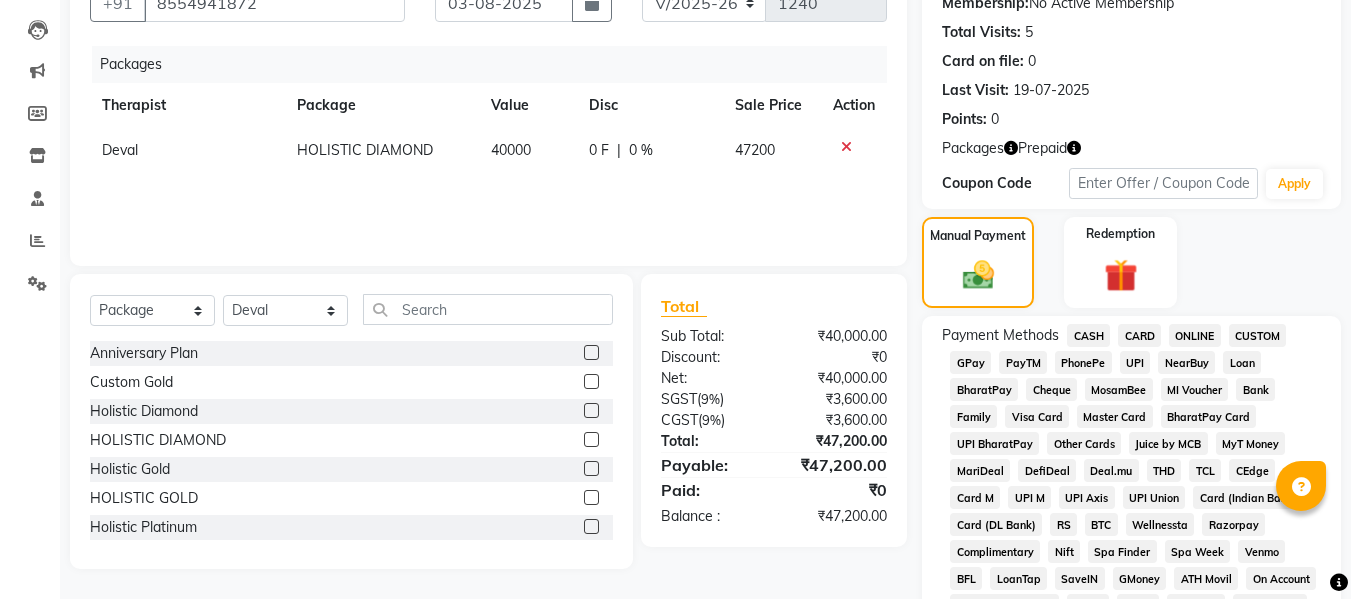 click on "CARD" 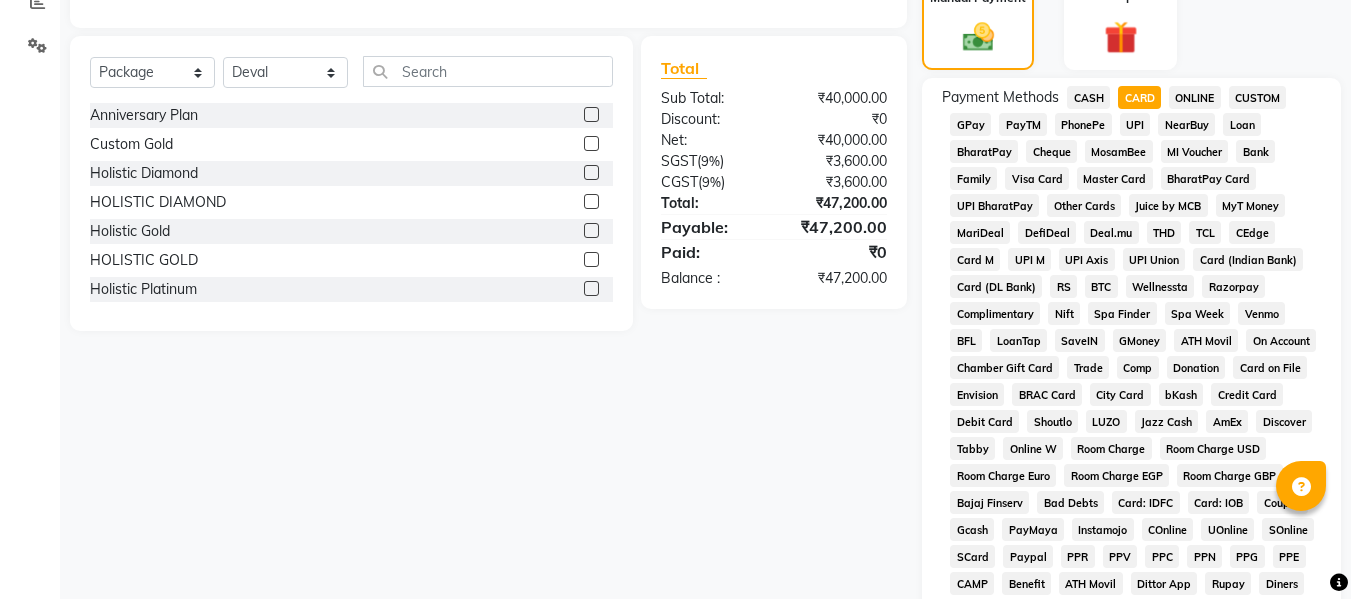 scroll, scrollTop: 602, scrollLeft: 0, axis: vertical 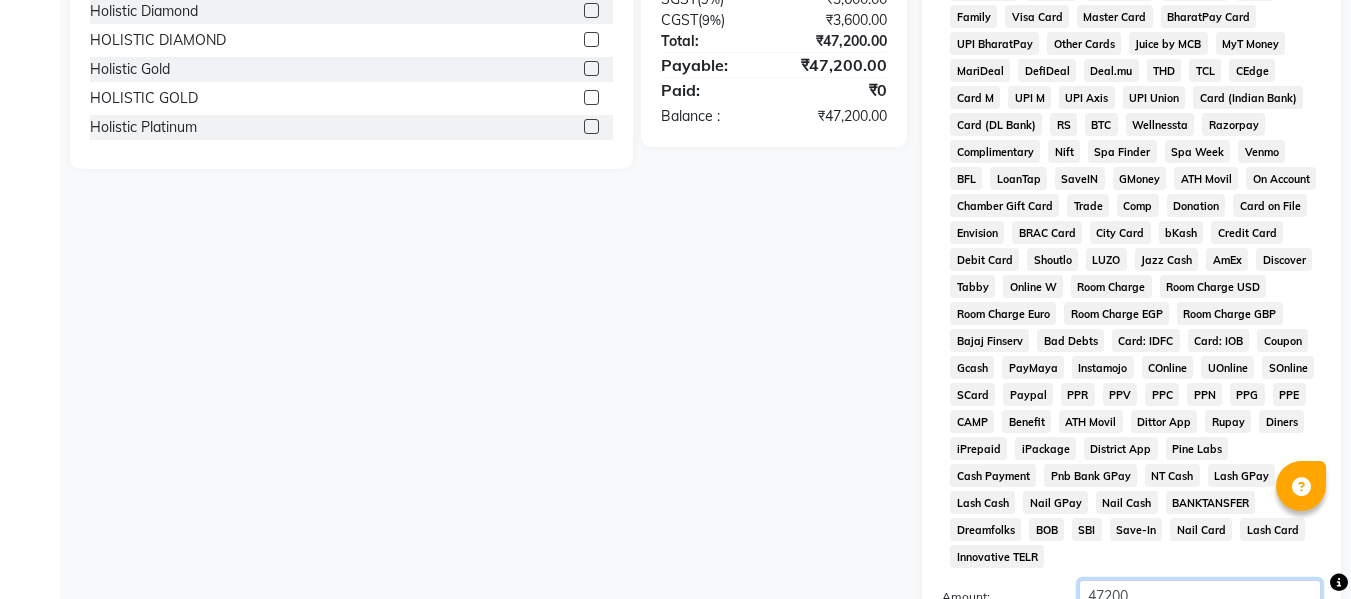 drag, startPoint x: 1128, startPoint y: 568, endPoint x: 962, endPoint y: 557, distance: 166.36406 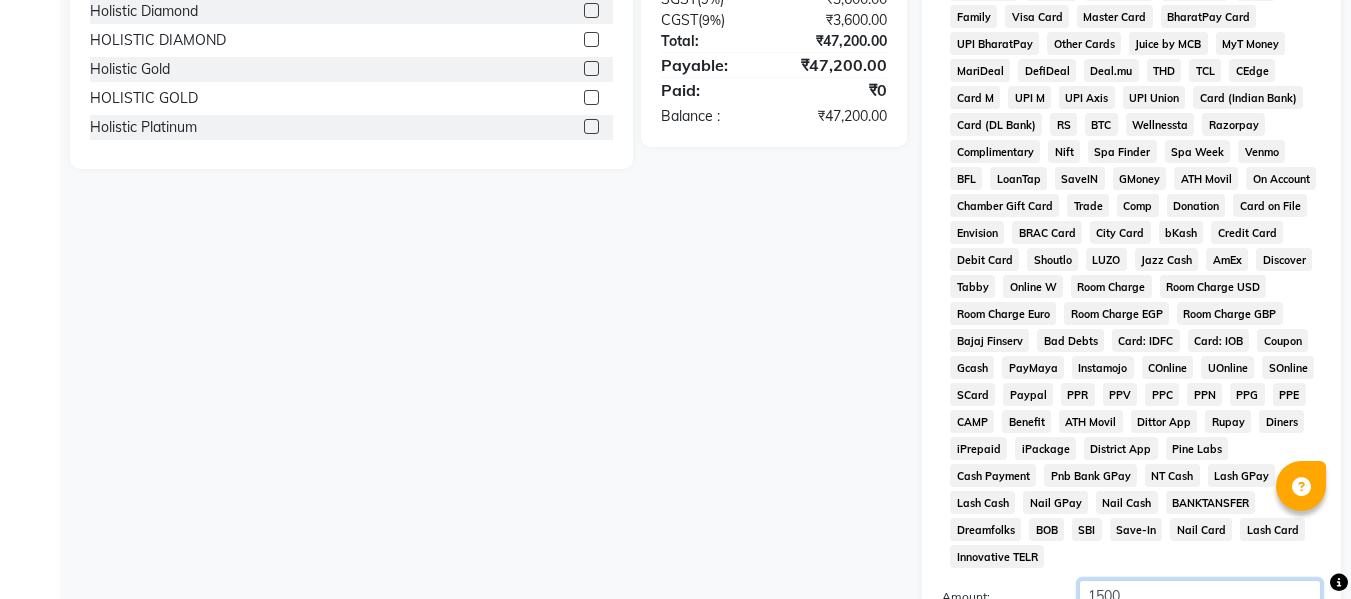 type on "15000" 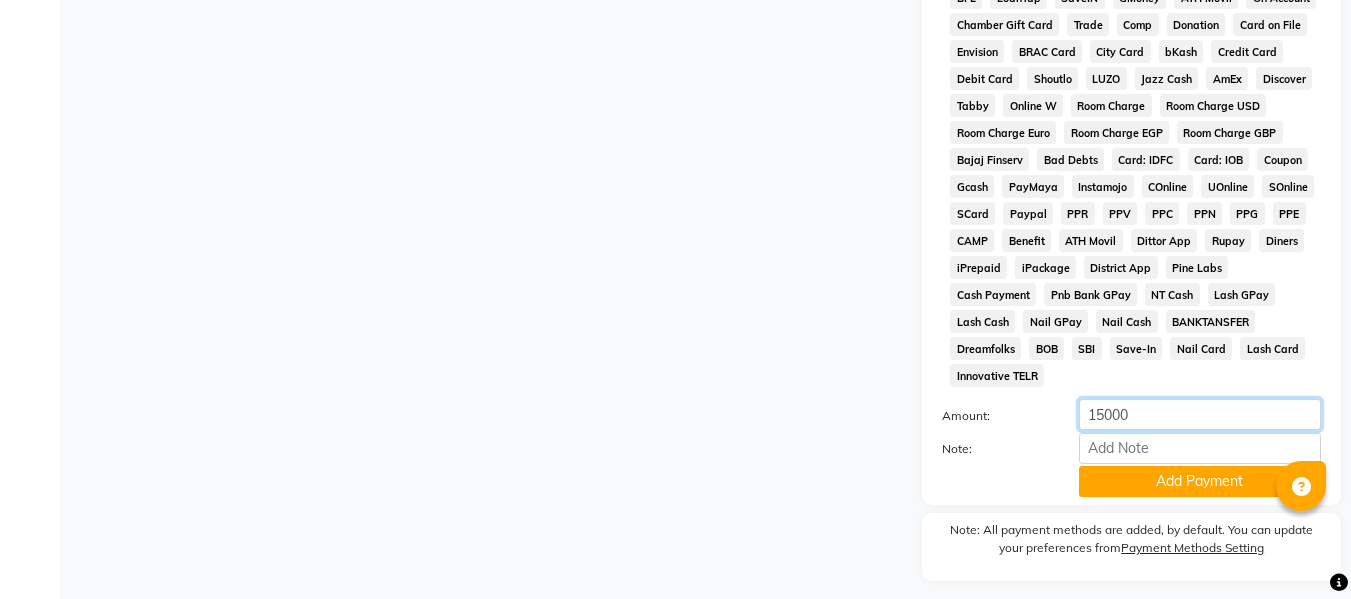 scroll, scrollTop: 809, scrollLeft: 0, axis: vertical 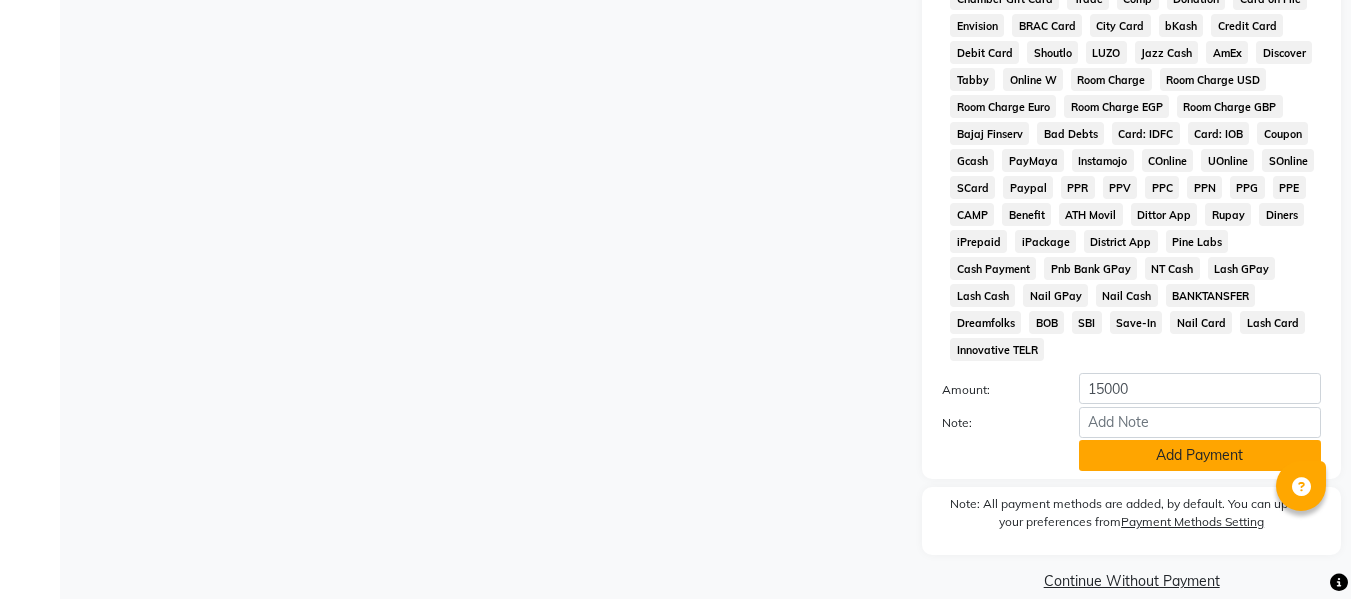 click on "Add Payment" 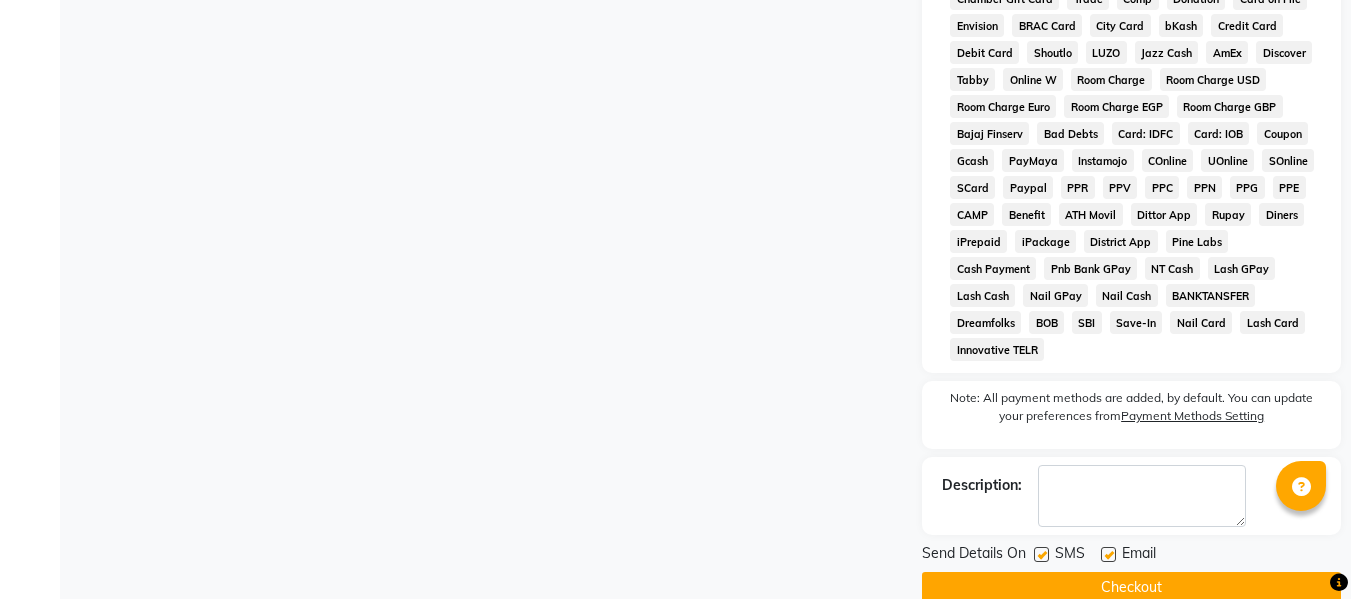 scroll, scrollTop: 509, scrollLeft: 0, axis: vertical 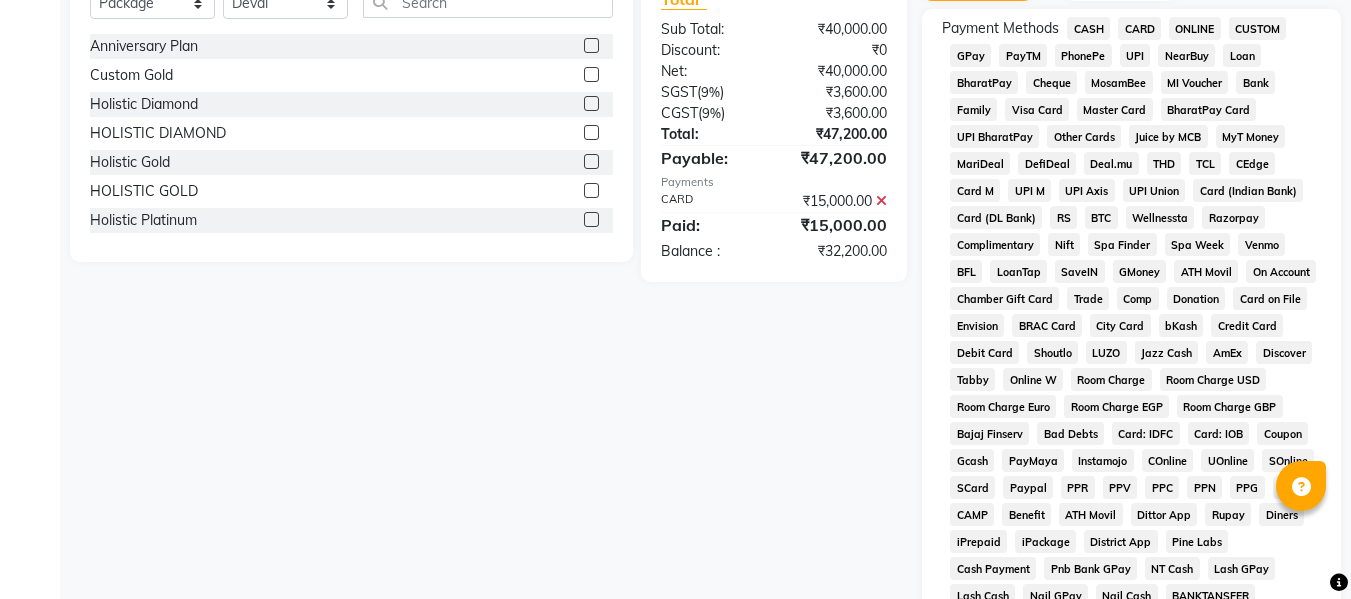 click on "GPay" 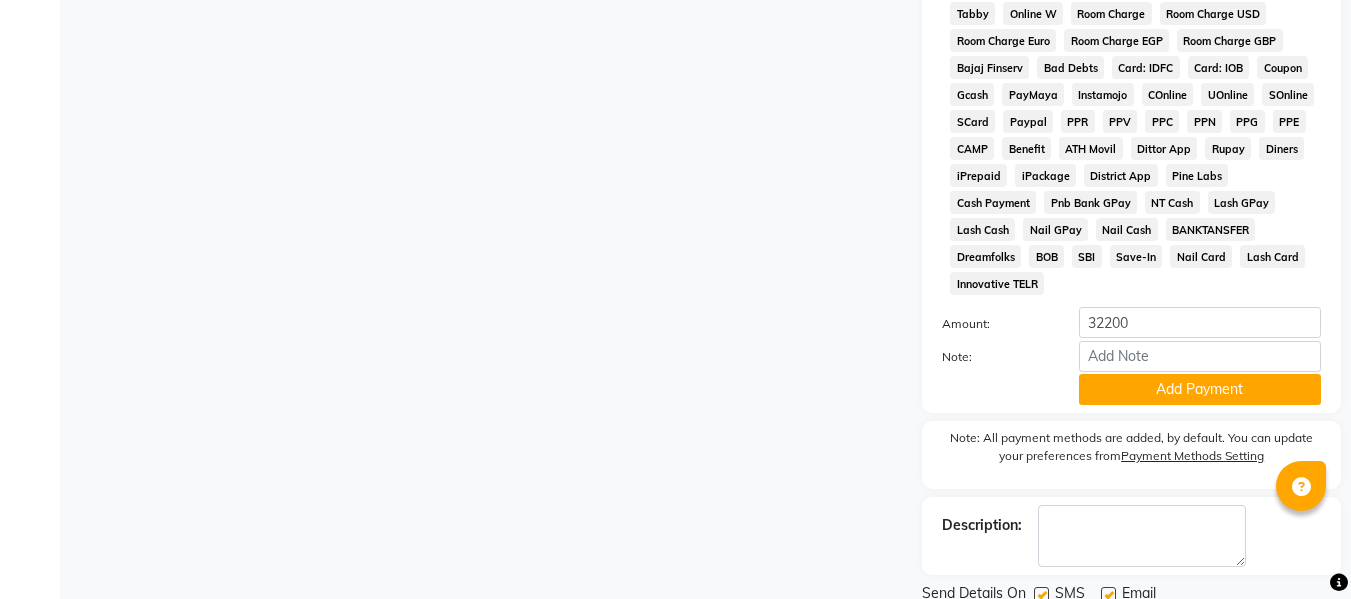 scroll, scrollTop: 909, scrollLeft: 0, axis: vertical 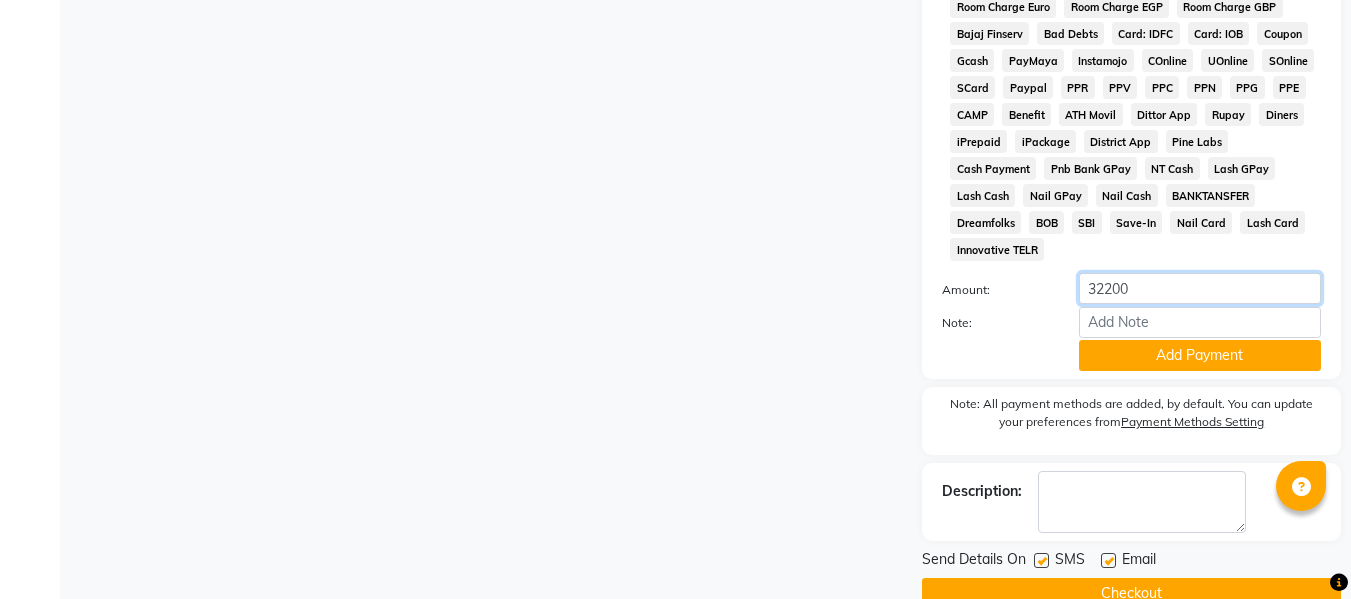 drag, startPoint x: 1140, startPoint y: 265, endPoint x: 790, endPoint y: 178, distance: 360.6508 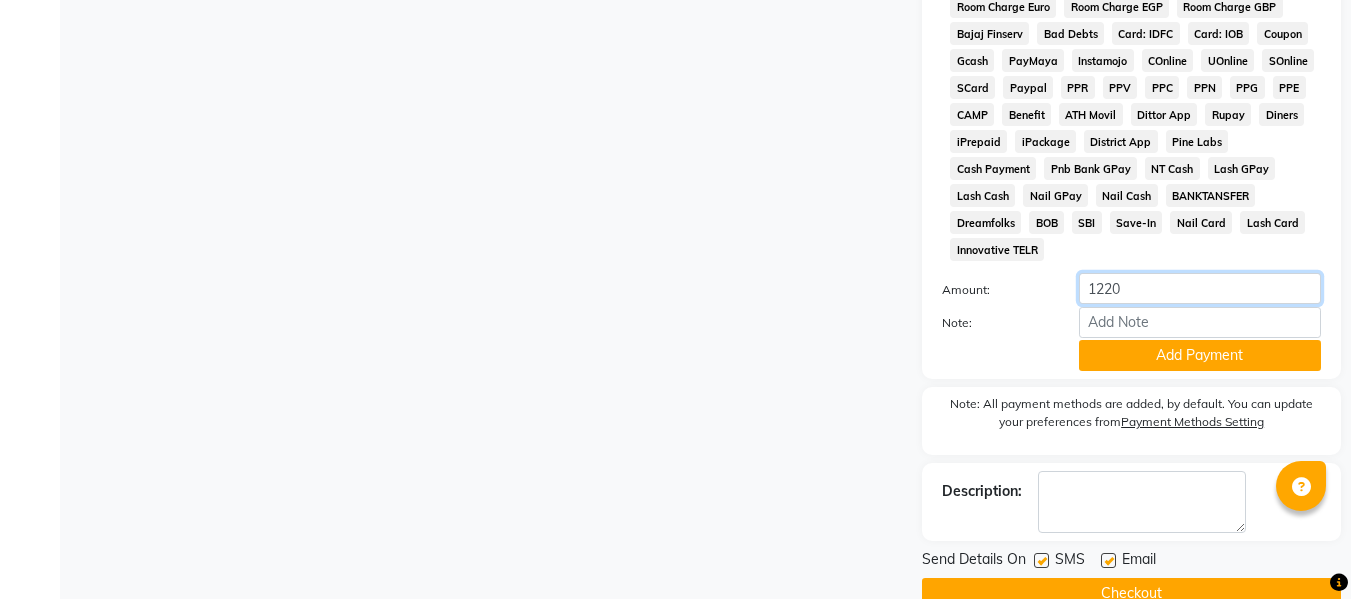 type on "12200" 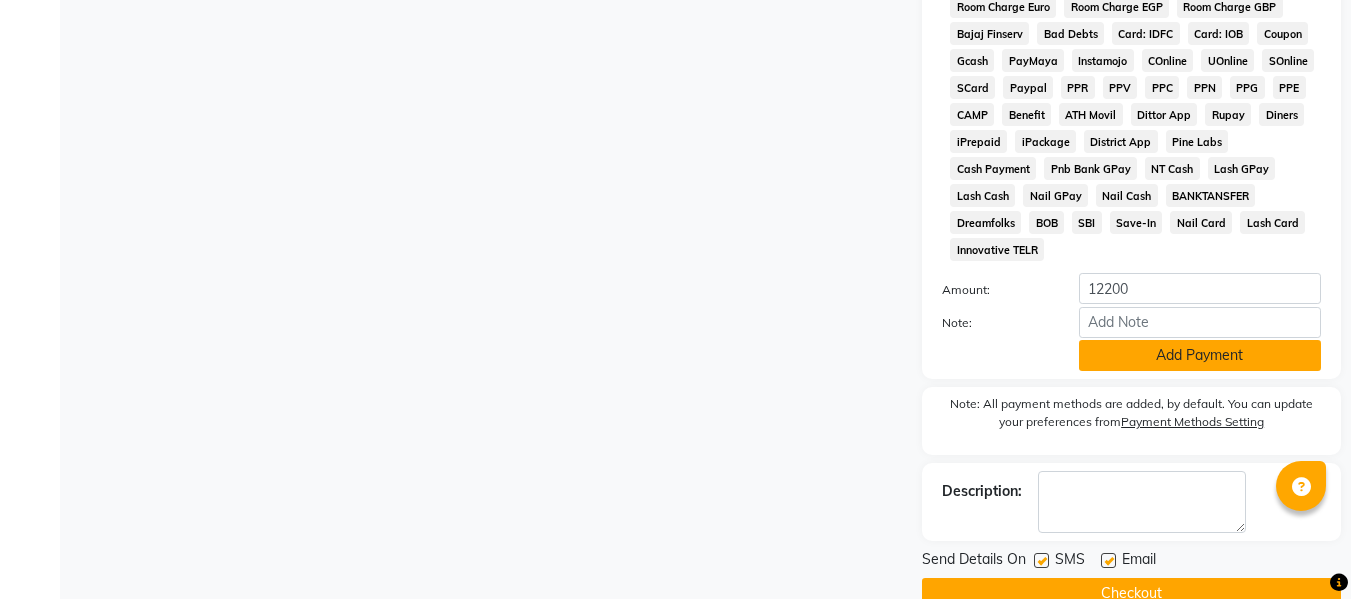click on "Add Payment" 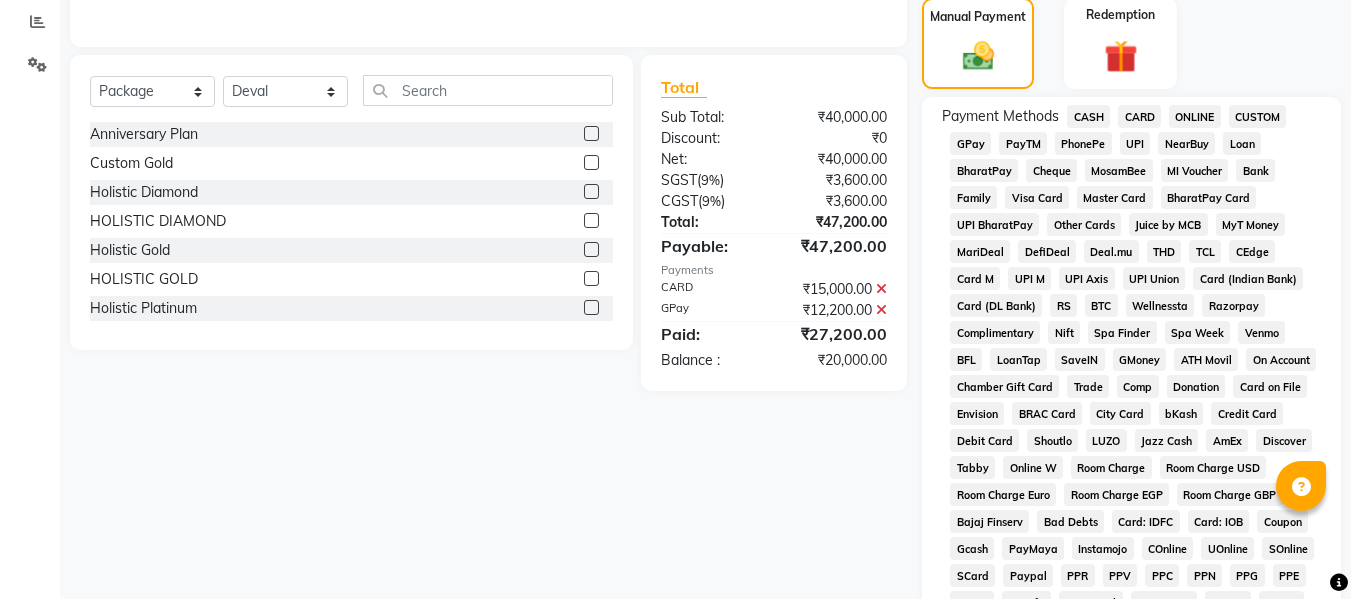 scroll, scrollTop: 416, scrollLeft: 0, axis: vertical 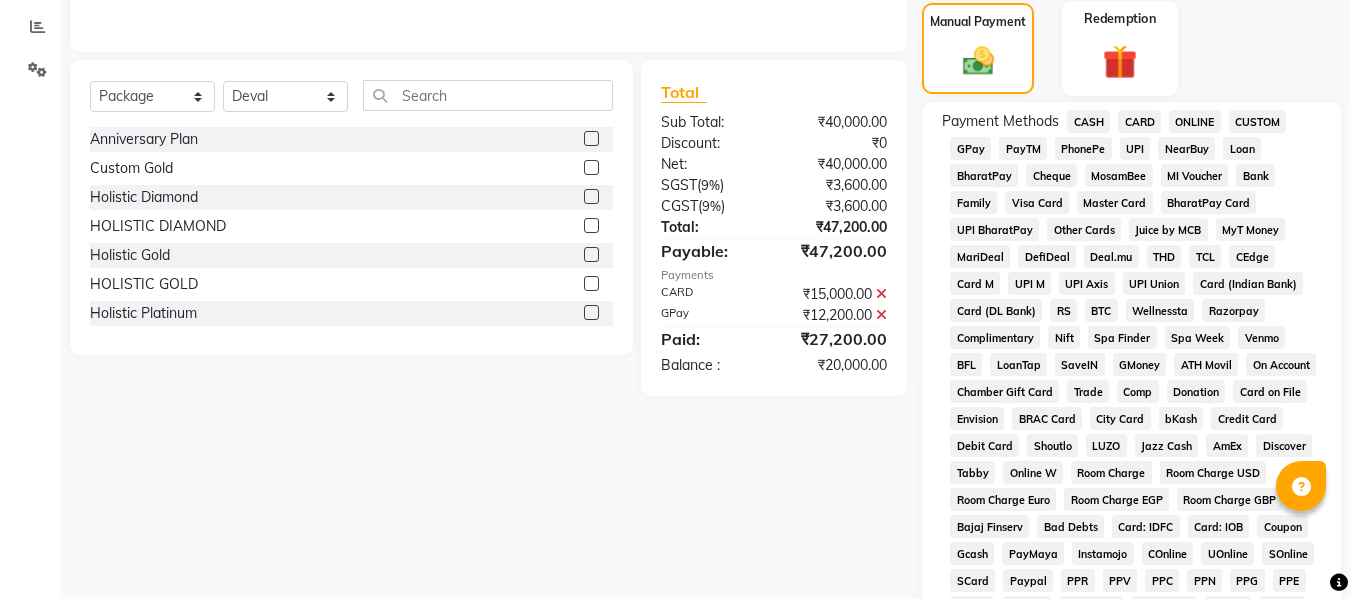 click 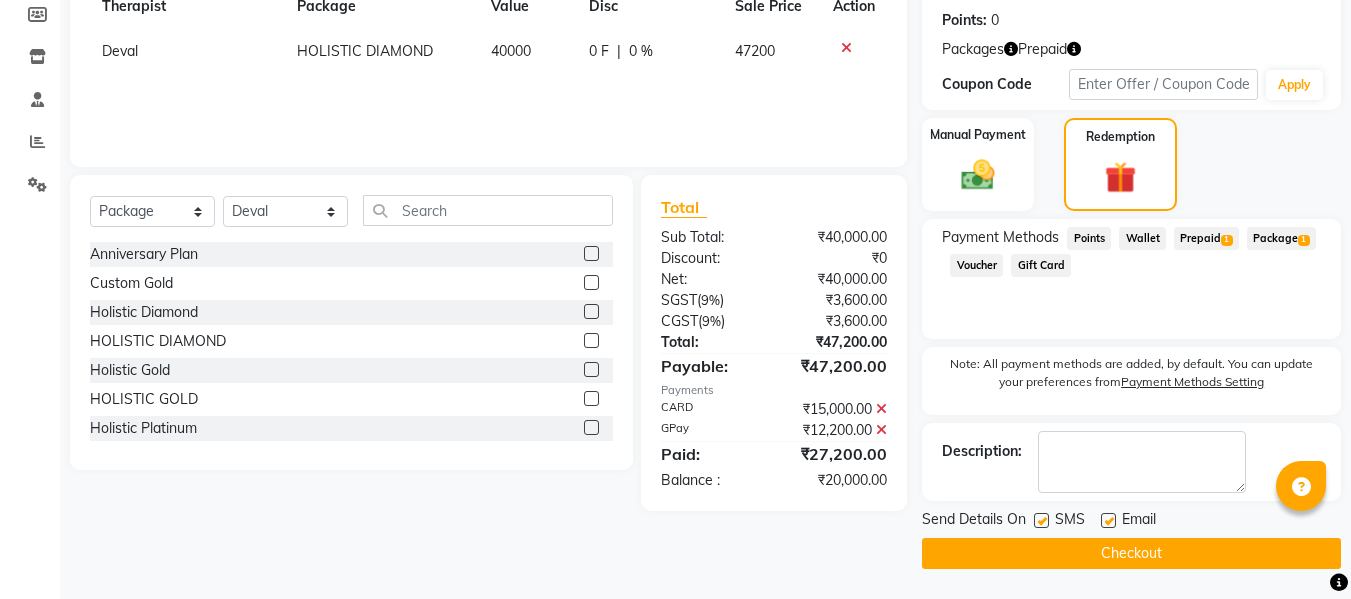 click on "Prepaid  1" 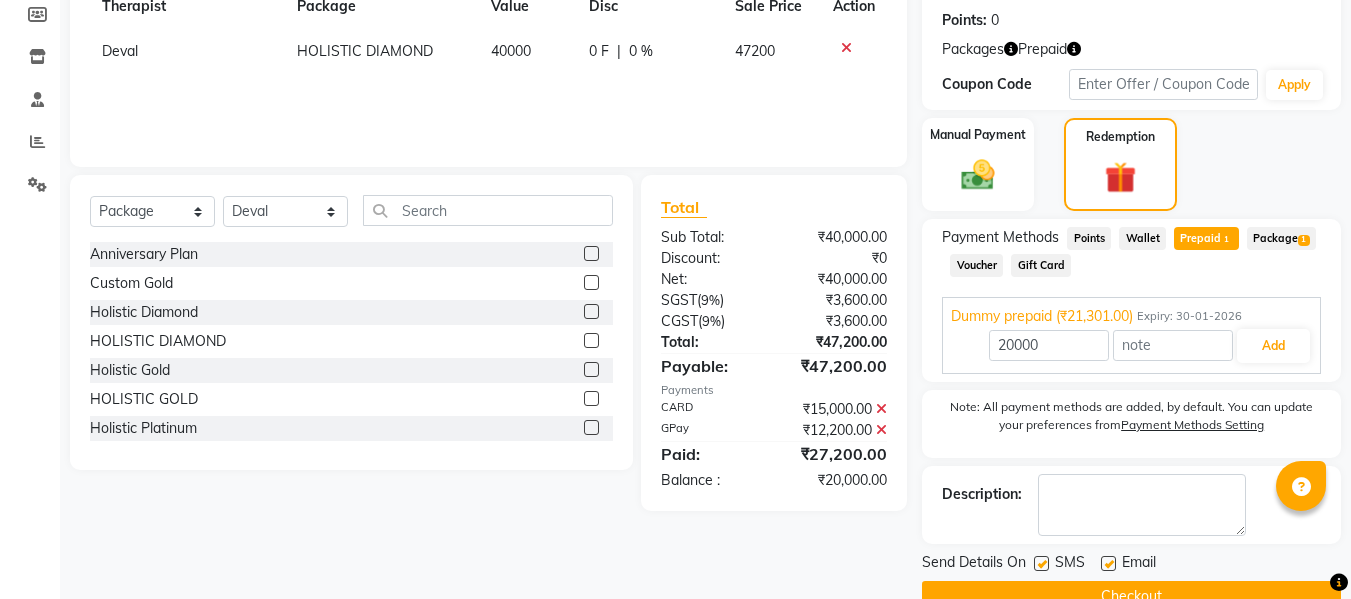 scroll, scrollTop: 344, scrollLeft: 0, axis: vertical 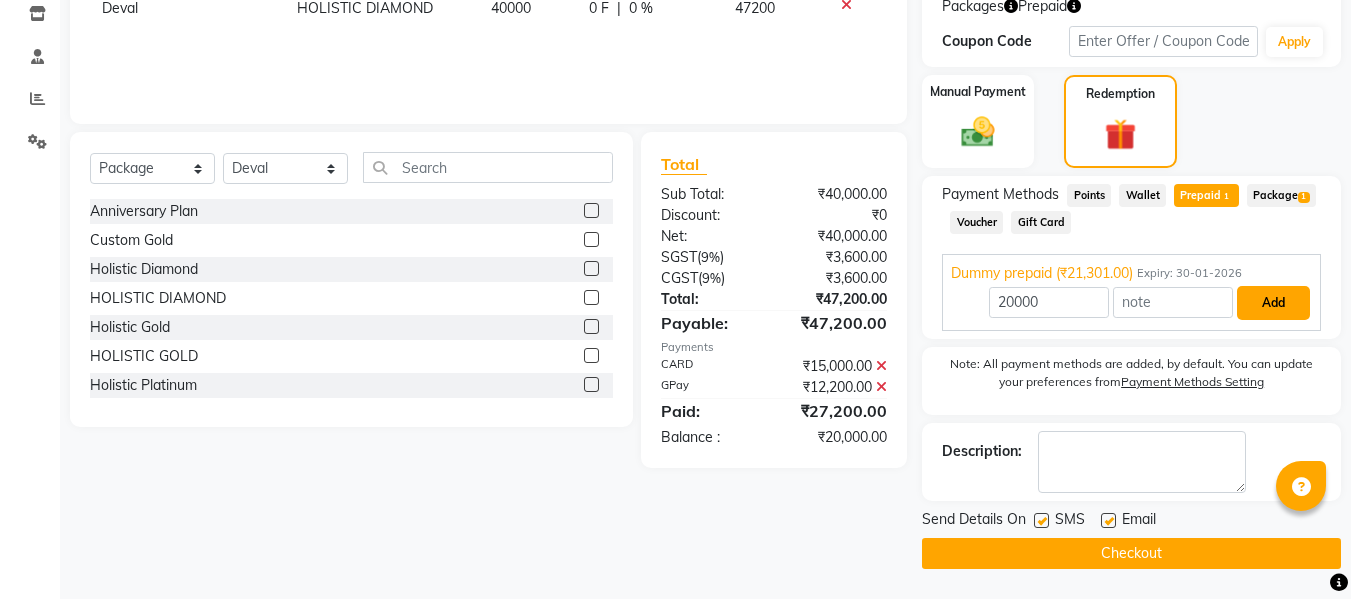 click on "Add" at bounding box center [1273, 303] 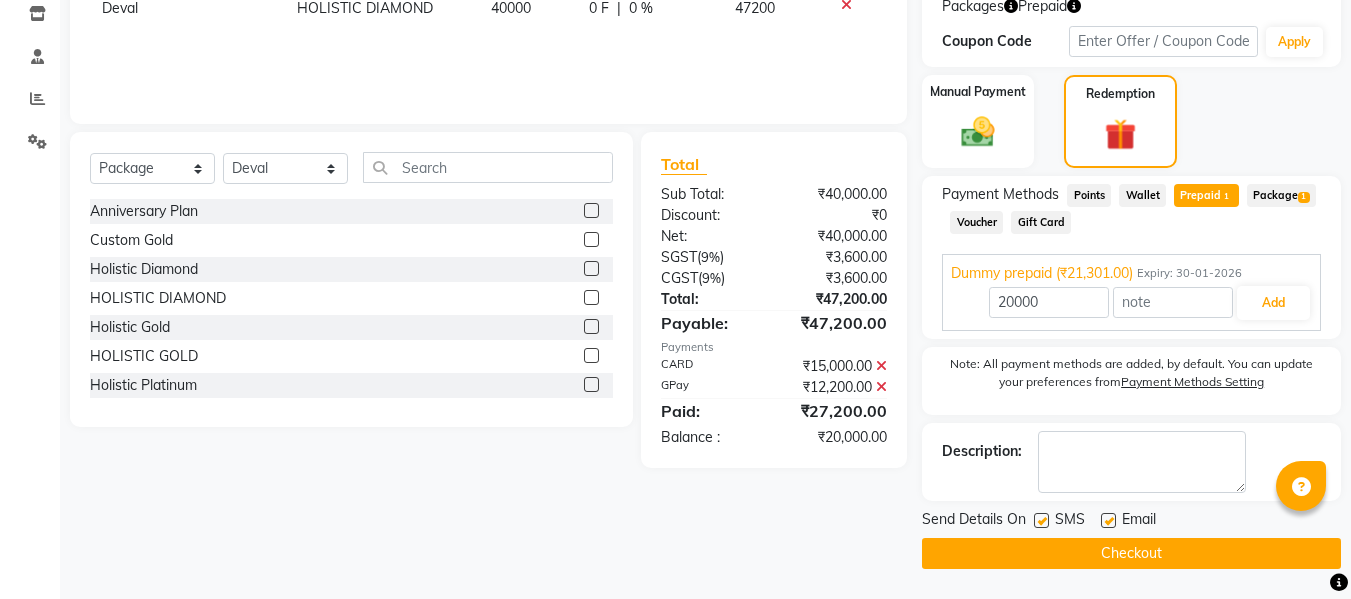 scroll, scrollTop: 301, scrollLeft: 0, axis: vertical 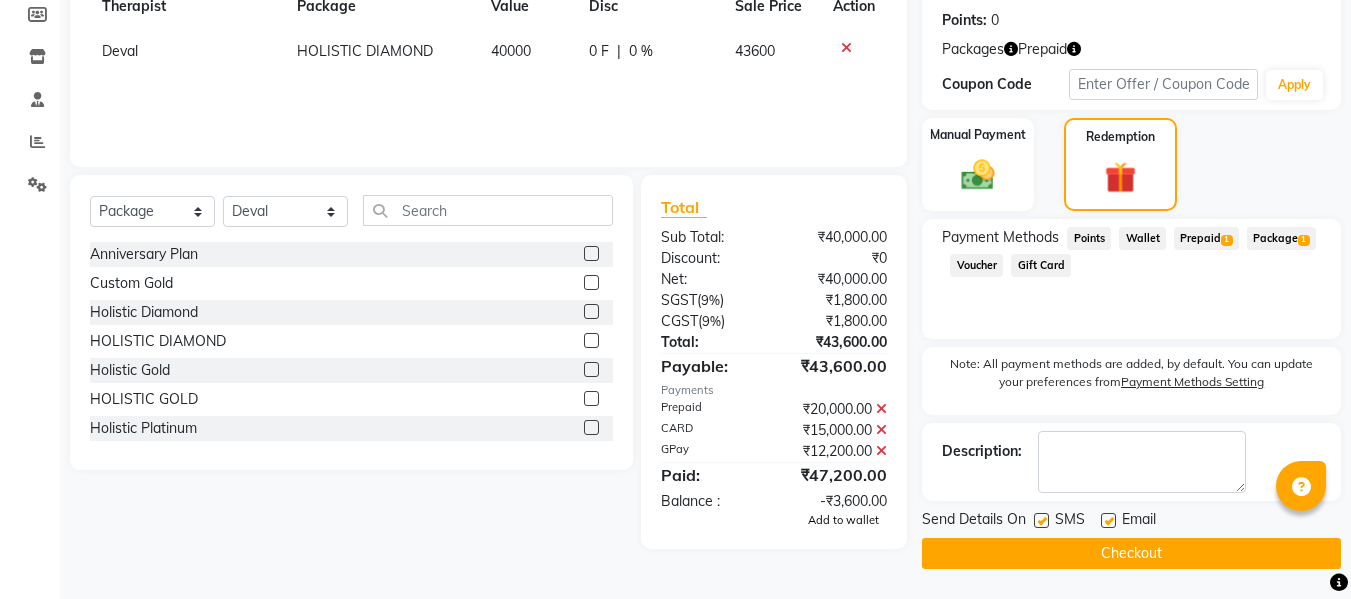 click on "Add to wallet" 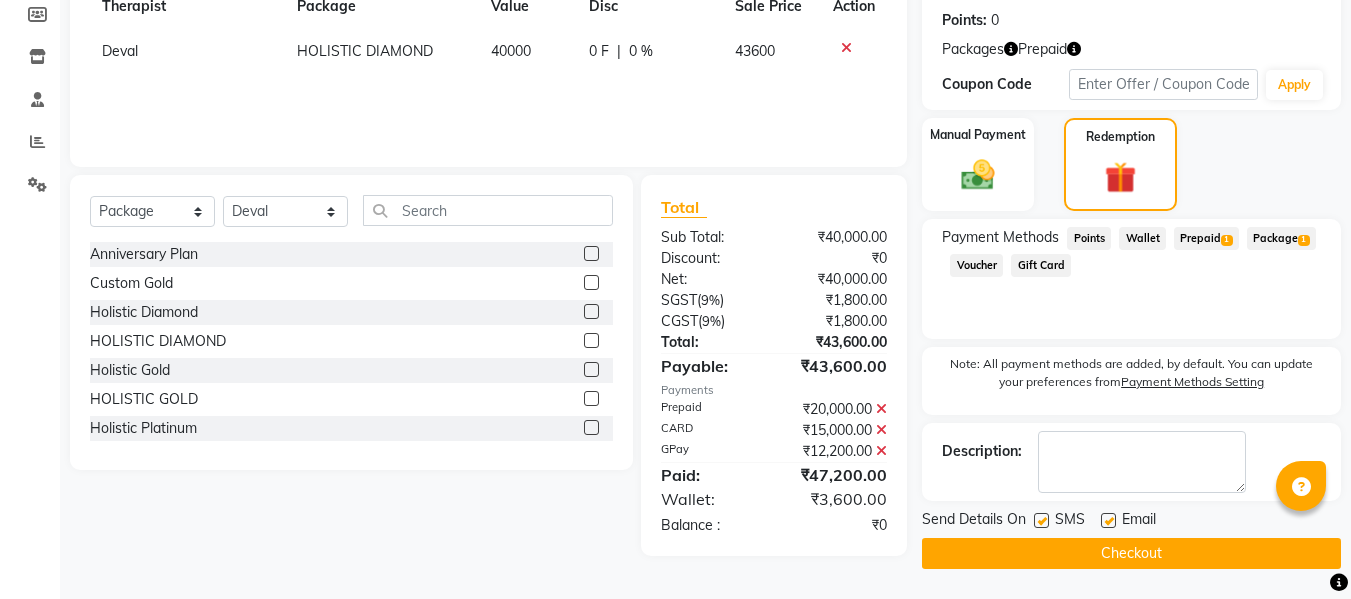 click 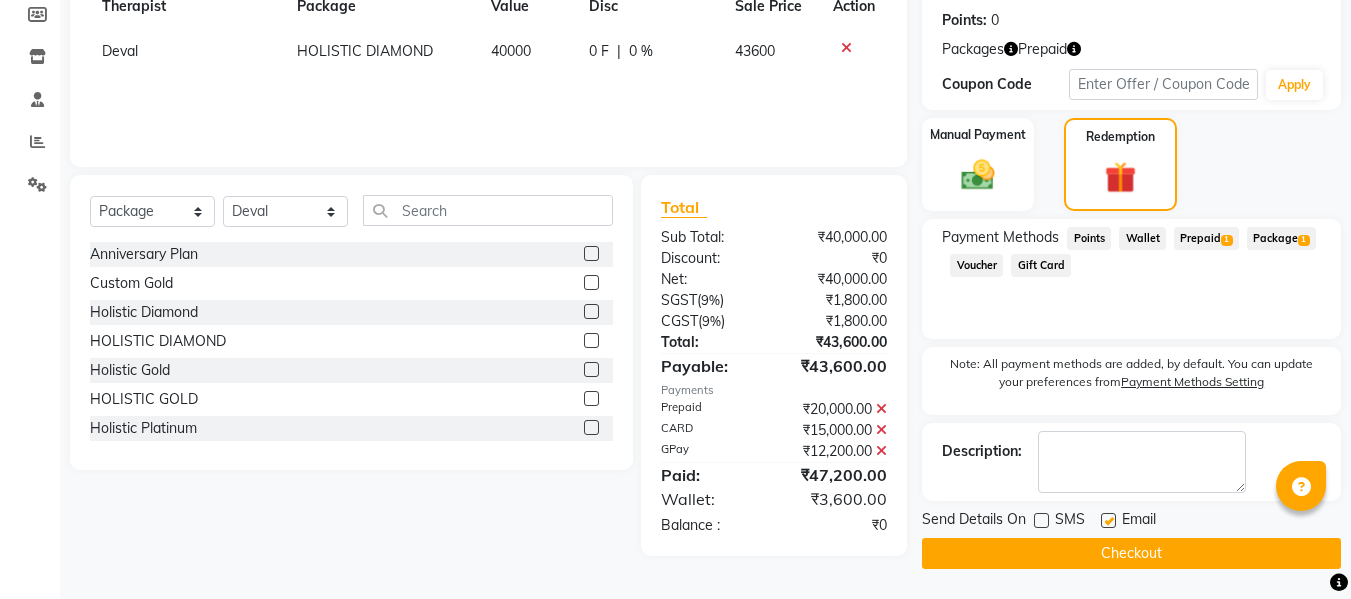 click on "Email" 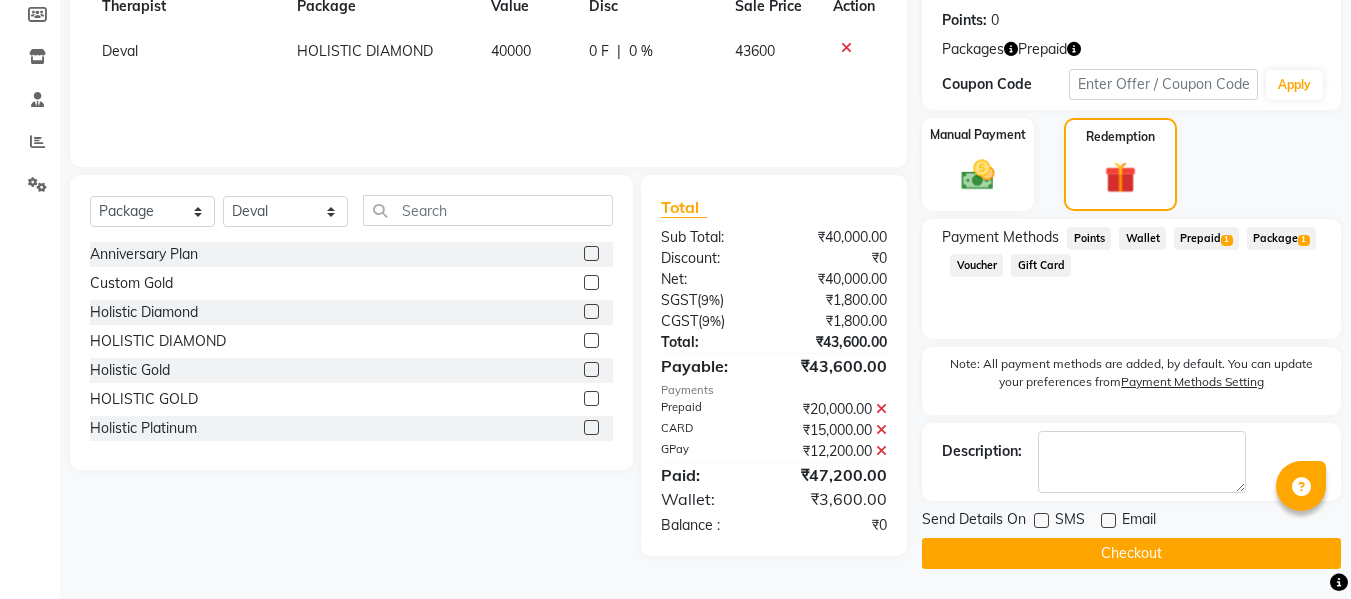 click on "Checkout" 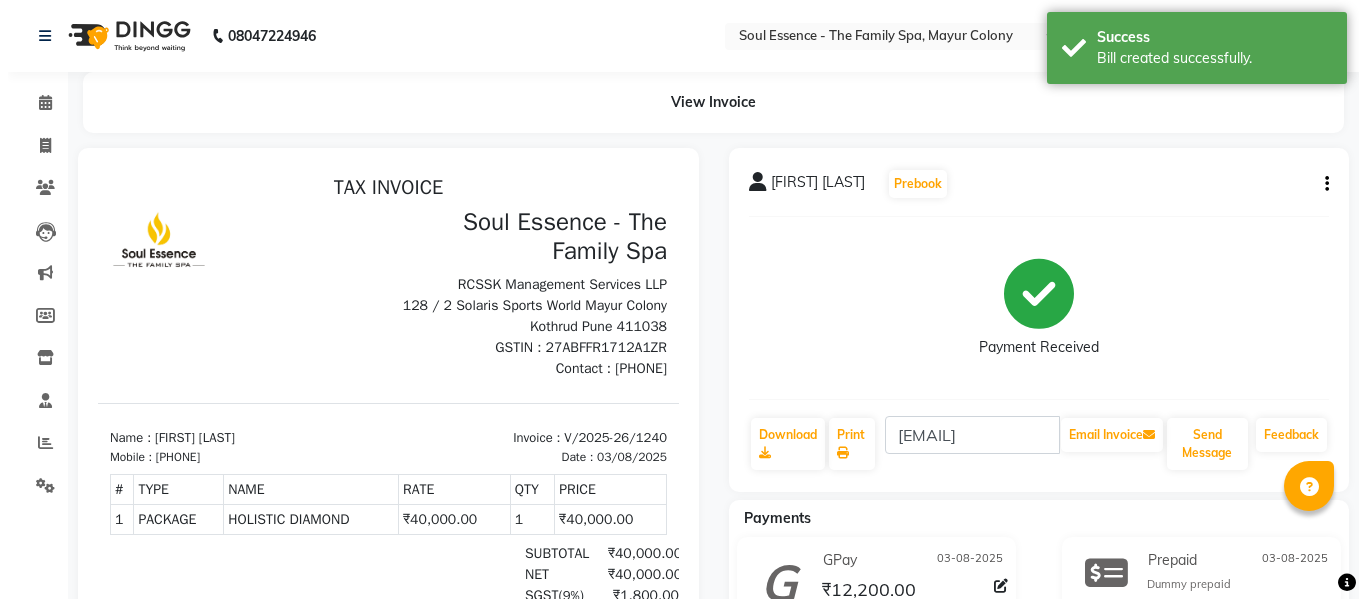 scroll, scrollTop: 0, scrollLeft: 0, axis: both 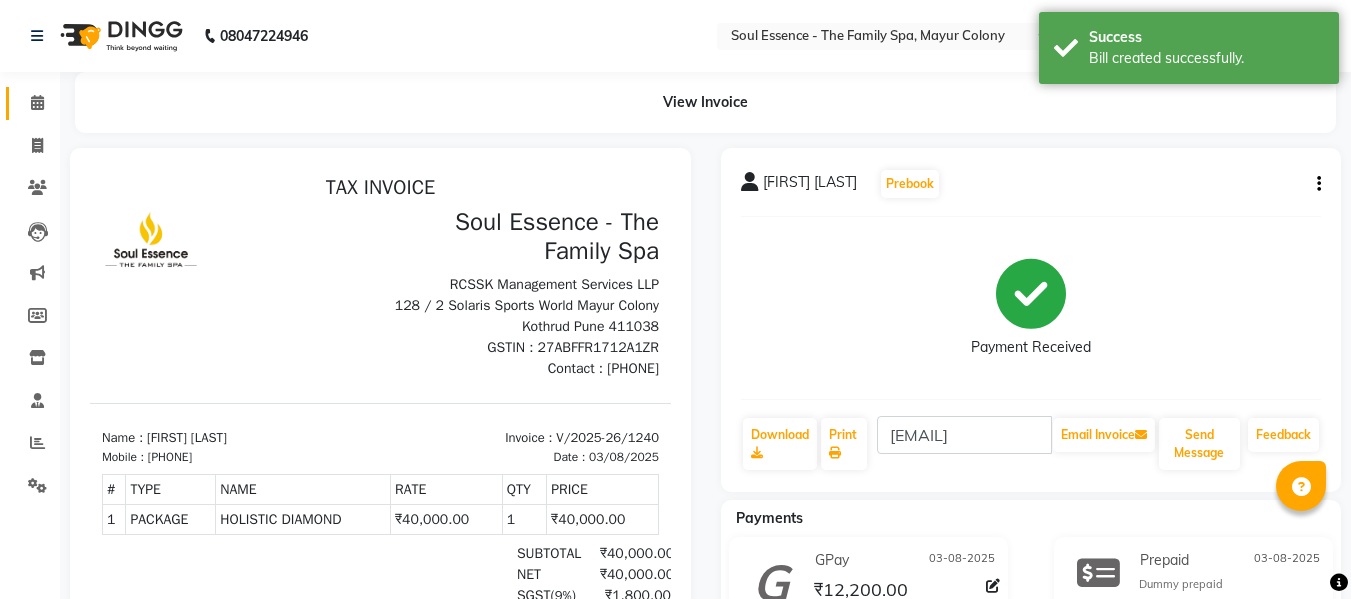click on "Calendar" 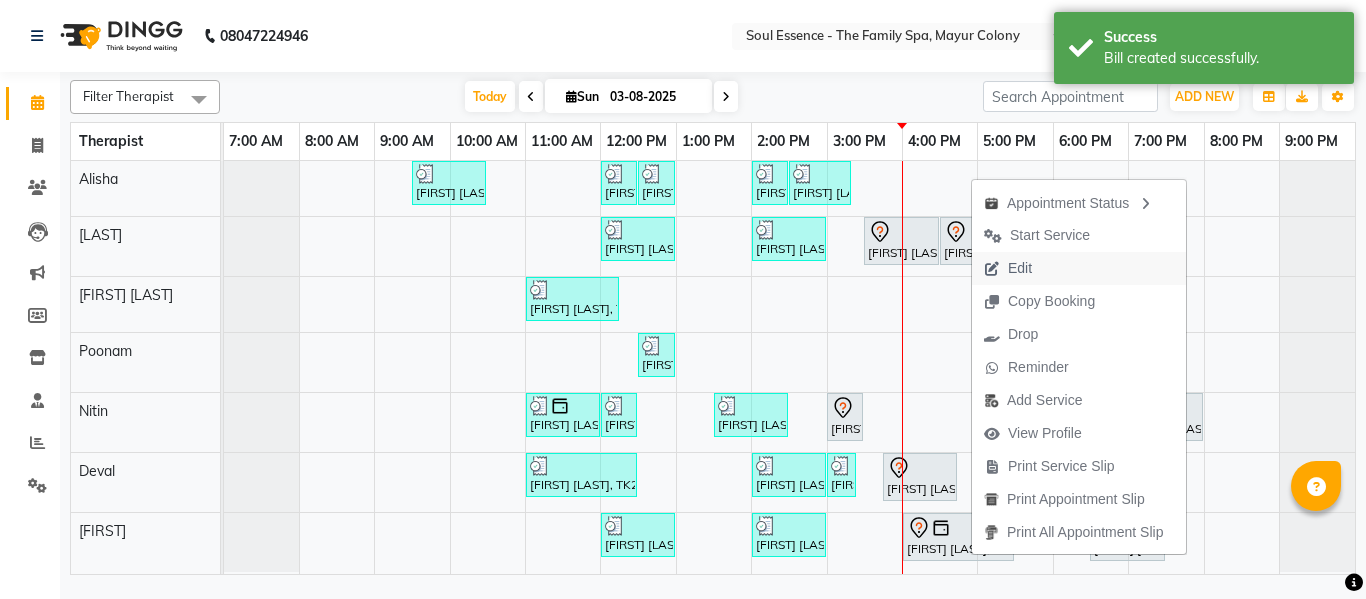 click on "Edit" at bounding box center [1008, 268] 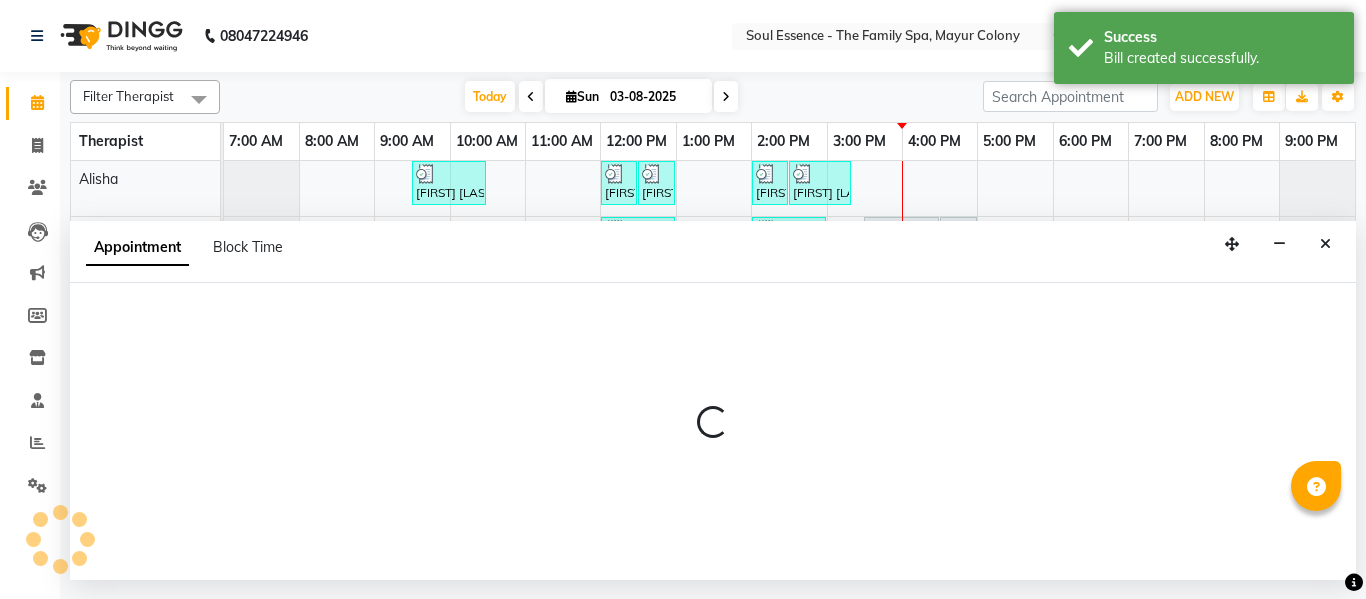 select on "tentative" 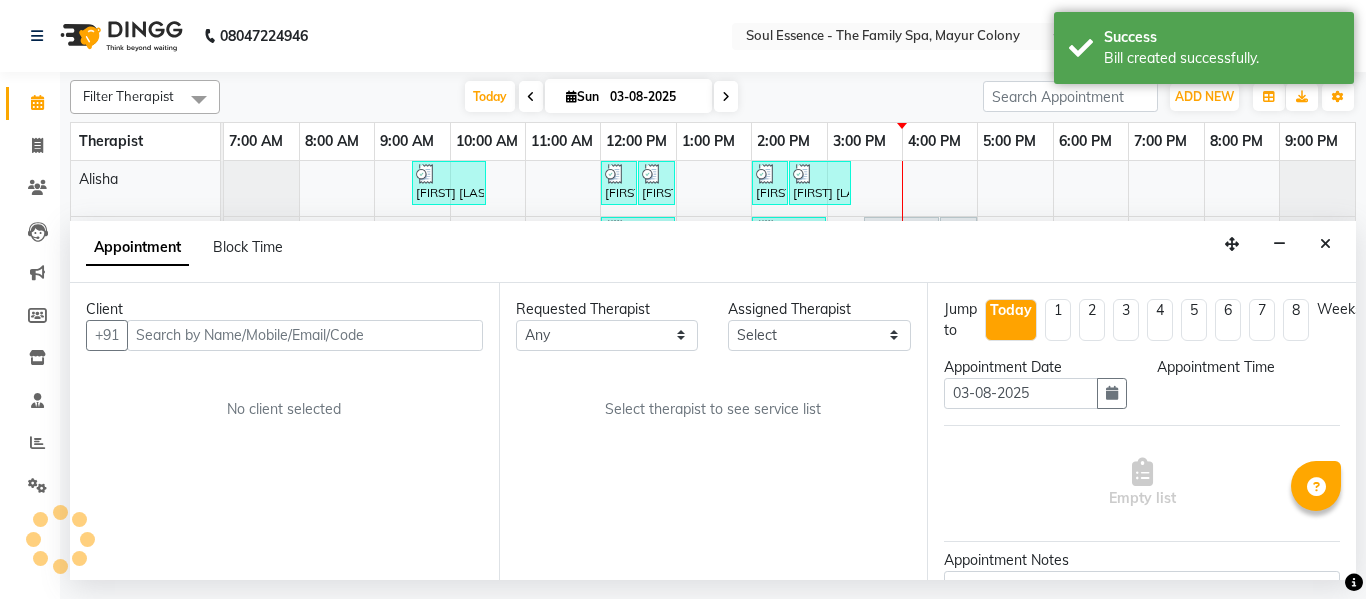 select on "960" 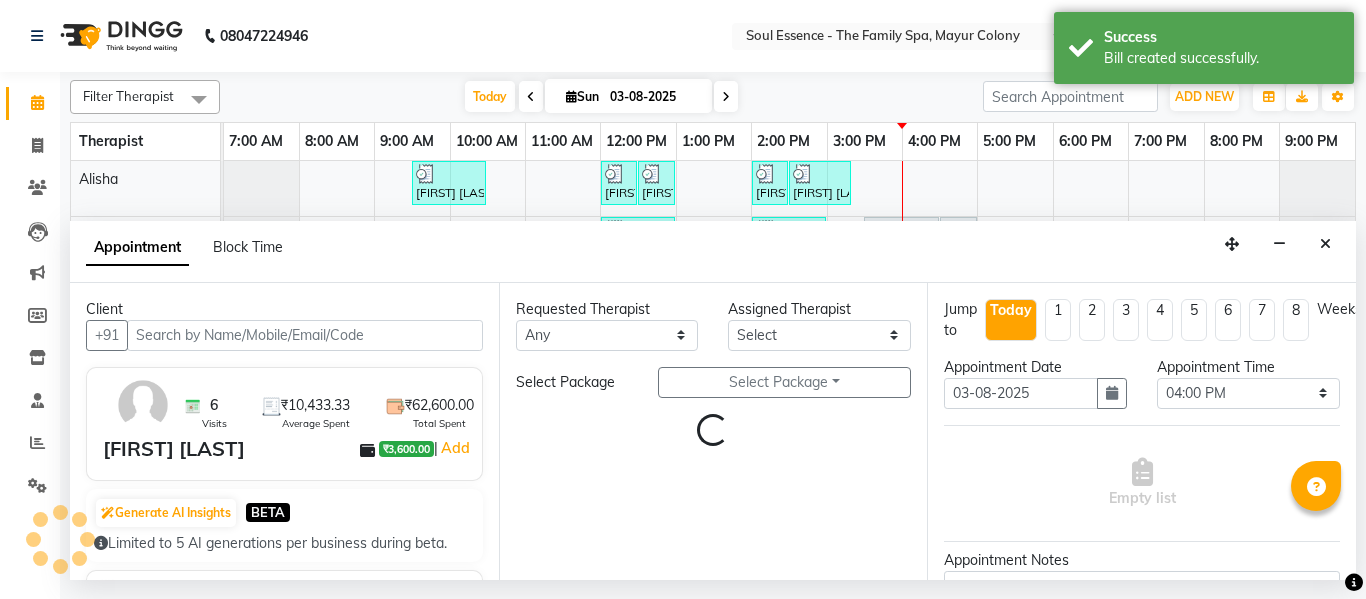 select on "37932" 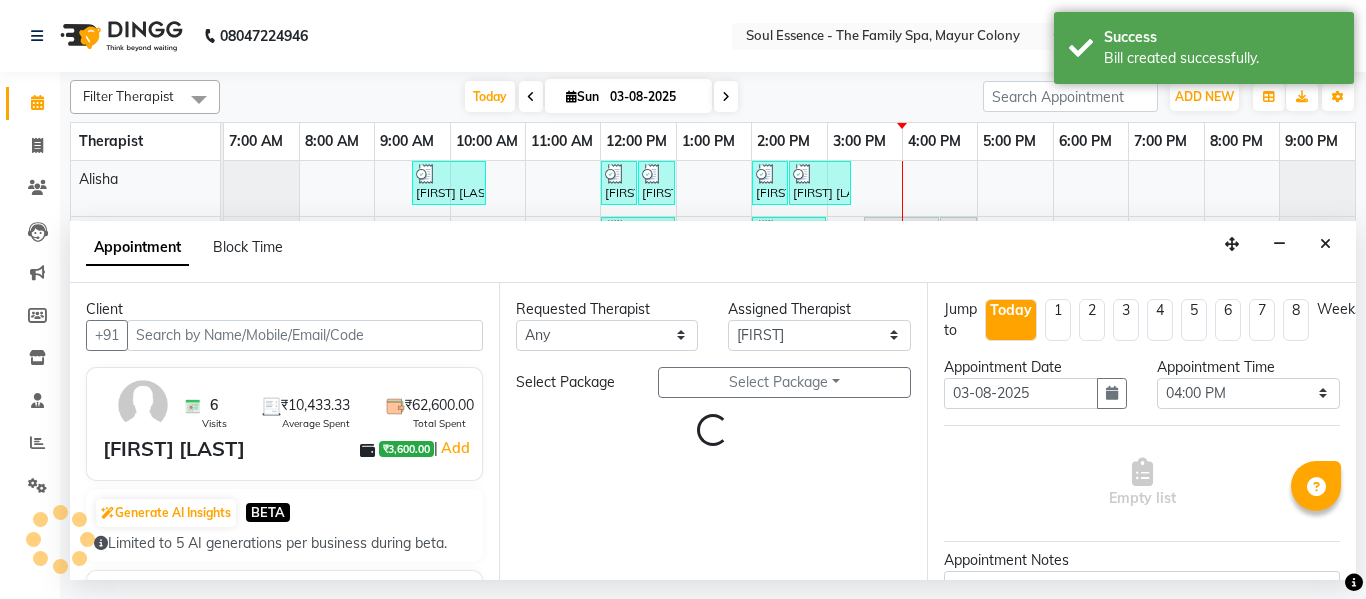 select on "1188" 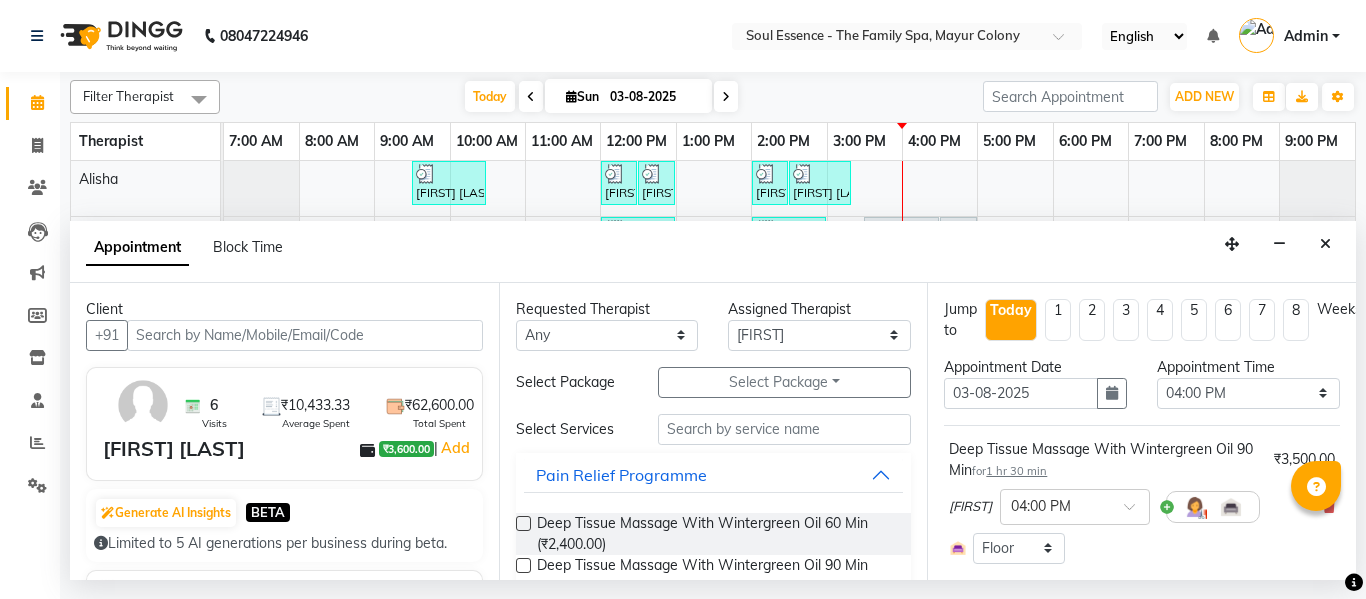 scroll, scrollTop: 100, scrollLeft: 0, axis: vertical 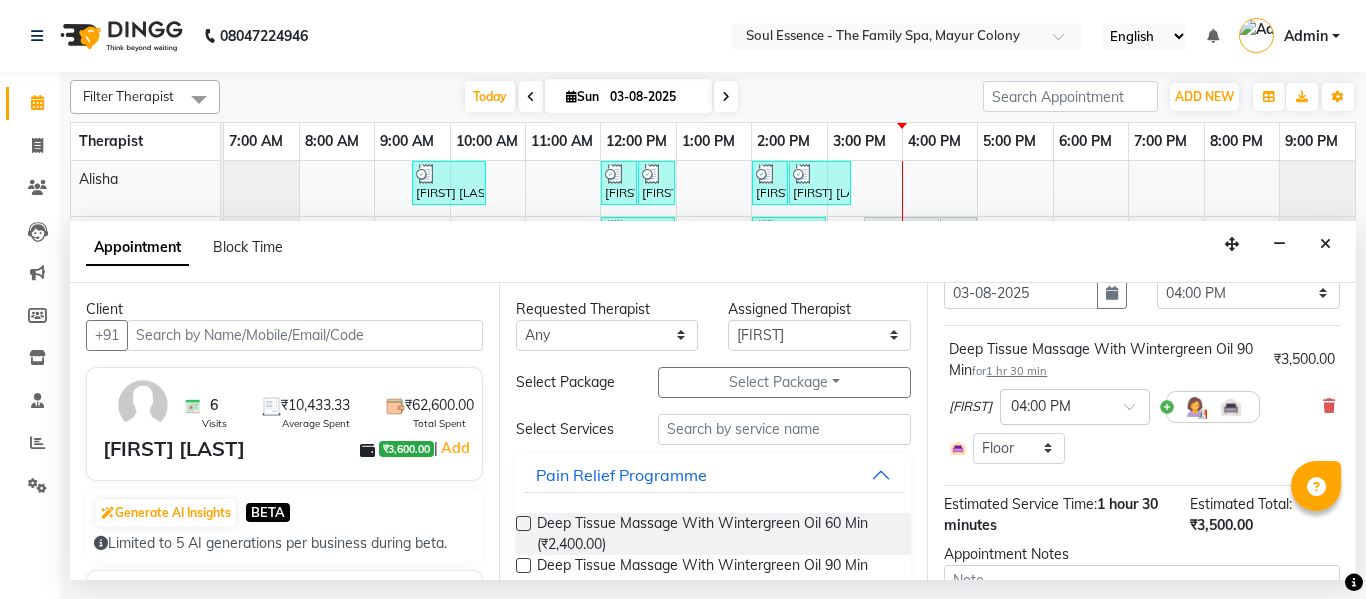 click on "Deep Tissue Massage With Wintergreen Oil 90 Min for 1 hr 30 min ₹3,500.00 [LAST] × 04:00 PM Select Room Floor" at bounding box center [1142, 401] 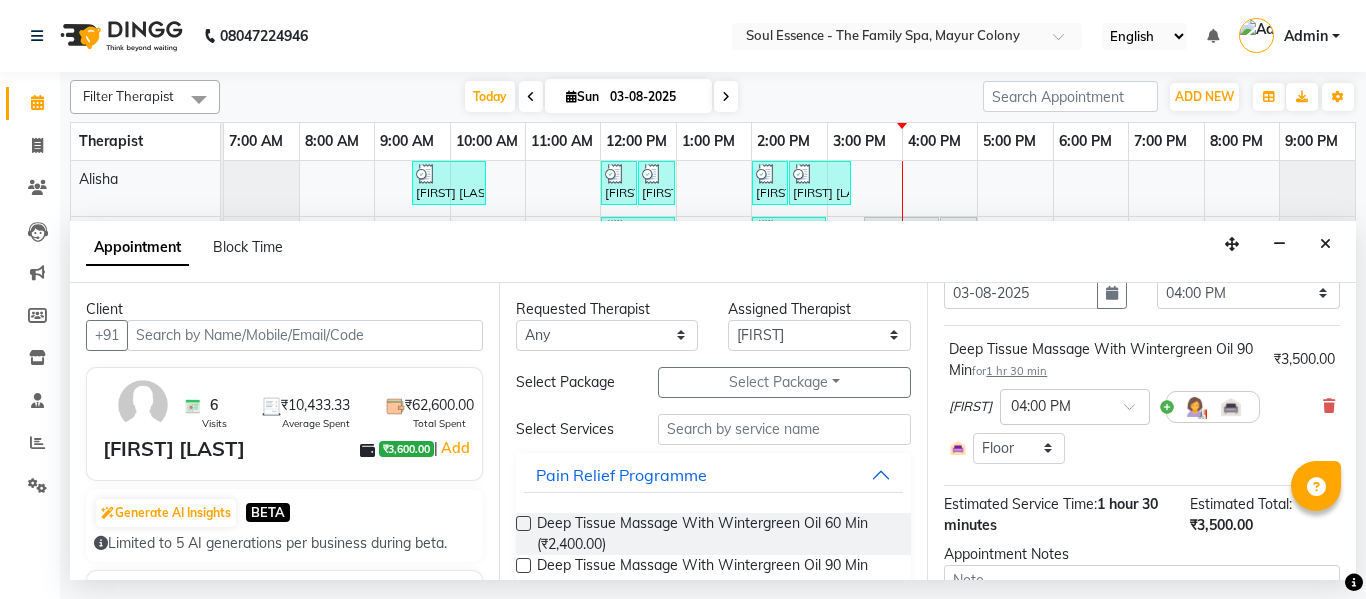 drag, startPoint x: 1317, startPoint y: 403, endPoint x: 820, endPoint y: 401, distance: 497.00403 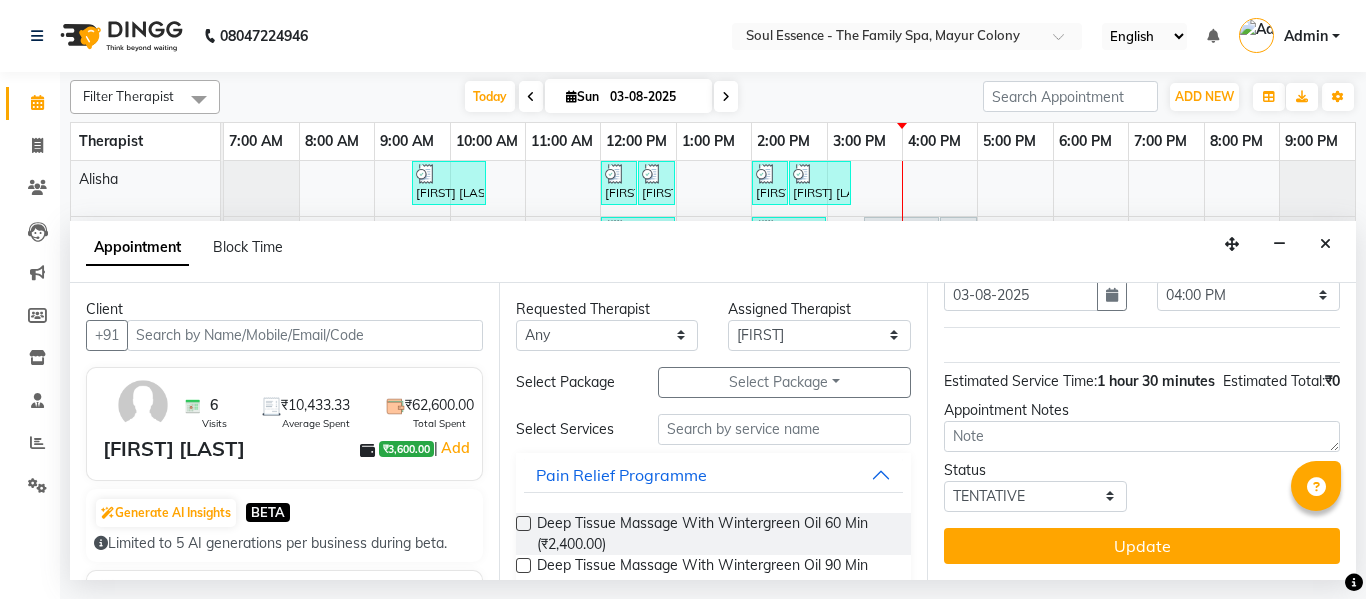 click on "Requested Therapist Any [FIRST] [LAST] [FIRST] [LAST] [FIRST] [LAST] [FIRST] [FIRST] [FIRST] [LAST] Assigned Therapist Select [FIRST] [LAST] [FIRST] [LAST] [FIRST] [LAST] [FIRST] [FIRST] [FIRST] [LAST] Select Package Select Package   Toggle Dropdown HOLISTIC DIAMOND Select Services   Pain Relief Programme Deep Tissue Massage With Wintergreen Oil 60 Min (₹2,400.00) Deep Tissue Massage With Wintergreen Oil 90 Min (₹3,500.00) Balinese Massage With Bayleaf Oil 60 Min (₹2,000.00) Balinese Massage With Bayleaf Oil 90 Min (₹3,200.00) Swedish Massage With Sesame Oil 60 Min (₹2,000.00) Swedish Massage With Sesame Oil 90 Min (₹3,200.00) Swedish Massage With Clove Oil 60 Min (₹2,400.00) Swedish Massage With Clove Oil 90 Min (₹3,500.00) Sports Special Package 90 Min (₹3,200.00) Deep Relaxation Package 90 Min (₹3,200.00)   Better Sleep Programme   Anxiety Relief Programme   Anti-Fatigue Programme   Immunity Booster Programme   Detox Programme   Skin Whitening Programme   Age Reversal Programme   Holistic Packages" at bounding box center [713, 431] 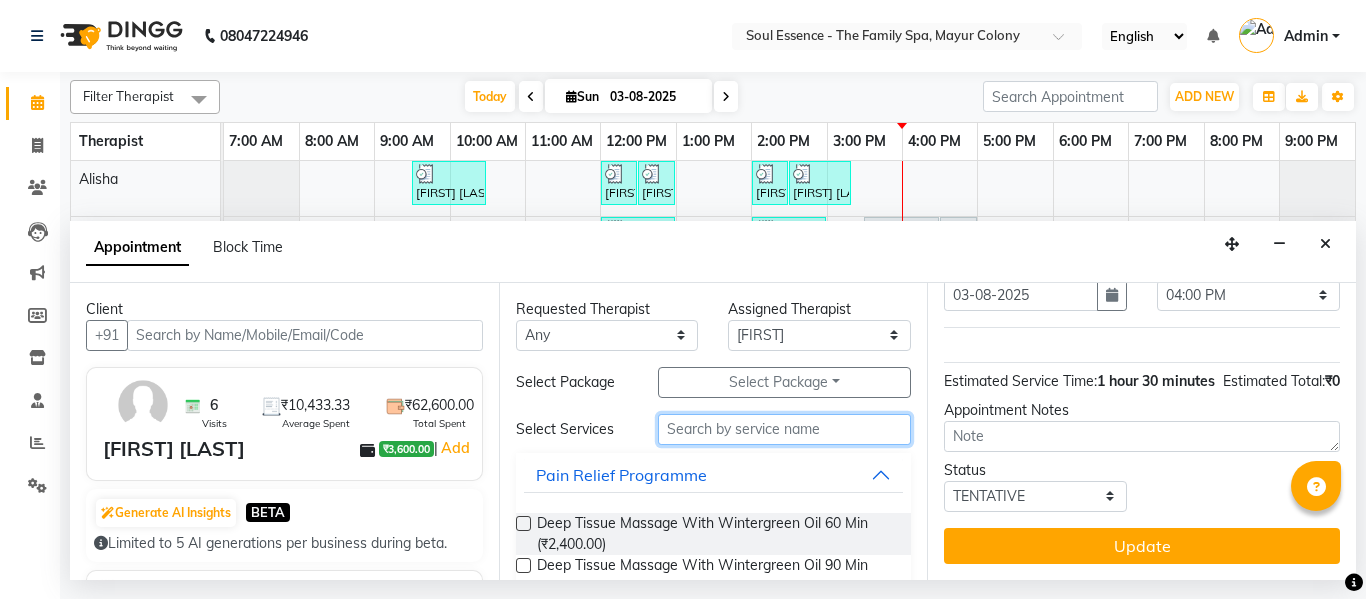 click at bounding box center (785, 429) 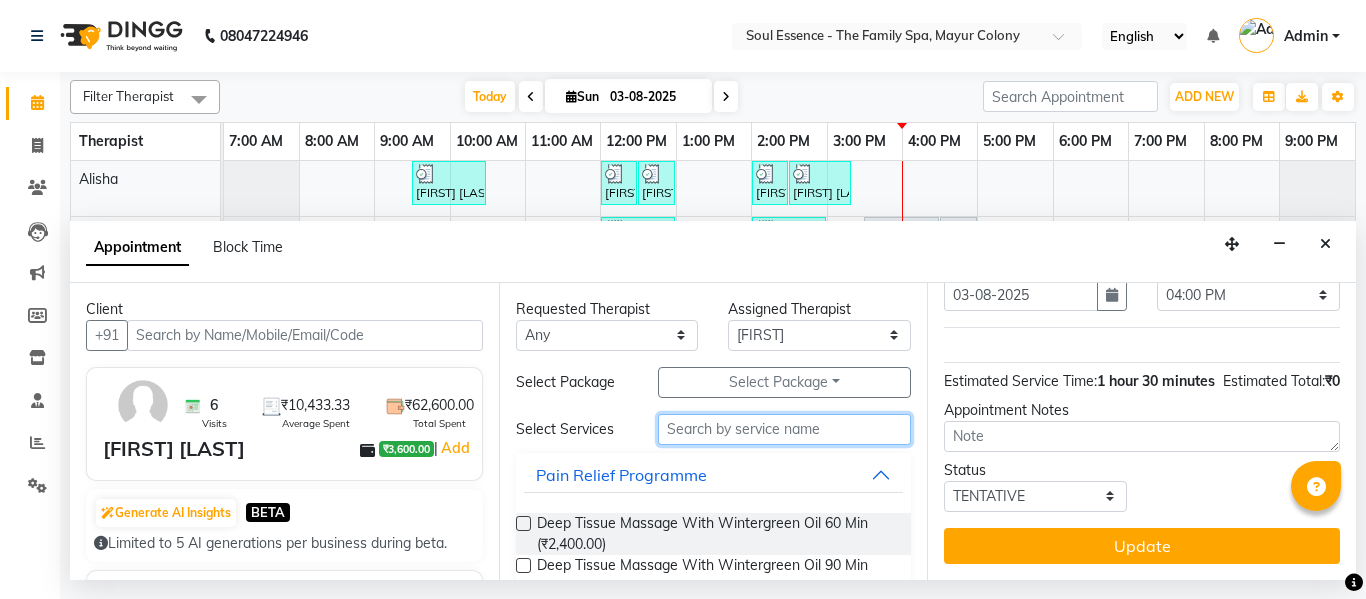 type on "v" 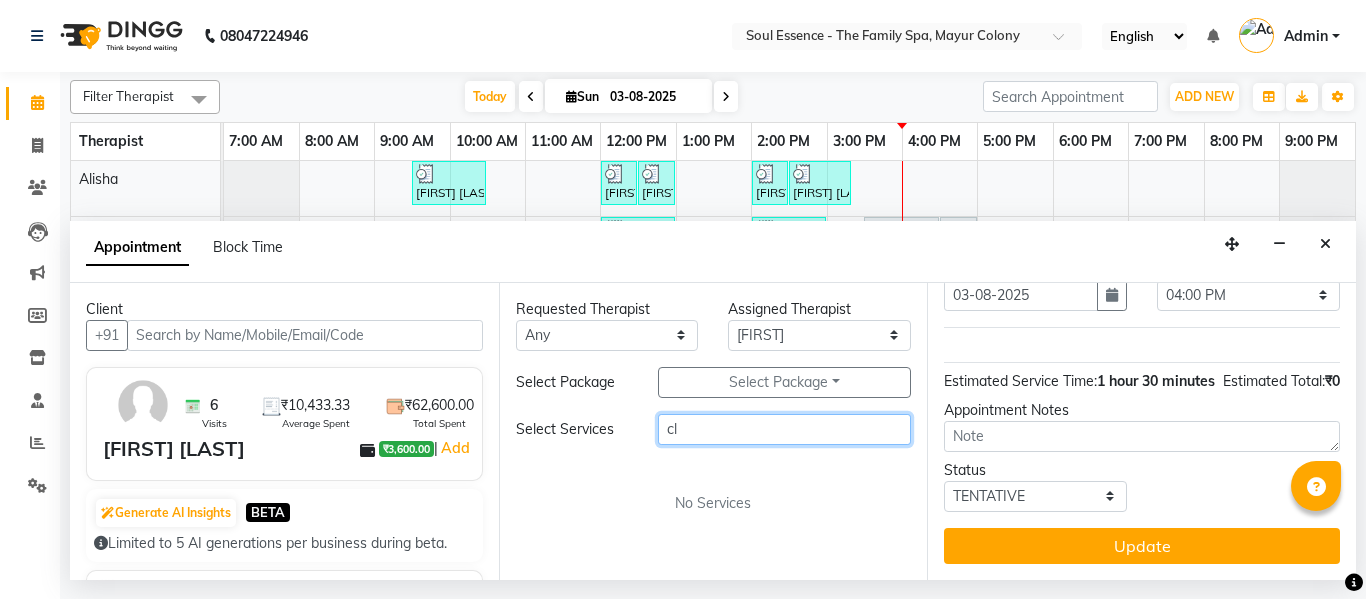 type on "c" 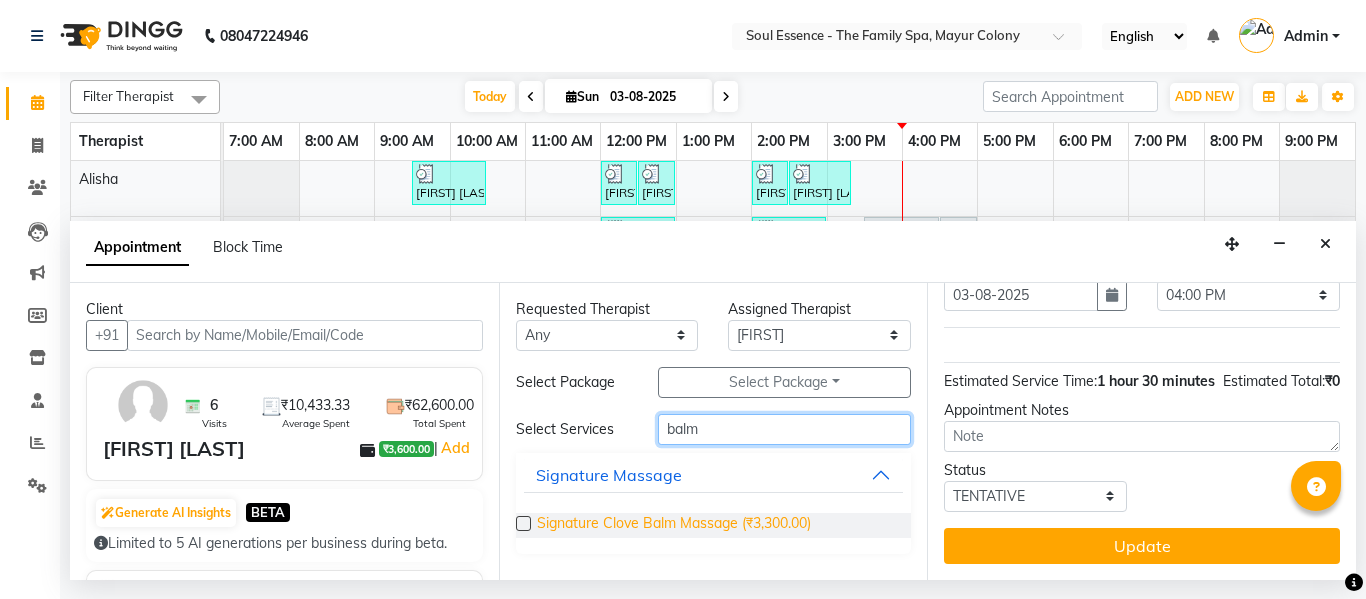 type on "balm" 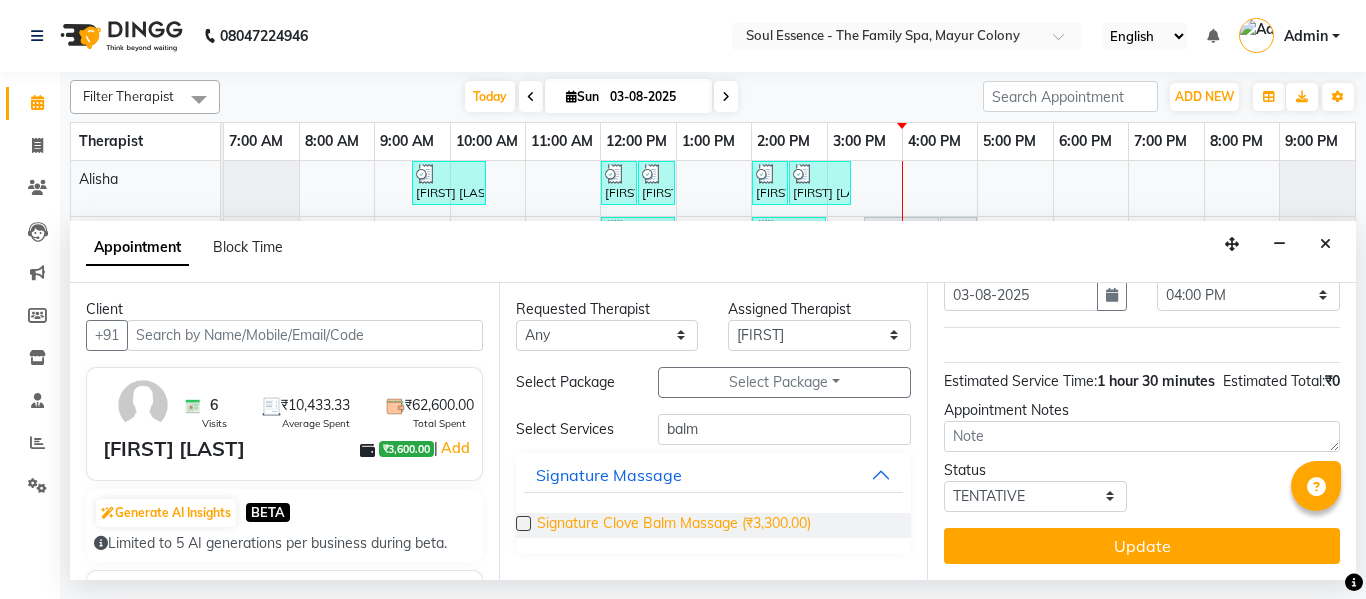 click on "Signature Clove Balm Massage (₹3,300.00)" at bounding box center [674, 525] 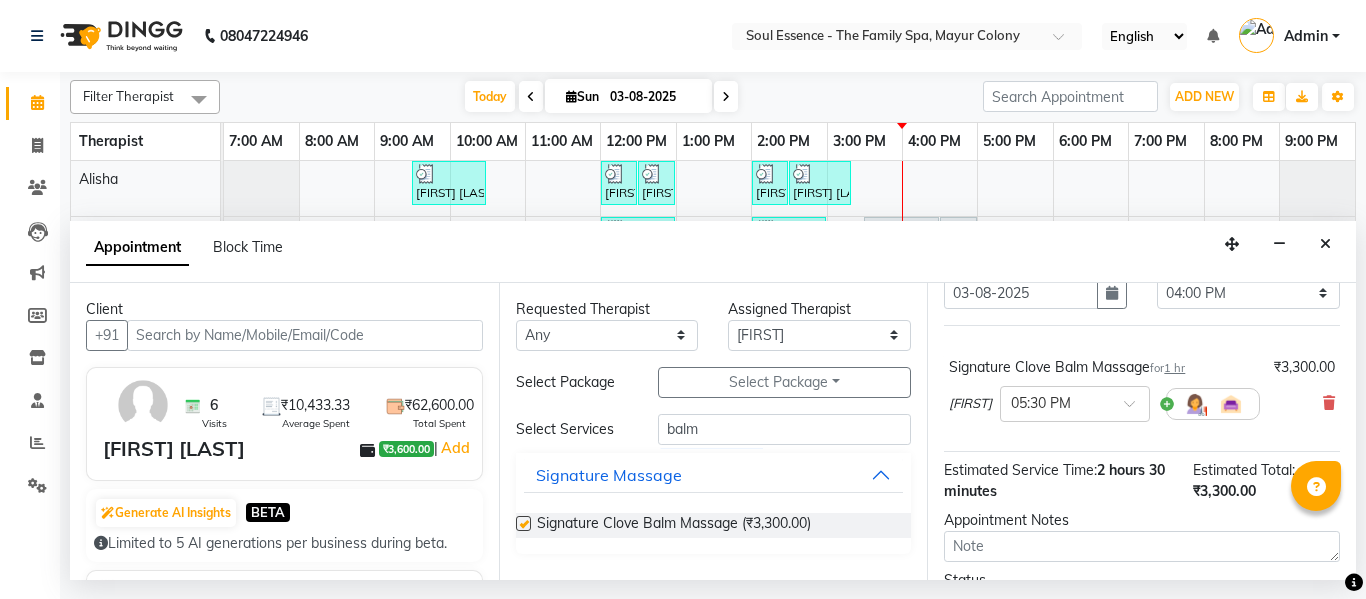 checkbox on "false" 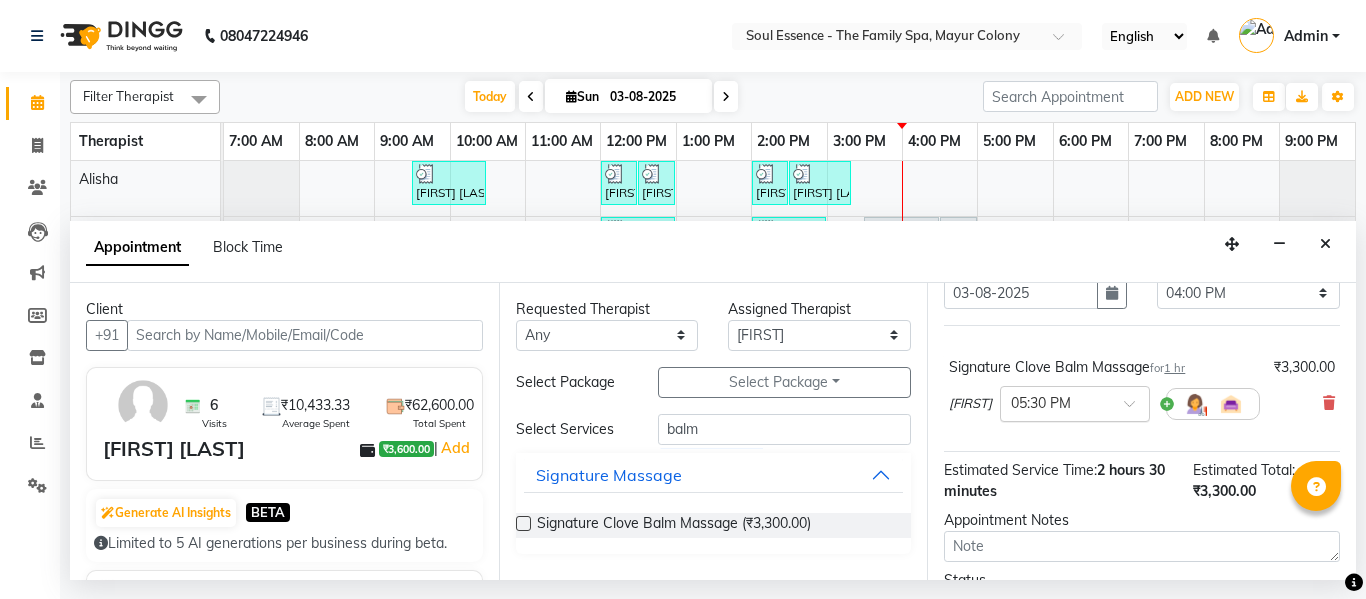 click at bounding box center [1055, 402] 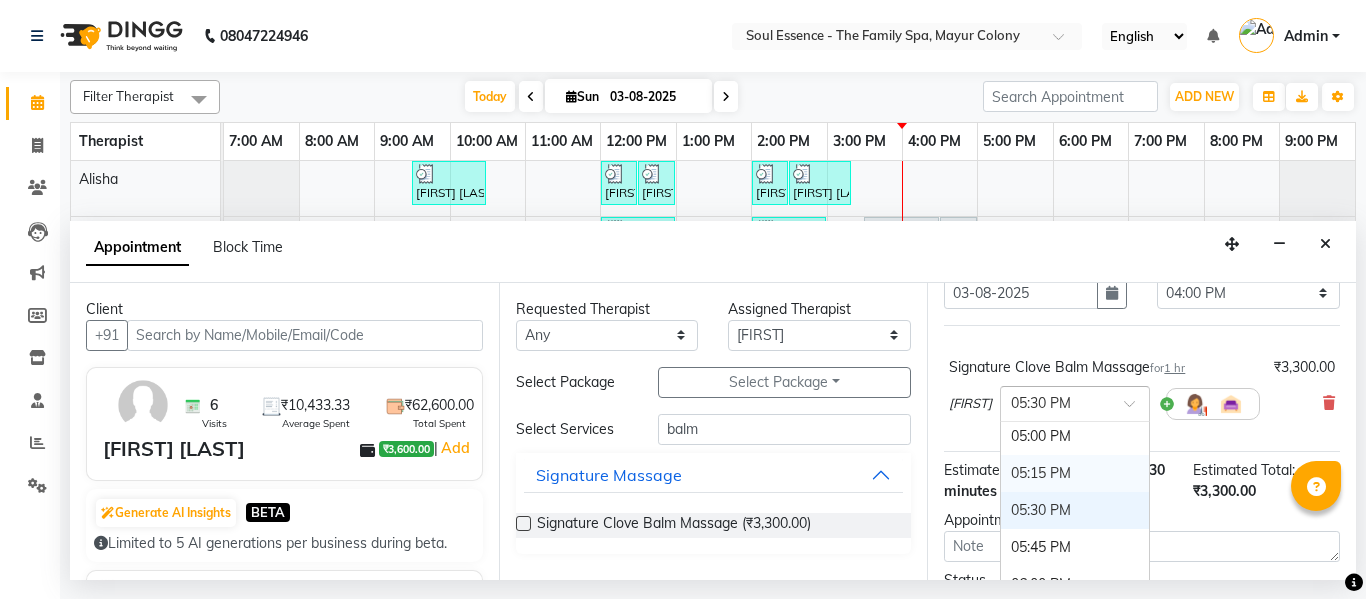 scroll, scrollTop: 1322, scrollLeft: 0, axis: vertical 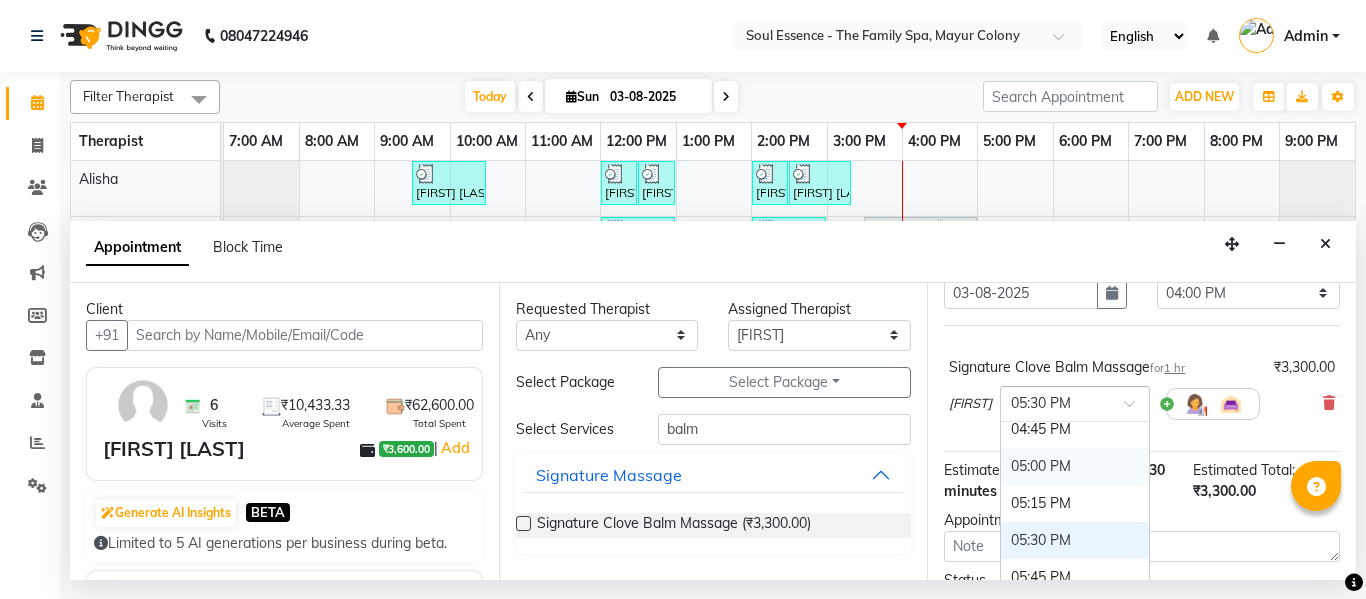 click on "05:00 PM" at bounding box center [1075, 466] 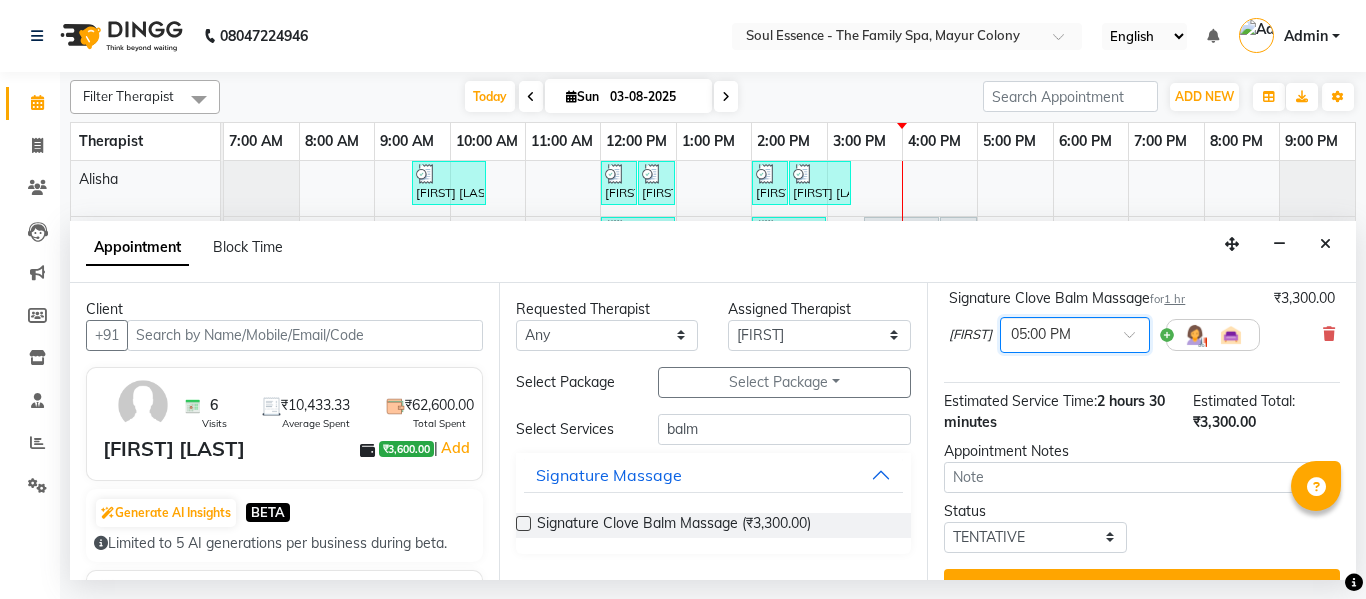 scroll, scrollTop: 225, scrollLeft: 0, axis: vertical 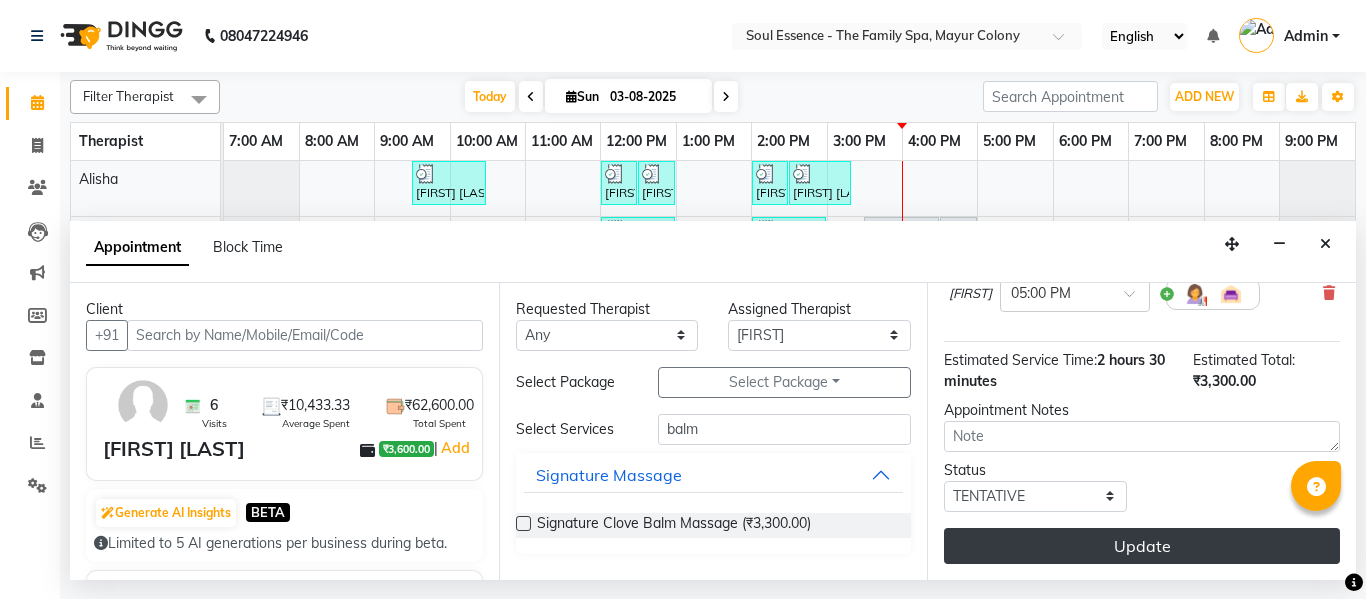 click on "Update" at bounding box center (1142, 546) 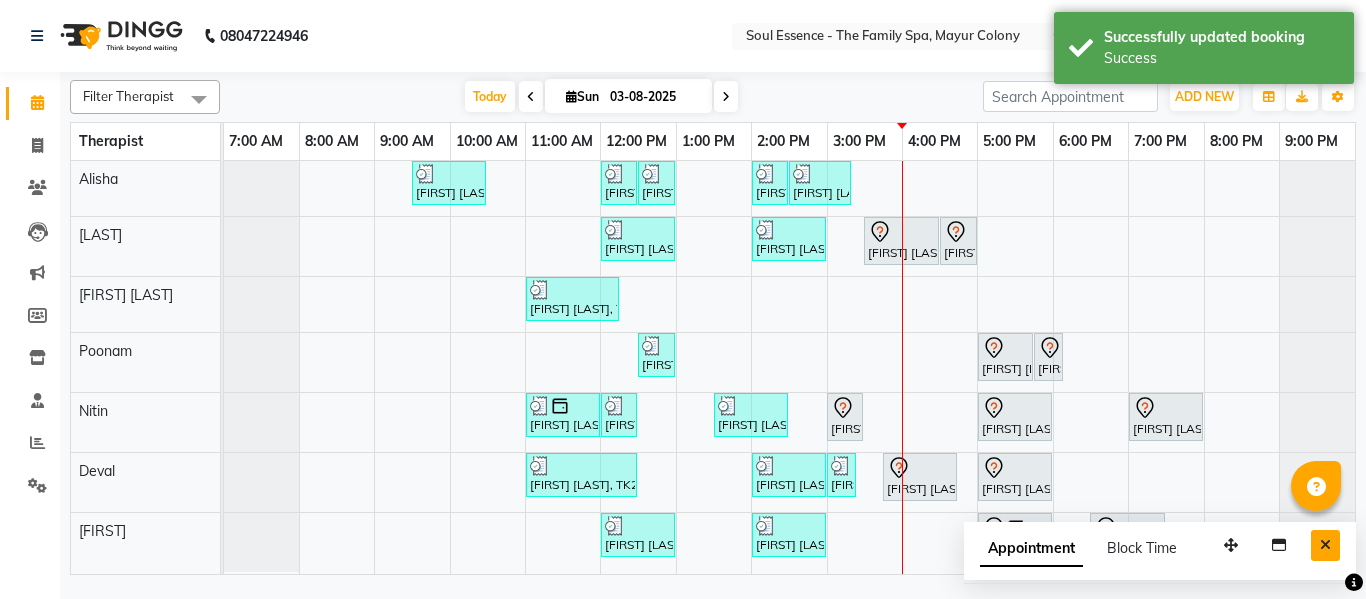 click at bounding box center (1325, 545) 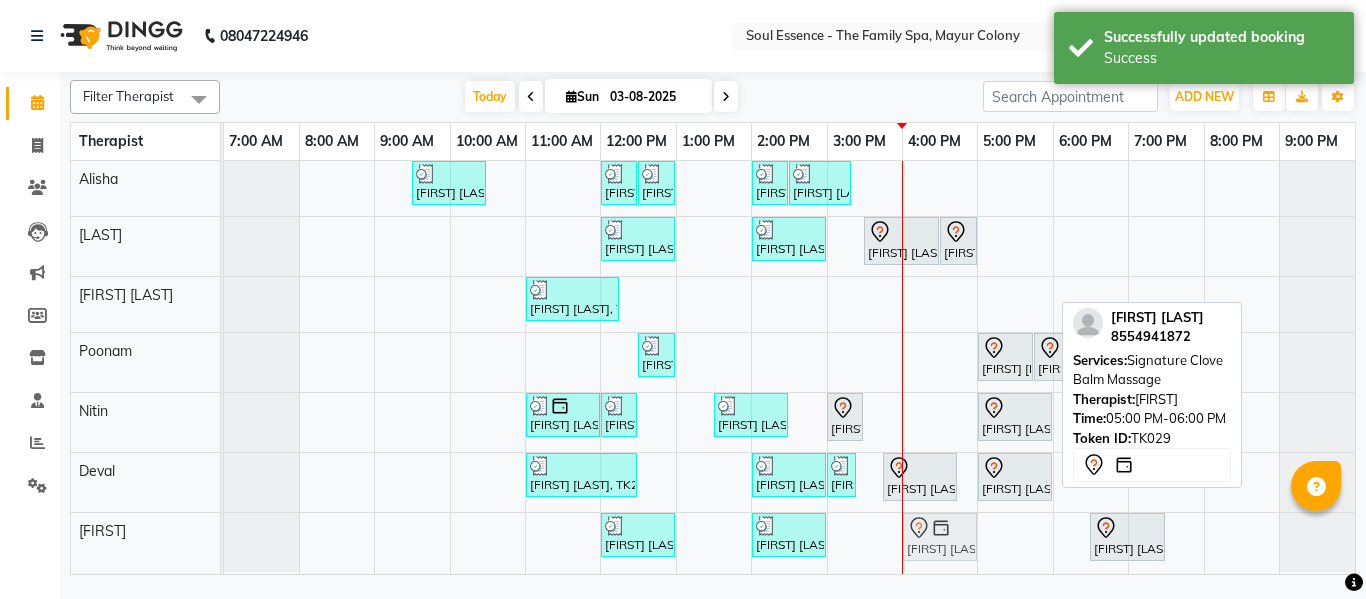 drag, startPoint x: 1005, startPoint y: 540, endPoint x: 960, endPoint y: 535, distance: 45.276924 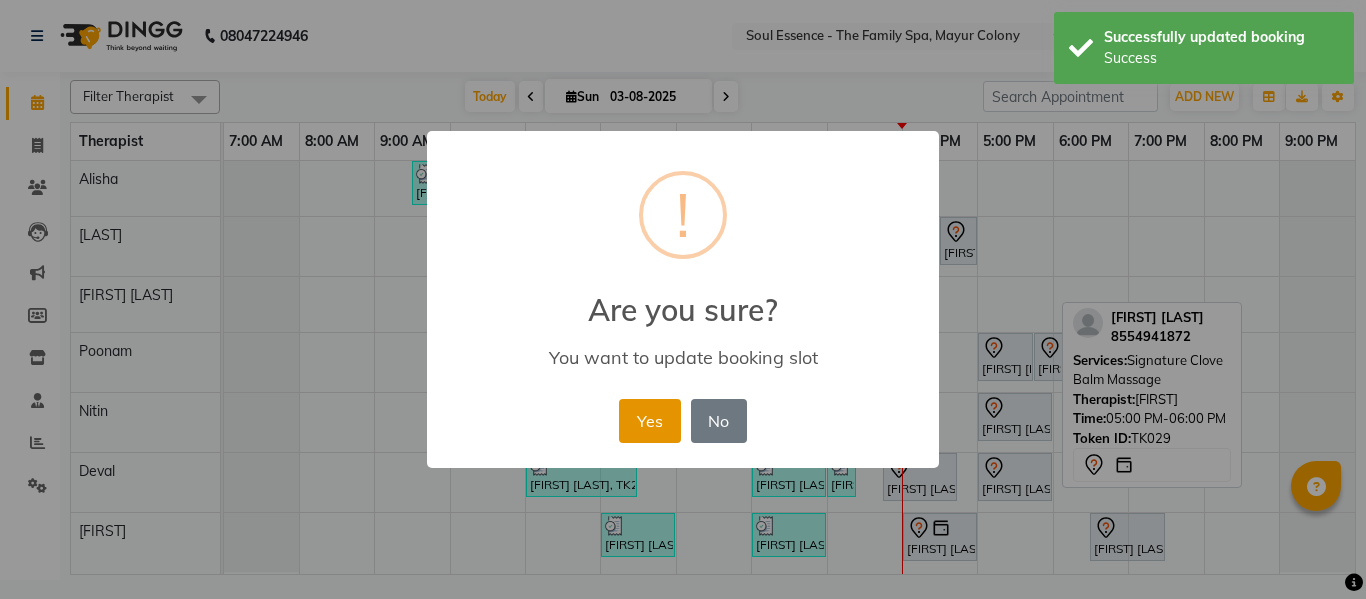 click on "Yes" at bounding box center [649, 421] 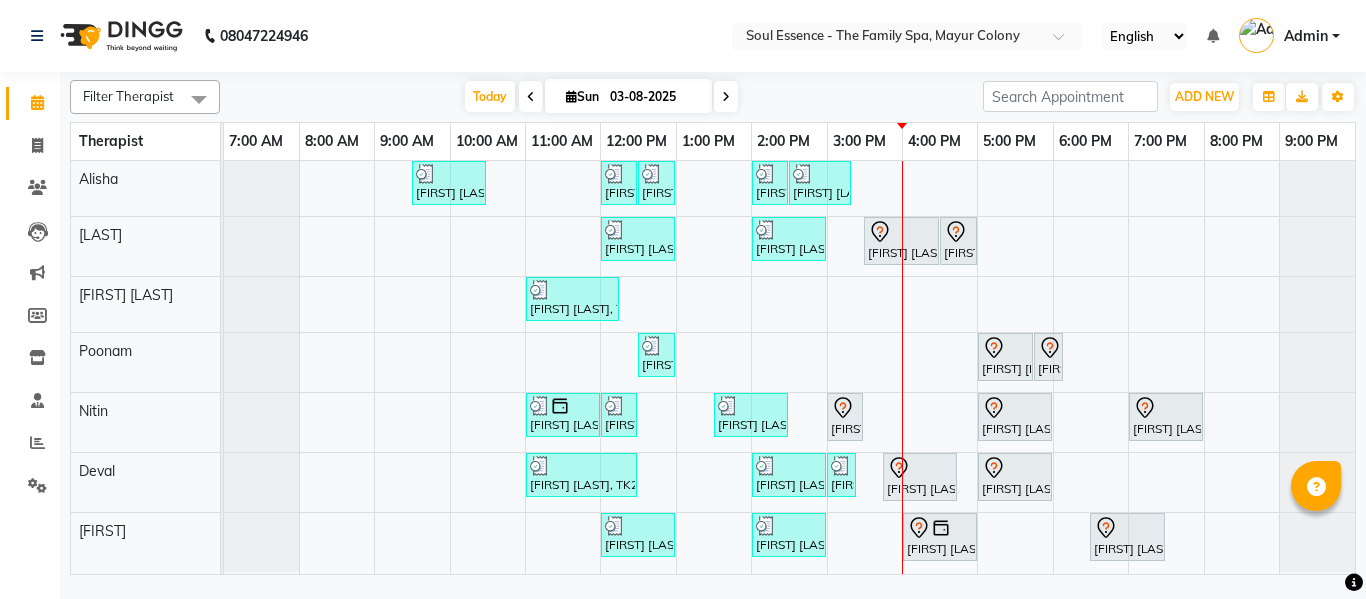 click on "Soul Essence - The Family Spa, Mayur Colony English ENGLISH Español العربية मराठी हिंदी ગુજરાતી தமிழ் 中文 Notifications nothing to show Admin Manage Profile Change Password Sign out  Version:3.15.11" 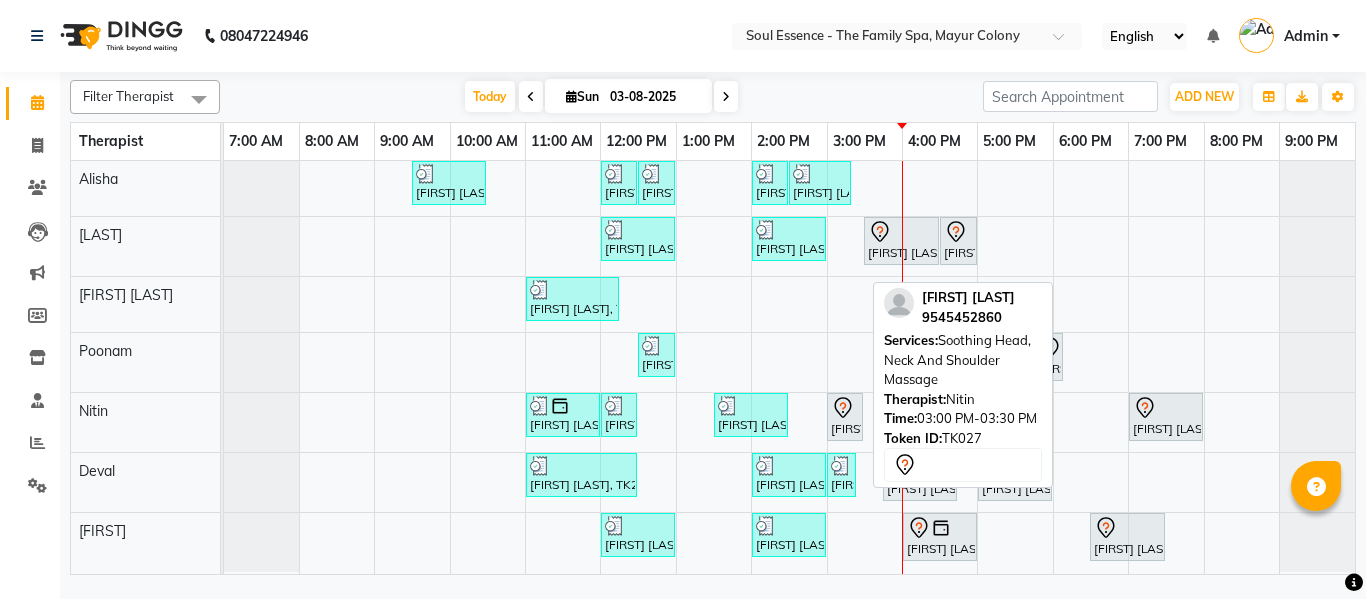 click on "[FIRST] [LAST], TK27, 03:00 PM-03:30 PM, Soothing Head, Neck And Shoulder Massage" at bounding box center [845, 417] 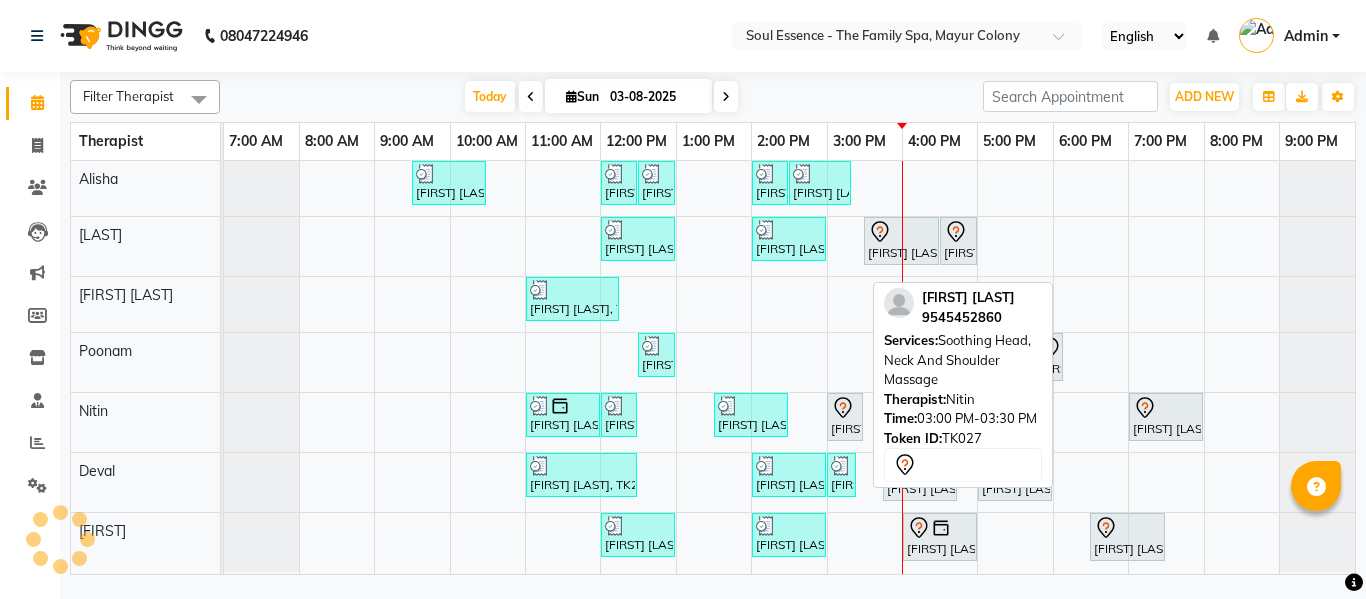 click on "[FIRST] [LAST], TK27, 03:00 PM-03:30 PM, Soothing Head, Neck And Shoulder Massage" at bounding box center (845, 417) 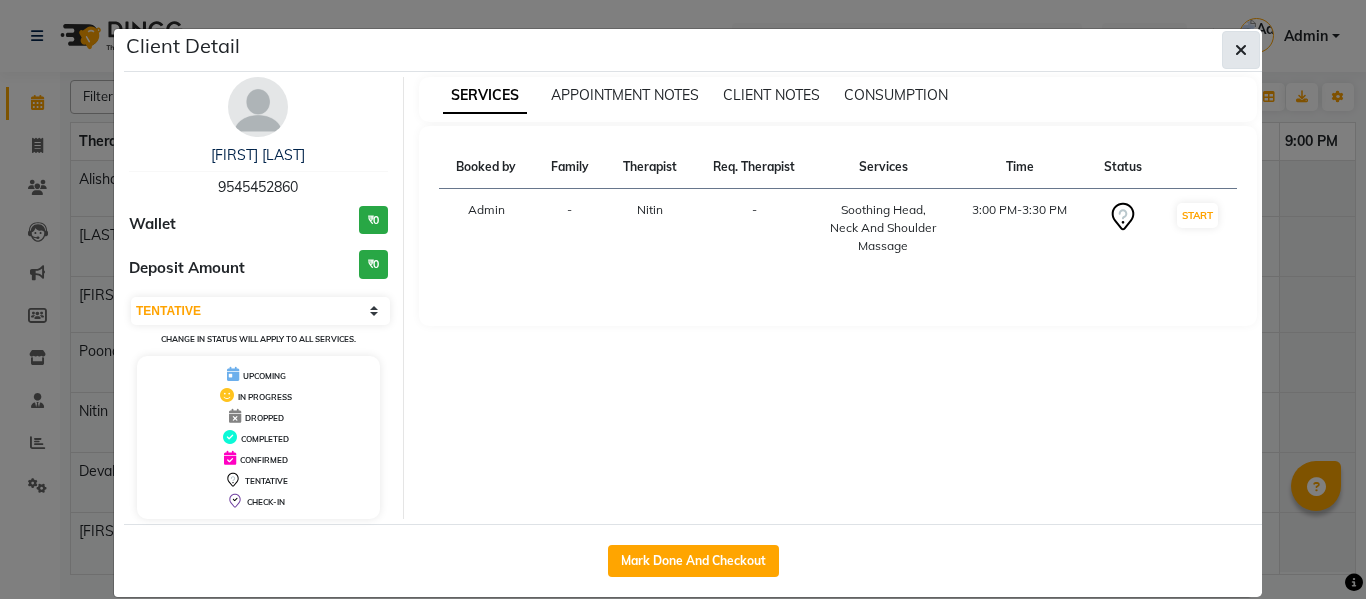 click 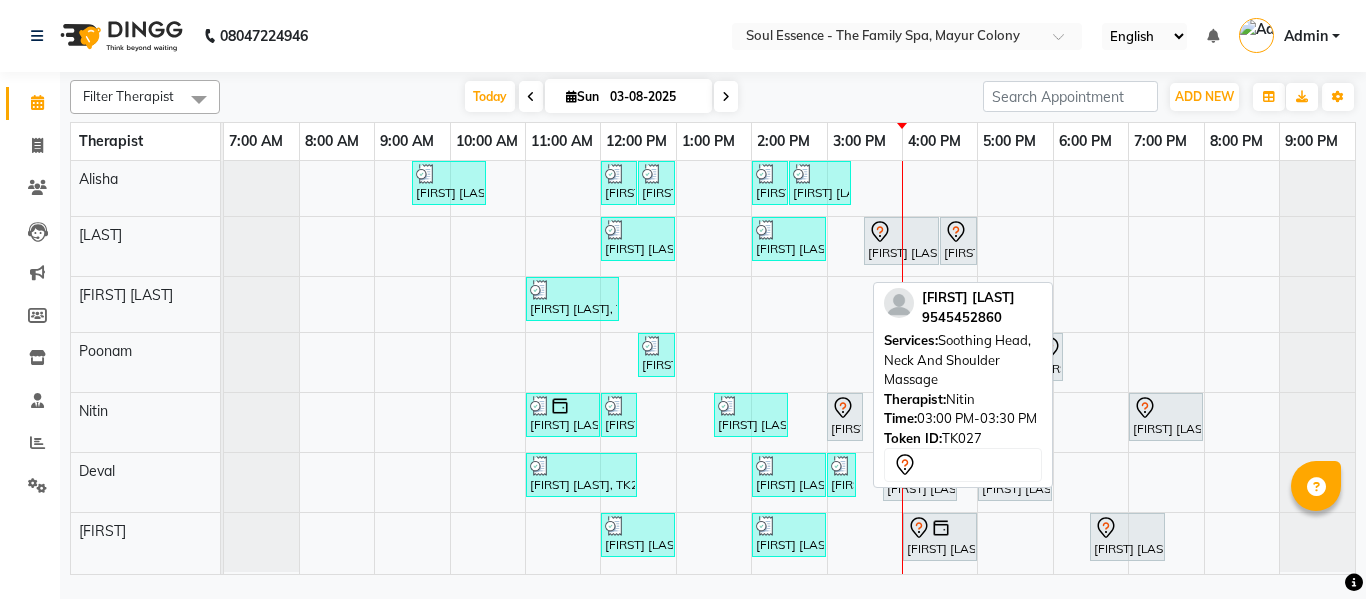 click 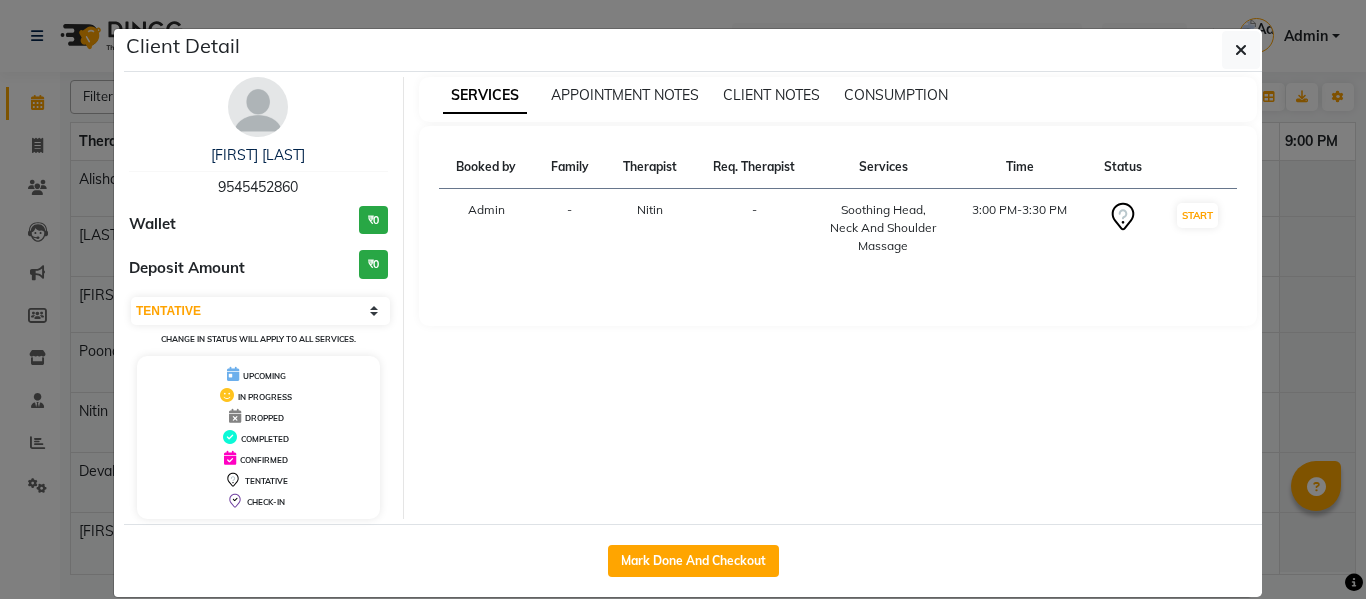 drag, startPoint x: 722, startPoint y: 548, endPoint x: 1028, endPoint y: 177, distance: 480.9127 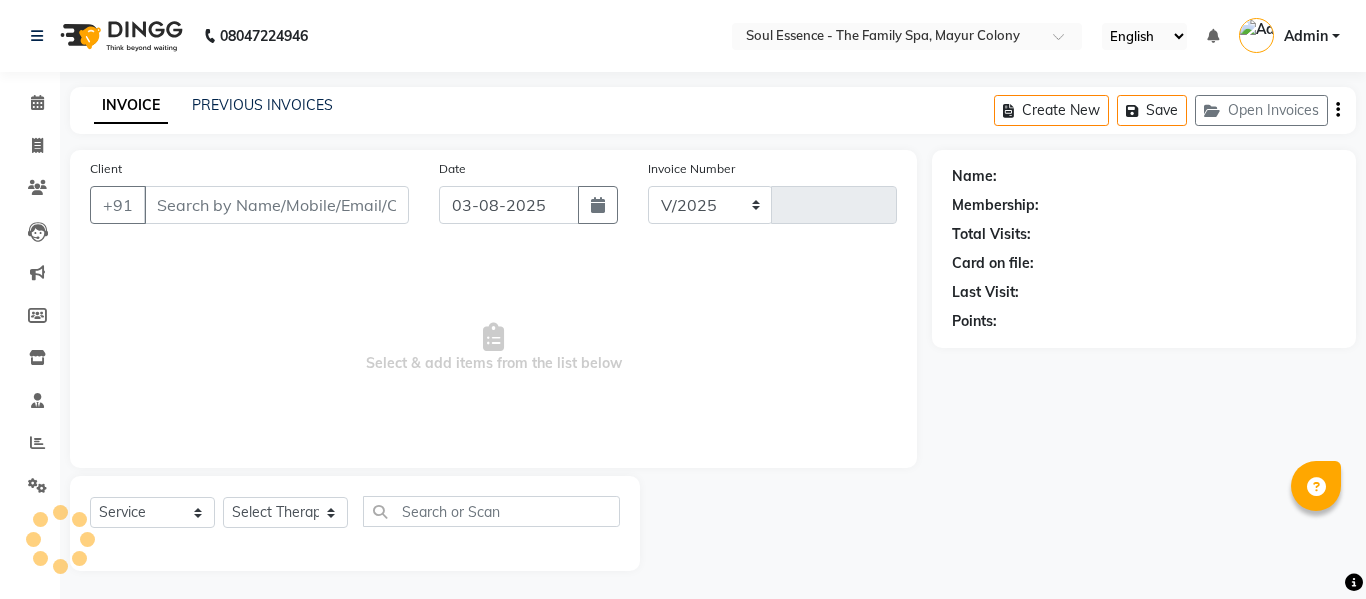 select on "774" 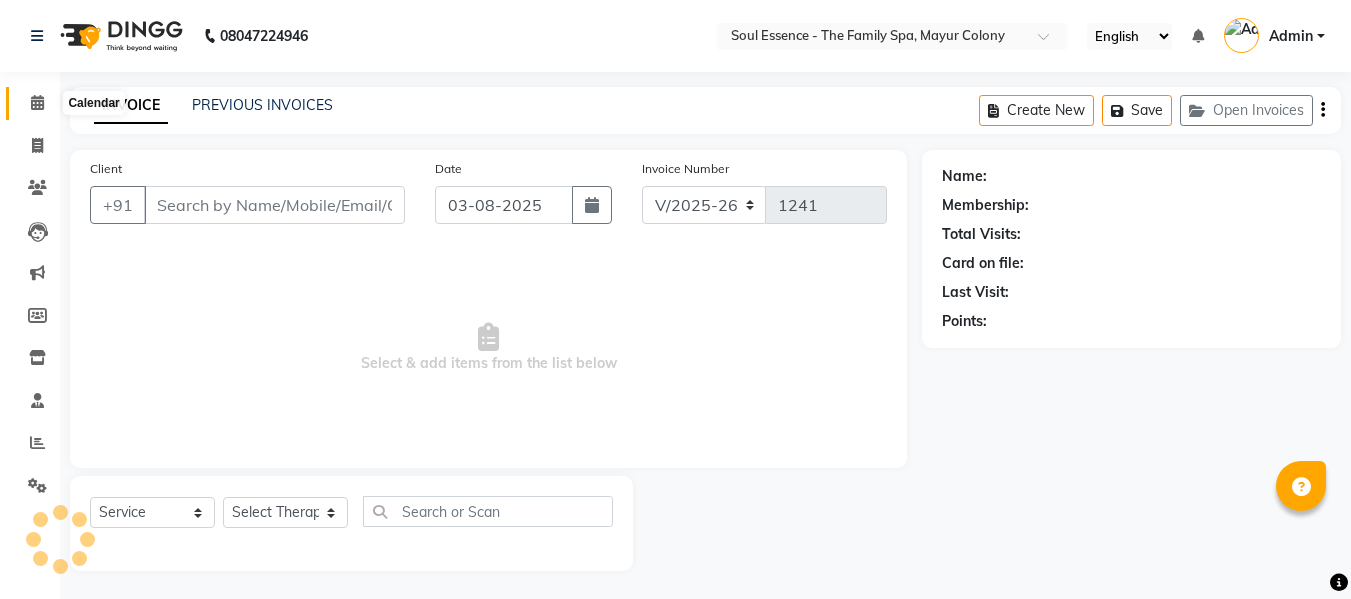 type on "9545452860" 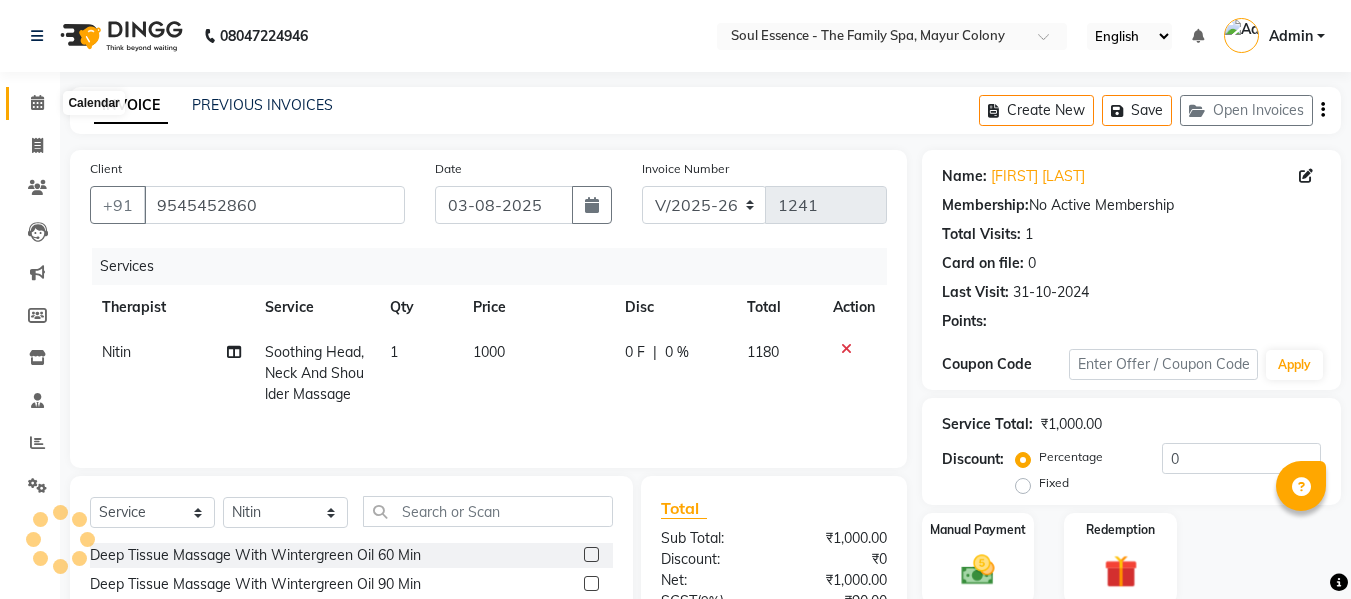 click 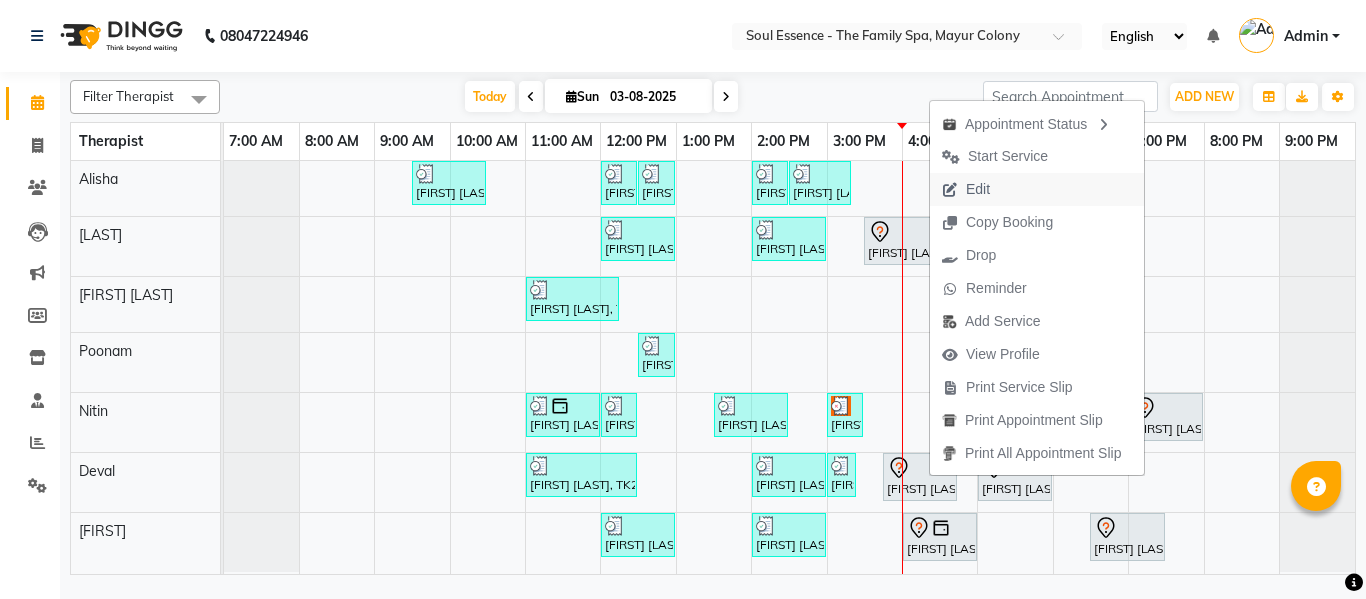 click on "Edit" at bounding box center [978, 189] 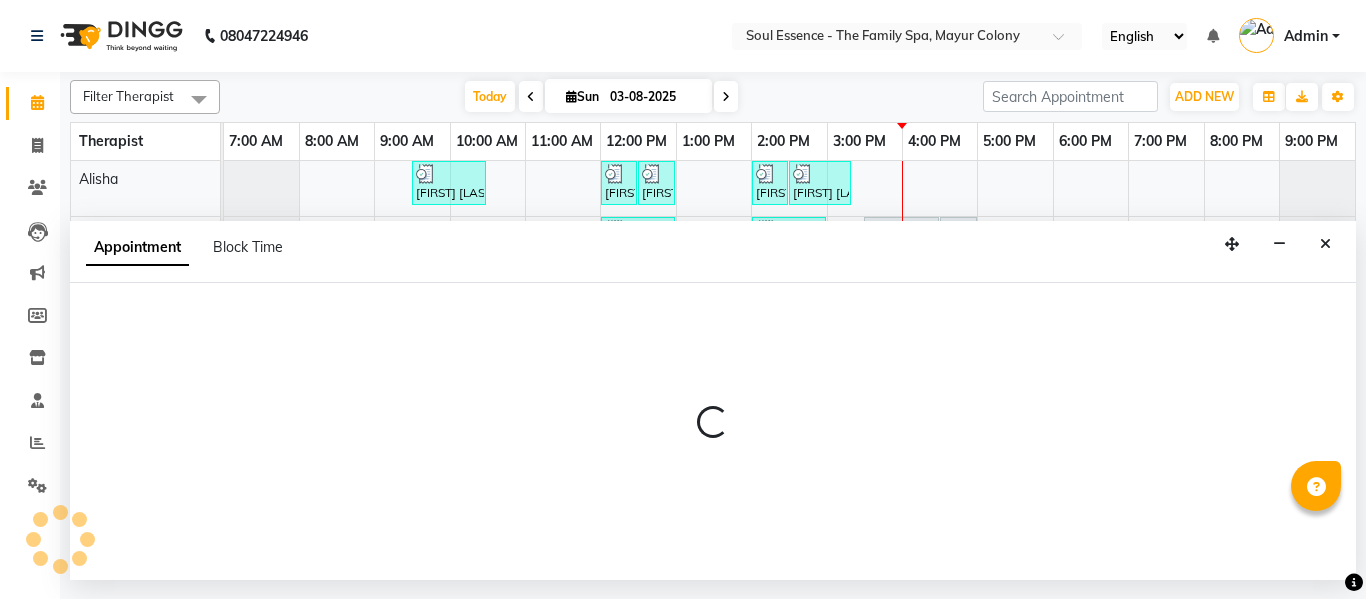 select on "tentative" 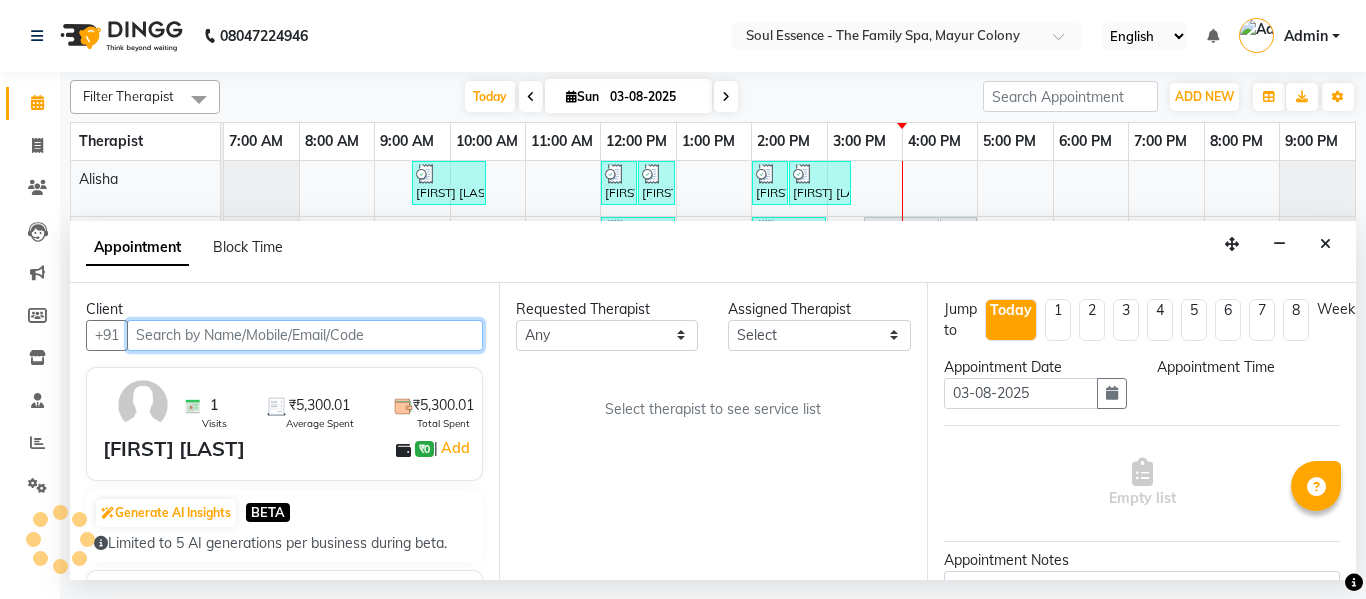select on "945" 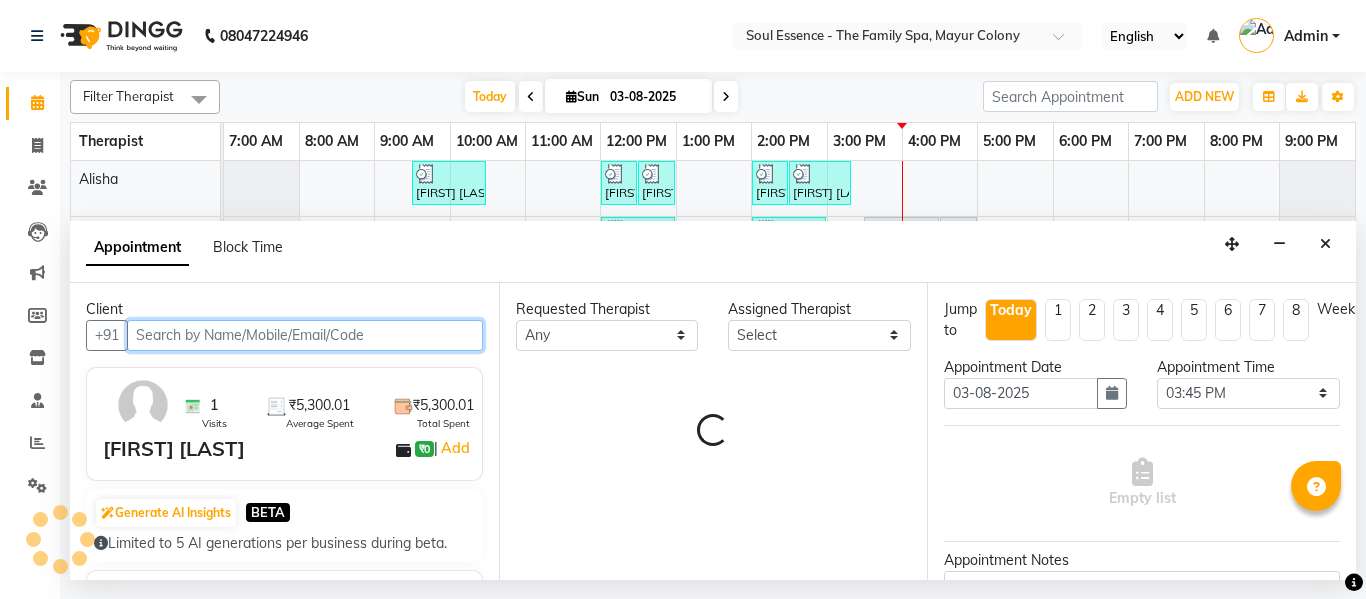 select on "66088" 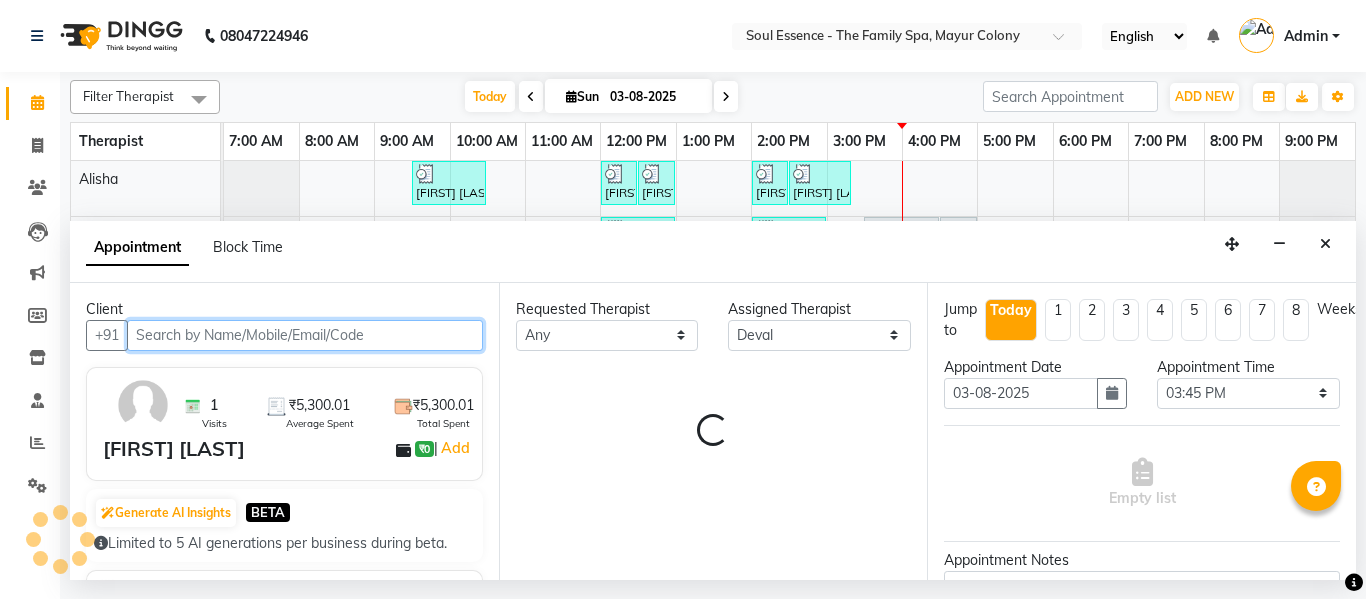 select on "1188" 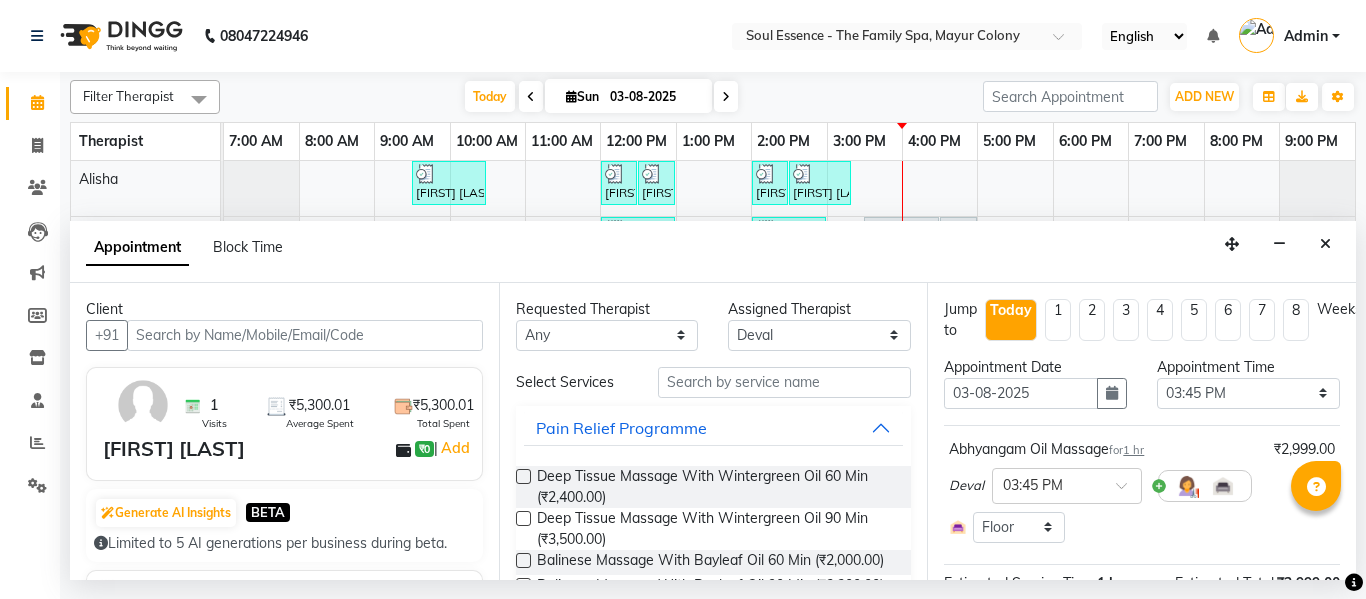 click at bounding box center (1325, 244) 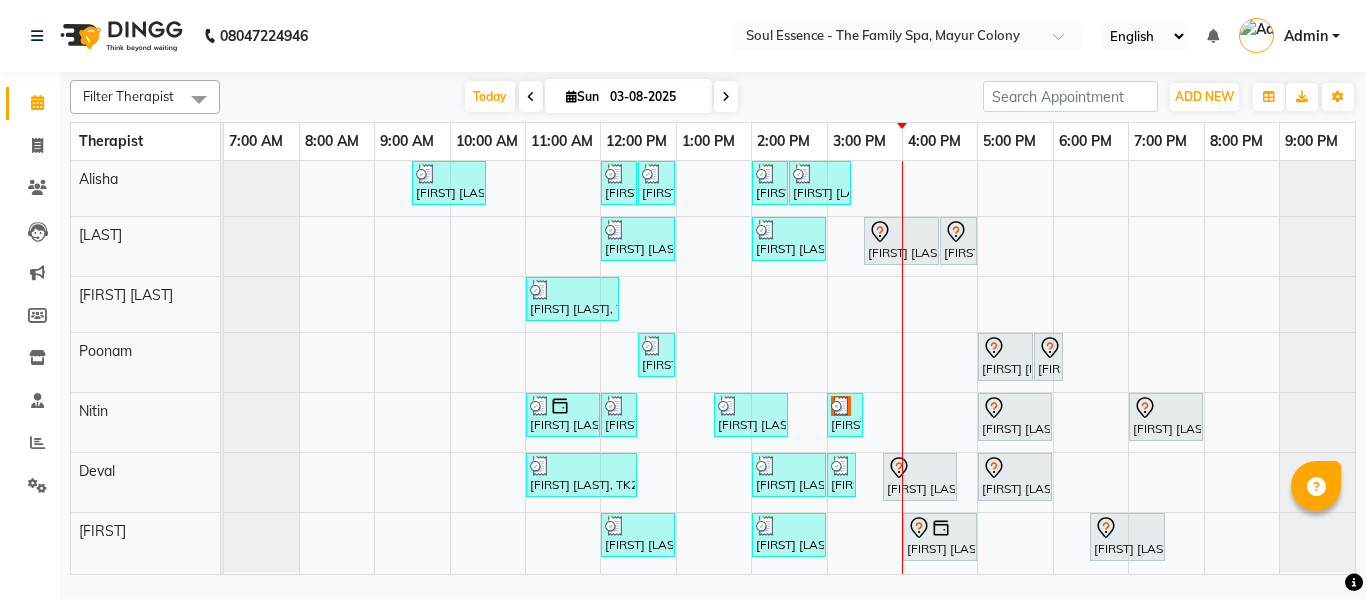 click on "[FIRST] [LAST], TK27, 03:00 PM-03:30 PM, Soothing Head, Neck And Shoulder Massage" at bounding box center [845, 415] 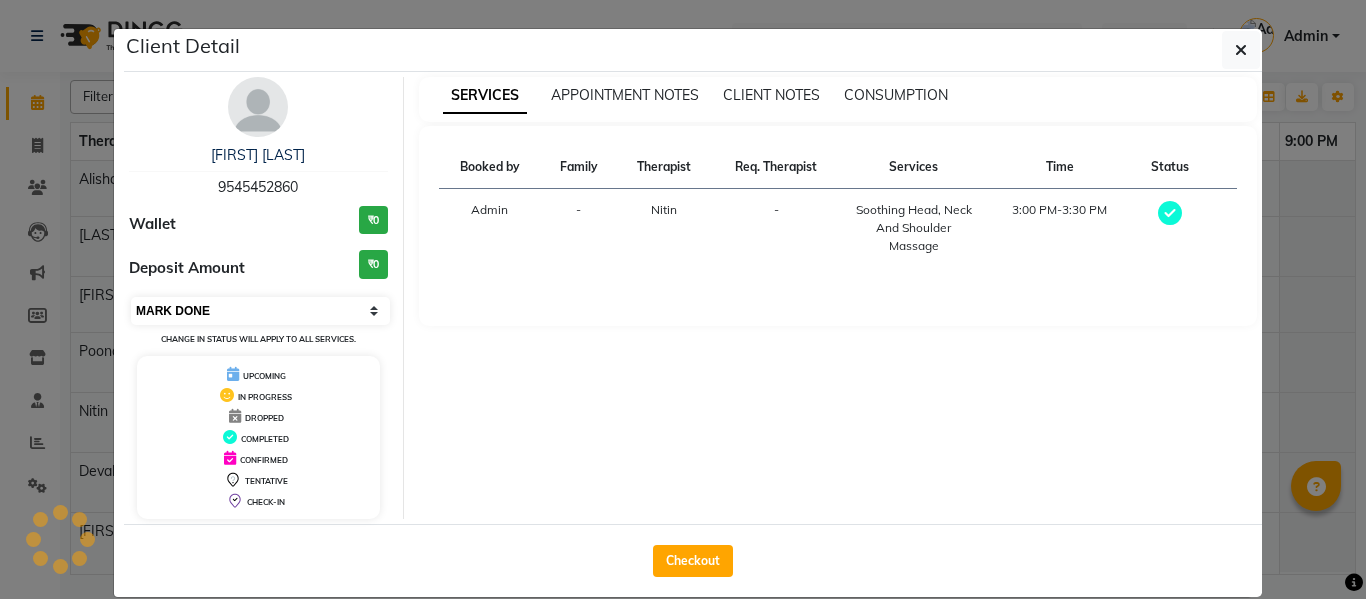 click on "Select MARK DONE UPCOMING" at bounding box center (260, 311) 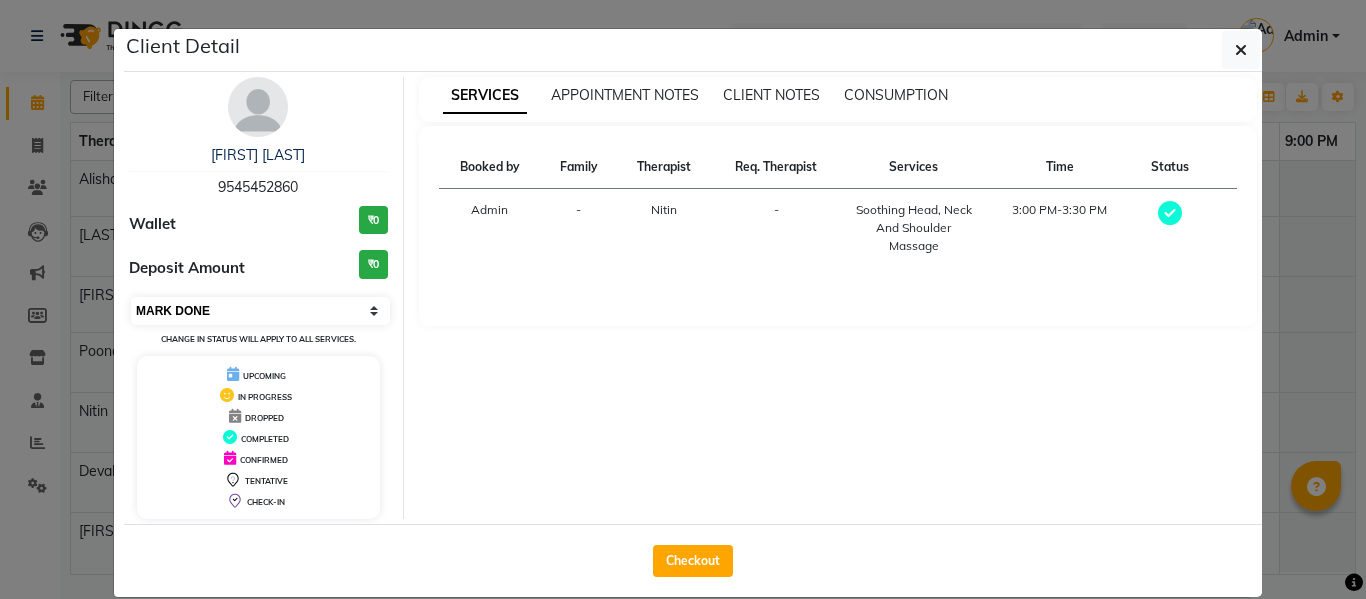 select on "5" 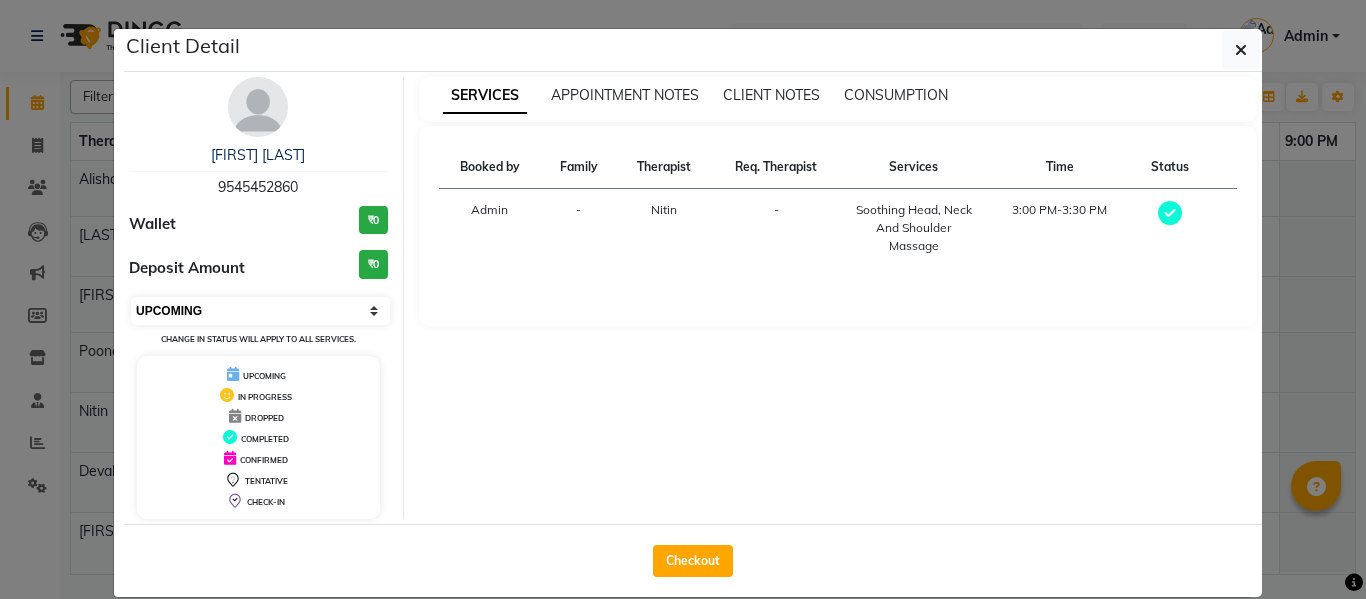 click on "Select MARK DONE UPCOMING" at bounding box center [260, 311] 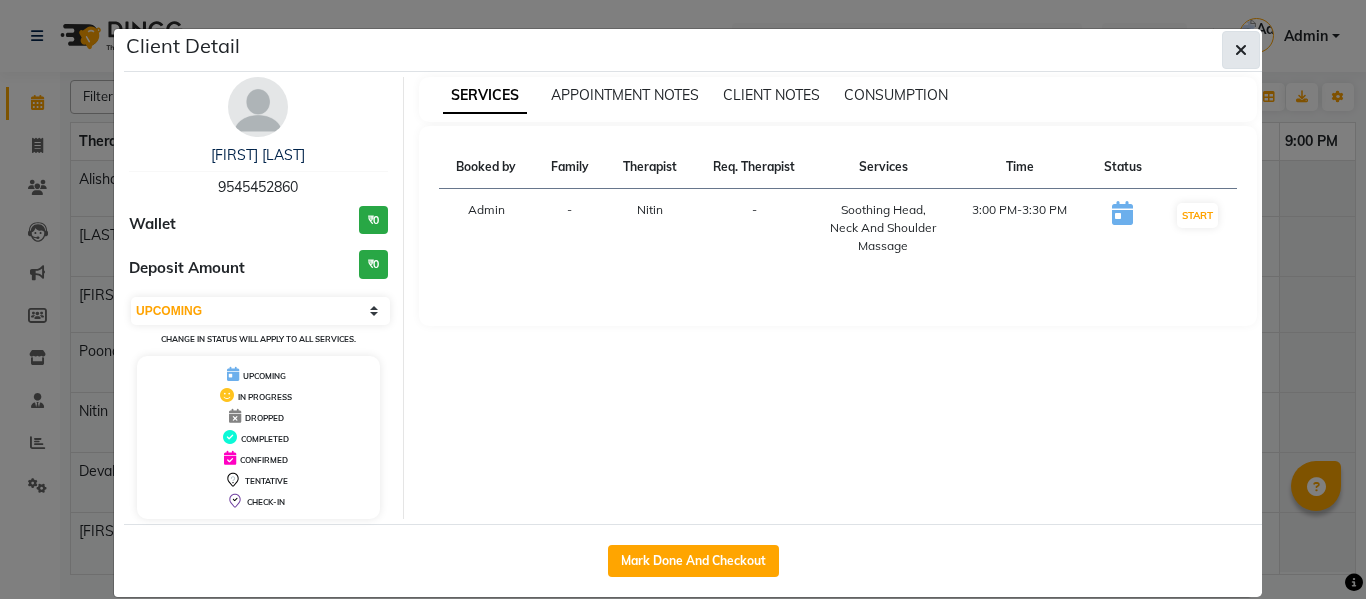 click 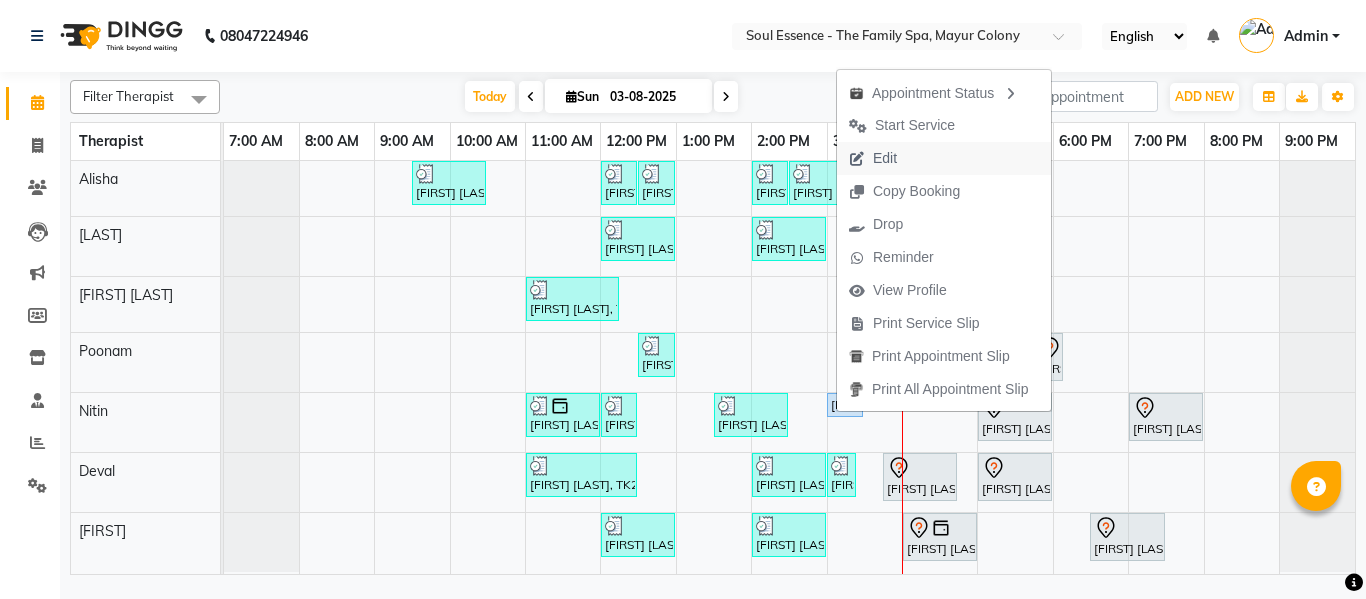 click on "Edit" at bounding box center [944, 158] 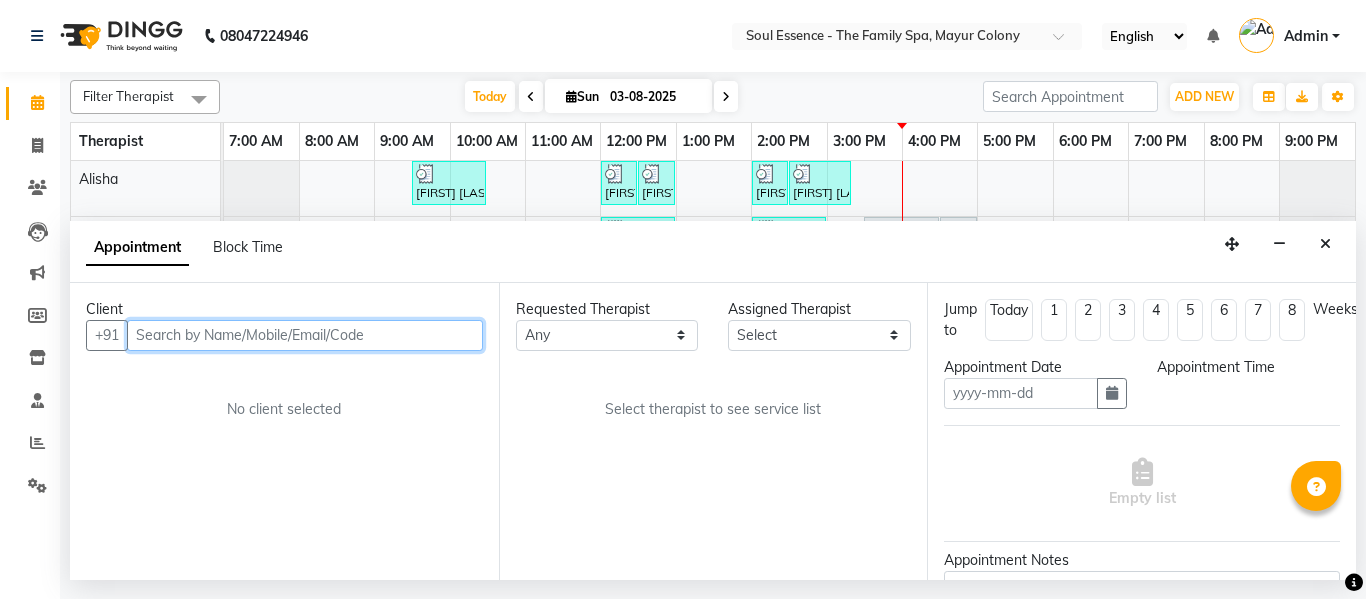 type on "03-08-2025" 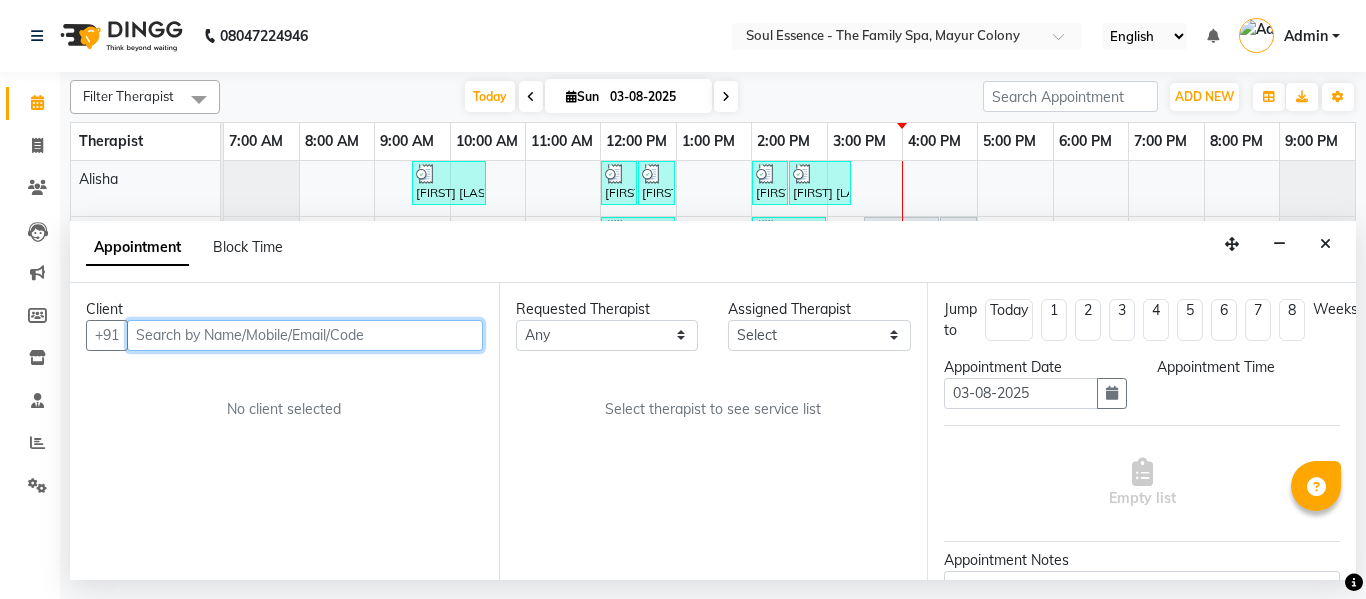 select on "upcoming" 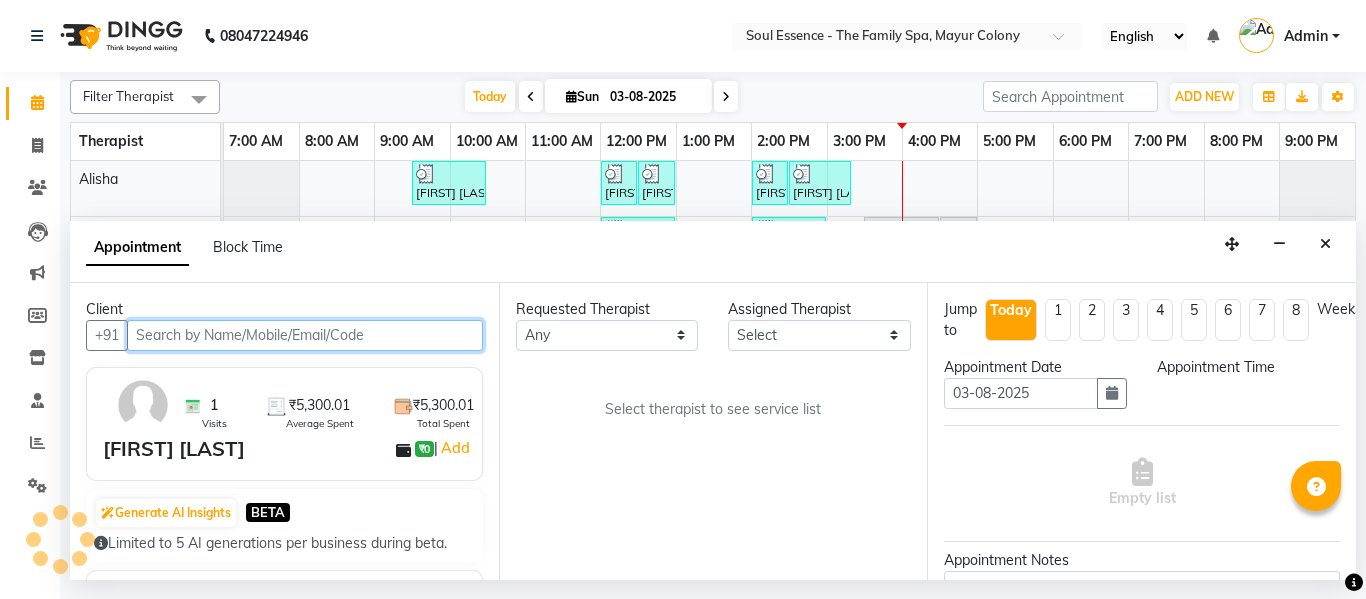 select on "900" 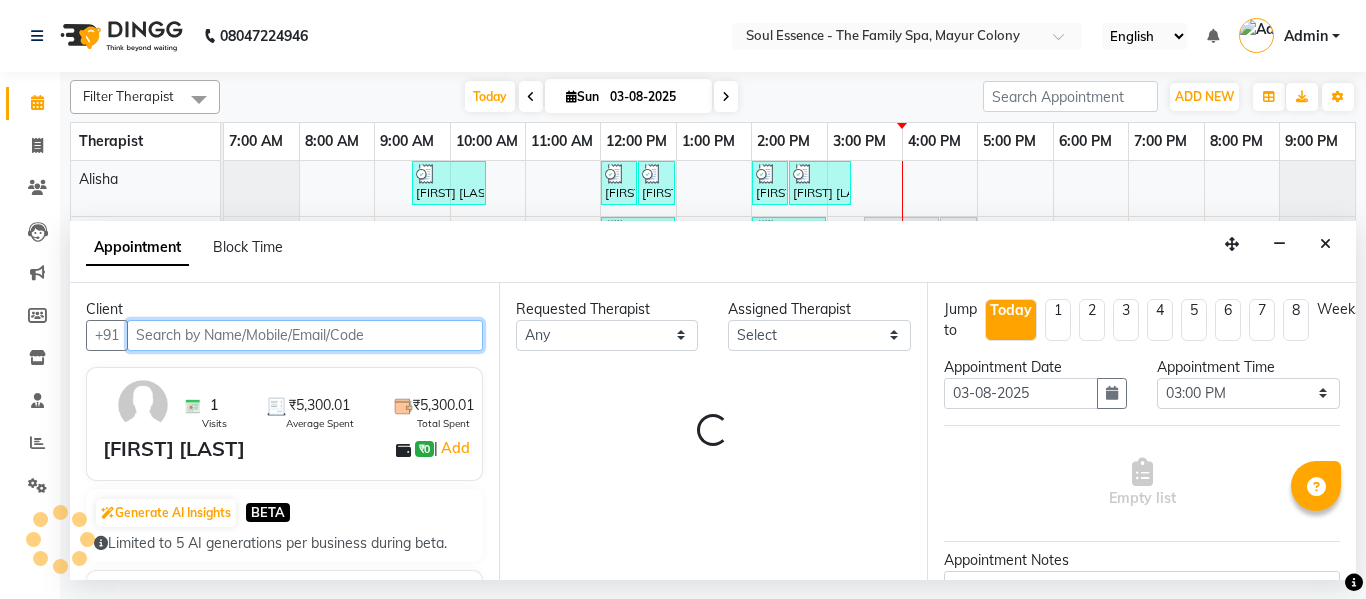 select on "70213" 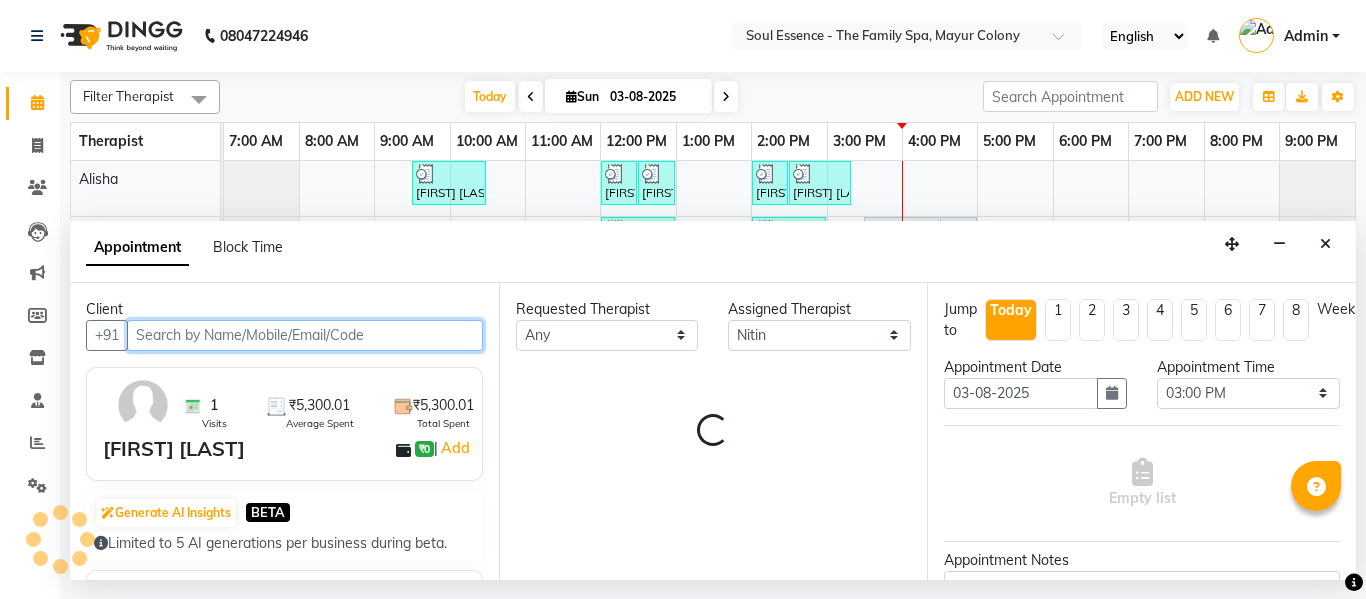select on "1188" 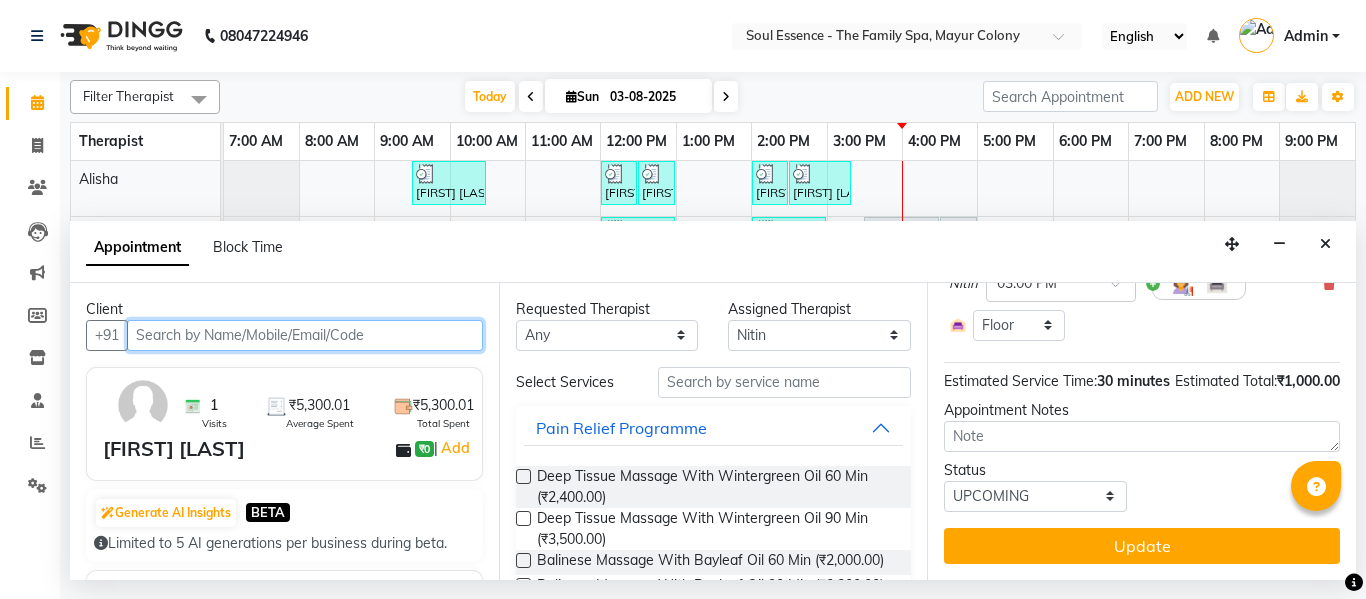 scroll, scrollTop: 59, scrollLeft: 0, axis: vertical 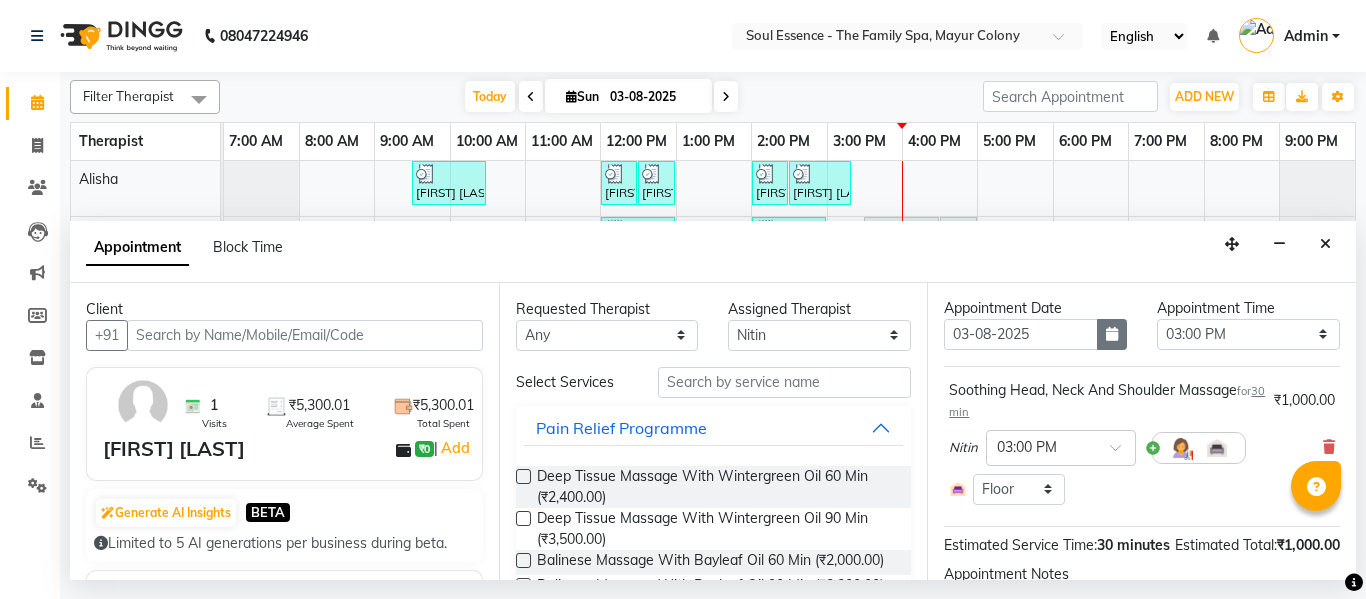 click at bounding box center (1112, 334) 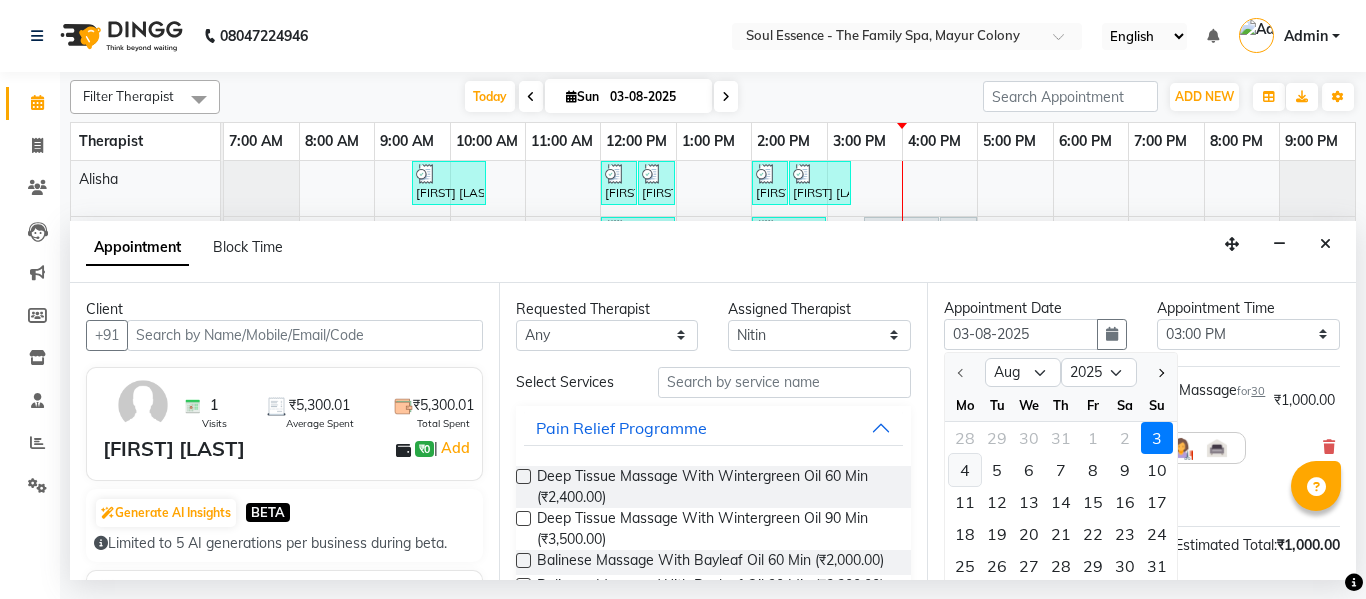 click on "4" at bounding box center [965, 470] 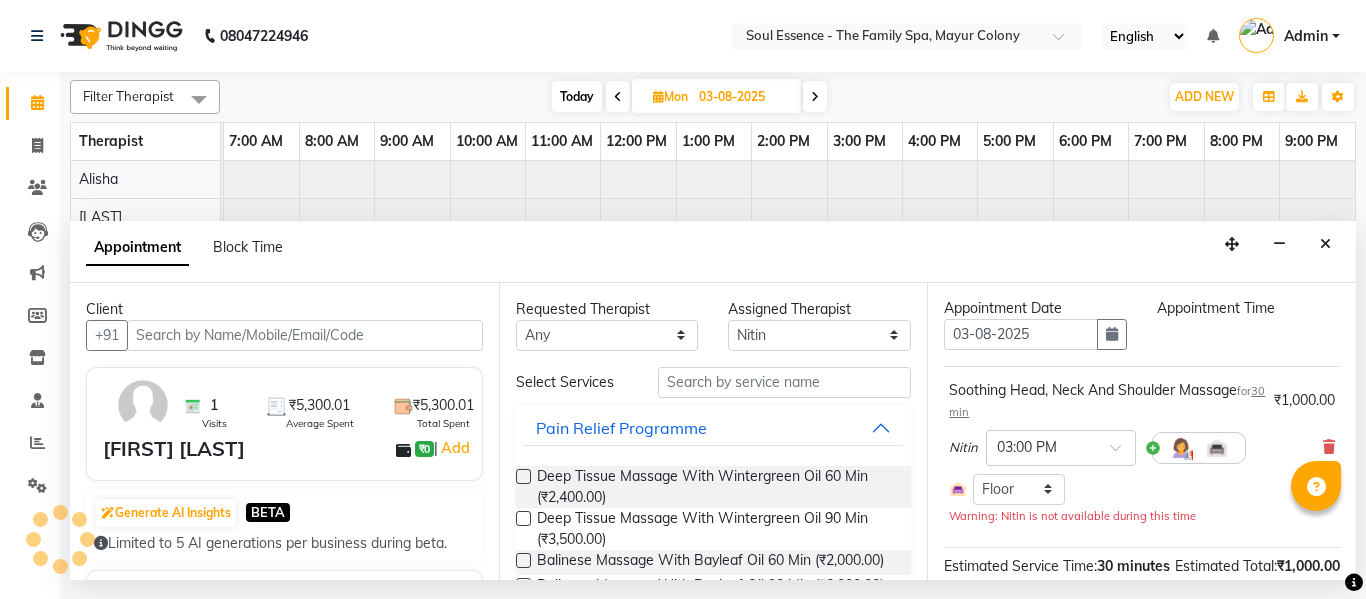 type on "04-08-2025" 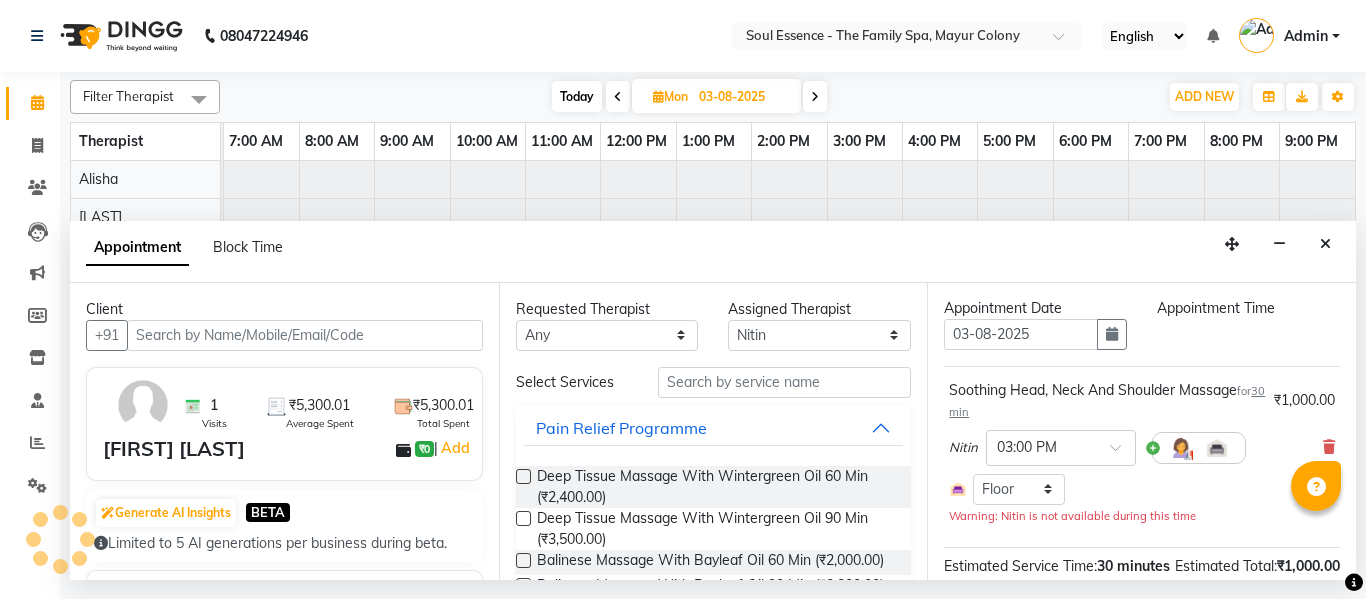 type on "04-08-2025" 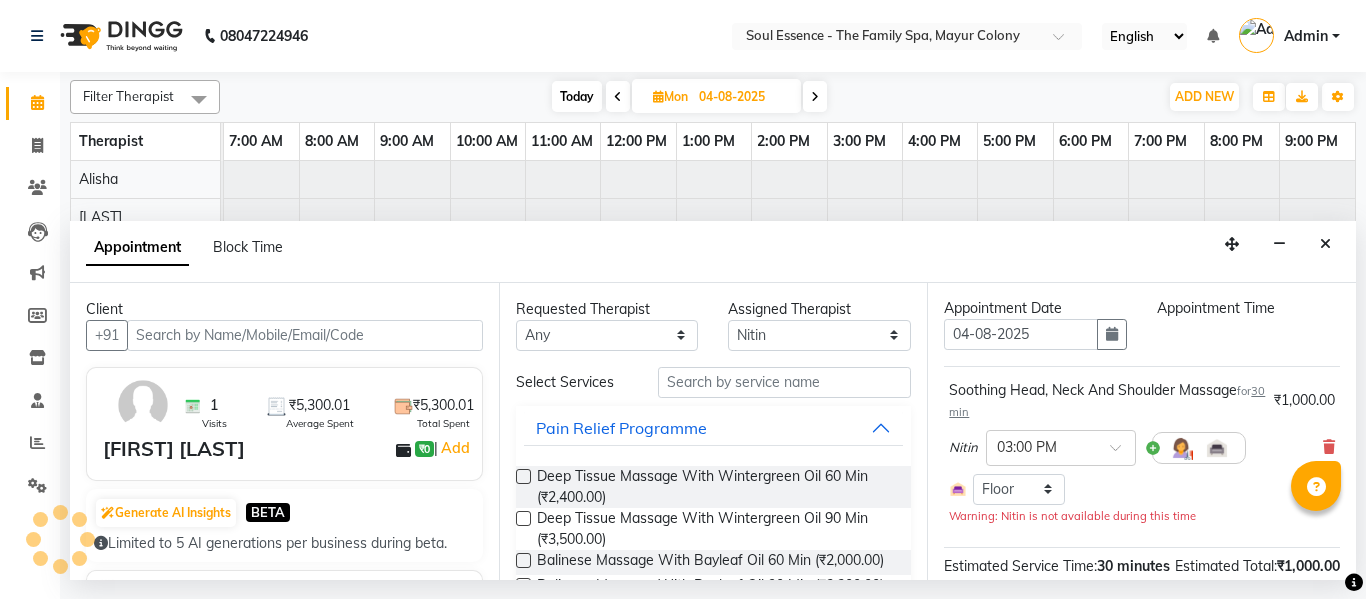 select on "900" 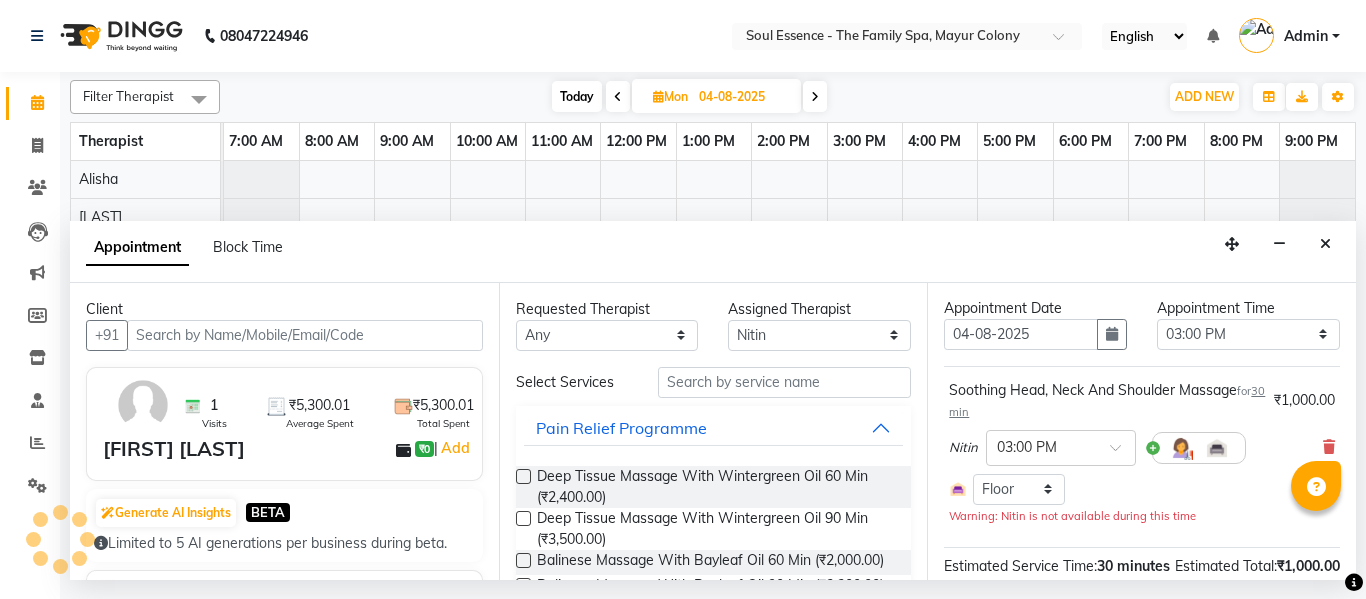 scroll, scrollTop: 259, scrollLeft: 0, axis: vertical 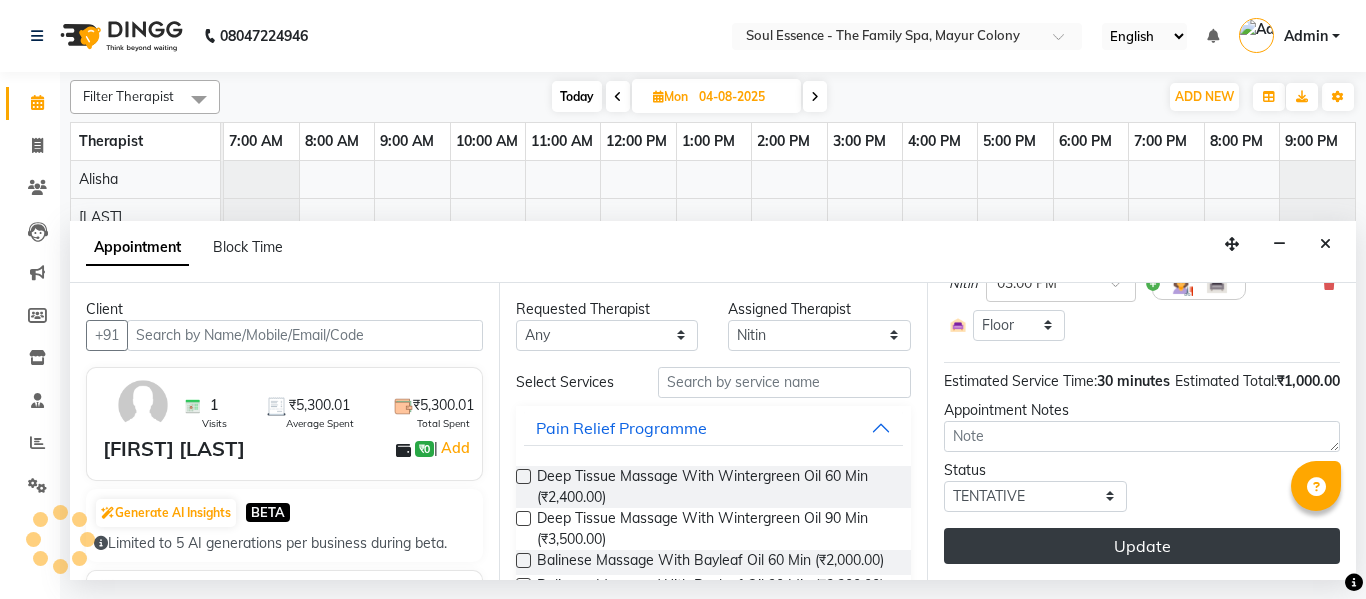 click on "Update" at bounding box center (1142, 546) 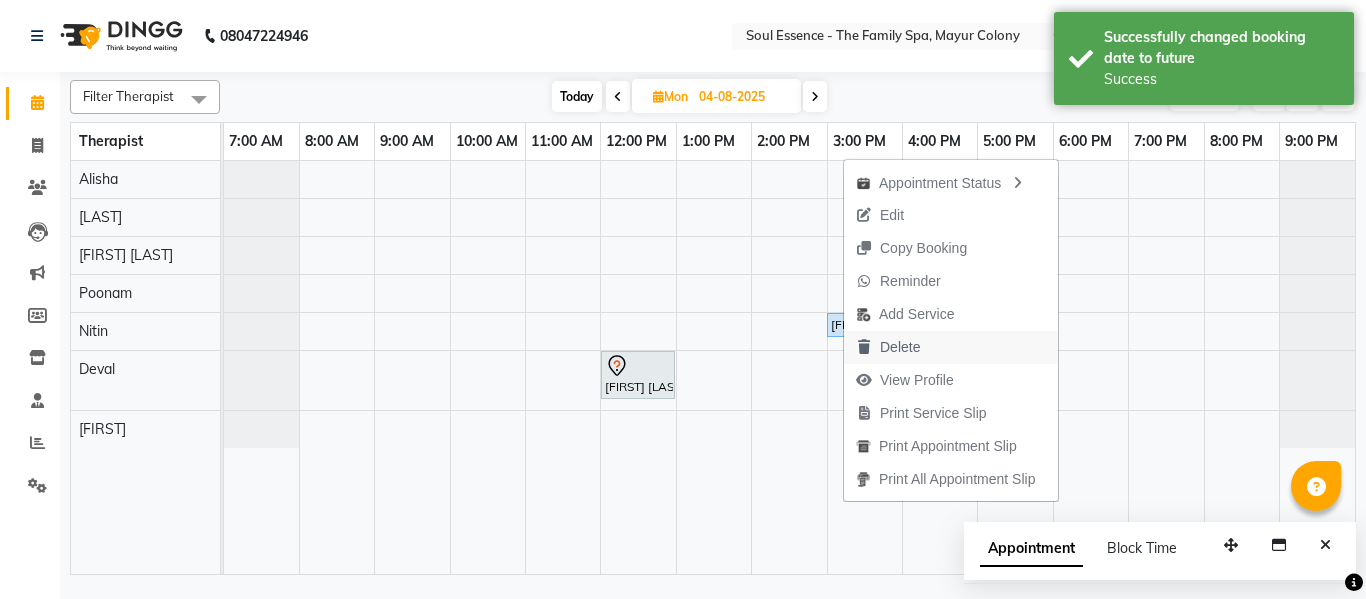 click on "Delete" at bounding box center [900, 347] 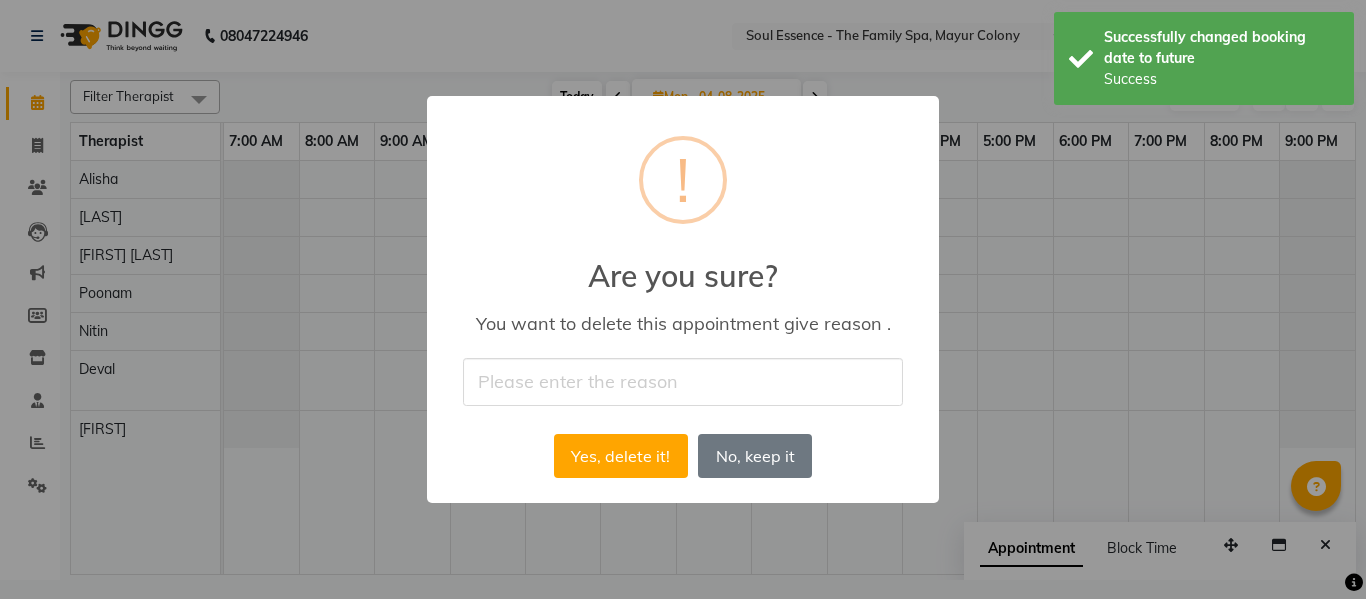 click on "× ! Are you sure? You want to delete this appointment give reason . Yes, delete it! No No, keep it" at bounding box center (683, 299) 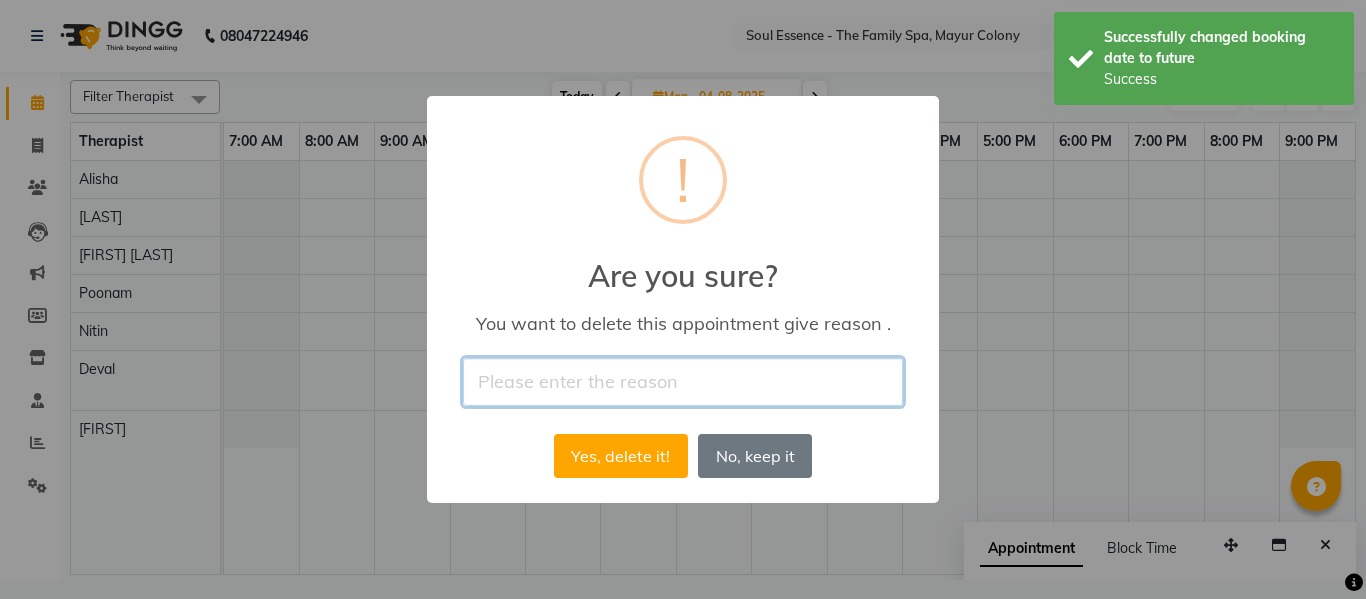 click at bounding box center [683, 381] 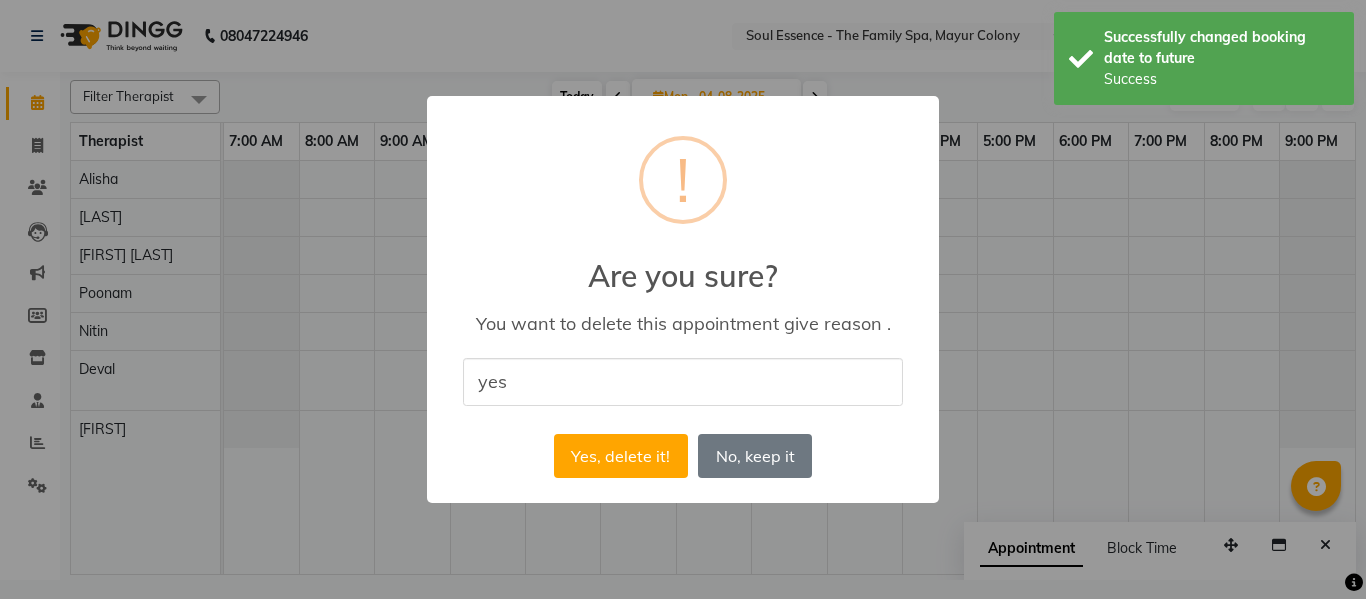 click on "Yes, delete it! No No, keep it" at bounding box center [683, 456] 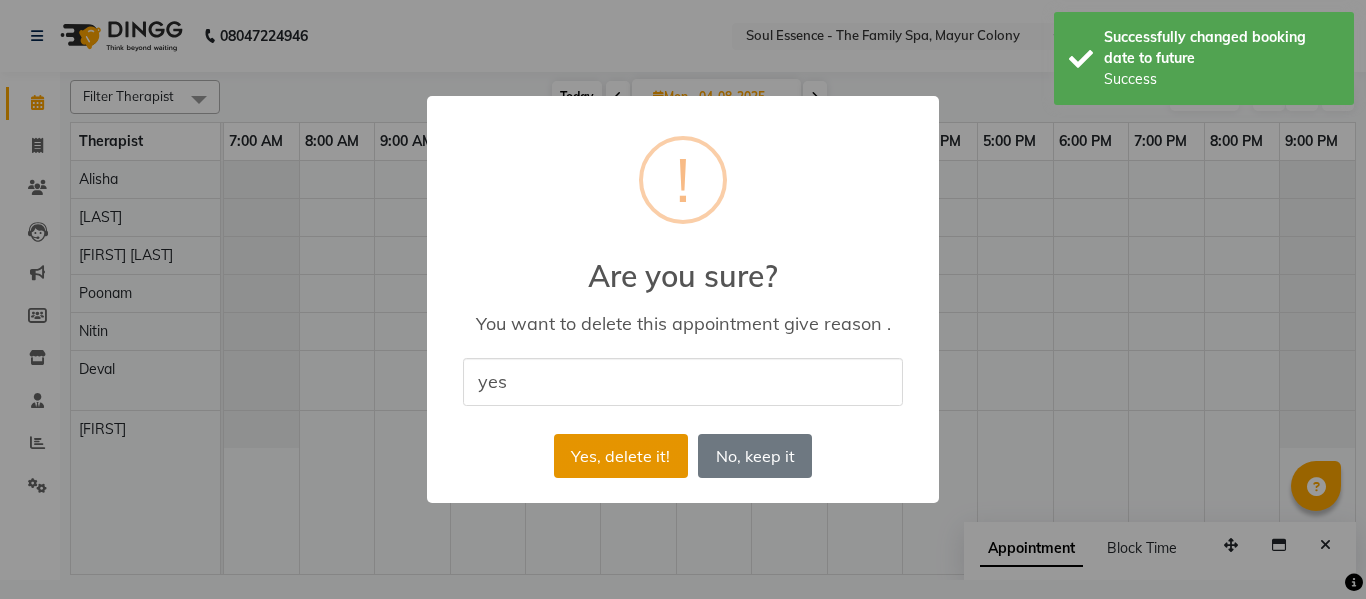 click on "Yes, delete it!" at bounding box center (621, 456) 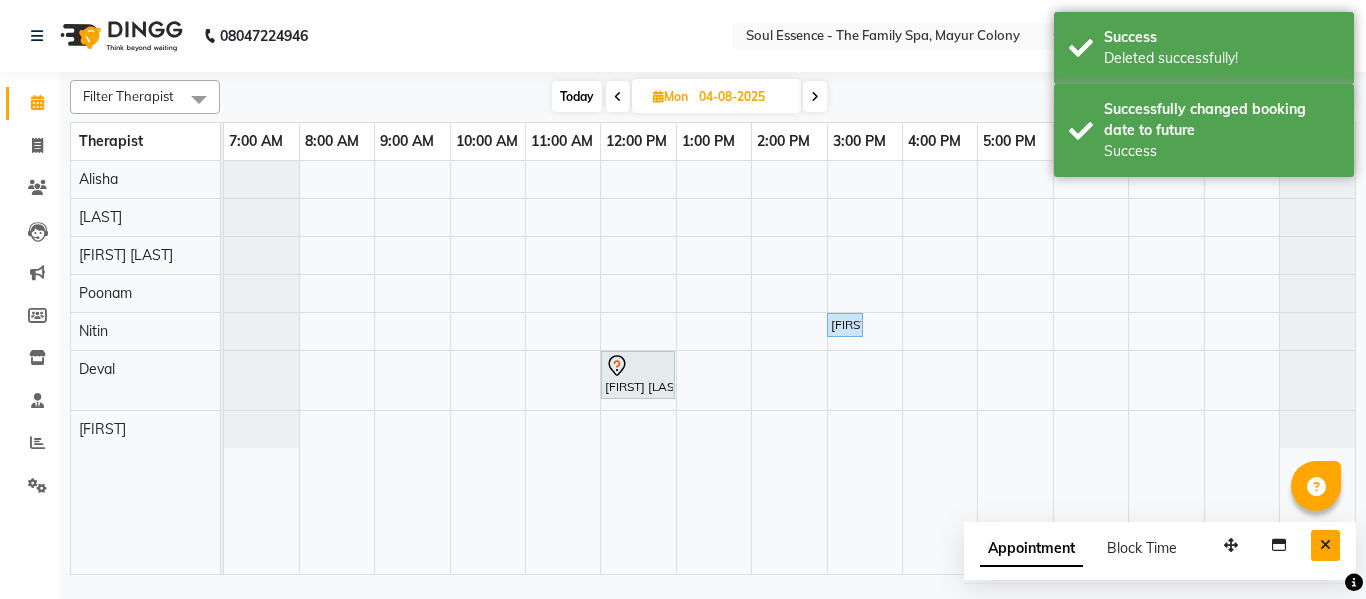 click at bounding box center (1325, 545) 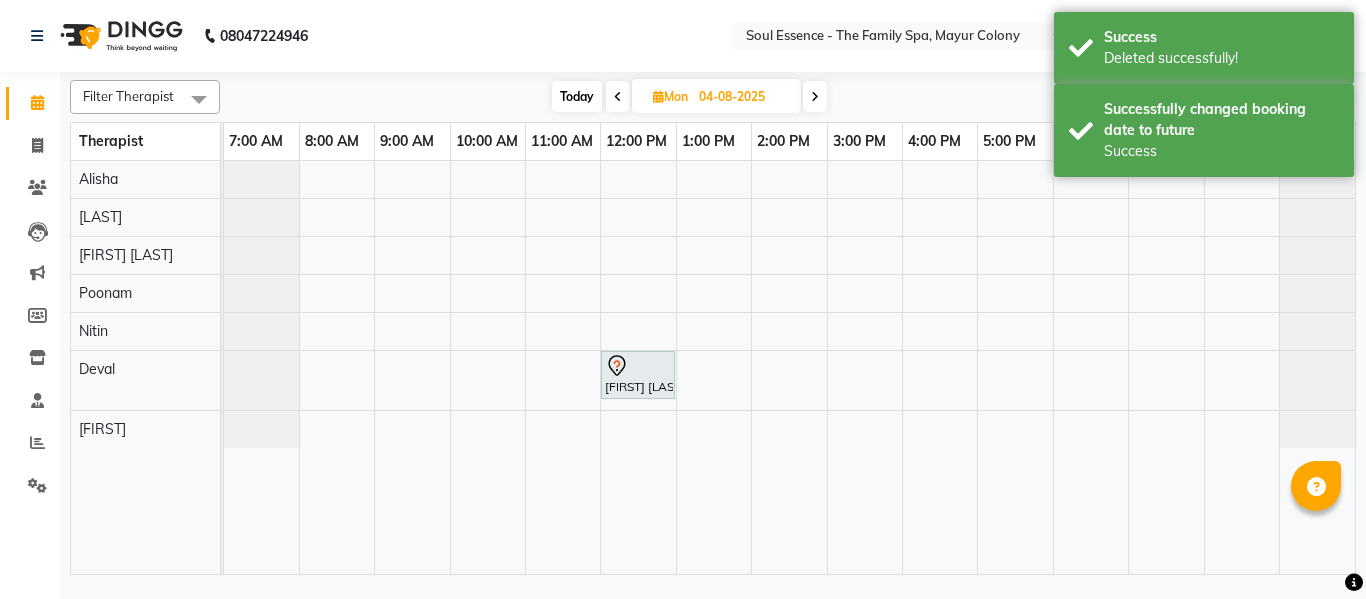 click on "Today" at bounding box center [577, 96] 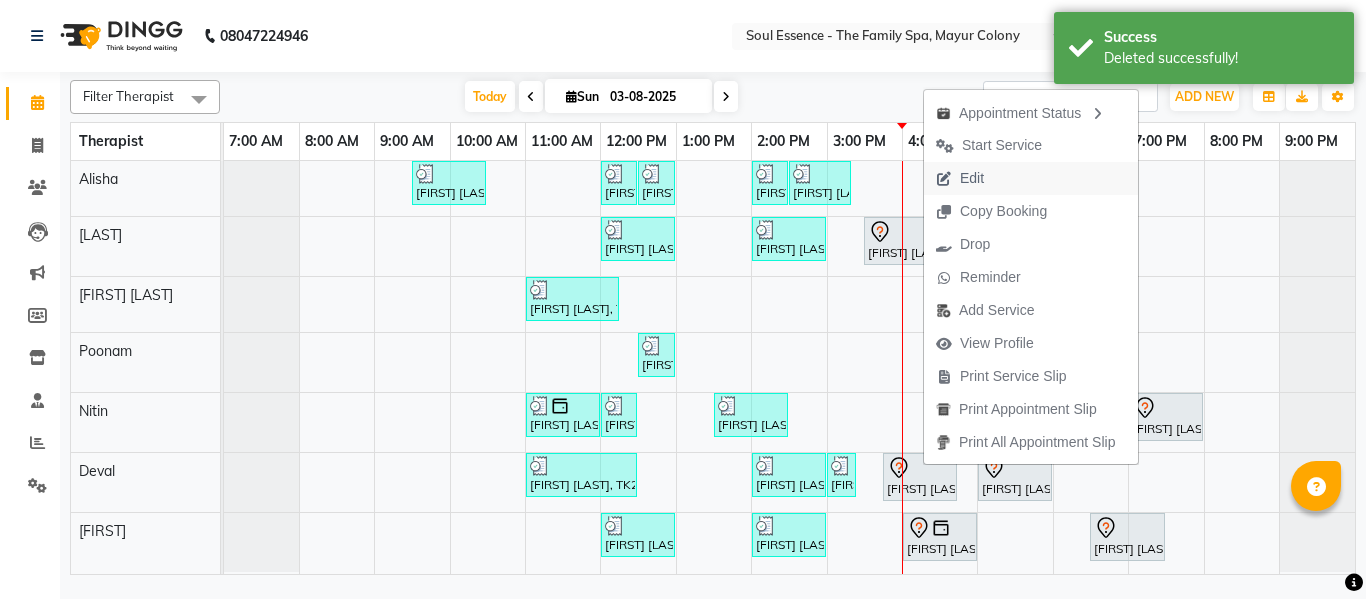 click on "Edit" at bounding box center [1031, 178] 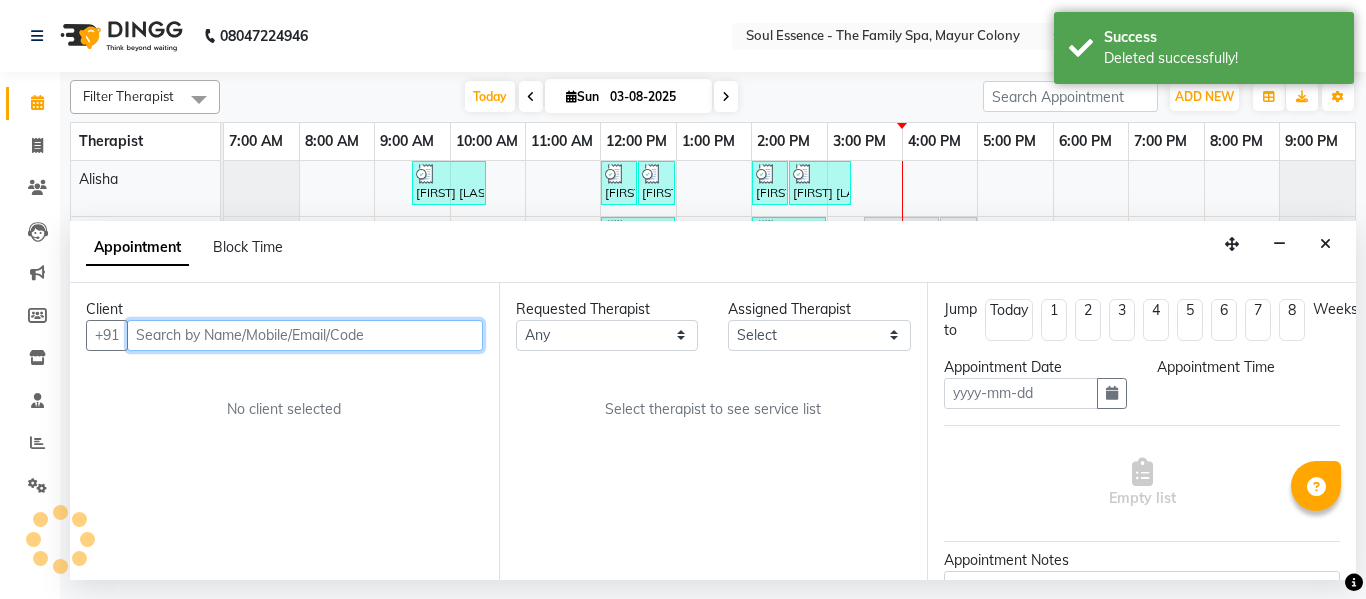 type on "03-08-2025" 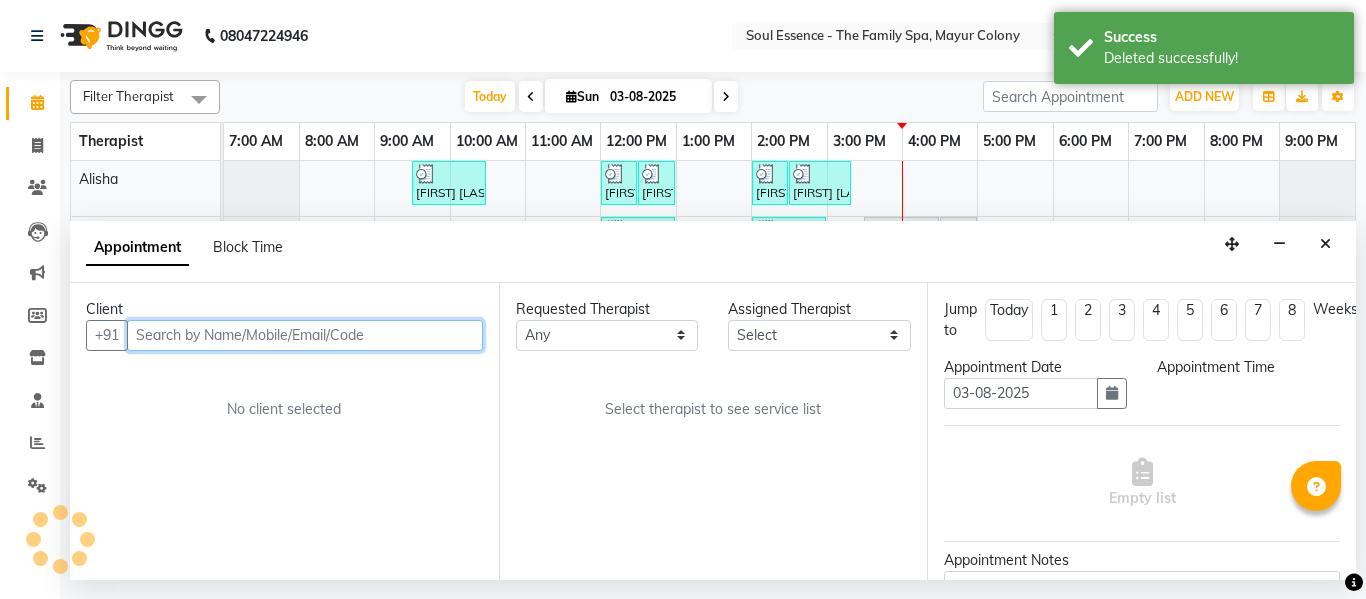 select on "945" 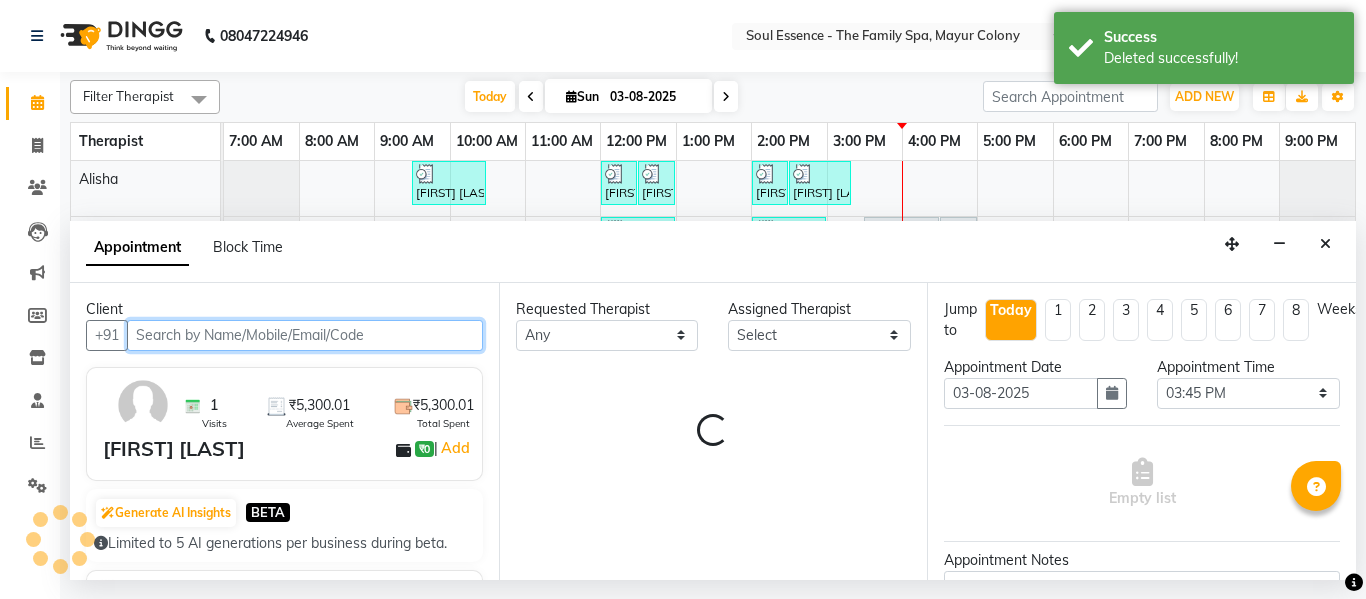 select on "66088" 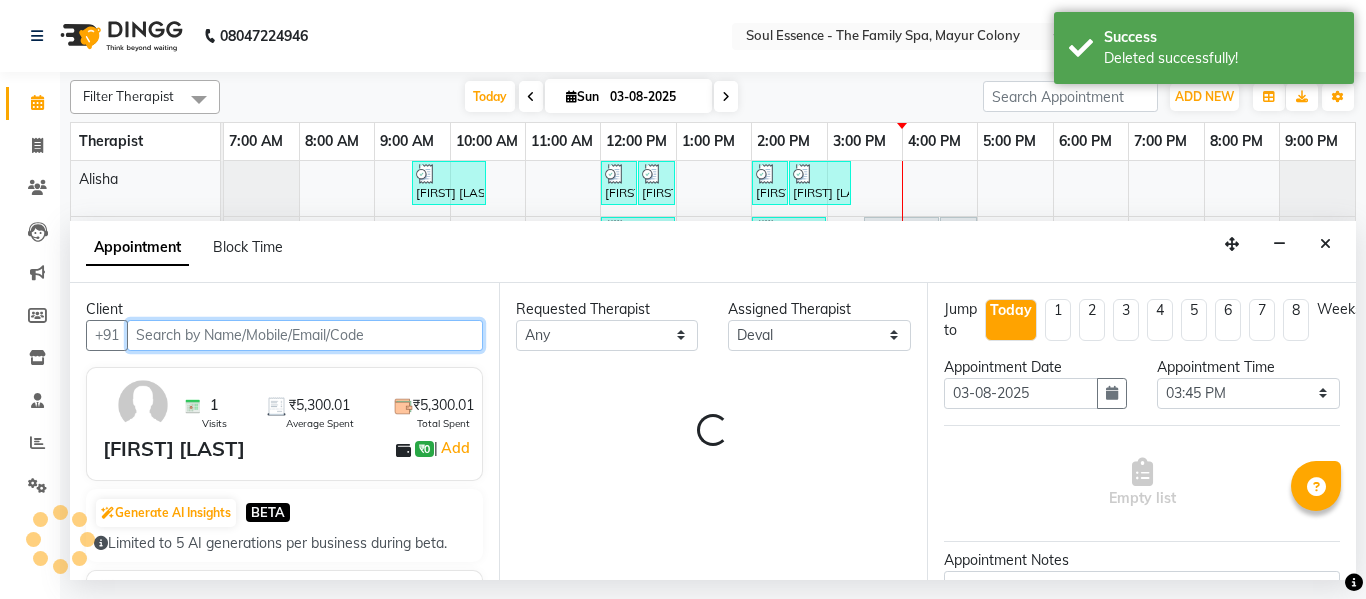select on "1188" 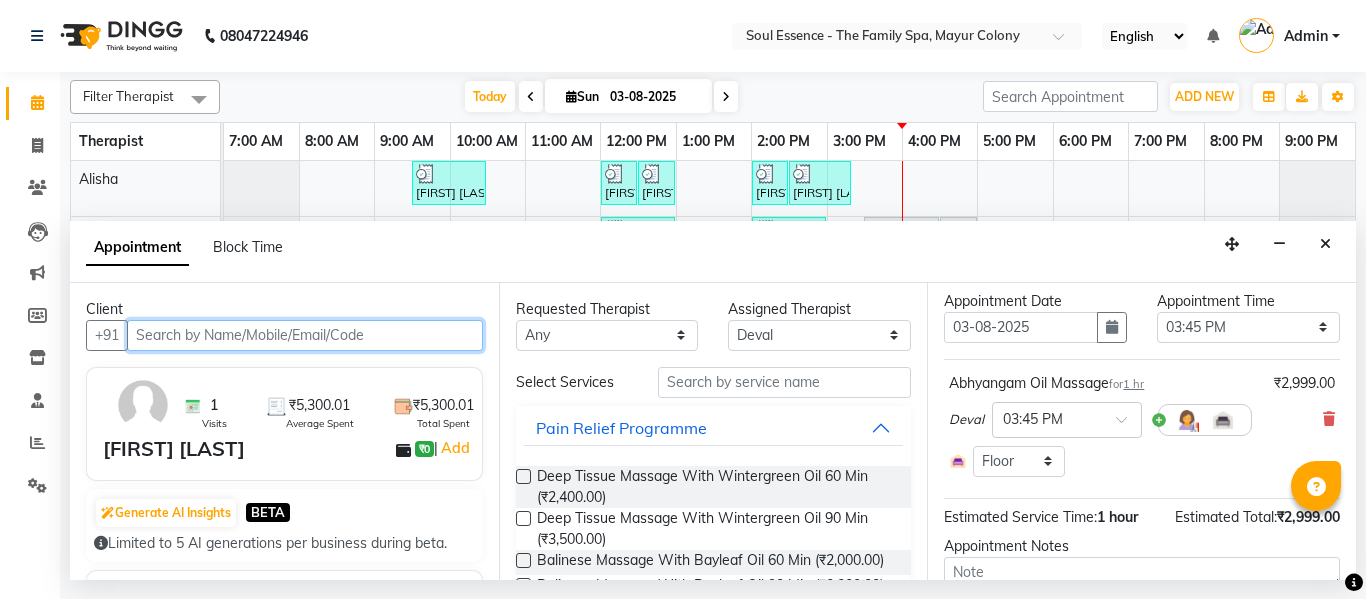 scroll, scrollTop: 100, scrollLeft: 0, axis: vertical 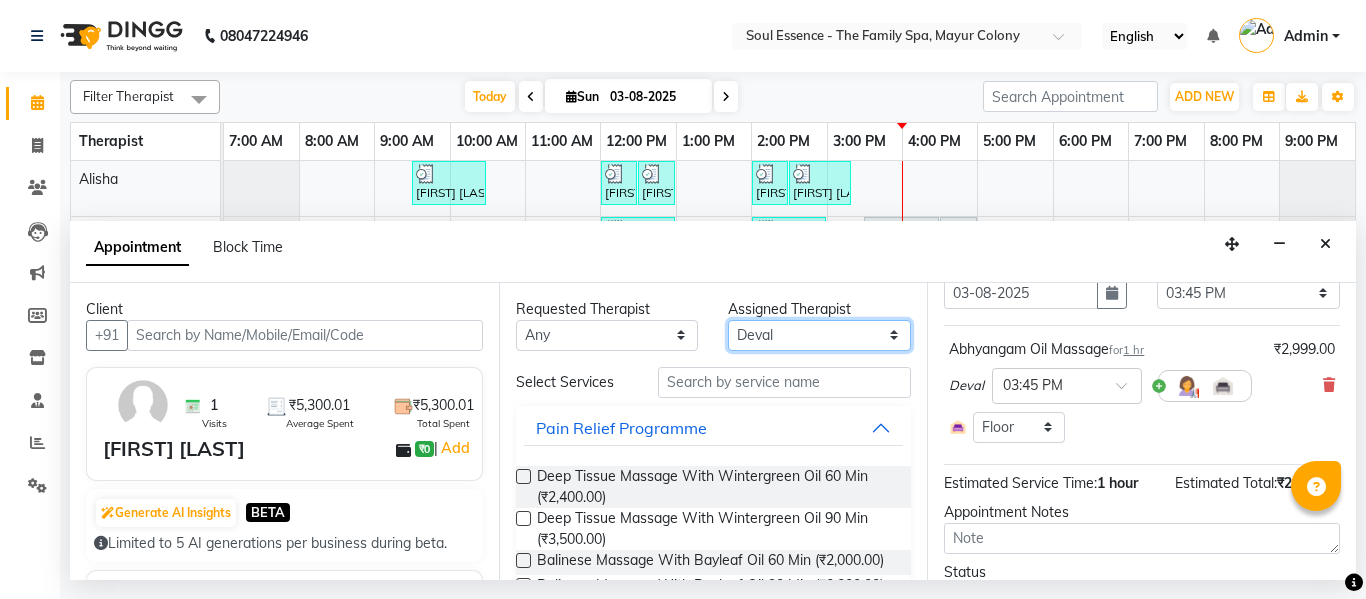 click on "Select Alisha Deval Gauri Thorath Nitin Poonam pradyumna Surma" at bounding box center [819, 335] 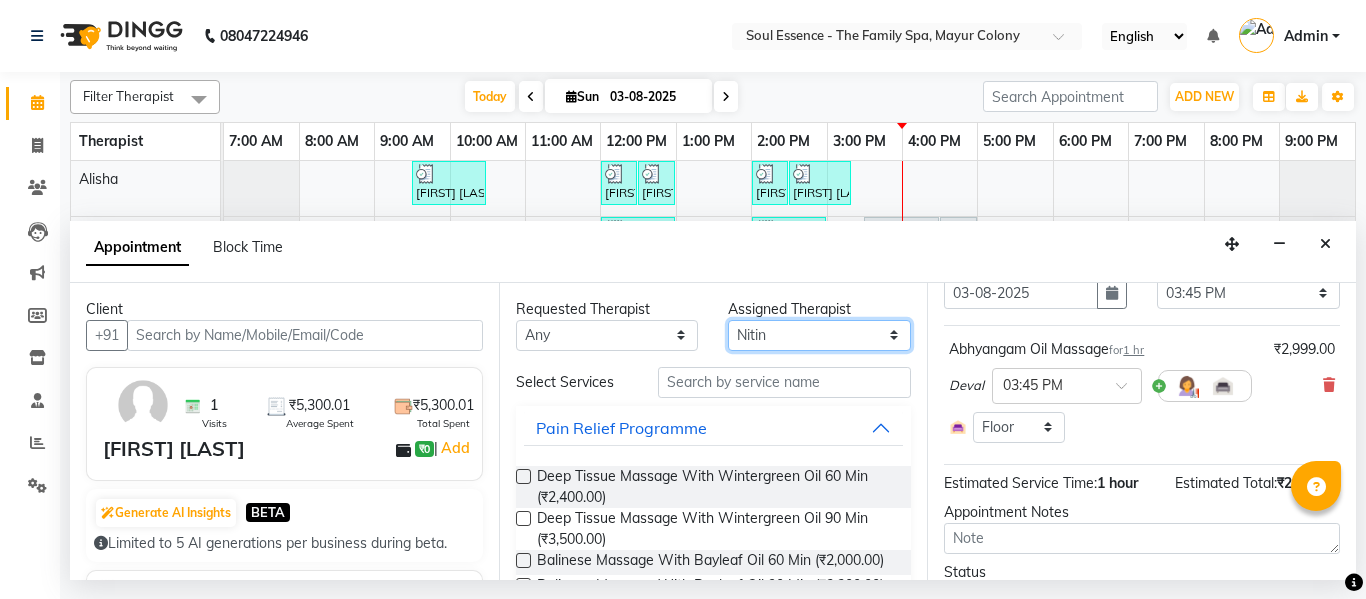 click on "Select Alisha Deval Gauri Thorath Nitin Poonam pradyumna Surma" at bounding box center (819, 335) 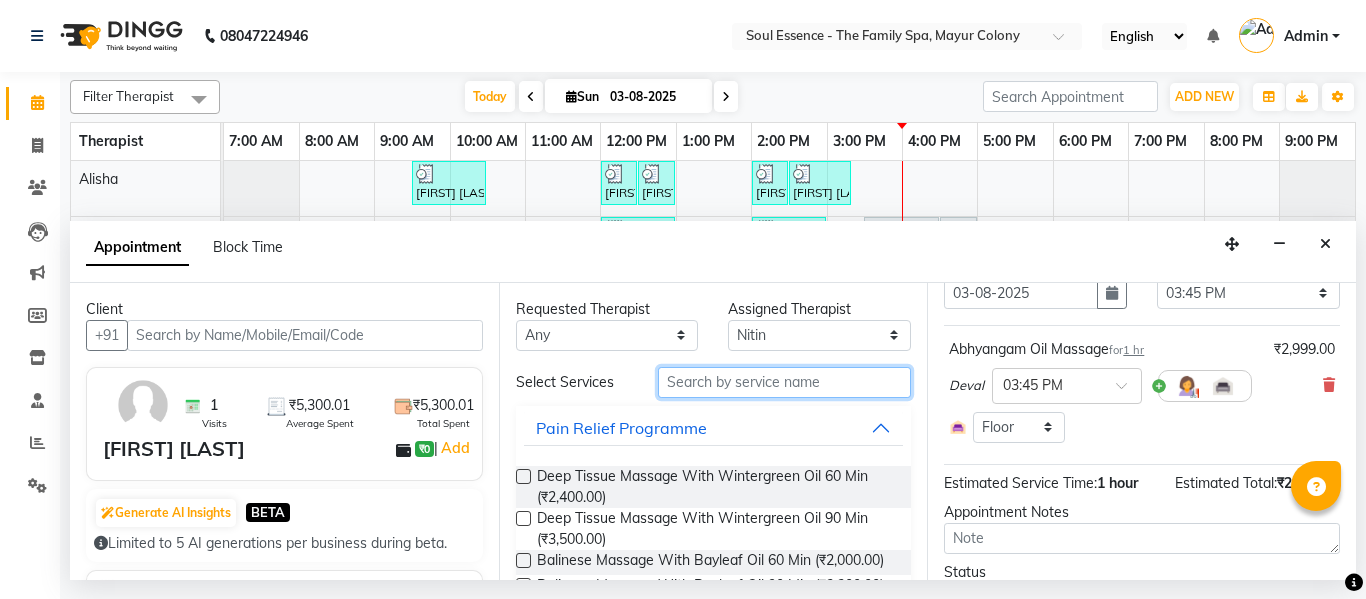 click at bounding box center [785, 382] 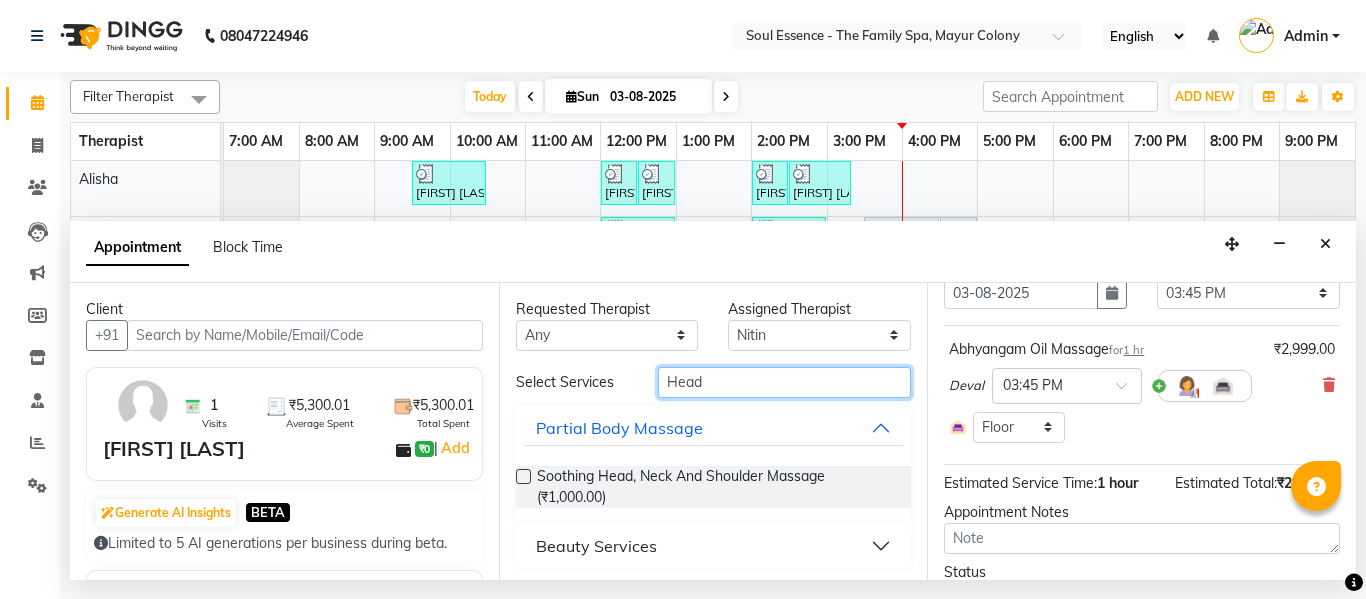 type on "Head" 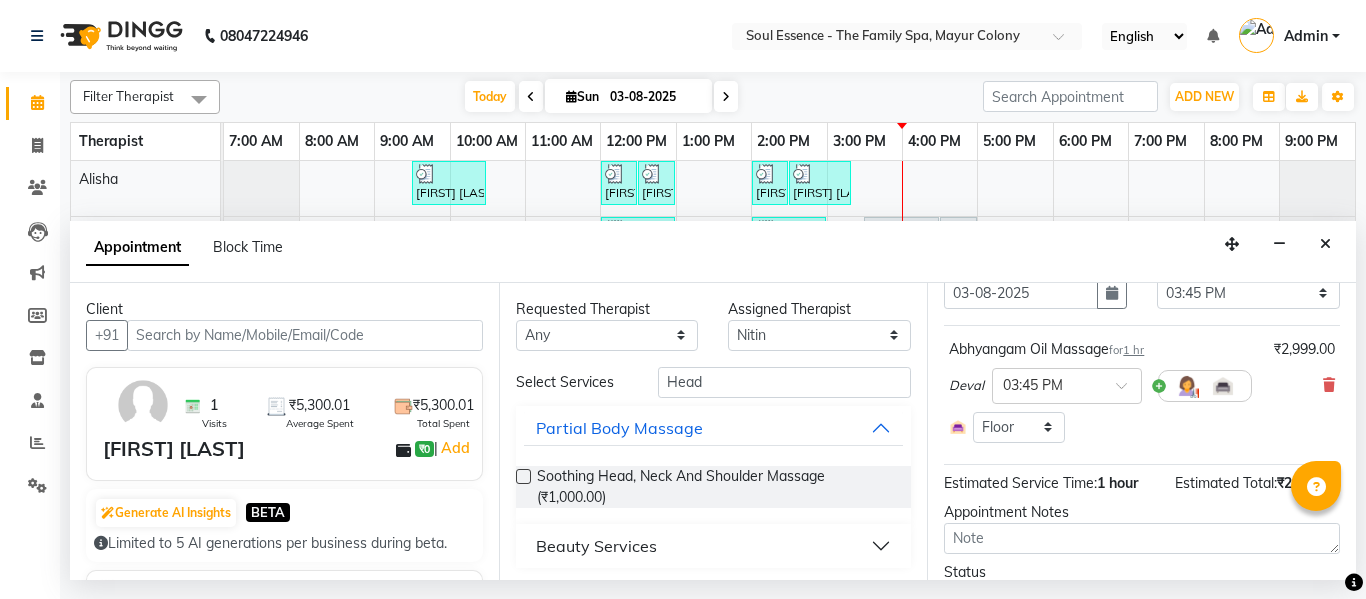 click on "Soothing Head, Neck And Shoulder Massage (₹1,000.00)" at bounding box center (714, 487) 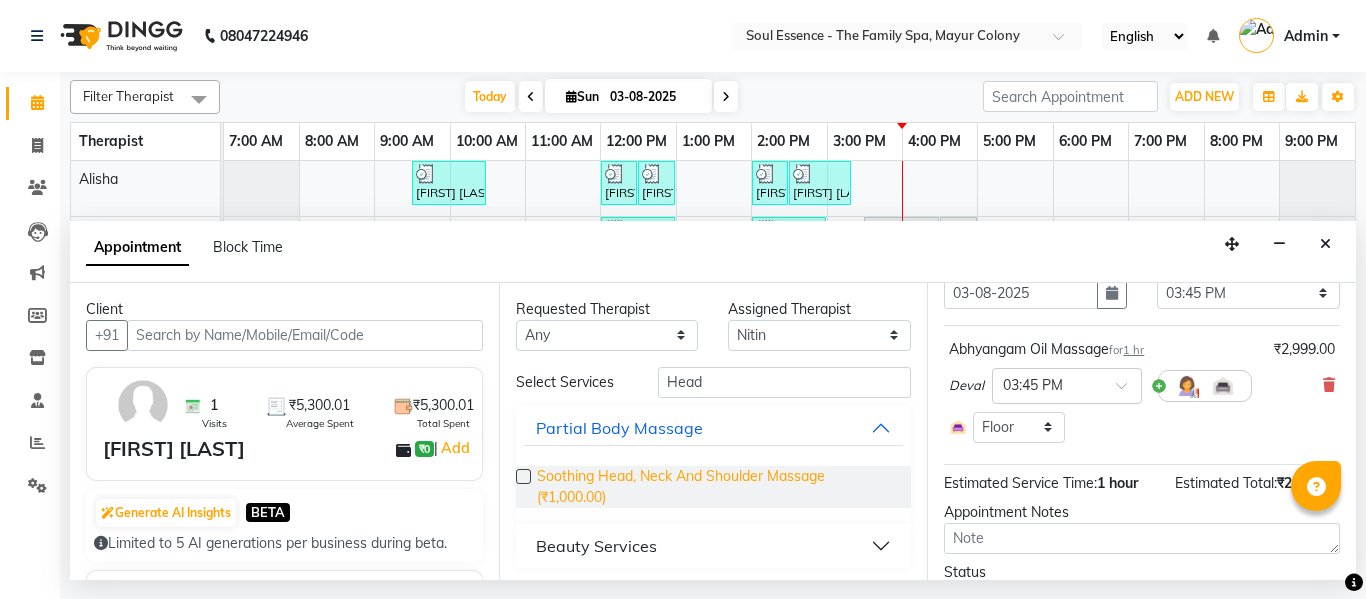click on "Soothing Head, Neck And Shoulder Massage (₹1,000.00)" at bounding box center [716, 487] 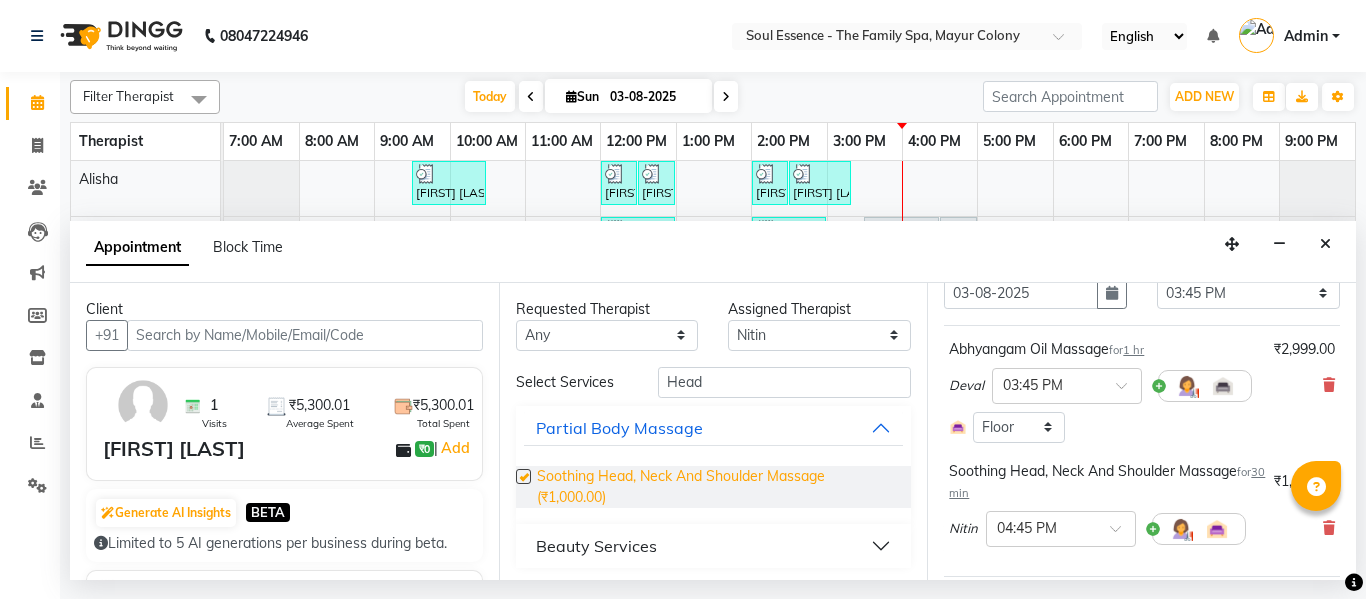 checkbox on "false" 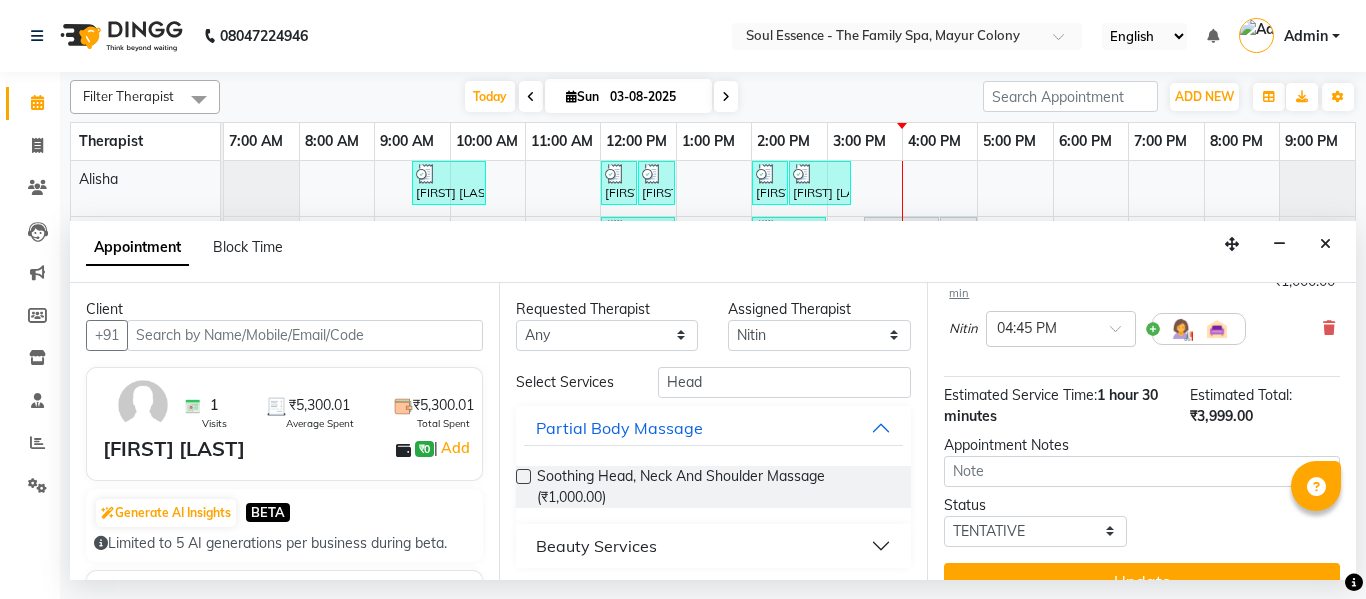 scroll, scrollTop: 350, scrollLeft: 0, axis: vertical 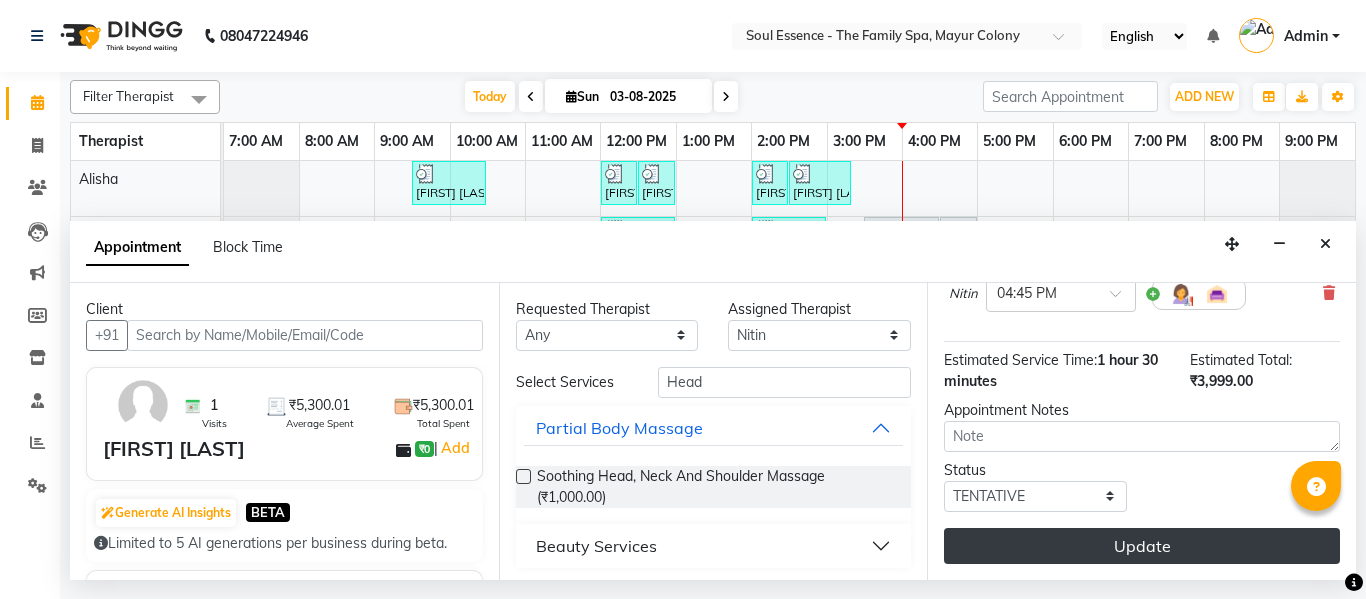 click on "Update" at bounding box center [1142, 546] 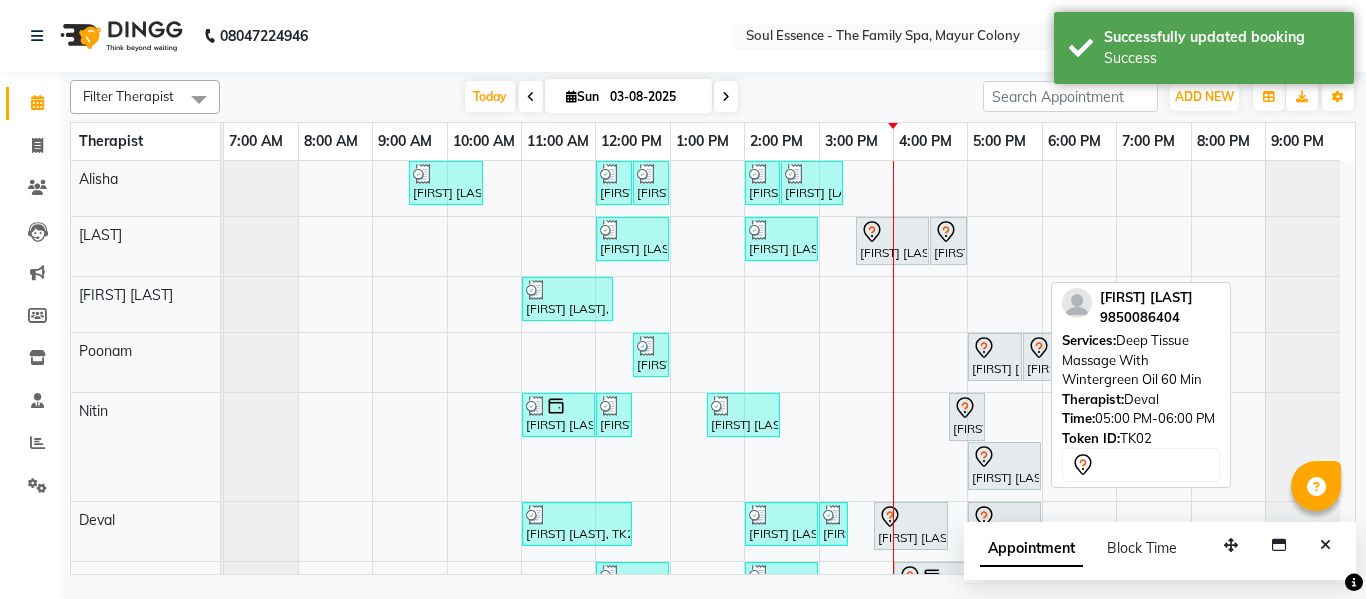 scroll, scrollTop: 47, scrollLeft: 0, axis: vertical 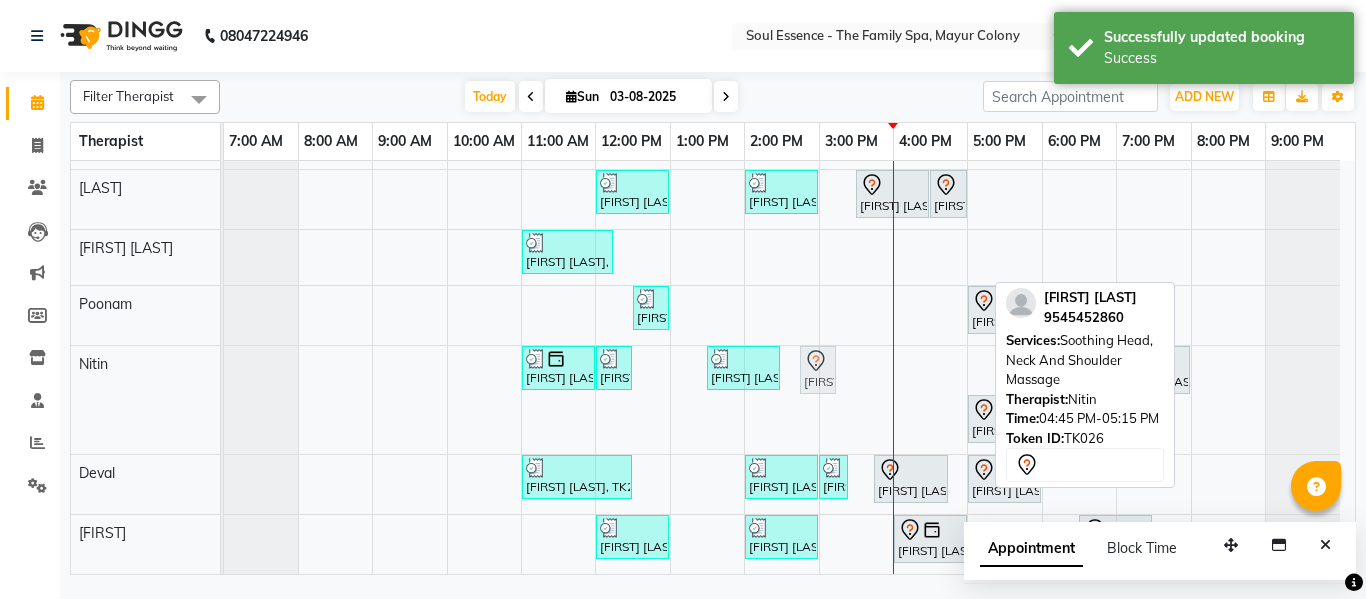 drag, startPoint x: 942, startPoint y: 377, endPoint x: 822, endPoint y: 365, distance: 120.59851 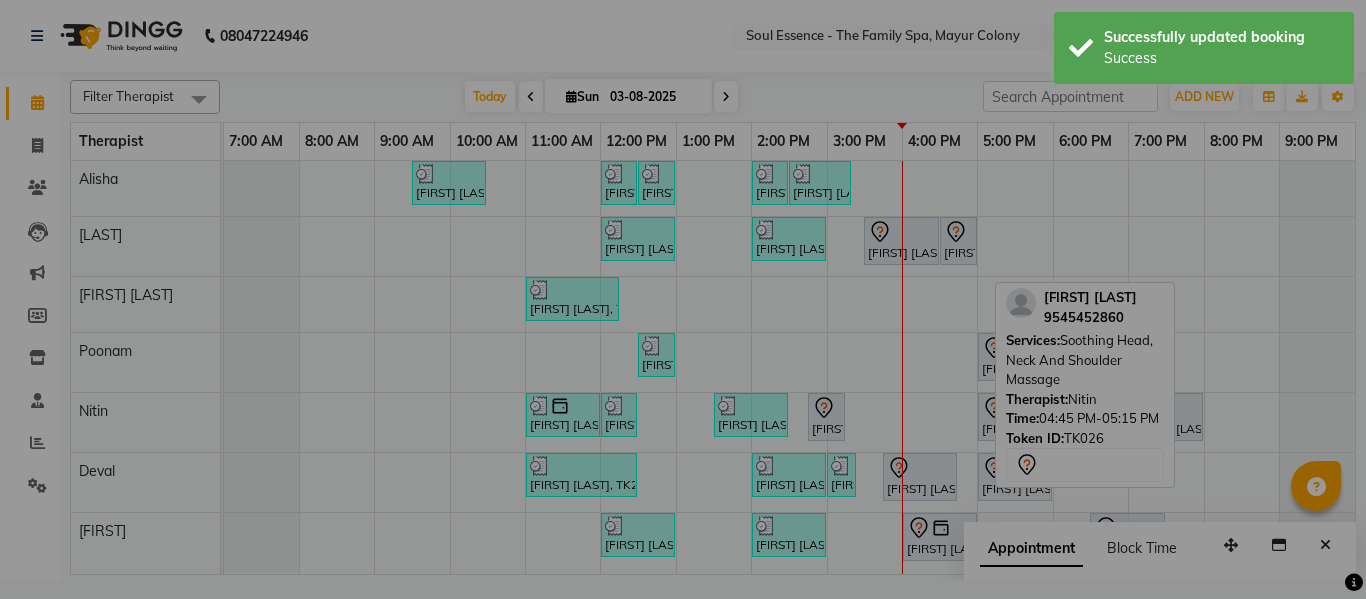 scroll, scrollTop: 0, scrollLeft: 0, axis: both 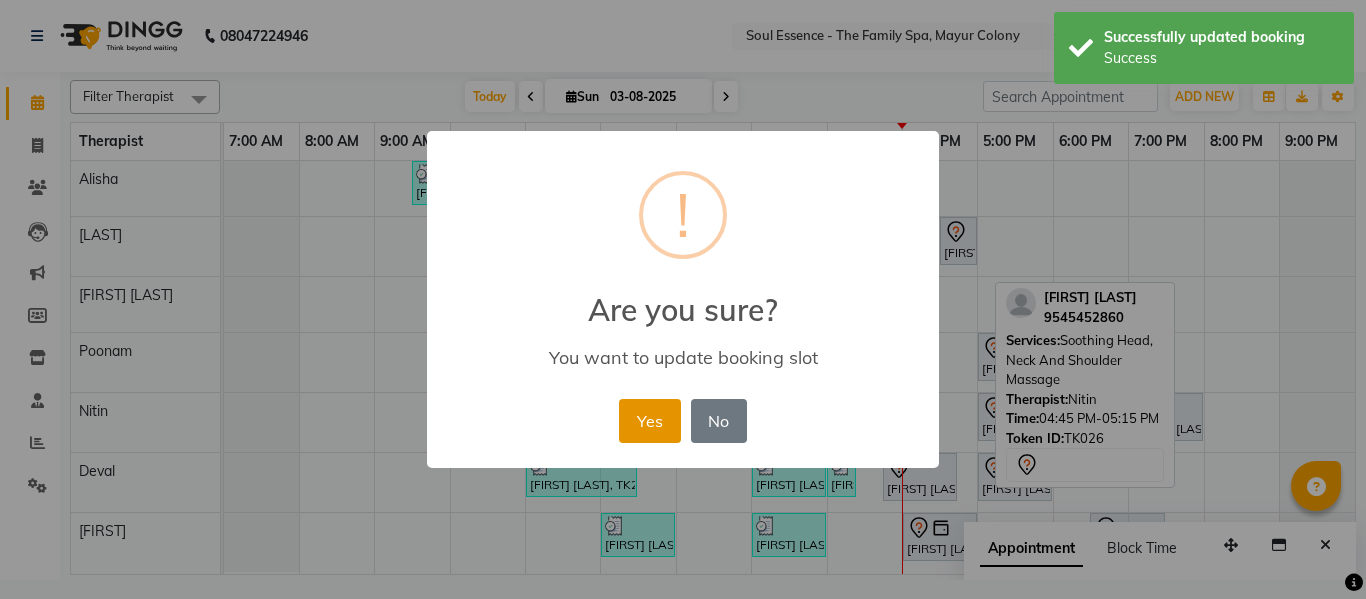 click on "Yes" at bounding box center [649, 421] 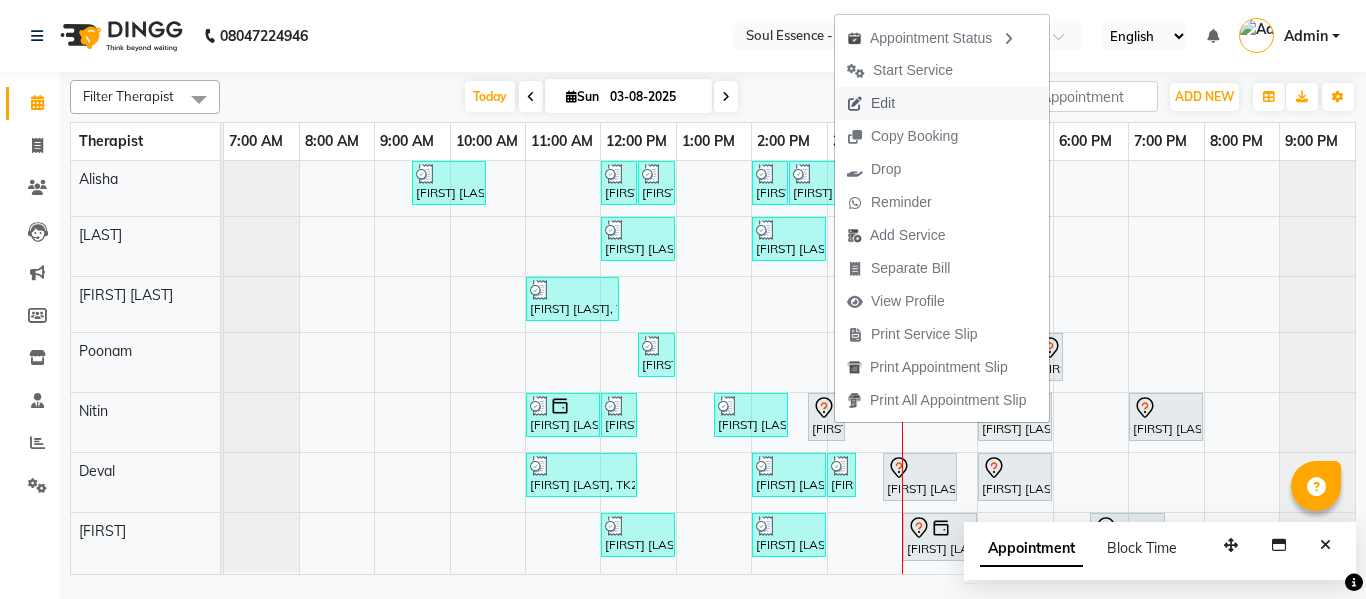 click on "Edit" at bounding box center [883, 103] 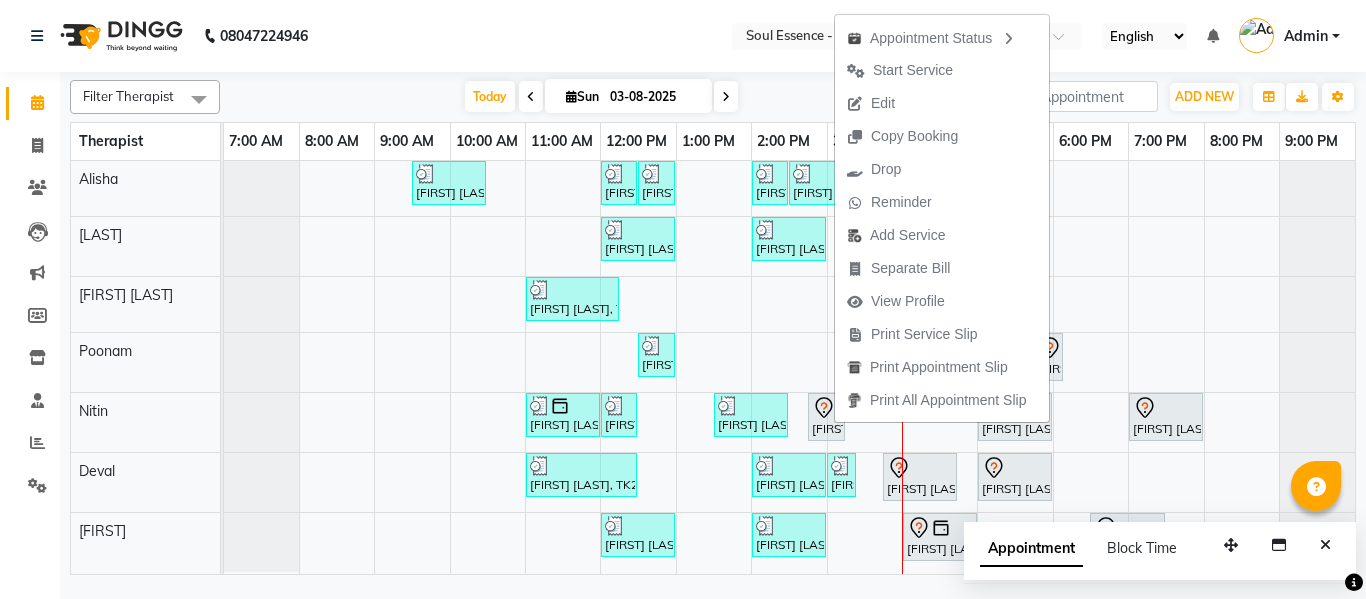select on "tentative" 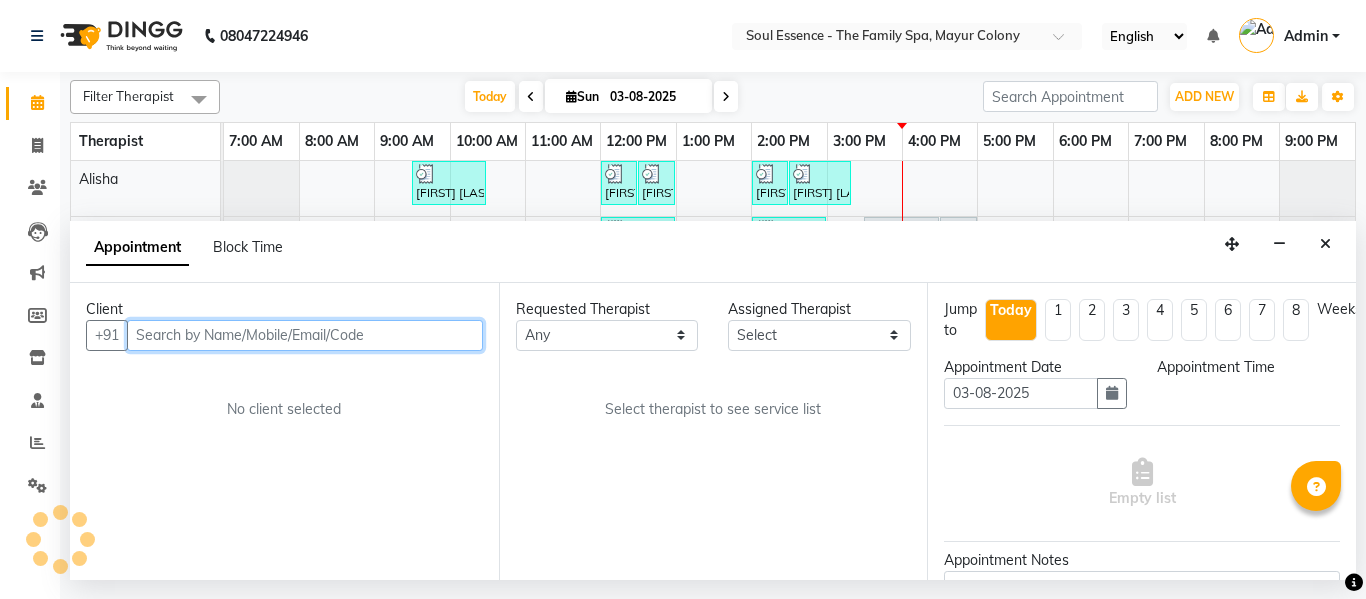 select on "885" 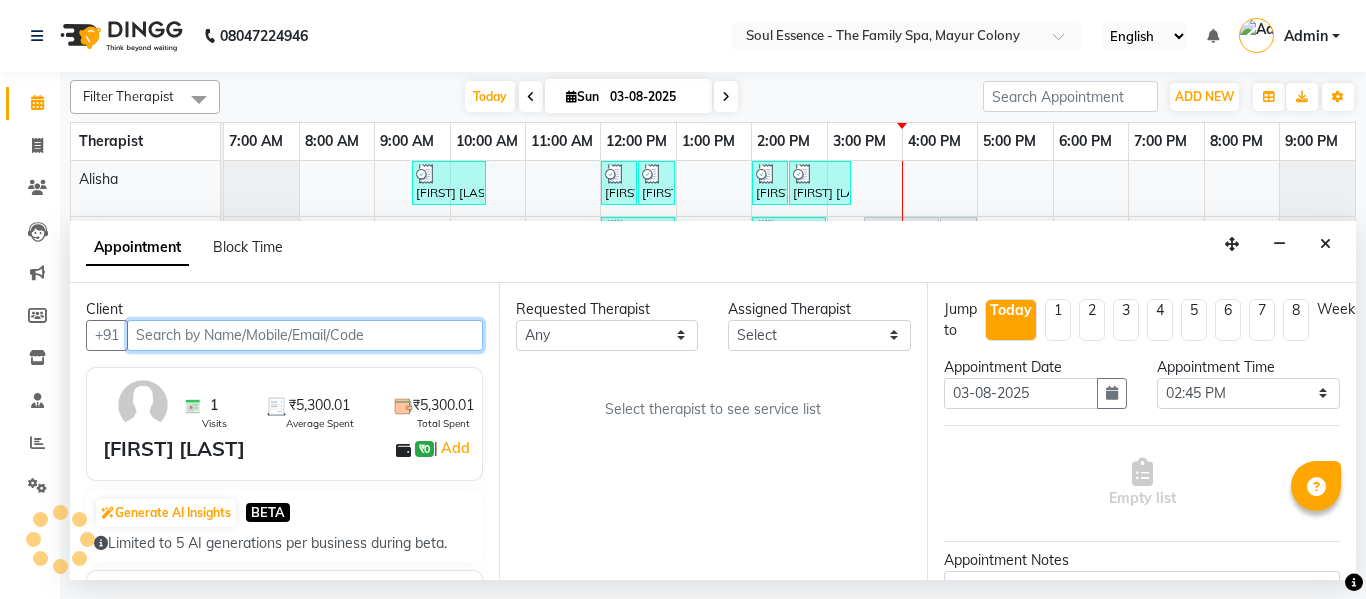 select on "66088" 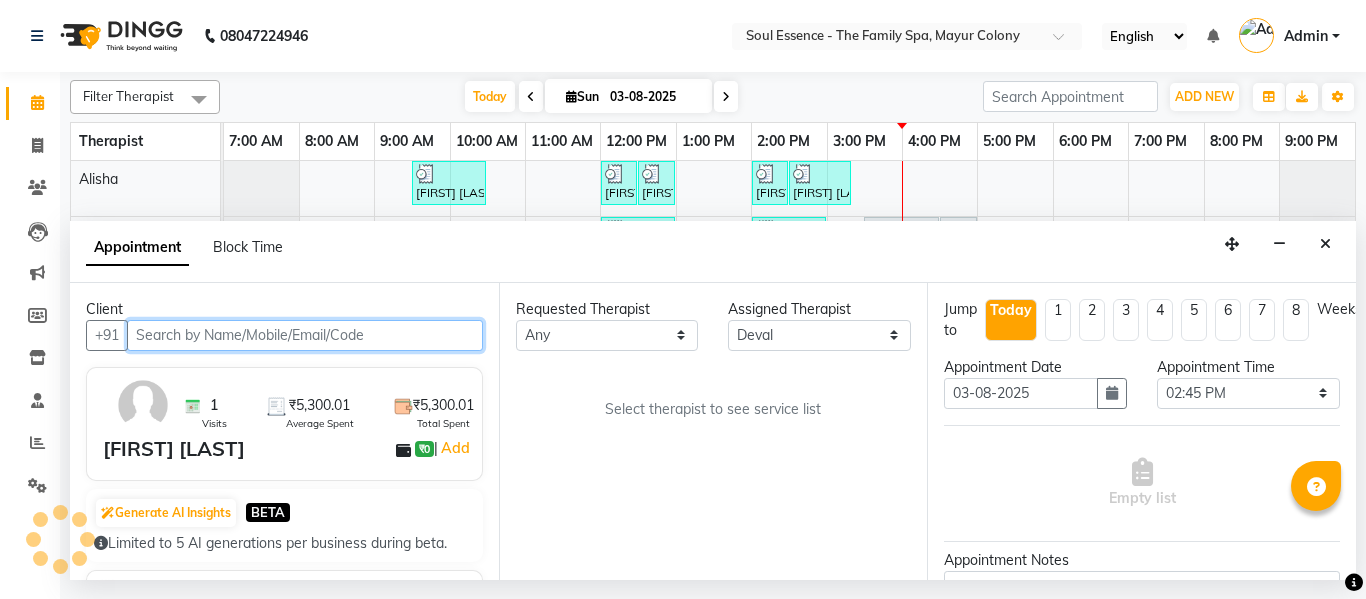 select on "1188" 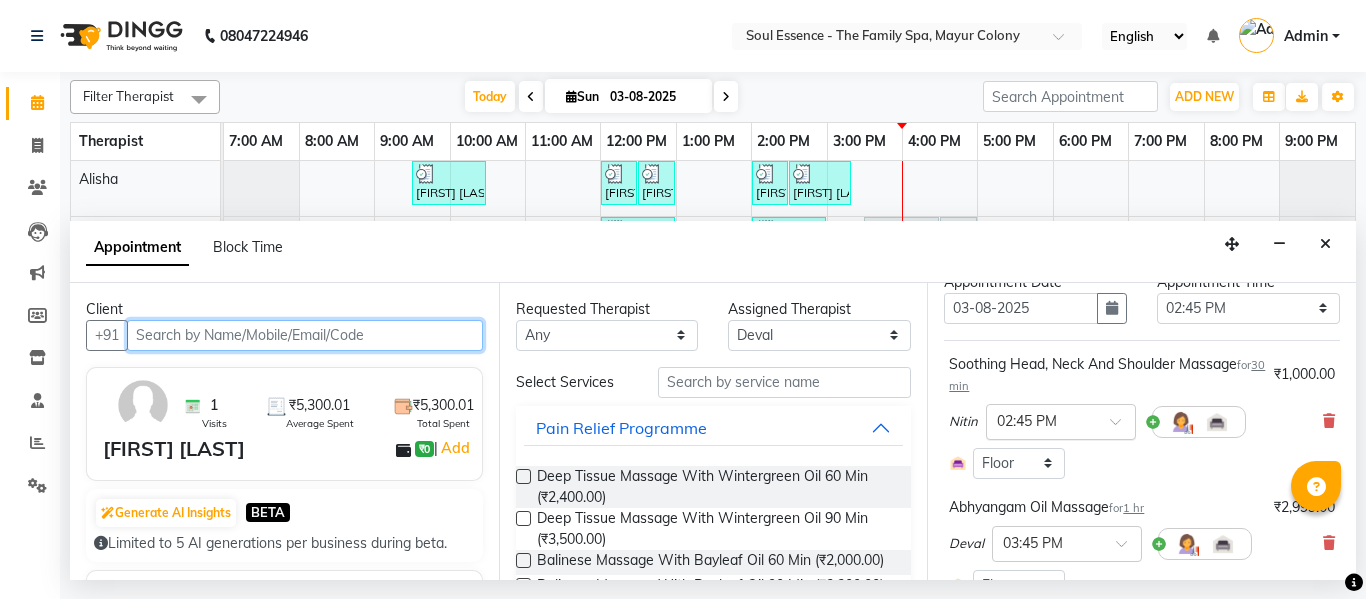 scroll, scrollTop: 100, scrollLeft: 0, axis: vertical 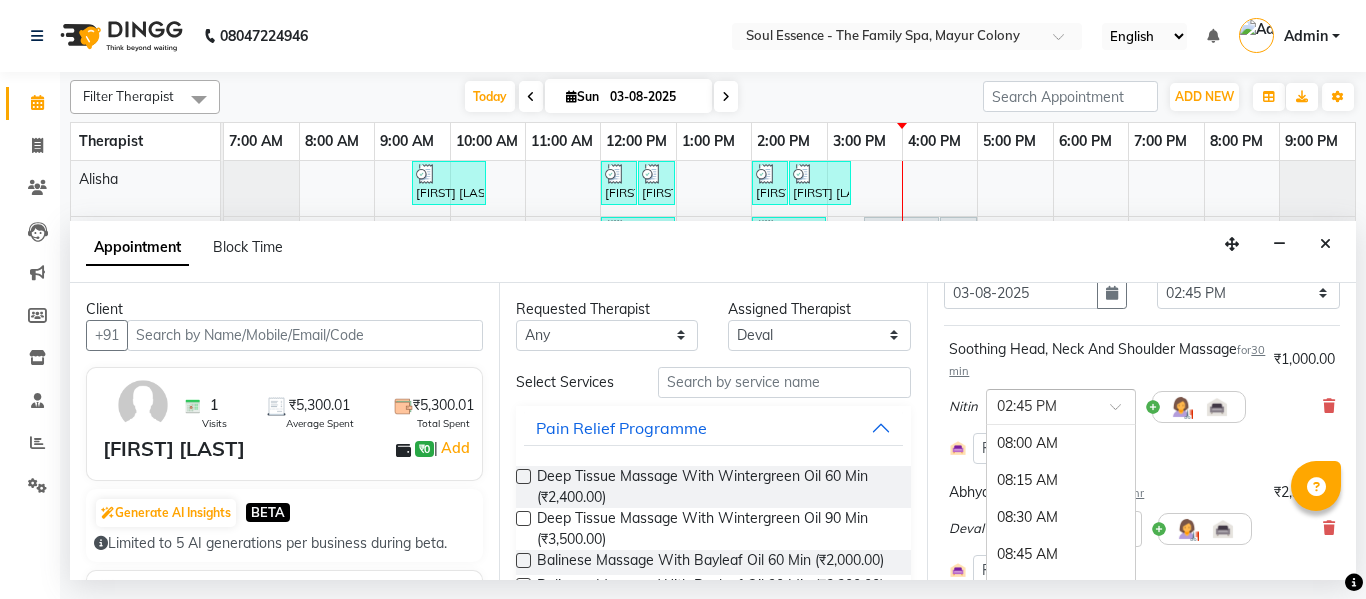 click at bounding box center [1122, 412] 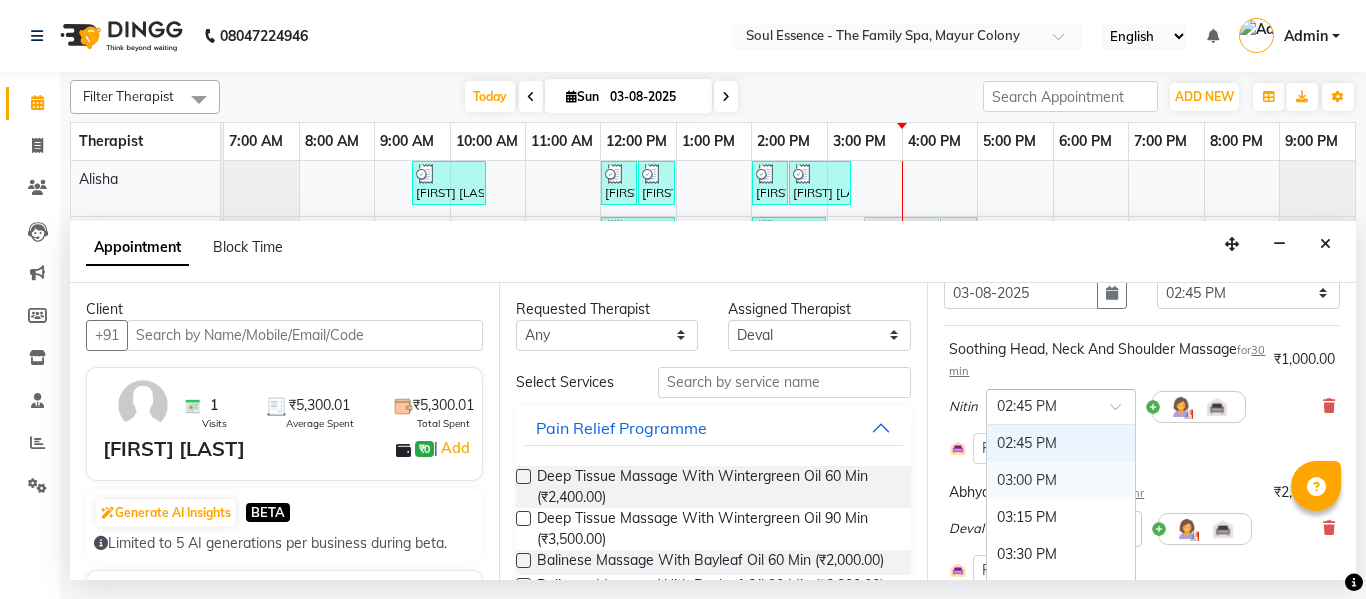 click on "03:00 PM" at bounding box center (1061, 480) 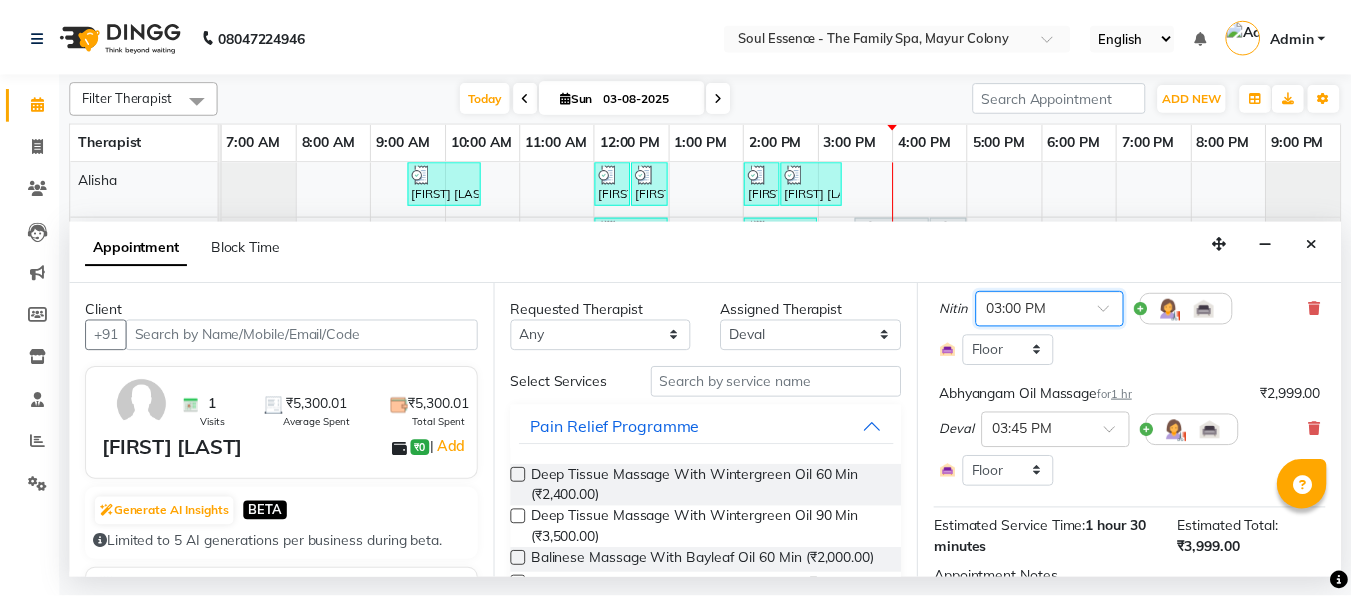 scroll, scrollTop: 381, scrollLeft: 0, axis: vertical 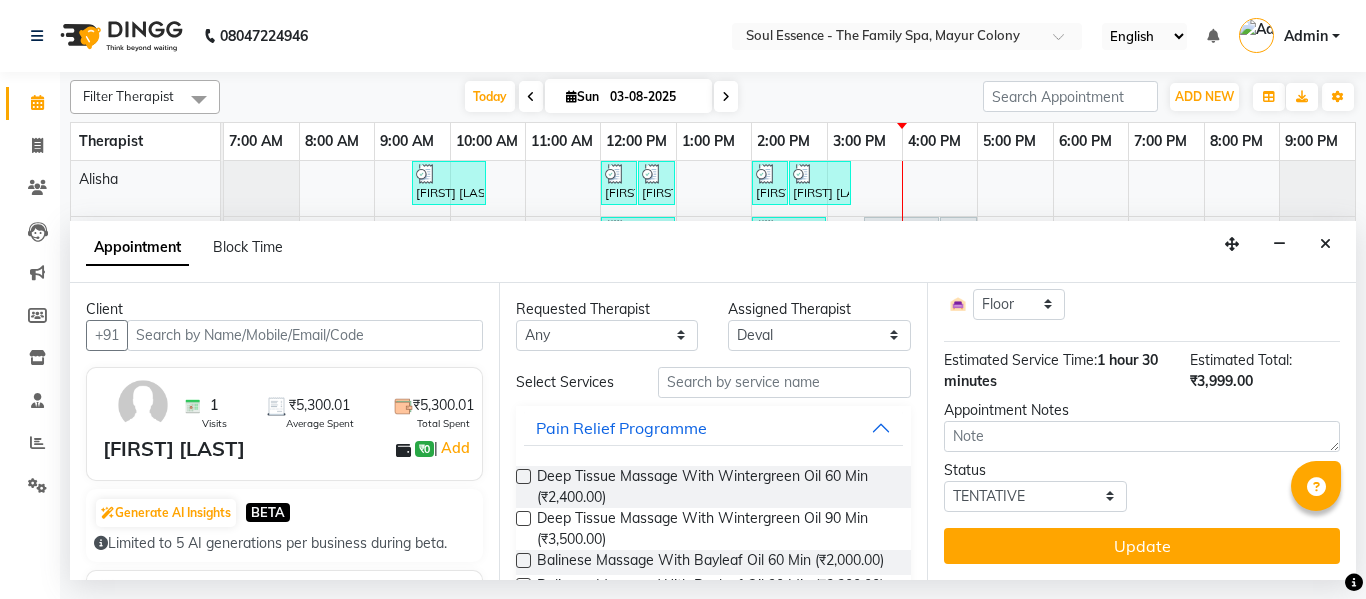 click on "Update" at bounding box center (1142, 546) 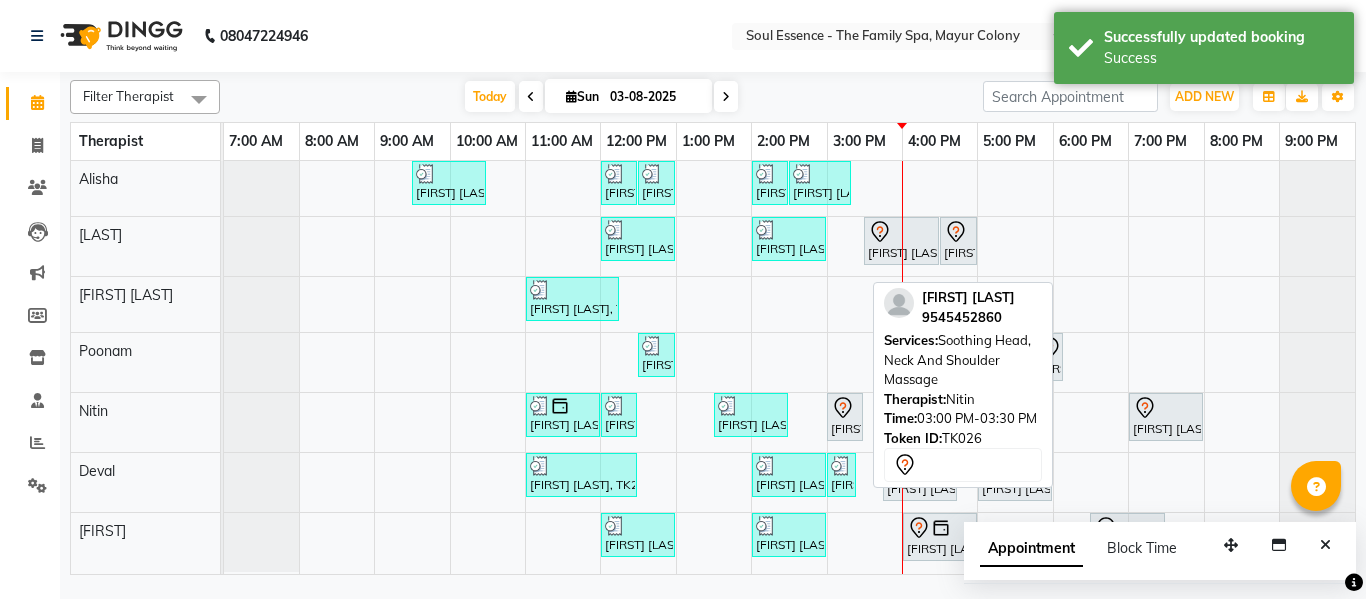 click on "[FIRST] [LAST], TK26, 03:00 PM-03:30 PM, Soothing Head, Neck And Shoulder Massage" at bounding box center [845, 417] 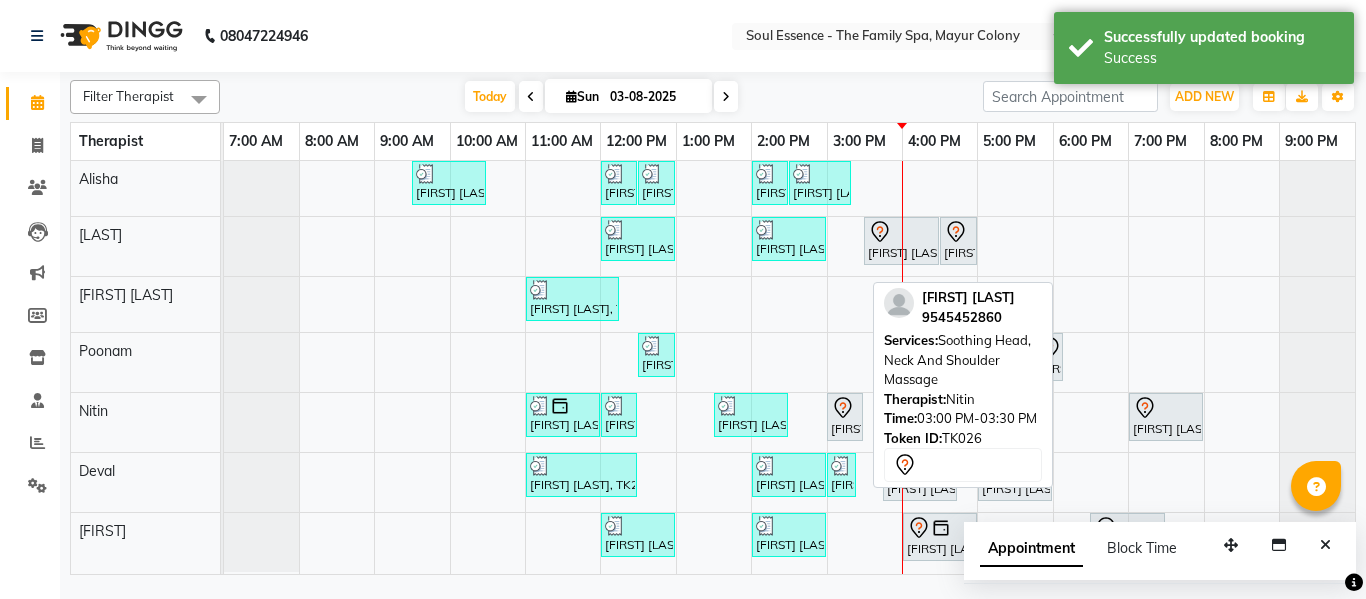 click 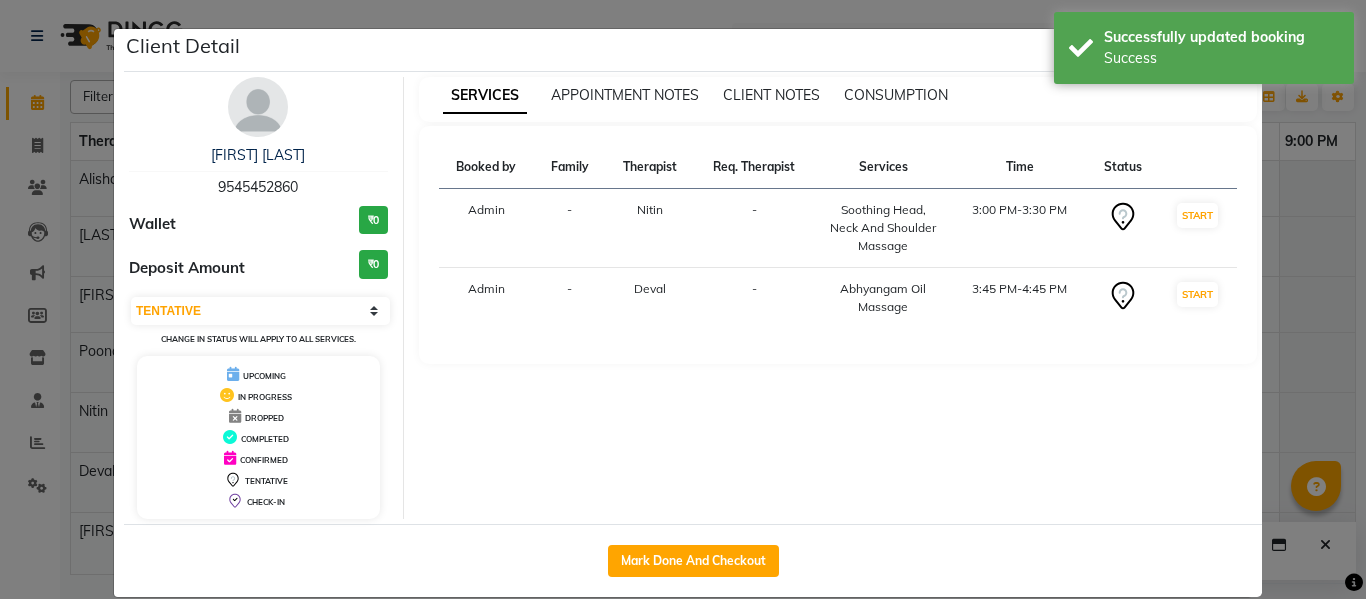drag, startPoint x: 699, startPoint y: 553, endPoint x: 742, endPoint y: 480, distance: 84.723076 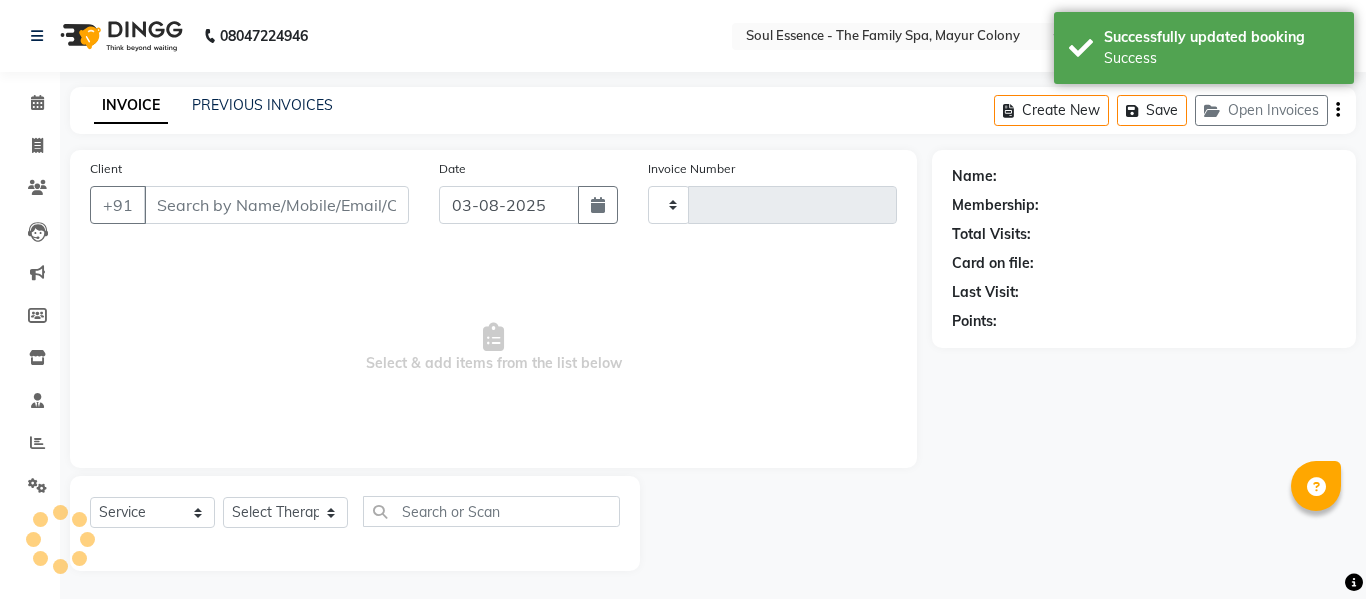 type on "1241" 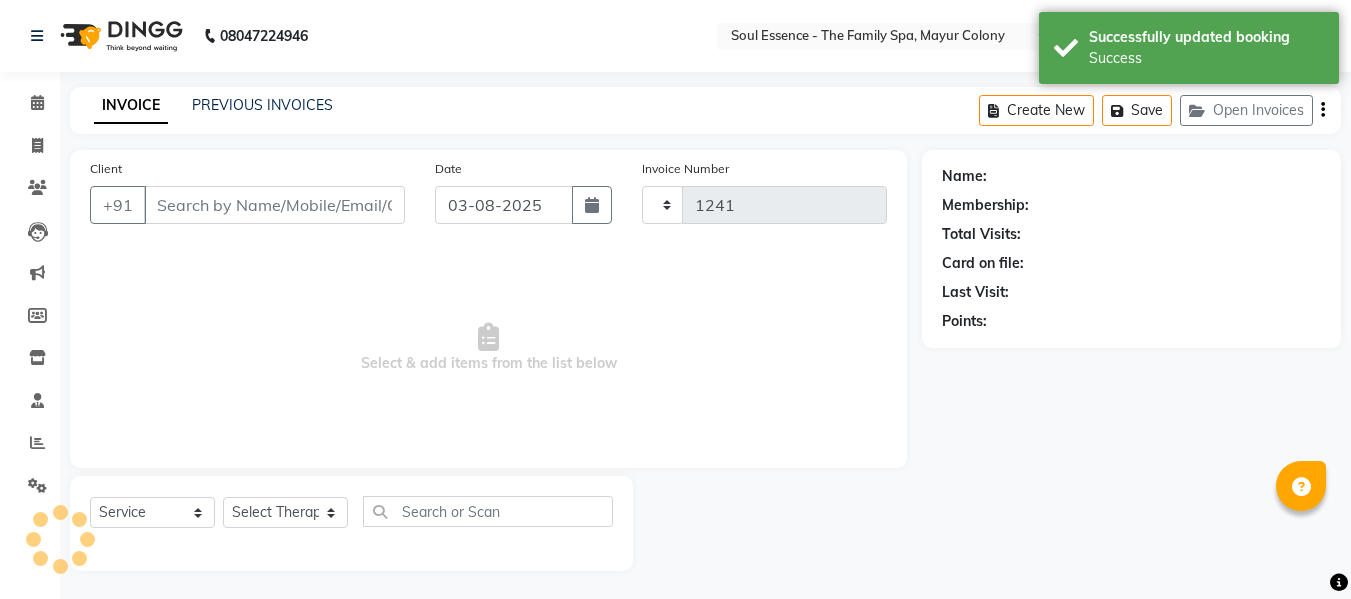 select on "774" 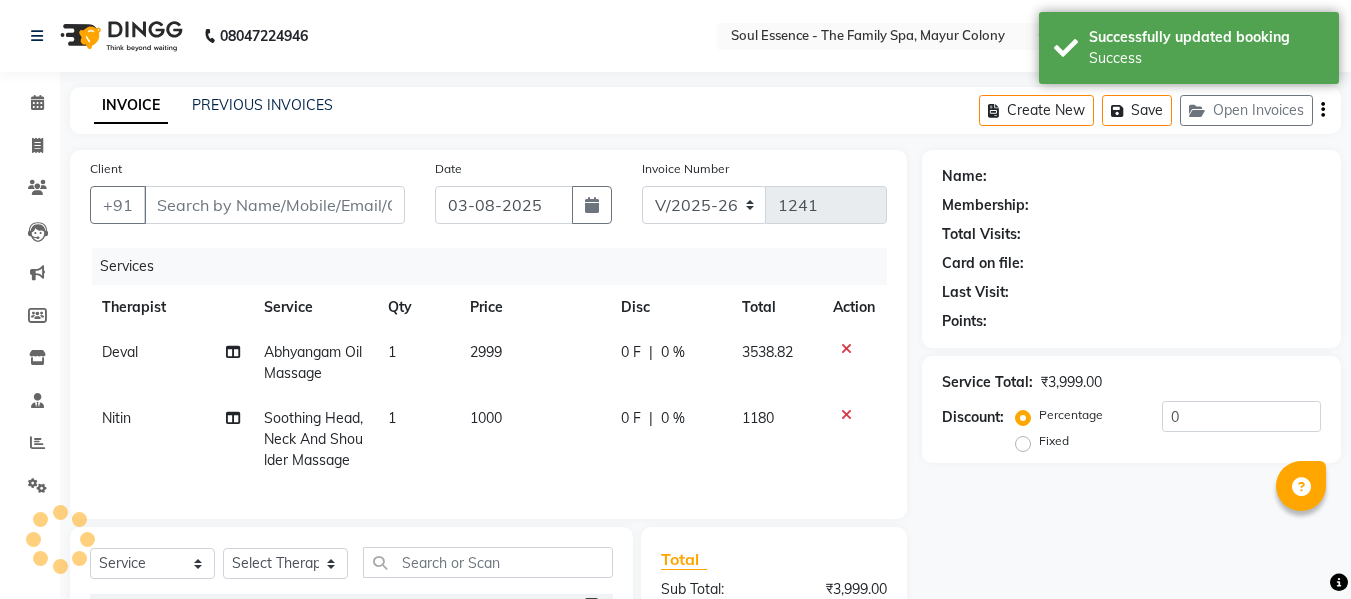 type on "9545452860" 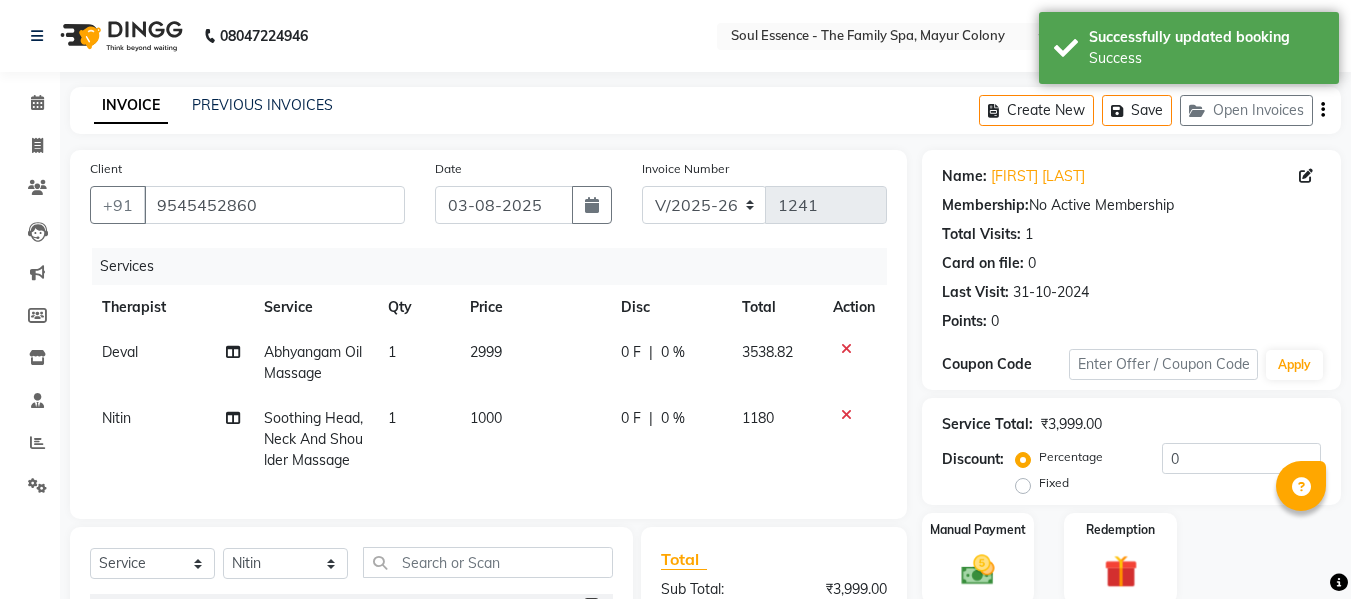 click on "2999" 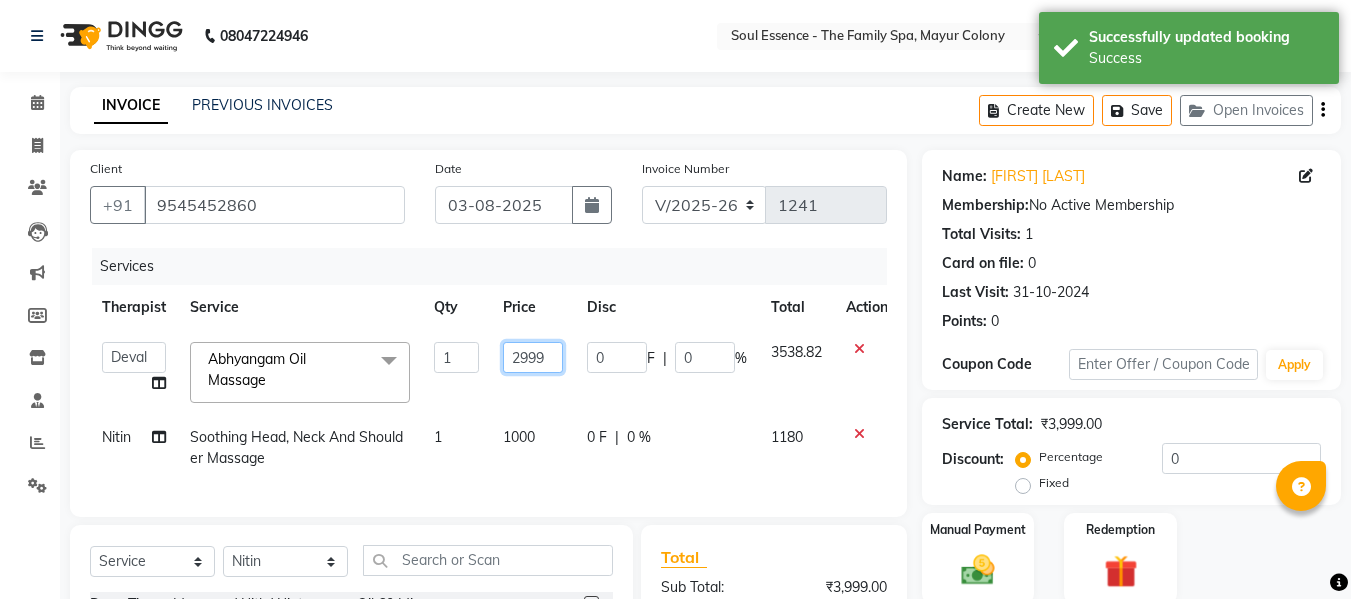 drag, startPoint x: 547, startPoint y: 365, endPoint x: 387, endPoint y: 312, distance: 168.5497 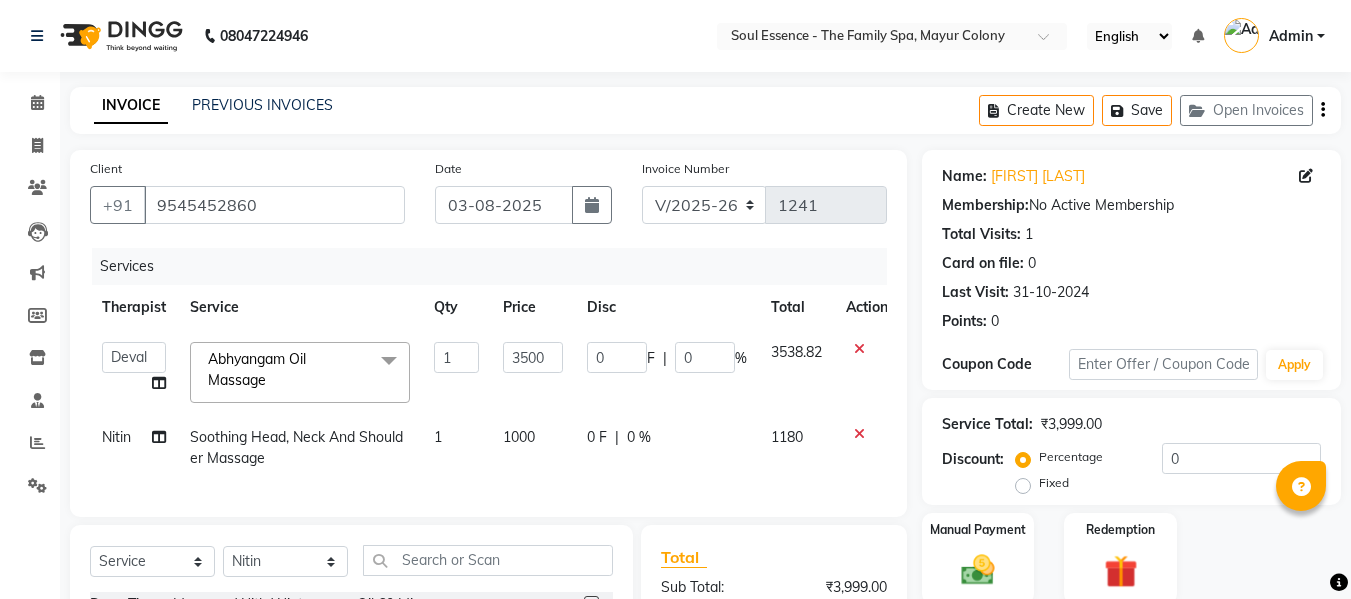 click on "Disc" 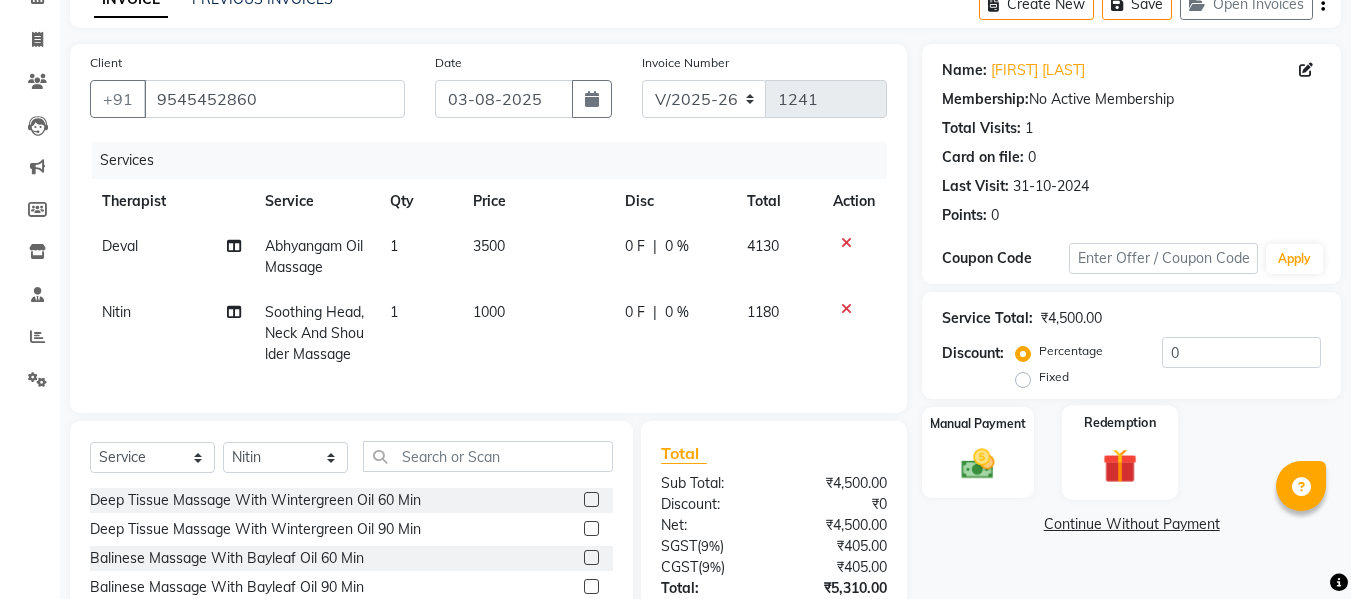 scroll, scrollTop: 200, scrollLeft: 0, axis: vertical 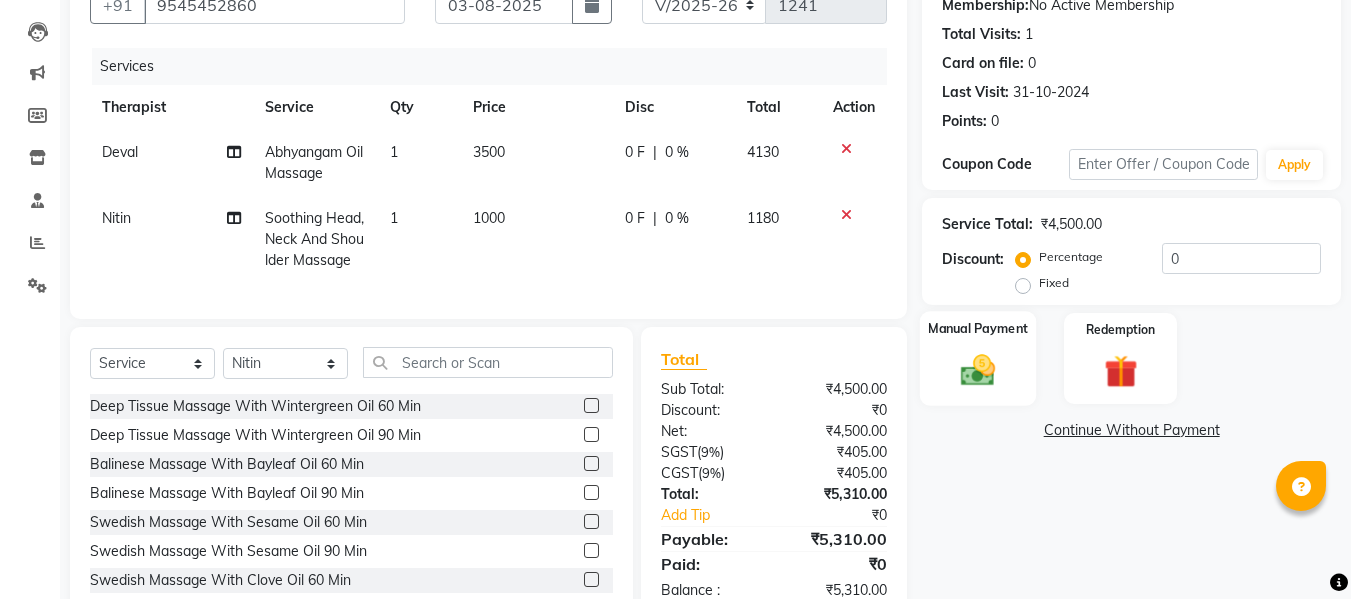 click on "Manual Payment" 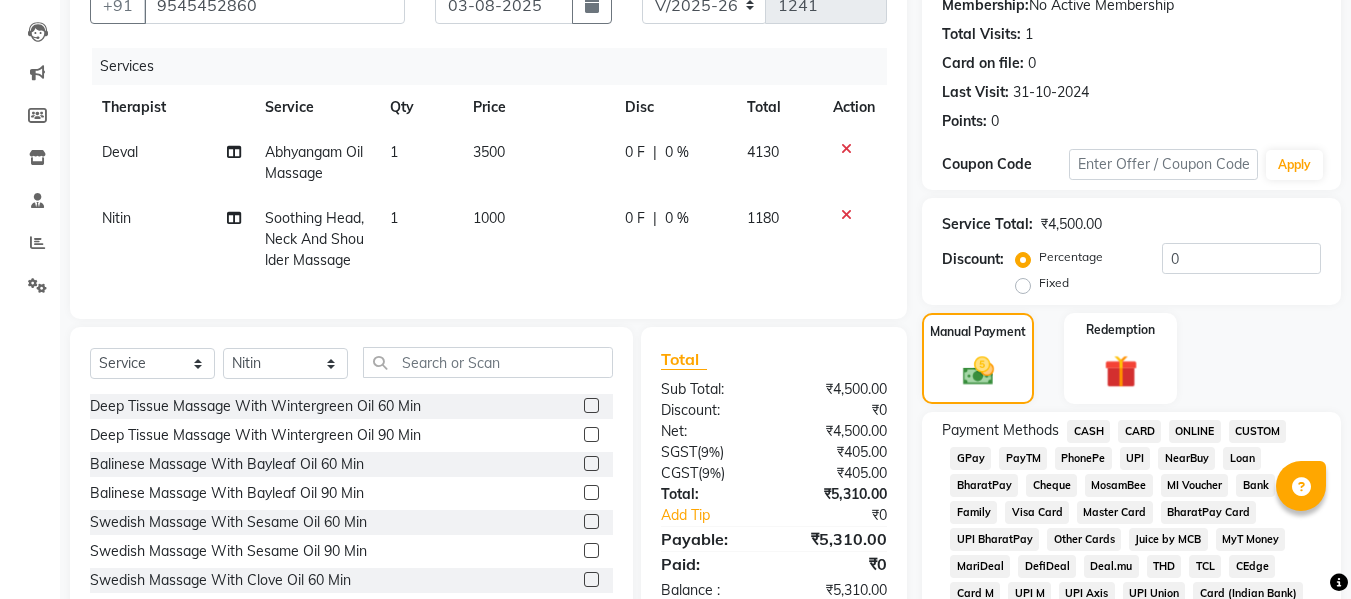 click on "GPay" 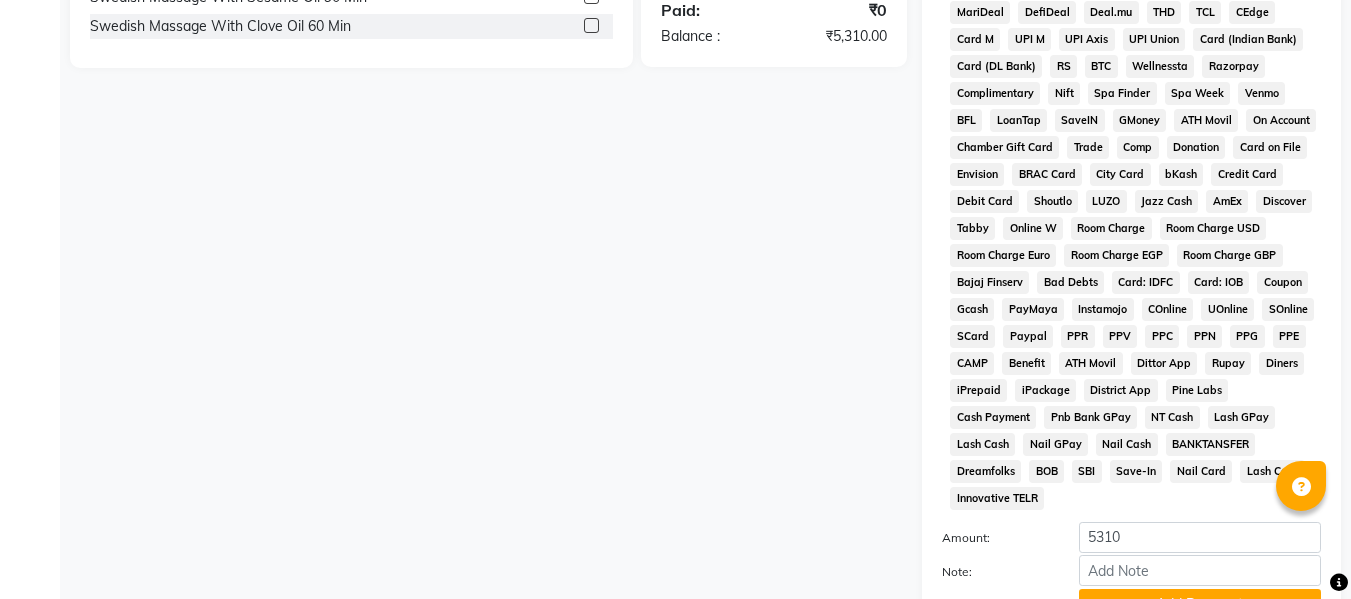 scroll, scrollTop: 800, scrollLeft: 0, axis: vertical 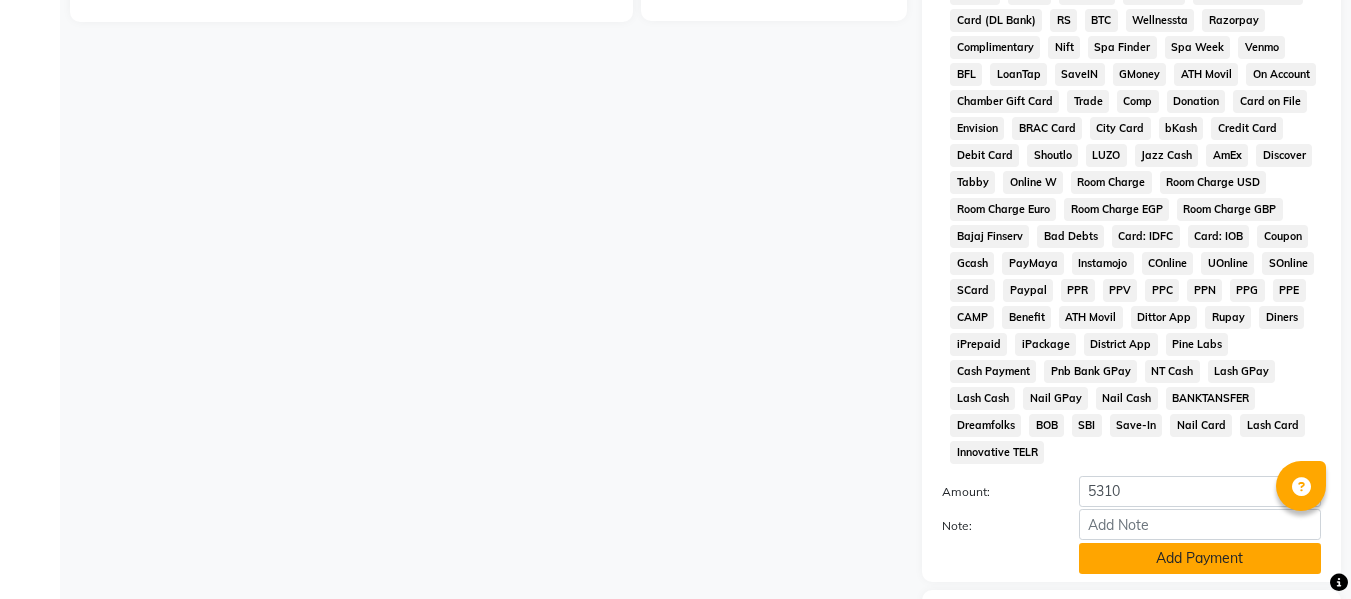 click on "Add Payment" 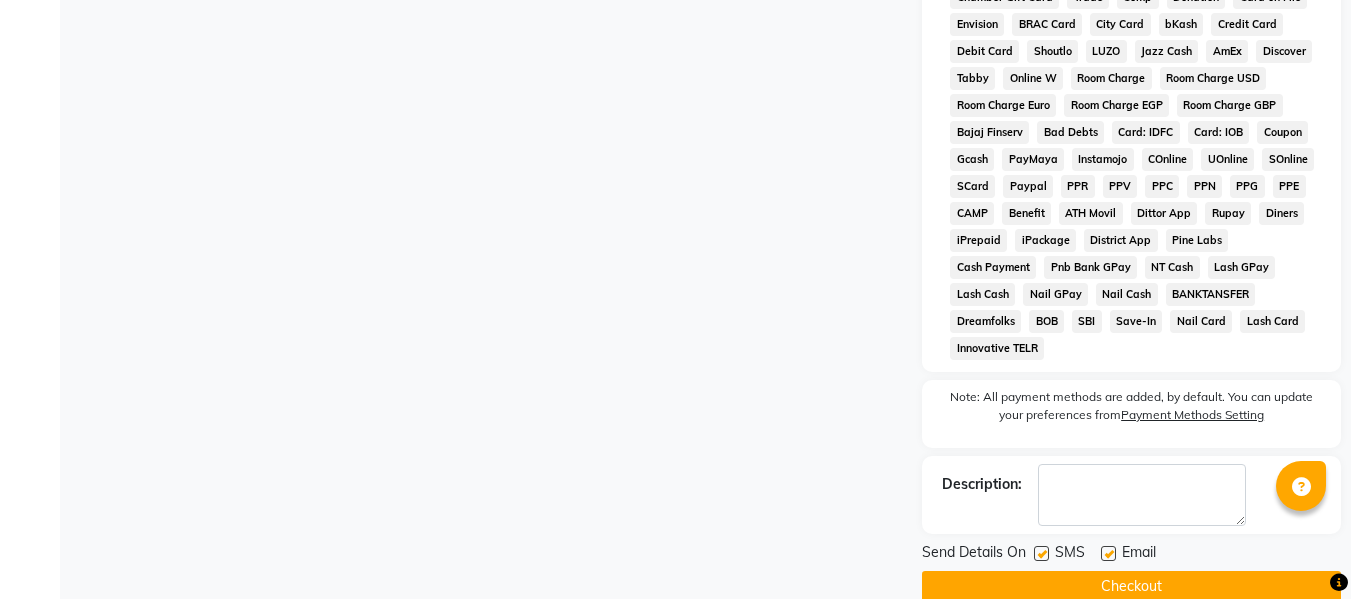 scroll, scrollTop: 910, scrollLeft: 0, axis: vertical 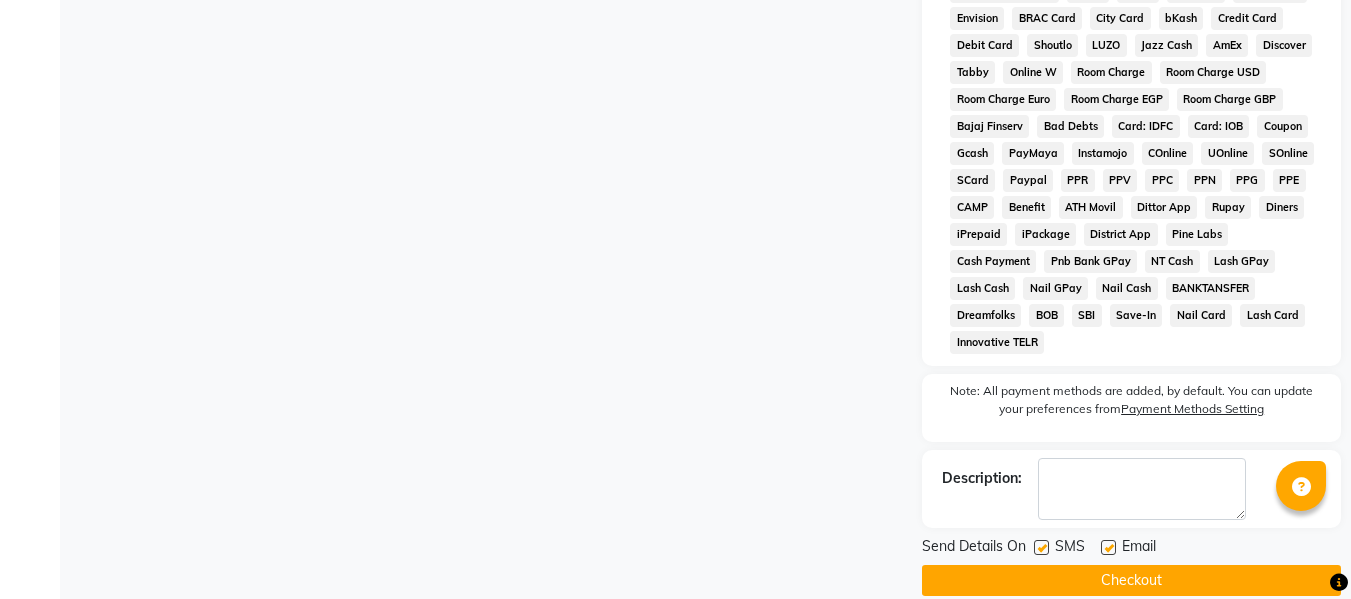click 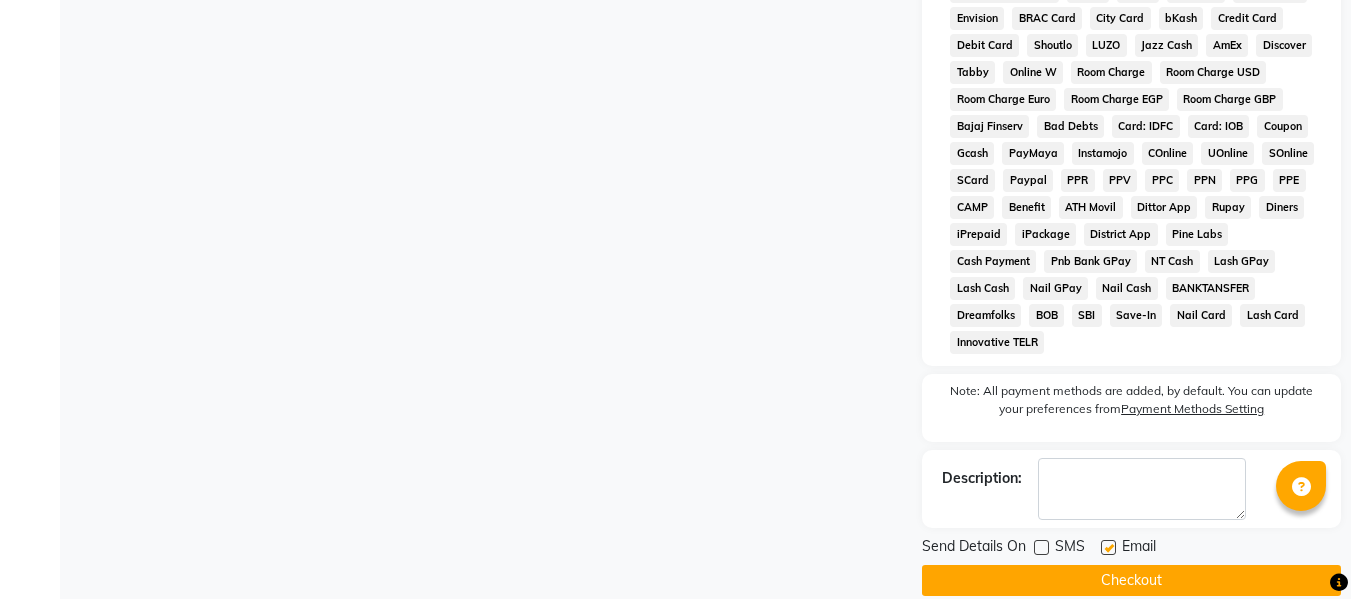 click 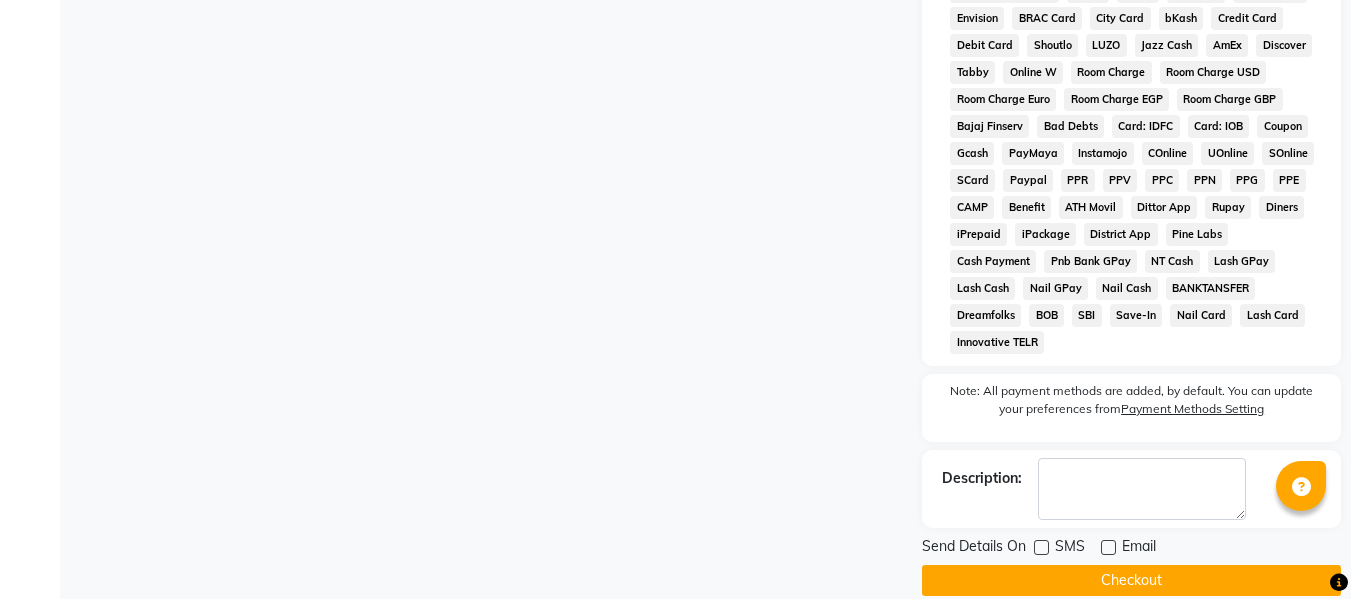 click on "Checkout" 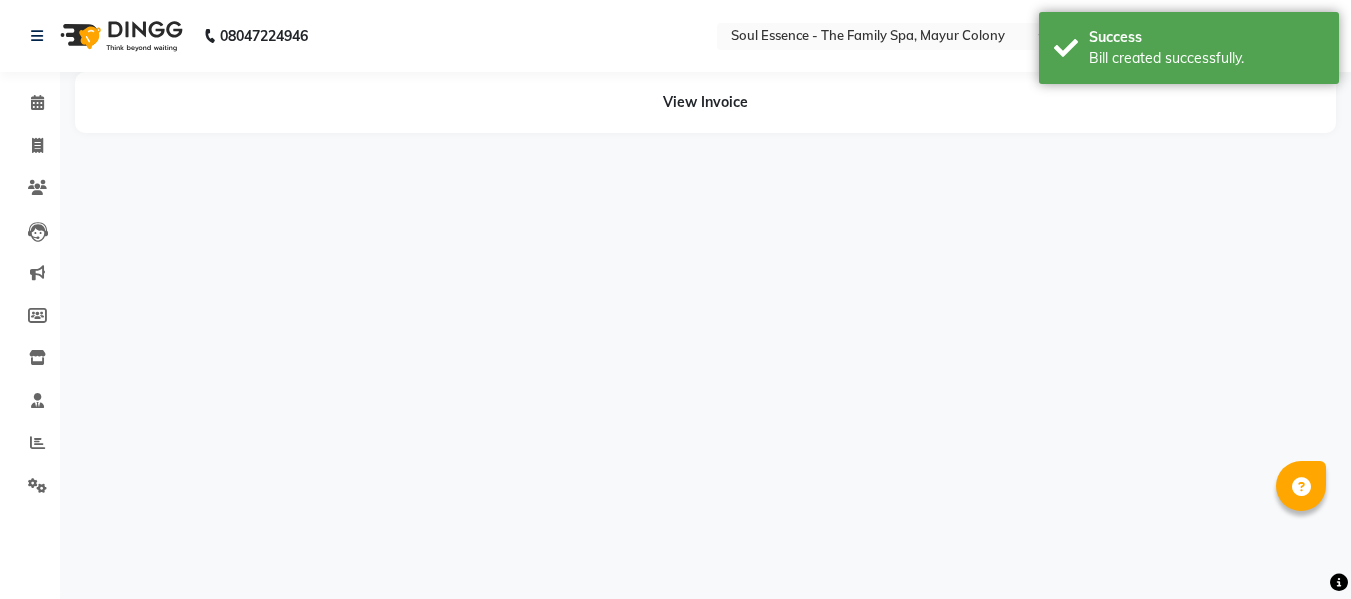 scroll, scrollTop: 0, scrollLeft: 0, axis: both 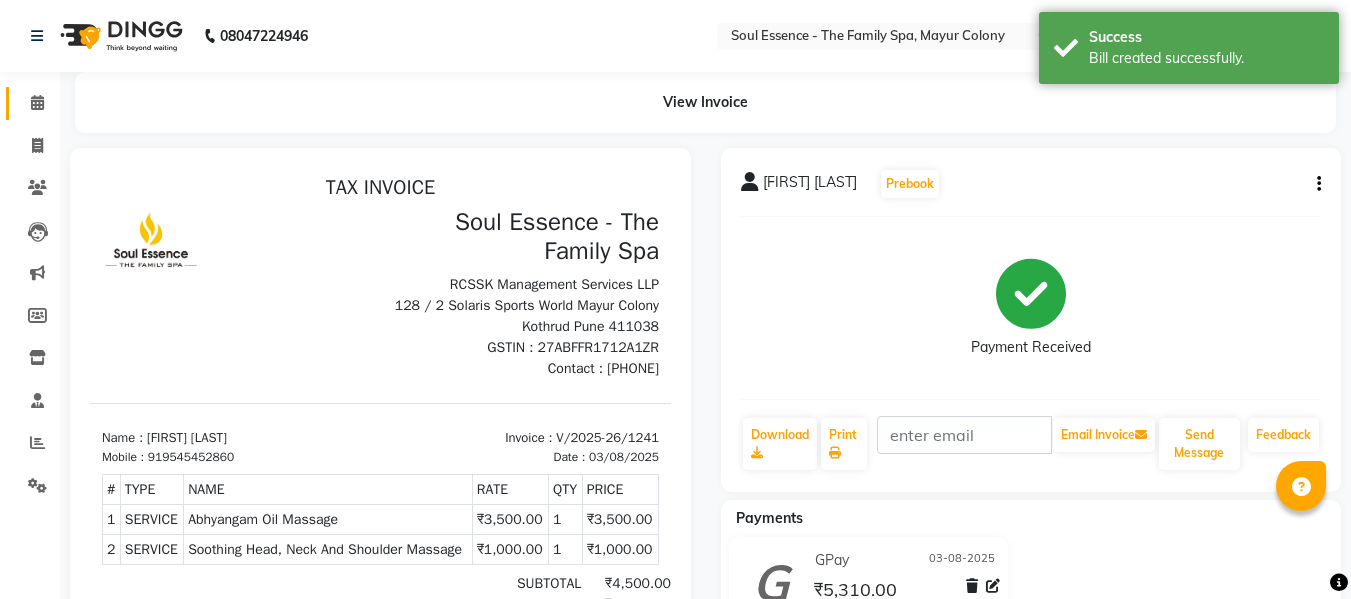 click on "Calendar" 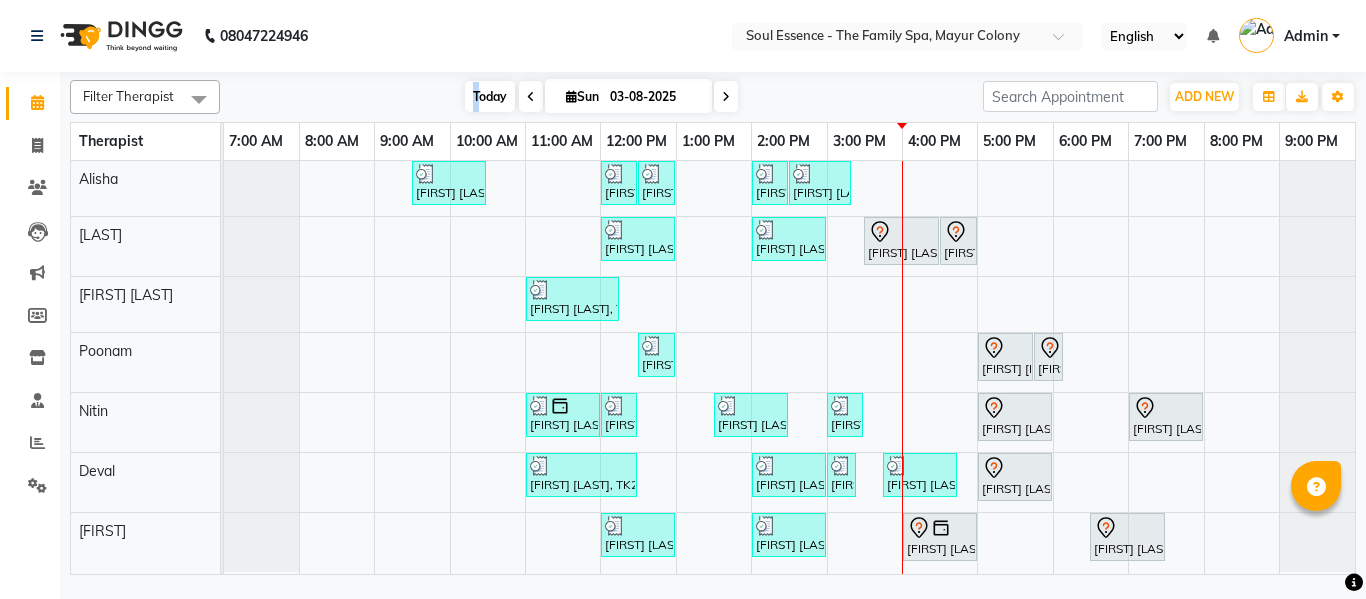 click on "Today" at bounding box center [490, 96] 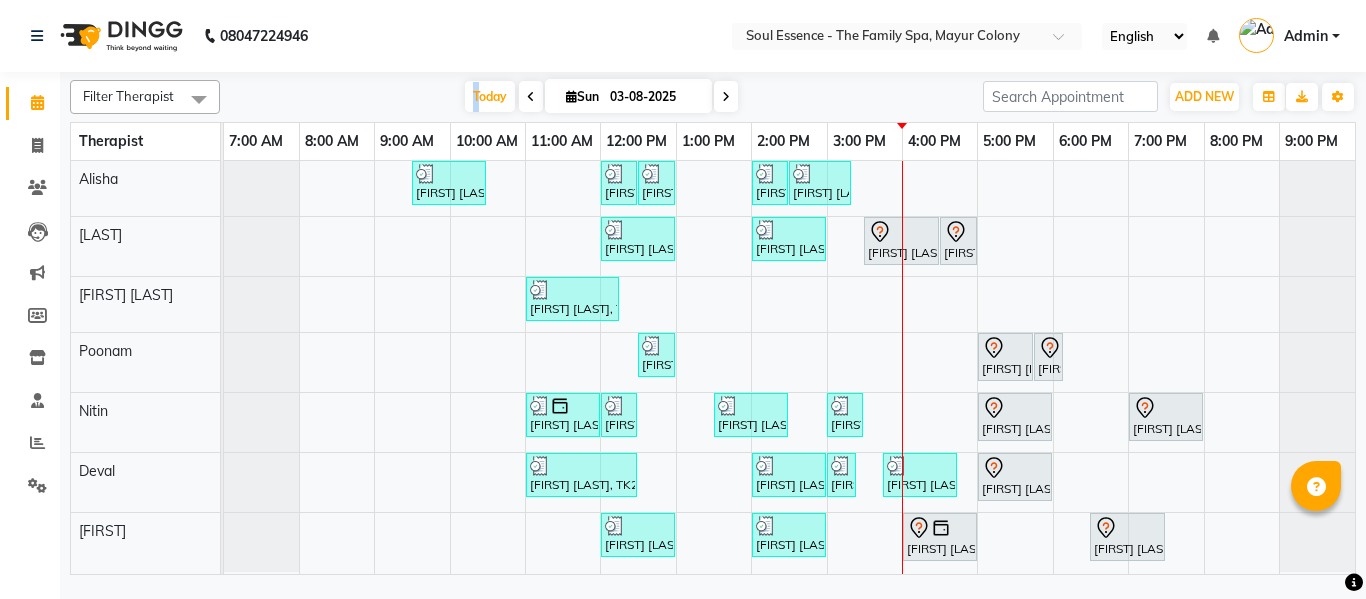 click on "Today  Sun 03-08-2025" at bounding box center [601, 97] 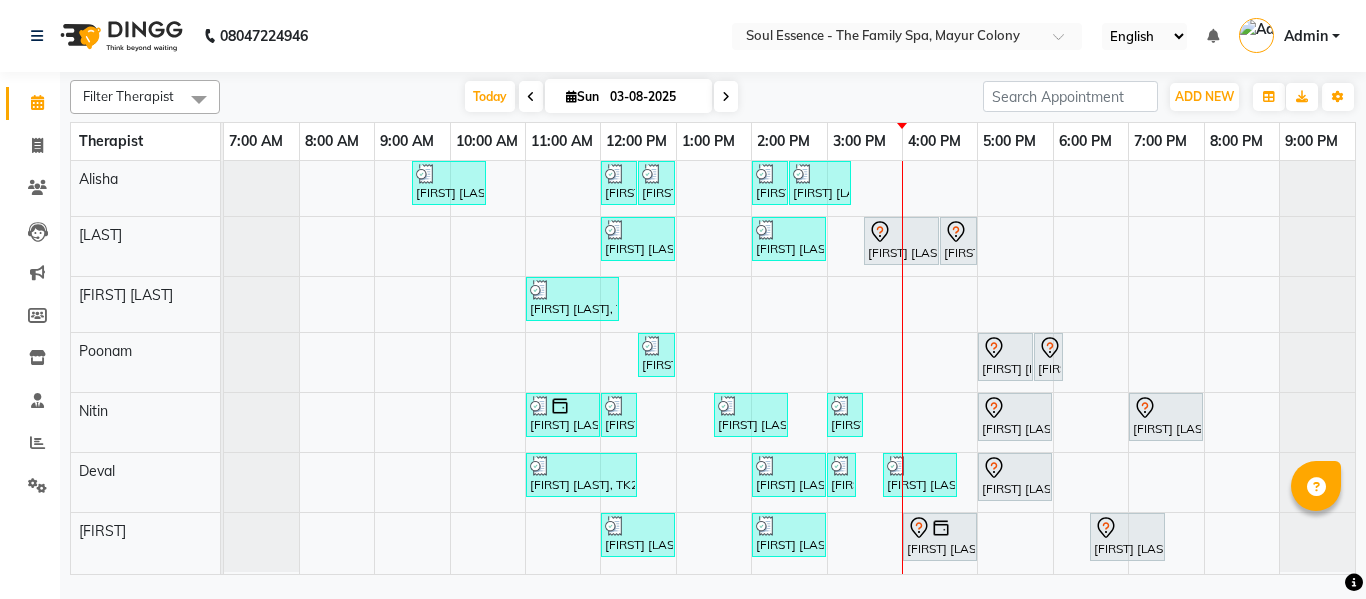 click at bounding box center (726, 96) 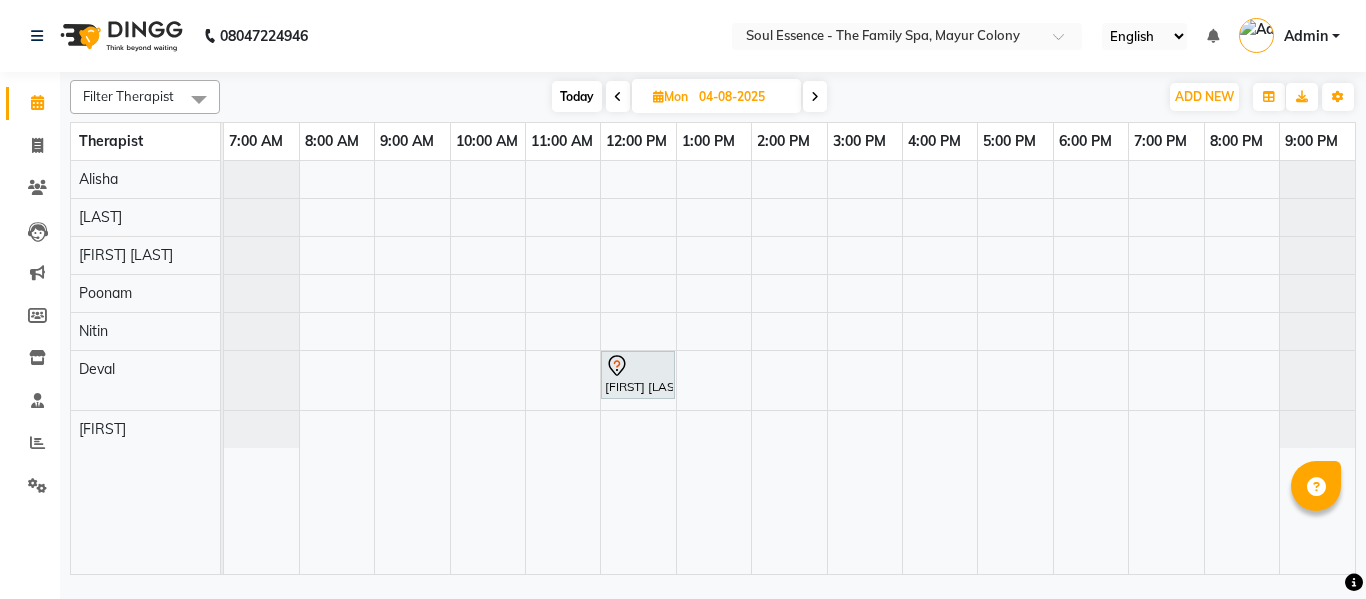click on "Today" at bounding box center [577, 96] 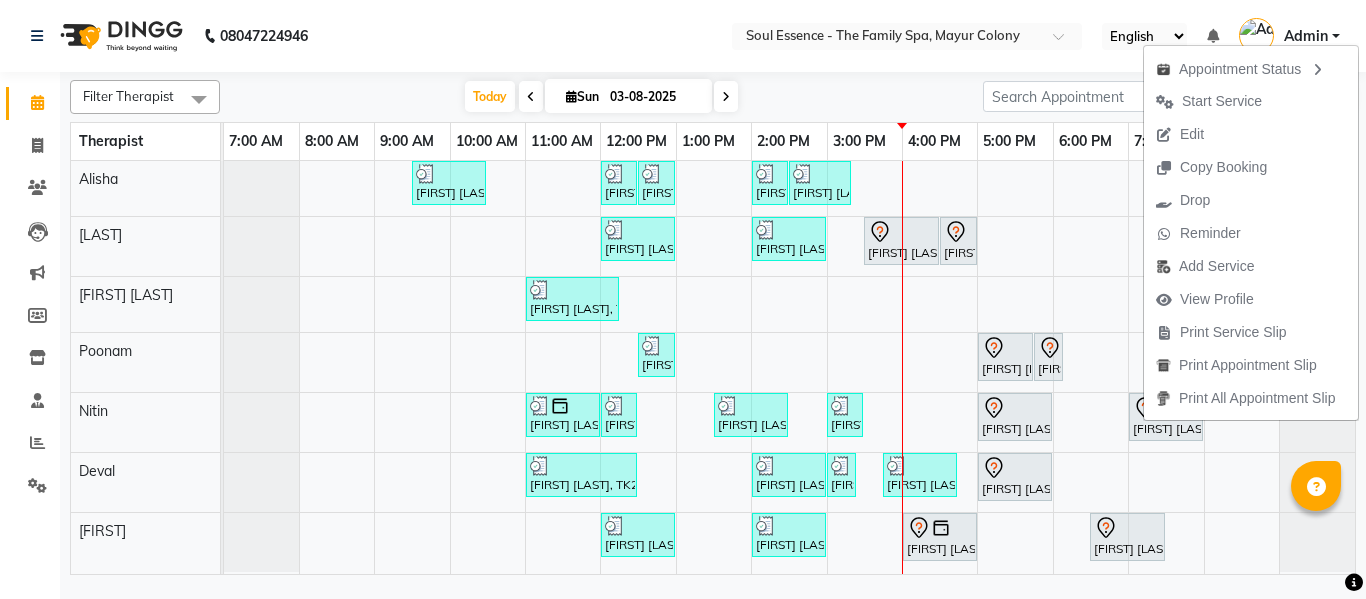 click on "Filter Therapist Select All Alisha Surma Gauri Thorath Poonam Nitin Deval pradyumna Today Sun [DATE] Toggle Dropdown Add Appointment Add Invoice Add Expense Add Attendance Add Client Add Transaction Toggle Dropdown Add Appointment Add Invoice Add Expense Add Attendance Add Client ADD NEW Toggle Dropdown Add Appointment Add Invoice Add Expense Add Attendance Add Client Add Transaction Filter Therapist Select All Alisha Surma Gauri Thorath Poonam Nitin Deval pradyumna Group By Staff View Room View View as Vertical Vertical - Week View Horizontal Horizontal - Week View List Toggle Dropdown Calendar Settings Manage Tags Arrange Therapists Reset Therapists Full Screen Show Available Stylist Appointment Form Zoom 25% Therapist 7:00 AM 8:00 AM 9:00 AM 10:00 AM 11:00 AM 12:00 PM 1:00 PM 2:00 PM 3:00 PM 4:00 PM 5:00 PM 6:00 PM 7:00 PM 8:00 PM 9:00 PM Alisha Surma Gauri Thorath Poonam Nitin Deval pradyumna [FIRST] [LAST], TK17, 09:30 AM-10:30 AM, Deep Tissue Massage With Wintergreen Oil 60 Min" 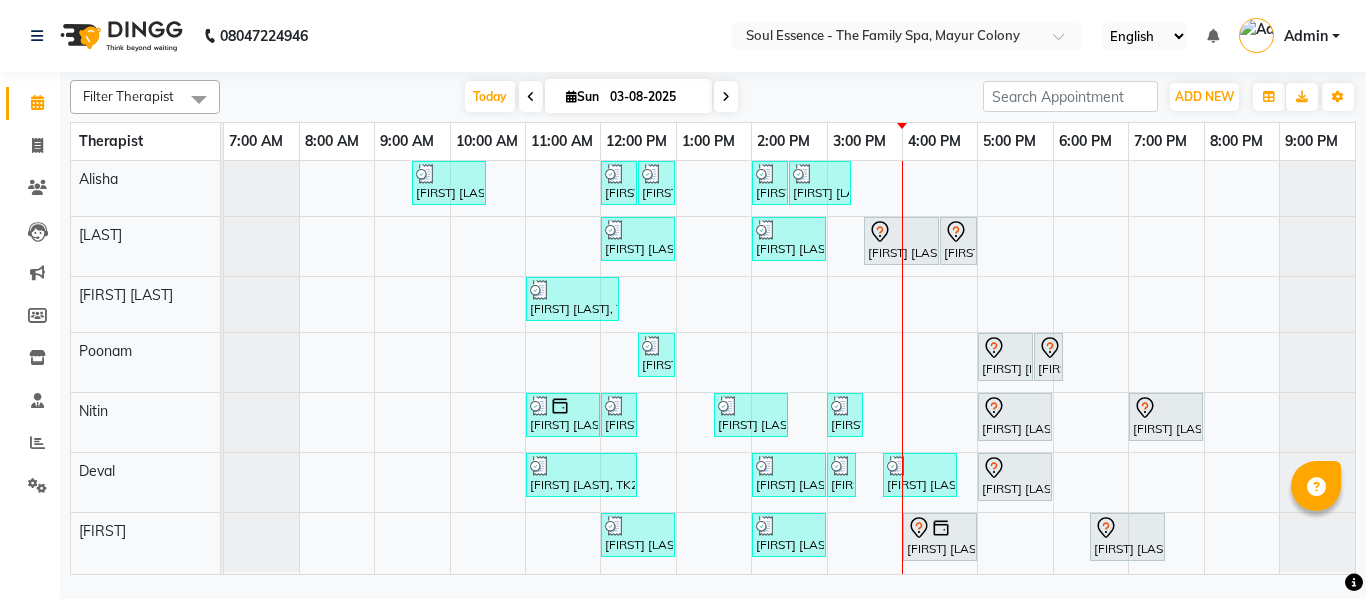 click on "Soul Essence - The Family Spa, Mayur Colony English ENGLISH Español العربية मराठी हिंदी ગુજરાતી தமிழ் 中文 Notifications nothing to show Admin Manage Profile Change Password Sign out  Version:3.15.11" 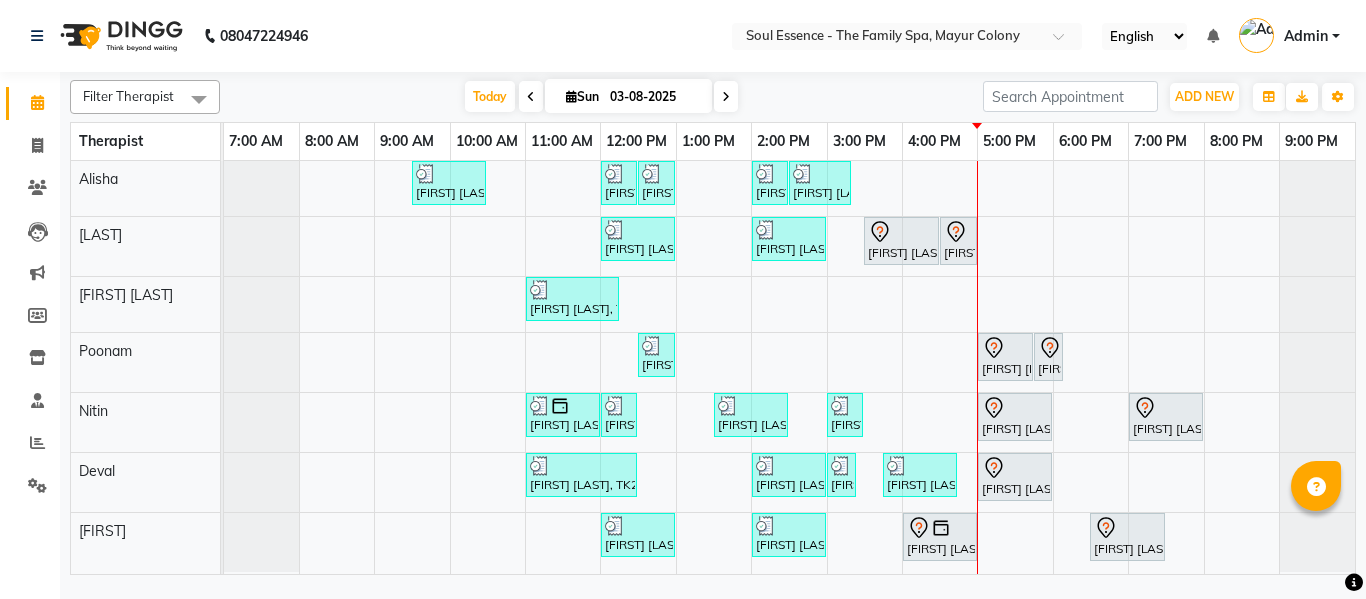 click at bounding box center [726, 97] 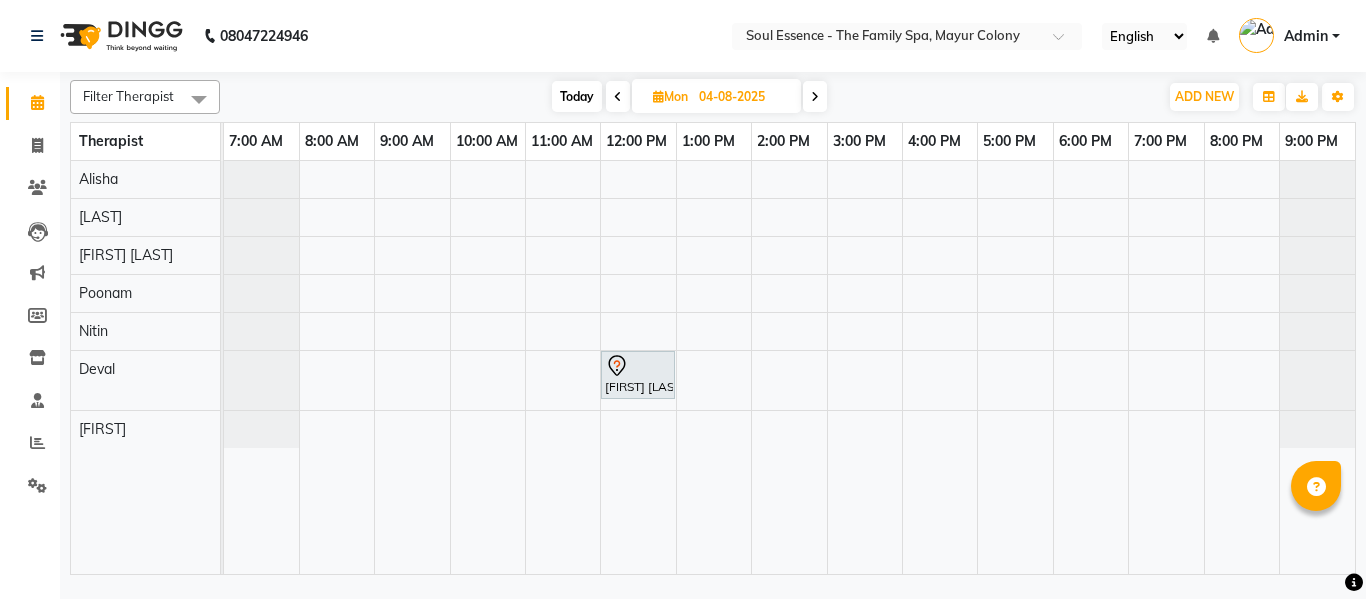 click on "Today" at bounding box center (577, 96) 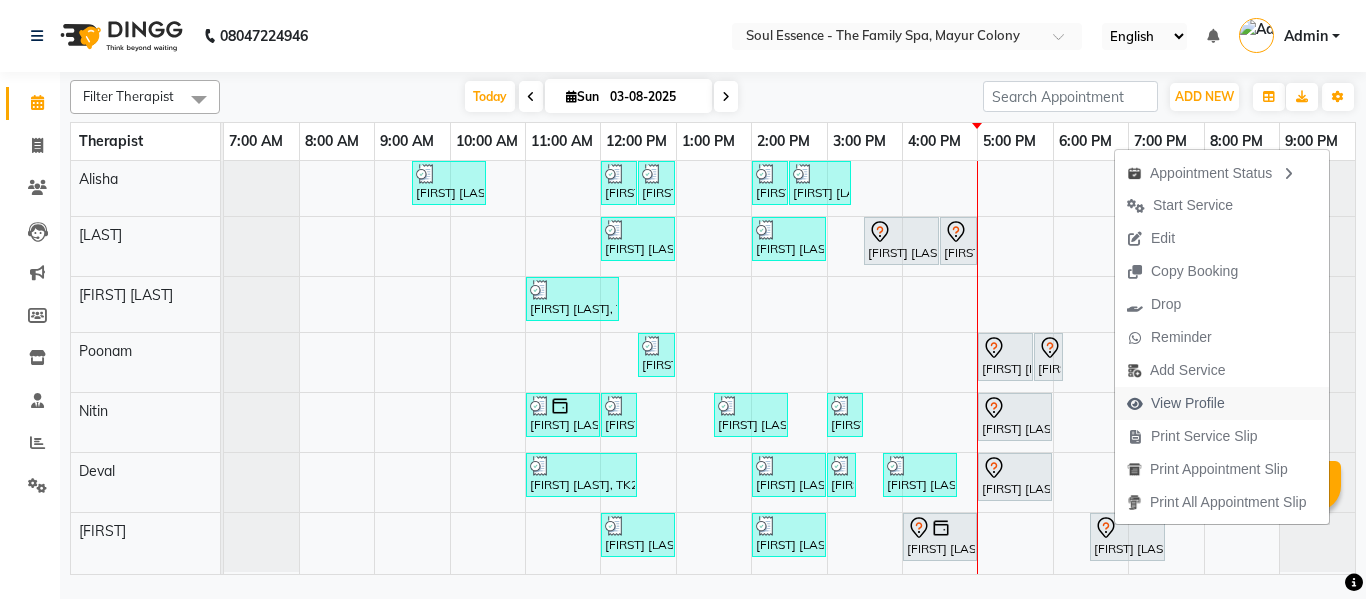 click on "View Profile" at bounding box center [1176, 403] 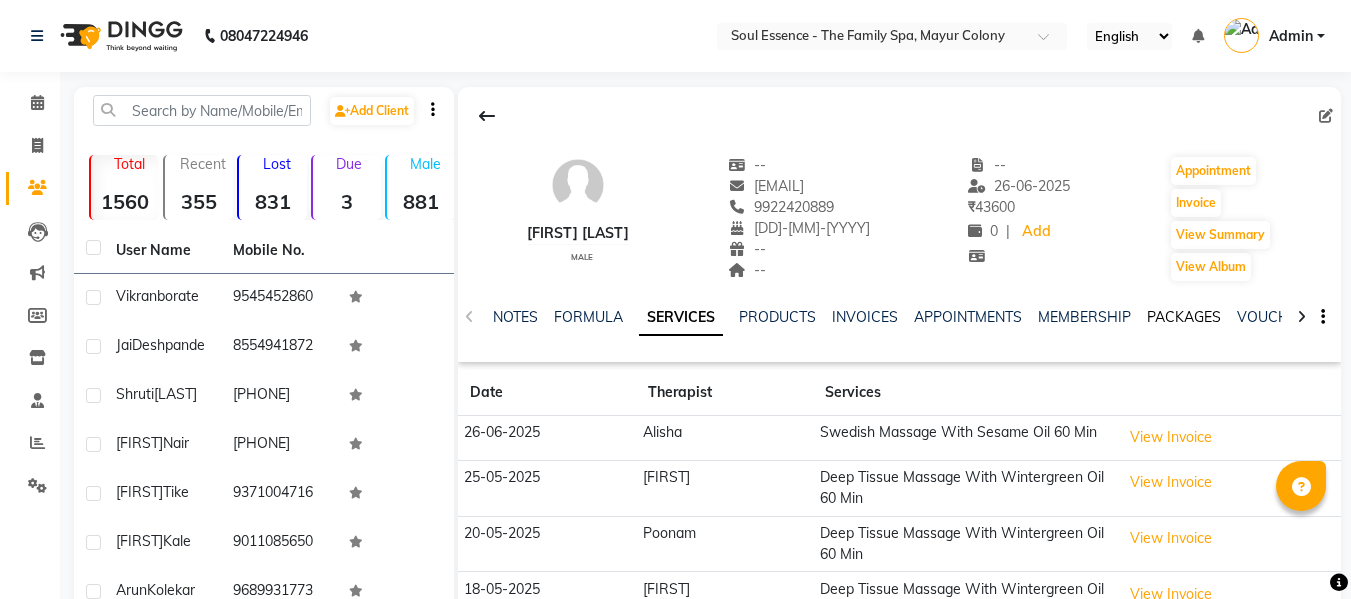 click on "PACKAGES" 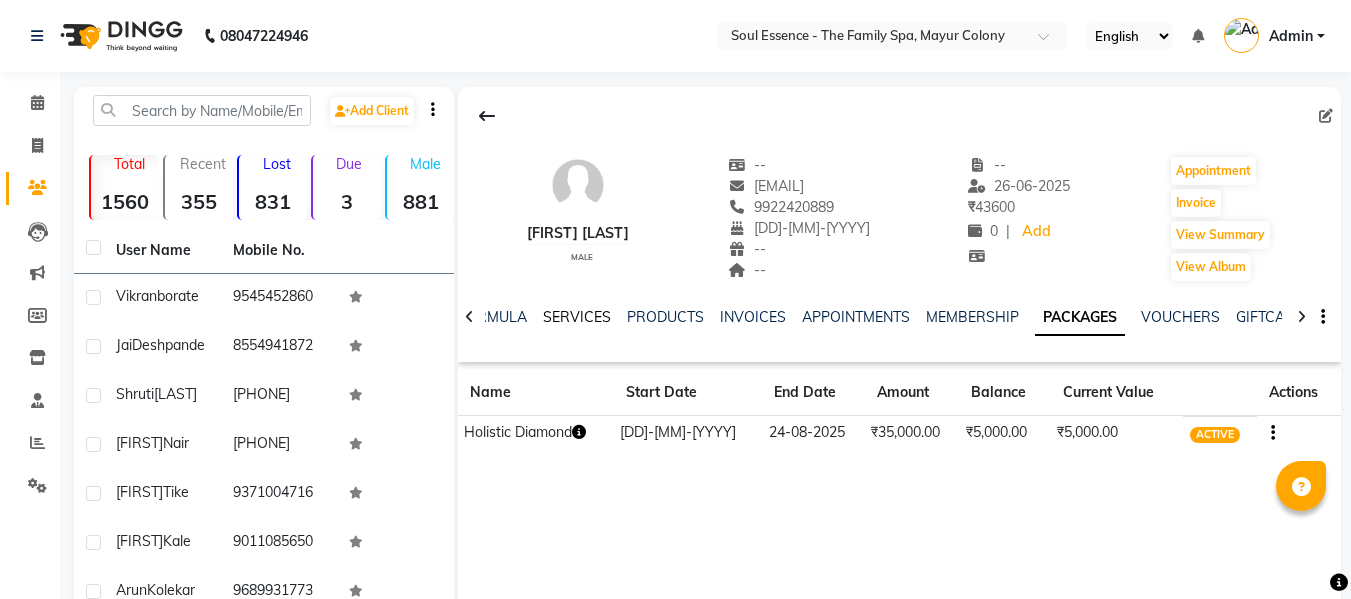 click on "SERVICES" 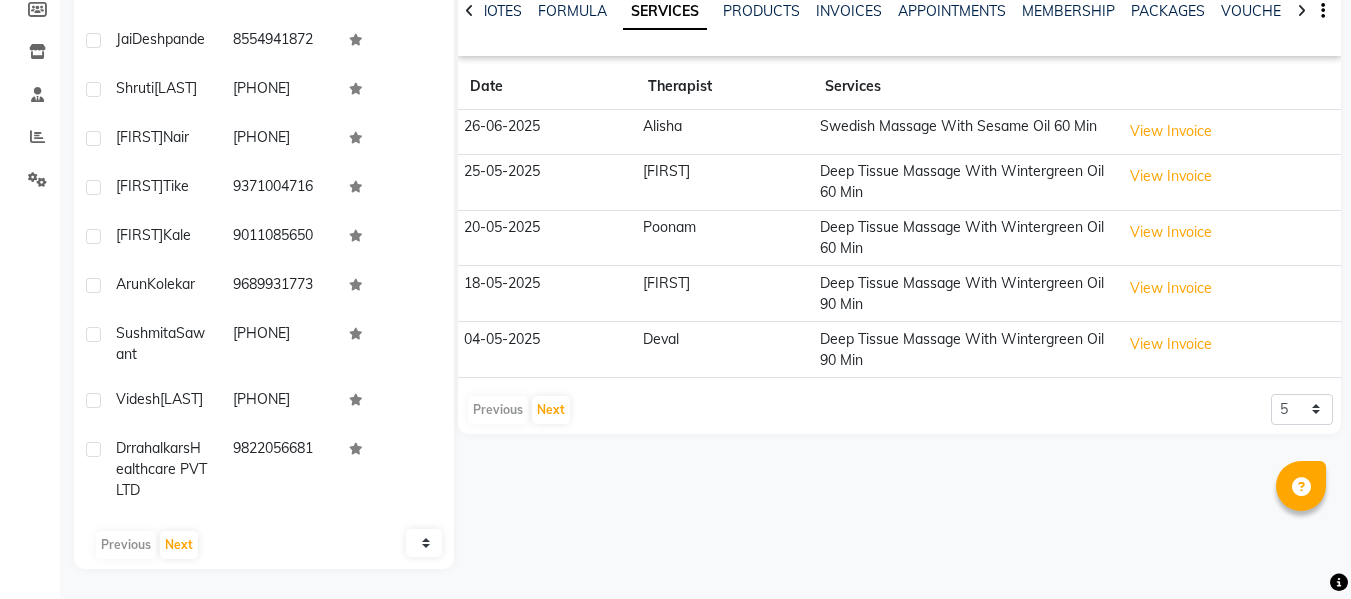 scroll, scrollTop: 360, scrollLeft: 0, axis: vertical 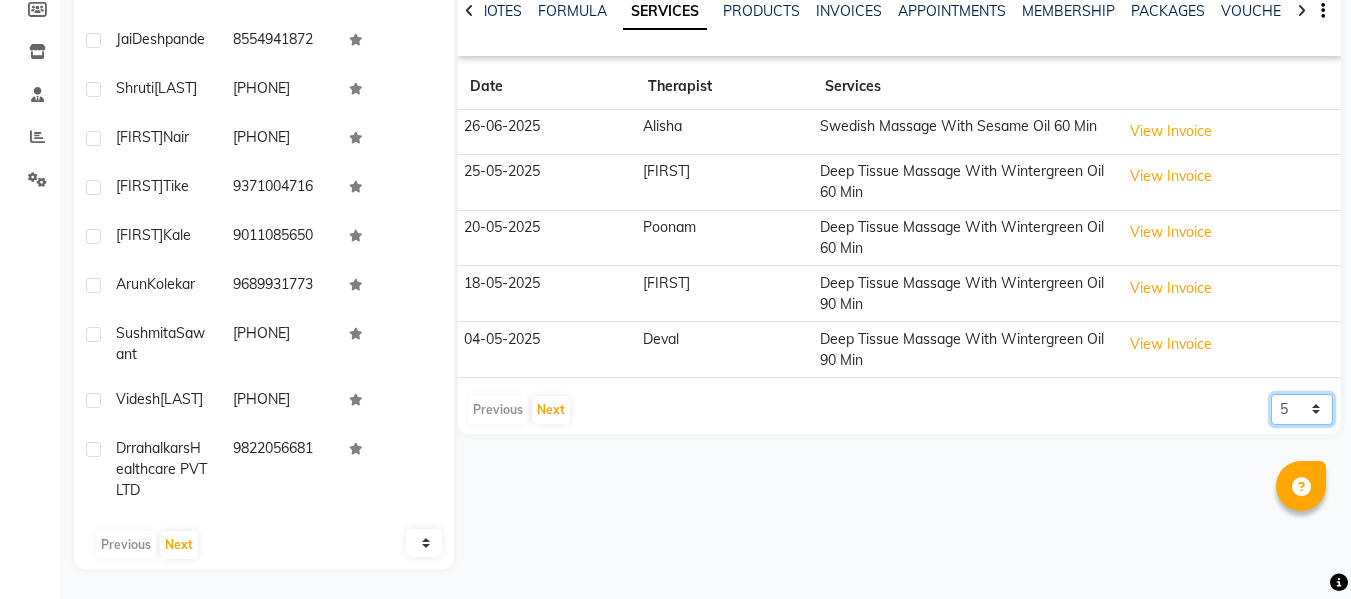 click on "5 10 50 100 500" 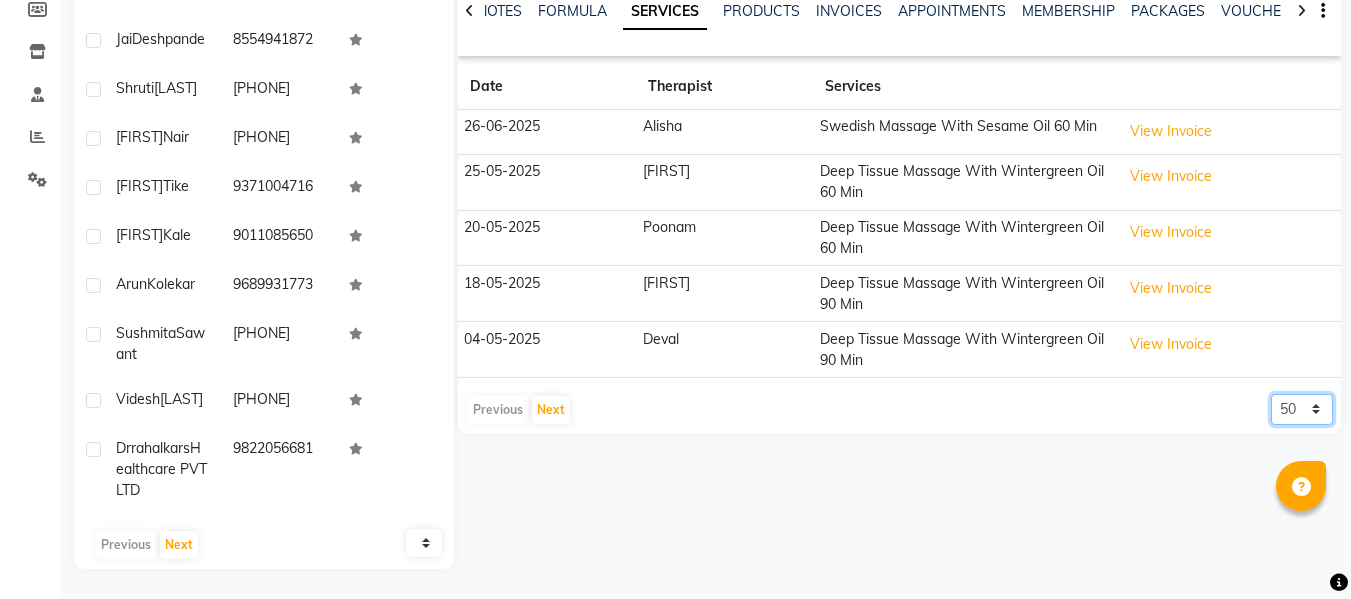 click on "5 10 50 100 500" 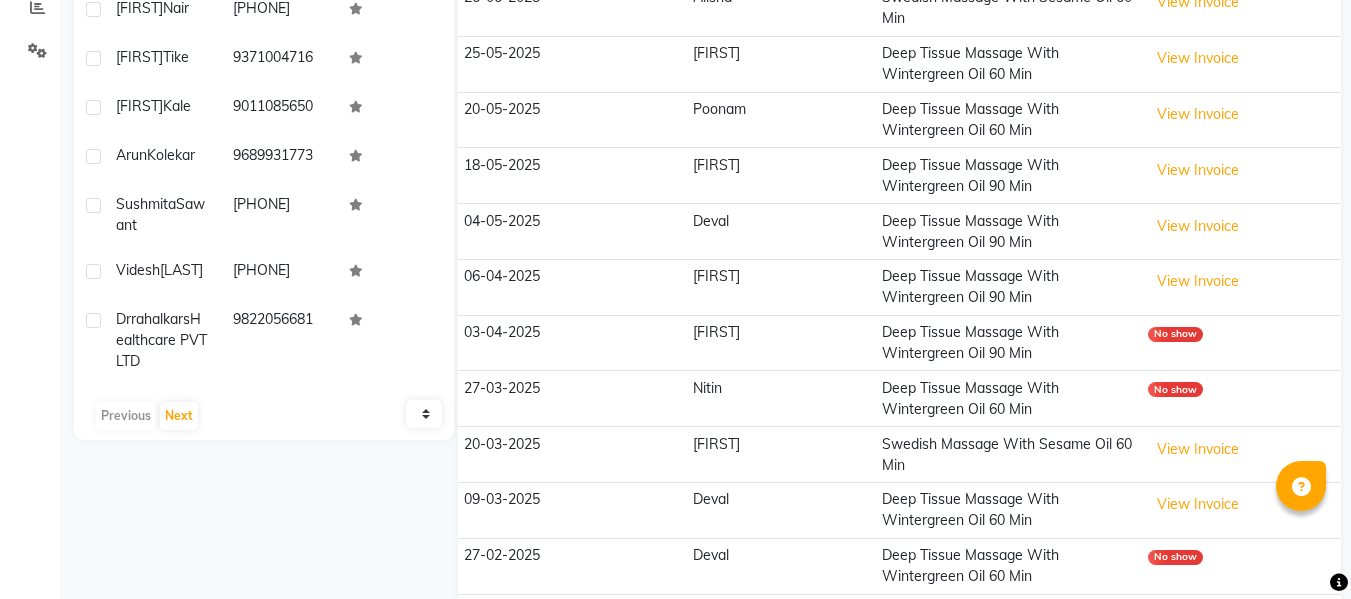 scroll, scrollTop: 0, scrollLeft: 0, axis: both 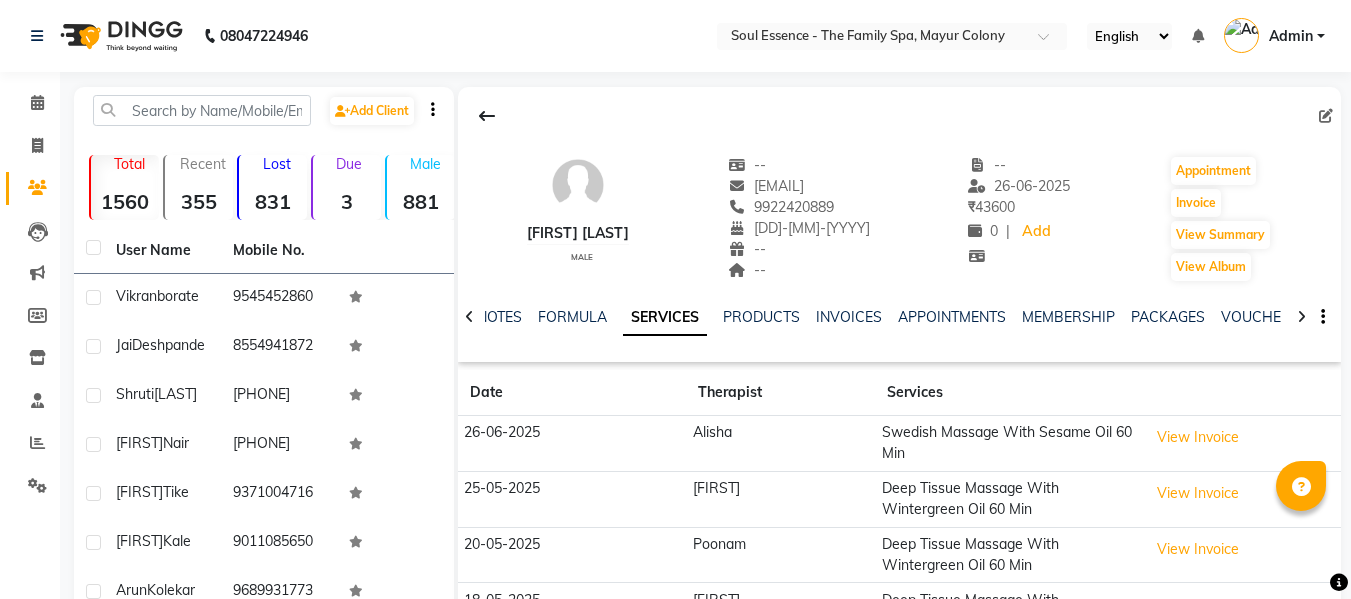 click on "NOTES FORMULA SERVICES PRODUCTS INVOICES APPOINTMENTS MEMBERSHIP PACKAGES VOUCHERS GIFTCARDS POINTS FORMS FAMILY CARDS WALLET" 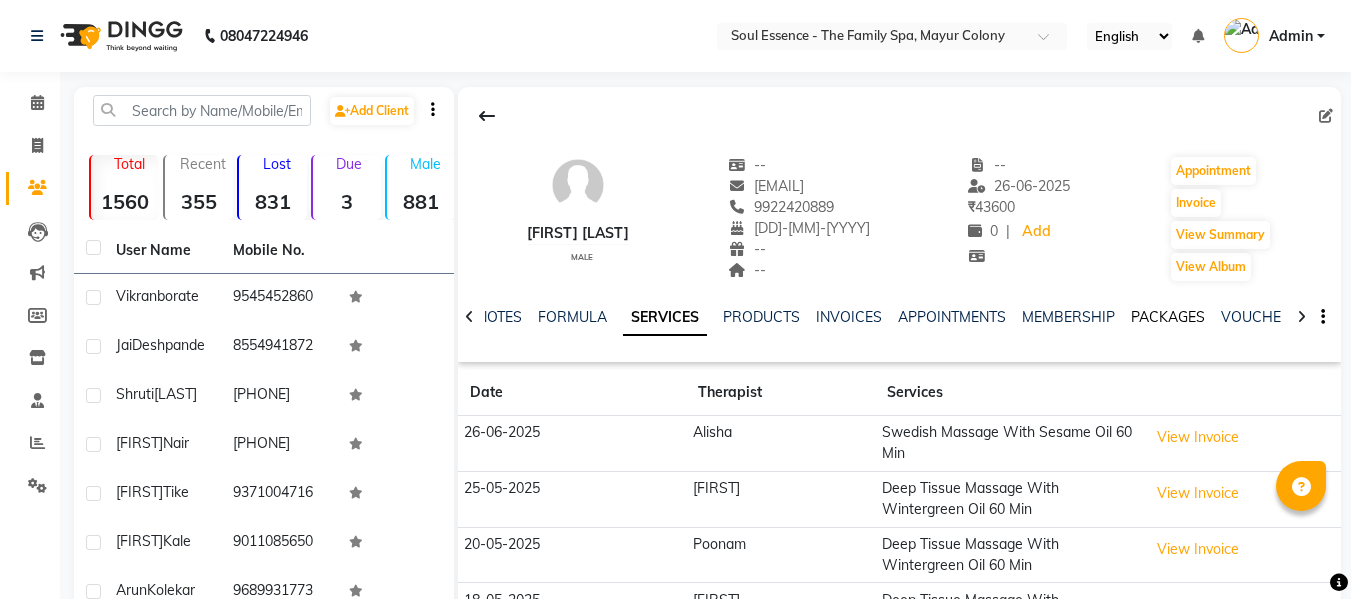click on "PACKAGES" 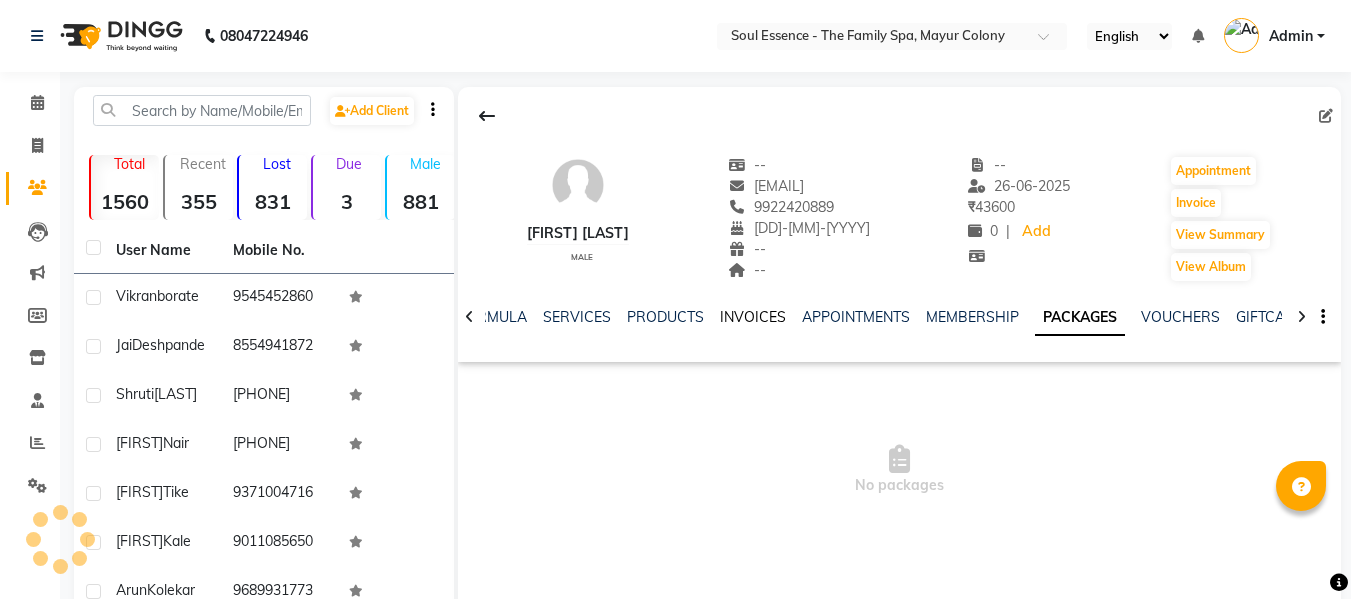 click on "INVOICES" 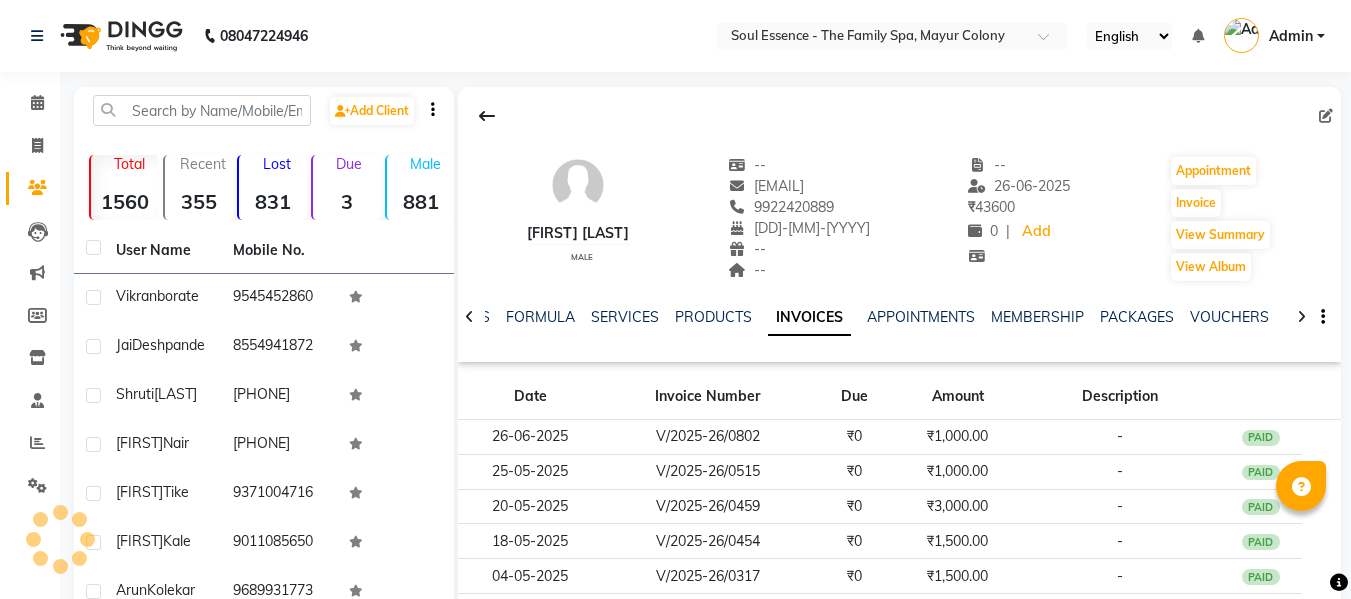 scroll, scrollTop: 360, scrollLeft: 0, axis: vertical 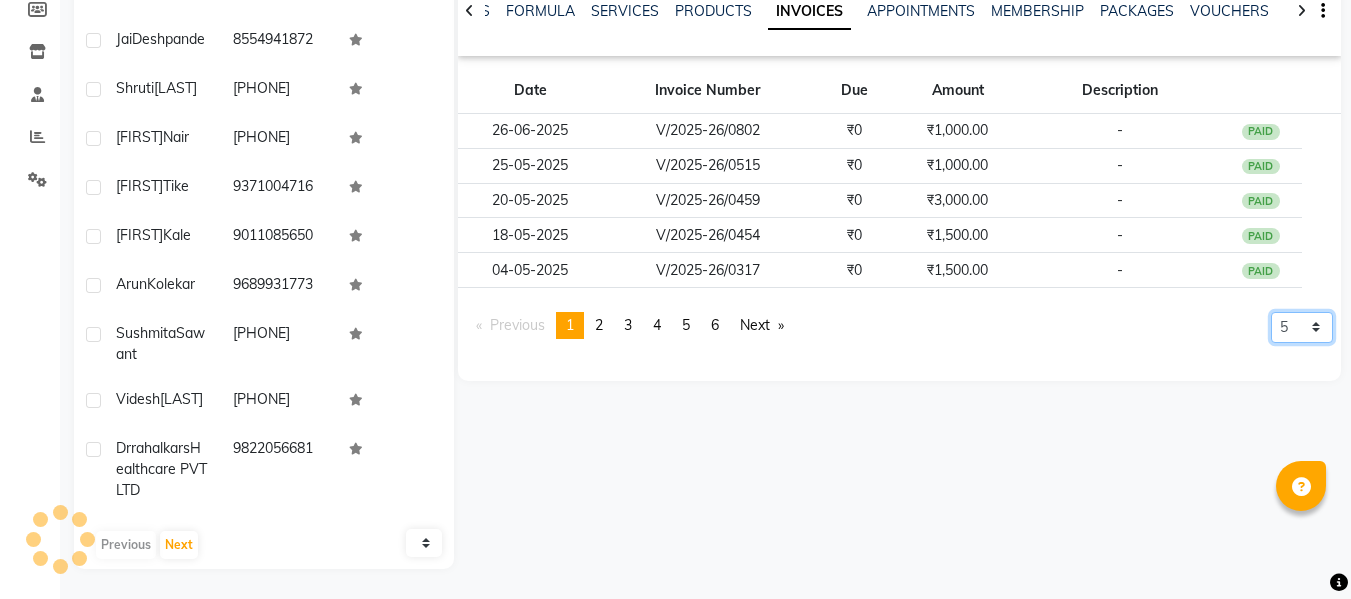 click on "5 10 50 100 500" 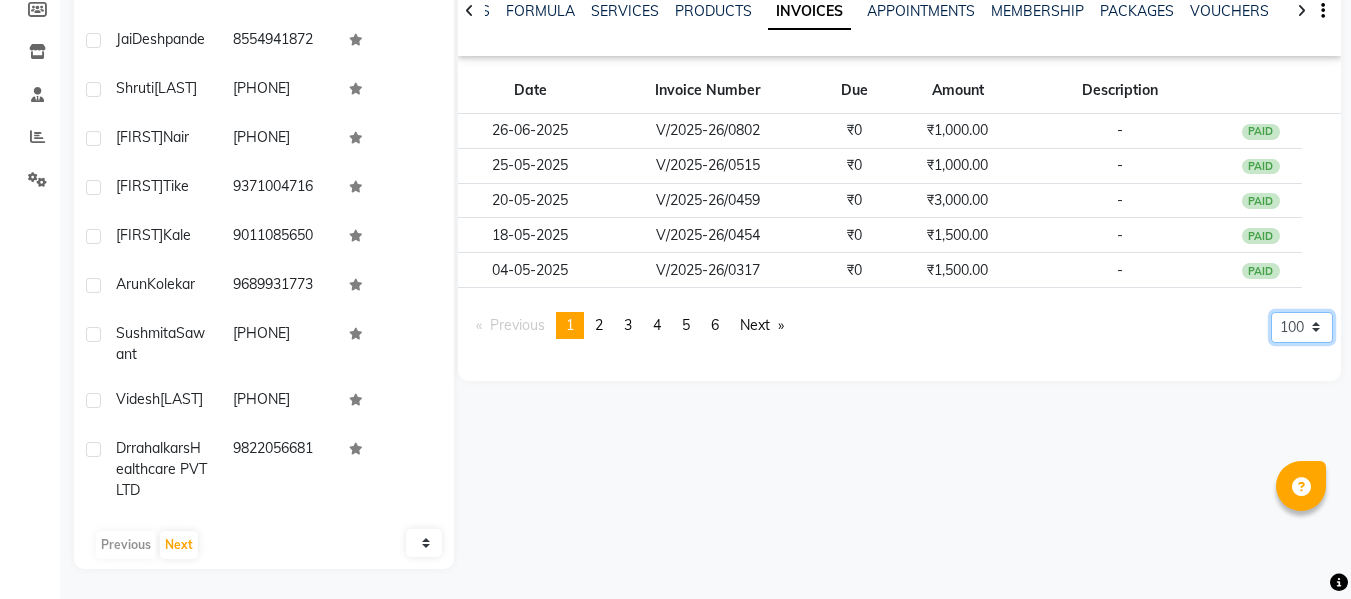 click on "5 10 50 100 500" 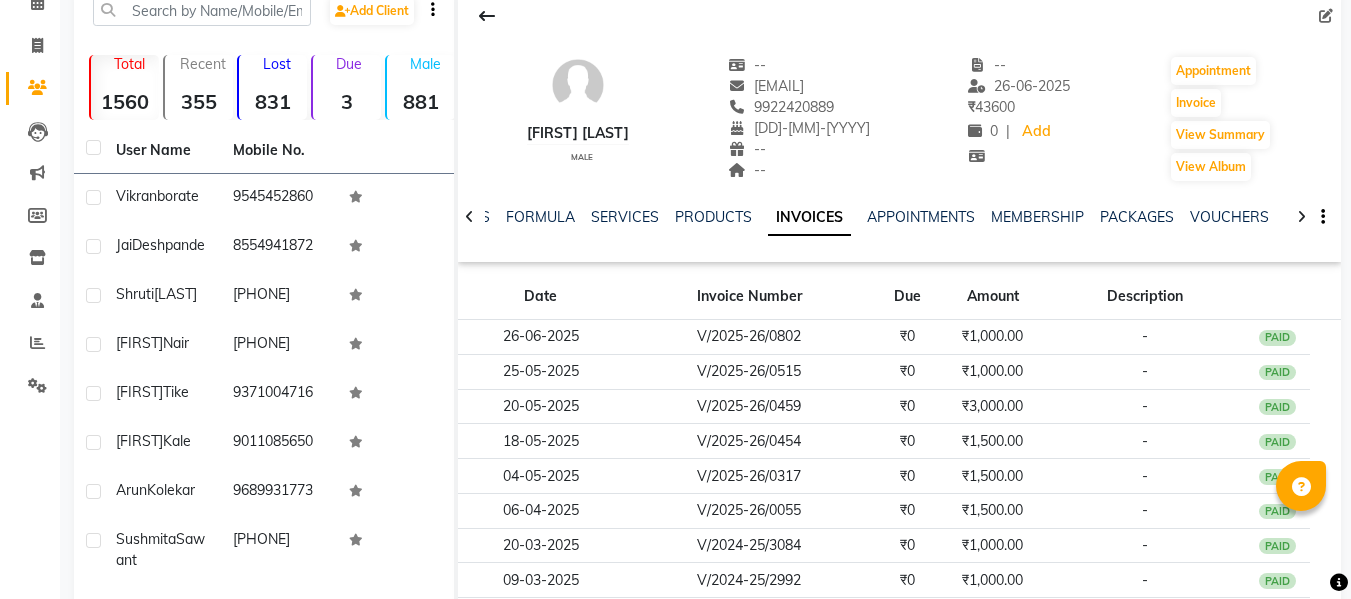 scroll, scrollTop: 0, scrollLeft: 0, axis: both 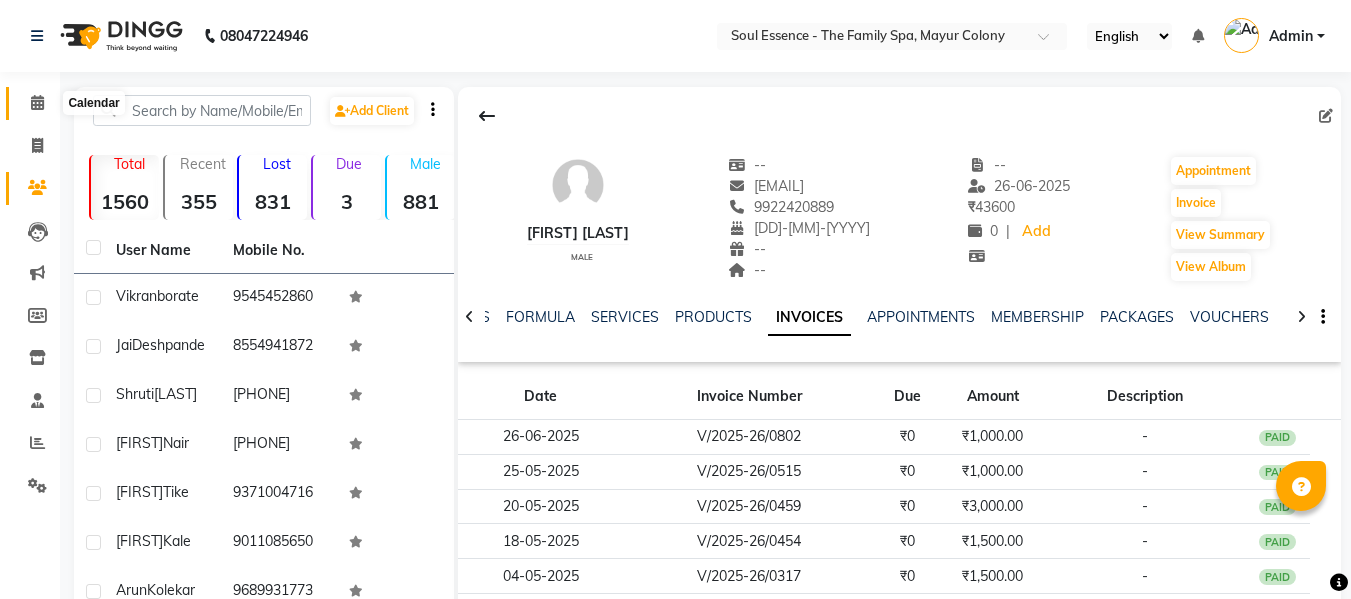 click 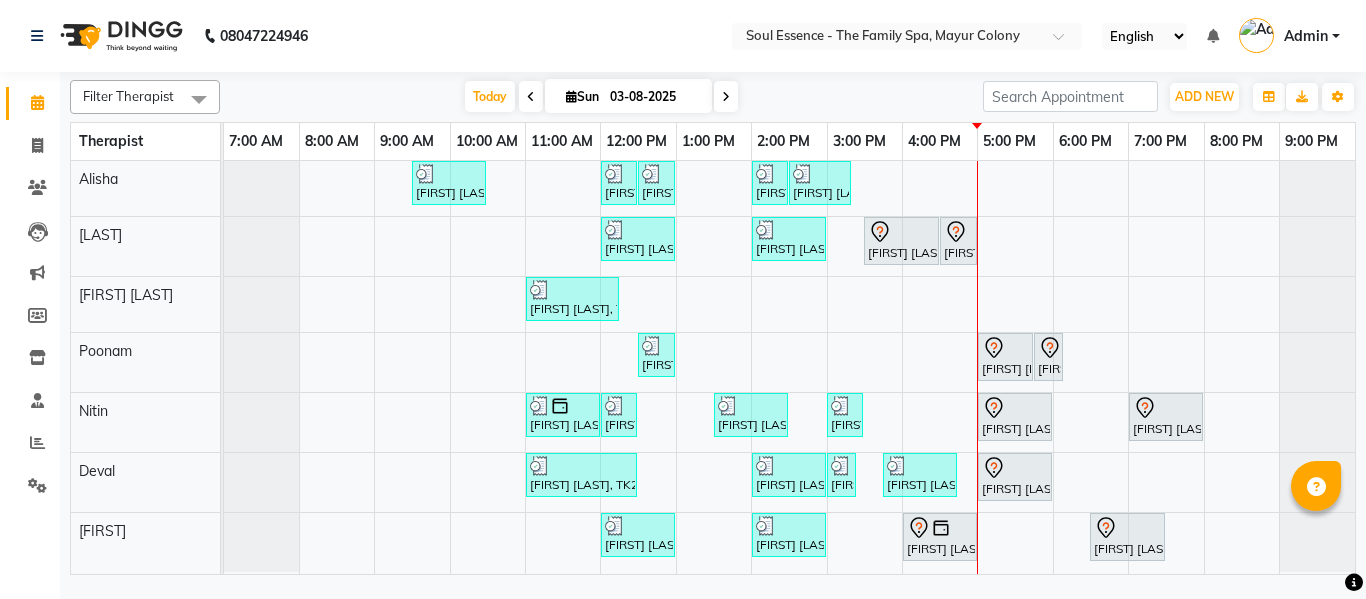 click on "Soul Essence - The Family Spa, Mayur Colony English ENGLISH Español العربية मराठी हिंदी ગુજરાતી தமிழ் 中文 Notifications nothing to show Admin Manage Profile Change Password Sign out  Version:3.15.11" 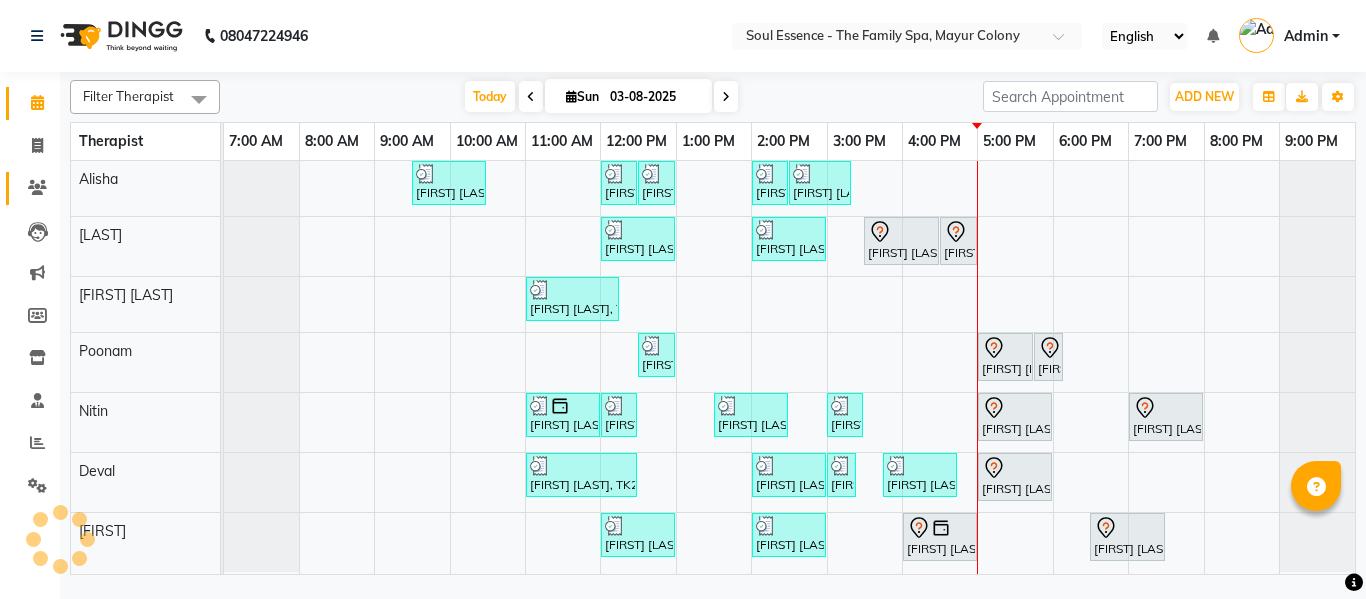 click 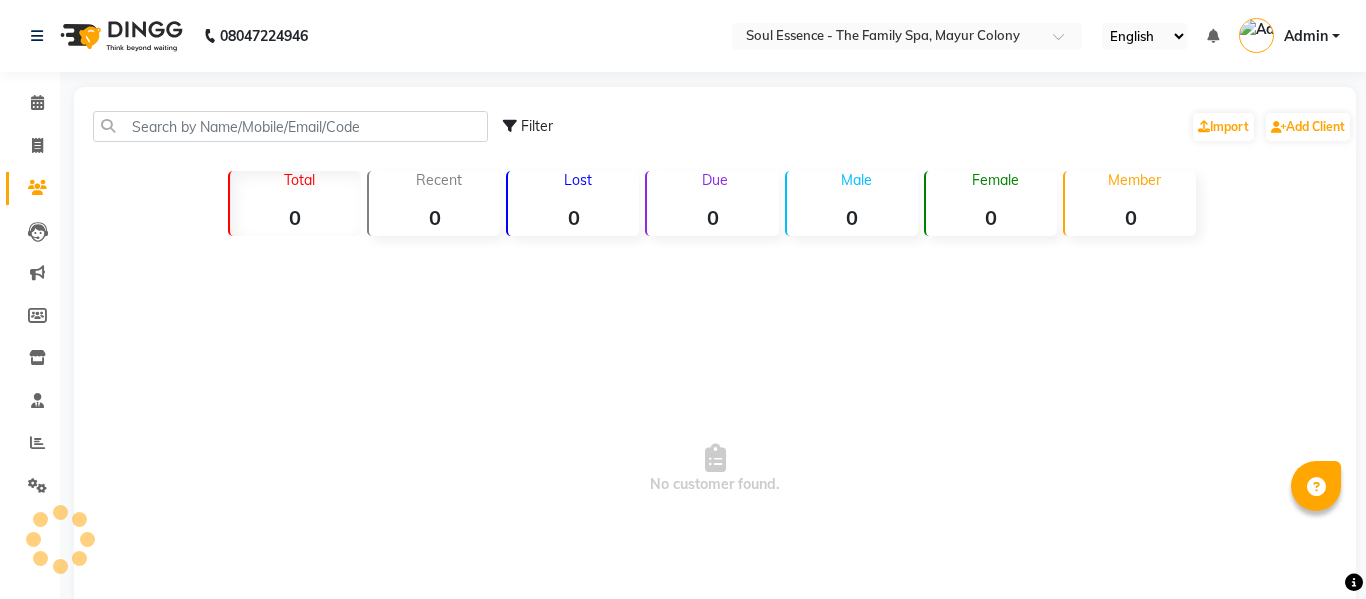 click on "Filter  Import   Add Client" 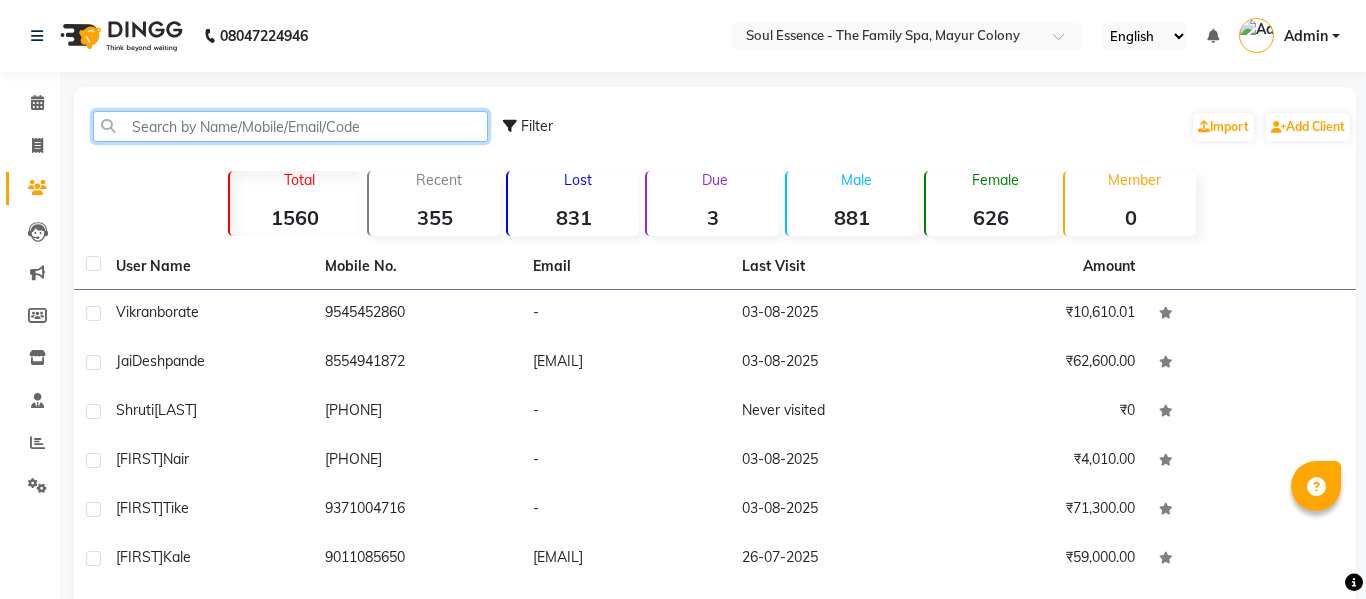 click 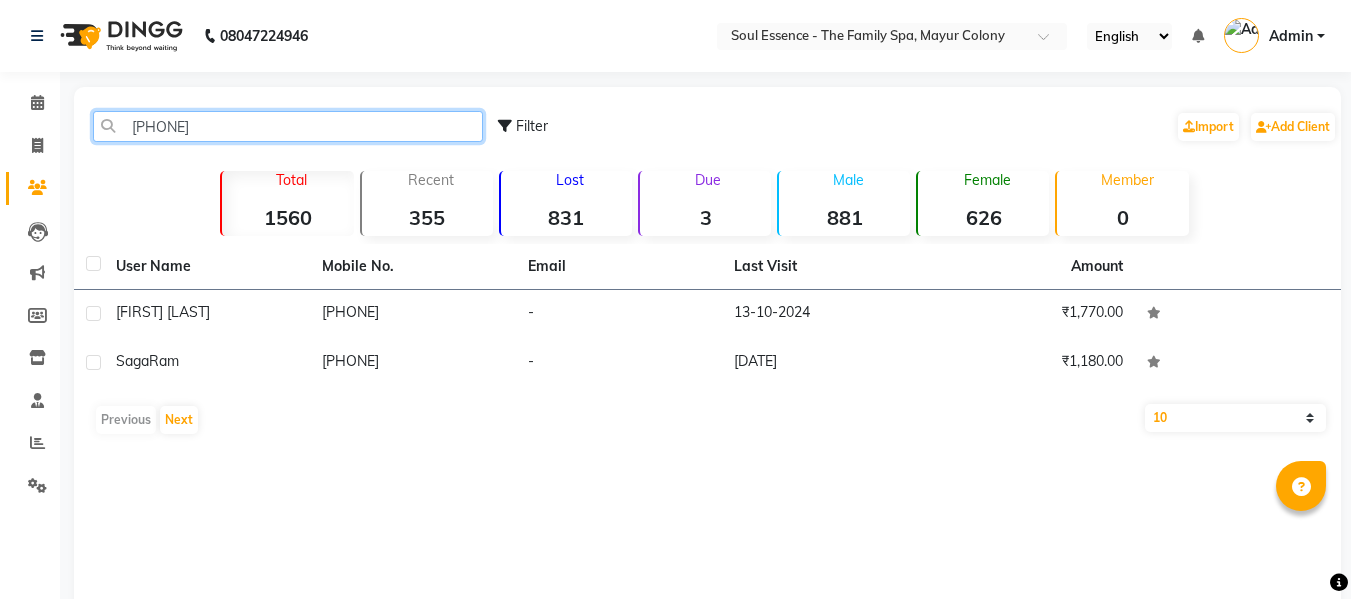 drag, startPoint x: 285, startPoint y: 131, endPoint x: 4, endPoint y: 58, distance: 290.3274 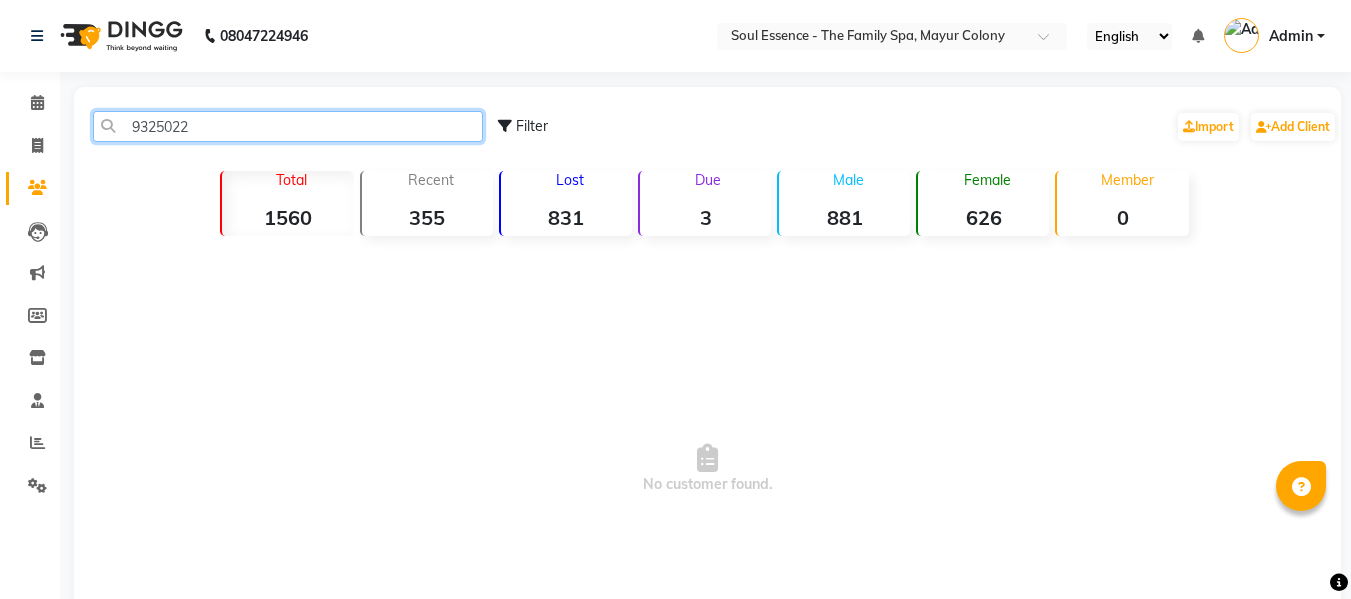 drag, startPoint x: 219, startPoint y: 122, endPoint x: 0, endPoint y: 113, distance: 219.18486 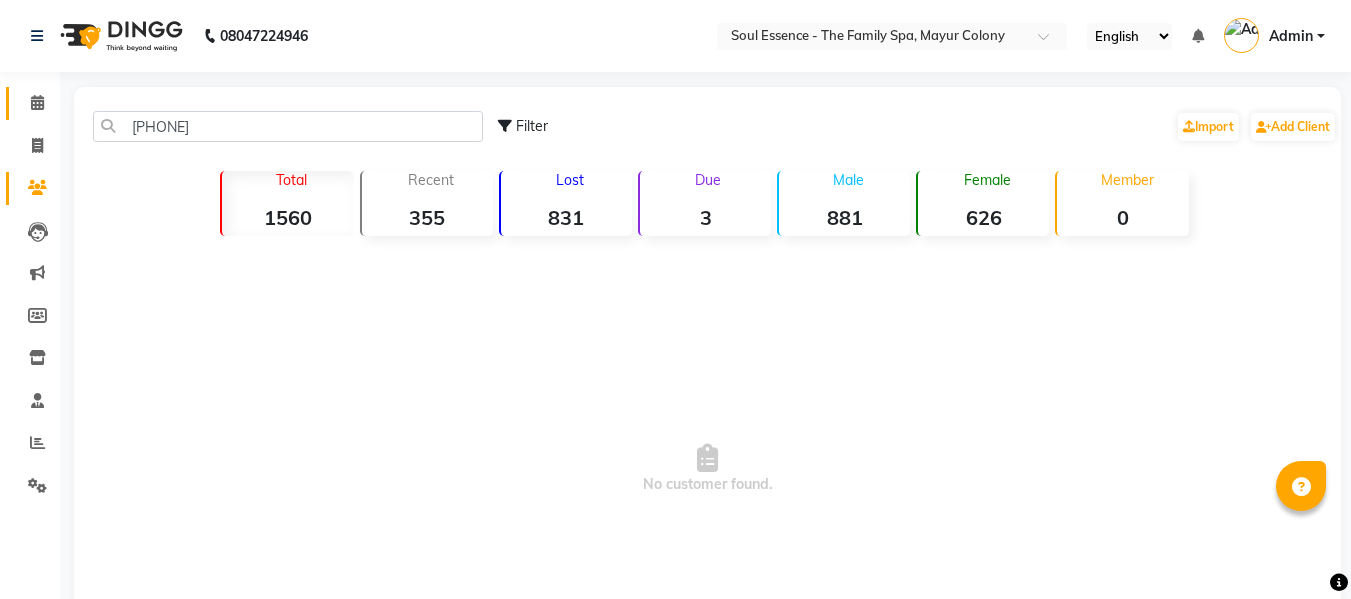 click on "Calendar" 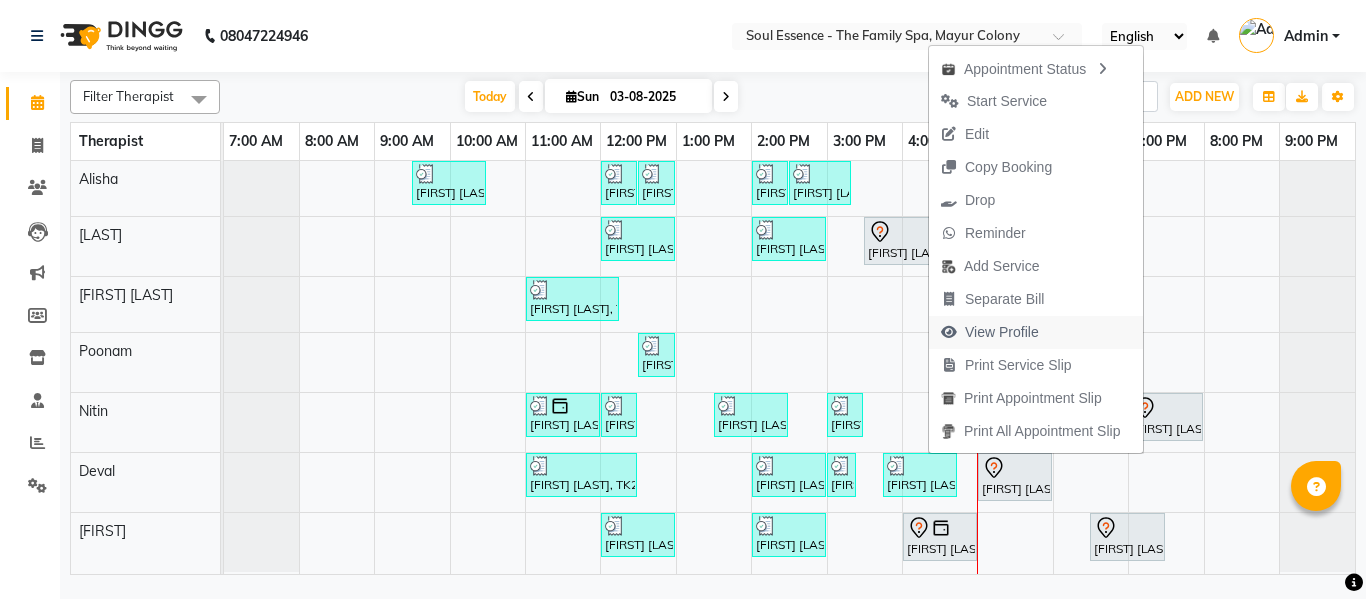 click on "View Profile" at bounding box center (1002, 332) 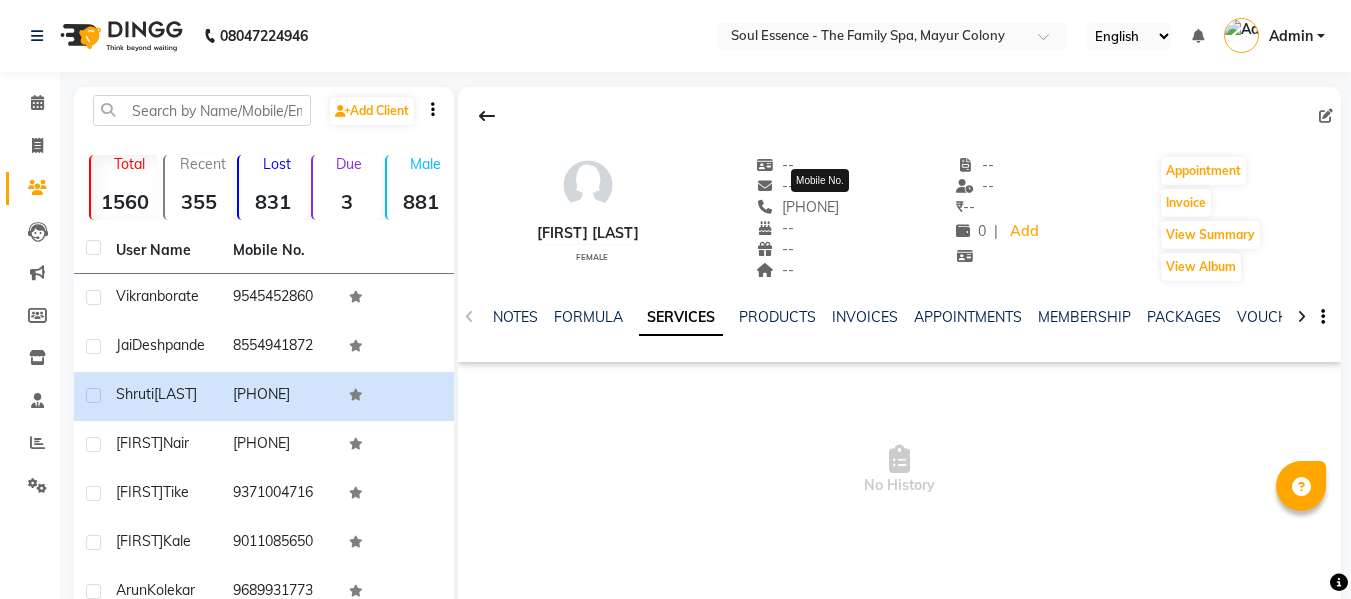 click on "[PHONE]" 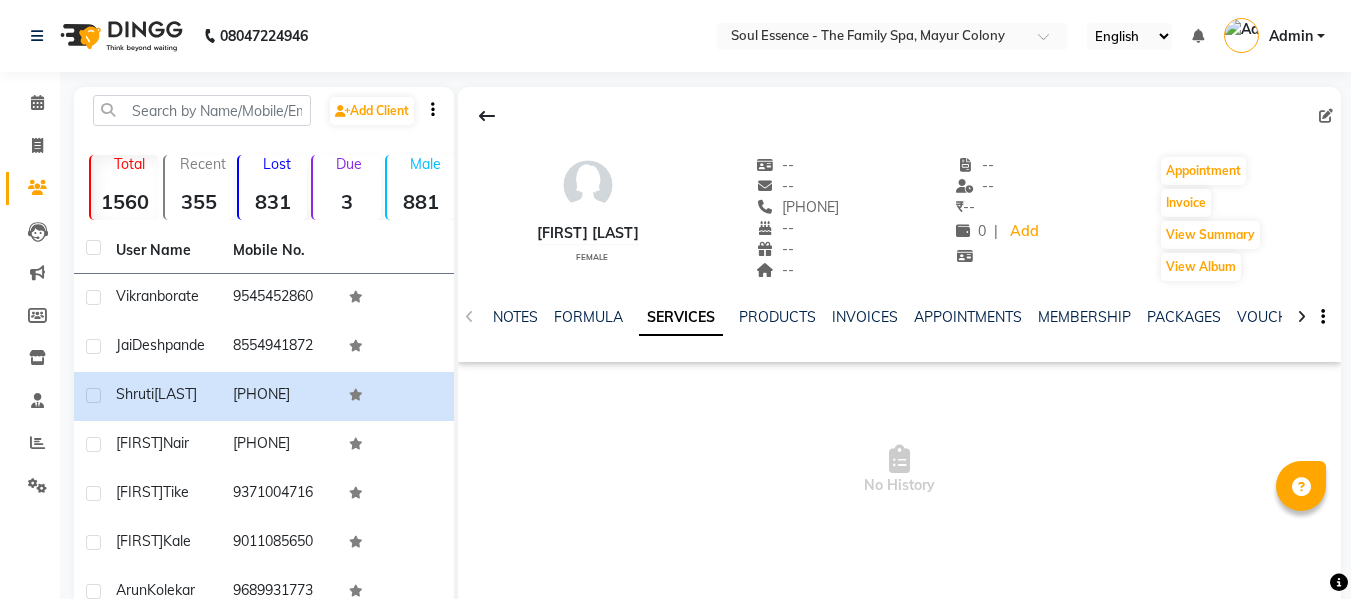 copy on "[PHONE]" 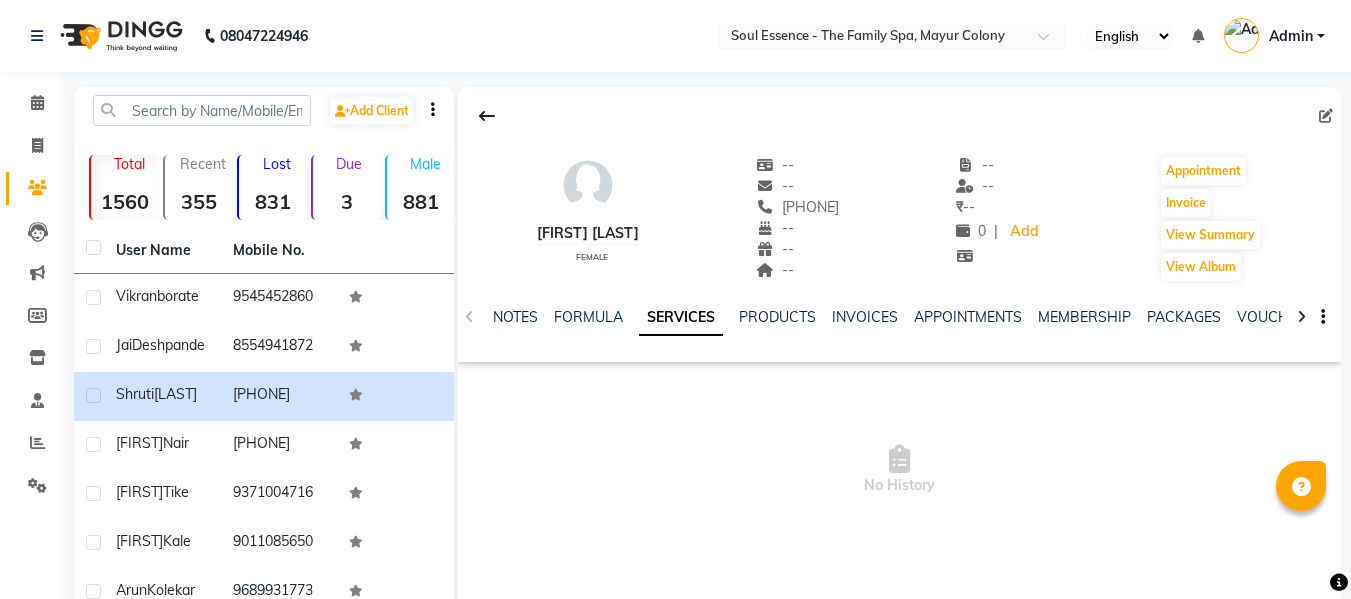 click 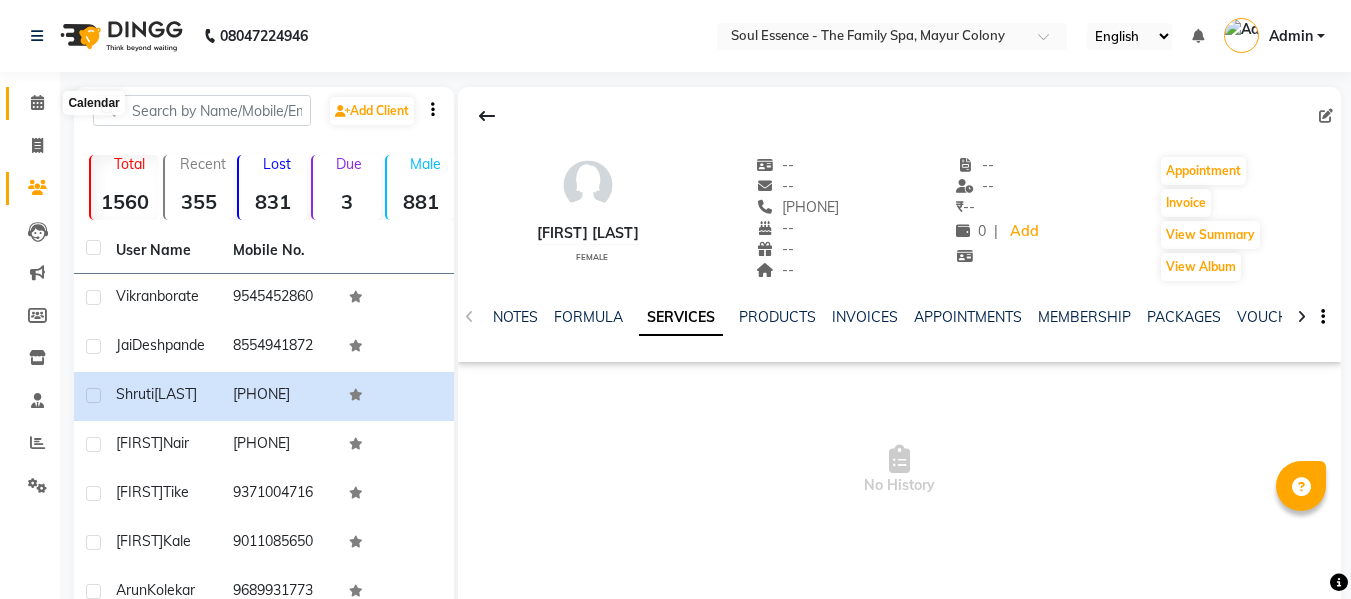 click 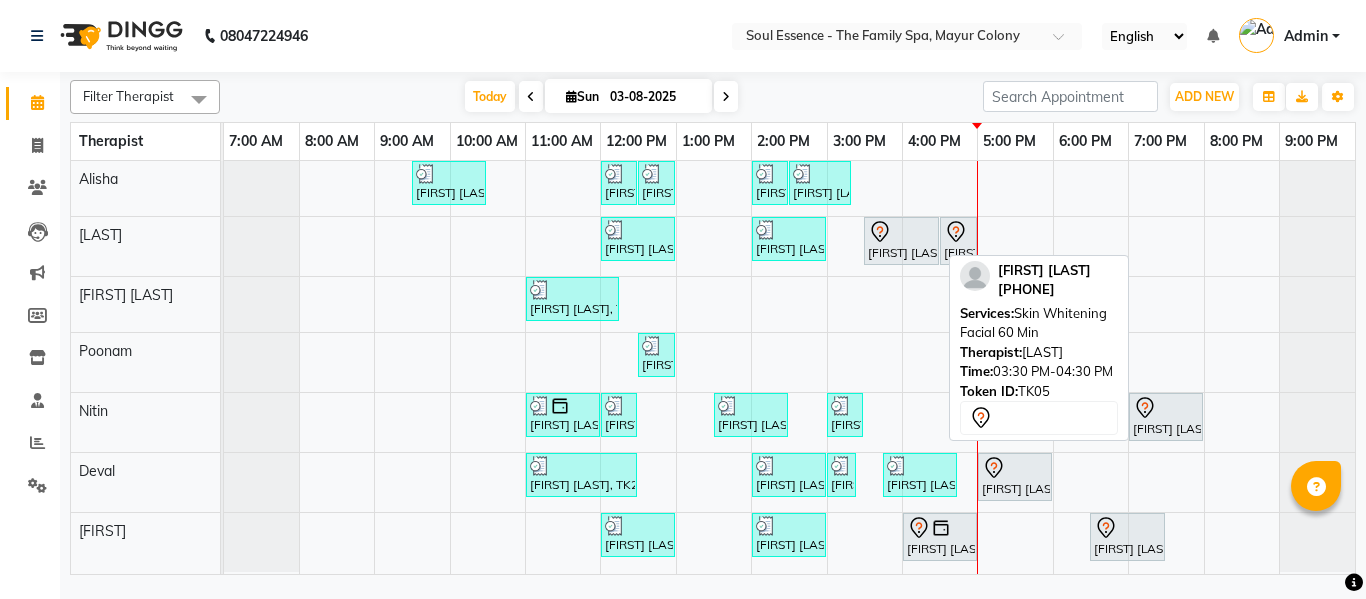 click at bounding box center (901, 232) 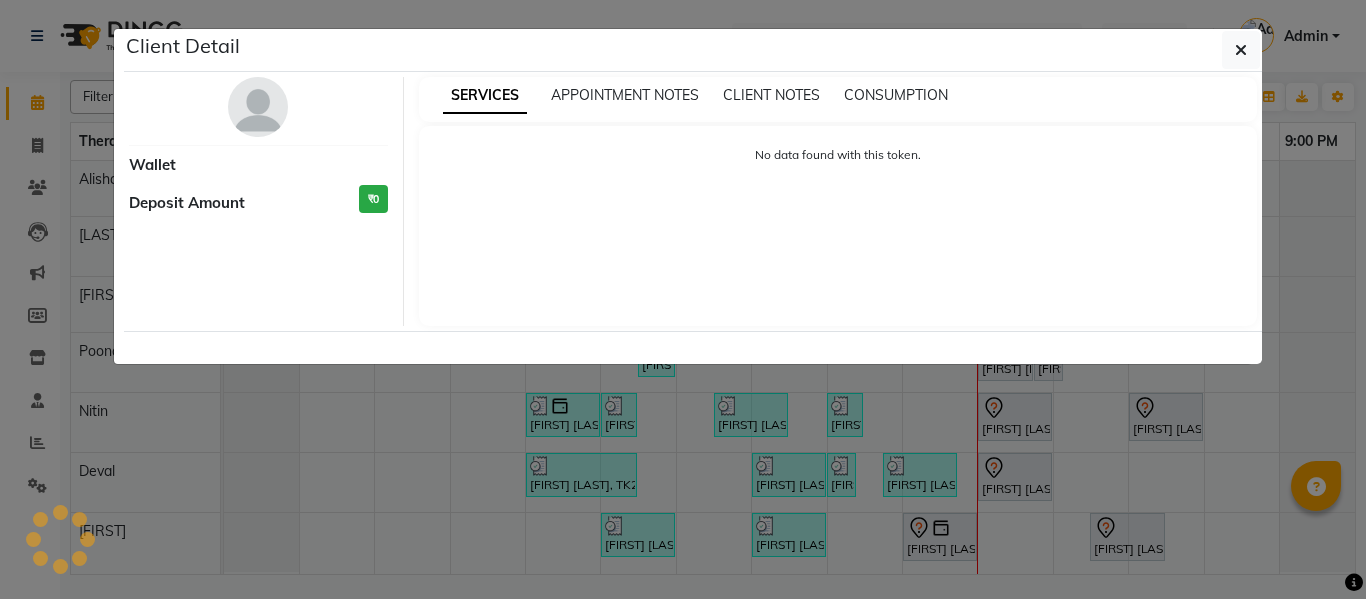 click on "CONSUMPTION" at bounding box center [896, 95] 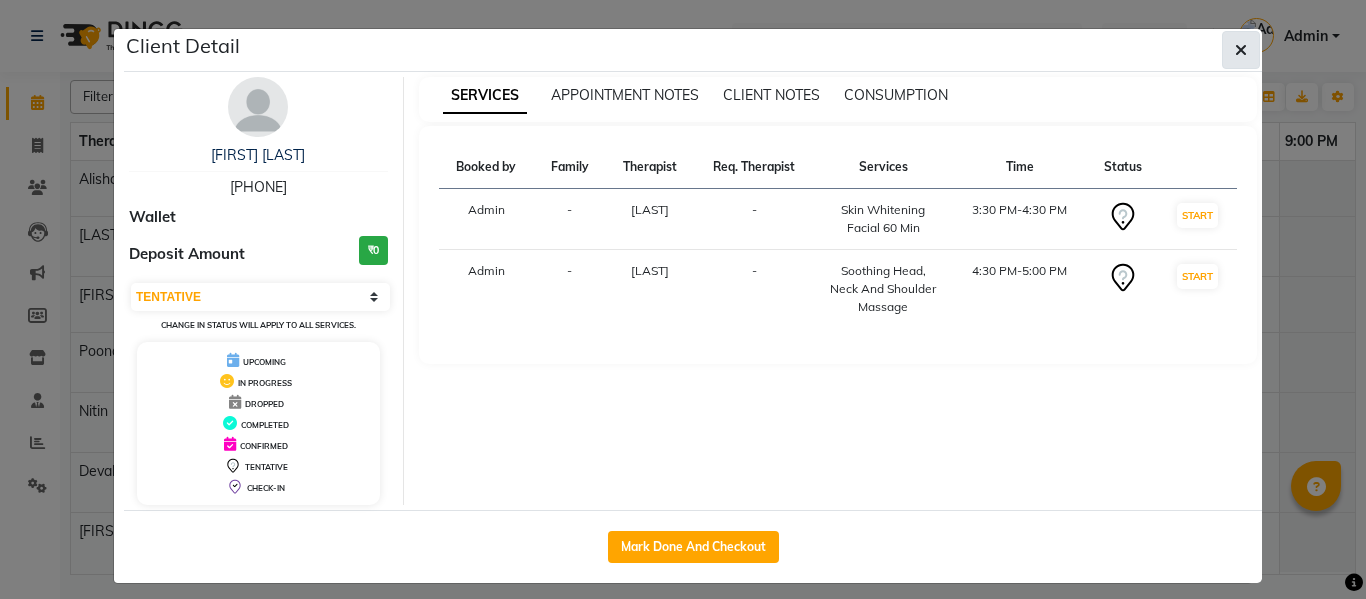 click 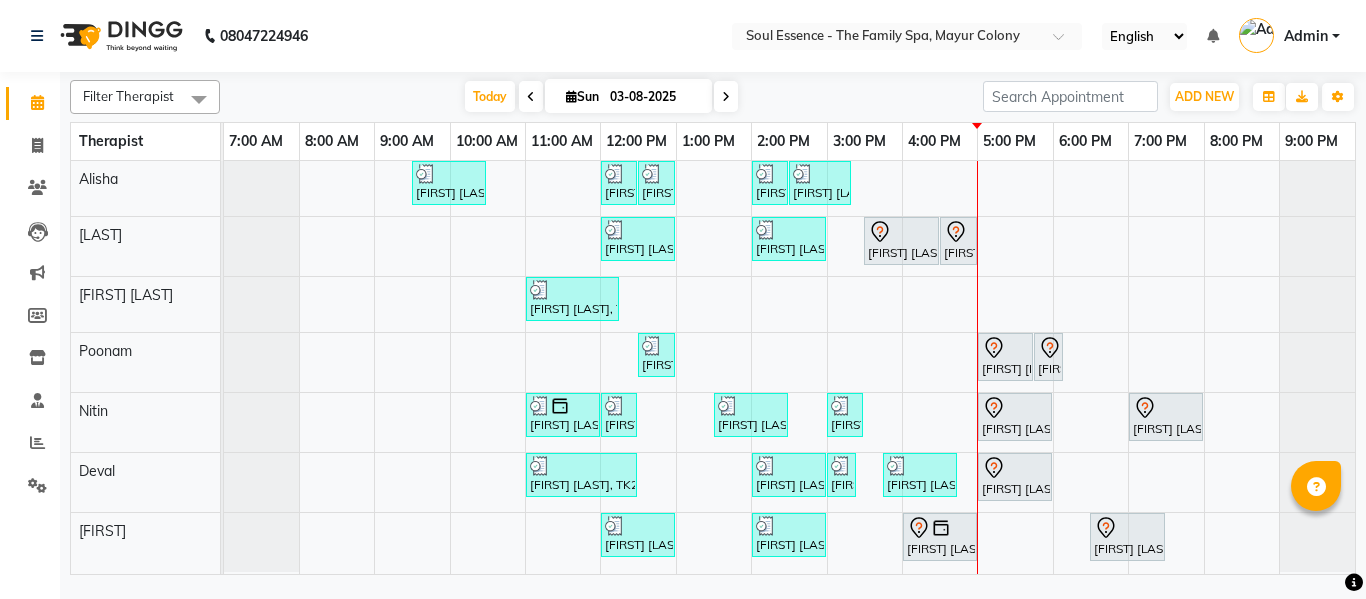 click on "Today  Sun 03-08-2025" at bounding box center [601, 97] 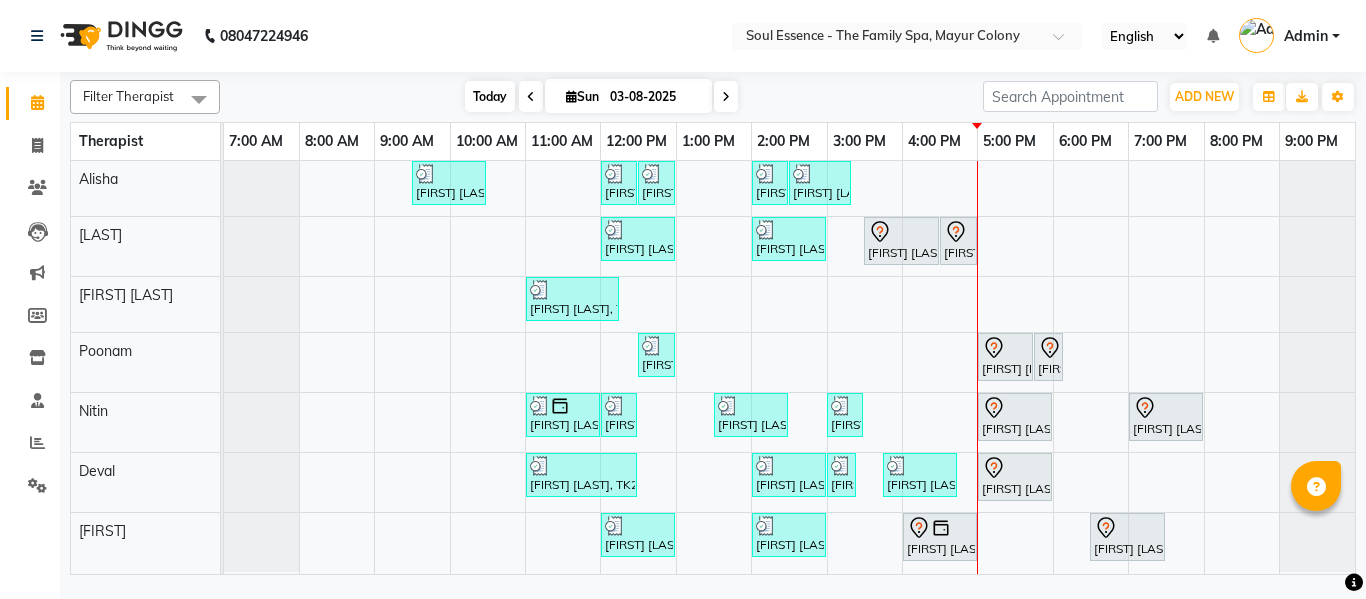click on "Today" at bounding box center [490, 96] 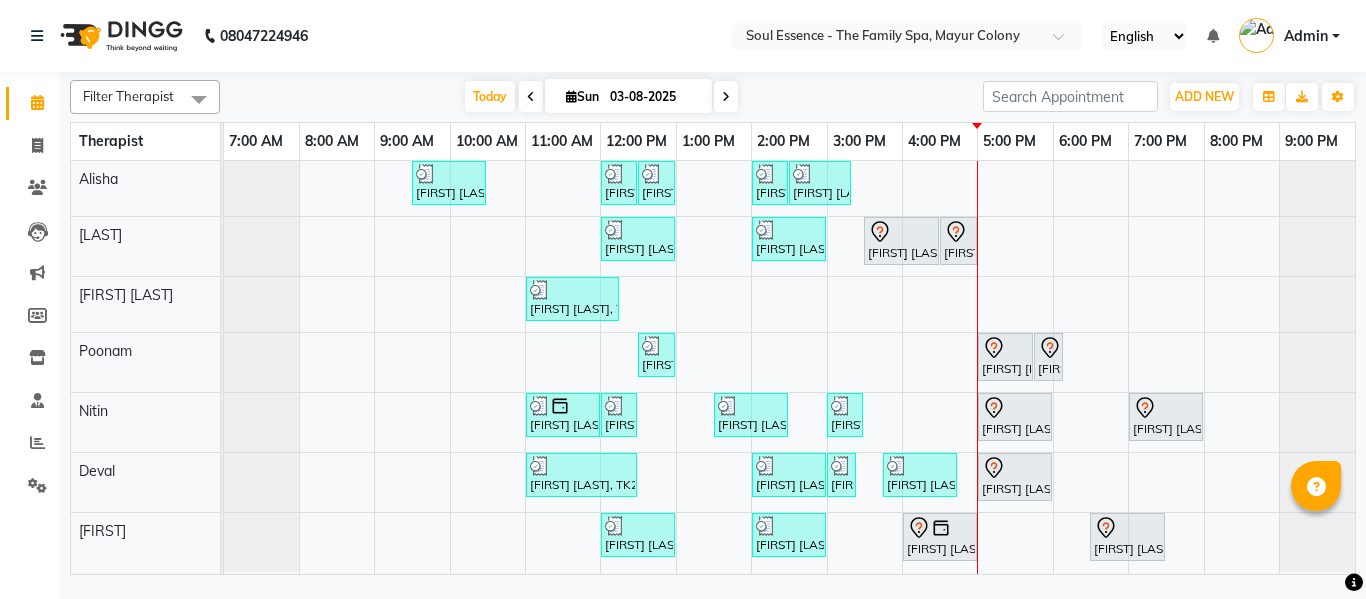 click on "Soul Essence - The Family Spa, Mayur Colony English ENGLISH Español العربية मराठी हिंदी ગુજરાતી தமிழ் 中文 Notifications nothing to show Admin Manage Profile Change Password Sign out  Version:3.15.11" 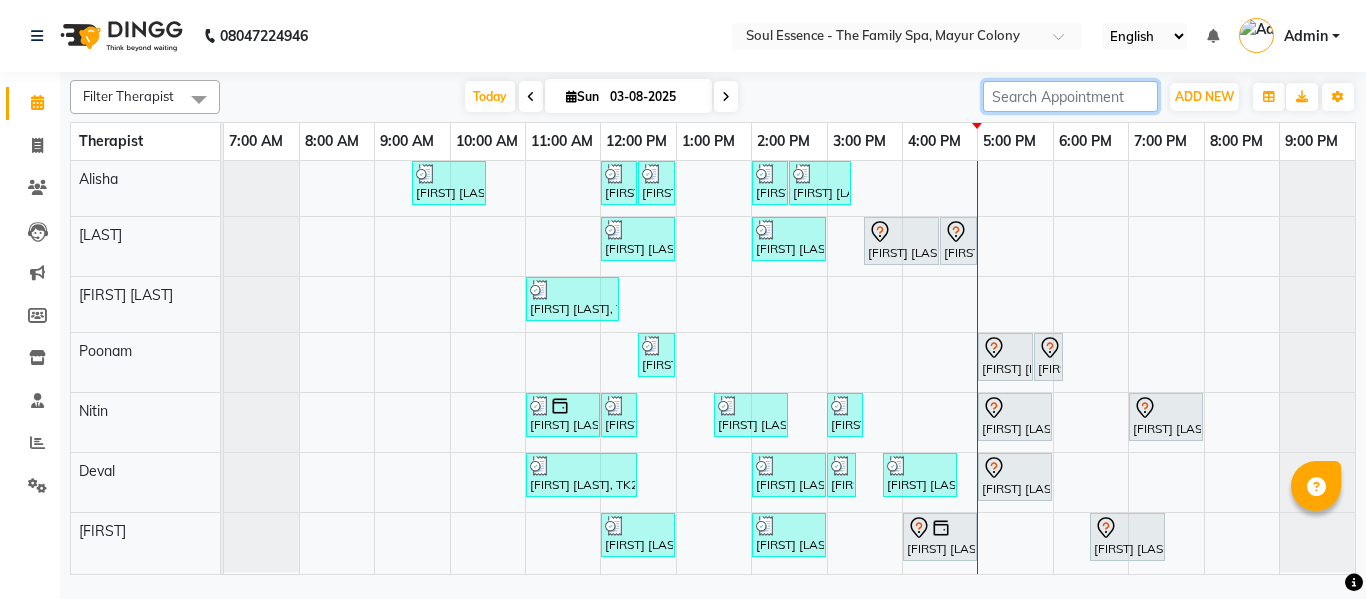 click at bounding box center (1070, 96) 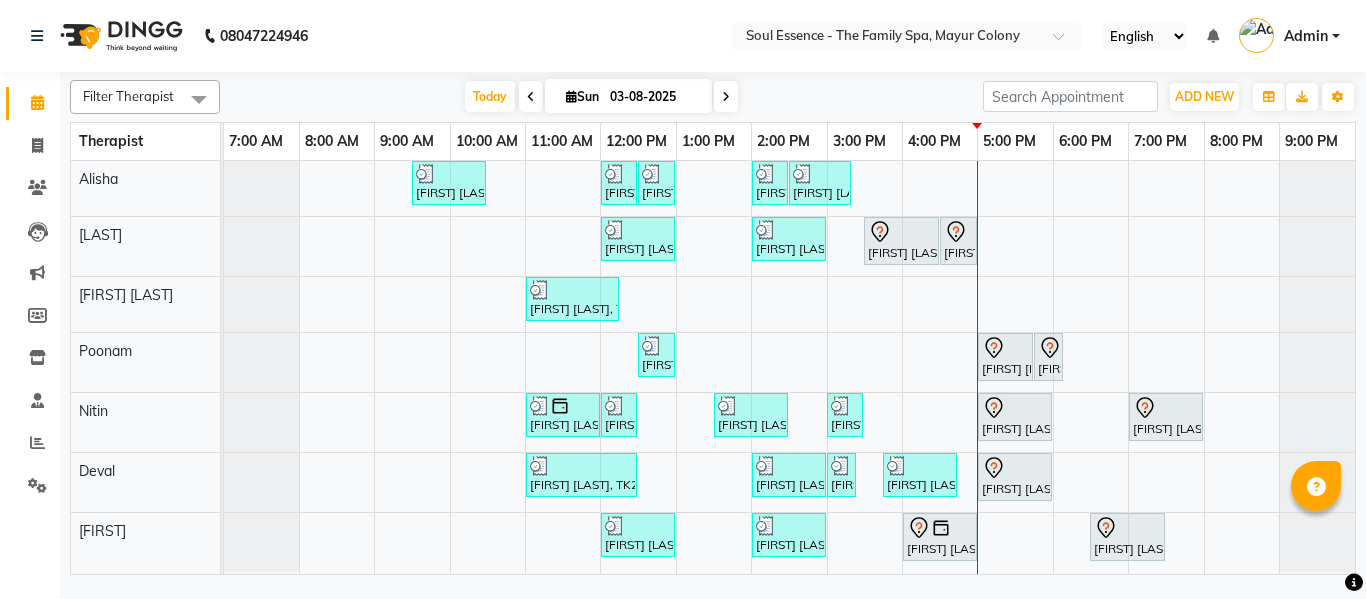 click on "Soul Essence - The Family Spa, Mayur Colony English ENGLISH Español العربية मराठी हिंदी ગુજરાતી தமிழ் 中文 Notifications nothing to show Admin Manage Profile Change Password Sign out  Version:3.15.11" 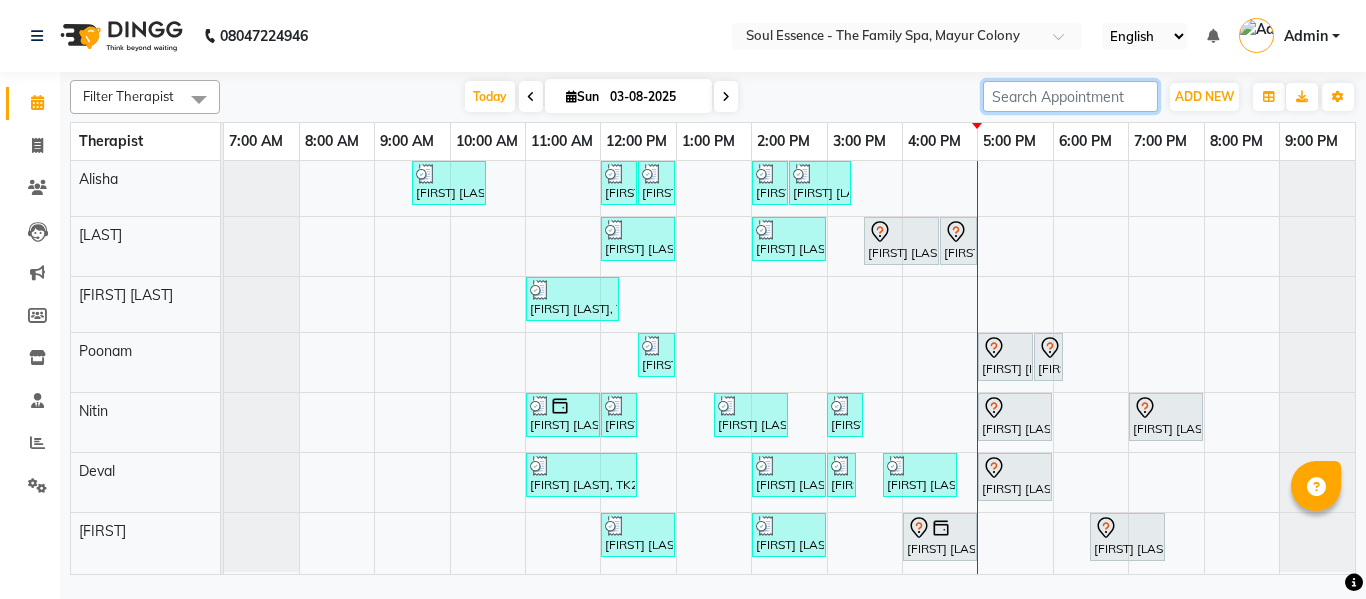 click at bounding box center (1070, 96) 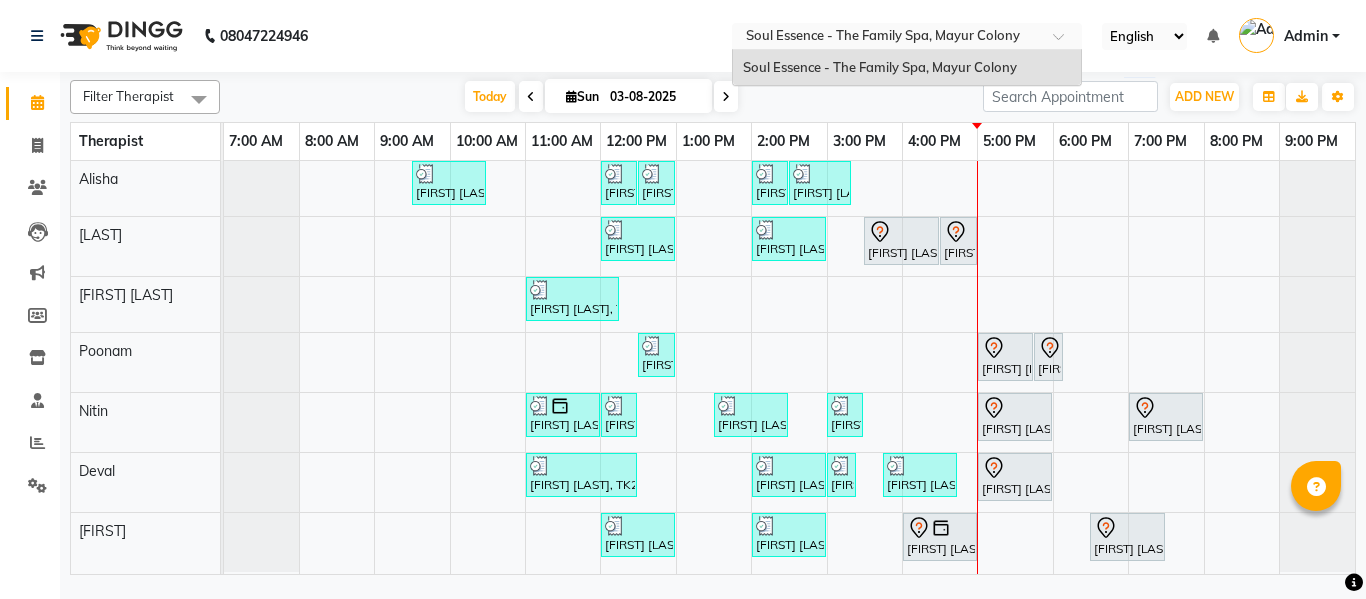 click at bounding box center (887, 38) 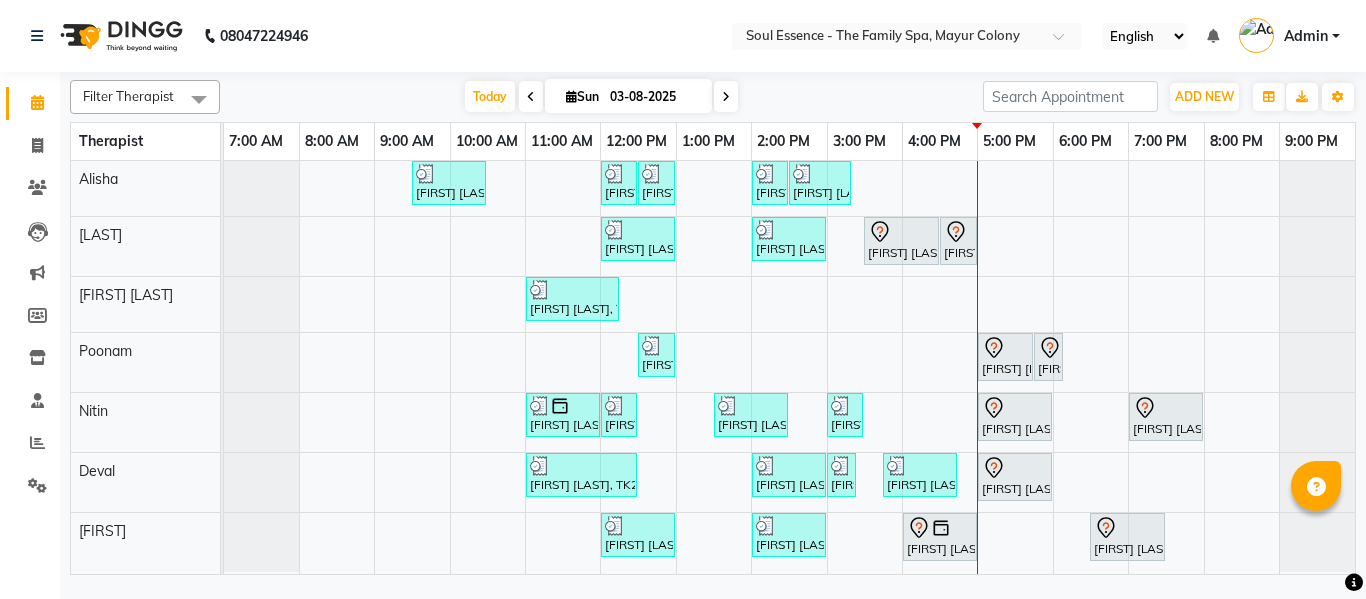 click on "Soul Essence - The Family Spa, Mayur Colony English ENGLISH Español العربية मराठी हिंदी ગુજરાતી தமிழ் 中文 Notifications nothing to show Admin Manage Profile Change Password Sign out  Version:3.15.11" 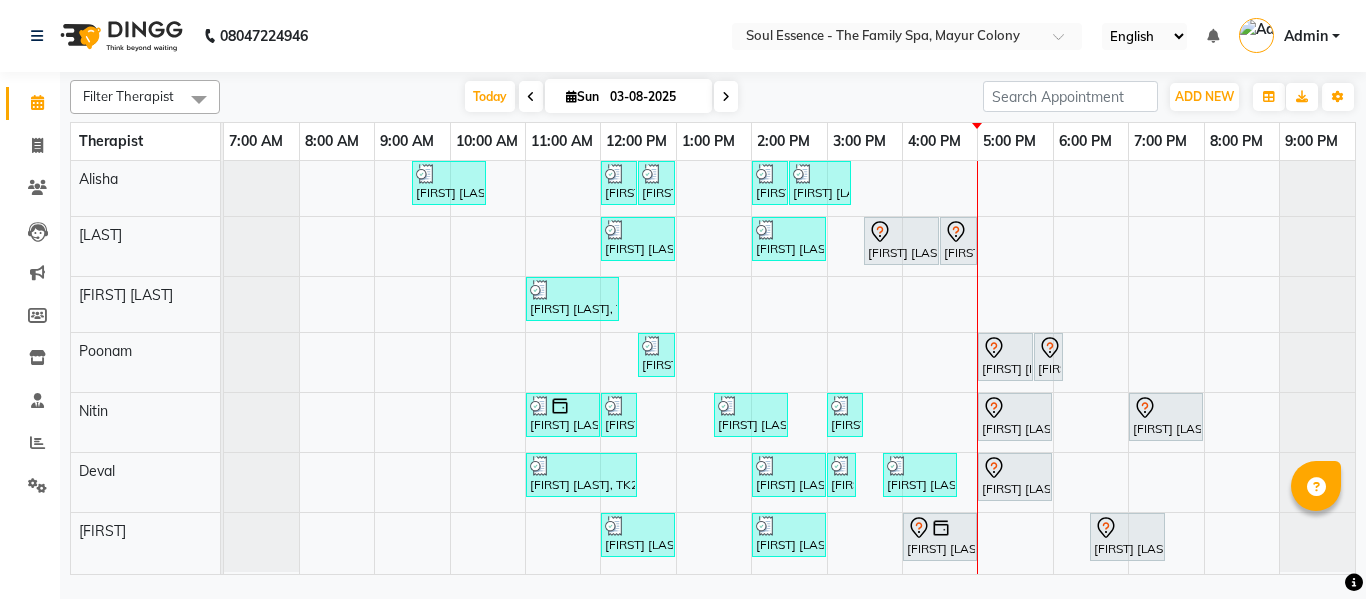 click on "Today  Sun 03-08-2025" at bounding box center (601, 97) 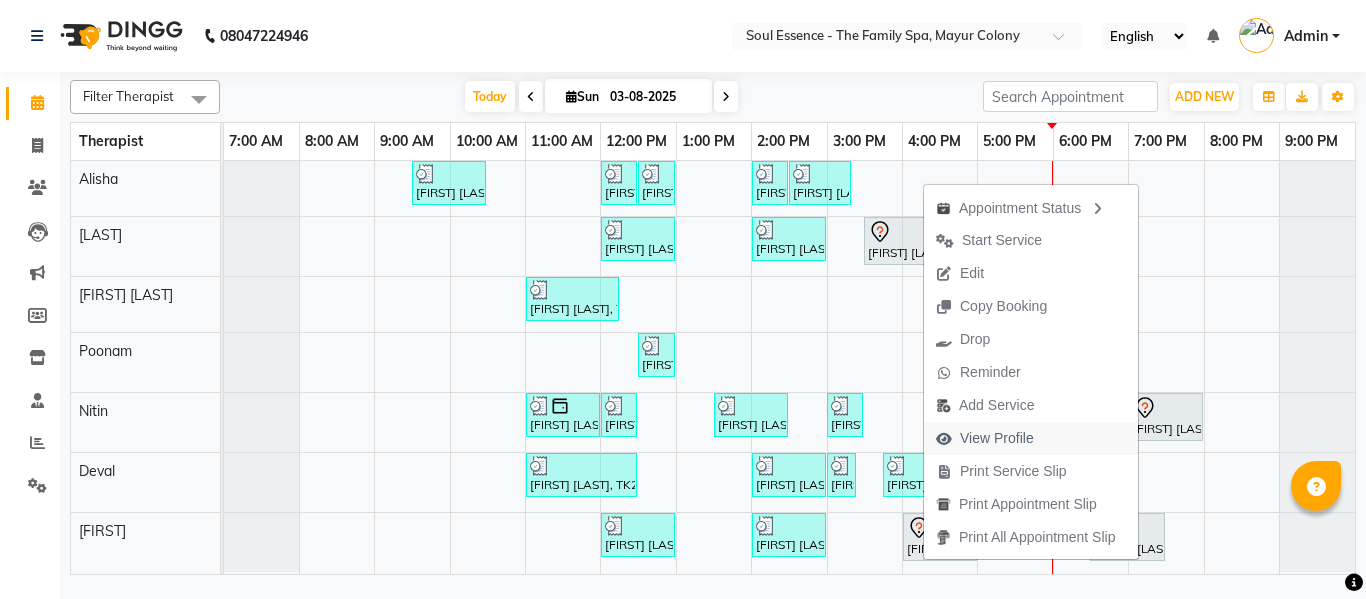 click on "View Profile" at bounding box center [997, 438] 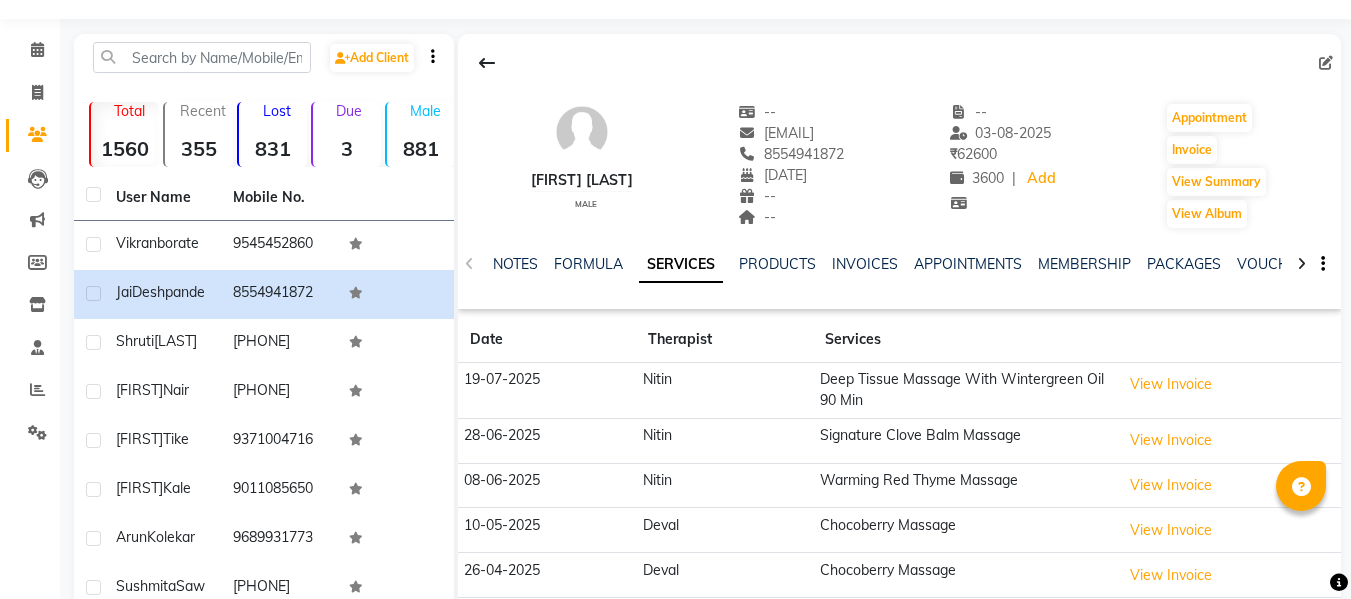 scroll, scrollTop: 100, scrollLeft: 0, axis: vertical 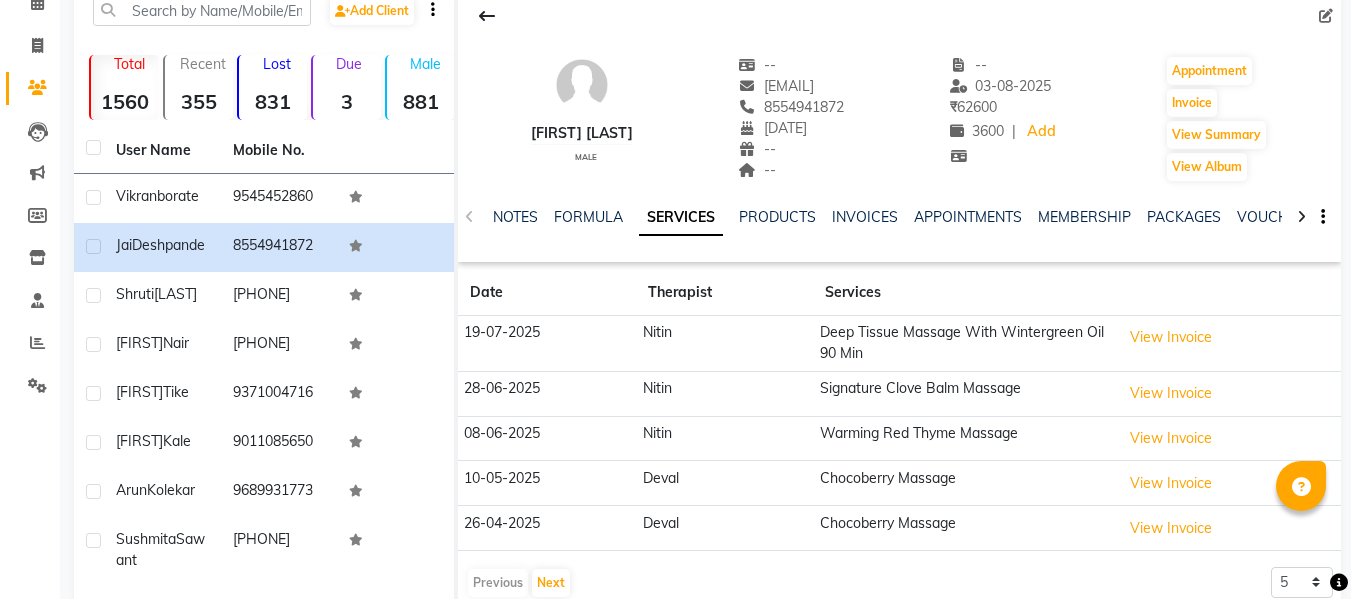 click on "8554941872" 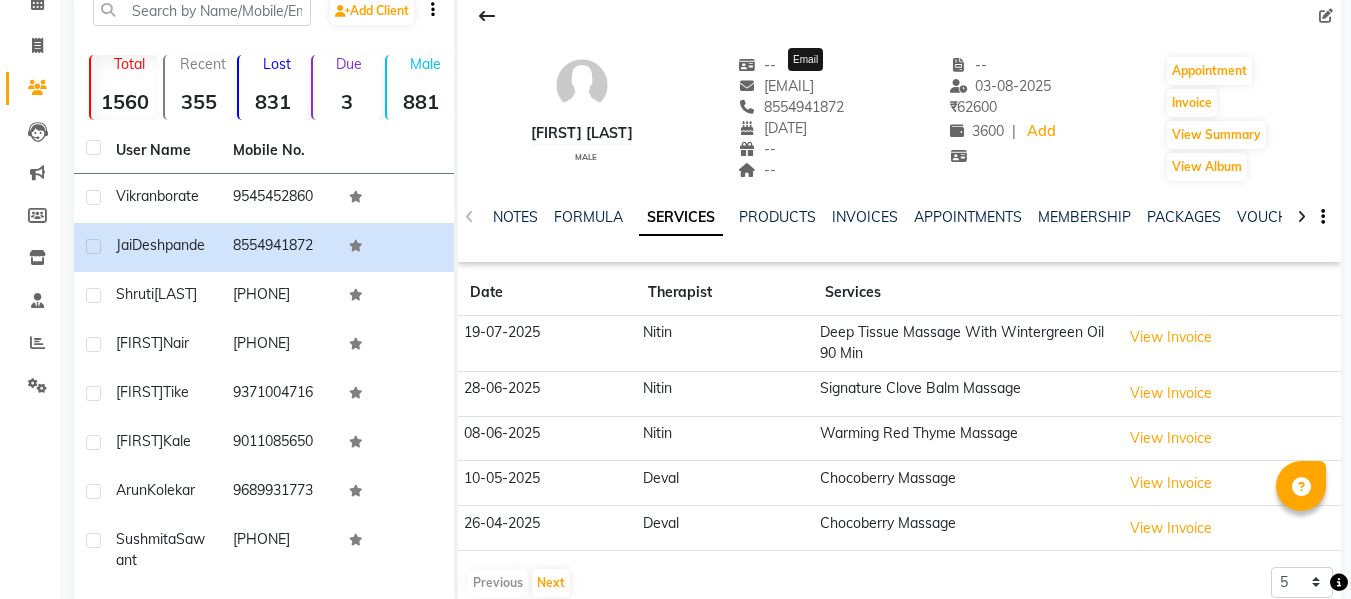 copy on "8554941872" 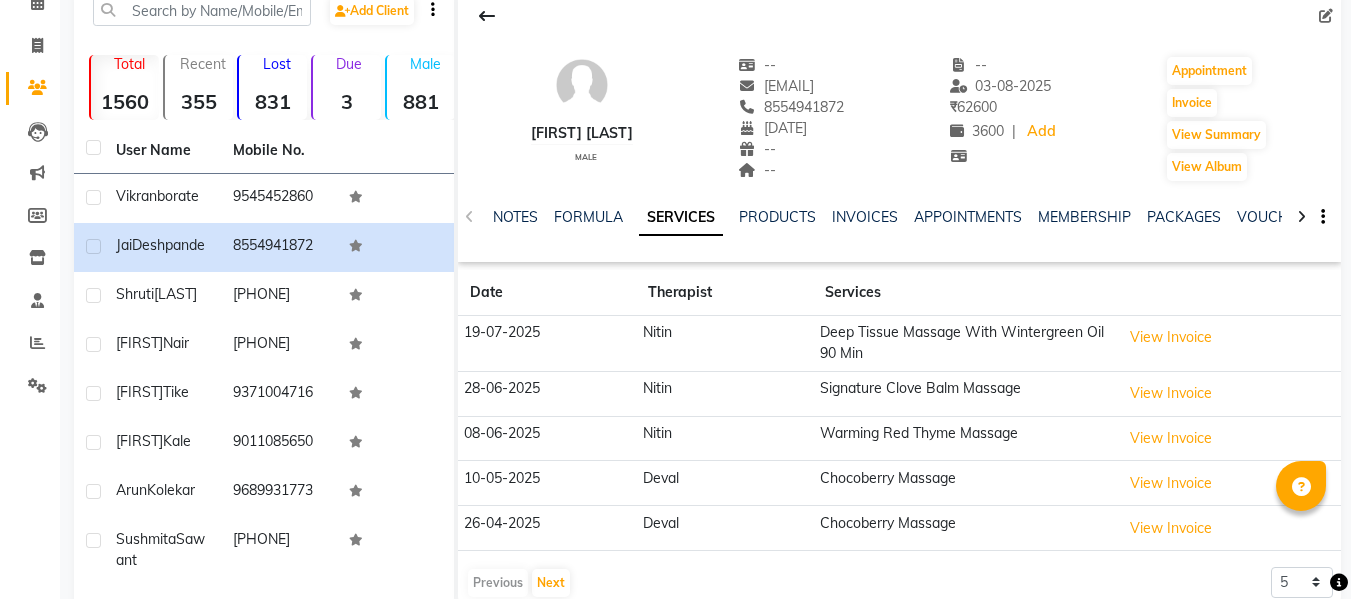 click on "NOTES FORMULA SERVICES PRODUCTS INVOICES APPOINTMENTS MEMBERSHIP PACKAGES VOUCHERS GIFTCARDS POINTS FORMS FAMILY CARDS WALLET" 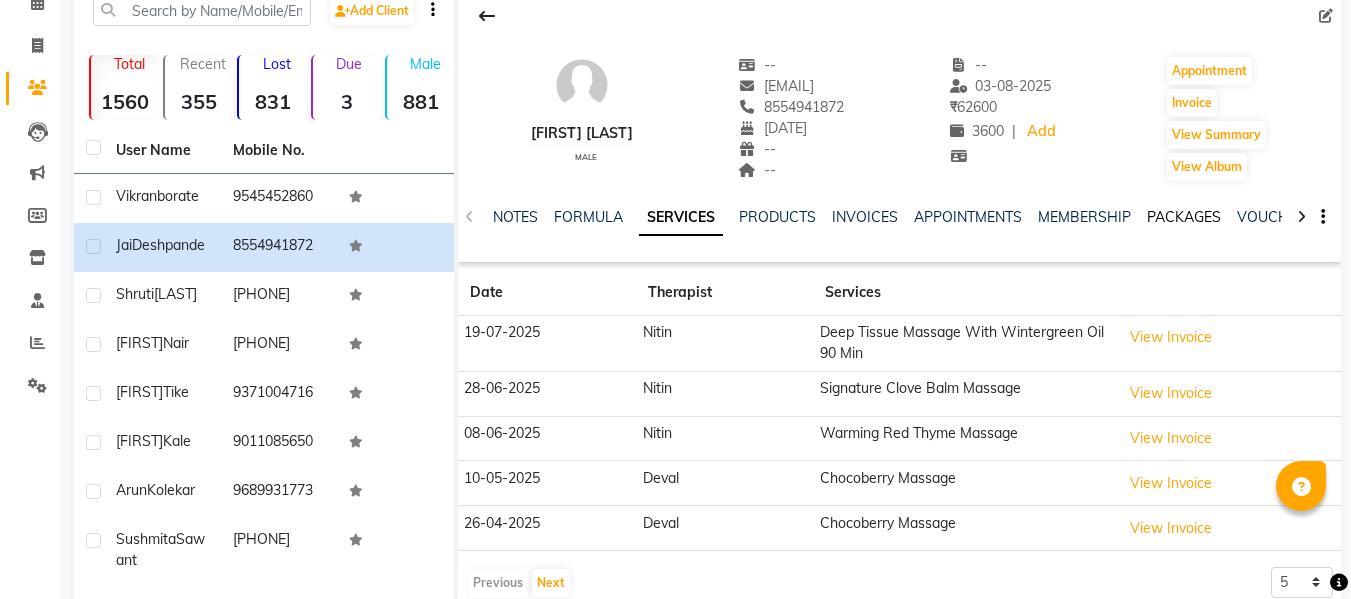 click on "PACKAGES" 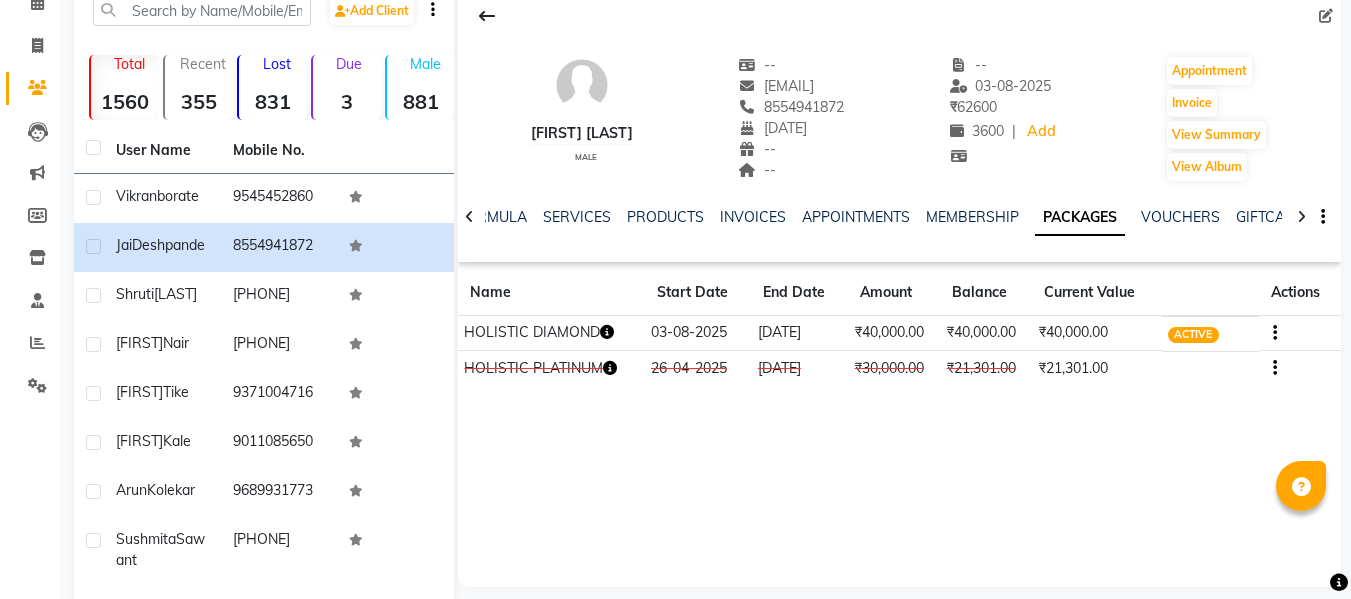 click on "SERVICES" 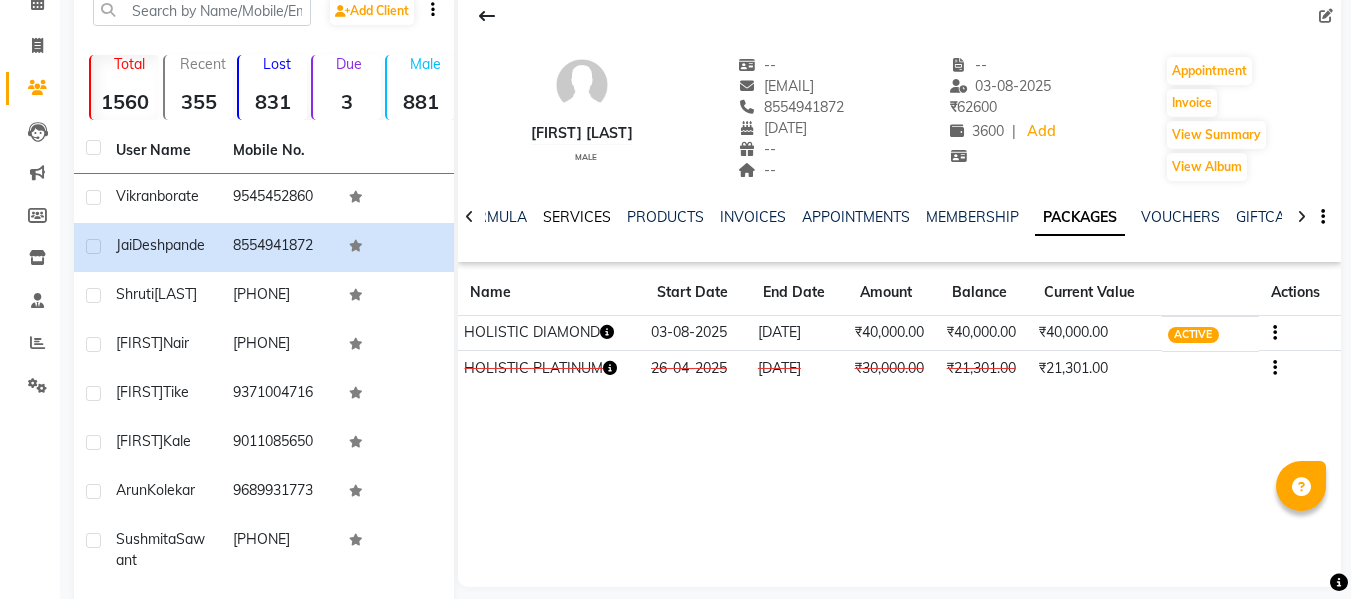 drag, startPoint x: 582, startPoint y: 224, endPoint x: 525, endPoint y: 231, distance: 57.428215 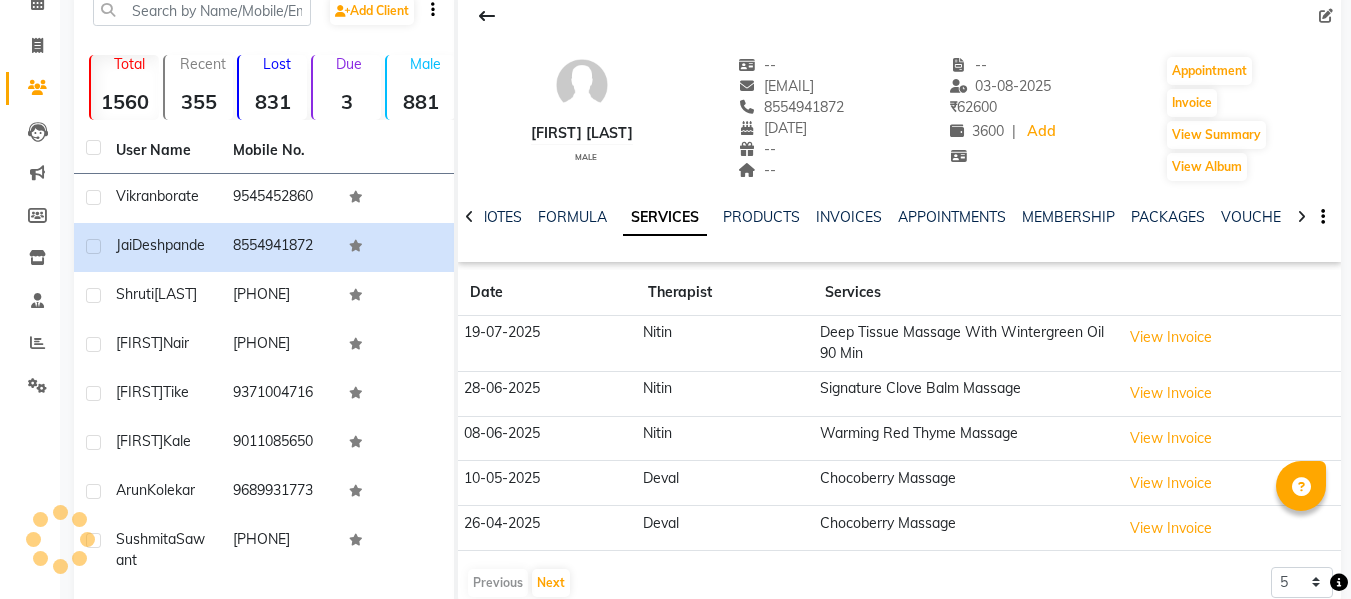 click on "NOTES FORMULA SERVICES PRODUCTS INVOICES APPOINTMENTS MEMBERSHIP PACKAGES VOUCHERS GIFTCARDS POINTS FORMS FAMILY CARDS WALLET" 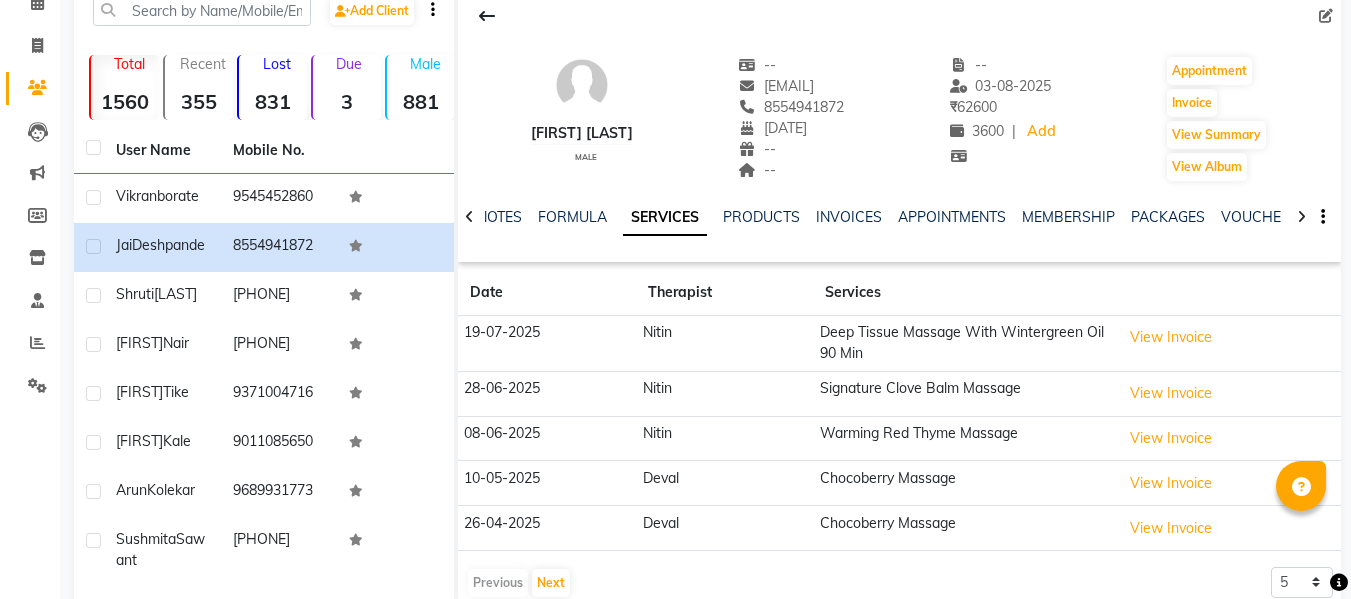 click on "NOTES FORMULA SERVICES PRODUCTS INVOICES APPOINTMENTS MEMBERSHIP PACKAGES VOUCHERS GIFTCARDS POINTS FORMS FAMILY CARDS WALLET" 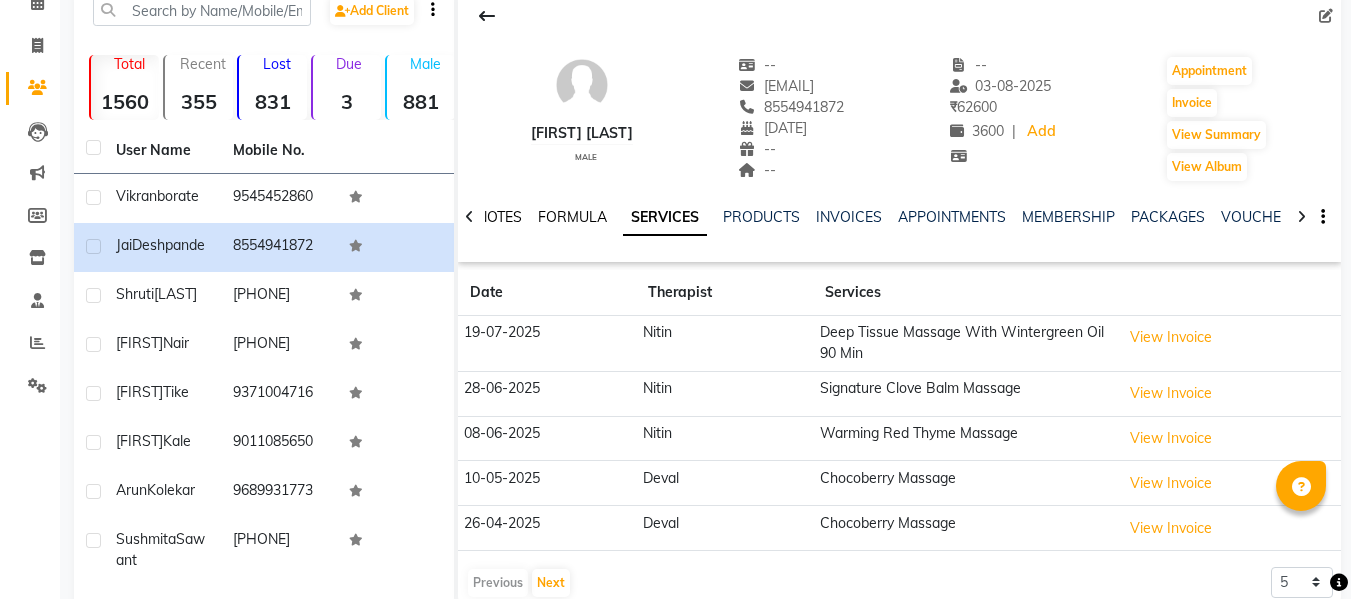 click on "FORMULA" 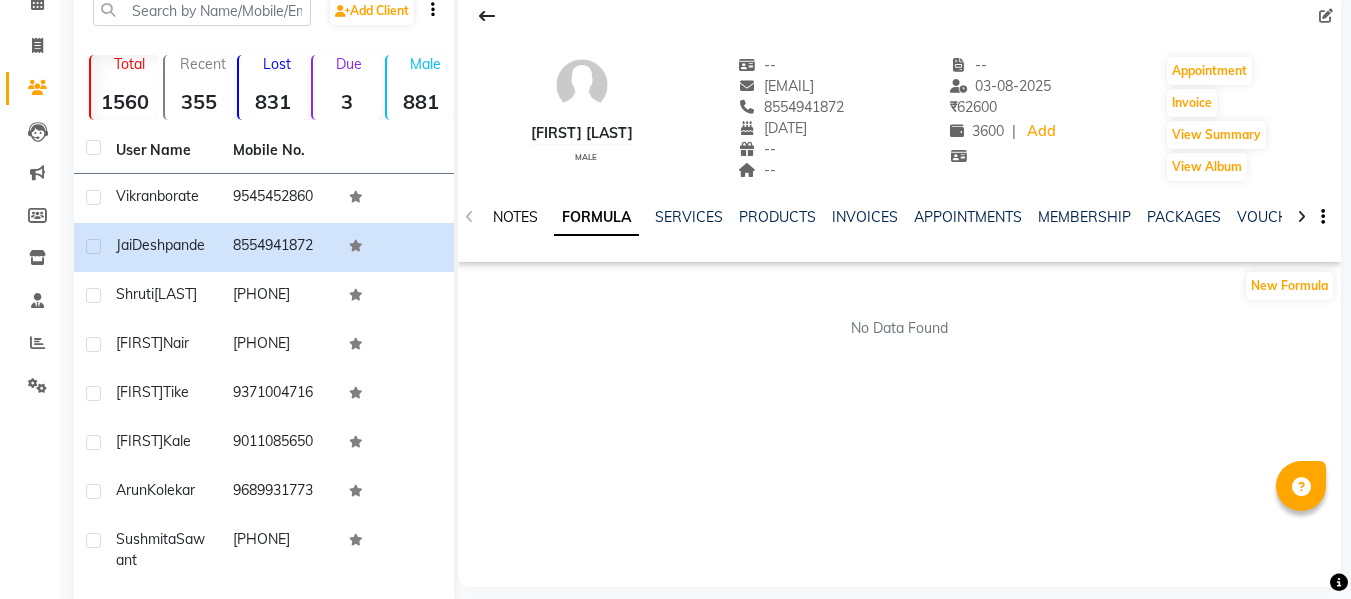 click on "NOTES" 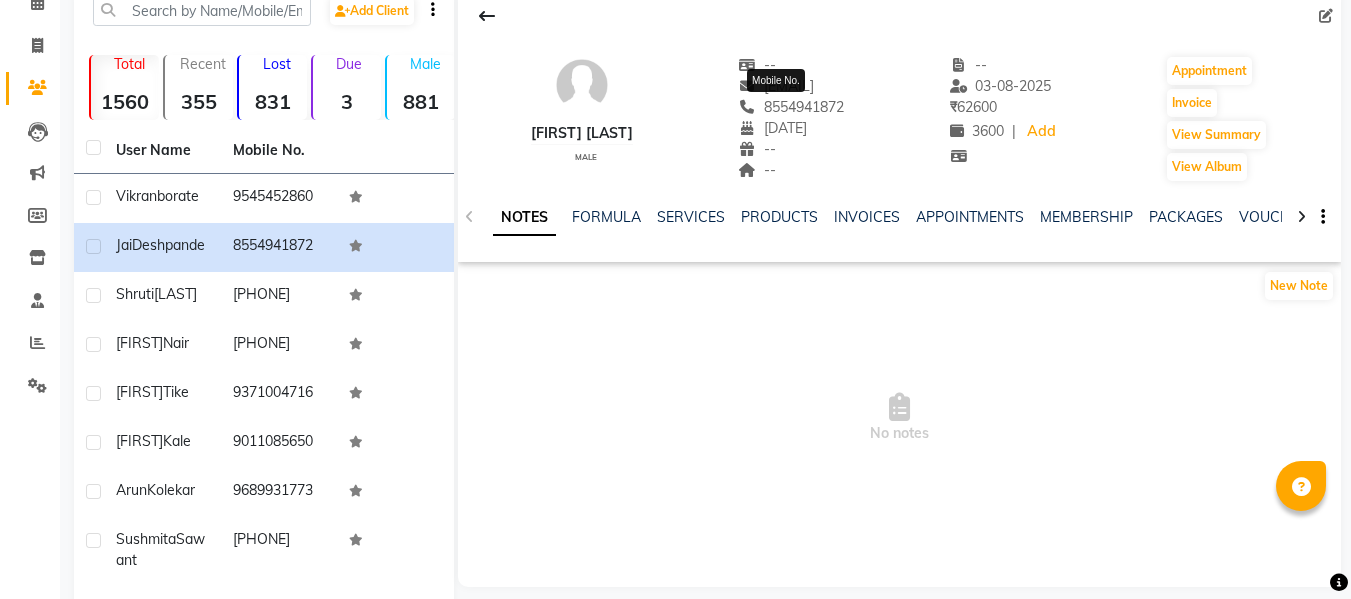 click on "8554941872" 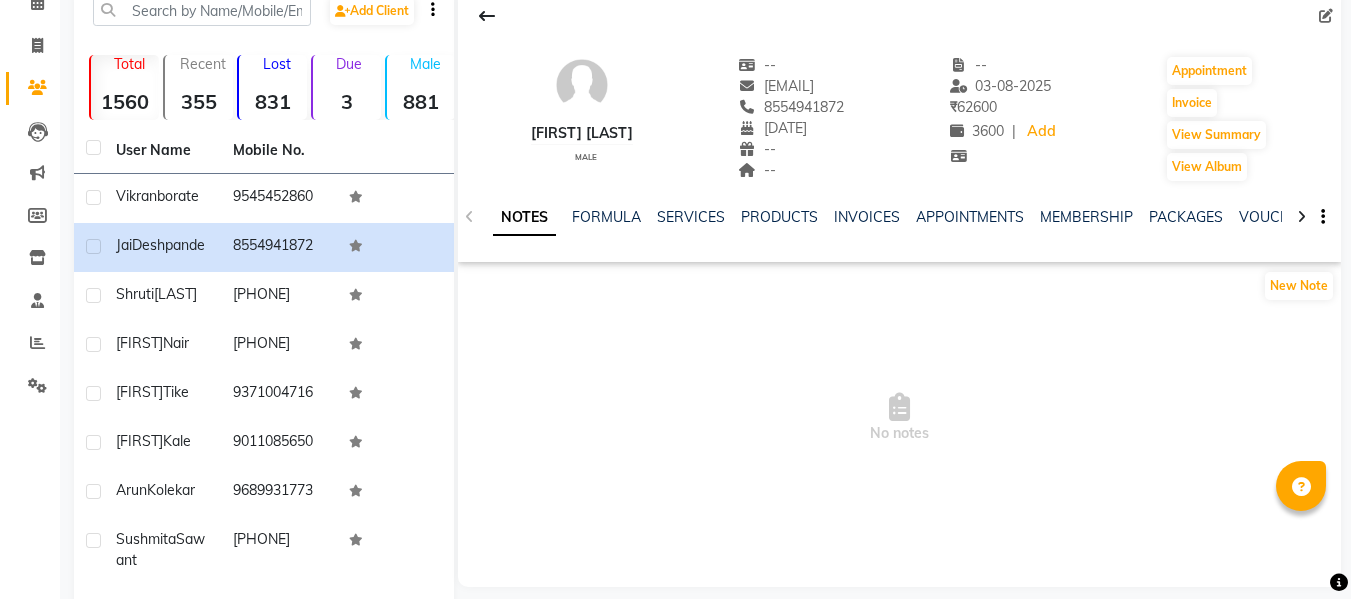 copy on "8554941872" 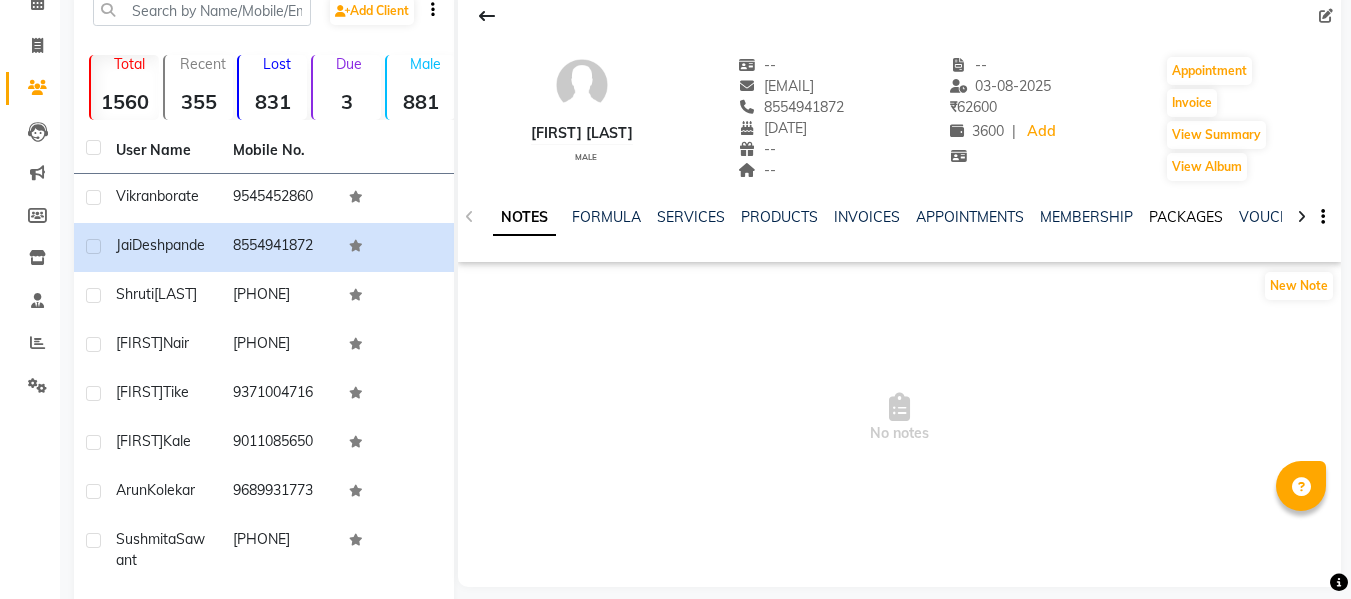 click on "PACKAGES" 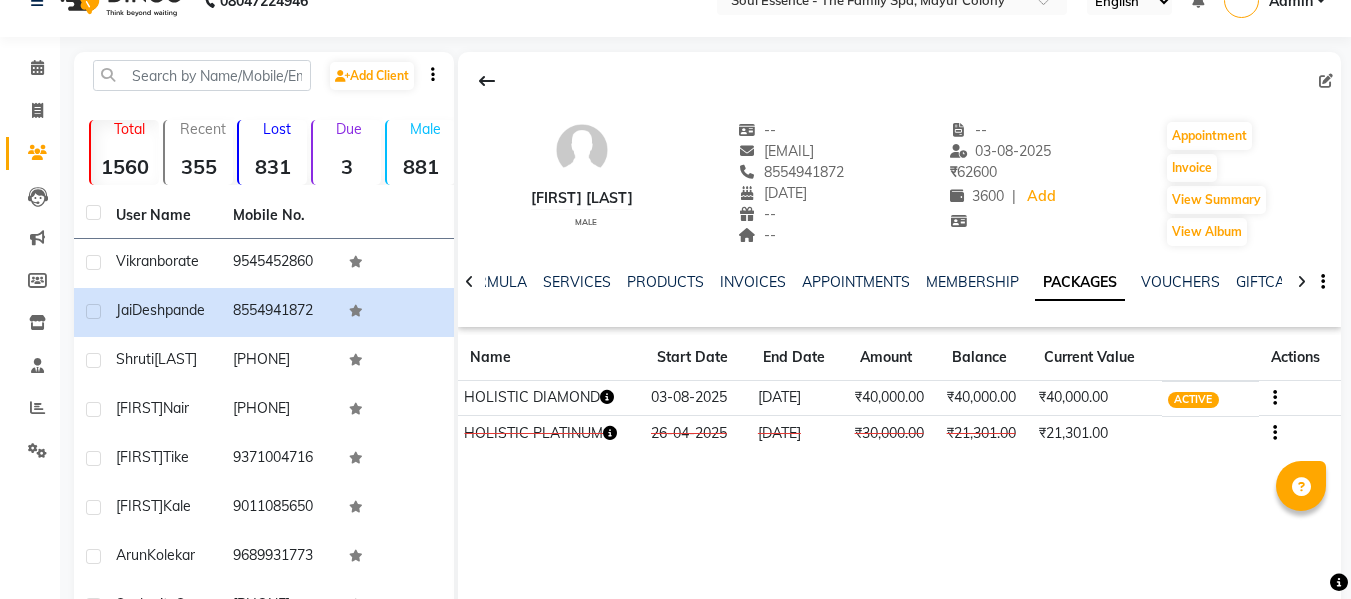 scroll, scrollTop: 0, scrollLeft: 0, axis: both 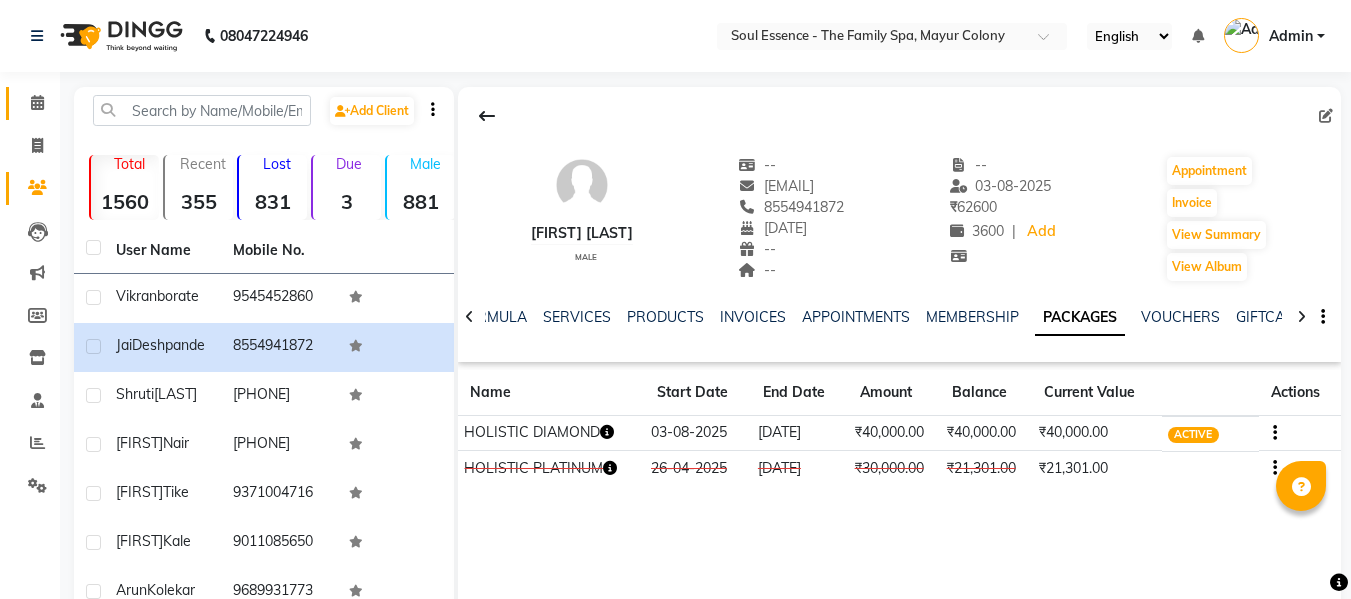 click on "Calendar" 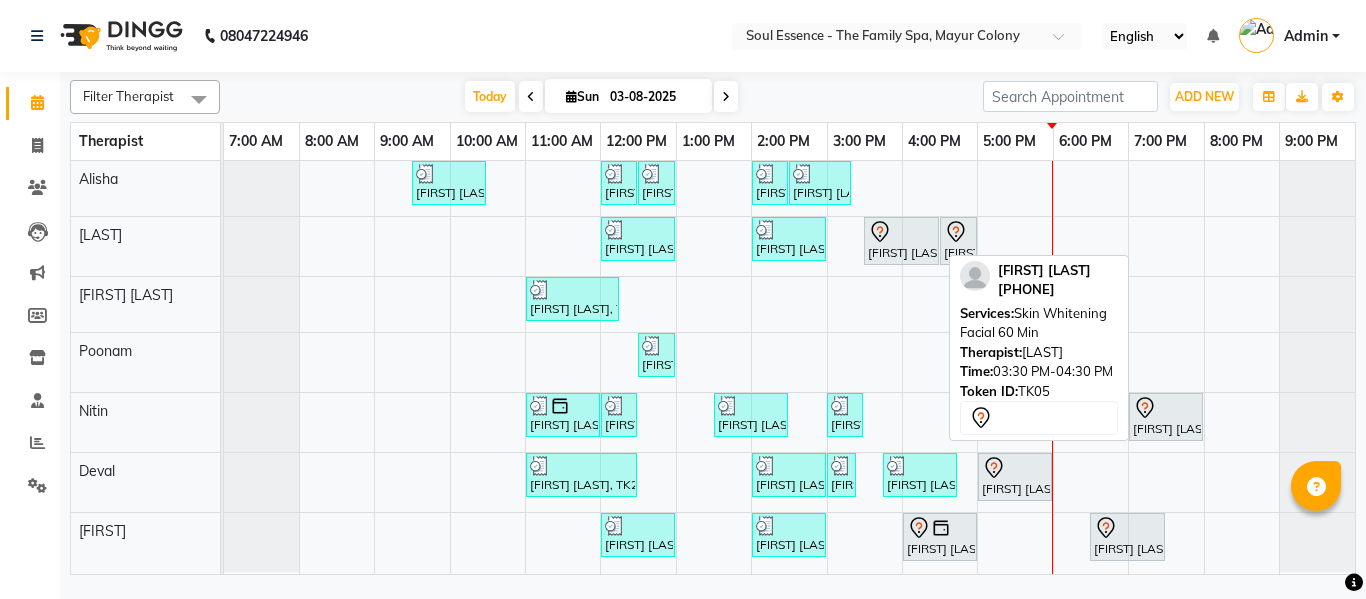 click on "[FIRST] [LAST], TK05, 03:30 PM-04:30 PM, Skin Whitening Facial 60 Min" at bounding box center [901, 241] 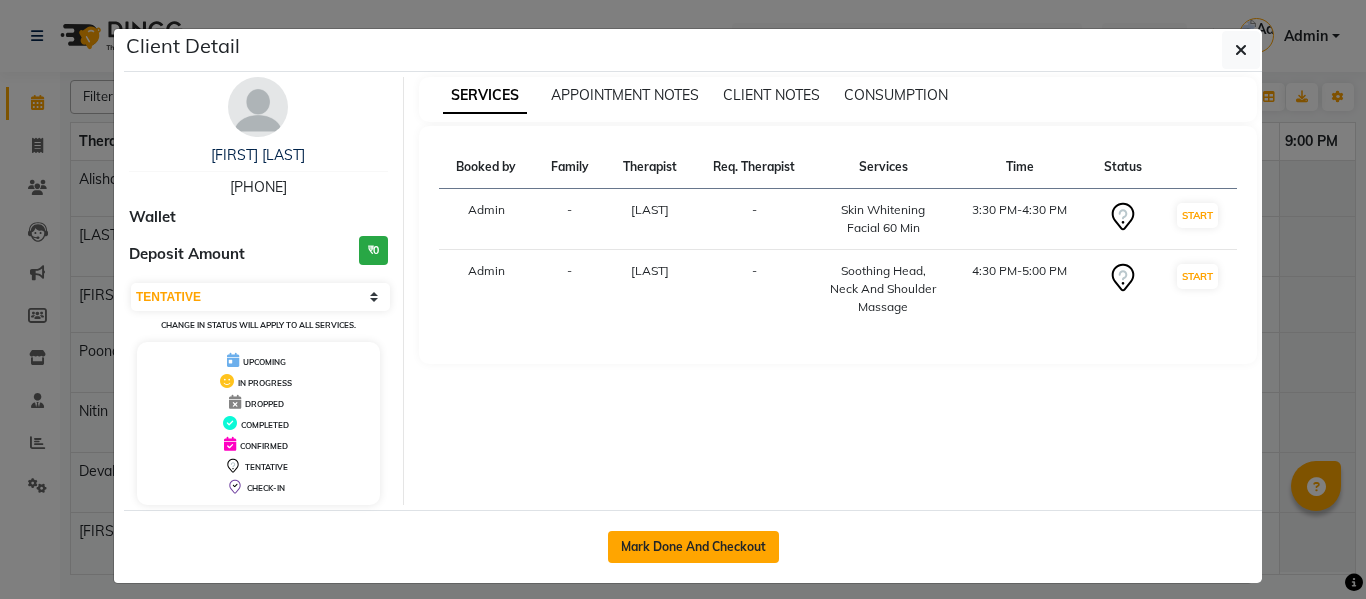 click on "Mark Done And Checkout" 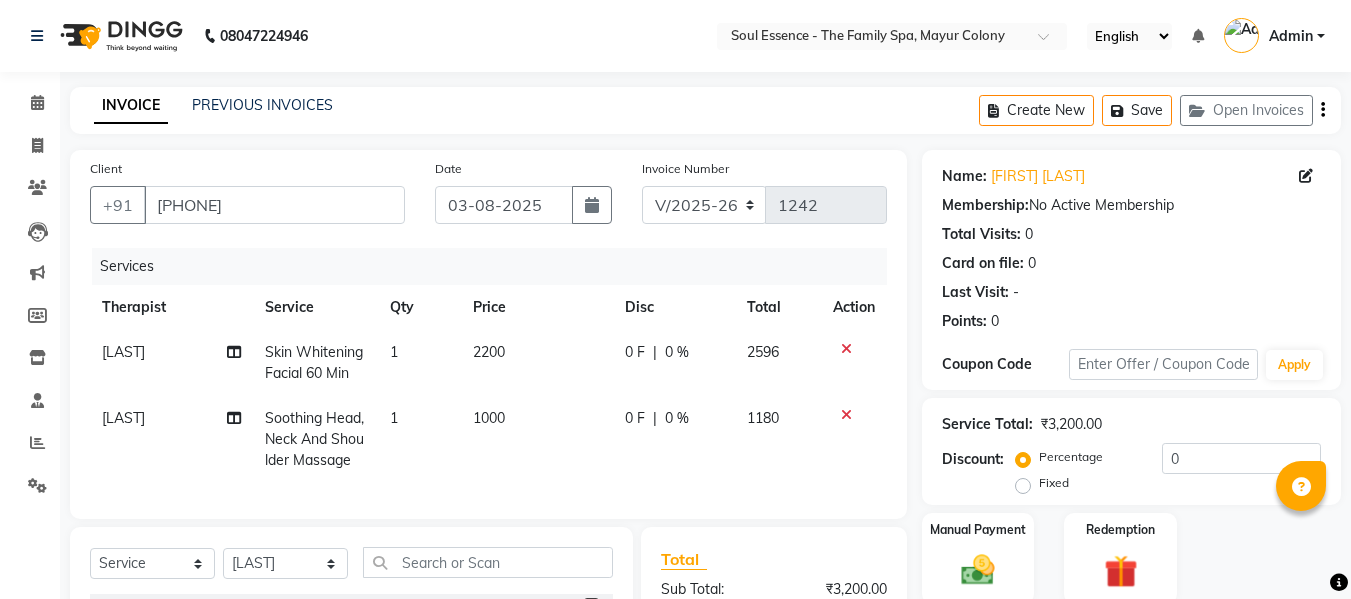click on "Skin Whitening Facial 60 Min" 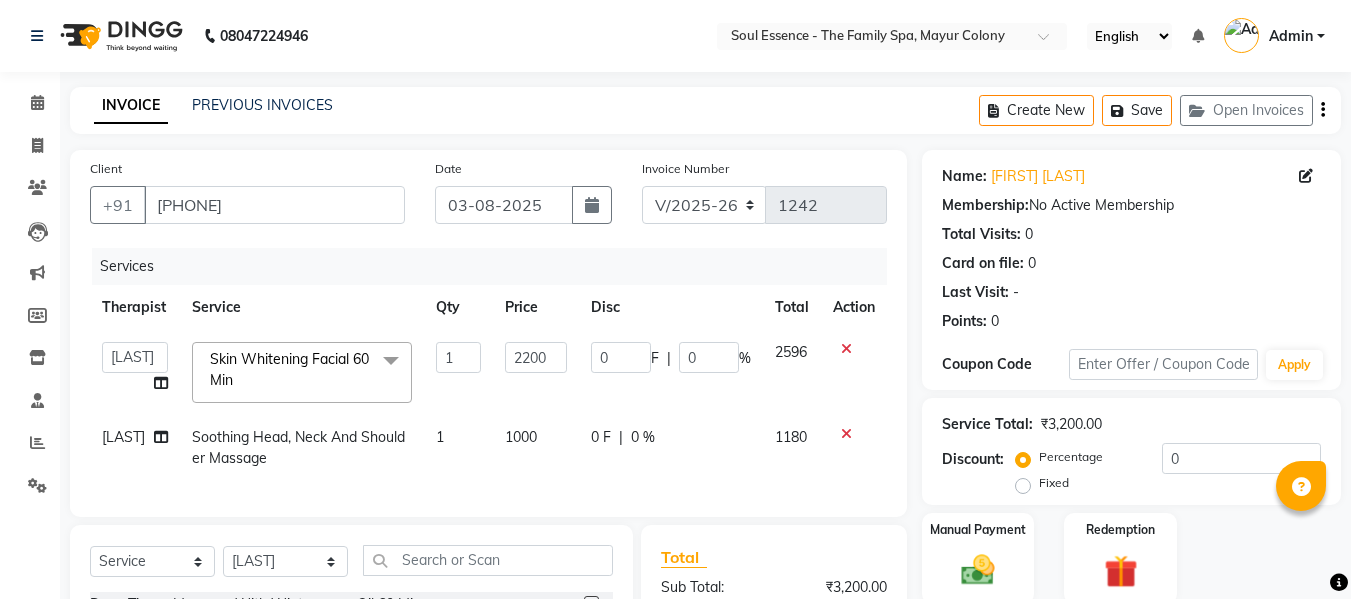 click on "Skin Whitening Facial 60 Min x" 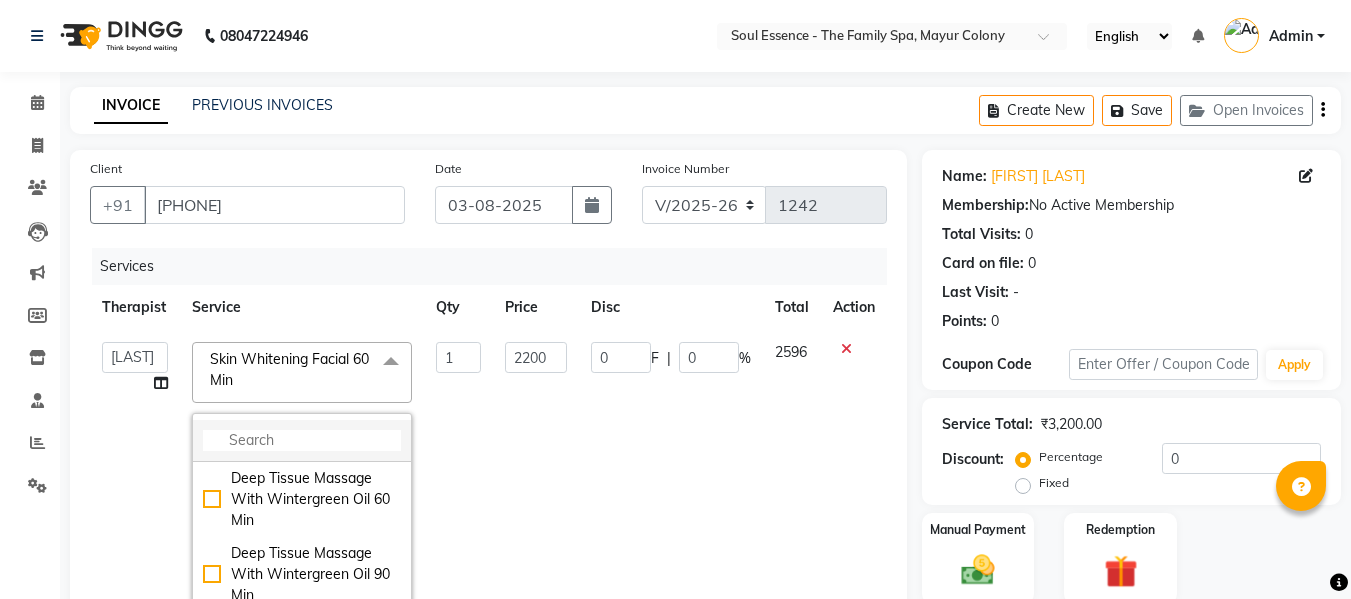 click 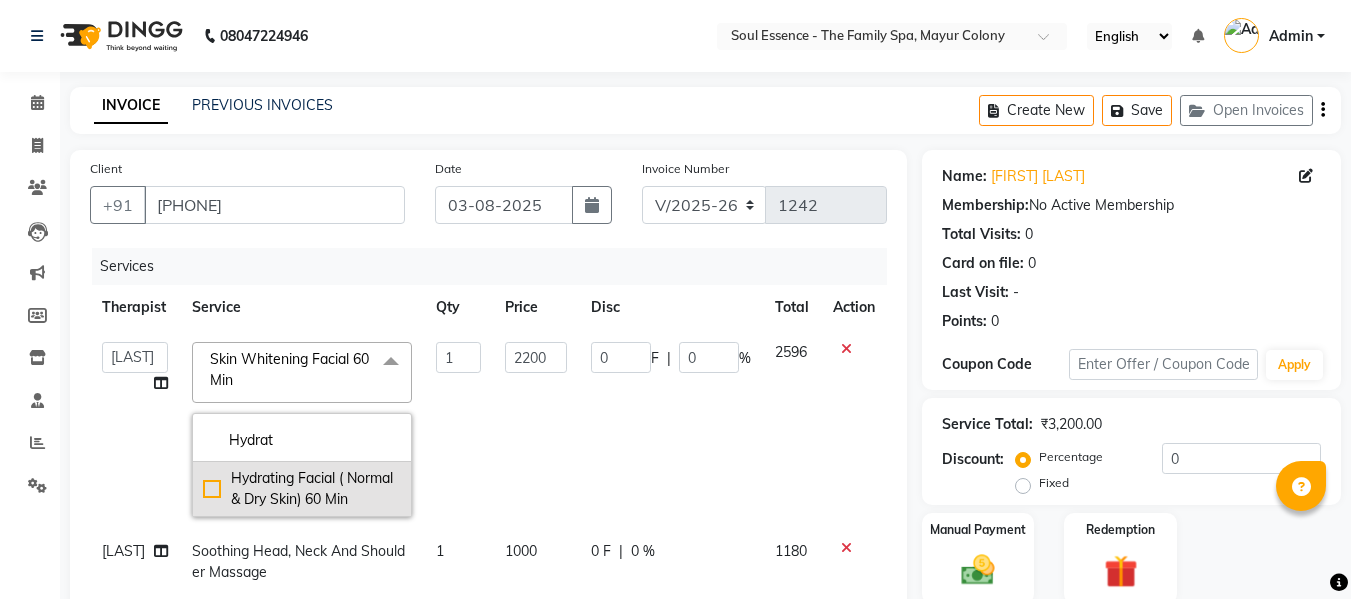 click on "Hydrating Facial ( Normal & Dry Skin) 60 Min" 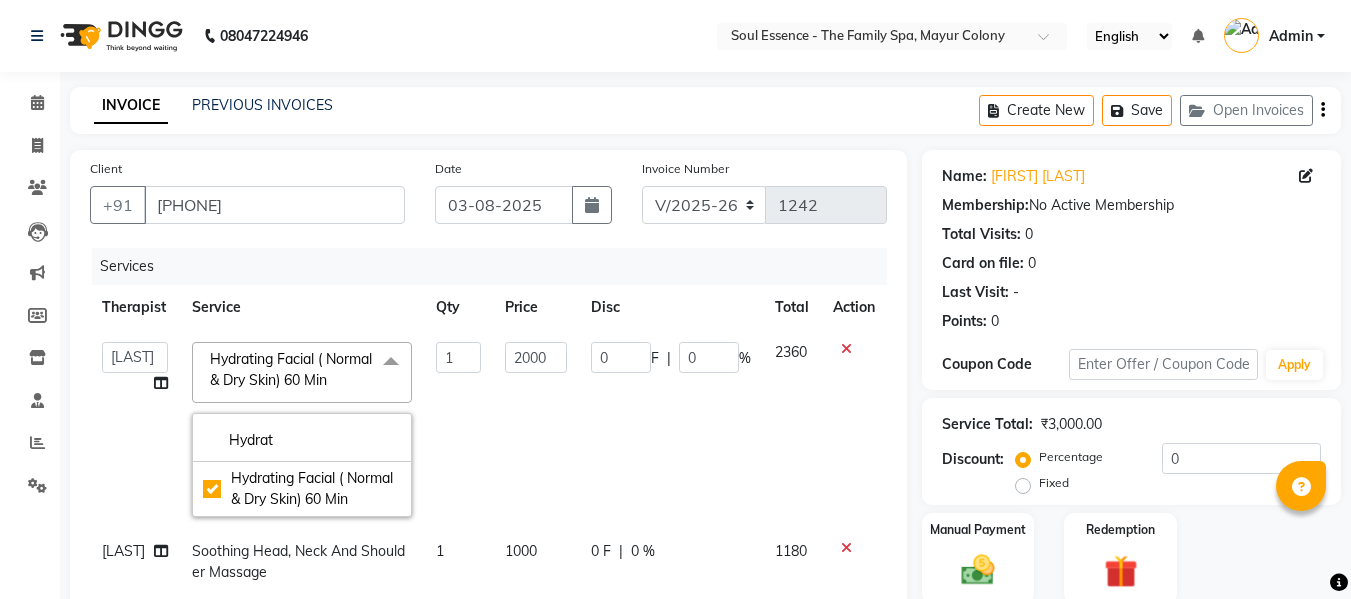 click on "Services" 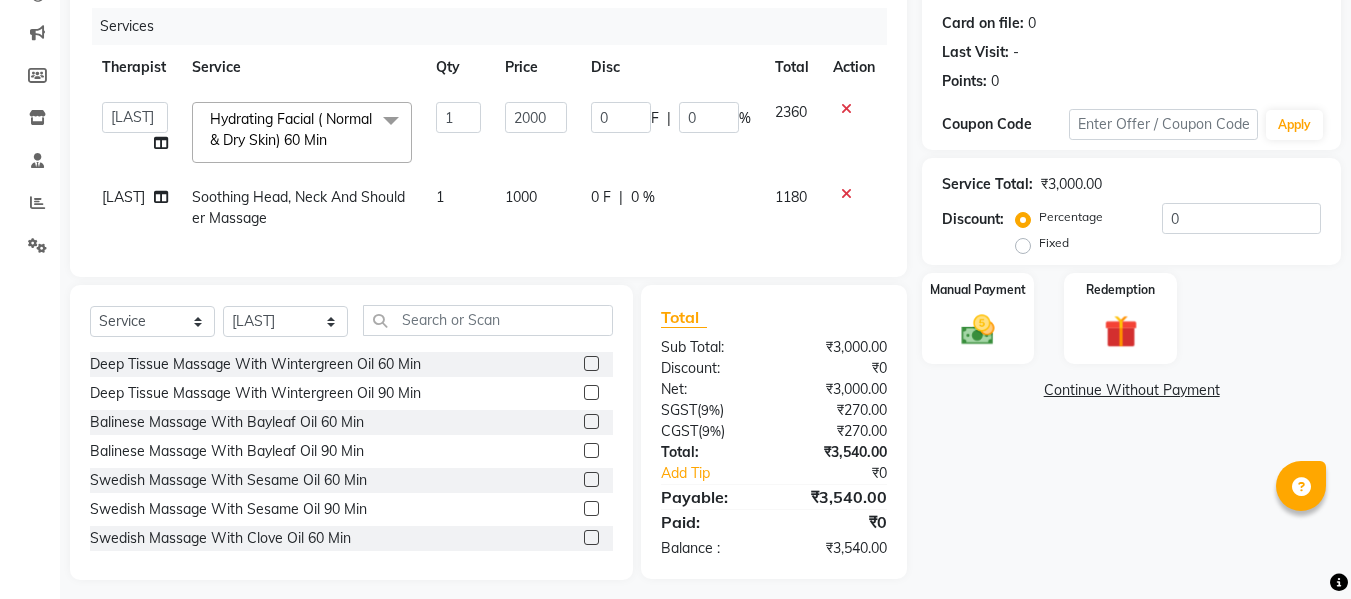 scroll, scrollTop: 266, scrollLeft: 0, axis: vertical 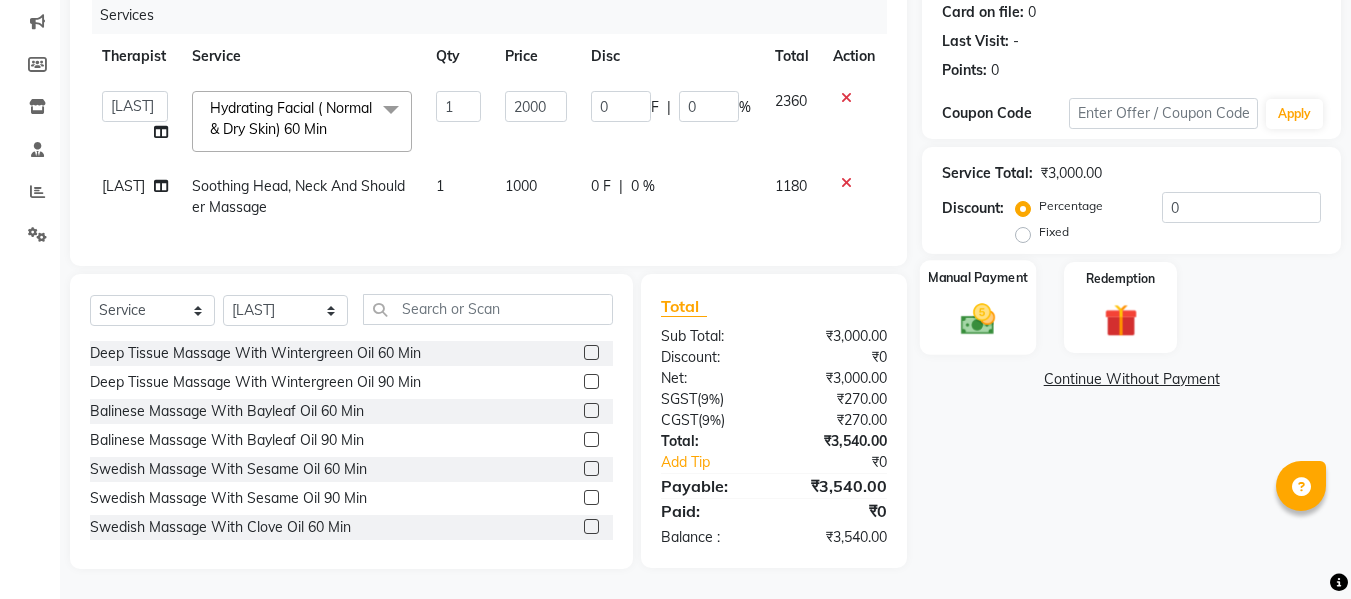 click 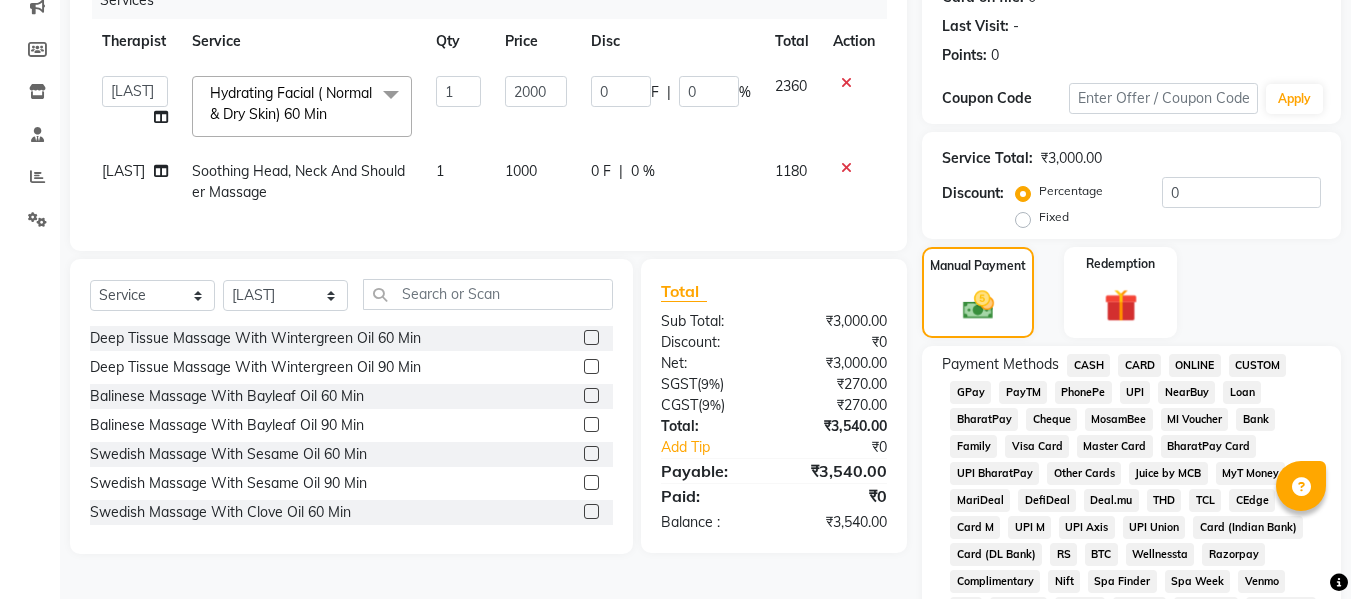 click on "GPay" 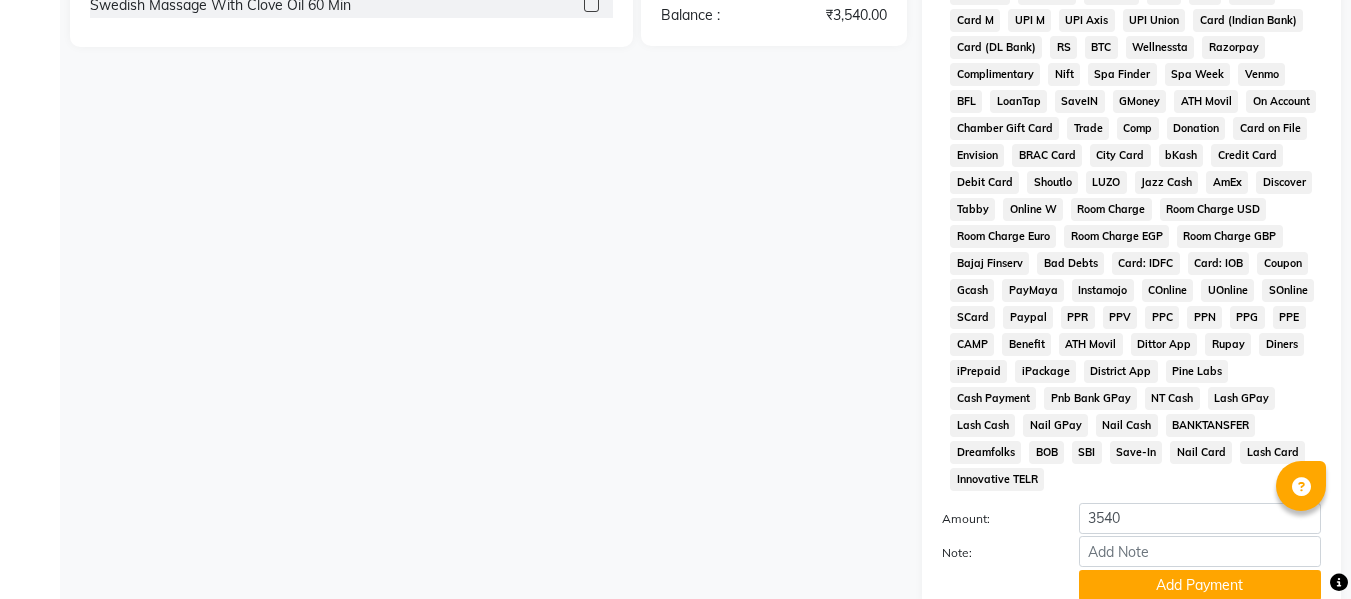 scroll, scrollTop: 903, scrollLeft: 0, axis: vertical 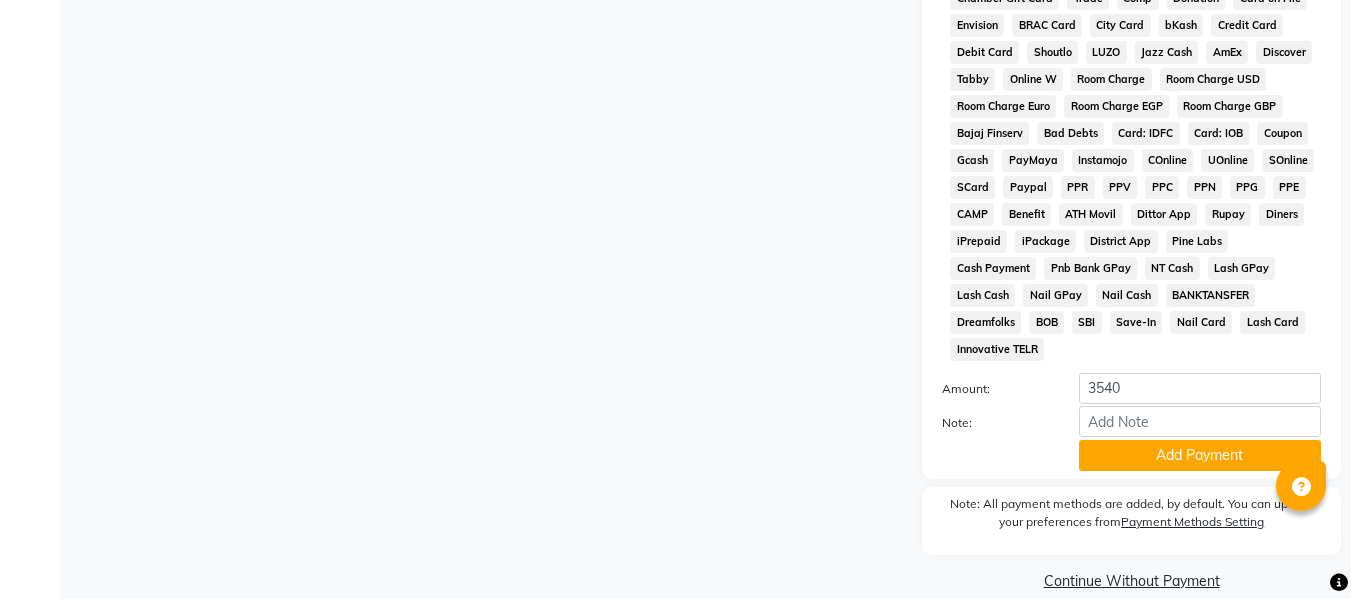 click on "Payment Methods  CASH   CARD   ONLINE   CUSTOM   GPay   PayTM   PhonePe   UPI   NearBuy   Loan   BharatPay   Cheque   MosamBee   MI Voucher   Bank   Family   Visa Card   Master Card   BharatPay Card   UPI BharatPay   Other Cards   Juice by MCB   MyT Money   MariDeal   DefiDeal   Deal.mu   THD   TCL   CEdge   Card M   UPI M   UPI Axis   UPI Union   Card (Indian Bank)   Card (DL Bank)   RS   BTC   Wellnessta   Razorpay   Complimentary   Nift   Spa Finder   Spa Week   Venmo   BFL   LoanTap   SaveIN   GMoney   ATH Movil   On Account   Chamber Gift Card   Trade   Comp   Donation   Card on File   Envision   BRAC Card   City Card   bKash   Credit Card   Debit Card   Shoutlo   LUZO   Jazz Cash   AmEx   Discover   Tabby   Online W   Room Charge   Room Charge USD   Room Charge Euro   Room Charge EGP   Room Charge GBP   Bajaj Finserv   Bad Debts   Card: IDFC   Card: IOB   Coupon   Gcash   PayMaya   Instamojo   COnline   UOnline   SOnline   SCard   Paypal   PPR   PPV   PPC   PPN   PPG   PPE   CAMP   Benefit   ATH Movil" 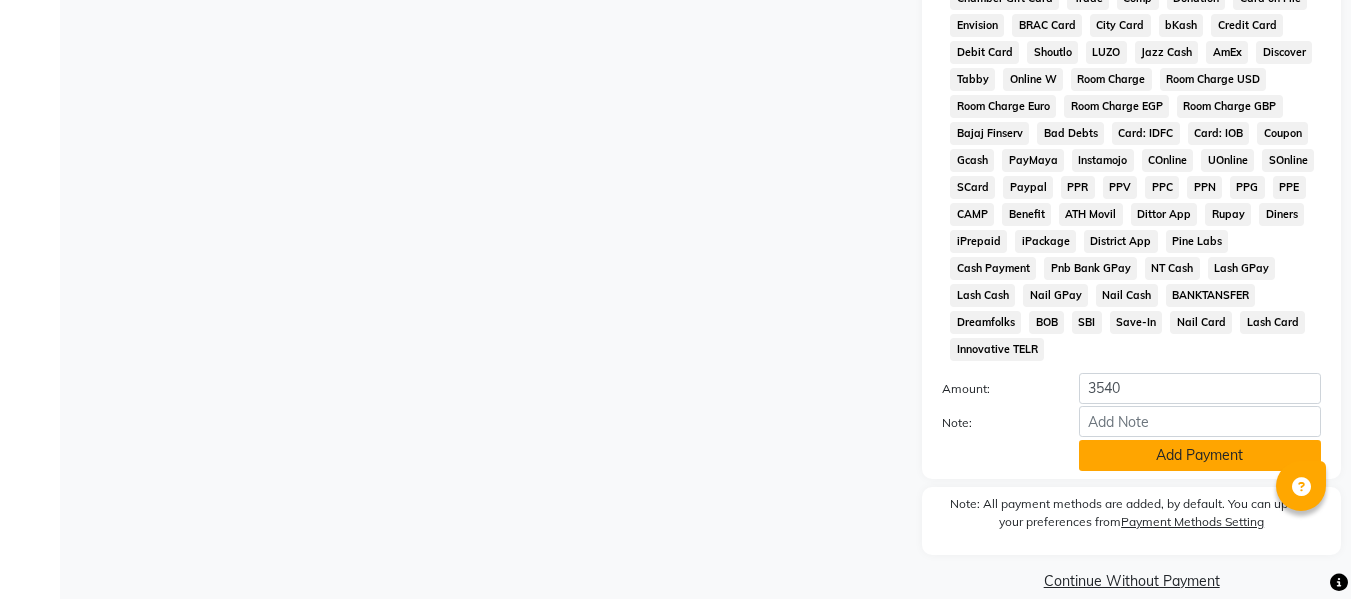 click on "Add Payment" 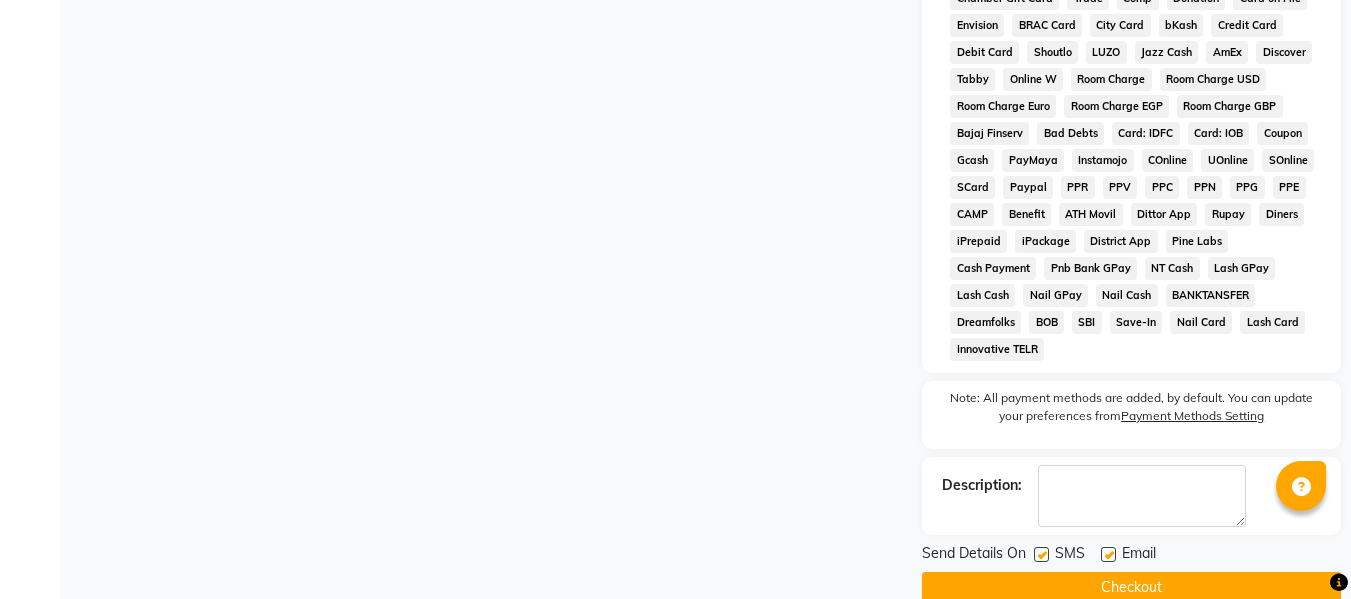 click on "SMS" 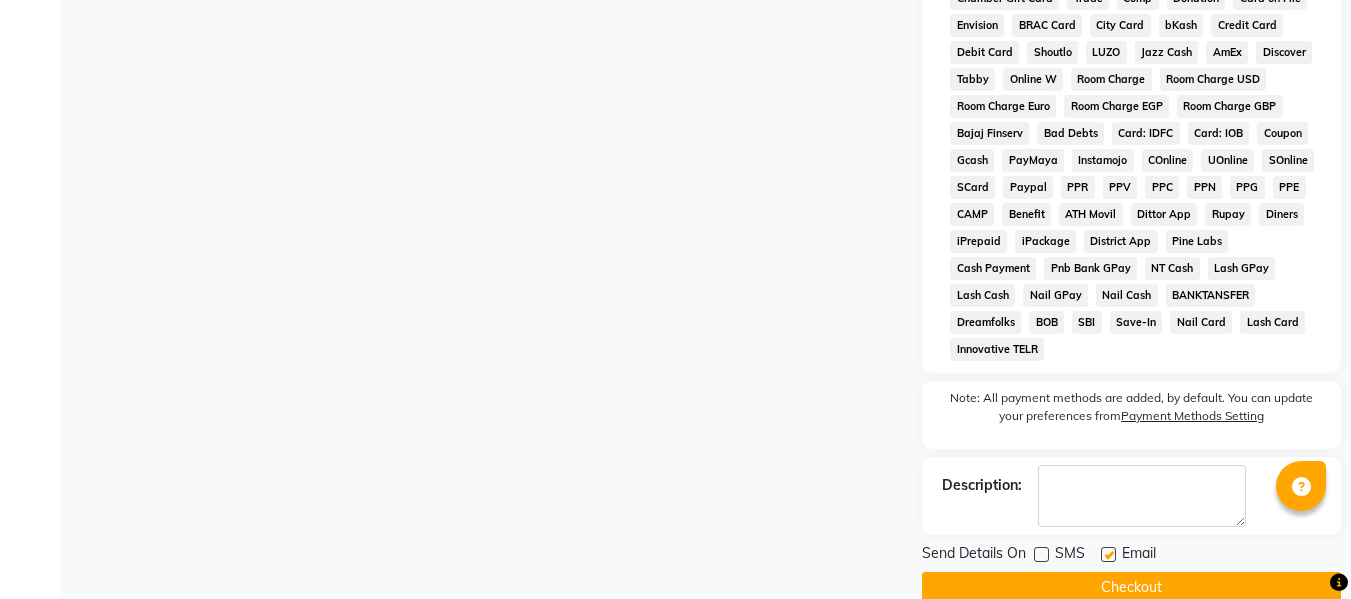 click 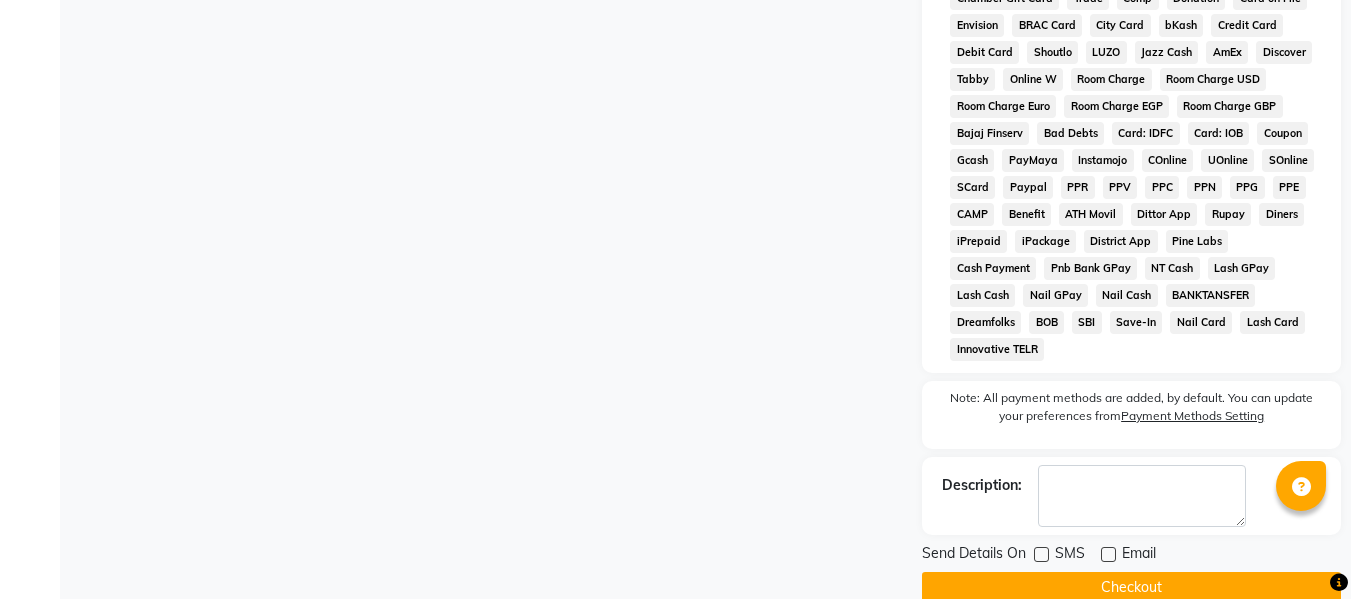 click on "Checkout" 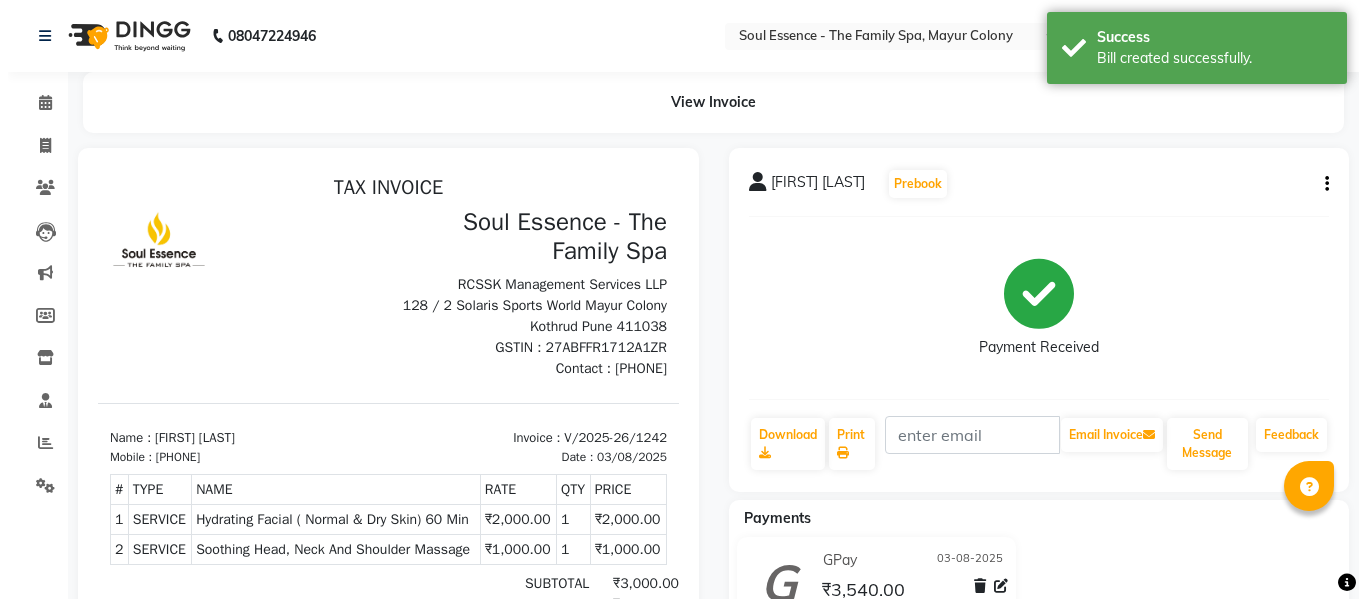 scroll, scrollTop: 0, scrollLeft: 0, axis: both 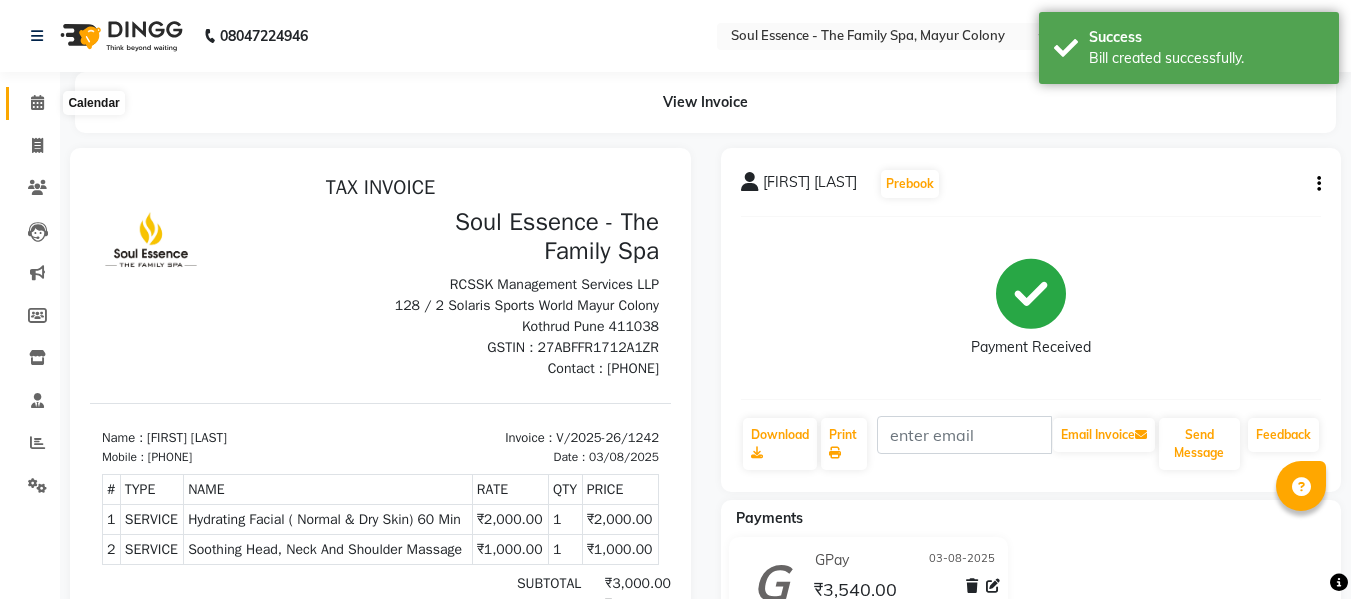click 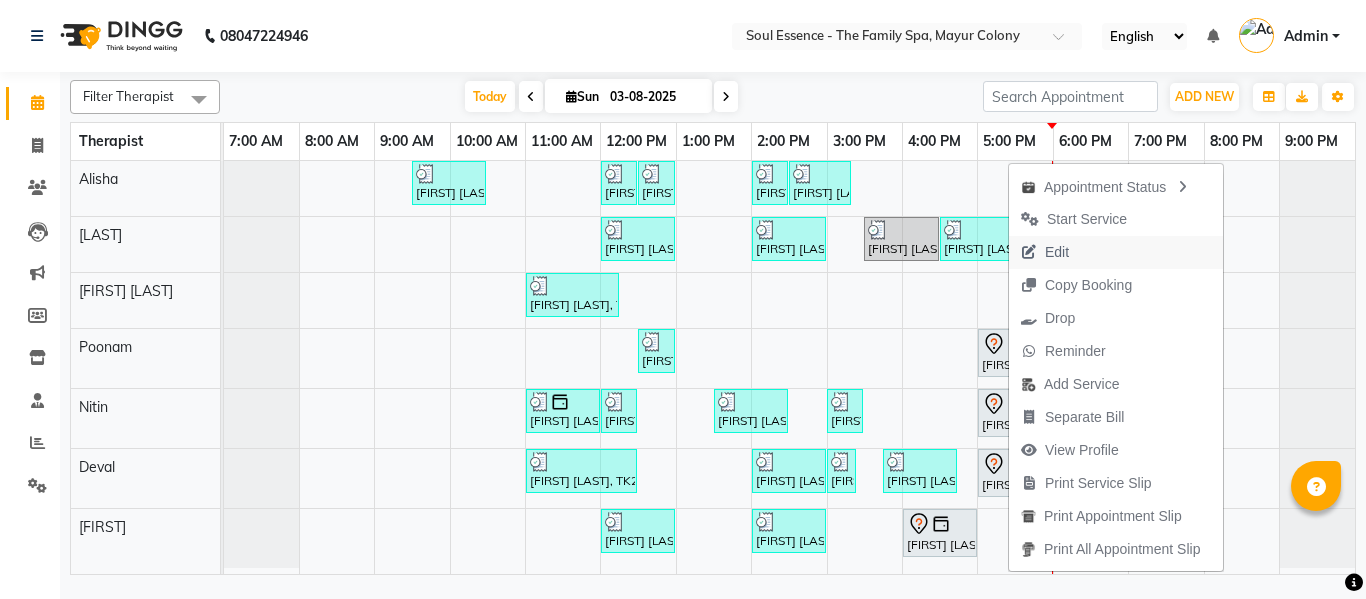 click on "Edit" at bounding box center [1057, 252] 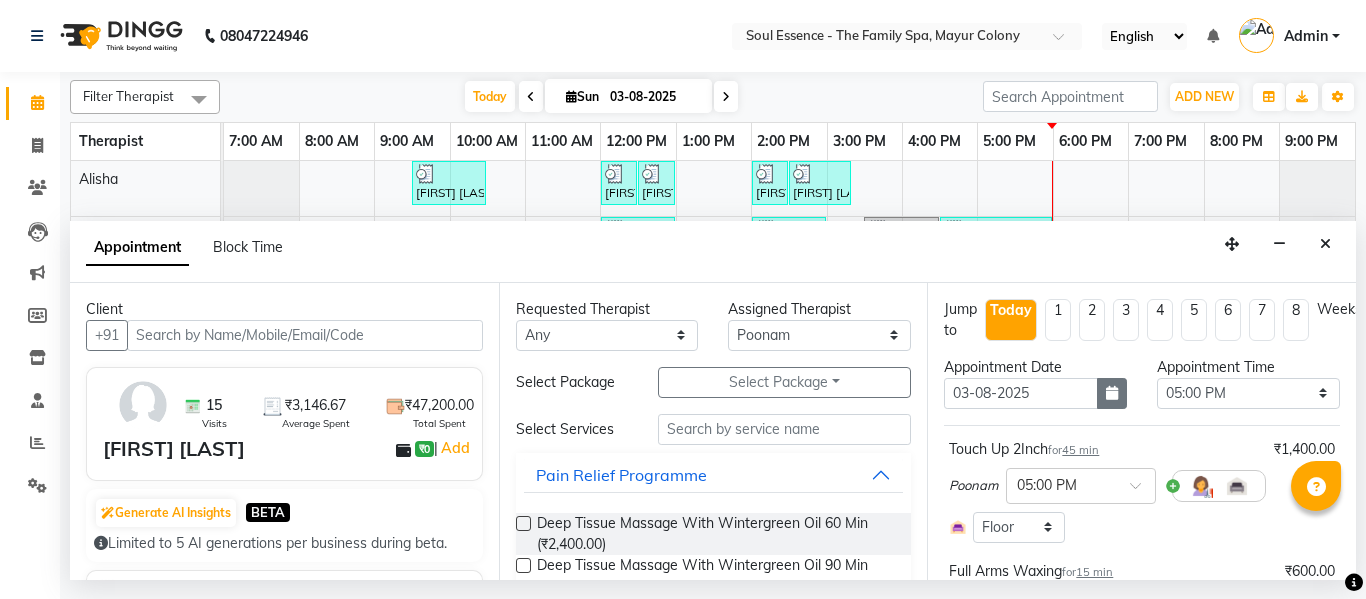 click at bounding box center (1112, 393) 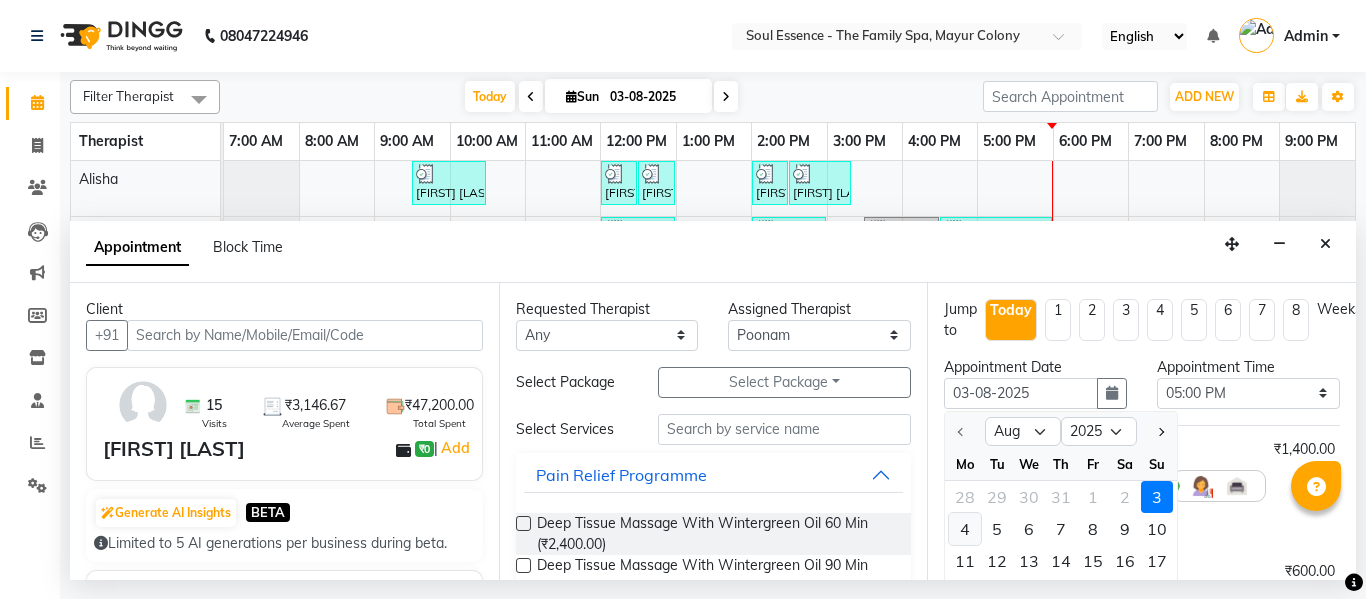 click on "4" at bounding box center (965, 529) 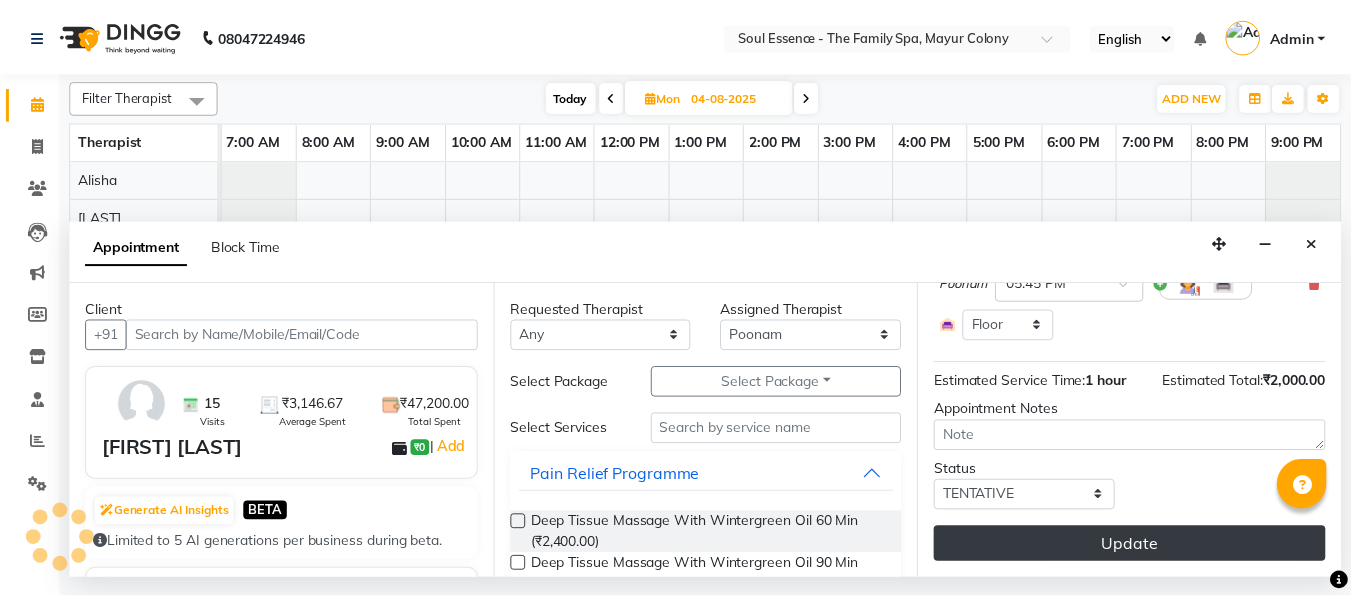 scroll, scrollTop: 339, scrollLeft: 0, axis: vertical 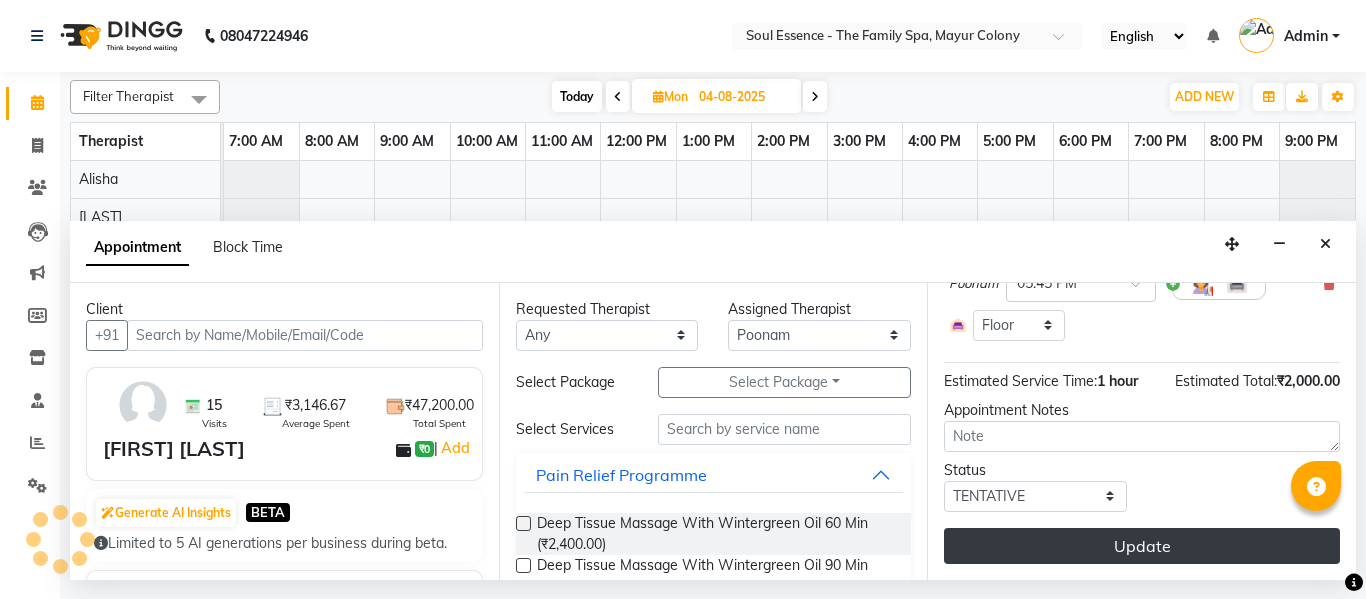 click on "Update" at bounding box center (1142, 546) 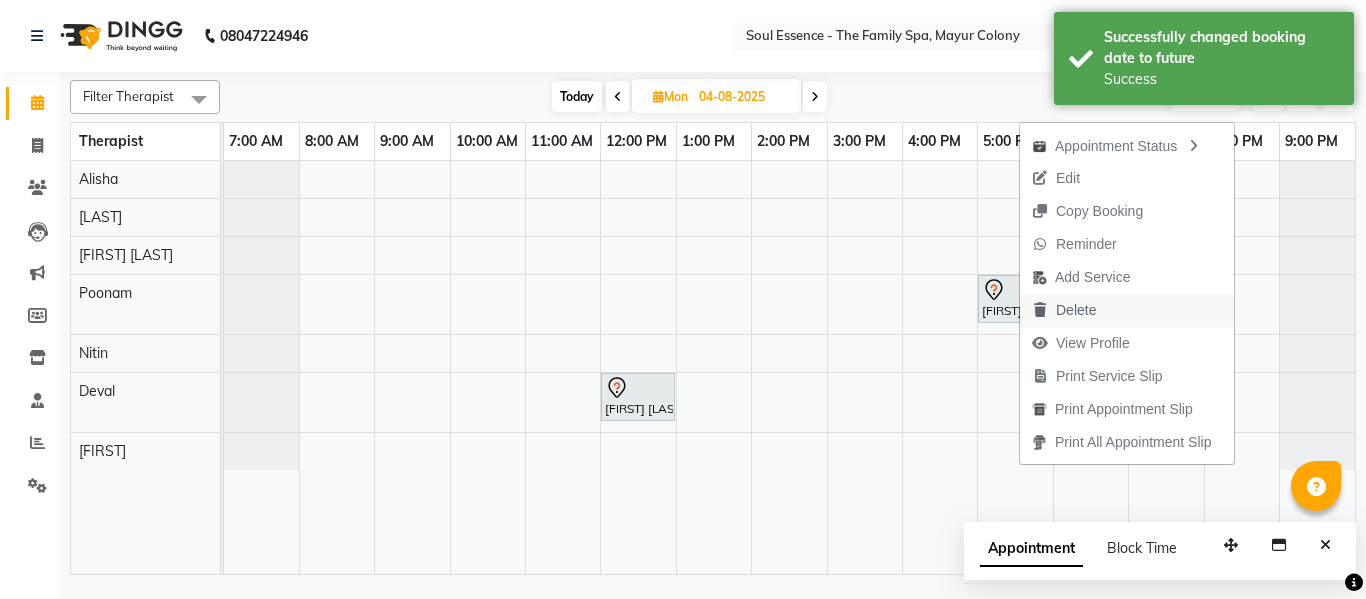 click on "Delete" at bounding box center [1064, 310] 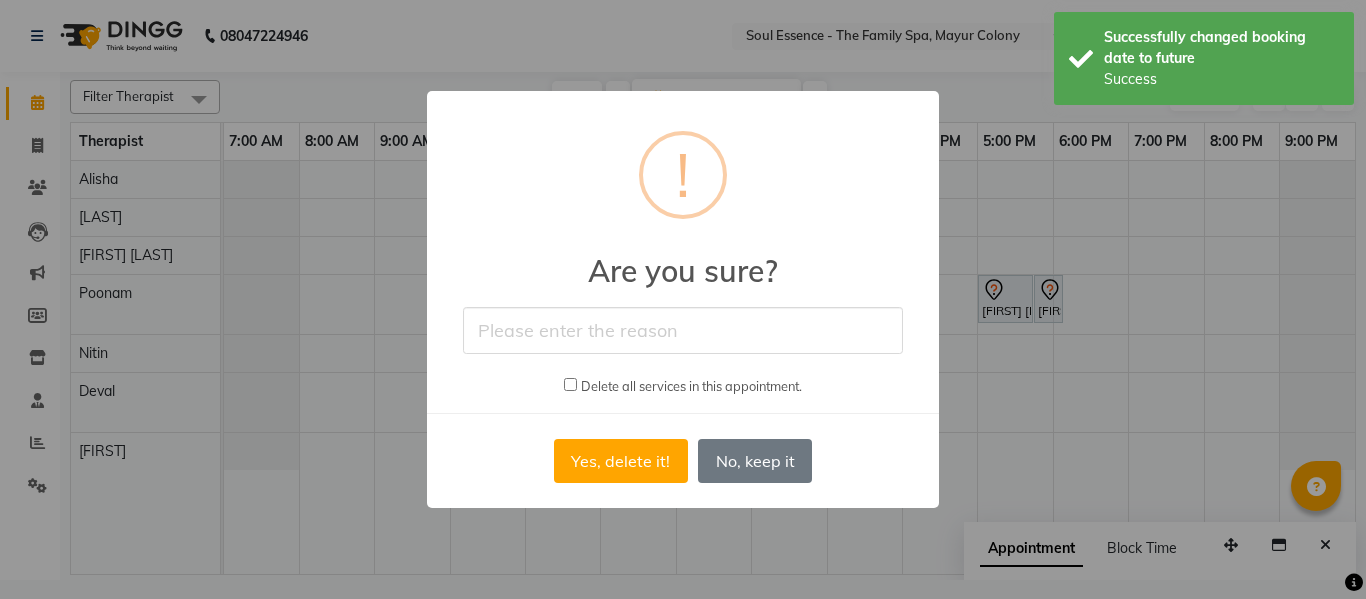 click at bounding box center (683, 330) 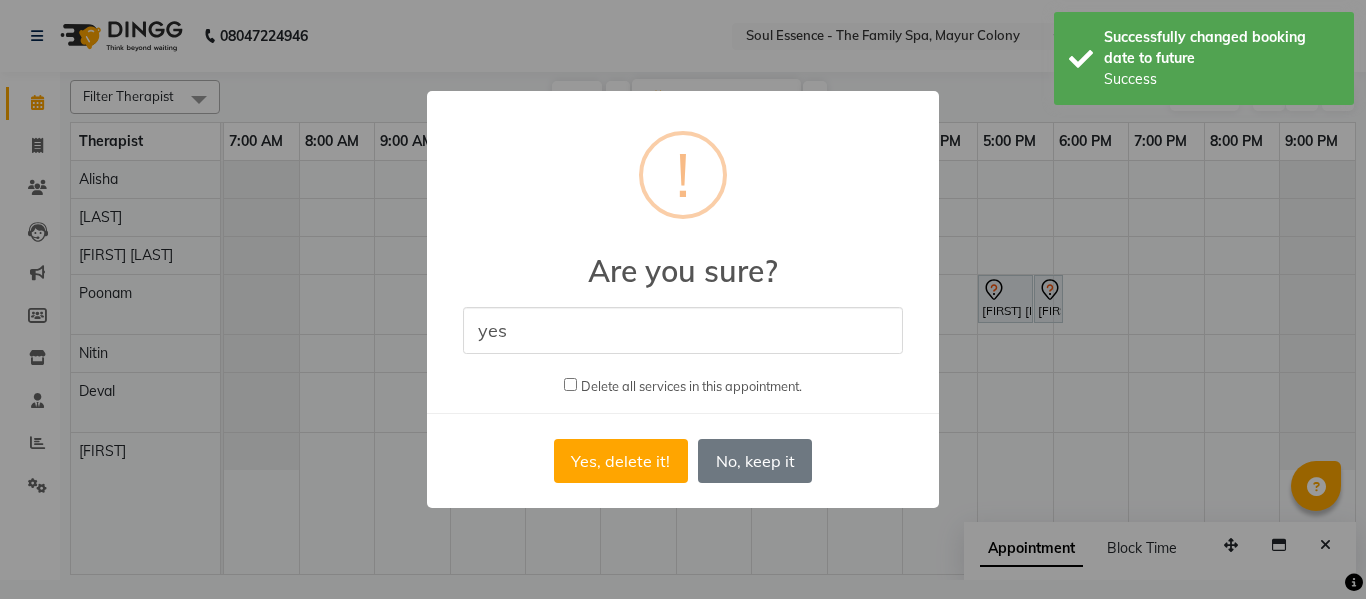 click at bounding box center [570, 384] 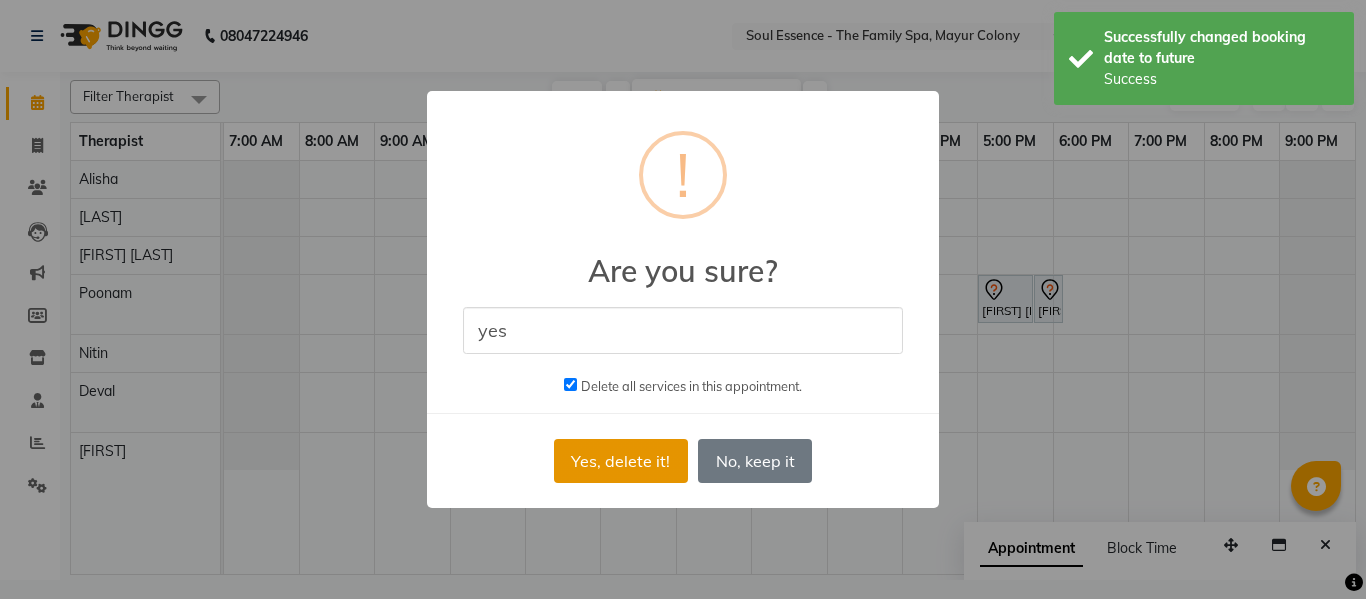 click on "Yes, delete it!" at bounding box center (621, 461) 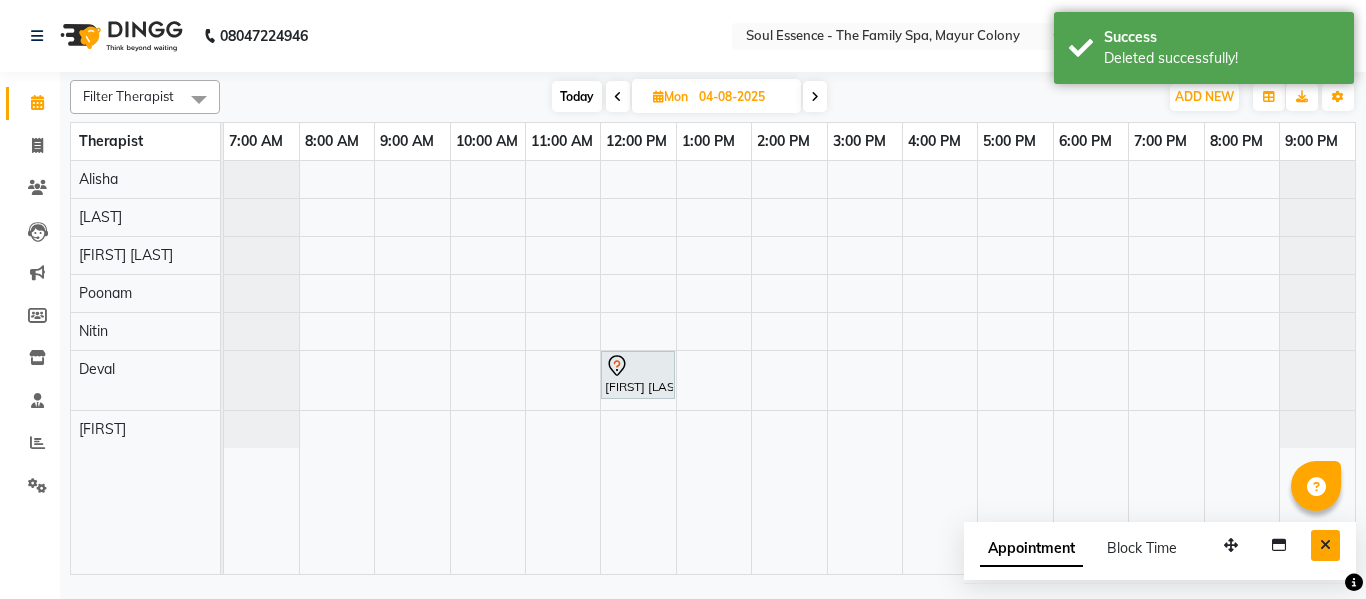 click at bounding box center [1325, 545] 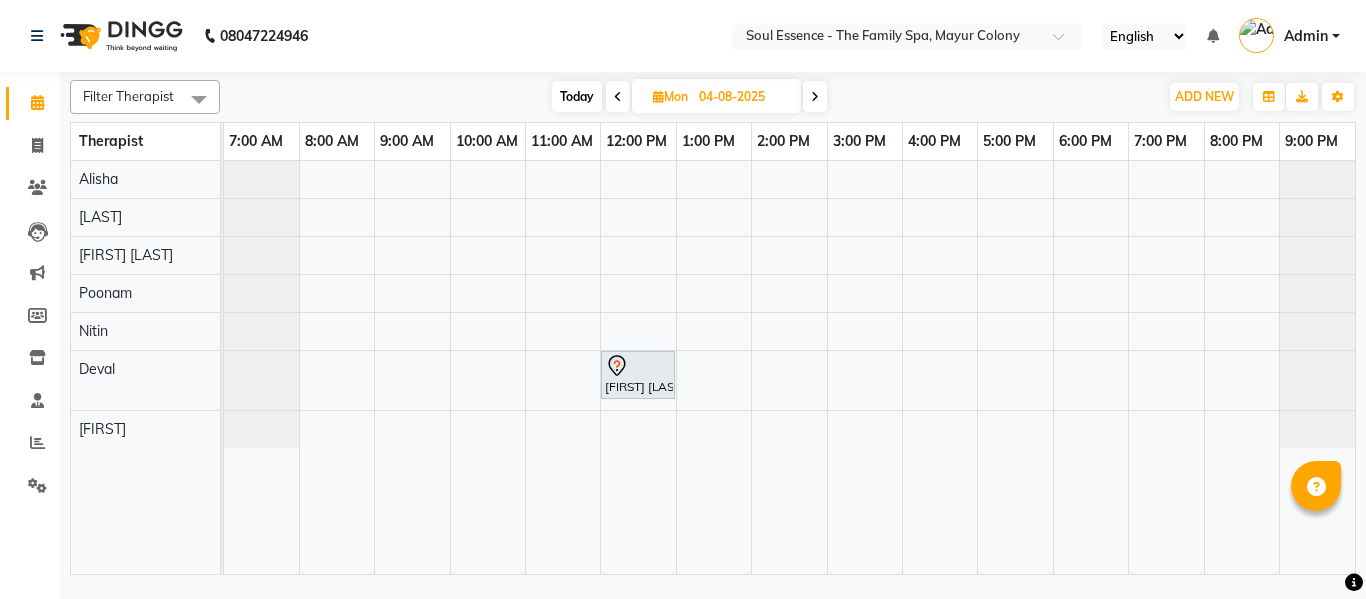 click on "Today" at bounding box center [577, 96] 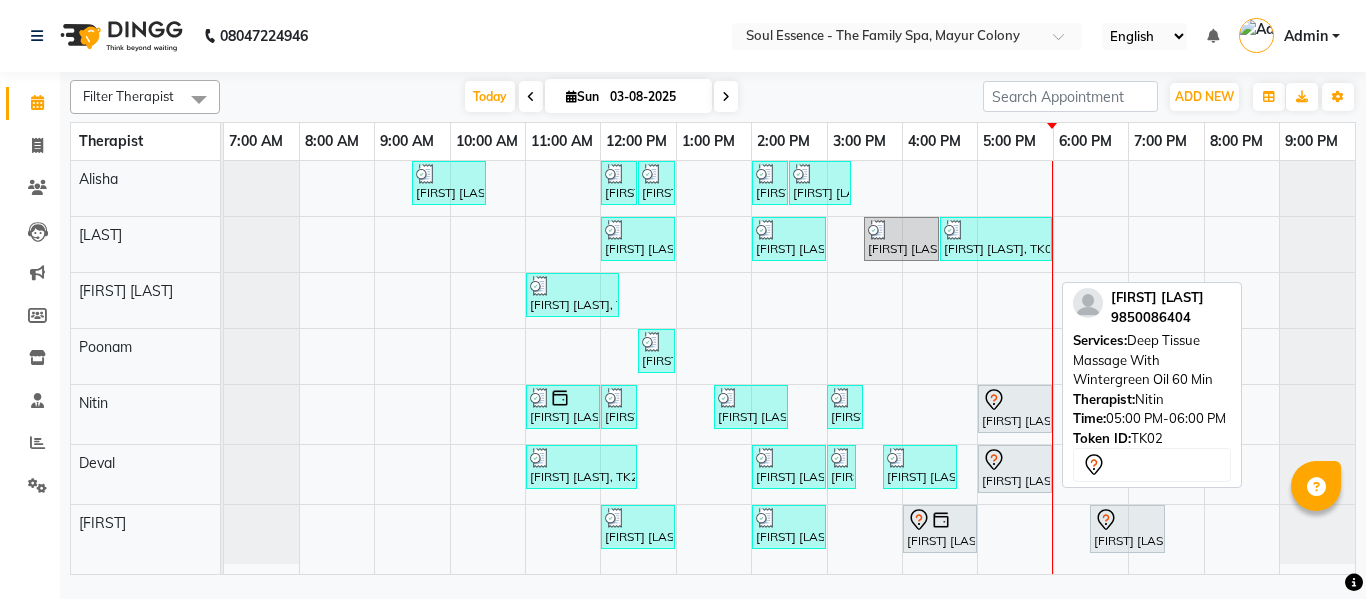 click on "[FIRST] [LAST], TK02, 05:00 PM-06:00 PM, Deep Tissue Massage With Wintergreen Oil 60 Min" at bounding box center [1015, 409] 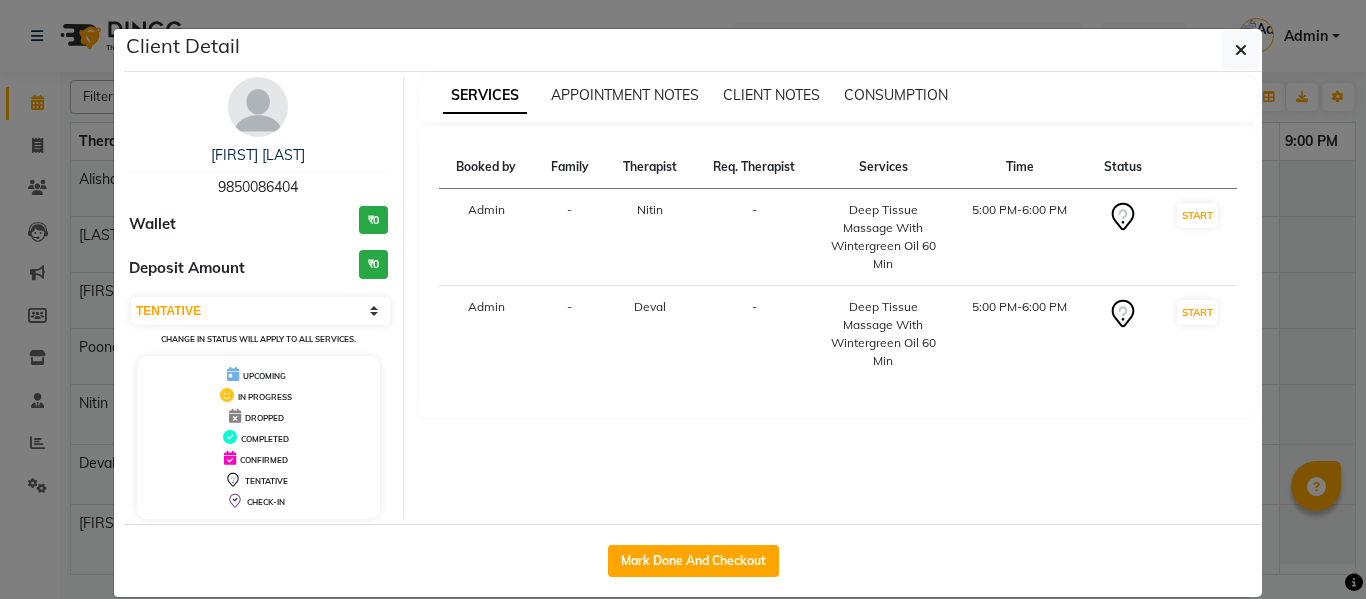 click on "Mark Done And Checkout" 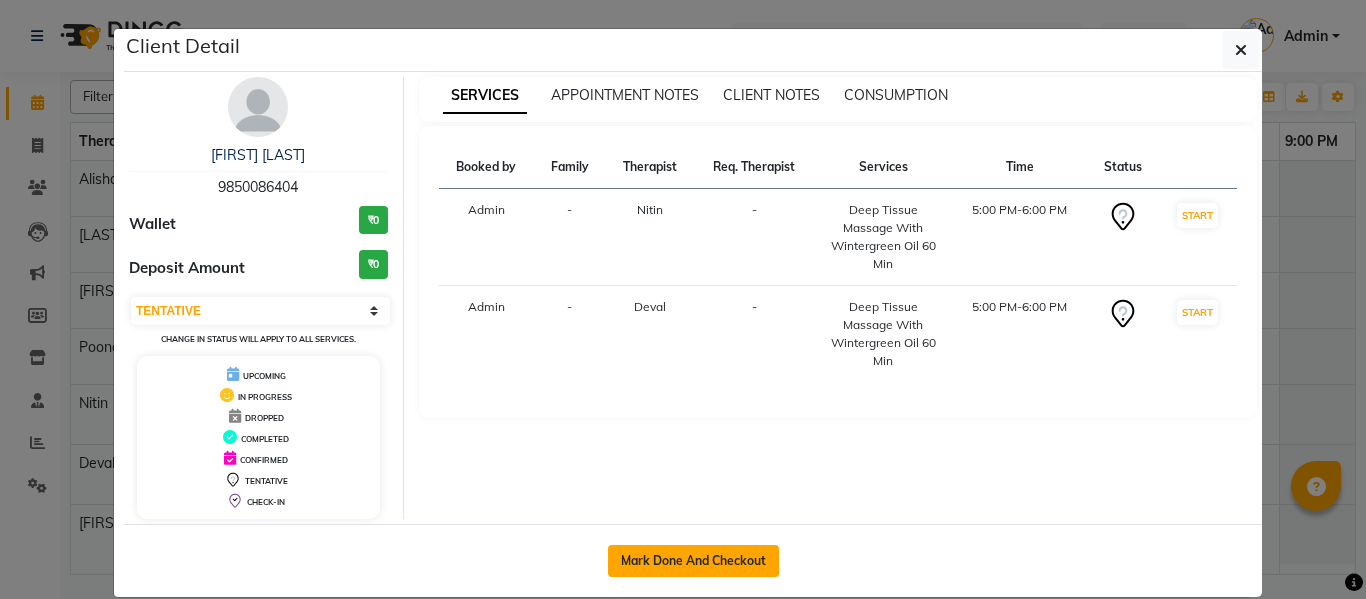 click on "Mark Done And Checkout" 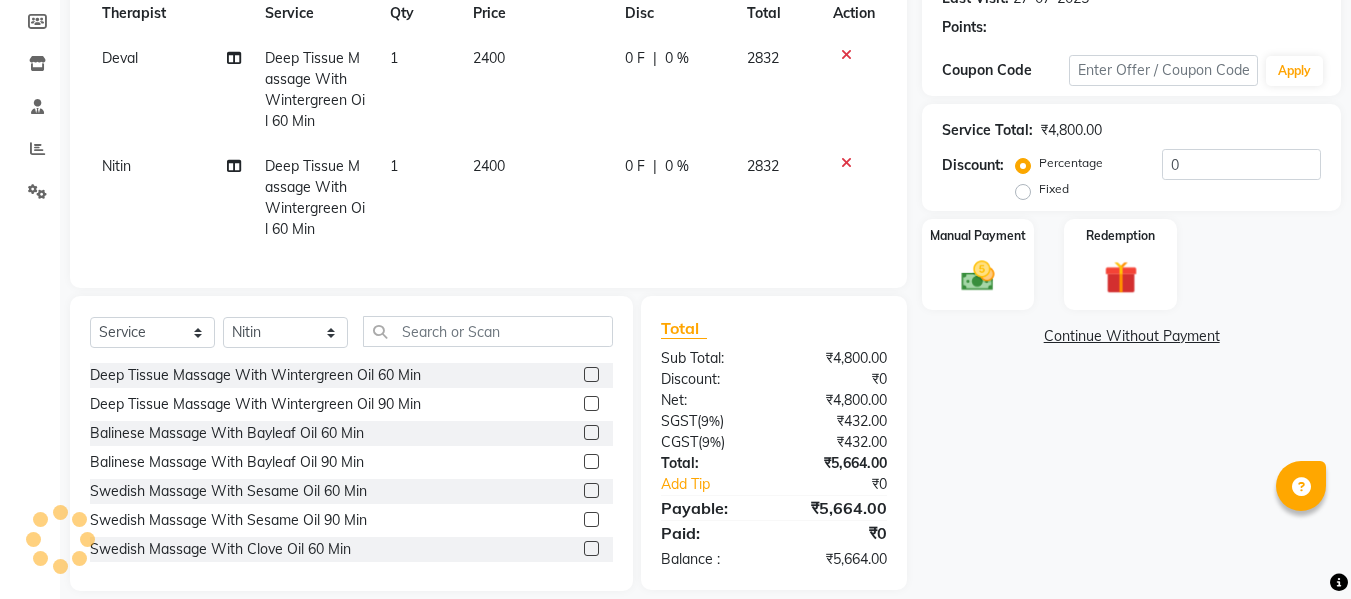 scroll, scrollTop: 302, scrollLeft: 0, axis: vertical 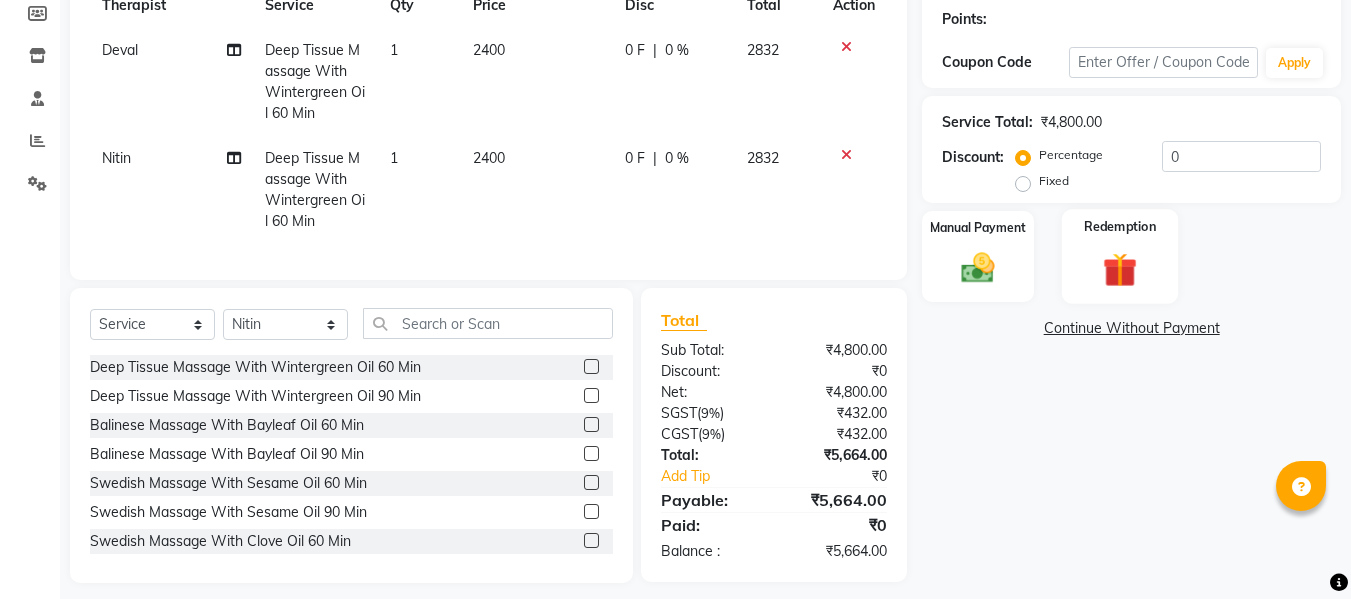 click 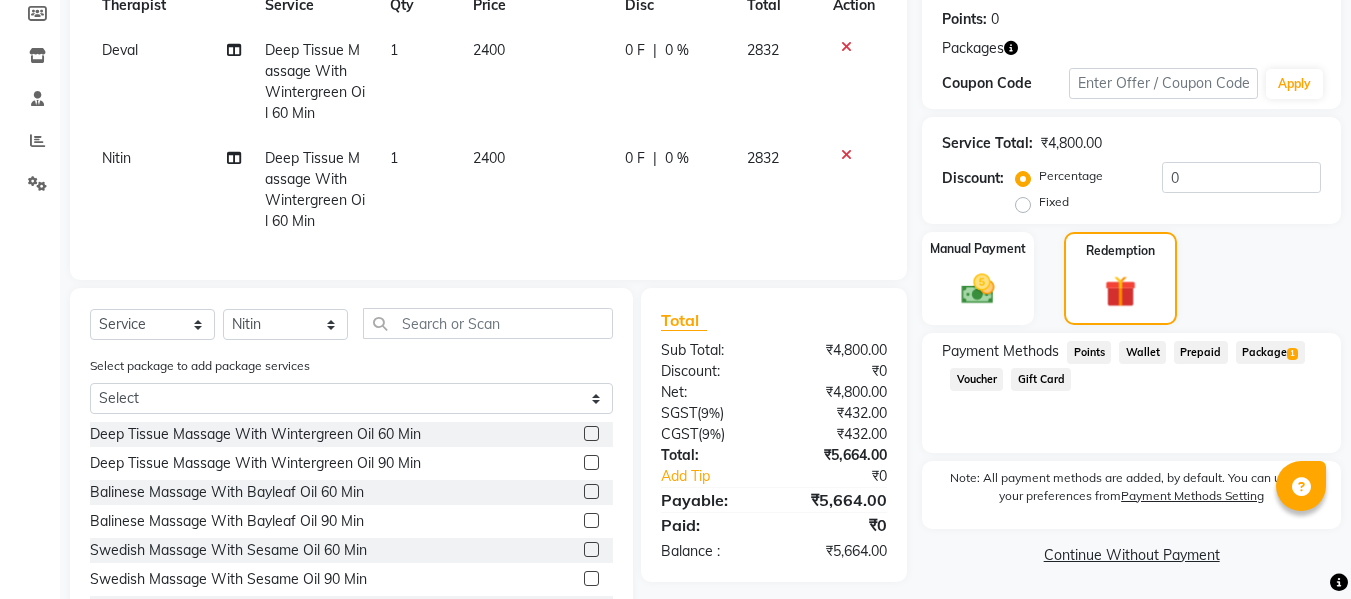 click on "Package  1" 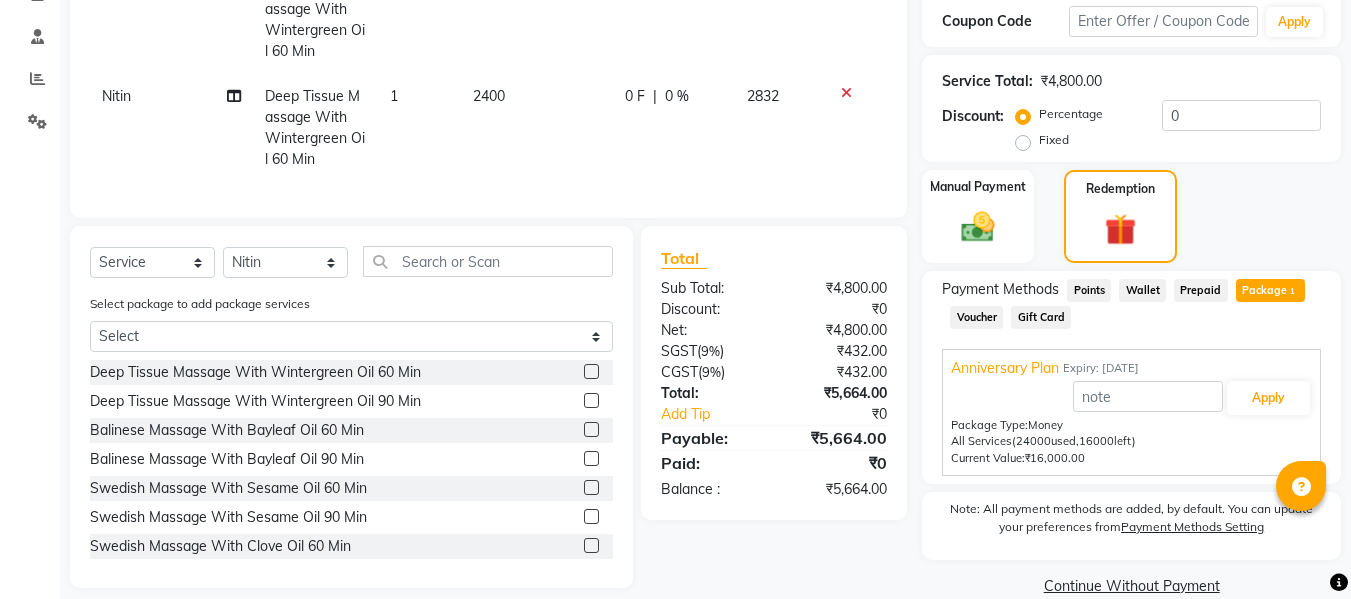 scroll, scrollTop: 398, scrollLeft: 0, axis: vertical 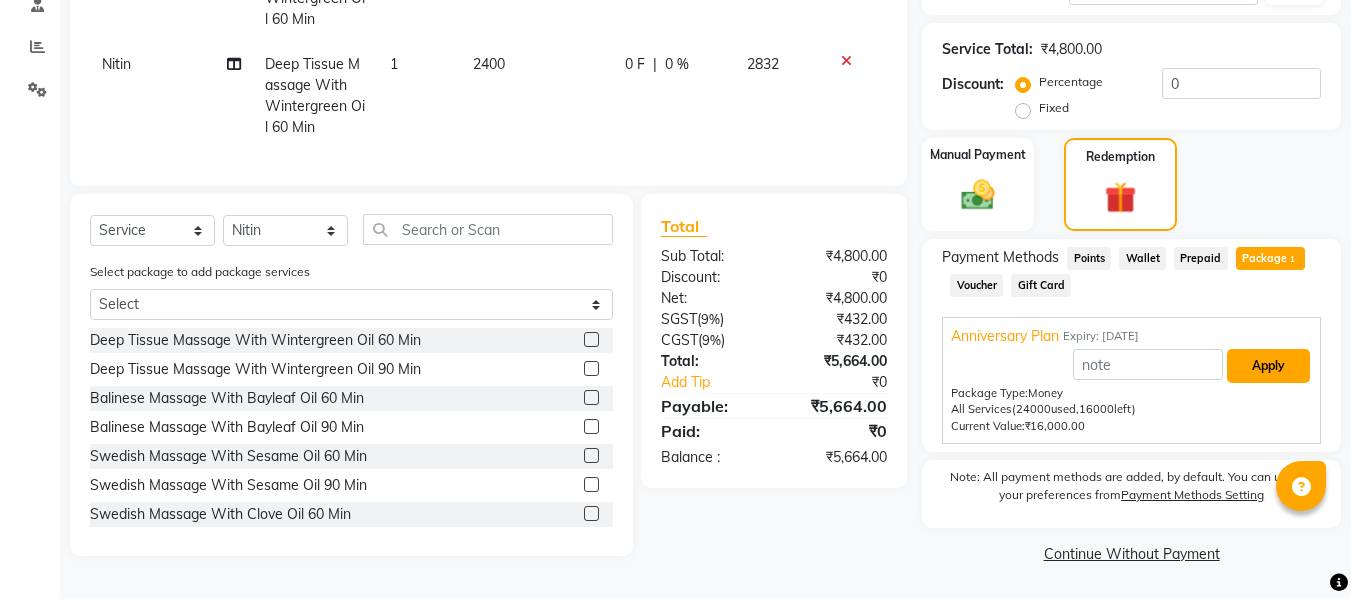 click on "Apply" at bounding box center (1268, 366) 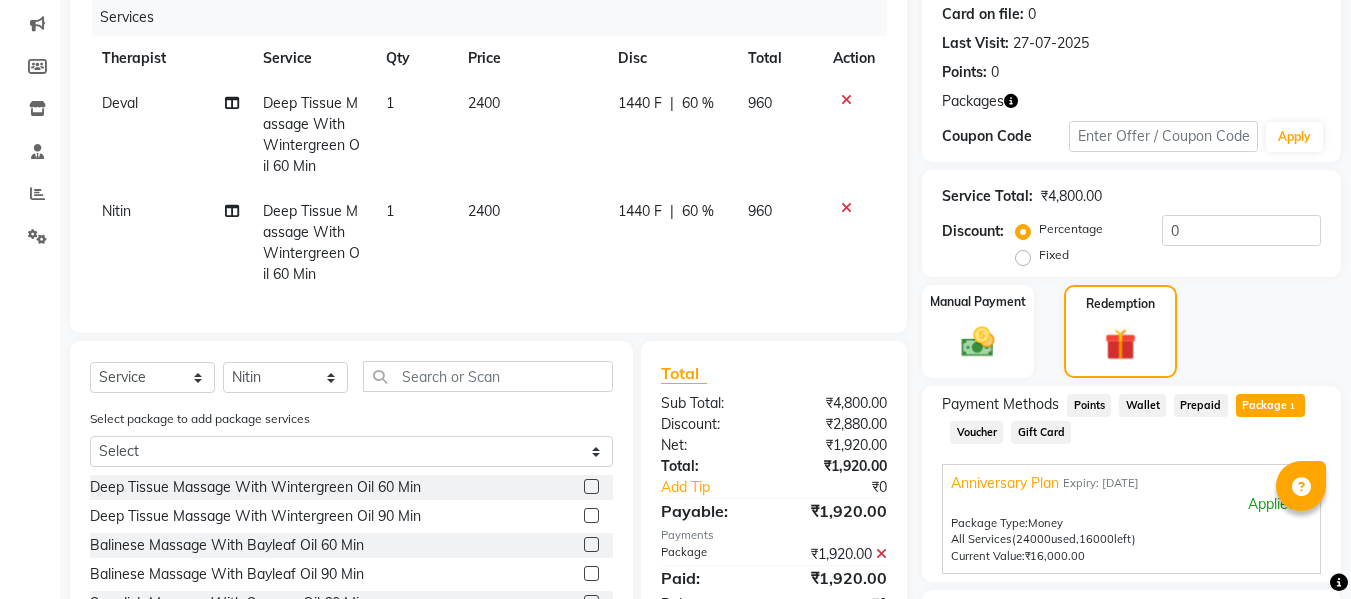 scroll, scrollTop: 98, scrollLeft: 0, axis: vertical 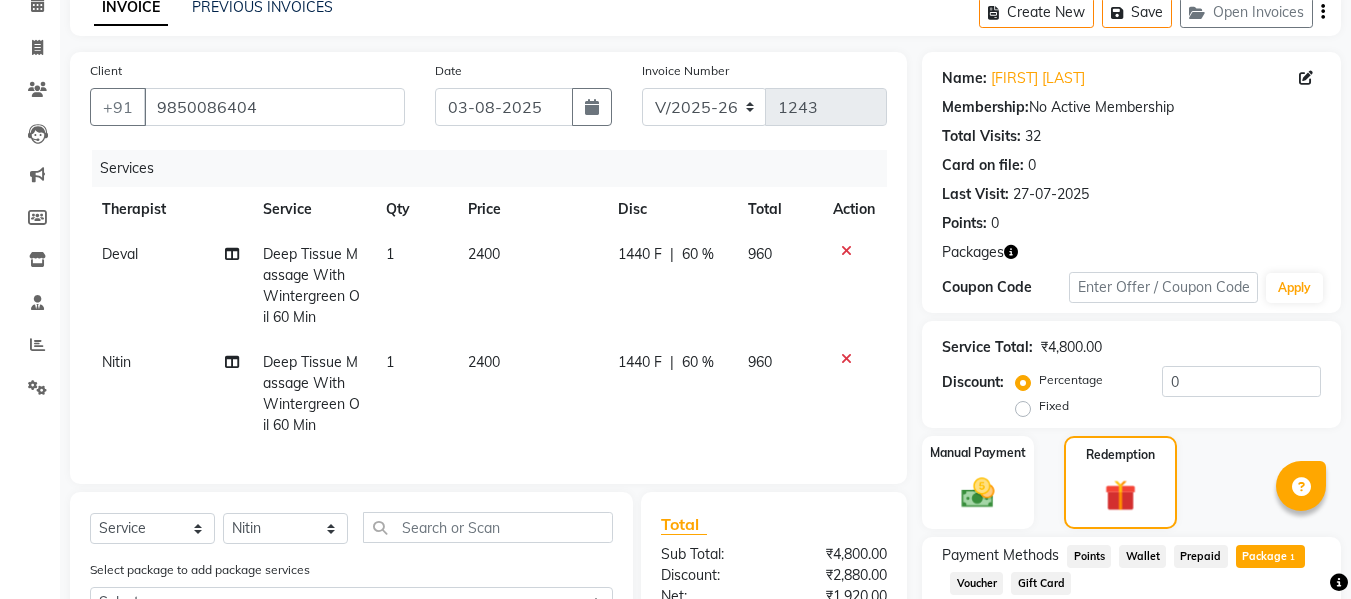 click on "1440 F" 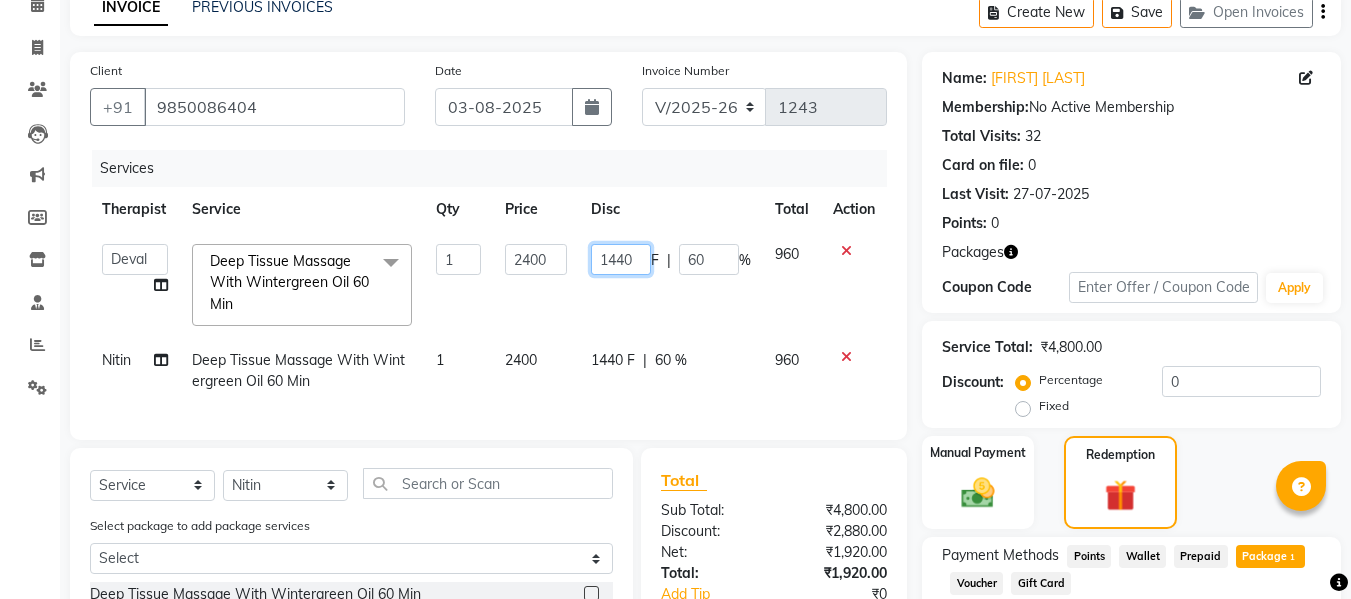 click on "1440" 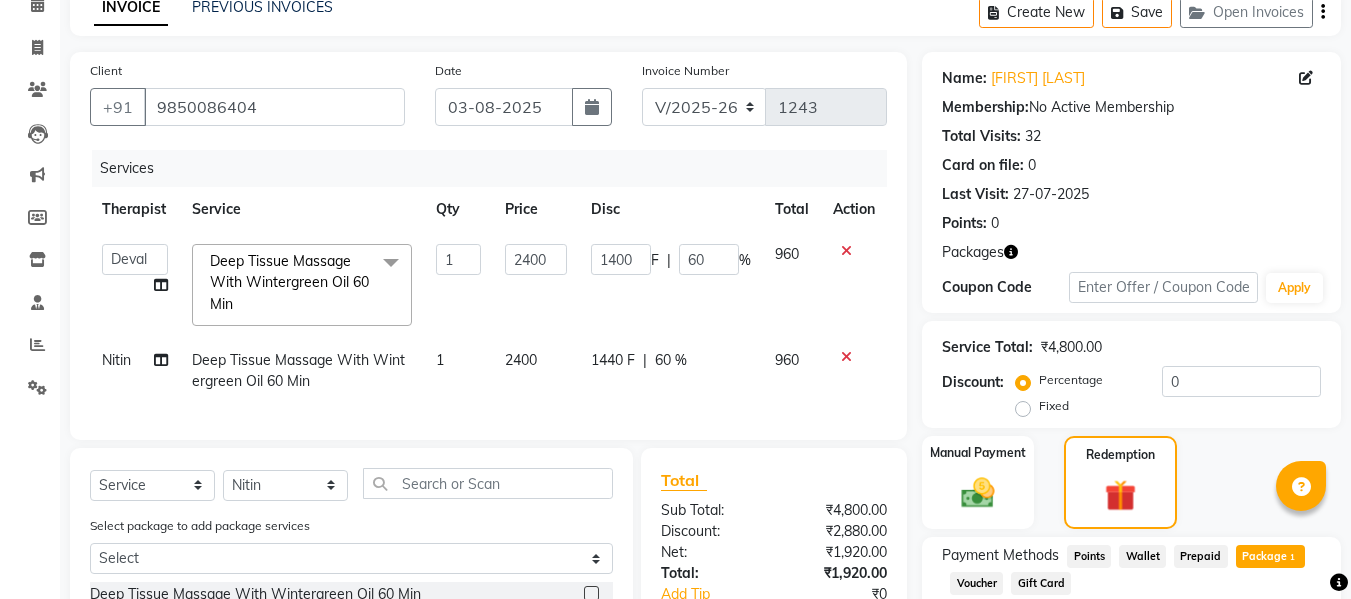 click on "1440 F" 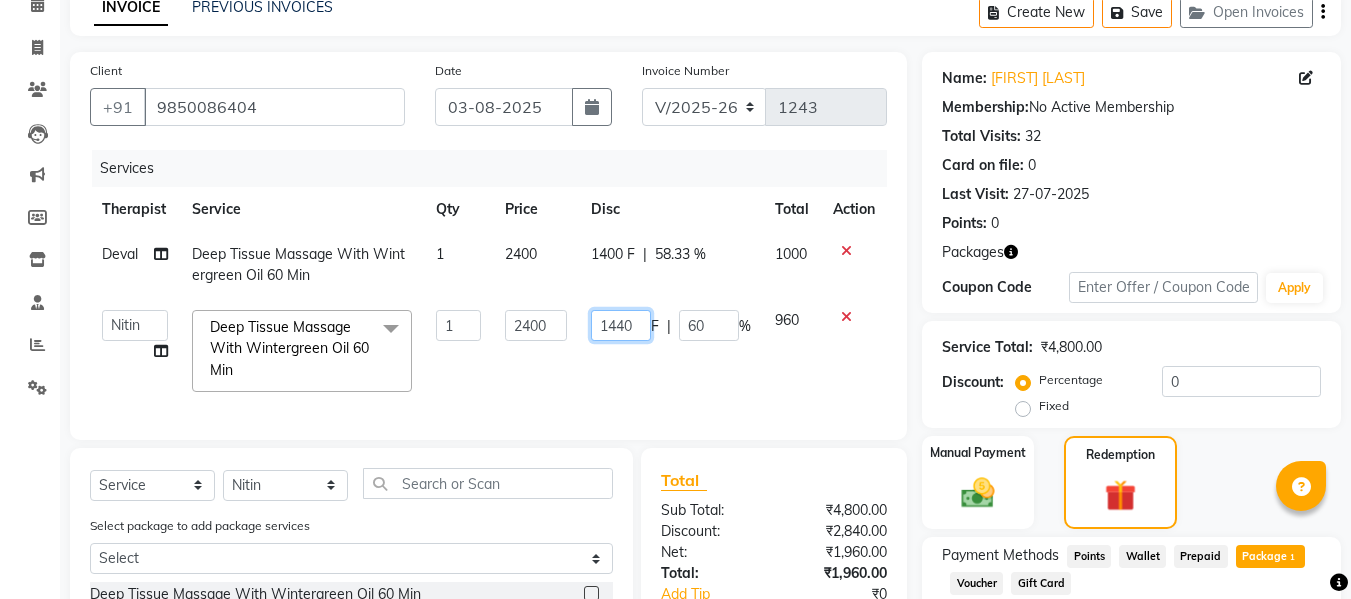click on "1440" 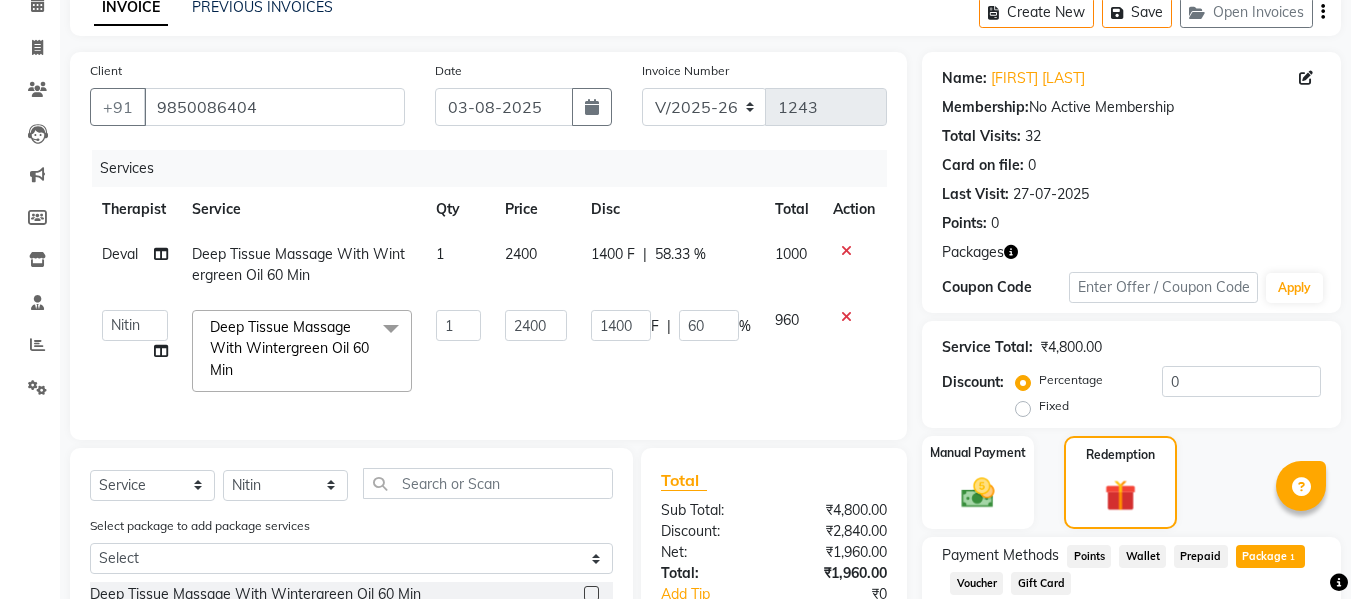 click on "Client +[PHONE] Date [DATE] Invoice Number V/2025 V/2025-26 1243 Services Therapist Service Qty Price Disc Total Action Deval Deep Tissue Massage With Wintergreen Oil 60 Min 1 2400 1400 F | 58.33 % 1000 Alisha Deval Gauri Thorath Nitin Poonam pradyumna Surma Deep Tissue Massage With Wintergreen Oil 60 Min x Deep Tissue Massage With Wintergreen Oil 60 Min Deep Tissue Massage With Wintergreen Oil 90 Min Balinese Massage With Bayleaf Oil 60 Min Balinese Massage With Bayleaf Oil 90 Min Swedish Massage With Sesame Oil 60 Min Swedish Massage With Sesame Oil 90 Min Swedish Massage With Clove Oil 60 Min Swedish Massage With Clove Oil 90 Min Sports Special Package 90 Min Deep Relaxation Package 90 Min Sleep Enhancing Therapy 60 Min Sleep Enhancing Therapy 90 Min Anxiety Relieving Massage 60 Min Anxiety Relieving Massage 90 Min Relaxing Aroma Massage 60 Min Relaxing Aroma Massage 90 Min Working Professionals - Express Packages 60 Min Working Professionals - Special Packages 90 Min Gold Facial" 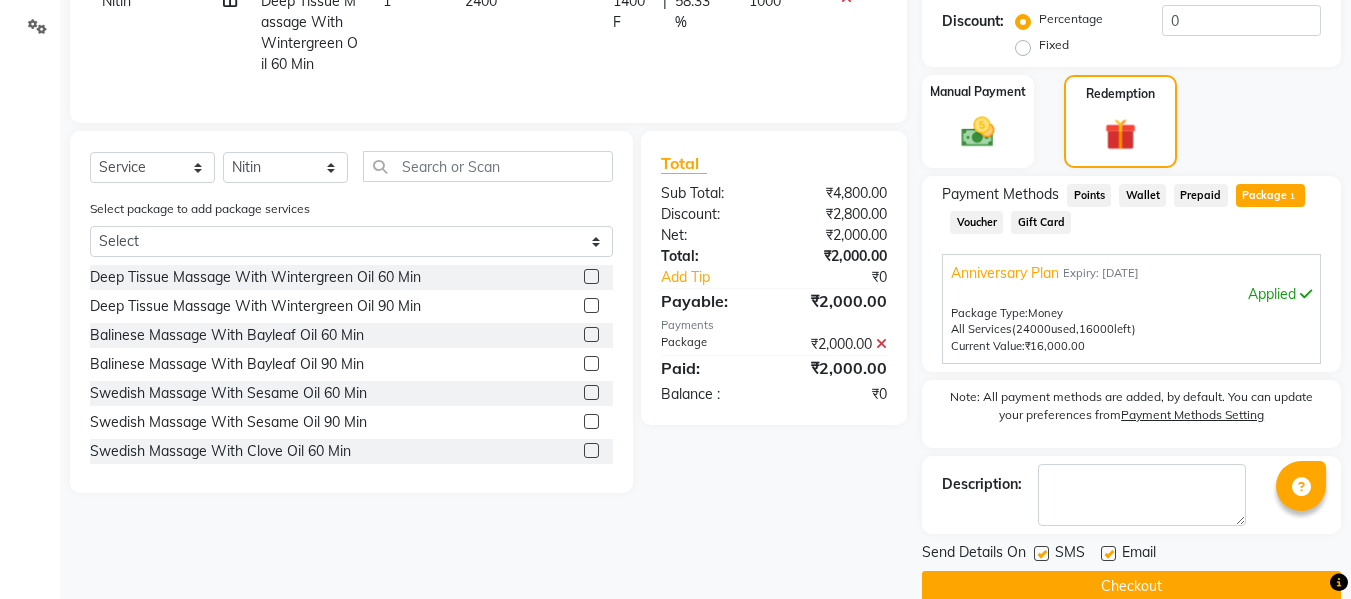 scroll, scrollTop: 492, scrollLeft: 0, axis: vertical 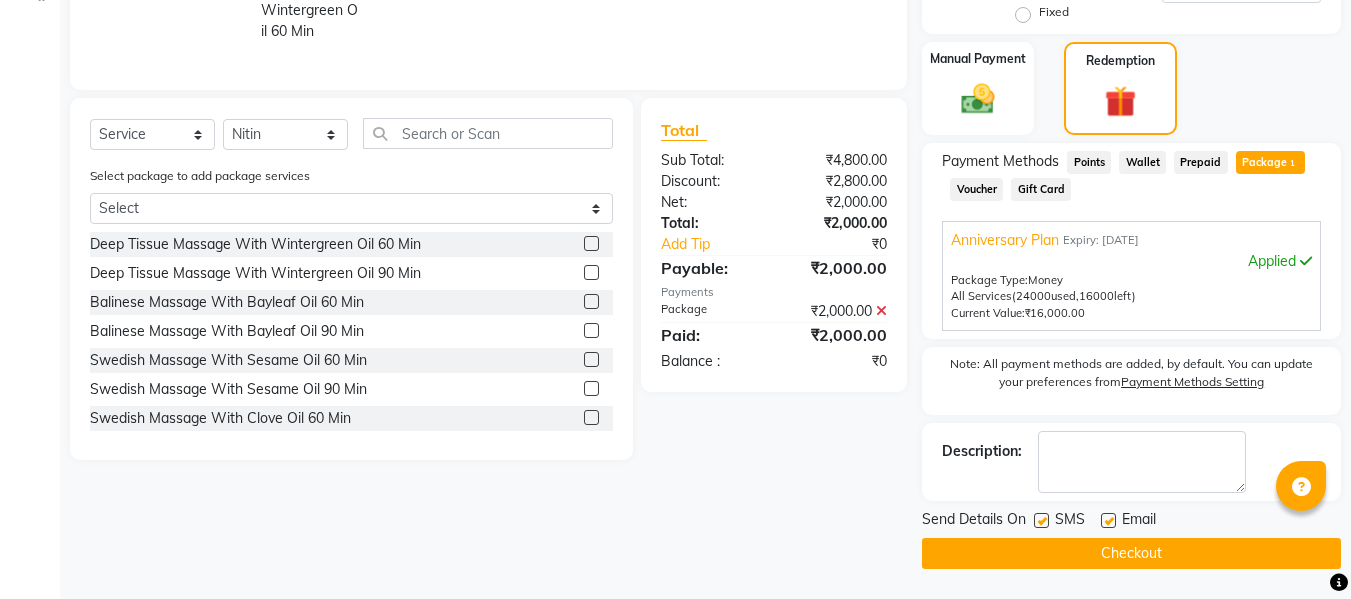 click 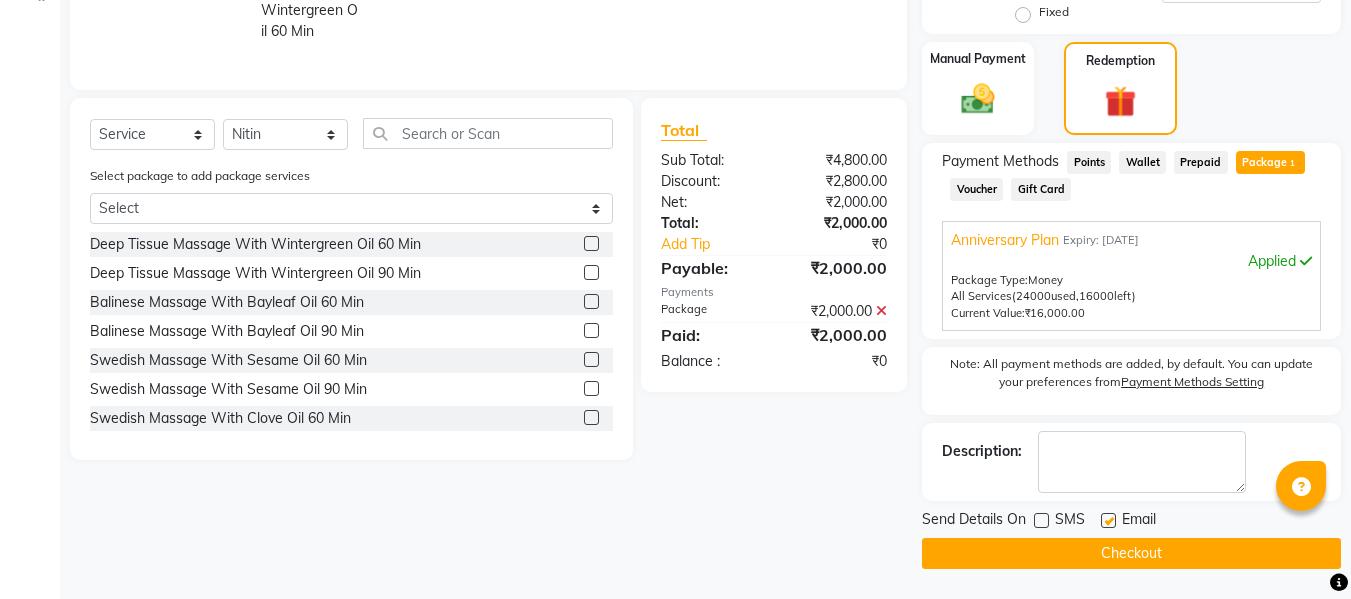 click 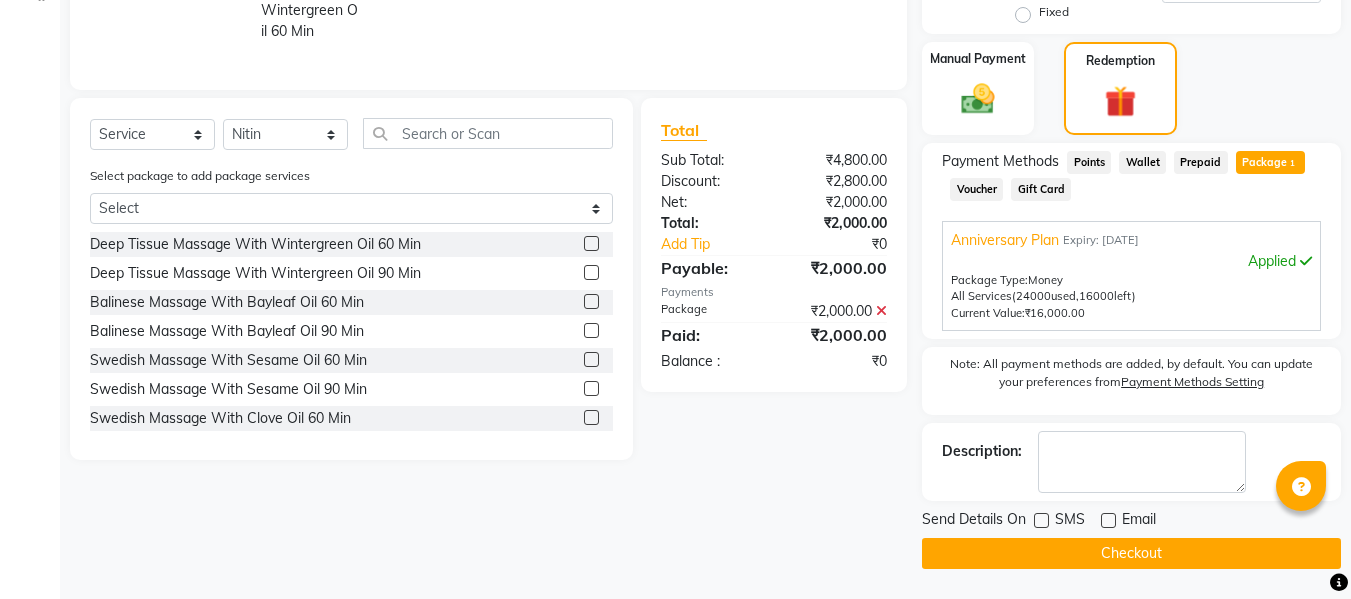 click on "Checkout" 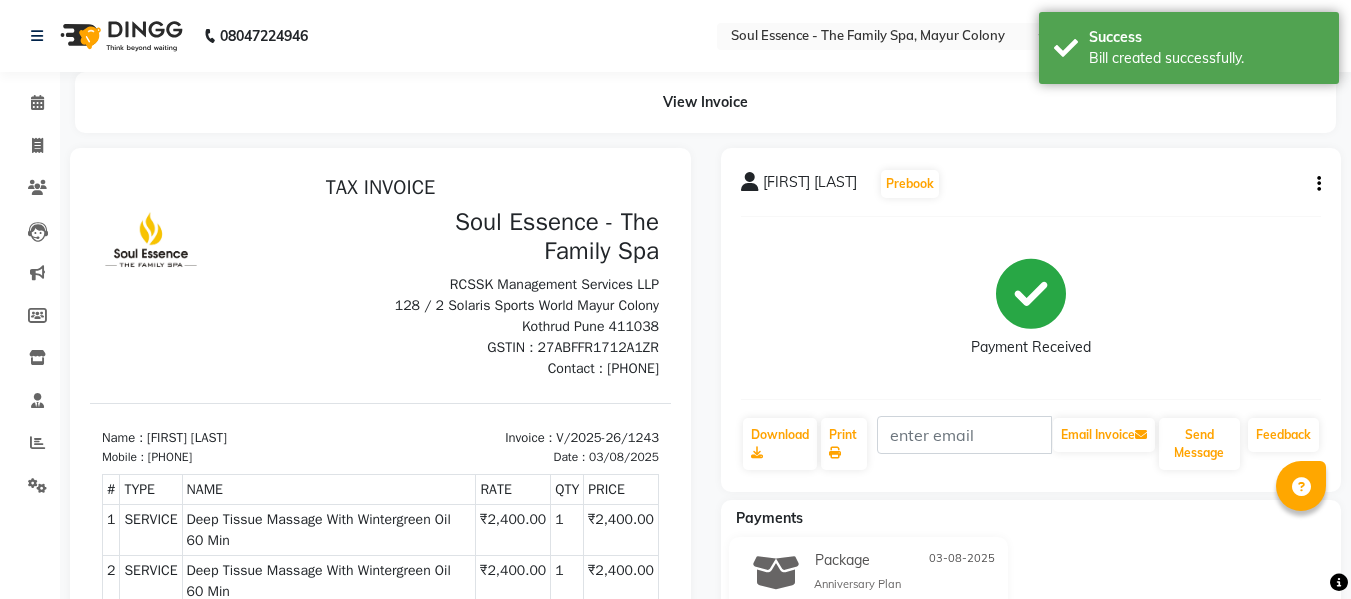 scroll, scrollTop: 0, scrollLeft: 0, axis: both 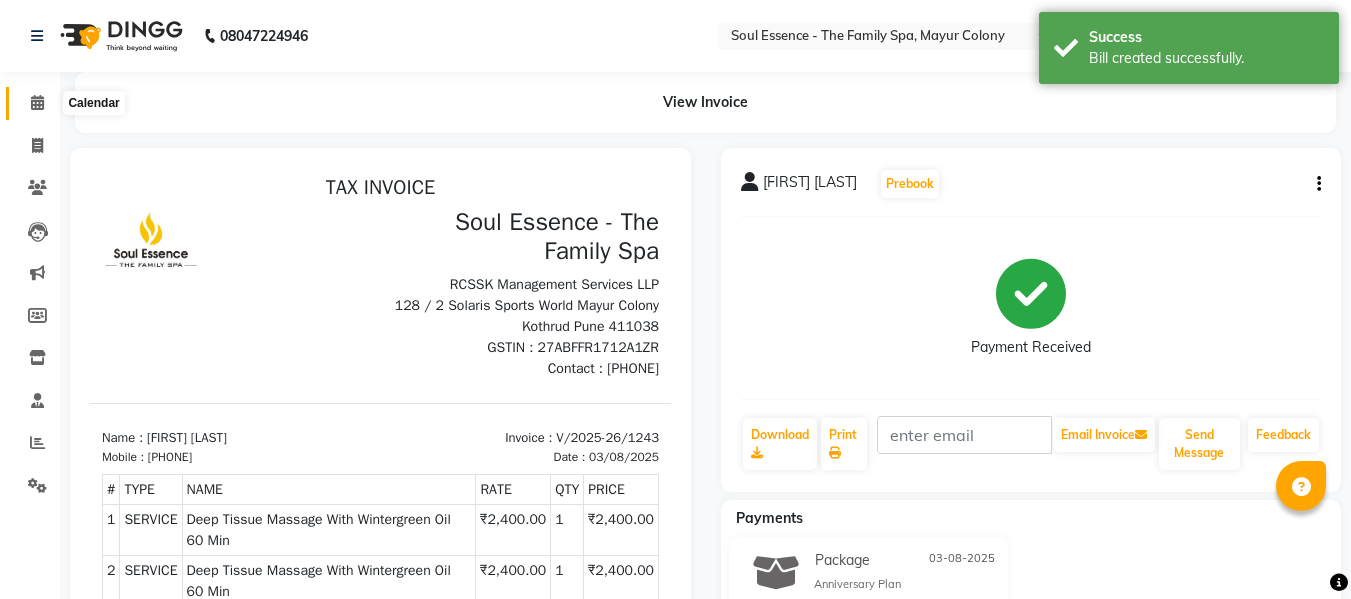 click 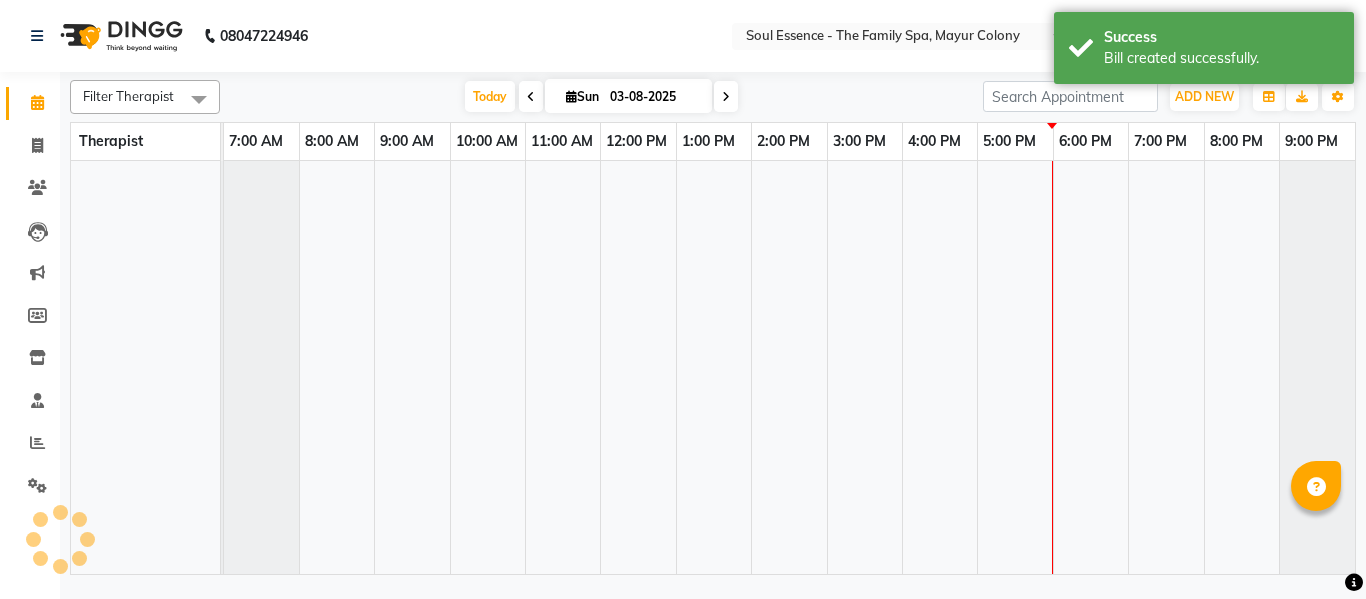click on "Soul Essence - The Family Spa, Mayur Colony English ENGLISH Español العربية मराठी हिंदी ગુજરાતી தமிழ் 中文 Notifications nothing to show Admin Manage Profile Change Password Sign out  Version:3.15.11" 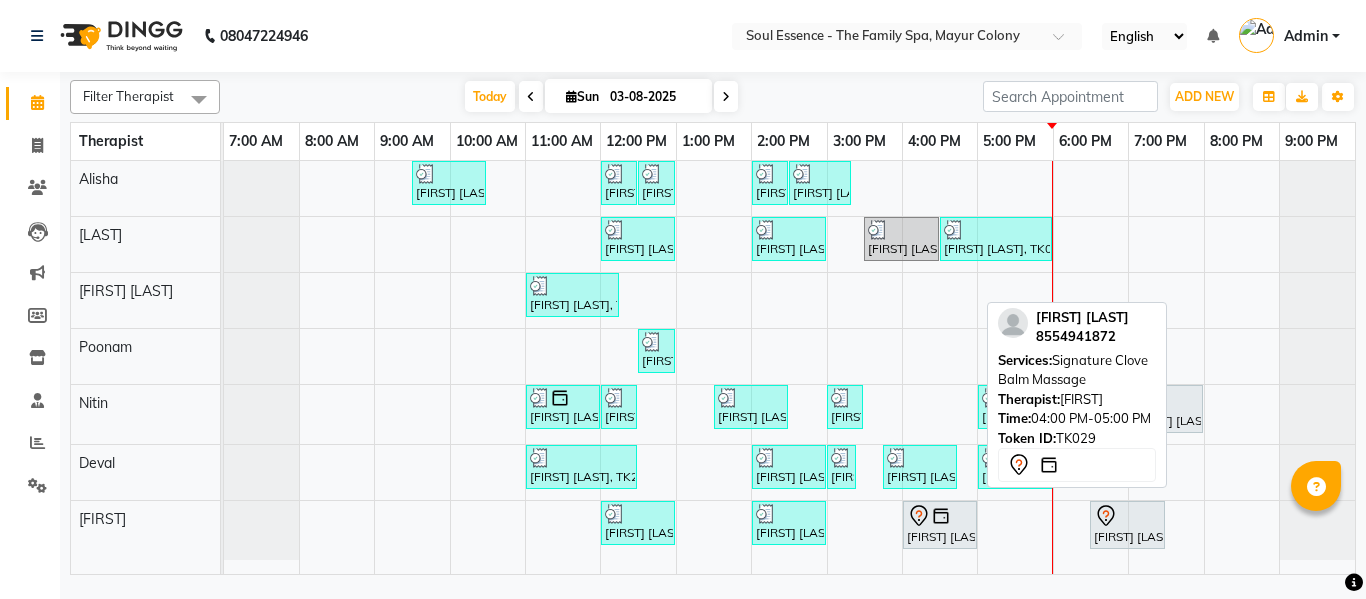 click 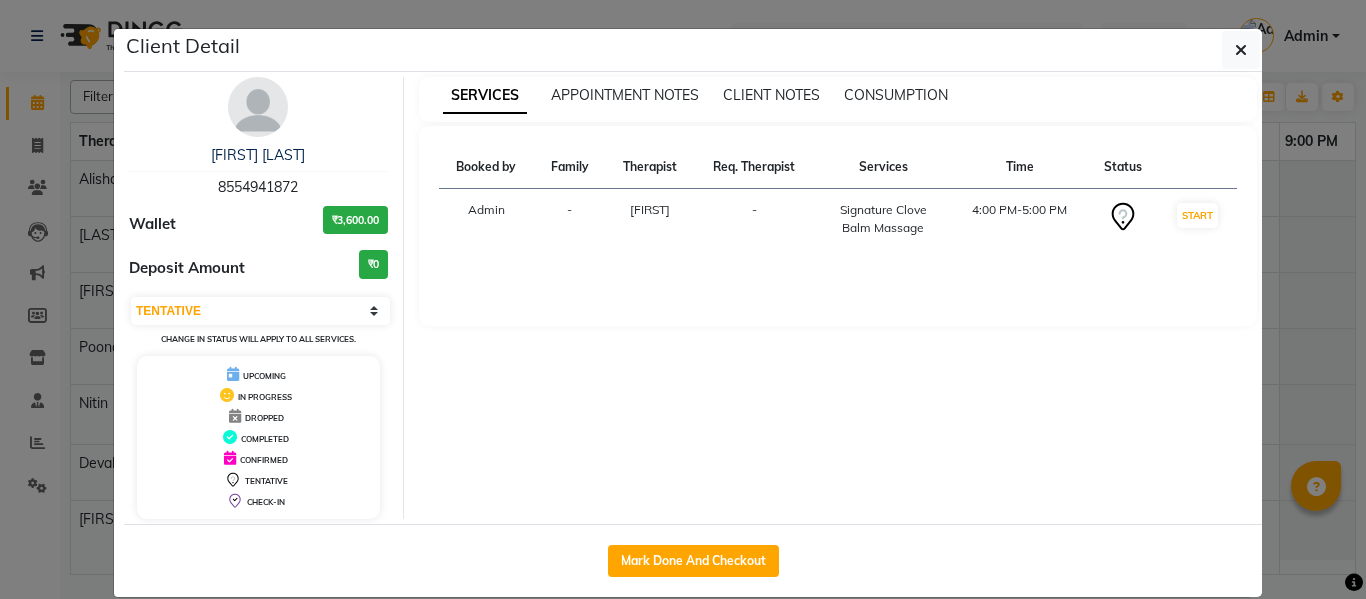 click on "Mark Done And Checkout" 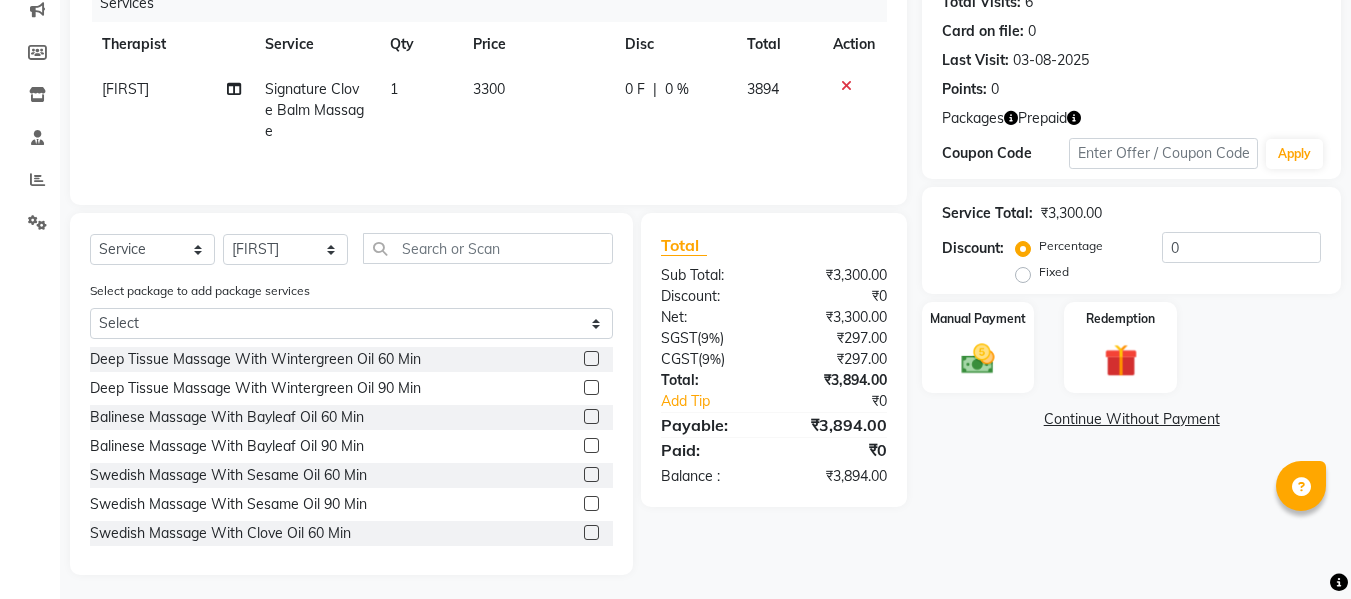 scroll, scrollTop: 269, scrollLeft: 0, axis: vertical 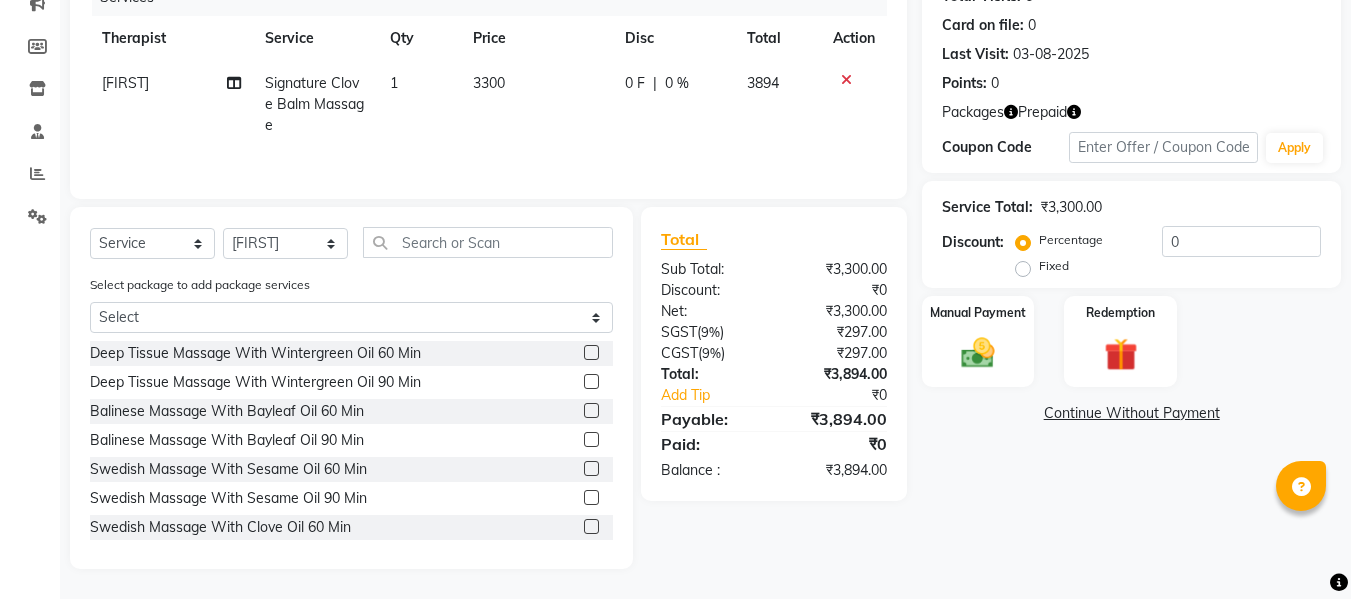 click on "Manual Payment Redemption" 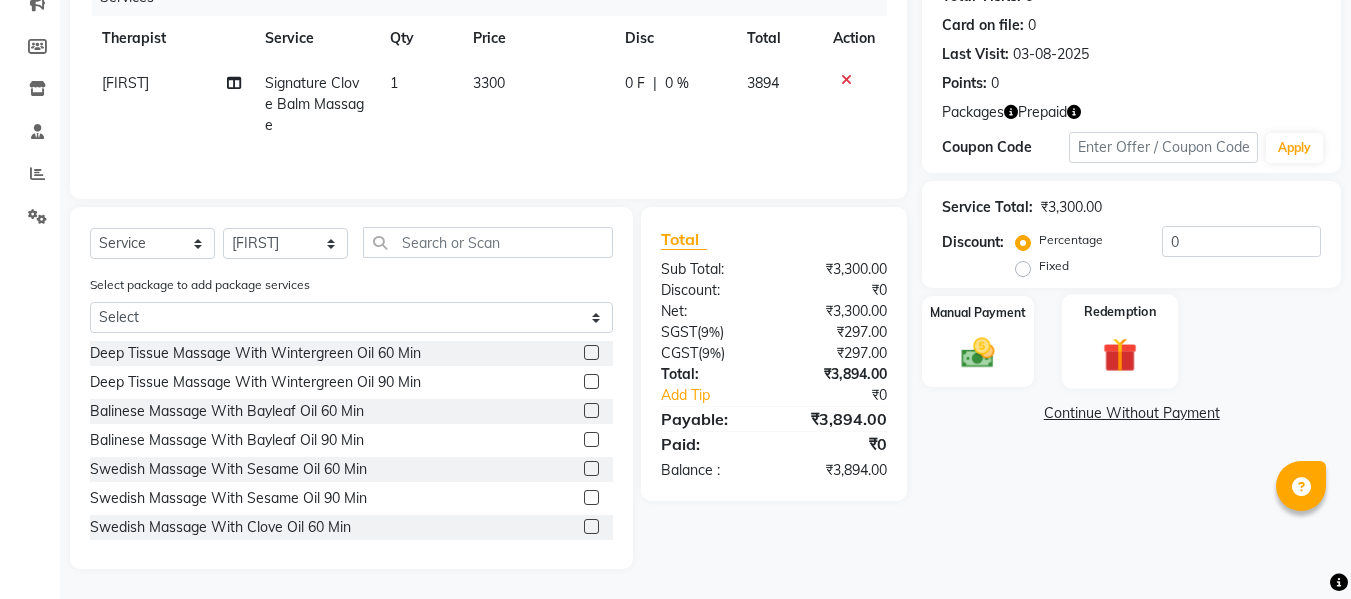 click on "Redemption" 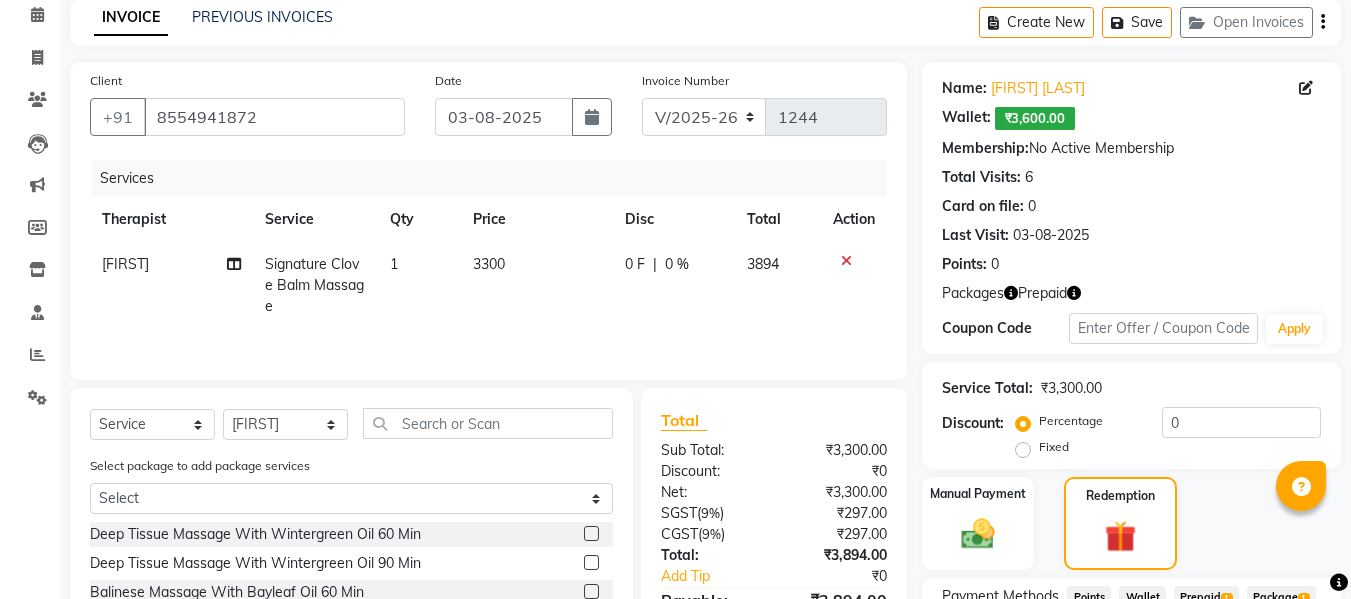scroll, scrollTop: 334, scrollLeft: 0, axis: vertical 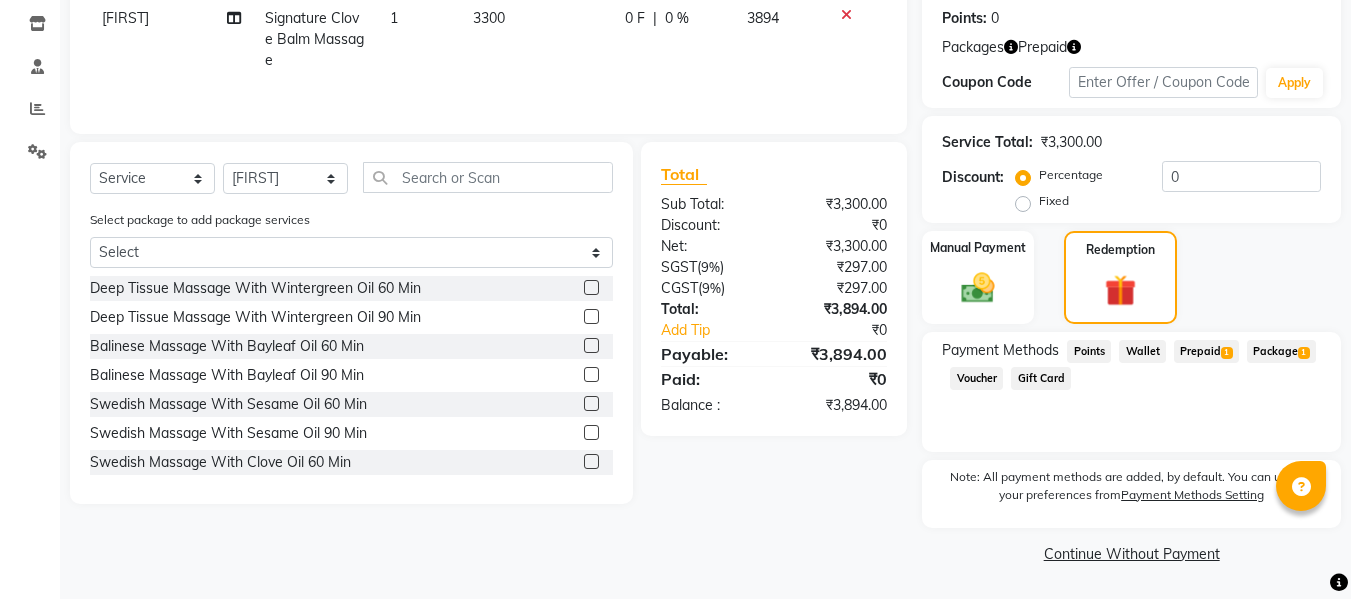 click on "1" 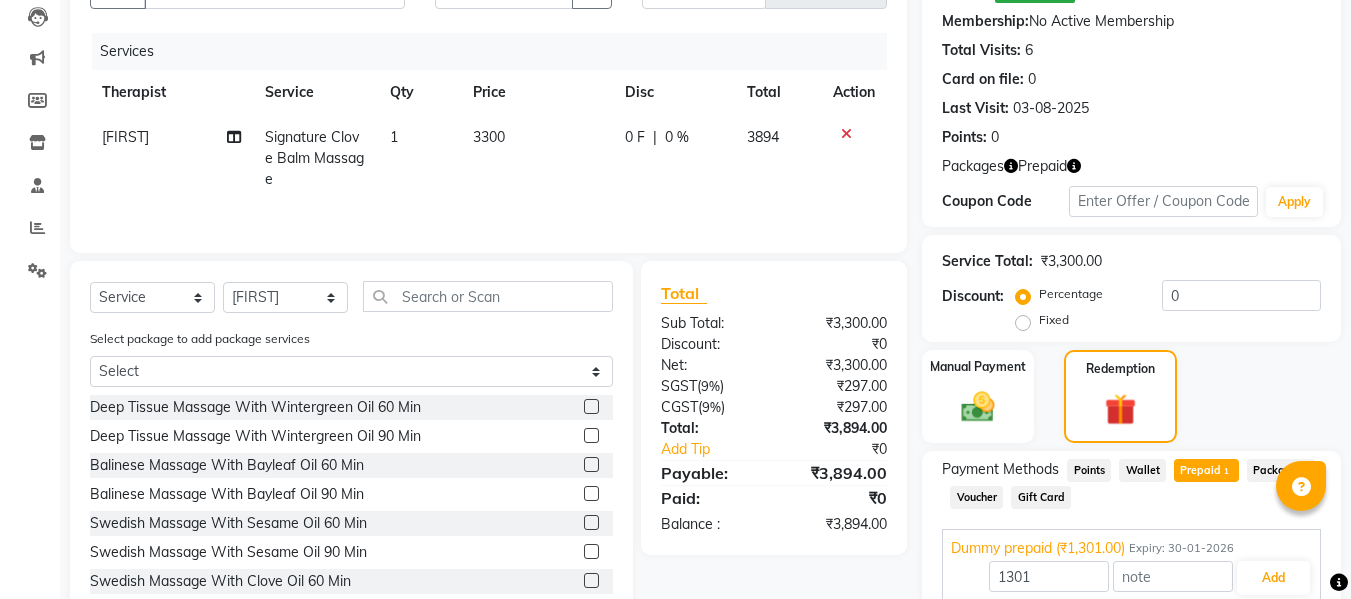 scroll, scrollTop: 334, scrollLeft: 0, axis: vertical 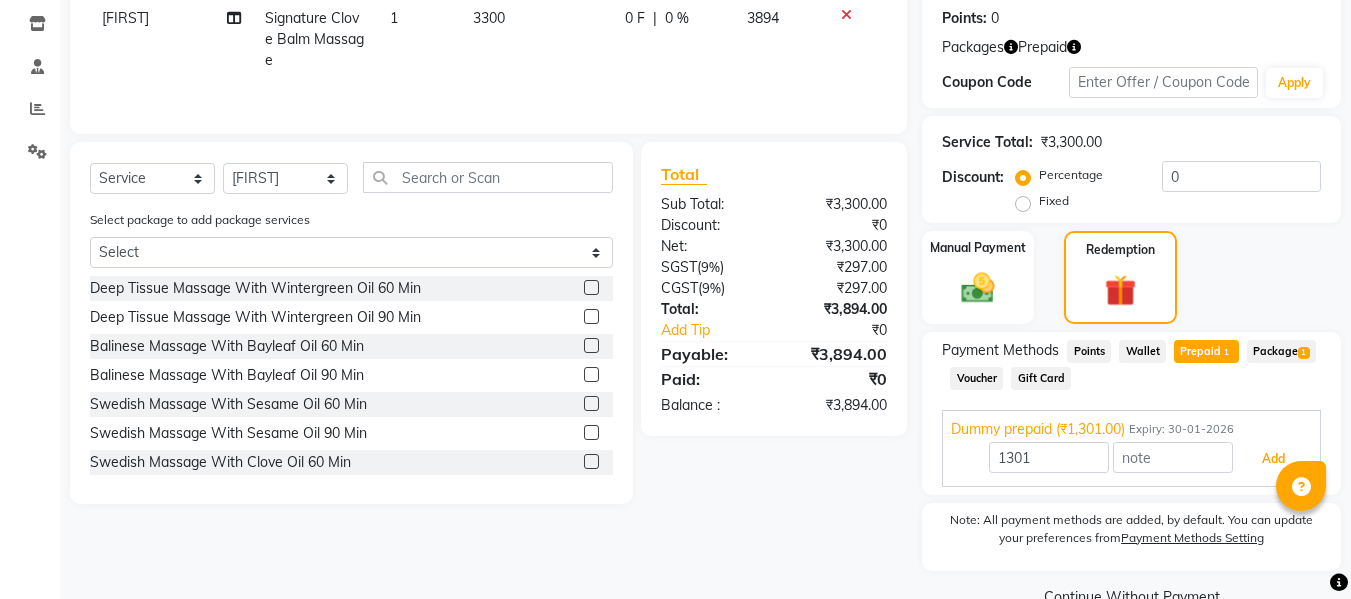 click on "Add" at bounding box center (1273, 459) 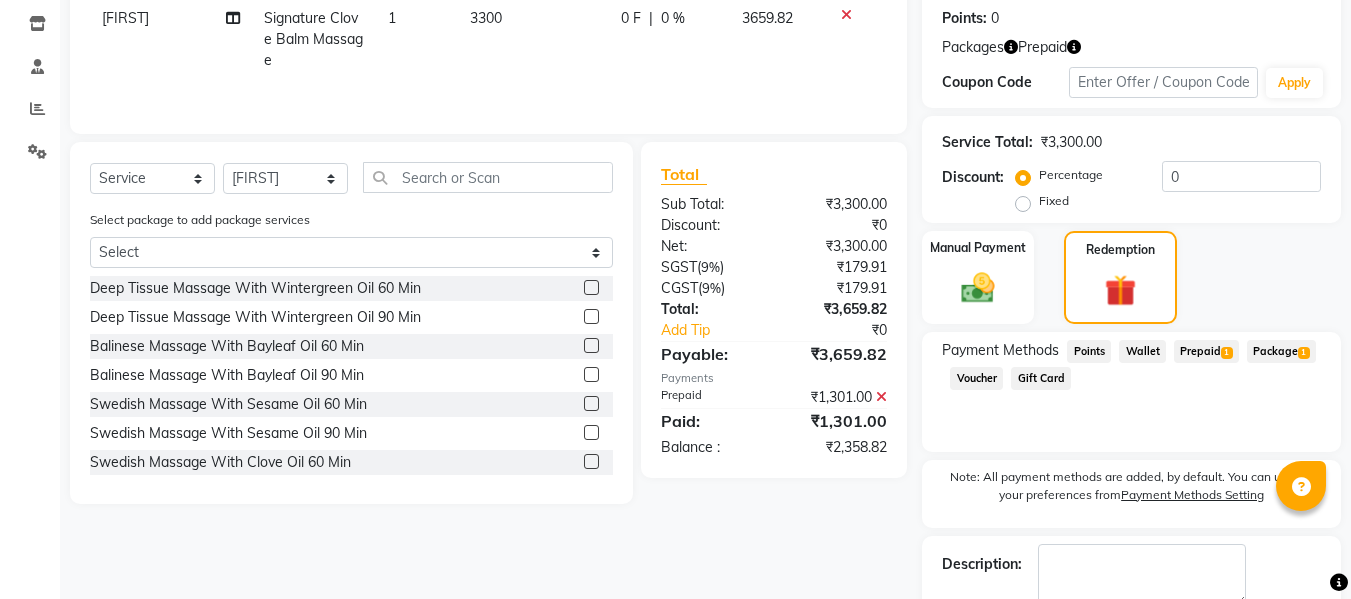 click 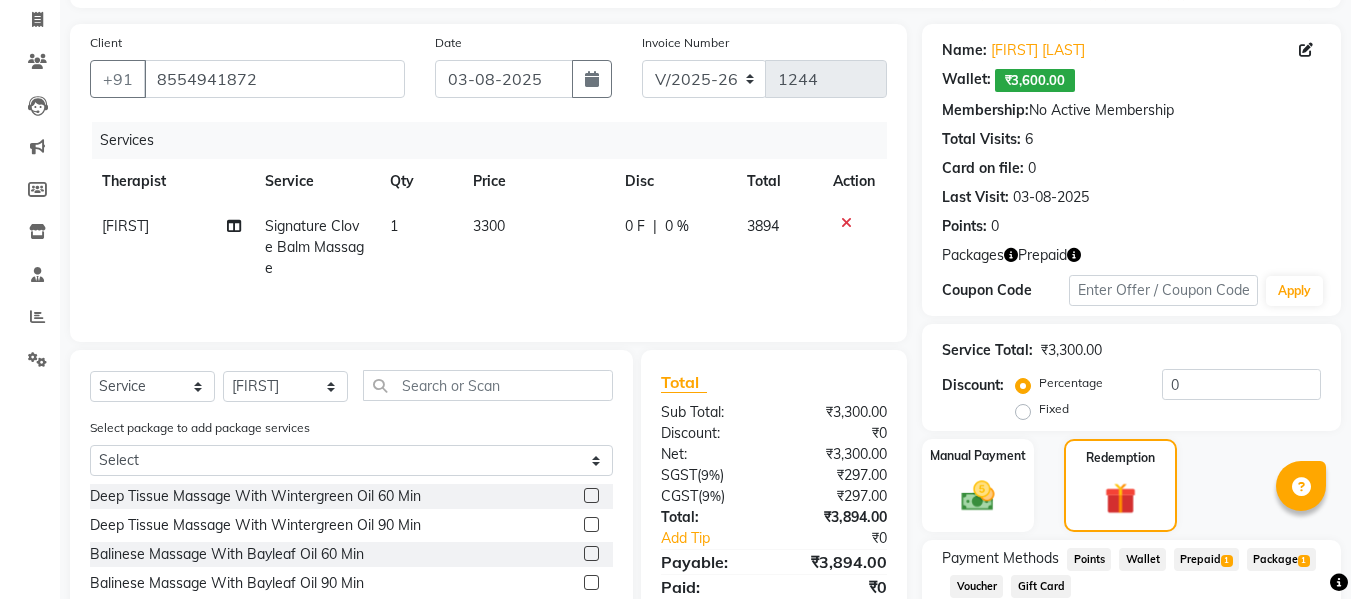 scroll, scrollTop: 334, scrollLeft: 0, axis: vertical 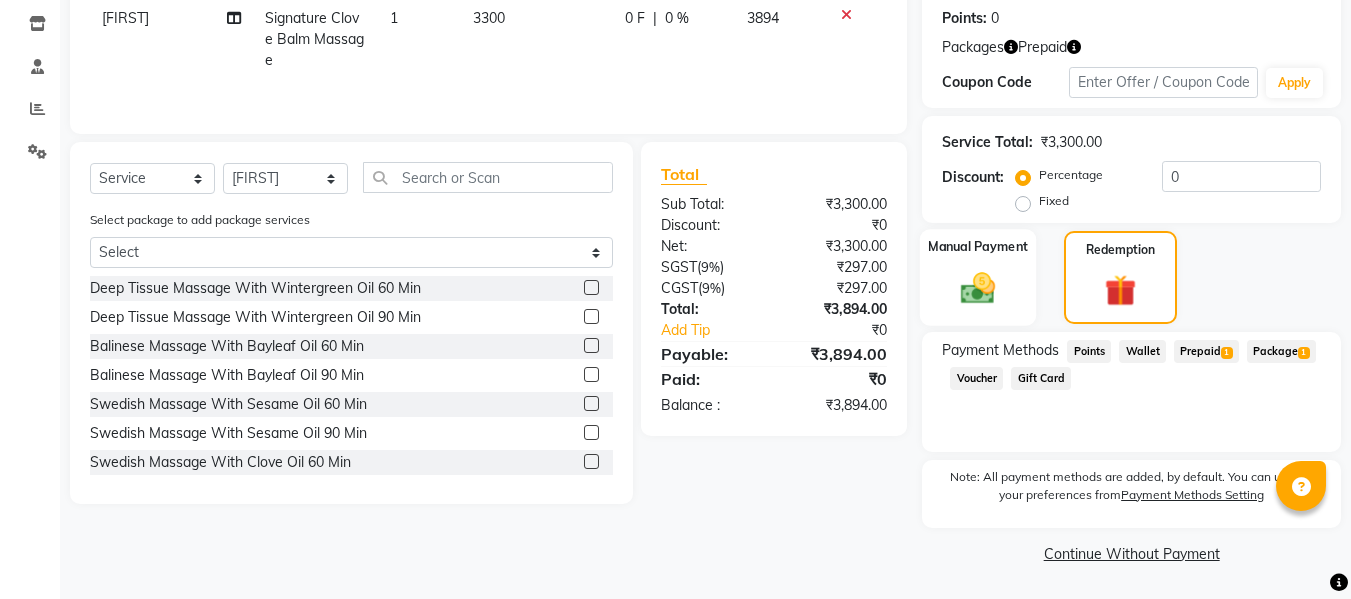 click 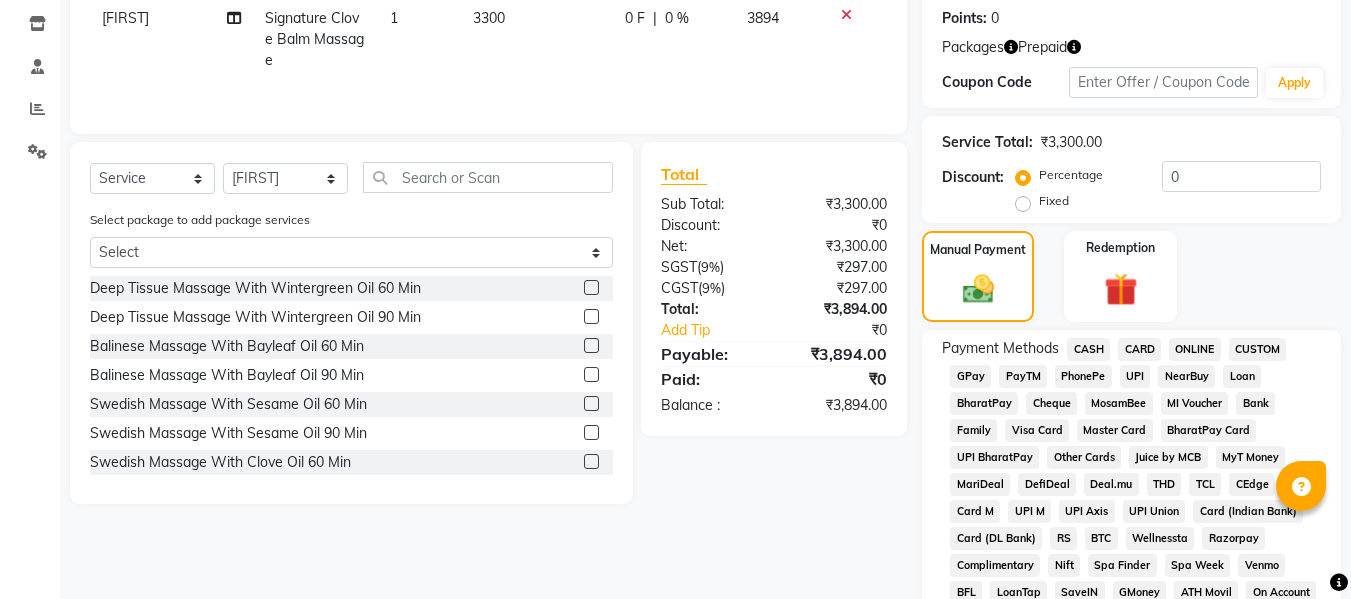 scroll, scrollTop: 34, scrollLeft: 0, axis: vertical 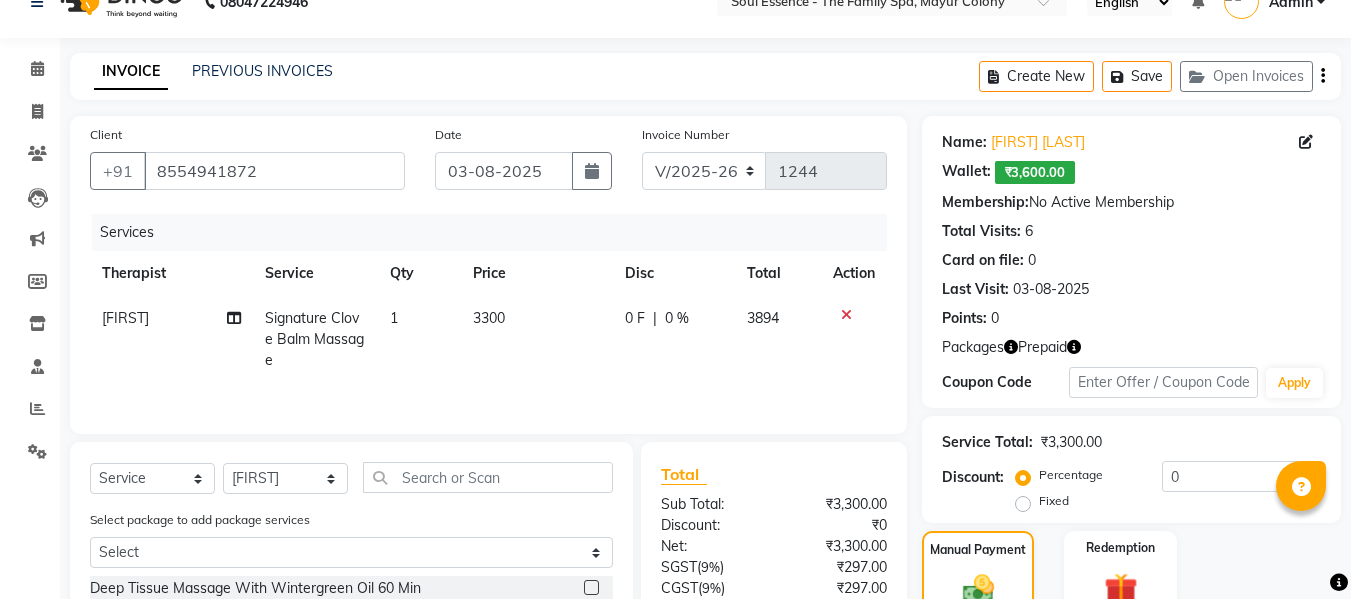 click on "₹3,600.00" 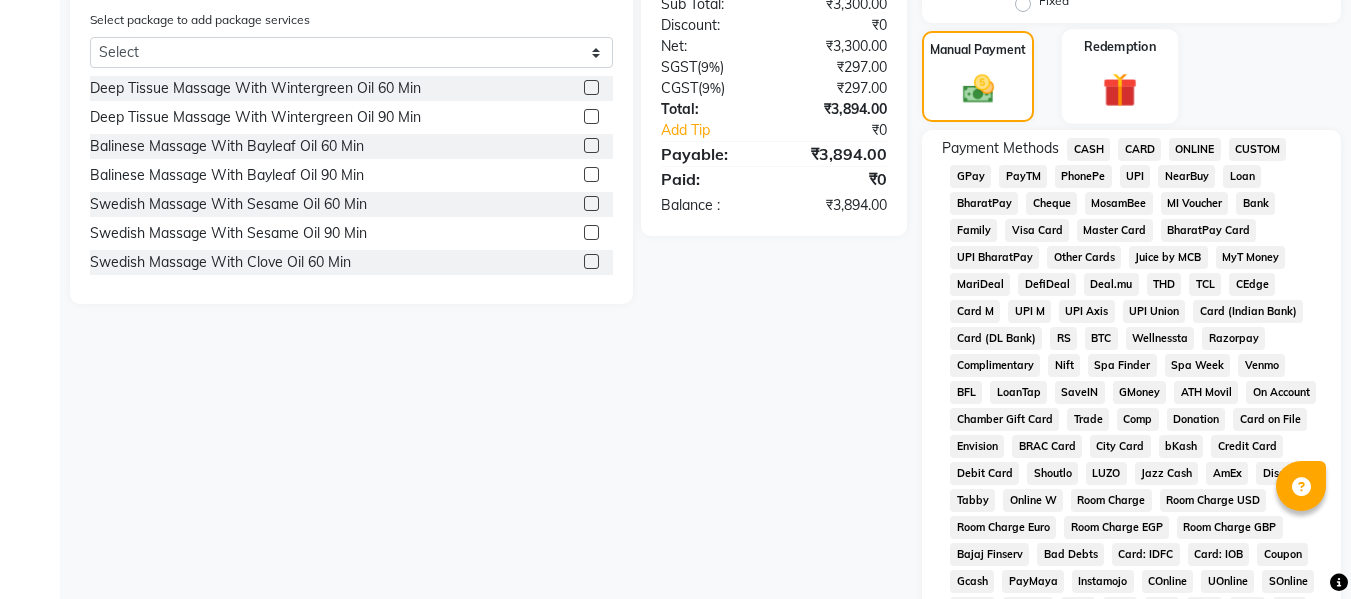 click on "Redemption" 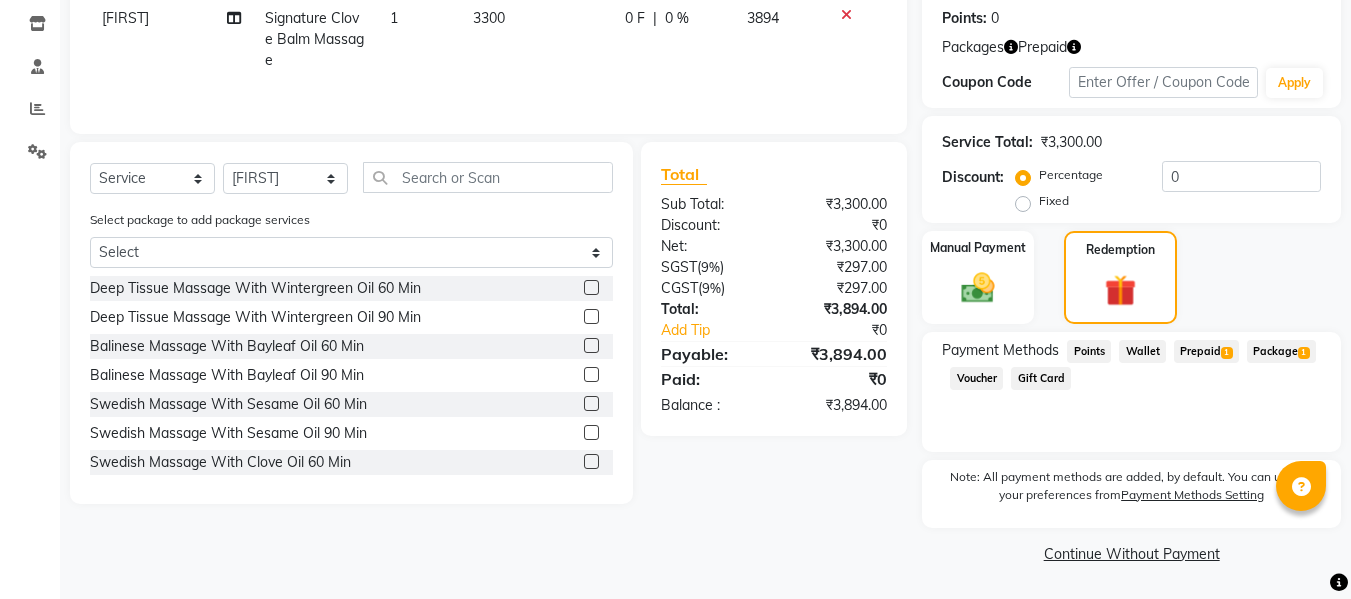 scroll, scrollTop: 334, scrollLeft: 0, axis: vertical 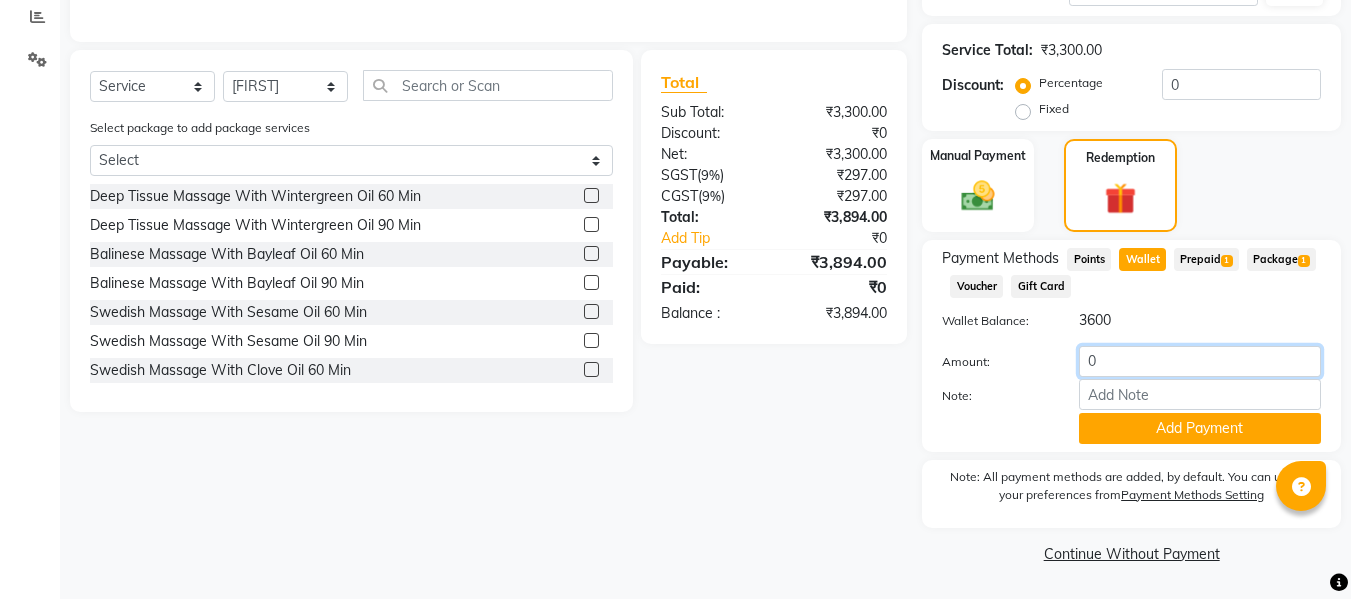 click on "0" 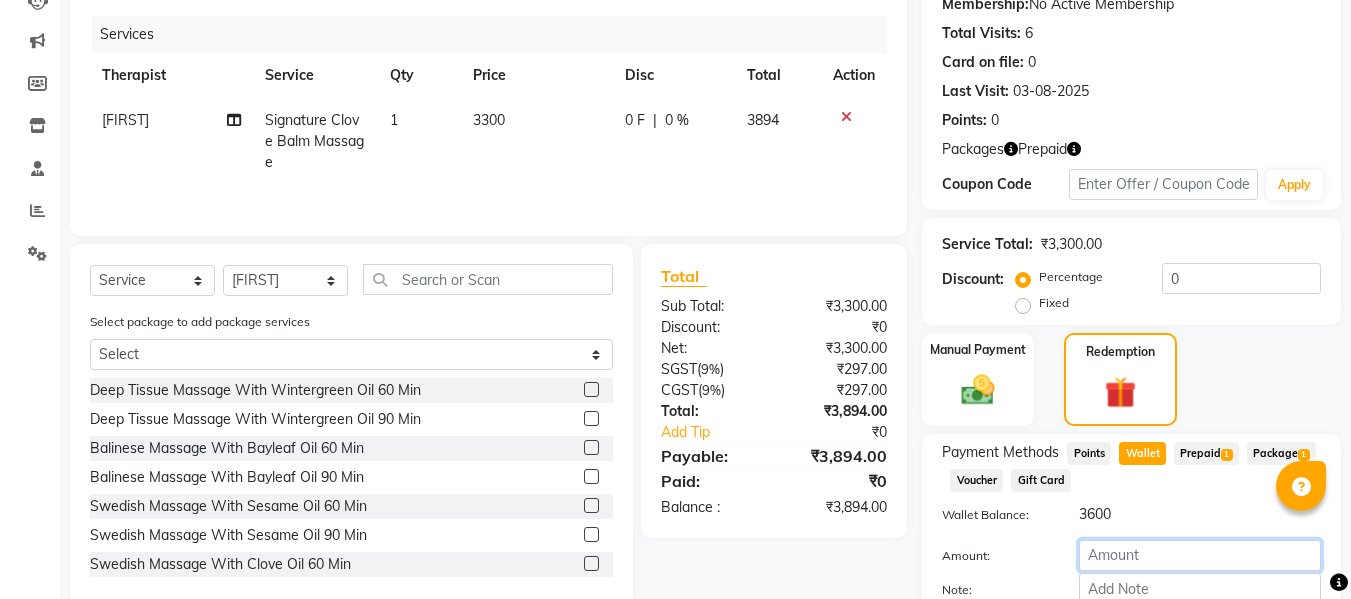 scroll, scrollTop: 226, scrollLeft: 0, axis: vertical 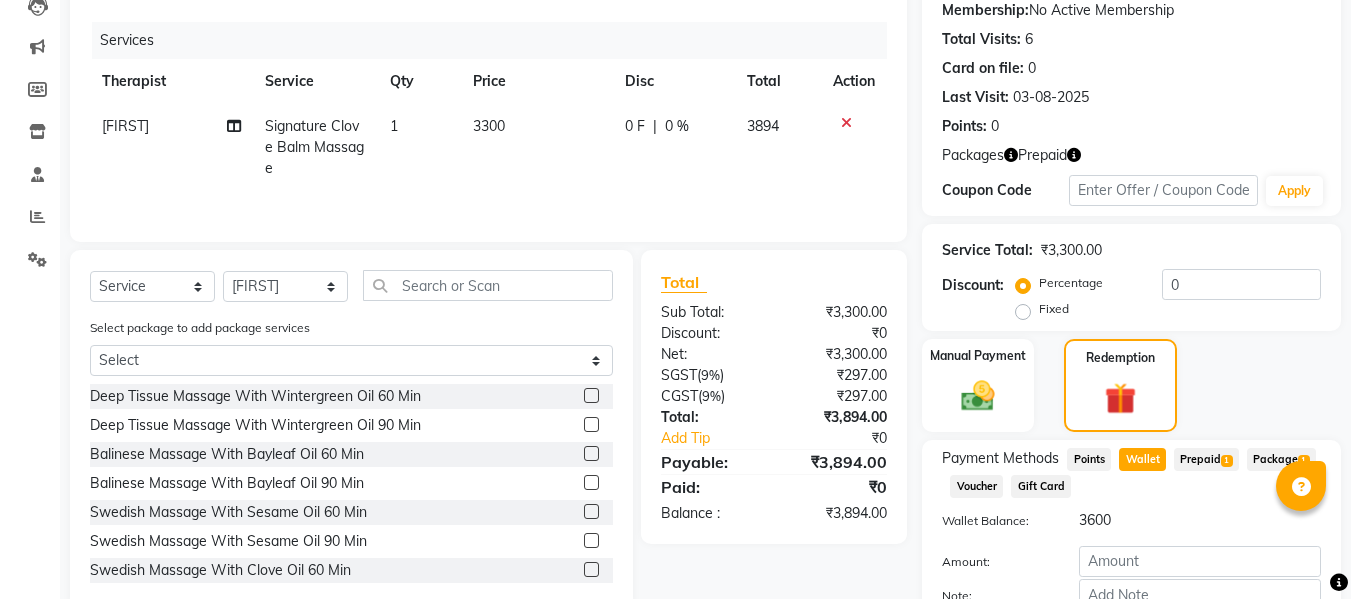 click on "0 F | 0 %" 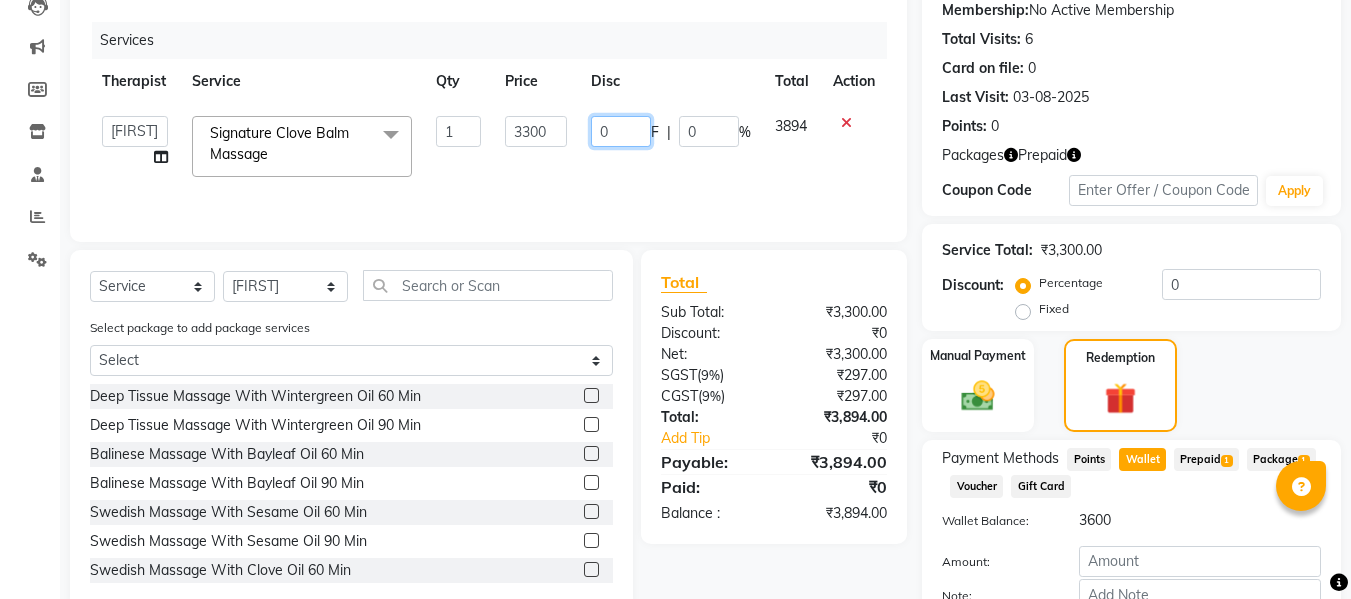 click on "0" 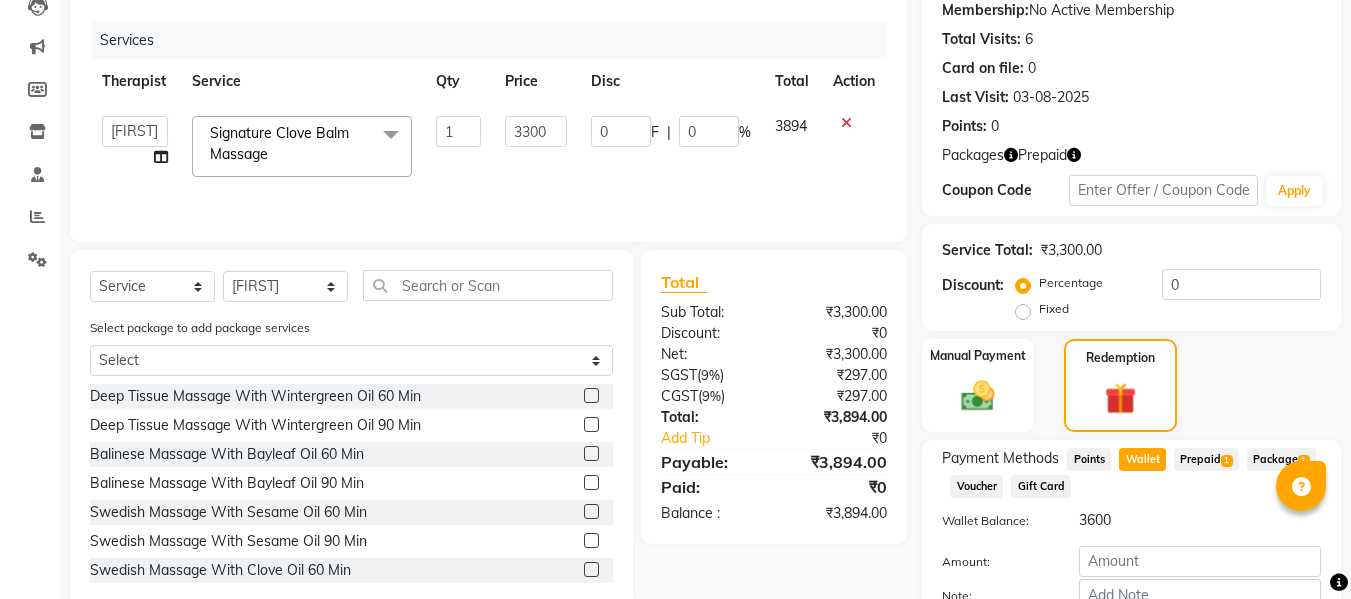 click on "Fixed" 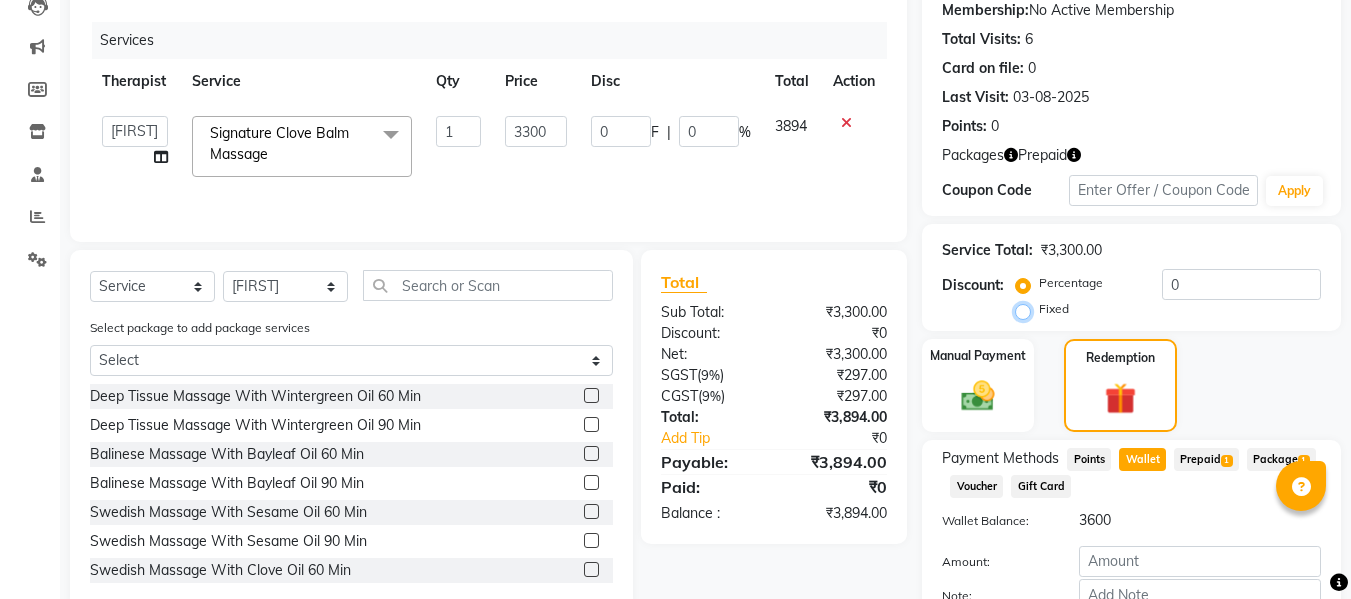click on "Fixed" at bounding box center (1027, 309) 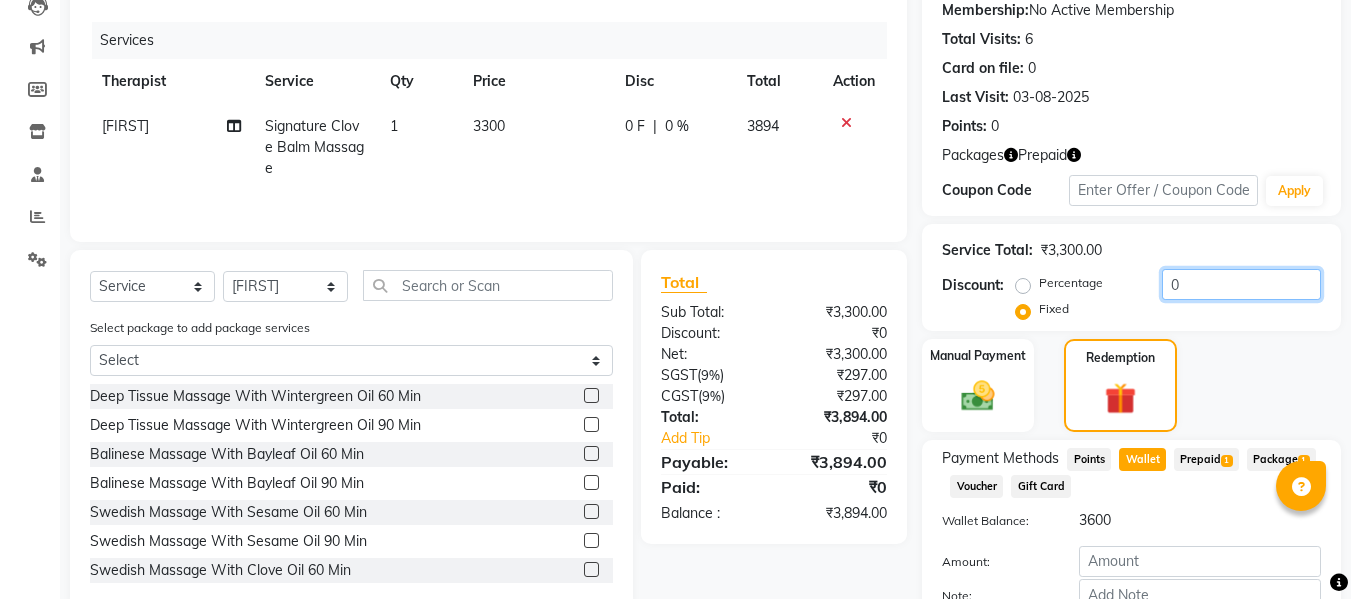 click on "0" 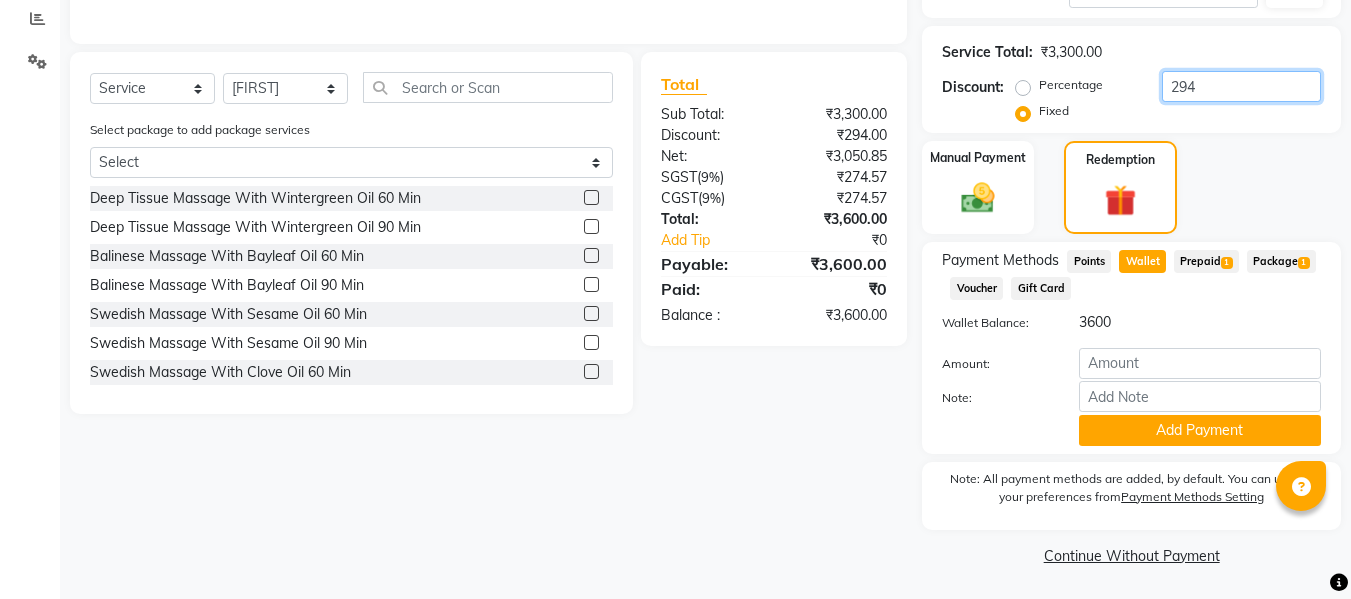 scroll, scrollTop: 426, scrollLeft: 0, axis: vertical 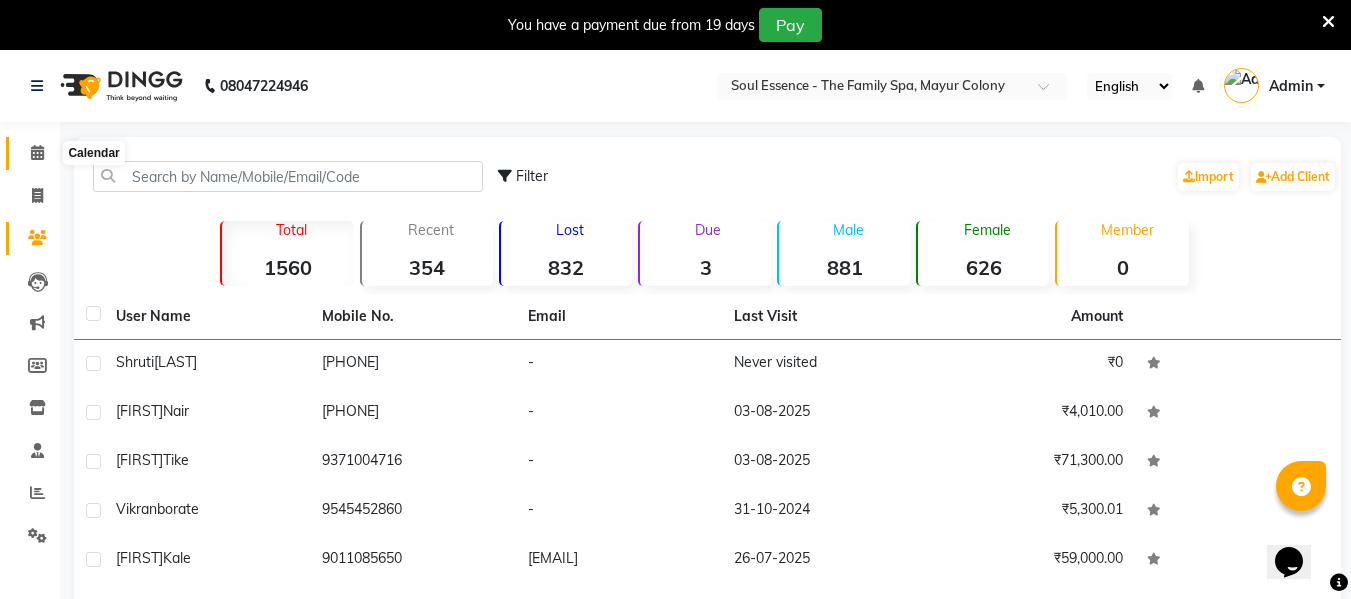 click 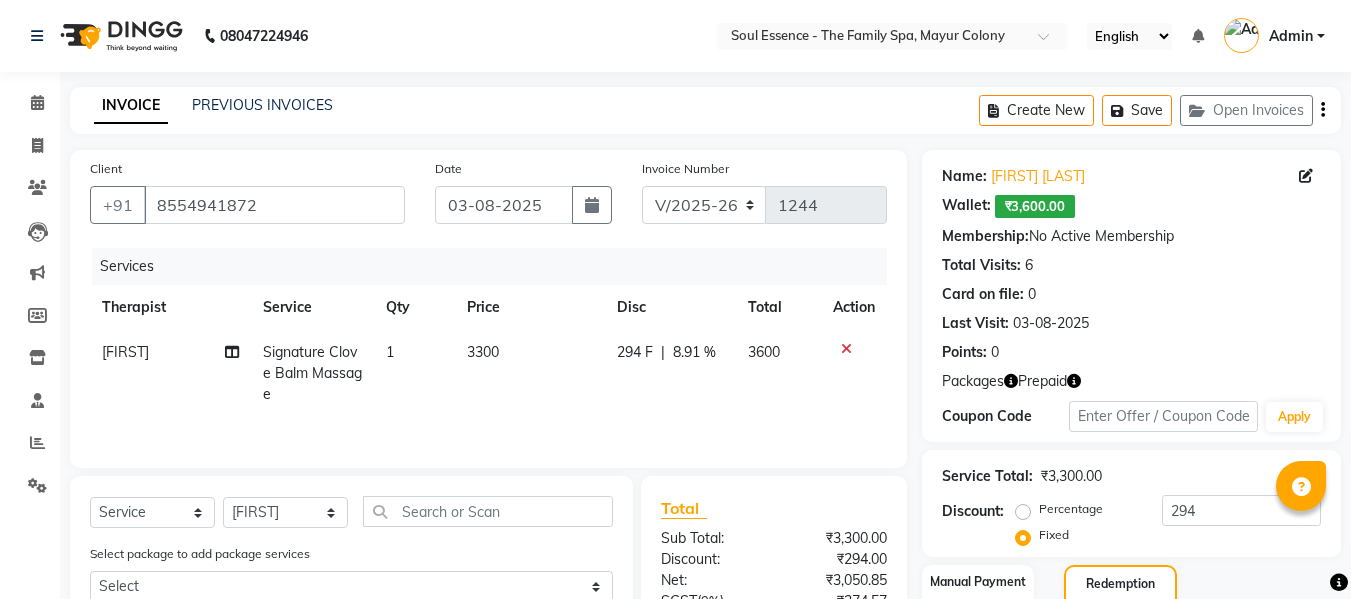 select on "774" 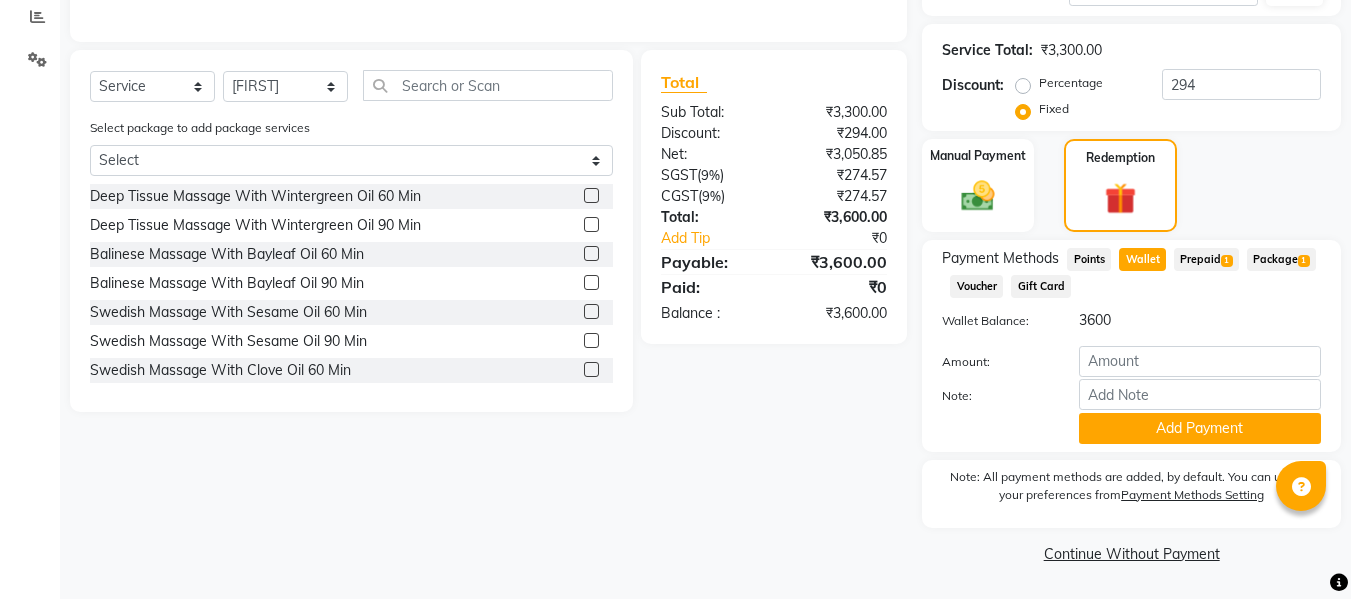 scroll, scrollTop: 0, scrollLeft: 0, axis: both 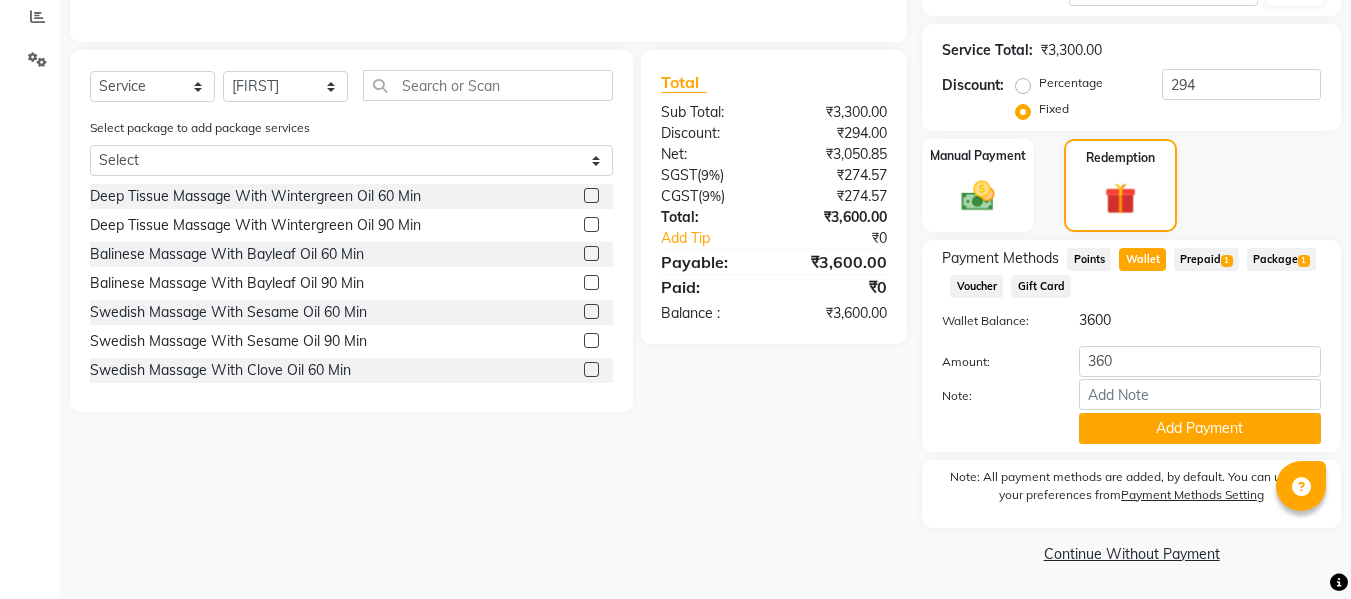 type on "3600" 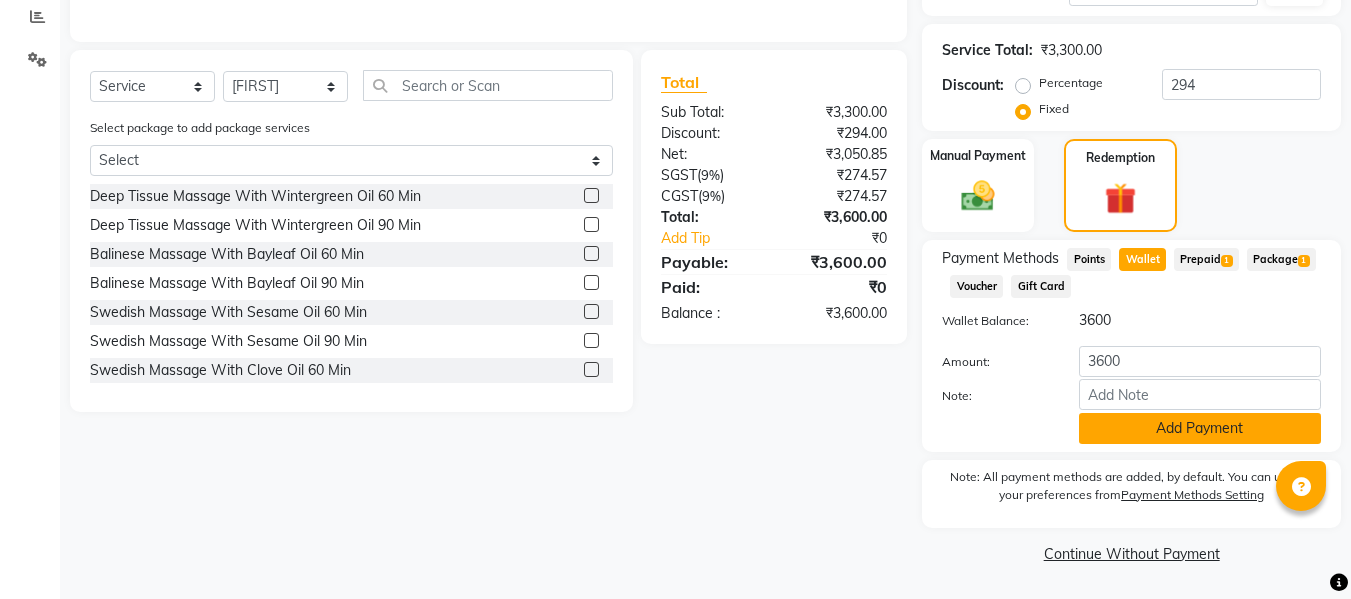 click on "Add Payment" 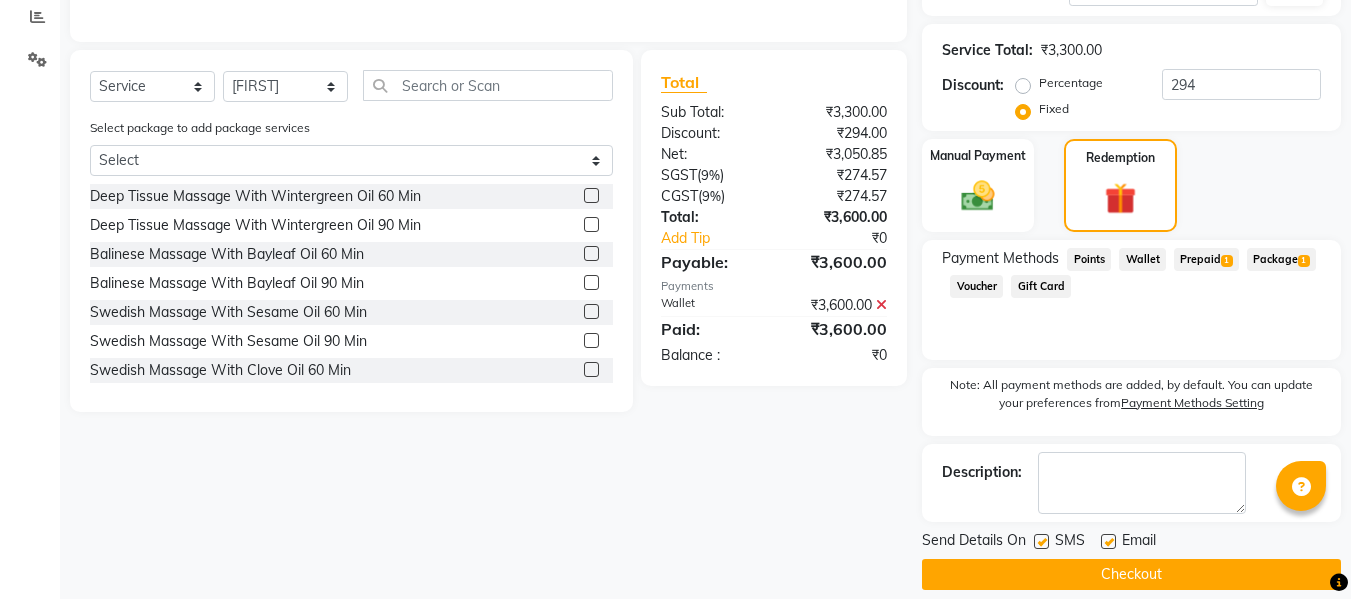click on "SMS" 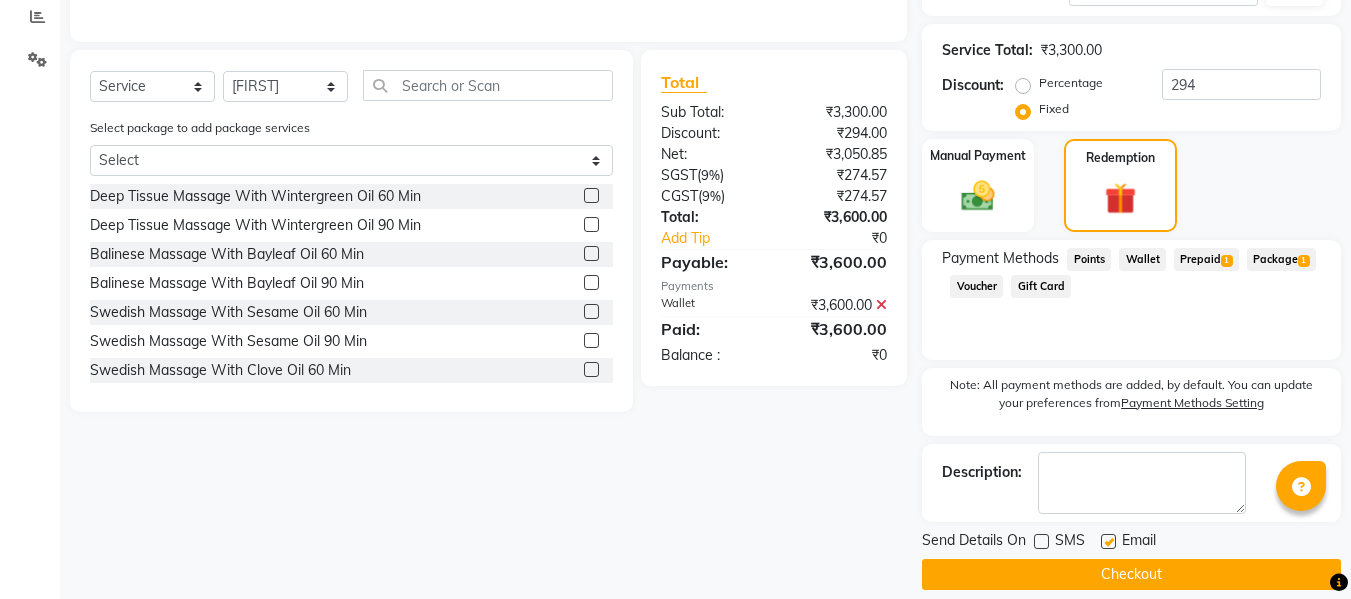 click 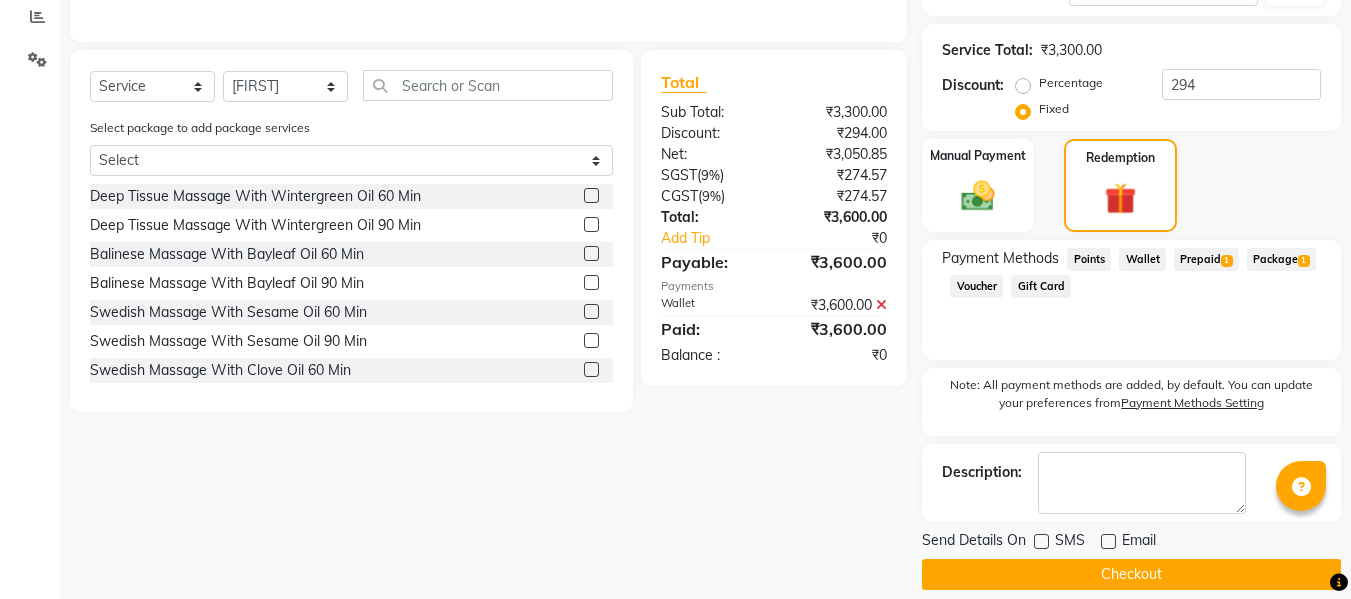 click on "Checkout" 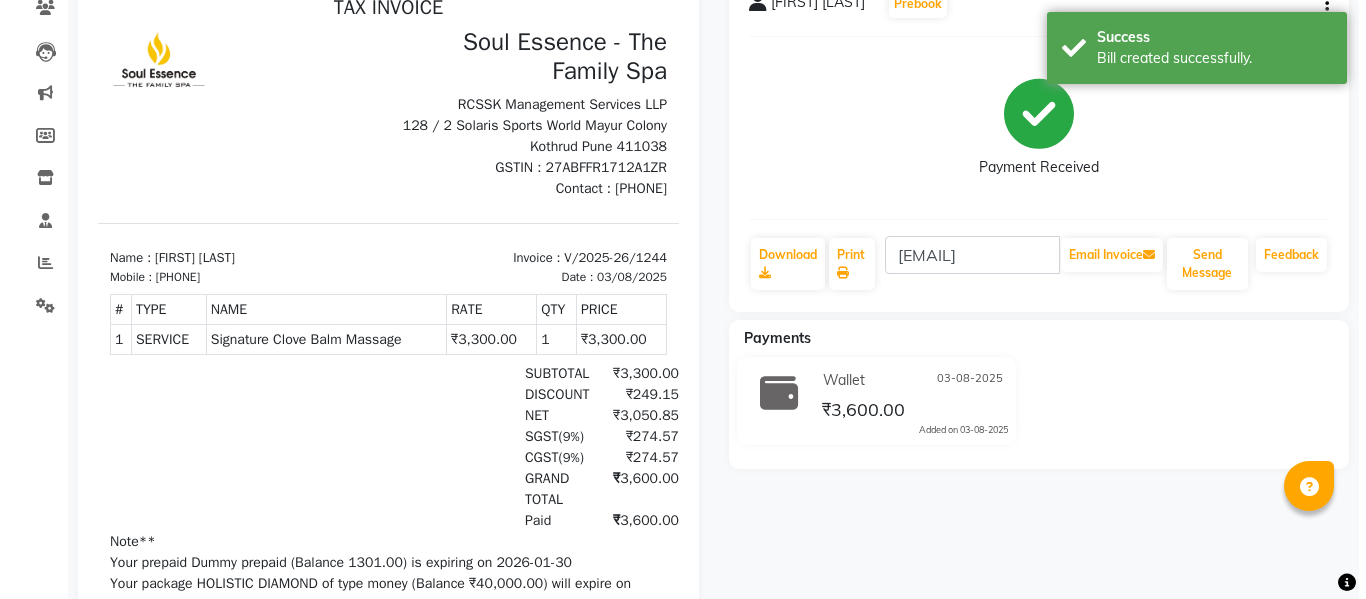scroll, scrollTop: 0, scrollLeft: 0, axis: both 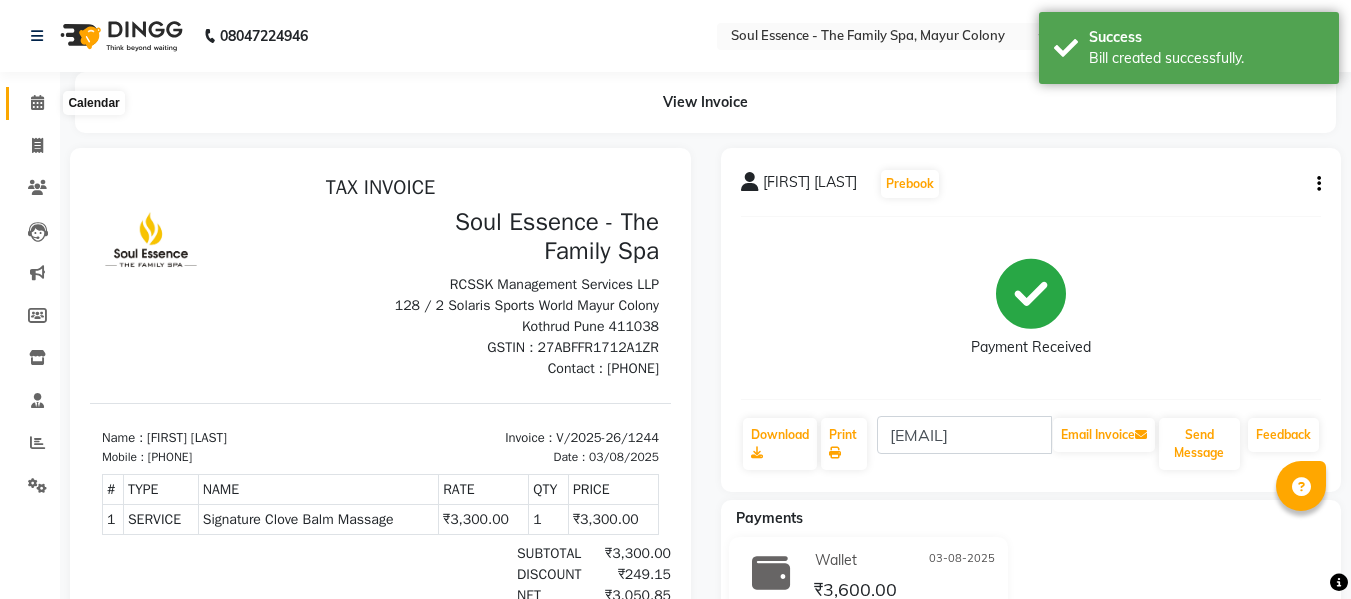 click 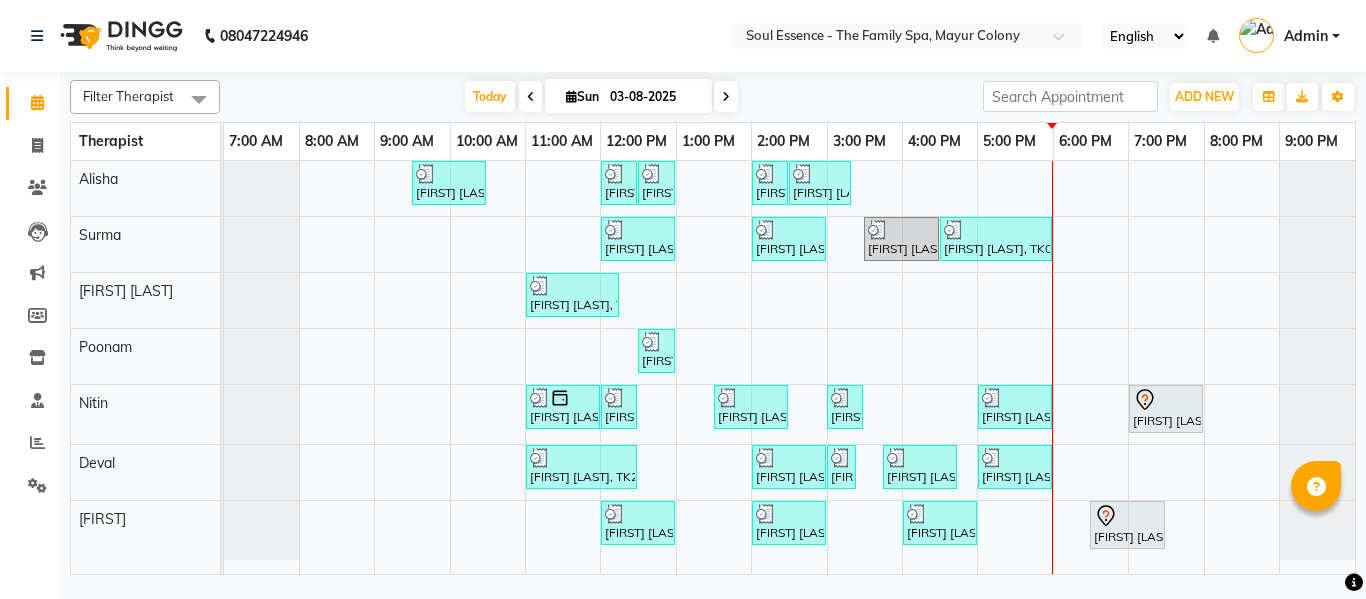click on "Today  Sun 03-08-2025" at bounding box center [601, 97] 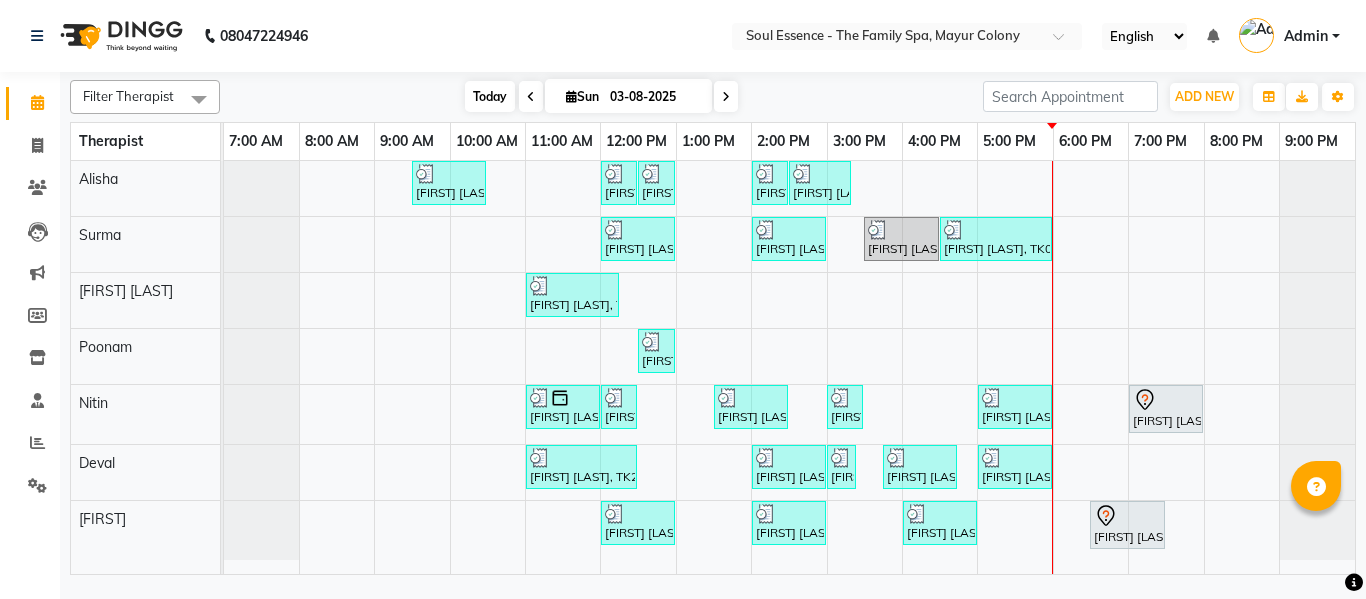 click on "Today" at bounding box center (490, 96) 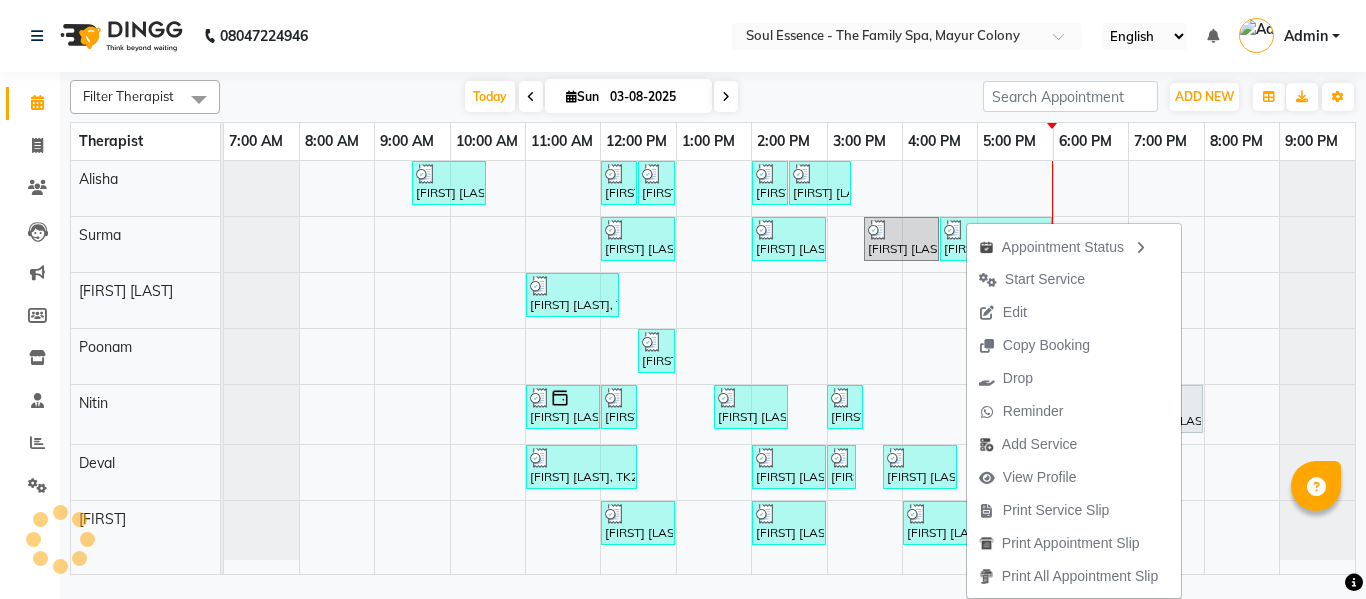 click on "Today  Sun 03-08-2025" at bounding box center [601, 97] 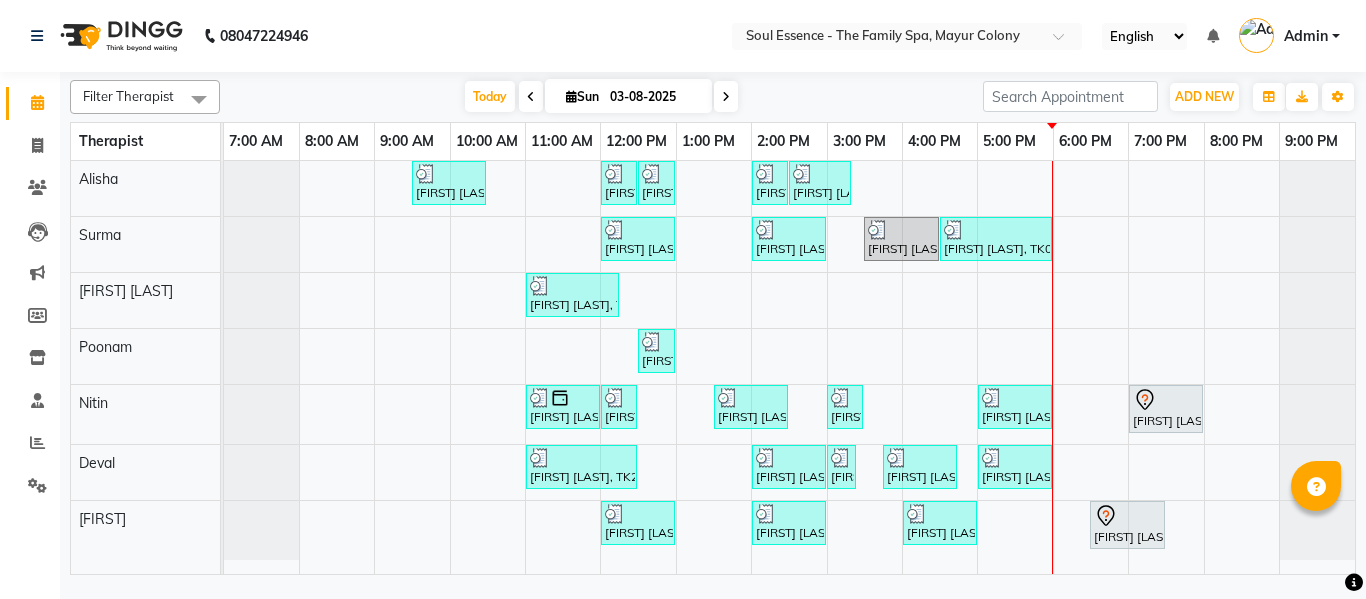 click on "03-08-2025" at bounding box center [654, 97] 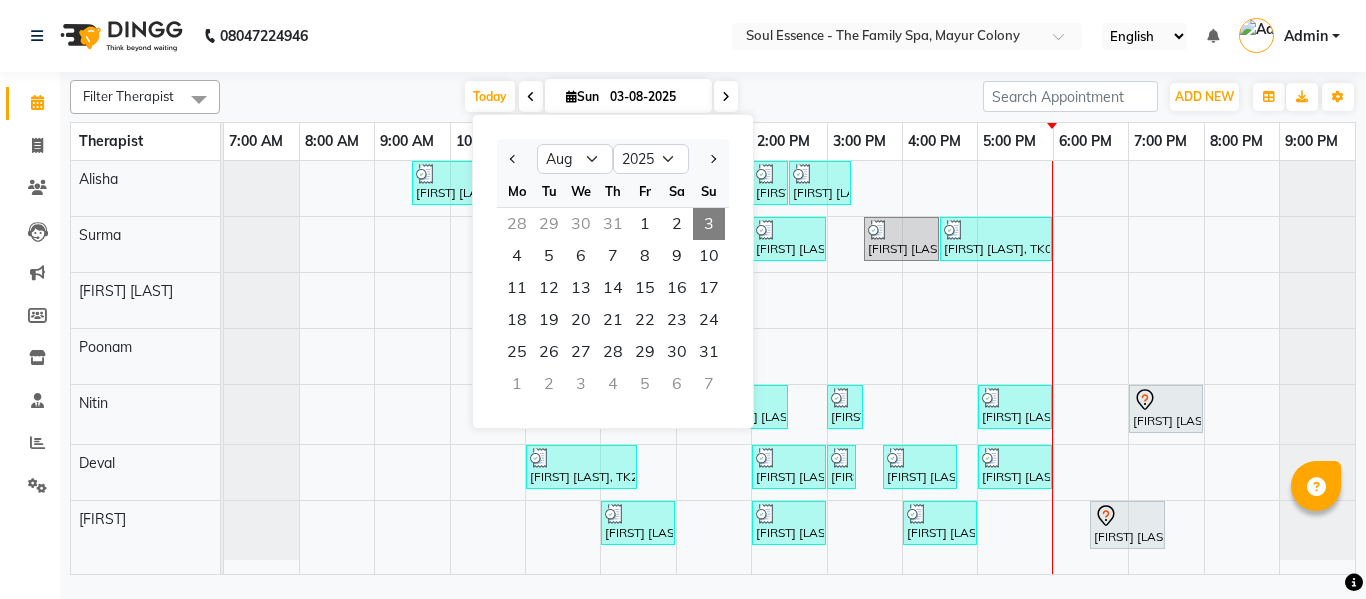 click on "03-08-2025" at bounding box center [654, 97] 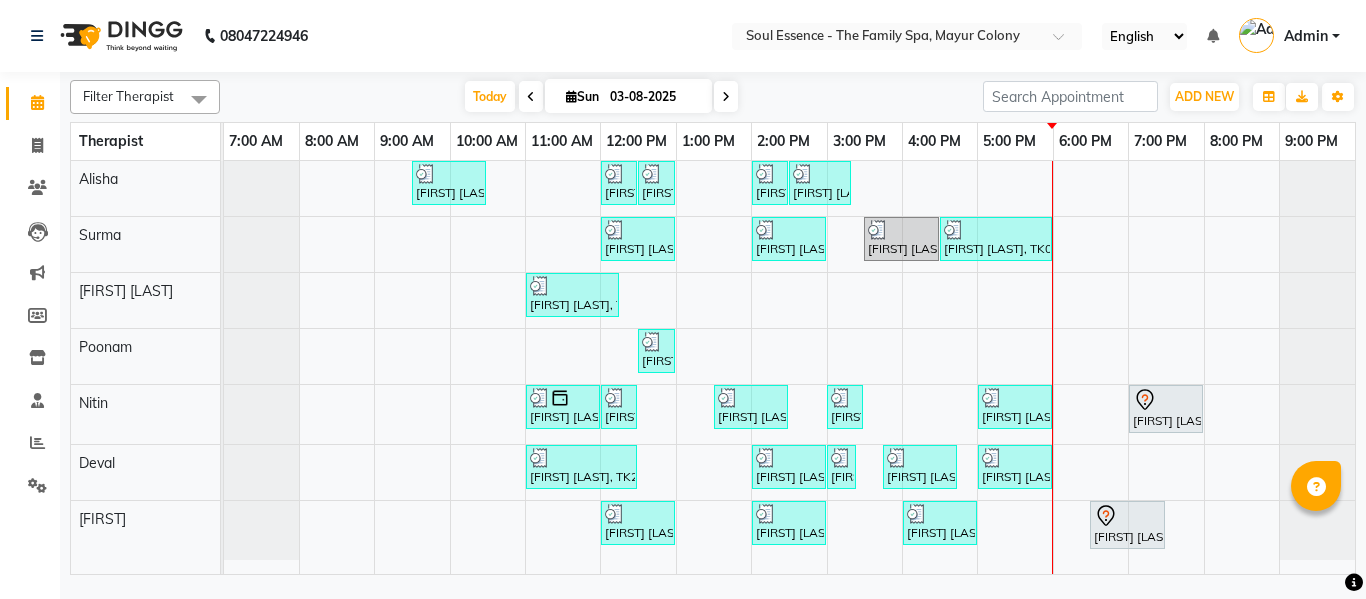 click on "03-08-2025" at bounding box center (654, 97) 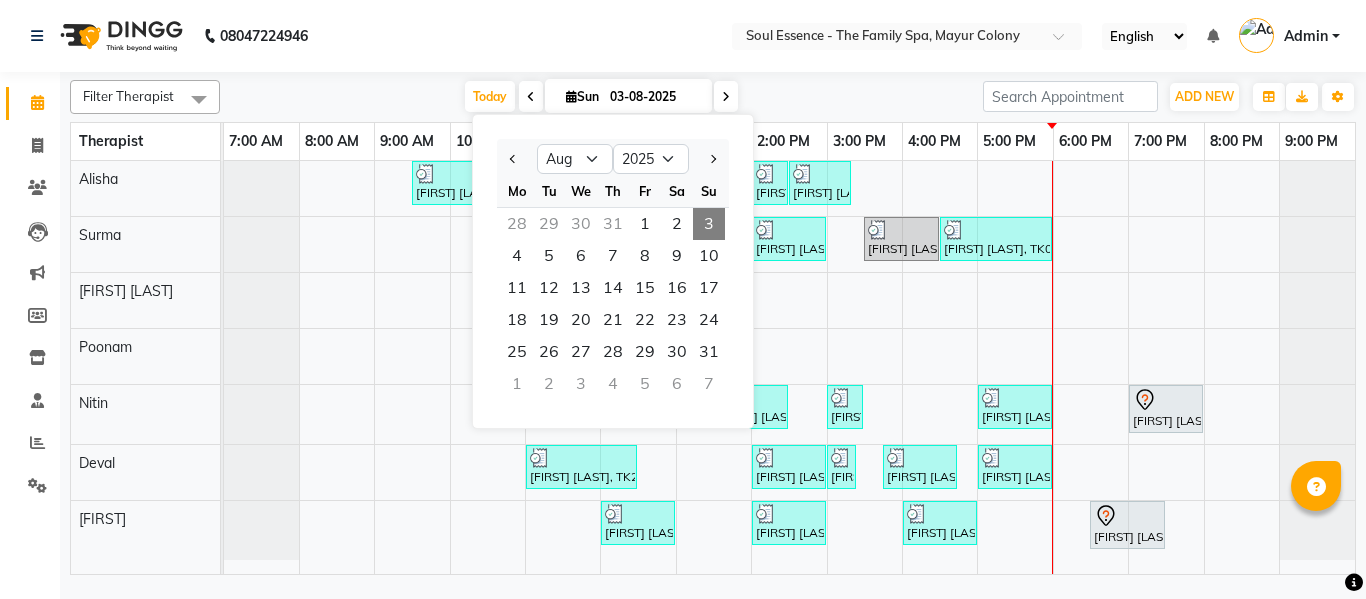 click on "03-08-2025" at bounding box center [654, 97] 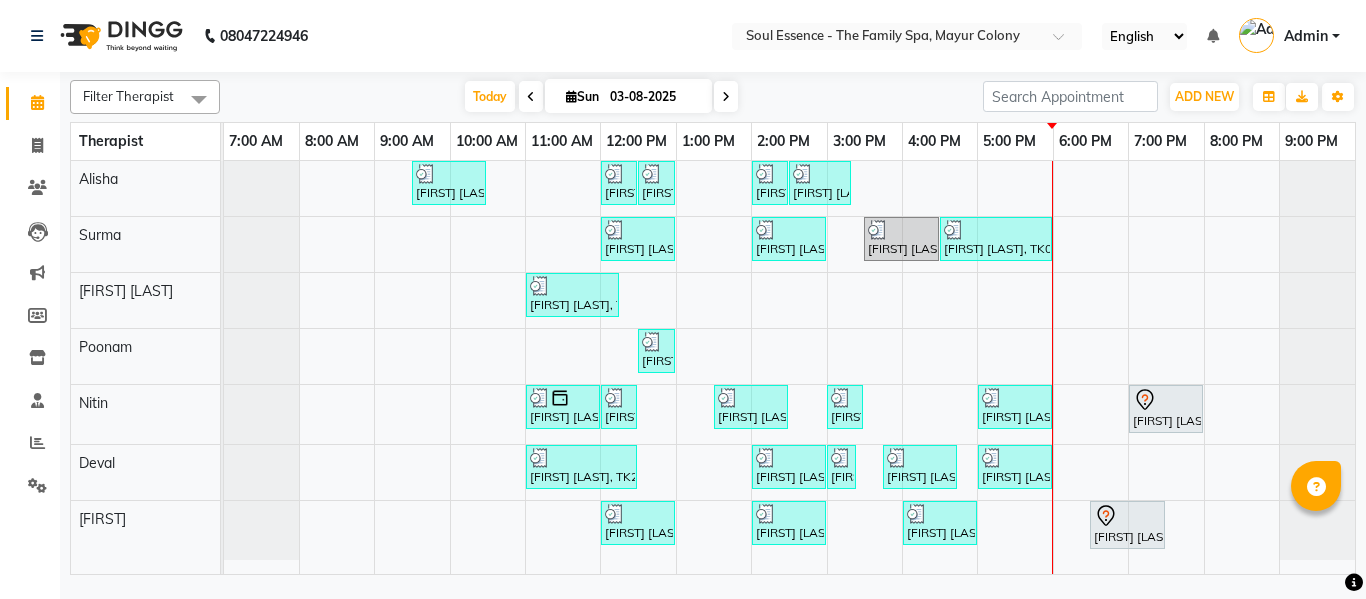 click on "03-08-2025" at bounding box center [654, 97] 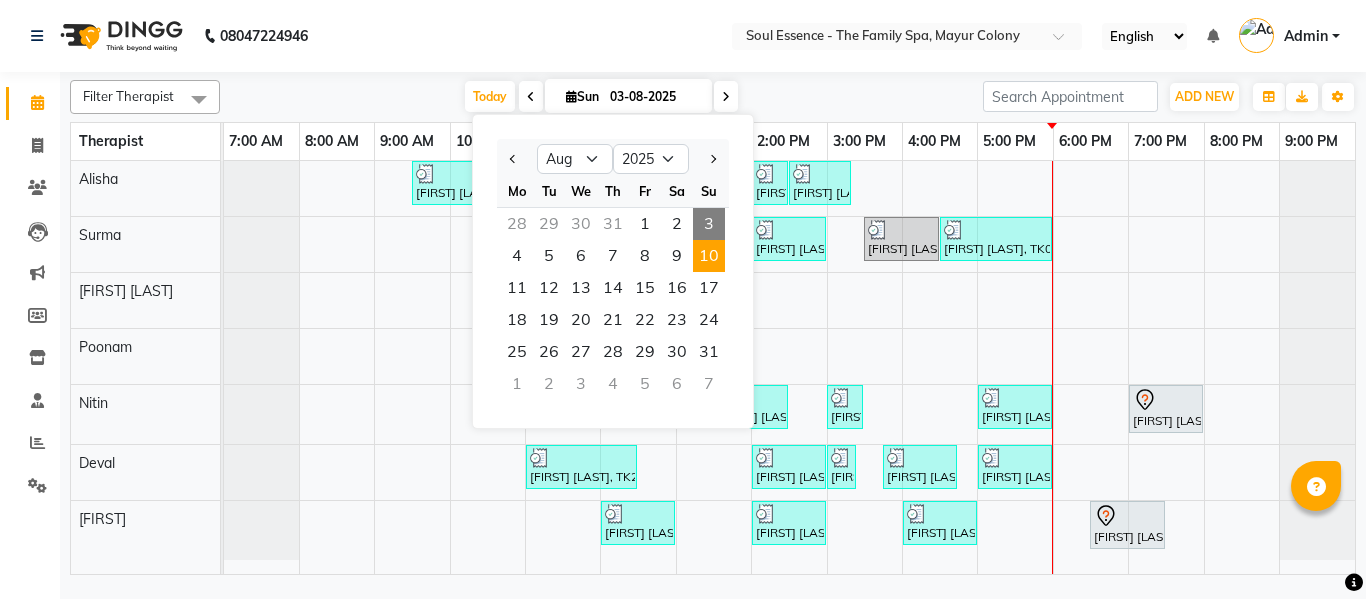click on "10" at bounding box center (709, 256) 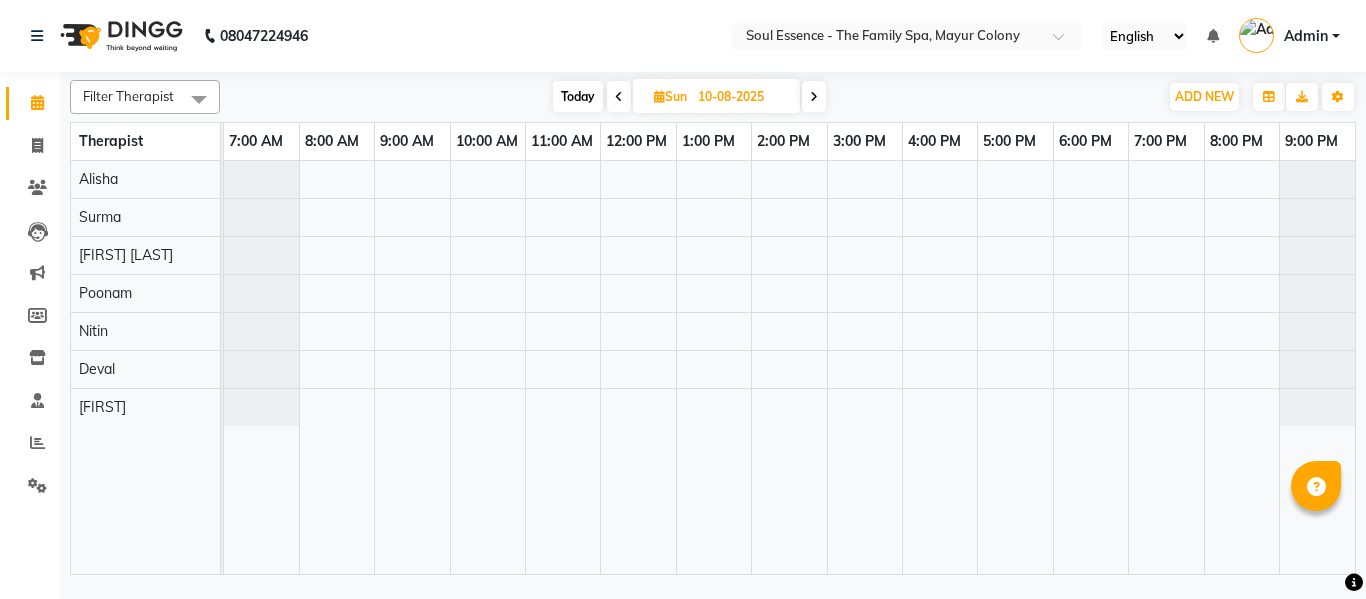 click on "Today" at bounding box center [578, 96] 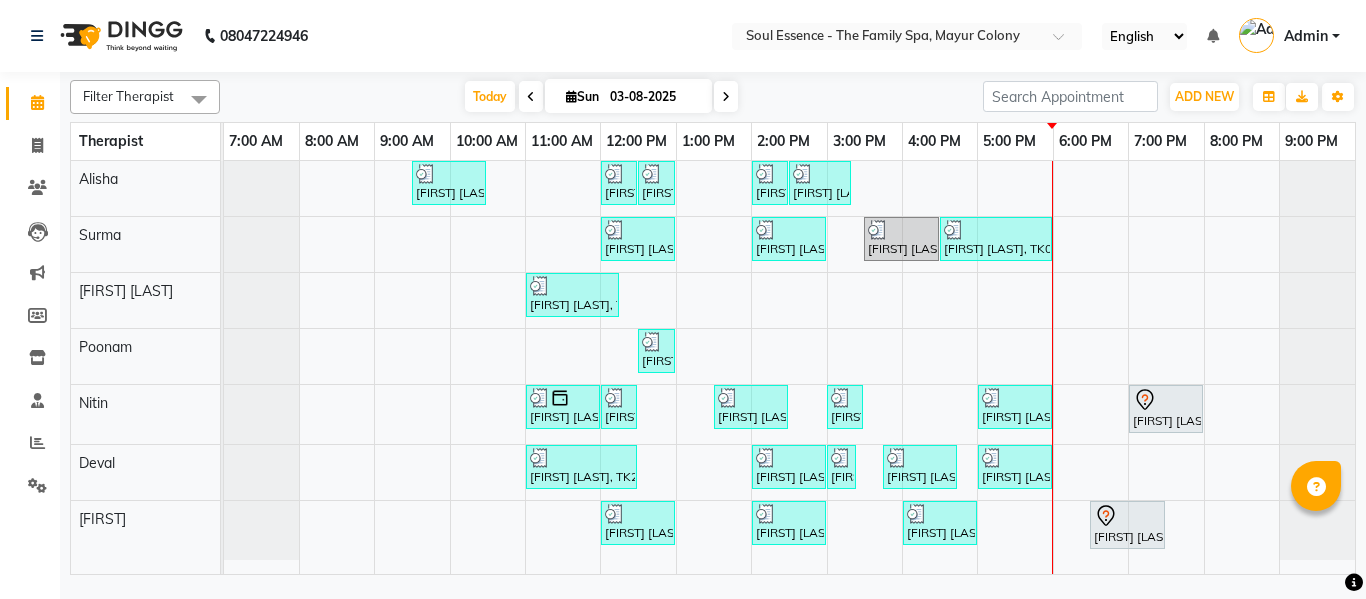 click at bounding box center (531, 96) 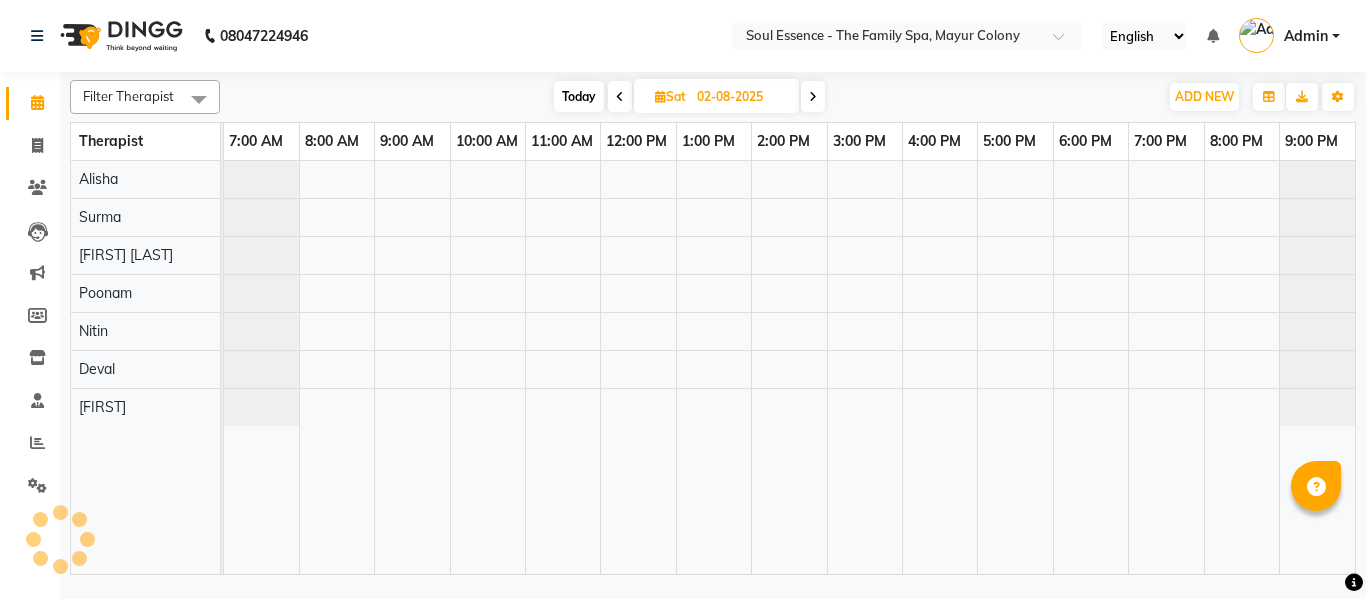click on "Today" at bounding box center (579, 96) 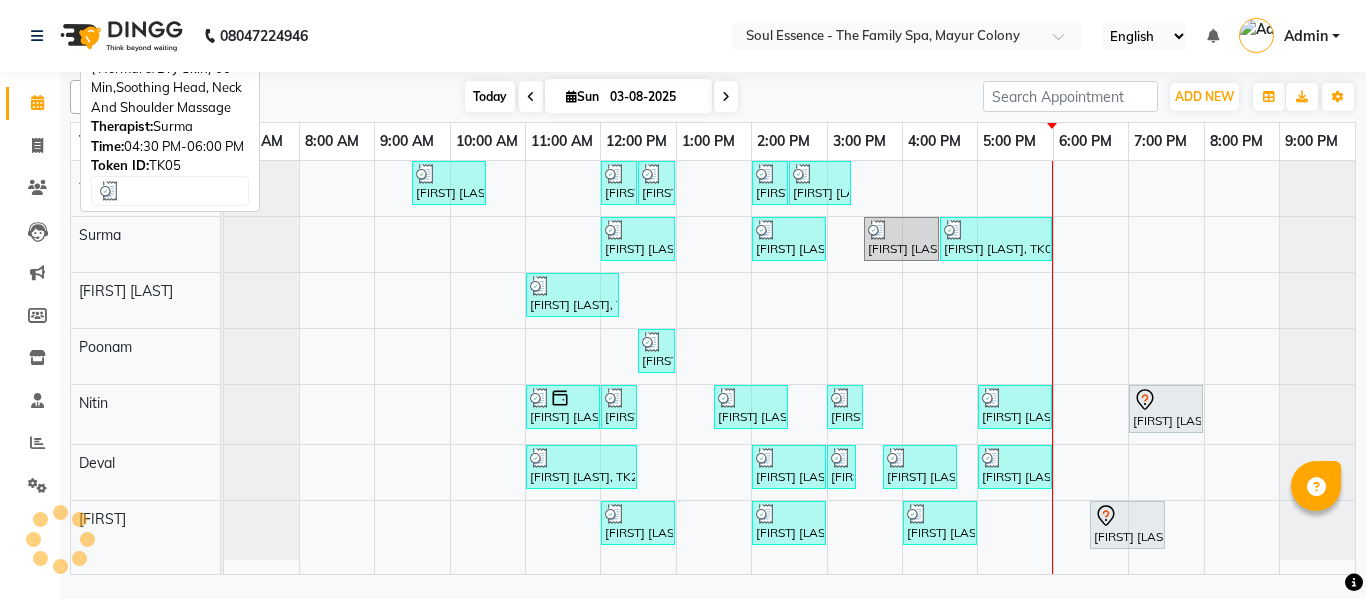click on "Today" at bounding box center [490, 96] 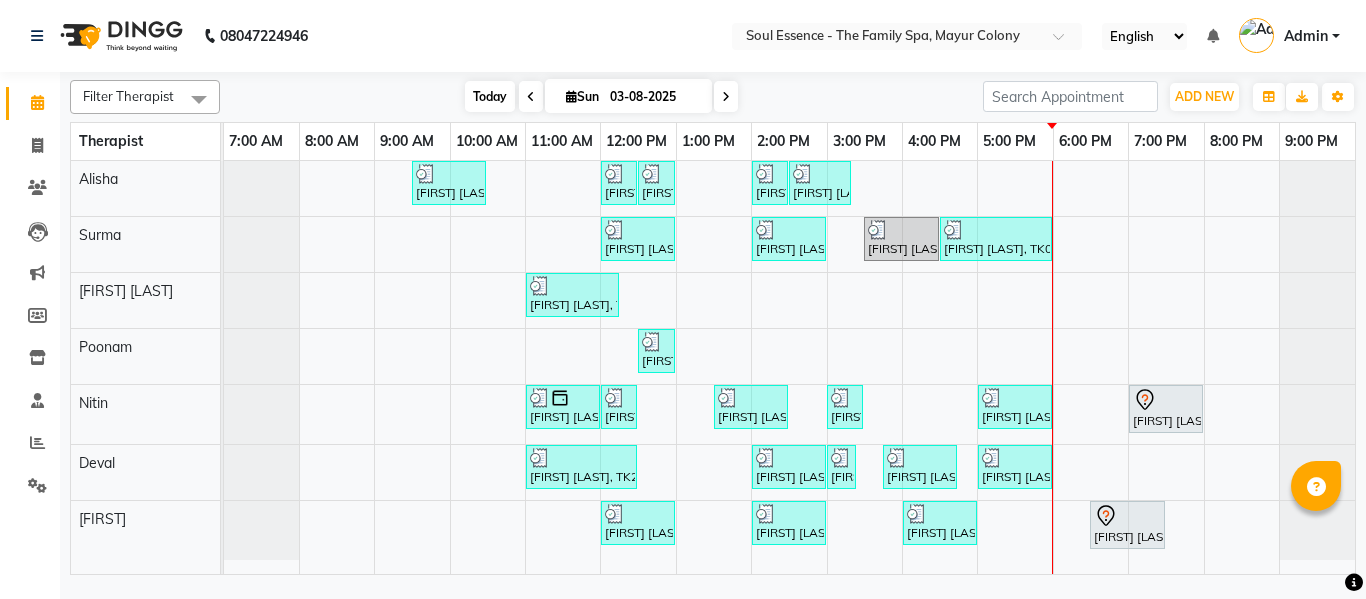 click on "Today" at bounding box center [490, 96] 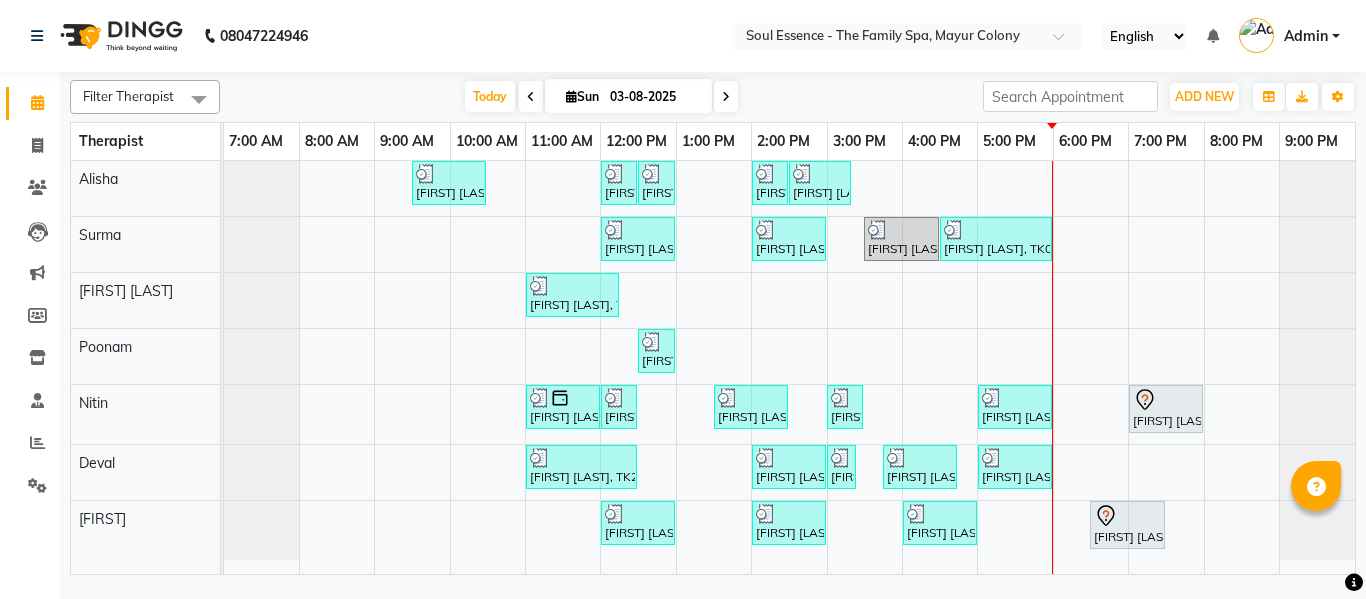 click on "Soul Essence - The Family Spa, Mayur Colony English ENGLISH Español العربية मराठी हिंदी ગુજરાતી தமிழ் 中文 Notifications nothing to show Admin Manage Profile Change Password Sign out  Version:3.15.11" 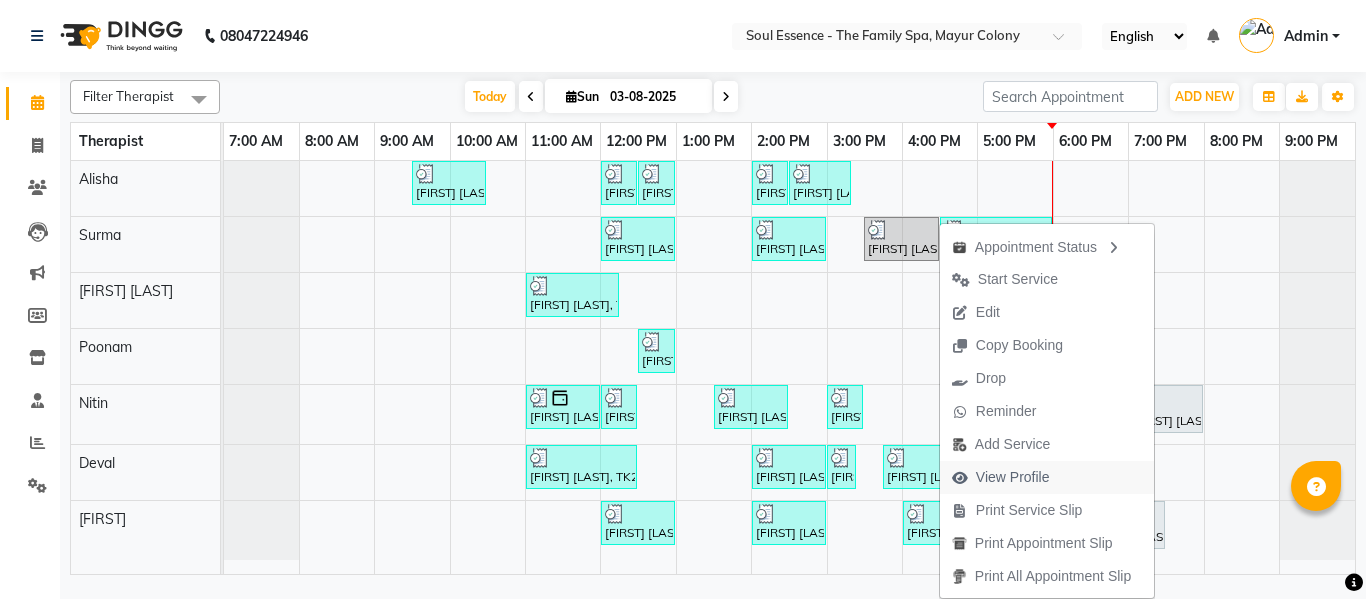 click on "View Profile" at bounding box center [1013, 477] 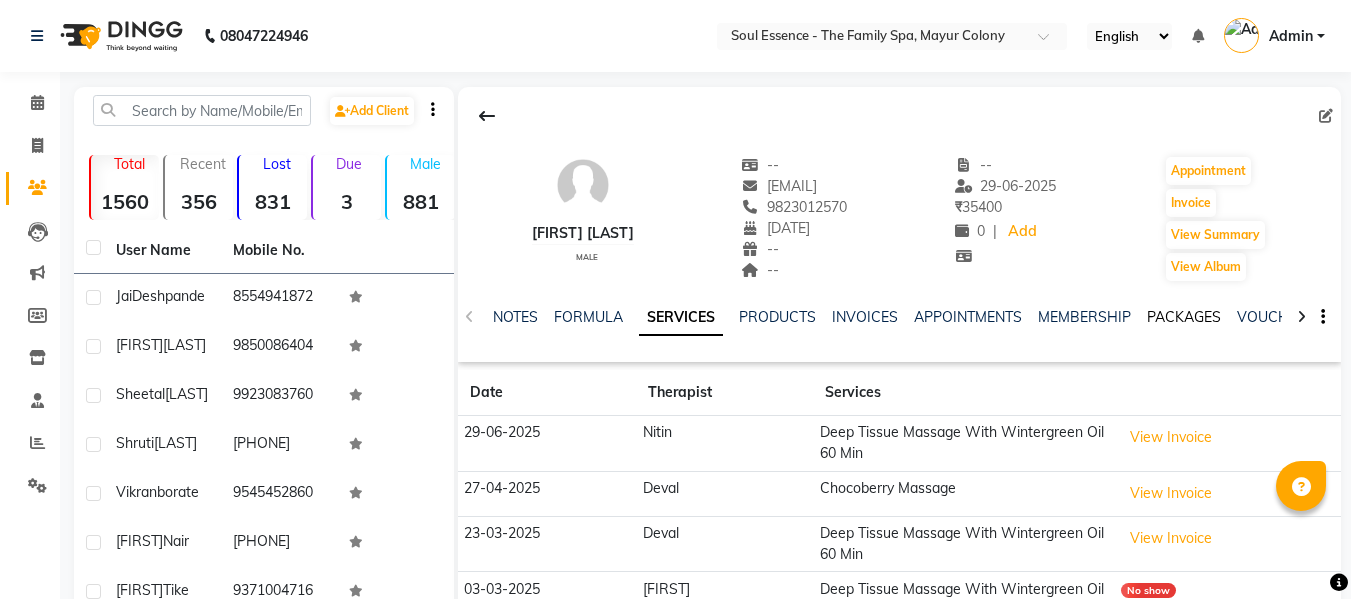 click on "PACKAGES" 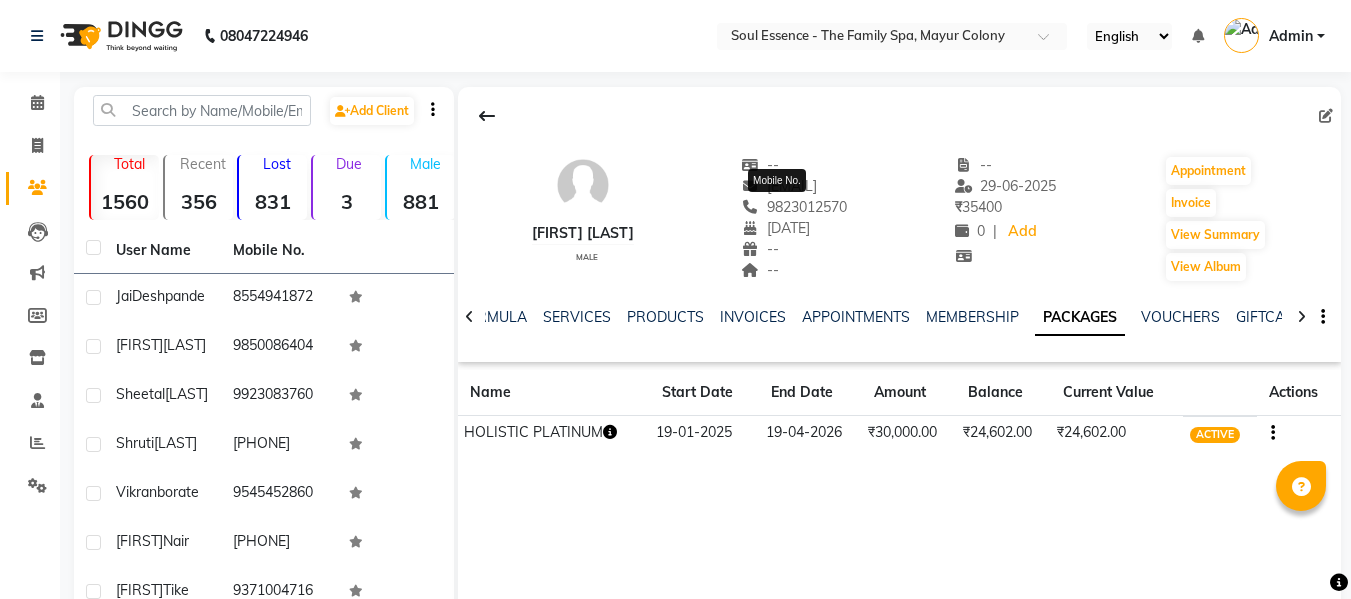 click on "9823012570" 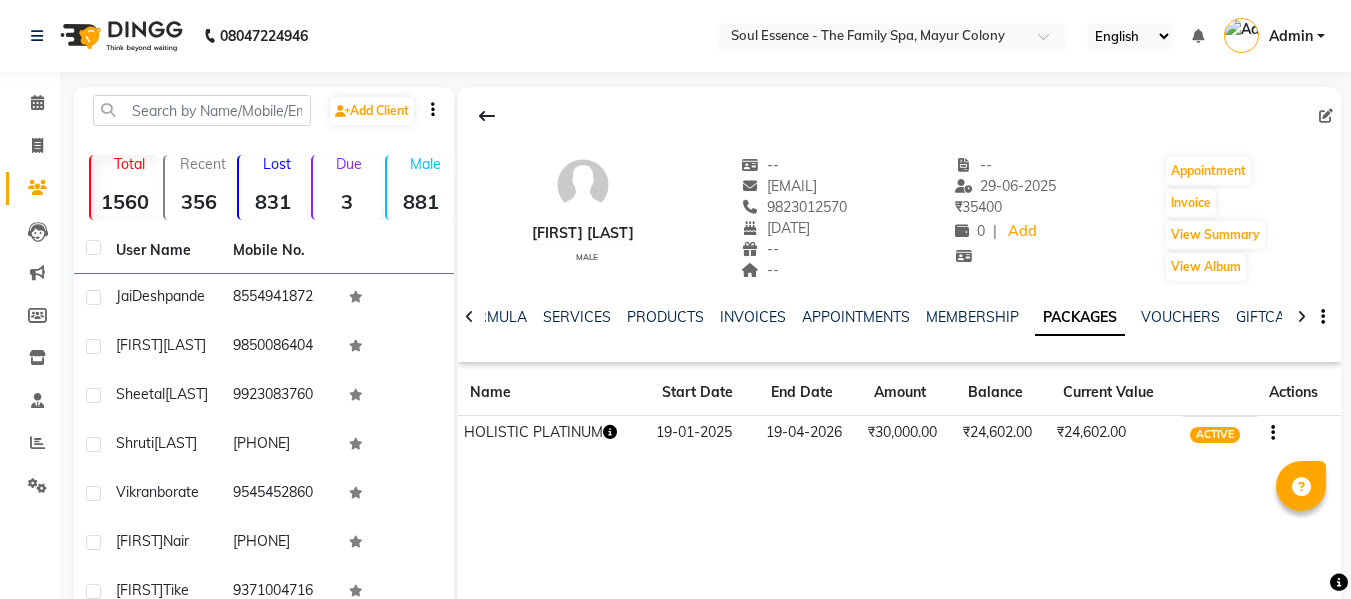 click on "9823012570" 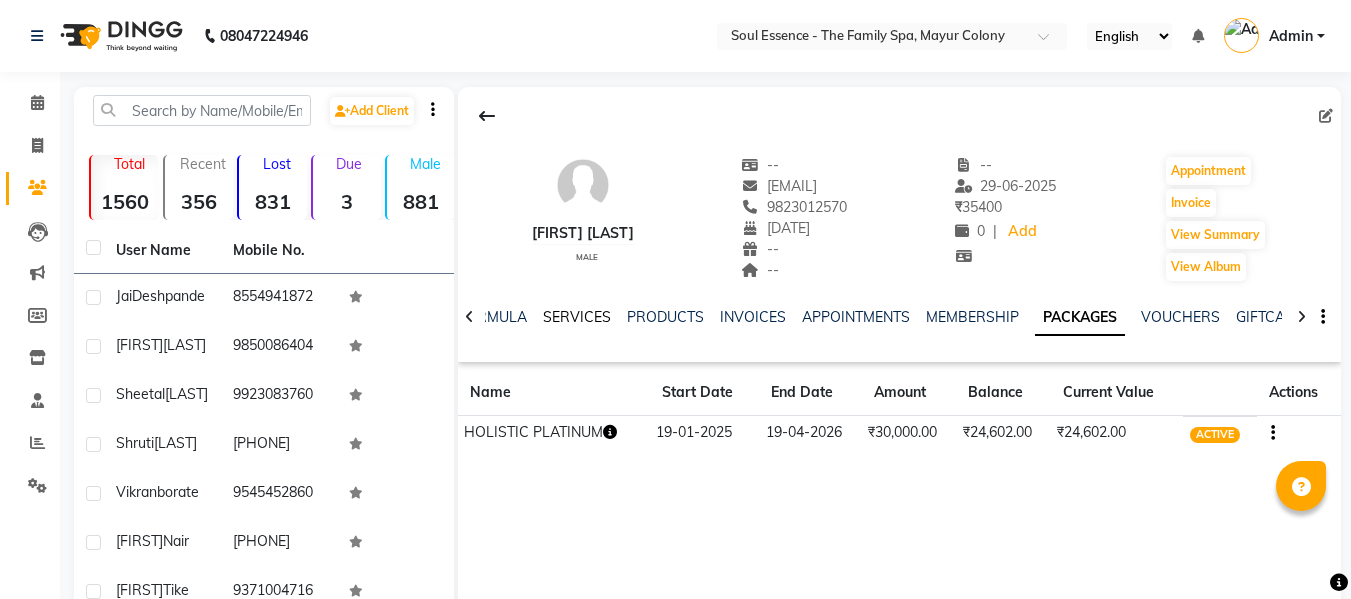 click on "SERVICES" 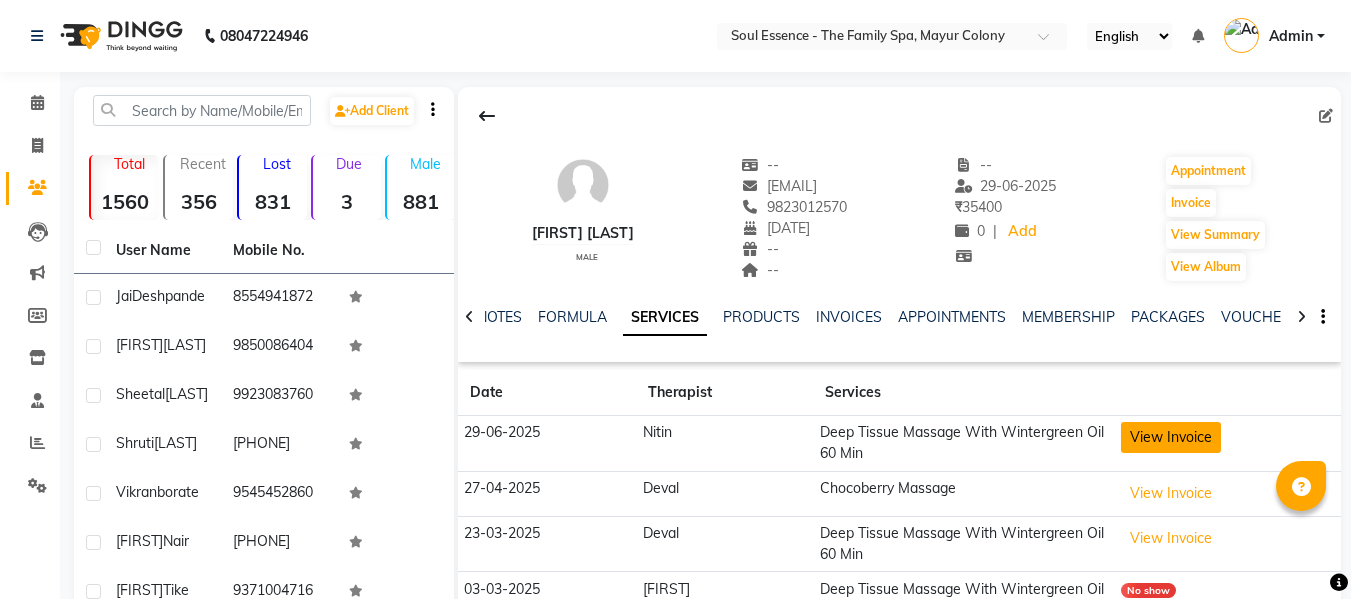 click on "View Invoice" 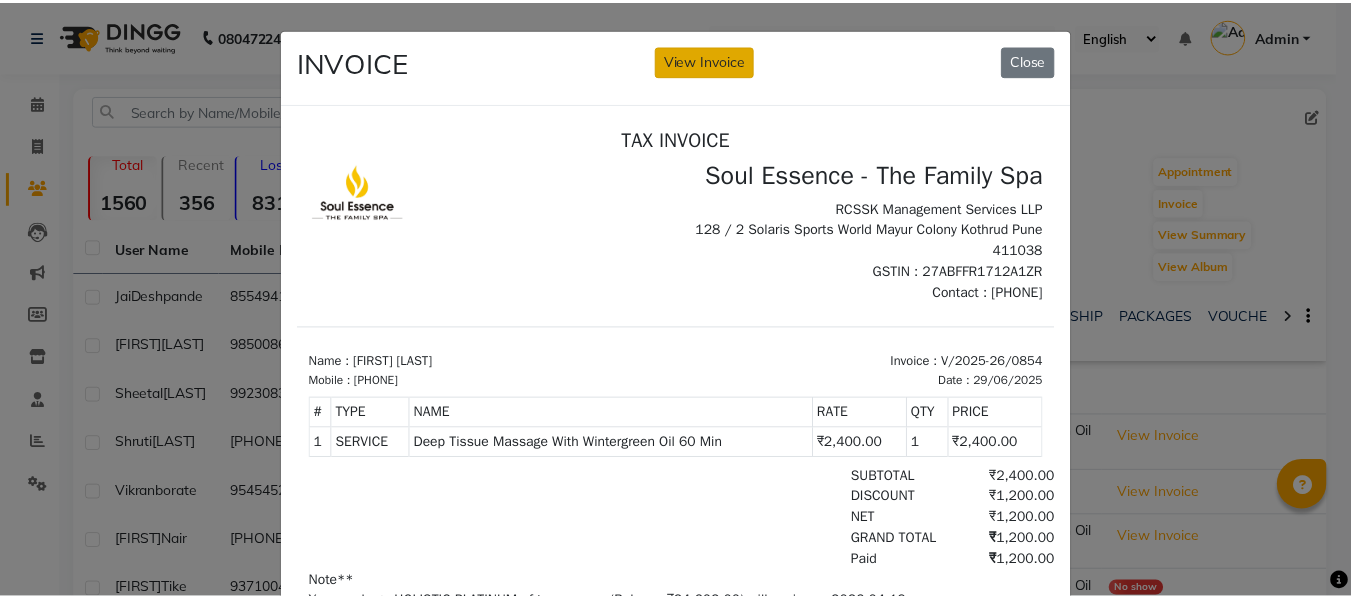 scroll, scrollTop: 0, scrollLeft: 0, axis: both 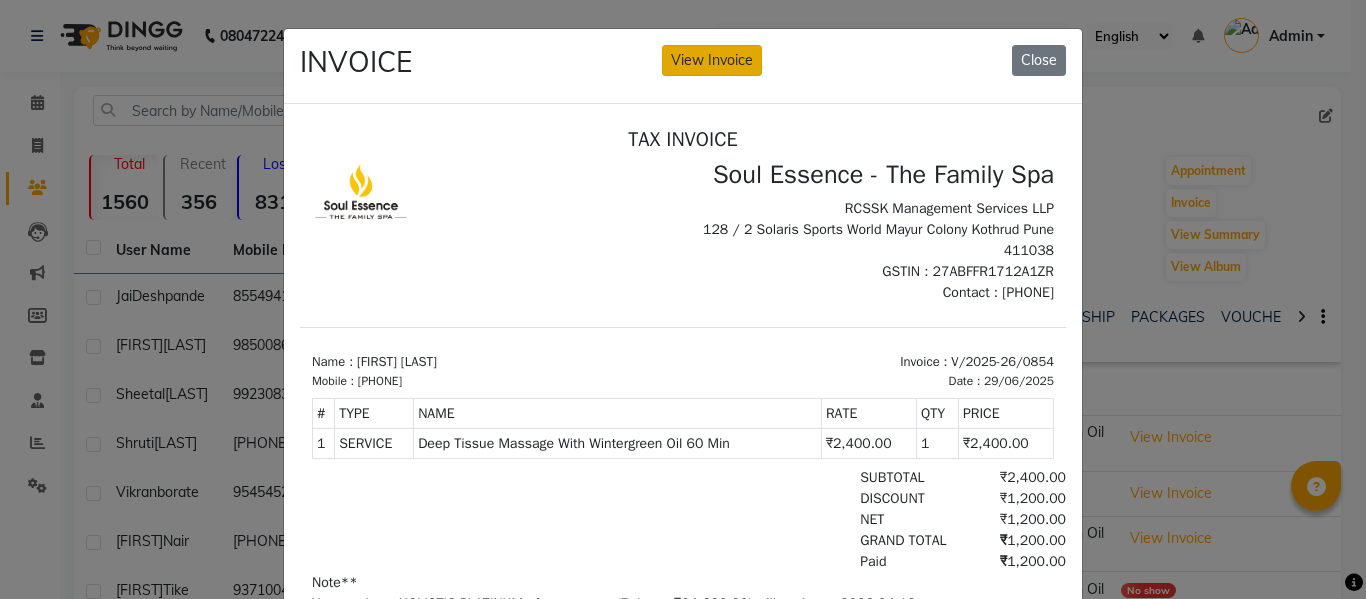 click on "View Invoice" 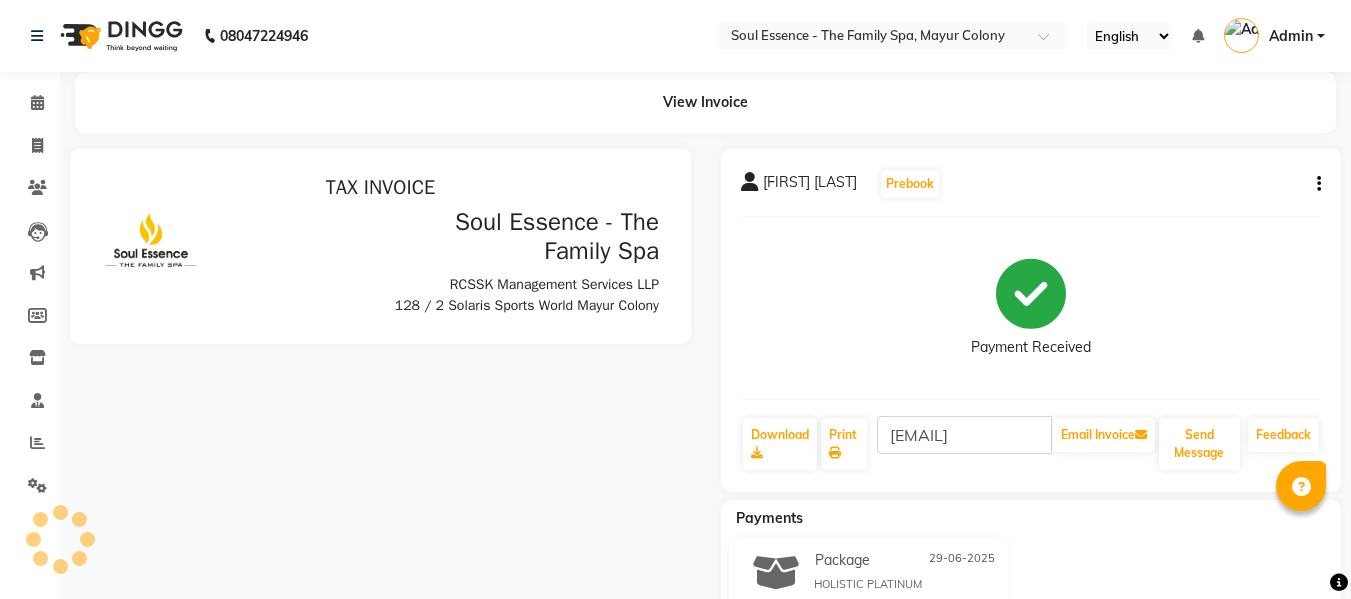 scroll, scrollTop: 0, scrollLeft: 0, axis: both 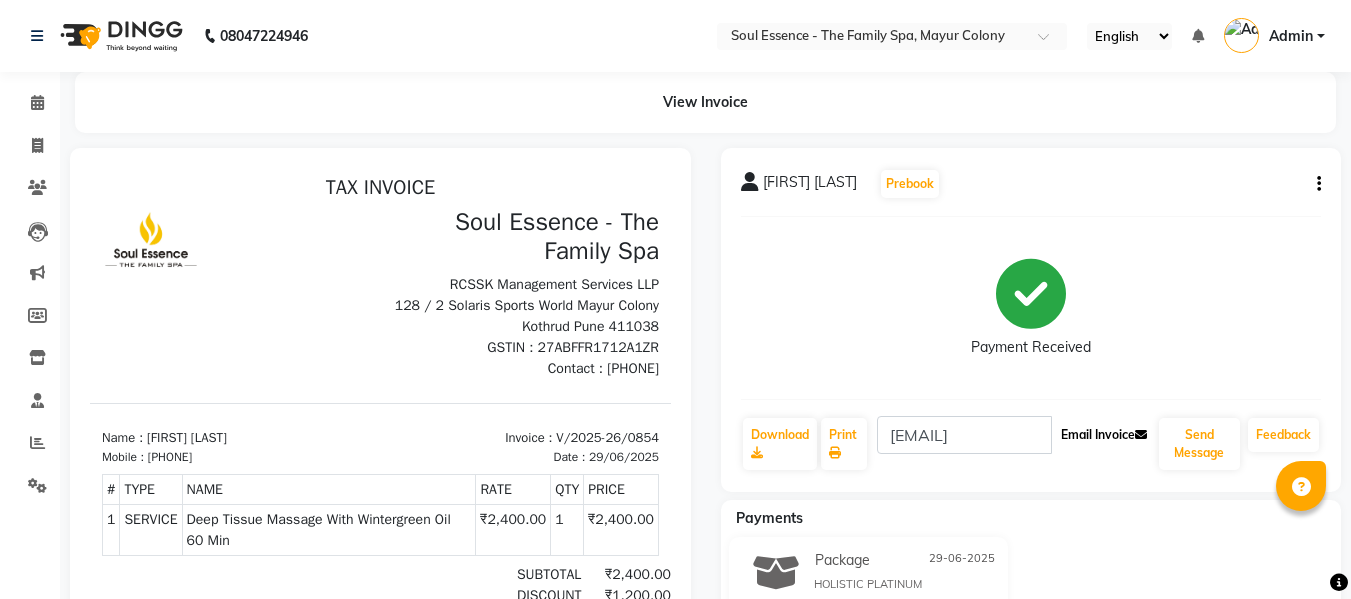 click on "Email Invoice" 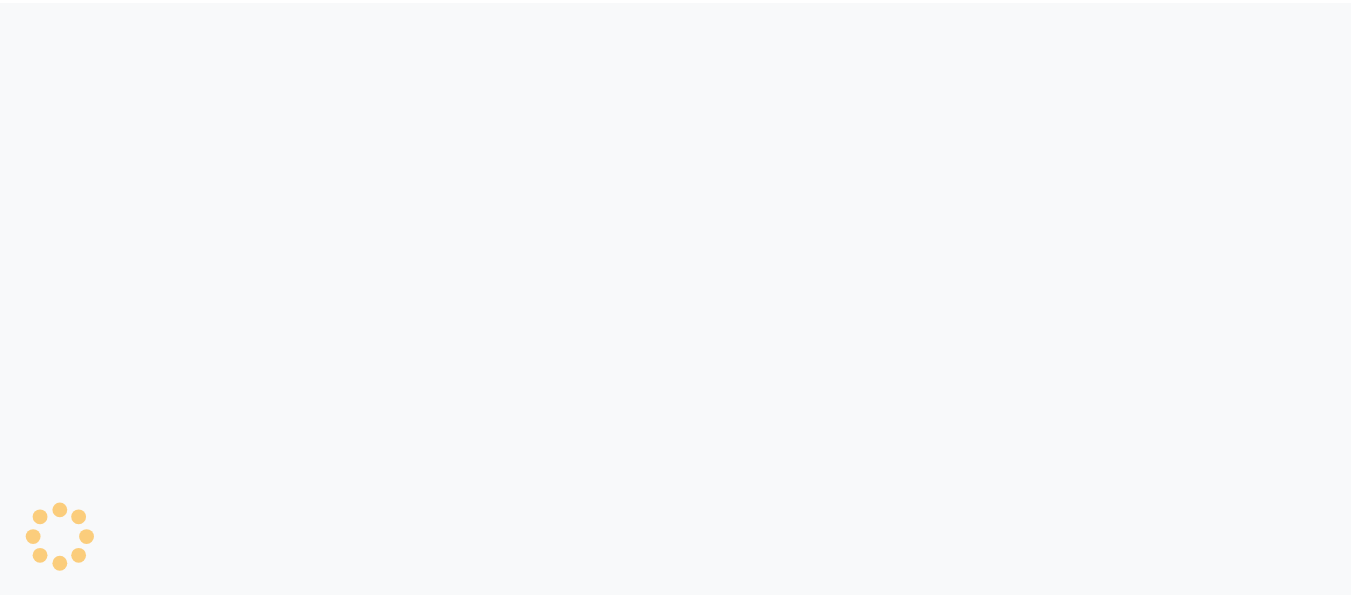 scroll, scrollTop: 0, scrollLeft: 0, axis: both 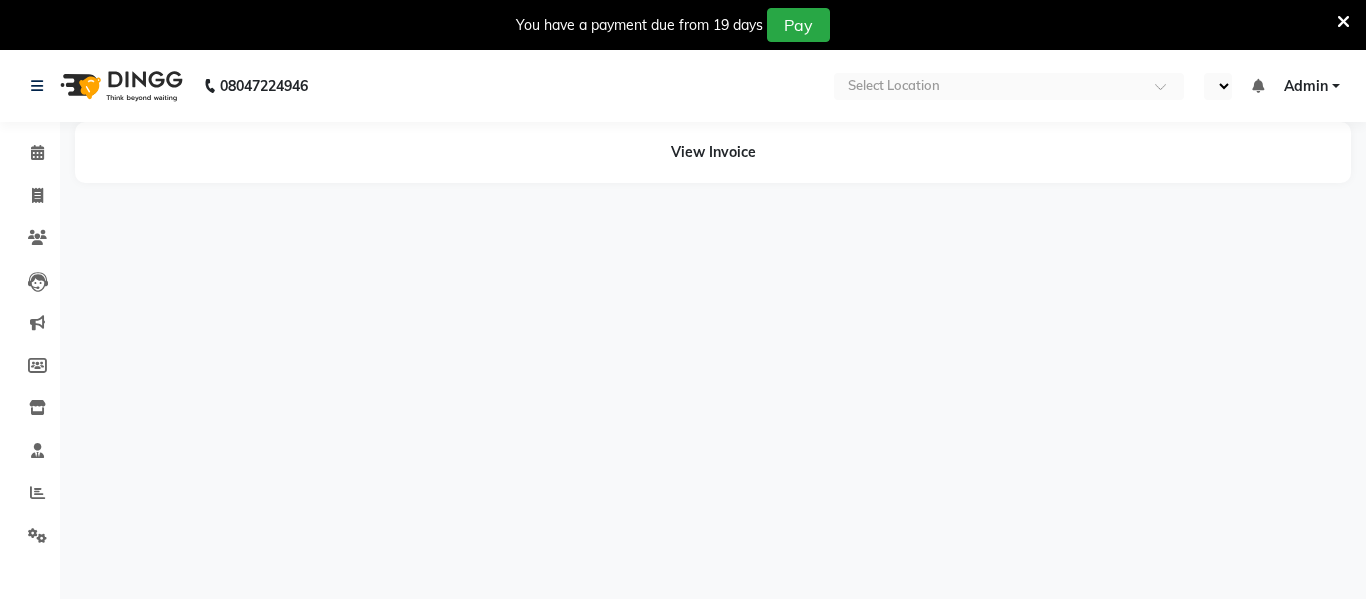 select on "en" 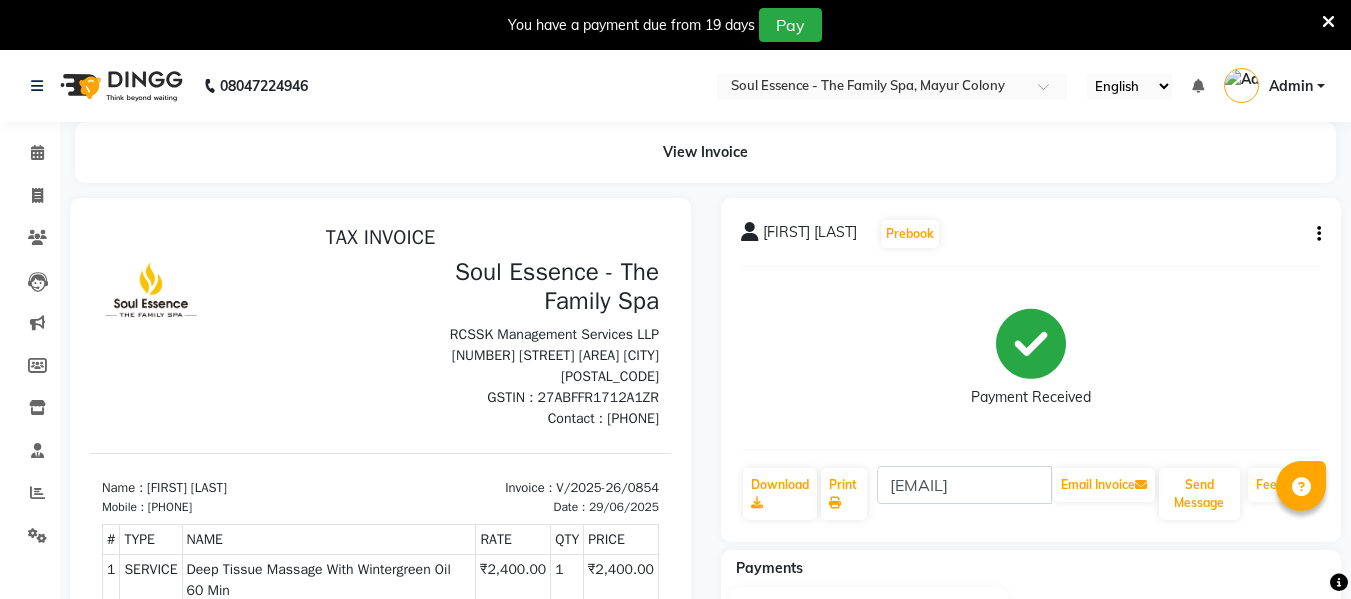 scroll, scrollTop: 0, scrollLeft: 0, axis: both 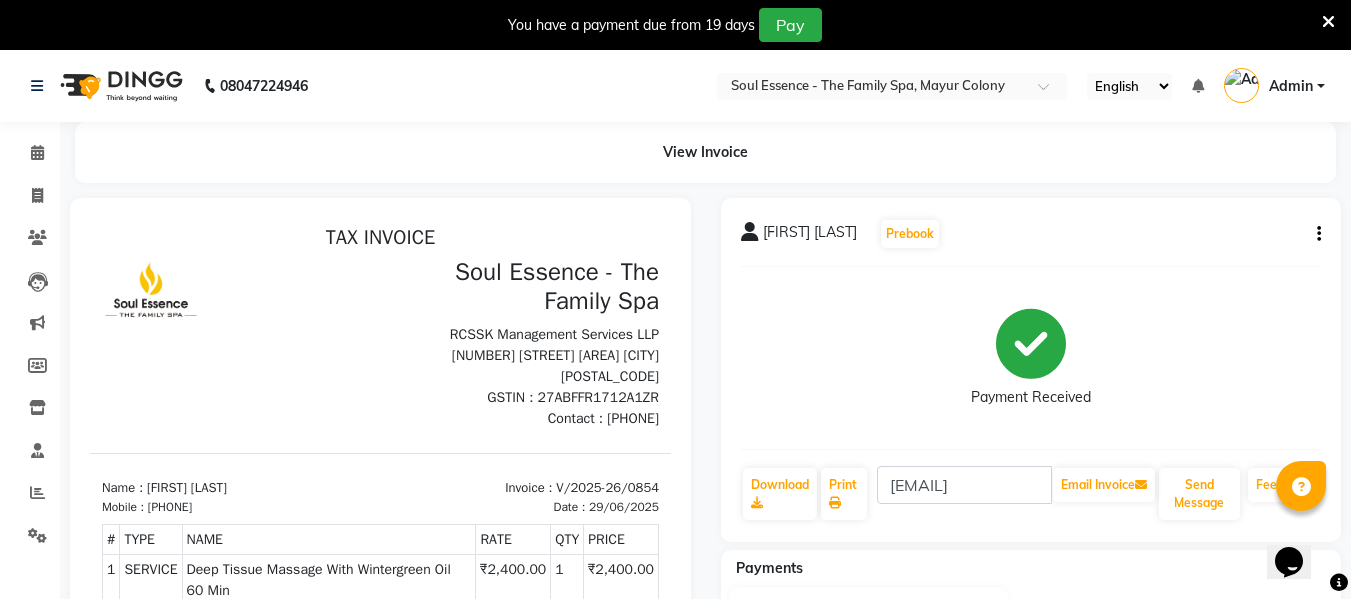 click at bounding box center (1328, 22) 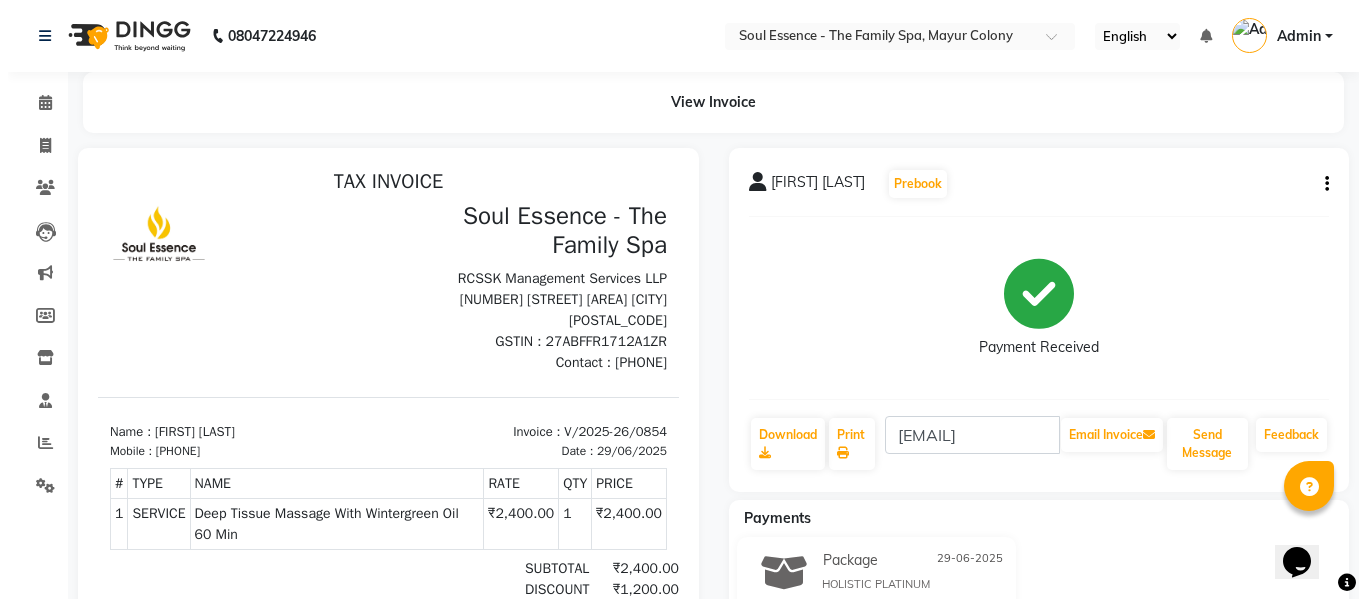 scroll, scrollTop: 0, scrollLeft: 0, axis: both 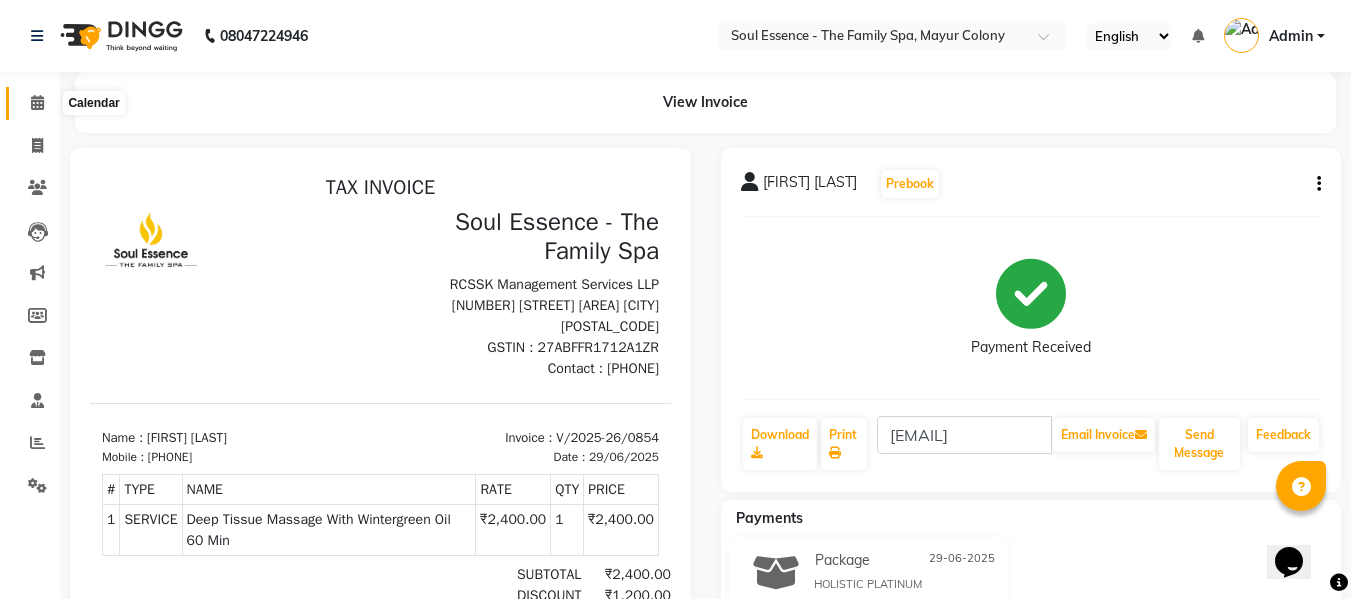 click 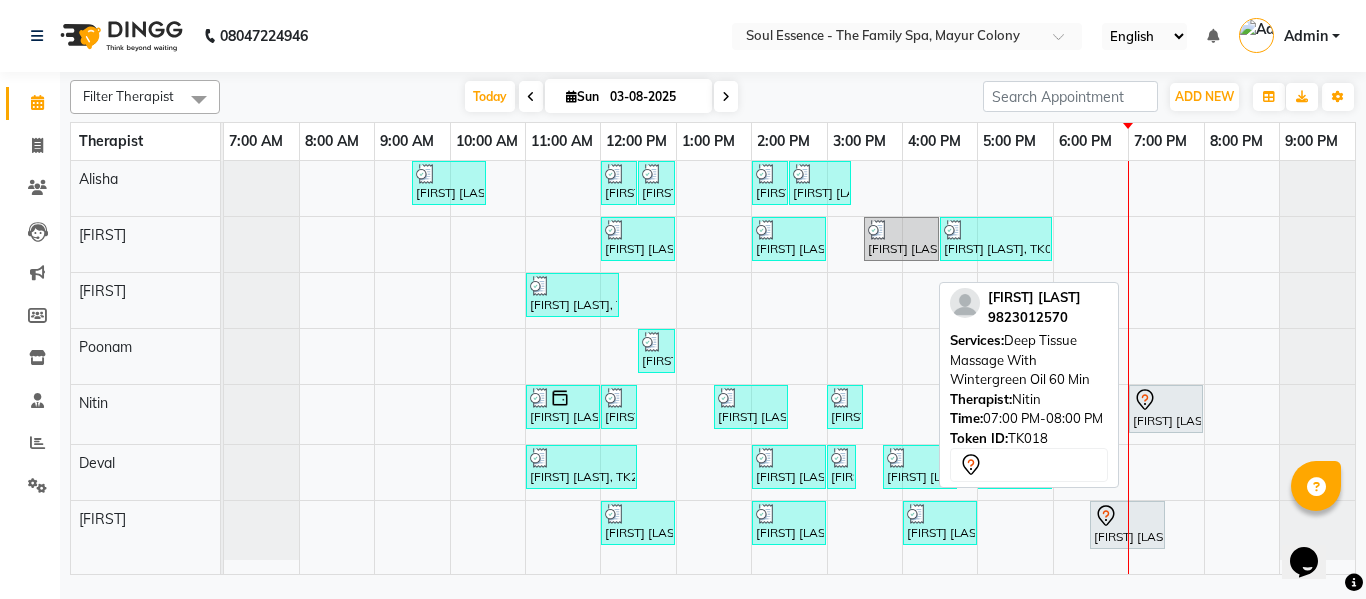 click on "[FIRST] [LAST], TK18, 07:00 PM-08:00 PM, Deep Tissue Massage With Wintergreen Oil 60 Min" at bounding box center [1166, 409] 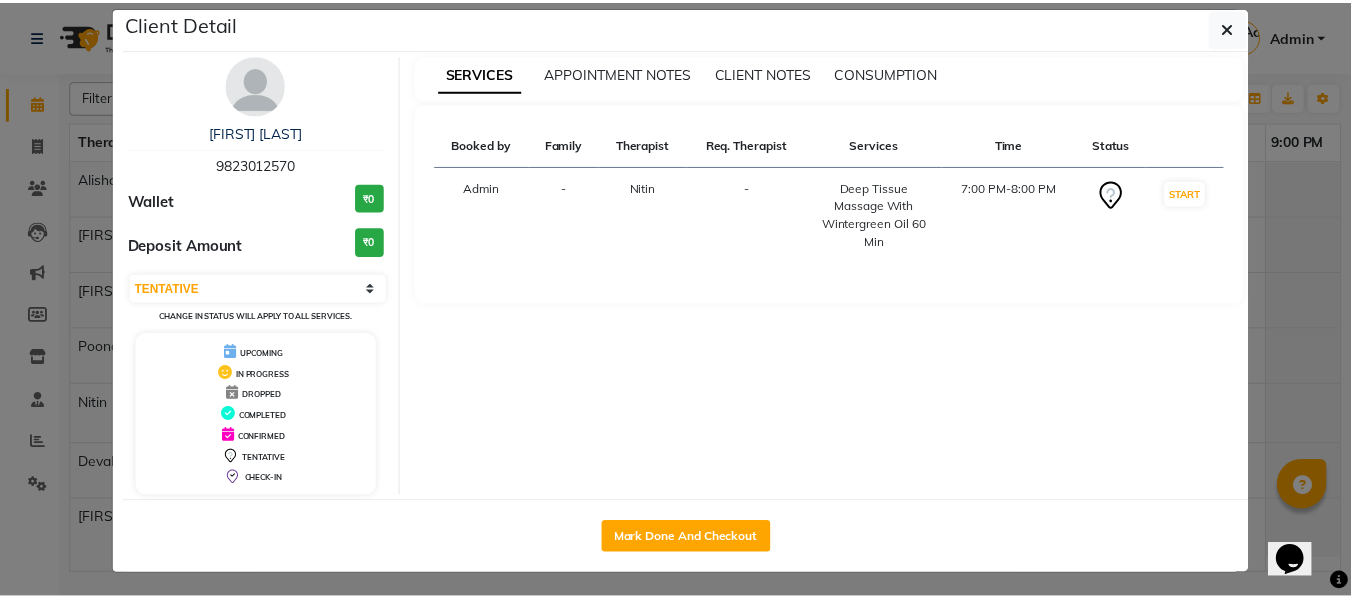 scroll, scrollTop: 27, scrollLeft: 0, axis: vertical 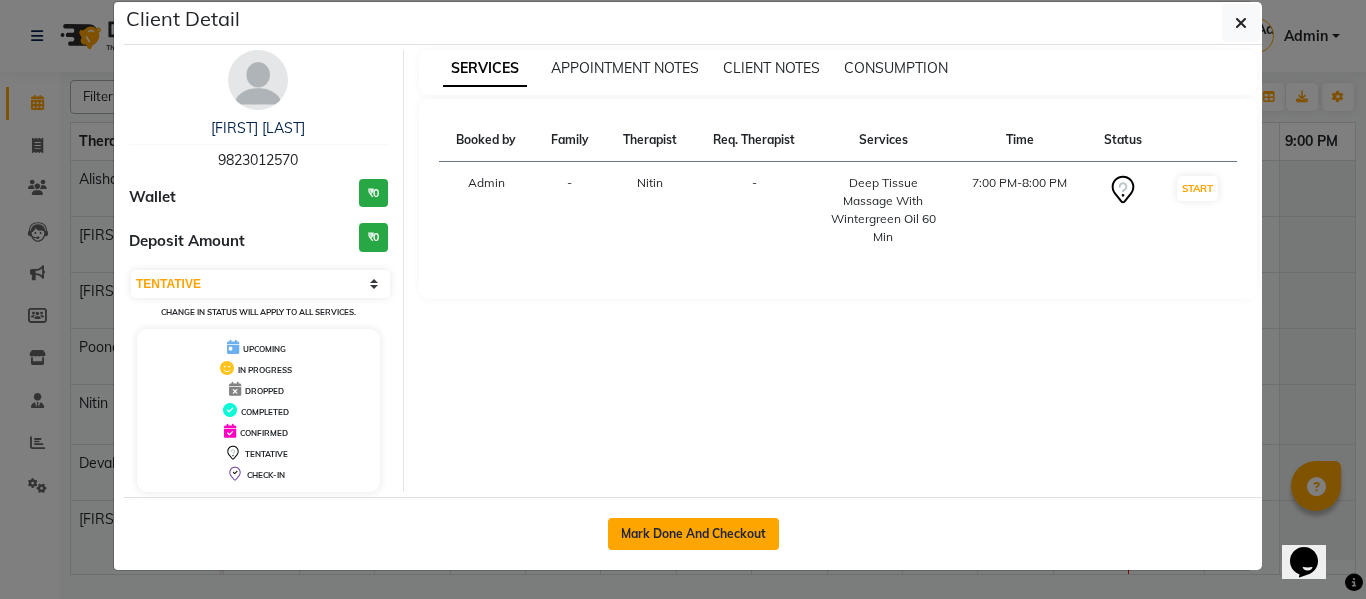 click on "Mark Done And Checkout" 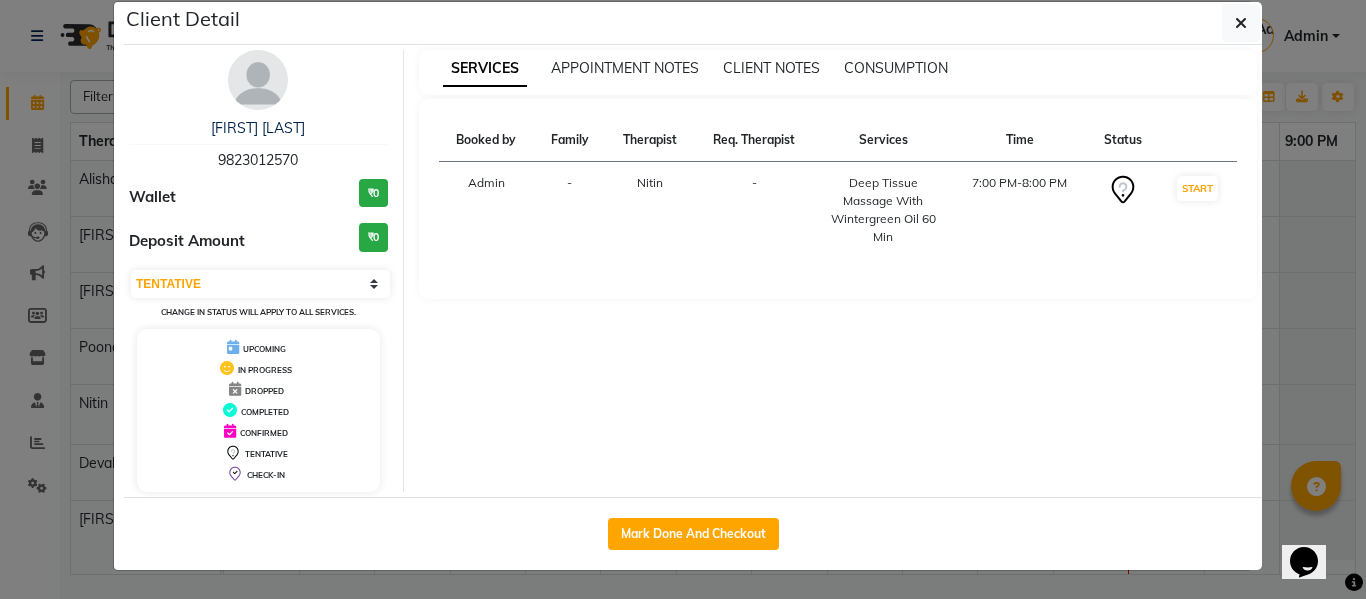 select on "service" 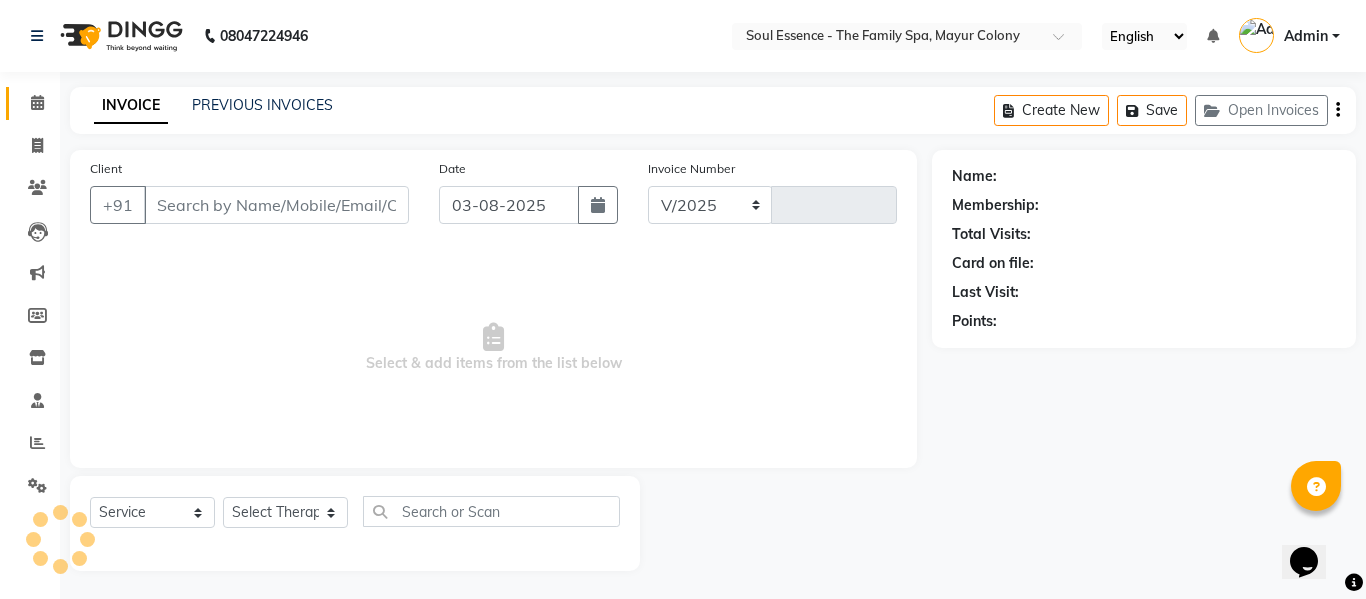 select on "774" 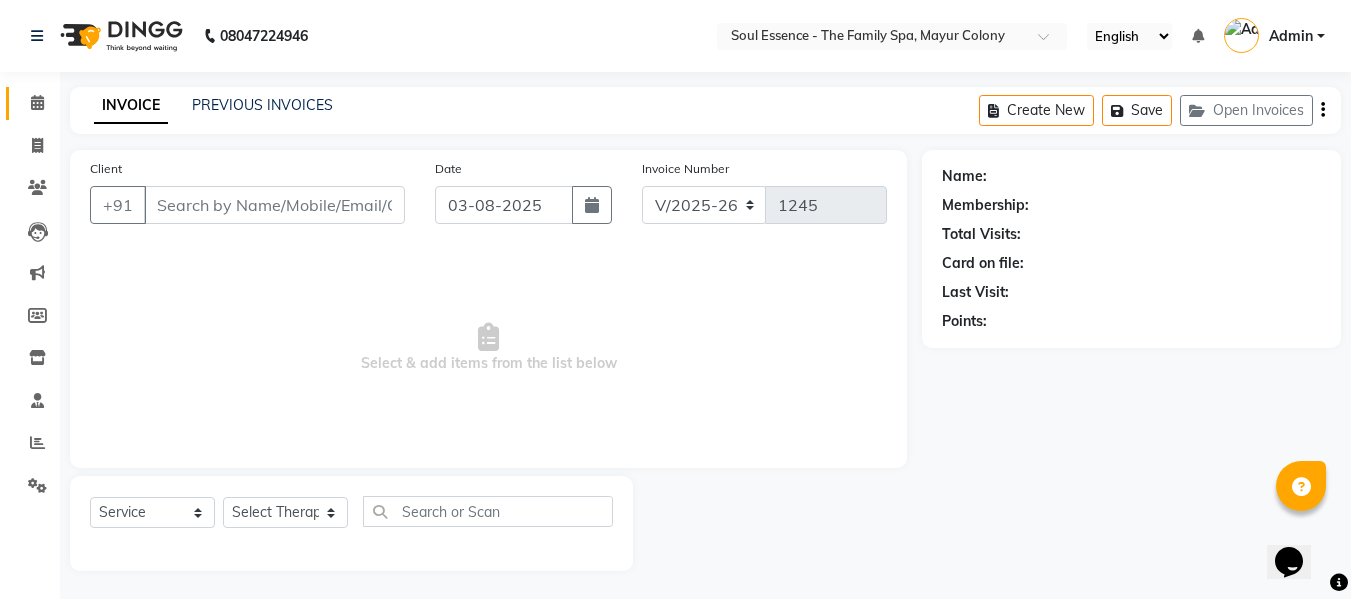 scroll, scrollTop: 2, scrollLeft: 0, axis: vertical 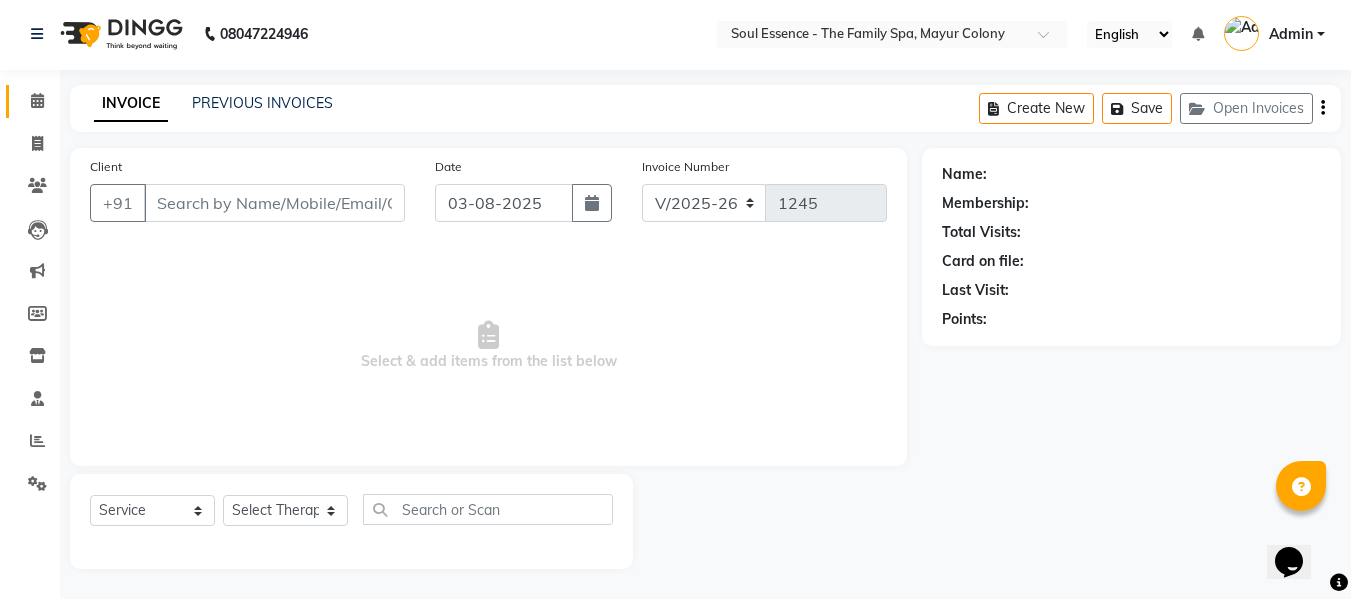 type on "9823012570" 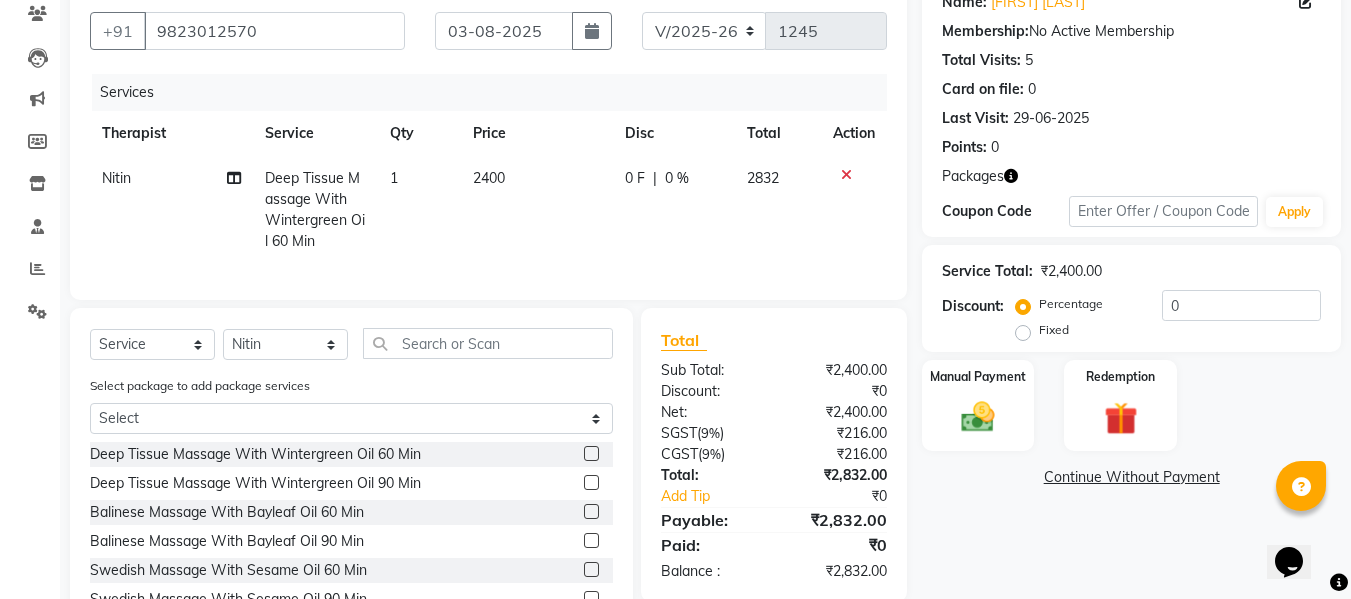 scroll, scrollTop: 290, scrollLeft: 0, axis: vertical 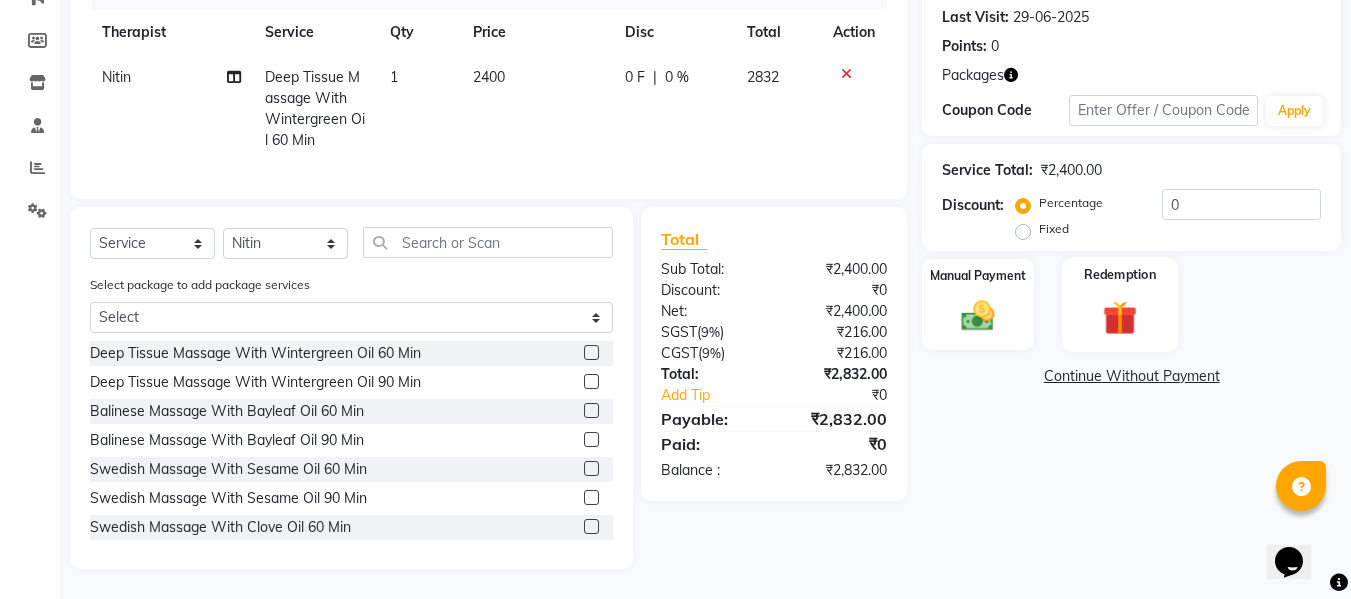 click 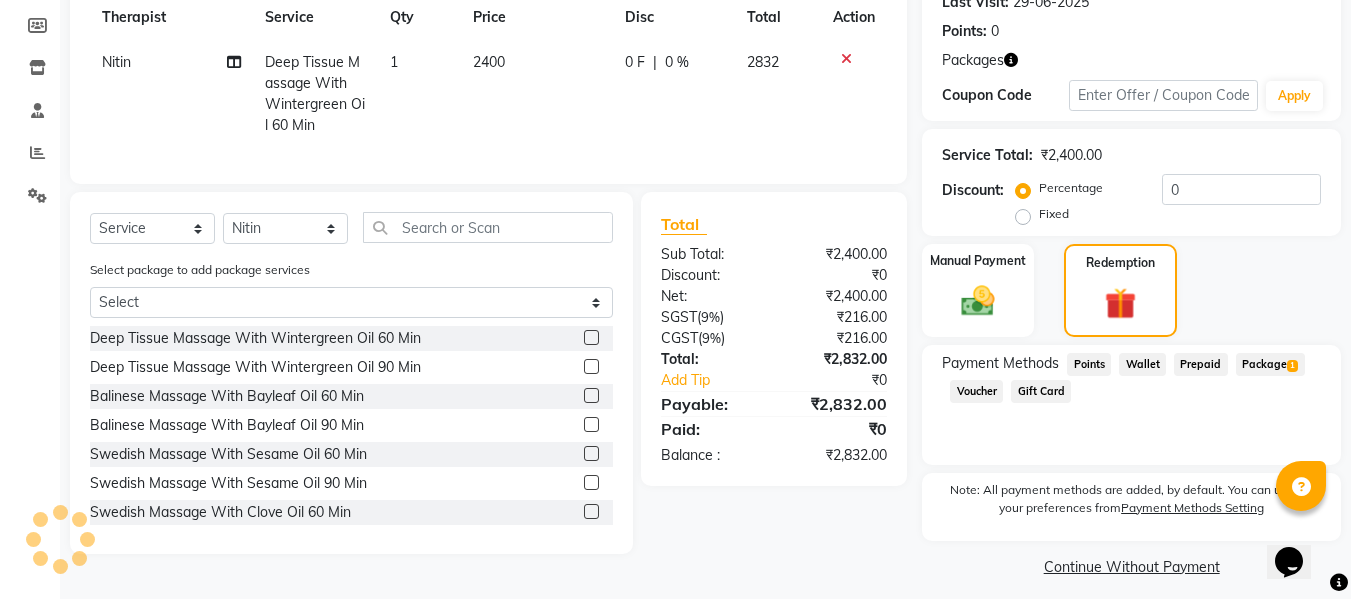 click on "Package  1" 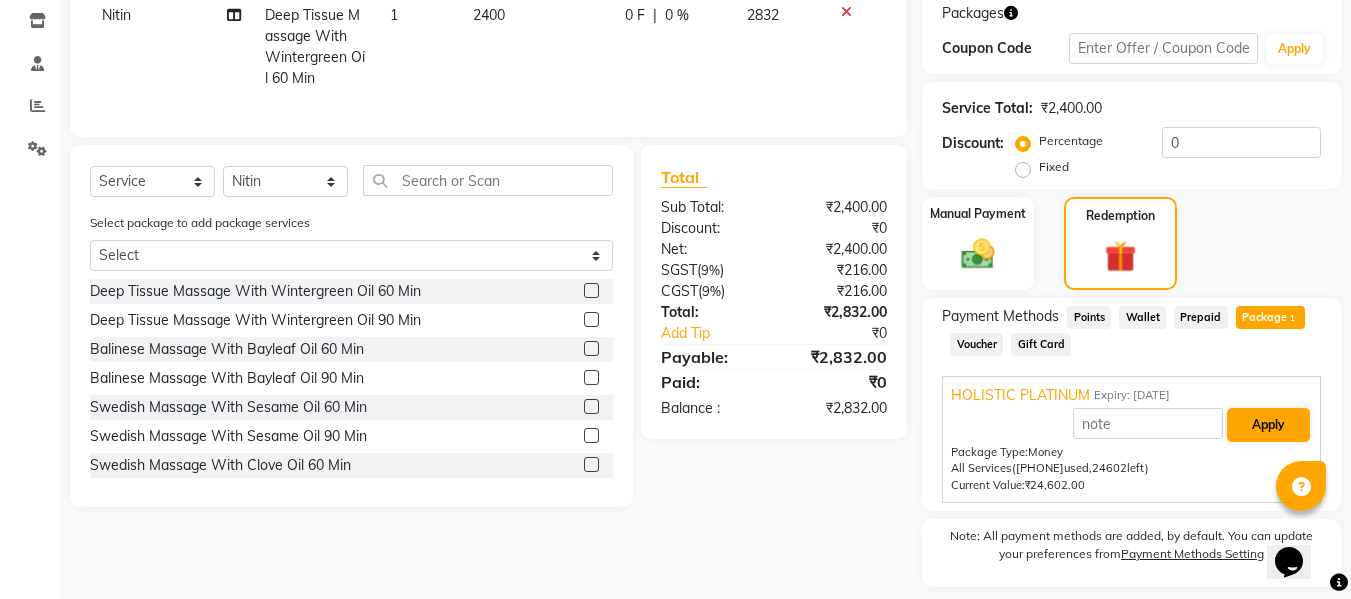 scroll, scrollTop: 396, scrollLeft: 0, axis: vertical 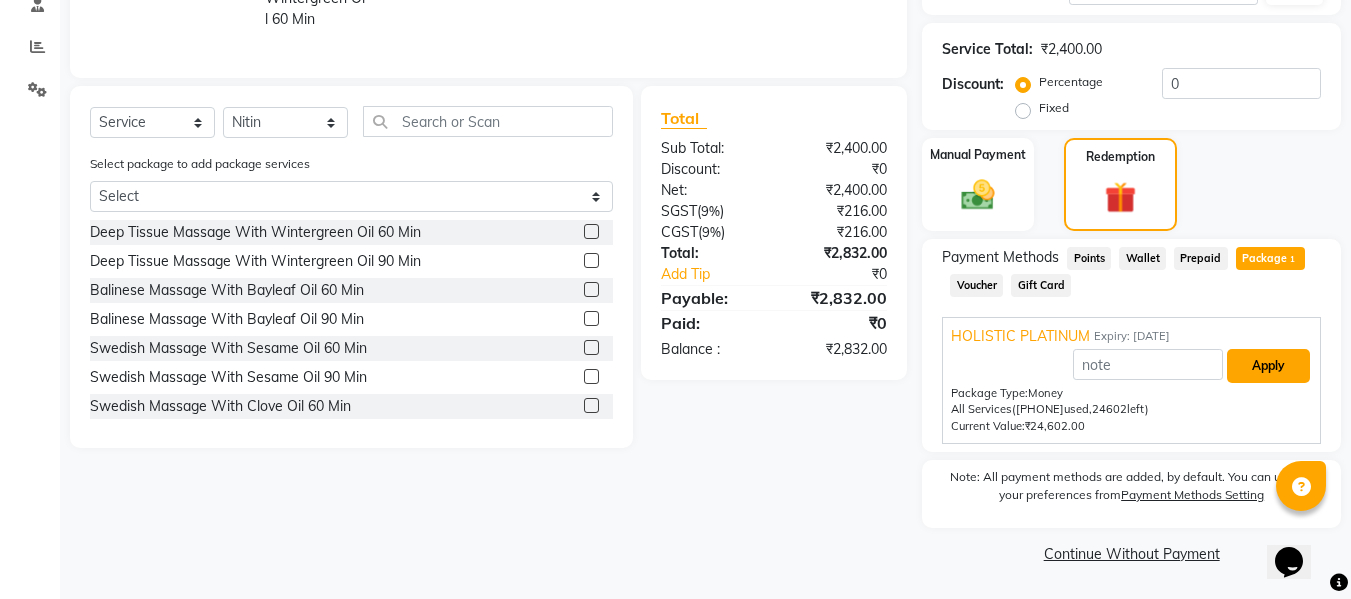 click on "Apply" at bounding box center [1268, 366] 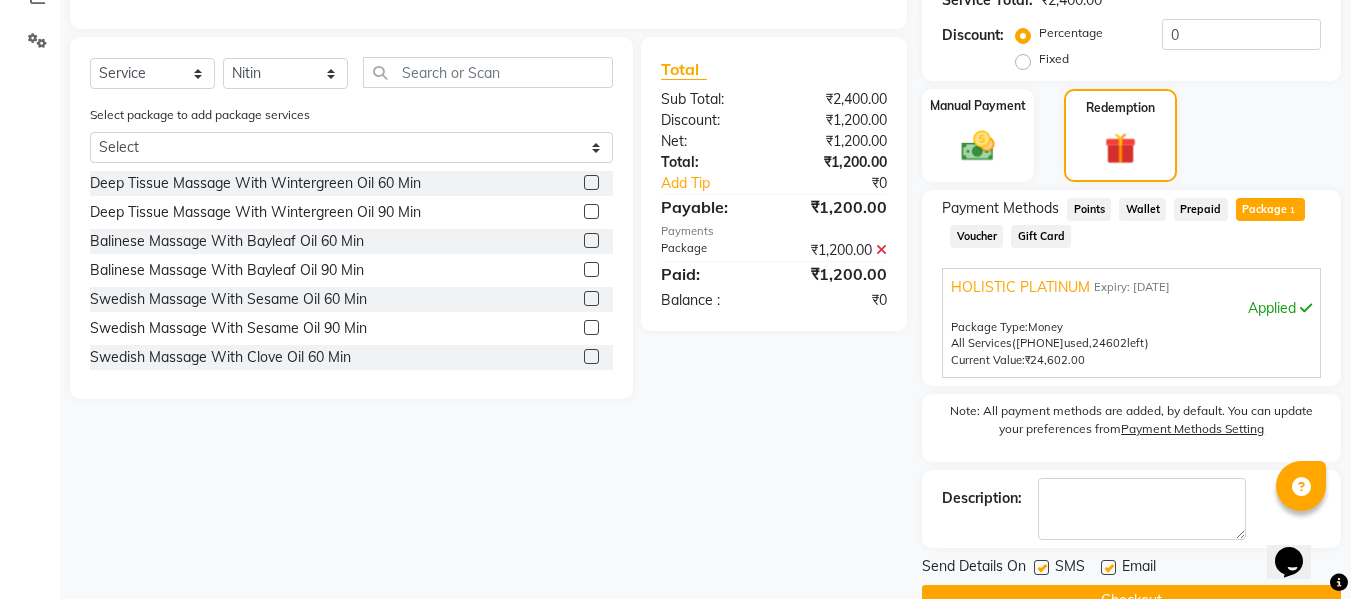 scroll, scrollTop: 492, scrollLeft: 0, axis: vertical 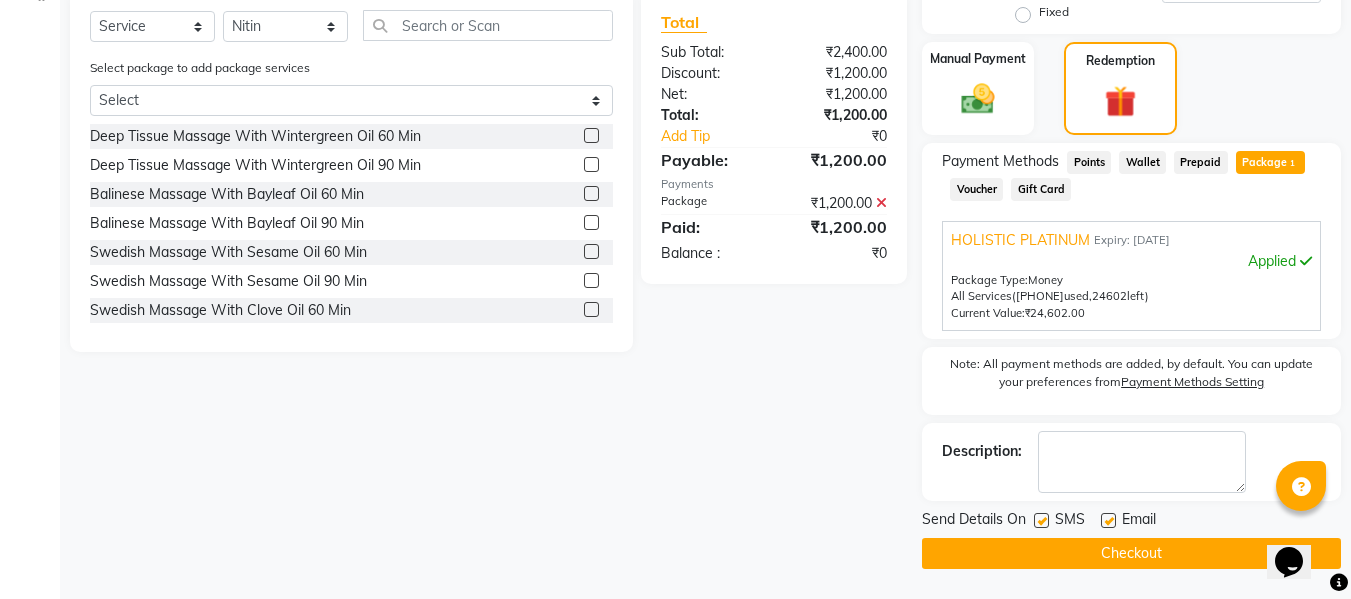 click on "Name: Hemanand Gadgil Membership:  No Active Membership  Total Visits:  5 Card on file:  0 Last Visit:   29-06-2025 Points:   0  Packages Coupon Code Apply Service Total:  ₹2,400.00  Discount:  Percentage   Fixed  0 Manual Payment Redemption Payment Methods  Points   Wallet   Prepaid   Package  1  Voucher   Gift Card  HOLISTIC PLATINUM Expiry: 19-04-2026  Applied  Package Type:  Money All Services  (5398  used,  24602   left)  Current Value:  ₹24,602.00  Note: All payment methods are added, by default. You can update your preferences from  Payment Methods Setting Description:                  Send Details On SMS Email  Checkout" 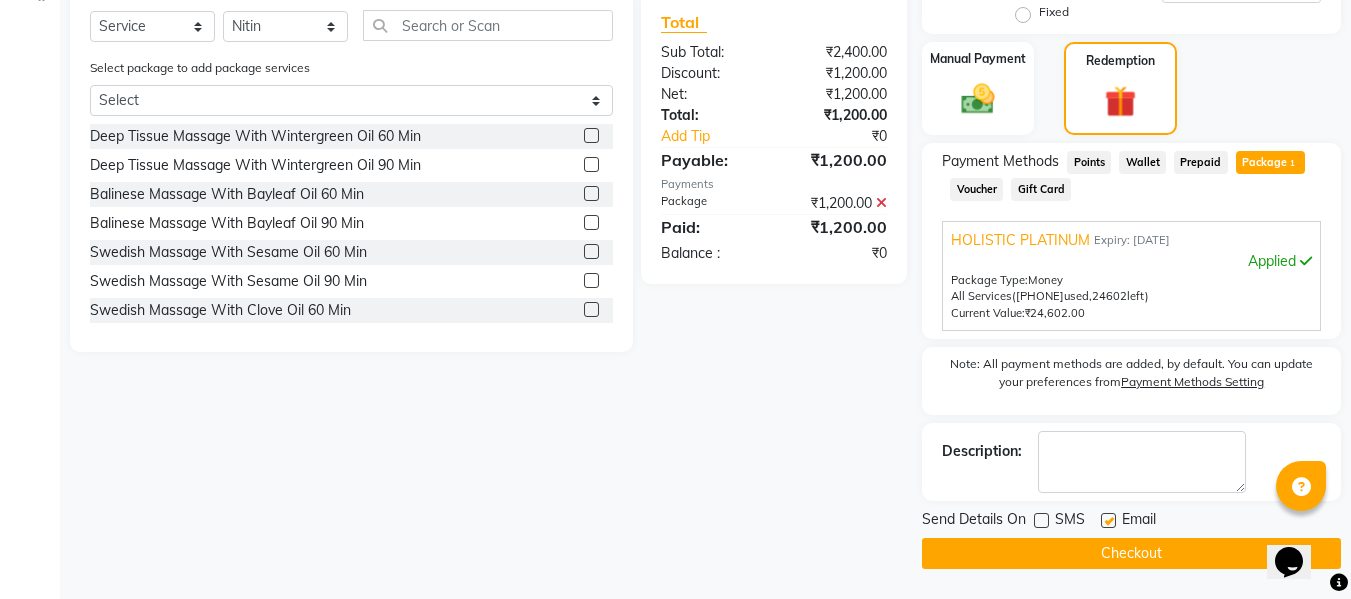 click 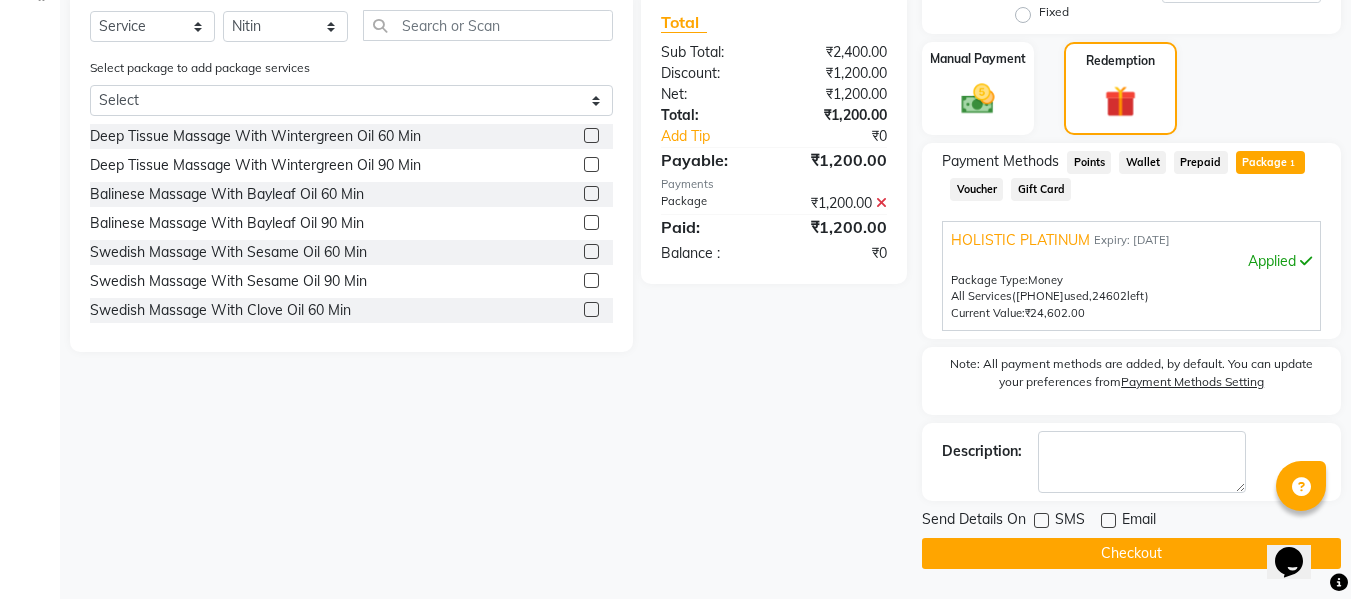 click on "Checkout" 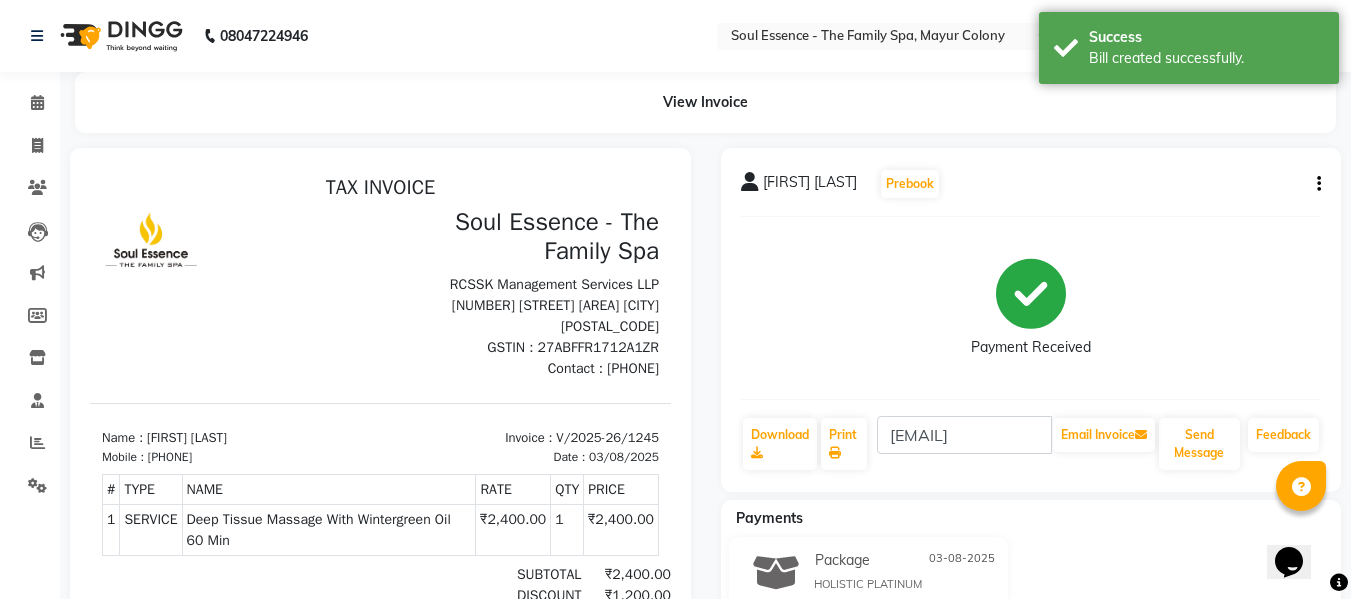 scroll, scrollTop: 0, scrollLeft: 0, axis: both 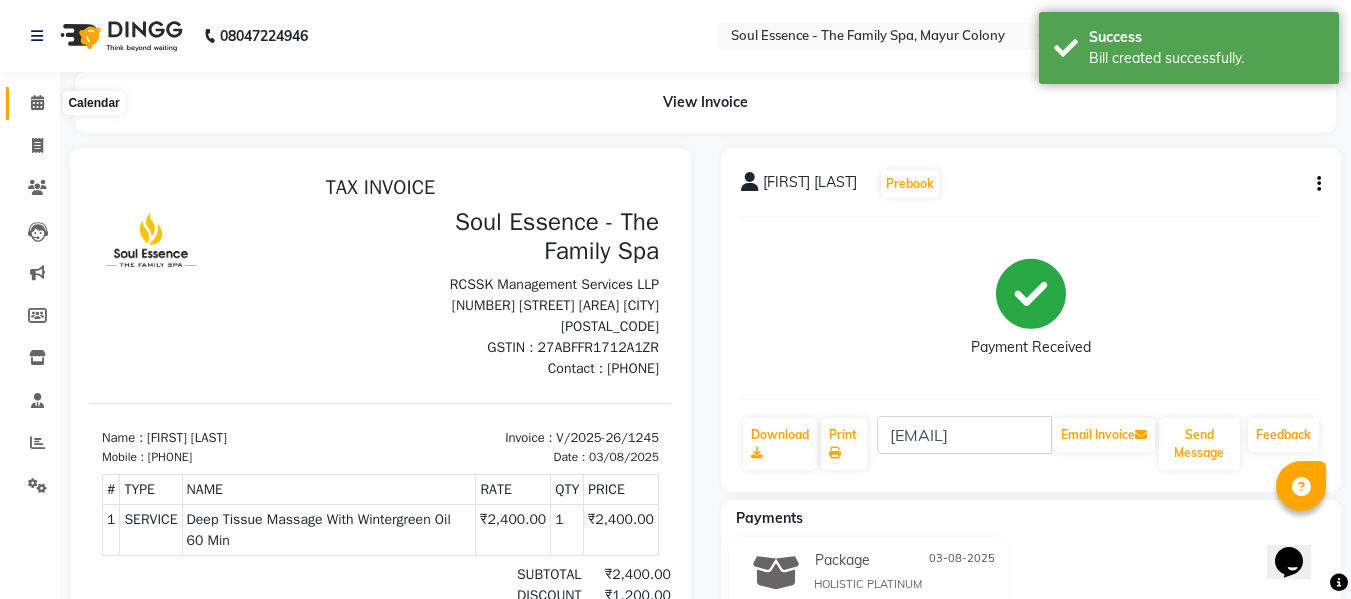 click 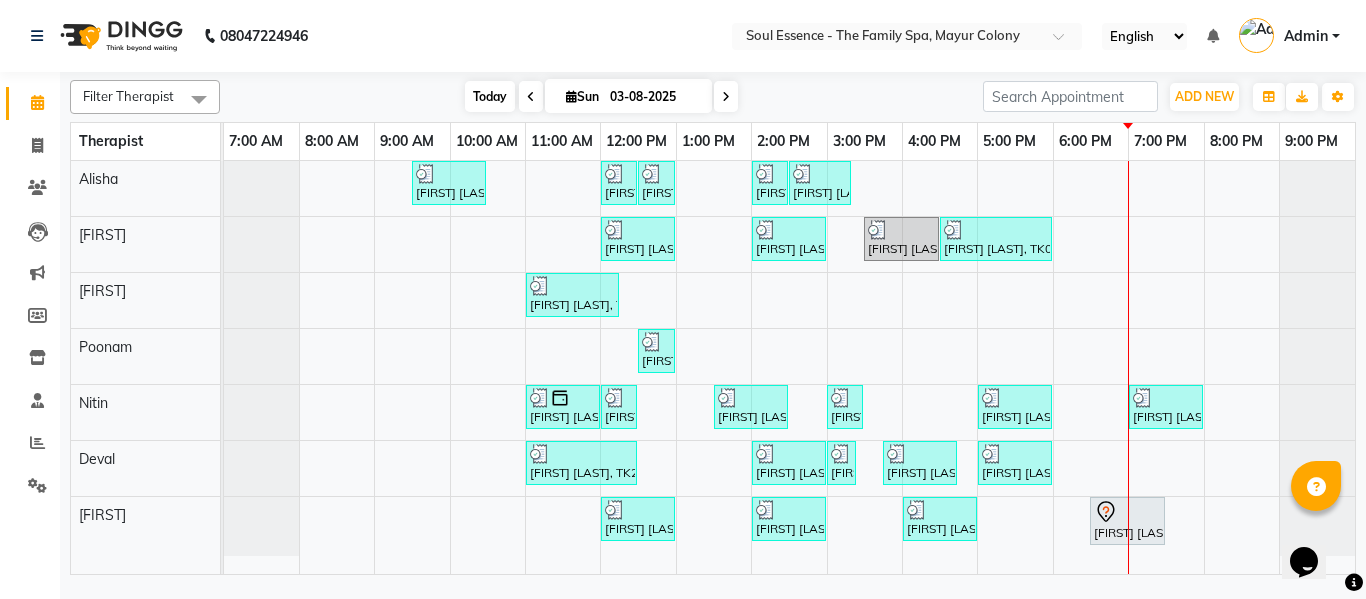 click on "Today" at bounding box center [490, 96] 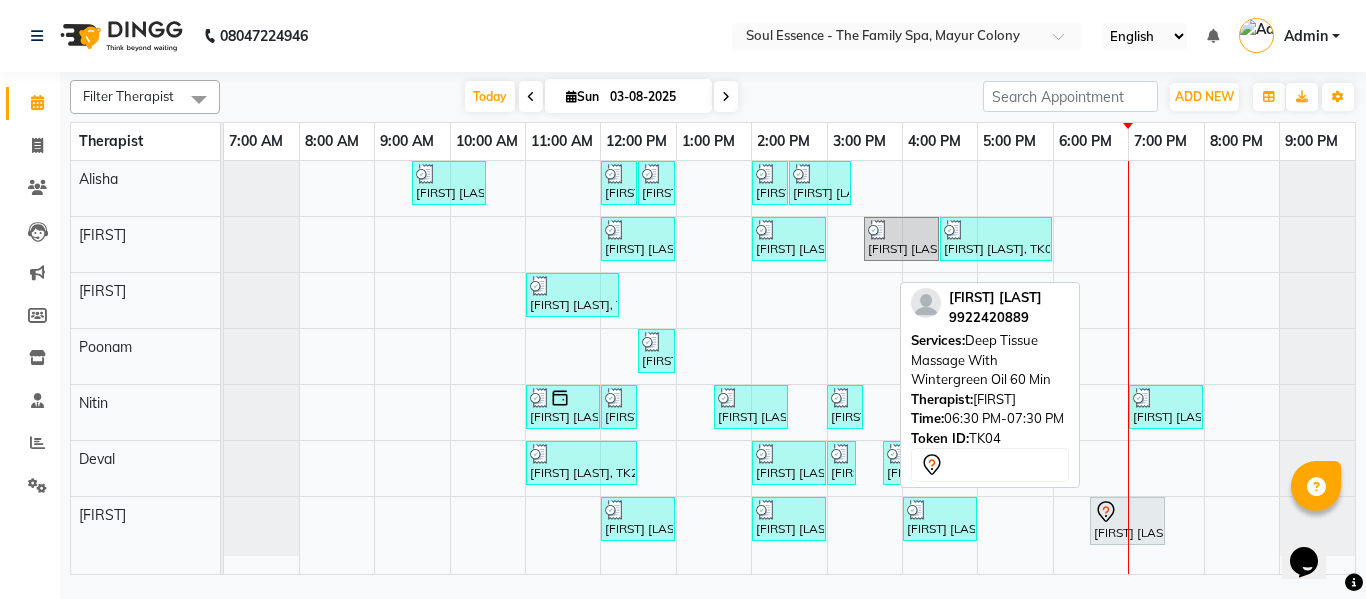 click at bounding box center [1127, 512] 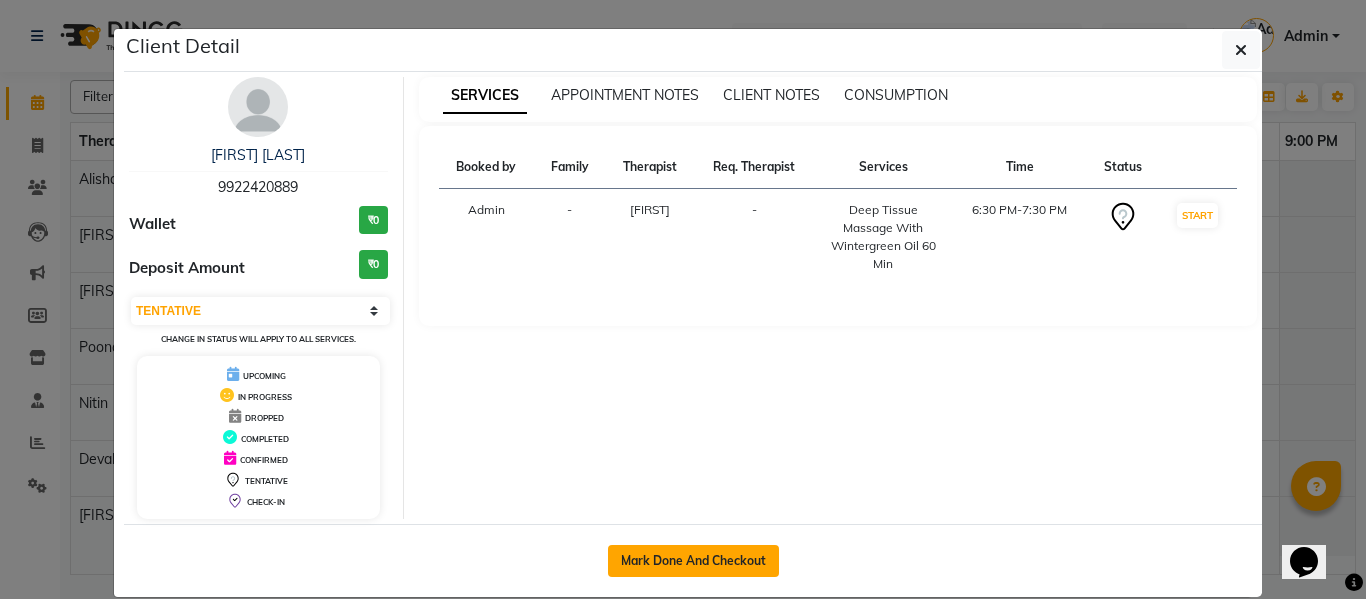 click on "Mark Done And Checkout" 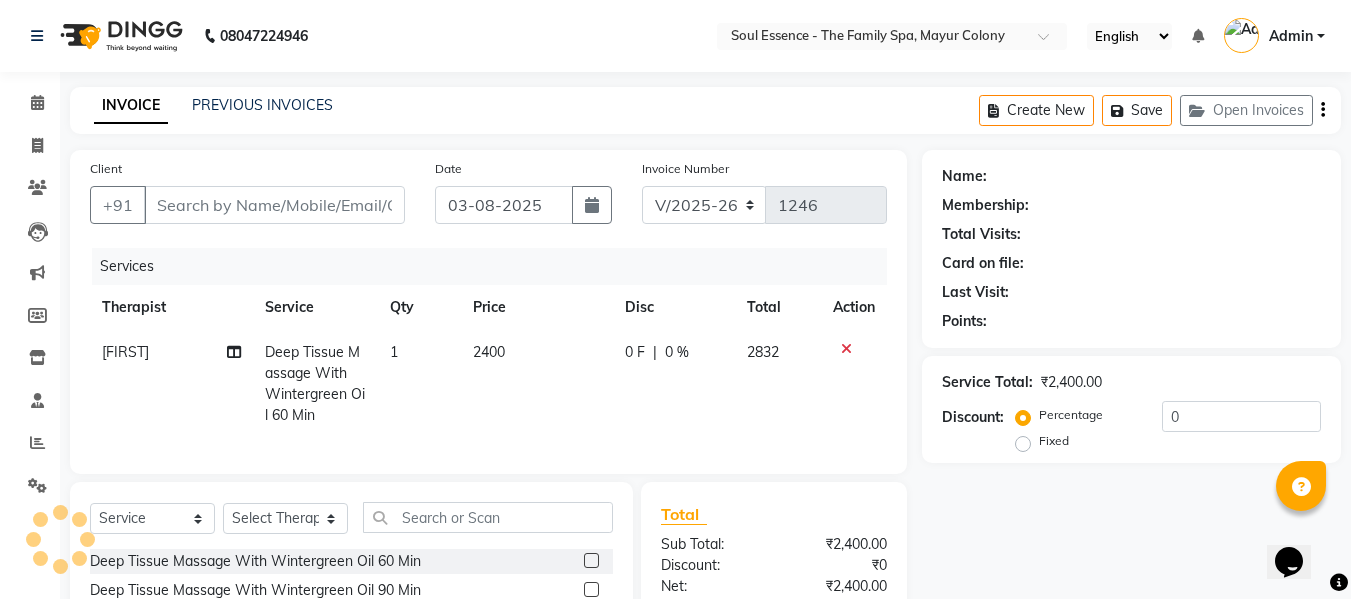type on "9922420889" 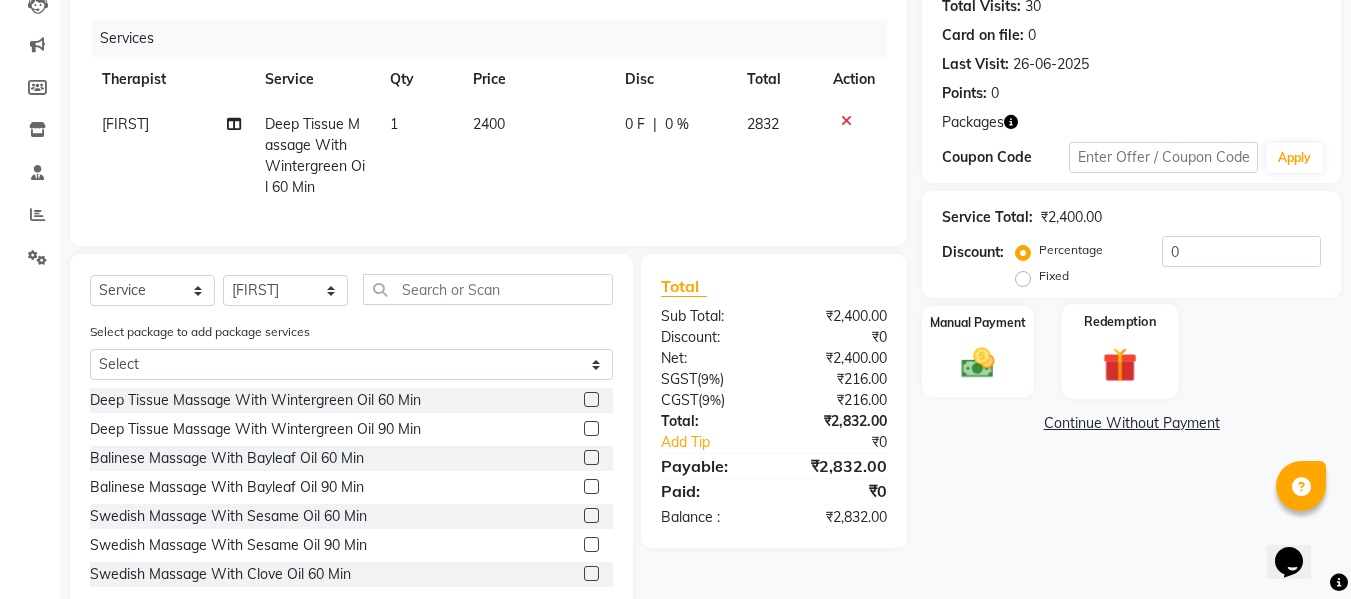 scroll, scrollTop: 290, scrollLeft: 0, axis: vertical 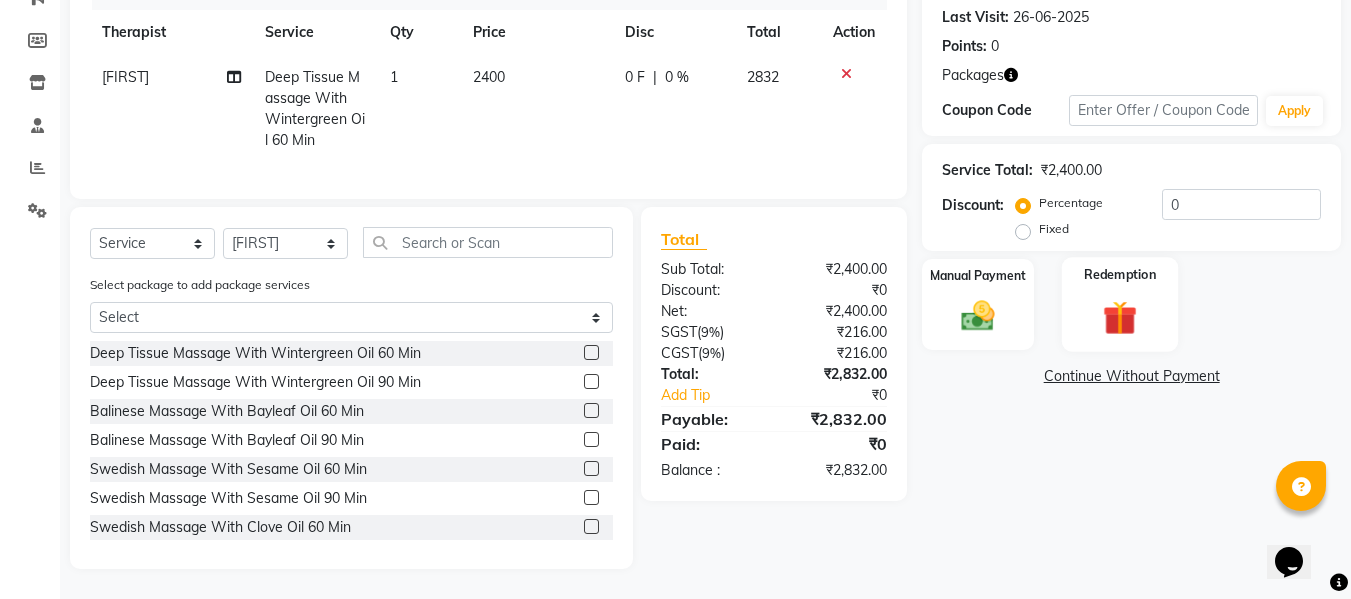 click on "Redemption" 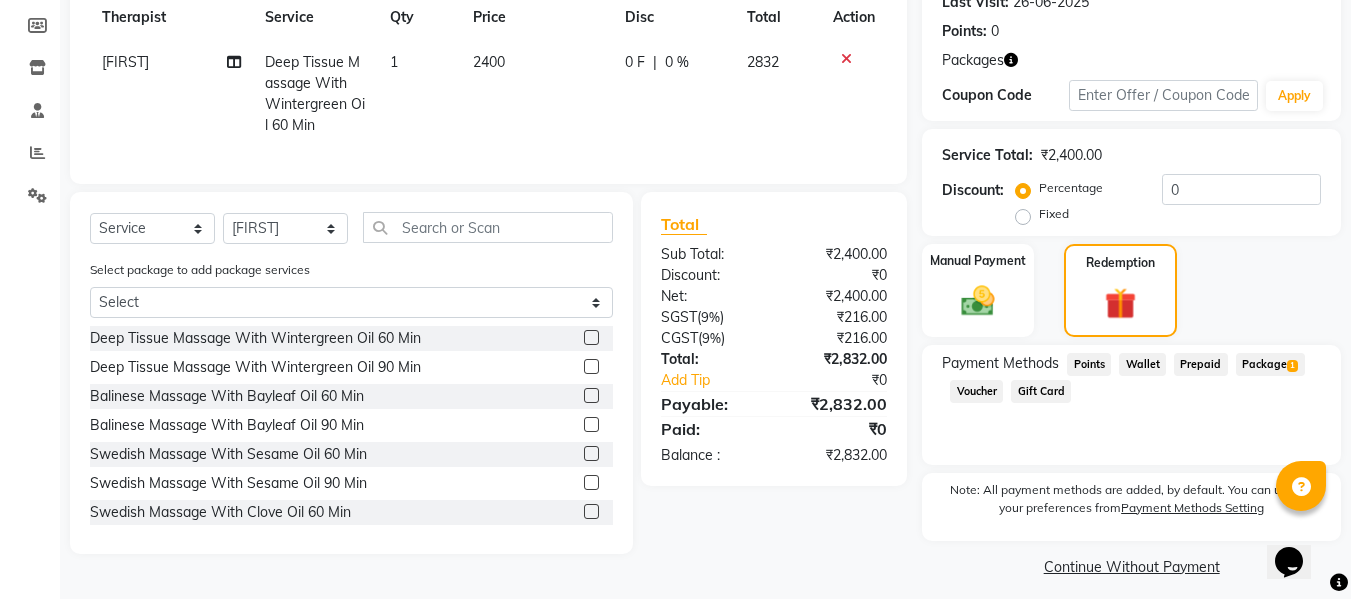 click on "Package  1" 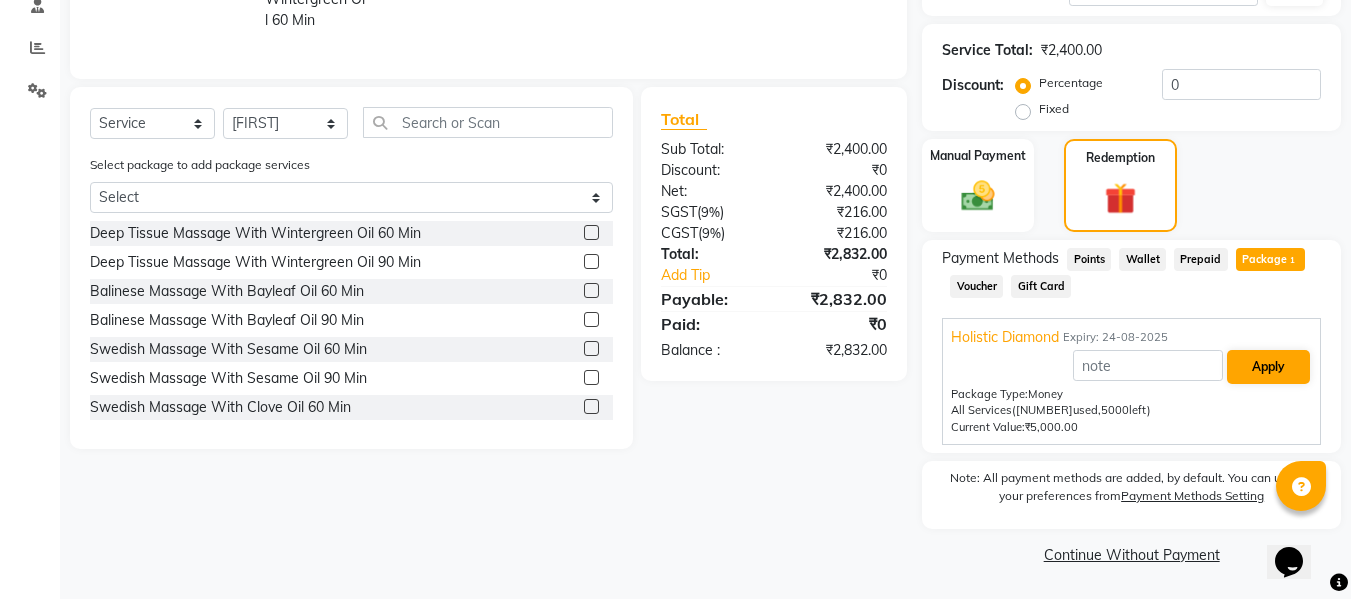 scroll, scrollTop: 396, scrollLeft: 0, axis: vertical 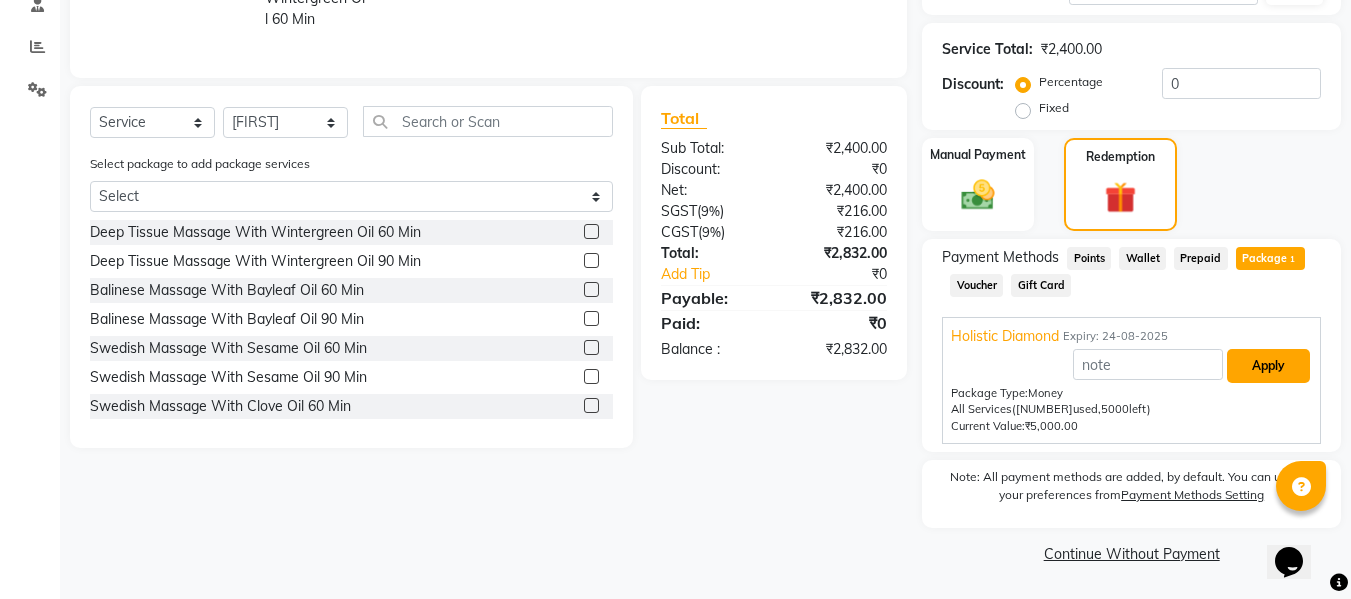 click on "Apply" at bounding box center [1268, 366] 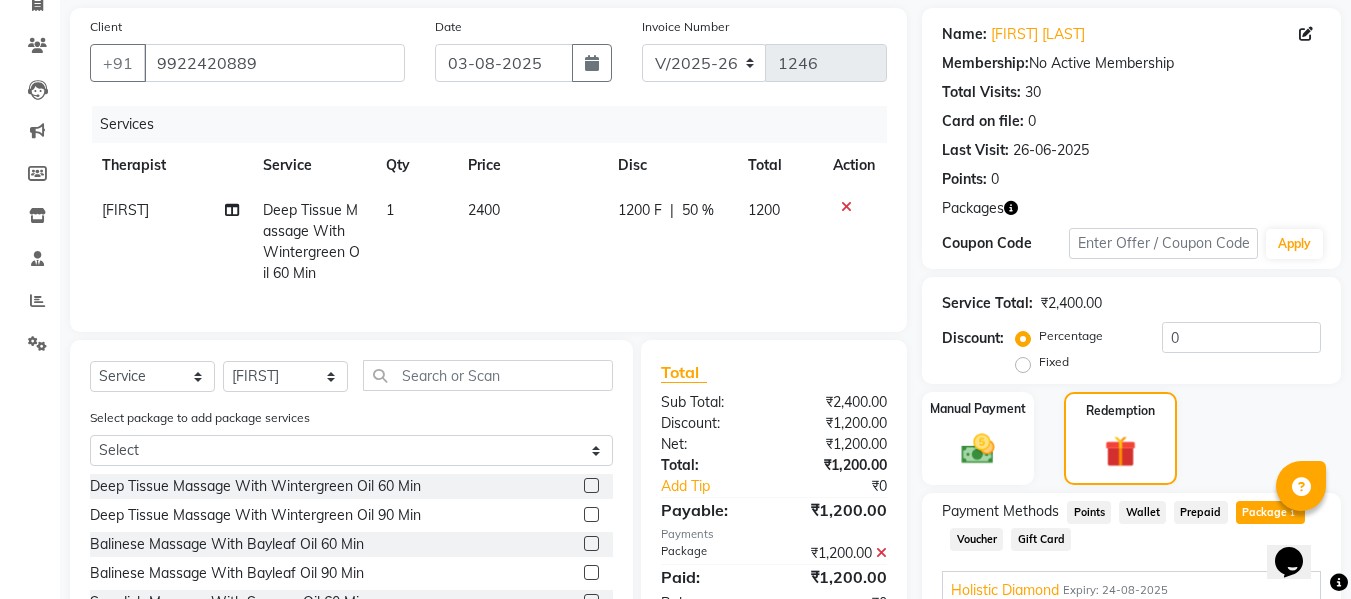 scroll, scrollTop: 0, scrollLeft: 0, axis: both 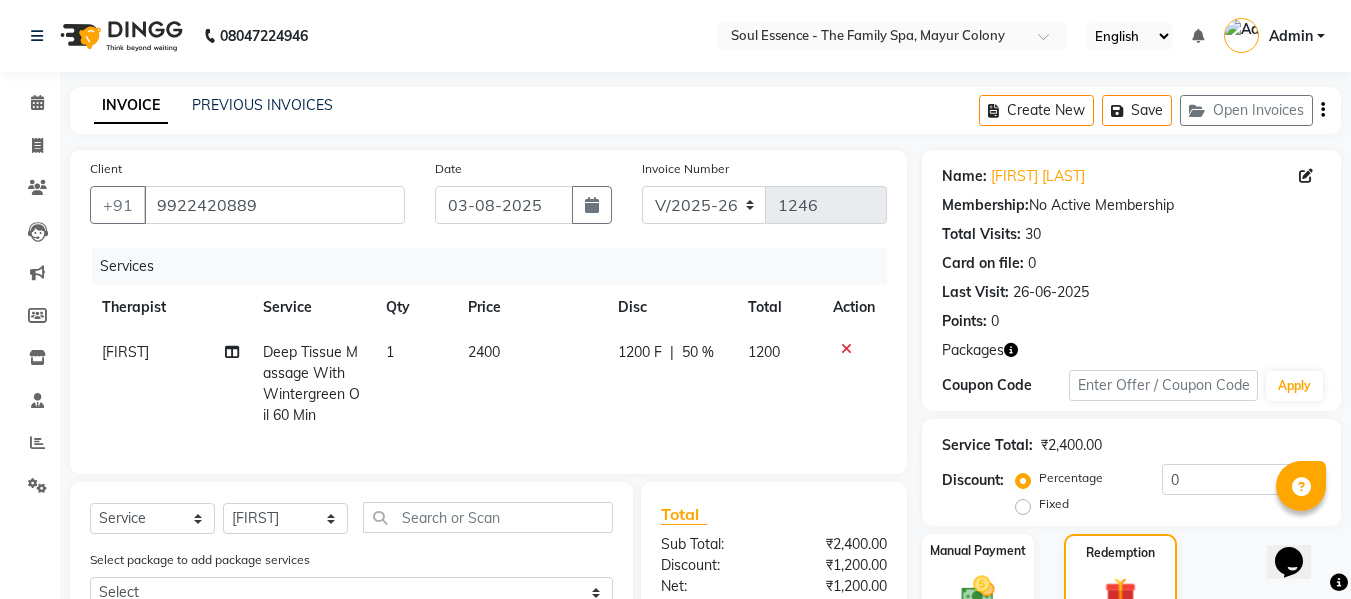 drag, startPoint x: 647, startPoint y: 377, endPoint x: 664, endPoint y: 341, distance: 39.812057 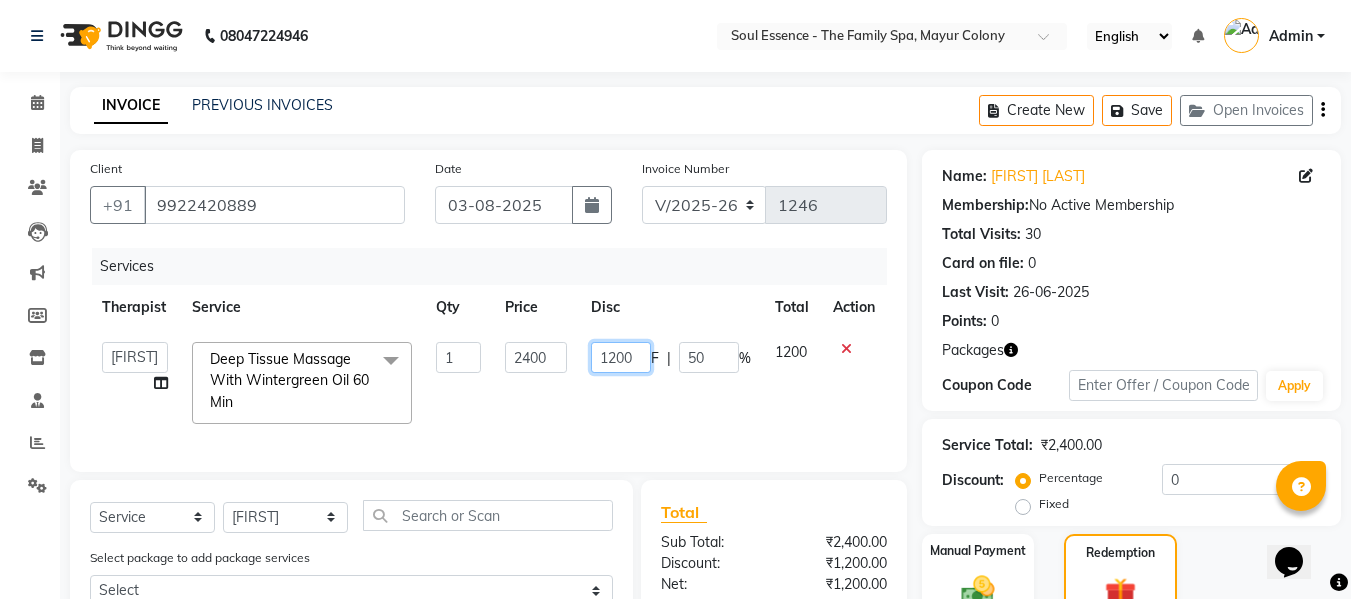 click on "1200" 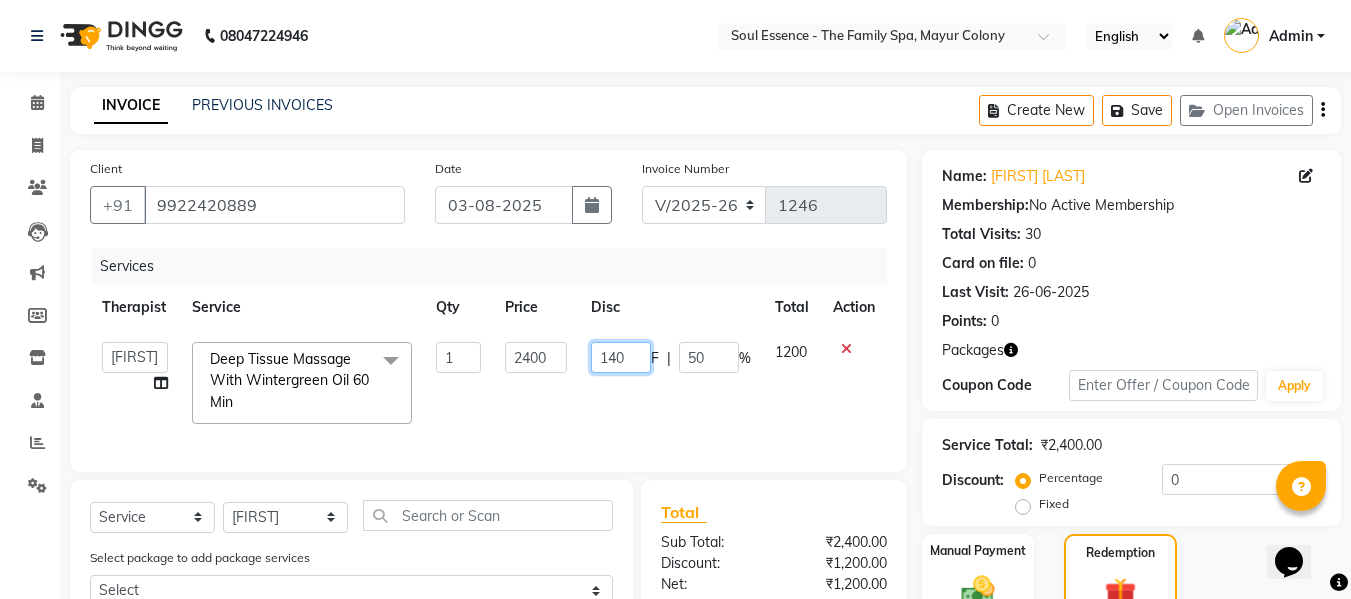 type on "1400" 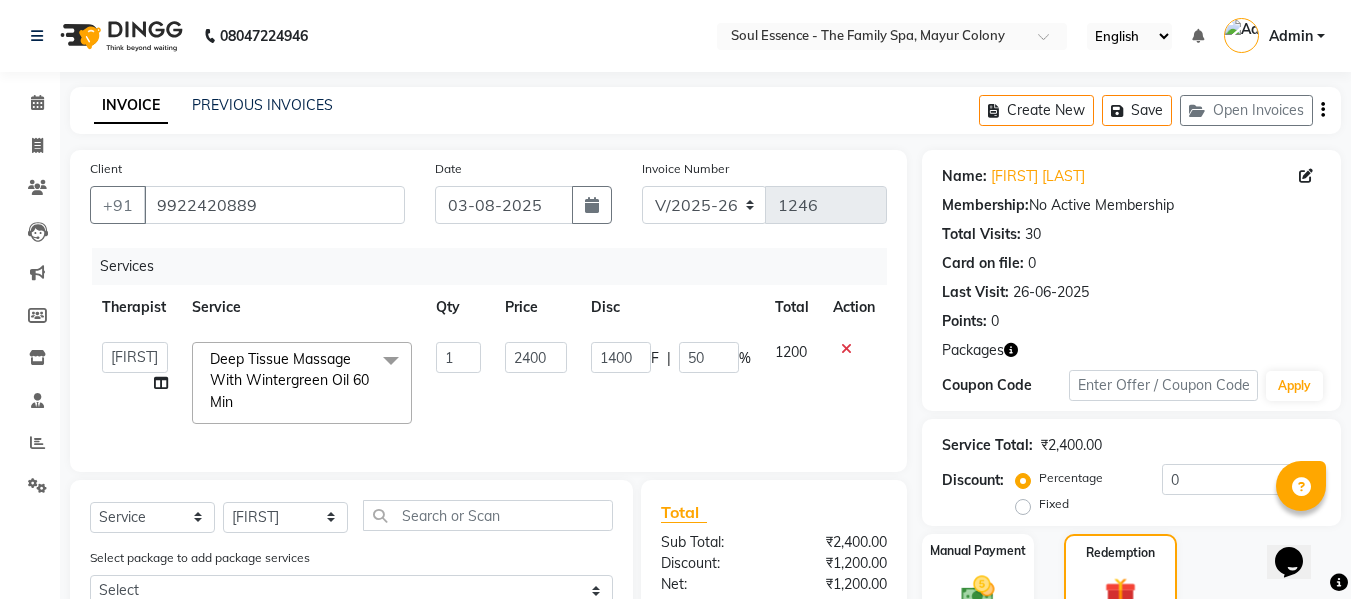 click on "Services" 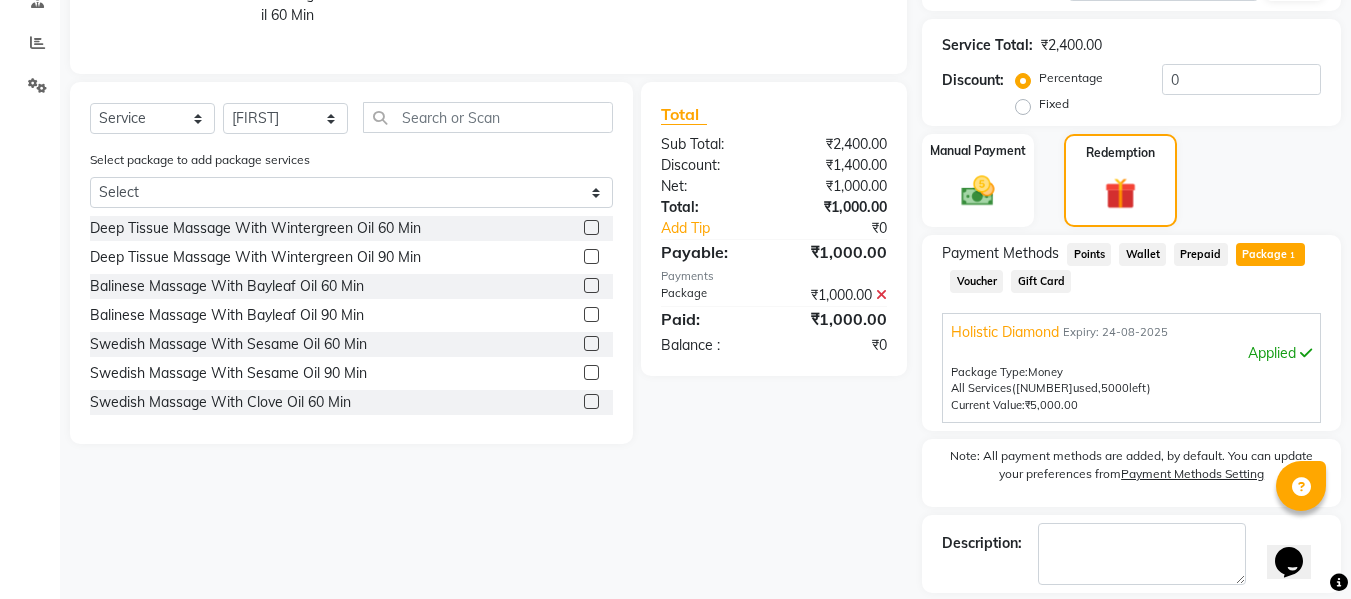 scroll, scrollTop: 492, scrollLeft: 0, axis: vertical 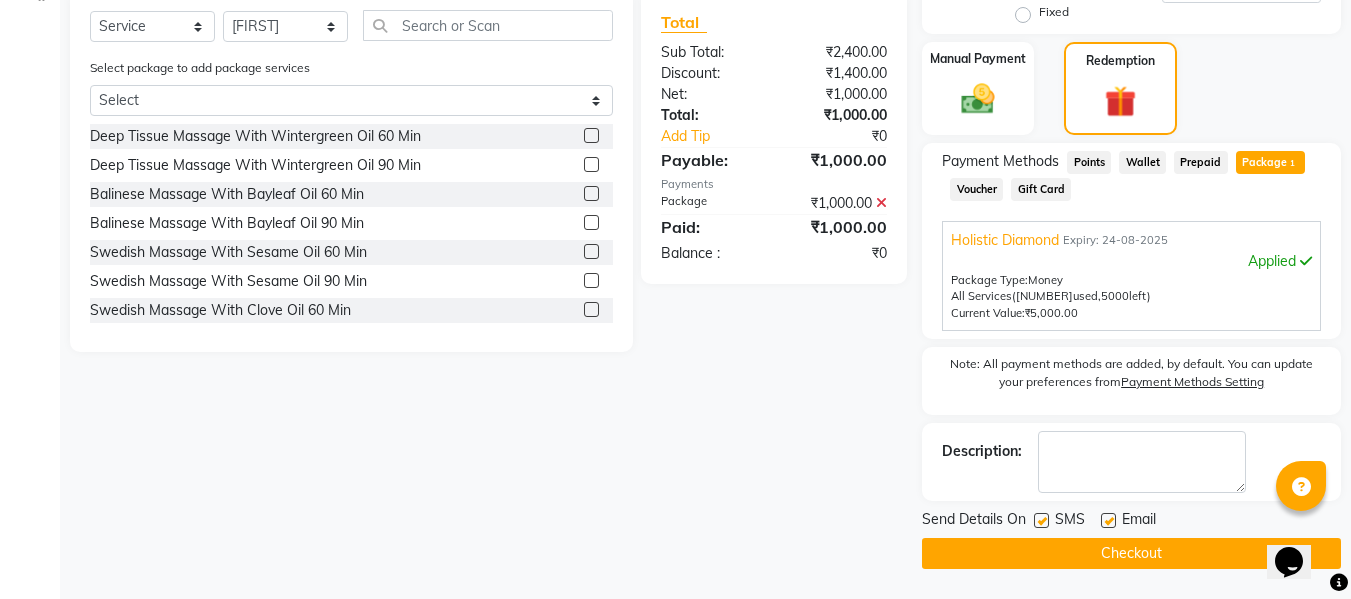 click 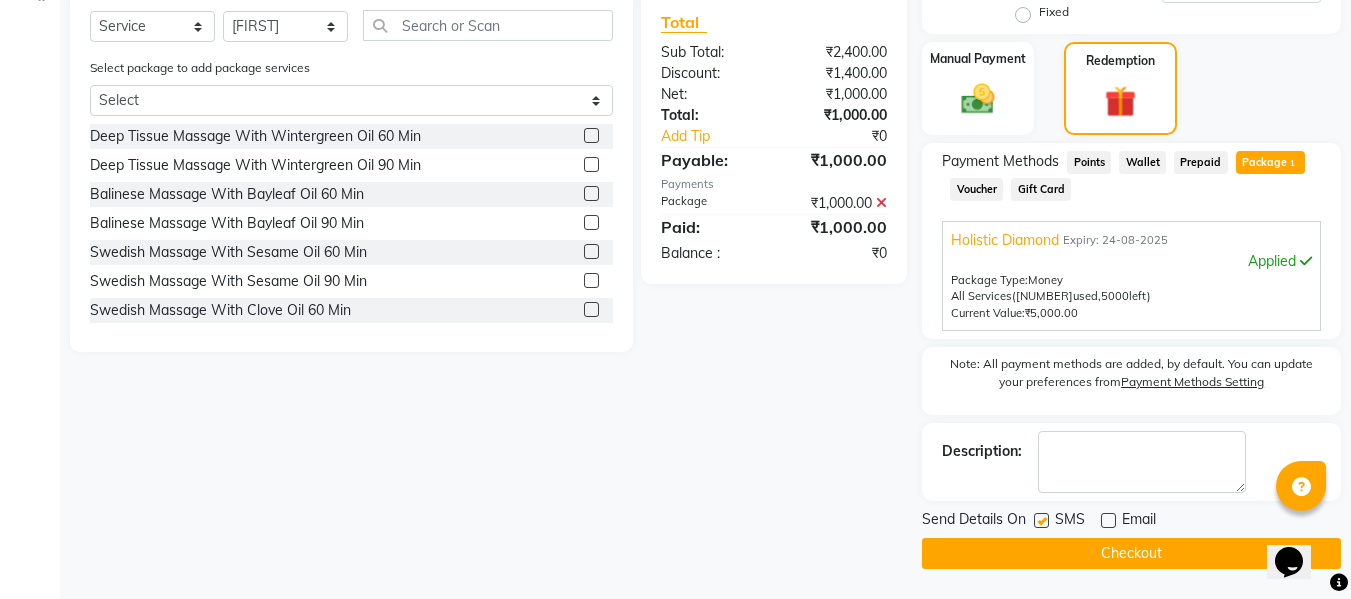 click 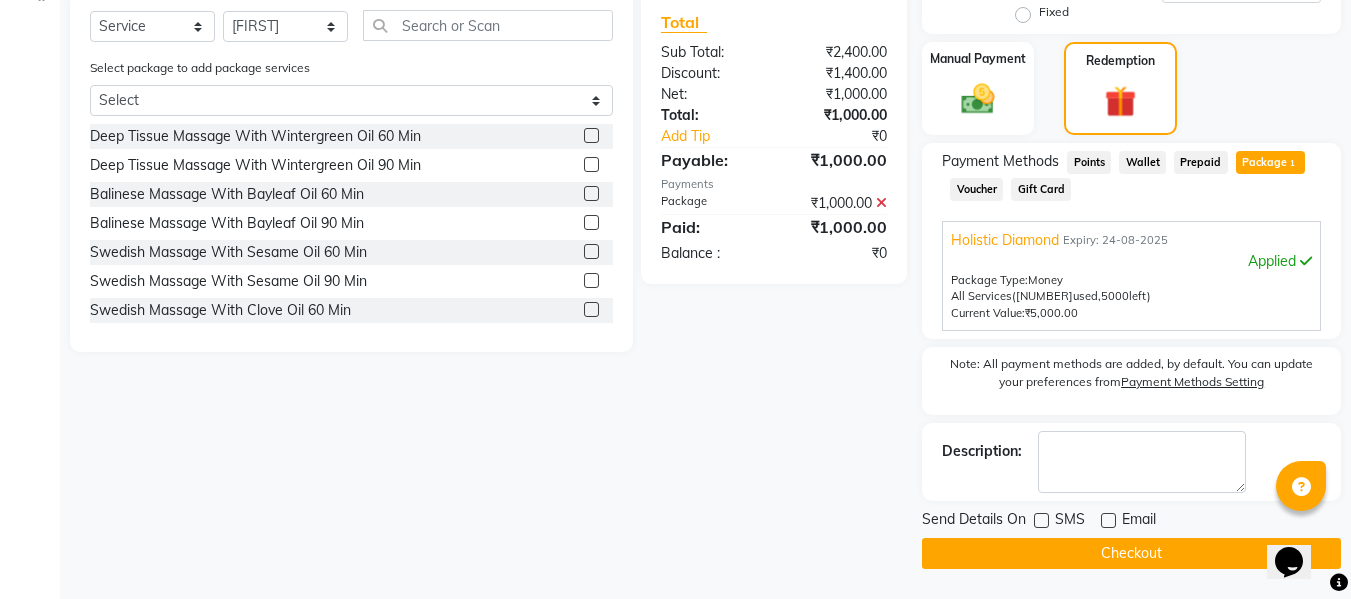 click on "Checkout" 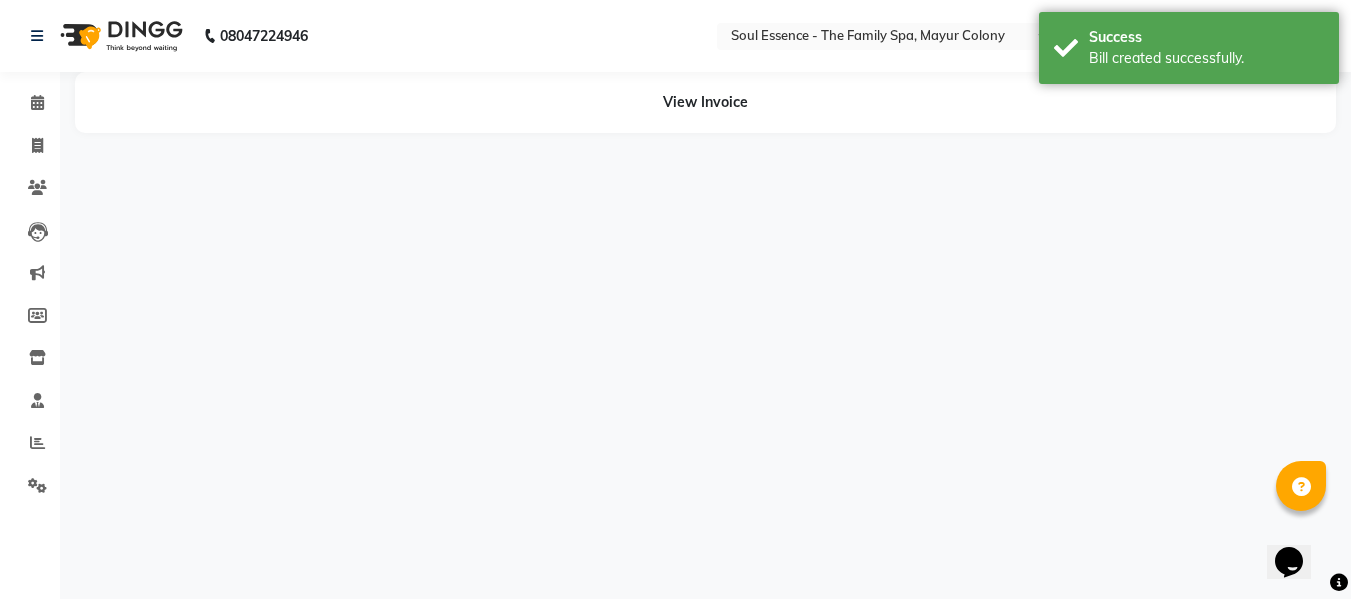 scroll, scrollTop: 0, scrollLeft: 0, axis: both 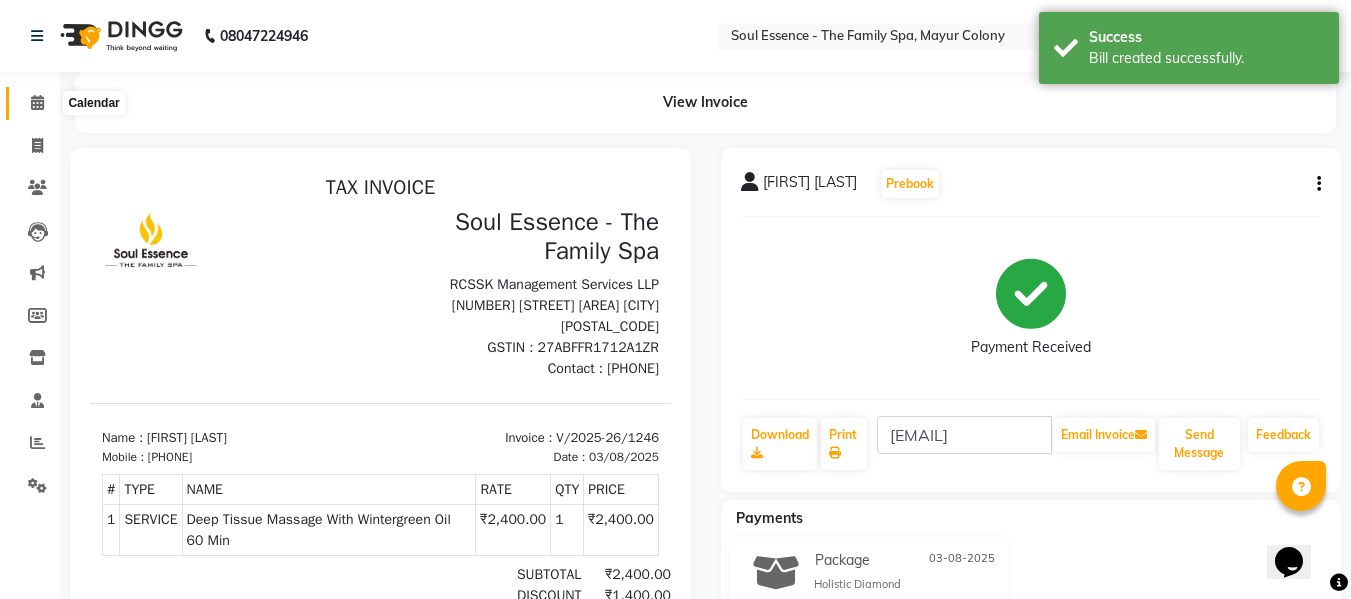 click 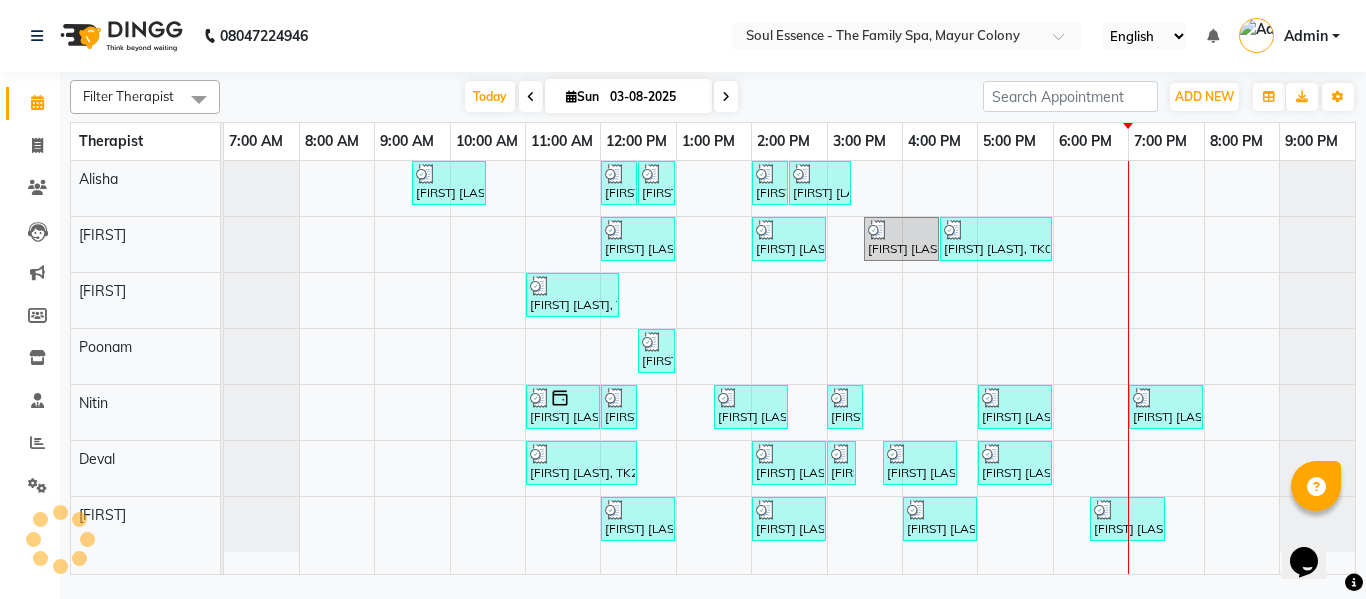 click at bounding box center [726, 96] 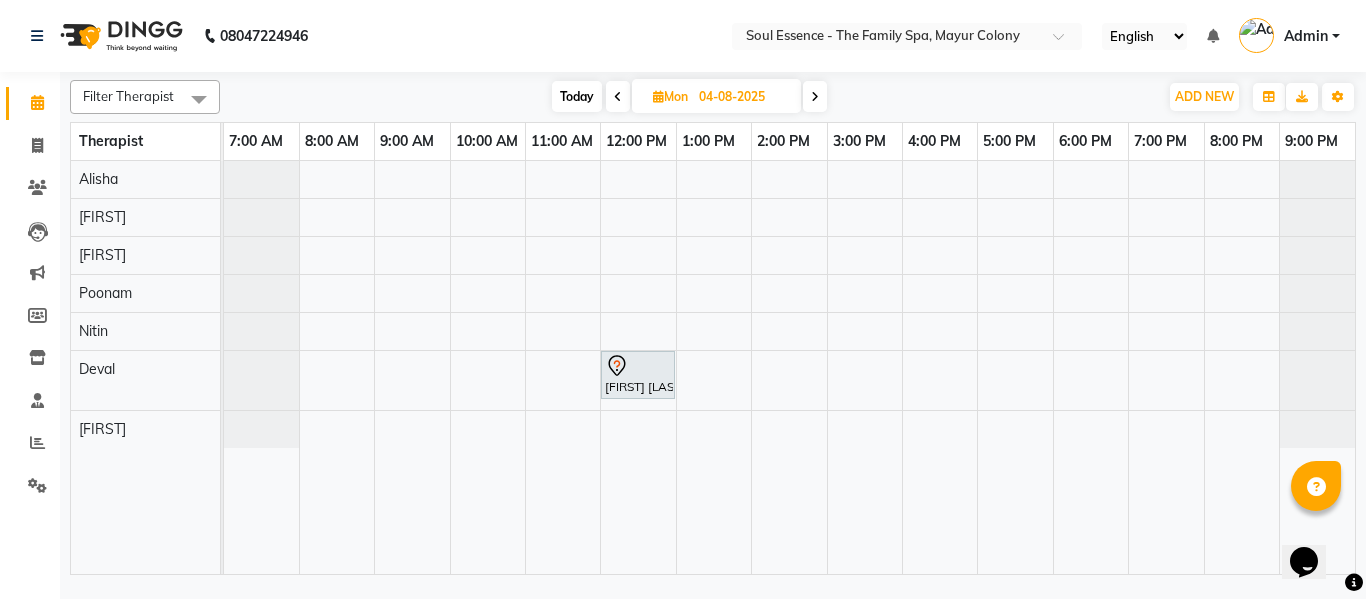 click on "Today" at bounding box center [577, 96] 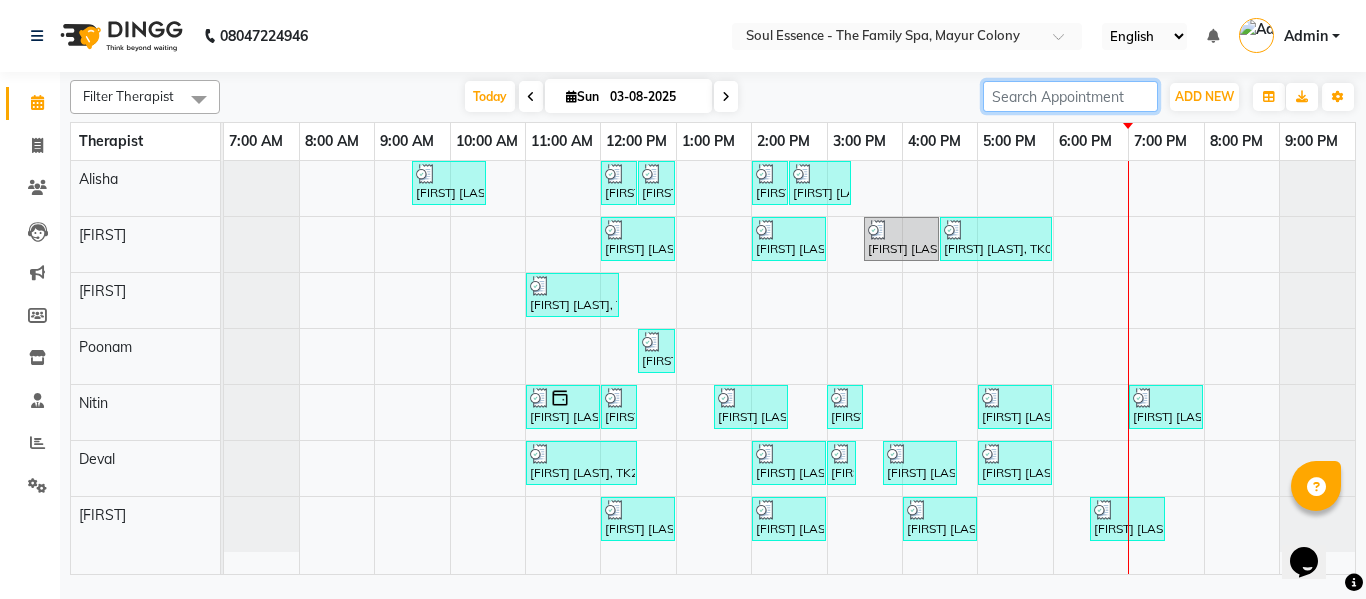 click at bounding box center (1070, 96) 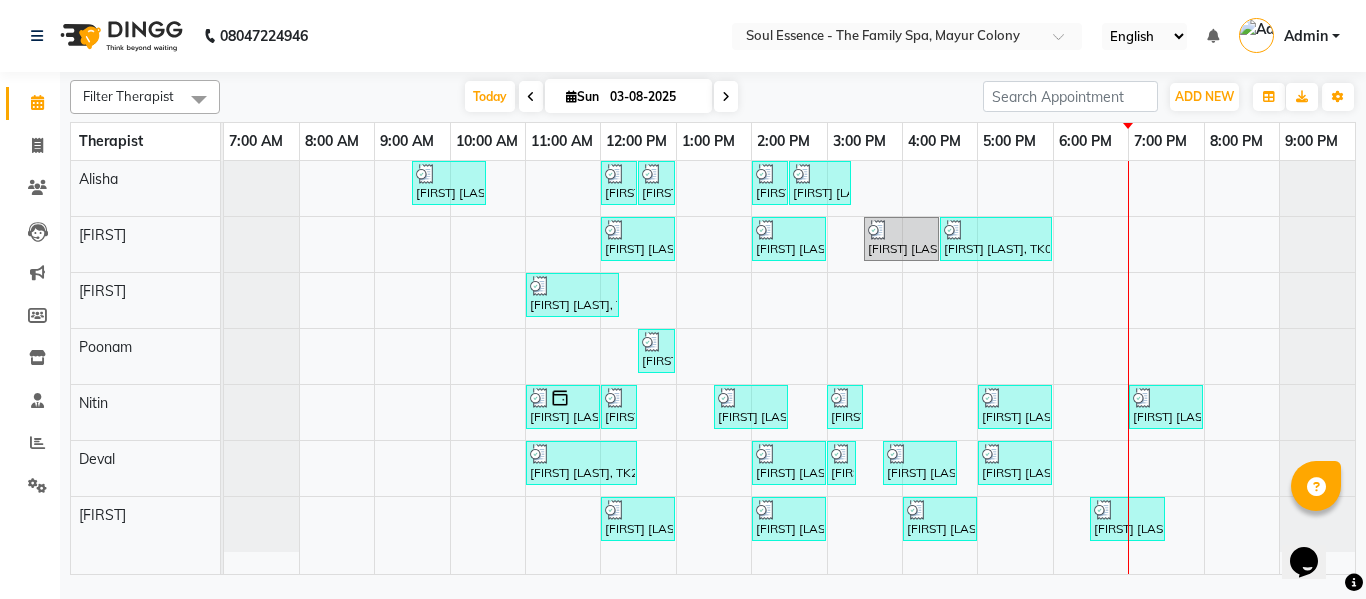 click on "Soul Essence - The Family Spa, Mayur Colony English ENGLISH Español العربية मराठी हिंदी ગુજરાતી தமிழ் 中文 Notifications nothing to show Admin Manage Profile Change Password Sign out  Version:3.15.11" 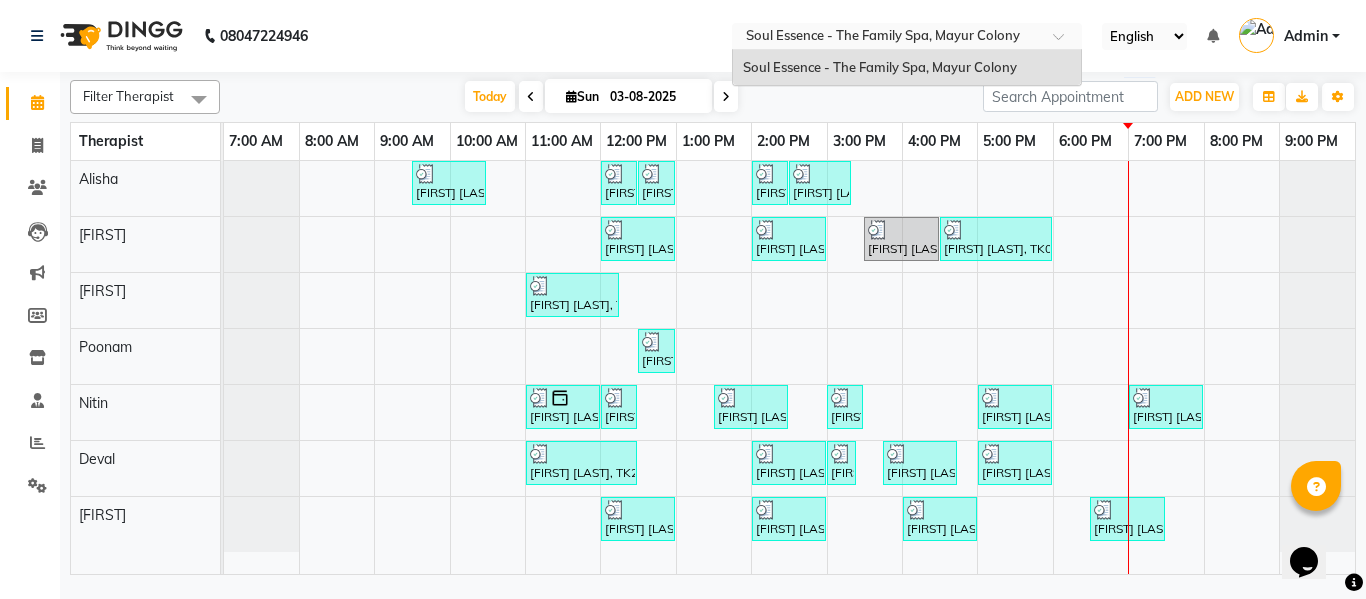 click at bounding box center (887, 38) 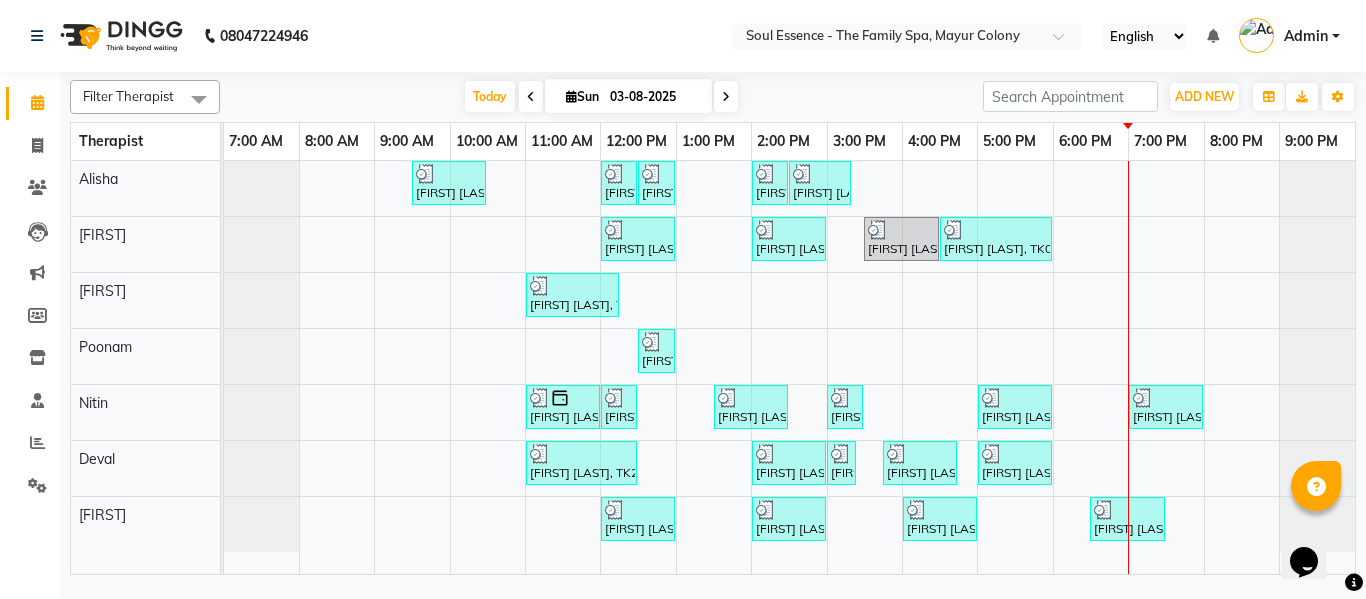 click on "Soul Essence - The Family Spa, Mayur Colony English ENGLISH Español العربية मराठी हिंदी ગુજરાતી தமிழ் 中文 Notifications nothing to show Admin Manage Profile Change Password Sign out  Version:3.15.11" 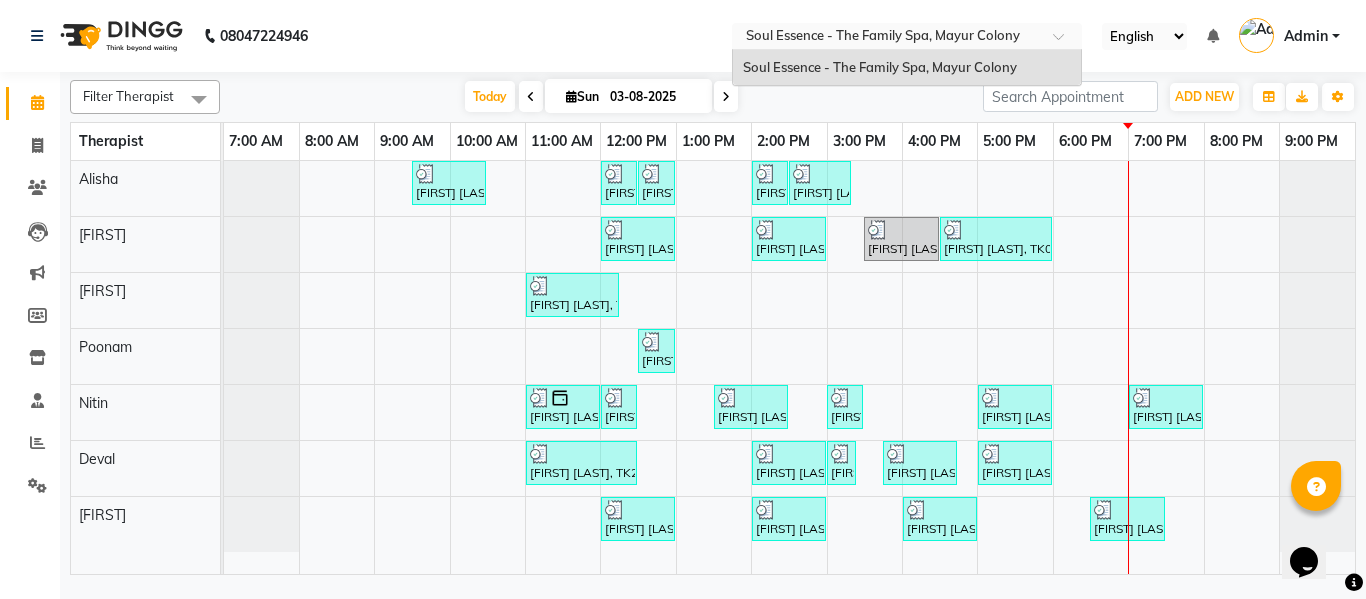 click at bounding box center (887, 38) 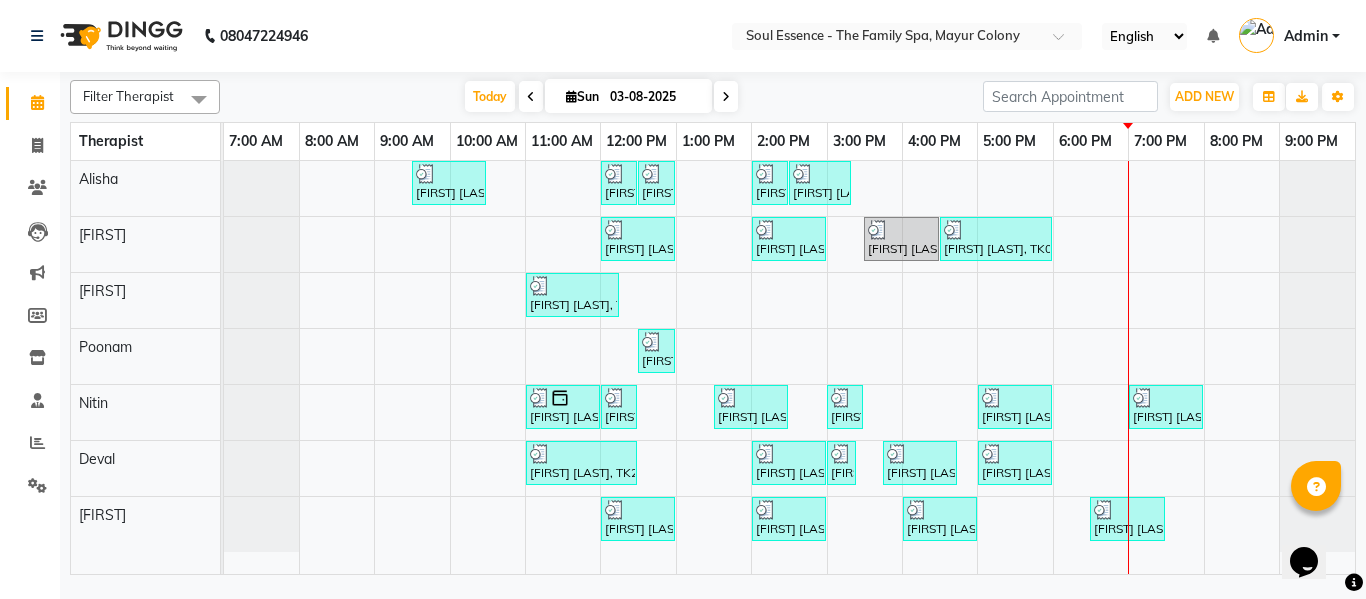 click on "Soul Essence - The Family Spa, Mayur Colony English ENGLISH Español العربية मराठी हिंदी ગુજરાતી தமிழ் 中文 Notifications nothing to show Admin Manage Profile Change Password Sign out  Version:3.15.11" 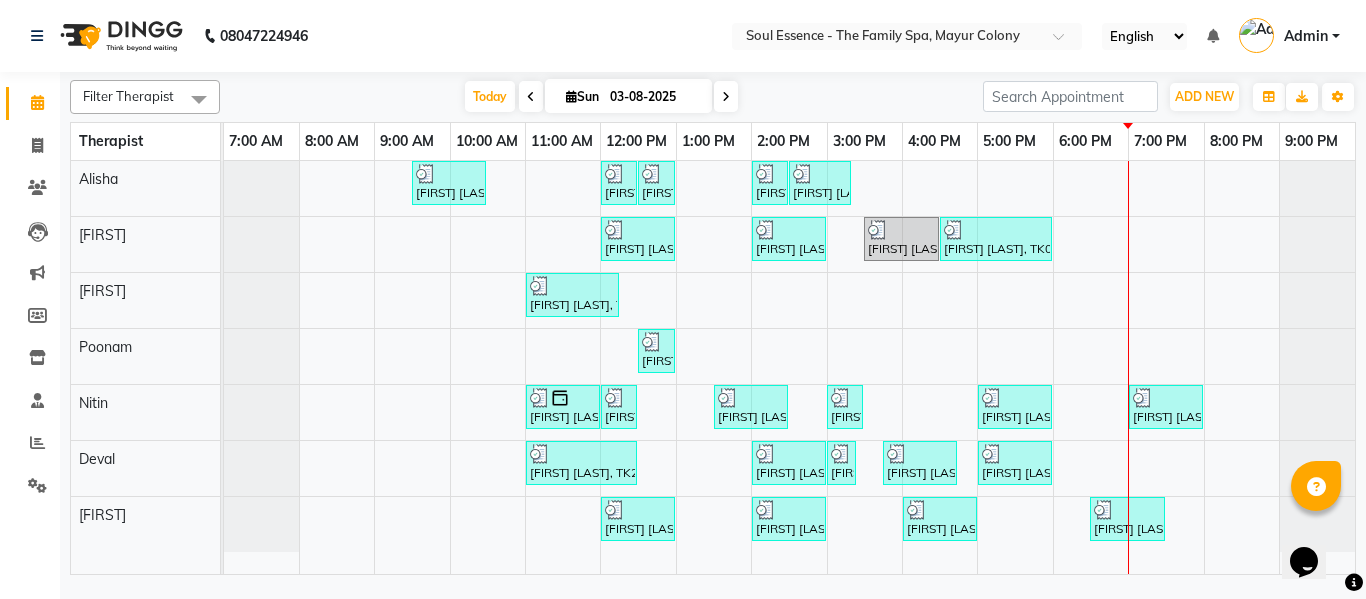 click on "Today  Sun 03-08-2025" at bounding box center [601, 97] 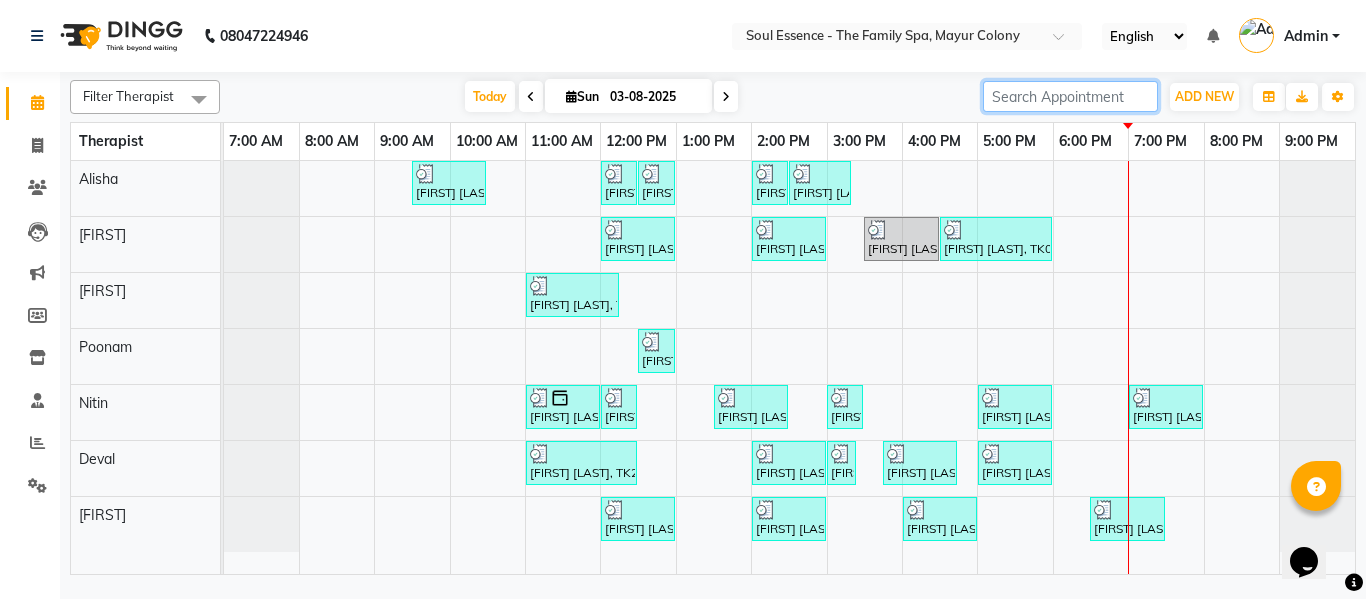 click at bounding box center (1070, 96) 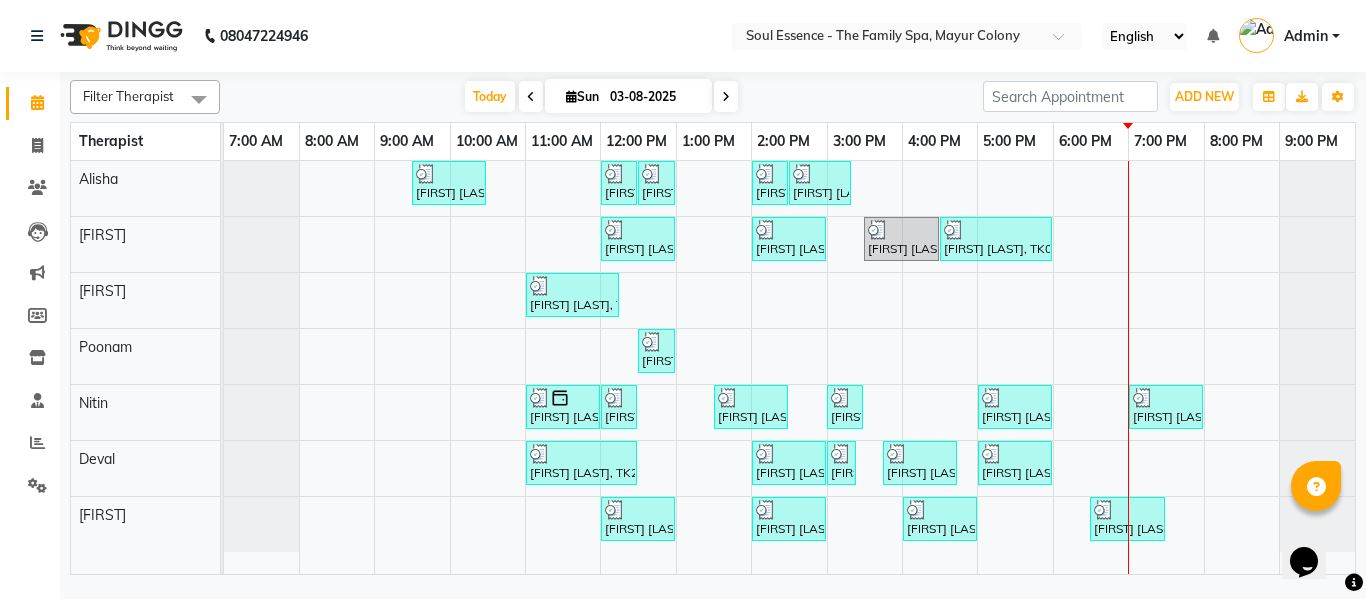 click on "Filter Therapist Select All Alisha Surma Gauri Thorath Poonam Nitin Deval pradyumna Today Sun [DATE] Toggle Dropdown Add Appointment Add Invoice Add Expense Add Attendance Add Client Add Transaction Toggle Dropdown Add Appointment Add Invoice Add Expense Add Attendance Add Client ADD NEW Toggle Dropdown Add Appointment Add Invoice Add Expense Add Attendance Add Client Add Transaction Filter Therapist Select All Alisha Surma Gauri Thorath Poonam Nitin Deval pradyumna Group By Staff View Room View View as Vertical Vertical - Week View Horizontal Horizontal - Week View List Toggle Dropdown Calendar Settings Manage Tags Arrange Therapists Reset Therapists Full Screen Show Available Stylist Appointment Form Zoom 25% Therapist 7:00 AM 8:00 AM 9:00 AM 10:00 AM 11:00 AM 12:00 PM 1:00 PM 2:00 PM 3:00 PM 4:00 PM 5:00 PM 6:00 PM 7:00 PM 8:00 PM 9:00 PM Alisha Surma Gauri Thorath Poonam Nitin Deval pradyumna [FIRST] [LAST], TK17, 09:30 AM-10:30 AM, Deep Tissue Massage With Wintergreen Oil 60 Min" 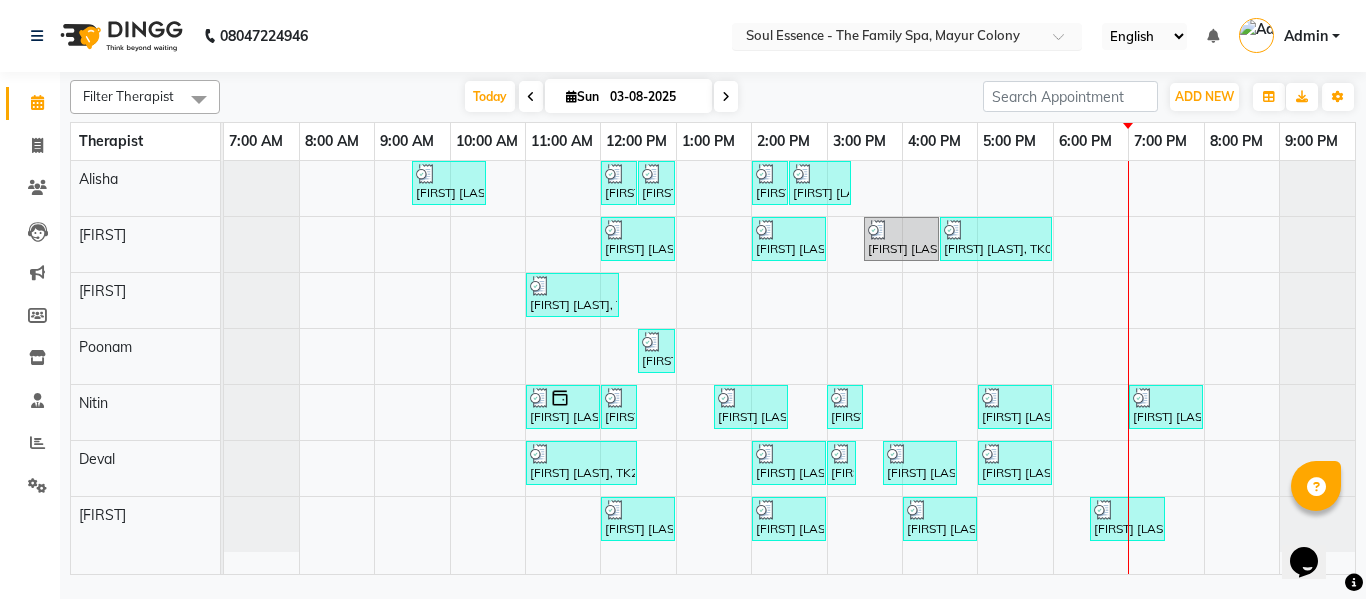 click at bounding box center [887, 38] 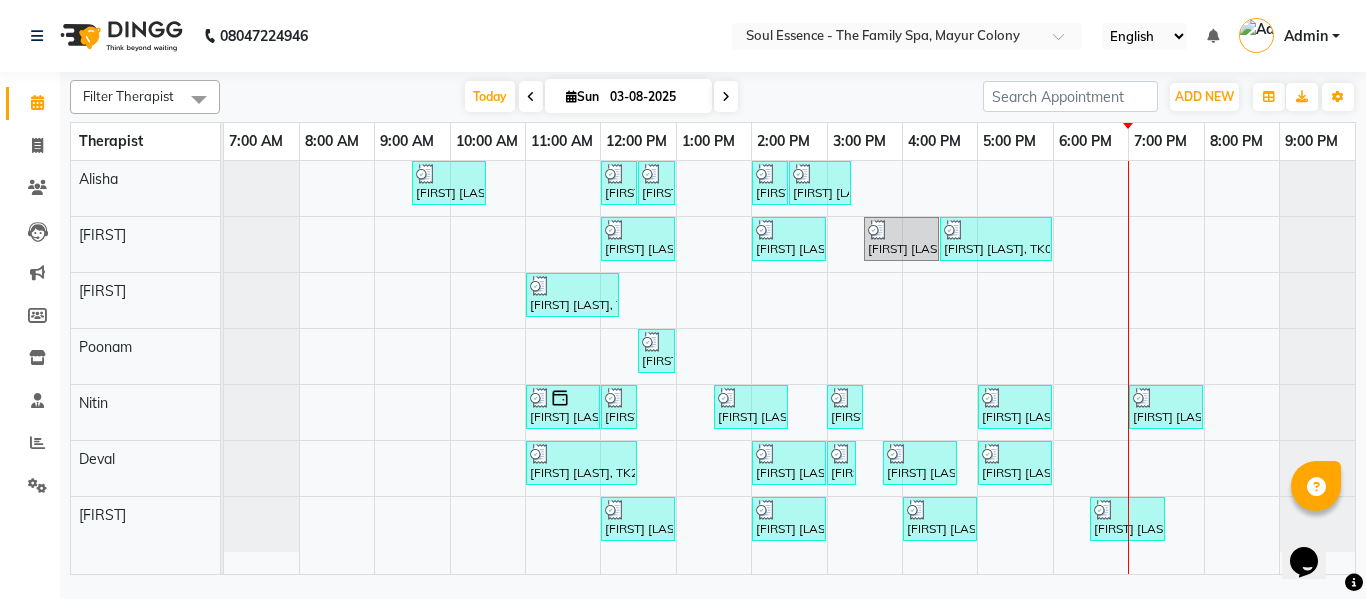click on "Soul Essence - The Family Spa, Mayur Colony English ENGLISH Español العربية मराठी हिंदी ગુજરાતી தமிழ் 中文 Notifications nothing to show Admin Manage Profile Change Password Sign out  Version:3.15.11" 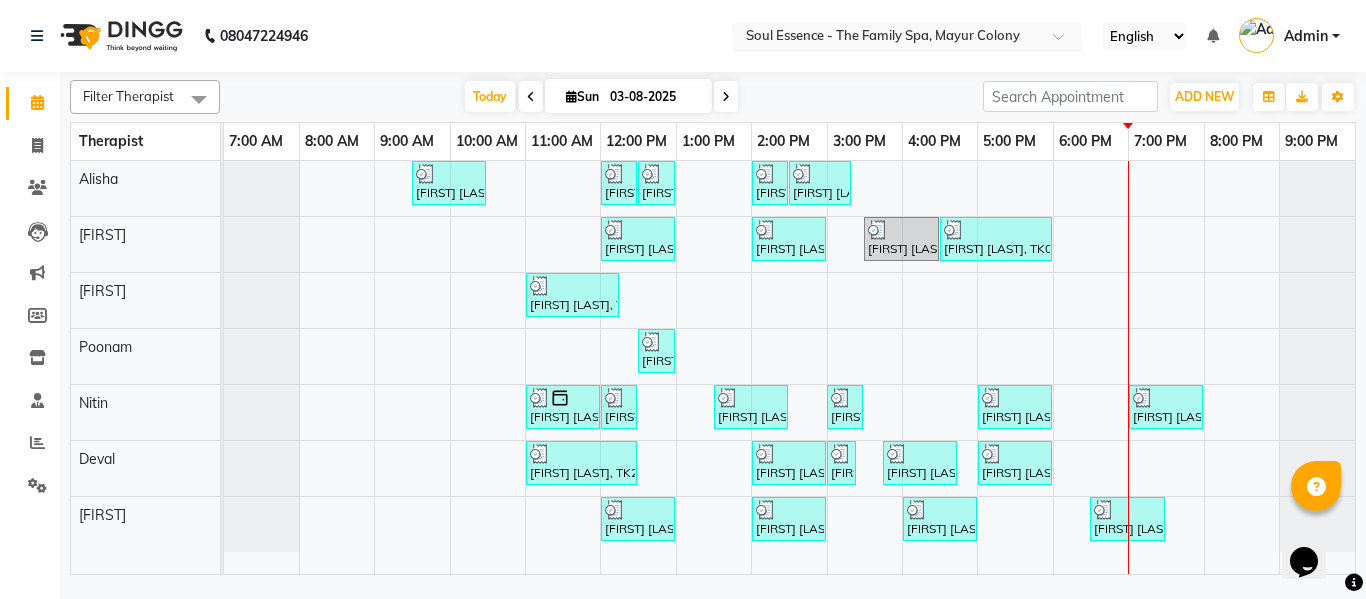 click at bounding box center (887, 38) 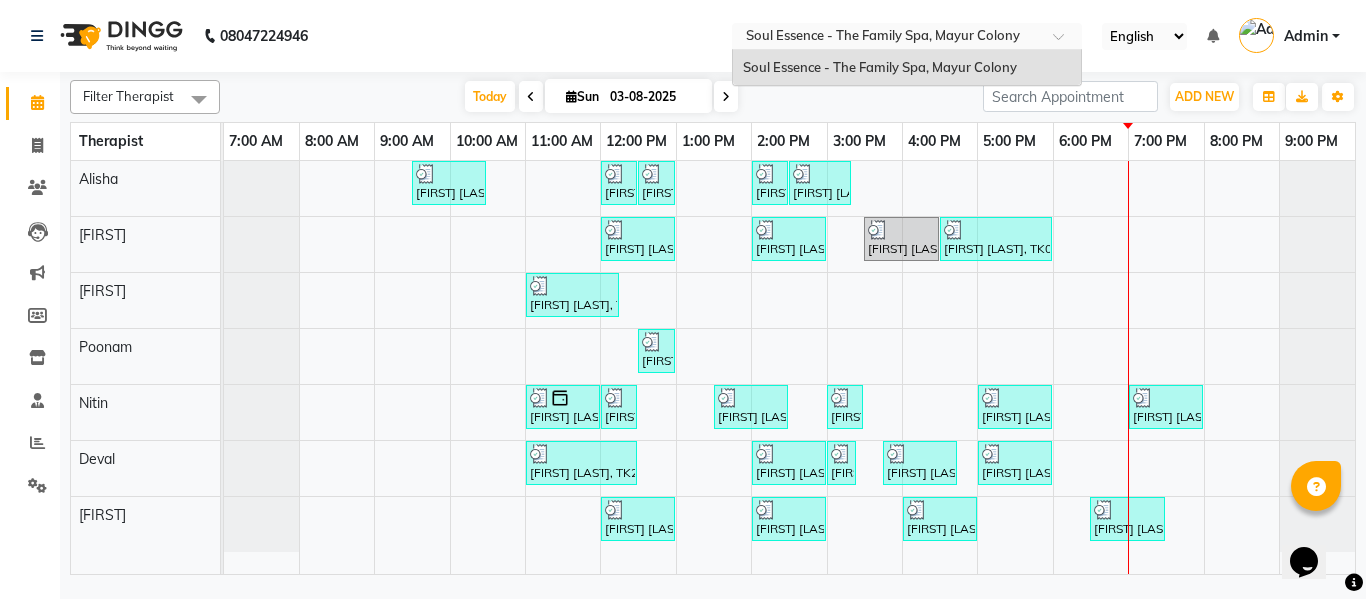 click on "[PHONE] Select Location × Soul Essence - The Family Spa, Mayur Colony Soul Essence - The Family Spa, Mayur Colony English ENGLISH Español العربية मराठी हिंदी ગુજરાતી தமிழ் 中文 Notifications nothing to show Admin Manage Profile Change Password Sign out Version:3.15.11" 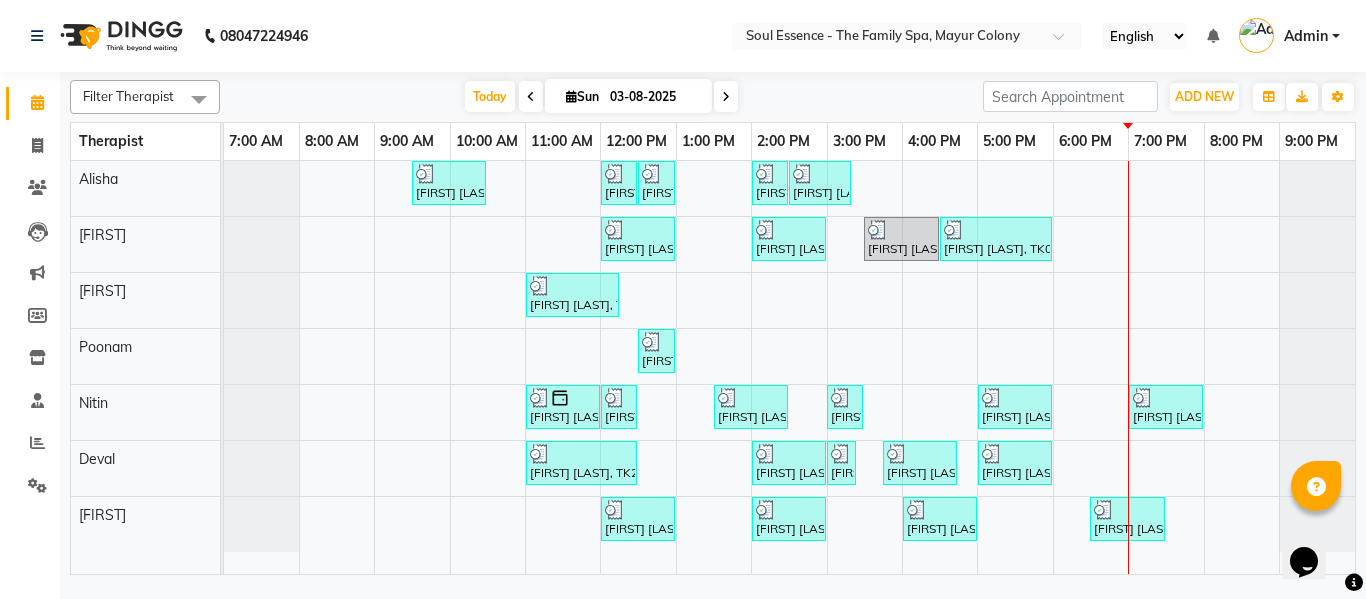 click at bounding box center (726, 97) 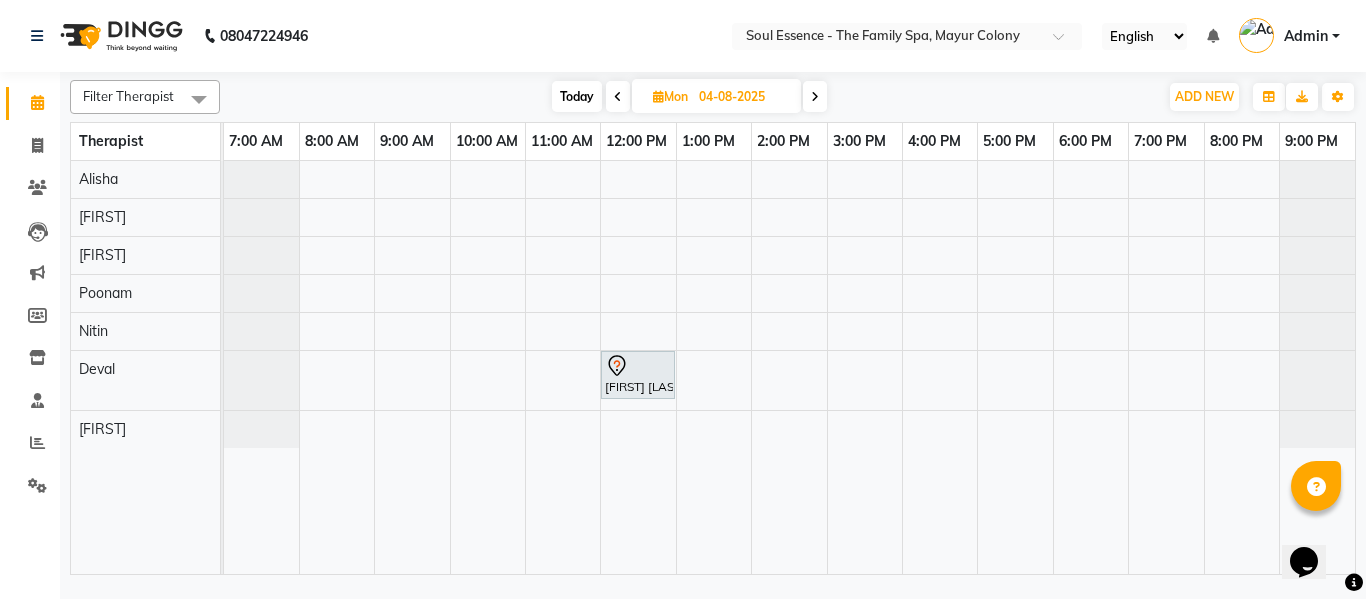 click on "Soul Essence - The Family Spa, Mayur Colony English ENGLISH Español العربية मराठी हिंदी ગુજરાતી தமிழ் 中文 Notifications nothing to show Admin Manage Profile Change Password Sign out  Version:3.15.11" 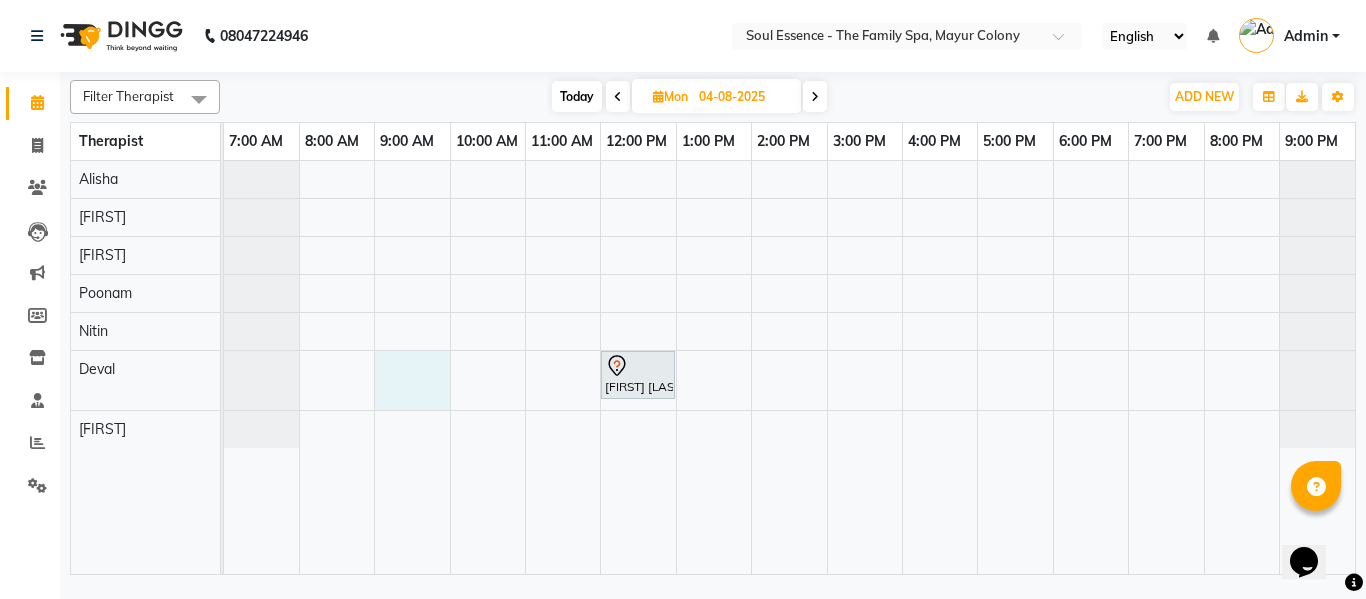 click on "[FIRST] [LAST], 12:00 PM-01:00 PM, Deep Tissue Massage With Wintergreen Oil 60 Min" at bounding box center (789, 367) 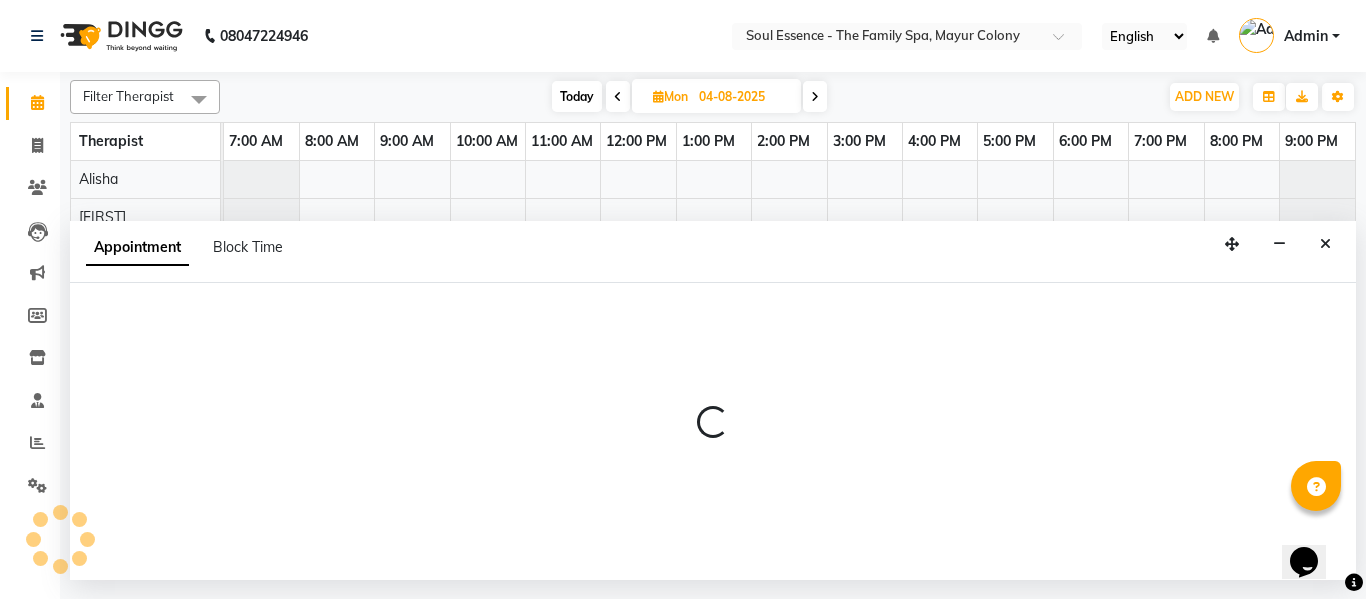 select on "66088" 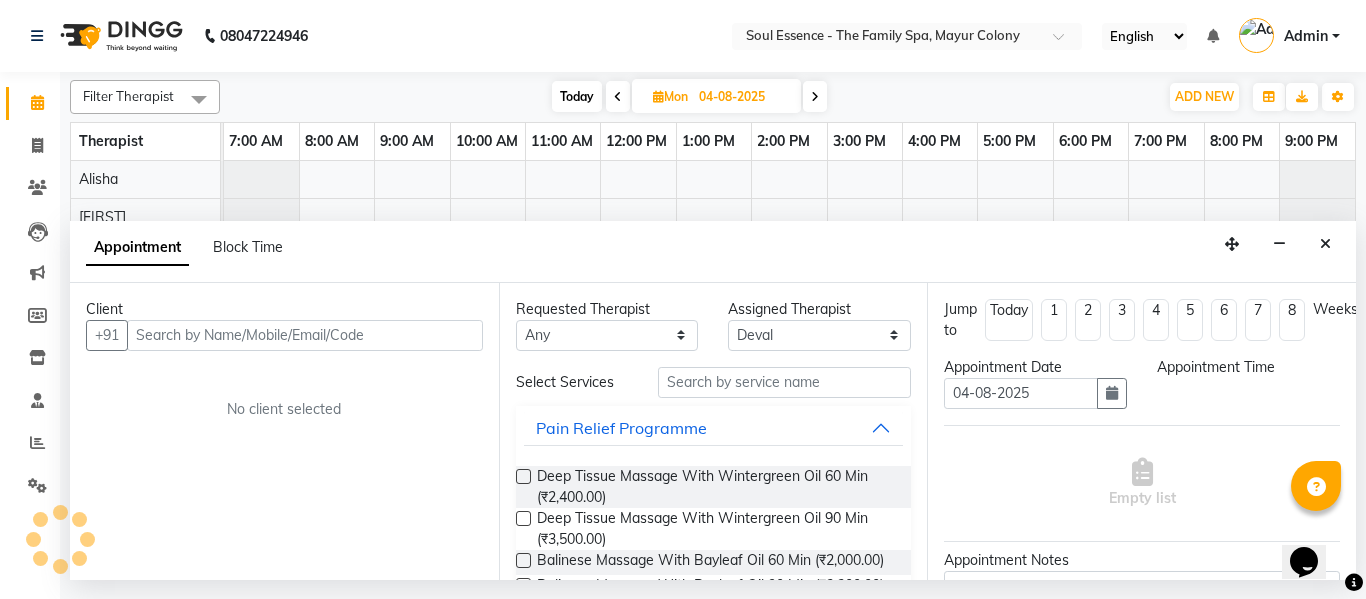 click at bounding box center (305, 335) 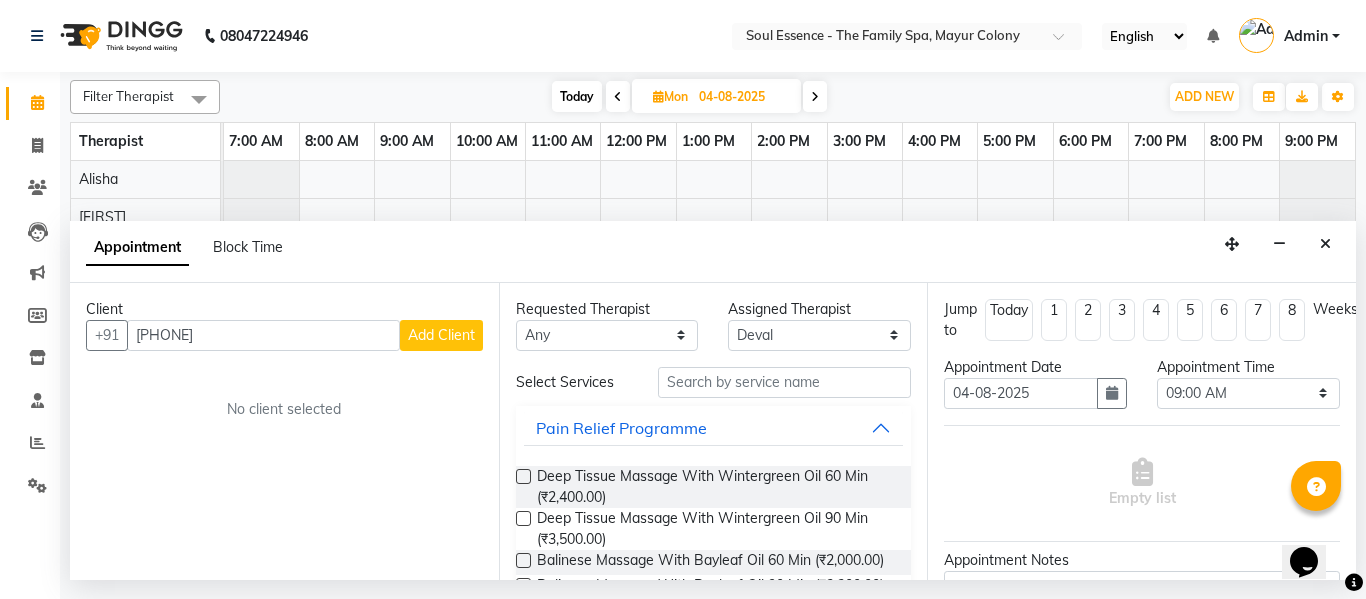 type on "9403923761" 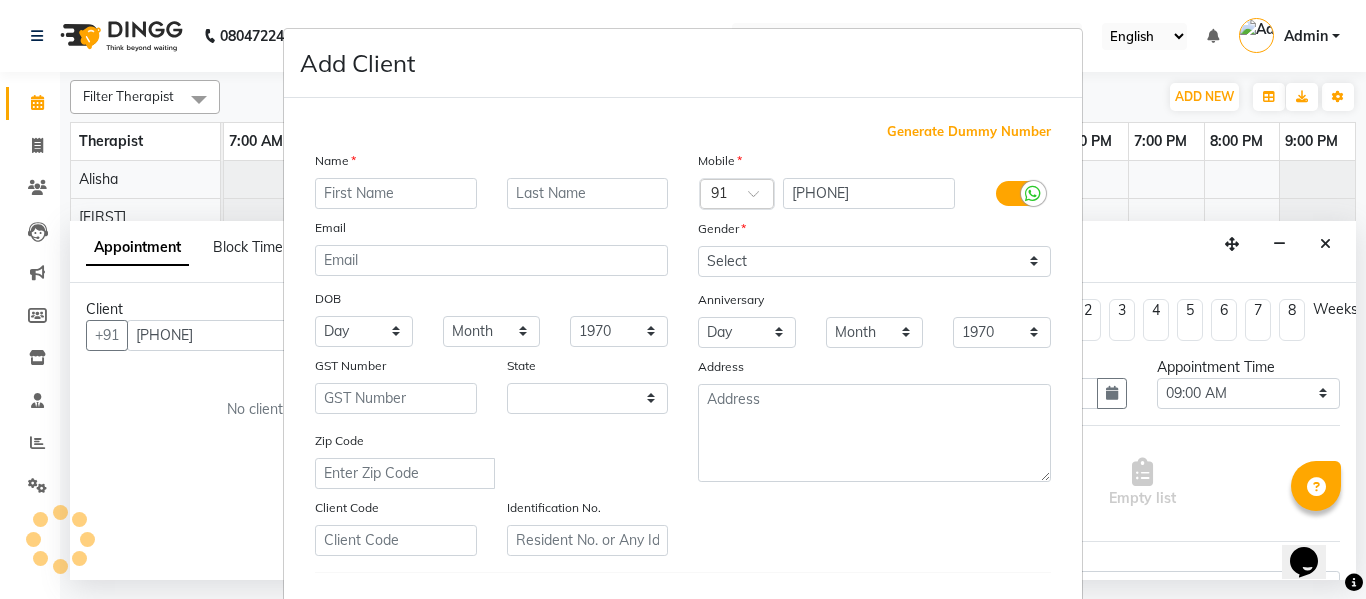 select on "22" 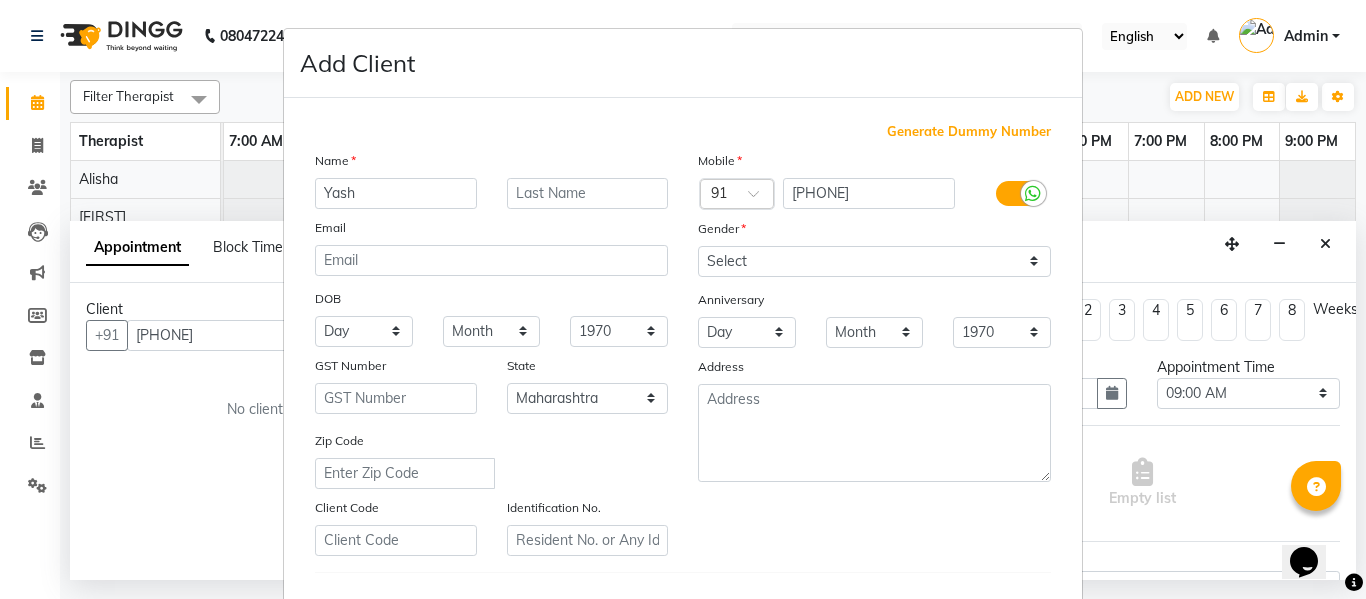 type on "Yash" 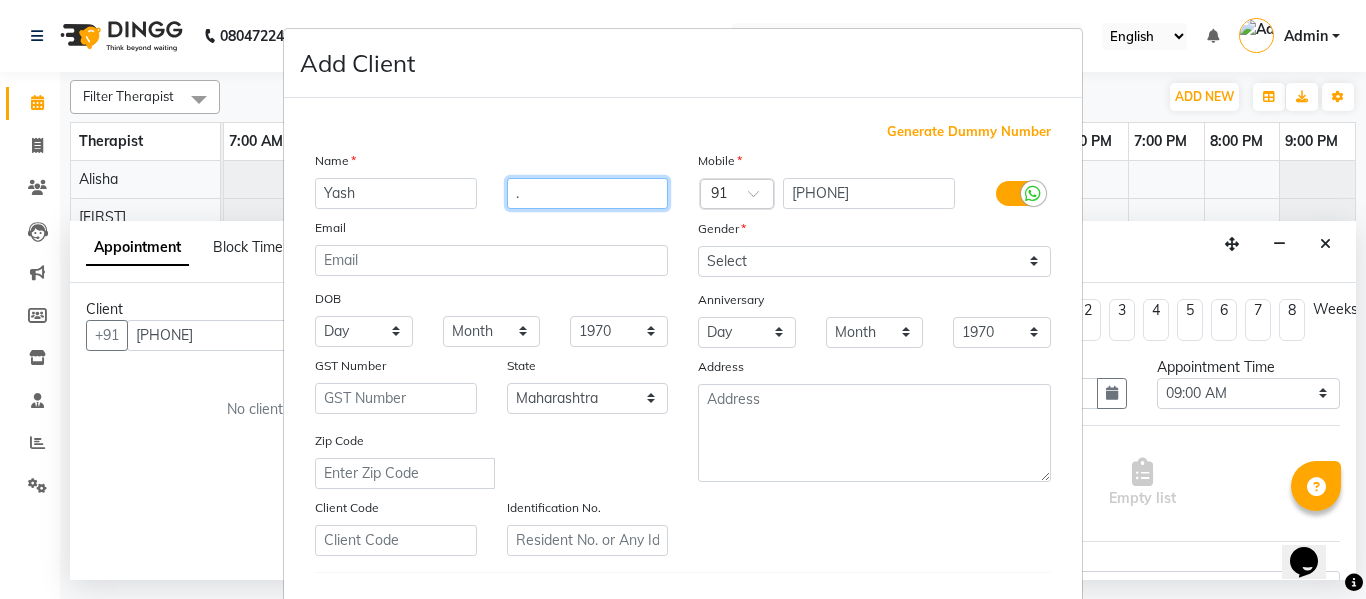 type on "." 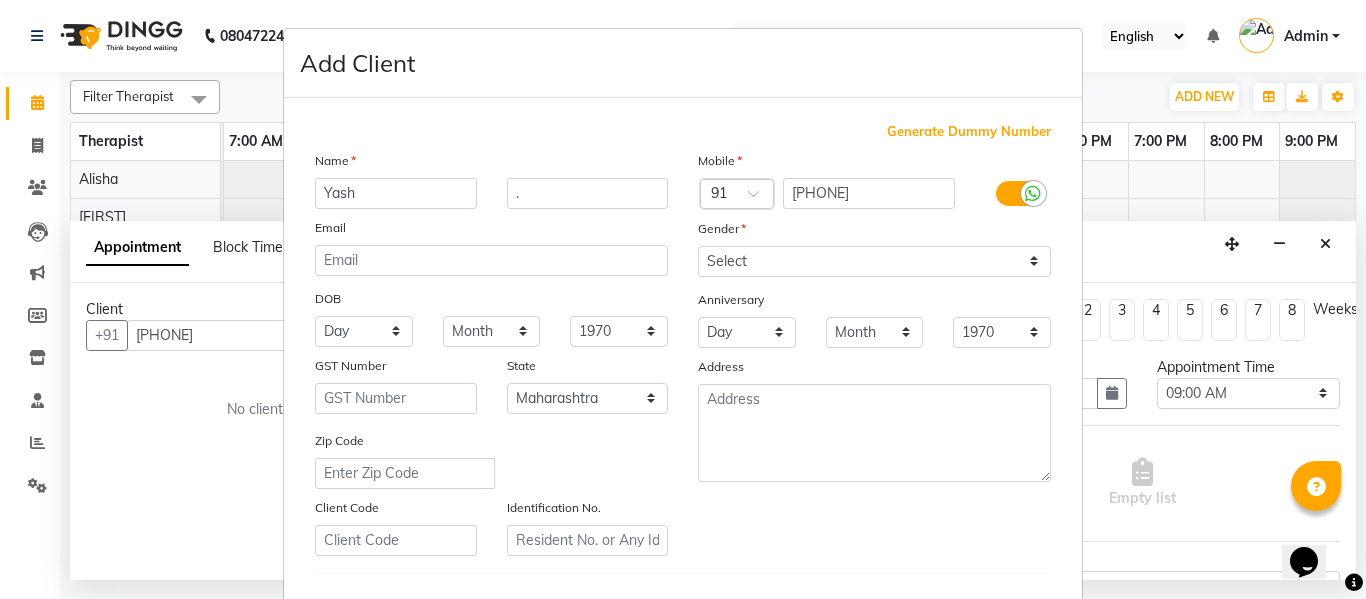 click on "Mobile Country Code × 91 9403923761 Gender Select Male Female Other Prefer Not To Say Anniversary Day 01 02 03 04 05 06 07 08 09 10 11 12 13 14 15 16 17 18 19 20 21 22 23 24 25 26 27 28 29 30 31 Month January February March April May June July August September October November December 1970 1971 1972 1973 1974 1975 1976 1977 1978 1979 1980 1981 1982 1983 1984 1985 1986 1987 1988 1989 1990 1991 1992 1993 1994 1995 1996 1997 1998 1999 2000 2001 2002 2003 2004 2005 2006 2007 2008 2009 2010 2011 2012 2013 2014 2015 2016 2017 2018 2019 2020 2021 2022 2023 2024 2025 Address" at bounding box center [874, 353] 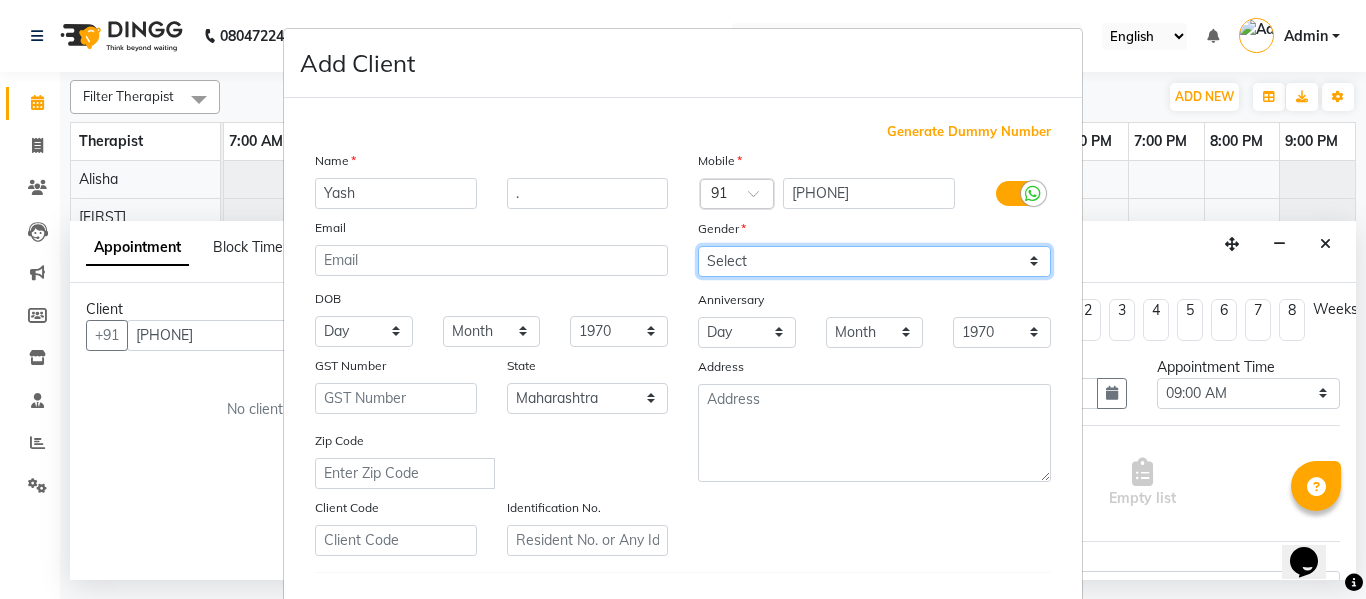 click on "Select Male Female Other Prefer Not To Say" at bounding box center (874, 261) 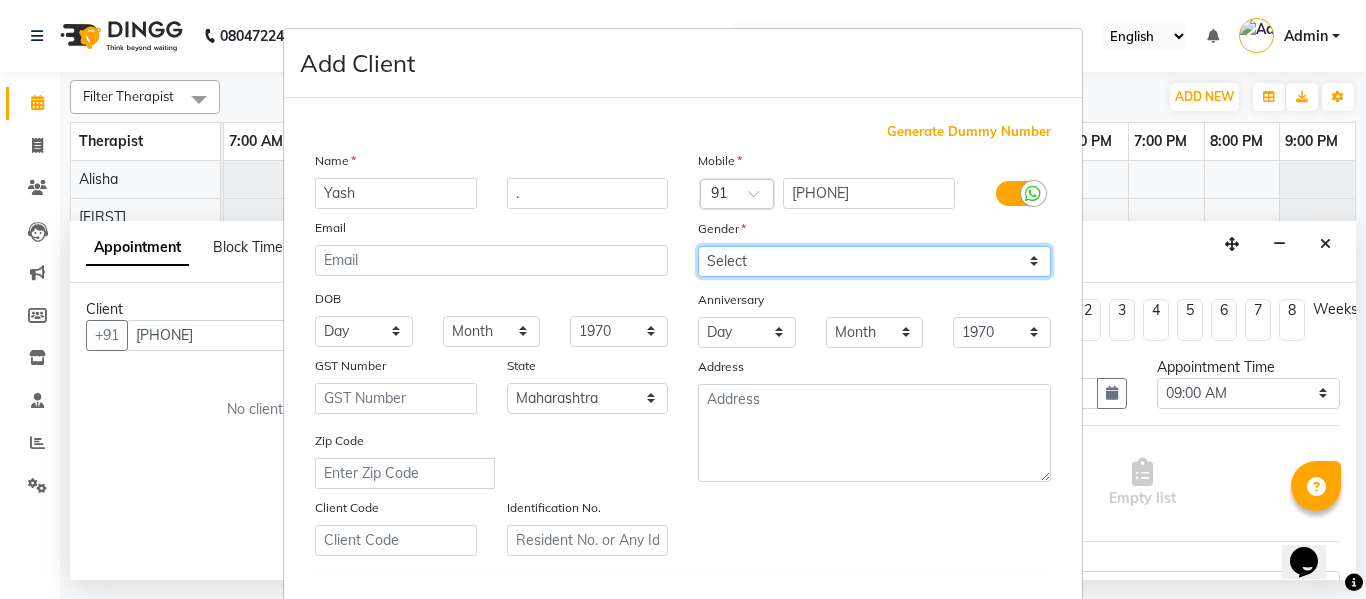 select on "male" 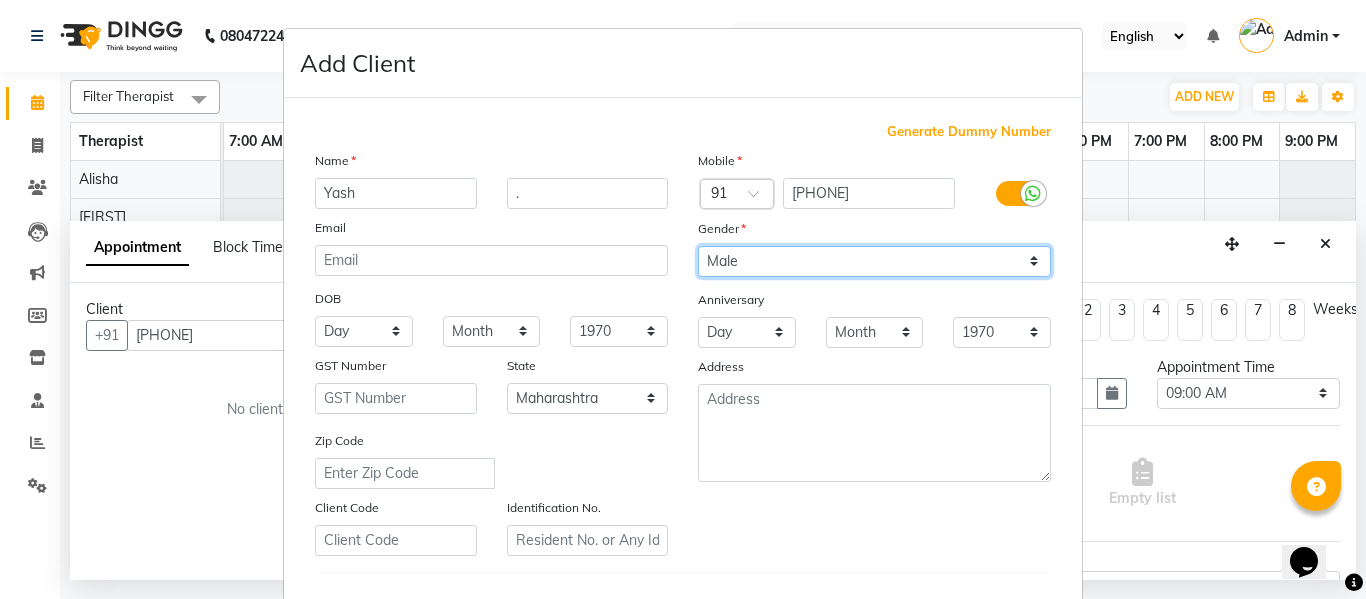 click on "Select Male Female Other Prefer Not To Say" at bounding box center [874, 261] 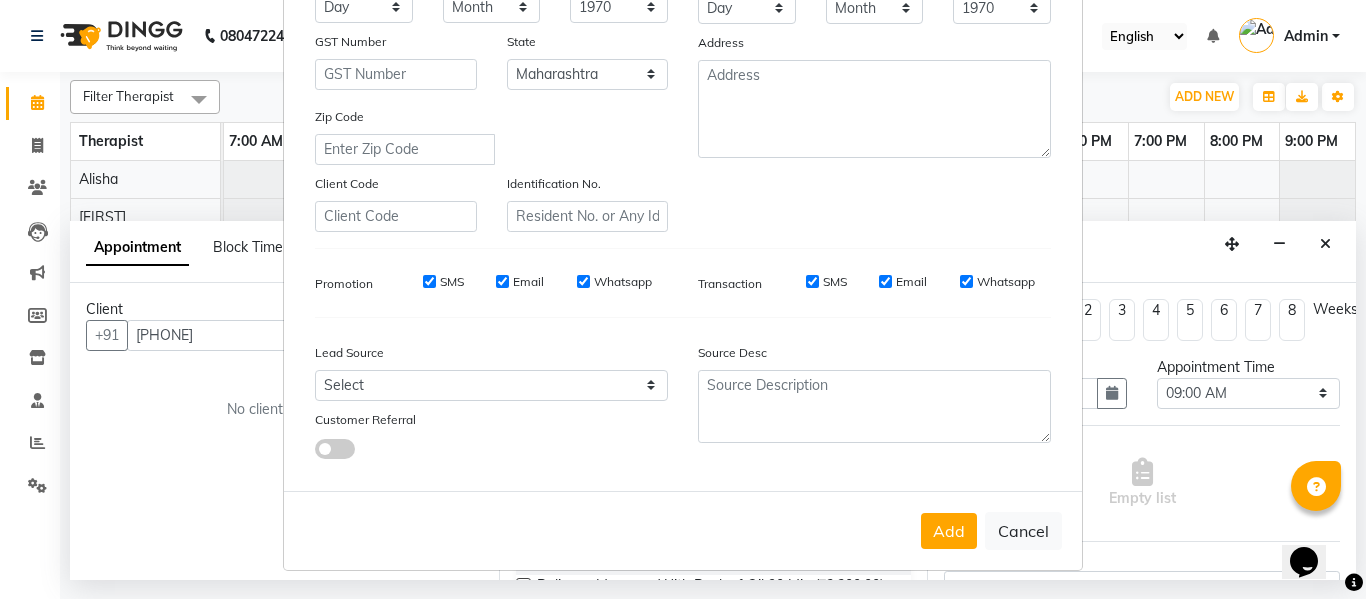 click on "Add   Cancel" at bounding box center [683, 530] 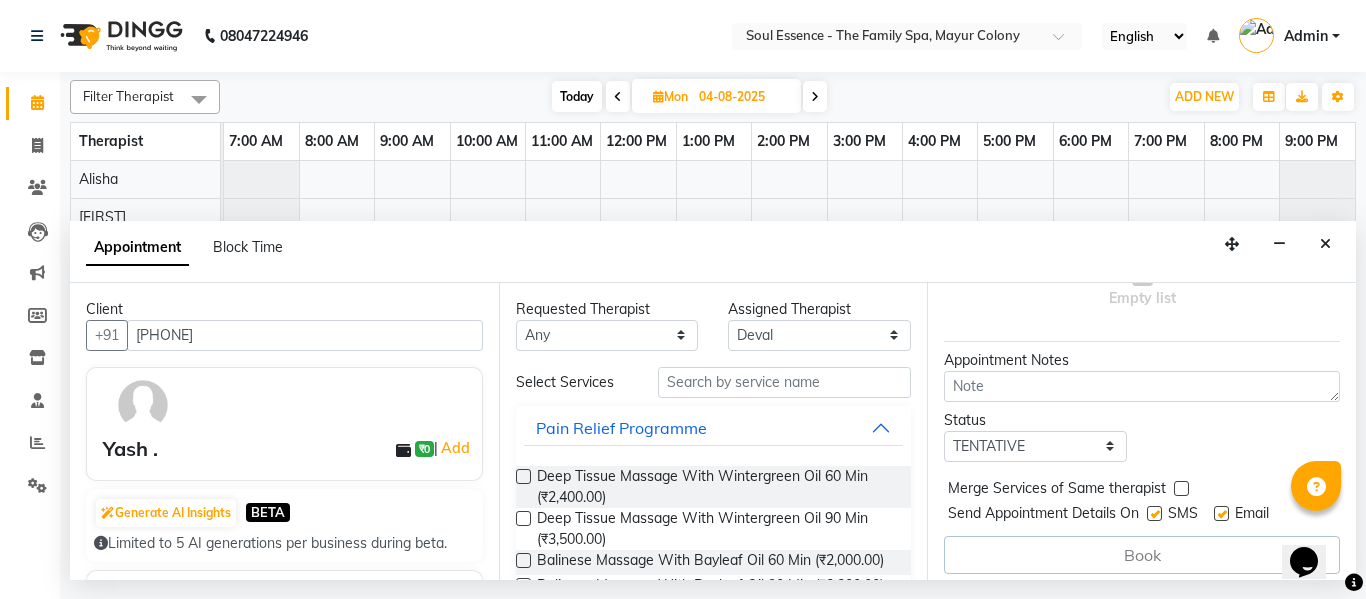 scroll, scrollTop: 0, scrollLeft: 0, axis: both 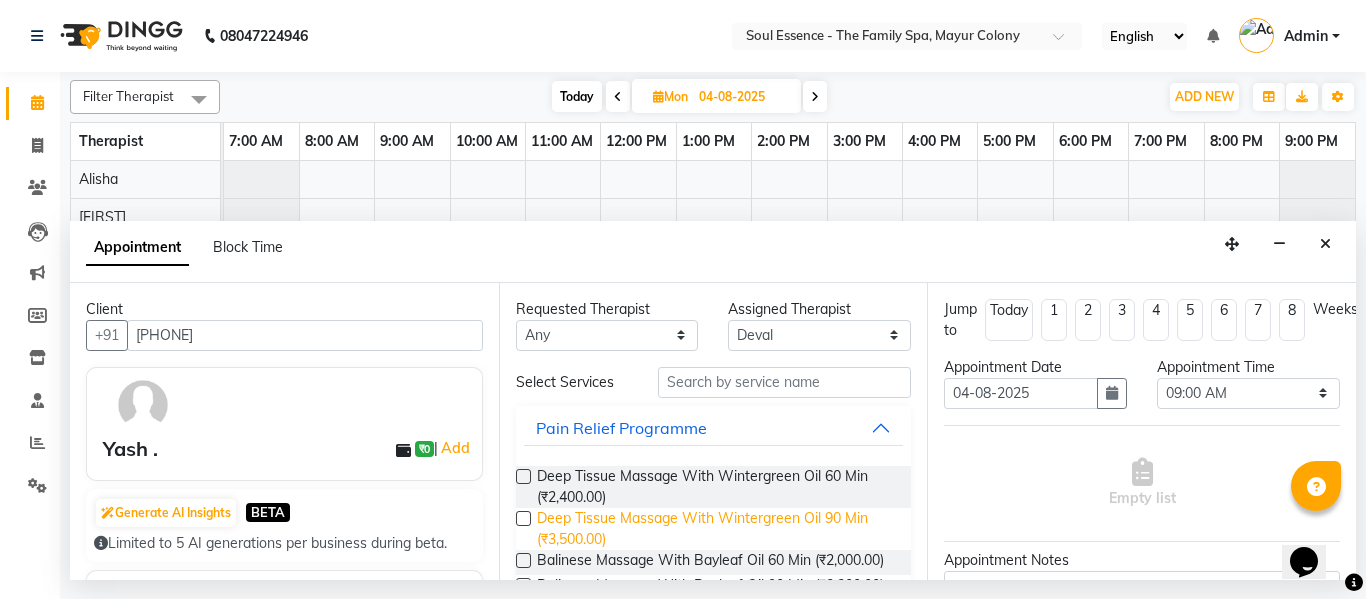 click on "Deep Tissue Massage With Wintergreen Oil 90 Min (₹3,500.00)" at bounding box center (716, 529) 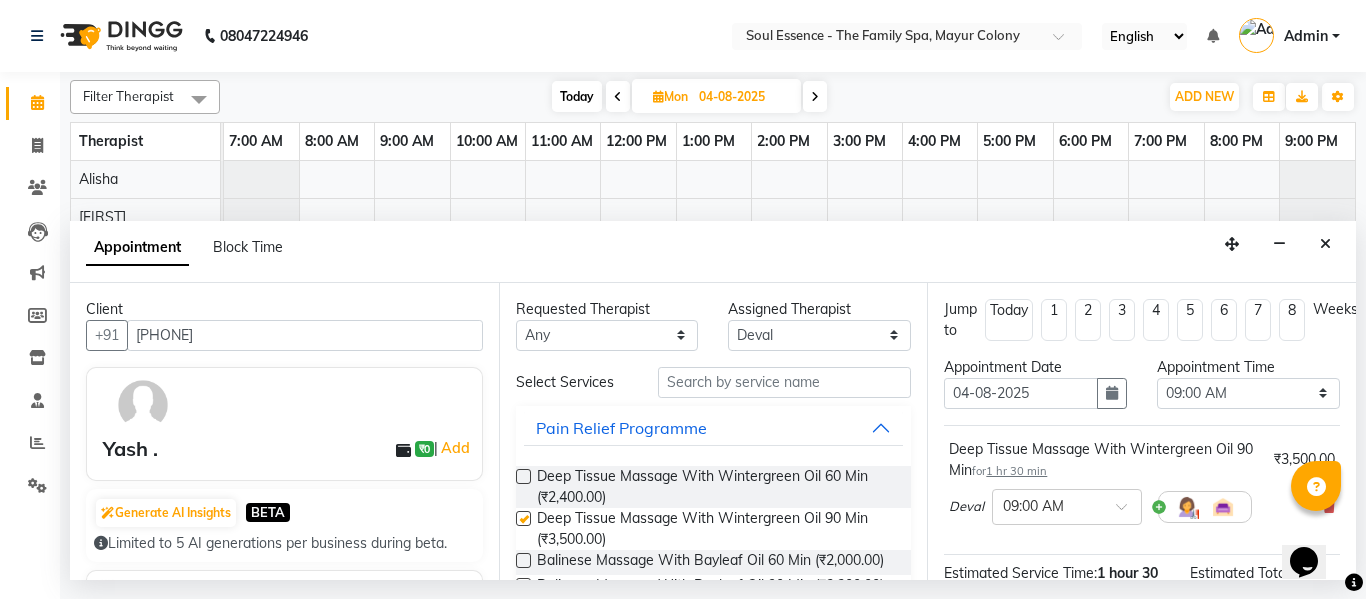checkbox on "false" 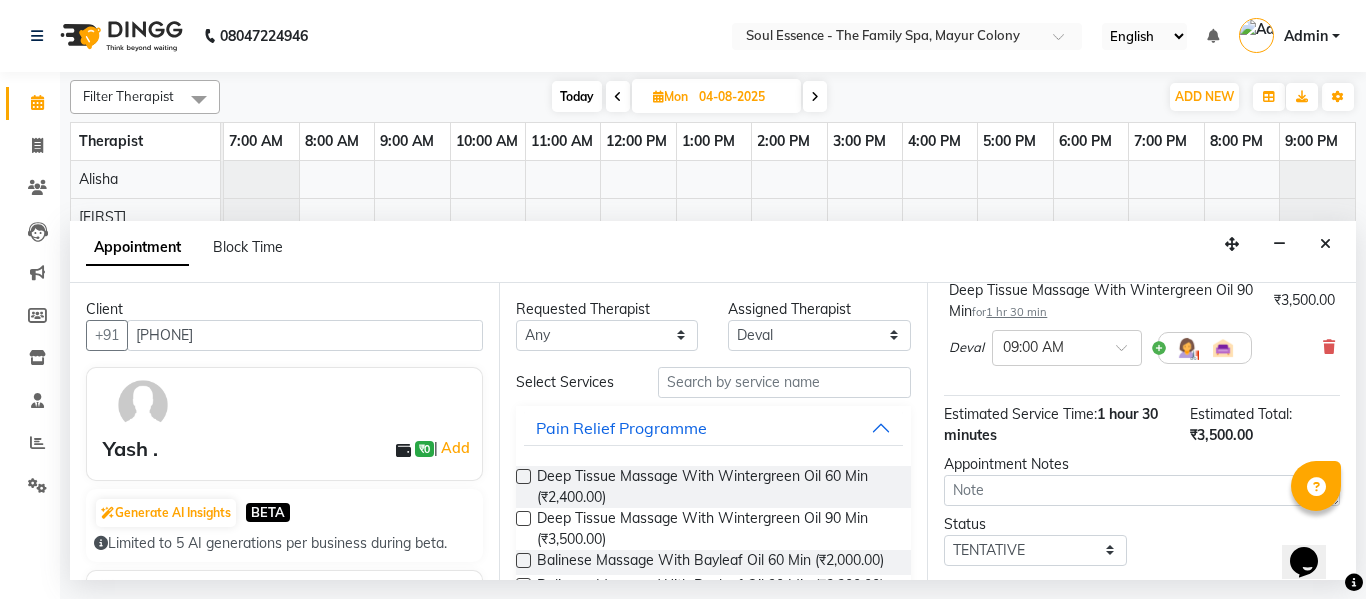 scroll, scrollTop: 286, scrollLeft: 0, axis: vertical 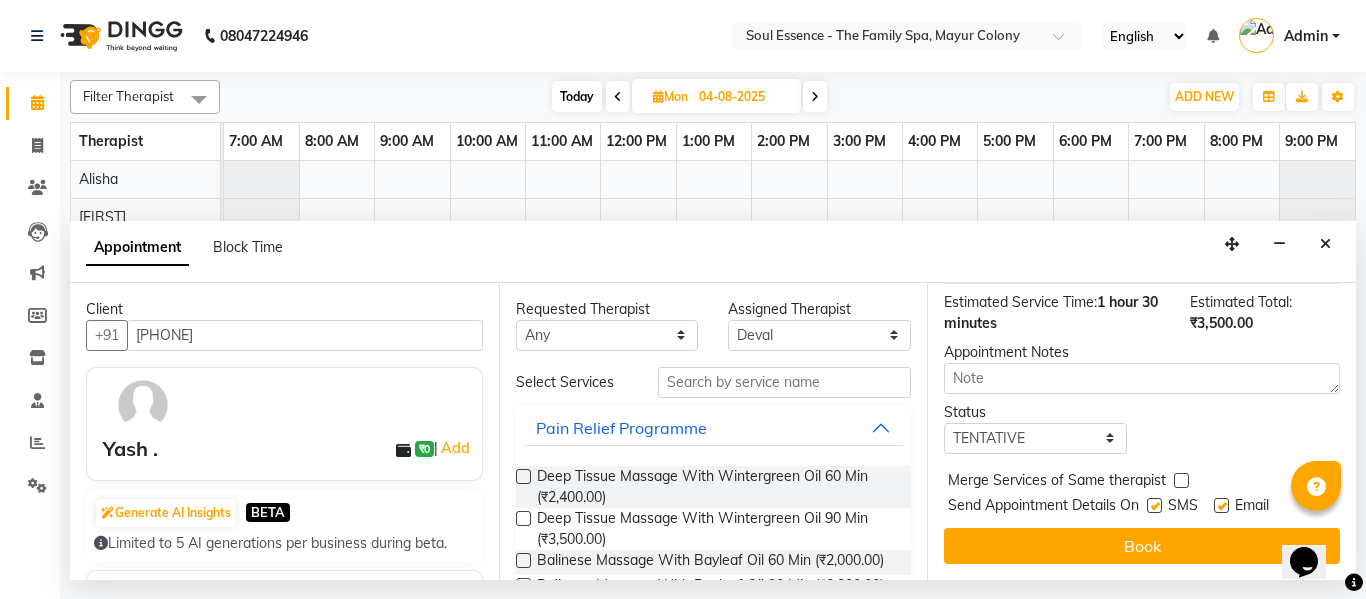 click at bounding box center (1154, 505) 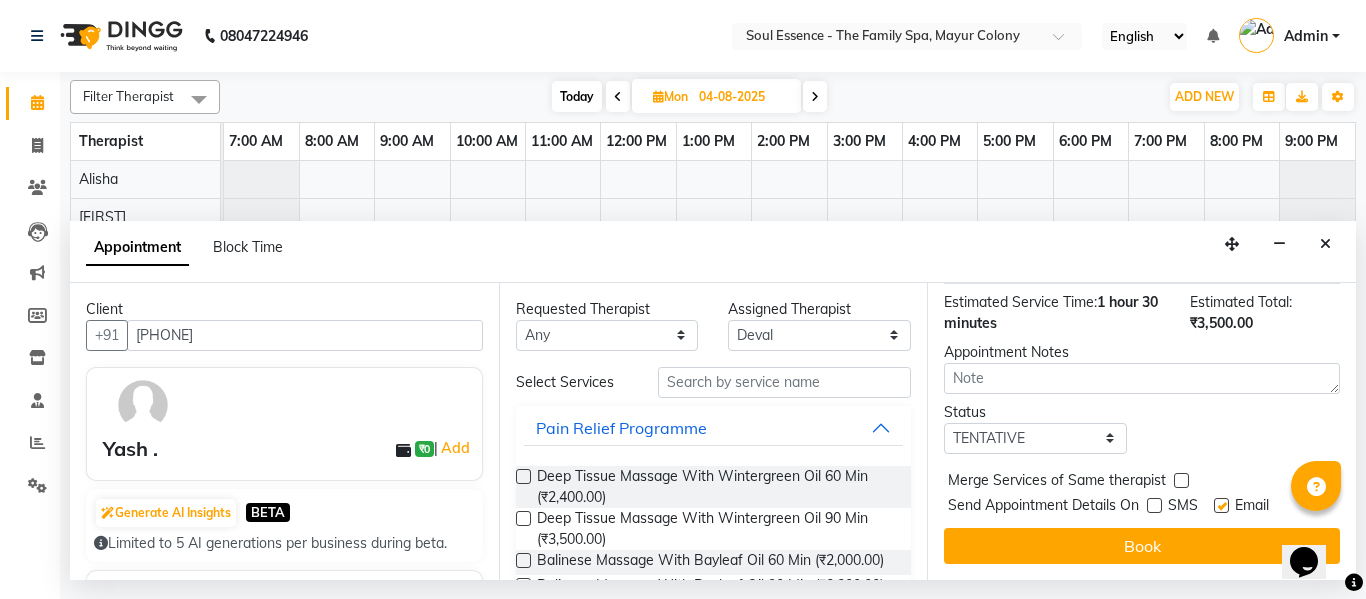drag, startPoint x: 1147, startPoint y: 546, endPoint x: 1149, endPoint y: 536, distance: 10.198039 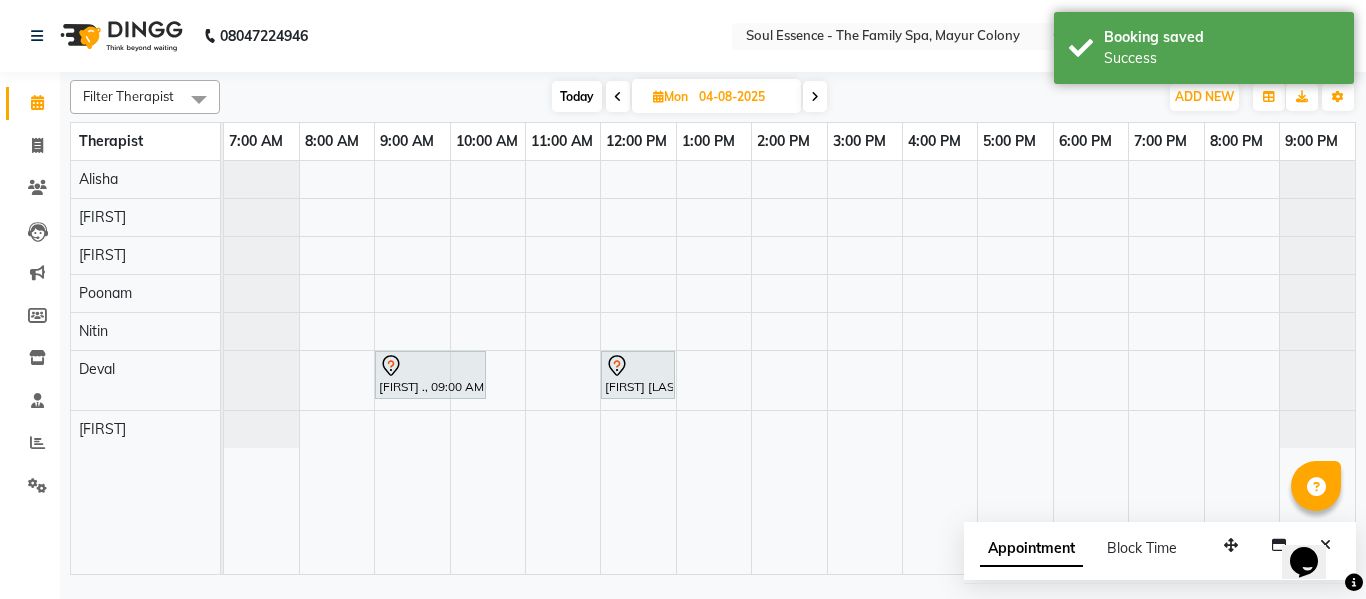 click on "Appointment Block Time" at bounding box center [1090, 552] 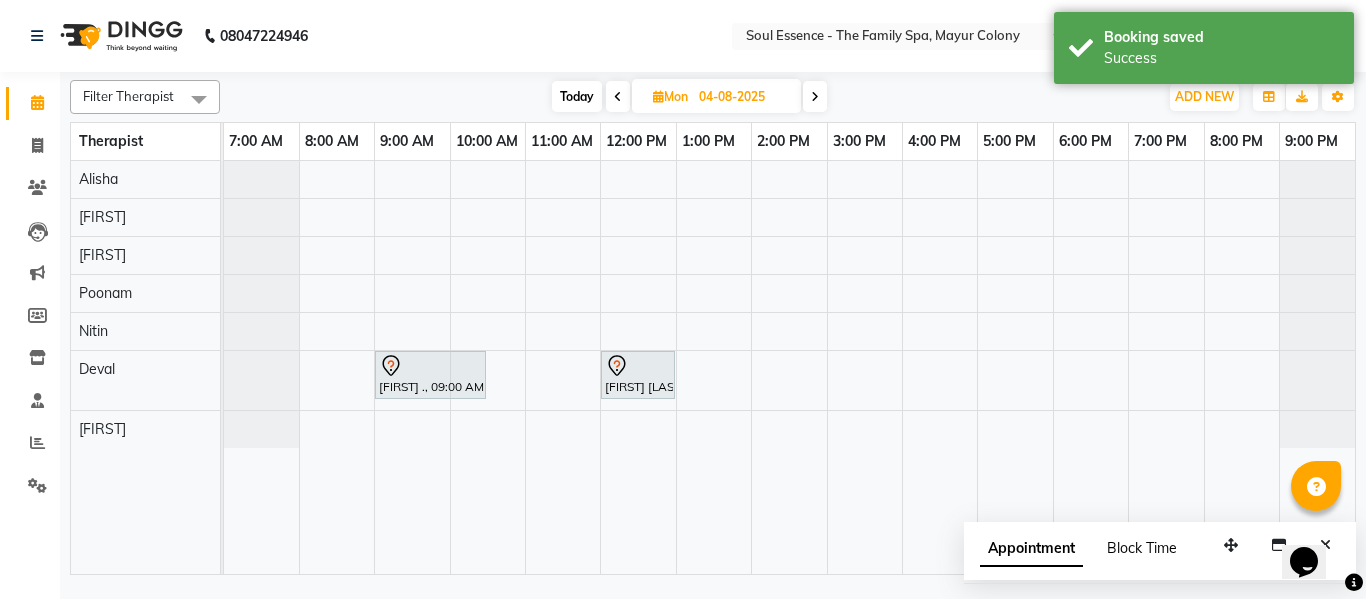 click on "Block Time" at bounding box center (1142, 548) 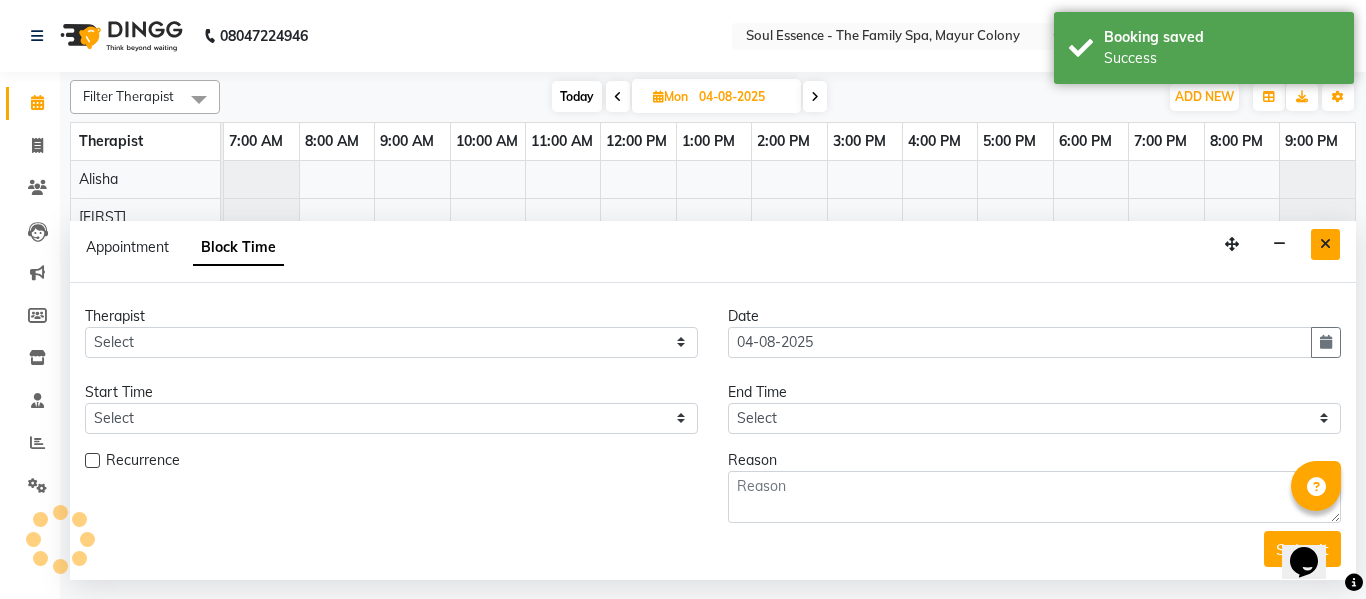 click at bounding box center (1325, 244) 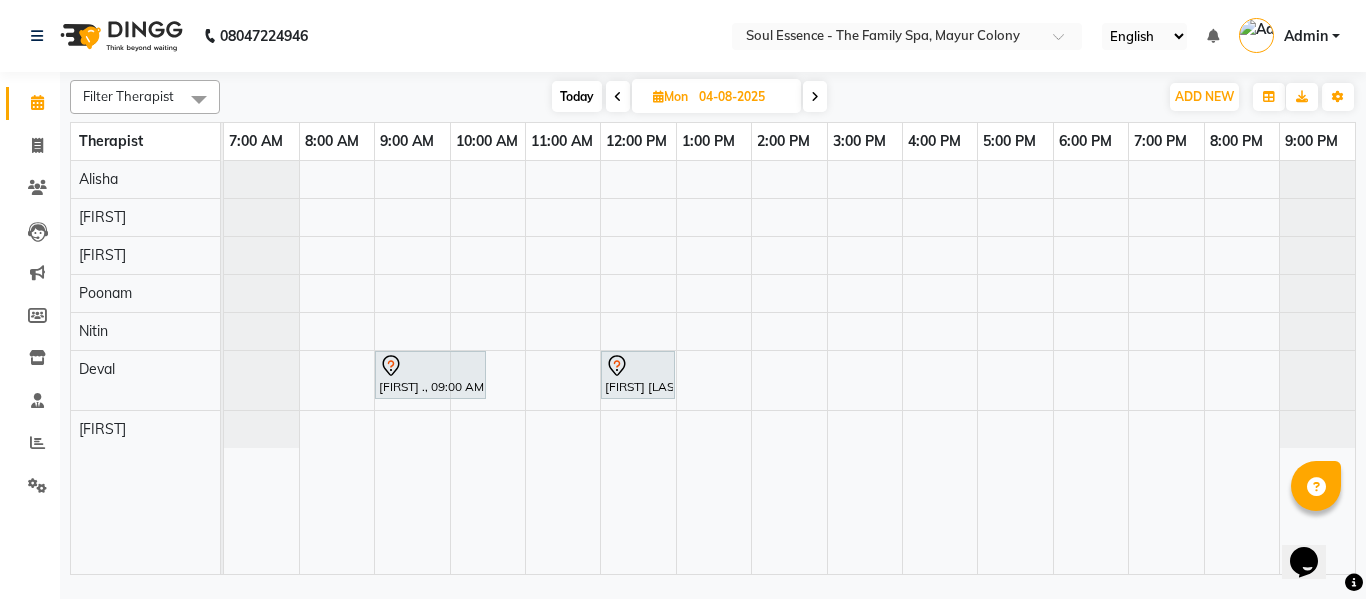 click on "Today" at bounding box center (577, 96) 